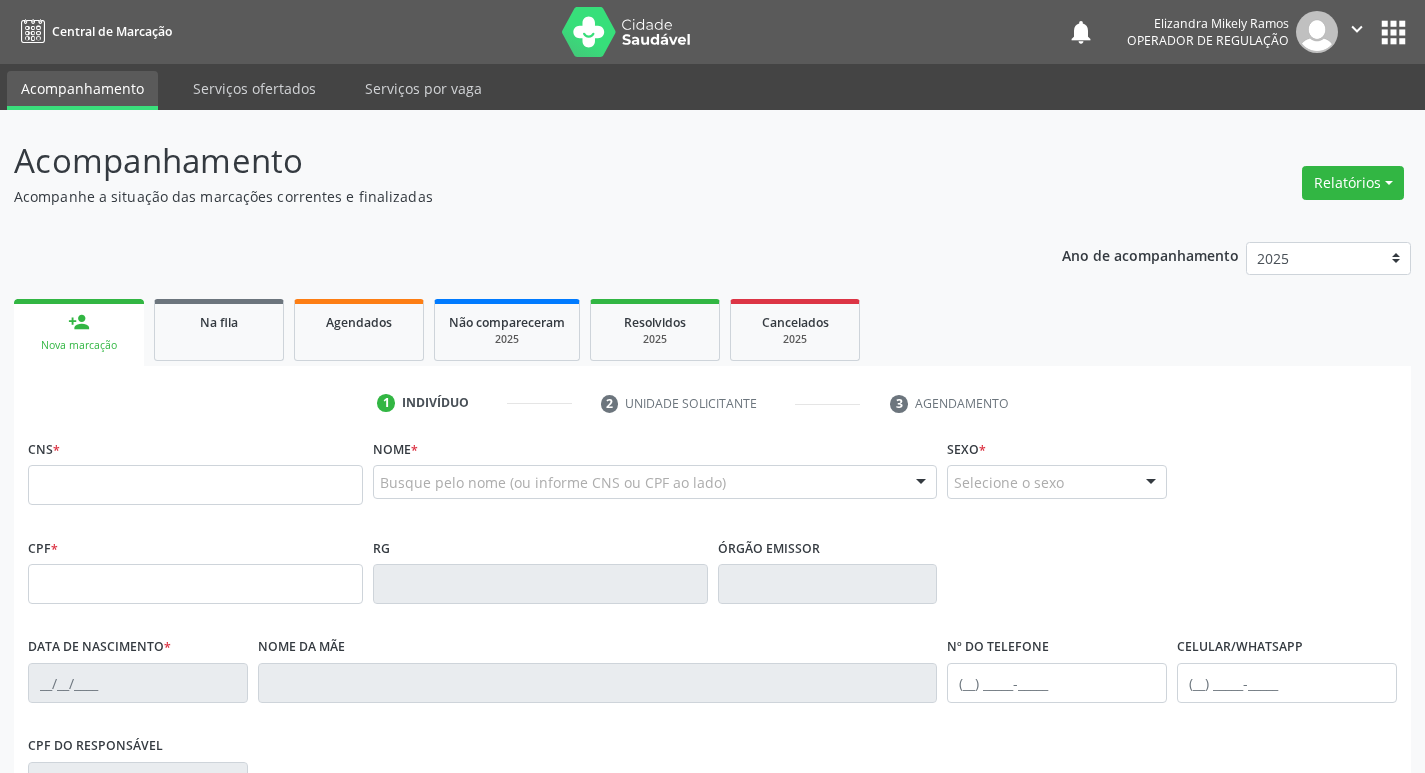 scroll, scrollTop: 0, scrollLeft: 0, axis: both 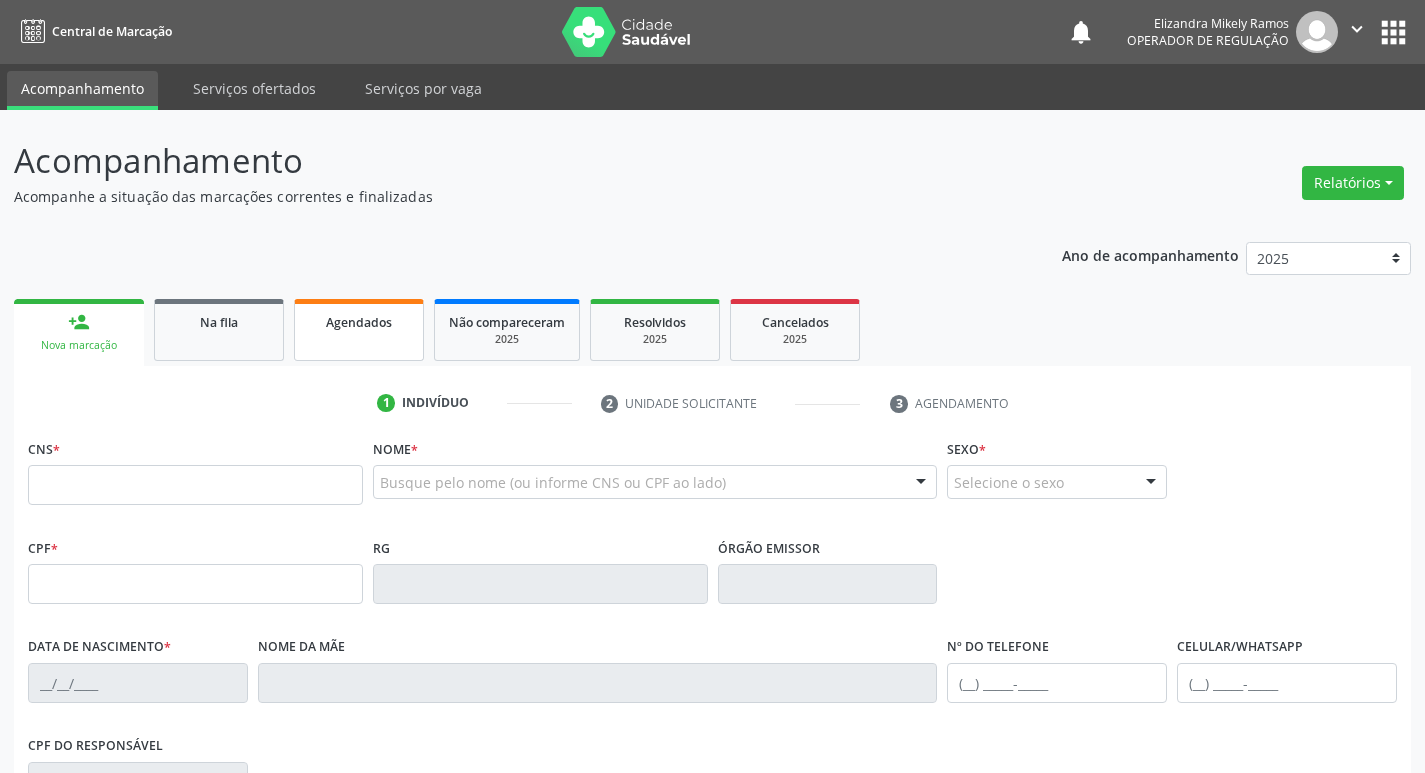 click on "Agendados" at bounding box center (359, 330) 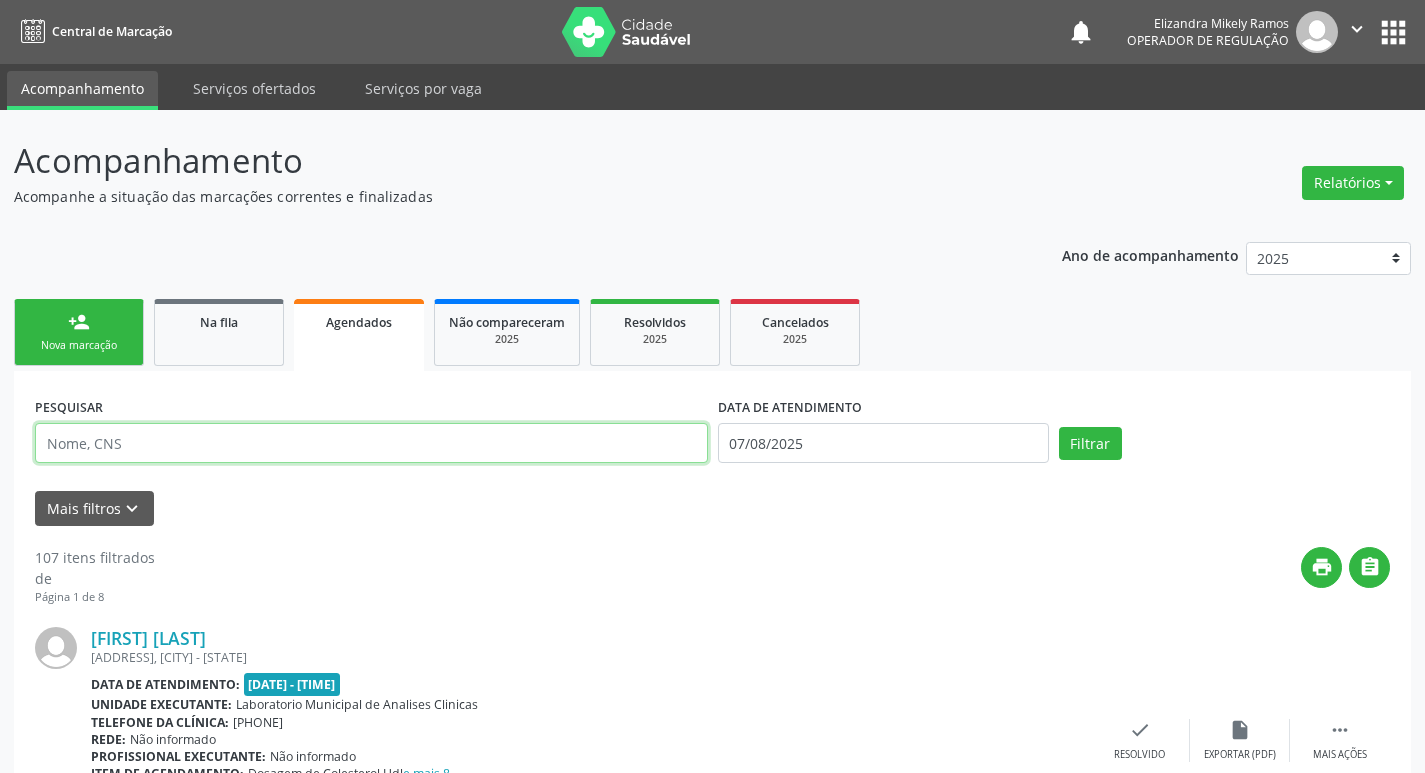click at bounding box center (371, 443) 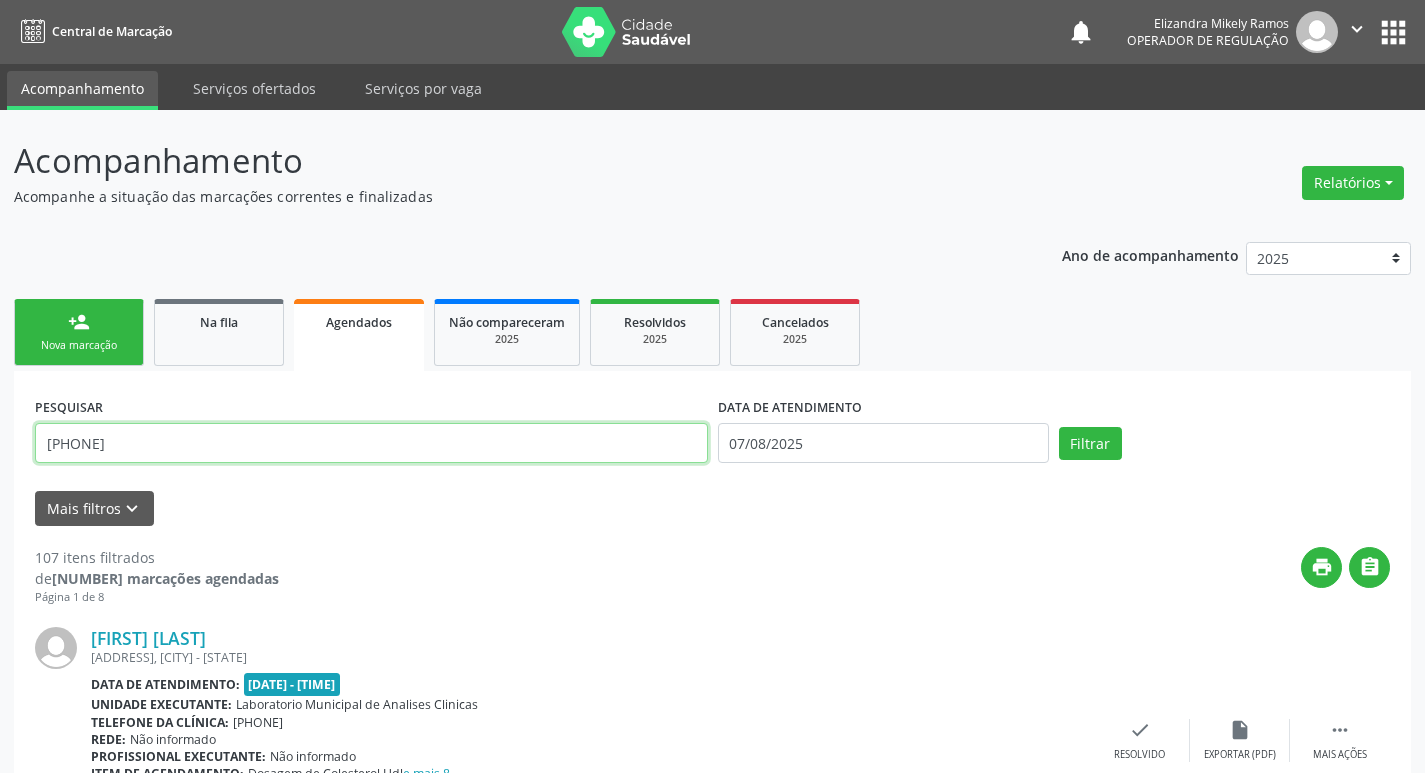 type on "708007893962925" 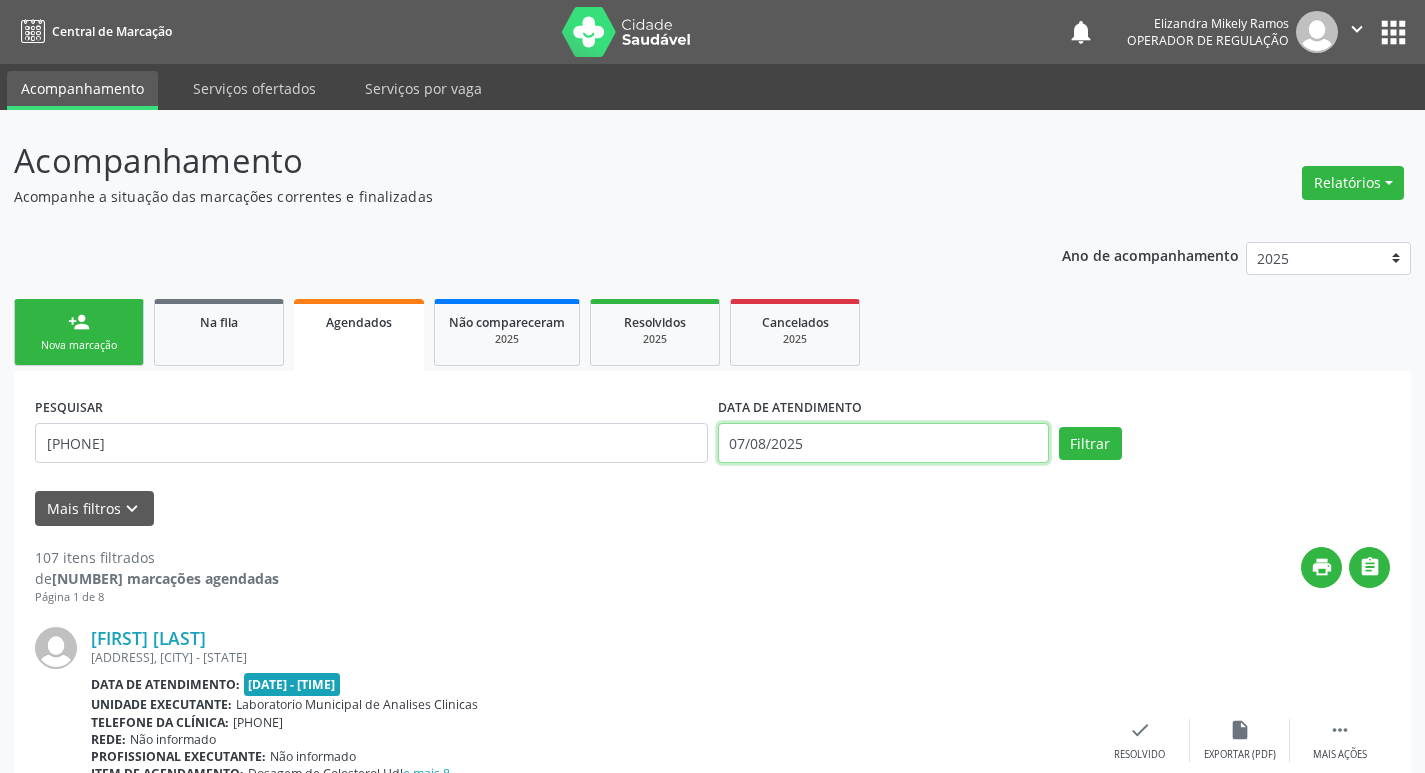 click on "07/08/2025" at bounding box center (883, 443) 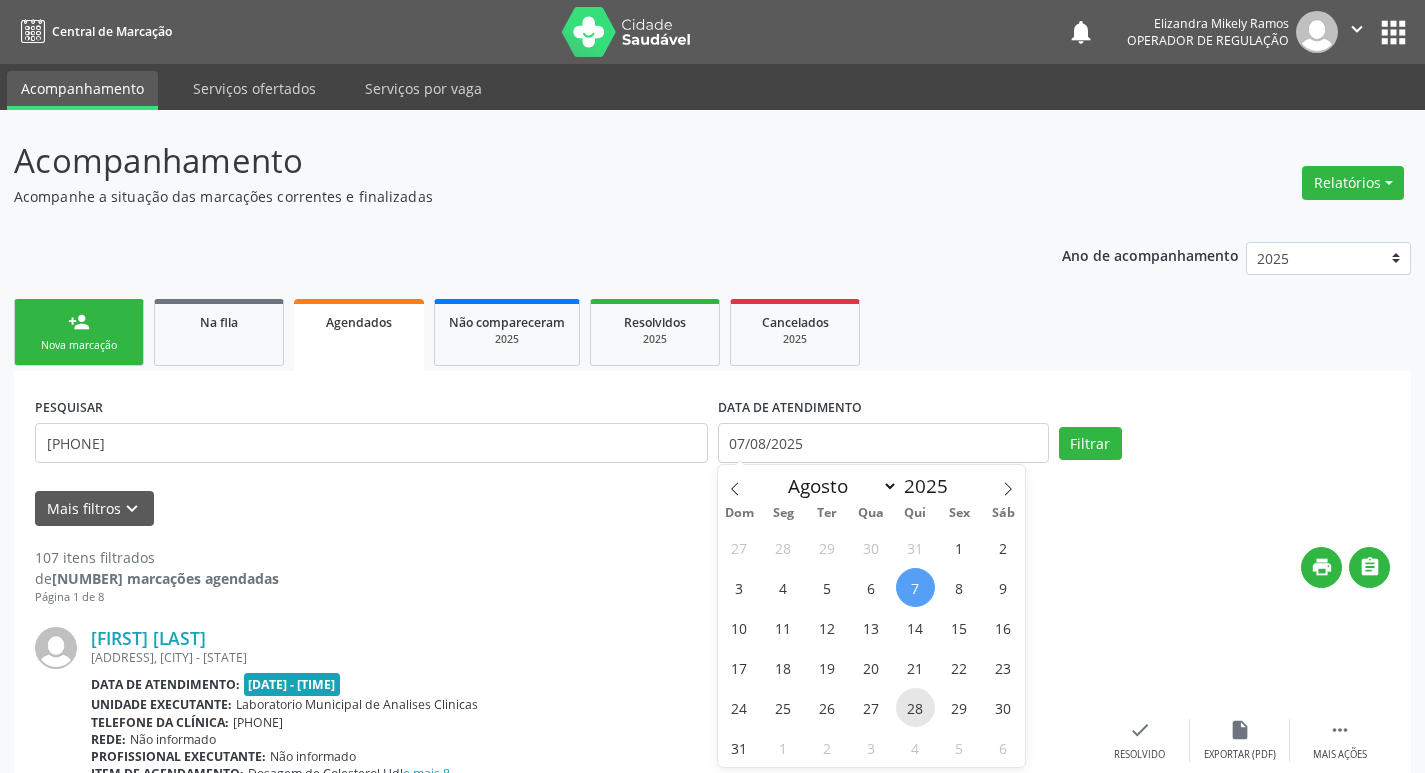 click on "28" at bounding box center (915, 707) 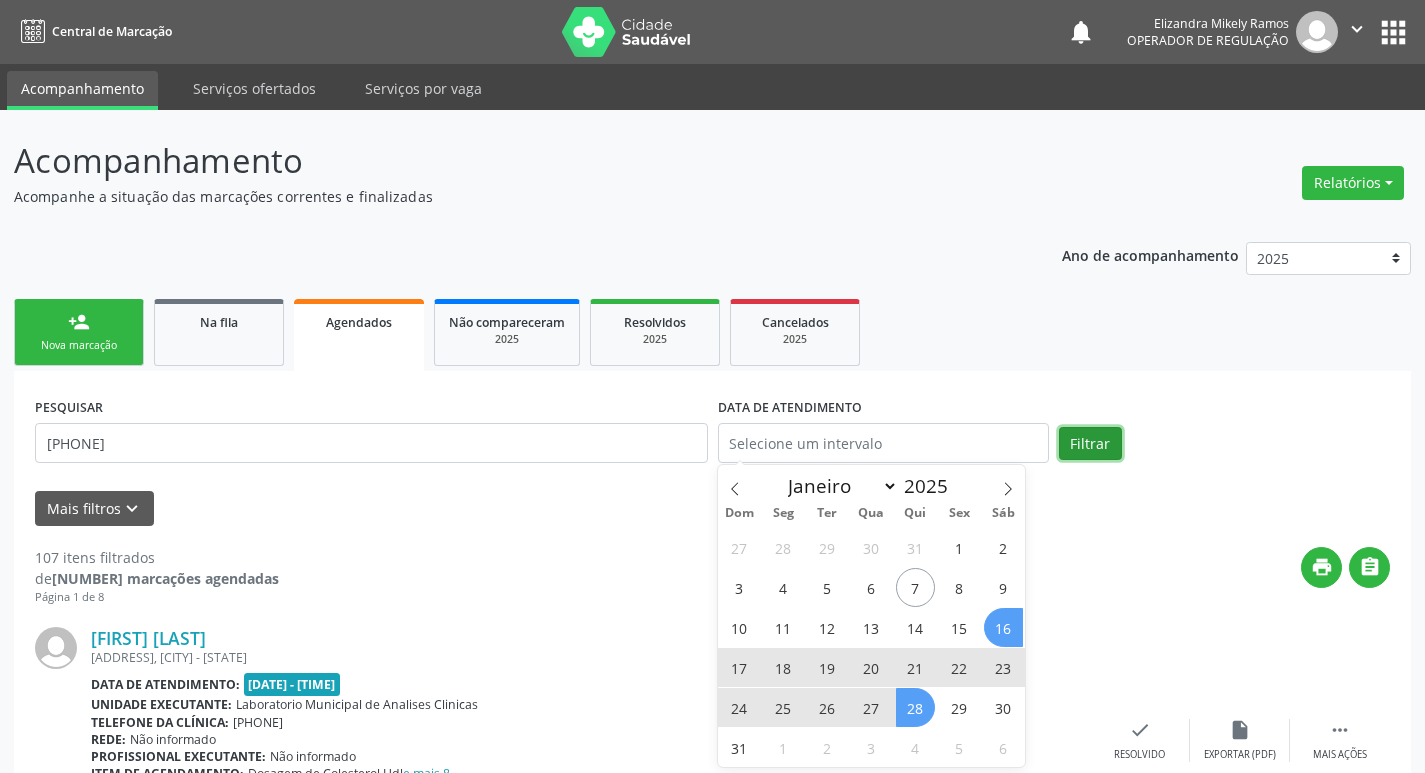 click on "Filtrar" at bounding box center [1090, 444] 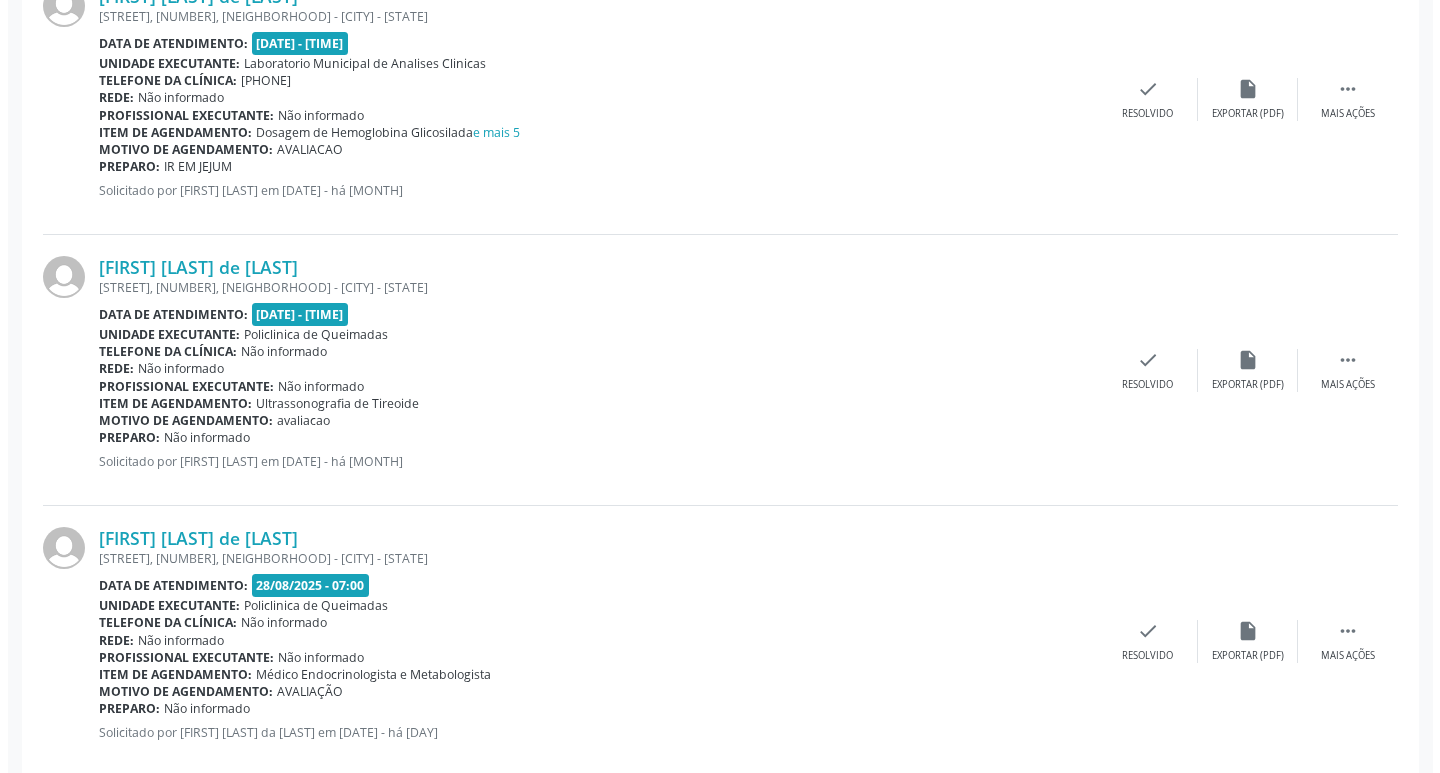 scroll, scrollTop: 2578, scrollLeft: 0, axis: vertical 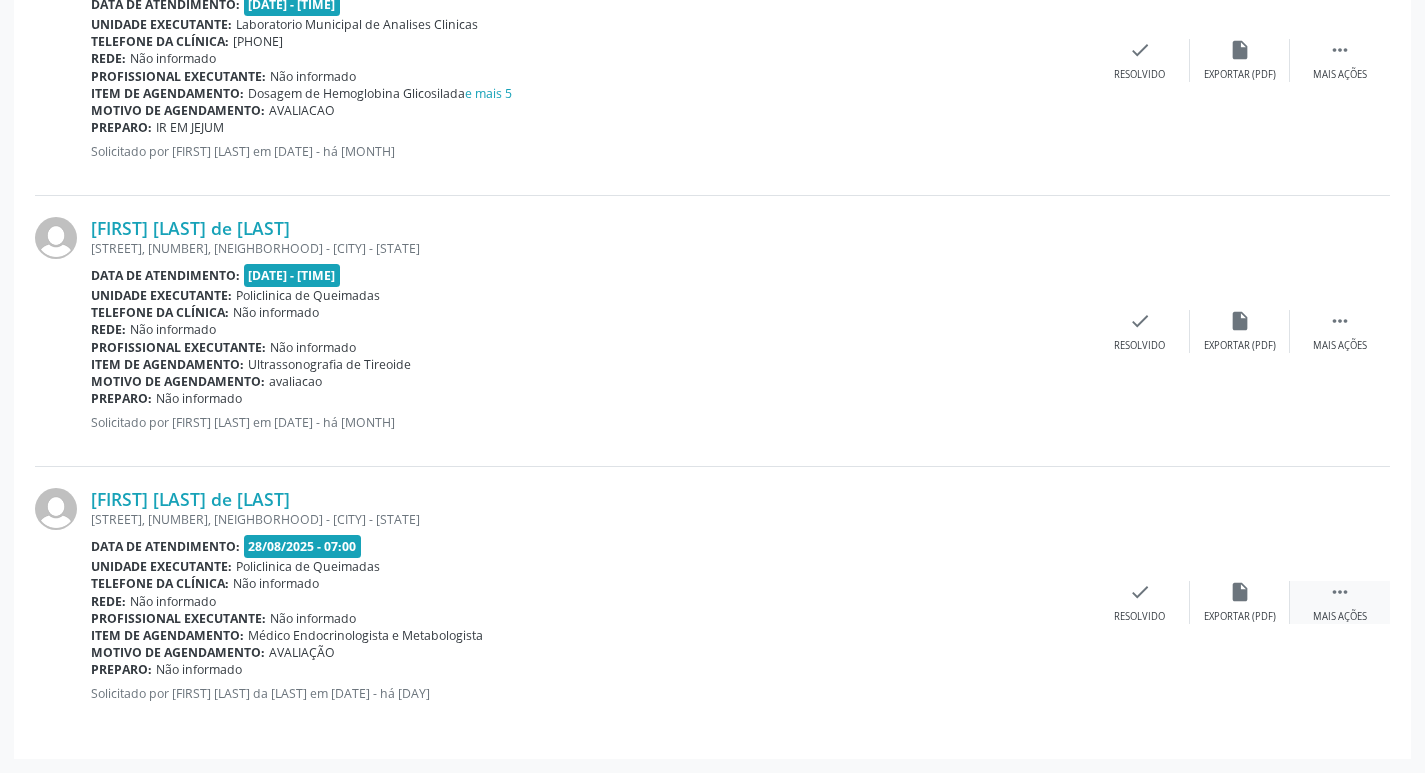 click on "" at bounding box center (1340, 592) 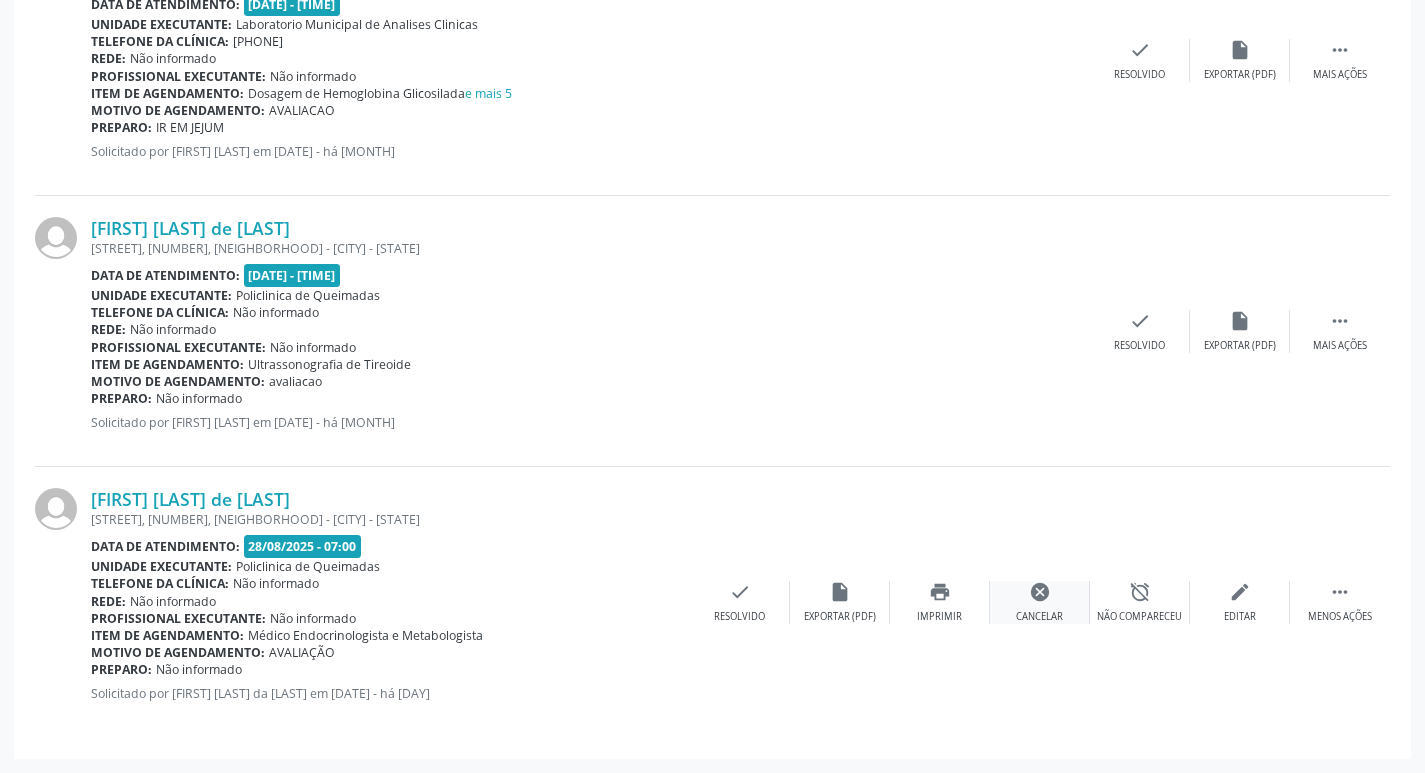 click on "cancel
Cancelar" at bounding box center [1040, 602] 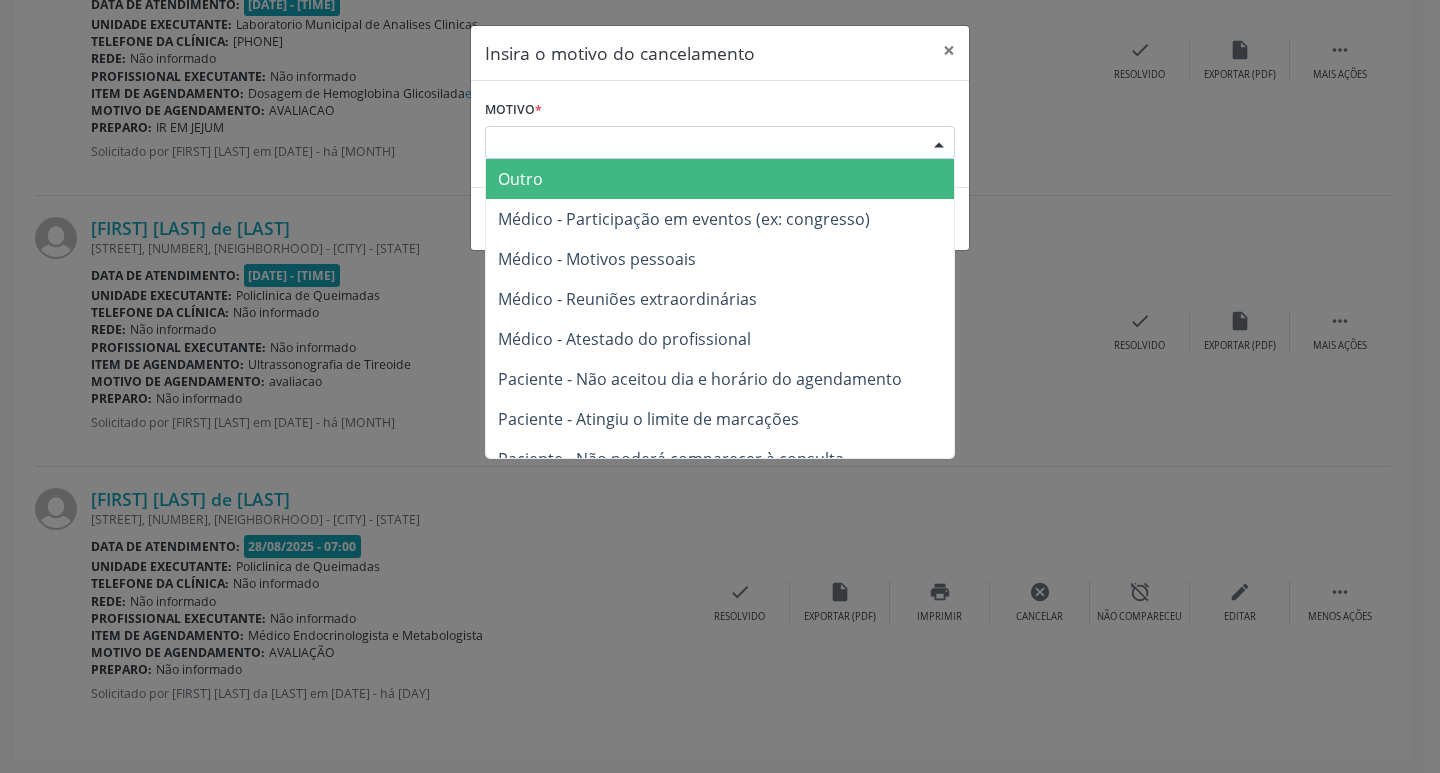 click on "Escolha o motivo" at bounding box center [720, 143] 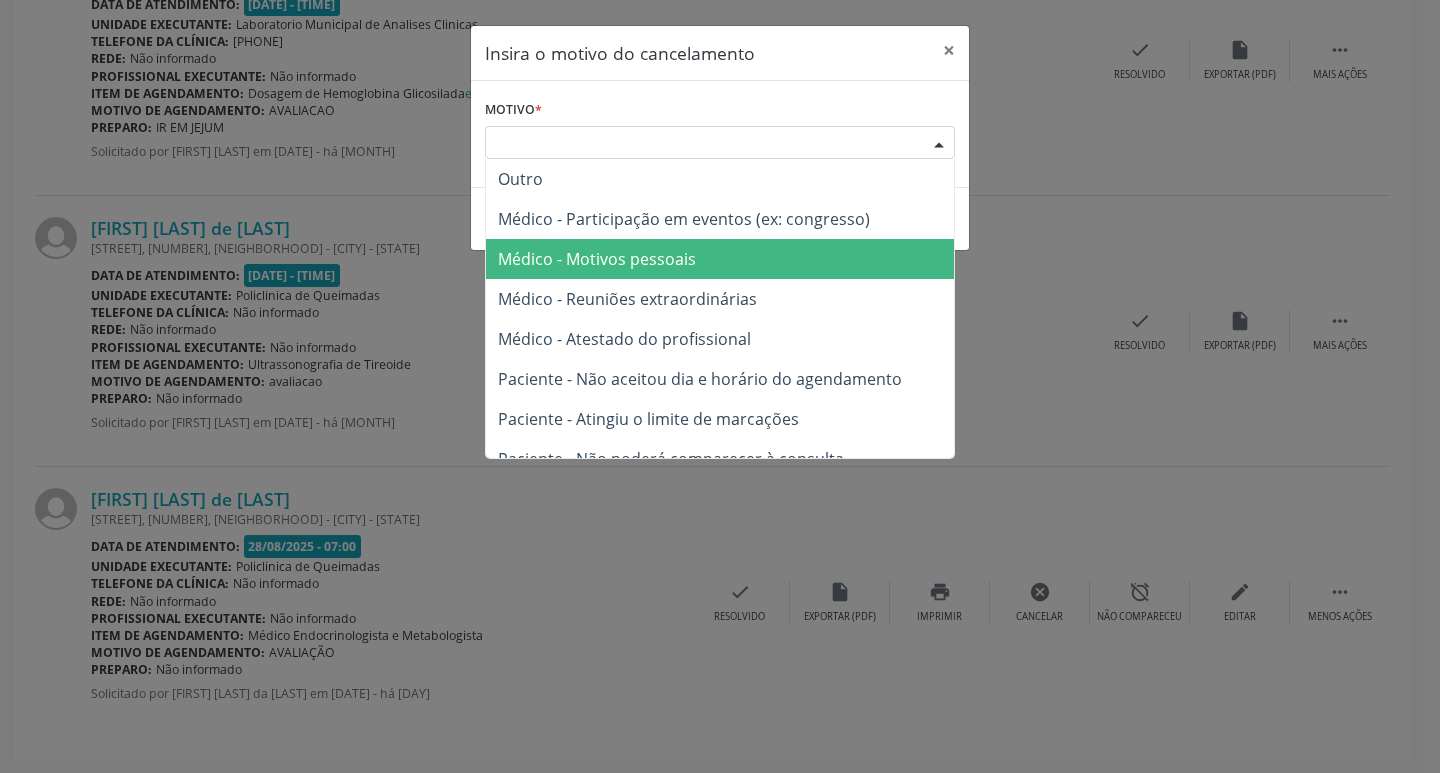 click on "Médico - Motivos pessoais" at bounding box center [720, 259] 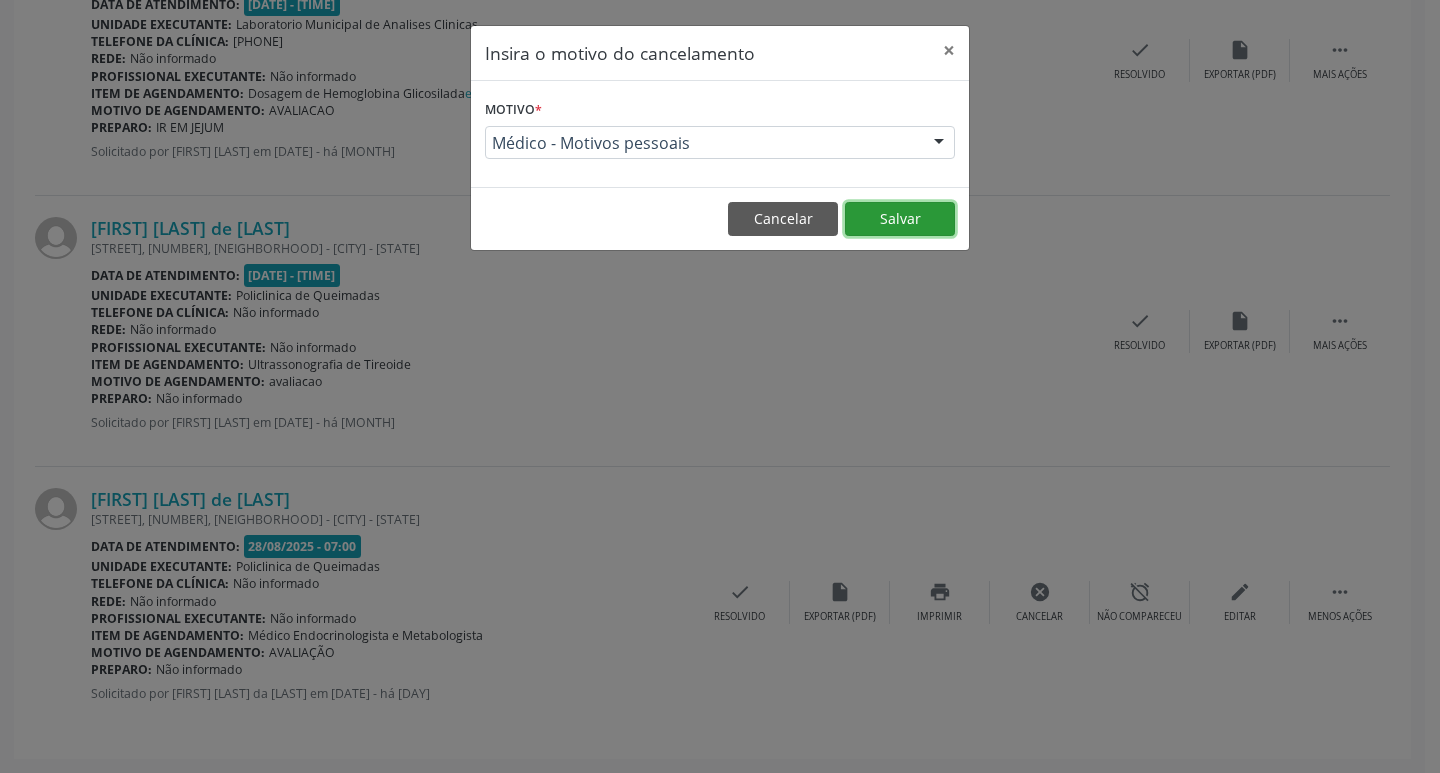 click on "Salvar" at bounding box center [900, 219] 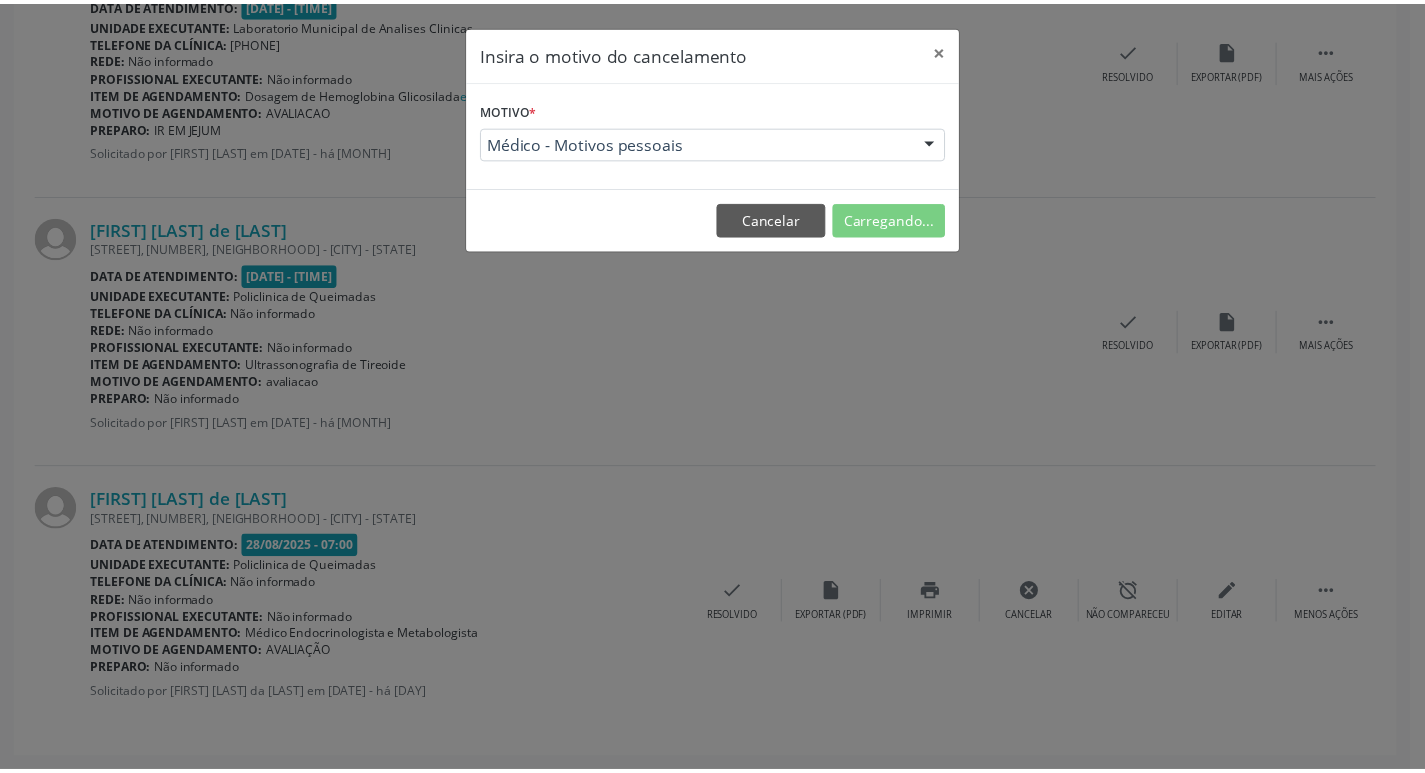 scroll, scrollTop: 0, scrollLeft: 0, axis: both 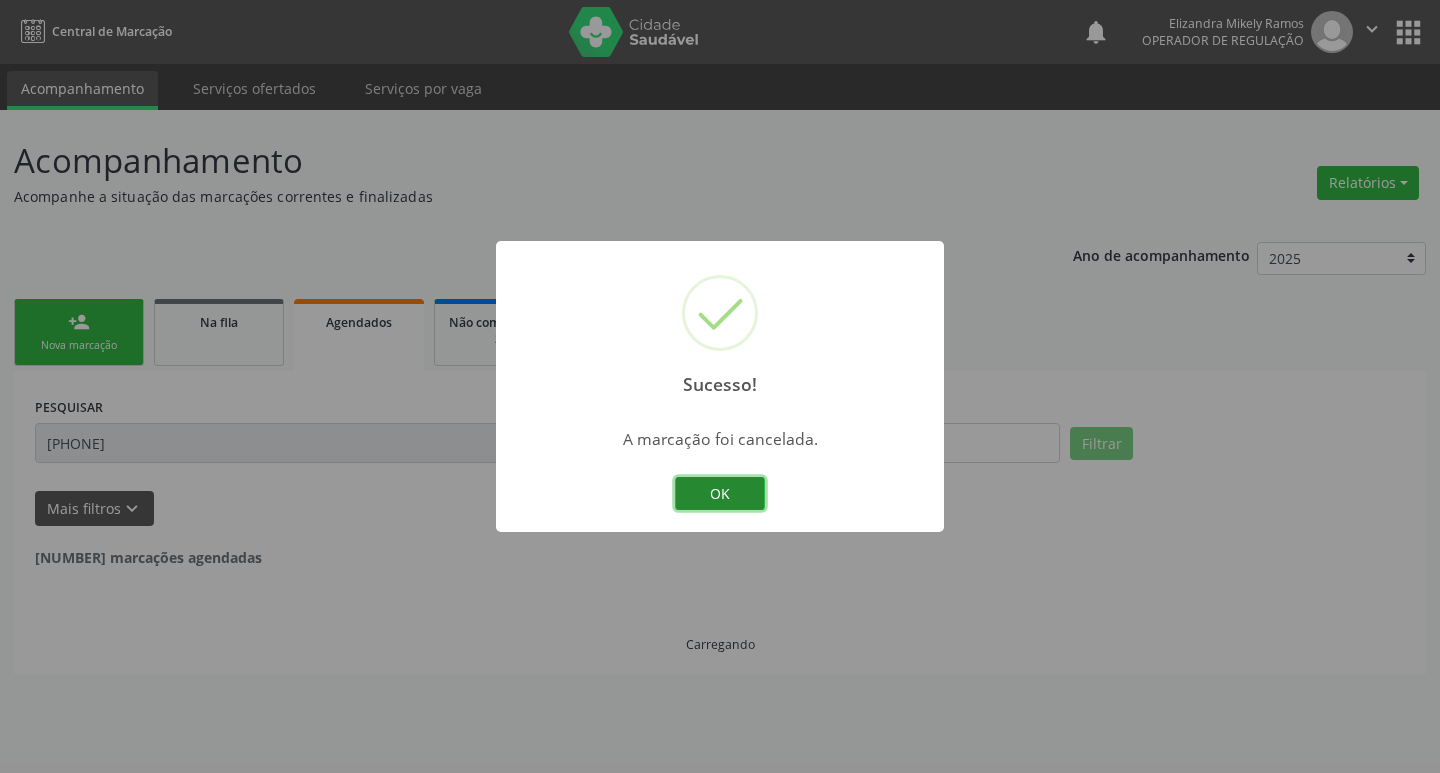 click on "OK" at bounding box center [720, 494] 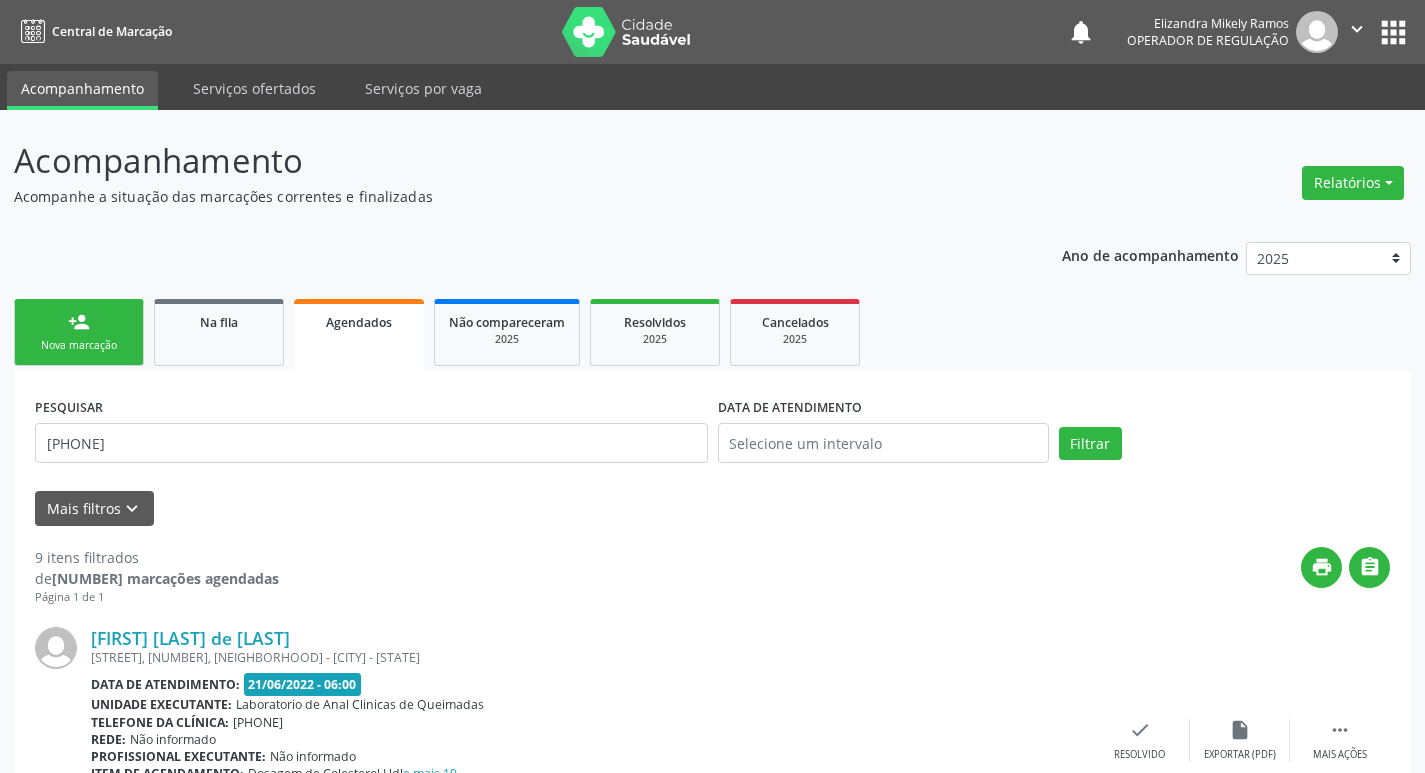 click on "Nova marcação" at bounding box center [79, 345] 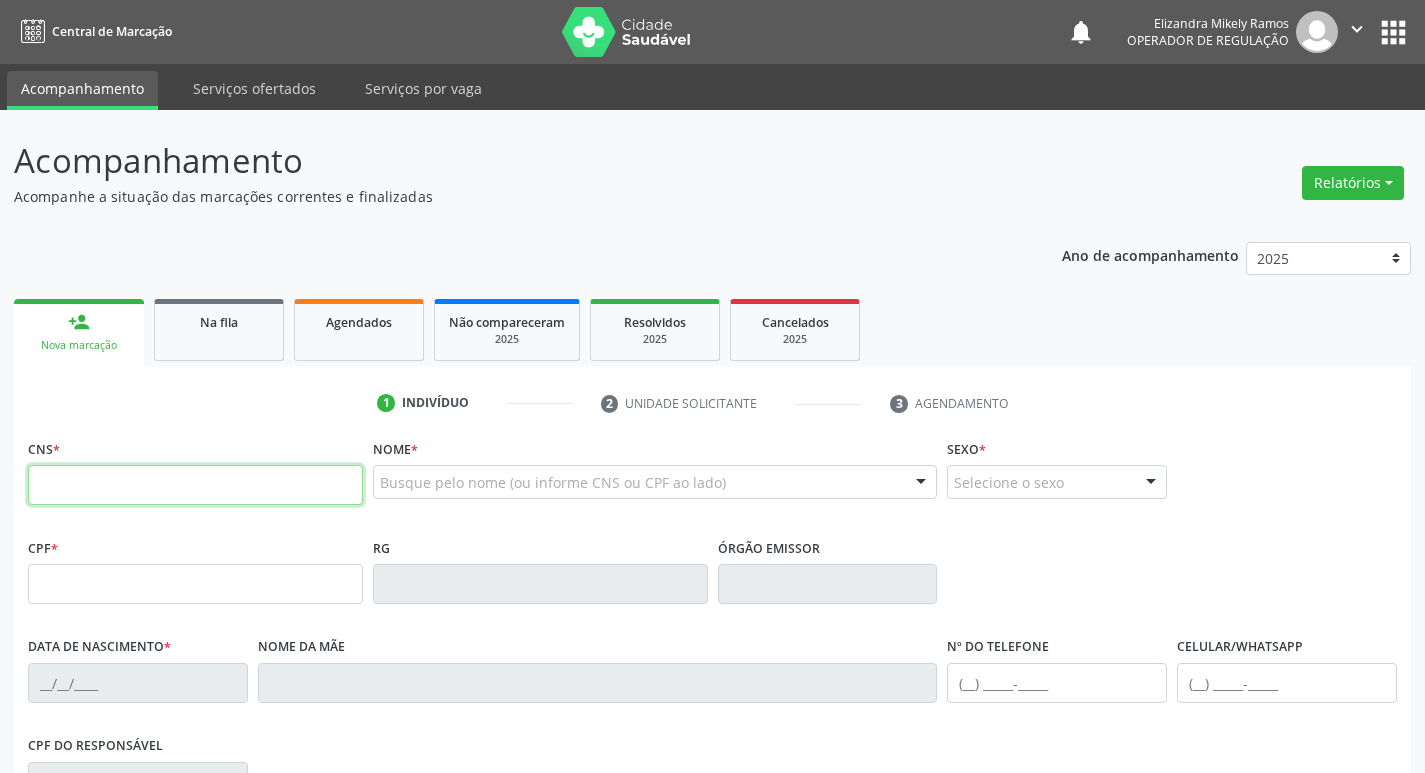 click at bounding box center [195, 485] 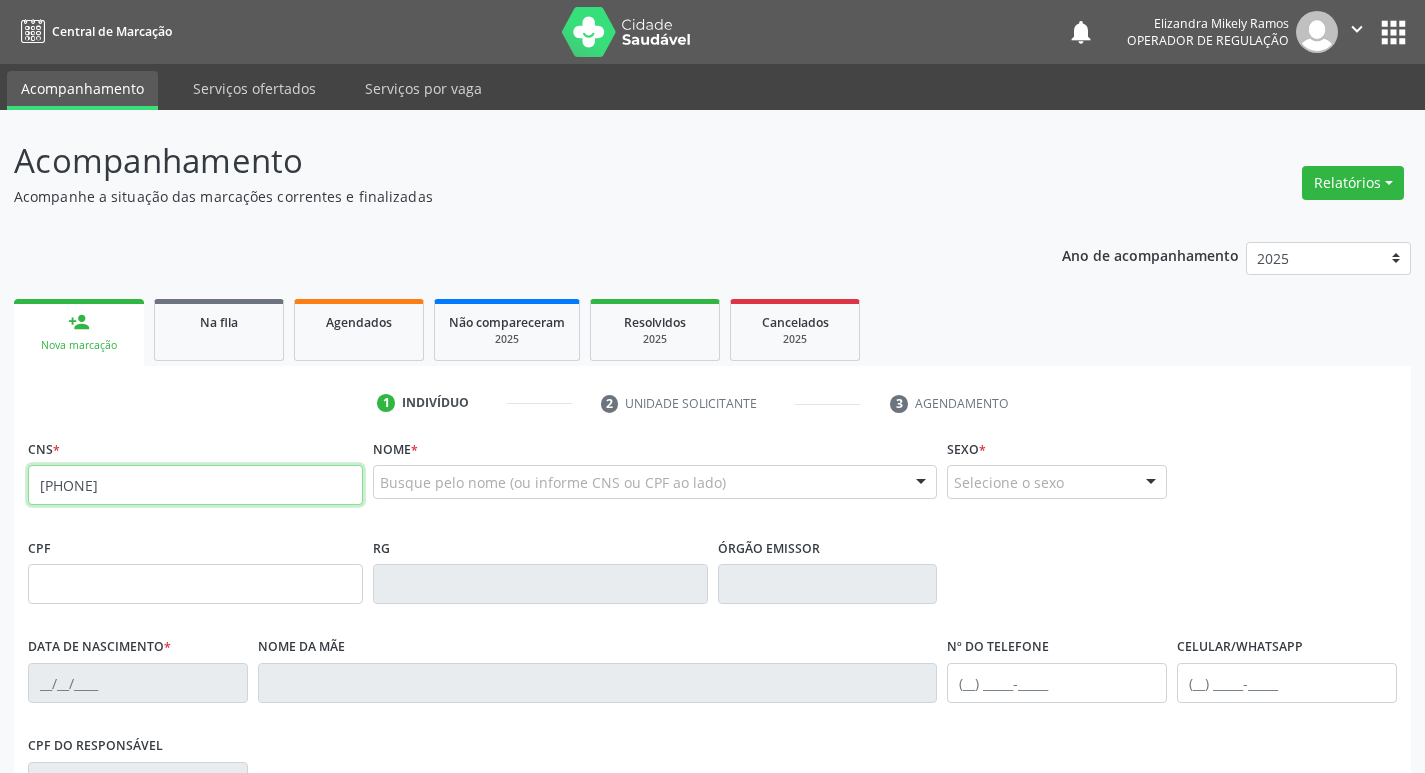 type on "701 8092 8129 0974" 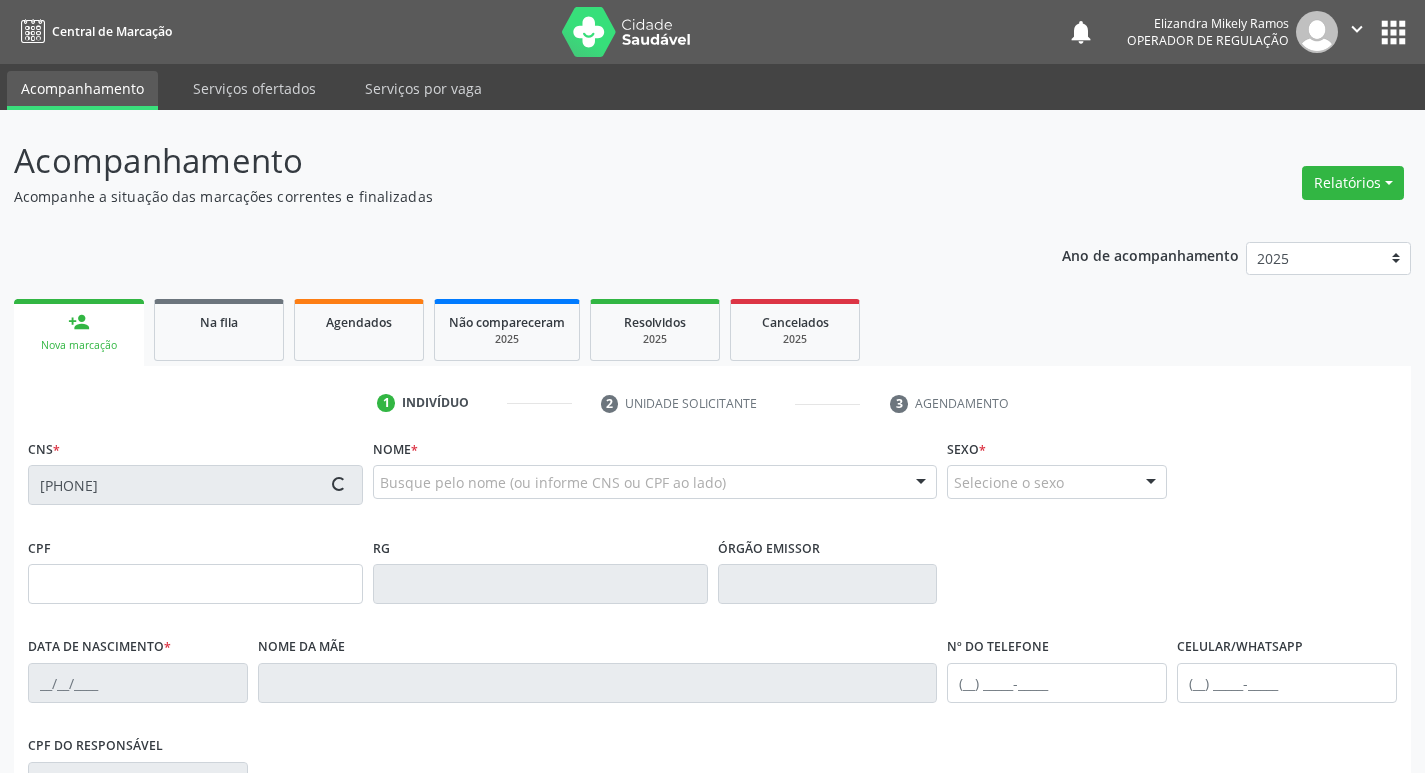type on "137.428.104-21" 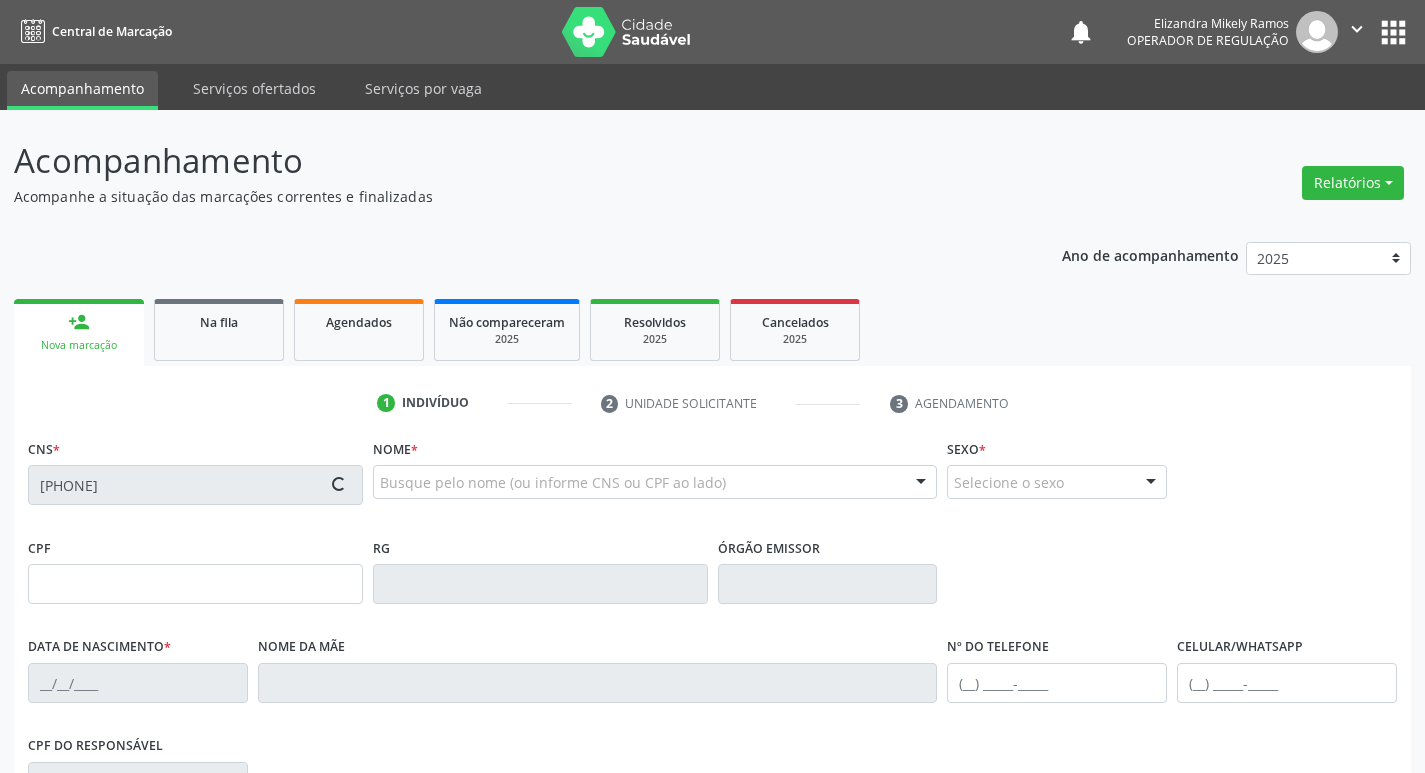 type on "09/04/2015" 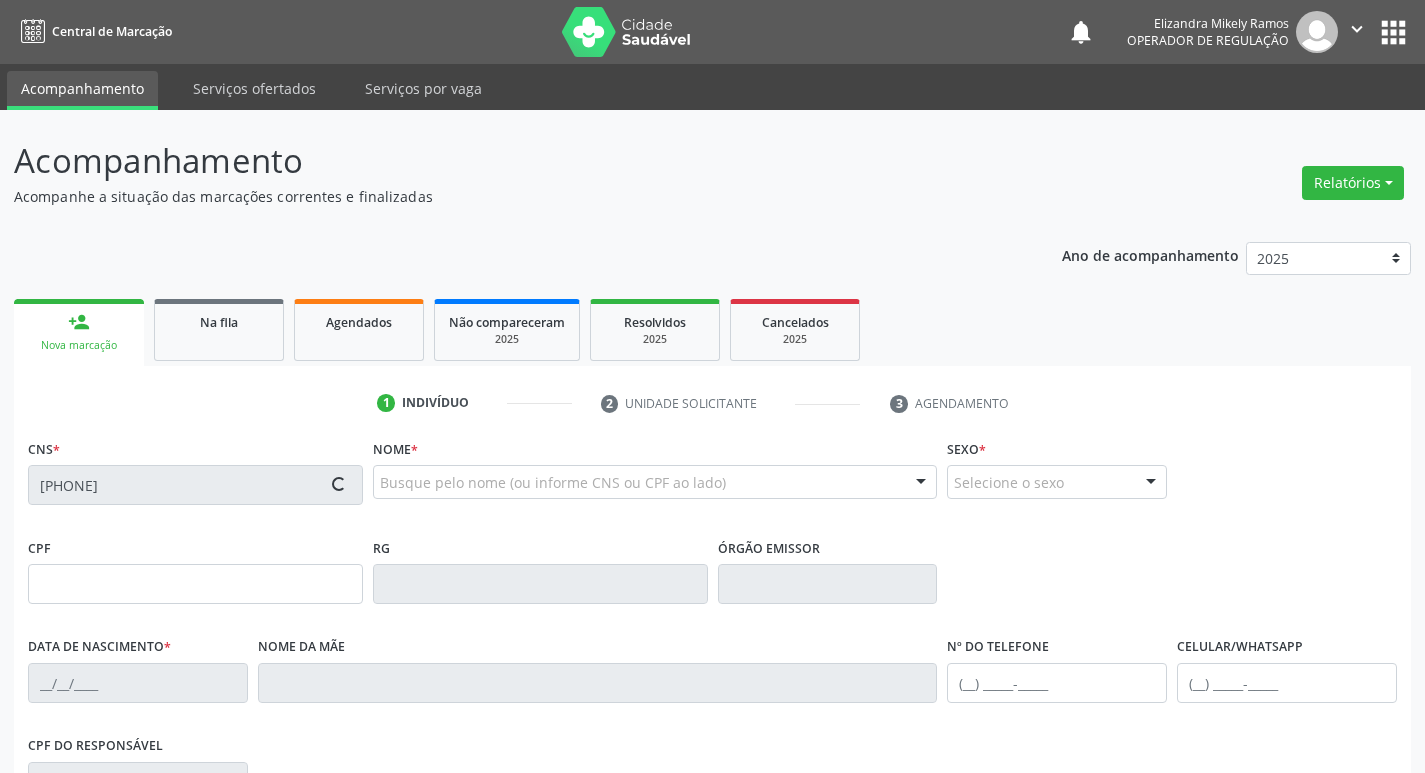 type on "Luana Aparecida da Silva" 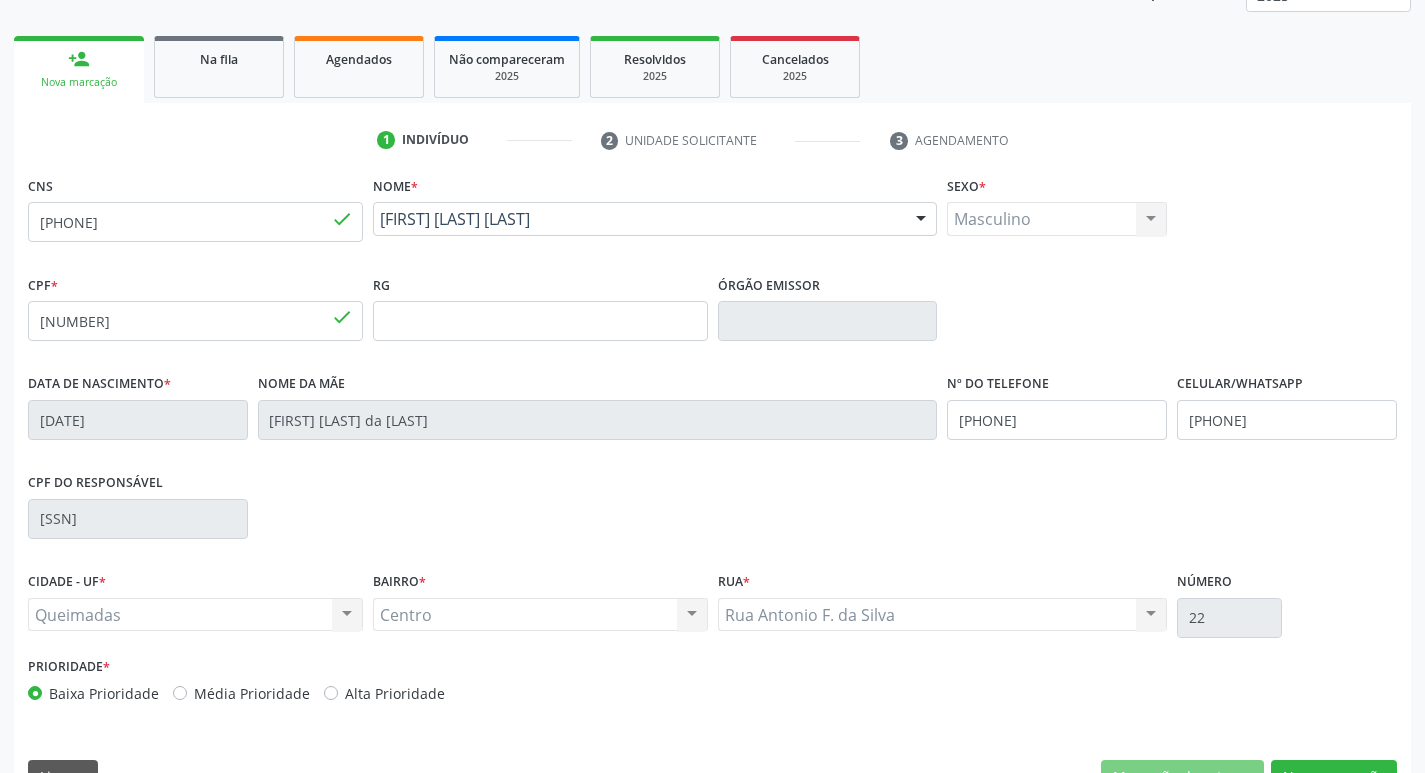 scroll, scrollTop: 311, scrollLeft: 0, axis: vertical 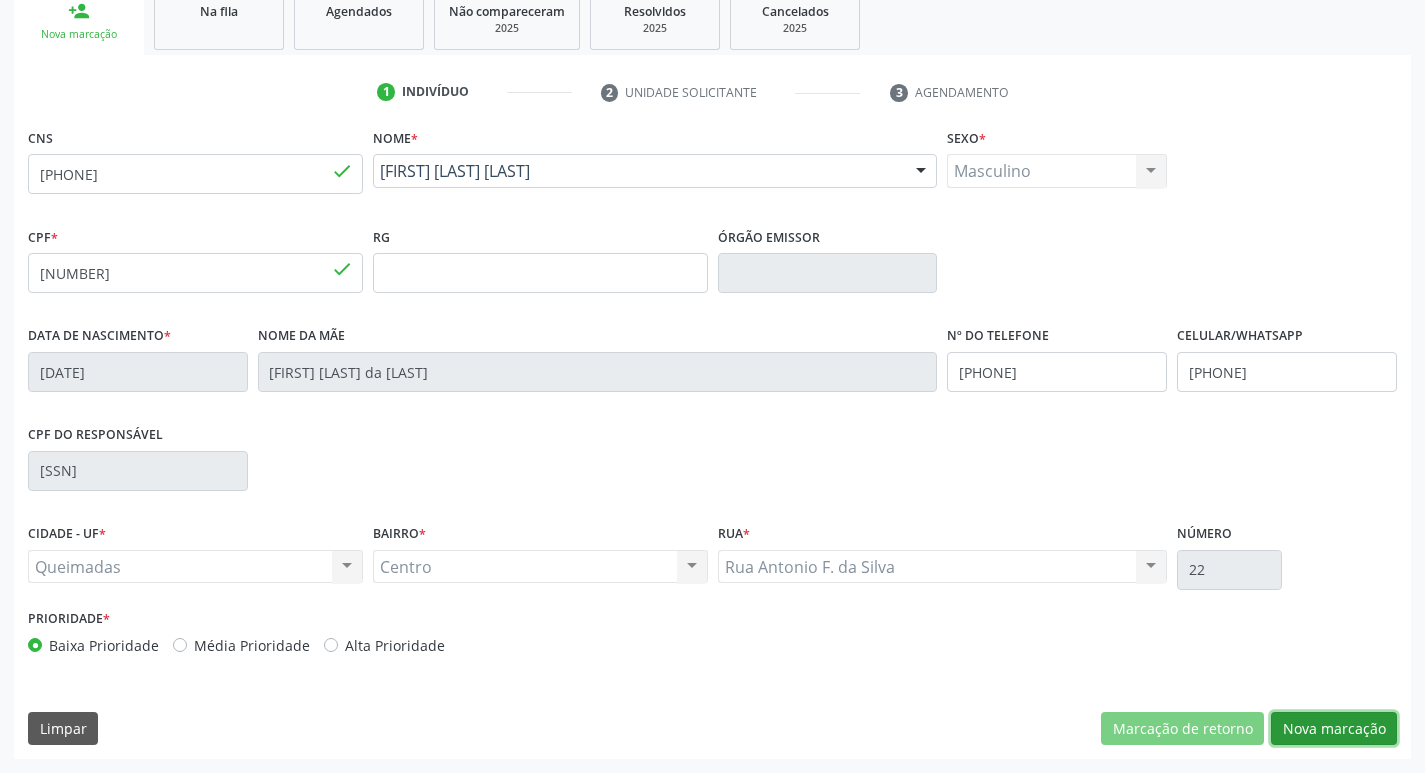 click on "Nova marcação" at bounding box center [1334, 729] 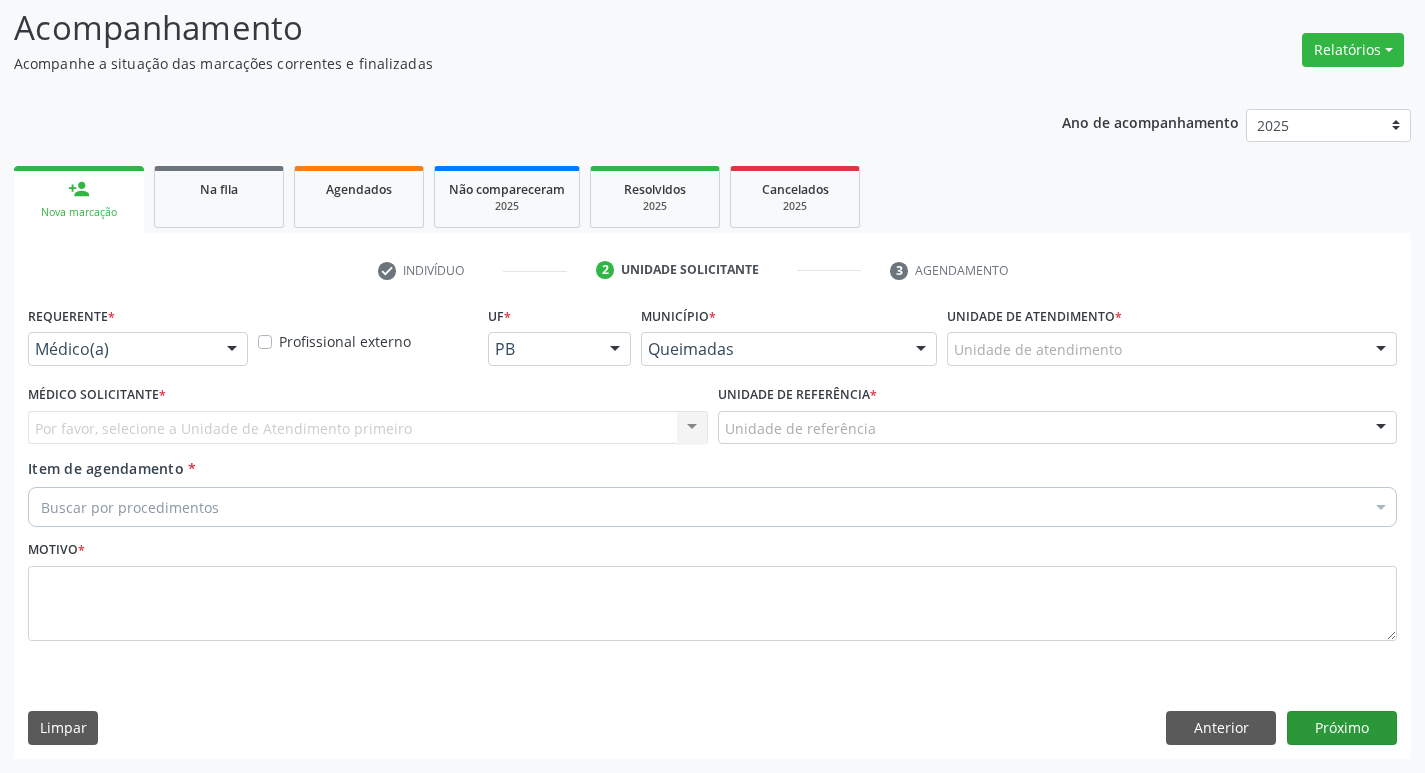 scroll, scrollTop: 133, scrollLeft: 0, axis: vertical 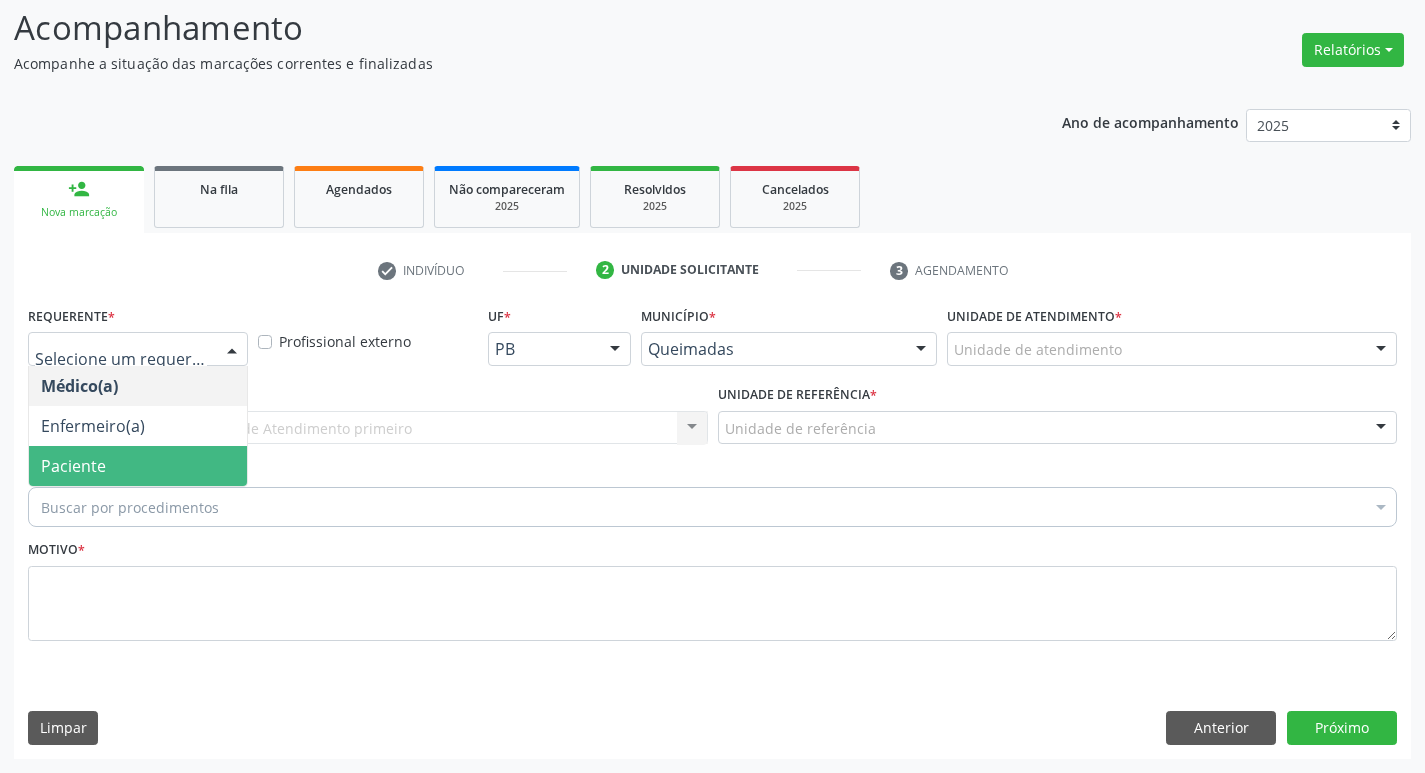 click on "Paciente" at bounding box center (138, 466) 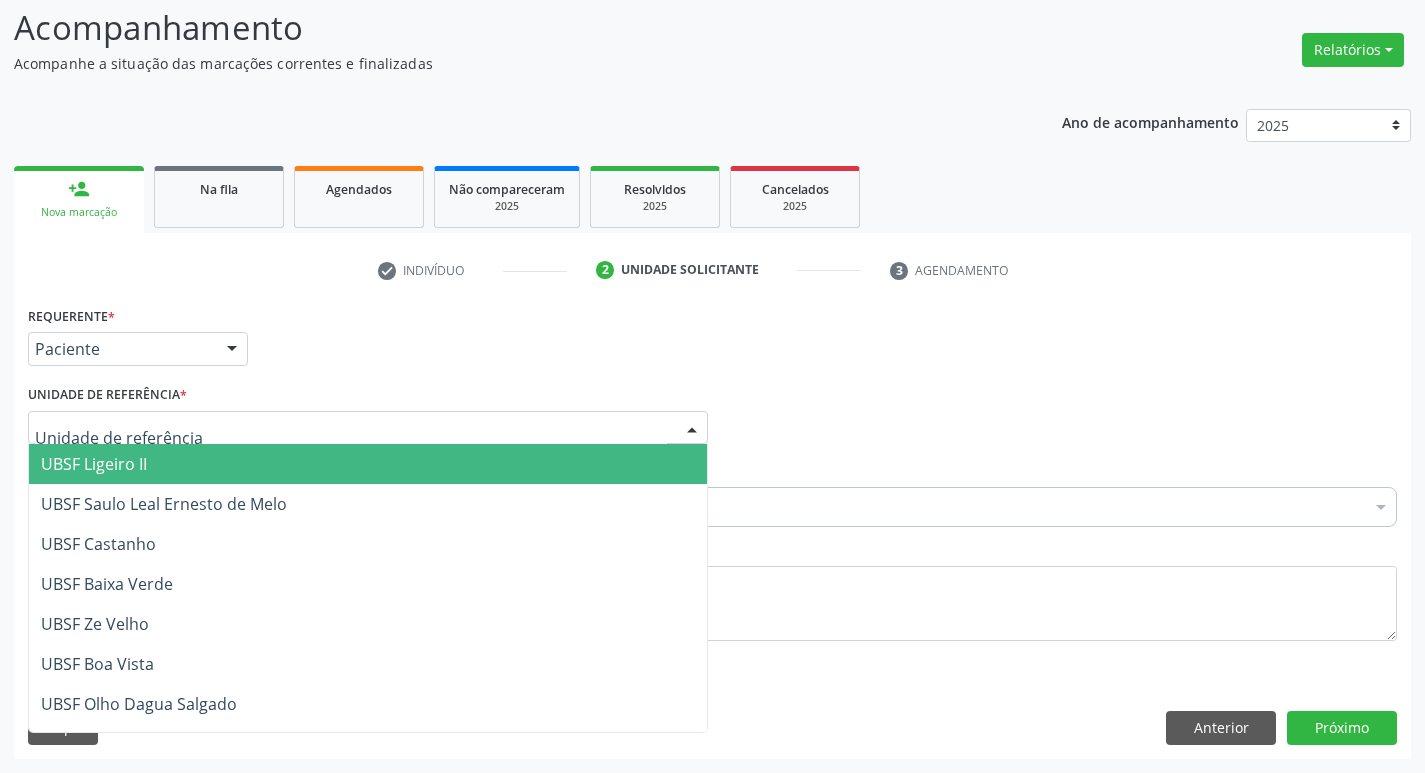 click at bounding box center [368, 428] 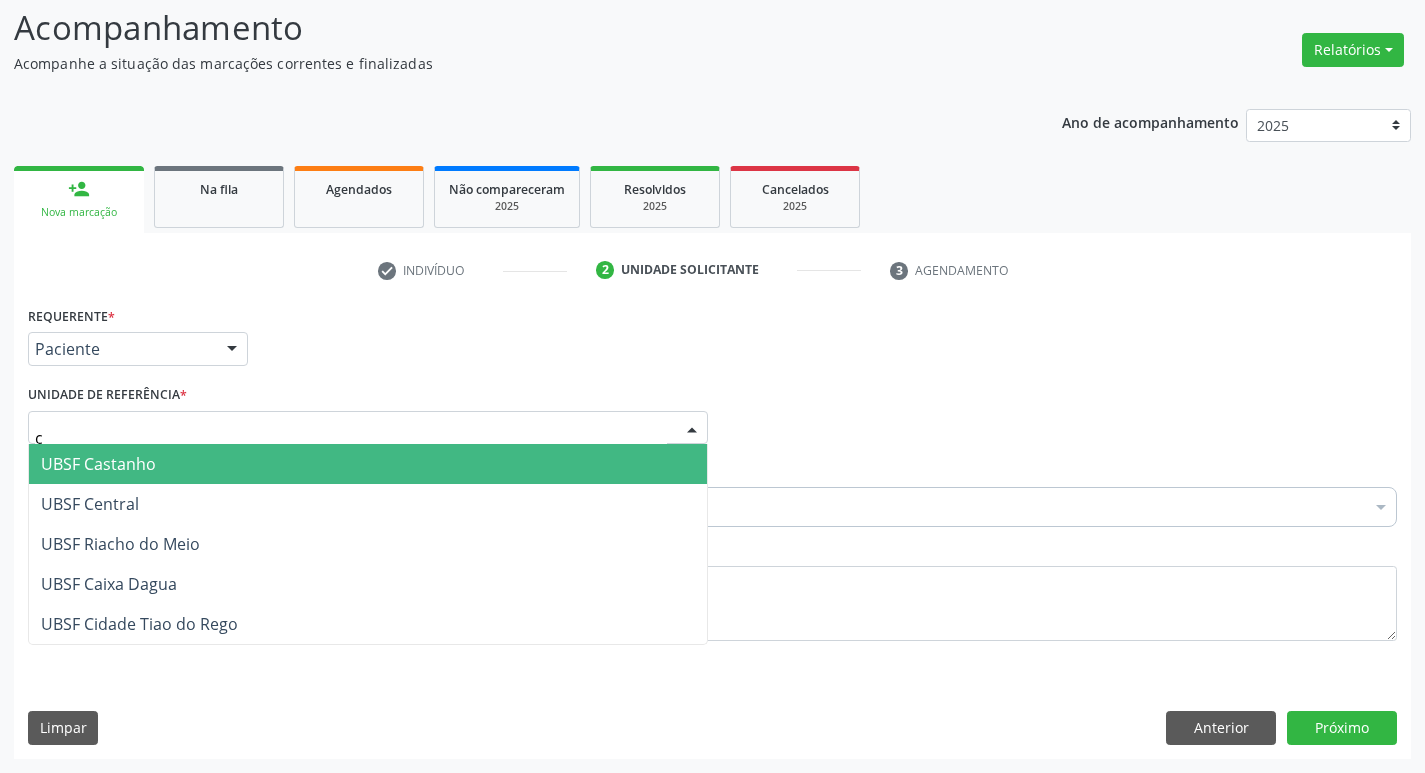 type on "ce" 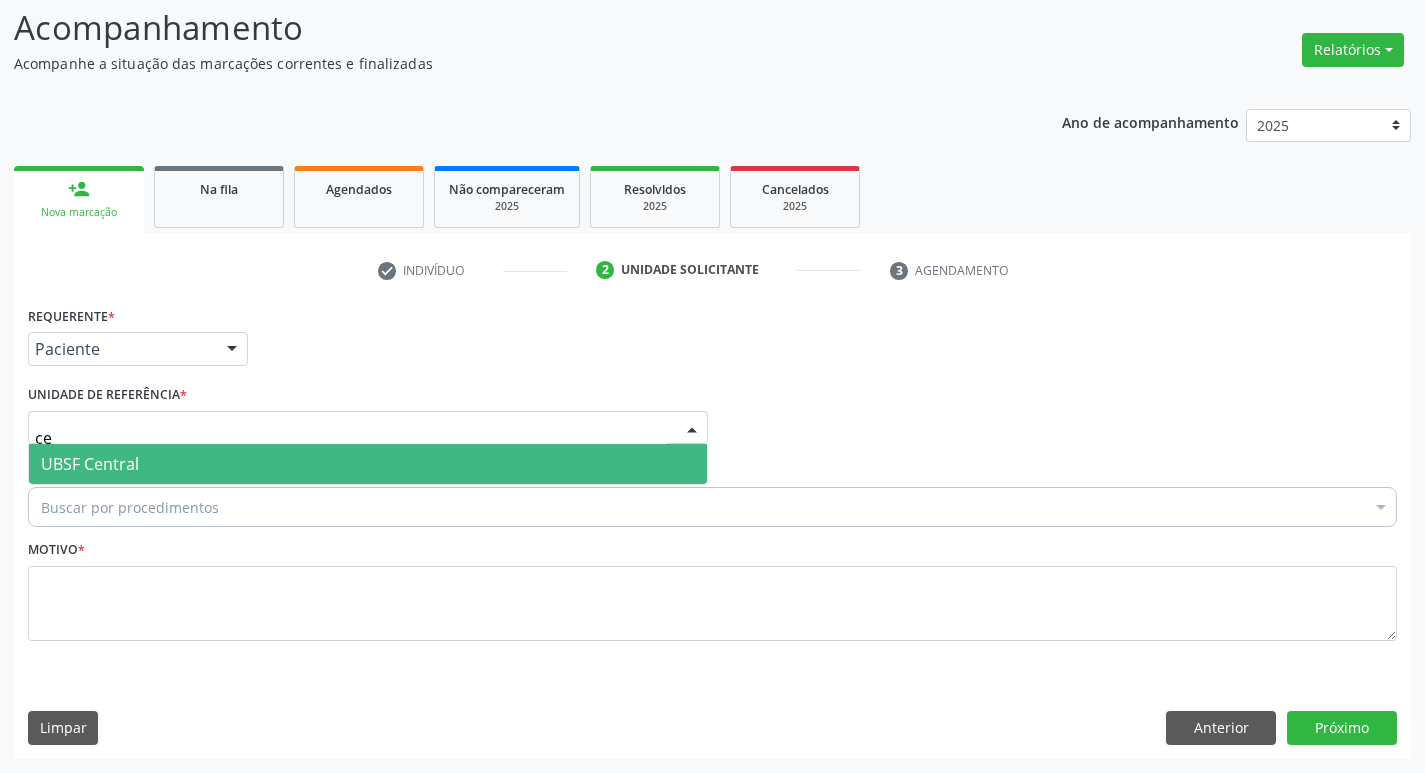click on "UBSF Central" at bounding box center (90, 464) 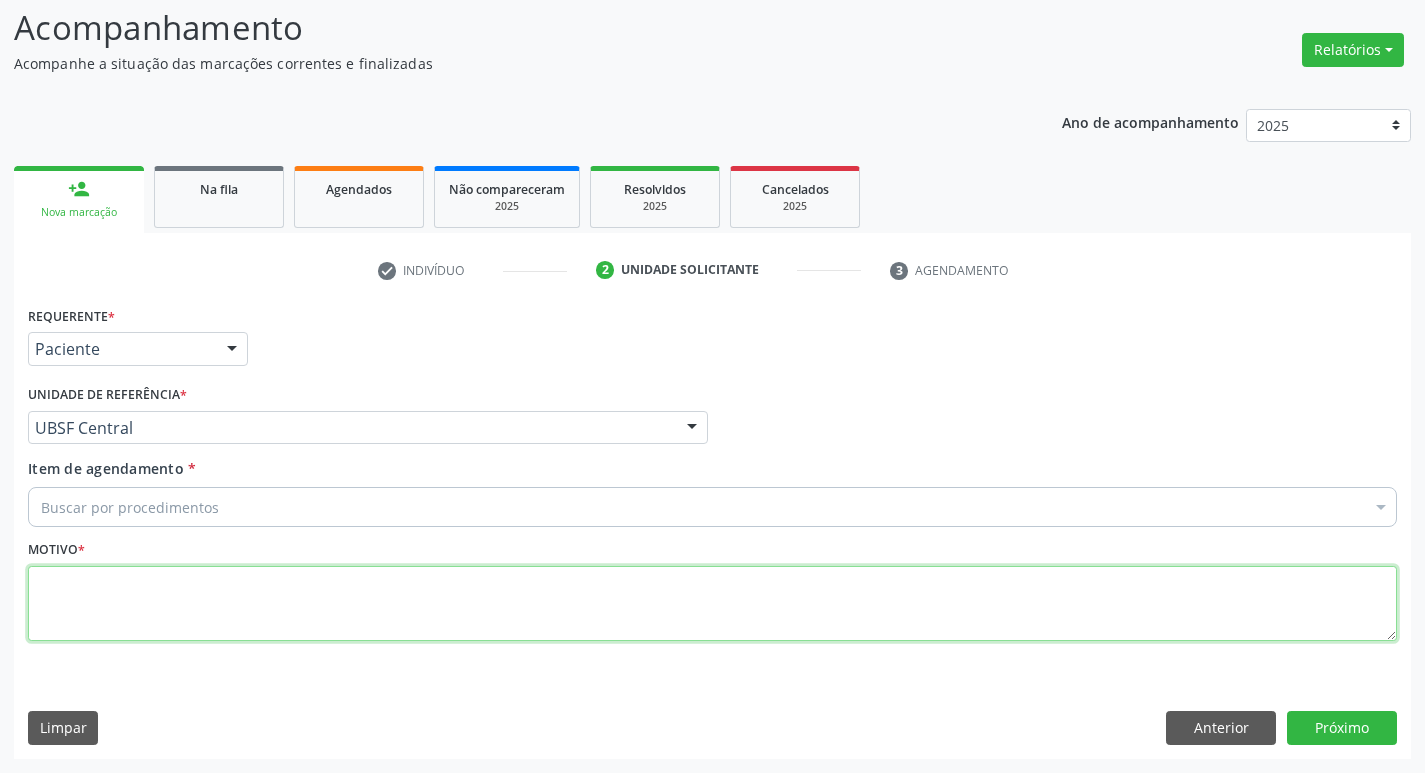 click at bounding box center [712, 604] 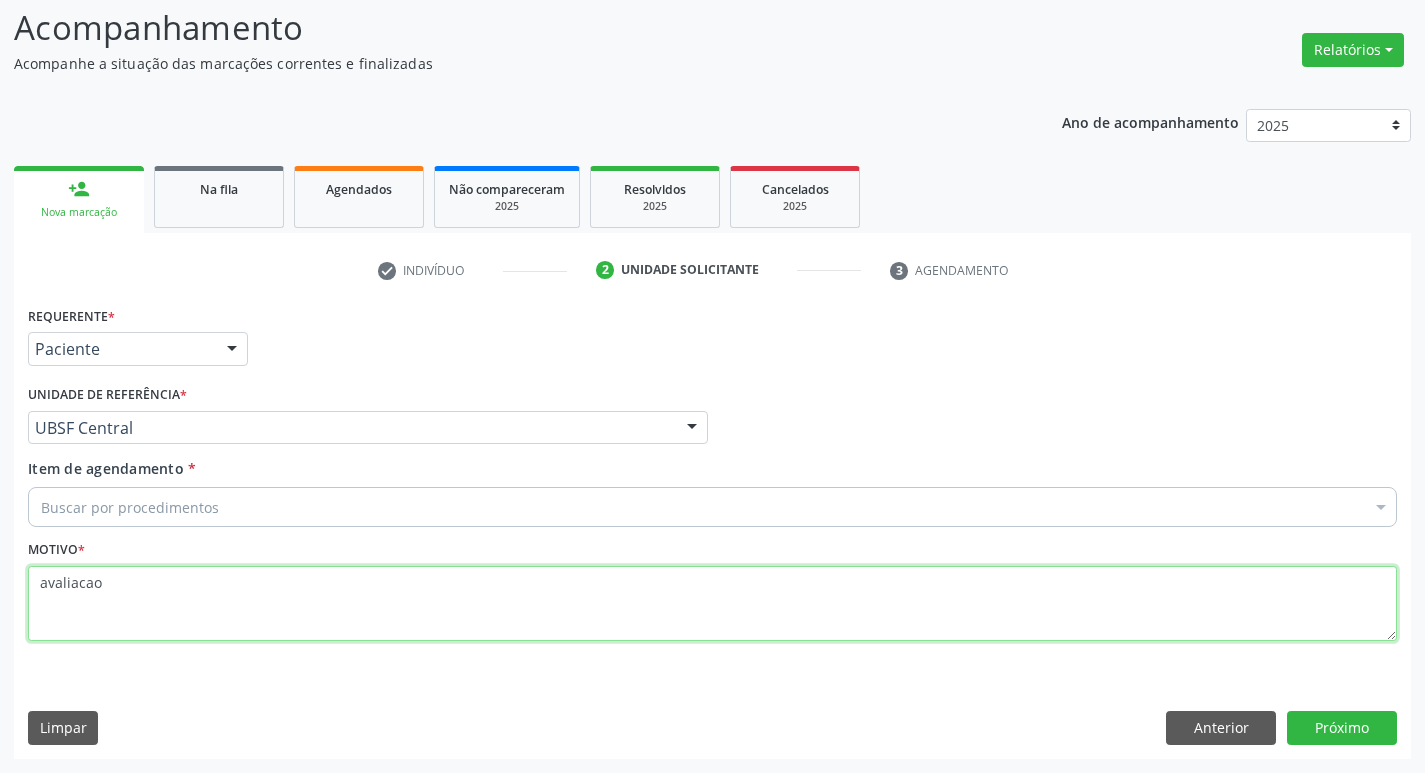 type on "avaliacao" 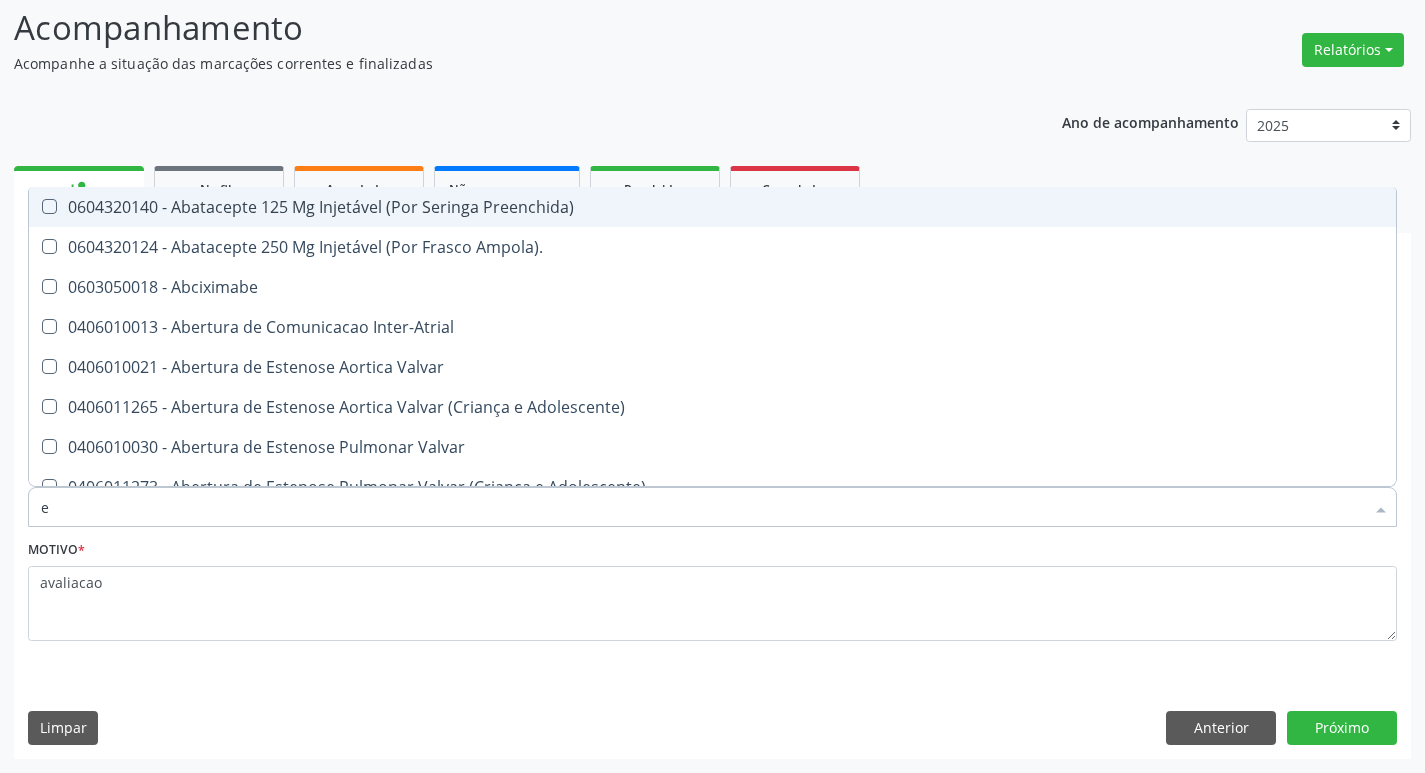 type on "ENDOCR" 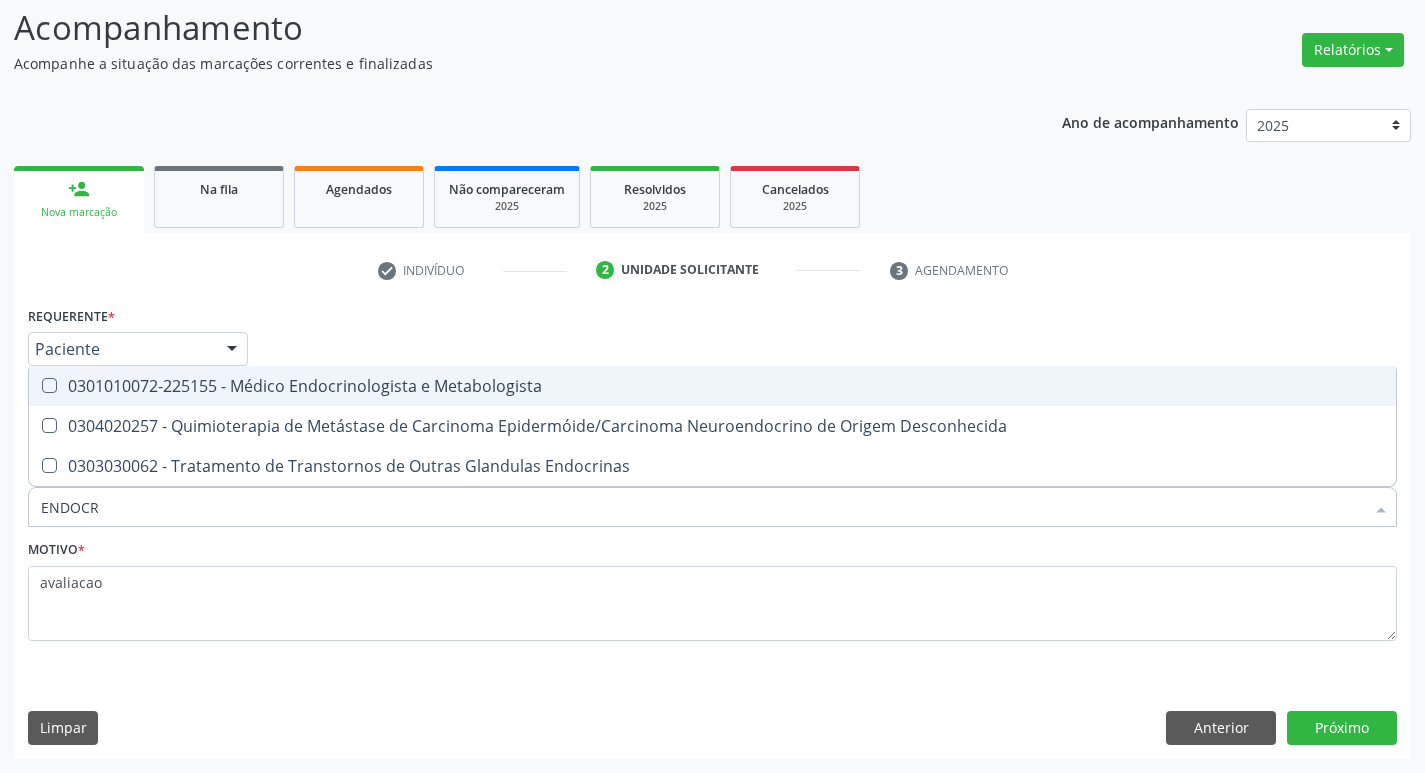 click on "0301010072-225155 - Médico Endocrinologista e Metabologista" at bounding box center (712, 386) 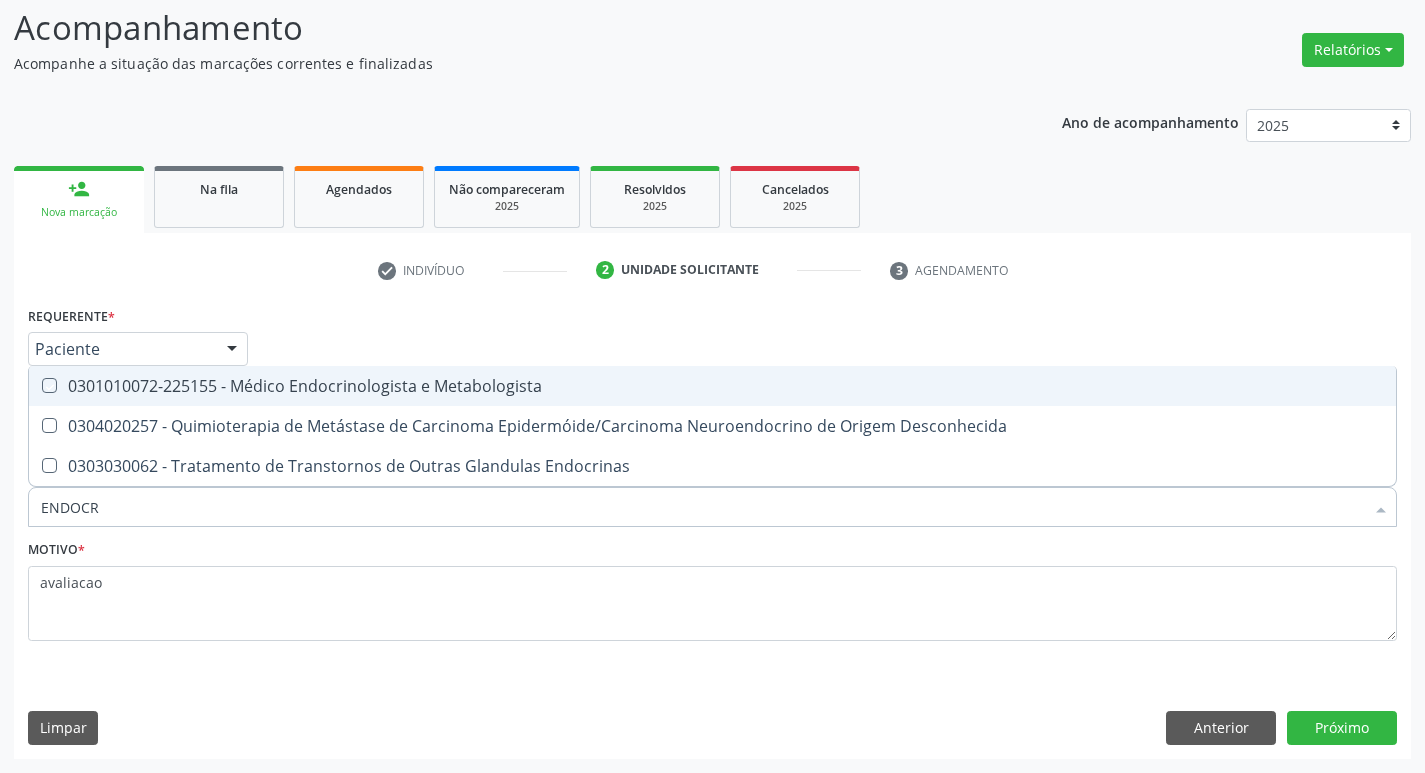 checkbox on "true" 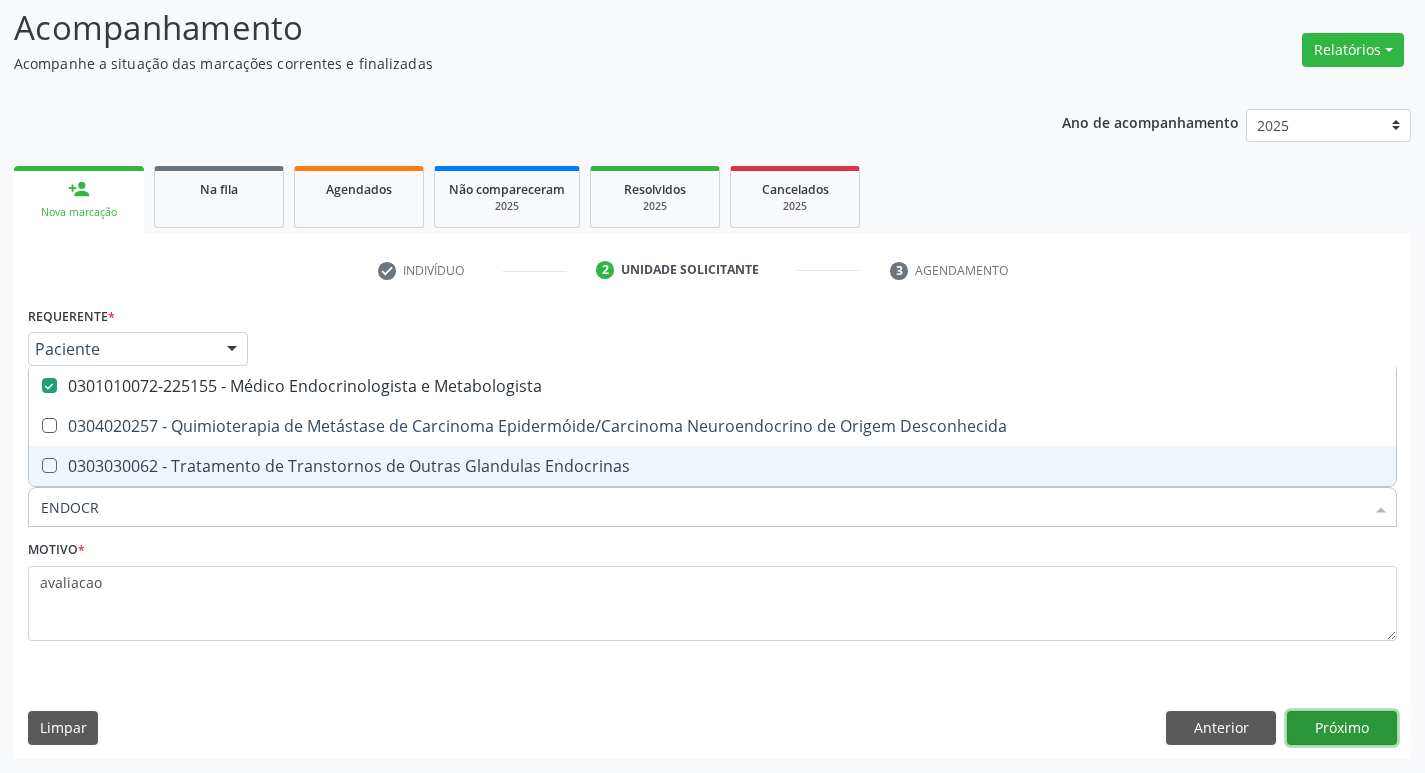 click on "Próximo" at bounding box center [1342, 728] 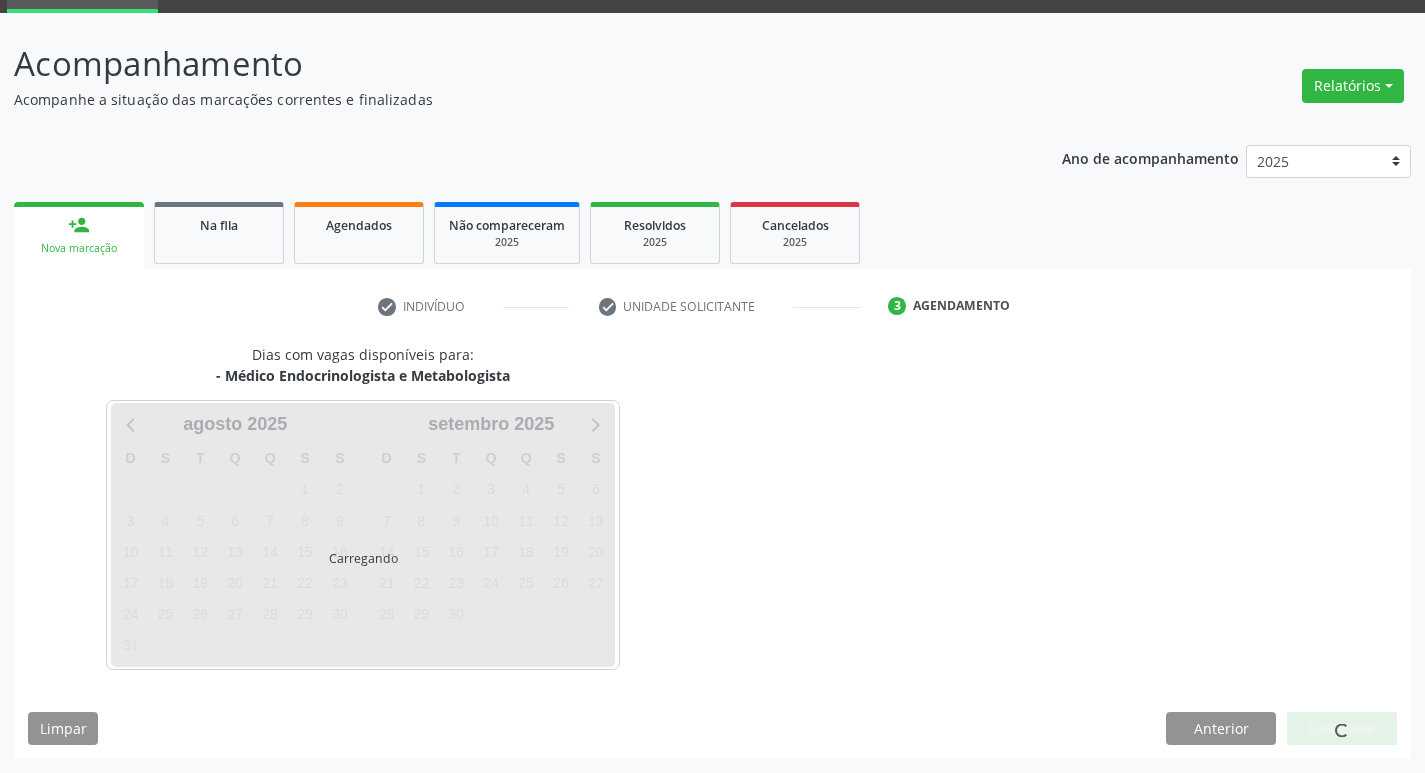 scroll, scrollTop: 97, scrollLeft: 0, axis: vertical 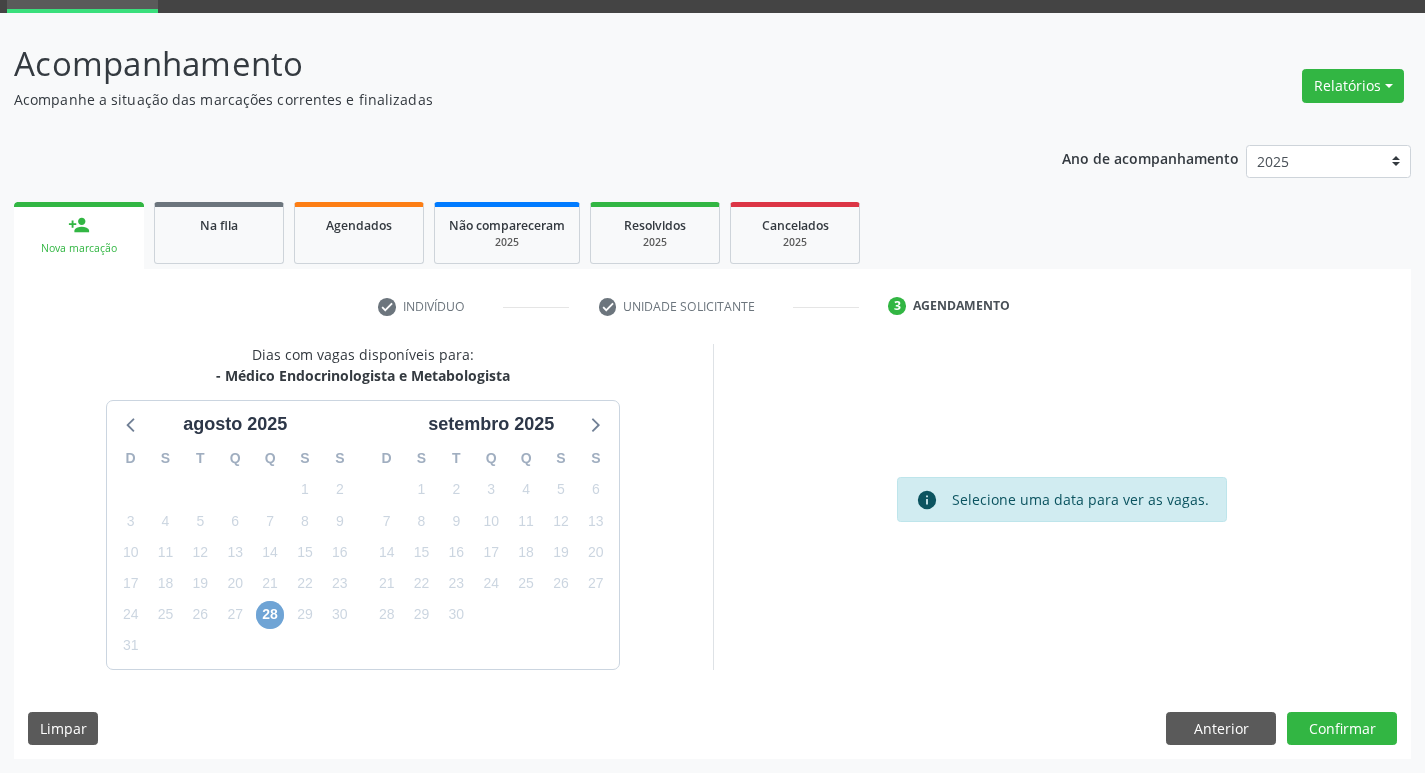 click on "28" at bounding box center (270, 615) 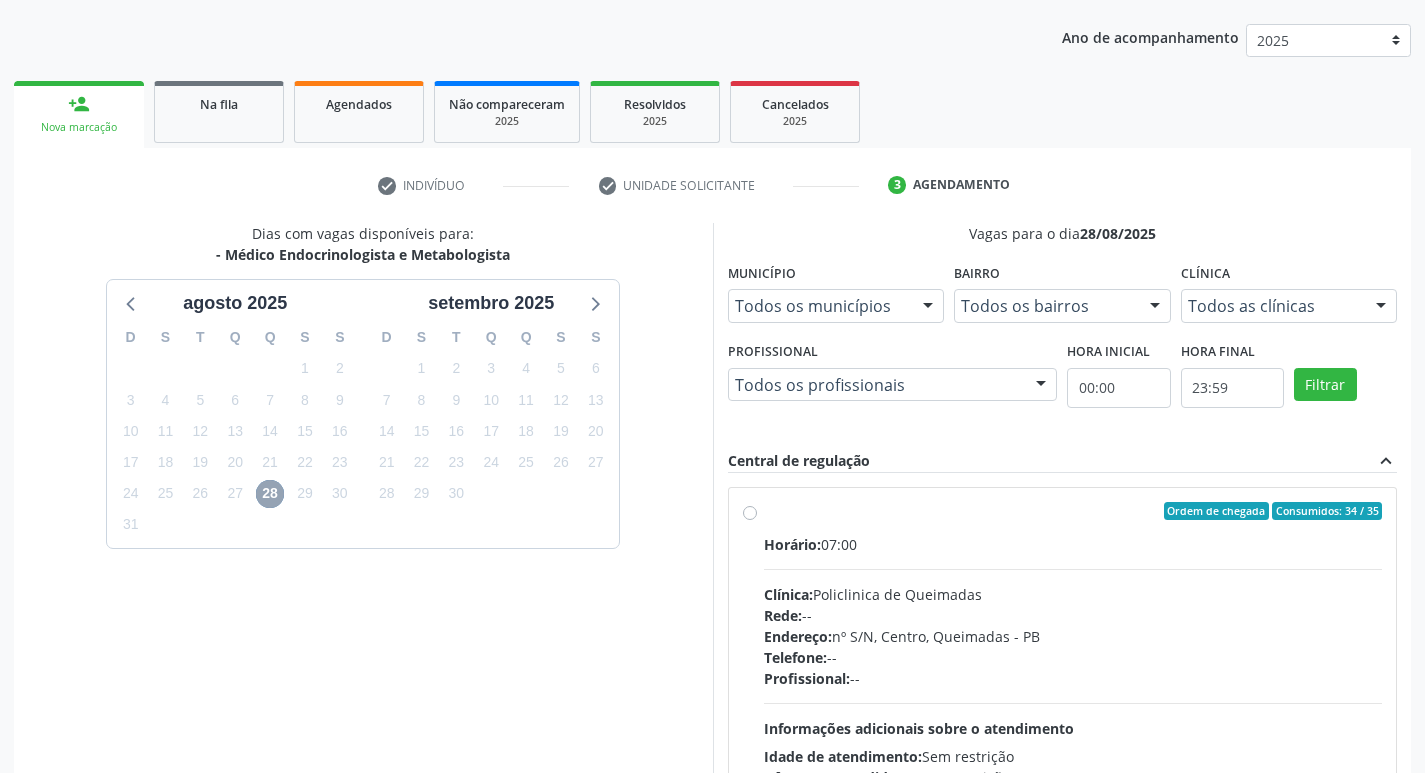 scroll, scrollTop: 386, scrollLeft: 0, axis: vertical 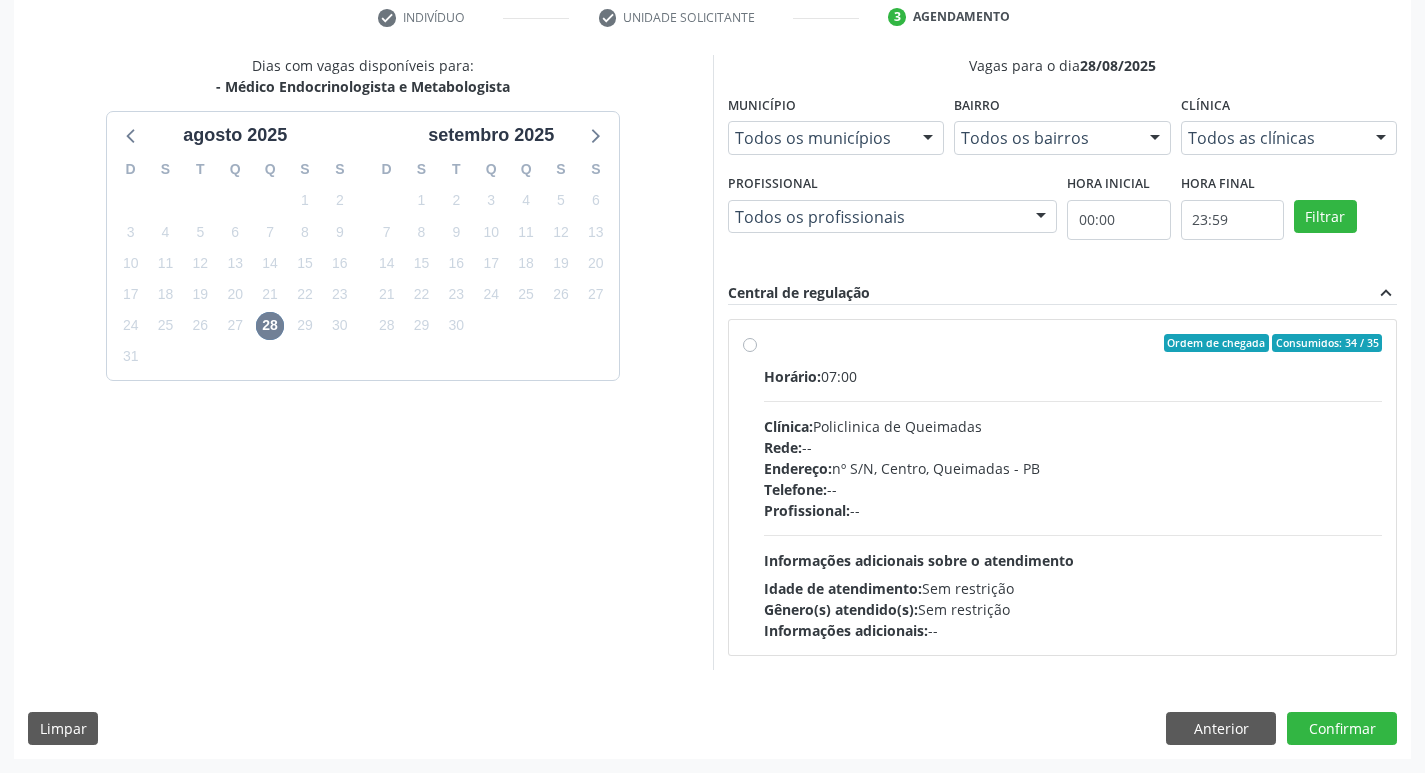 click on "Telefone:   --" at bounding box center (1073, 489) 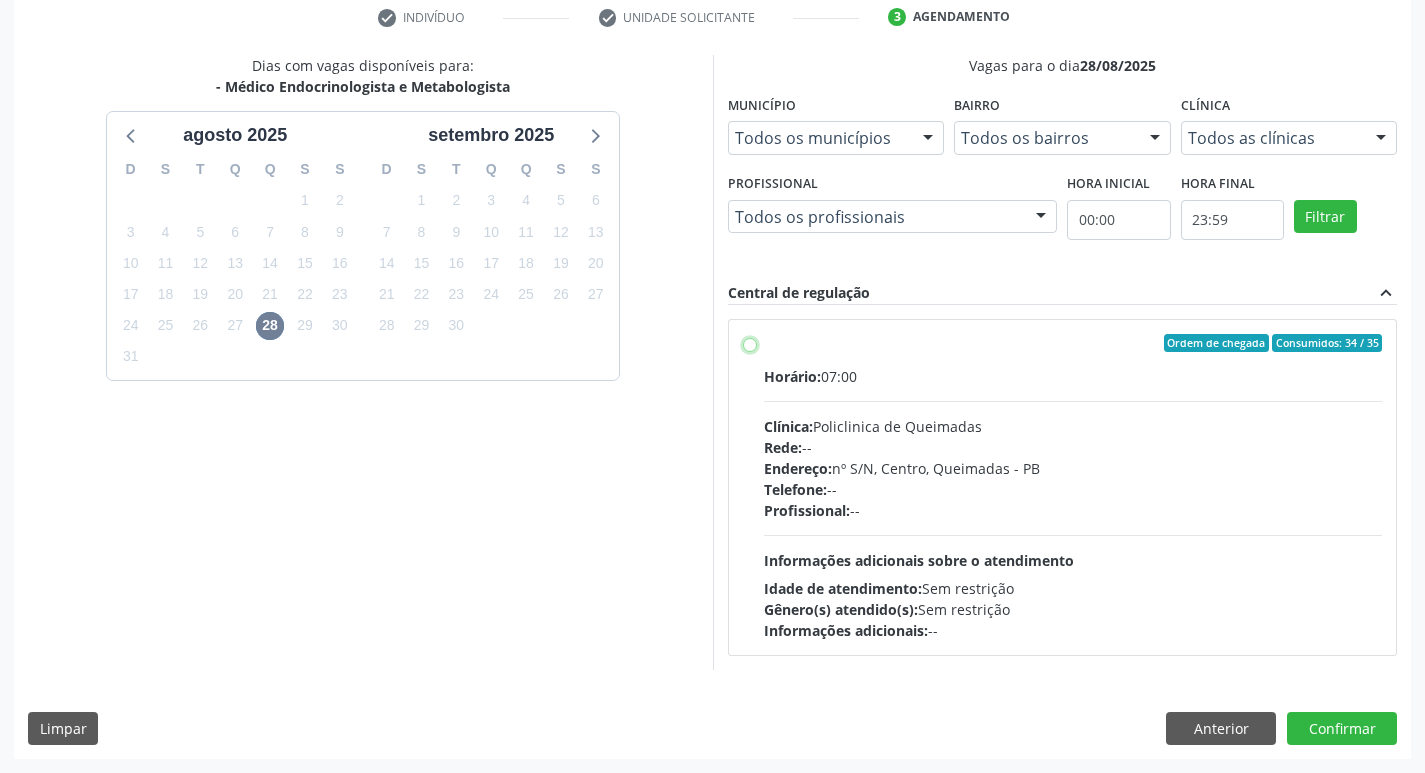 click on "Ordem de chegada
Consumidos: 34 / 35
Horário:   07:00
Clínica:  Policlinica de Queimadas
Rede:
--
Endereço:   nº S/N, Centro, [CITY] - [STATE]
Telefone:   --
Profissional:
--
Informações adicionais sobre o atendimento
Idade de atendimento:
Sem restrição
Gênero(s) atendido(s):
Sem restrição
Informações adicionais:
--" at bounding box center (750, 343) 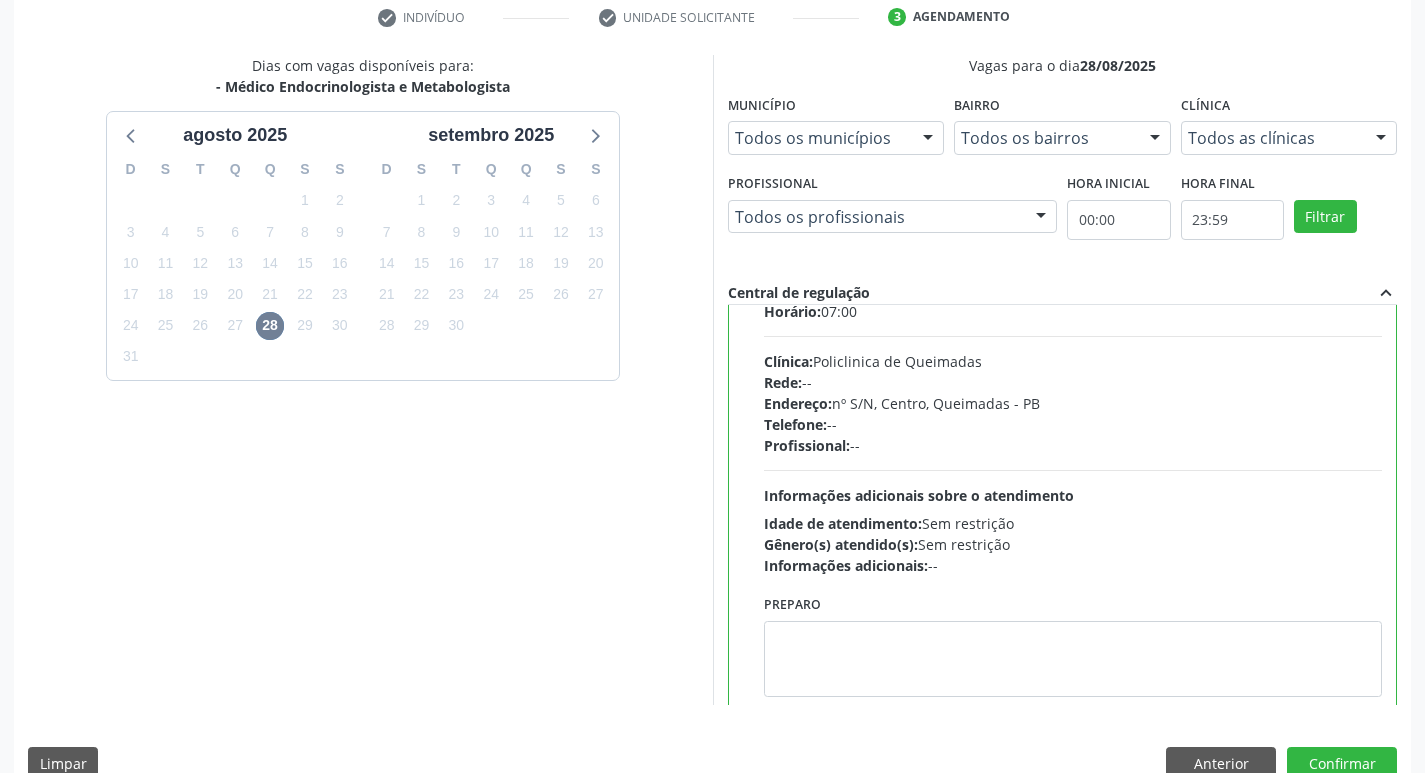 scroll, scrollTop: 99, scrollLeft: 0, axis: vertical 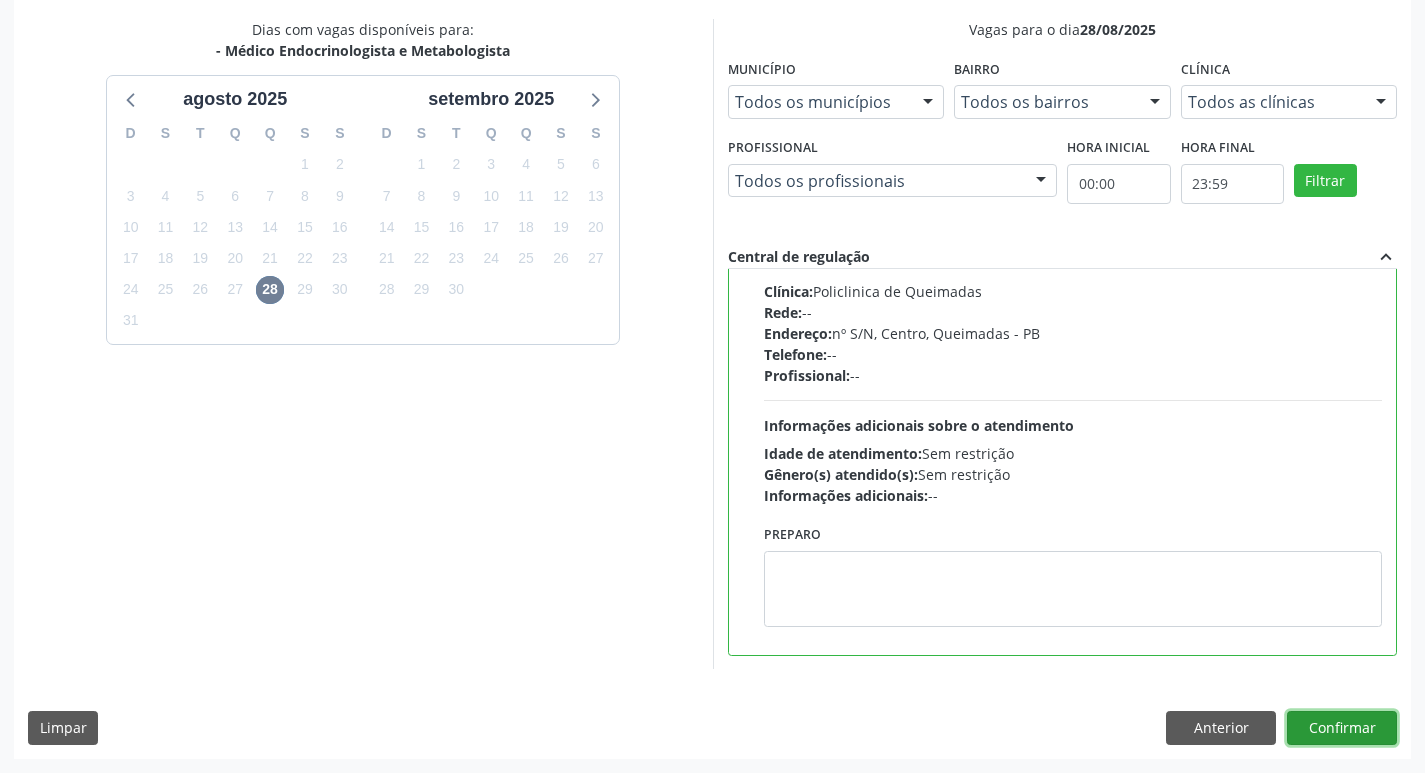 click on "Confirmar" at bounding box center [1342, 728] 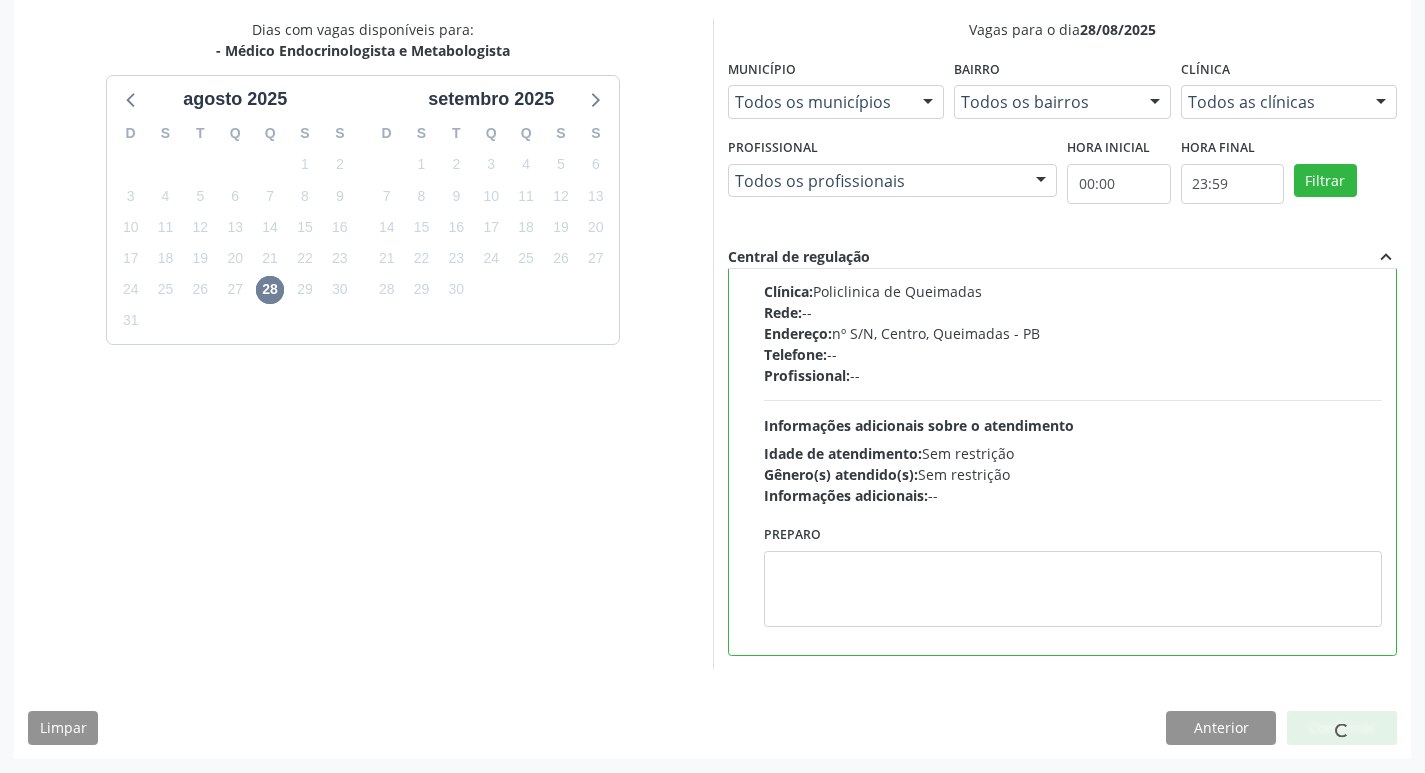 scroll, scrollTop: 0, scrollLeft: 0, axis: both 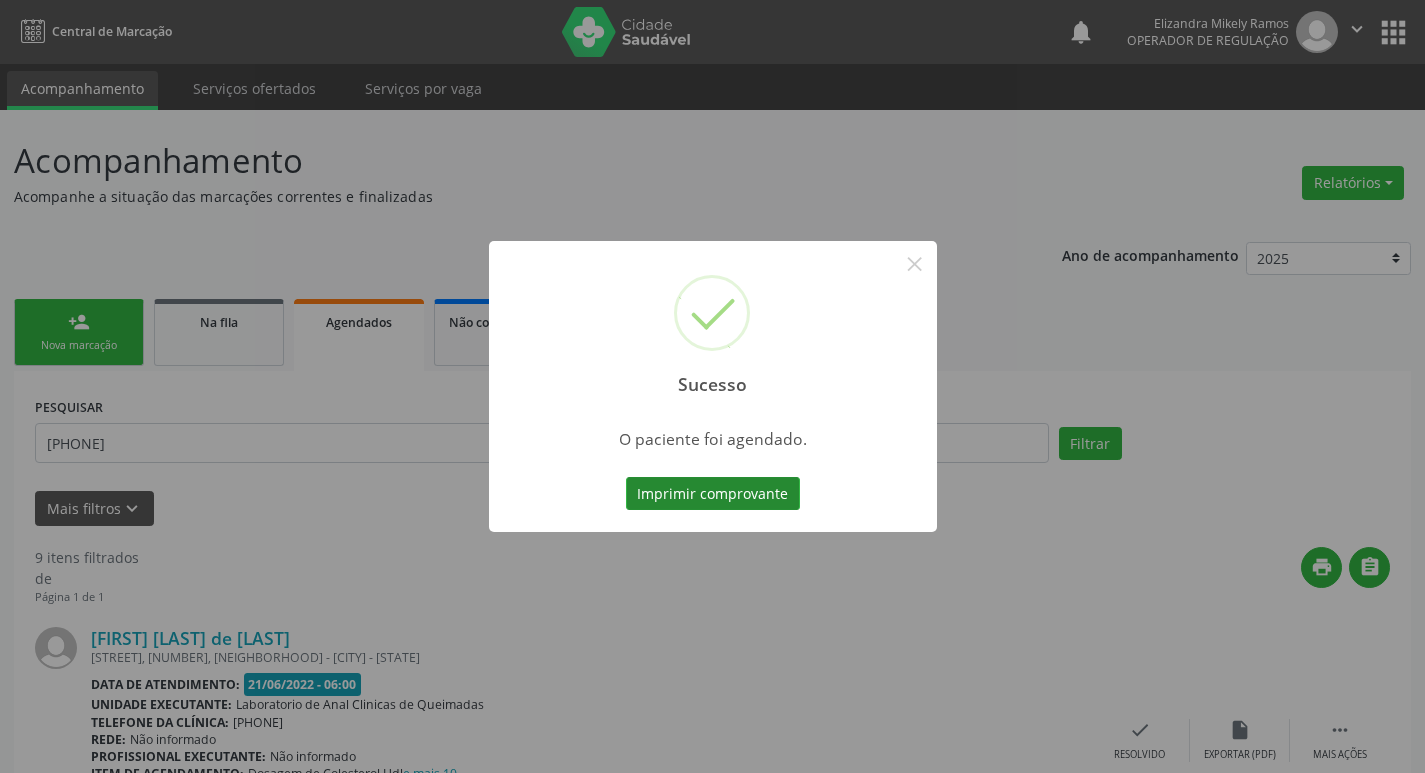click on "Imprimir comprovante" at bounding box center (713, 494) 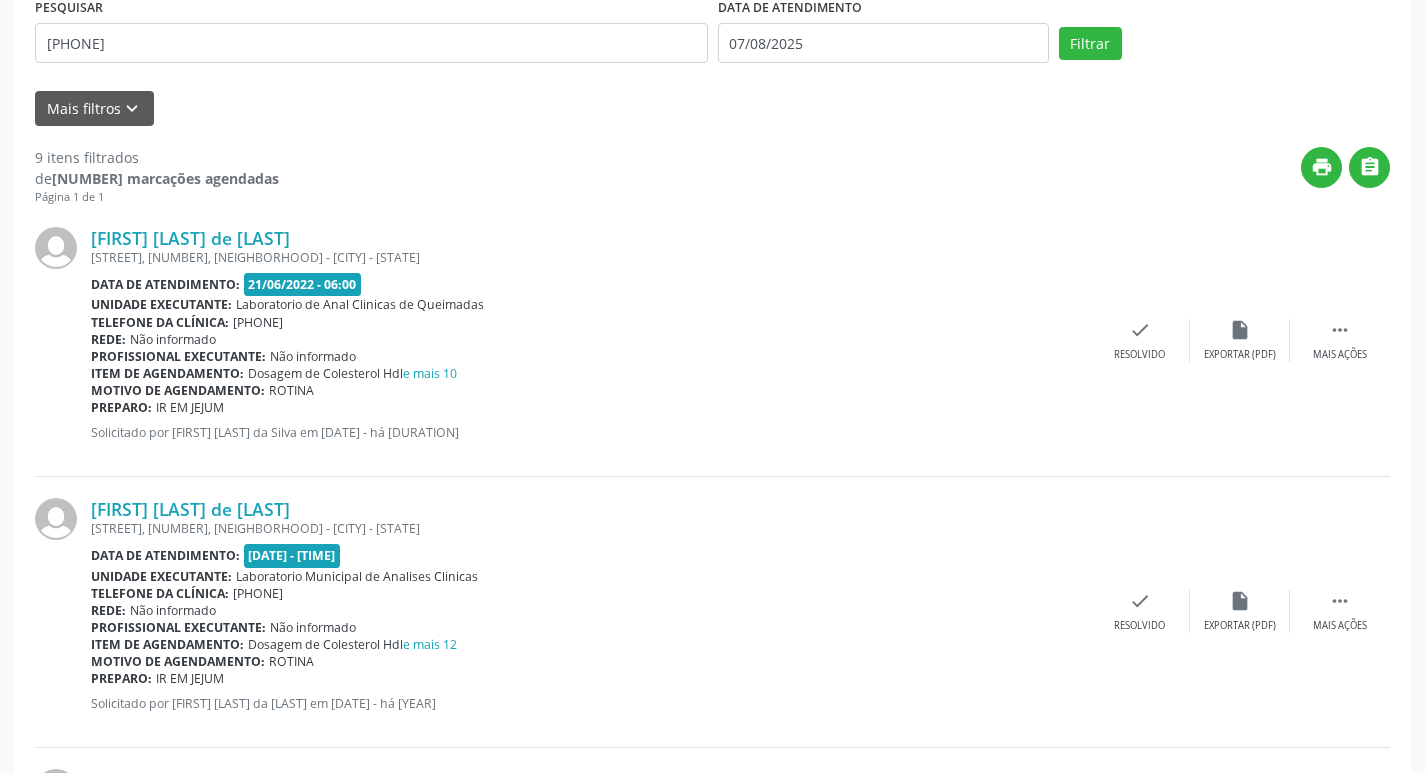 scroll, scrollTop: 0, scrollLeft: 0, axis: both 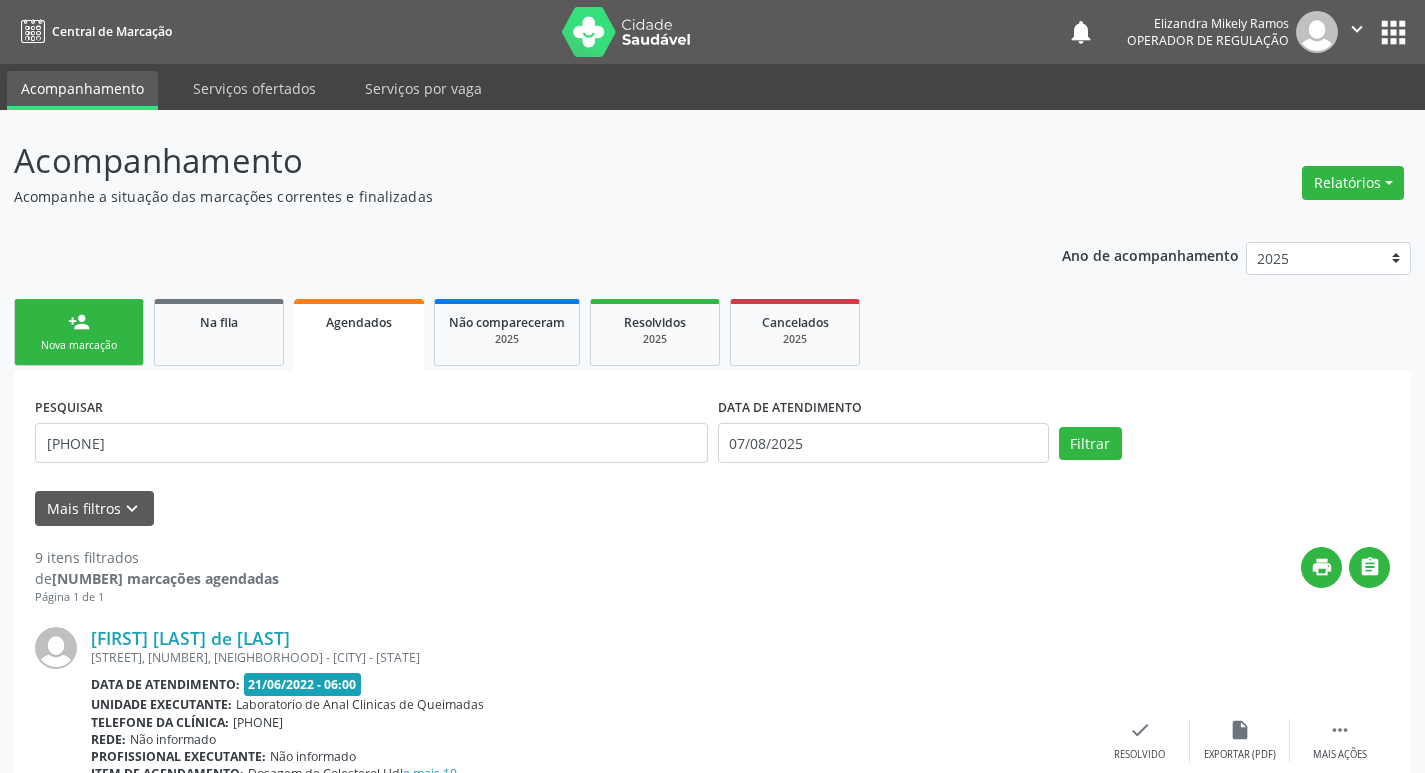 click on "person_add
Nova marcação" at bounding box center (79, 332) 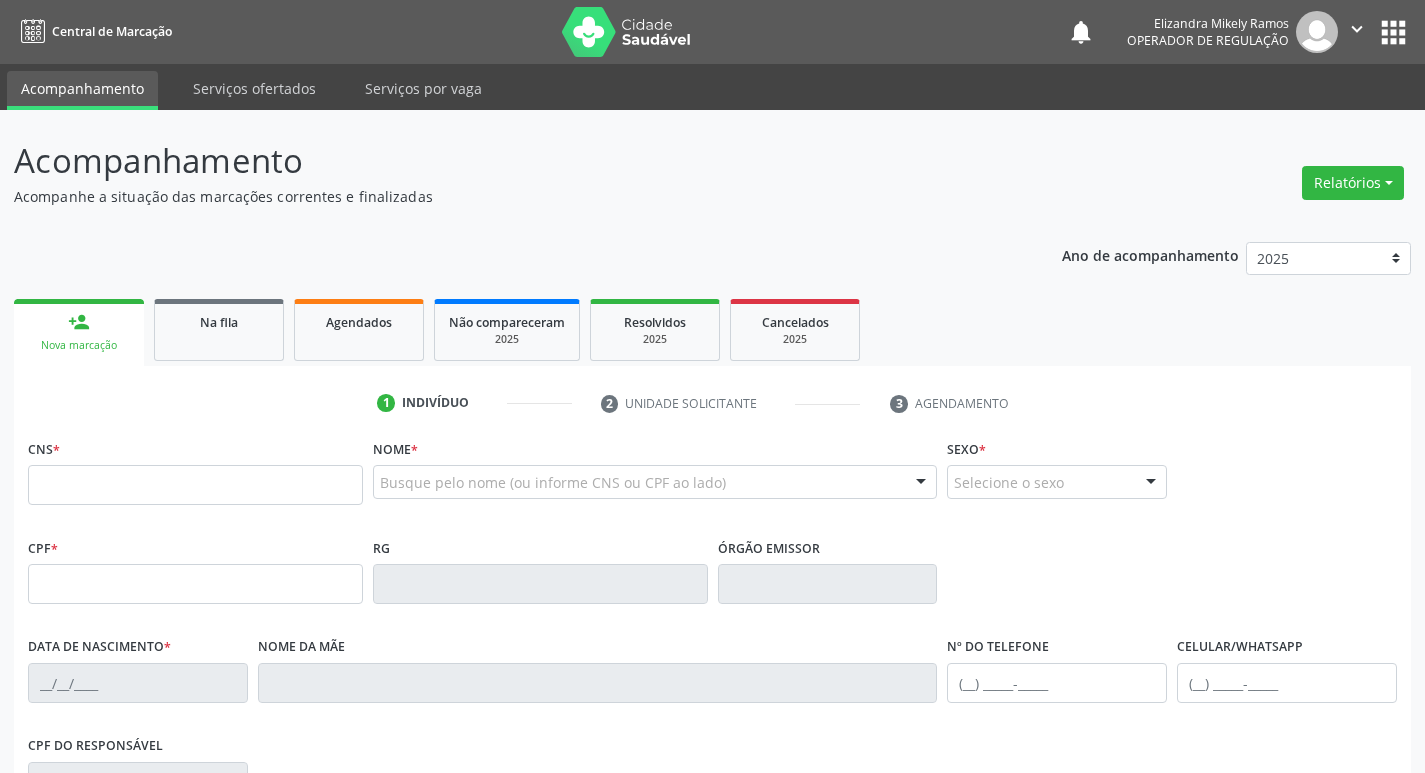 click on "CNS
*" at bounding box center (195, 476) 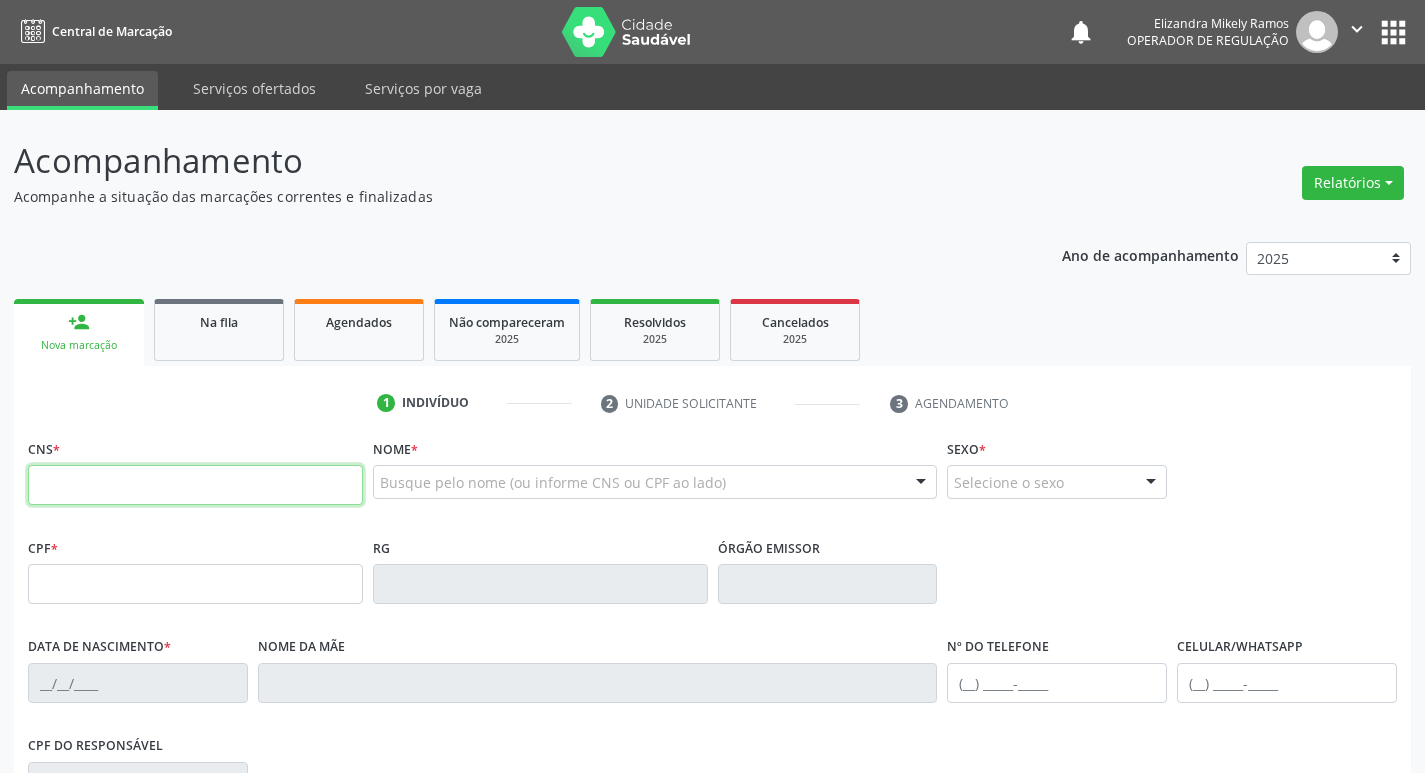 click at bounding box center [195, 485] 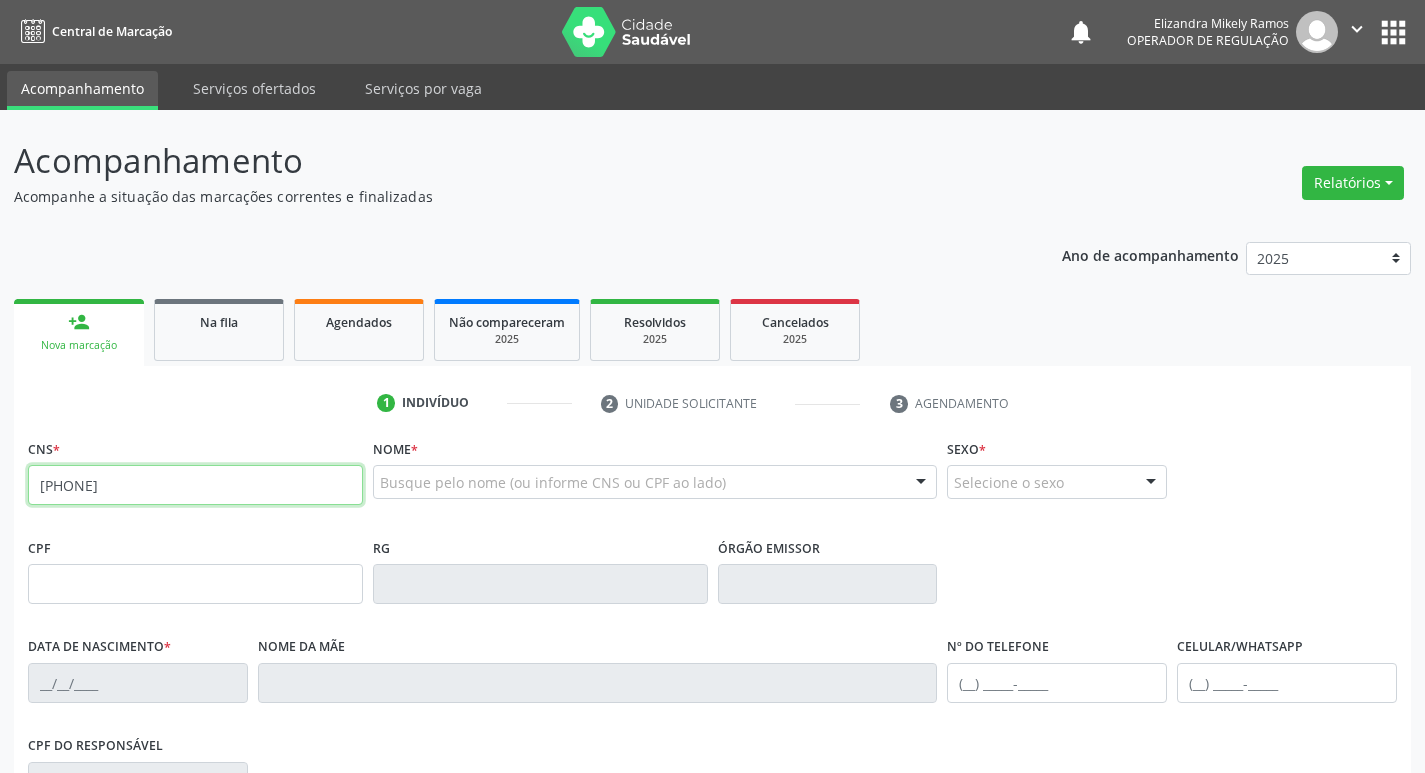 type on "705 0012 9075 8552" 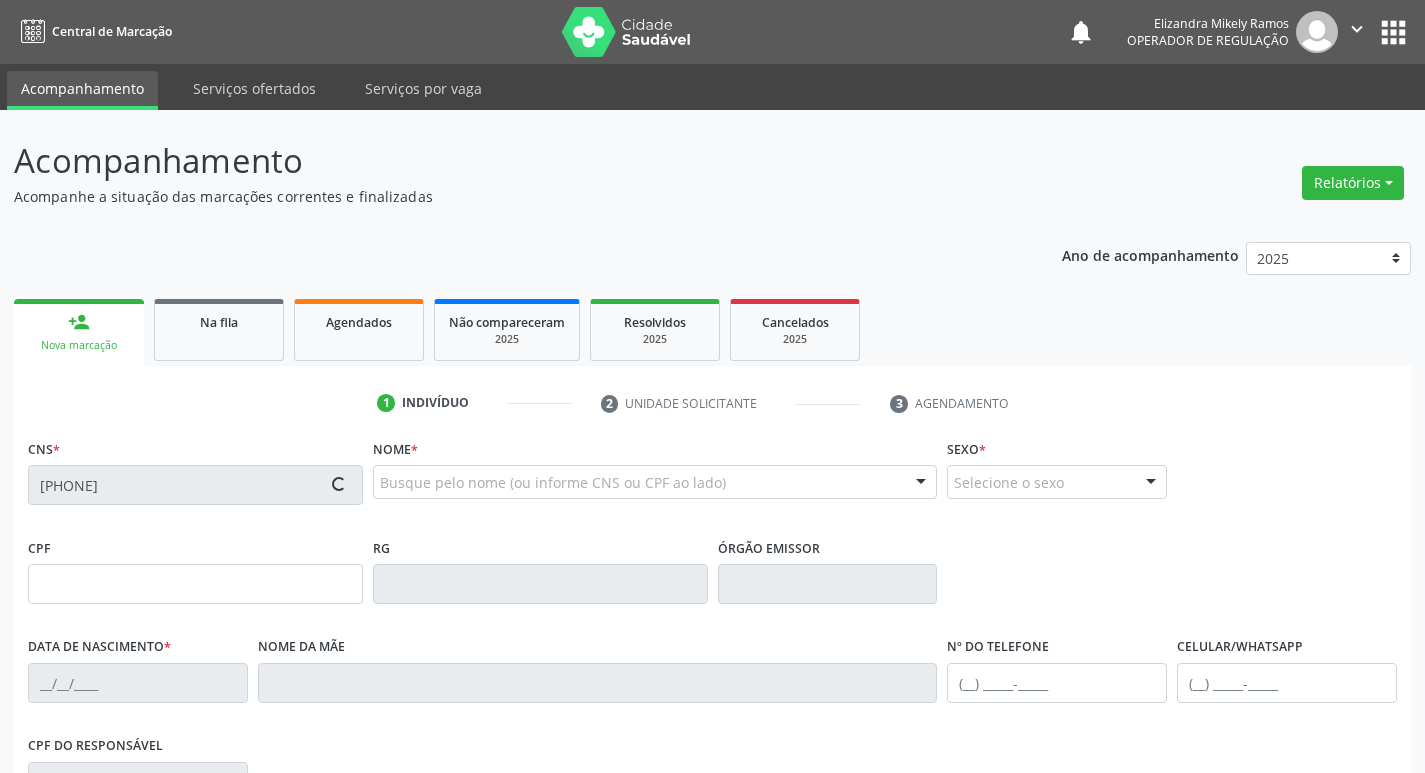 type on "978.400.924-20" 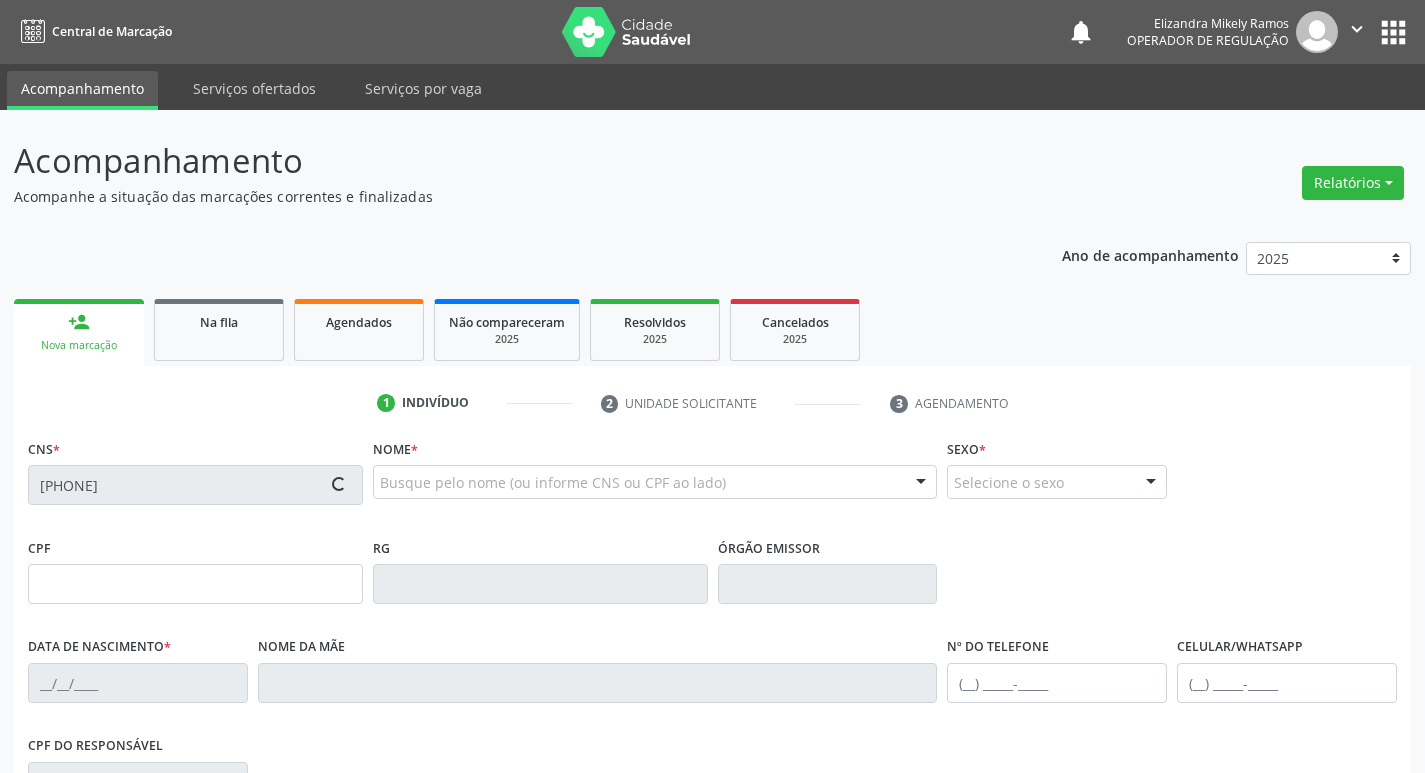 type on "16/12/1931" 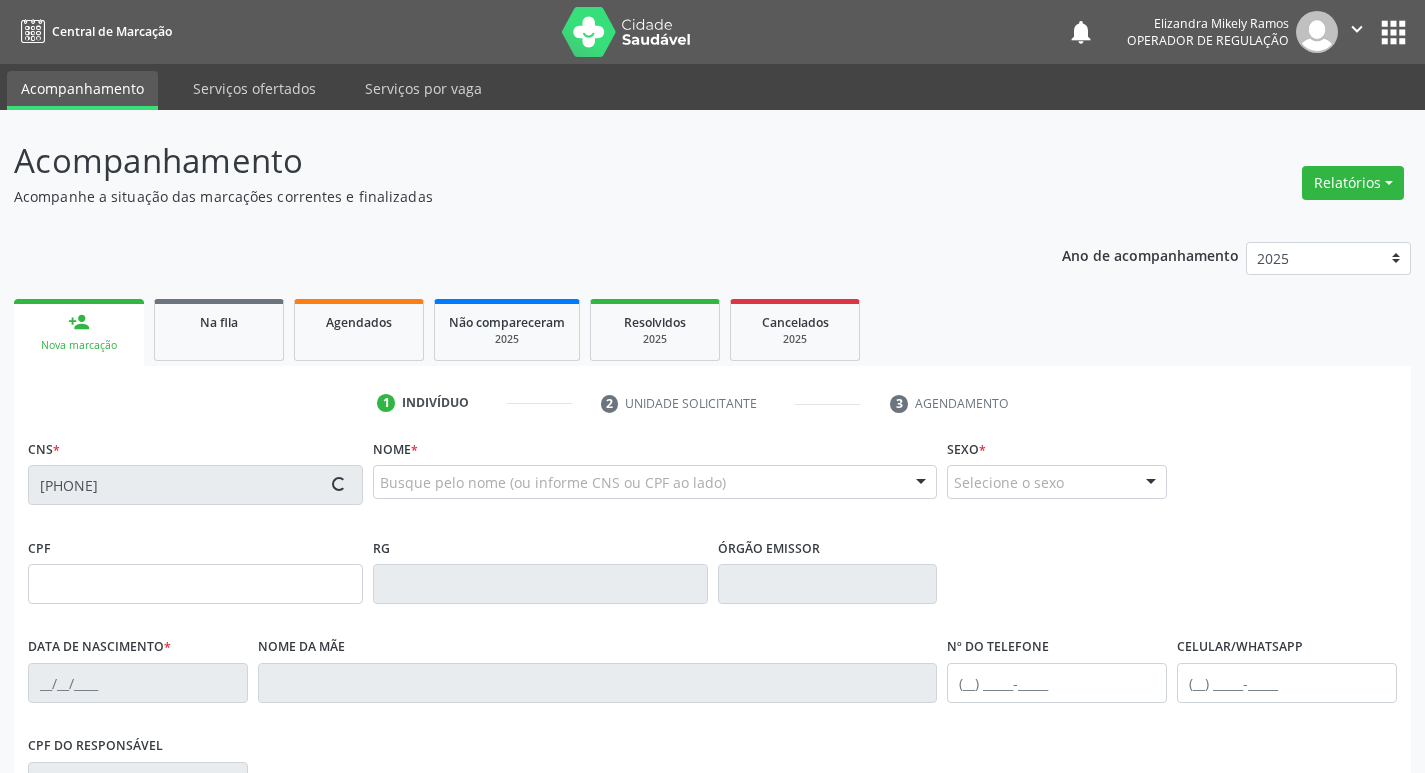 type on "(83) 99121-7961" 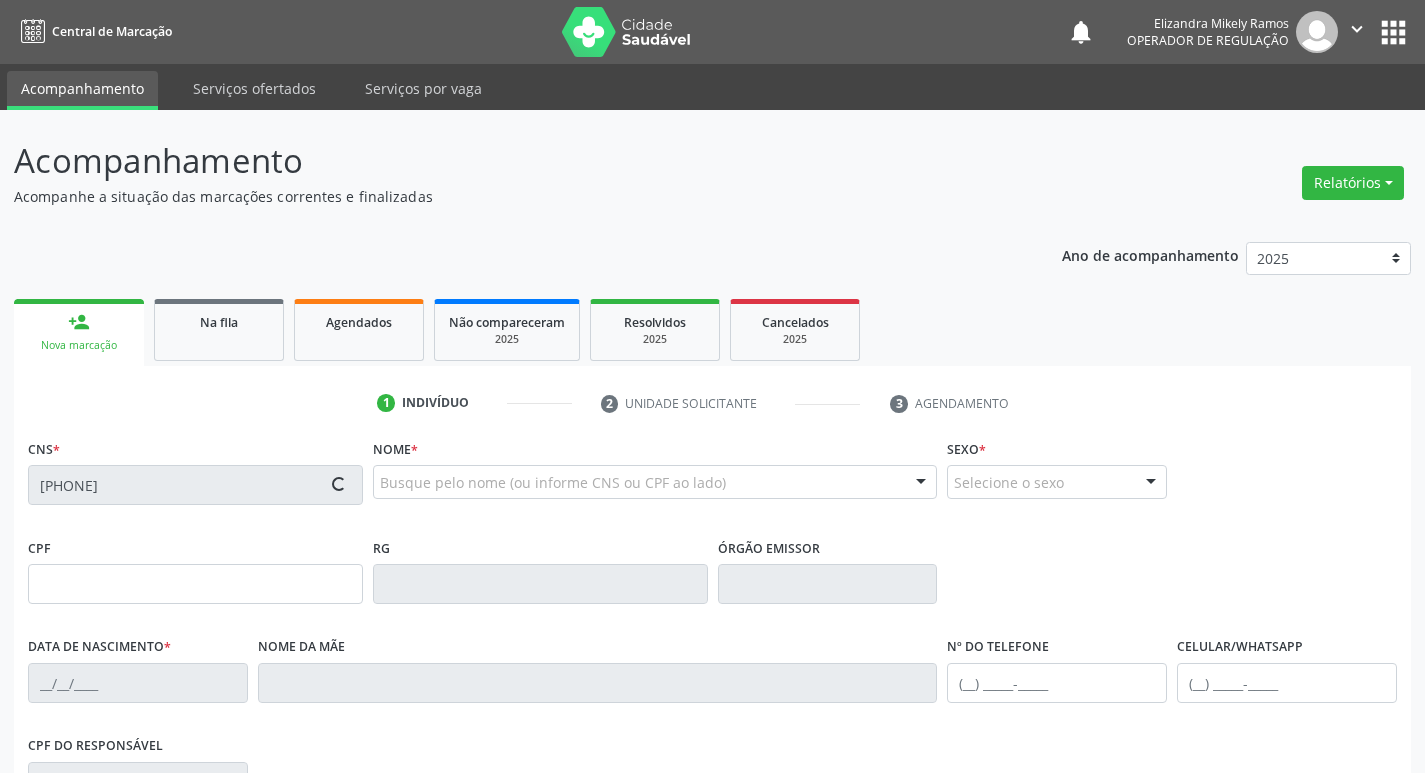type on "(83) 99121-7961" 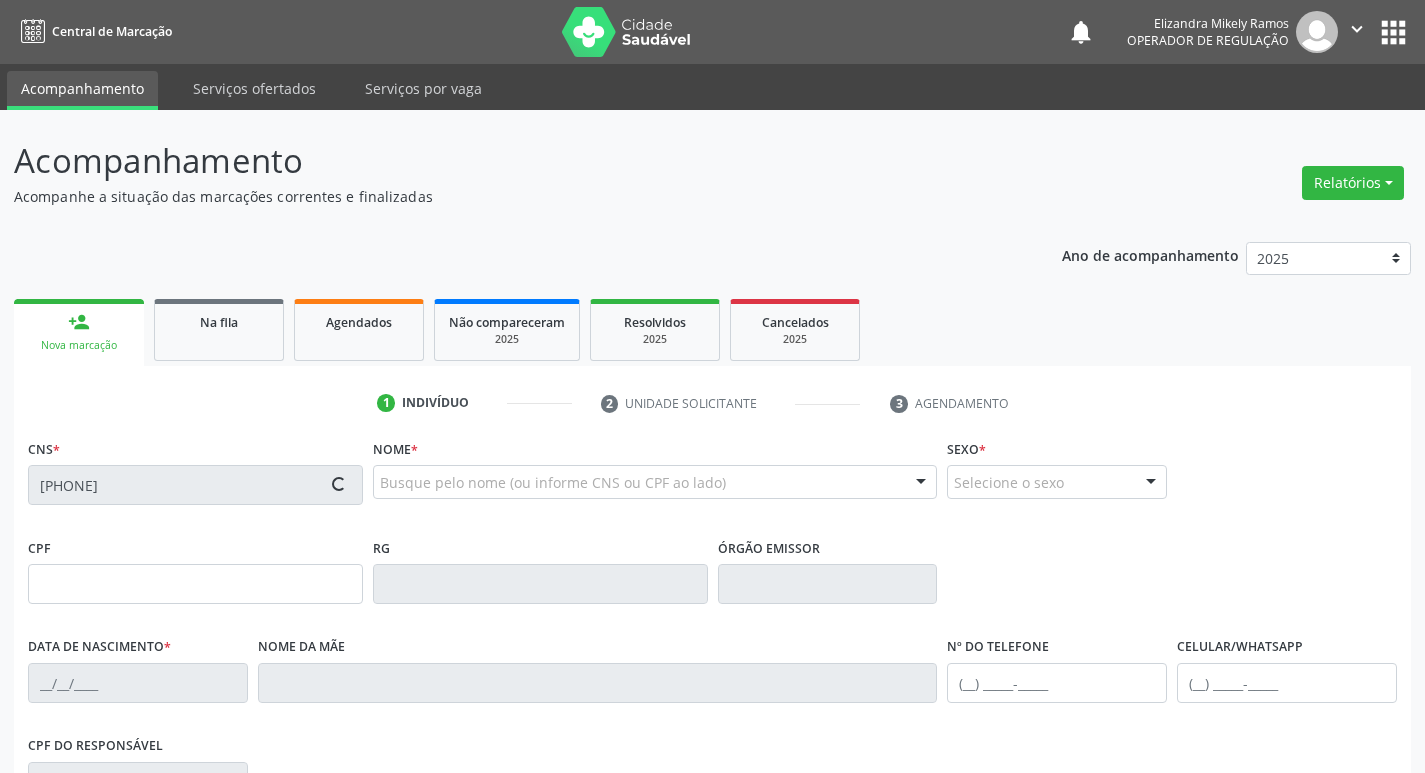 type on "246" 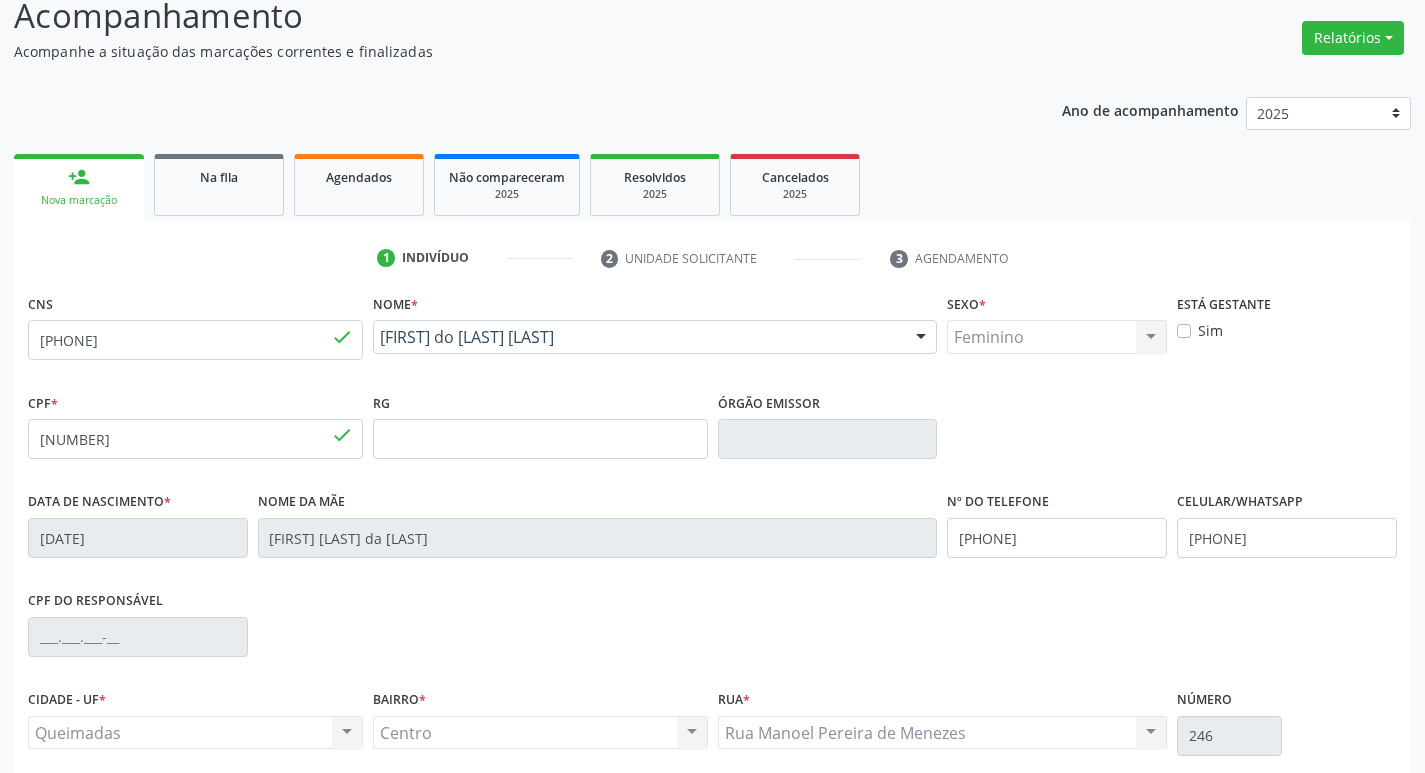 scroll, scrollTop: 311, scrollLeft: 0, axis: vertical 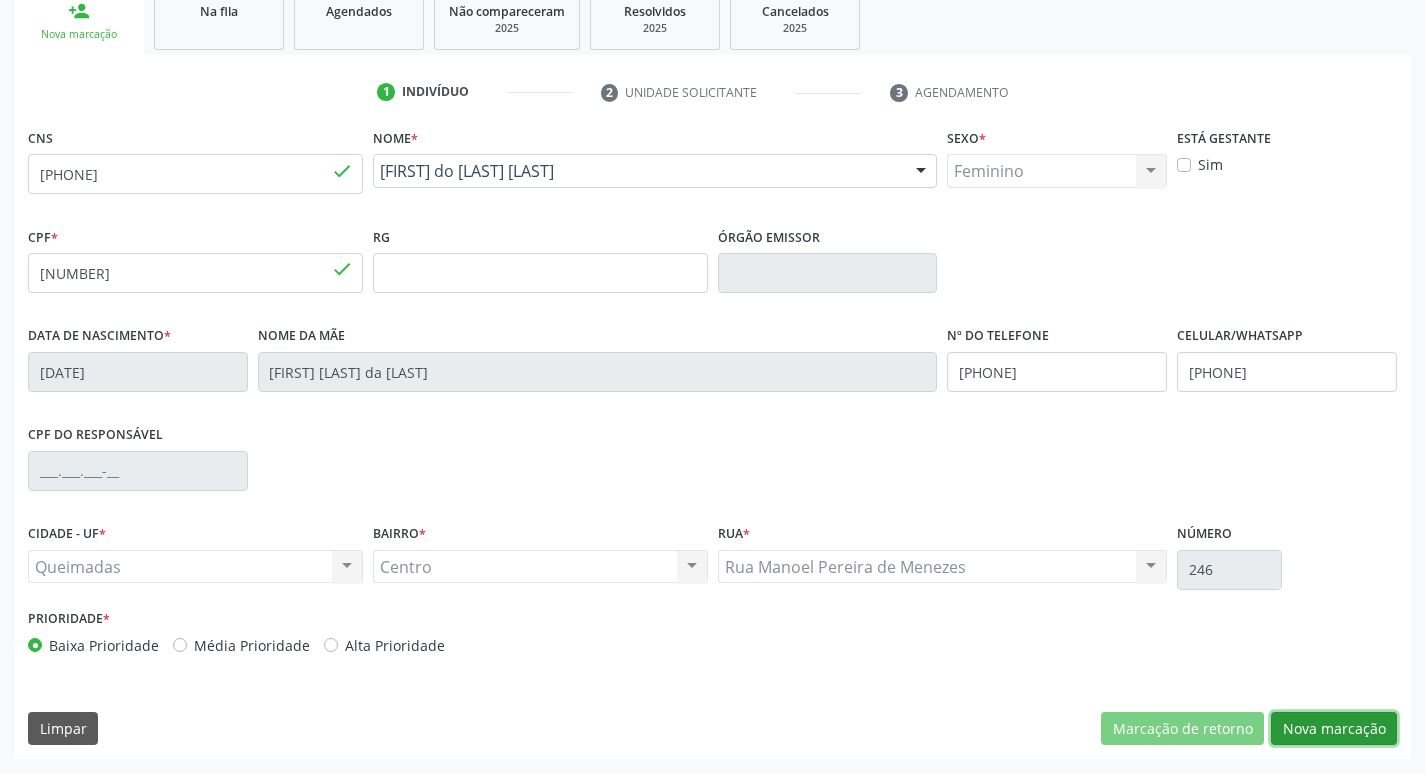 click on "Nova marcação" at bounding box center [1334, 729] 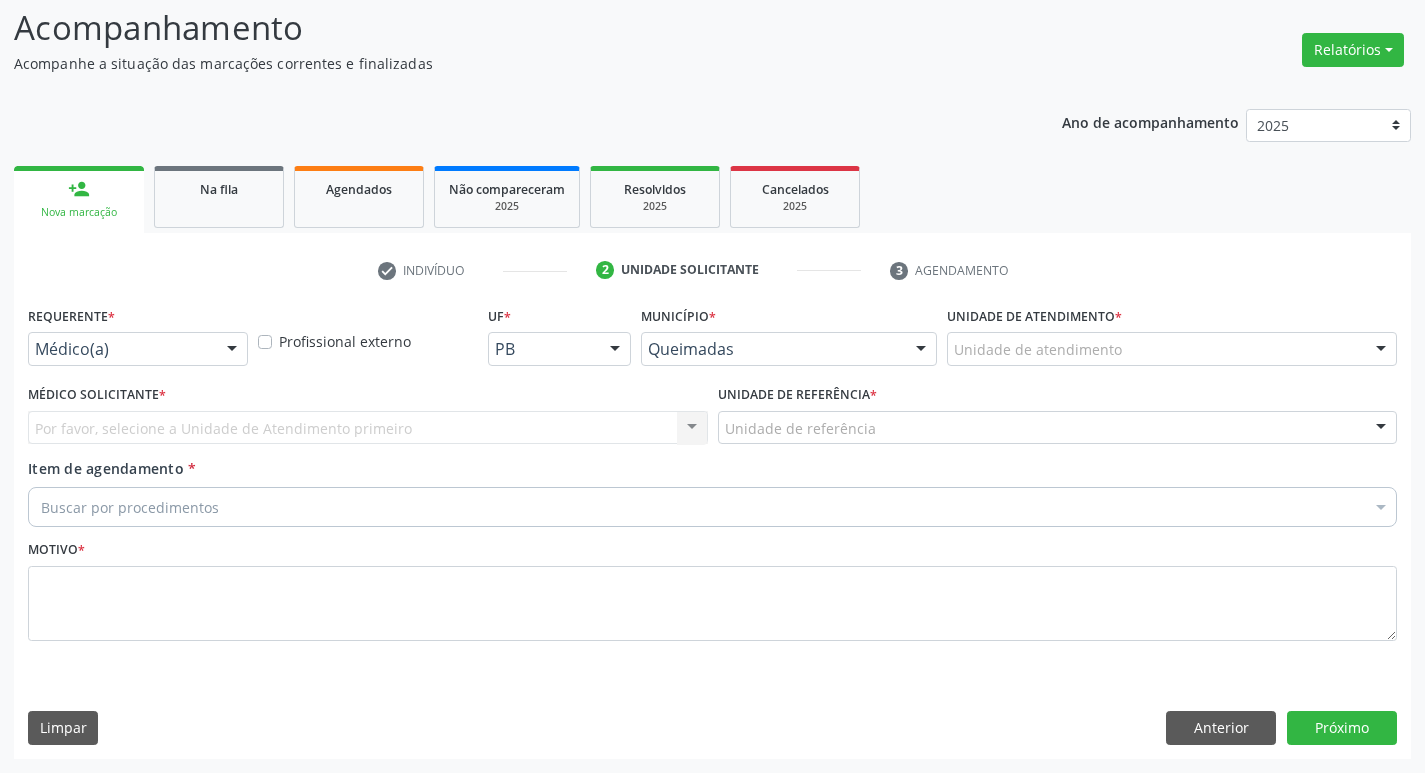 scroll, scrollTop: 133, scrollLeft: 0, axis: vertical 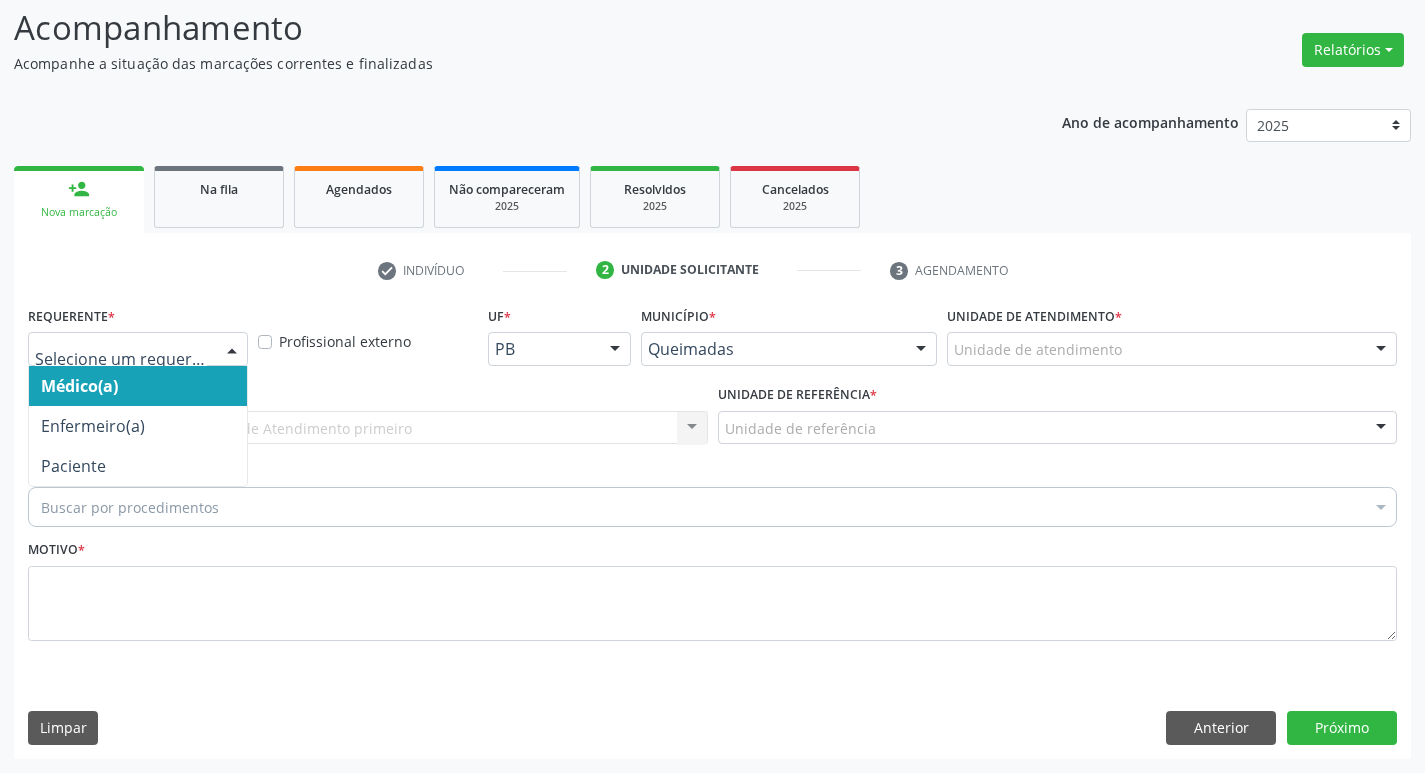 drag, startPoint x: 83, startPoint y: 346, endPoint x: 108, endPoint y: 457, distance: 113.78049 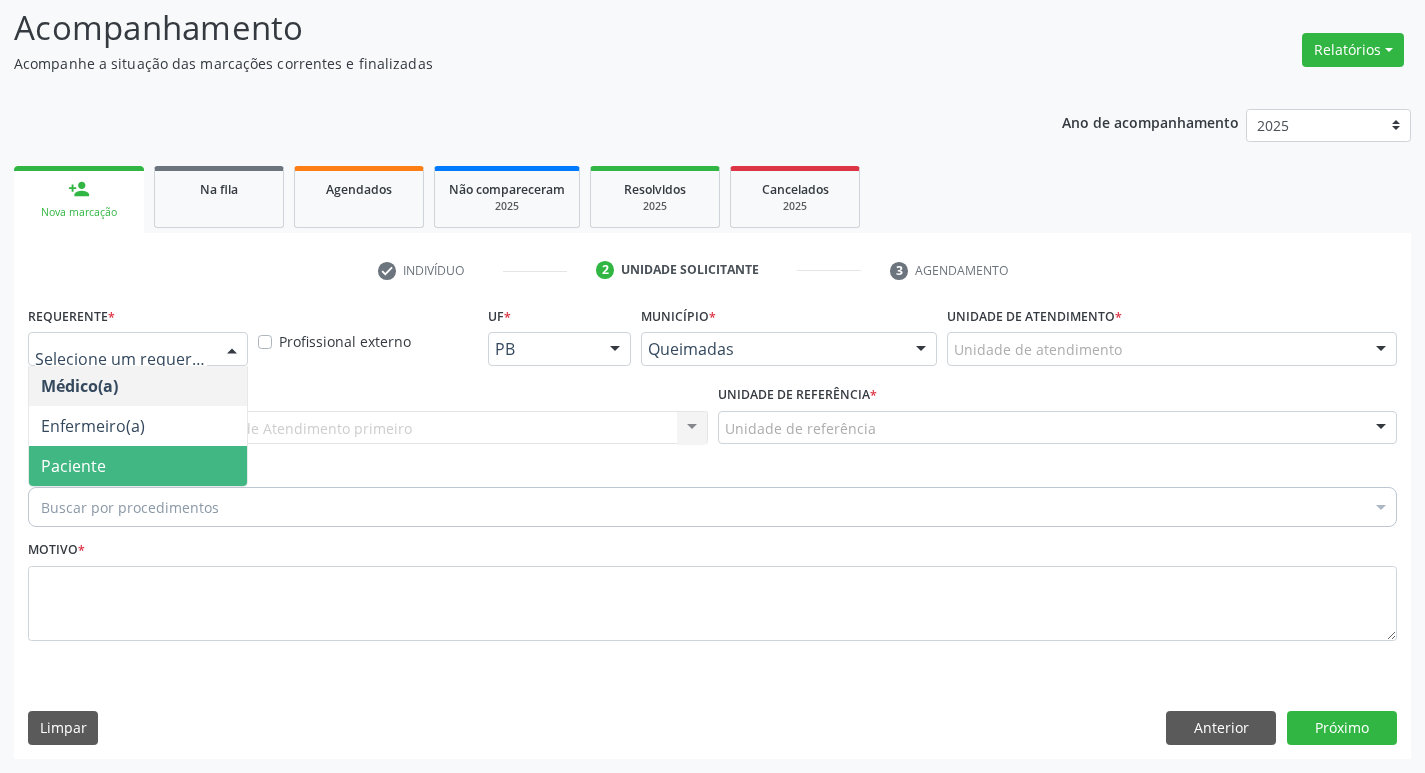 click on "Paciente" at bounding box center [138, 466] 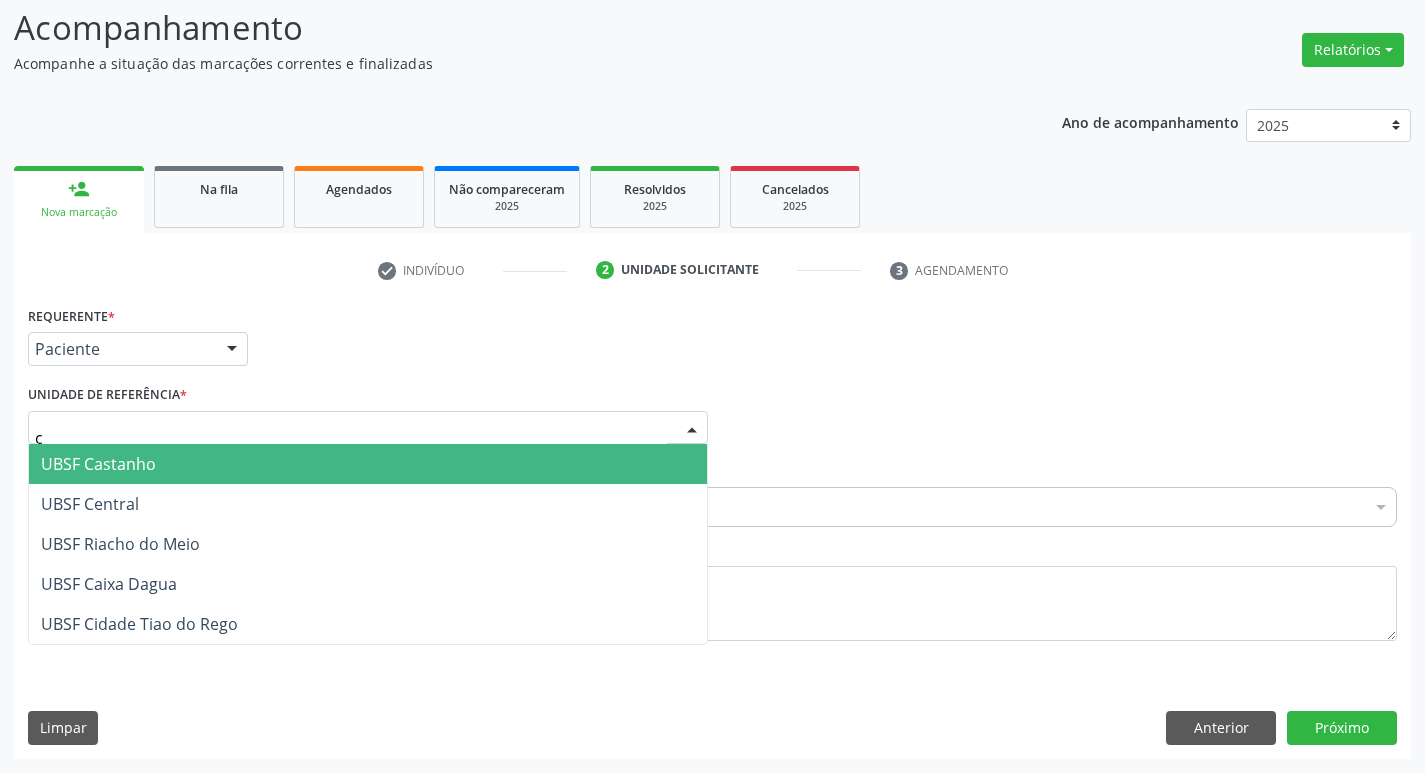 type on "ce" 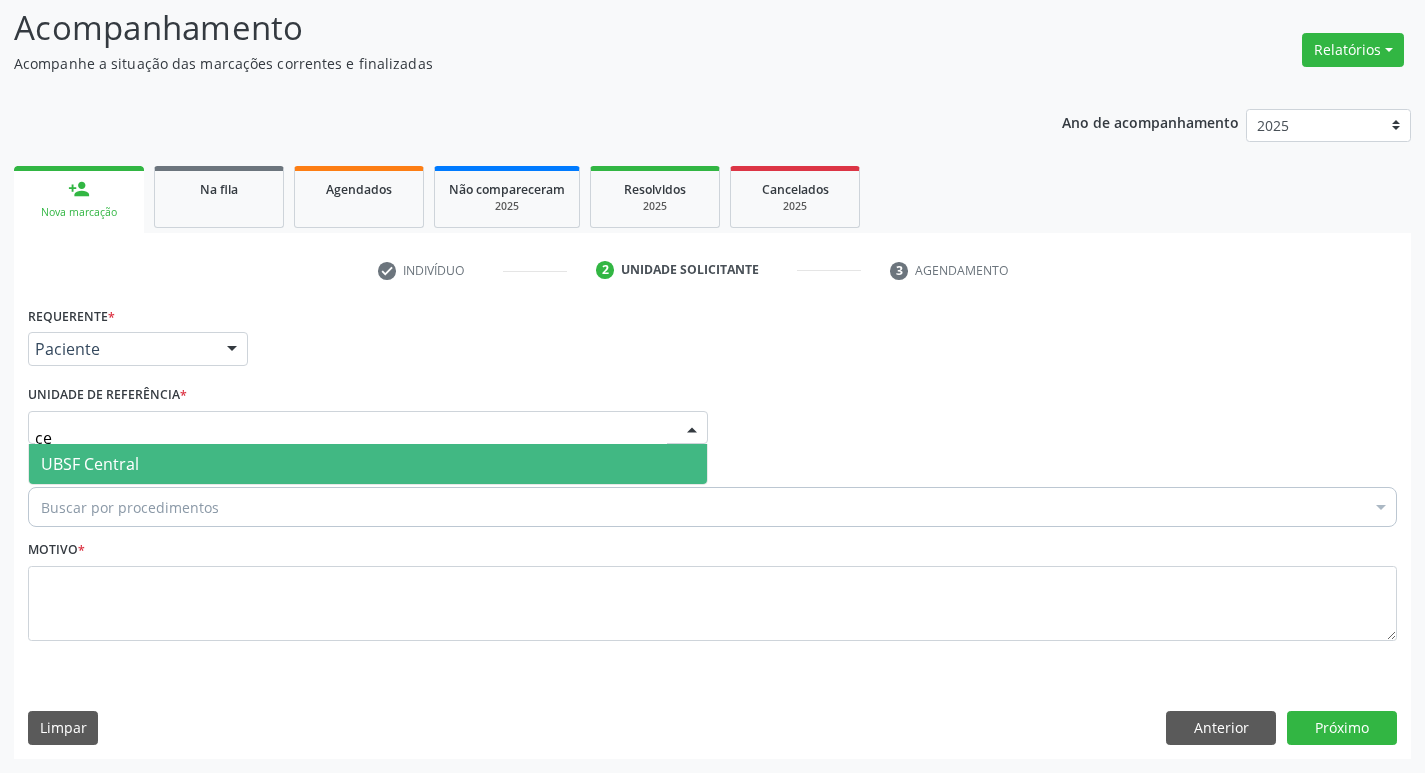 click on "UBSF Central" at bounding box center (90, 464) 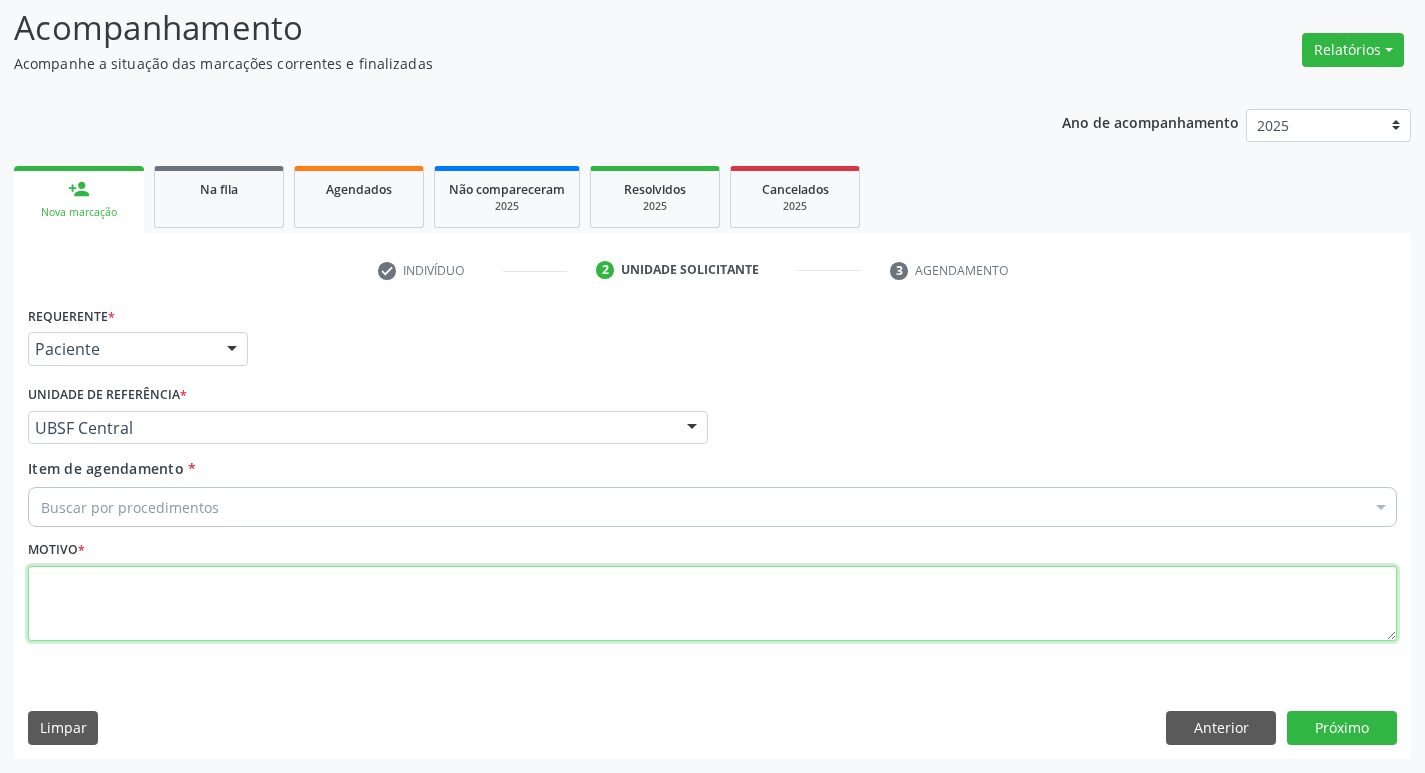 click at bounding box center [712, 604] 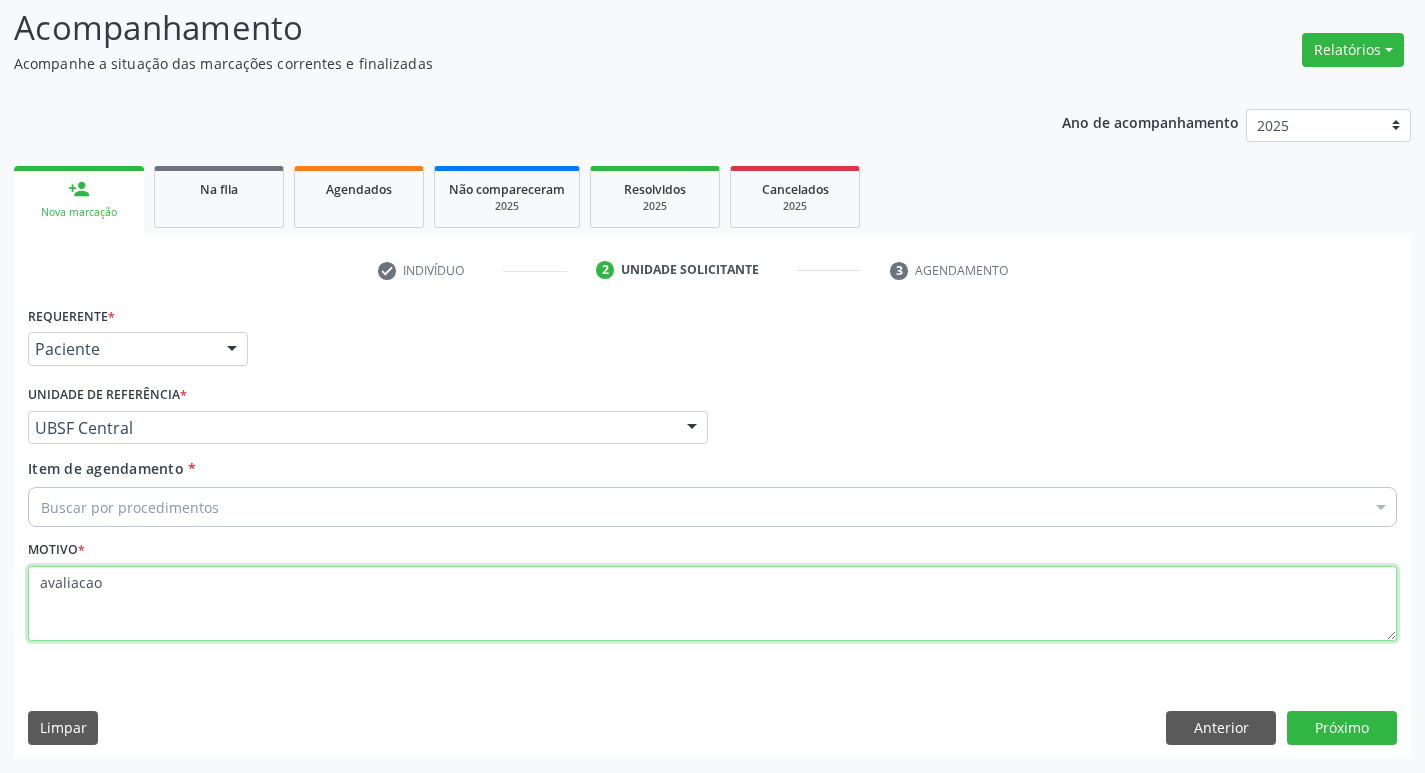 type on "avaliacao" 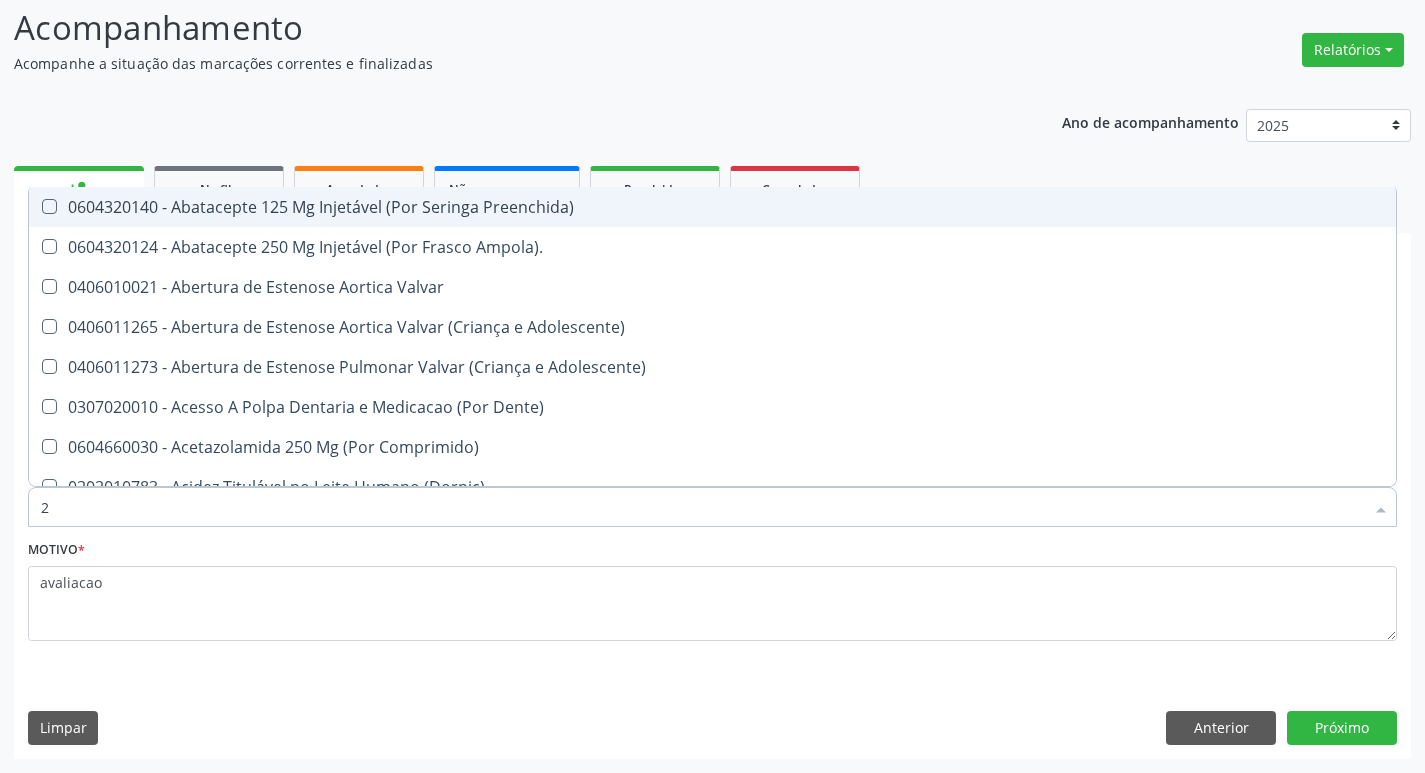 type on "20204003" 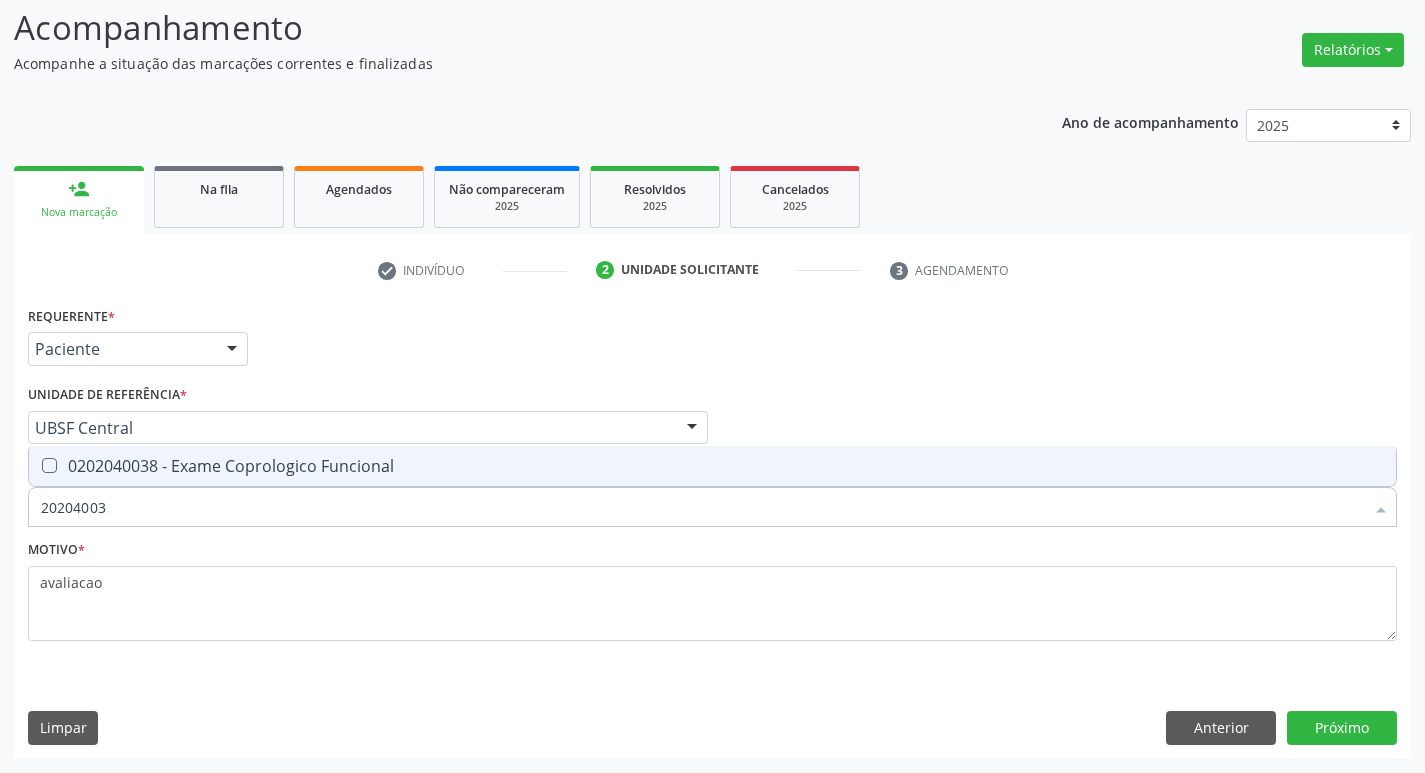 click on "0202040038 - Exame Coprologico Funcional" at bounding box center [712, 466] 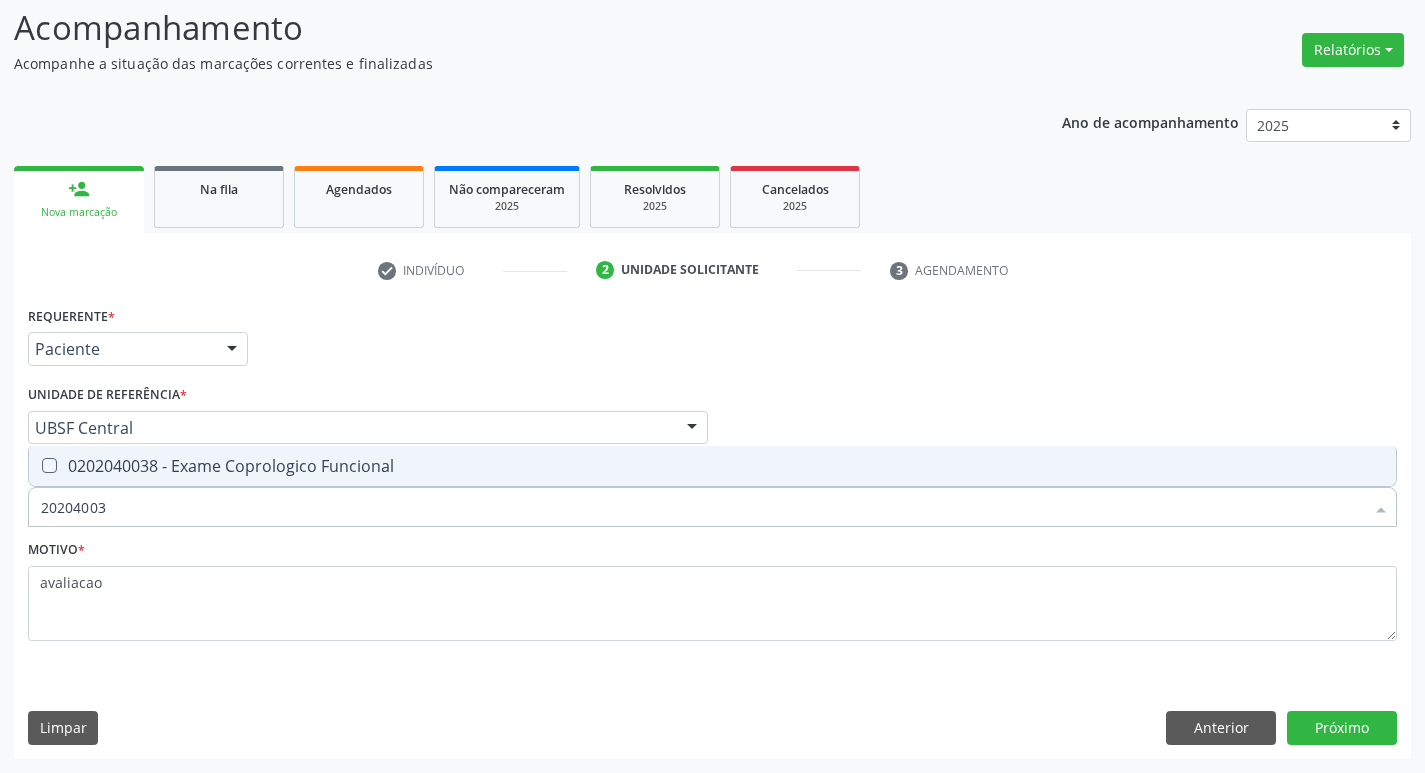 checkbox on "true" 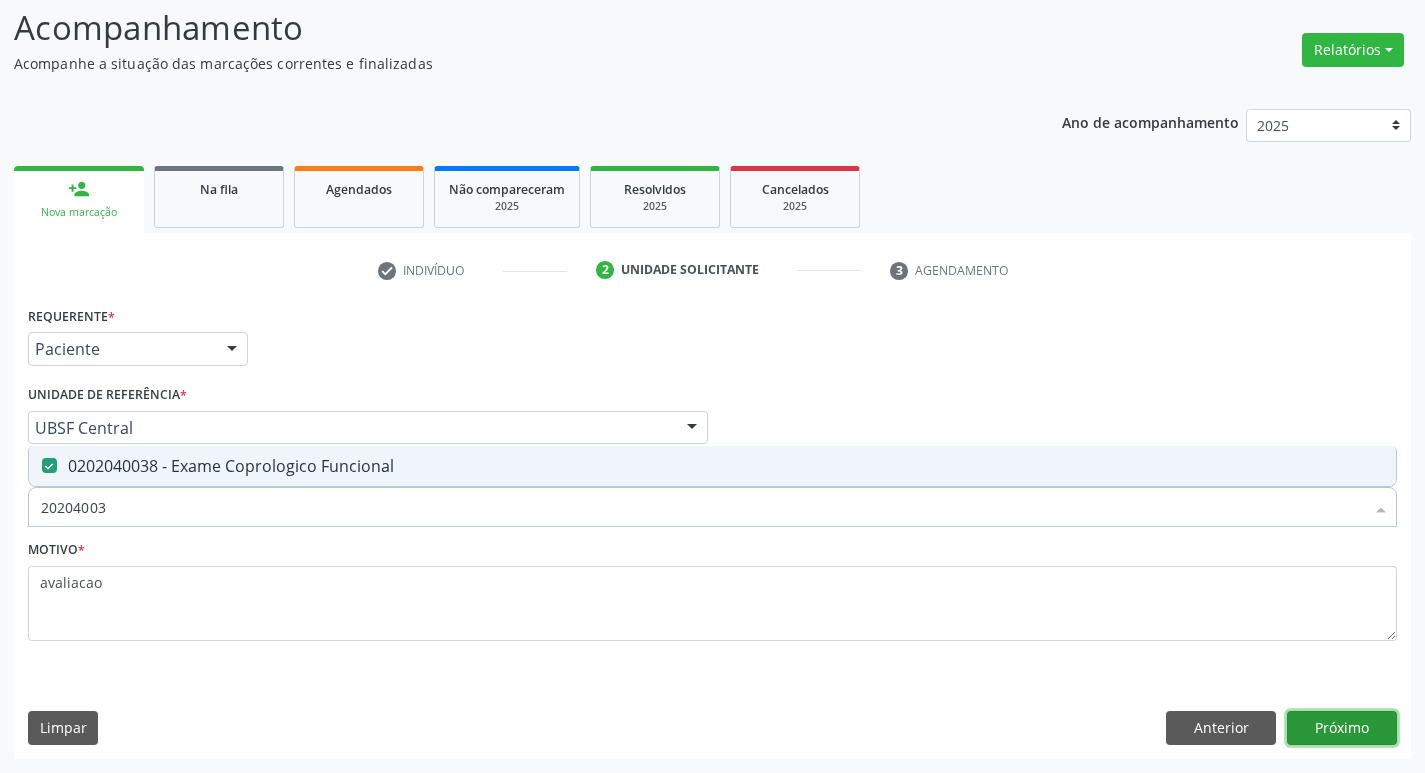 click on "Próximo" at bounding box center [1342, 728] 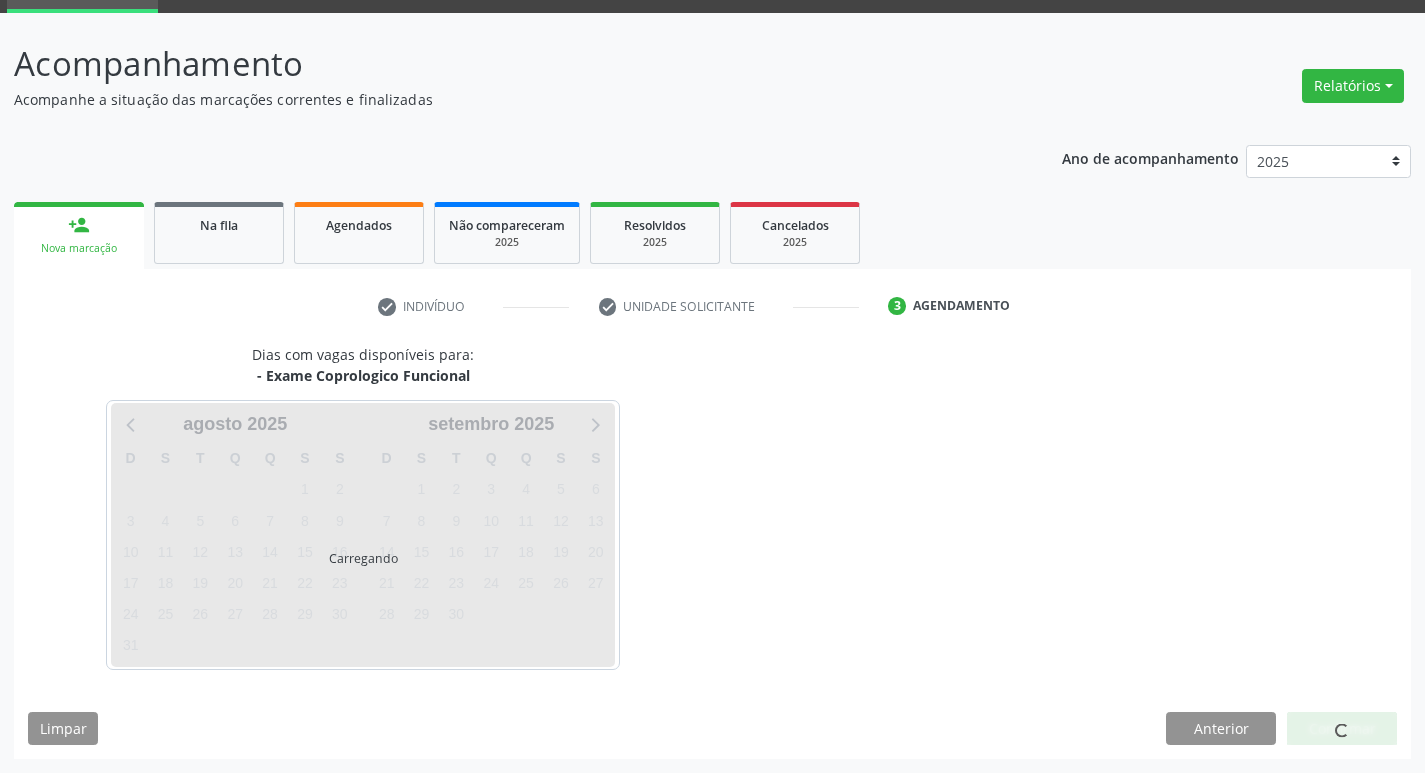 scroll, scrollTop: 97, scrollLeft: 0, axis: vertical 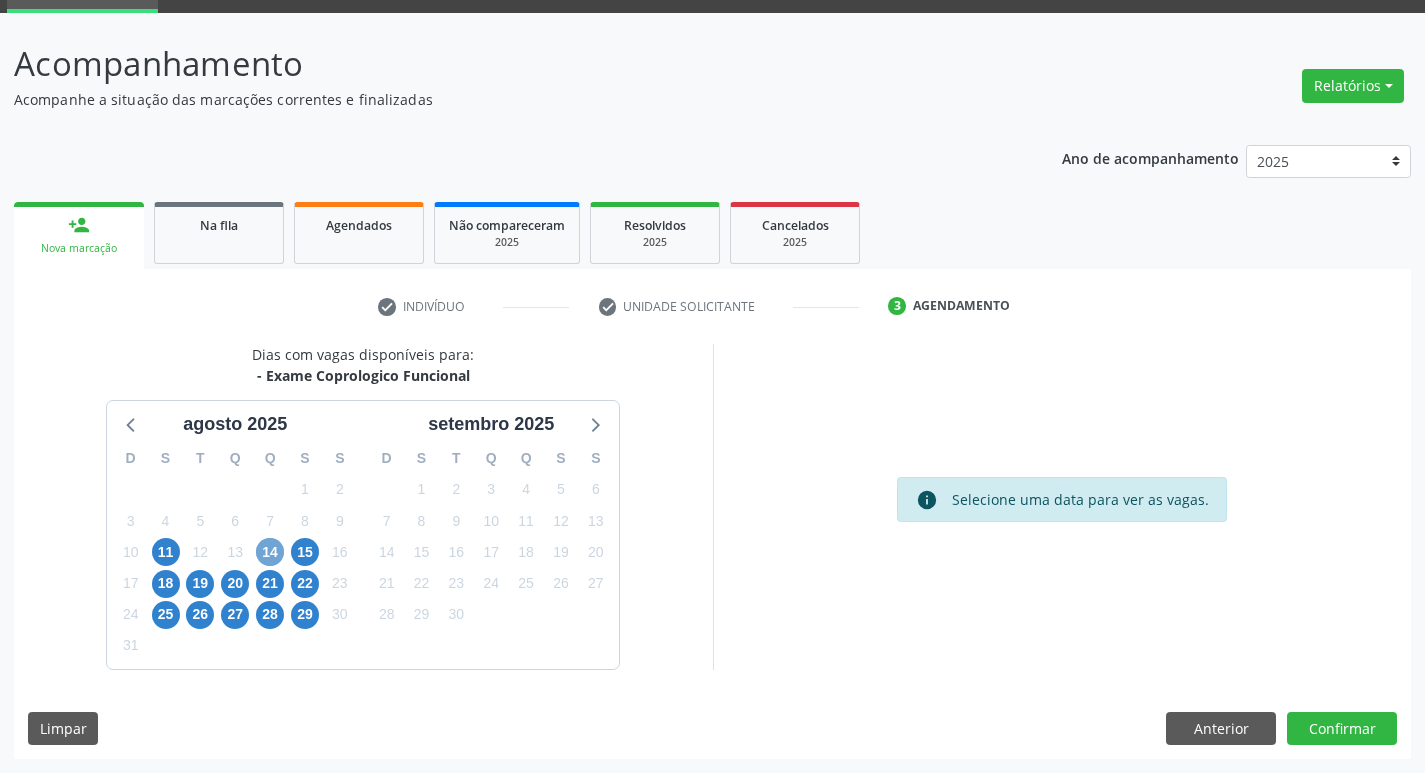 click on "14" at bounding box center [270, 552] 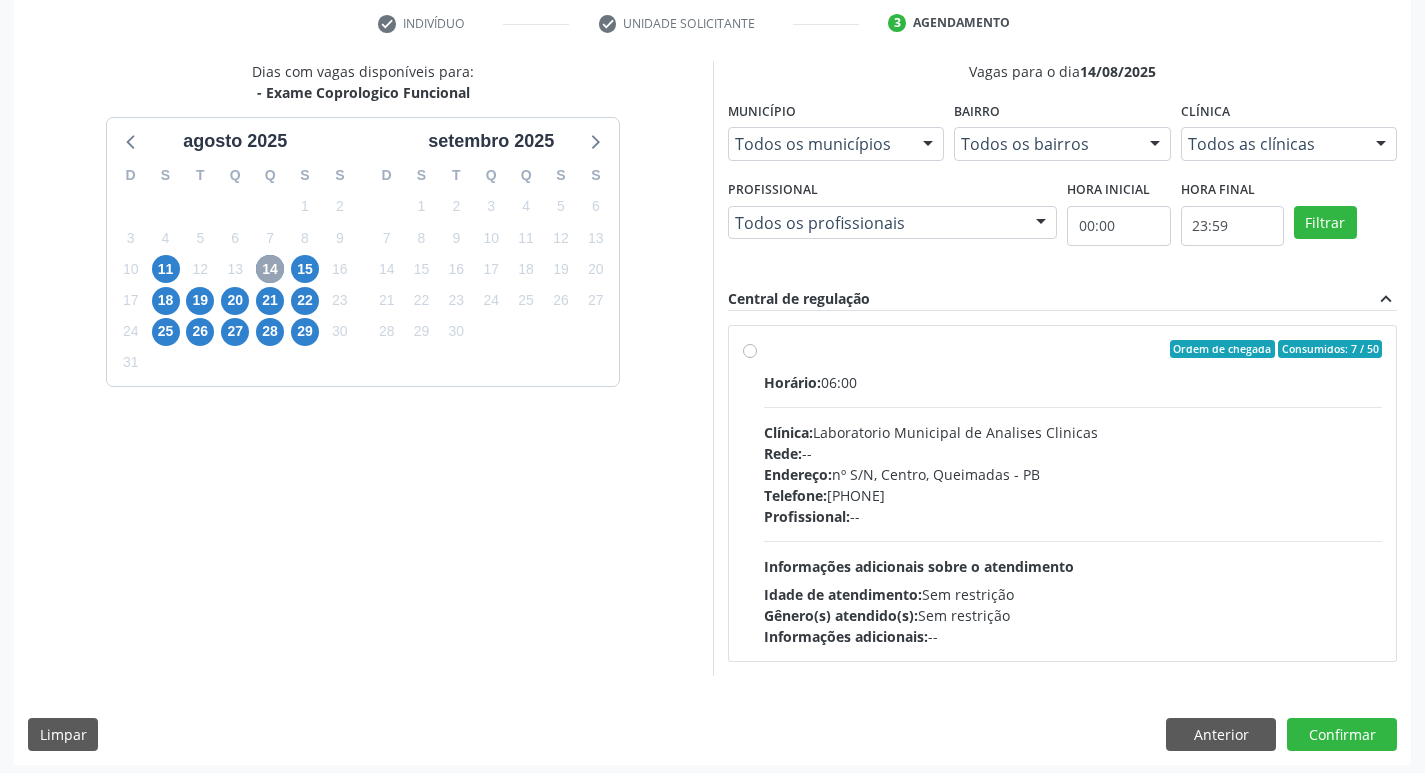 scroll, scrollTop: 386, scrollLeft: 0, axis: vertical 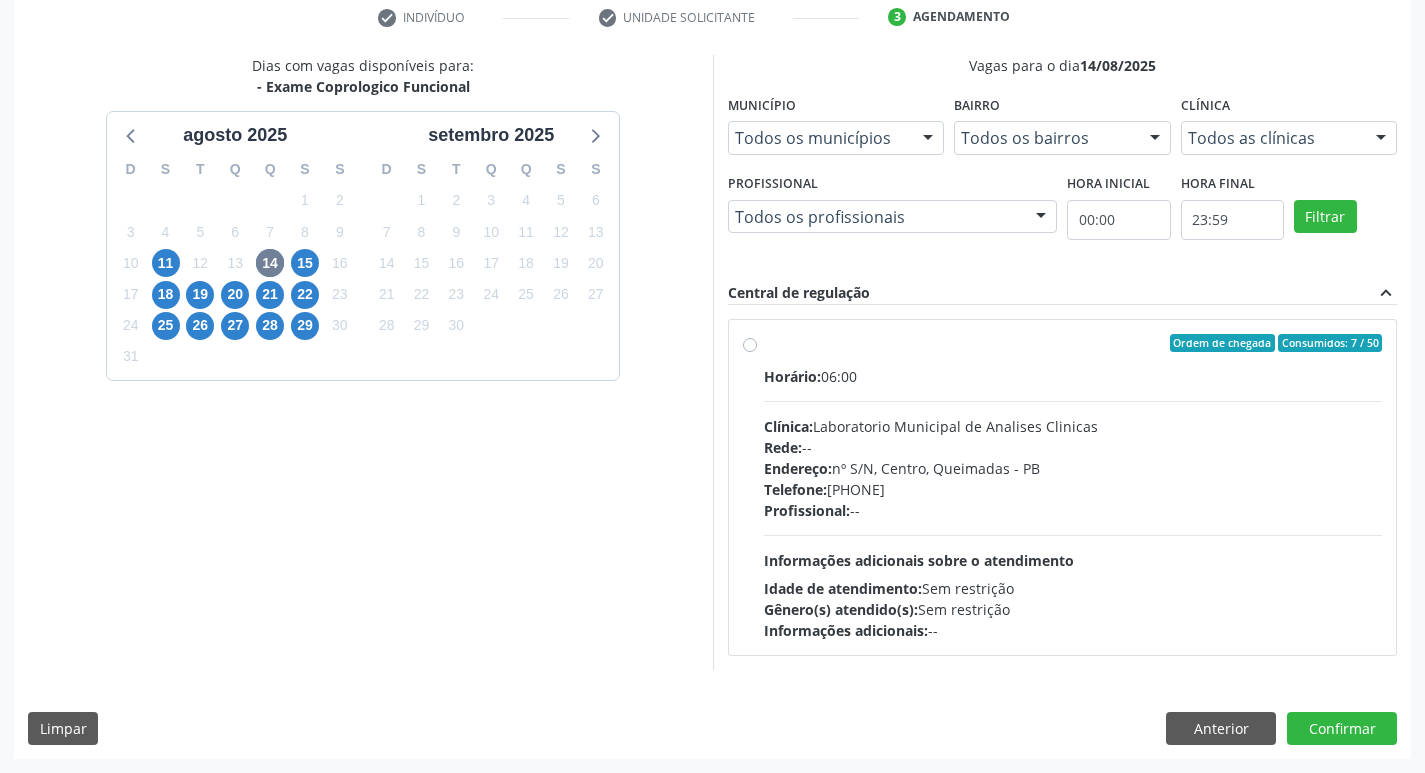 click on "Clínica:  Laboratorio Municipal de Analises Clinicas" at bounding box center [1073, 426] 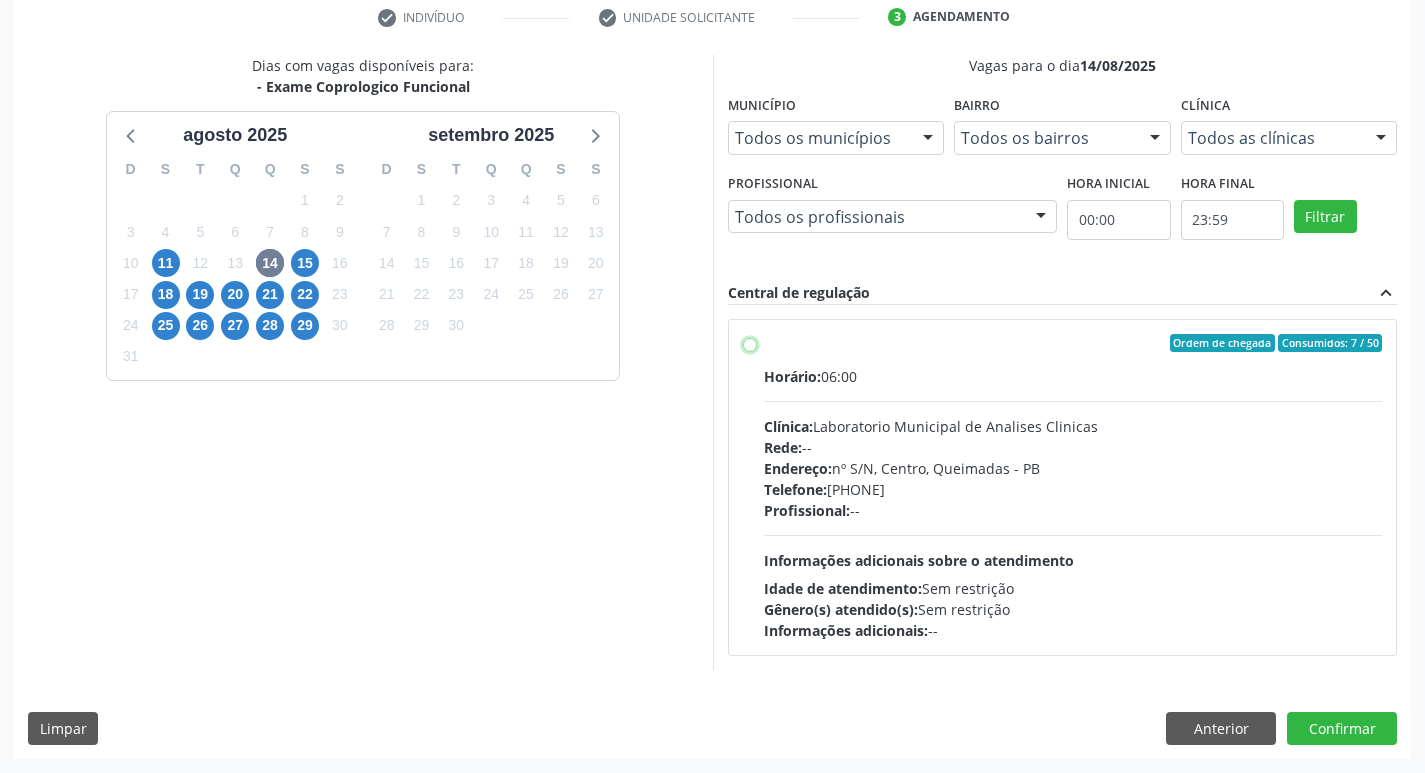 click on "Ordem de chegada
Consumidos: 7 / 50
Horário:   06:00
Clínica:  Laboratorio Municipal de Analises Clinicas
Rede:
--
Endereço:   nº S/N, Centro, Queimadas - PB
Telefone:   (83) 33921344
Profissional:
--
Informações adicionais sobre o atendimento
Idade de atendimento:
Sem restrição
Gênero(s) atendido(s):
Sem restrição
Informações adicionais:
--" at bounding box center (750, 343) 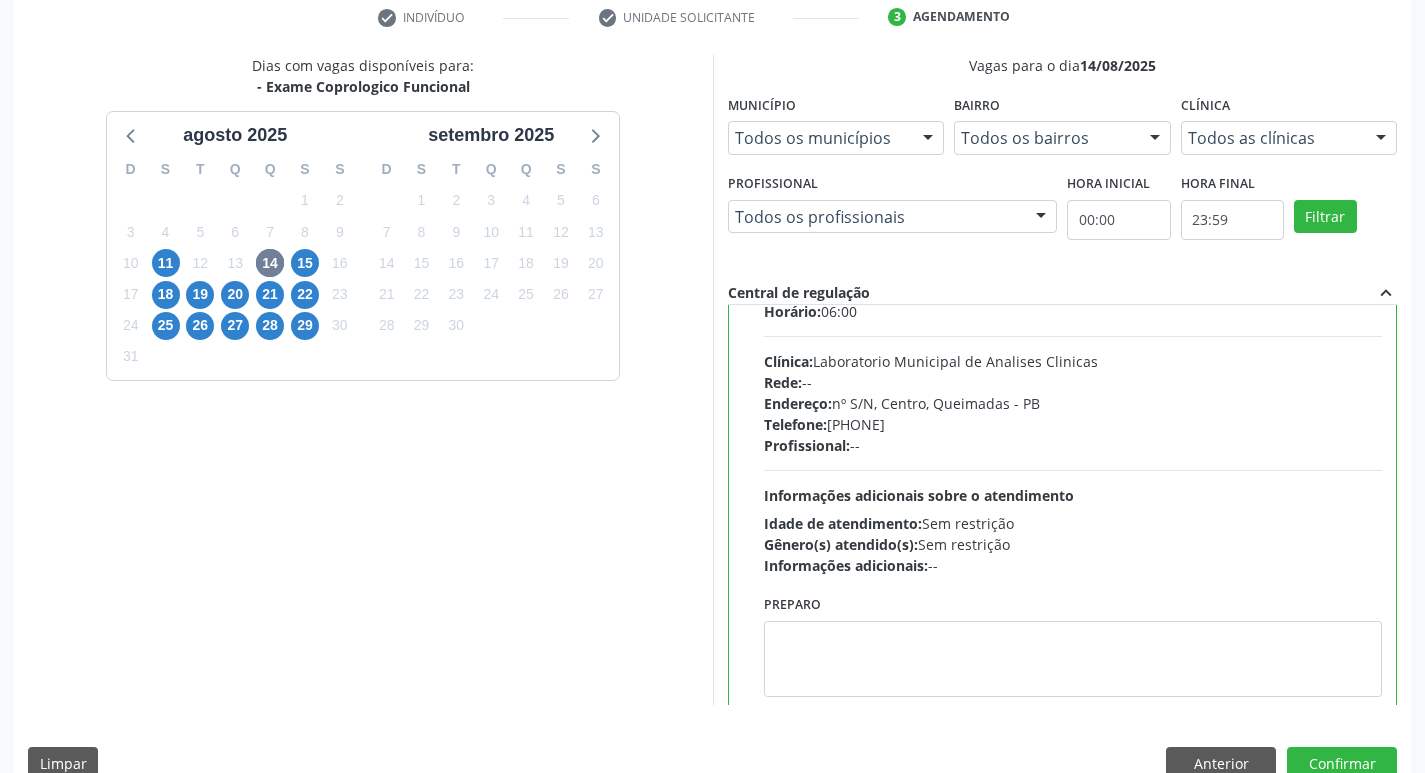 scroll, scrollTop: 99, scrollLeft: 0, axis: vertical 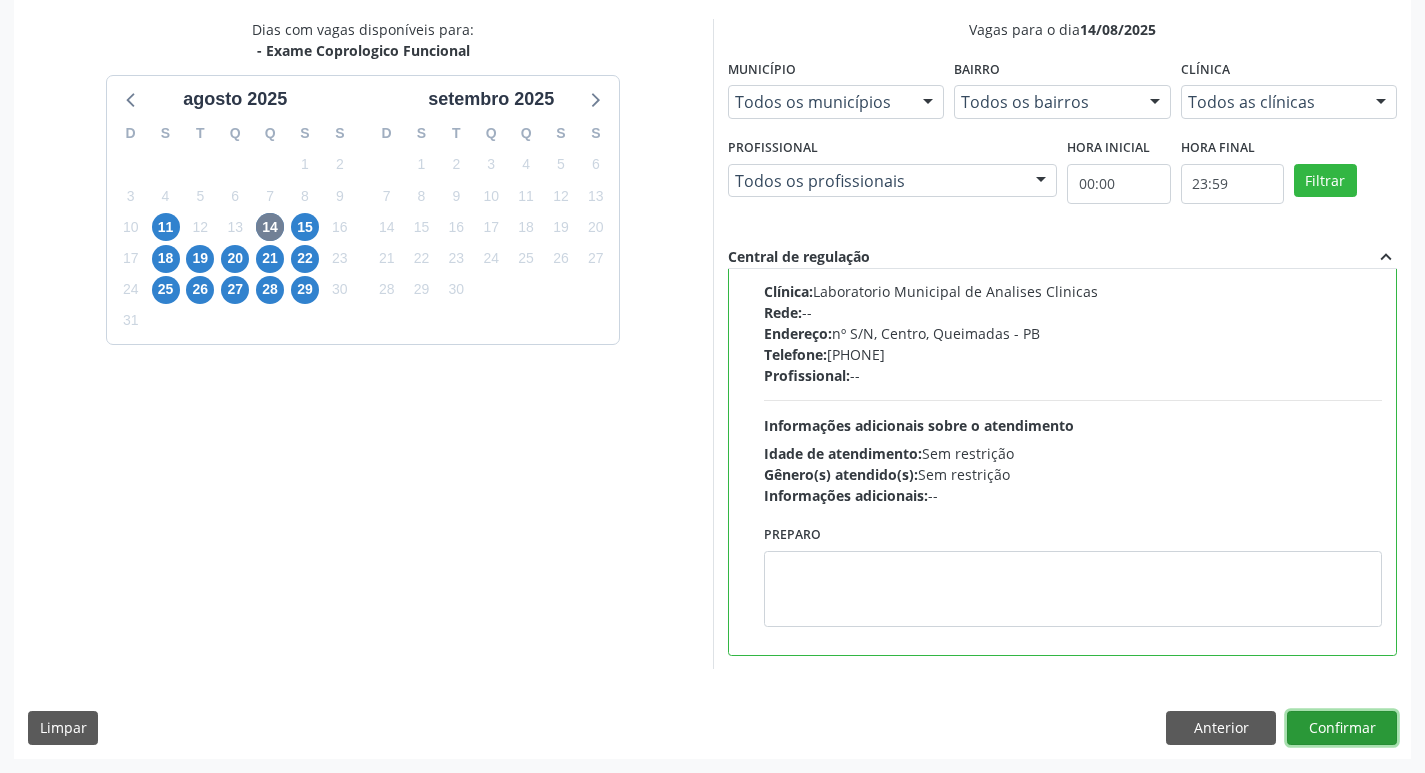 click on "Confirmar" at bounding box center (1342, 728) 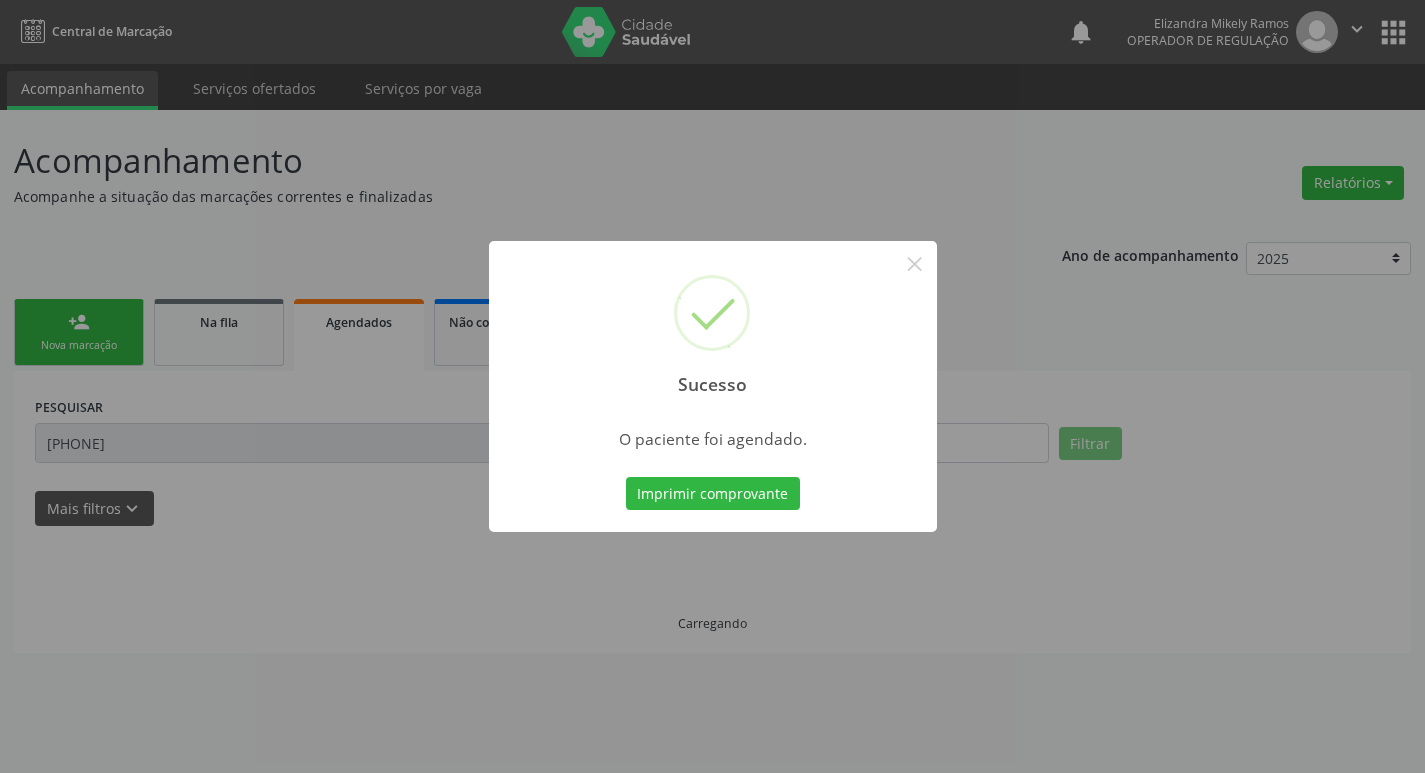 scroll, scrollTop: 0, scrollLeft: 0, axis: both 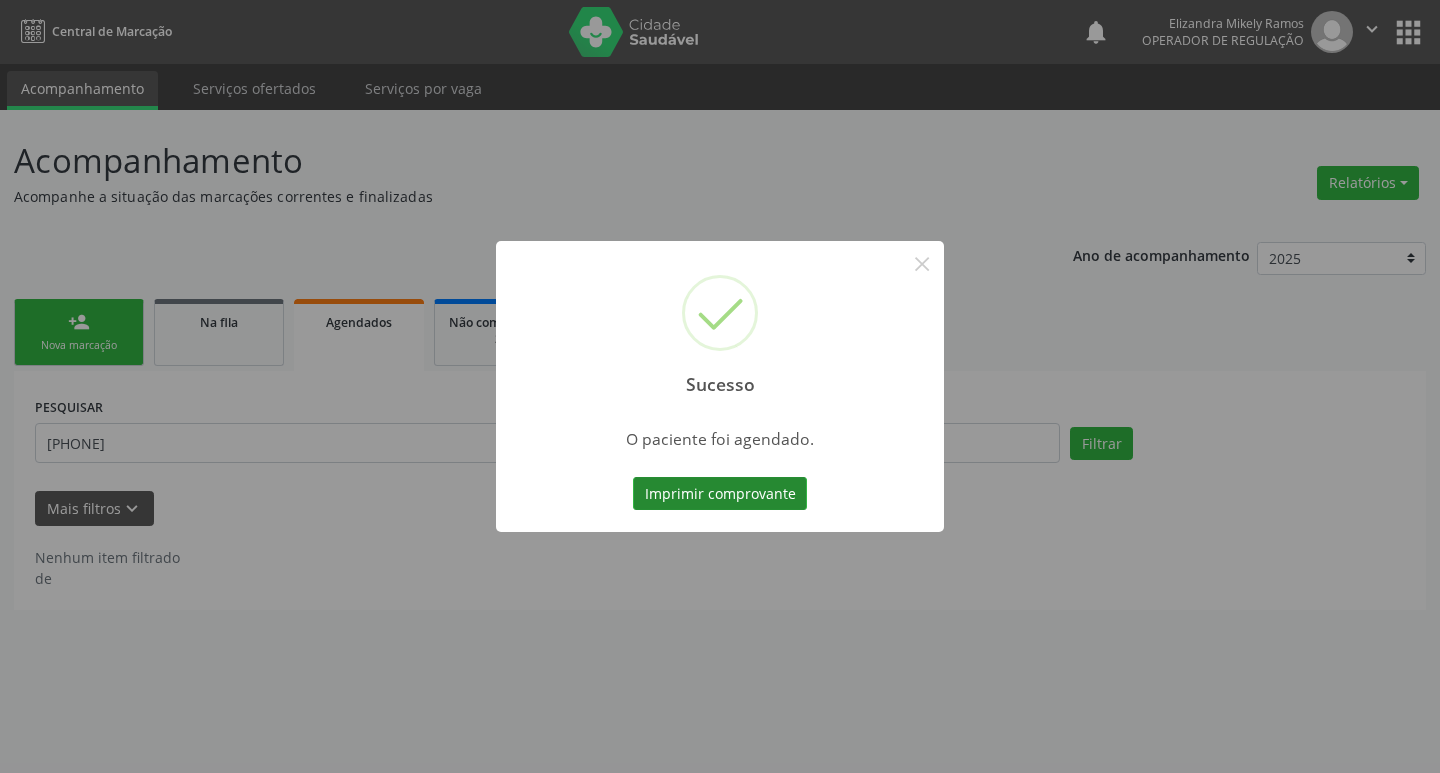click on "Imprimir comprovante" at bounding box center (720, 494) 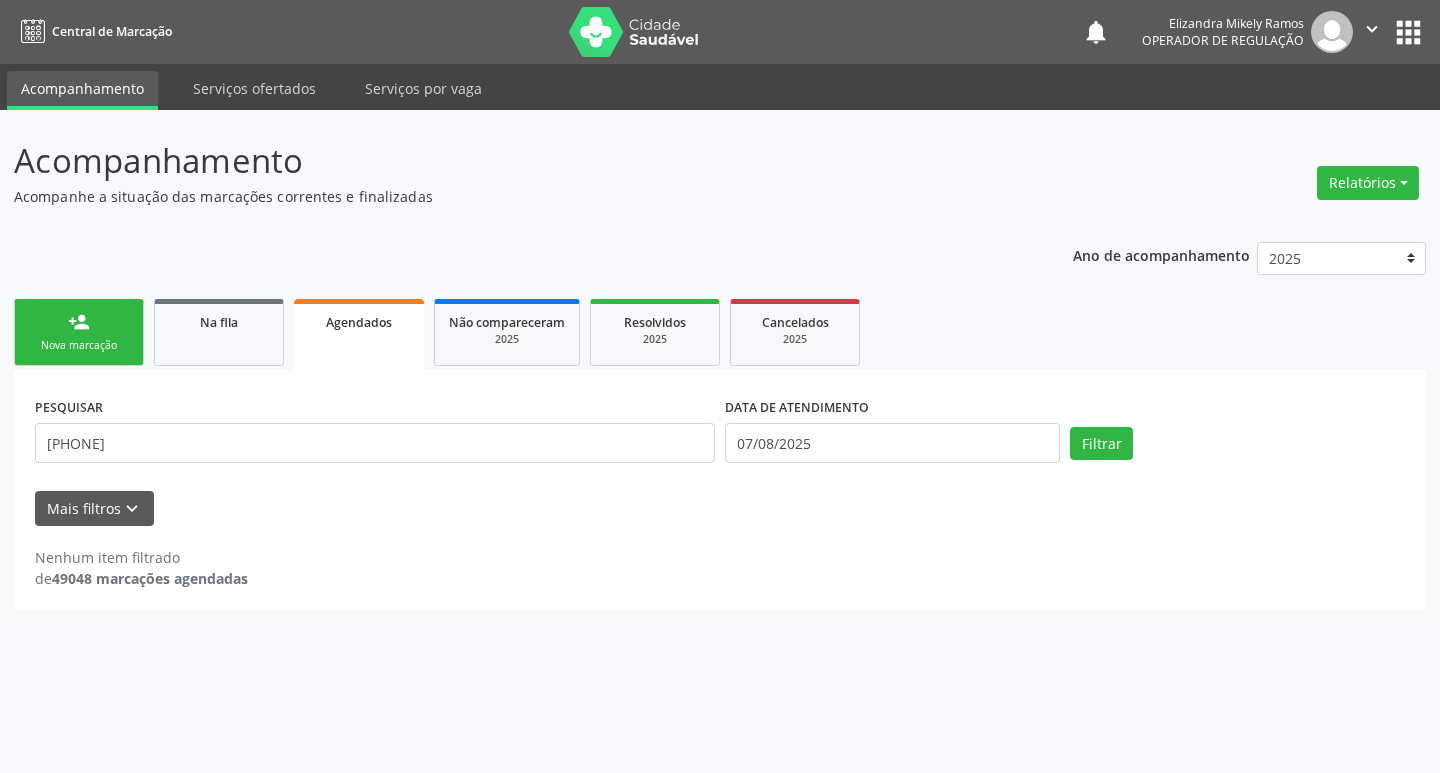 click on "Agendados" at bounding box center (359, 322) 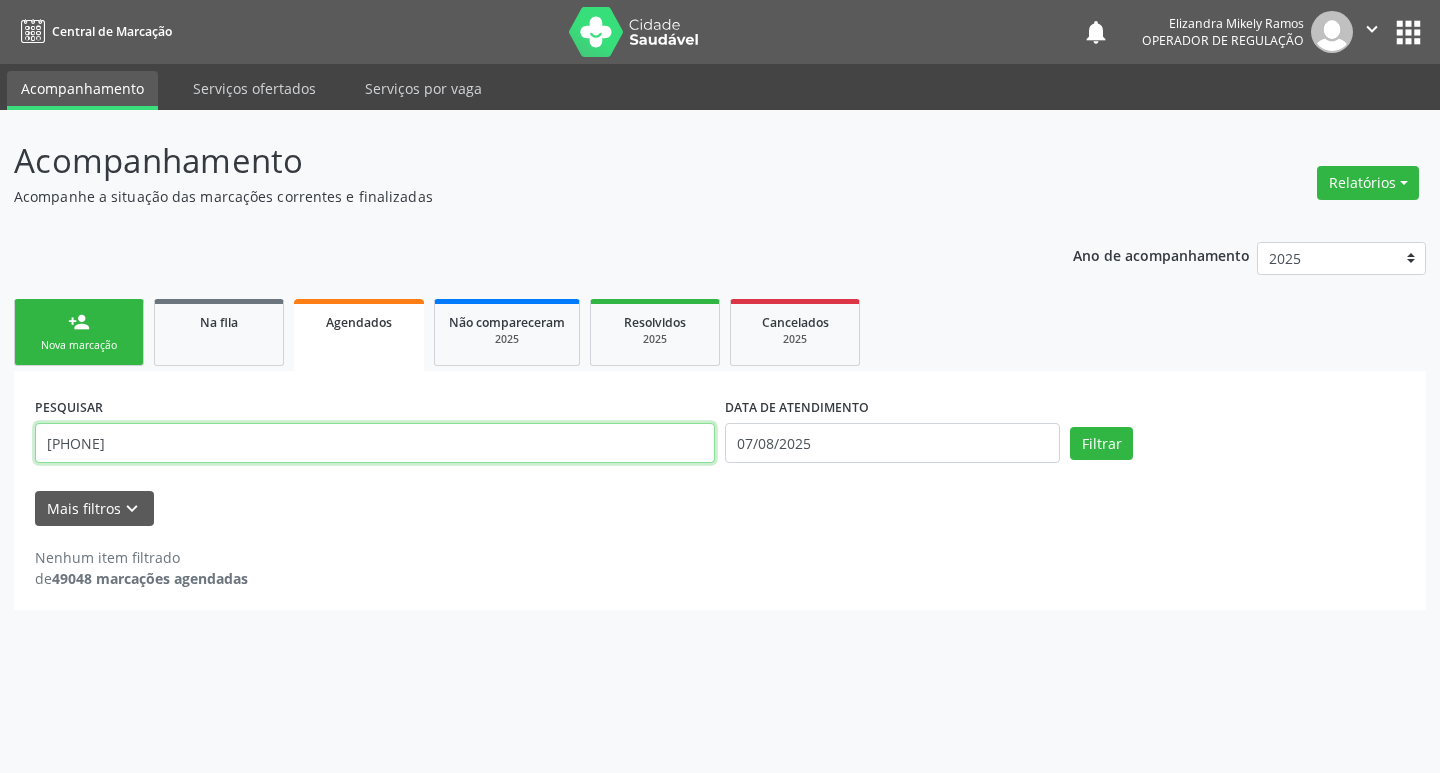 click on "708007893962925" at bounding box center [375, 443] 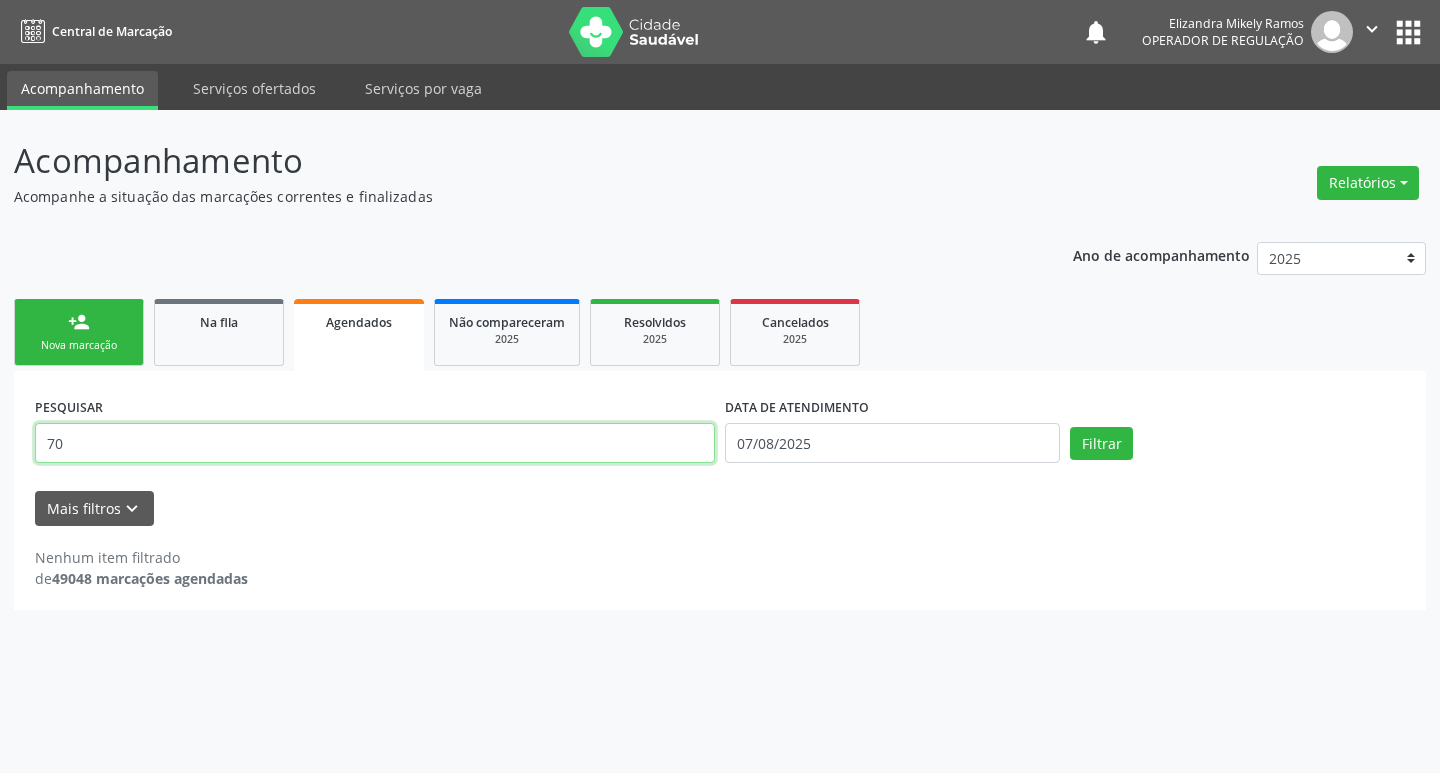 type on "7" 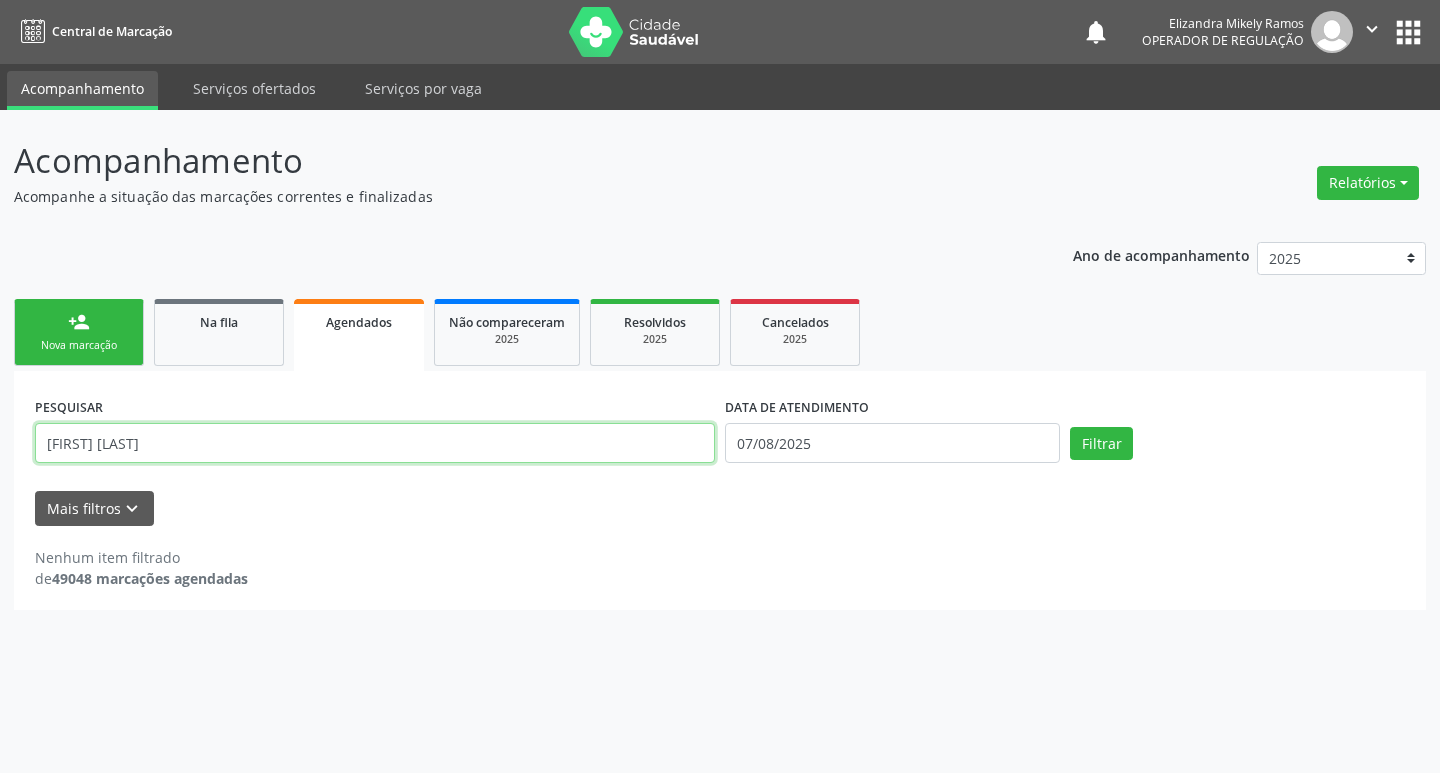 type on "luiza florentino" 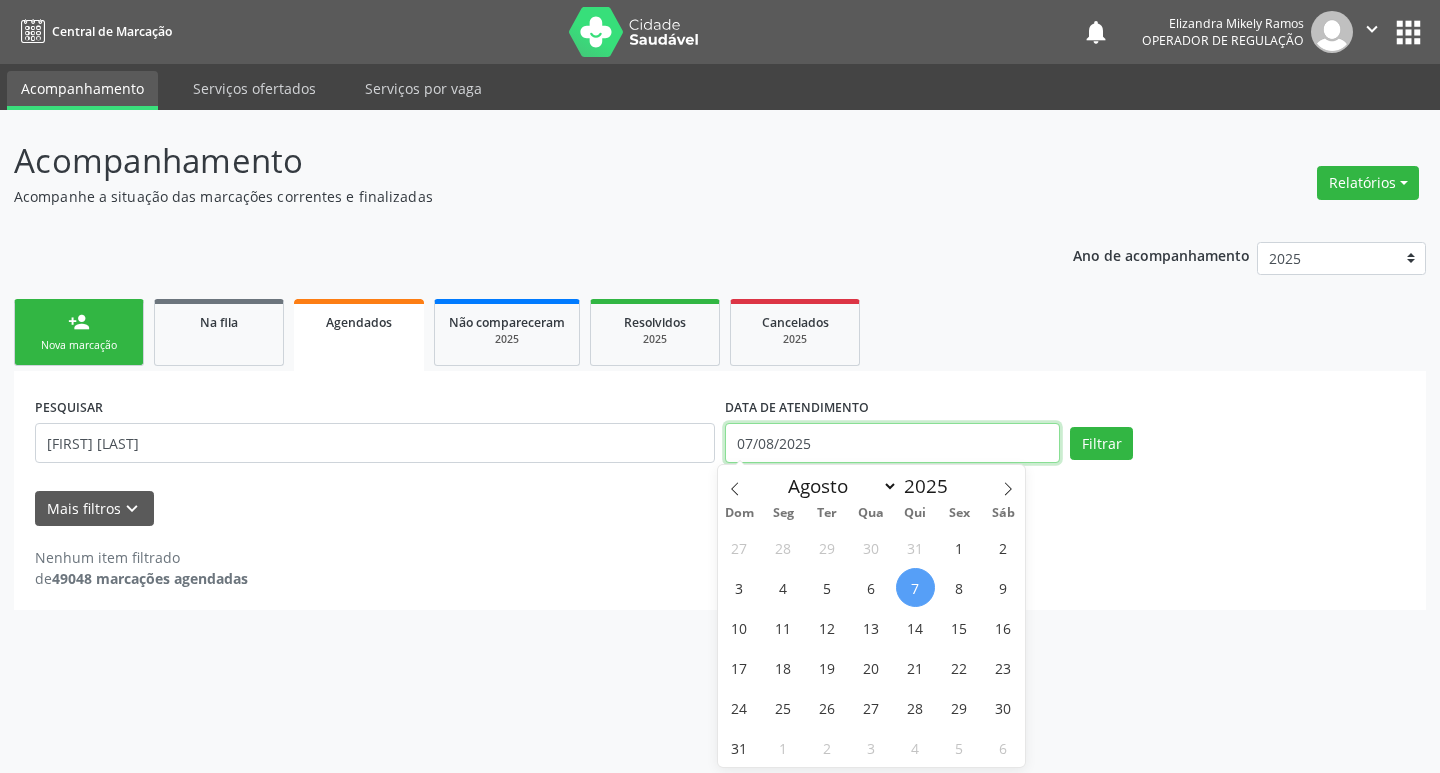 click on "07/08/2025" at bounding box center [892, 443] 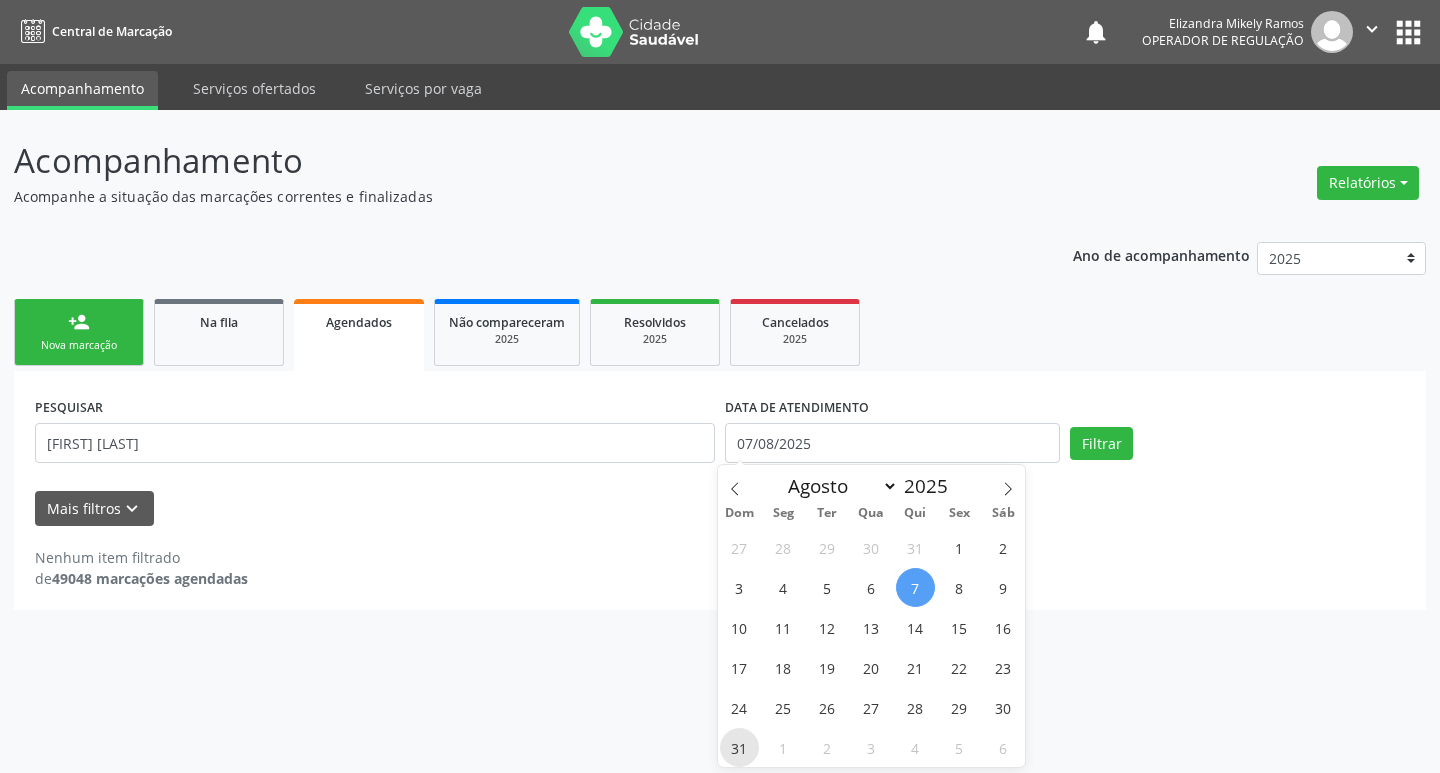 click on "31" at bounding box center (739, 747) 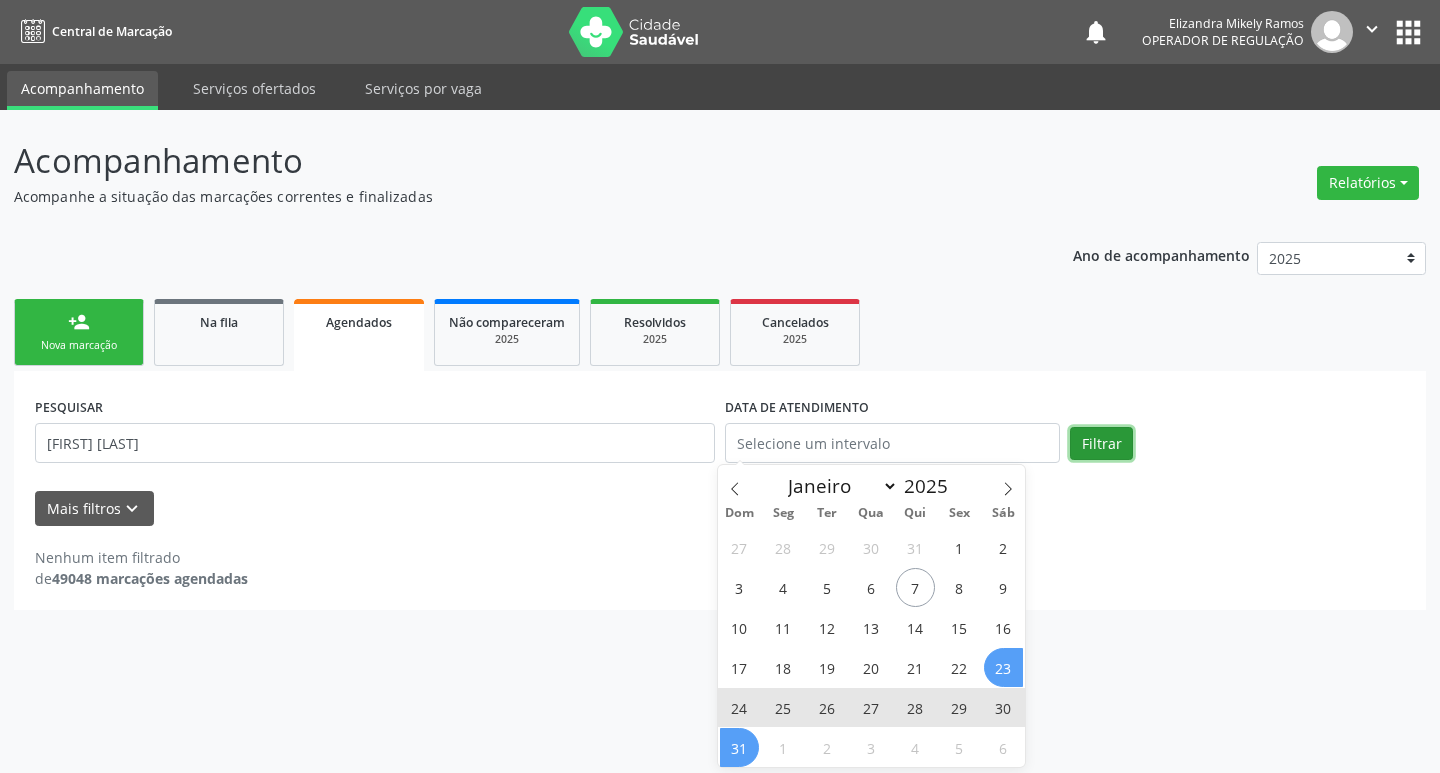 click on "Filtrar" at bounding box center (1101, 444) 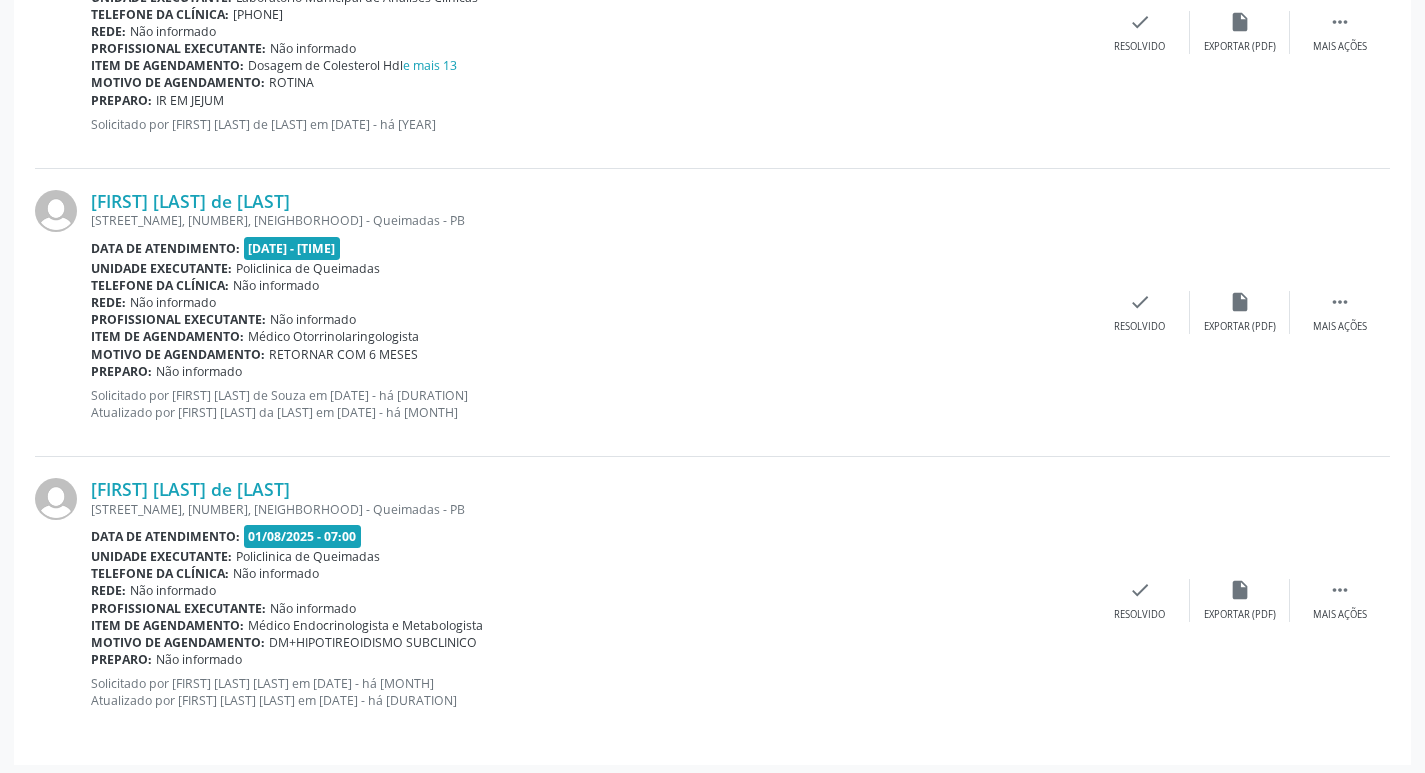 scroll, scrollTop: 1527, scrollLeft: 0, axis: vertical 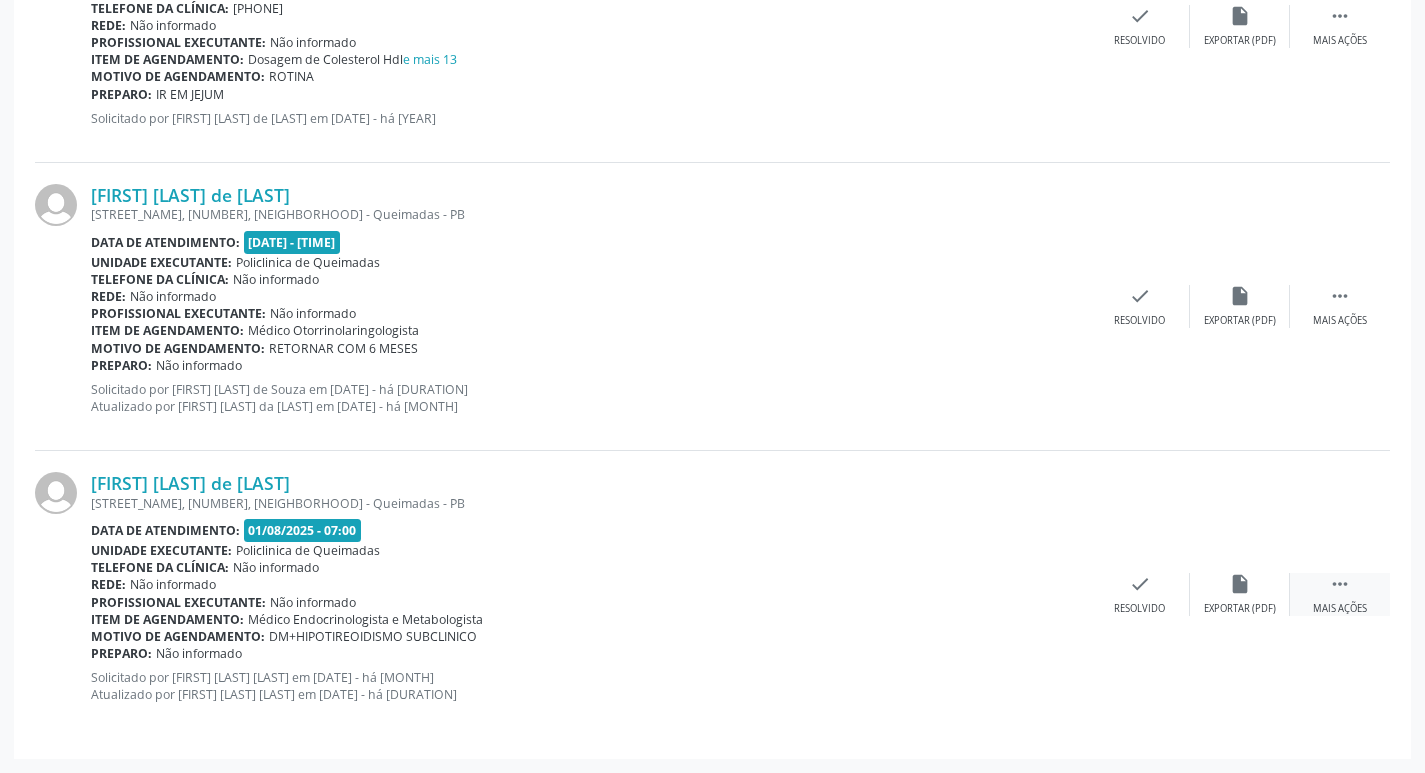 click on "" at bounding box center (1340, 584) 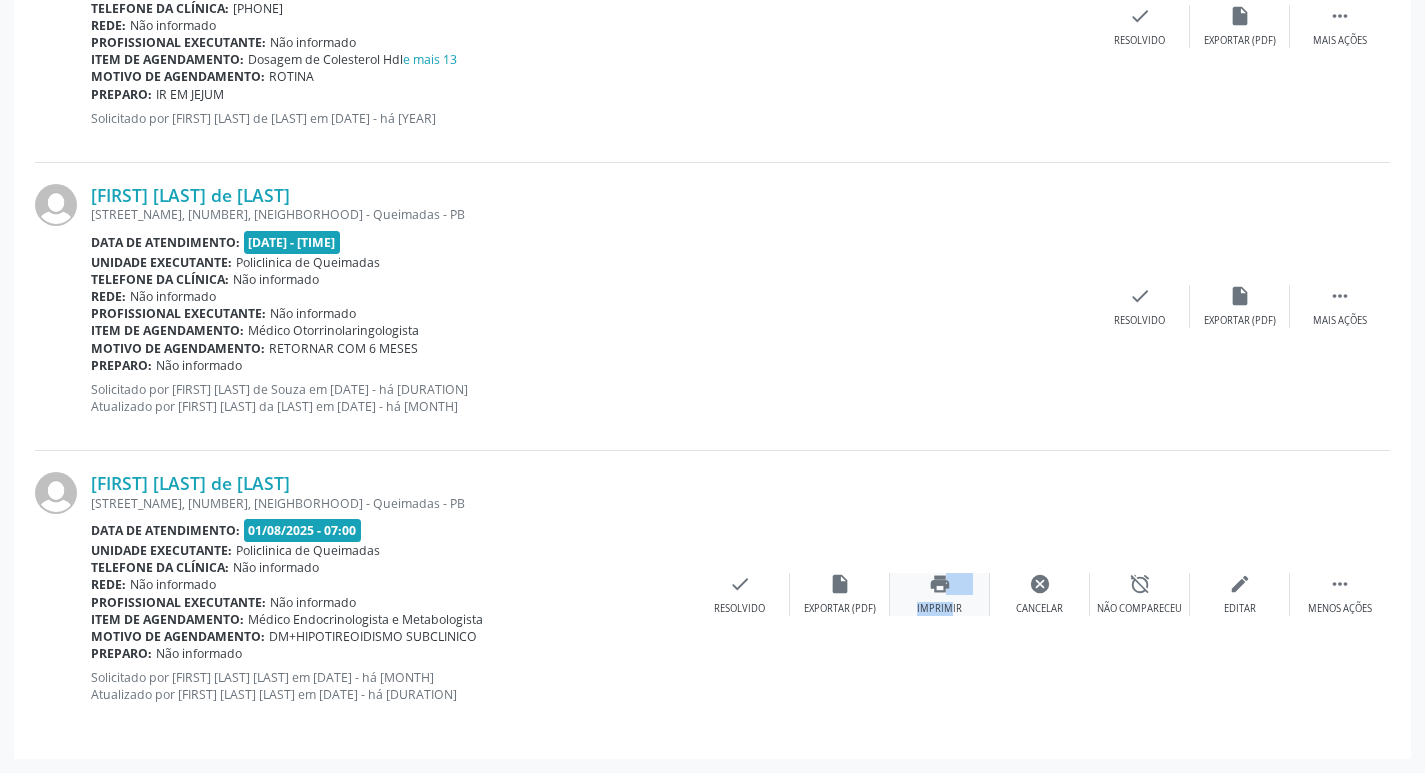 click on "print
Imprimir" at bounding box center [940, 594] 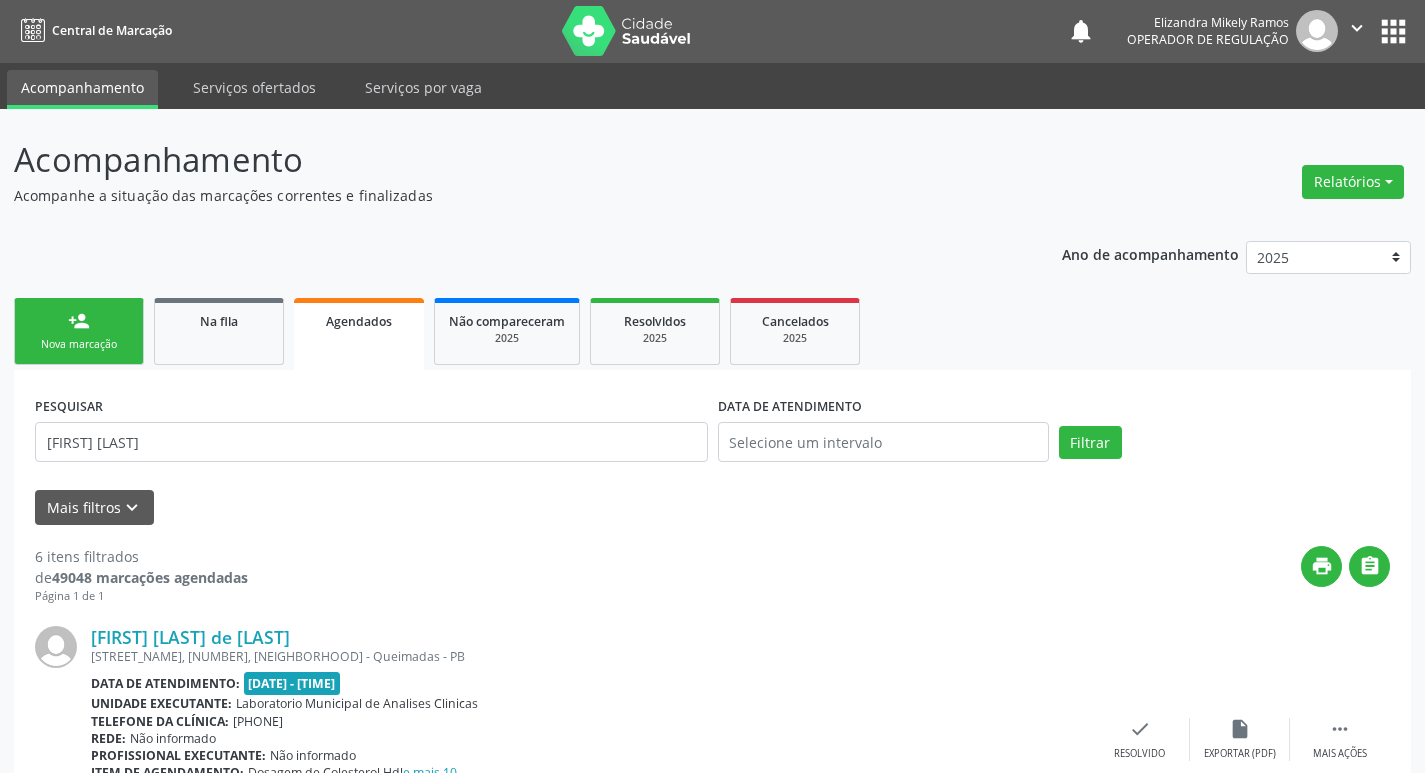 scroll, scrollTop: 0, scrollLeft: 0, axis: both 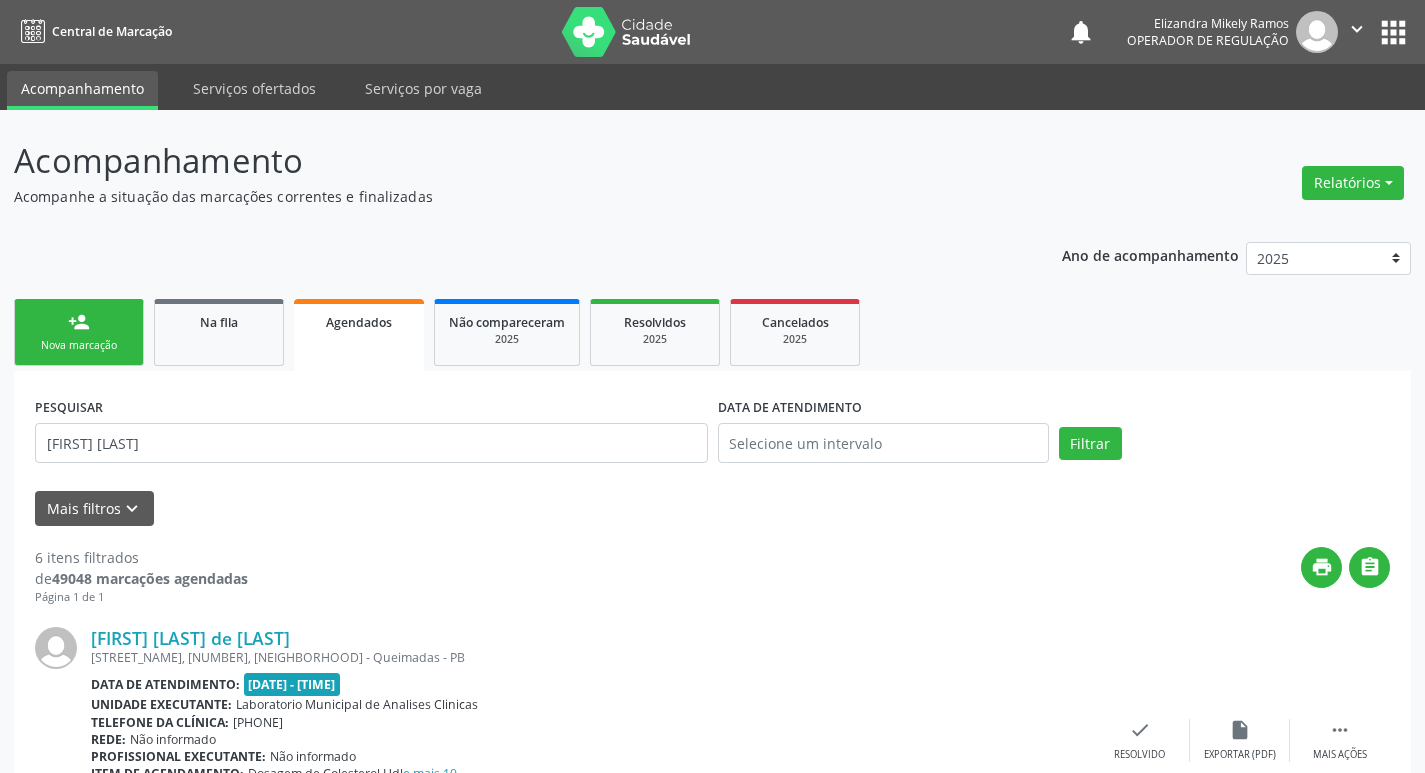 click on "person_add
Nova marcação" at bounding box center (79, 332) 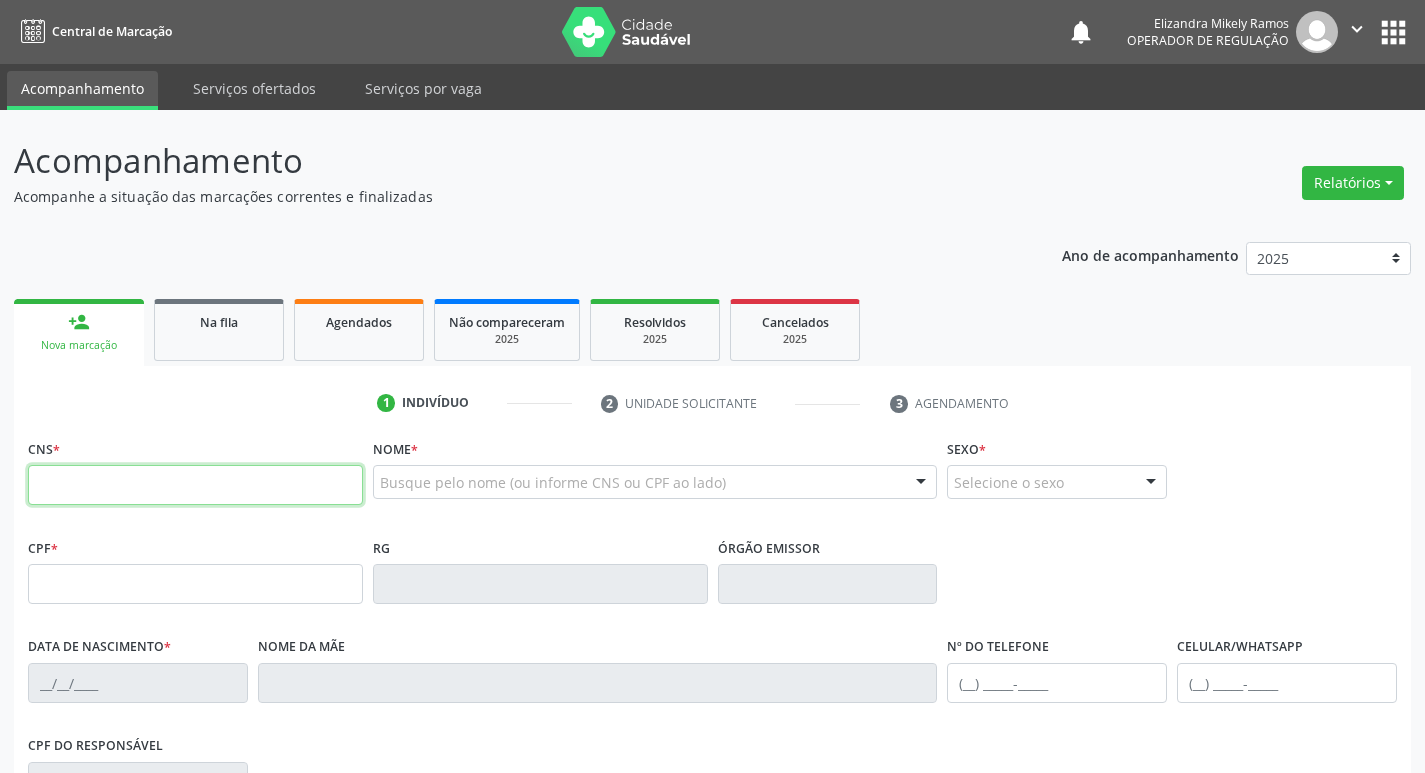 click at bounding box center [195, 485] 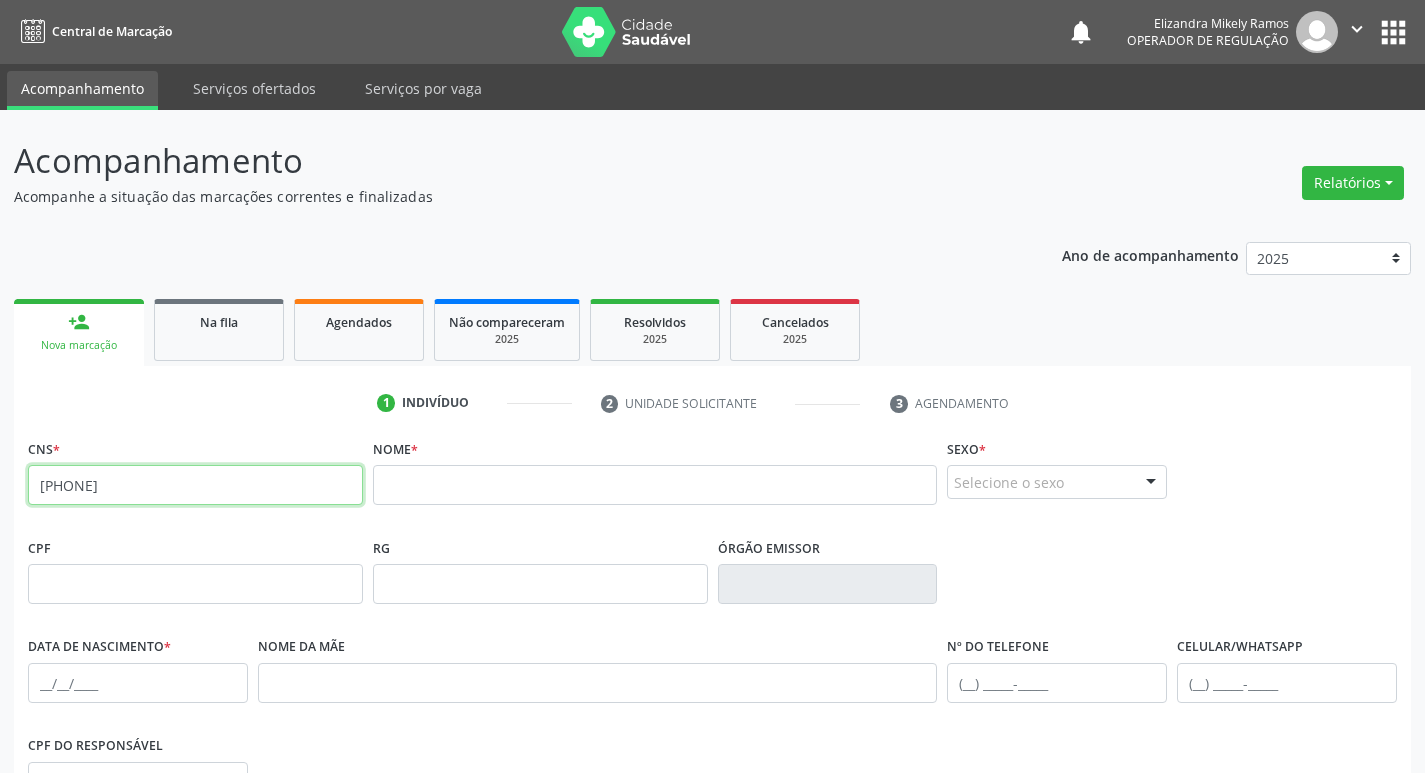 click on "898 0009 2965 4791" at bounding box center (195, 485) 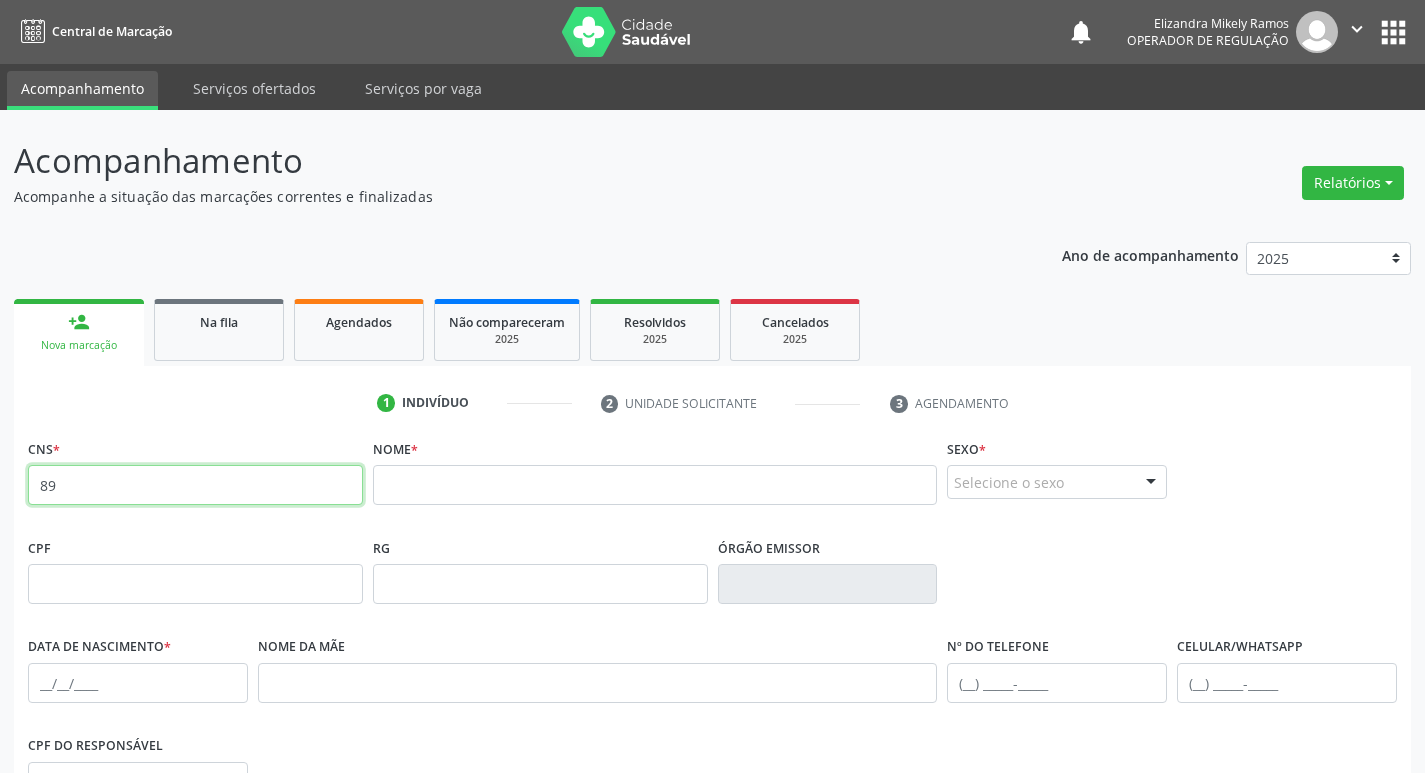 type on "8" 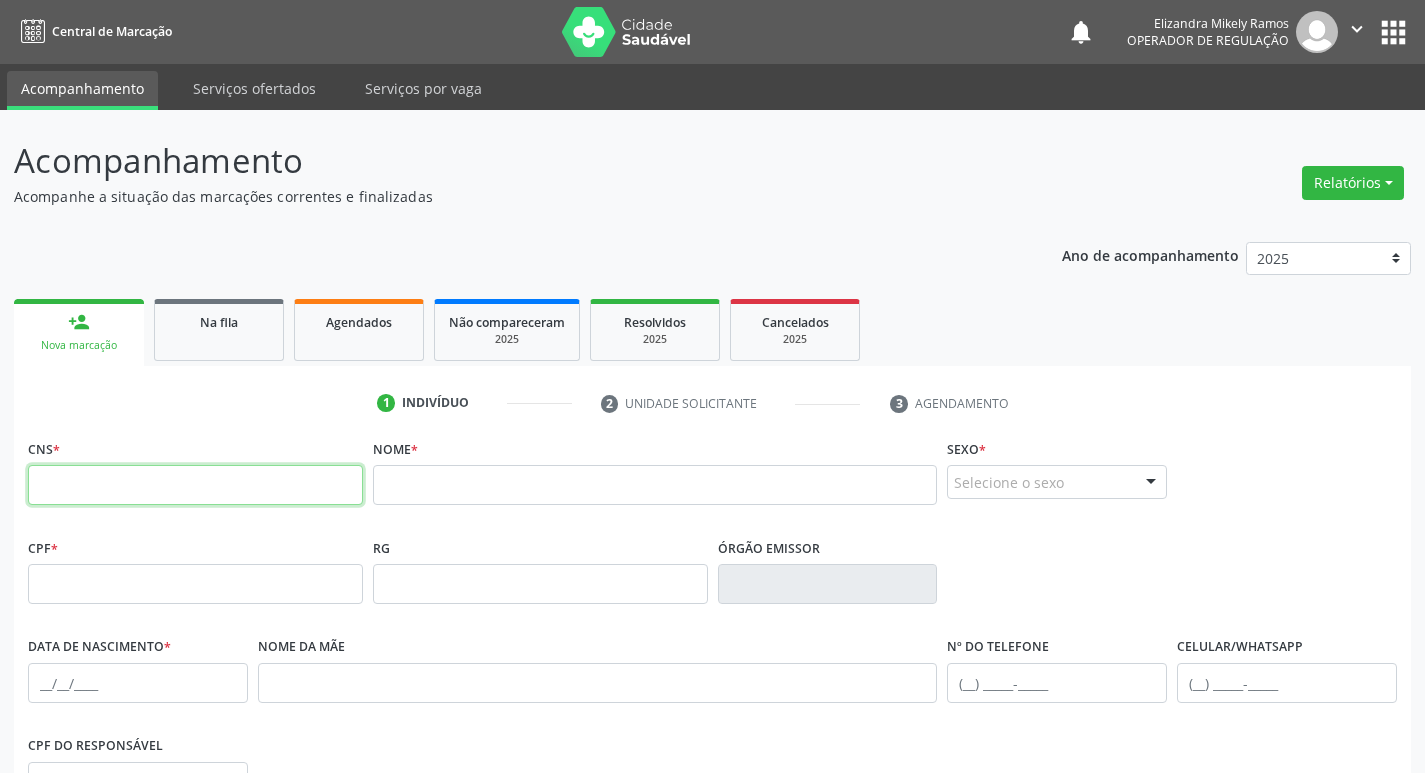 type 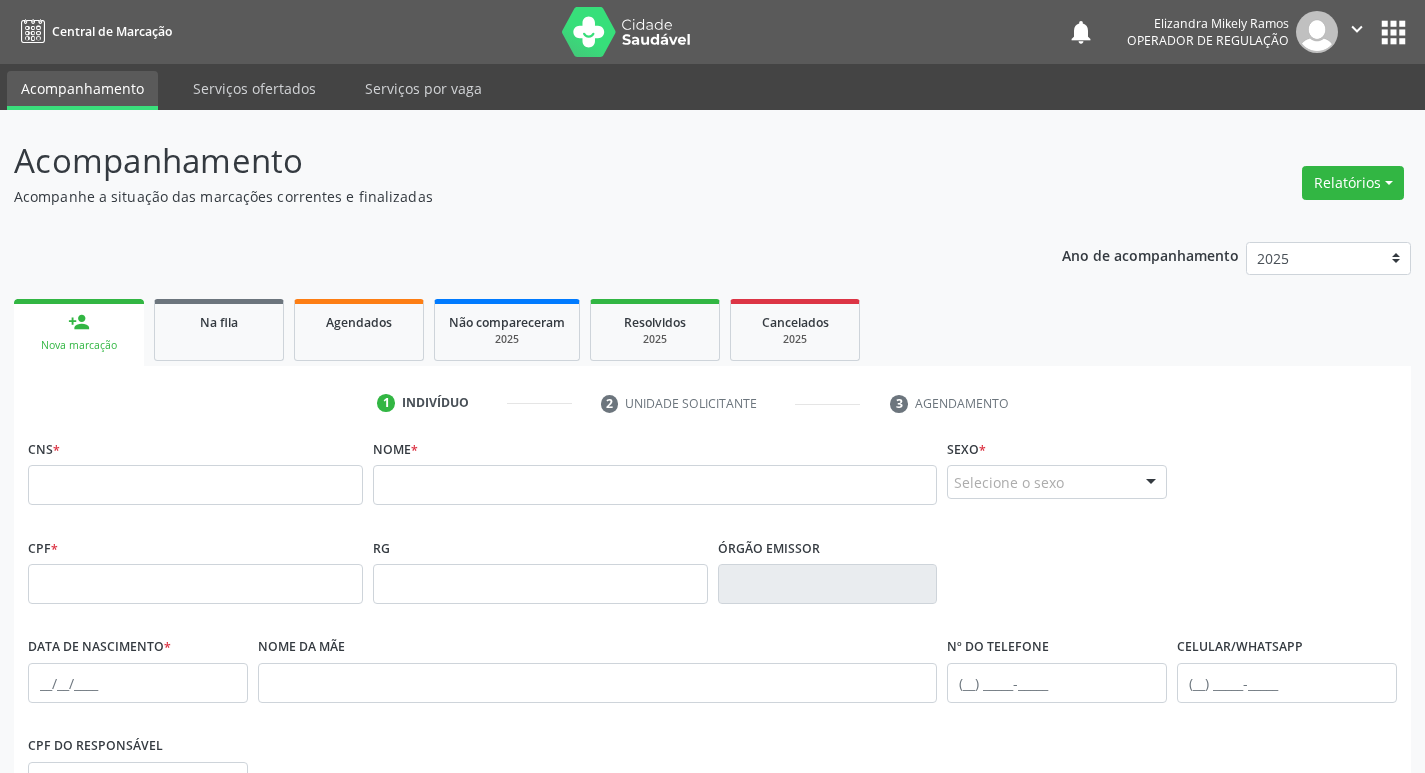 click on "Nome
*" at bounding box center (395, 449) 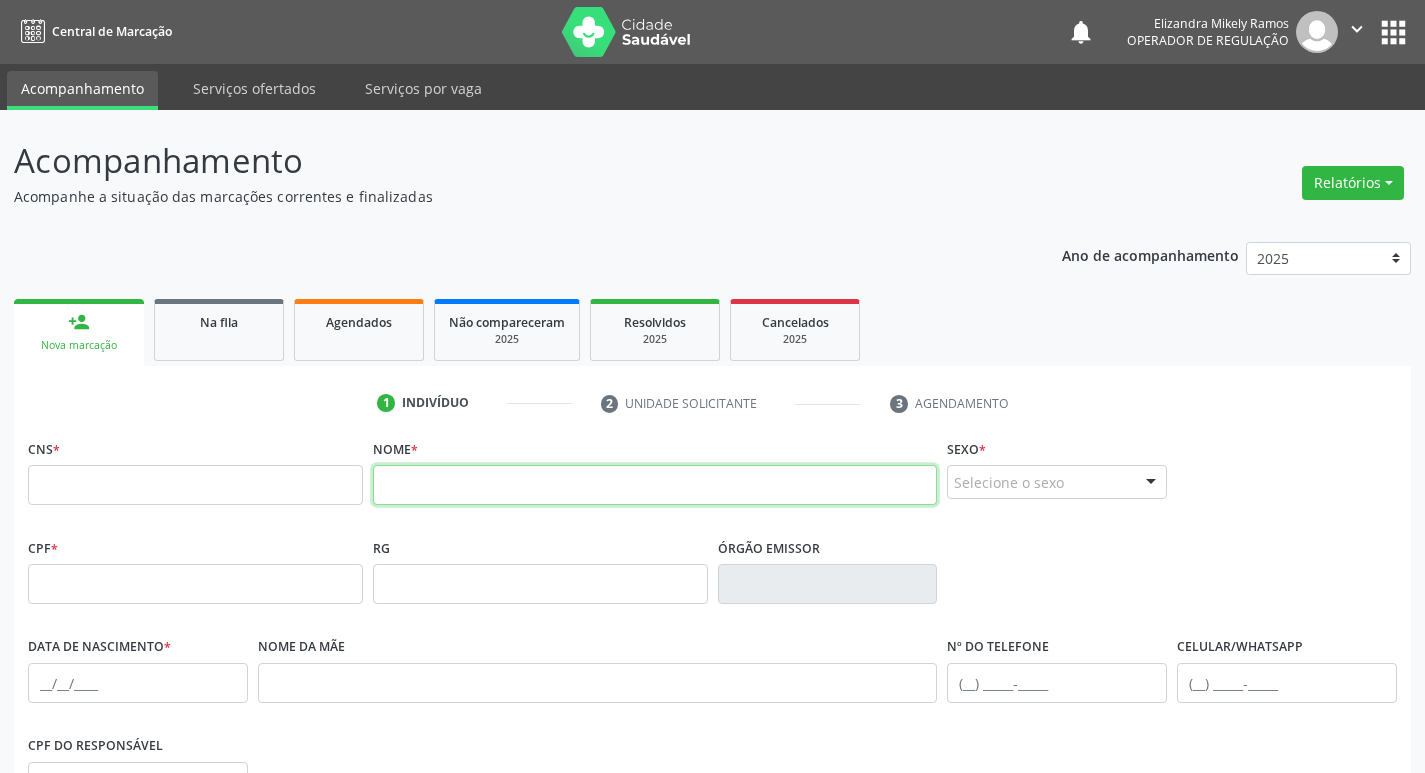 click at bounding box center [655, 485] 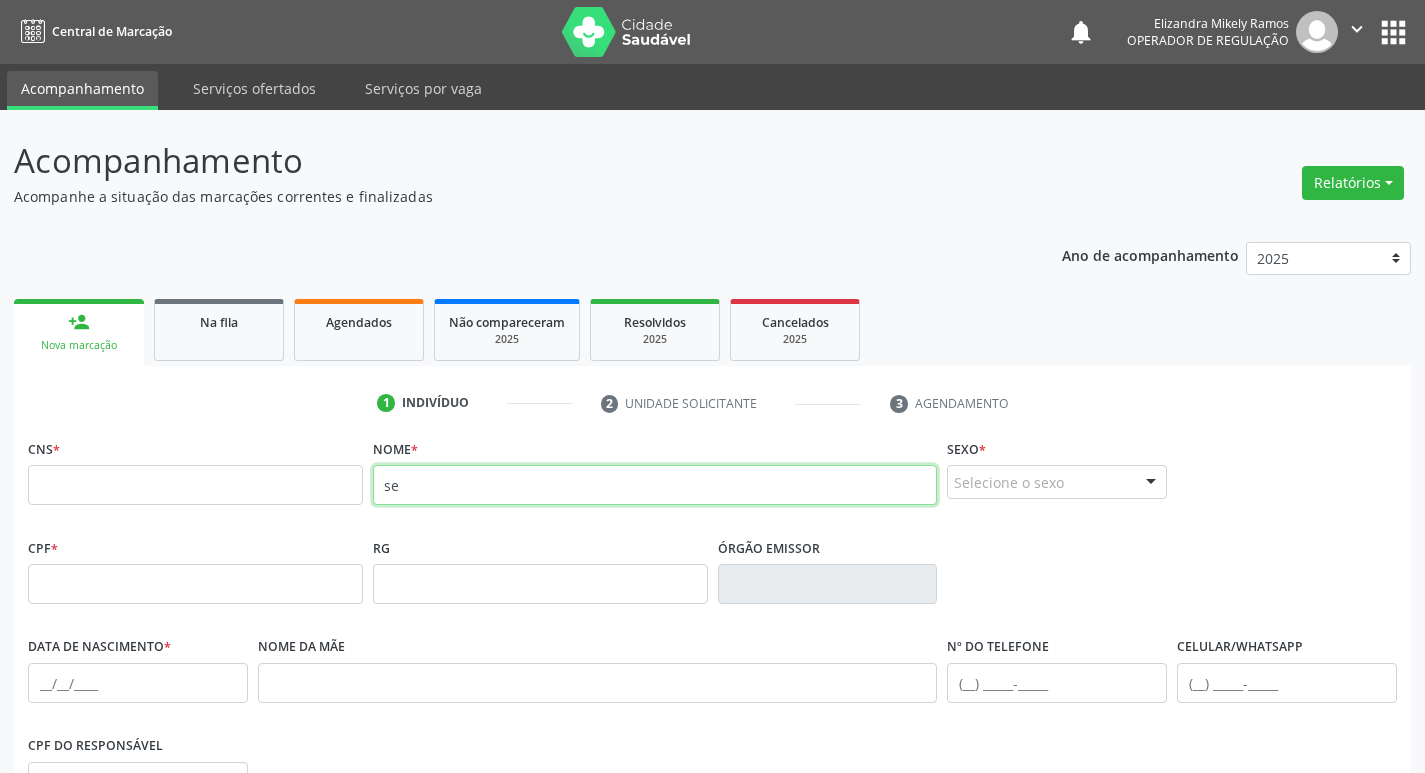 type on "s" 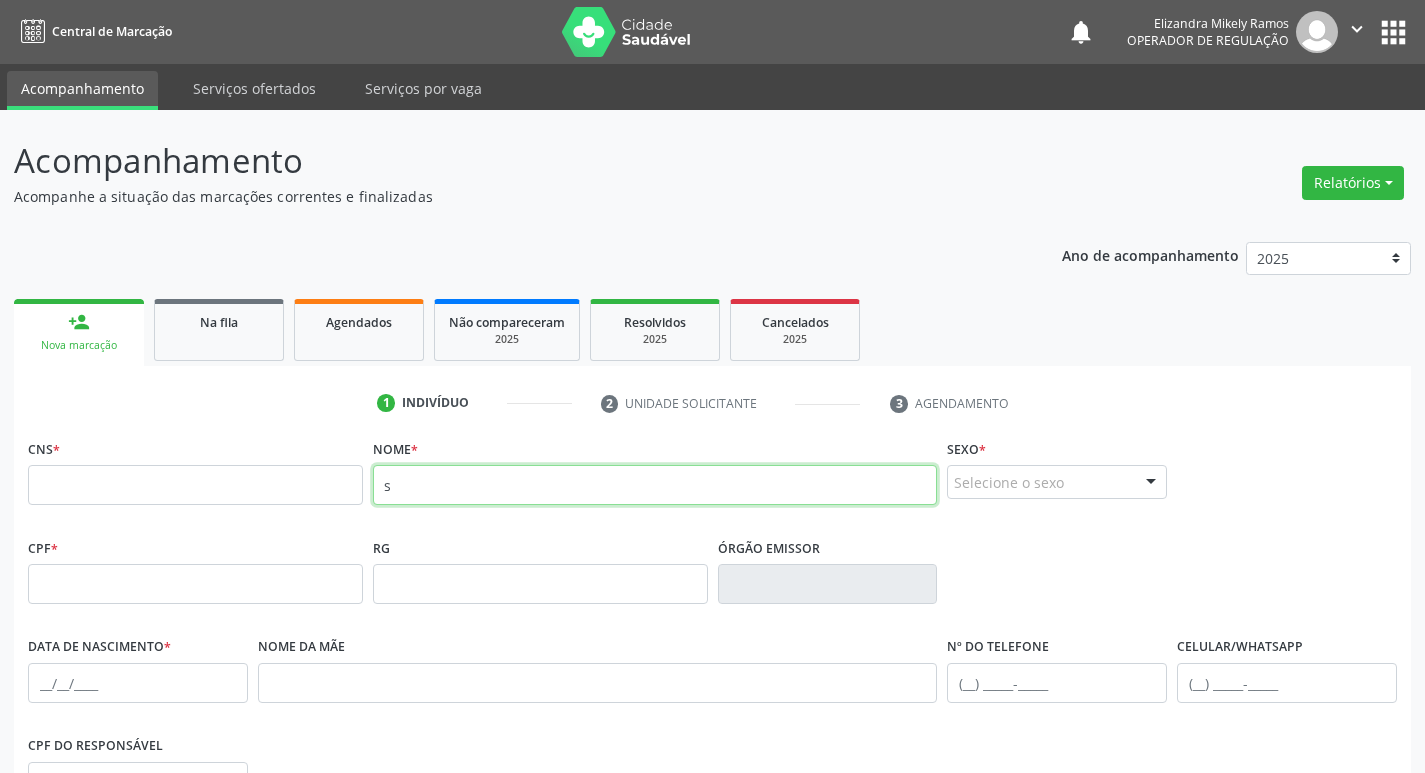 type 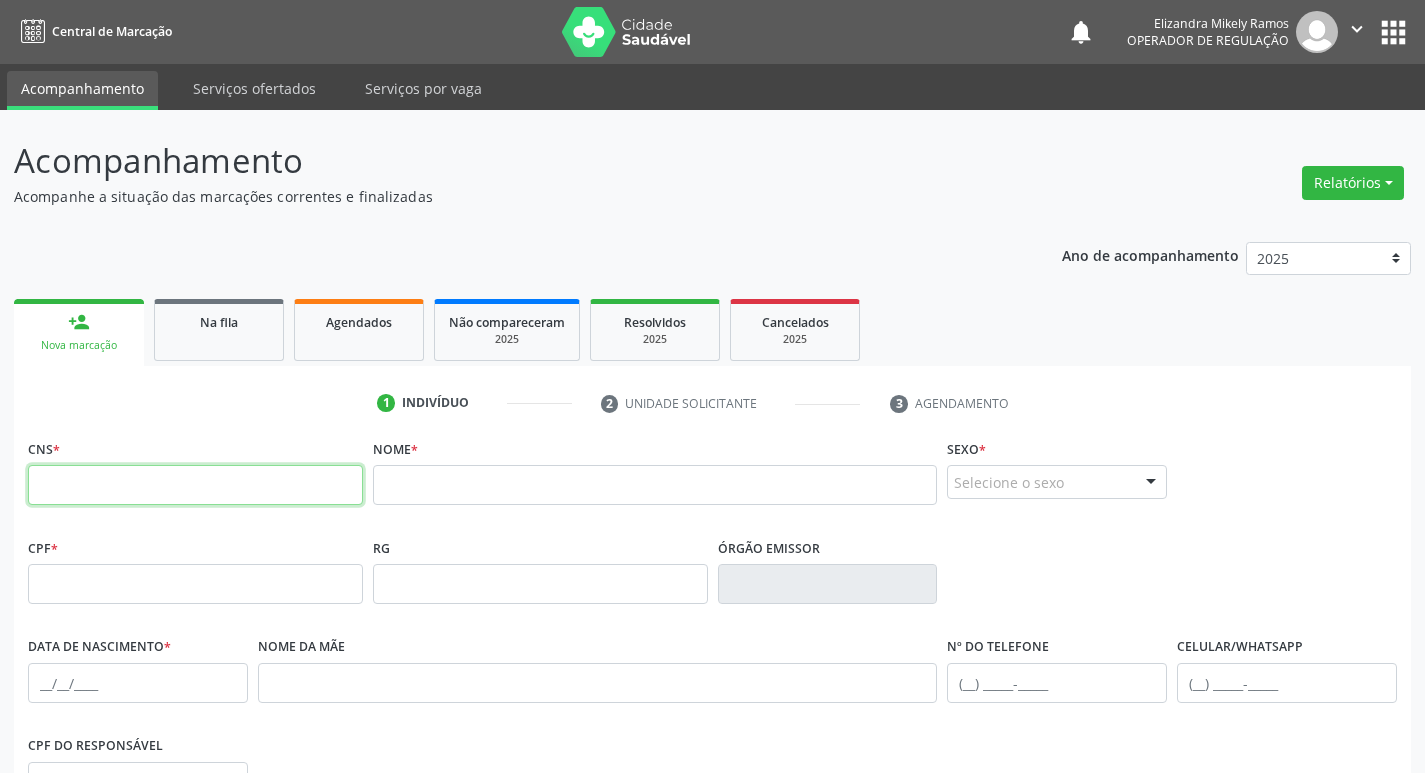 click at bounding box center (195, 485) 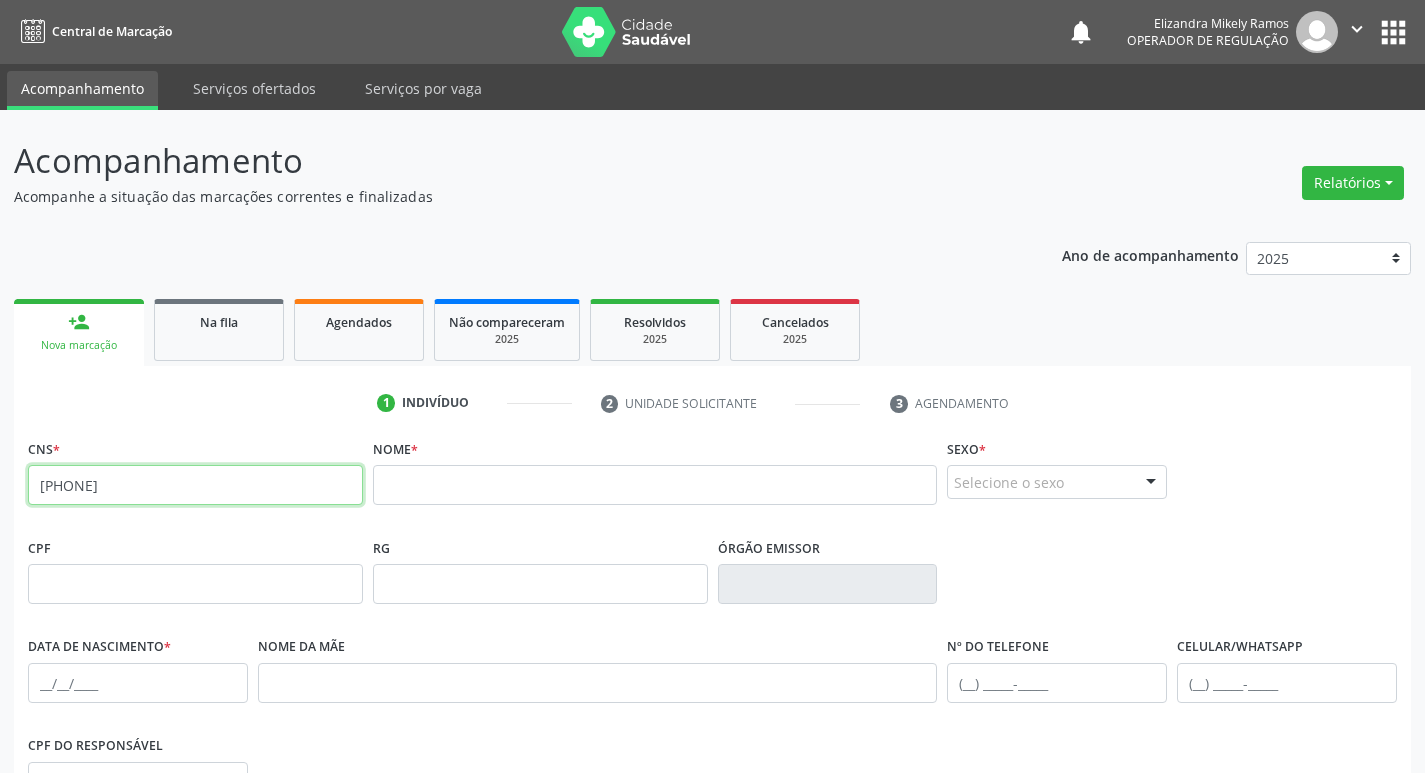 type on "898 0009 2965 4791" 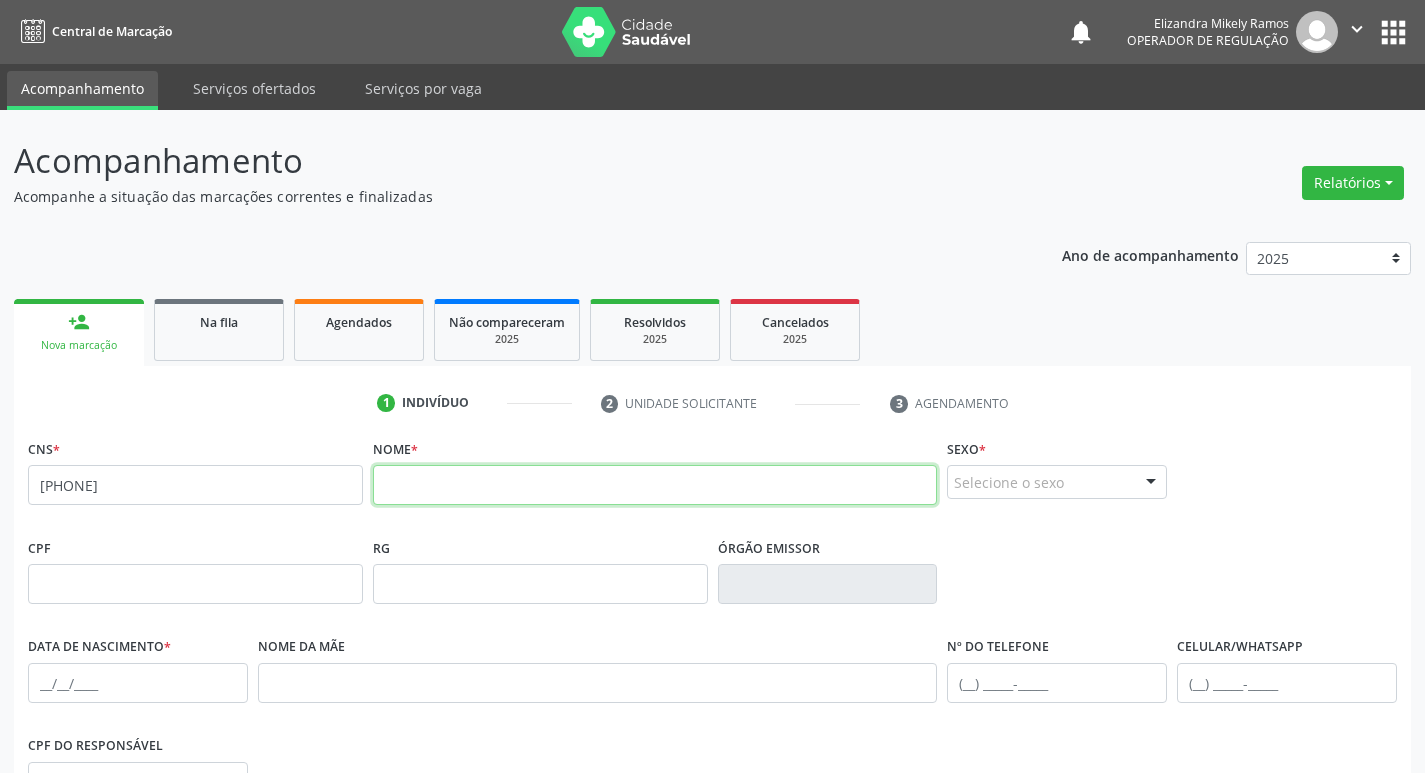 click at bounding box center [655, 485] 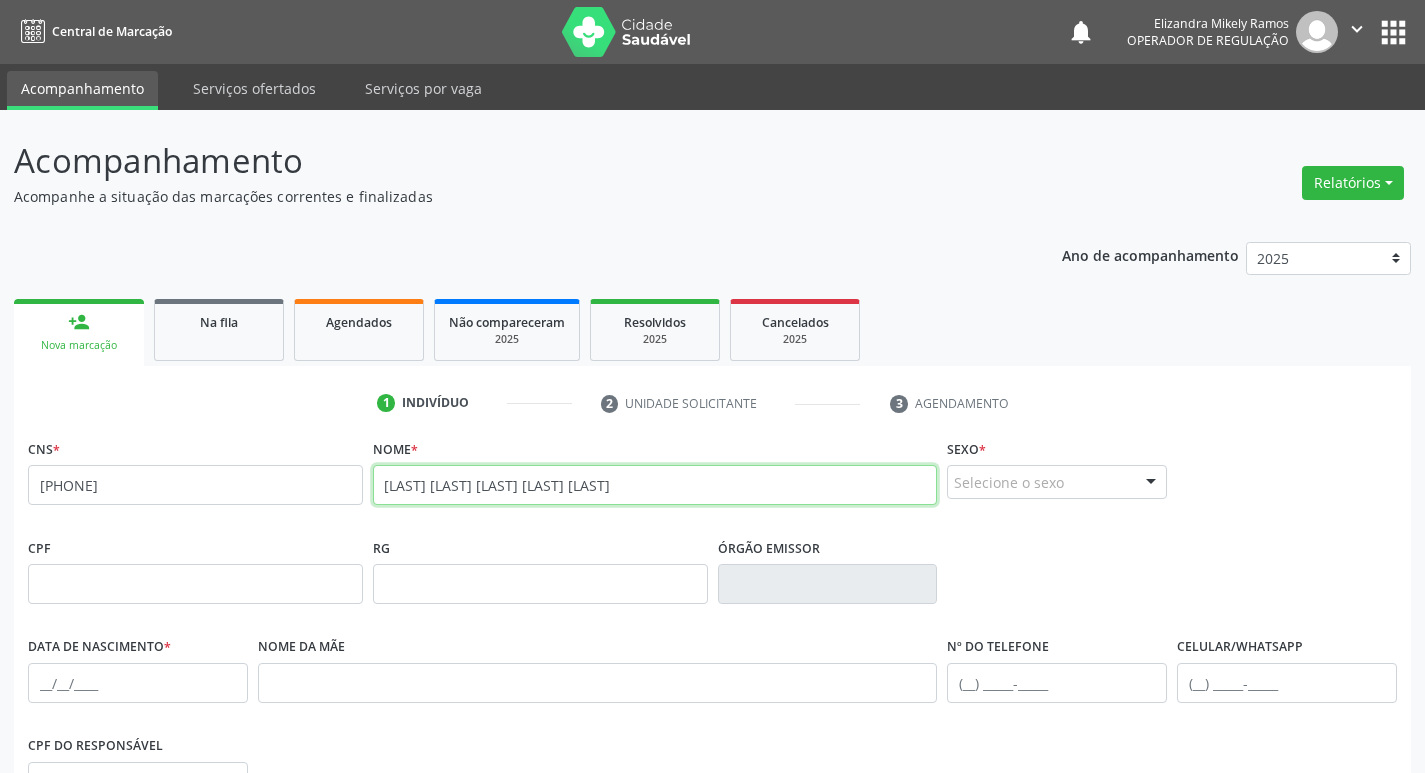 type on "severina cordeiro espirito santos" 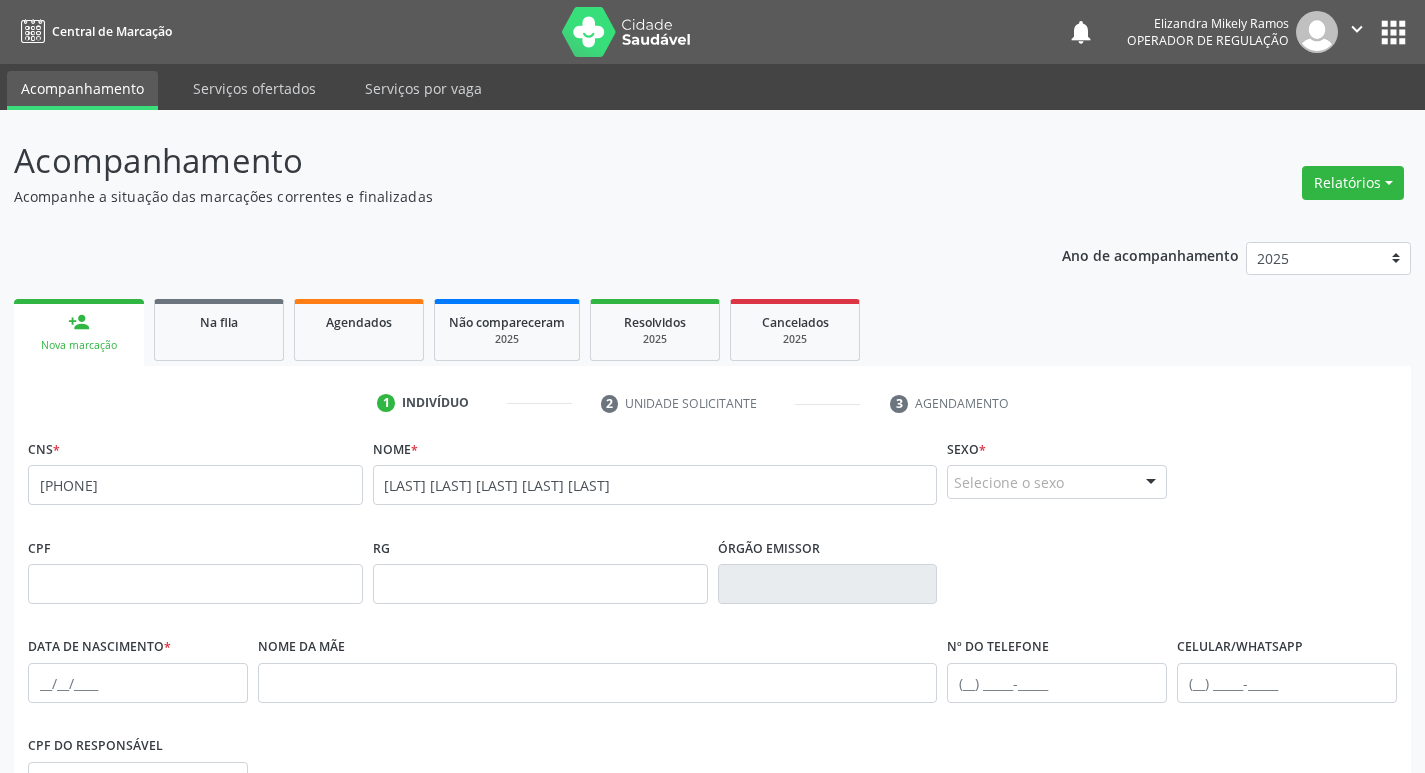 click on "Selecione o sexo" at bounding box center (1057, 482) 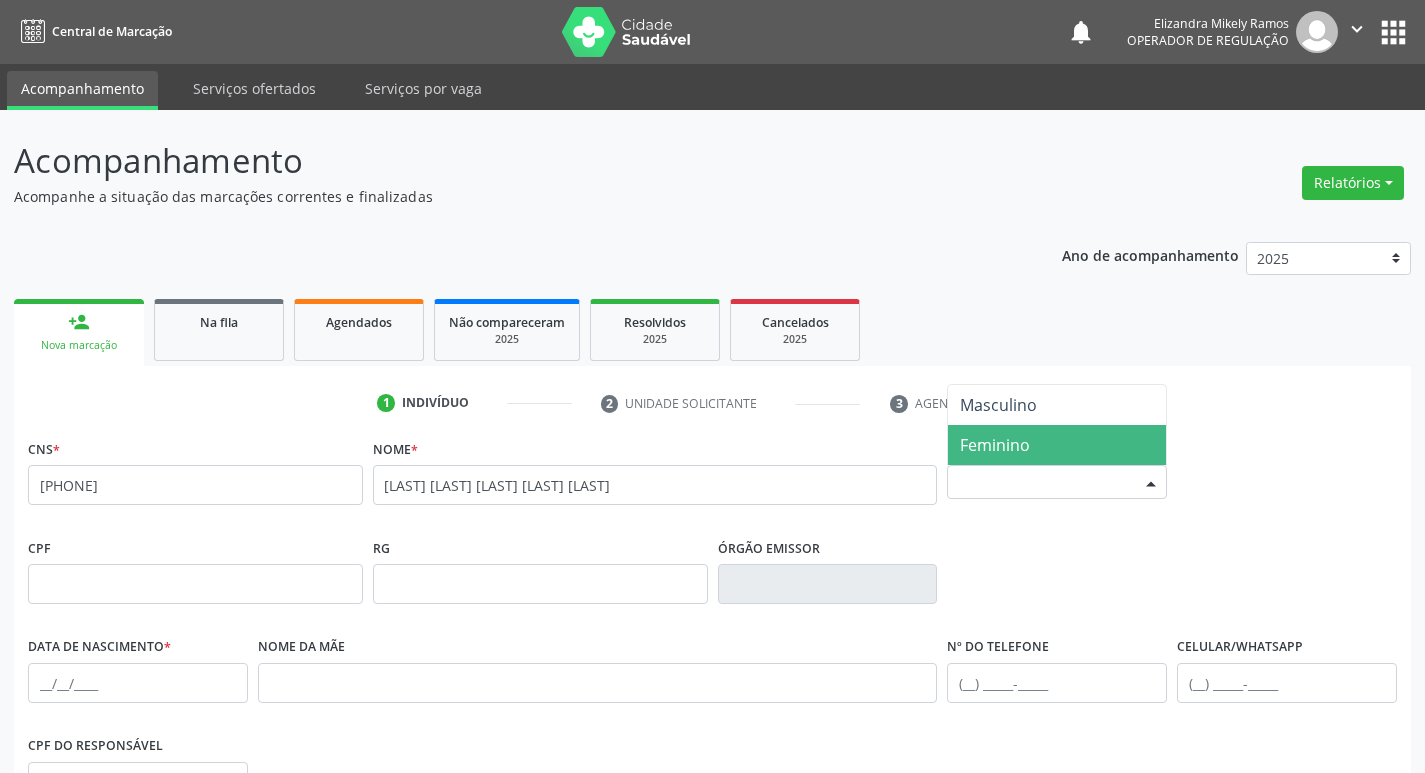 click on "Feminino" at bounding box center (1057, 445) 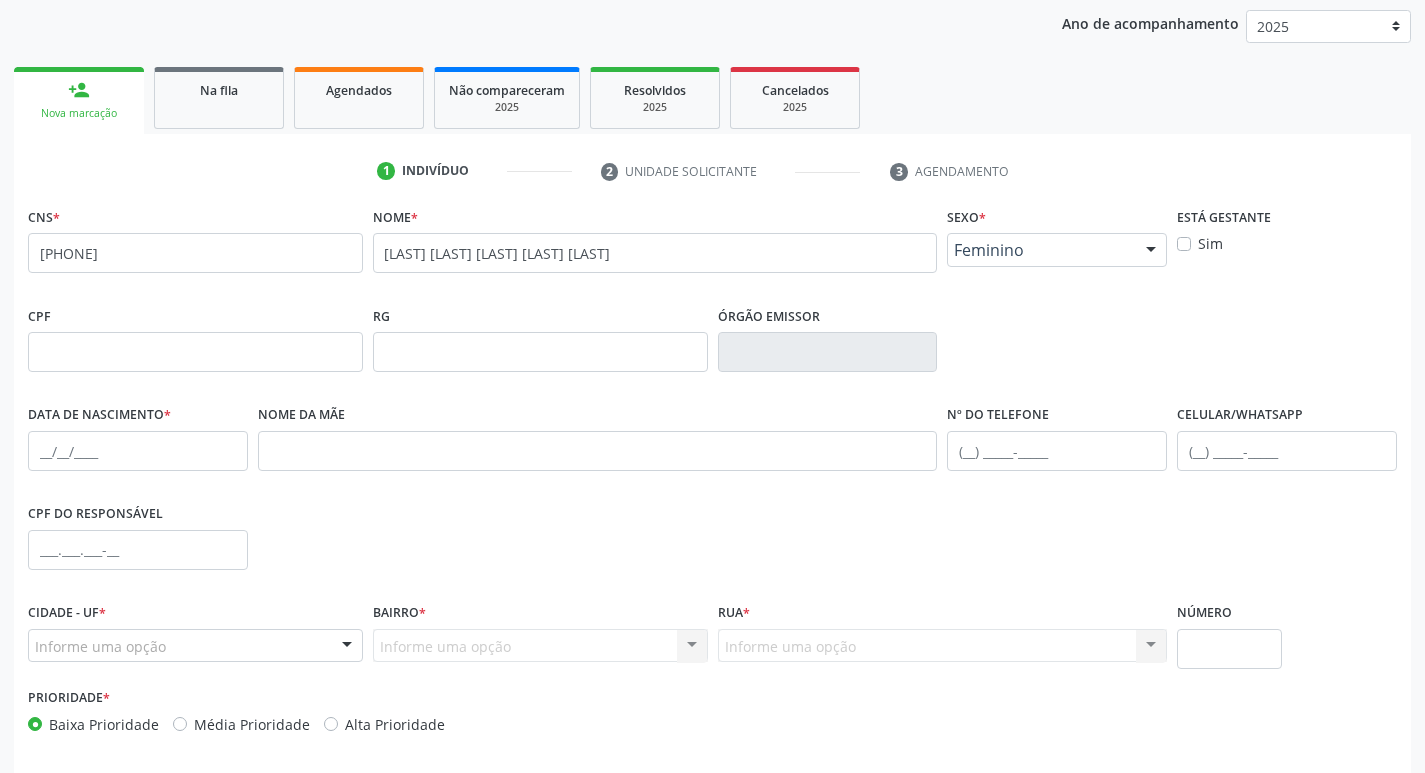 scroll, scrollTop: 311, scrollLeft: 0, axis: vertical 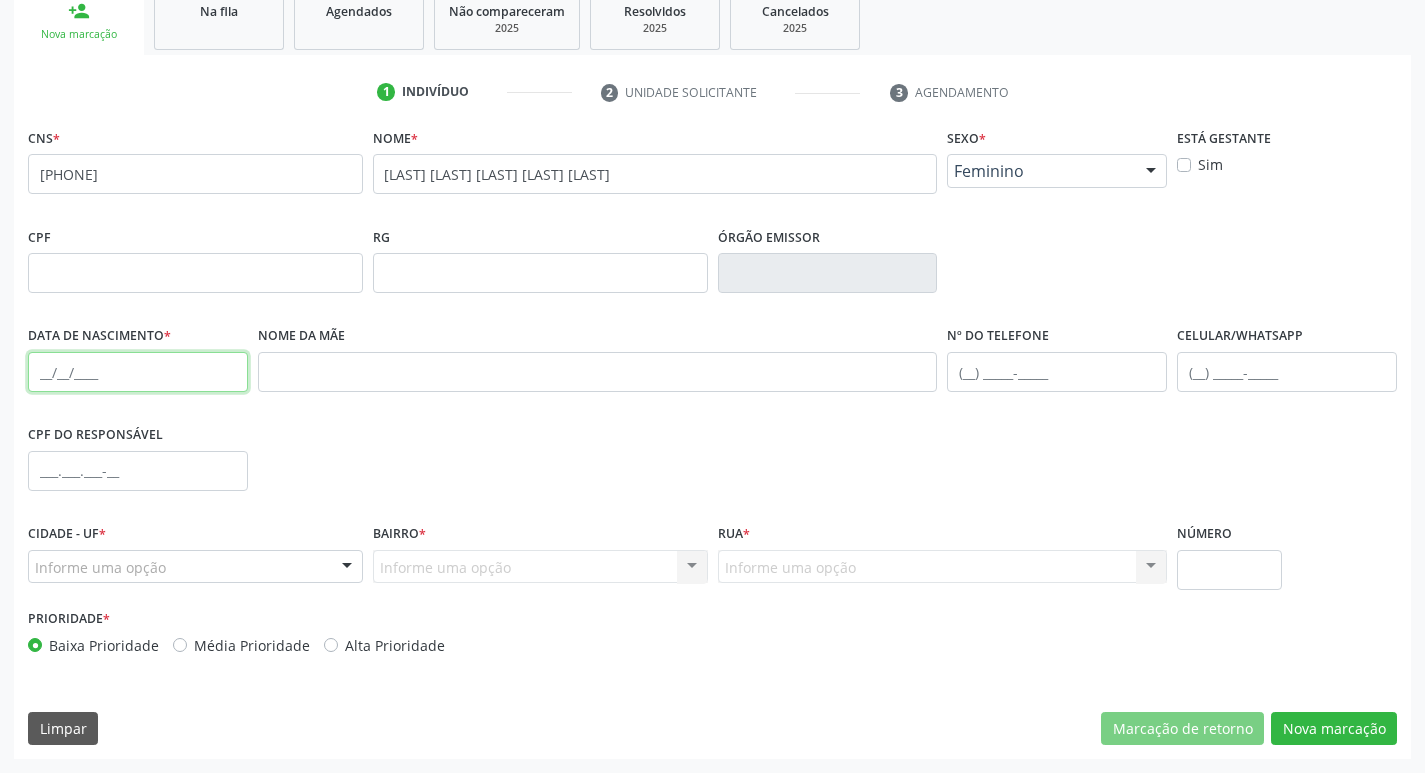 click at bounding box center [138, 372] 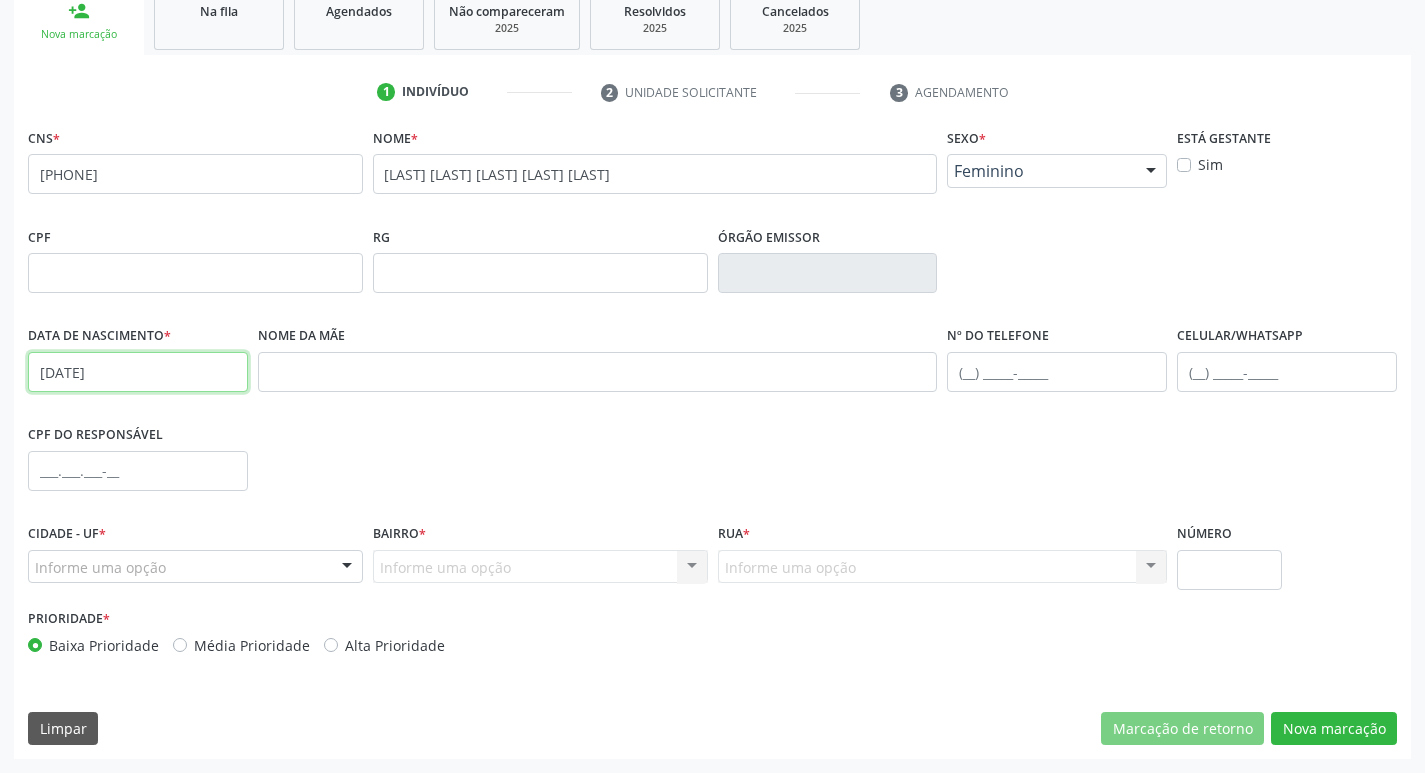 type on "01/08/1957" 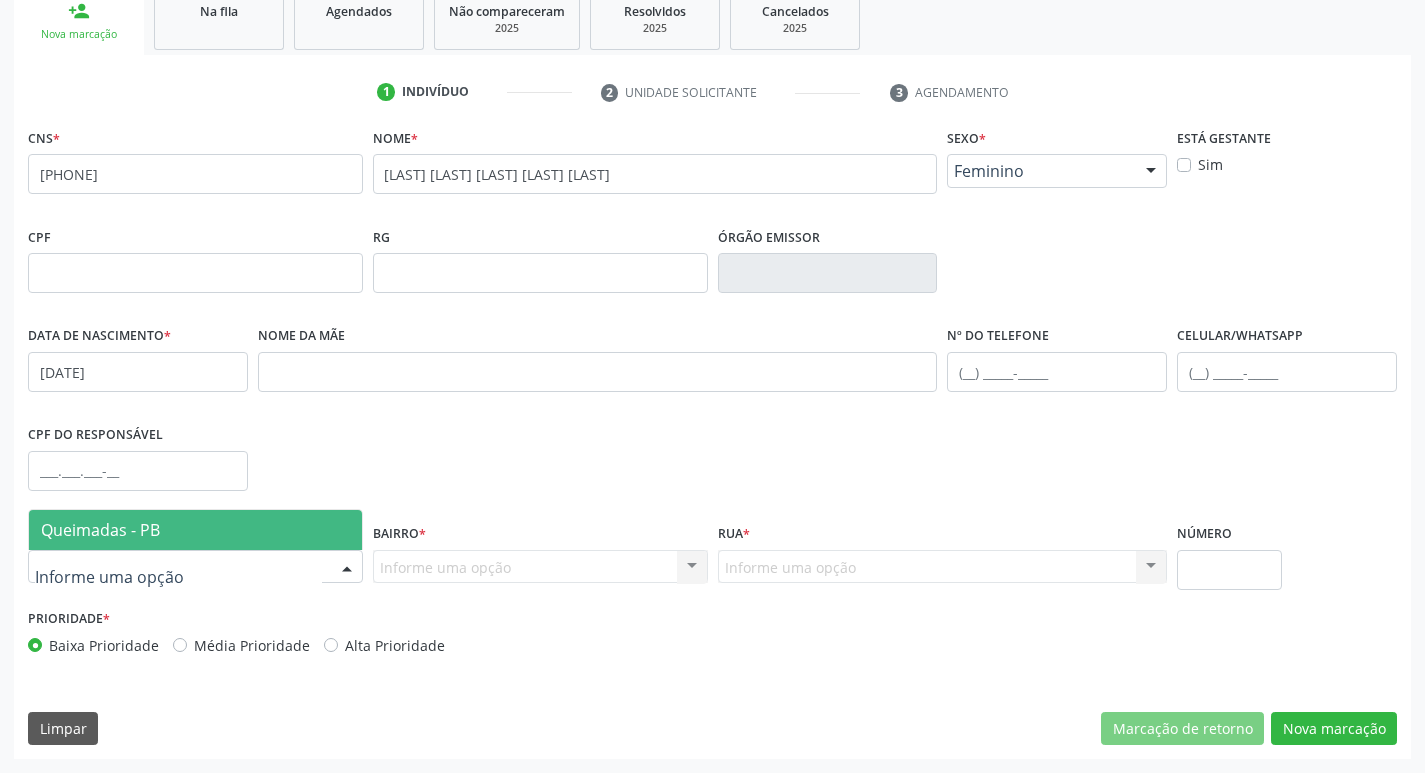 click on "Queimadas - PB
Nenhum resultado encontrado para: "   "
Nenhuma opção encontrada" at bounding box center [195, 567] 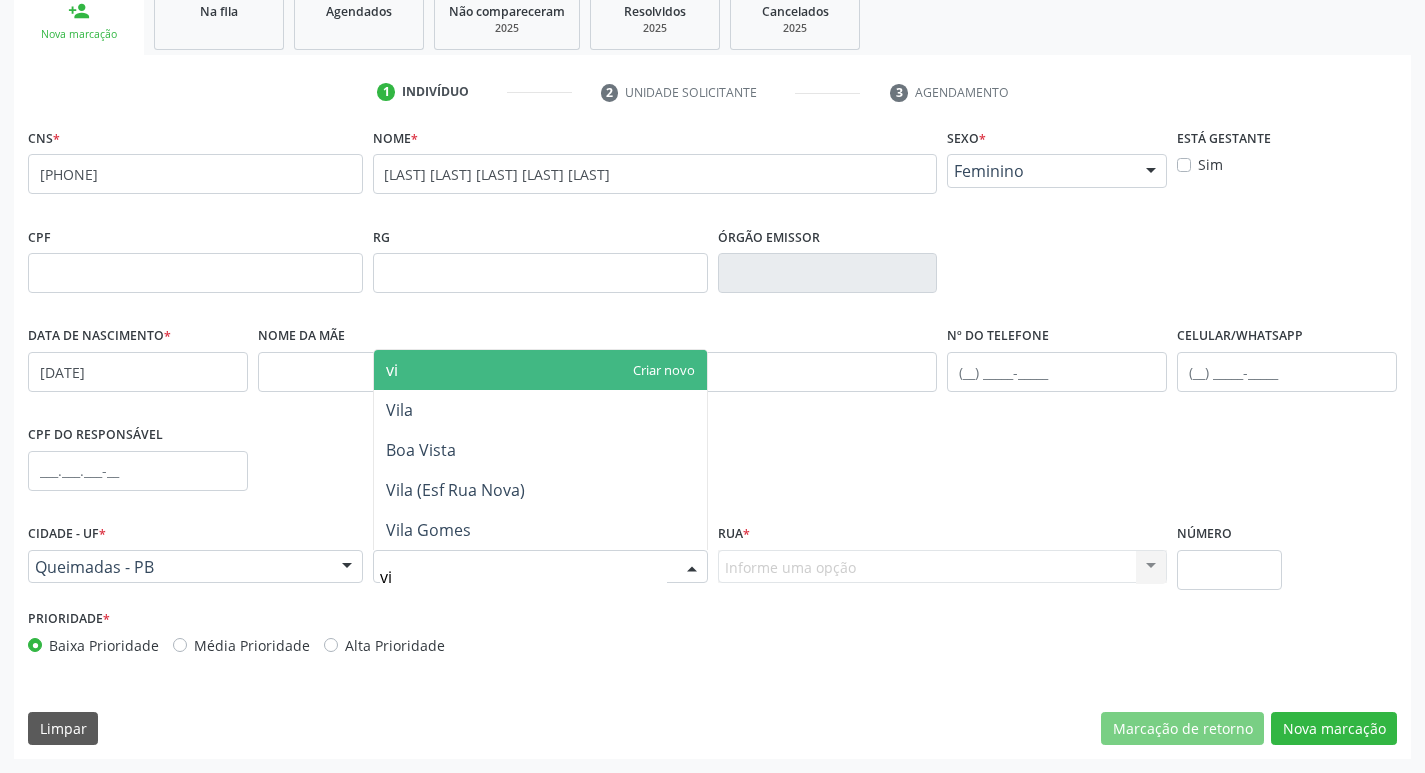 type on "vil" 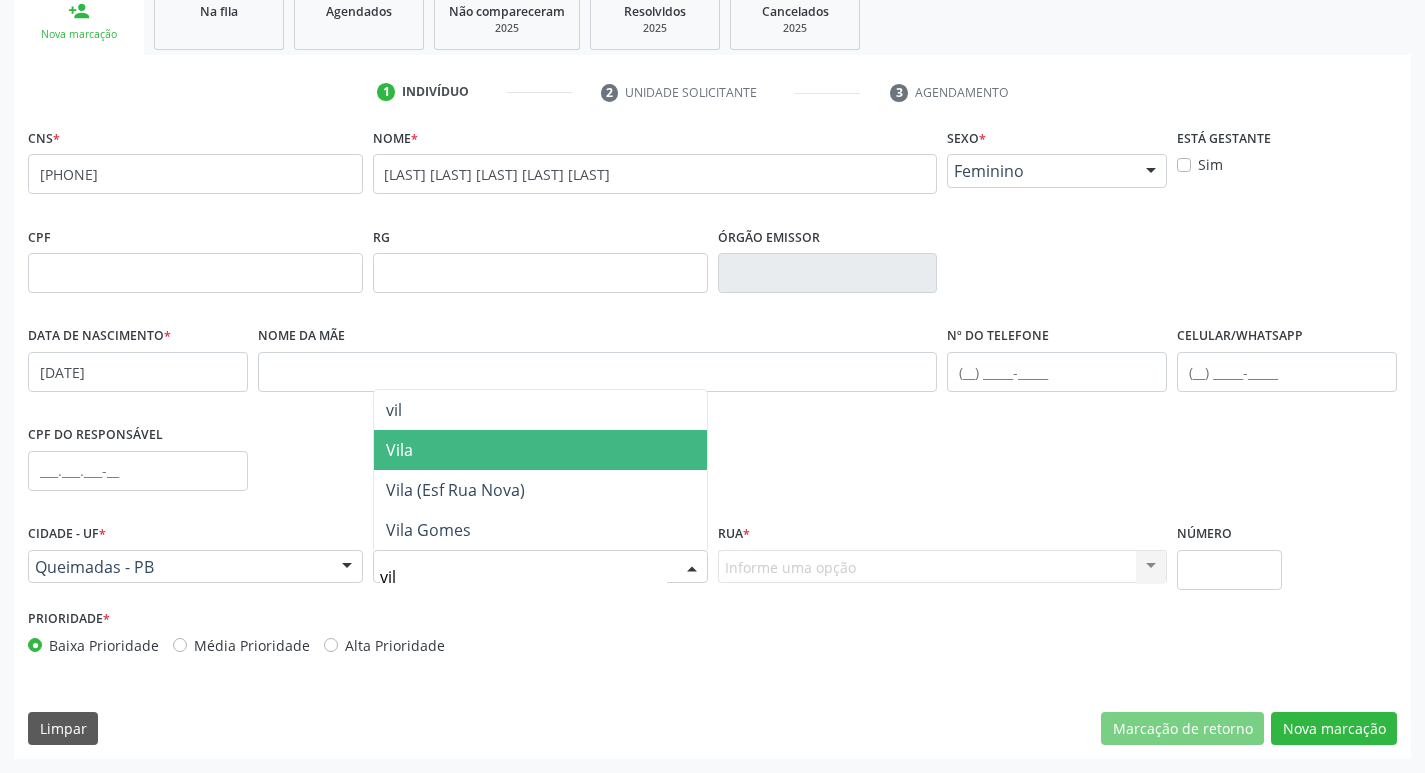 click on "Vila" at bounding box center (540, 450) 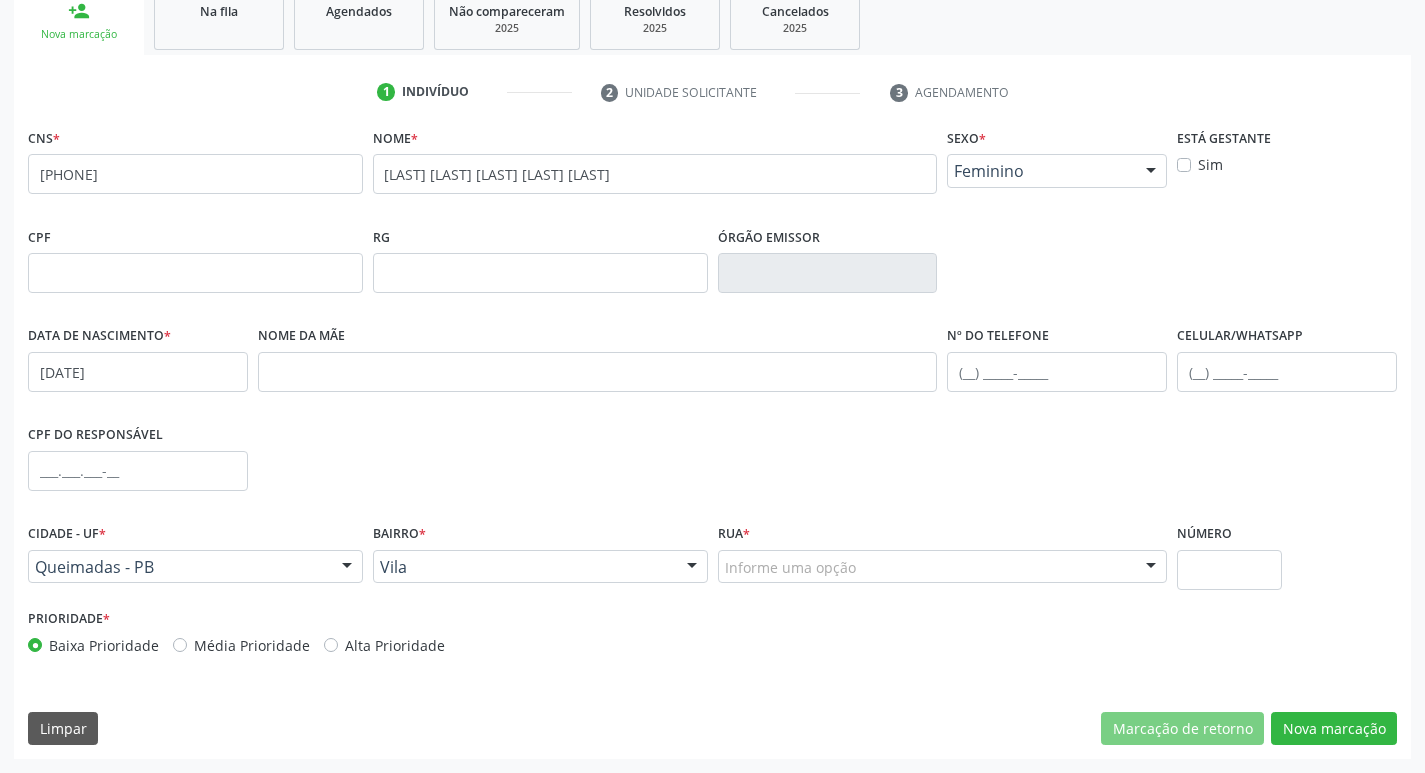 click on "Rua
*
Informe uma opção
Rua João Pessoa   Rua Geraldo José dos Santos   Rua Oscar Francisco de Paula   Rua Orlando Ramos   Rua Joaquim Francisco Soares   Trav. Paraiba   Rua Paraiba   Rua Joao Muniz Filho   Rua Severino Tantao   Rua Jose Ferreira Dantas   Rua Rio de Janeiro   Rua Juscelino Kubistchek   Rua Maria do Socorro Albino   Rua Sete de Setembro   Rua Jose Aurelio   Rua Severino Teixeira   Rua Hidelbrando Ribeiro   Trav. Hidelbrando Ribeiro   Rua Cecilia Barbosa de Melo   Rua Braz Cardoso Taveira   Trav. Braz Cardoso Taveira   Trav. Severino Tantao   Av Assis Chateaubriand   Cecília Barbosa de Melo   Juscelino Kubitschek   Paraíba
Nenhum resultado encontrado para: "   "
Nenhuma opção encontrada. Digite para adicionar." at bounding box center [943, 561] 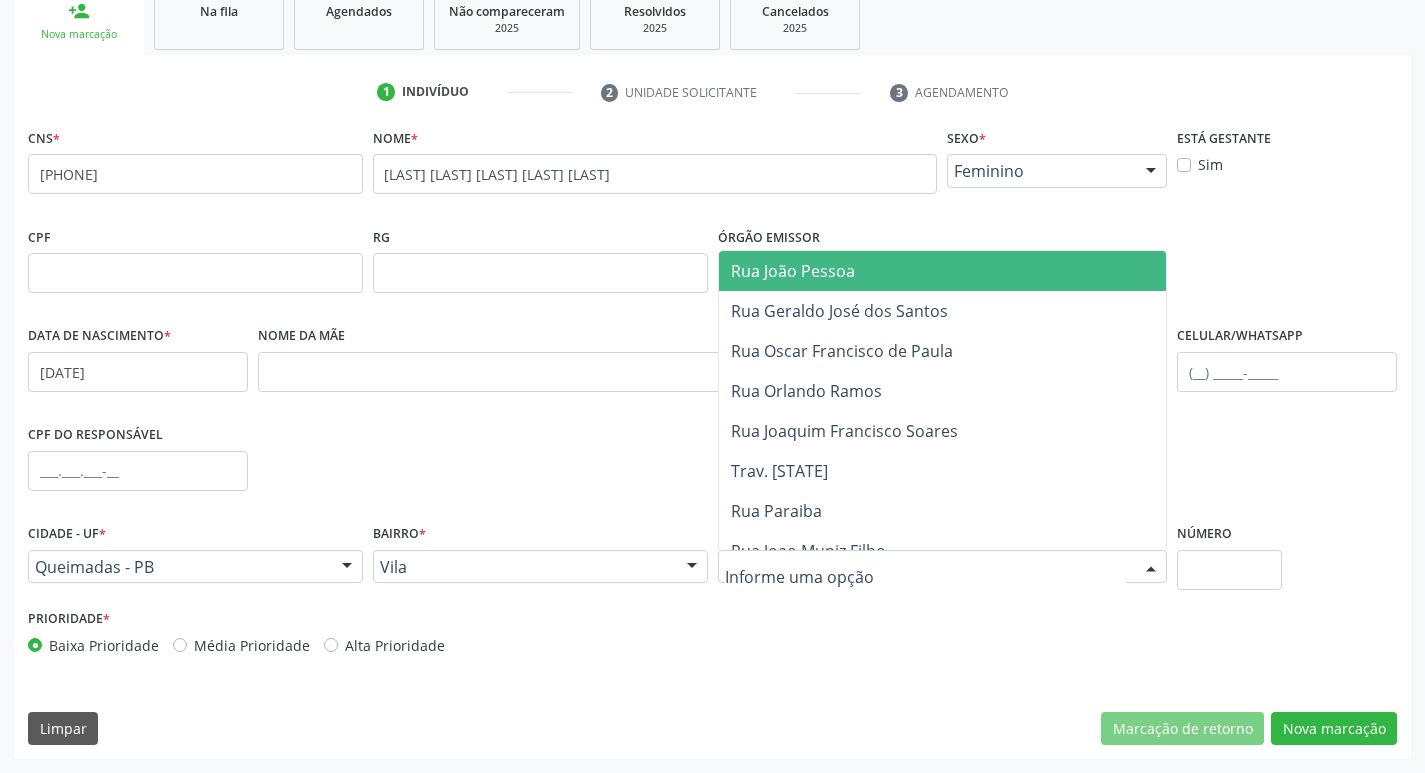 type on "b" 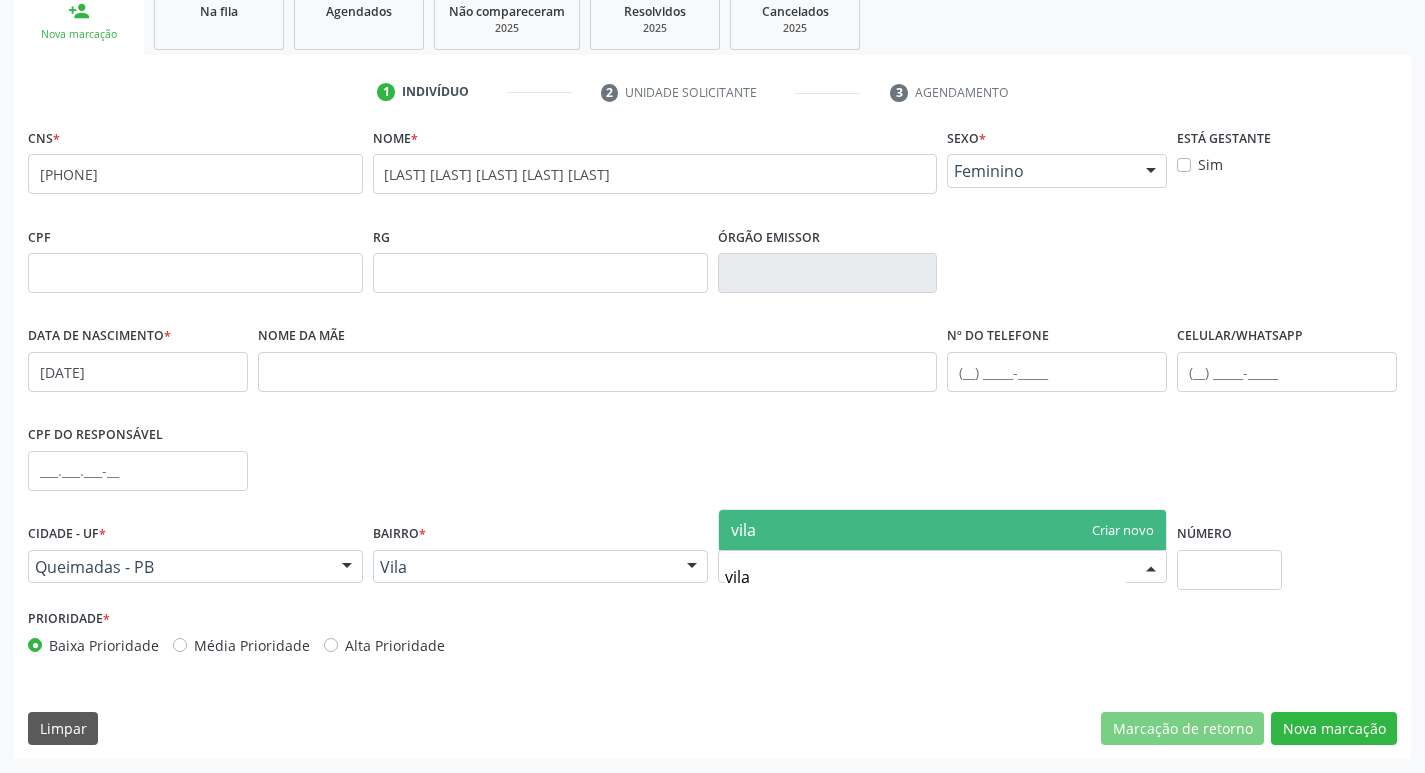 type on "vila" 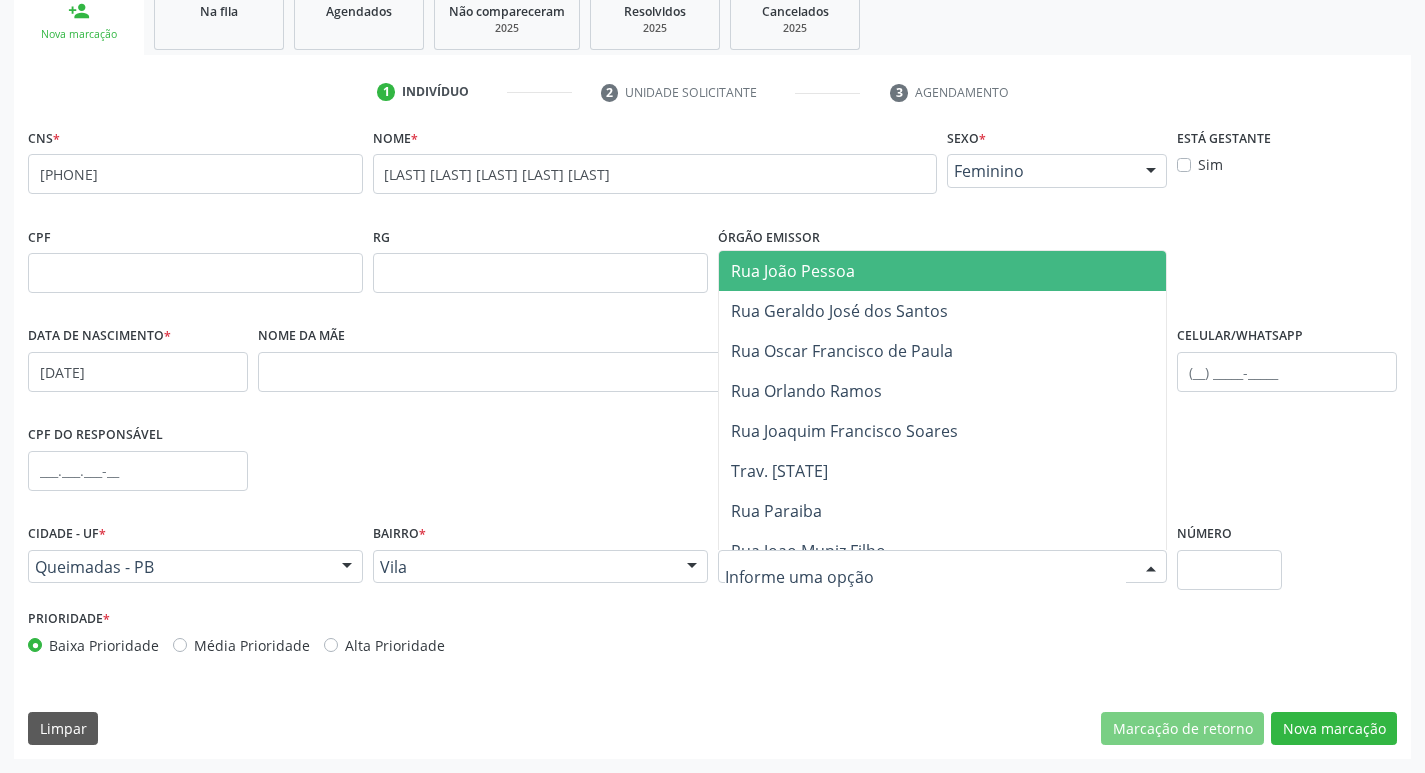 click at bounding box center [943, 567] 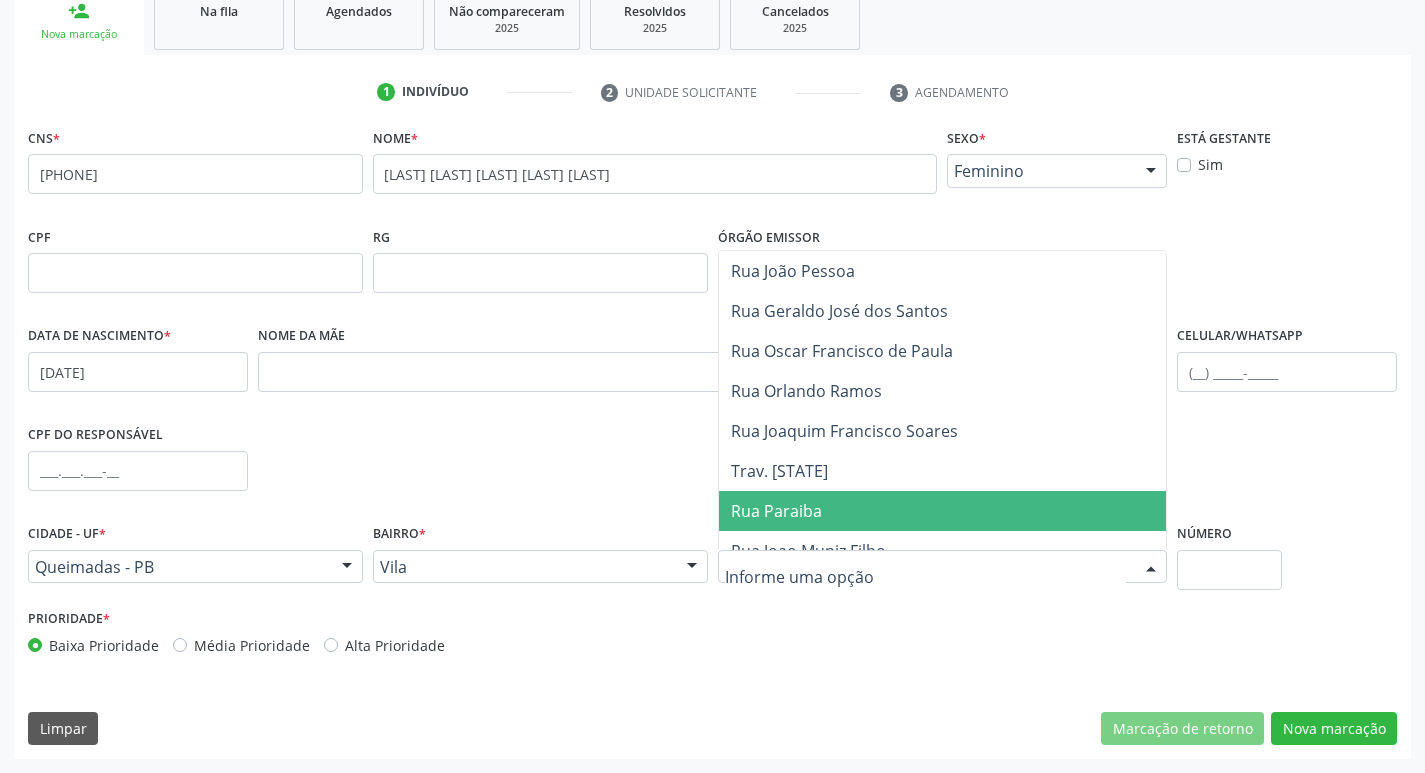 click on "Rua Paraiba" at bounding box center [943, 511] 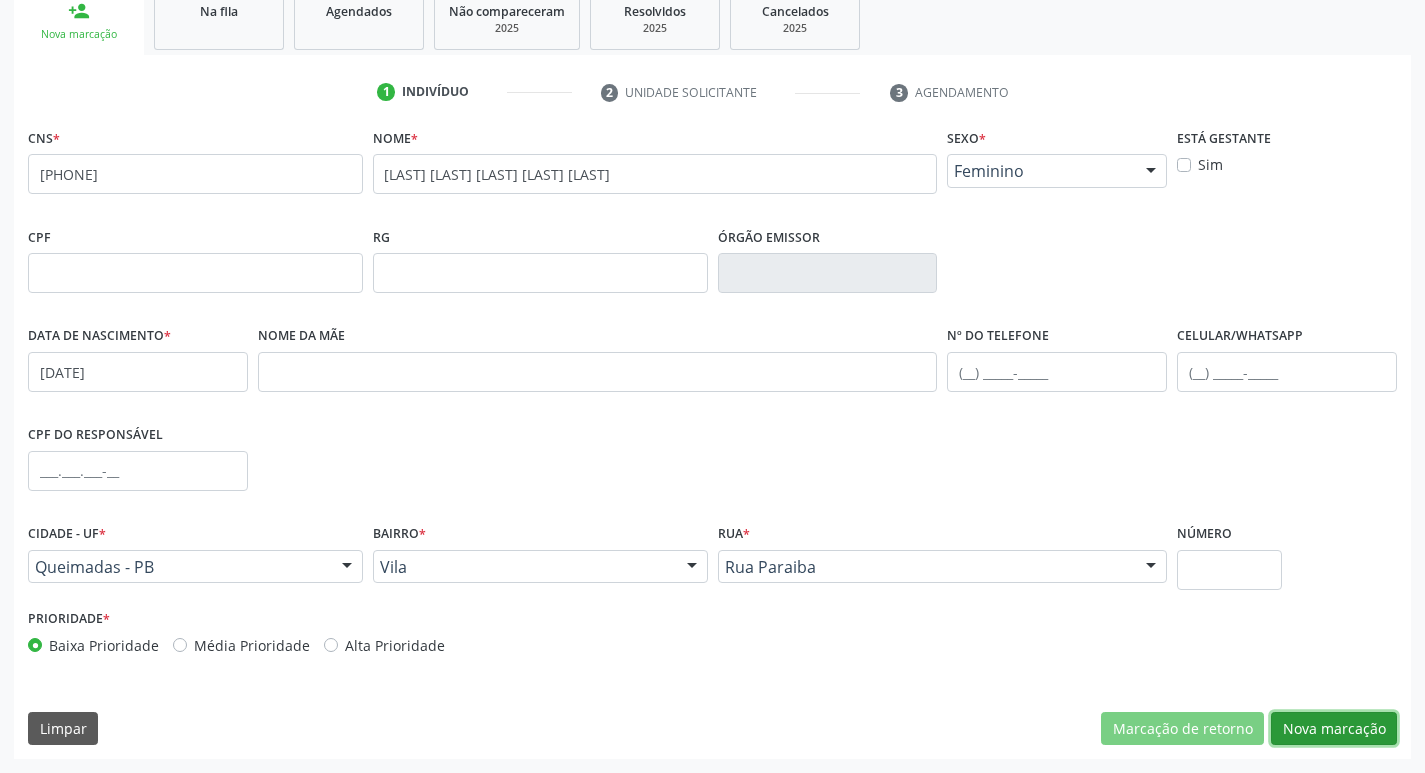 click on "Nova marcação" at bounding box center [1334, 729] 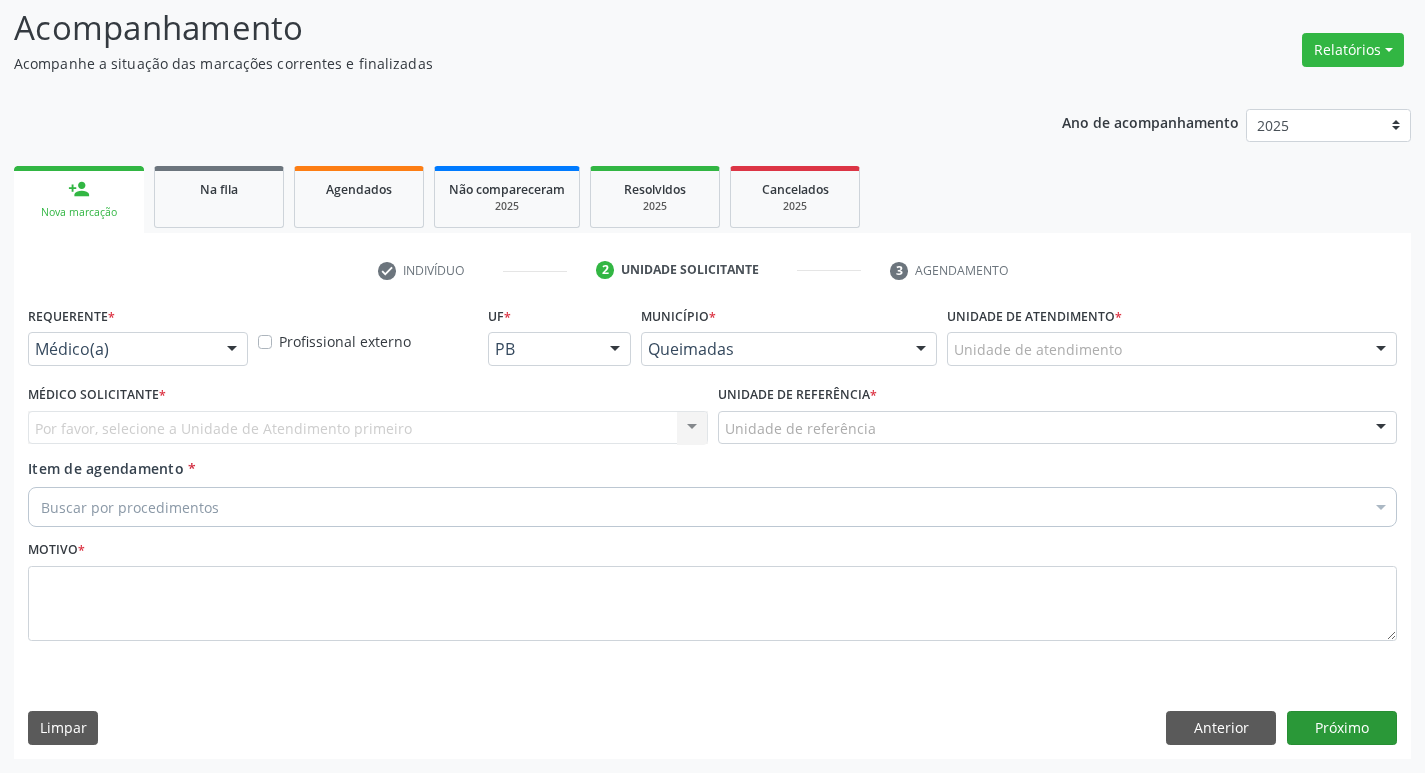 scroll, scrollTop: 133, scrollLeft: 0, axis: vertical 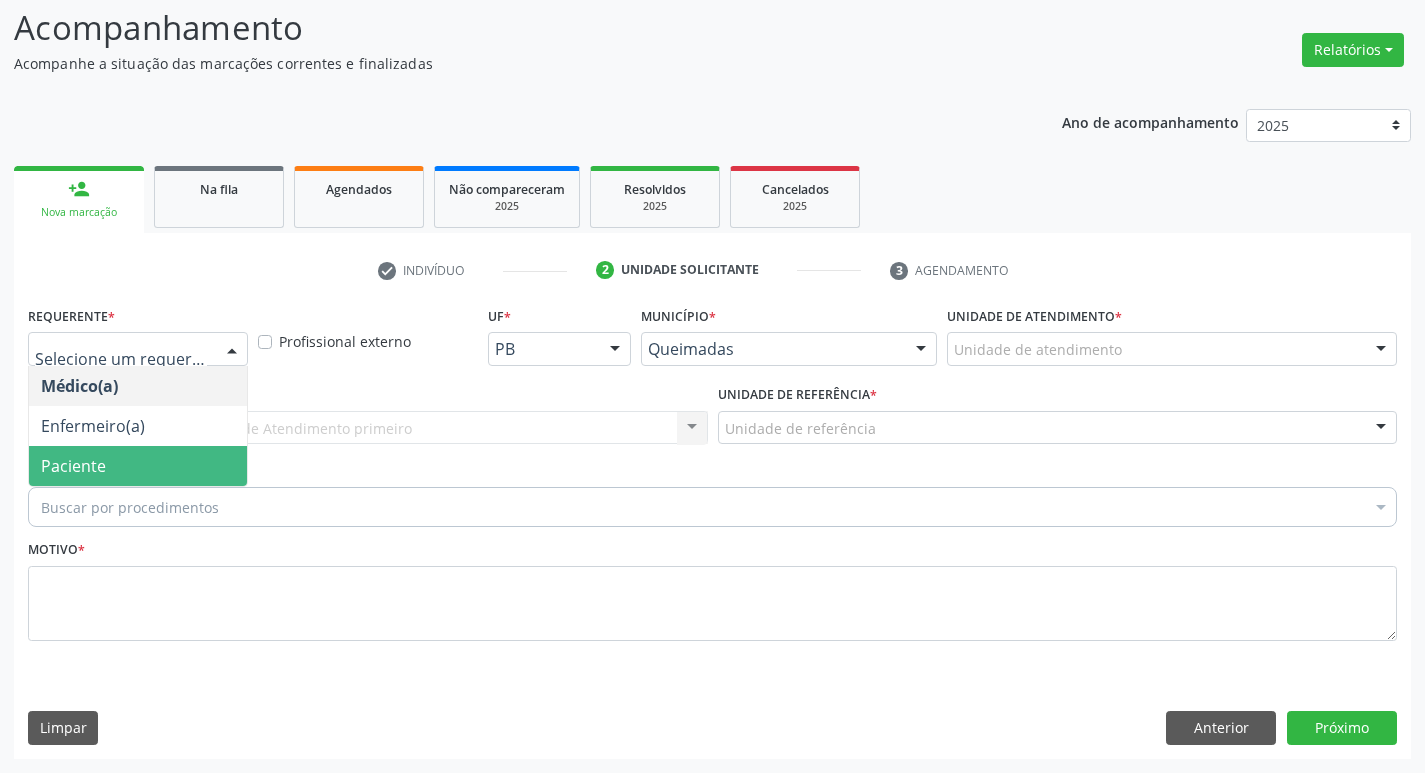 click on "Paciente" at bounding box center (138, 466) 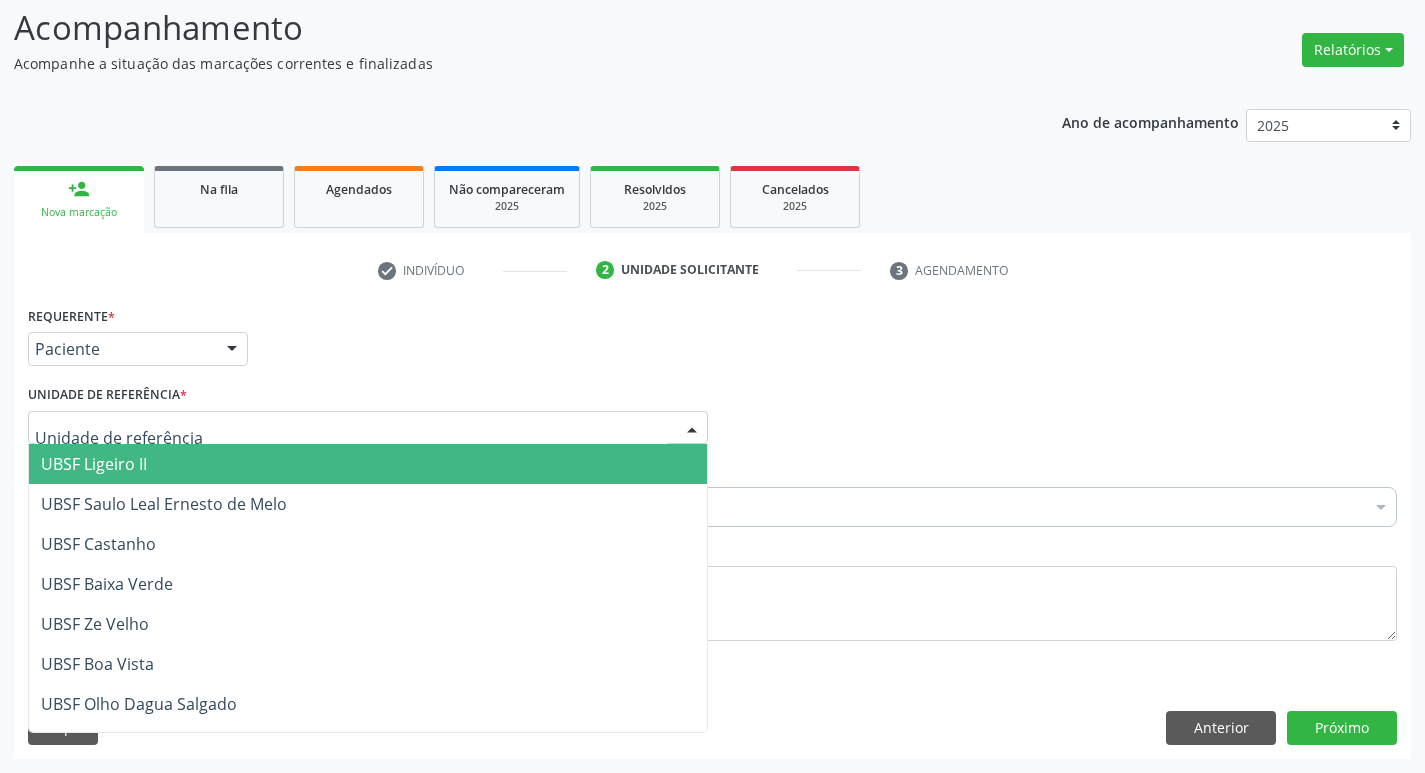 type on "v" 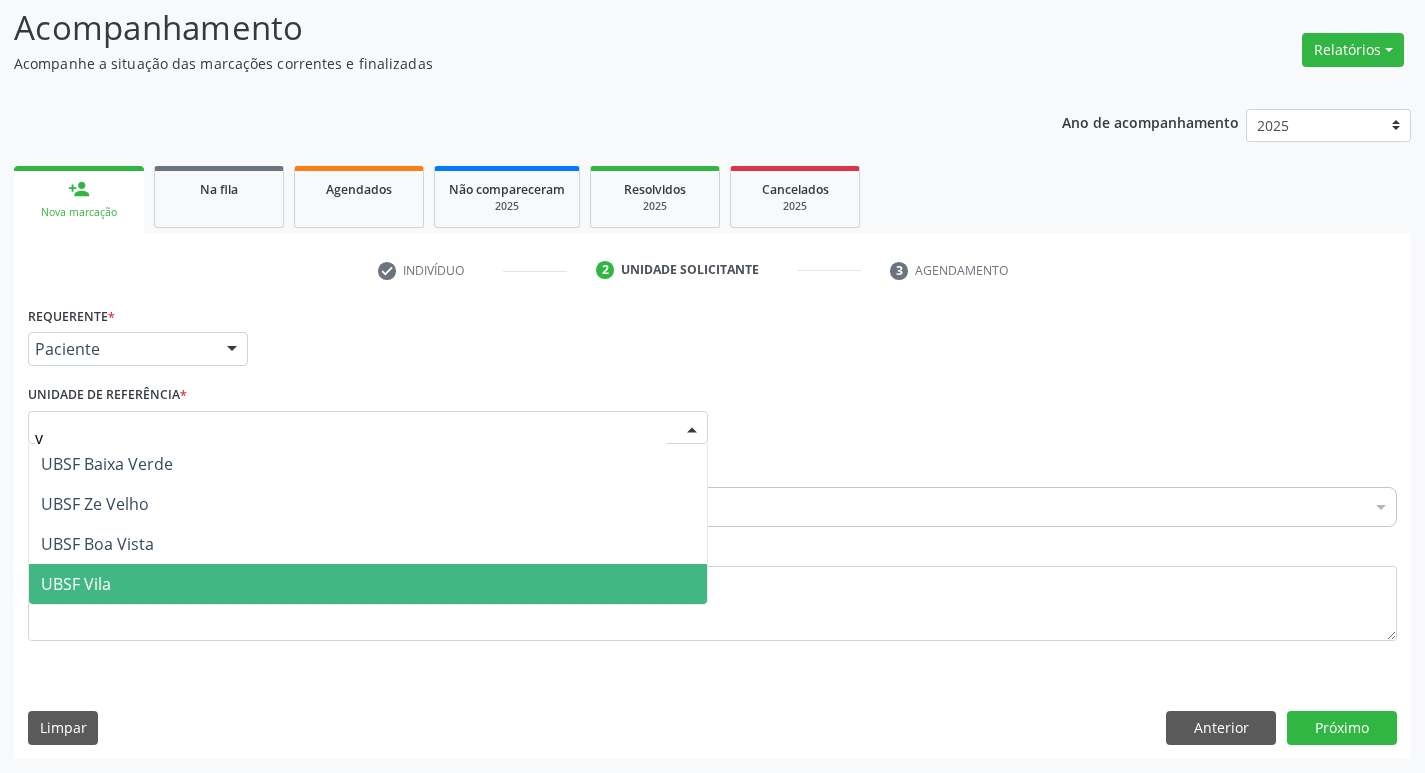 click on "UBSF Vila" at bounding box center [76, 584] 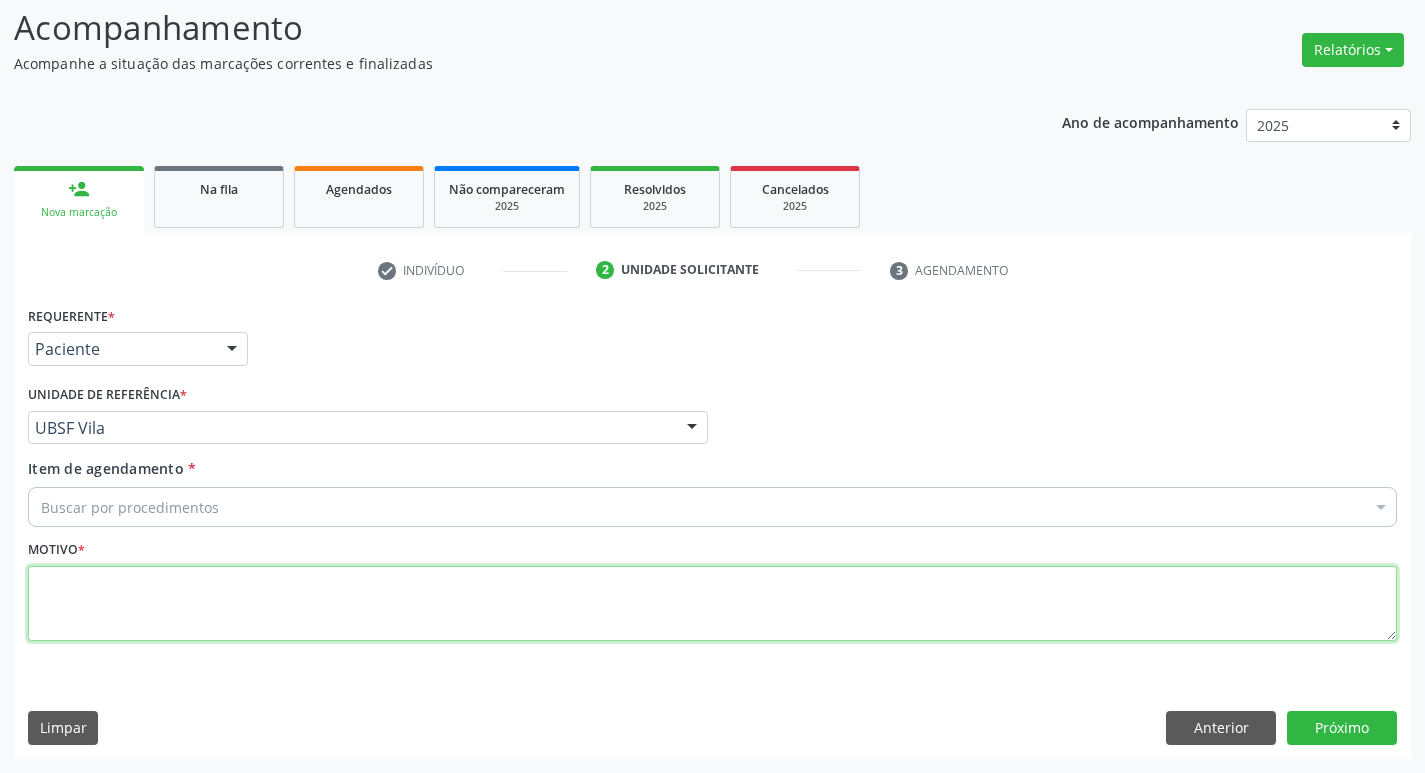 click at bounding box center (712, 604) 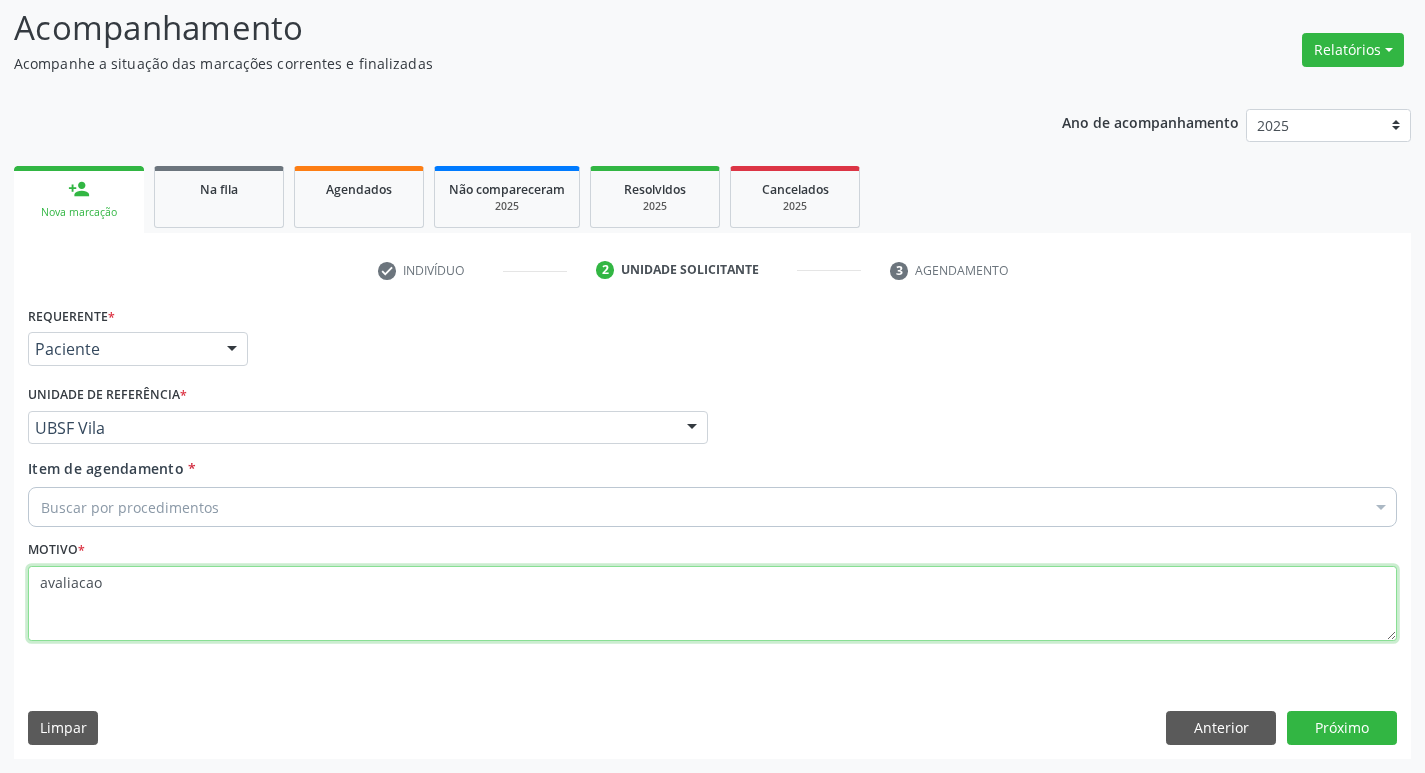 type on "avaliacao" 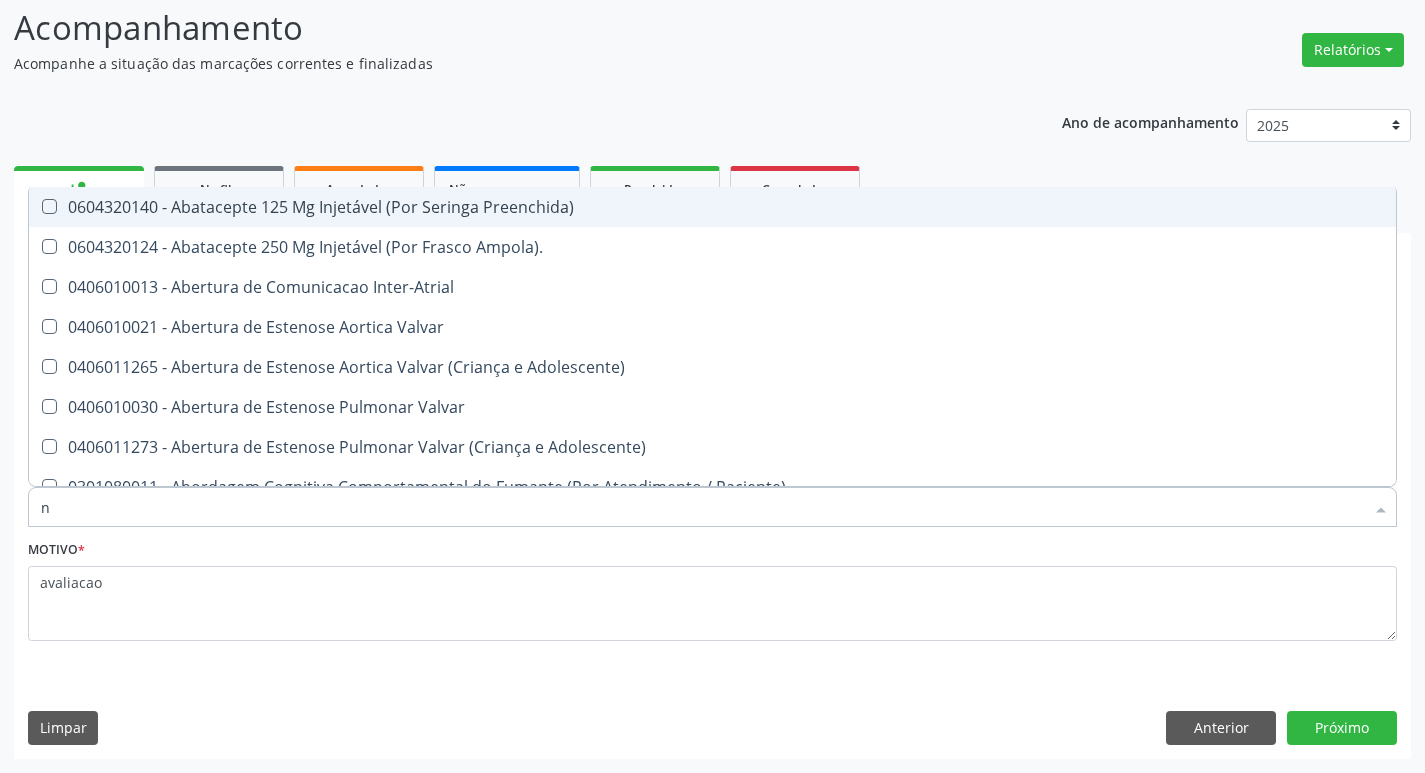type on "neurocir" 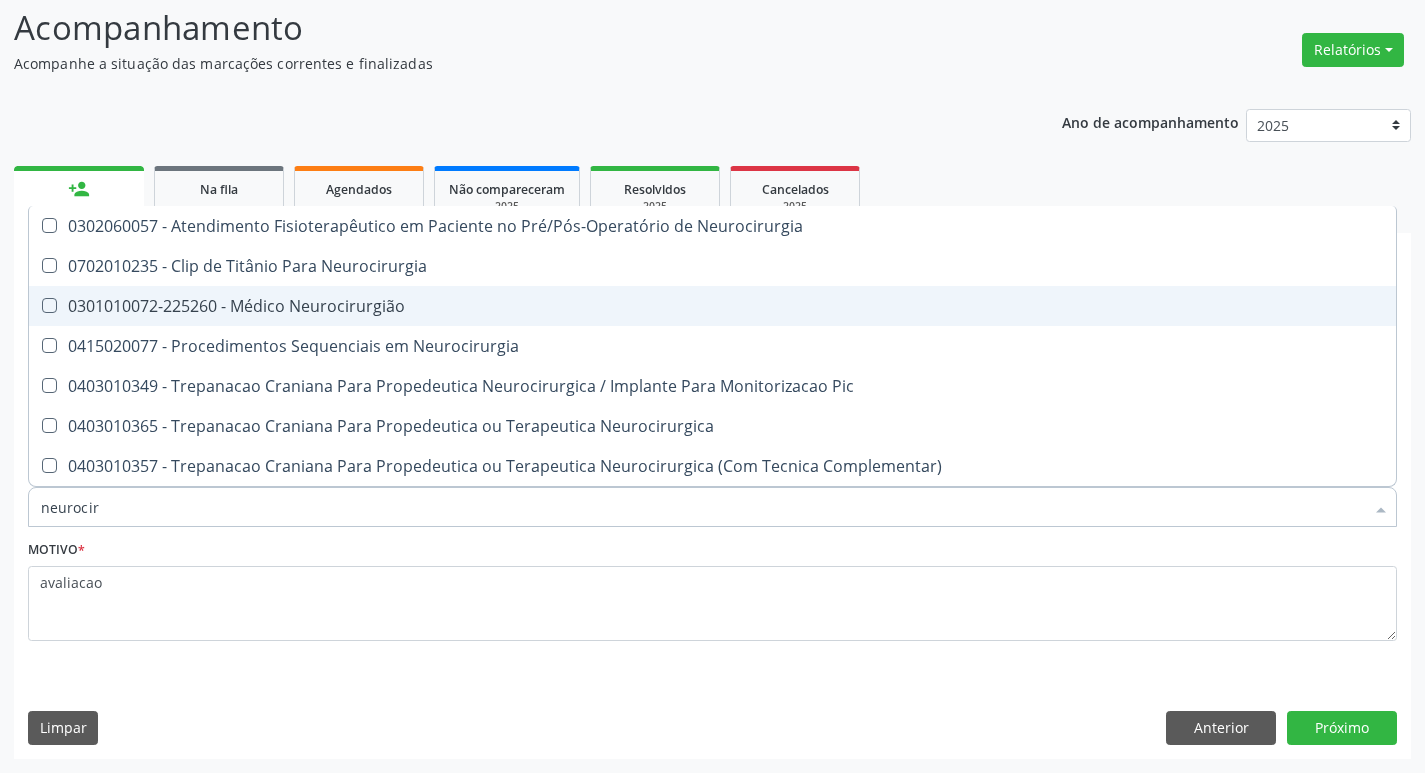 click on "0301010072-225260 - Médico Neurocirurgião" at bounding box center (712, 306) 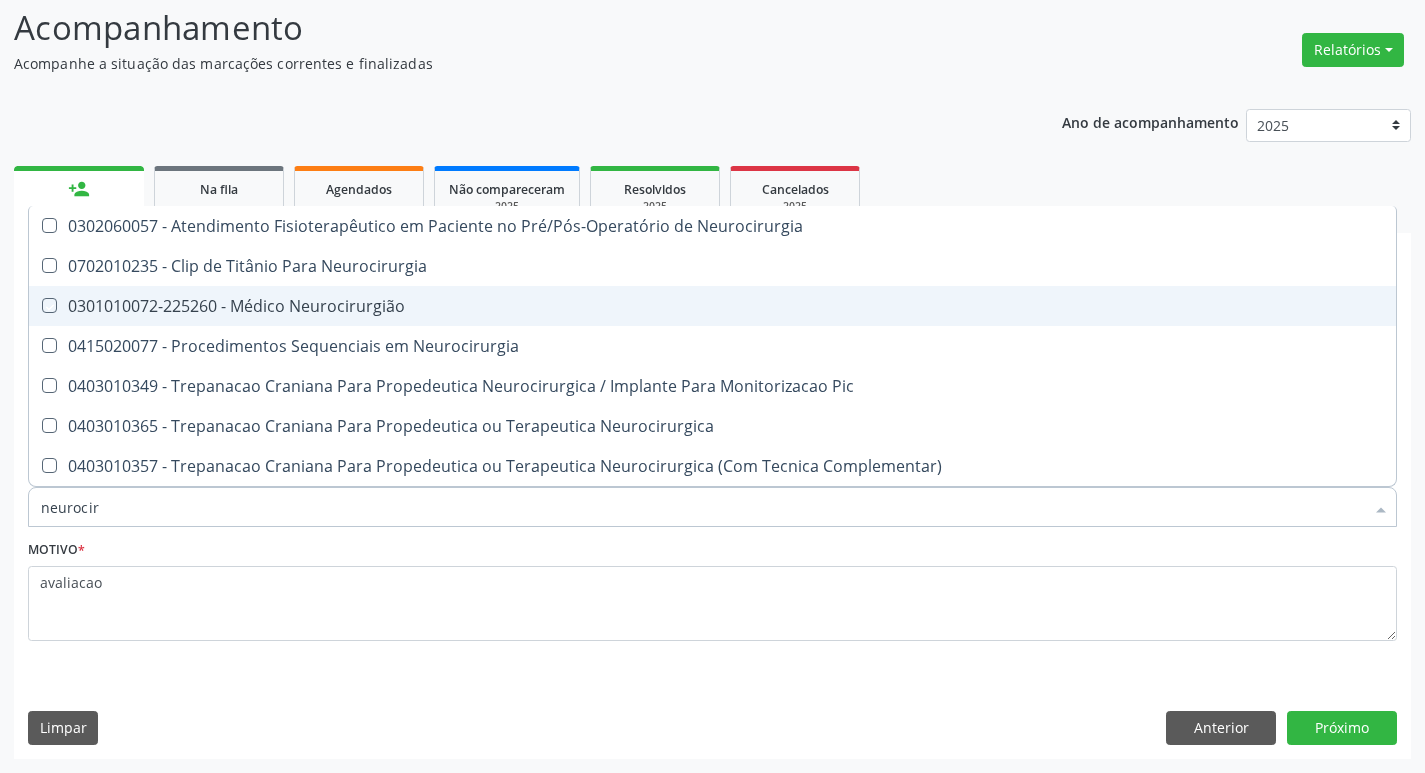 checkbox on "true" 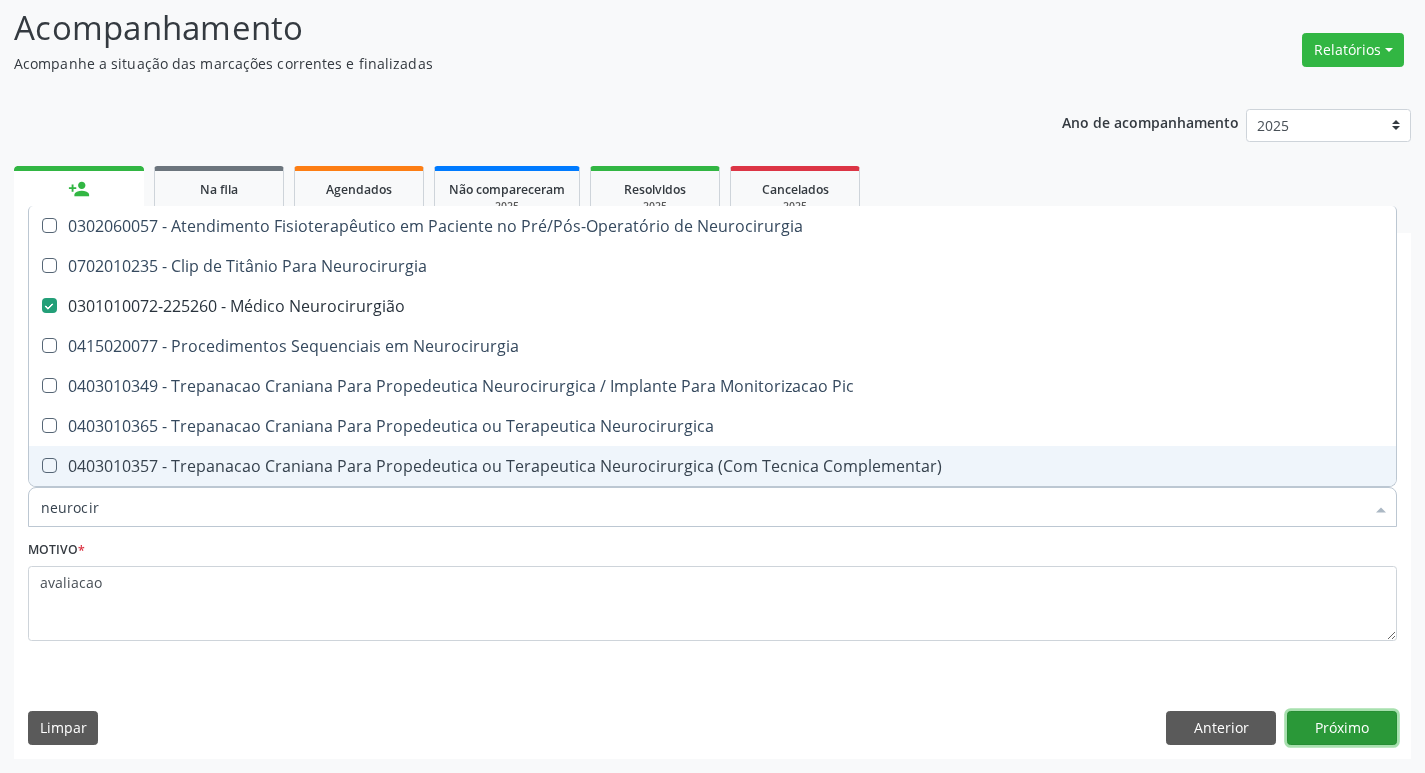 click on "Próximo" at bounding box center (1342, 728) 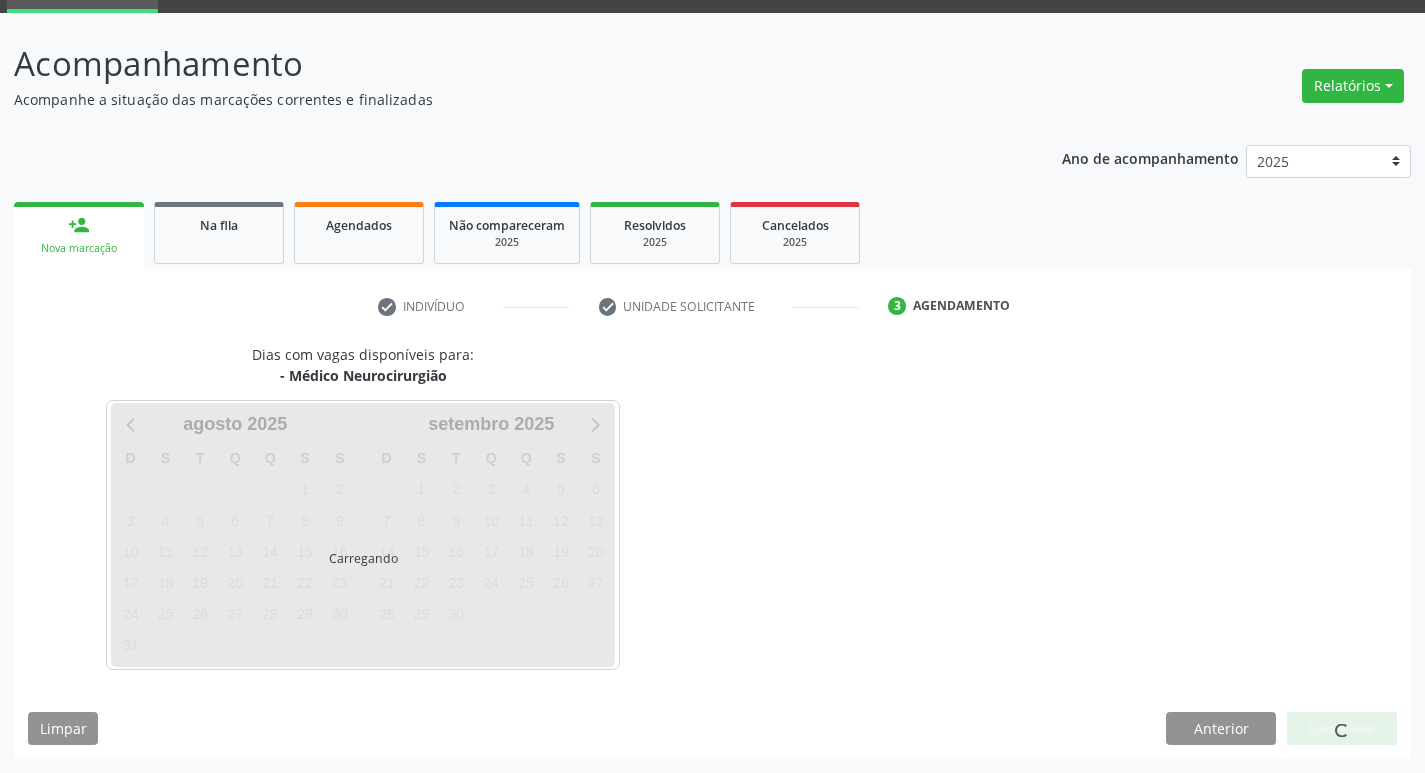 scroll, scrollTop: 97, scrollLeft: 0, axis: vertical 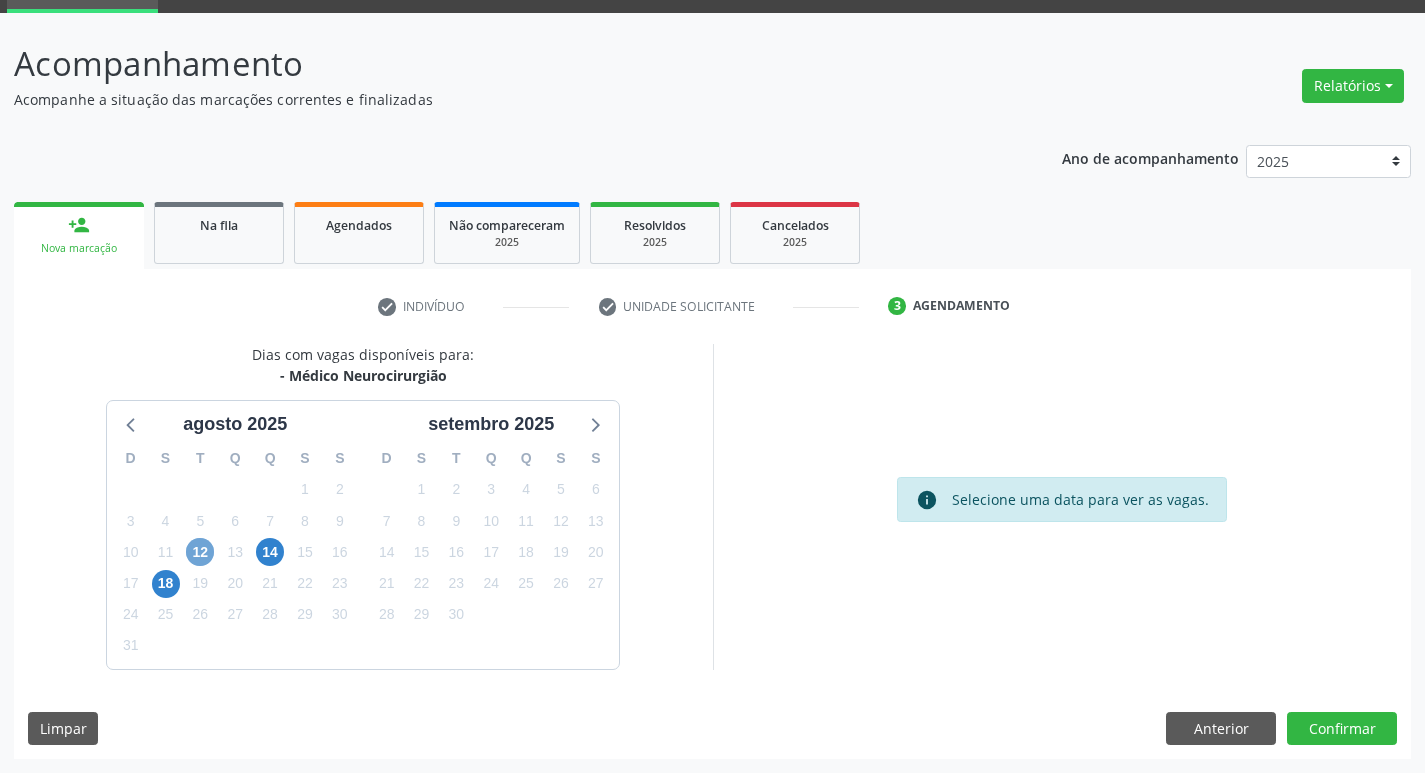 click on "12" at bounding box center [200, 552] 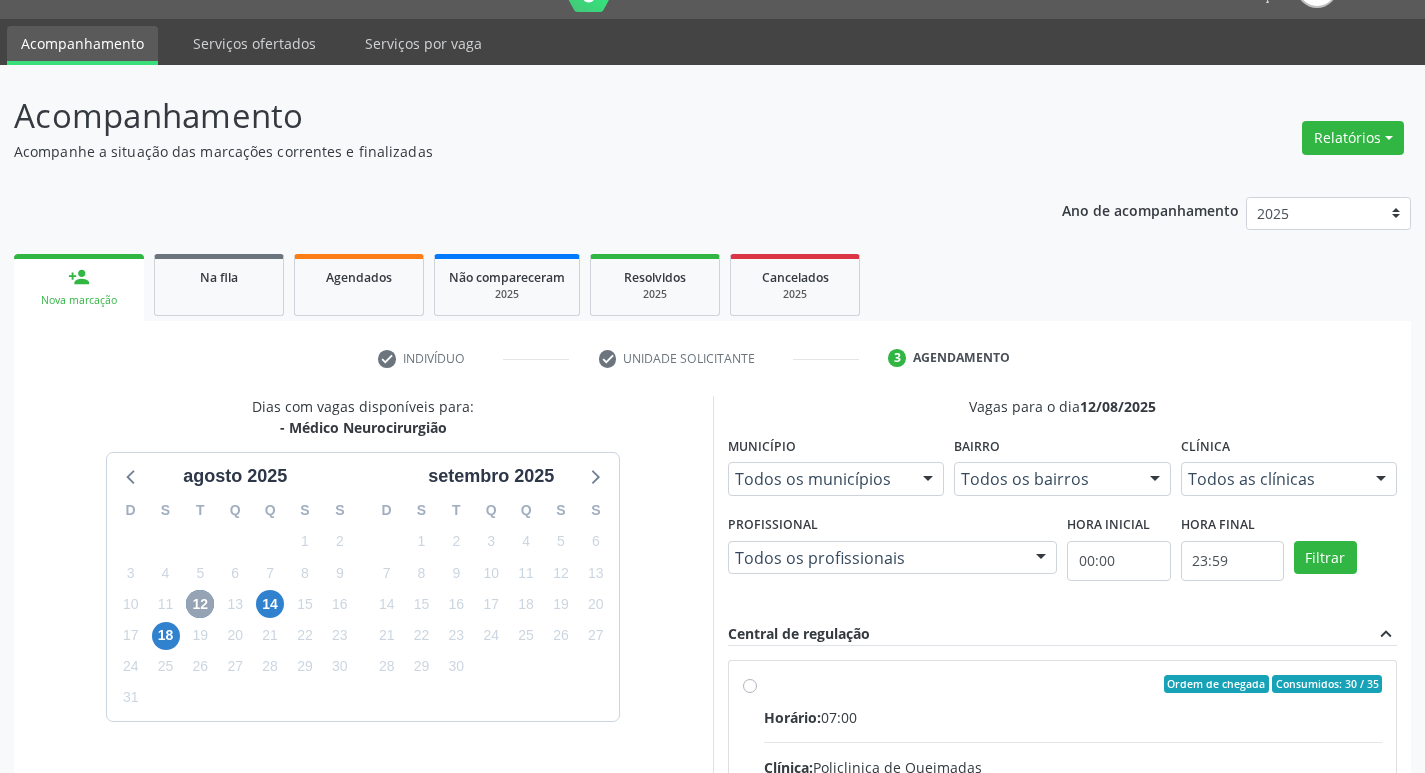 scroll, scrollTop: 0, scrollLeft: 0, axis: both 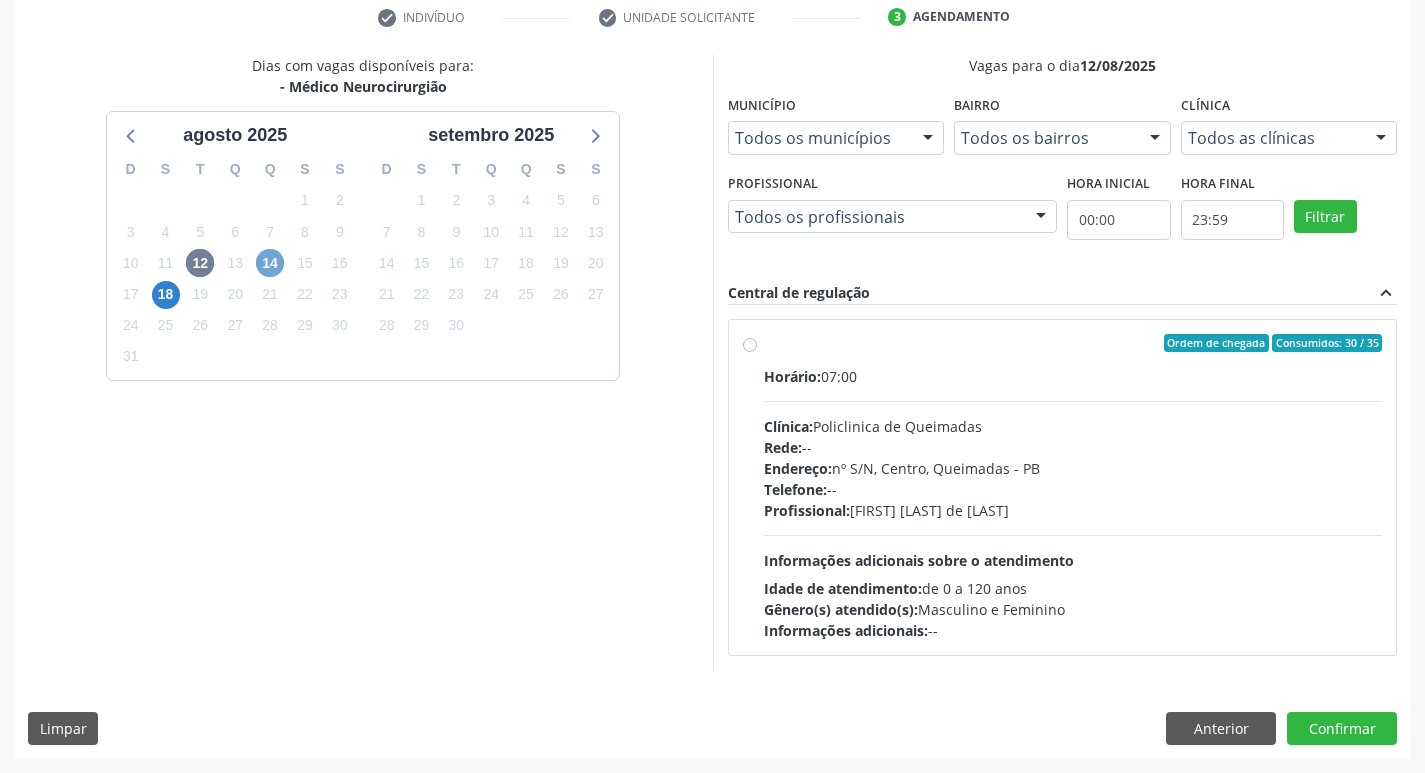 click on "14" at bounding box center [270, 263] 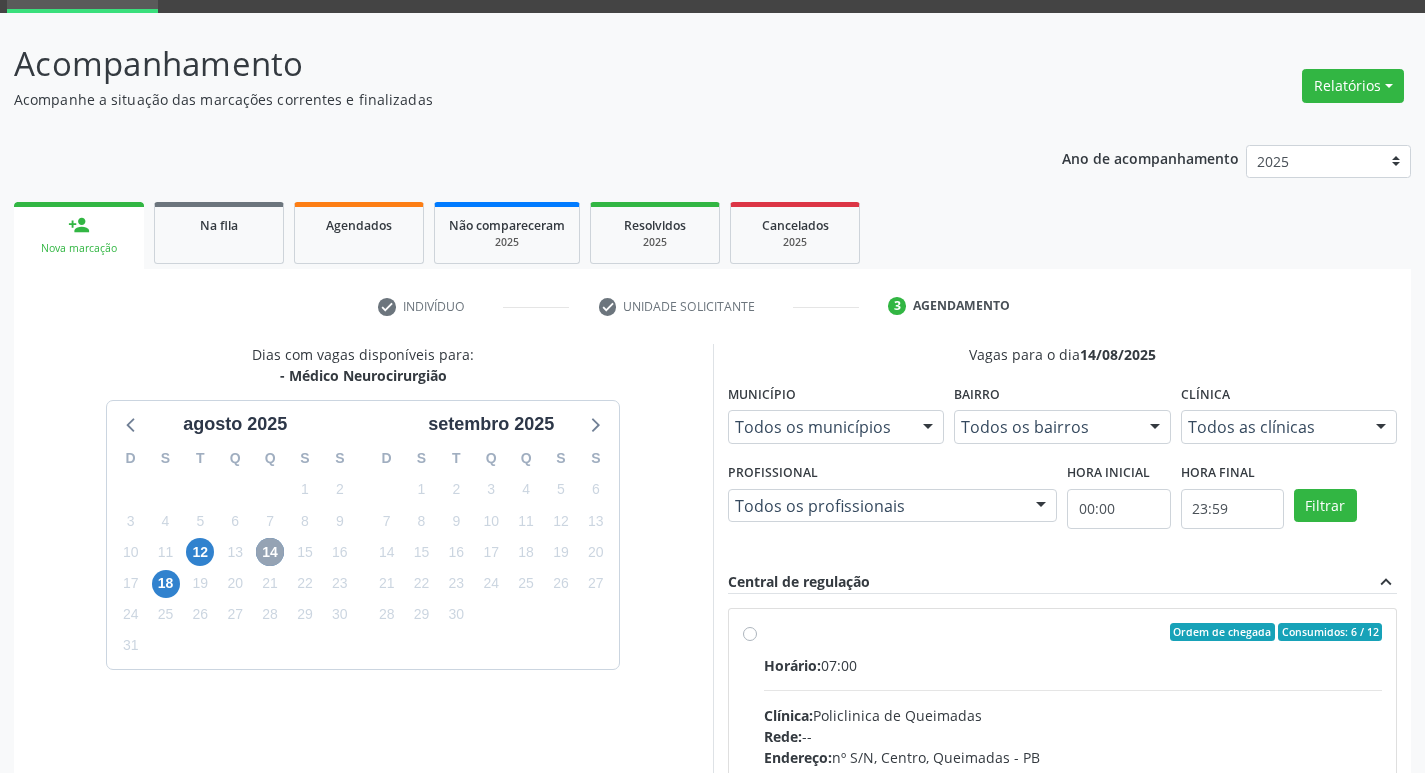 scroll, scrollTop: 386, scrollLeft: 0, axis: vertical 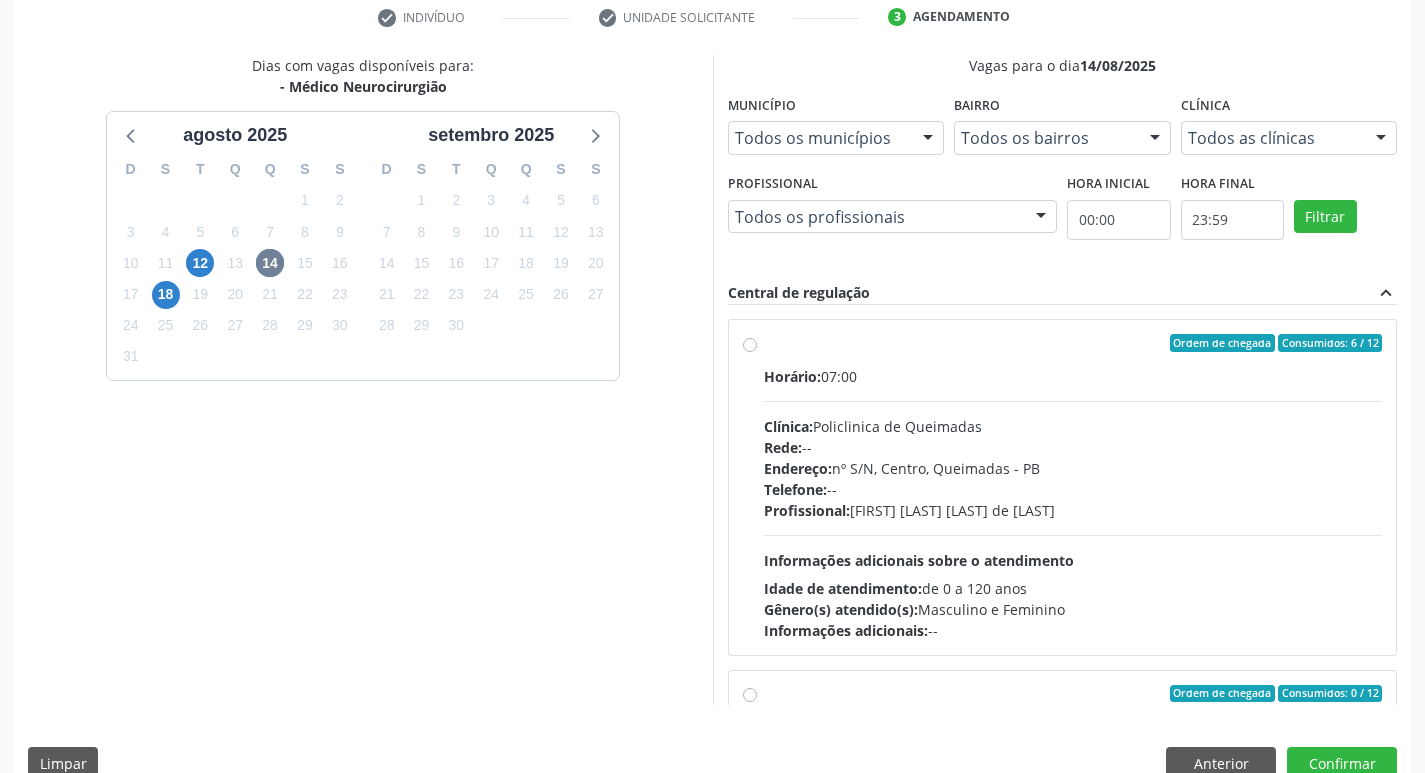 click on "Rede:
--" at bounding box center (1073, 447) 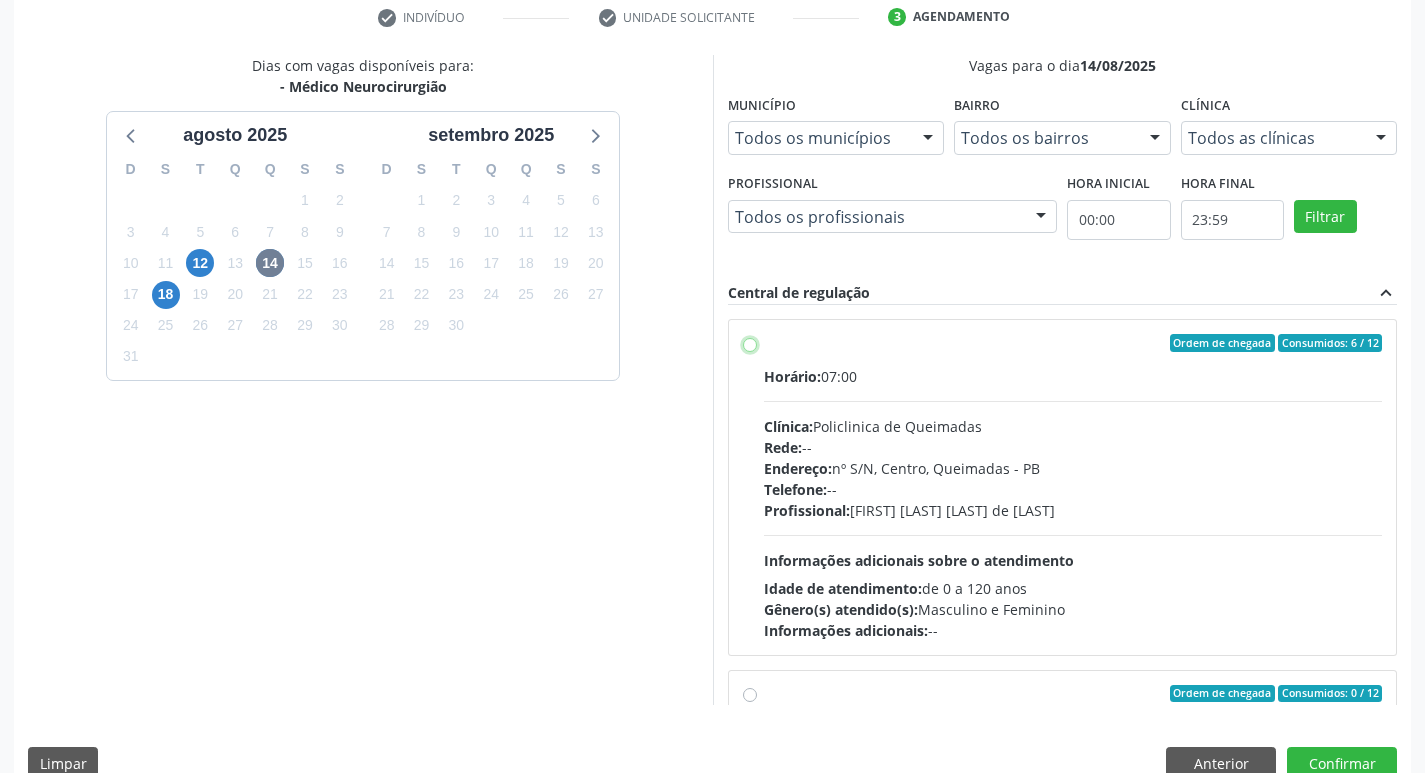 click on "Ordem de chegada
Consumidos: 6 / 12
Horário:   07:00
Clínica:  Policlinica de Queimadas
Rede:
--
Endereço:   nº S/N, Centro, Queimadas - PB
Telefone:   --
Profissional:
Hygor Casimiro Mendes de Oliveira
Informações adicionais sobre o atendimento
Idade de atendimento:
de 0 a 120 anos
Gênero(s) atendido(s):
Masculino e Feminino
Informações adicionais:
--" at bounding box center [750, 343] 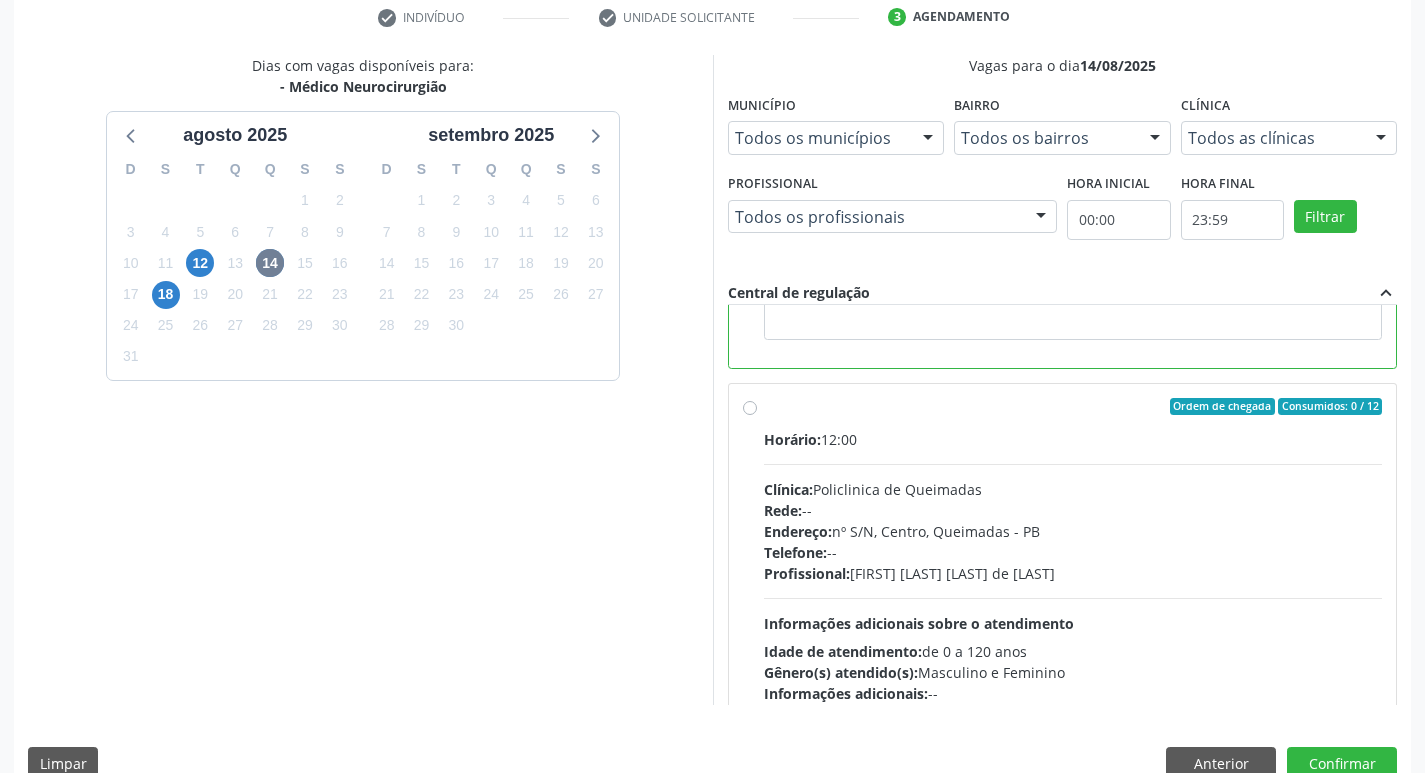scroll, scrollTop: 450, scrollLeft: 0, axis: vertical 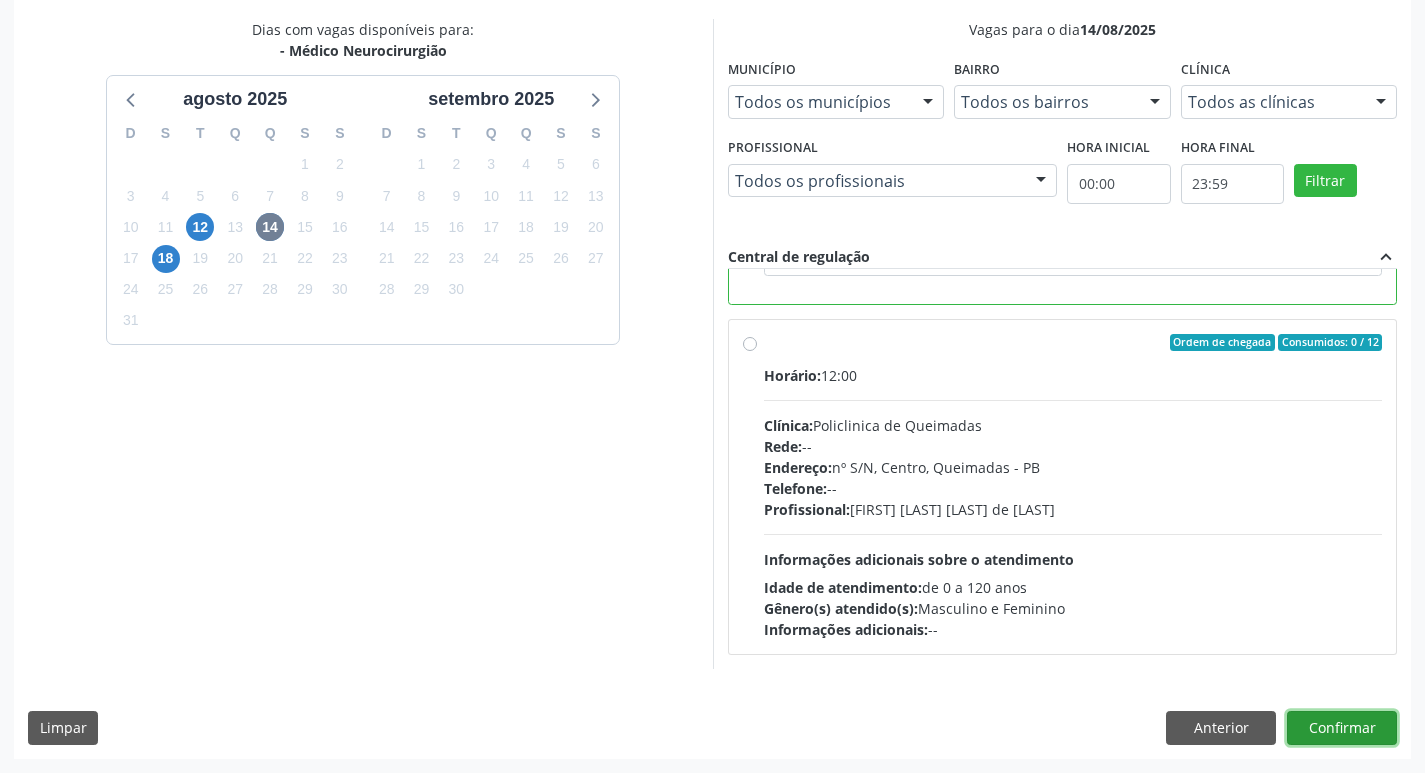 click on "Confirmar" at bounding box center [1342, 728] 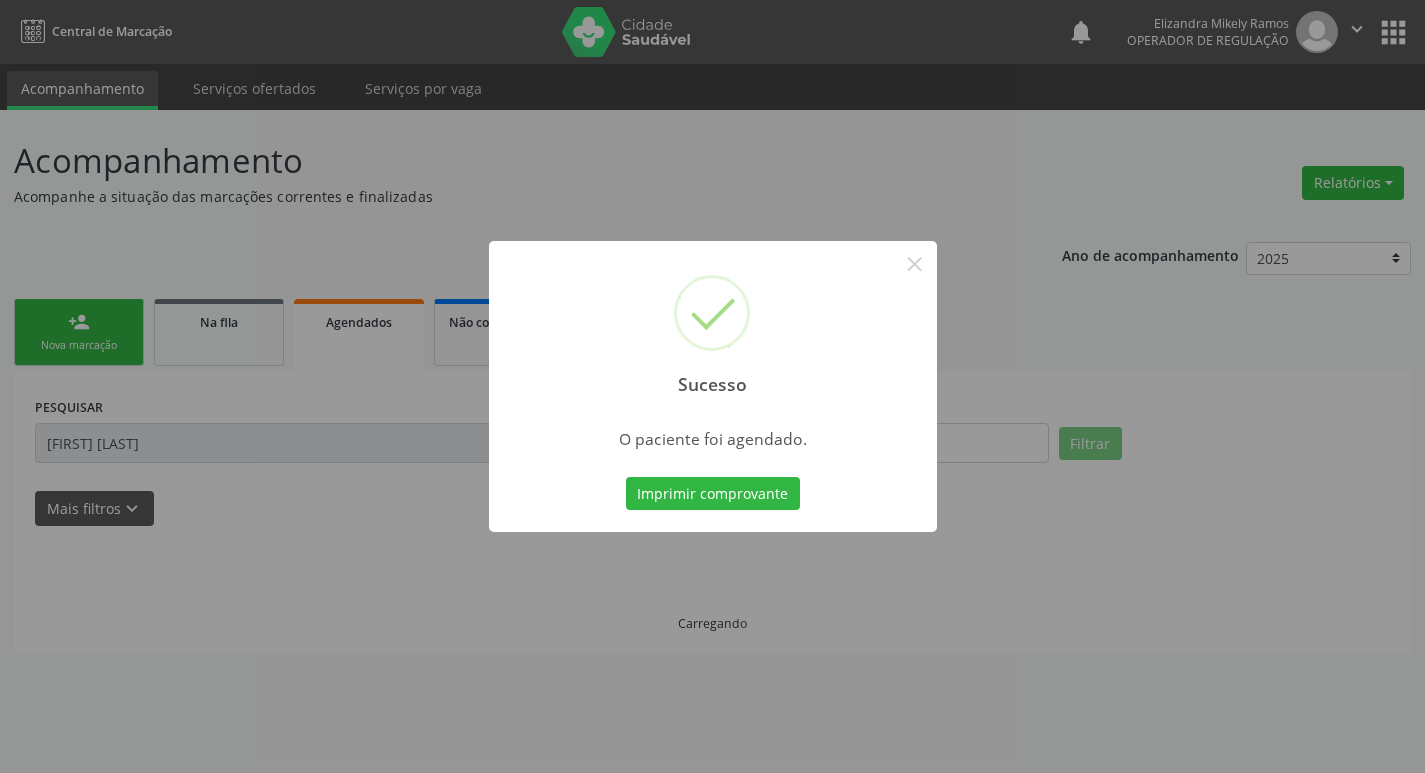 scroll, scrollTop: 0, scrollLeft: 0, axis: both 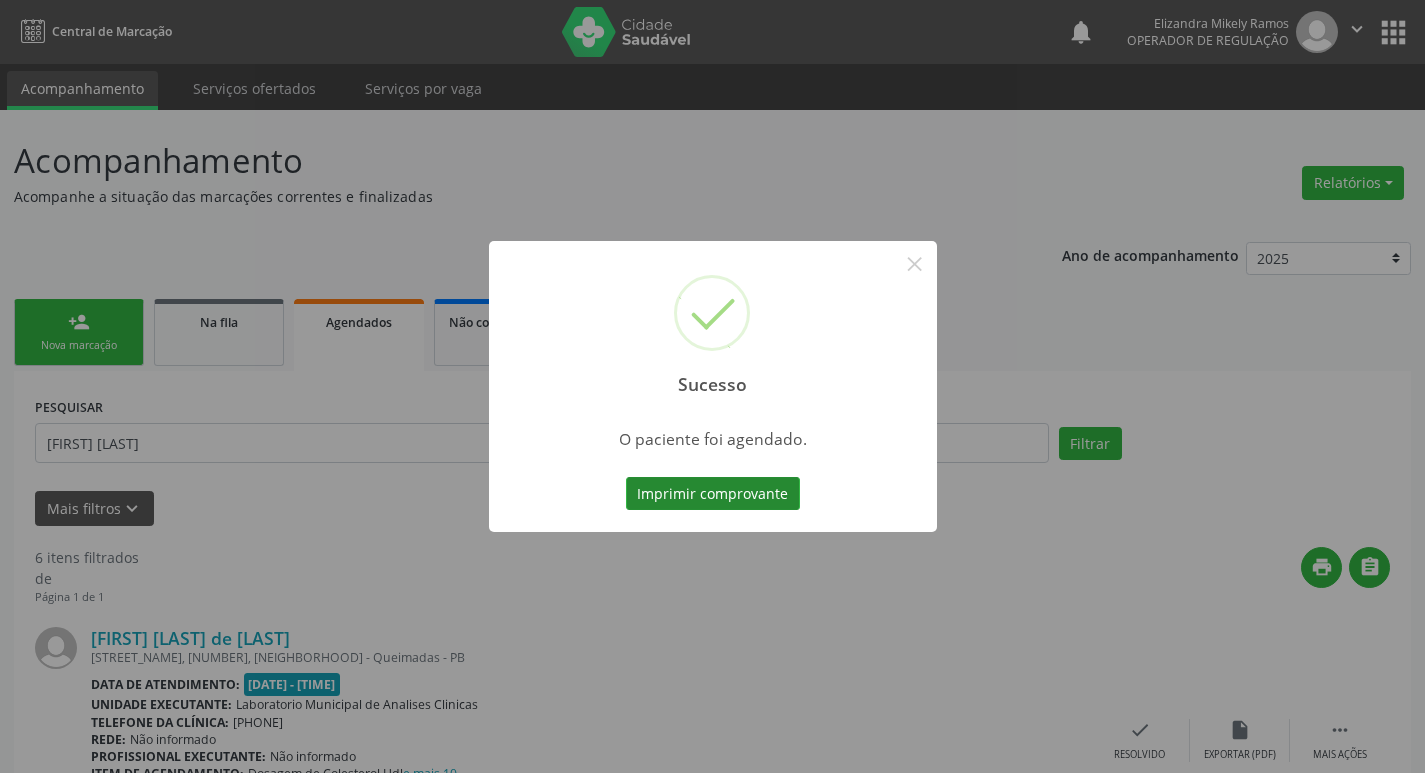click on "Imprimir comprovante" at bounding box center [713, 494] 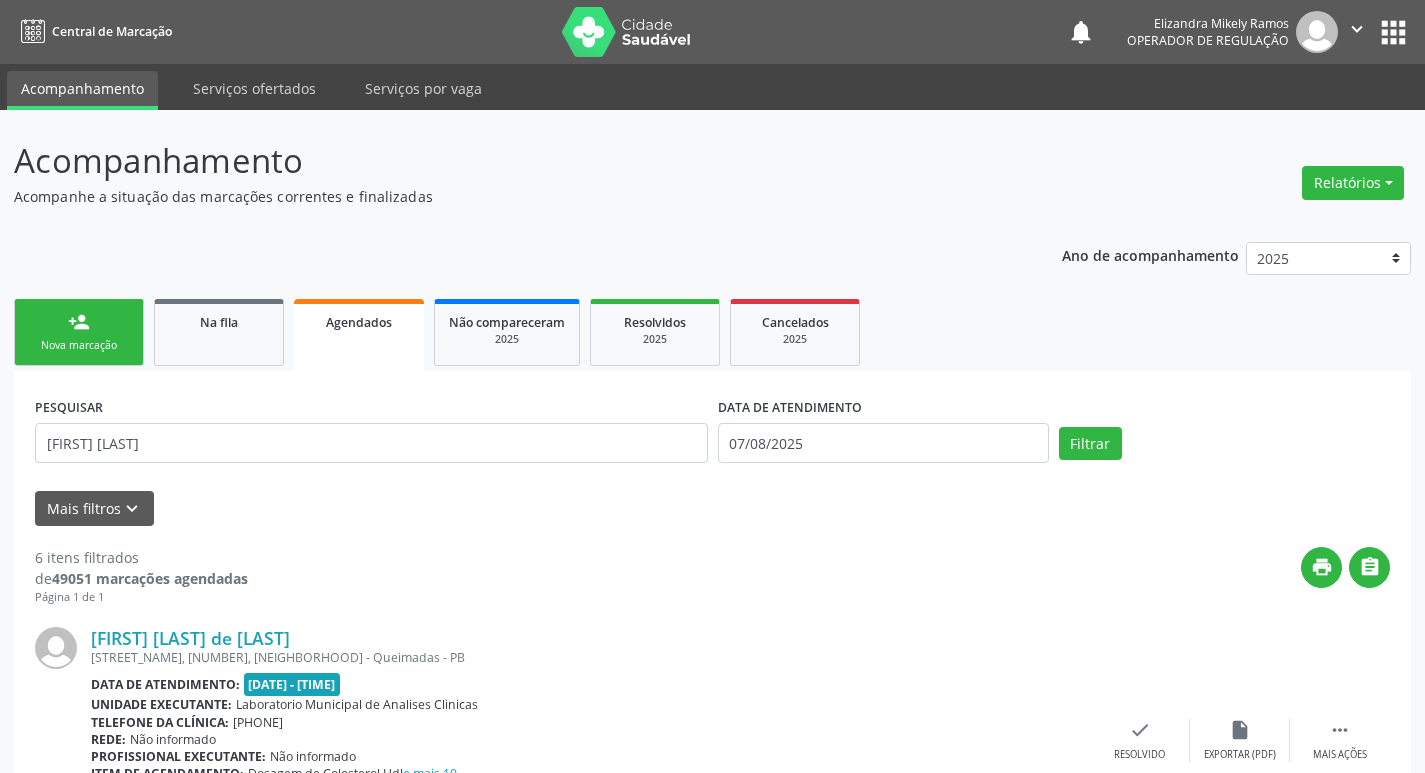 click on "person_add
Nova marcação" at bounding box center (79, 332) 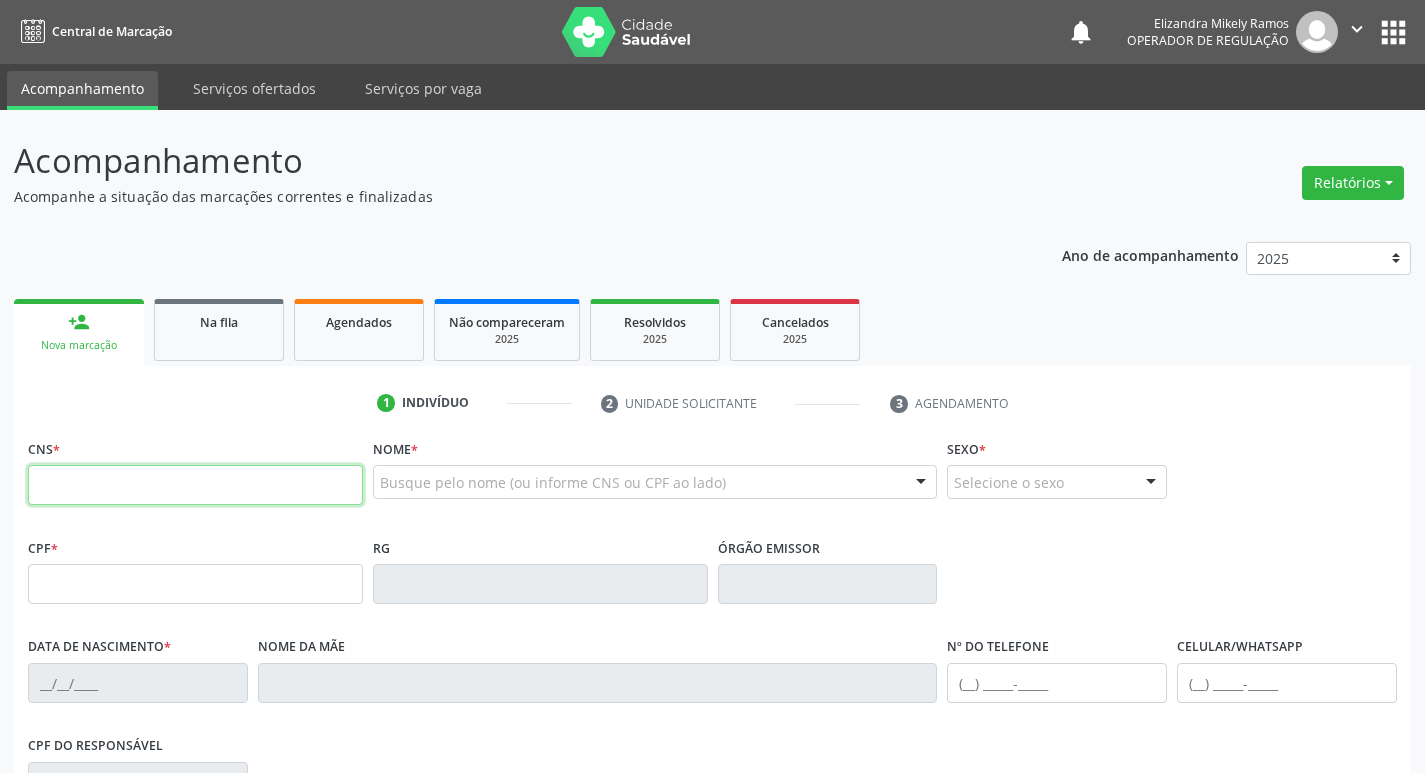 click at bounding box center (195, 485) 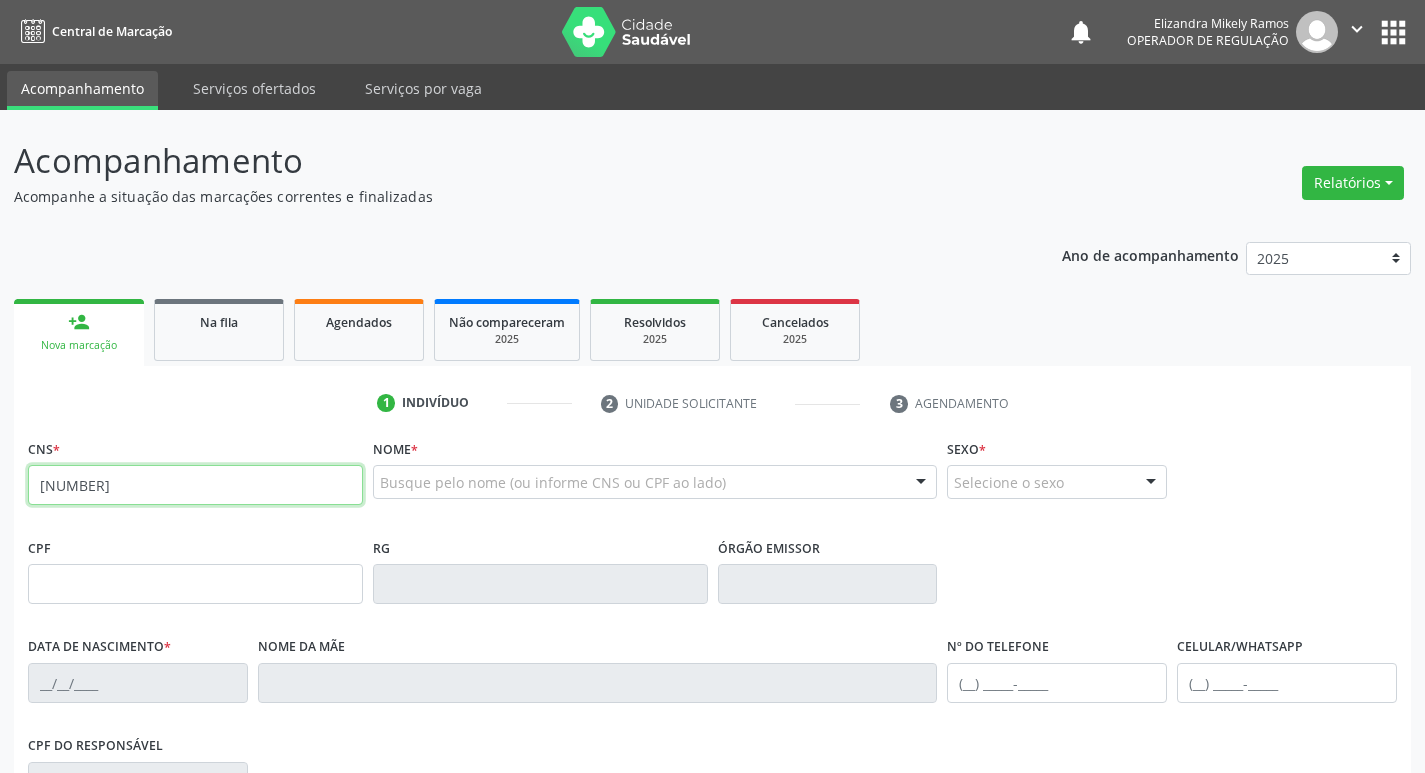 type on "708 2066 2005 0040" 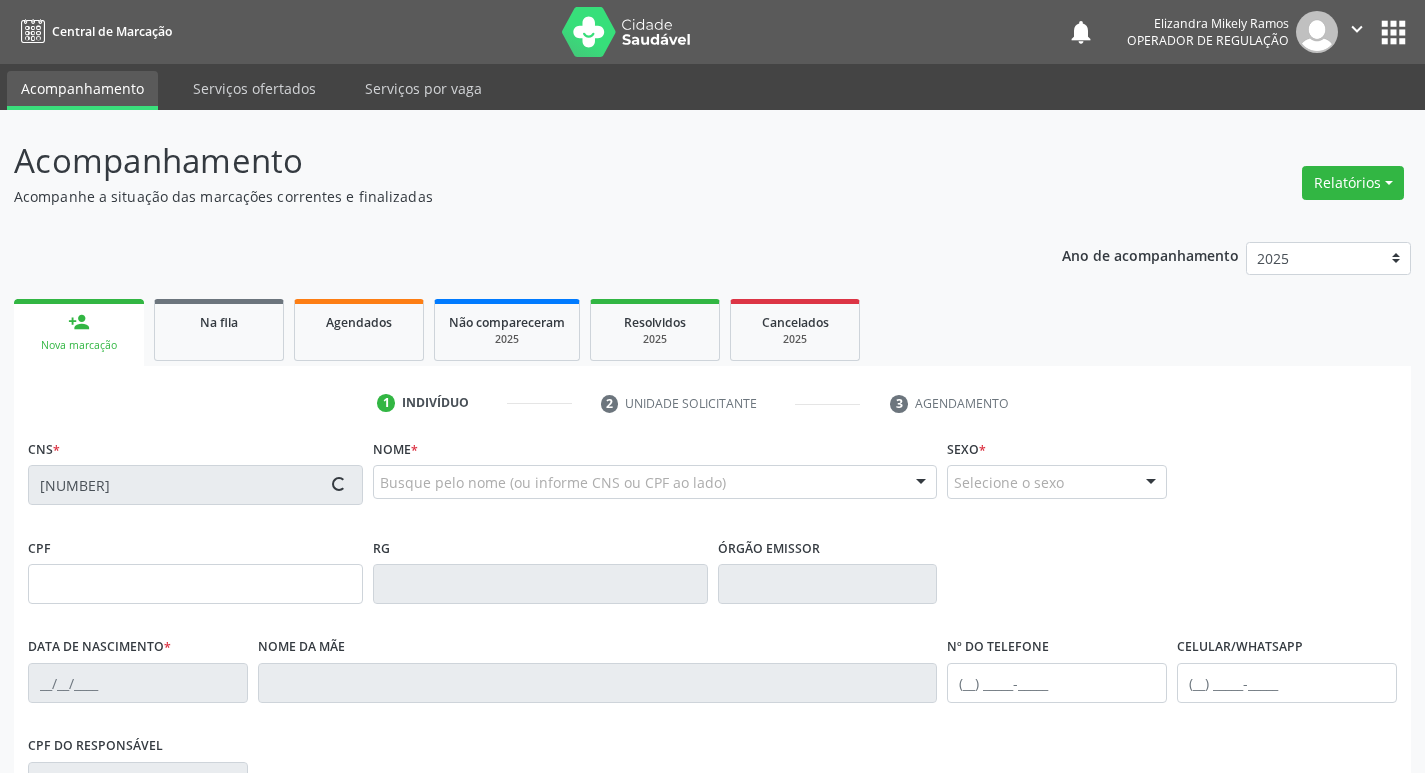 type on "071.660.087-09" 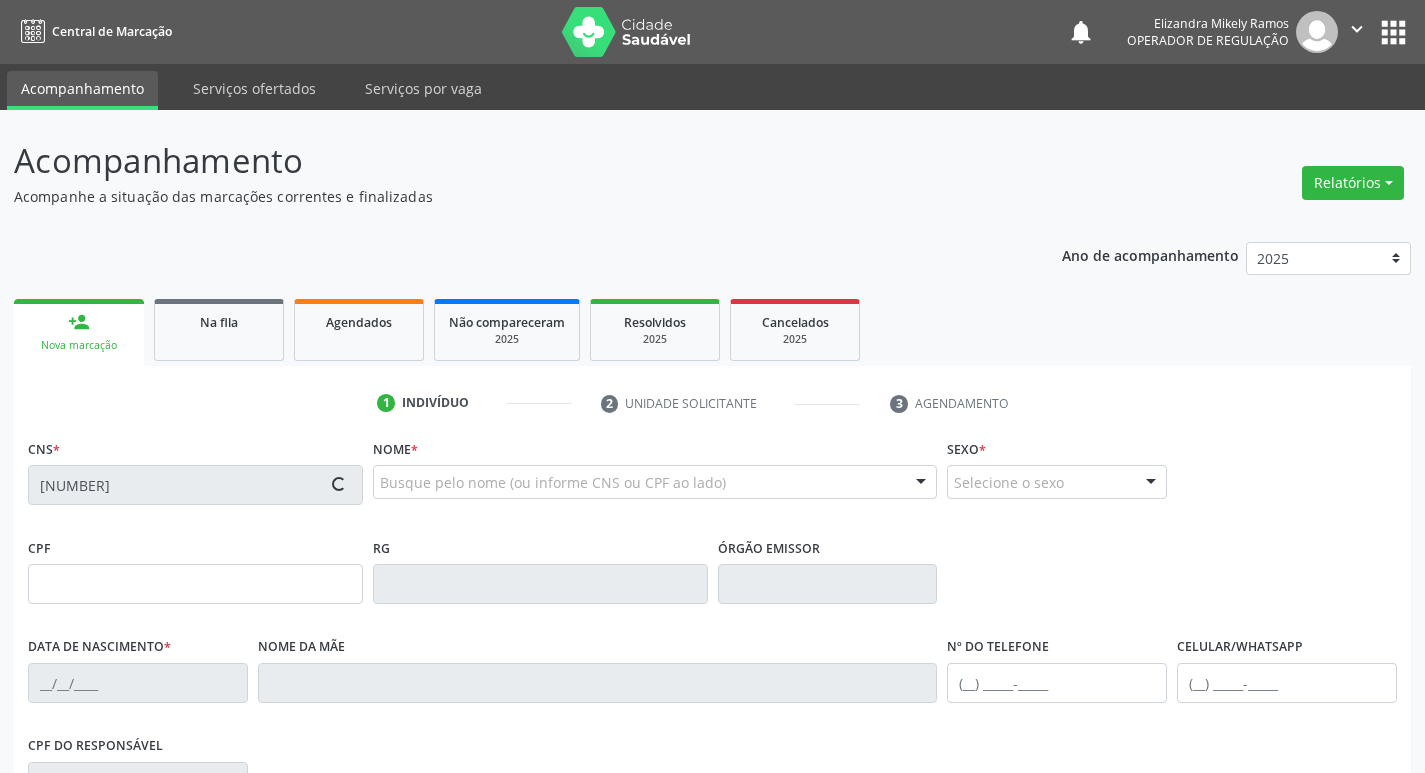 type on "16/03/1972" 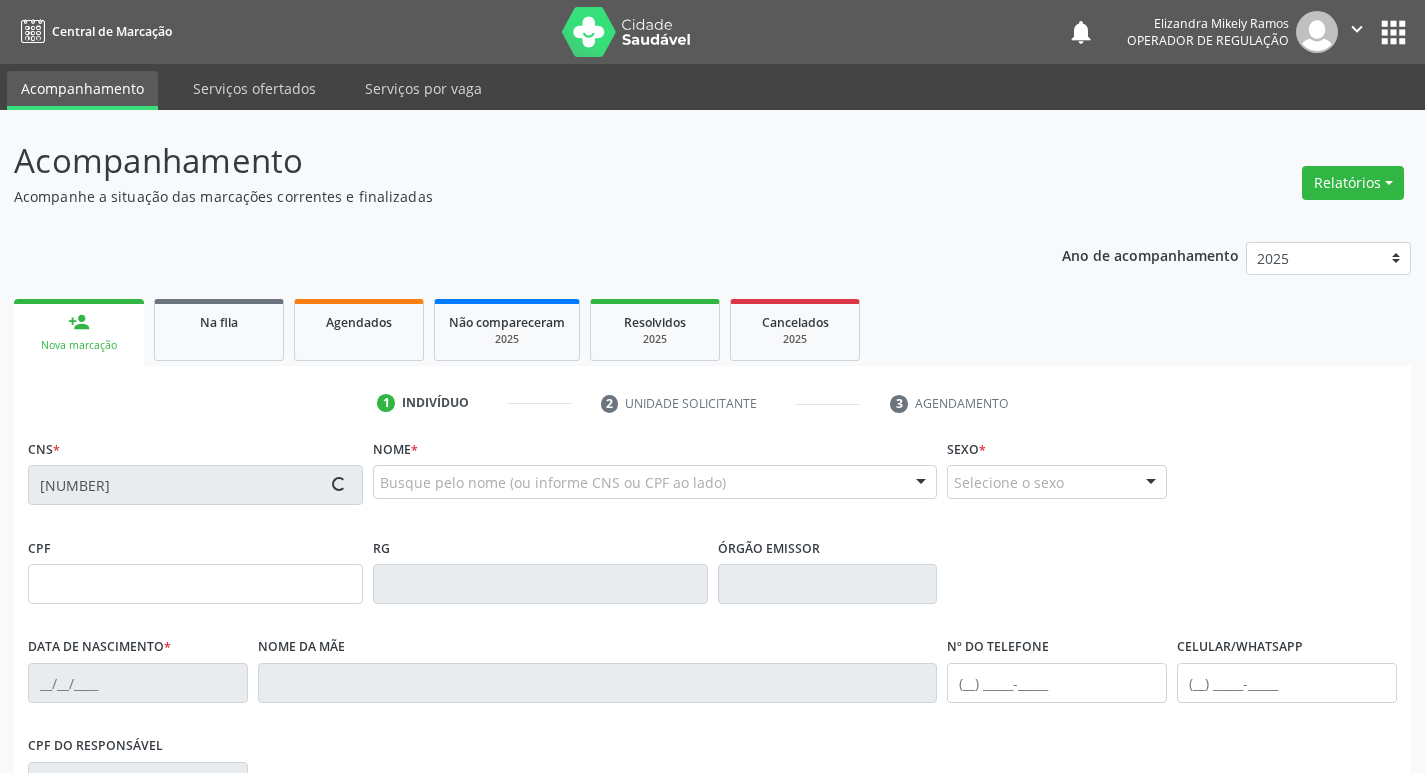 type on "(83) 99323-1364" 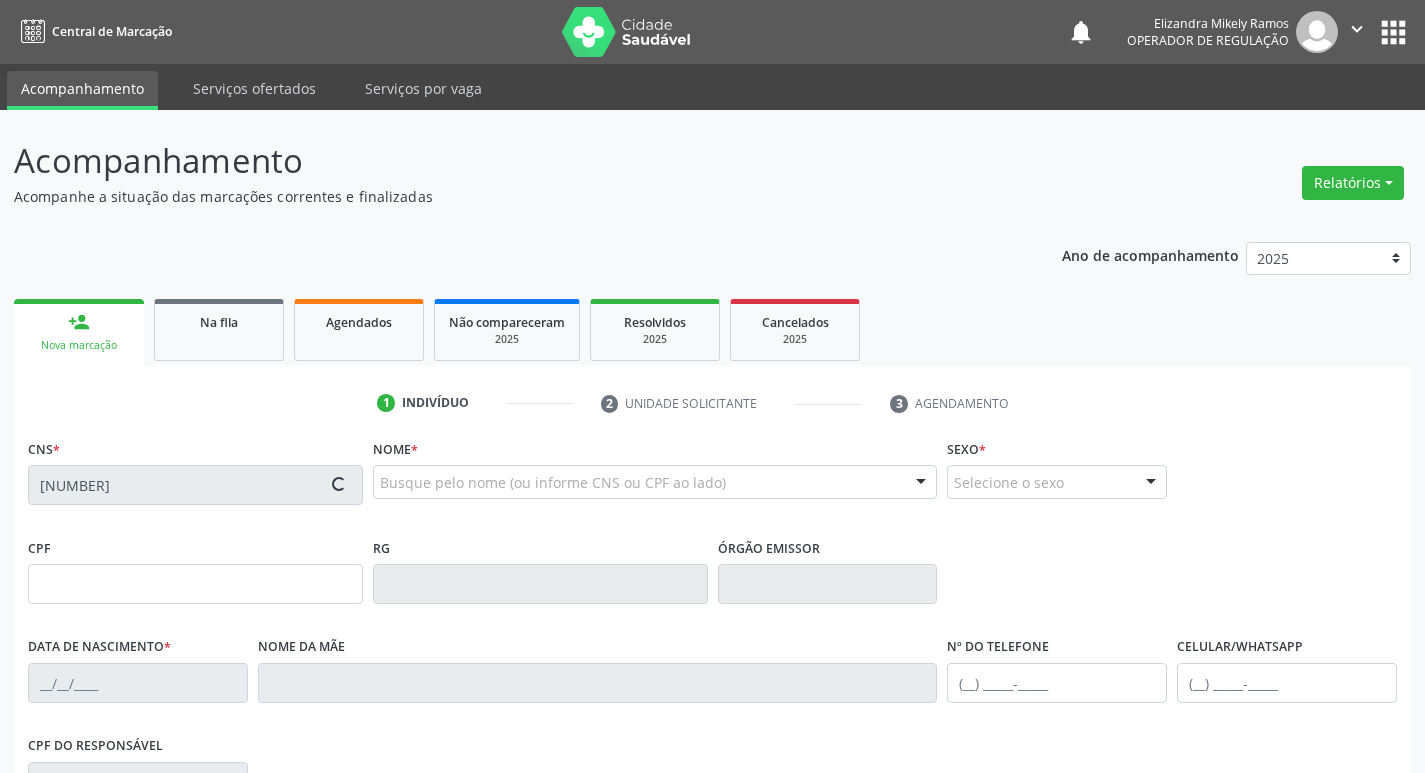 type on "(83) 99323-1364" 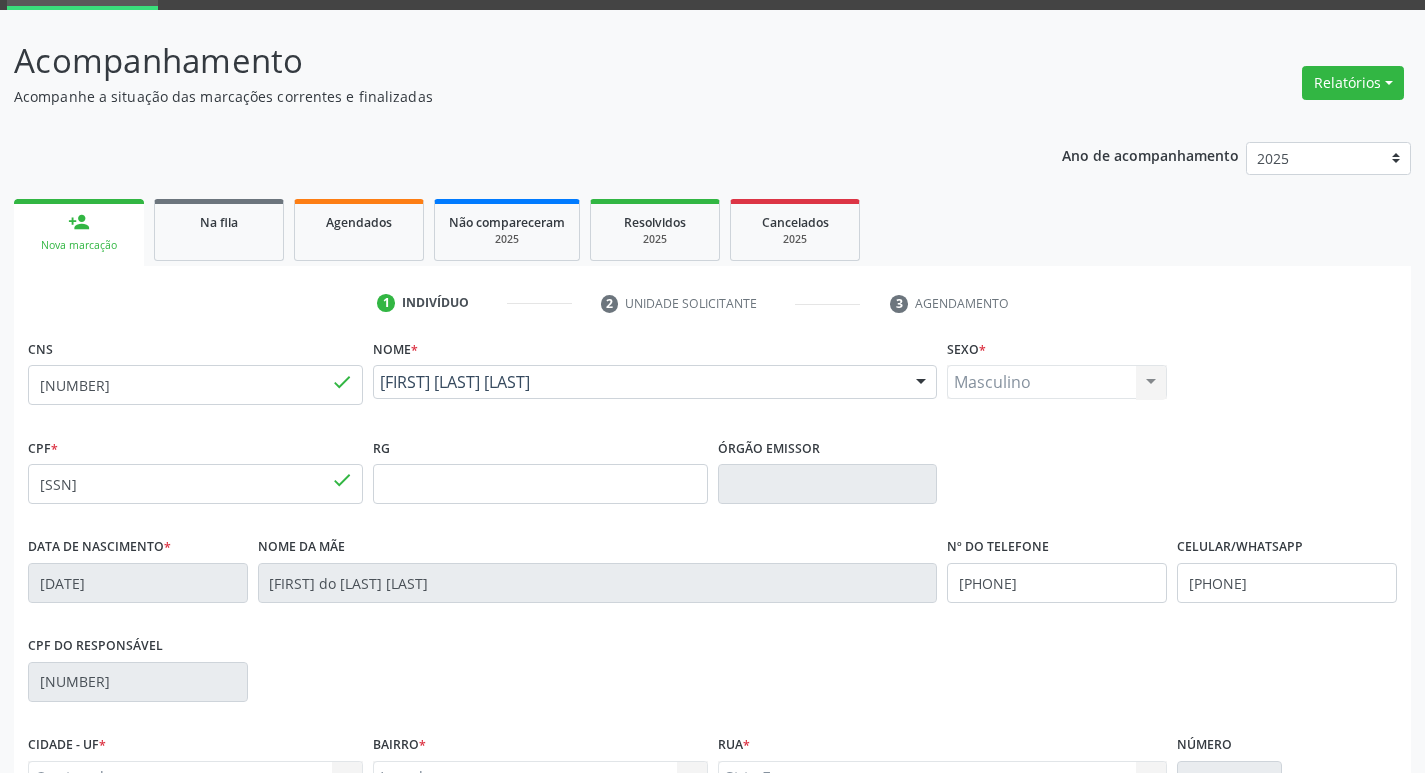 scroll, scrollTop: 311, scrollLeft: 0, axis: vertical 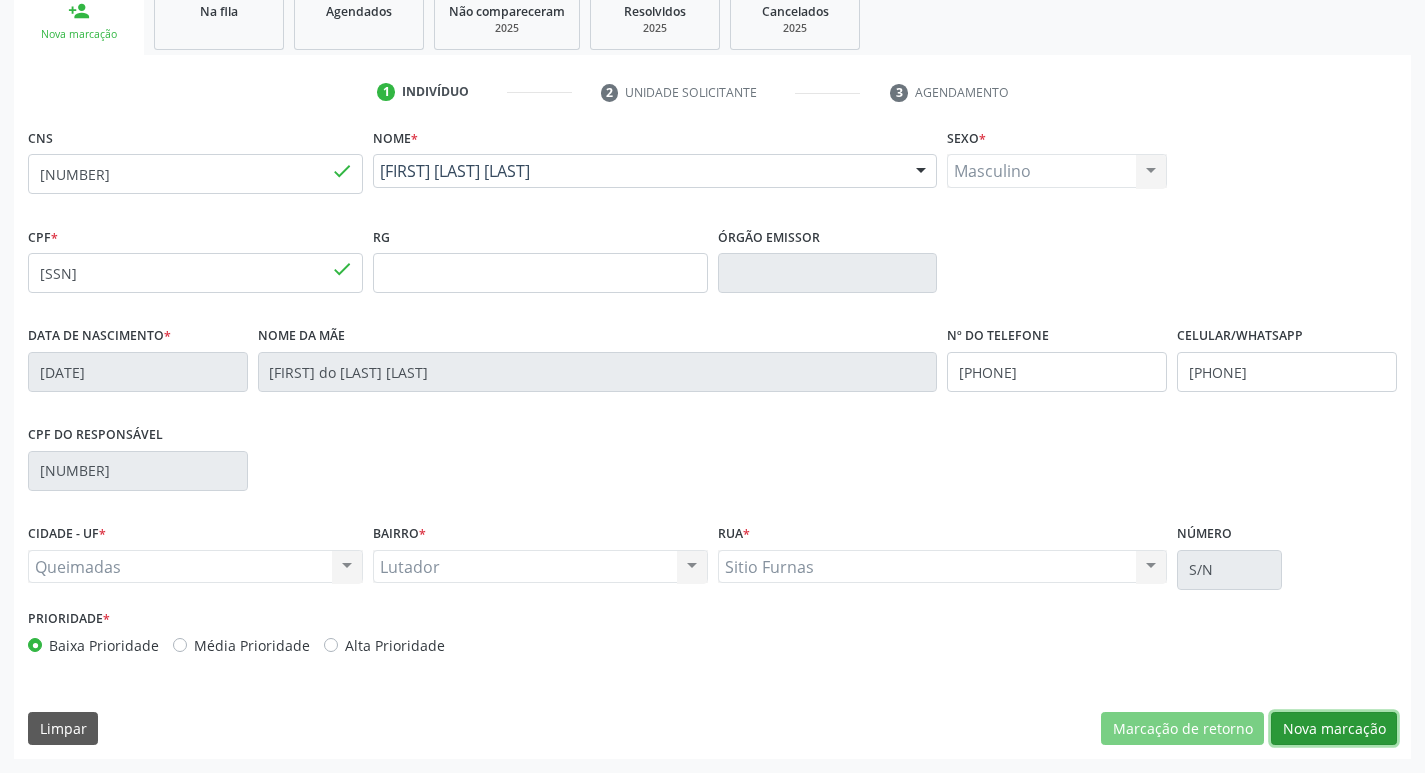 click on "Nova marcação" at bounding box center (1334, 729) 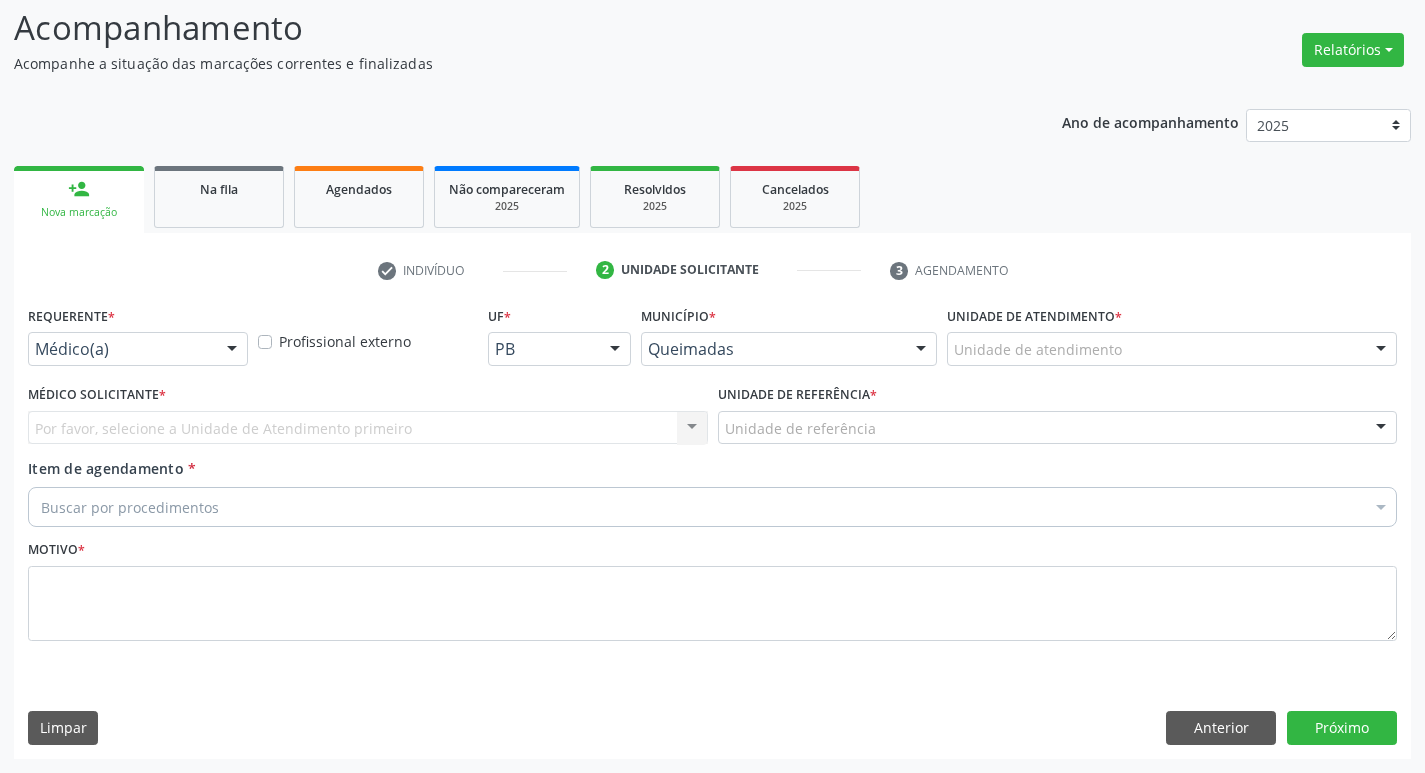 scroll, scrollTop: 133, scrollLeft: 0, axis: vertical 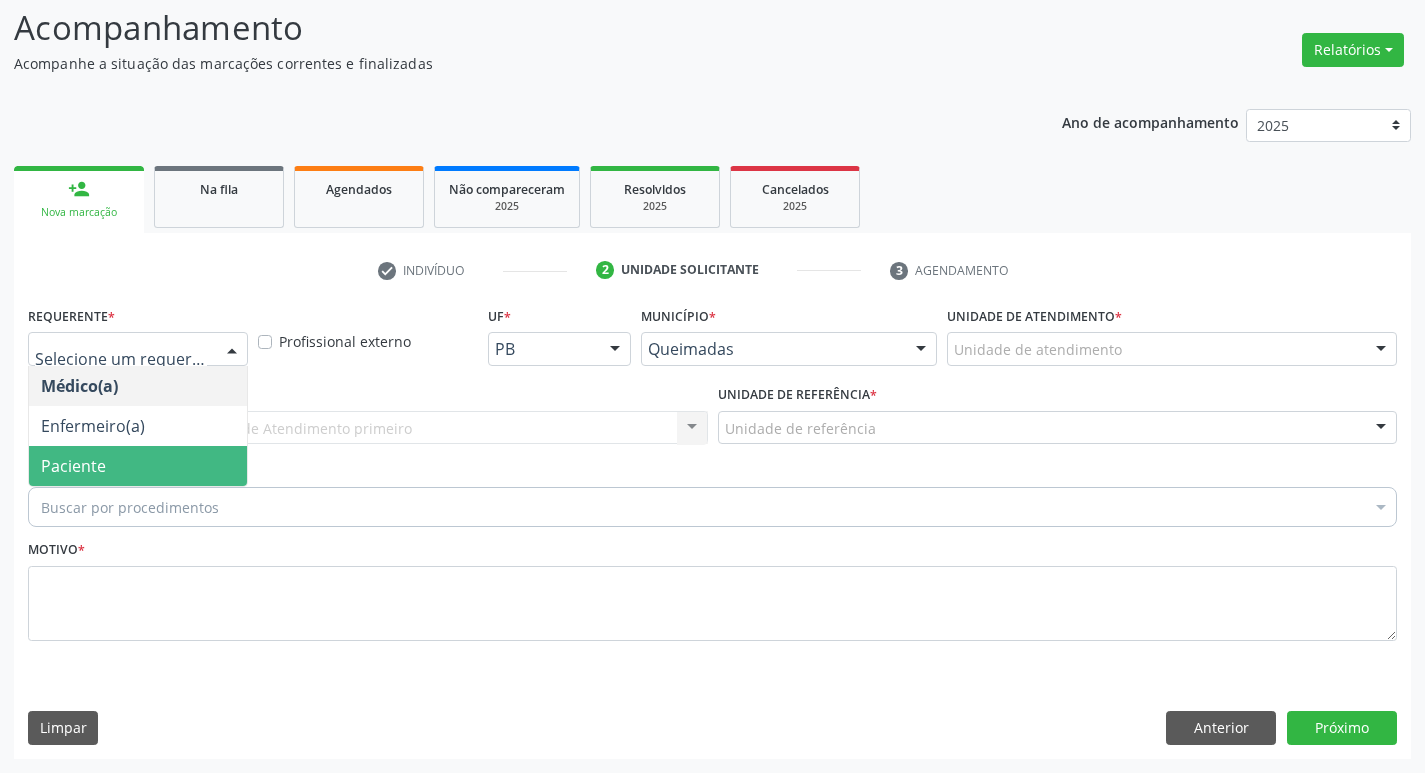 click on "Paciente" at bounding box center (138, 466) 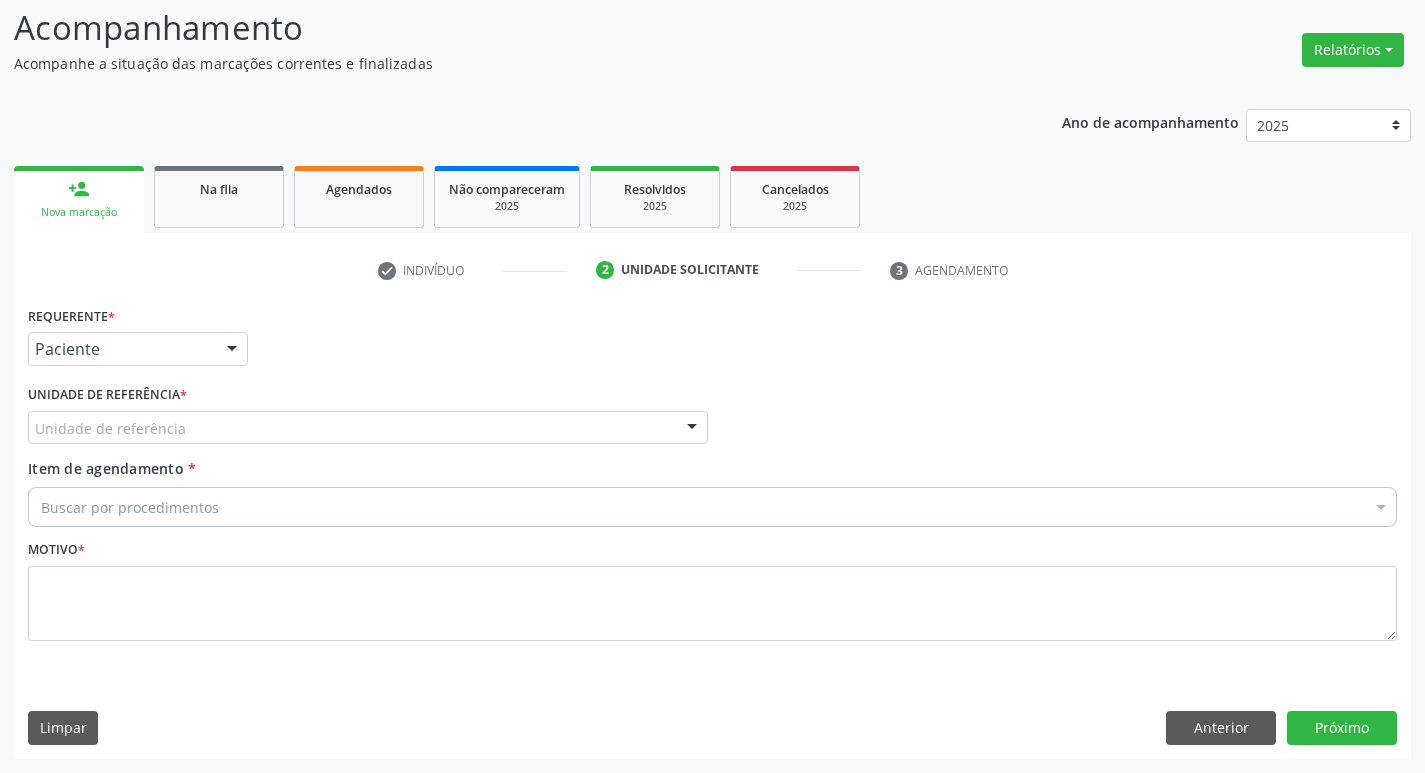 click on "Unidade de referência" at bounding box center (368, 428) 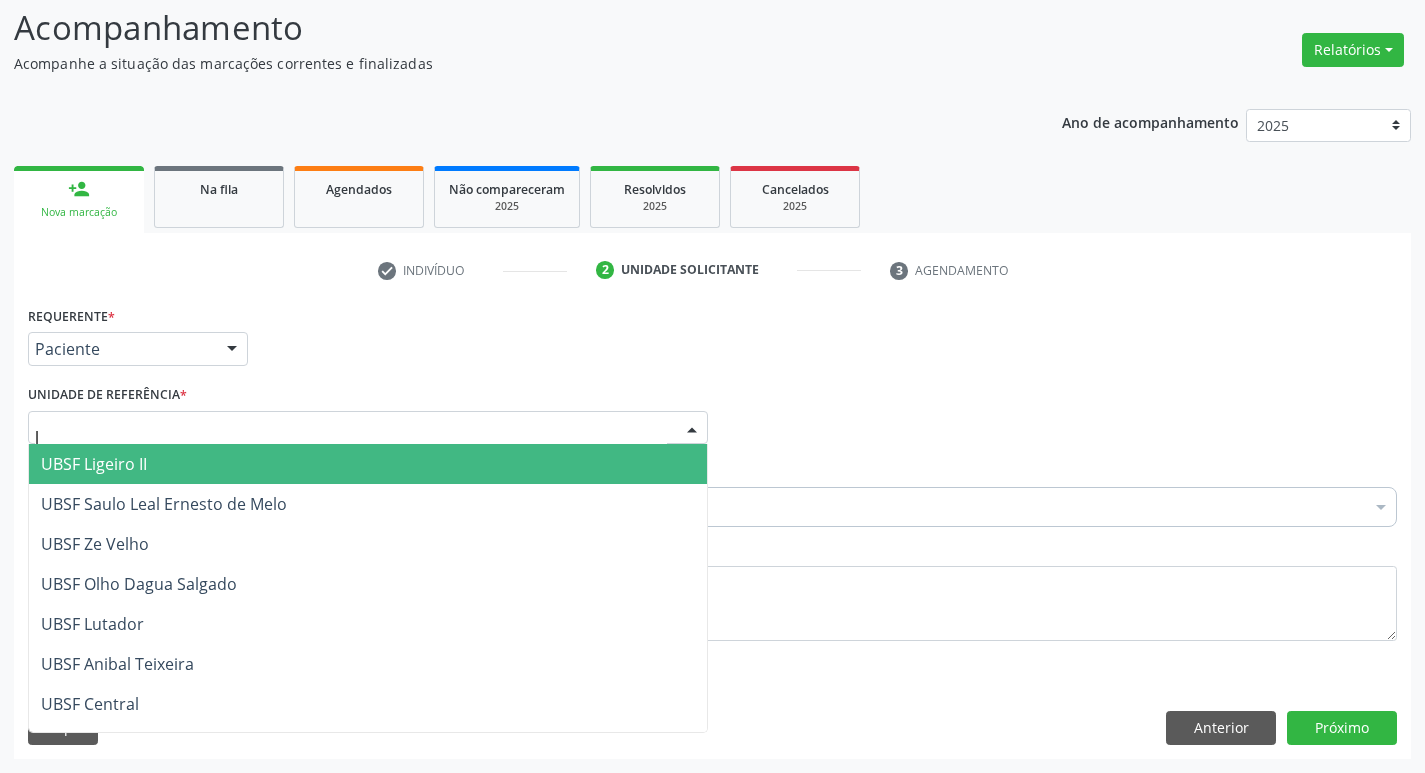 type on "lu" 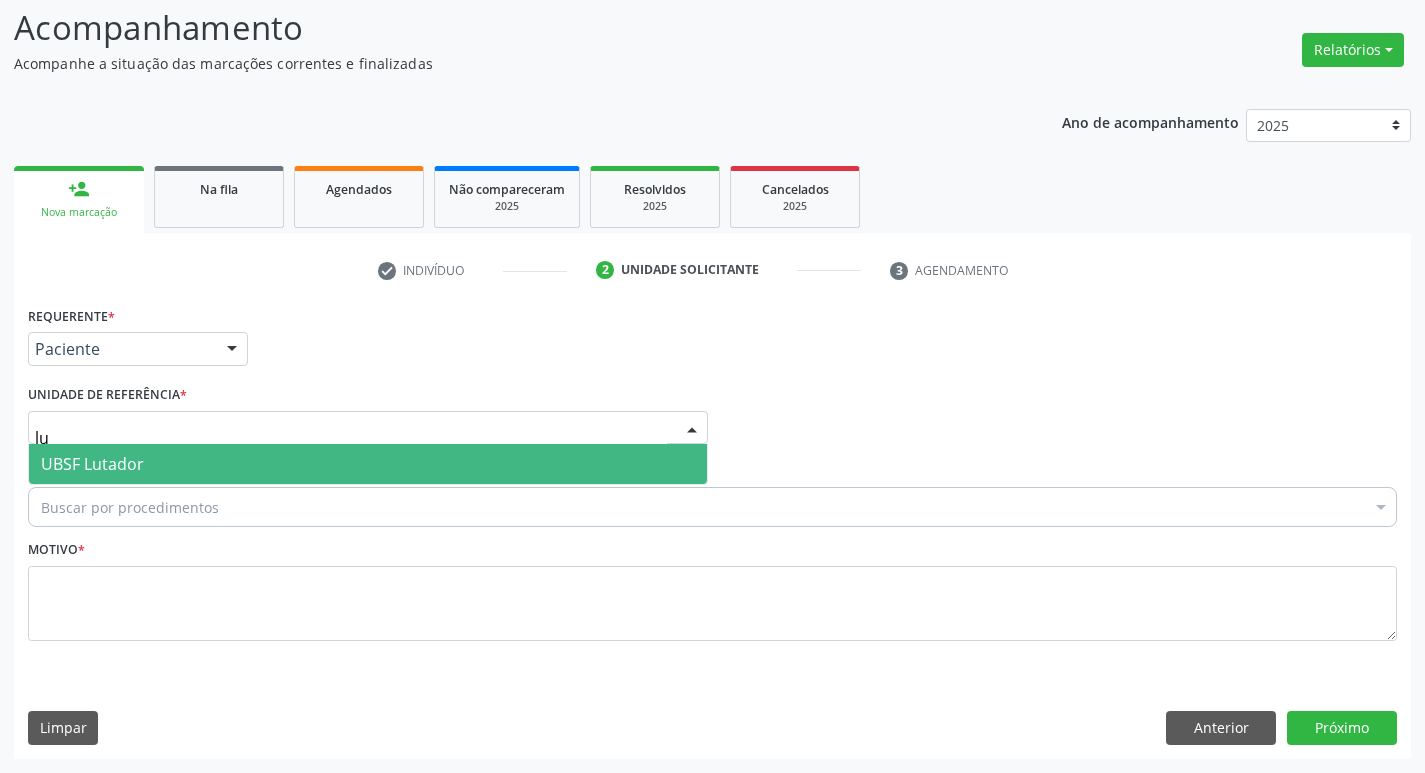 click on "UBSF Lutador" at bounding box center [368, 464] 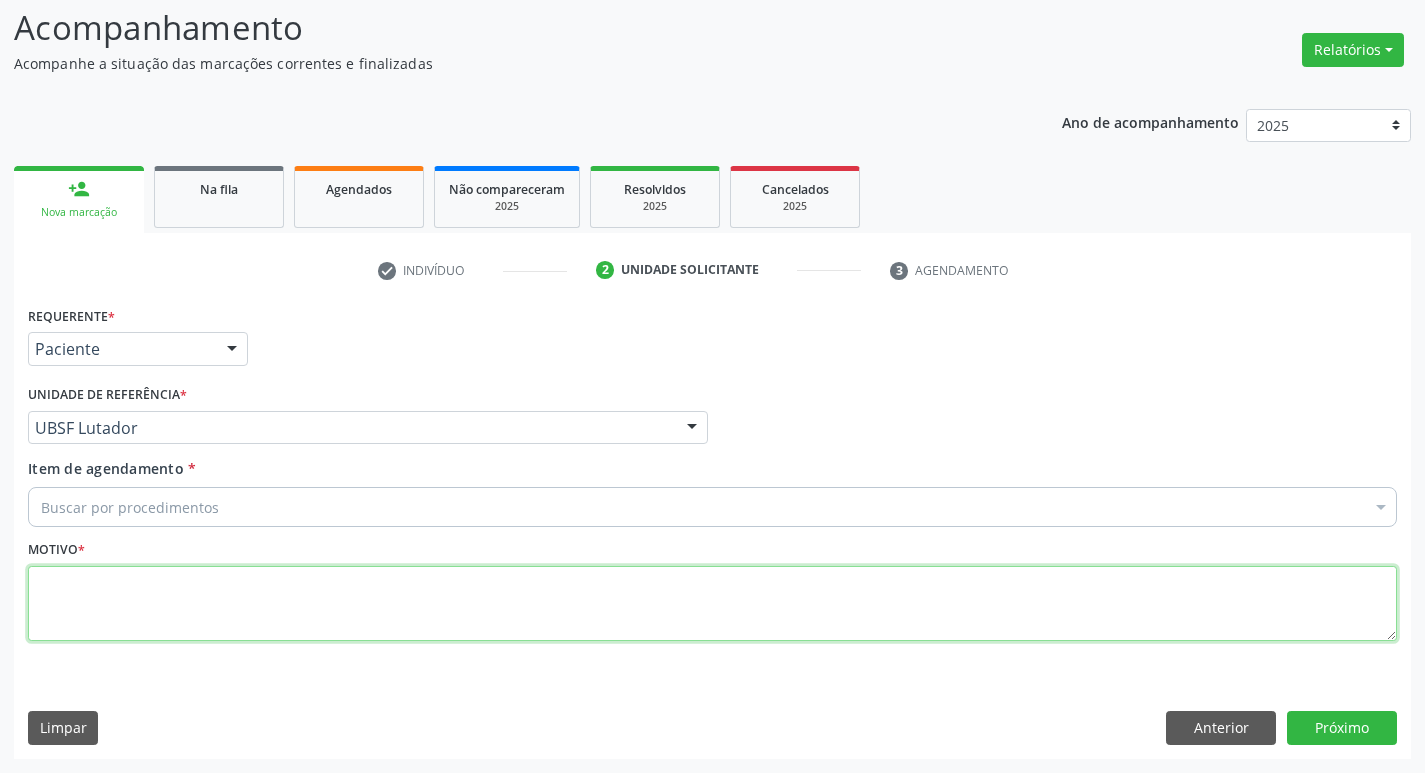 click at bounding box center (712, 604) 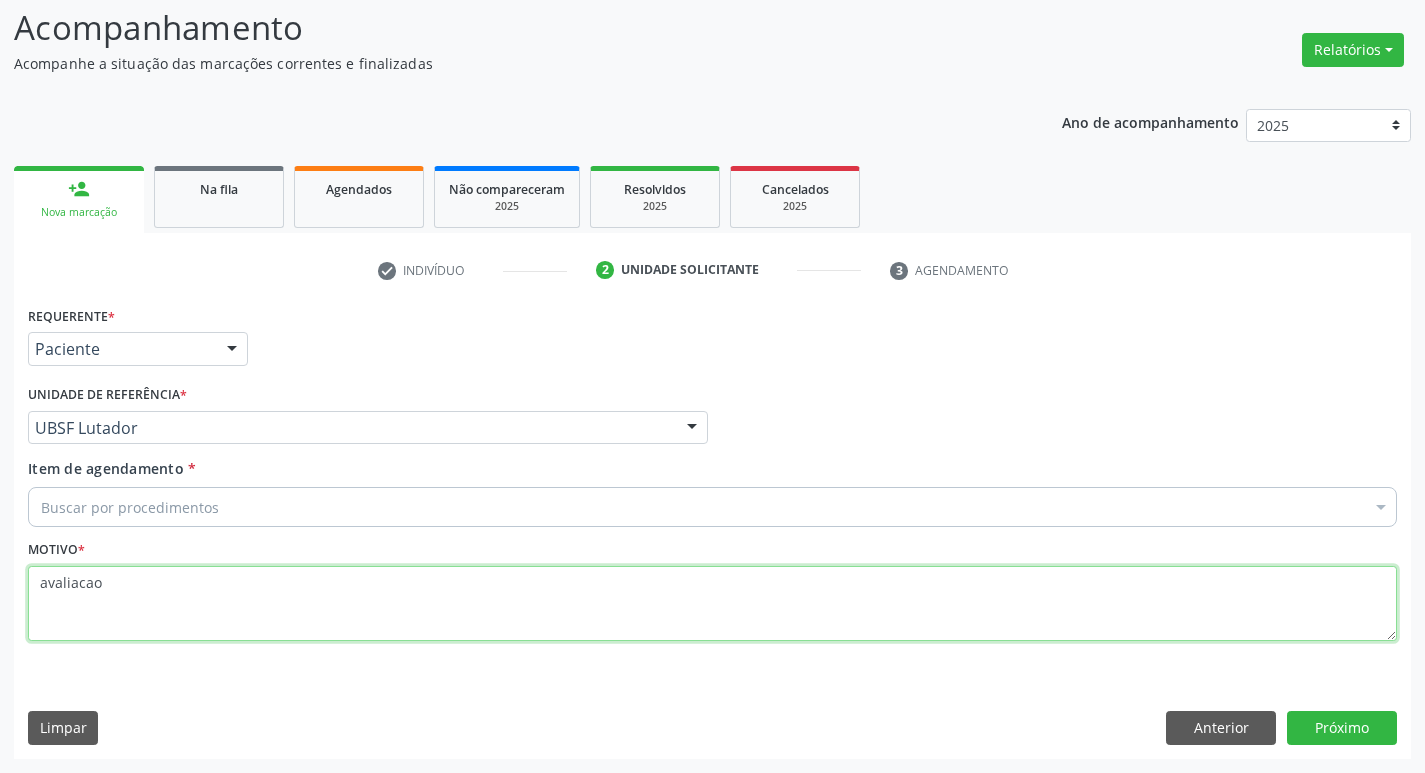 type on "avaliacao" 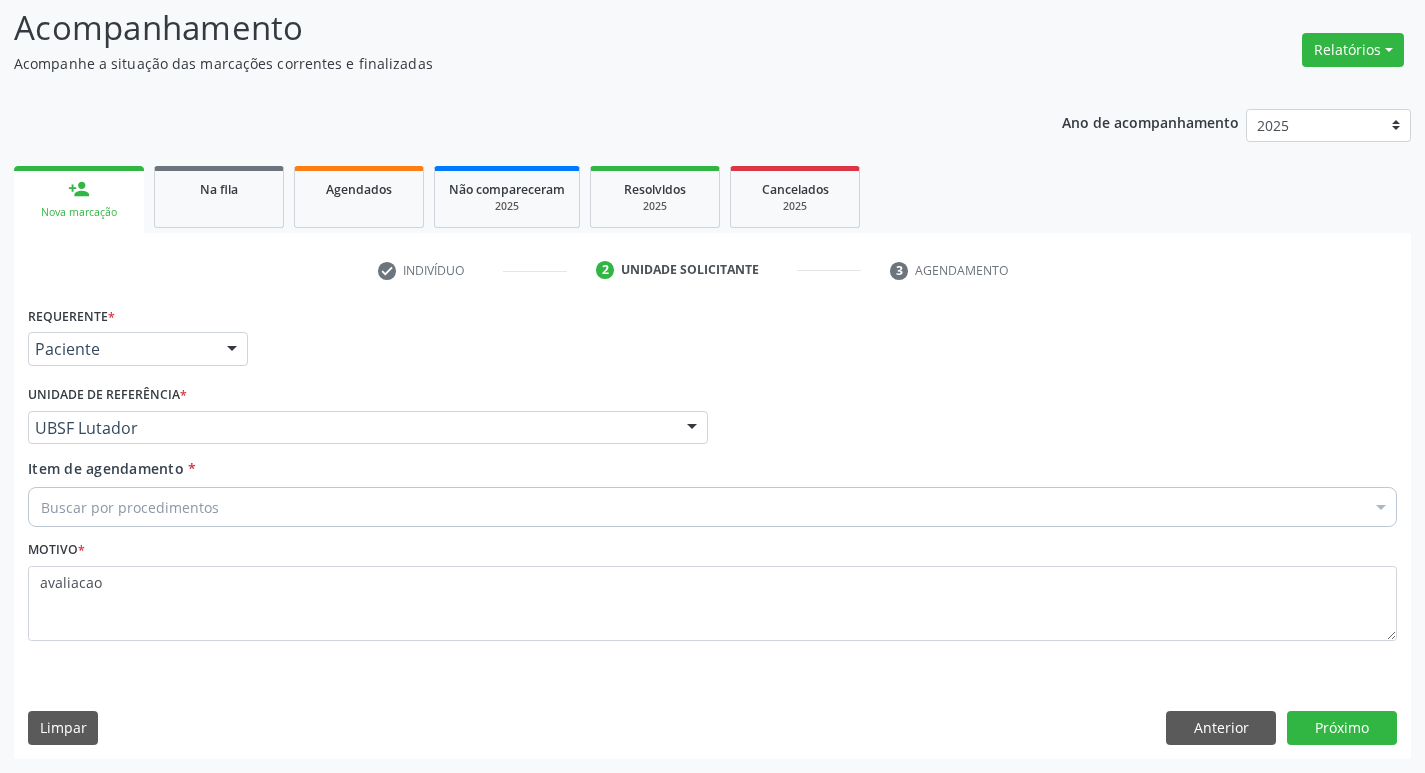 click on "Buscar por procedimentos" at bounding box center (712, 507) 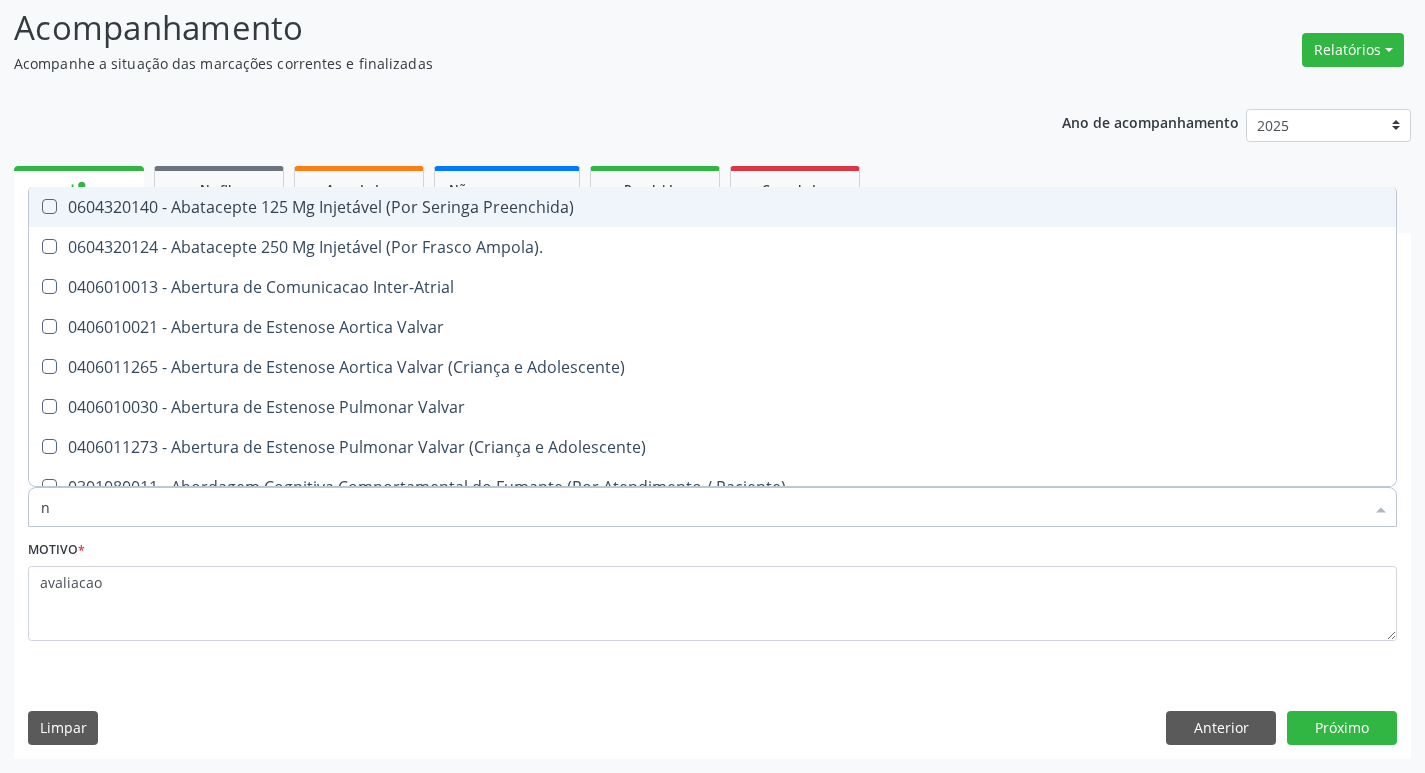 type on "neurocir" 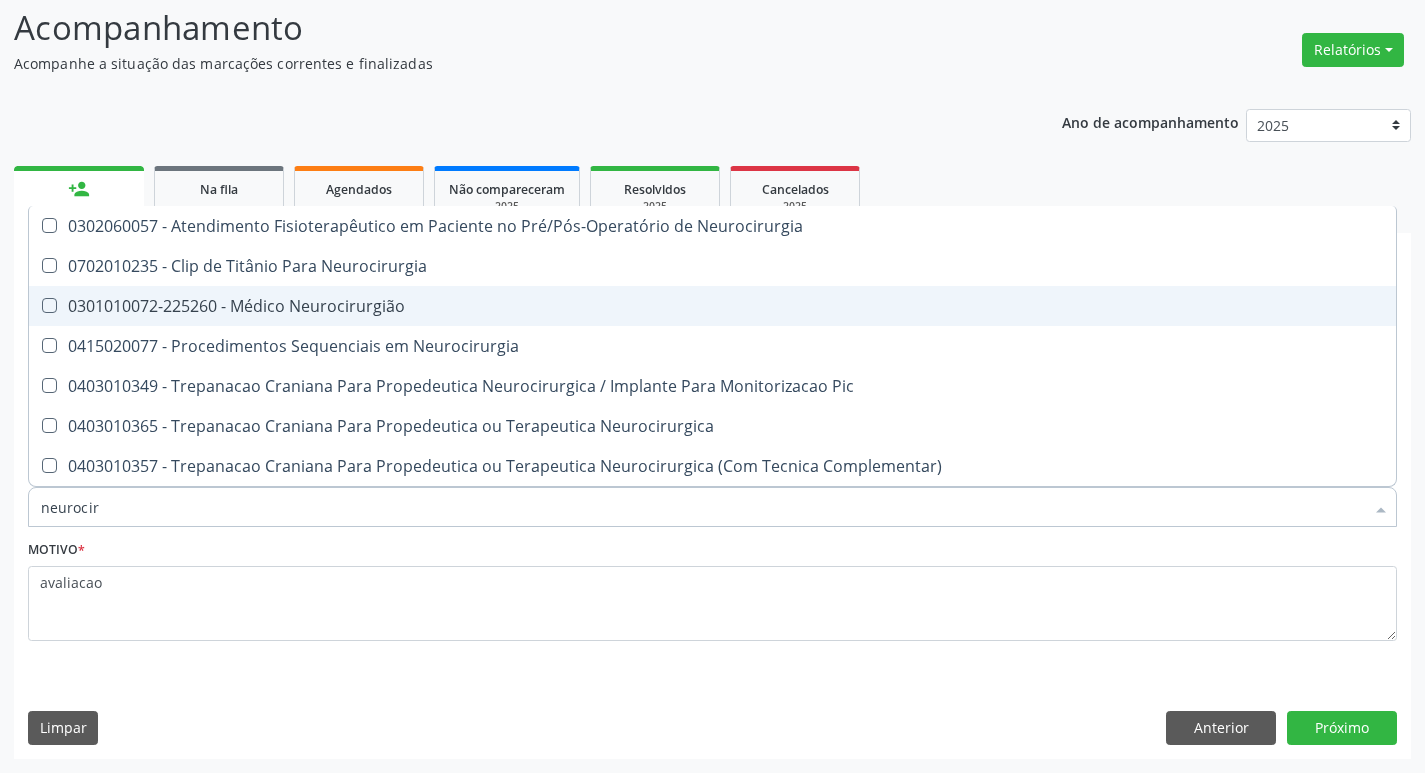 click on "0301010072-225260 - Médico Neurocirurgião" at bounding box center [712, 306] 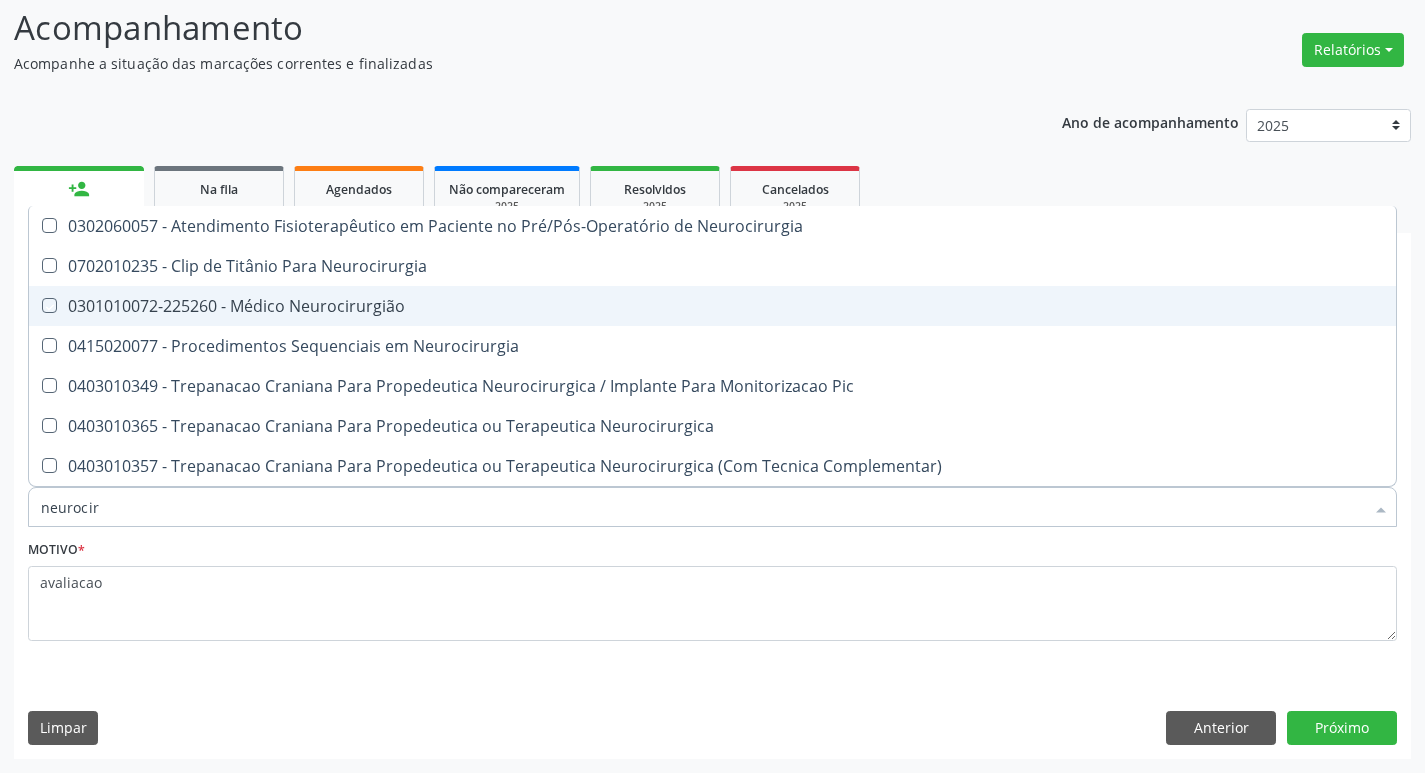 checkbox on "true" 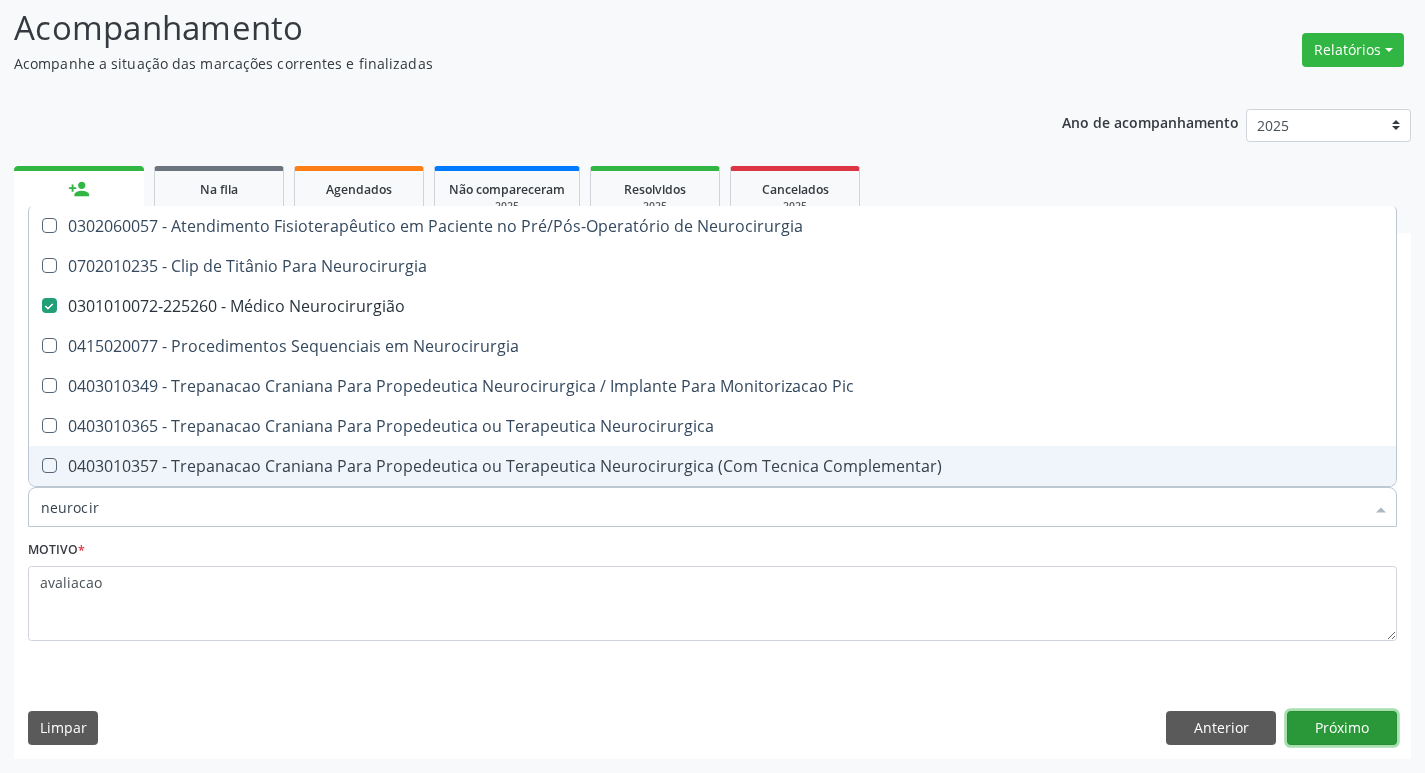 click on "Próximo" at bounding box center [1342, 728] 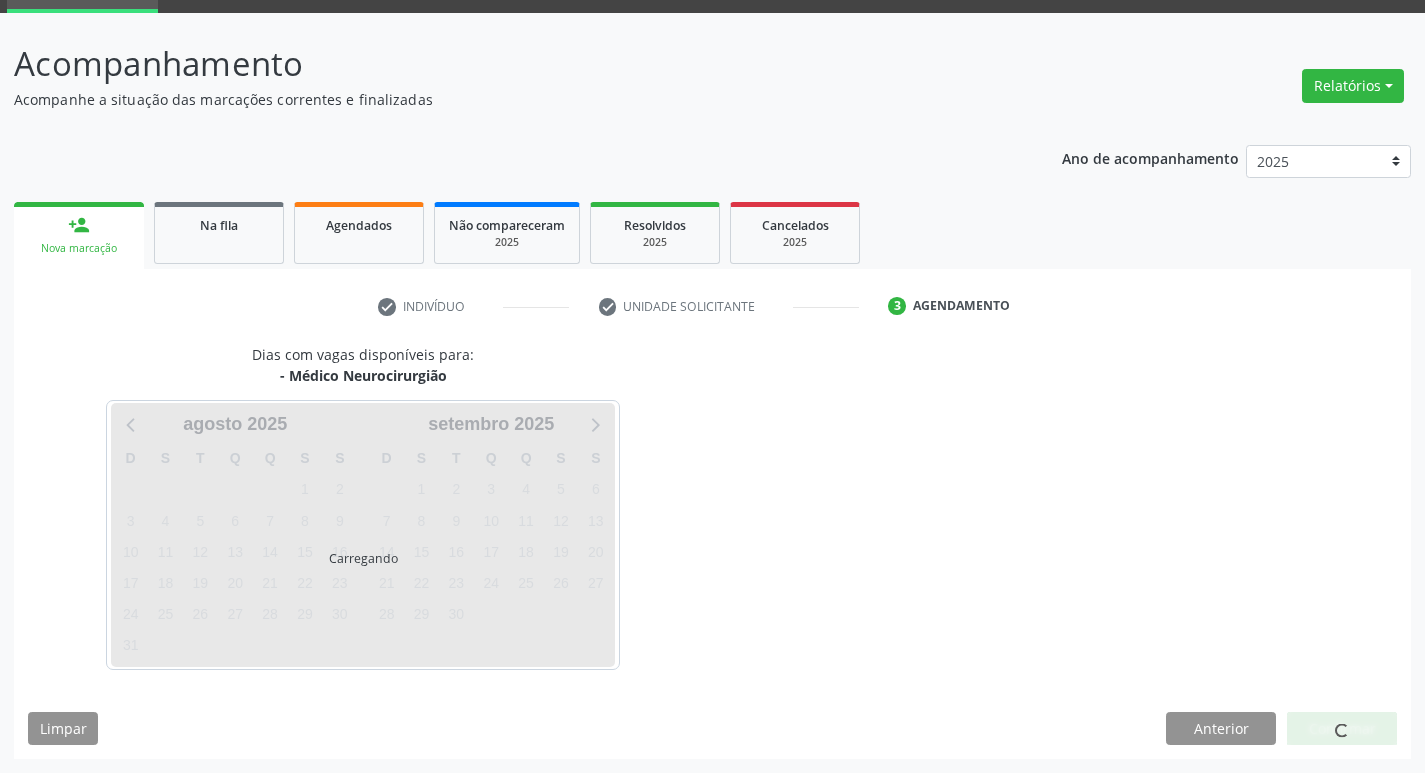 scroll, scrollTop: 97, scrollLeft: 0, axis: vertical 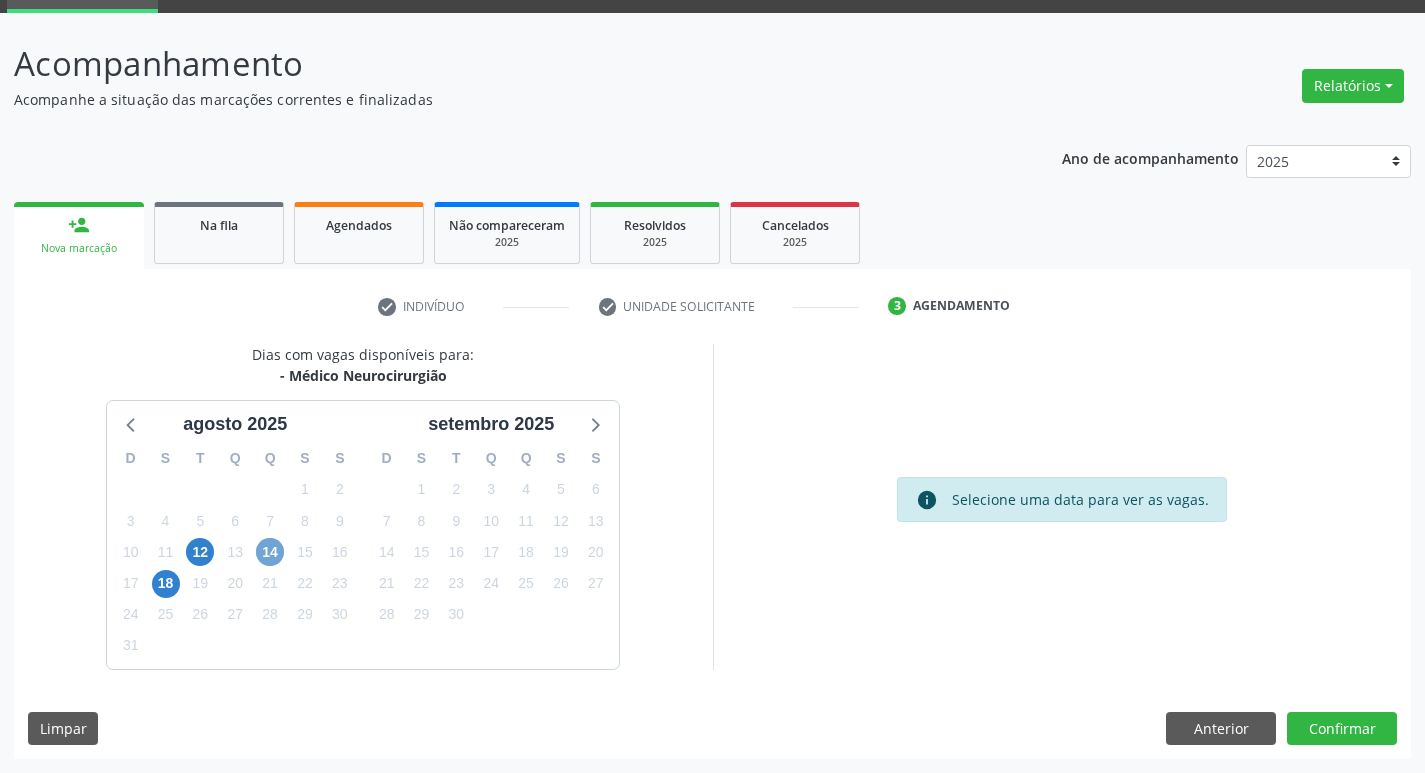 click on "14" at bounding box center (270, 552) 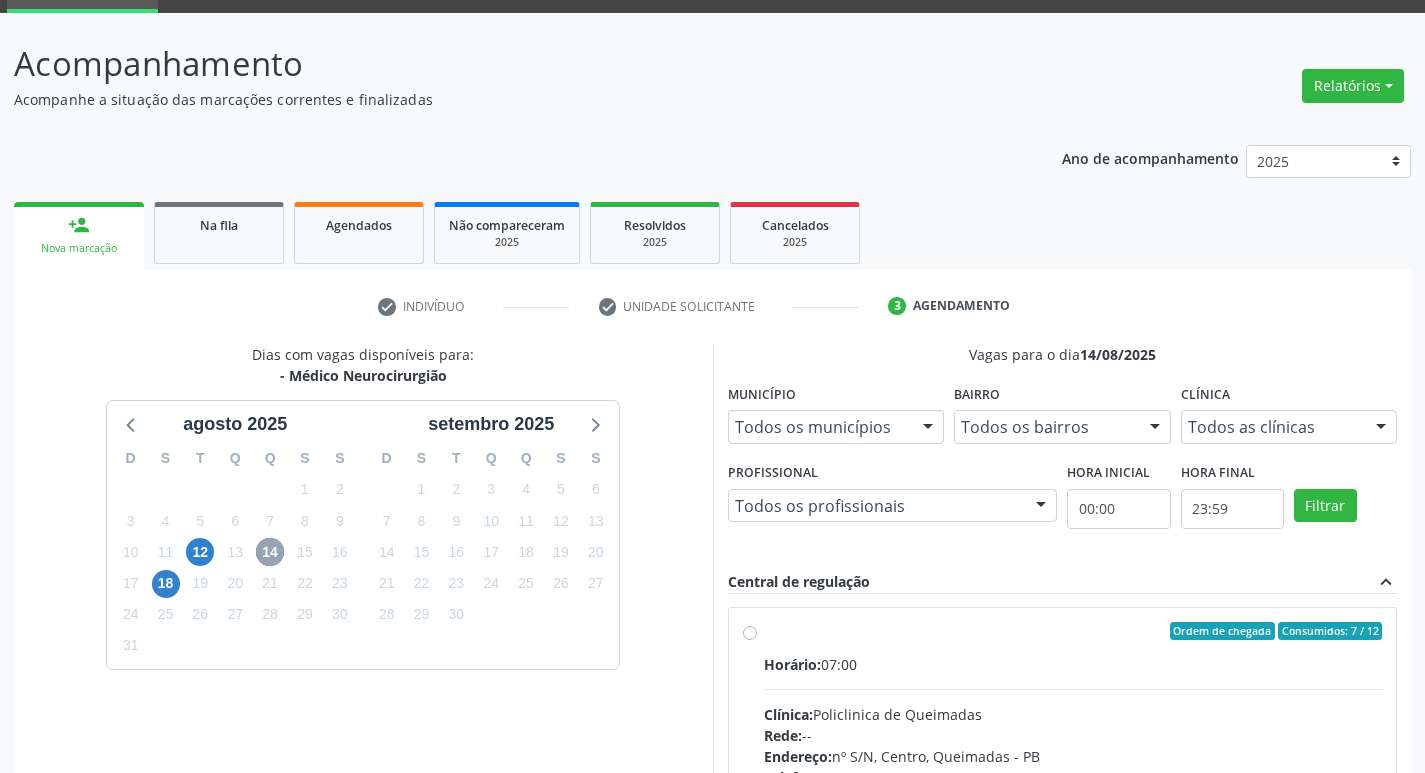 scroll, scrollTop: 0, scrollLeft: 0, axis: both 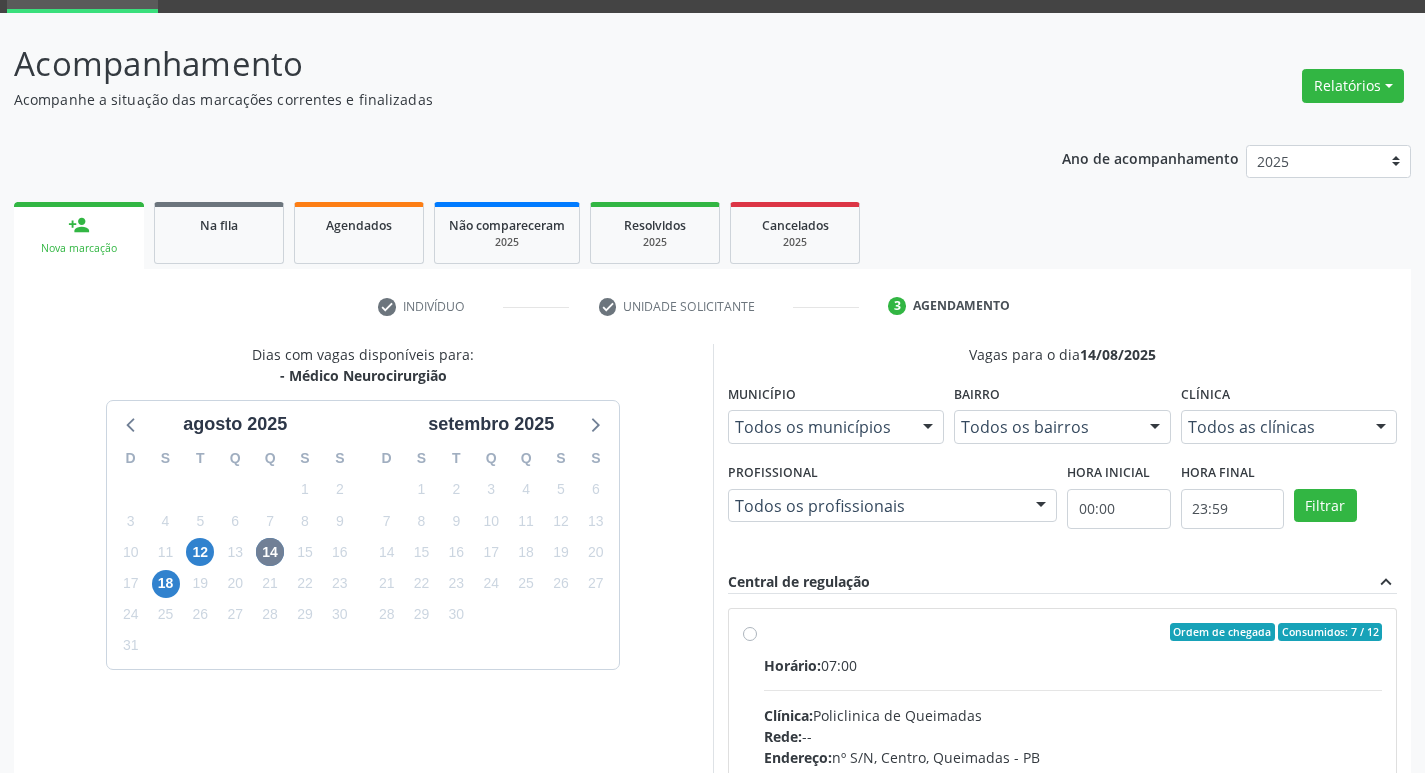 click on "Horário:   07:00" at bounding box center (1073, 665) 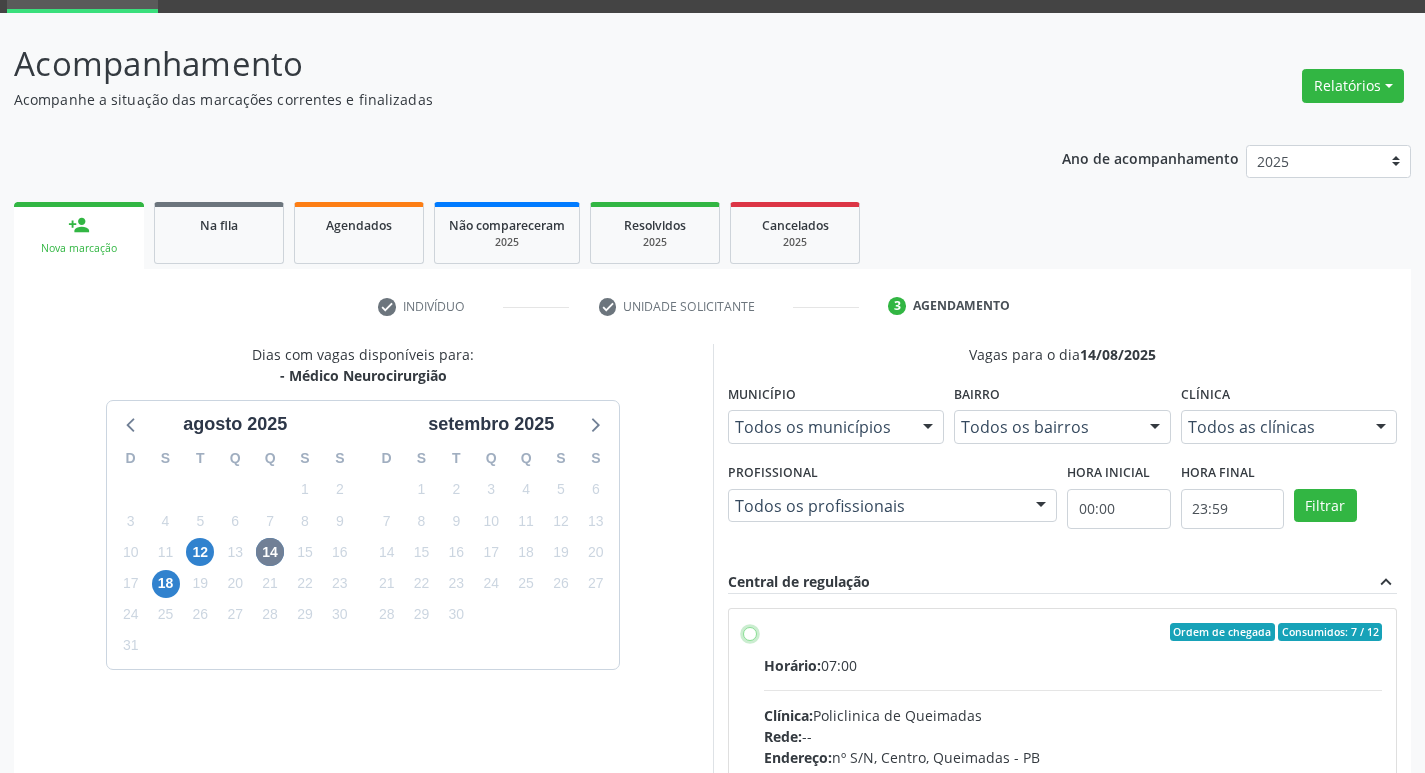 radio on "true" 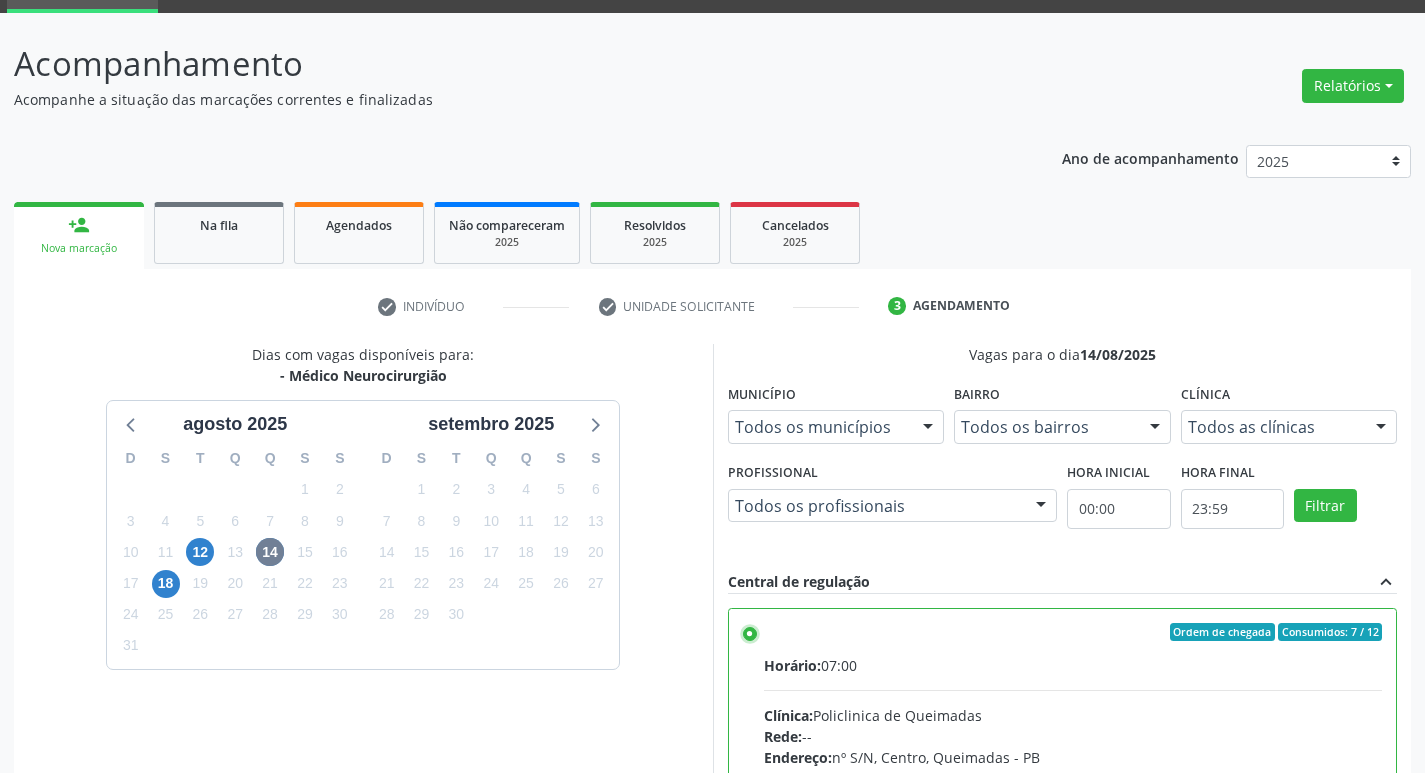 scroll, scrollTop: 450, scrollLeft: 0, axis: vertical 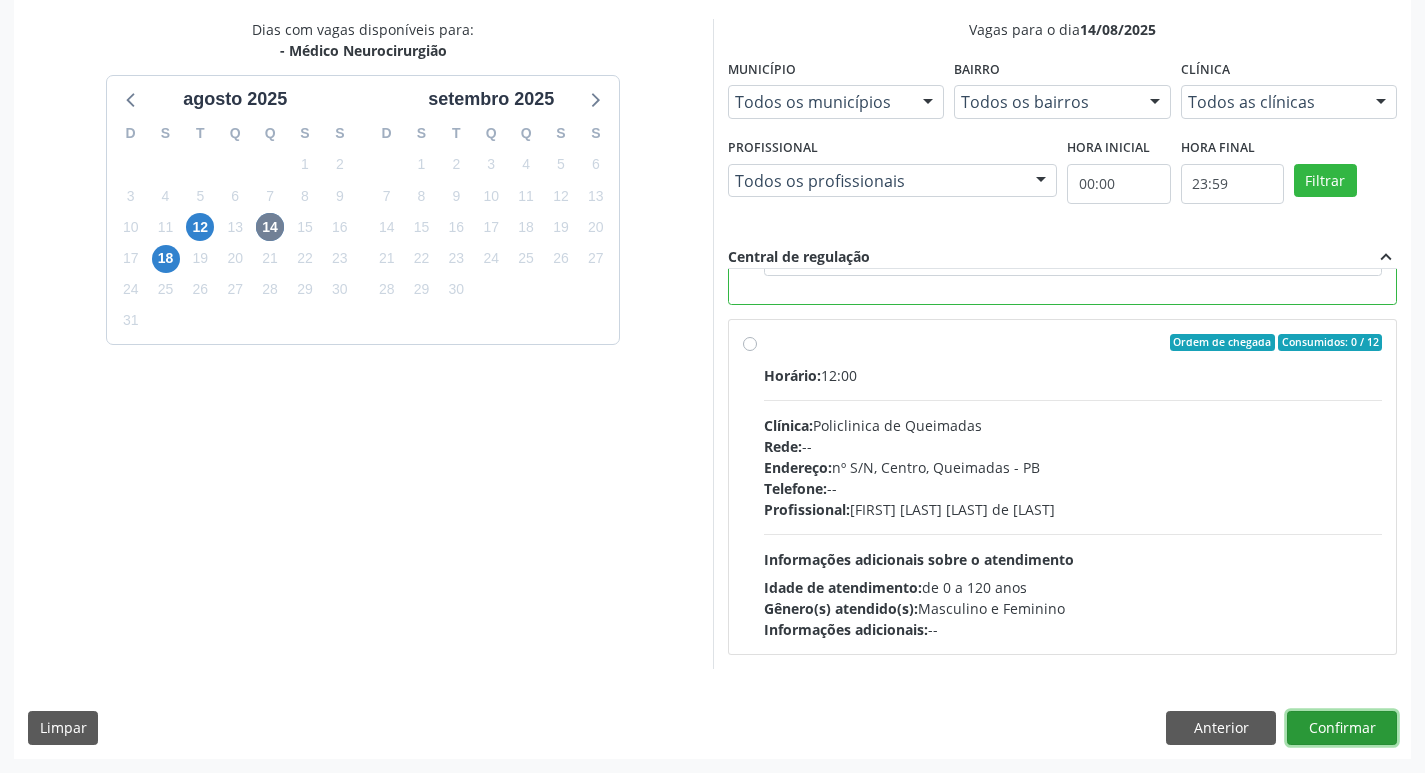 click on "Confirmar" at bounding box center [1342, 728] 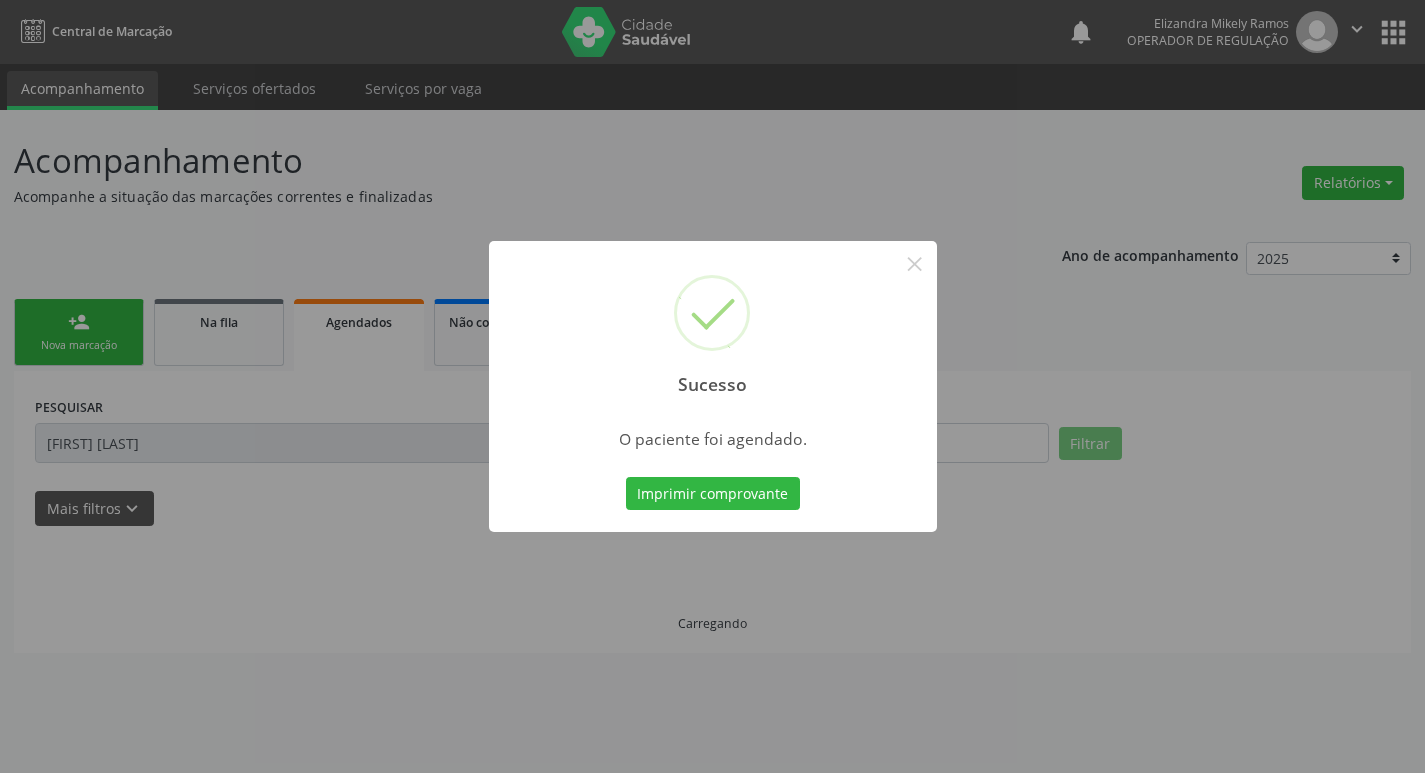 scroll, scrollTop: 0, scrollLeft: 0, axis: both 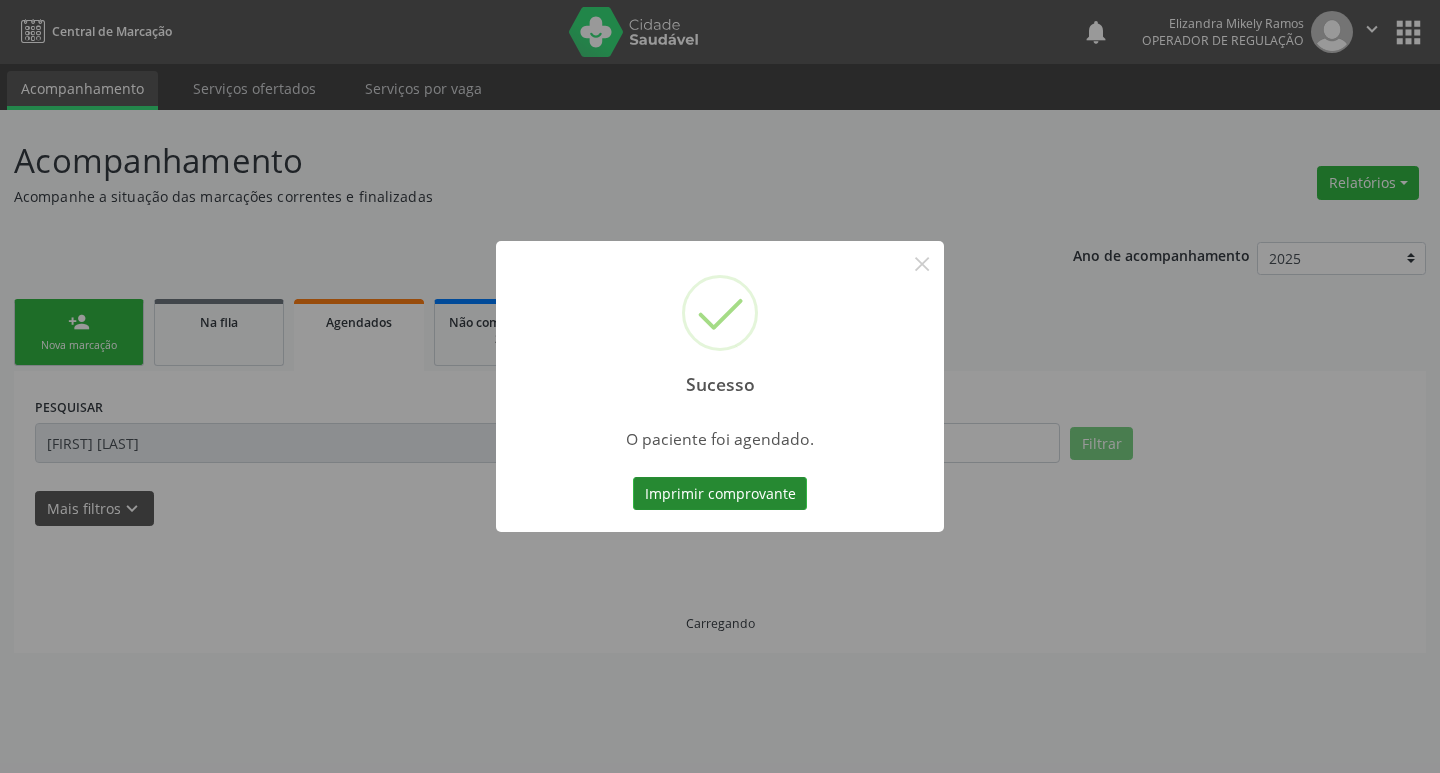 click on "Imprimir comprovante" at bounding box center [720, 494] 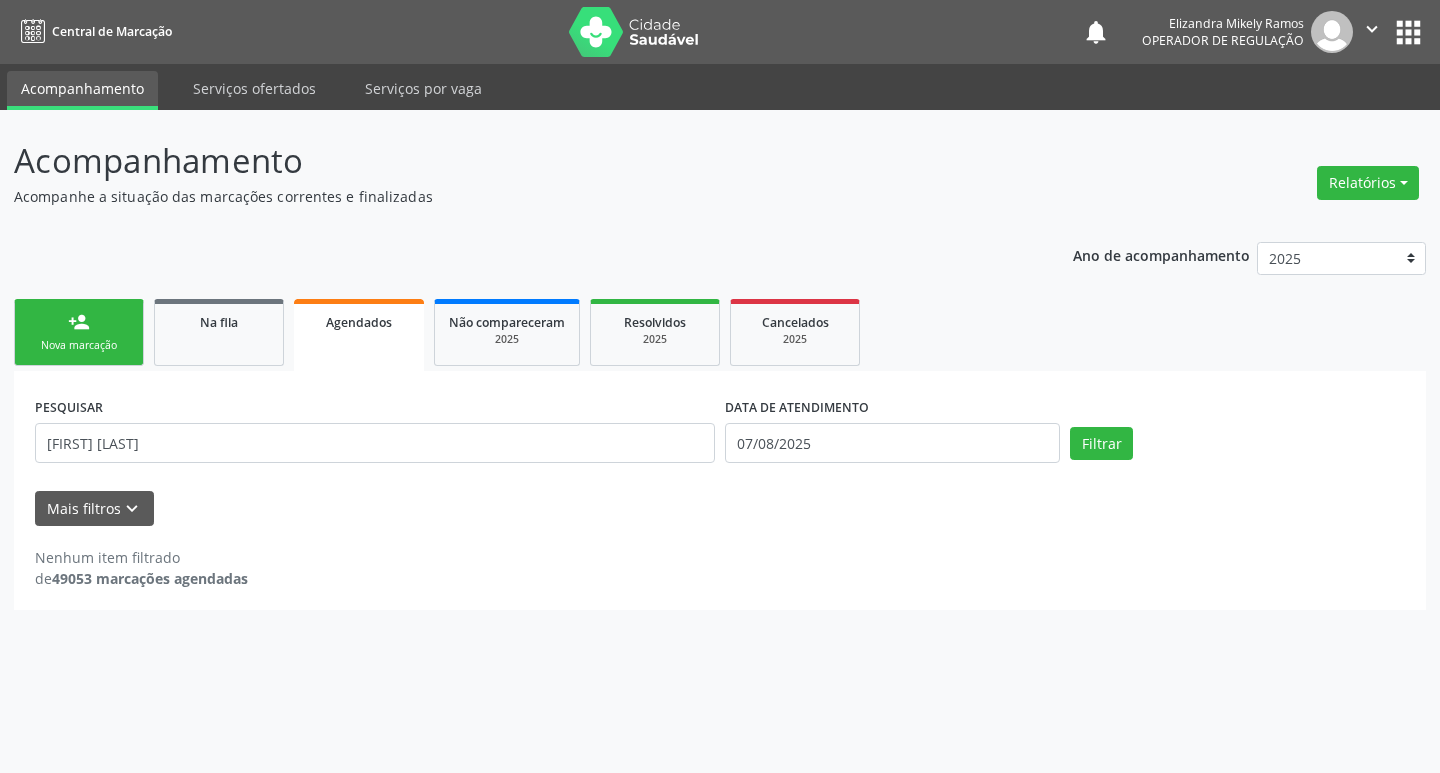 click on "person_add
Nova marcação" at bounding box center [79, 332] 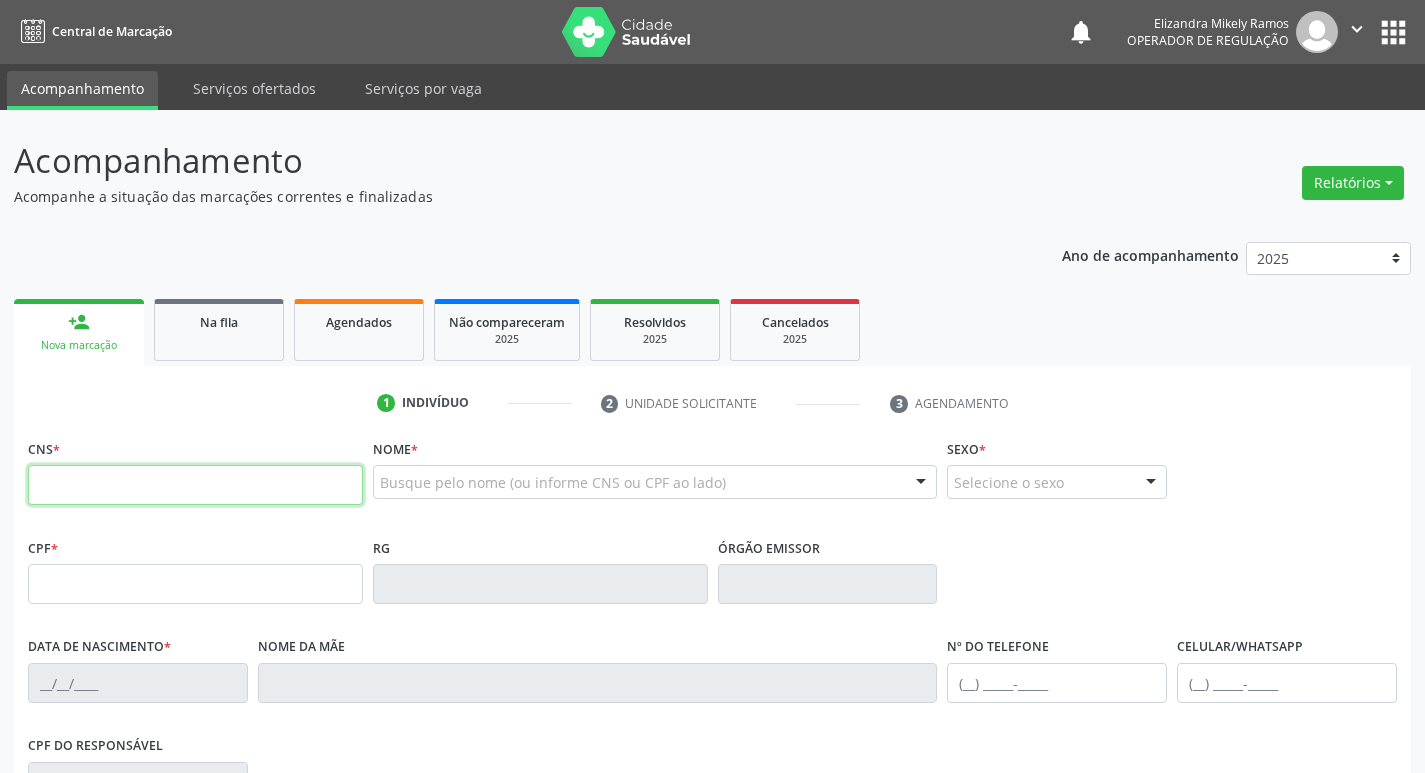 click at bounding box center [195, 485] 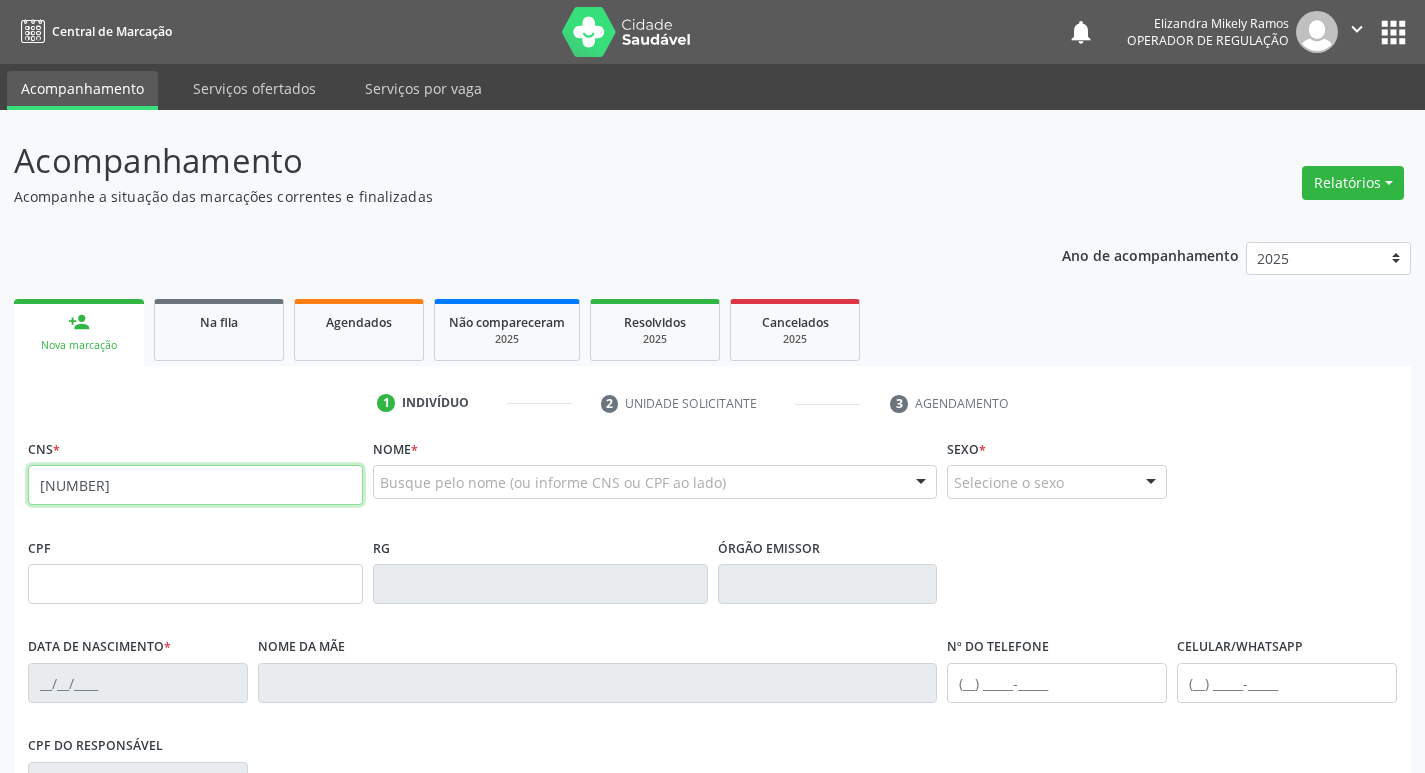 type on "707 4090 9042 2674" 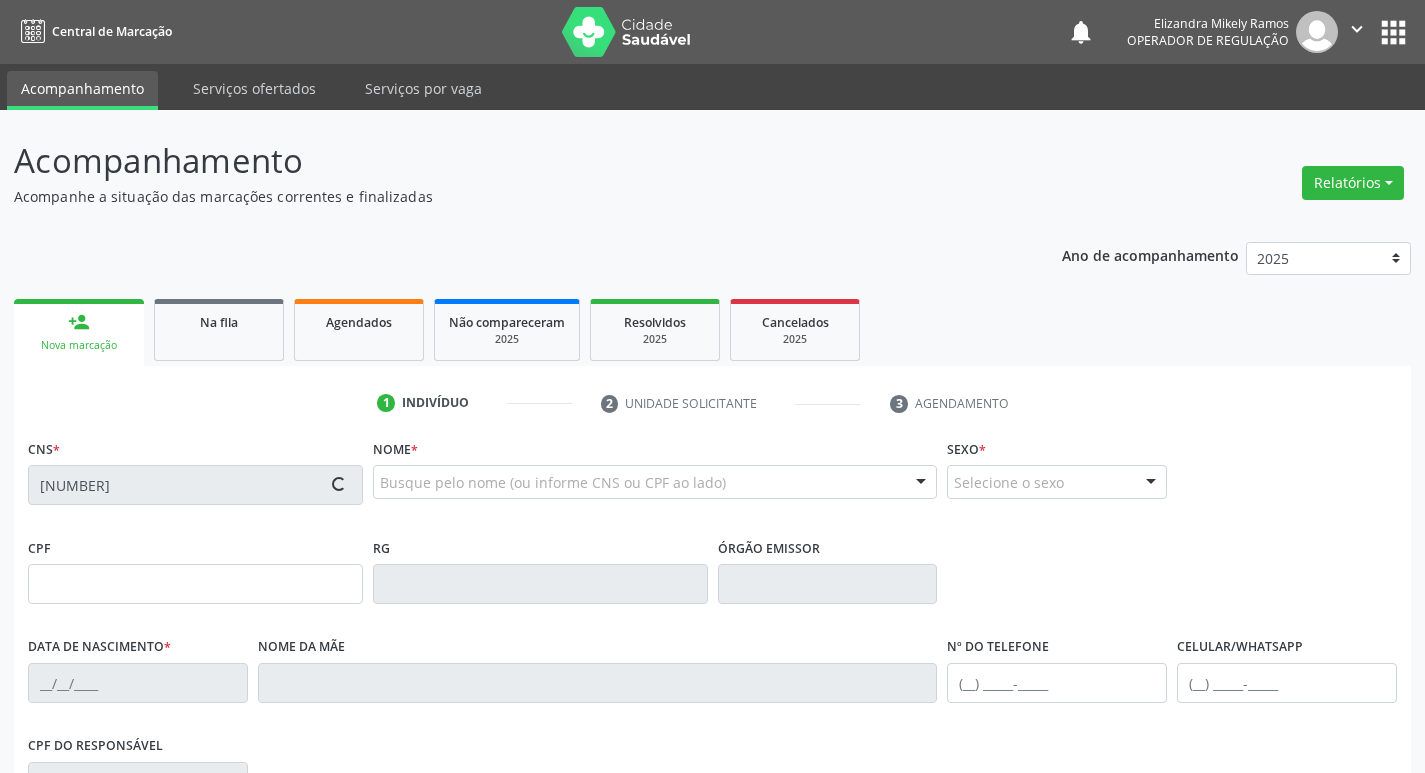 type on "130.031.714-02" 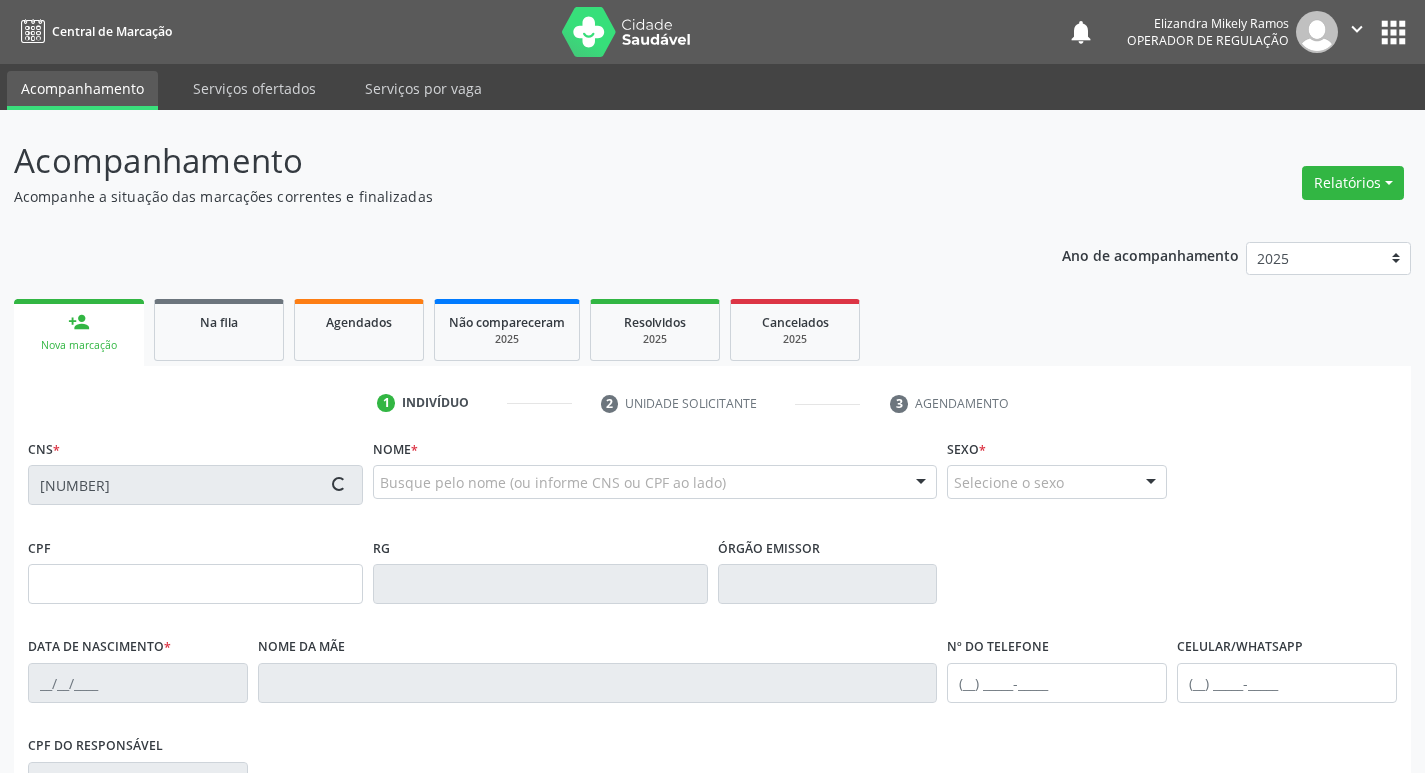 type on "24/10/2003" 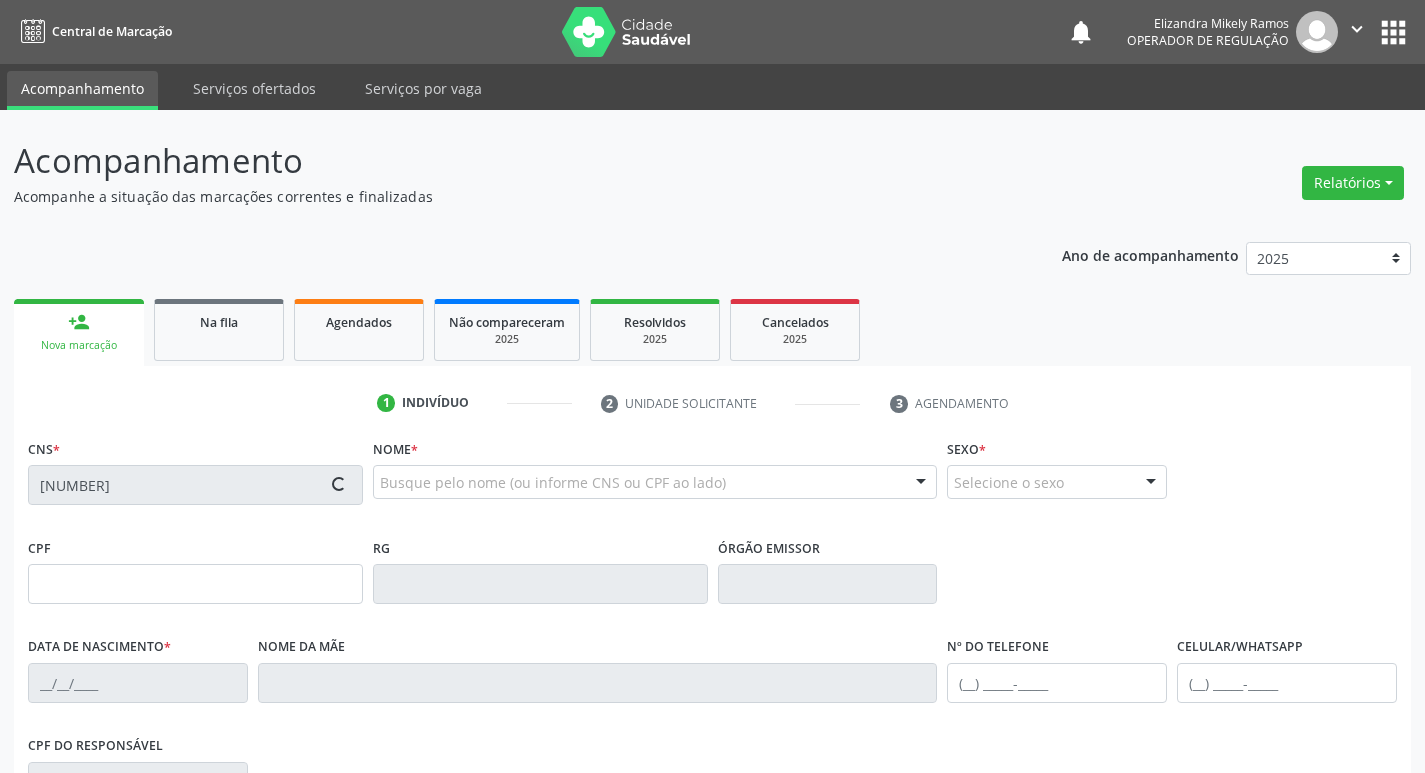 type on "Priscila Katiuscia Farias Silva" 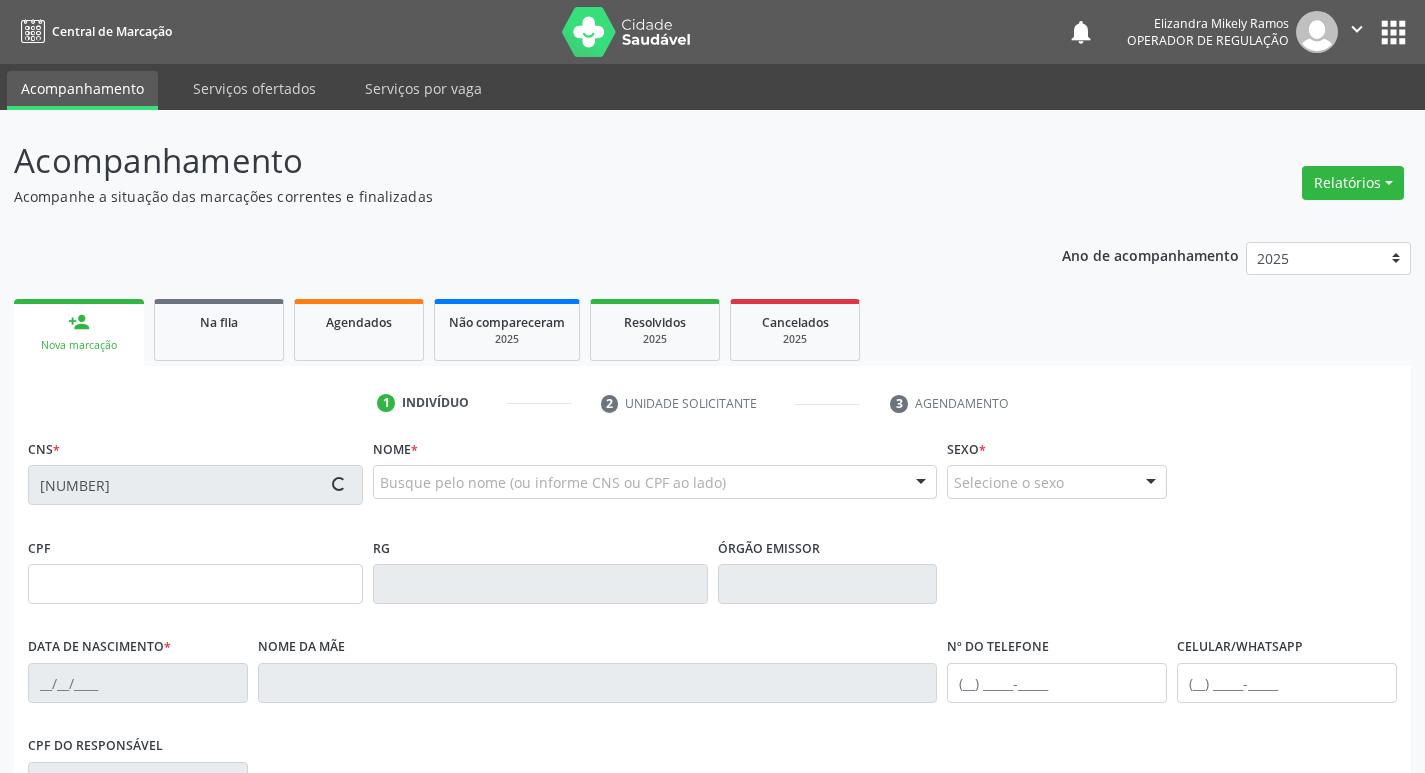 type on "(83) 99338-7901" 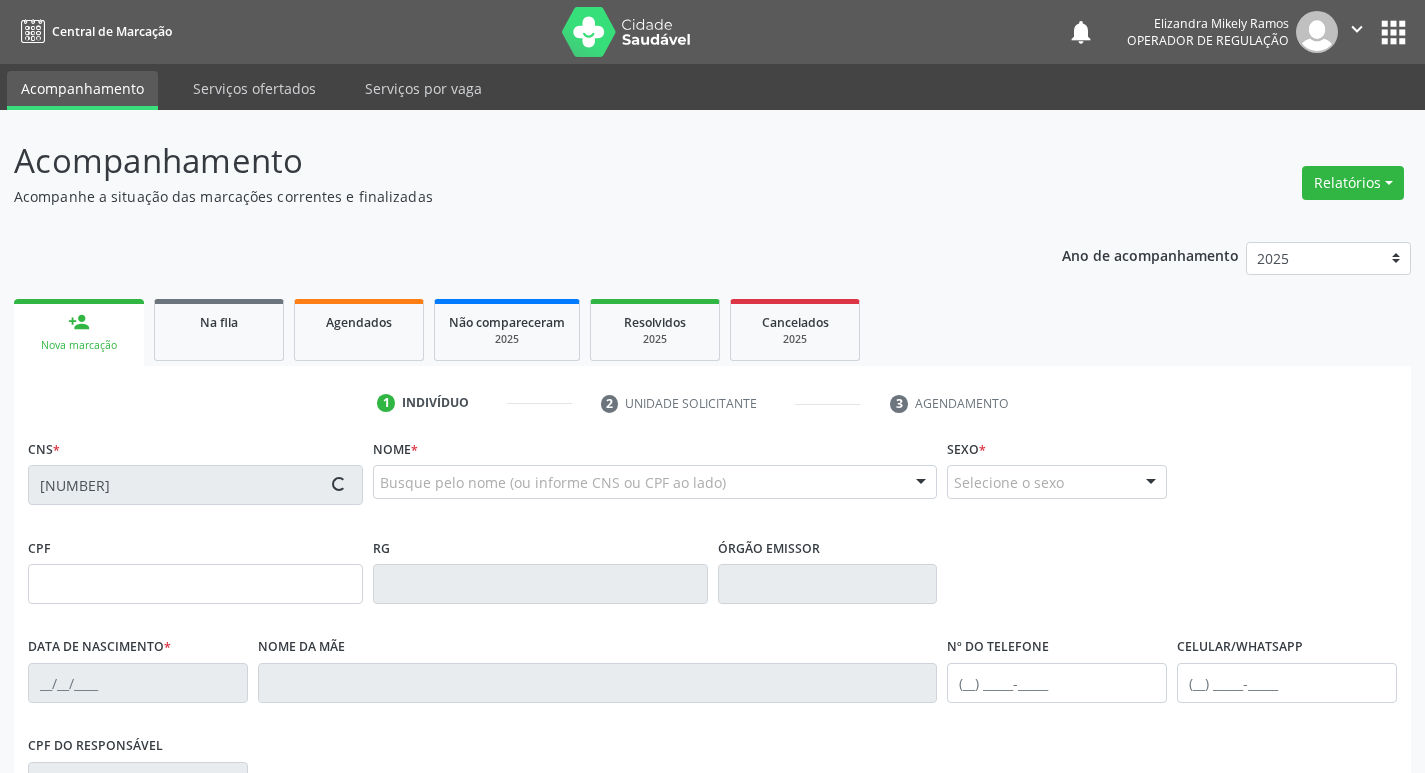 type on "27" 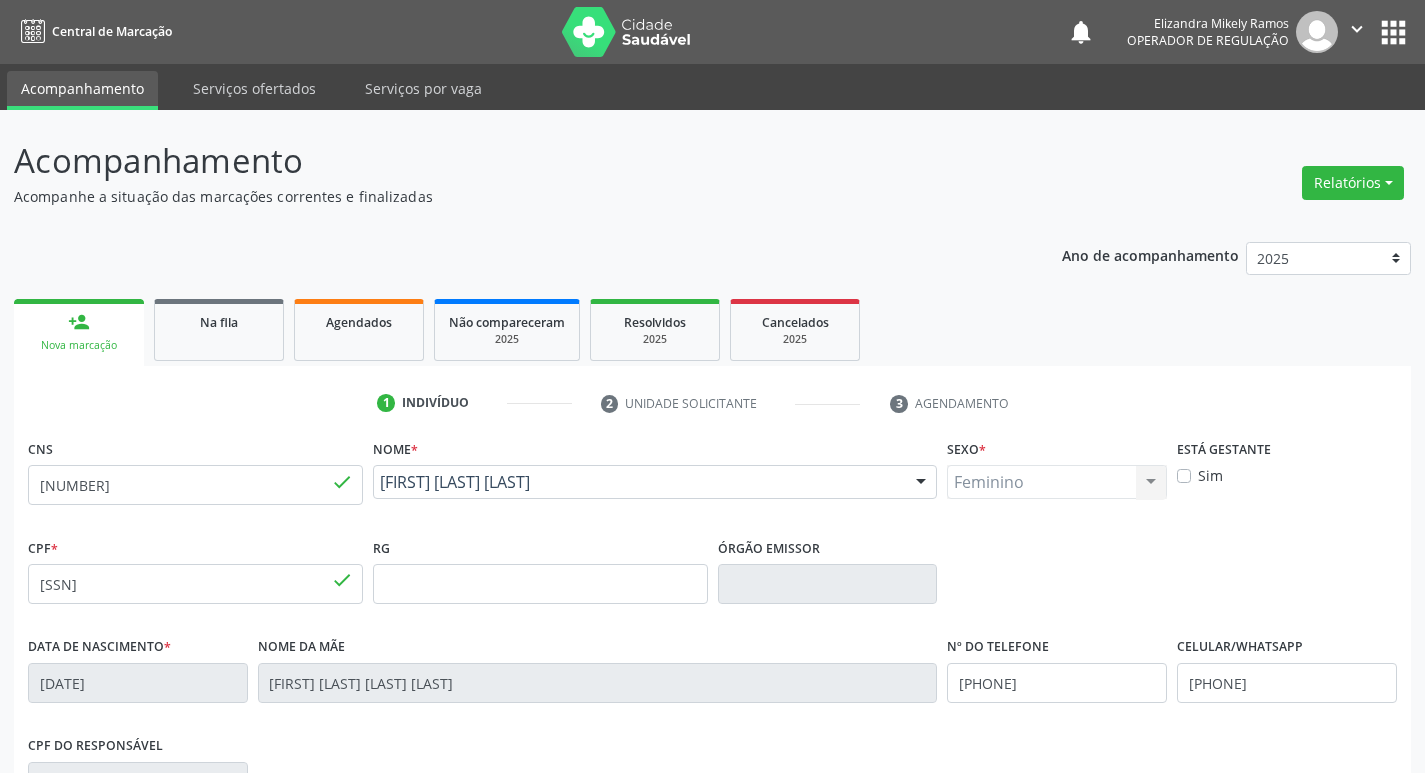 scroll, scrollTop: 311, scrollLeft: 0, axis: vertical 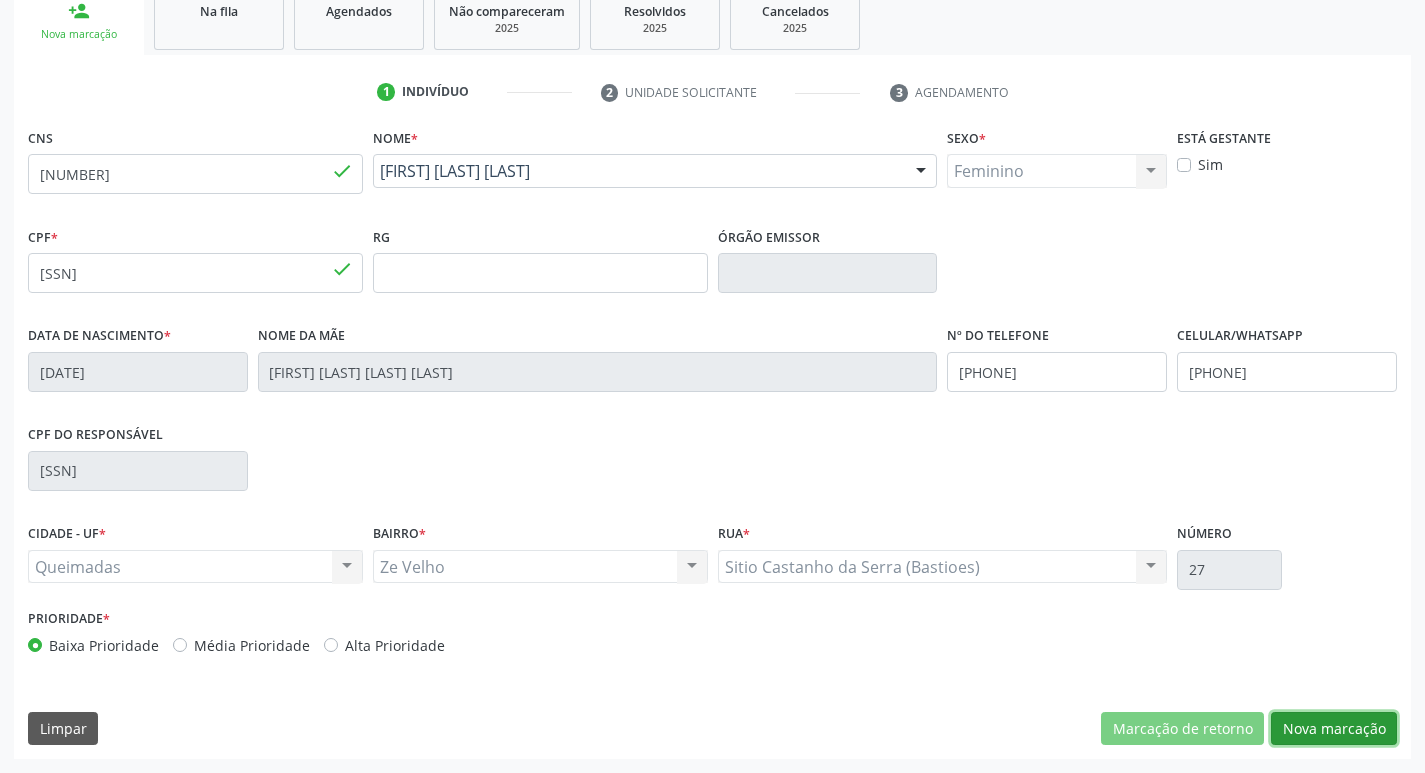 drag, startPoint x: 1352, startPoint y: 730, endPoint x: 1349, endPoint y: 716, distance: 14.3178215 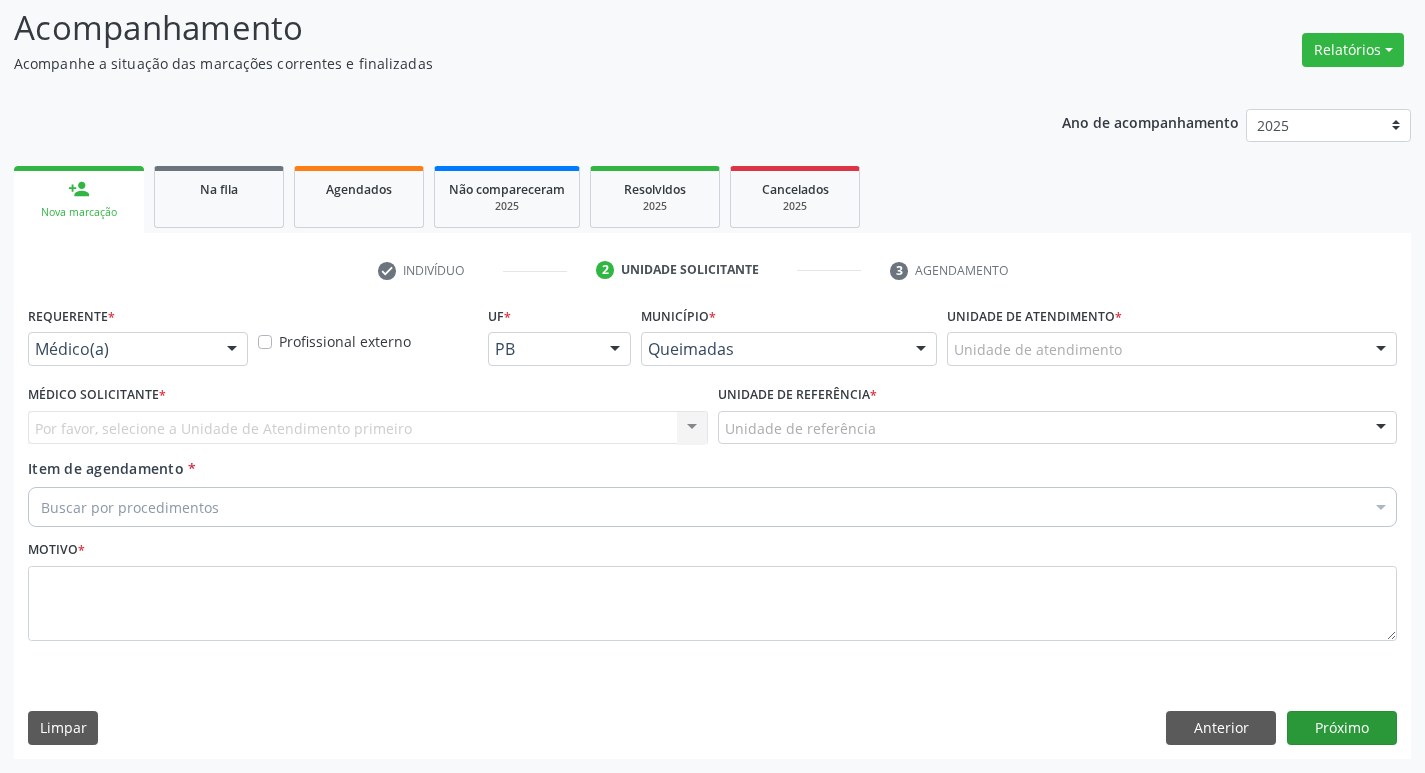 scroll, scrollTop: 133, scrollLeft: 0, axis: vertical 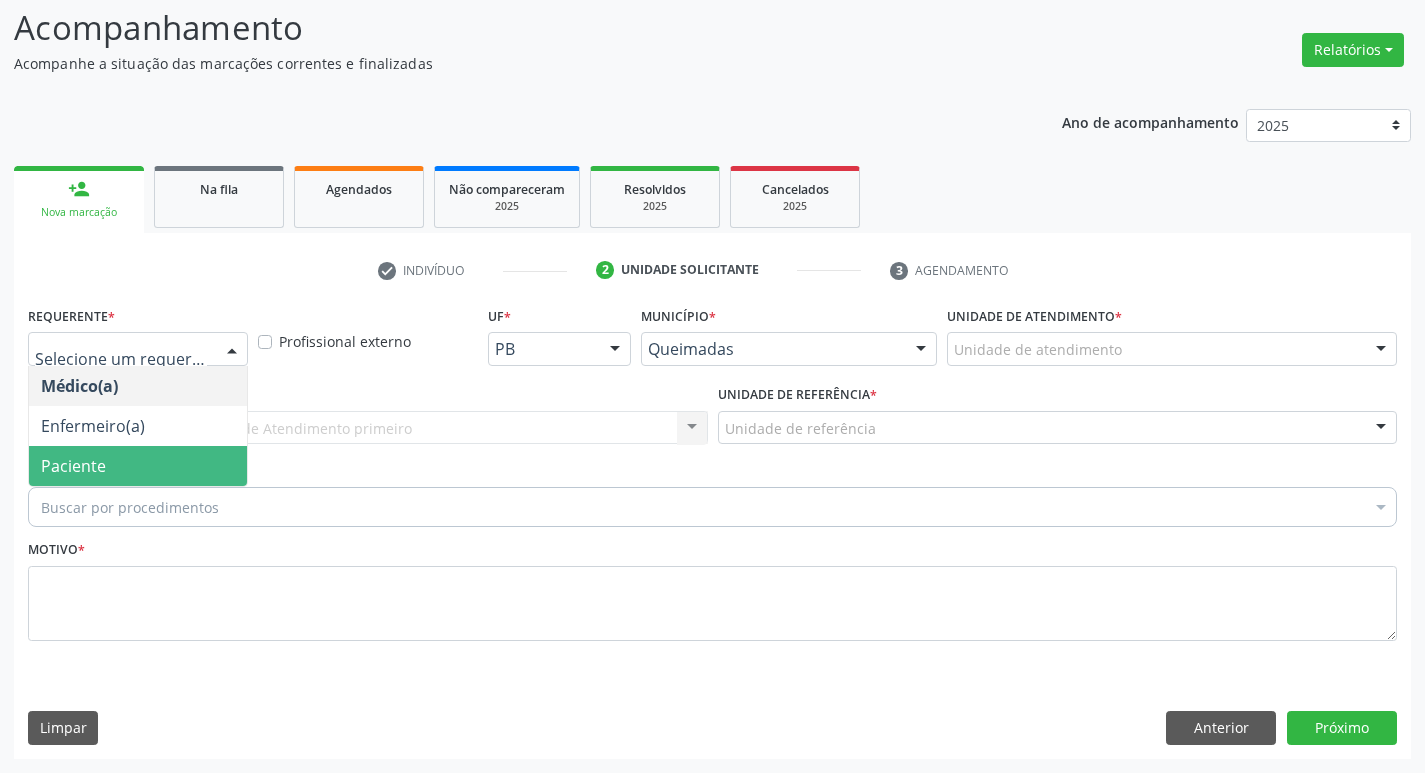 click on "Paciente" at bounding box center [138, 466] 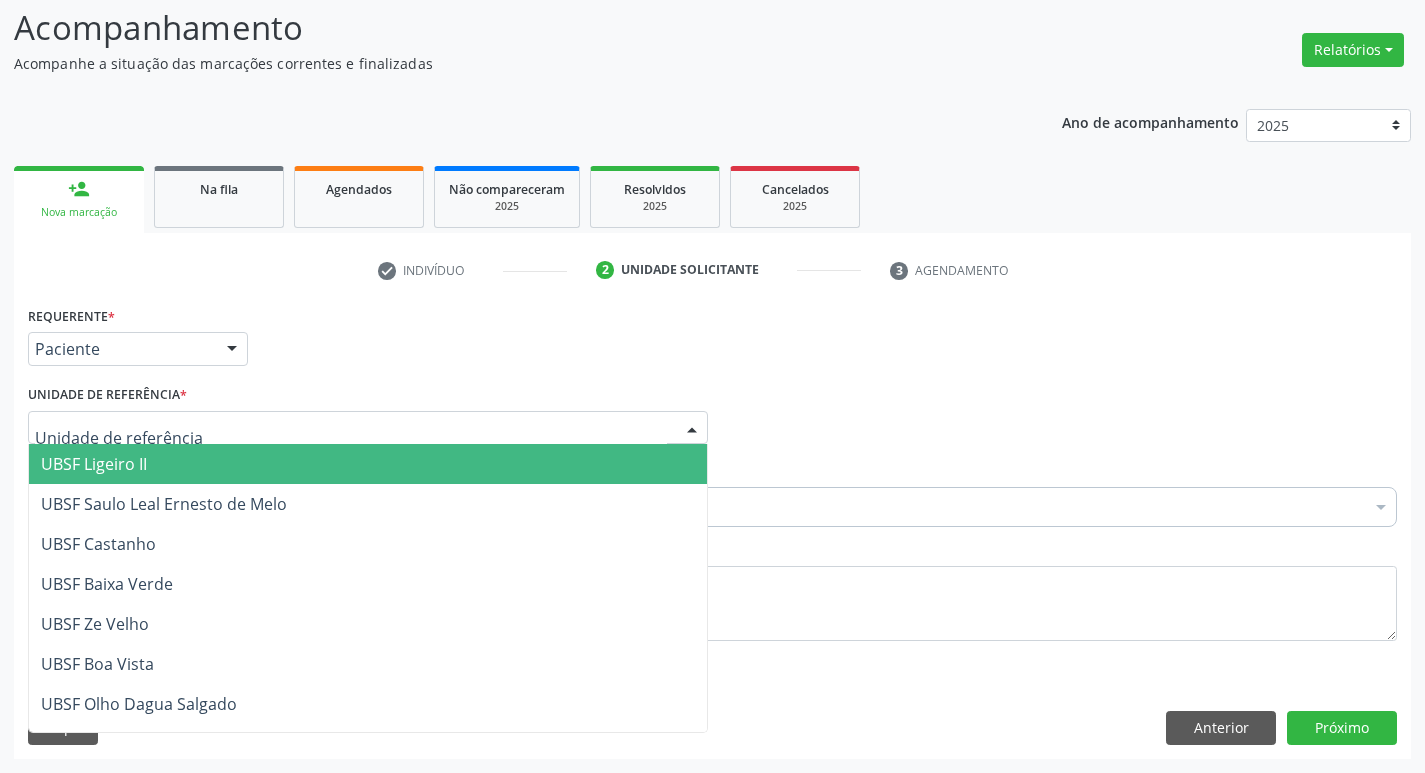 type on "z" 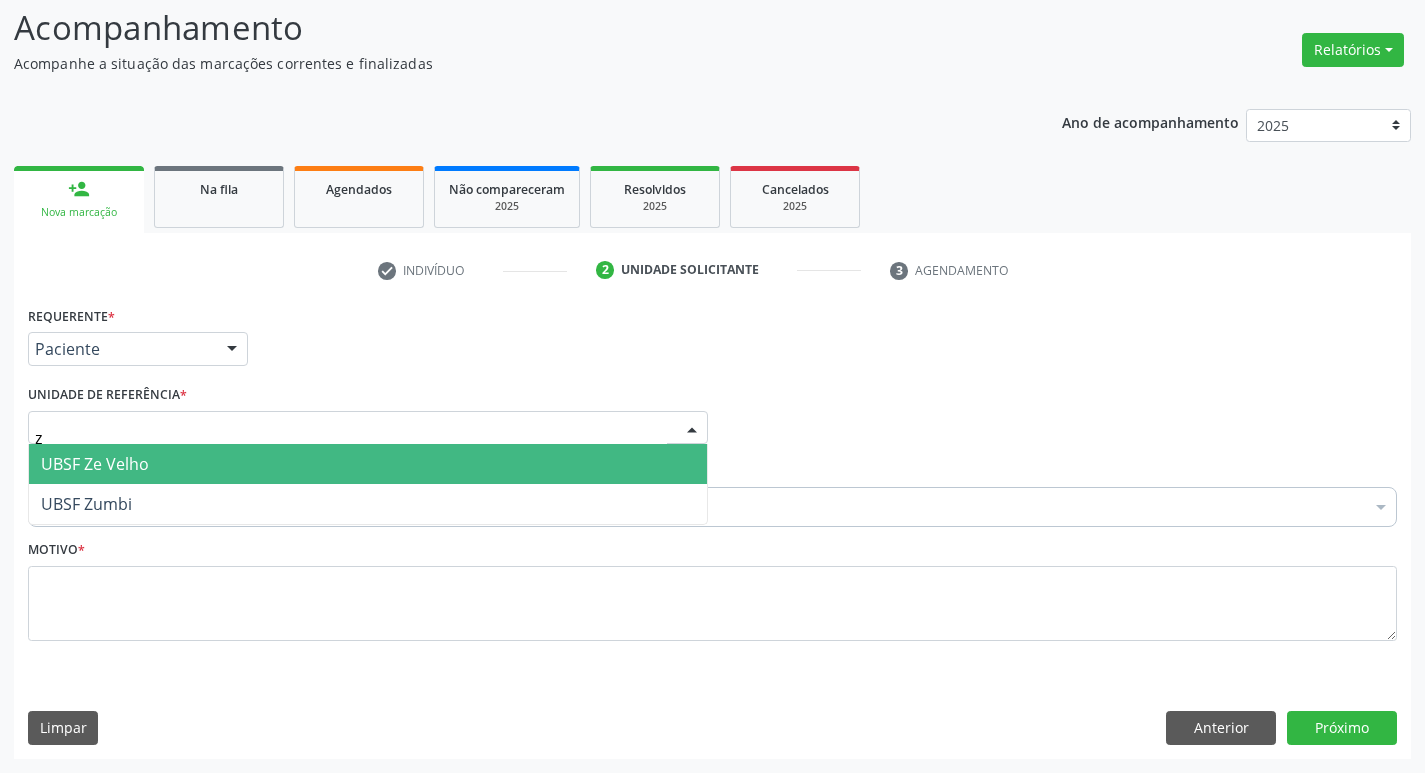 click on "UBSF Ze Velho" at bounding box center (368, 464) 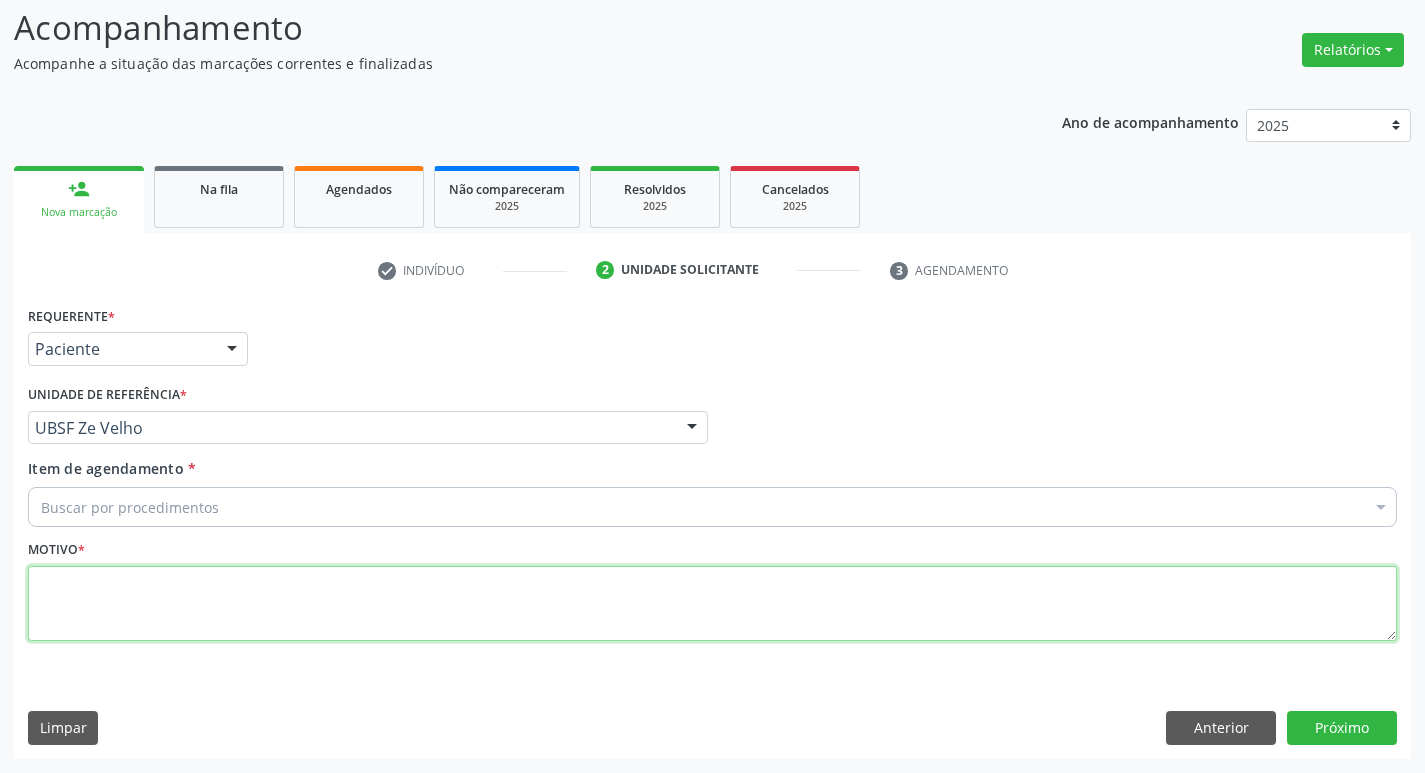 click at bounding box center [712, 604] 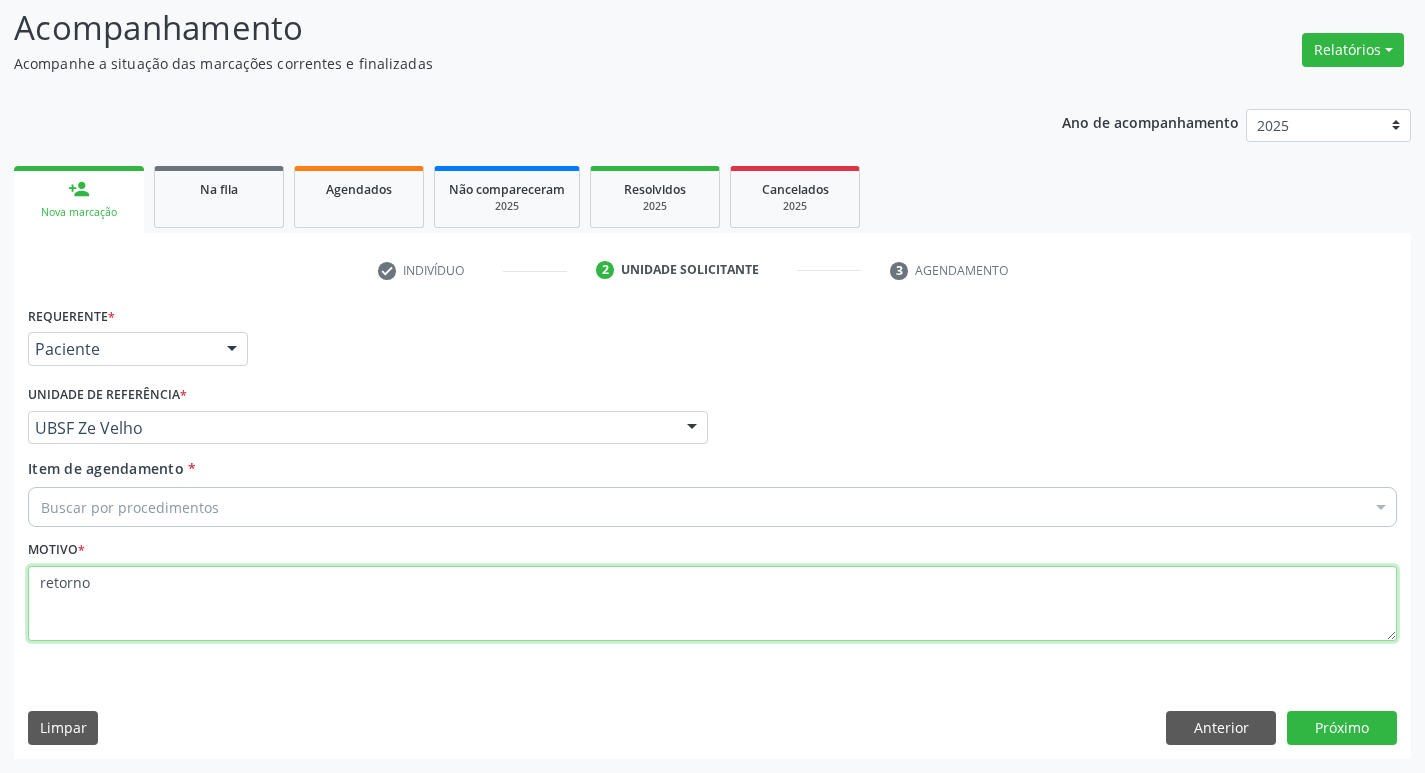 type on "retorno" 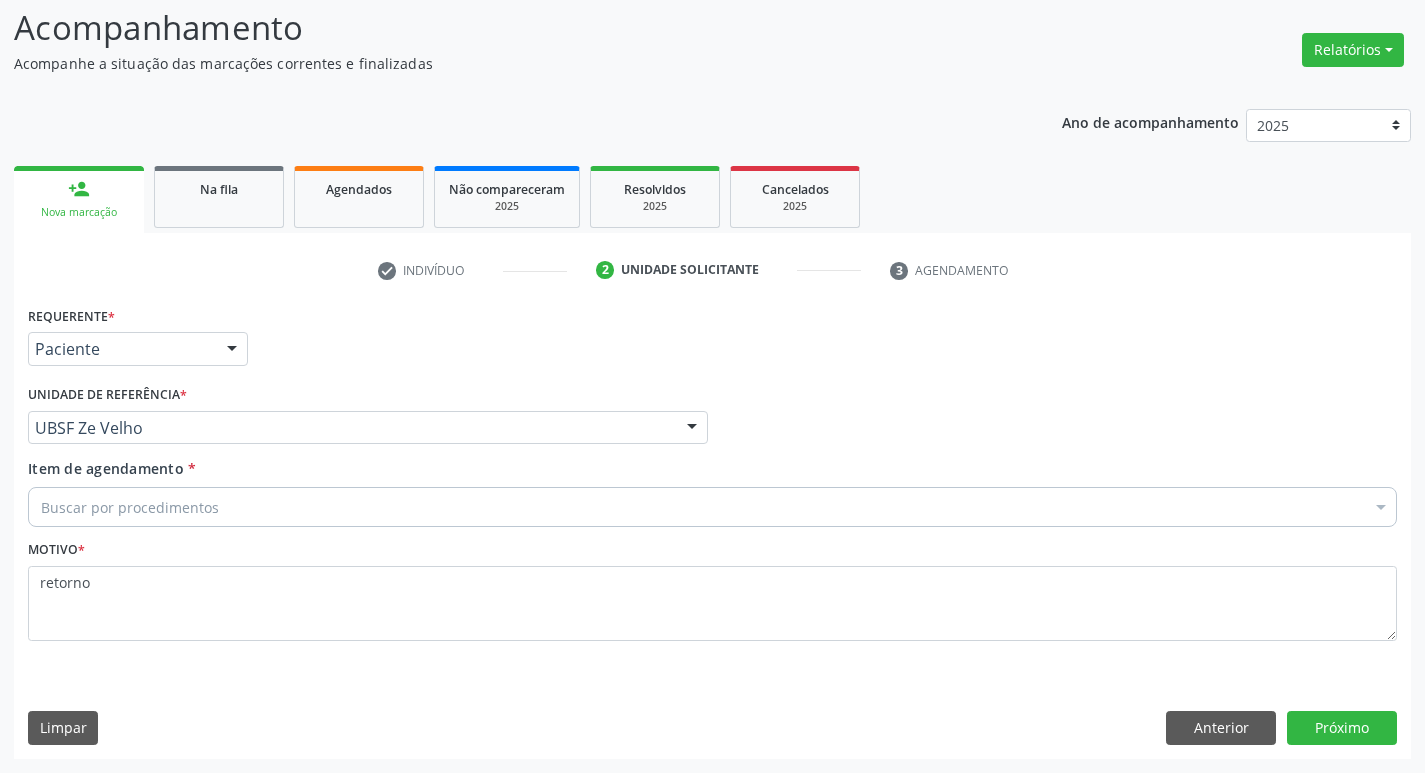 click on "Buscar por procedimentos" at bounding box center (712, 507) 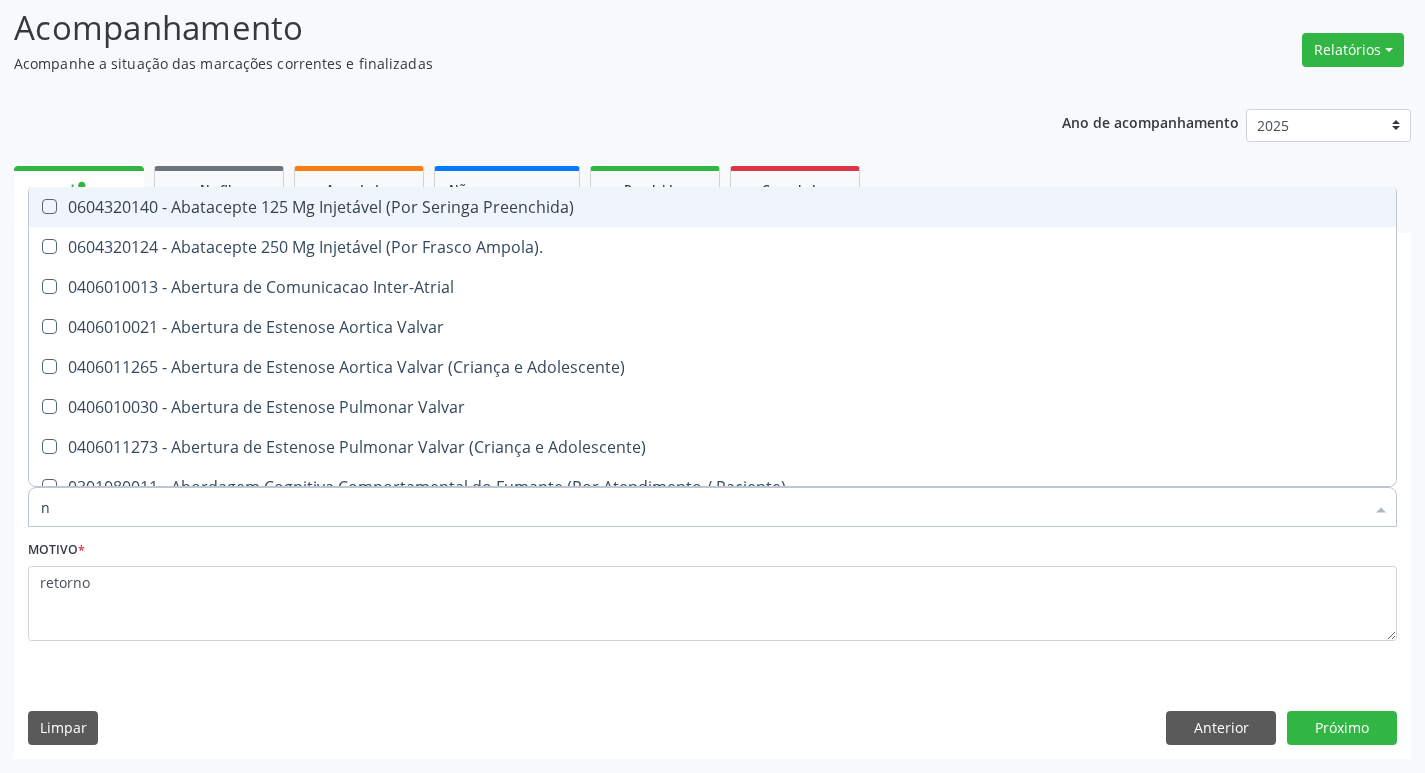type on "neurocir" 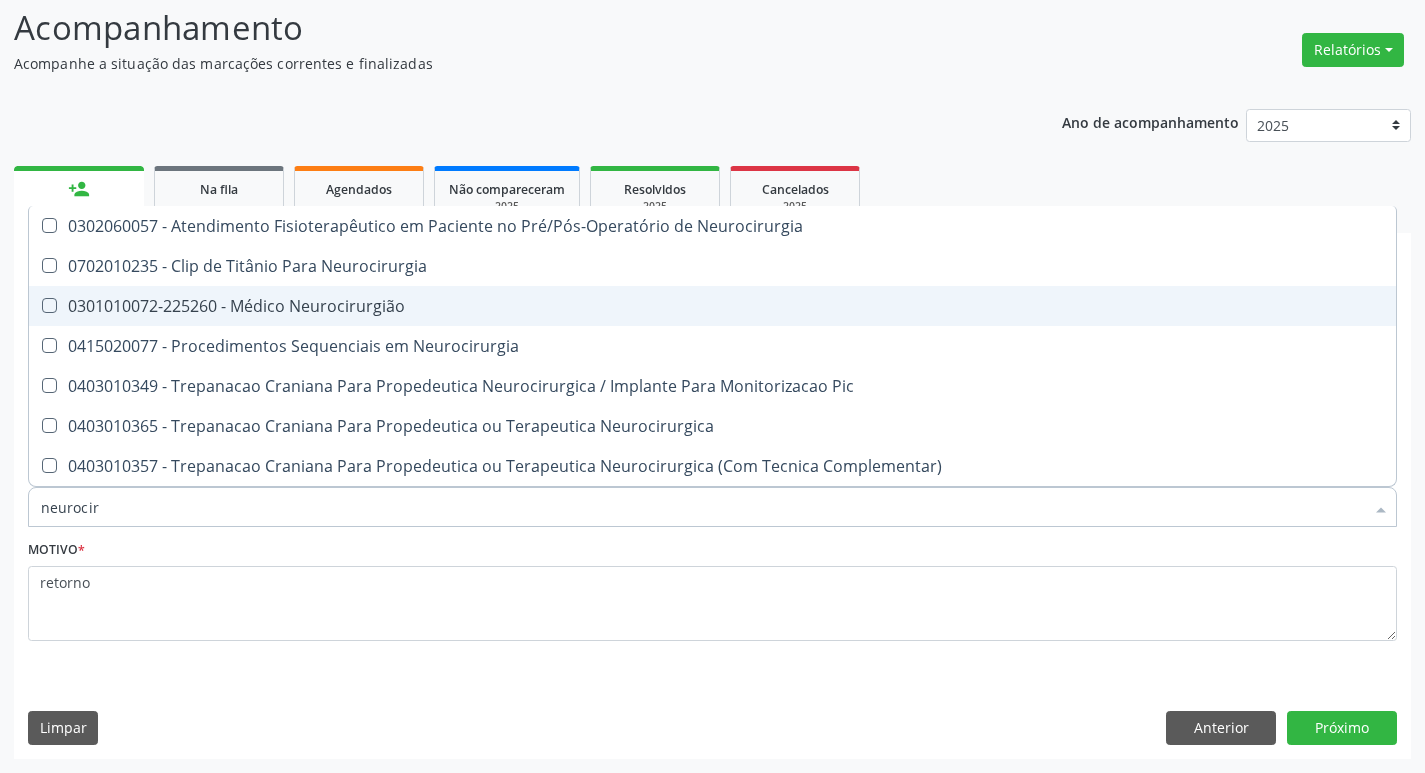 click on "0301010072-225260 - Médico Neurocirurgião" at bounding box center (712, 306) 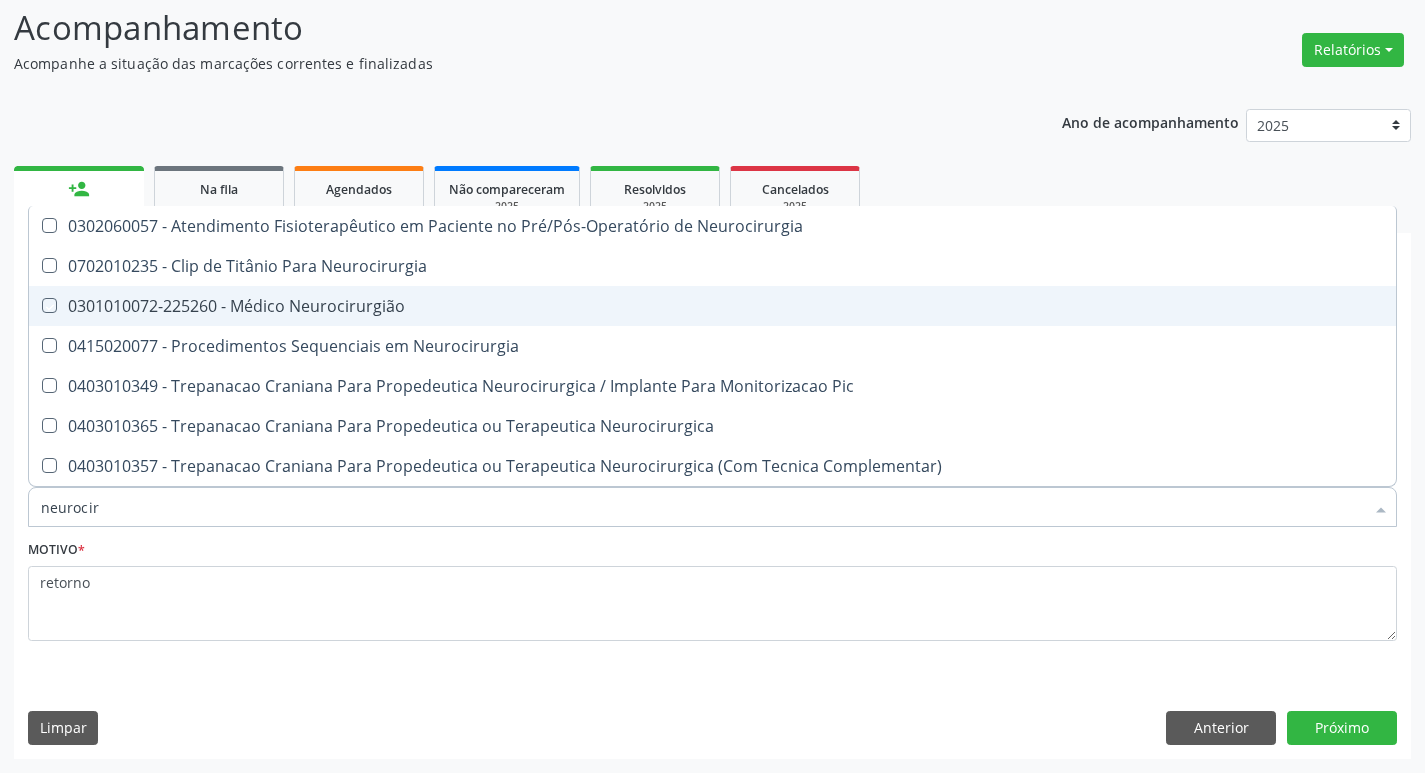checkbox on "true" 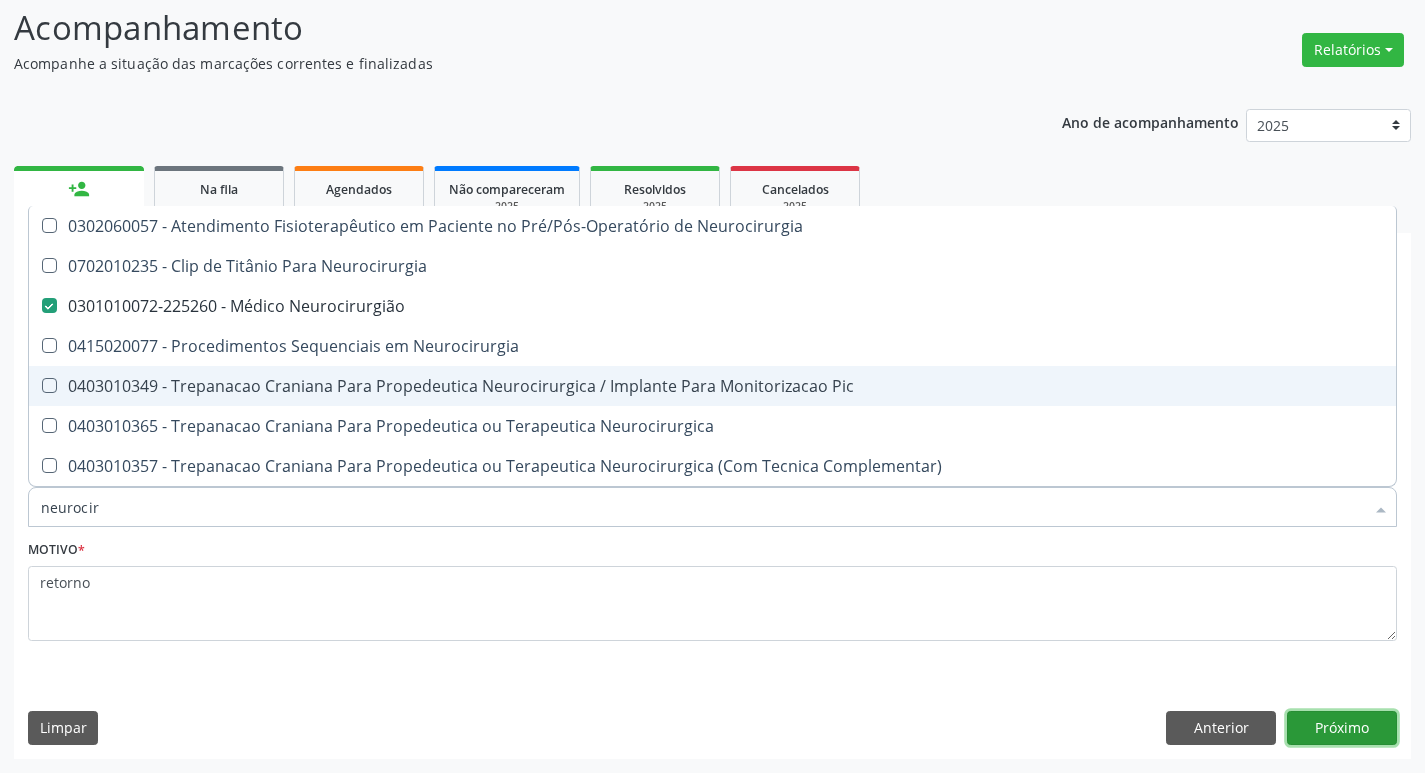 click on "Próximo" at bounding box center (1342, 728) 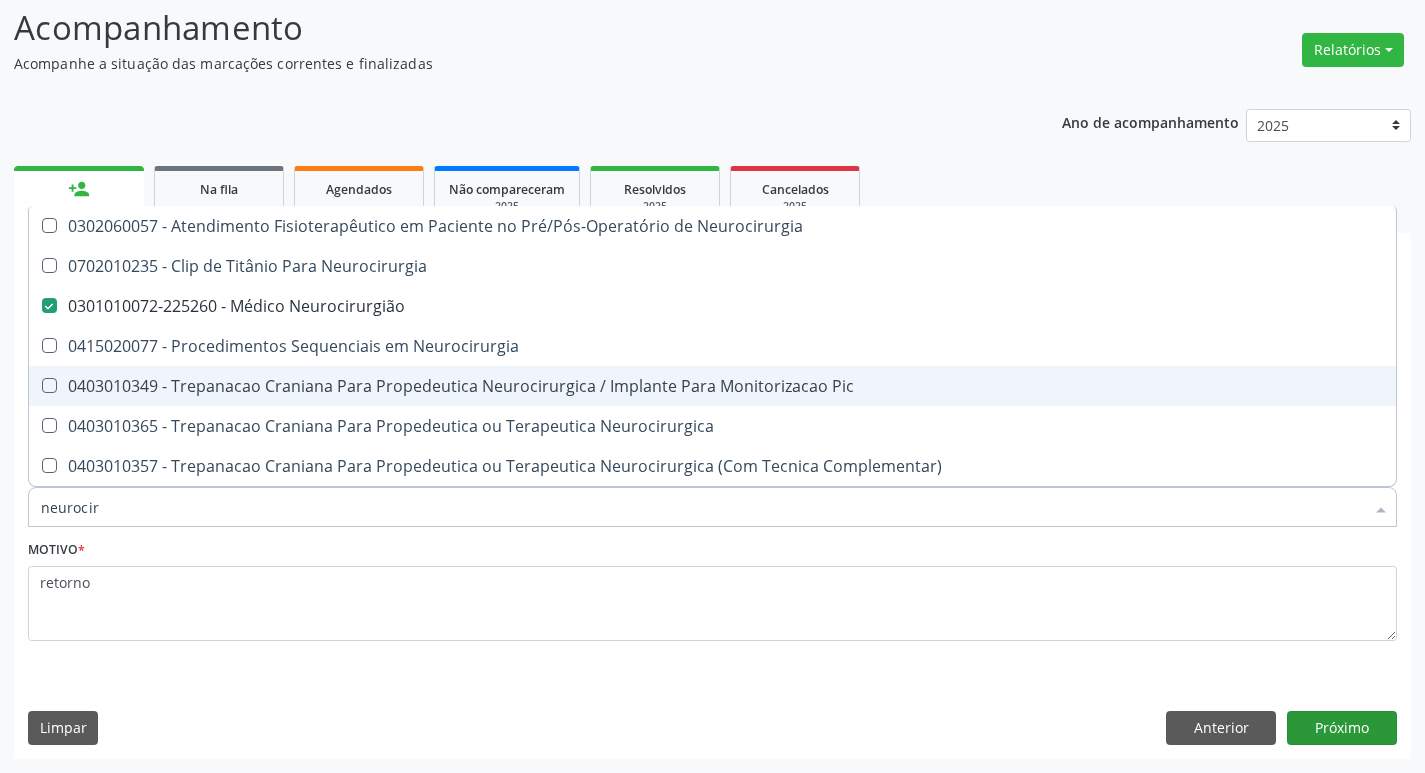 scroll, scrollTop: 97, scrollLeft: 0, axis: vertical 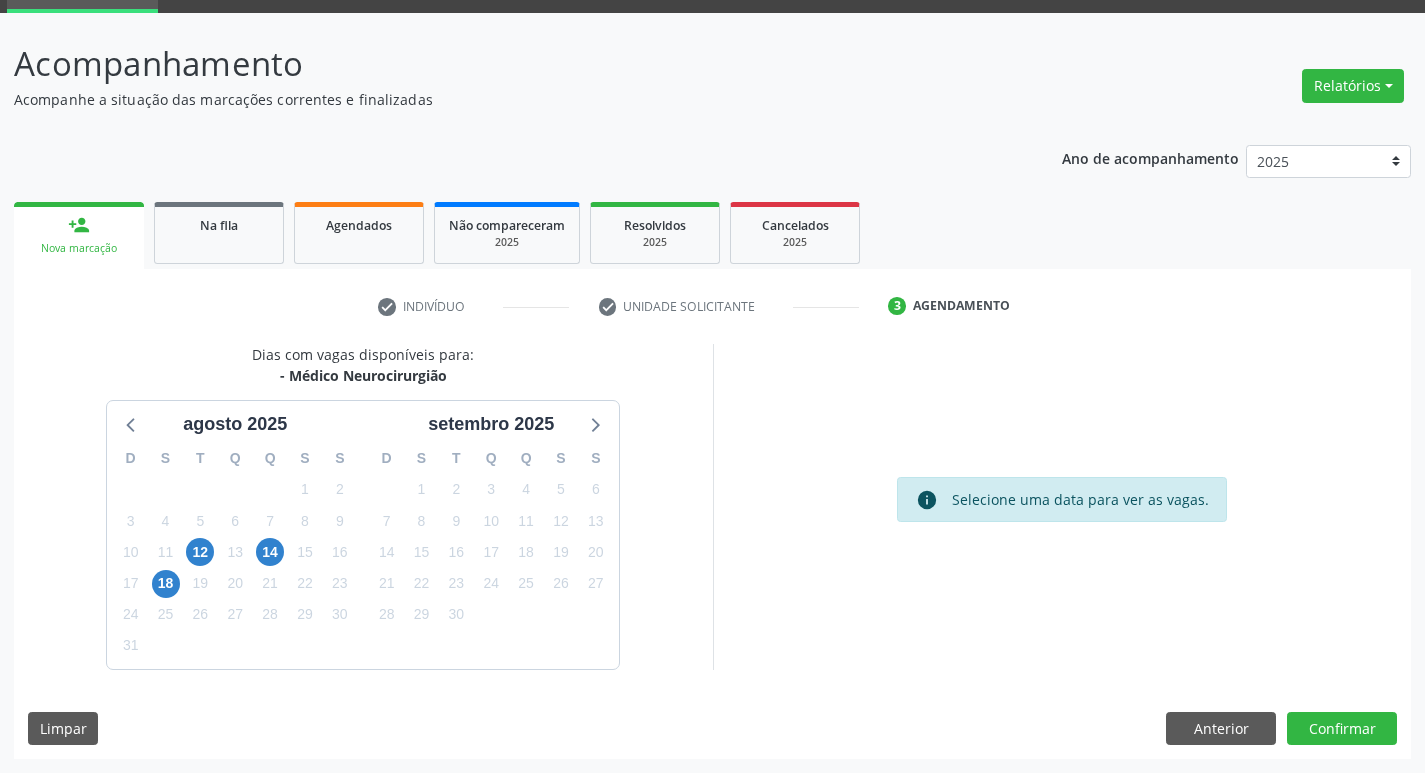 click on "14" at bounding box center [270, 552] 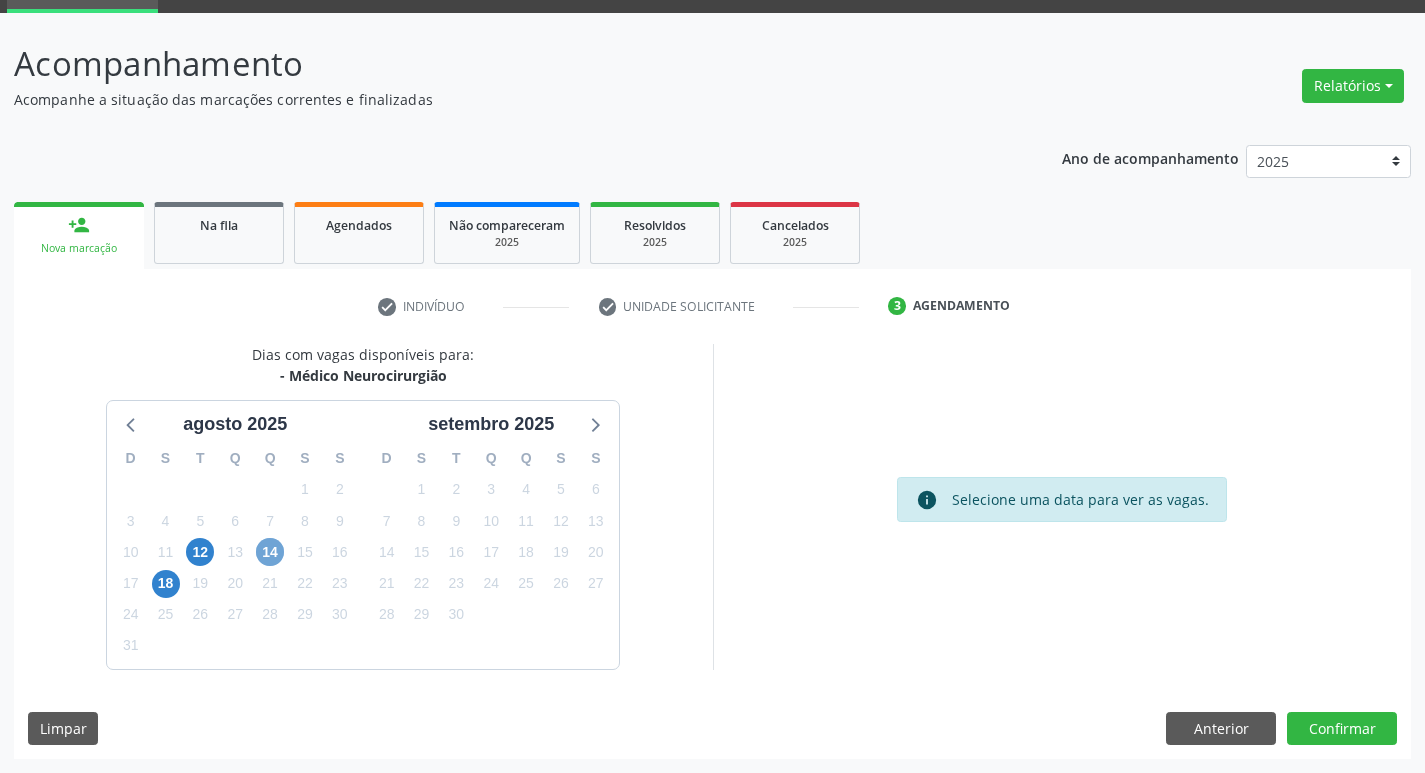 click on "14" at bounding box center [270, 552] 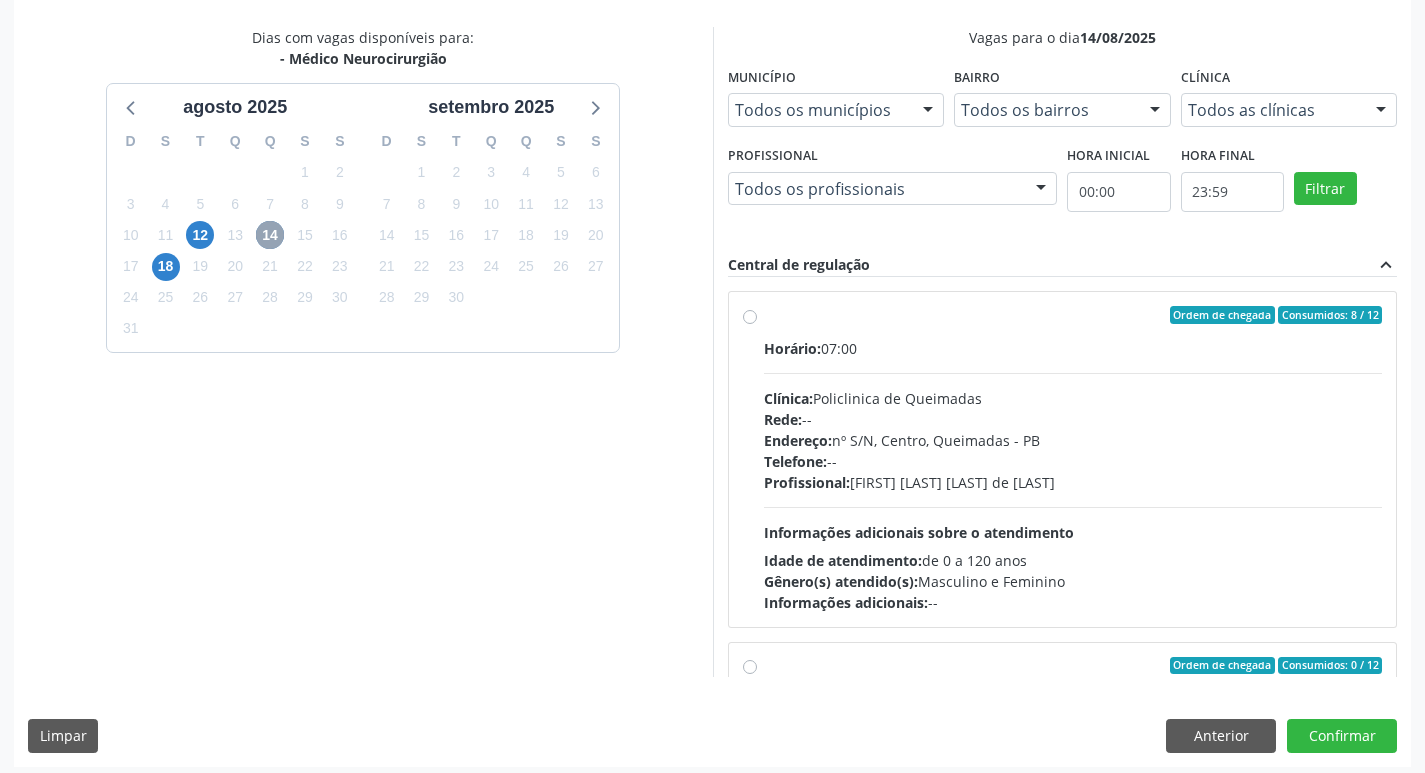 scroll, scrollTop: 422, scrollLeft: 0, axis: vertical 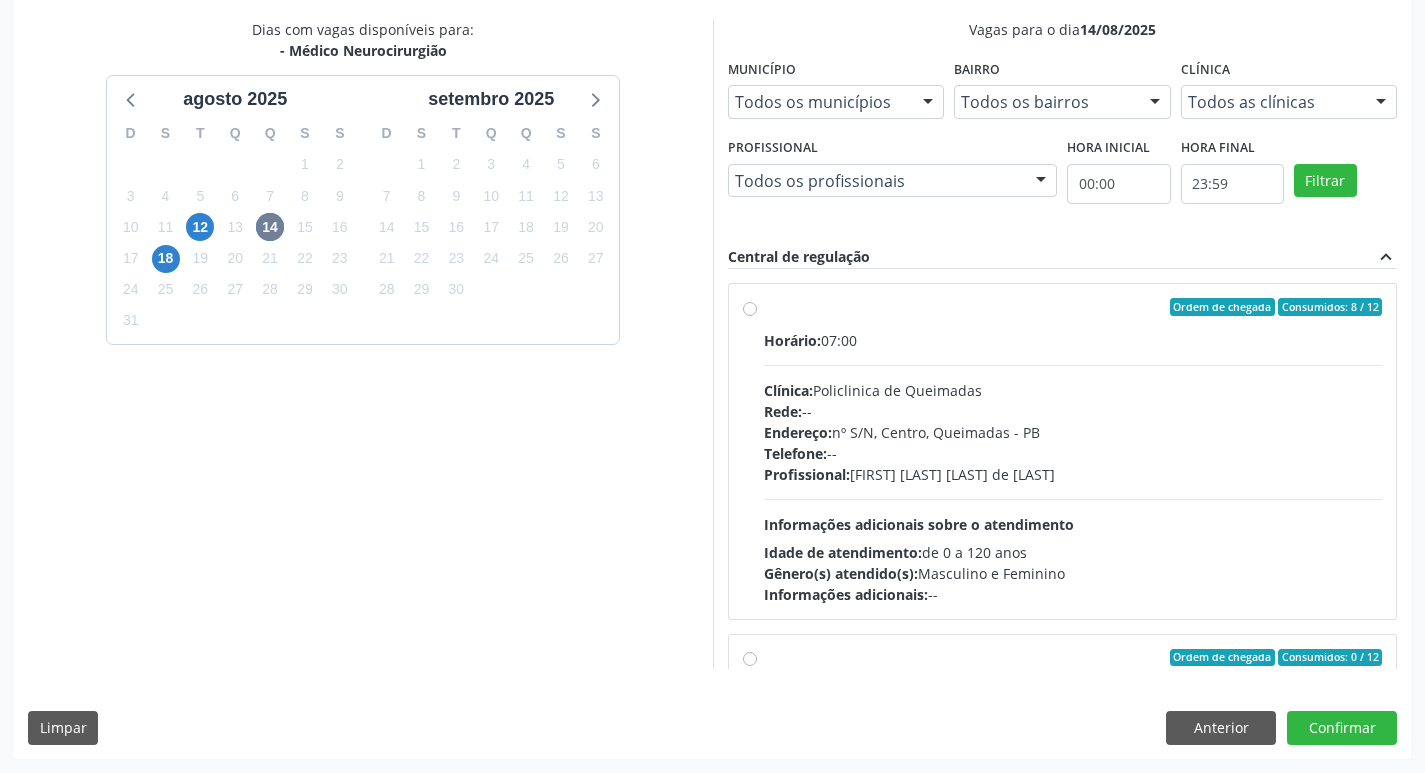 click on "Endereço:   nº S/N, Centro, Queimadas - PB" at bounding box center (1073, 432) 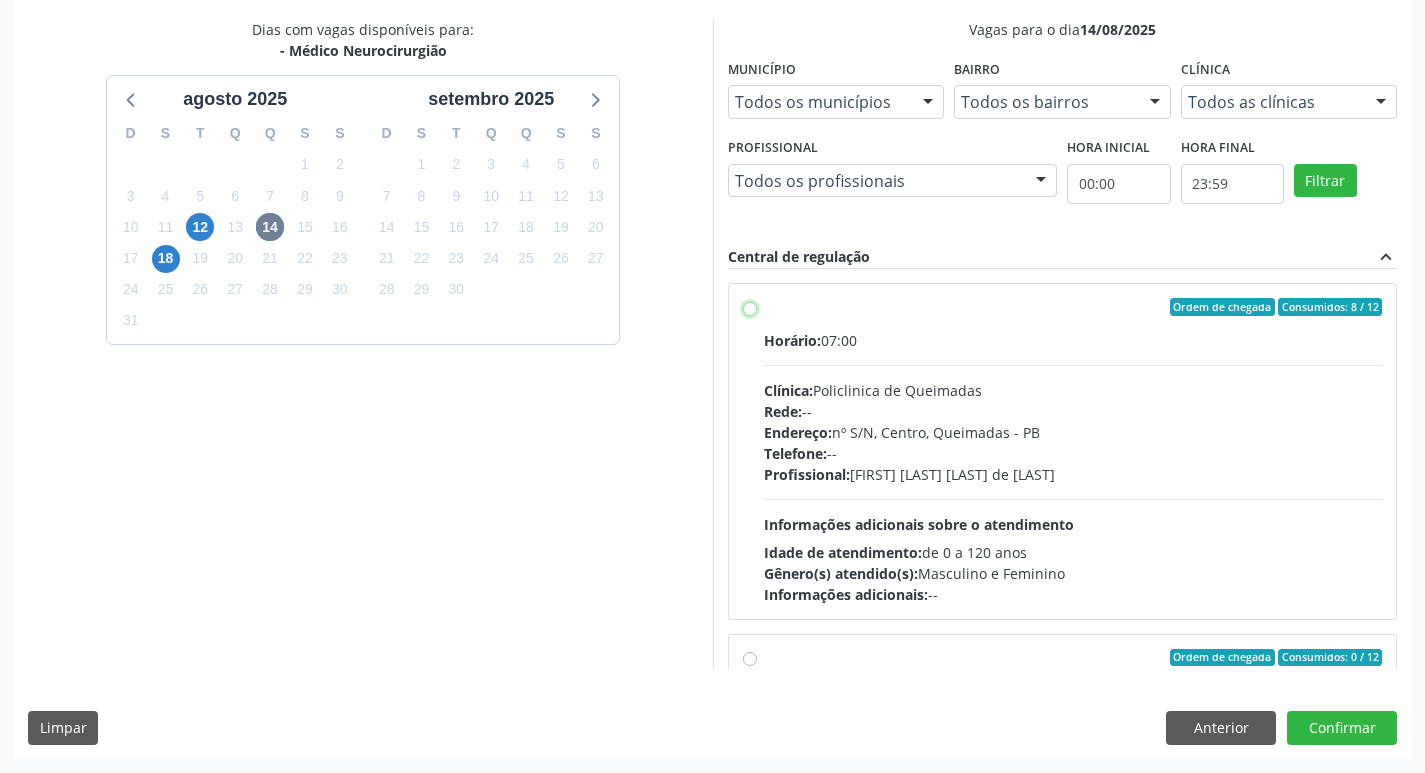 click on "Ordem de chegada
Consumidos: 8 / 12
Horário:   07:00
Clínica:  Policlinica de Queimadas
Rede:
--
Endereço:   nº S/N, Centro, Queimadas - PB
Telefone:   --
Profissional:
Hygor Casimiro Mendes de Oliveira
Informações adicionais sobre o atendimento
Idade de atendimento:
de 0 a 120 anos
Gênero(s) atendido(s):
Masculino e Feminino
Informações adicionais:
--" at bounding box center [750, 307] 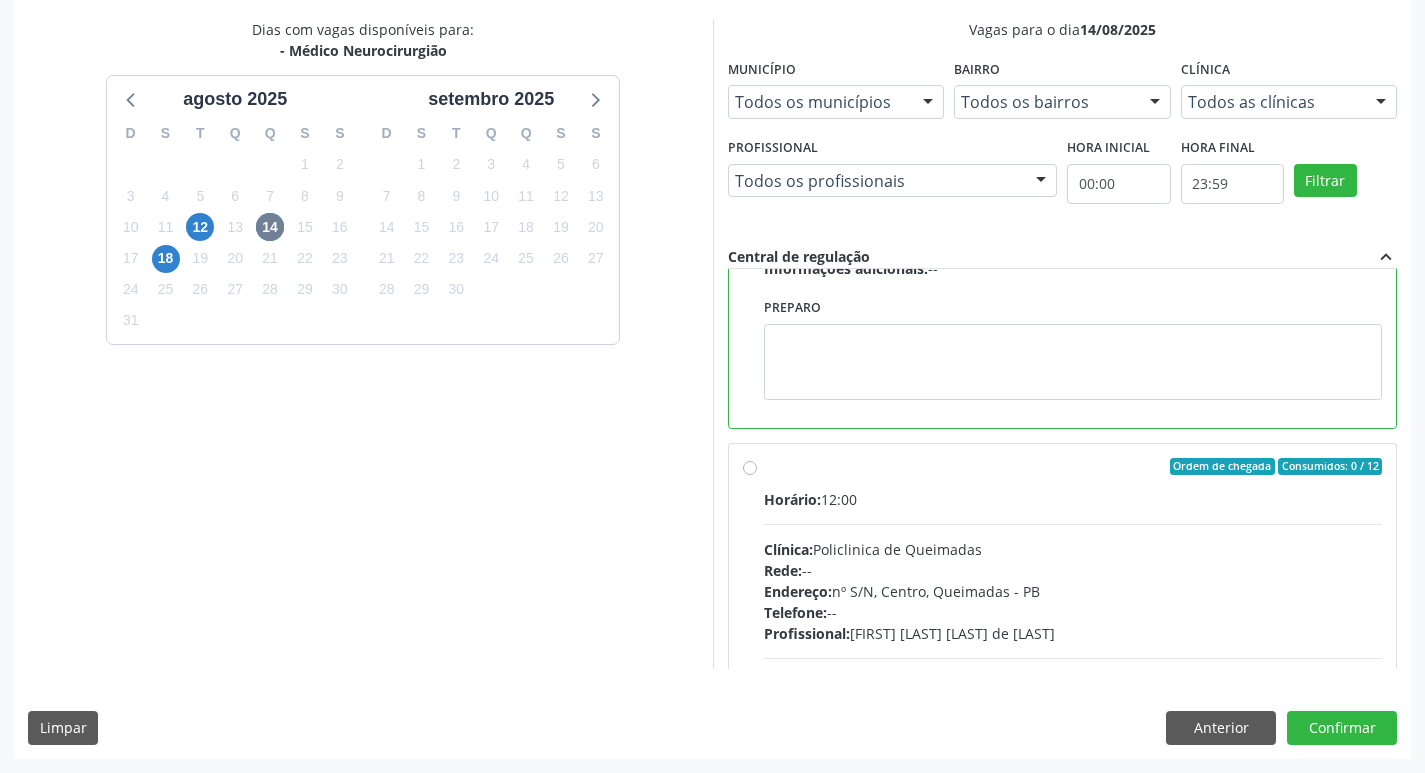 scroll, scrollTop: 450, scrollLeft: 0, axis: vertical 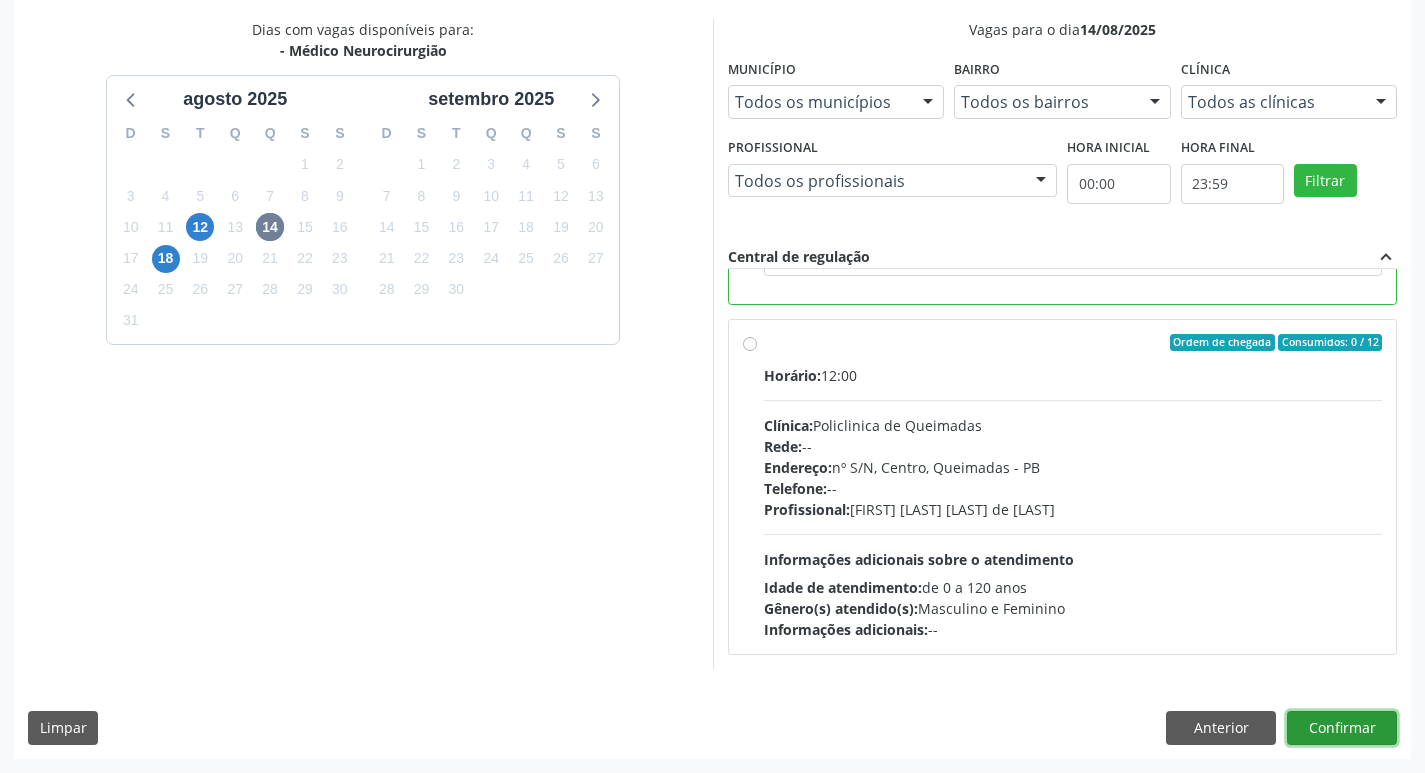 click on "Confirmar" at bounding box center [1342, 728] 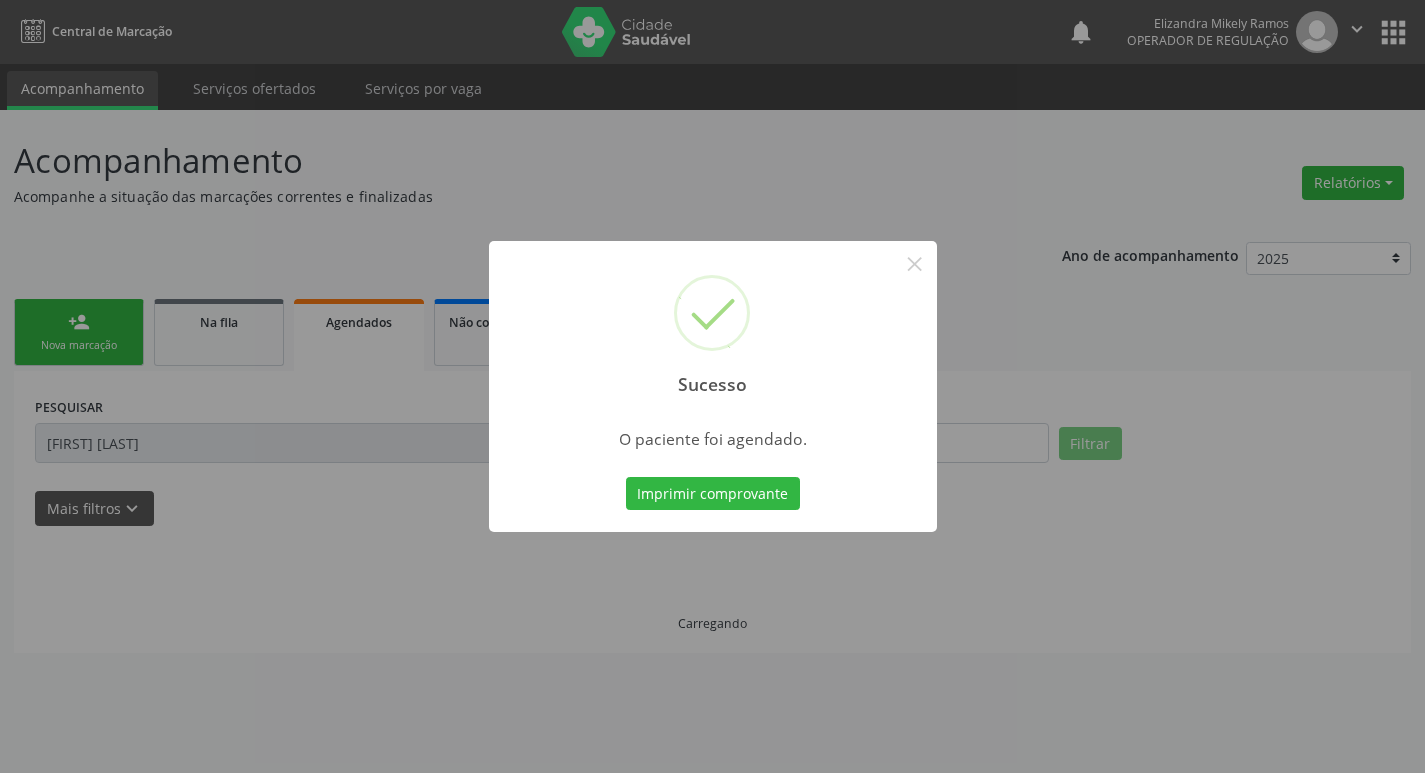 scroll, scrollTop: 0, scrollLeft: 0, axis: both 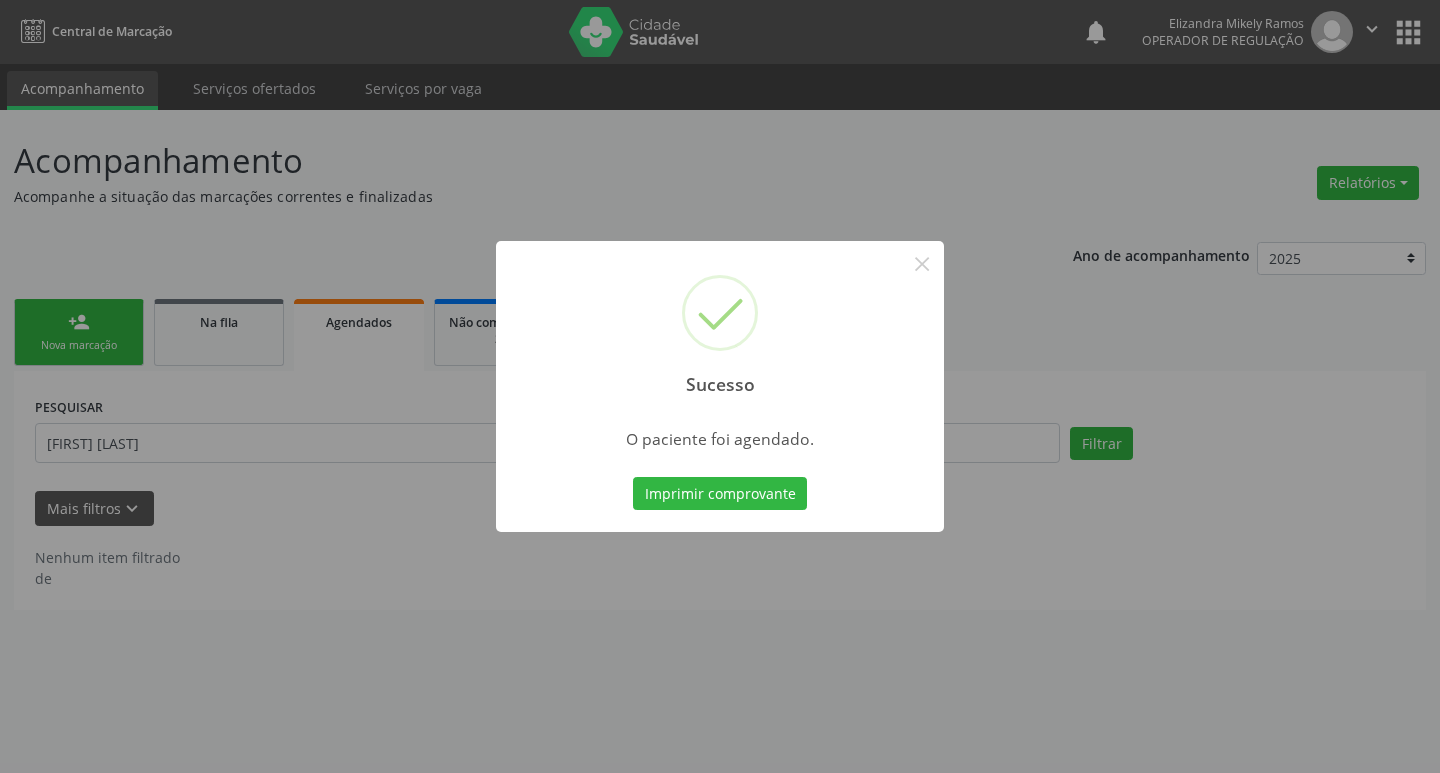 click on "Sucesso × O paciente foi agendado. Imprimir comprovante Cancel" at bounding box center (720, 387) 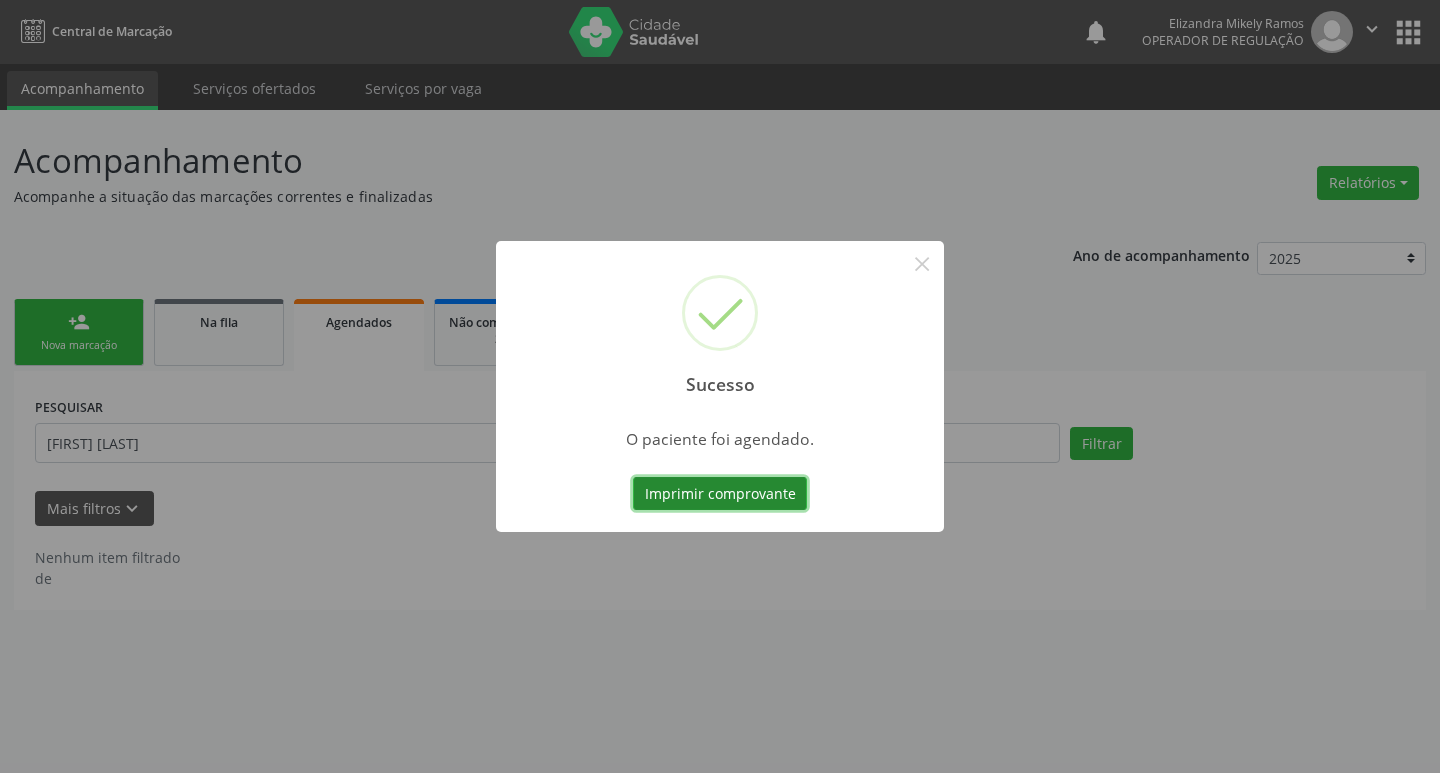 click on "Imprimir comprovante" at bounding box center [720, 494] 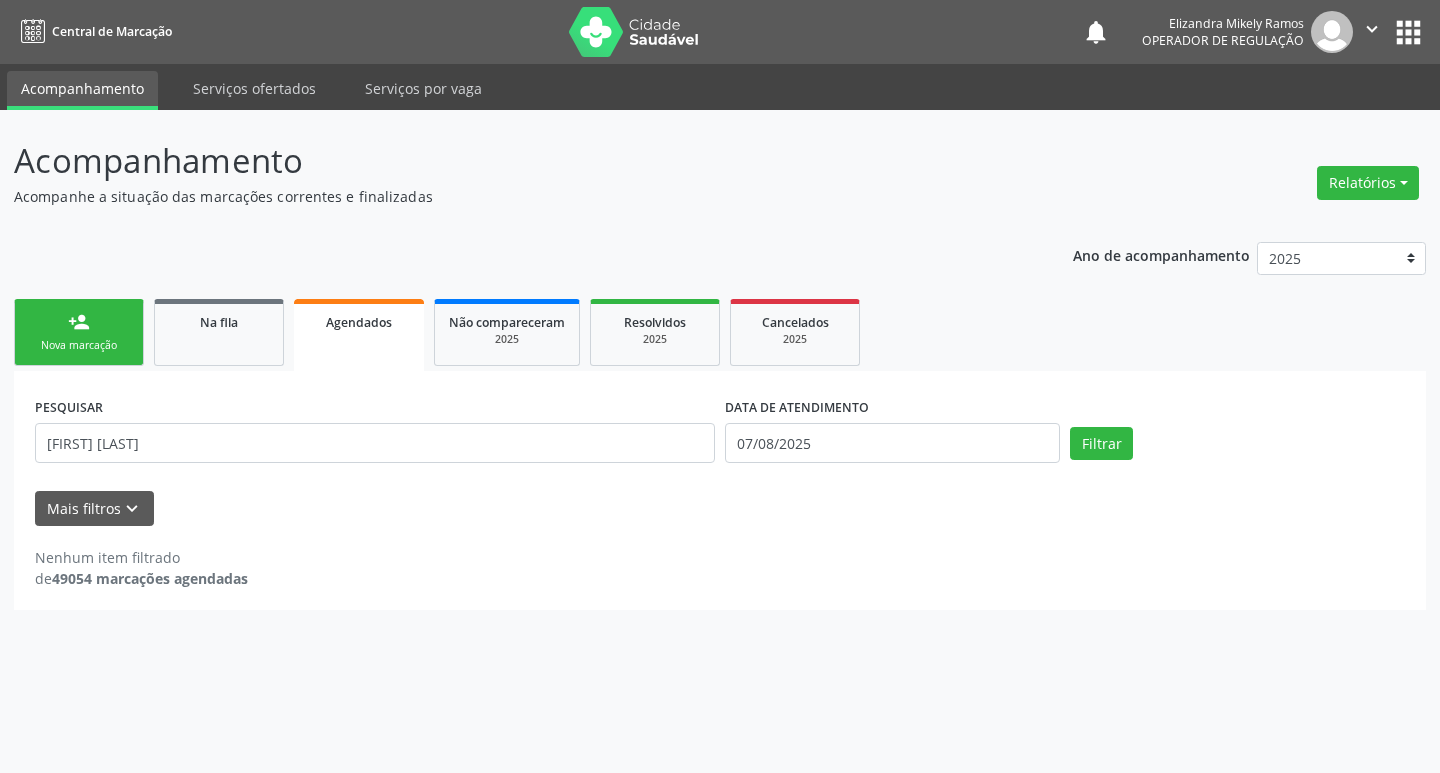 click on "Agendados" at bounding box center [359, 322] 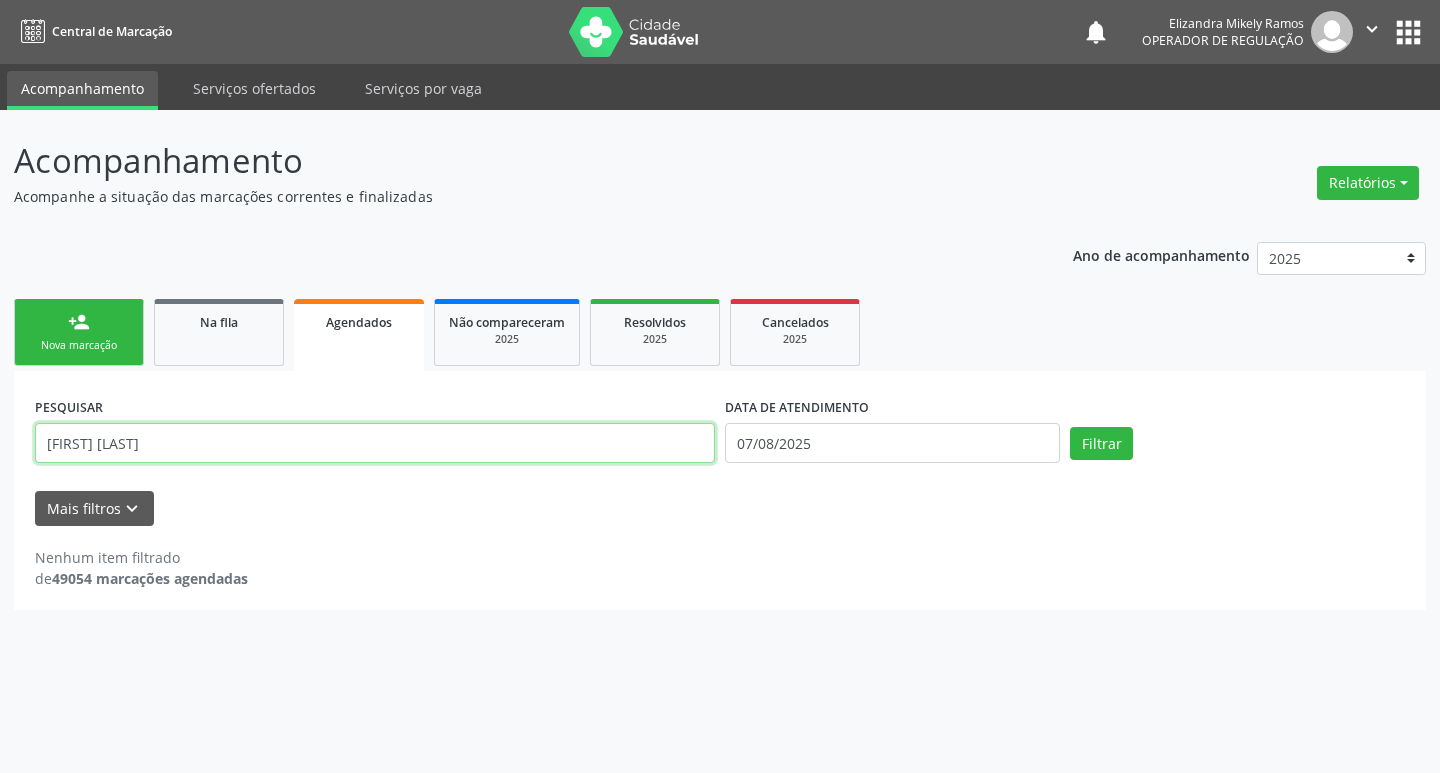 click on "luiza florentino" at bounding box center [375, 443] 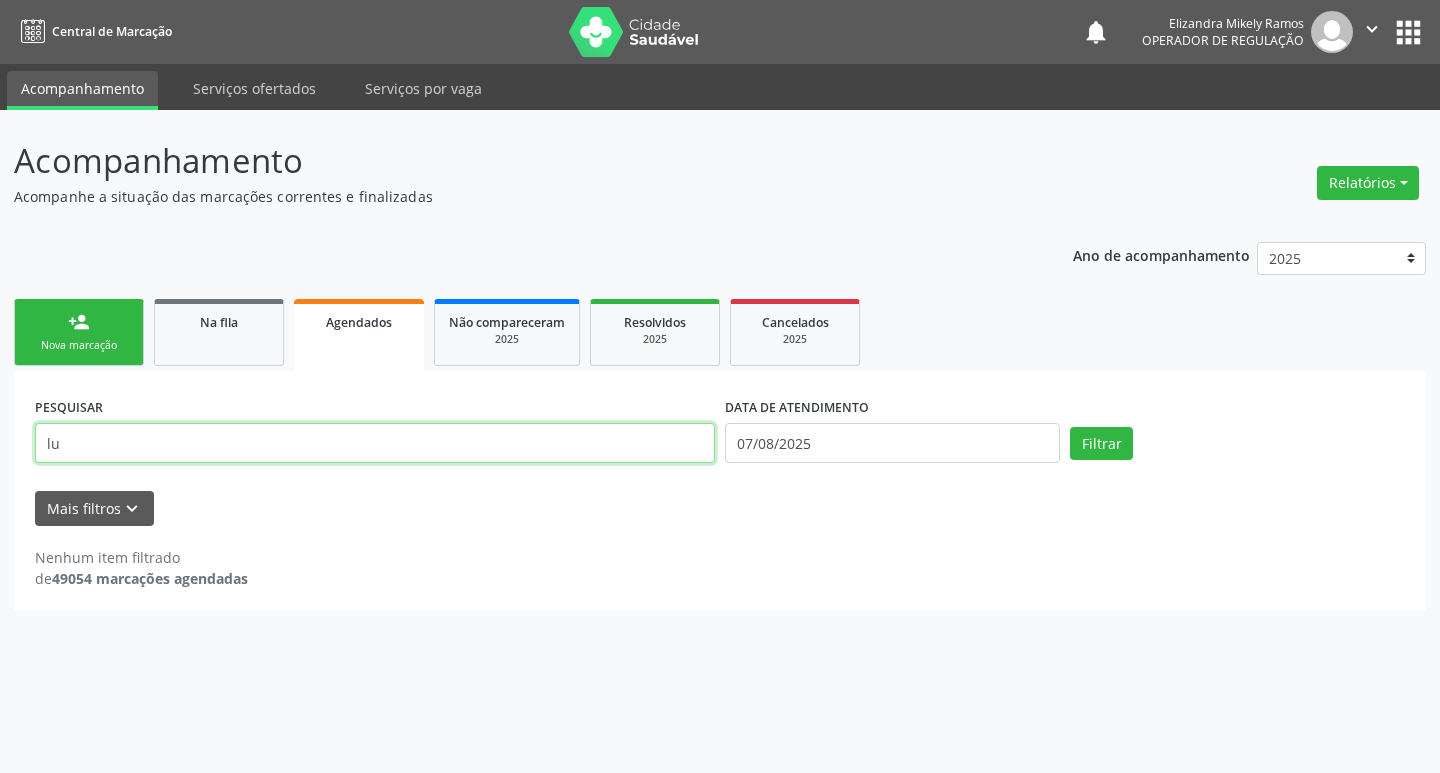 type on "l" 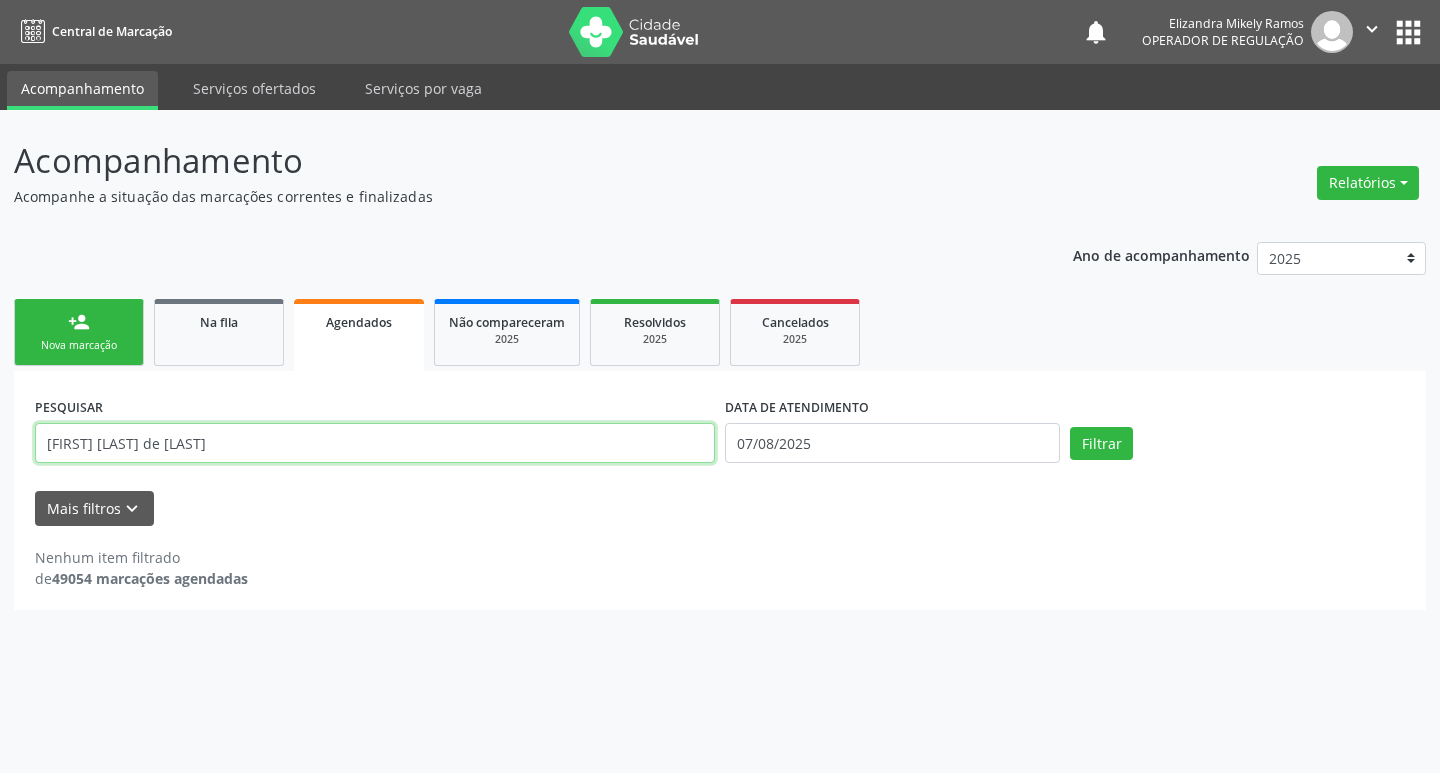 type on "derivania alves de ol" 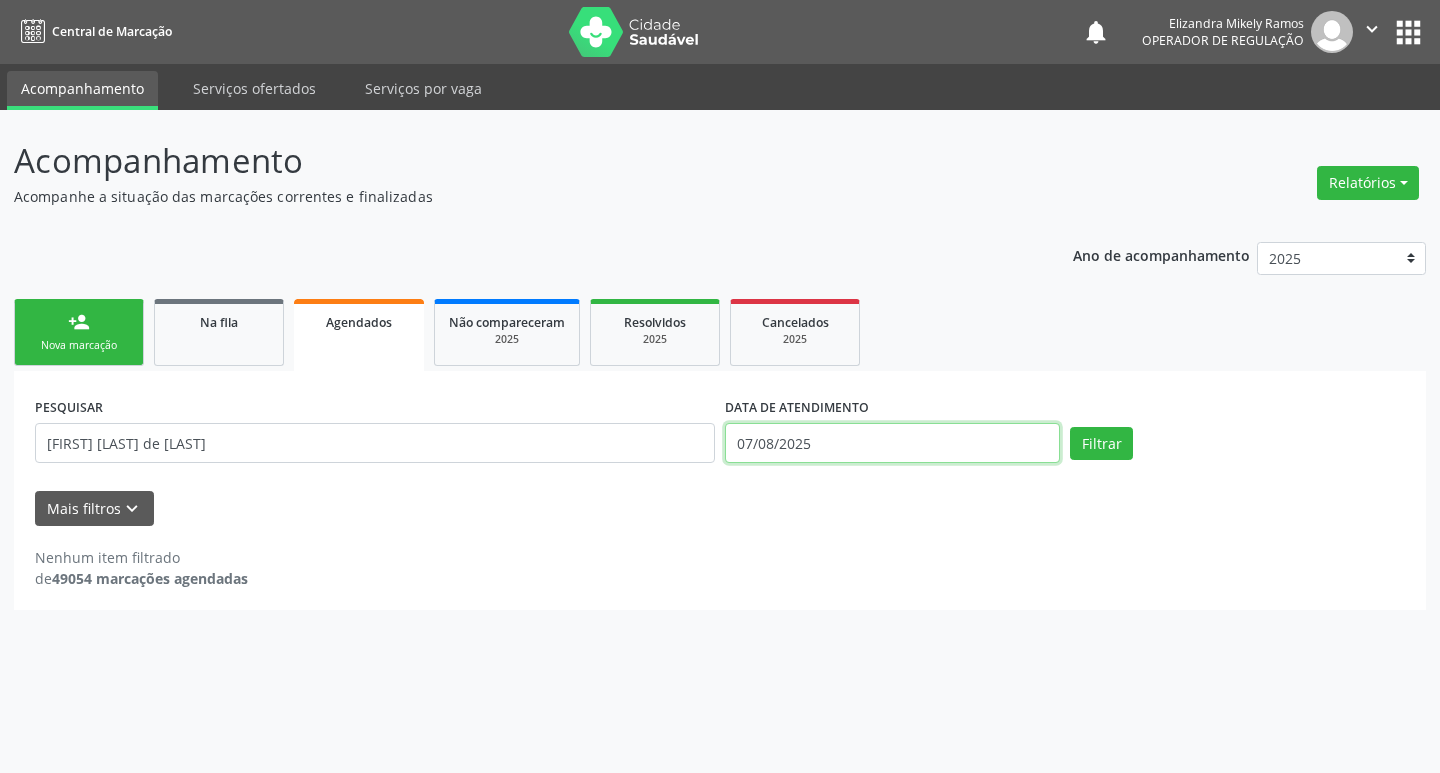 click on "07/08/2025" at bounding box center (892, 443) 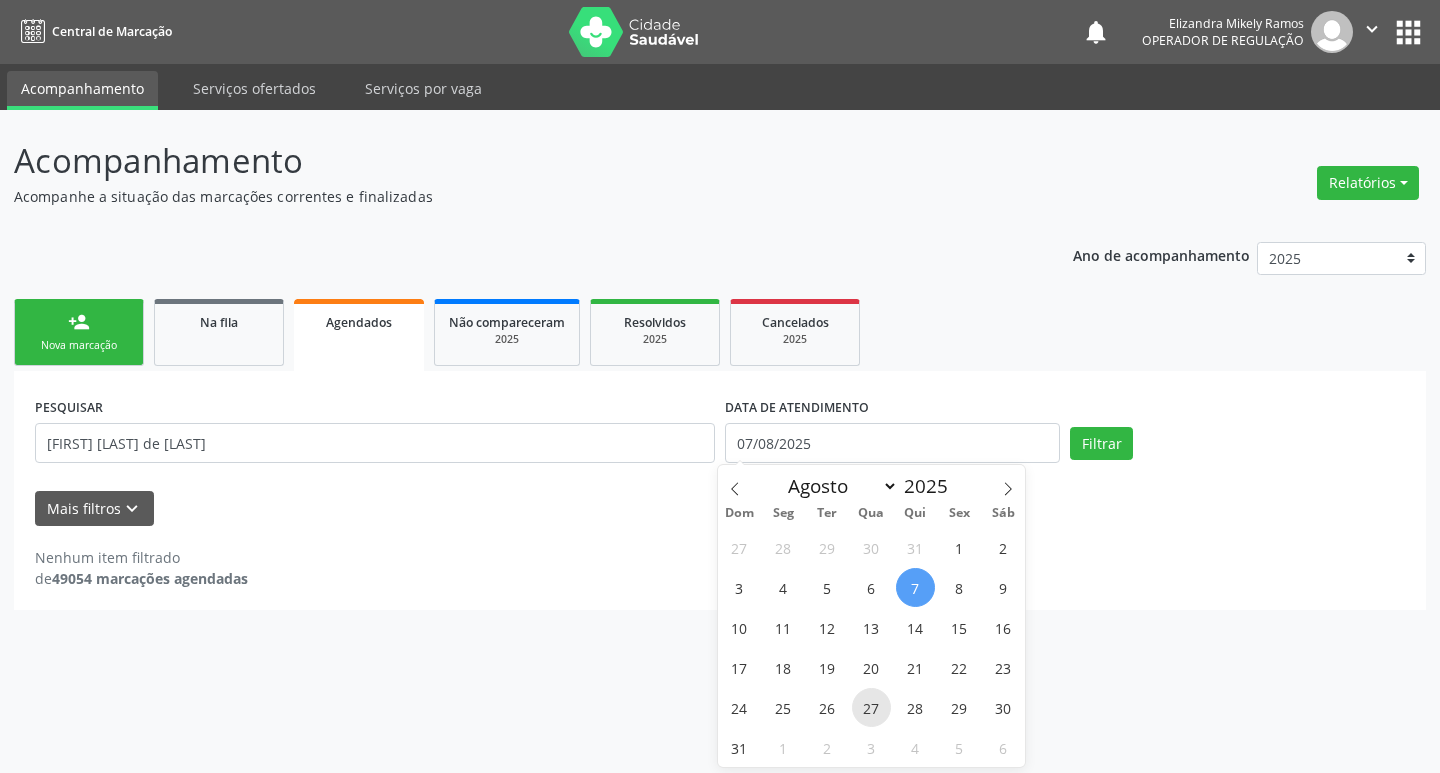 click on "27" at bounding box center [871, 707] 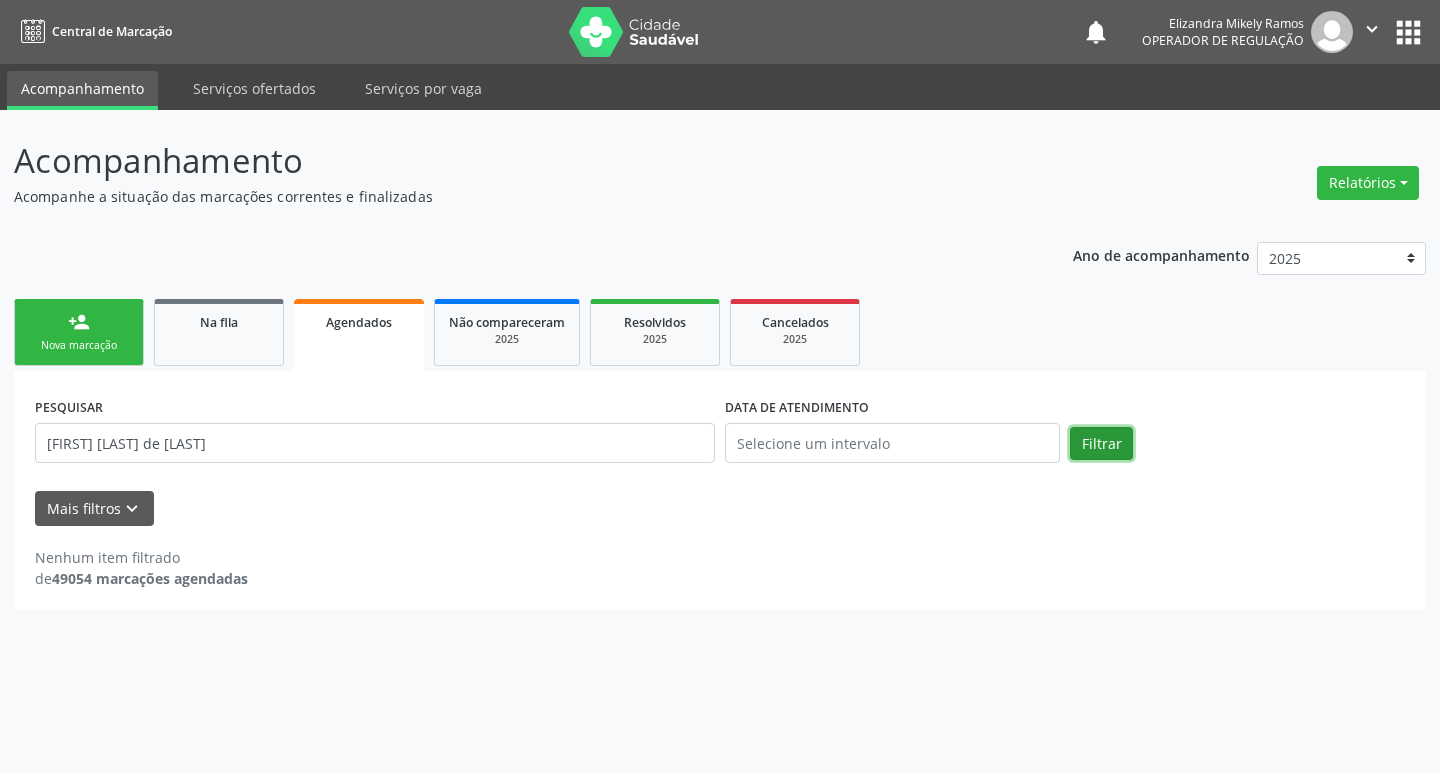 click on "Filtrar" at bounding box center (1101, 444) 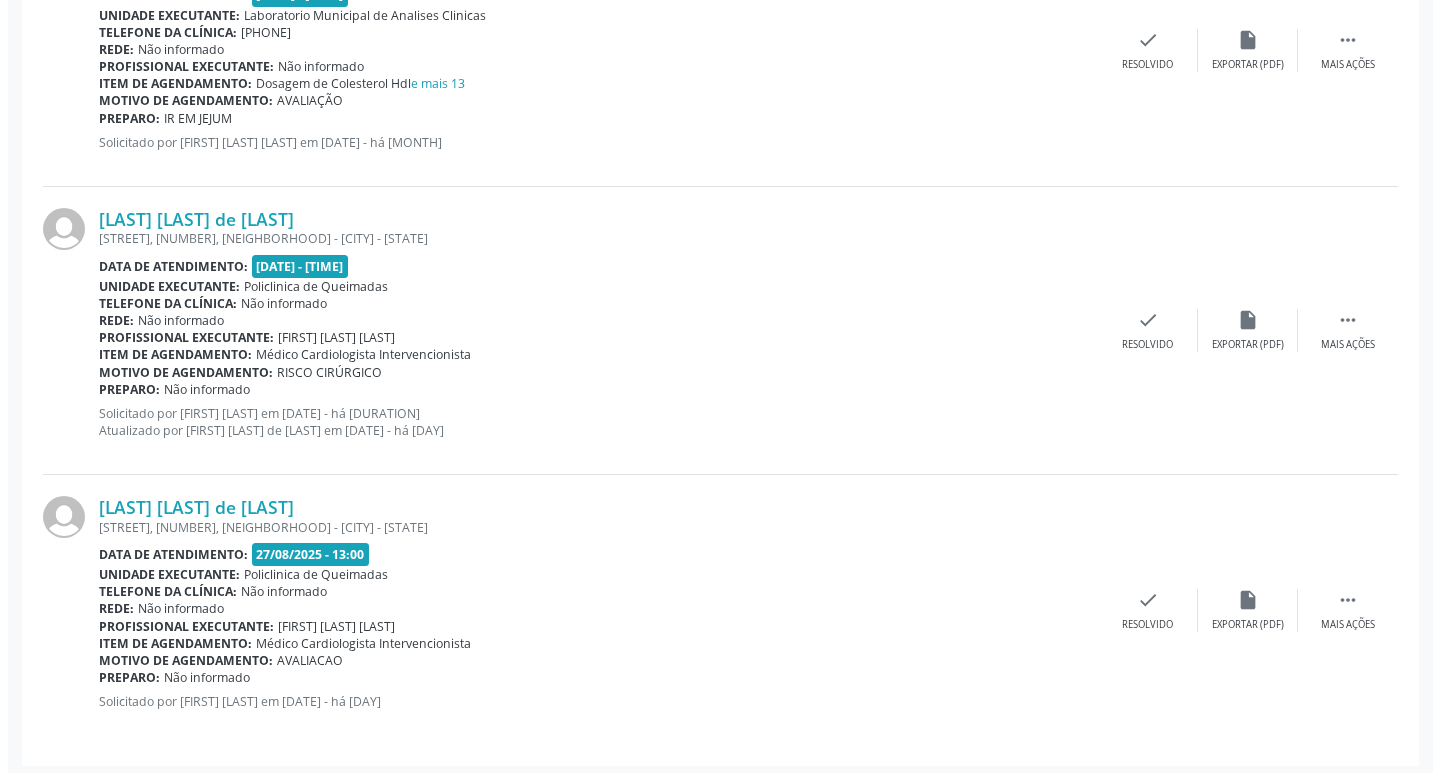 scroll, scrollTop: 1510, scrollLeft: 0, axis: vertical 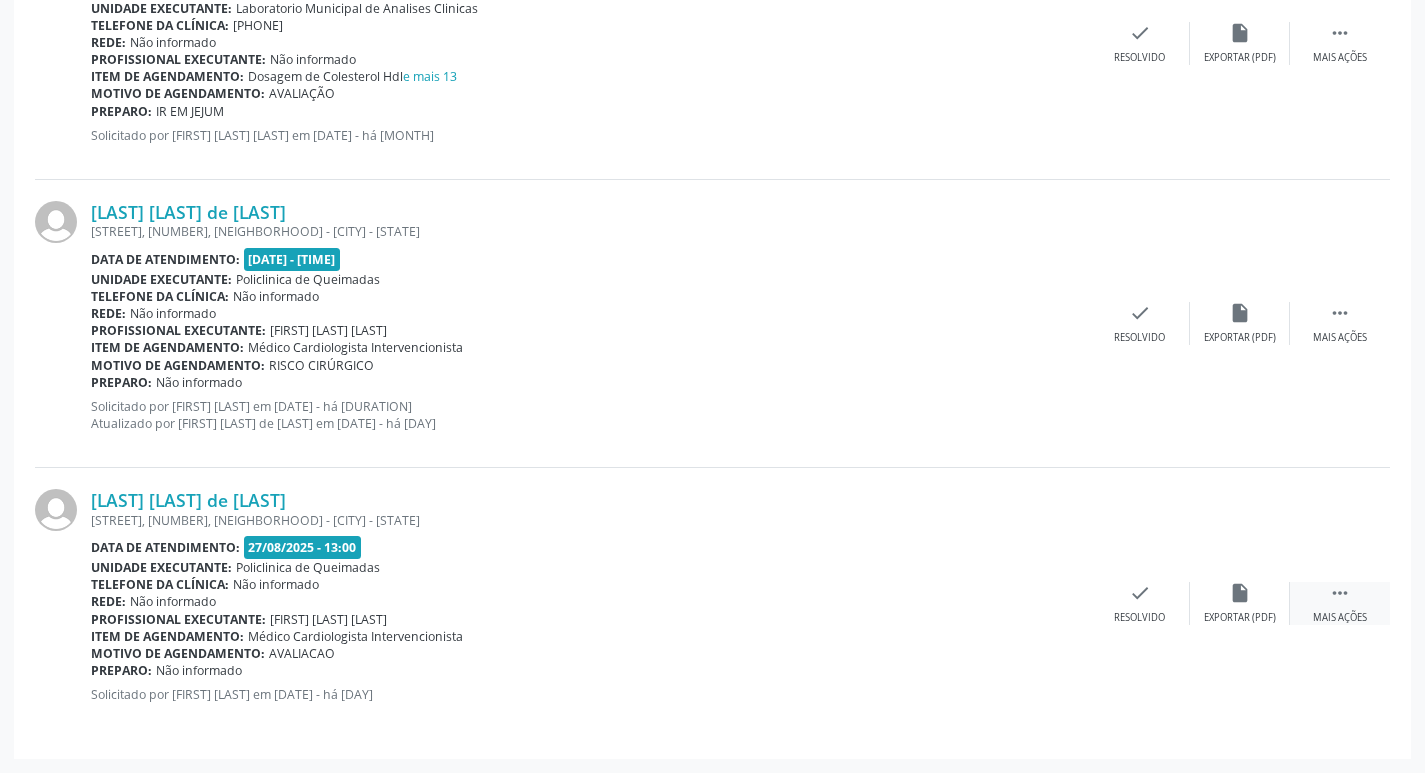 click on "
Mais ações" at bounding box center (1340, 603) 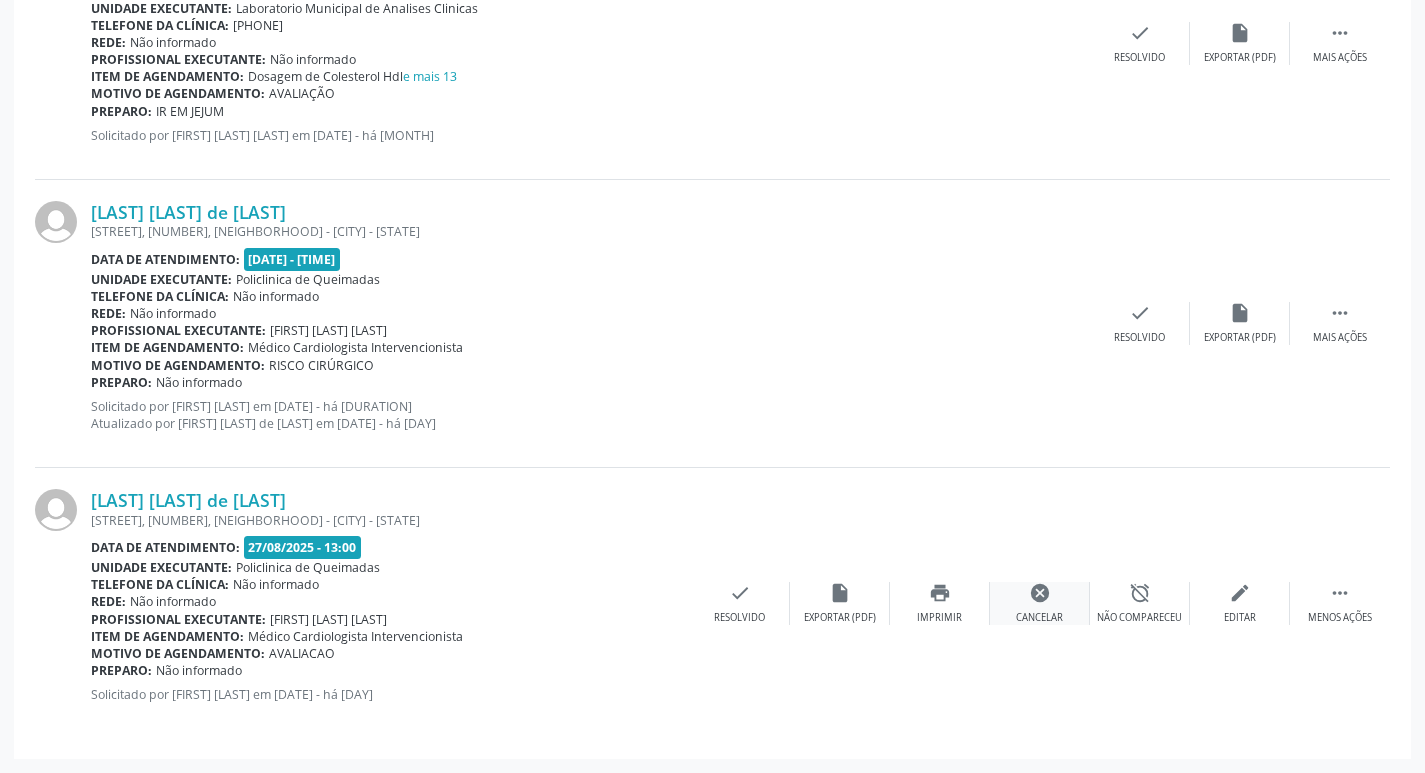 click on "cancel
Cancelar" at bounding box center (1040, 603) 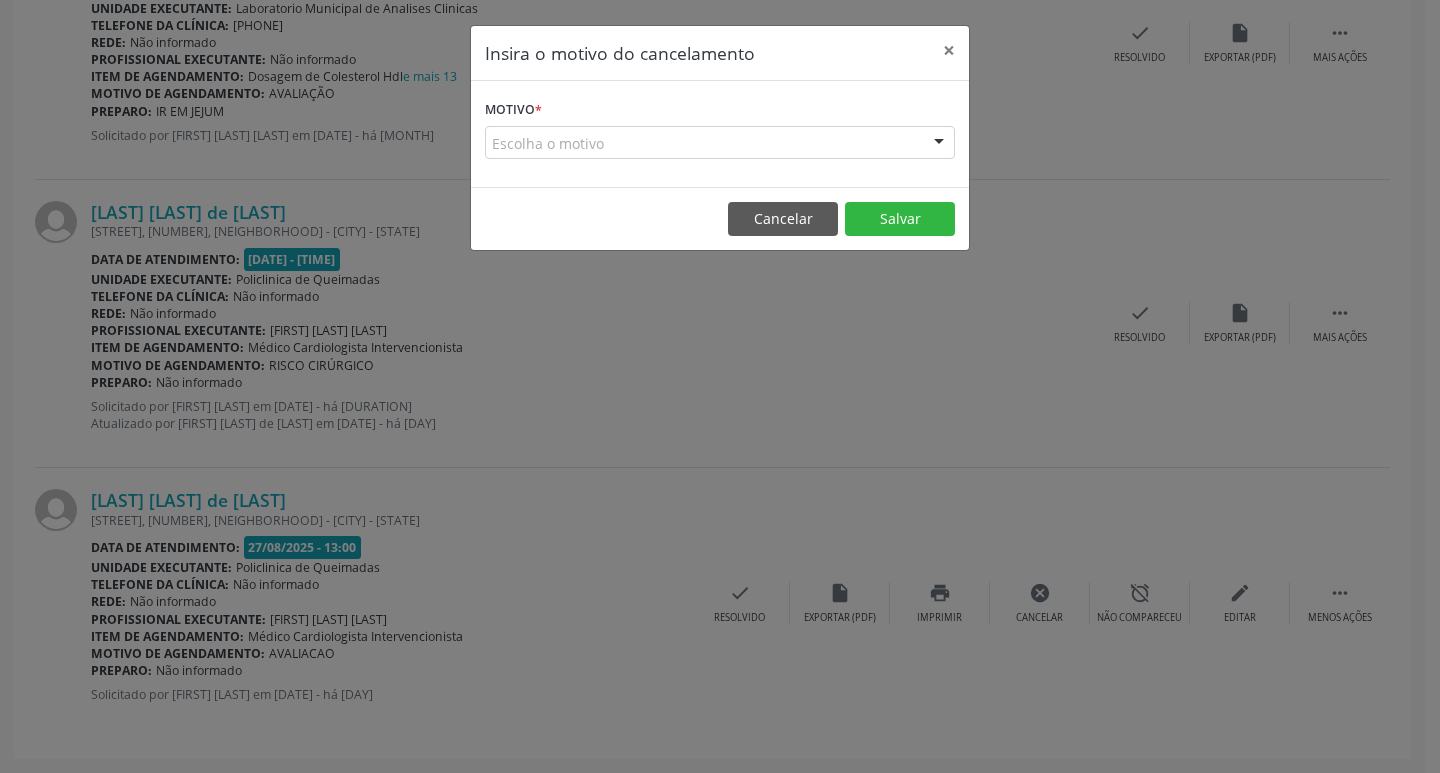 click on "Escolha o motivo" at bounding box center (720, 143) 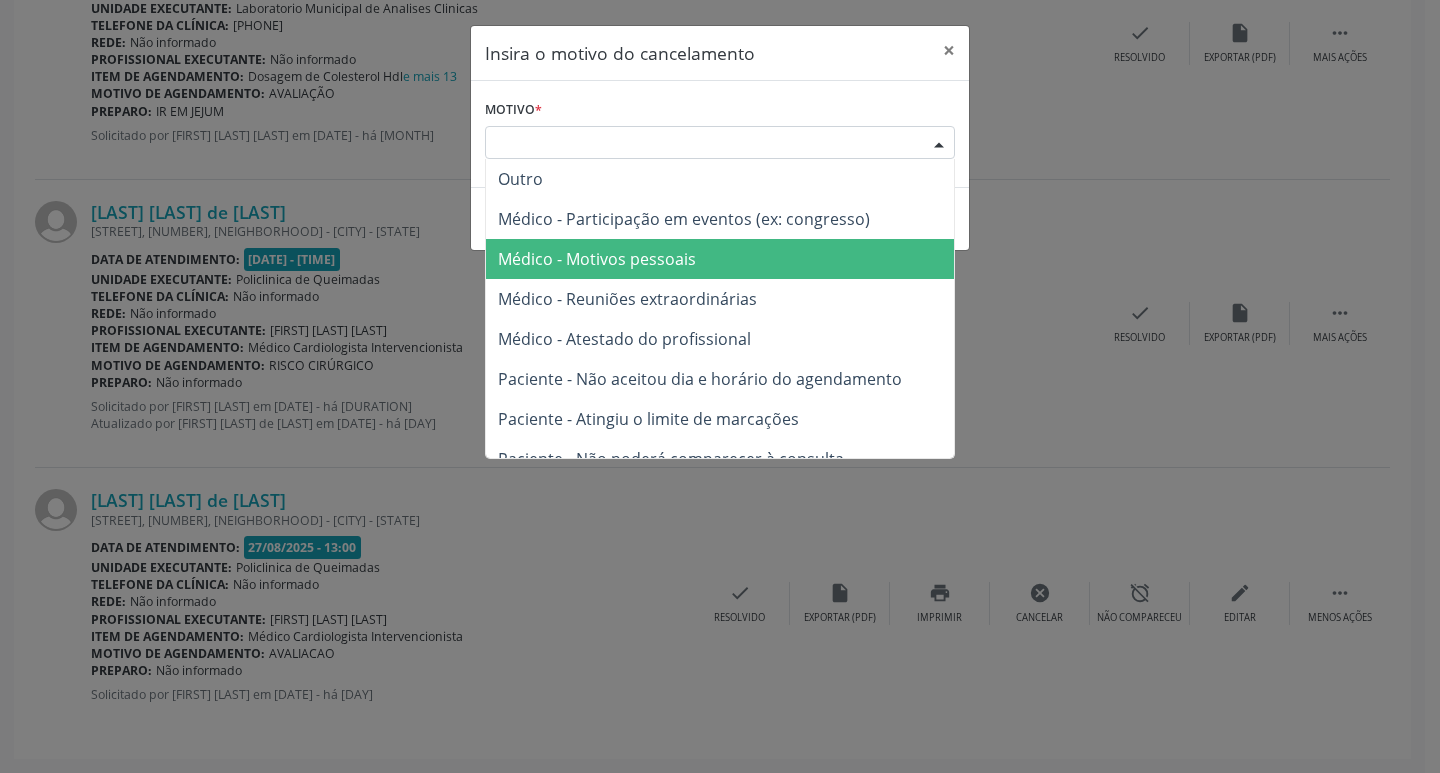 click on "Médico - Motivos pessoais" at bounding box center (720, 259) 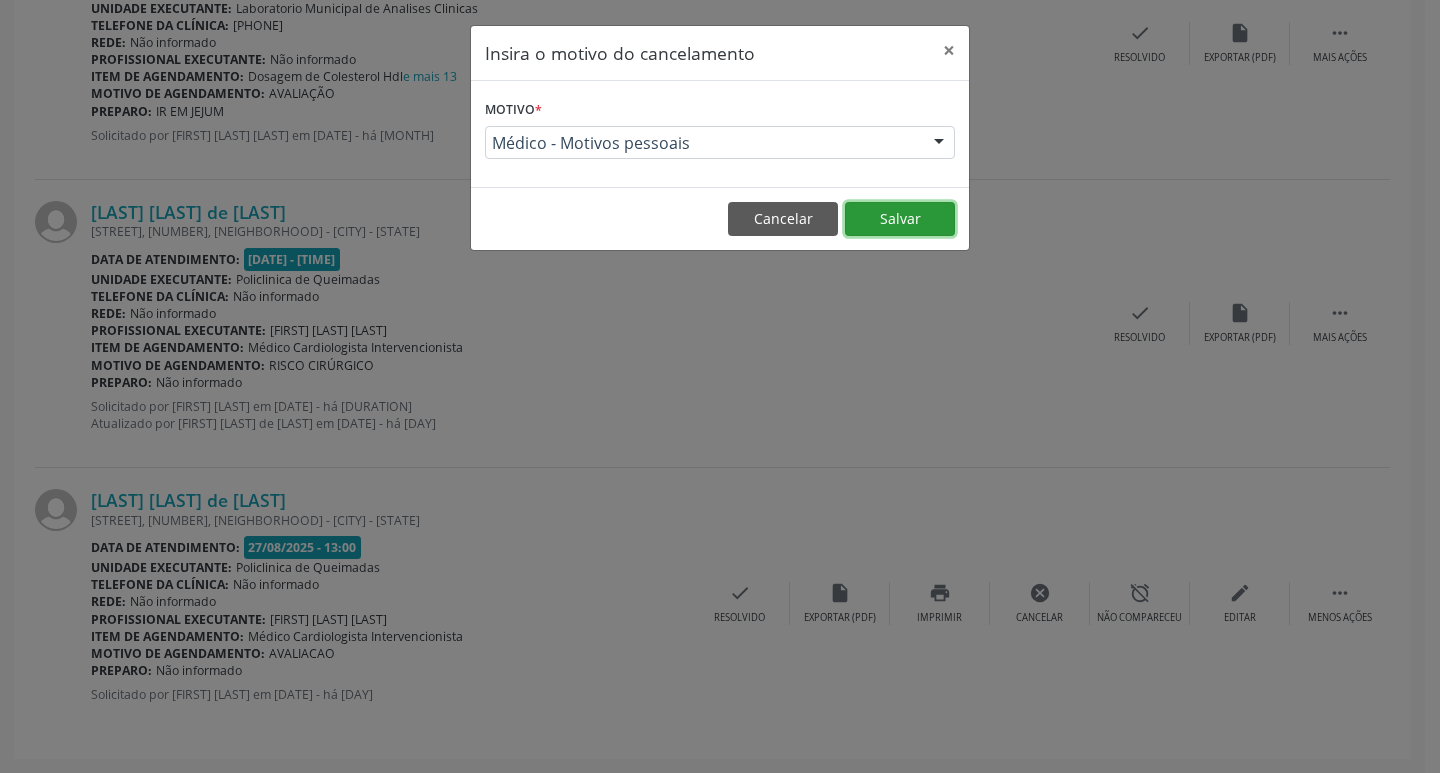 click on "Salvar" at bounding box center (900, 219) 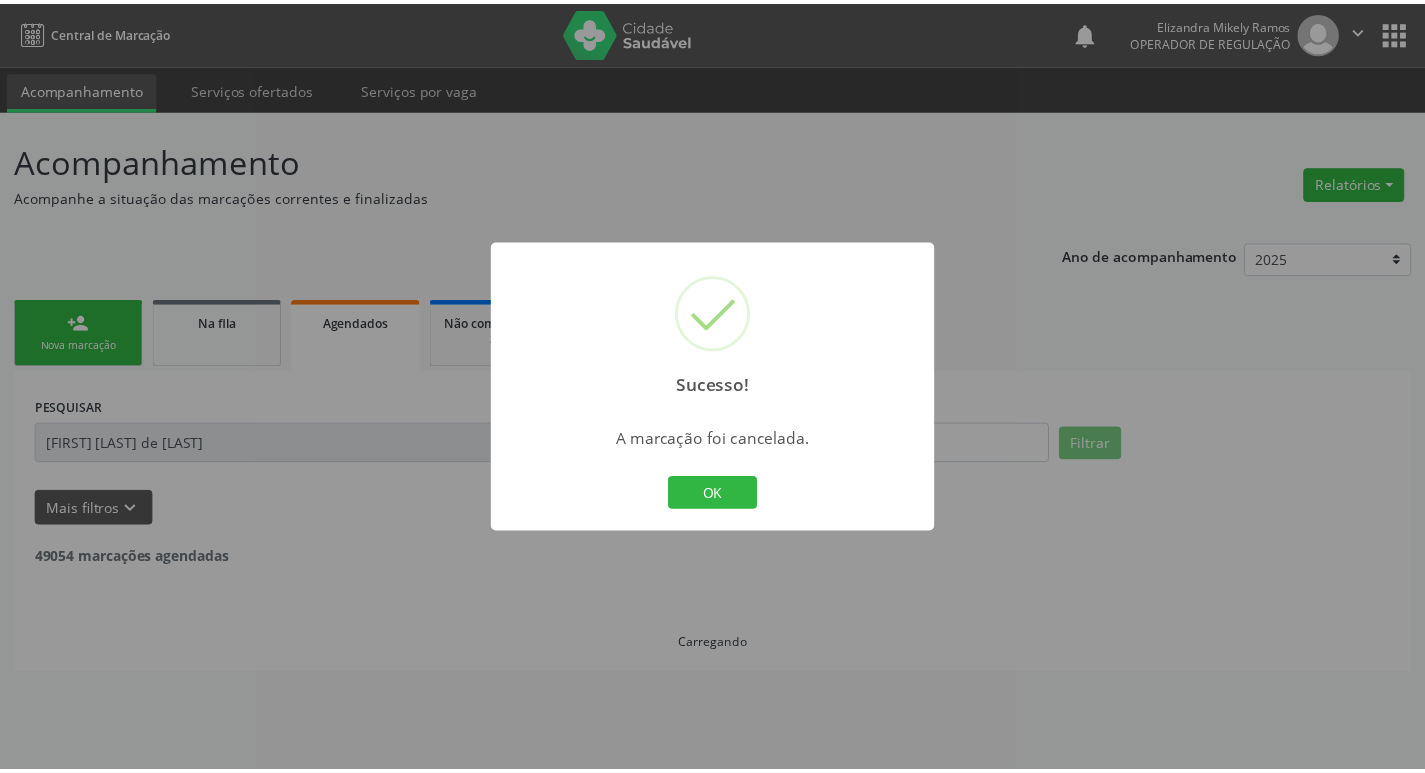 scroll, scrollTop: 0, scrollLeft: 0, axis: both 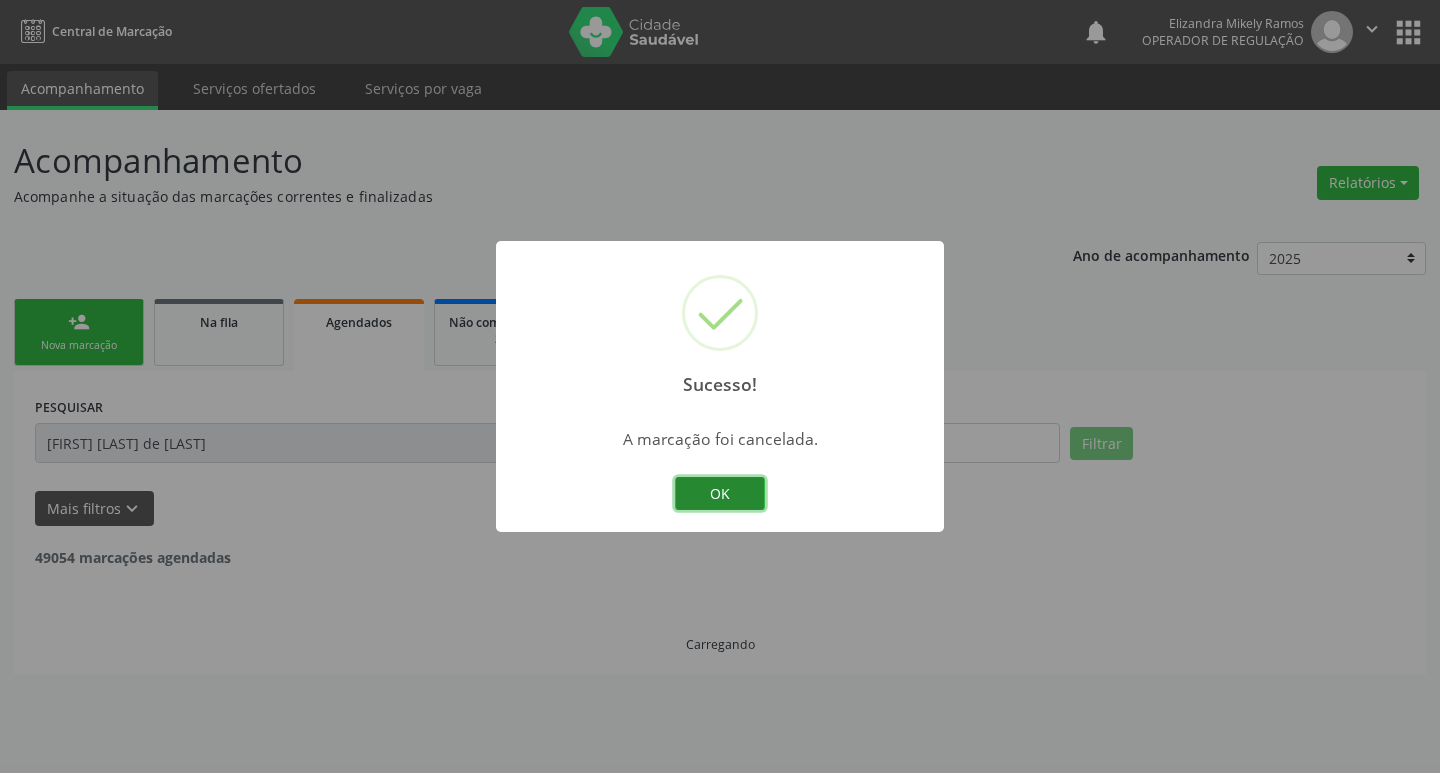 click on "OK" at bounding box center [720, 494] 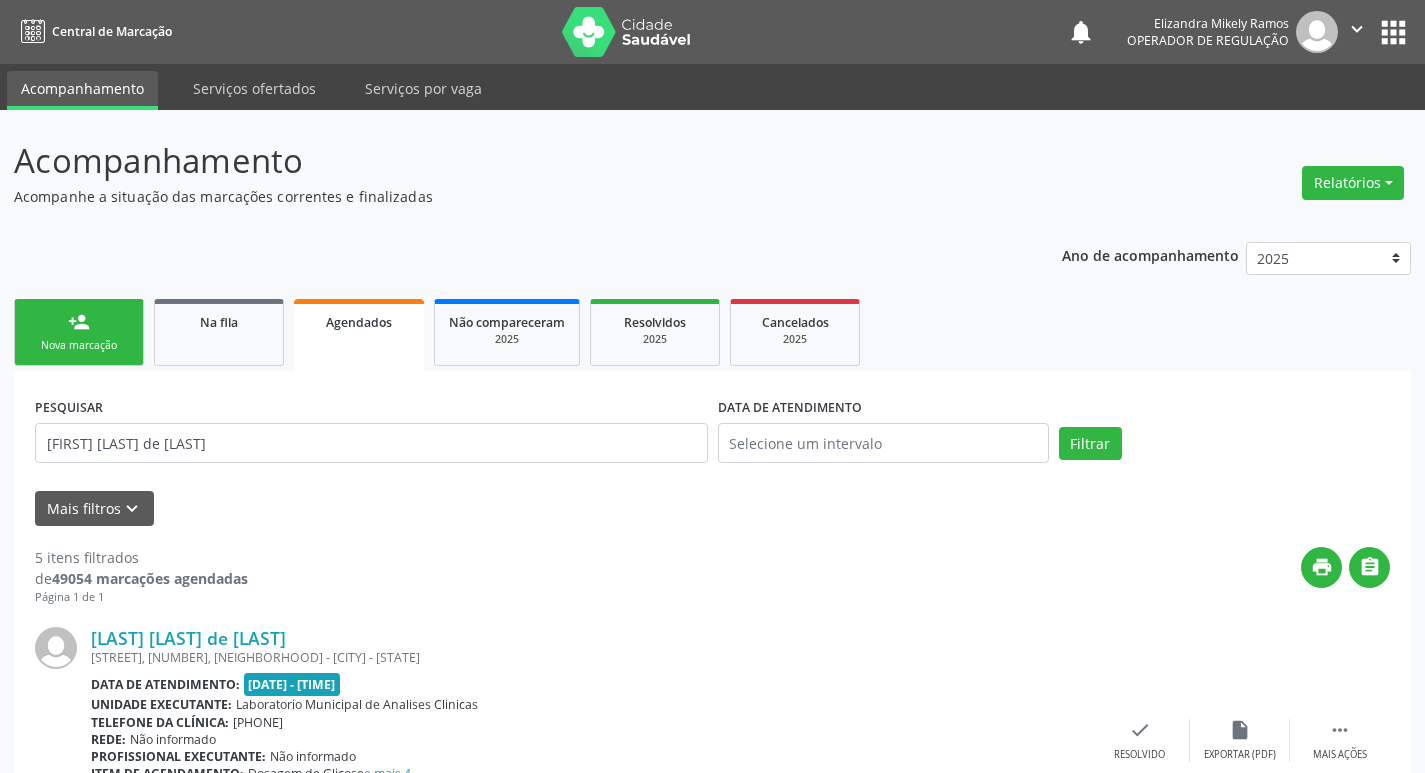 click on "person_add
Nova marcação" at bounding box center [79, 332] 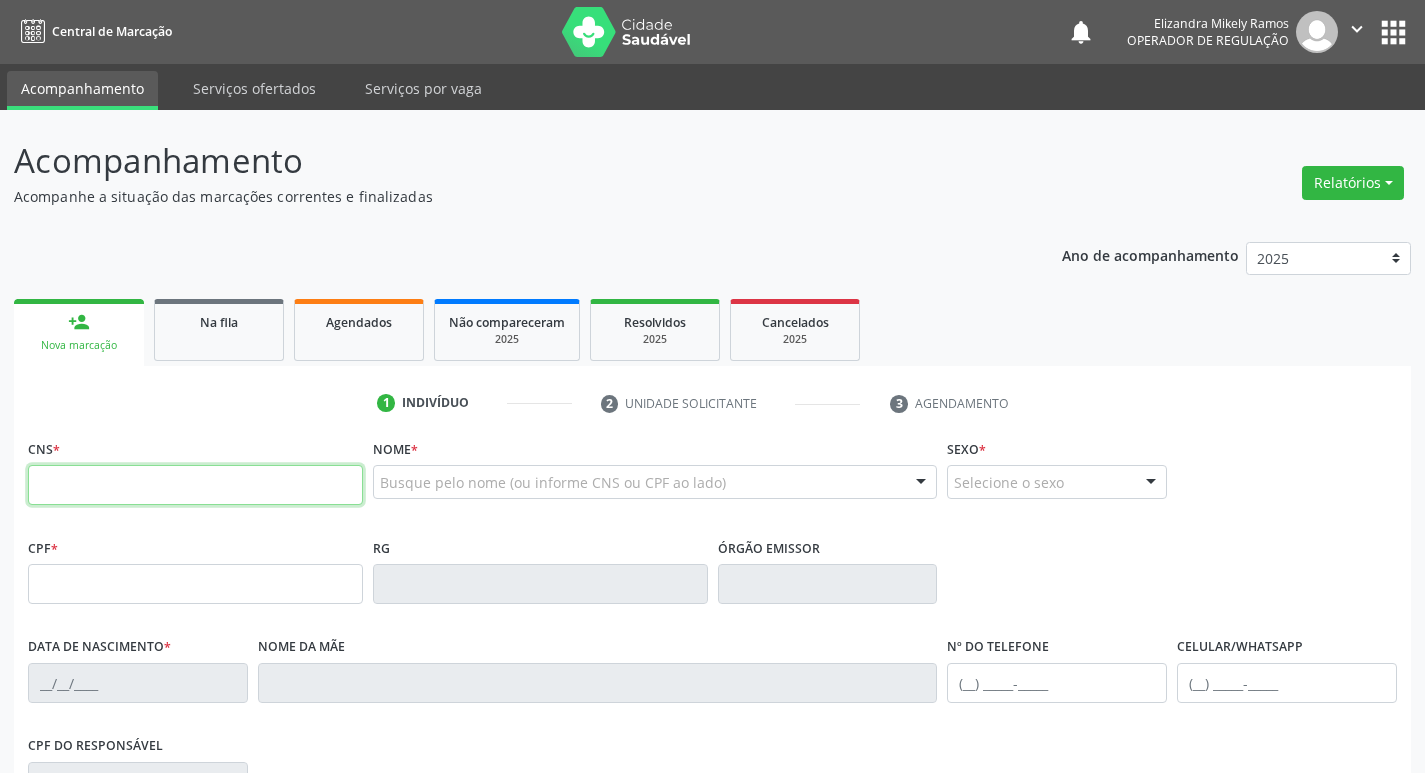 click at bounding box center [195, 485] 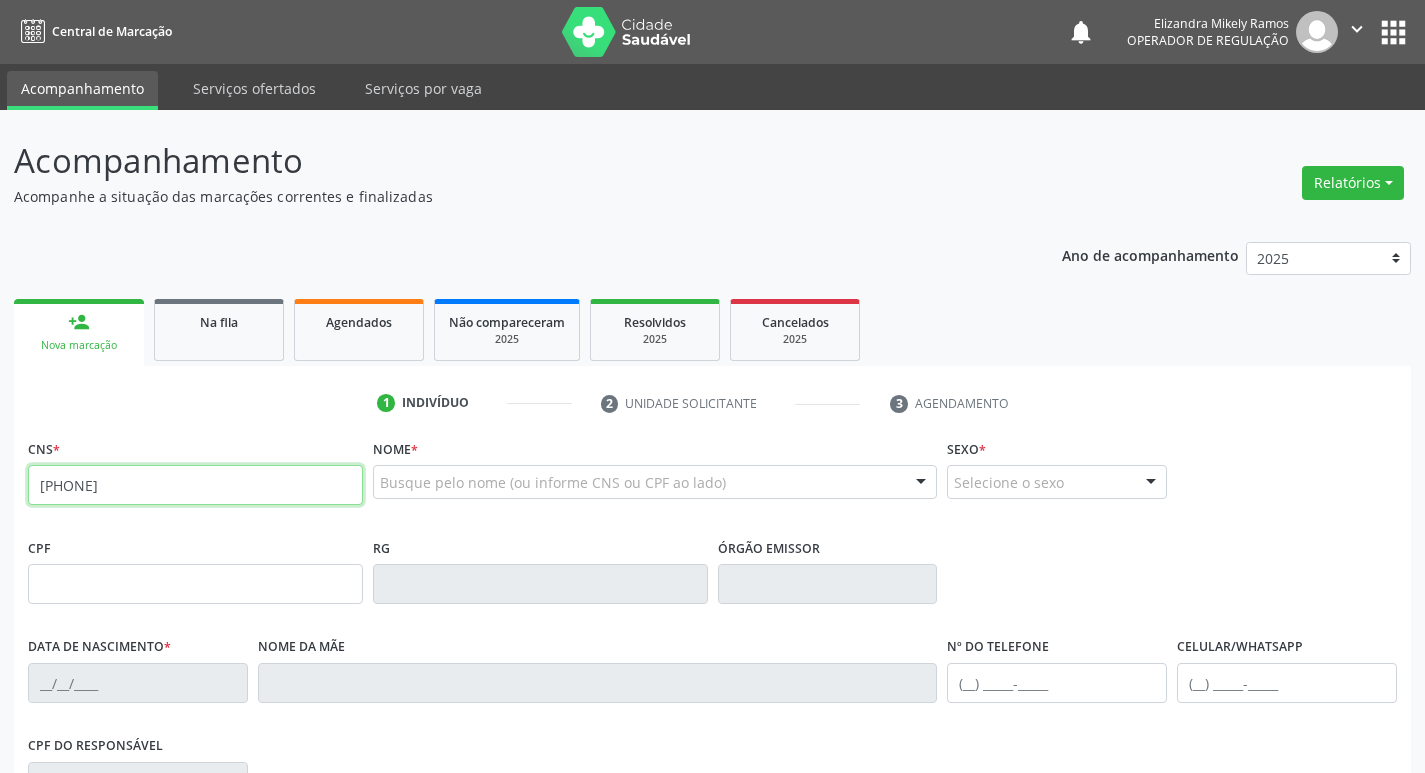 type on "703 4088 5199 0900" 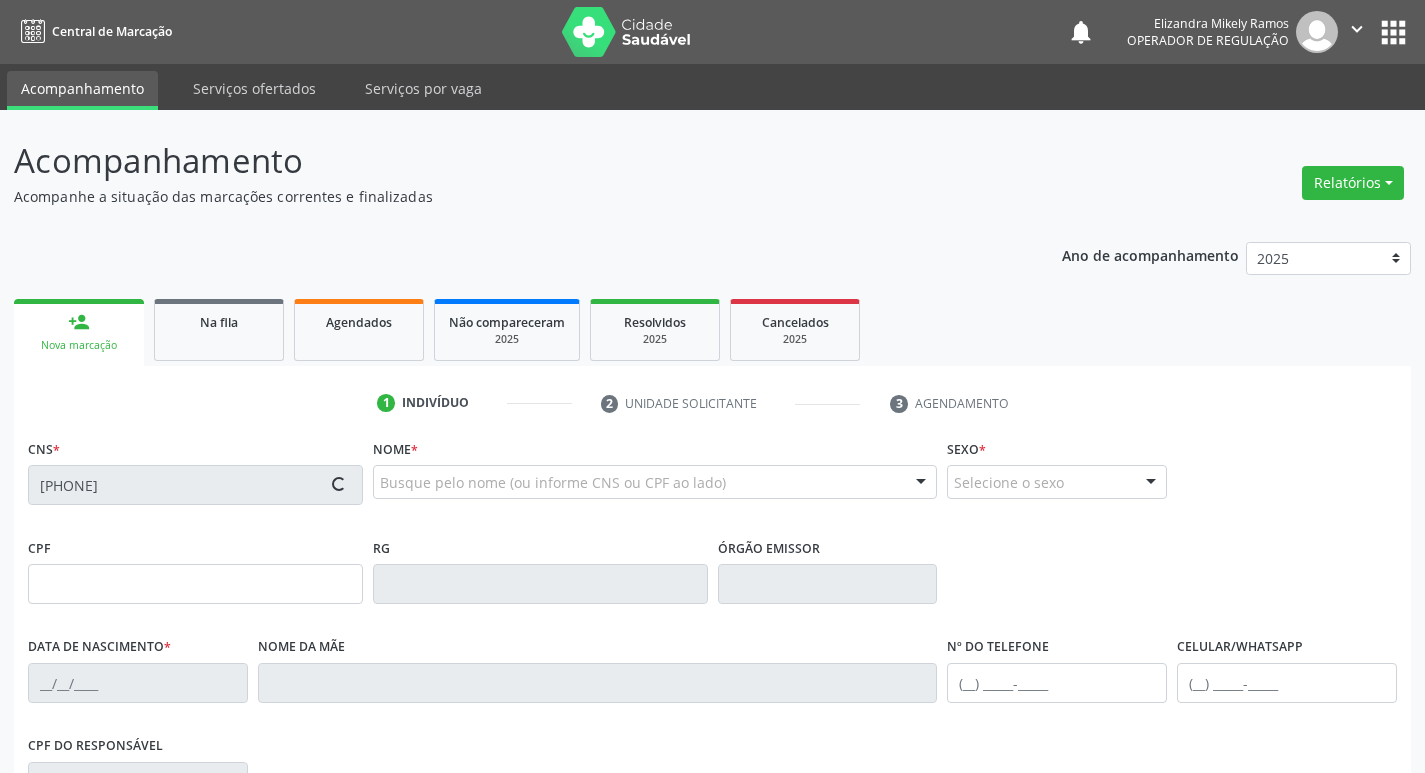 type on "156.261.384-71" 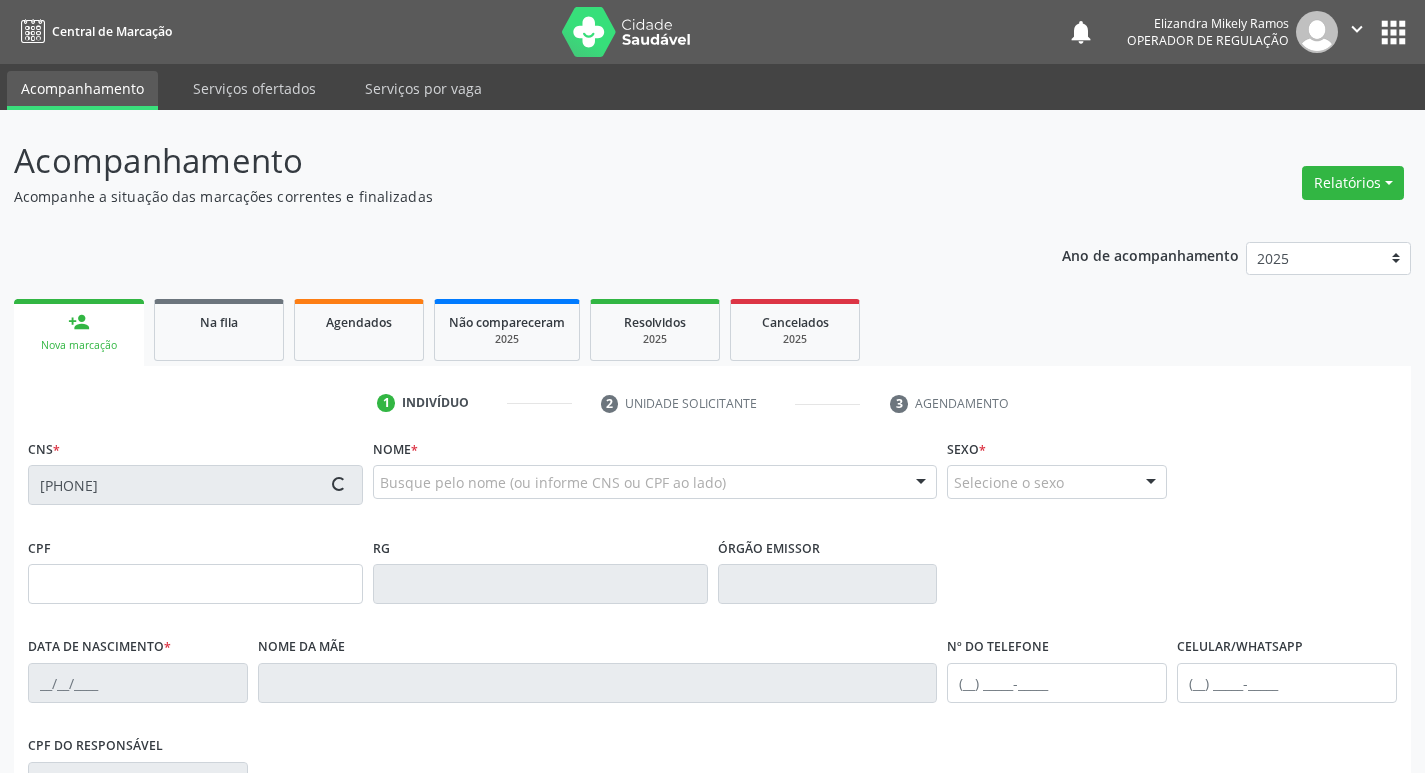 type on "18/06/2007" 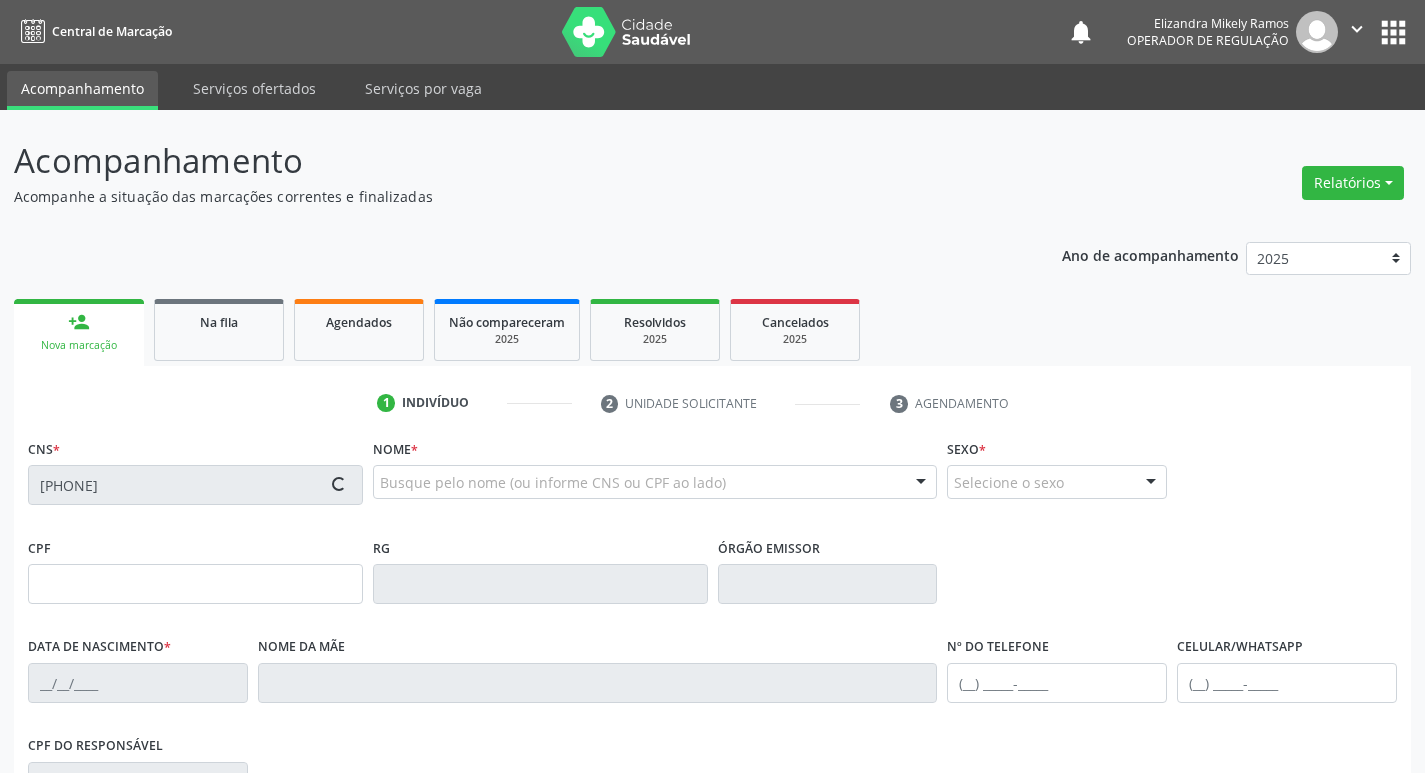 type on "(83) 98732-9468" 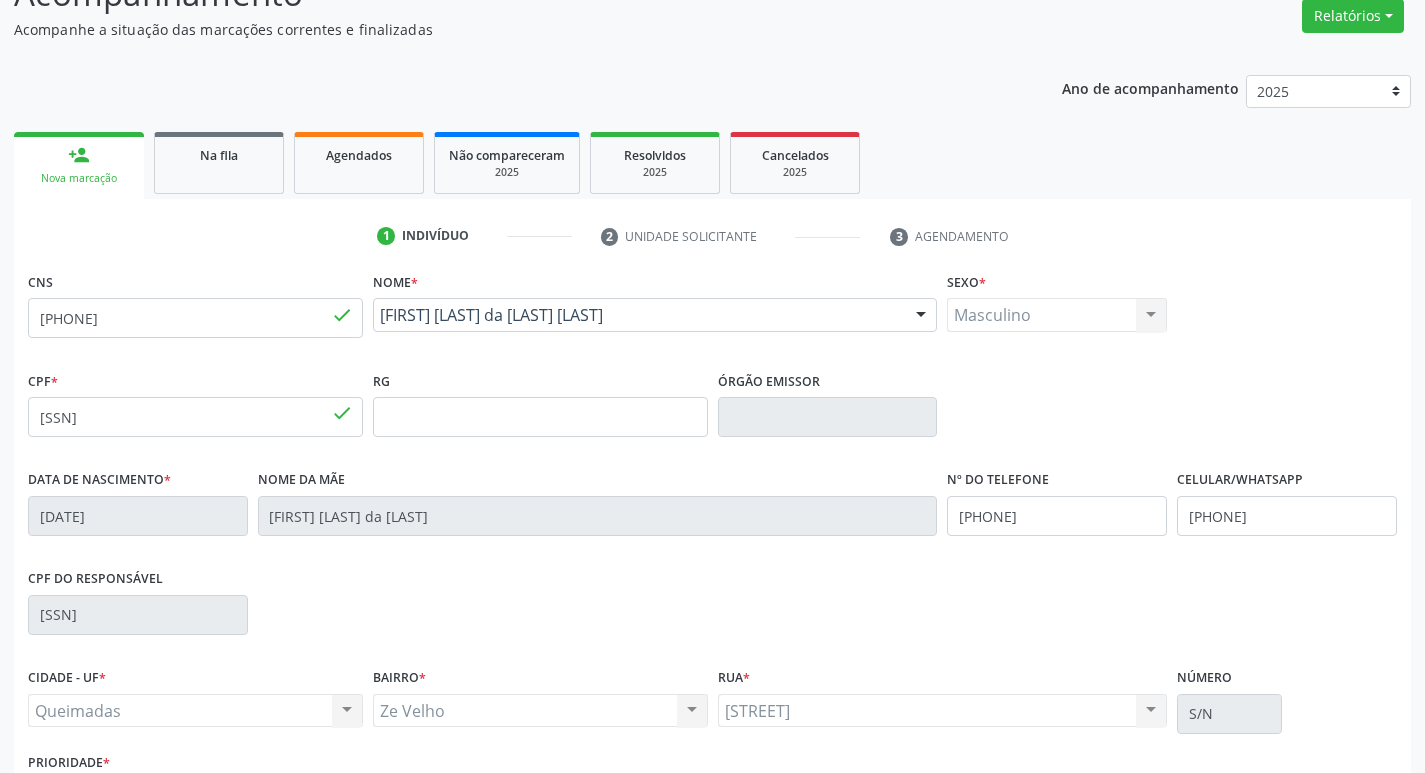 scroll, scrollTop: 311, scrollLeft: 0, axis: vertical 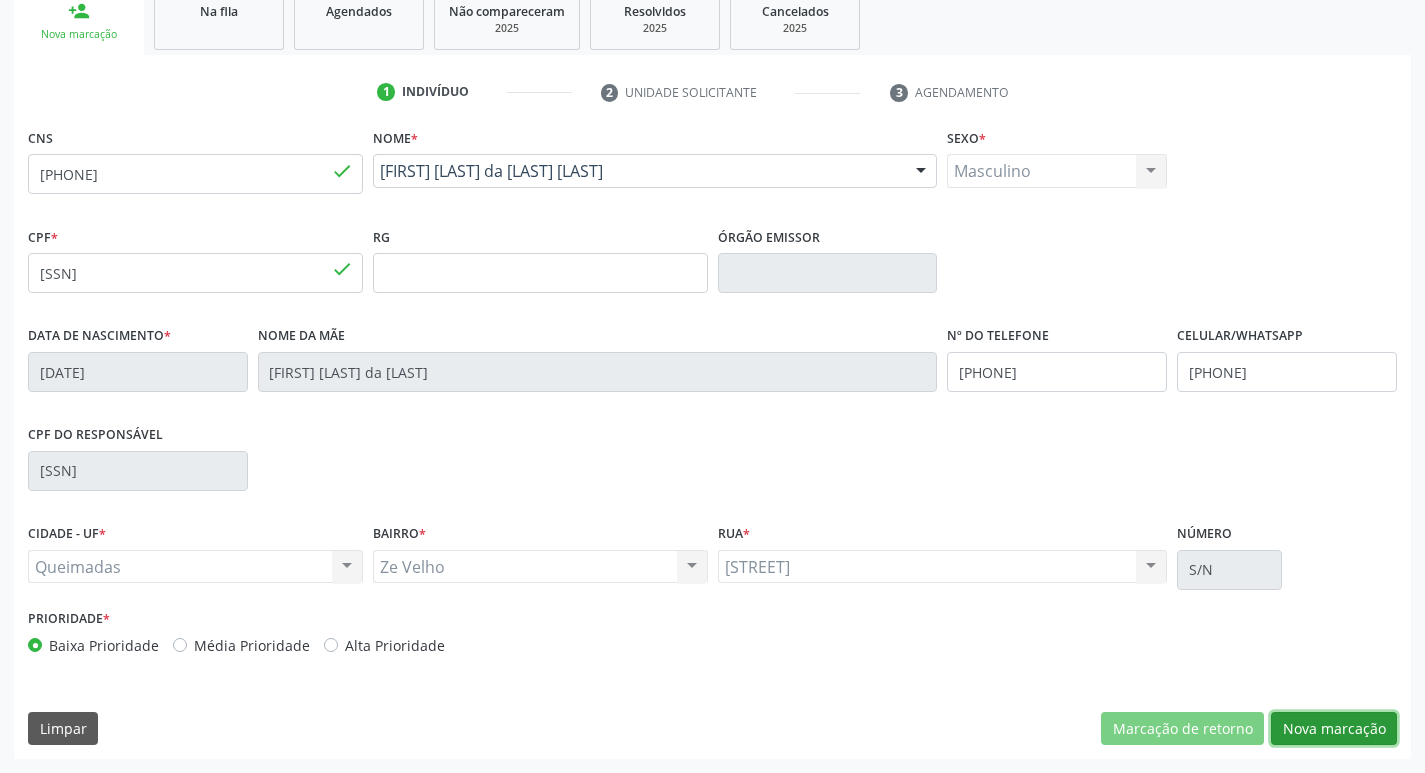 click on "Nova marcação" at bounding box center (1334, 729) 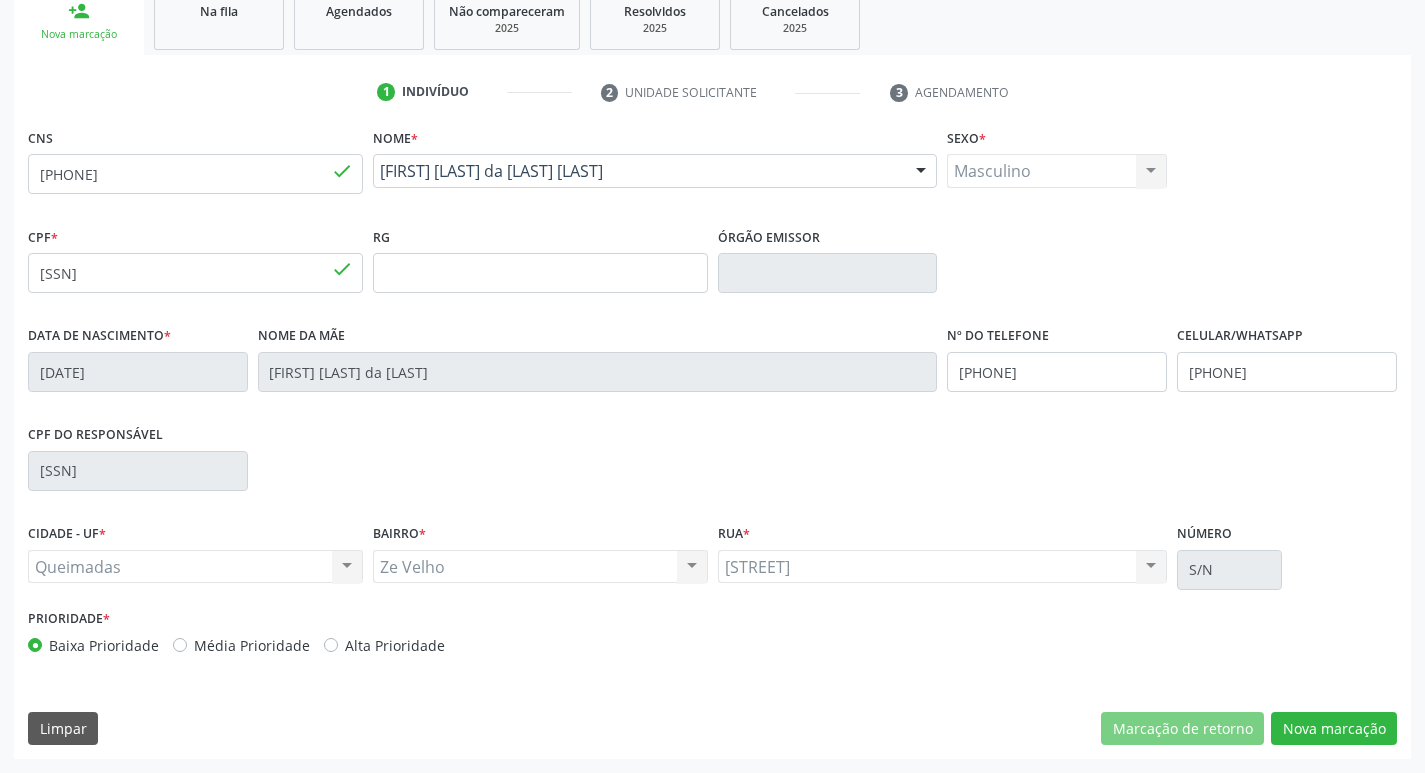 scroll, scrollTop: 133, scrollLeft: 0, axis: vertical 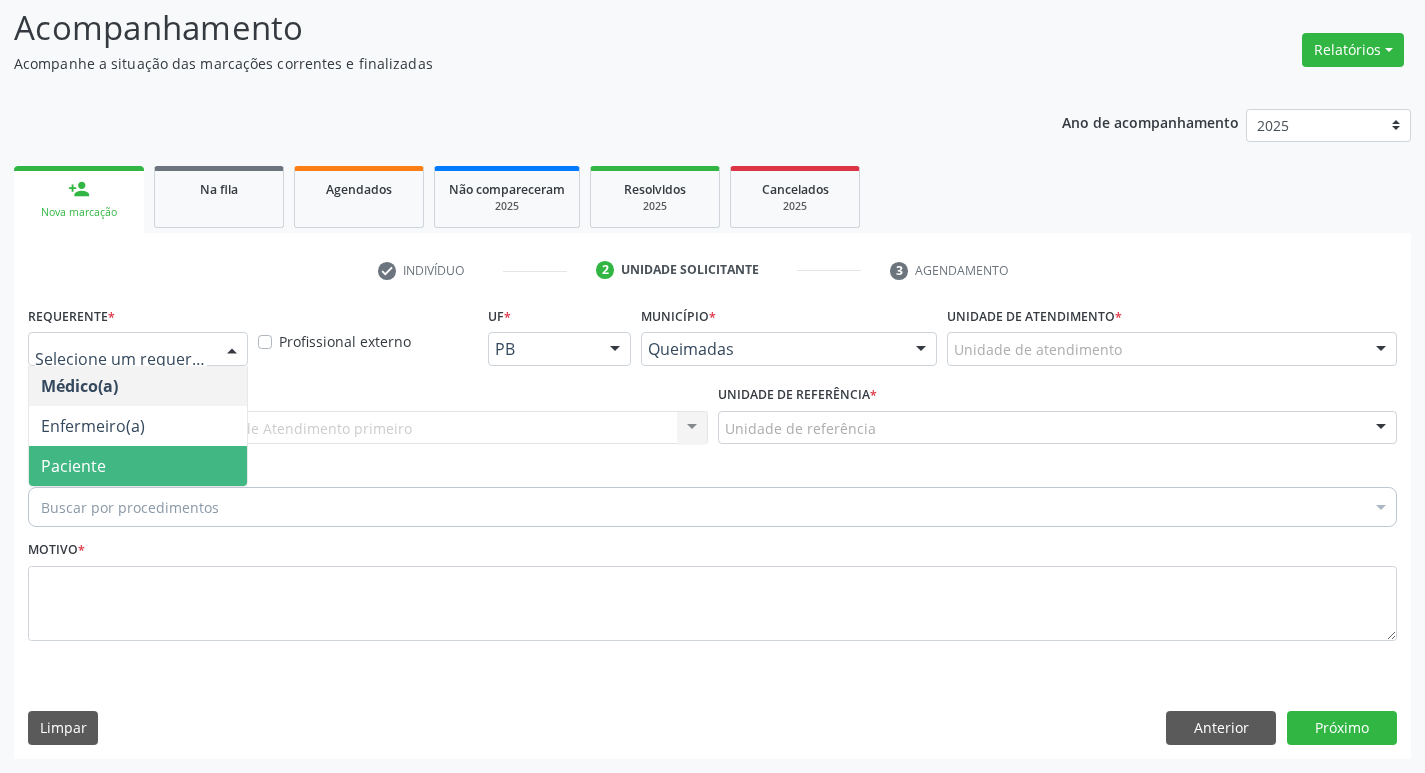 click on "Paciente" at bounding box center [138, 466] 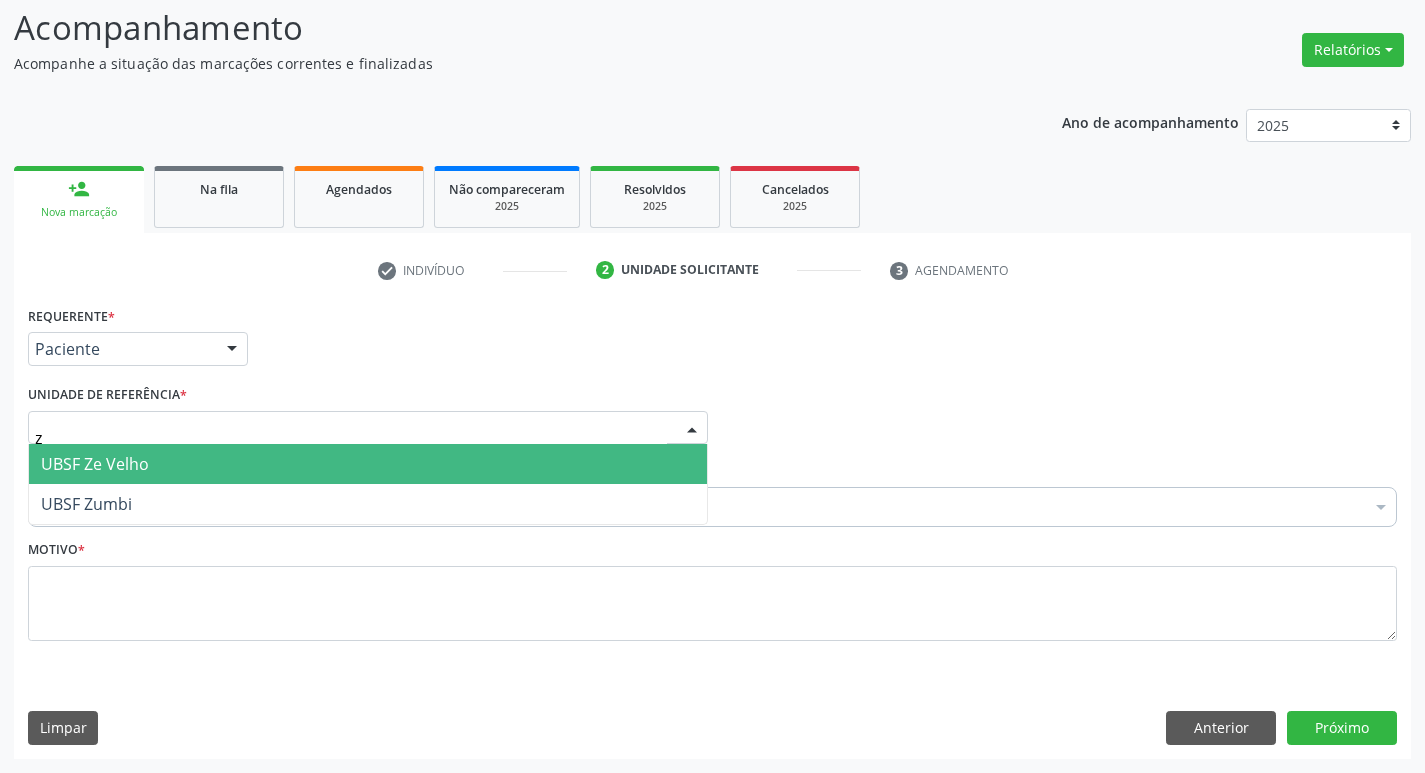 type on "ze" 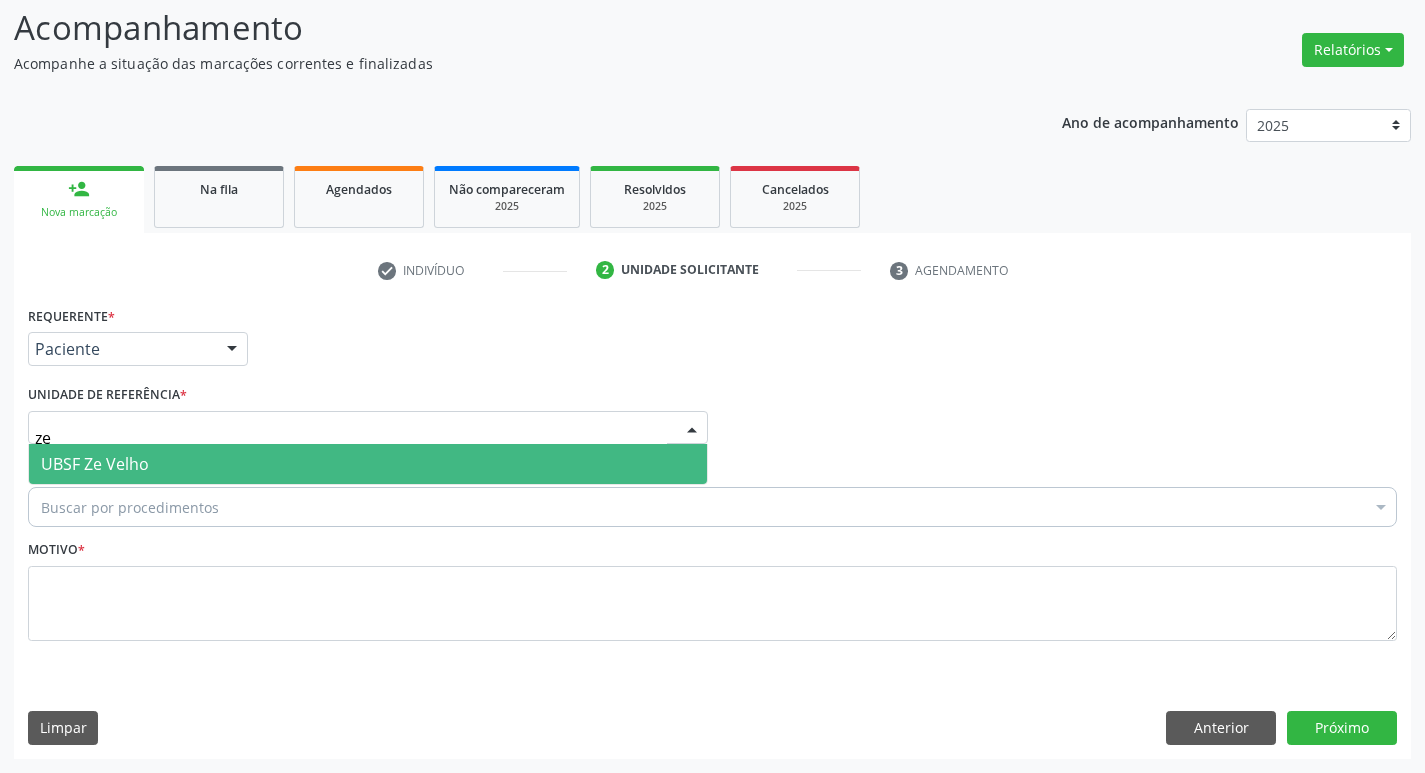 click on "UBSF Ze Velho" at bounding box center (95, 464) 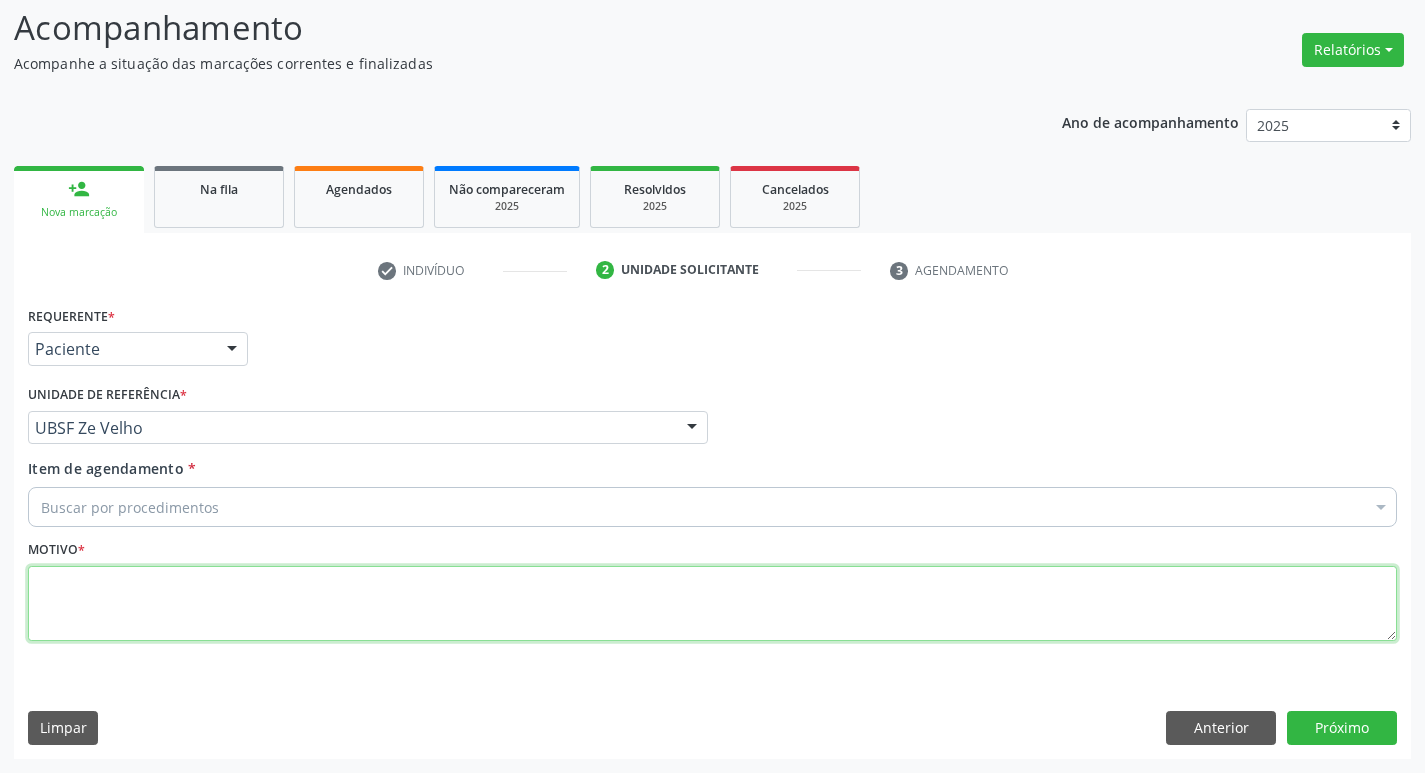 click at bounding box center (712, 604) 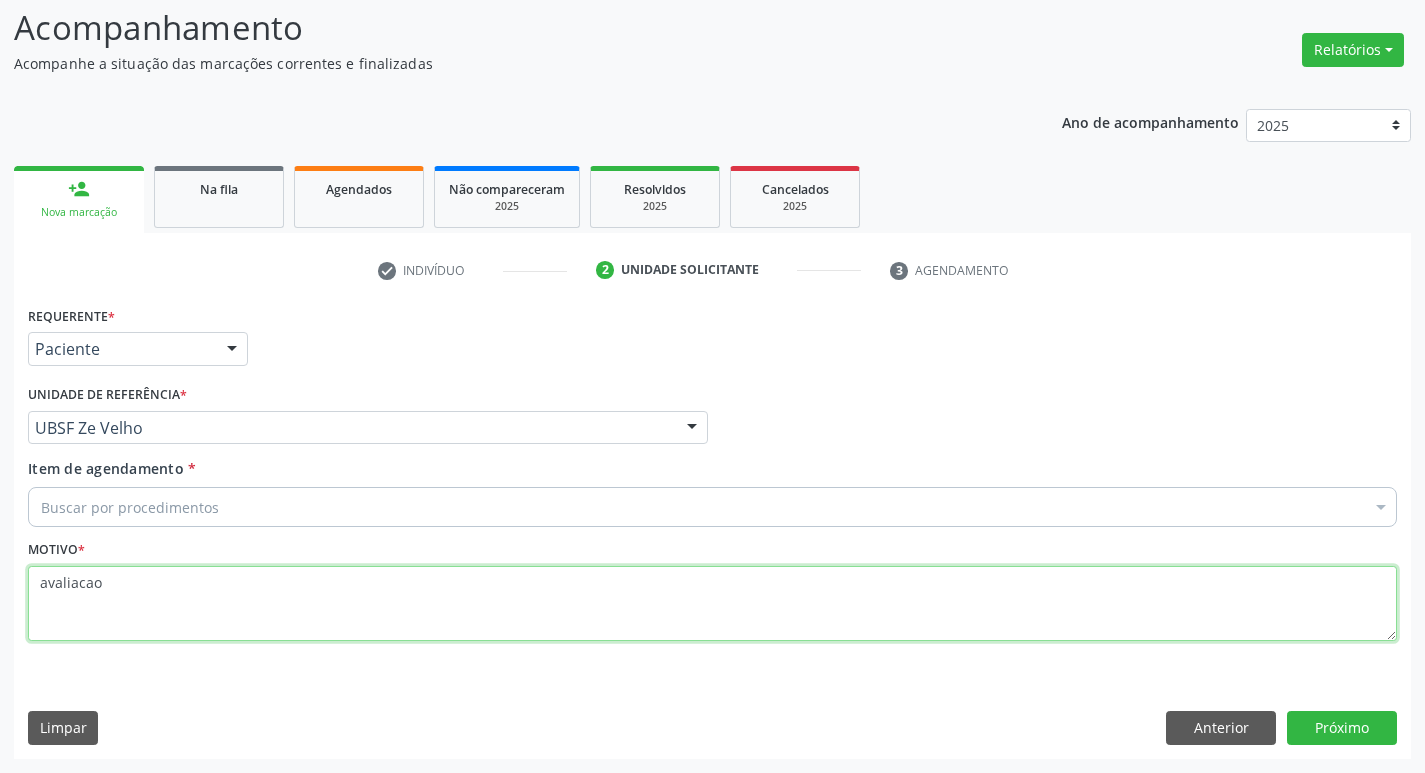 type on "avaliacao" 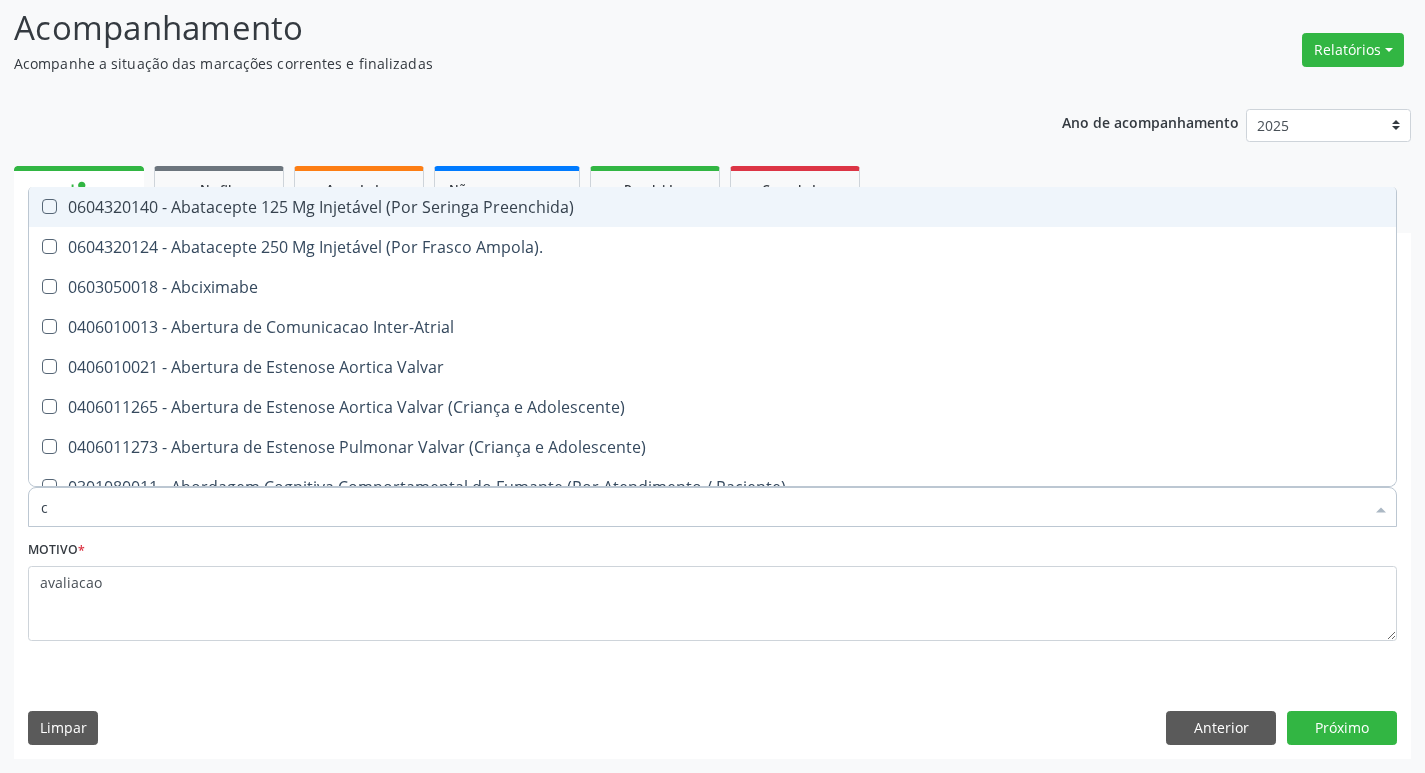 type on "CARDIOLO" 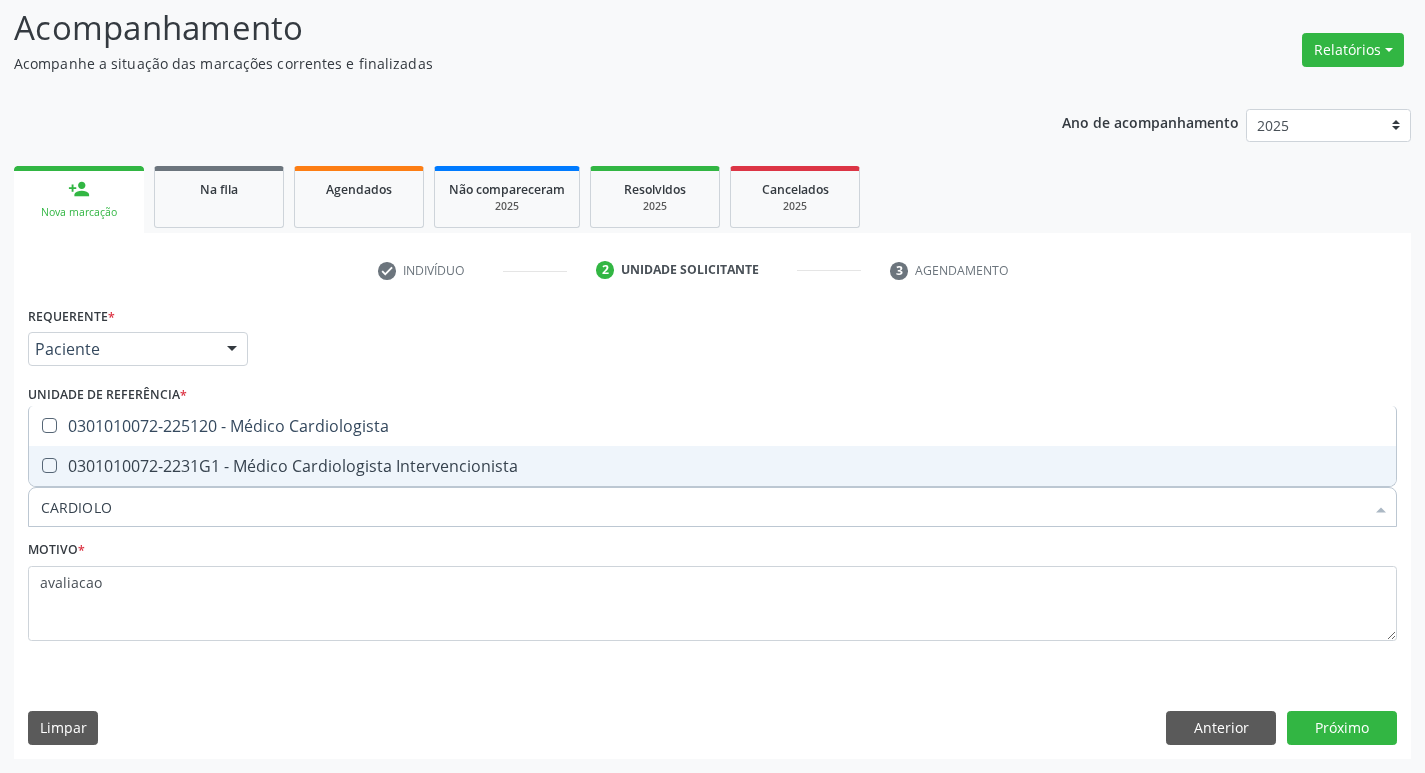 click on "0301010072-2231G1 - Médico Cardiologista Intervencionista" at bounding box center [712, 466] 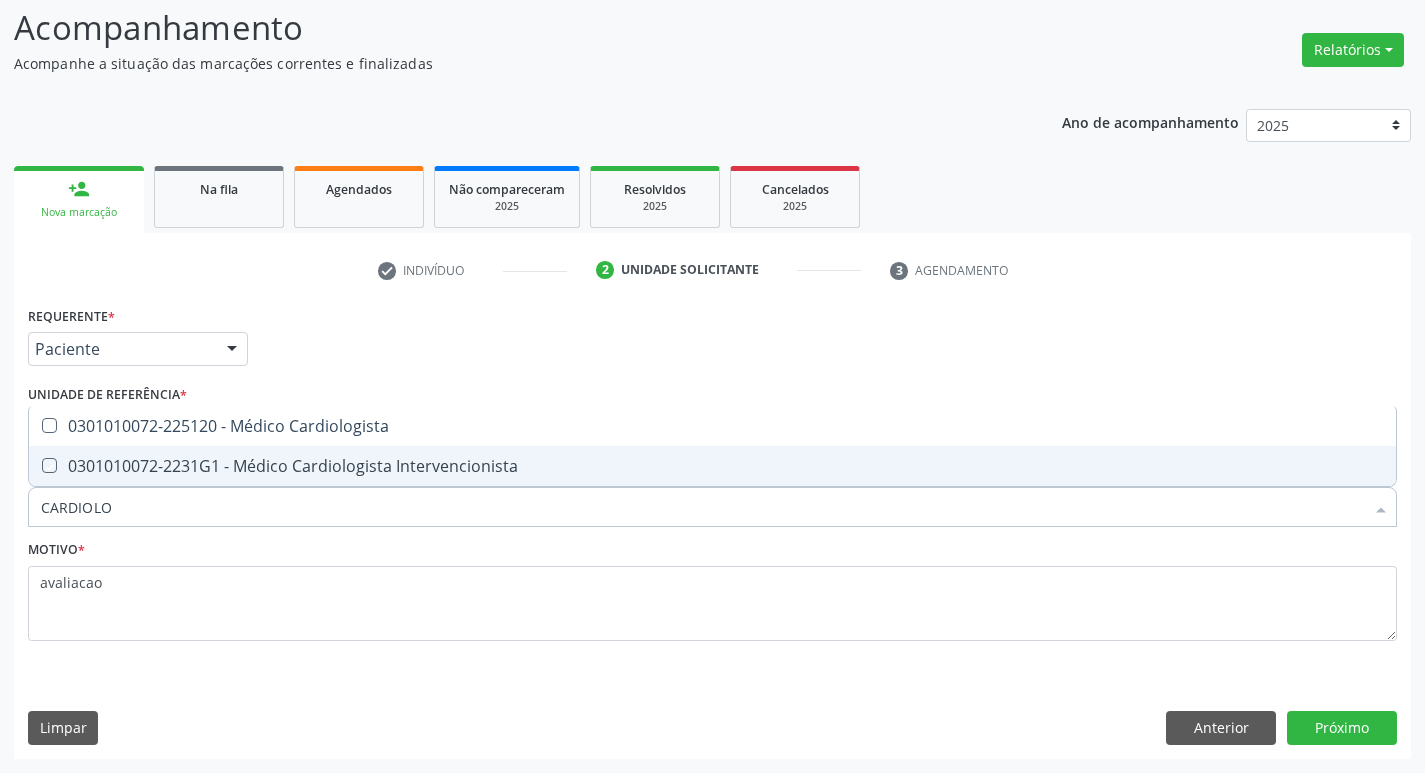 checkbox on "true" 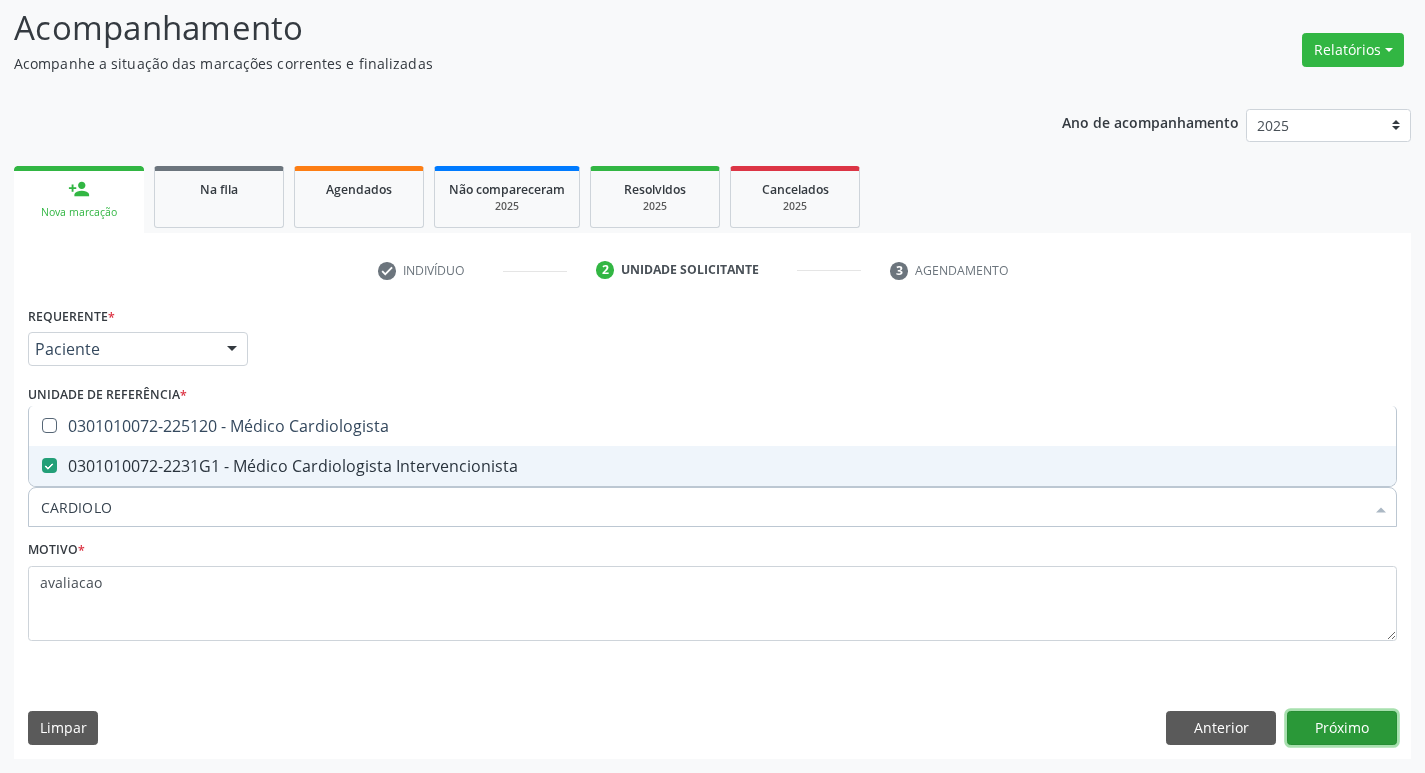 click on "Próximo" at bounding box center [1342, 728] 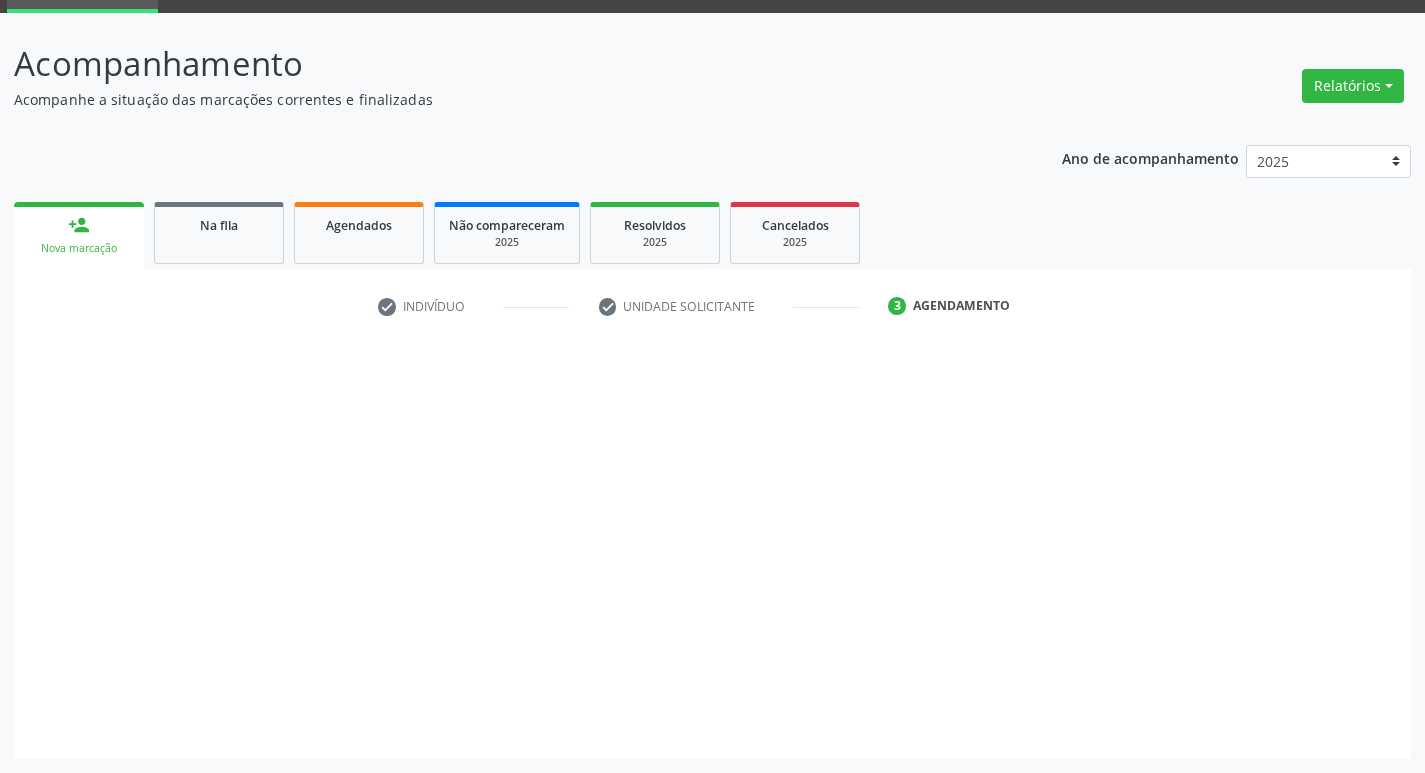 scroll, scrollTop: 97, scrollLeft: 0, axis: vertical 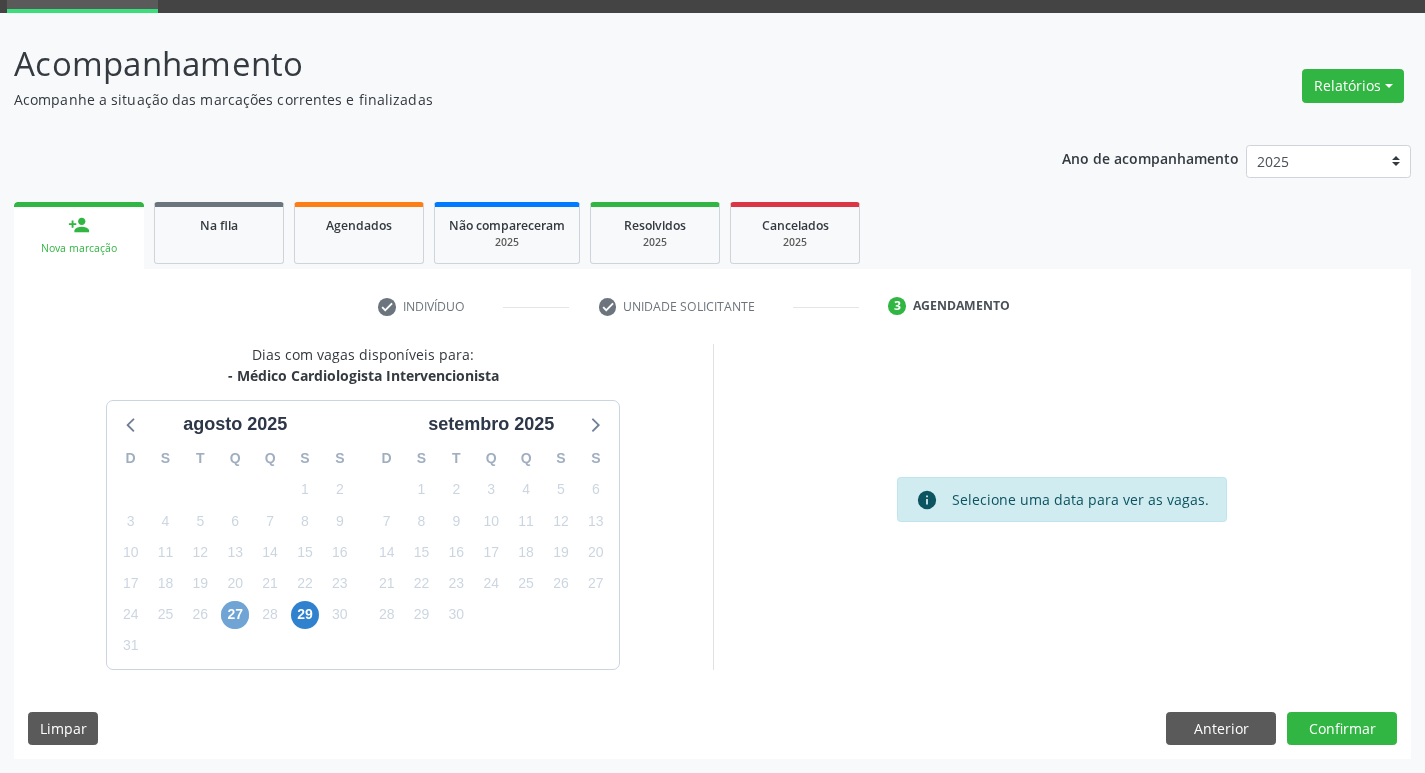 click on "27" at bounding box center [235, 615] 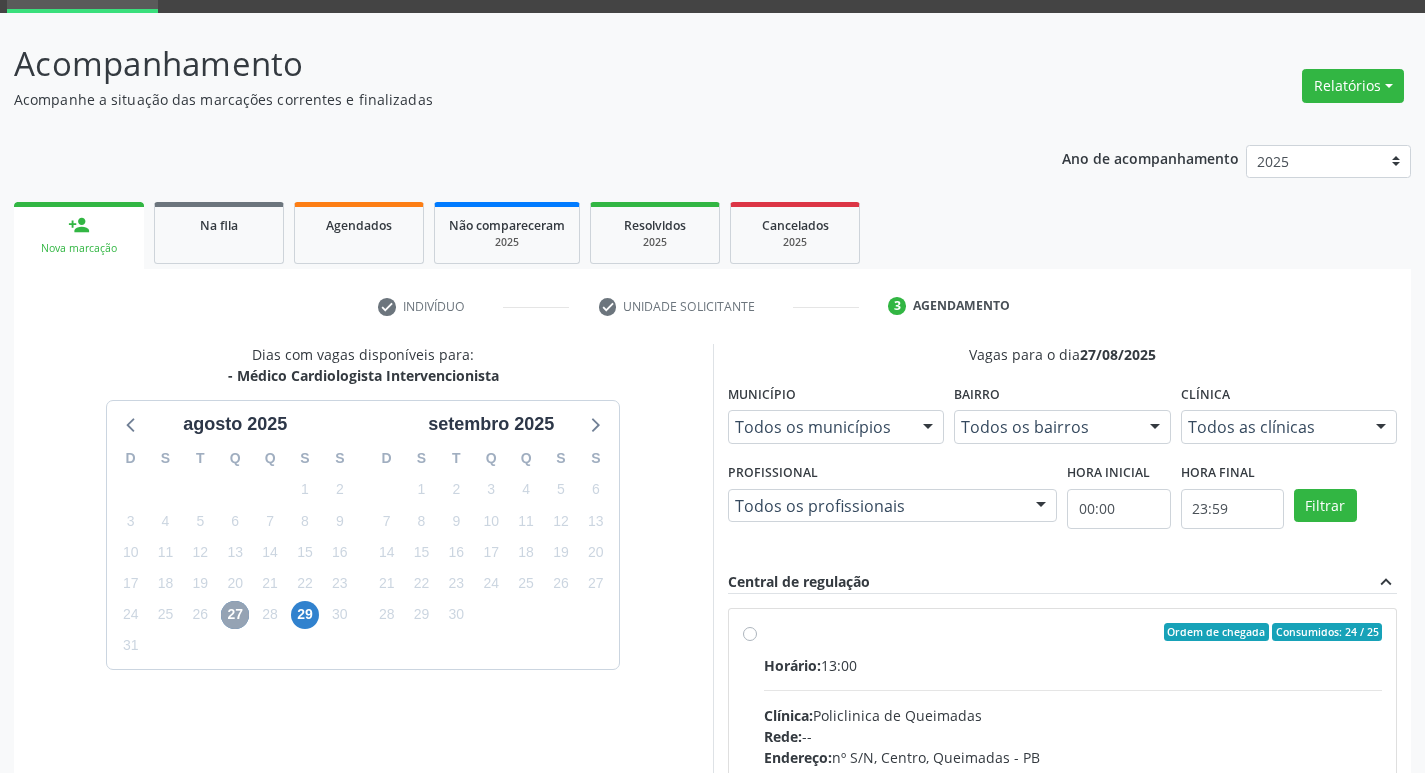 scroll, scrollTop: 386, scrollLeft: 0, axis: vertical 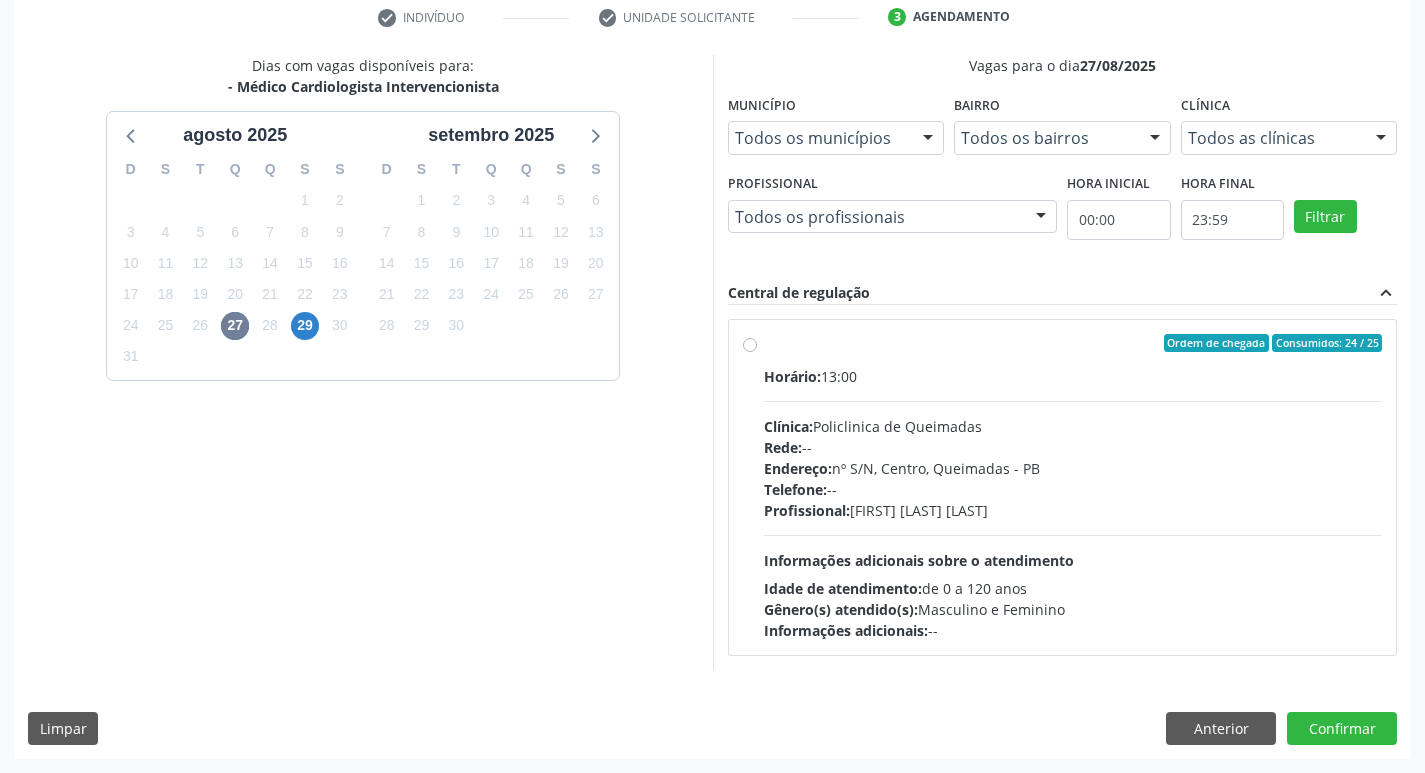 click on "Profissional:
Filipe Rodrigues Pinto" at bounding box center [1073, 510] 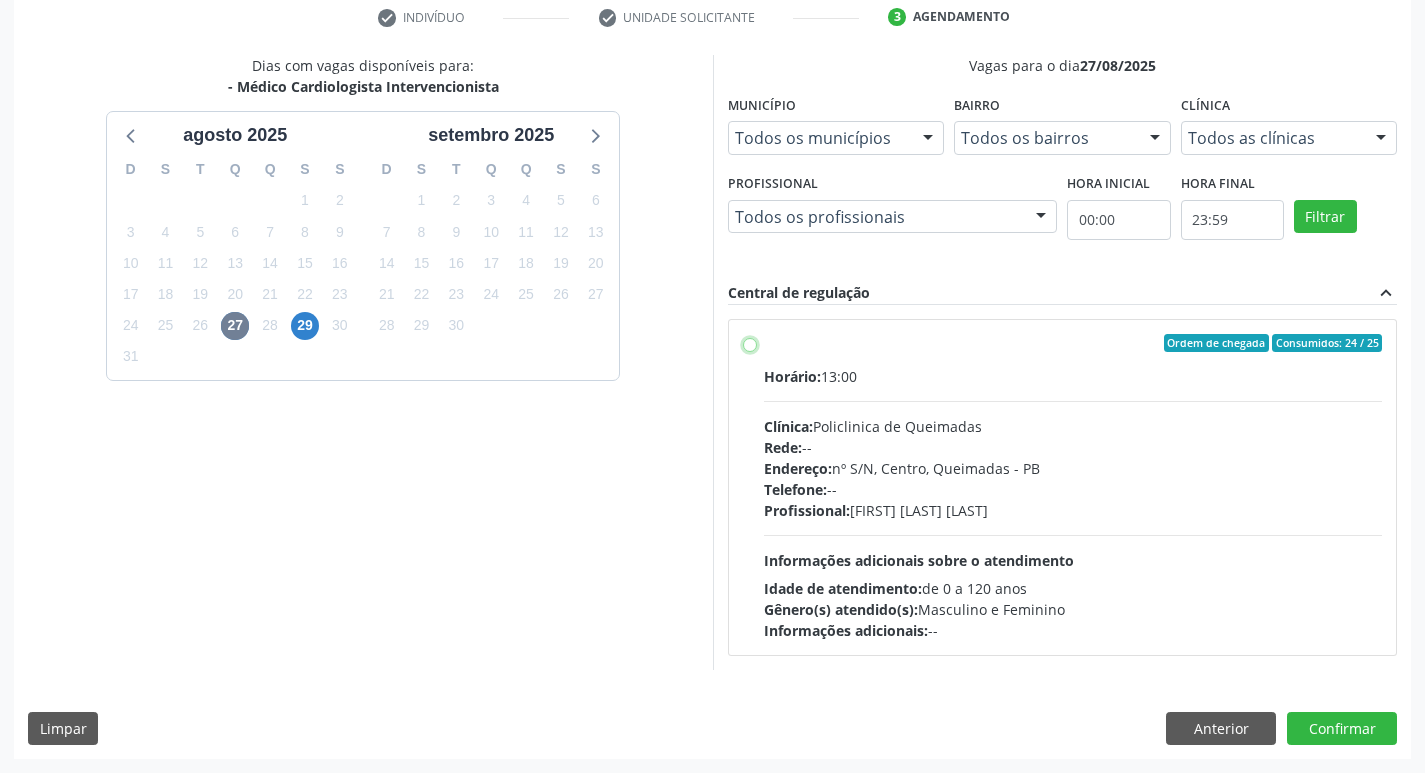 radio on "true" 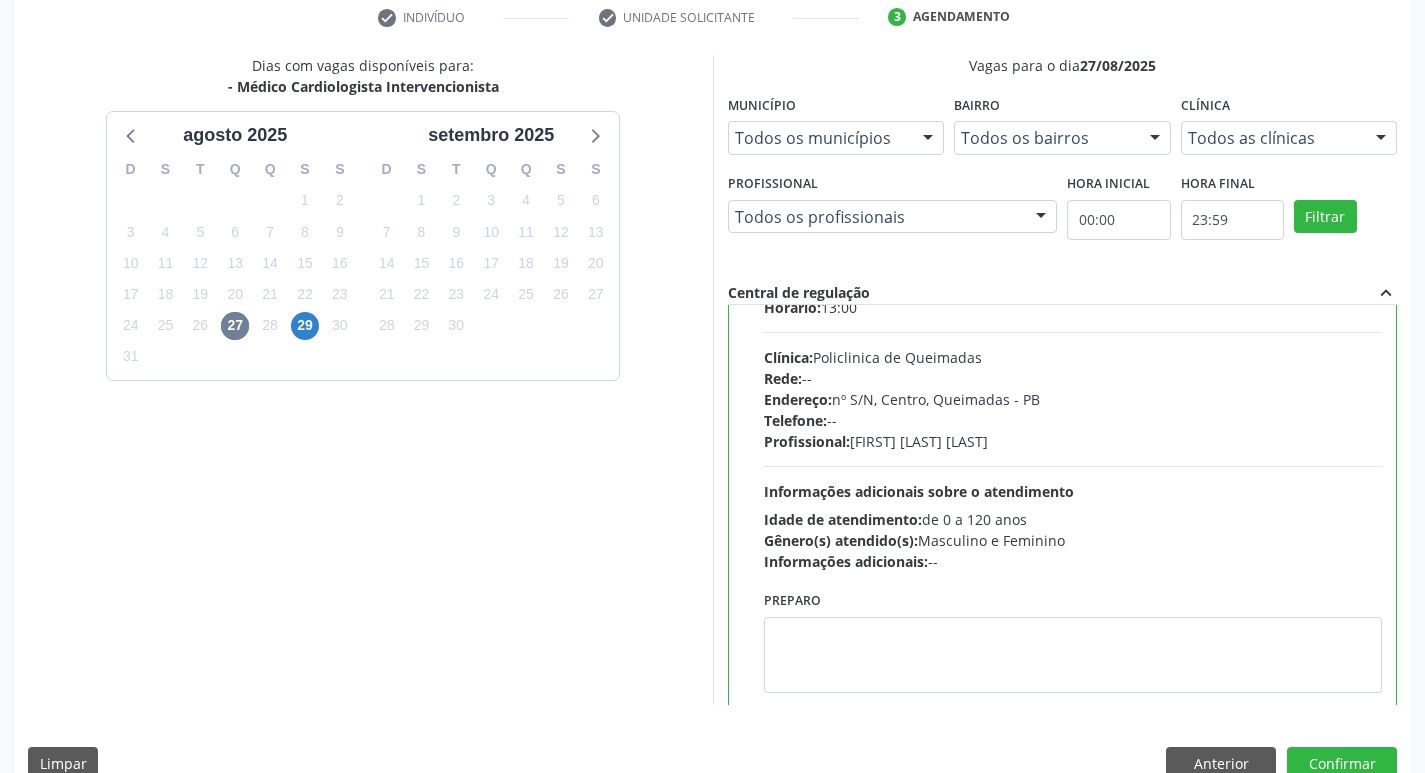 scroll, scrollTop: 99, scrollLeft: 0, axis: vertical 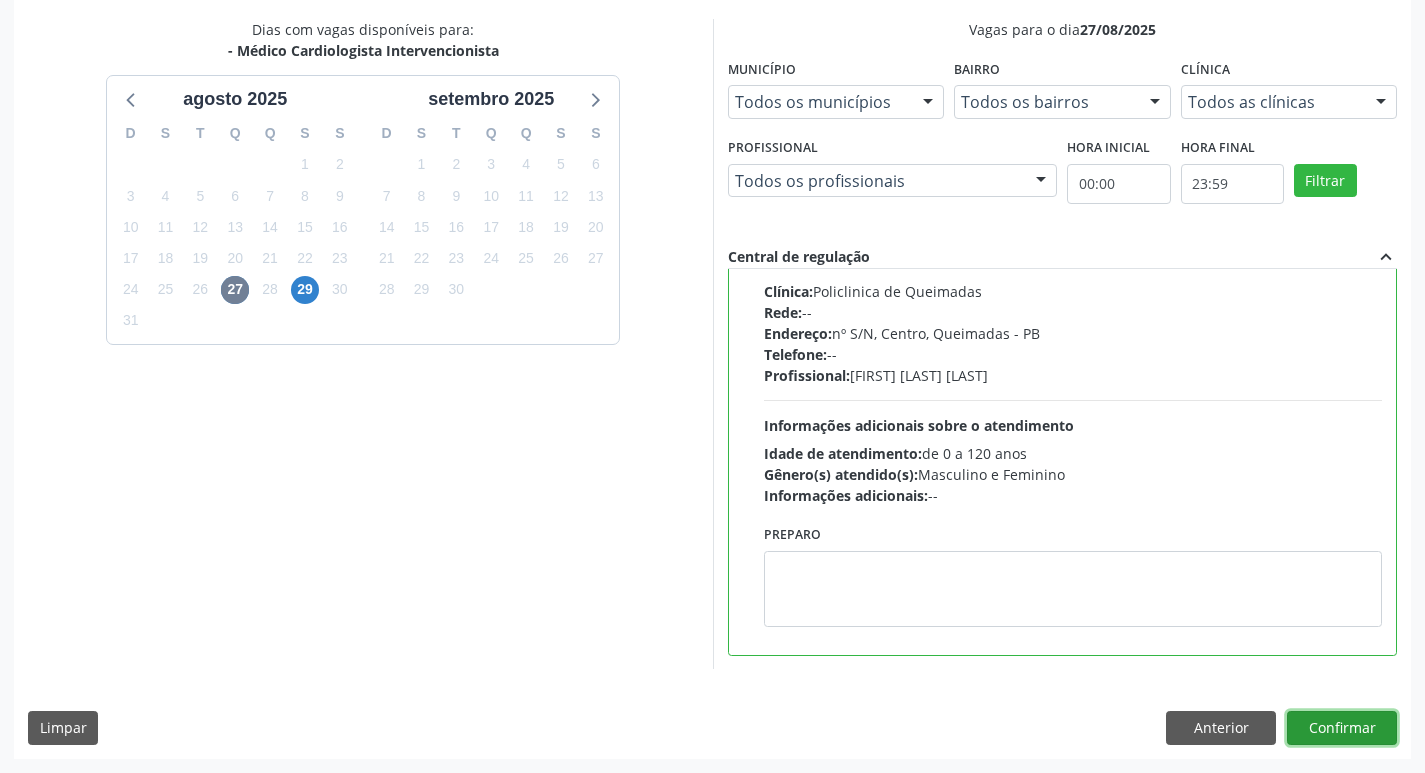 click on "Confirmar" at bounding box center (1342, 728) 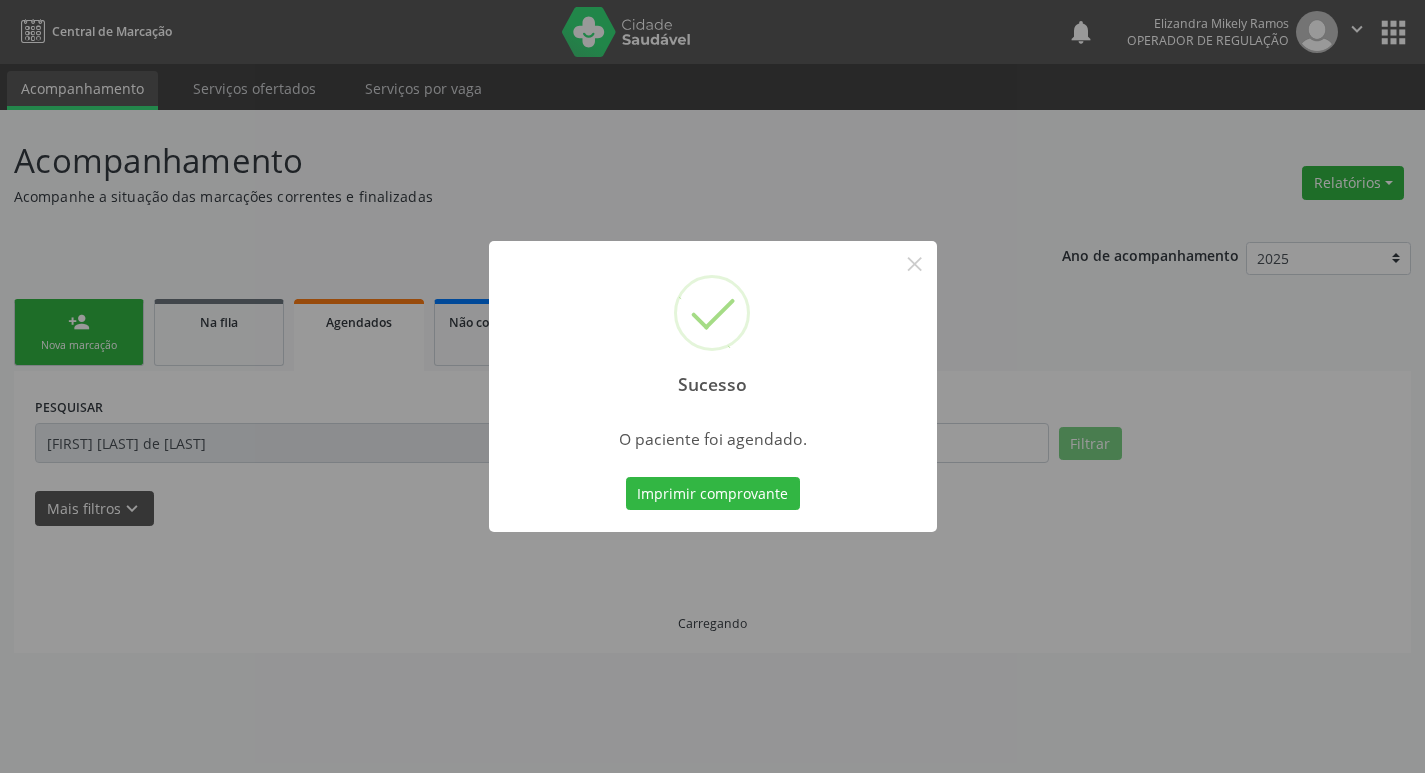 scroll, scrollTop: 0, scrollLeft: 0, axis: both 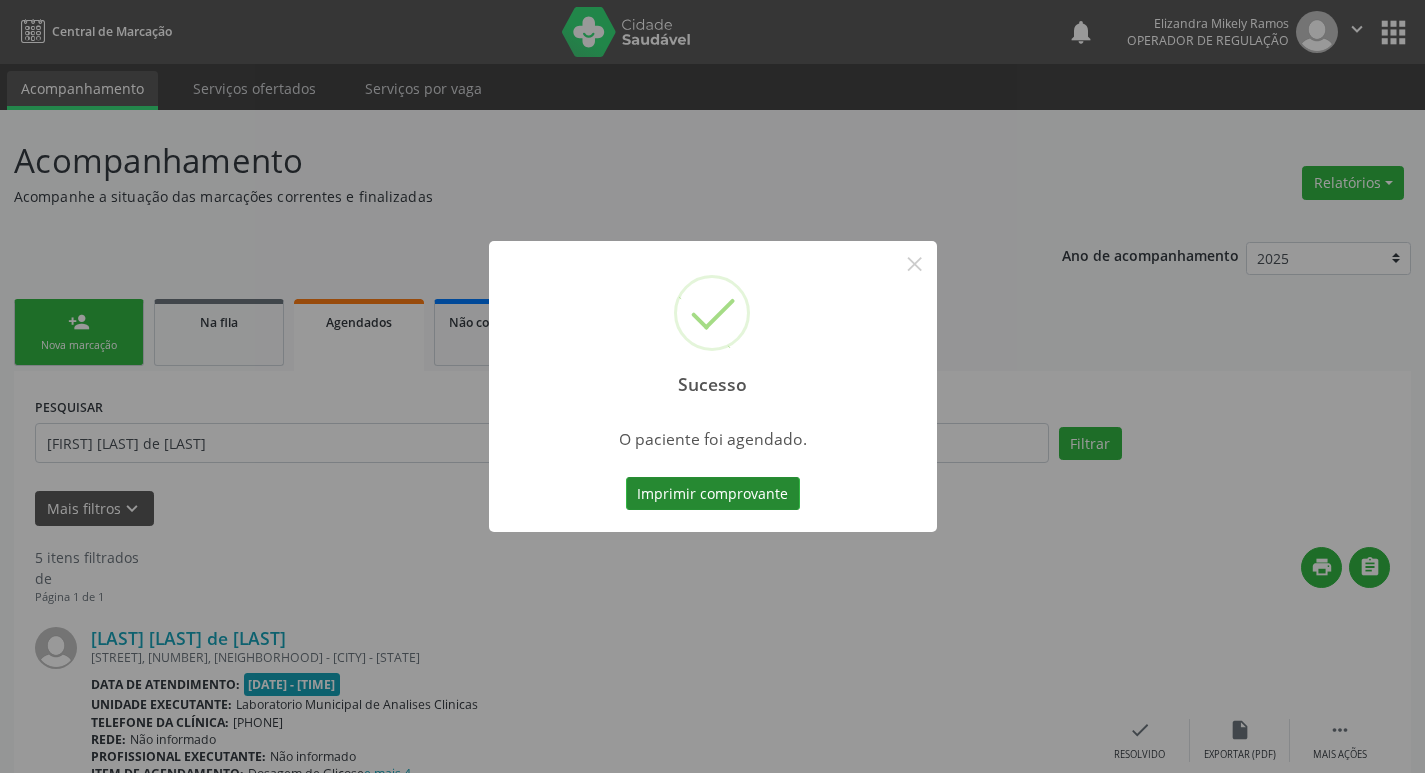click on "Imprimir comprovante" at bounding box center (713, 494) 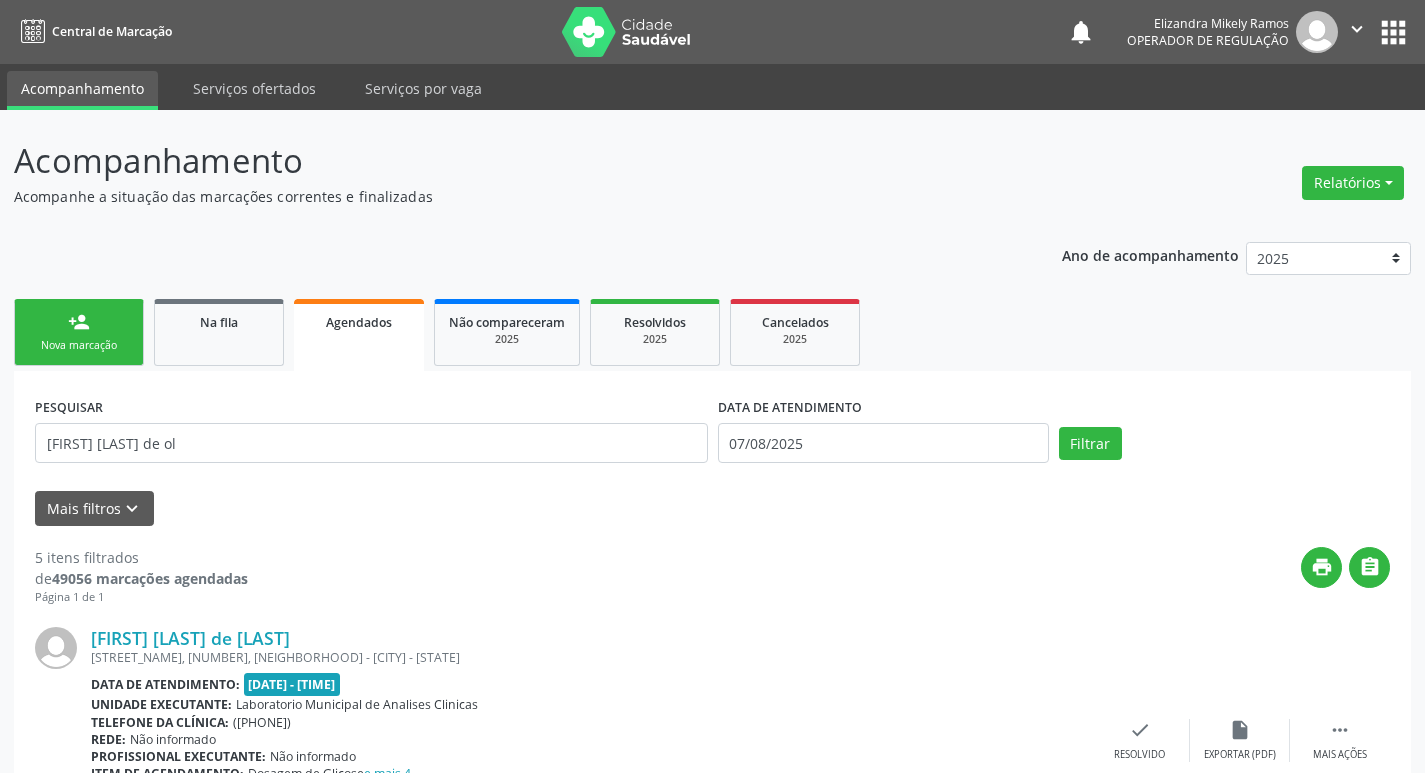 click on "Agendados" at bounding box center [359, 322] 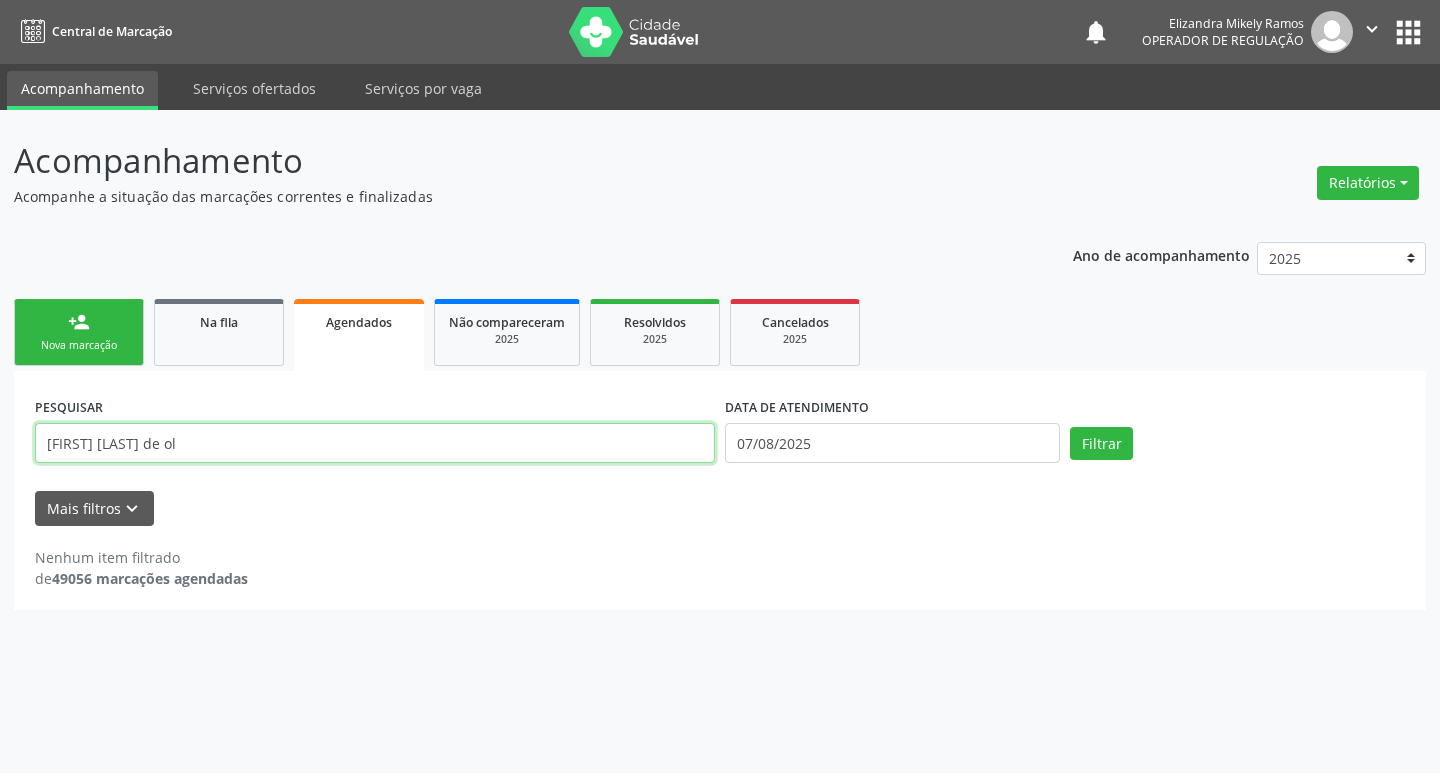 click on "derivania alves de ol" at bounding box center (375, 443) 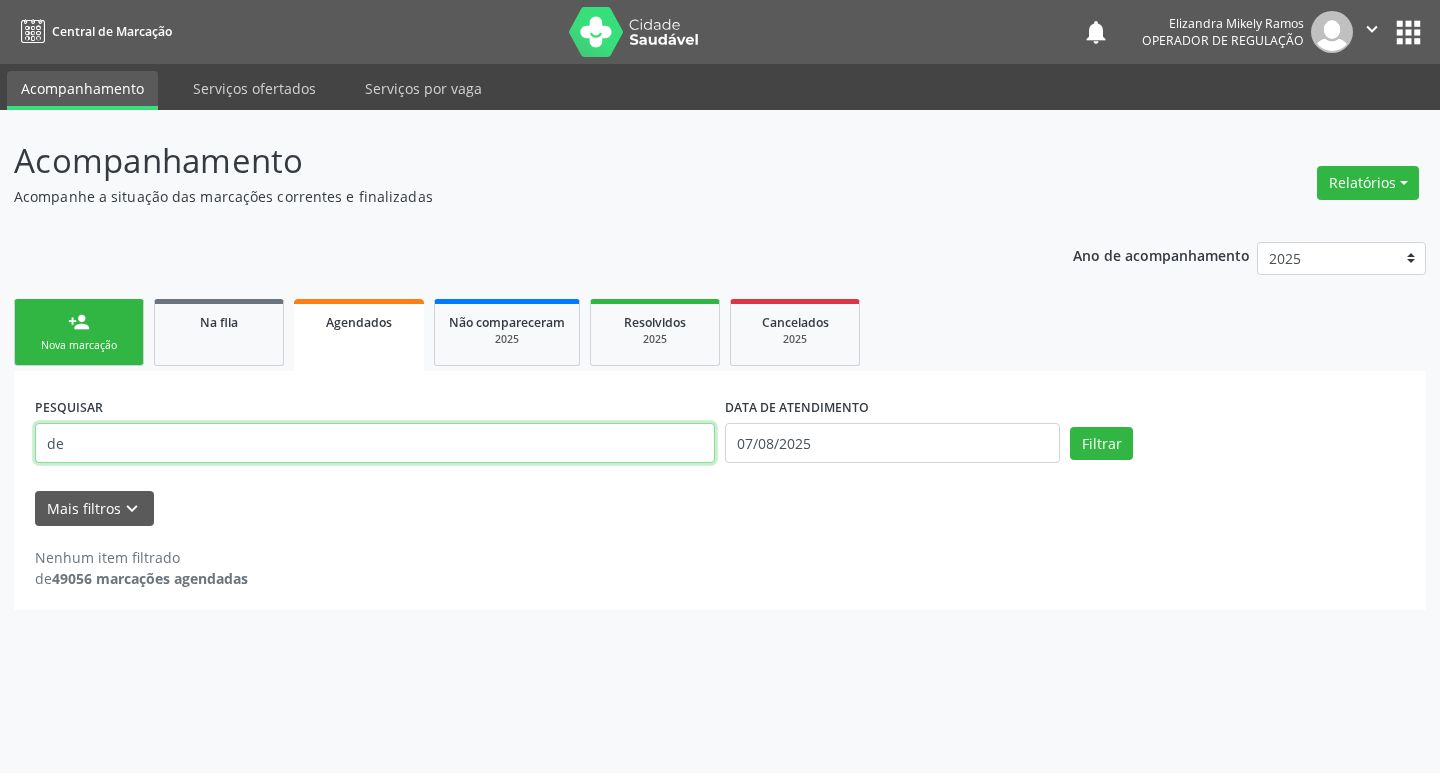 type on "d" 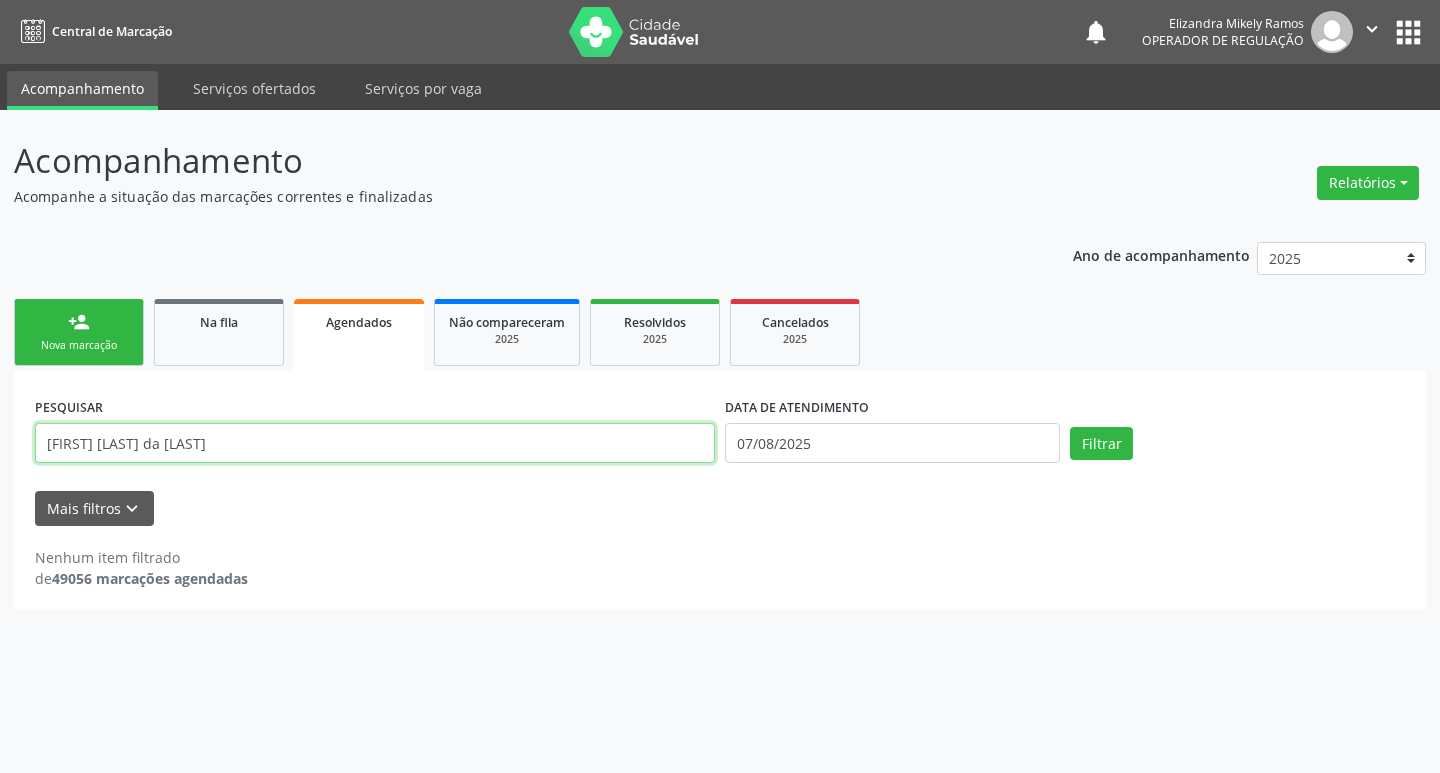 type on "[FIRST] [LAST] [LAST] [LAST]" 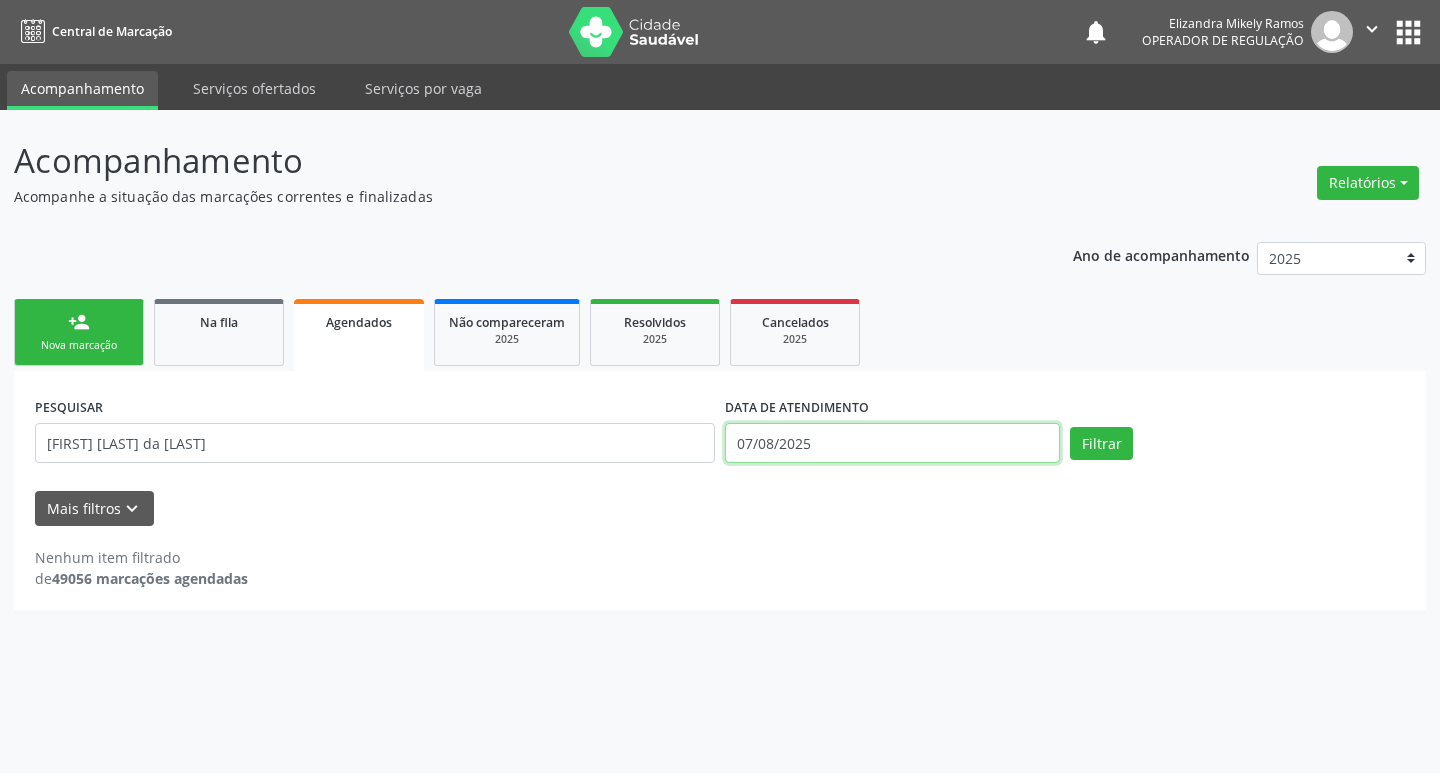 click on "07/08/2025" at bounding box center (892, 443) 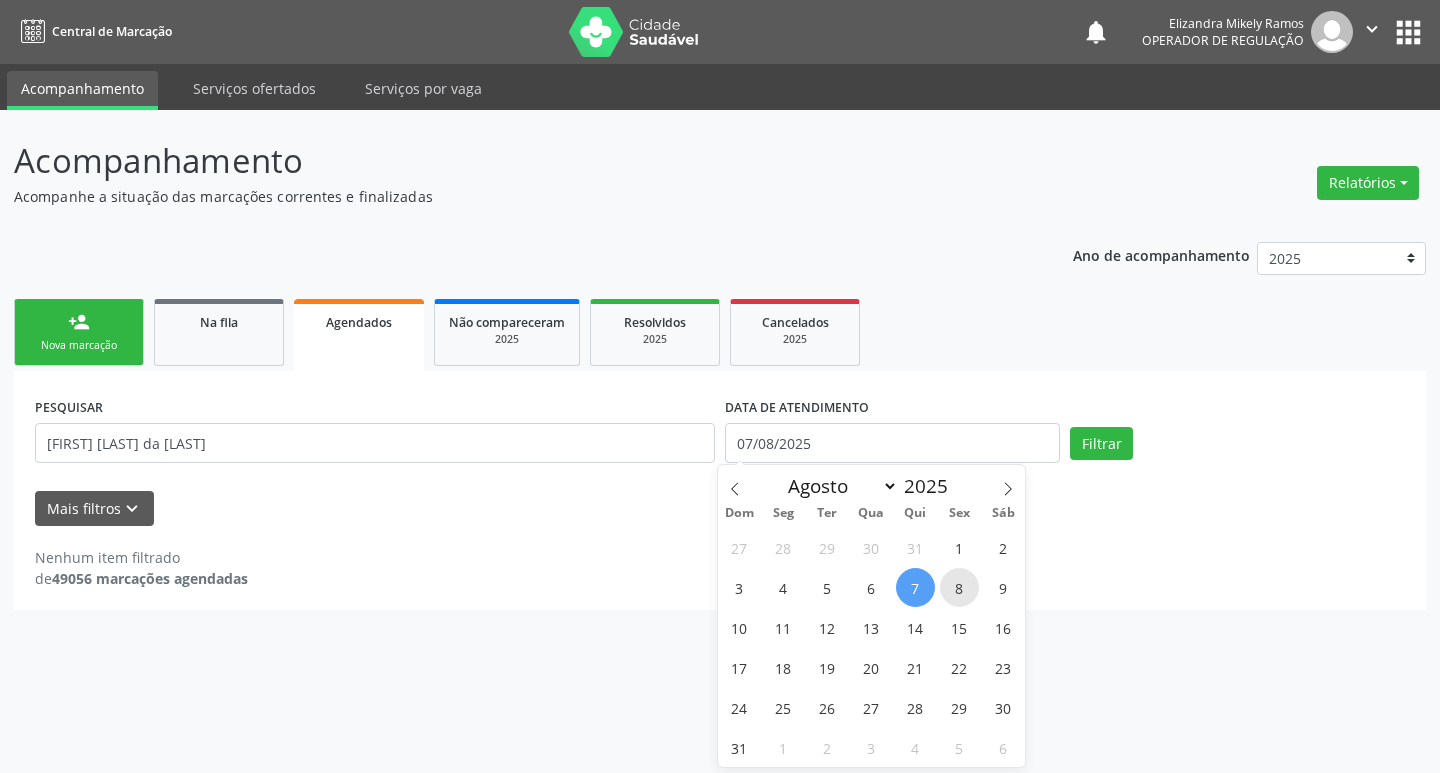 click on "8" at bounding box center (959, 587) 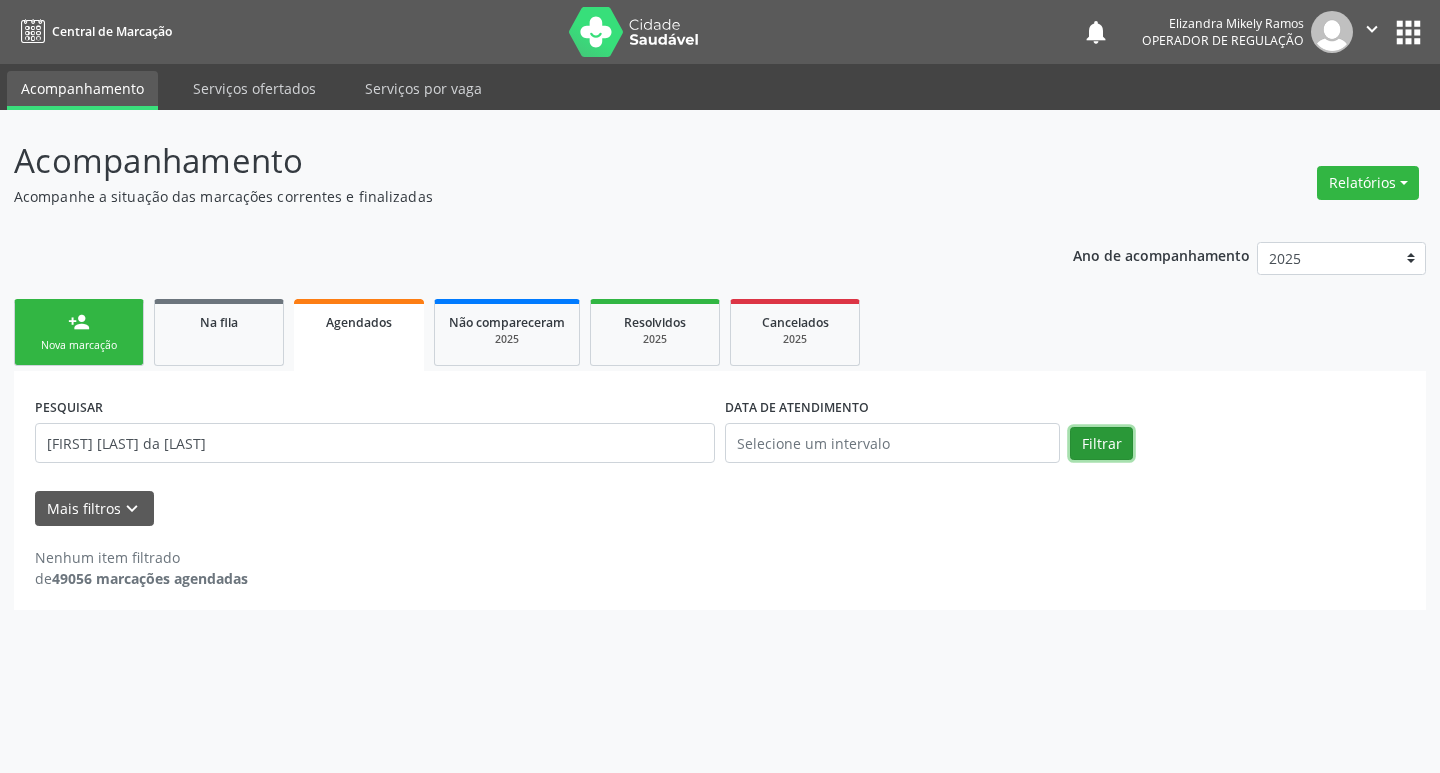 click on "Filtrar" at bounding box center [1101, 444] 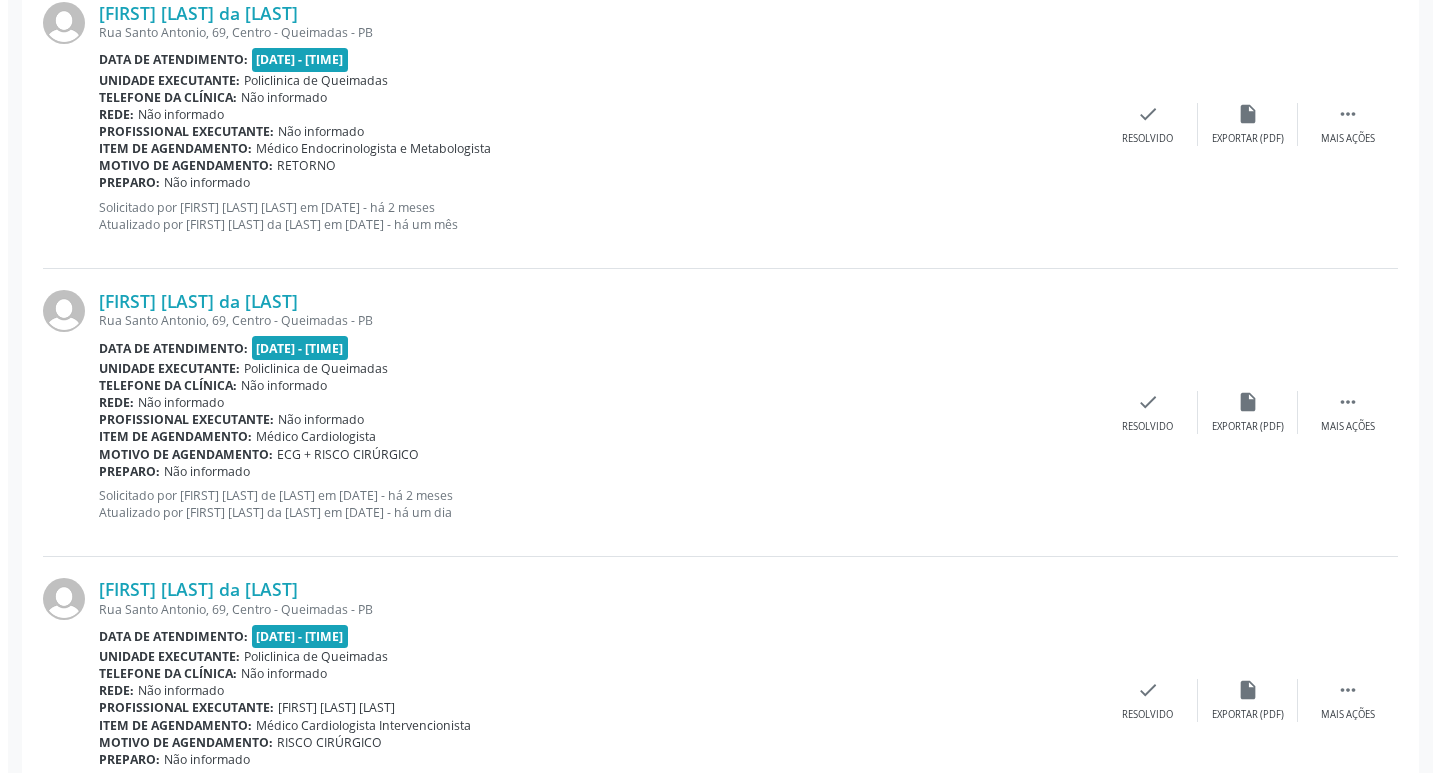 scroll, scrollTop: 1002, scrollLeft: 0, axis: vertical 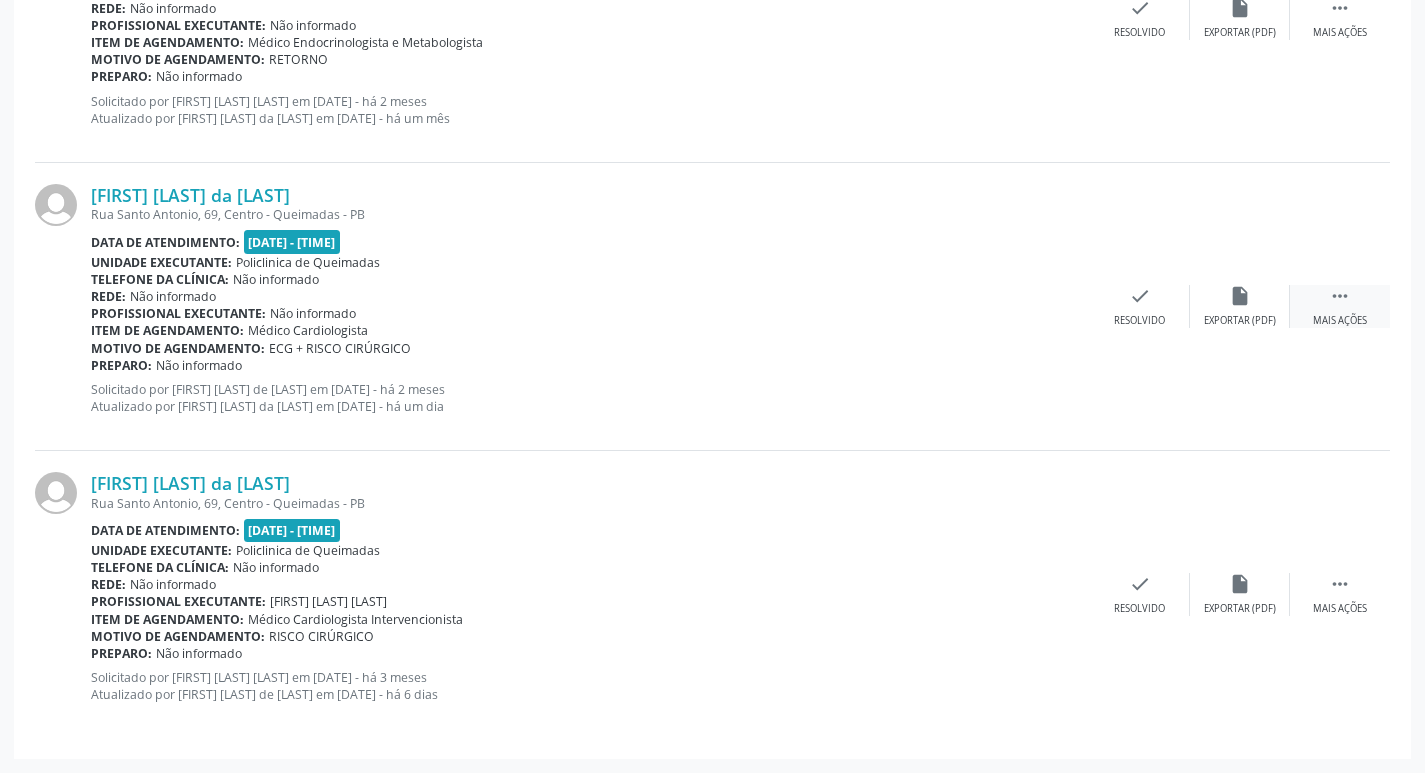 click on "" at bounding box center (1340, 296) 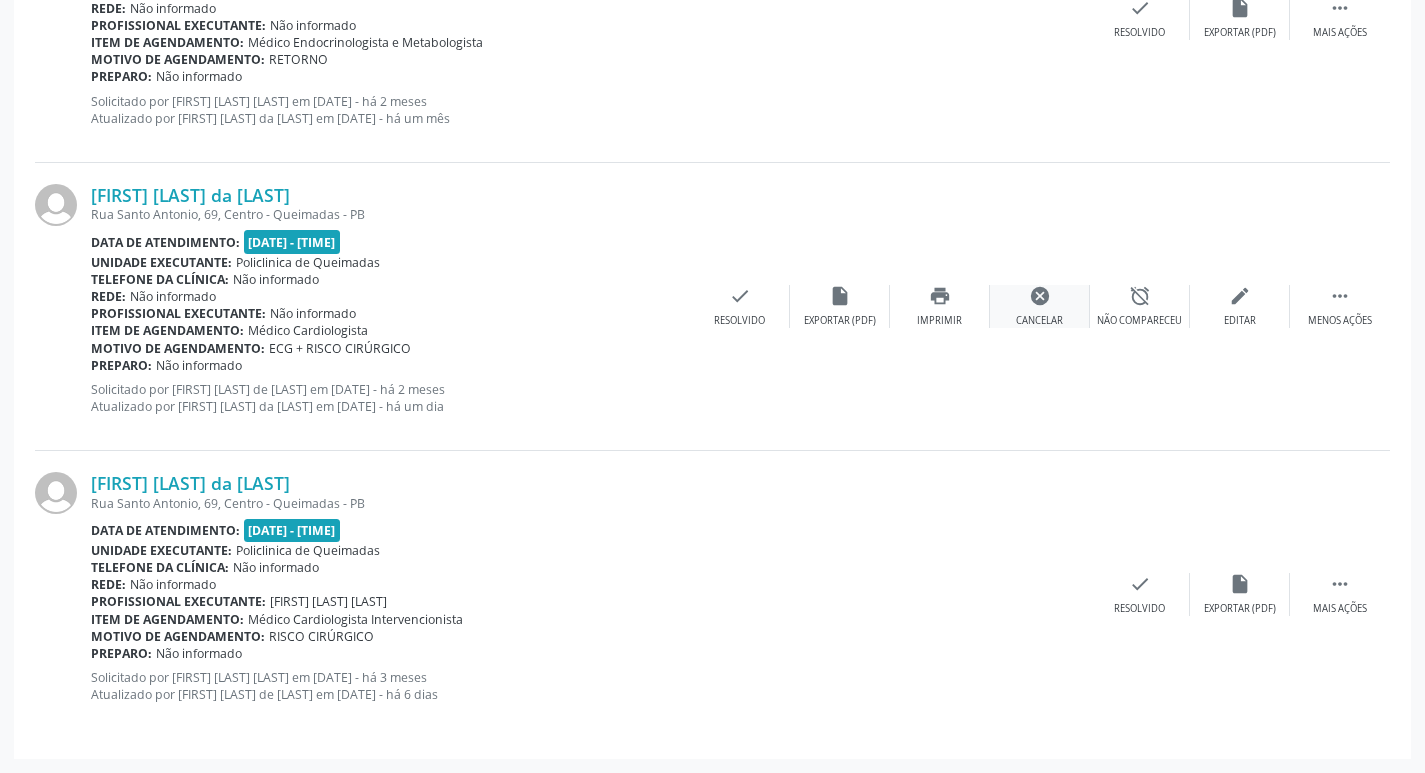 click on "cancel" at bounding box center (1040, 296) 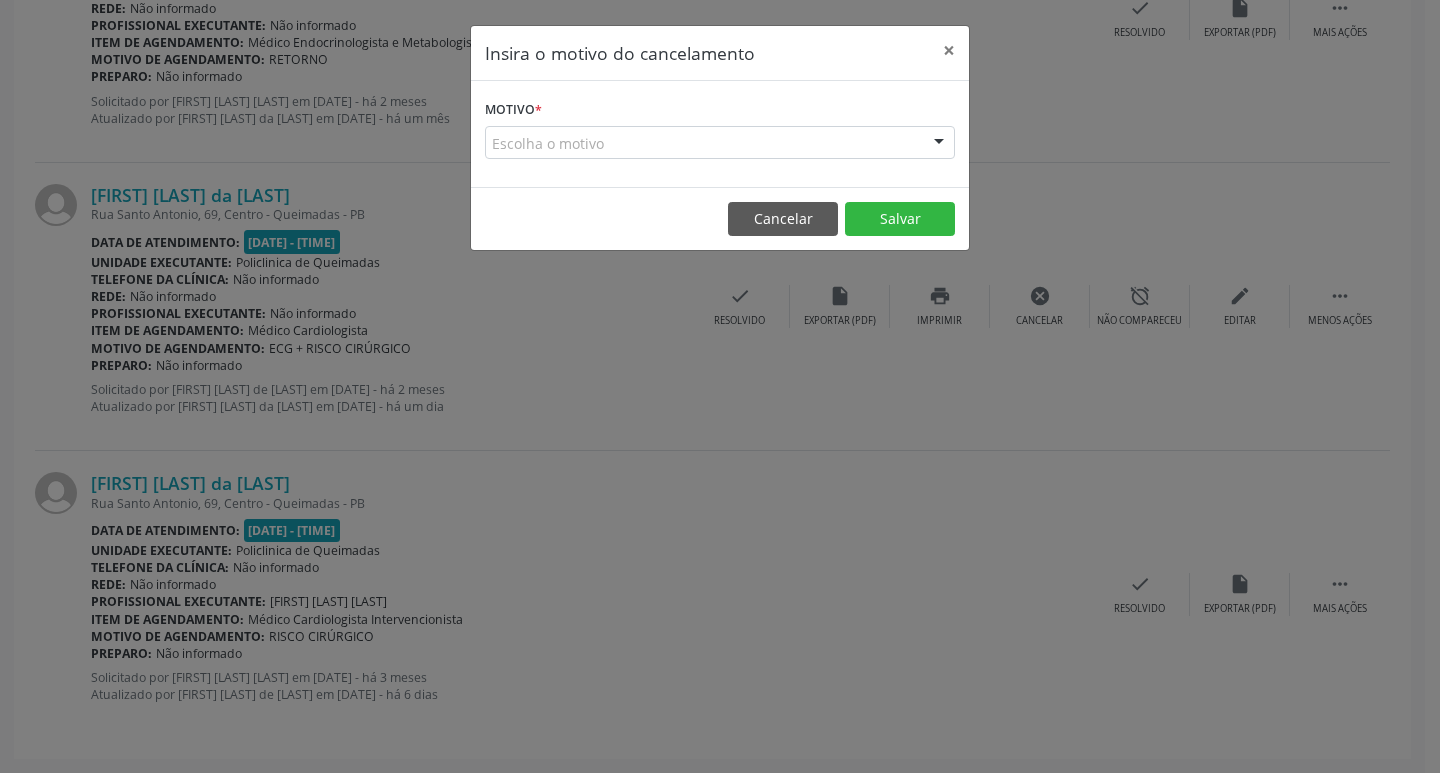 click on "Escolha o motivo" at bounding box center [720, 143] 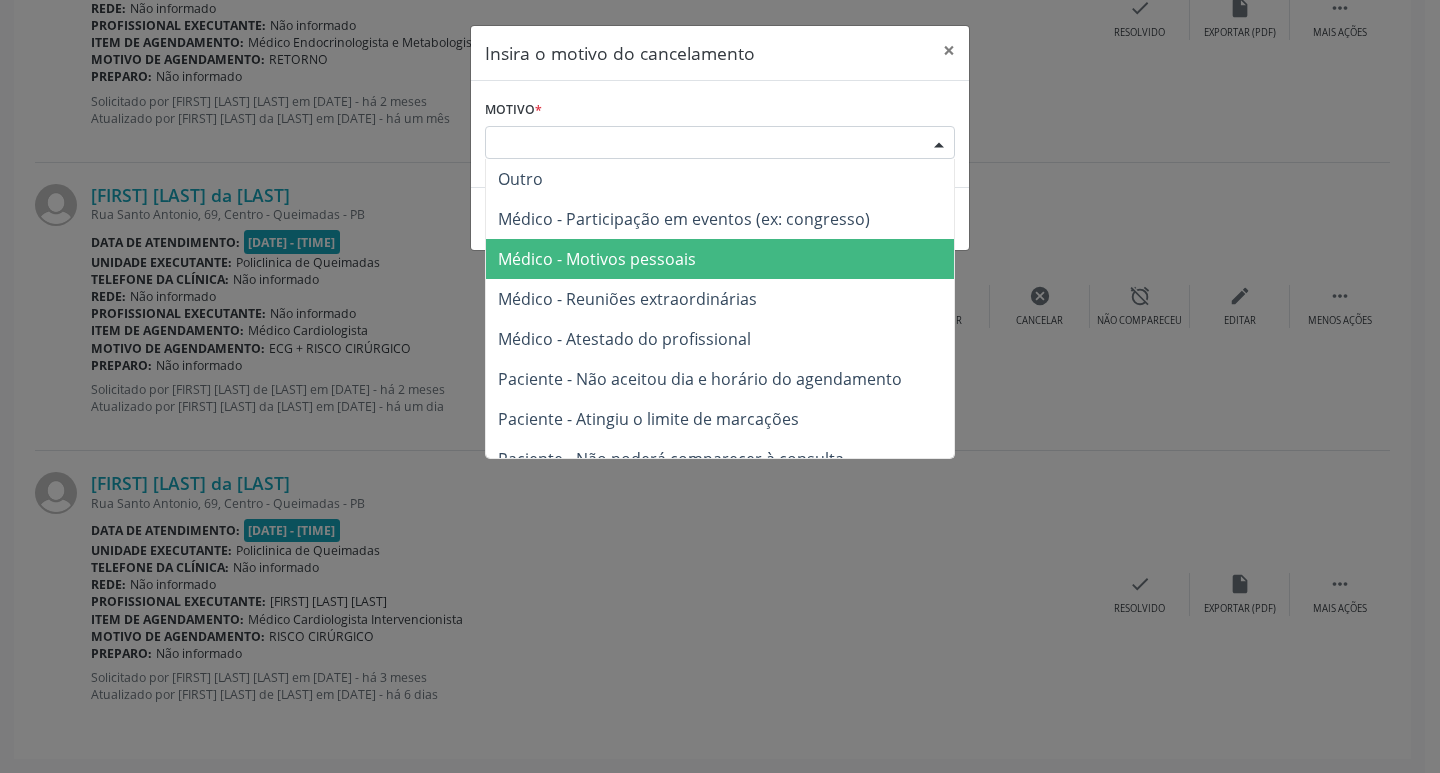 click on "Médico - Motivos pessoais" at bounding box center (597, 259) 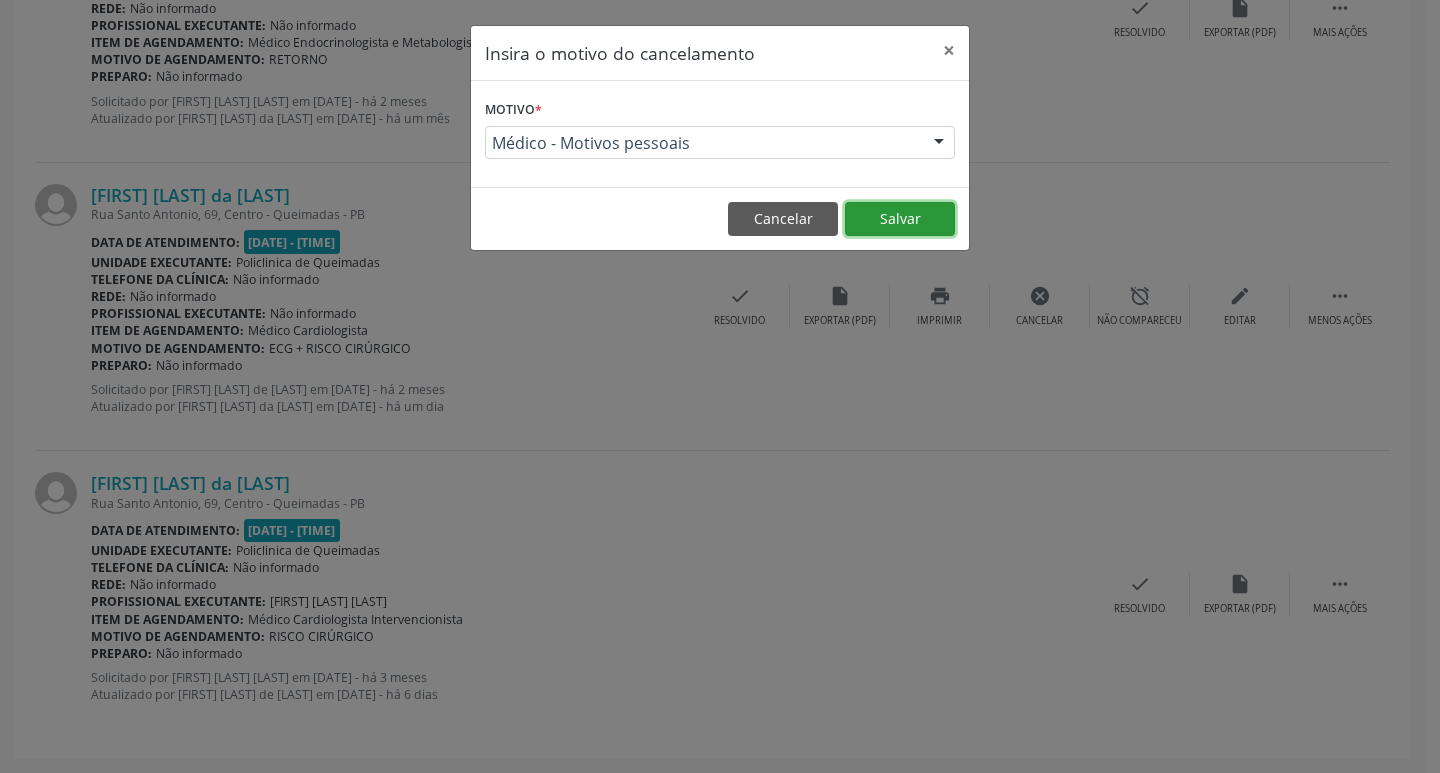 click on "Salvar" at bounding box center [900, 219] 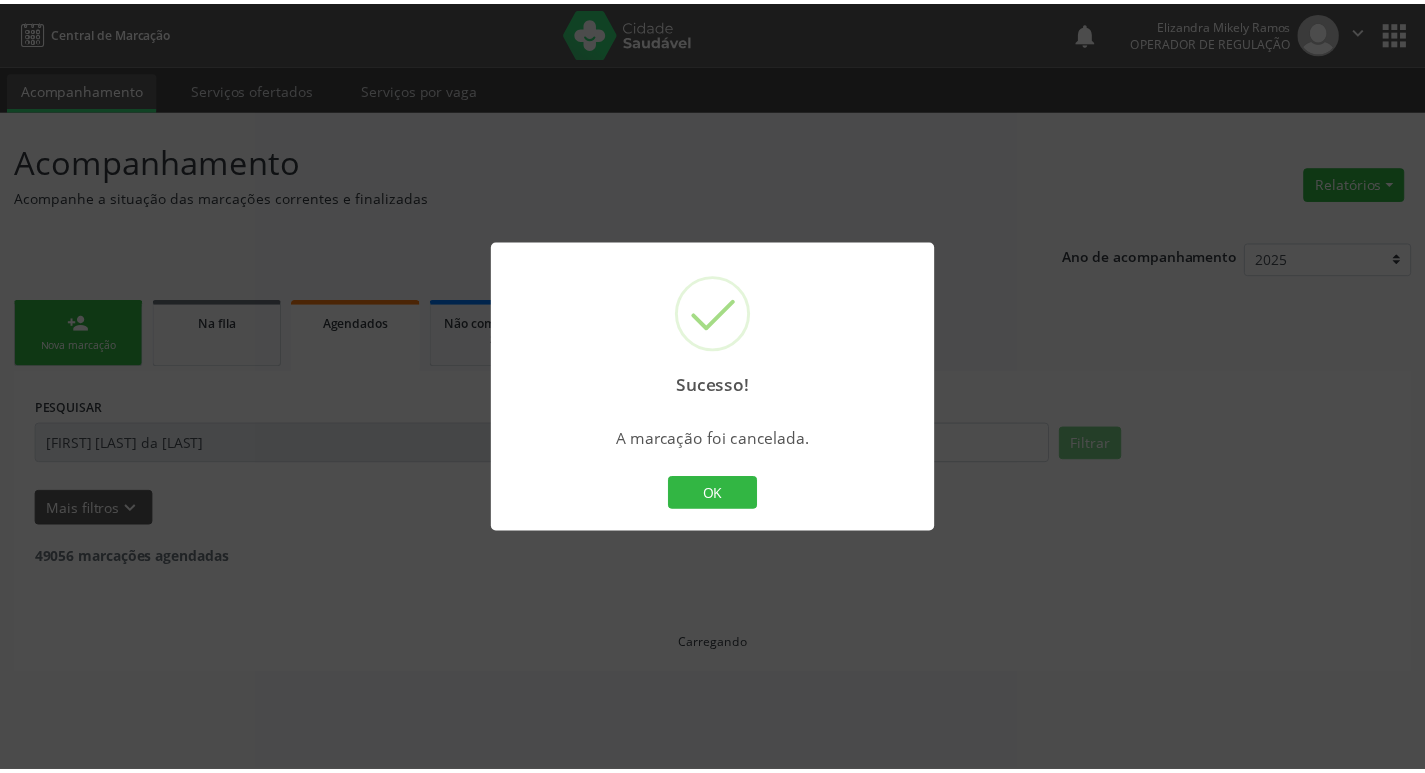 scroll, scrollTop: 0, scrollLeft: 0, axis: both 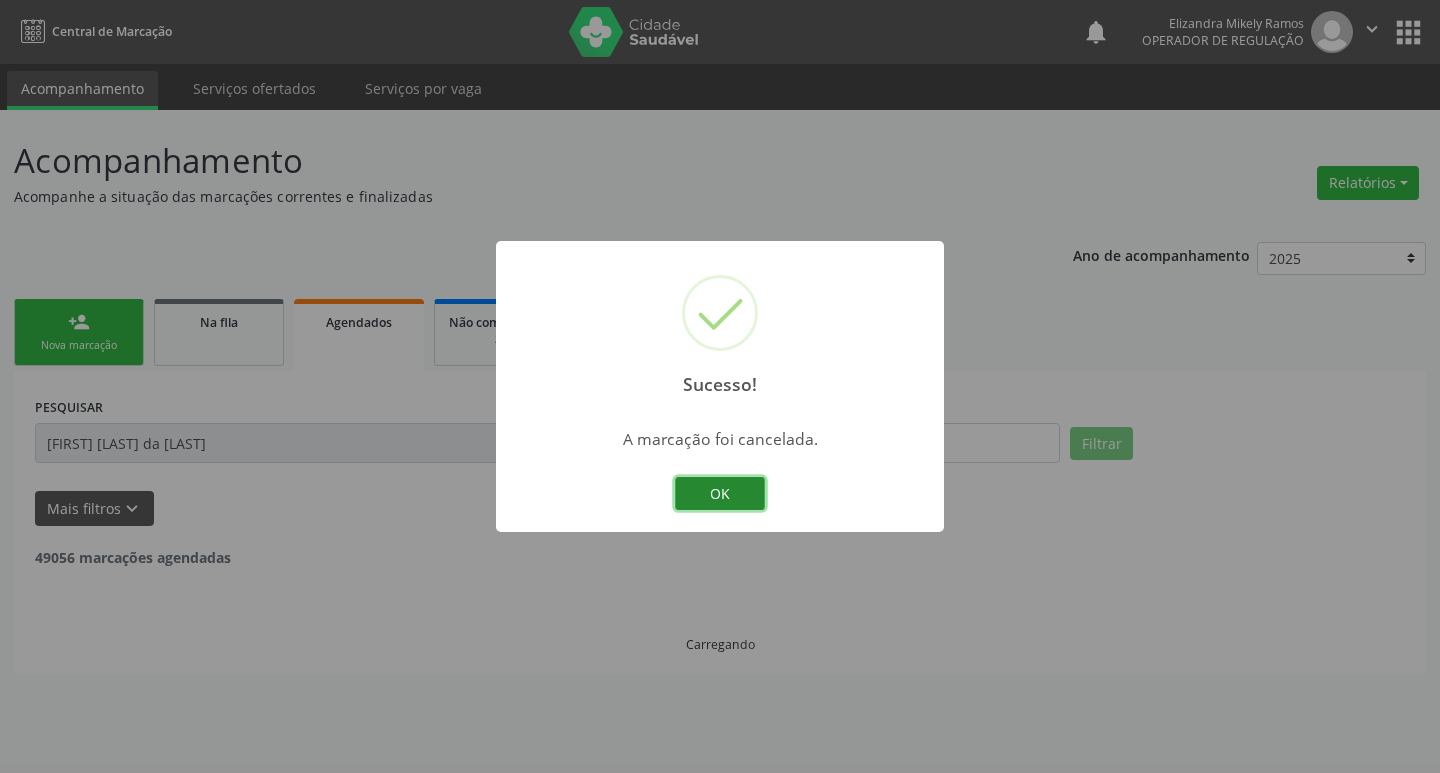 click on "OK" at bounding box center (720, 494) 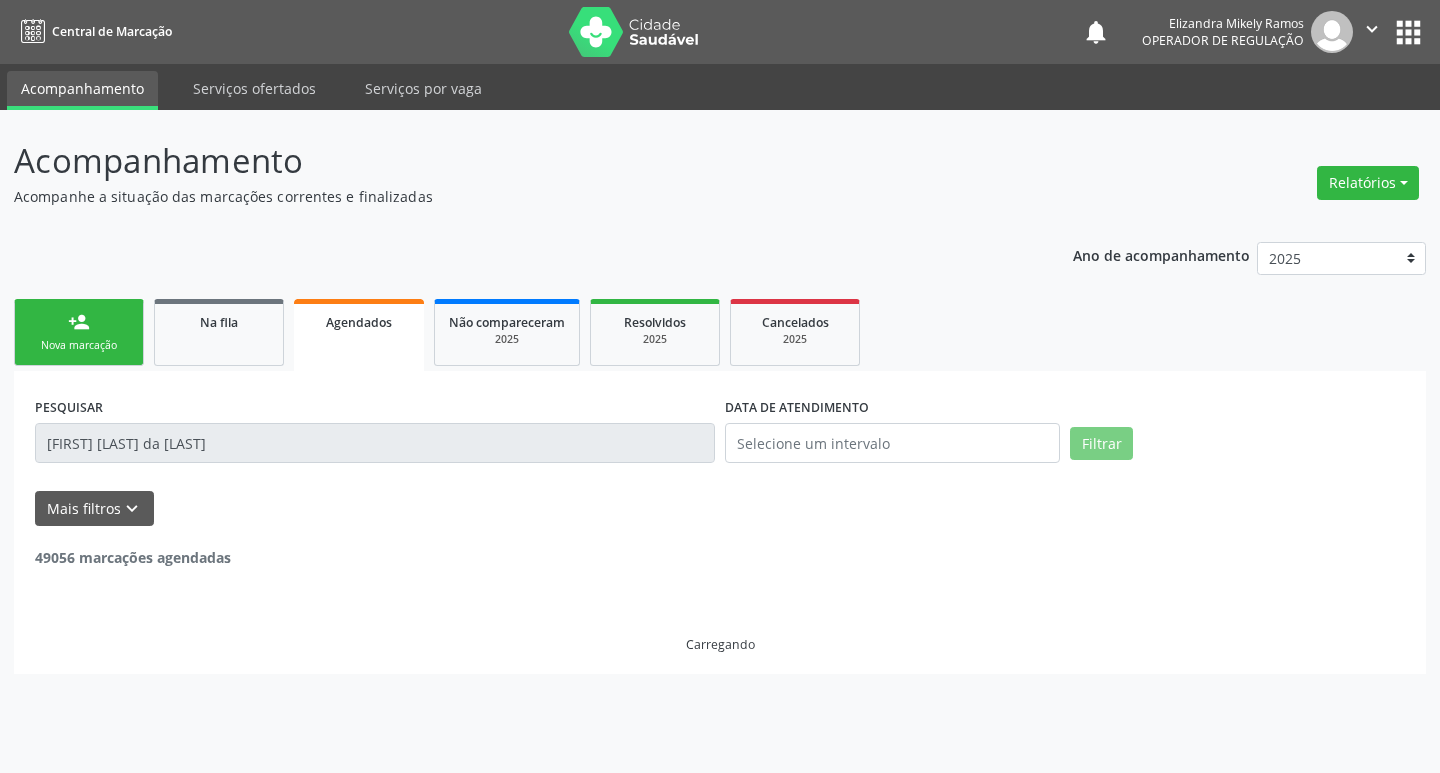 click on "person_add
Nova marcação" at bounding box center (79, 332) 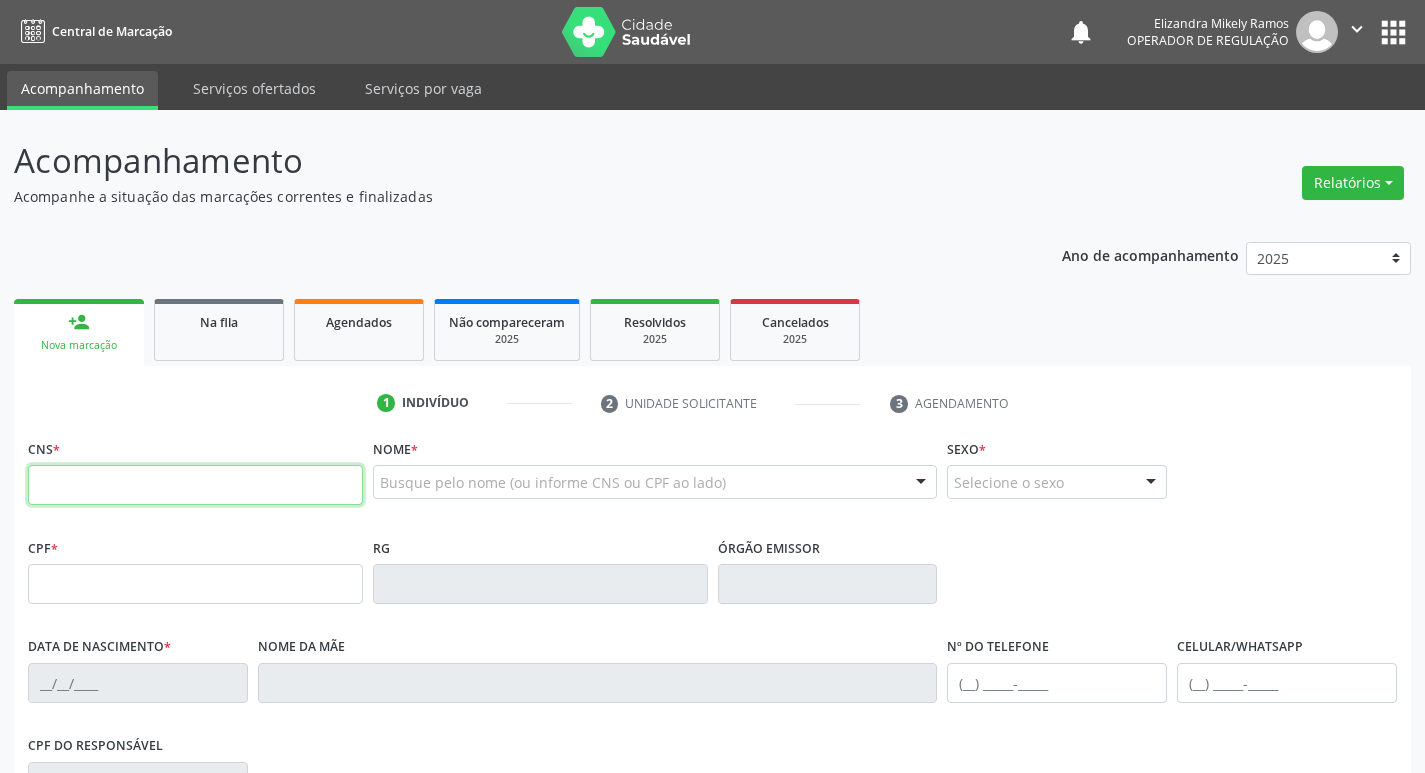 click at bounding box center (195, 485) 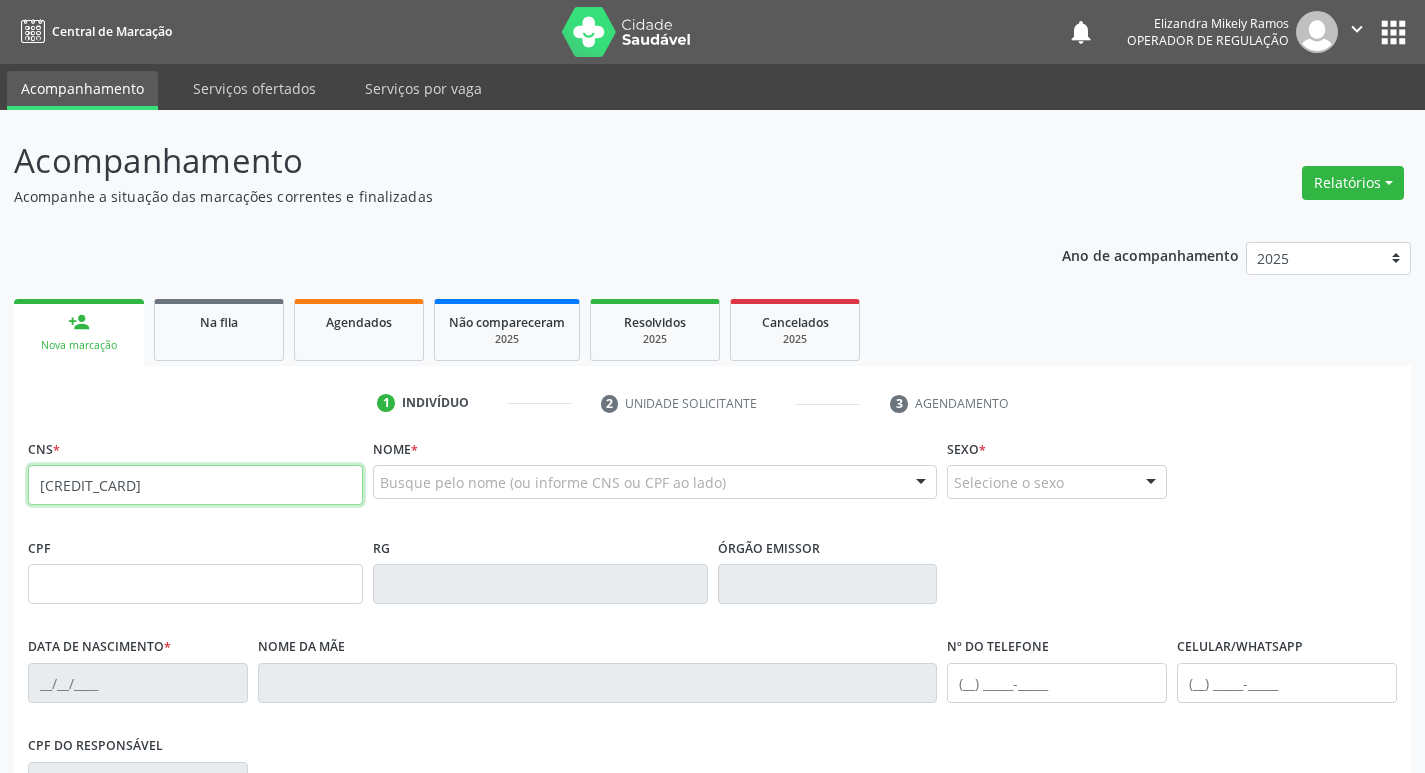 type on "705 0002 0111 0852" 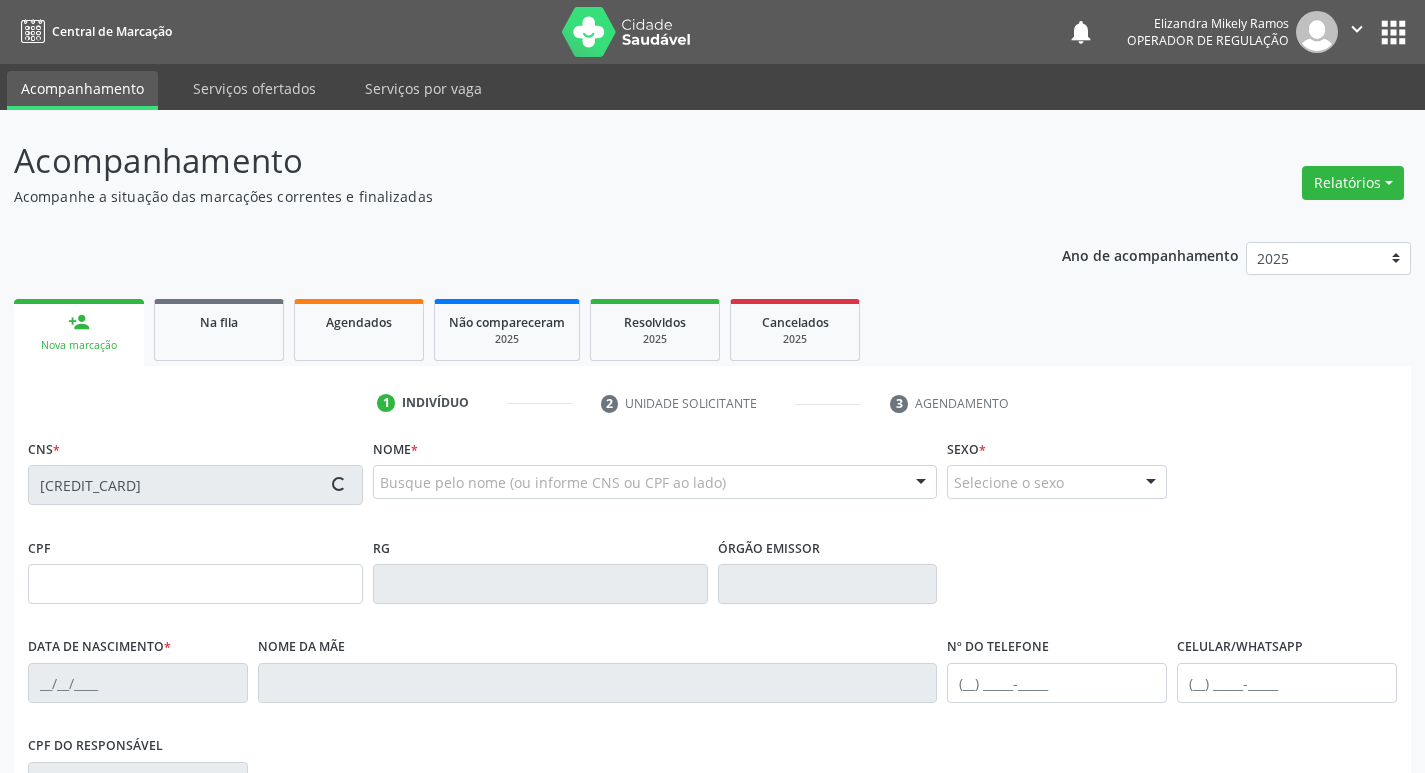 type on "039.510.944-27" 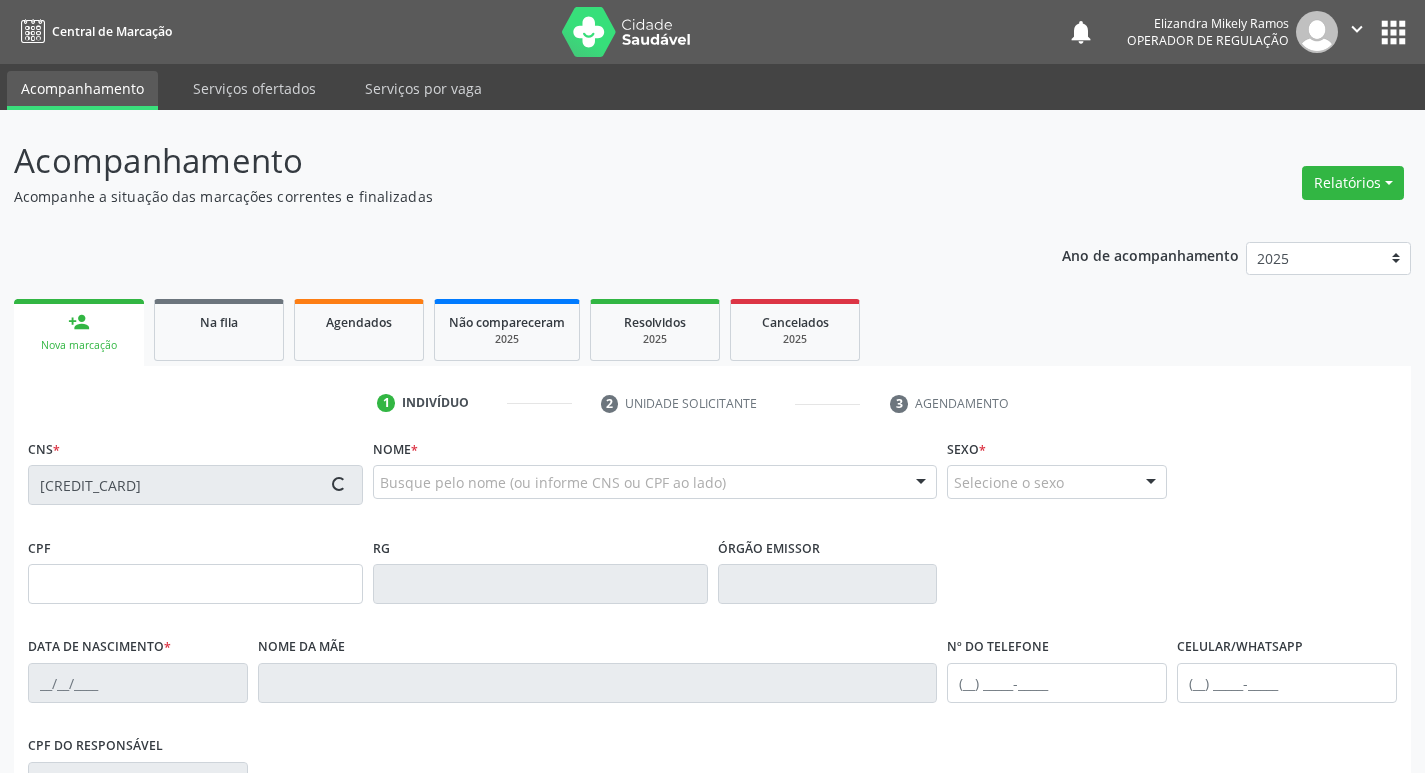type on "29/01/1974" 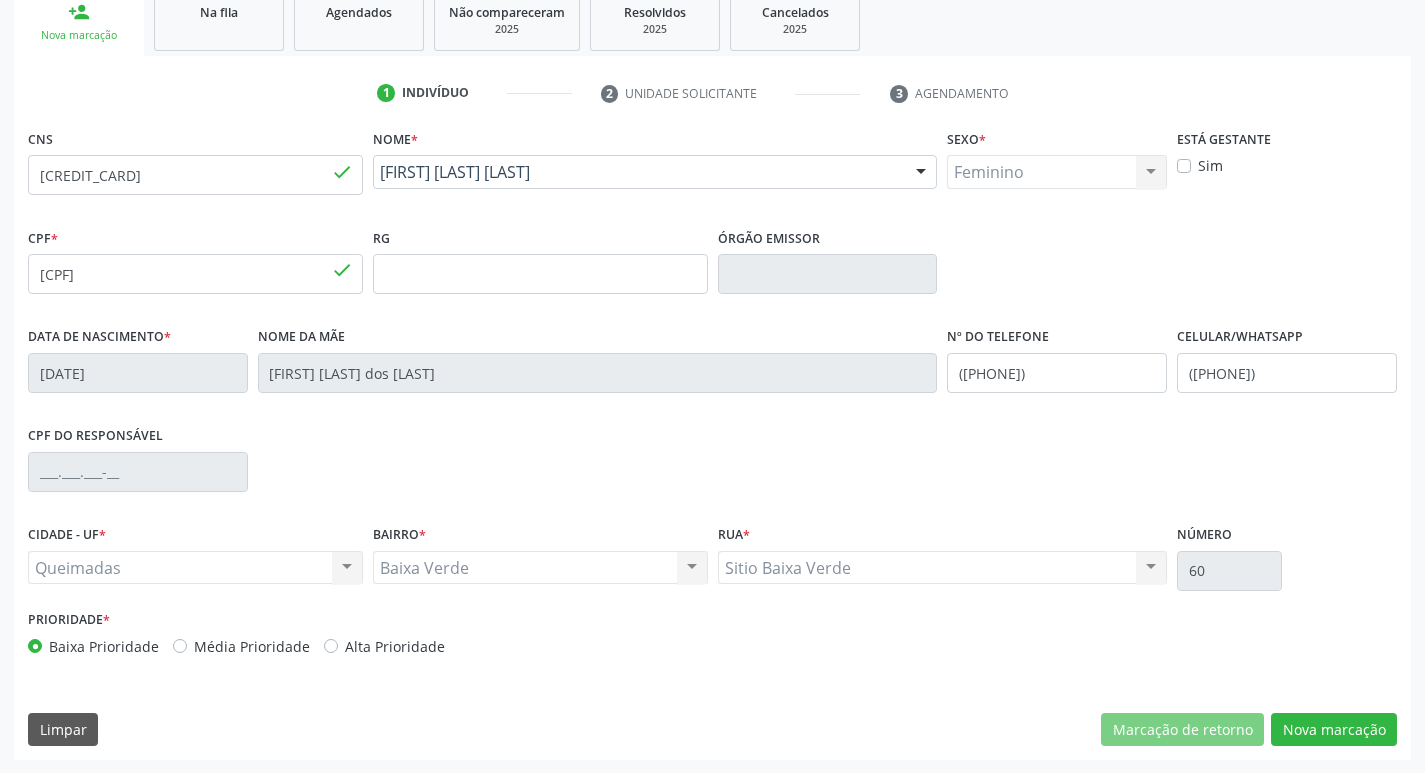 scroll, scrollTop: 311, scrollLeft: 0, axis: vertical 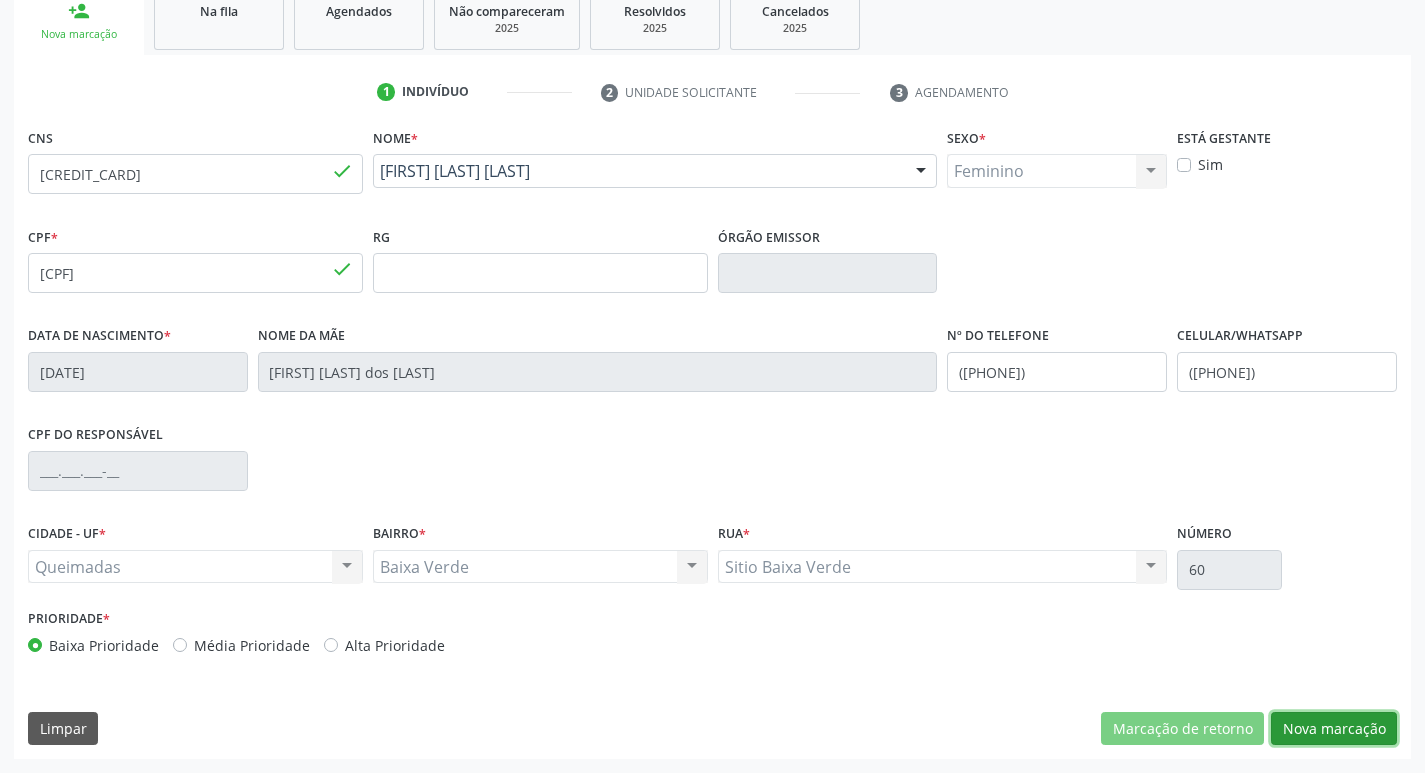 click on "Nova marcação" at bounding box center [1334, 729] 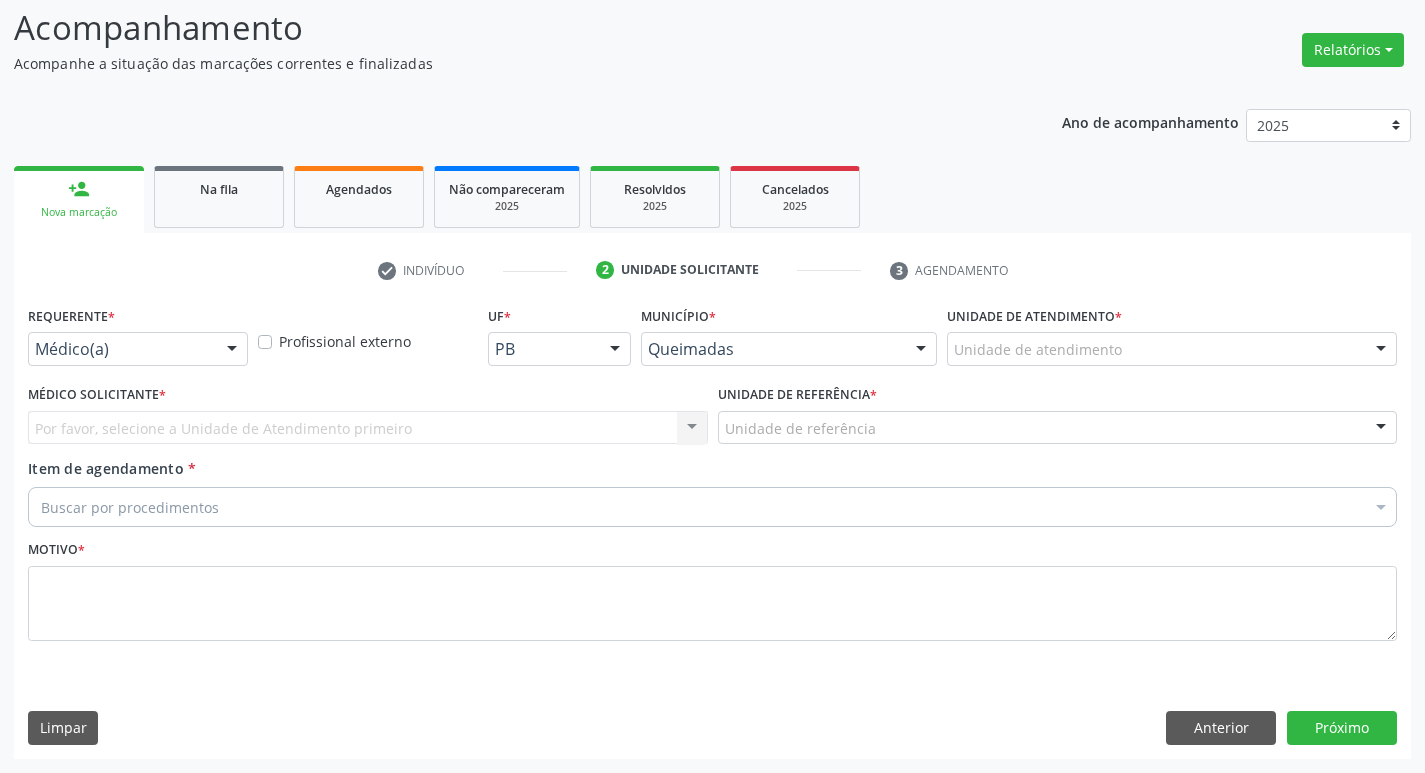 scroll, scrollTop: 133, scrollLeft: 0, axis: vertical 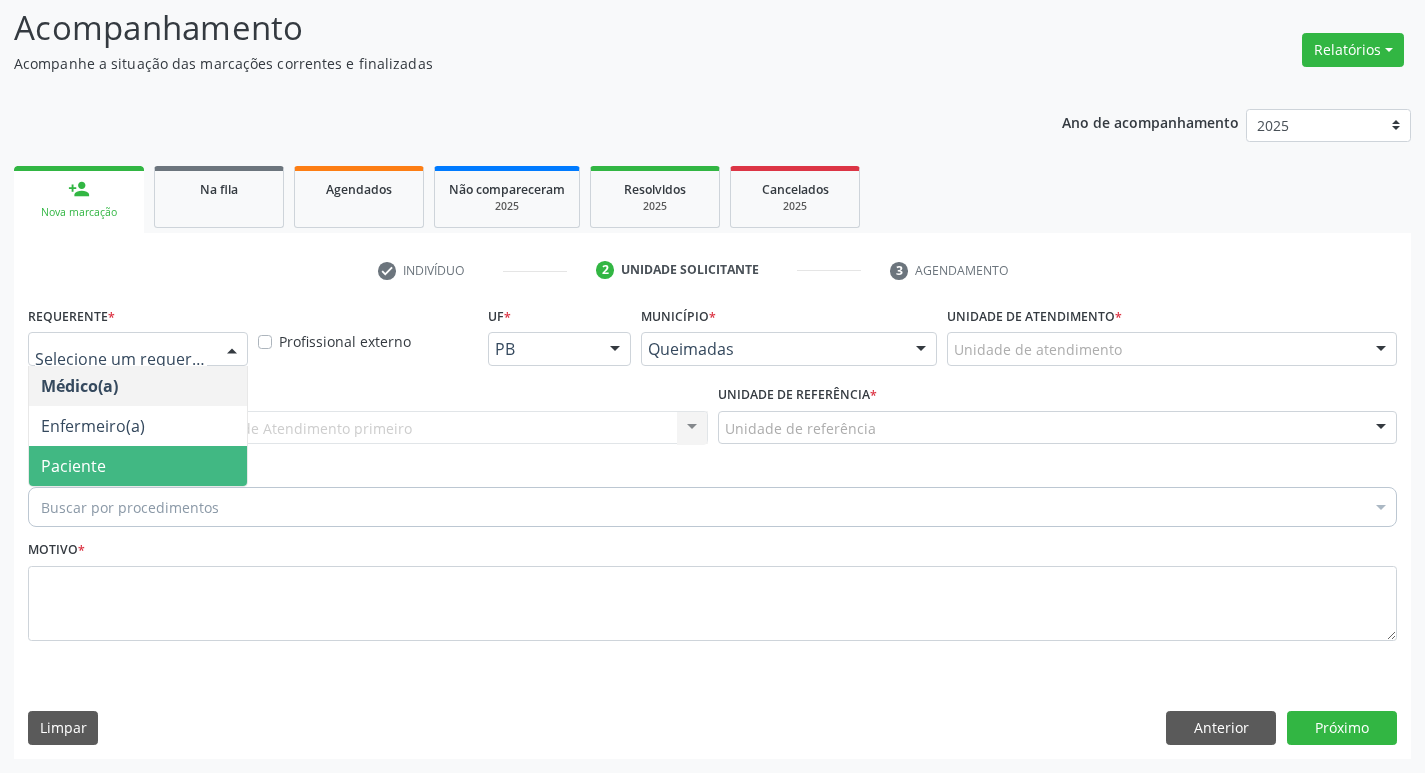 click on "Paciente" at bounding box center (138, 466) 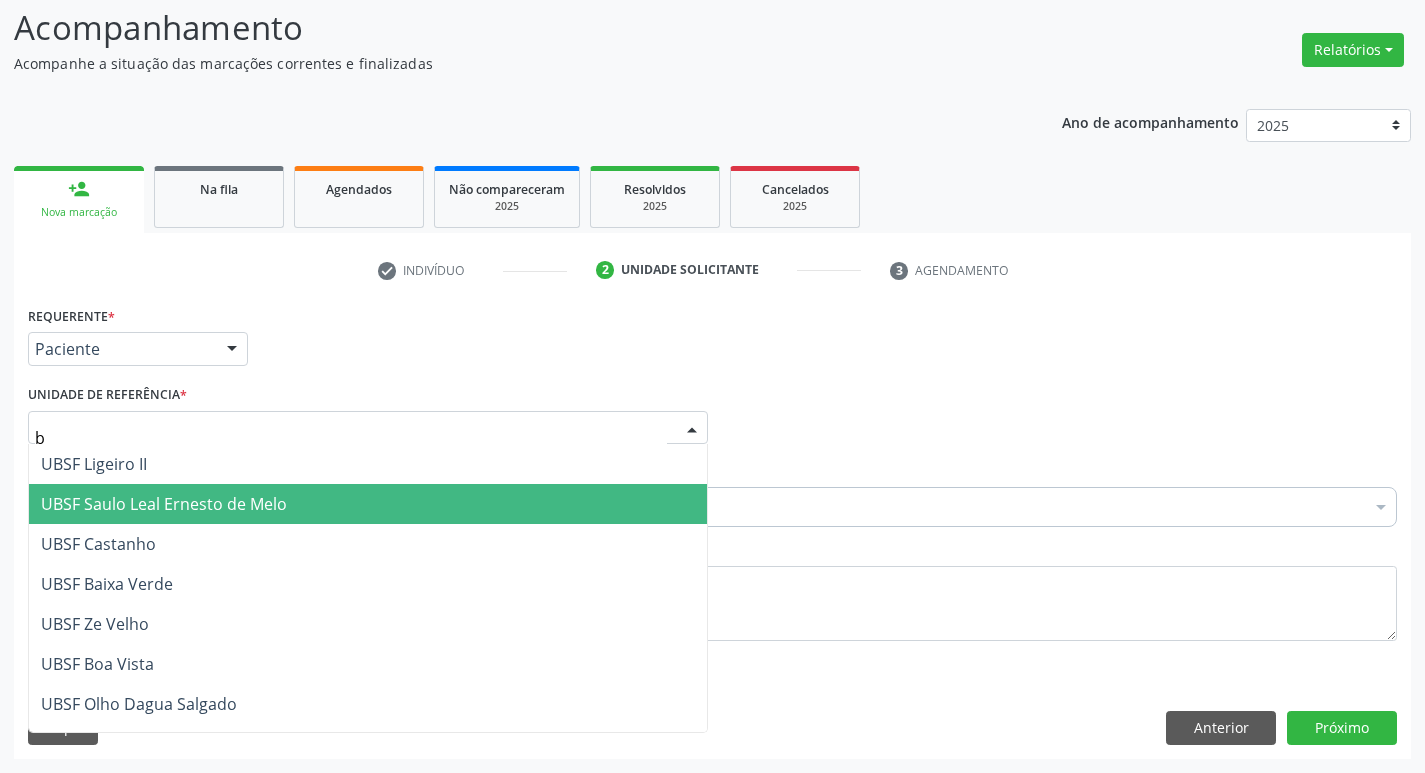 type on "ba" 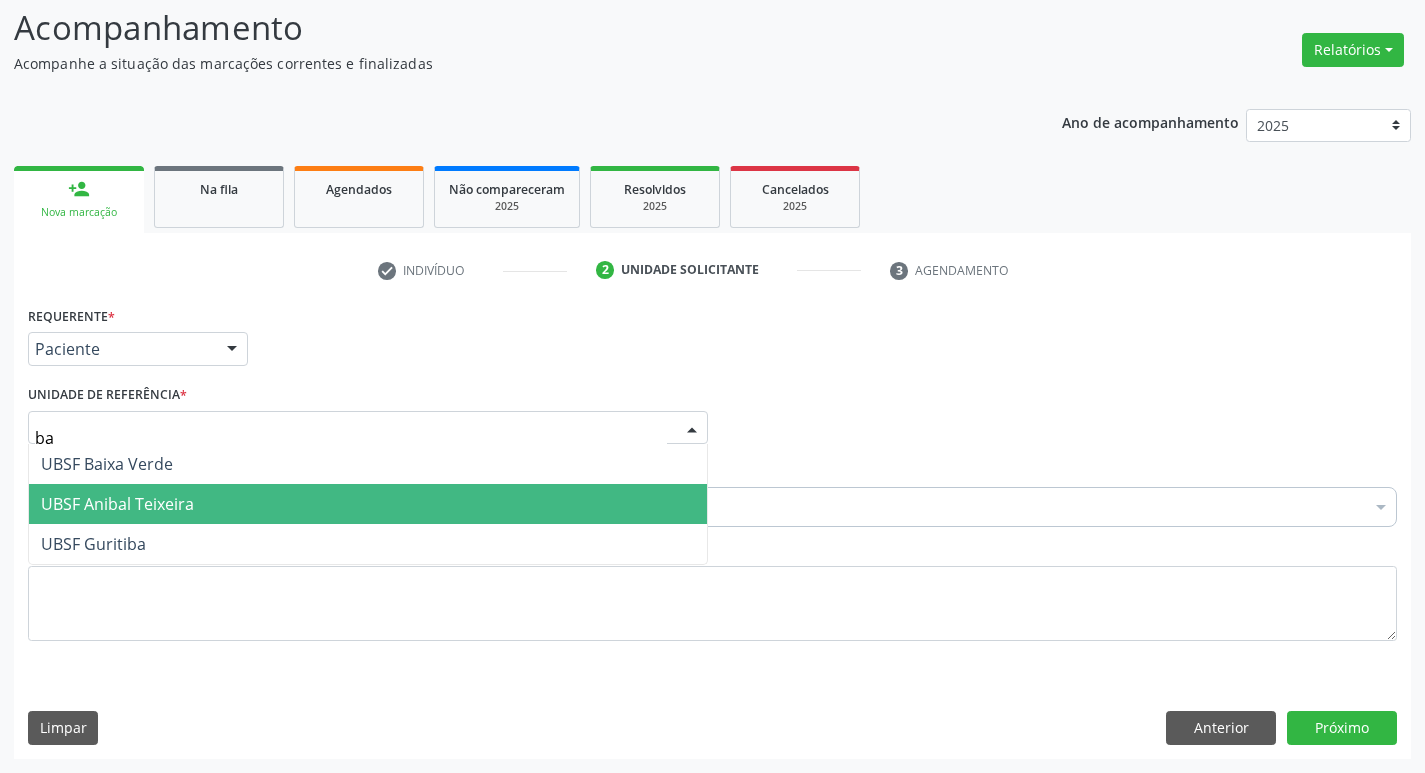 click on "UBSF Baixa Verde" at bounding box center [107, 464] 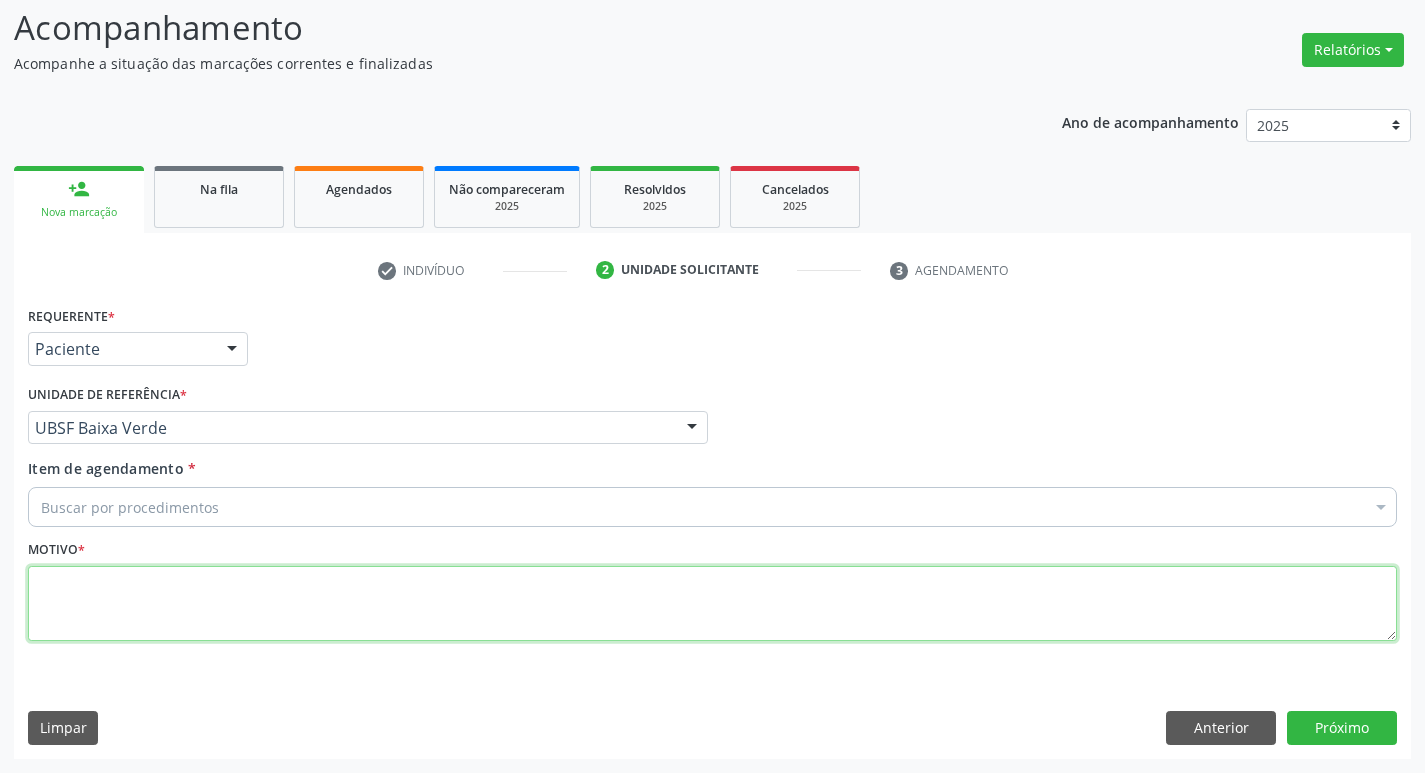click at bounding box center (712, 604) 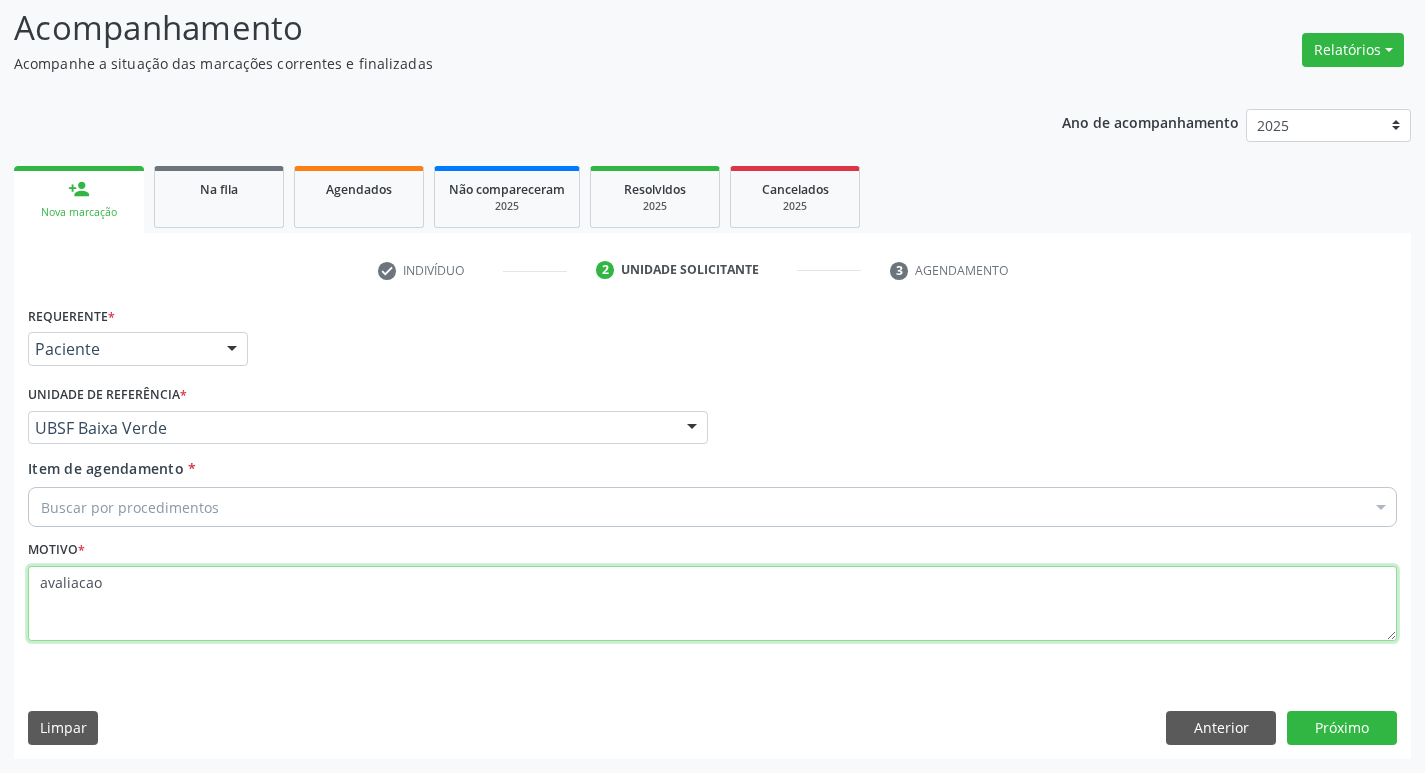 type on "avaliacao" 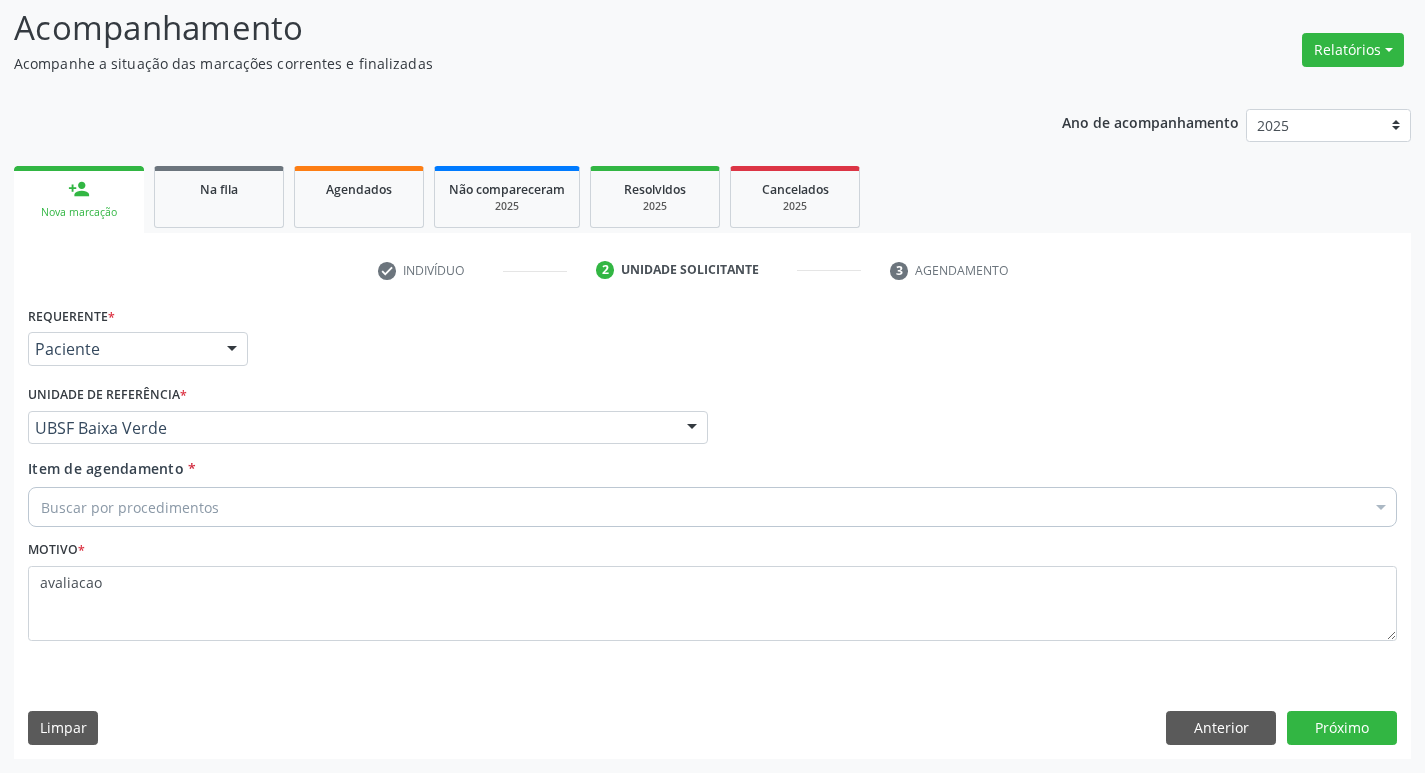click on "Item de agendamento
*
Buscar por procedimentos
Selecionar todos
0604320140 - Abatacepte 125 Mg Injetável (Por Seringa Preenchida)
0604320124 - Abatacepte 250 Mg Injetável (Por Frasco Ampola).
0603050018 - Abciximabe
0406010013 - Abertura de Comunicacao Inter-Atrial
0406010021 - Abertura de Estenose Aortica Valvar
0406011265 - Abertura de Estenose Aortica Valvar (Criança e Adolescente)
0406010030 - Abertura de Estenose Pulmonar Valvar
0406011273 - Abertura de Estenose Pulmonar Valvar (Criança e Adolescente)
0301080011 - Abordagem Cognitiva Comportamental do Fumante (Por Atendimento / Paciente)
0307020010 - Acesso A Polpa Dentaria e Medicacao (Por Dente)
0604660030 - Acetazolamida 250 Mg (Por Comprimido)
0202010783 - Acidez Titulável no Leite Humano (Dornic)" at bounding box center (712, 489) 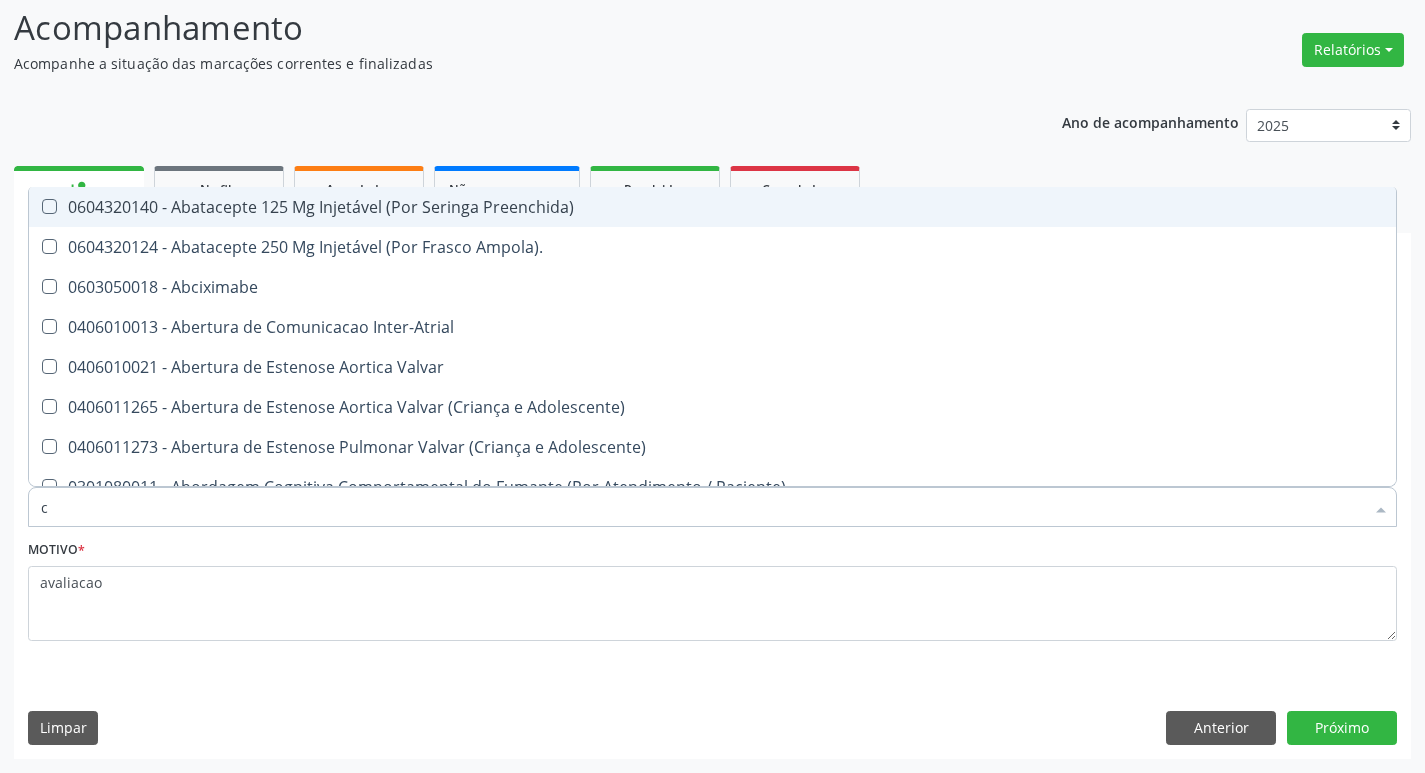 type on "CARDIOLO" 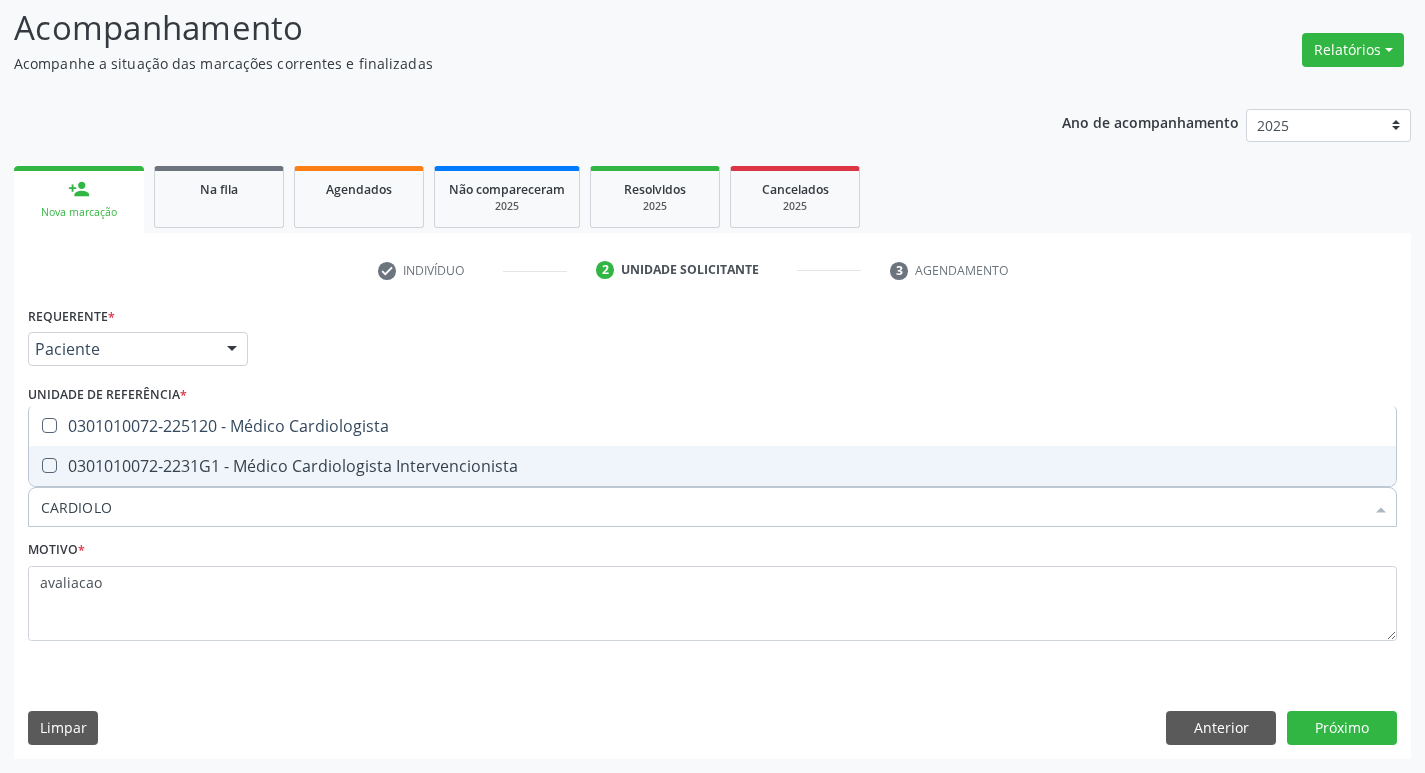 click on "0301010072-2231G1 - Médico Cardiologista Intervencionista" at bounding box center [712, 466] 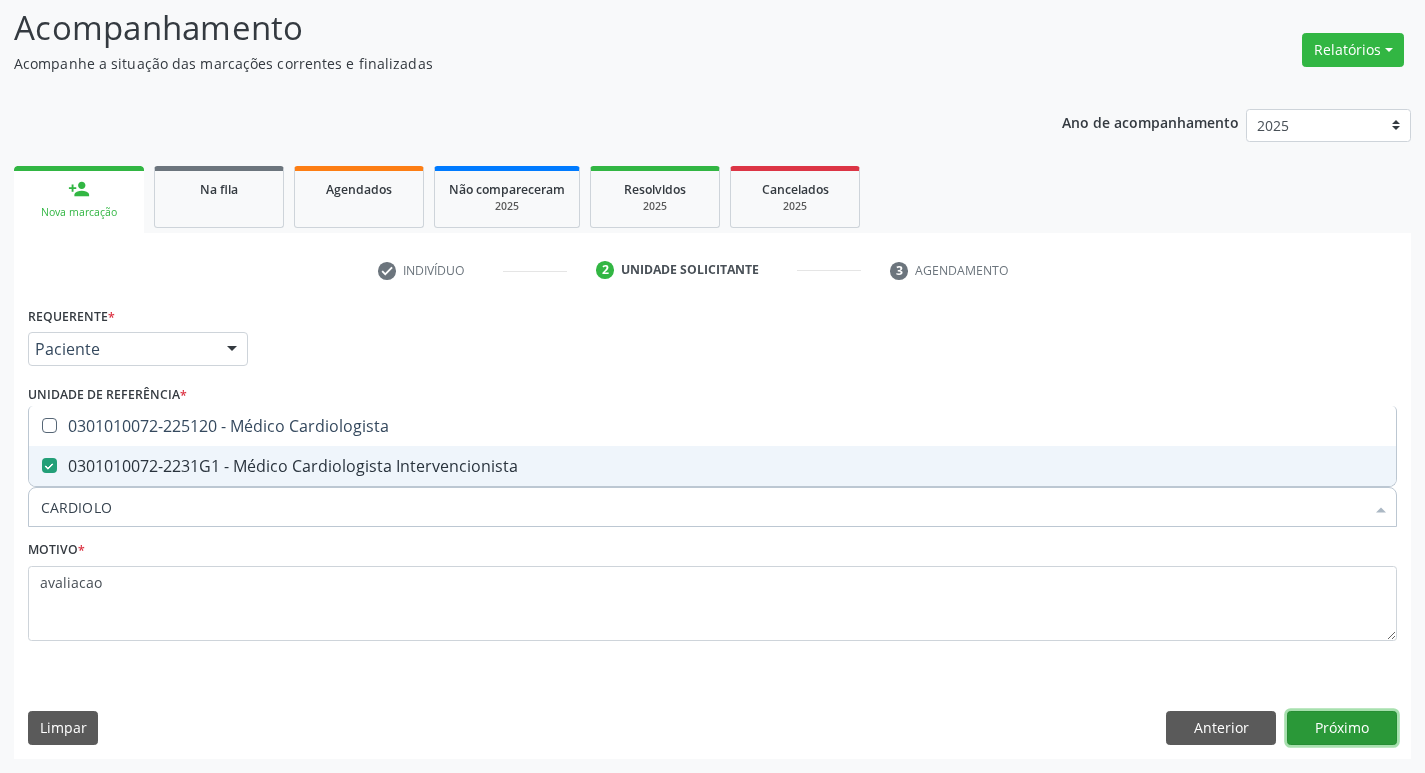 click on "Próximo" at bounding box center (1342, 728) 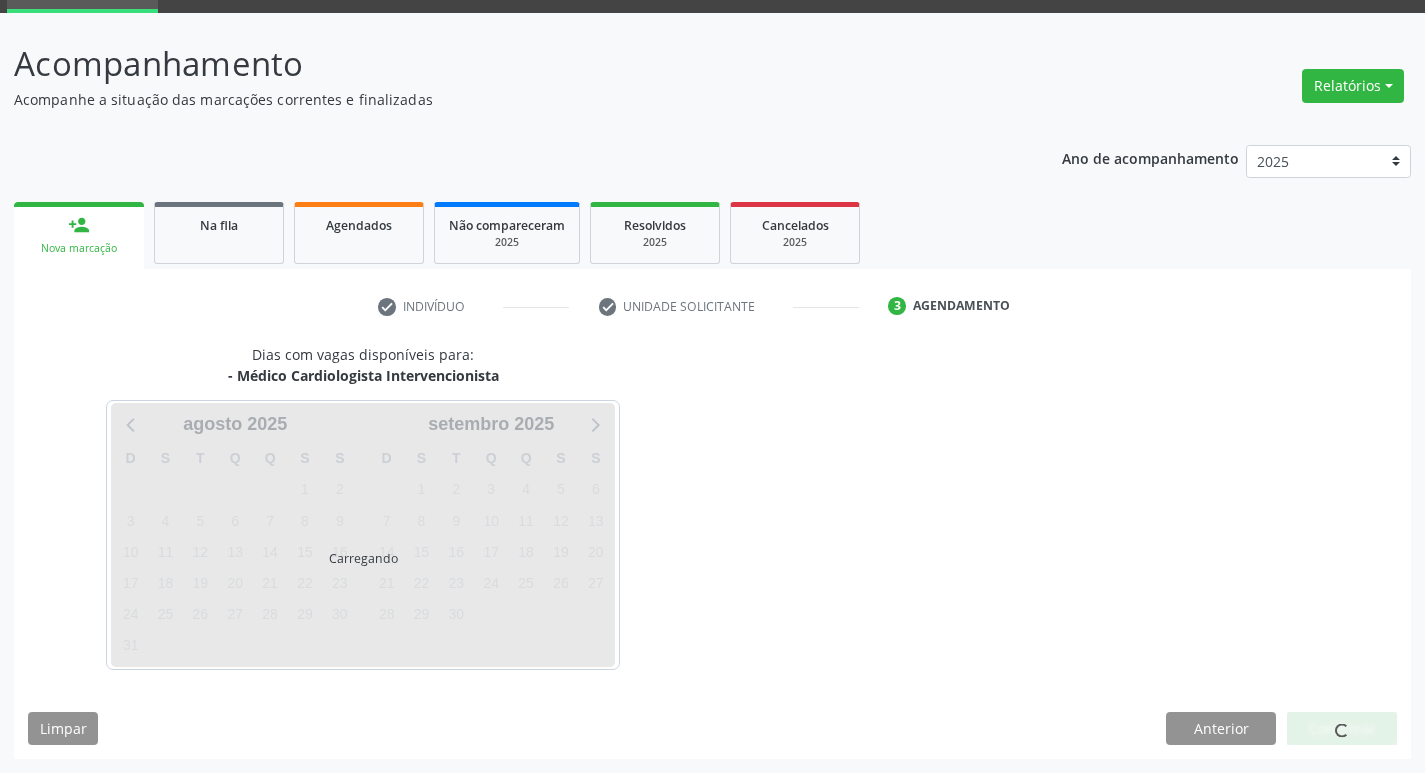 scroll, scrollTop: 97, scrollLeft: 0, axis: vertical 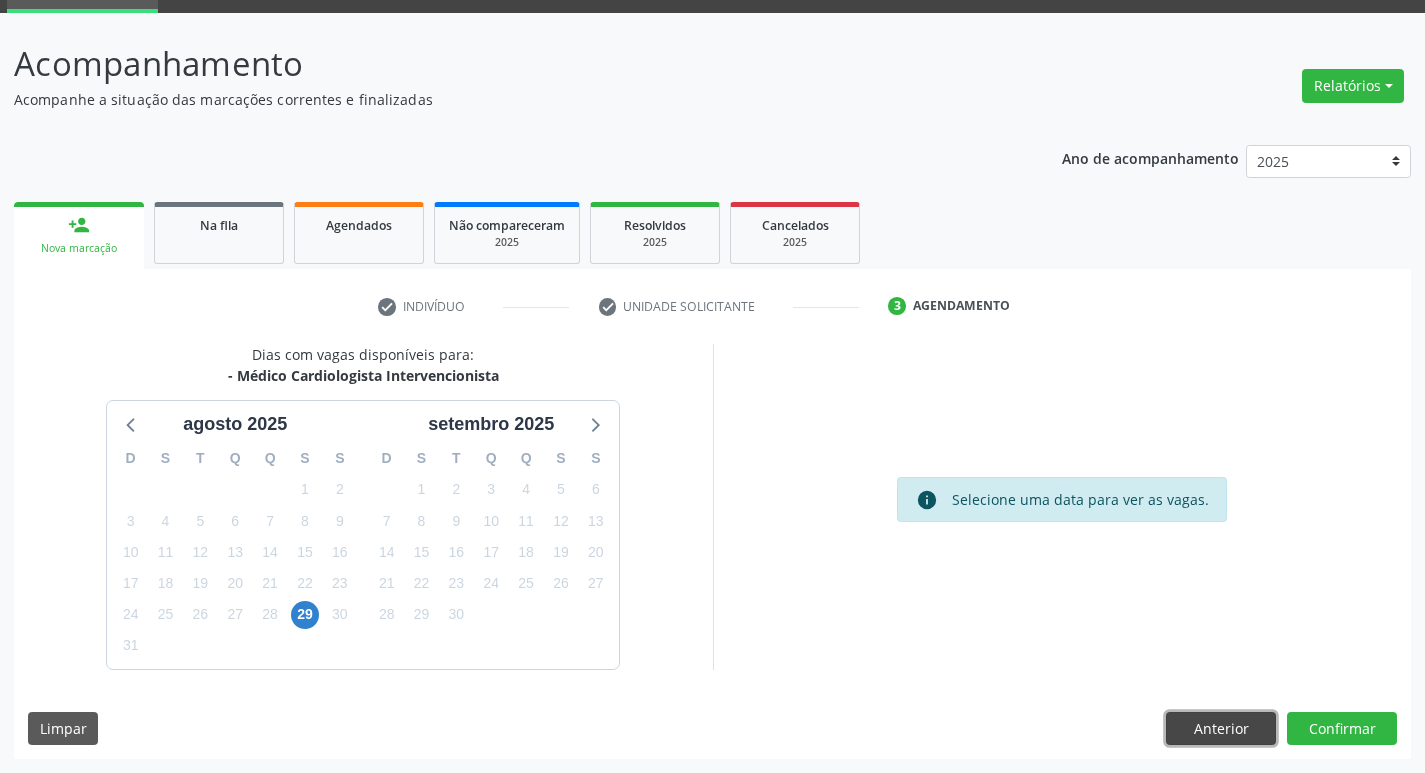 click on "Anterior" at bounding box center (1221, 729) 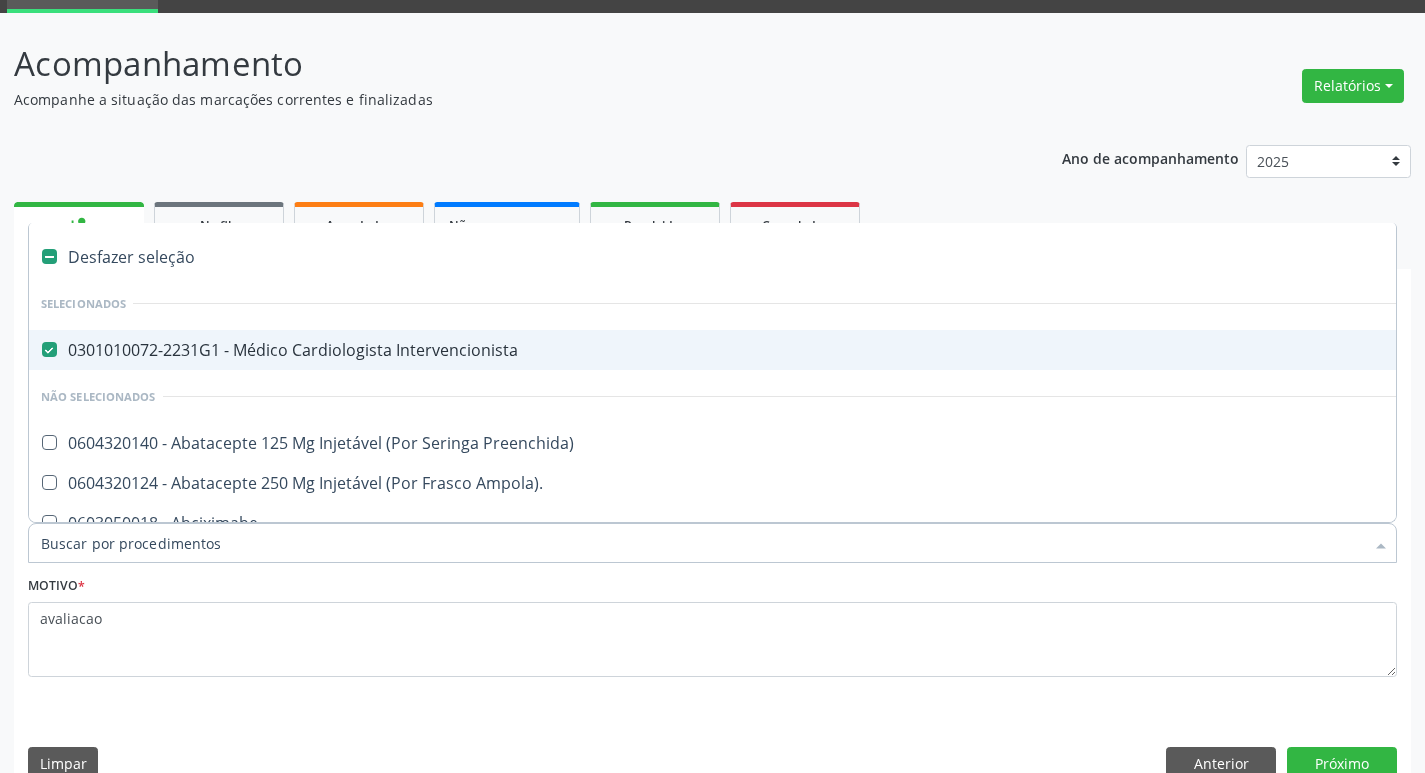 click on "0301010072-2231G1 - Médico Cardiologista Intervencionista" at bounding box center [819, 350] 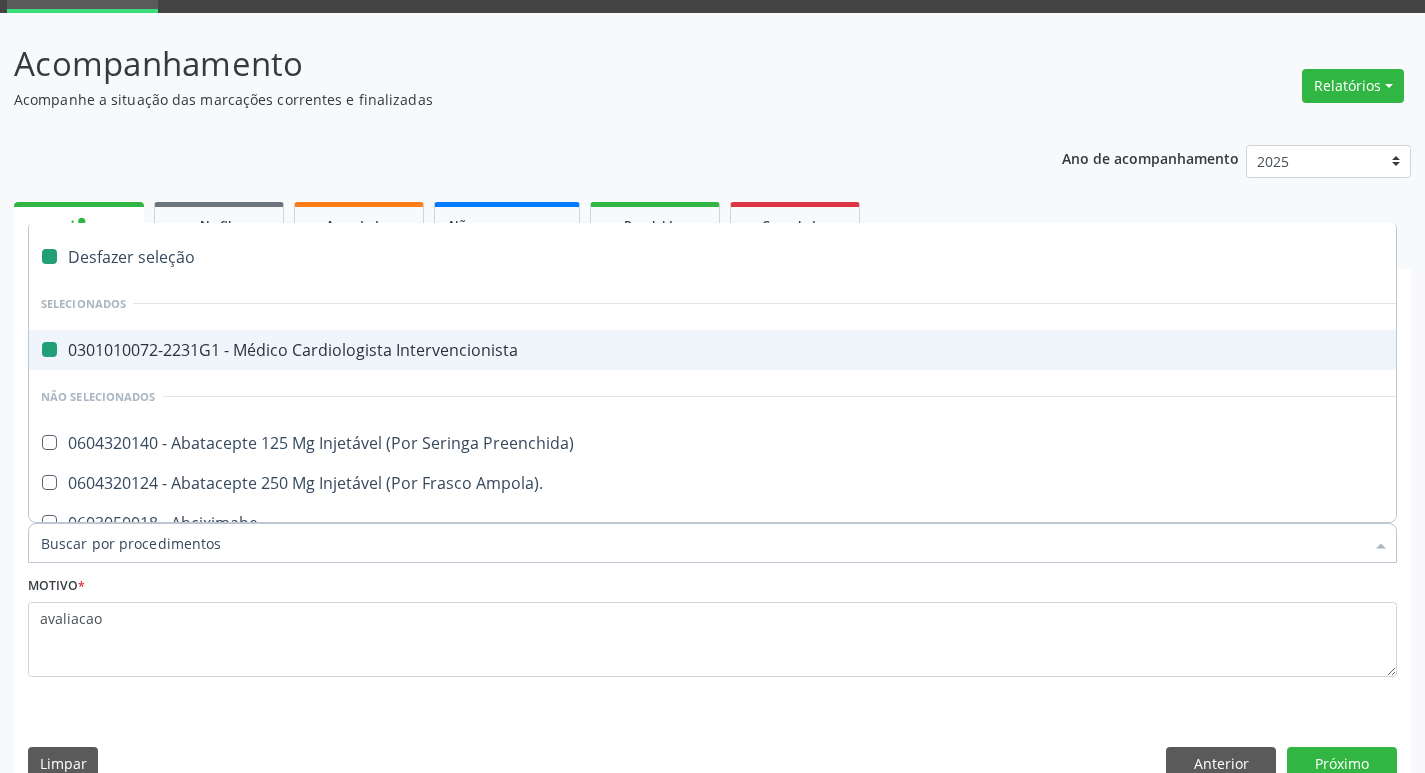 checkbox on "false" 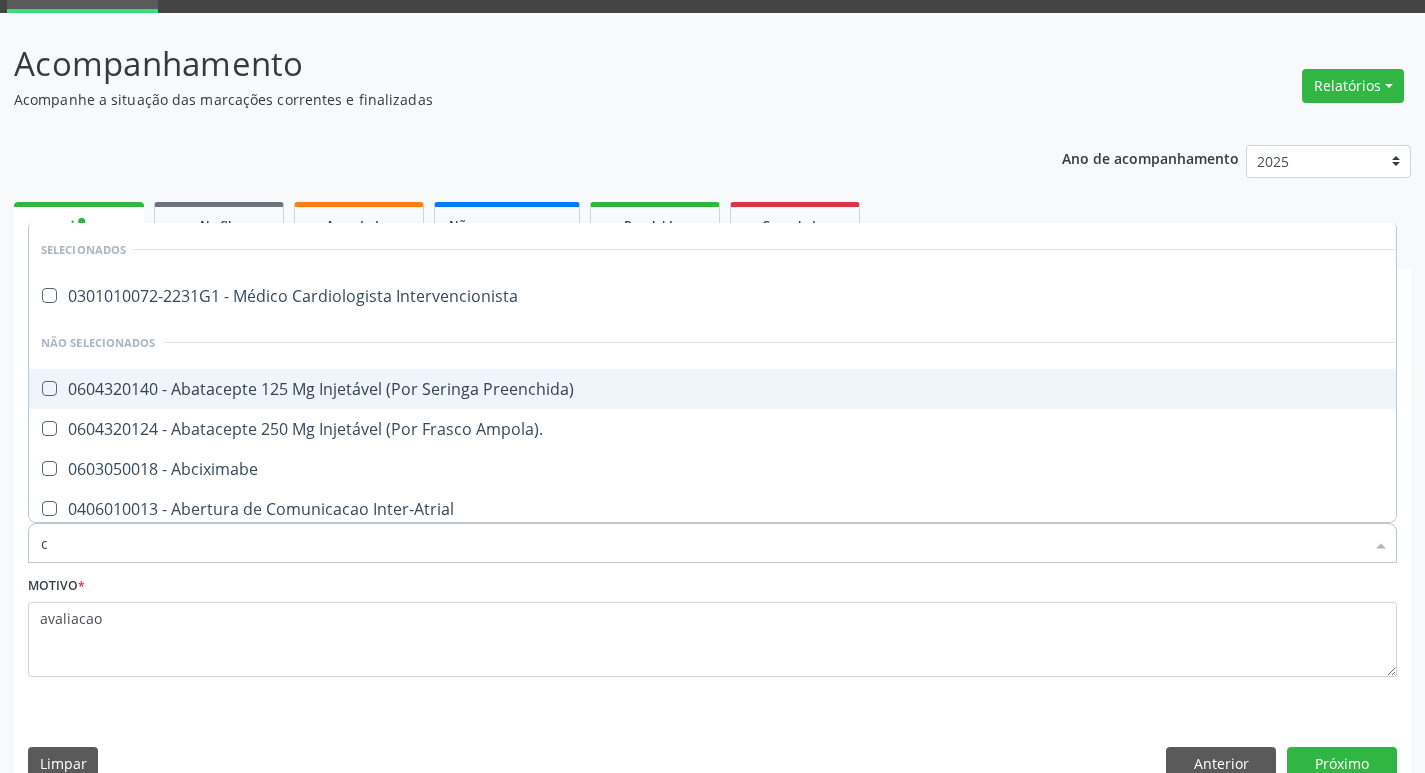 type on "CARDIOLO" 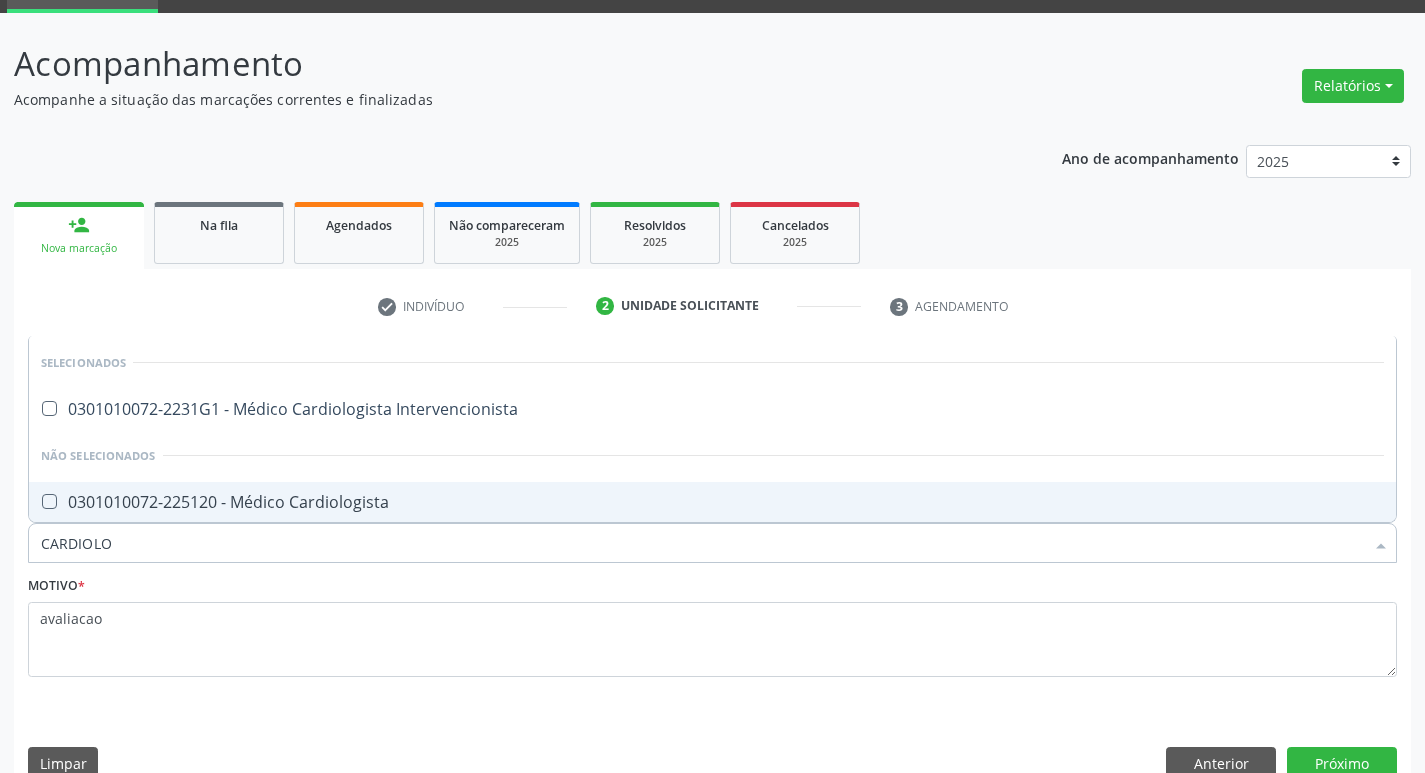 click on "0301010072-225120 - Médico Cardiologista" at bounding box center [712, 502] 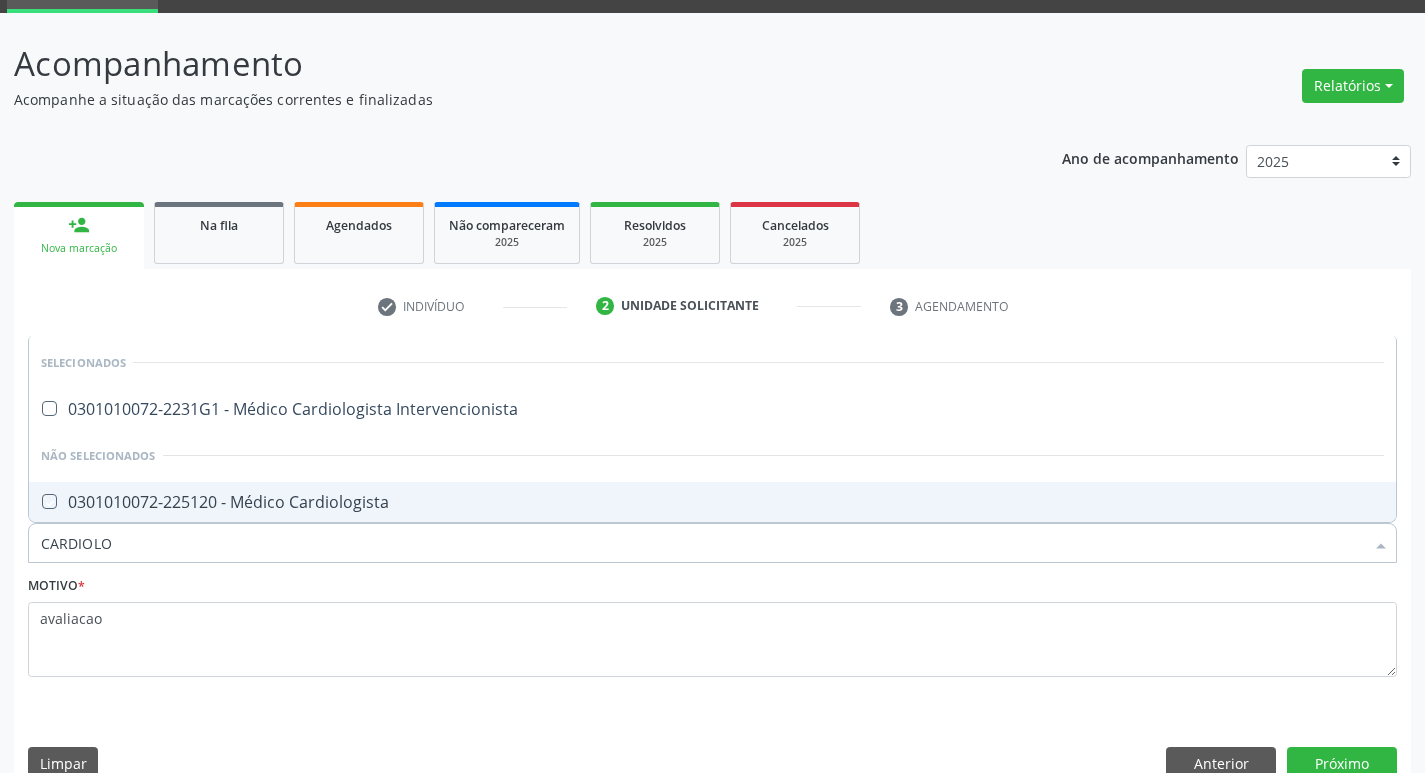 checkbox on "true" 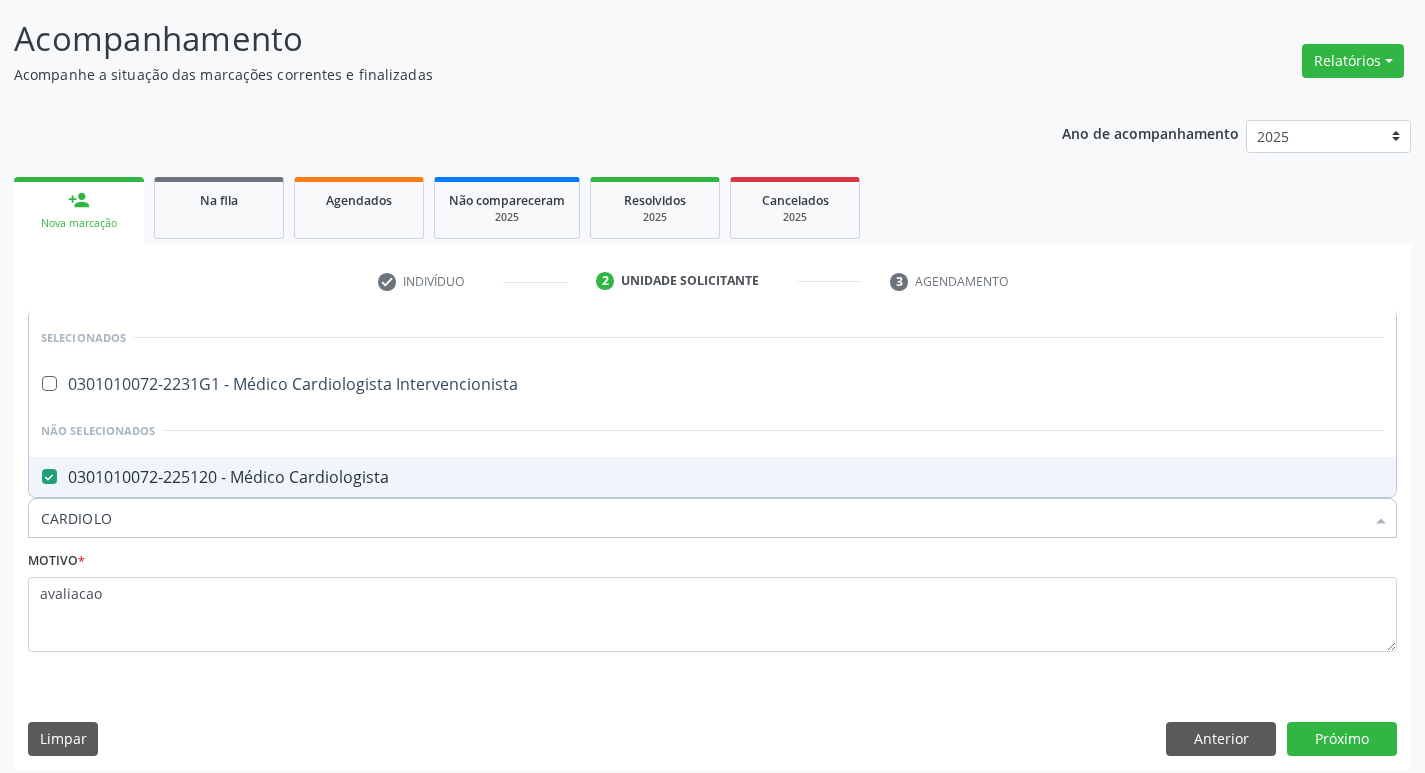 scroll, scrollTop: 133, scrollLeft: 0, axis: vertical 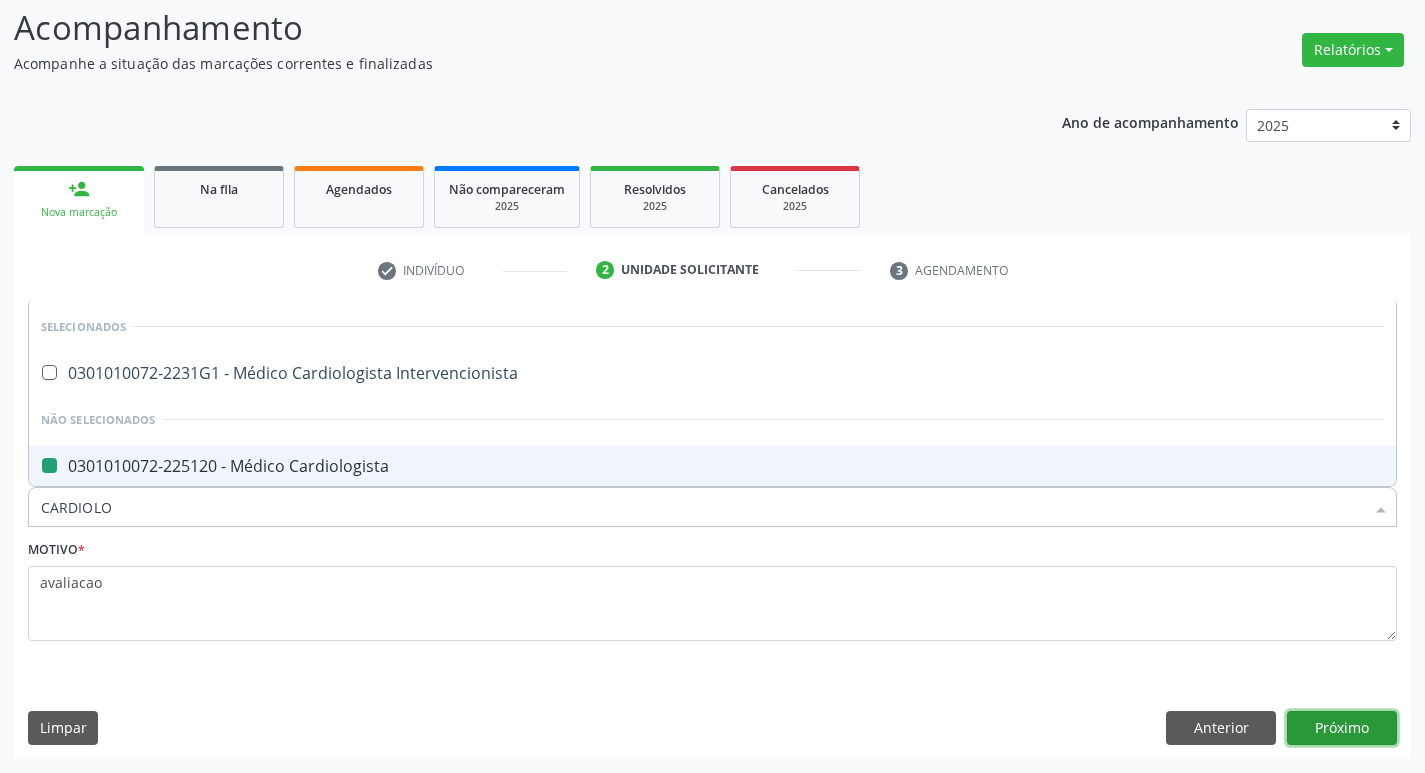 click on "Próximo" at bounding box center [1342, 728] 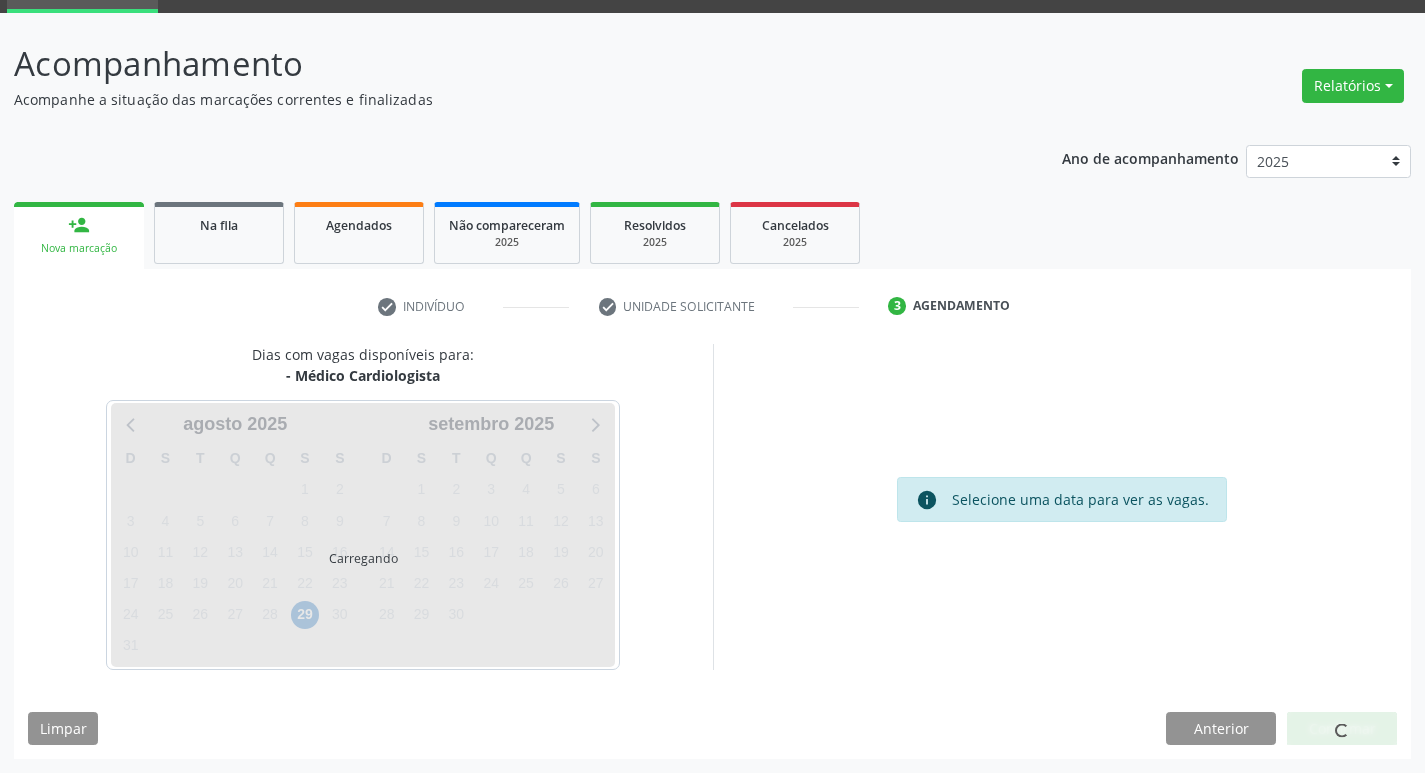 scroll, scrollTop: 97, scrollLeft: 0, axis: vertical 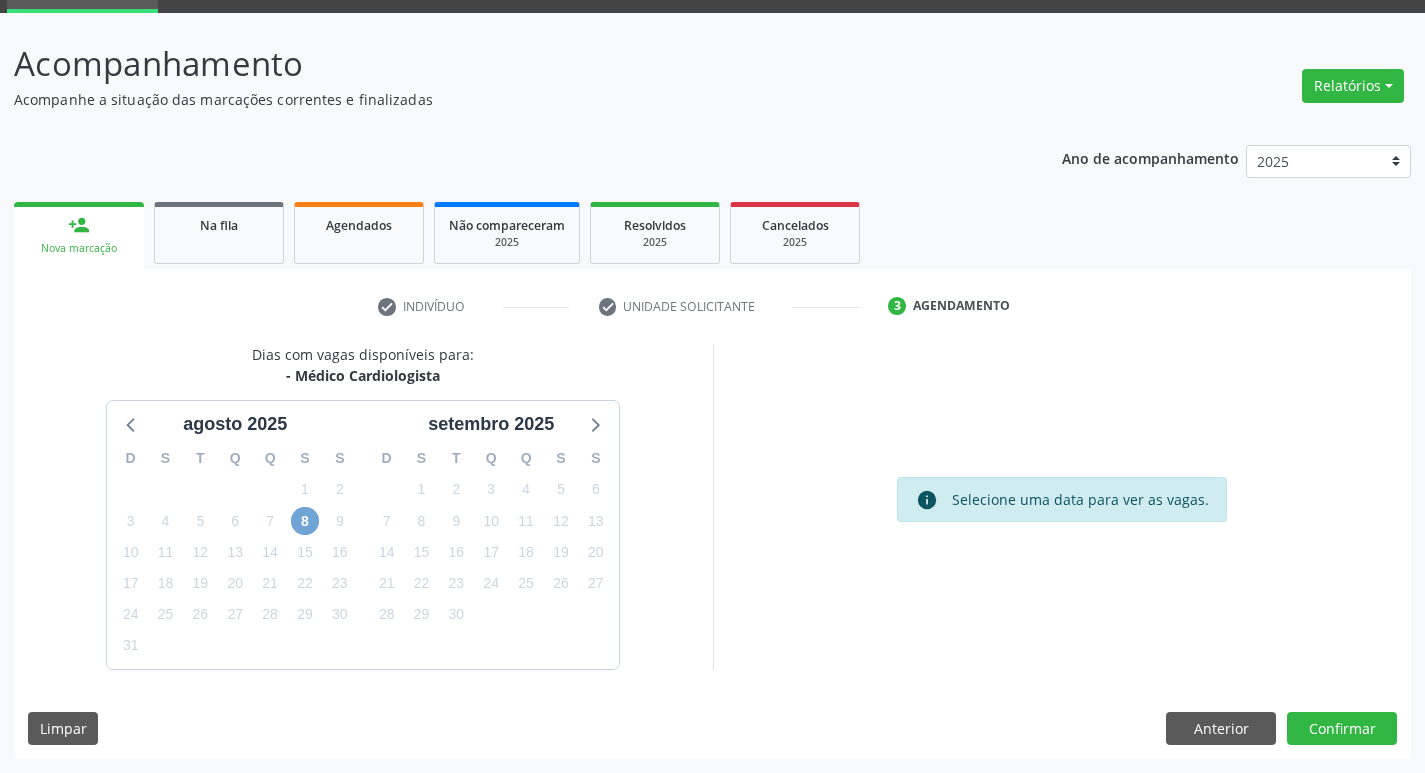 click on "8" at bounding box center [305, 521] 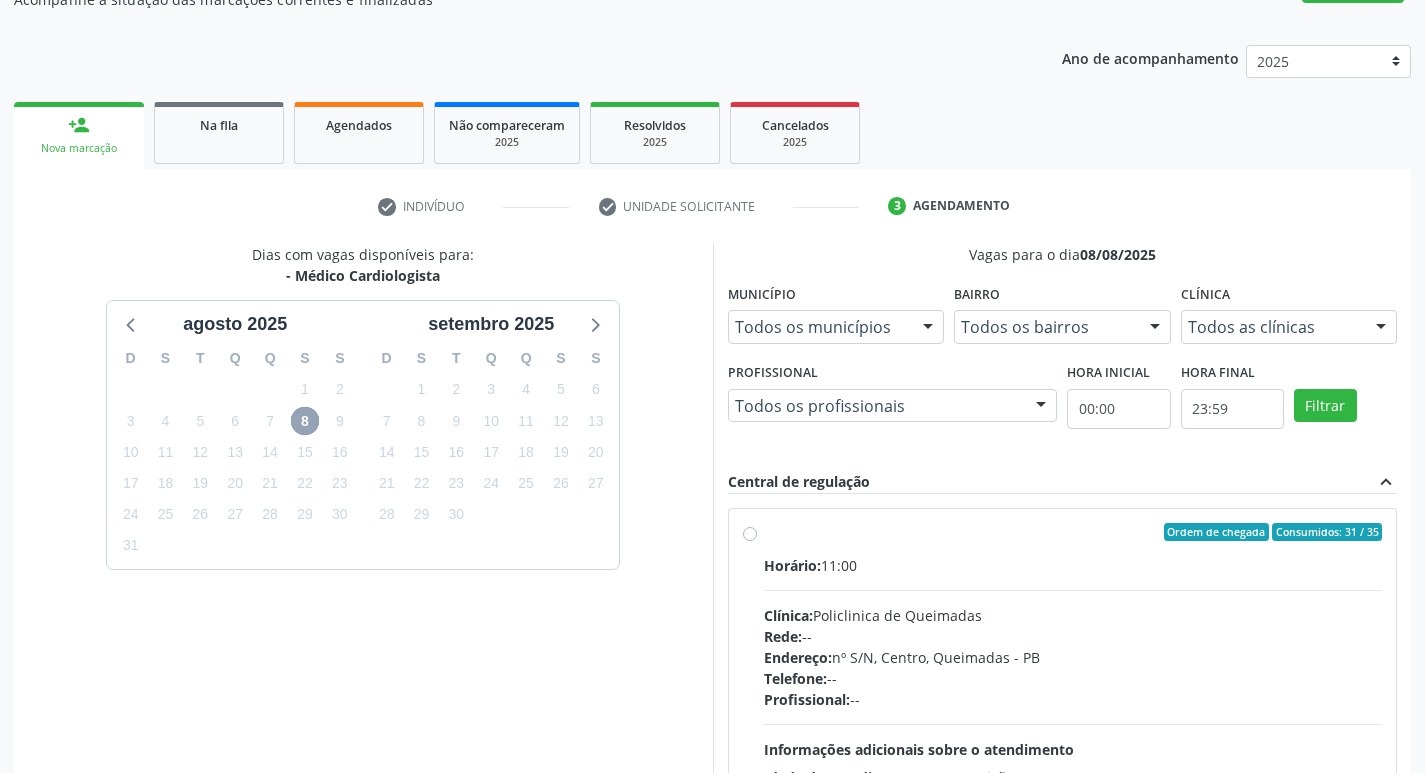 scroll, scrollTop: 386, scrollLeft: 0, axis: vertical 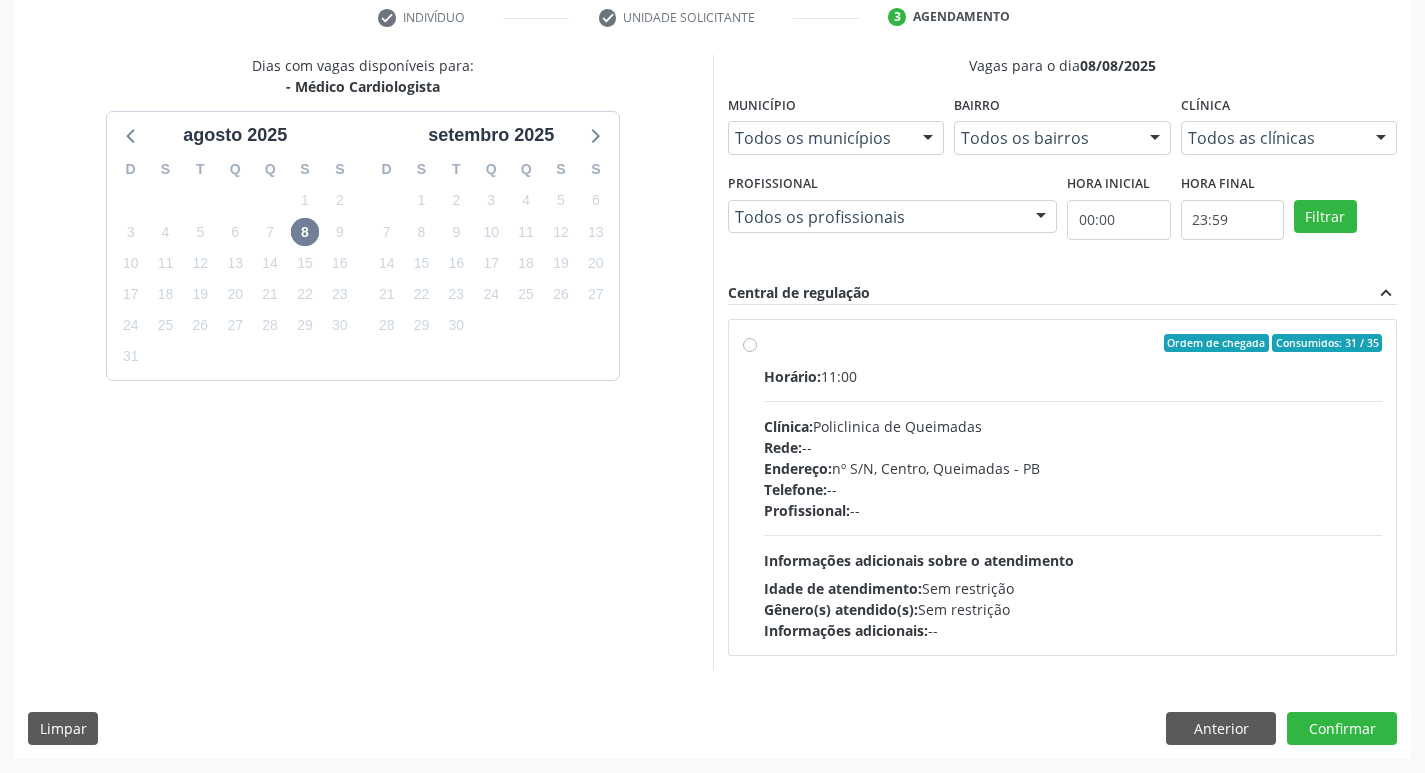 click on "Endereço:   nº S/N, Centro, Queimadas - PB" at bounding box center [1073, 468] 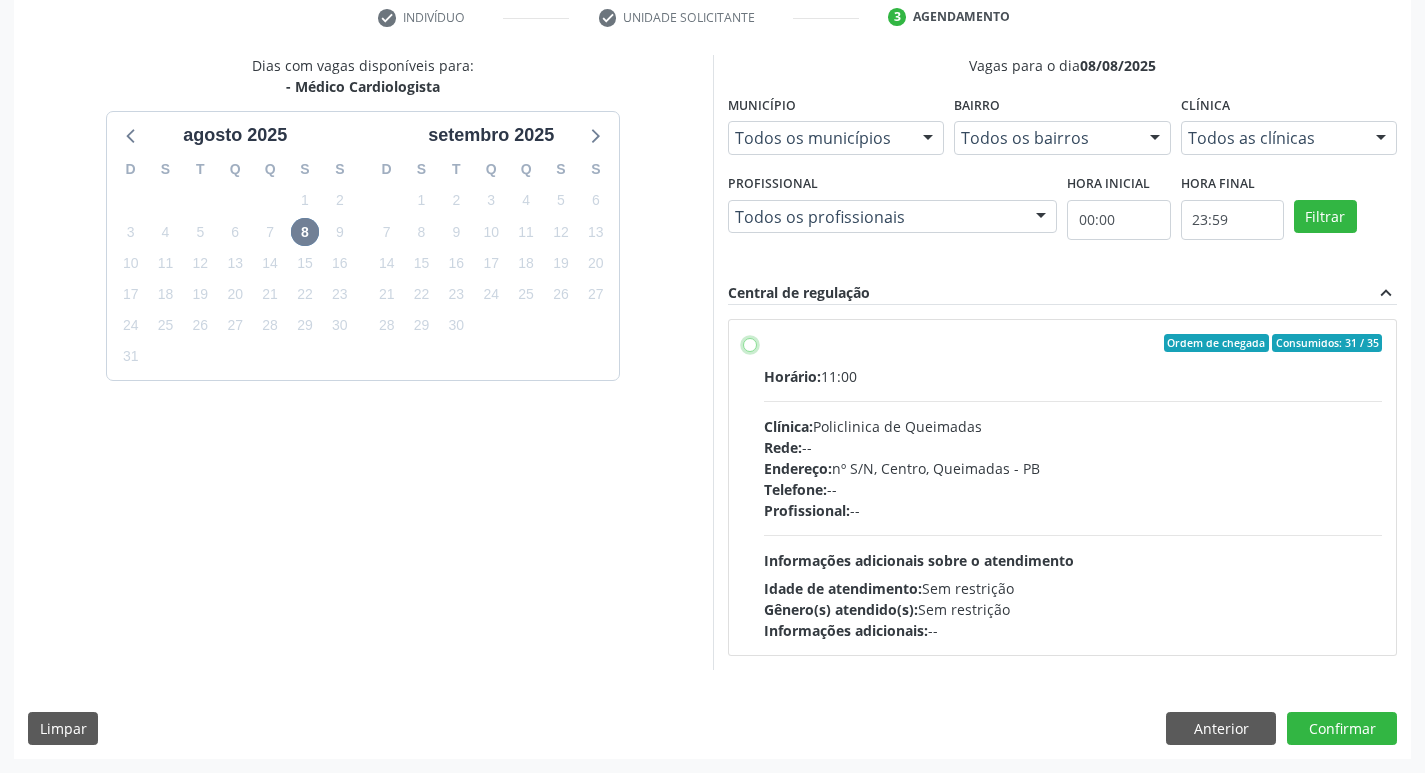 click on "Ordem de chegada
Consumidos: 31 / 35
Horário:   11:00
Clínica:  Policlinica de Queimadas
Rede:
--
Endereço:   nº S/N, Centro, Queimadas - PB
Telefone:   --
Profissional:
--
Informações adicionais sobre o atendimento
Idade de atendimento:
Sem restrição
Gênero(s) atendido(s):
Sem restrição
Informações adicionais:
--" at bounding box center (750, 343) 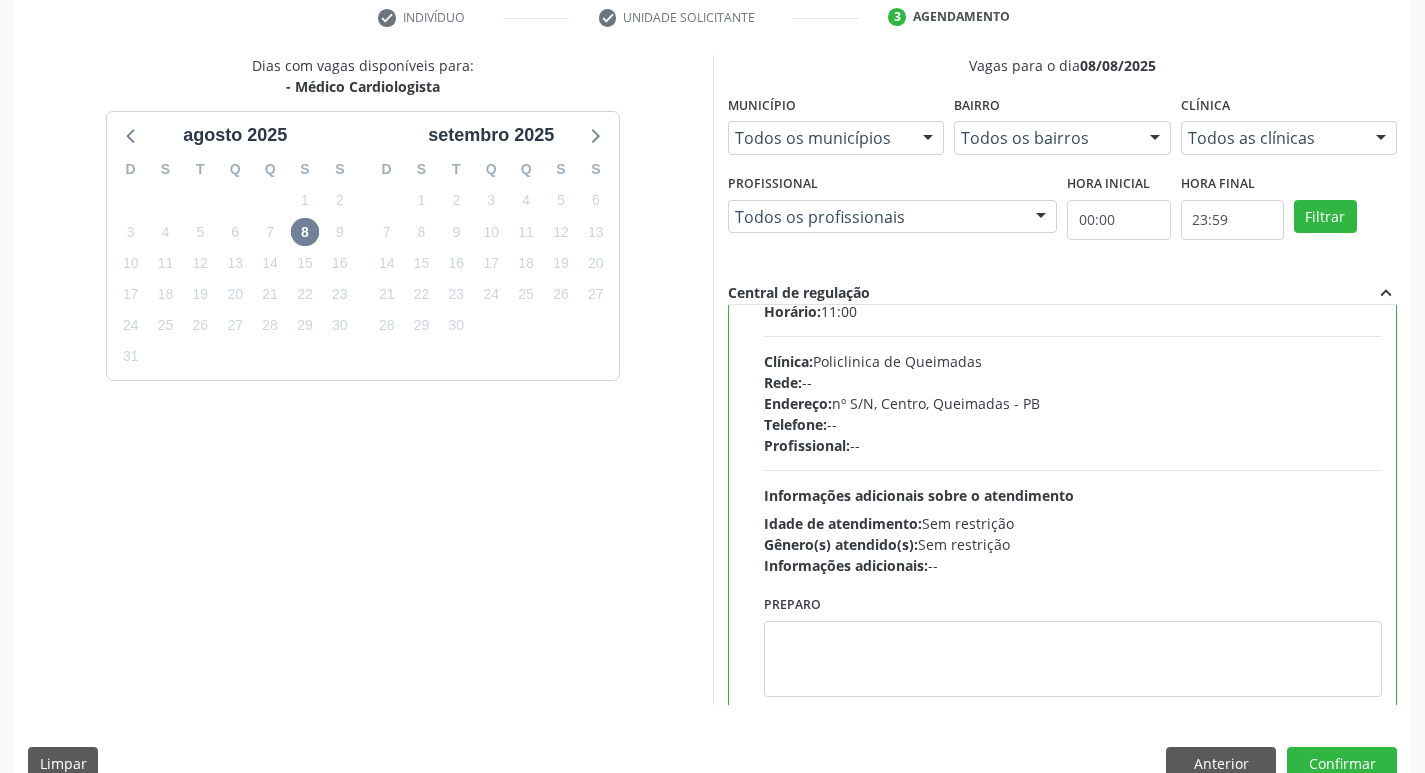 scroll, scrollTop: 99, scrollLeft: 0, axis: vertical 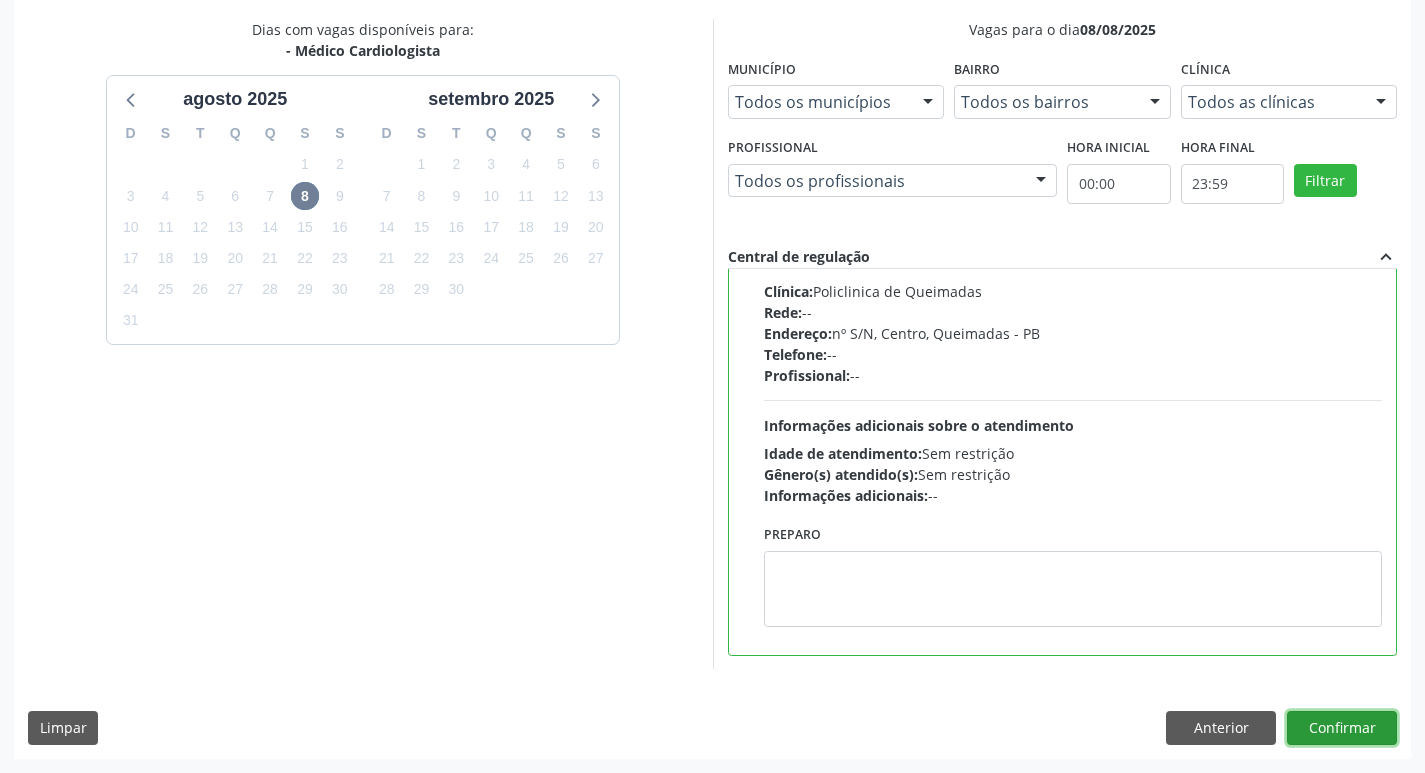 click on "Confirmar" at bounding box center (1342, 728) 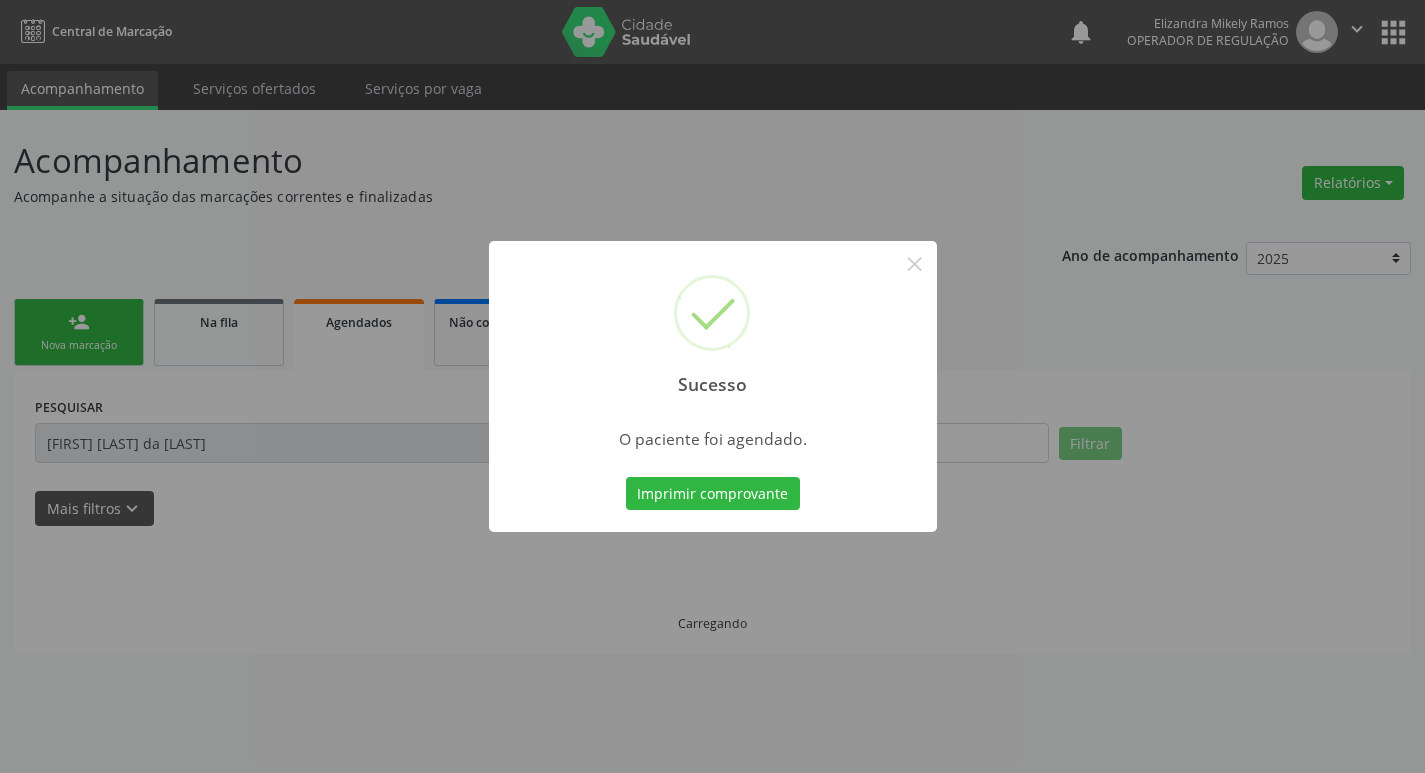 scroll, scrollTop: 0, scrollLeft: 0, axis: both 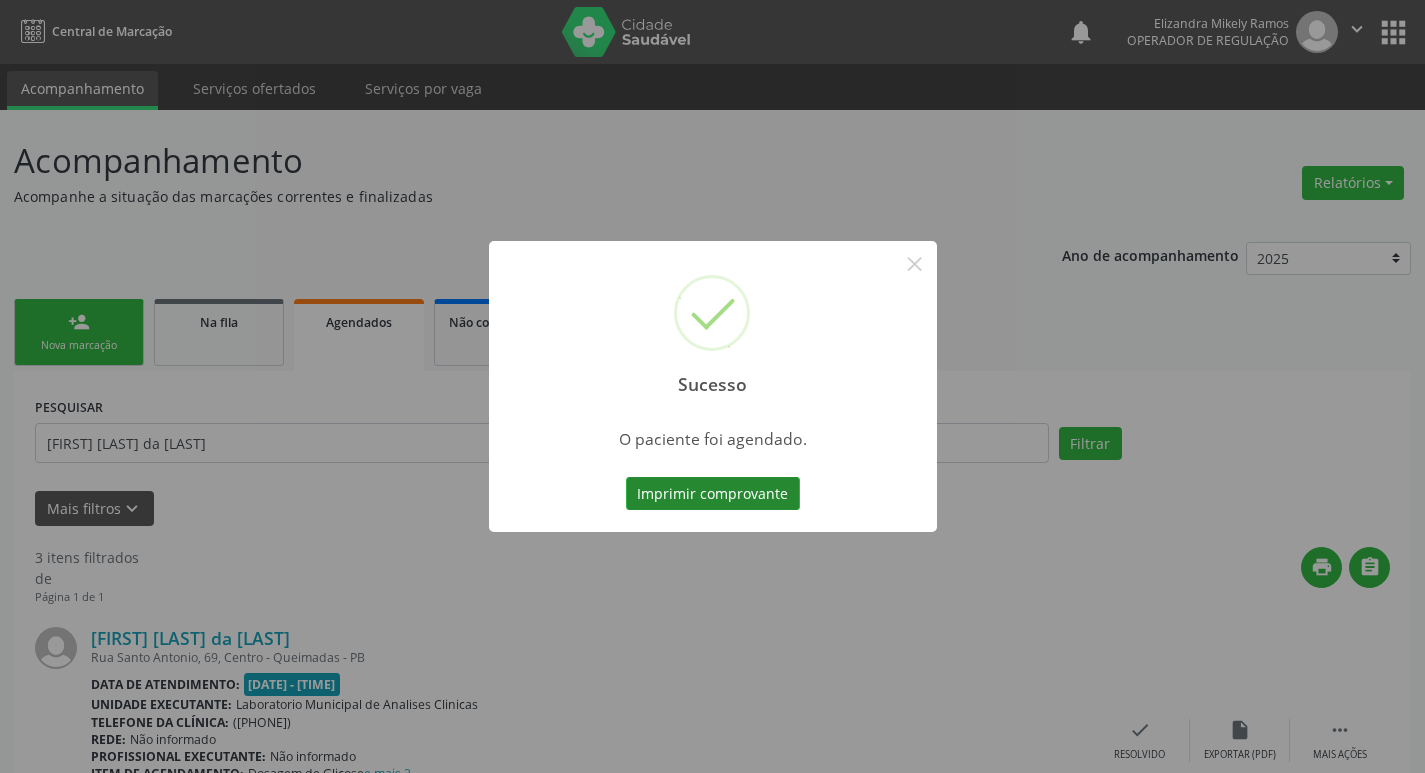 click on "Imprimir comprovante" at bounding box center (713, 494) 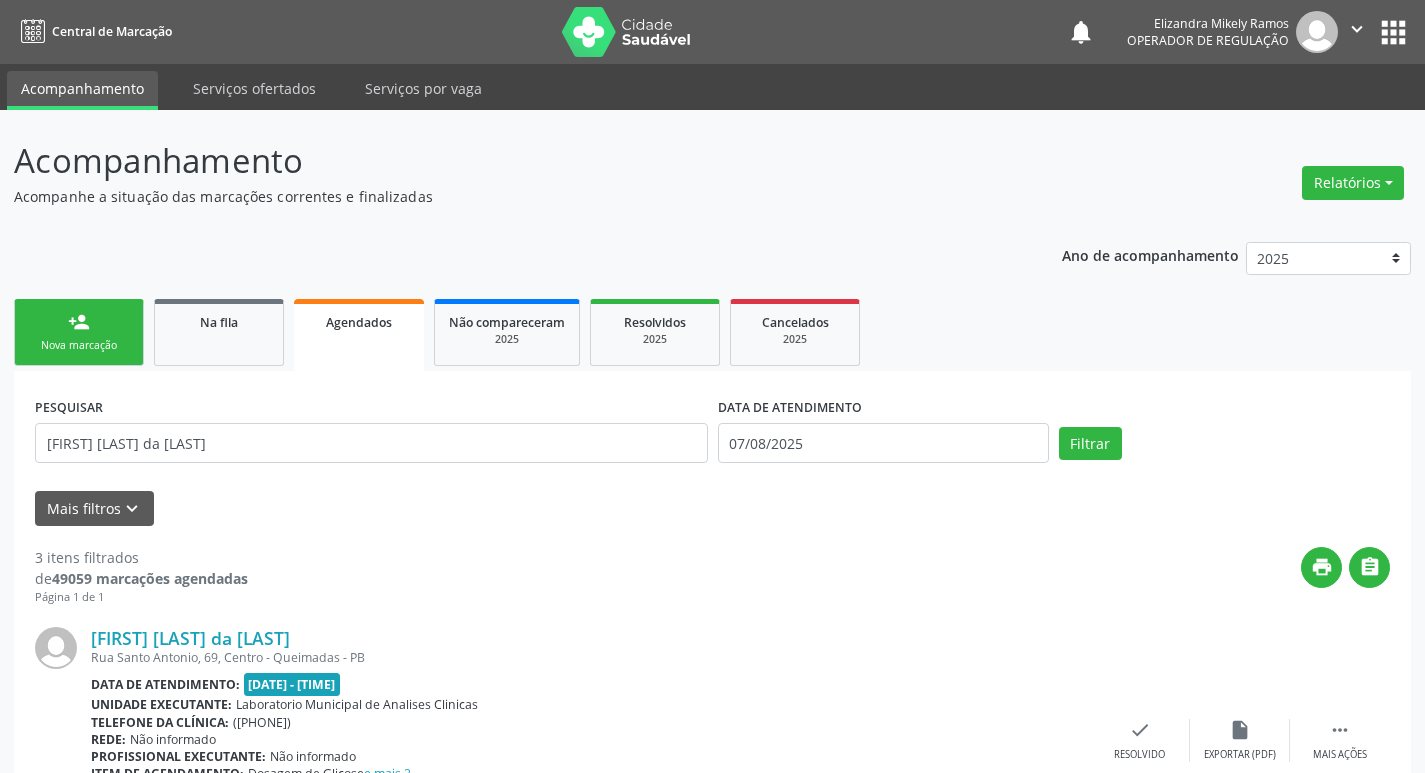 click on "person_add" at bounding box center [79, 322] 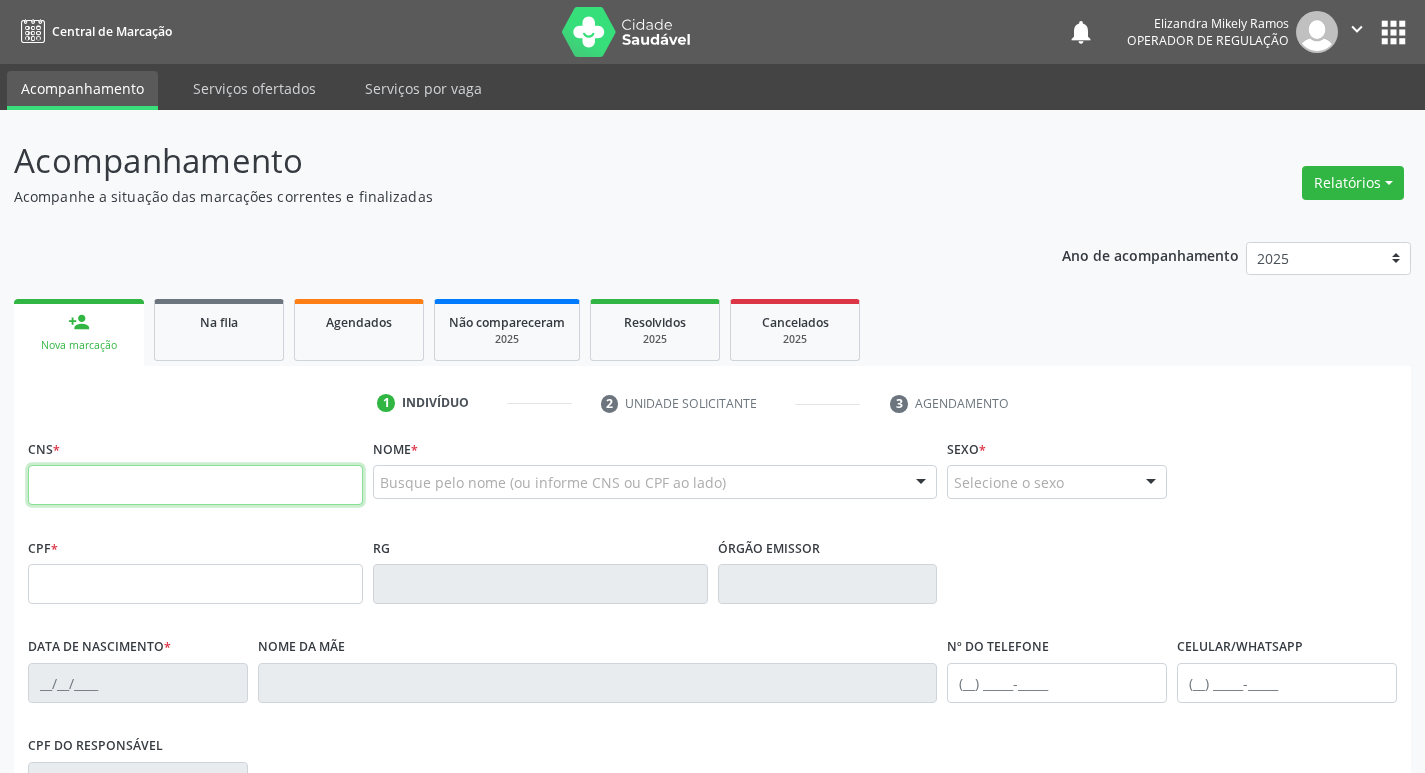 click at bounding box center [195, 485] 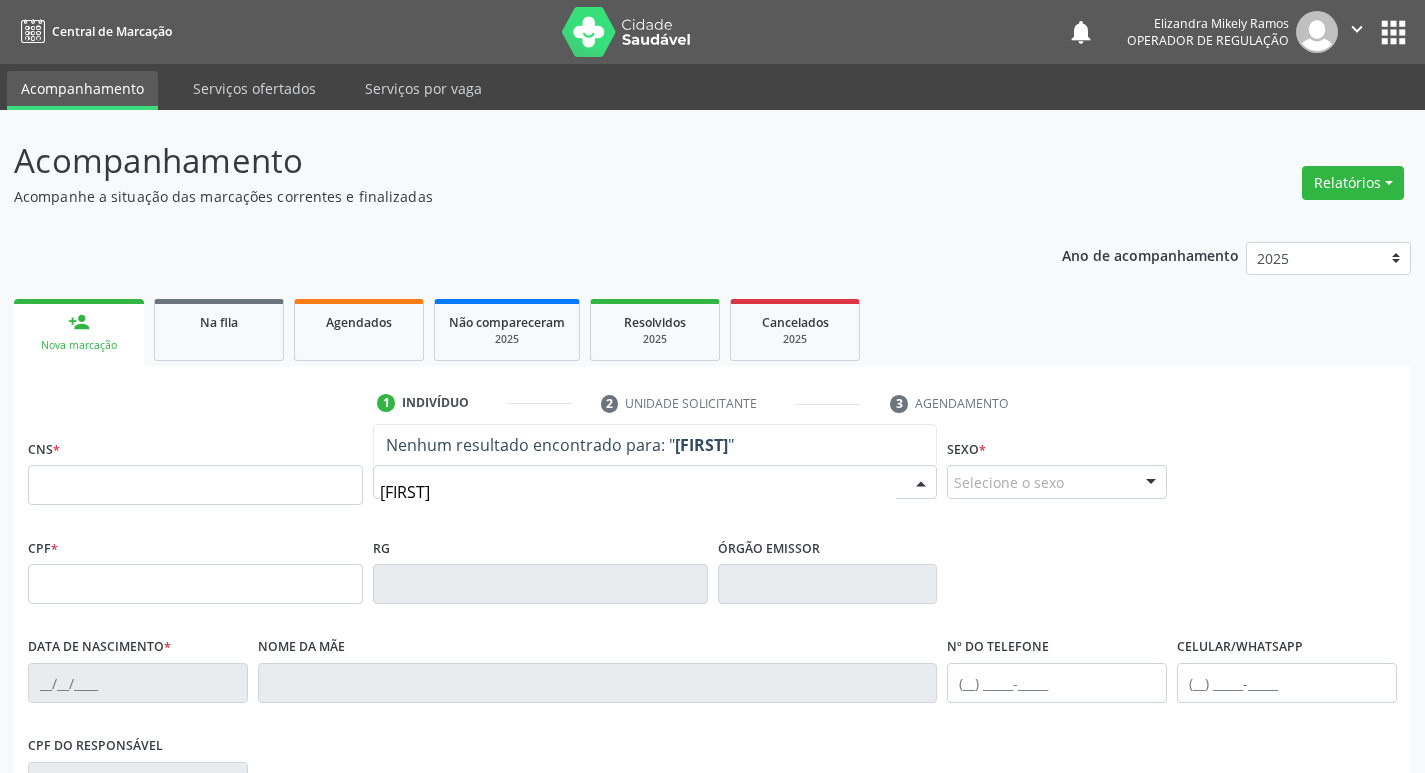 type on "heloisa t" 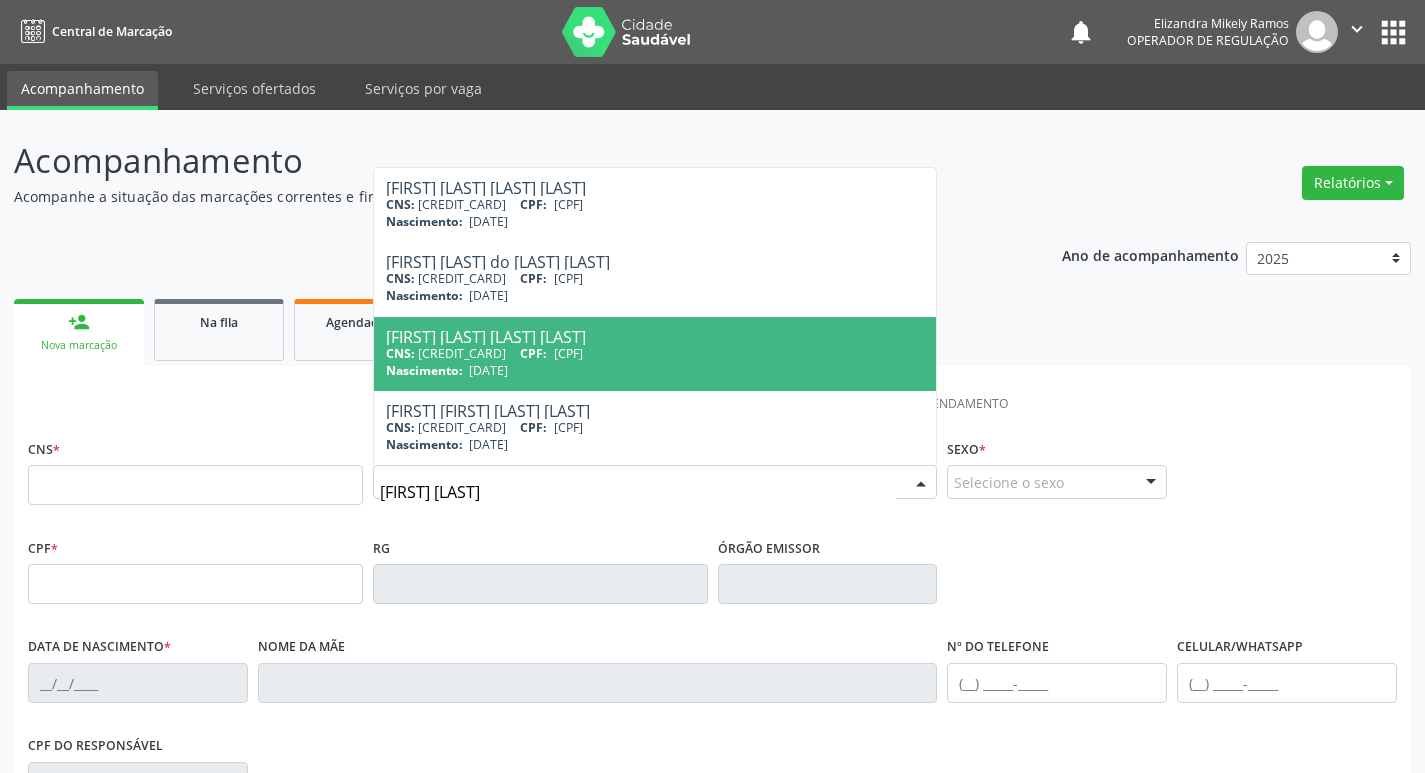 click on "CPF:" at bounding box center [533, 353] 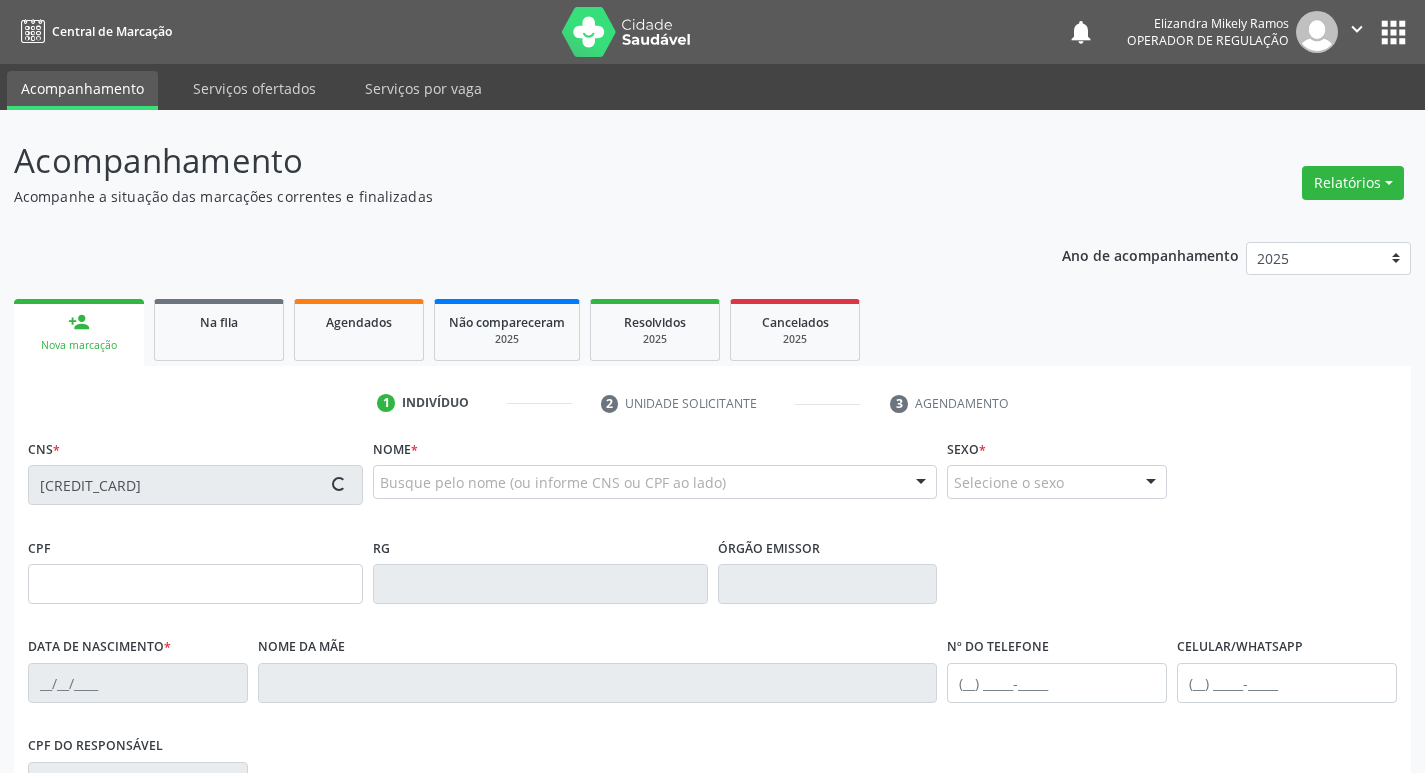 type on "126.680.307-65" 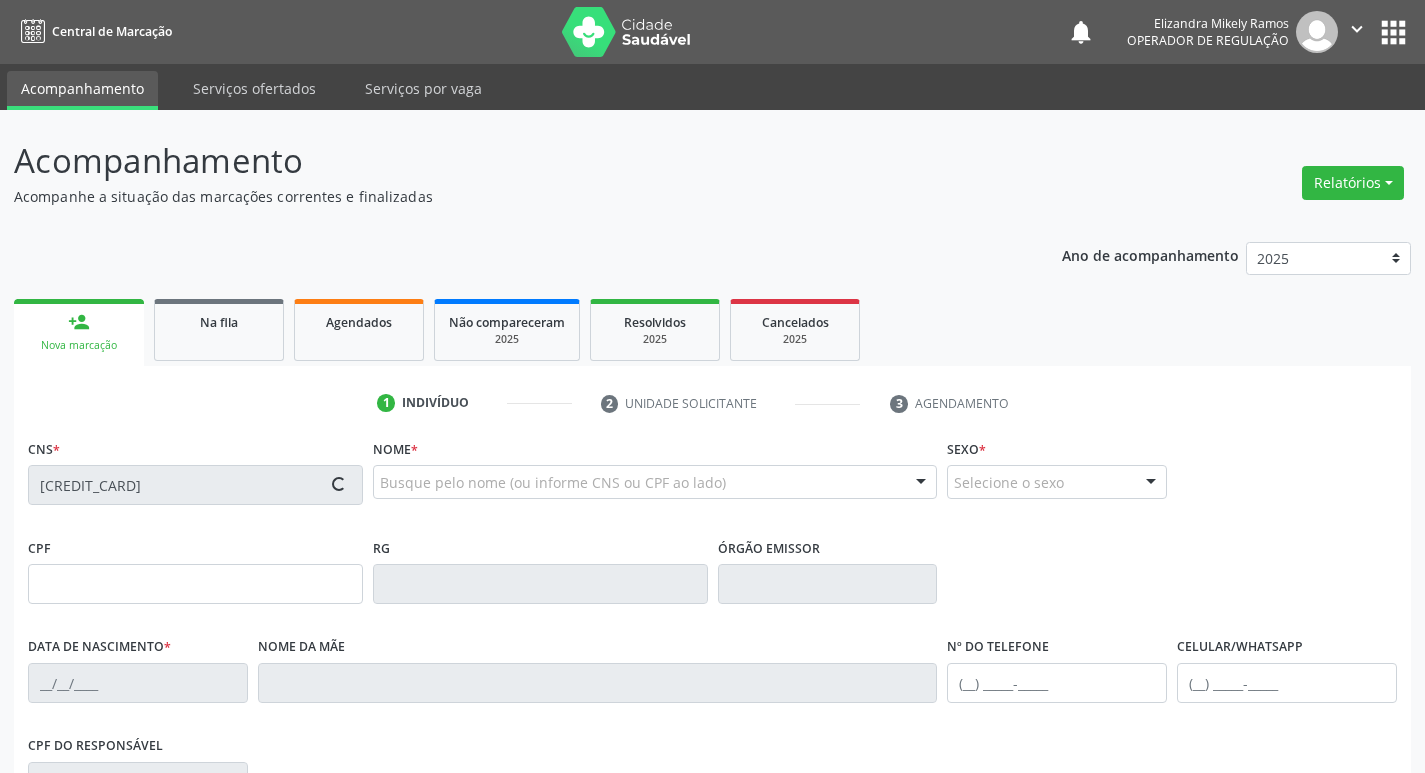 type on "07/06/1987" 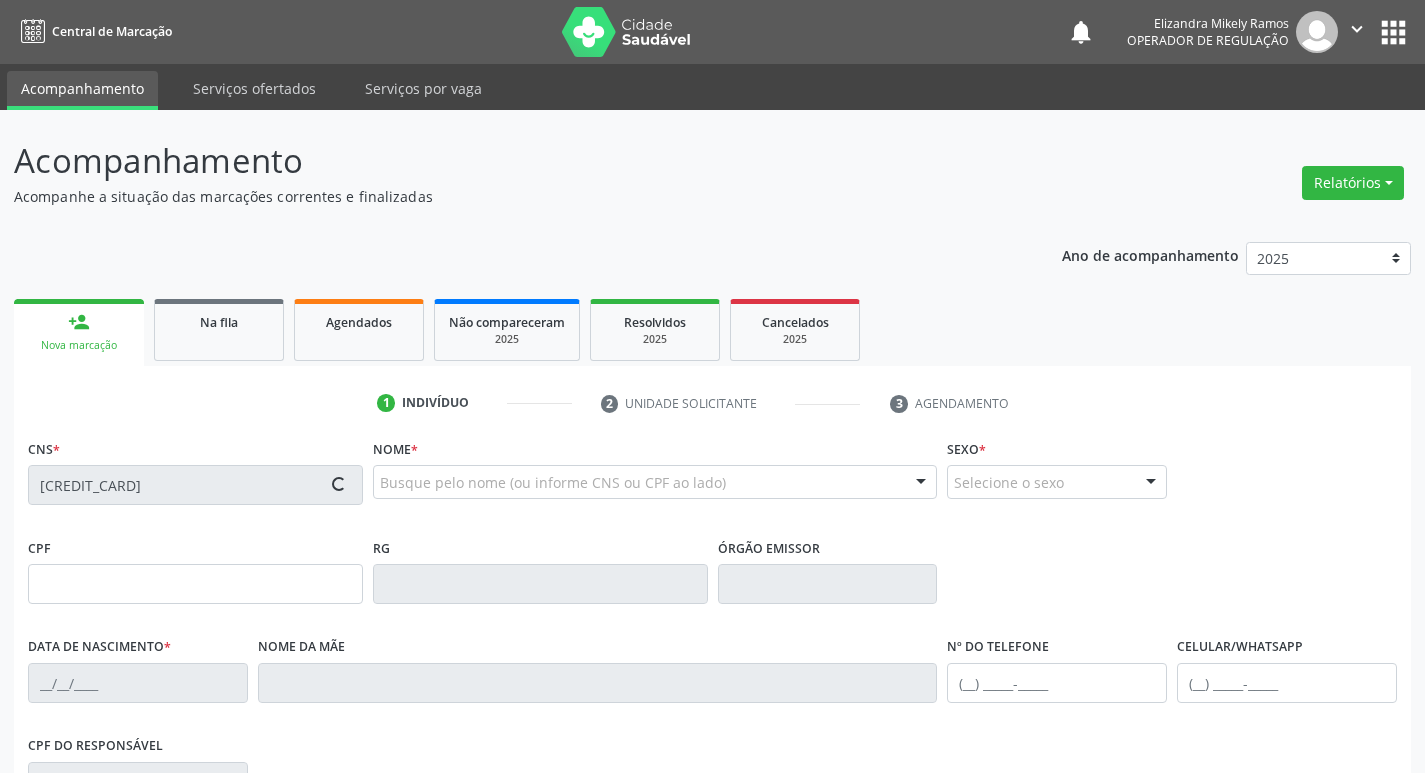 type on "Lilian Nogueira Borges" 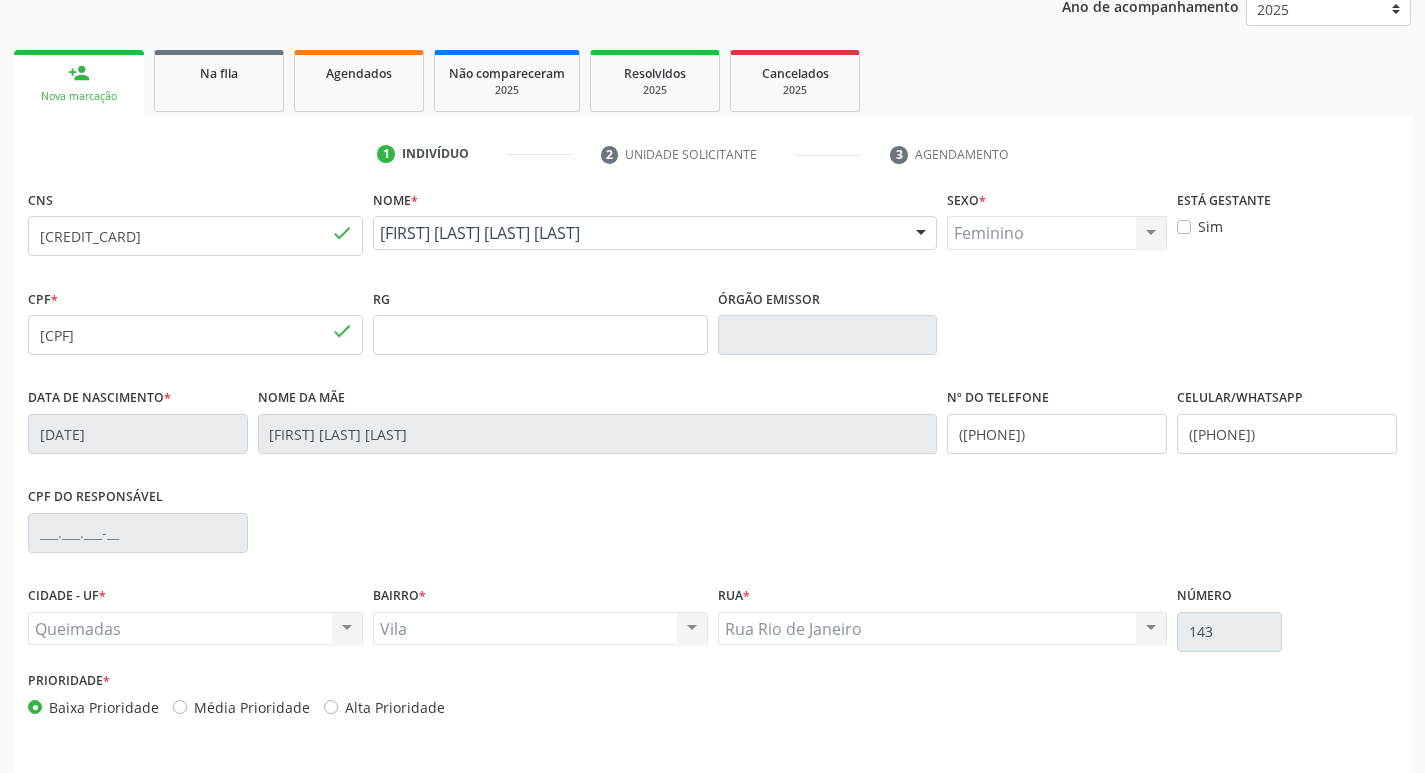 scroll, scrollTop: 311, scrollLeft: 0, axis: vertical 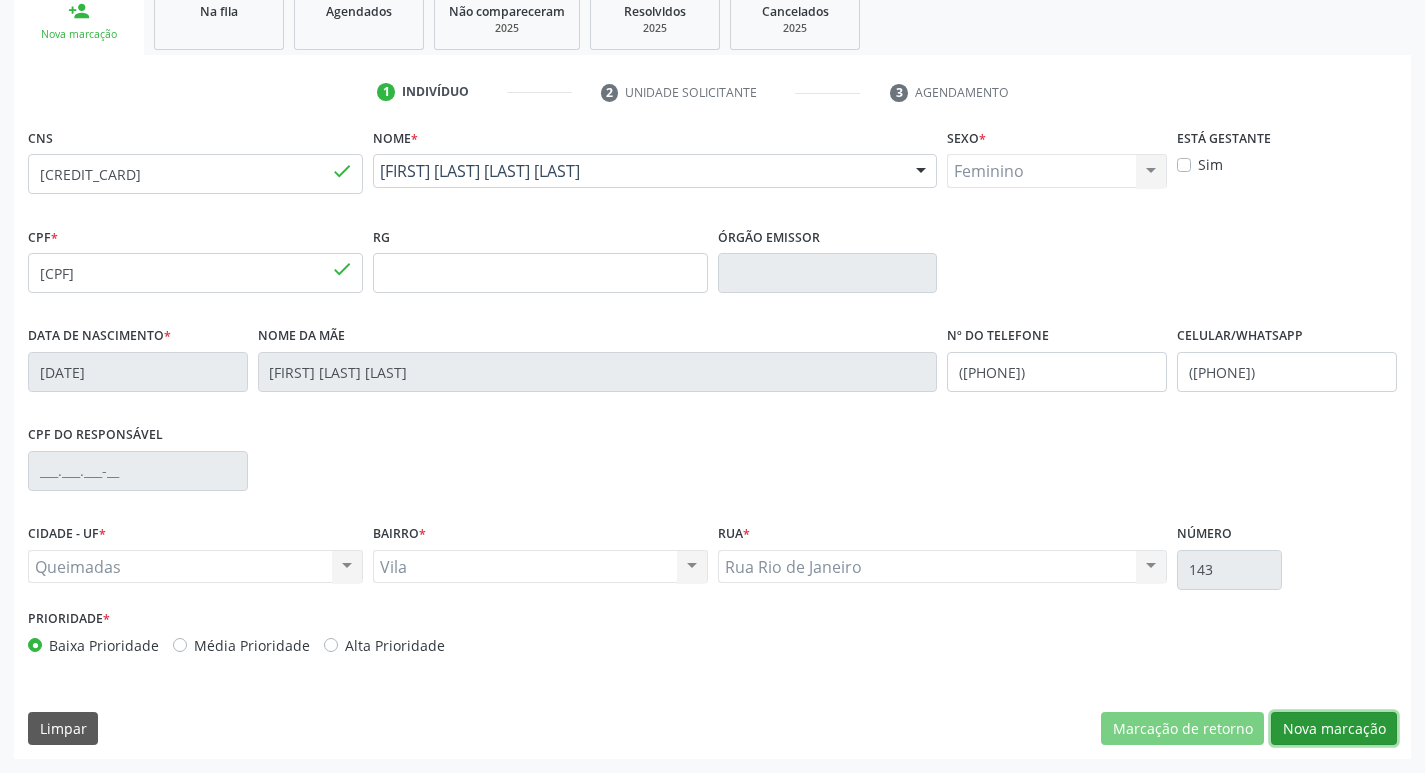 click on "Nova marcação" at bounding box center (1334, 729) 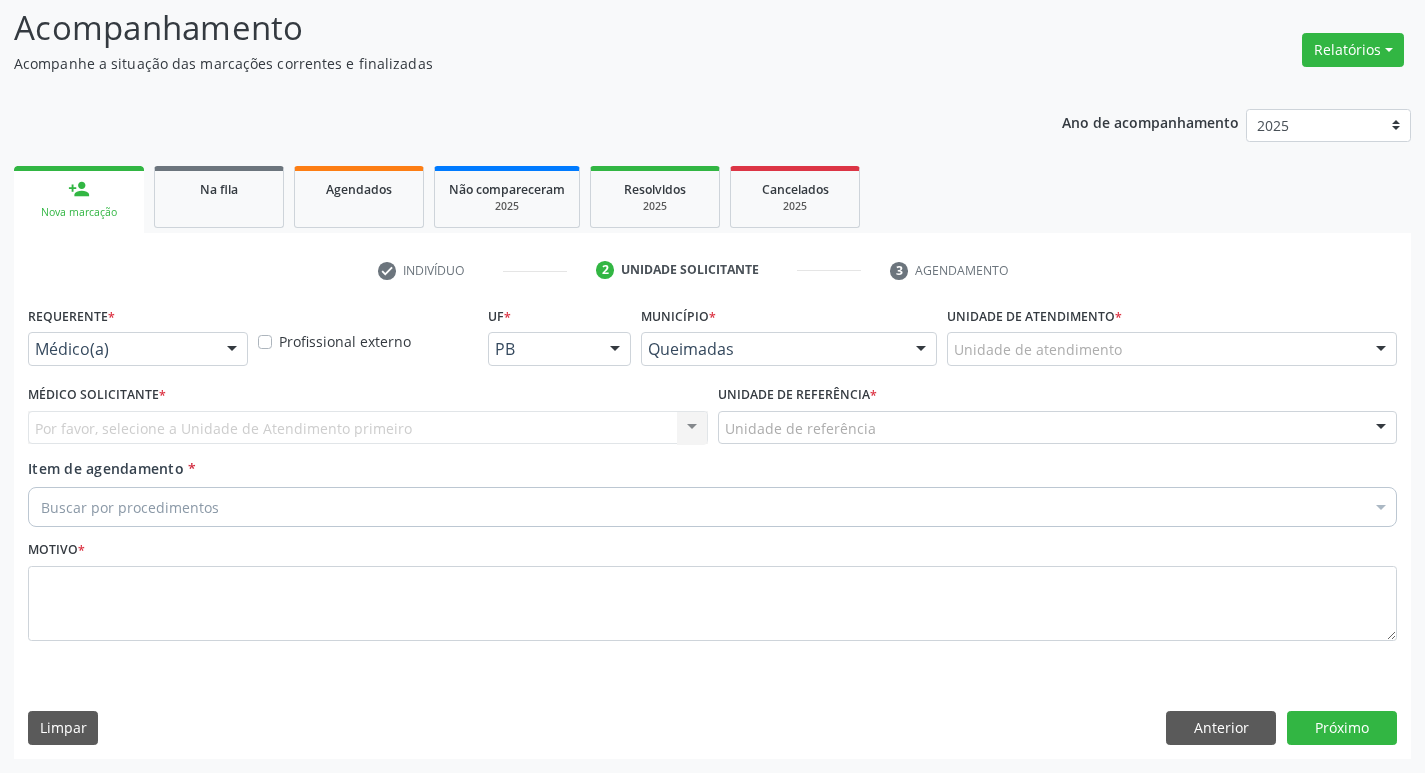scroll, scrollTop: 133, scrollLeft: 0, axis: vertical 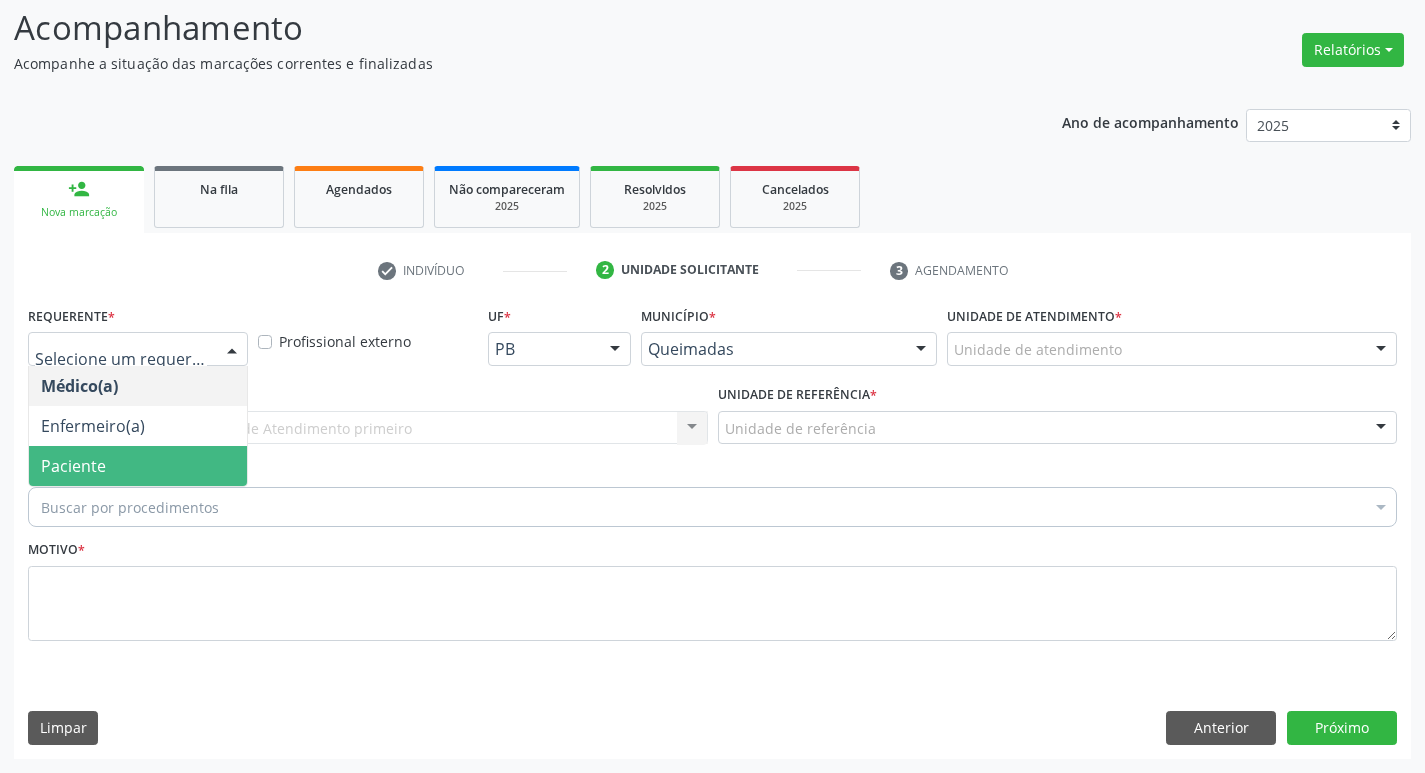 click on "Paciente" at bounding box center [138, 466] 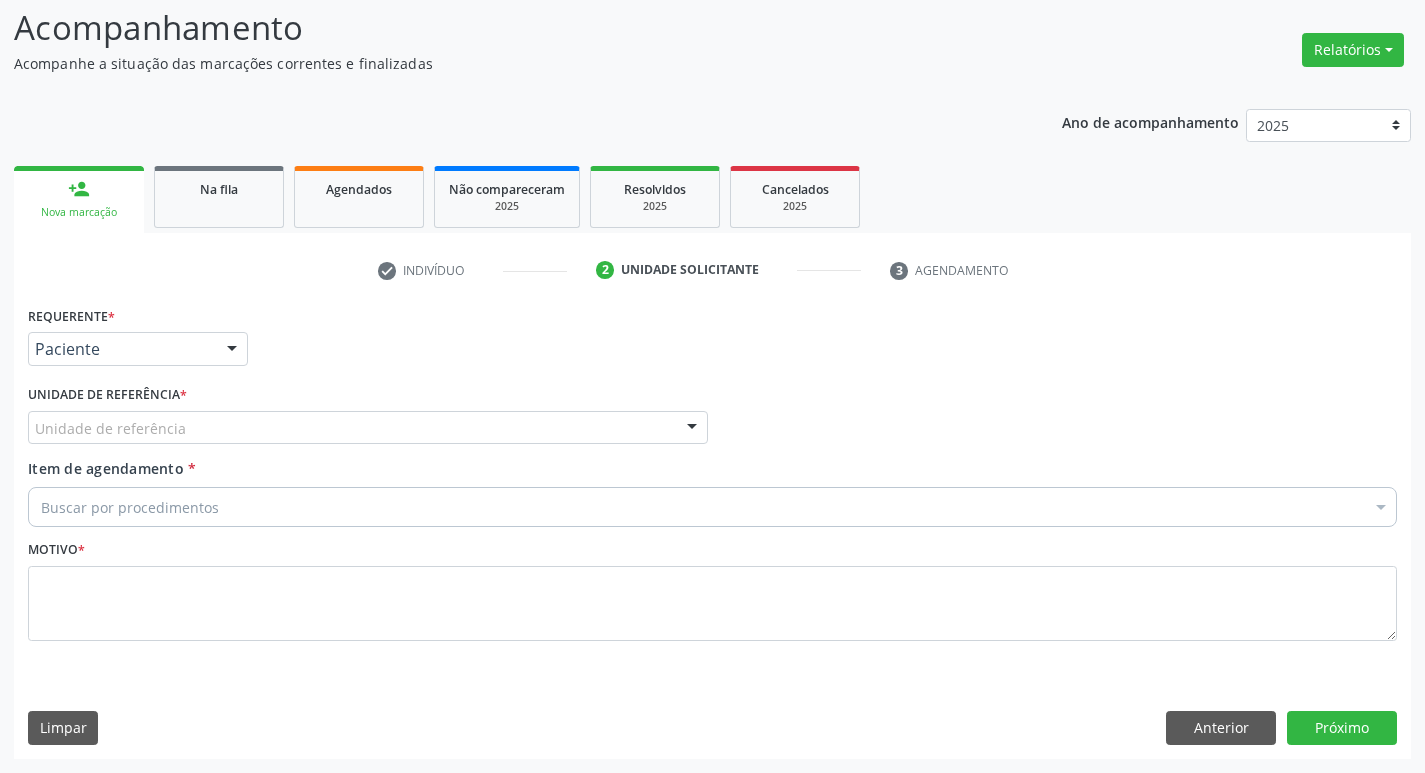 click on "Unidade de referência
UBSF Ligeiro II   UBSF Saulo Leal Ernesto de Melo   UBSF Castanho   UBSF Baixa Verde   UBSF Ze Velho   UBSF Boa Vista   UBSF Olho Dagua Salgado   UBSF Zumbi   NASF Pedra do Touro   UBSF Lutador   UBSF Anibal Teixeira   UBSF Central   UBSF Riacho do Meio   UBSF Caixa Dagua   UBSF Ligeiro I   UBSF Malhada Grande   UBSF Vila   UBSF Guritiba   NASF Tataguassu   UBSF Cidade Tiao do Rego
Nenhum resultado encontrado para: "   "
Não há nenhuma opção para ser exibida." at bounding box center [368, 428] 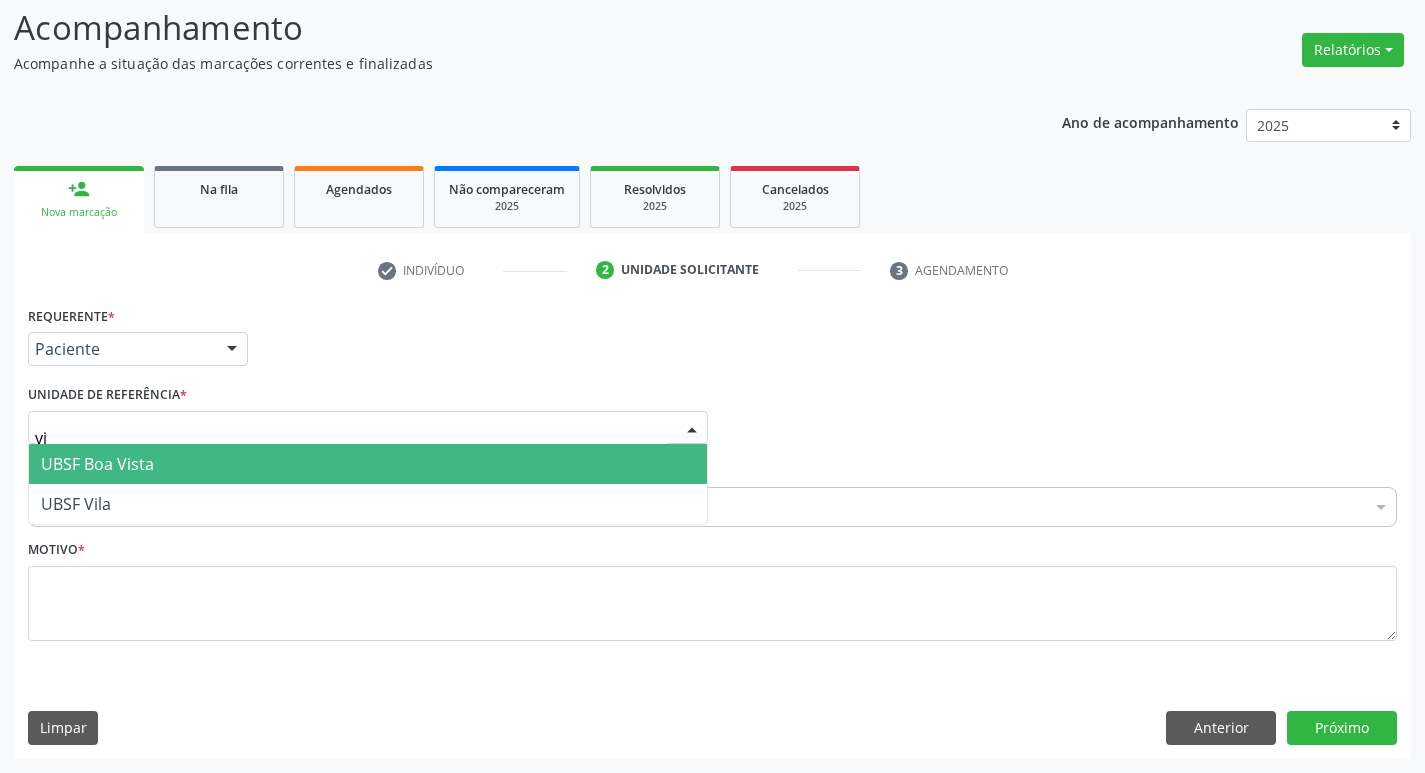 type on "vil" 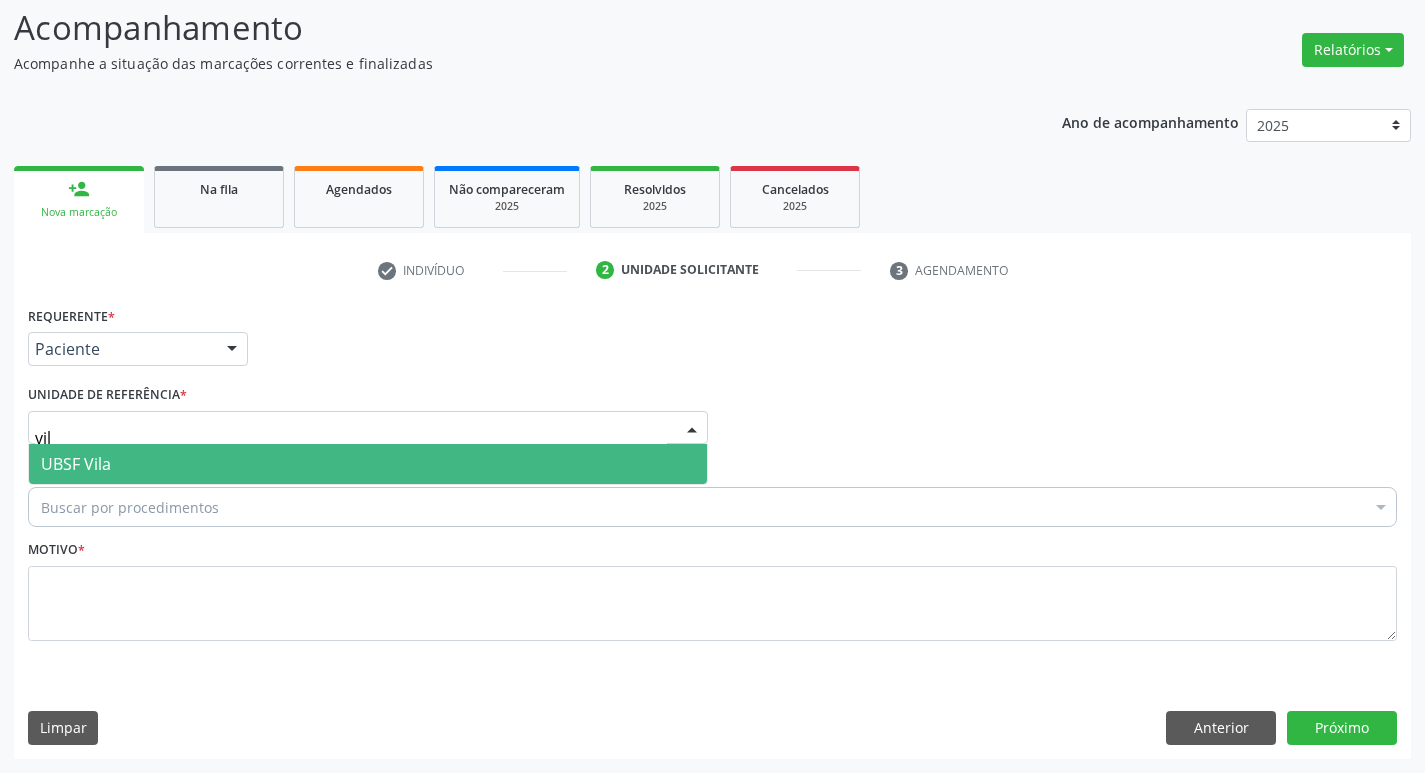 click on "UBSF Vila" at bounding box center [368, 464] 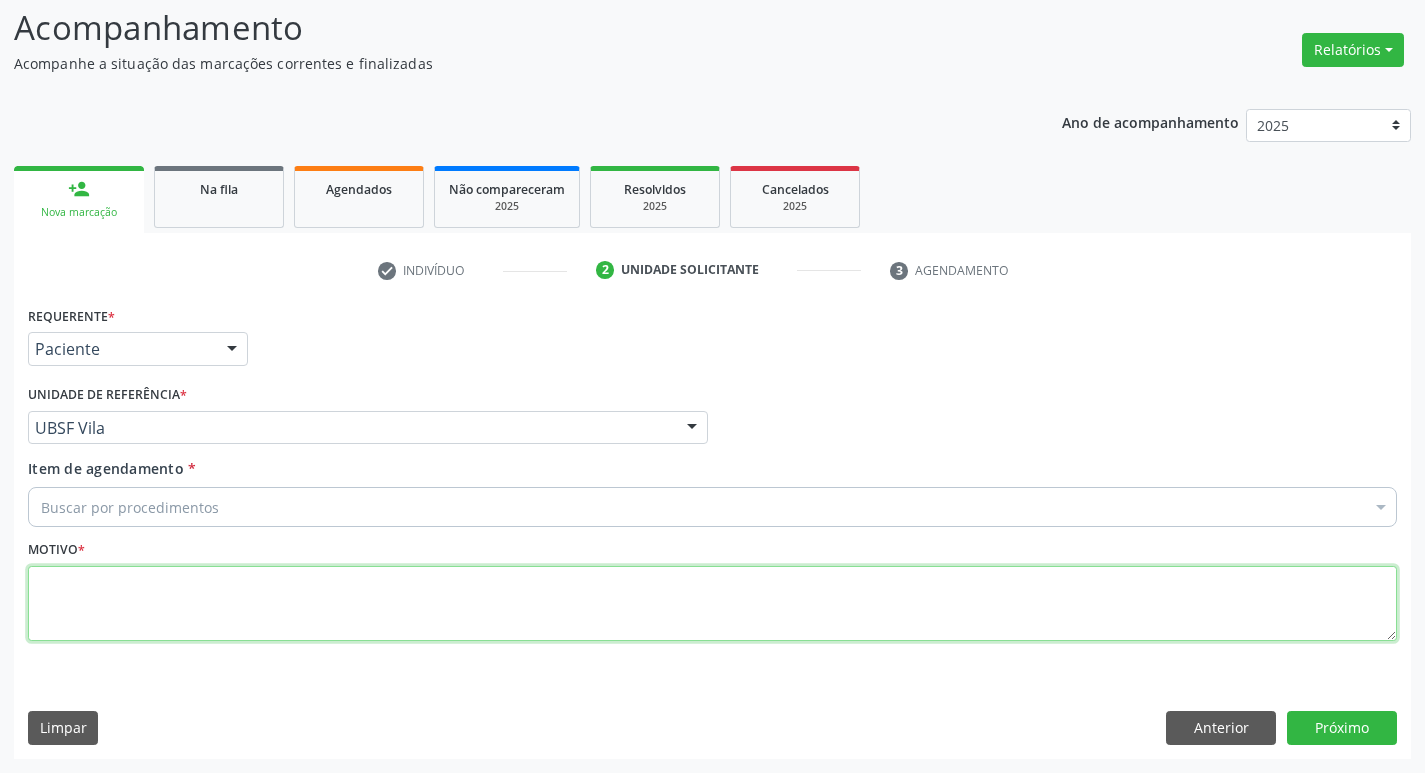 click at bounding box center (712, 604) 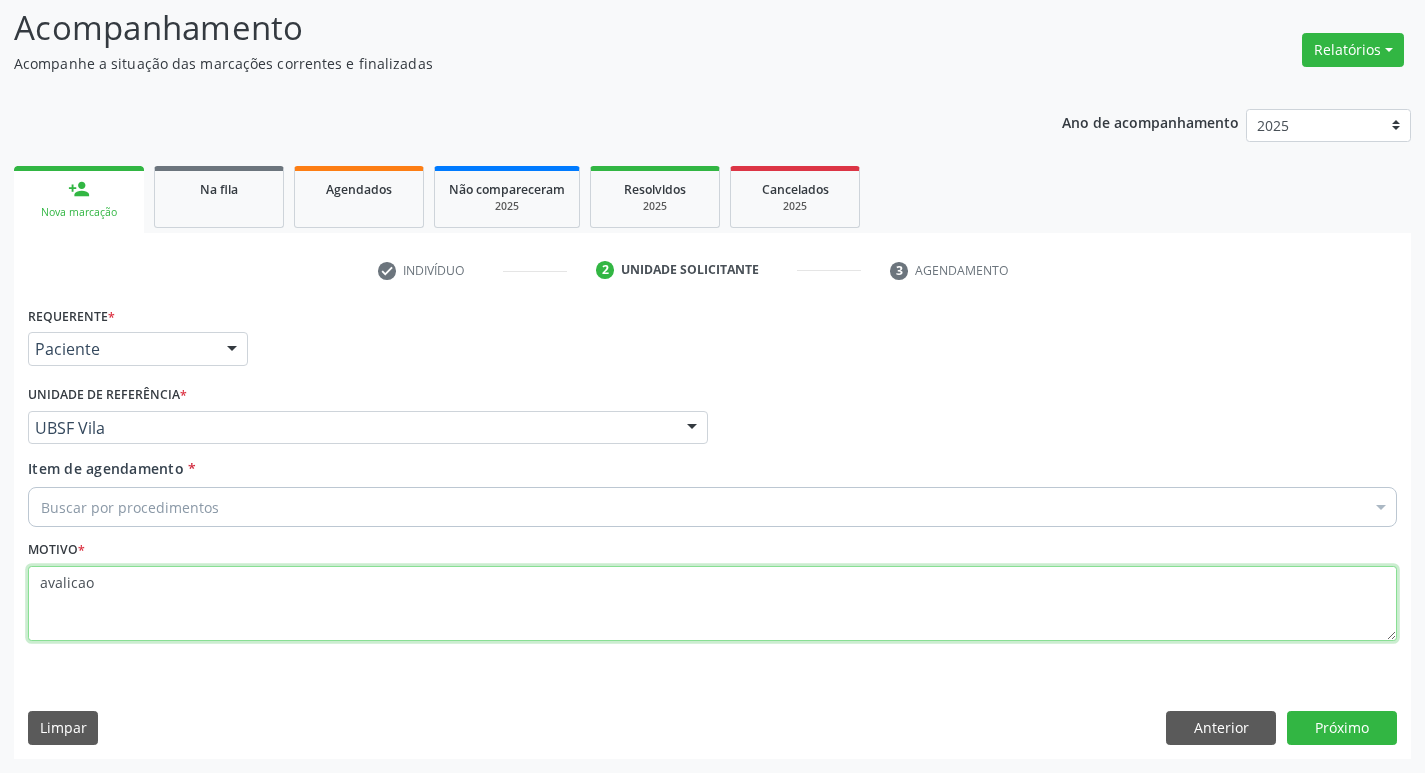 type on "avalicao" 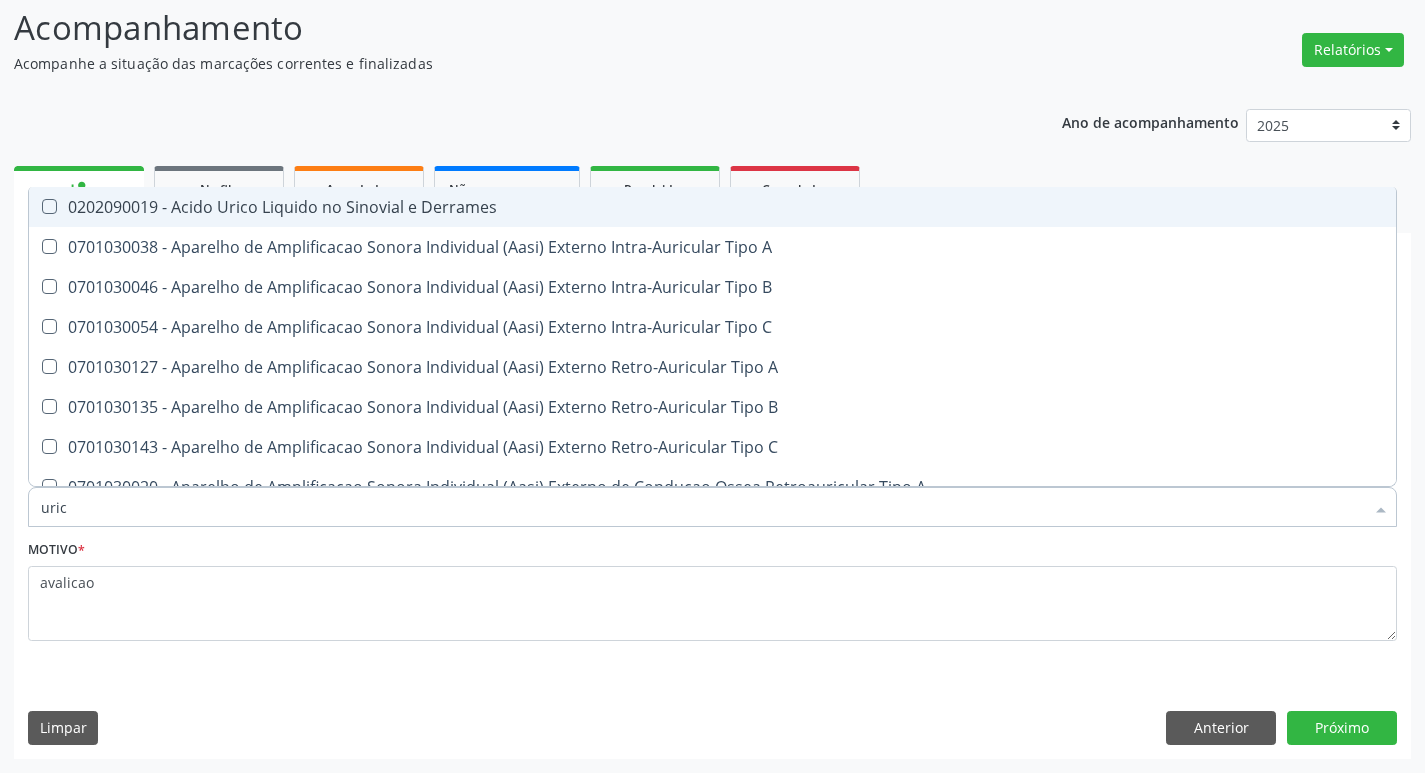 type on "urico" 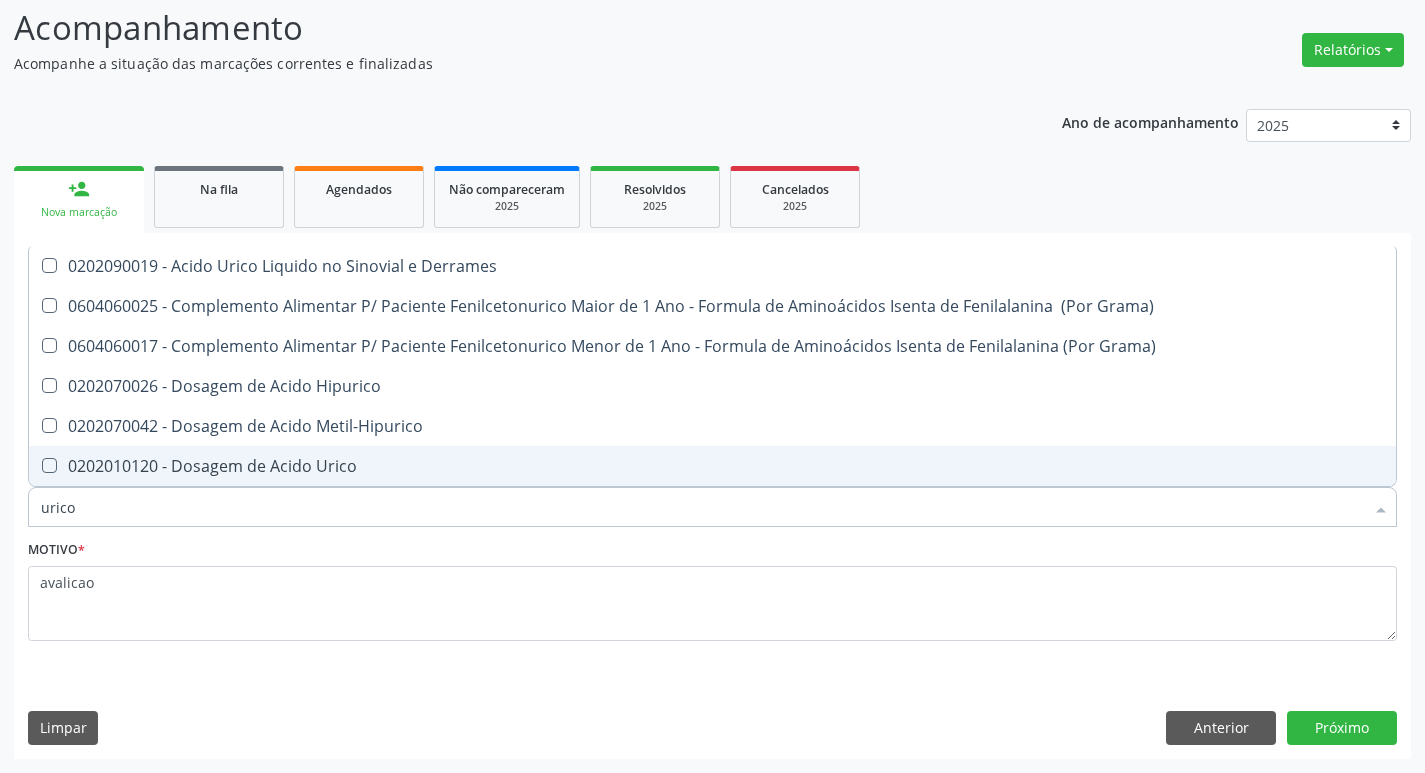click on "0202010120 - Dosagem de Acido Urico" at bounding box center [712, 466] 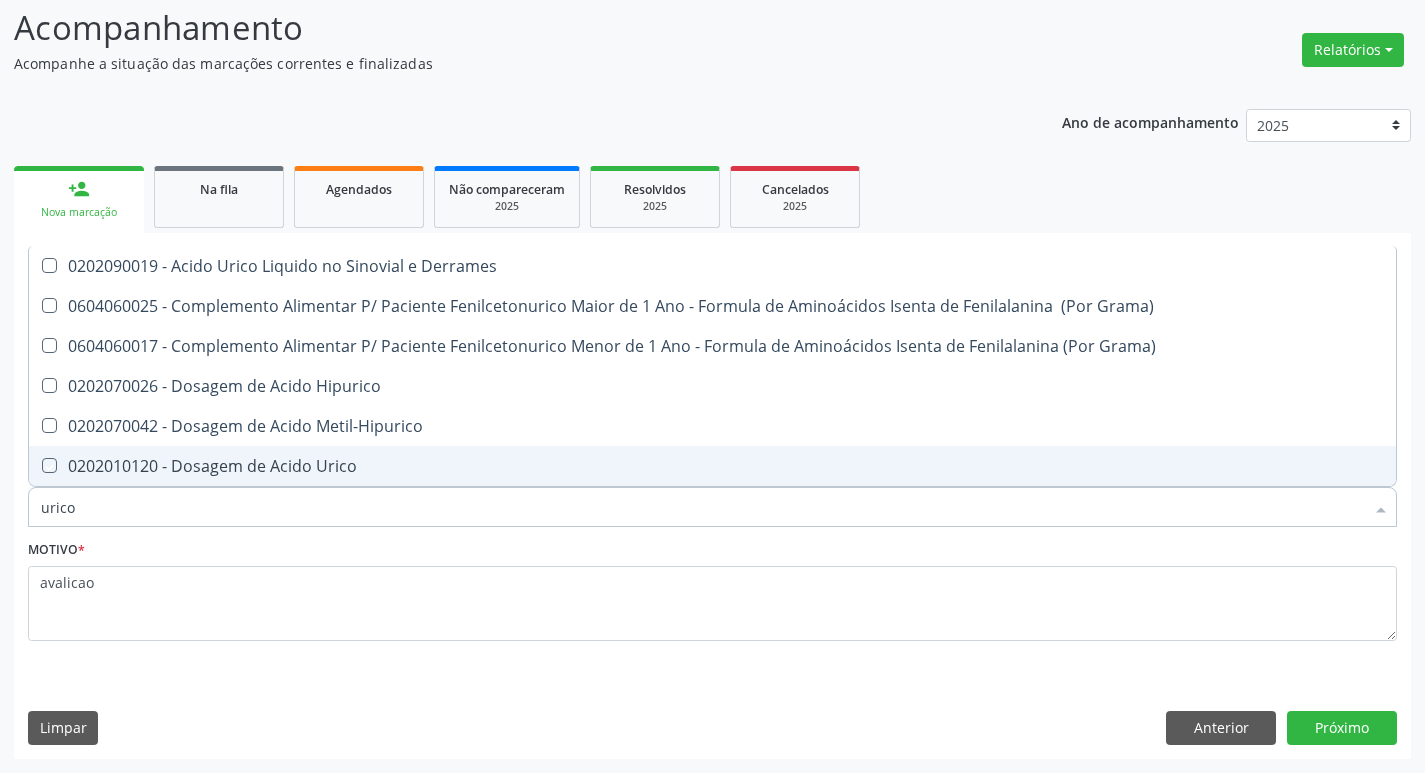 checkbox on "true" 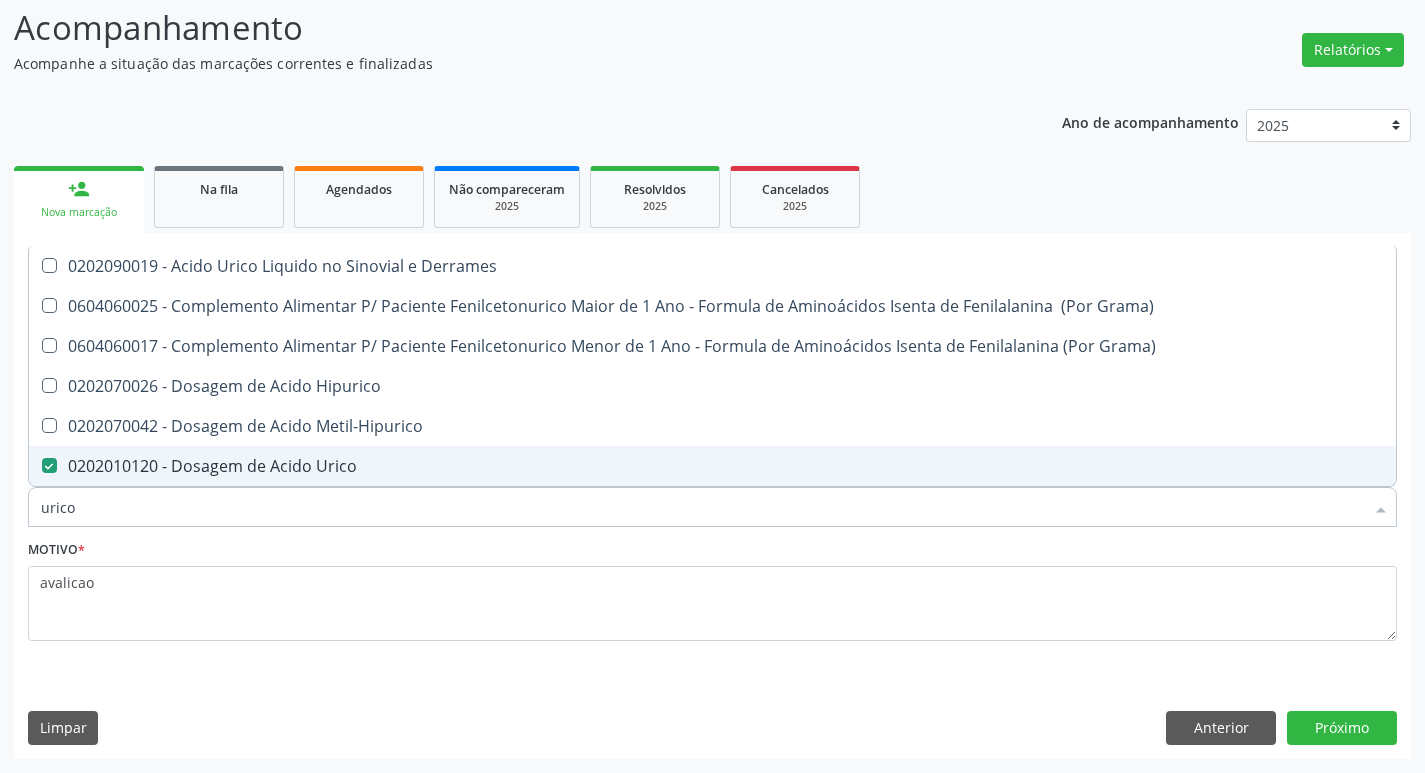 type on "uric" 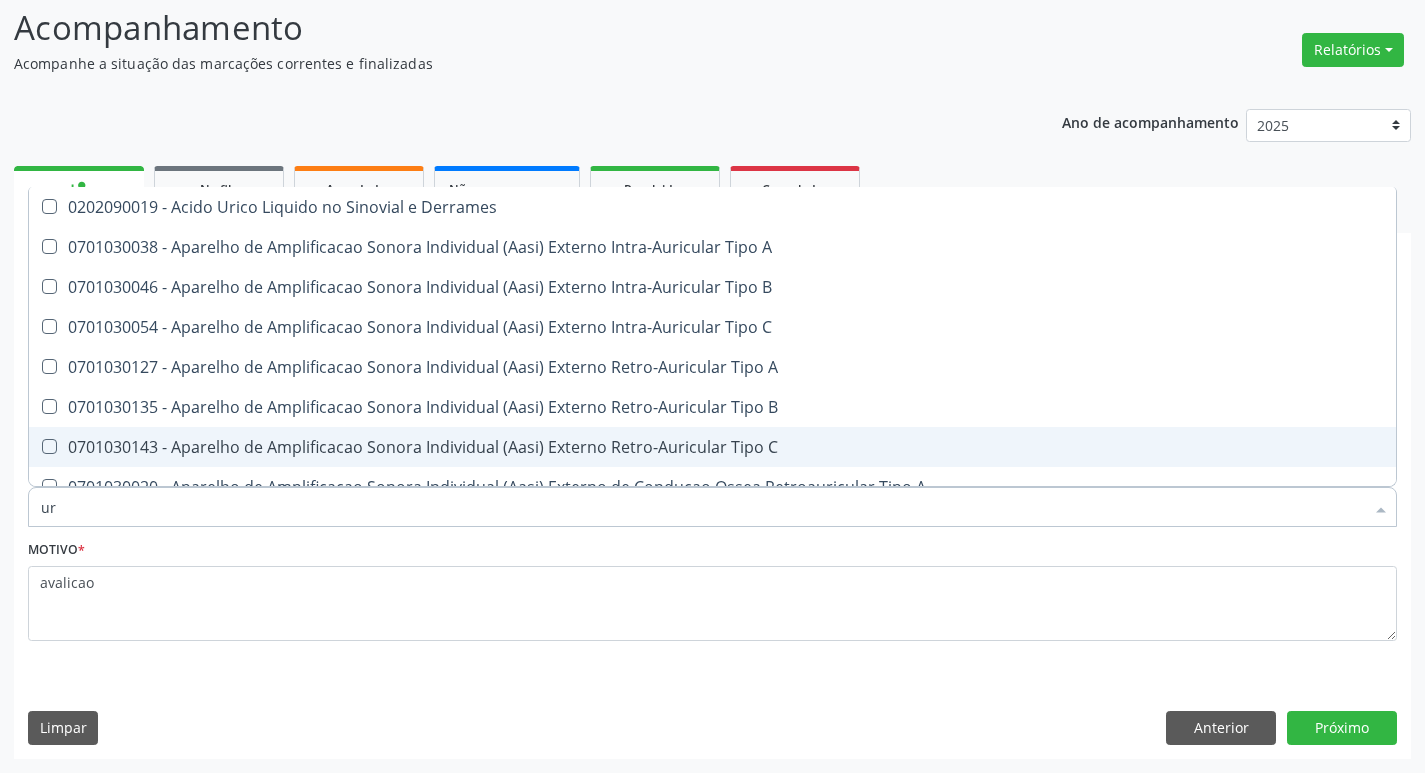 type on "u" 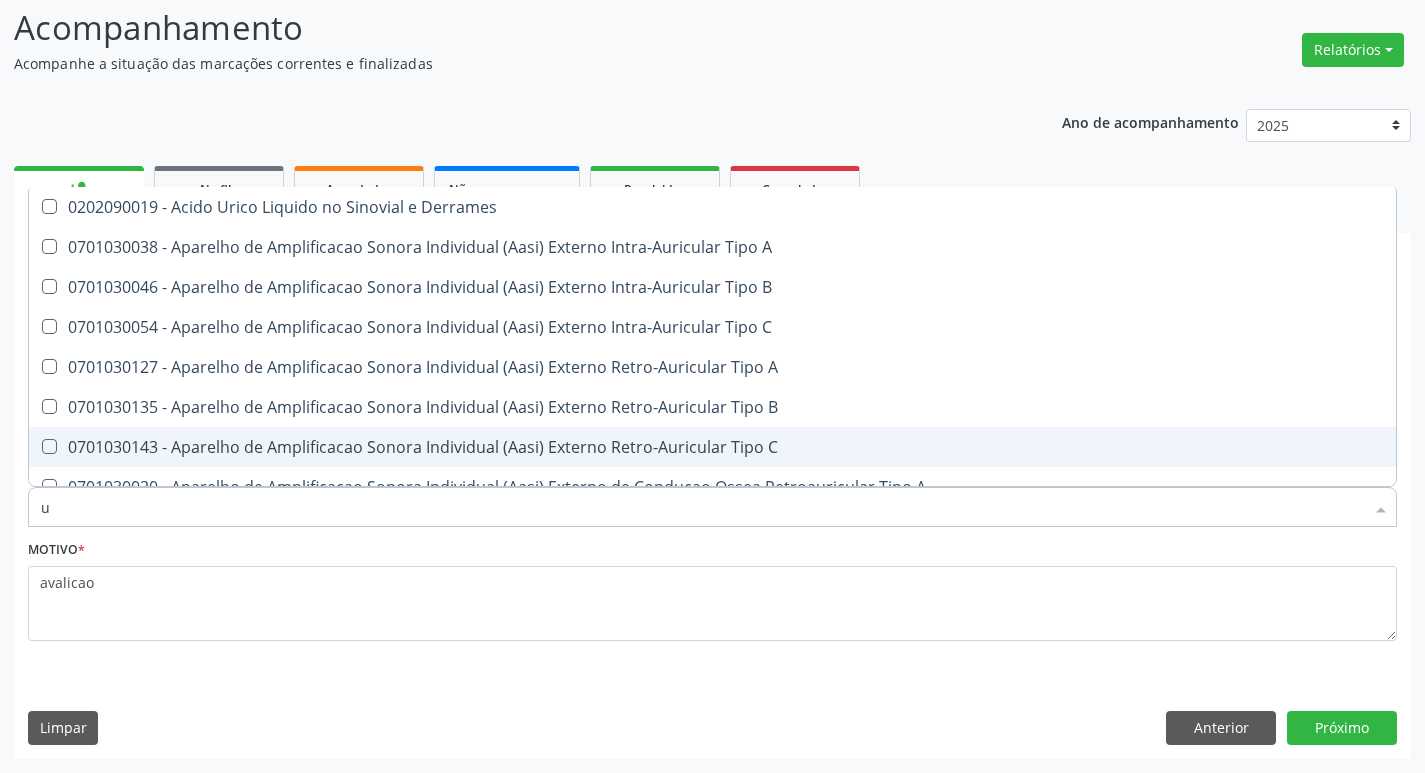 type 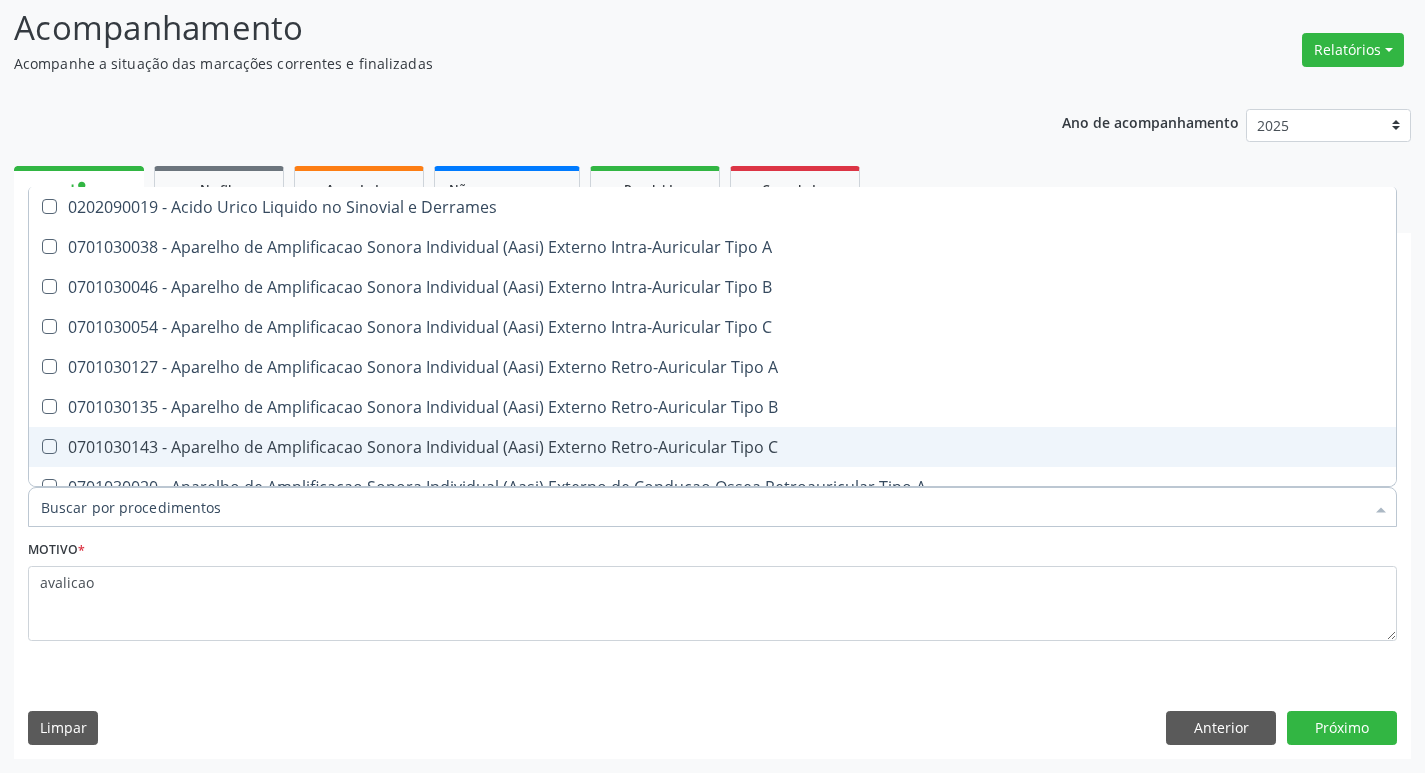checkbox on "false" 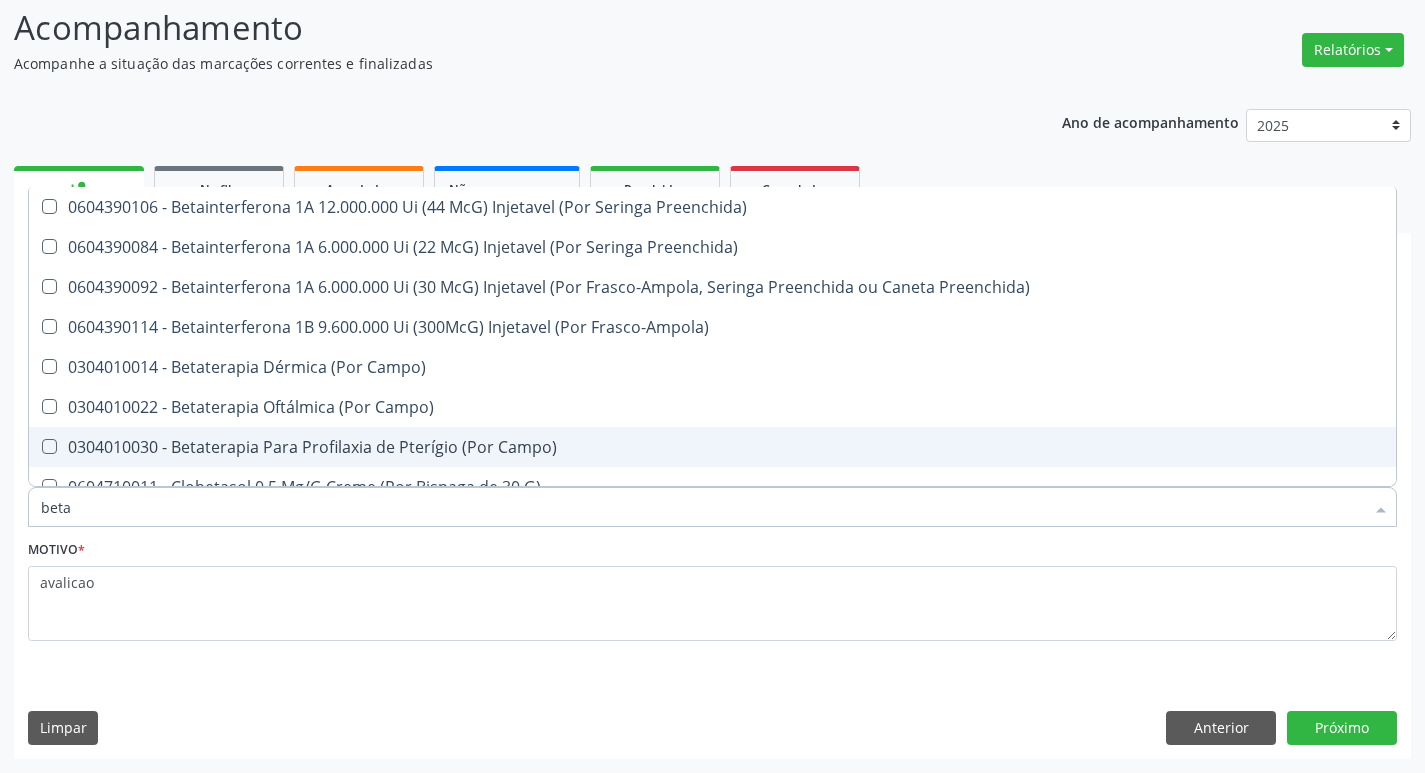type on "beta h" 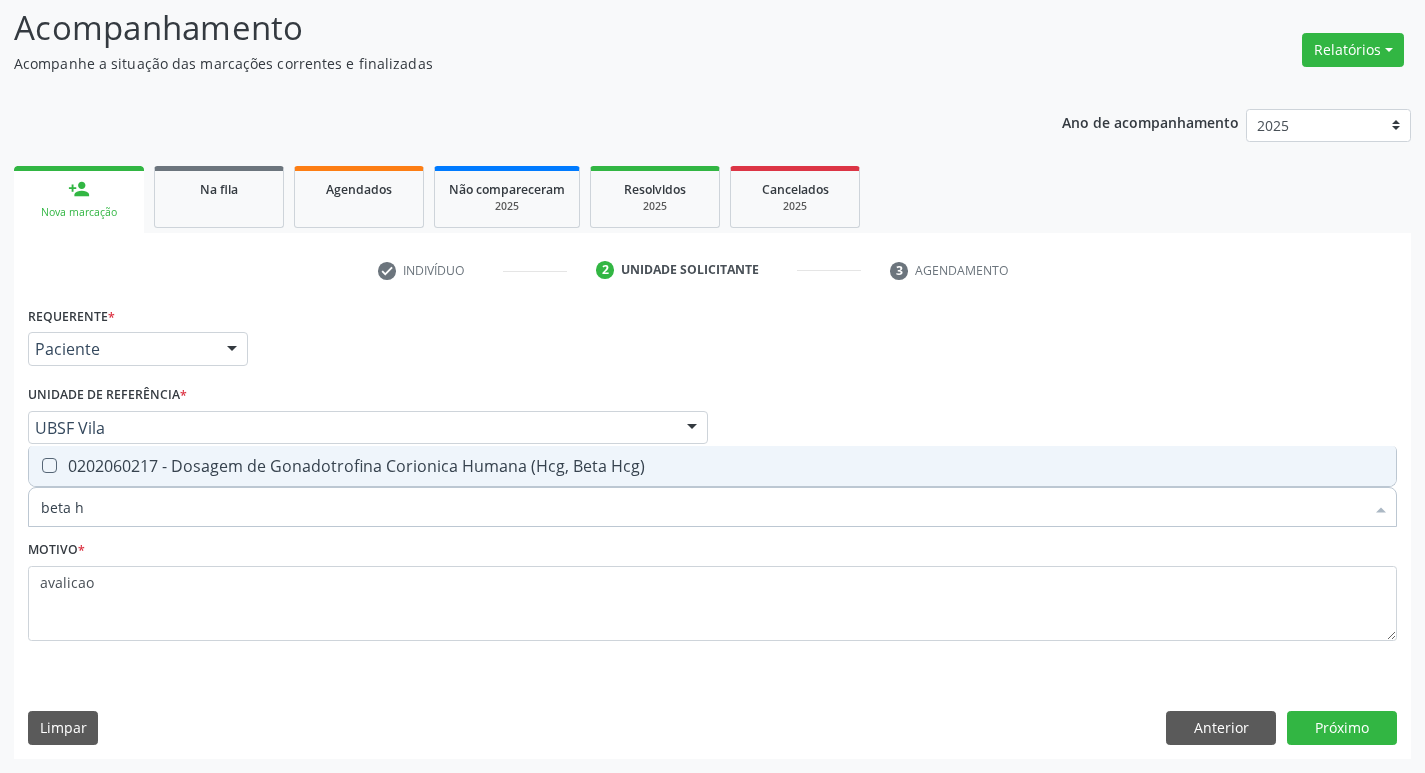 click on "0202060217 - Dosagem de Gonadotrofina Corionica Humana (Hcg, Beta Hcg)" at bounding box center (712, 466) 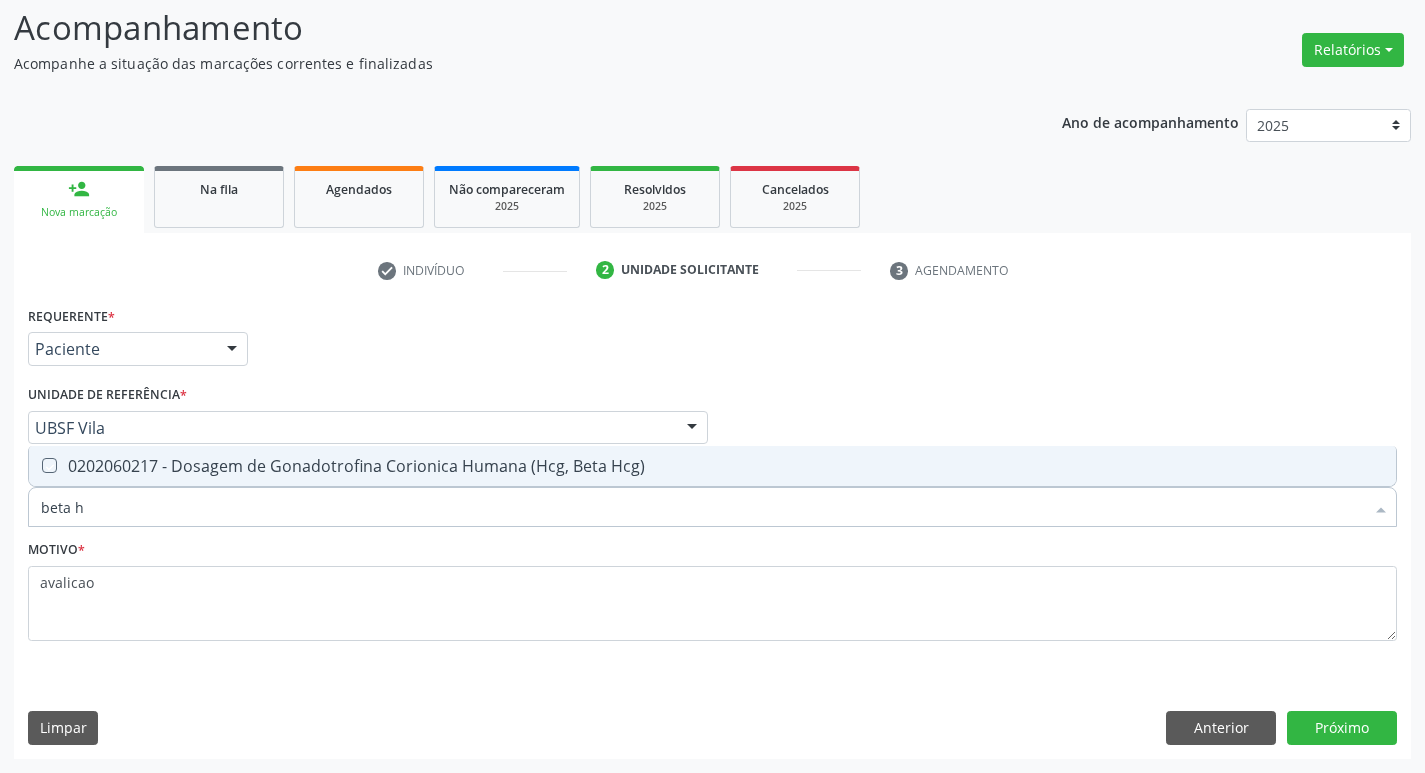 checkbox on "true" 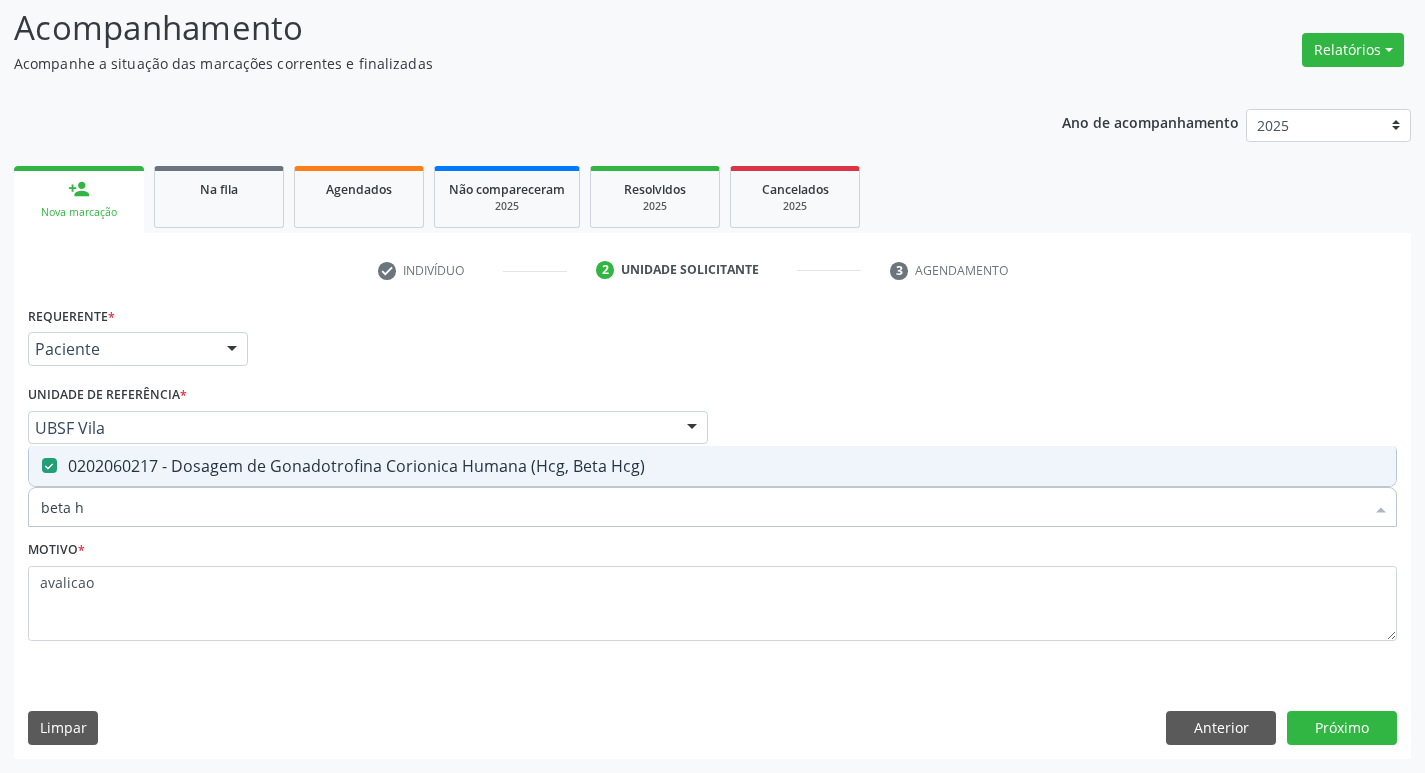 type on "beta" 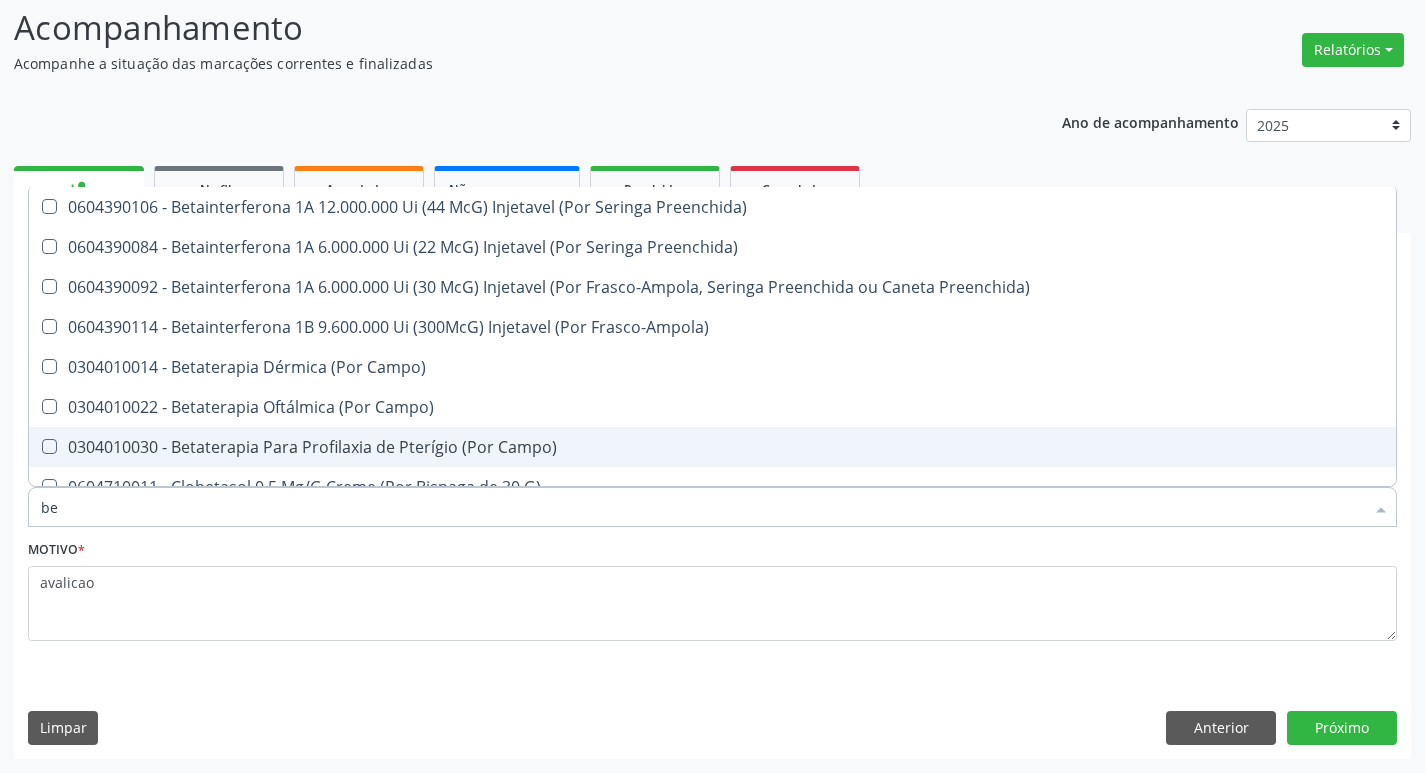 type on "b" 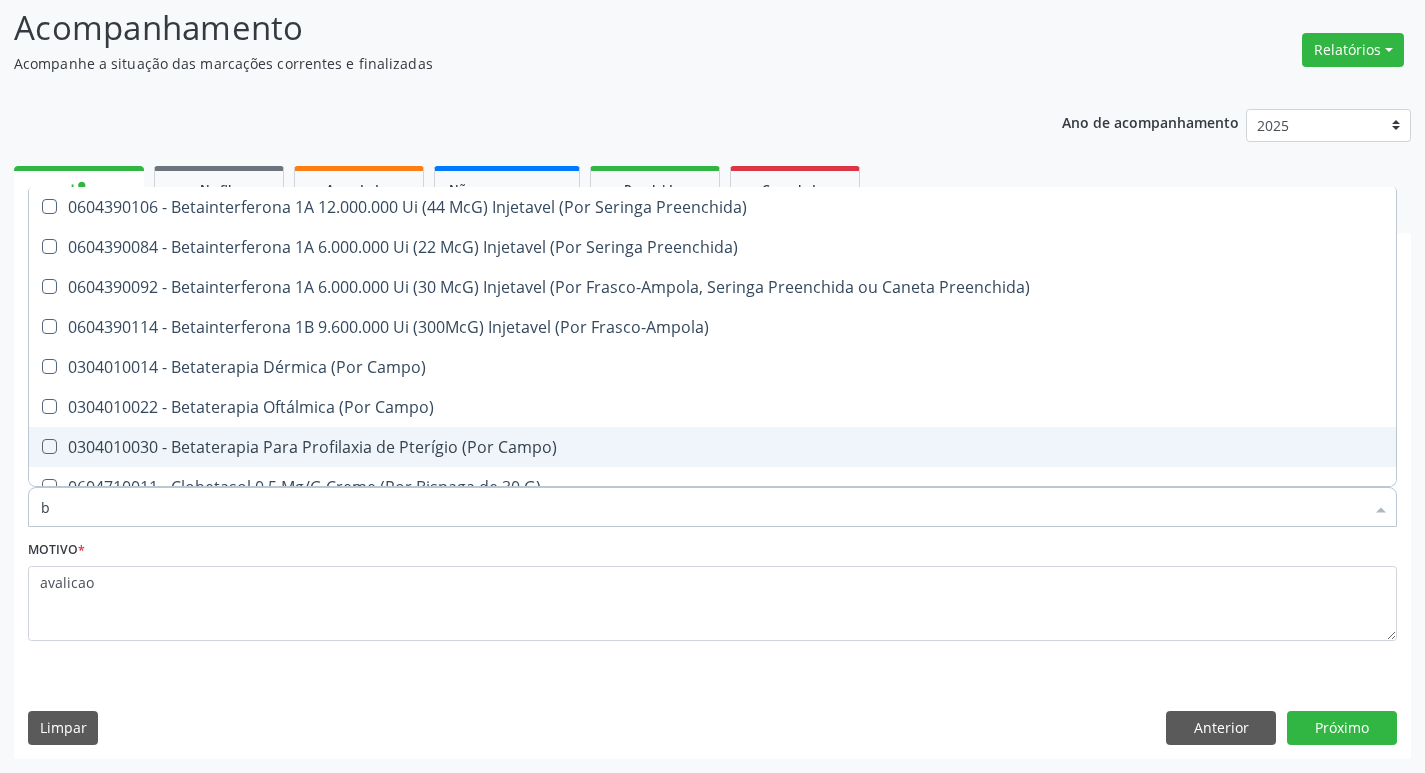 type 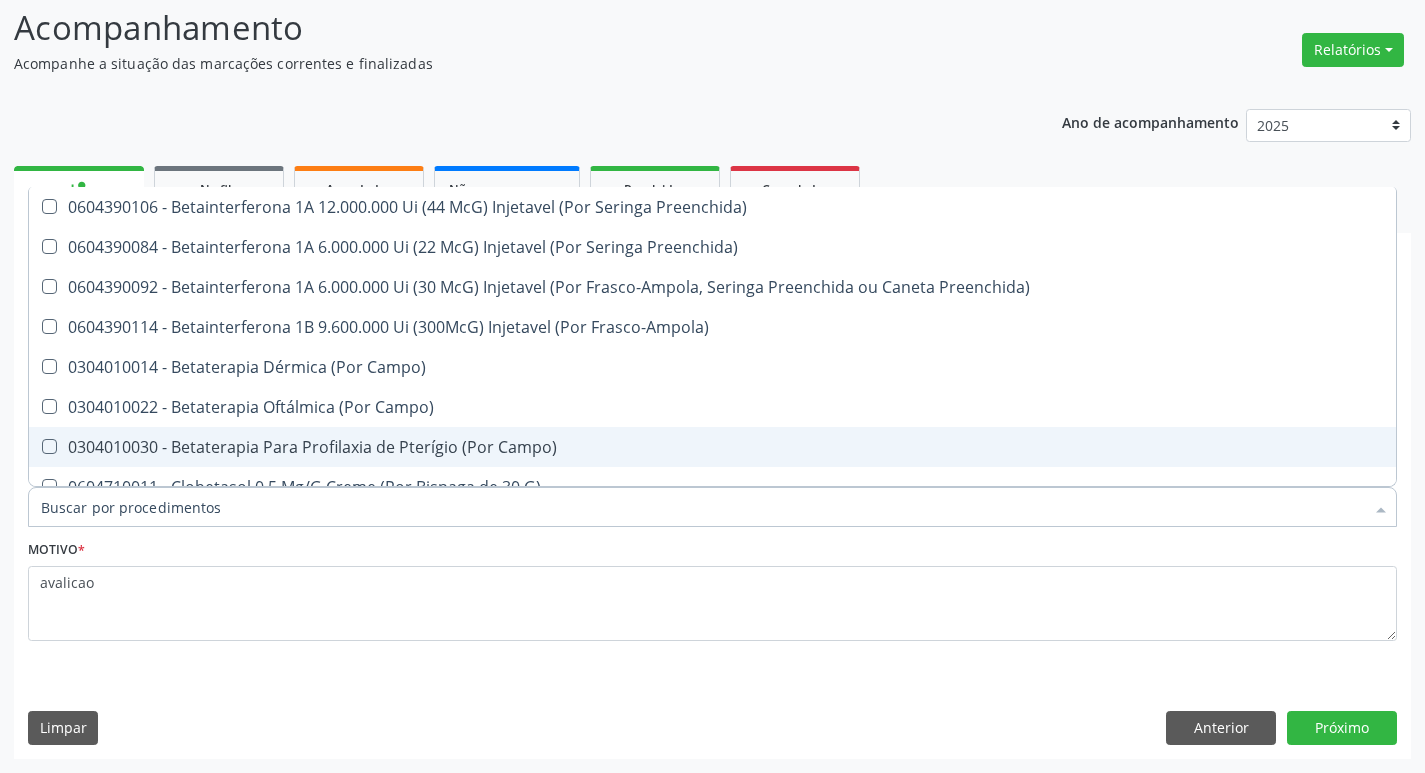 checkbox on "false" 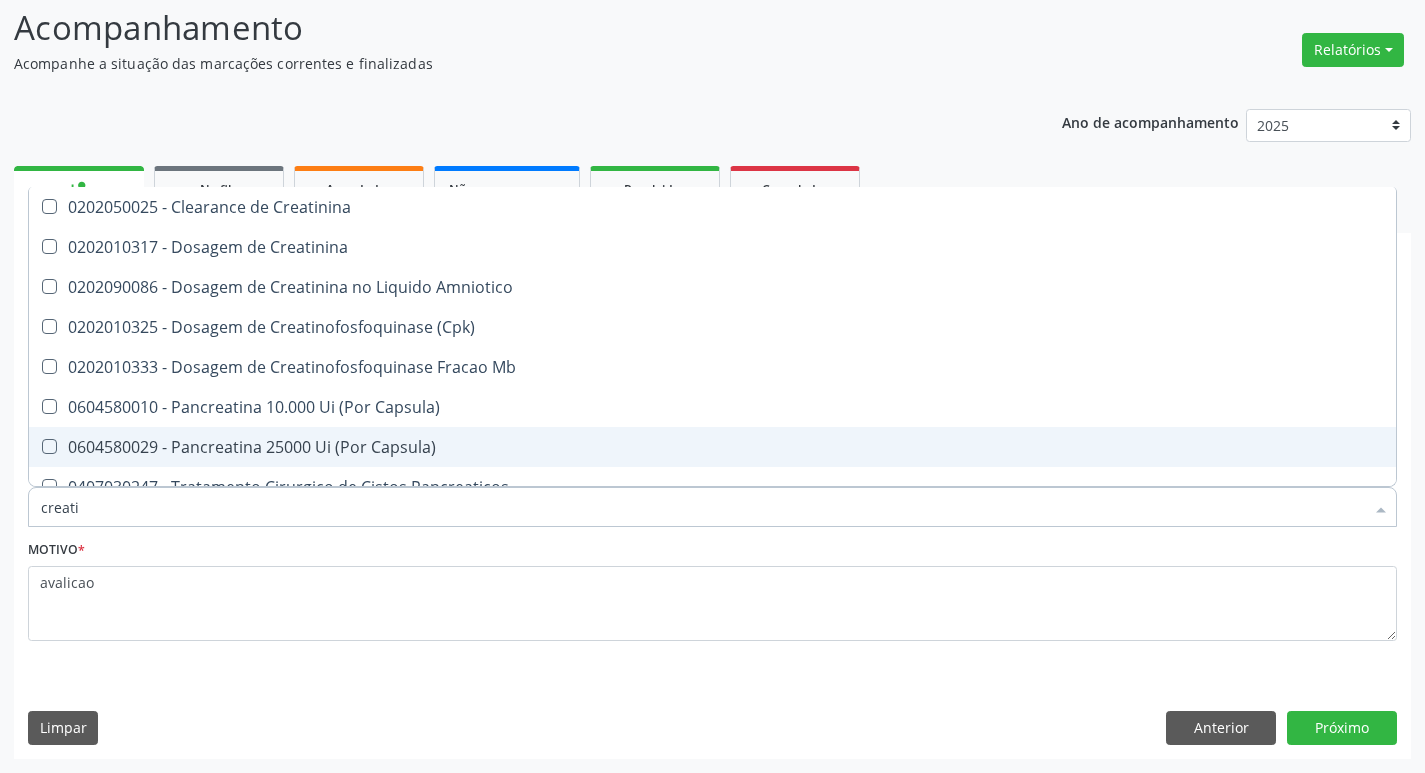 type on "creatin" 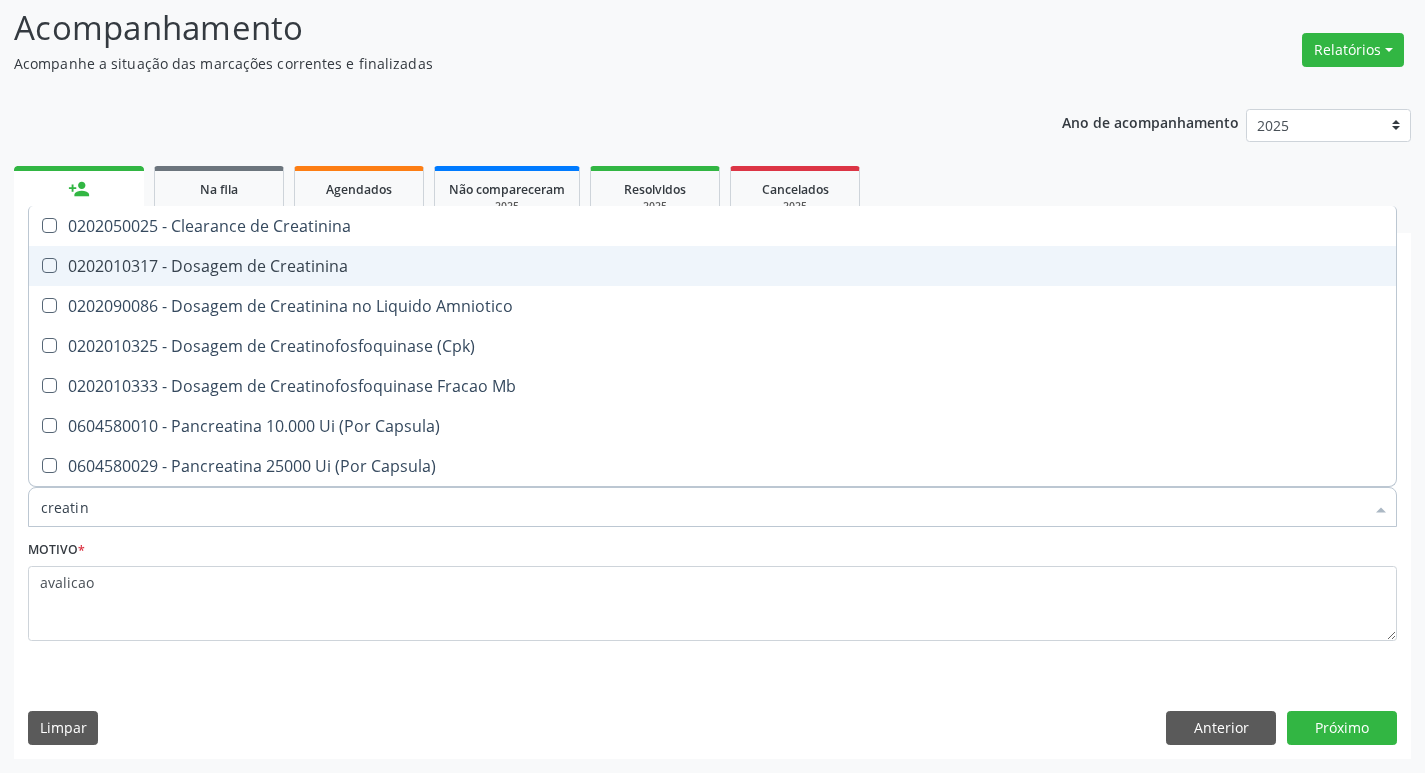 click on "0202010317 - Dosagem de Creatinina" at bounding box center [712, 266] 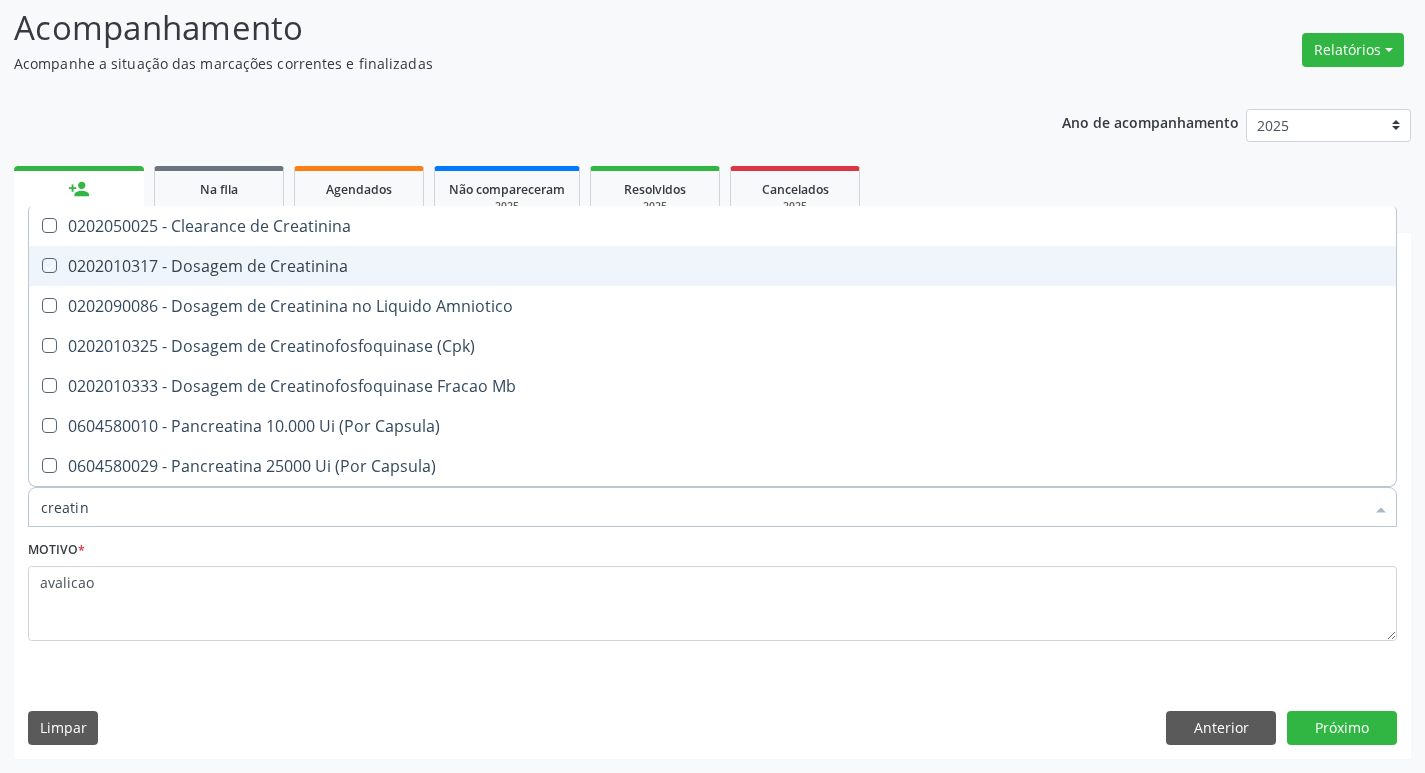 checkbox on "true" 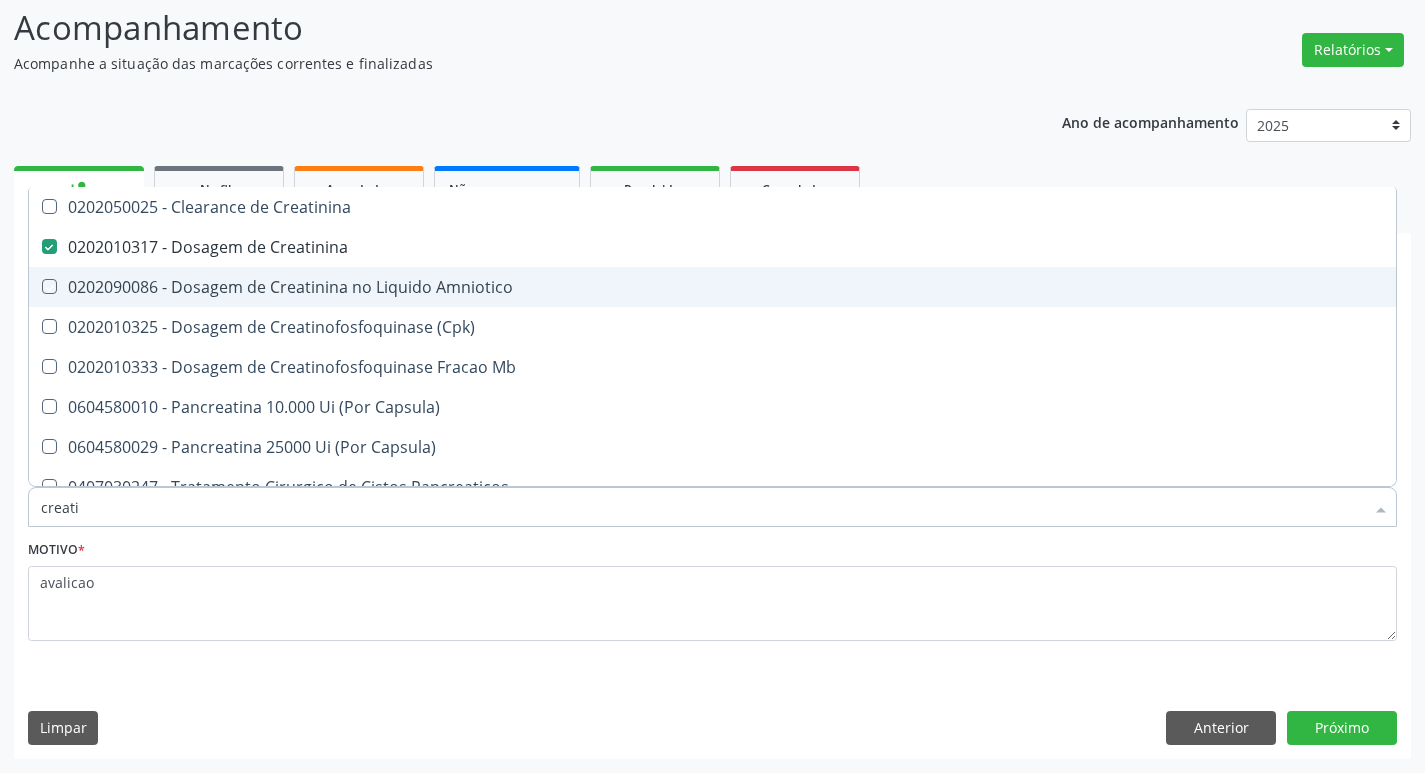 type on "creat" 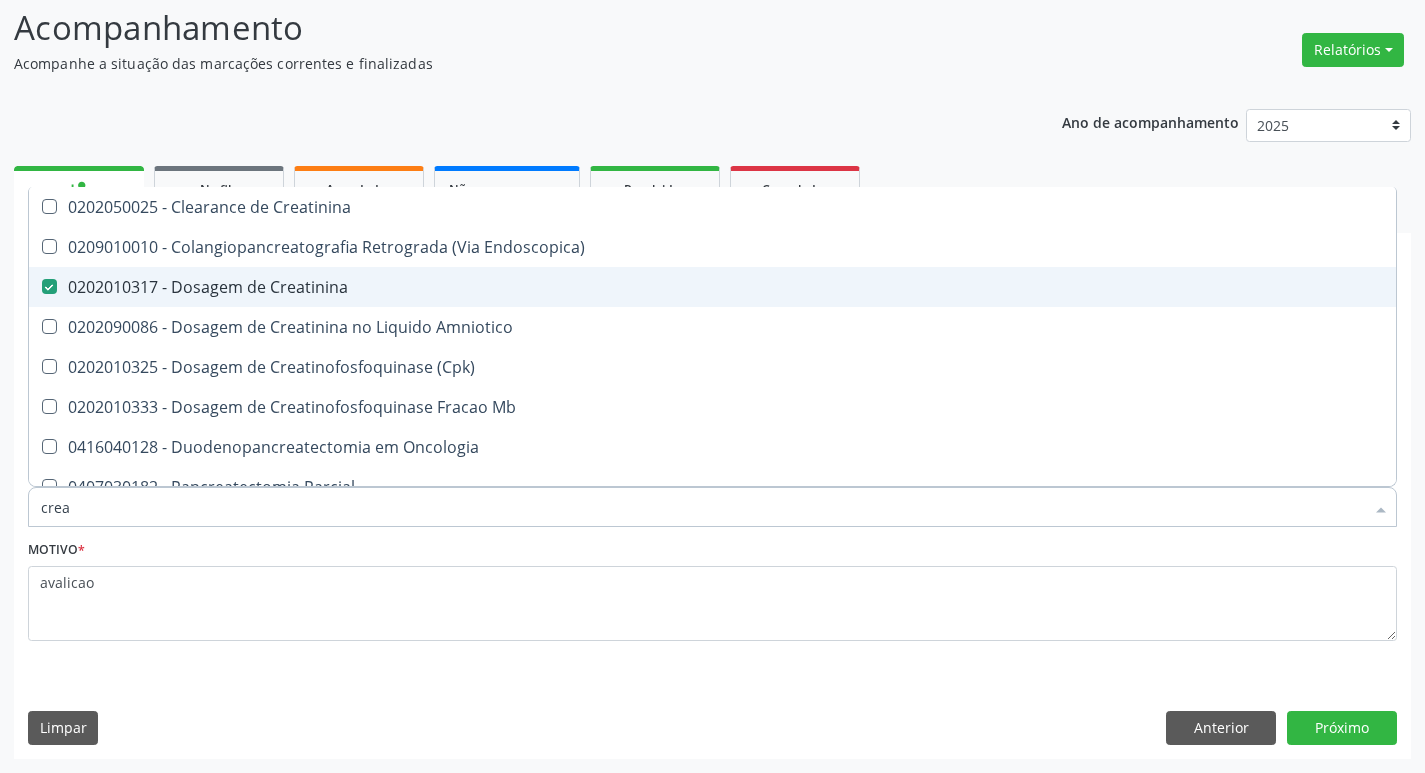 type on "cre" 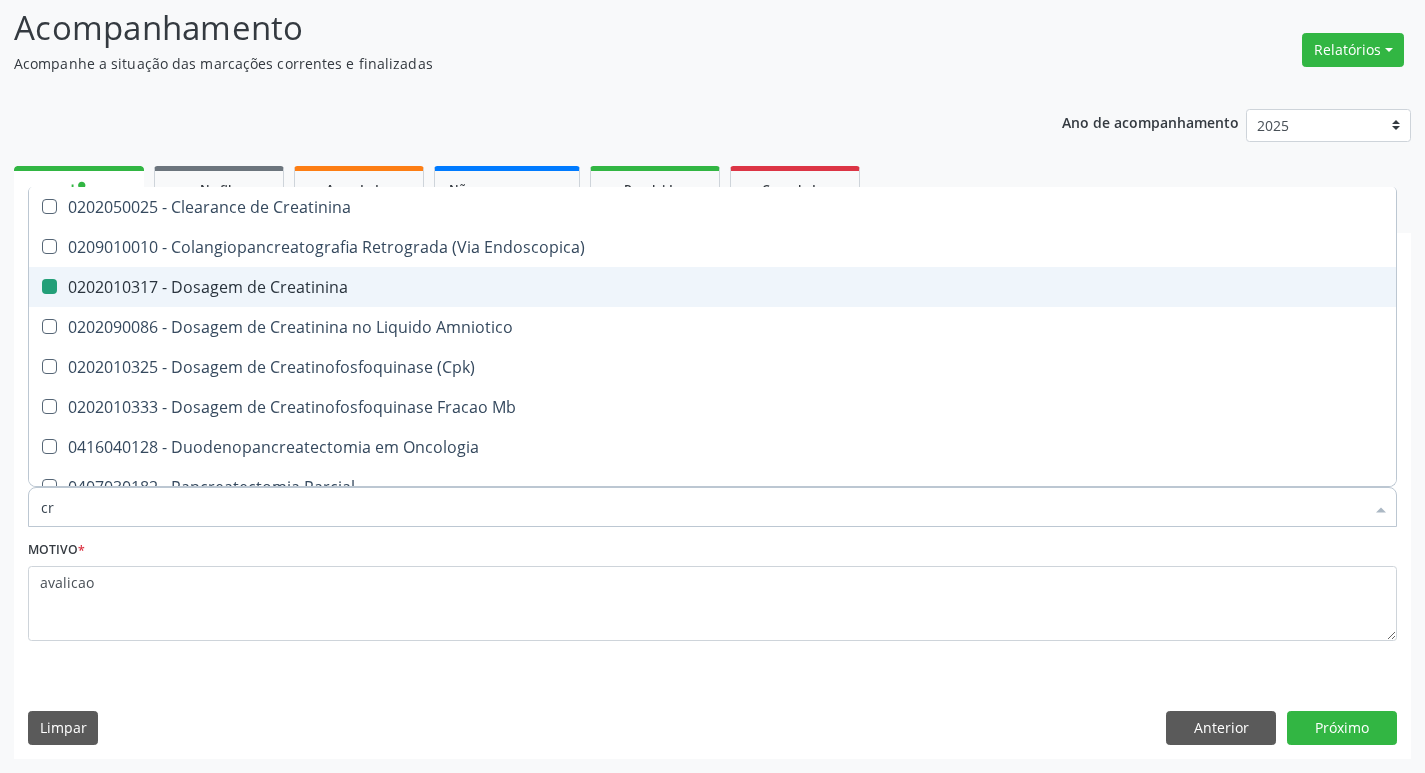type on "c" 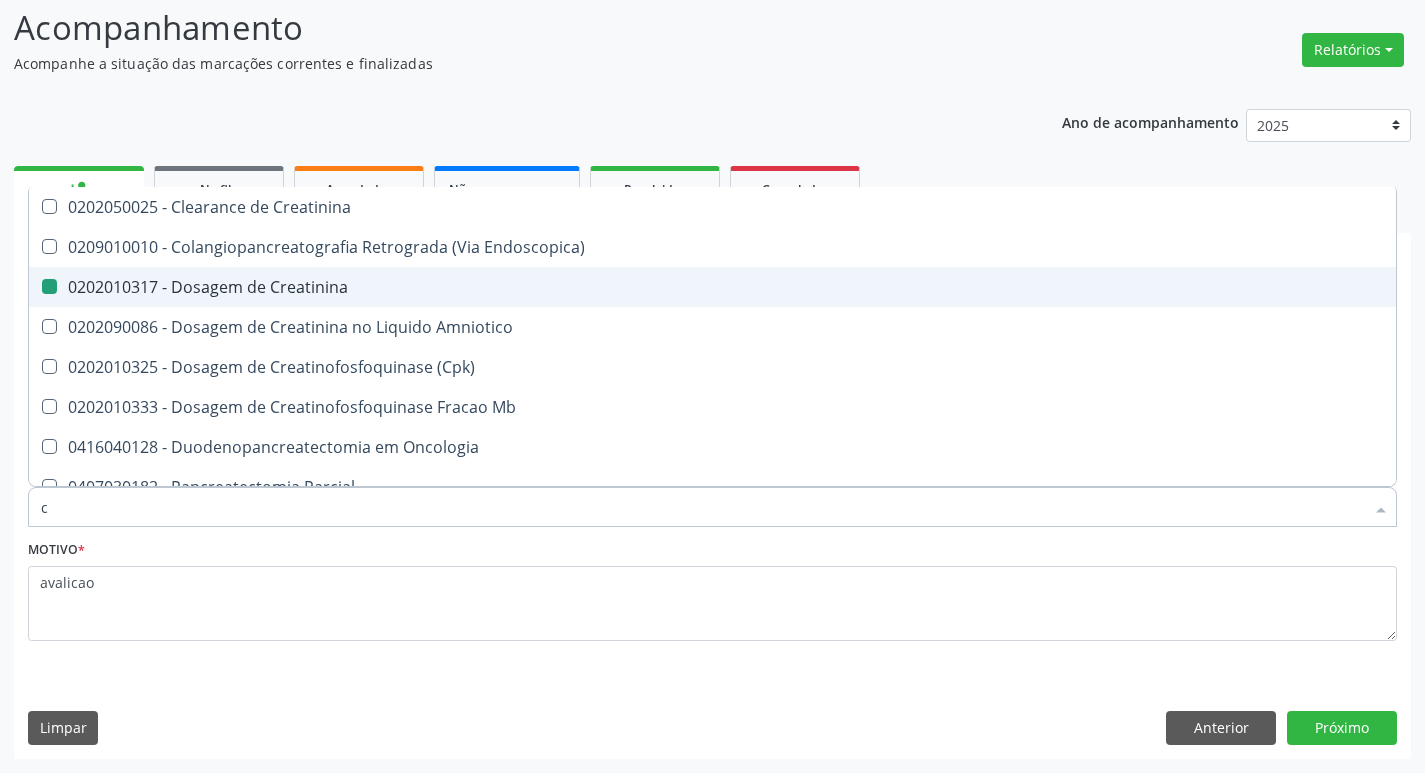 type 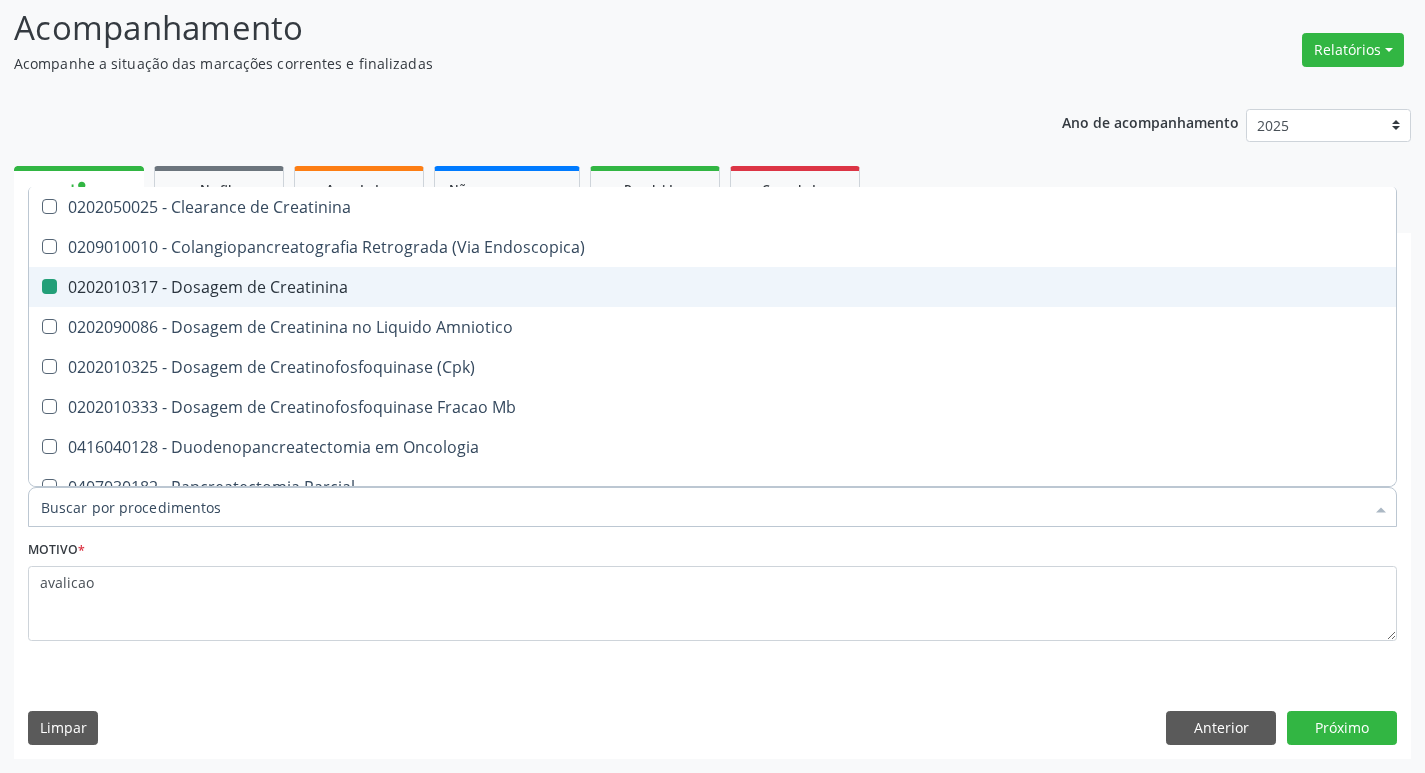 checkbox on "false" 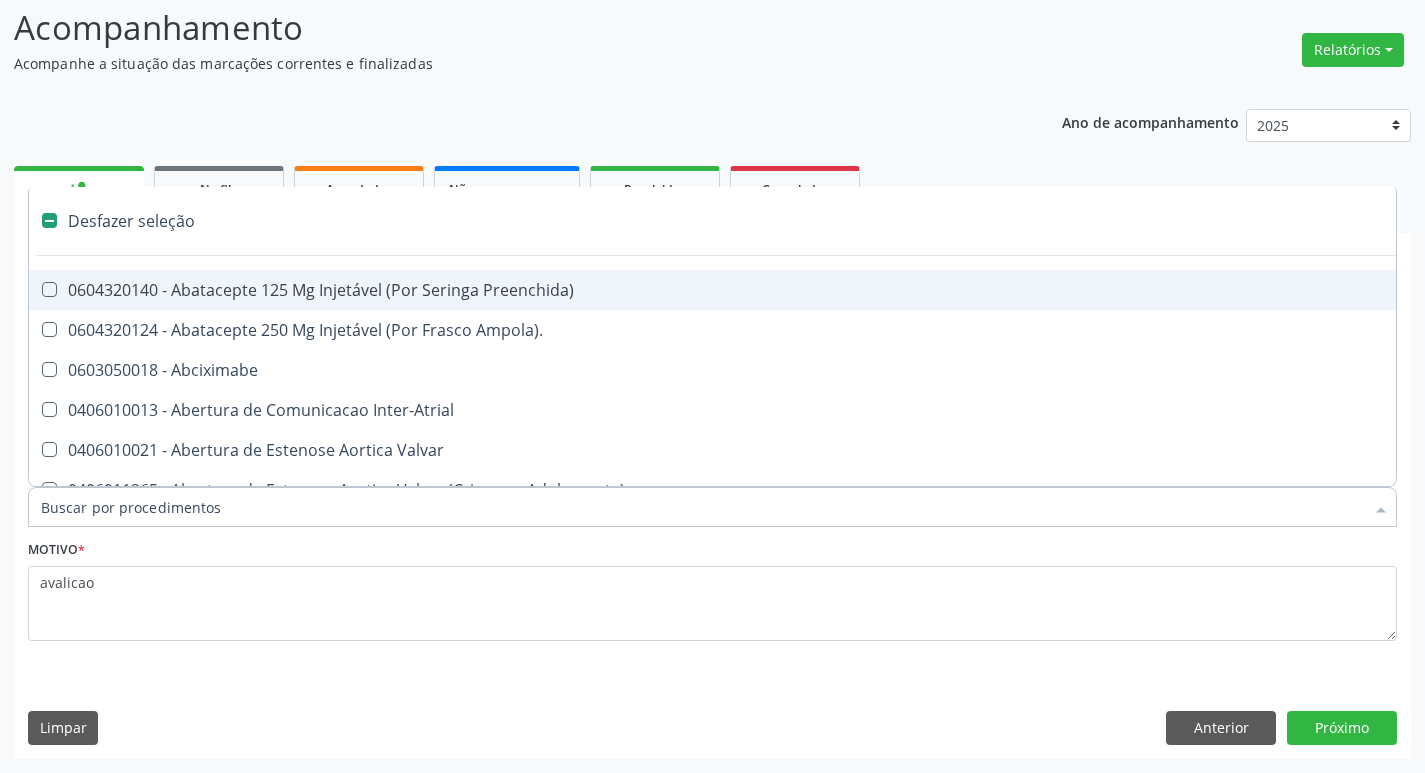 type on "h" 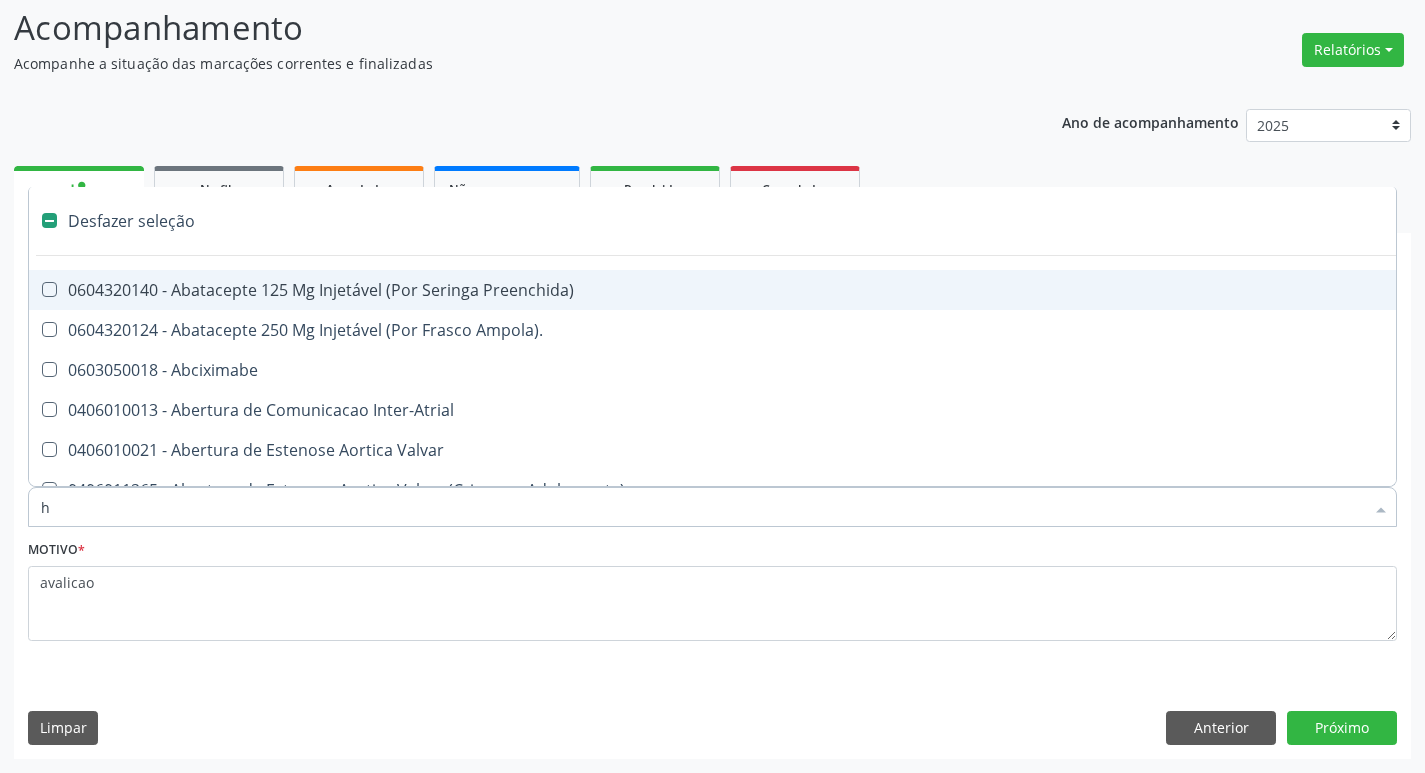 checkbox on "true" 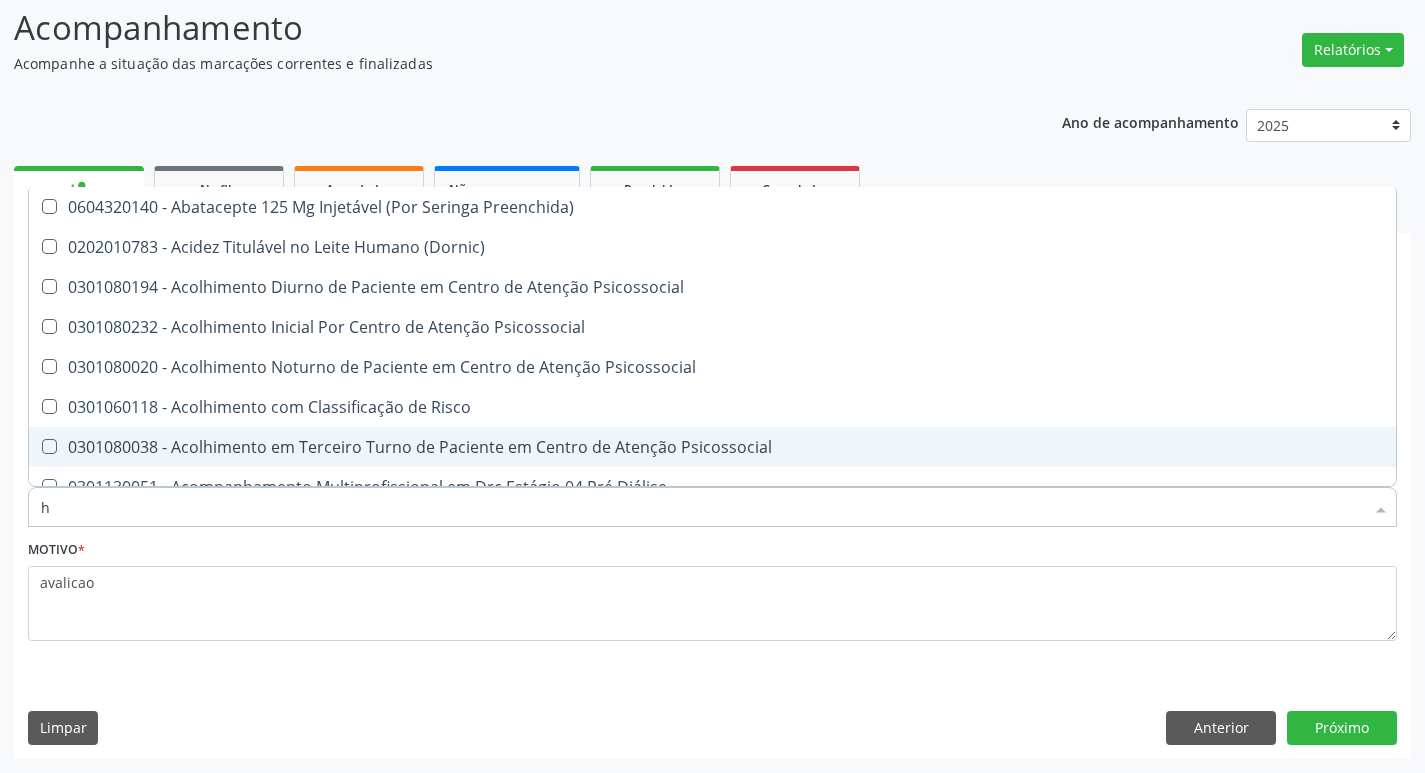 type on "HEMOGR" 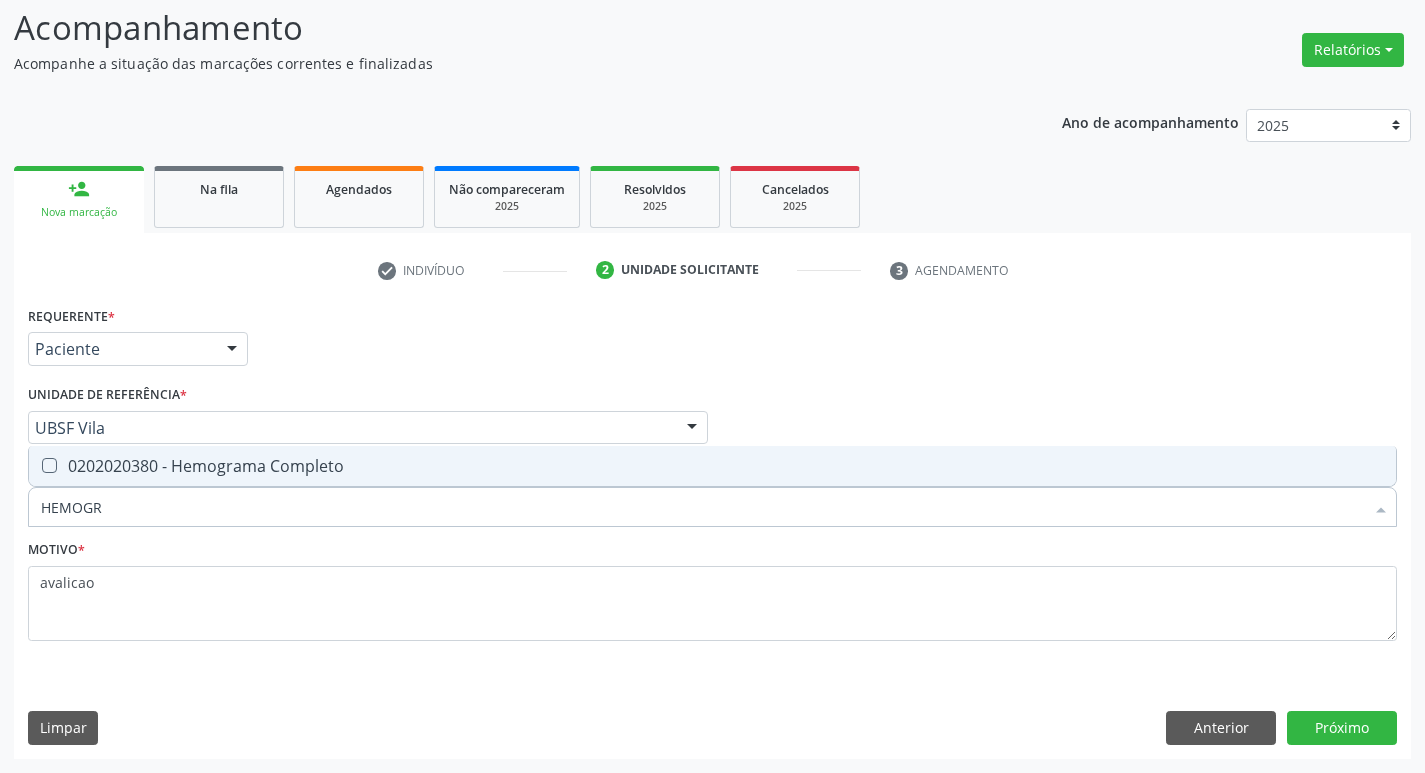 click on "0202020380 - Hemograma Completo" at bounding box center (712, 466) 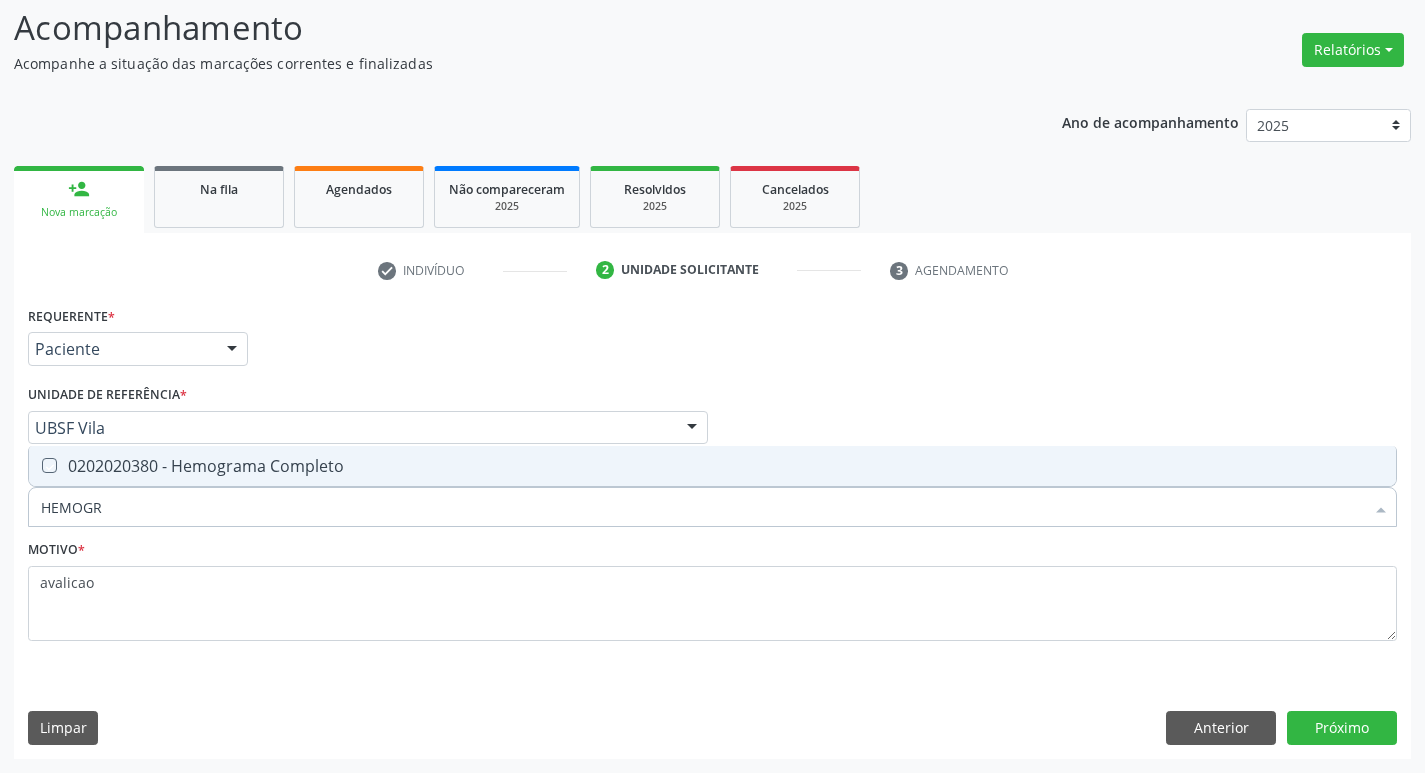 checkbox on "true" 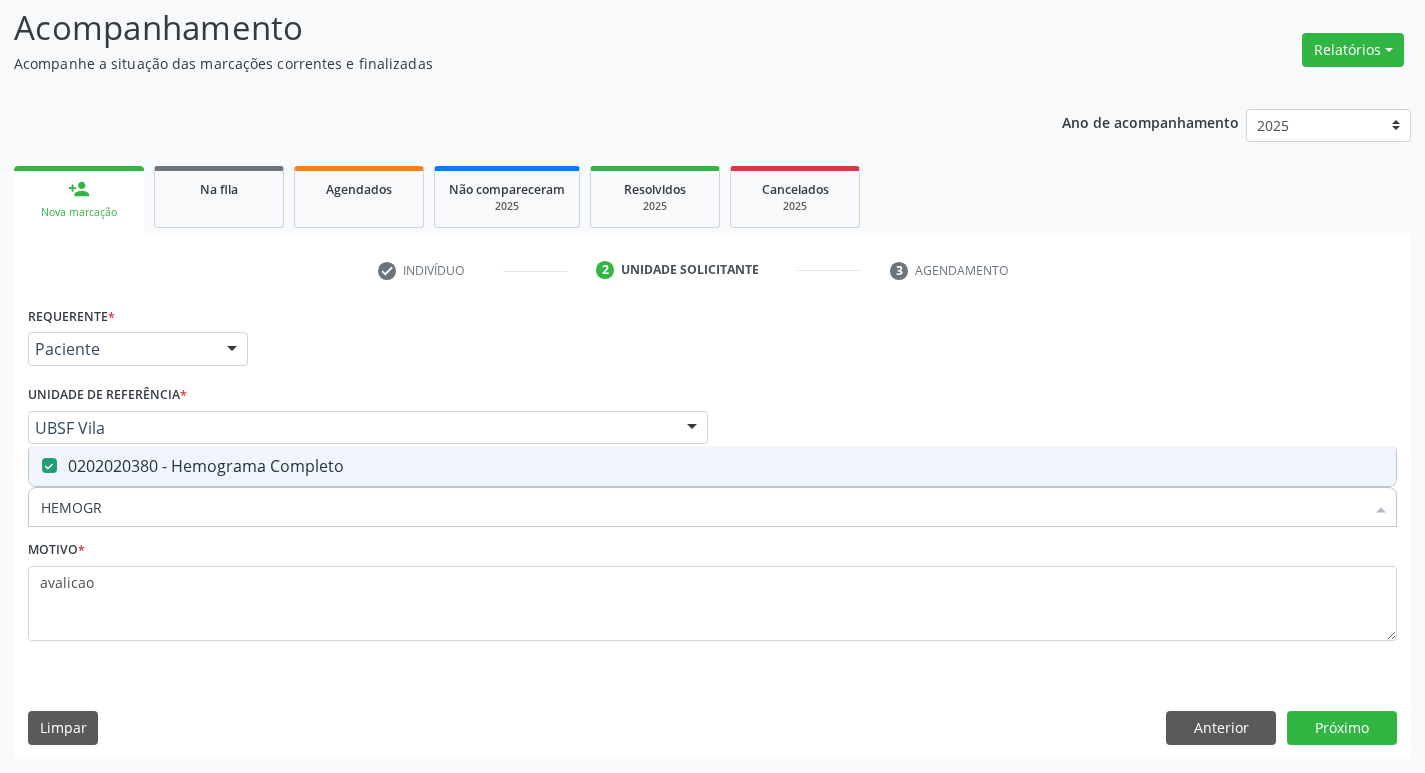 type on "HEMOG" 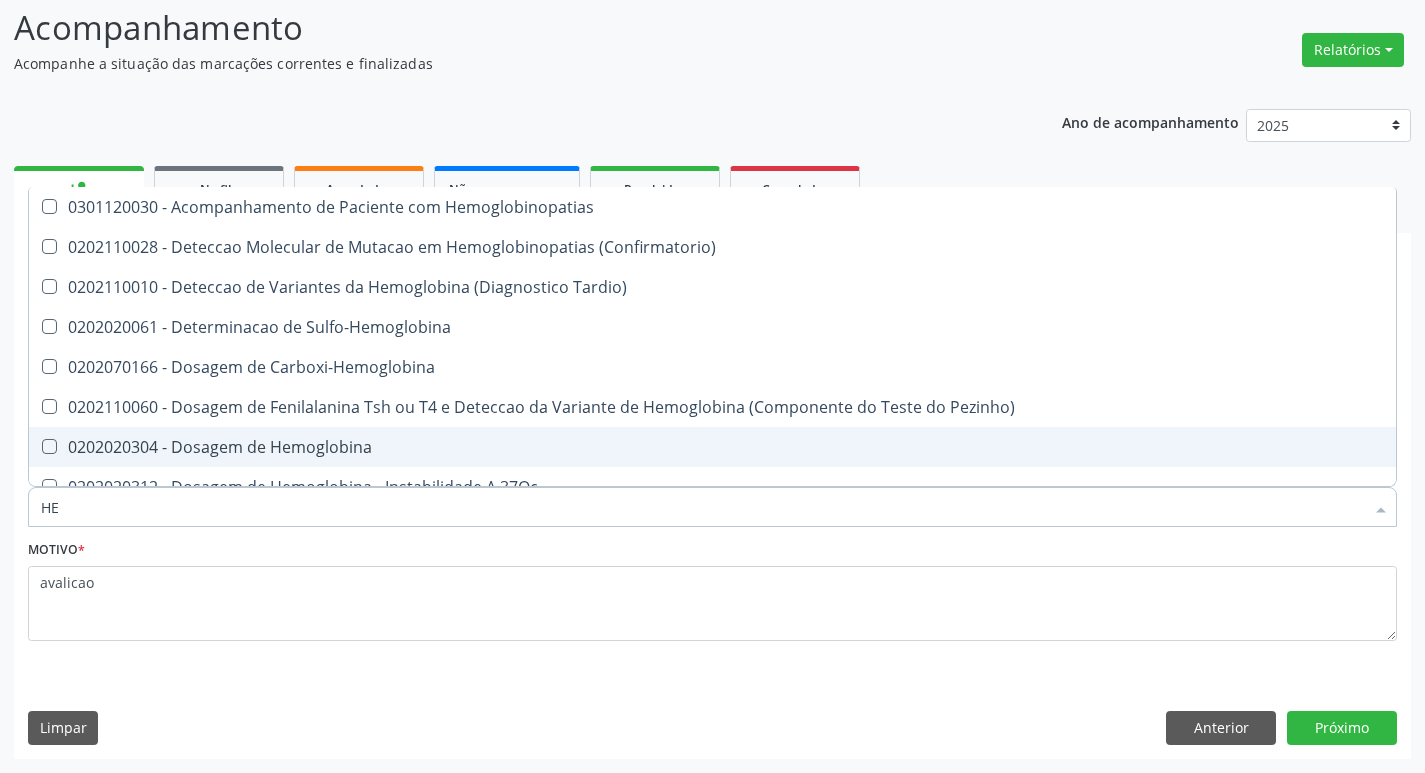type on "H" 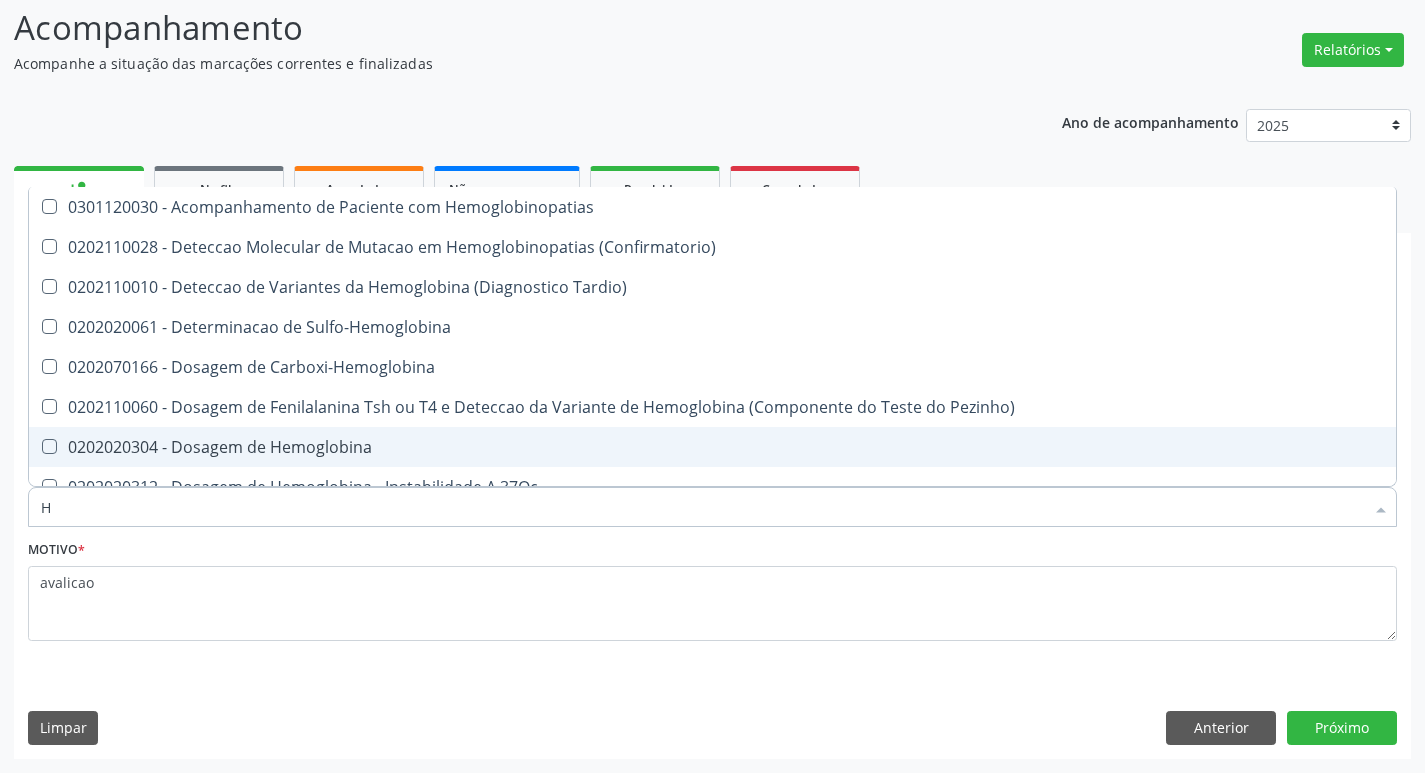 type 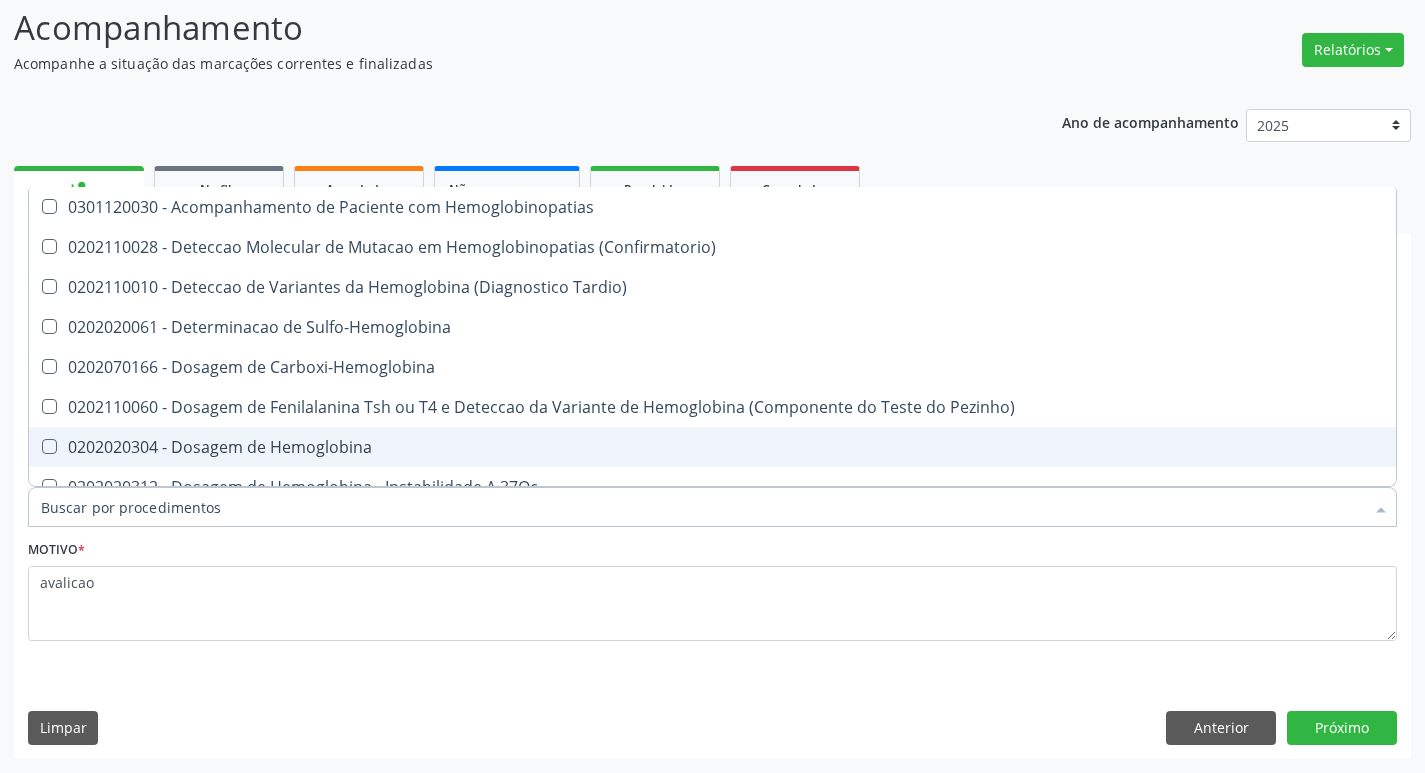 checkbox on "false" 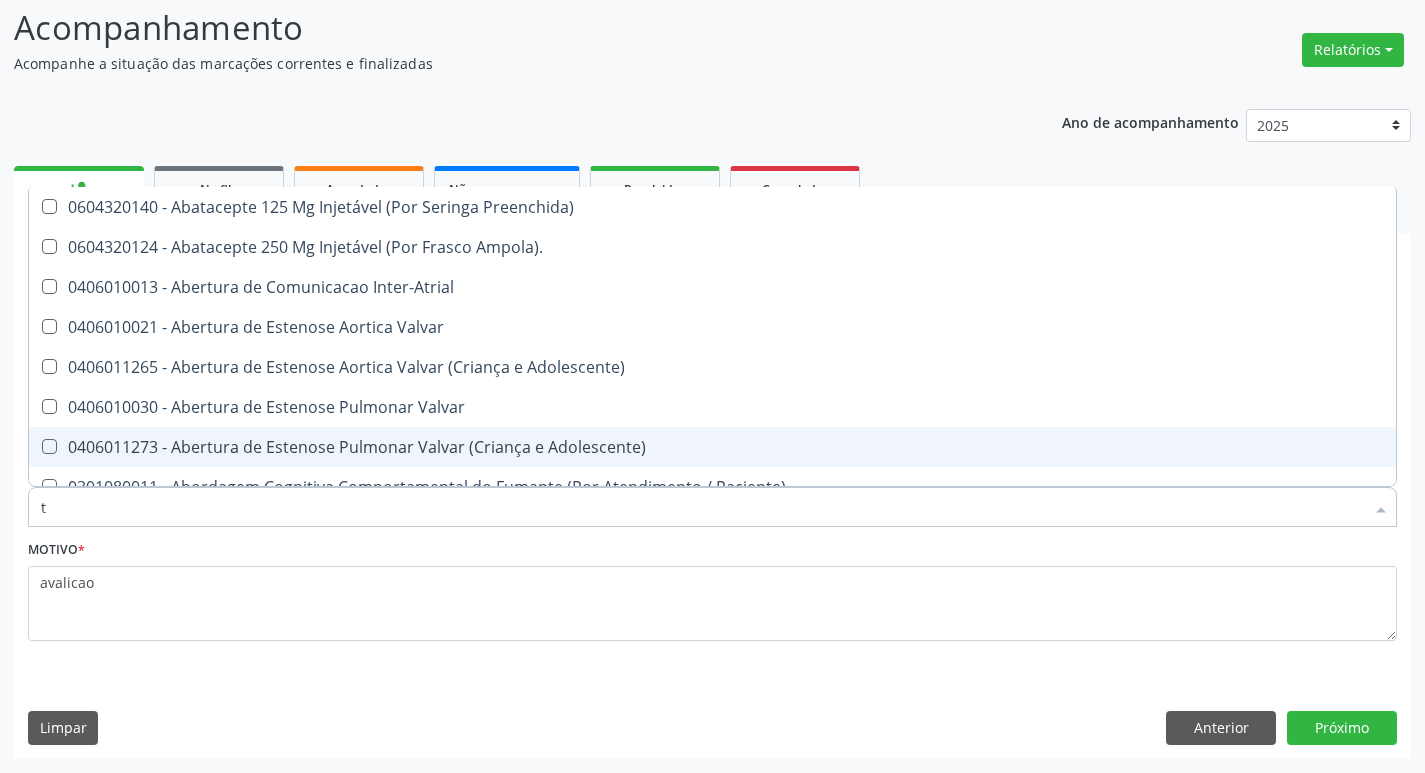 type on "tg" 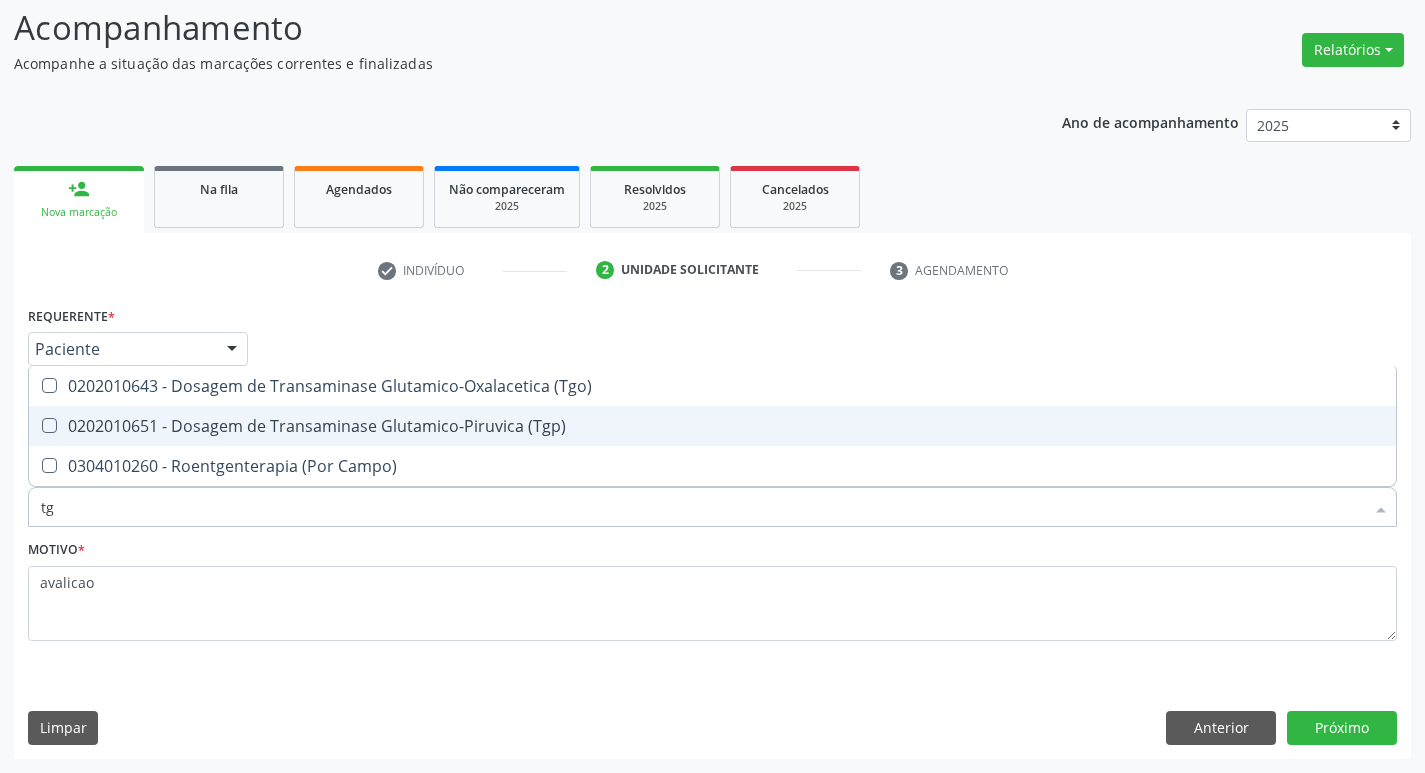 click on "0202010651 - Dosagem de Transaminase Glutamico-Piruvica (Tgp)" at bounding box center (712, 426) 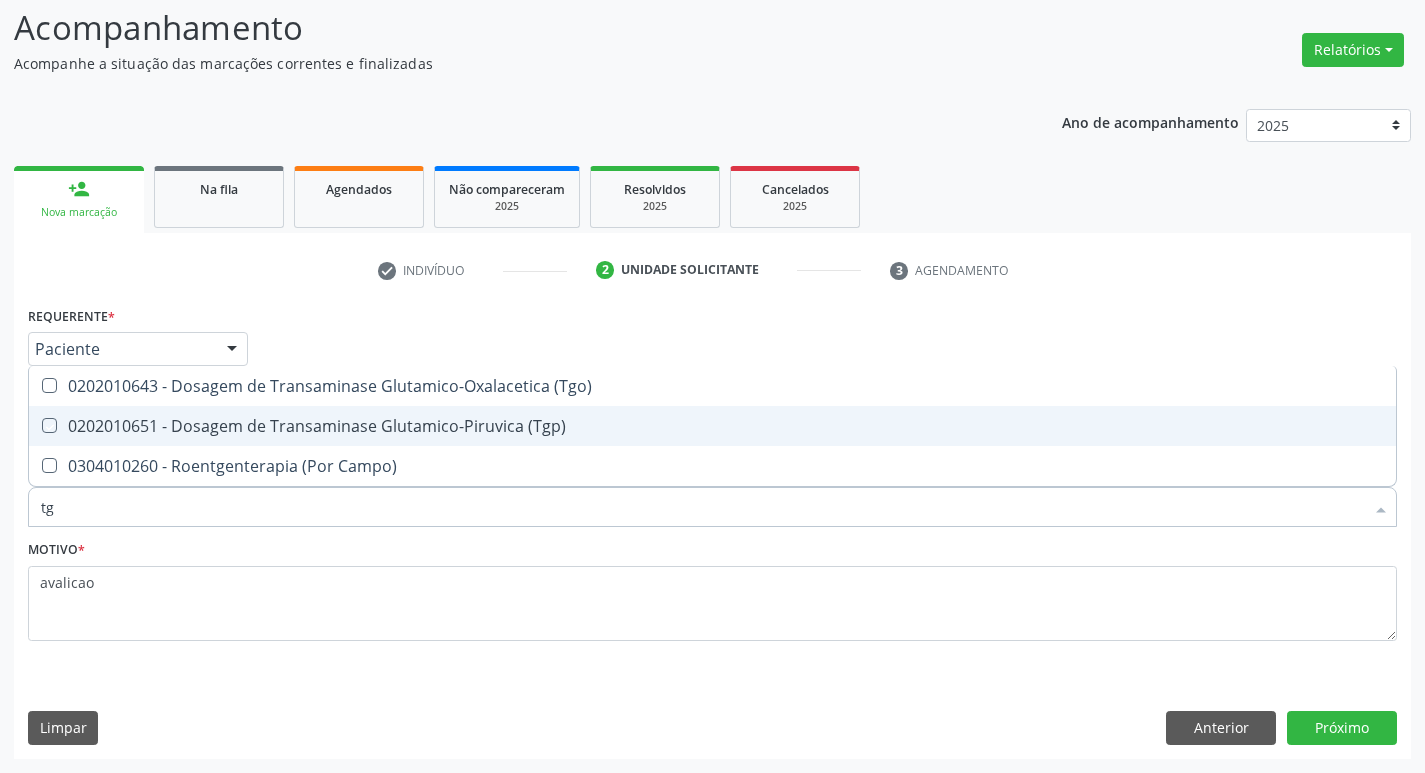 checkbox on "true" 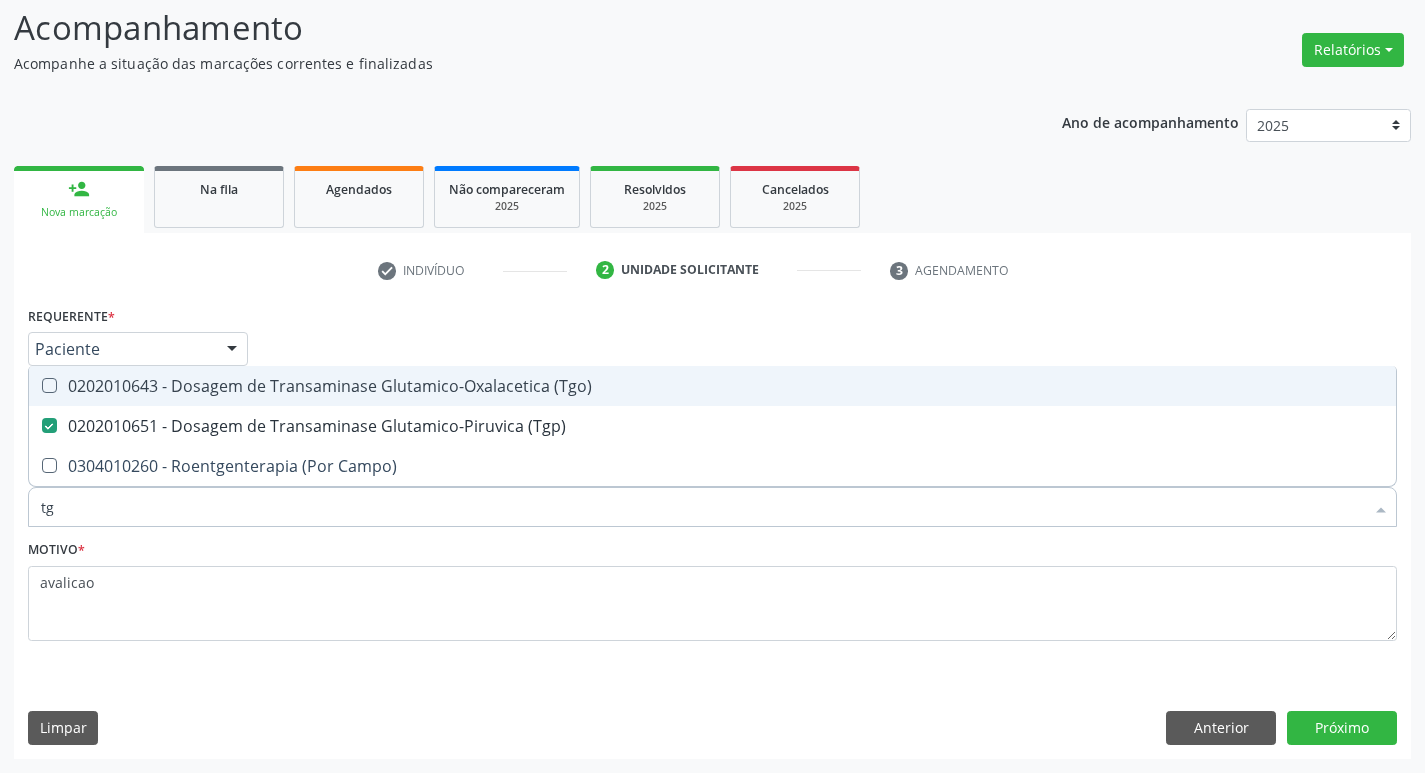 click on "0202010643 - Dosagem de Transaminase Glutamico-Oxalacetica (Tgo)" at bounding box center (712, 386) 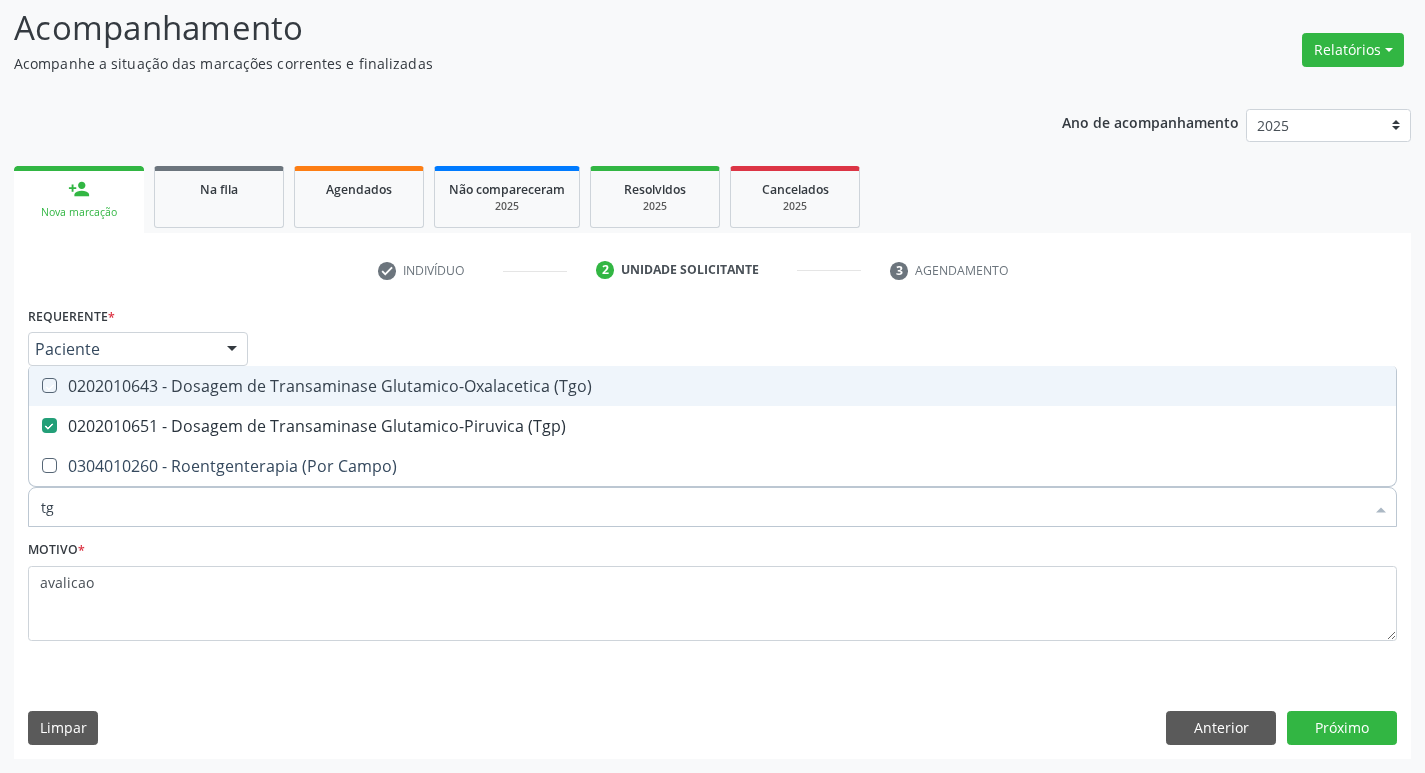 checkbox on "true" 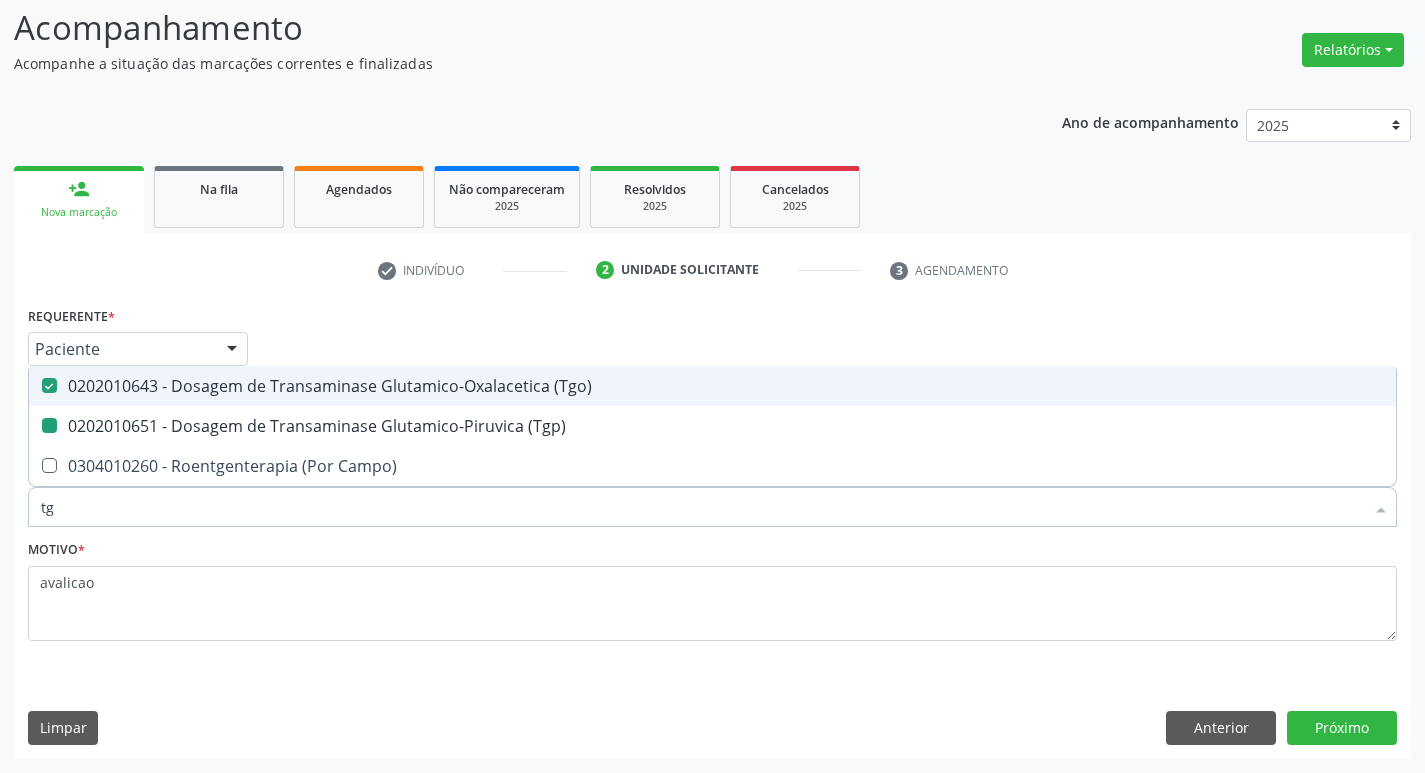 type on "t" 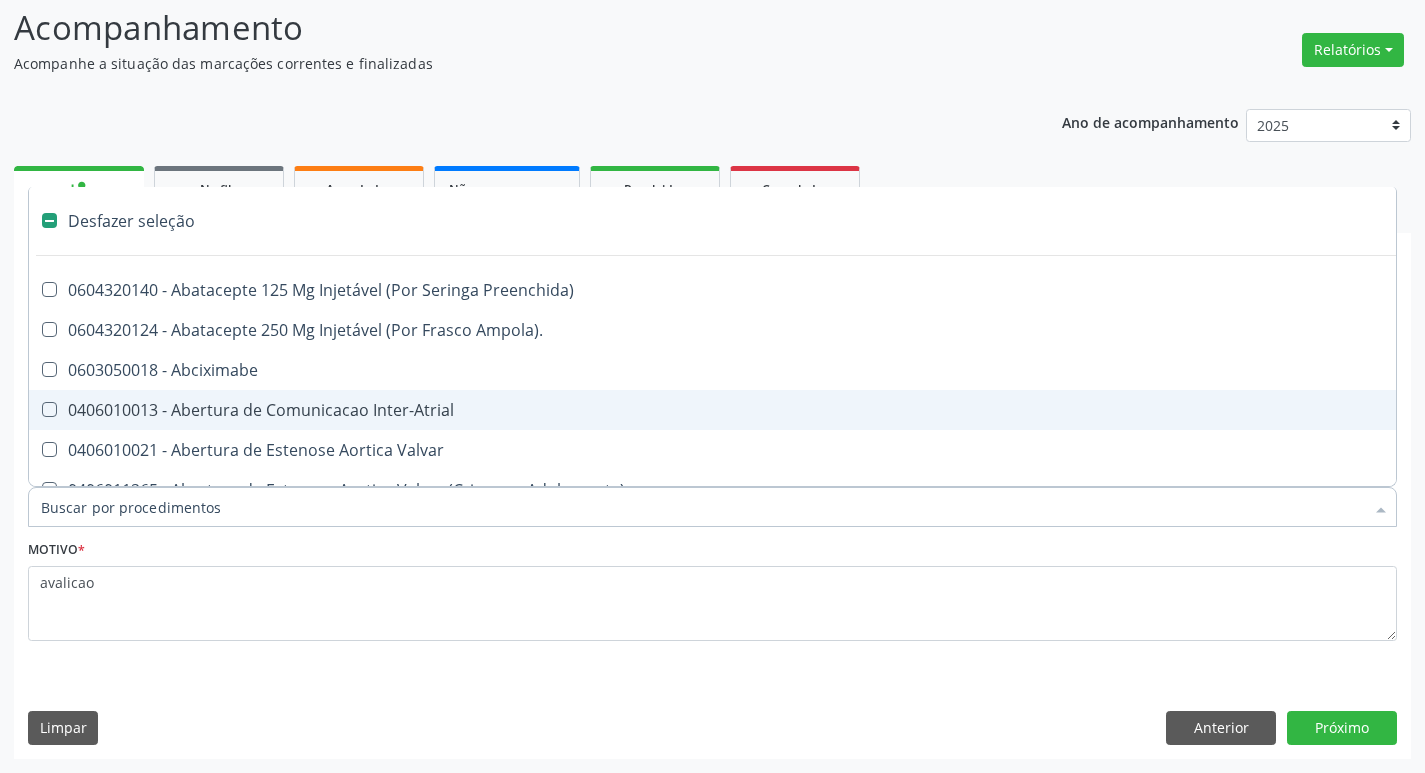 type on "u" 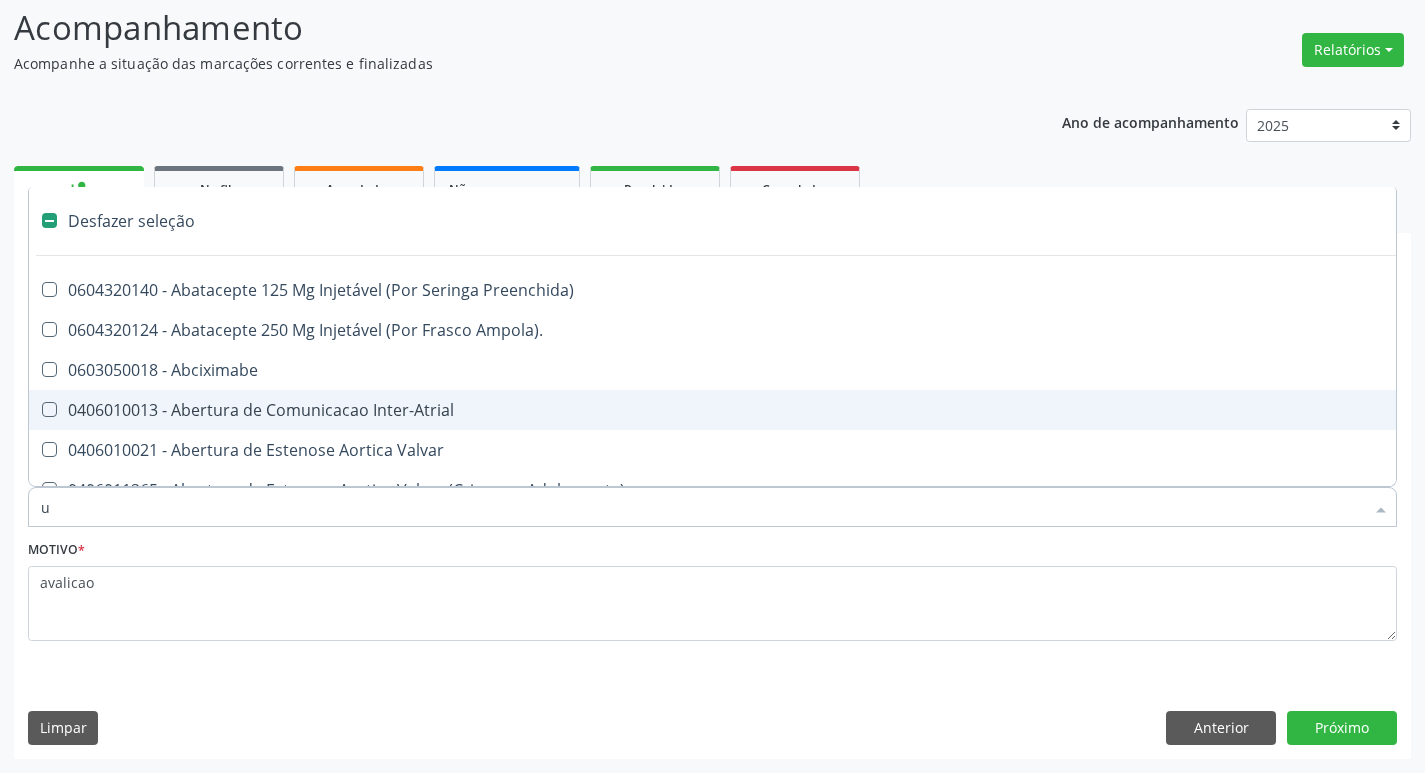 checkbox on "true" 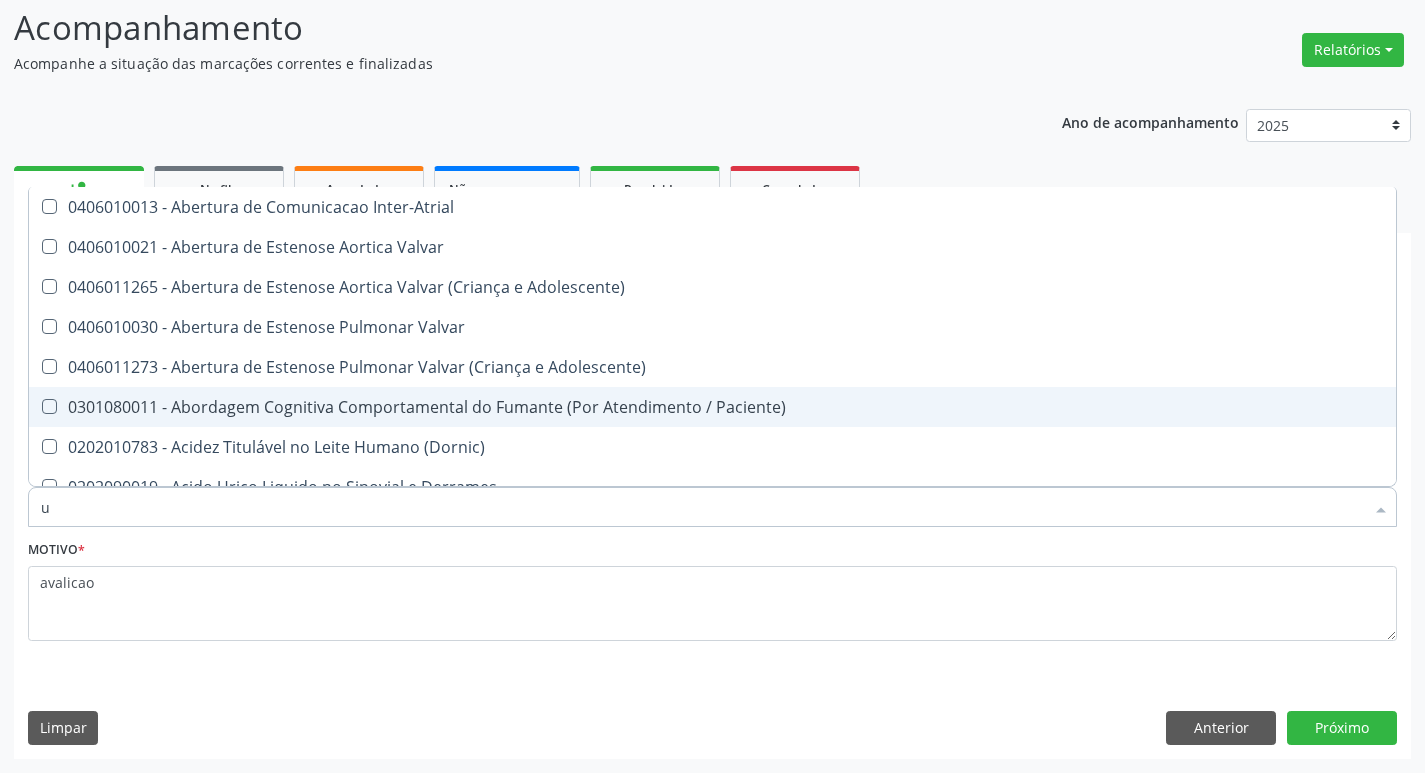 type on "ur" 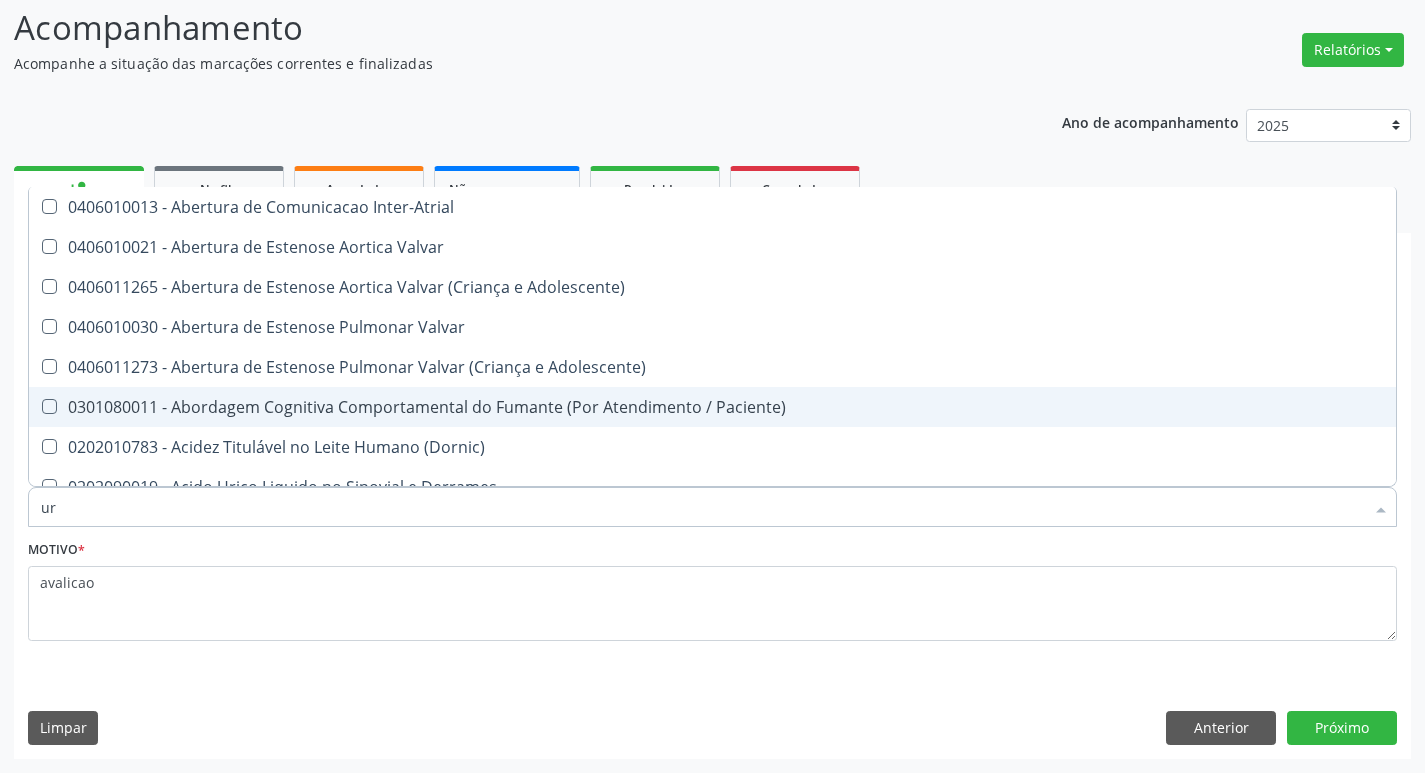 checkbox on "true" 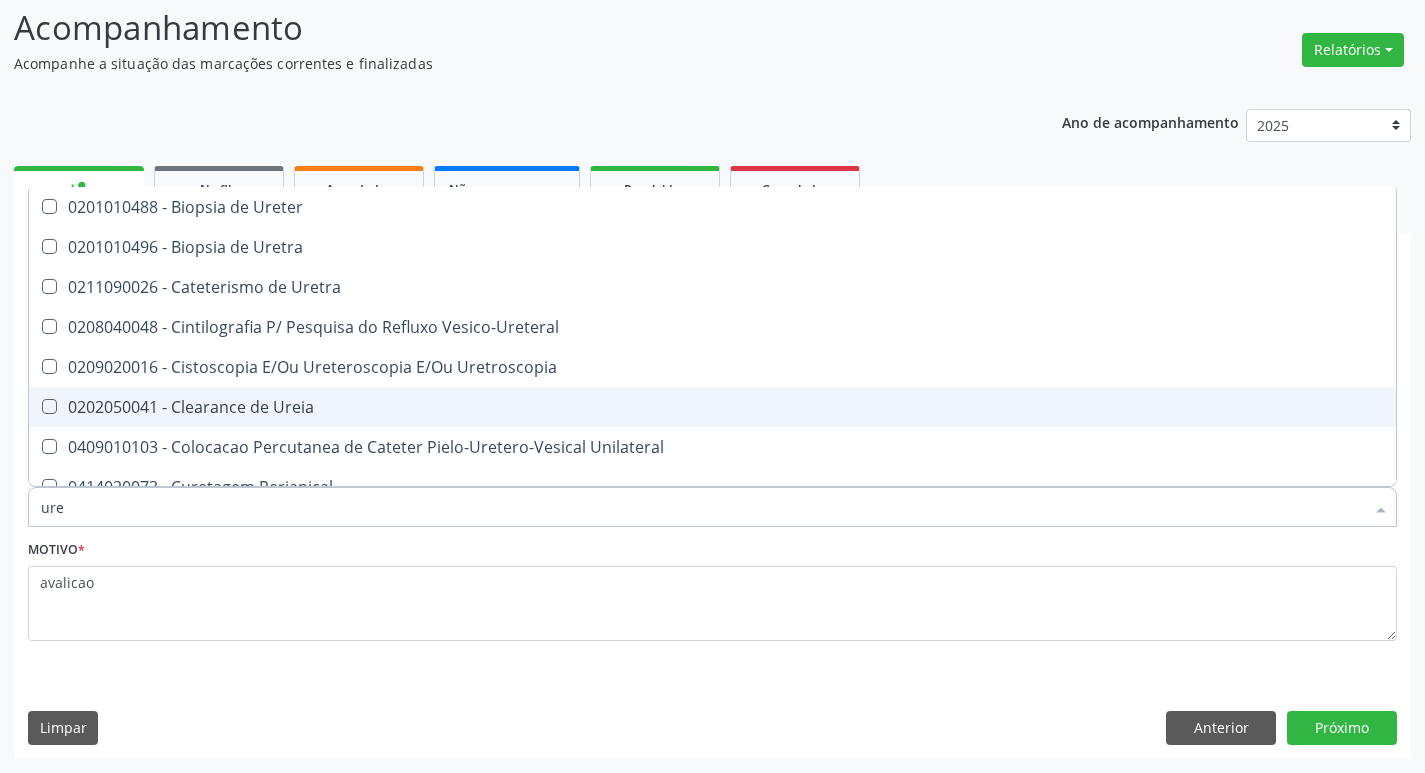 type on "urei" 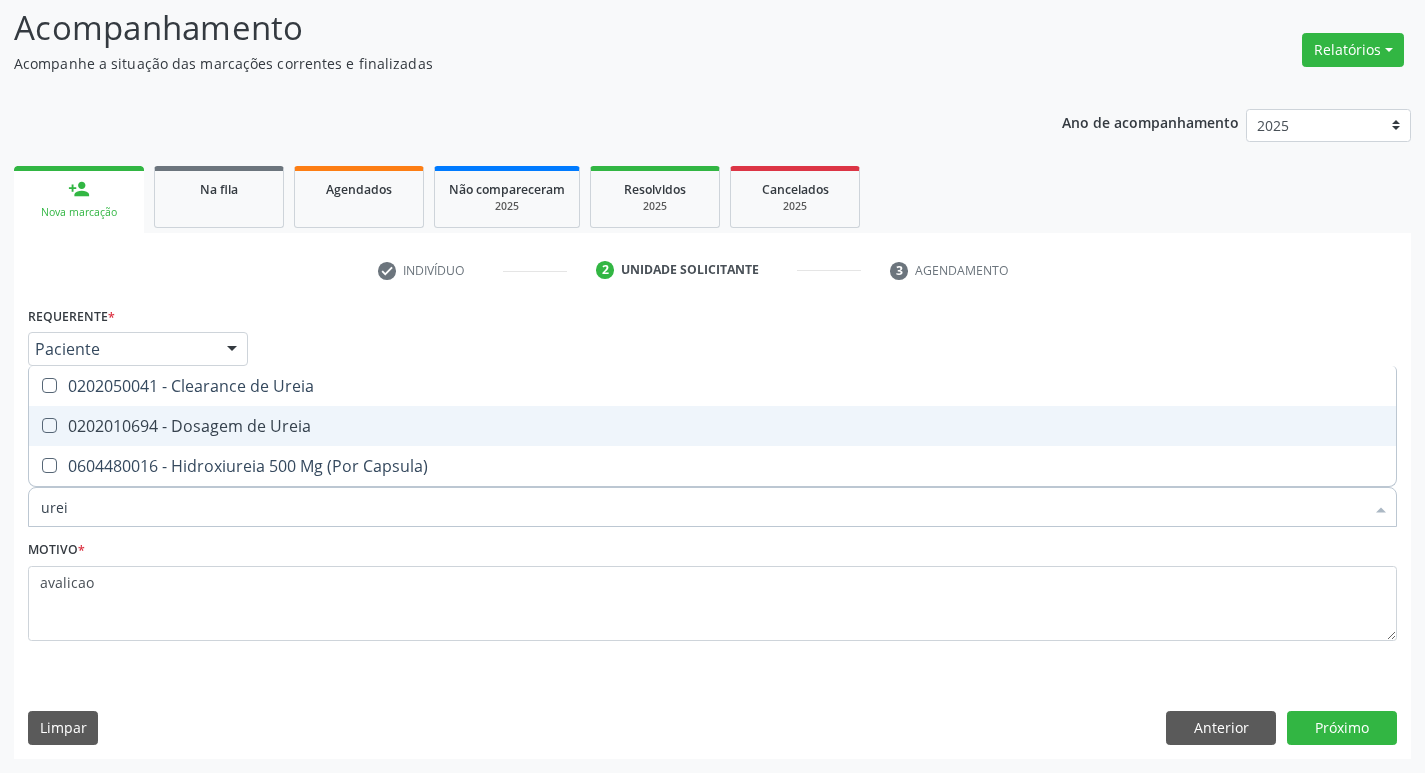 click on "0202010694 - Dosagem de Ureia" at bounding box center [712, 426] 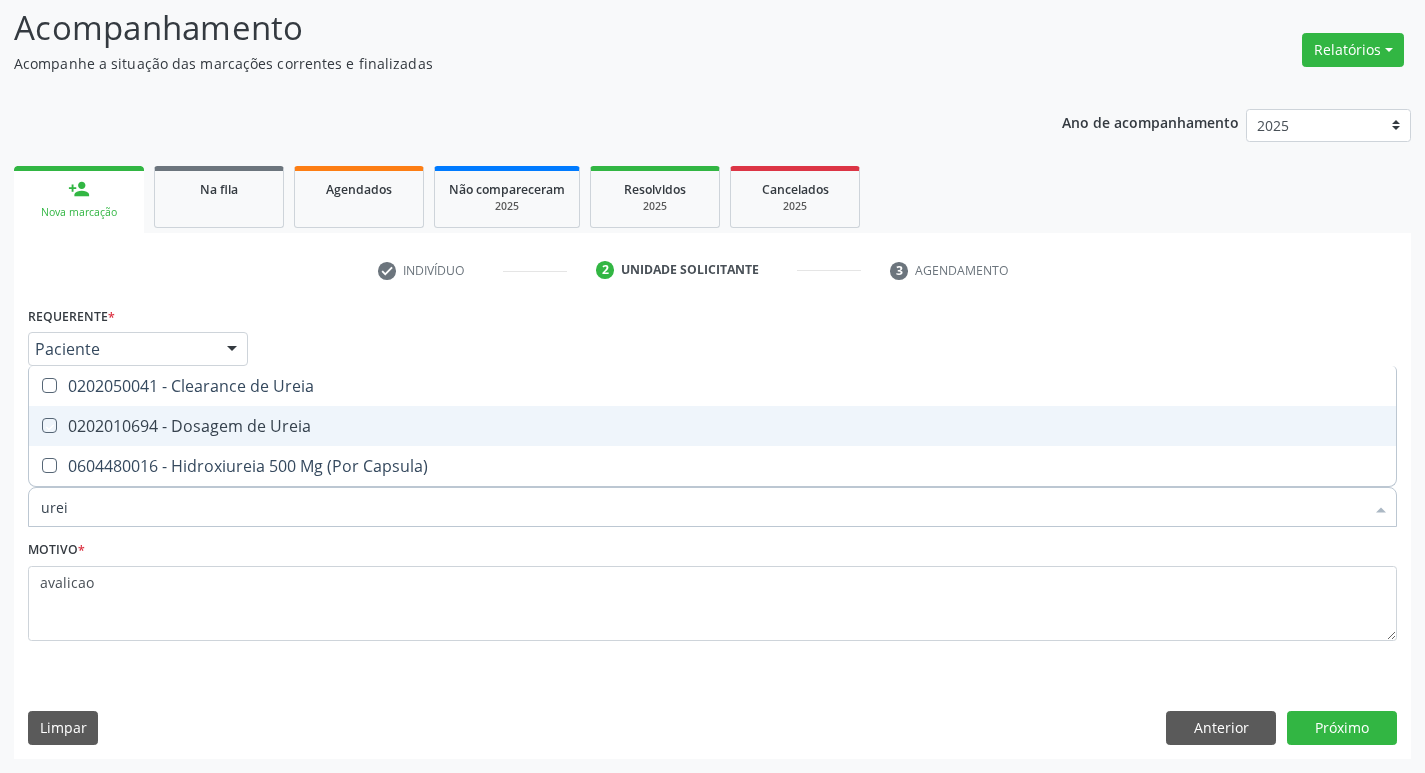 checkbox on "true" 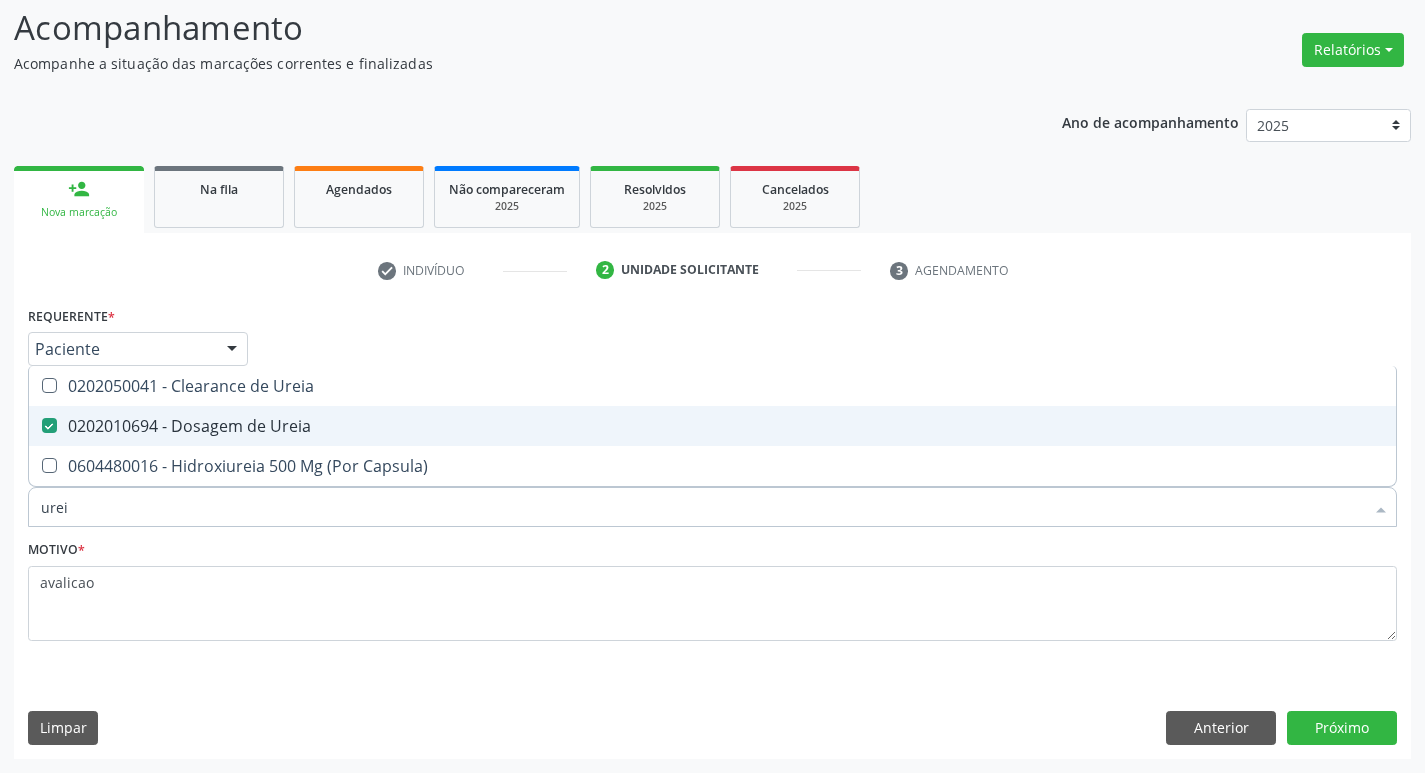 type on "ure" 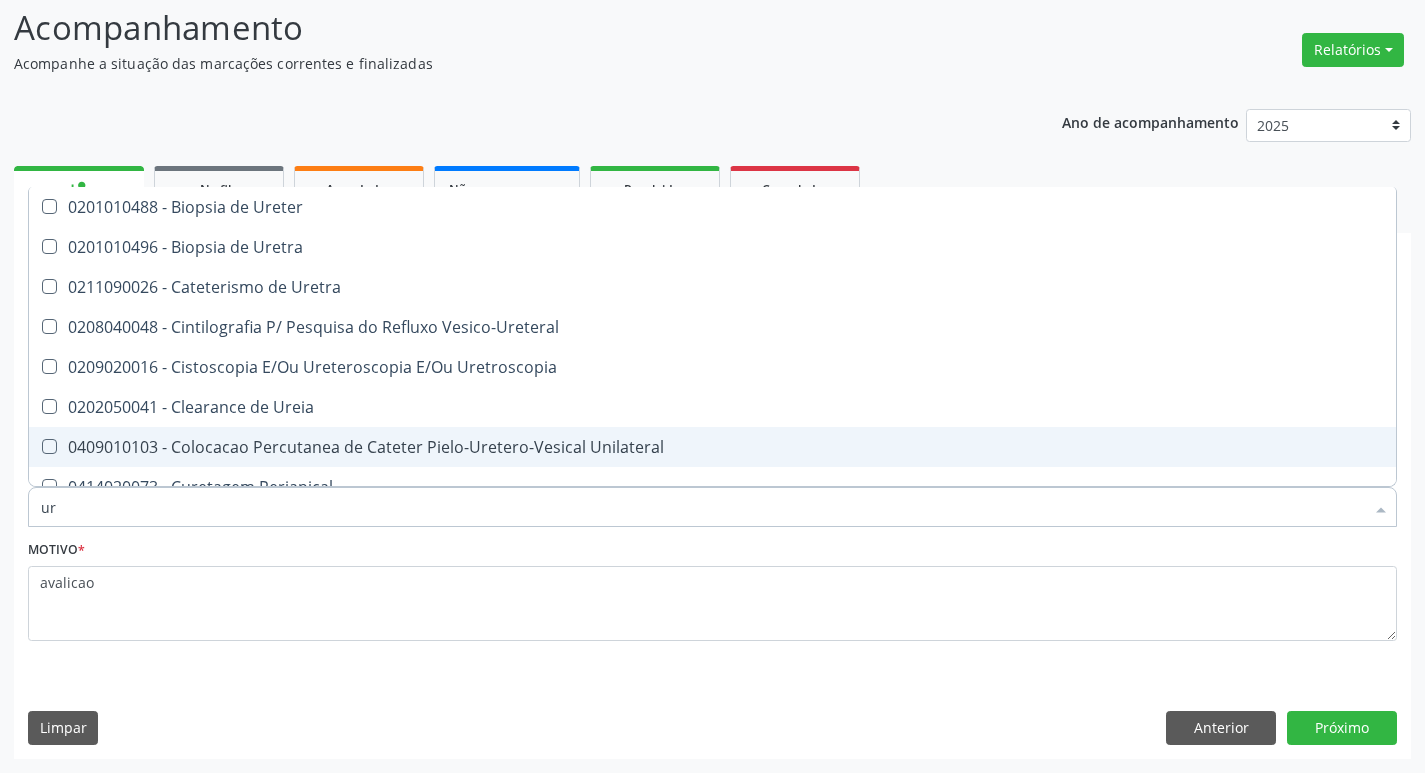 type on "u" 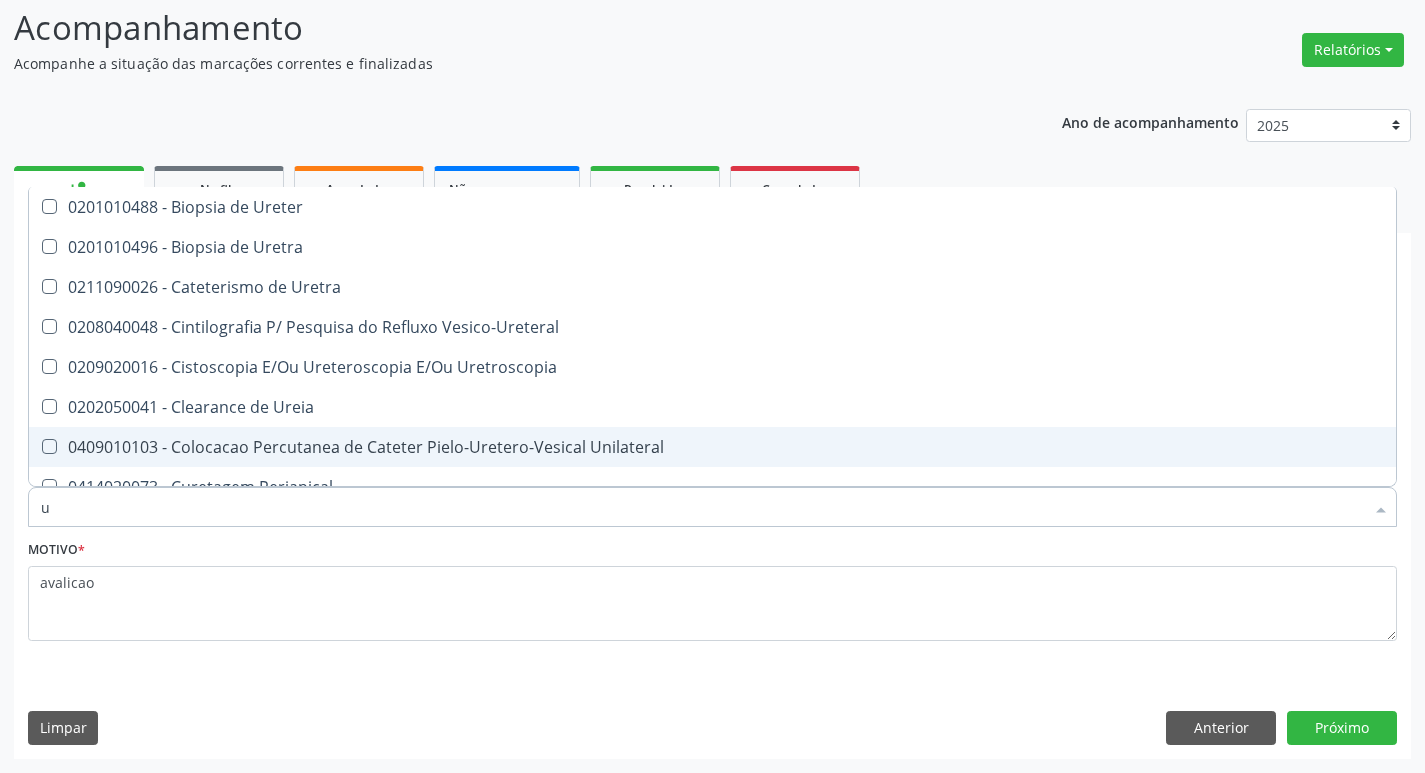 type 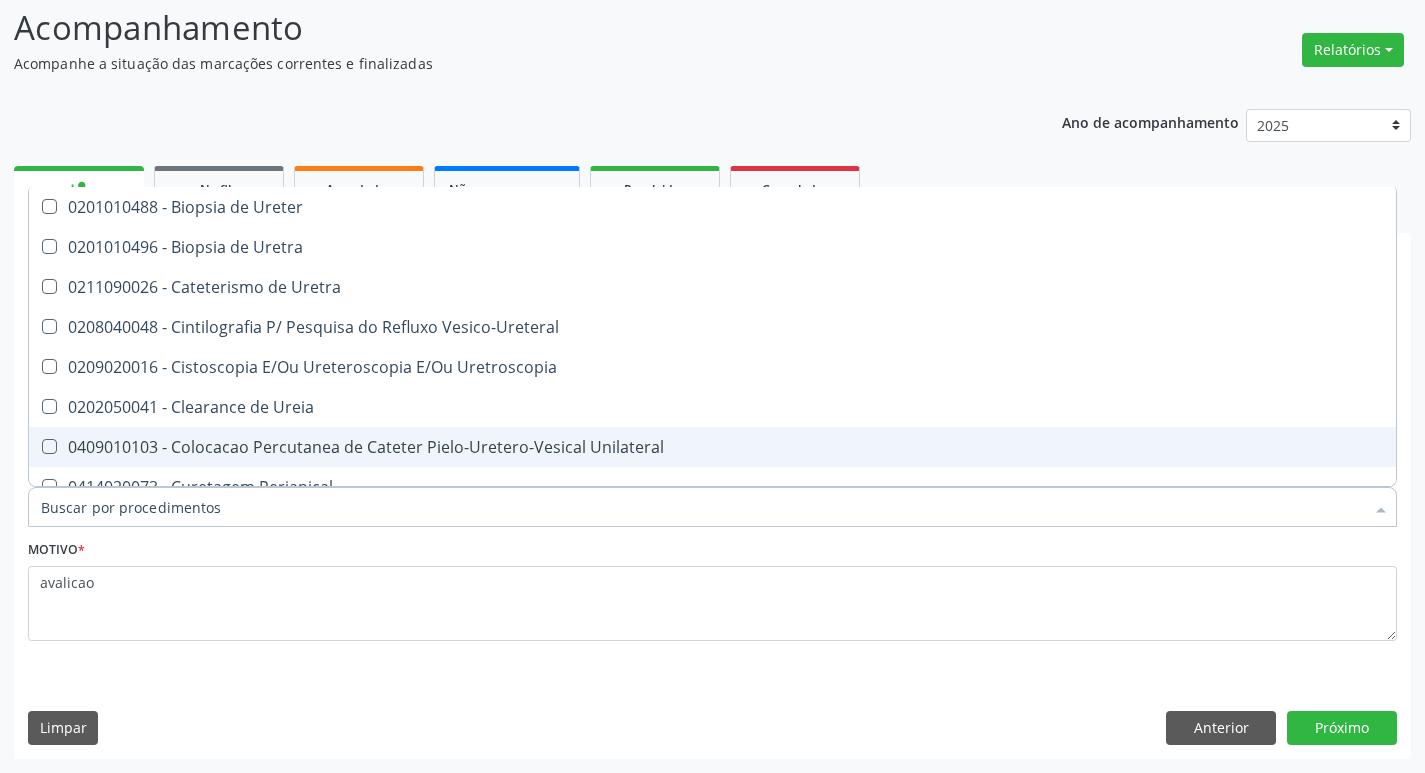checkbox on "false" 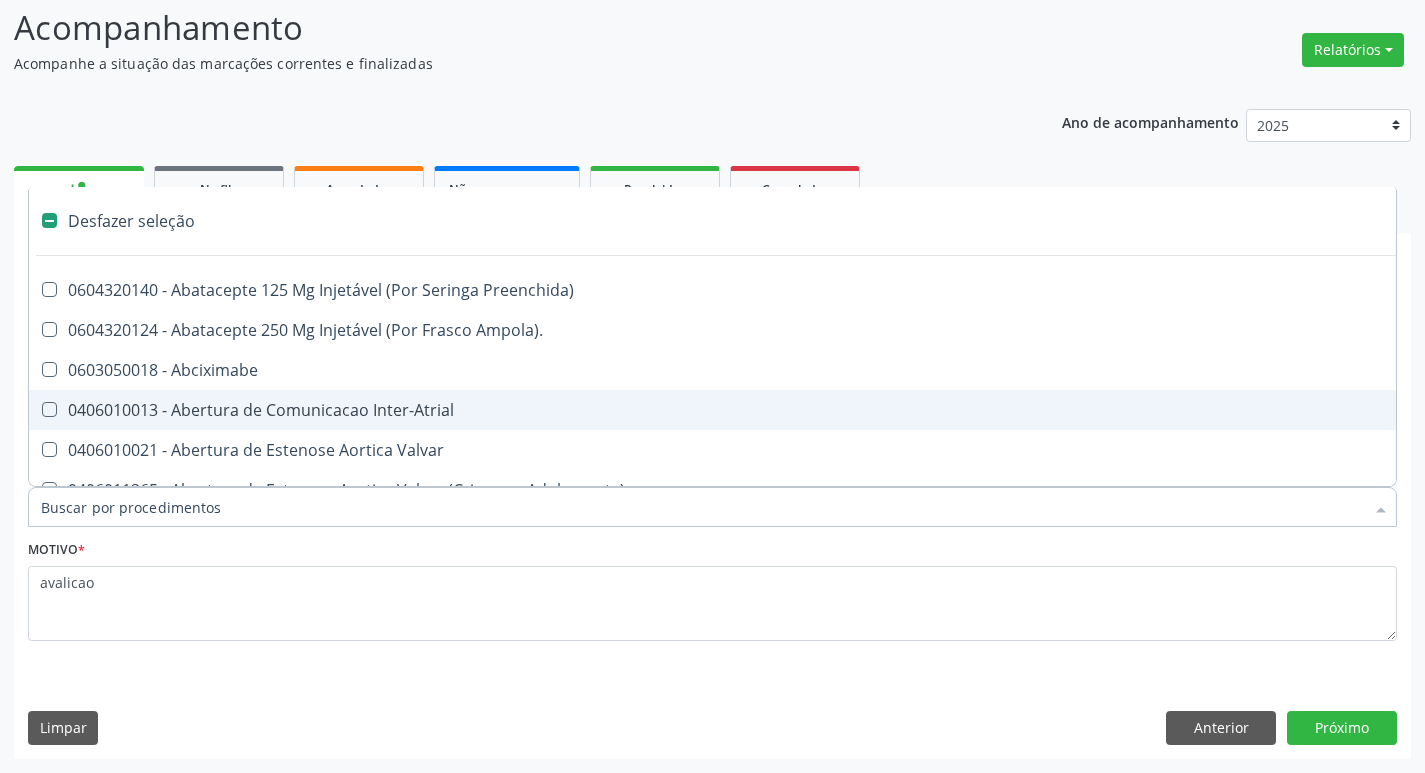 type on "2" 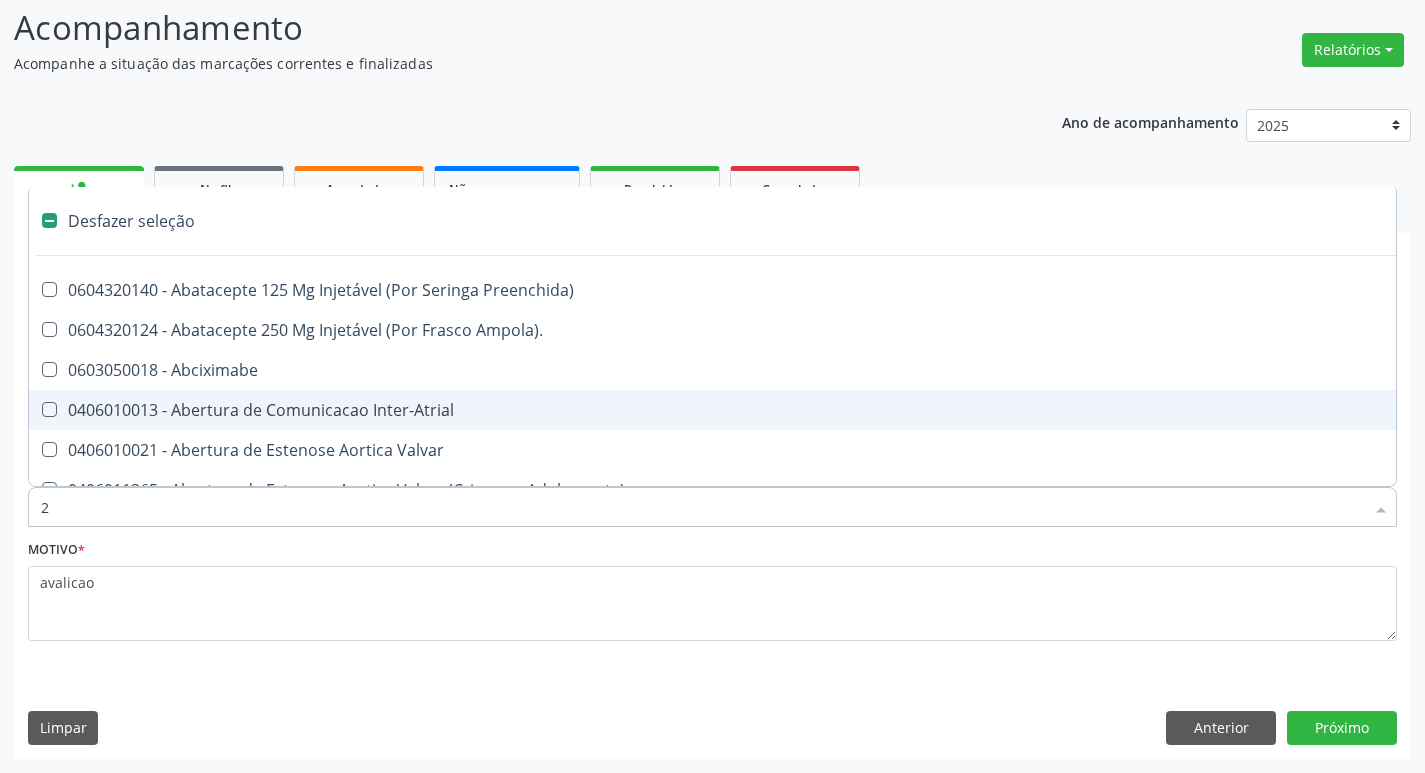 checkbox on "true" 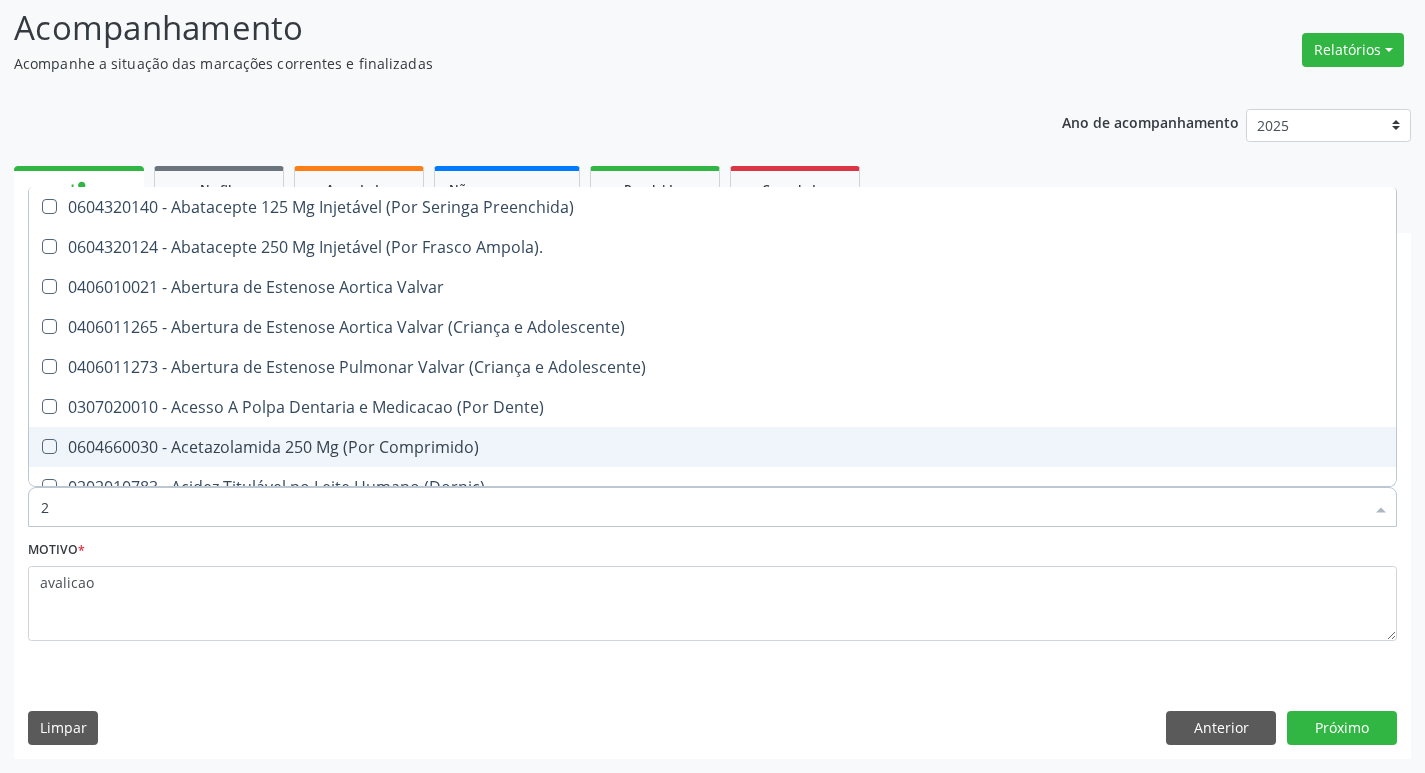 type on "20205001" 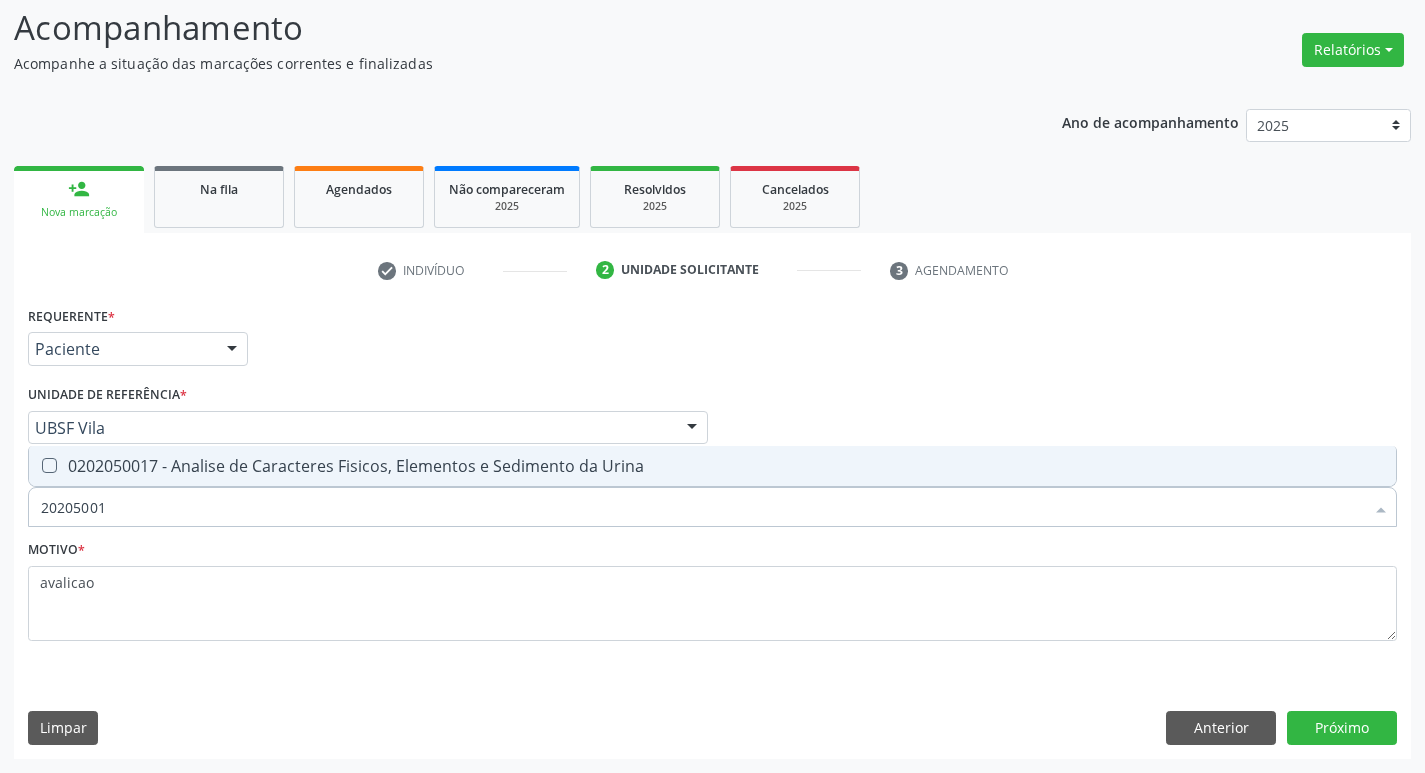 click on "0202050017 - Analise de Caracteres Fisicos, Elementos e Sedimento da Urina" at bounding box center [712, 466] 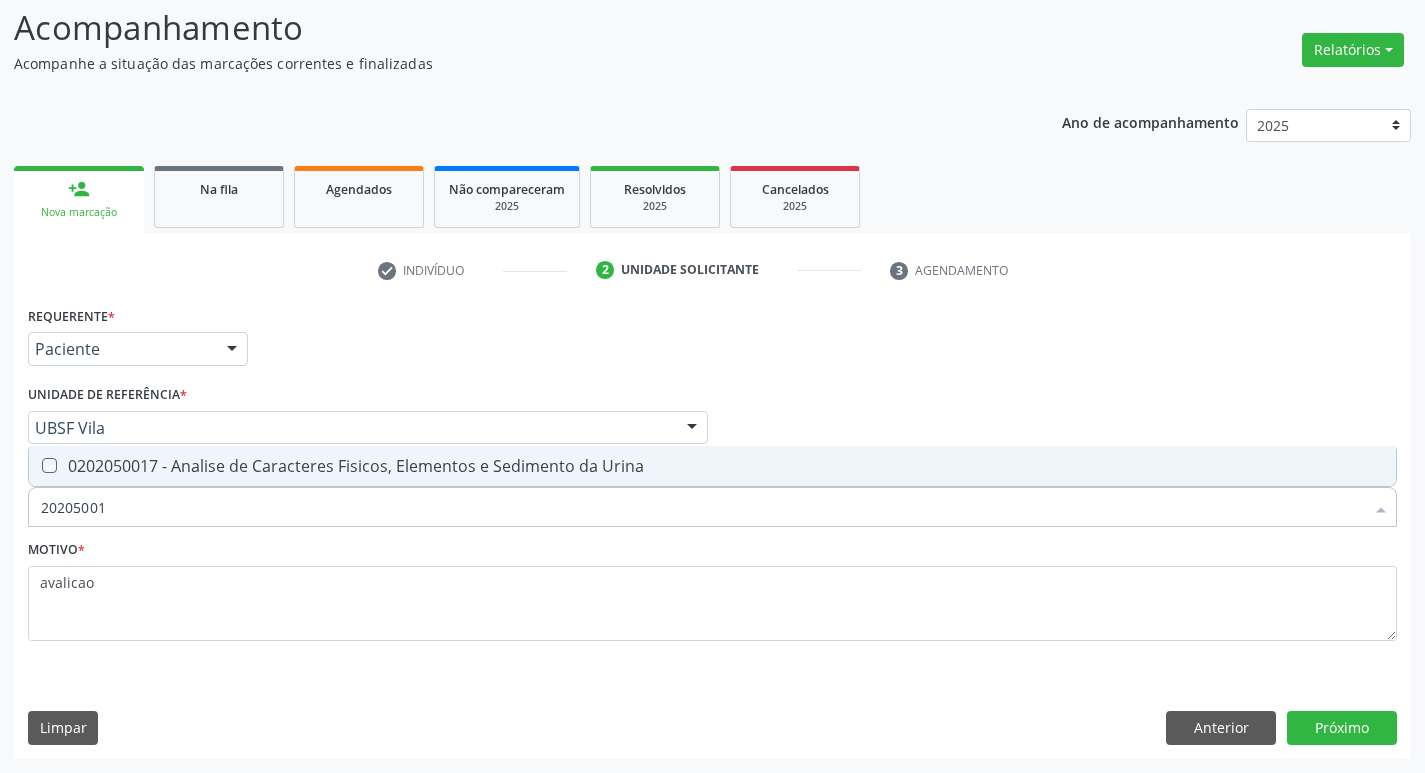 checkbox on "true" 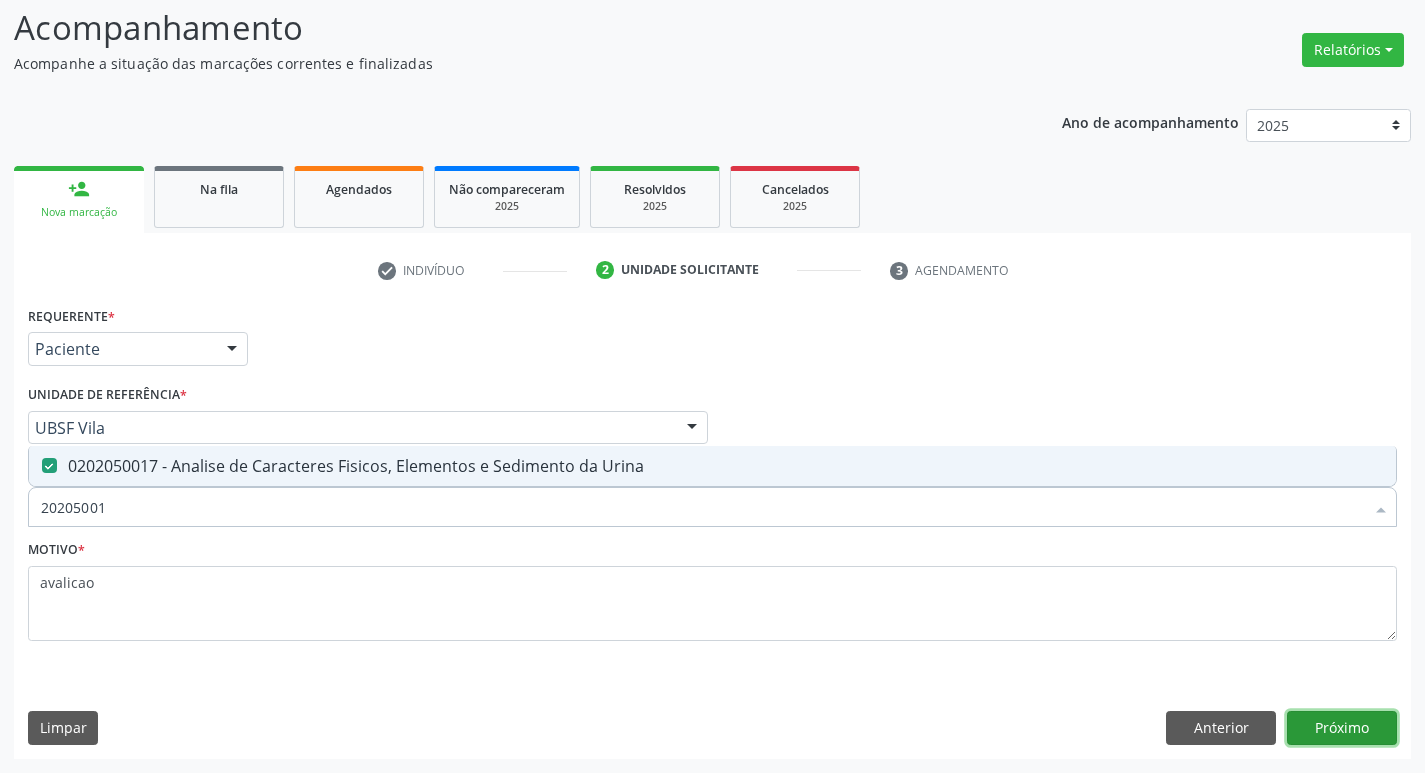 click on "Próximo" at bounding box center [1342, 728] 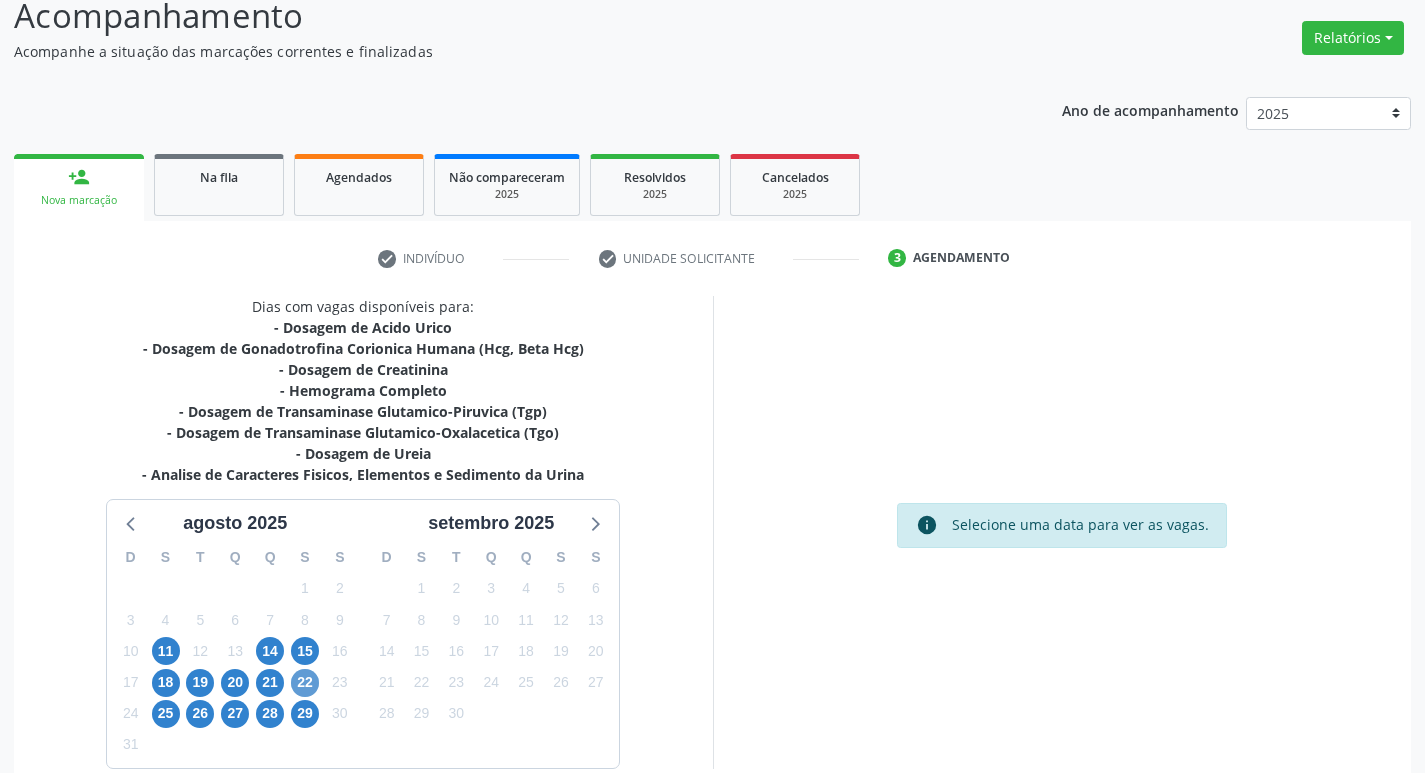 scroll, scrollTop: 244, scrollLeft: 0, axis: vertical 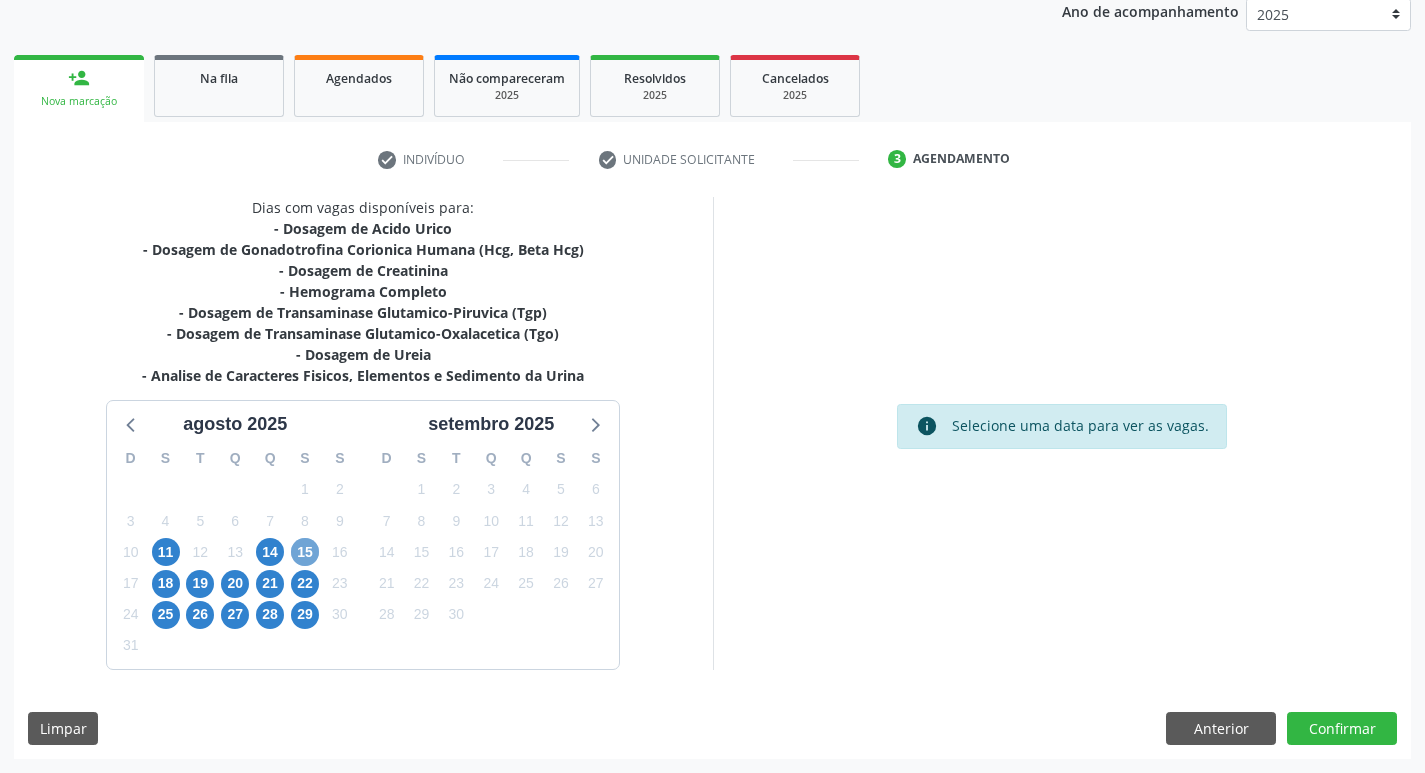 click on "15" at bounding box center (305, 552) 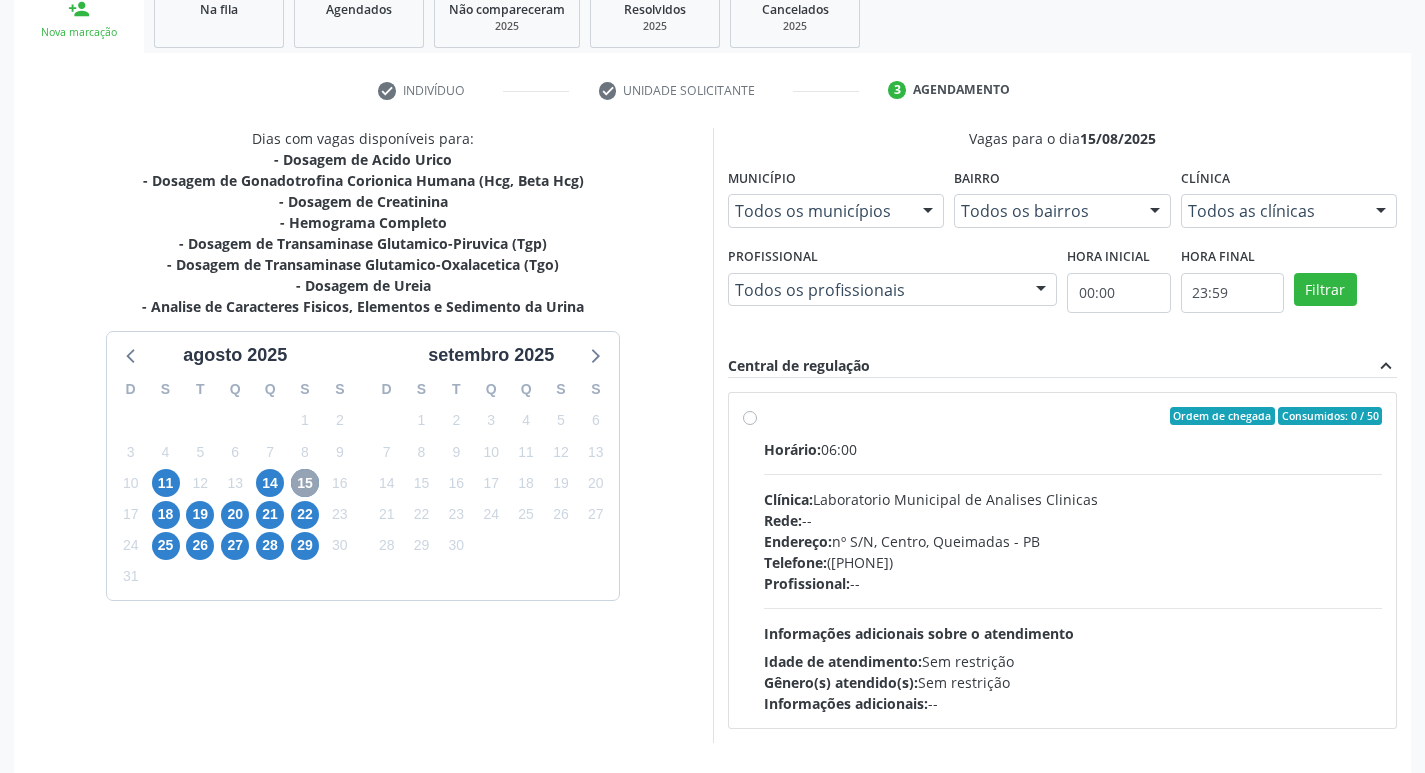 scroll, scrollTop: 386, scrollLeft: 0, axis: vertical 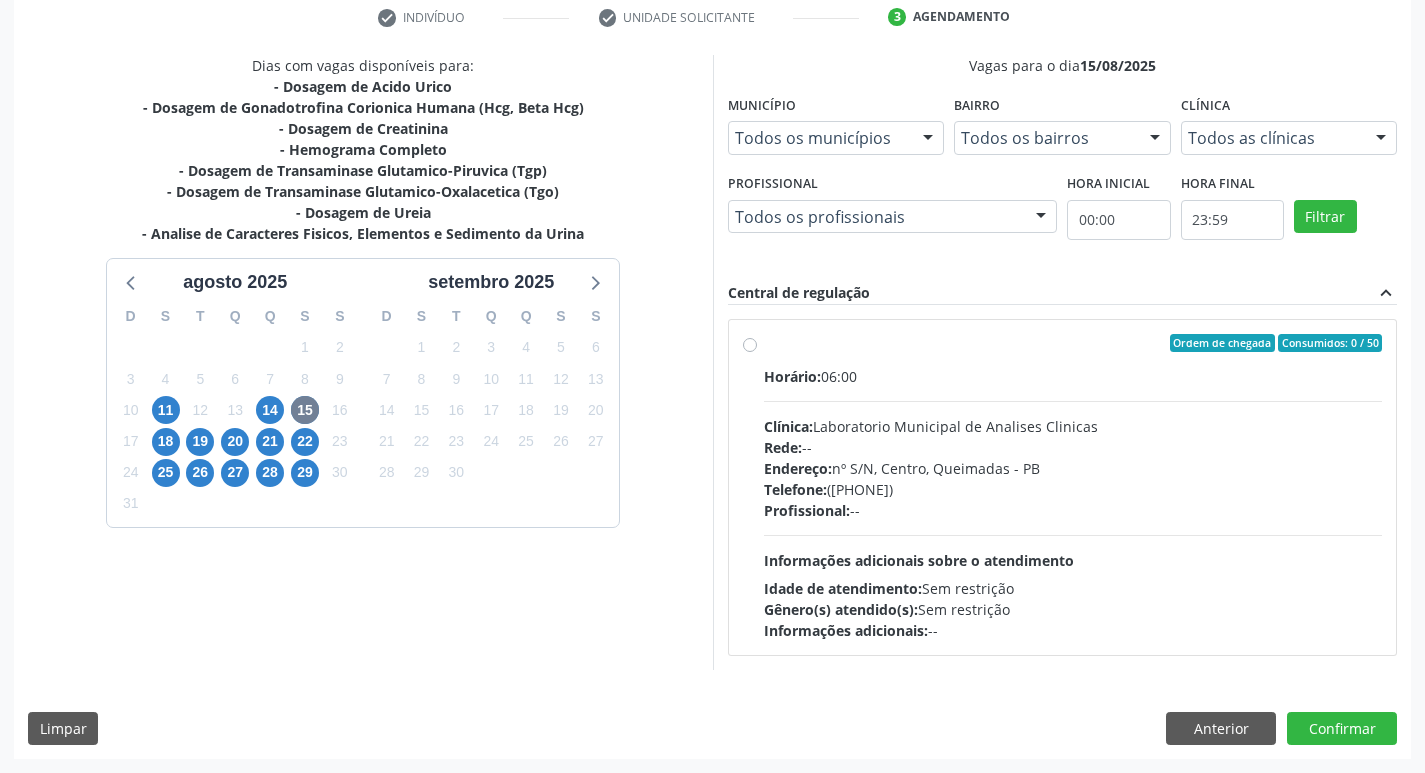 click on "Clínica:  Laboratorio Municipal de Analises Clinicas" at bounding box center [1073, 426] 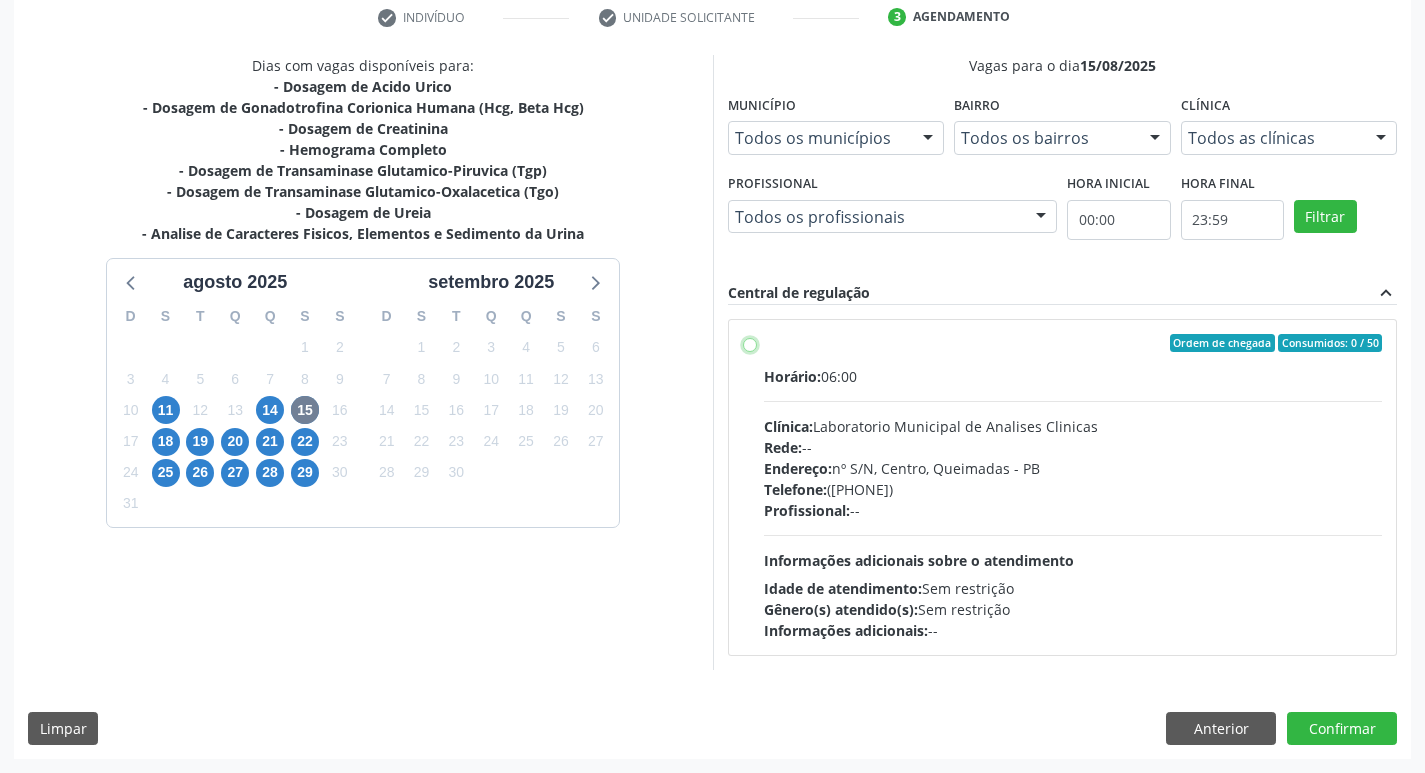 radio on "true" 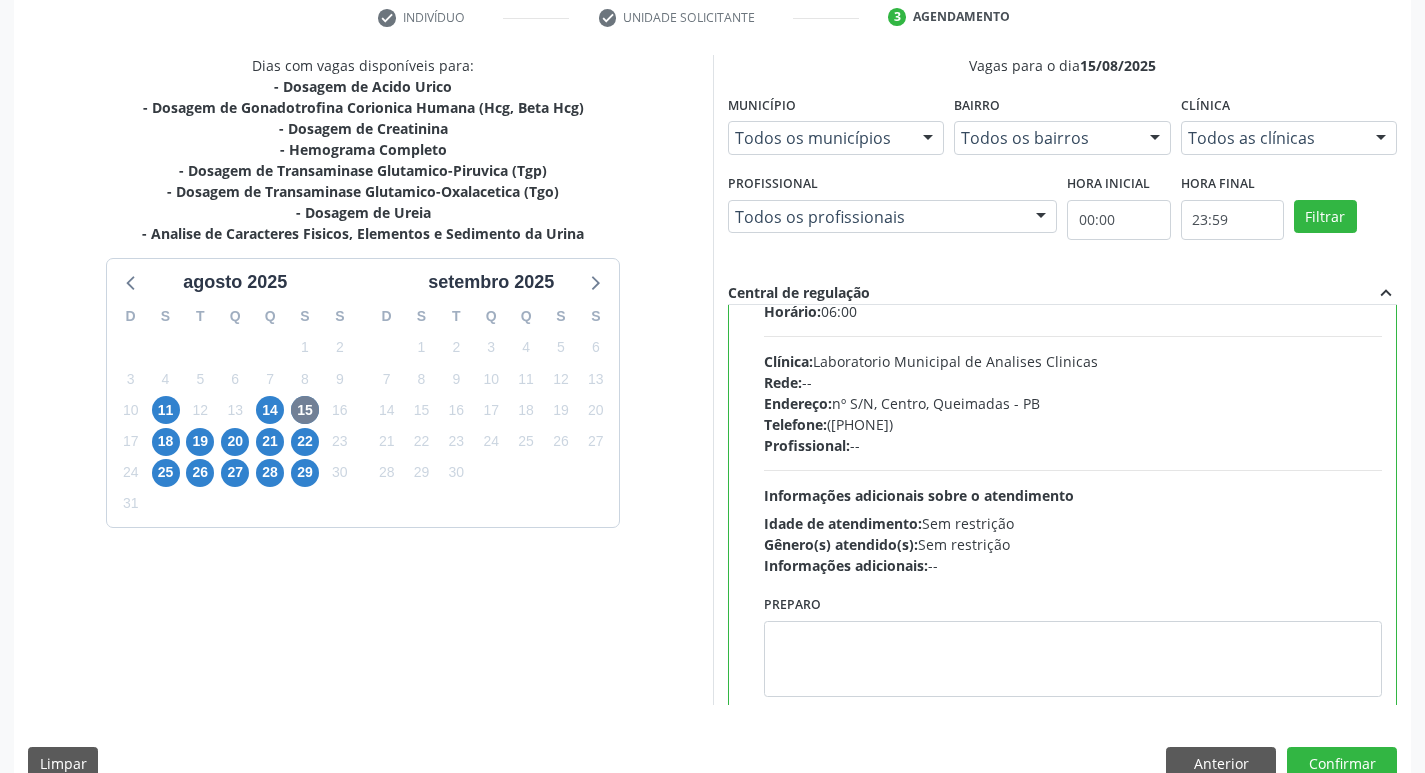 scroll, scrollTop: 99, scrollLeft: 0, axis: vertical 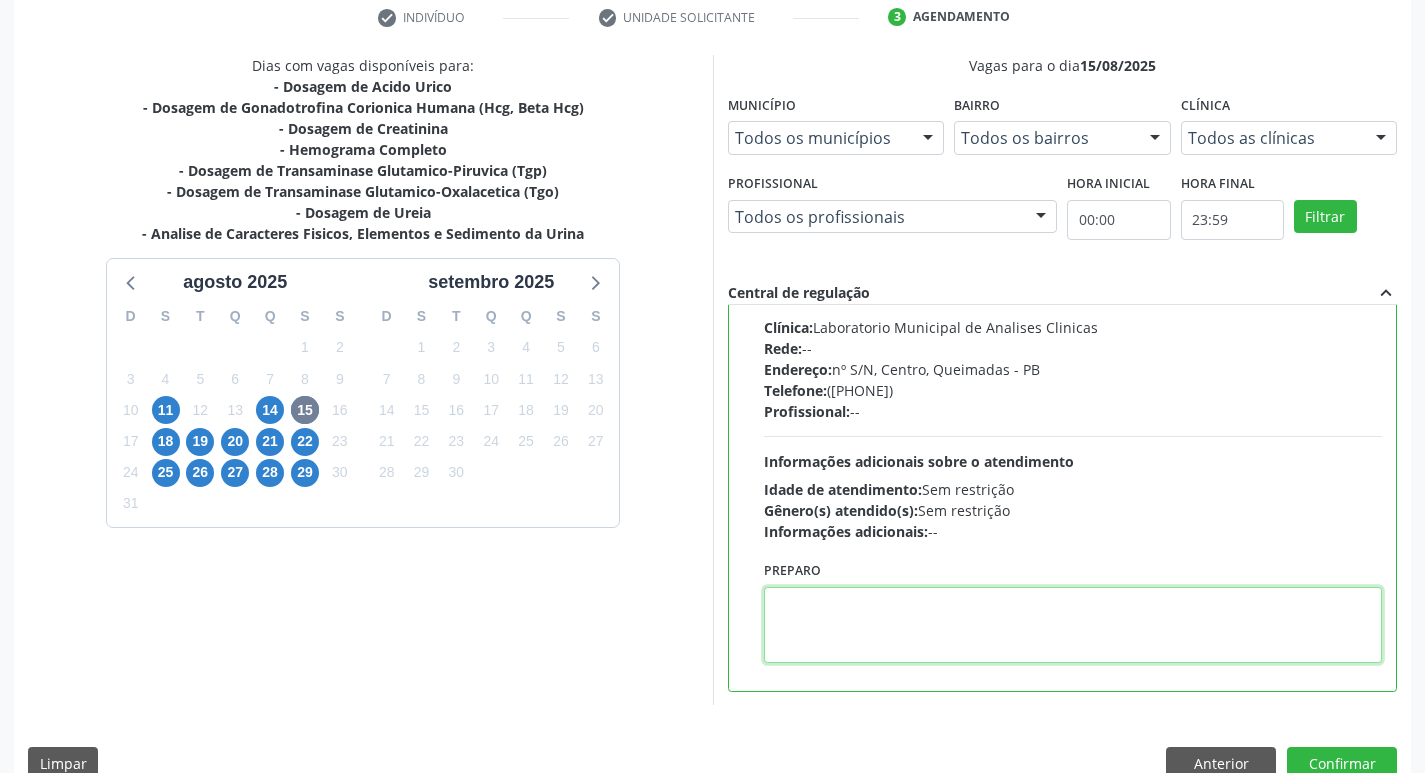 click at bounding box center (1073, 625) 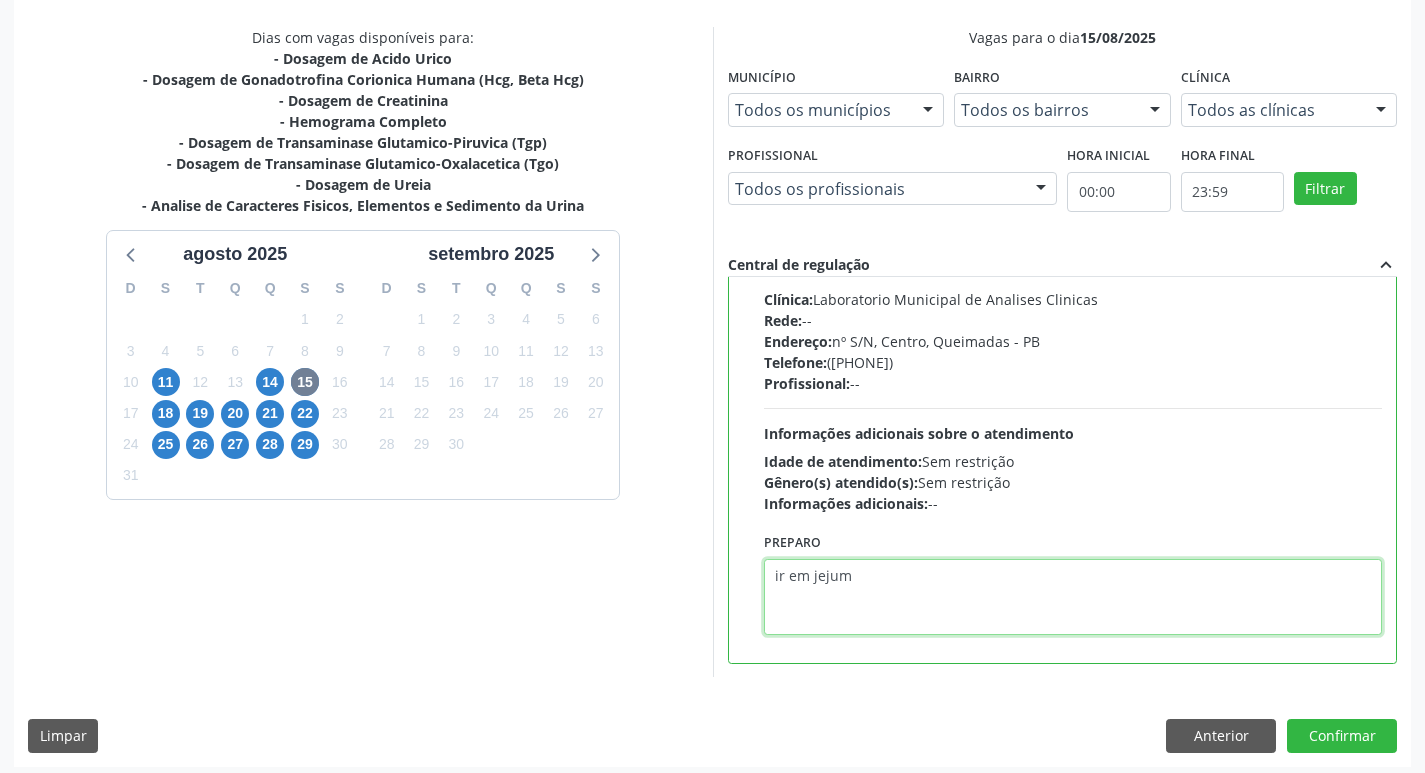 scroll, scrollTop: 422, scrollLeft: 0, axis: vertical 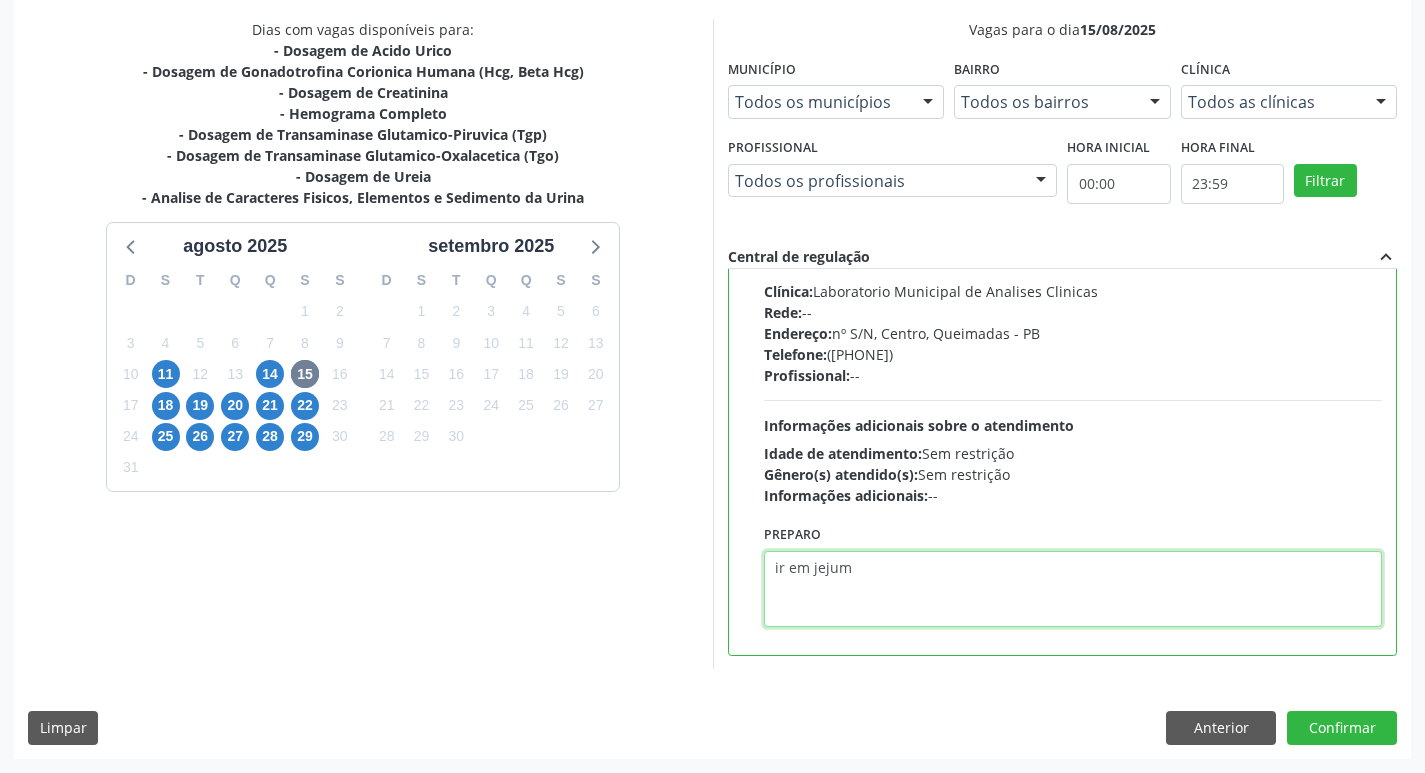drag, startPoint x: 769, startPoint y: 562, endPoint x: 857, endPoint y: 574, distance: 88.814415 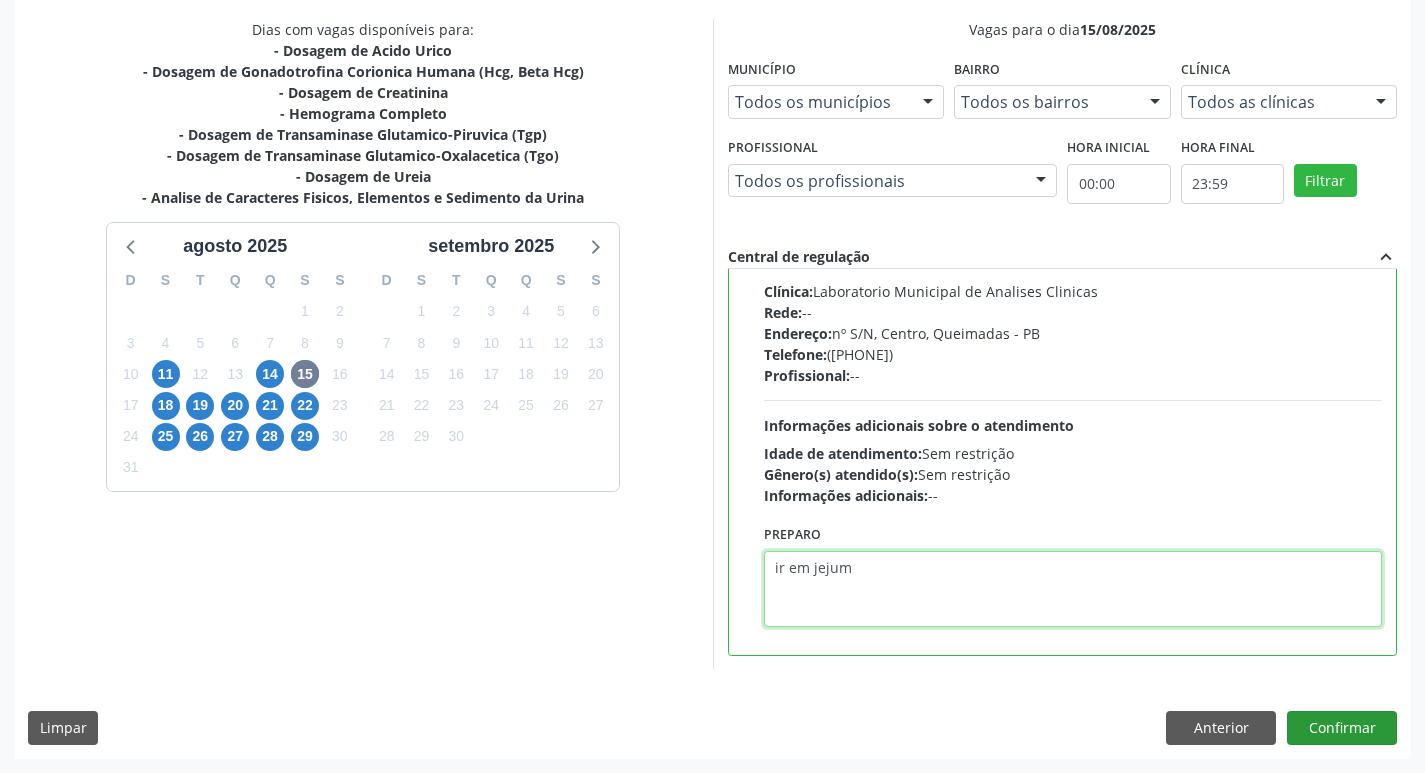 type on "ir em jejum" 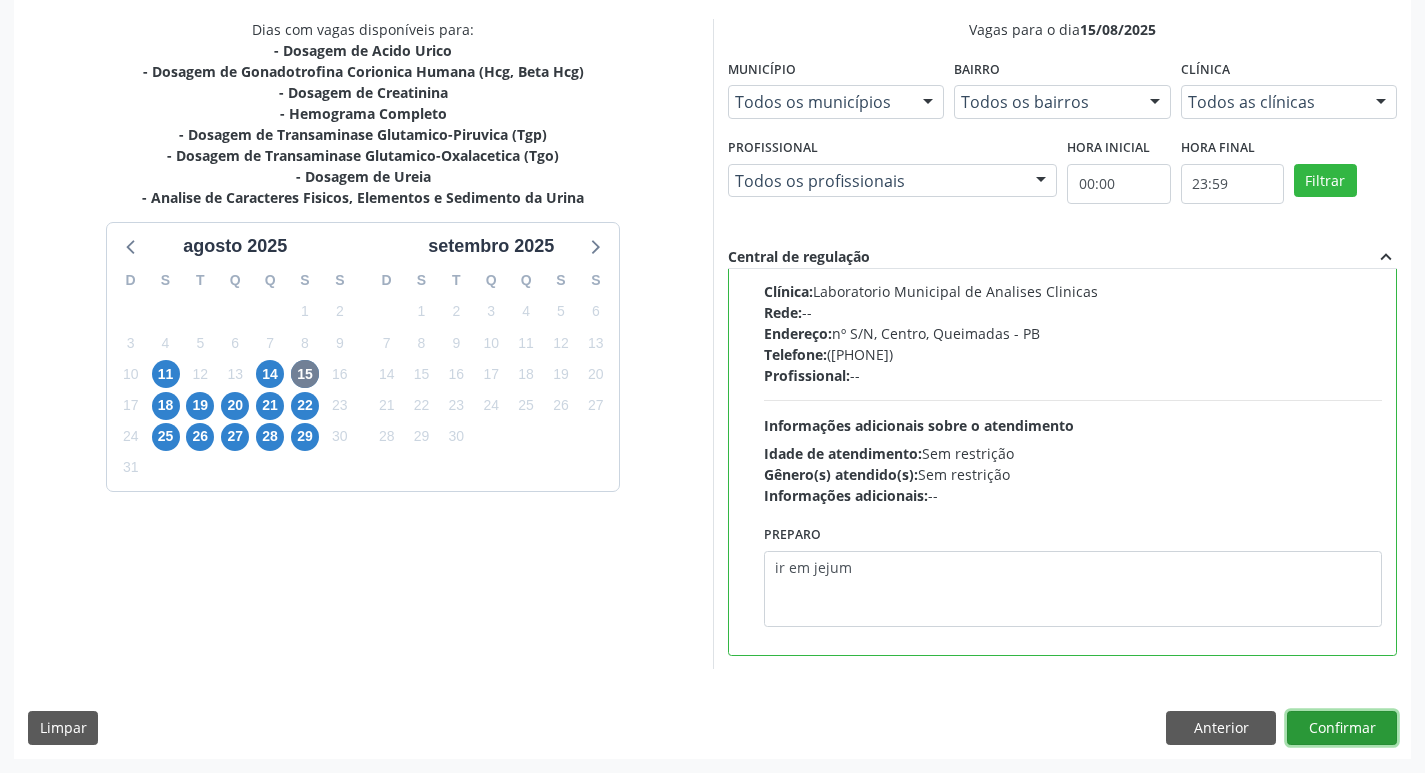 click on "Confirmar" at bounding box center [1342, 728] 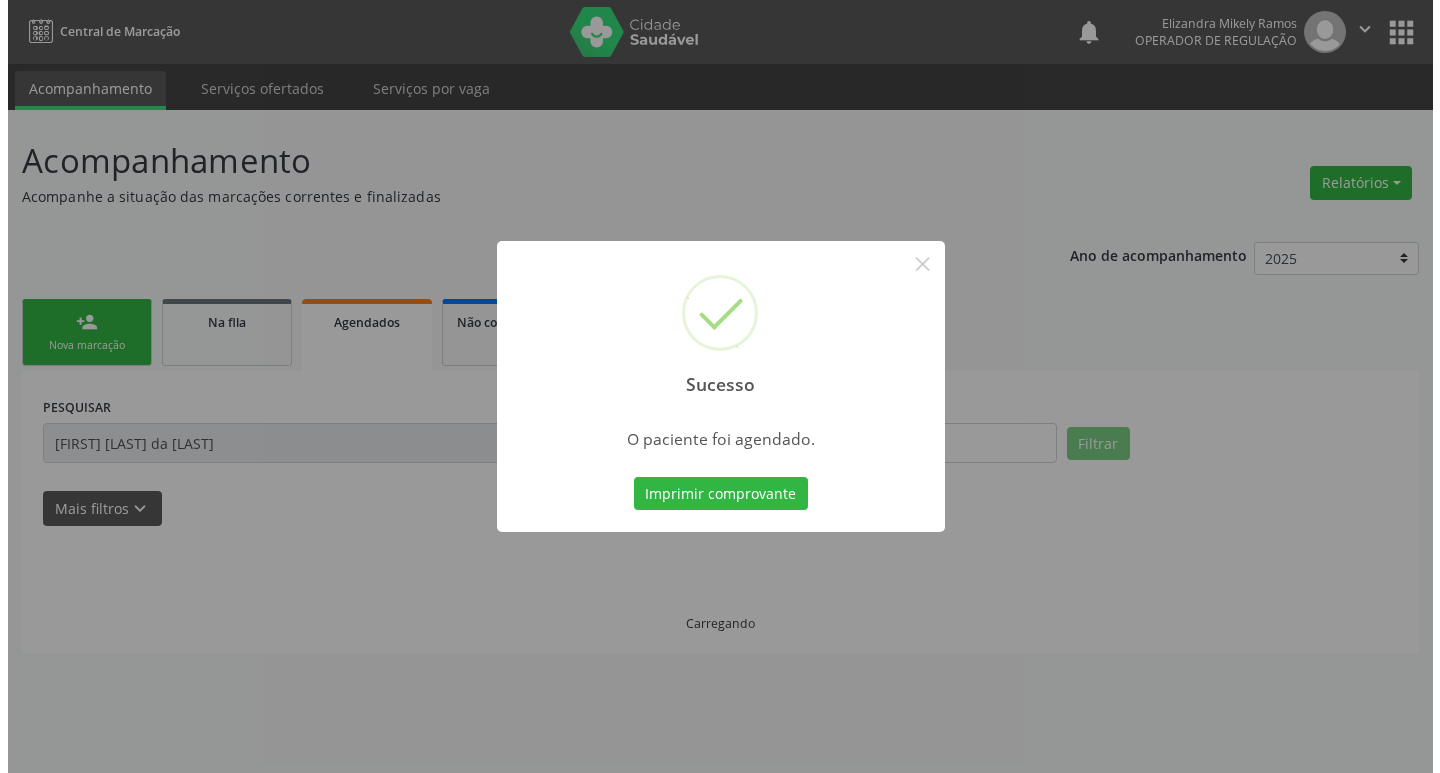 scroll, scrollTop: 0, scrollLeft: 0, axis: both 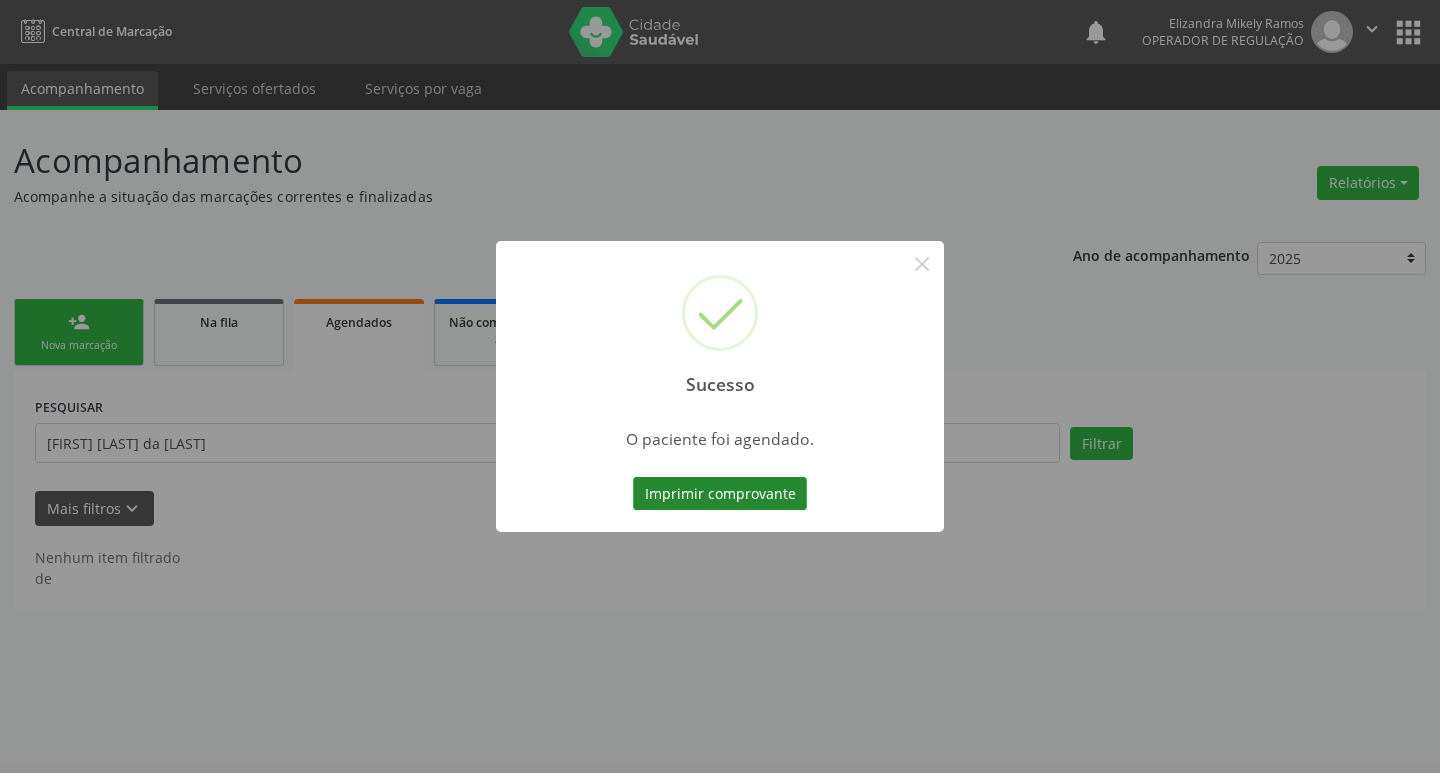 click on "Imprimir comprovante" at bounding box center (720, 494) 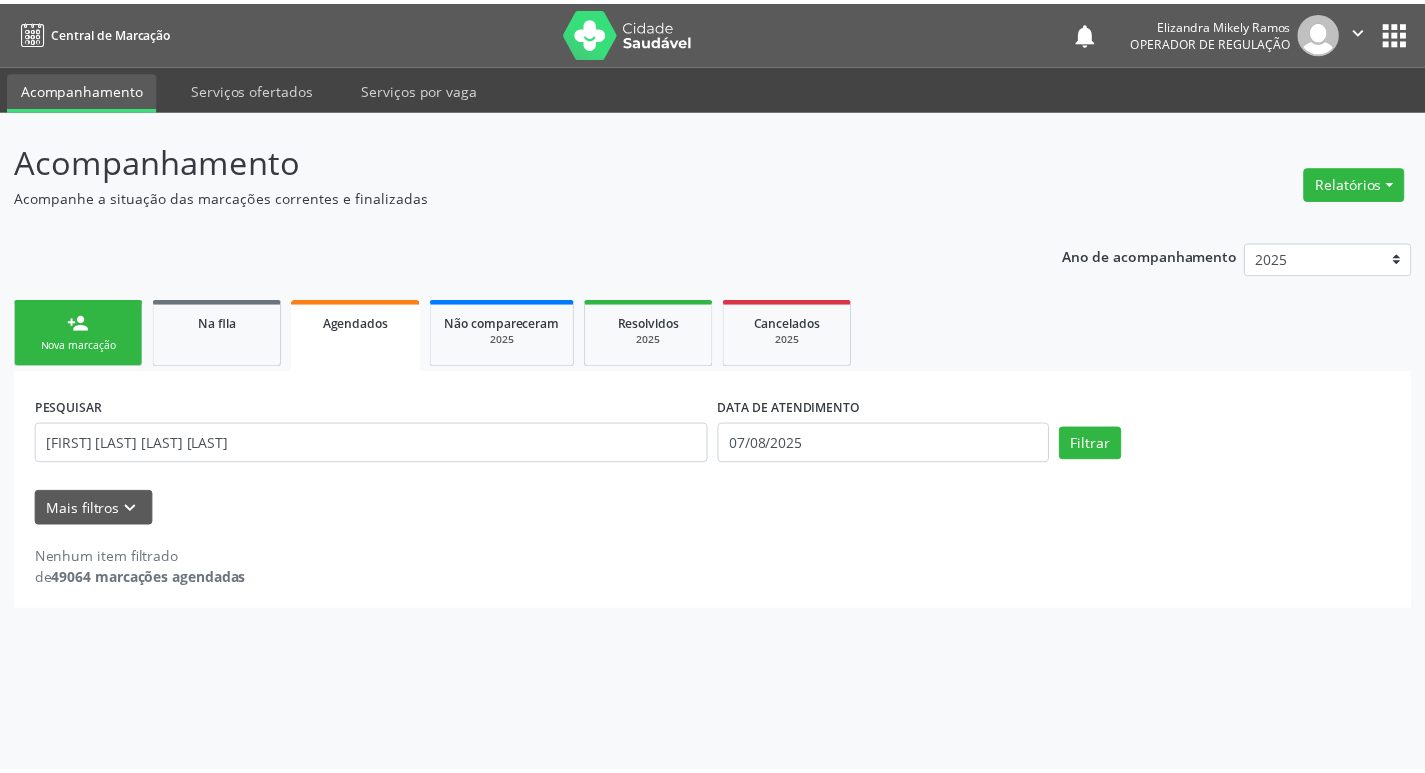 scroll, scrollTop: 0, scrollLeft: 0, axis: both 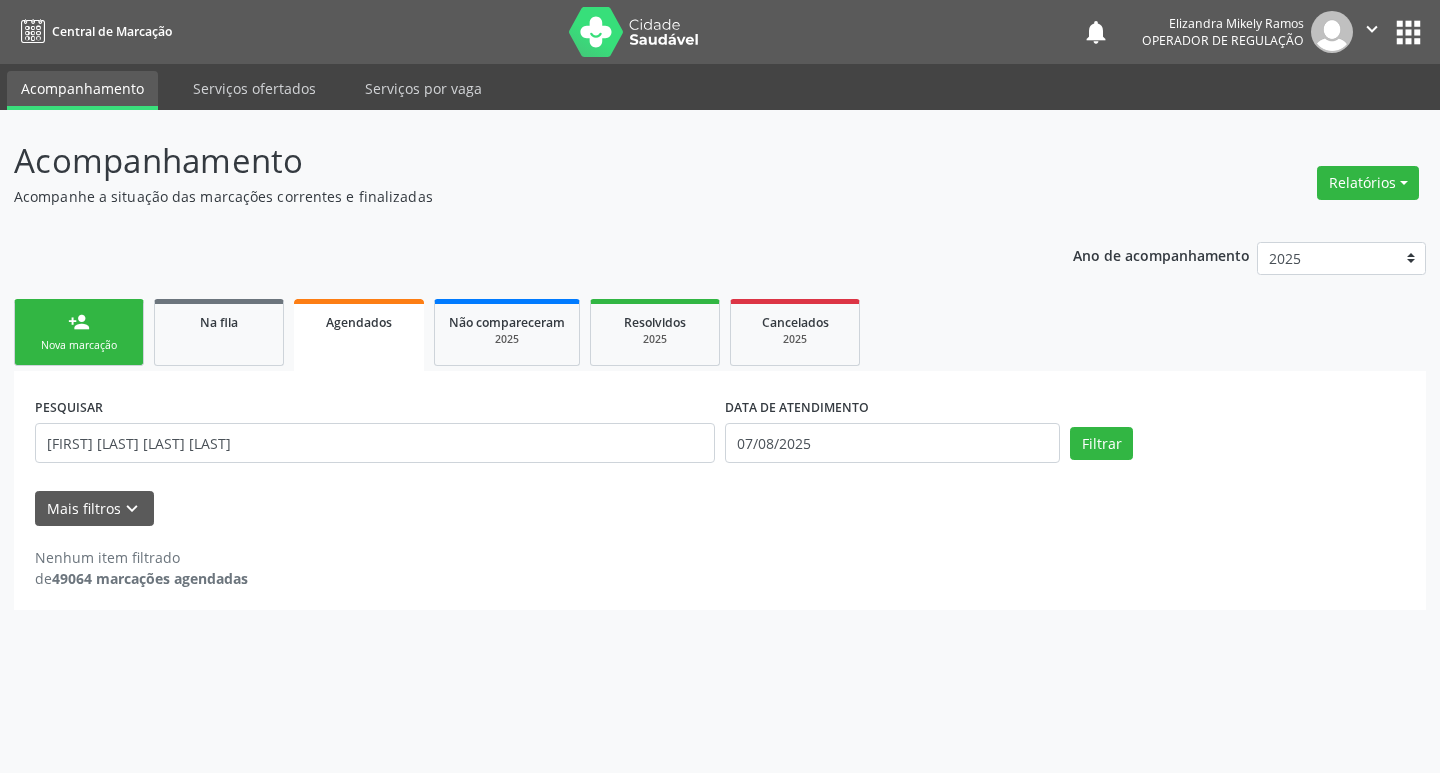 click on "person_add
Nova marcação" at bounding box center [79, 332] 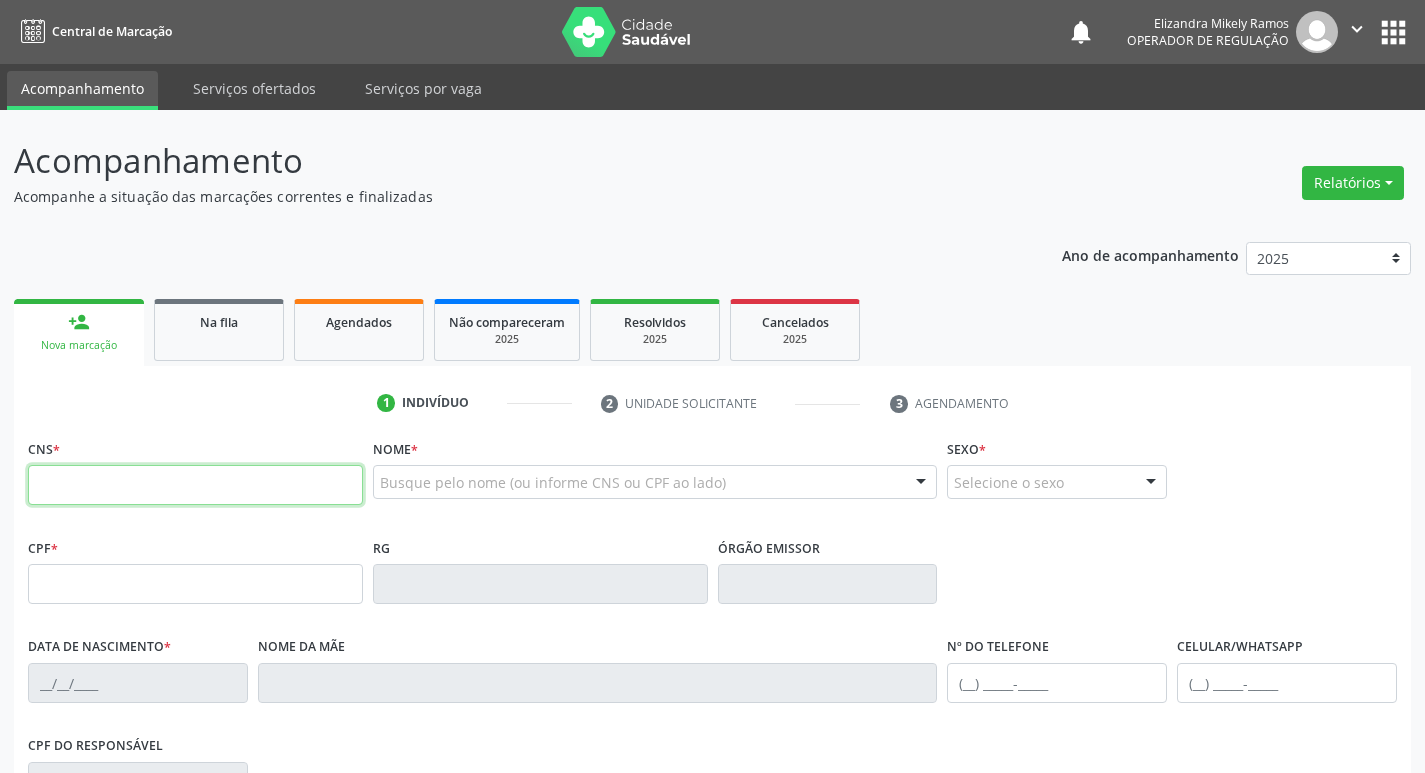 click at bounding box center (195, 485) 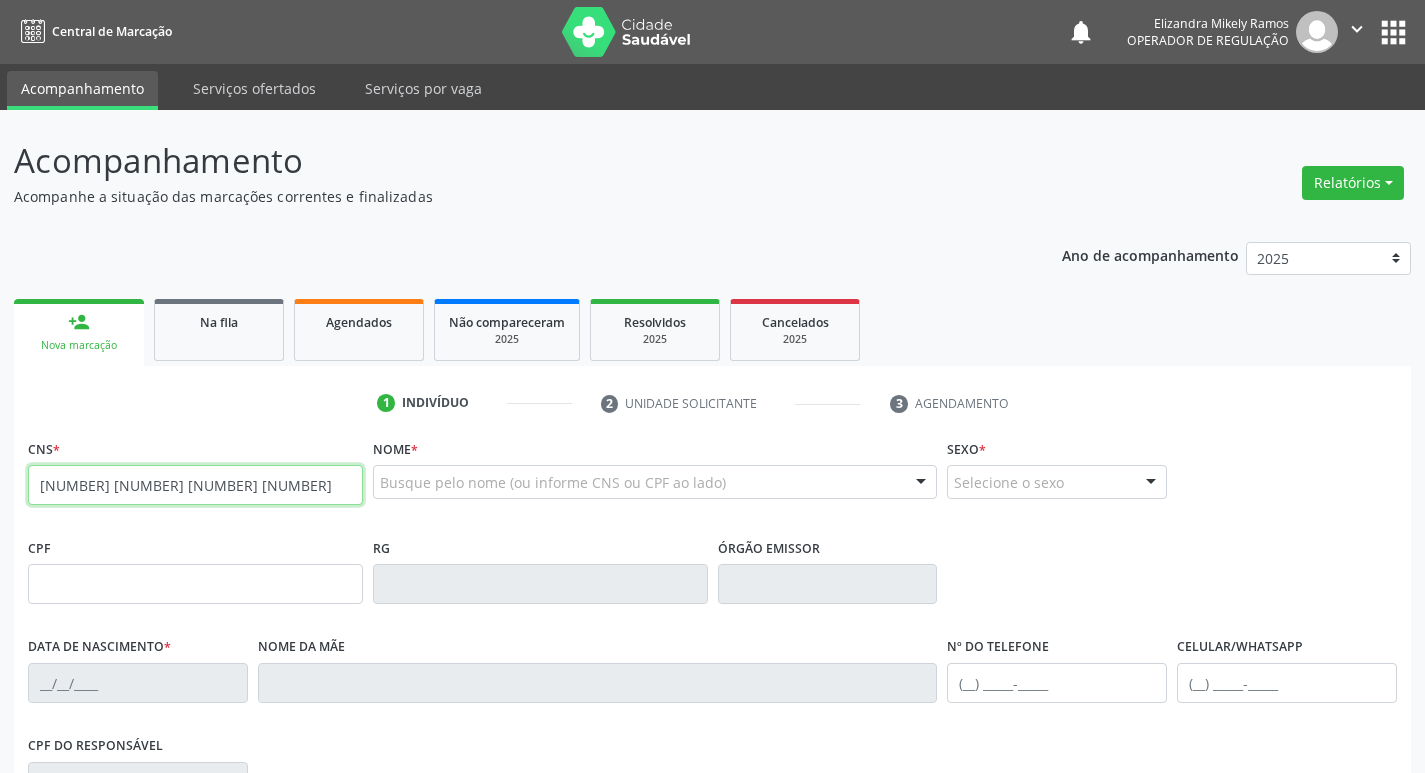 type on "700 0035 9076 8406" 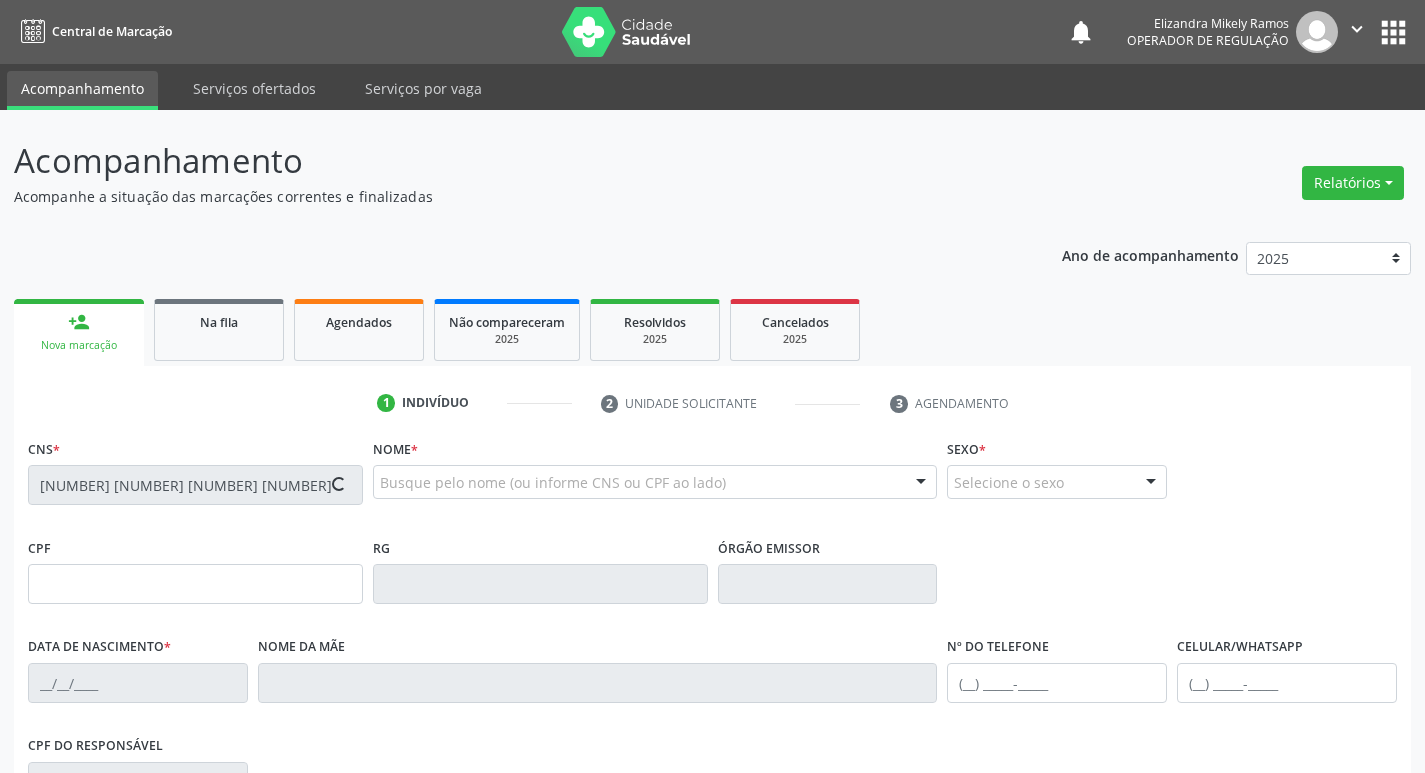 type on "688.771.704-25" 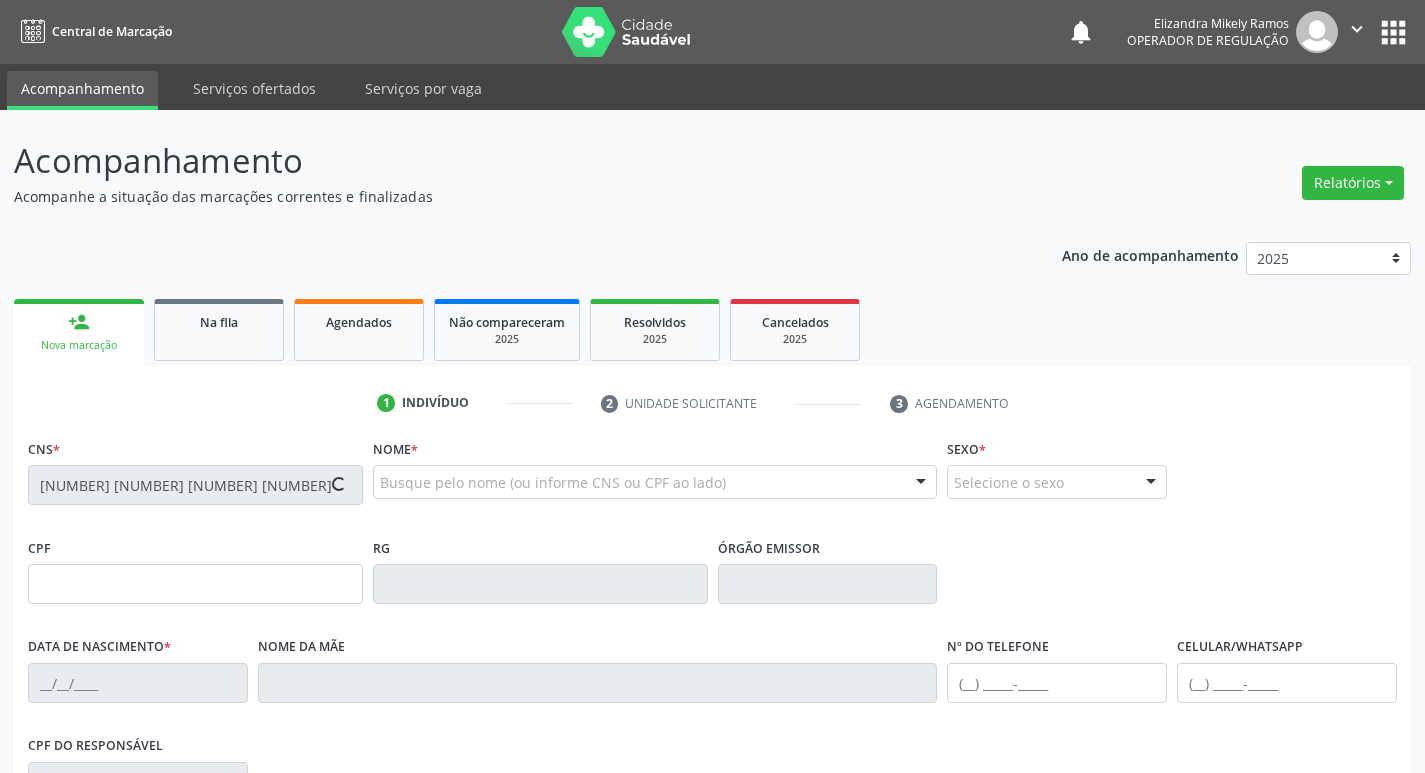 type on "15/05/1935" 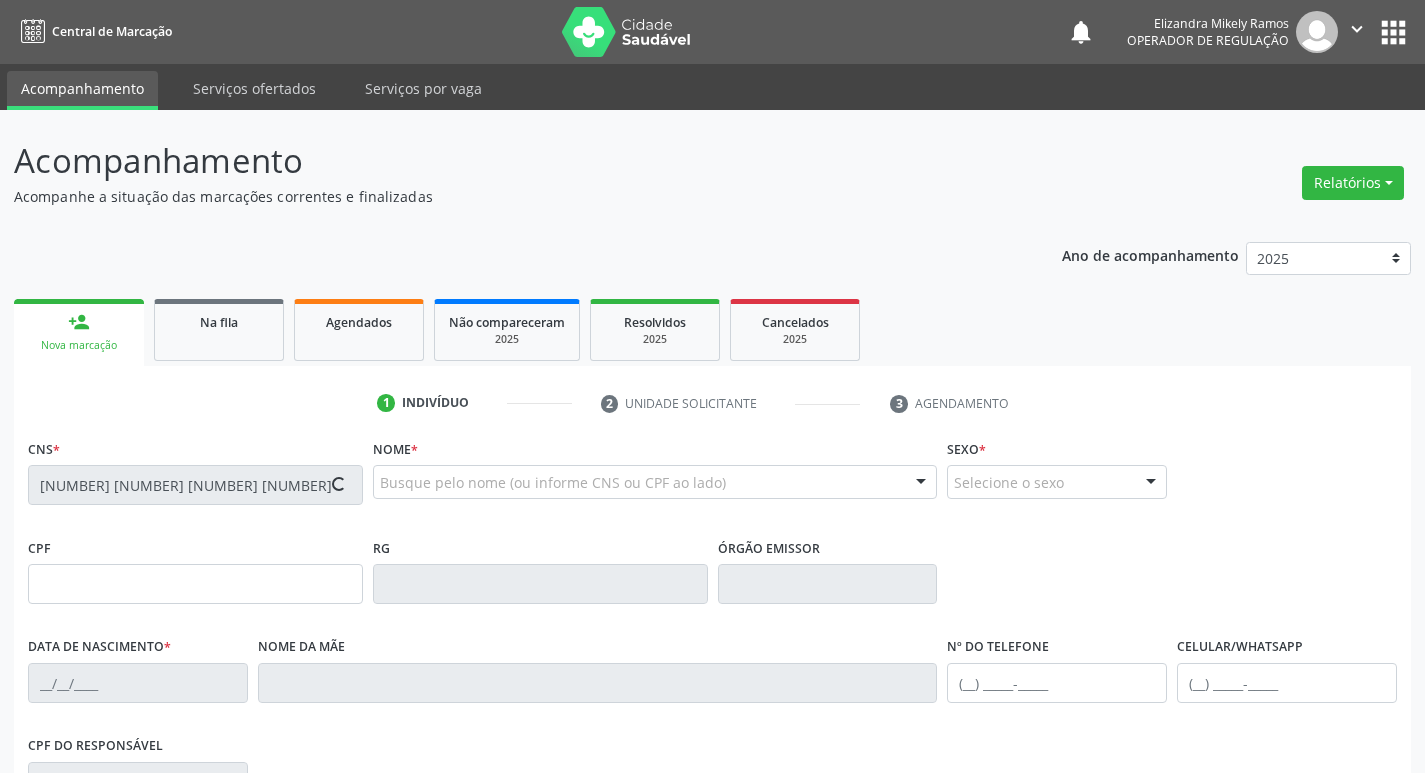 type on "(83) 99119-8428" 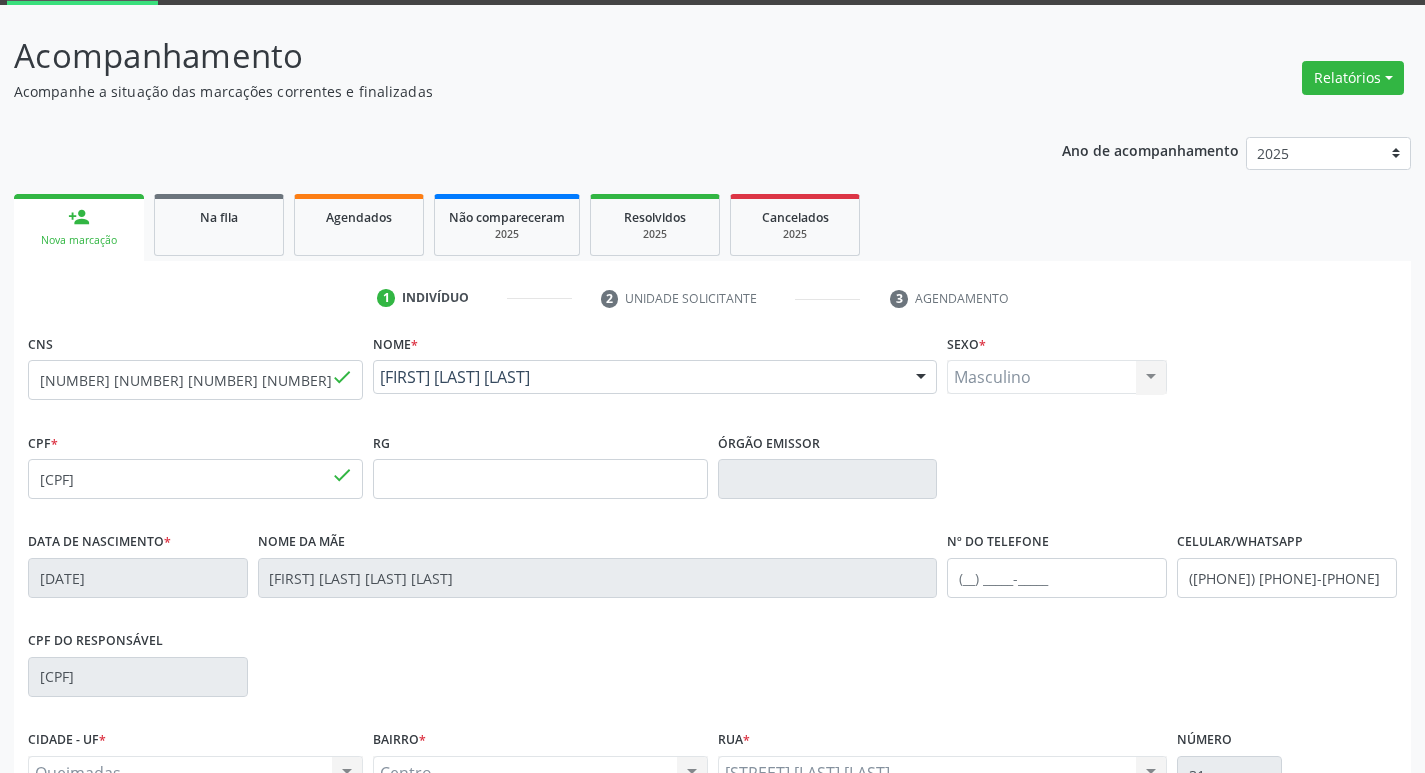 scroll, scrollTop: 311, scrollLeft: 0, axis: vertical 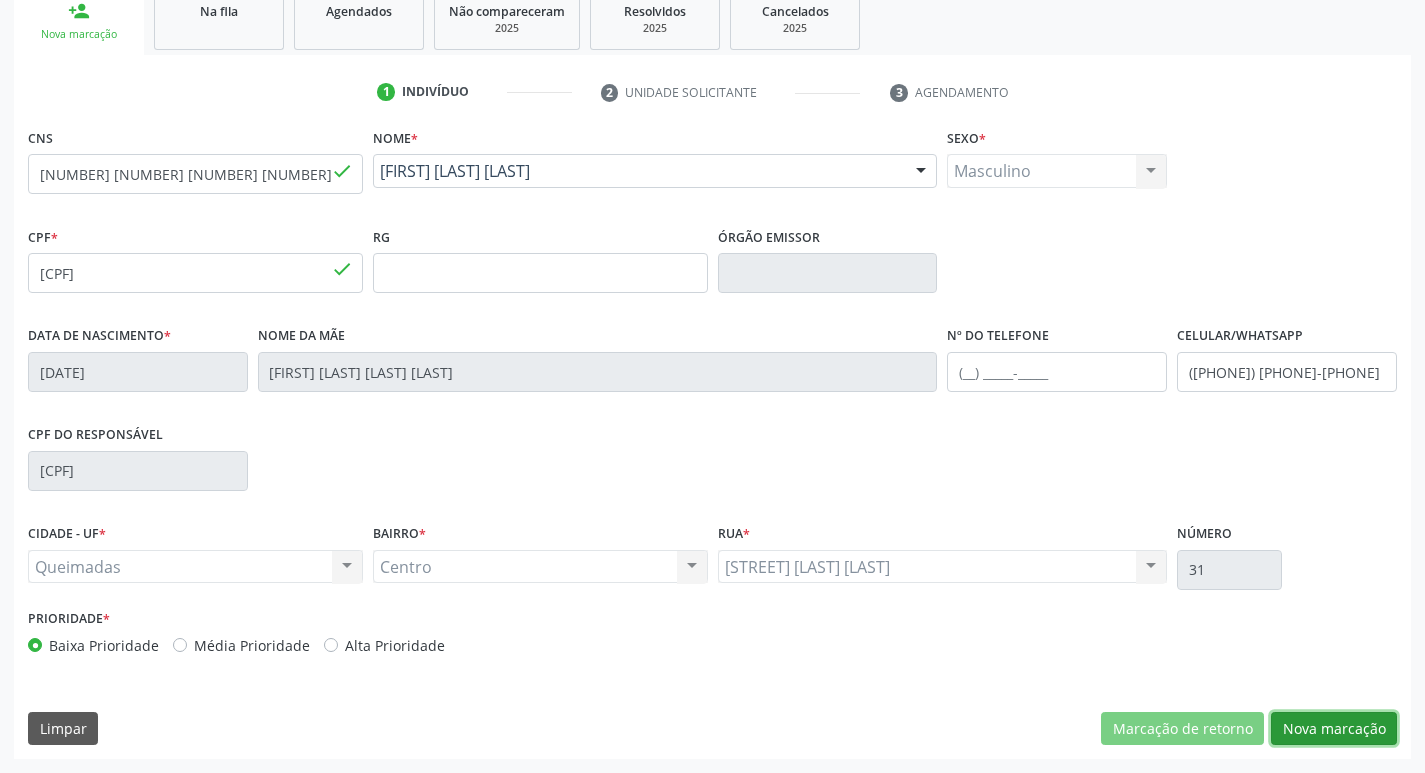 click on "Nova marcação" at bounding box center [1334, 729] 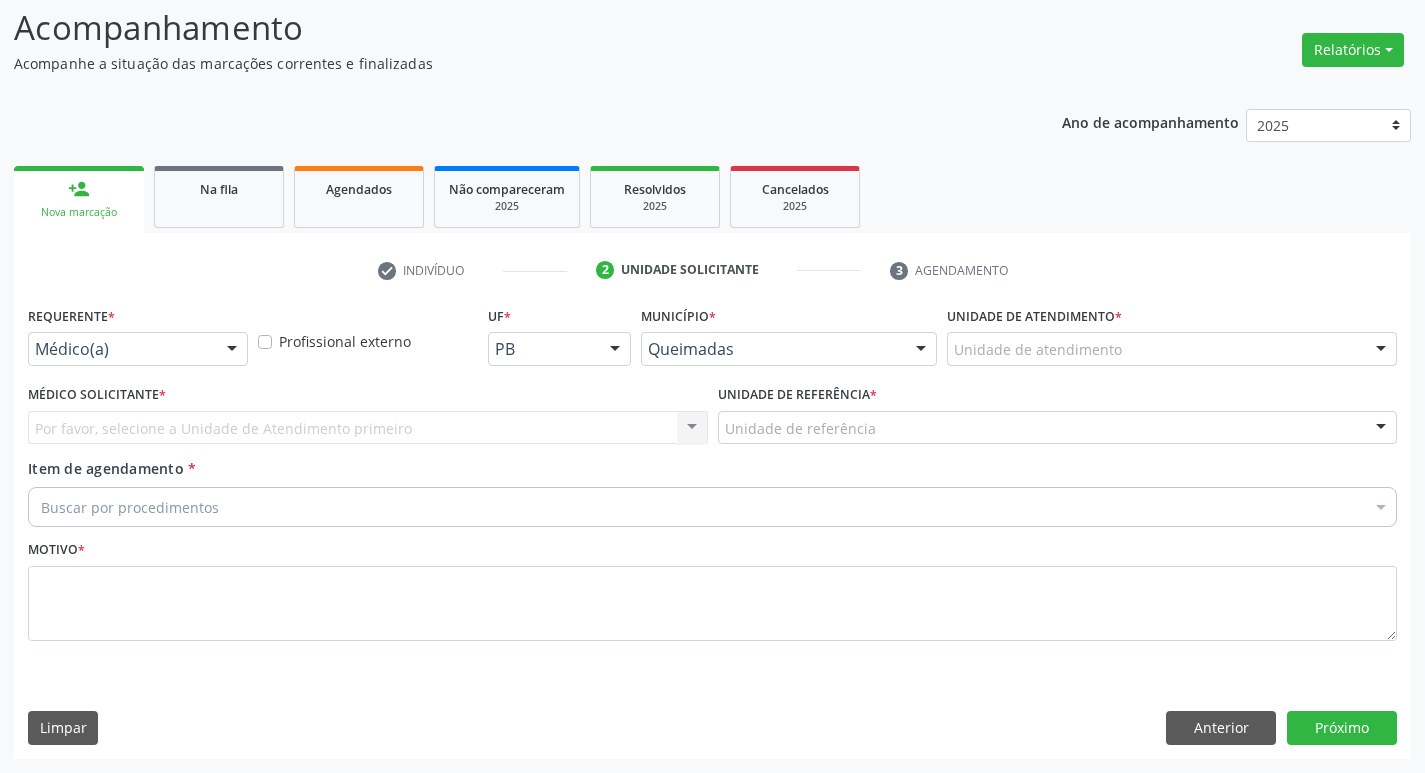 scroll, scrollTop: 133, scrollLeft: 0, axis: vertical 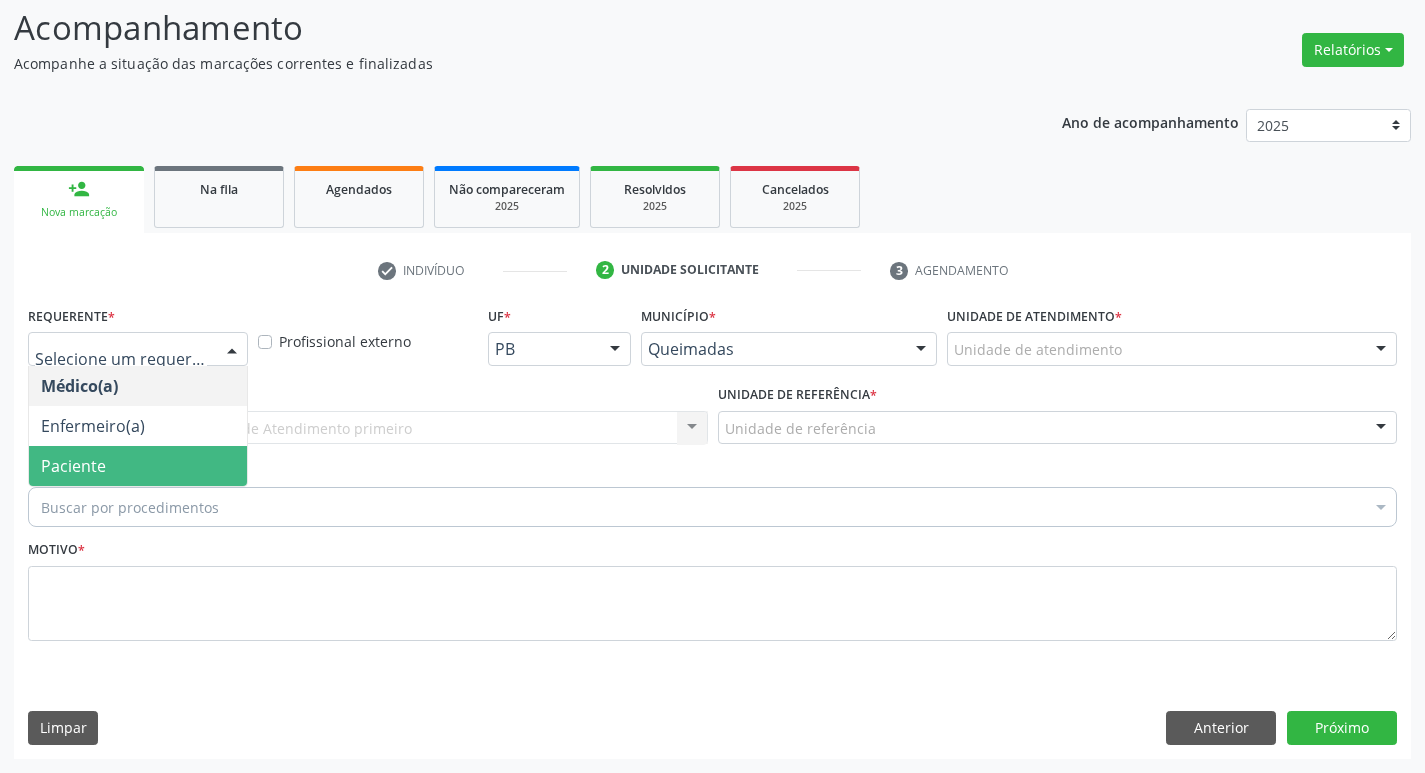 click on "Paciente" at bounding box center (138, 466) 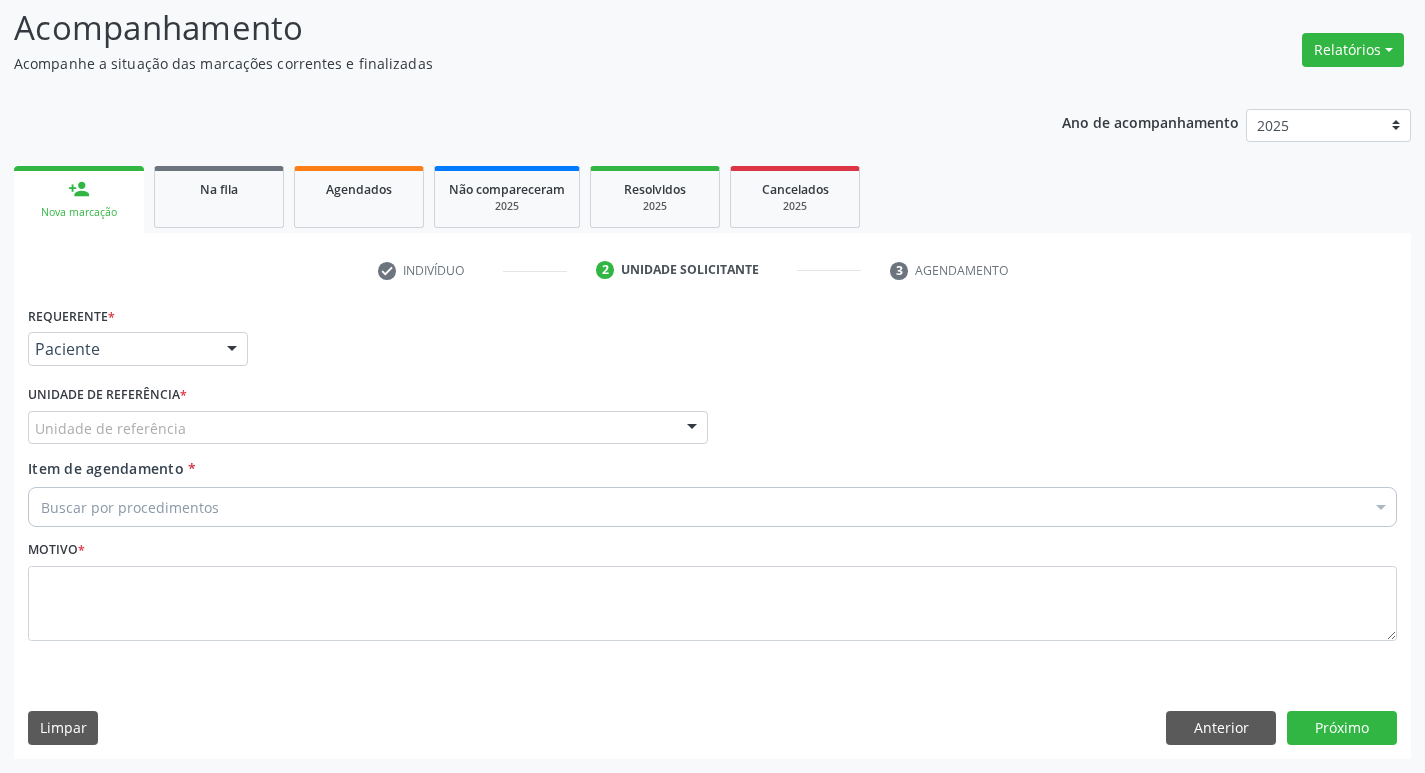 click on "Unidade de referência
*
Unidade de referência
UBSF Ligeiro II   UBSF Saulo Leal Ernesto de Melo   UBSF Castanho   UBSF Baixa Verde   UBSF Ze Velho   UBSF Boa Vista   UBSF Olho Dagua Salgado   UBSF Zumbi   NASF Pedra do Touro   UBSF Lutador   UBSF Anibal Teixeira   UBSF Central   UBSF Riacho do Meio   UBSF Caixa Dagua   UBSF Ligeiro I   UBSF Malhada Grande   UBSF Vila   UBSF Guritiba   NASF Tataguassu   UBSF Cidade Tiao do Rego
Nenhum resultado encontrado para: "   "
Não há nenhuma opção para ser exibida." at bounding box center (368, 419) 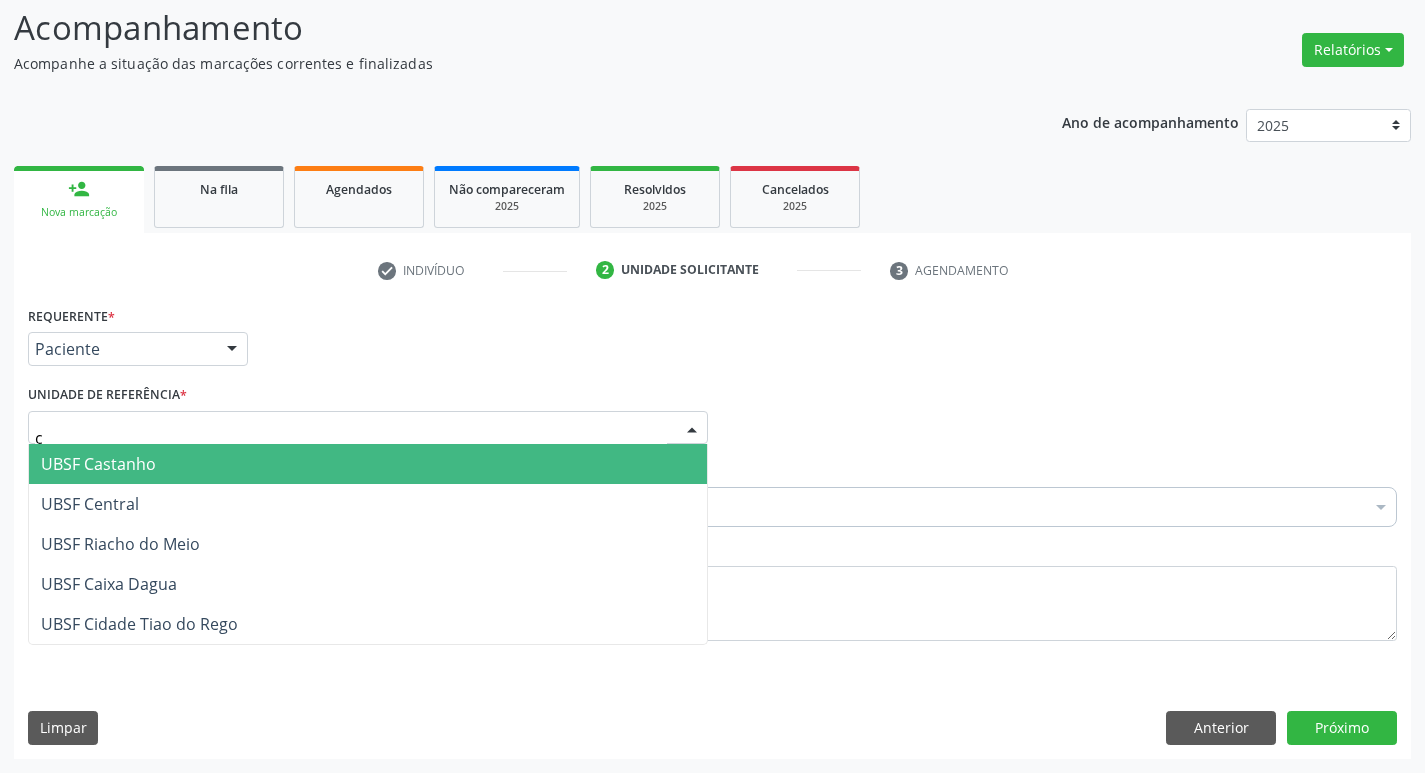 type on "ce" 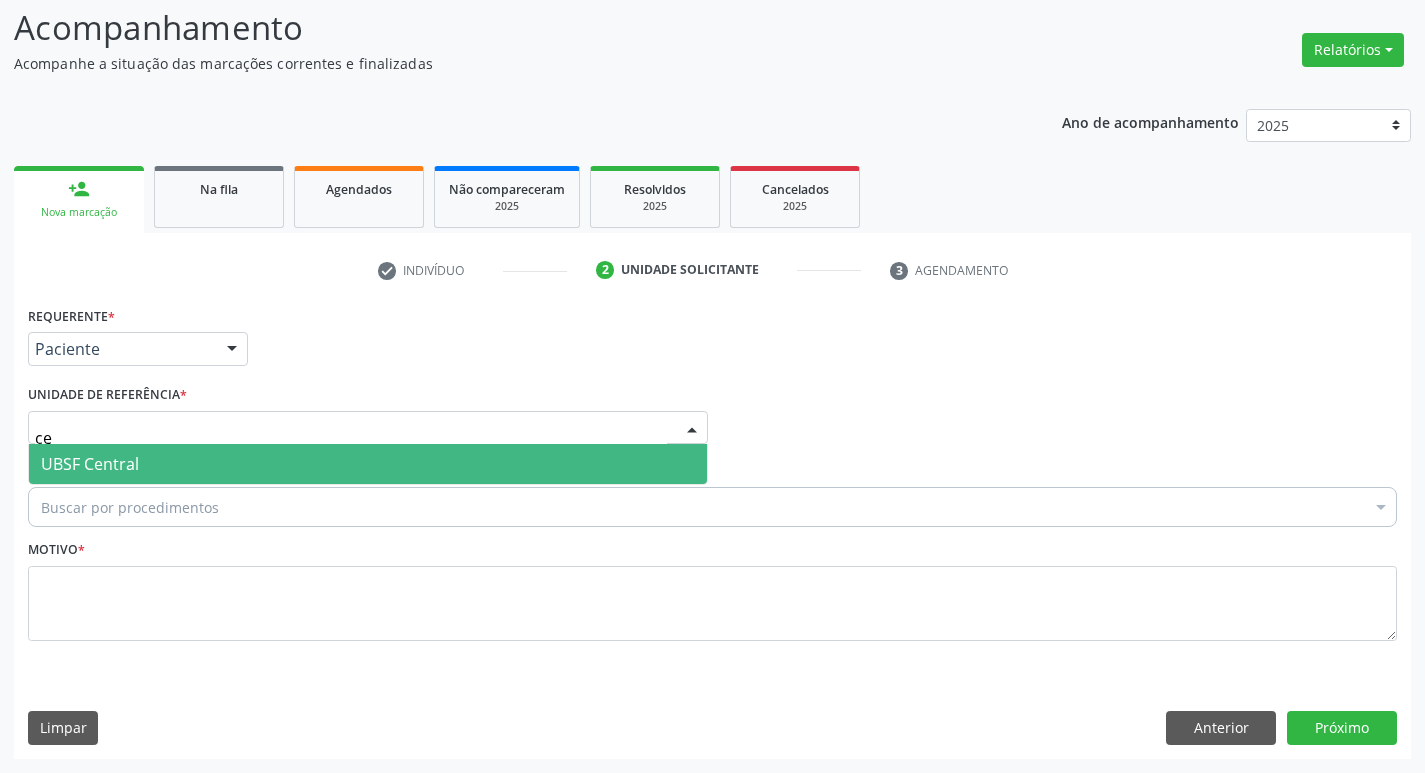 click on "UBSF Central" at bounding box center [90, 464] 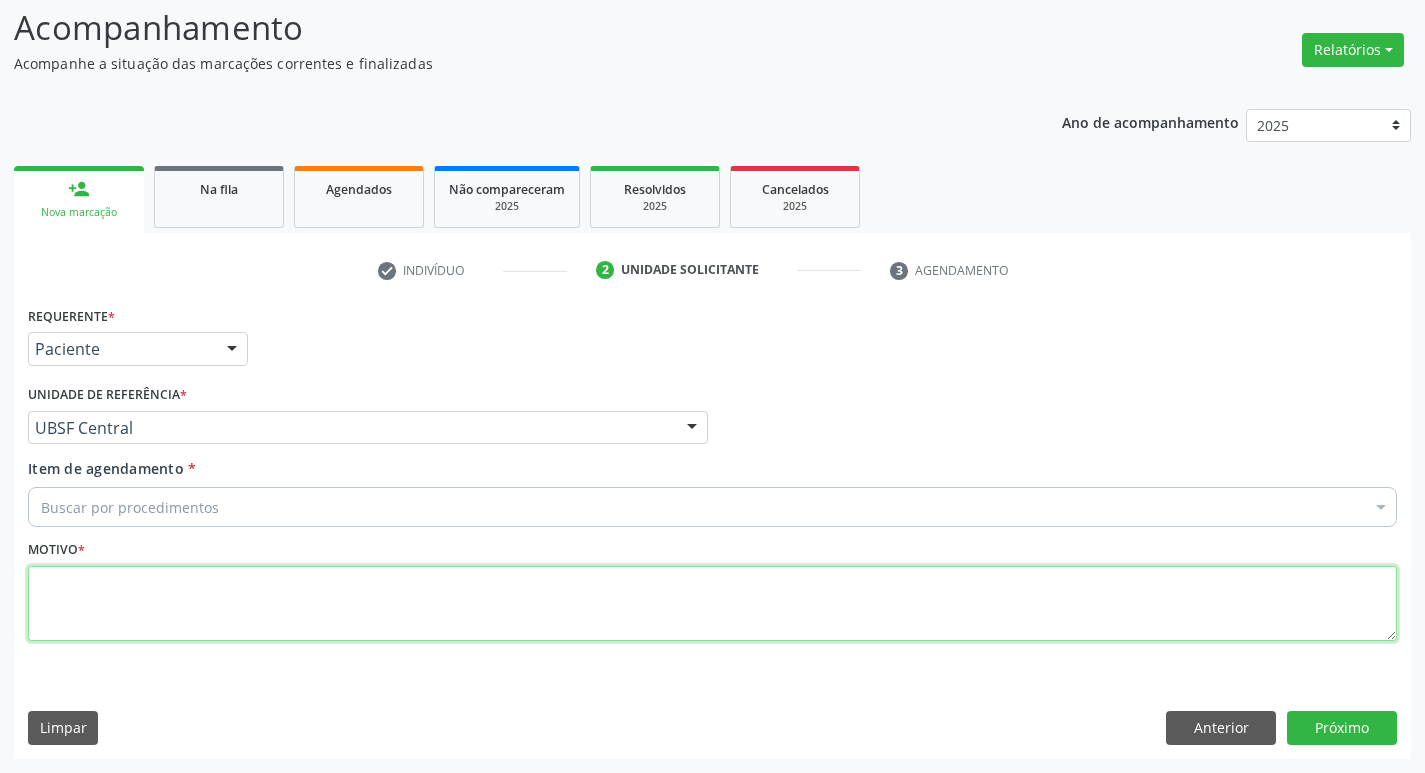 click at bounding box center [712, 604] 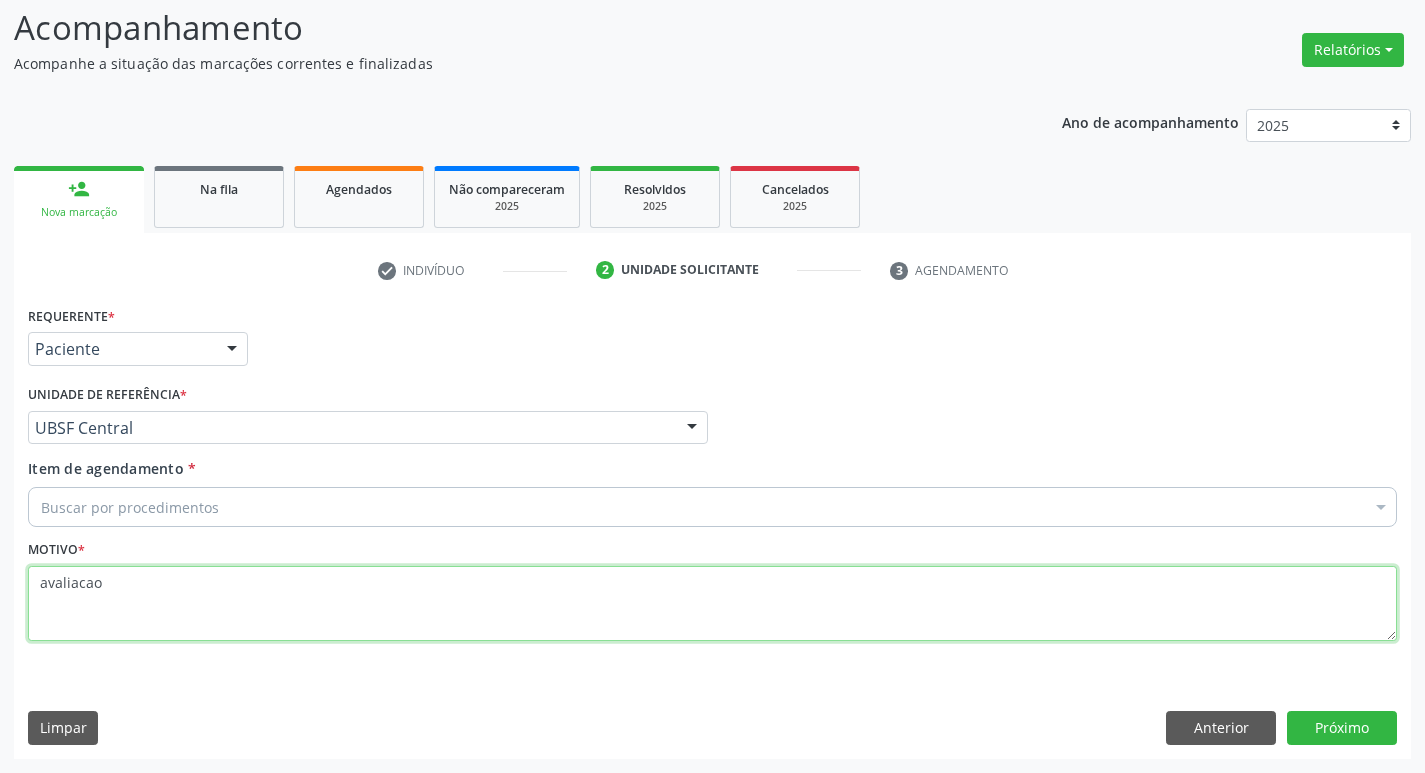 type on "avaliacao" 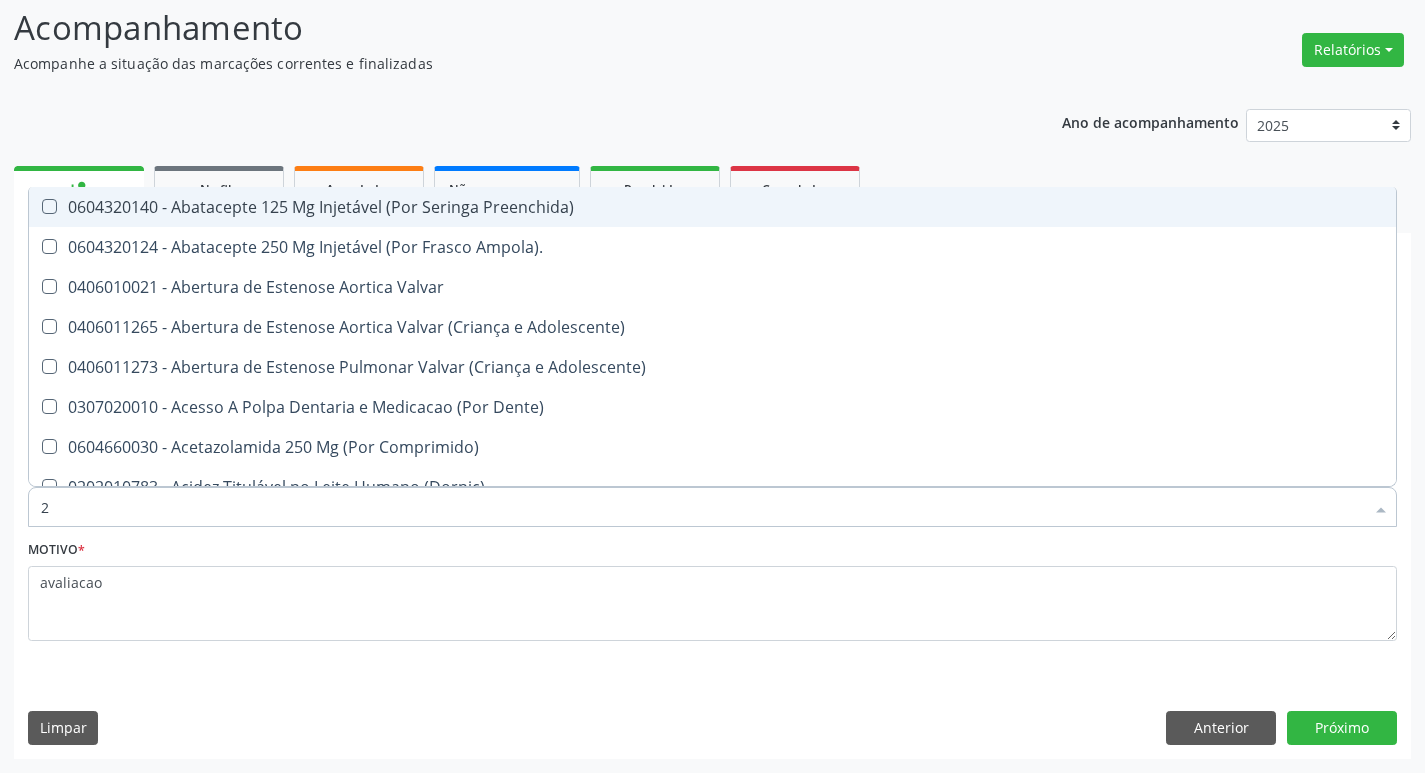 type on "20205001" 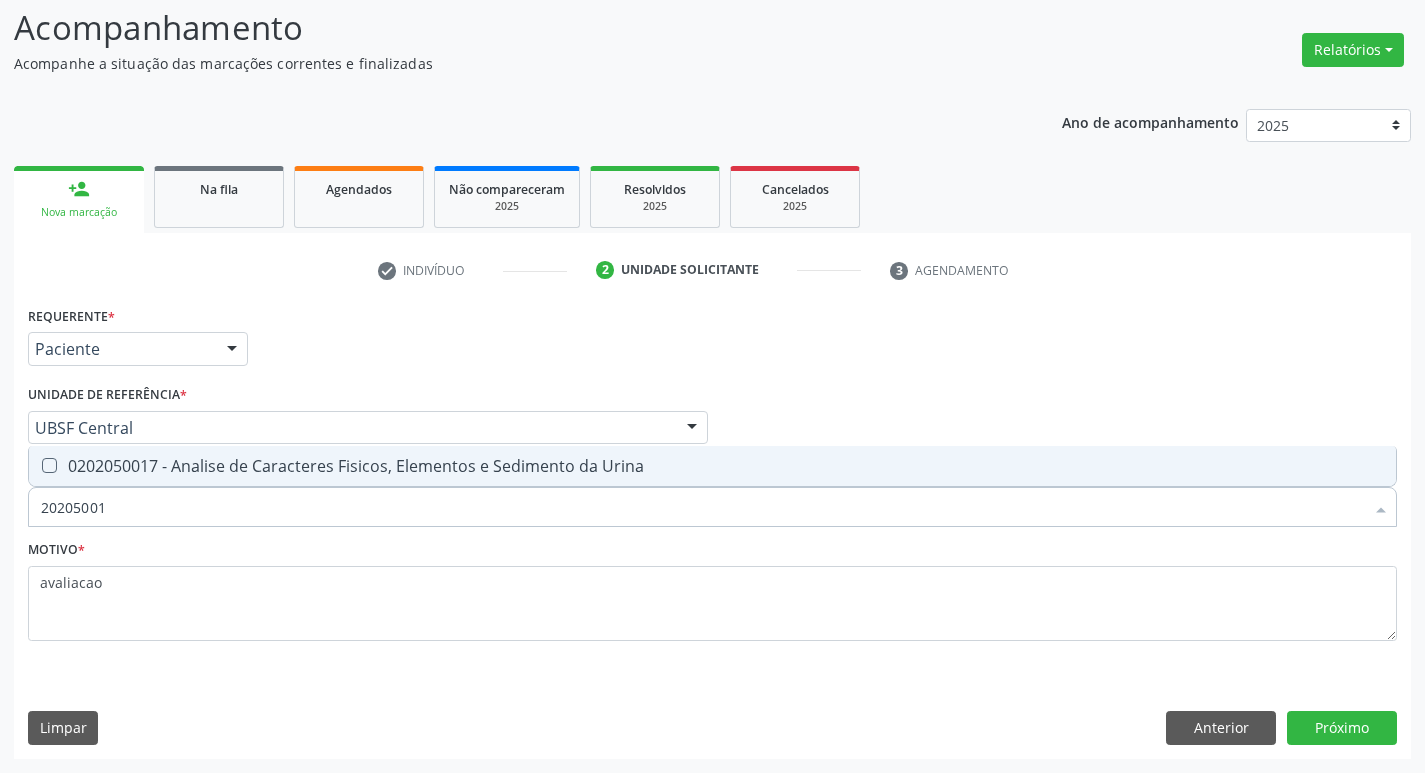 click on "0202050017 - Analise de Caracteres Fisicos, Elementos e Sedimento da Urina" at bounding box center [712, 466] 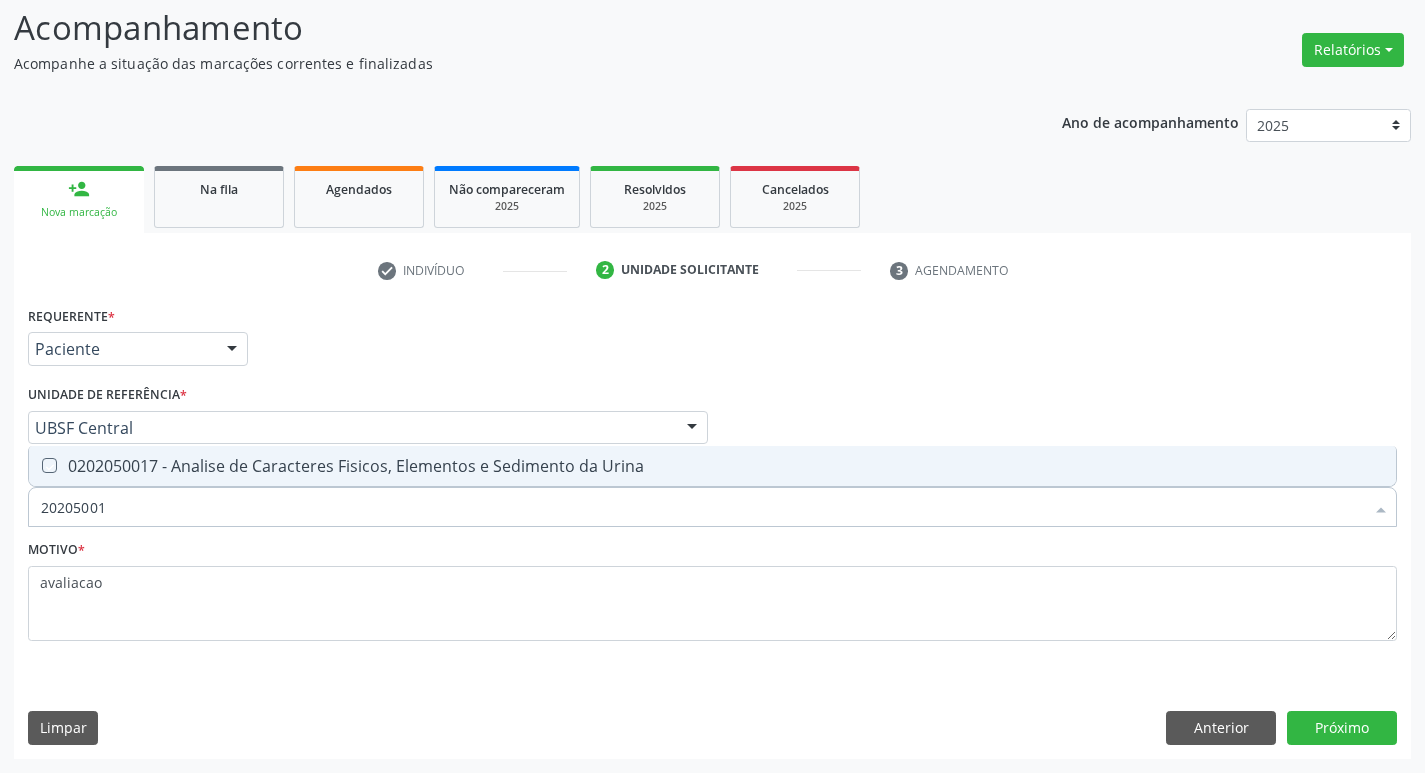 checkbox on "true" 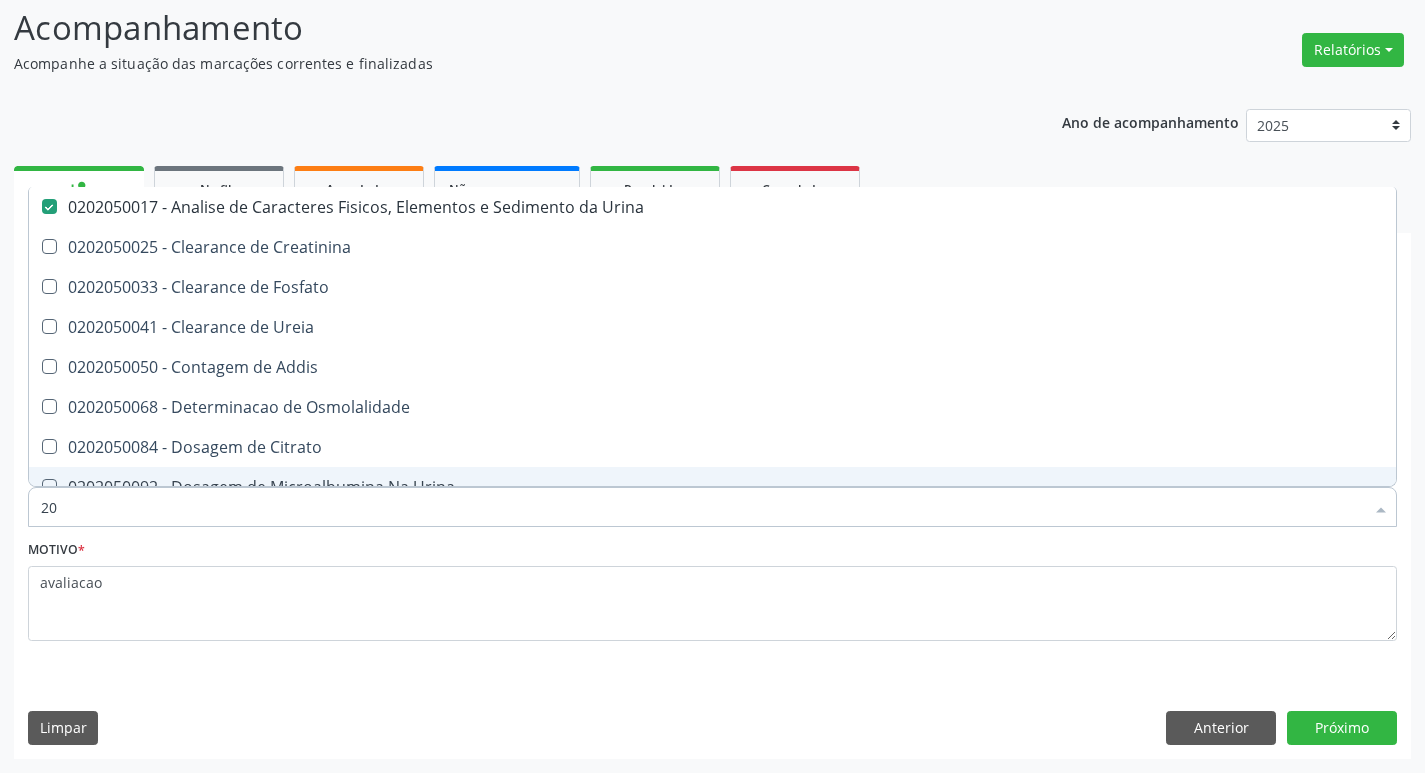 type on "2" 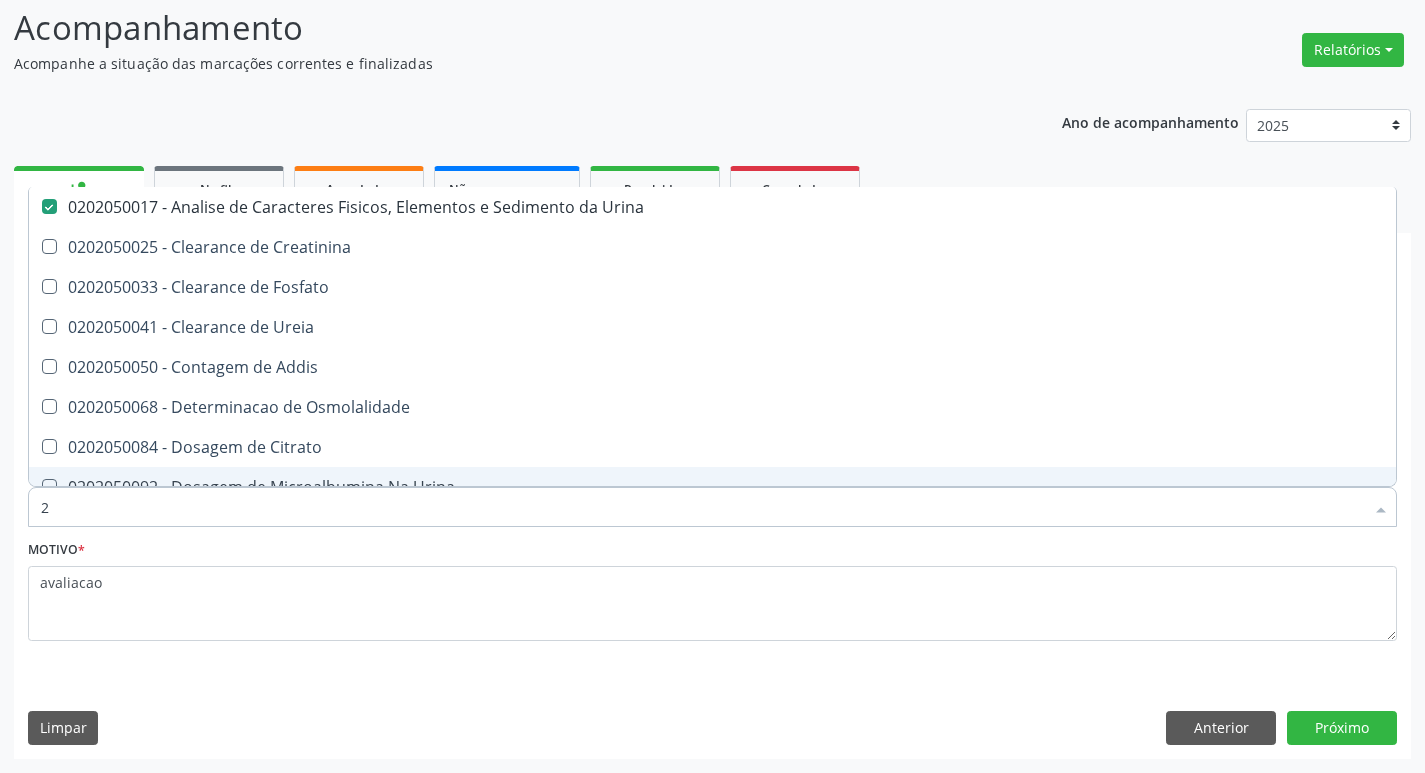 type 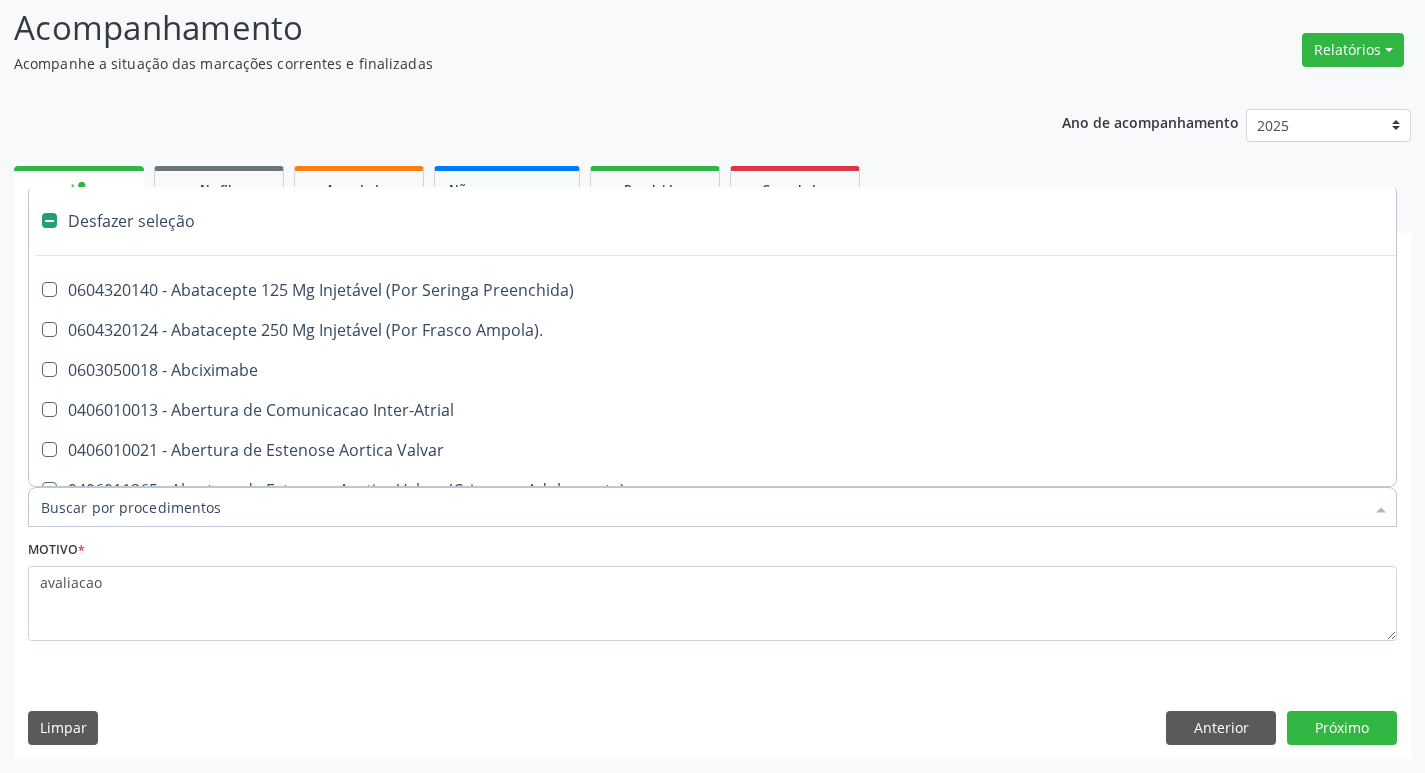 checkbox on "false" 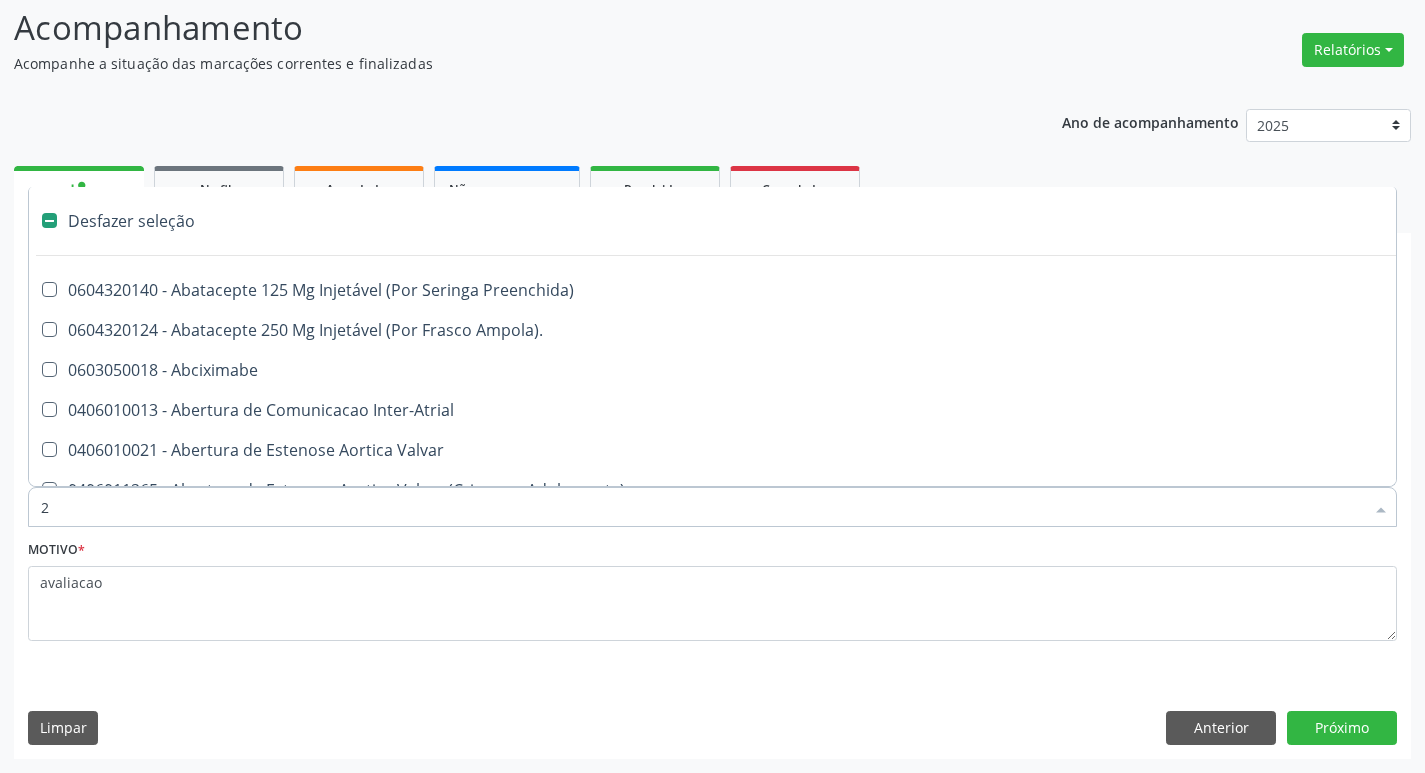checkbox on "true" 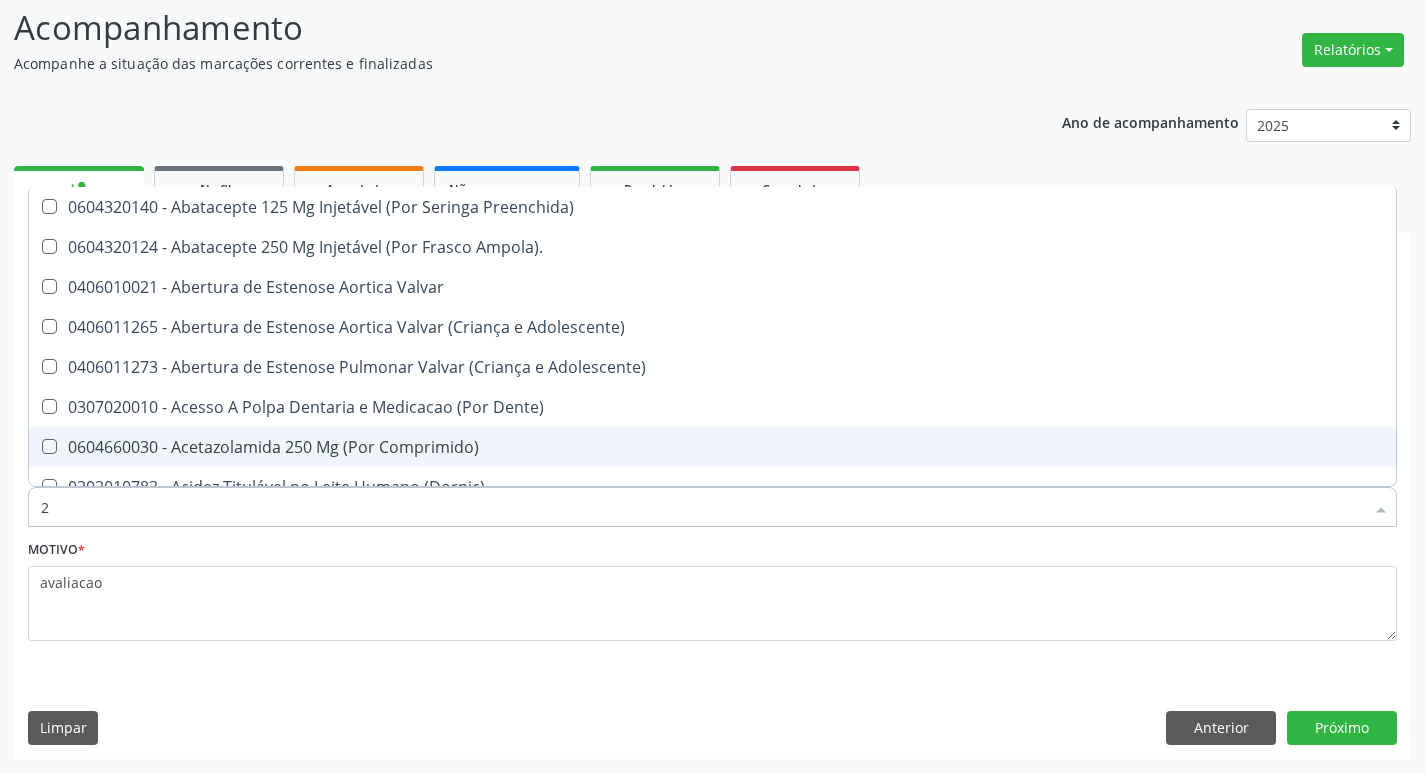 type on "20204003" 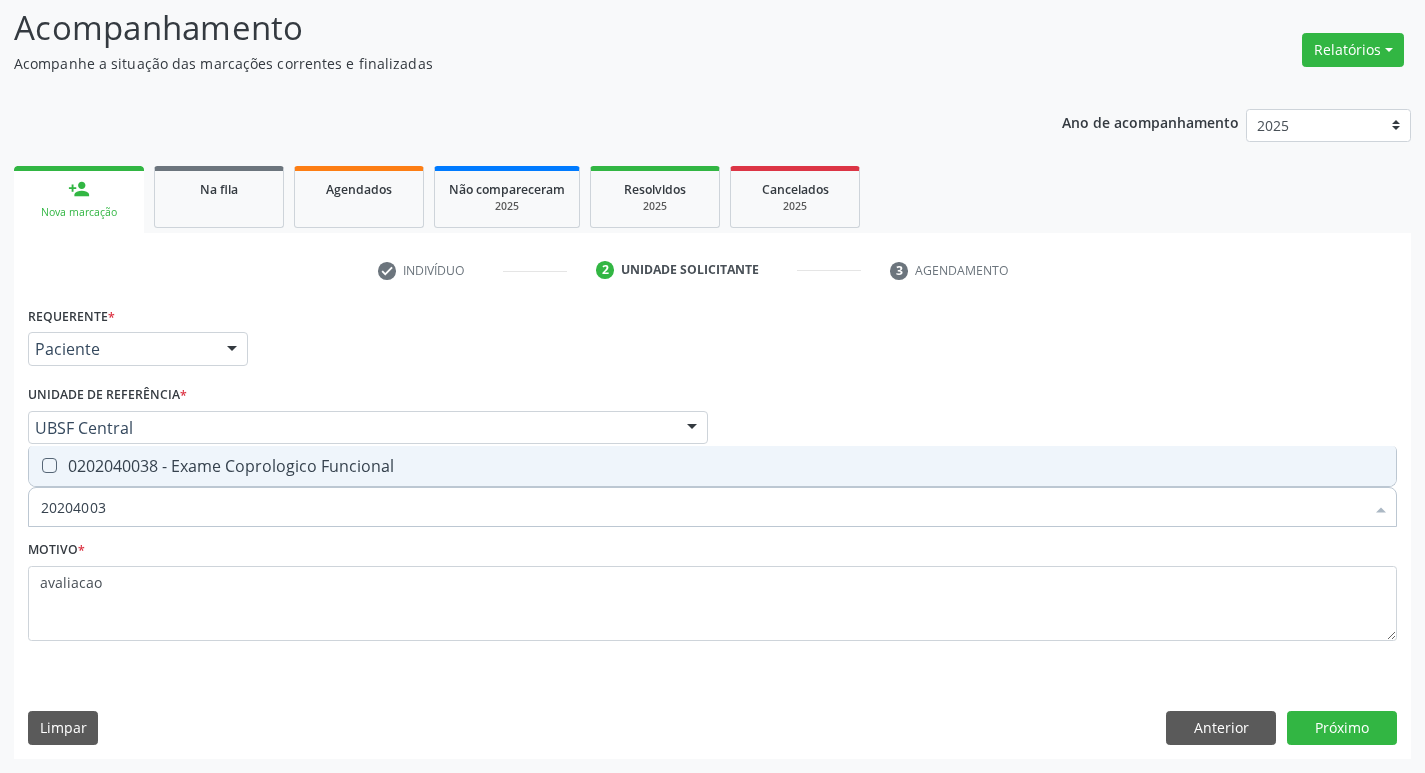 click on "0202040038 - Exame Coprologico Funcional" at bounding box center [712, 466] 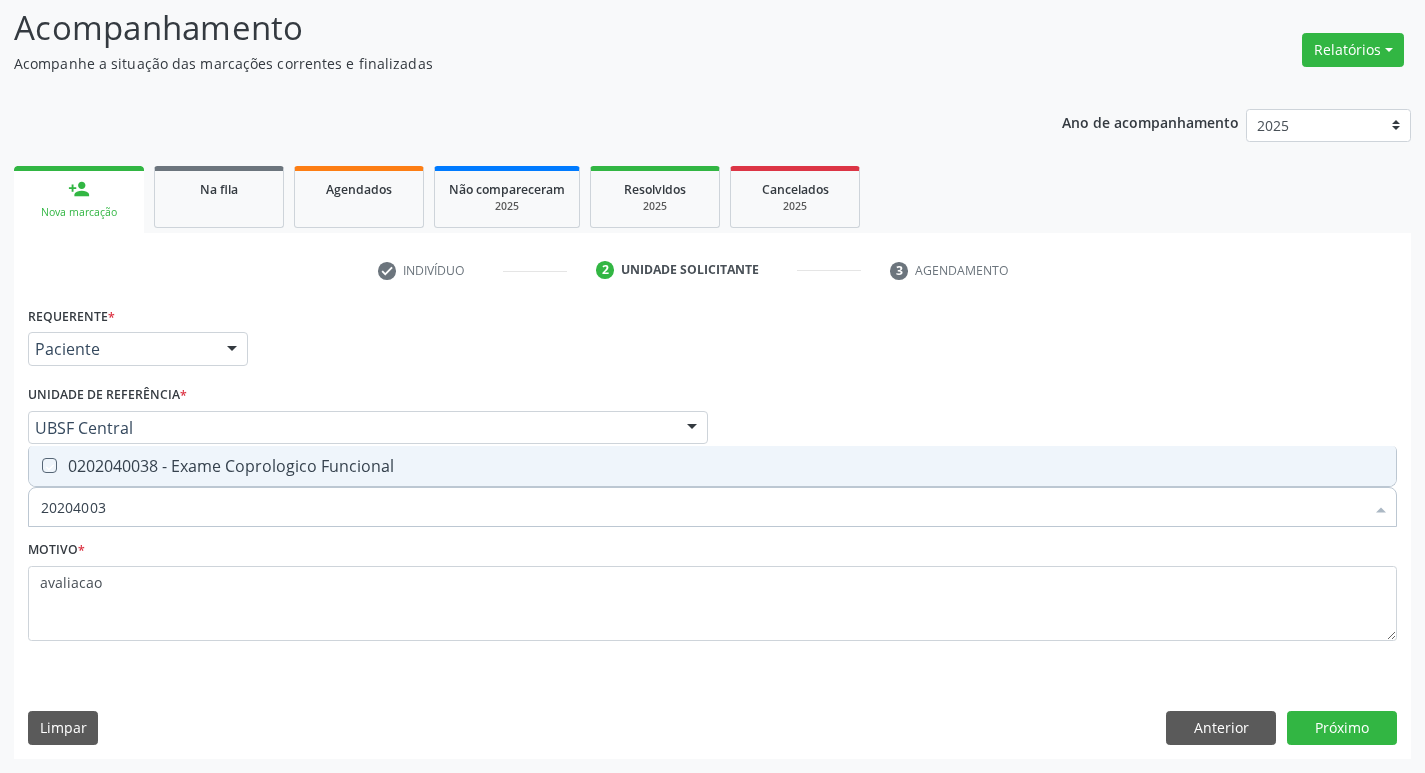 checkbox on "true" 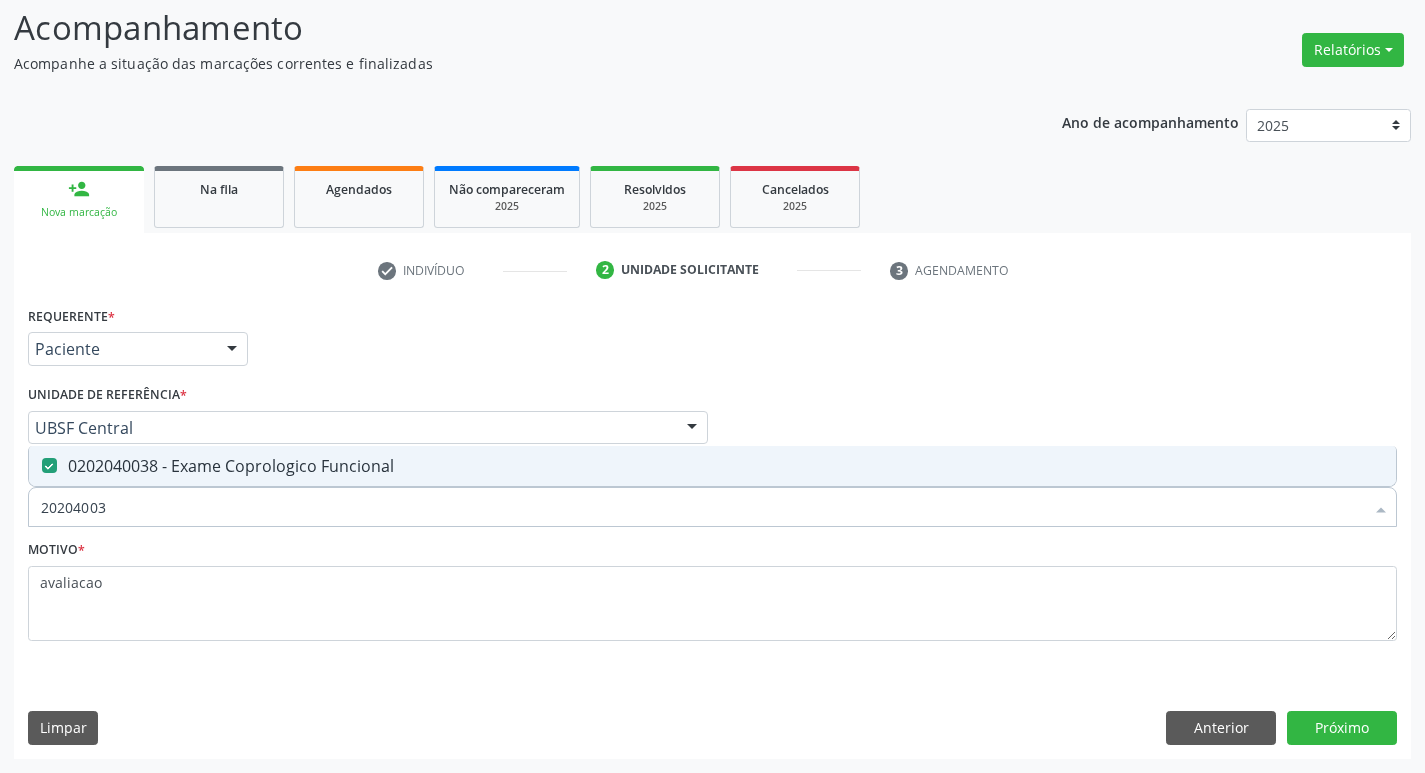 type on "2020400" 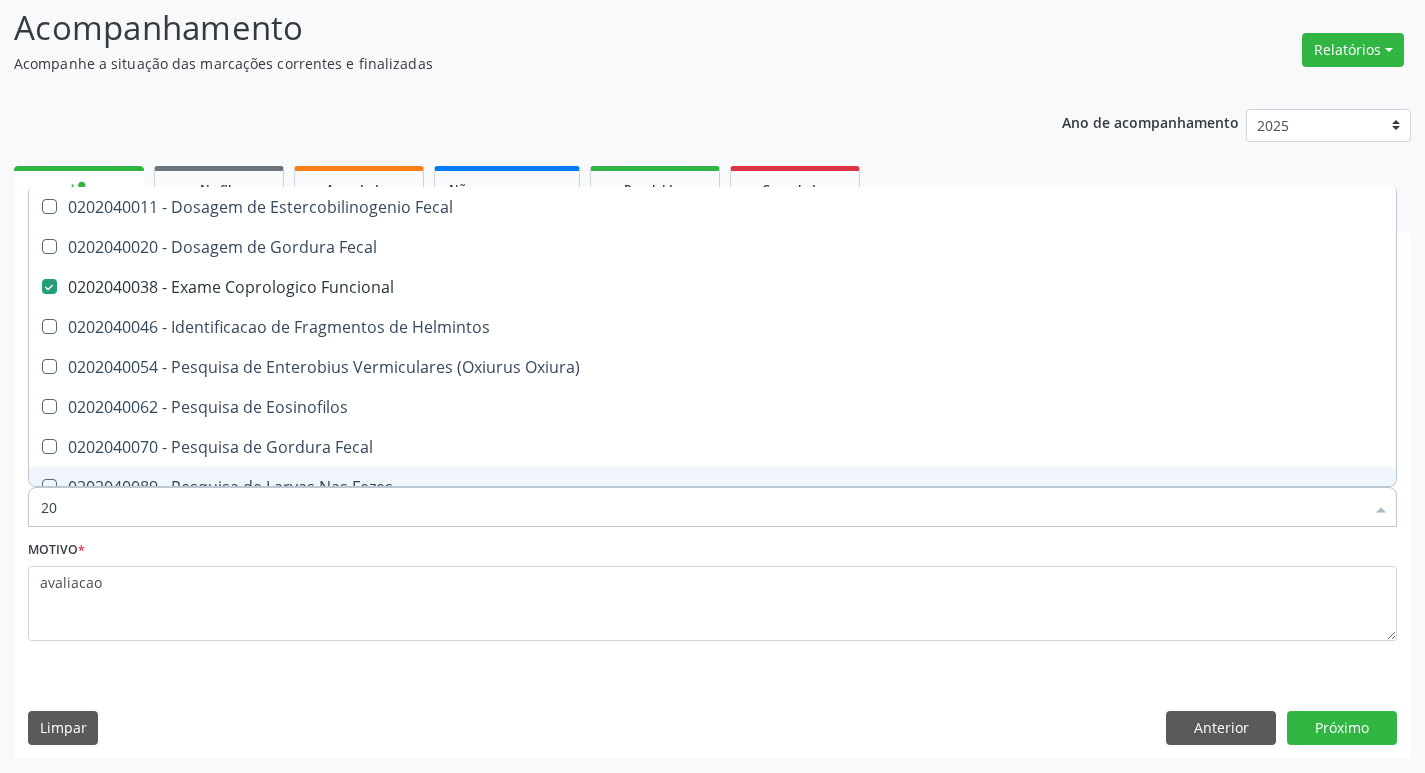 type on "2" 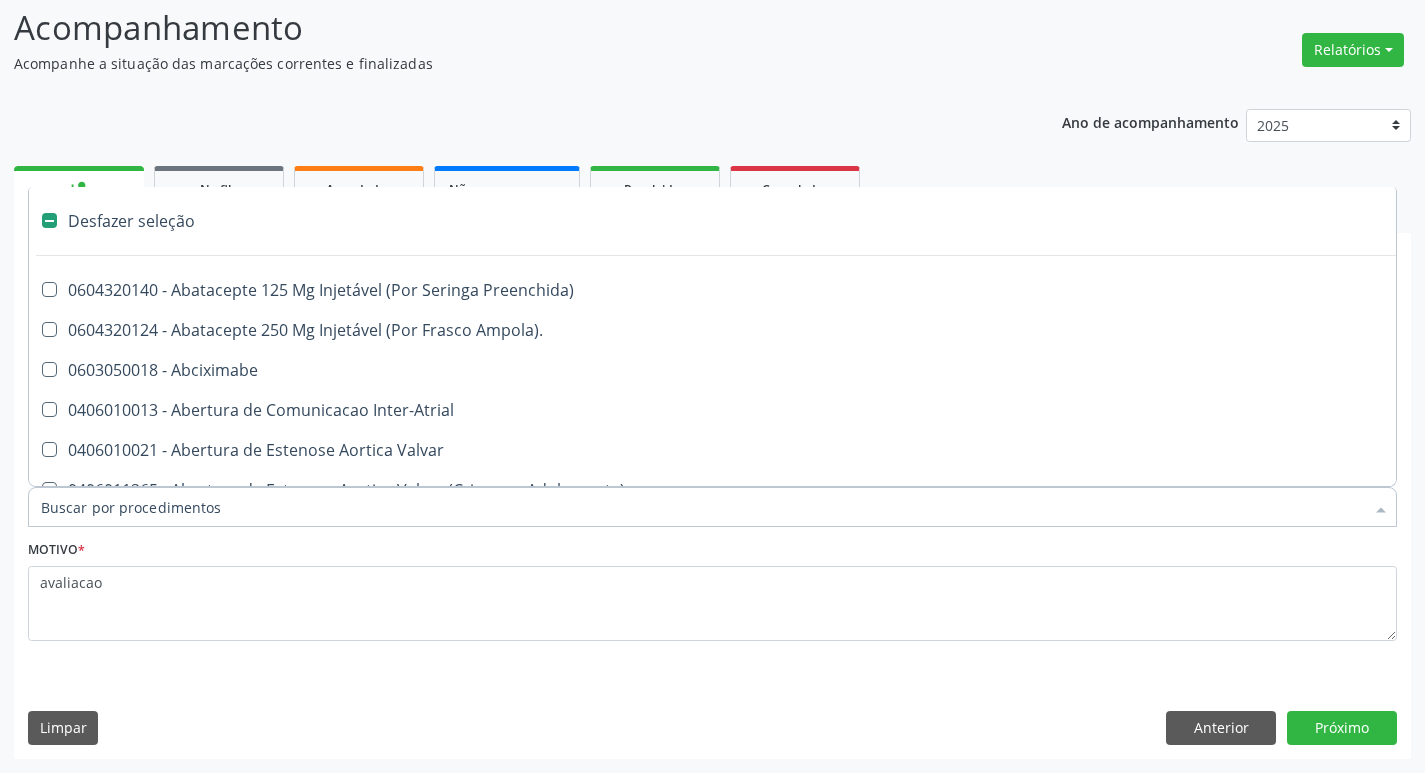type on "c" 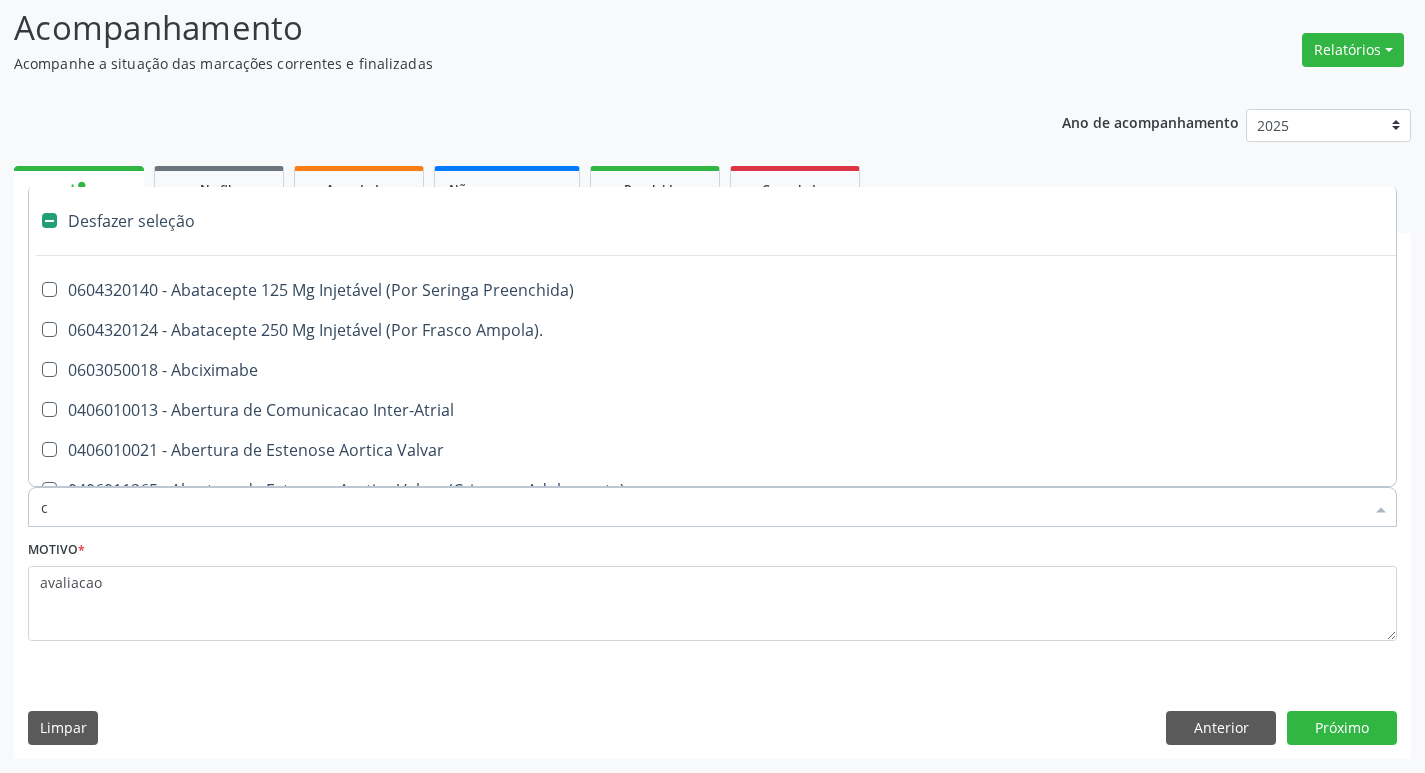 checkbox on "true" 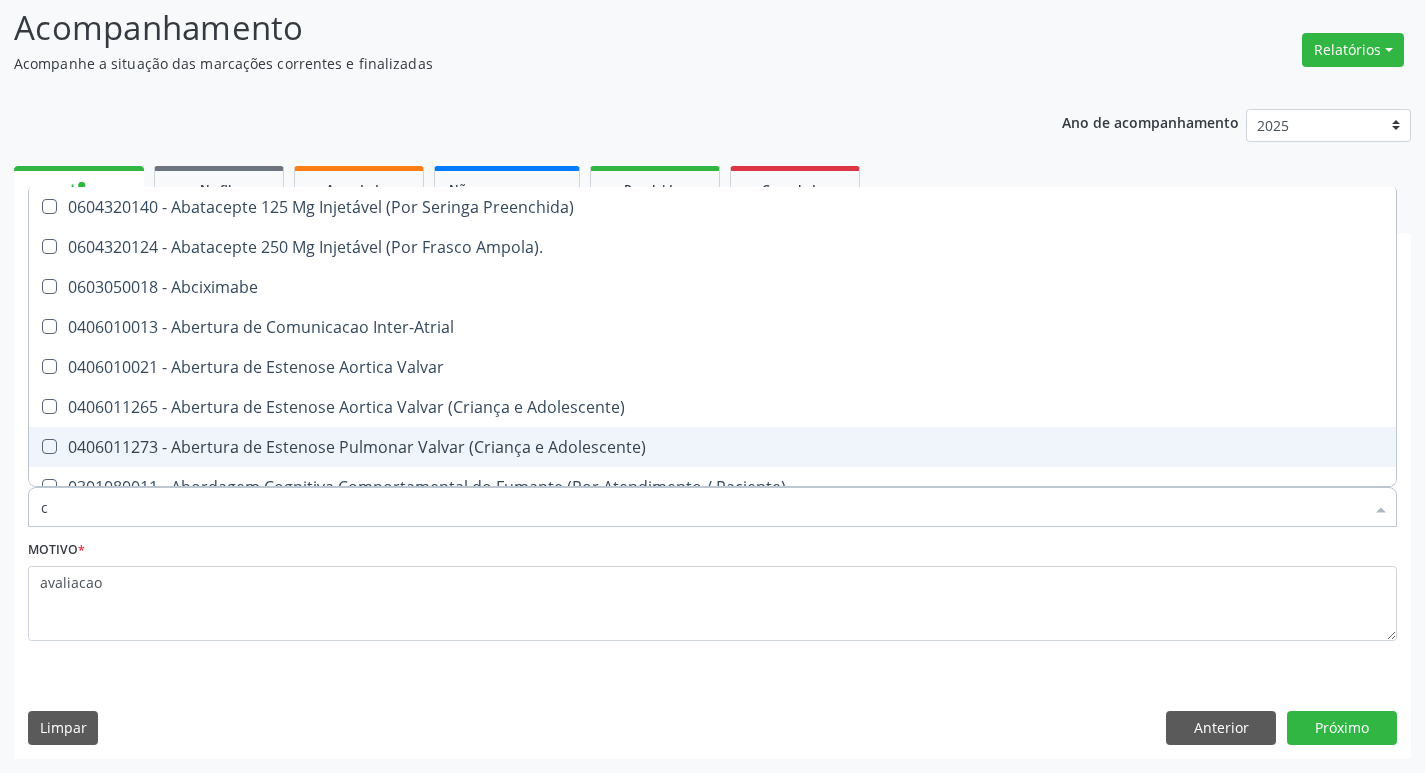 type on "CULTURA" 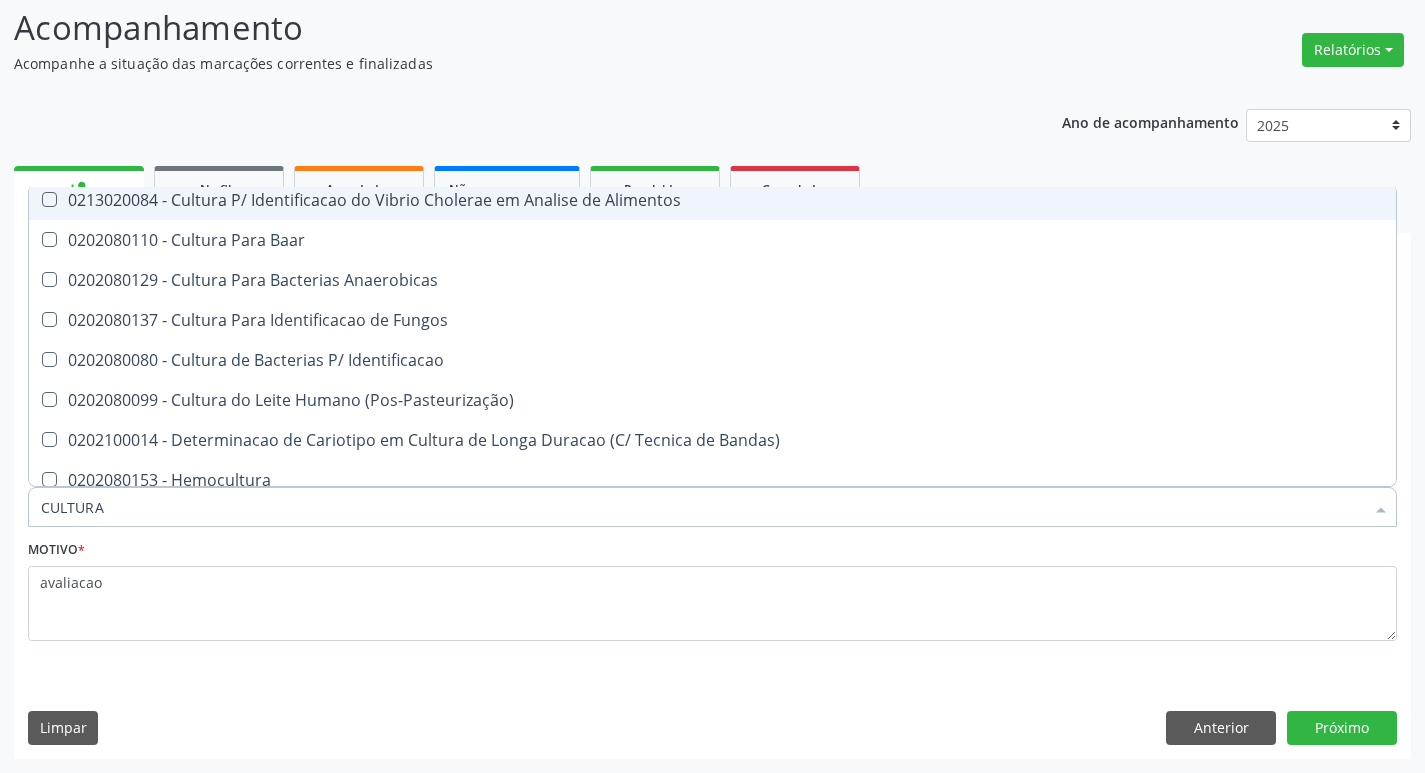 scroll, scrollTop: 141, scrollLeft: 0, axis: vertical 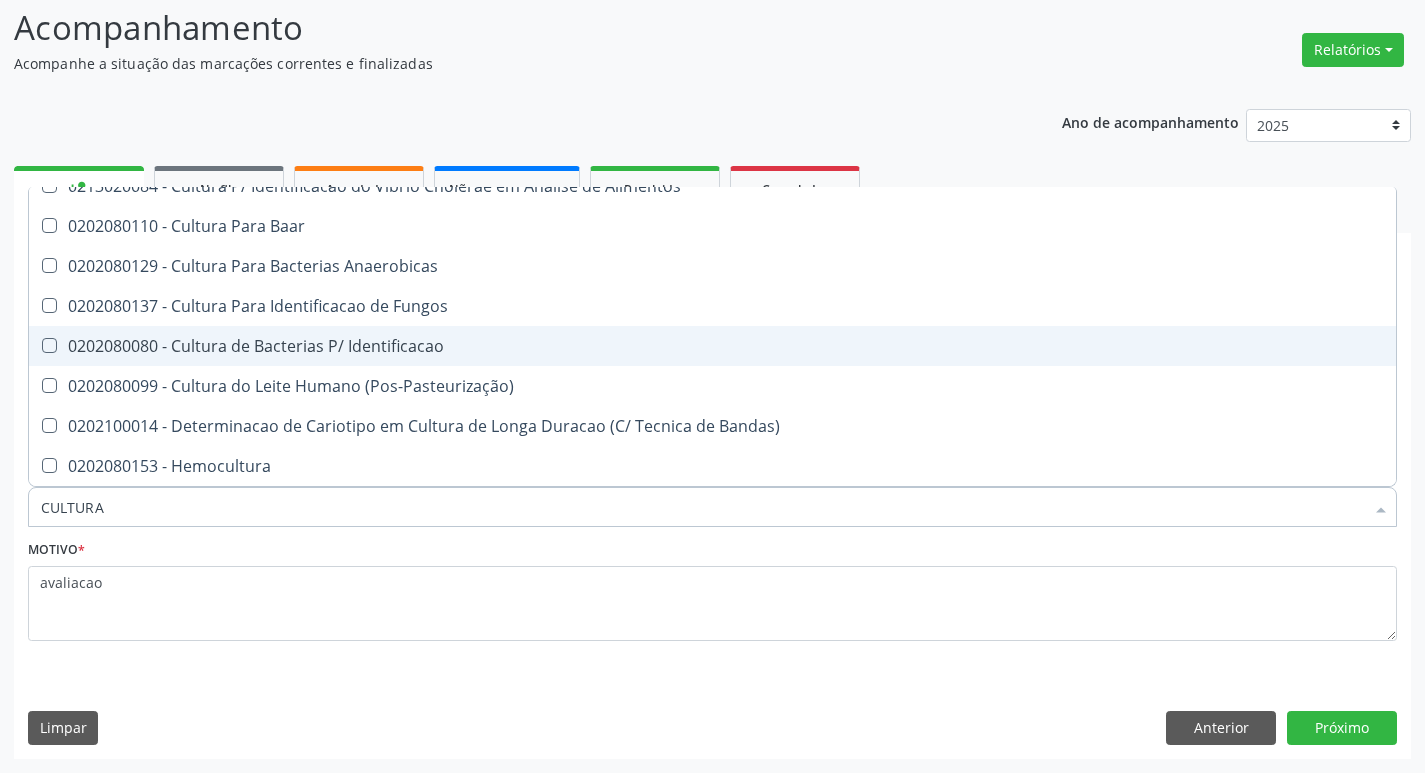 click on "0202080080 - Cultura de Bacterias P/ Identificacao" at bounding box center (712, 346) 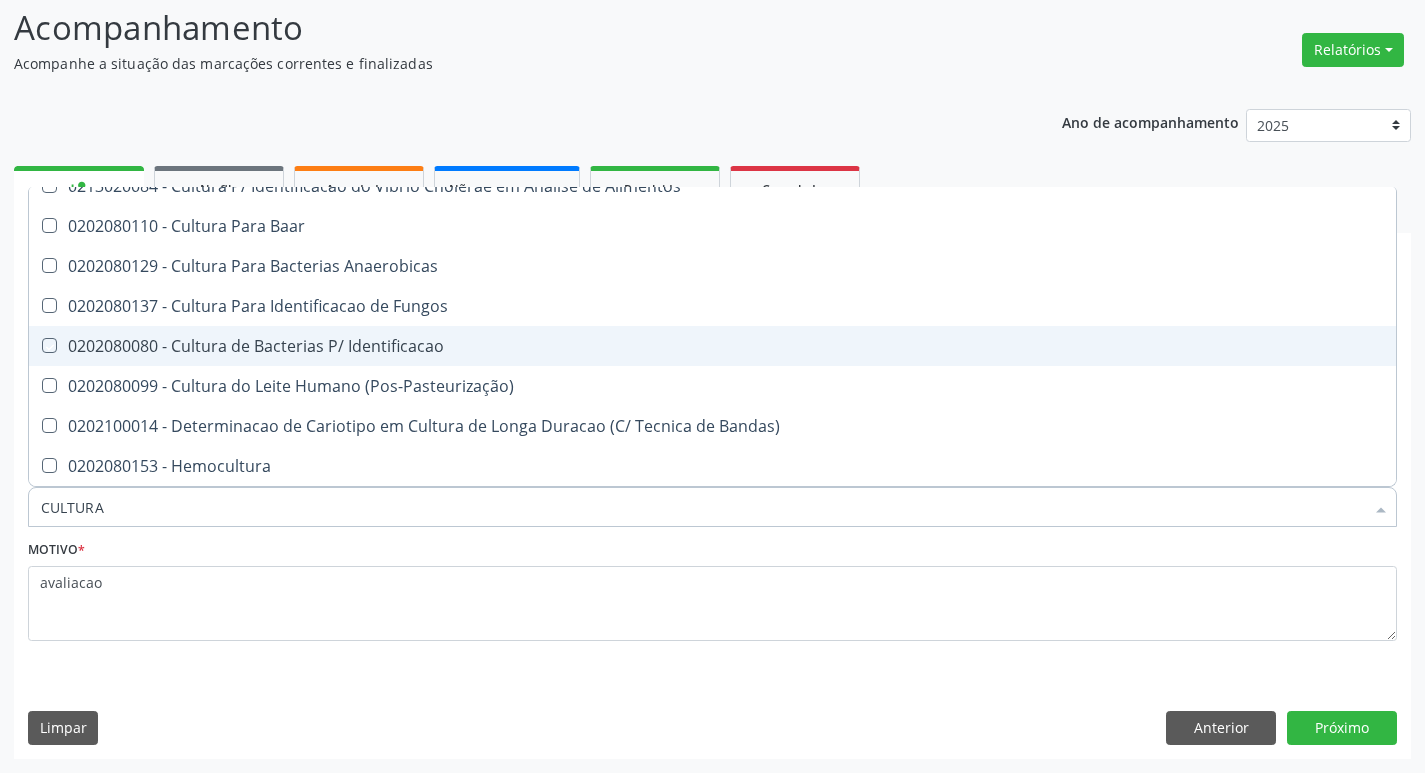 checkbox on "true" 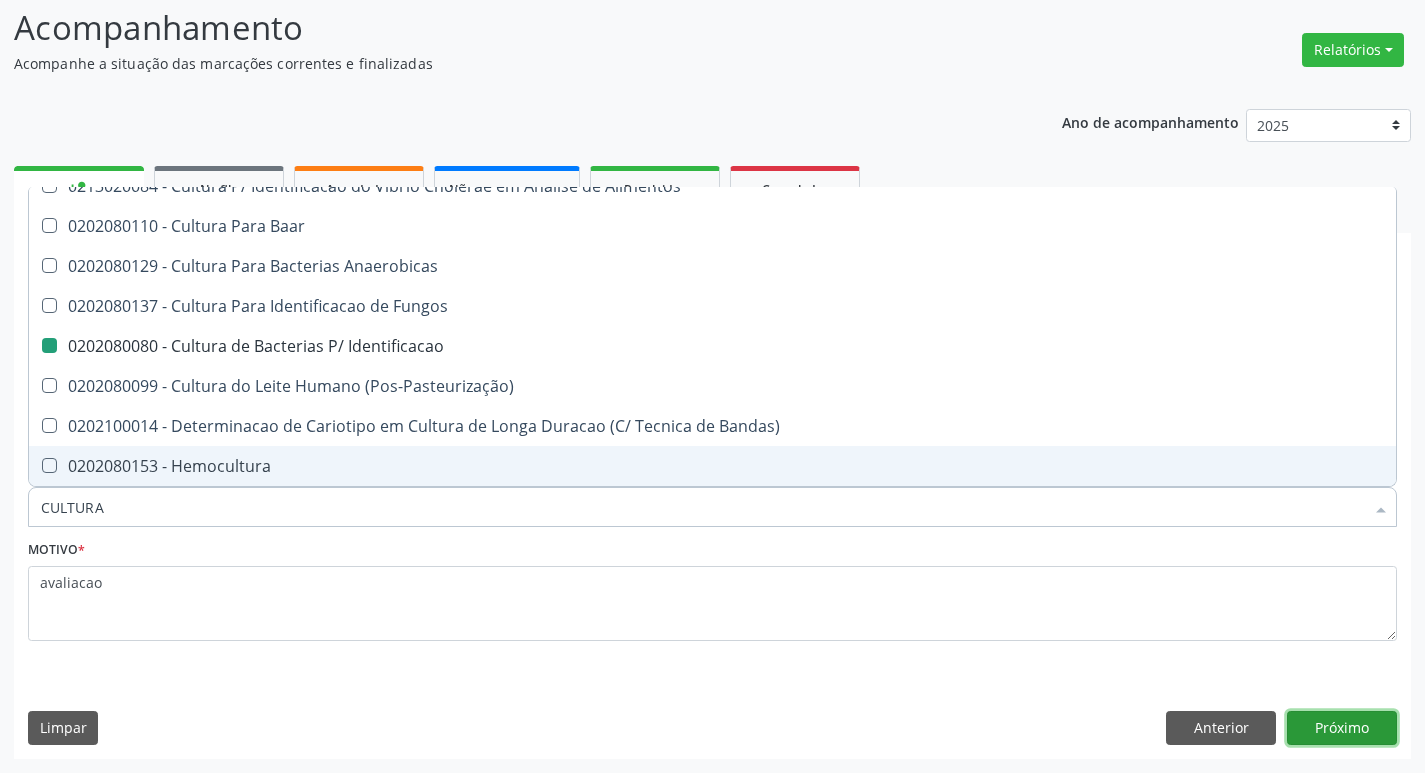 click on "Próximo" at bounding box center (1342, 728) 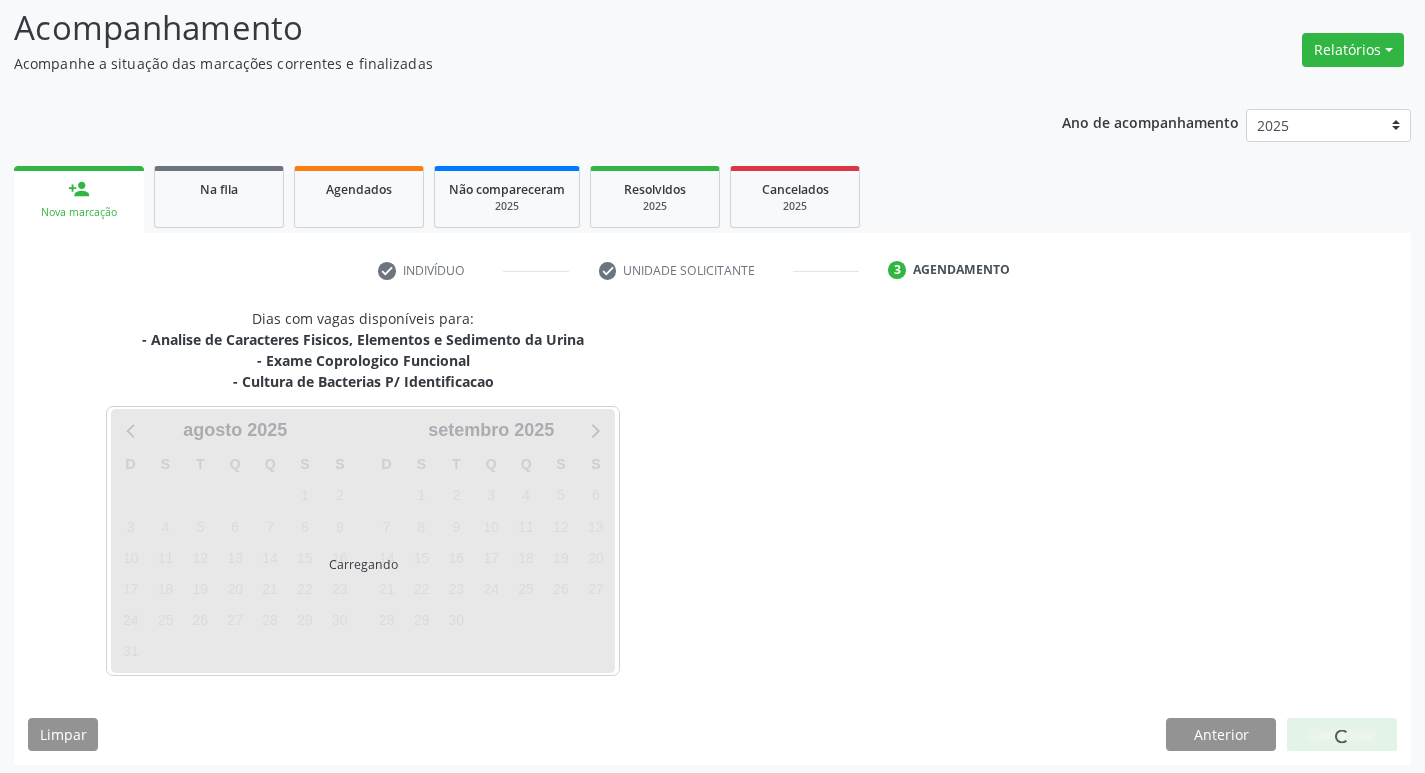 scroll, scrollTop: 0, scrollLeft: 0, axis: both 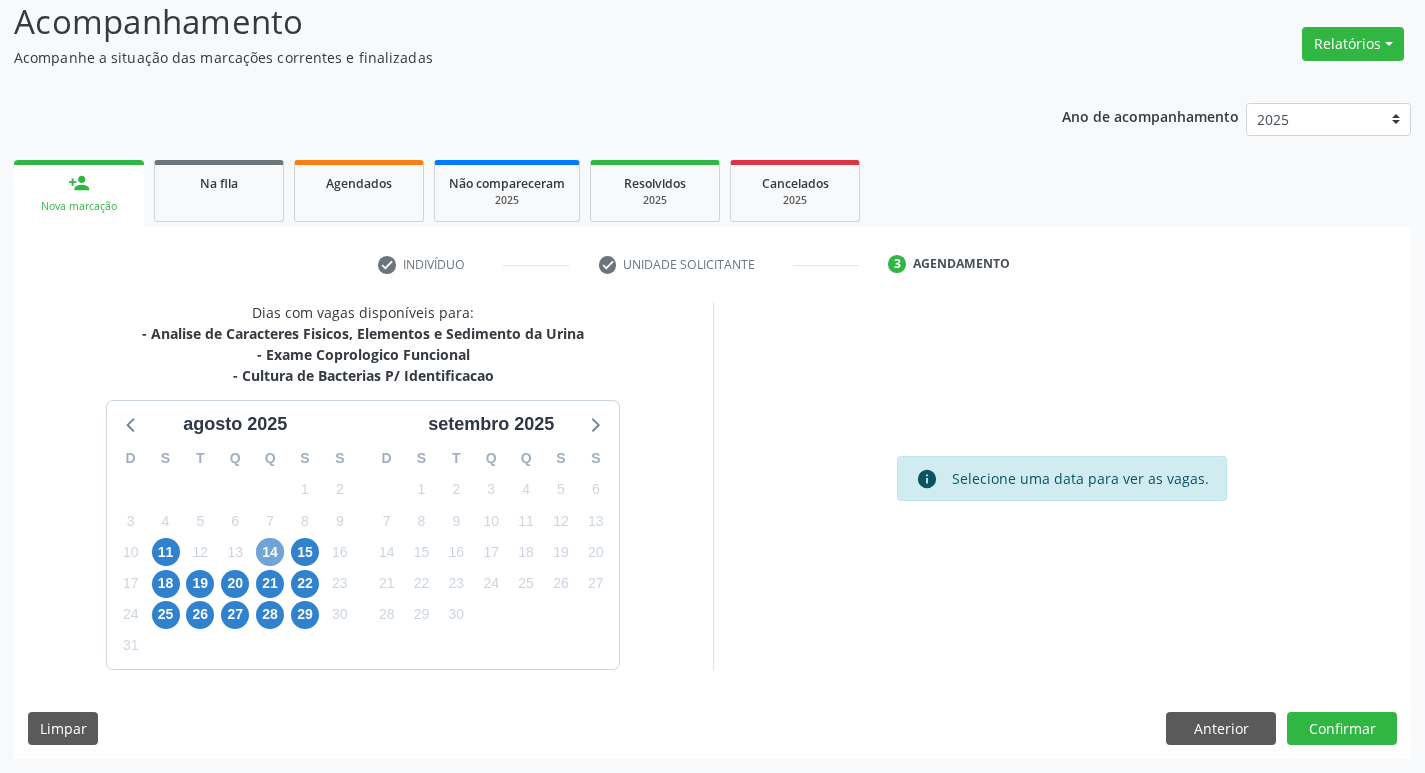 click on "14" at bounding box center (270, 552) 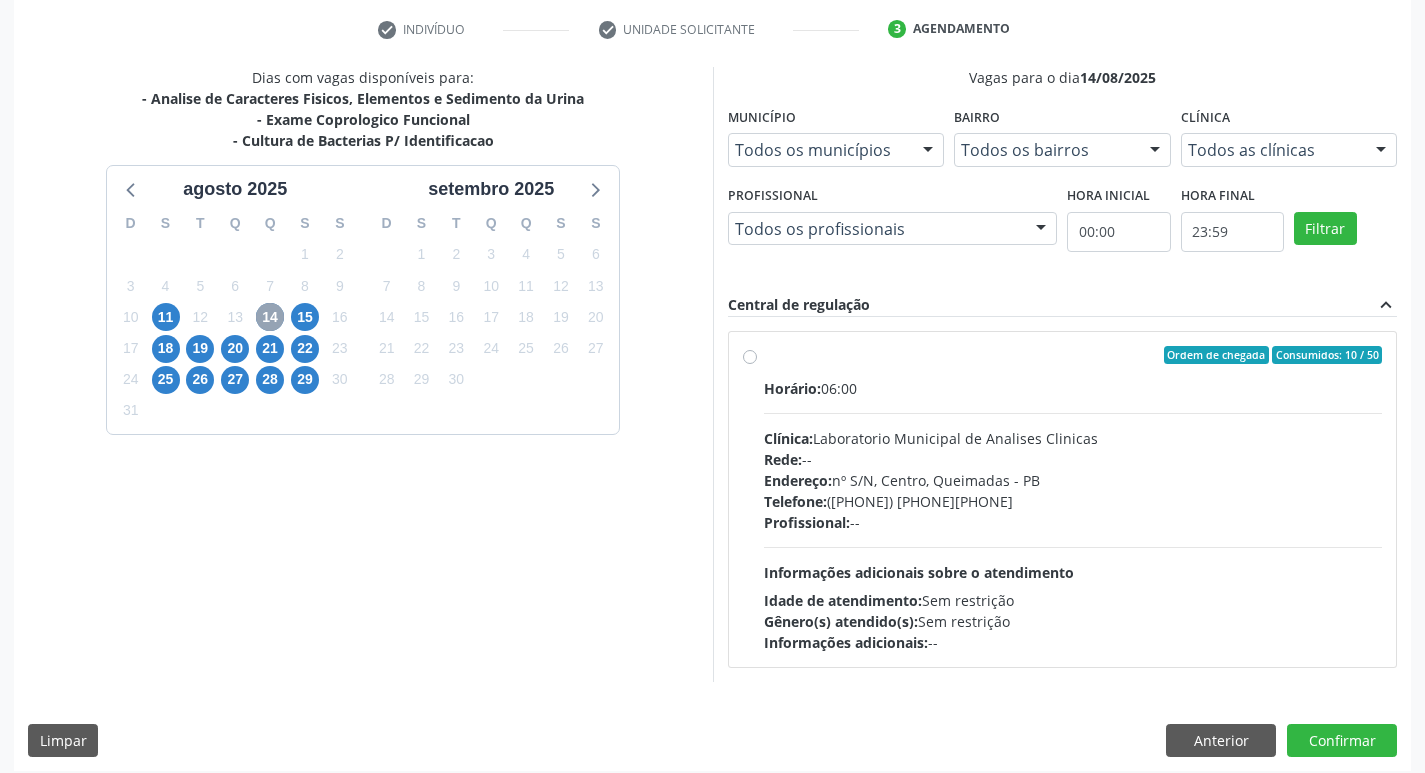 scroll, scrollTop: 386, scrollLeft: 0, axis: vertical 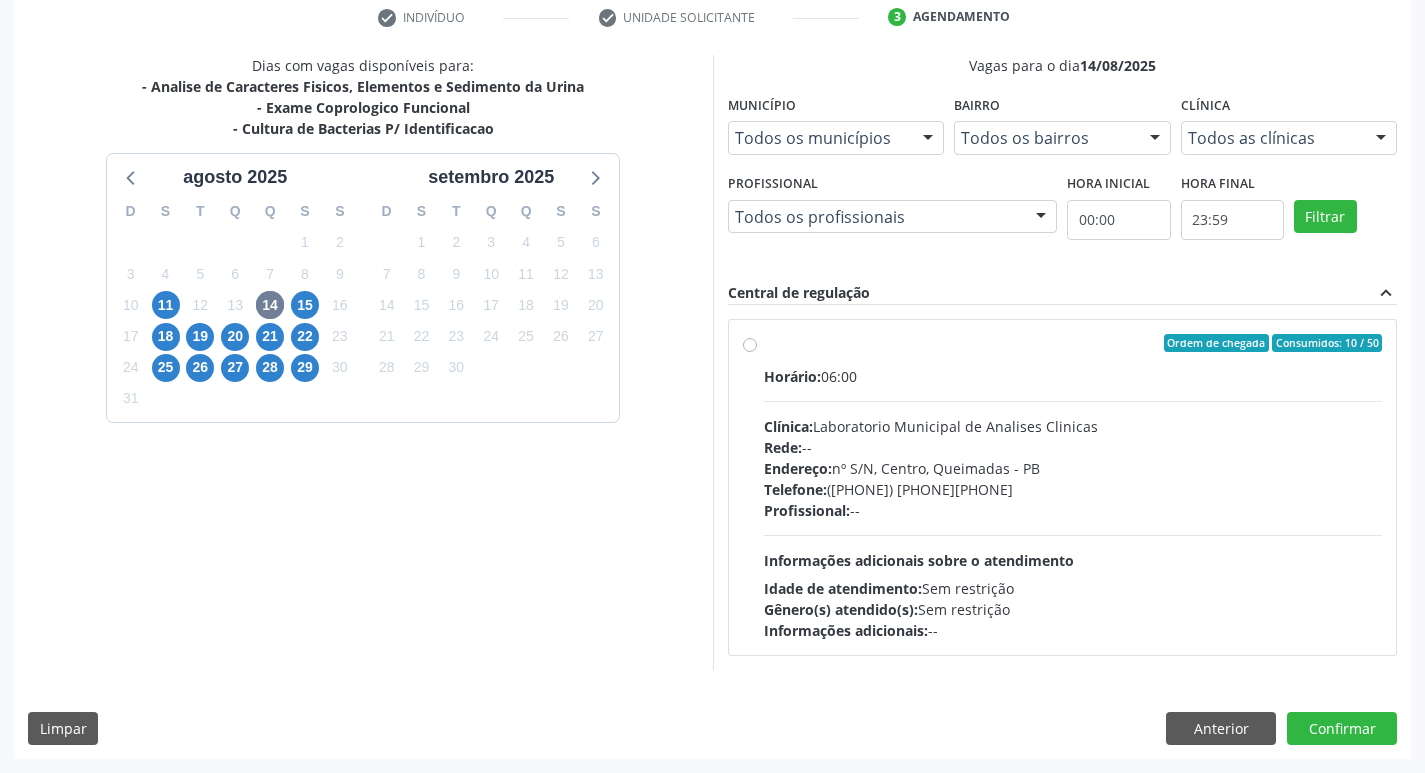 click on "Telefone:   (83) 33921344" at bounding box center [1073, 489] 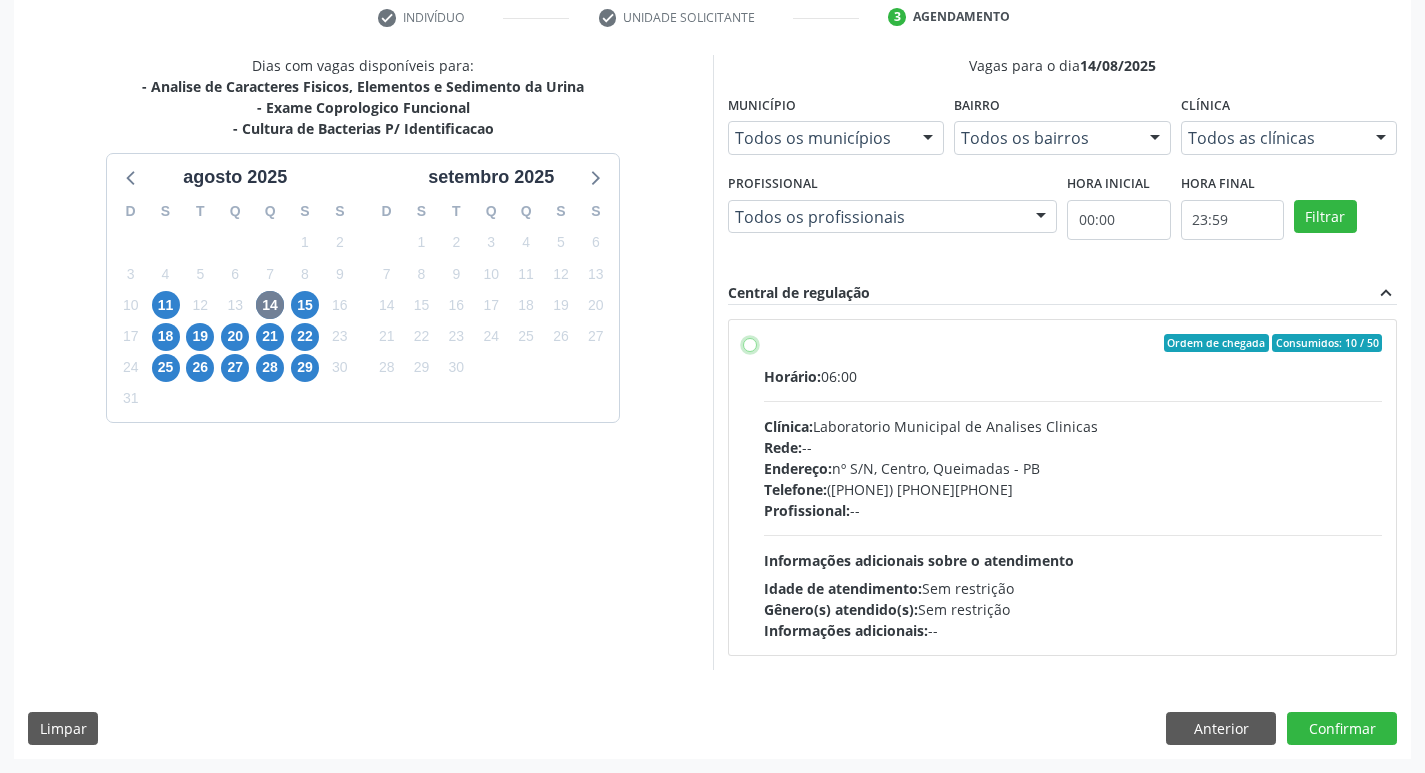 click on "Ordem de chegada
Consumidos: 10 / 50
Horário:   06:00
Clínica:  Laboratorio Municipal de Analises Clinicas
Rede:
--
Endereço:   nº S/N, Centro, Queimadas - PB
Telefone:   (83) 33921344
Profissional:
--
Informações adicionais sobre o atendimento
Idade de atendimento:
Sem restrição
Gênero(s) atendido(s):
Sem restrição
Informações adicionais:
--" at bounding box center [750, 343] 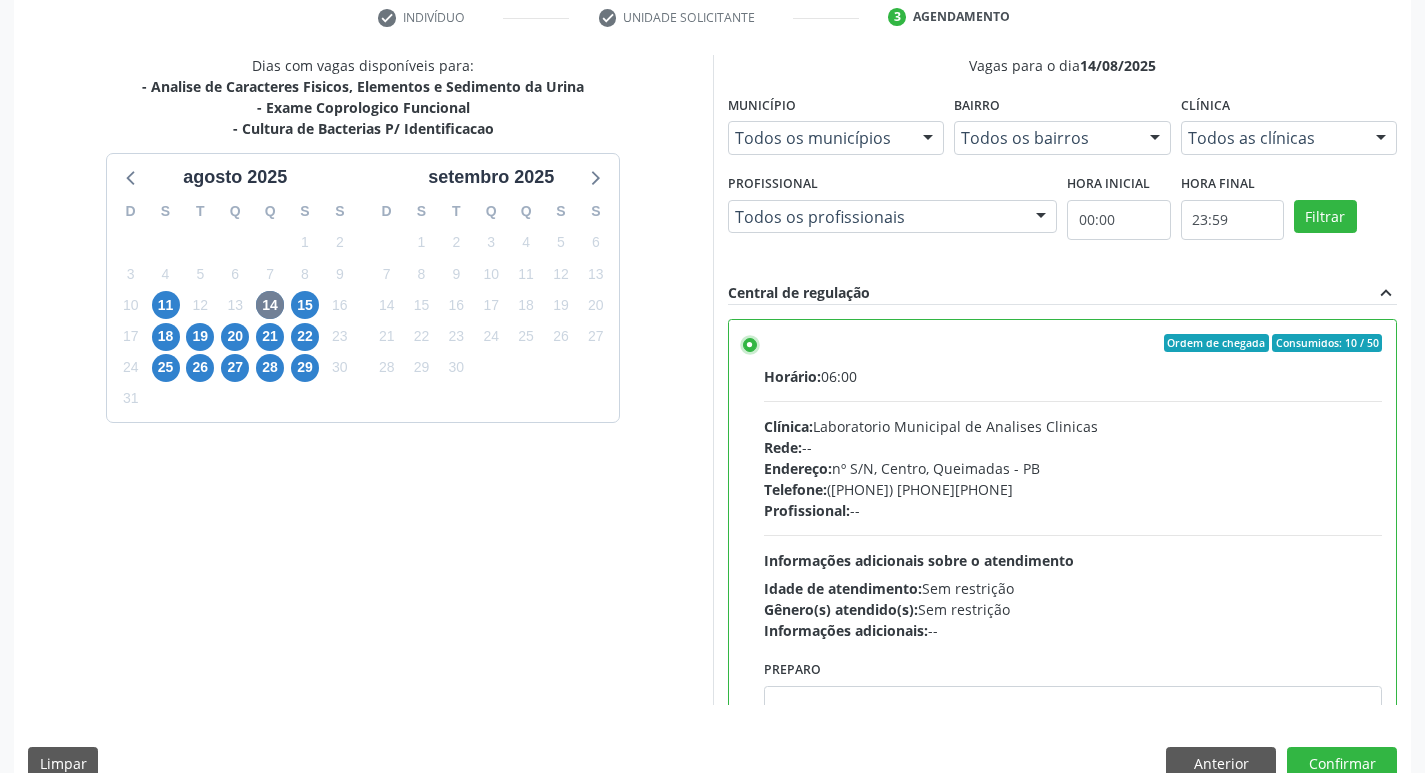 scroll, scrollTop: 99, scrollLeft: 0, axis: vertical 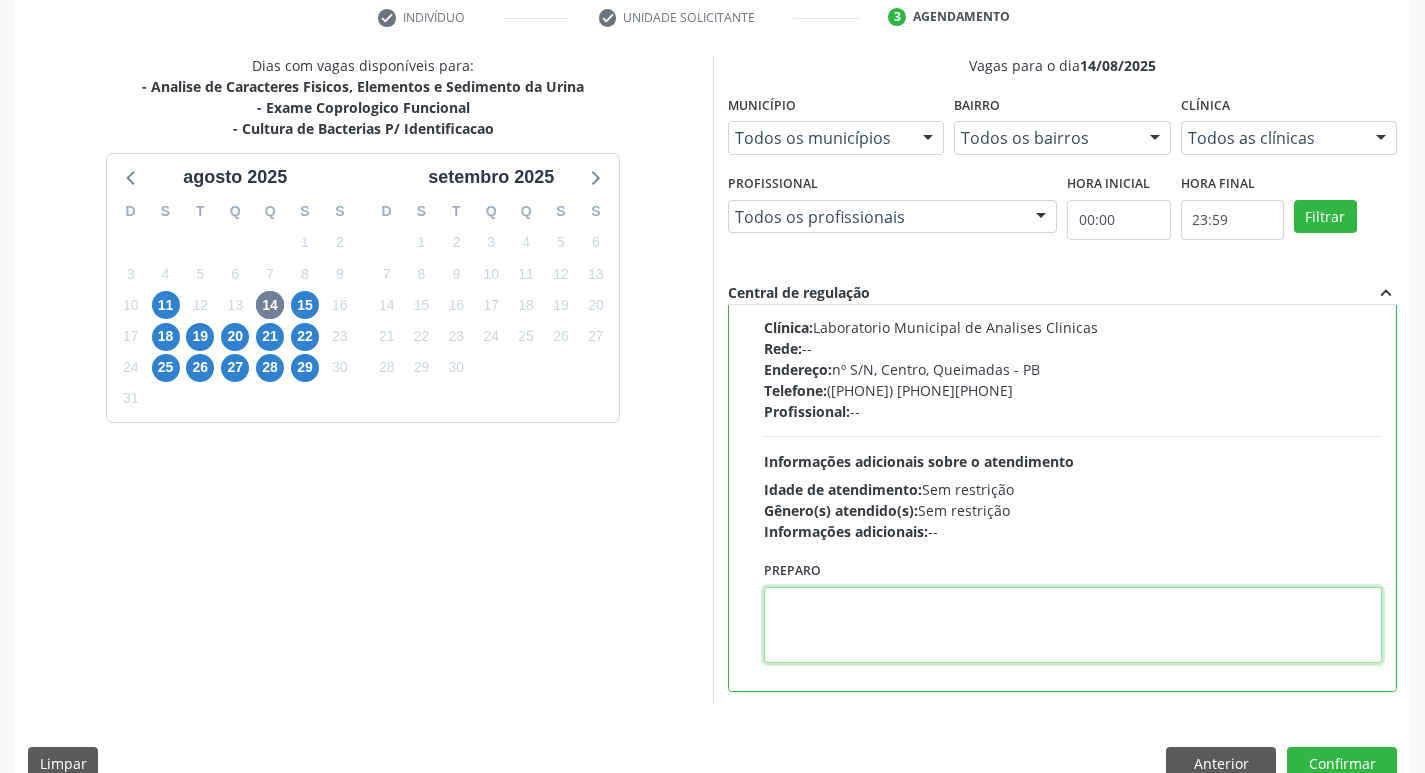 click at bounding box center [1073, 625] 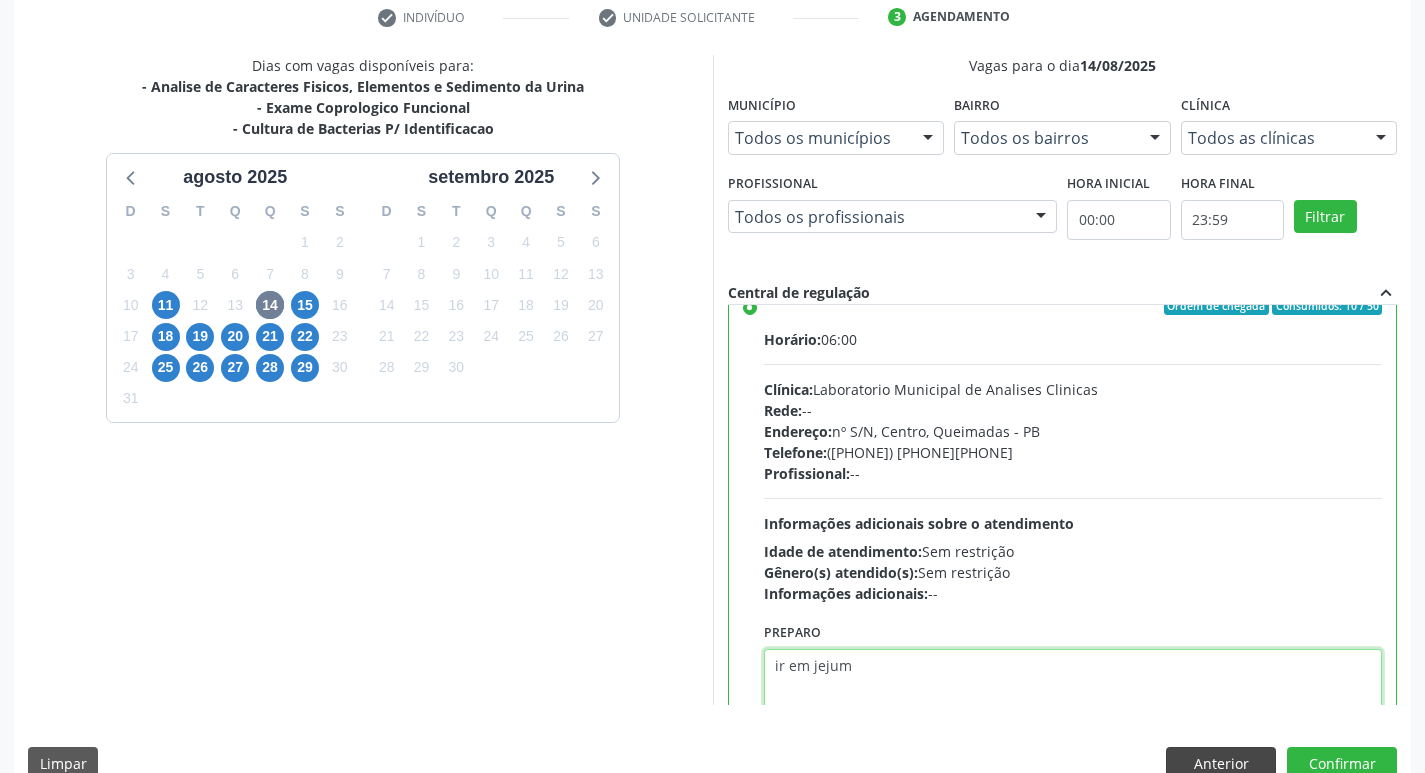 scroll, scrollTop: 0, scrollLeft: 0, axis: both 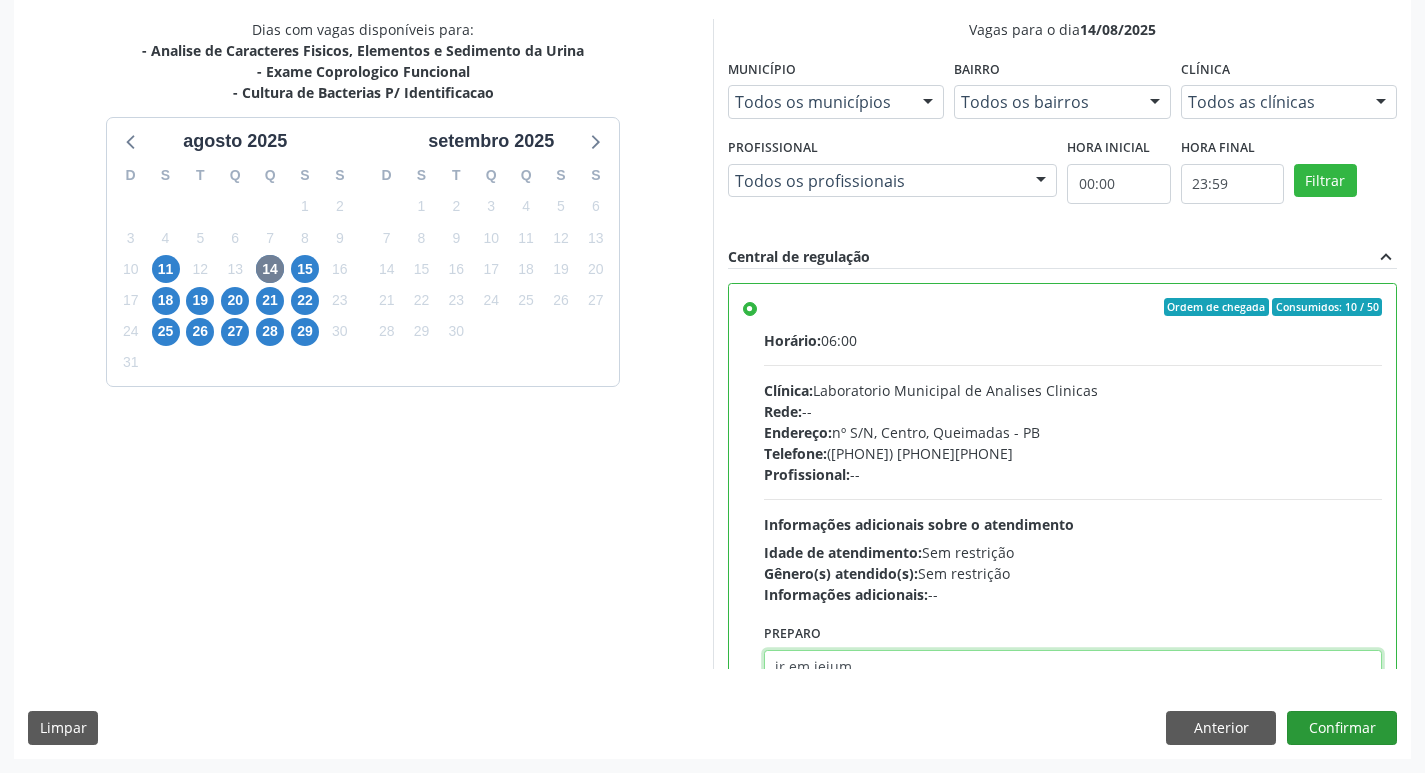 type on "ir em jejum" 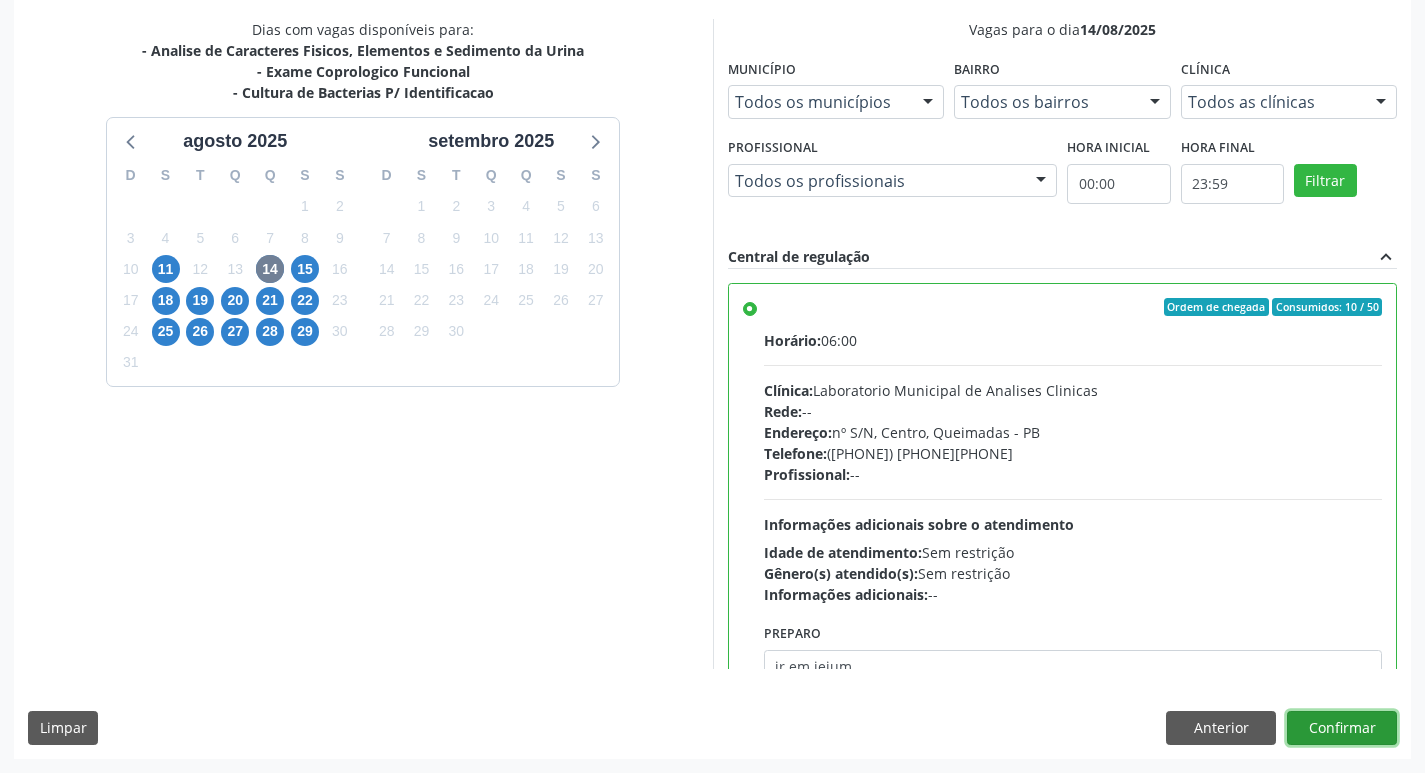 click on "Confirmar" at bounding box center (1342, 728) 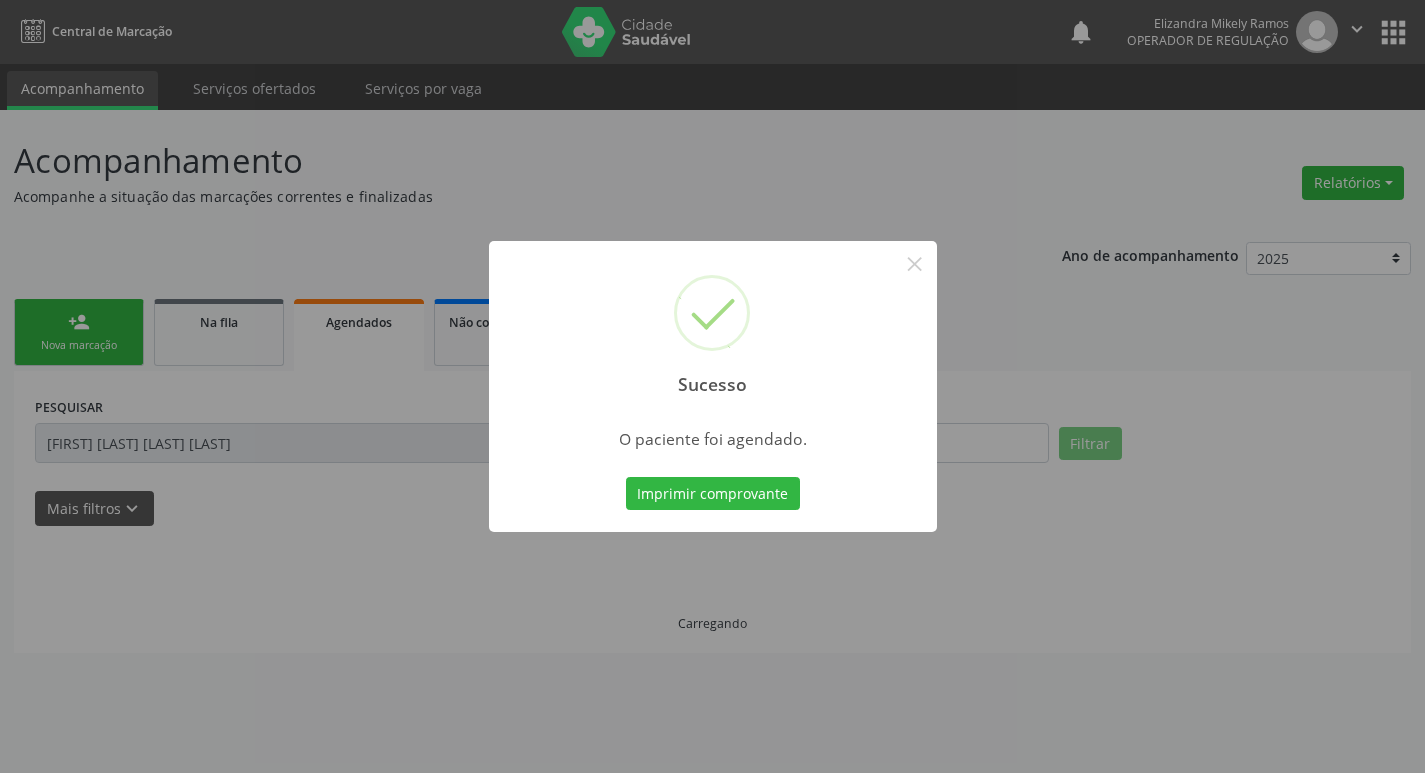 scroll, scrollTop: 0, scrollLeft: 0, axis: both 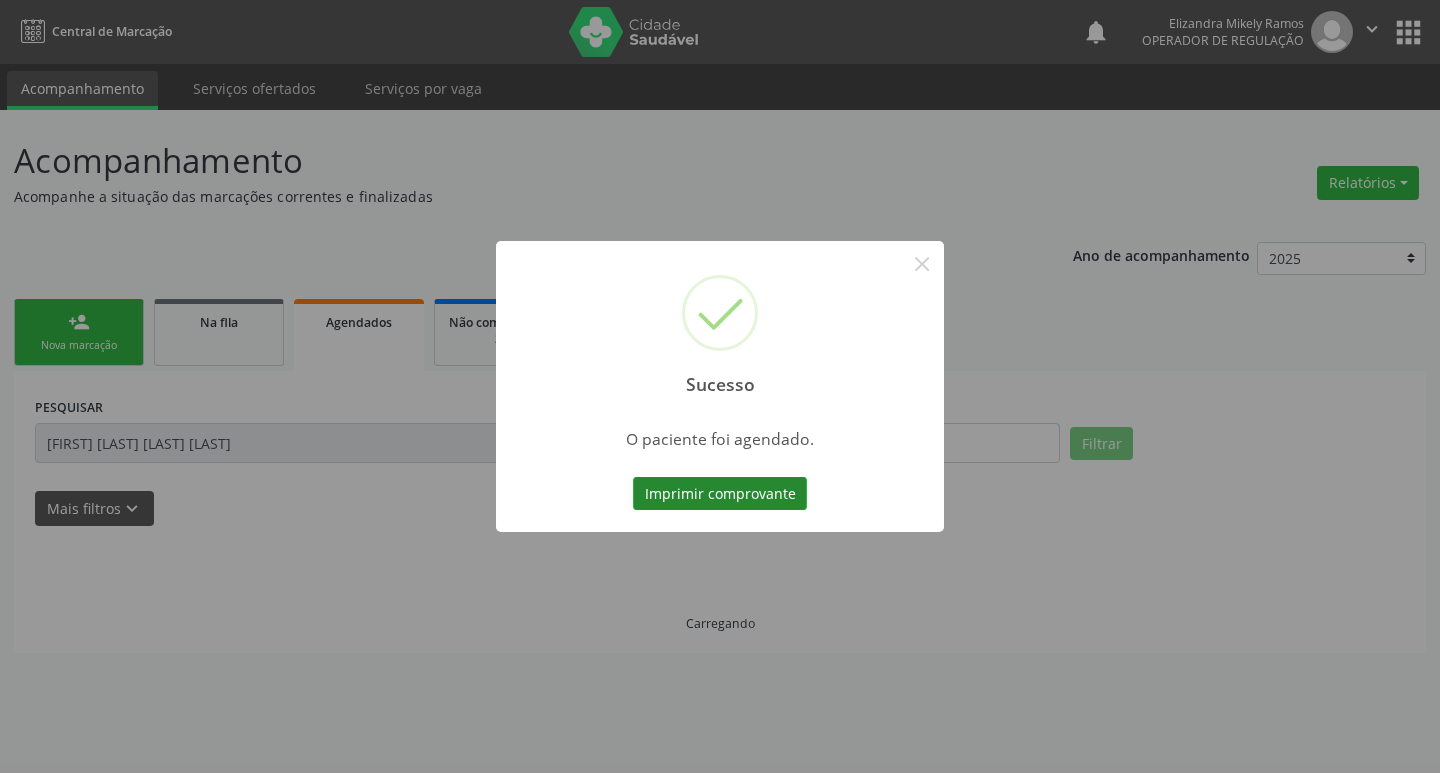 click on "Imprimir comprovante" at bounding box center [720, 494] 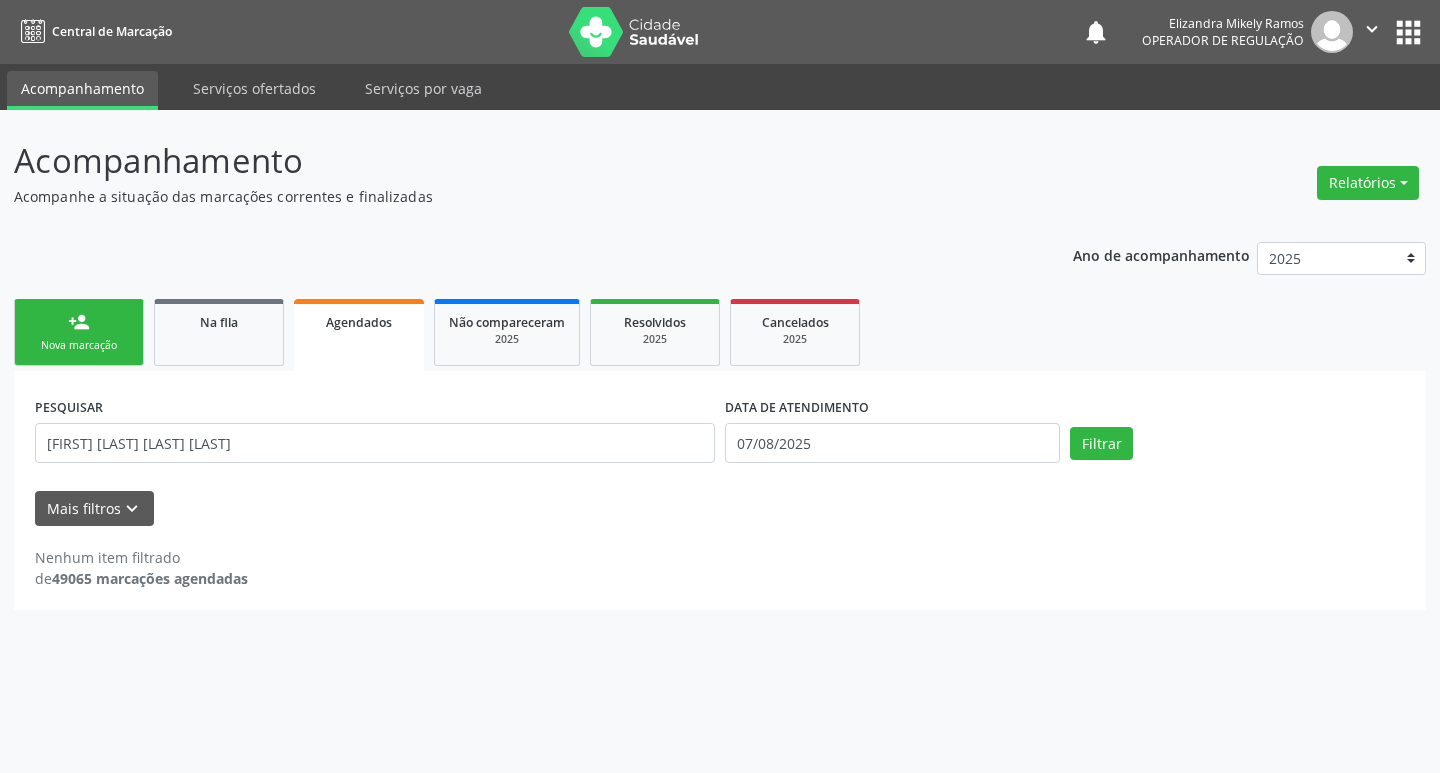 click on "Nova marcação" at bounding box center [79, 345] 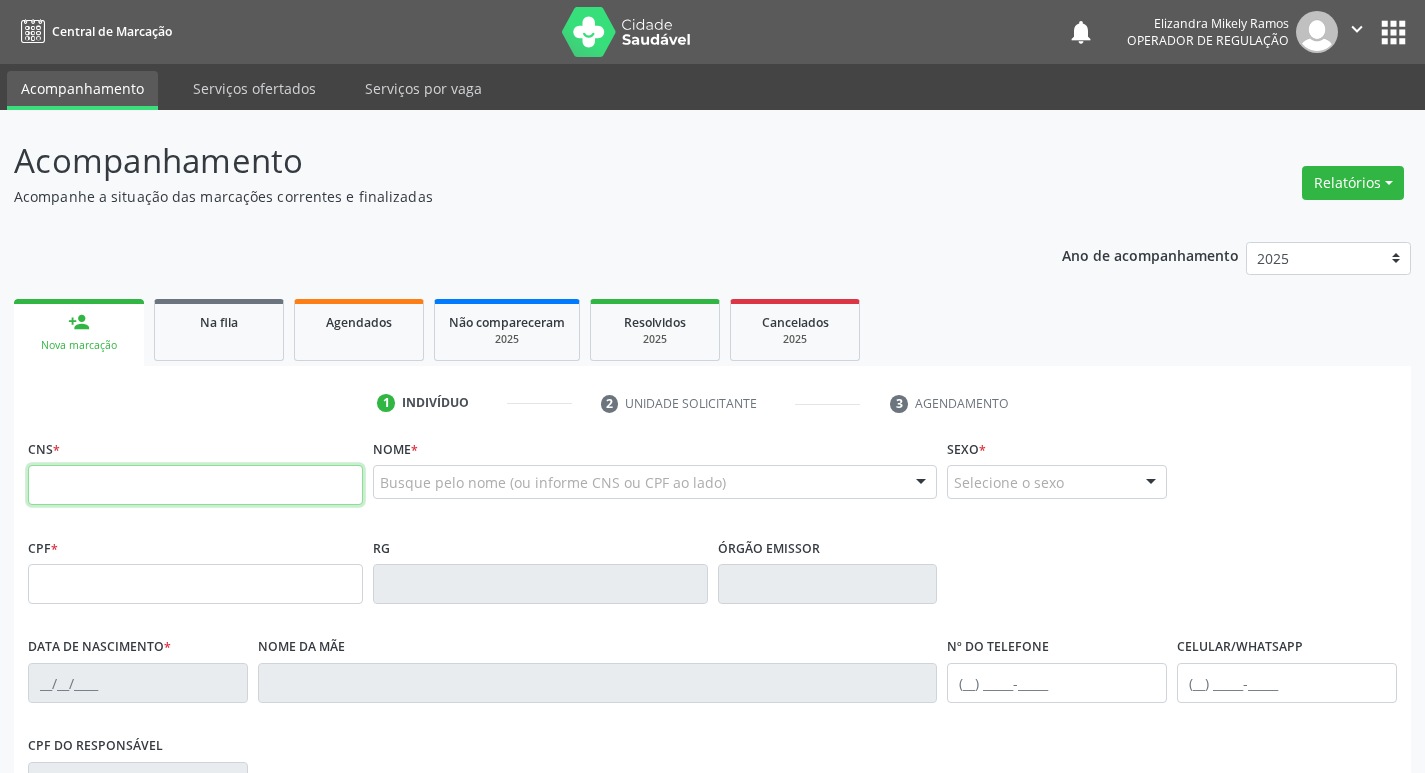 click at bounding box center [195, 485] 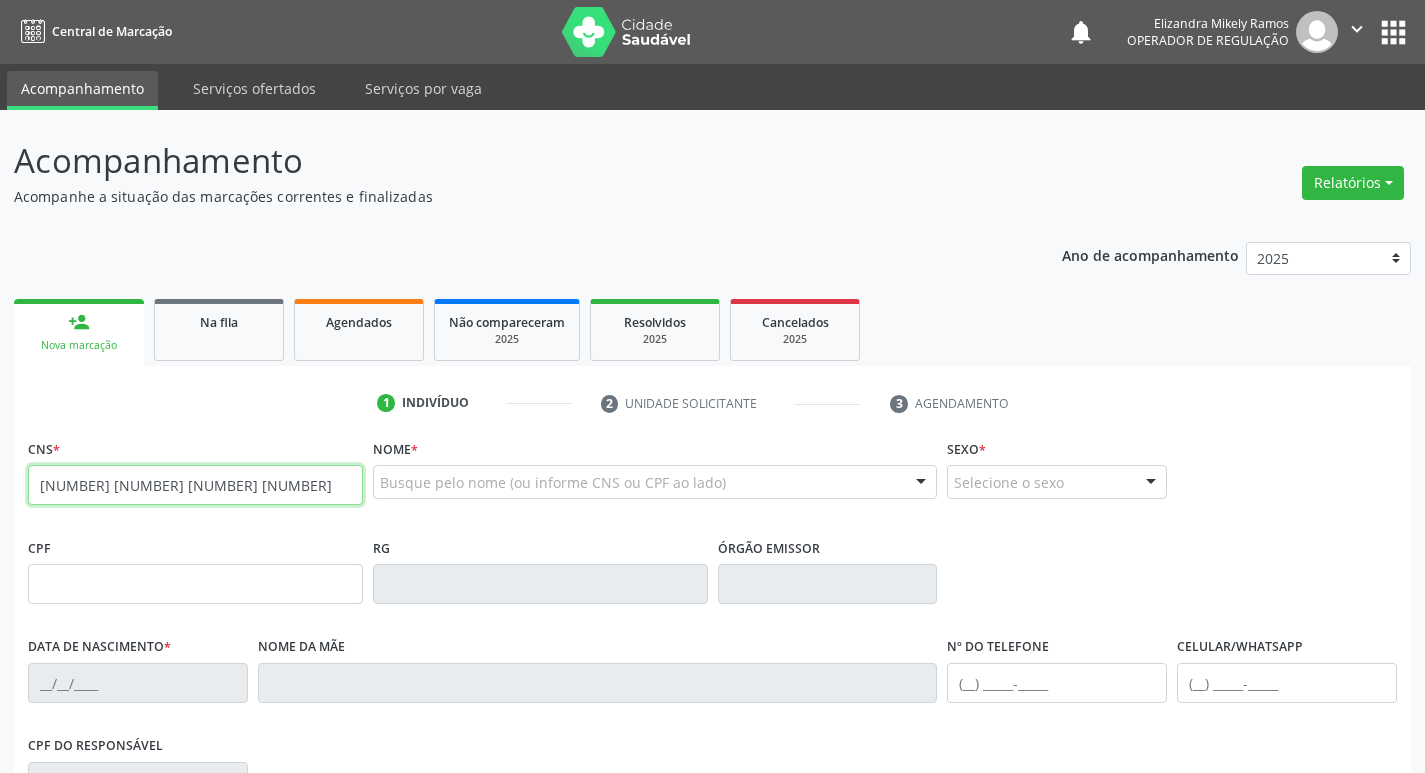 type on "700 9099 9872 3090" 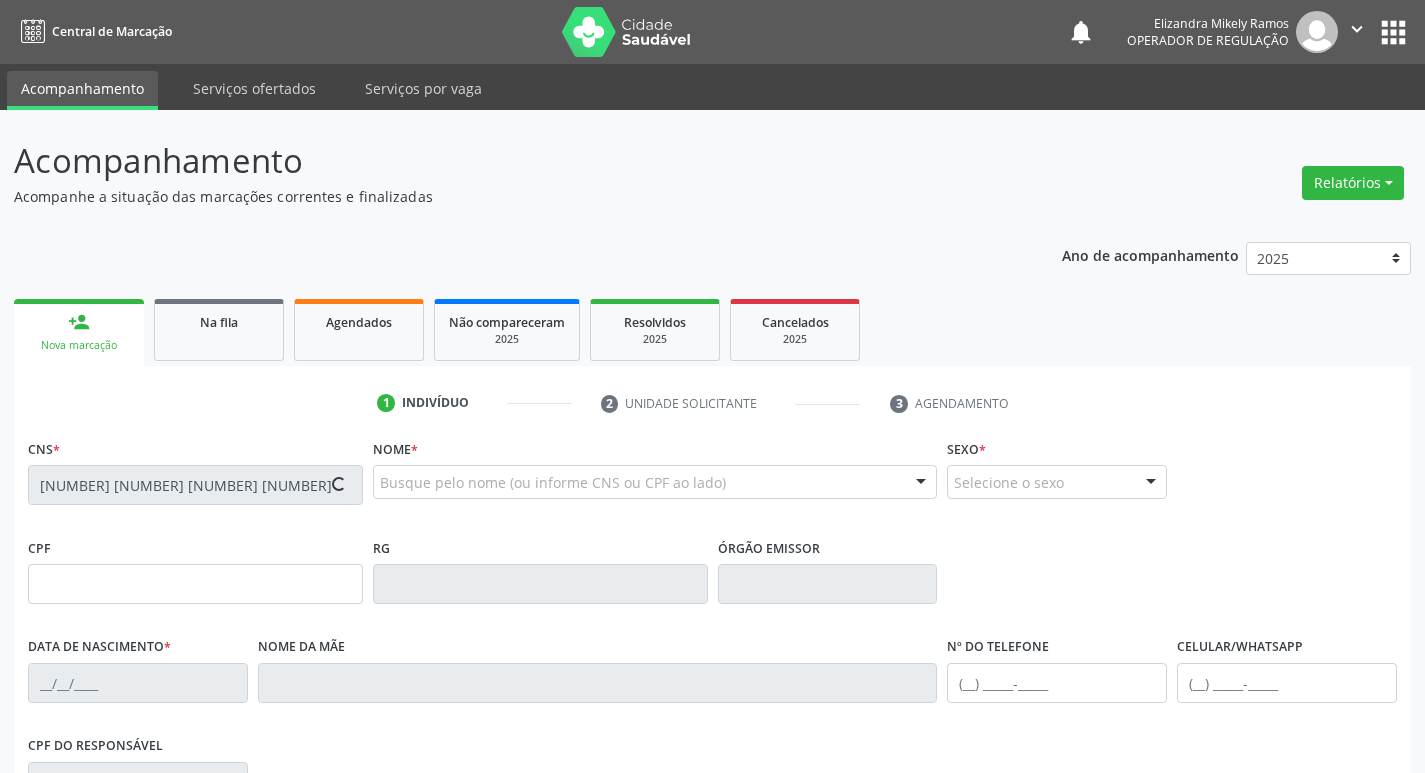 type on "451.185.584-68" 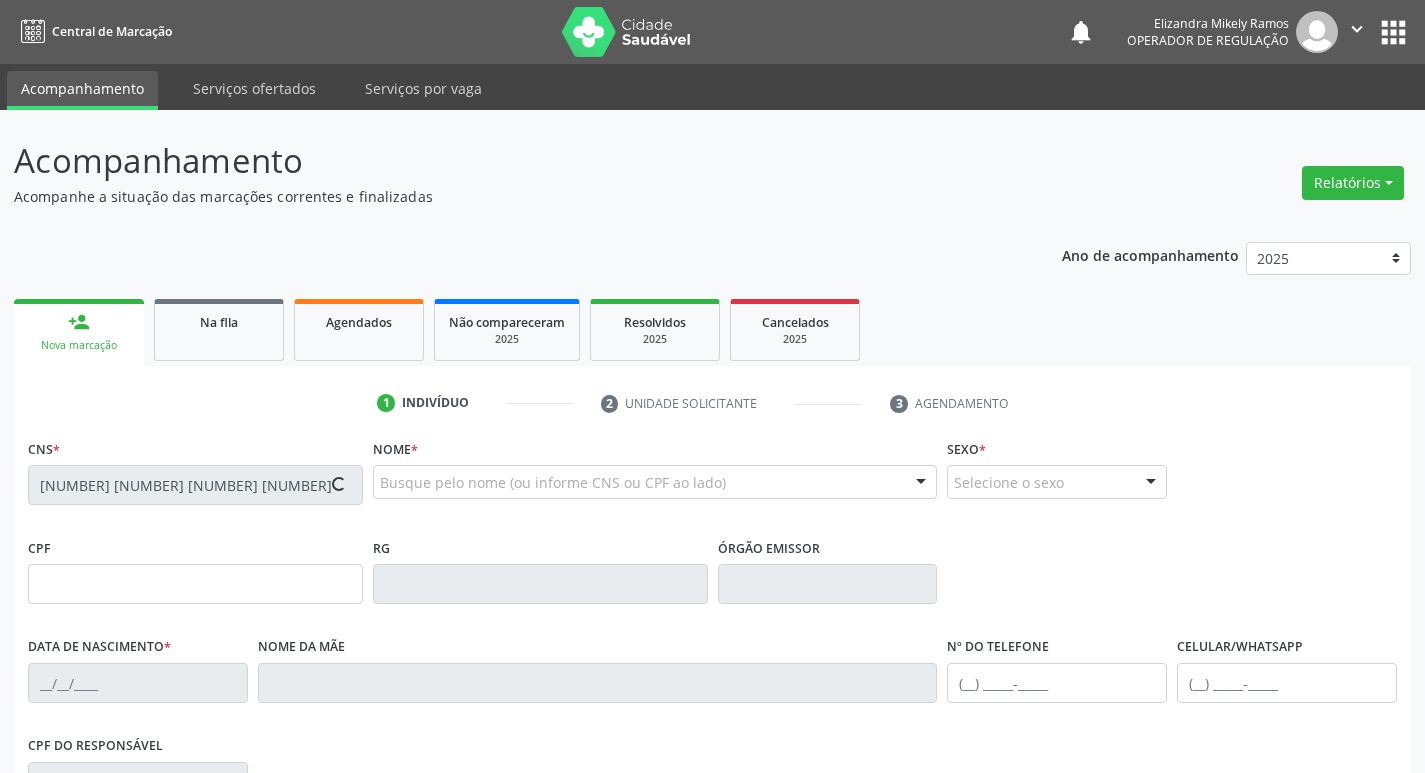type on "16/06/1966" 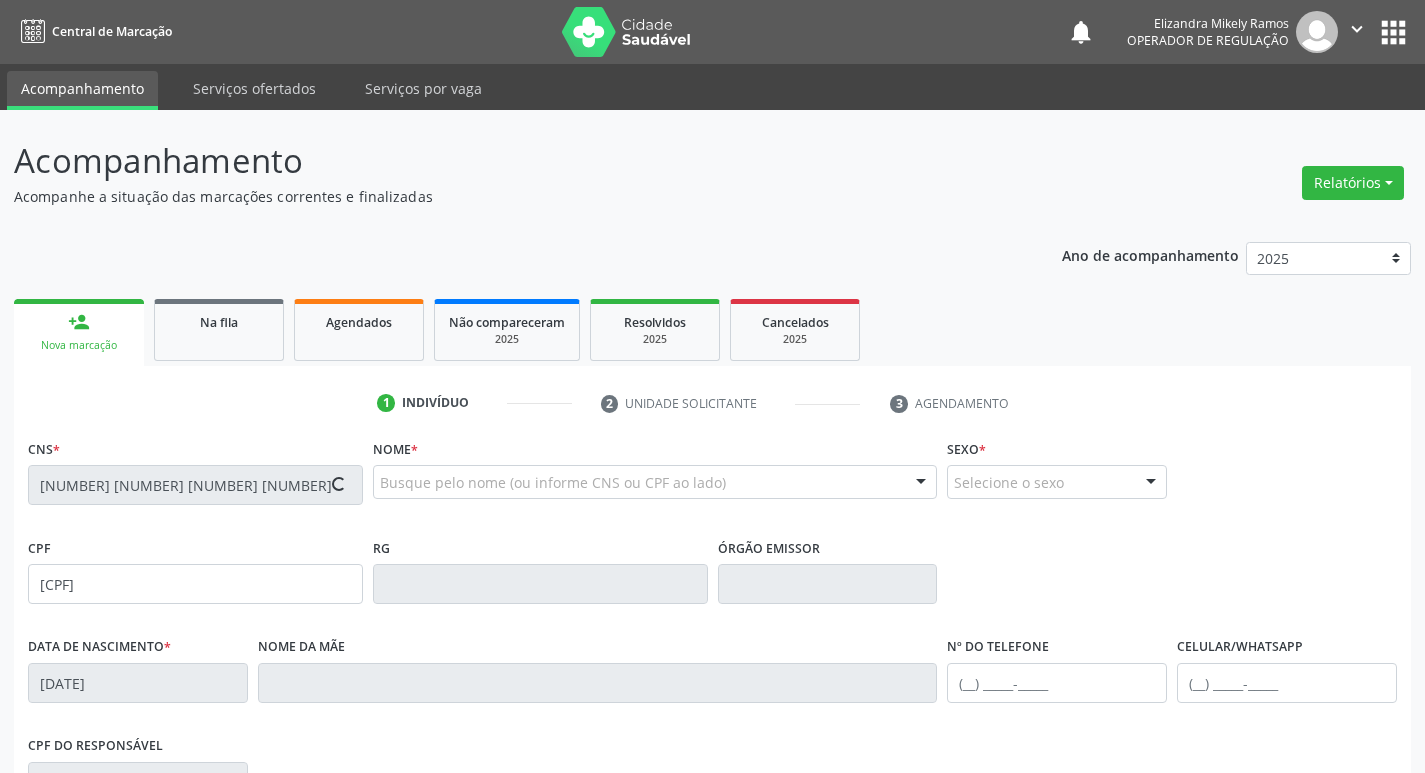 type on "Maria Cardoso Barbosa" 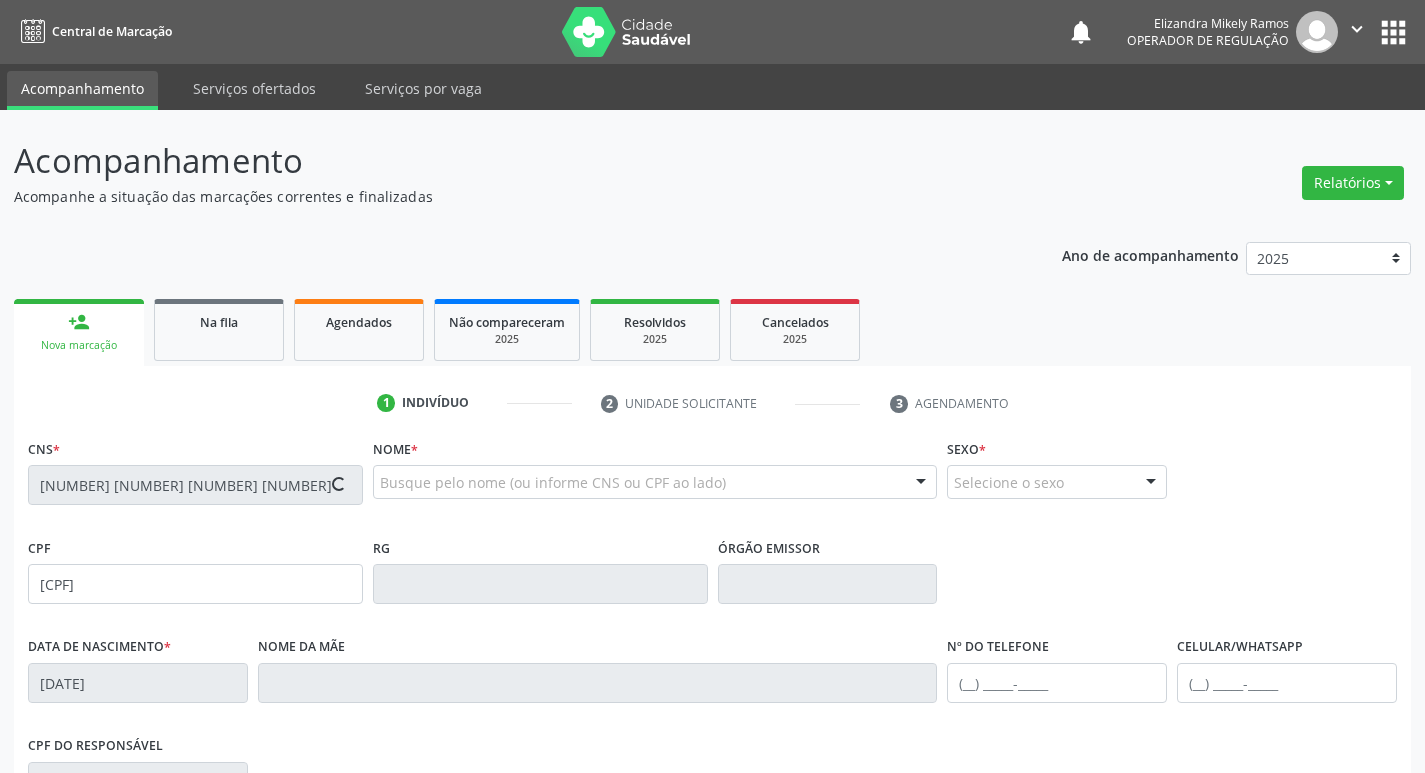 type on "256" 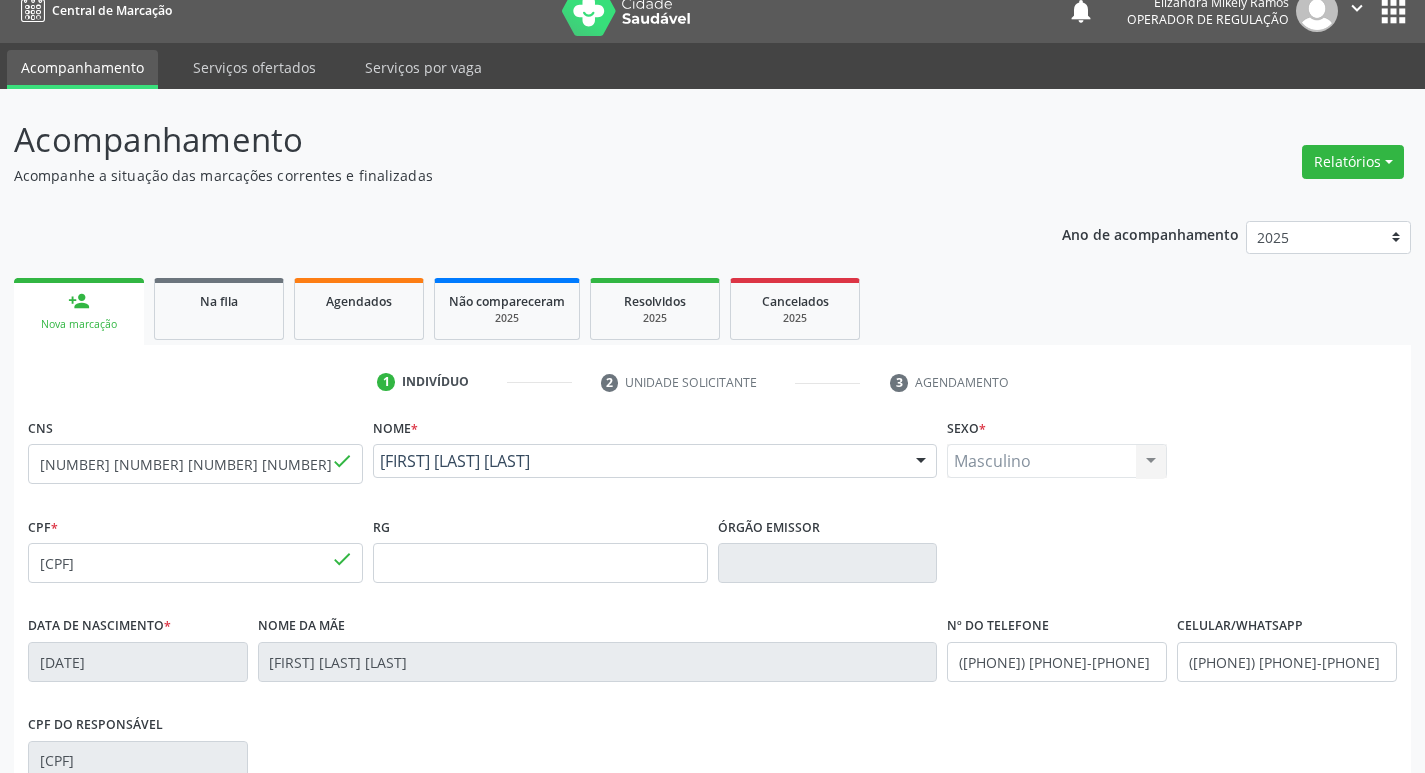 scroll, scrollTop: 311, scrollLeft: 0, axis: vertical 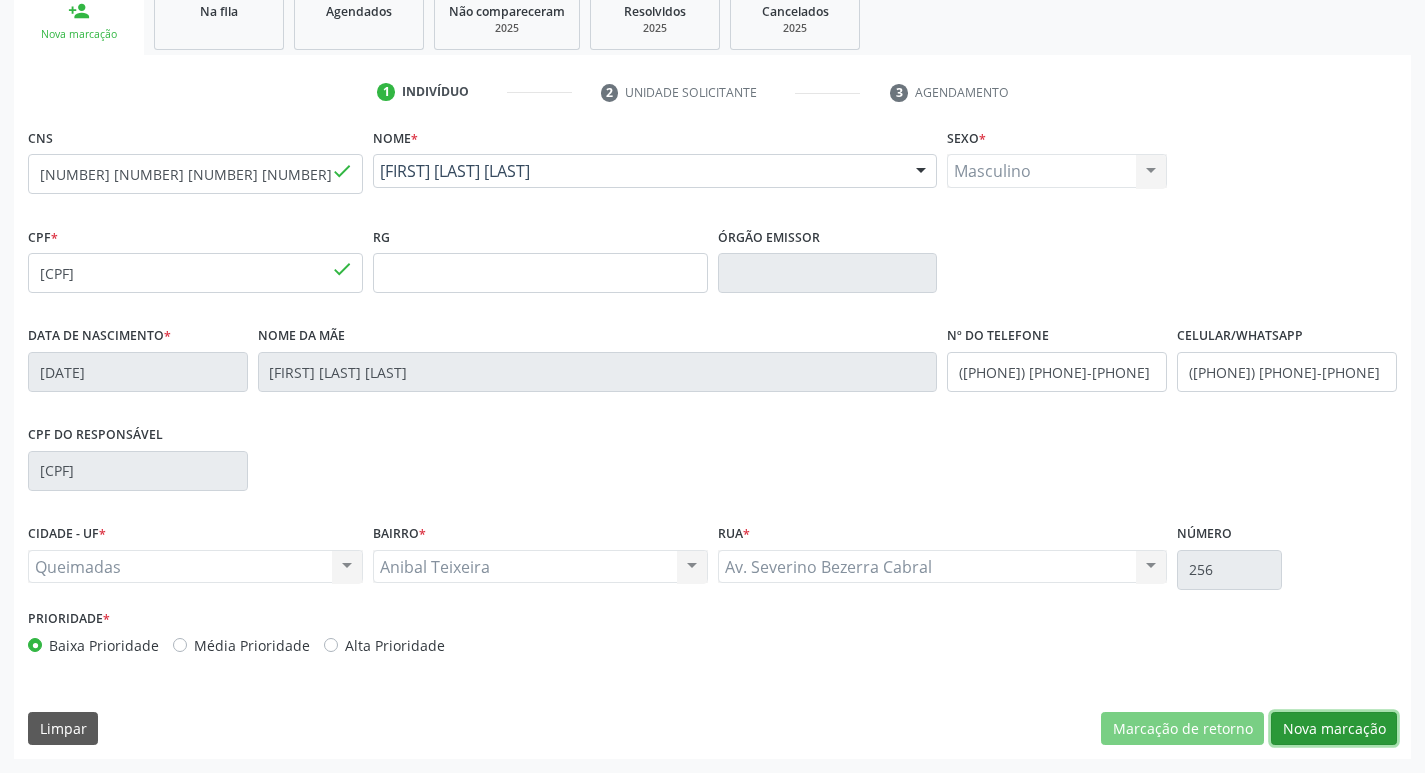 click on "Nova marcação" at bounding box center [1334, 729] 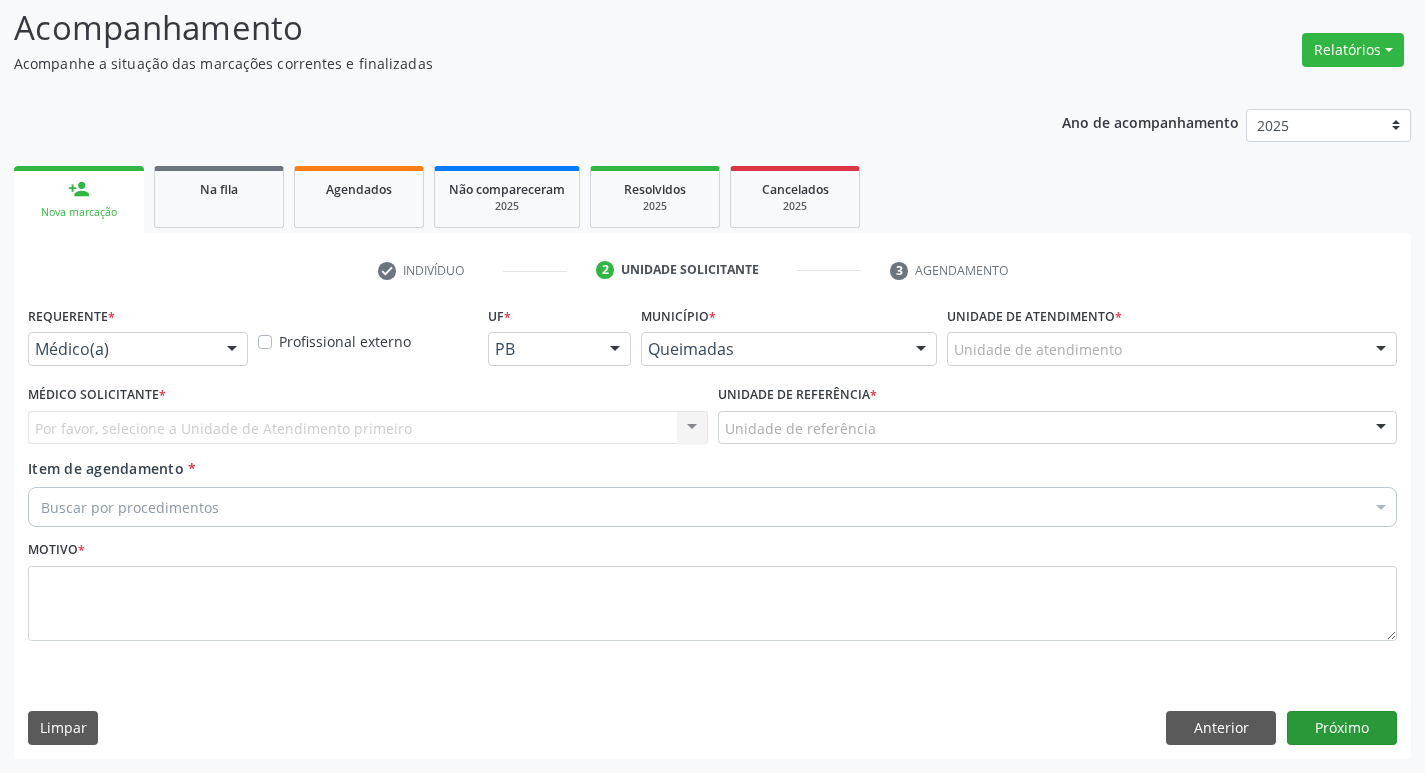 scroll, scrollTop: 133, scrollLeft: 0, axis: vertical 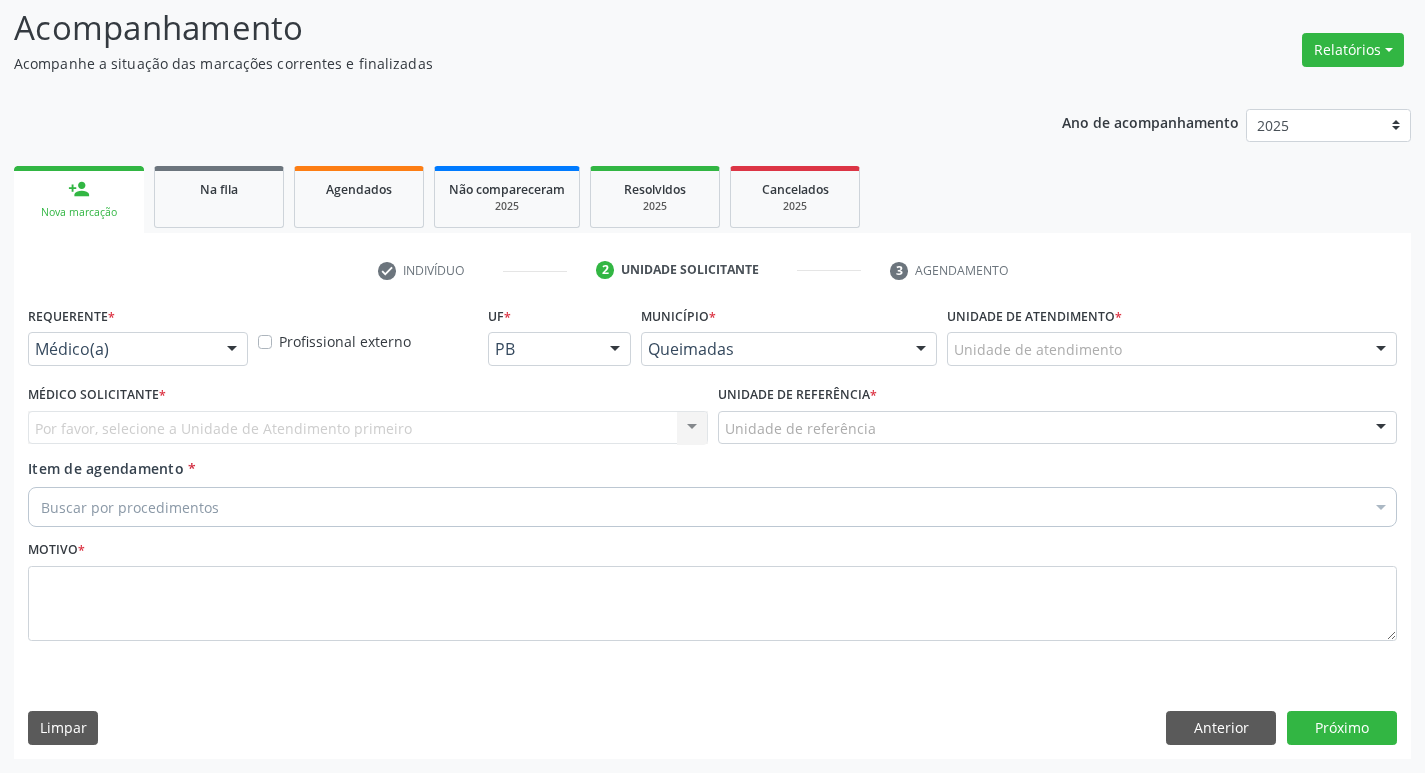 click on "Médico(a)" at bounding box center (138, 349) 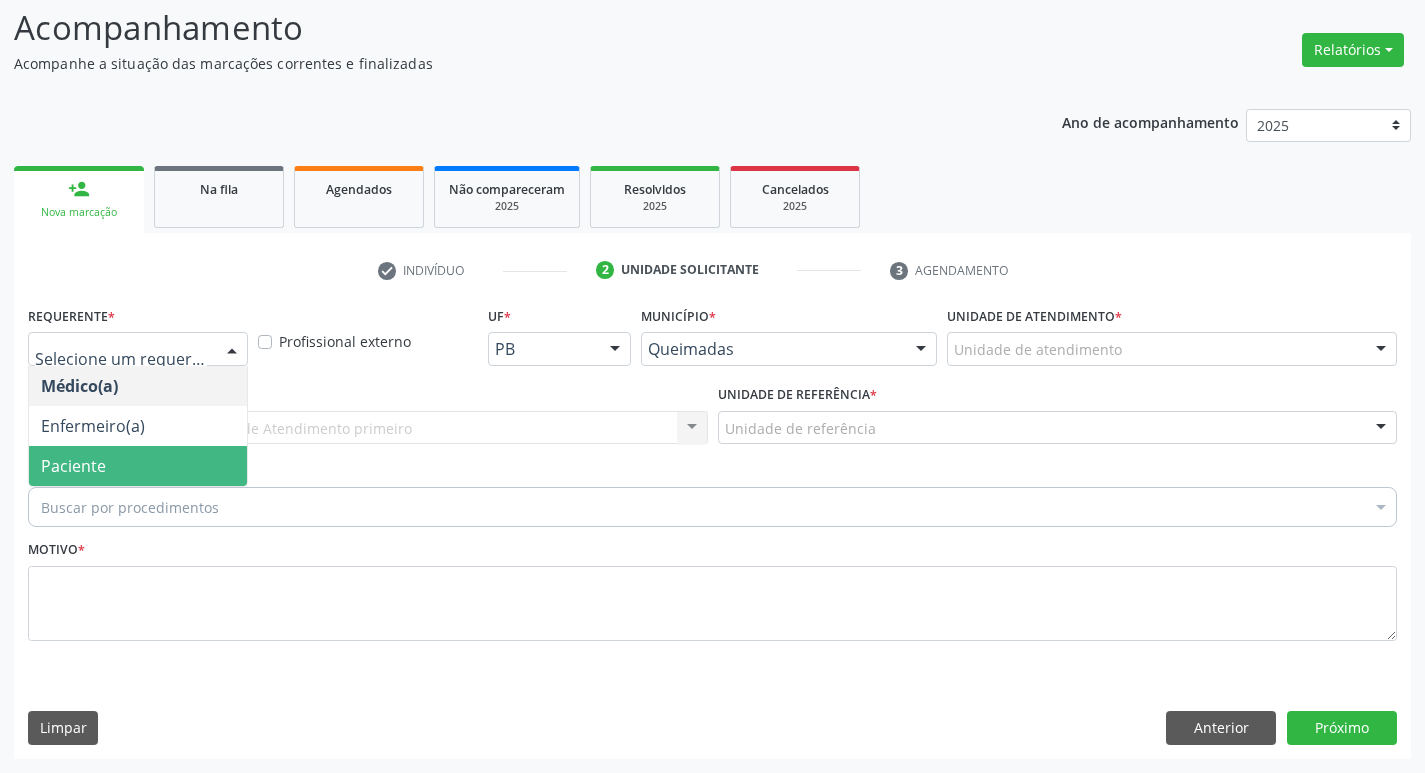 click on "Paciente" at bounding box center (138, 466) 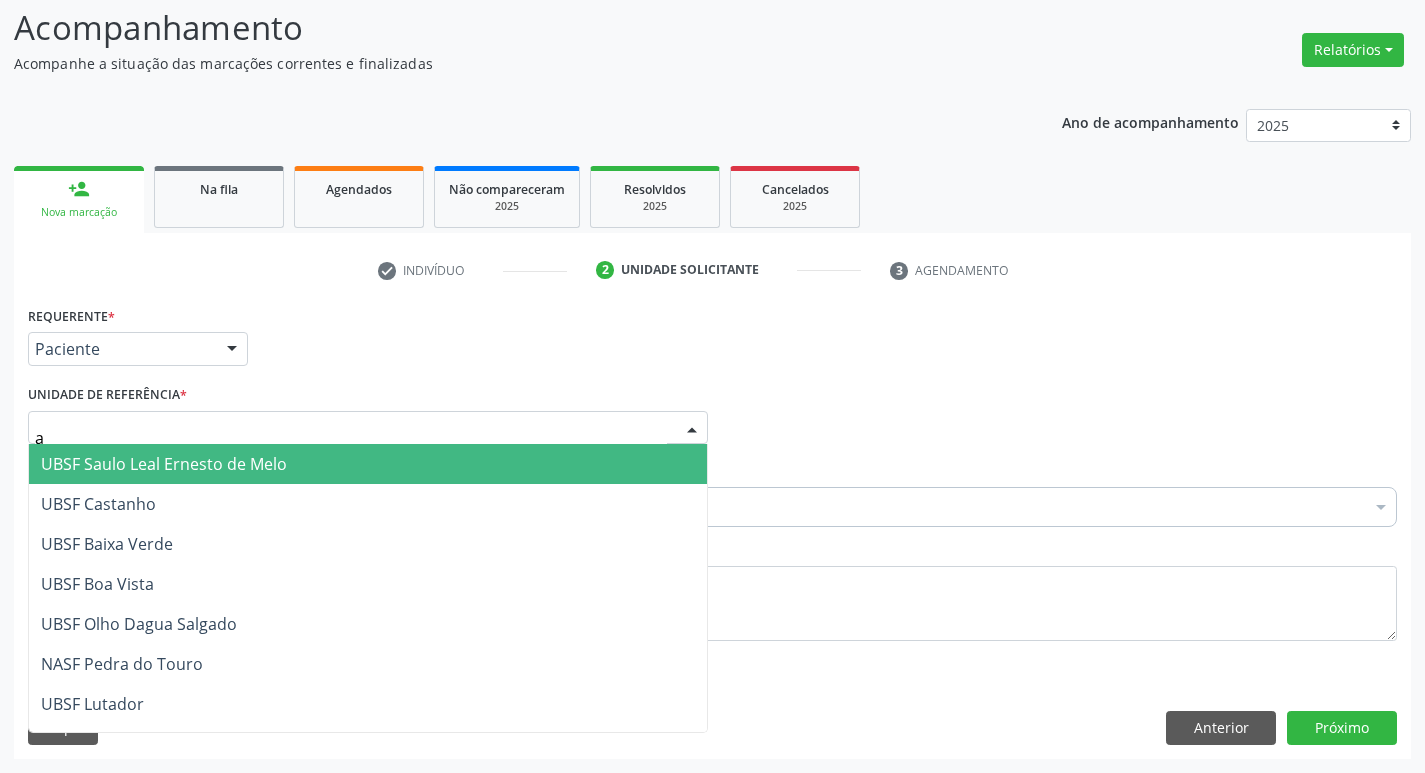 type on "an" 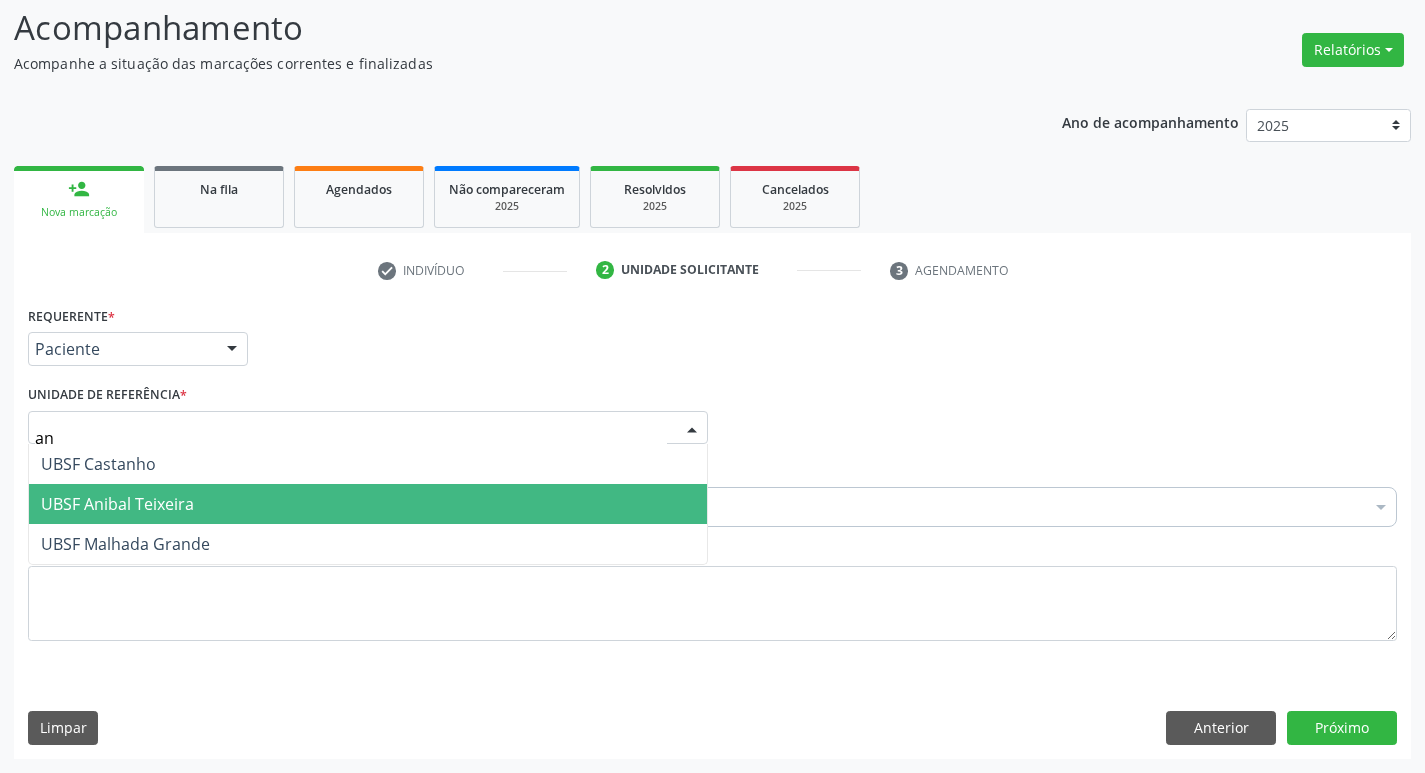 click on "UBSF Anibal Teixeira" at bounding box center (368, 504) 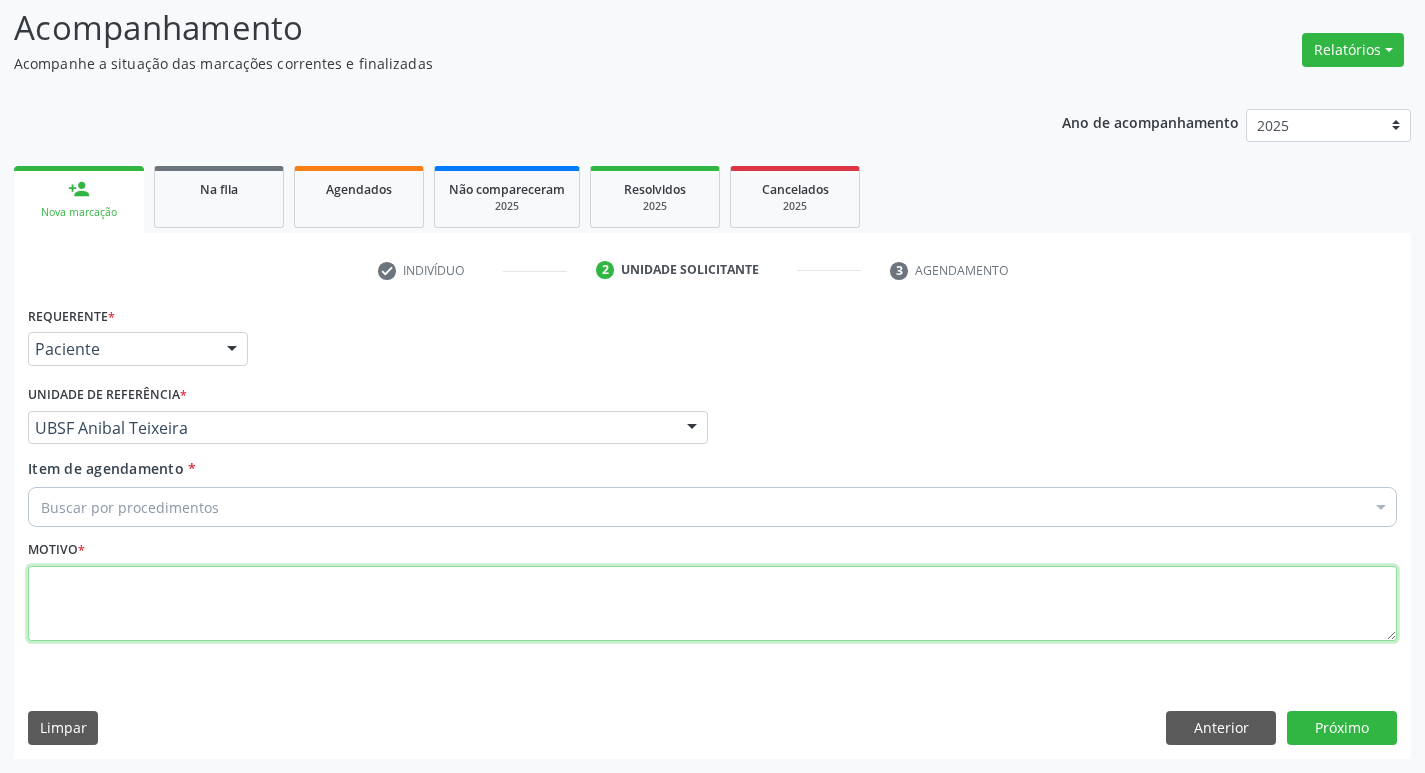 click at bounding box center (712, 604) 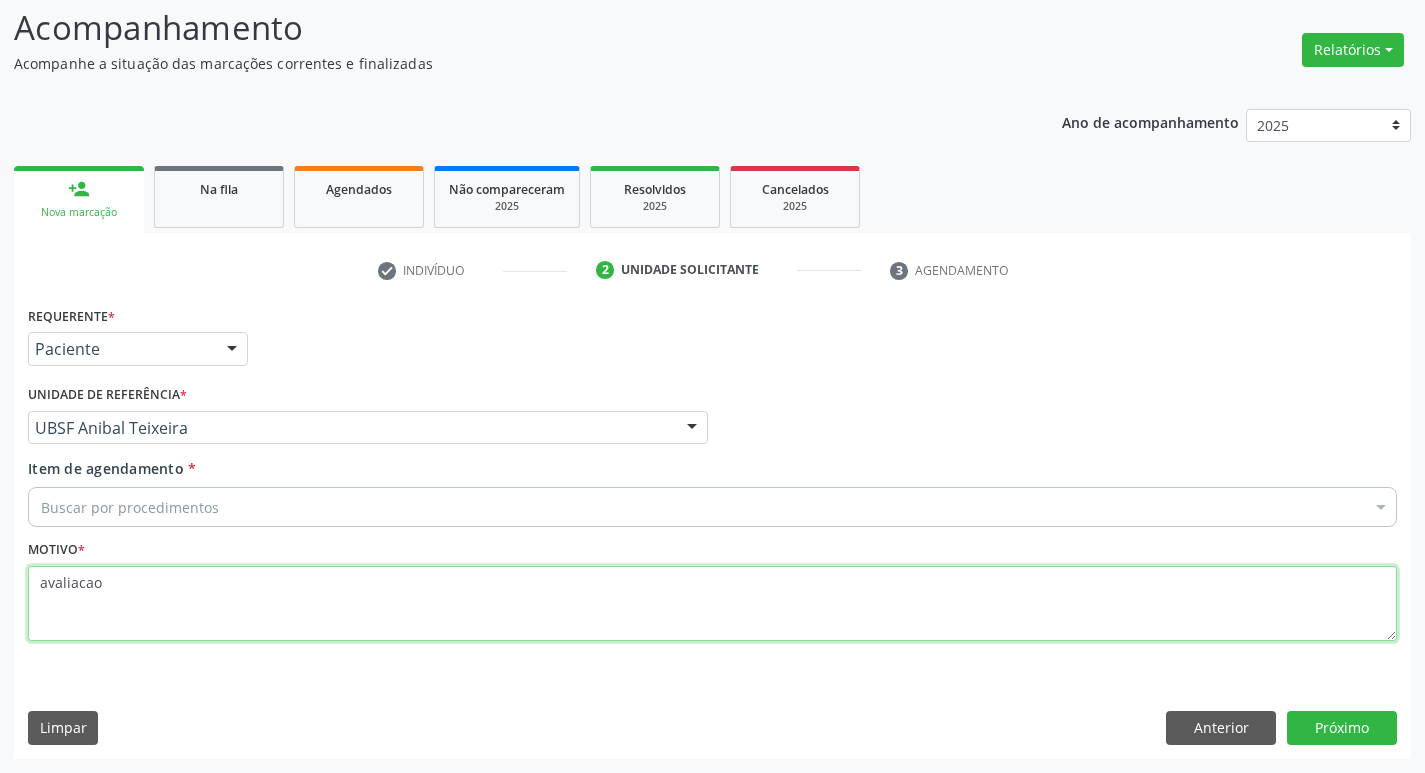 type on "avaliacao" 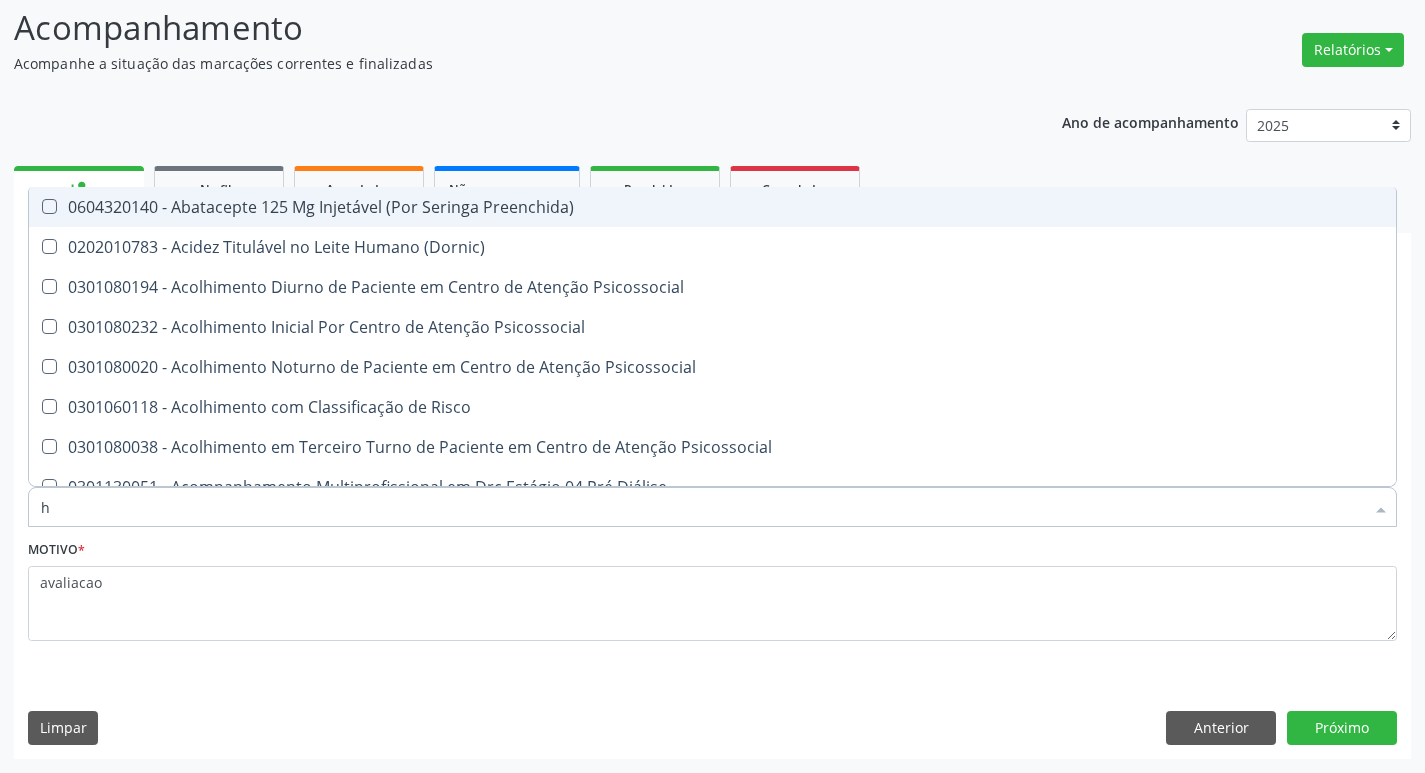 type on "HEMOGR" 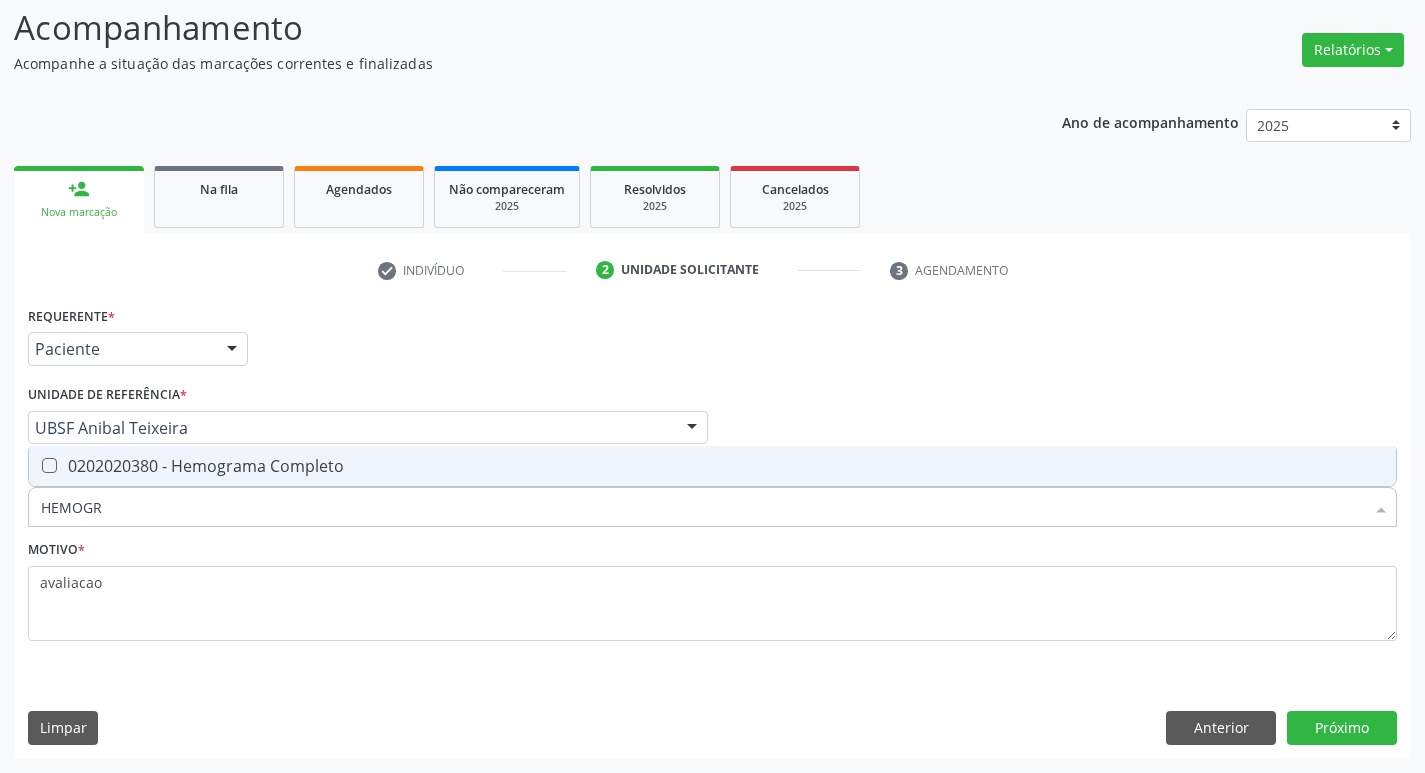 click on "0202020380 - Hemograma Completo" at bounding box center (712, 466) 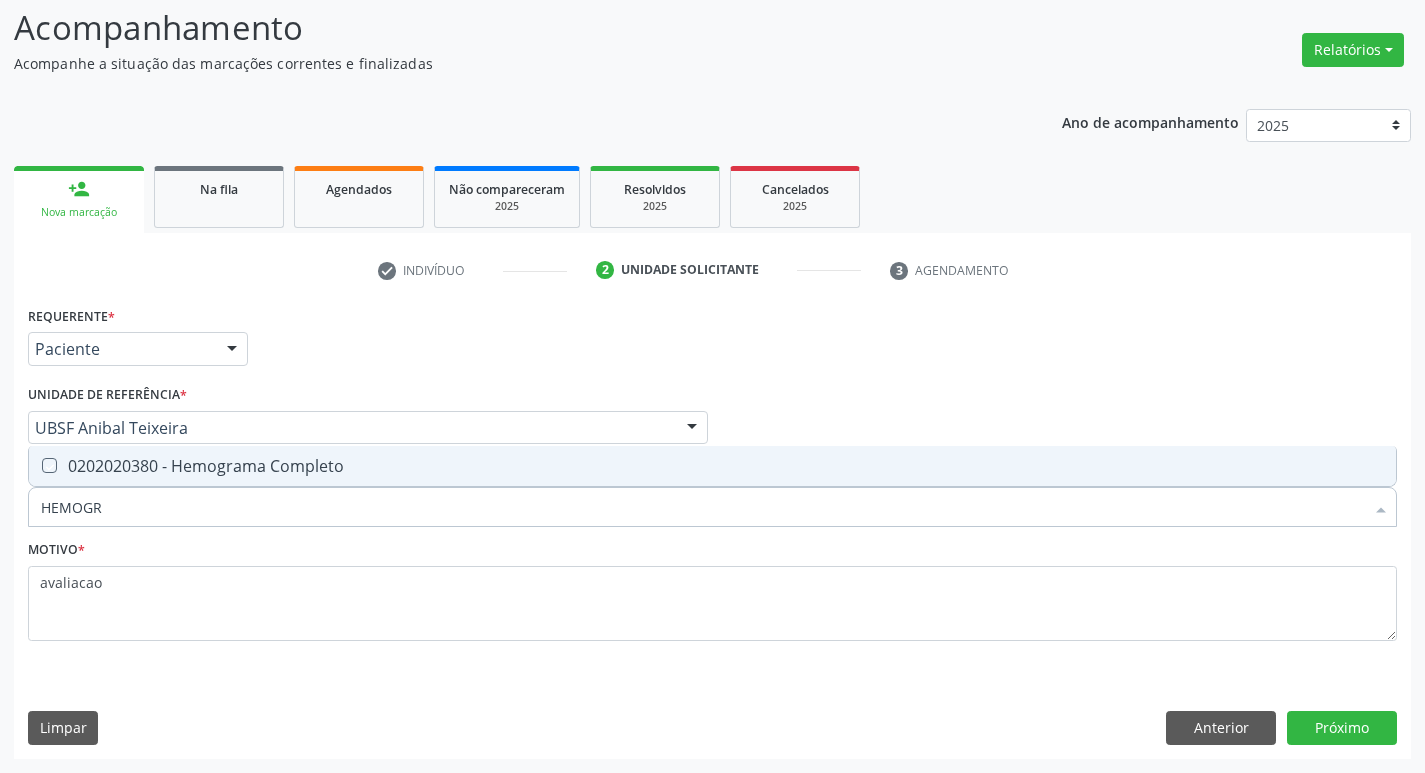 checkbox on "true" 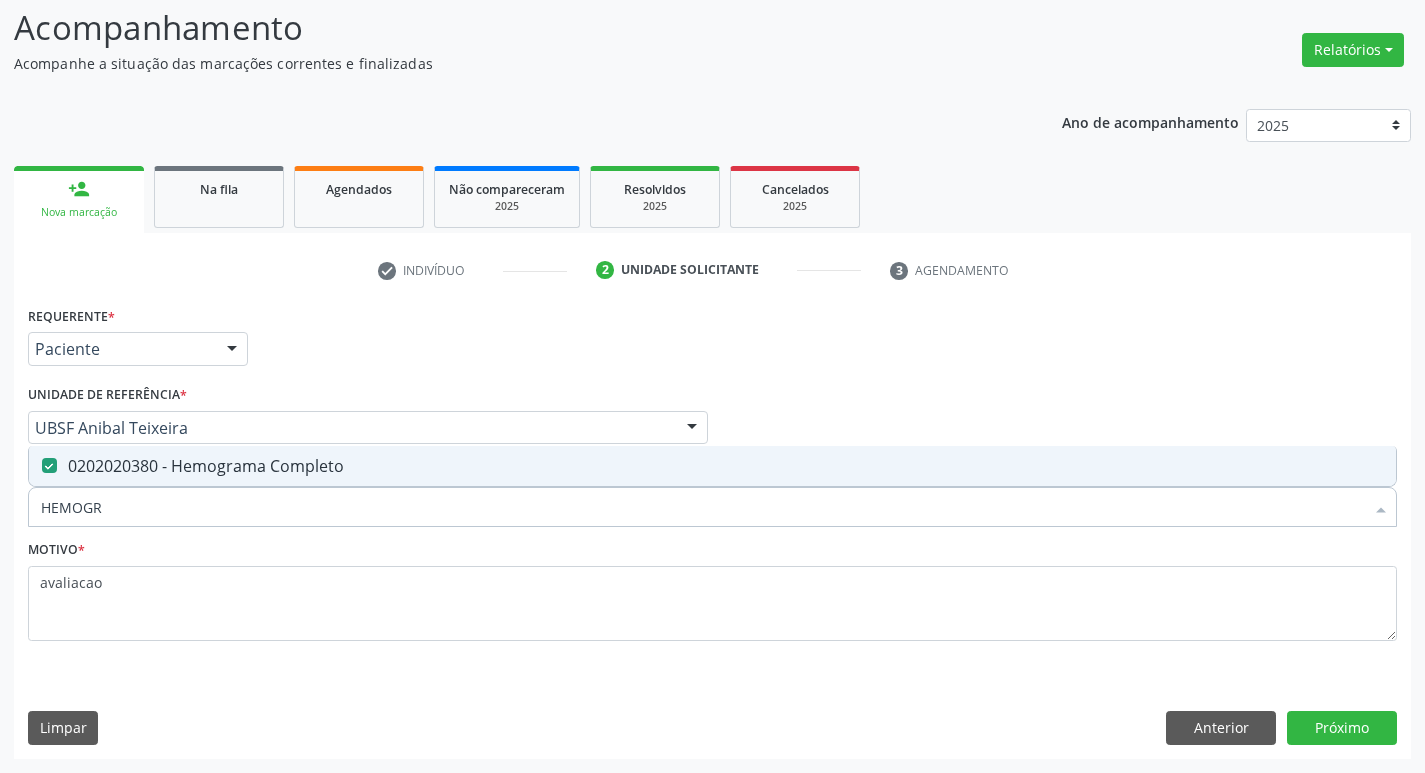 type on "HEMOG" 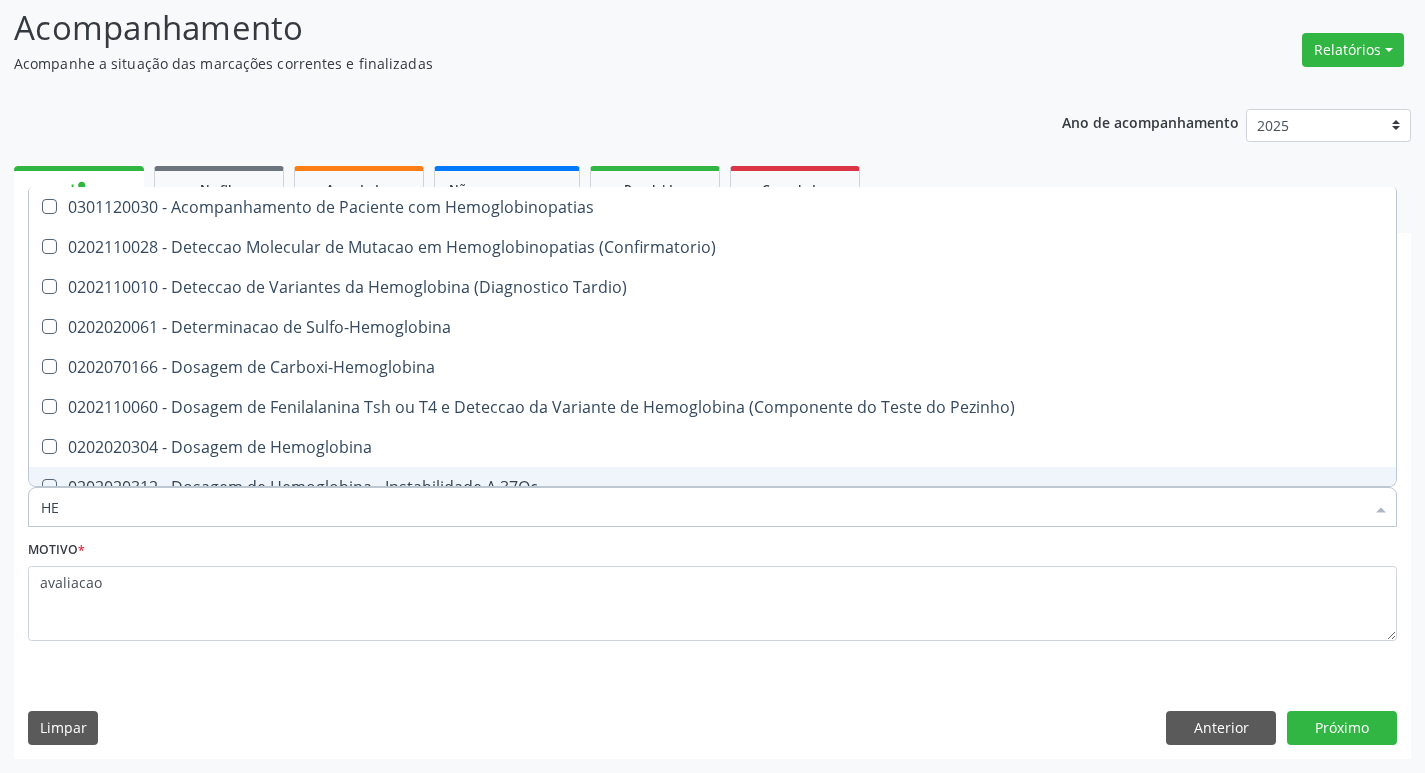 type on "H" 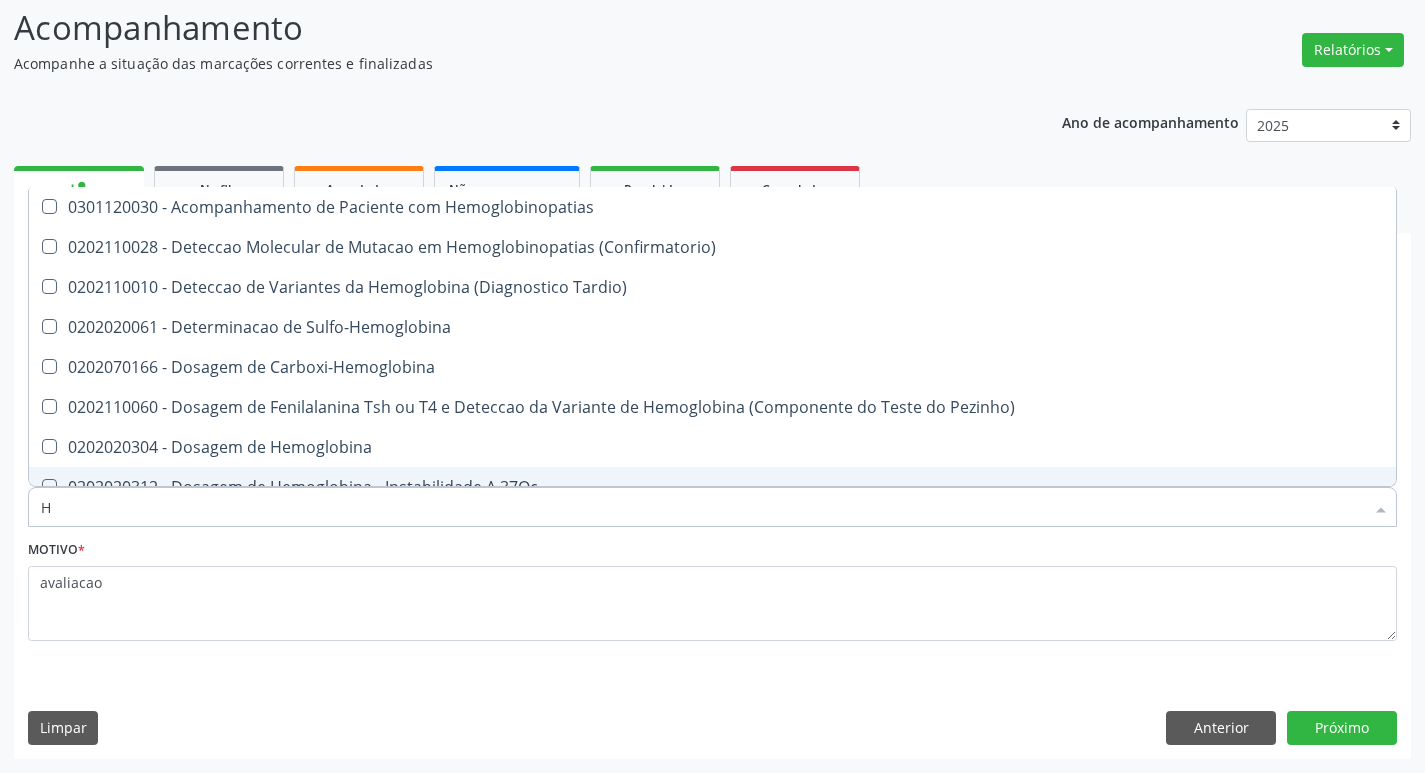 type 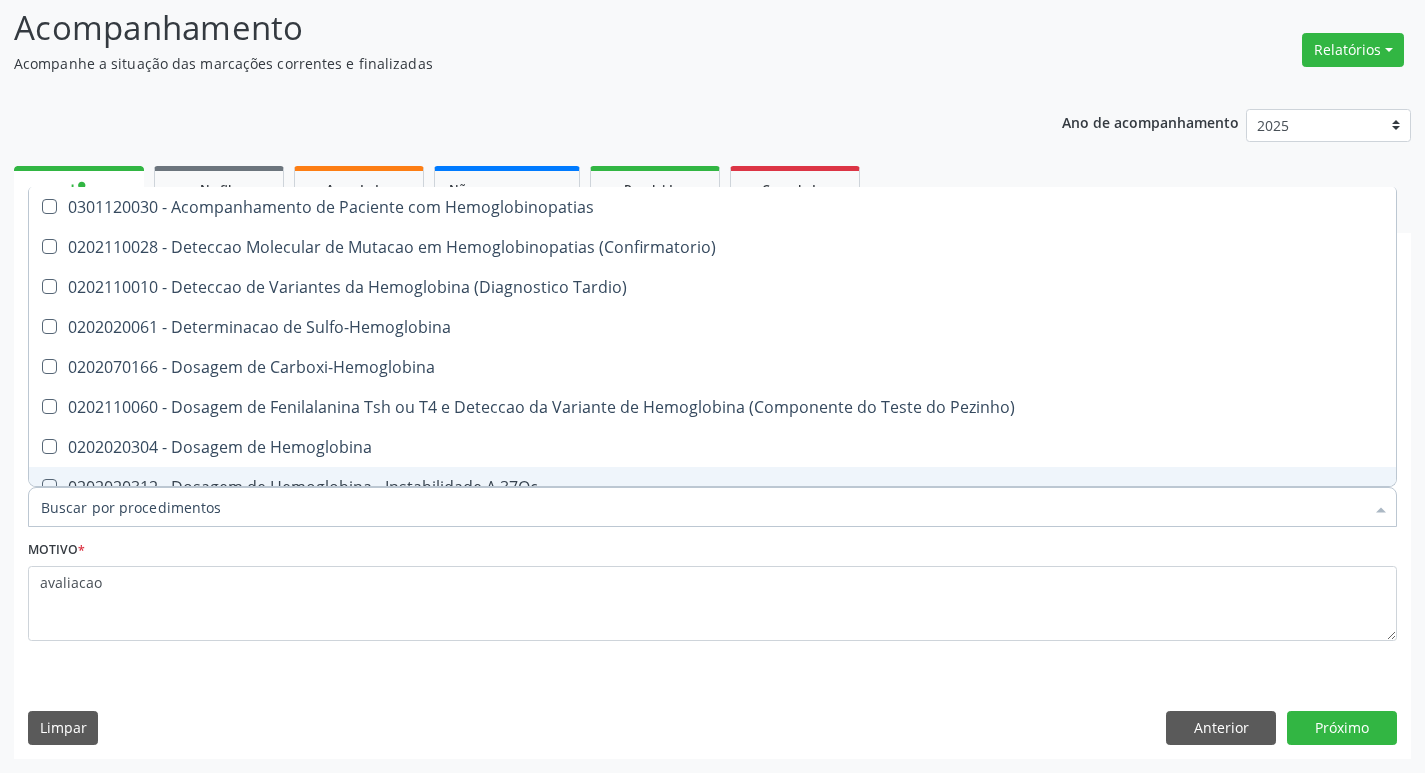 checkbox on "false" 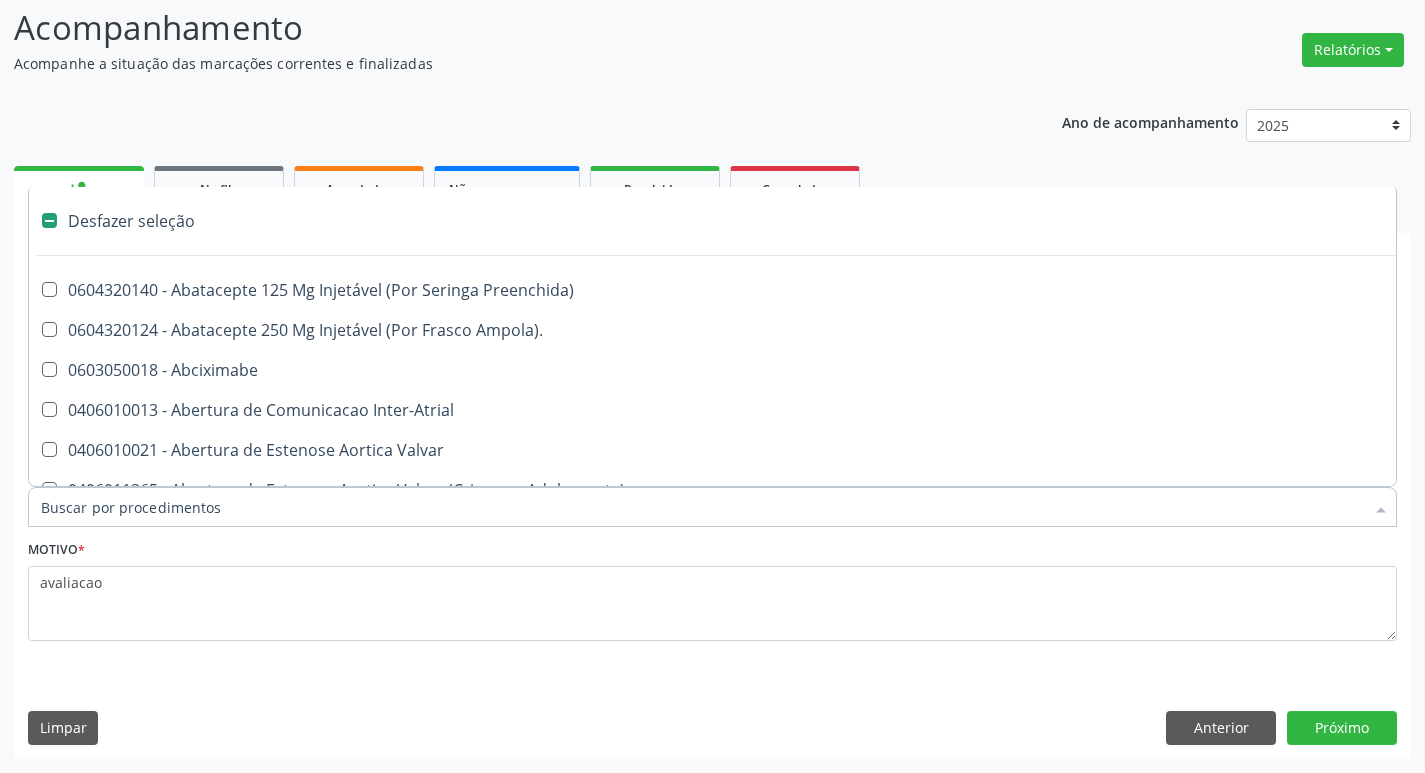 type on "g" 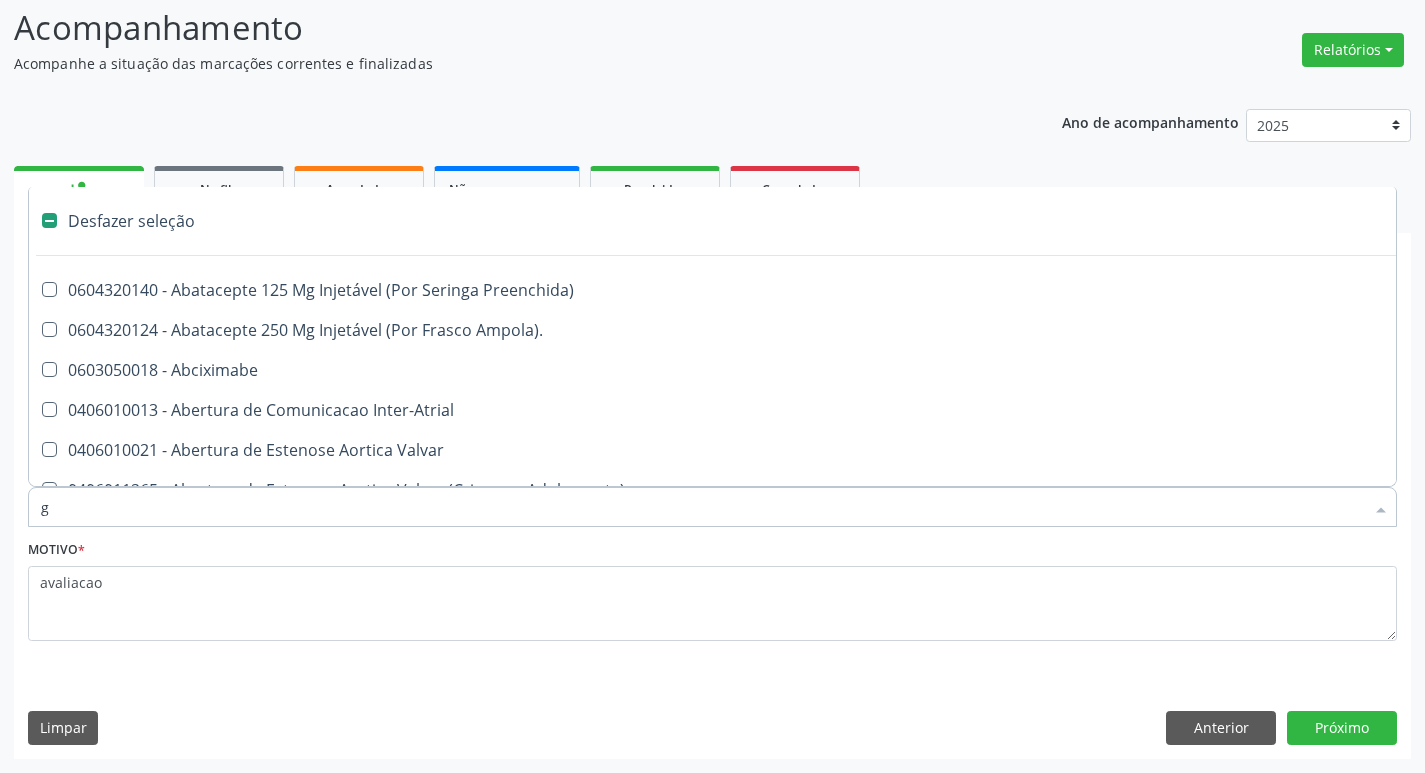 checkbox on "true" 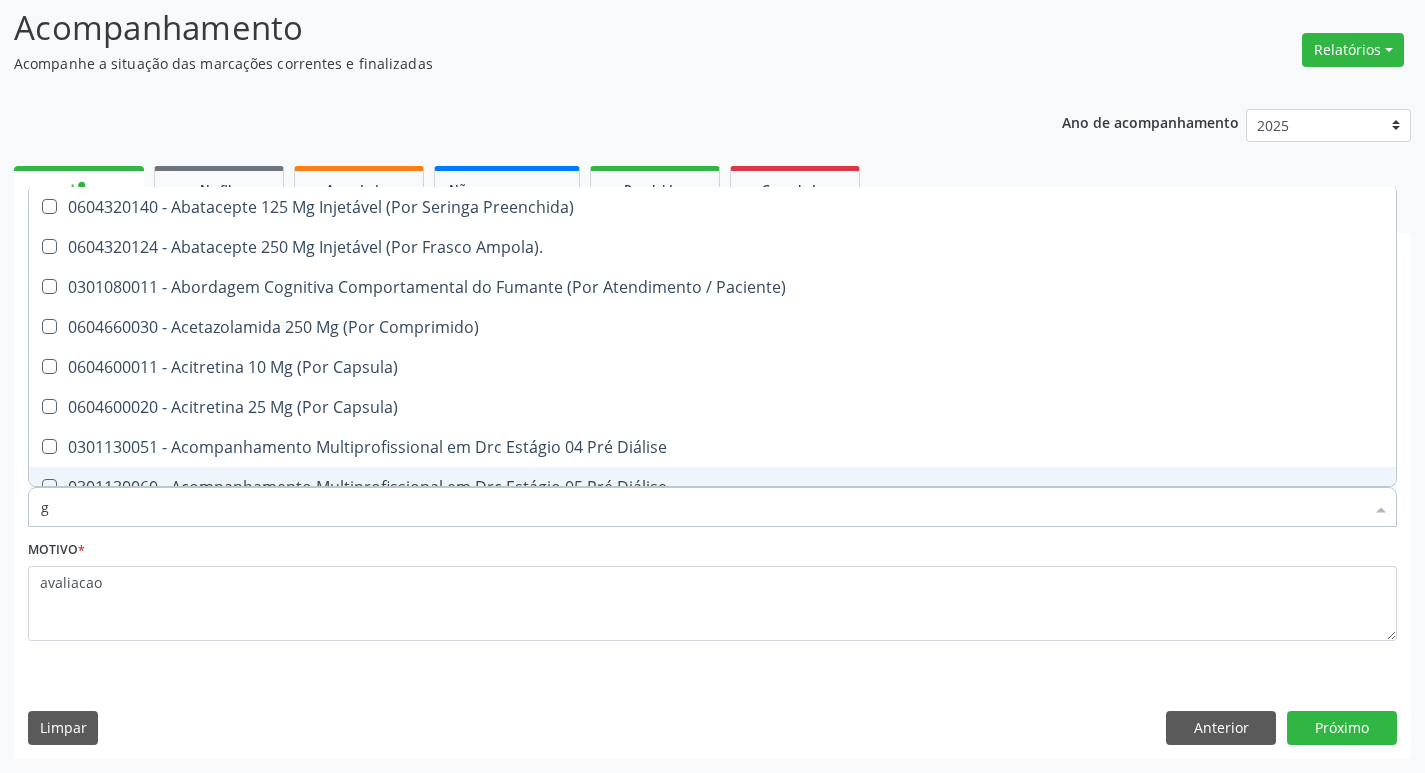 type on "GLICOSE" 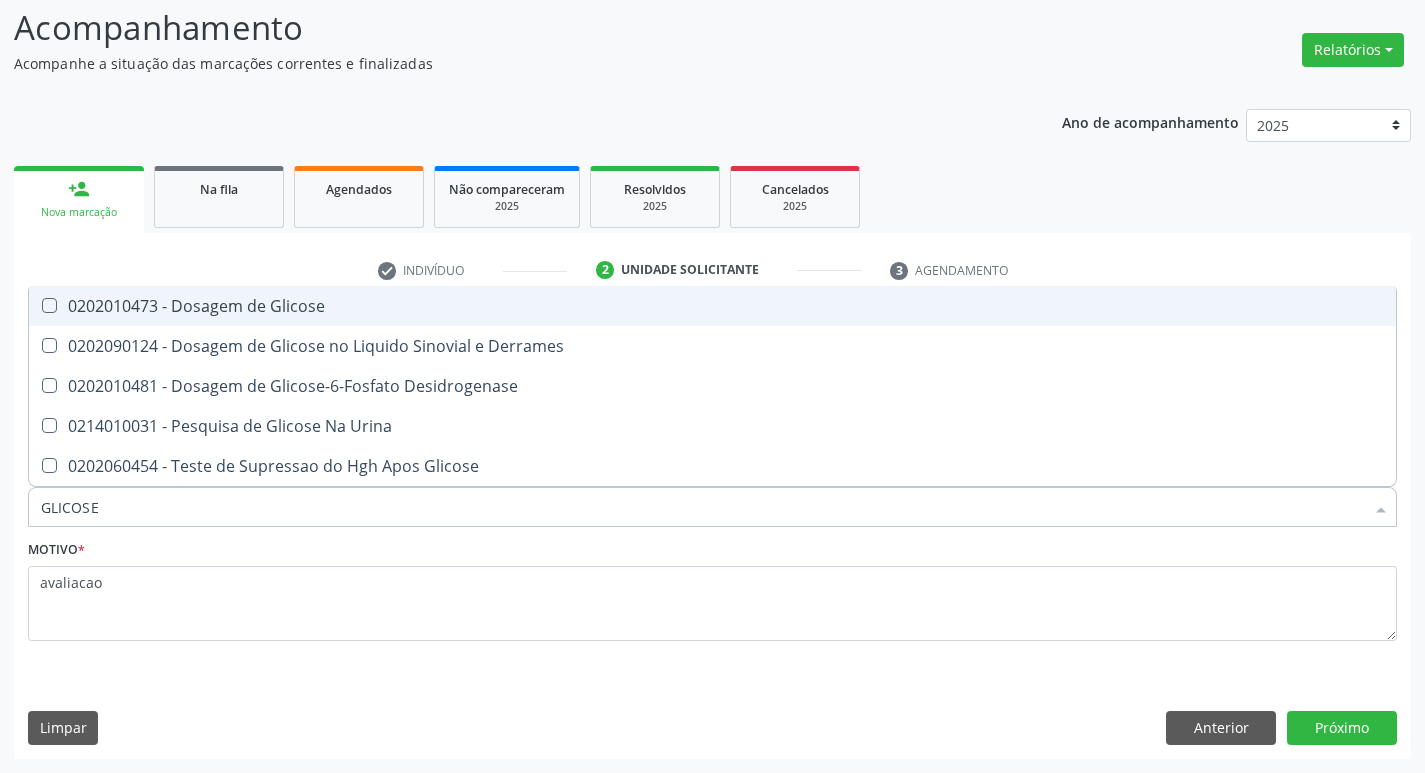 click on "0202010473 - Dosagem de Glicose" at bounding box center (712, 306) 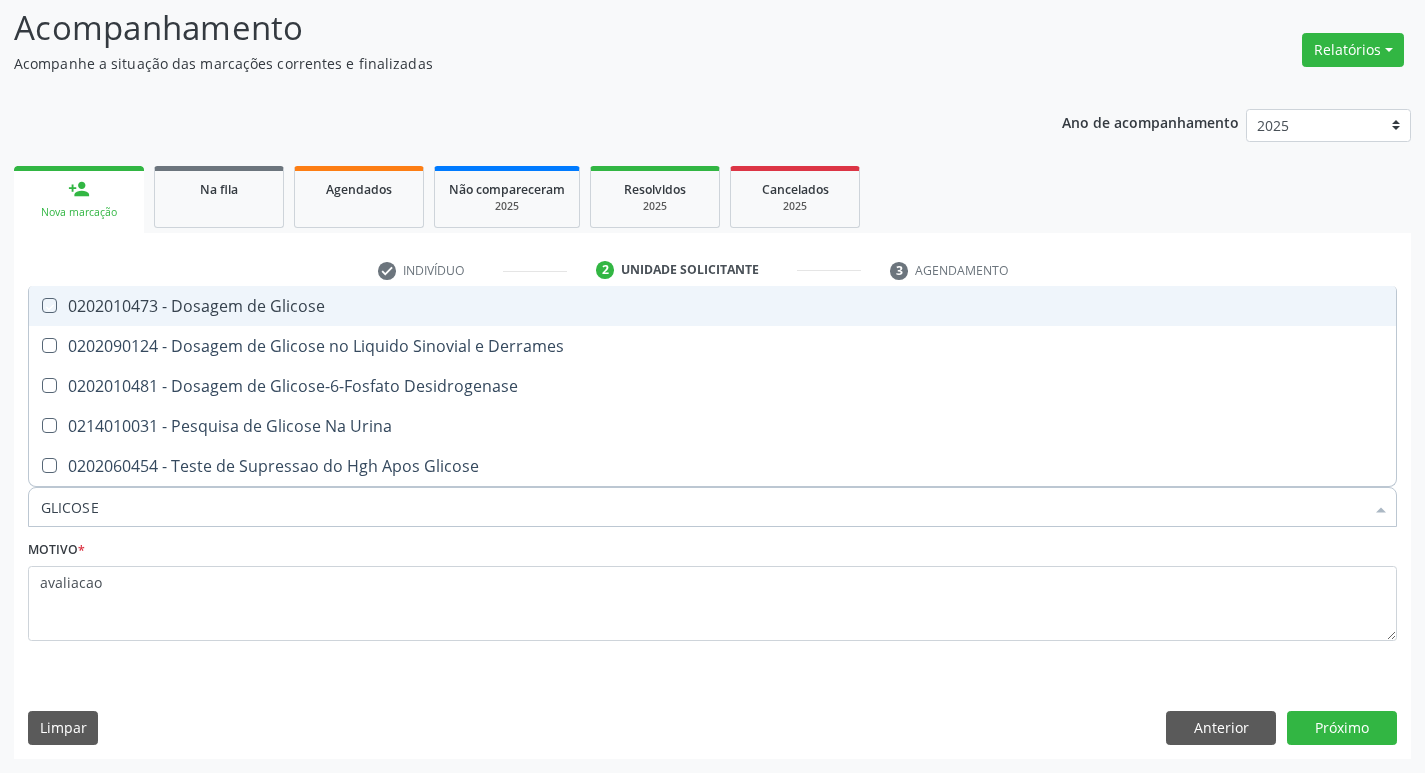 checkbox on "true" 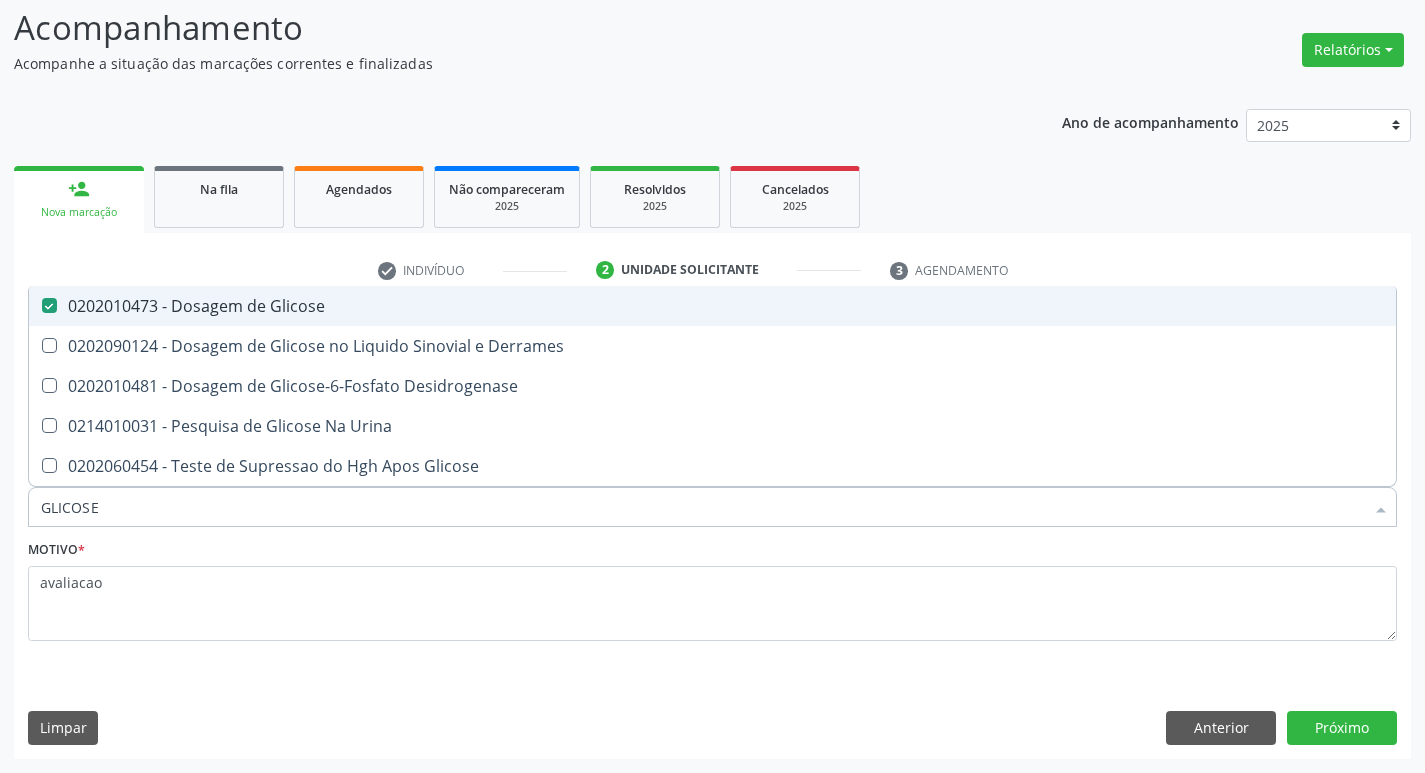 type on "GLICOS" 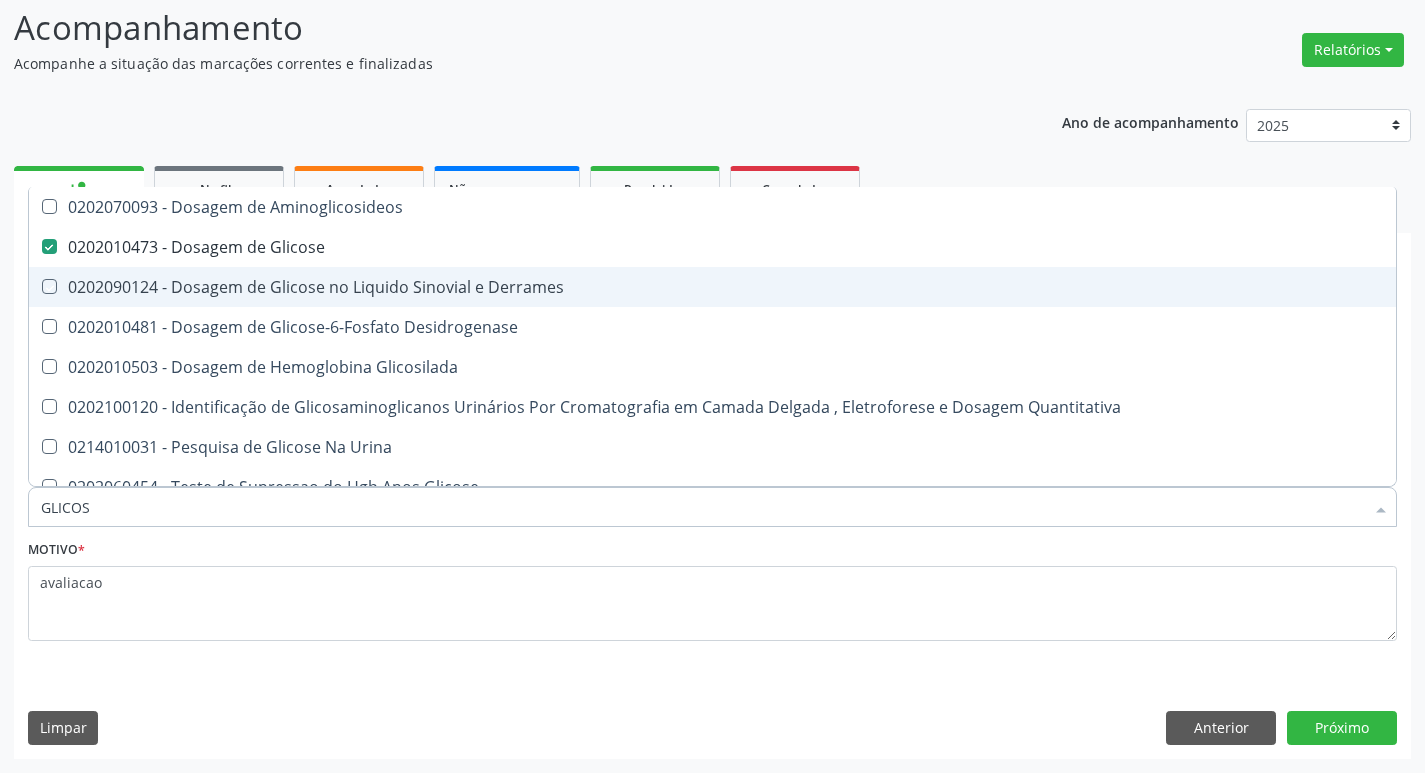 type on "GLICO" 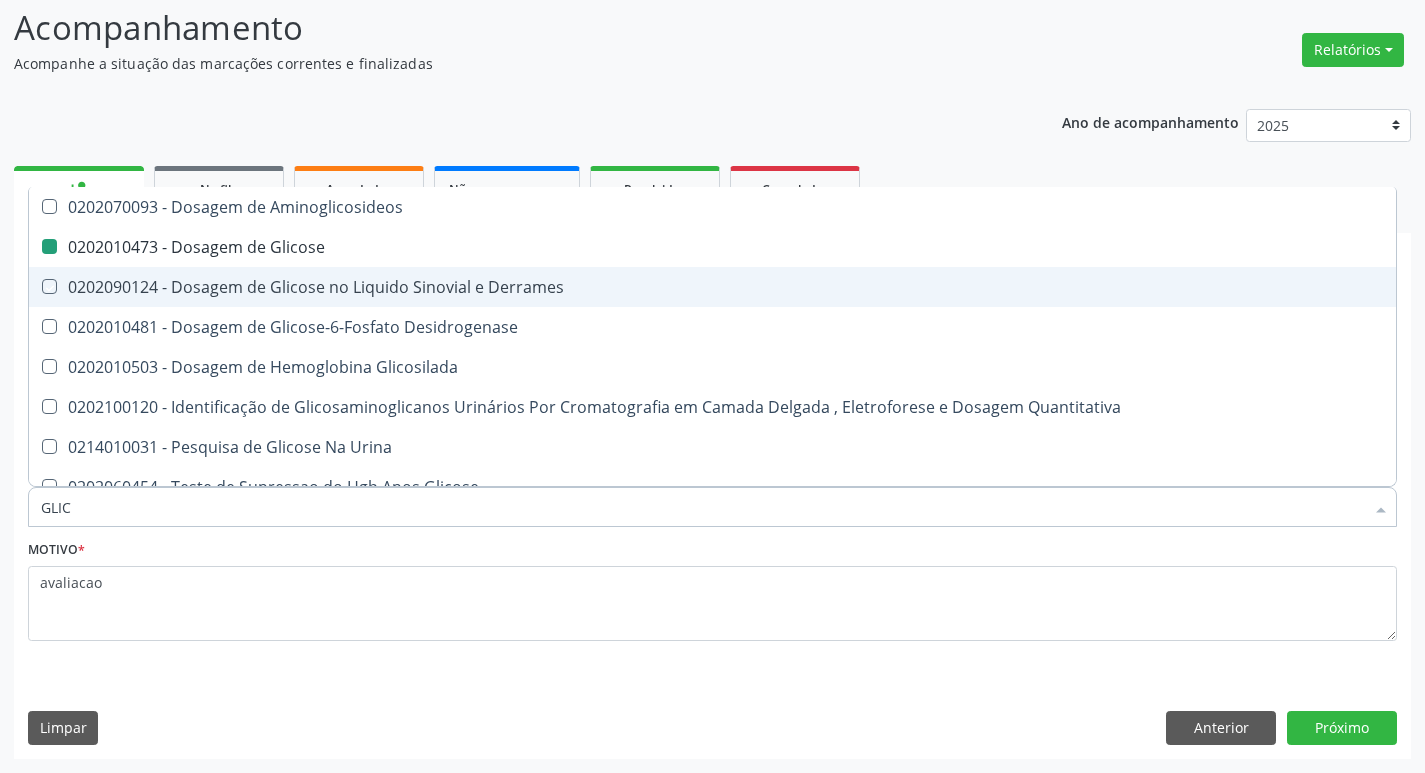 type on "GLI" 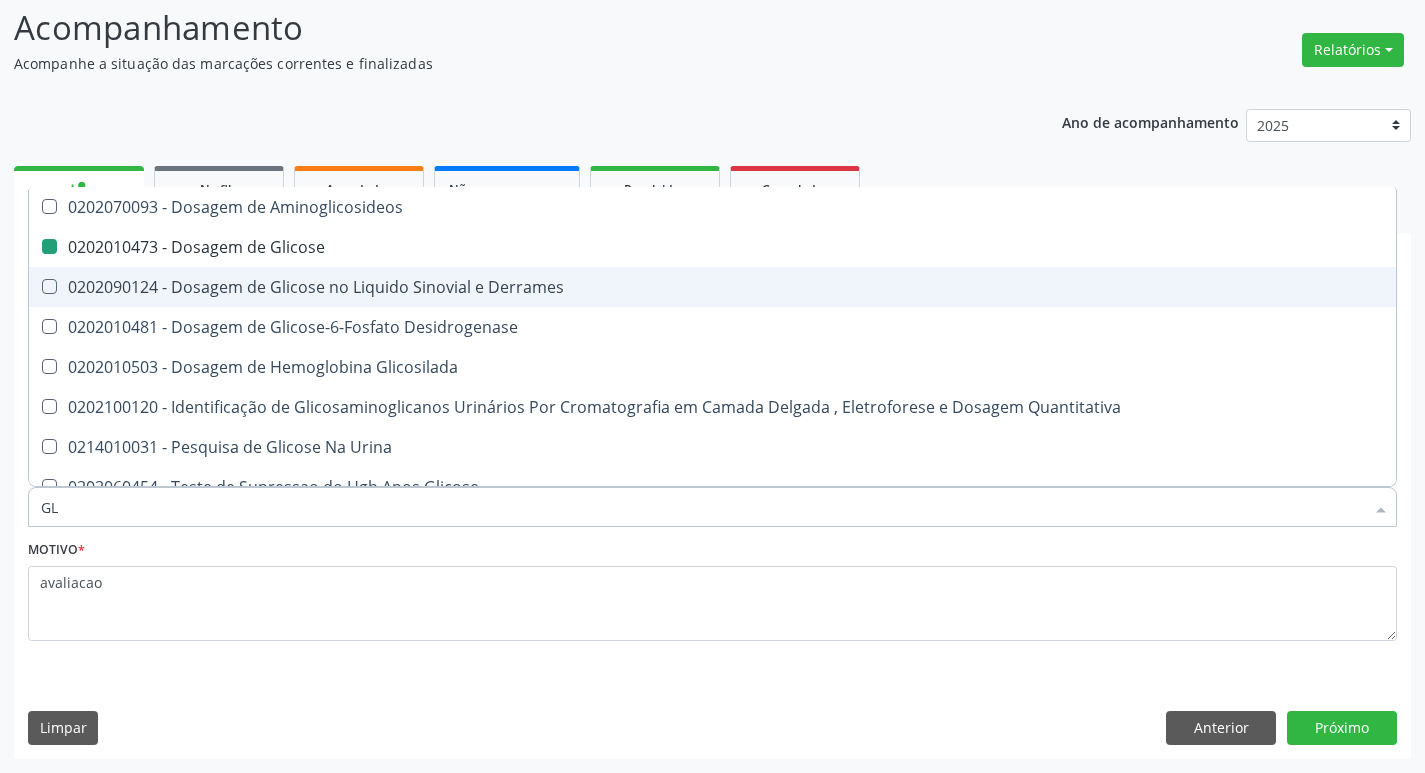 type on "G" 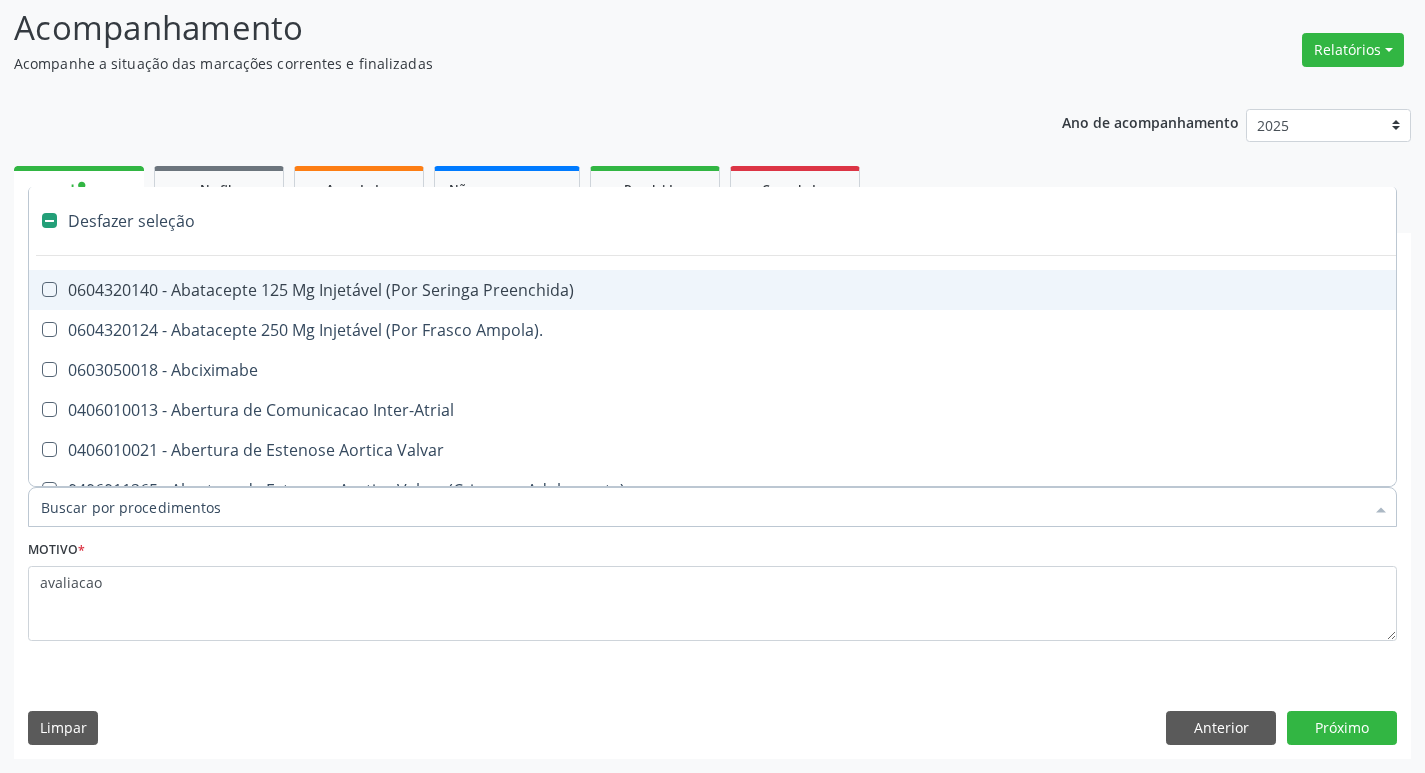 type on "h" 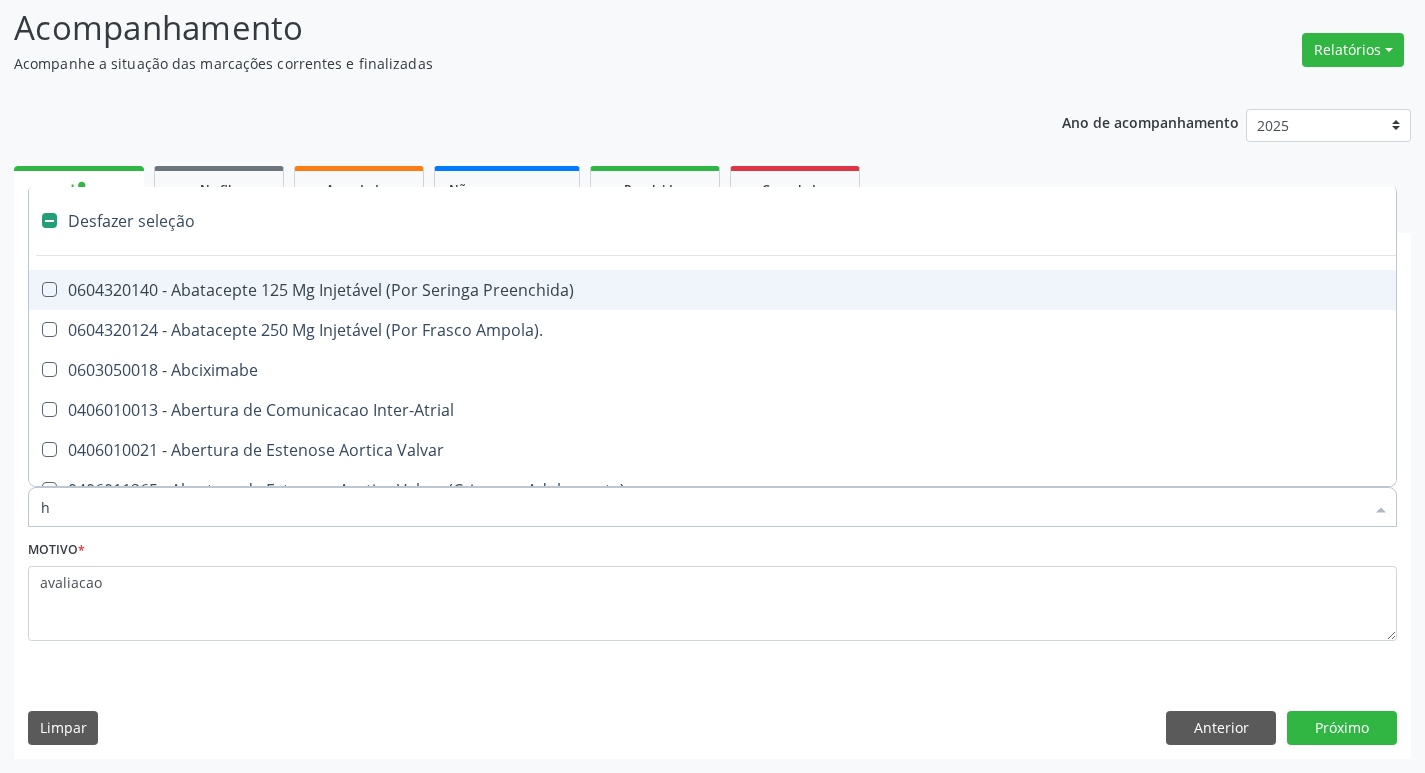 checkbox on "true" 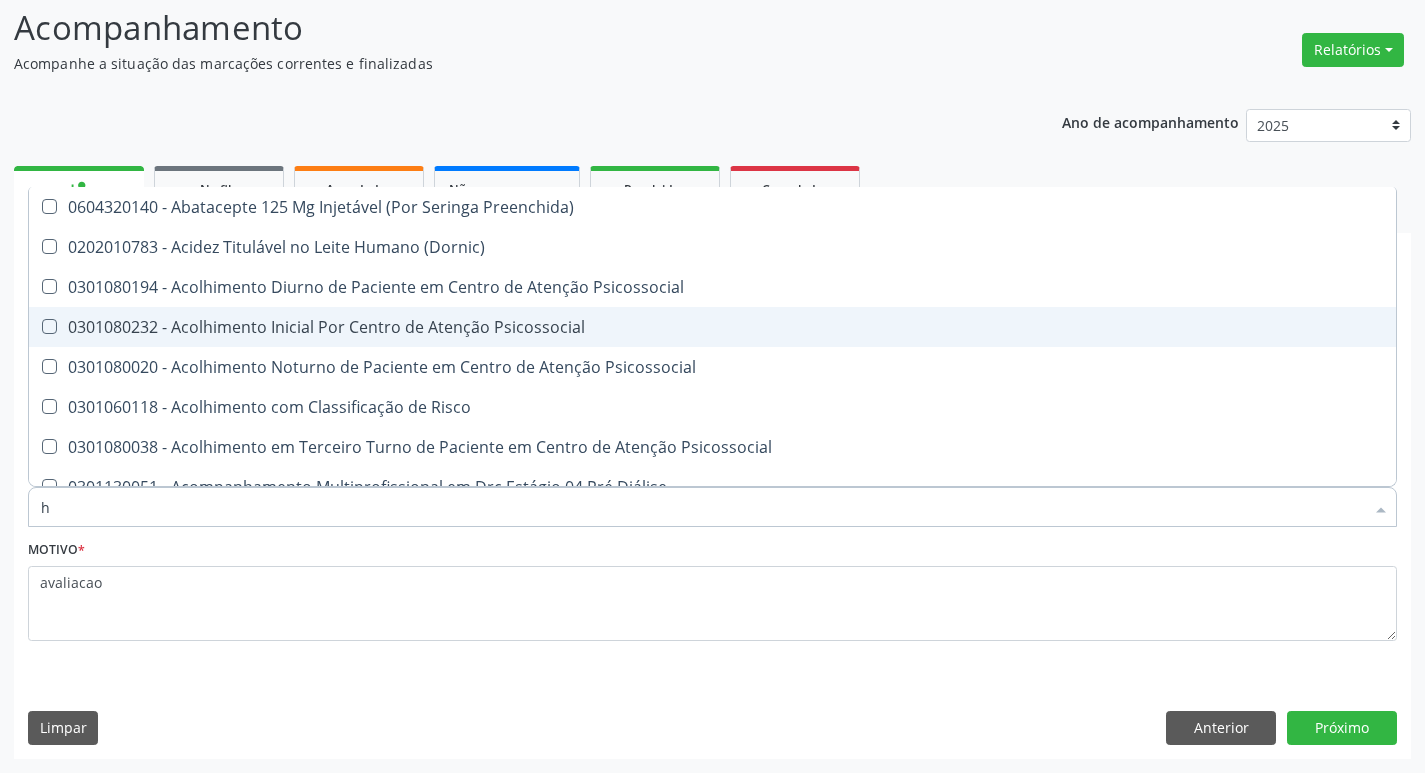 type on "HEMOGLOBINA G" 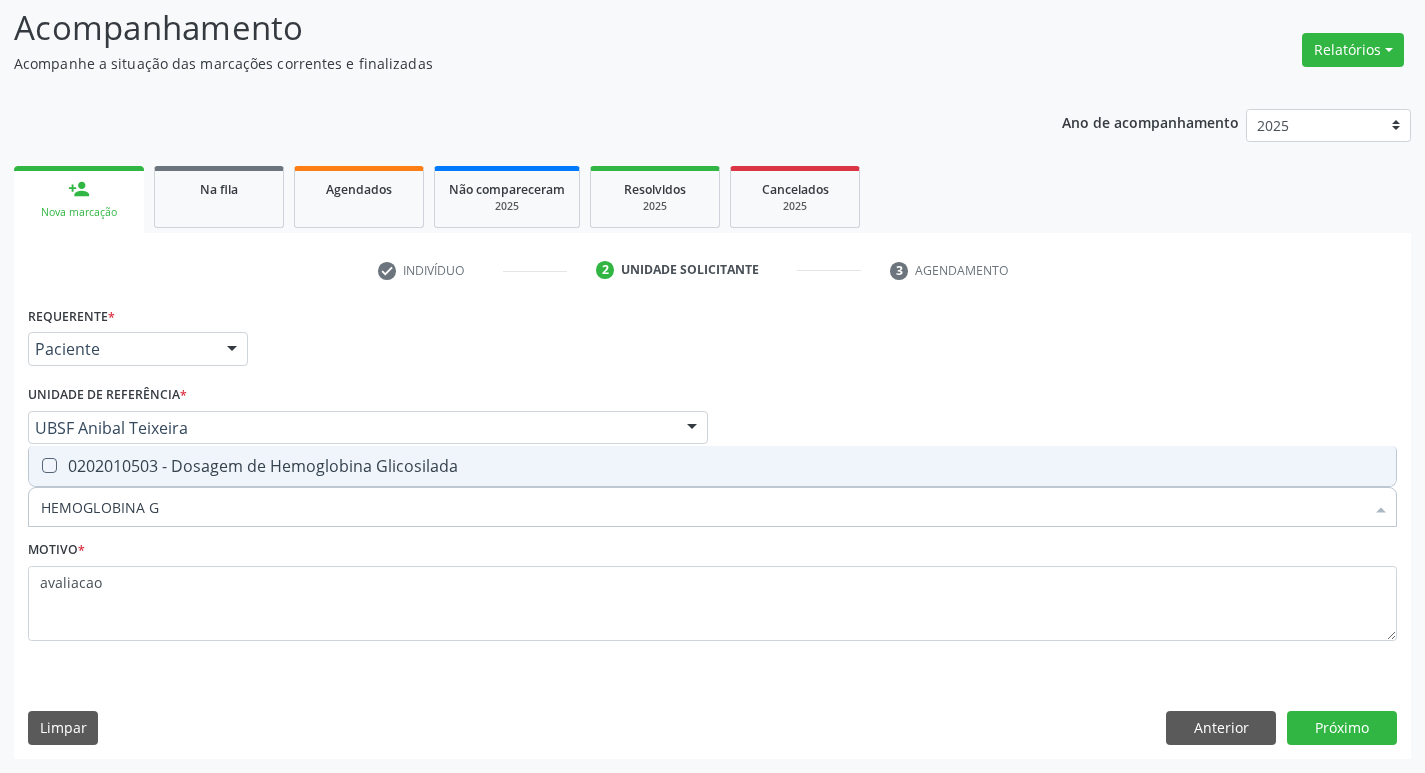 click on "Desfazer seleção
0202010503 - Dosagem de Hemoglobina Glicosilada
Nenhum resultado encontrado para: " HEMOGLOBINA G  "
Não há nenhuma opção para ser exibida." at bounding box center [712, 466] 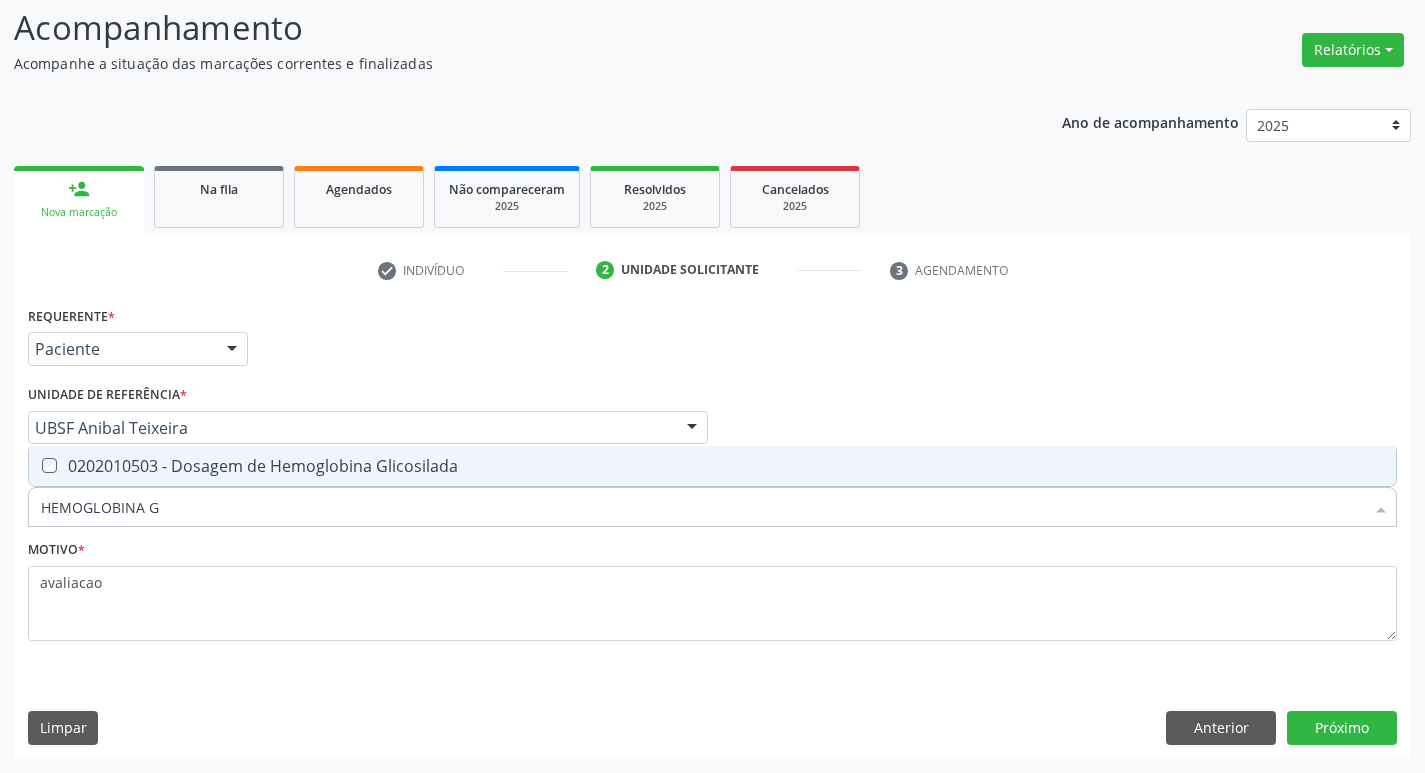 checkbox on "true" 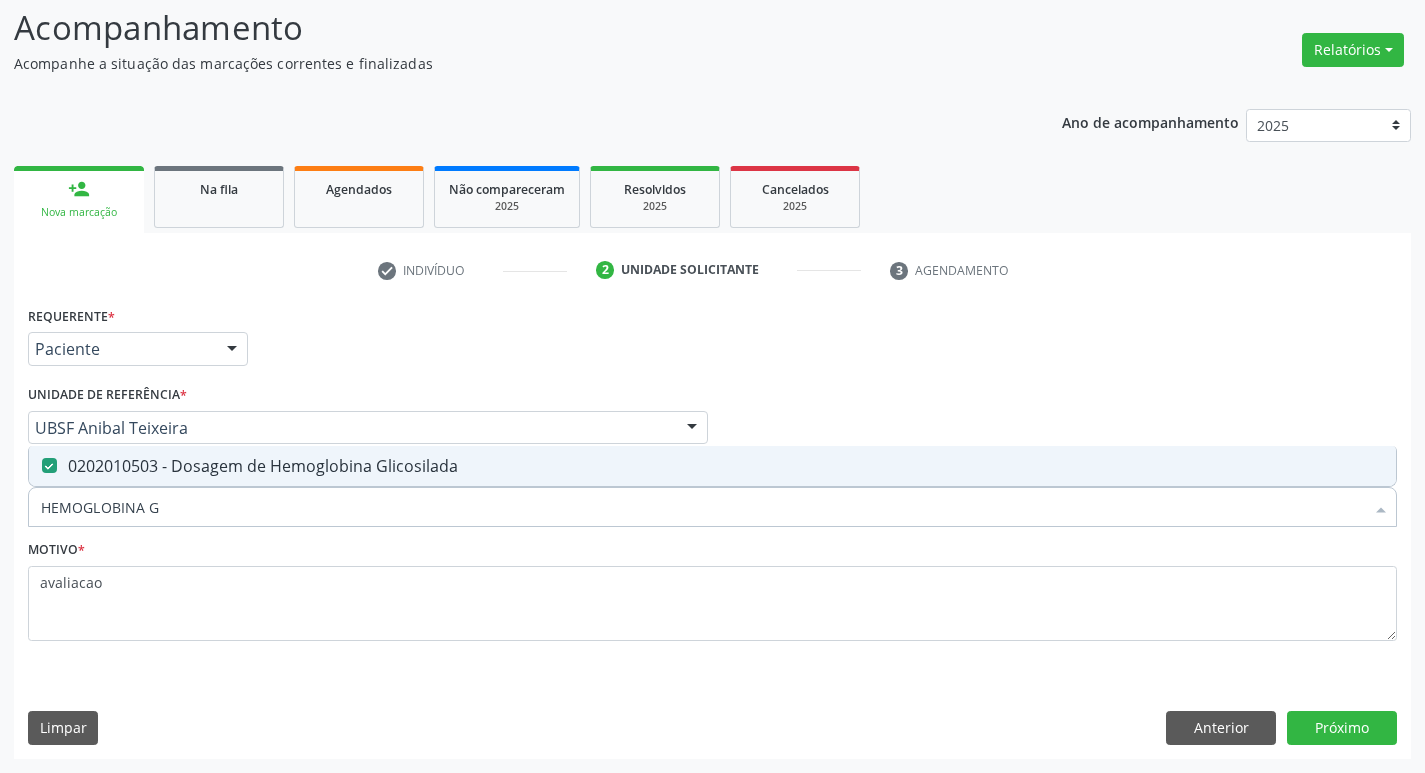 type on "HEMOGLOBINA" 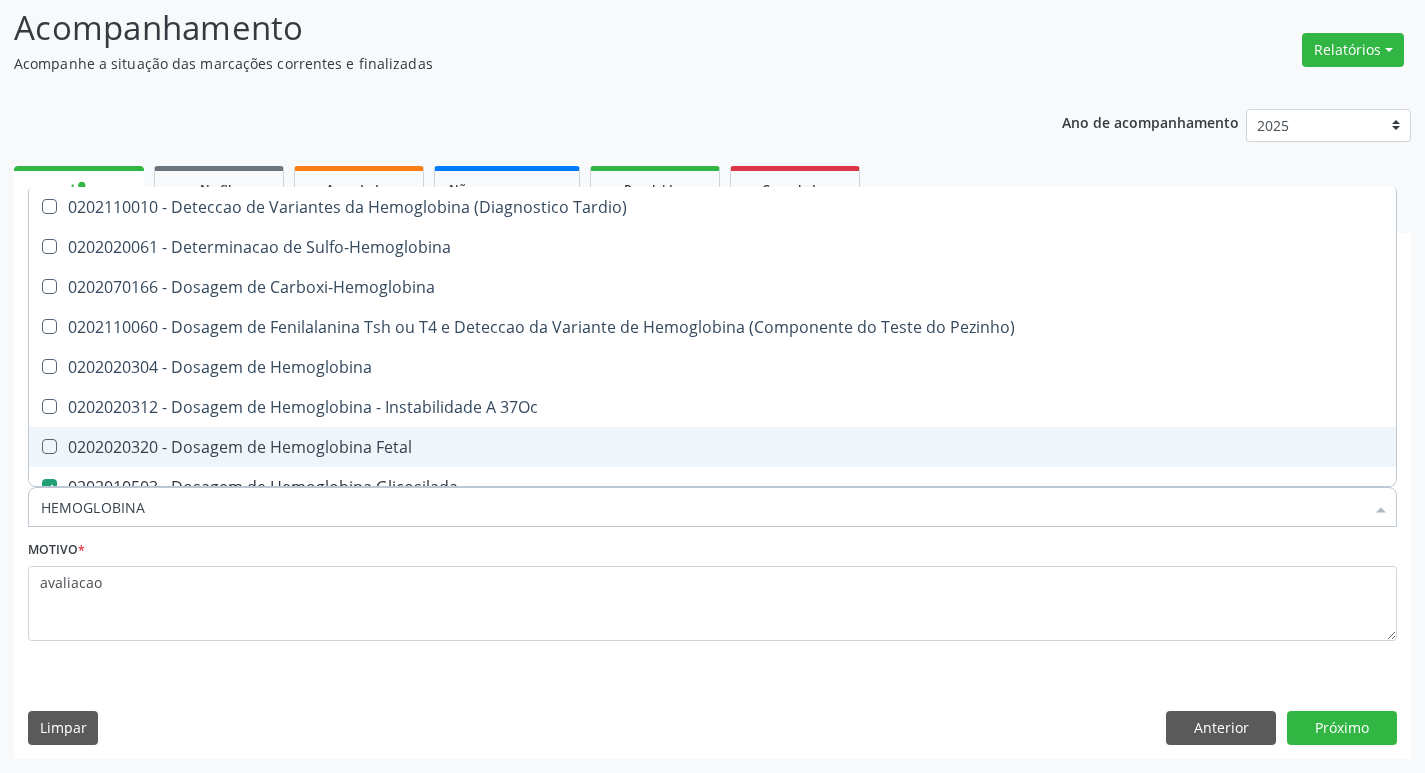 type on "HEMOGLOBIN" 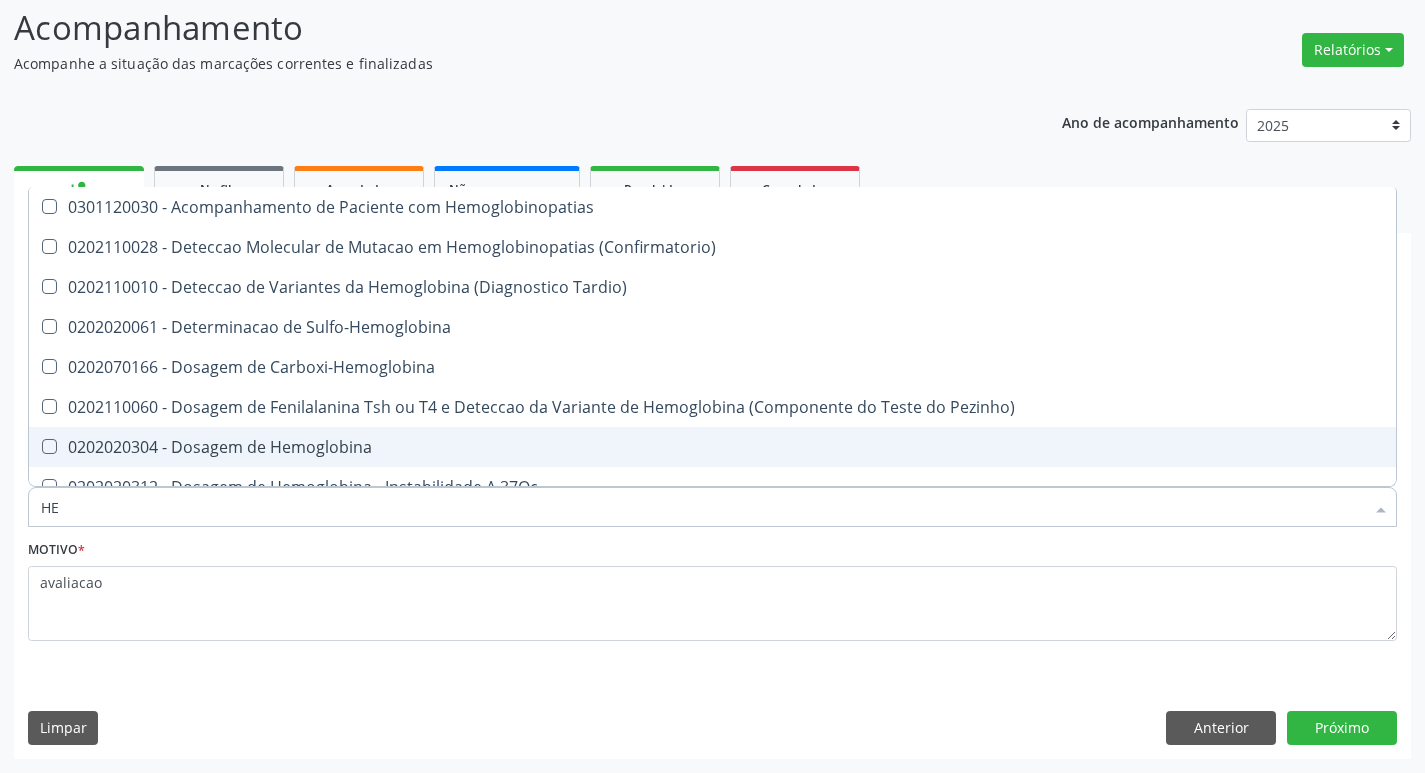 type on "H" 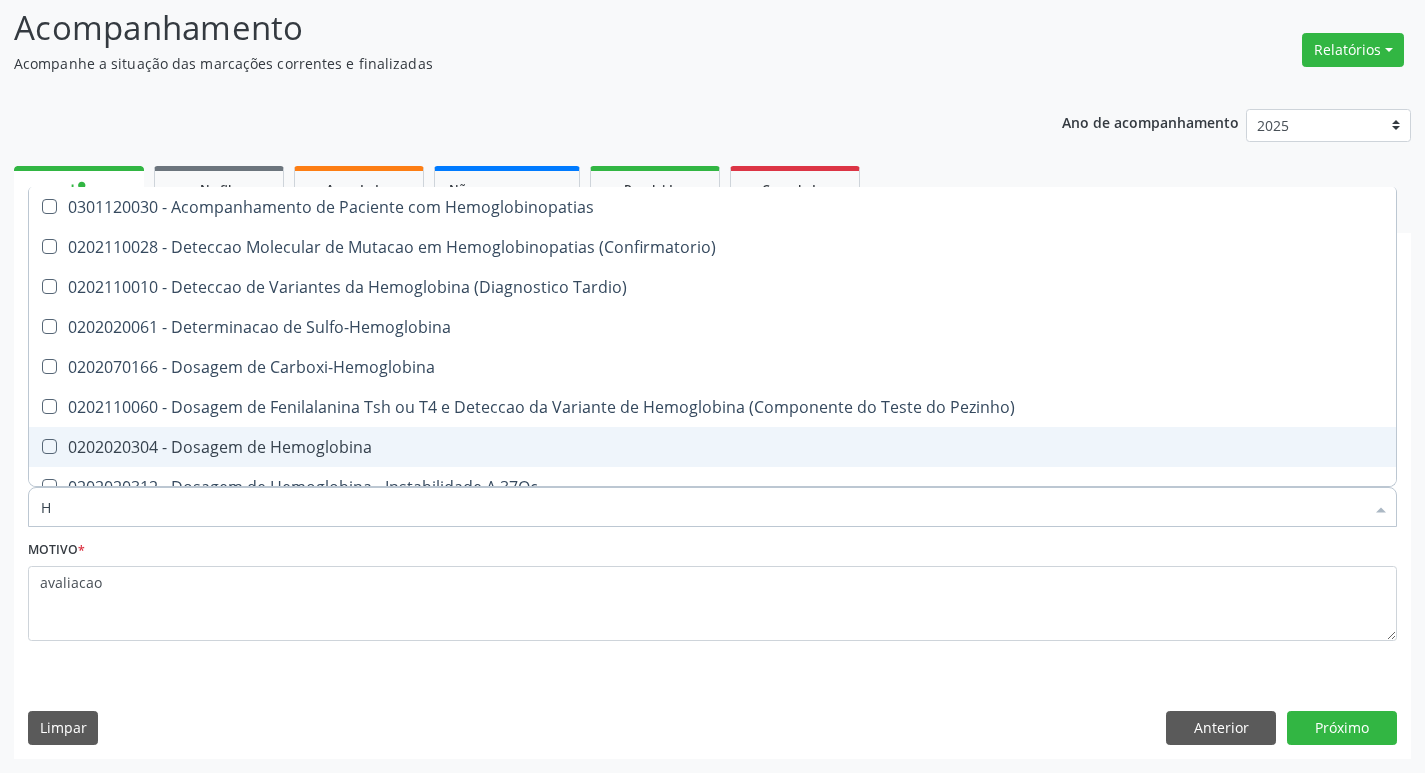 type 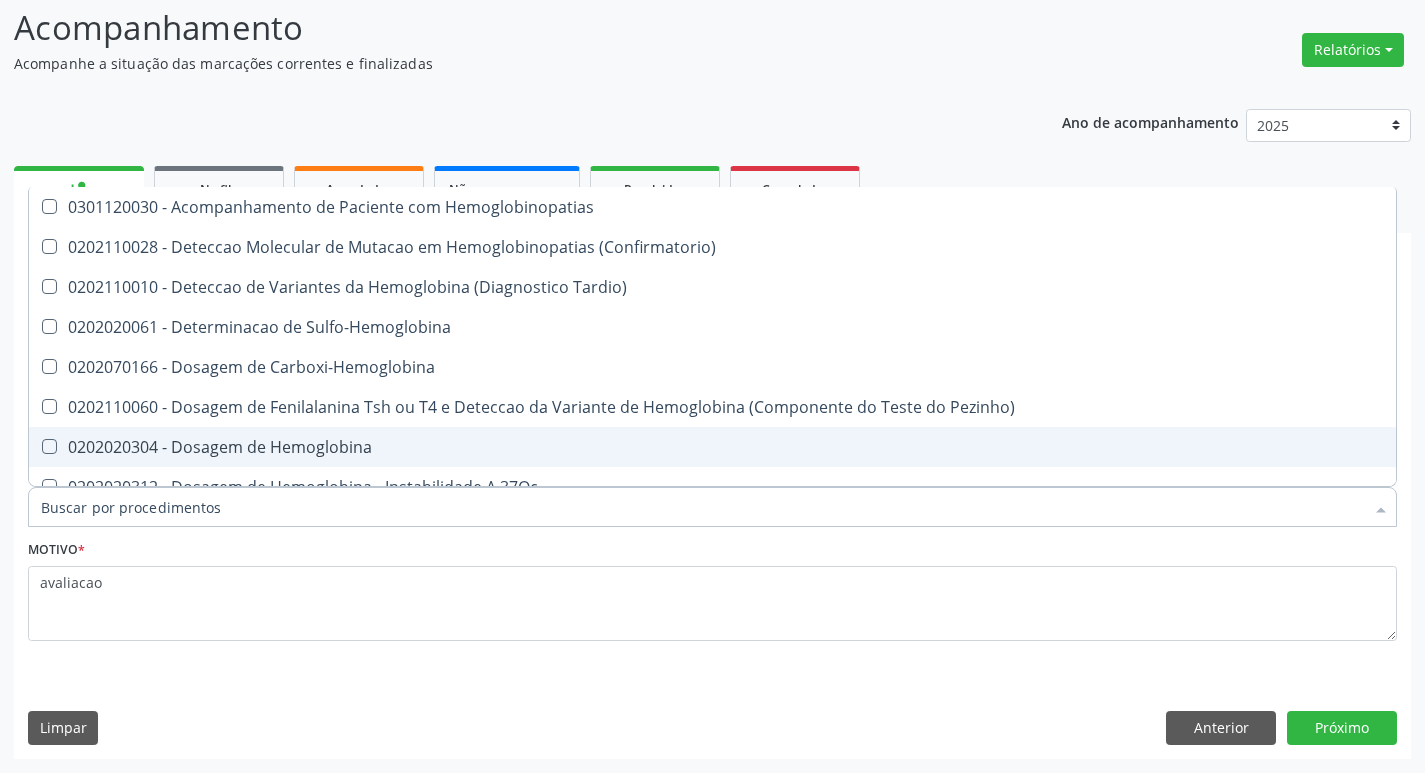 checkbox on "false" 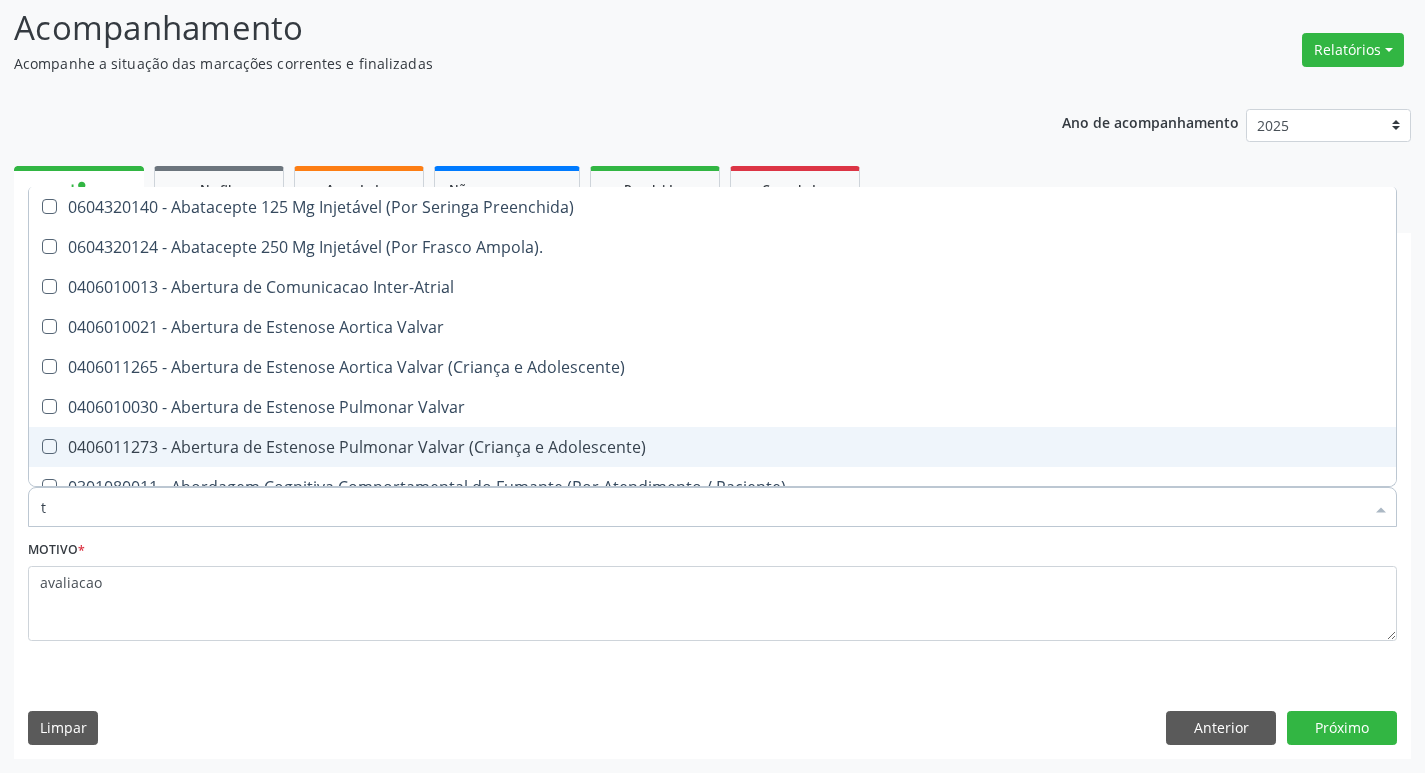 type on "tg" 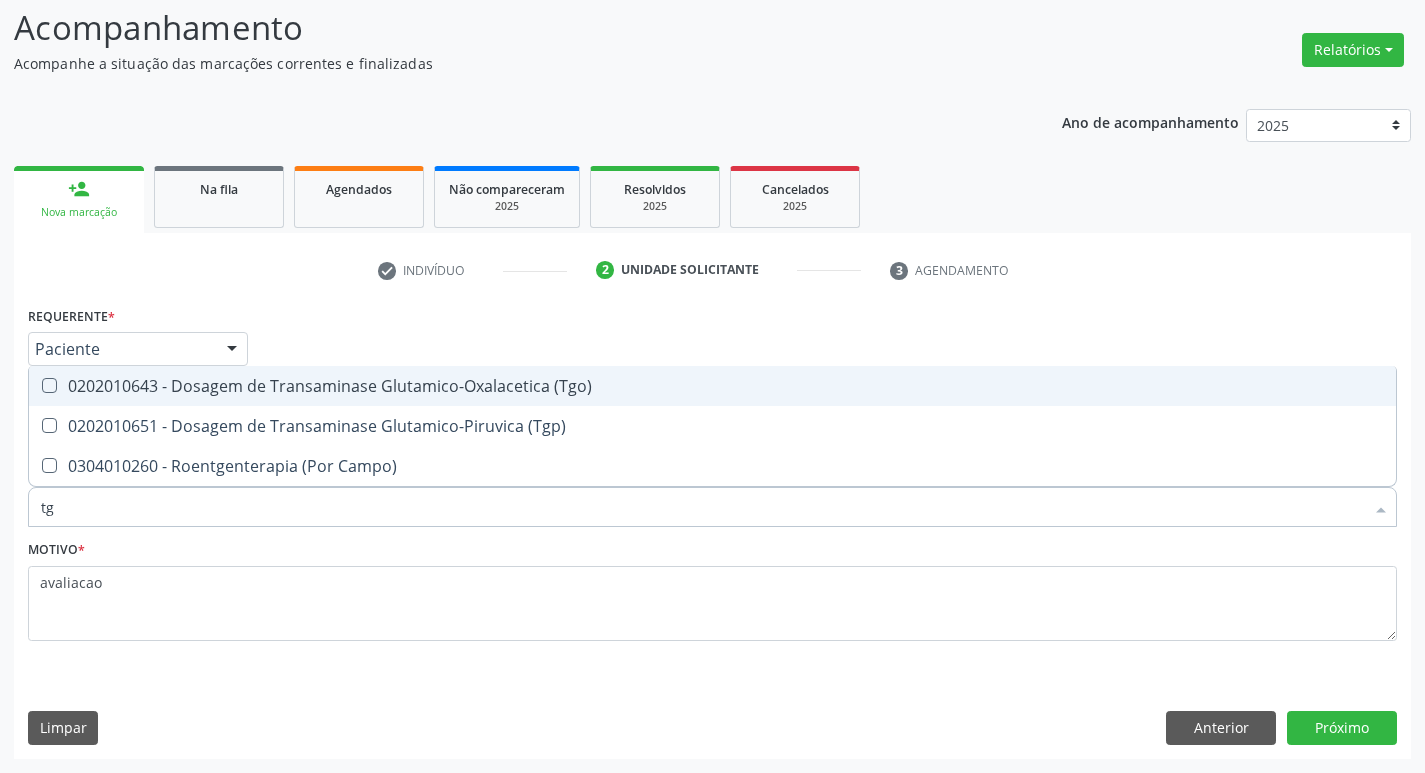 click on "0202010643 - Dosagem de Transaminase Glutamico-Oxalacetica (Tgo)" at bounding box center [712, 386] 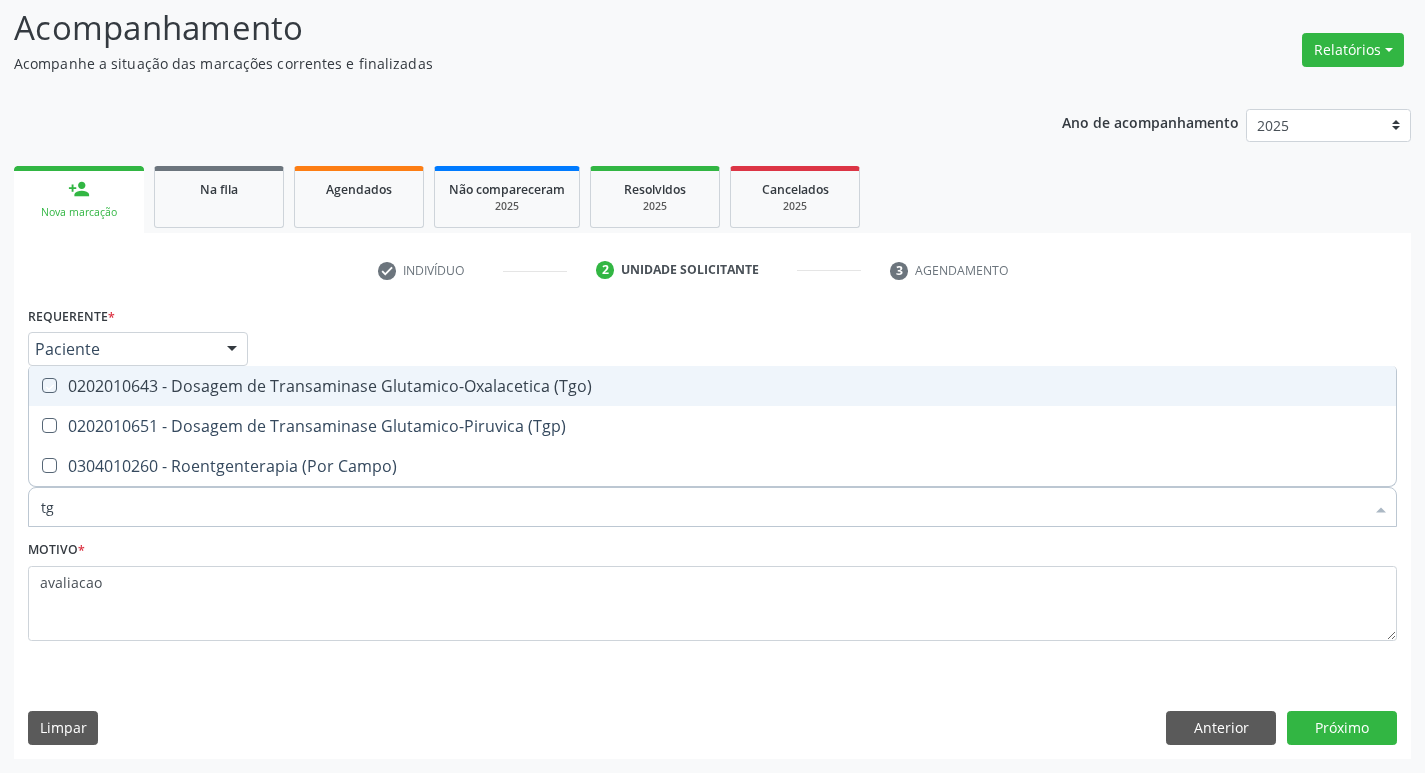 checkbox on "true" 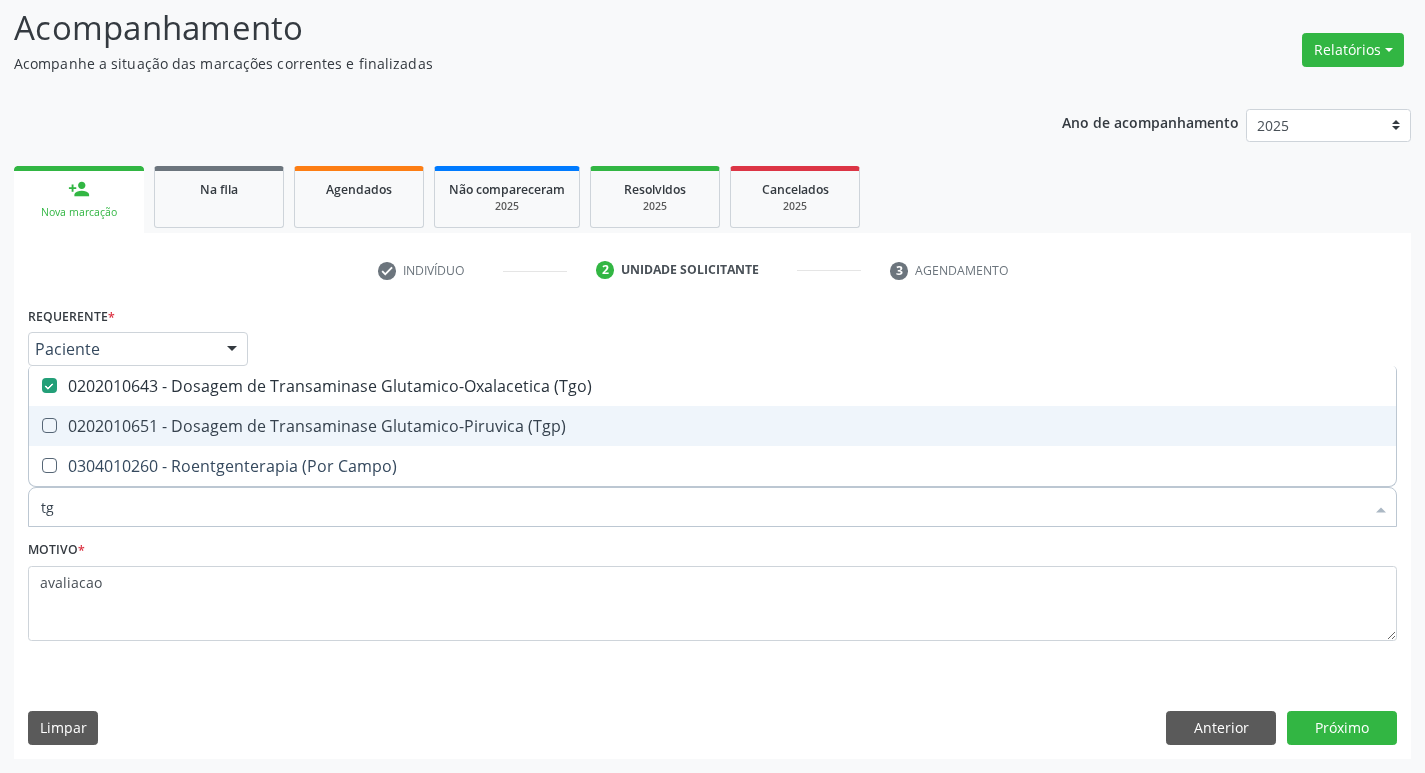 click on "0202010651 - Dosagem de Transaminase Glutamico-Piruvica (Tgp)" at bounding box center (712, 426) 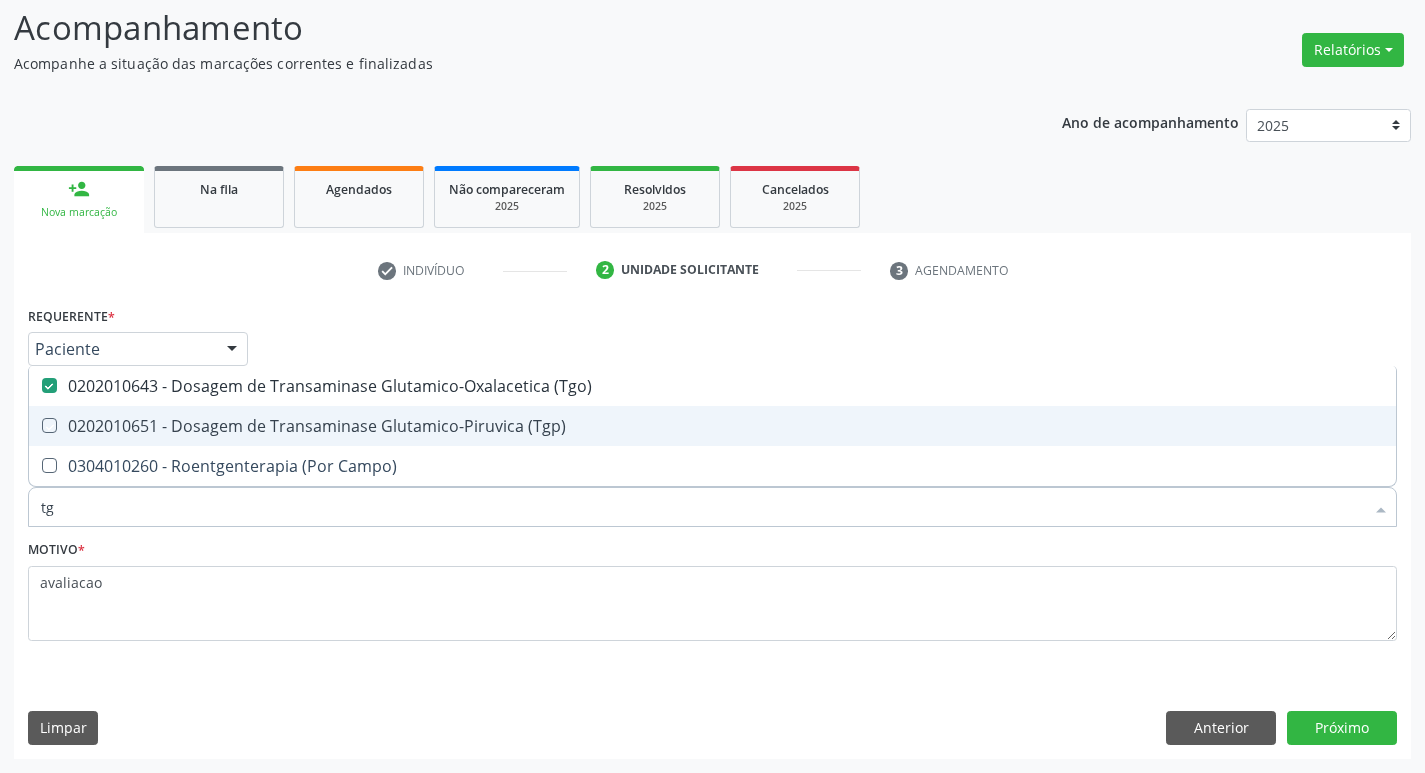 checkbox on "true" 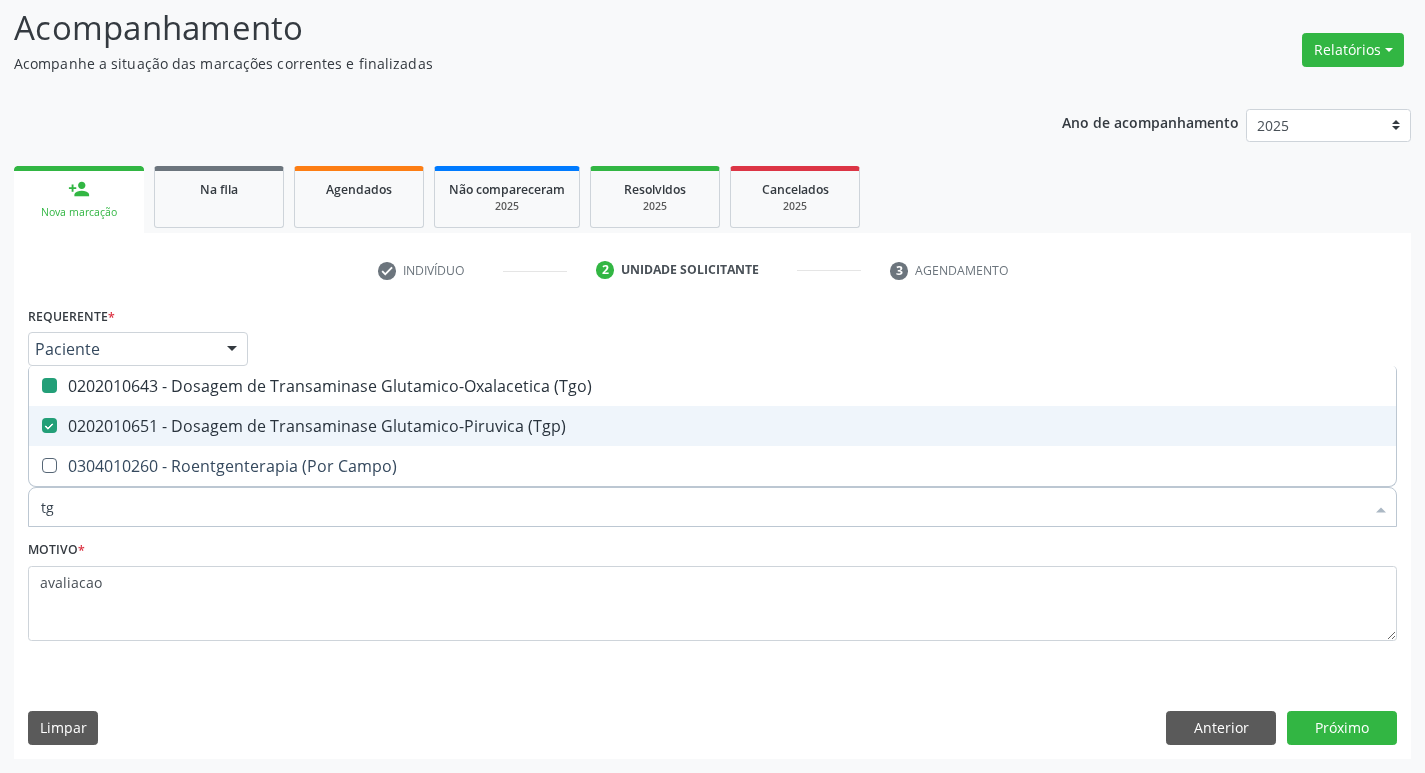type on "t" 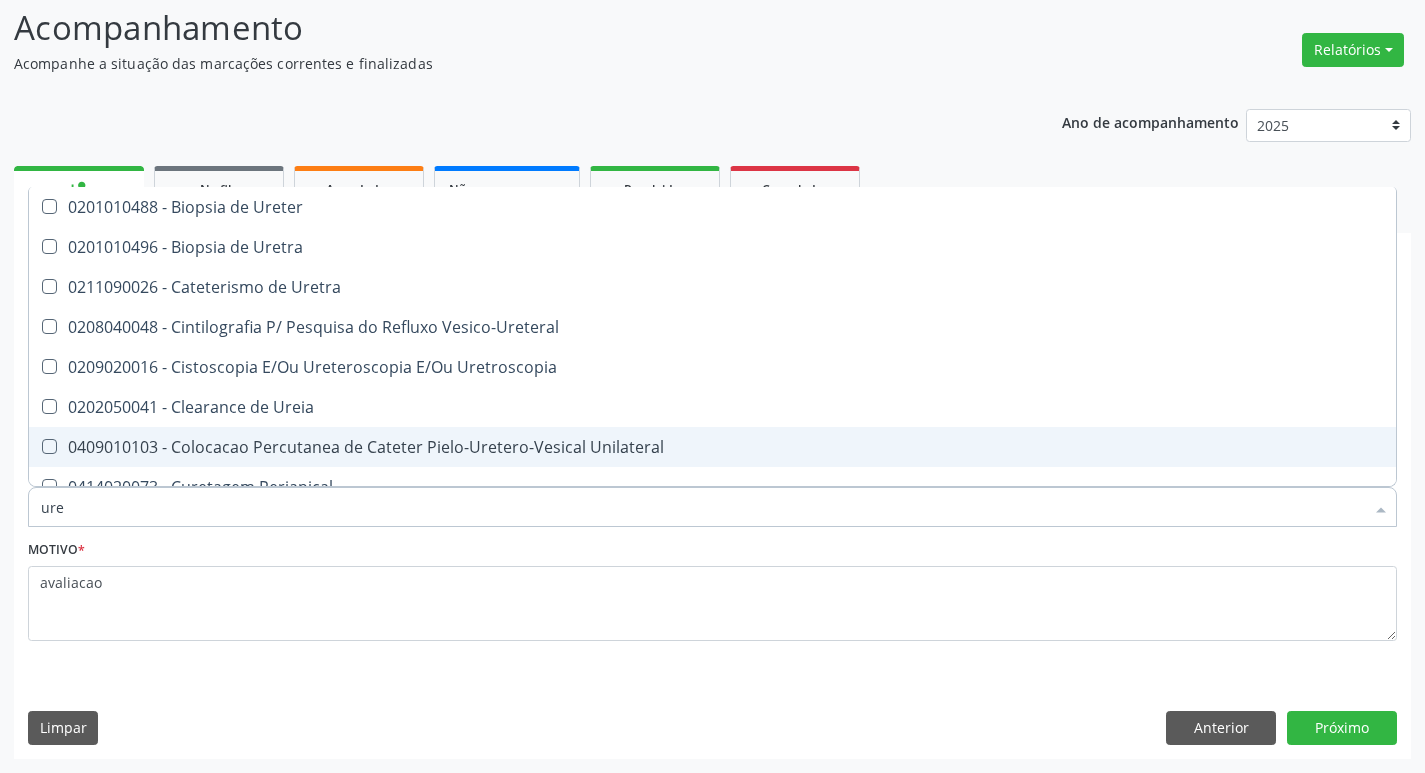 type on "urei" 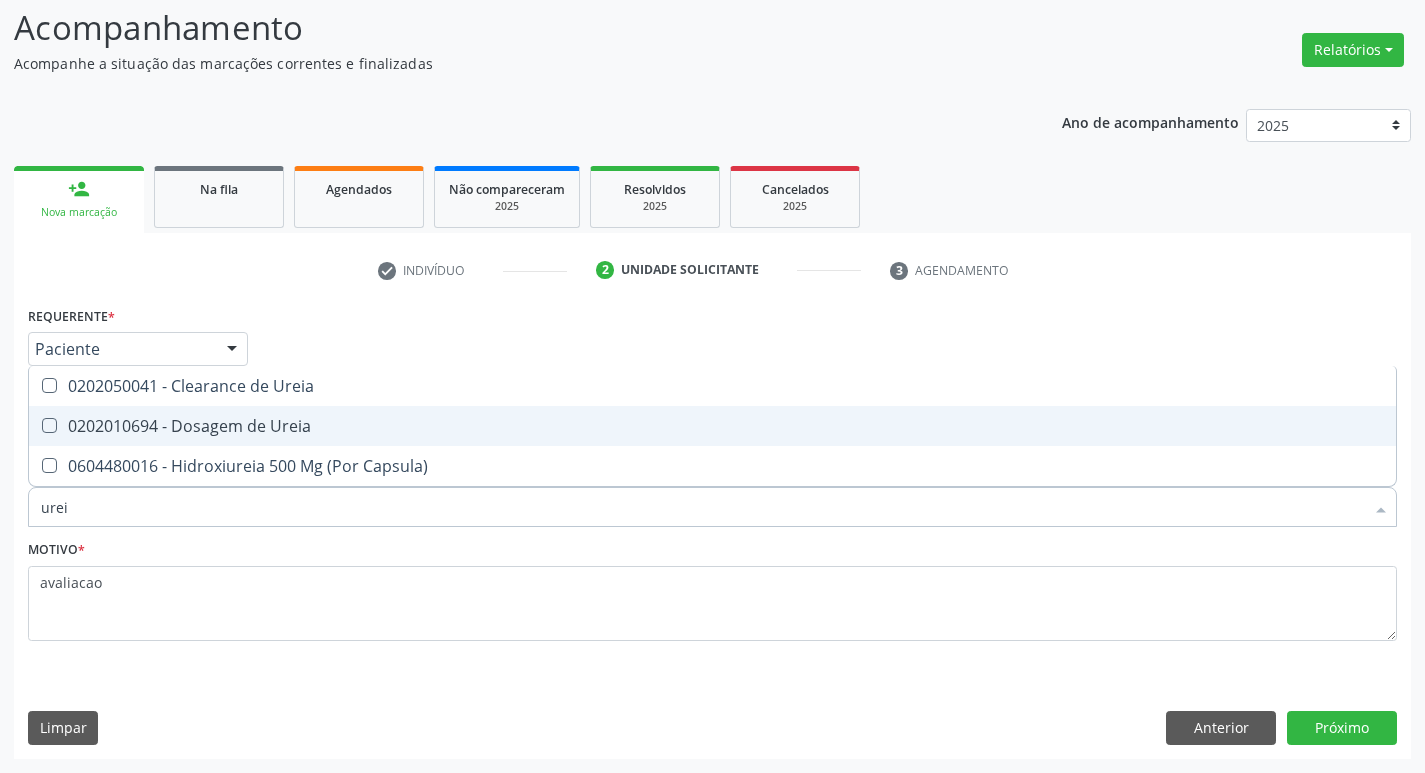click on "0202010694 - Dosagem de Ureia" at bounding box center (712, 426) 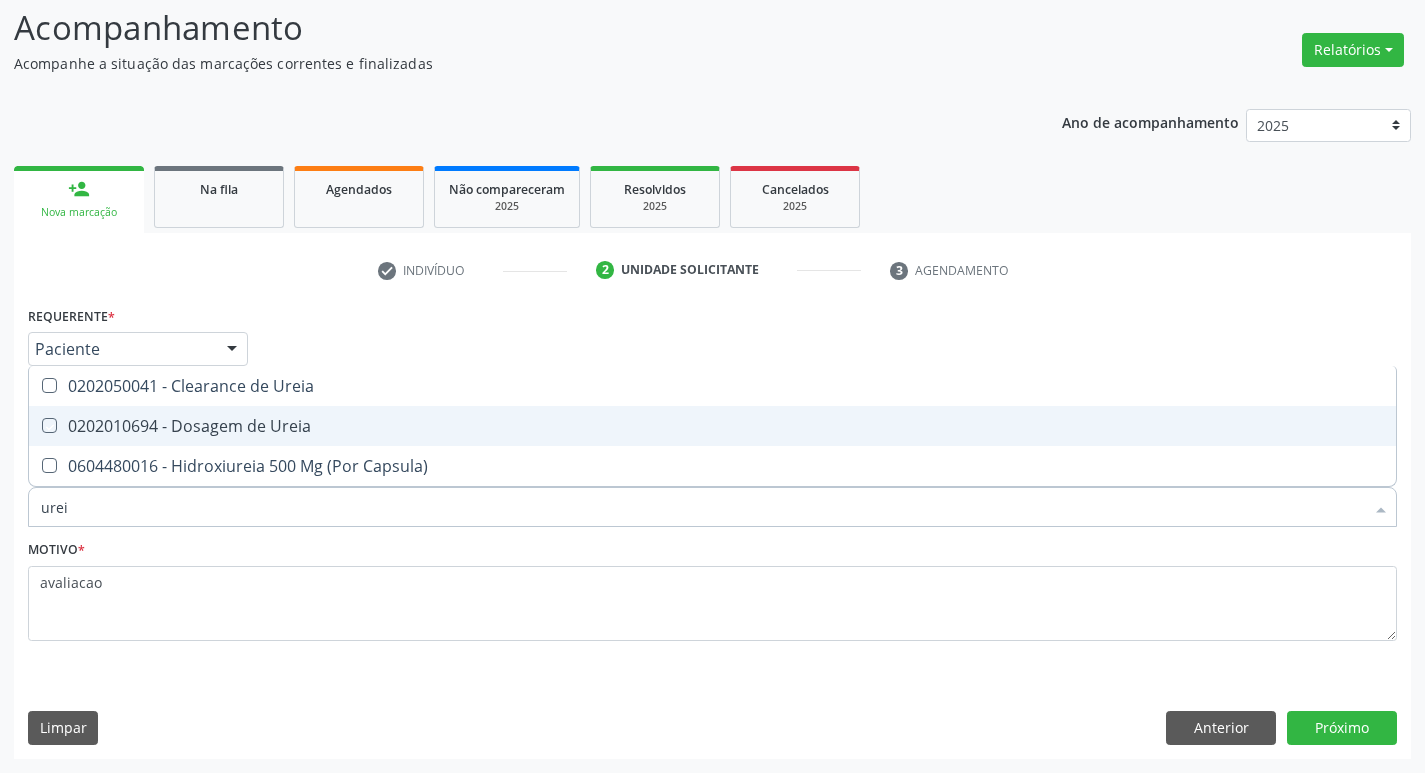 checkbox on "true" 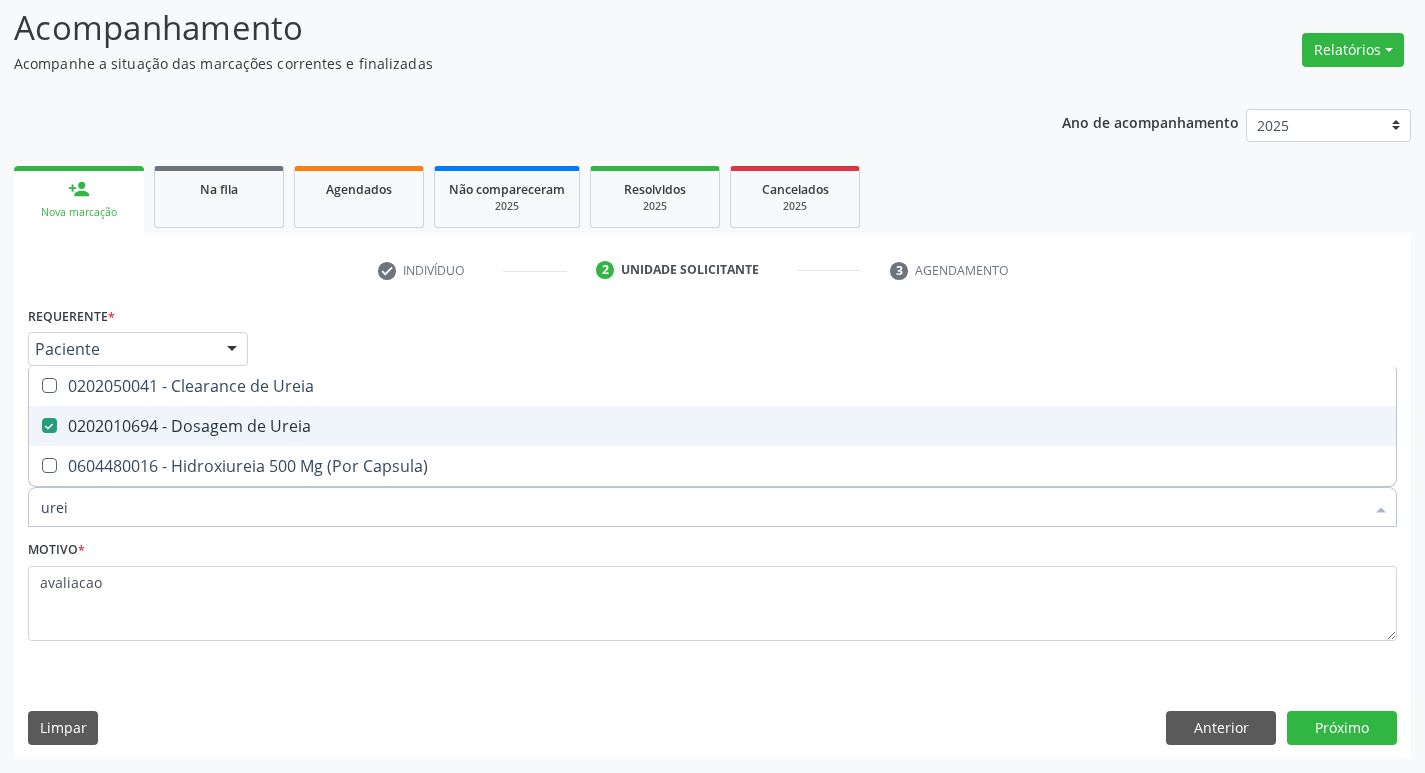 type on "ure" 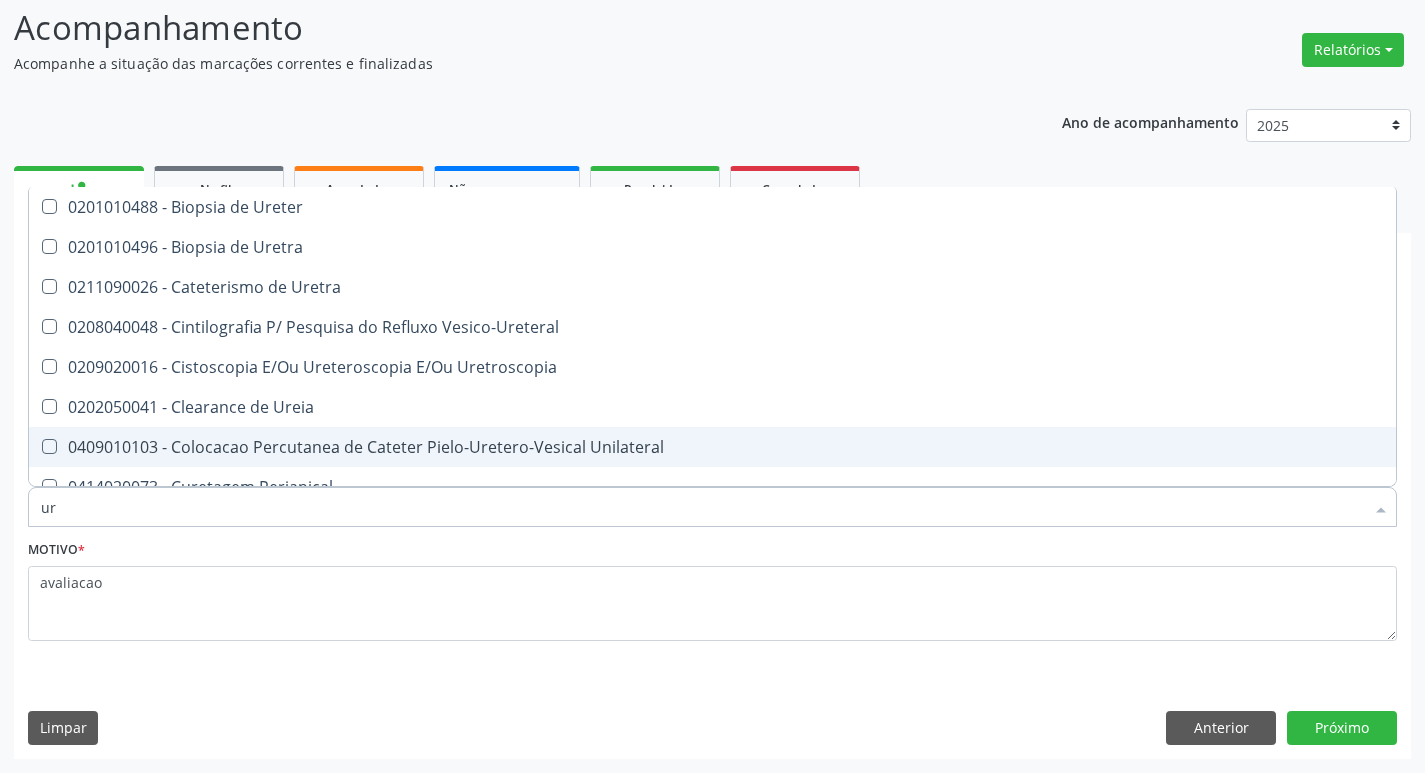 type on "u" 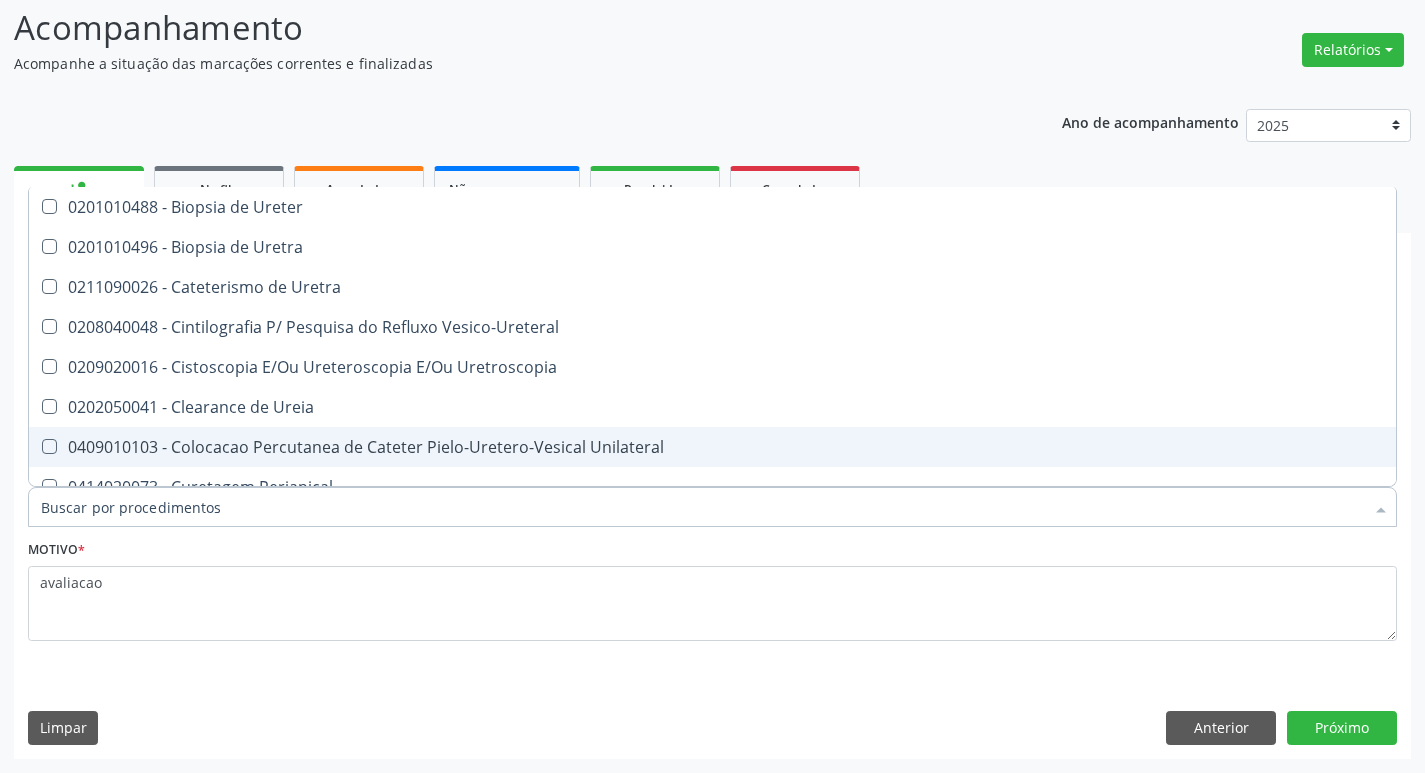 type on "c" 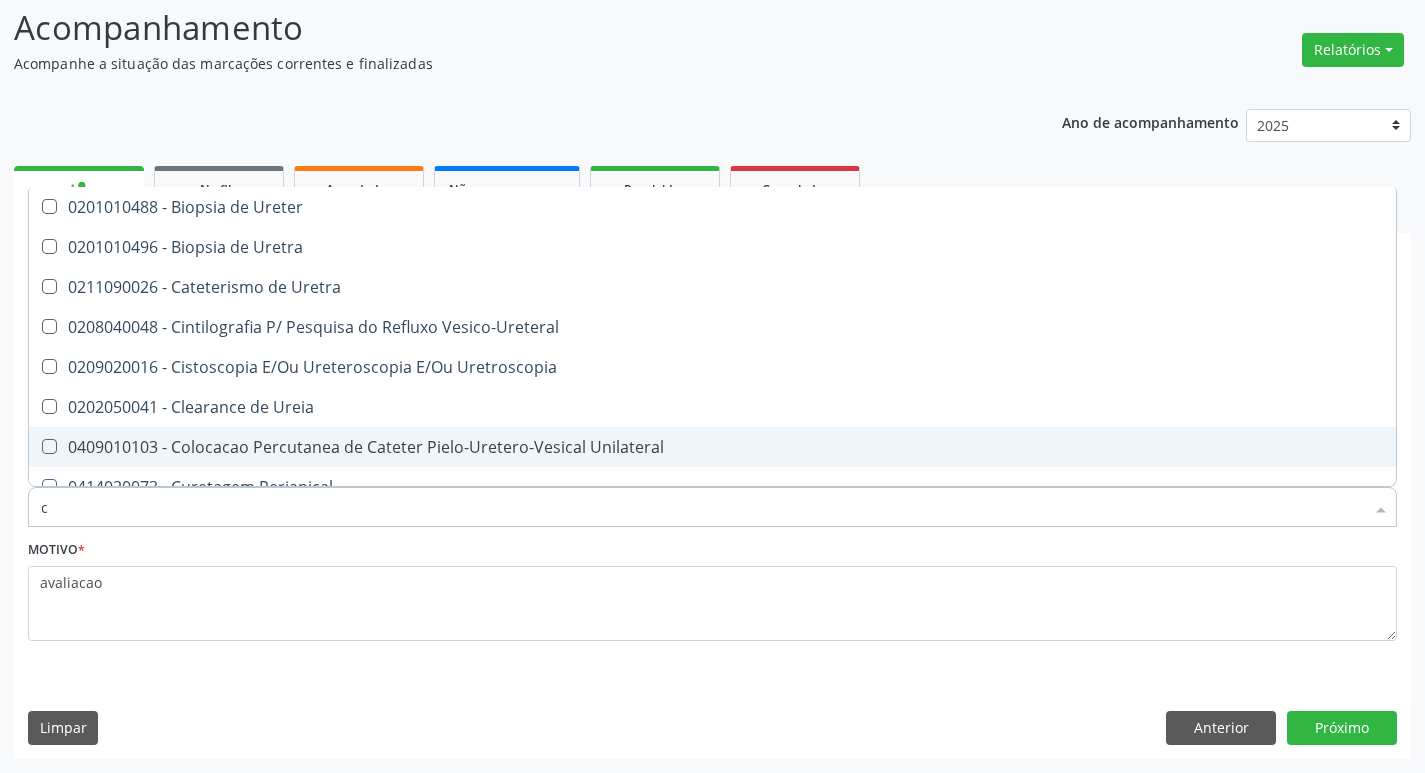 checkbox on "false" 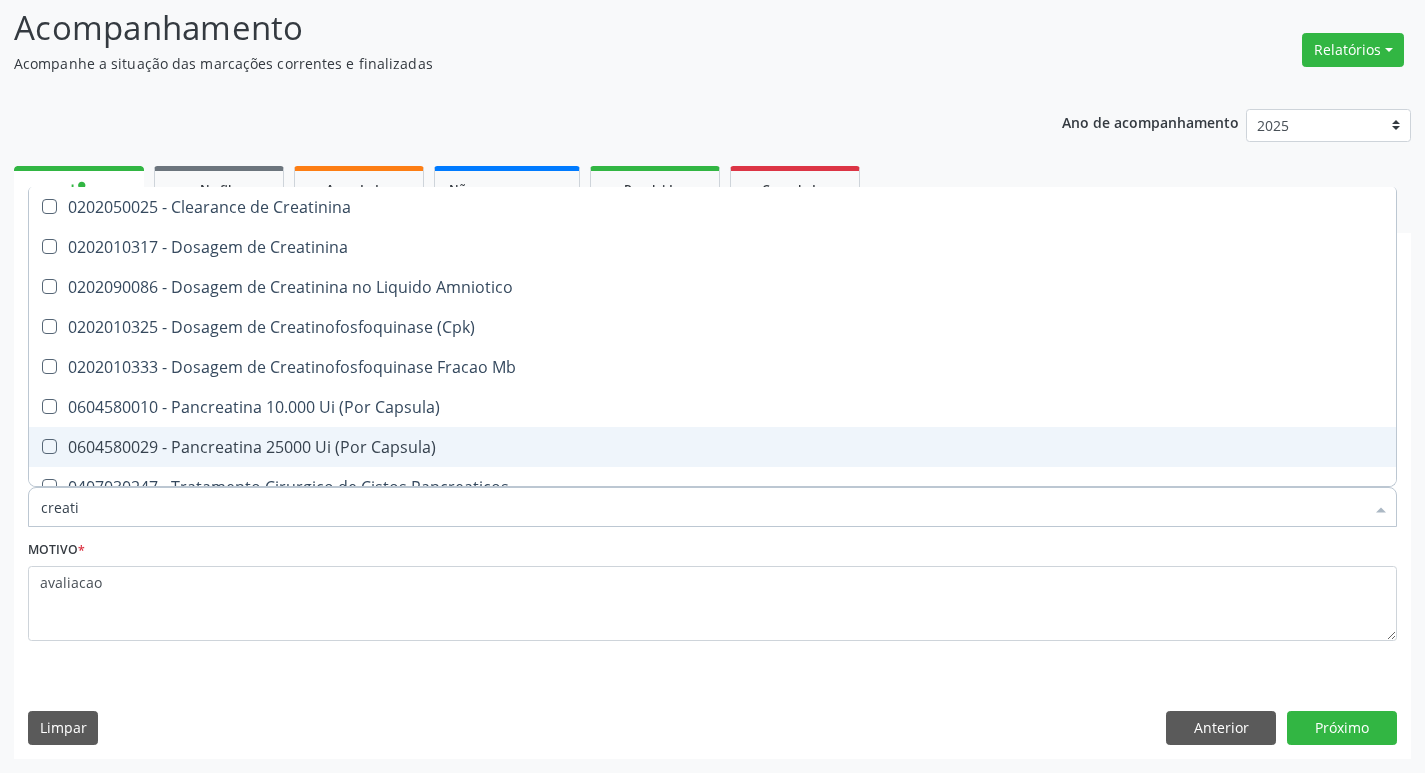 type on "creatin" 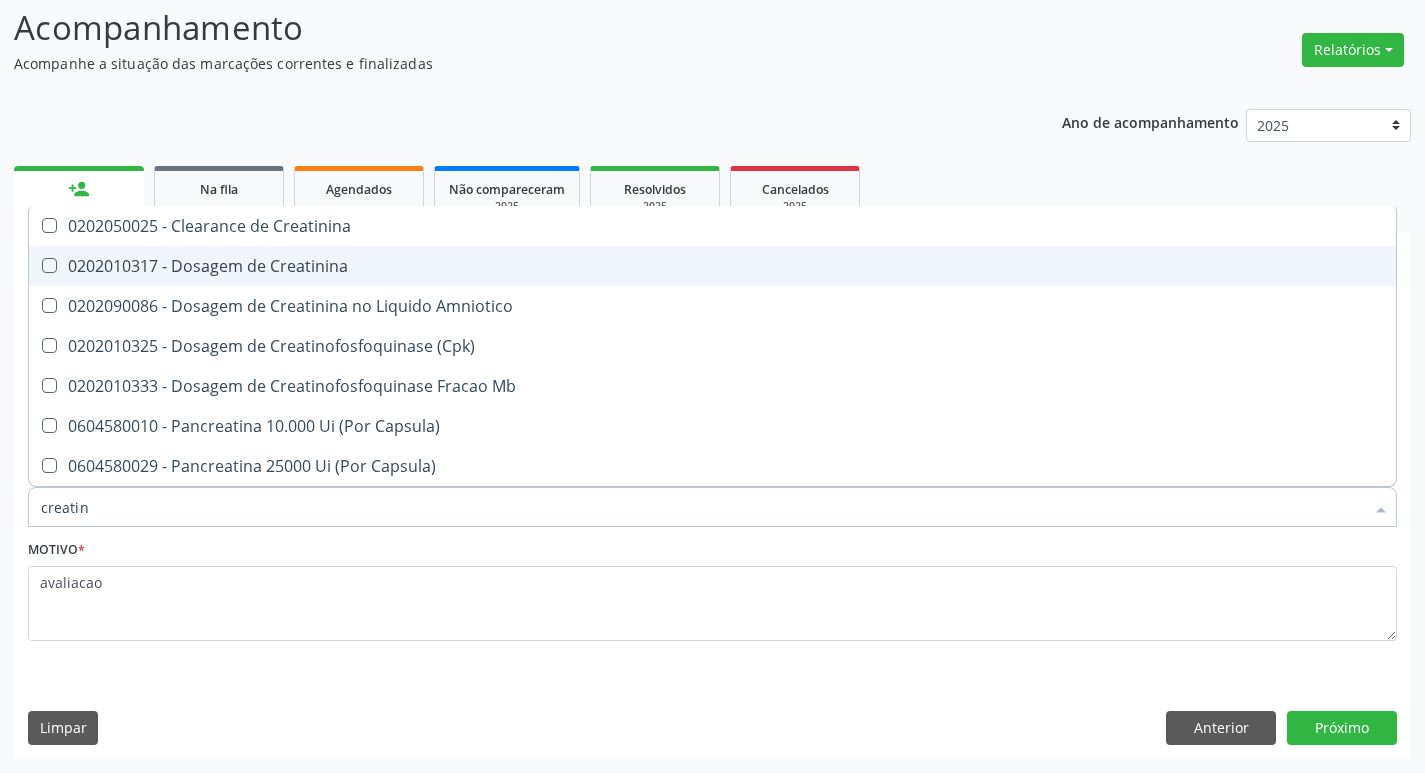 click on "0202010317 - Dosagem de Creatinina" at bounding box center [712, 266] 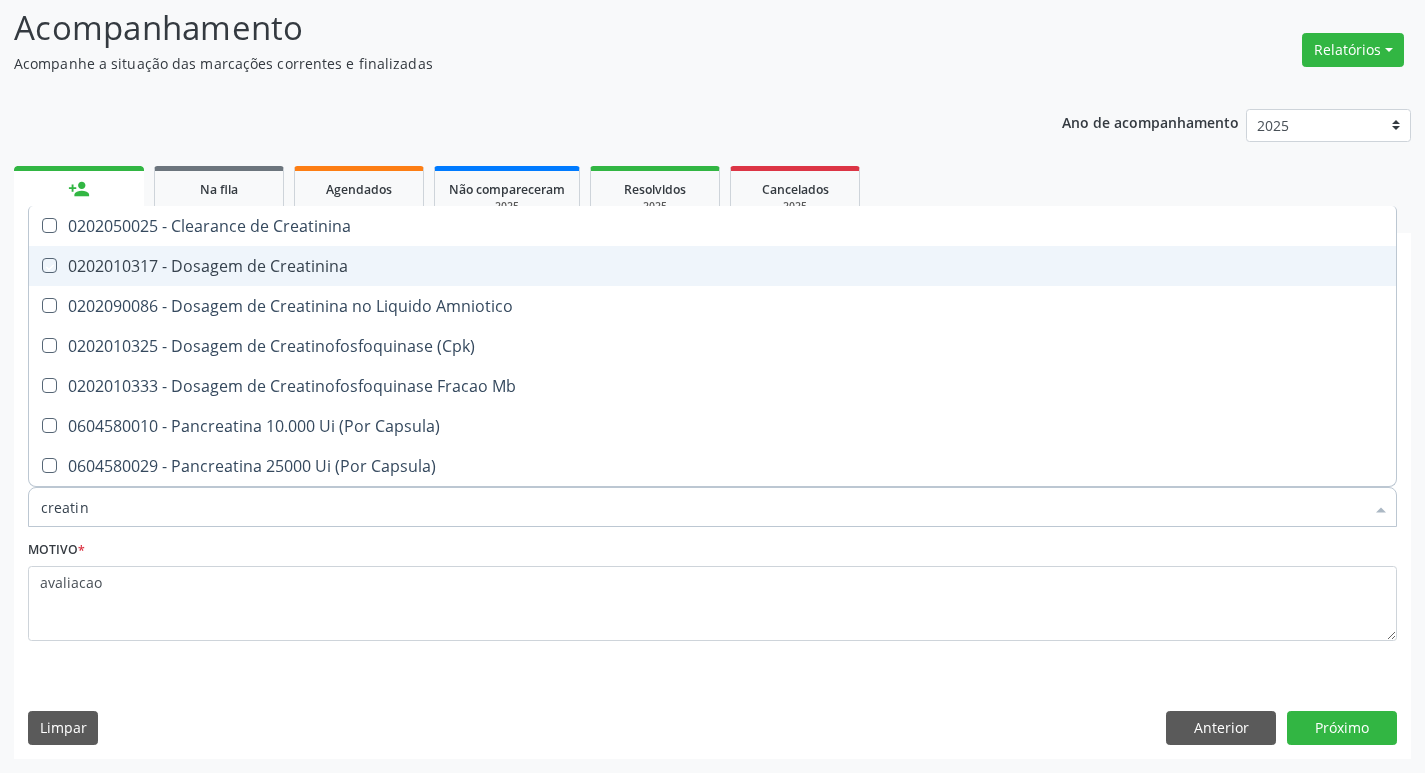 checkbox on "true" 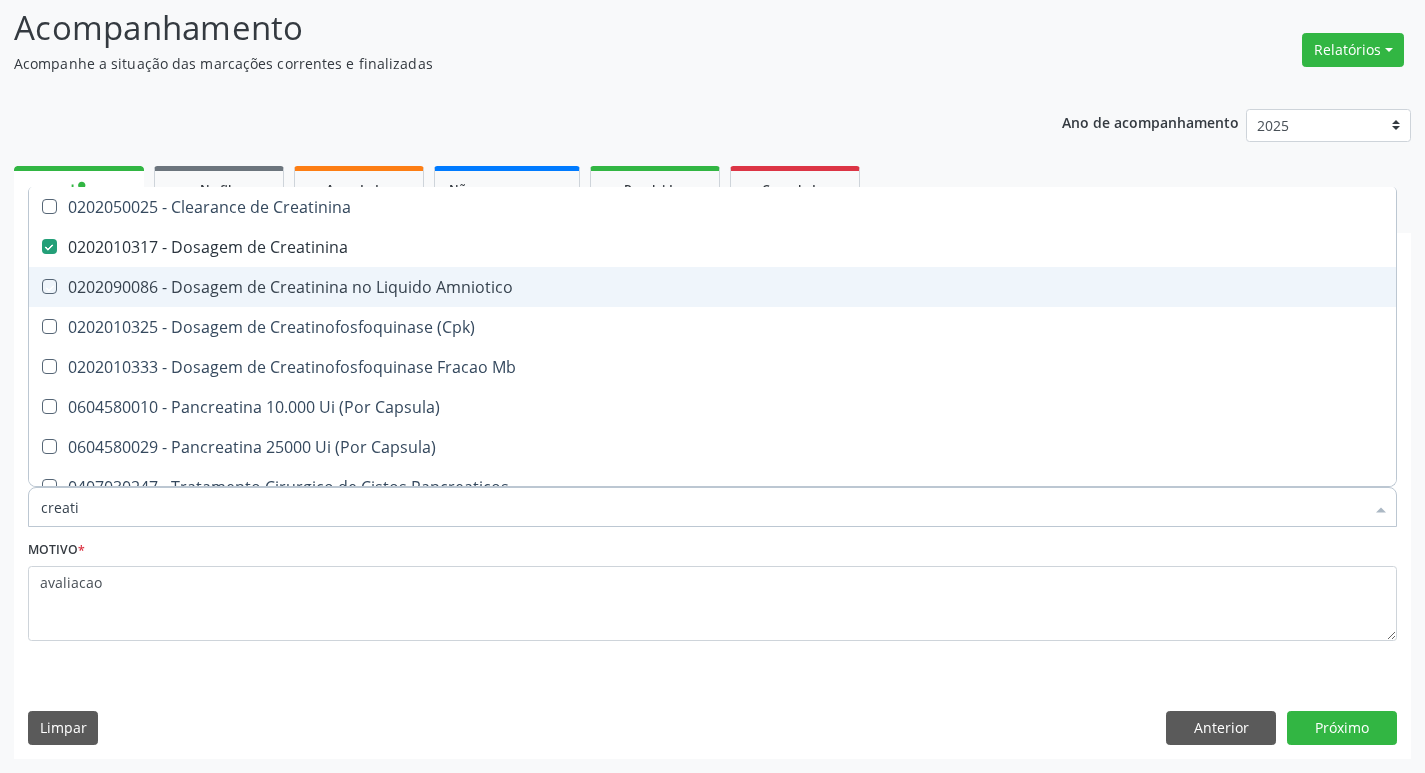 type on "creat" 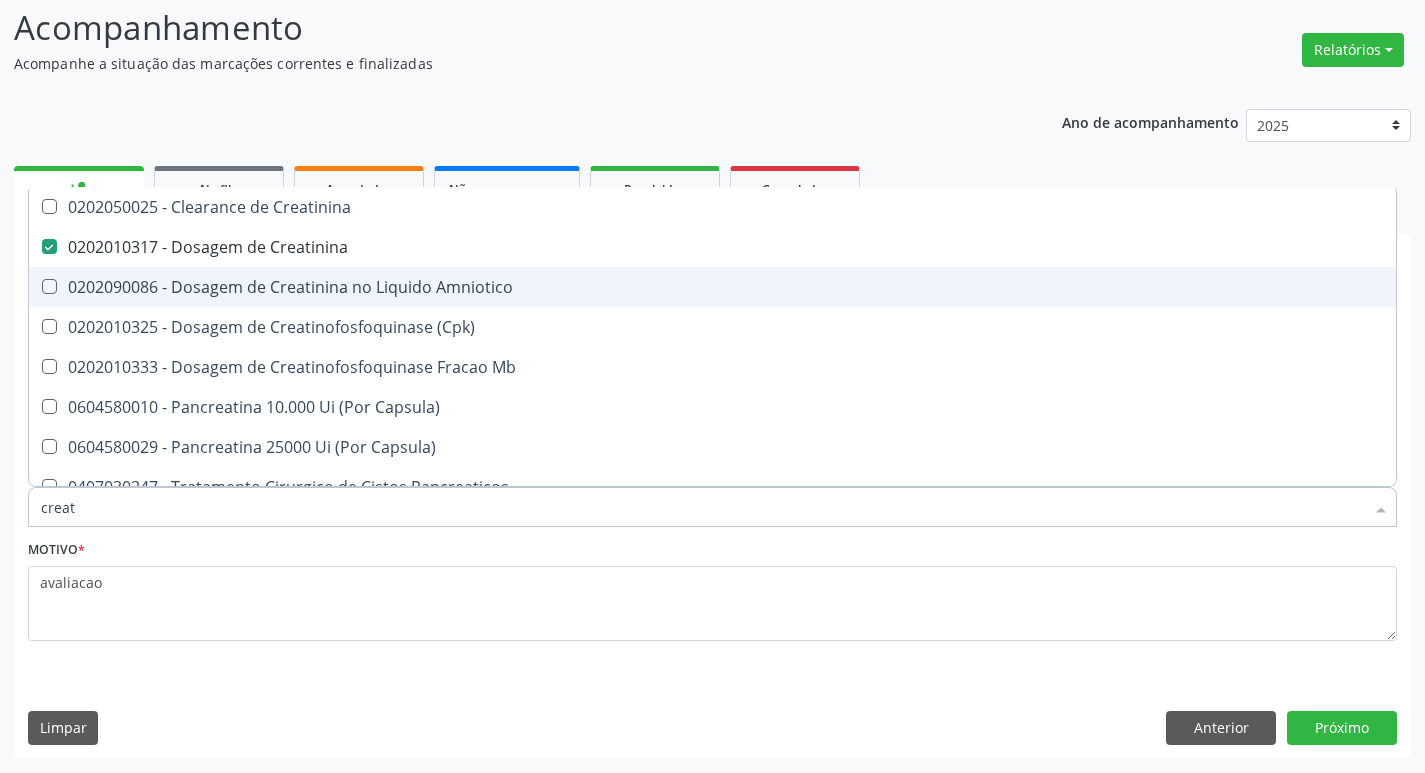 checkbox on "false" 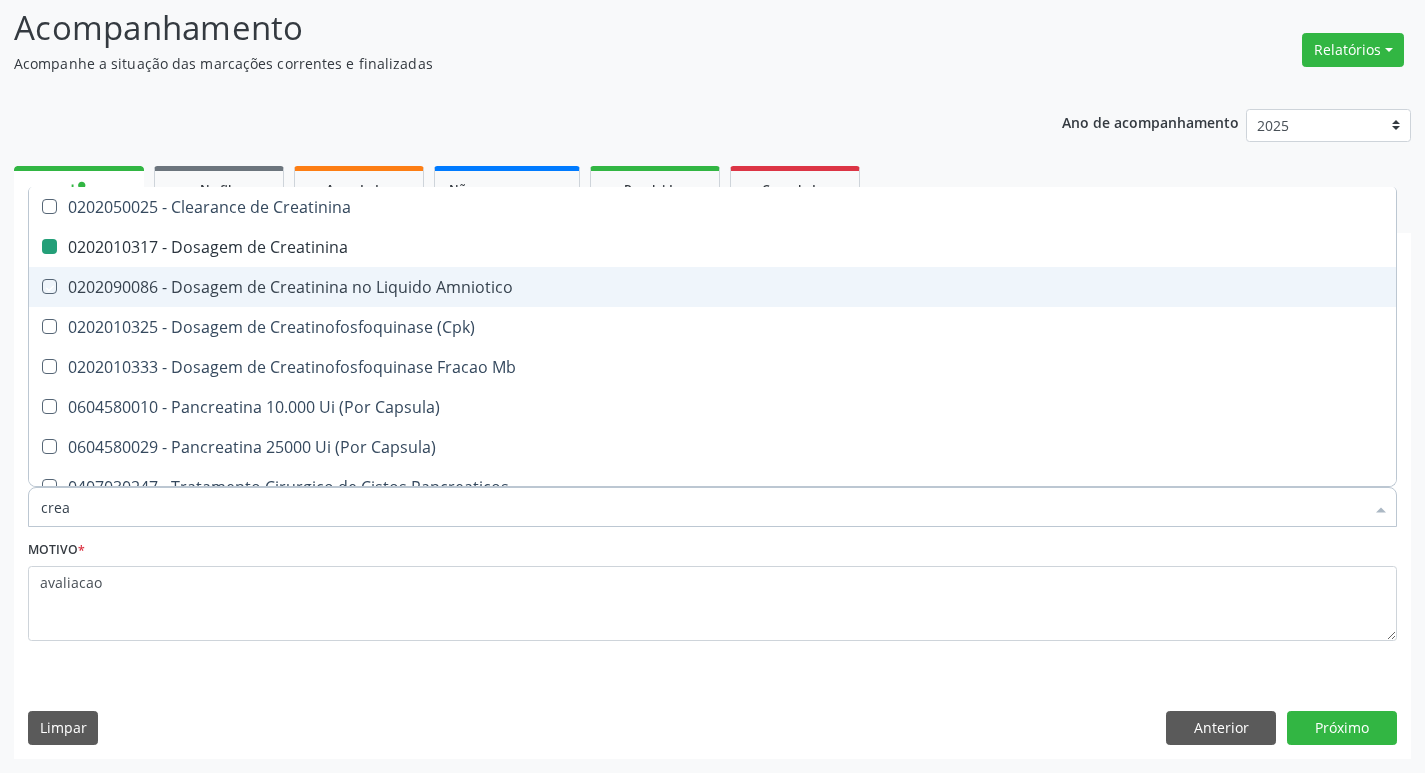 type on "cre" 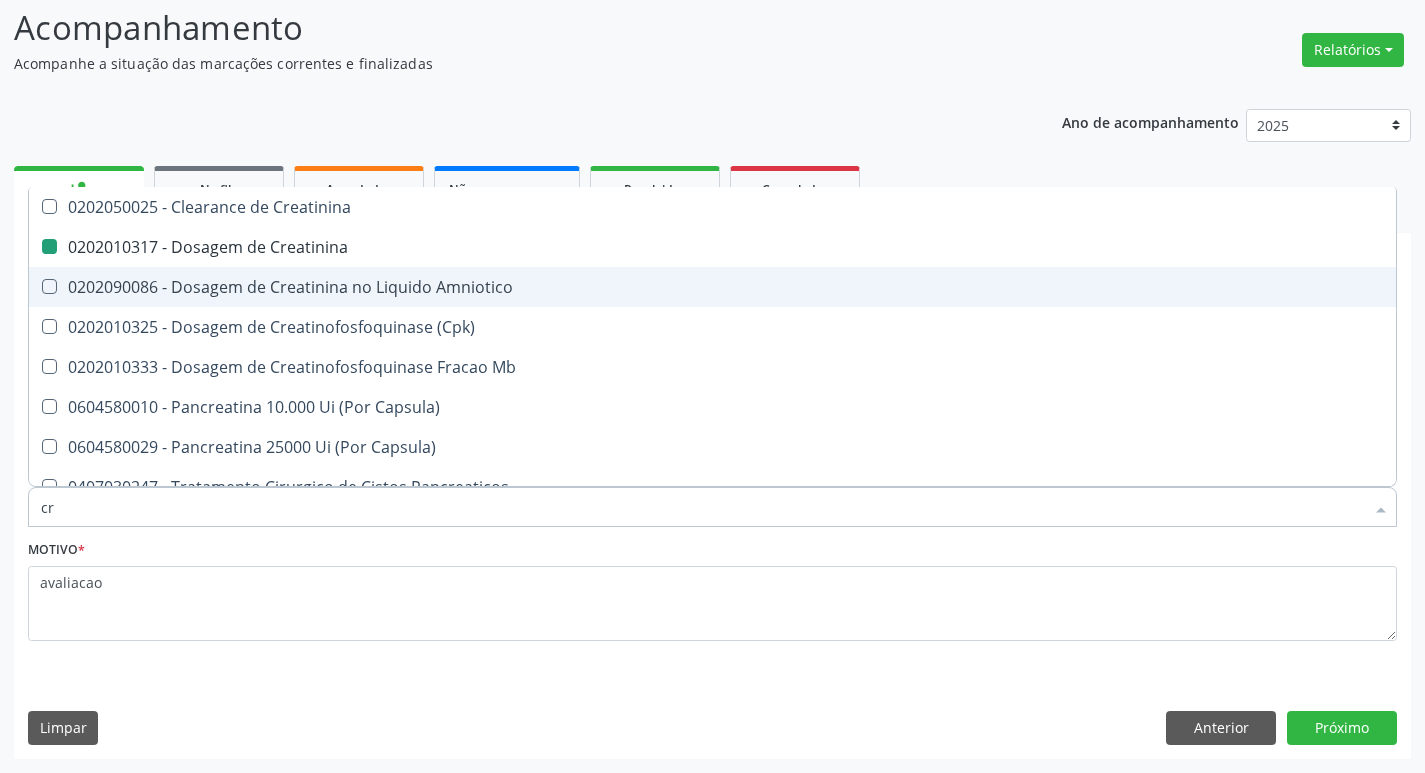 type on "c" 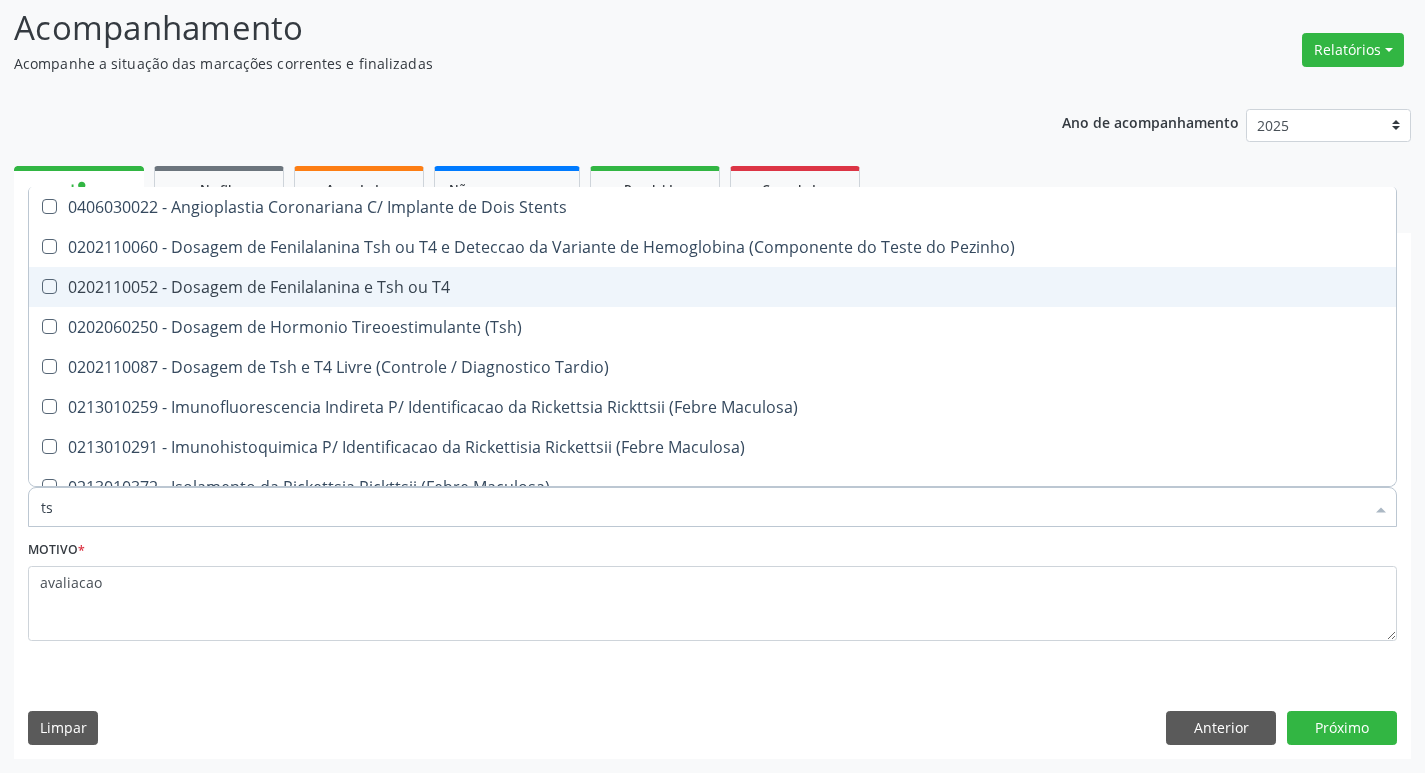 type on "tsh" 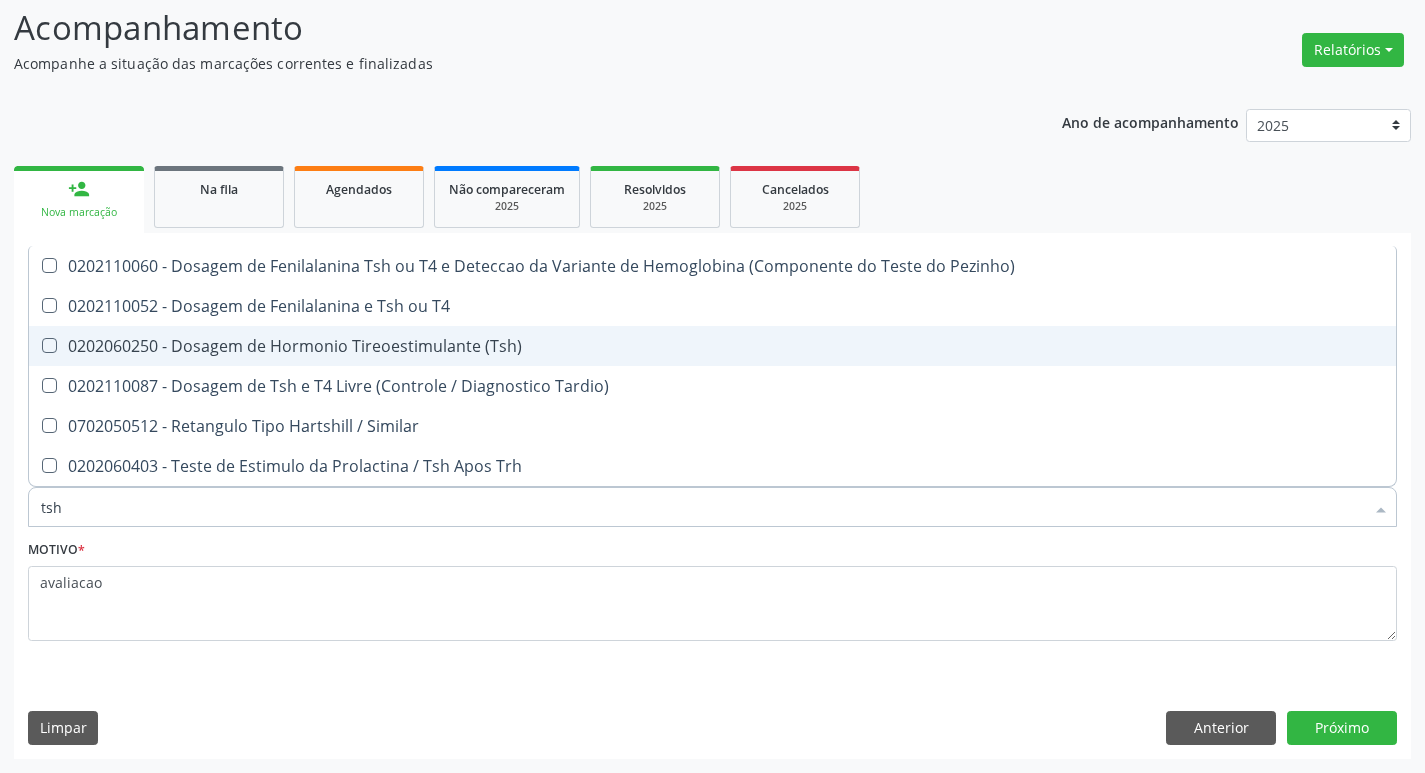 click on "0202060250 - Dosagem de Hormonio Tireoestimulante (Tsh)" at bounding box center [712, 346] 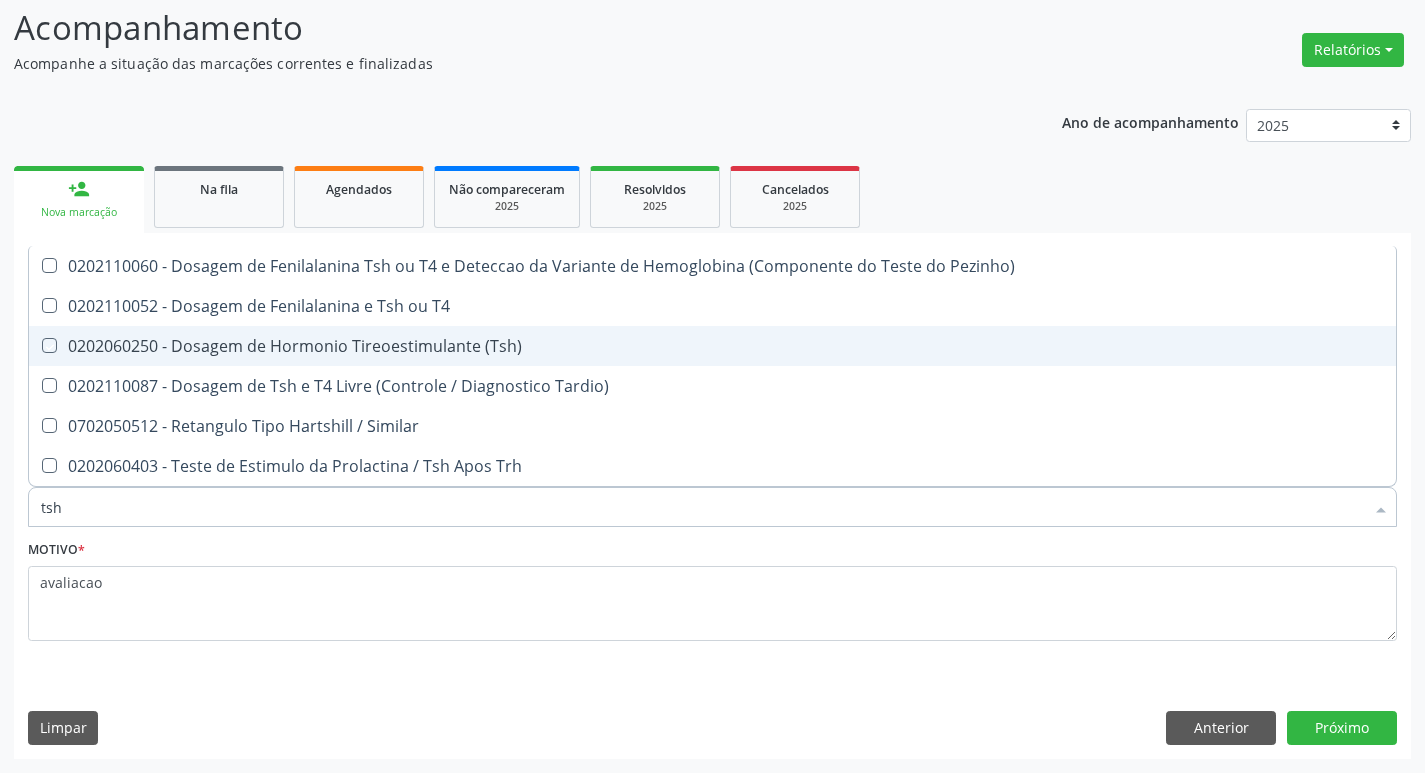 checkbox on "true" 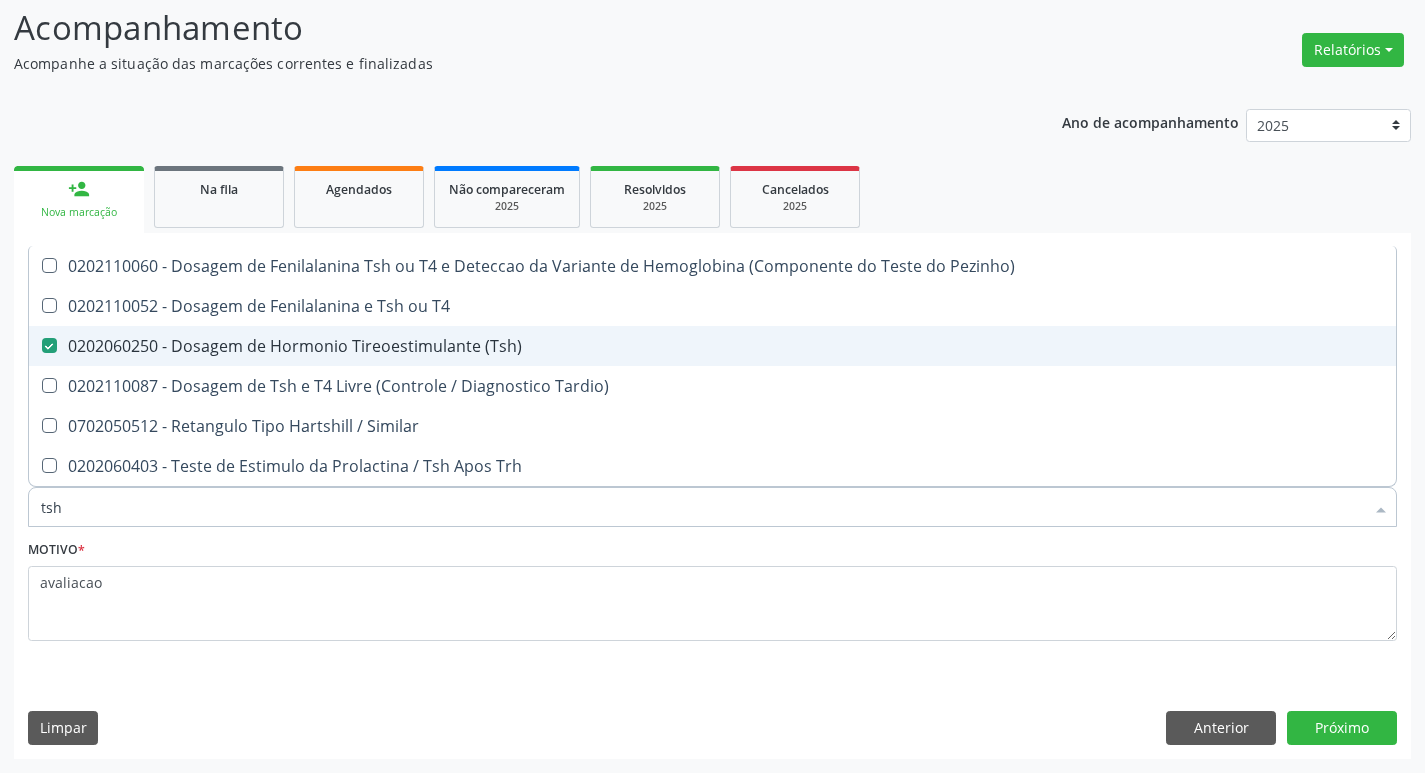 type on "ts" 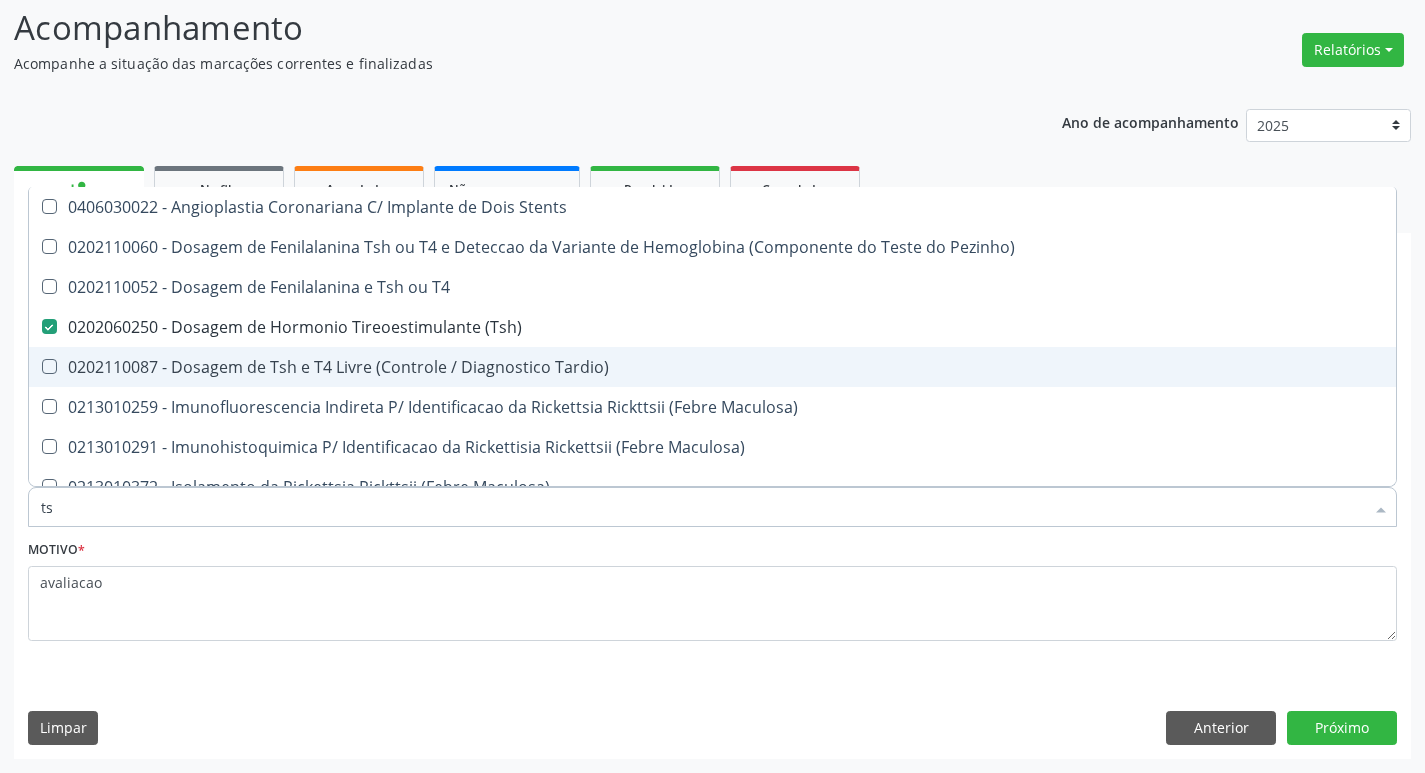 type on "t" 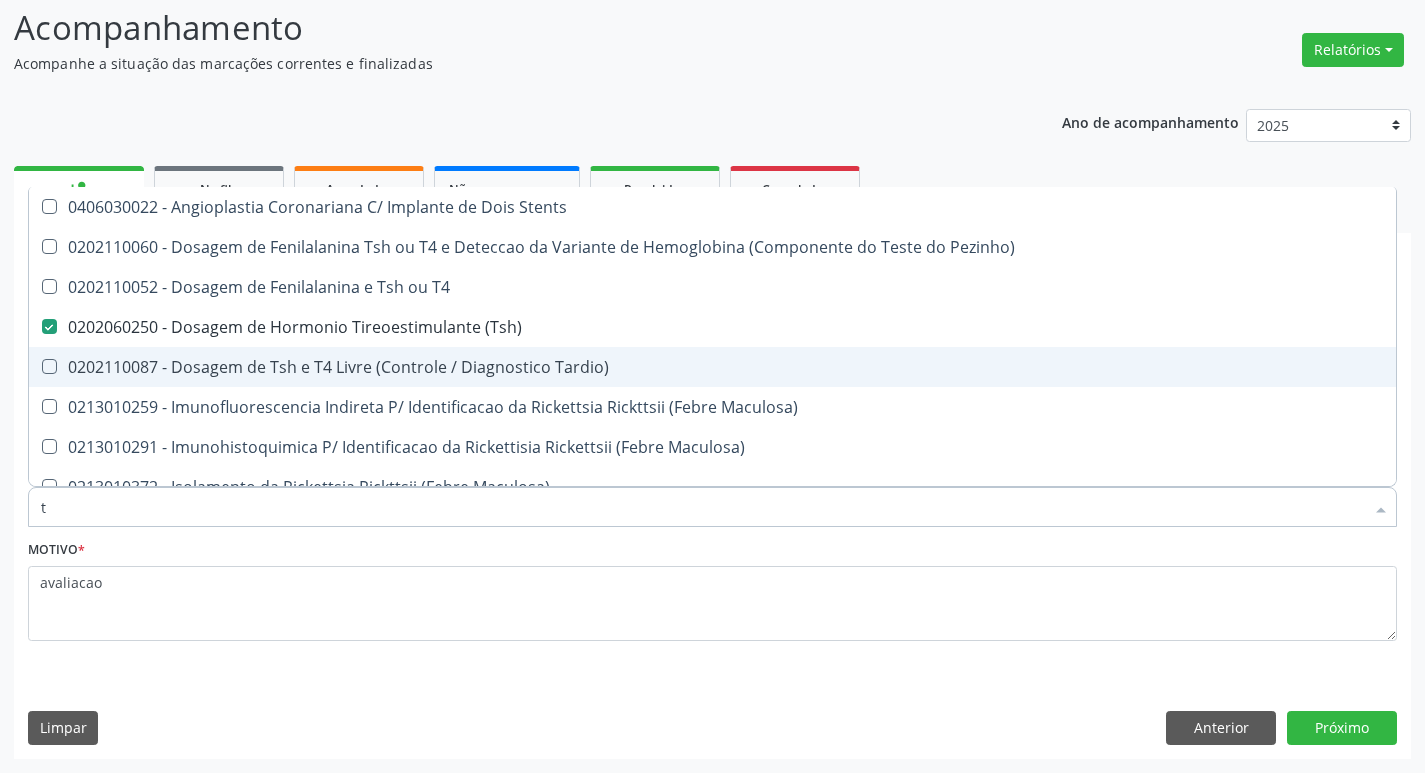 checkbox on "false" 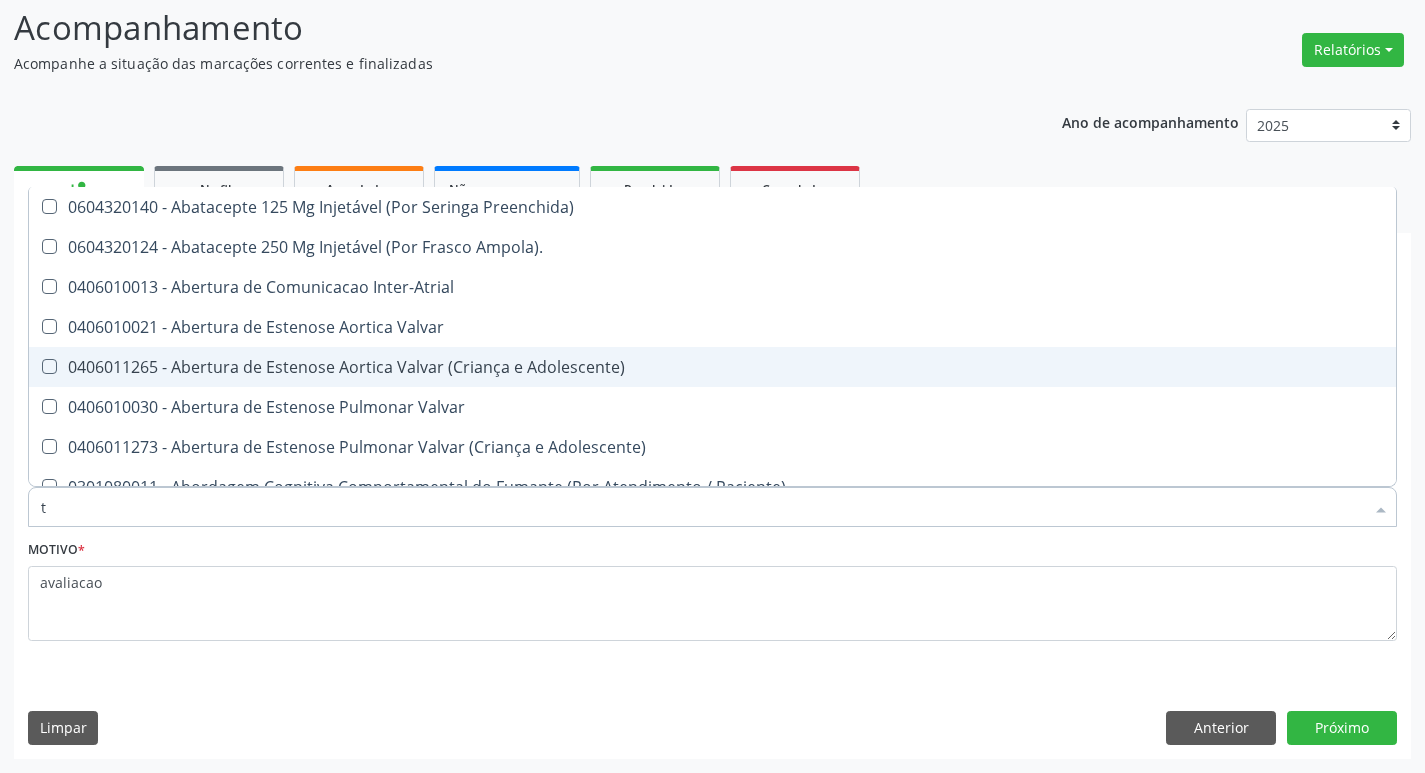 type on "t4" 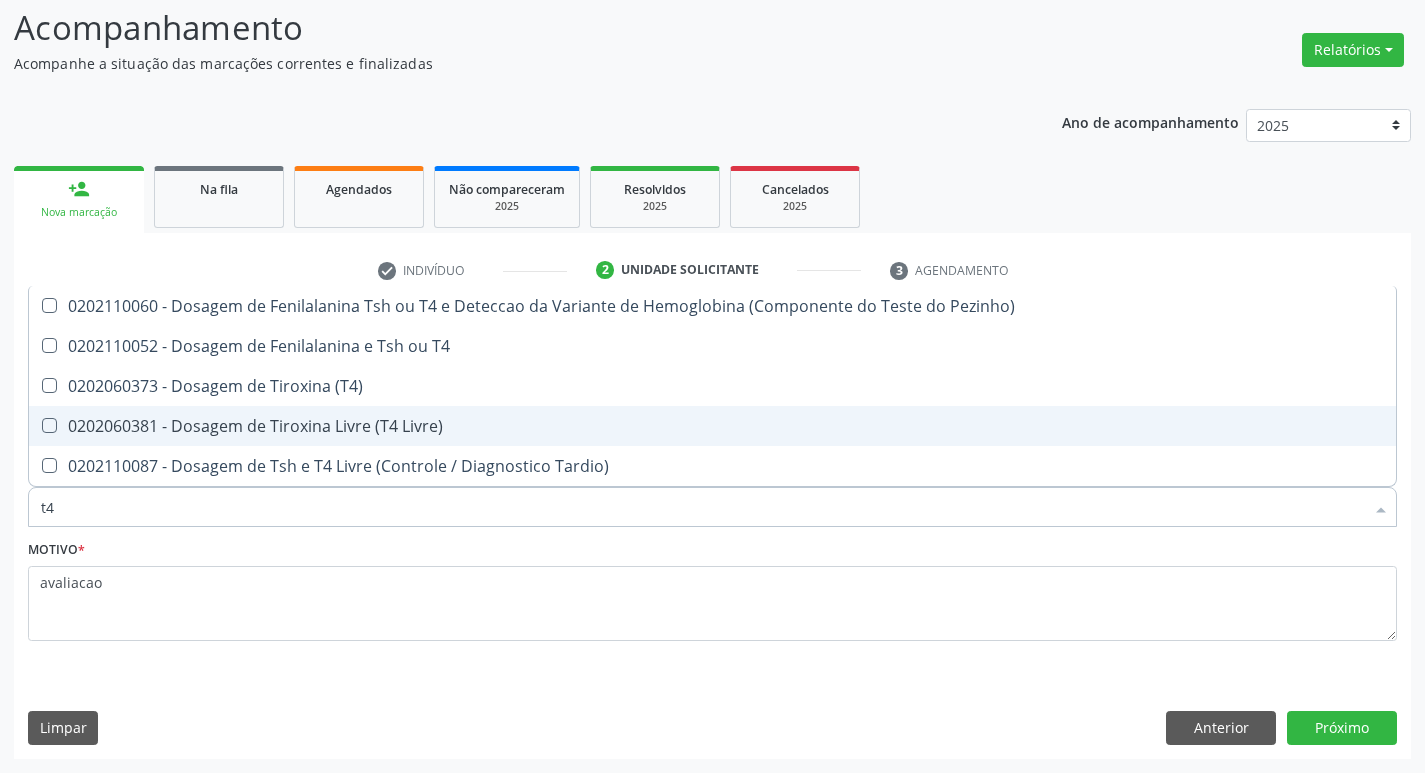 click on "0202060381 - Dosagem de Tiroxina Livre (T4 Livre)" at bounding box center (712, 426) 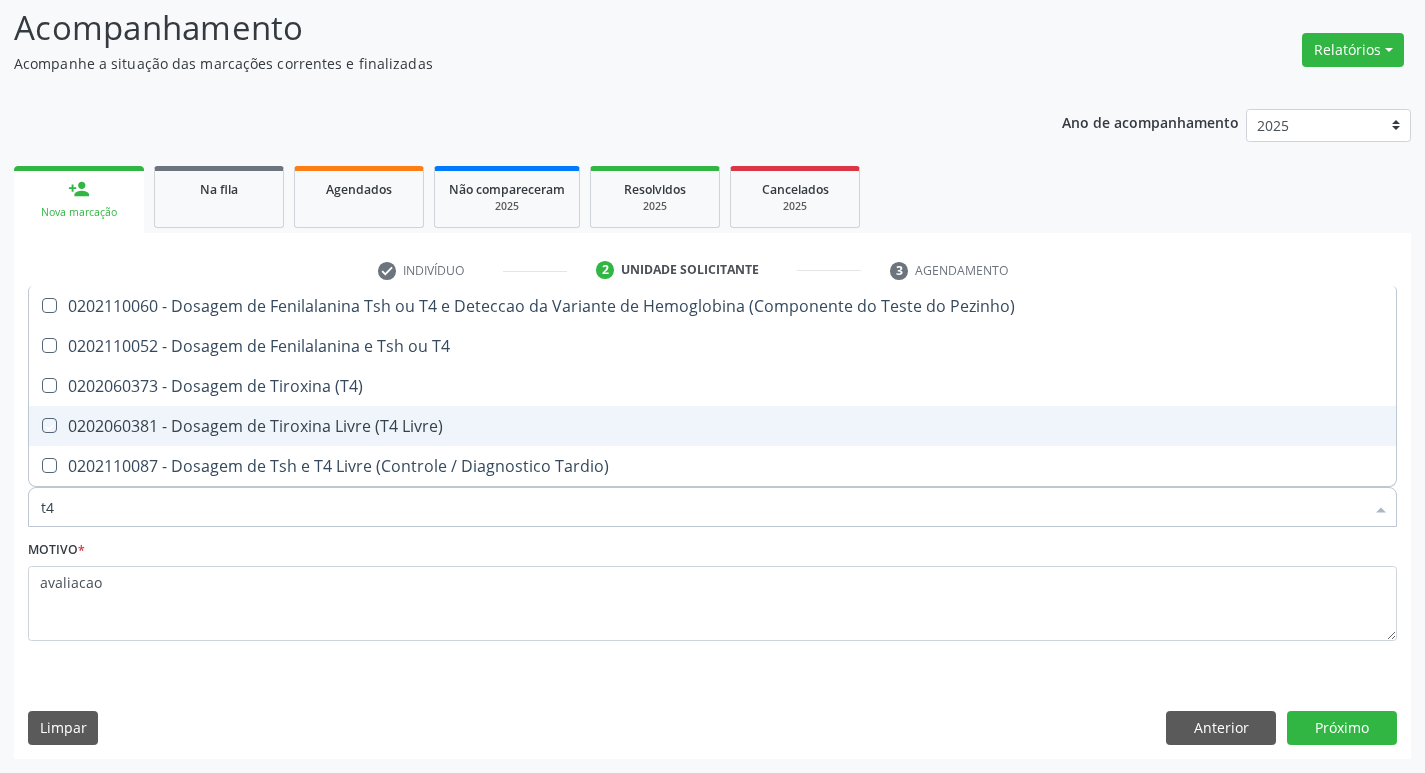 checkbox on "true" 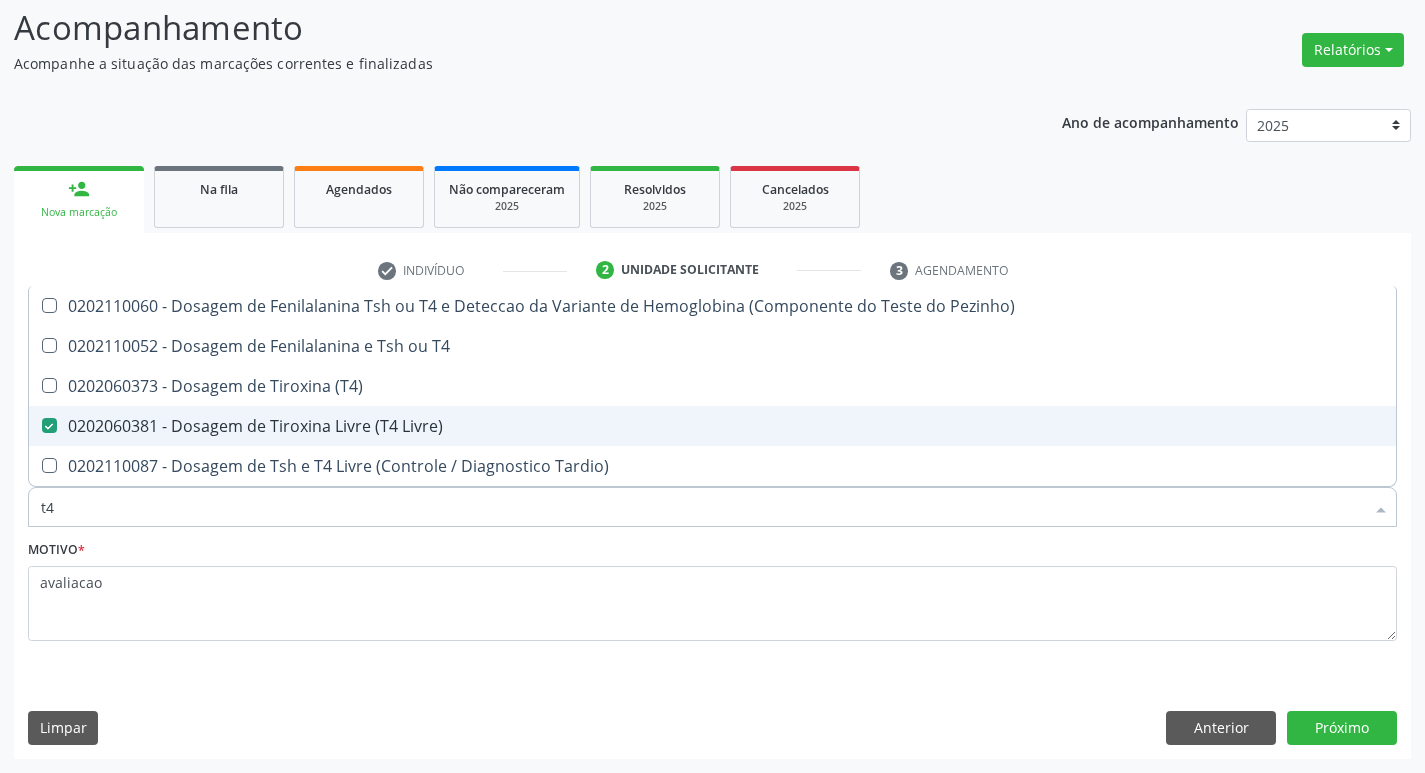 type on "t" 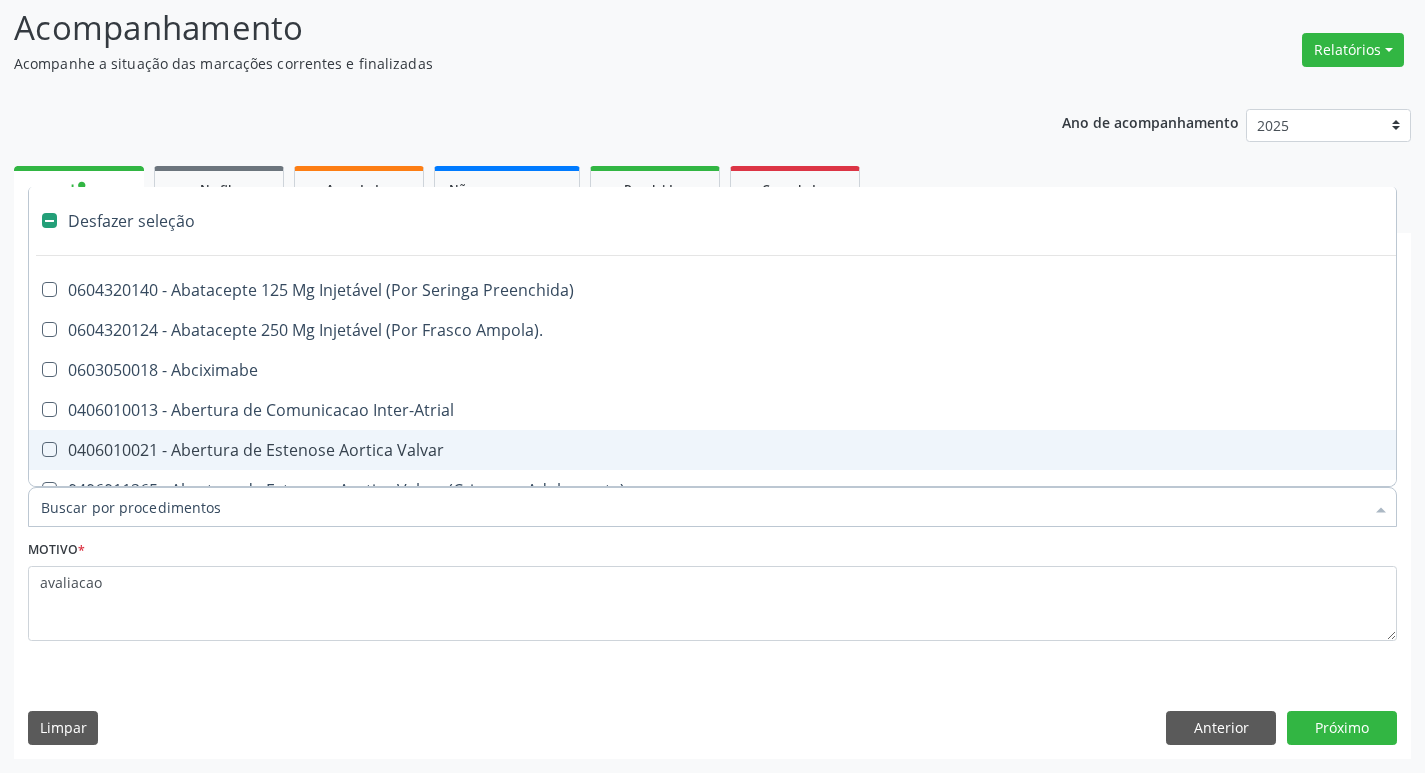 type on "v" 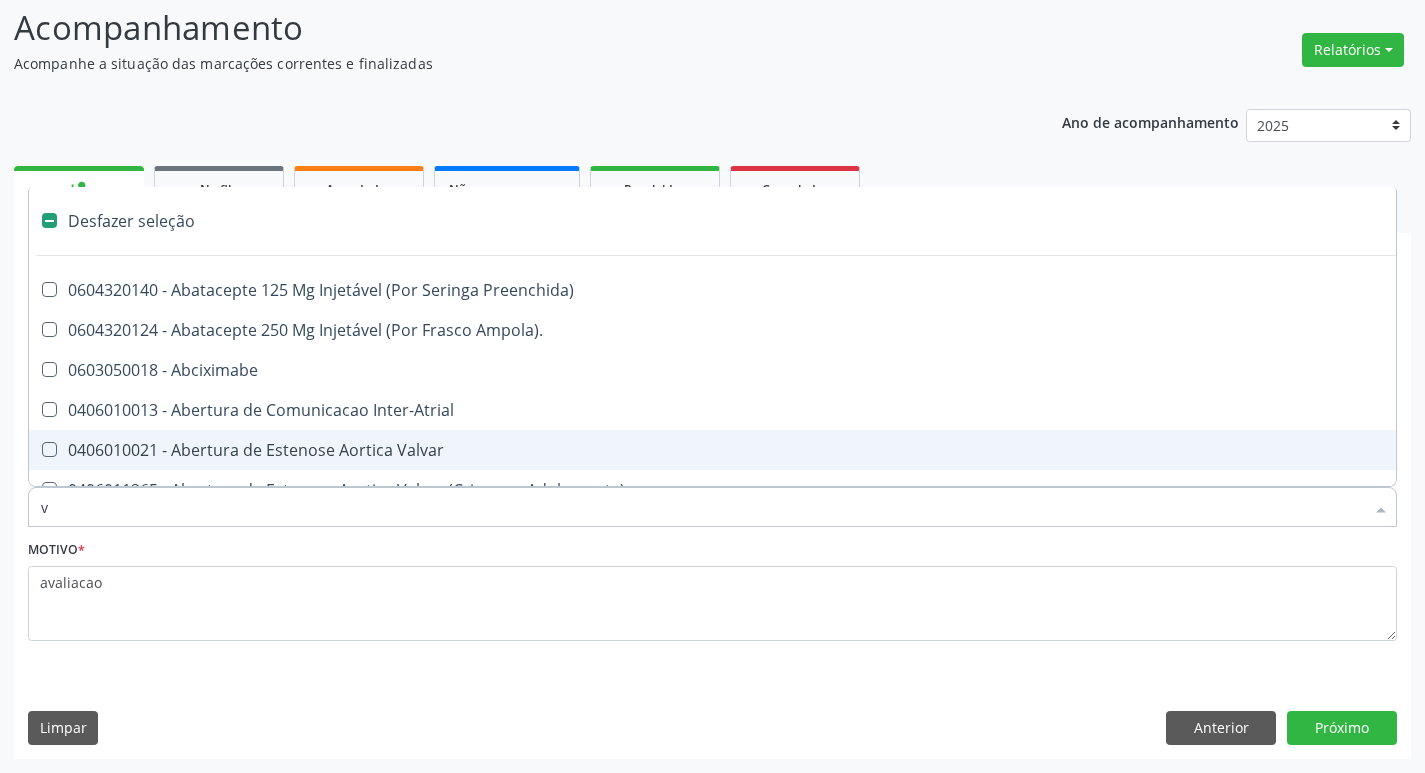 checkbox on "true" 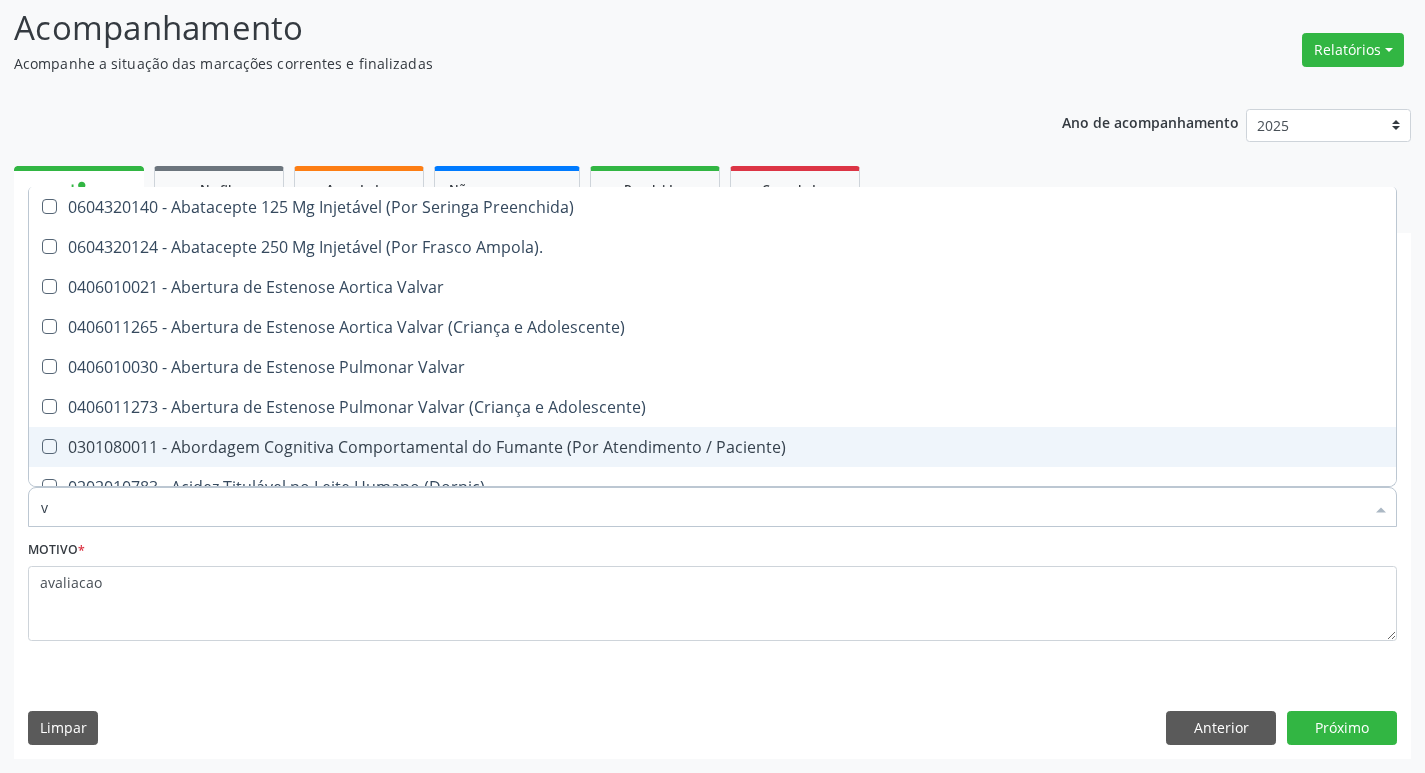 type on "vi" 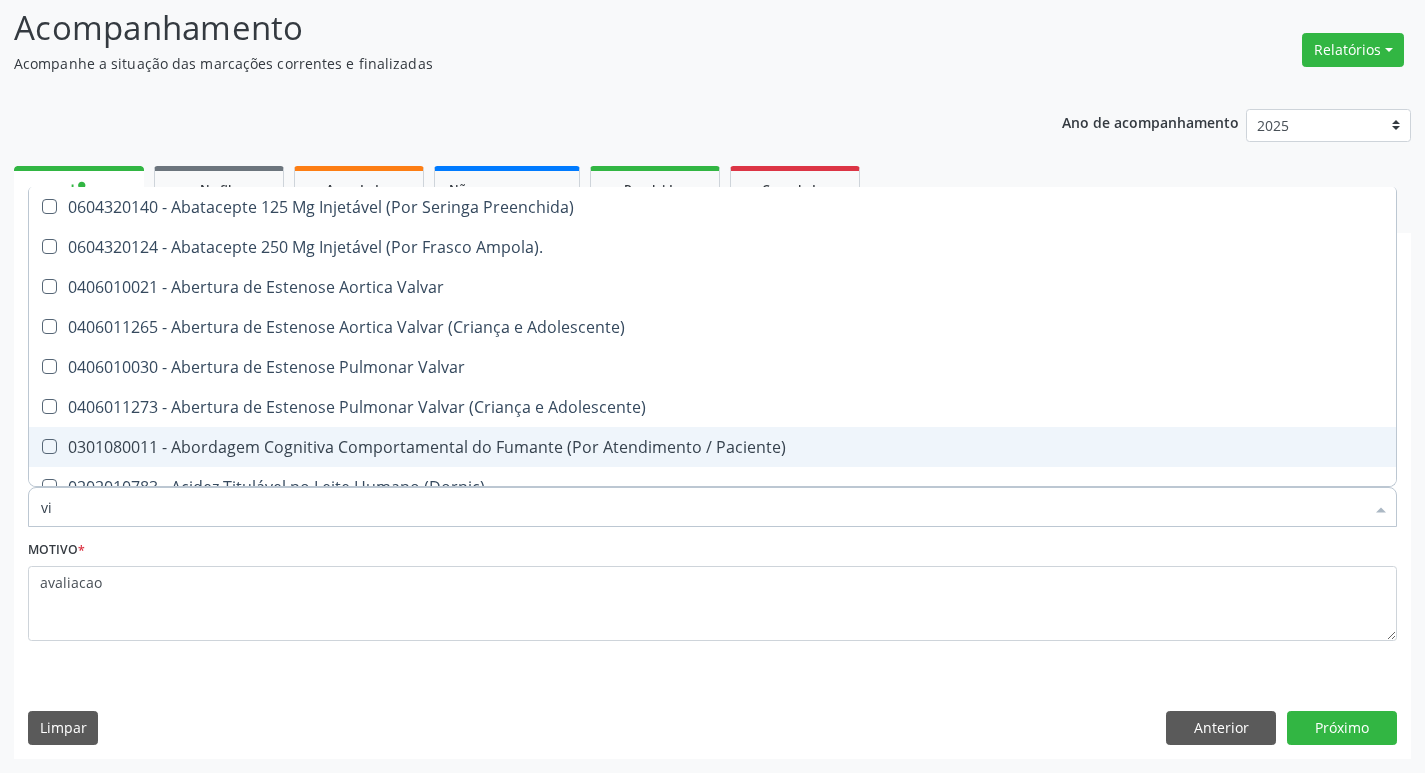 checkbox on "true" 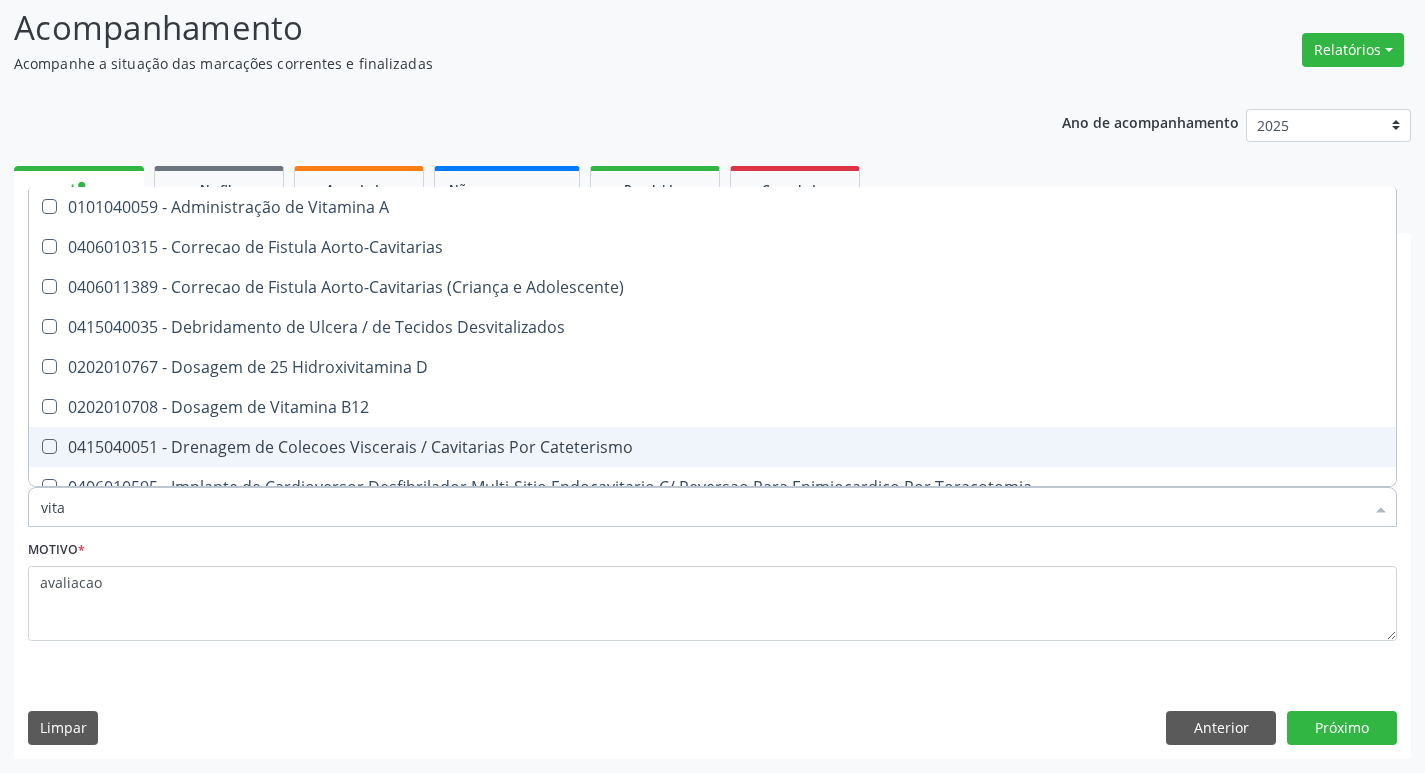 type on "vitam" 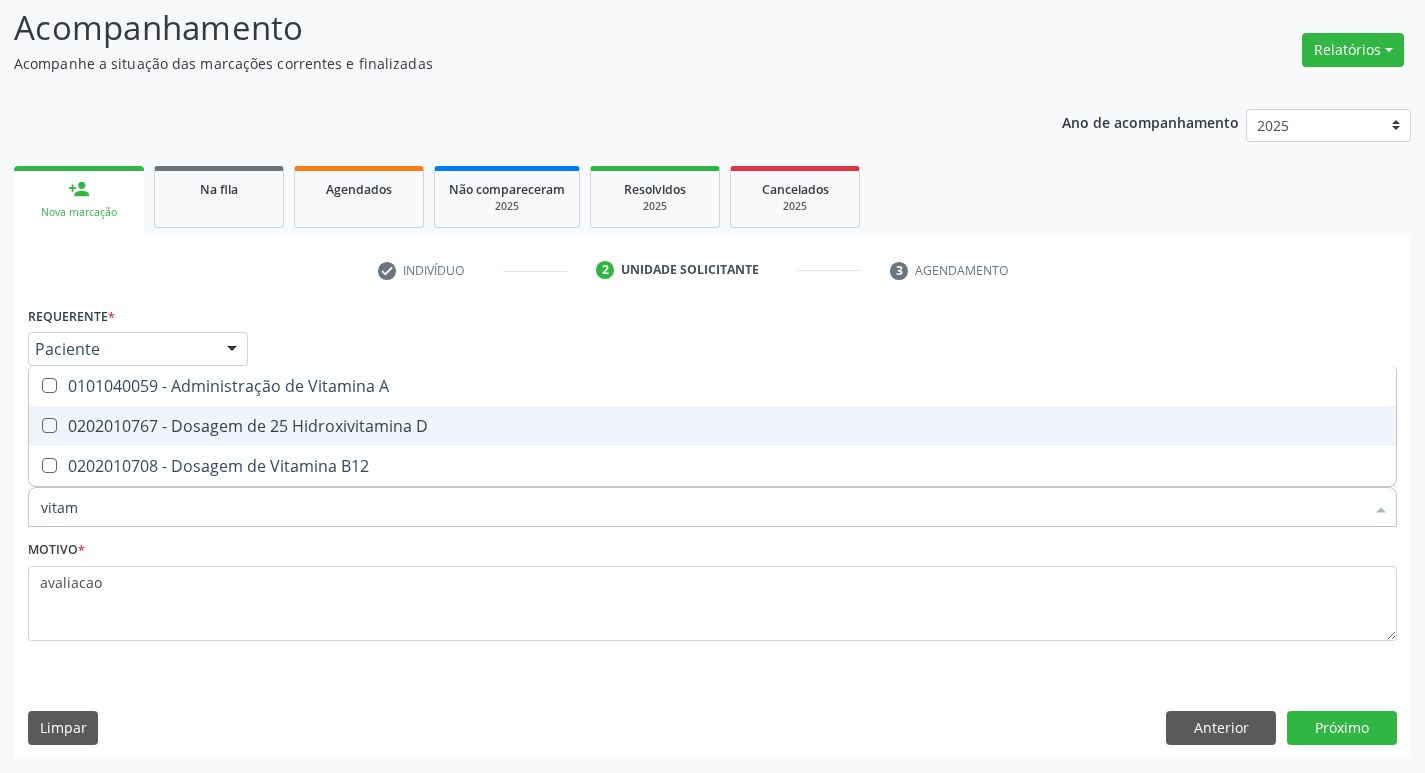 click on "0202010767 - Dosagem de 25 Hidroxivitamina D" at bounding box center [712, 426] 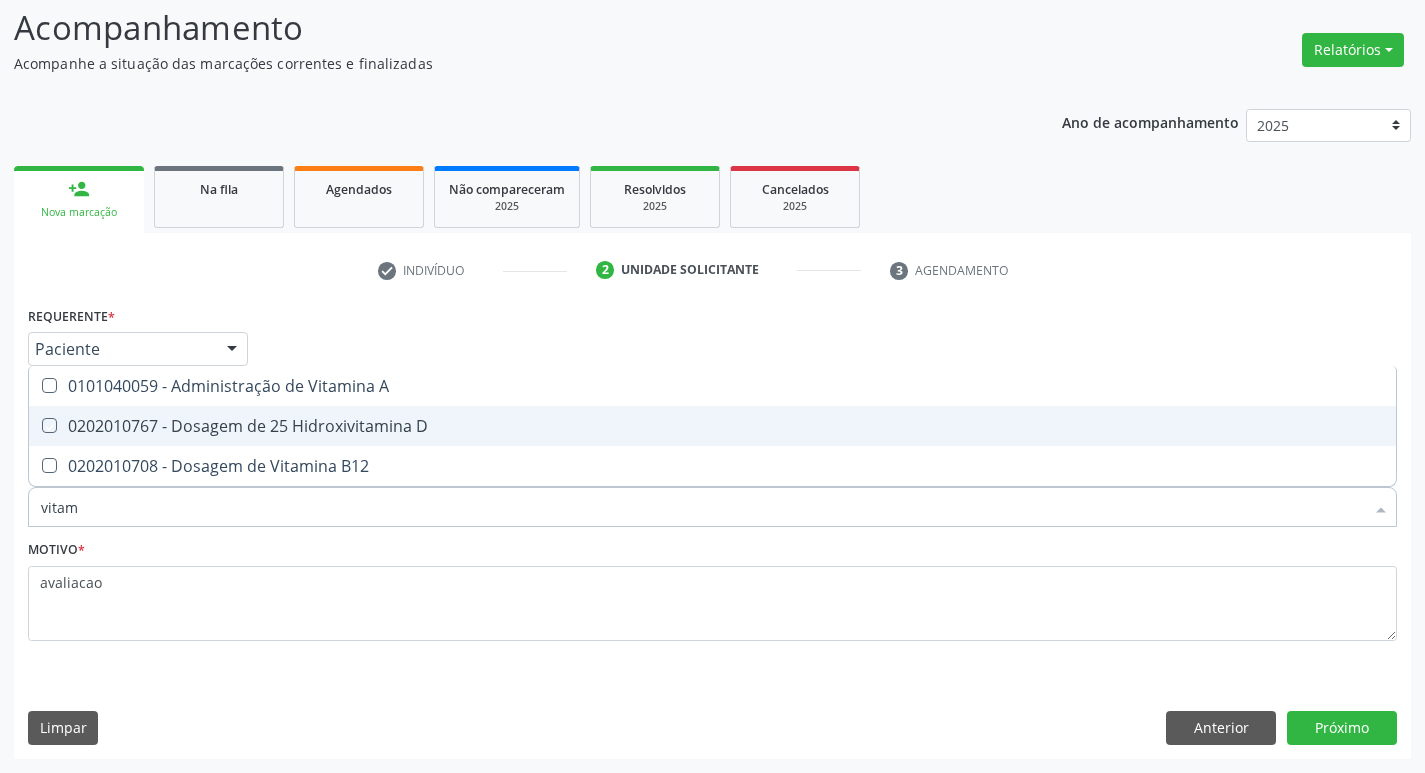 checkbox on "true" 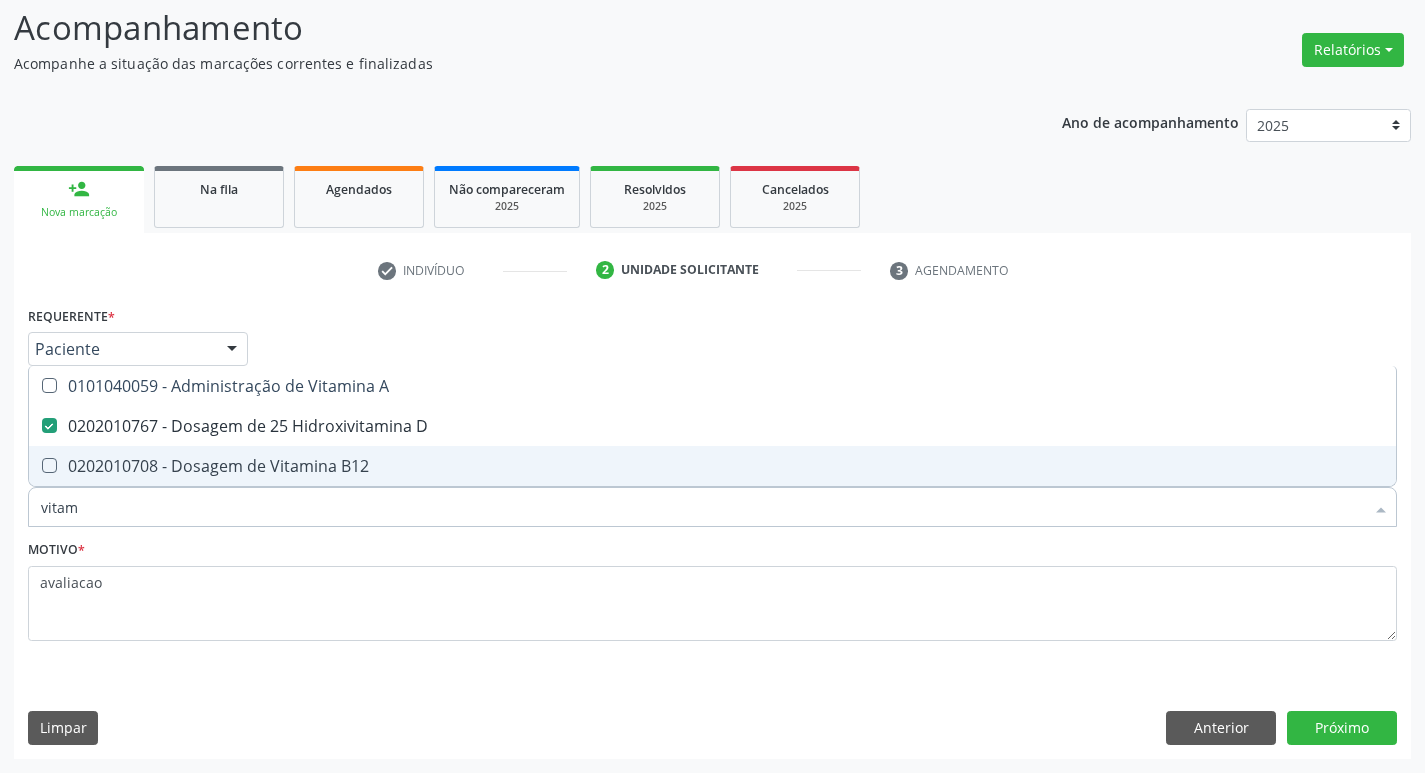 click on "0202010708 - Dosagem de Vitamina B12" at bounding box center (712, 466) 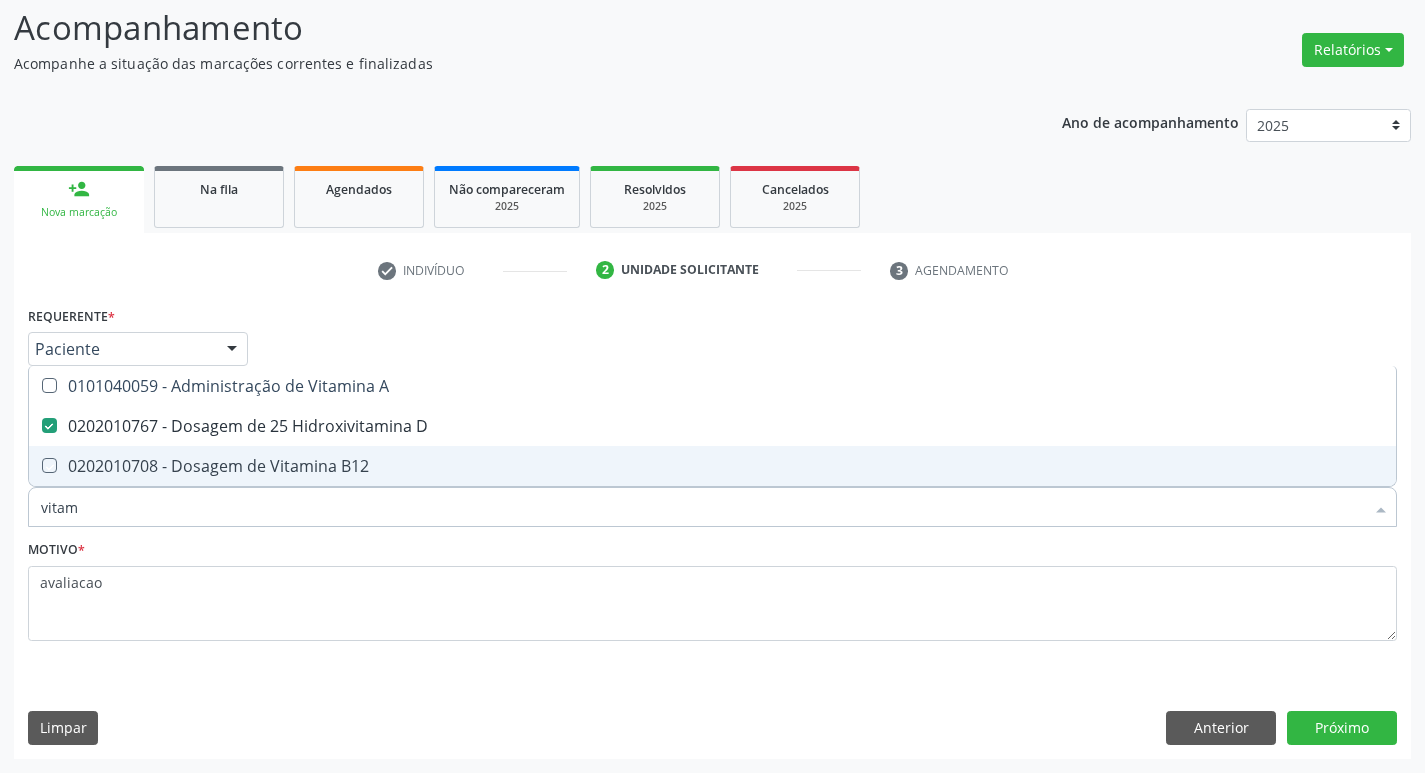 checkbox on "true" 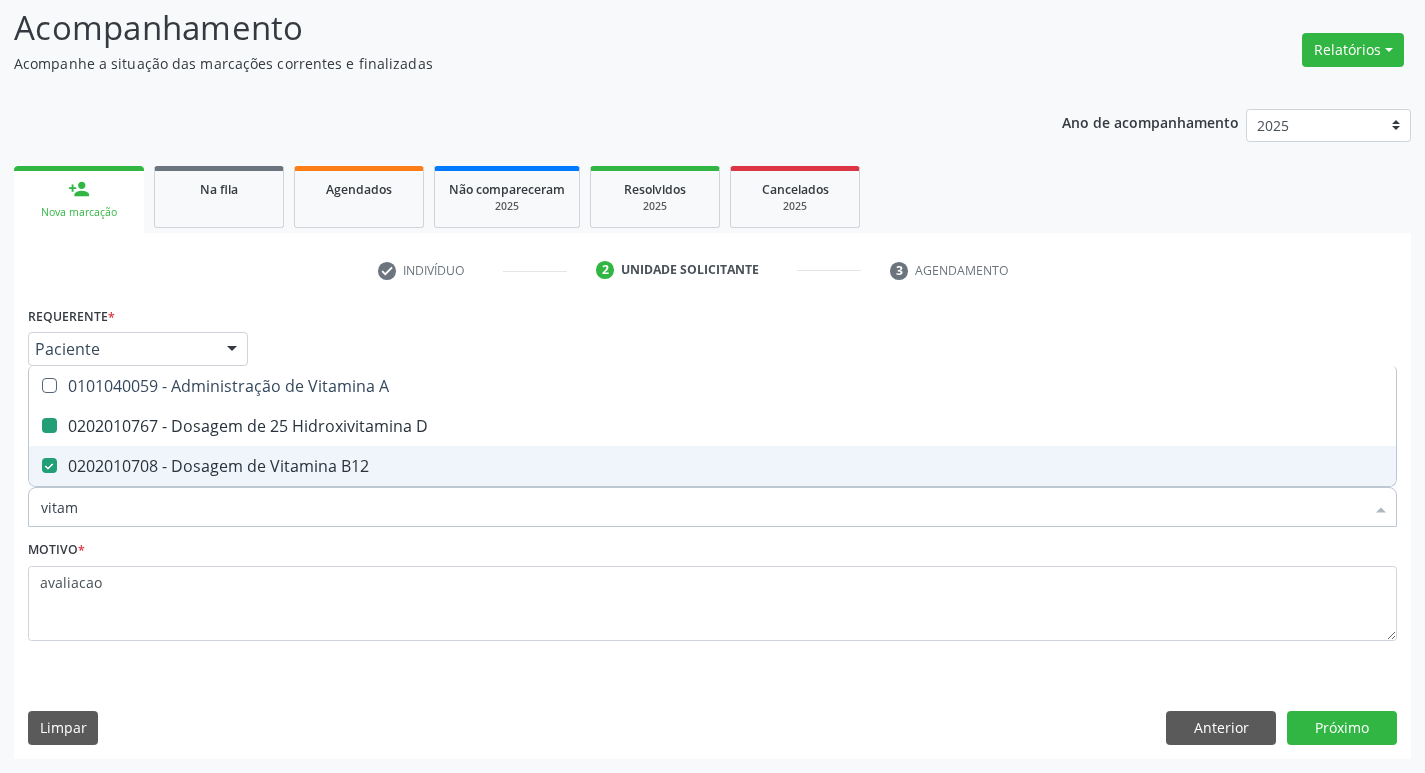 type on "vita" 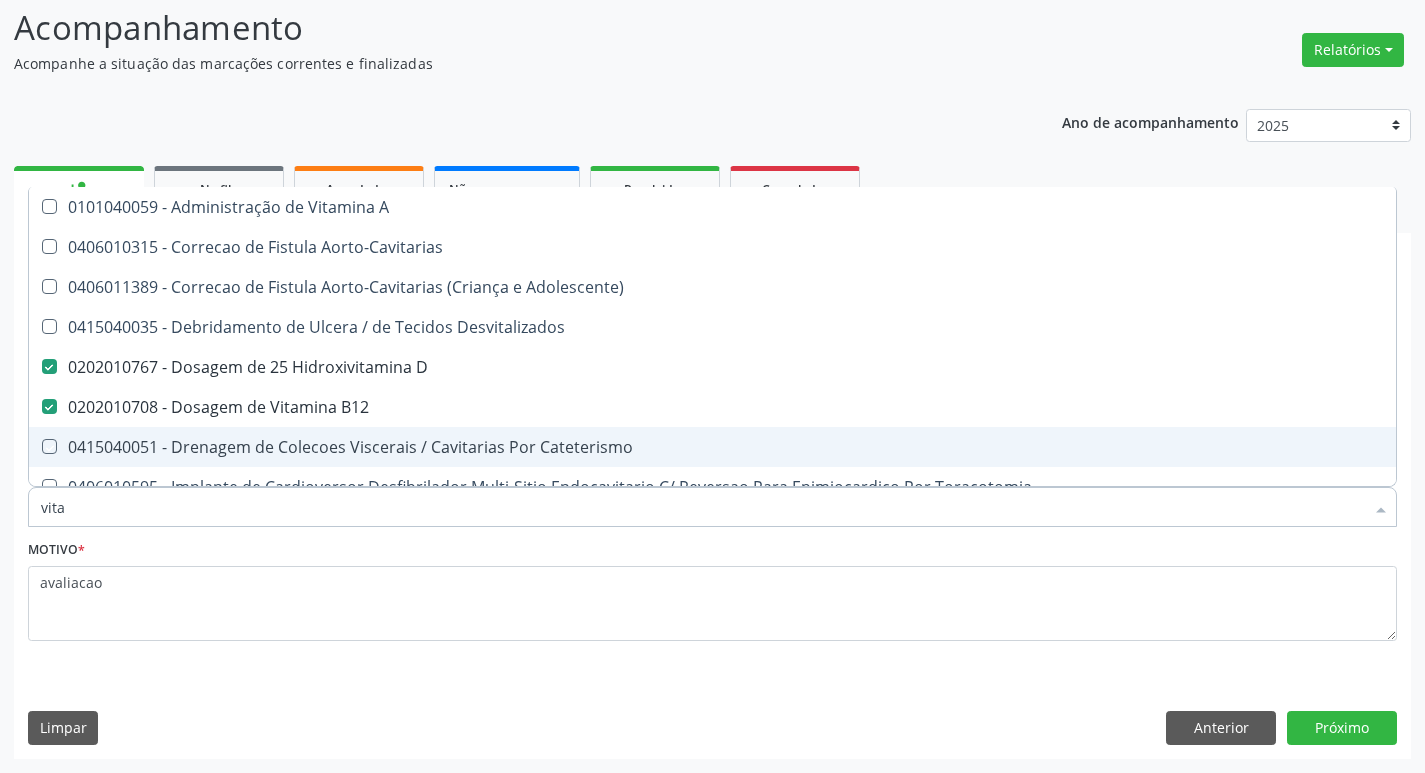 type on "vit" 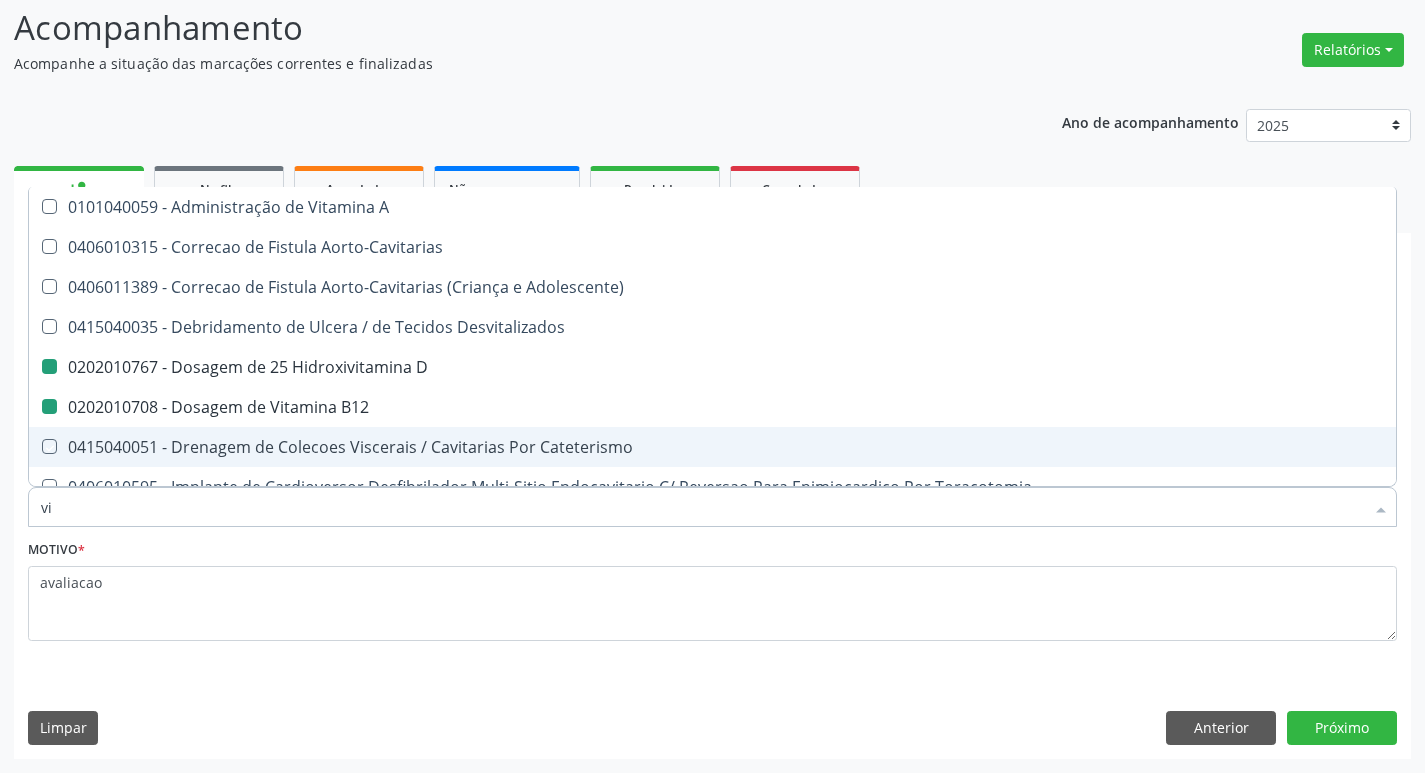 type on "v" 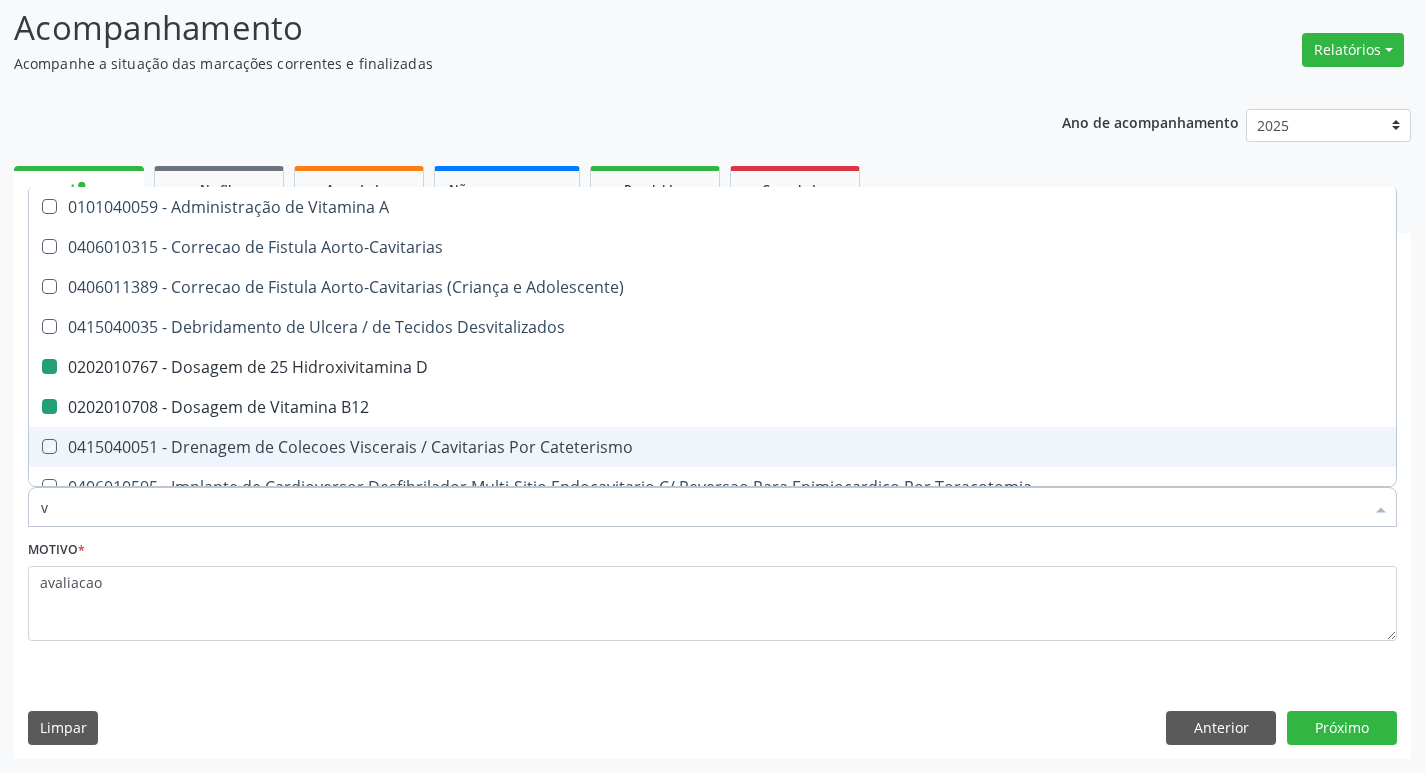 type 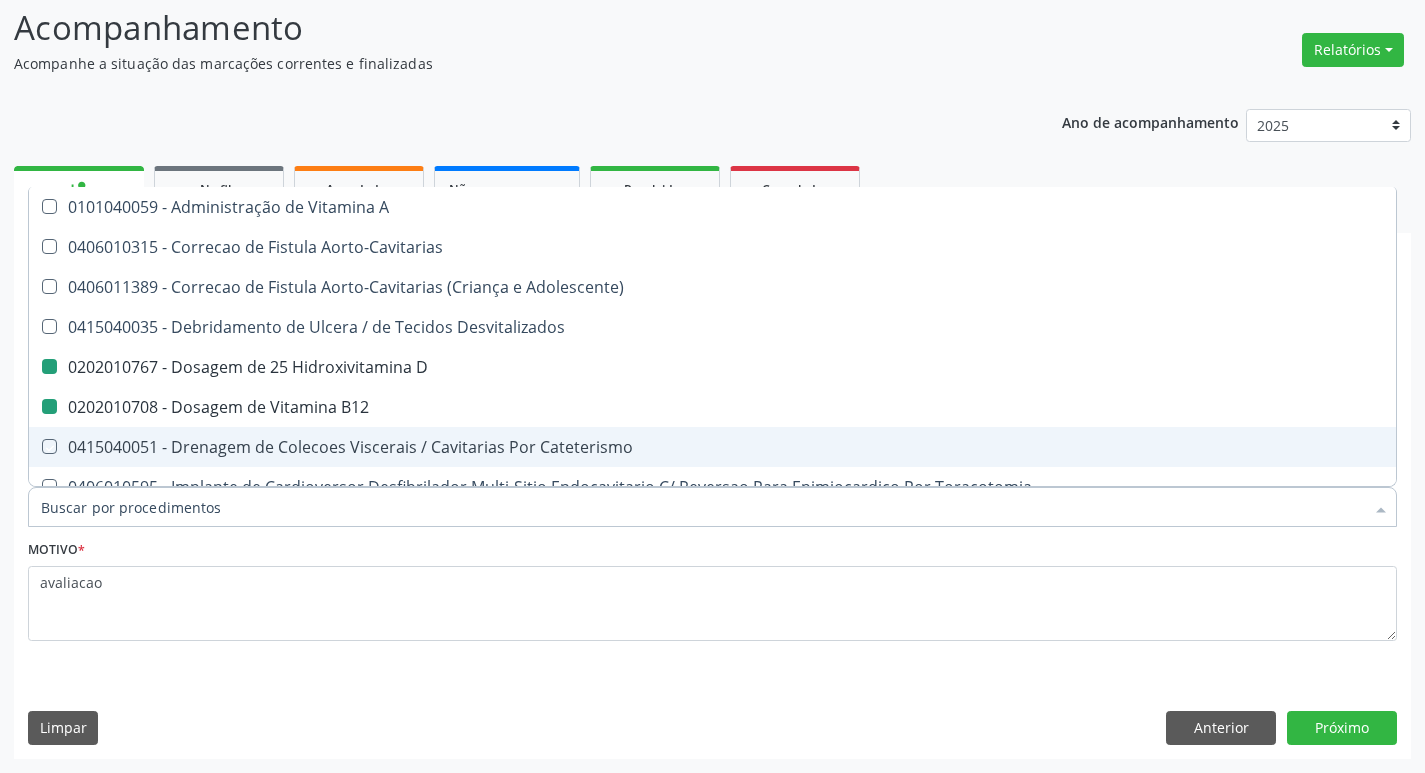 checkbox on "false" 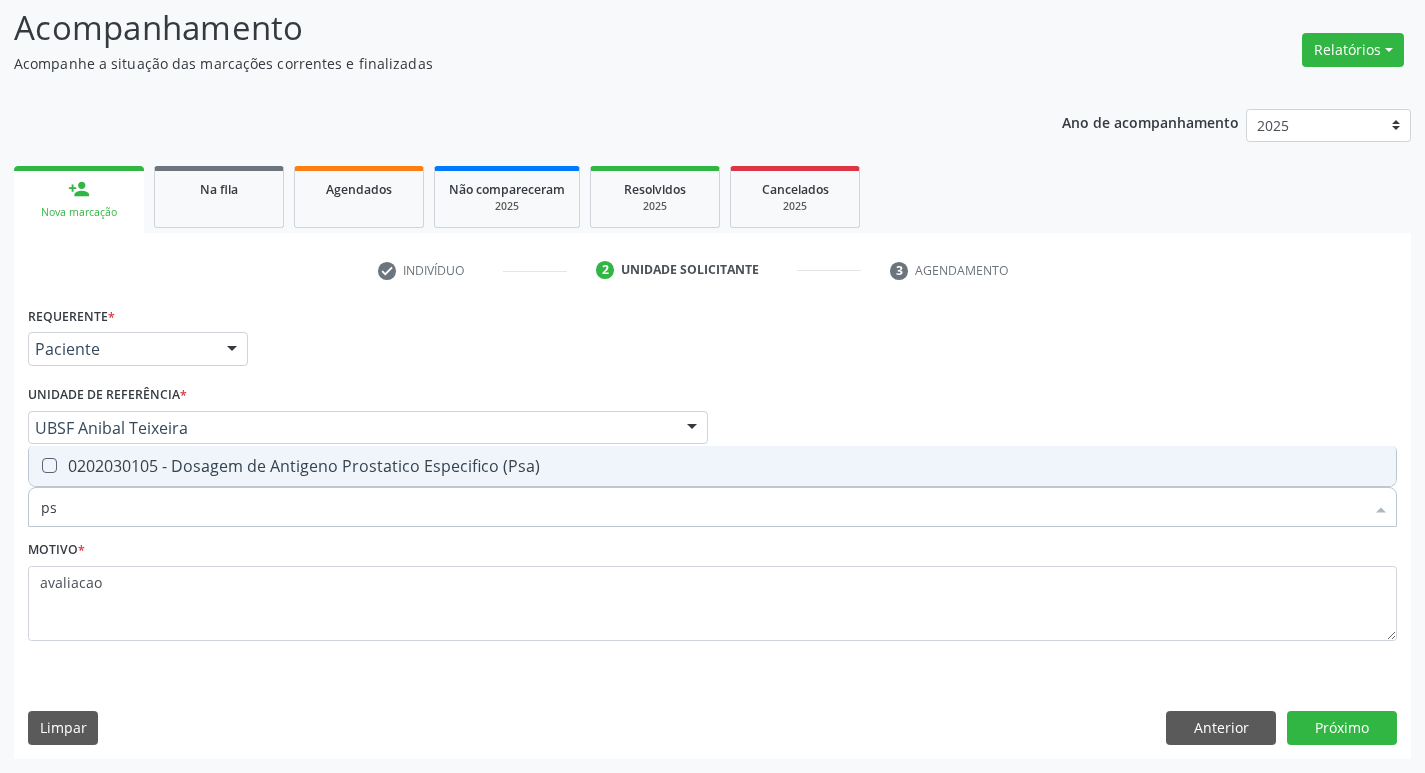 type on "psa" 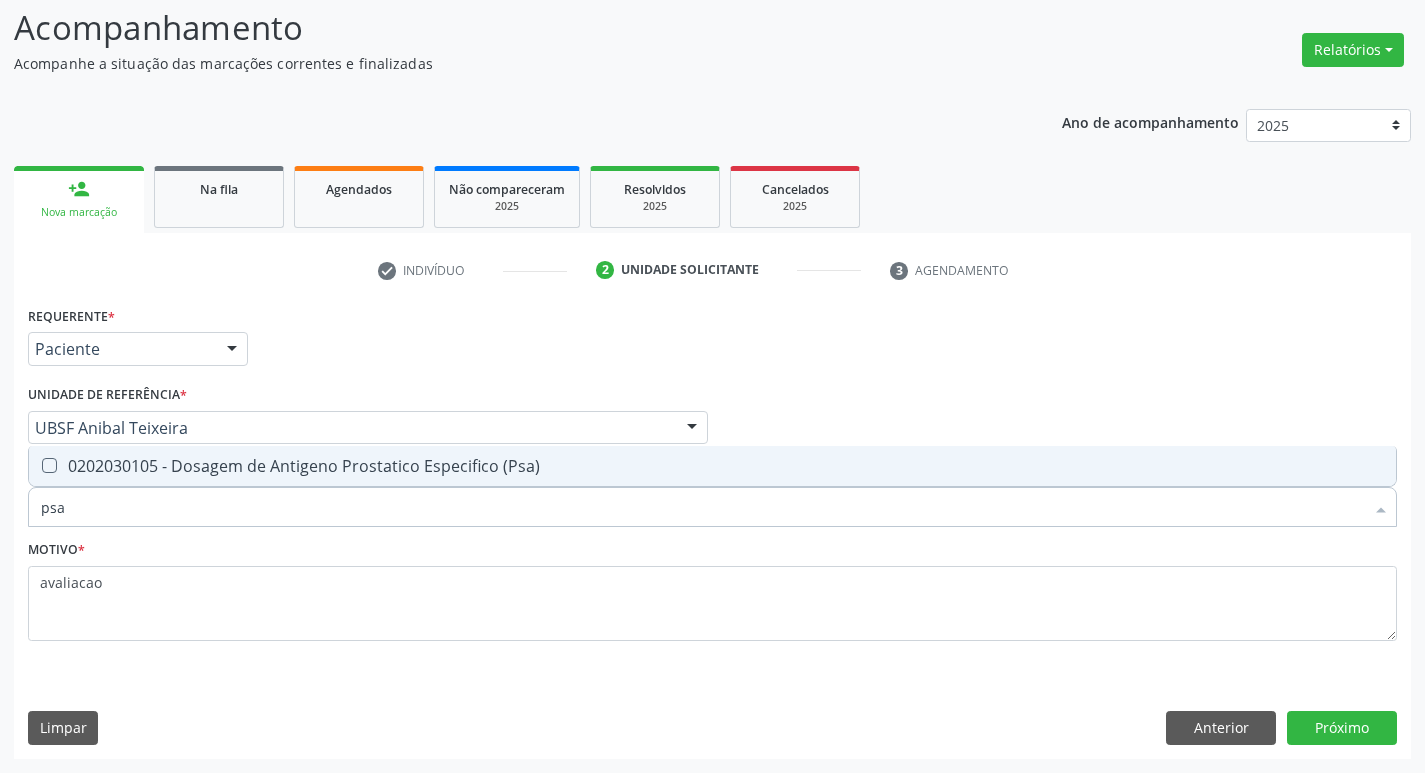 click on "0202030105 - Dosagem de Antigeno Prostatico Especifico (Psa)" at bounding box center (712, 466) 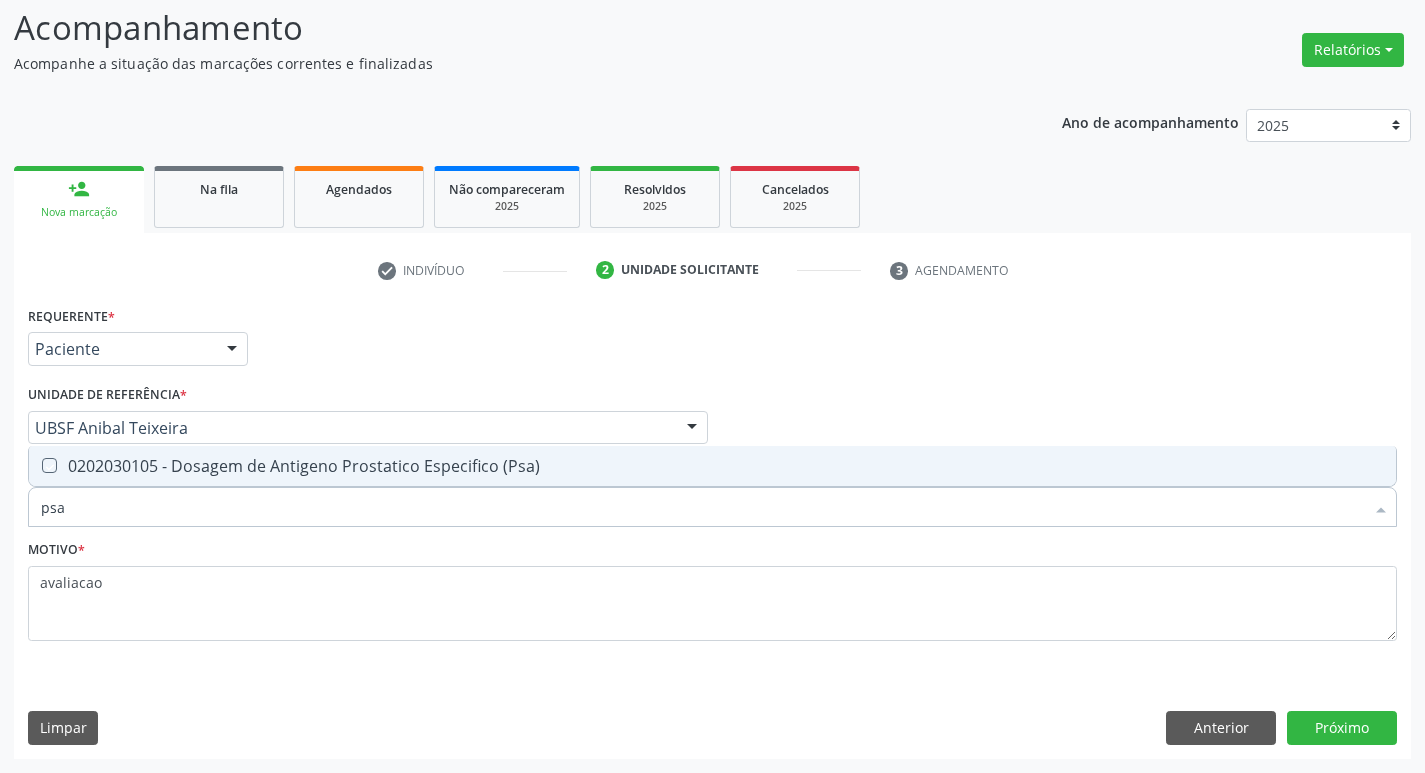 checkbox on "true" 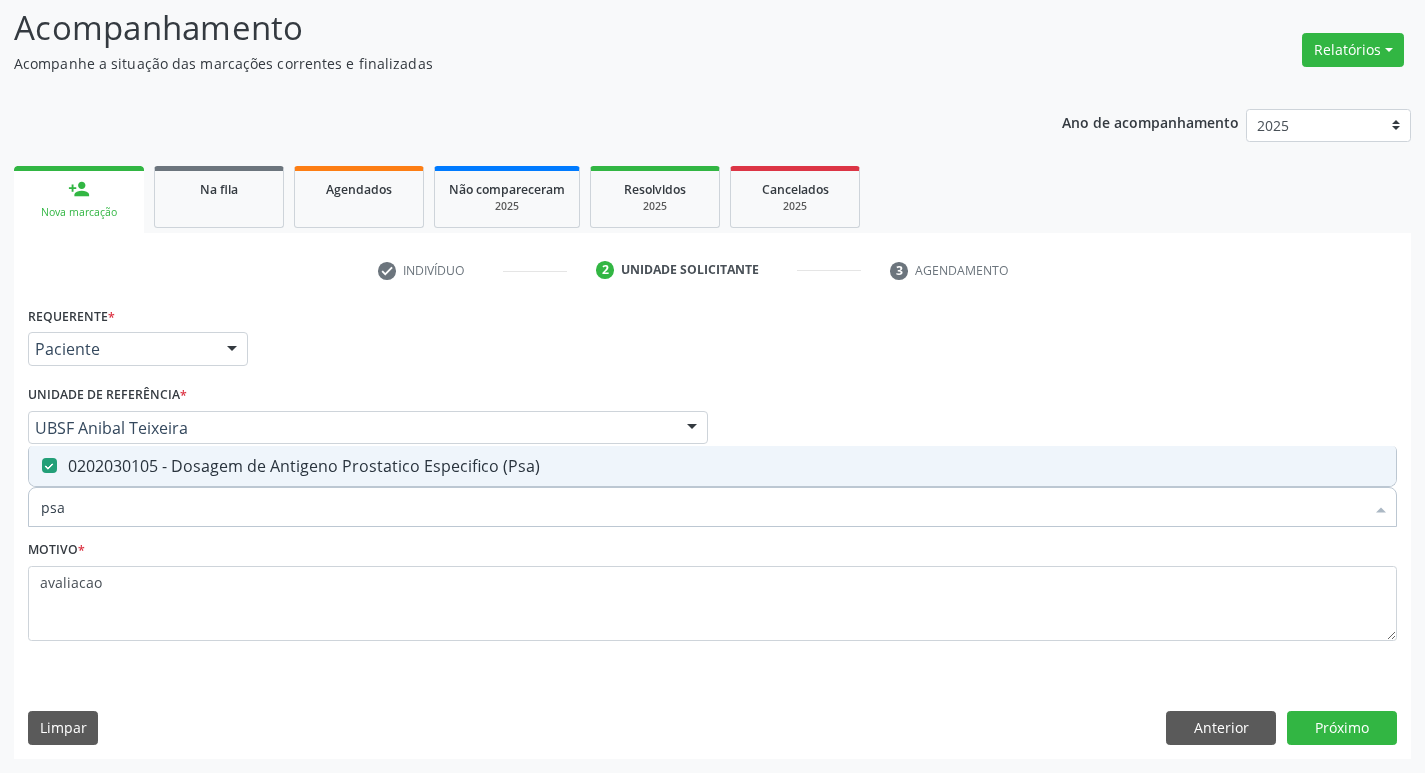 type on "ps" 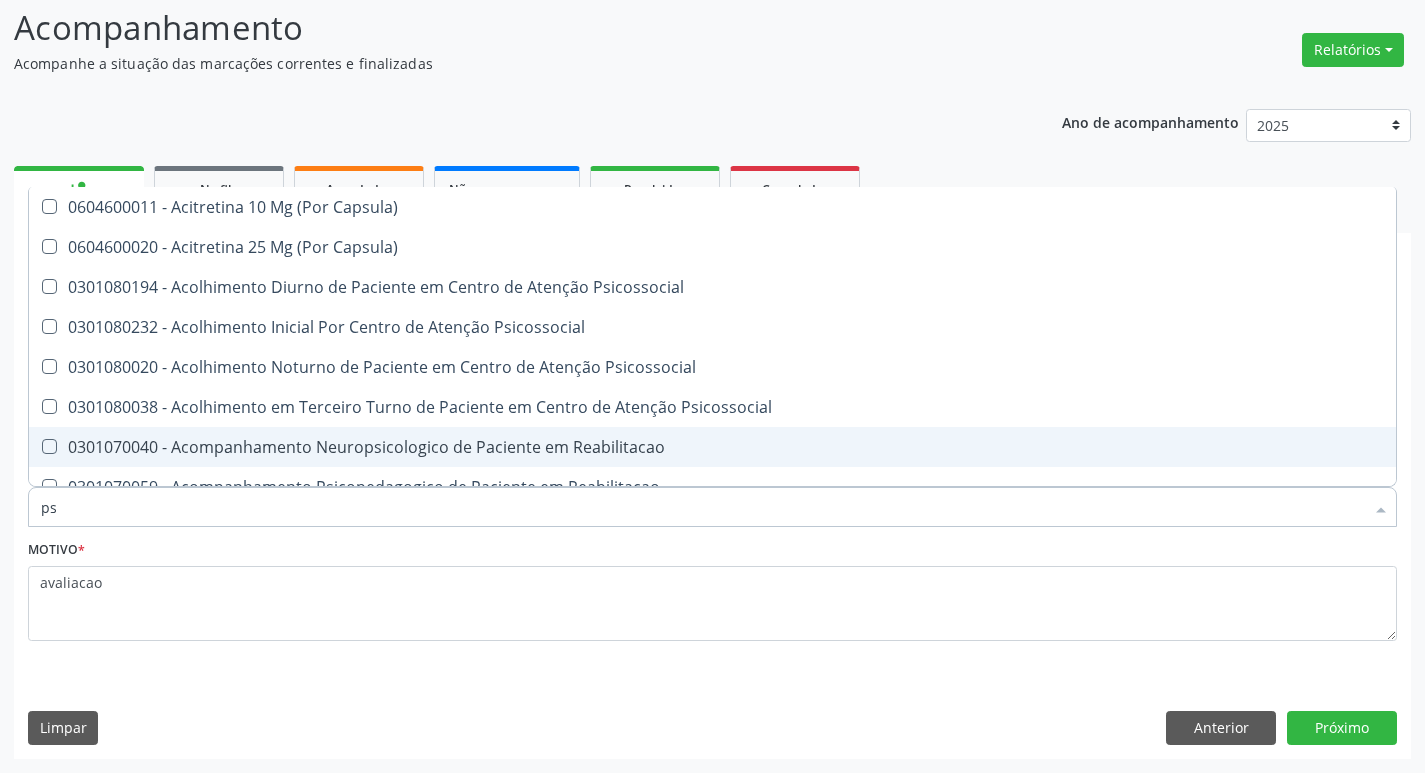 type on "p" 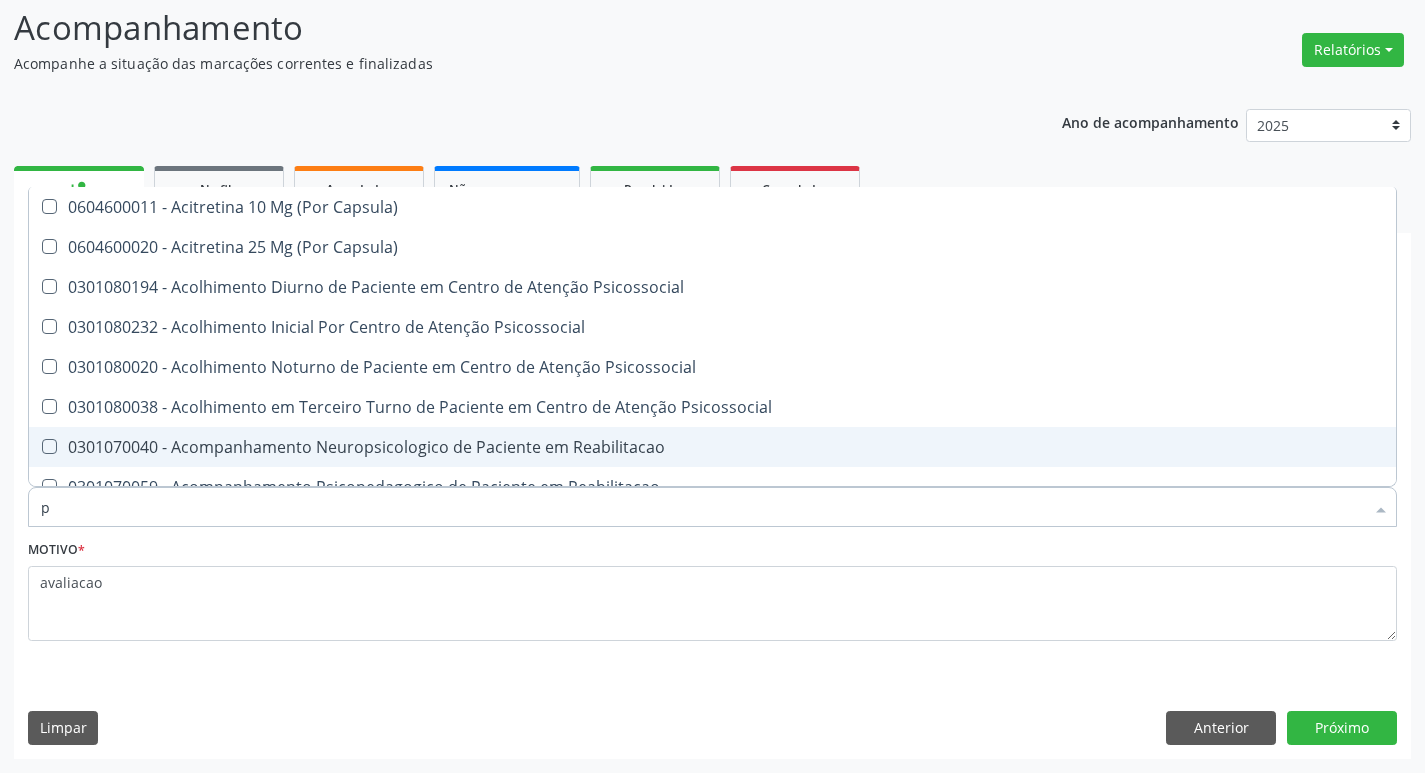 type 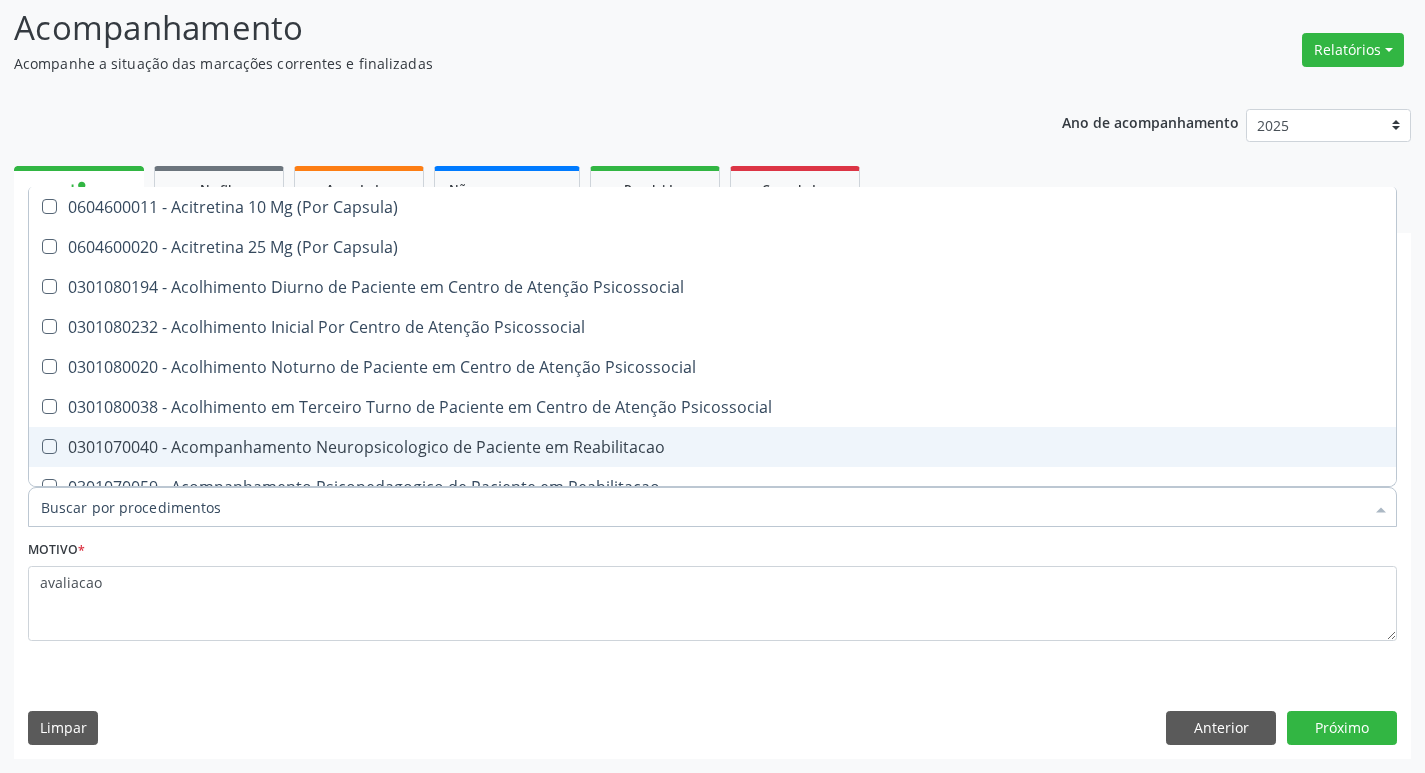 checkbox on "false" 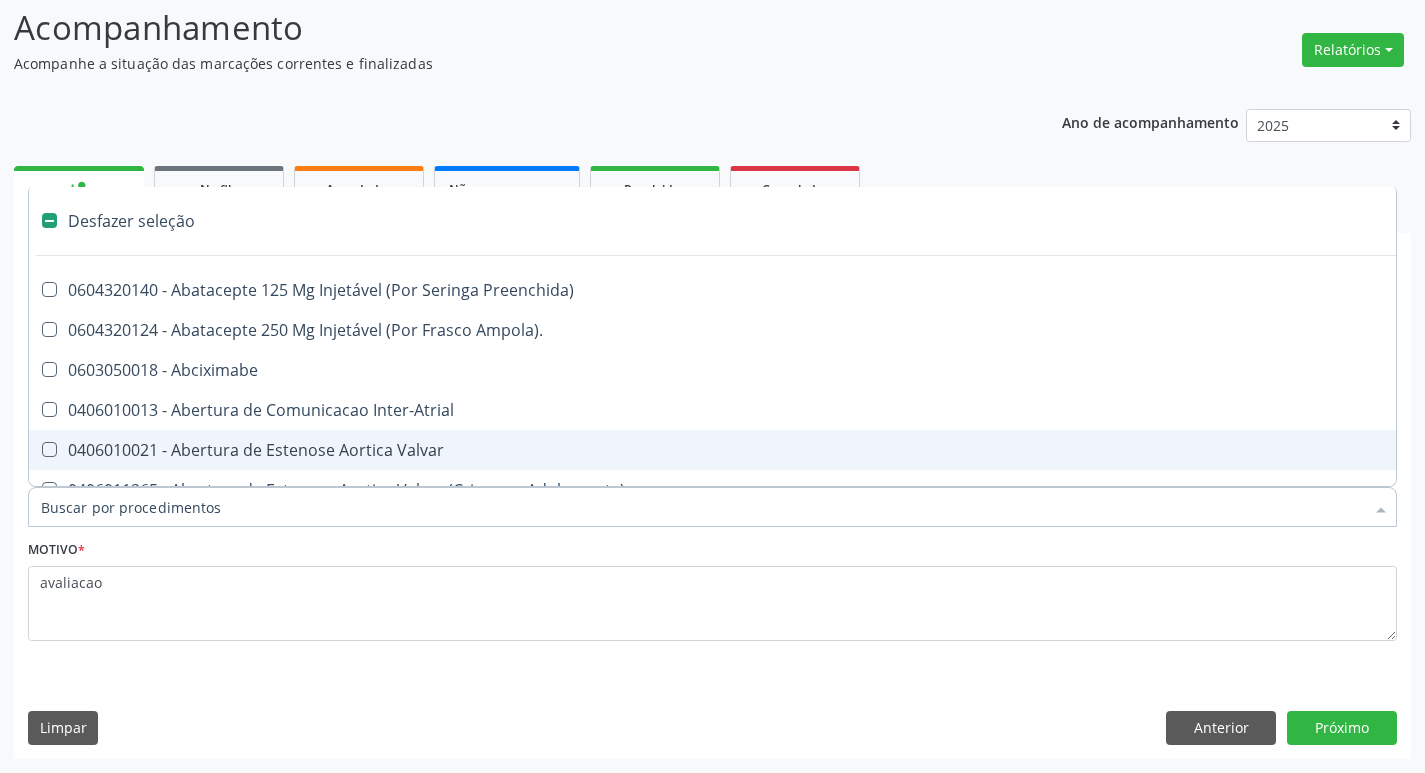 type on "u" 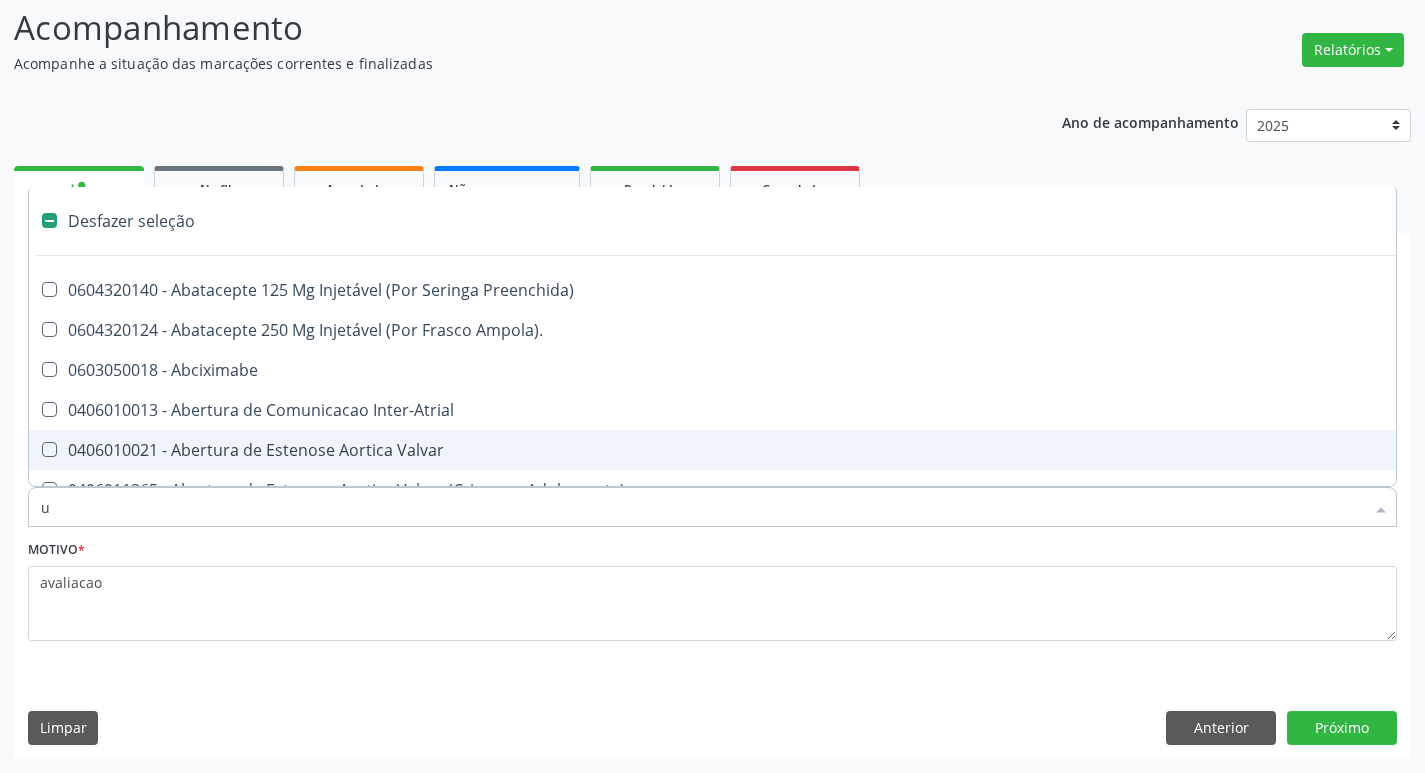 checkbox on "true" 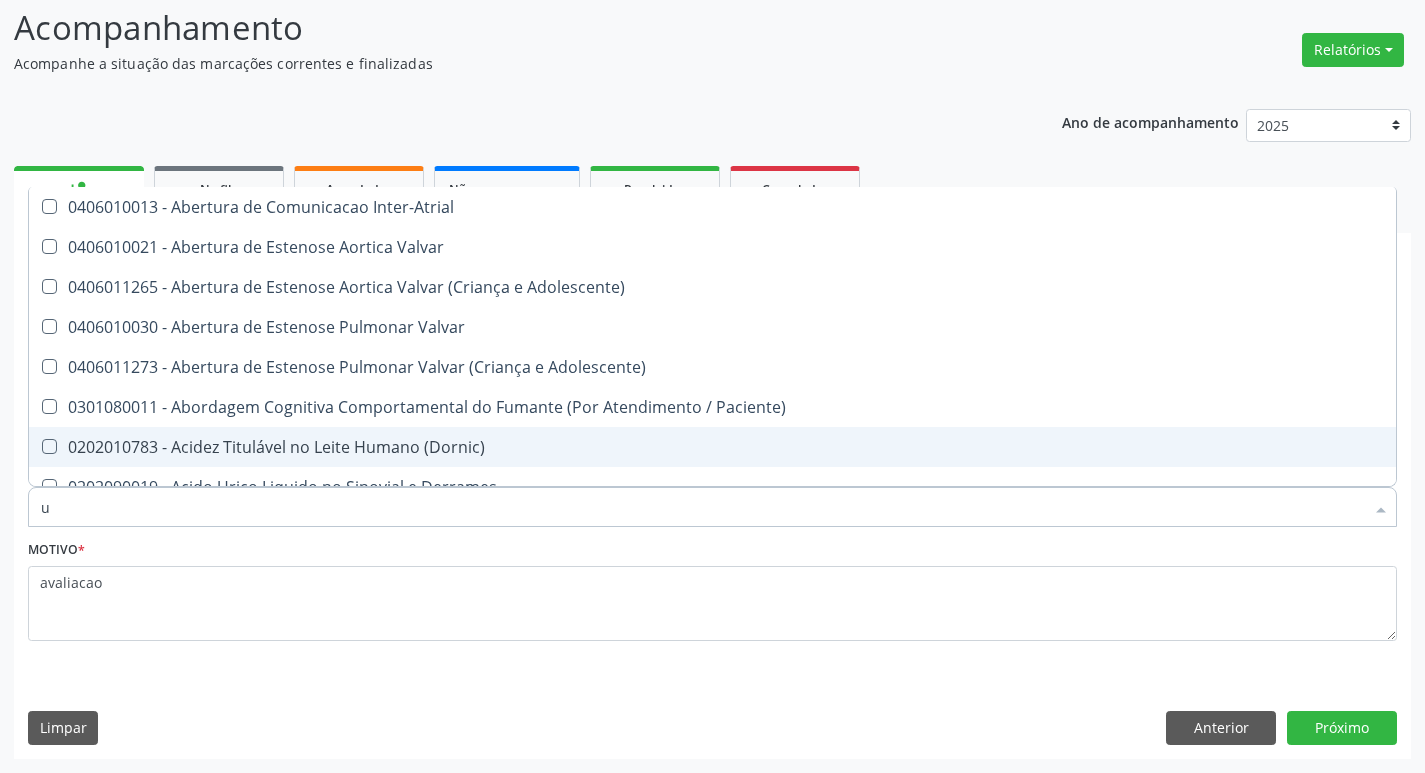 type on "ur" 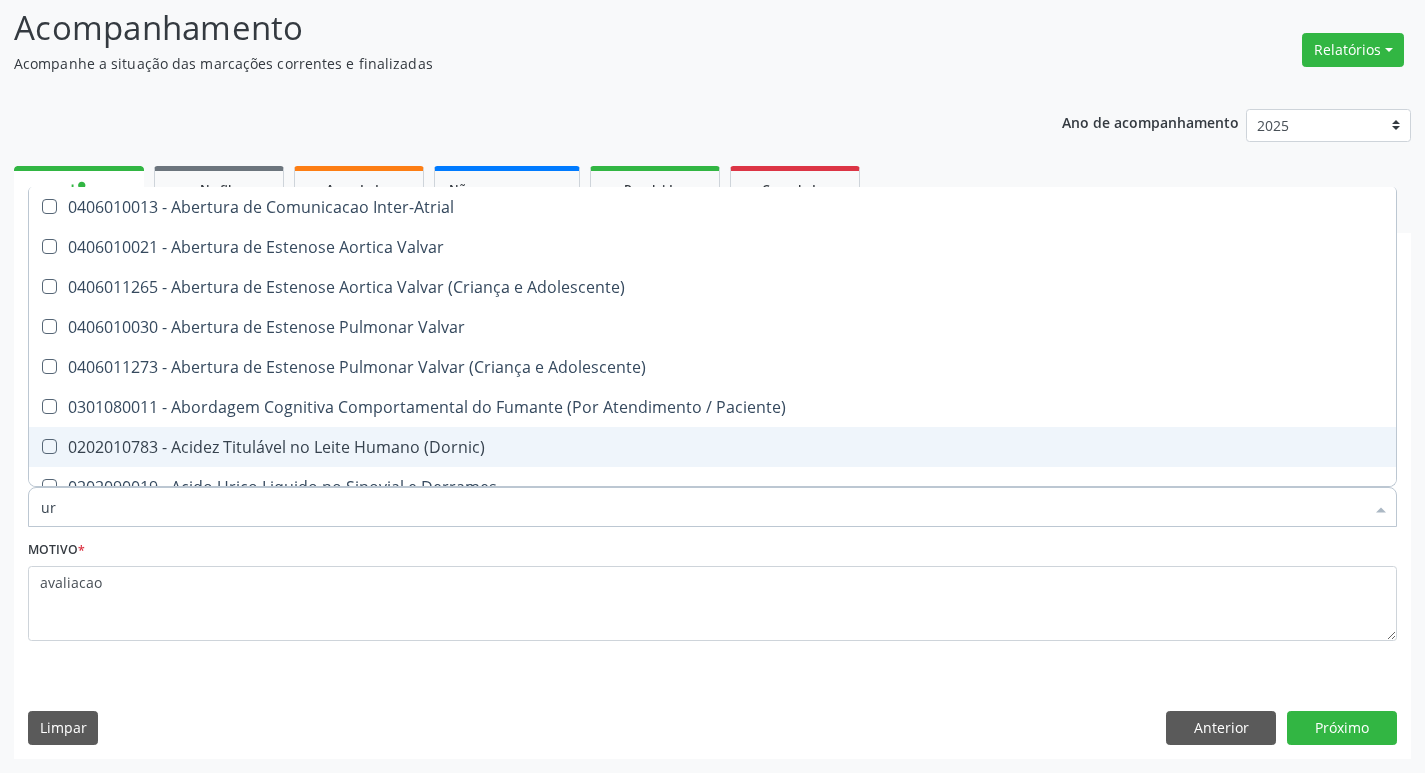 checkbox on "true" 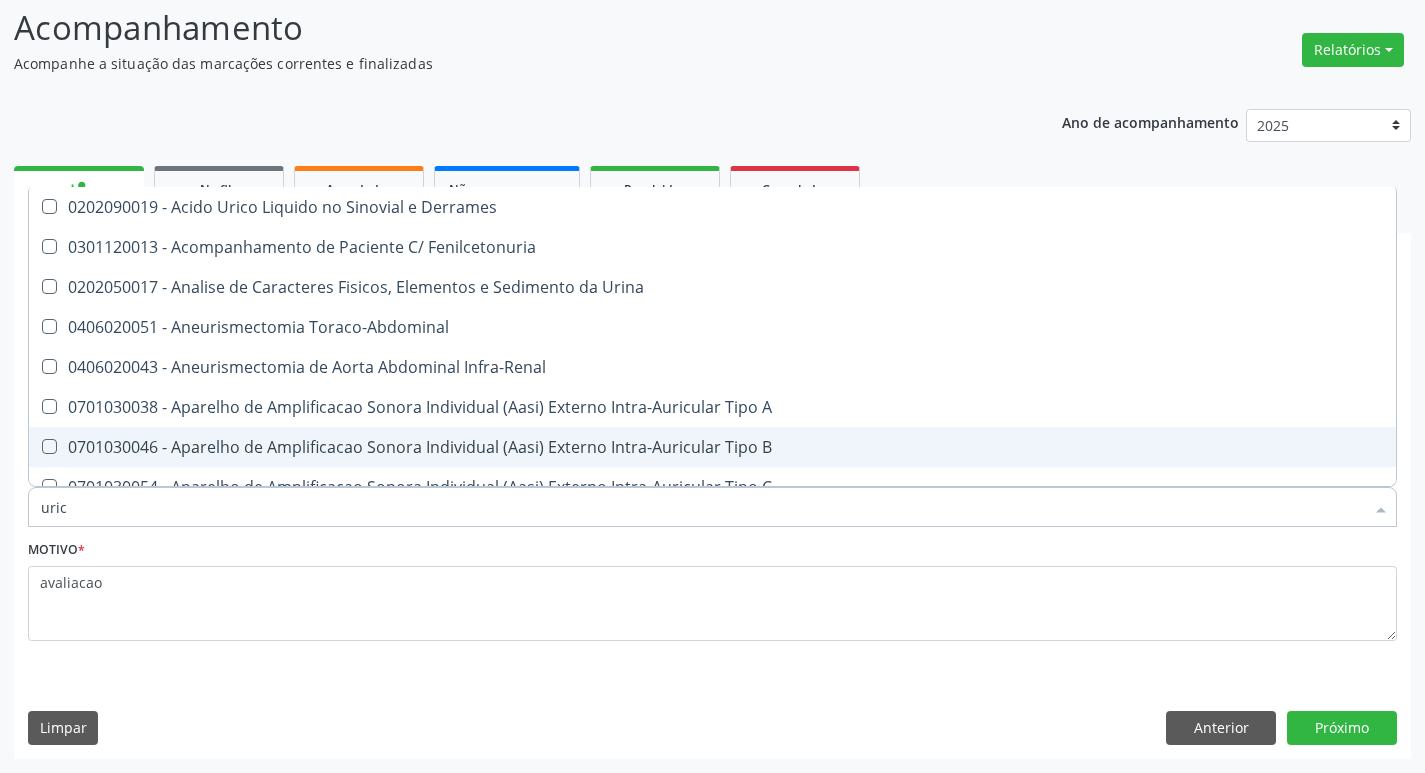 type on "urico" 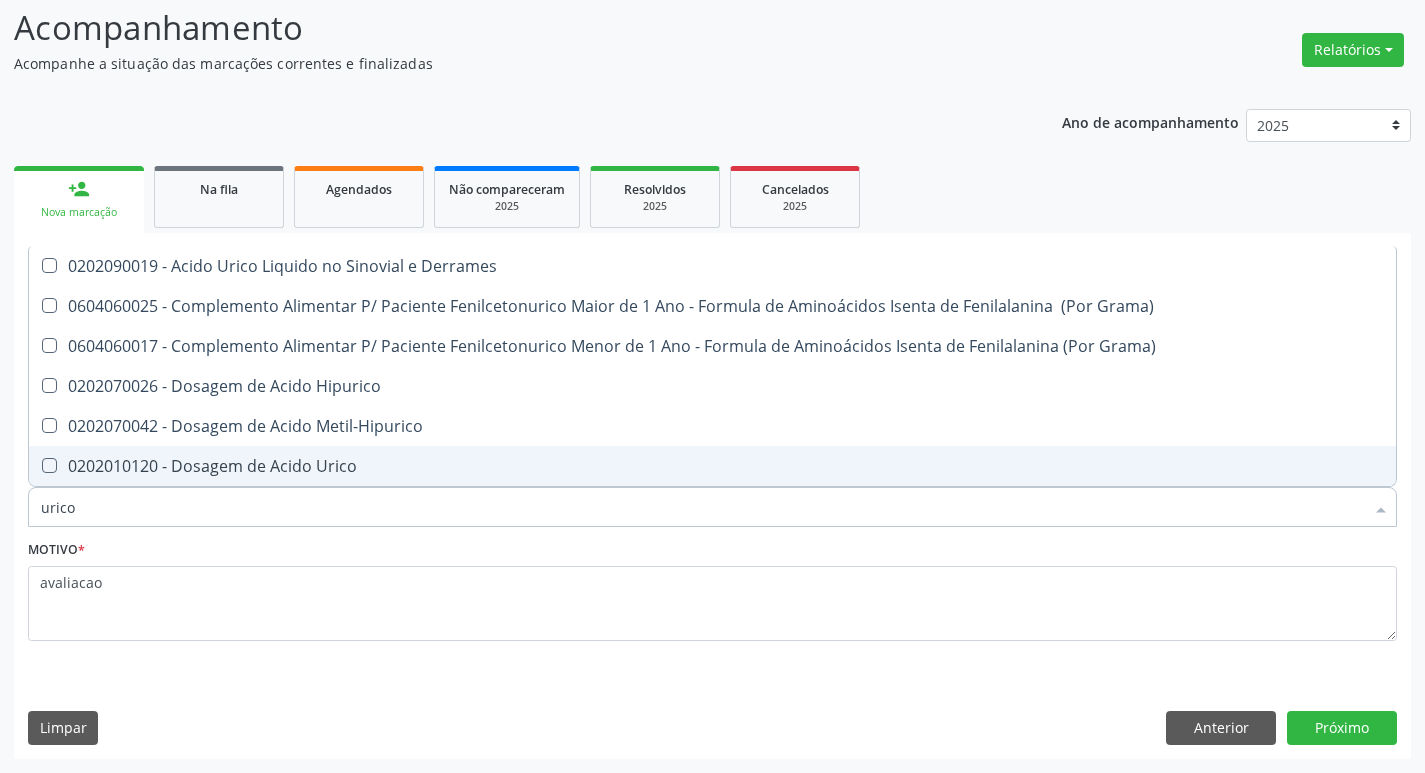 click on "0202010120 - Dosagem de Acido Urico" at bounding box center (712, 466) 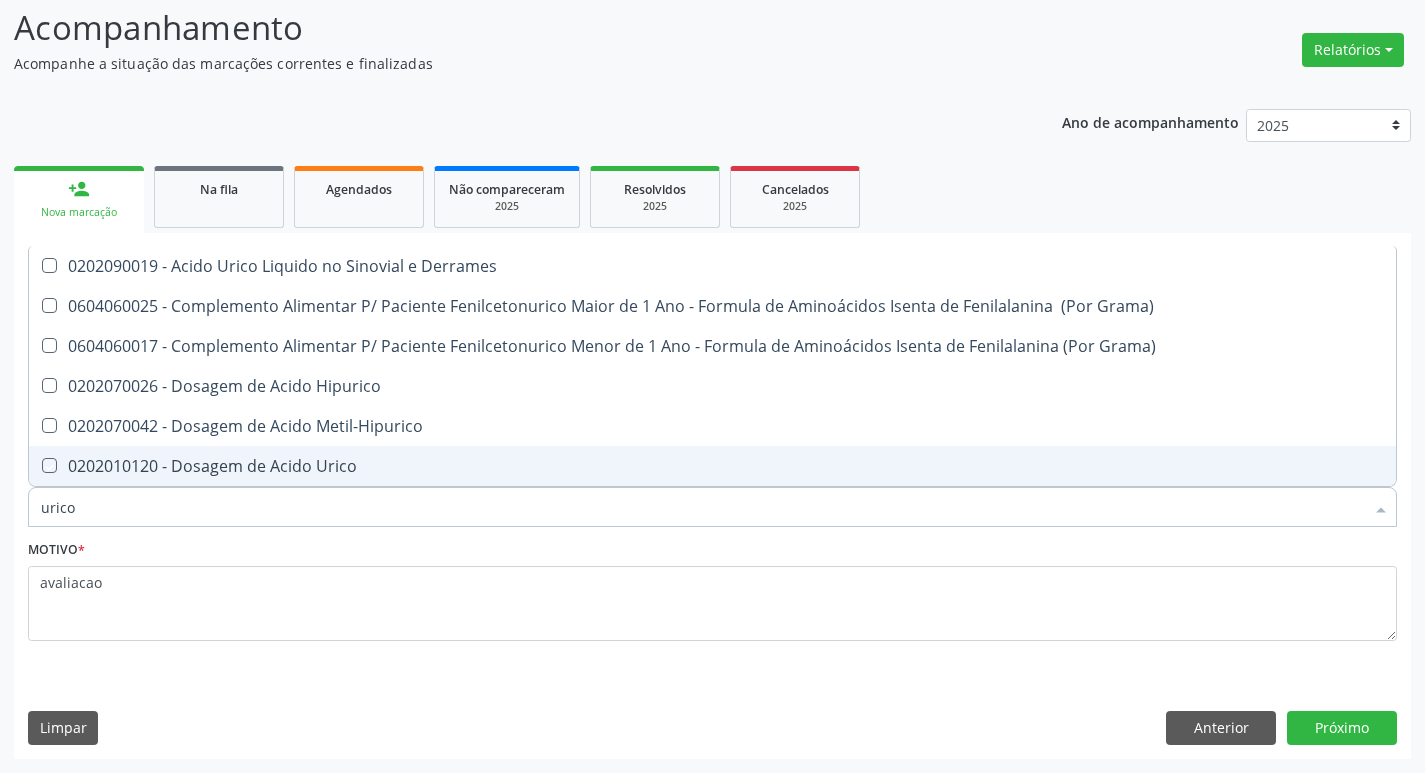 checkbox on "true" 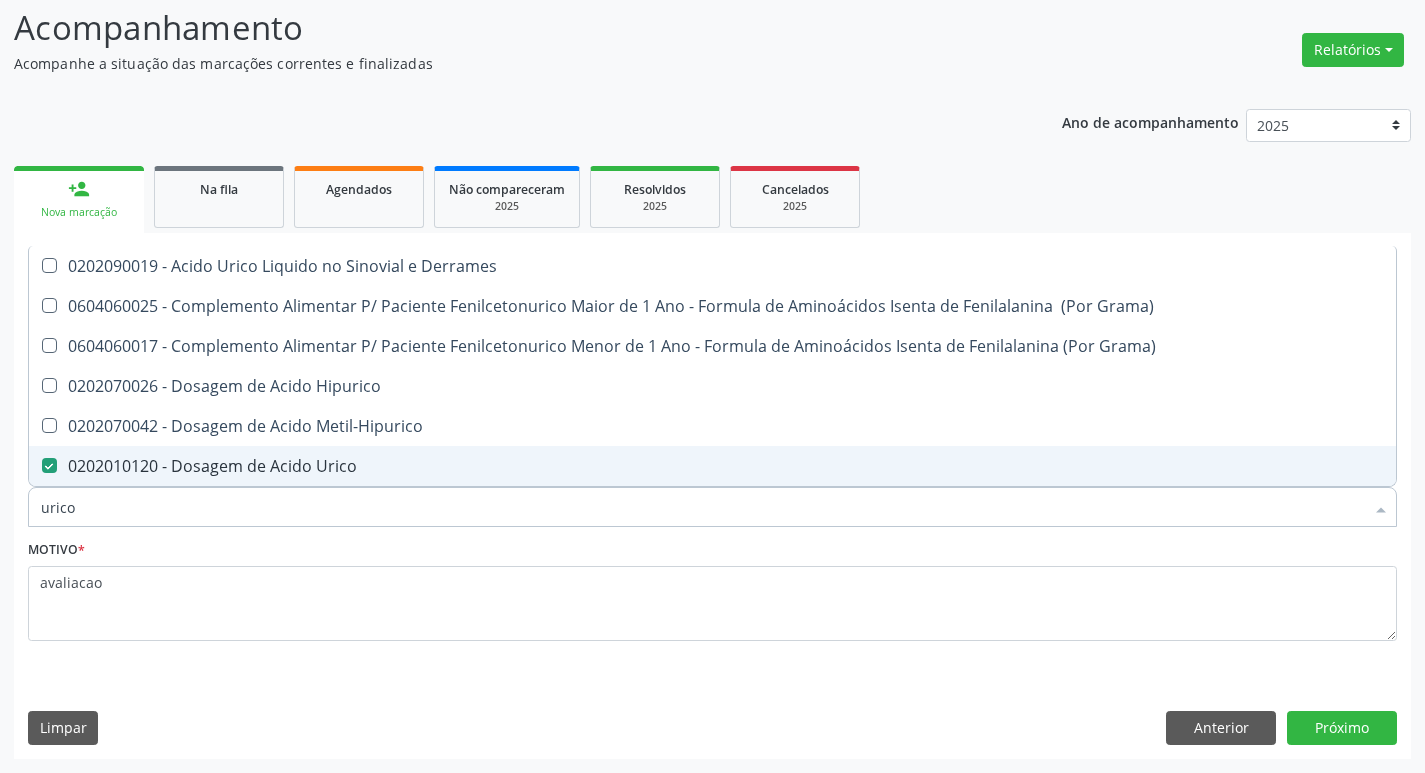 type on "uric" 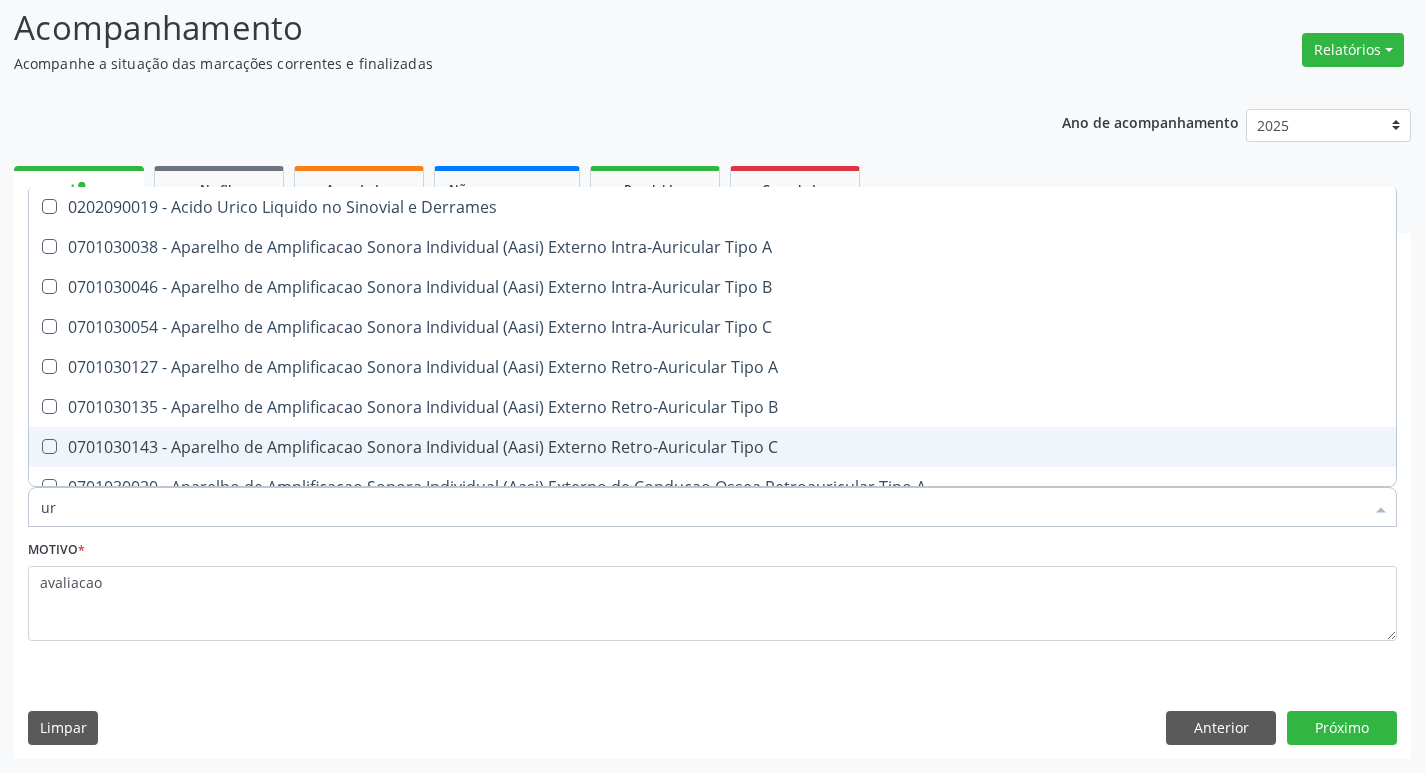 type on "u" 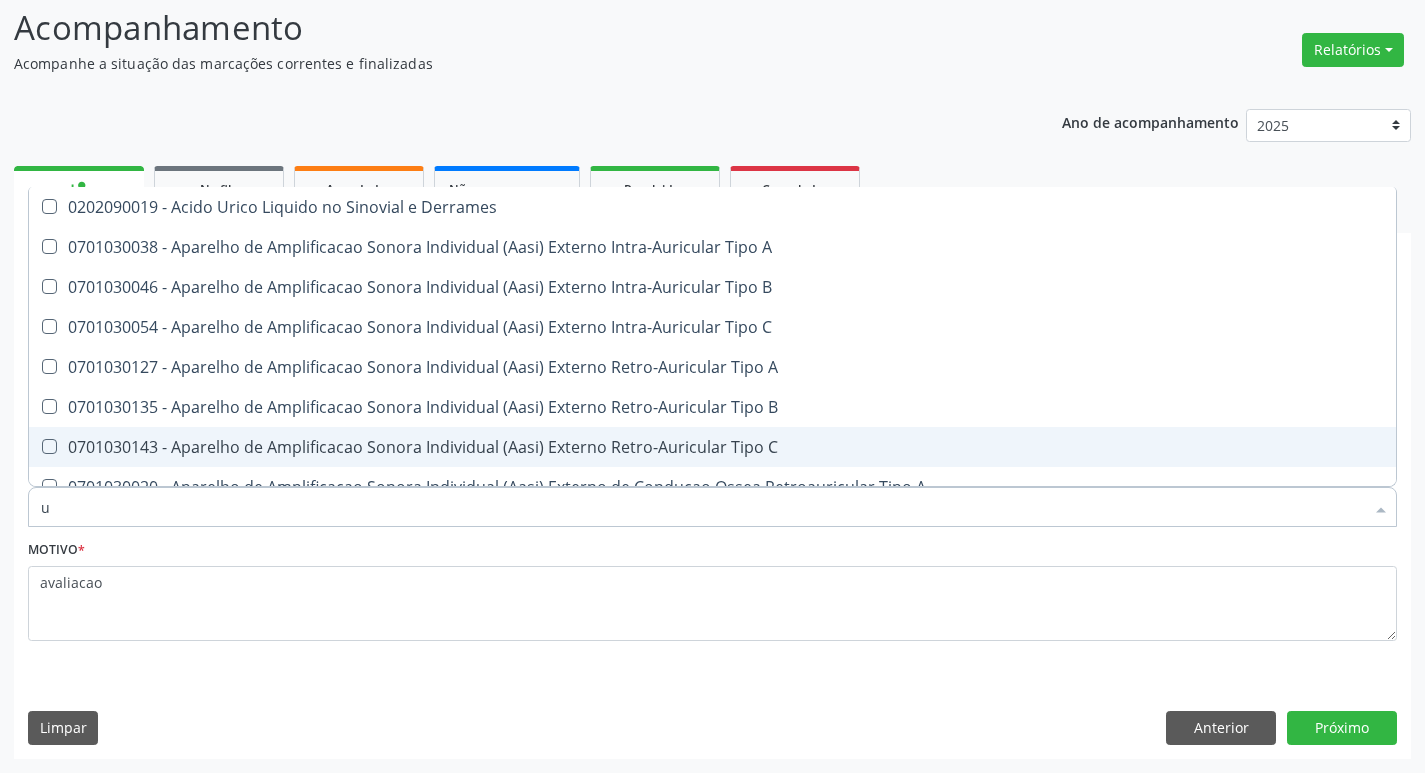 type 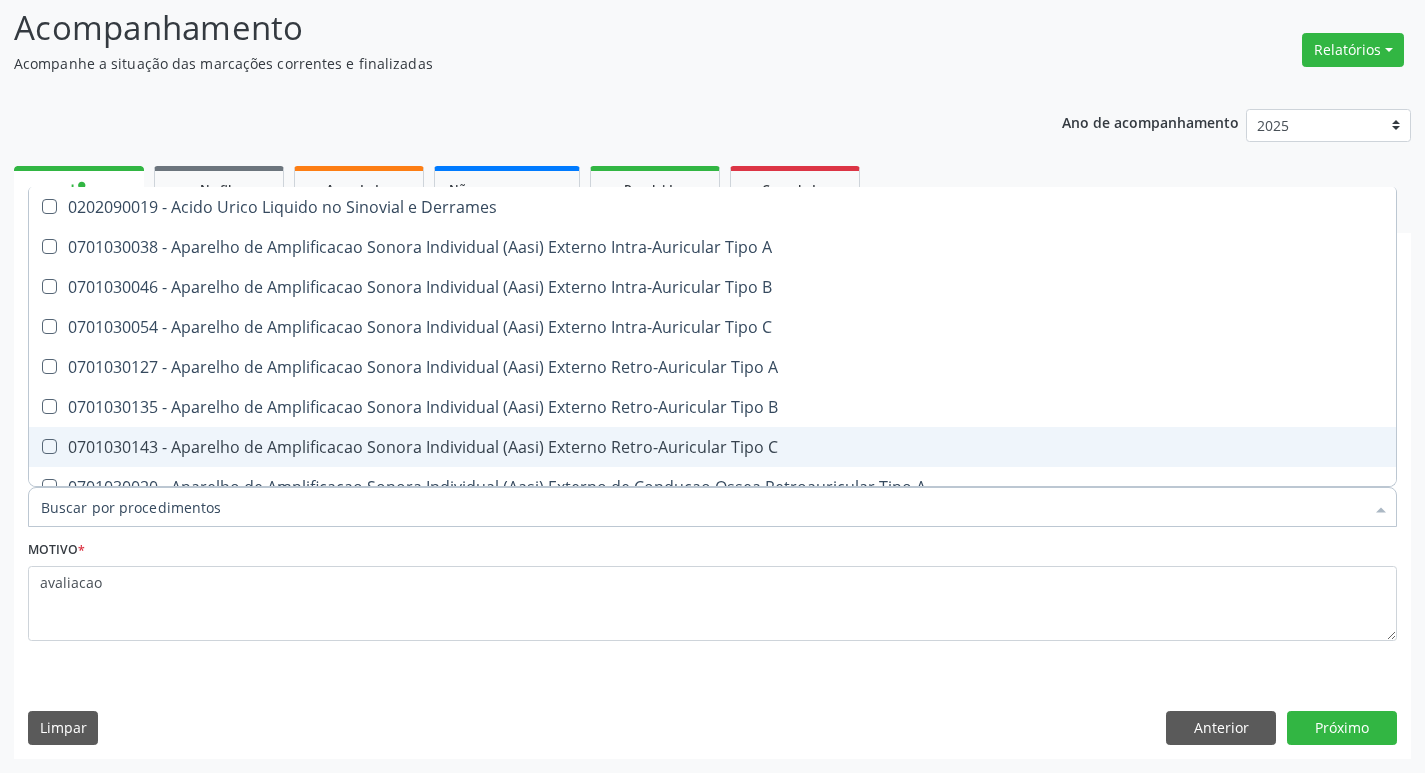 checkbox on "false" 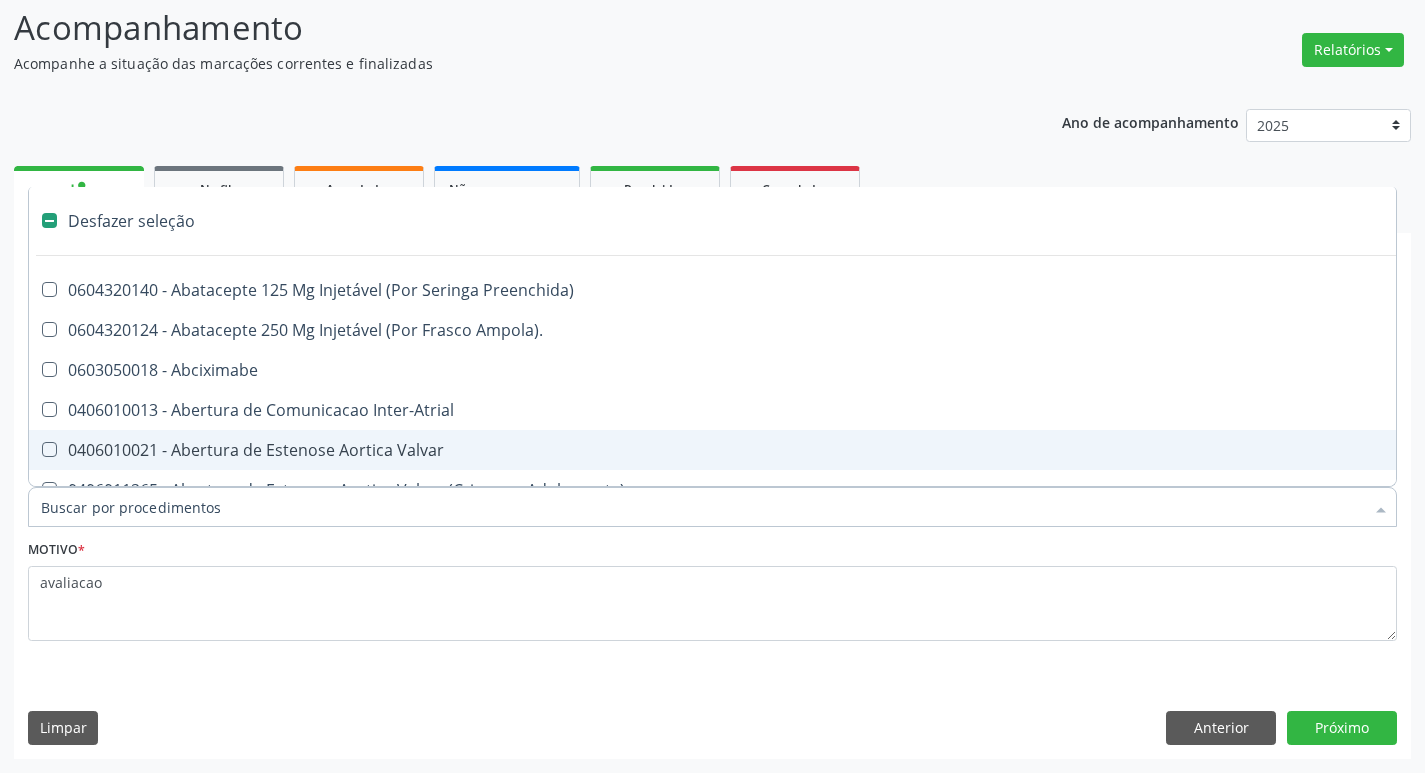 type on "2" 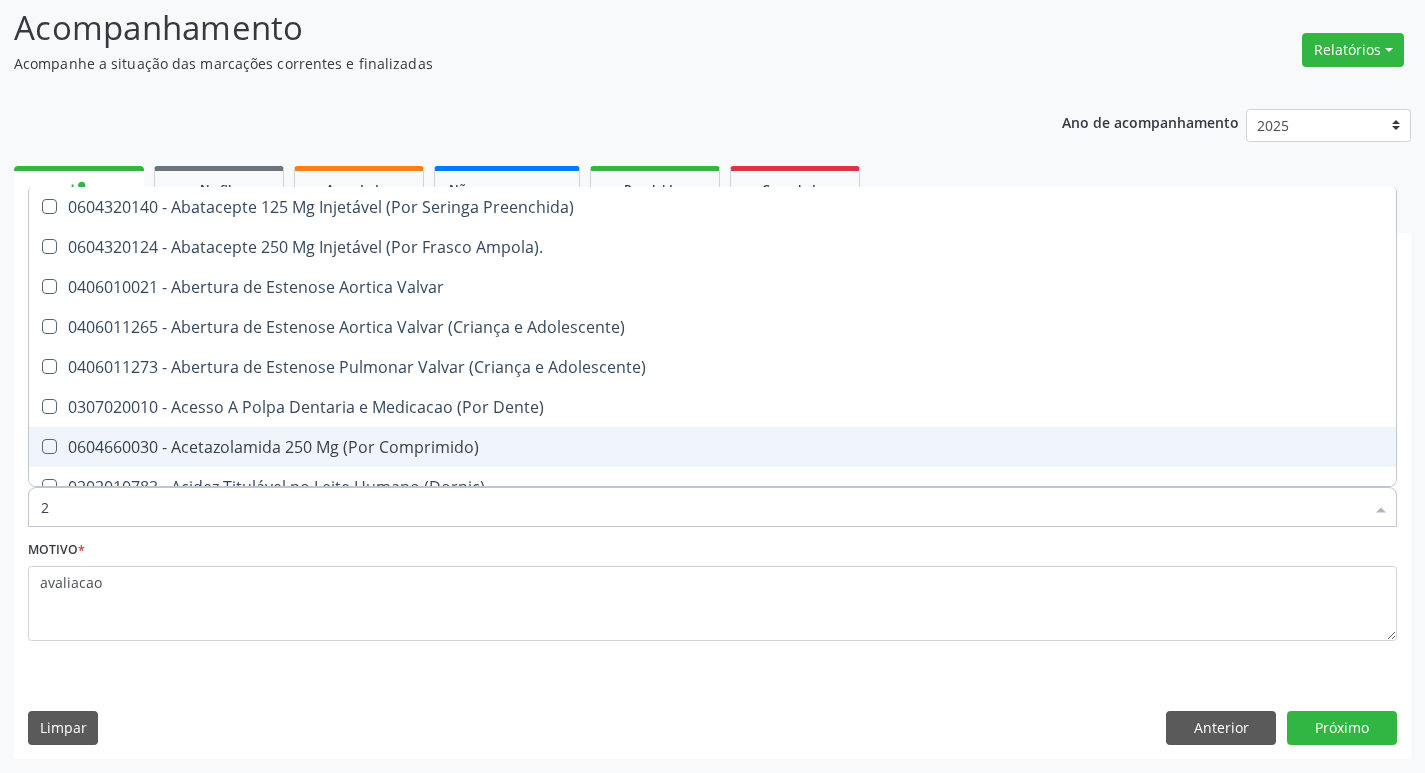 checkbox on "true" 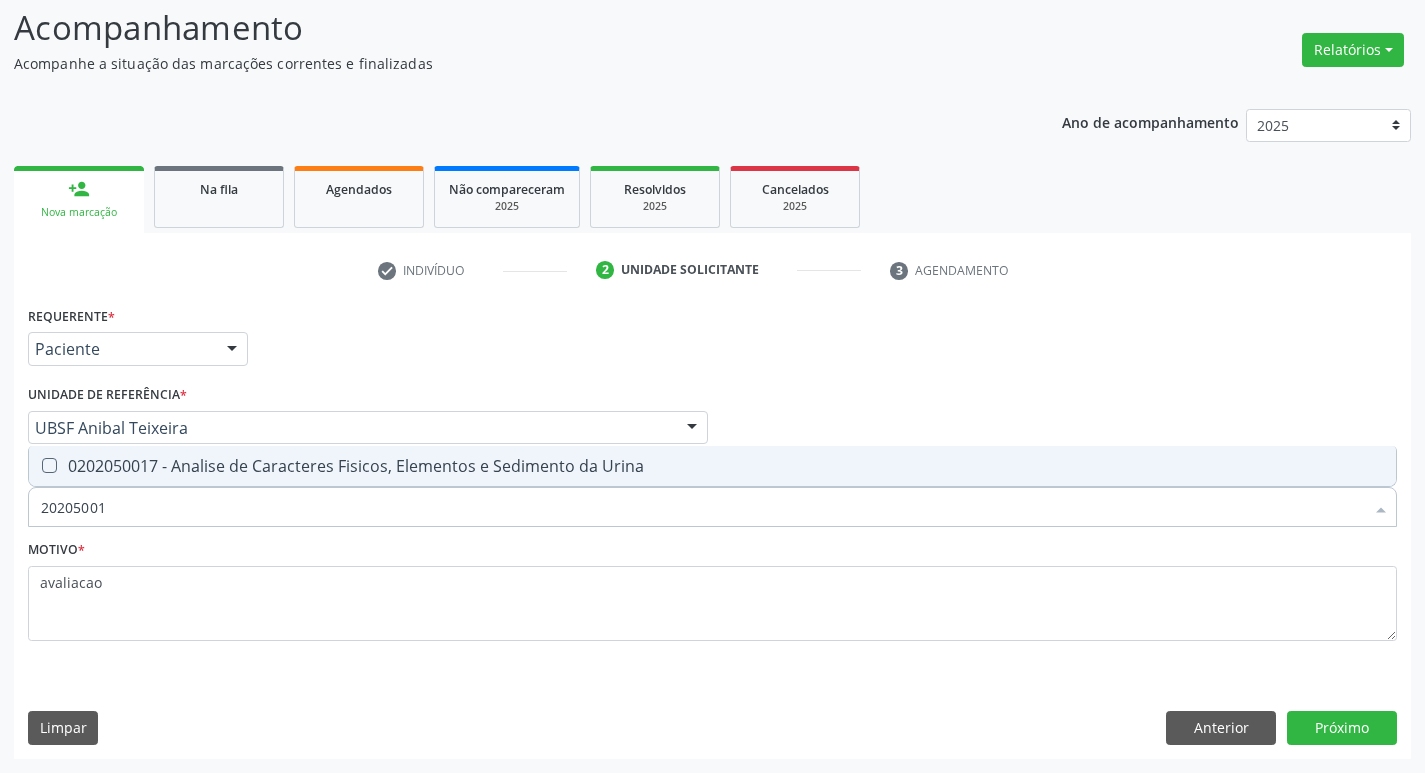 click on "0202050017 - Analise de Caracteres Fisicos, Elementos e Sedimento da Urina" at bounding box center (712, 466) 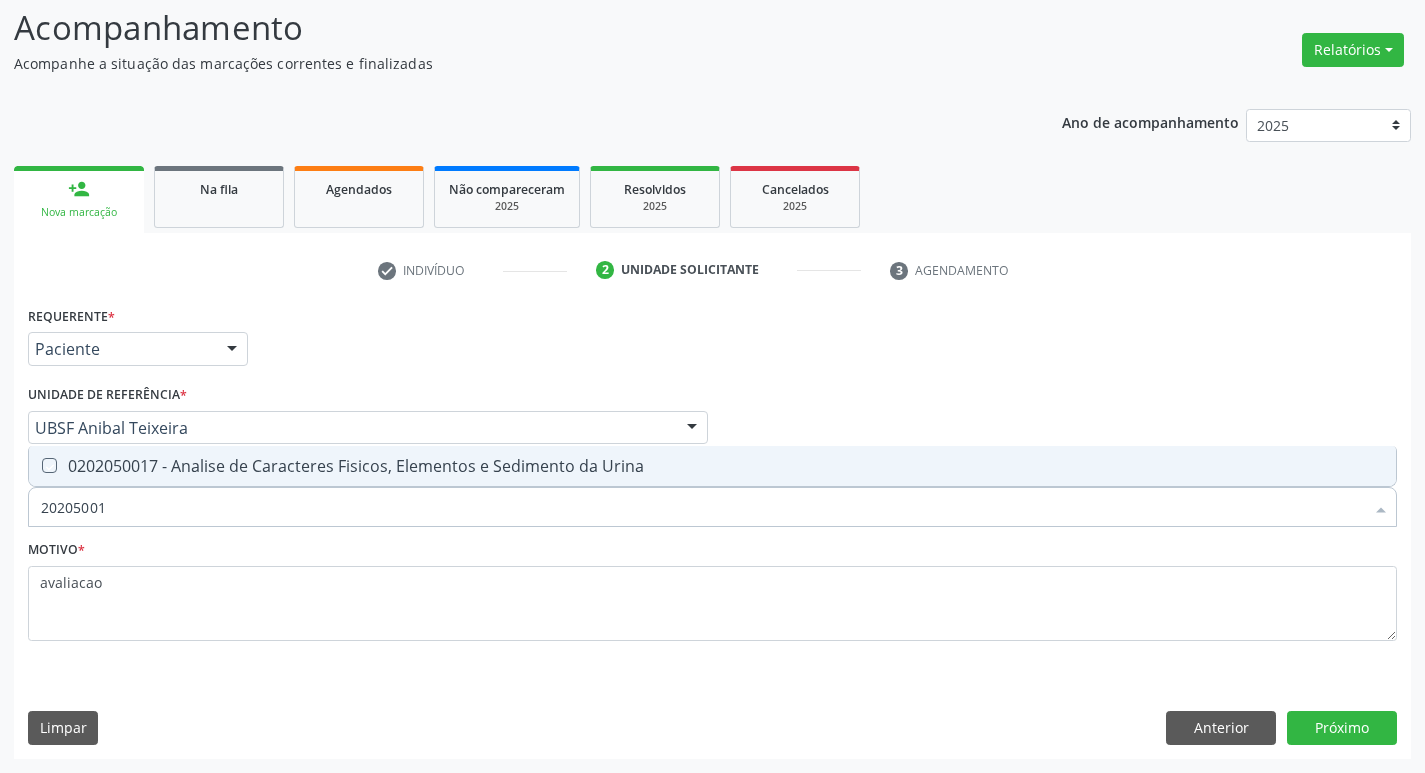 checkbox on "true" 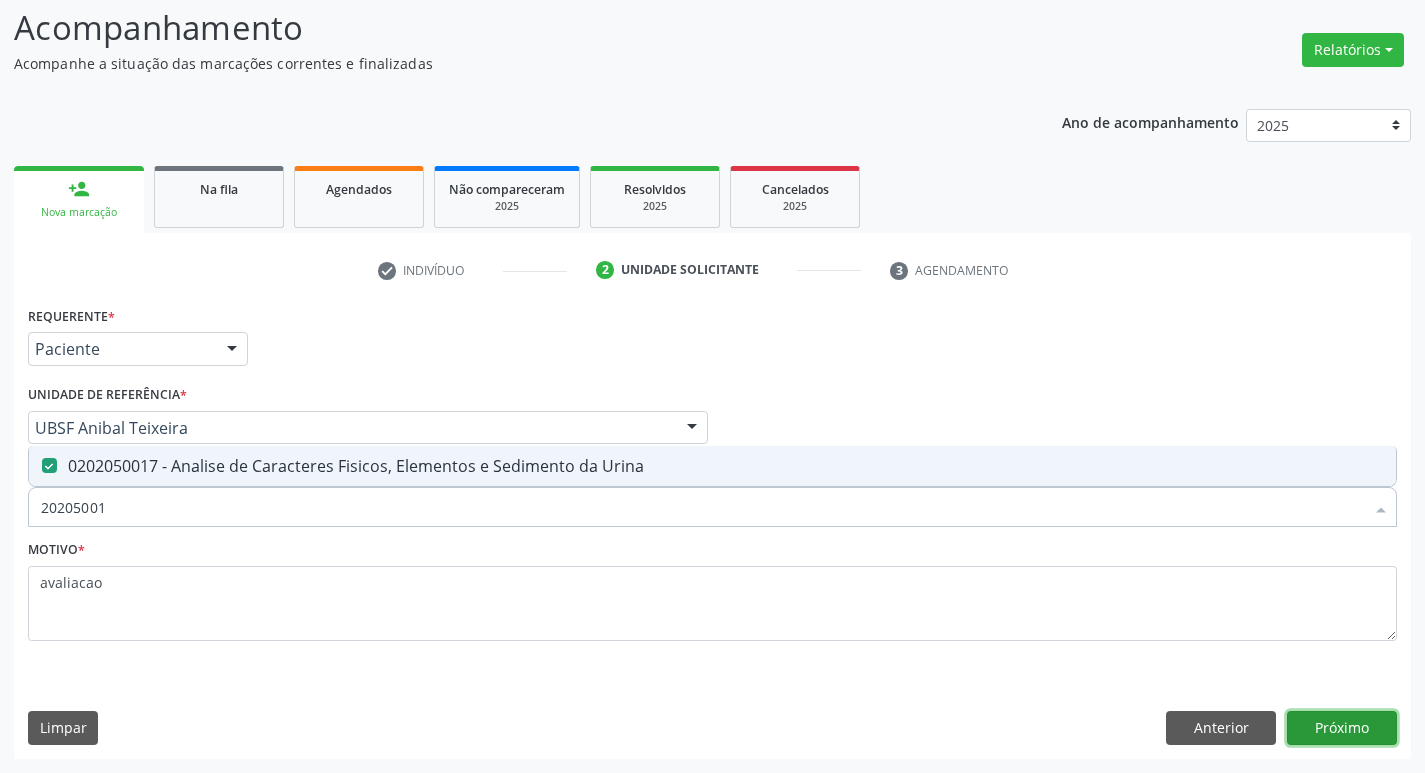 click on "Próximo" at bounding box center (1342, 728) 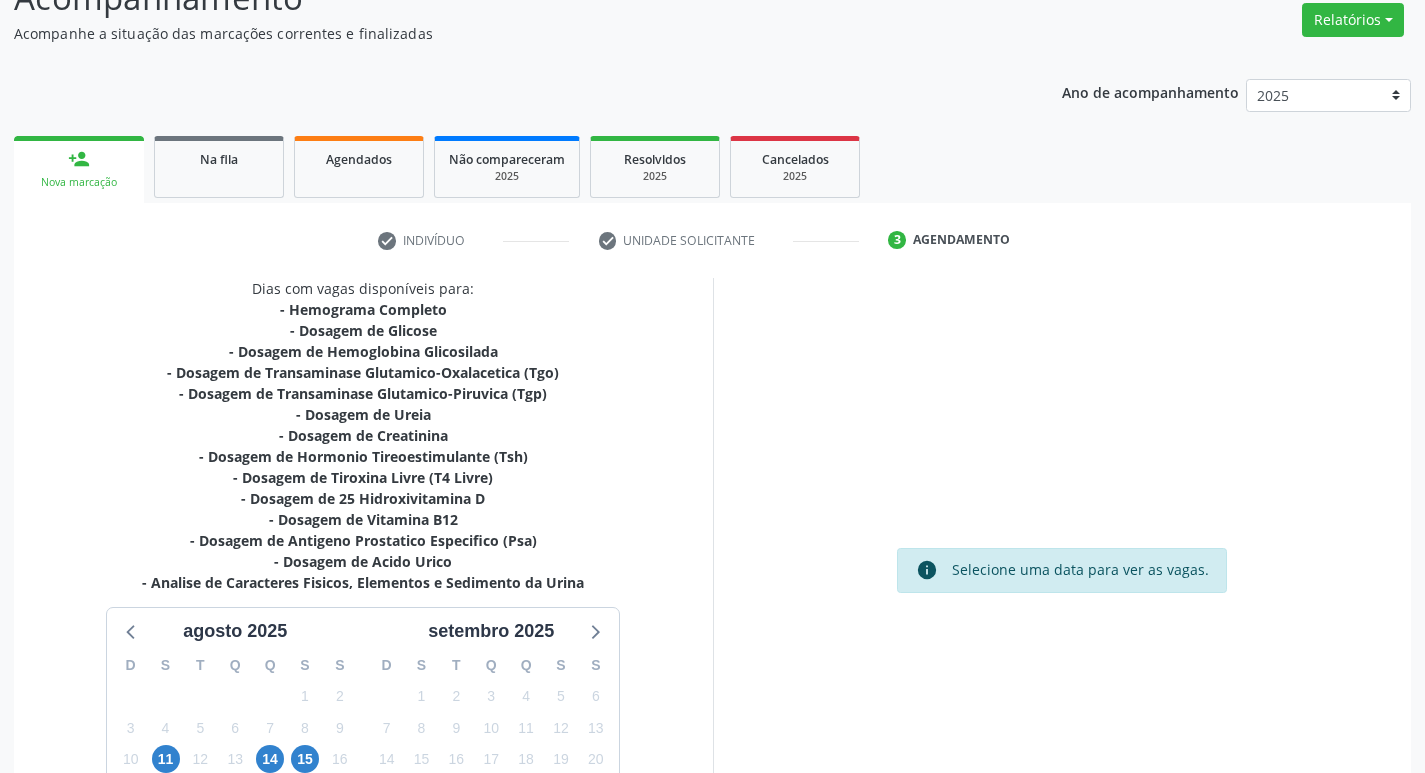 scroll, scrollTop: 370, scrollLeft: 0, axis: vertical 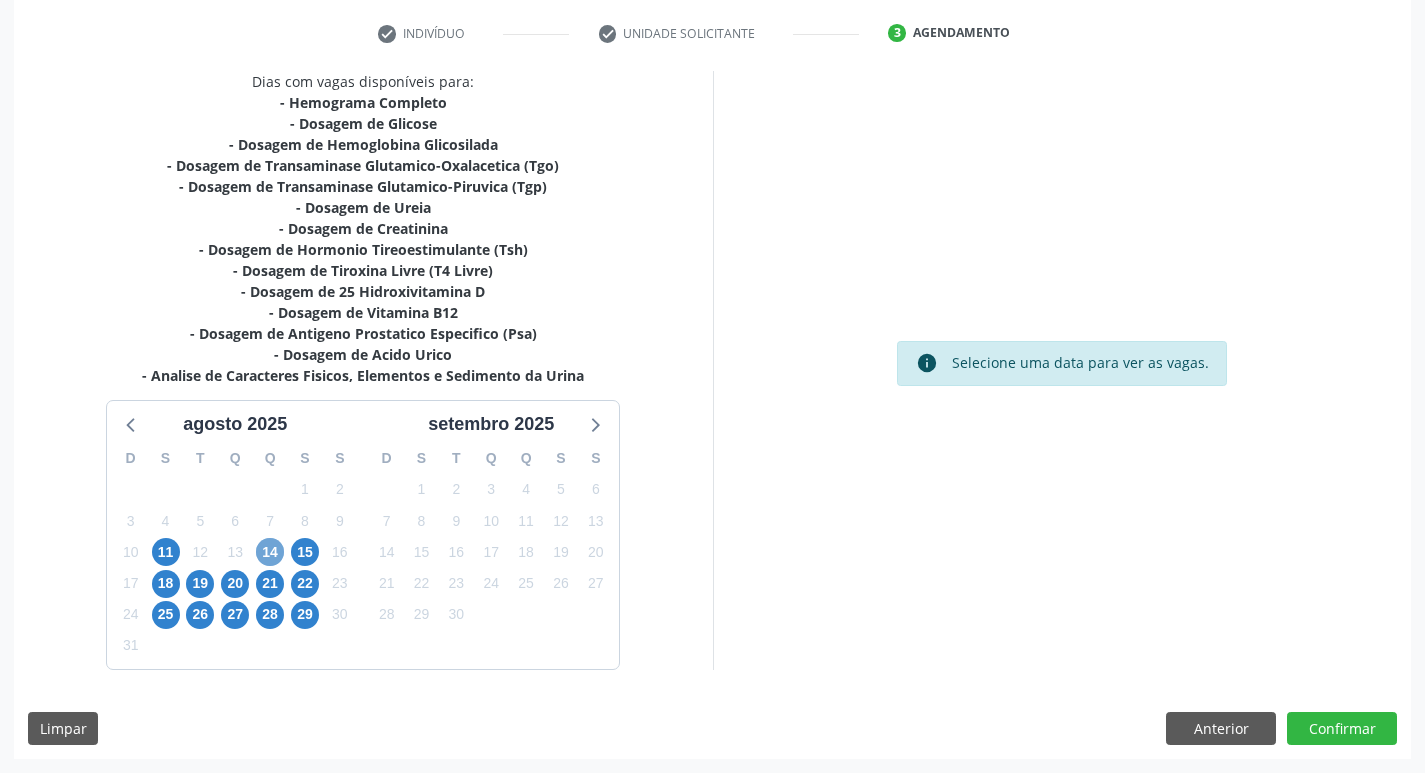 click on "14" at bounding box center (270, 552) 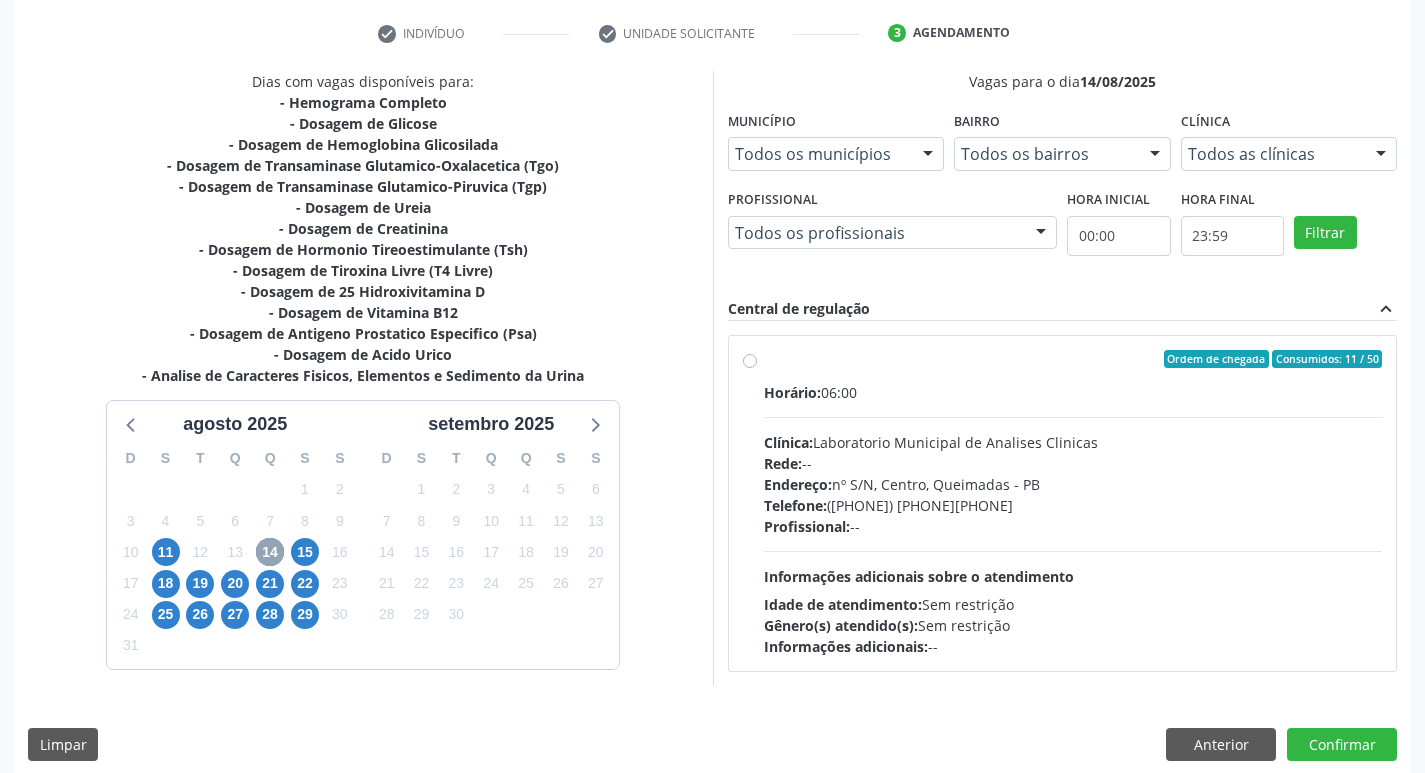 scroll, scrollTop: 386, scrollLeft: 0, axis: vertical 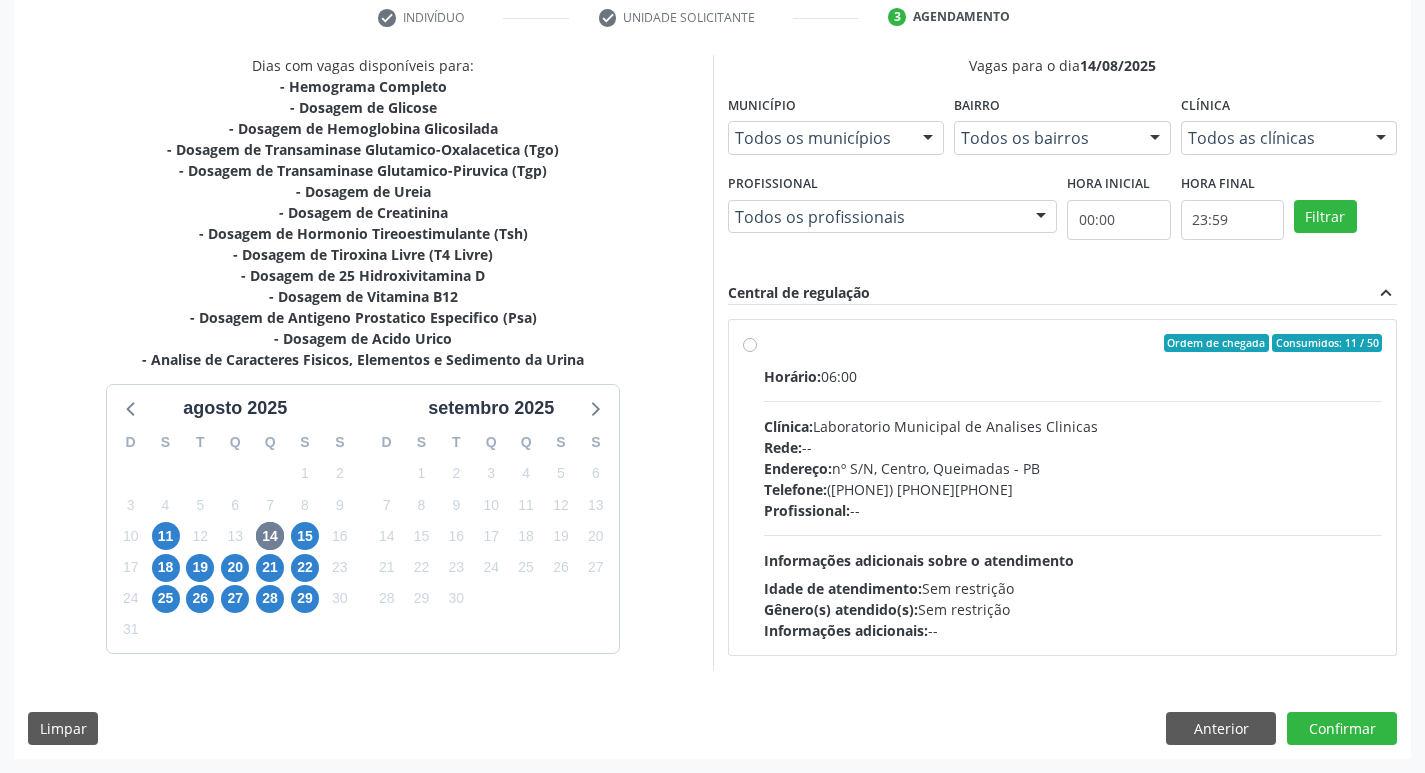 click on "Endereço:   nº S/N, Centro, Queimadas - PB" at bounding box center (1073, 468) 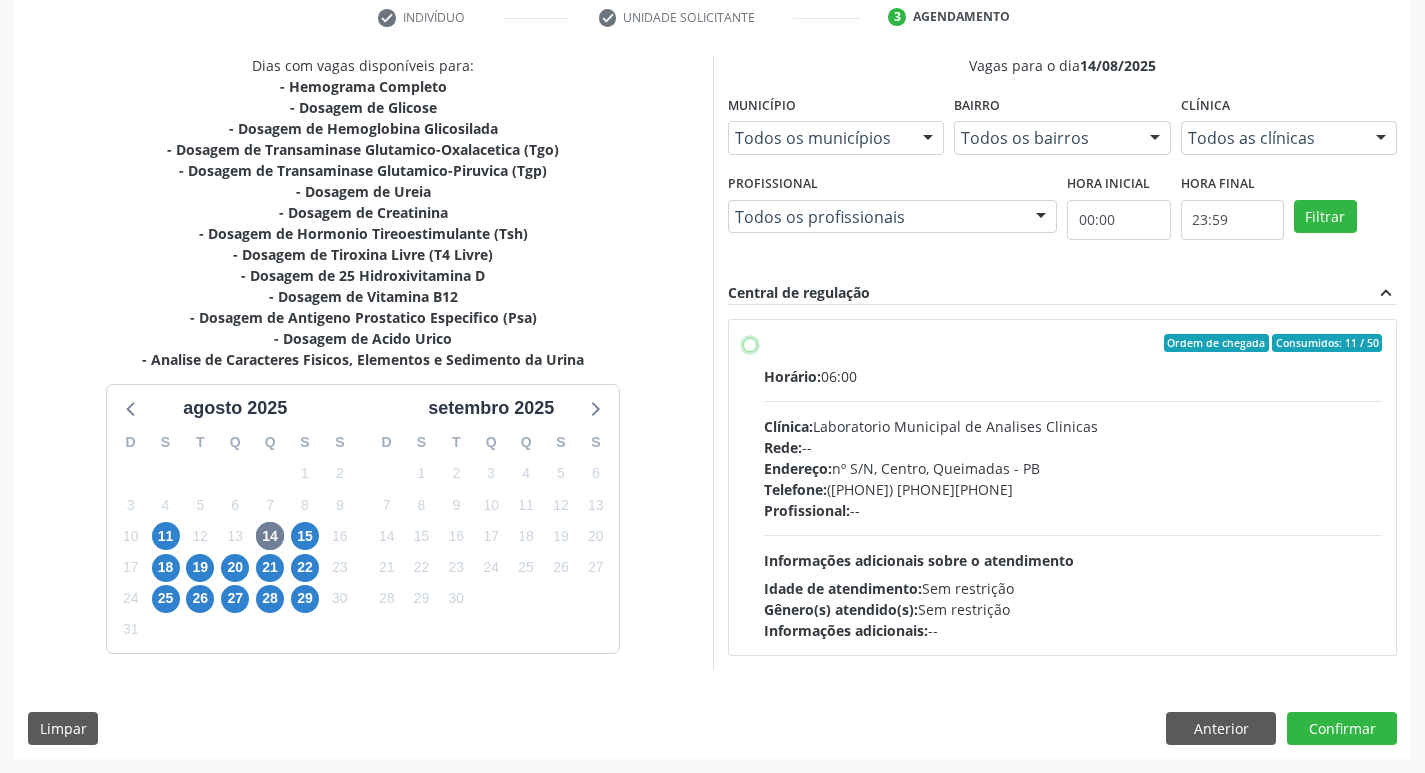 radio on "true" 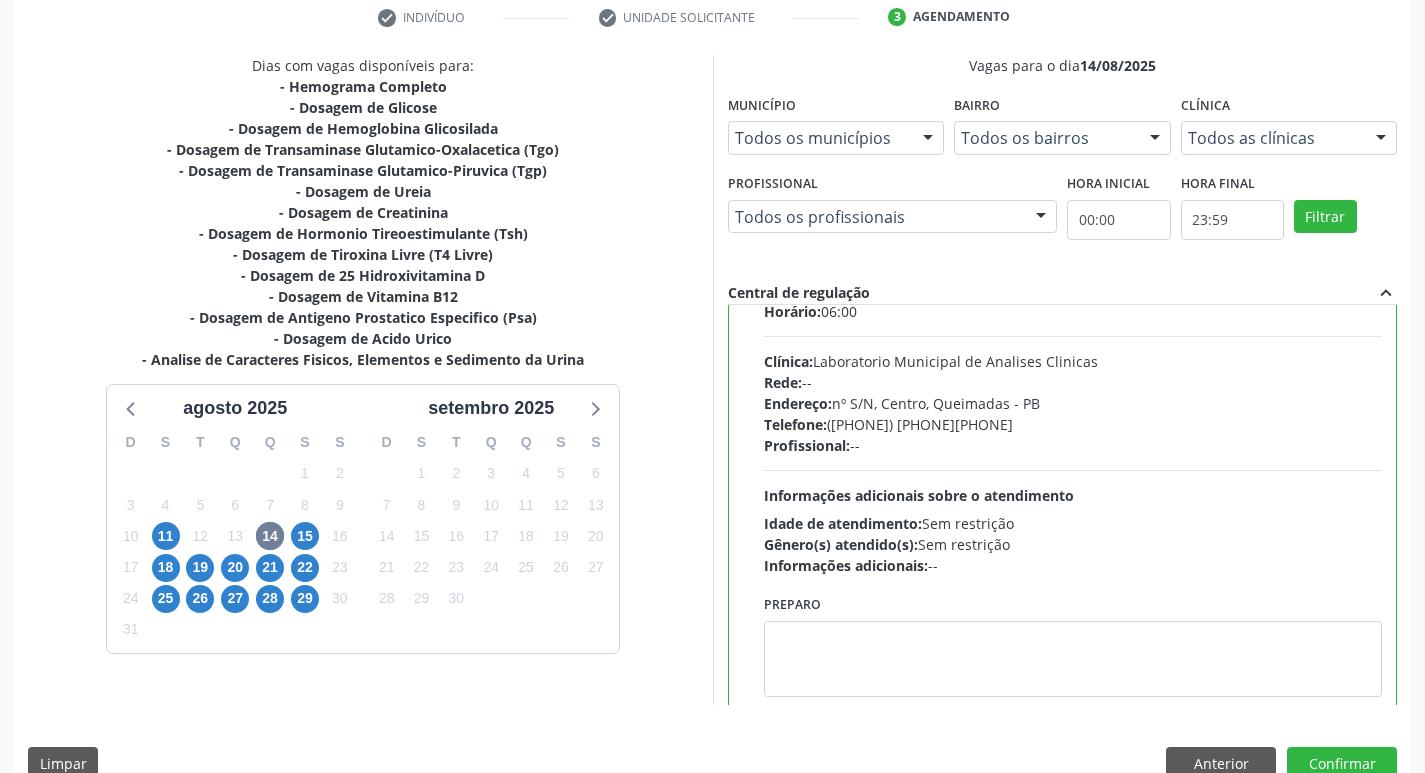 scroll, scrollTop: 99, scrollLeft: 0, axis: vertical 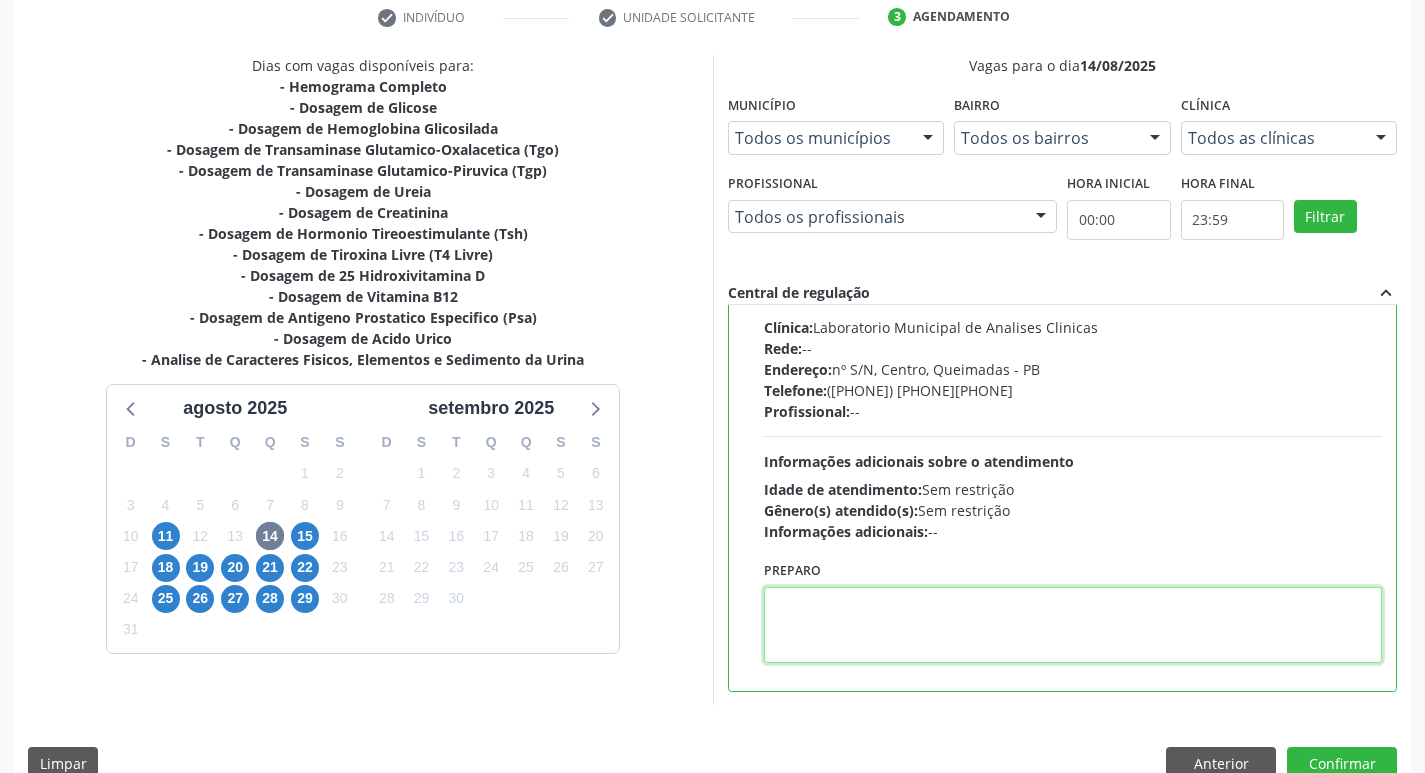 click at bounding box center [1073, 625] 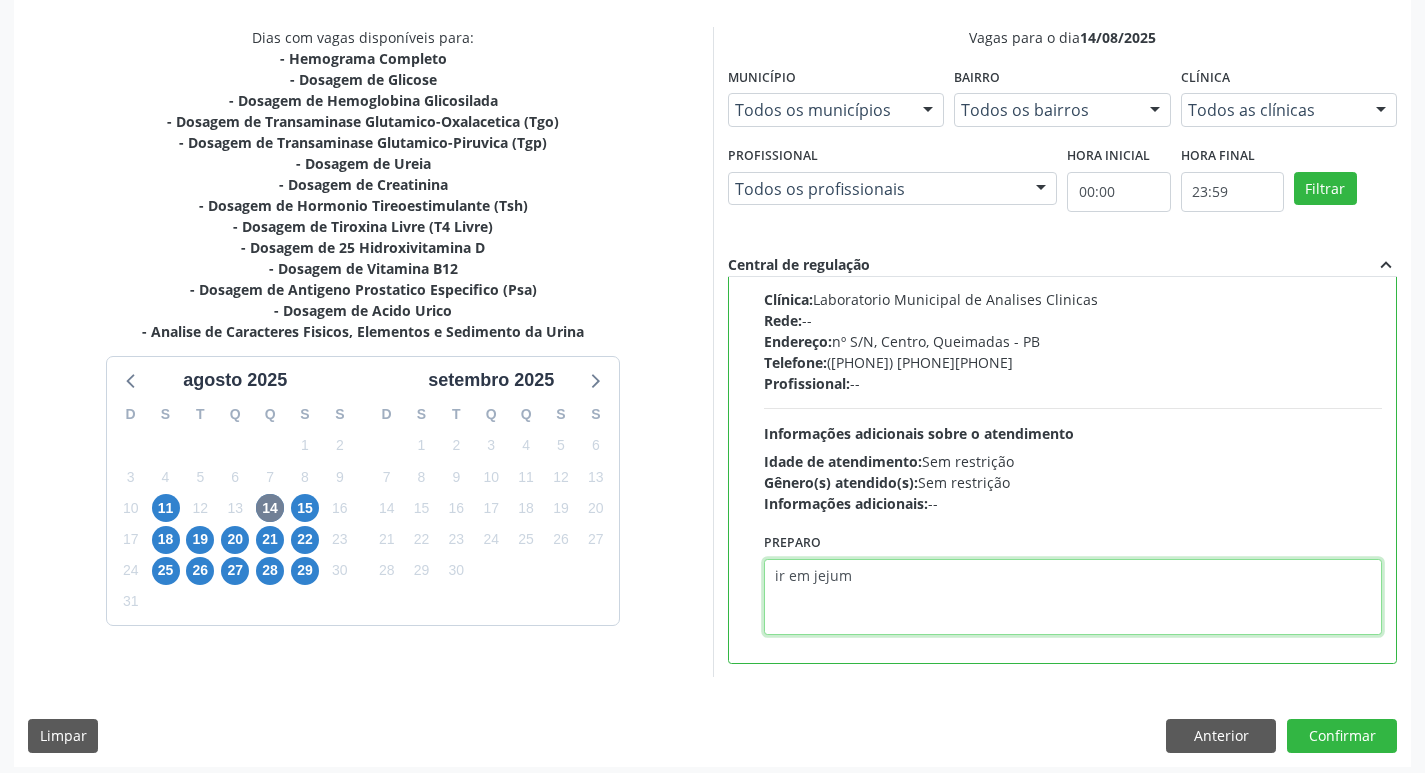 scroll, scrollTop: 422, scrollLeft: 0, axis: vertical 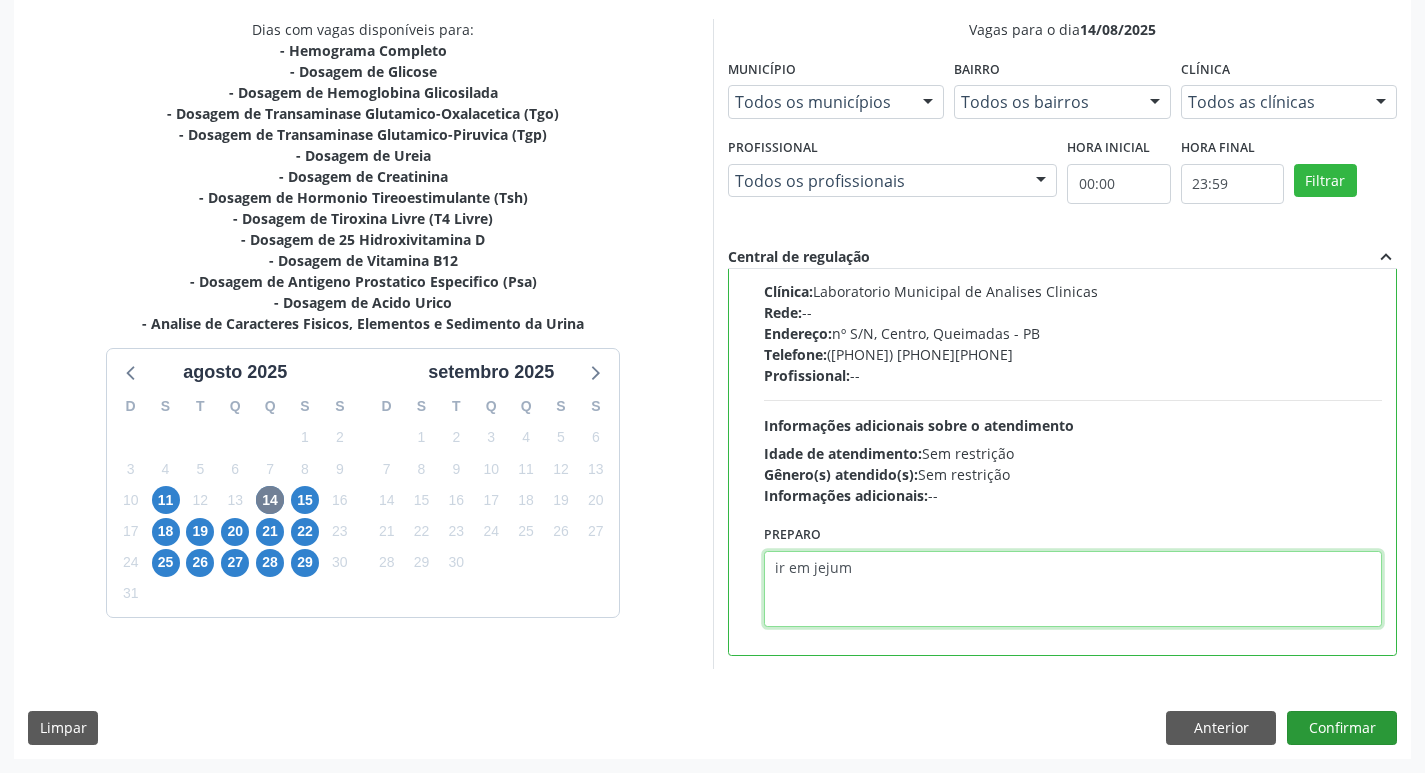 type on "ir em jejum" 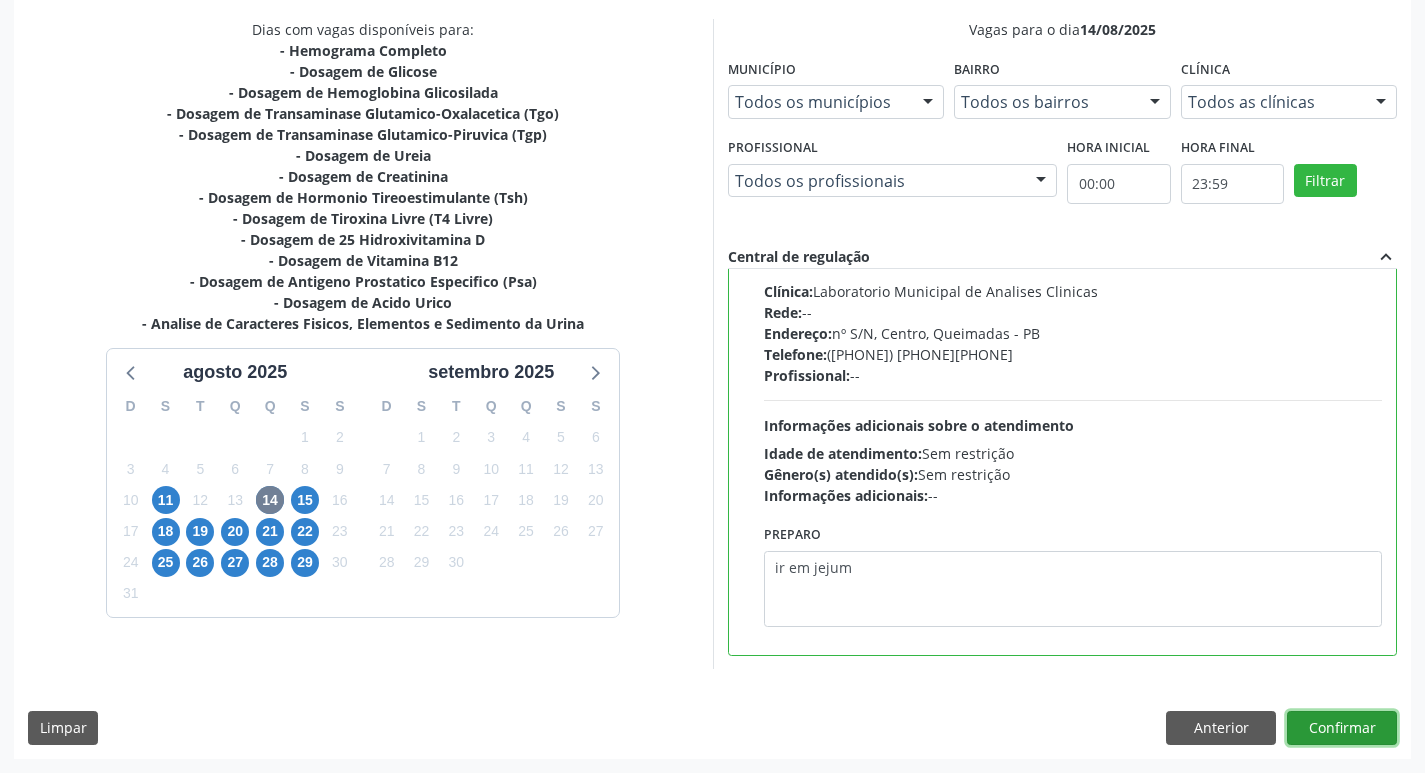 click on "Confirmar" at bounding box center (1342, 728) 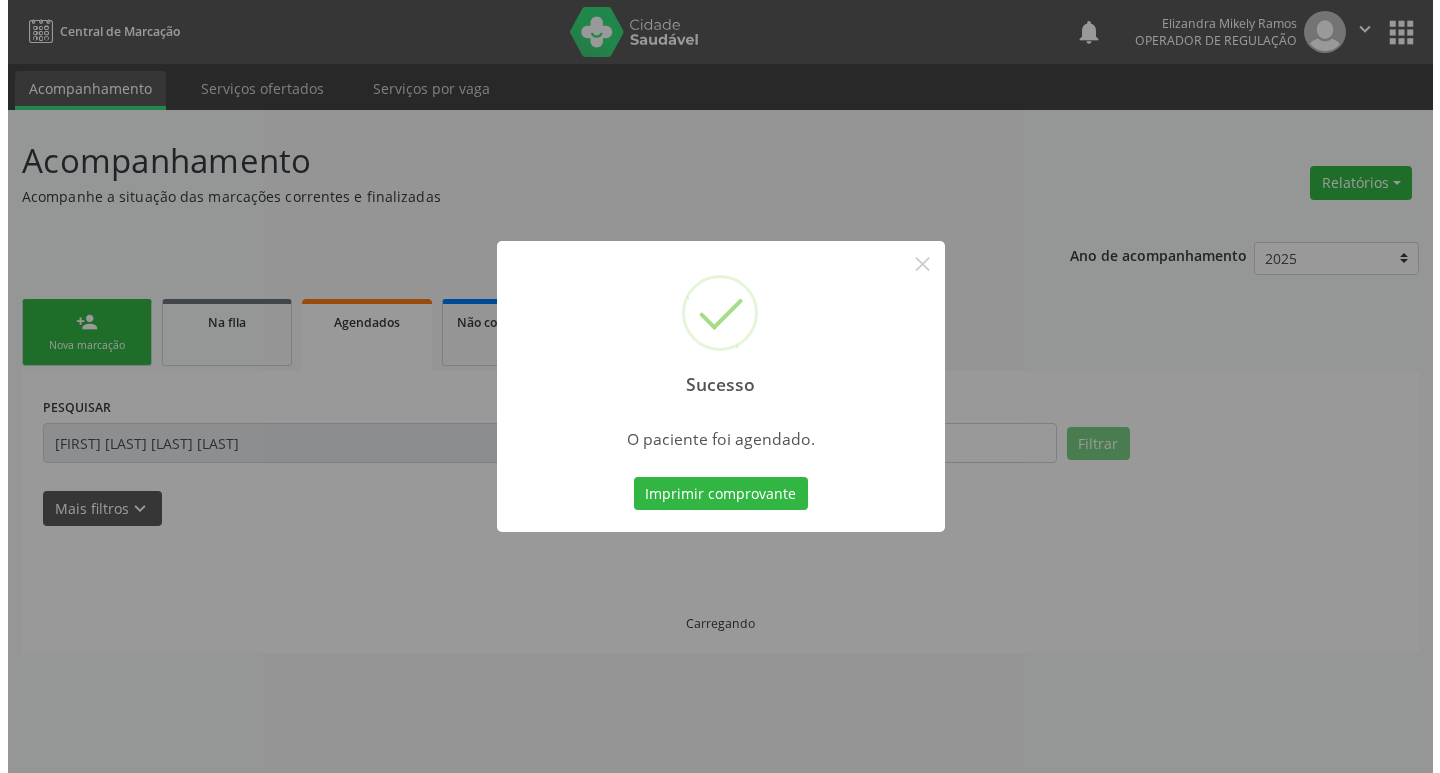 scroll, scrollTop: 0, scrollLeft: 0, axis: both 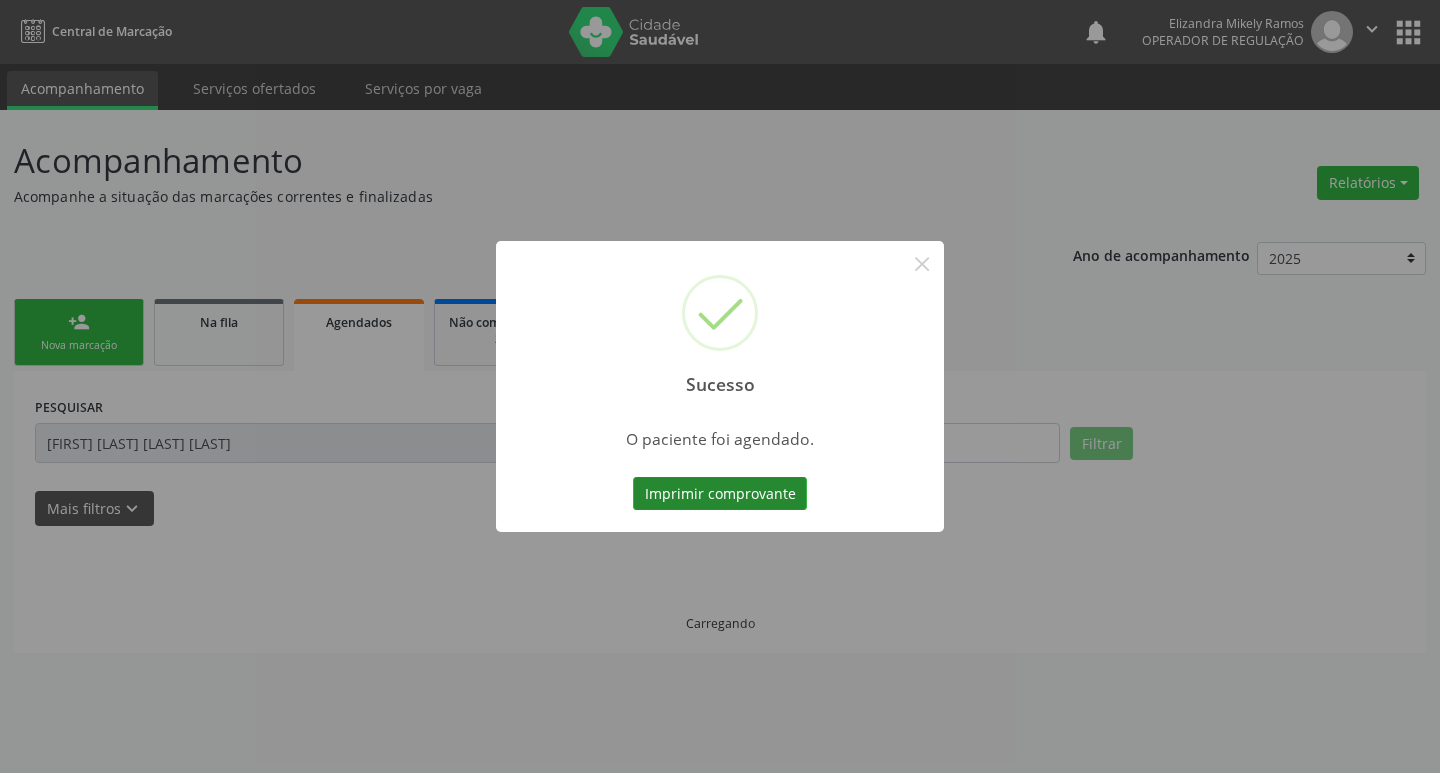 click on "Imprimir comprovante" at bounding box center (720, 494) 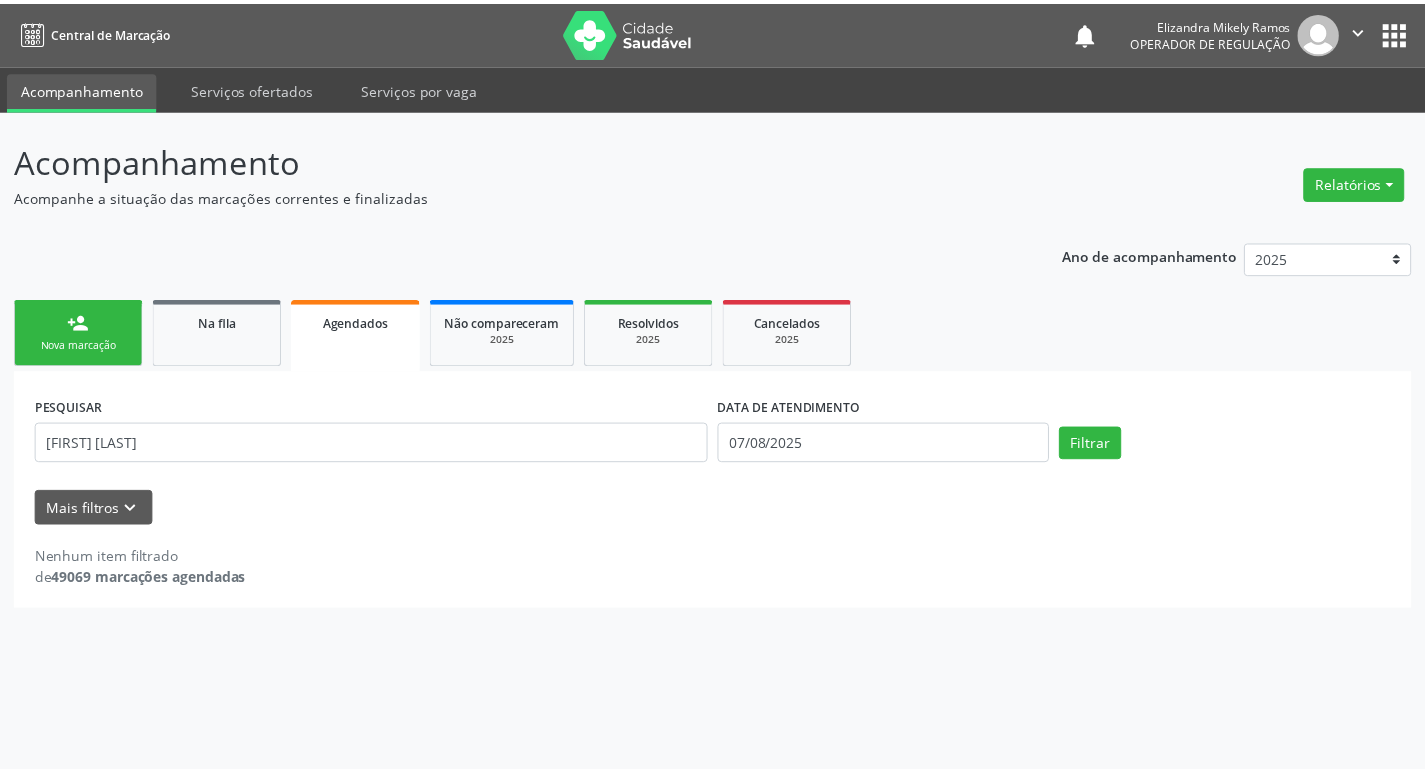 scroll, scrollTop: 0, scrollLeft: 0, axis: both 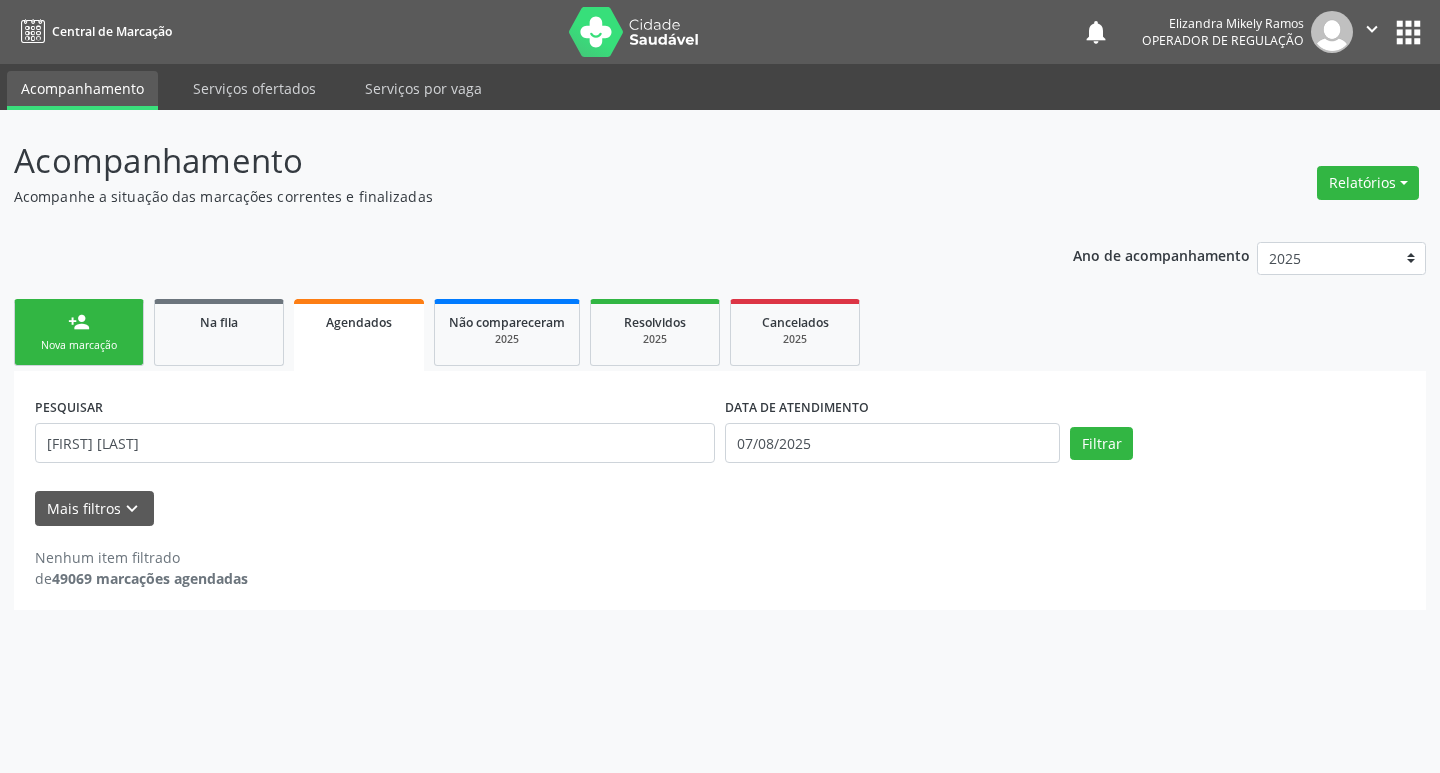 click on "person_add
Nova marcação
Na fila   Agendados   Não compareceram
2025
Resolvidos
2025
Cancelados
2025" at bounding box center [720, 332] 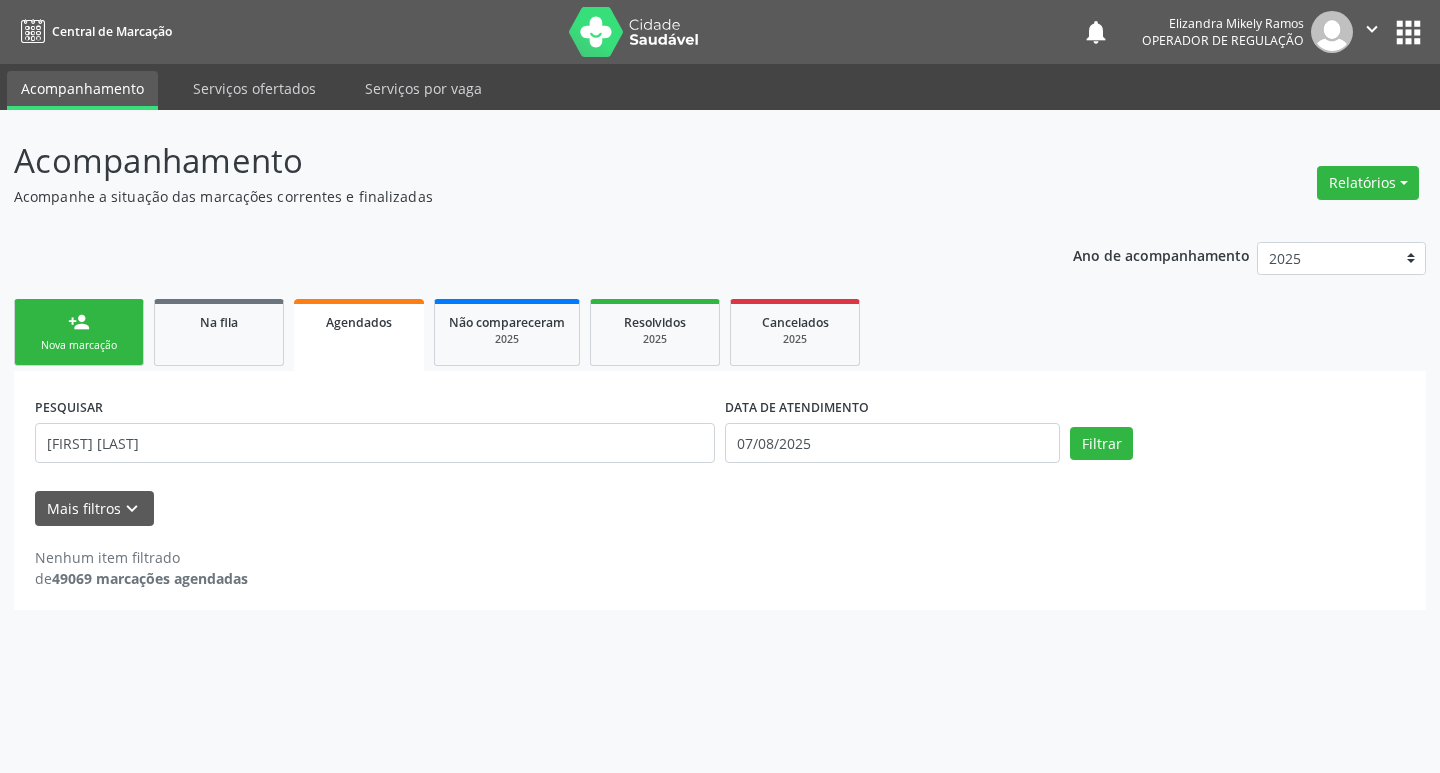 click on "person_add
Nova marcação" at bounding box center [79, 332] 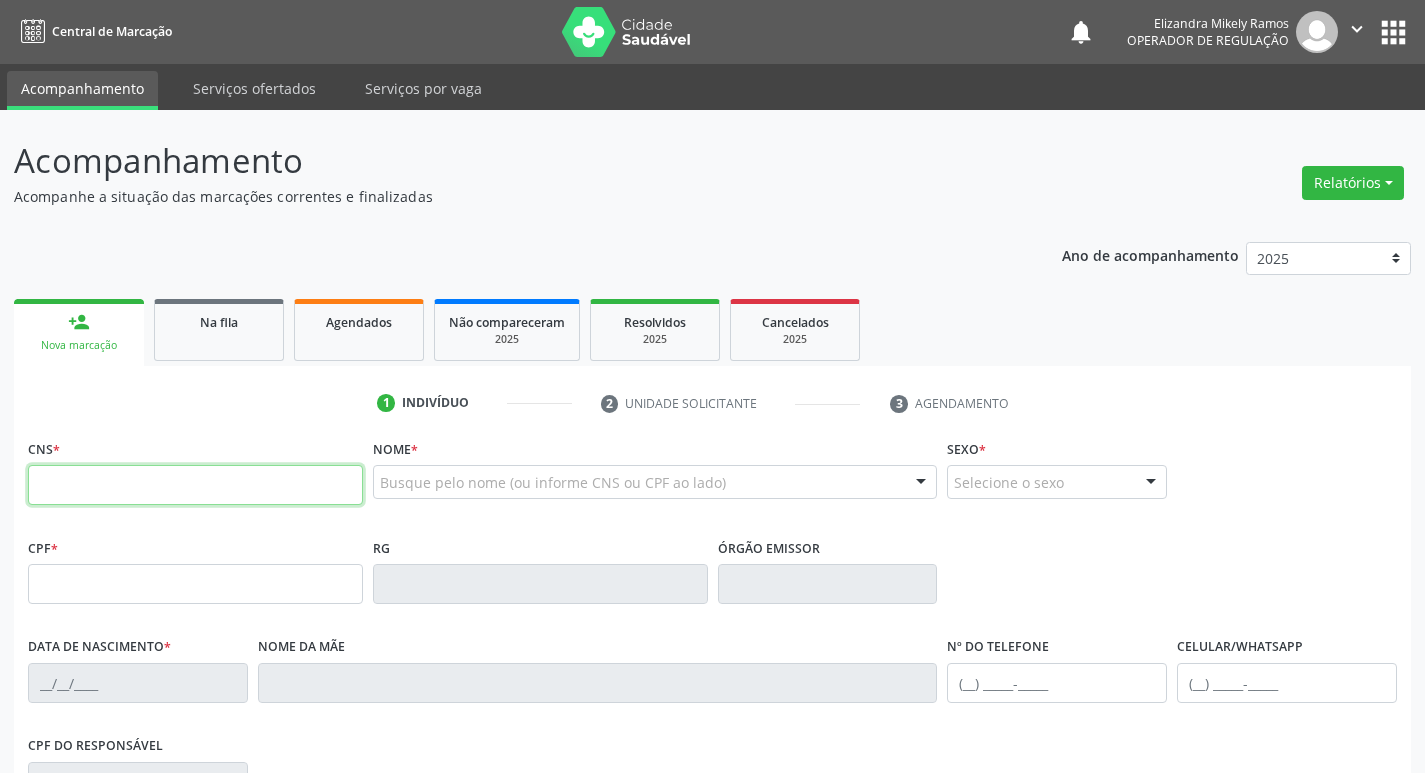 click at bounding box center [195, 485] 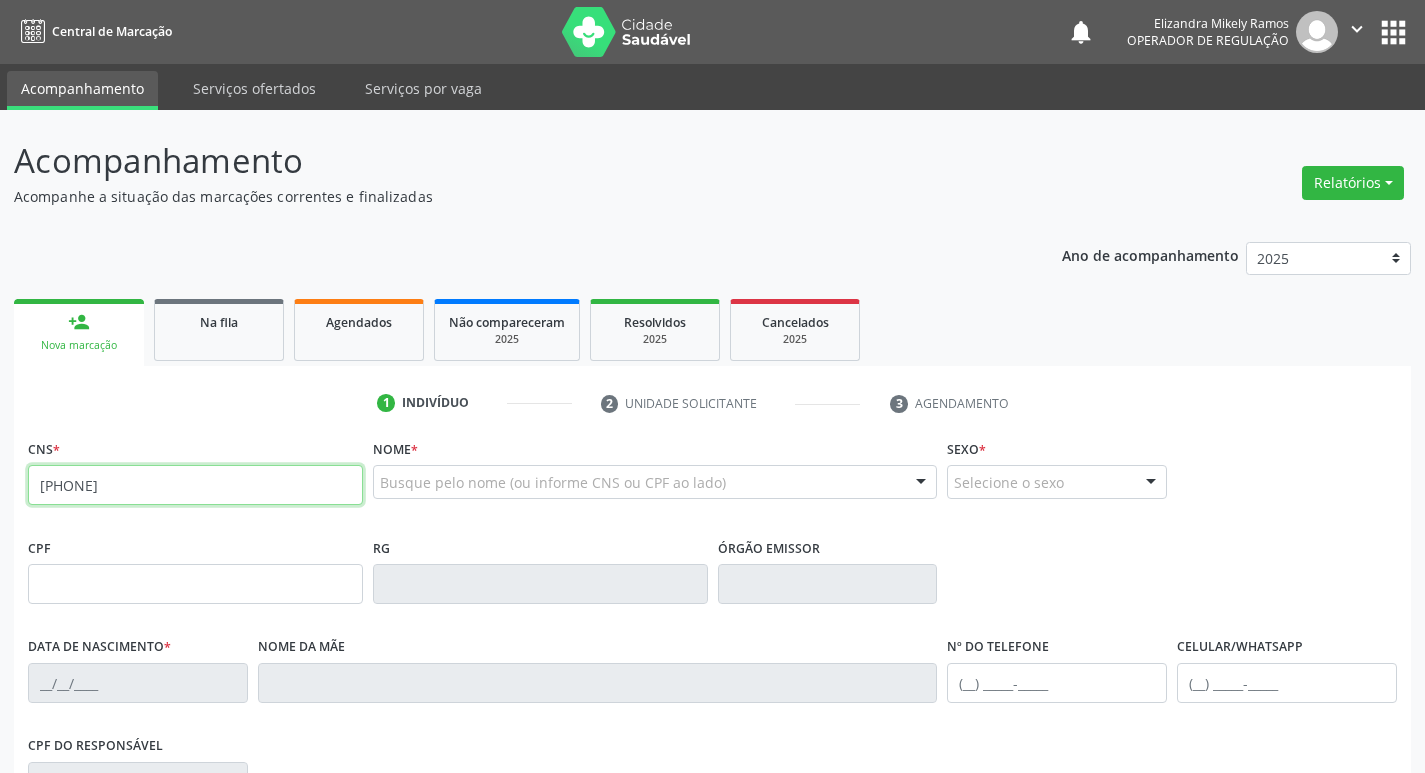 type on "[PHONE]" 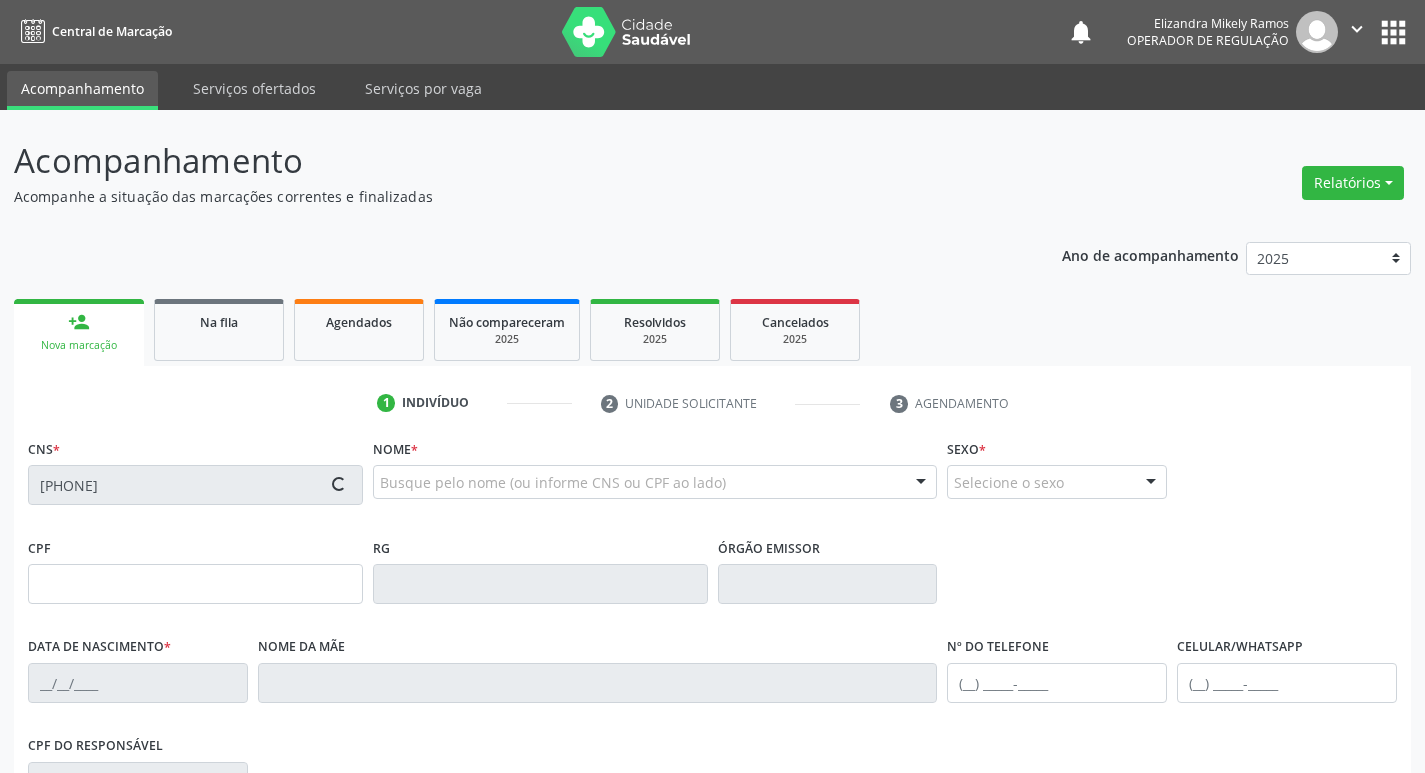 type on "02/04/1990" 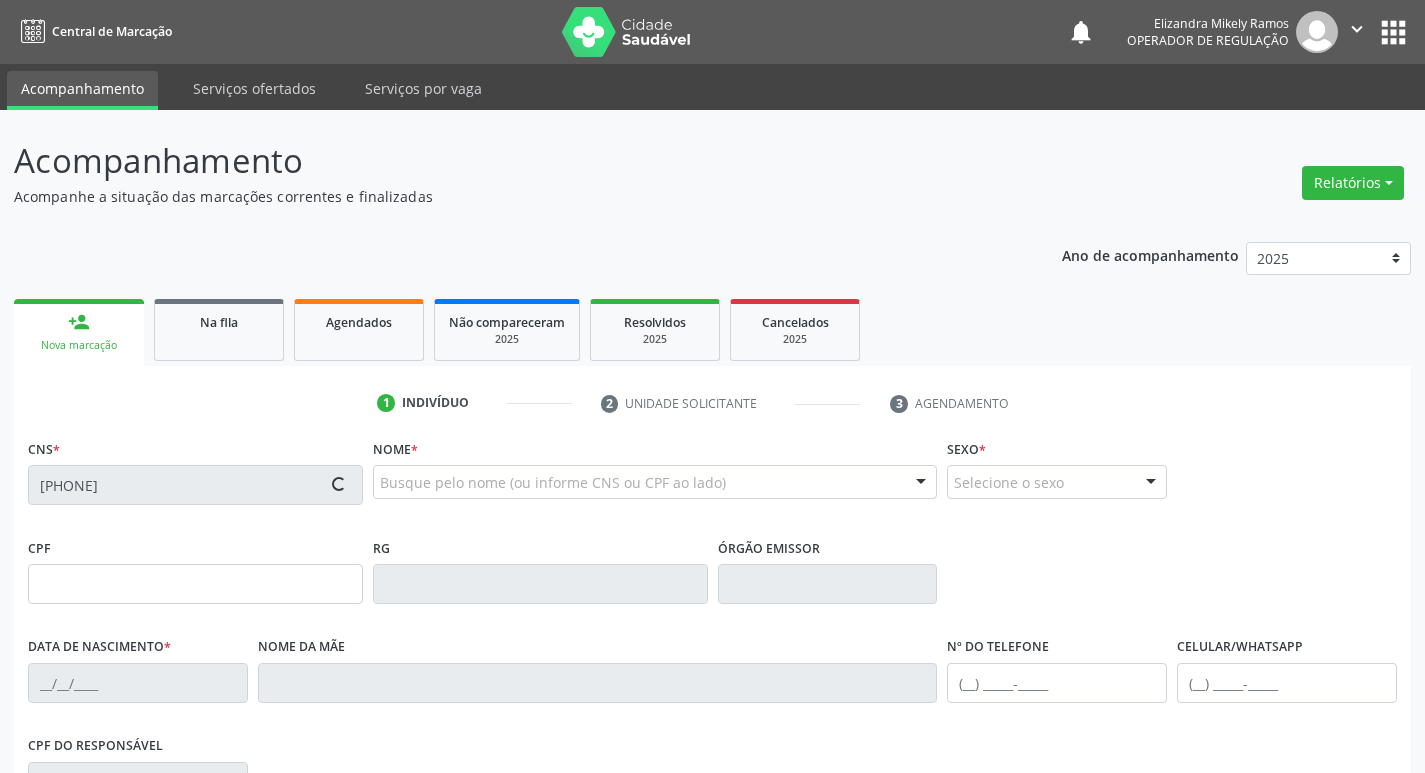type on "[FIRST] [LAST]" 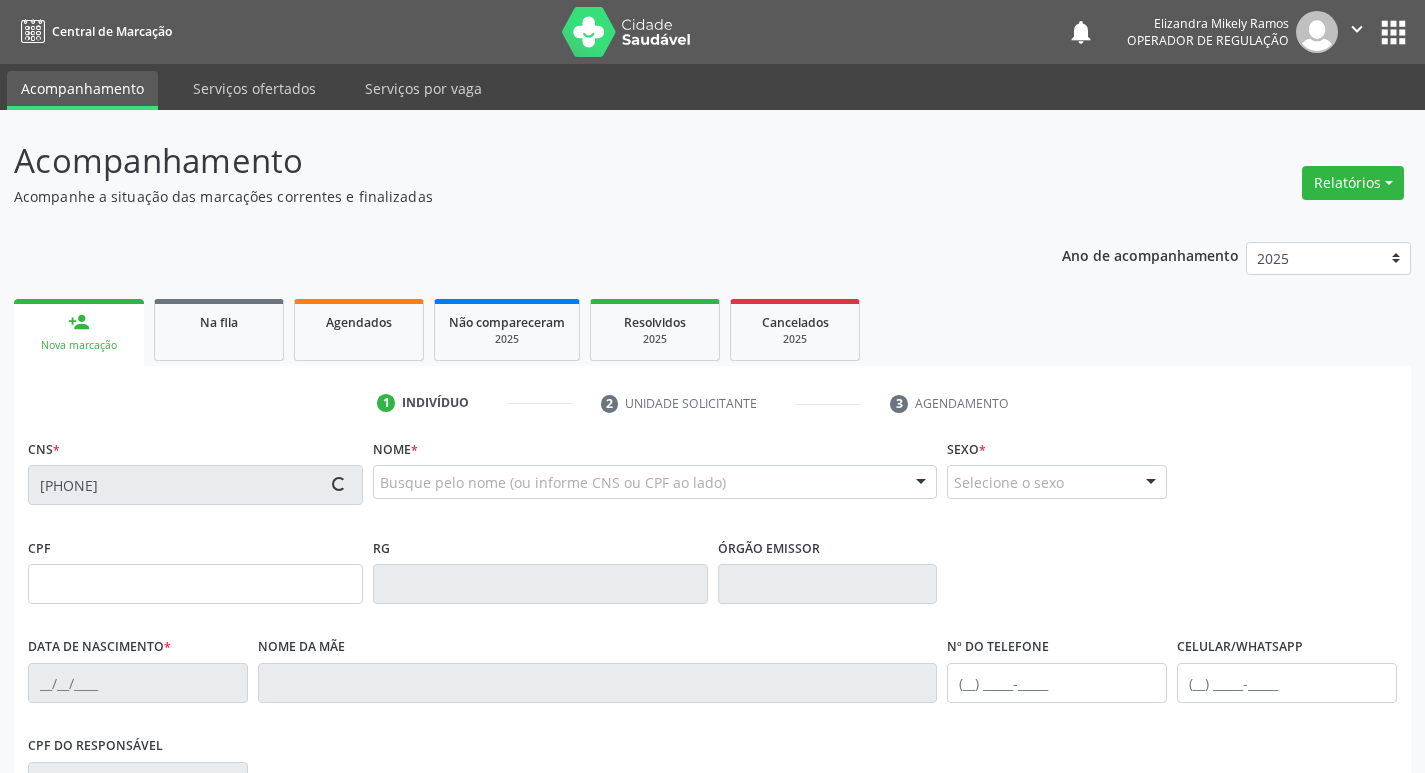 type on "([PHONE])" 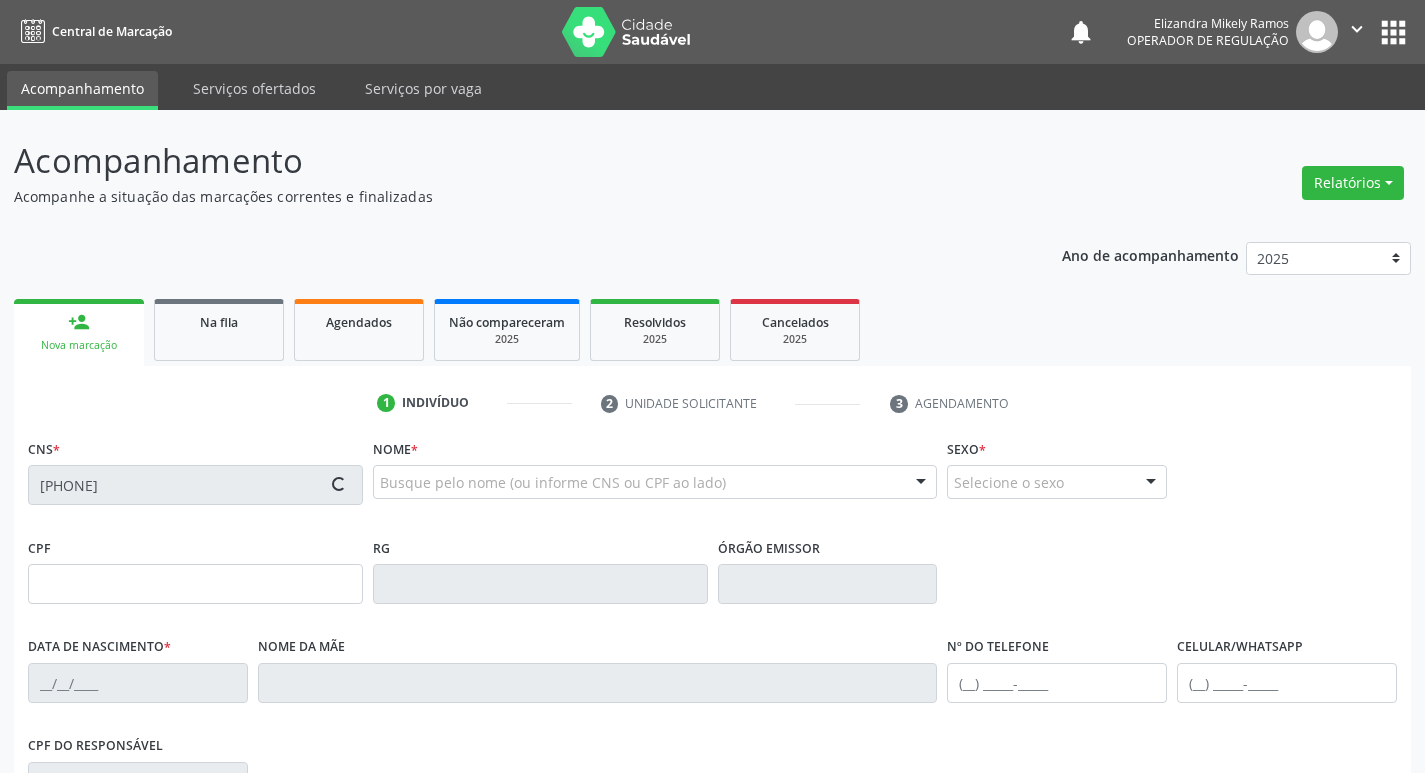 type on "334" 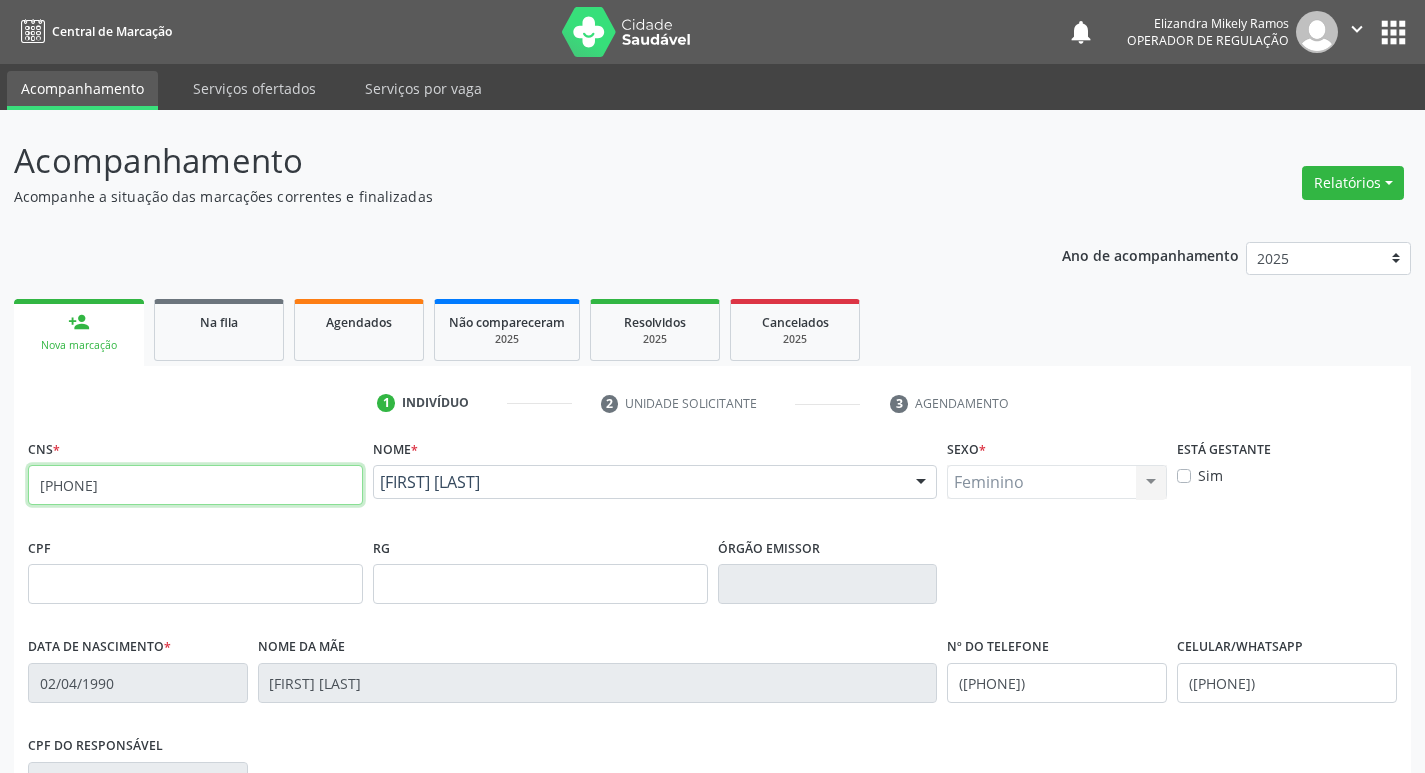 click on "[PHONE]" at bounding box center [195, 485] 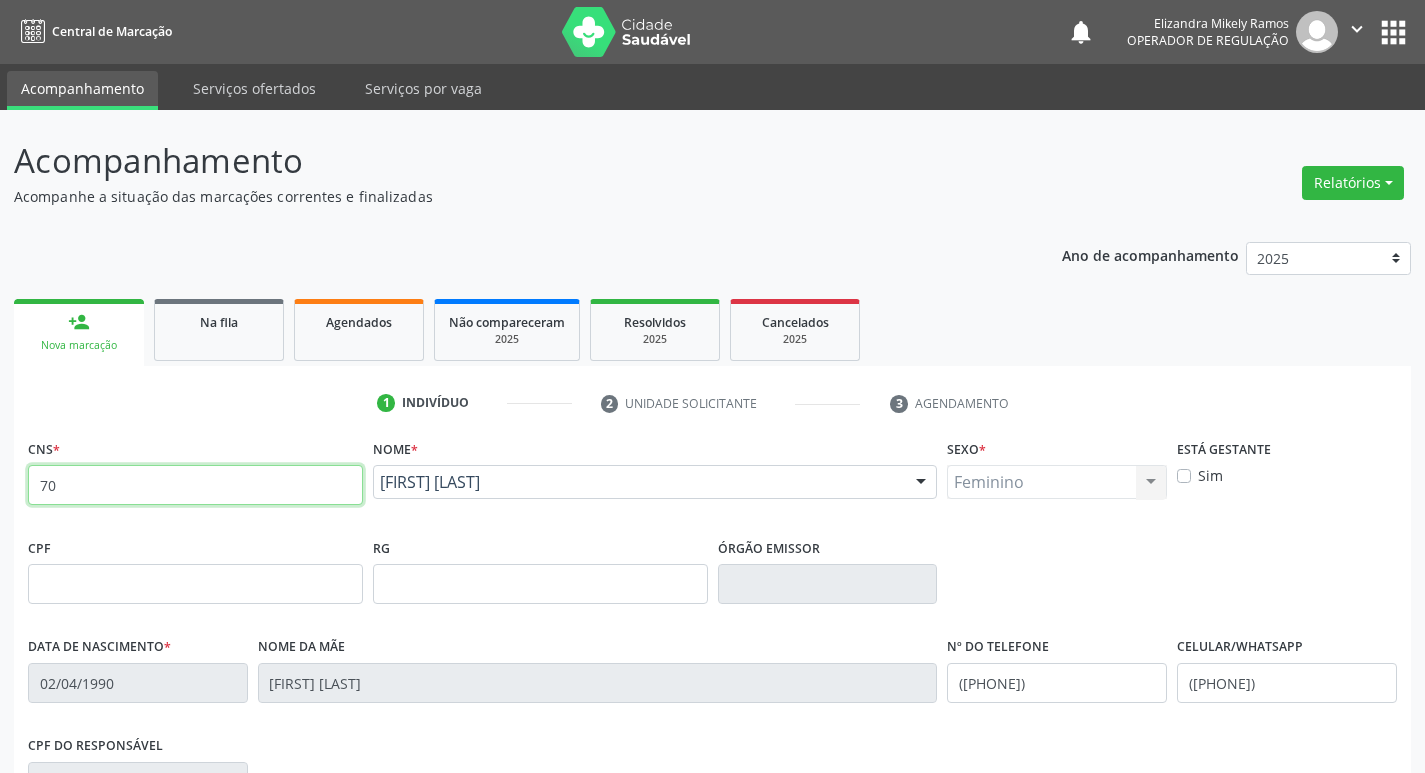 type on "7" 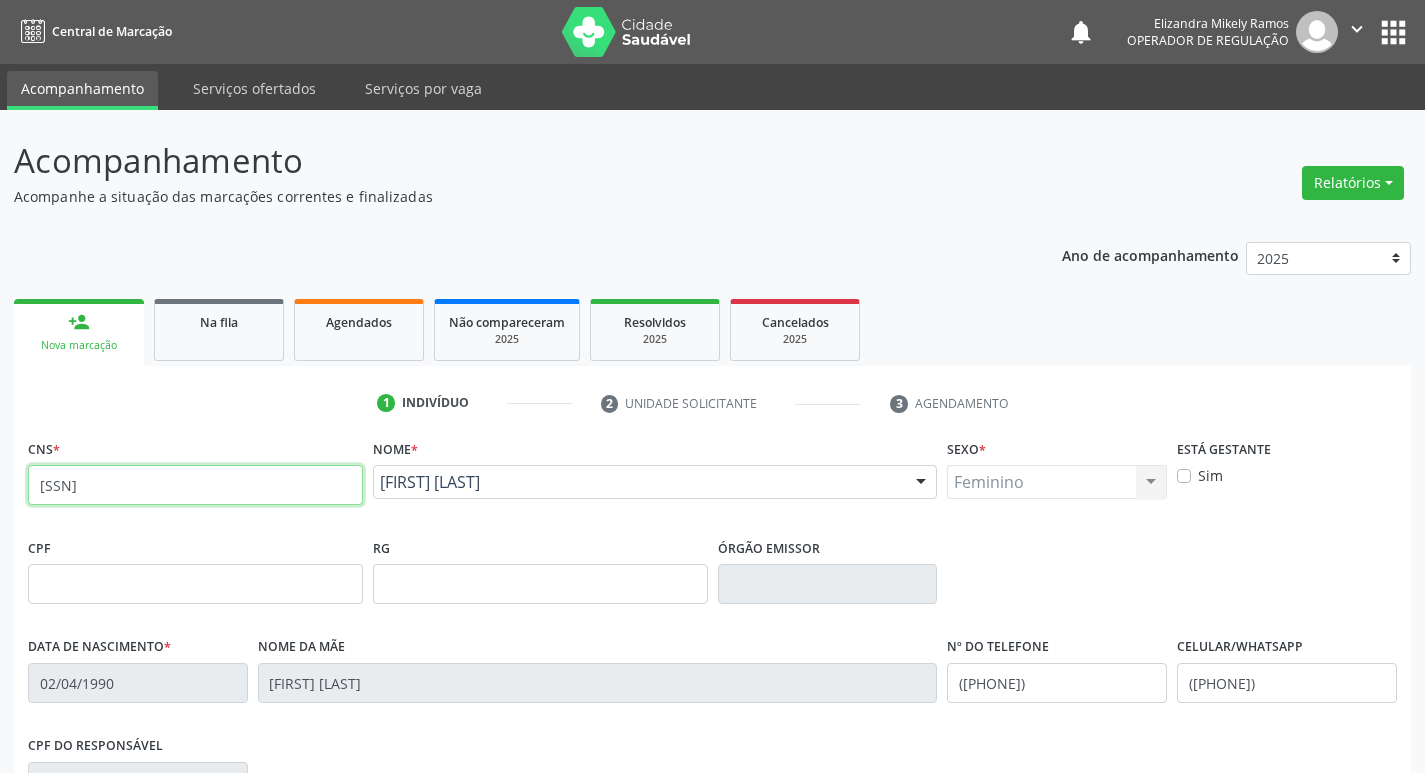 type on "[SSN]" 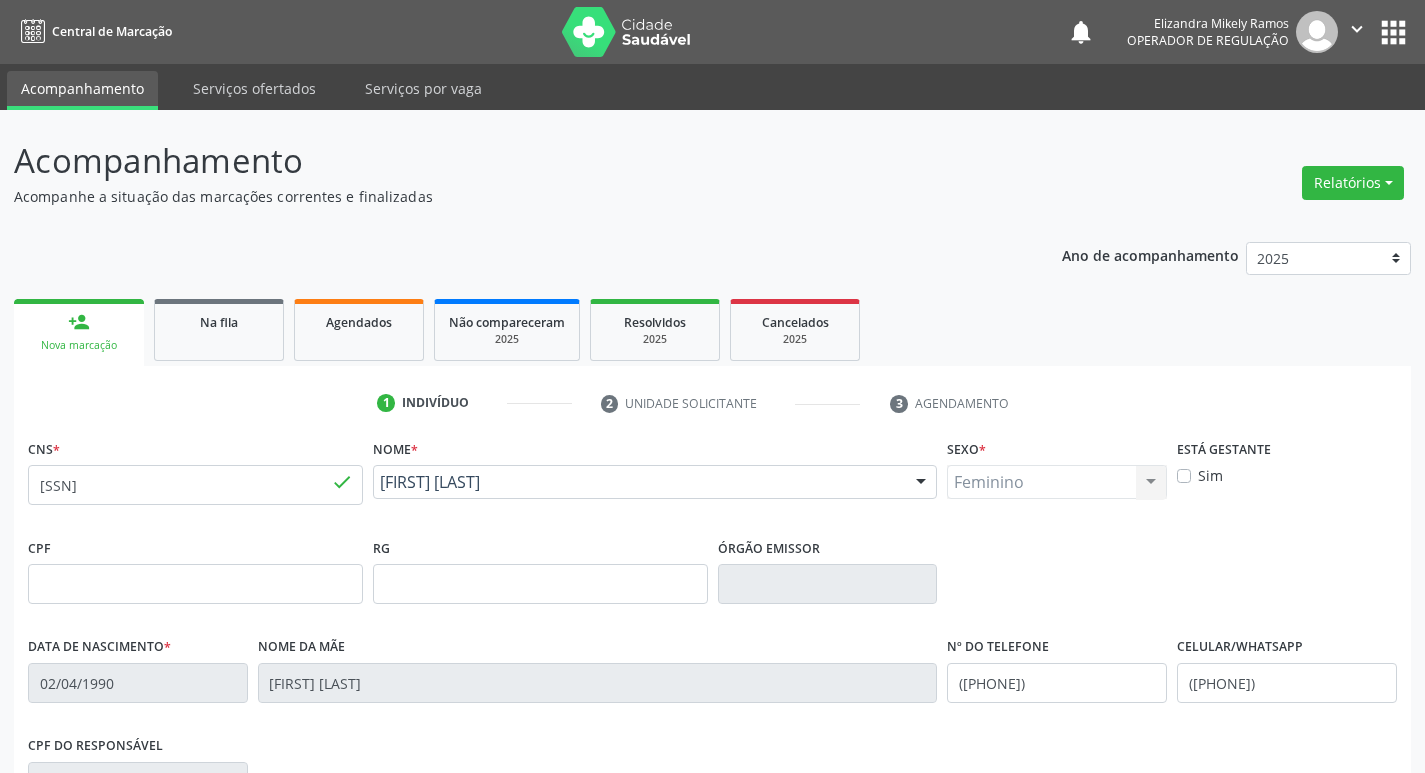 type 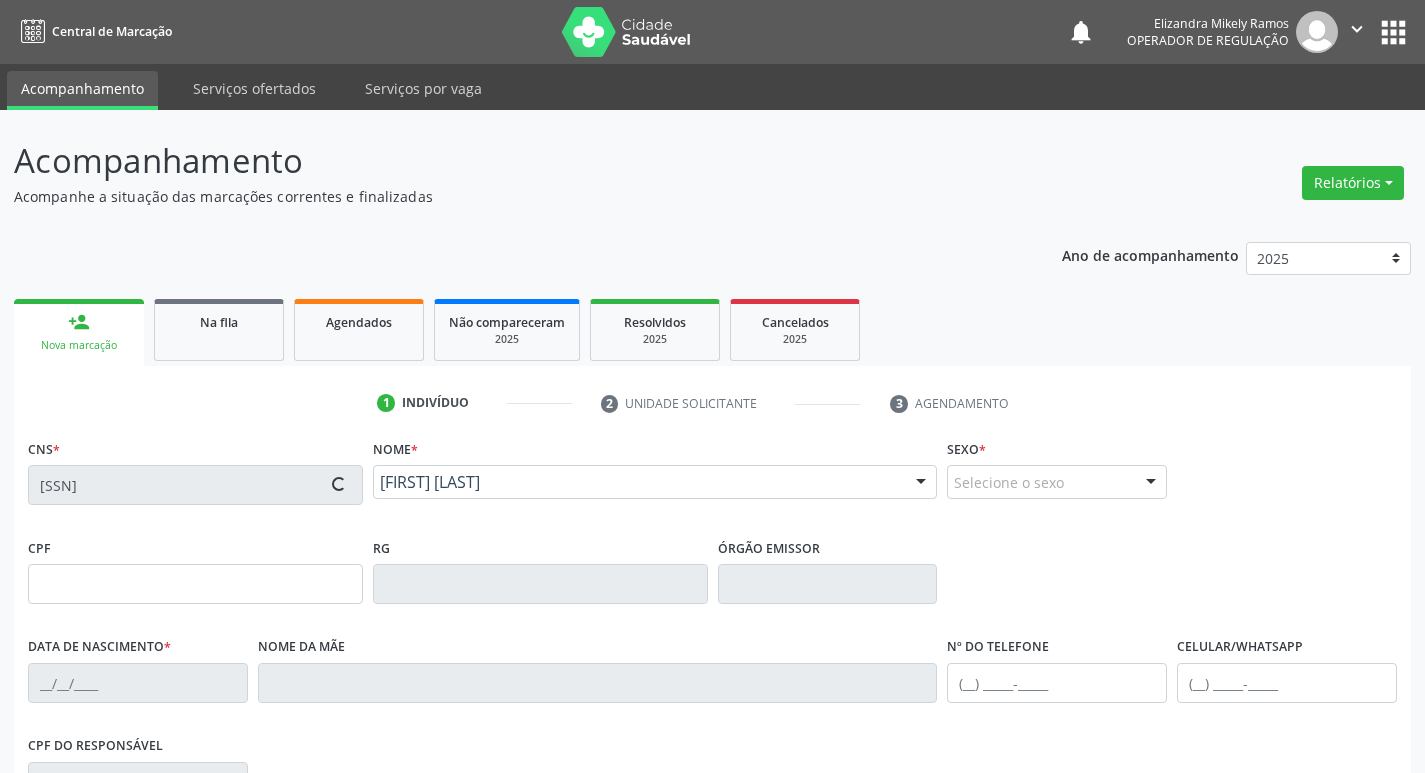 type on "[CPF]" 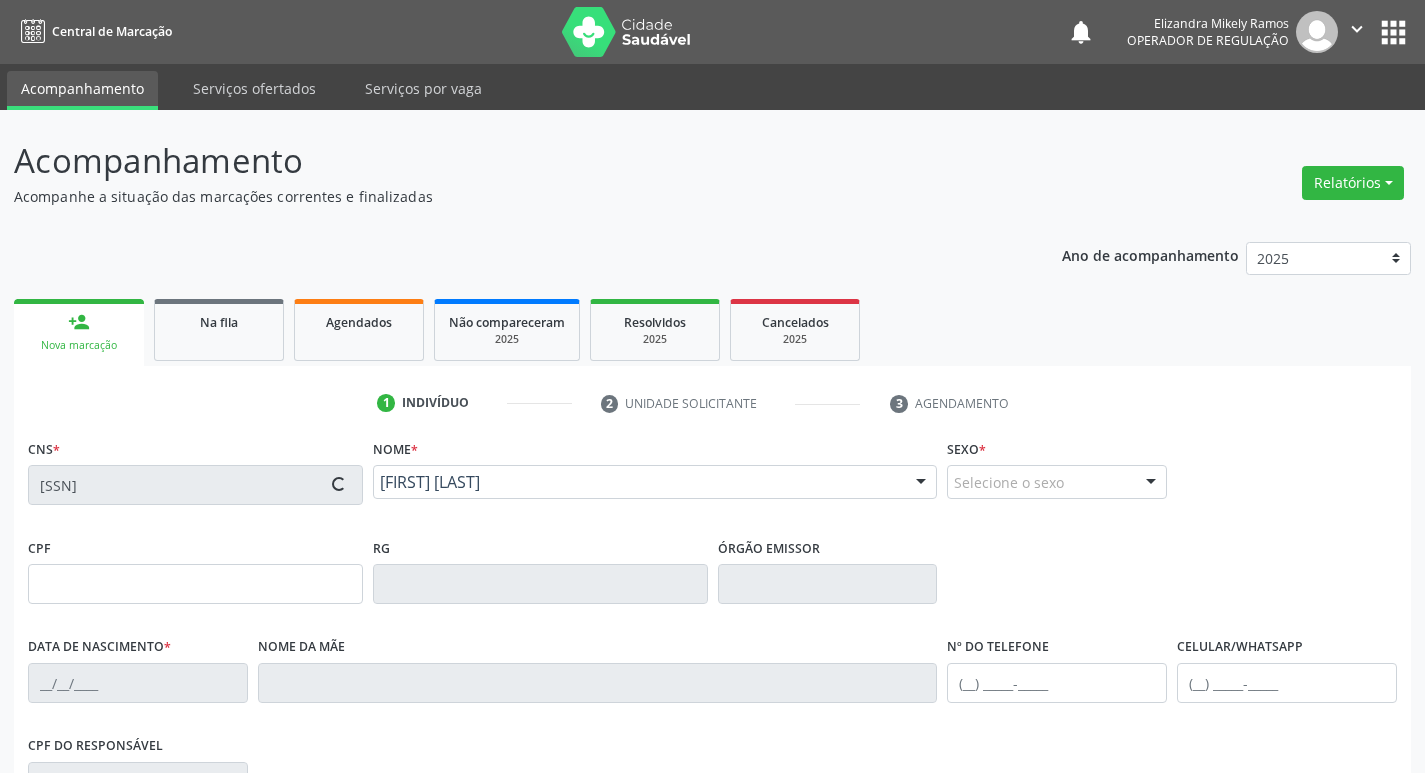 type on "03/01/1974" 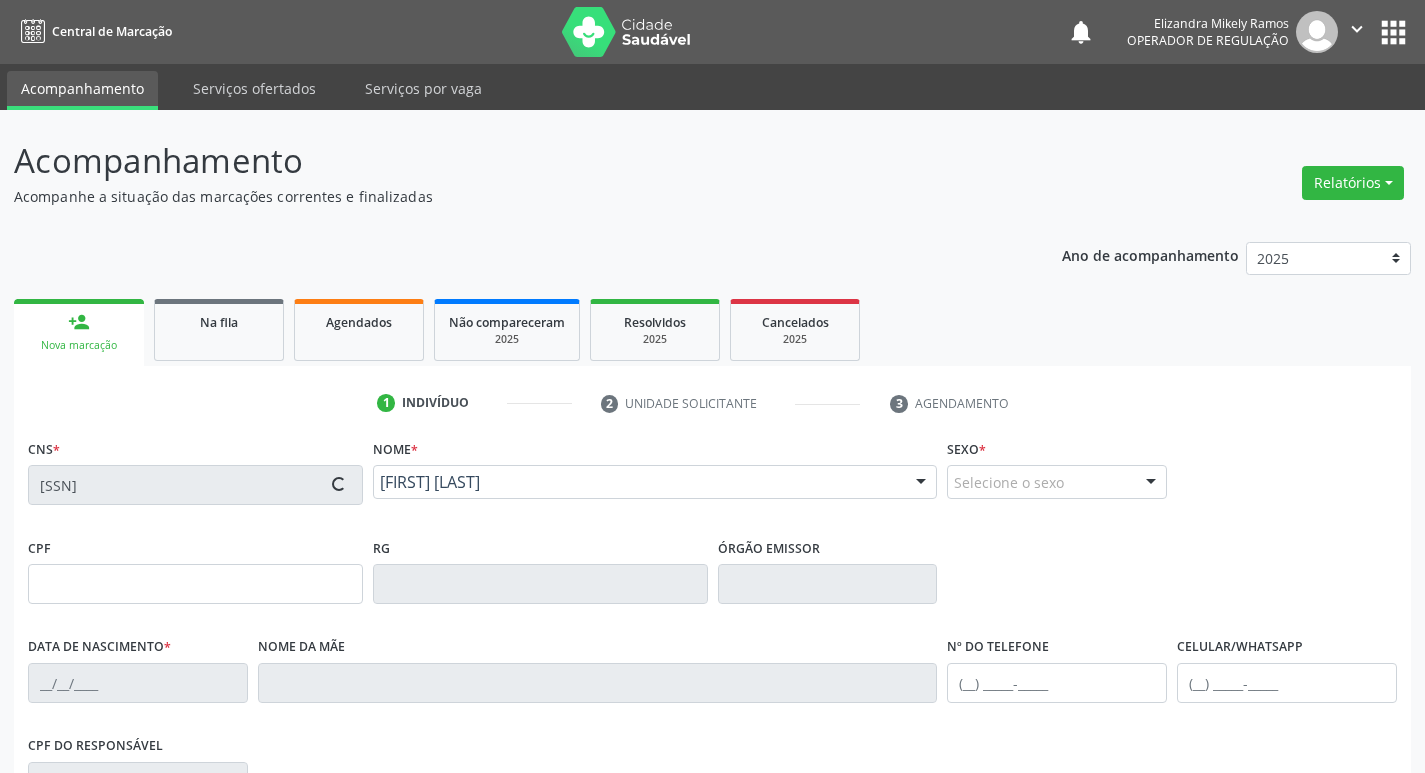type on "[FIRST] [LAST]" 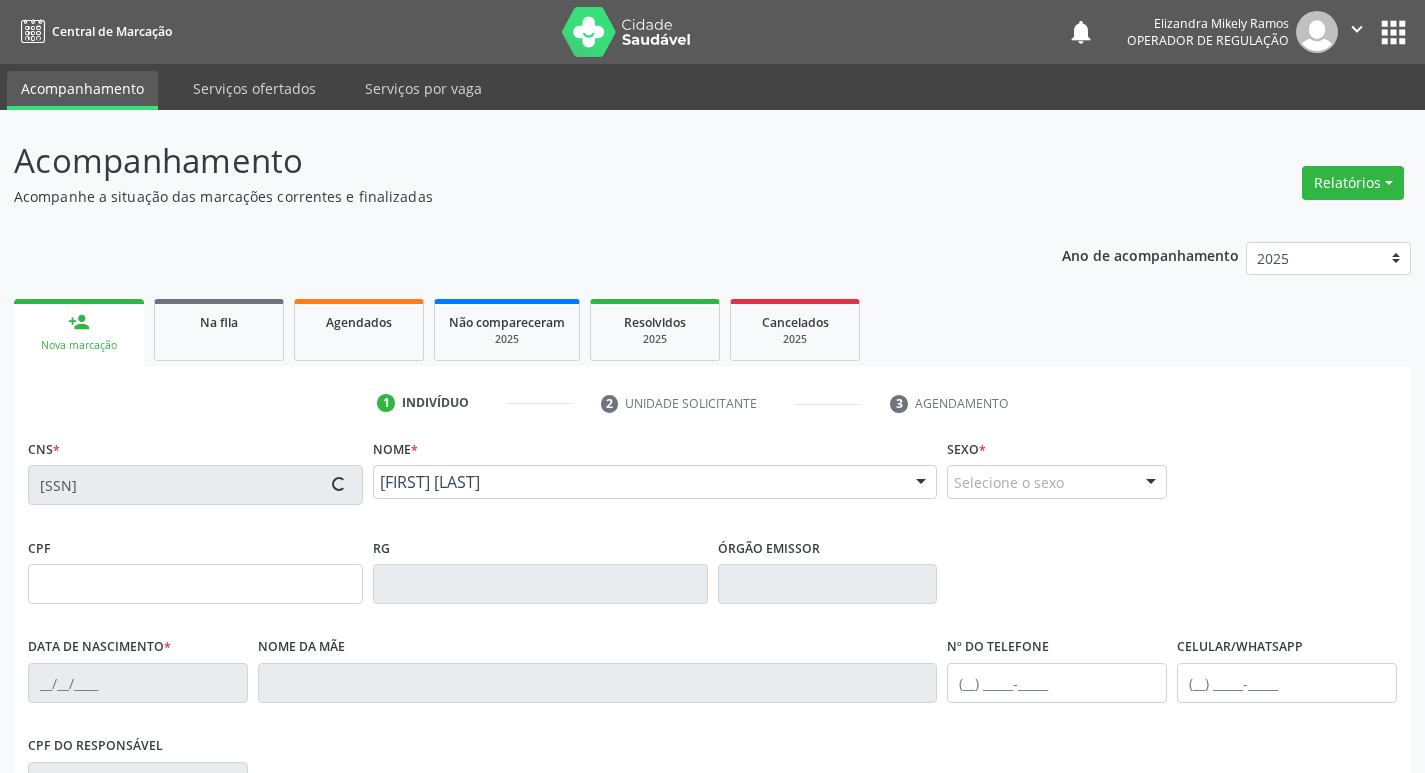 type on "([PHONE])" 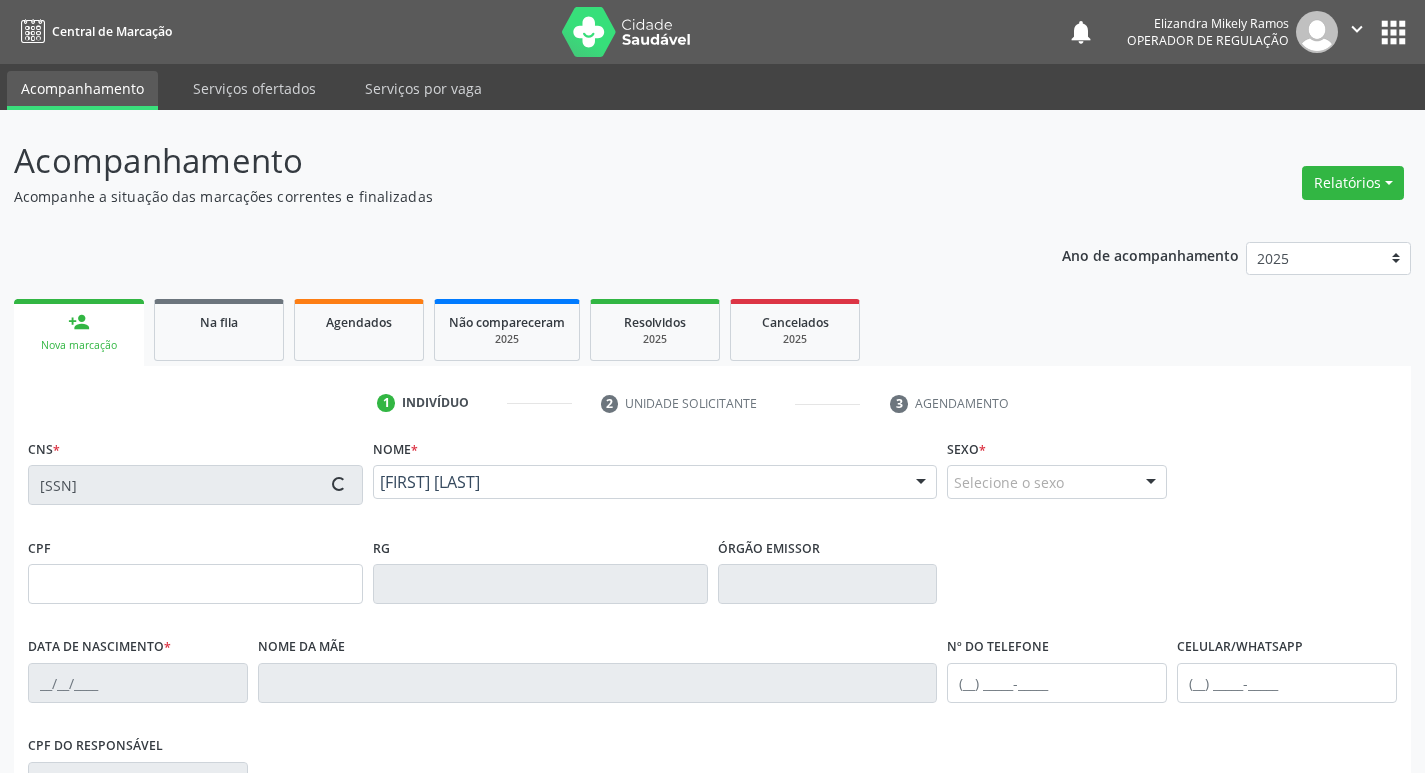 type on "([PHONE])" 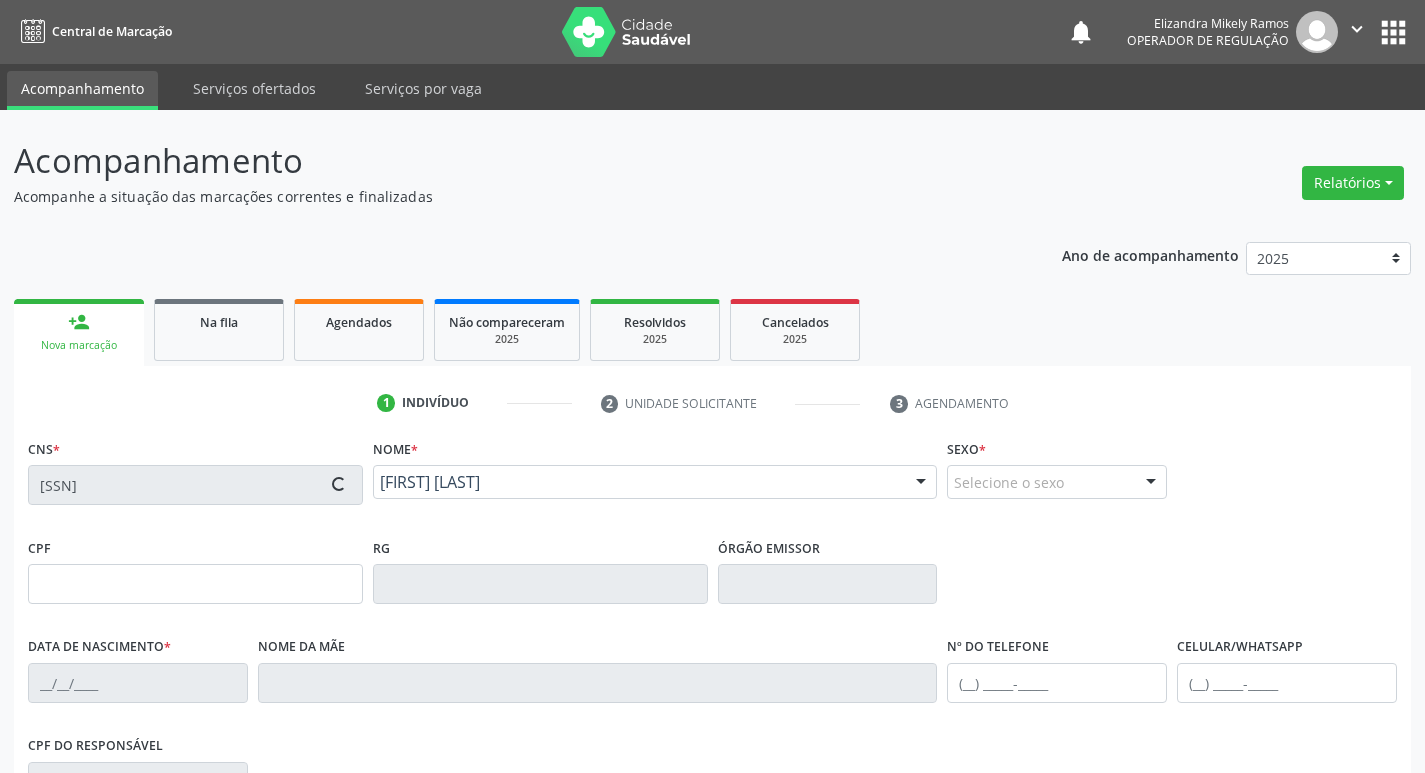 type on "4" 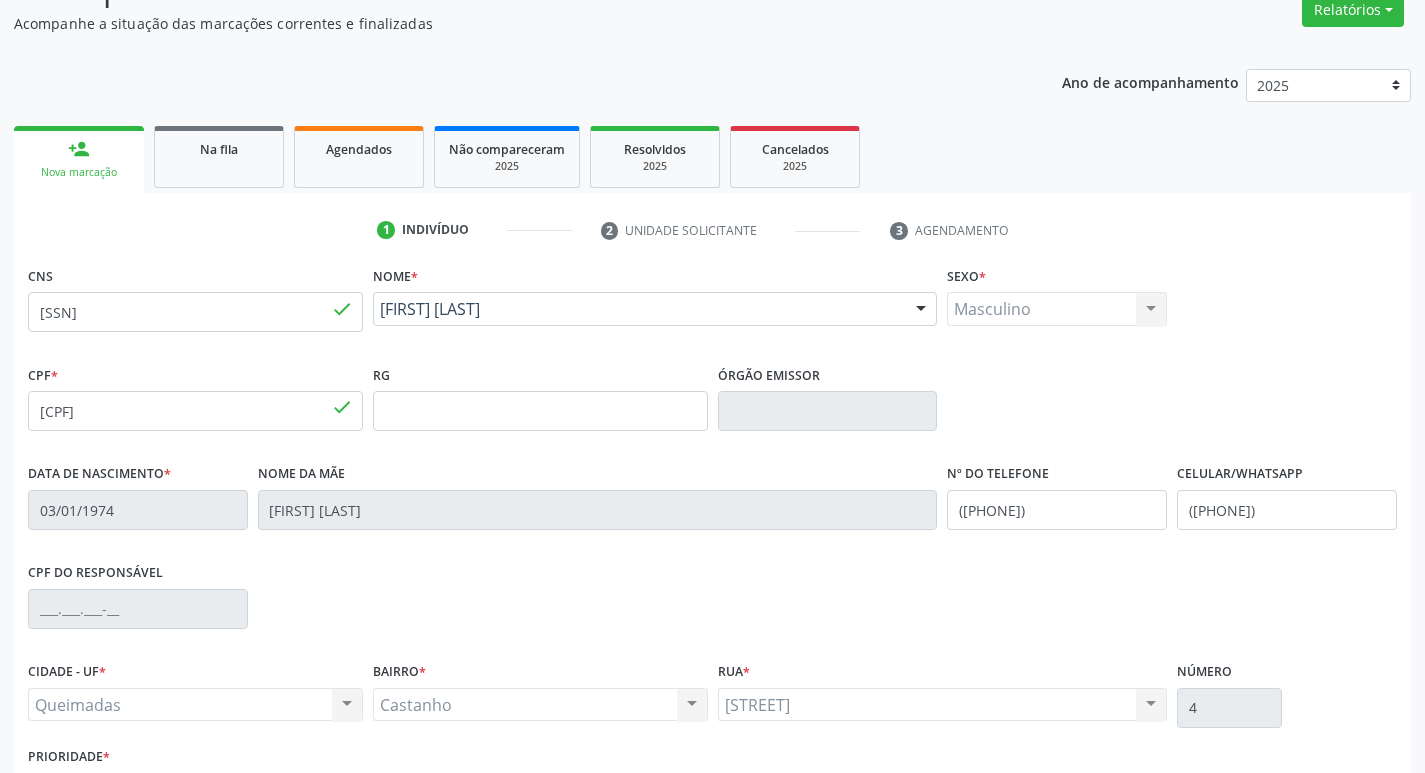 scroll, scrollTop: 311, scrollLeft: 0, axis: vertical 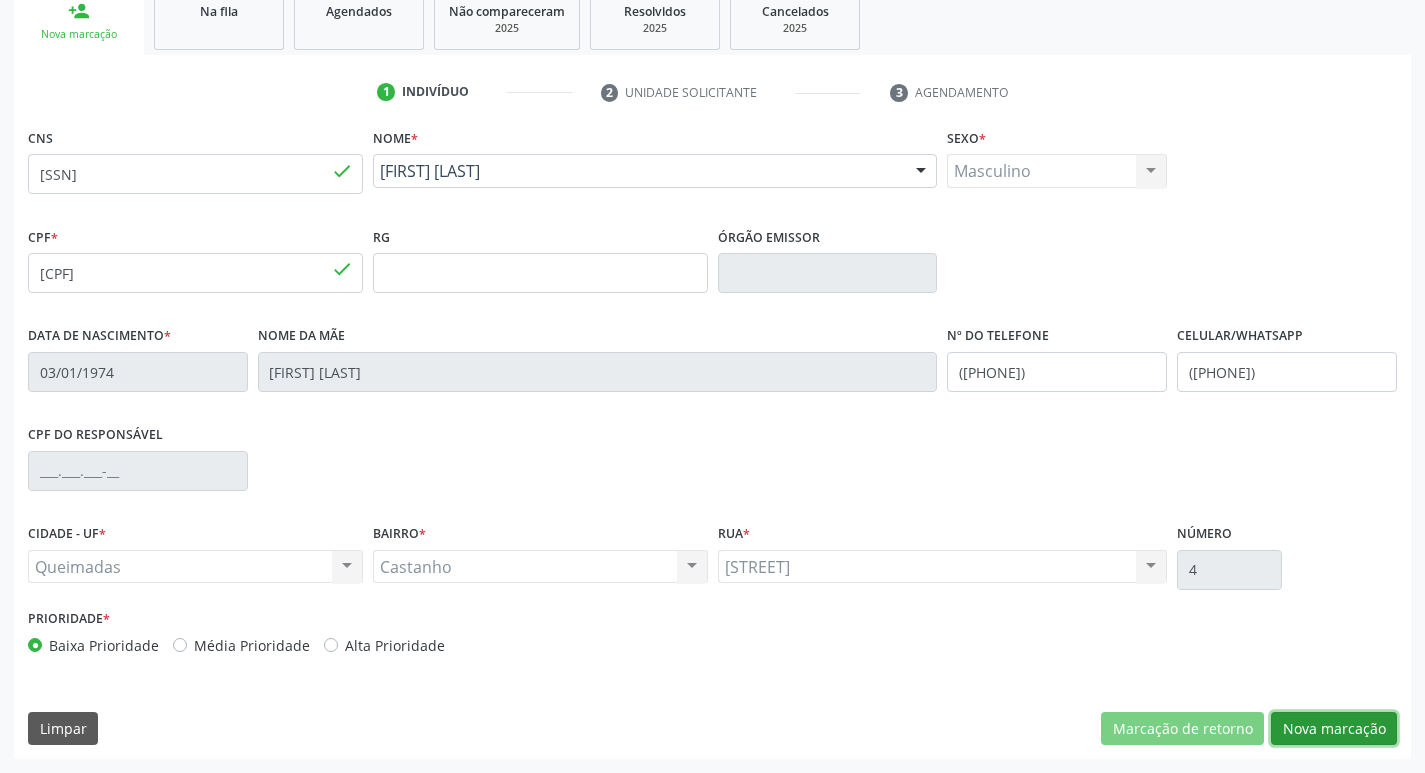 click on "Nova marcação" at bounding box center [1334, 729] 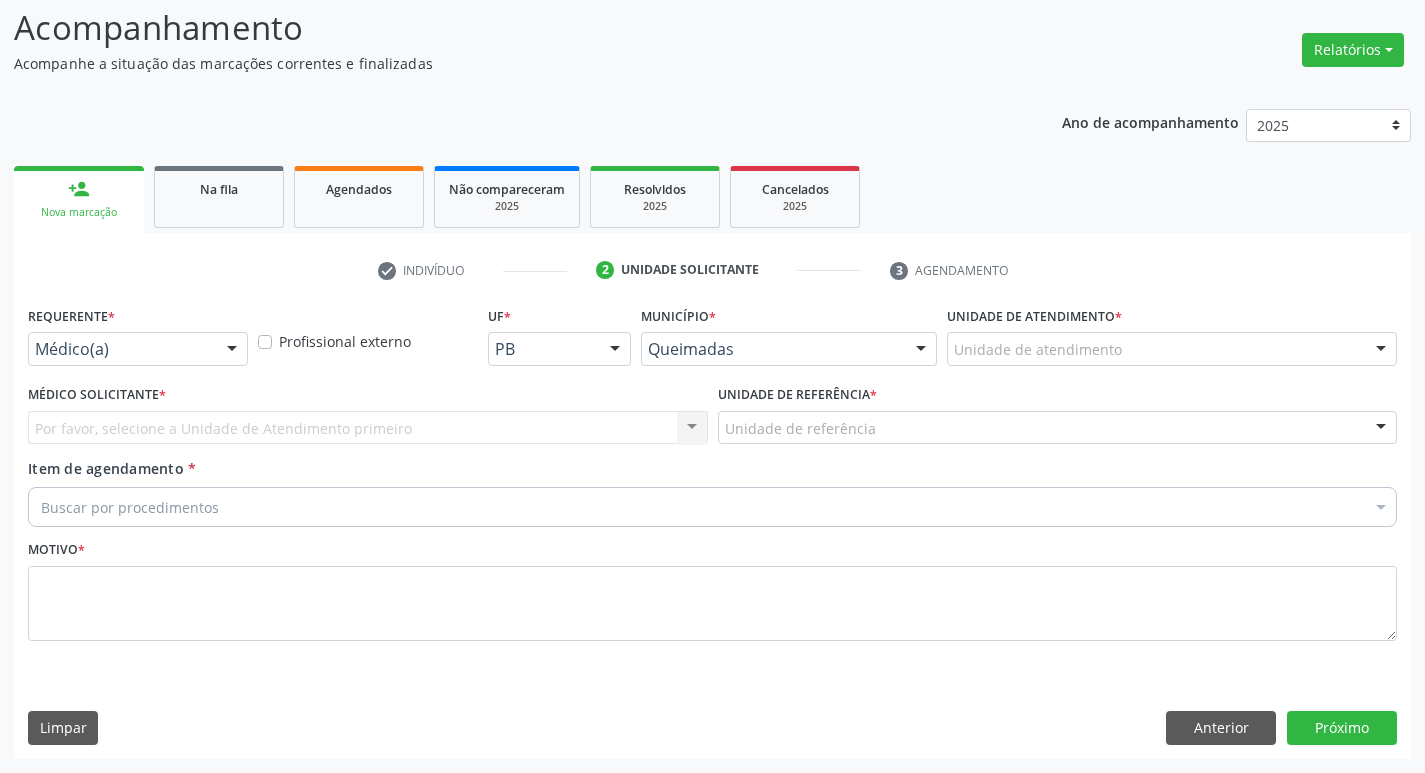 scroll, scrollTop: 133, scrollLeft: 0, axis: vertical 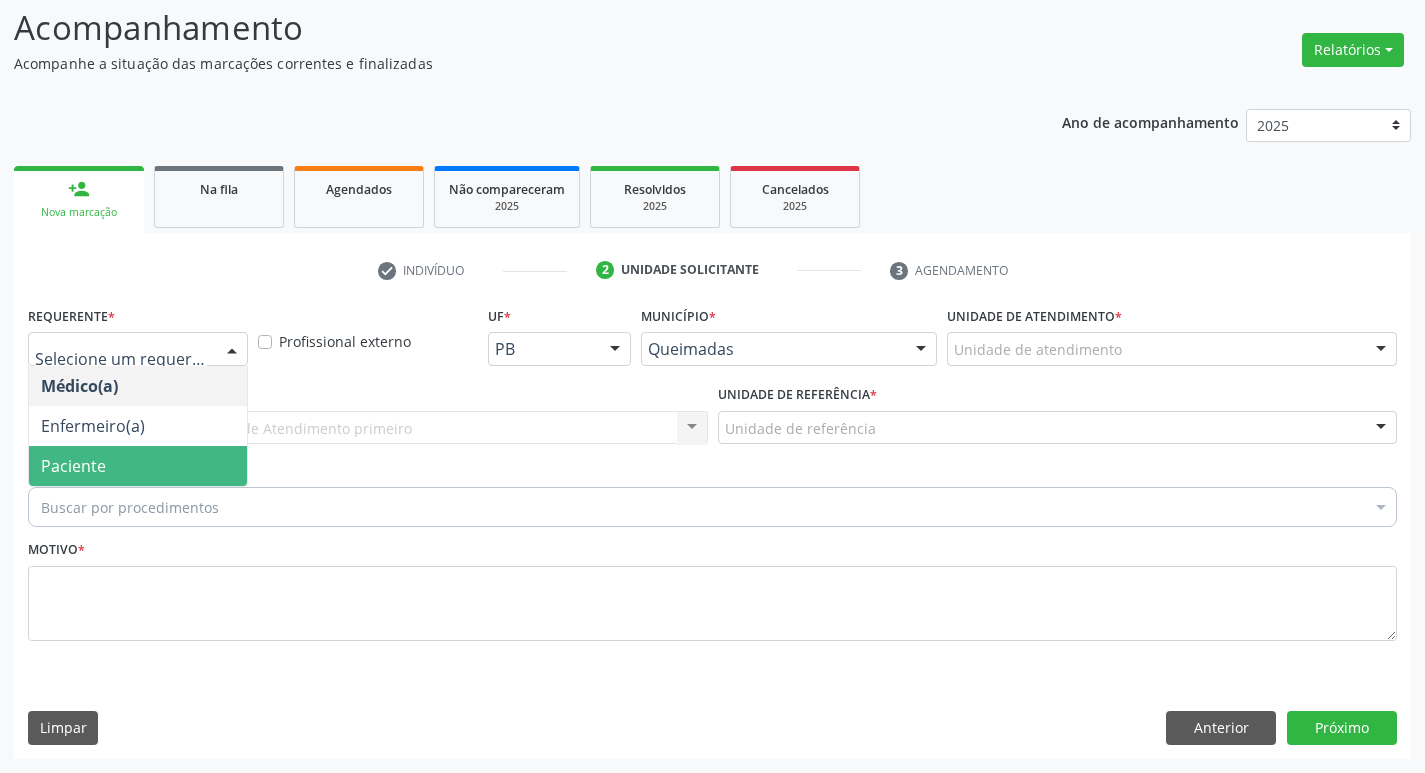 click on "Paciente" at bounding box center (138, 466) 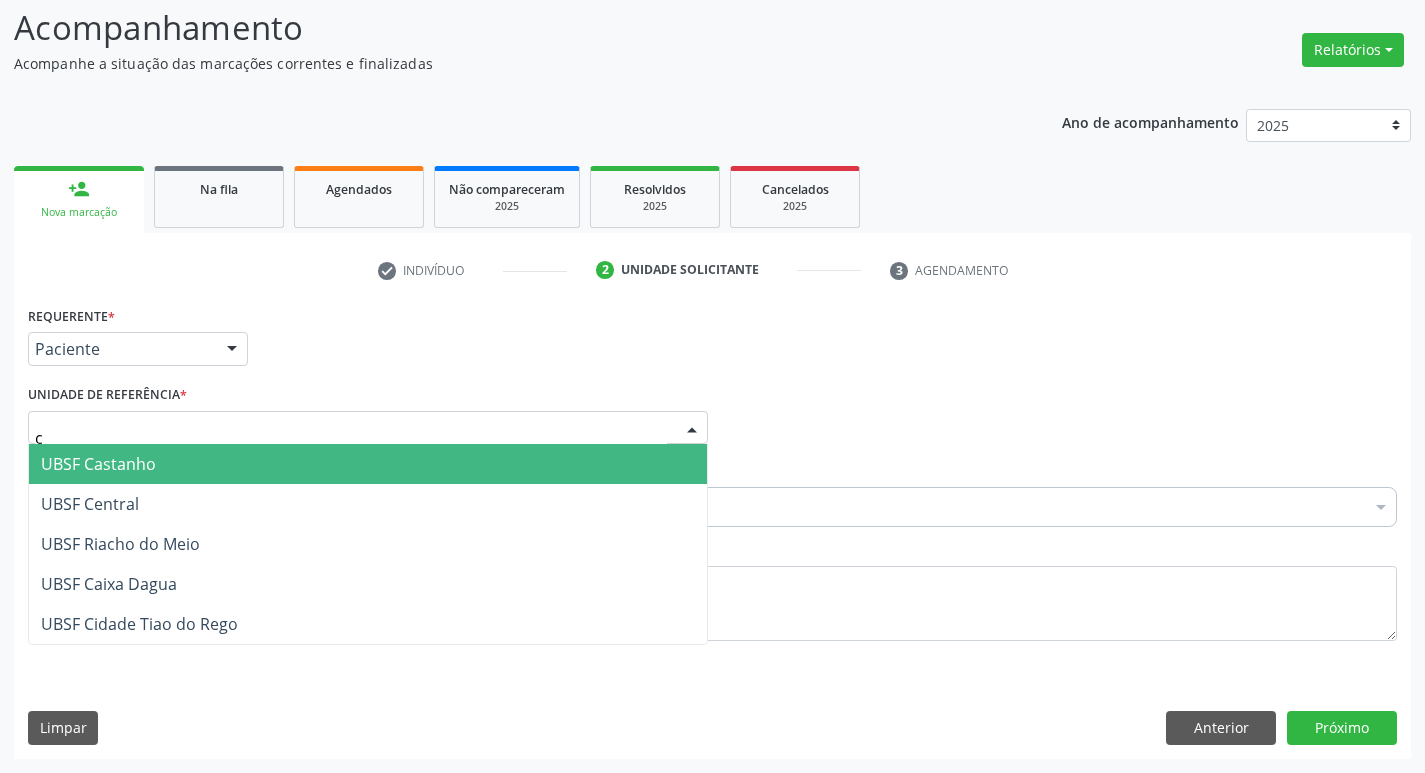 type on "ca" 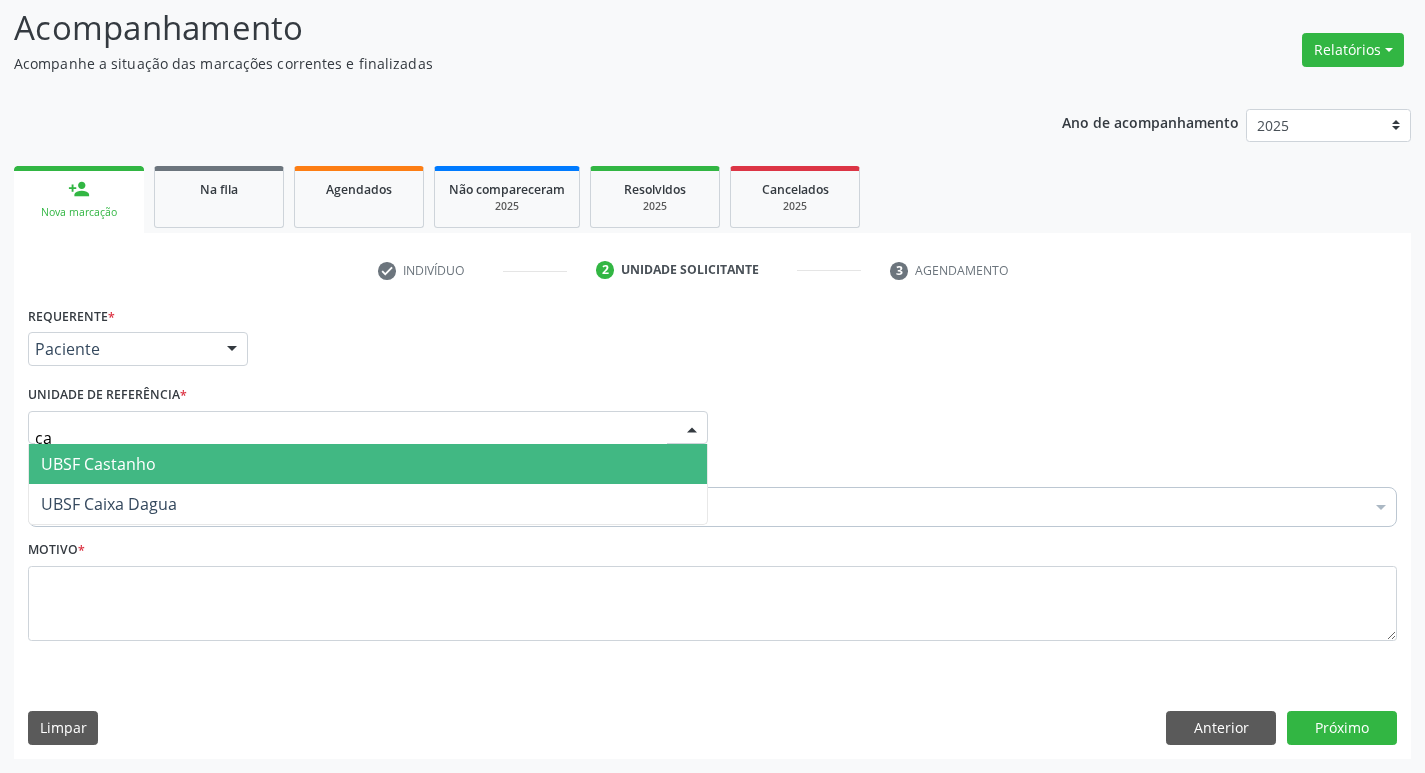 click on "UBSF Castanho" at bounding box center [98, 464] 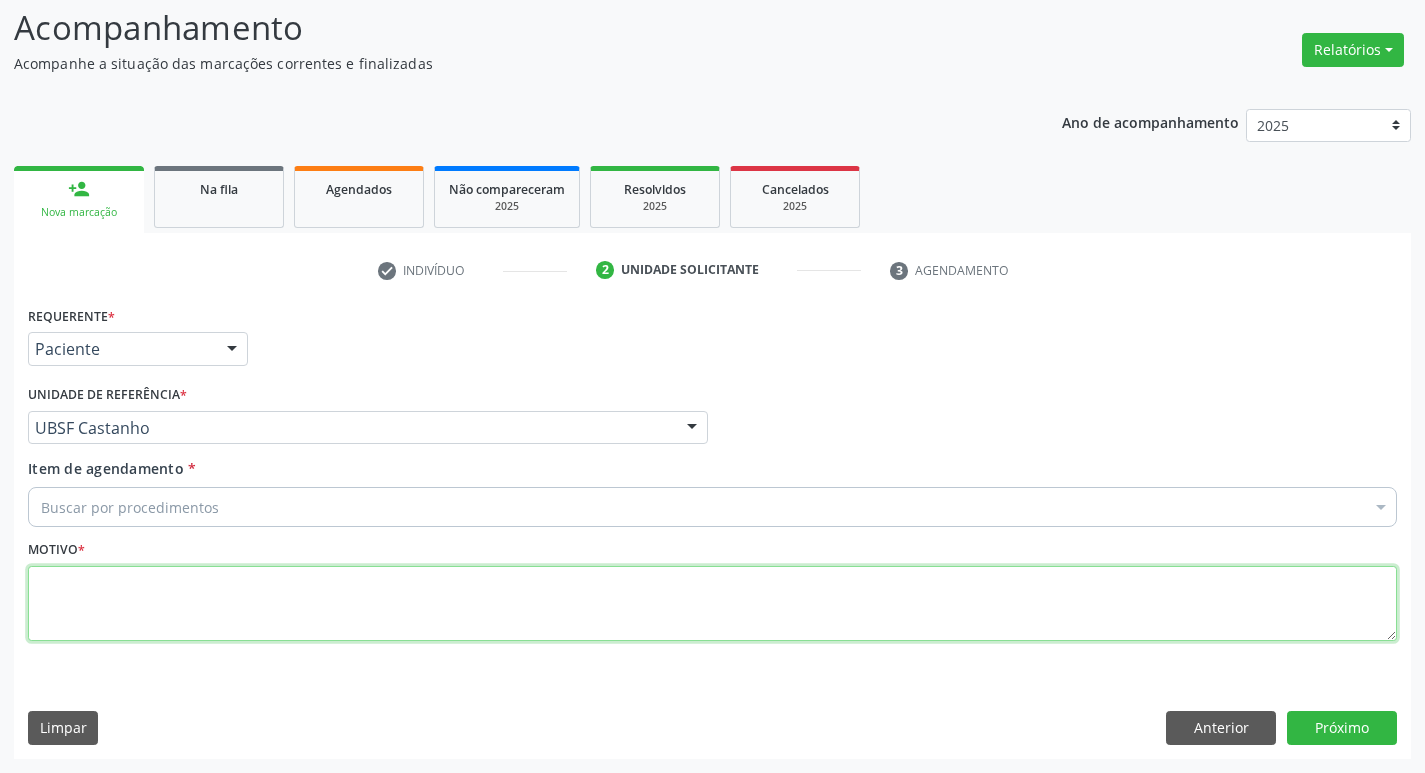 click at bounding box center [712, 604] 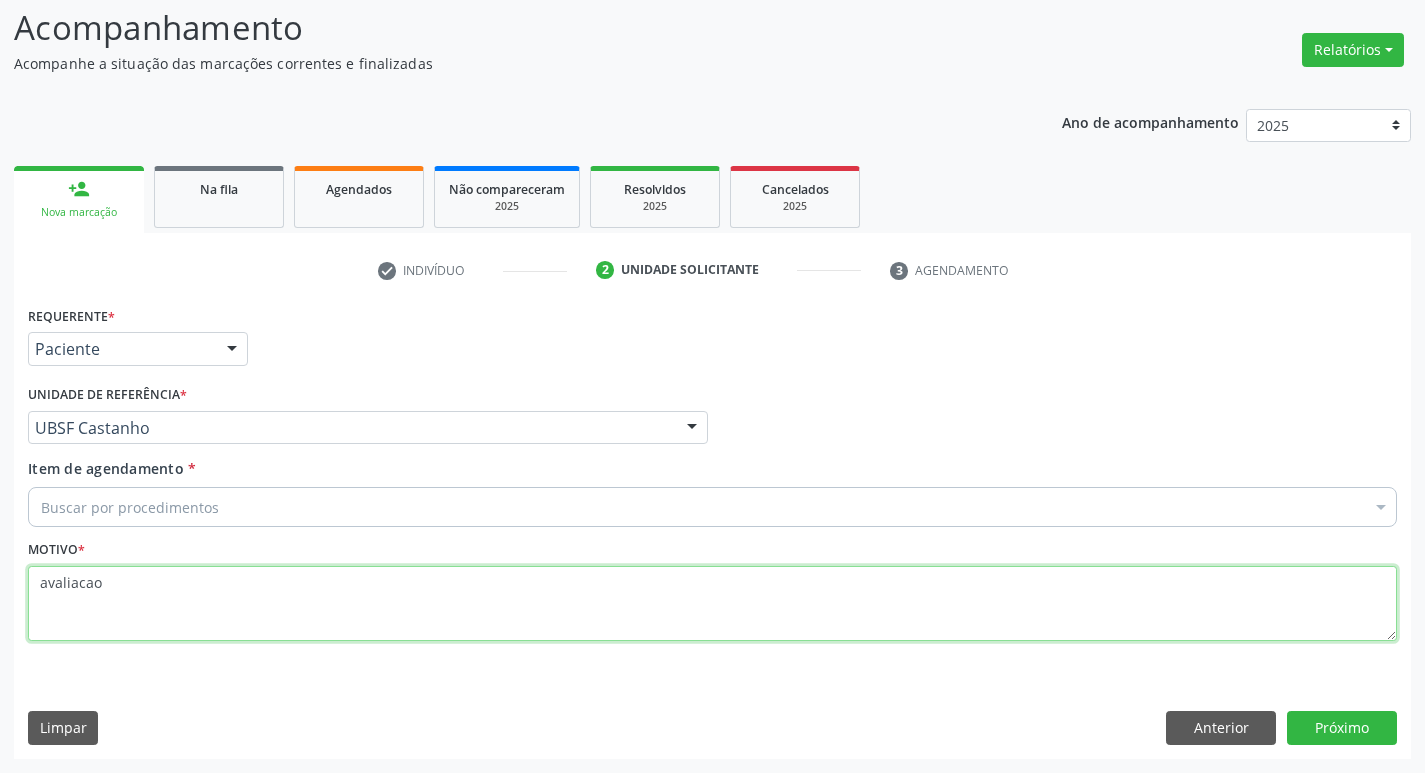 type on "avaliacao" 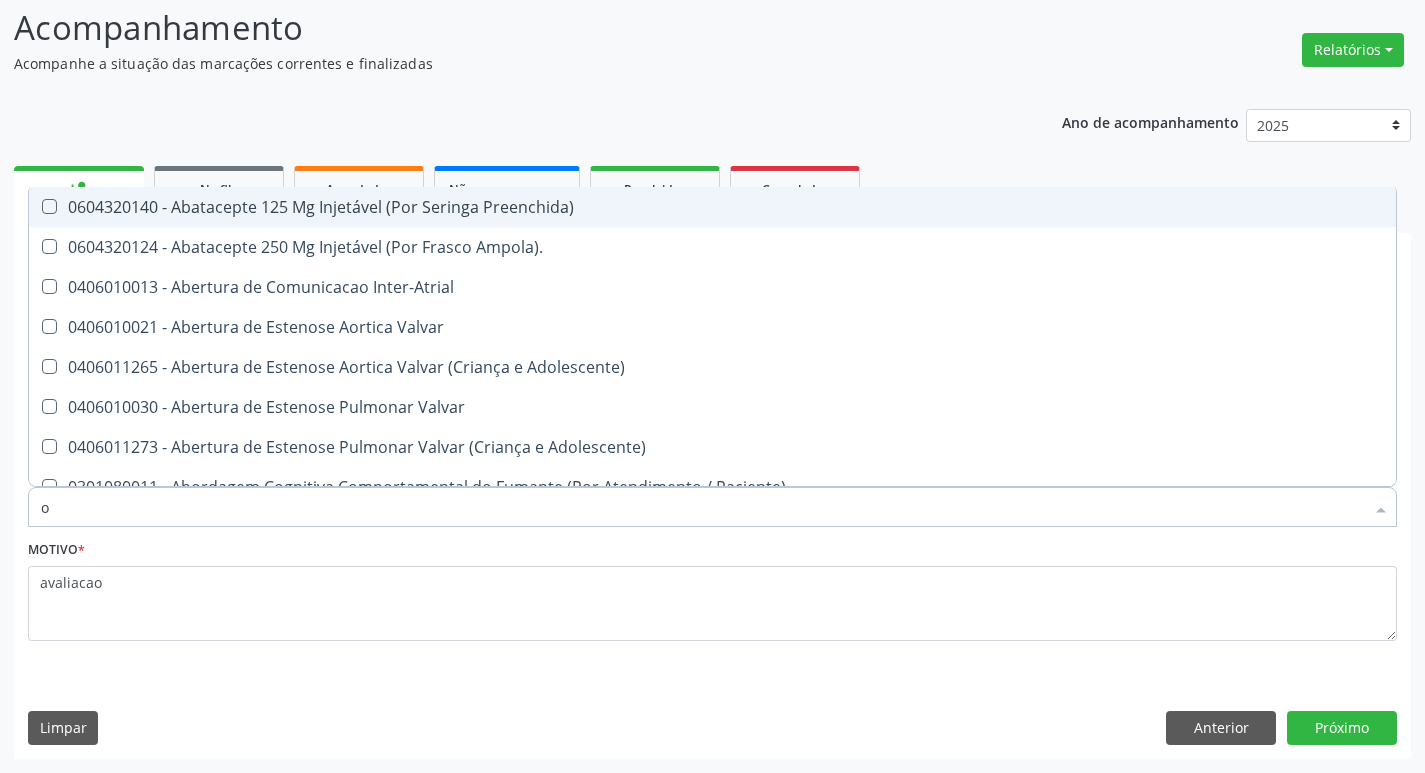 type on "ORTOPED" 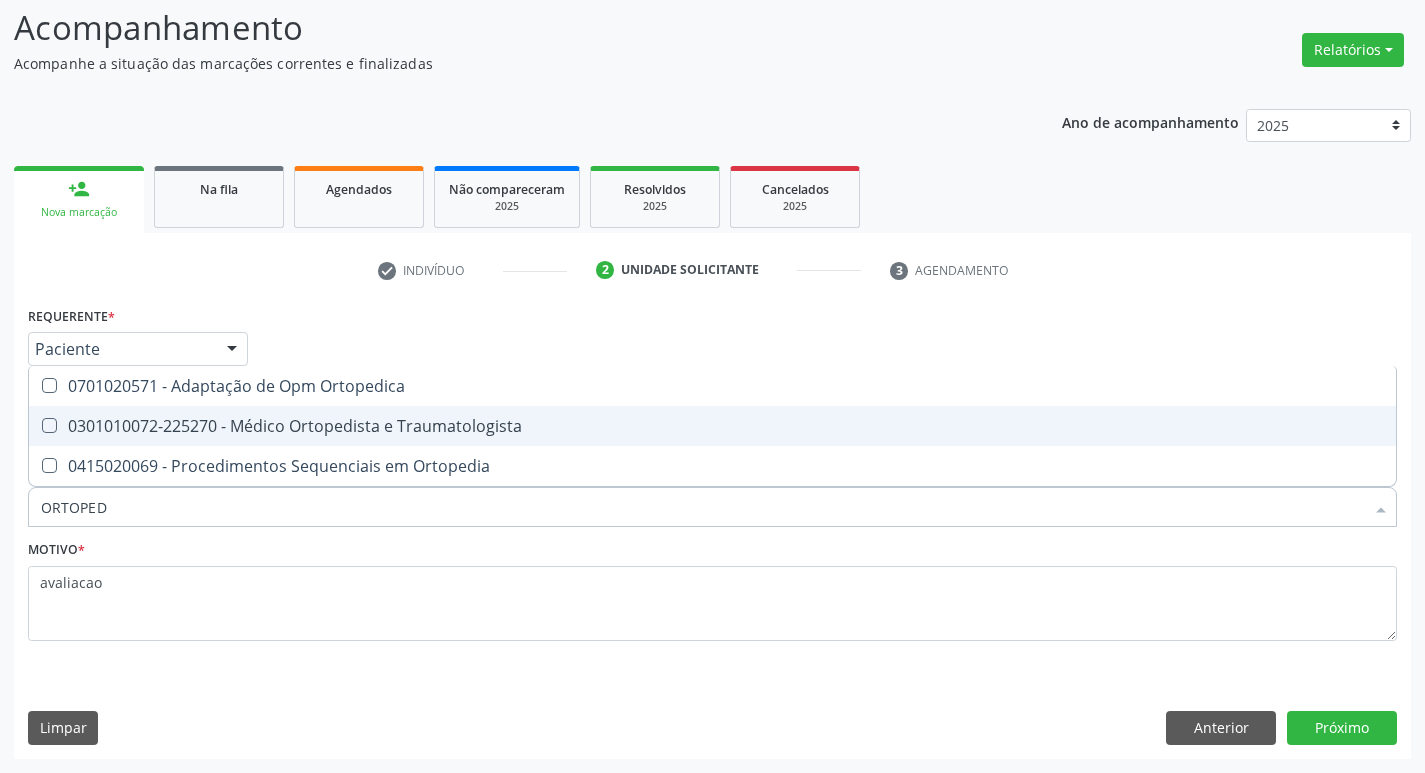 click on "0301010072-225270 - Médico Ortopedista e Traumatologista" at bounding box center (712, 426) 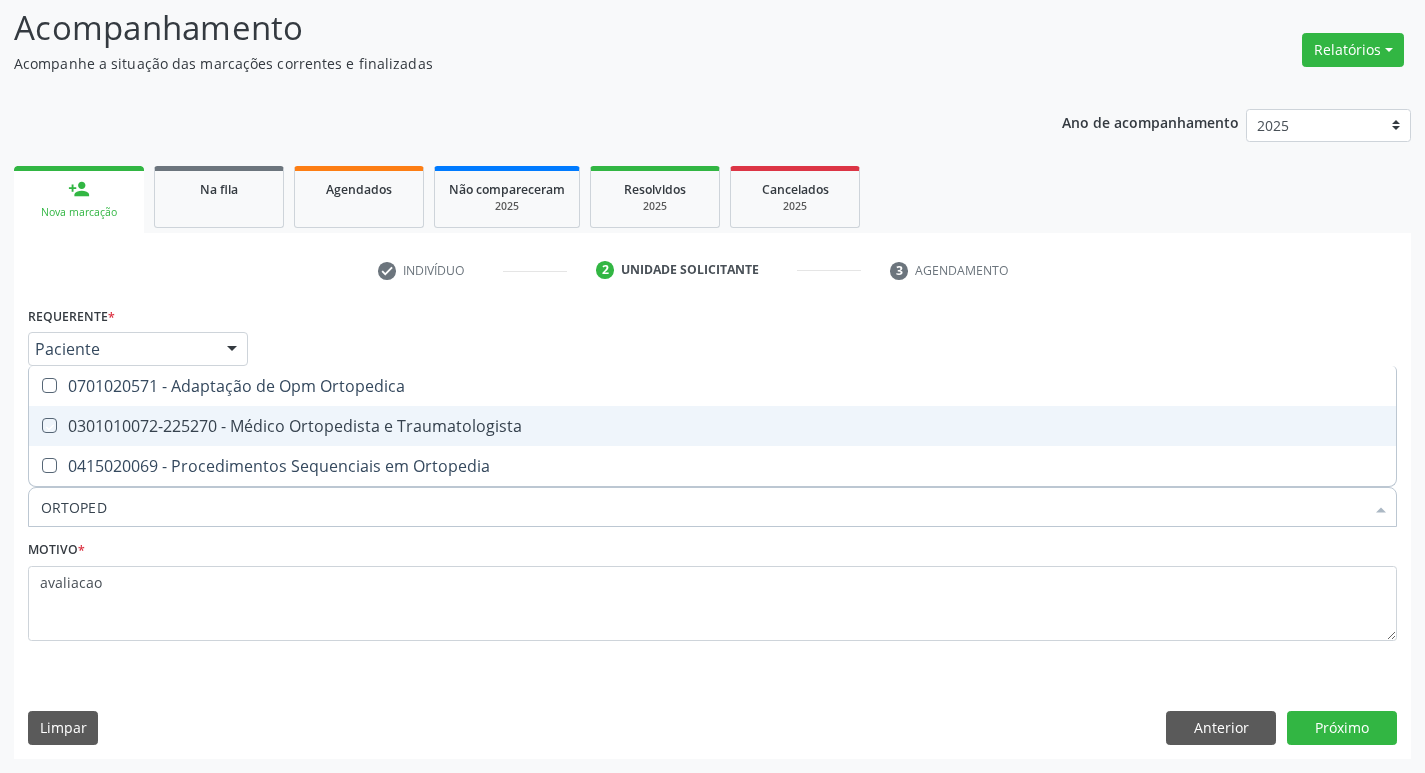 checkbox on "true" 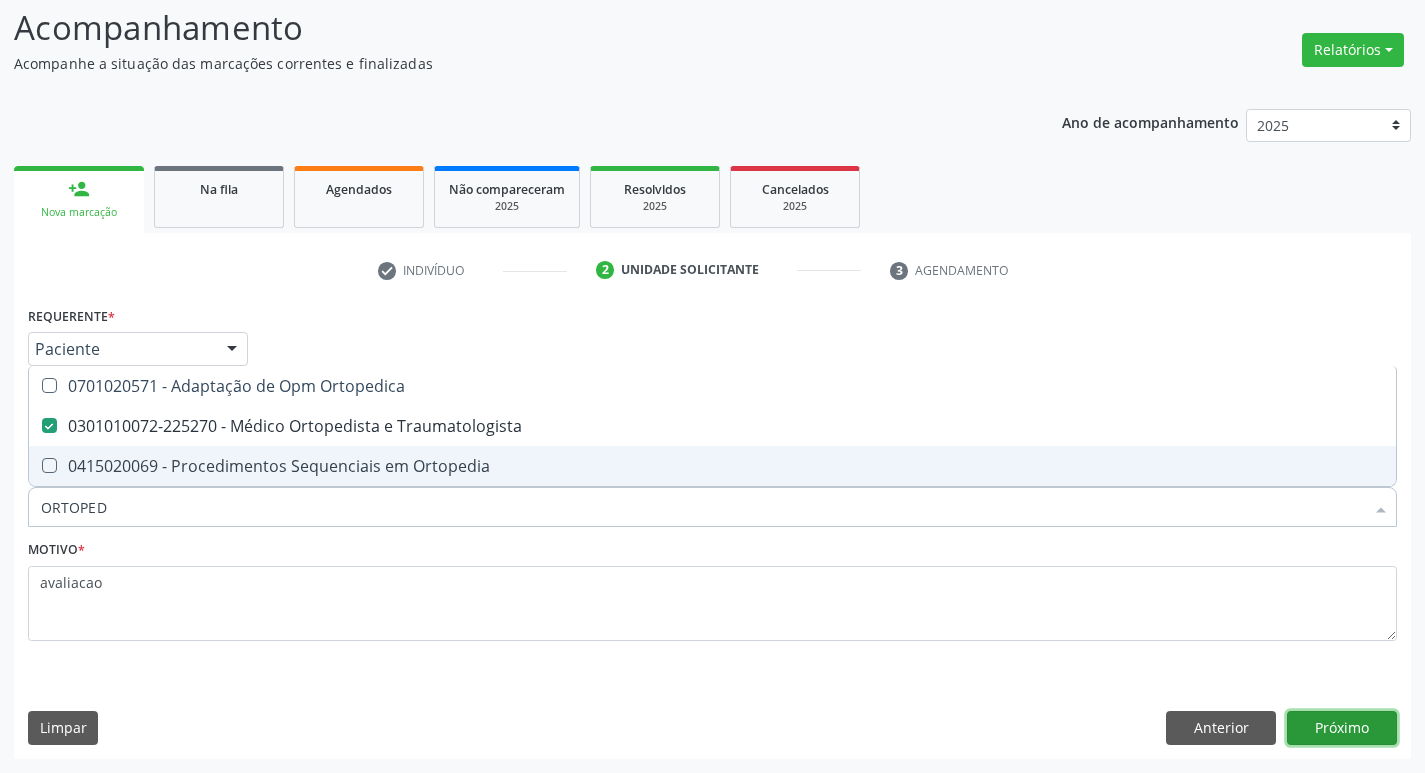 click on "Próximo" at bounding box center (1342, 728) 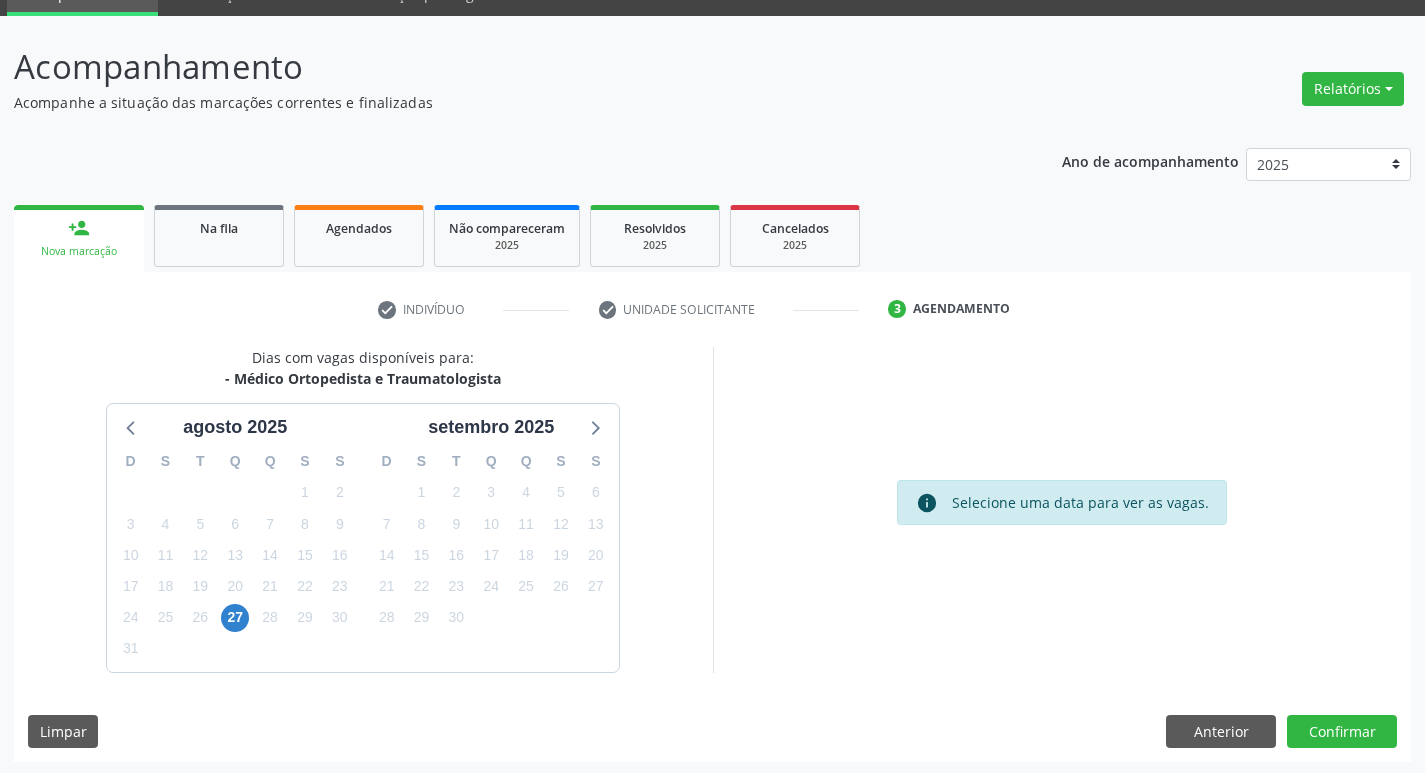 scroll, scrollTop: 97, scrollLeft: 0, axis: vertical 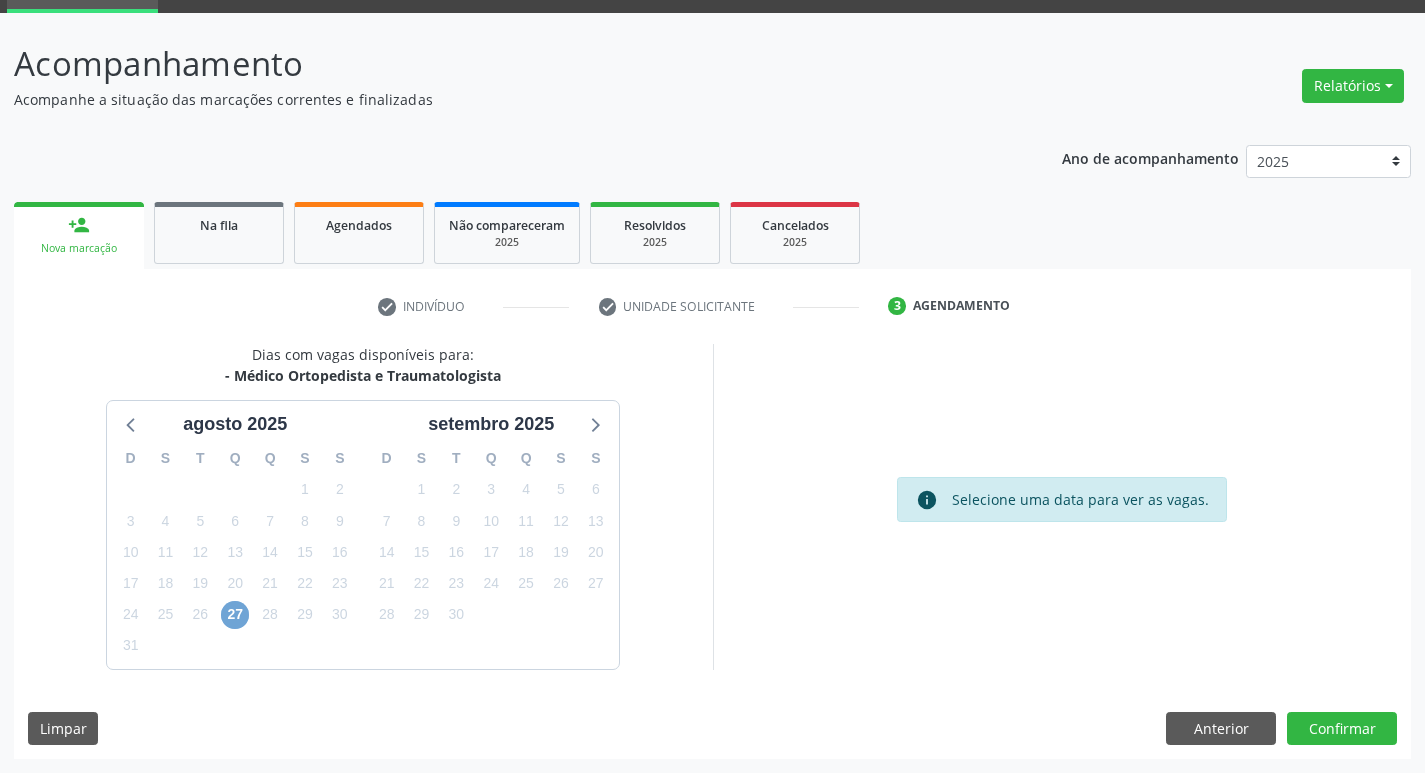 click on "27" at bounding box center [235, 615] 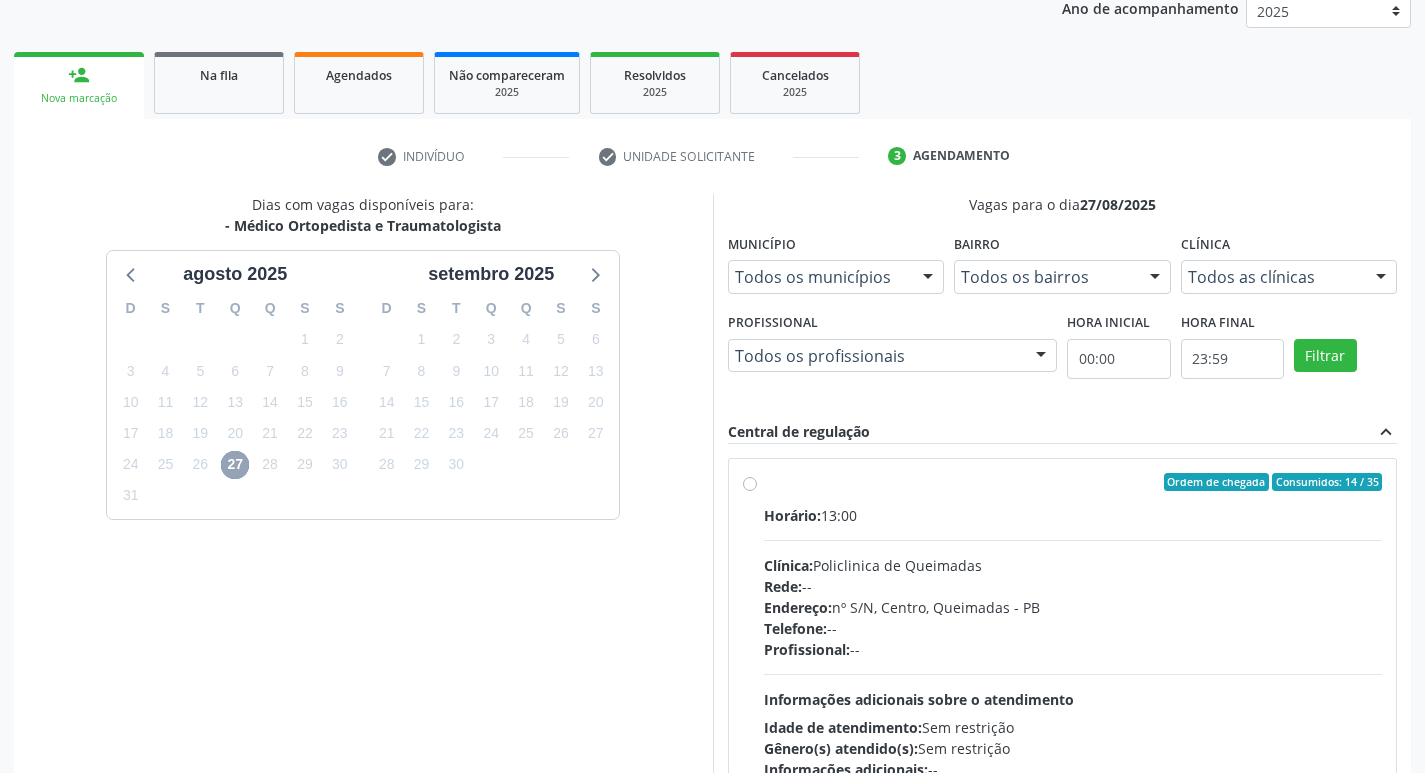 scroll, scrollTop: 386, scrollLeft: 0, axis: vertical 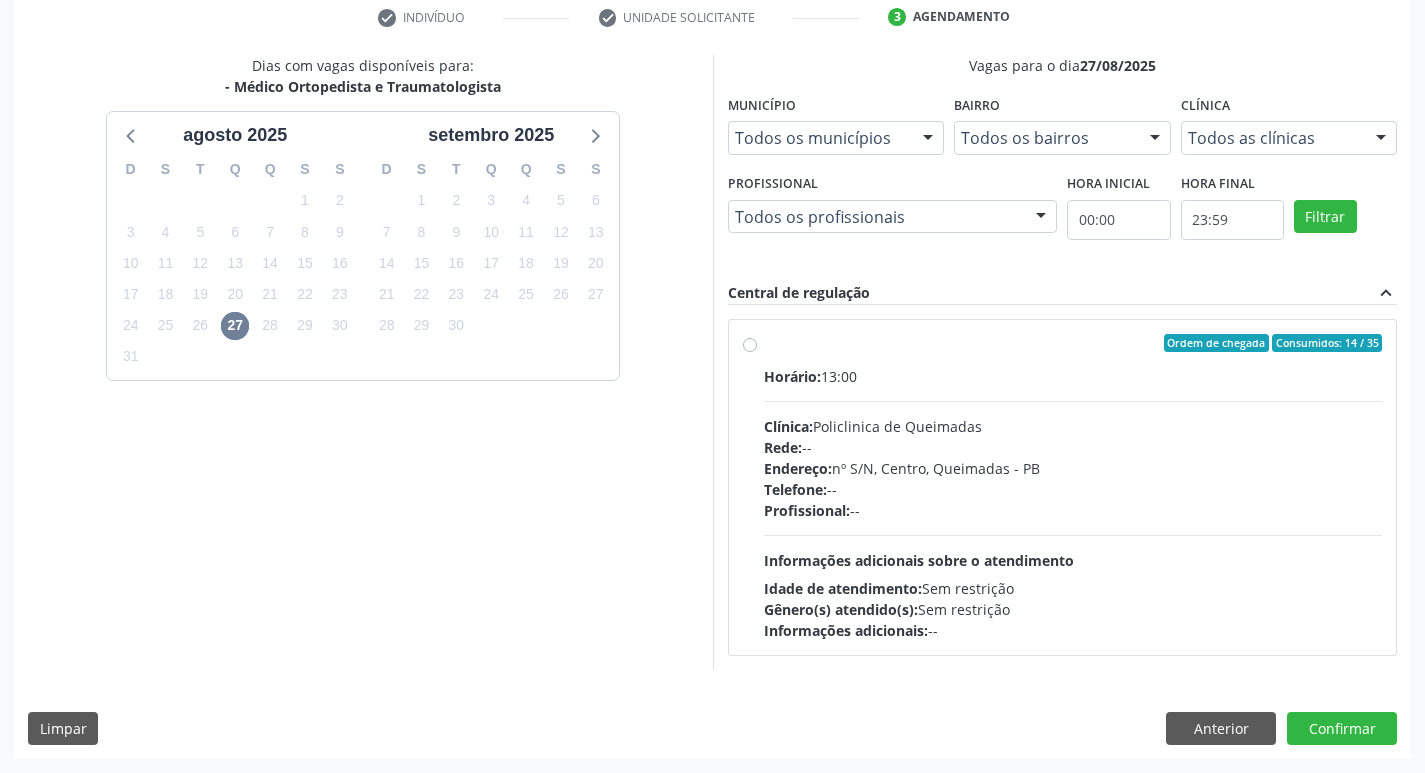 click on "Endereço:   nº S/N, Centro, Queimadas - PB" at bounding box center (1073, 468) 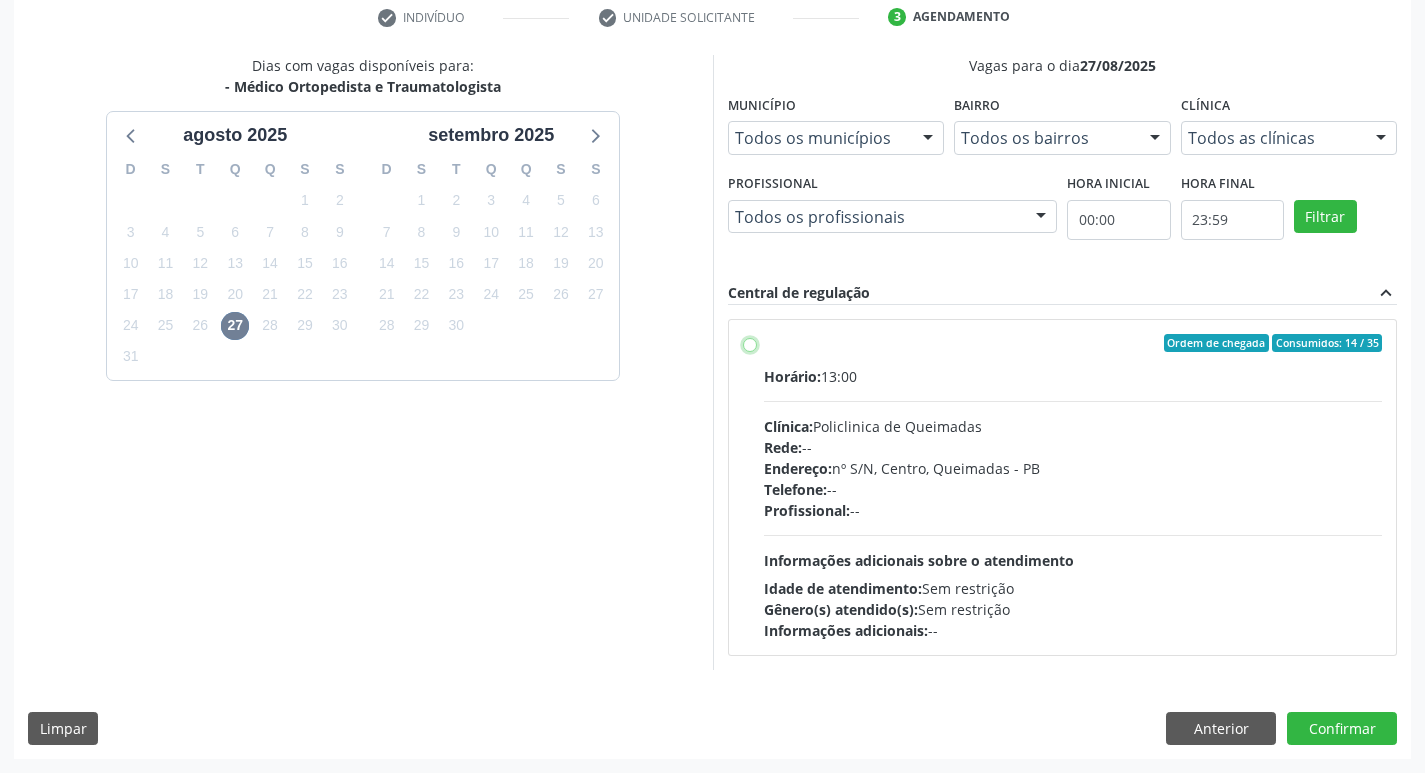 click on "Ordem de chegada
Consumidos: 14 / 35
Horário:   13:00
Clínica:  Policlinica de Queimadas
Rede:
--
Endereço:   nº S/N, Centro, [CITY] - [STATE]
Telefone:   --
Profissional:
--
Informações adicionais sobre o atendimento
Idade de atendimento:
Sem restrição
Gênero(s) atendido(s):
Sem restrição
Informações adicionais:
--" at bounding box center [750, 343] 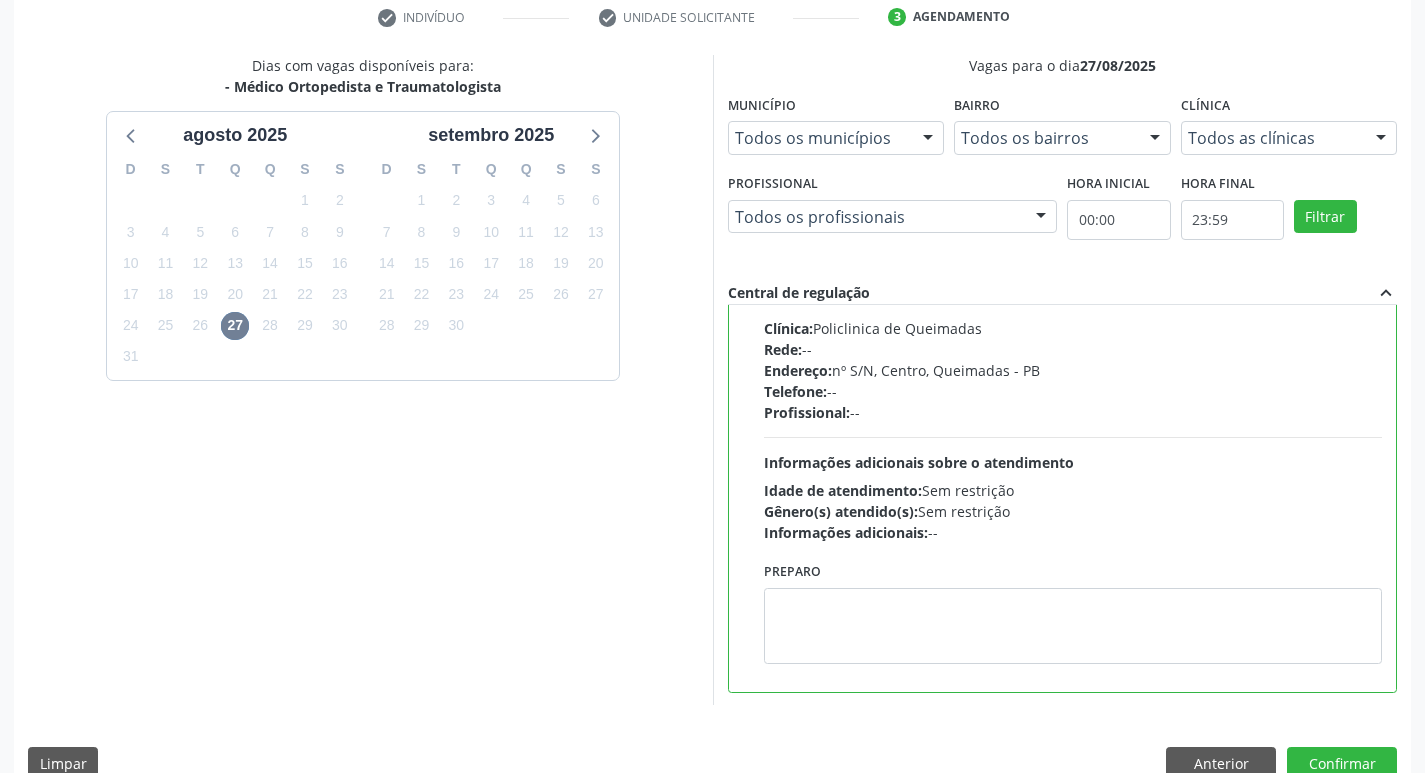 scroll, scrollTop: 99, scrollLeft: 0, axis: vertical 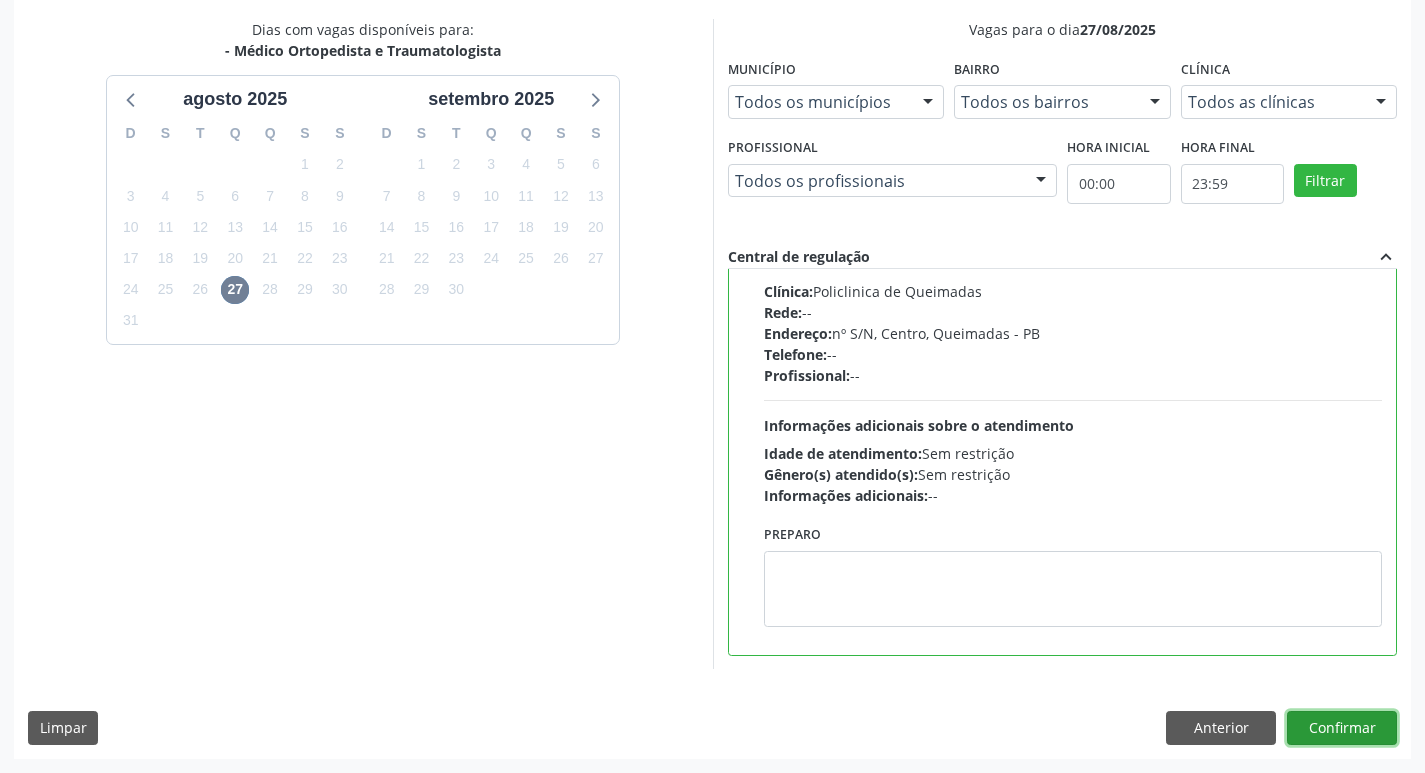 click on "Confirmar" at bounding box center (1342, 728) 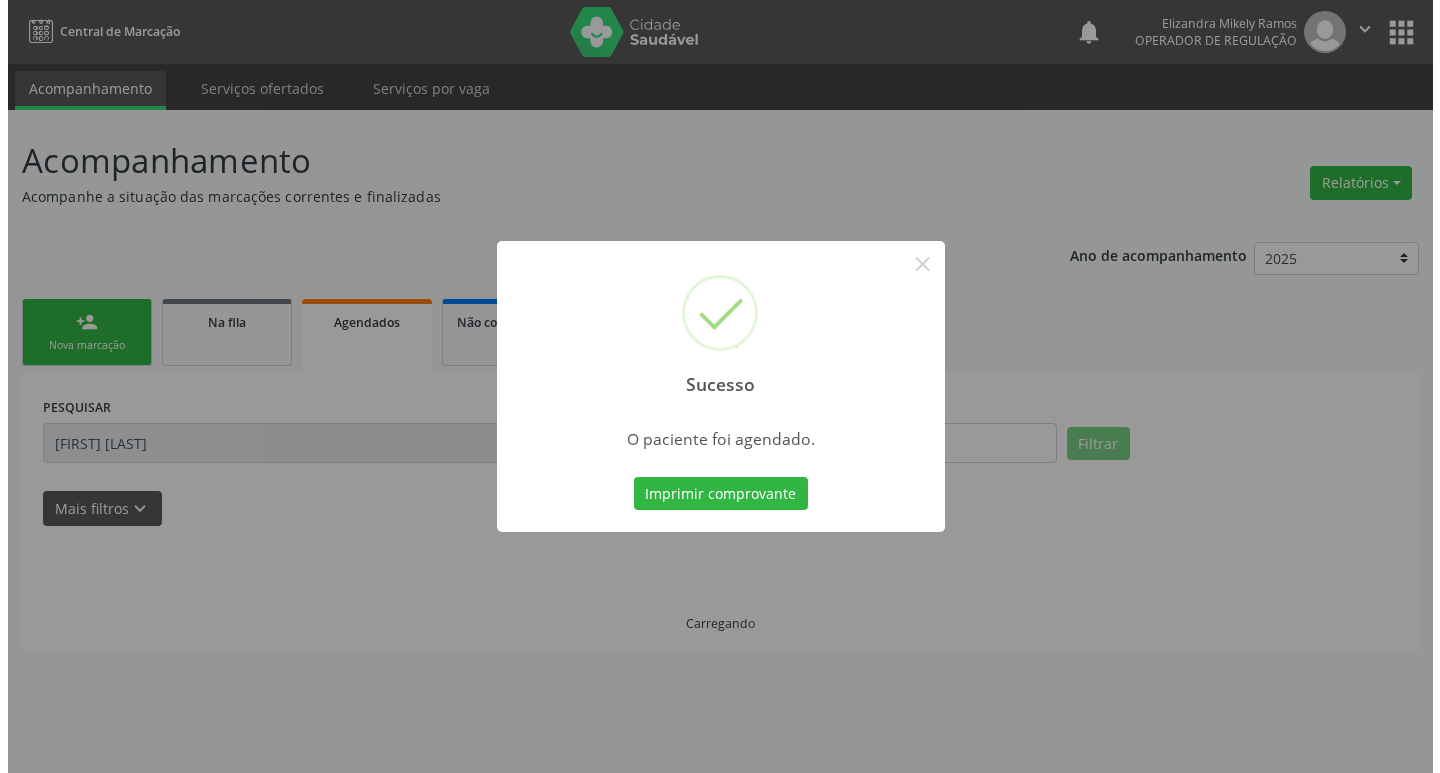 scroll, scrollTop: 0, scrollLeft: 0, axis: both 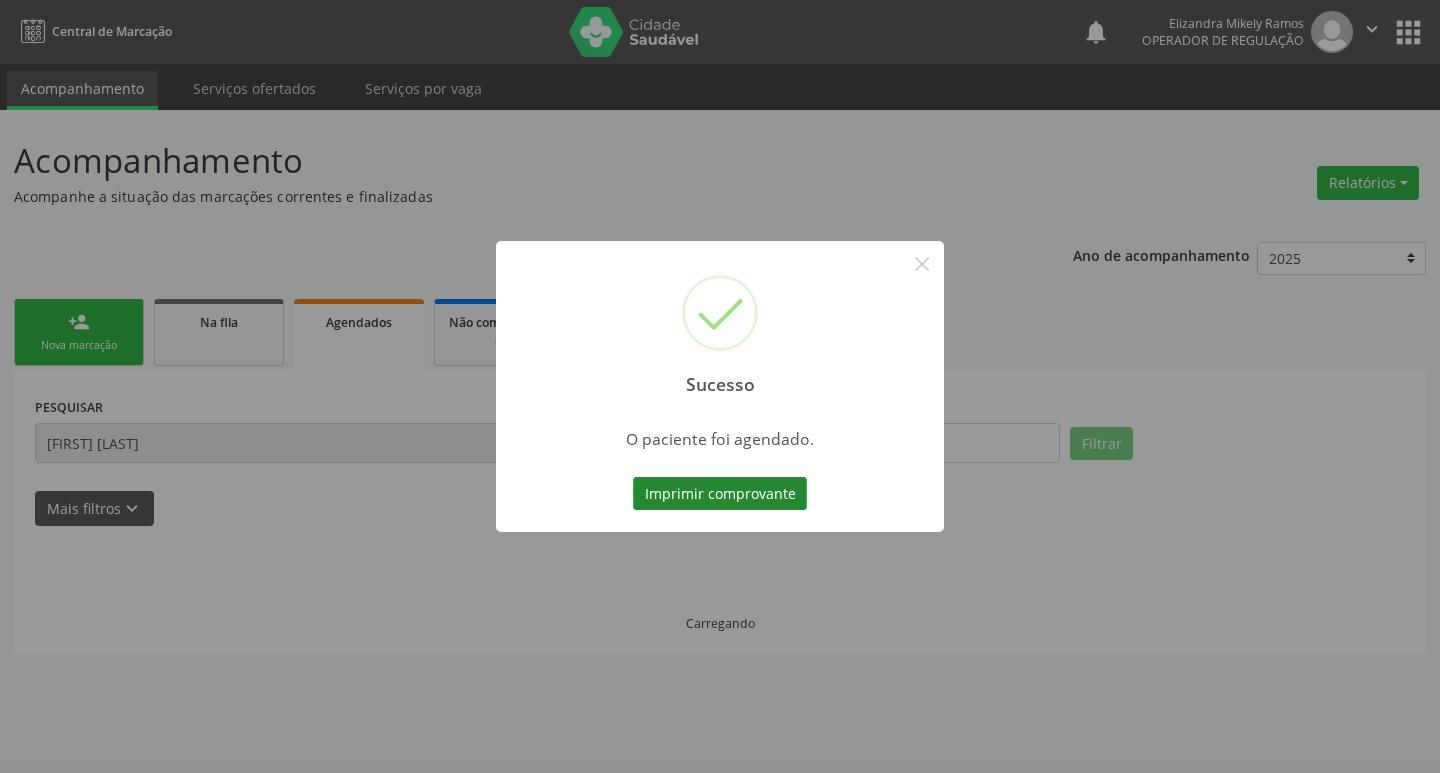 click on "Imprimir comprovante" at bounding box center (720, 494) 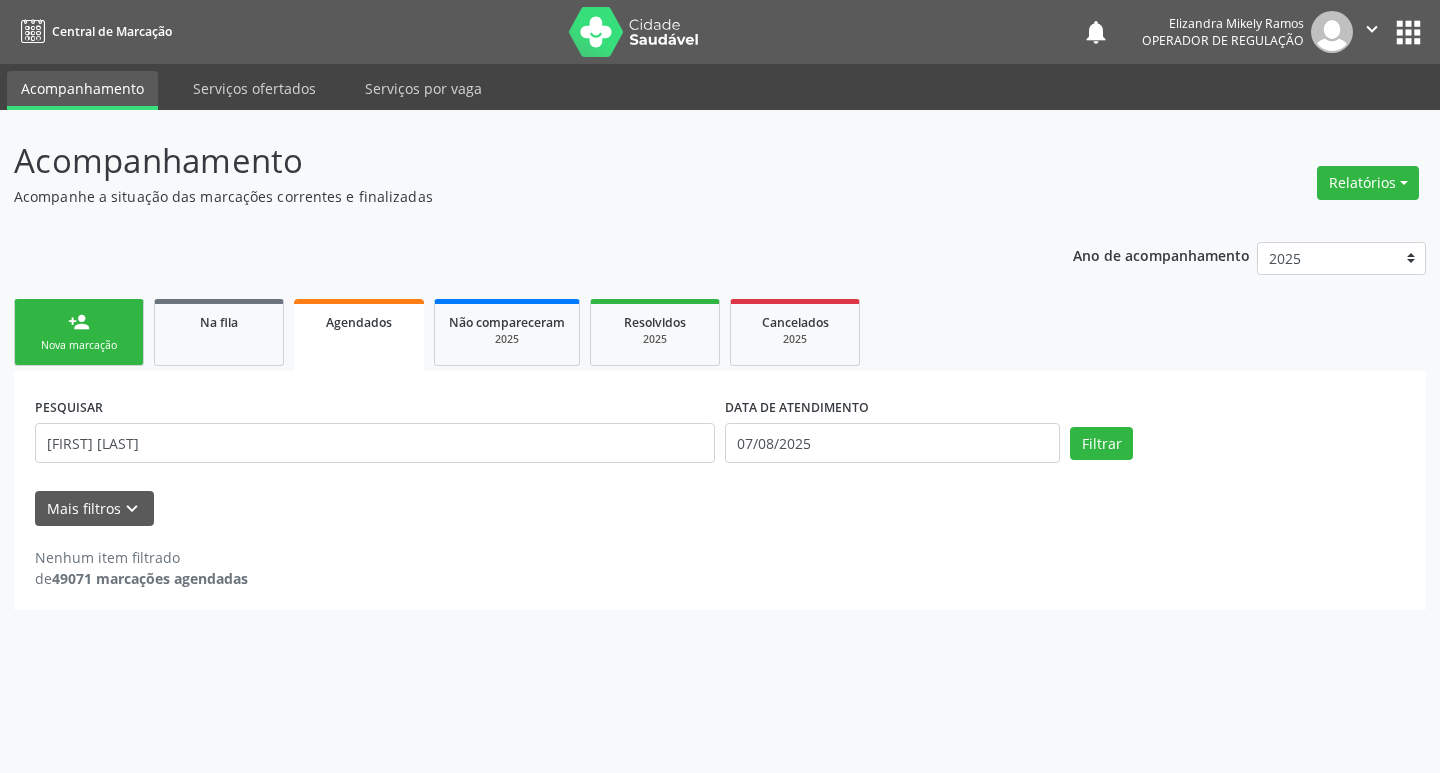 click on "Agendados" at bounding box center [359, 322] 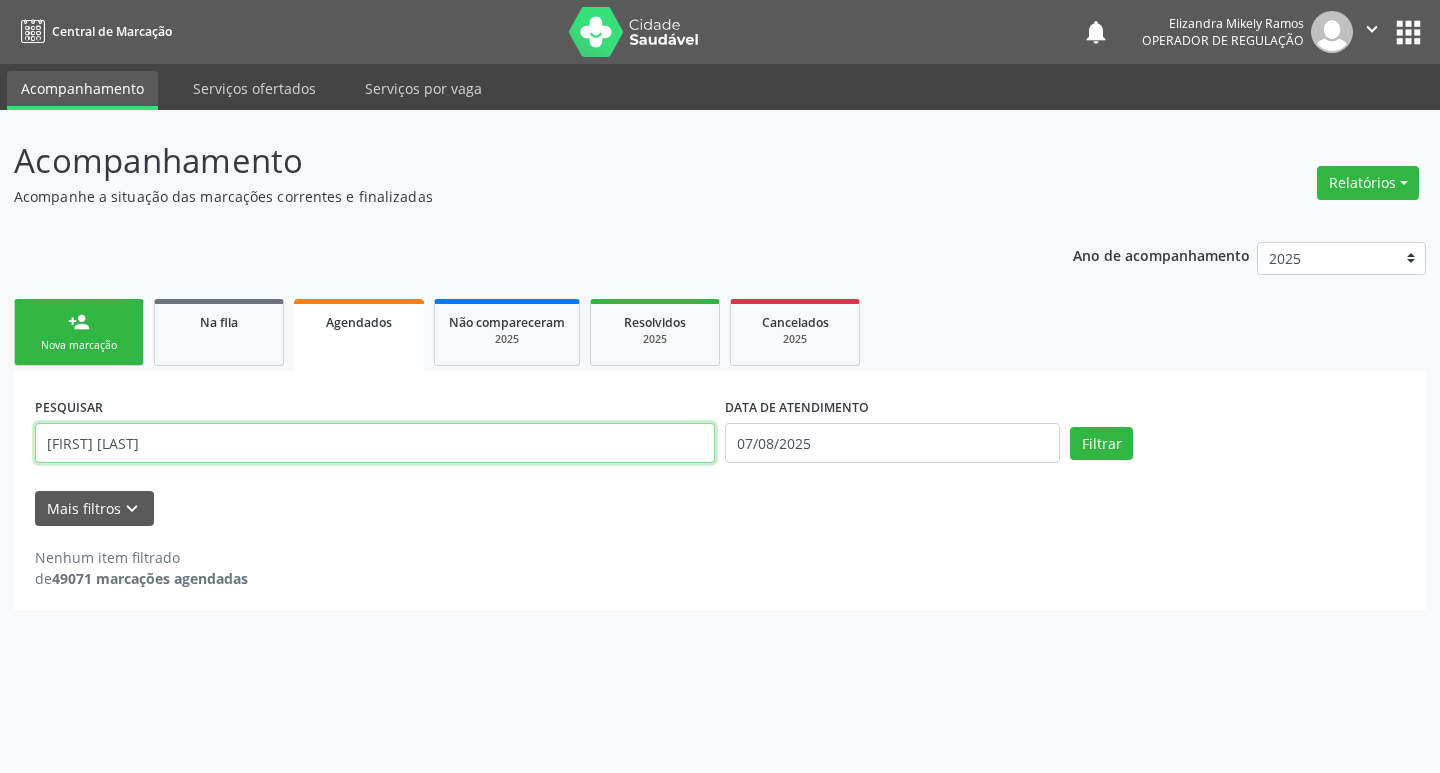 click on "[FIRST] [LAST]" at bounding box center (375, 443) 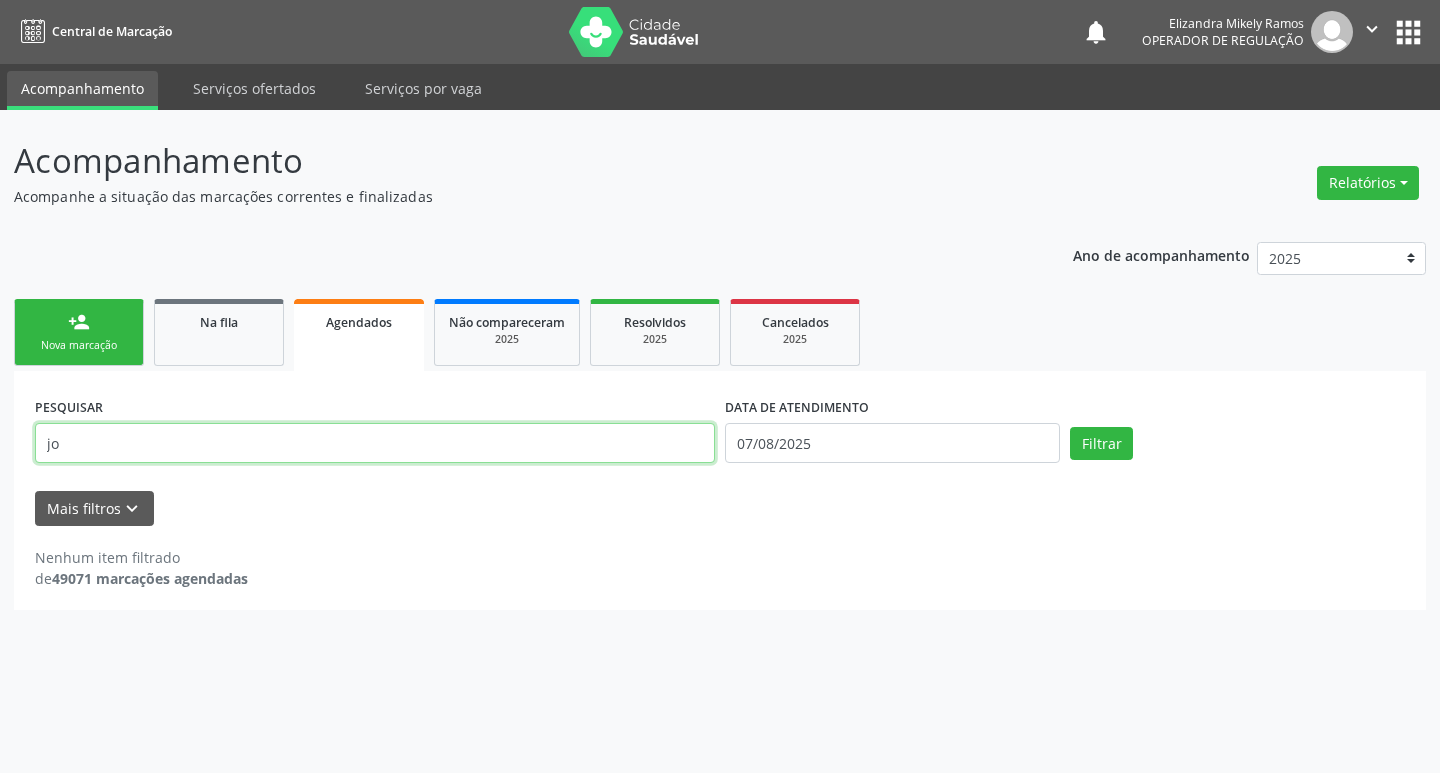 type on "j" 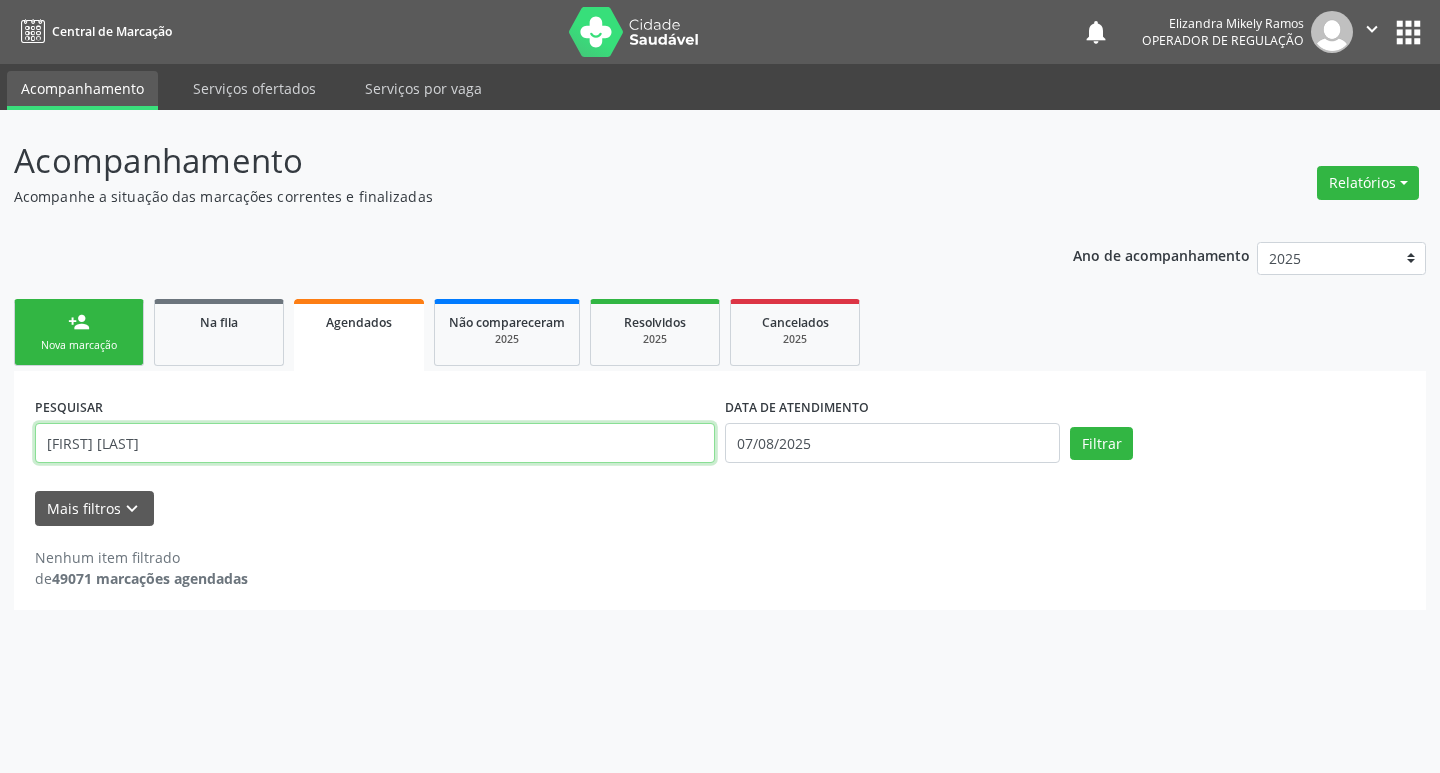 type on "[FIRST] [LAST]" 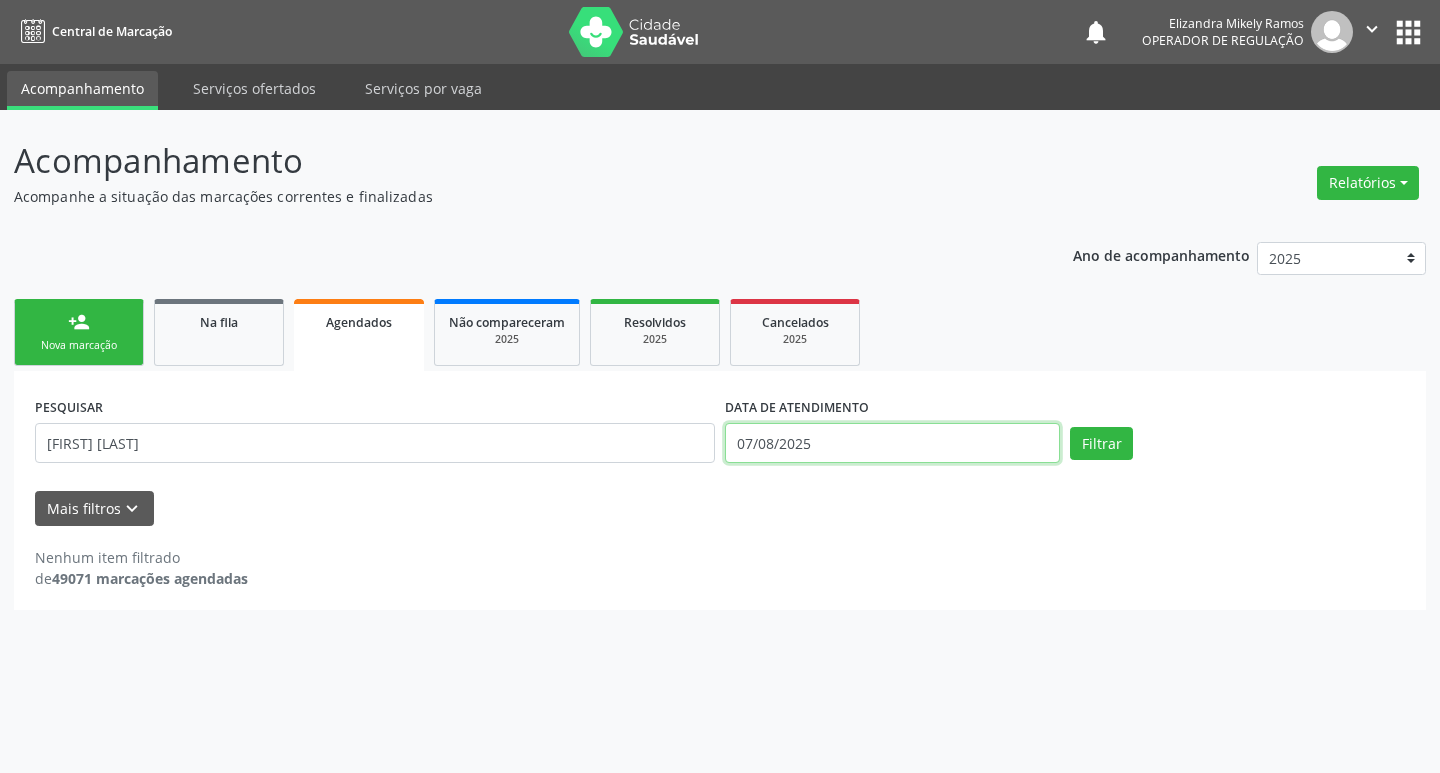 click on "07/08/2025" at bounding box center (892, 443) 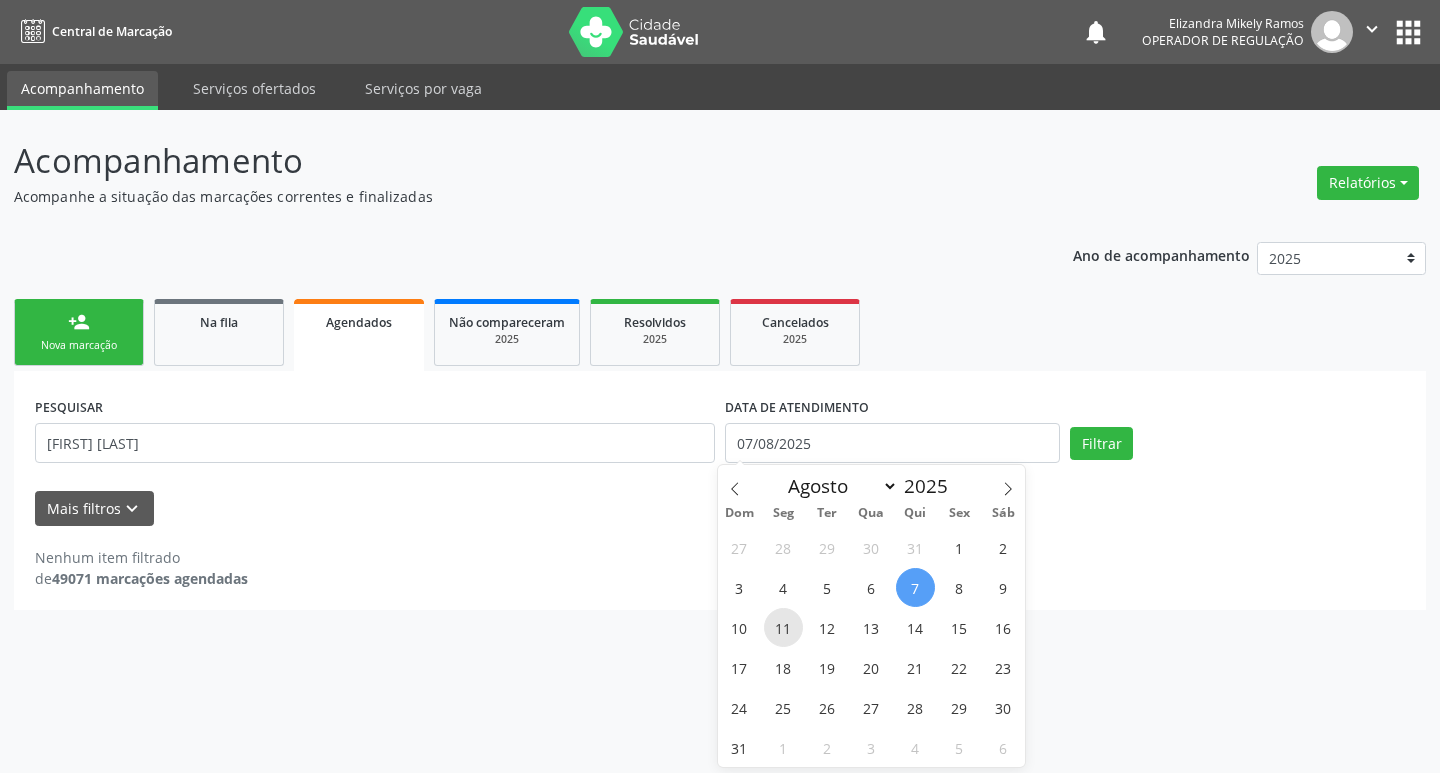click on "11" at bounding box center [783, 627] 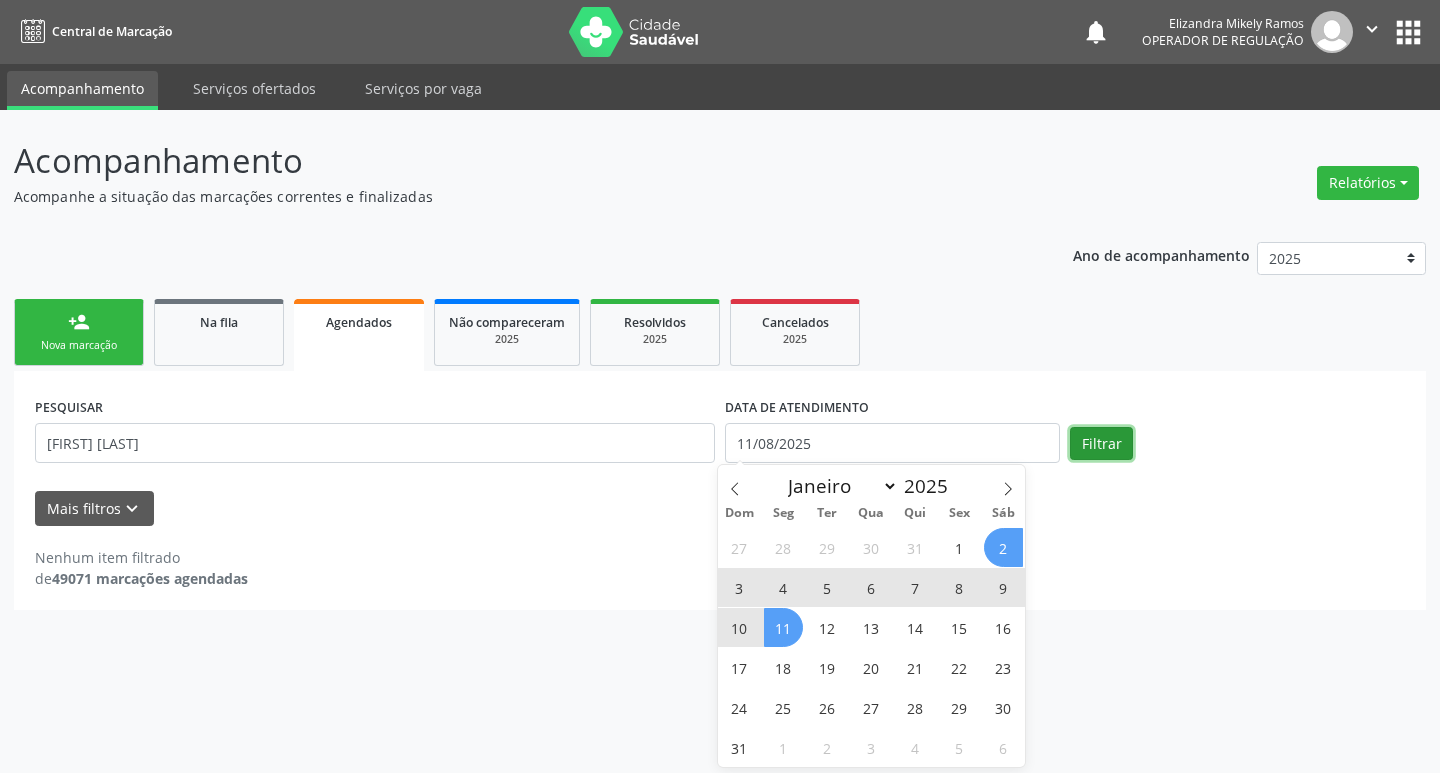 click on "Filtrar" at bounding box center [1101, 444] 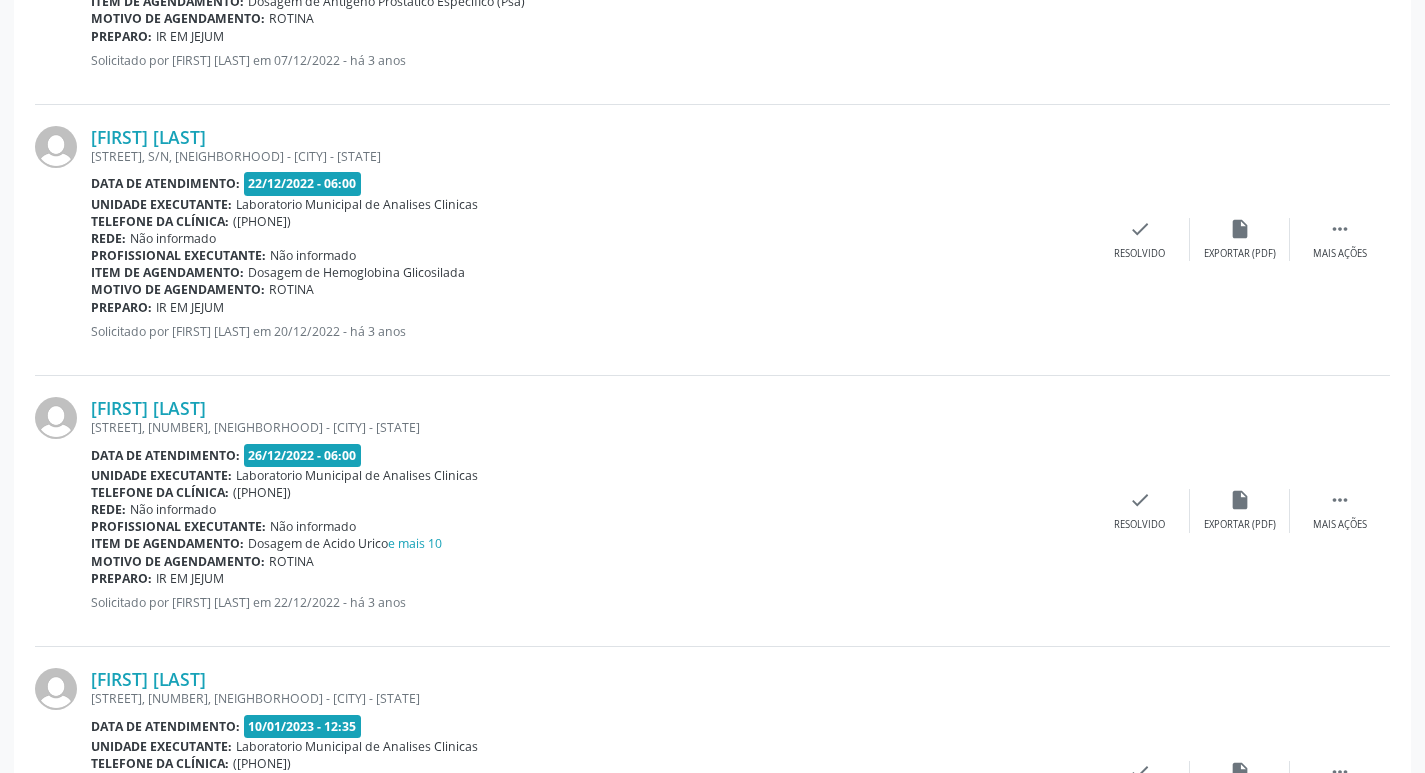 scroll, scrollTop: 4008, scrollLeft: 0, axis: vertical 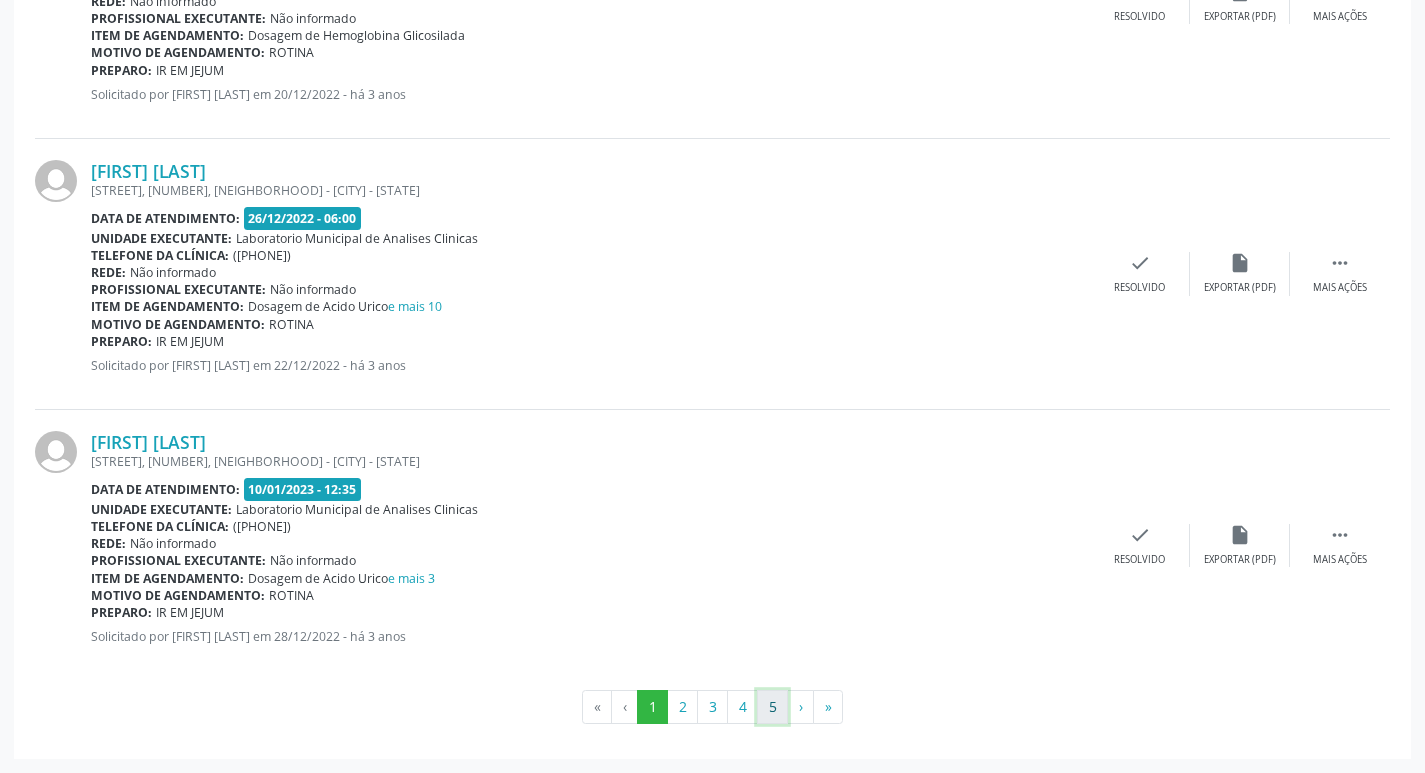 click on "5" at bounding box center (772, 707) 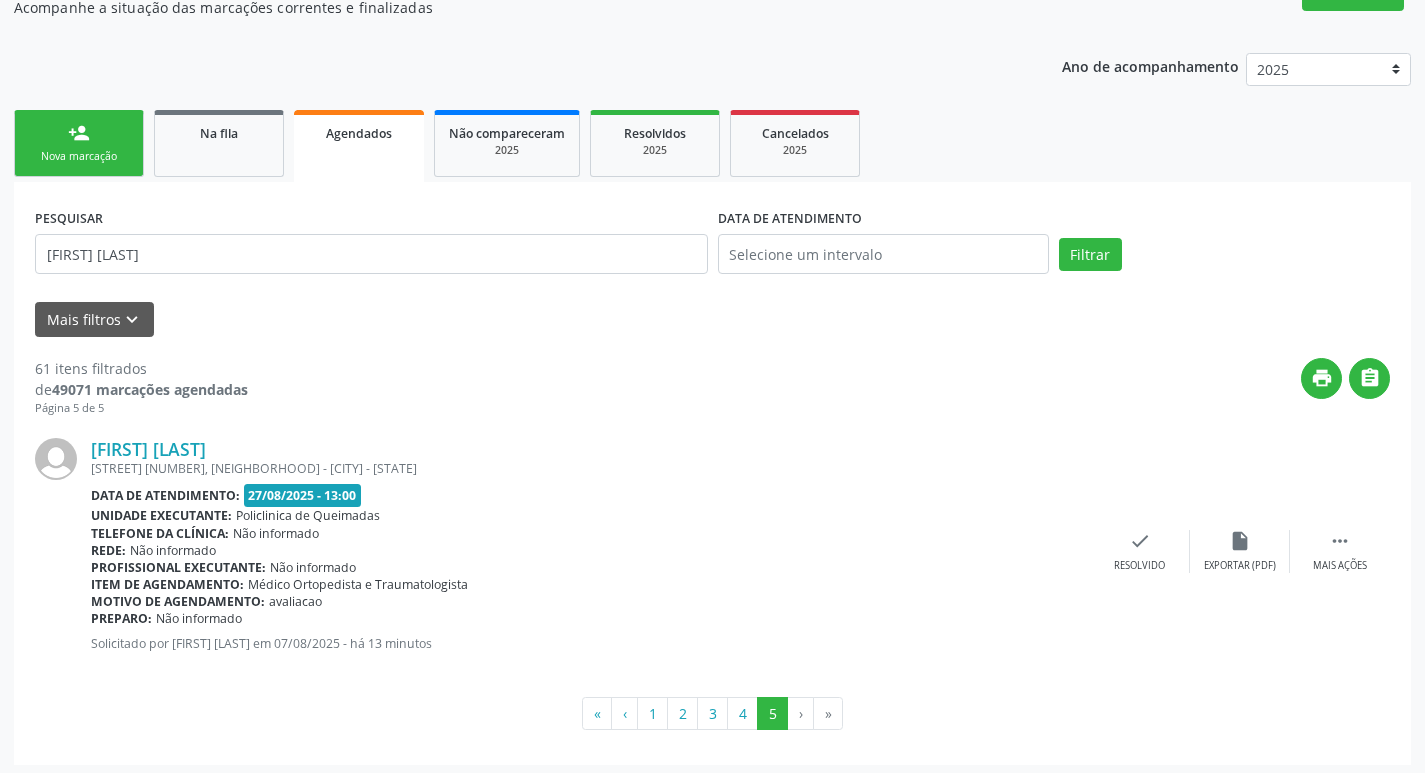 scroll, scrollTop: 195, scrollLeft: 0, axis: vertical 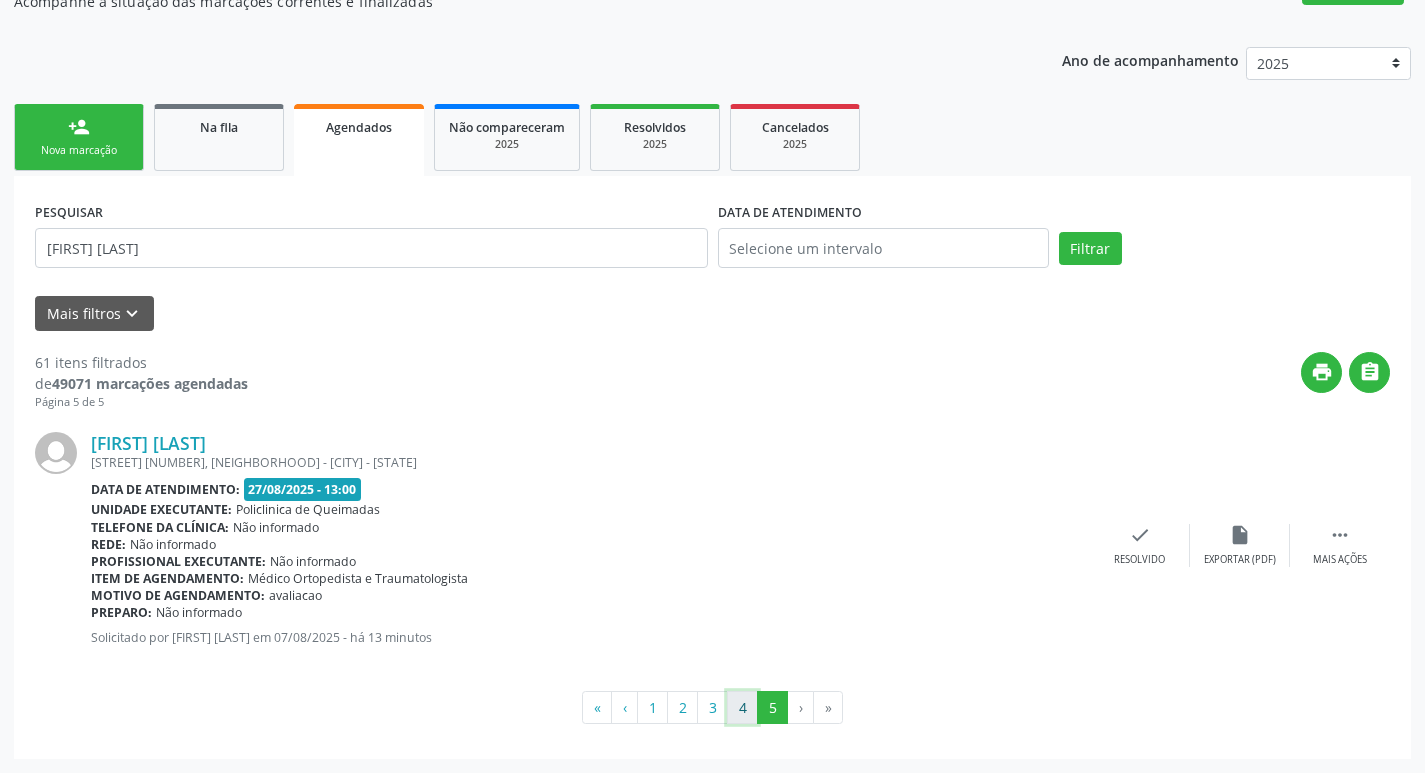 click on "4" at bounding box center [742, 708] 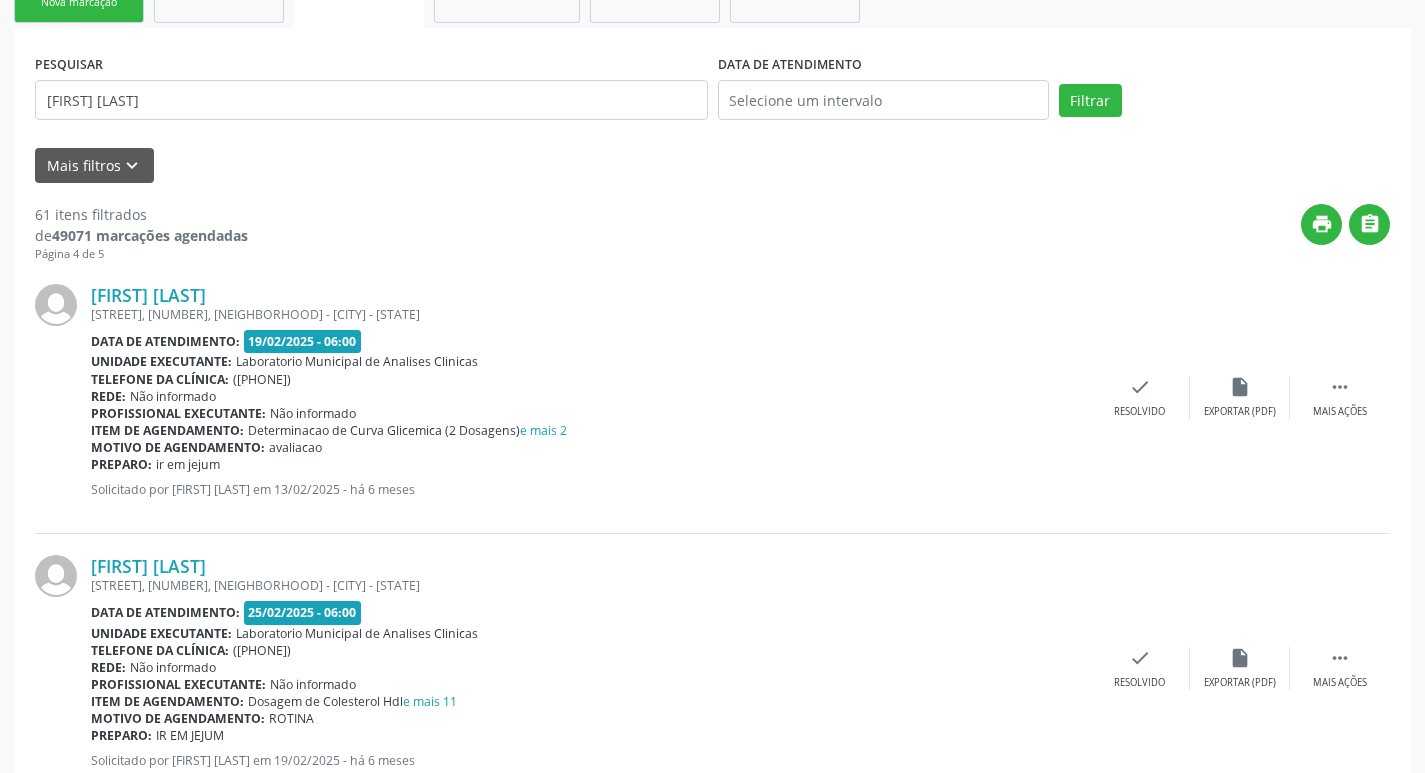 scroll, scrollTop: 0, scrollLeft: 0, axis: both 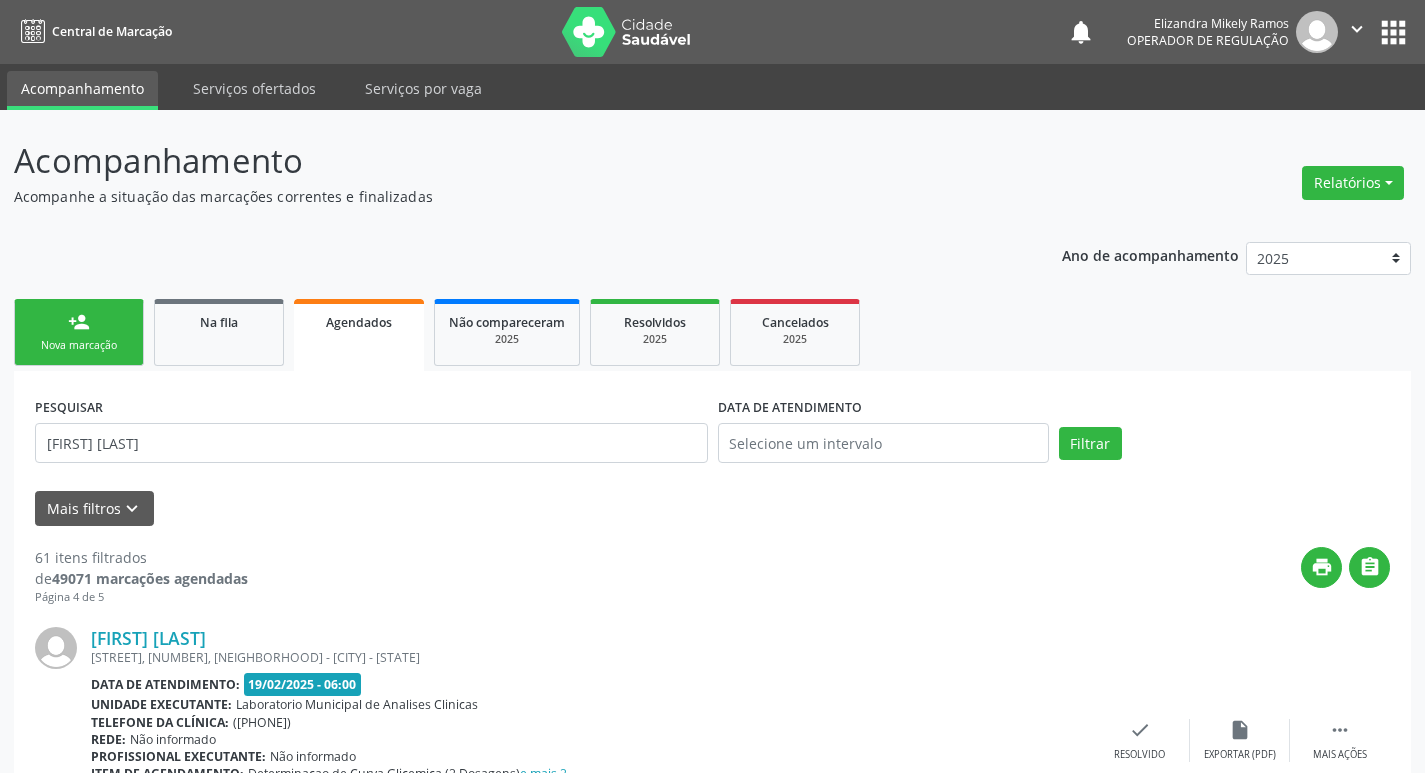 click on "Nova marcação" at bounding box center (79, 345) 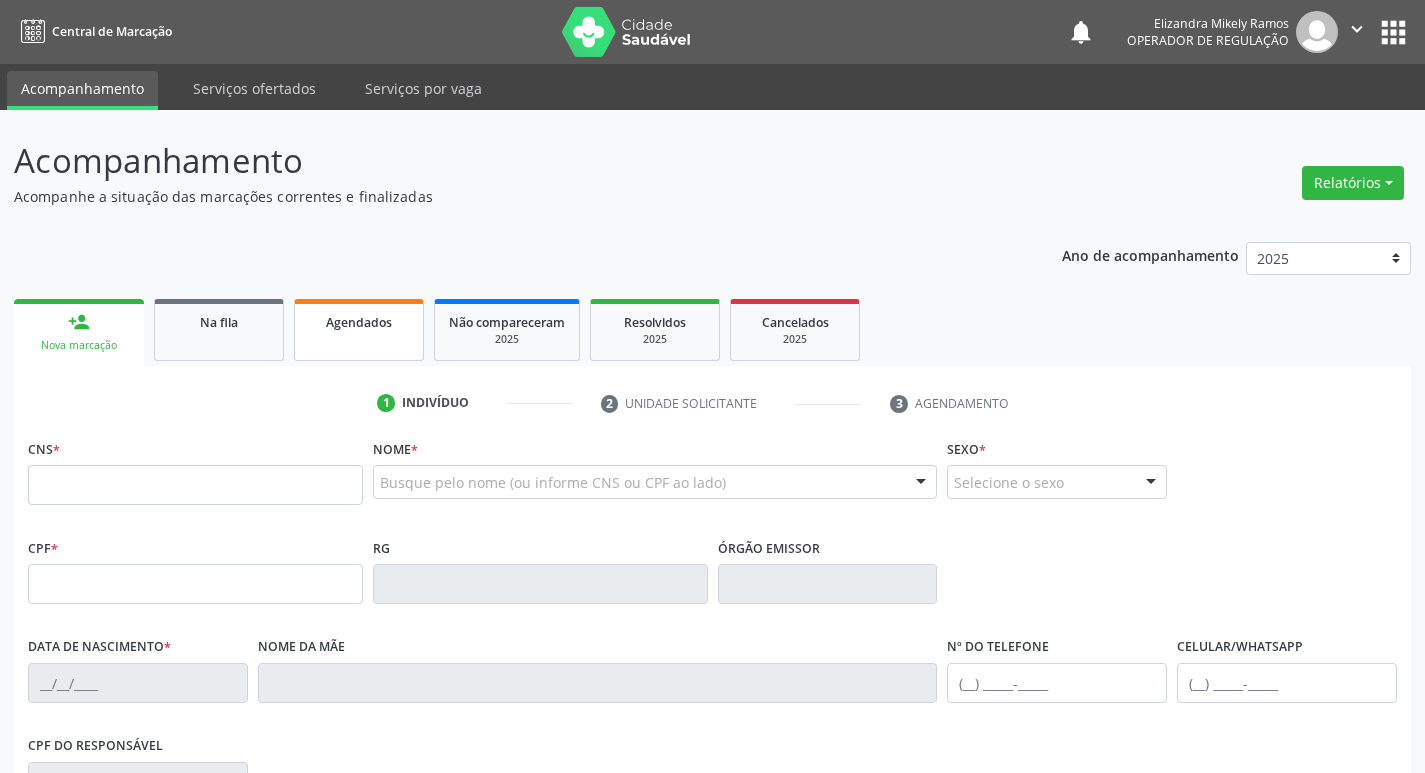 click on "Agendados" at bounding box center [359, 330] 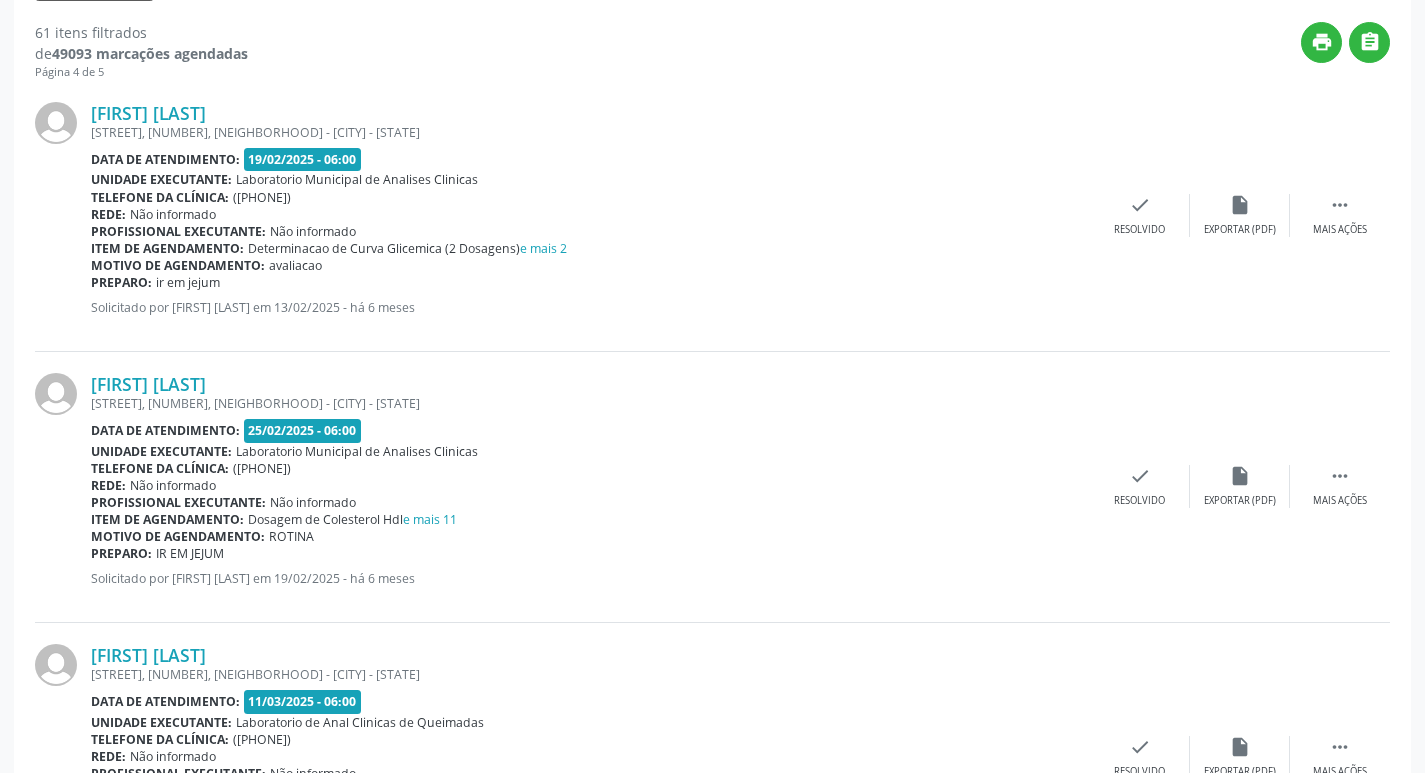 scroll, scrollTop: 200, scrollLeft: 0, axis: vertical 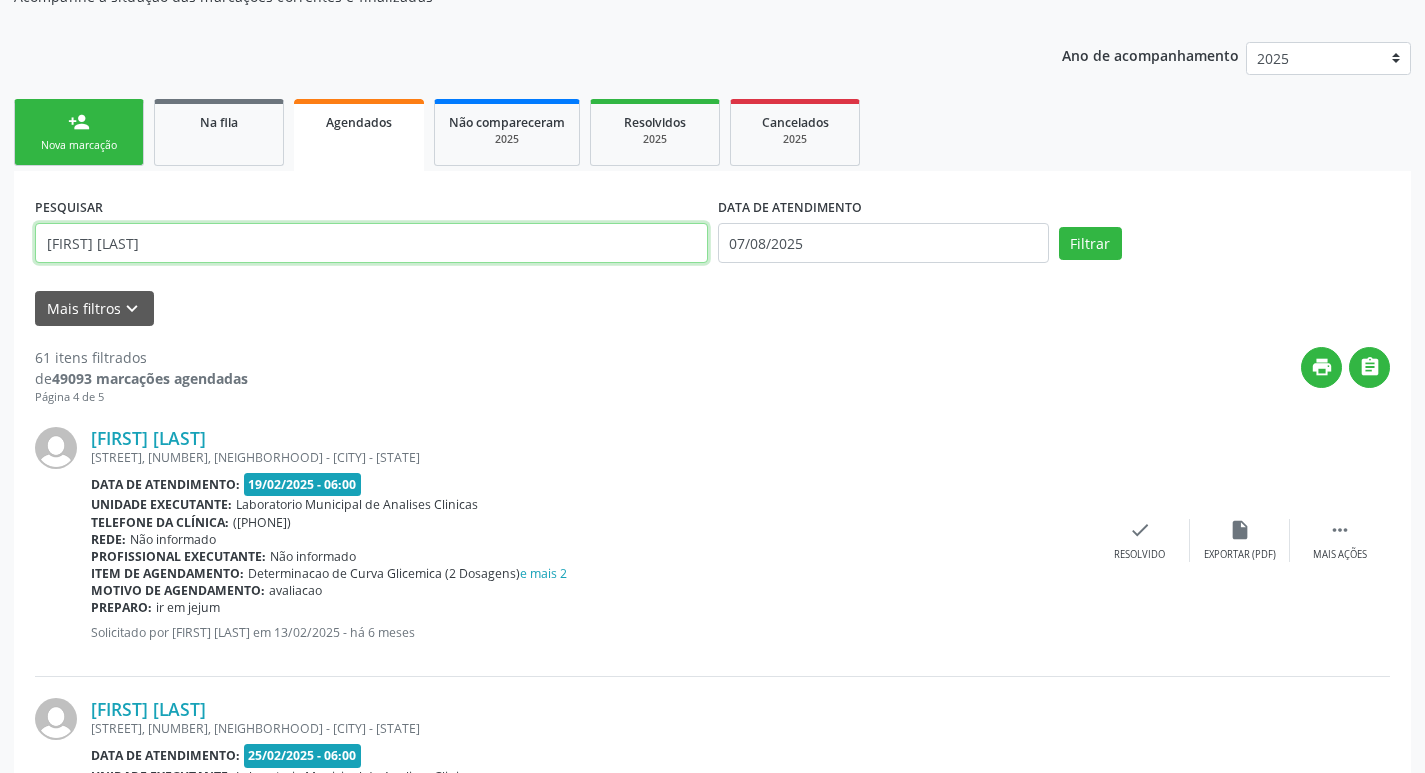 click on "[FIRST] [LAST]" at bounding box center (371, 243) 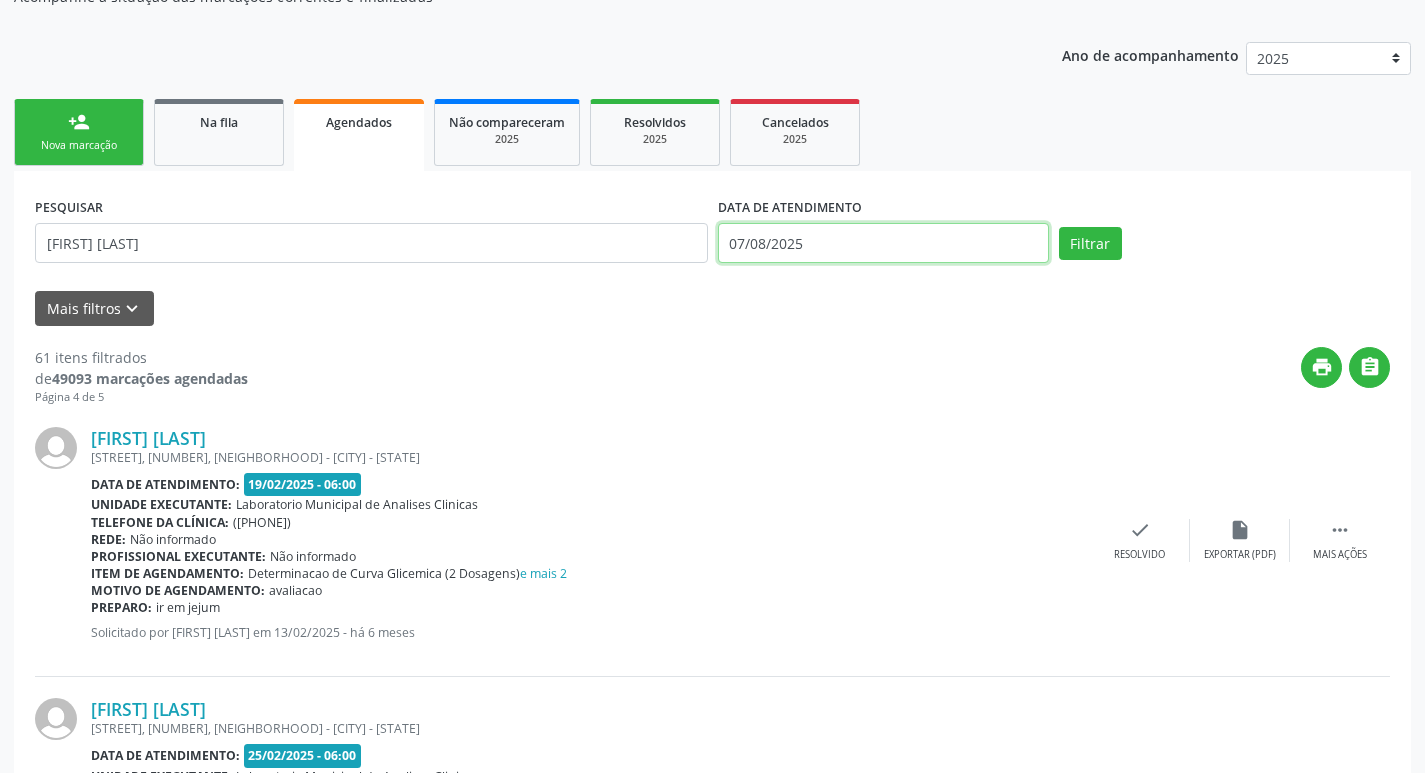 click on "07/08/2025" at bounding box center (883, 243) 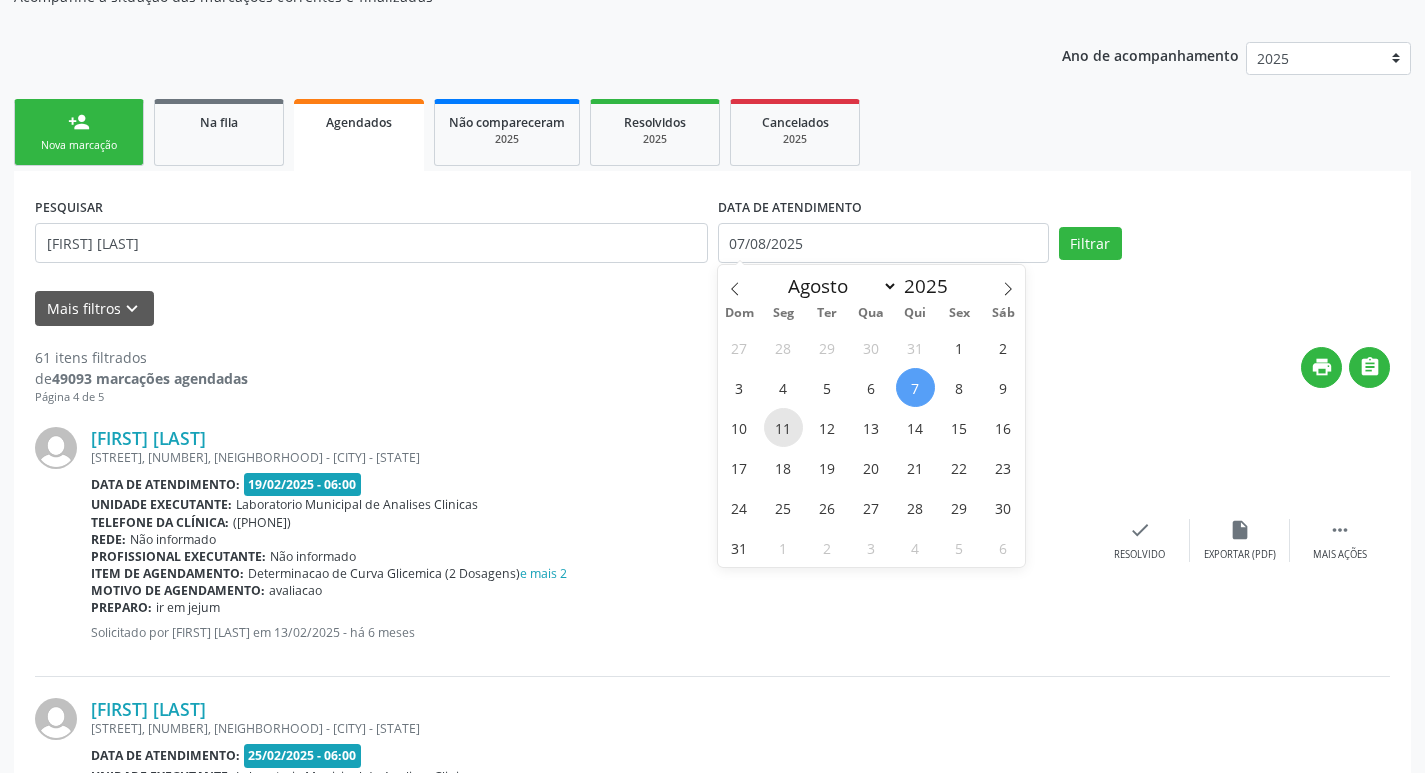 click on "11" at bounding box center [783, 427] 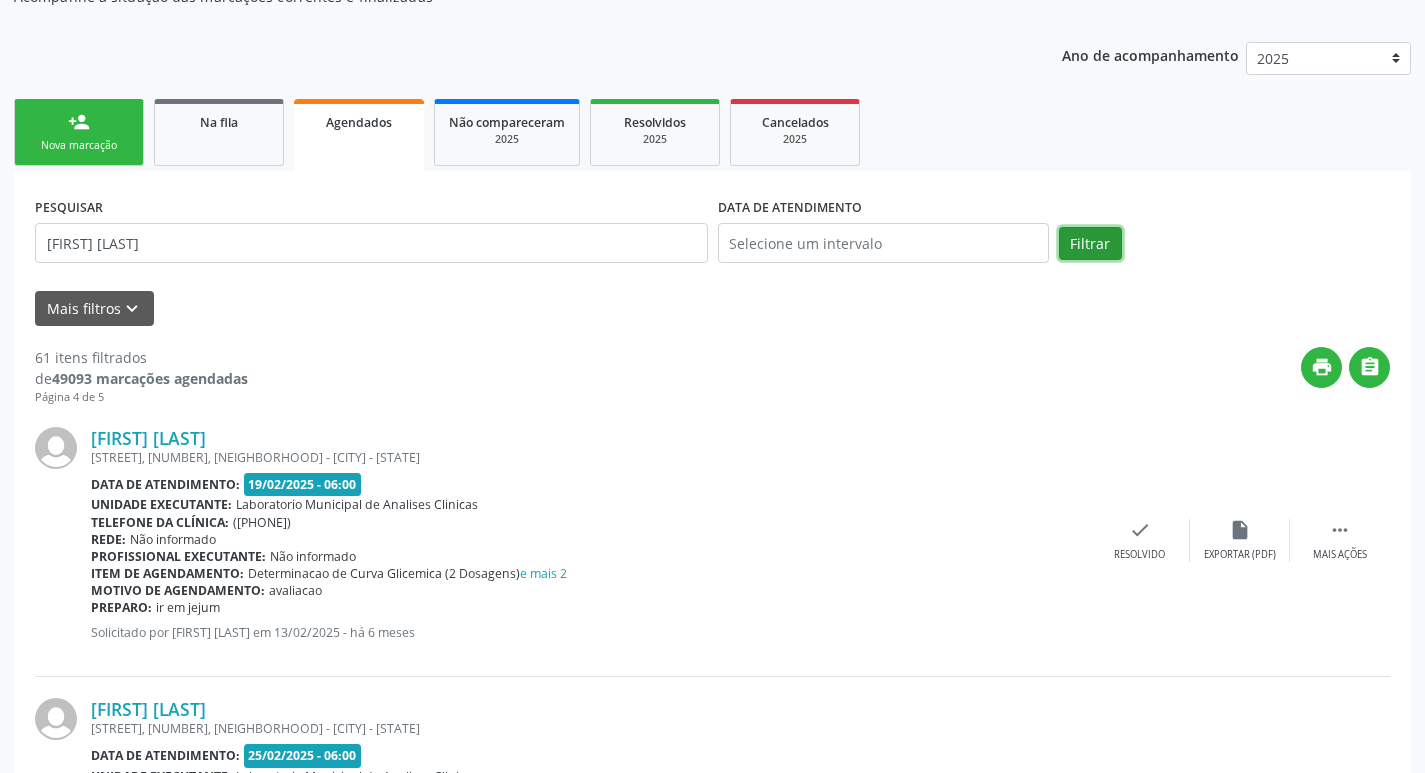 click on "Filtrar" at bounding box center (1090, 244) 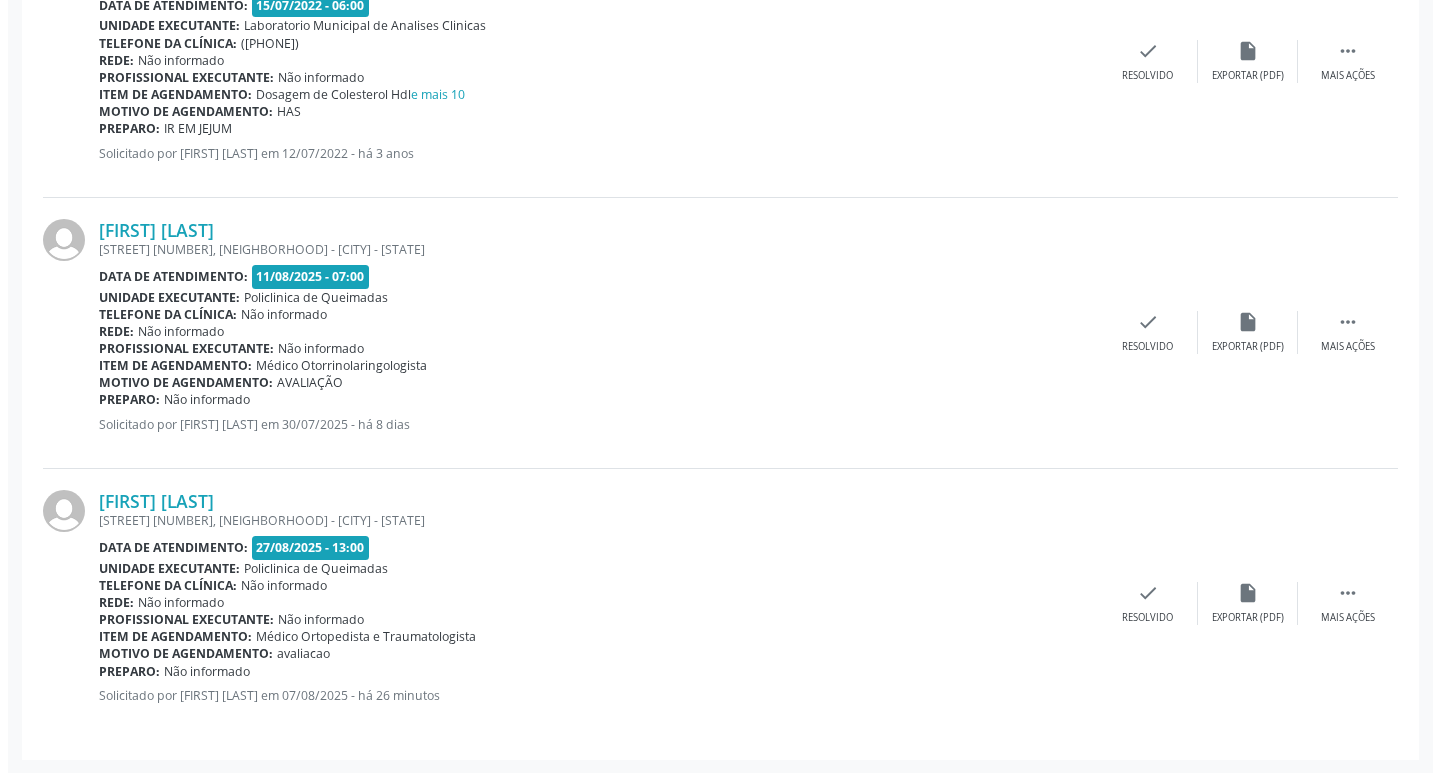 scroll, scrollTop: 680, scrollLeft: 0, axis: vertical 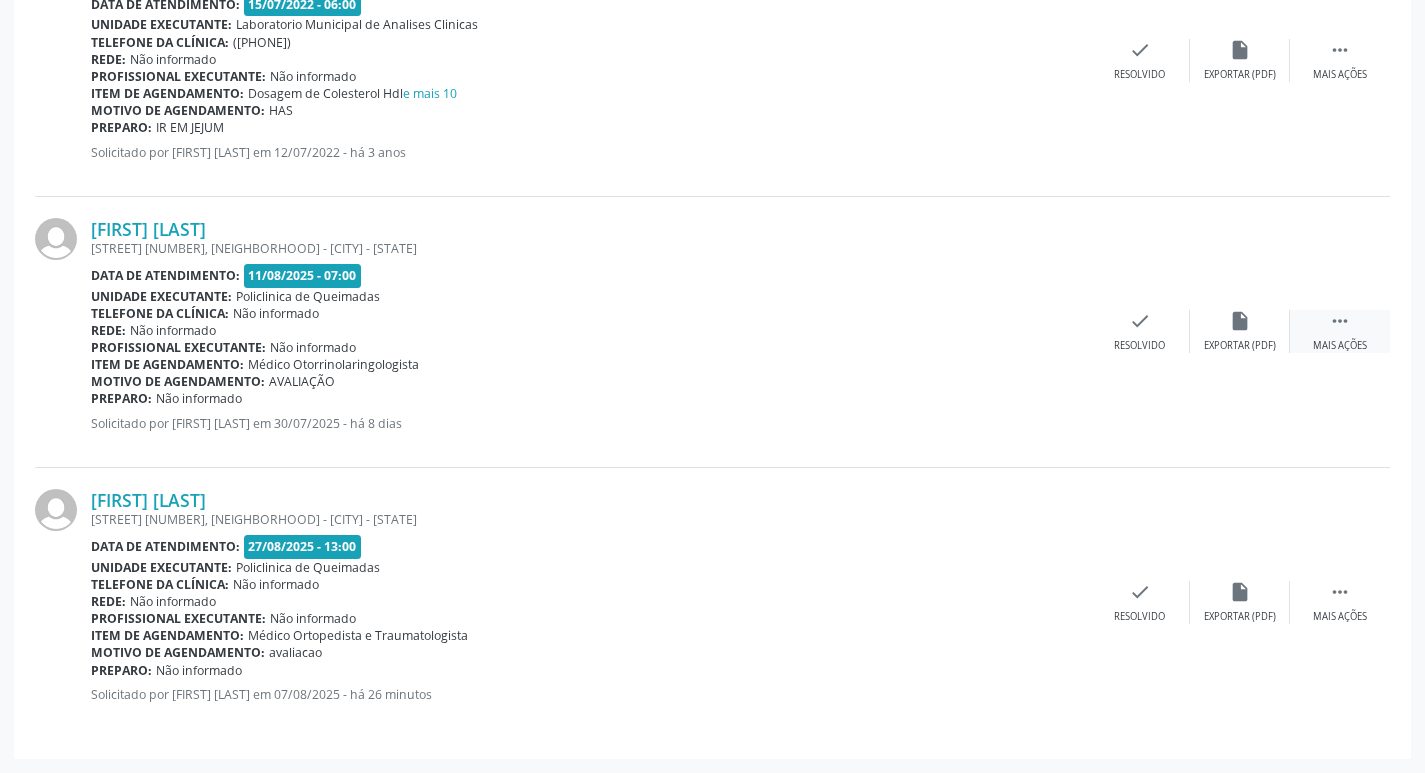 click on "Mais ações" at bounding box center (1340, 346) 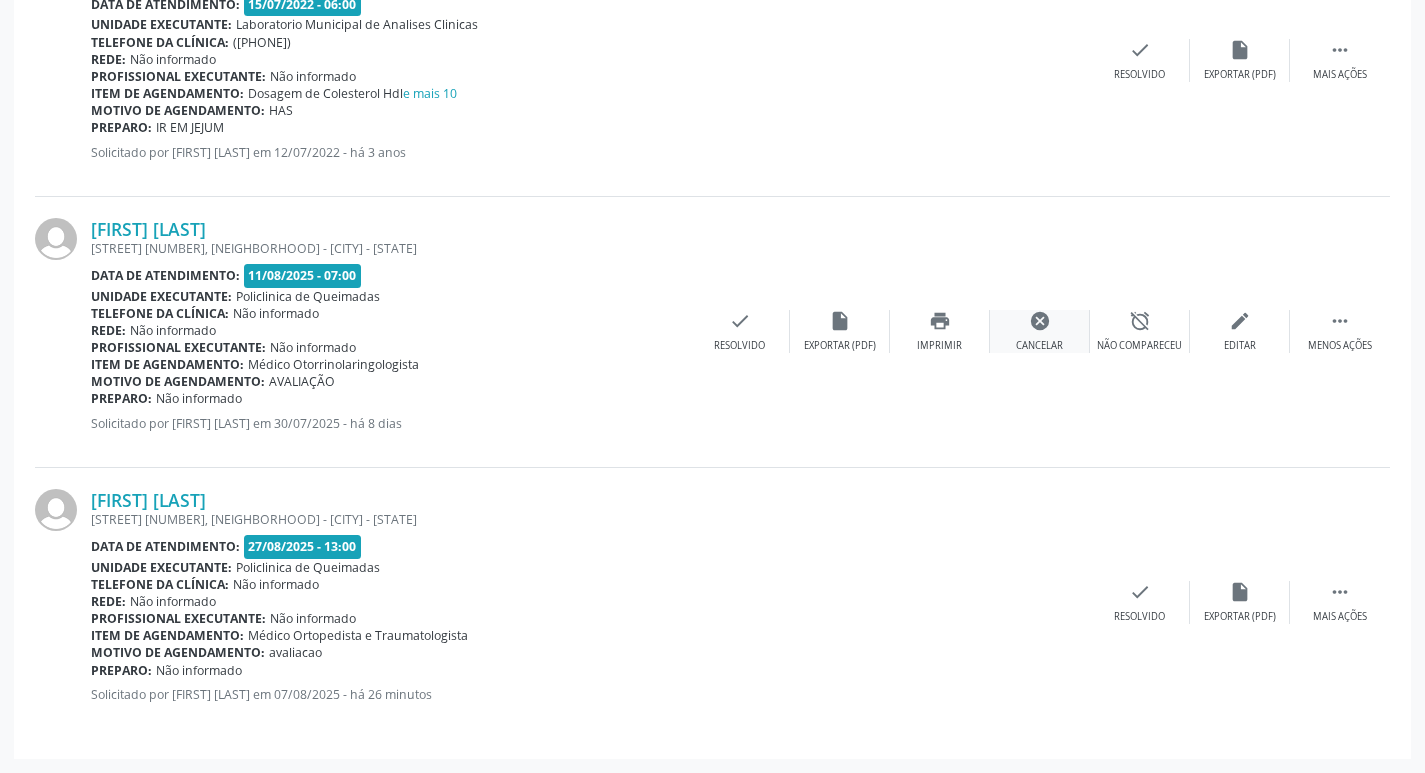 click on "cancel" at bounding box center [1040, 321] 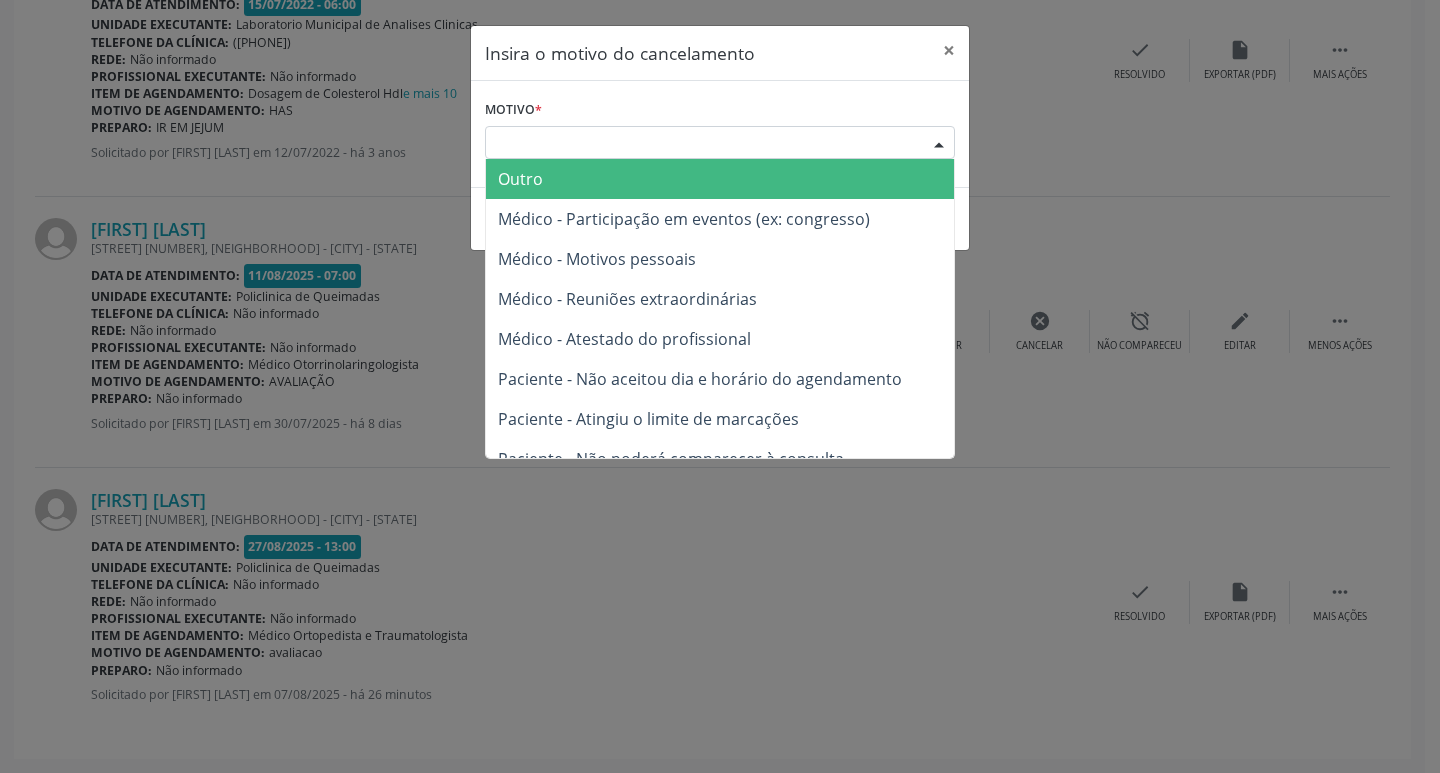 click on "Escolha o motivo" at bounding box center [720, 143] 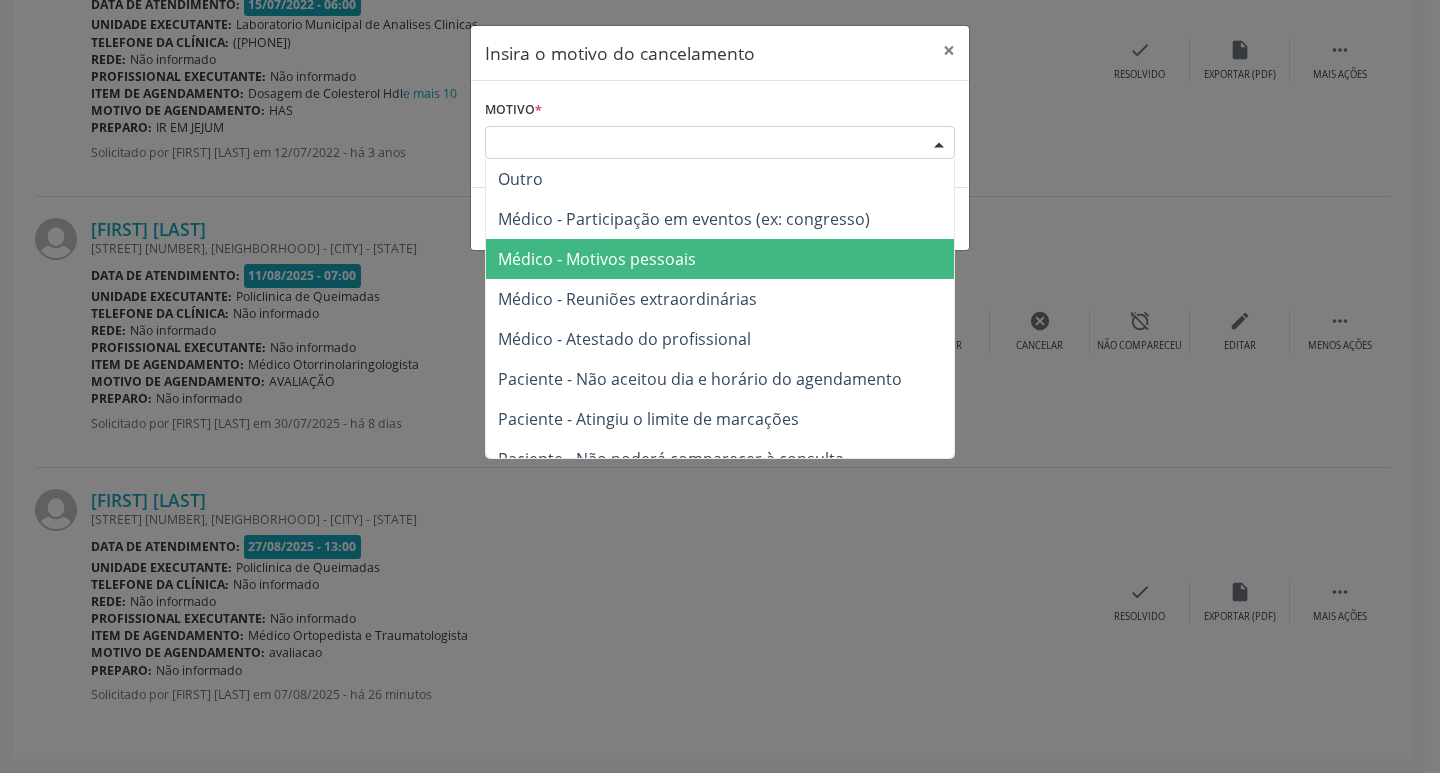 click on "Médico - Motivos pessoais" at bounding box center [597, 259] 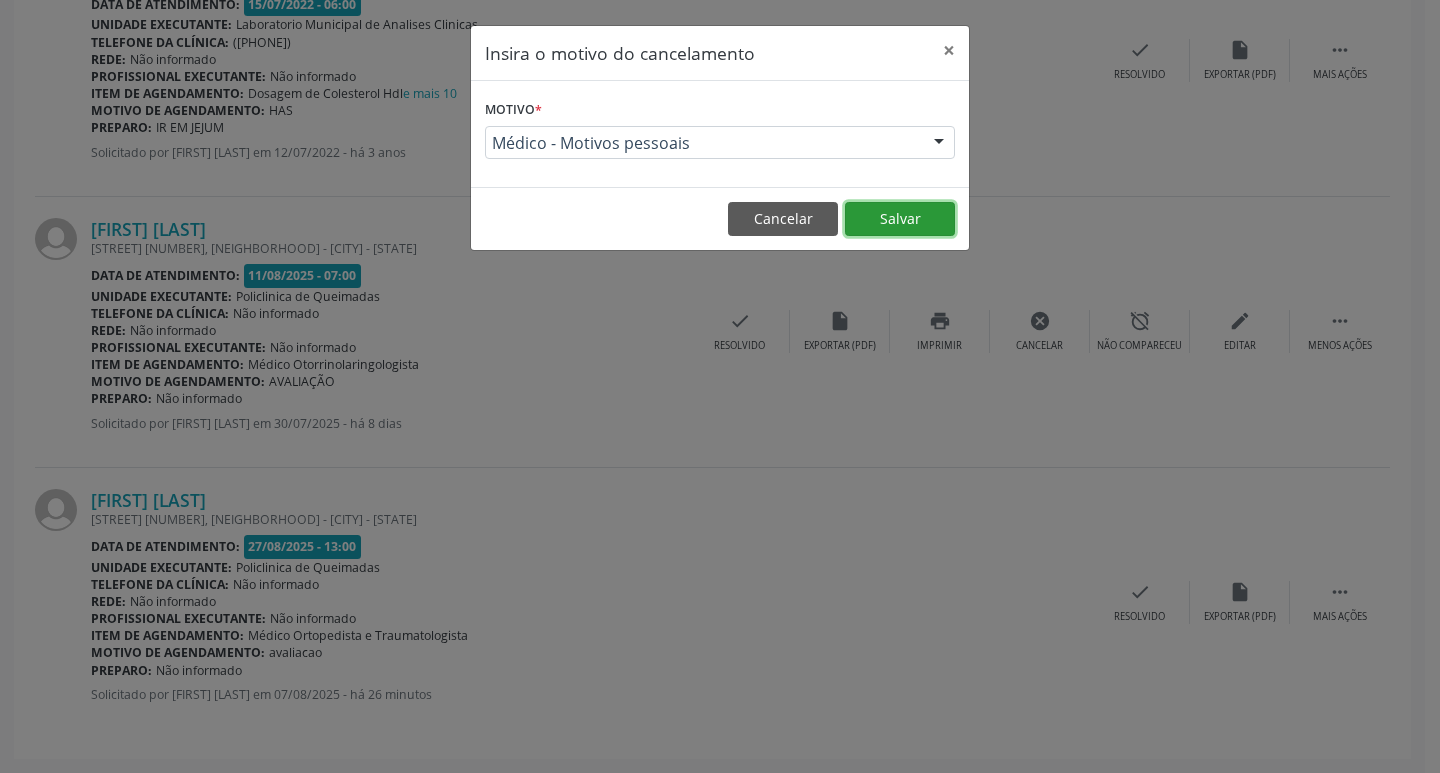 click on "Salvar" at bounding box center (900, 219) 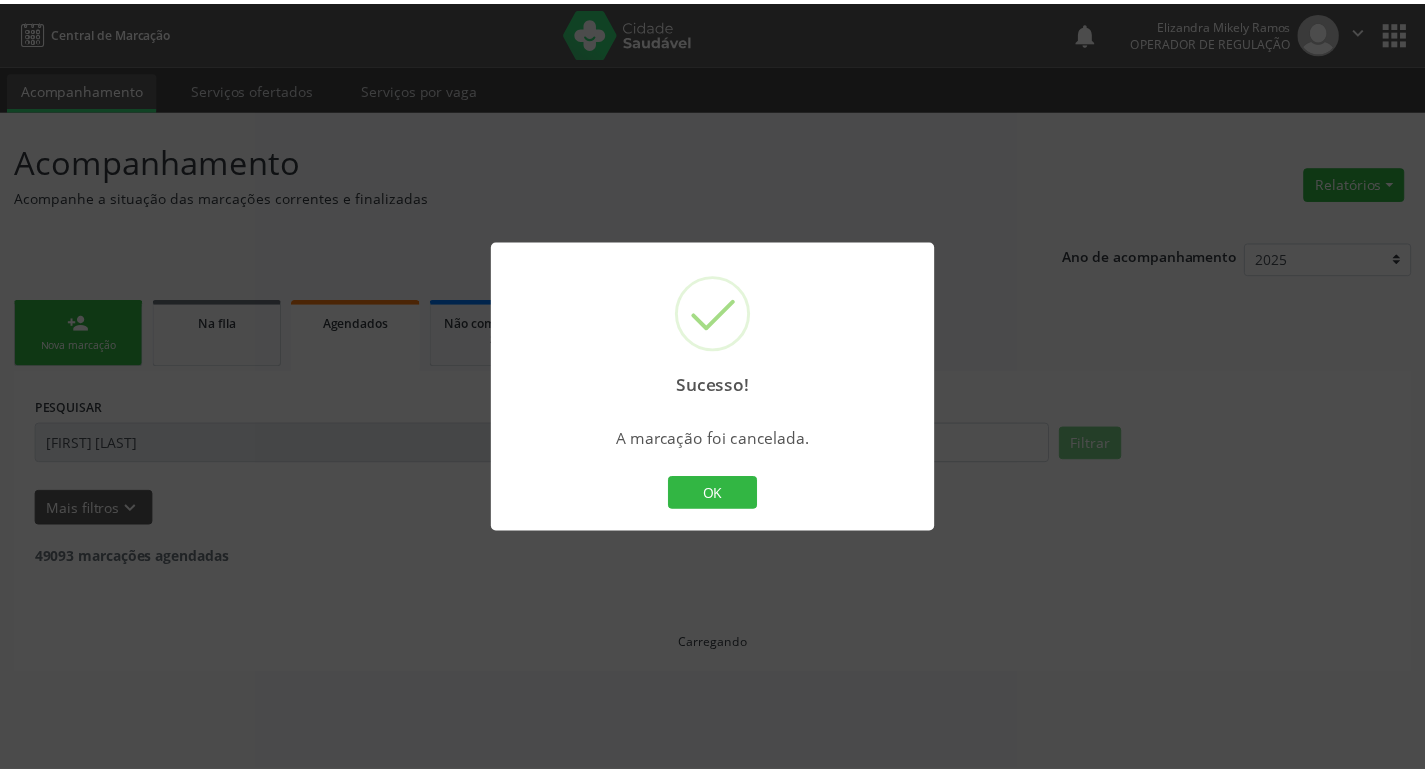 scroll, scrollTop: 0, scrollLeft: 0, axis: both 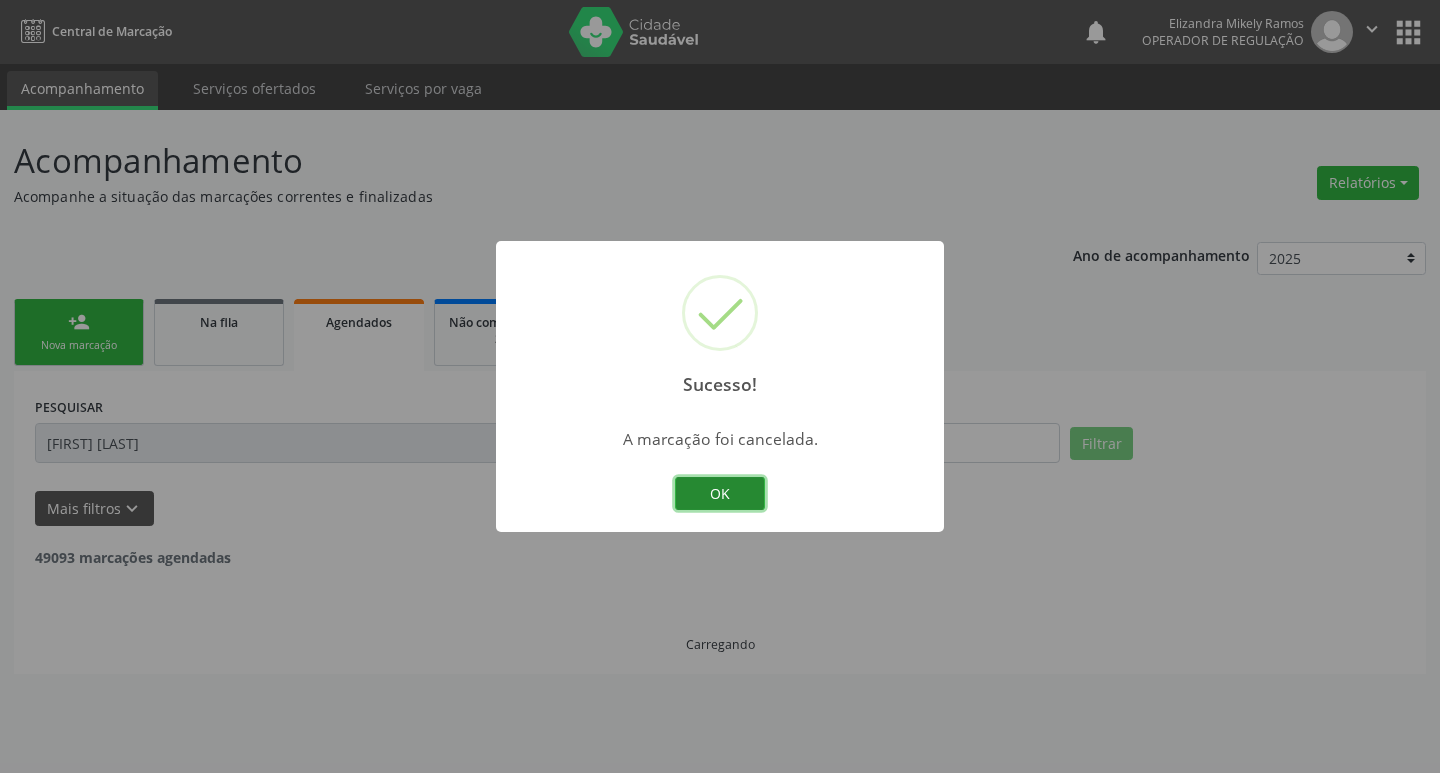 click on "OK" at bounding box center [720, 494] 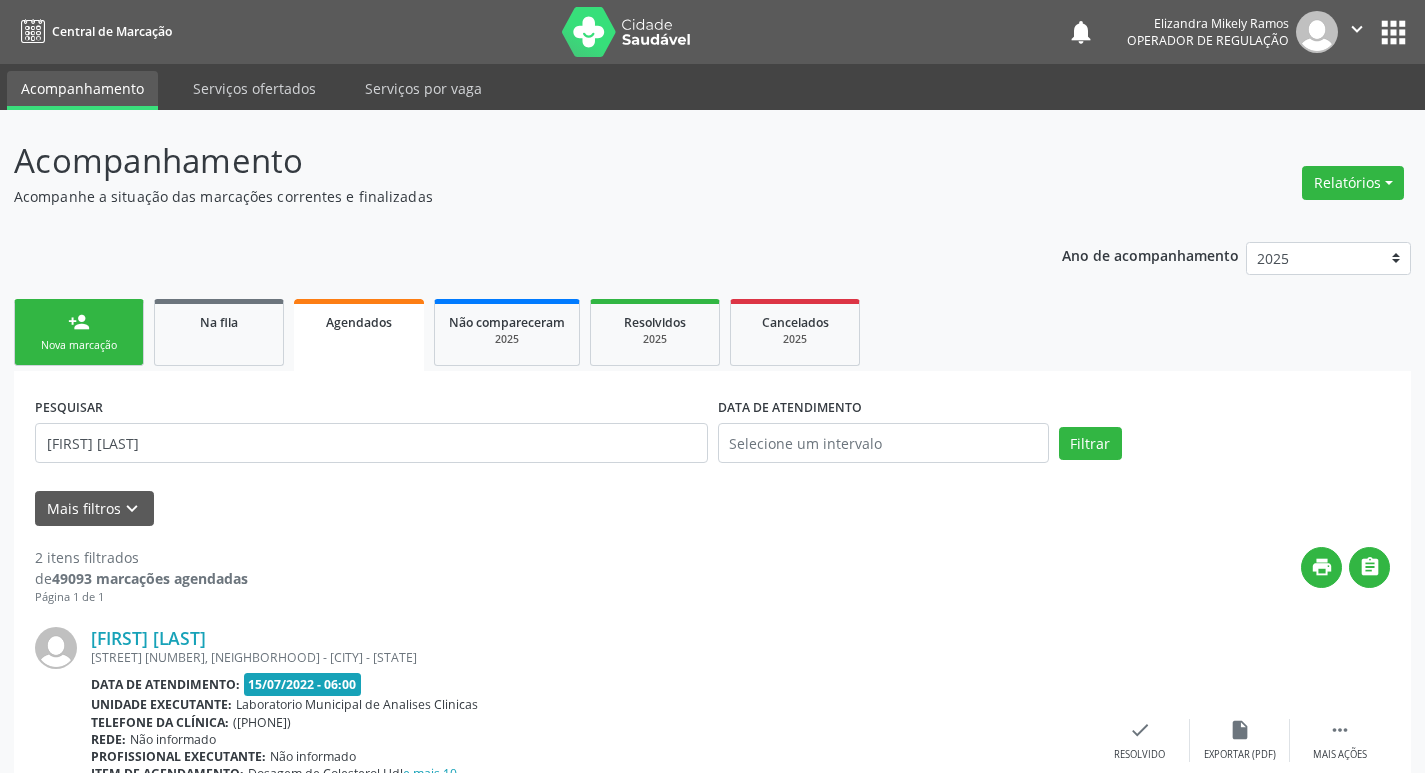 click on "person_add
Nova marcação" at bounding box center [79, 332] 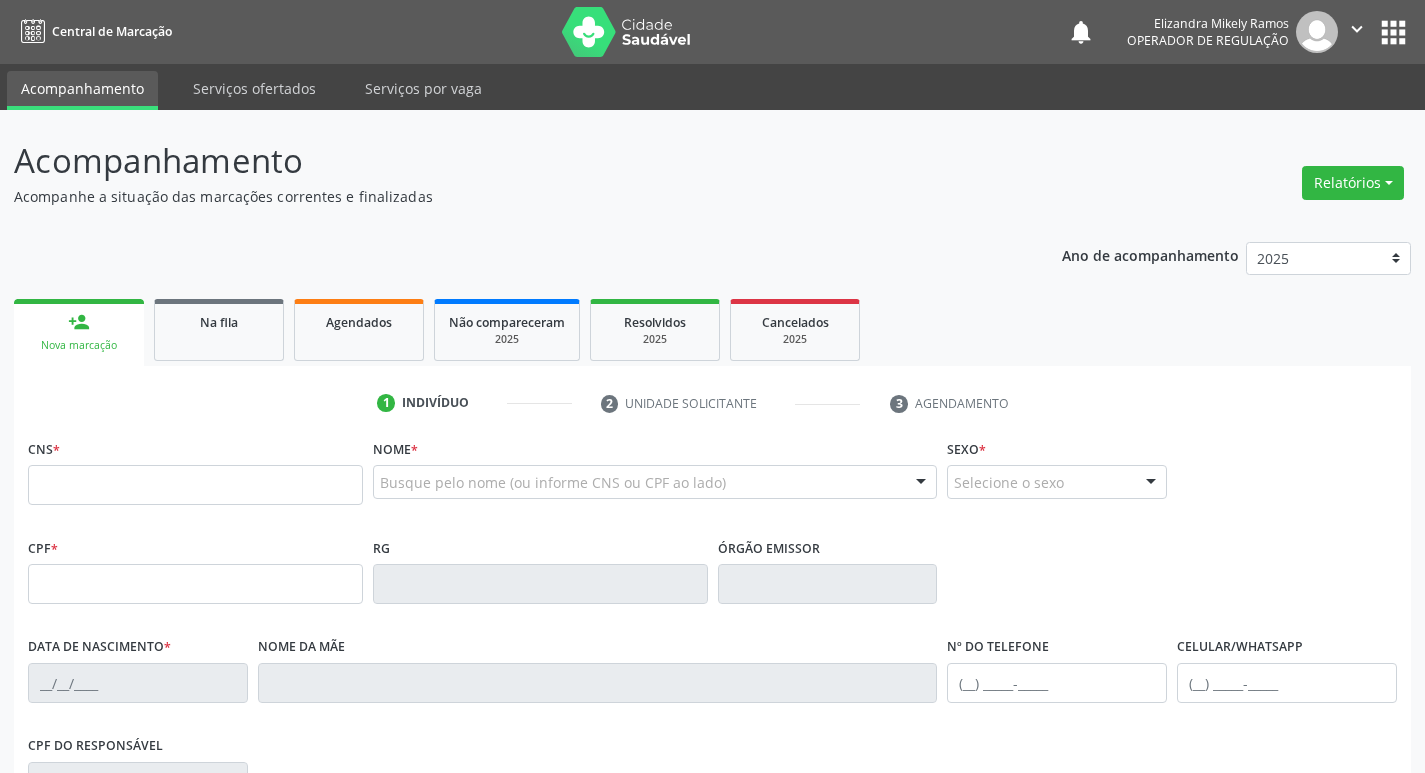click on "CNS
*" at bounding box center (195, 469) 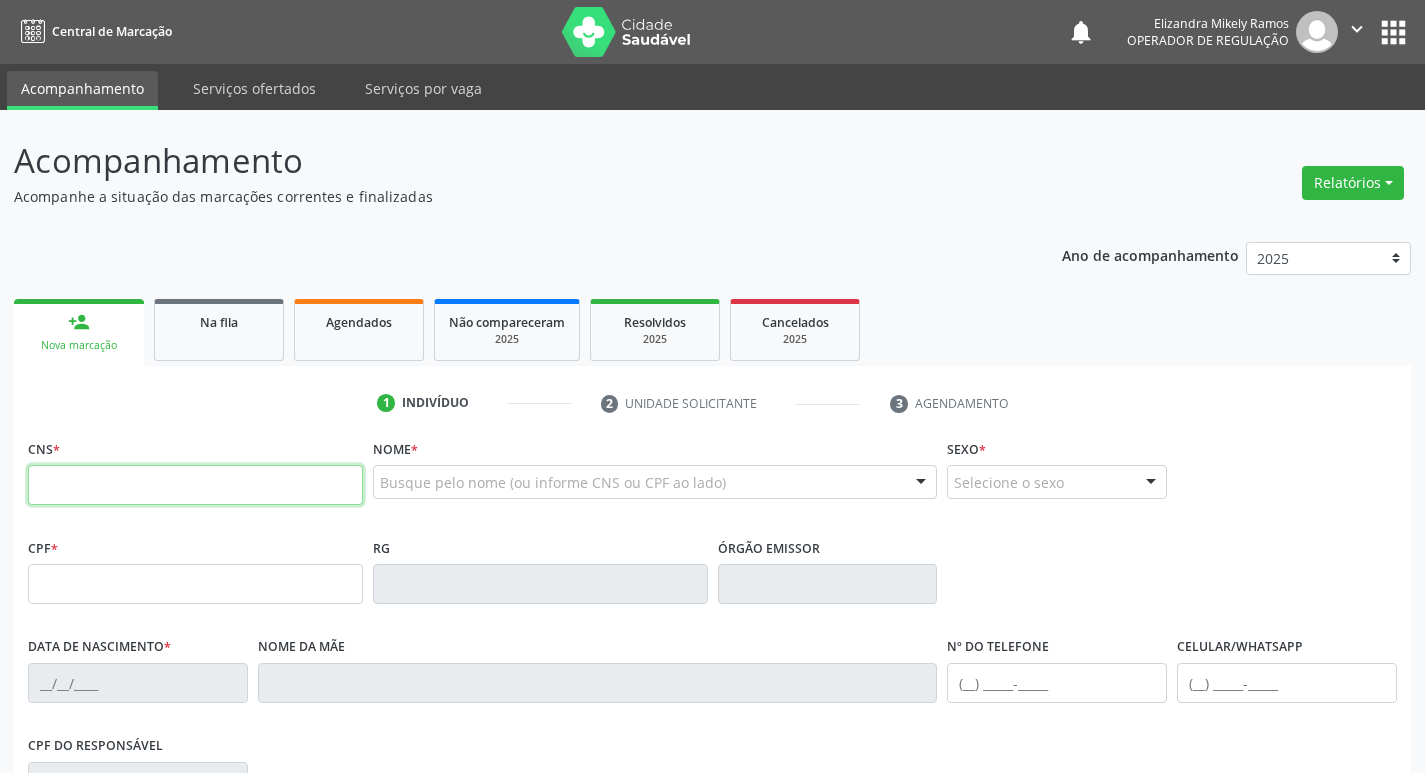 click at bounding box center [195, 485] 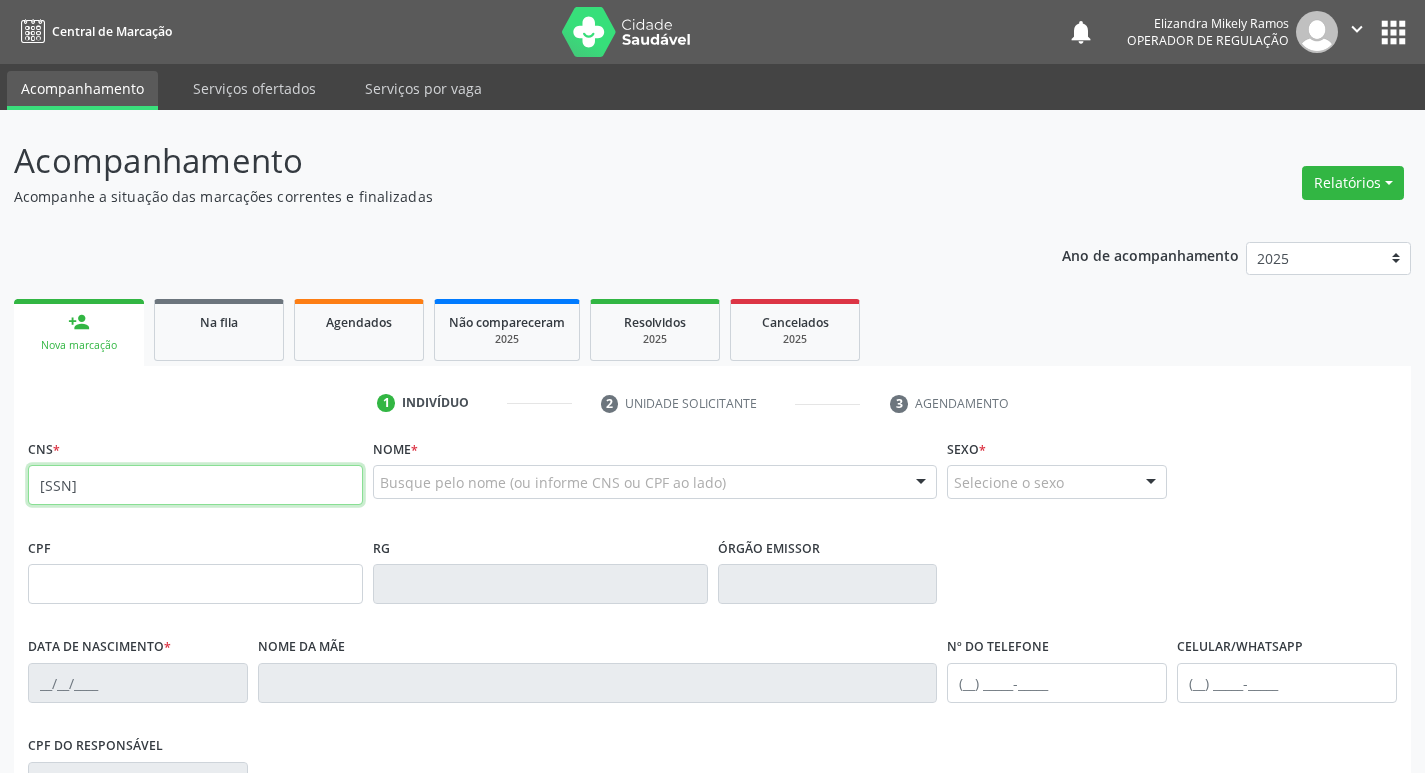 type on "[SSN]" 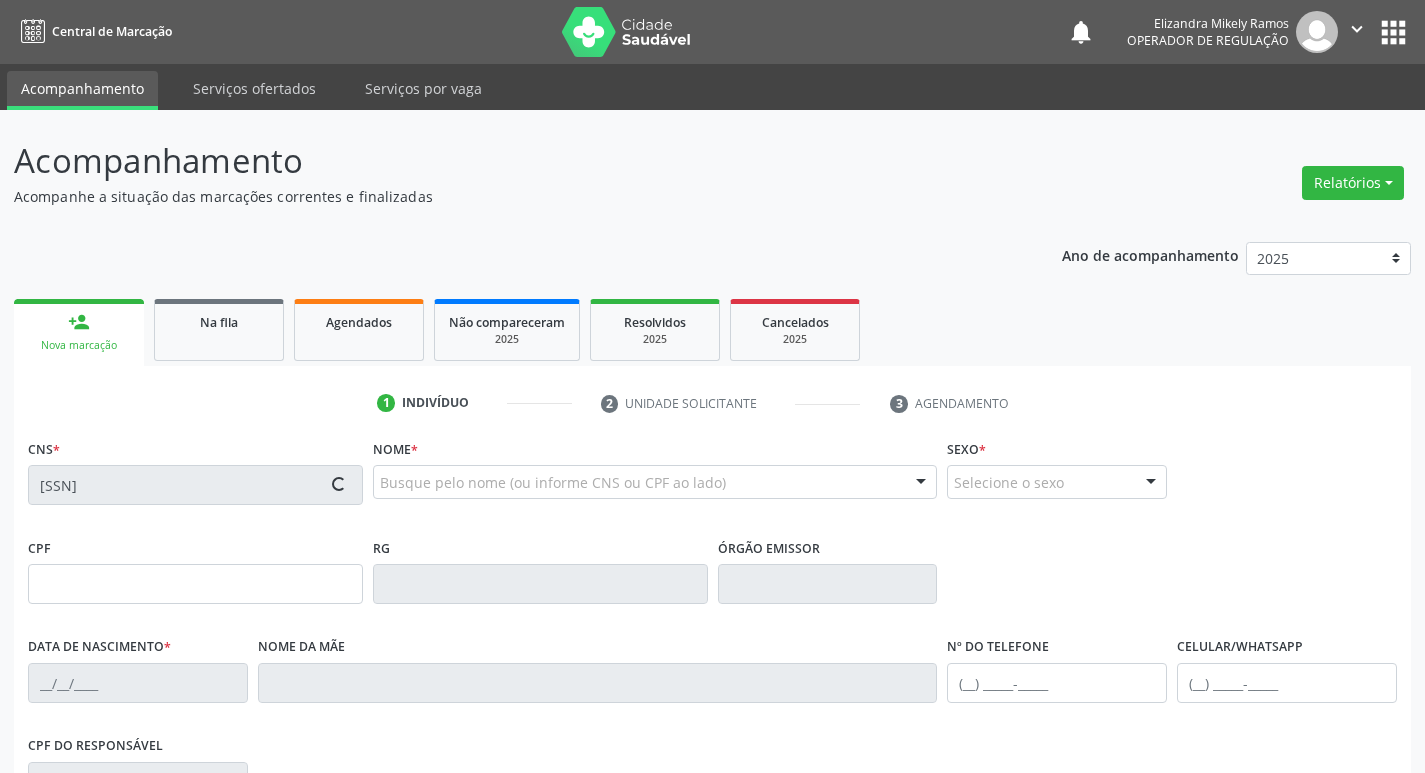 type on "[CPF]" 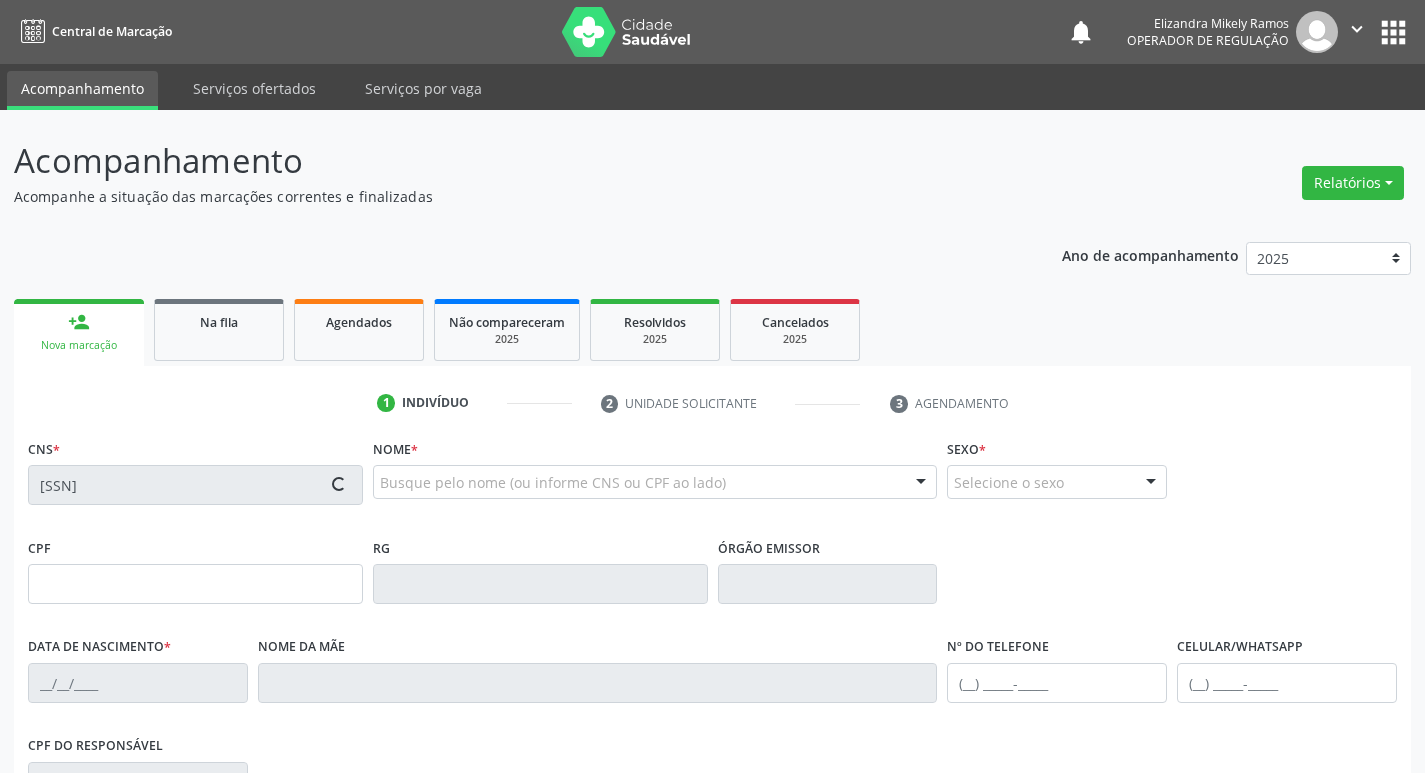 type on "07/10/2014" 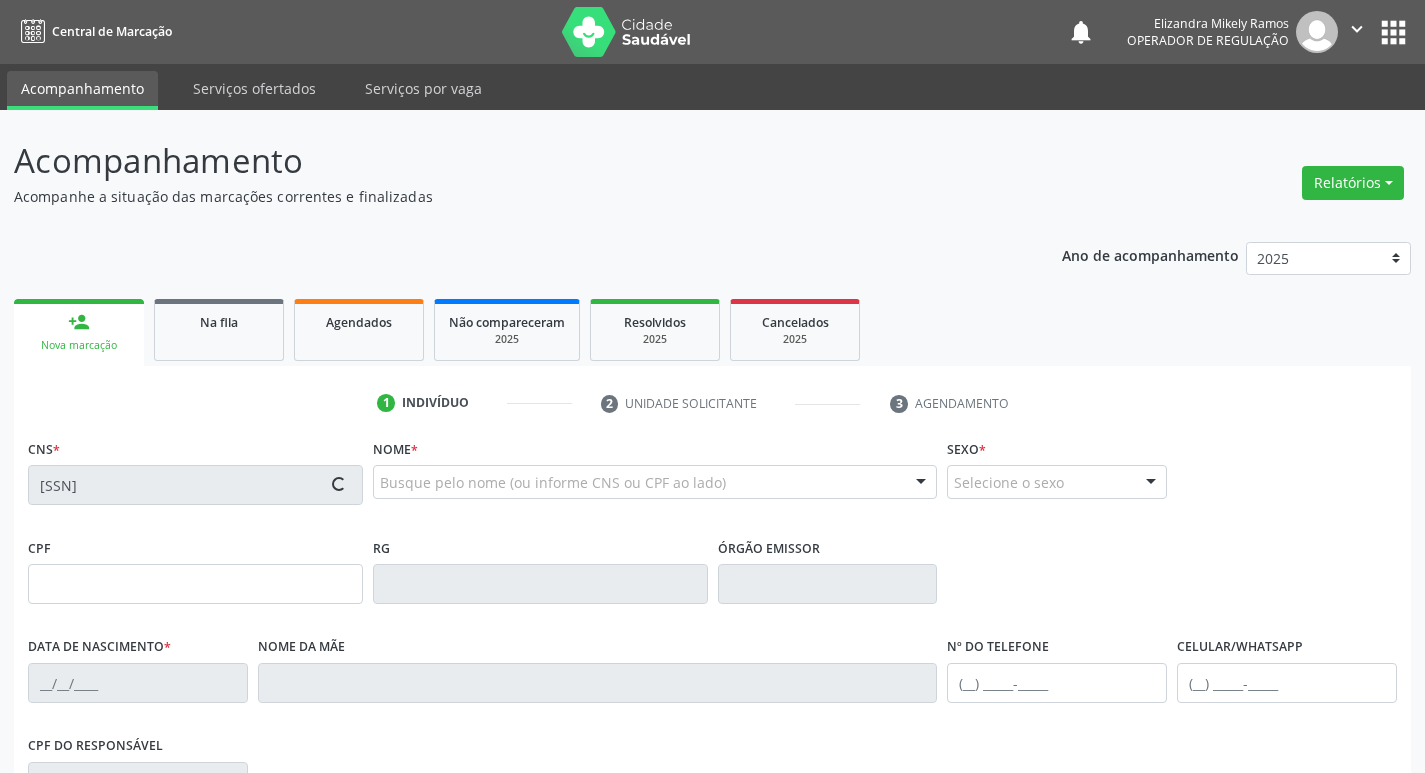 type on "90" 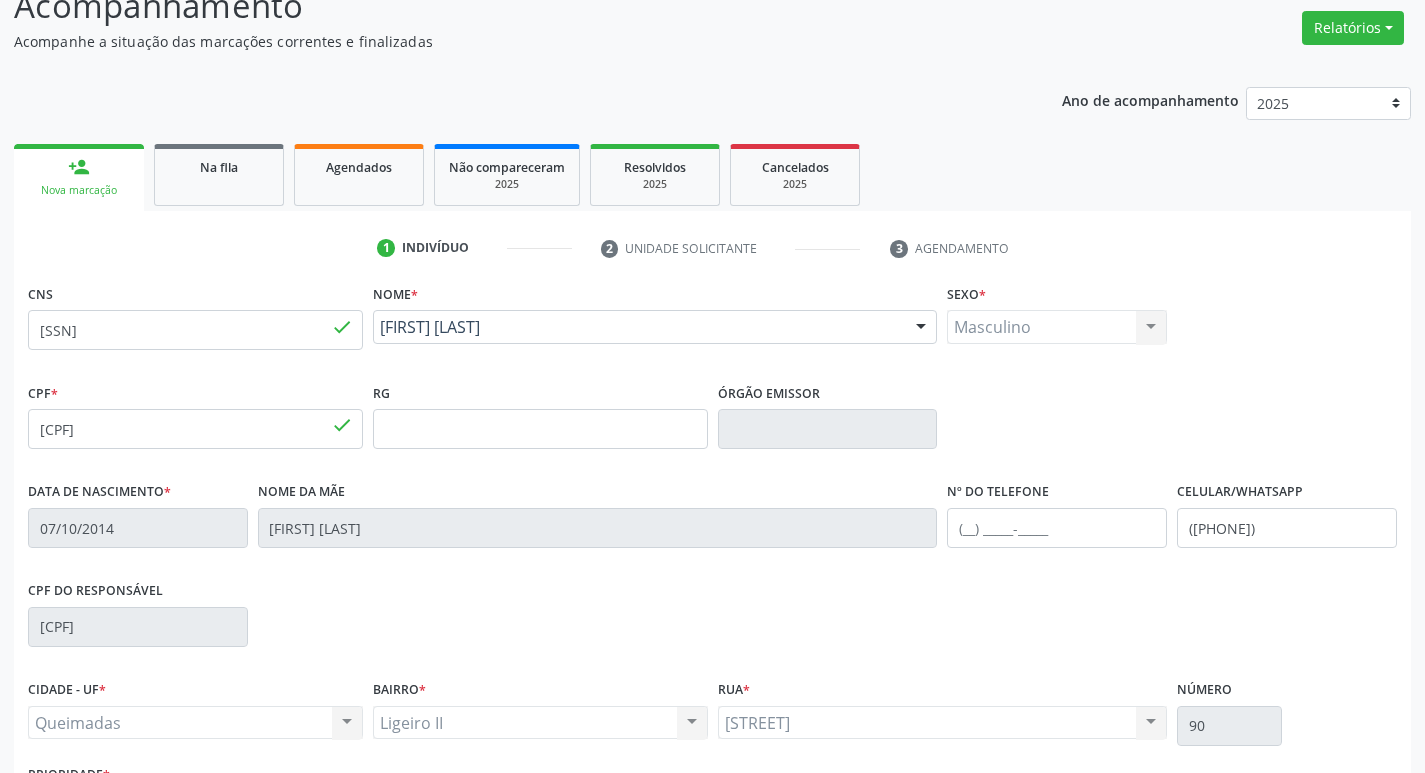 scroll, scrollTop: 311, scrollLeft: 0, axis: vertical 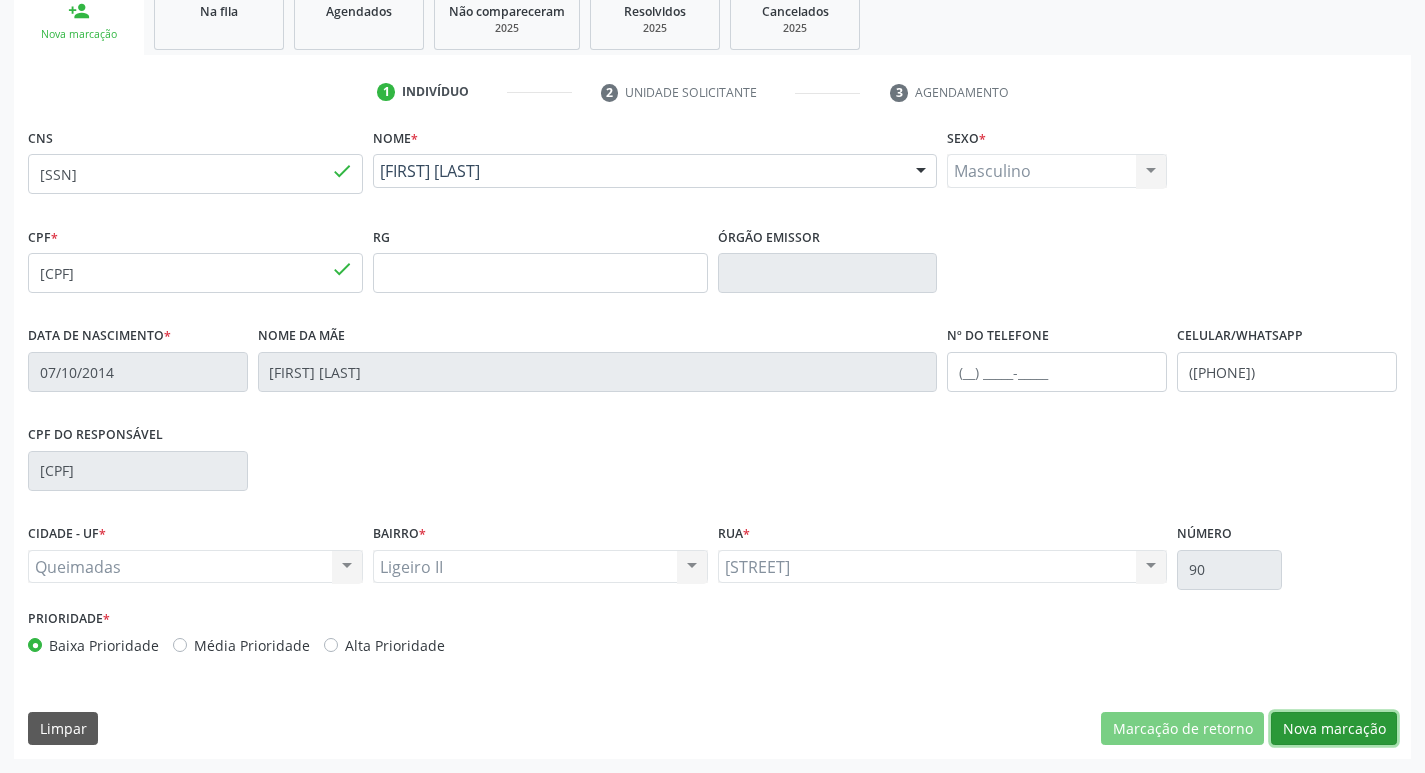 click on "Nova marcação" at bounding box center (1334, 729) 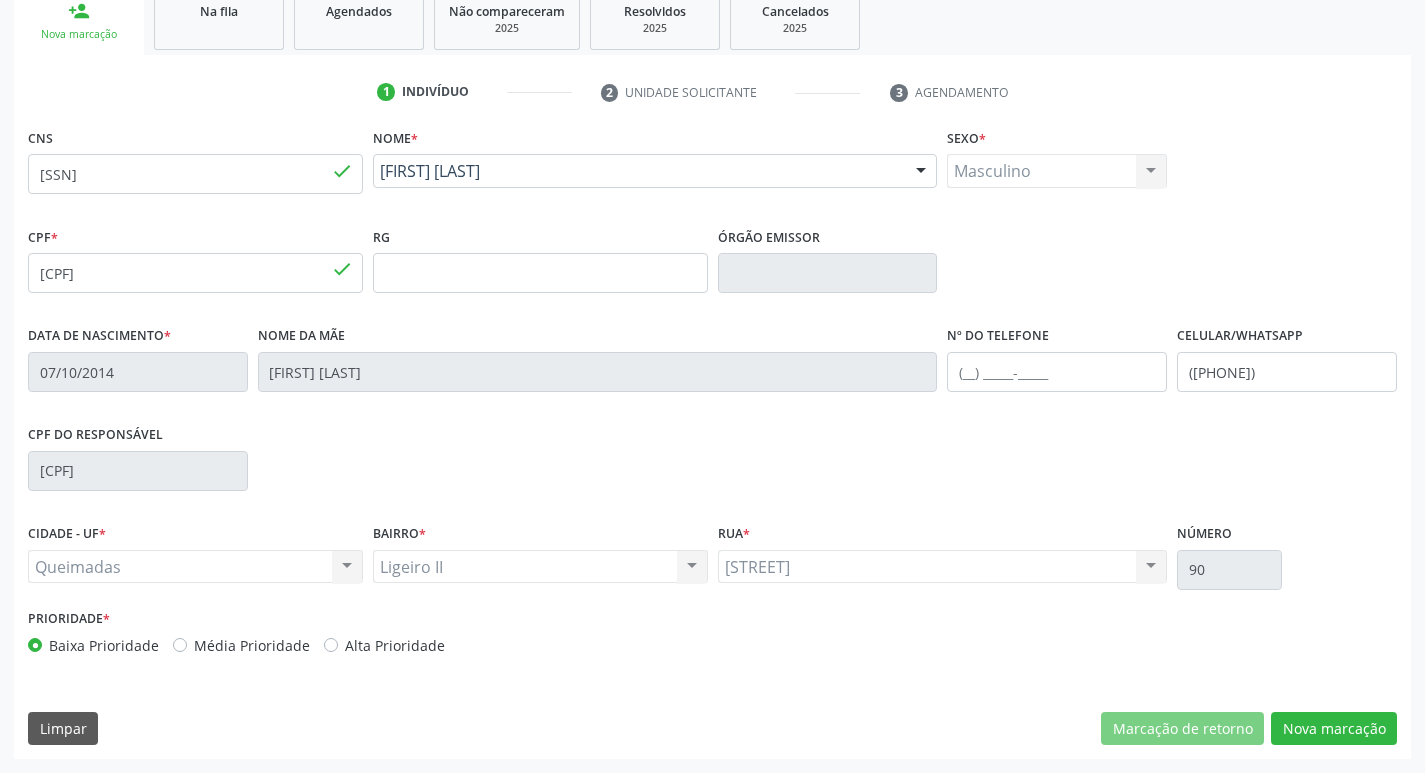 scroll, scrollTop: 133, scrollLeft: 0, axis: vertical 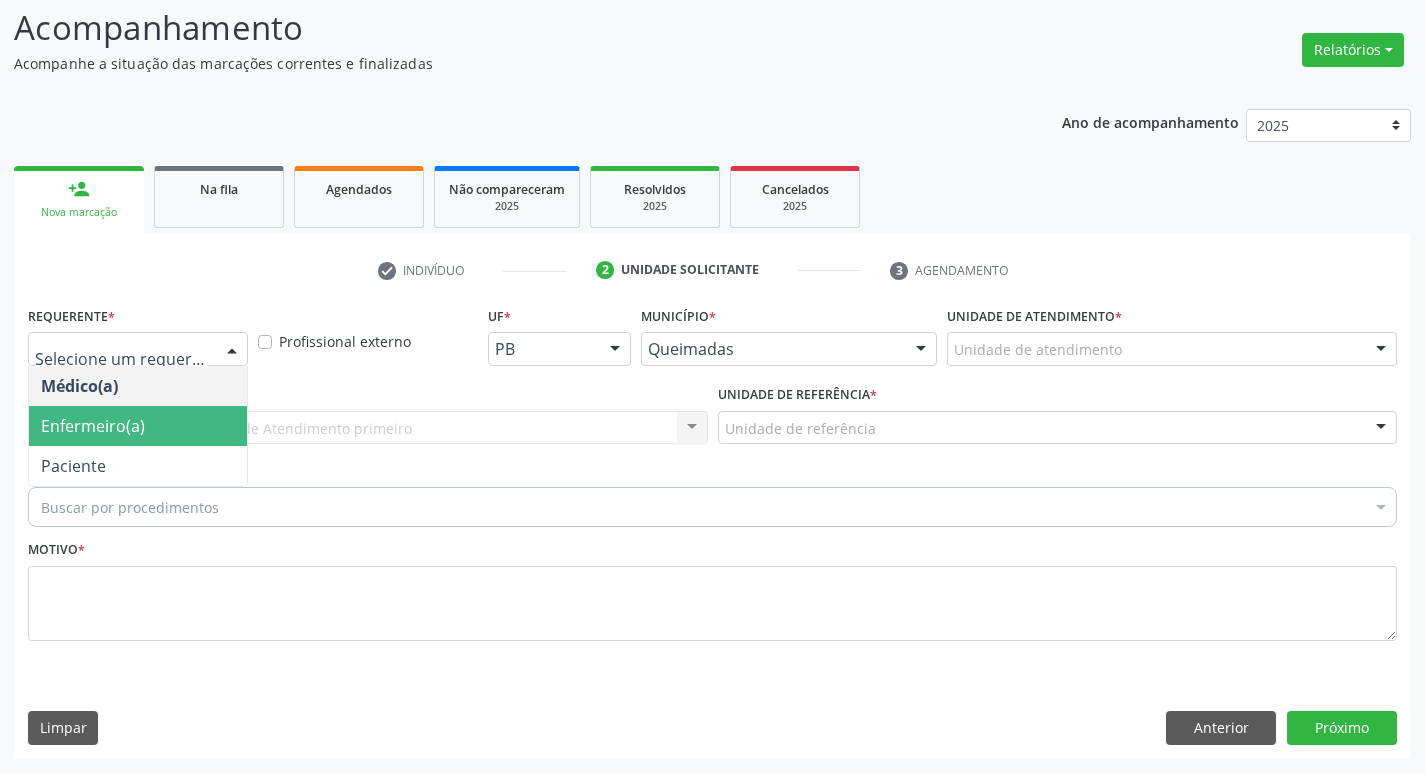 drag, startPoint x: 215, startPoint y: 446, endPoint x: 201, endPoint y: 449, distance: 14.3178215 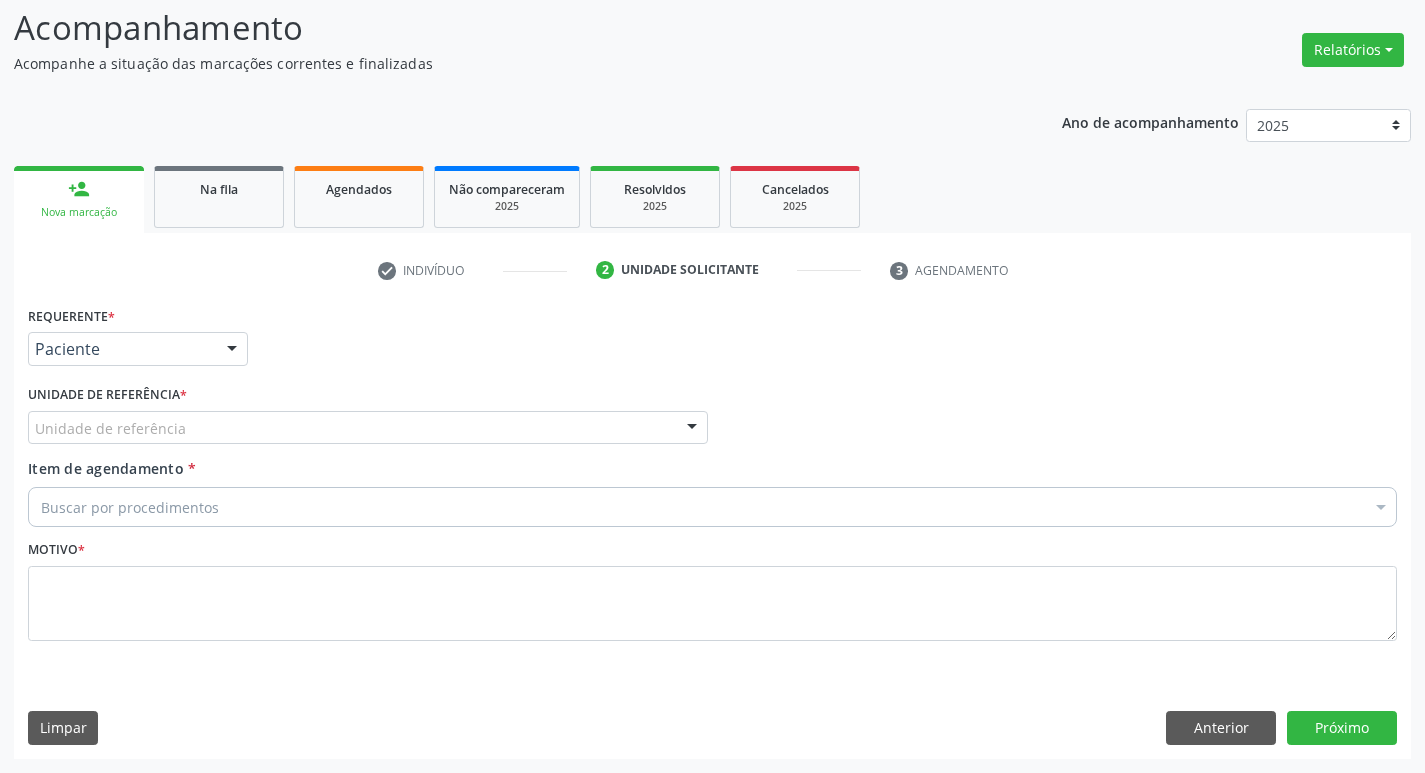click on "Unidade de referência" at bounding box center (368, 428) 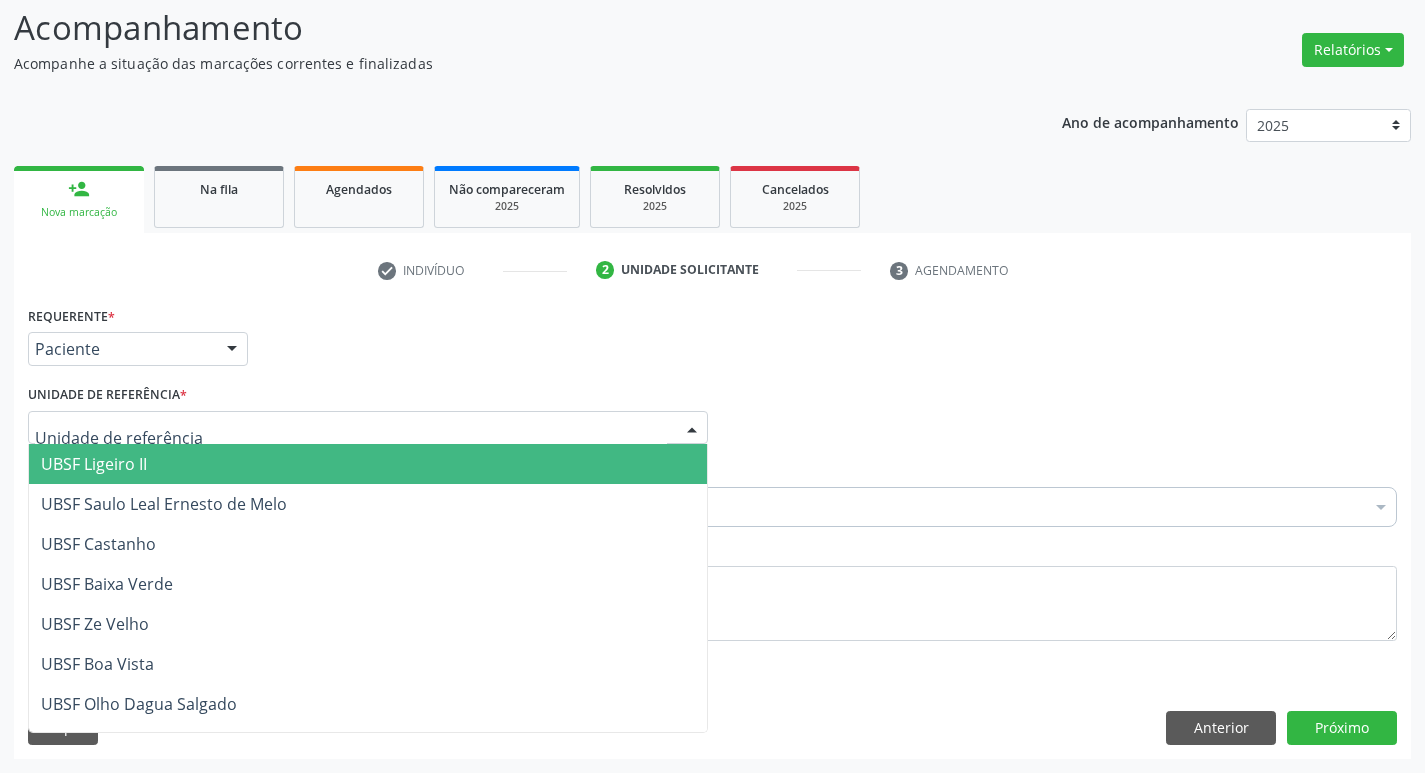 click on "UBSF Ligeiro II" at bounding box center [368, 464] 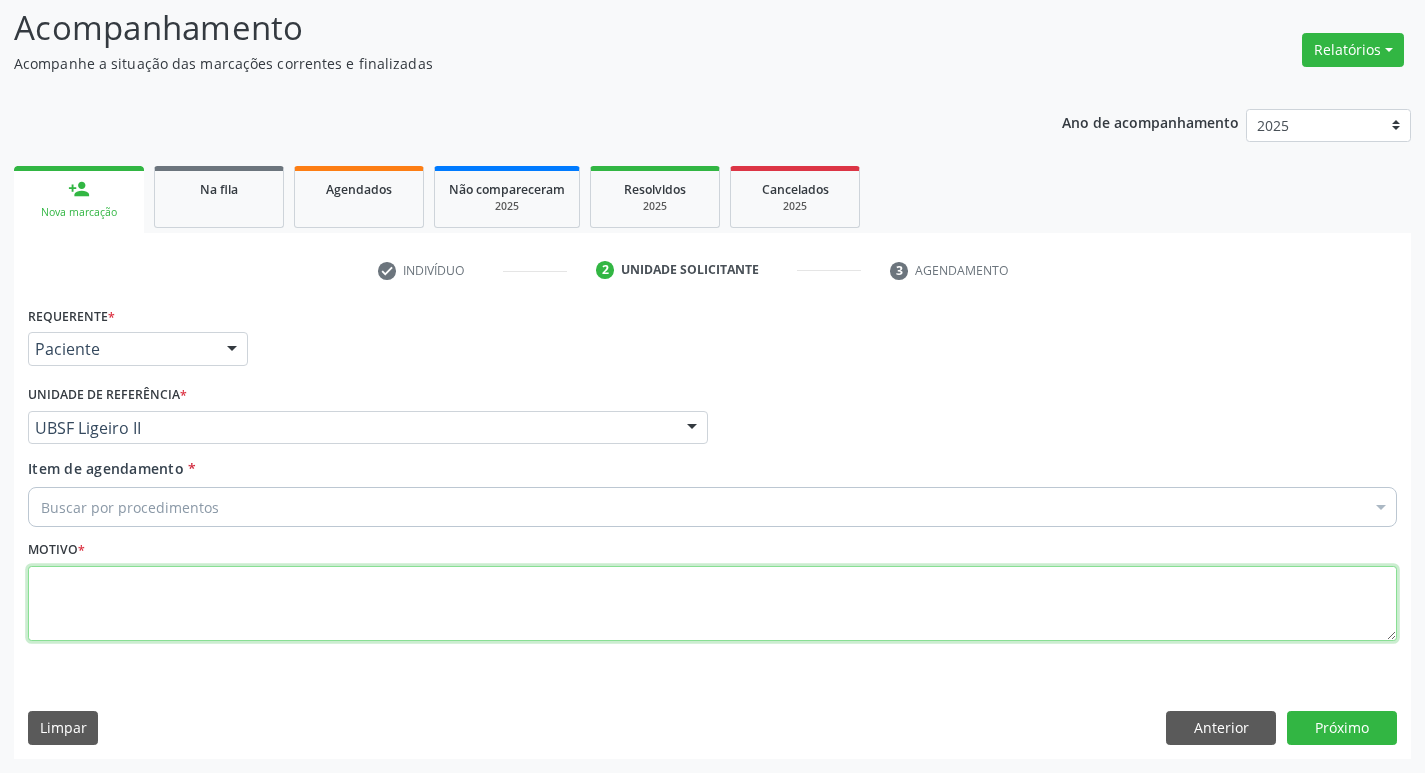 click at bounding box center [712, 604] 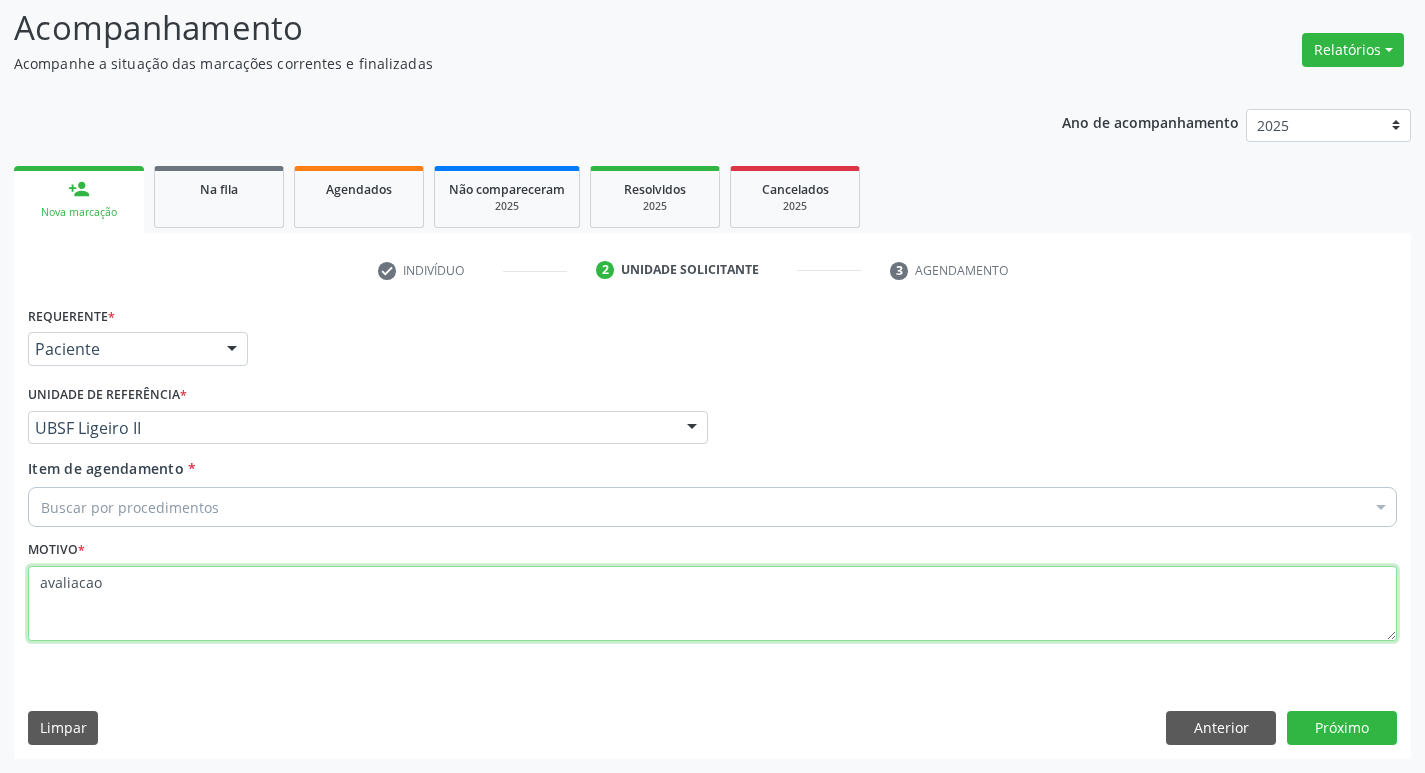 type on "avaliacao" 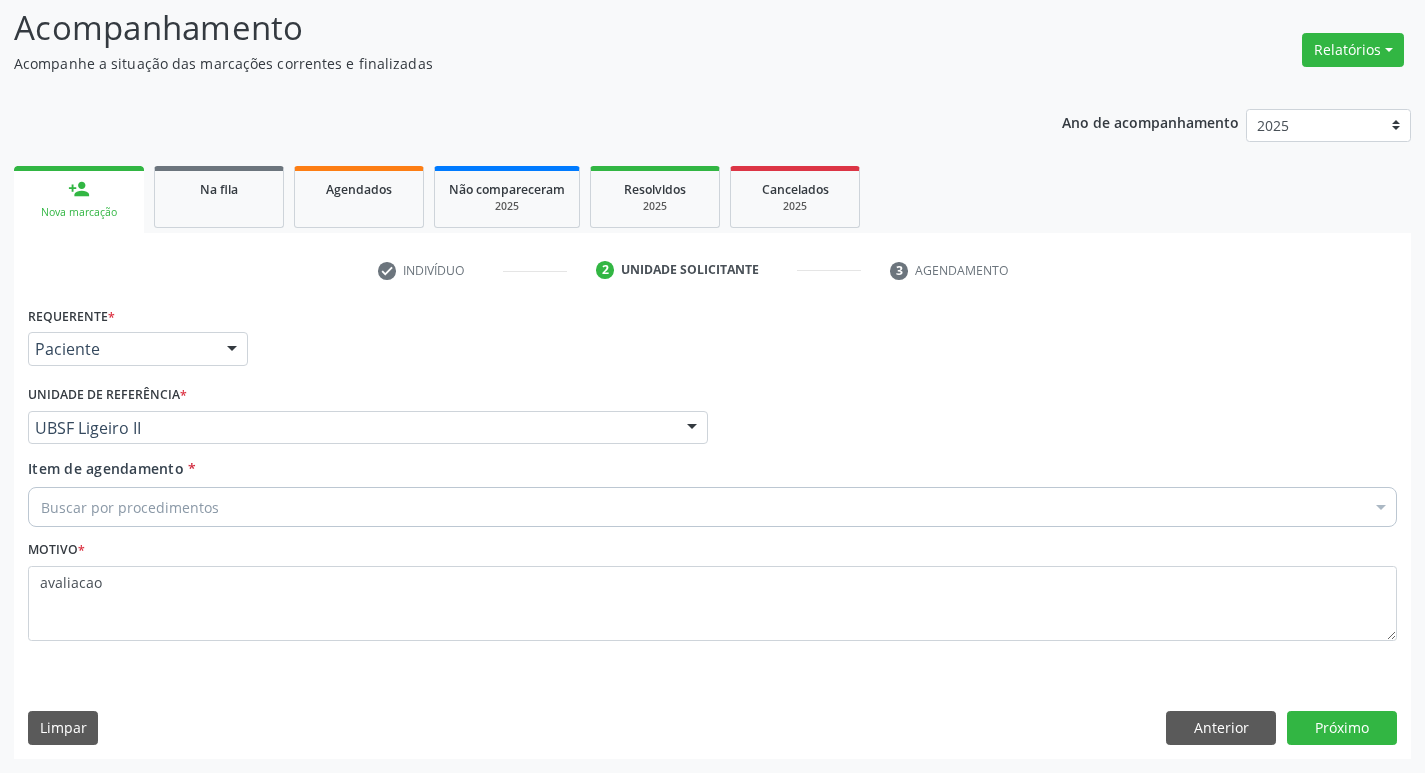 click on "Buscar por procedimentos" at bounding box center [712, 507] 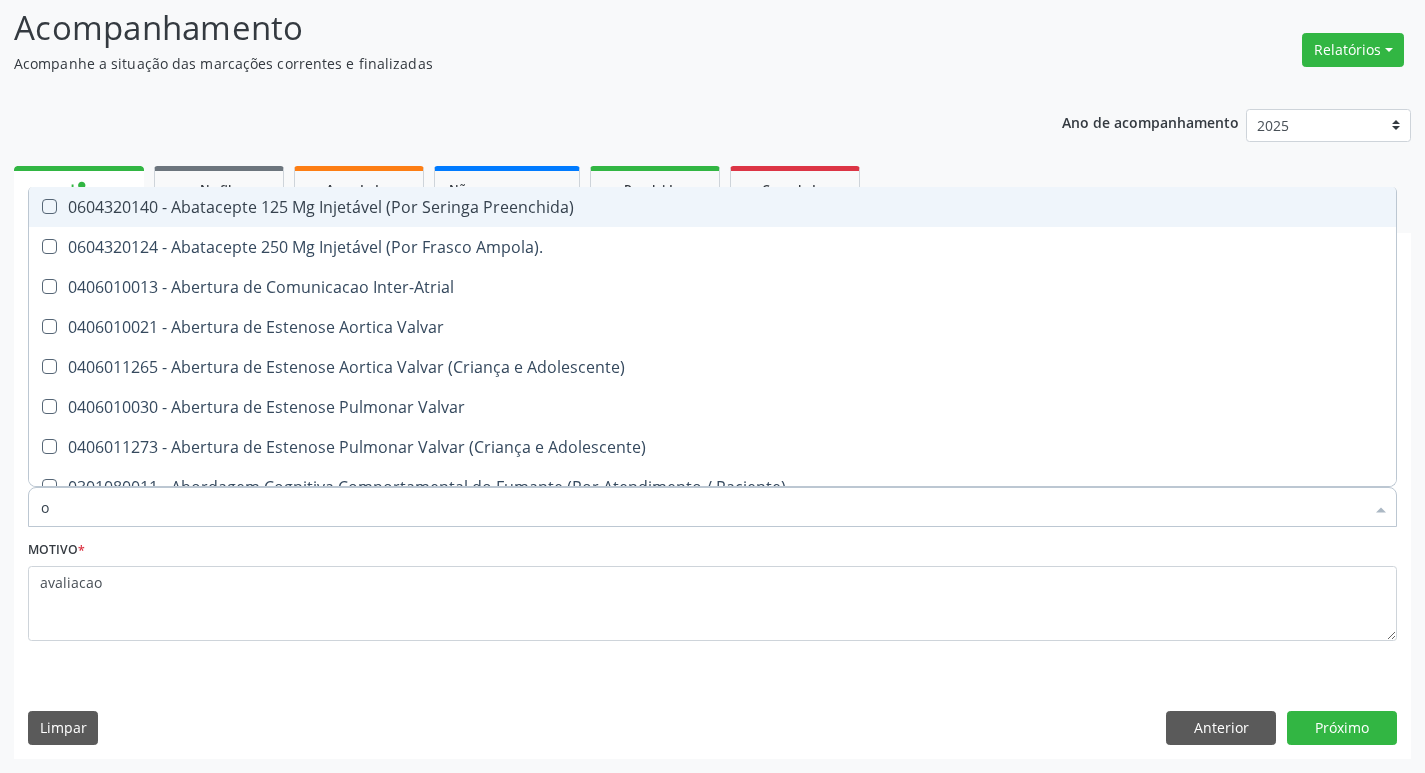 type on "OTORR" 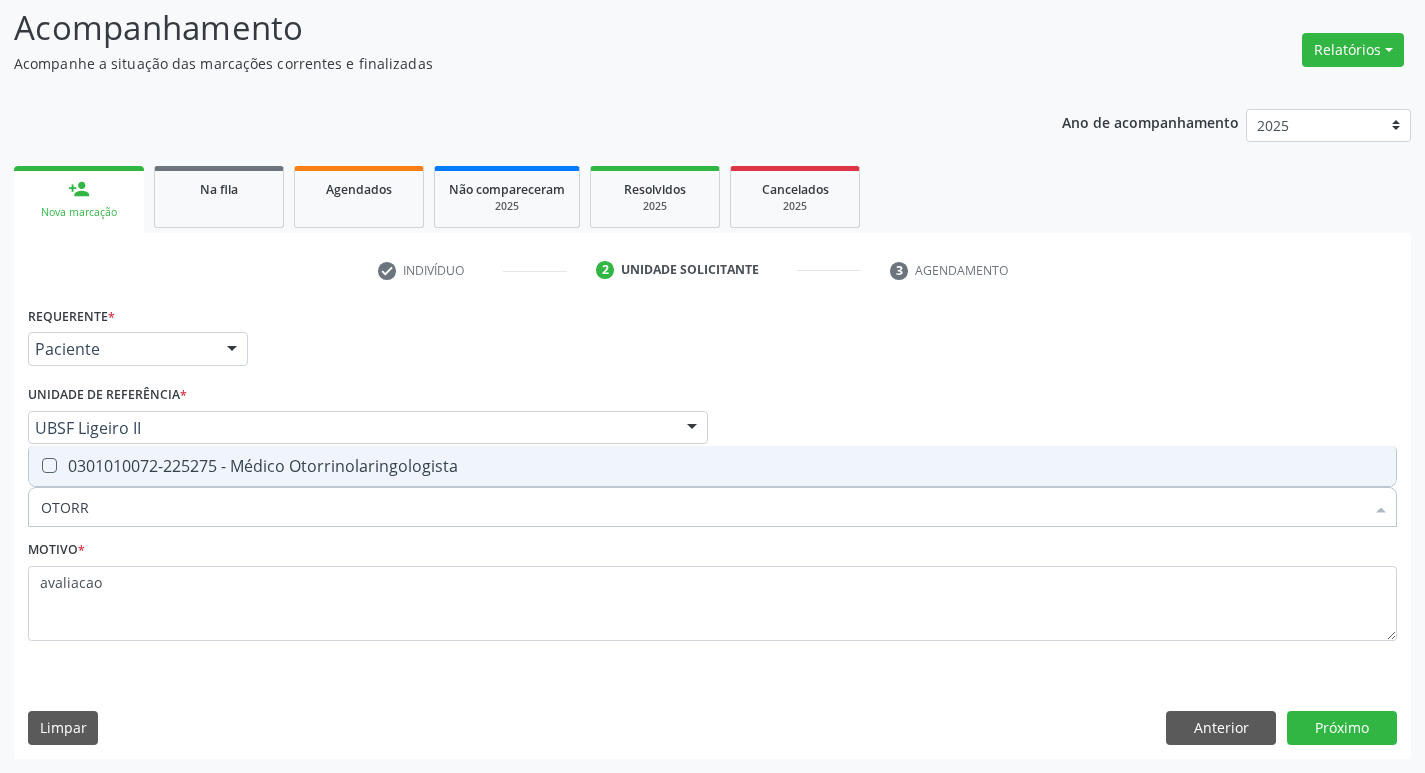 click on "0301010072-225275 - Médico Otorrinolaringologista" at bounding box center [712, 466] 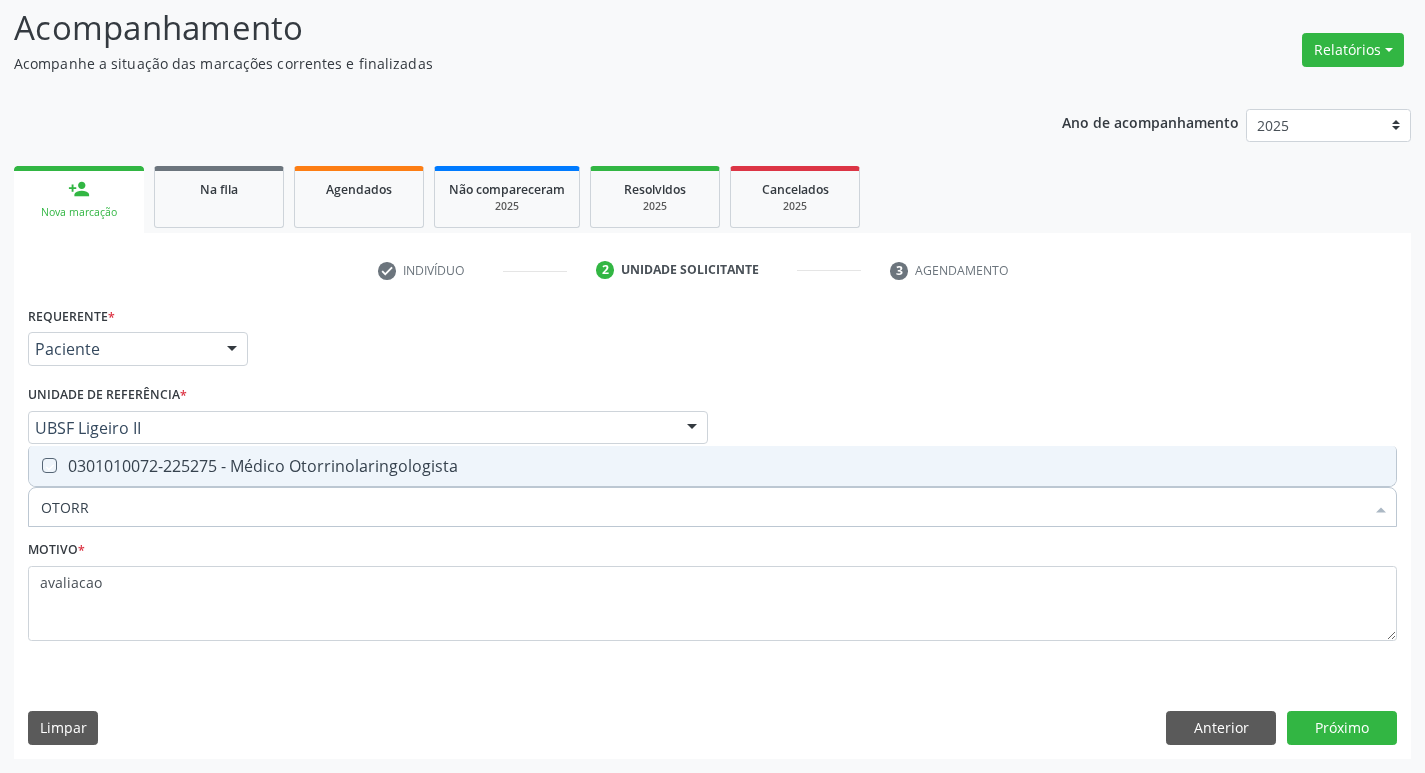checkbox on "true" 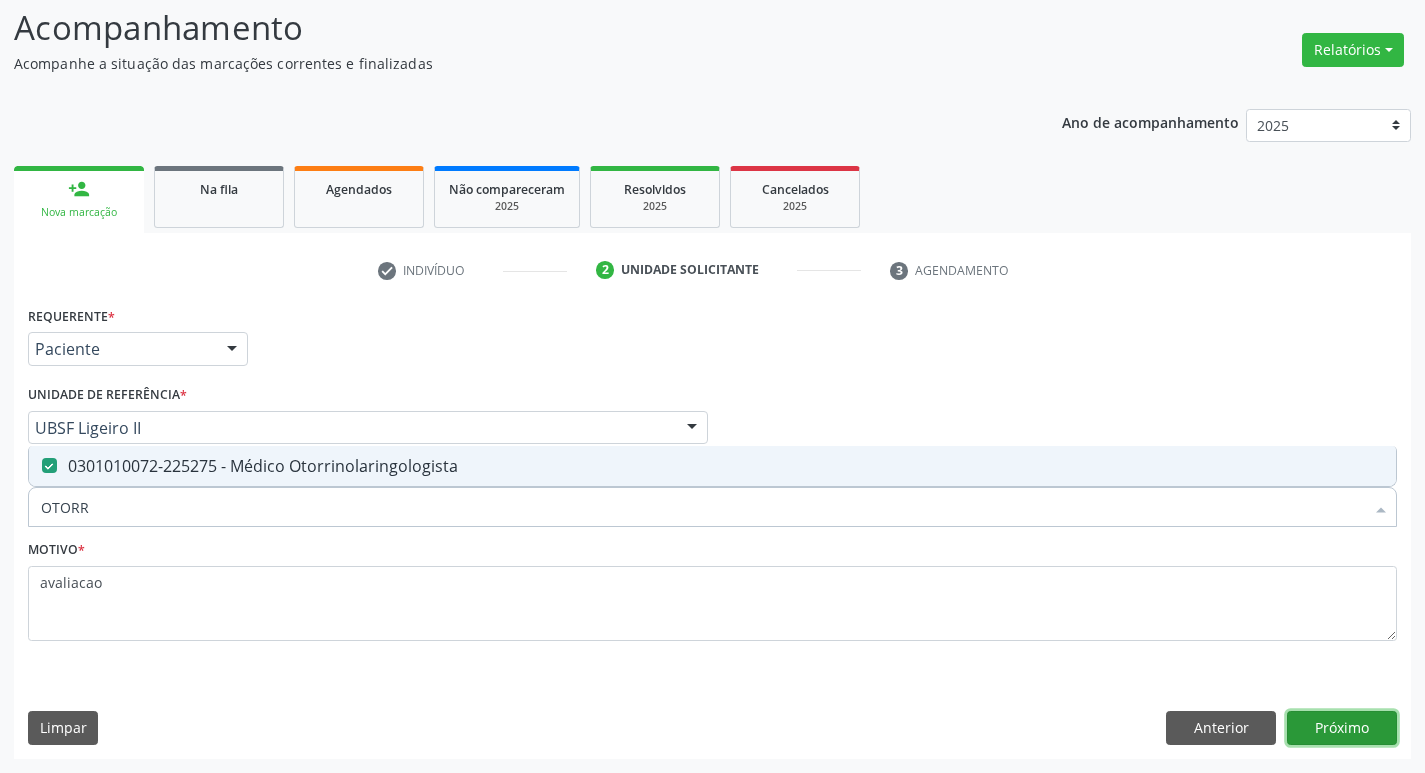 click on "Próximo" at bounding box center (1342, 728) 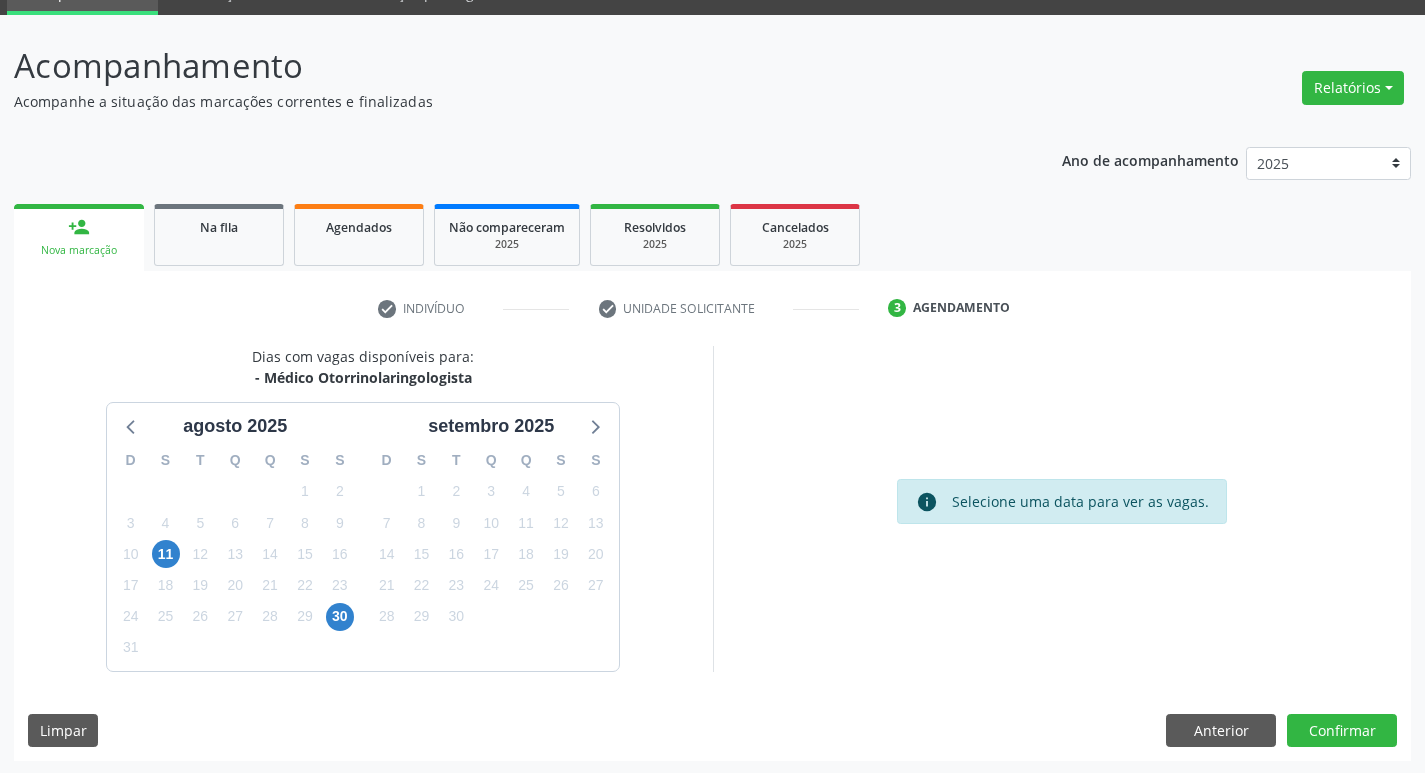 scroll, scrollTop: 97, scrollLeft: 0, axis: vertical 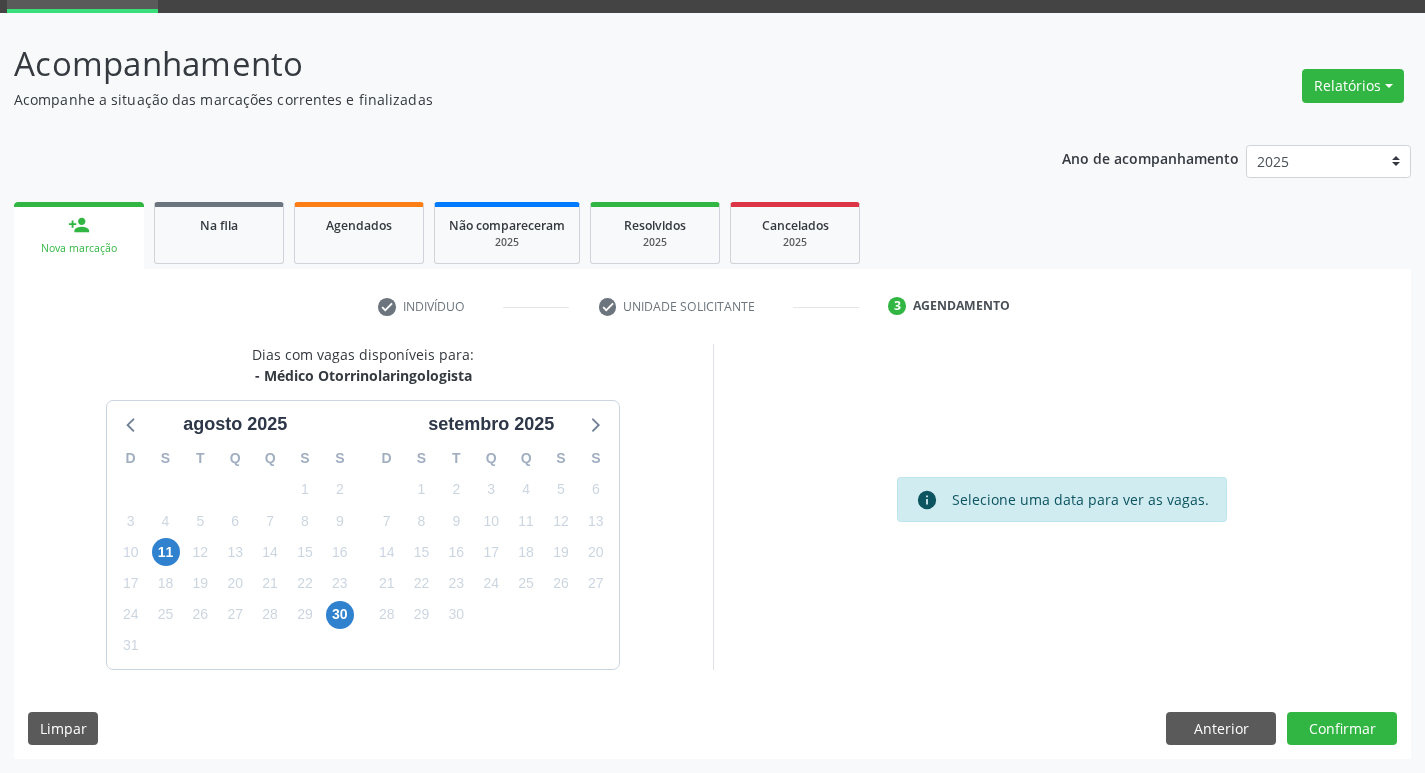 click on "11" at bounding box center [166, 552] 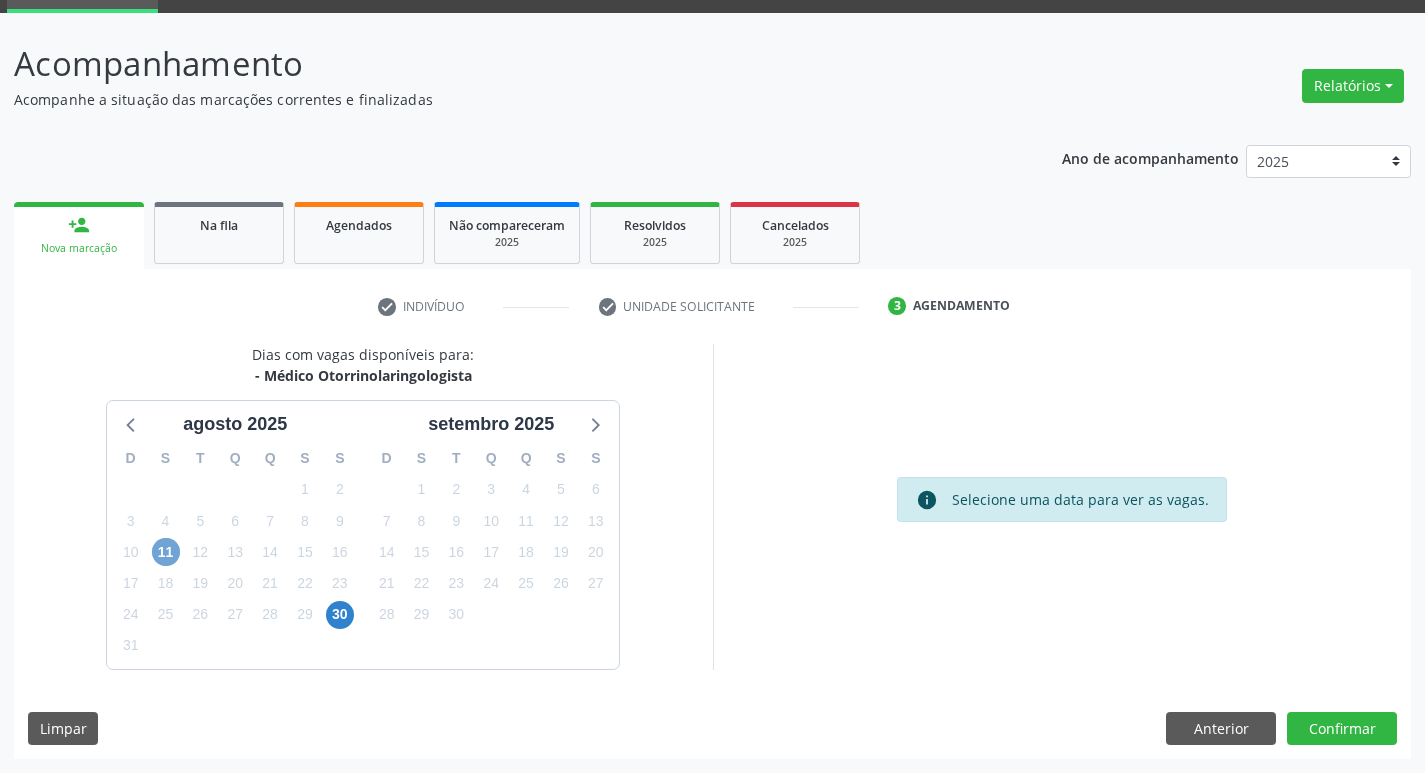 click on "11" at bounding box center (166, 552) 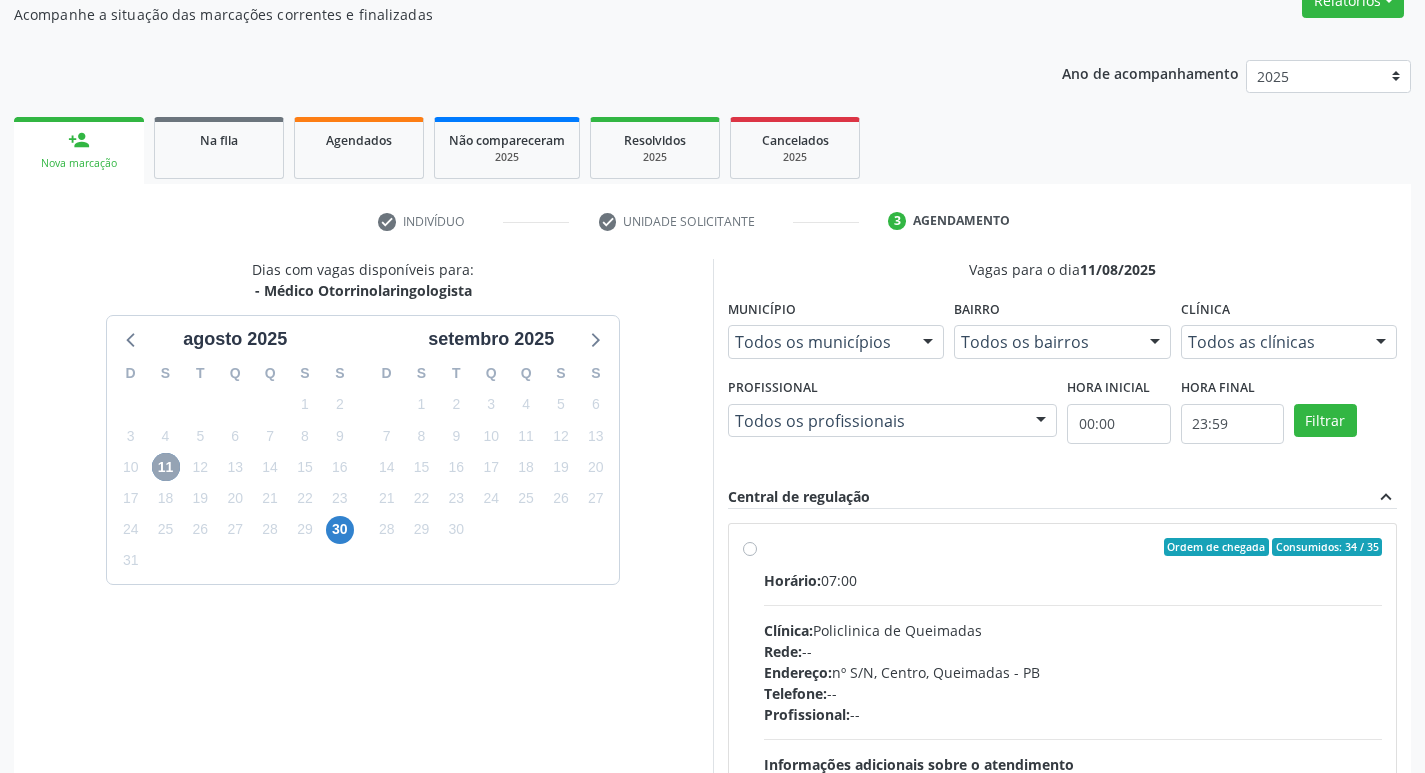 scroll, scrollTop: 386, scrollLeft: 0, axis: vertical 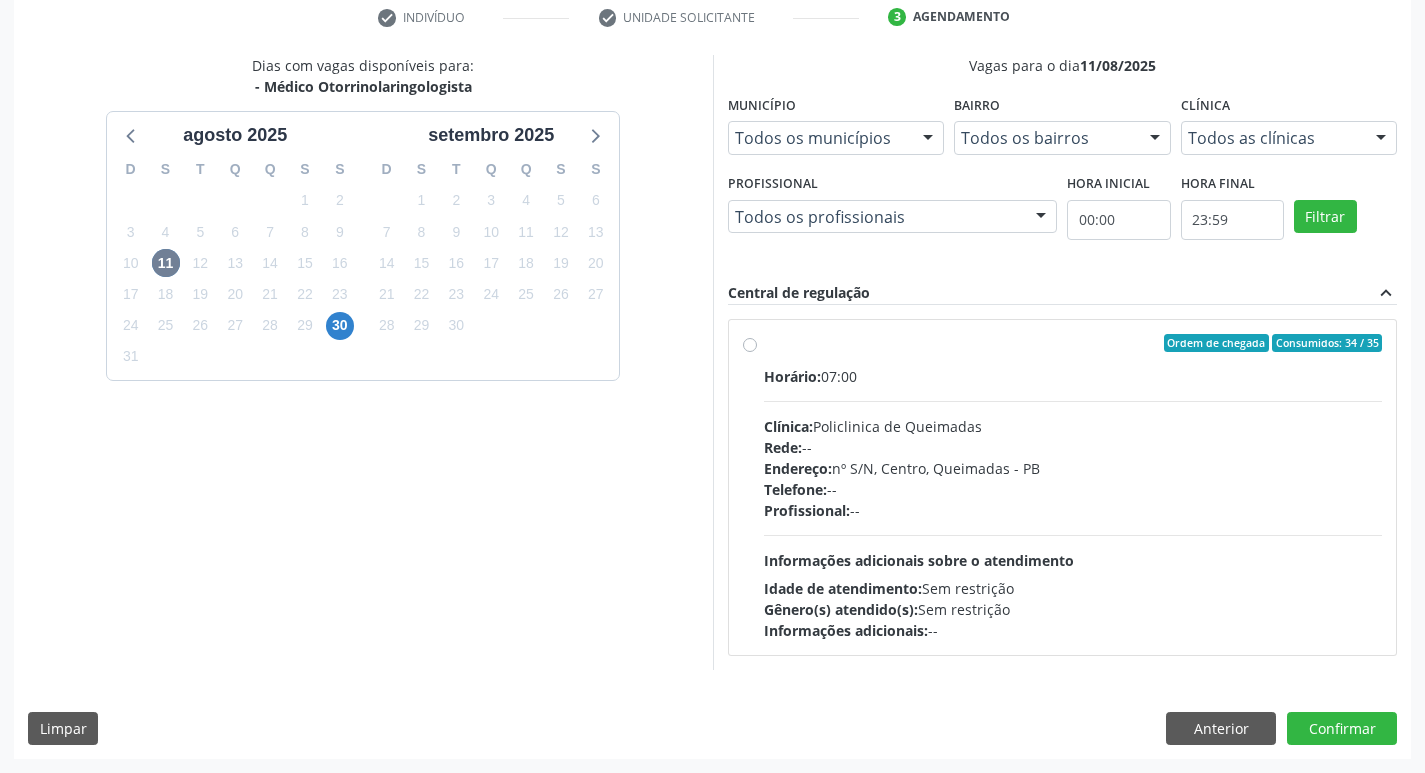 click on "Telefone:   --" at bounding box center [1073, 489] 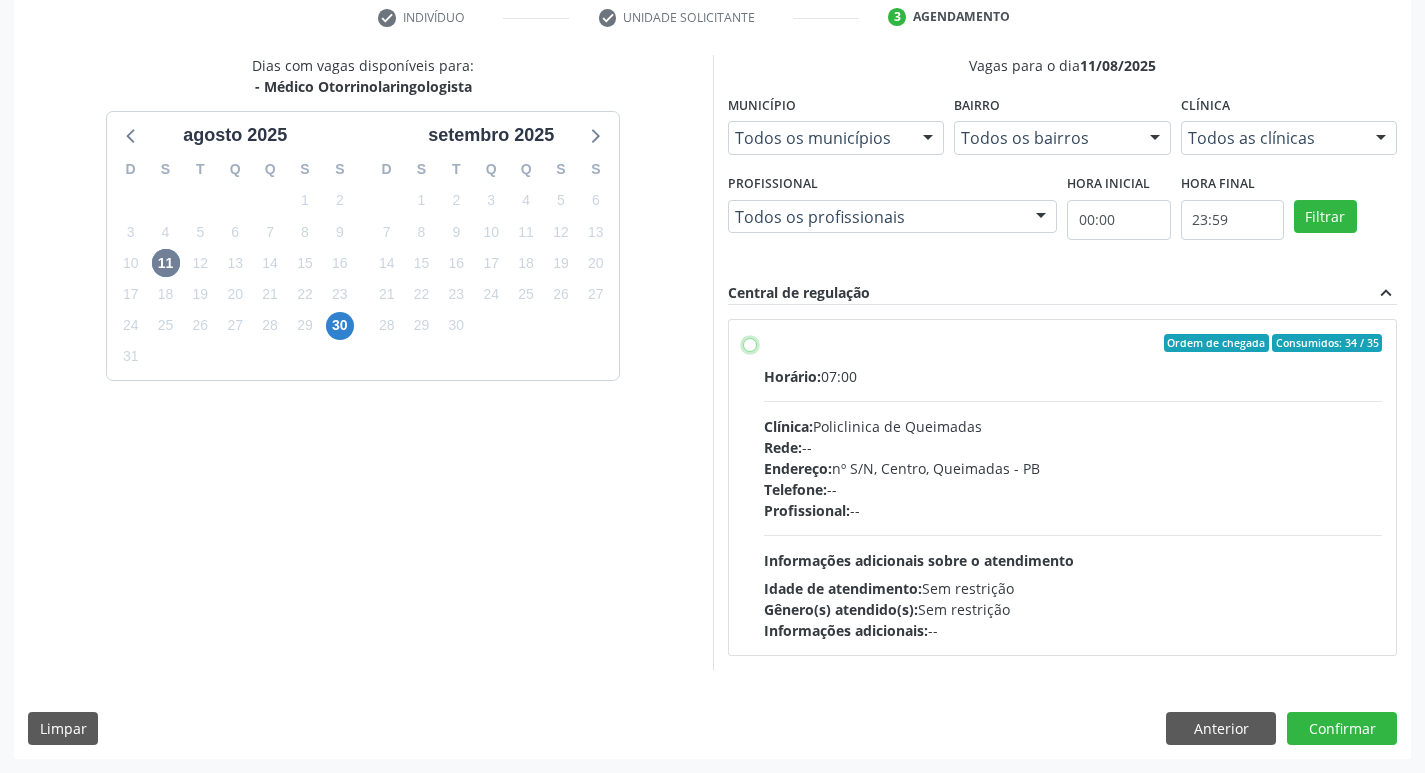 click on "Ordem de chegada
Consumidos: 34 / 35
Horário:   07:00
Clínica:  Policlinica de Queimadas
Rede:
--
Endereço:   nº S/N, Centro, [CITY] - [STATE]
Telefone:   --
Profissional:
--
Informações adicionais sobre o atendimento
Idade de atendimento:
Sem restrição
Gênero(s) atendido(s):
Sem restrição
Informações adicionais:
--" at bounding box center [750, 343] 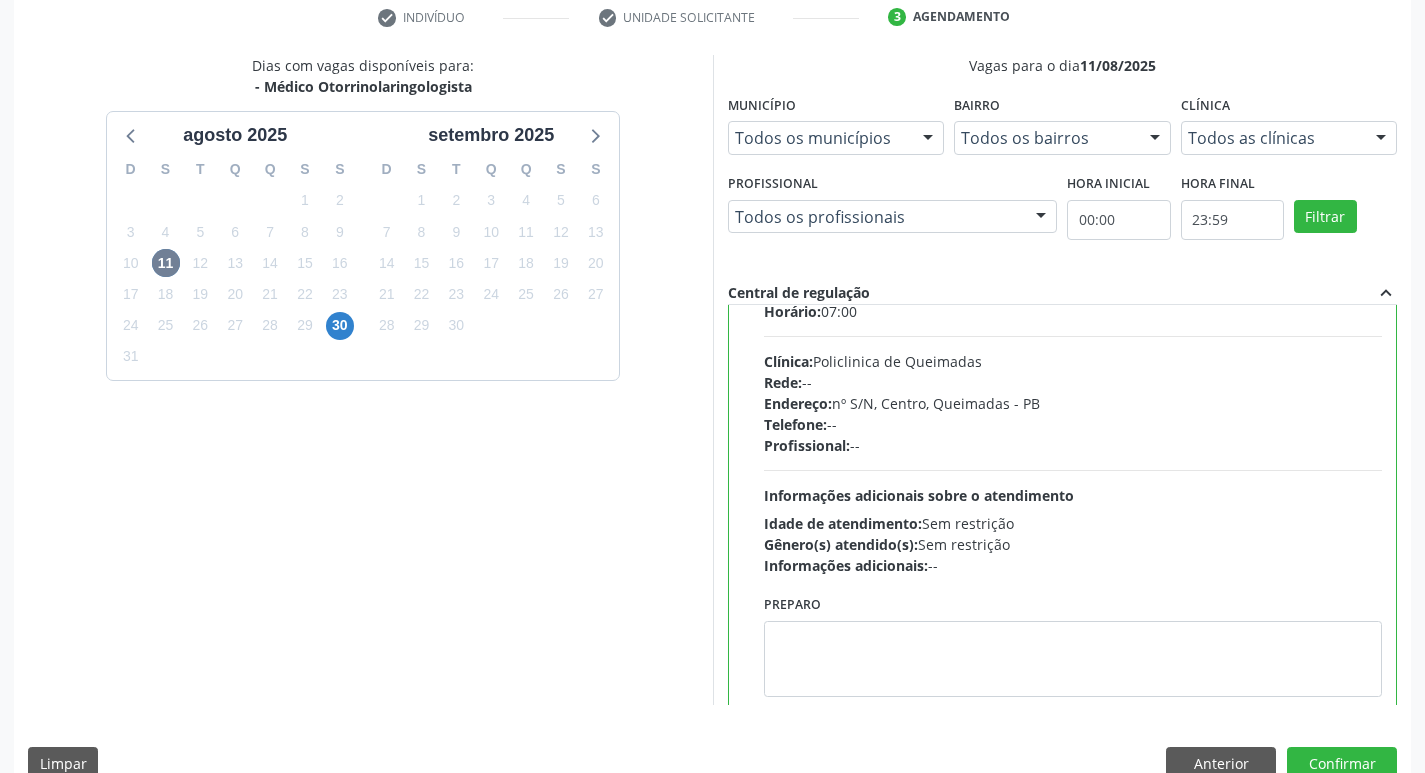 scroll, scrollTop: 99, scrollLeft: 0, axis: vertical 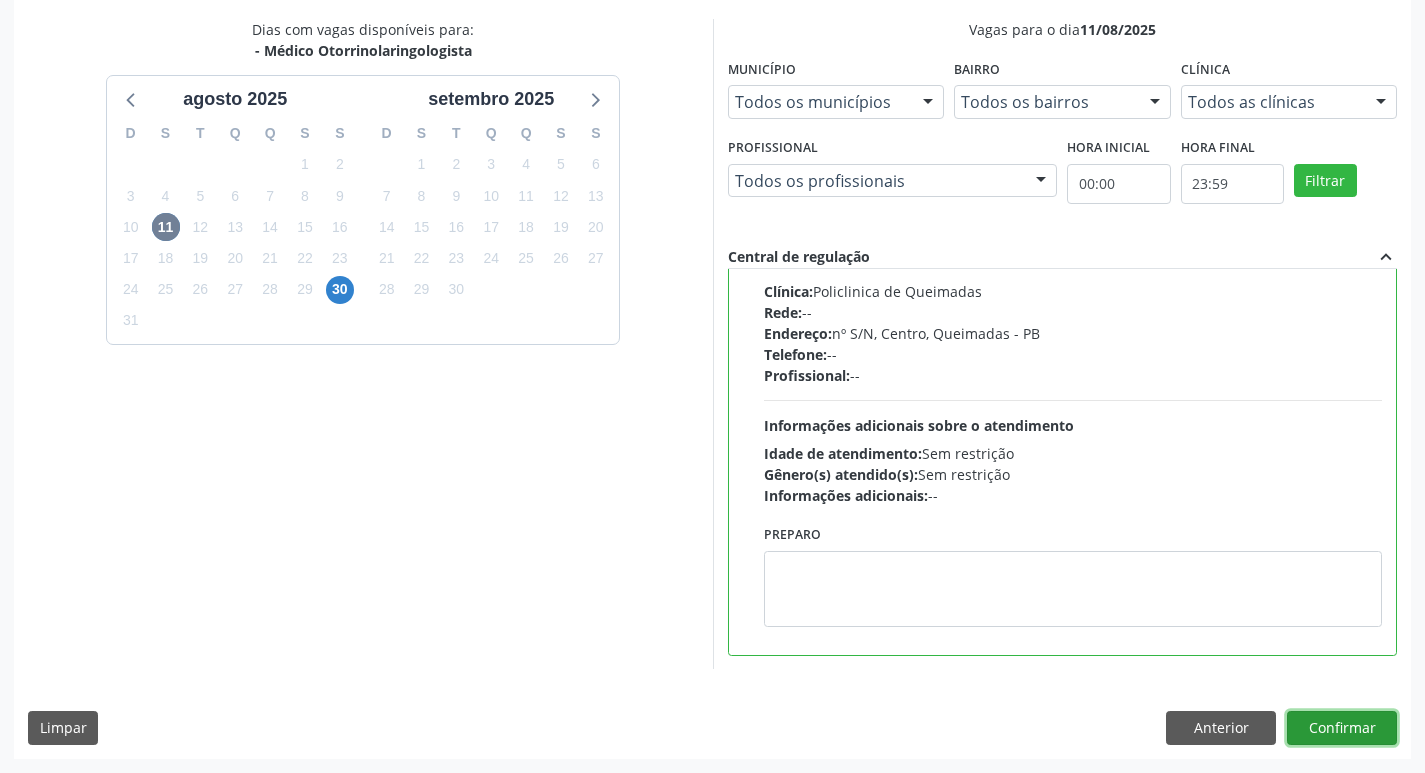 click on "Confirmar" at bounding box center (1342, 728) 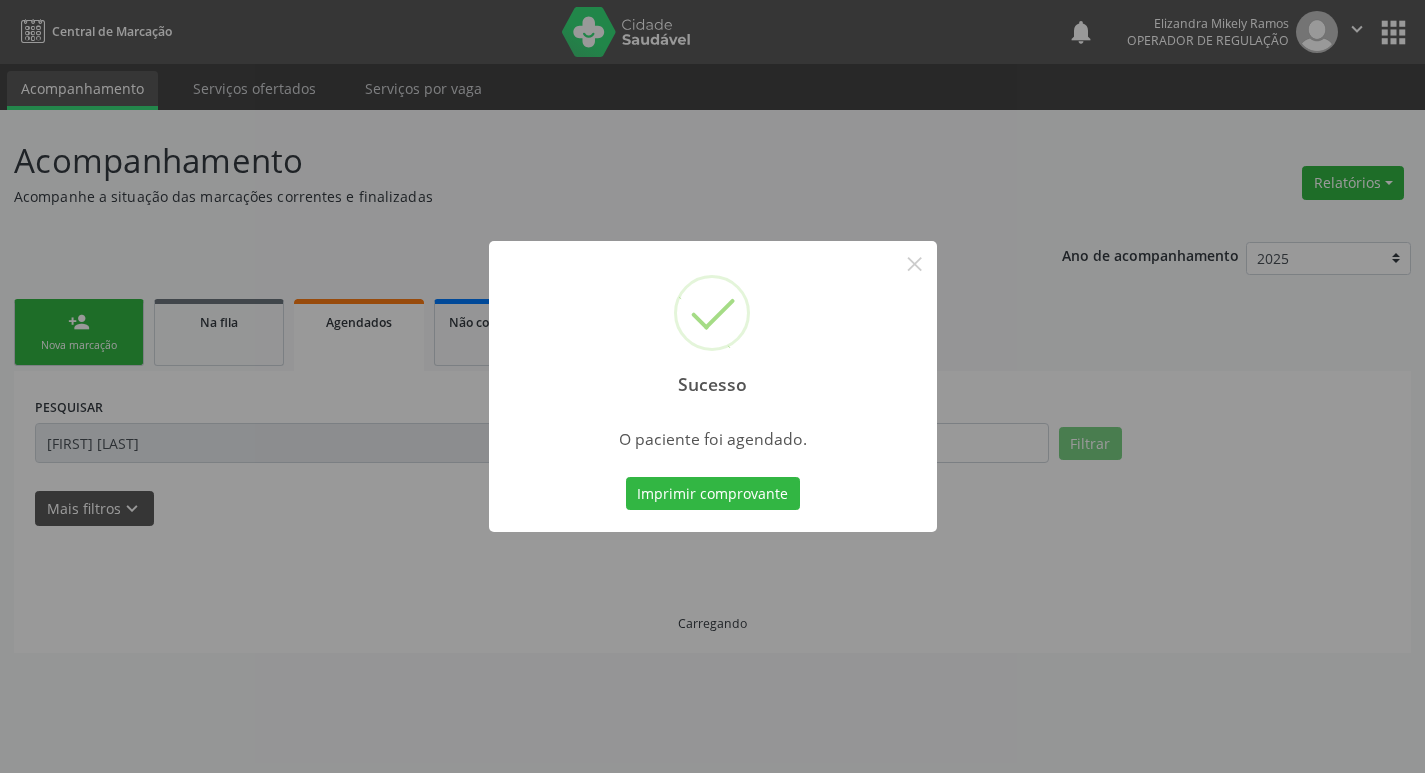 scroll, scrollTop: 0, scrollLeft: 0, axis: both 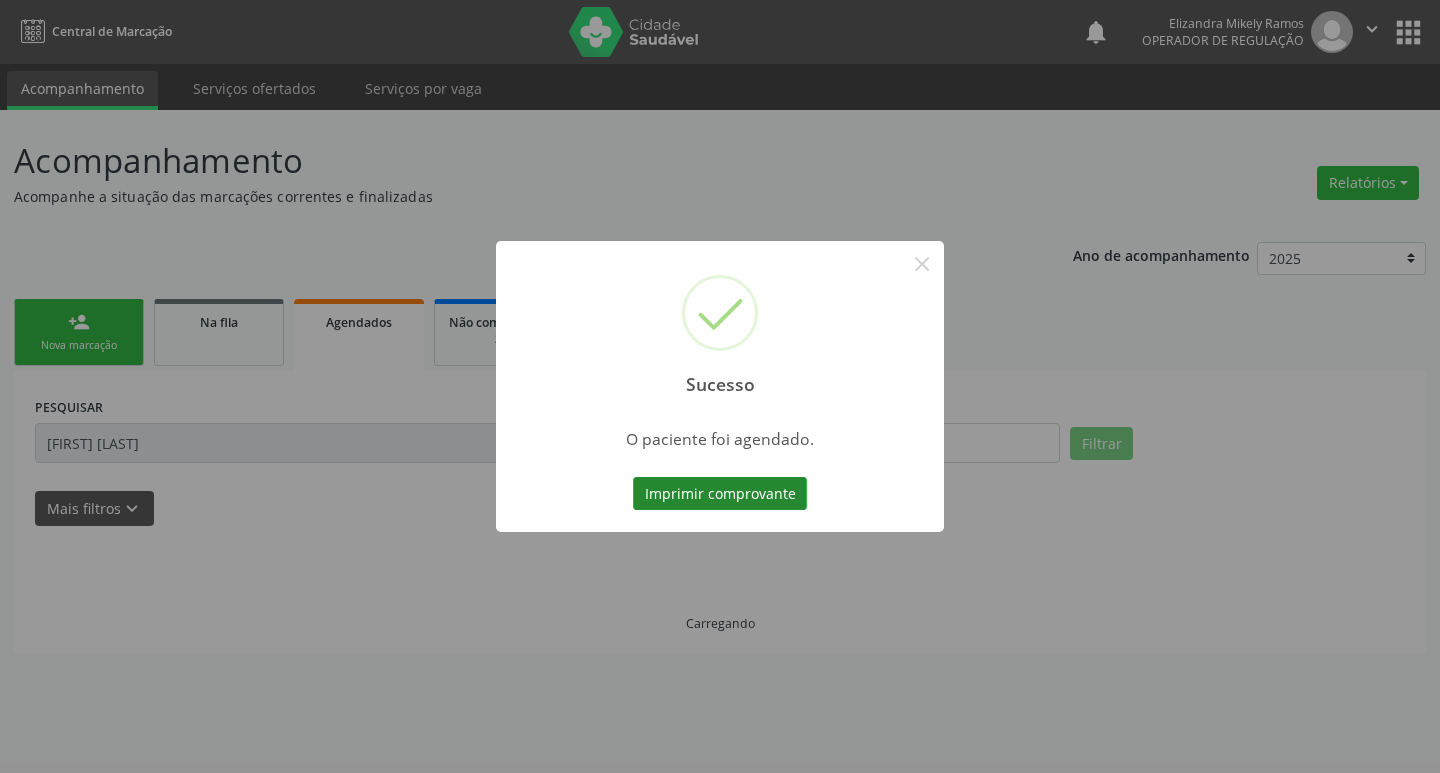 click on "Imprimir comprovante" at bounding box center (720, 494) 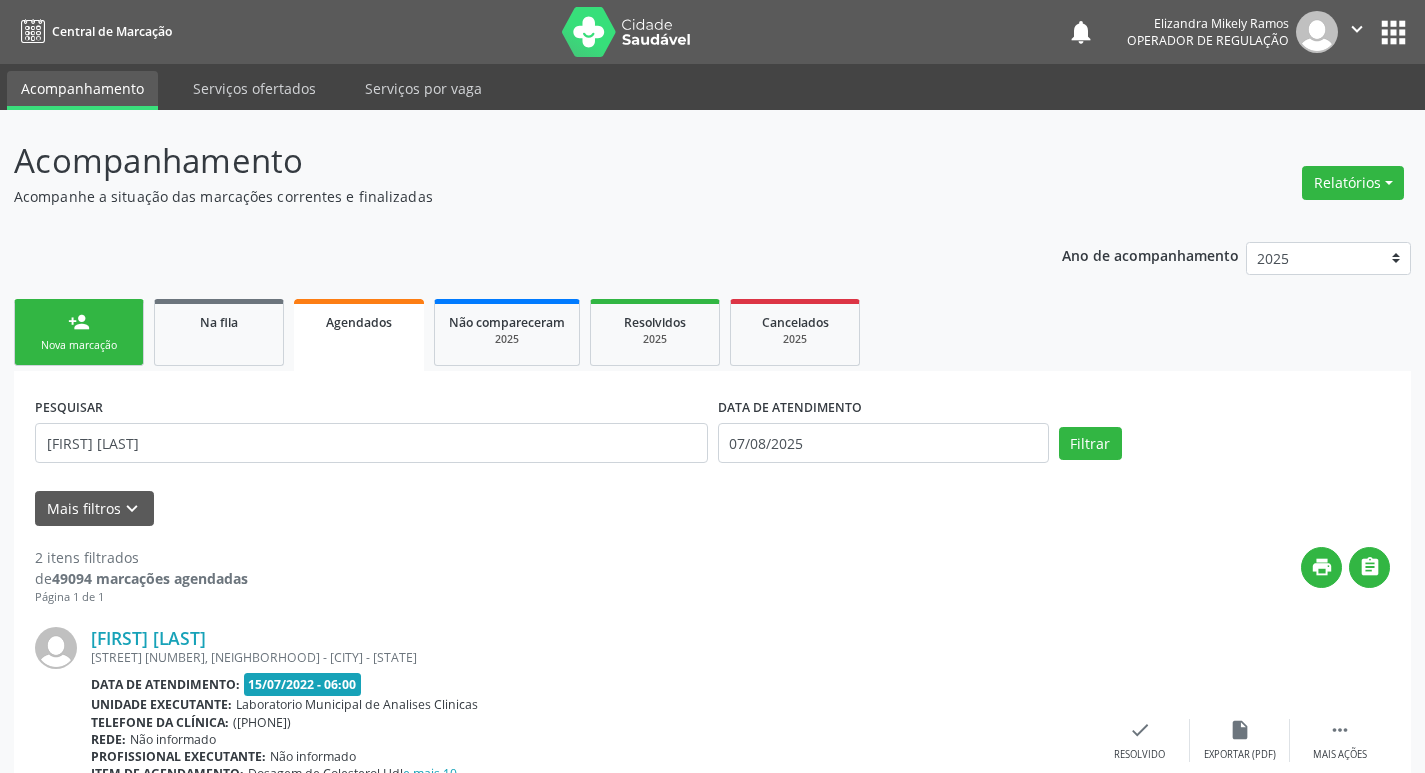click on "person_add
Nova marcação" at bounding box center (79, 332) 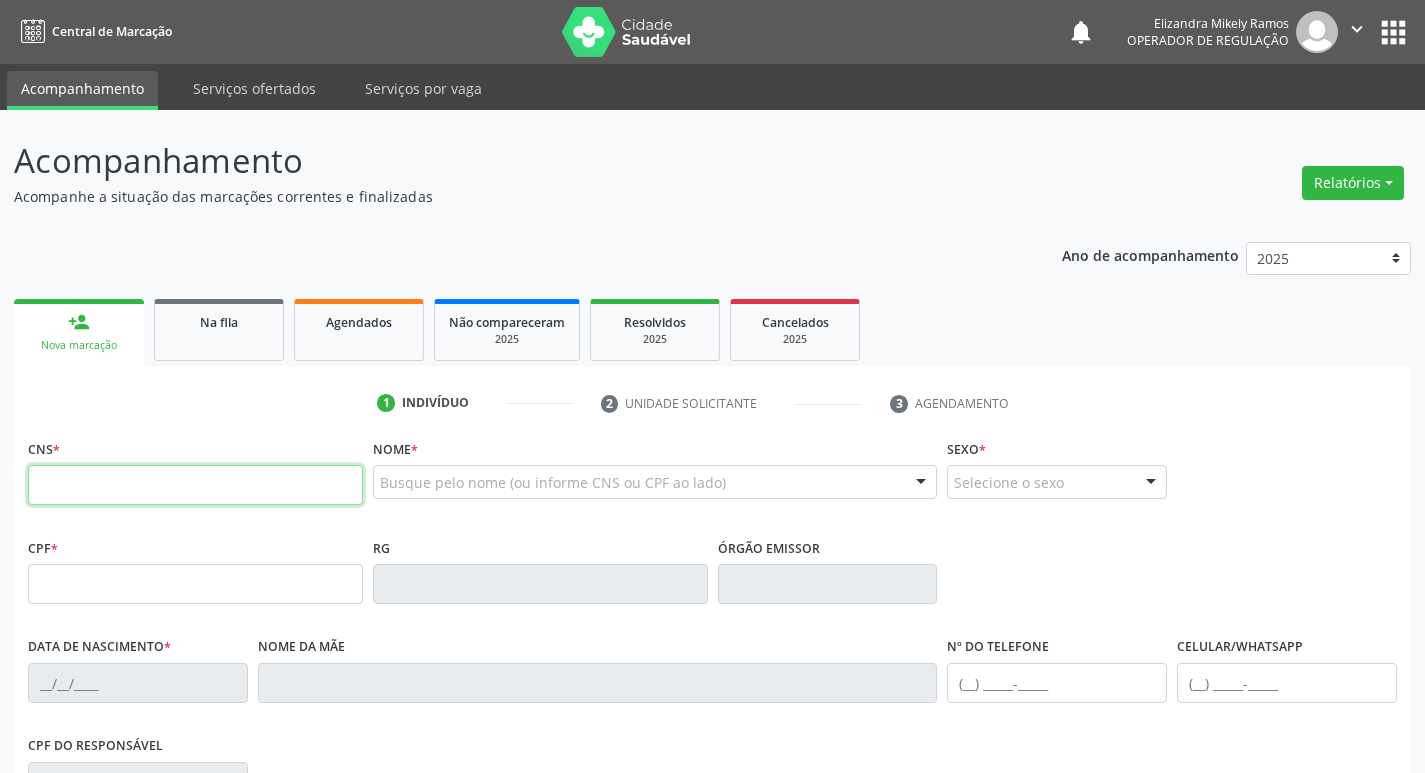 click at bounding box center [195, 485] 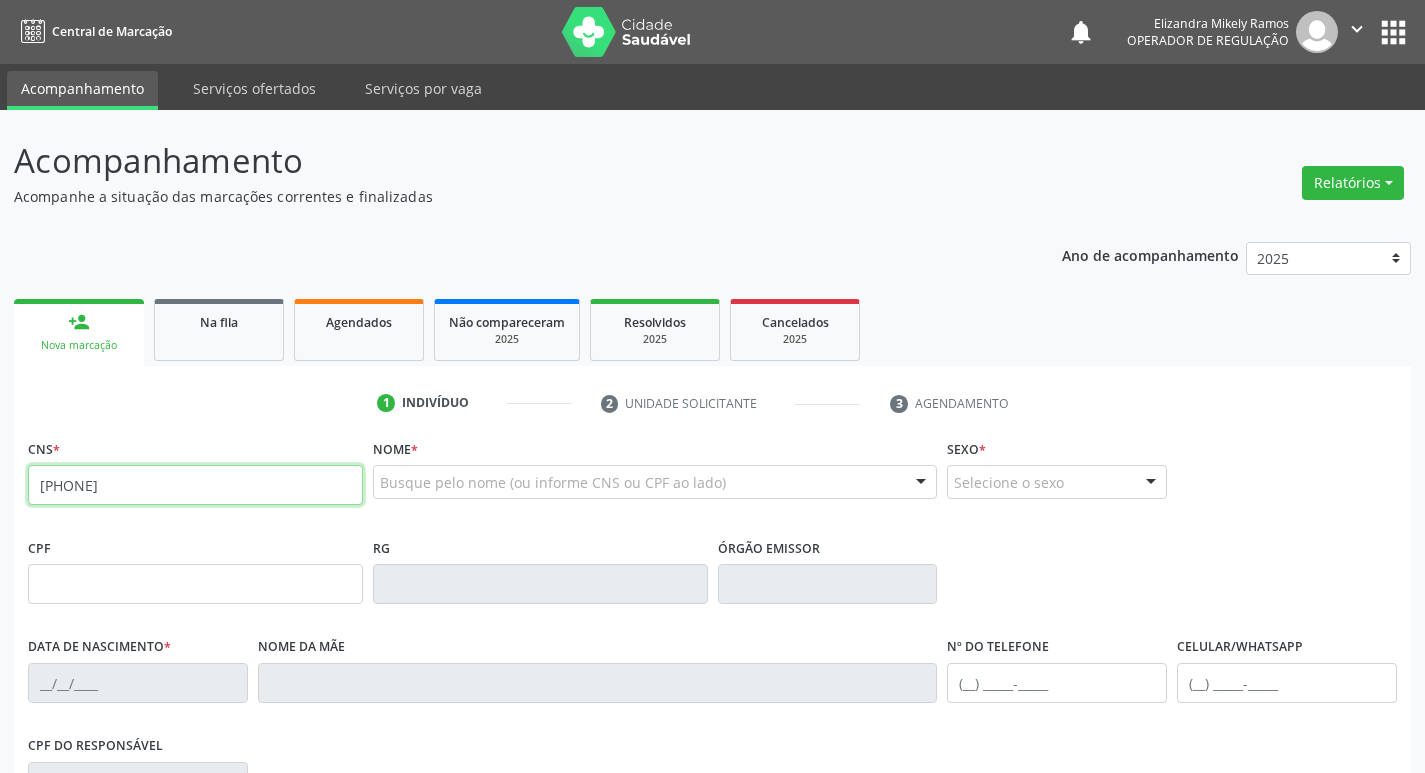 type on "709 0028 3317 7710" 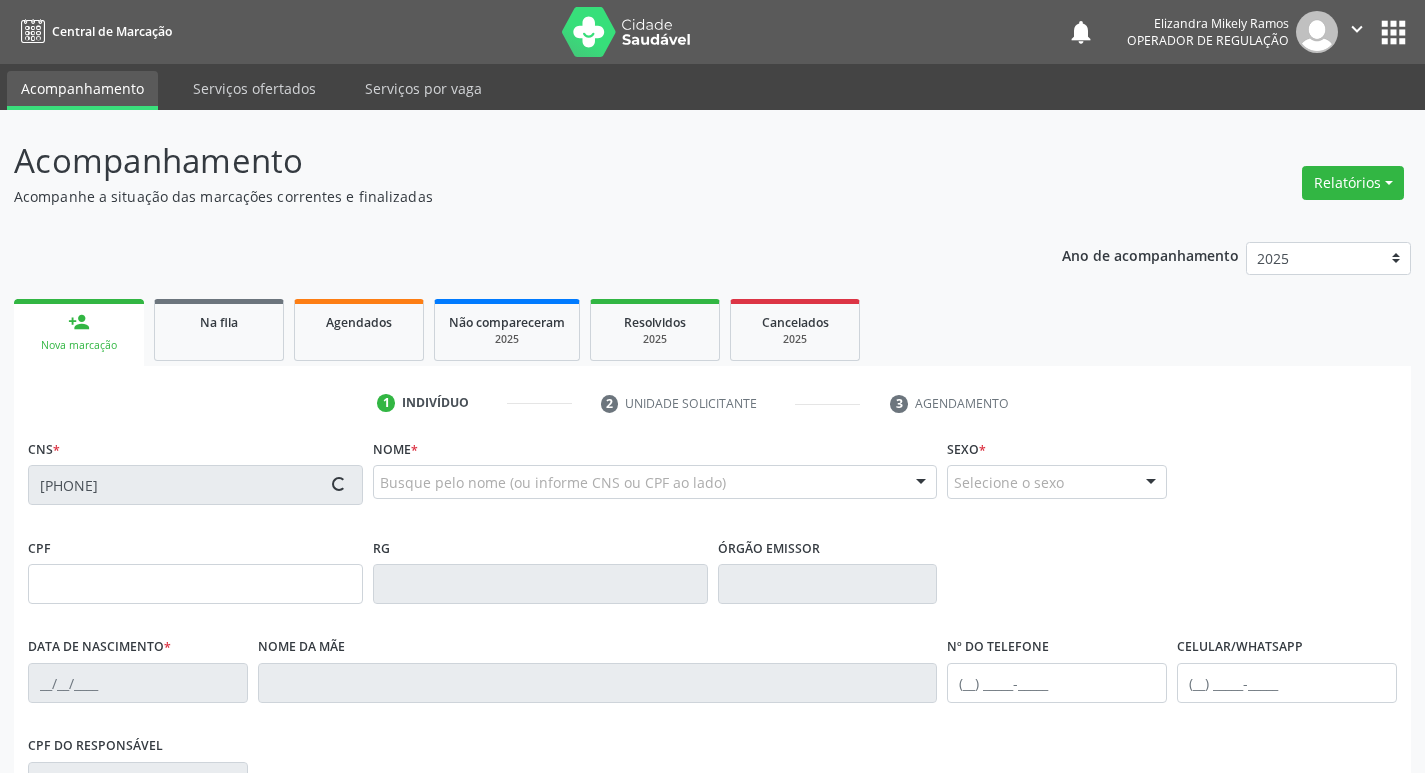 type on "28/04/1990" 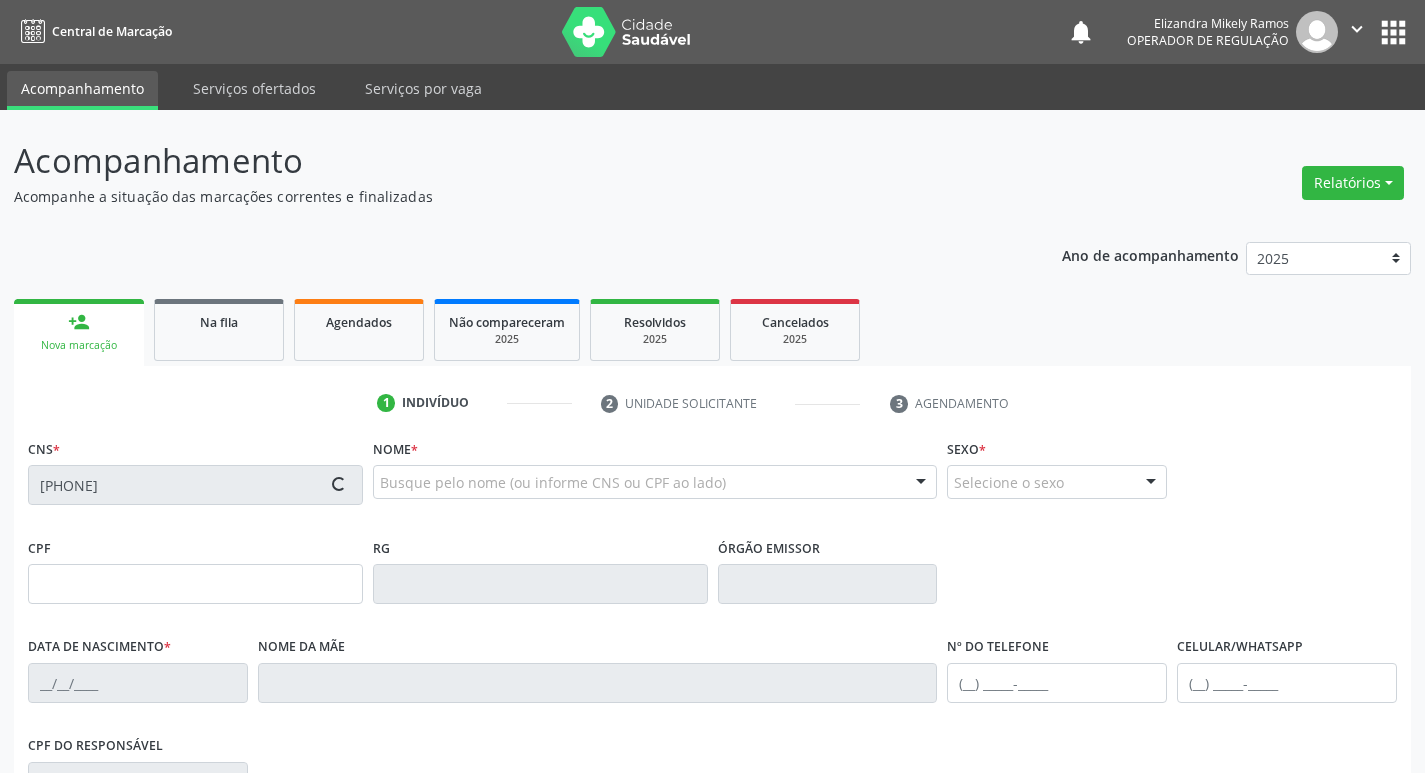 type on "Maria do Socorro da Silva Bezerra" 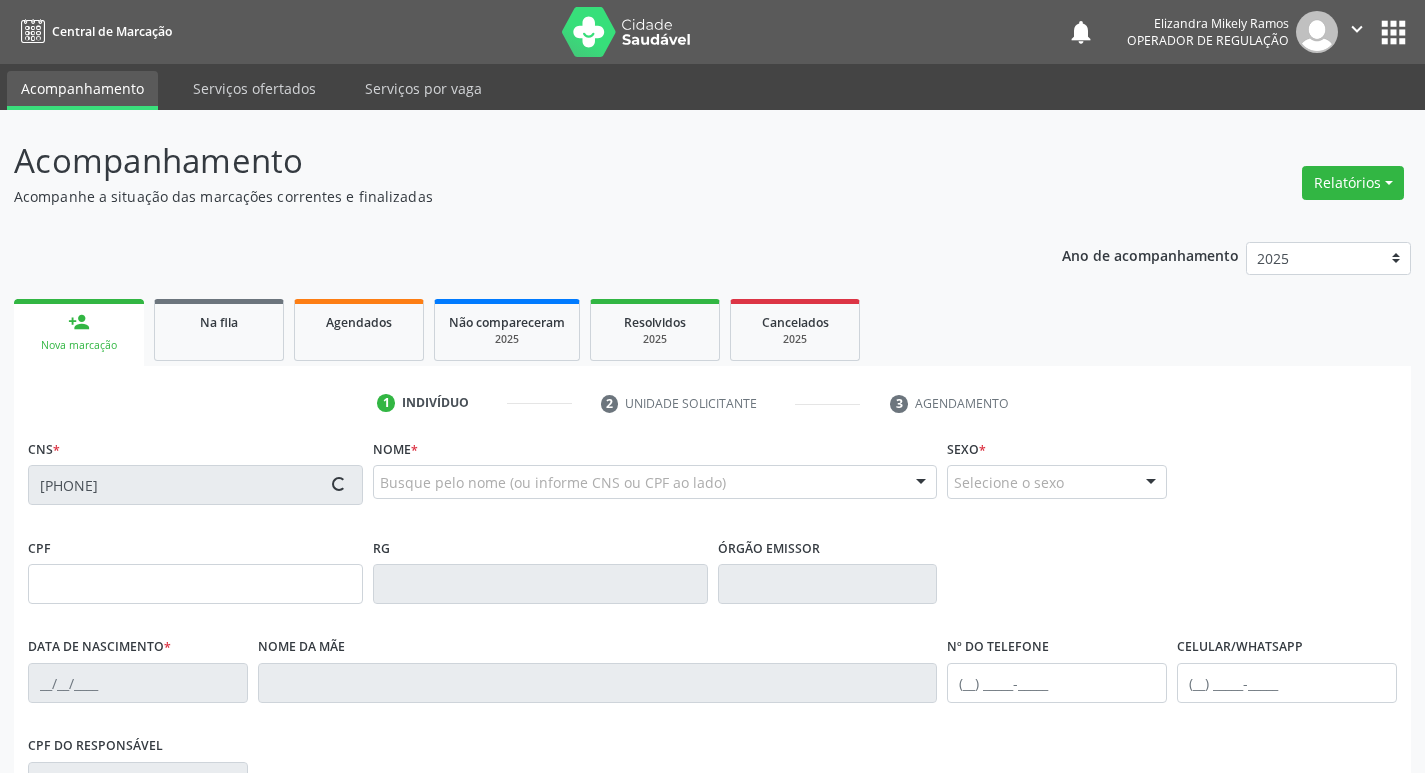 type on "334" 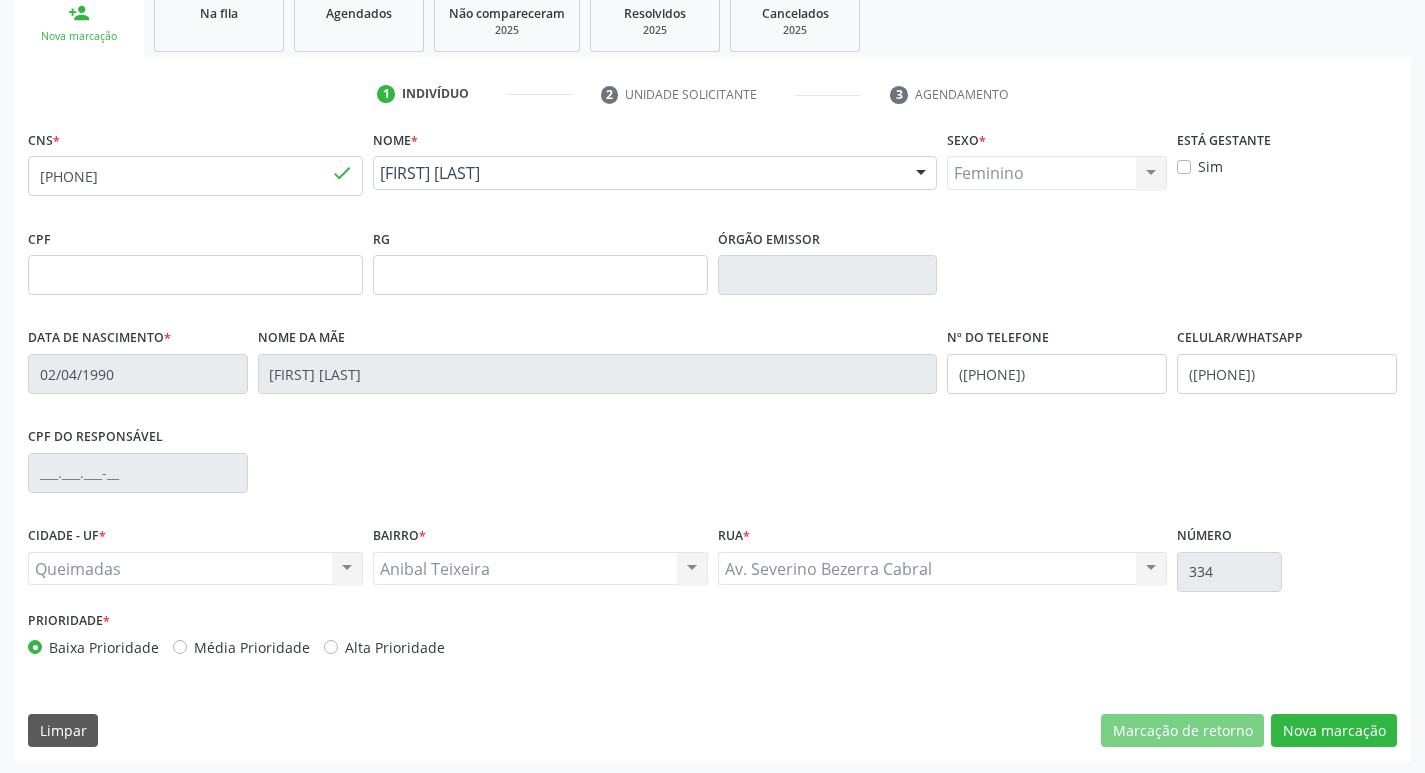 scroll, scrollTop: 311, scrollLeft: 0, axis: vertical 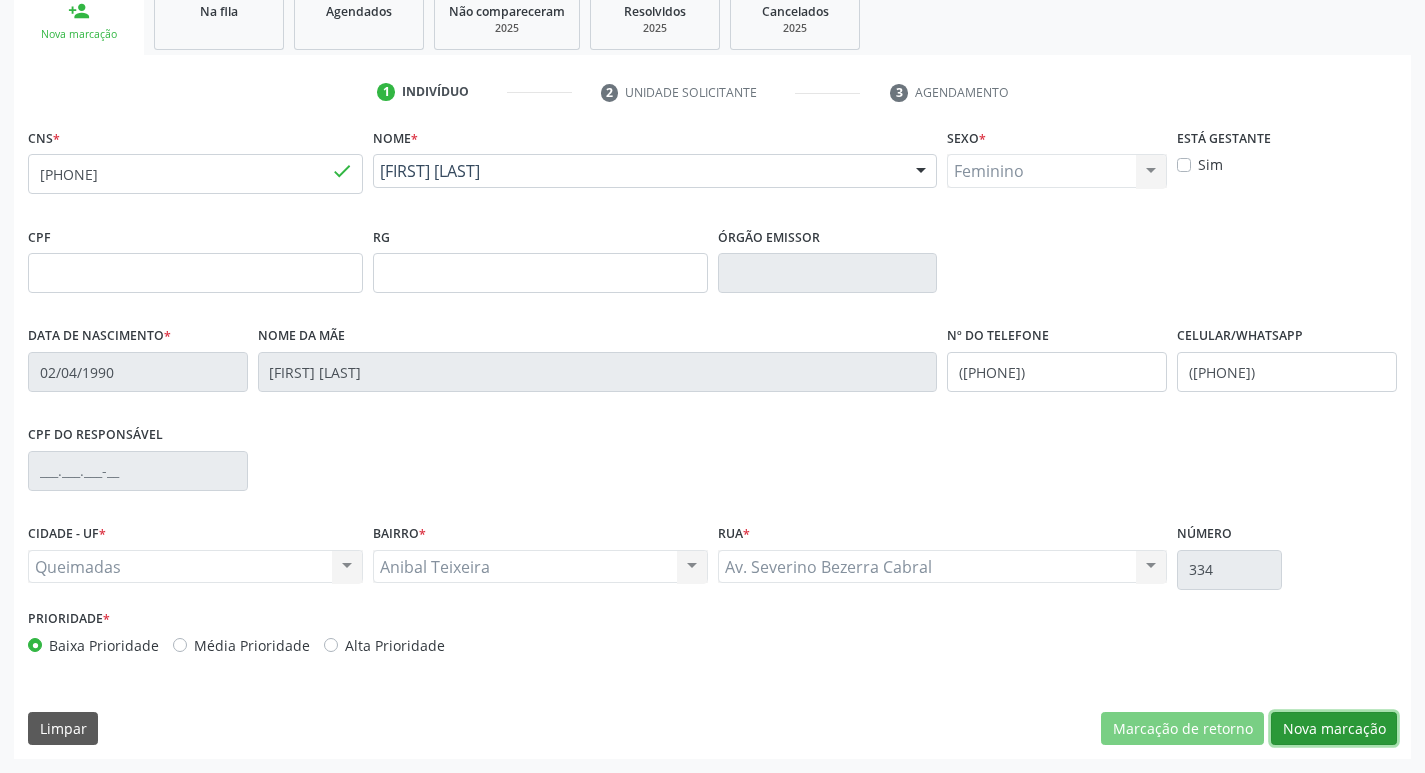 drag, startPoint x: 1298, startPoint y: 715, endPoint x: 1285, endPoint y: 387, distance: 328.2575 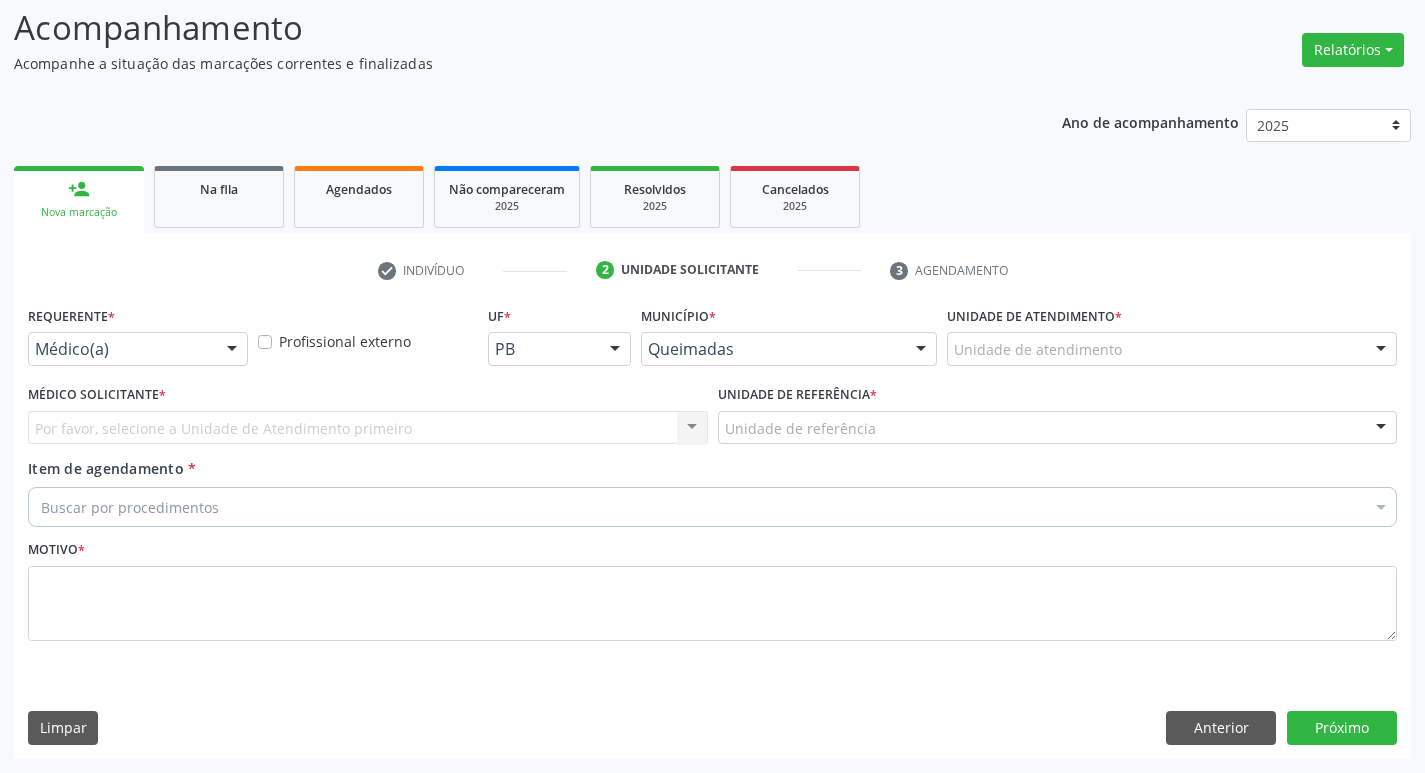 scroll, scrollTop: 133, scrollLeft: 0, axis: vertical 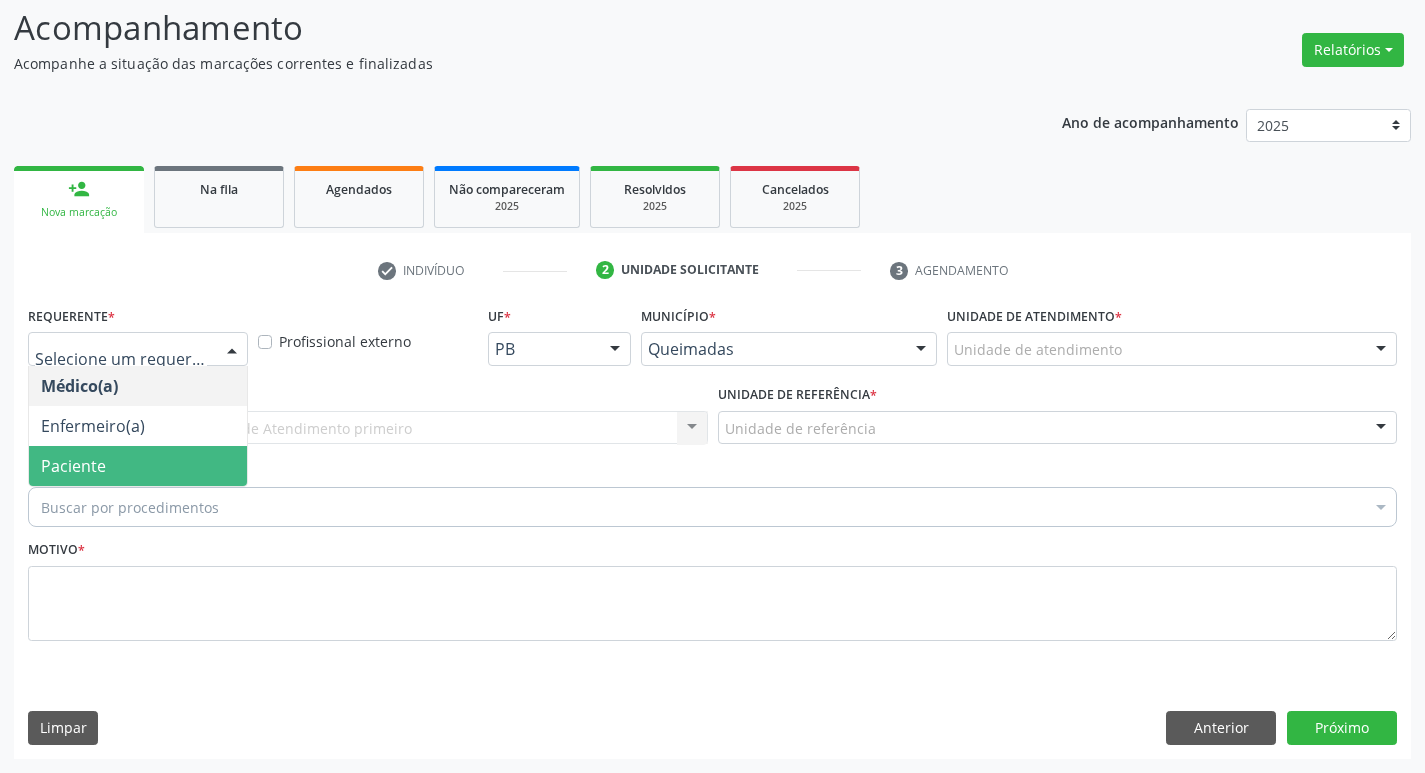 click on "Paciente" at bounding box center (138, 466) 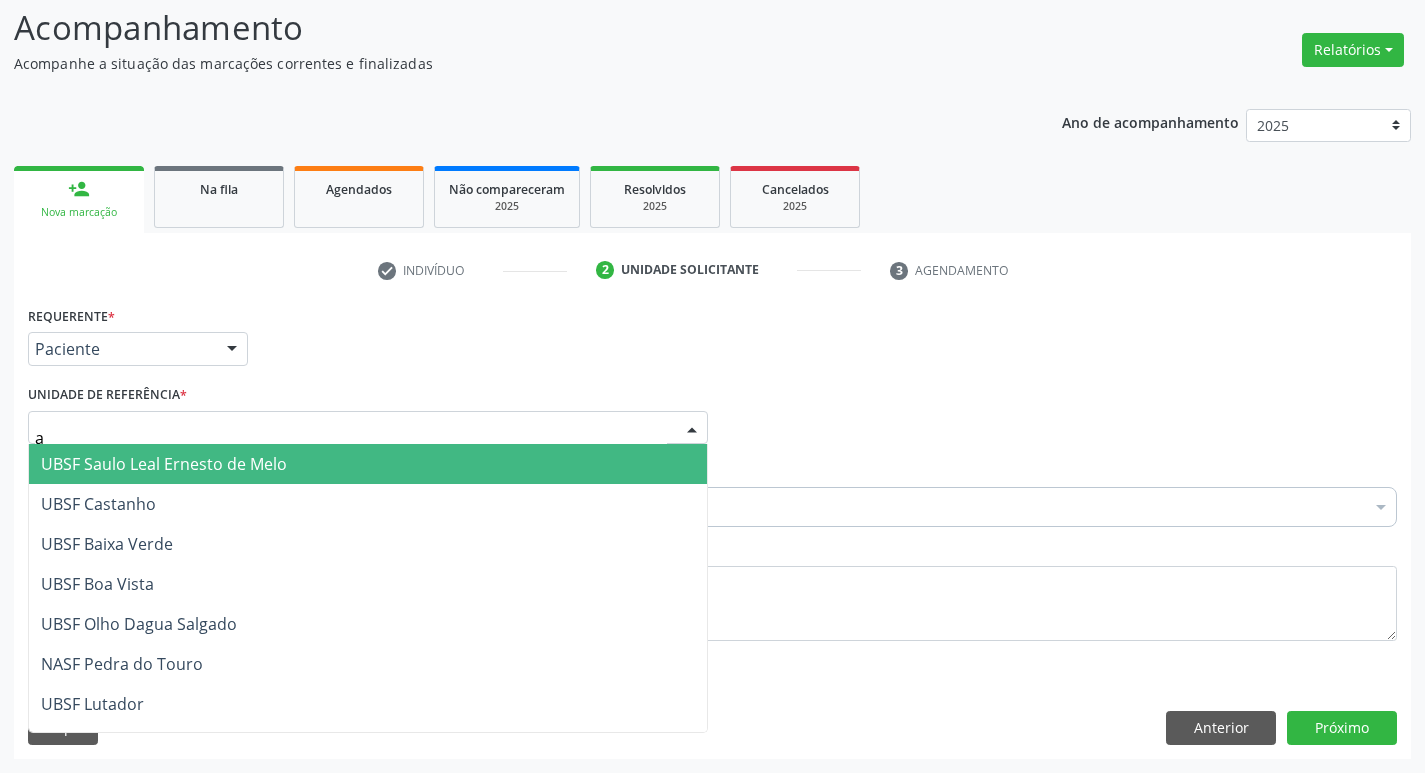 type on "an" 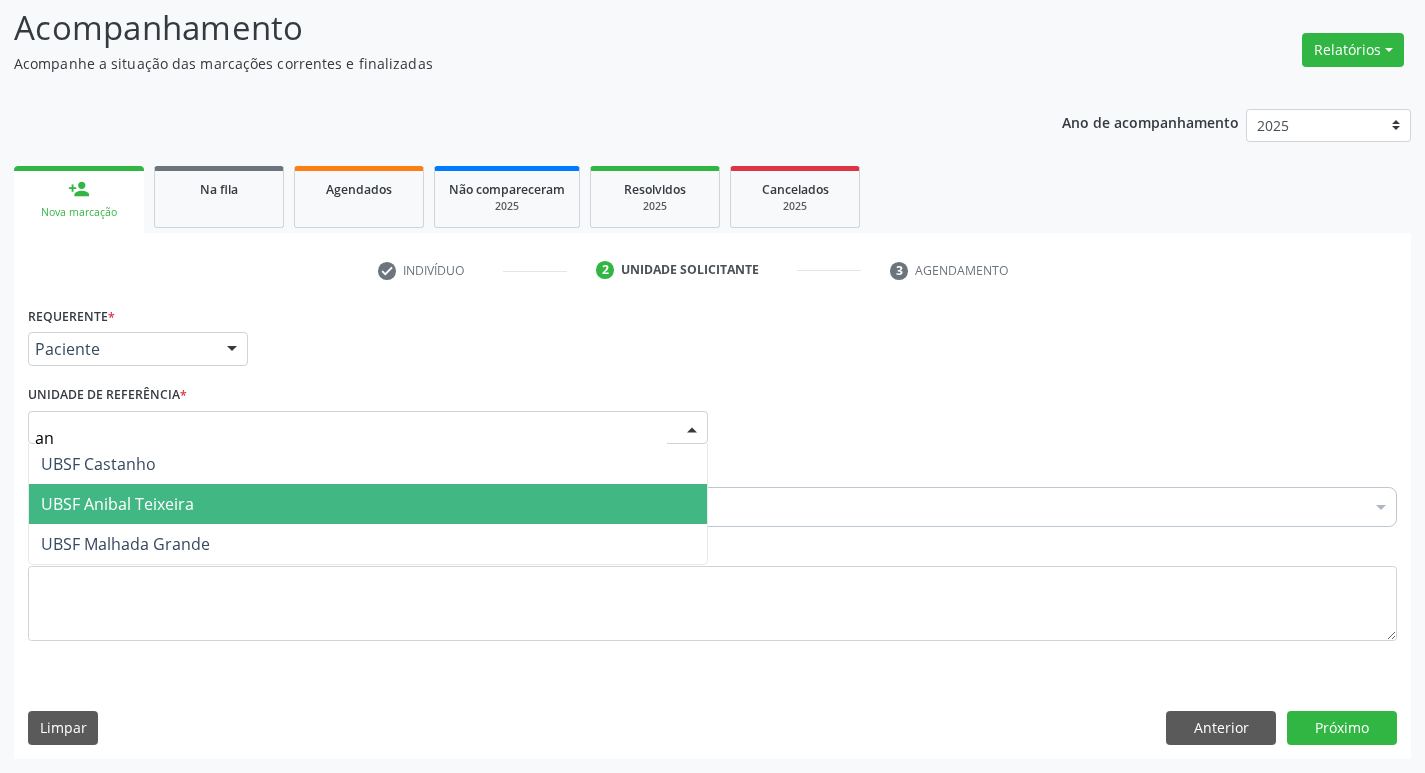 click on "UBSF Anibal Teixeira" at bounding box center [368, 504] 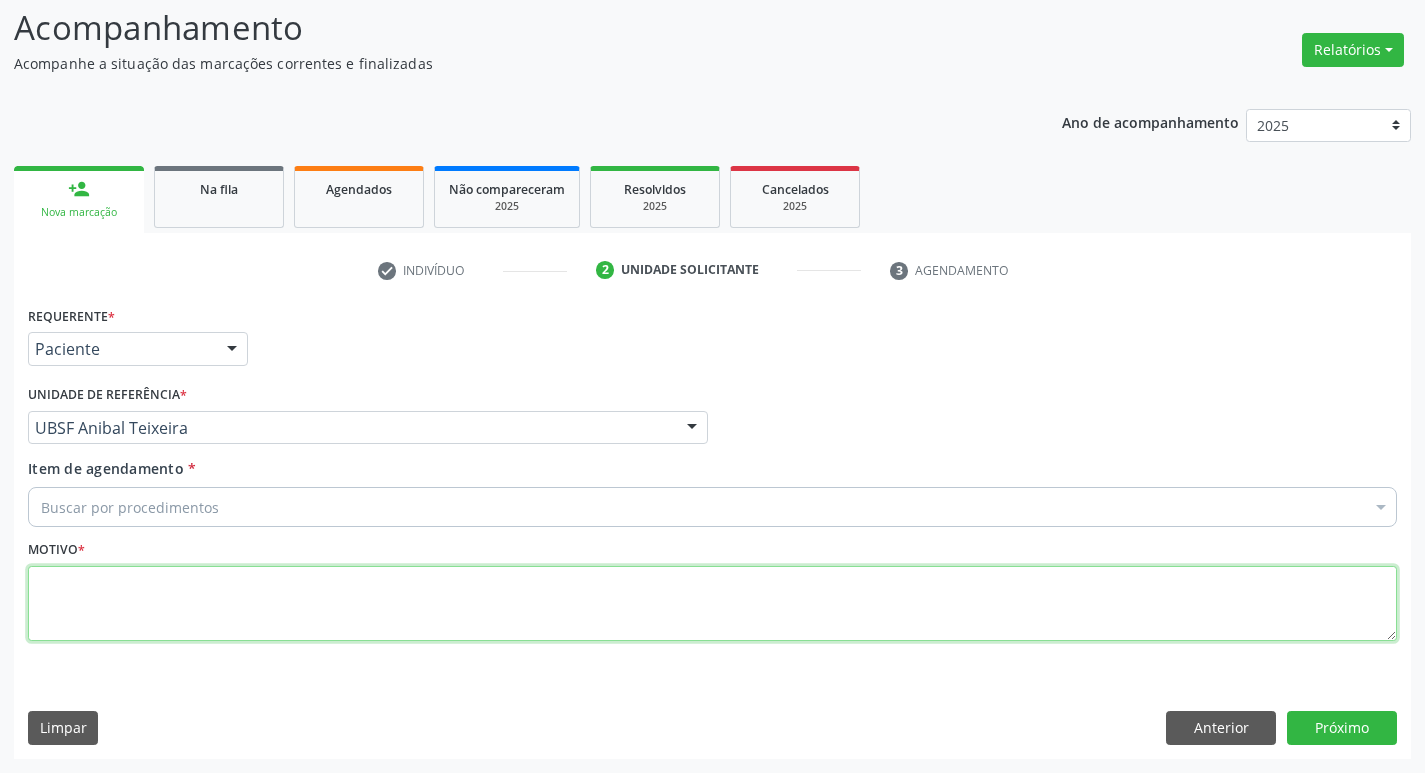 click at bounding box center [712, 604] 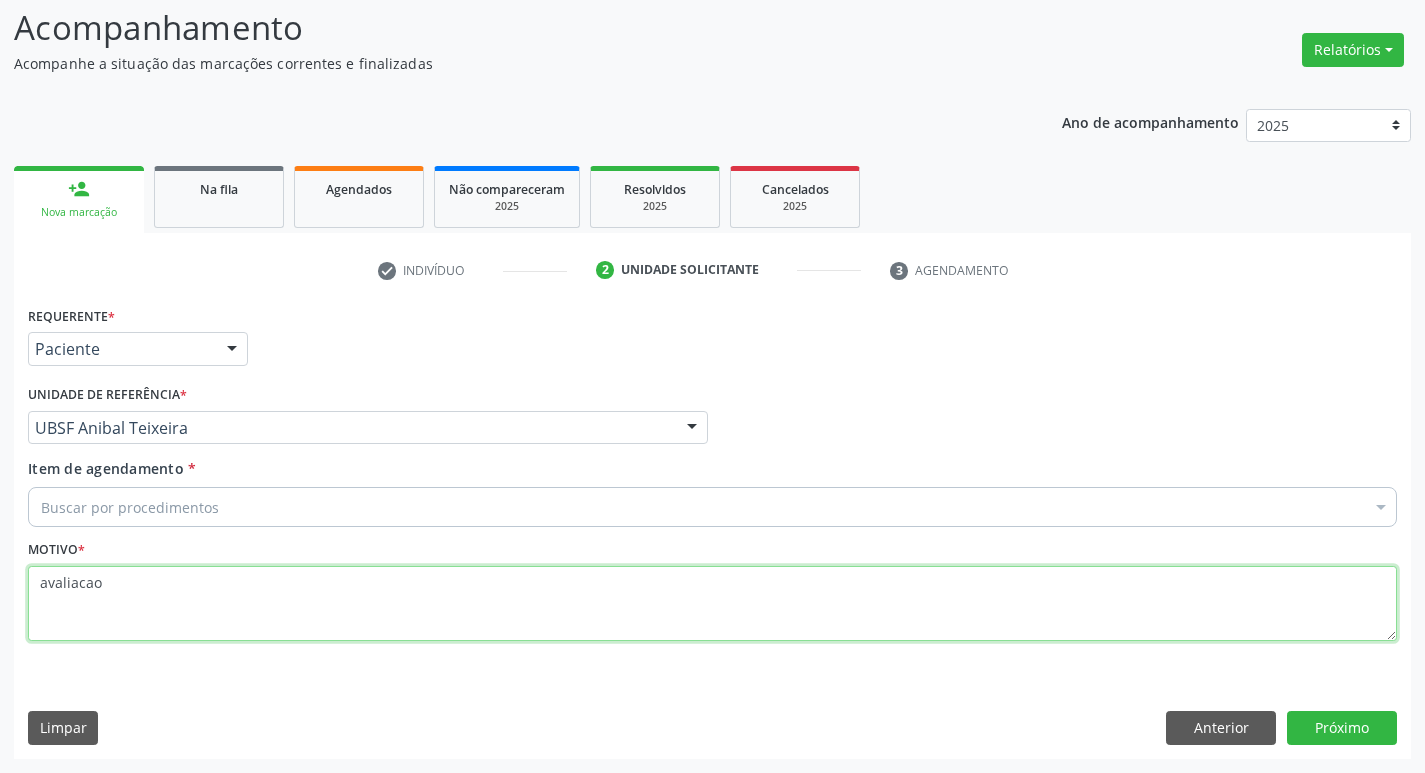 type on "avaliacao" 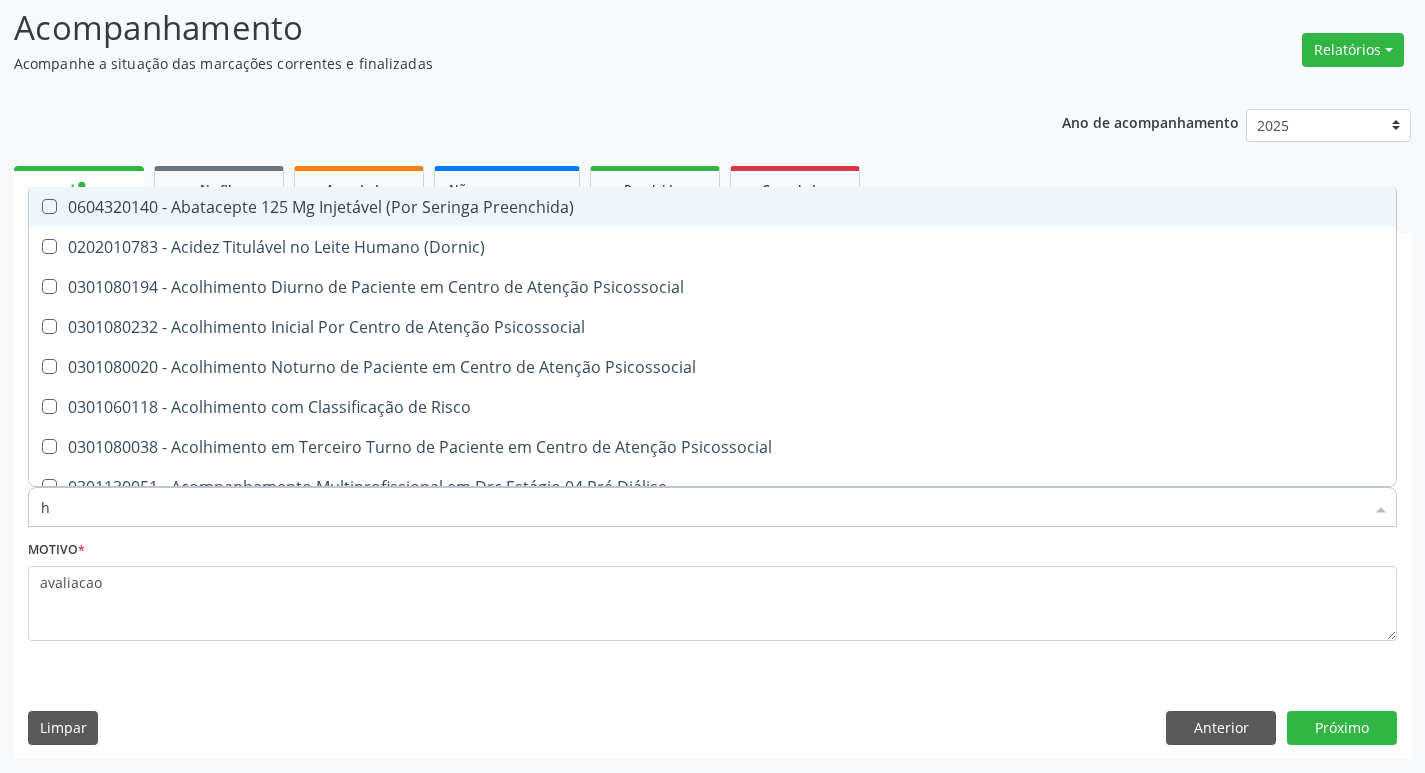 type on "HEMOGR" 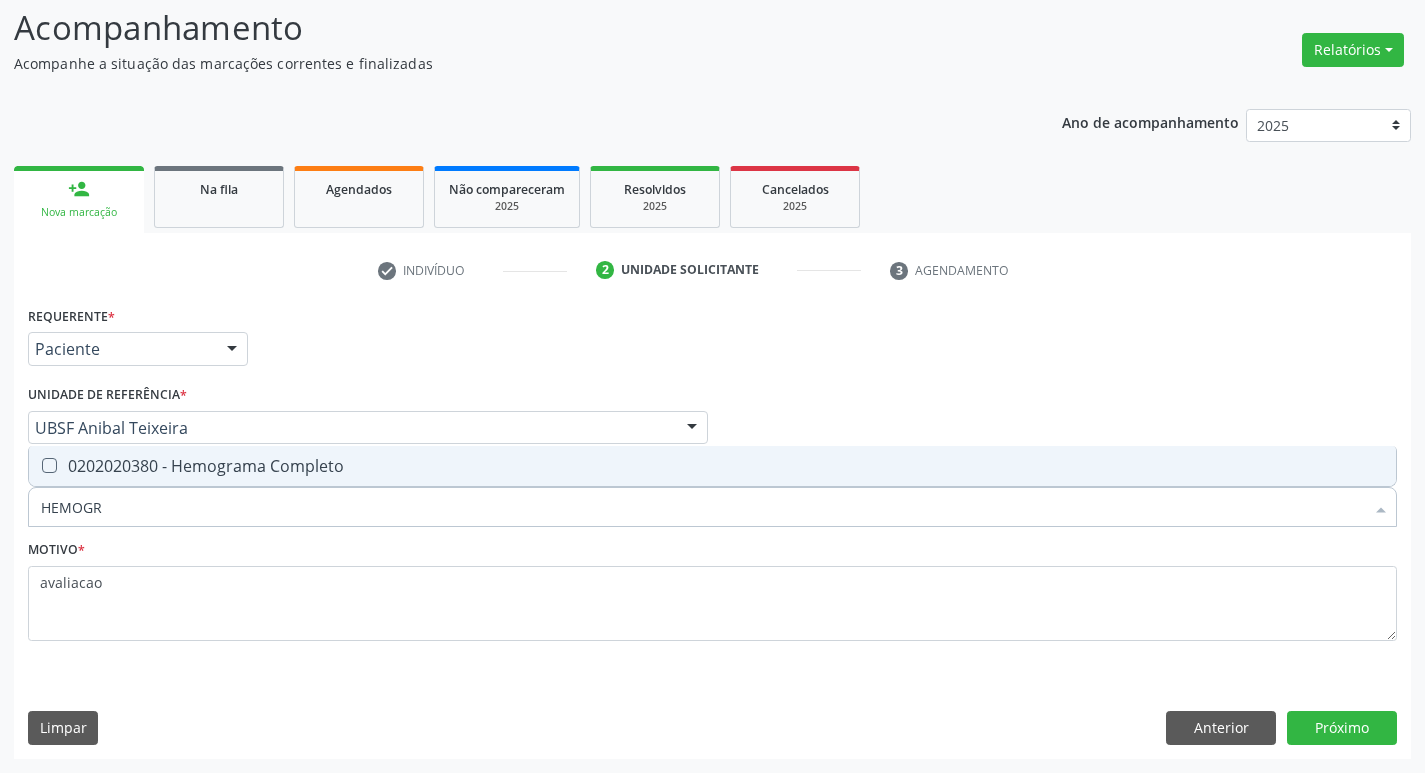 click on "Selecionar todos
0202020380 - Hemograma Completo
Nenhum resultado encontrado para: " HEMOGR  "
Não há nenhuma opção para ser exibida." at bounding box center [712, 466] 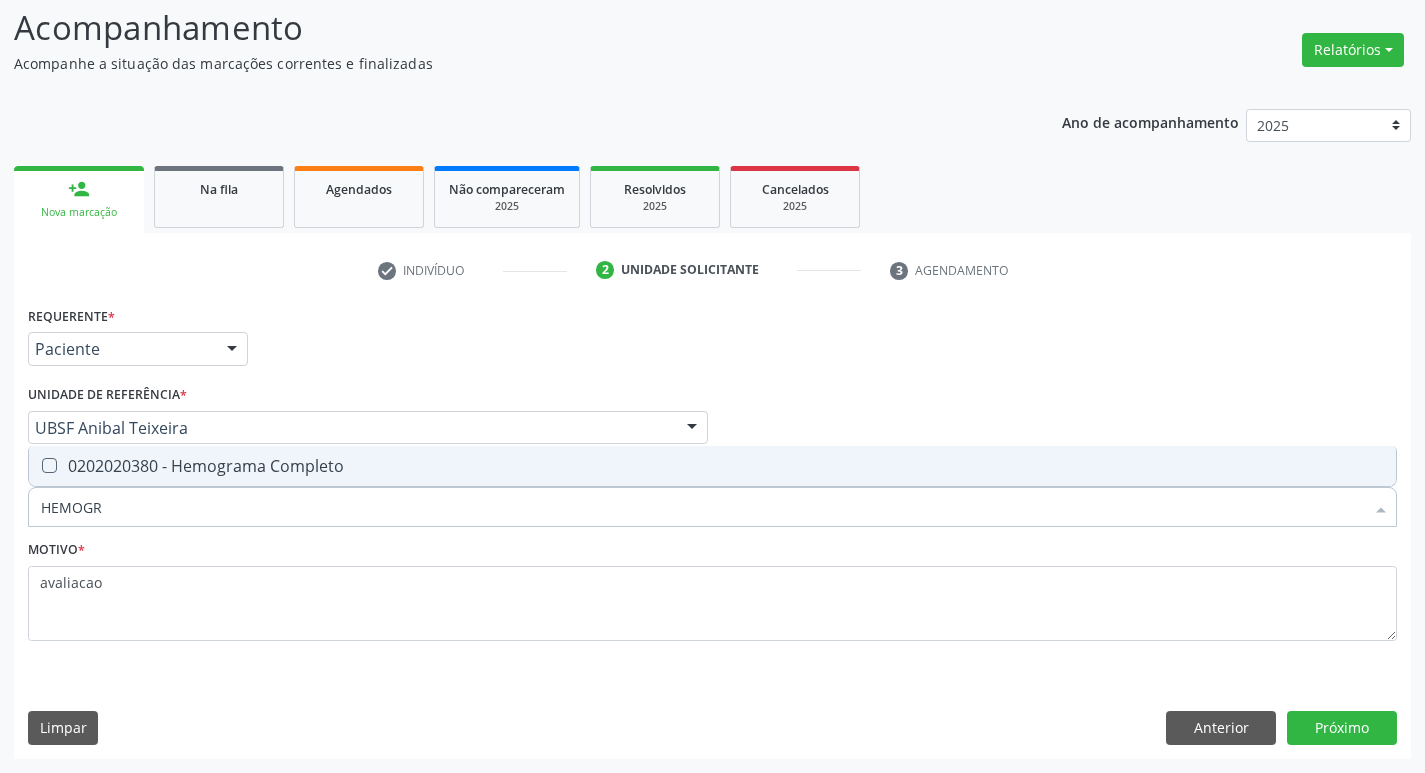 click on "0202020380 - Hemograma Completo" at bounding box center (712, 466) 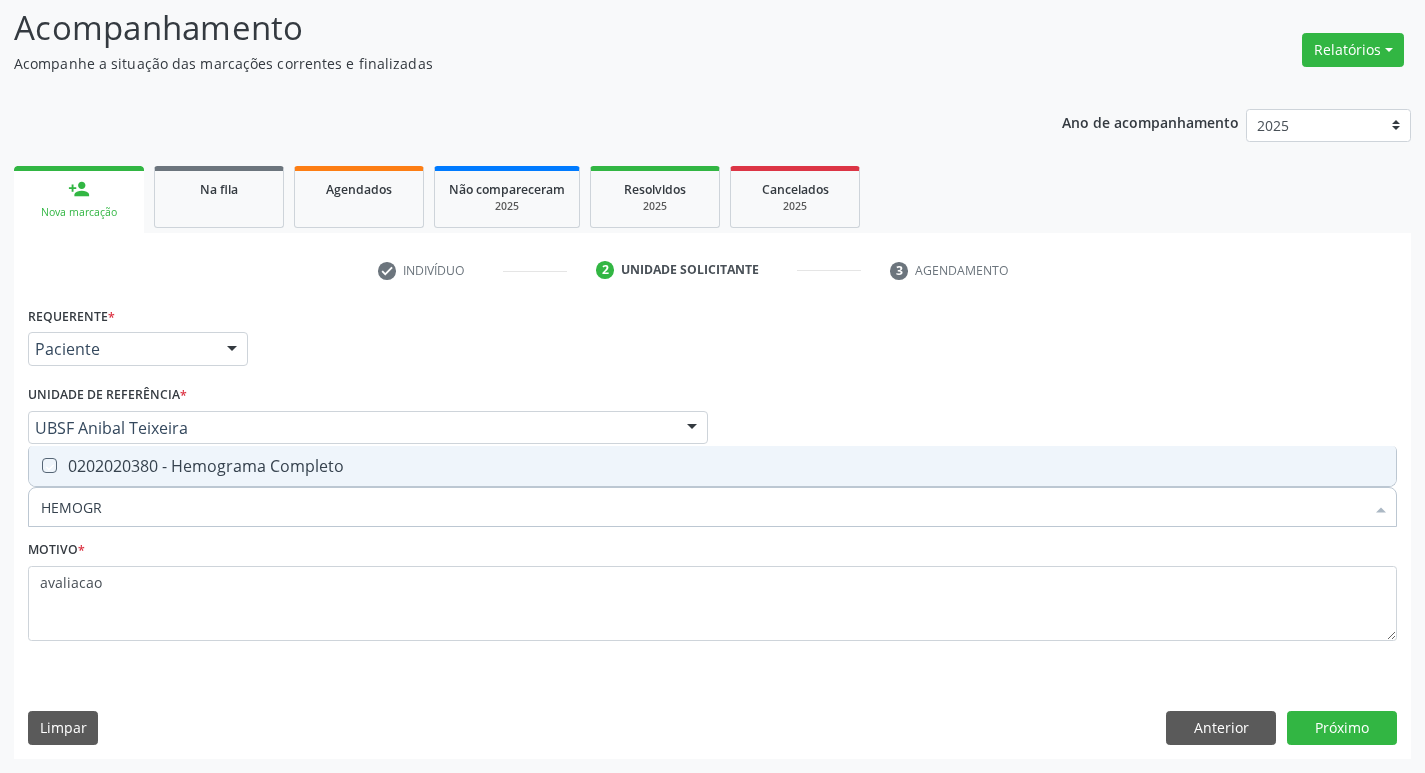 checkbox on "true" 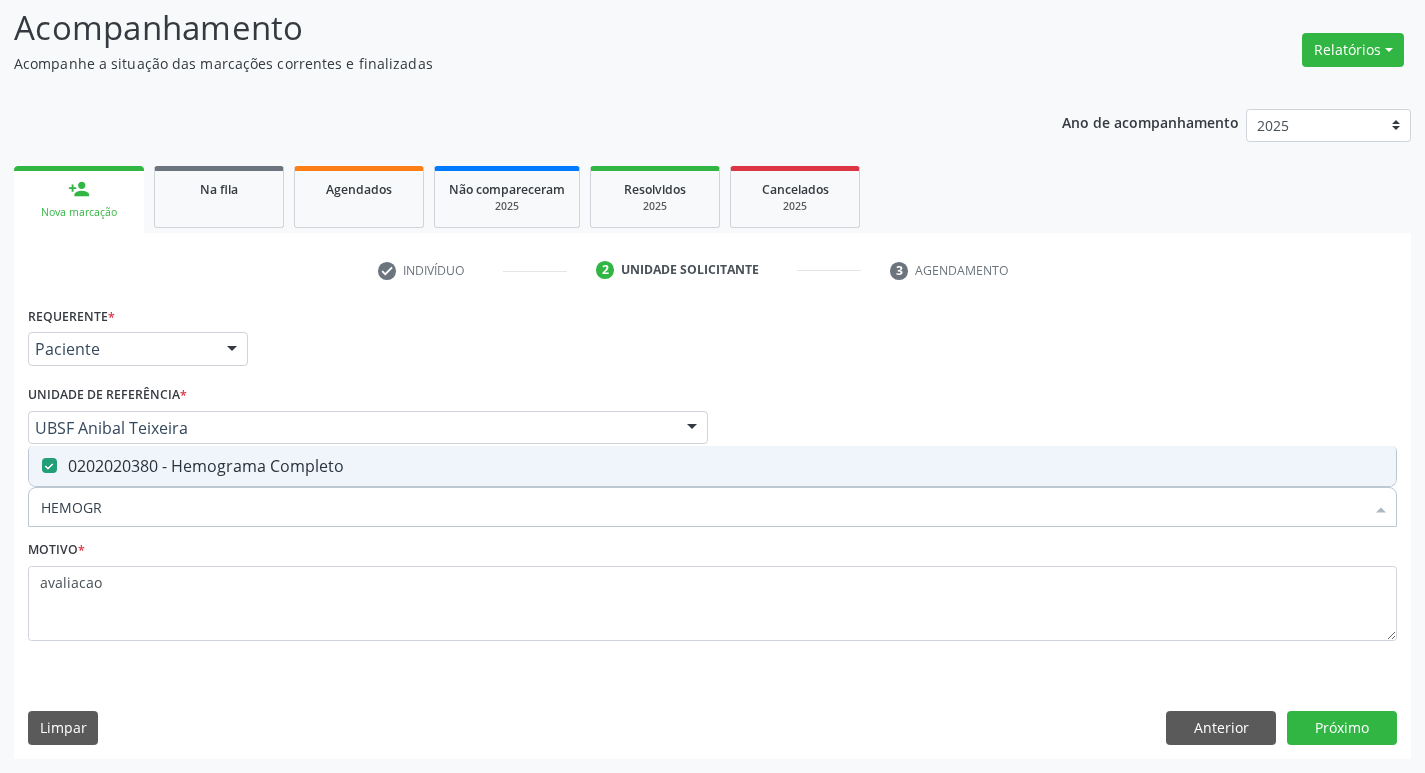 type on "HEMOG" 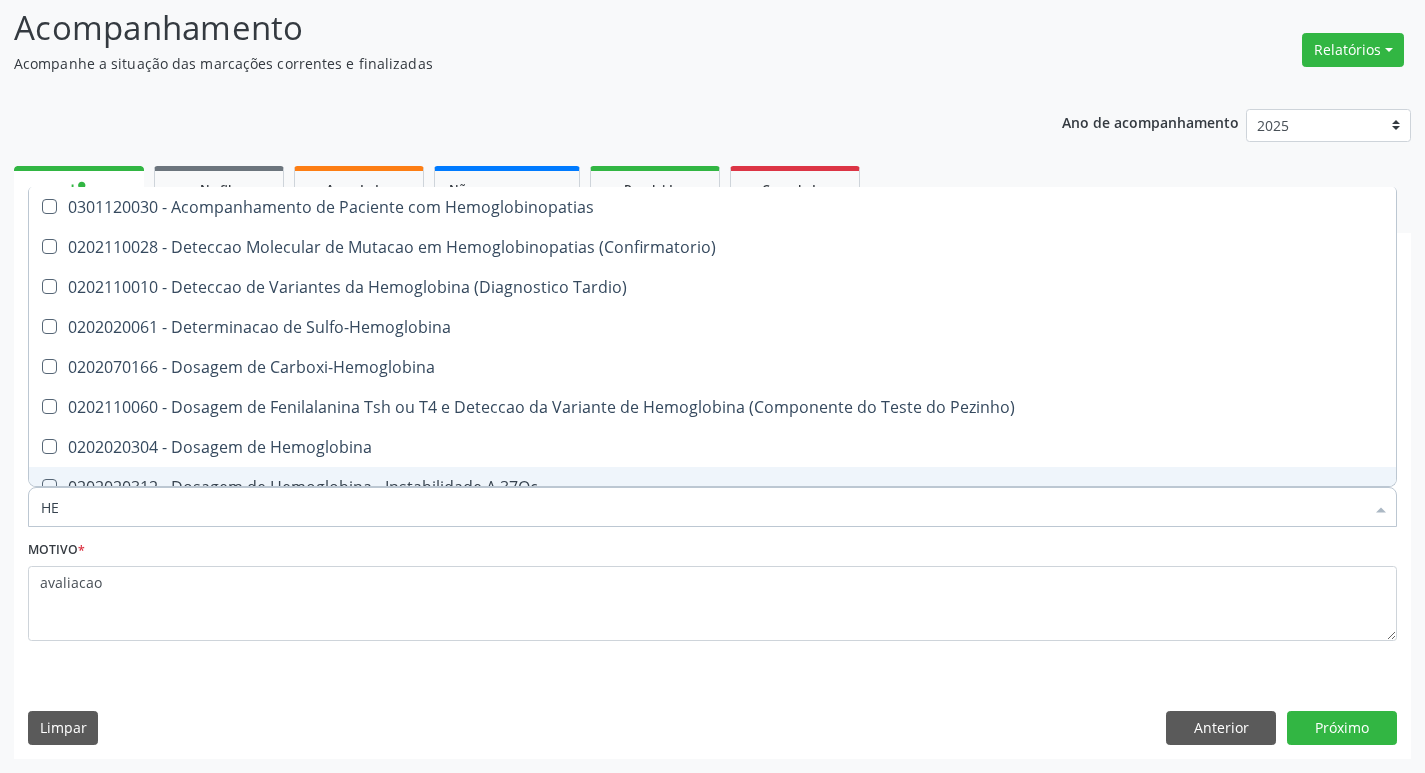 type on "H" 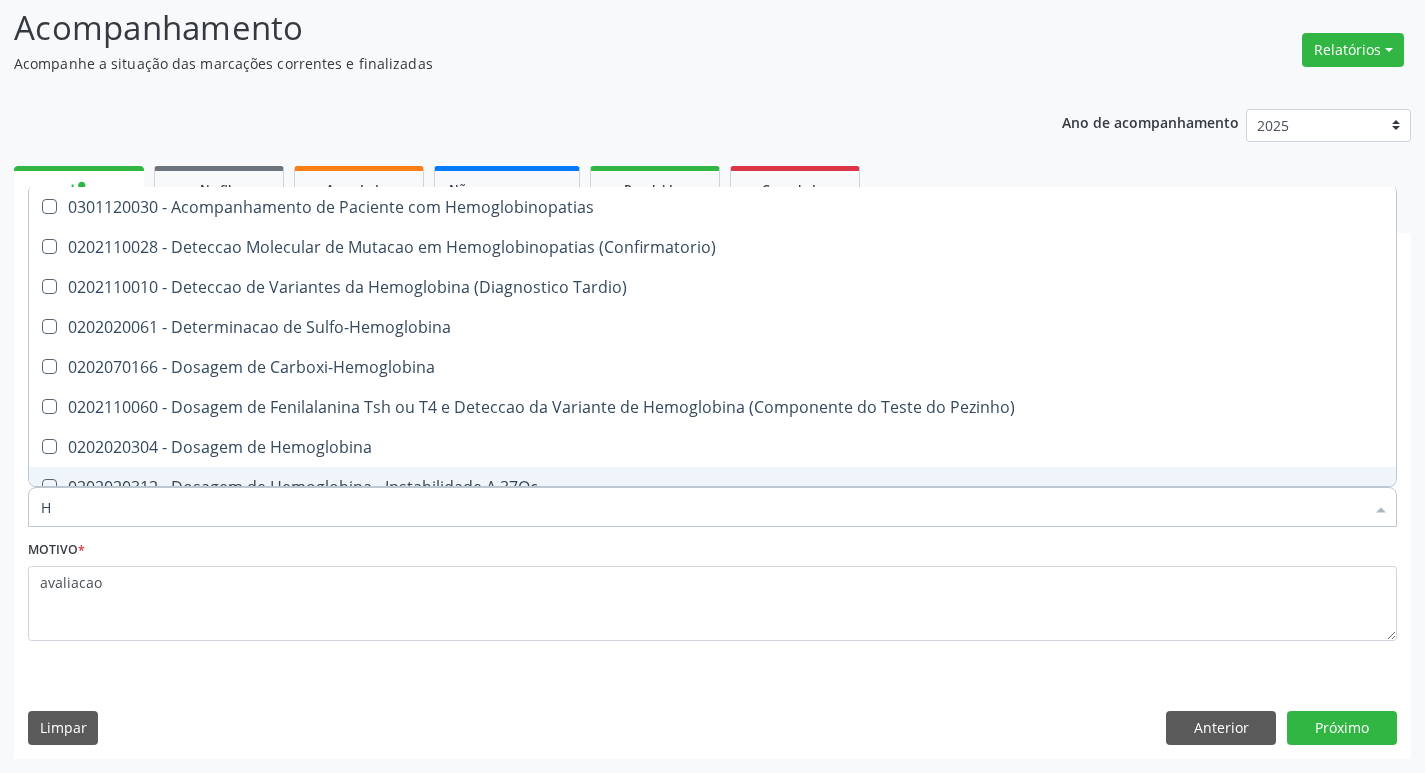 type 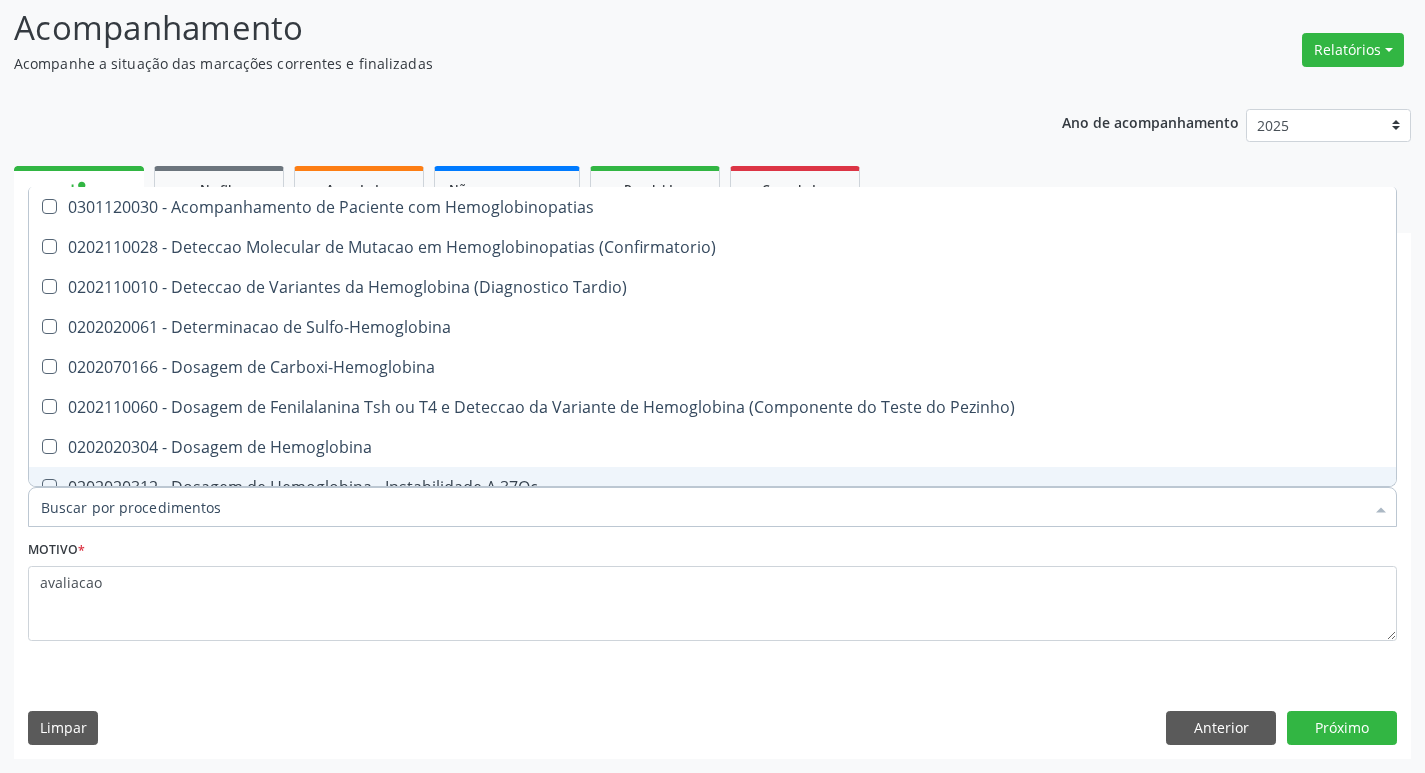 checkbox on "false" 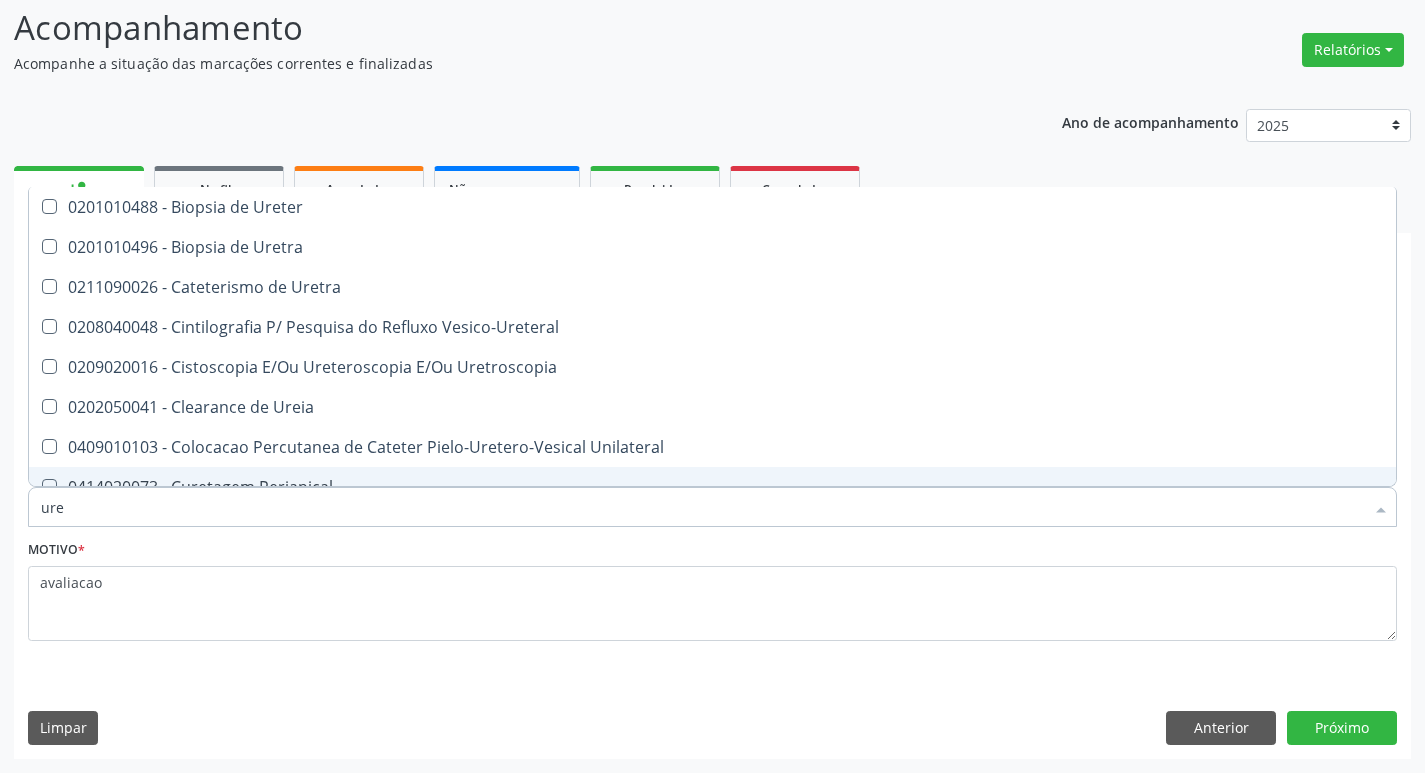 type on "urei" 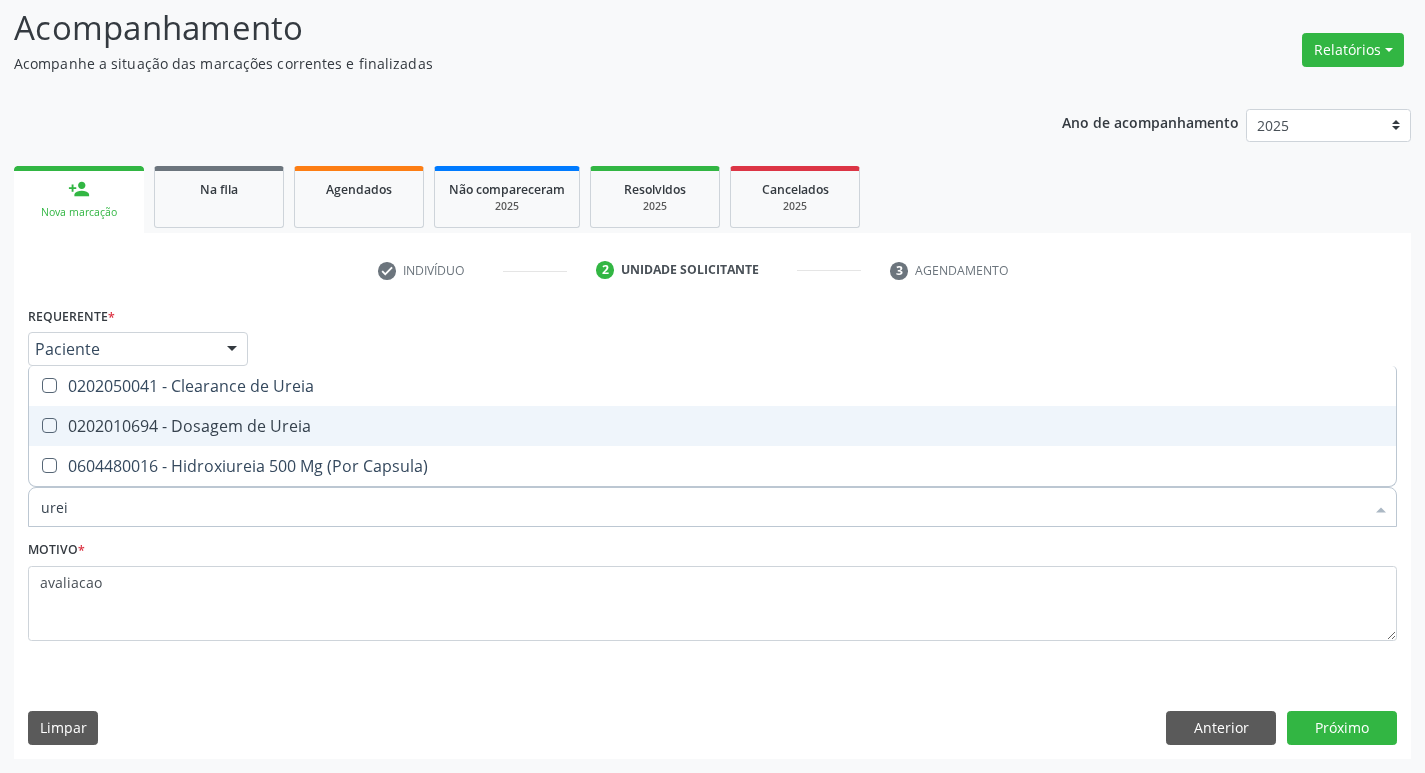 click on "0202010694 - Dosagem de Ureia" at bounding box center (712, 426) 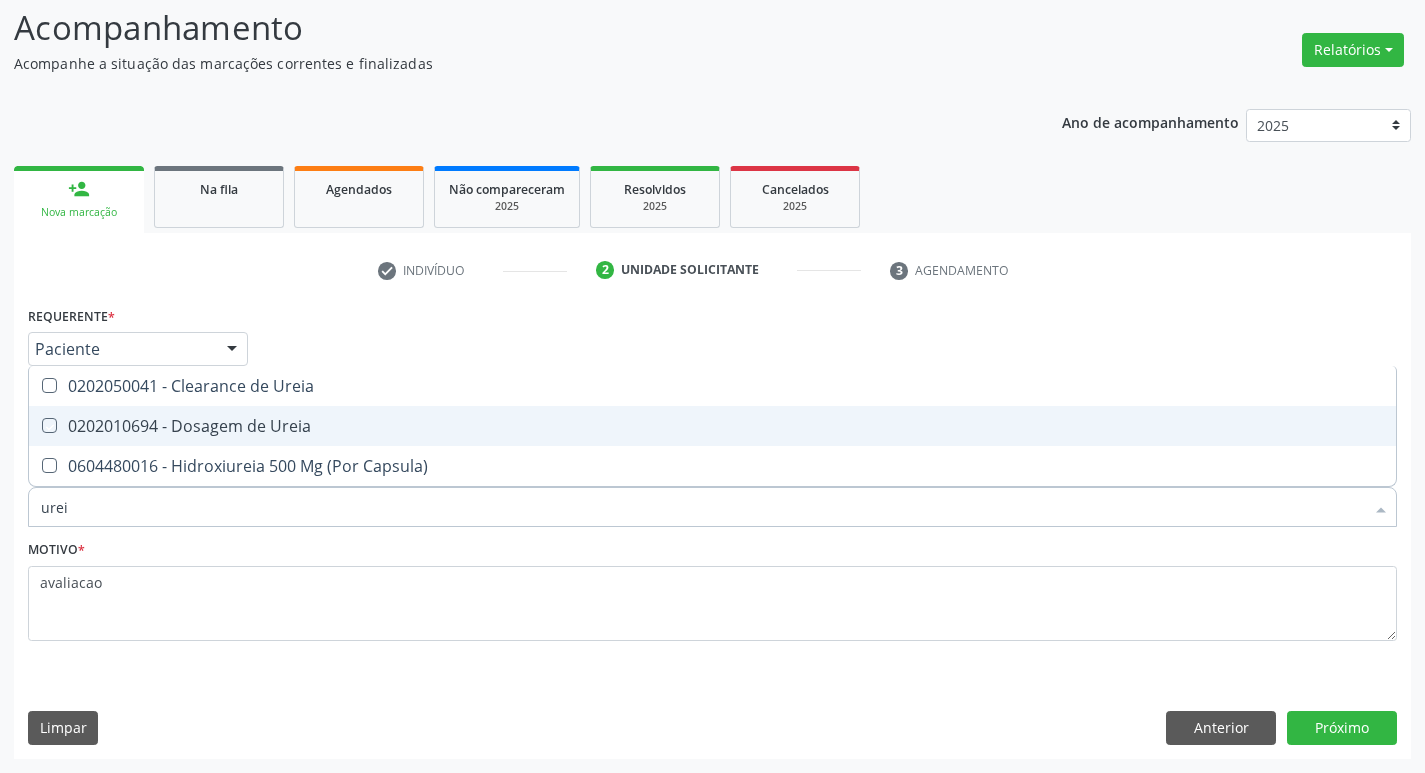 checkbox on "true" 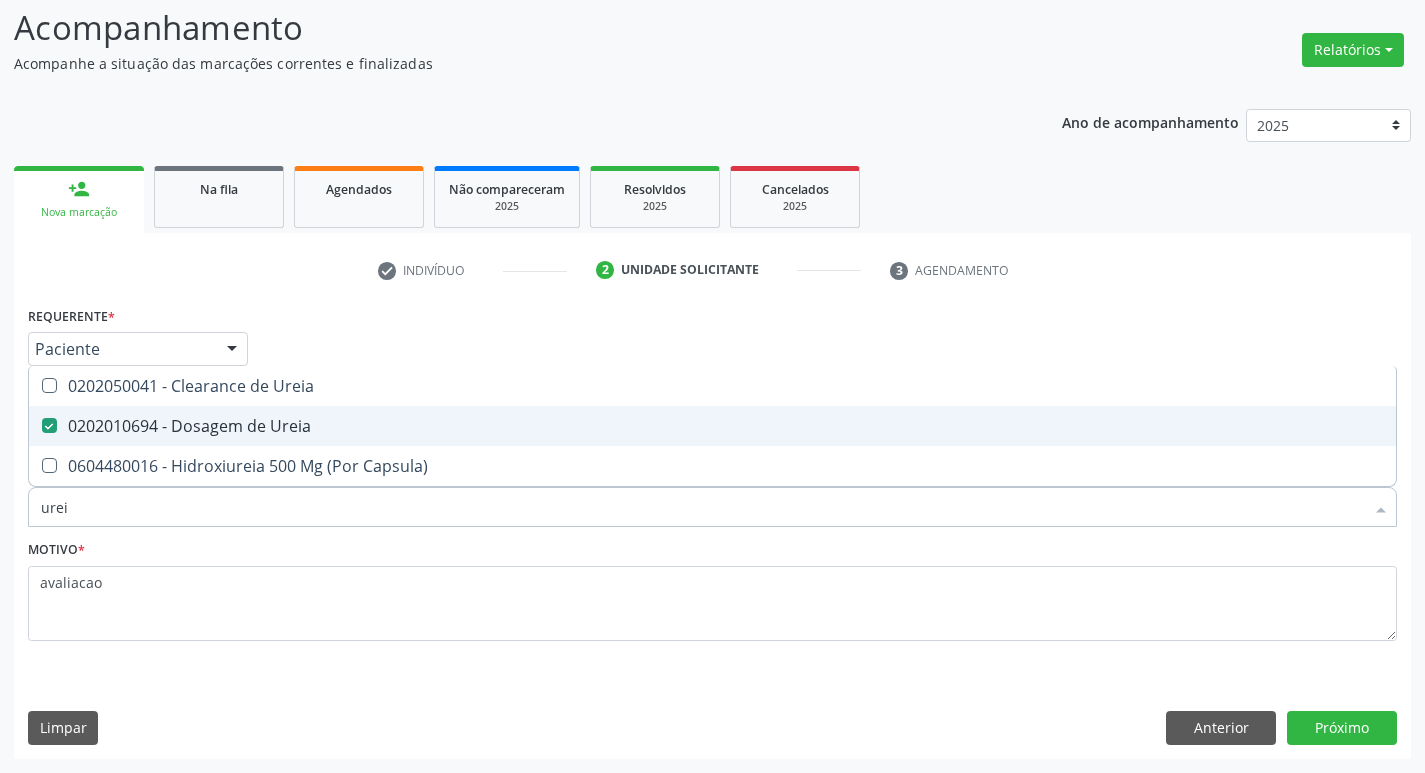 type on "ure" 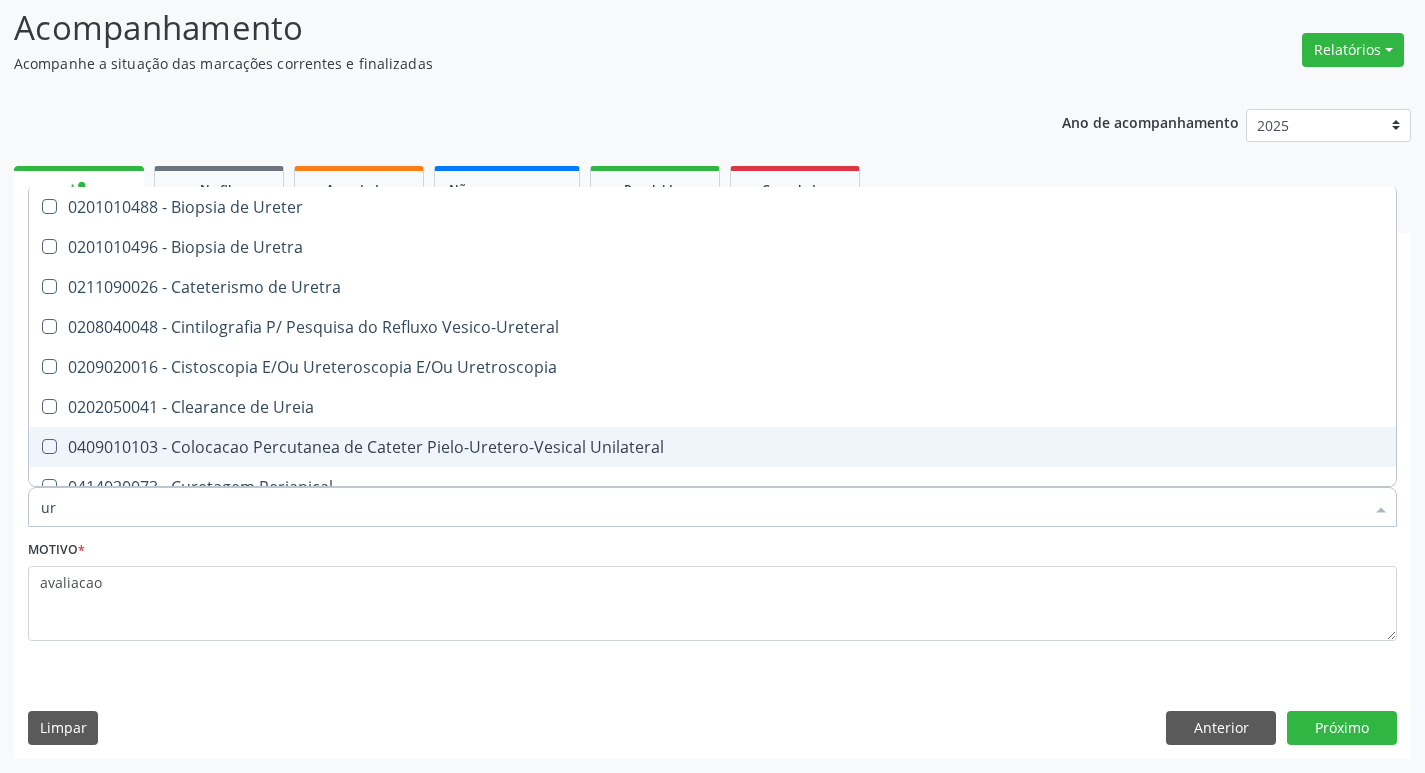 type on "u" 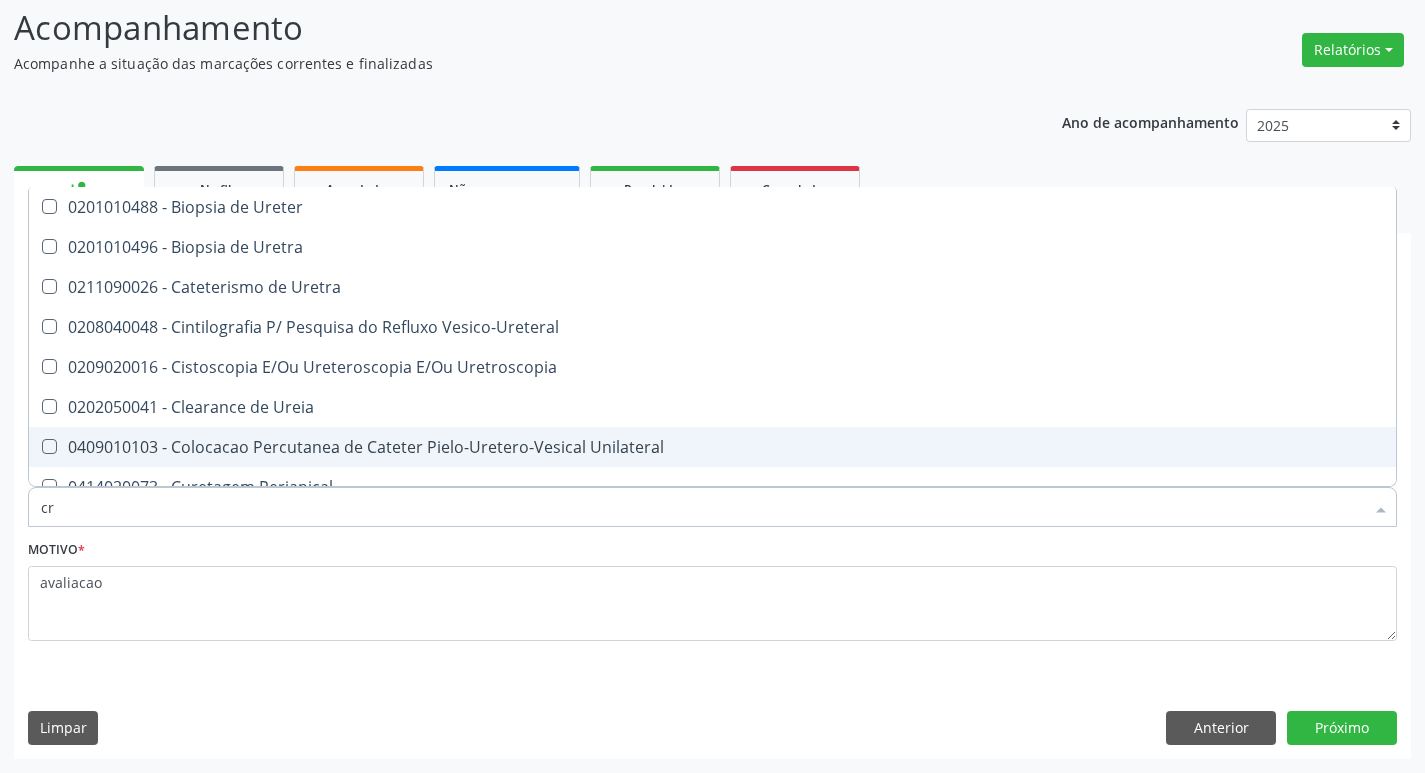 type on "cre" 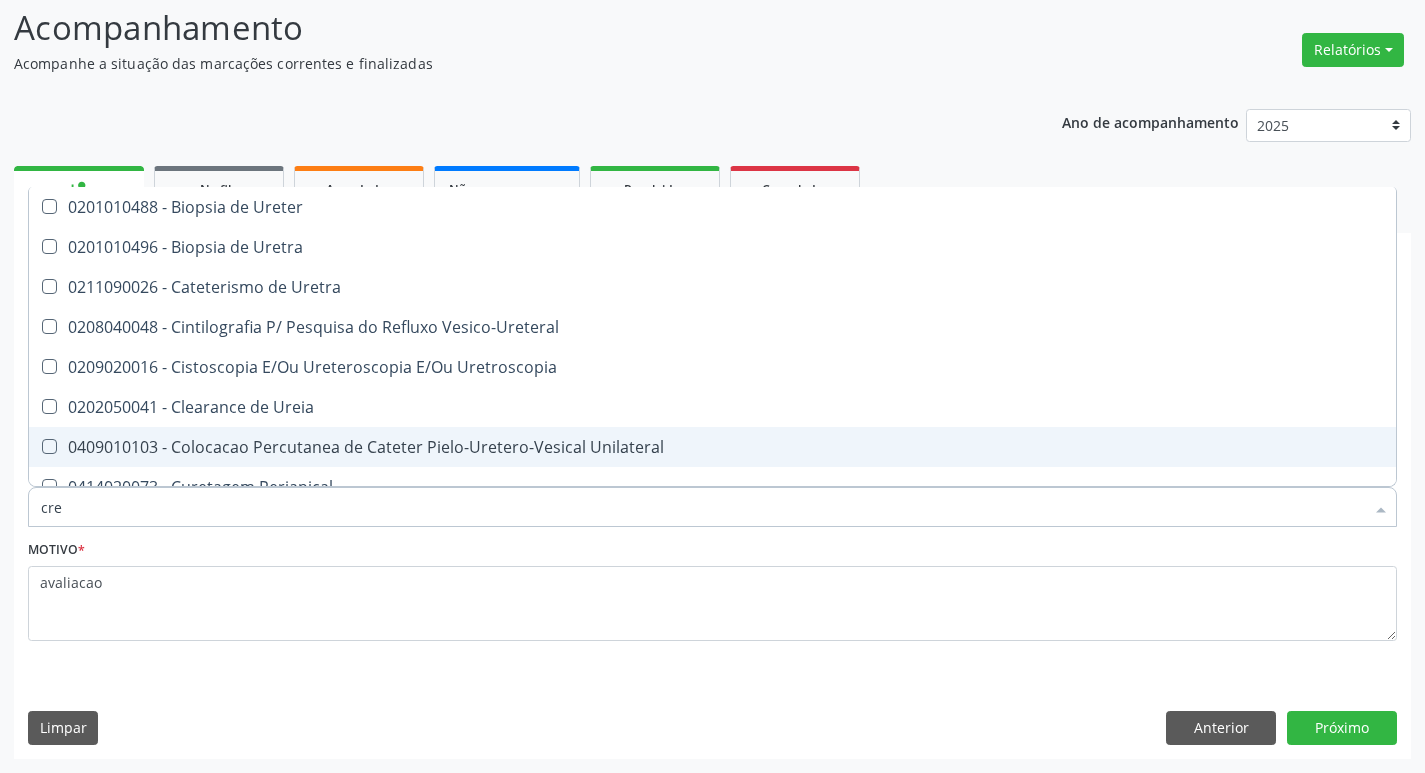 checkbox on "false" 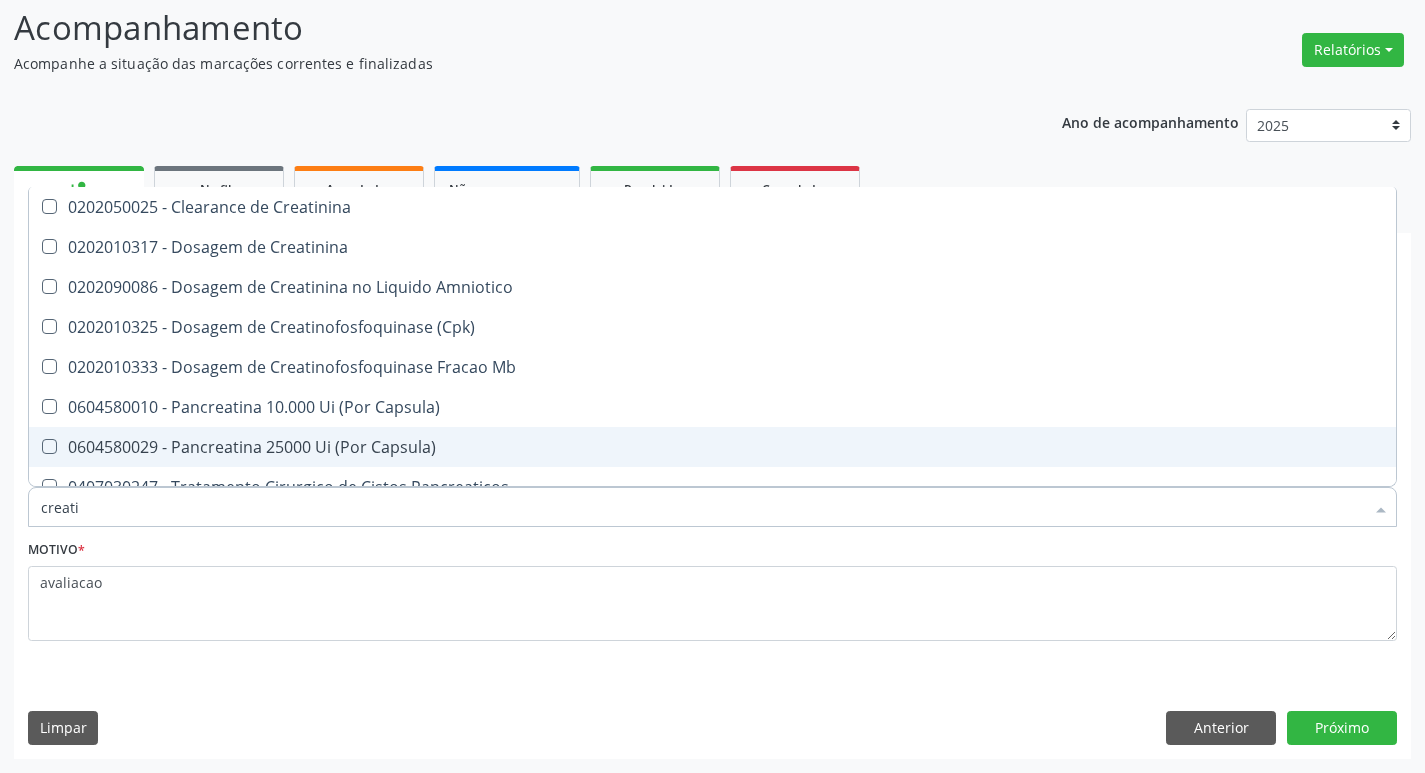 type on "creatin" 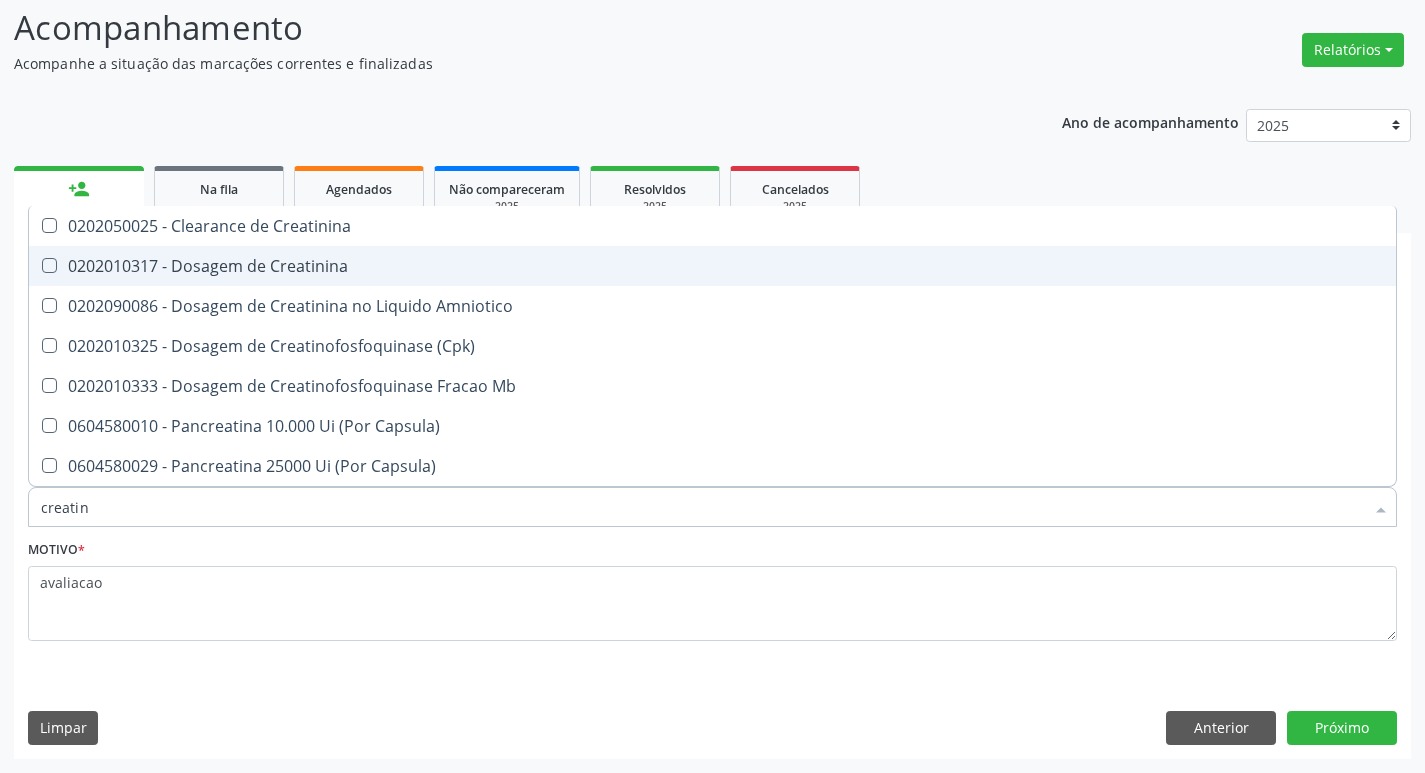 click on "0202010317 - Dosagem de Creatinina" at bounding box center (712, 266) 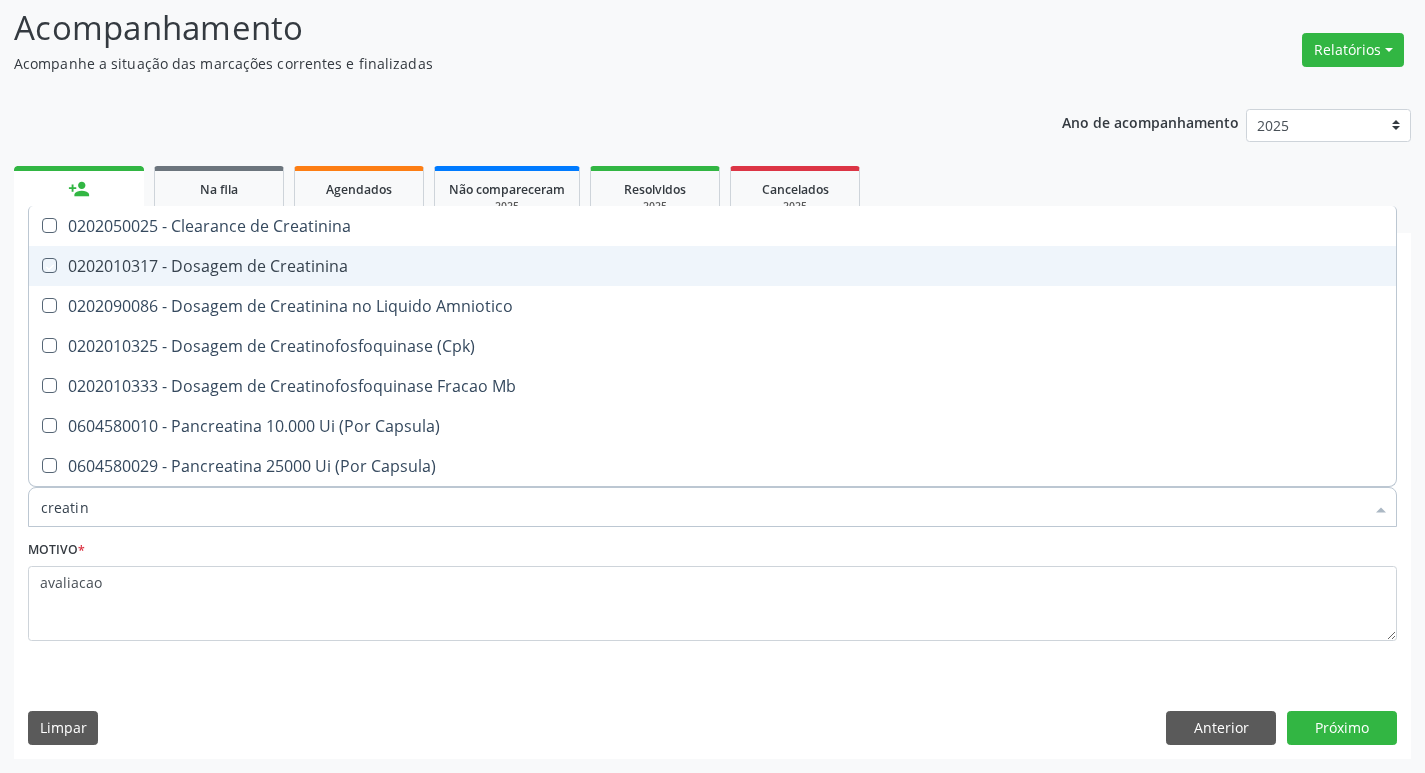 checkbox on "true" 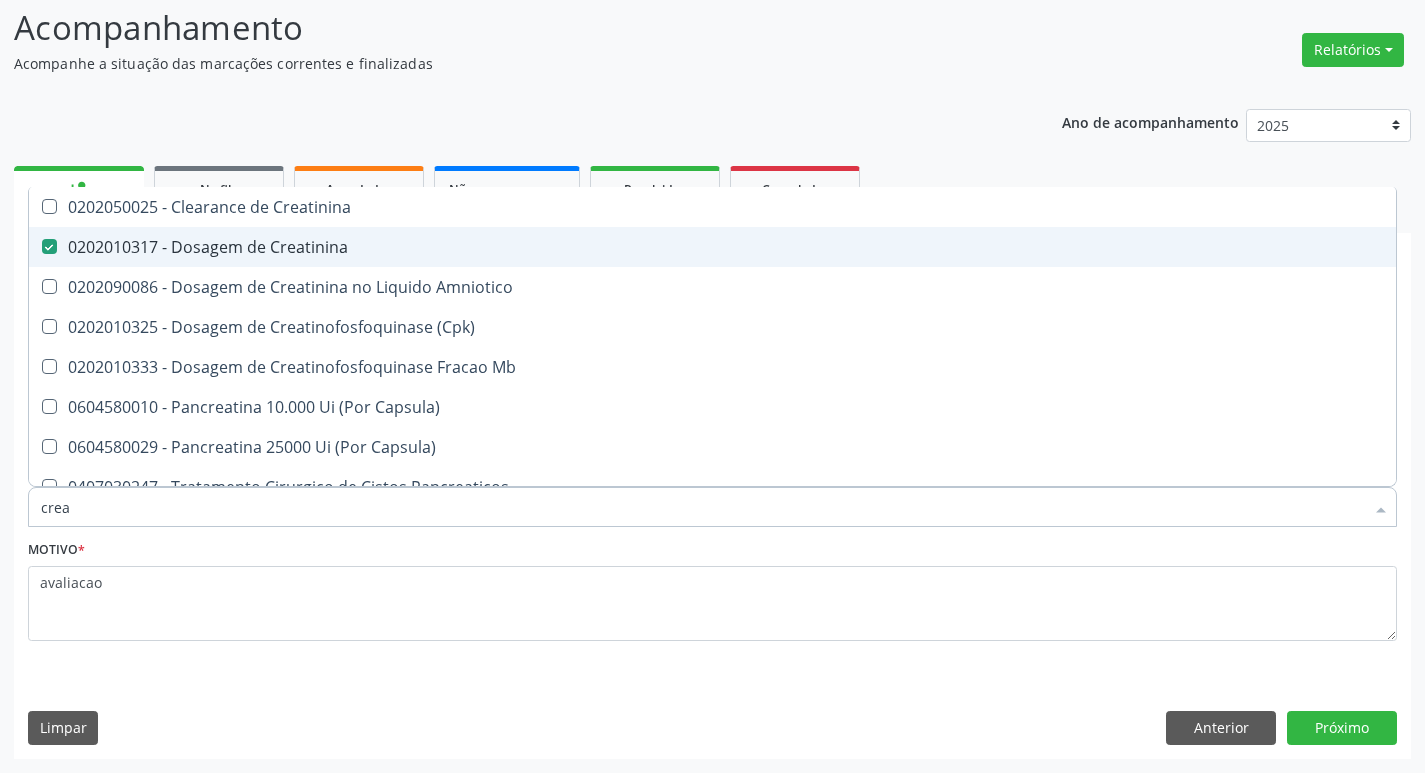 type on "cre" 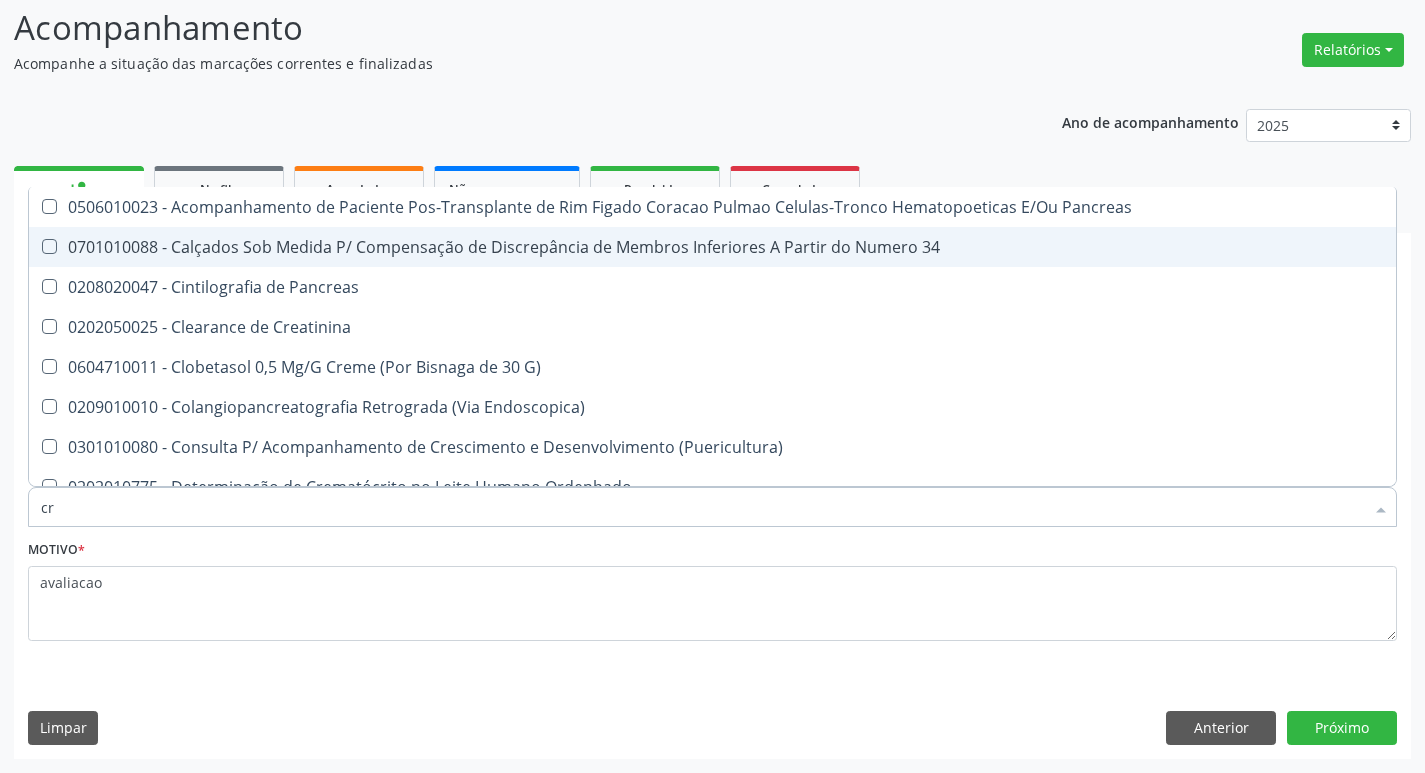 type on "c" 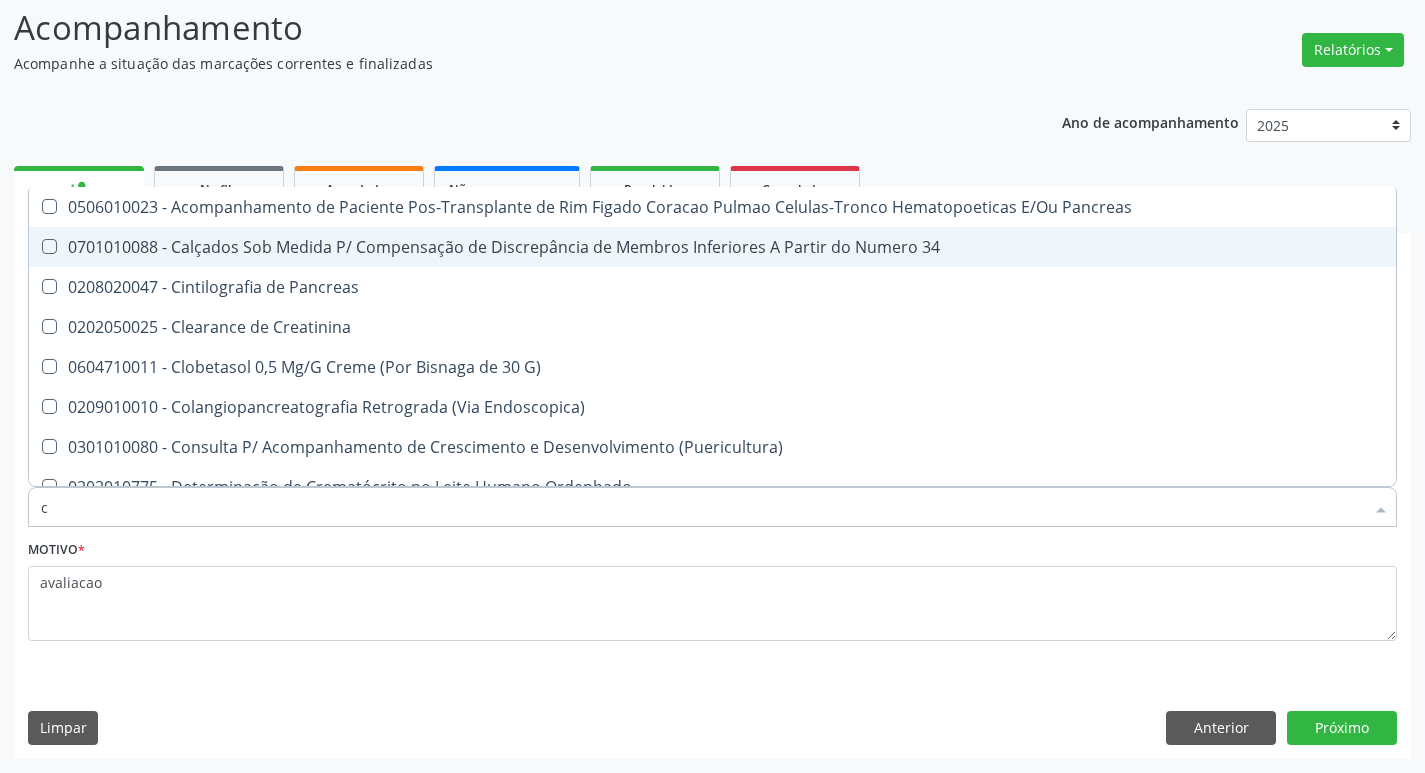 type 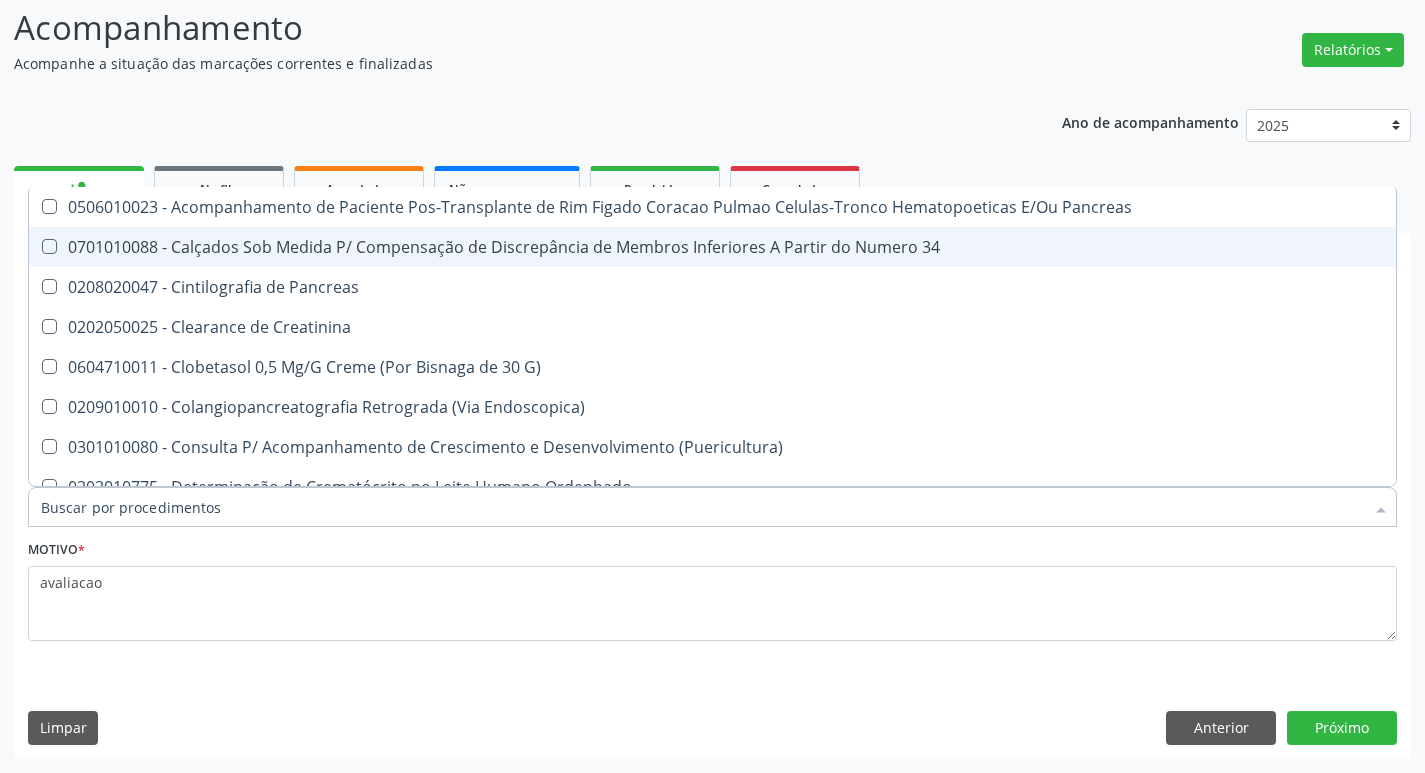 checkbox on "false" 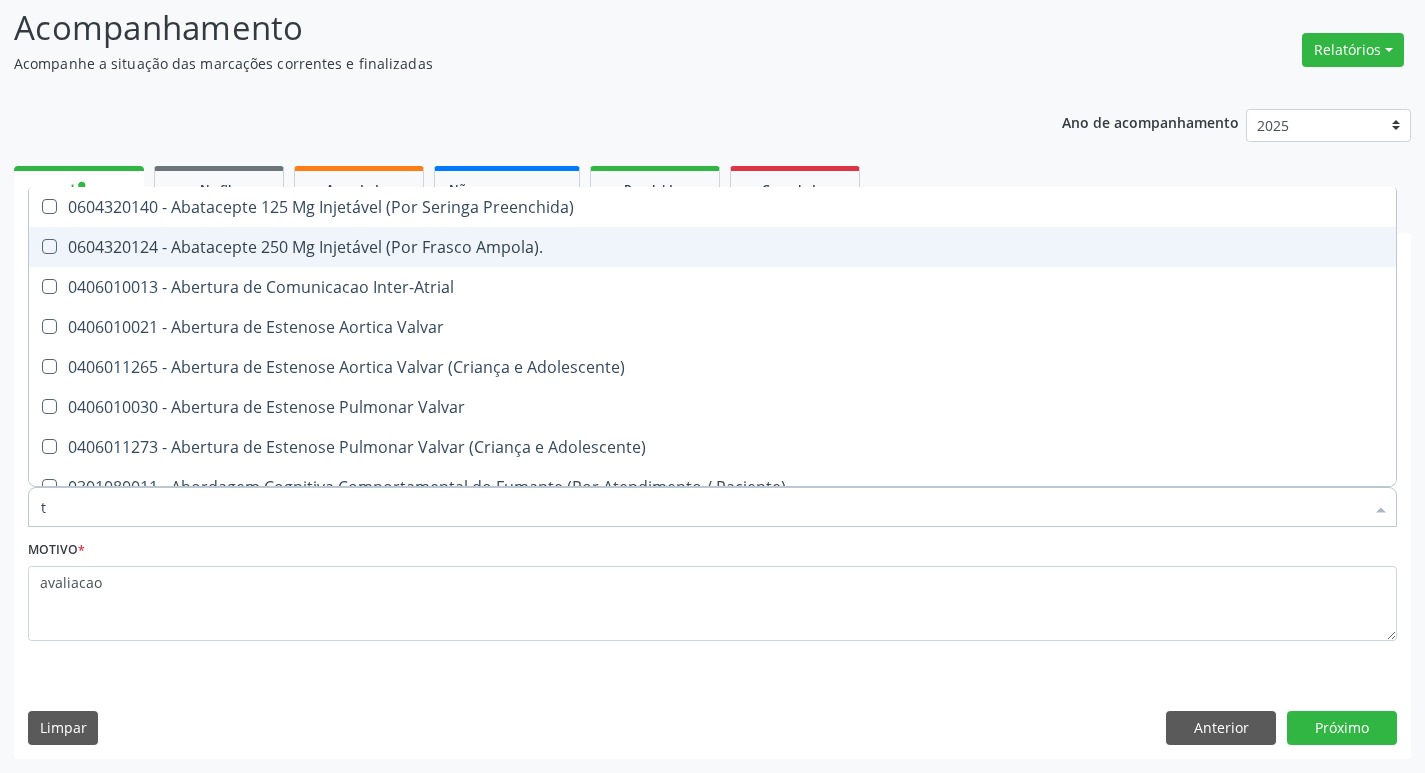 type on "tg" 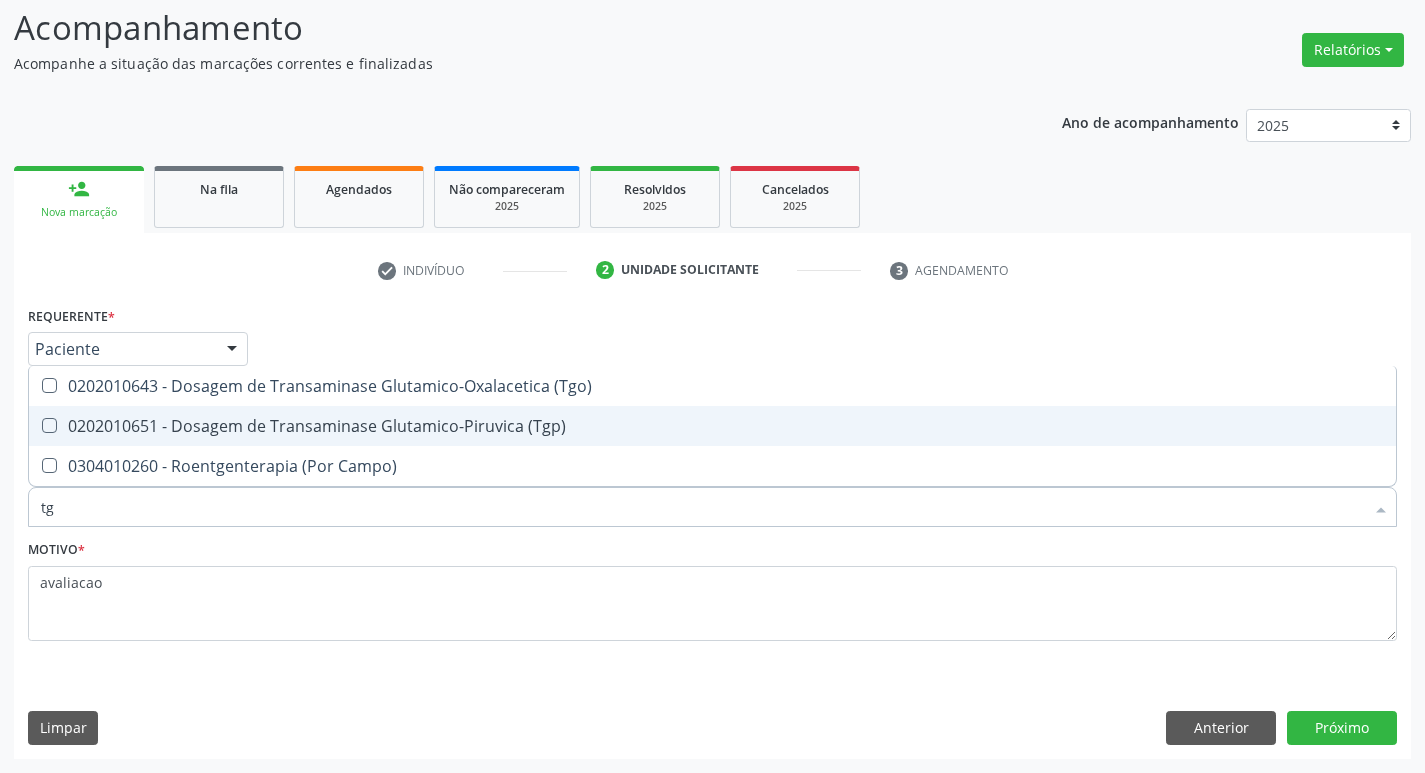 click on "0202010643 - Dosagem de Transaminase Glutamico-Oxalacetica (Tgo)" at bounding box center (712, 386) 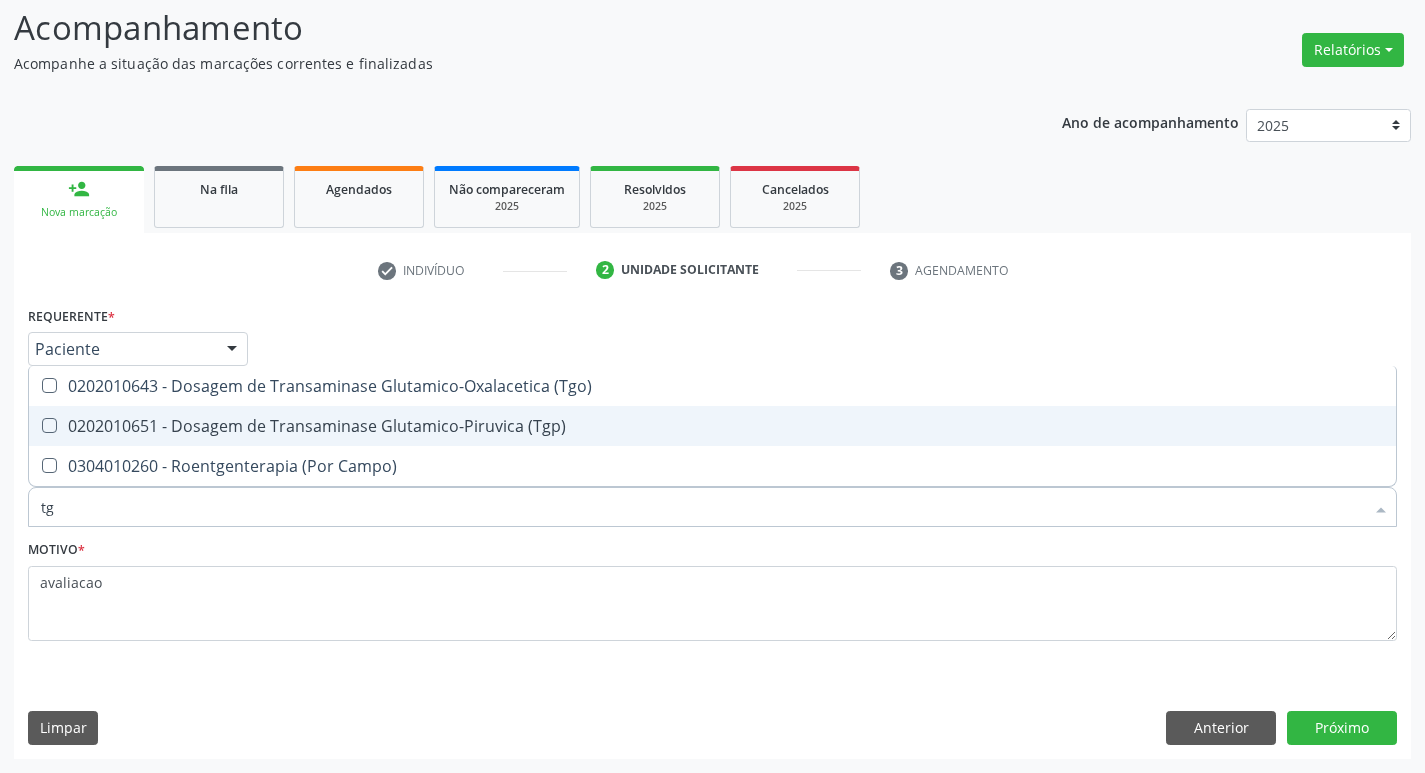 checkbox on "true" 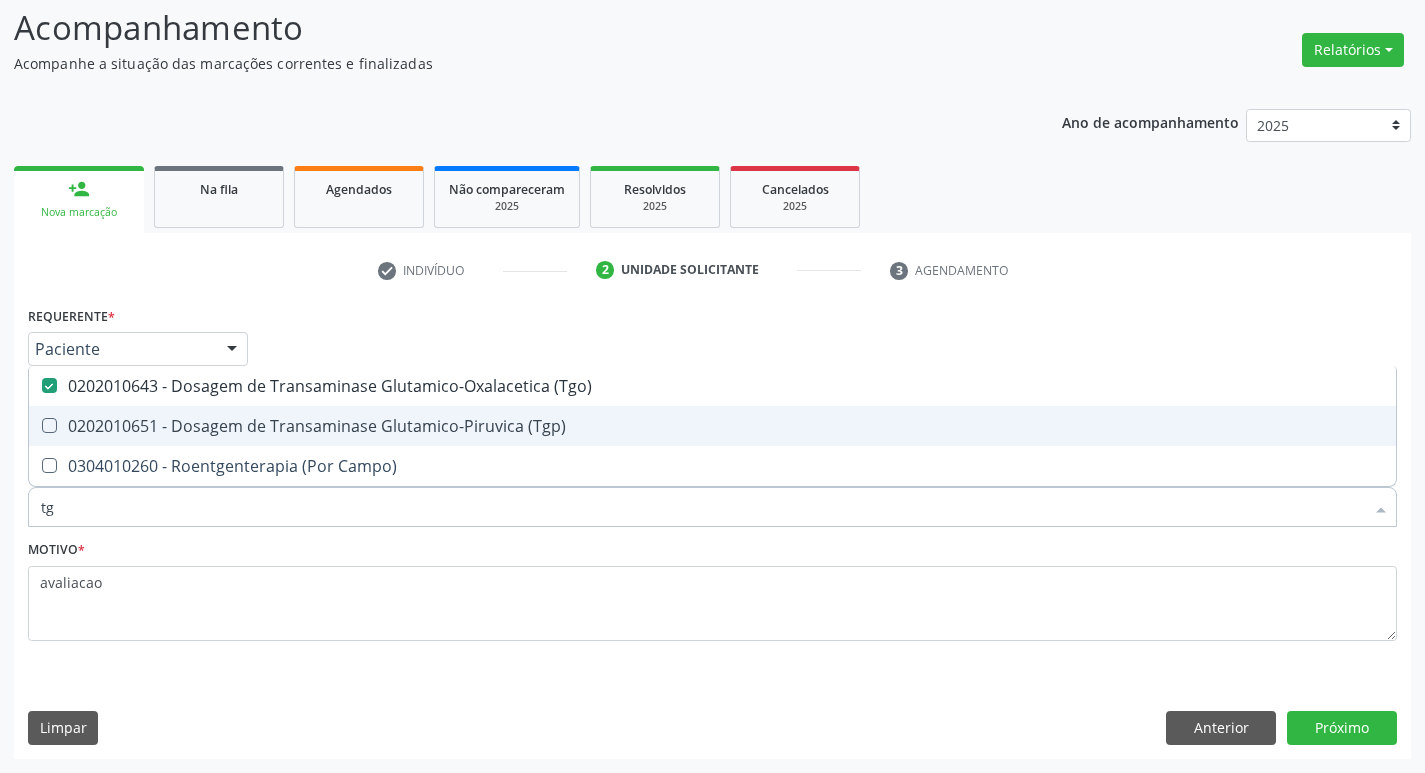click on "0202010651 - Dosagem de Transaminase Glutamico-Piruvica (Tgp)" at bounding box center [712, 426] 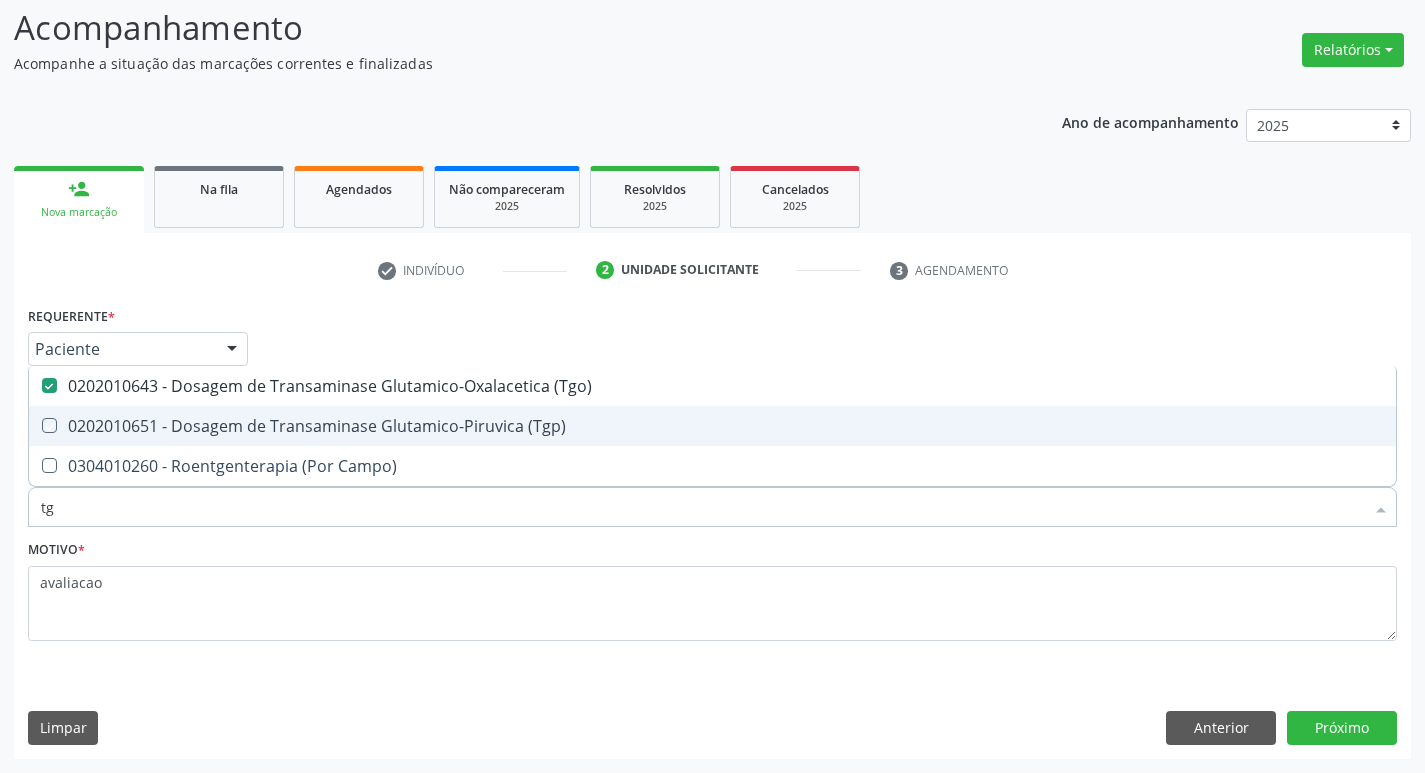 checkbox on "true" 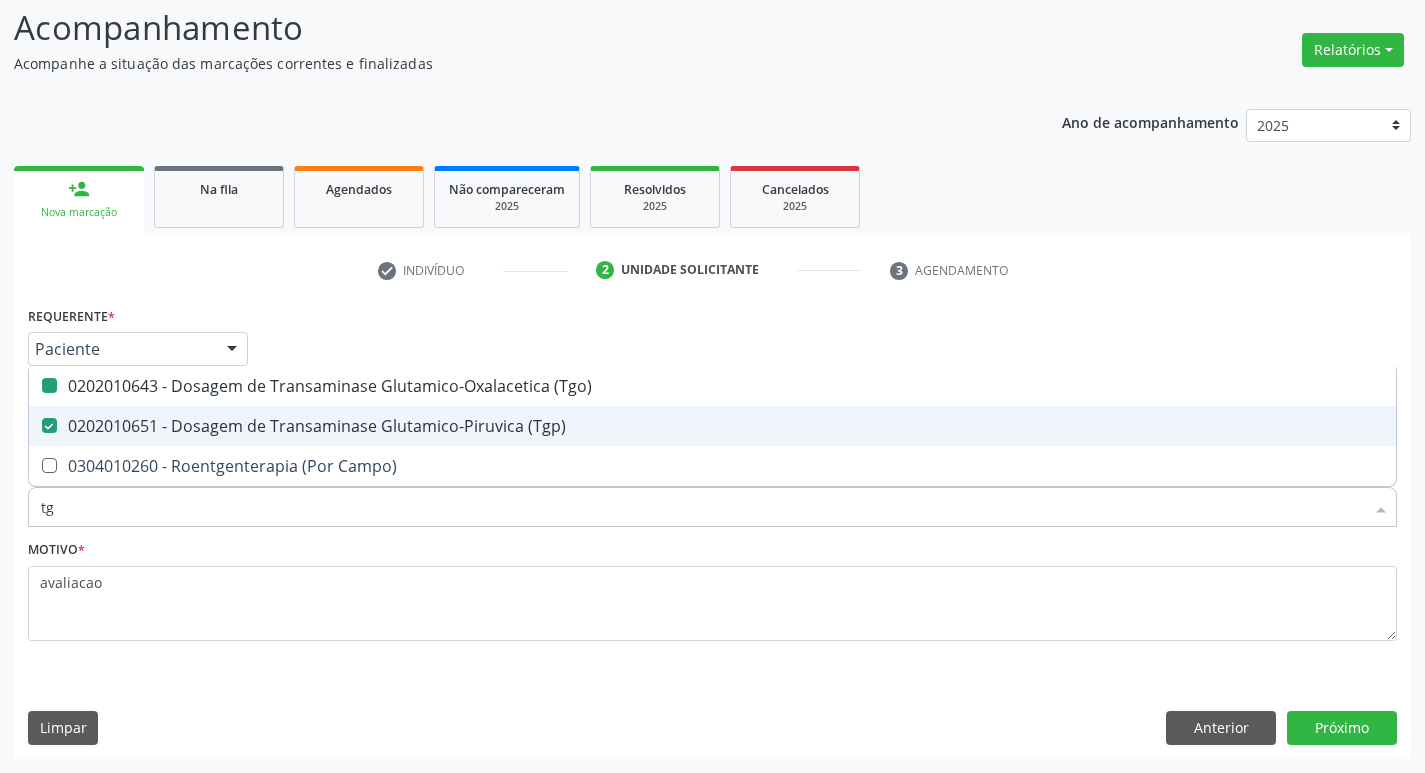 type on "t" 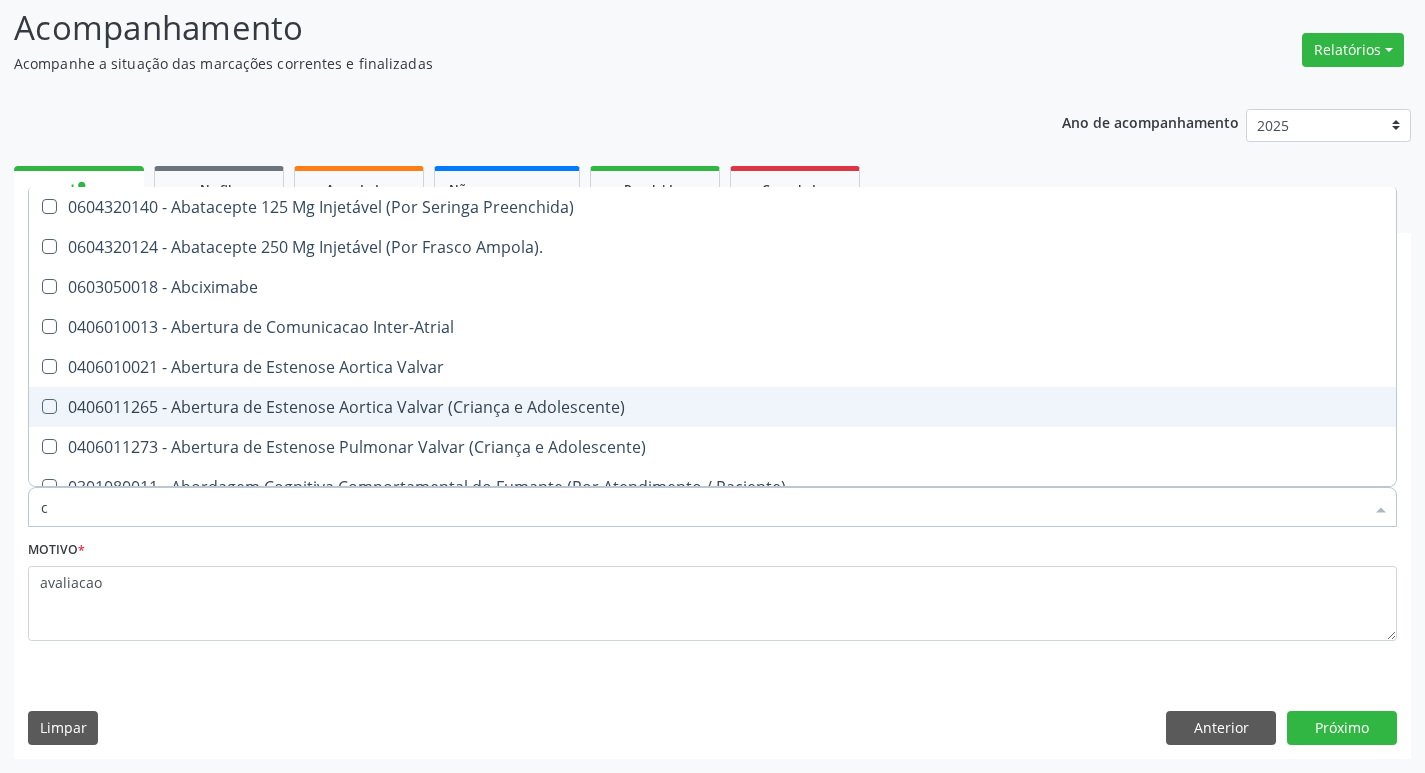 type on "co" 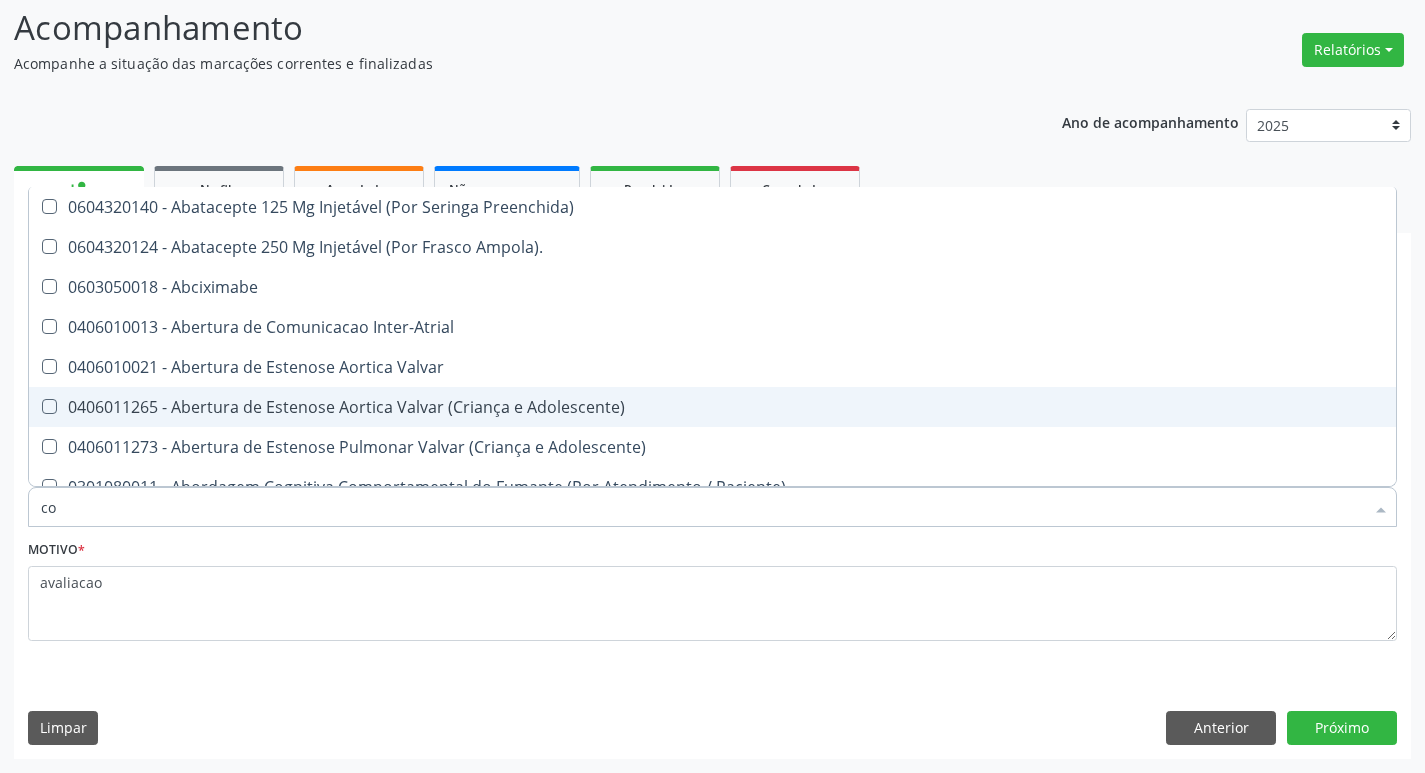 checkbox on "true" 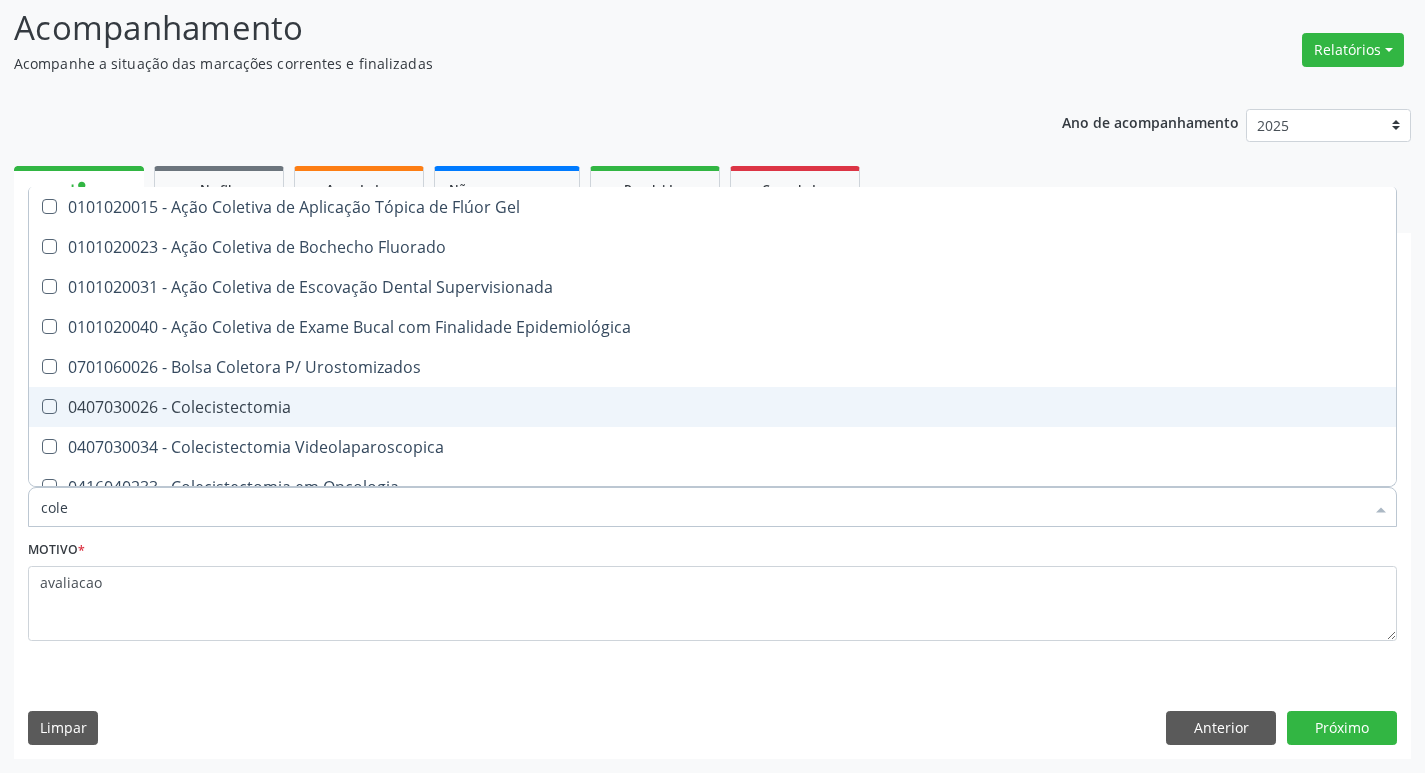 type on "coles" 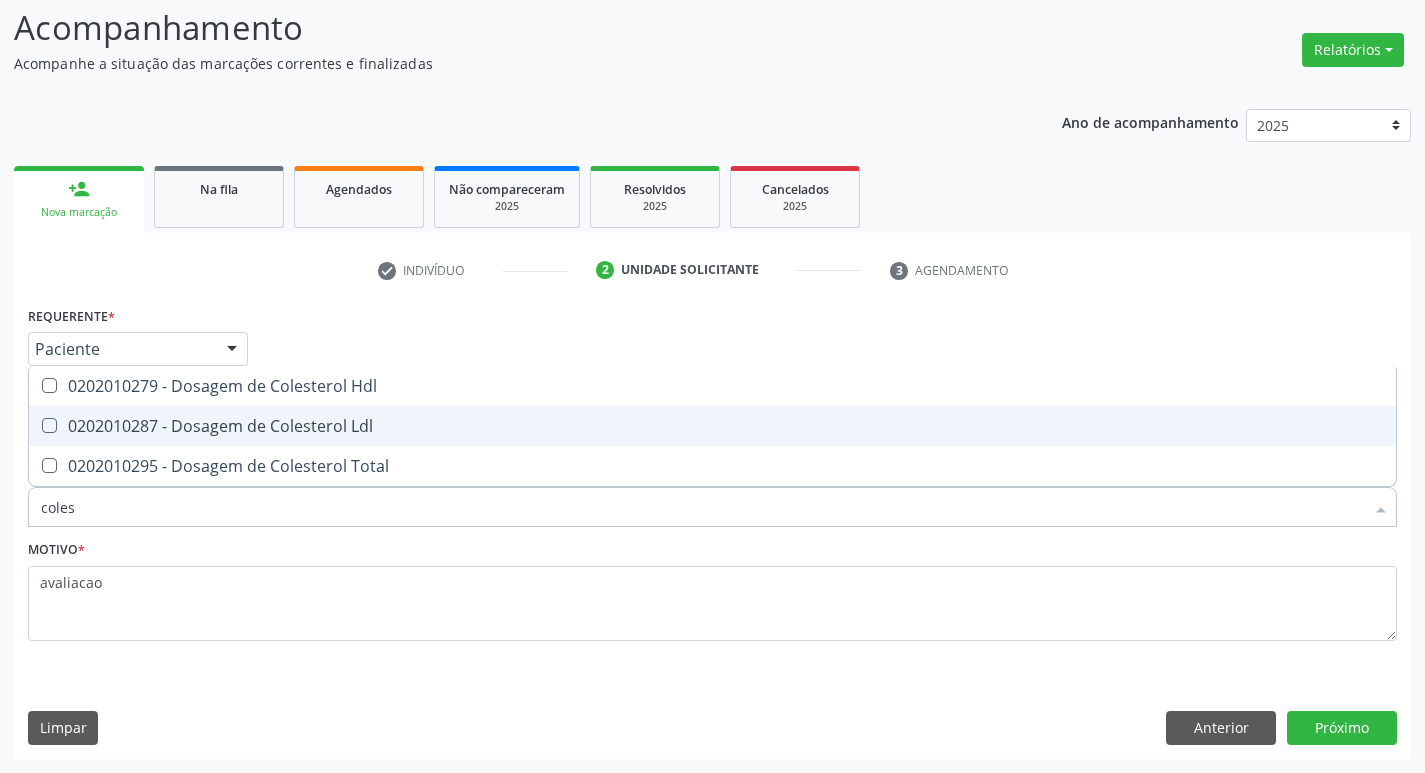 click on "0202010287 - Dosagem de Colesterol Ldl" at bounding box center (712, 426) 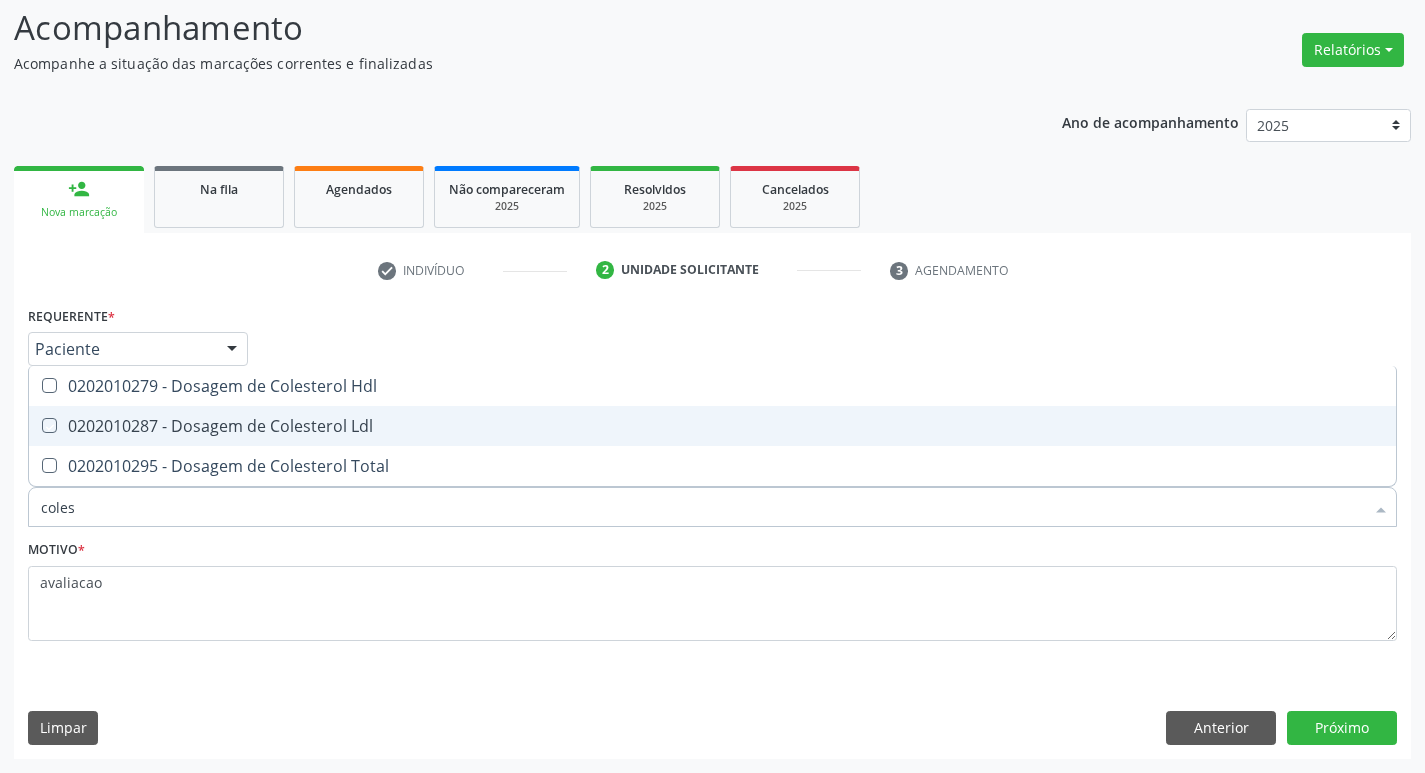 checkbox on "true" 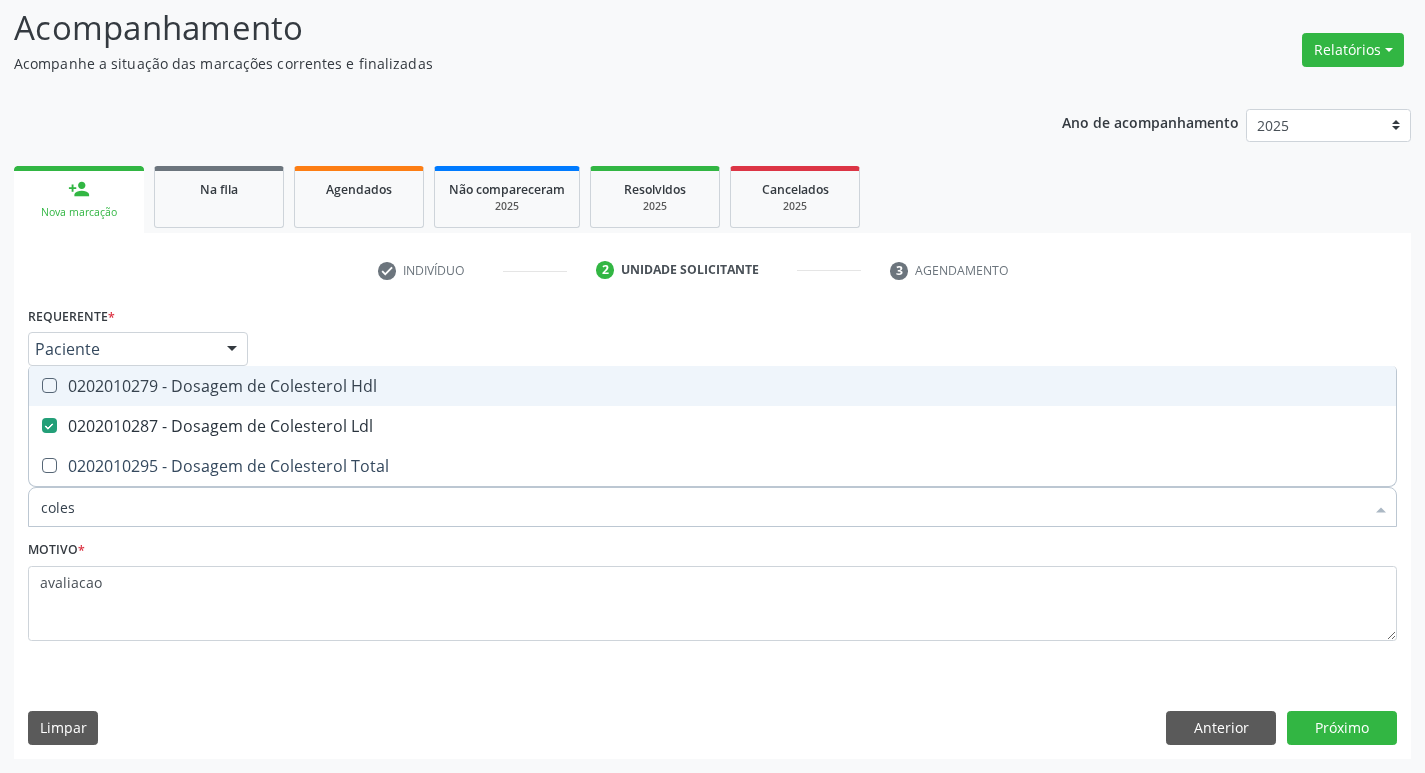 click on "0202010279 - Dosagem de Colesterol Hdl" at bounding box center (712, 386) 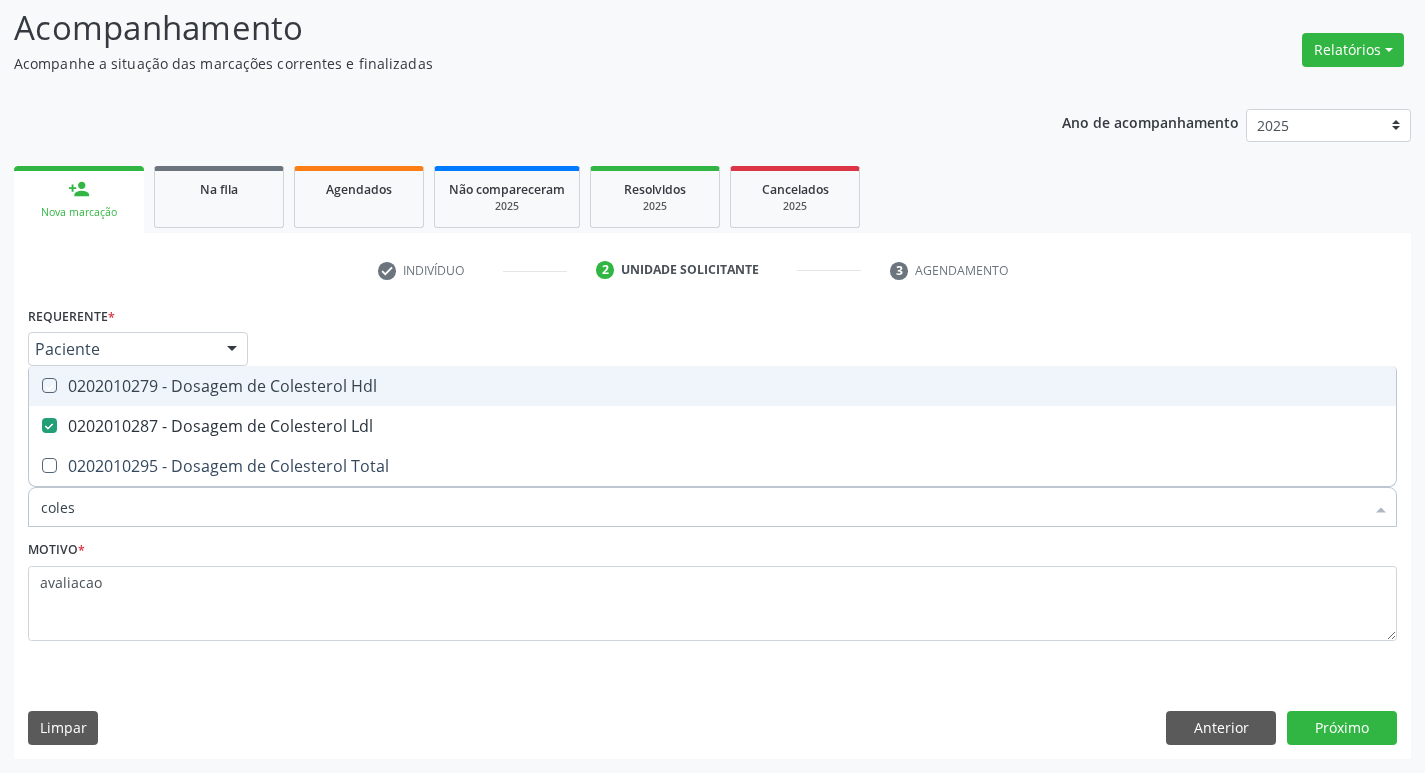 checkbox on "true" 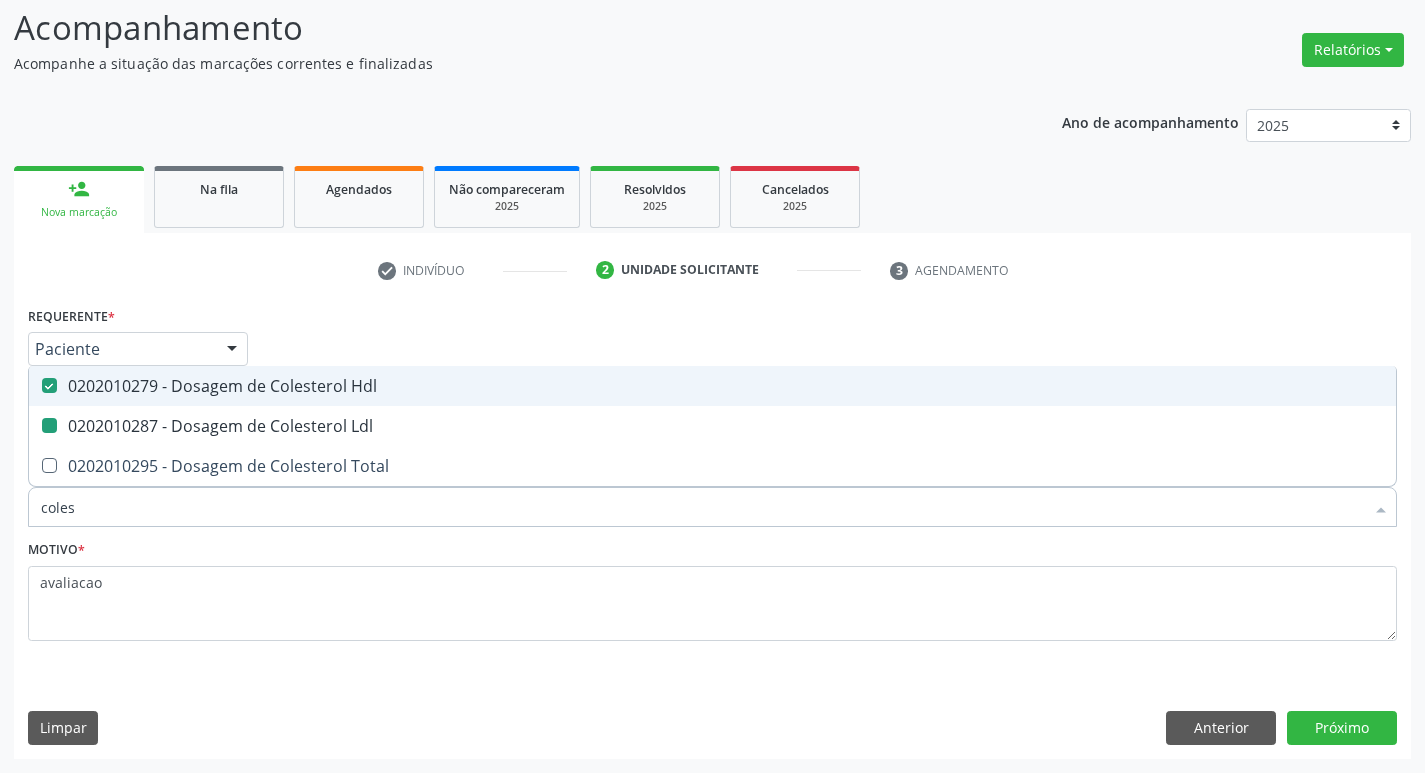 type on "cole" 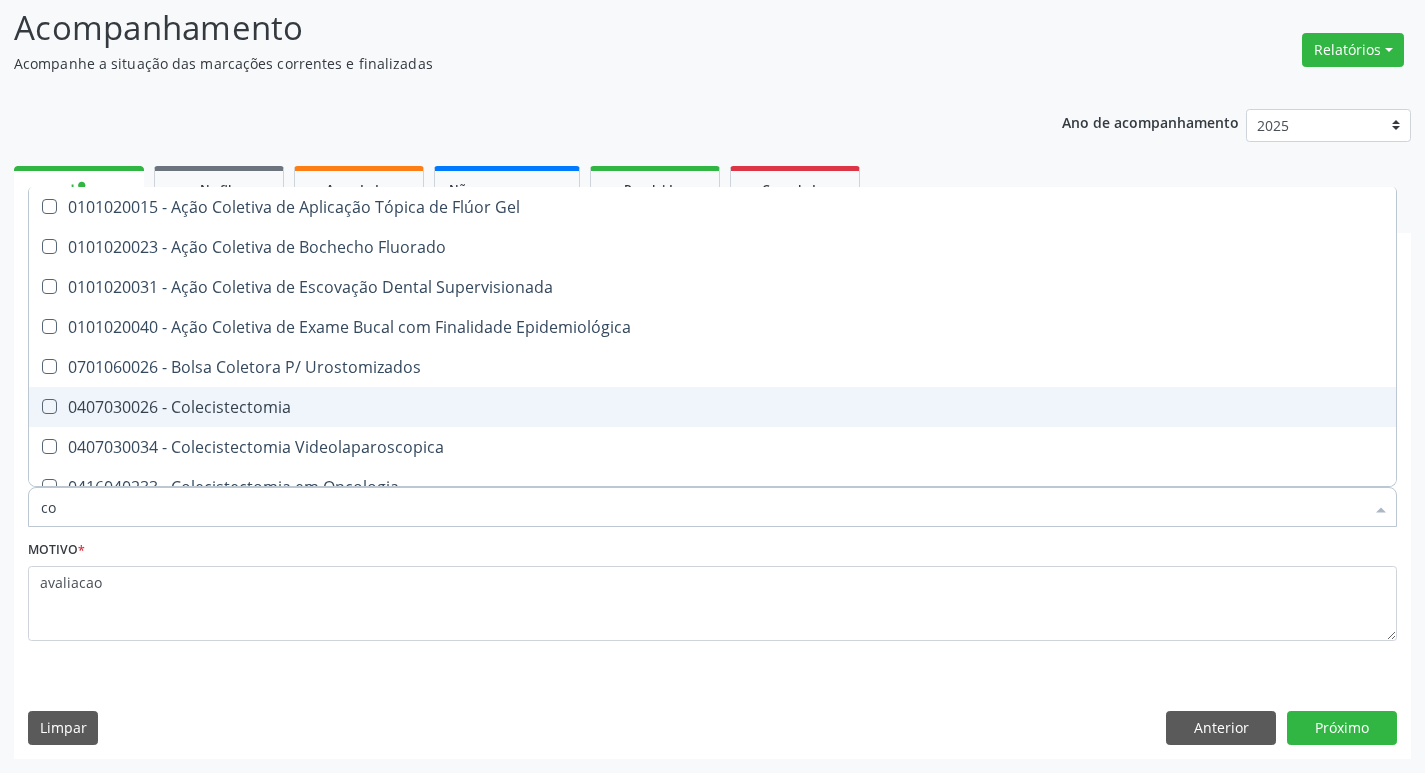 type on "c" 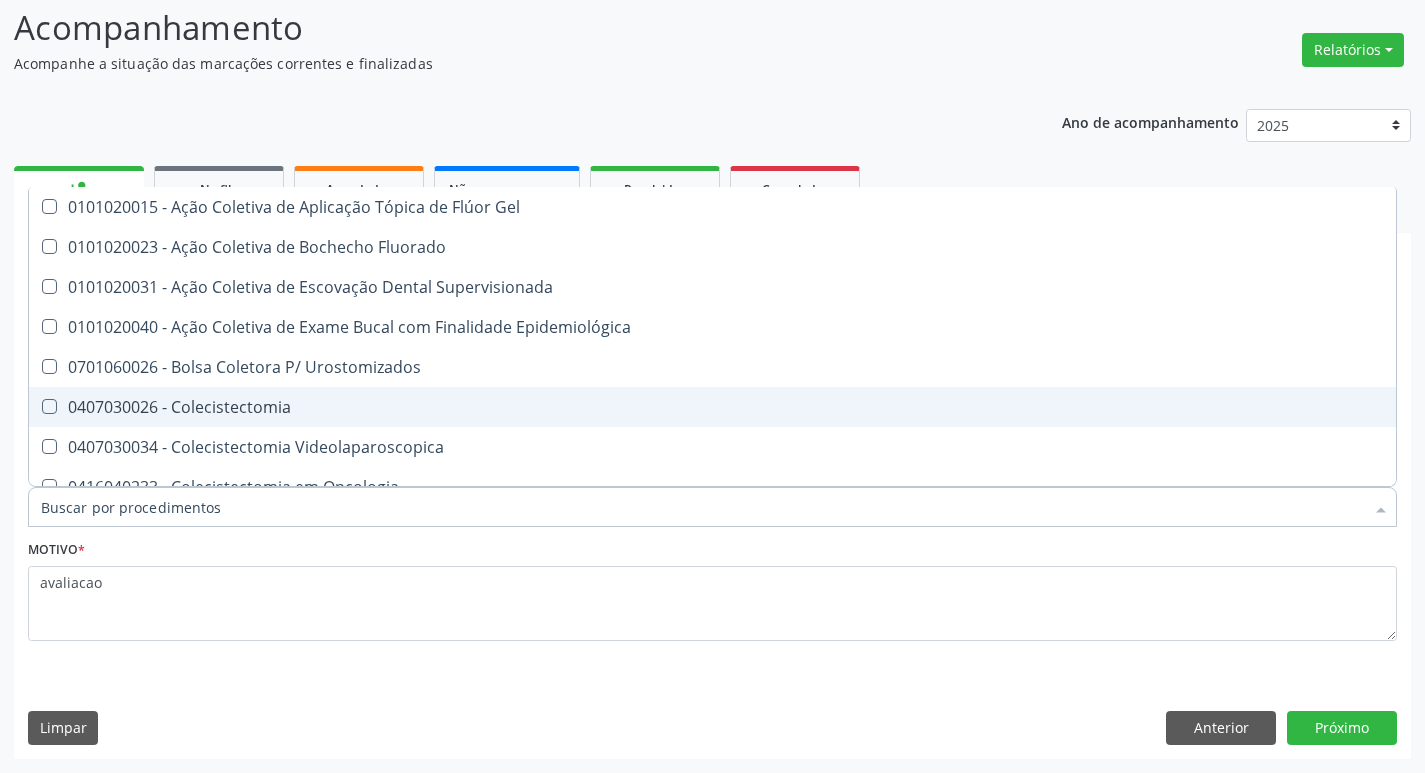 type on "r" 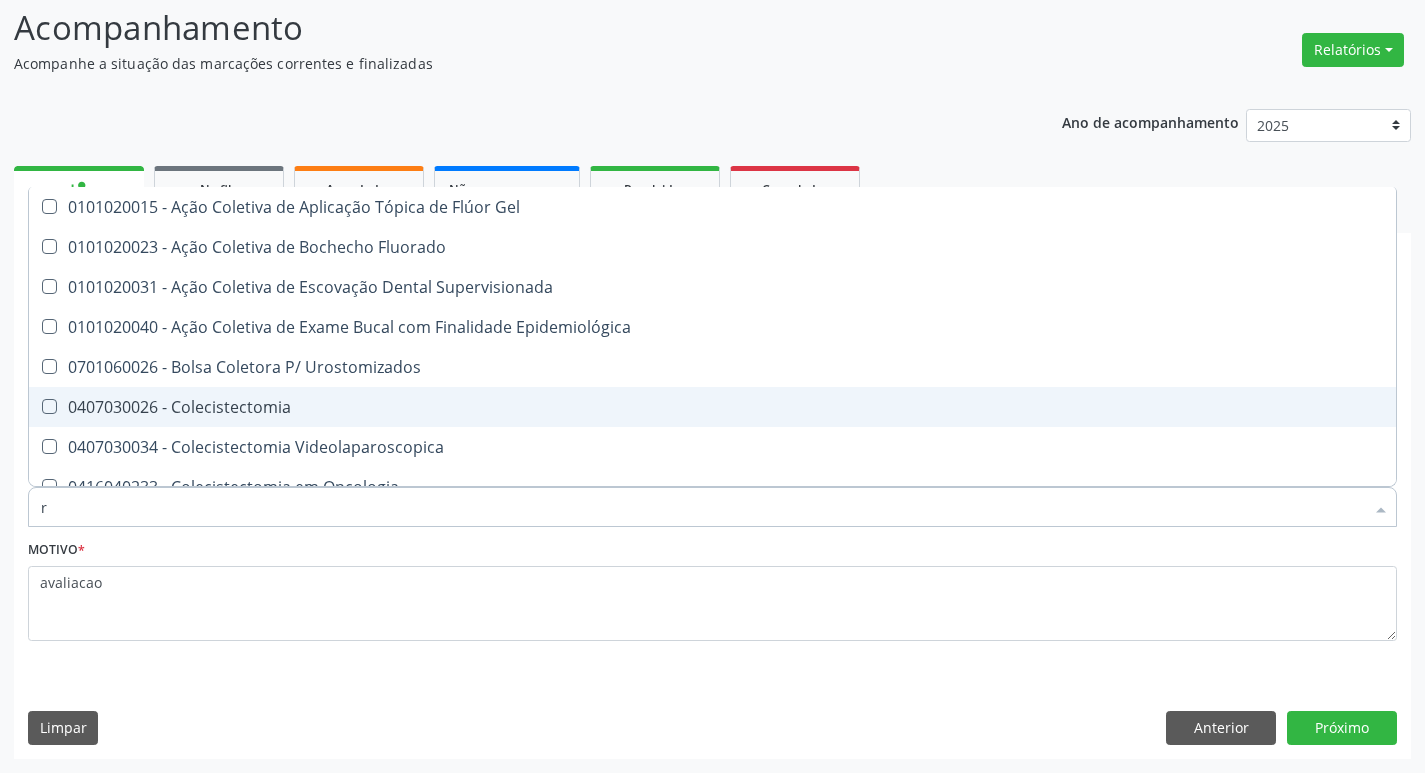 checkbox on "false" 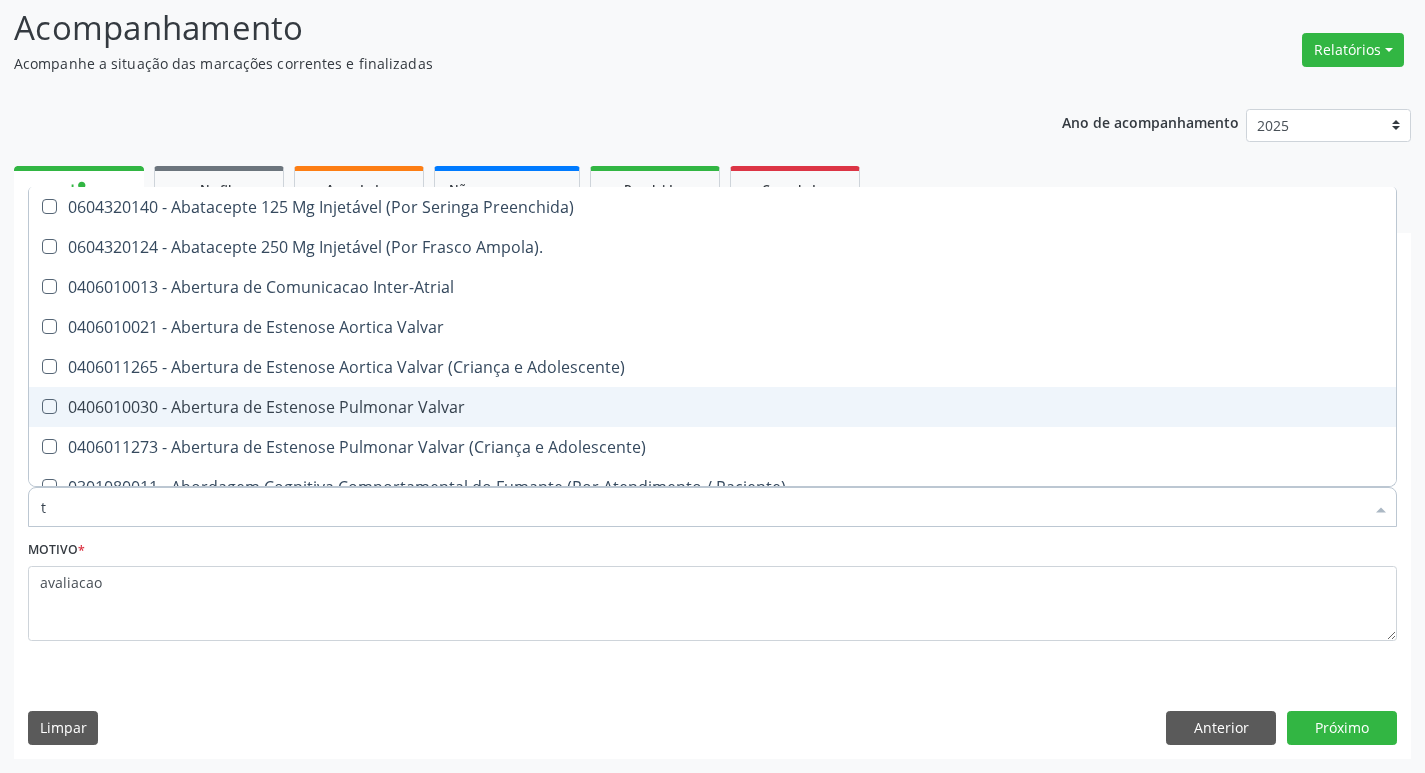 type on "tr" 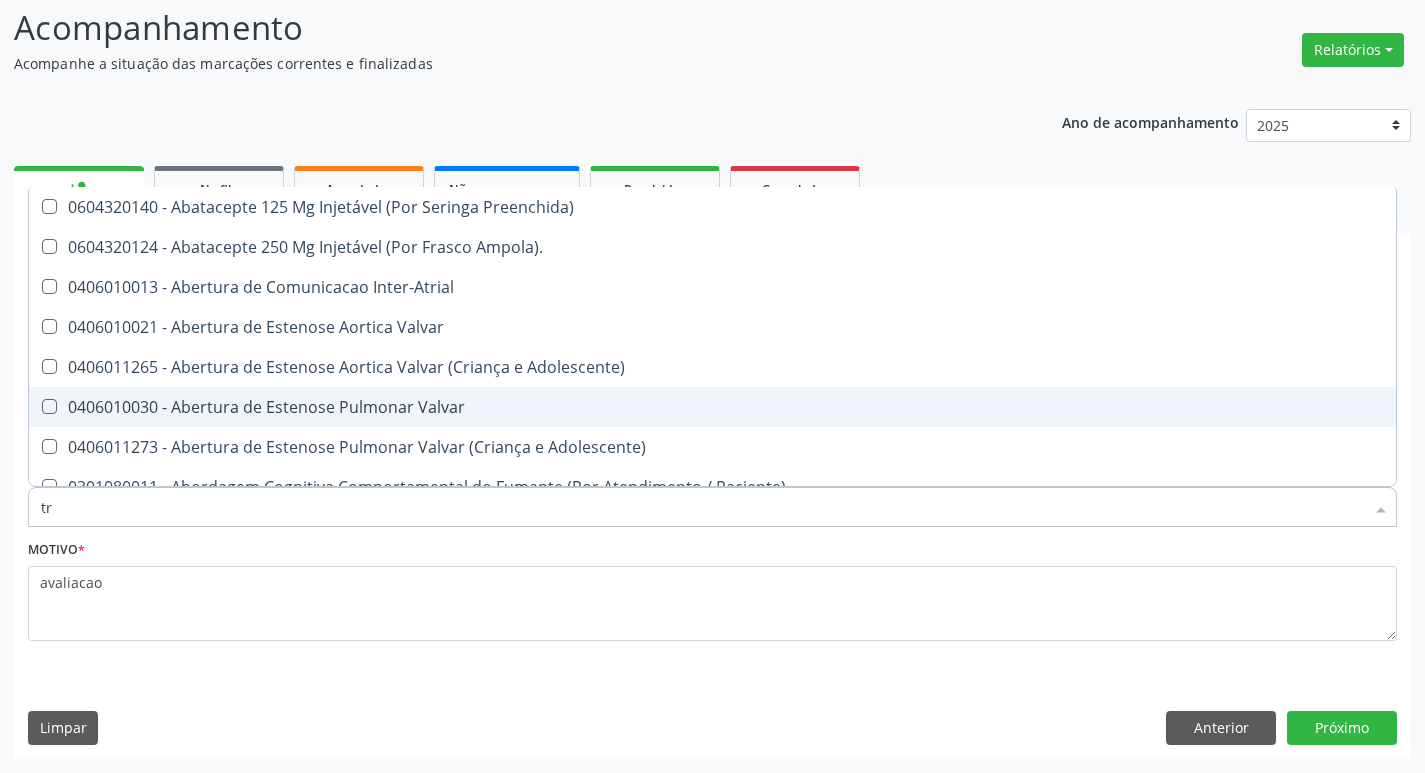 checkbox on "true" 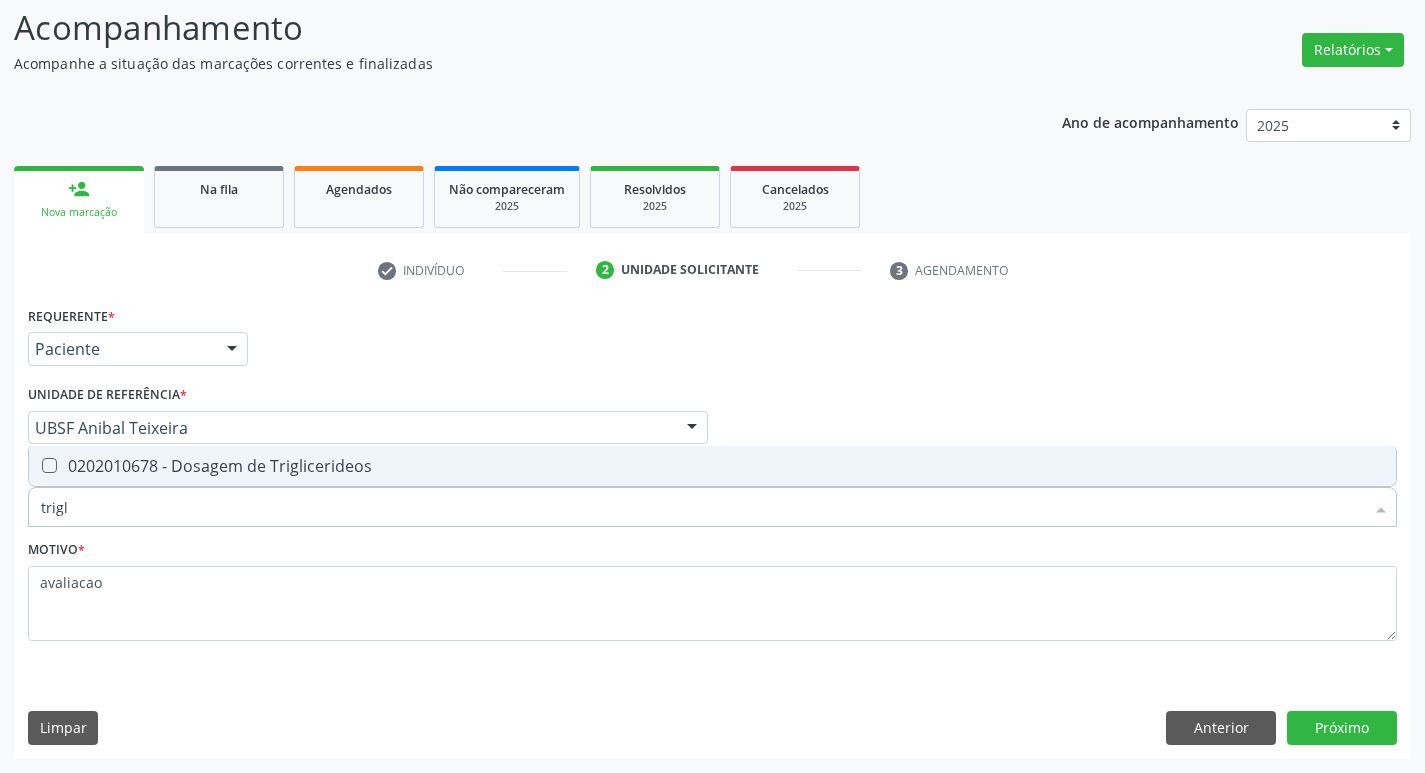 click on "Requerente
*
Paciente         Médico(a)   Enfermeiro(a)   Paciente
Nenhum resultado encontrado para: "   "
Não há nenhuma opção para ser exibida.
UF
PB         PB
Nenhum resultado encontrado para: "   "
Não há nenhuma opção para ser exibida.
Município
Queimadas         Campina Grande   Queimadas
Nenhum resultado encontrado para: "   "
Não há nenhuma opção para ser exibida.
Médico Solicitante
Por favor, selecione a Unidade de Atendimento primeiro
Nenhum resultado encontrado para: "   "
Não há nenhuma opção para ser exibida.
Unidade de referência
*
UBSF Anibal Teixeira         UBSF Ligeiro II   UBSF Saulo Leal Ernesto de Melo   UBSF Castanho   UBSF Baixa Verde   UBSF Ze Velho   UBSF Boa Vista   UBSF Olho Dagua Salgado   UBSF Zumbi" at bounding box center (712, 485) 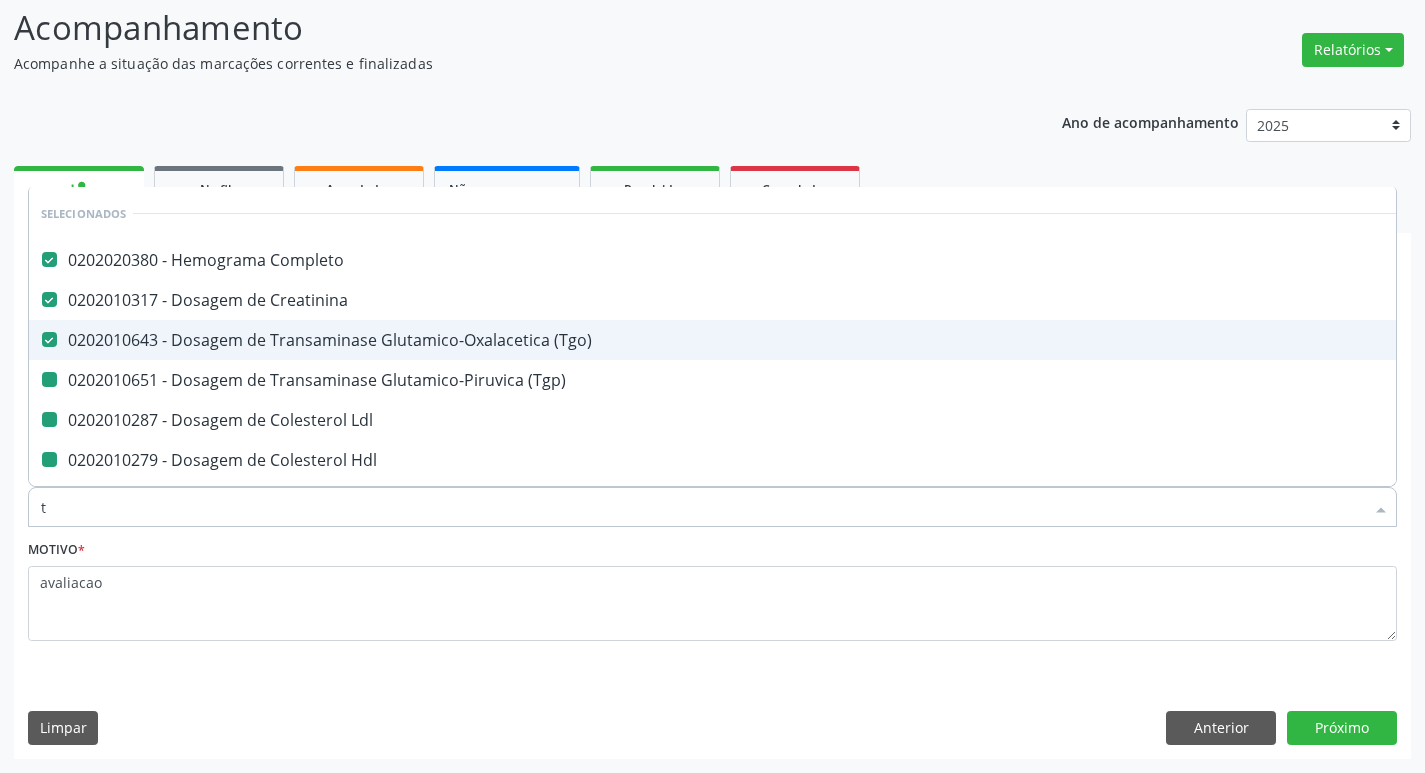 type on "tr" 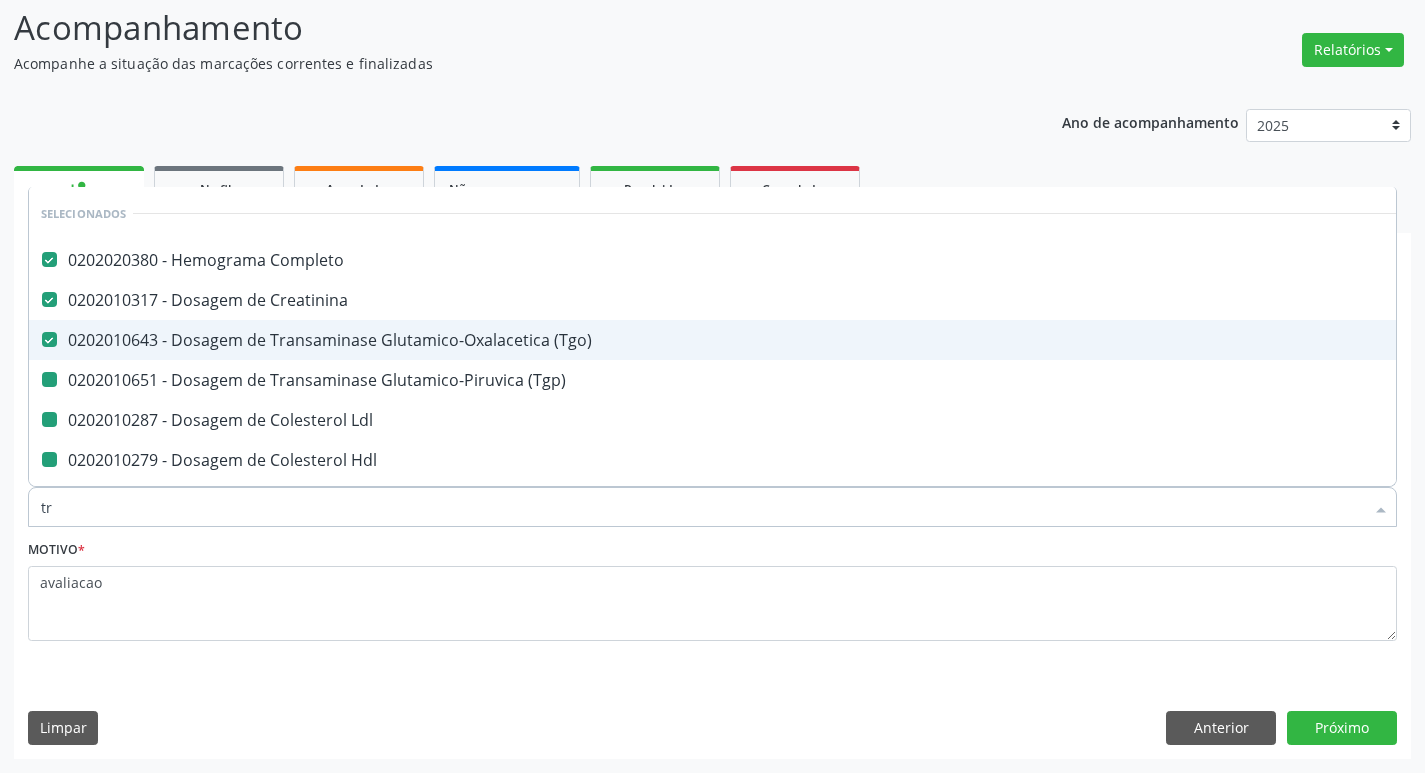 checkbox on "false" 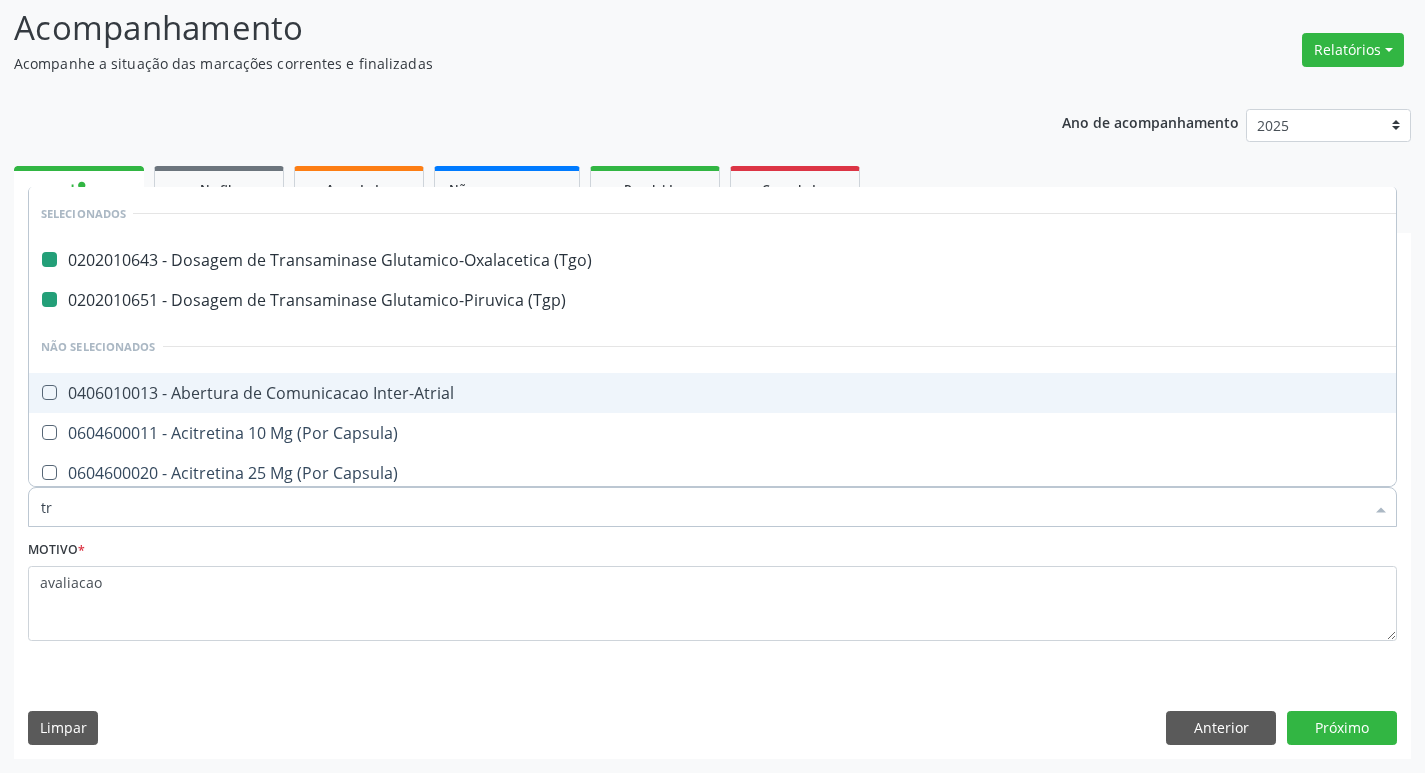 type on "tri" 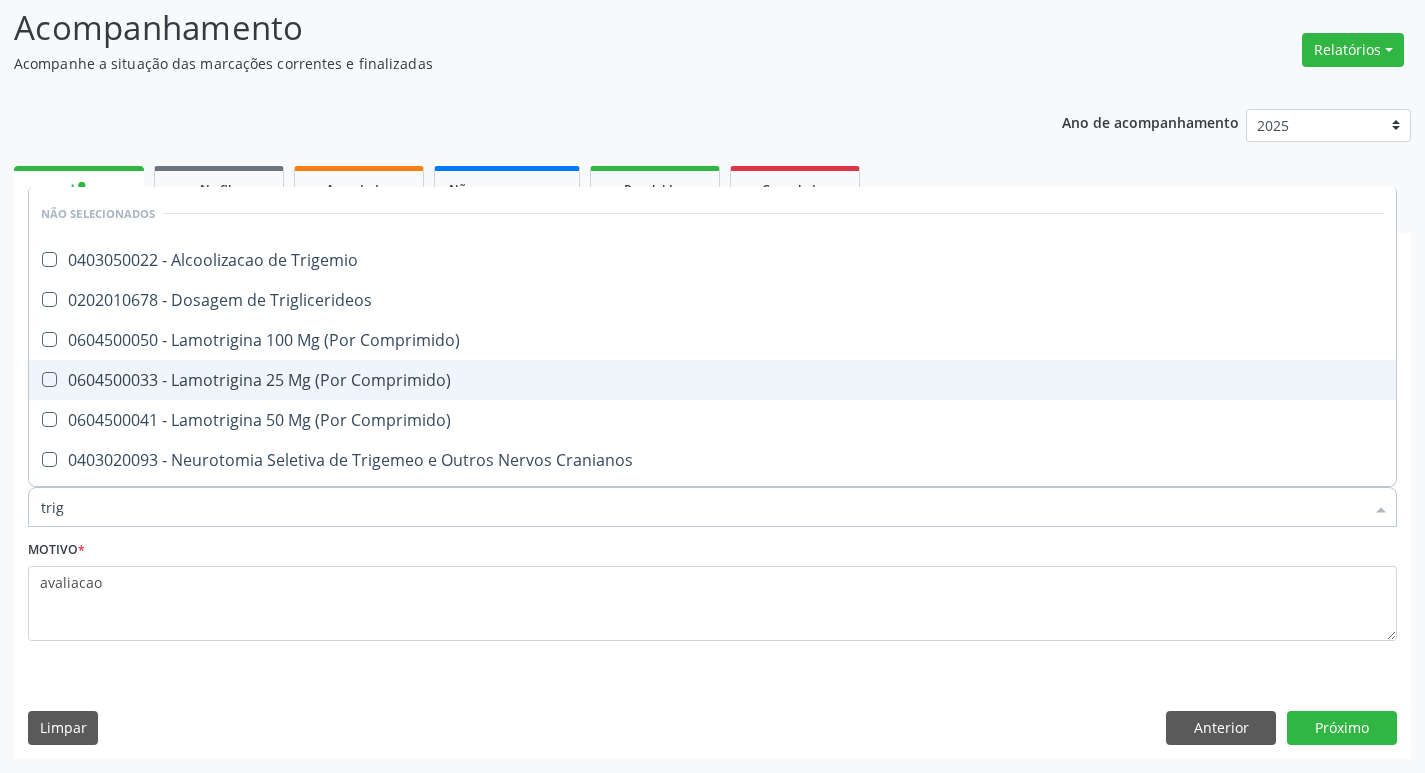 type on "trigl" 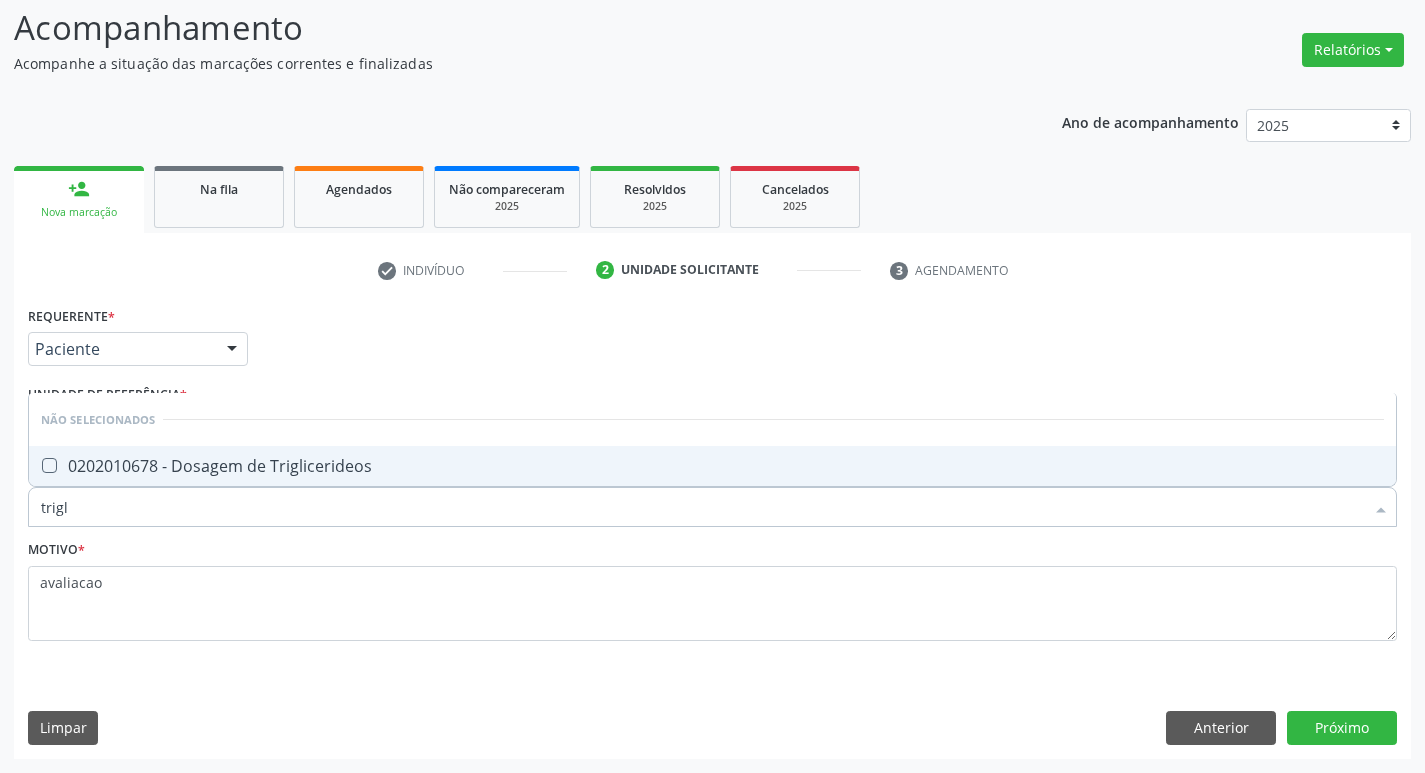 click on "0202010678 - Dosagem de Triglicerideos" at bounding box center (712, 466) 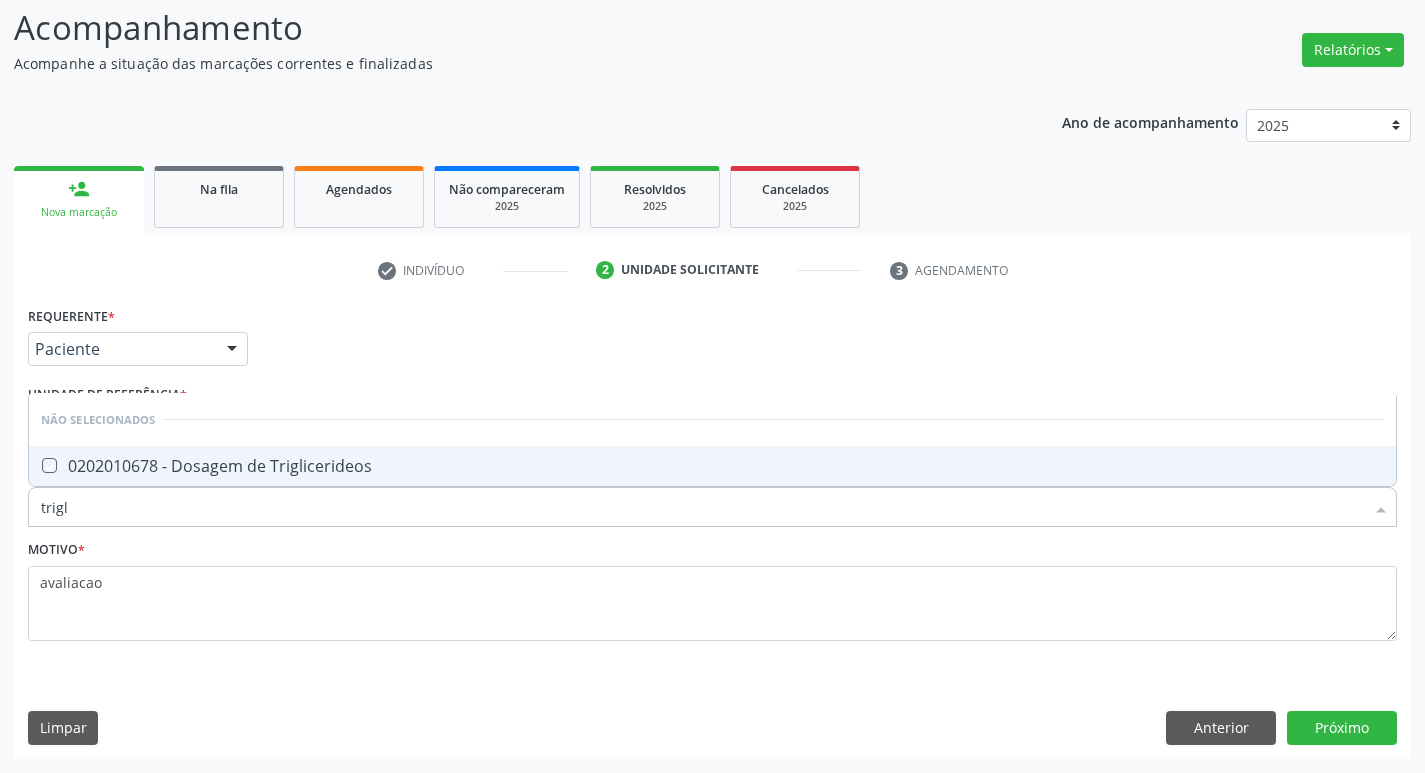 checkbox on "true" 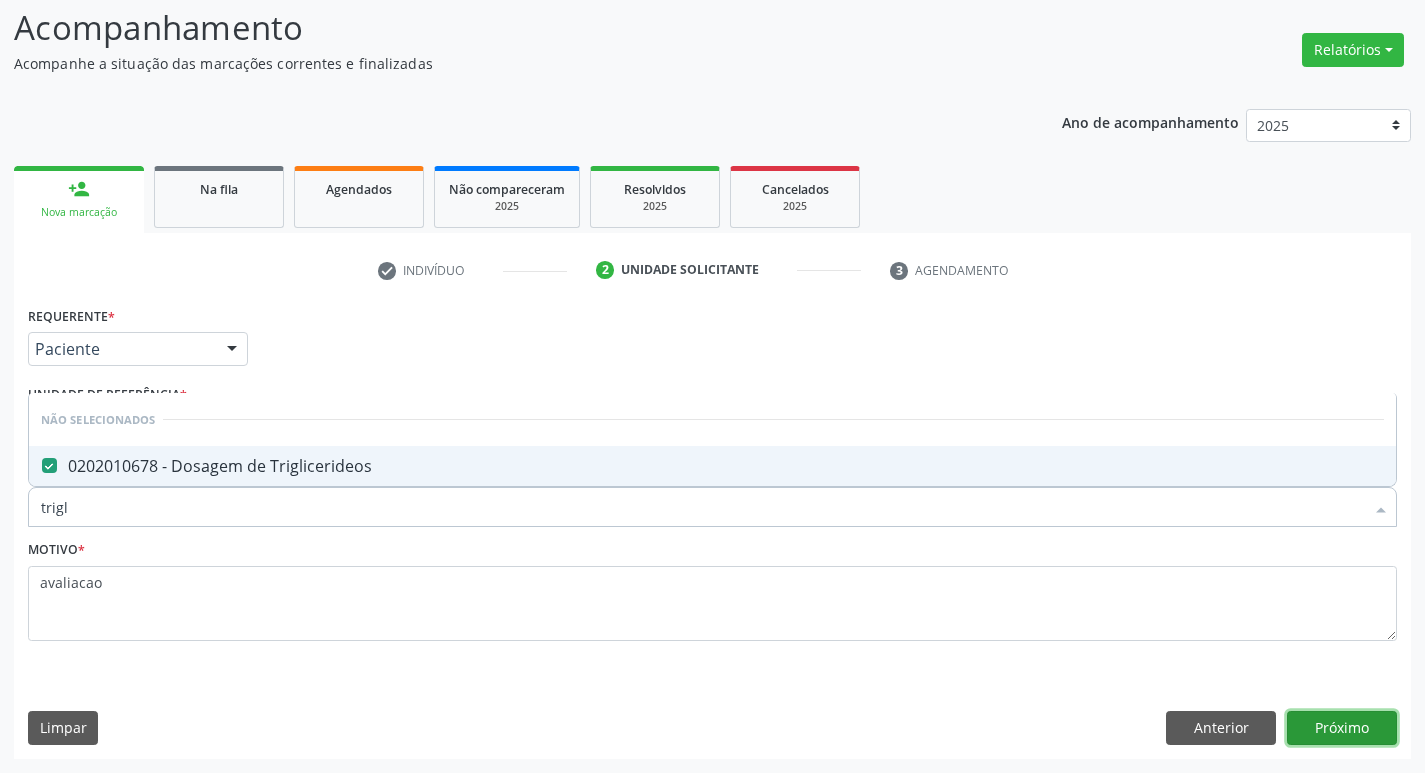 click on "Próximo" at bounding box center [1342, 728] 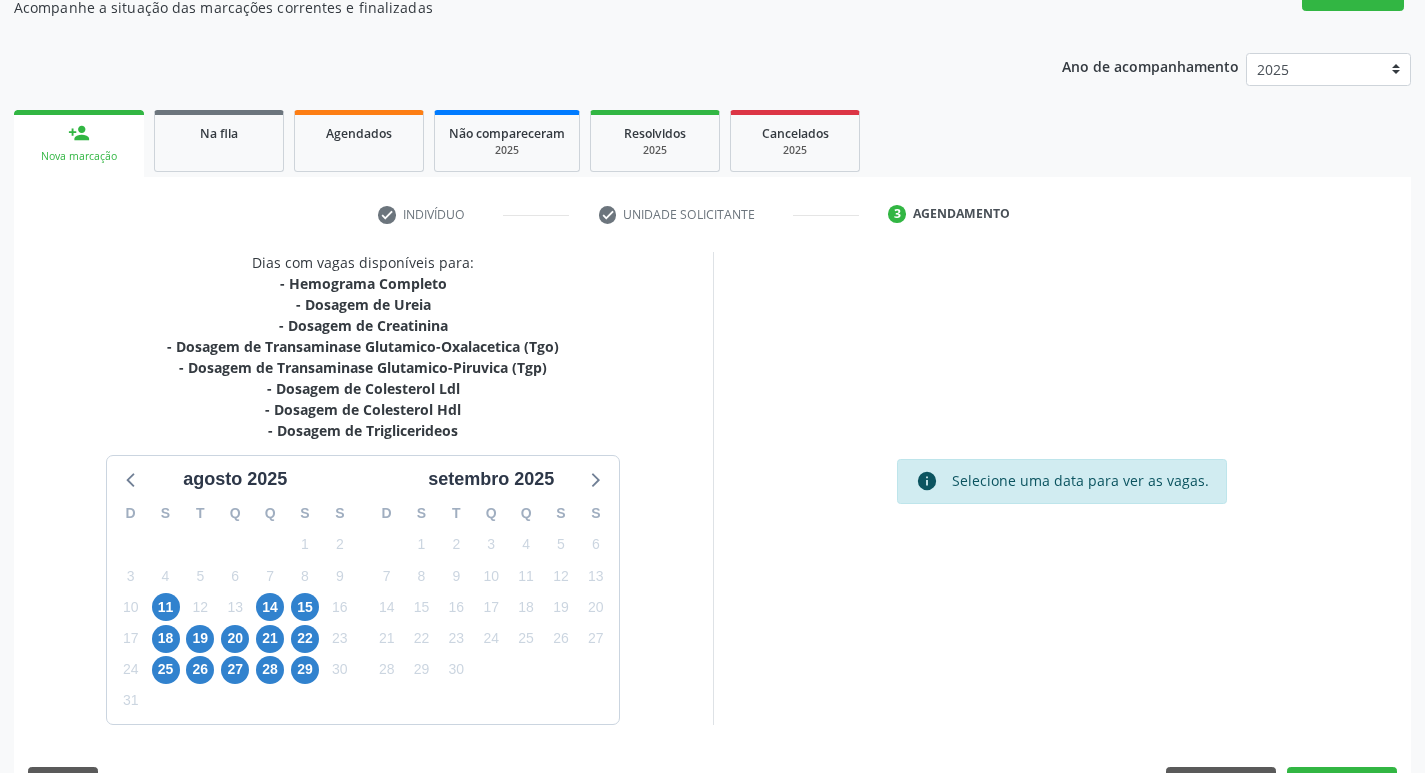 scroll, scrollTop: 244, scrollLeft: 0, axis: vertical 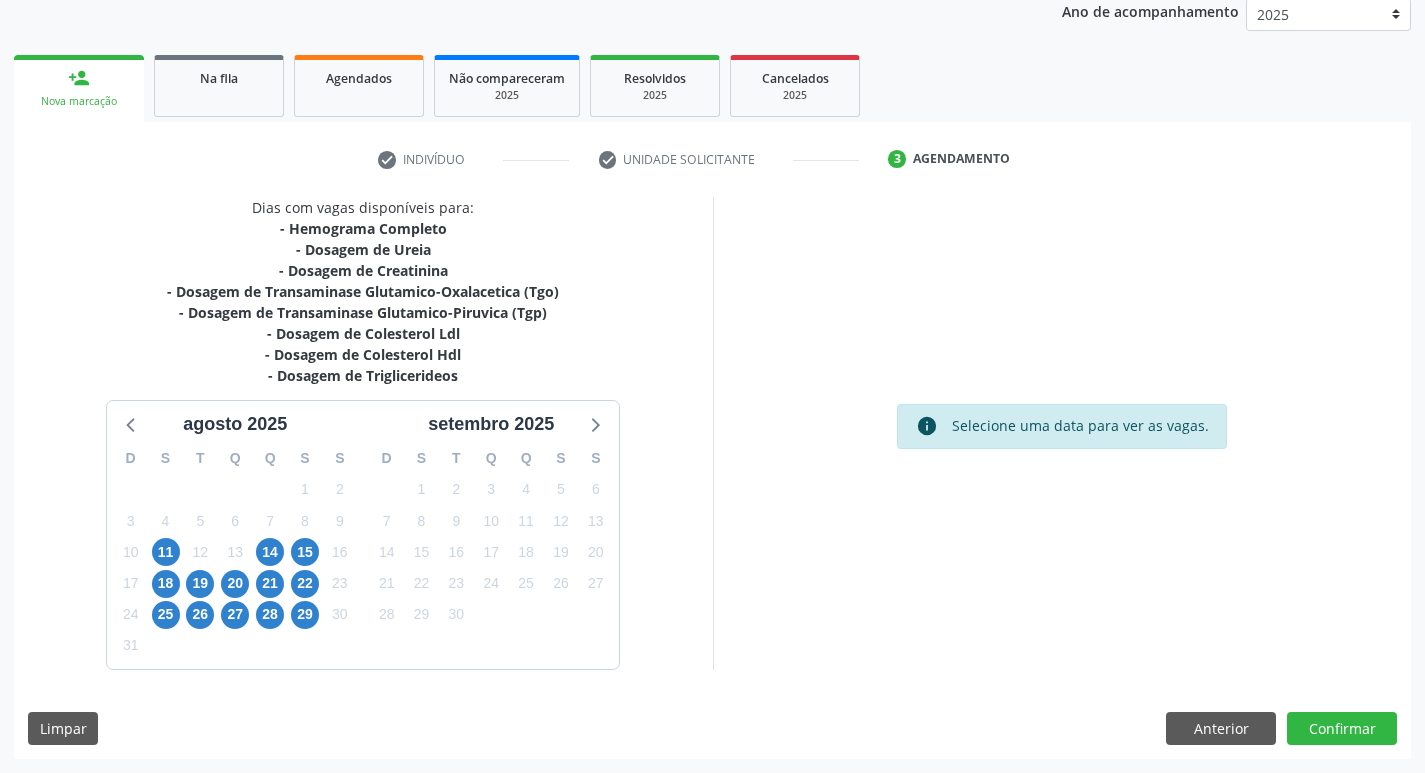click on "15" at bounding box center [305, 552] 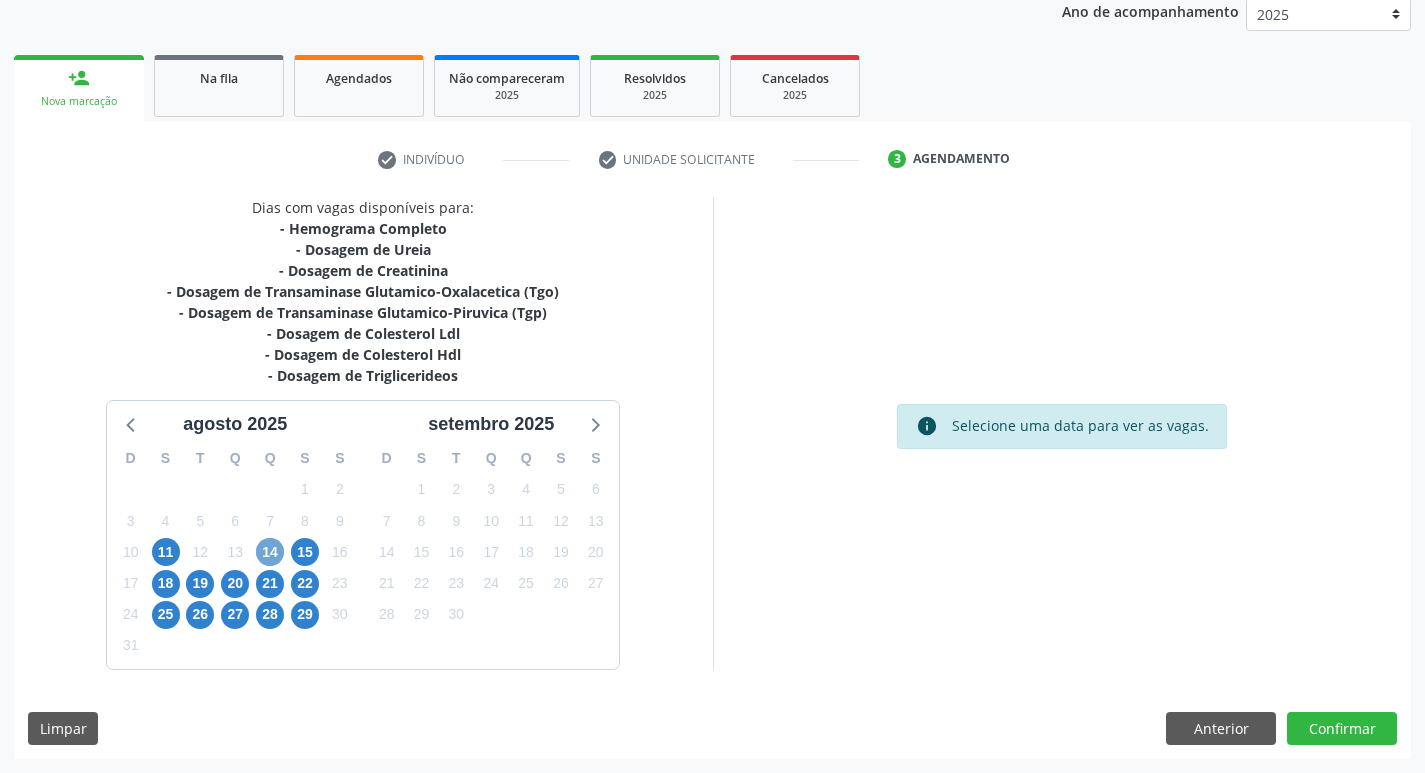 click on "14" at bounding box center (270, 552) 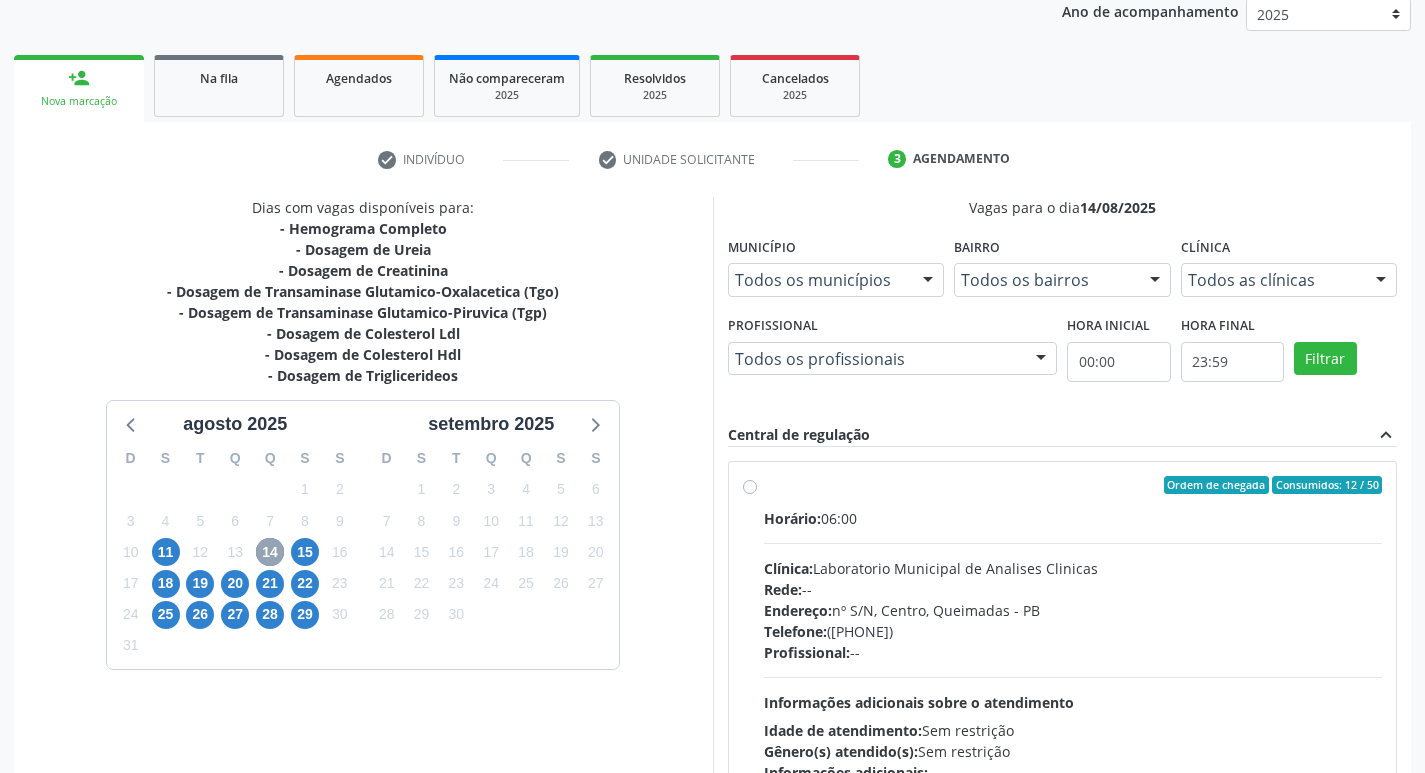 scroll, scrollTop: 386, scrollLeft: 0, axis: vertical 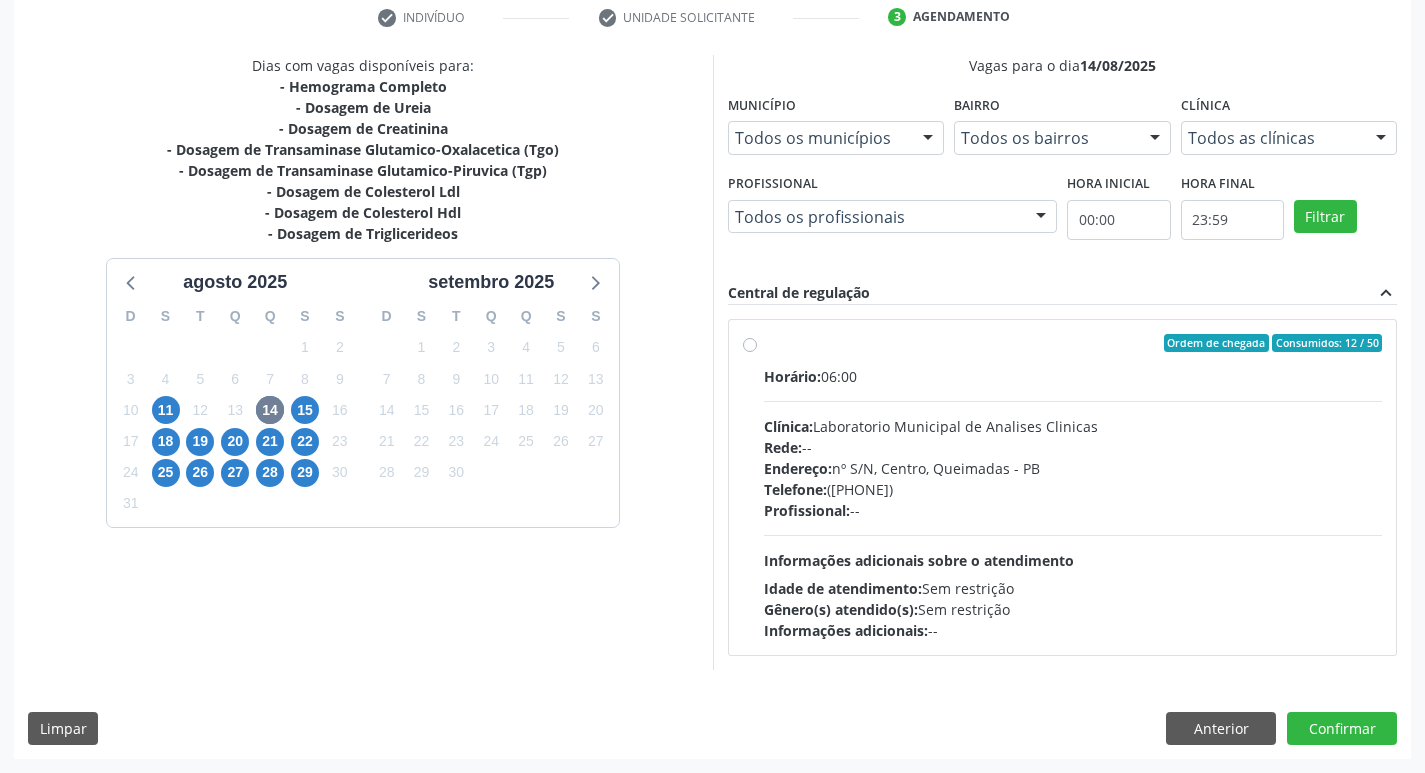 click on "Horário:   06:00
Clínica:  Laboratorio Municipal de Analises Clinicas
Rede:
--
Endereço:   nº S/N, Centro, Queimadas - PB
Telefone:   (83) 33921344
Profissional:
--
Informações adicionais sobre o atendimento
Idade de atendimento:
Sem restrição
Gênero(s) atendido(s):
Sem restrição
Informações adicionais:
--" at bounding box center [1073, 503] 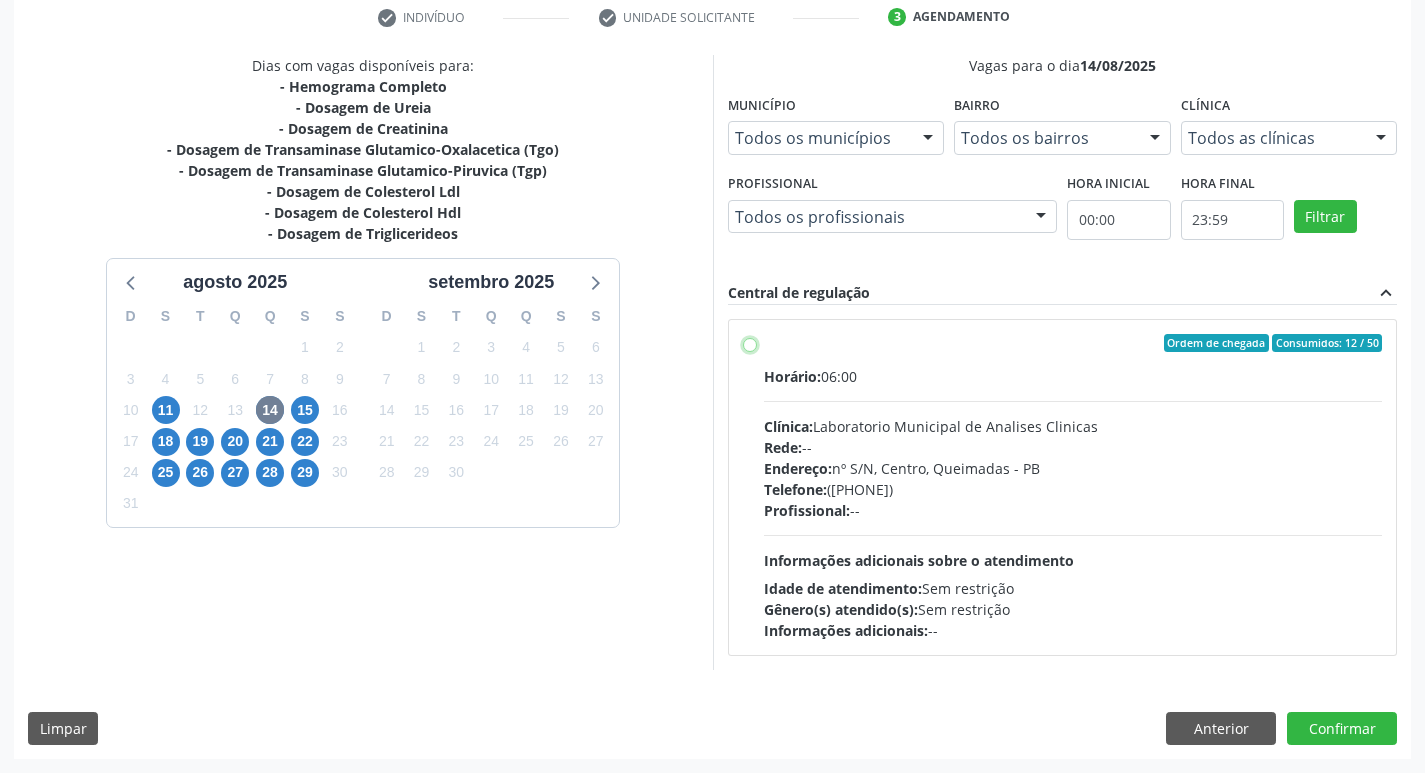 click on "Ordem de chegada
Consumidos: 12 / 50
Horário:   06:00
Clínica:  Laboratorio Municipal de Analises Clinicas
Rede:
--
Endereço:   nº S/N, Centro, Queimadas - PB
Telefone:   (83) 33921344
Profissional:
--
Informações adicionais sobre o atendimento
Idade de atendimento:
Sem restrição
Gênero(s) atendido(s):
Sem restrição
Informações adicionais:
--" at bounding box center [750, 343] 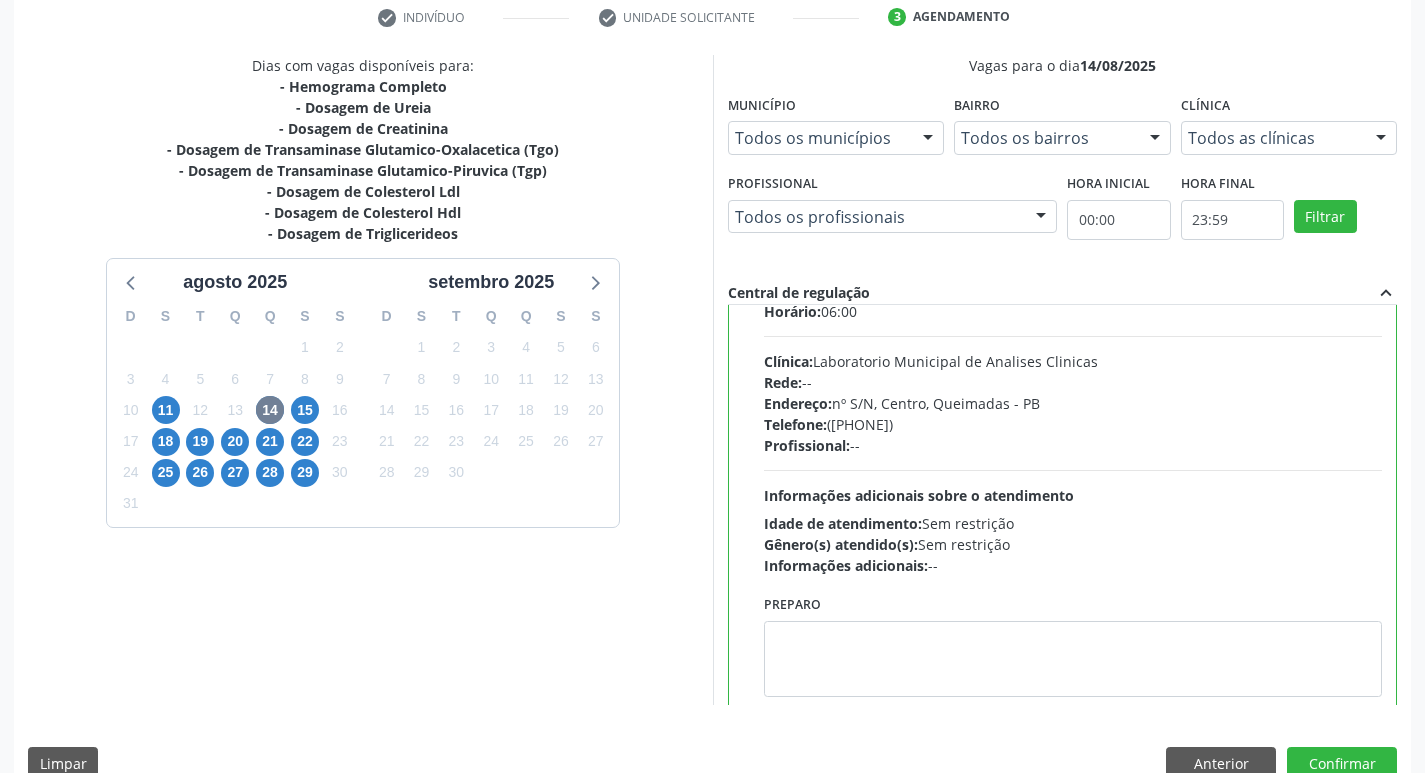scroll, scrollTop: 99, scrollLeft: 0, axis: vertical 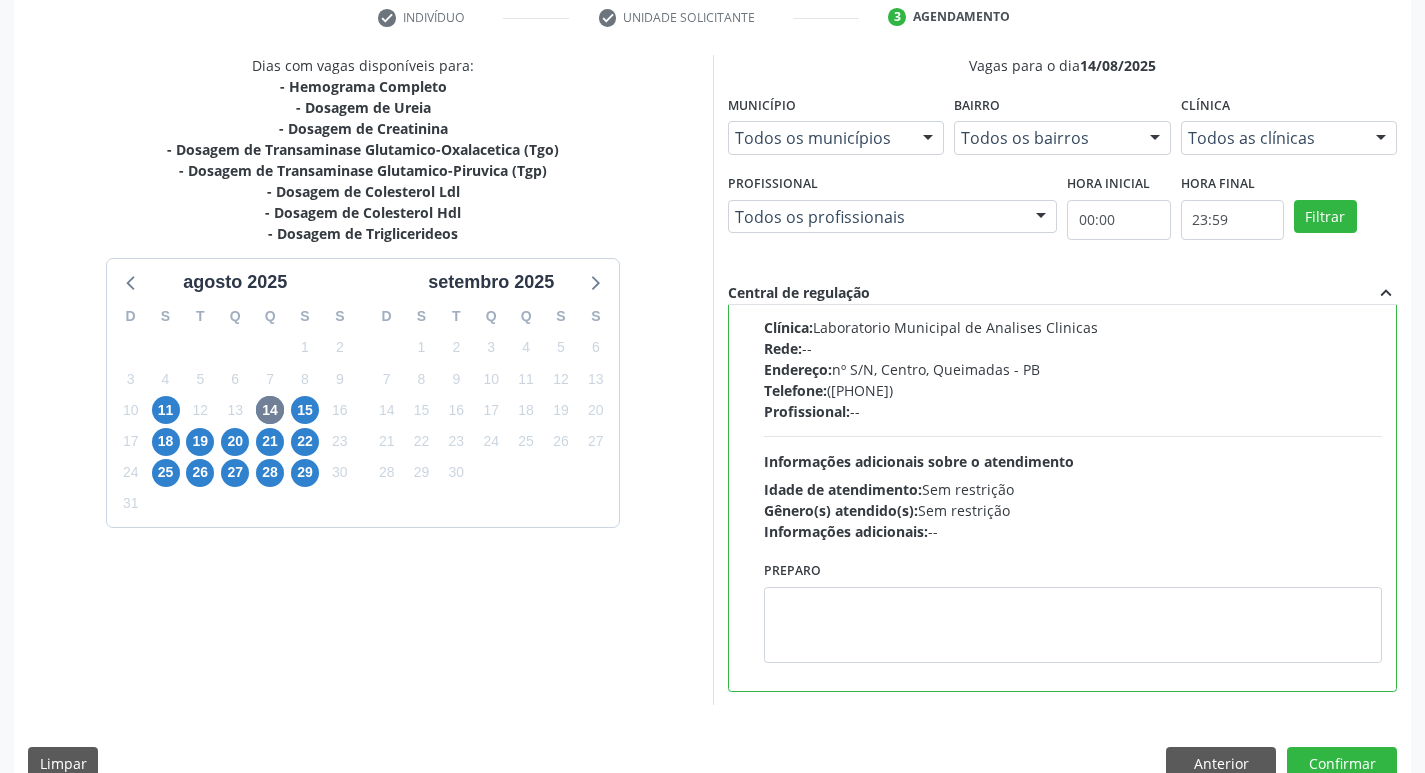 click on "Preparo" at bounding box center (1073, 609) 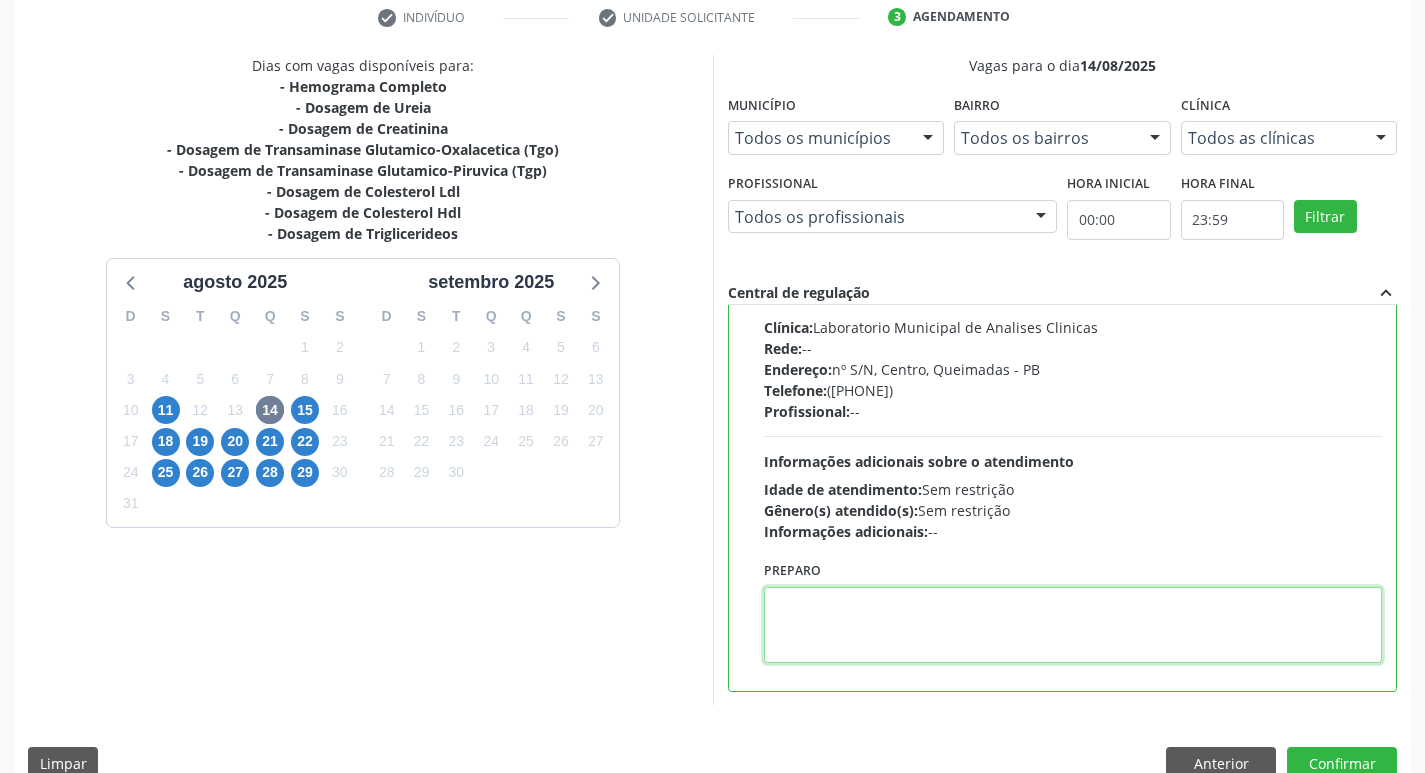 click at bounding box center [1073, 625] 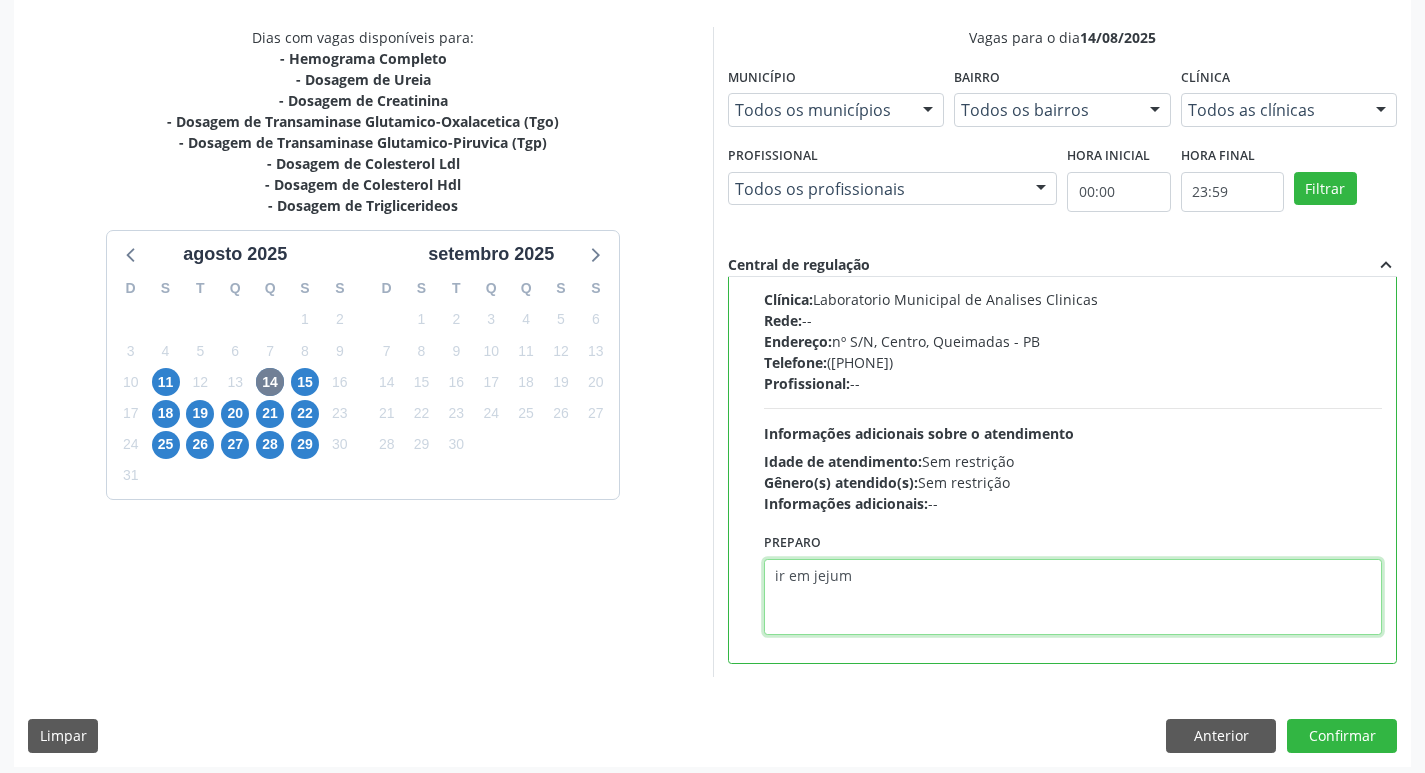 scroll, scrollTop: 422, scrollLeft: 0, axis: vertical 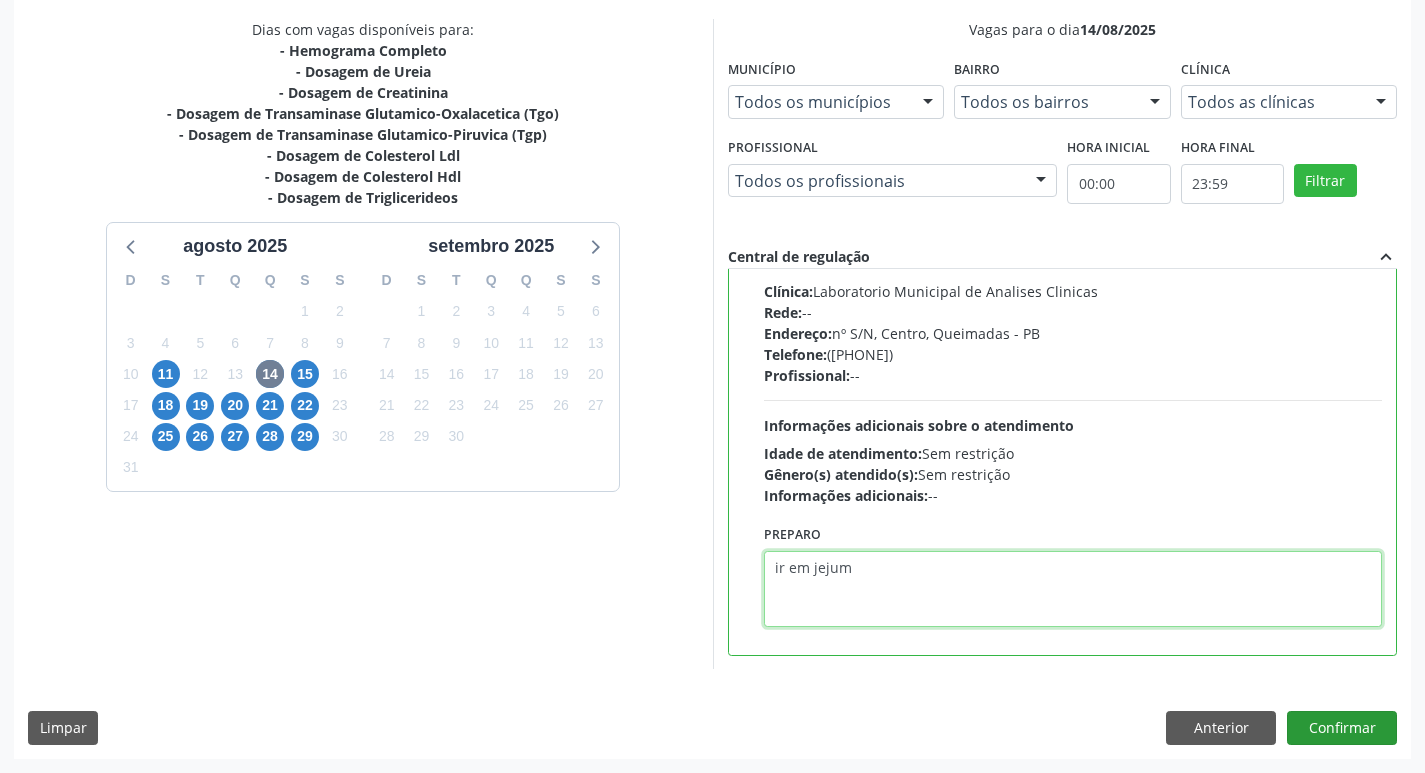 type on "ir em jejum" 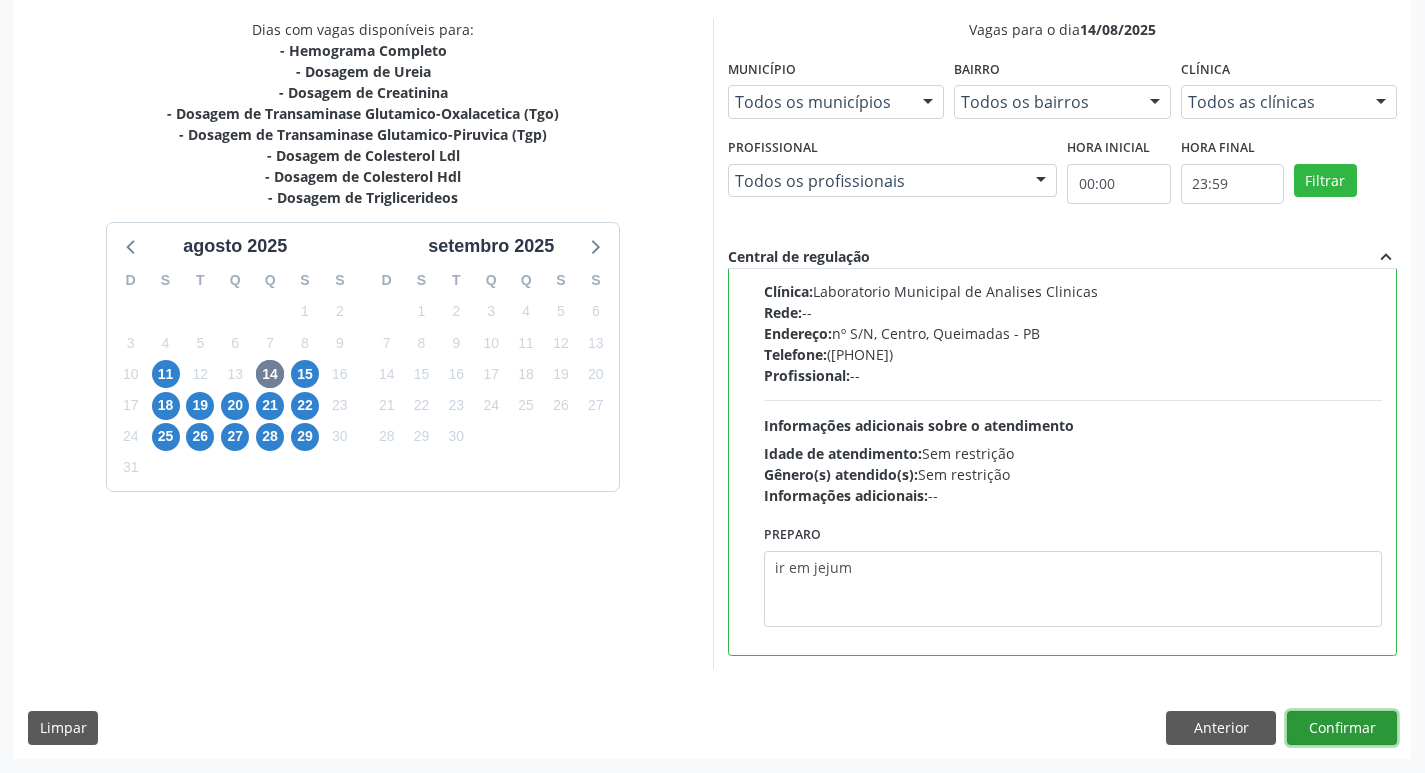 click on "Confirmar" at bounding box center [1342, 728] 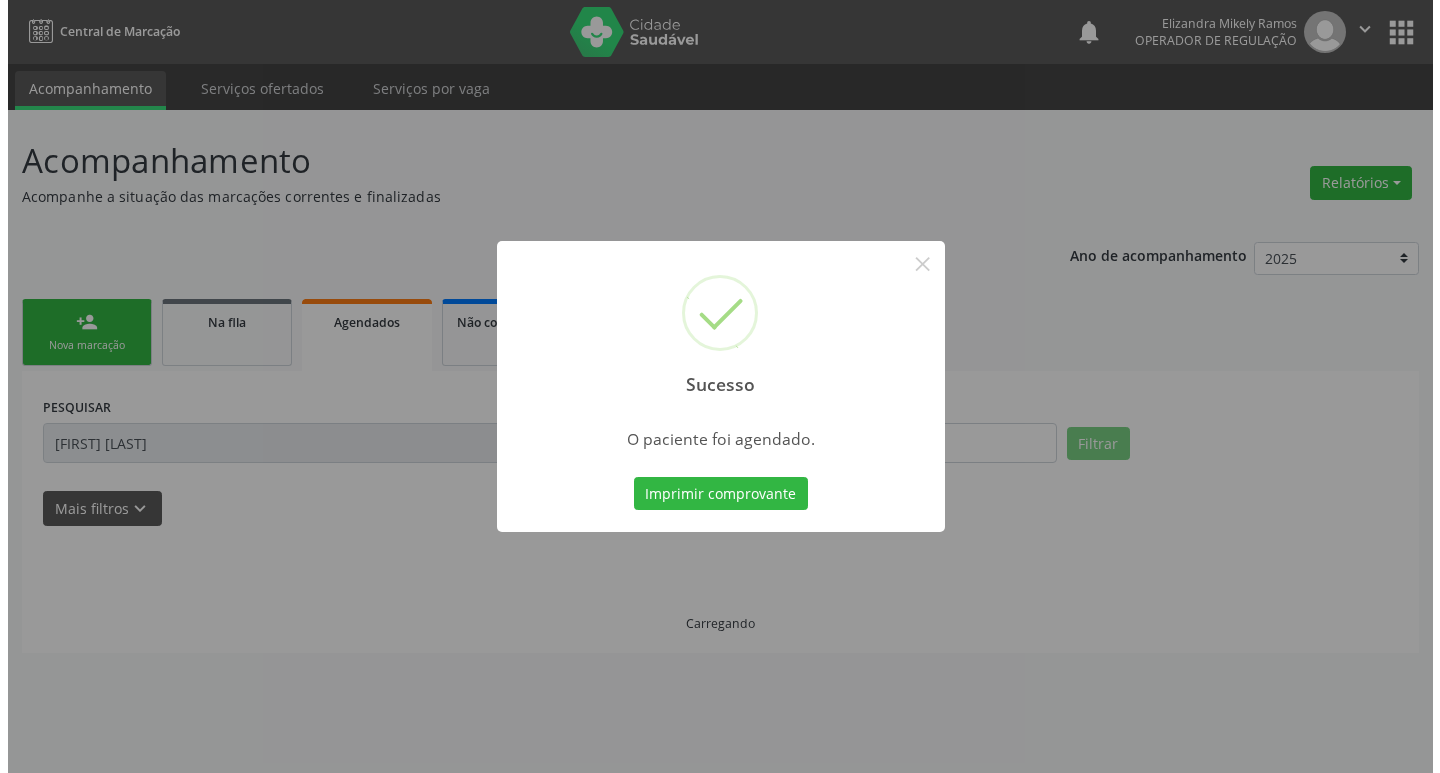 scroll, scrollTop: 0, scrollLeft: 0, axis: both 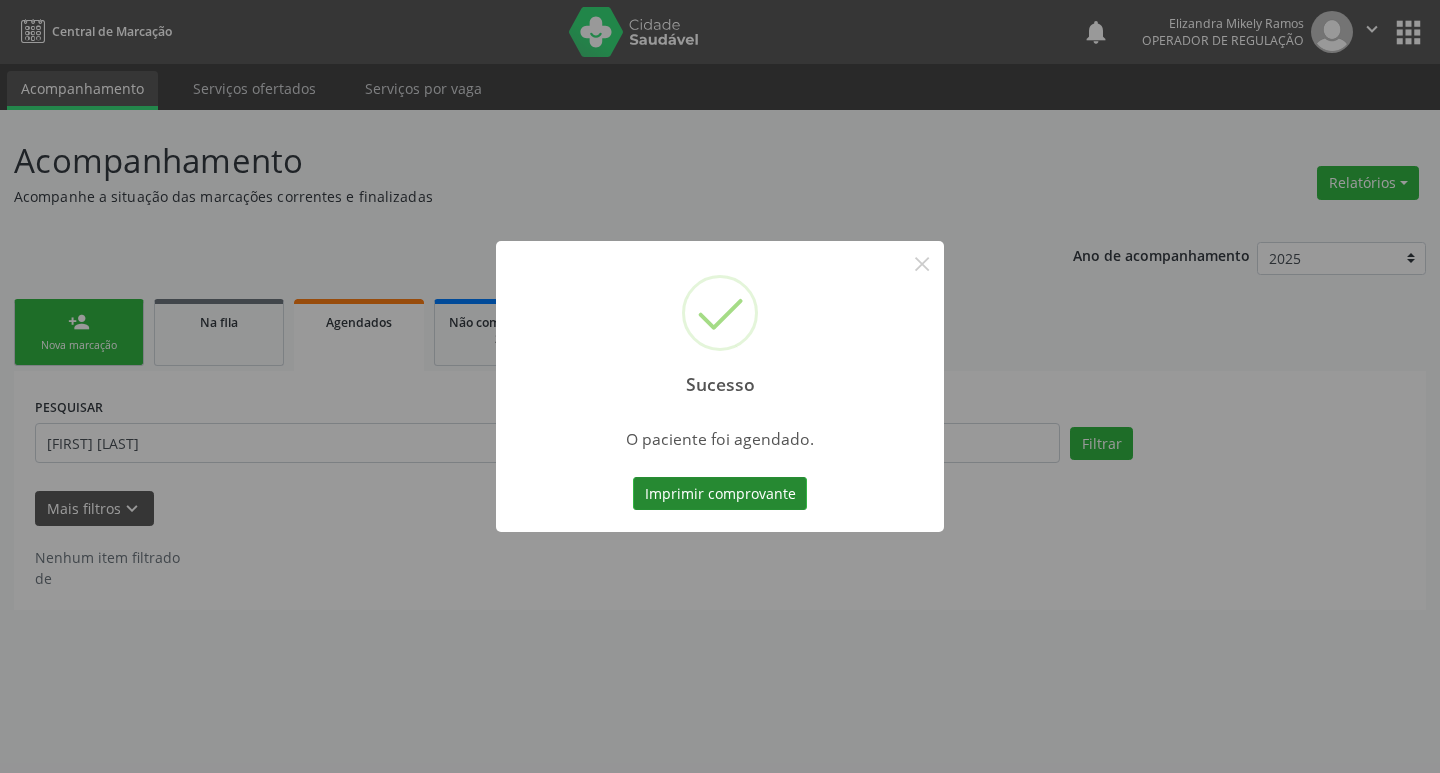 click on "Imprimir comprovante" at bounding box center (720, 494) 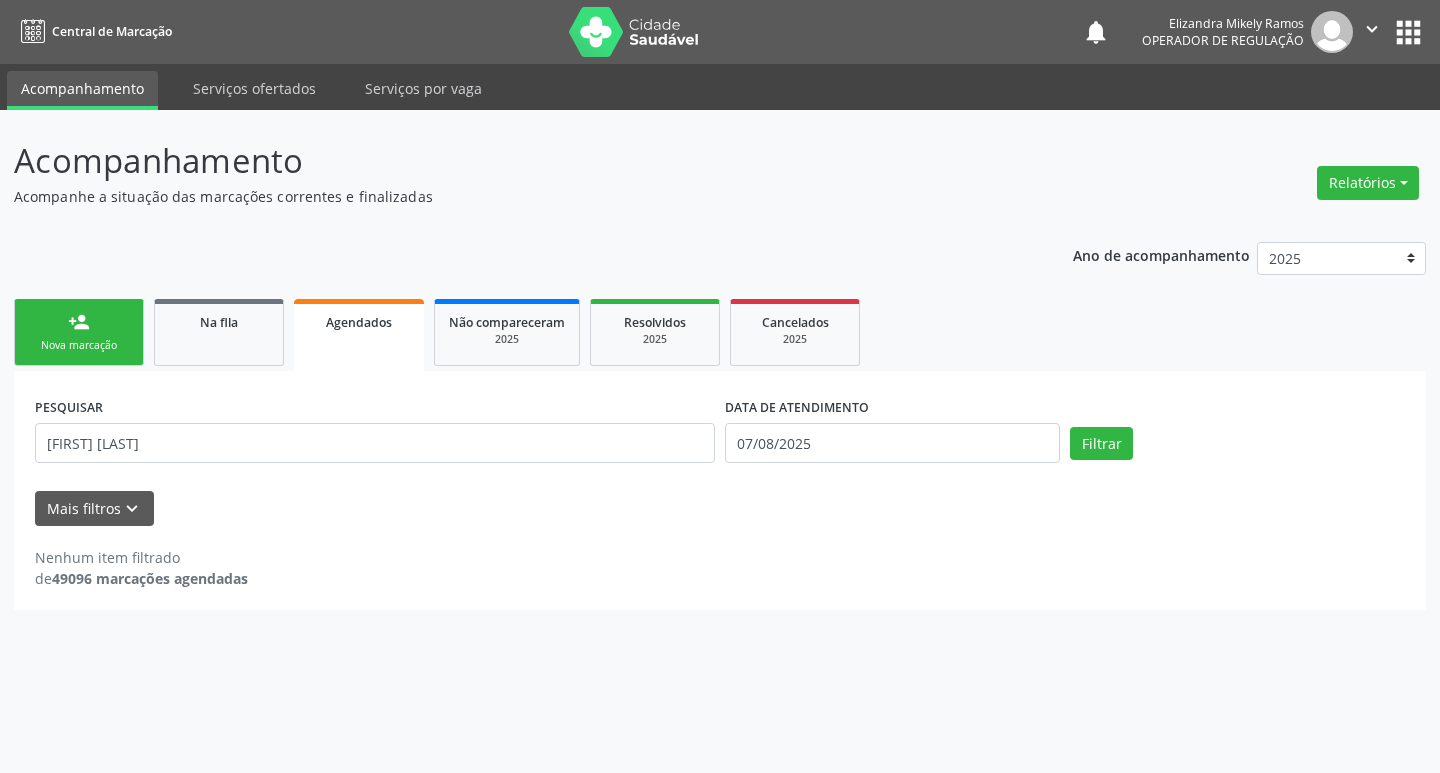 click on "Sucesso × O paciente foi agendado. Imprimir comprovante Cancel" at bounding box center (720, 386) 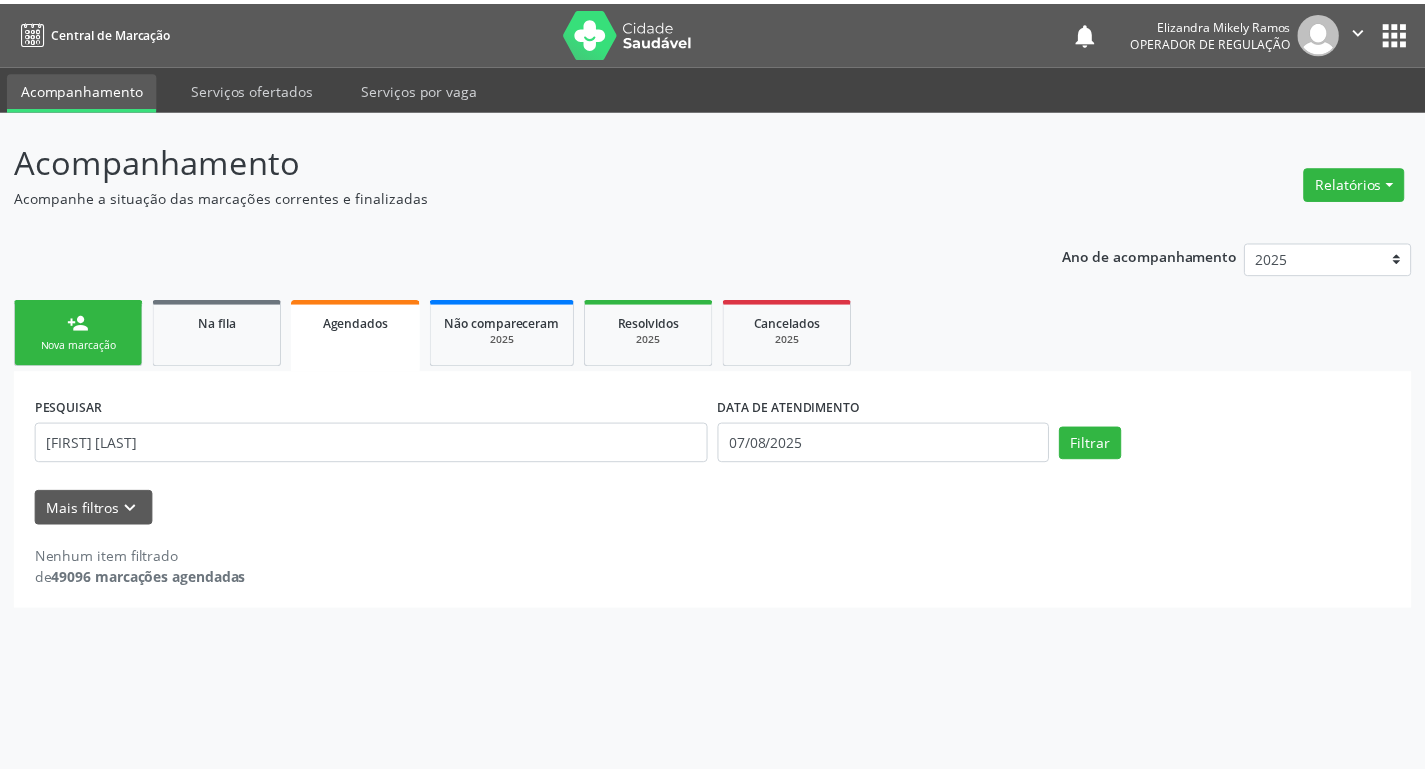 scroll, scrollTop: 0, scrollLeft: 0, axis: both 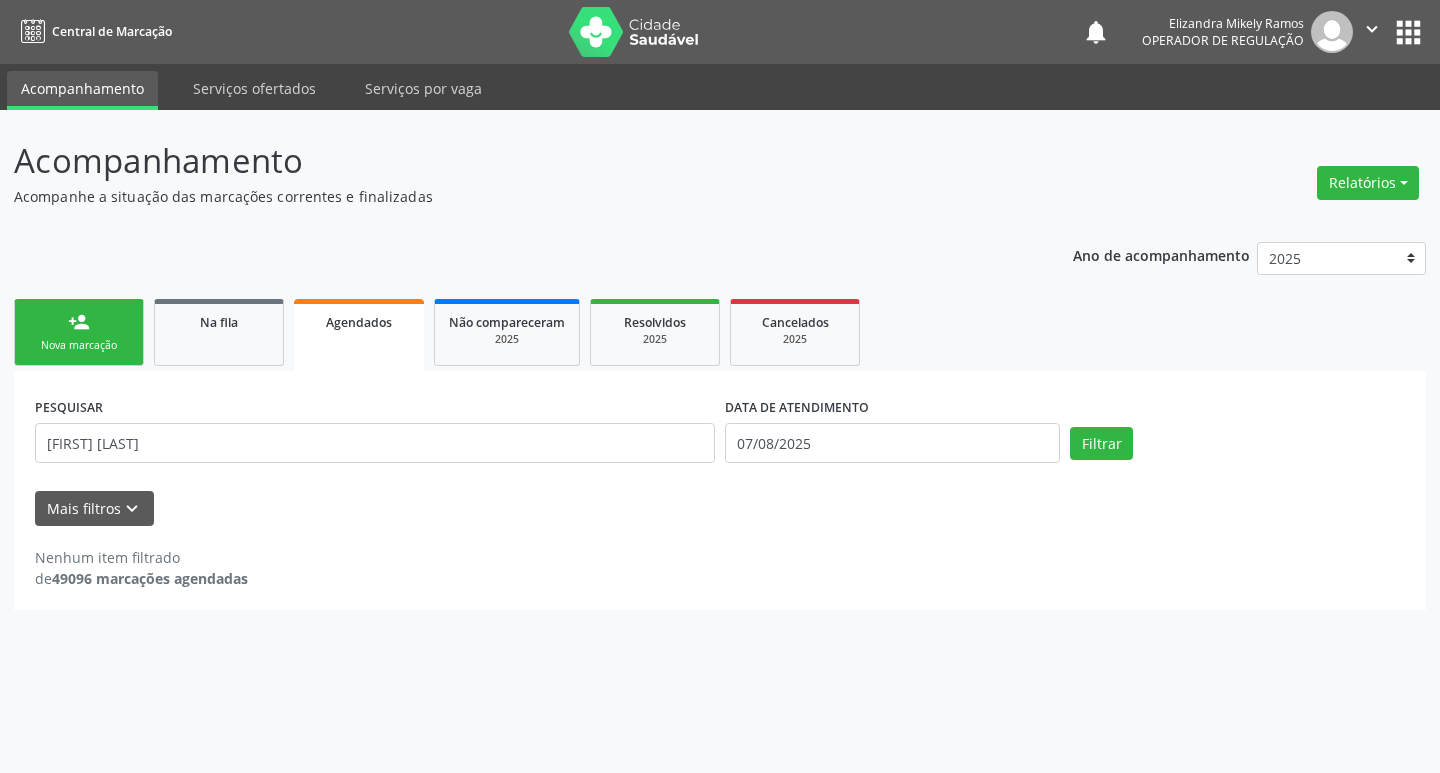 click on "Nova marcação" at bounding box center (79, 345) 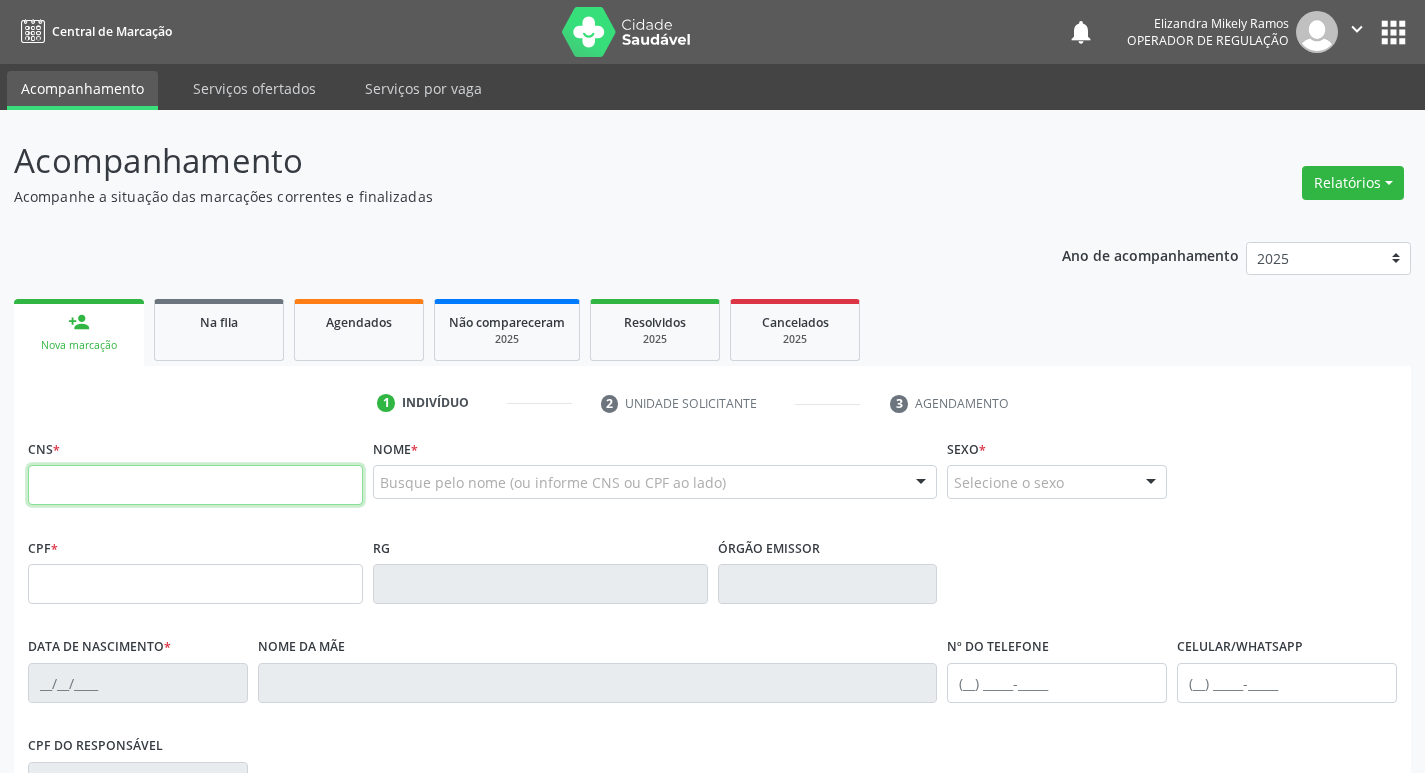 click at bounding box center (195, 485) 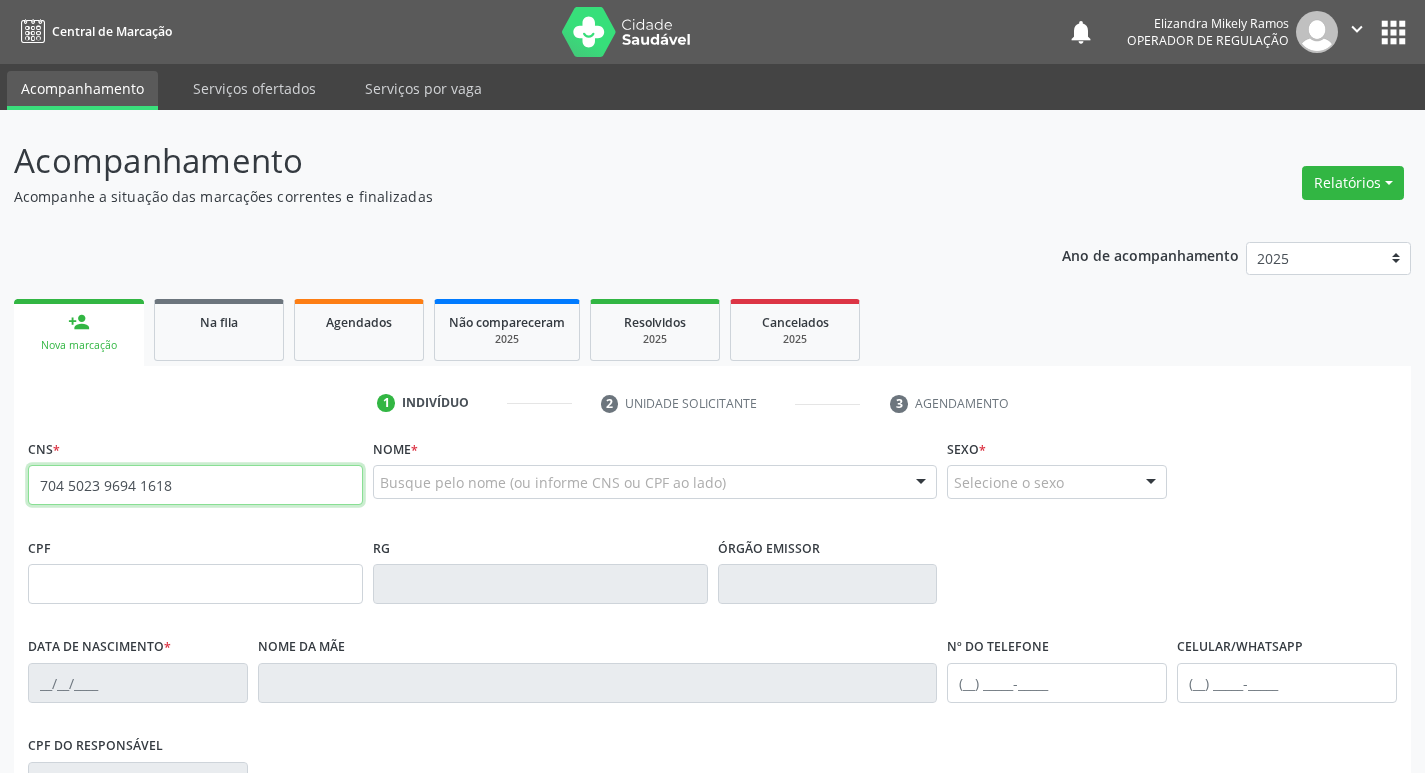 type on "704 5023 9694 1618" 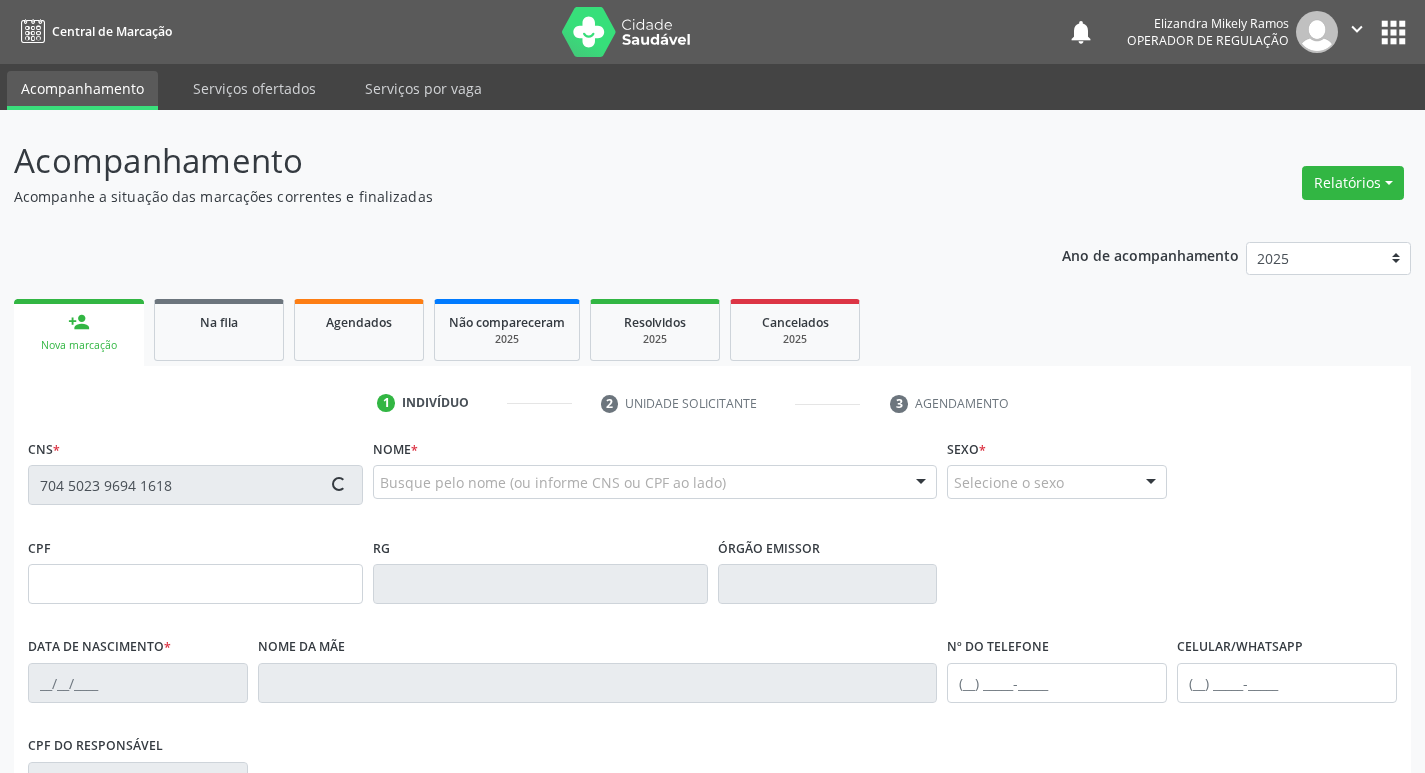 type on "[CPF]" 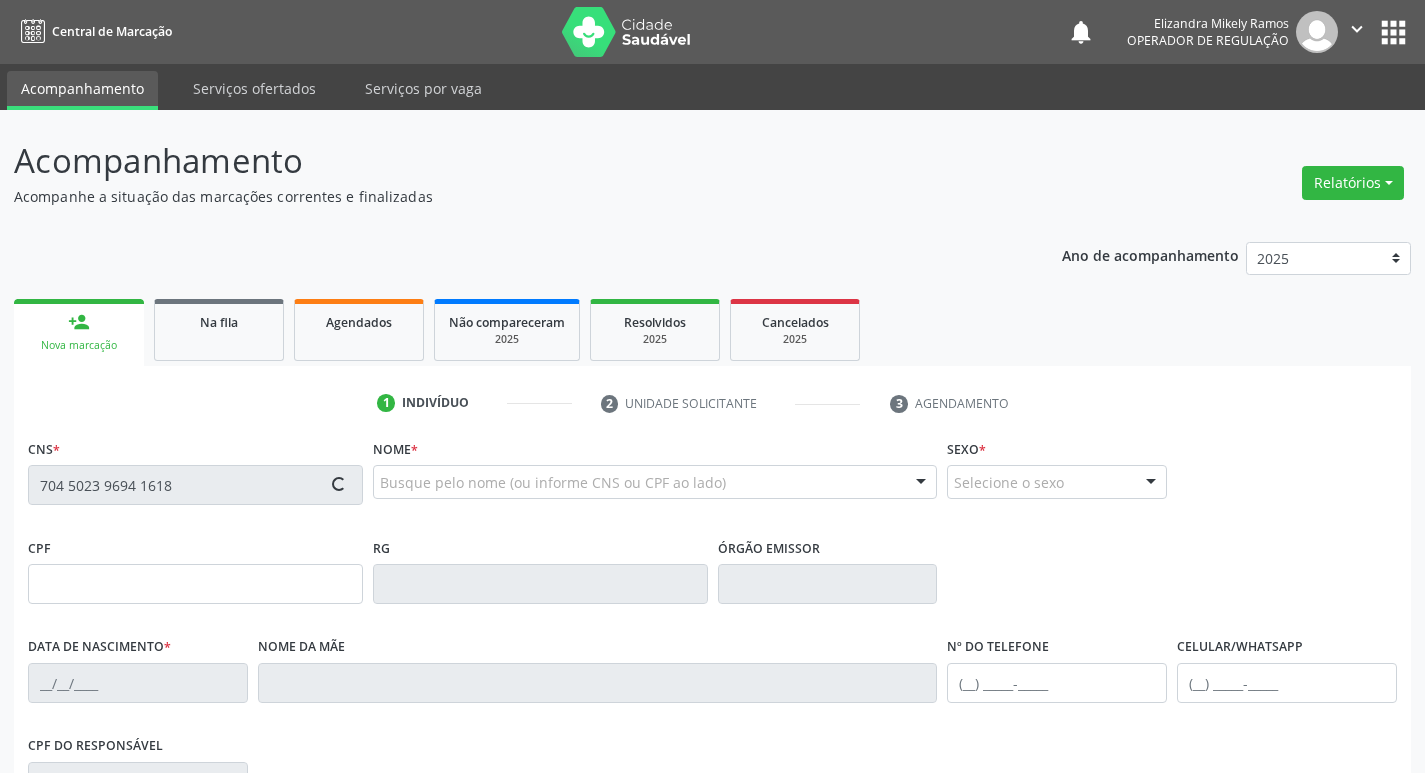 type on "[DATE]" 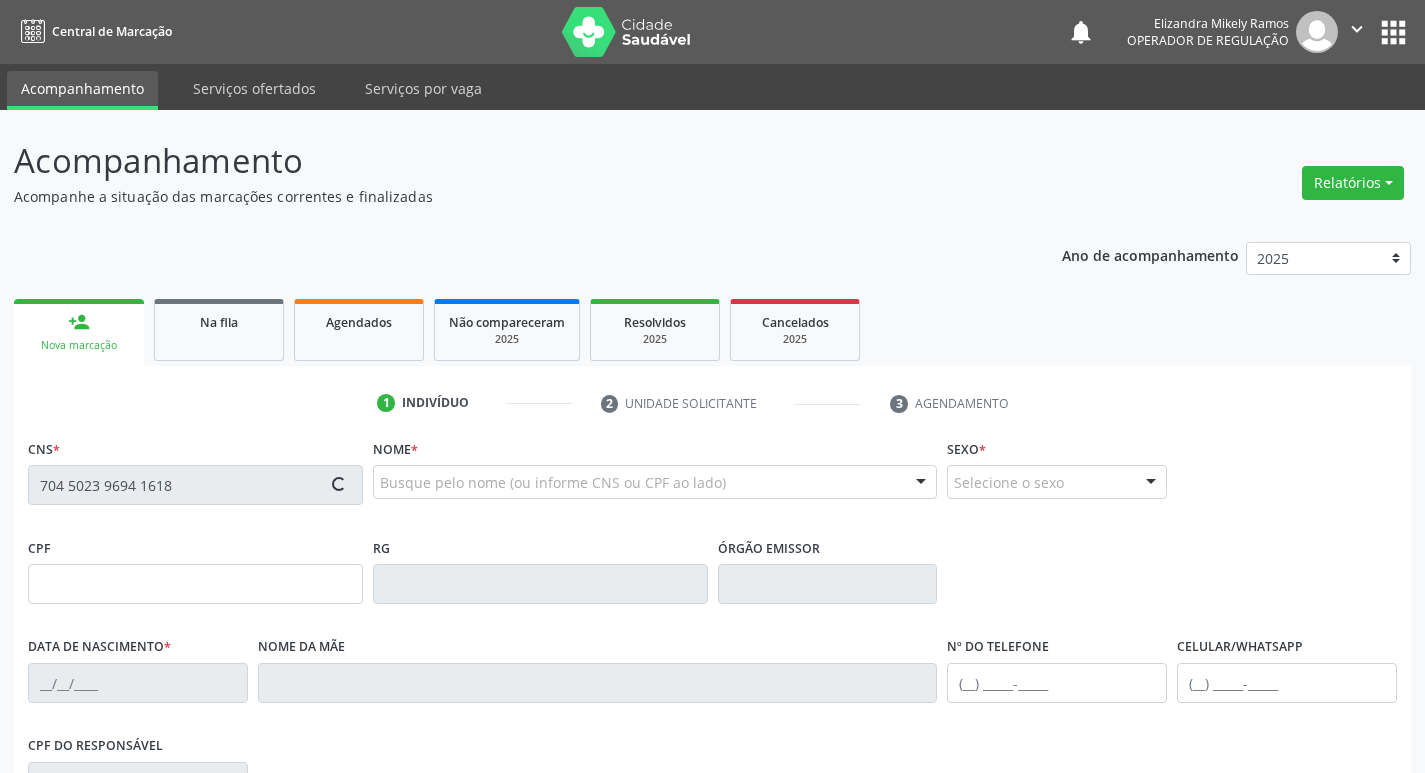 type on "[FIRST] [LAST]" 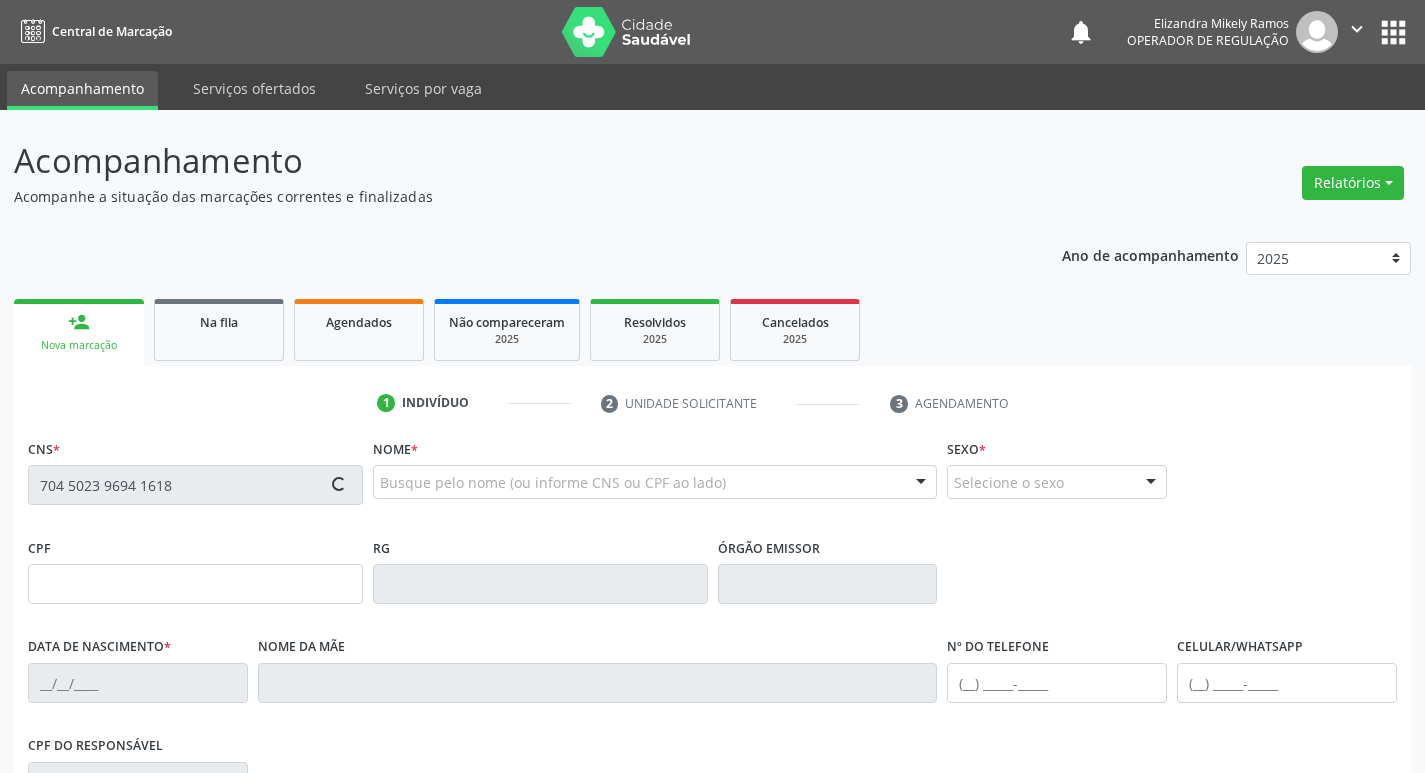 type on "([AREACODE]) [PHONE]" 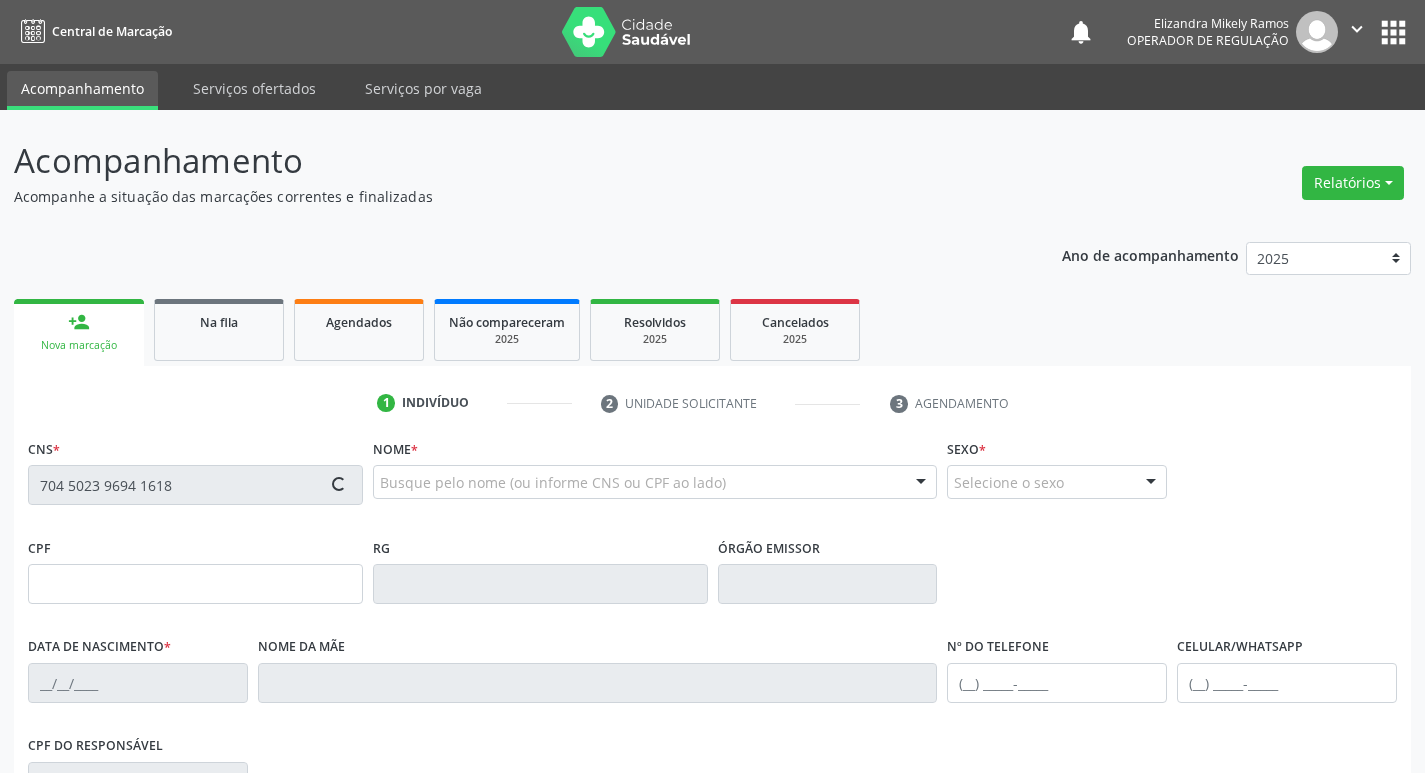 type on "59" 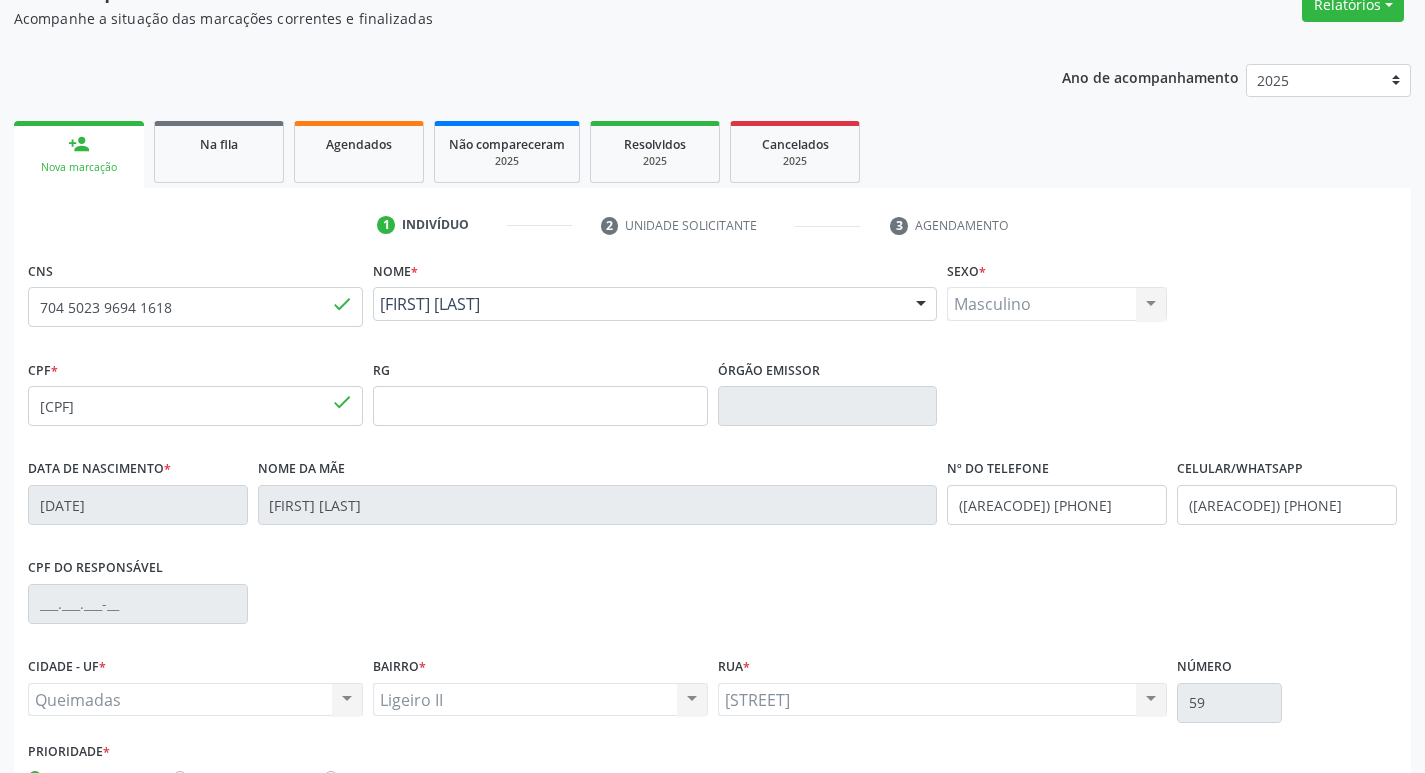 scroll, scrollTop: 200, scrollLeft: 0, axis: vertical 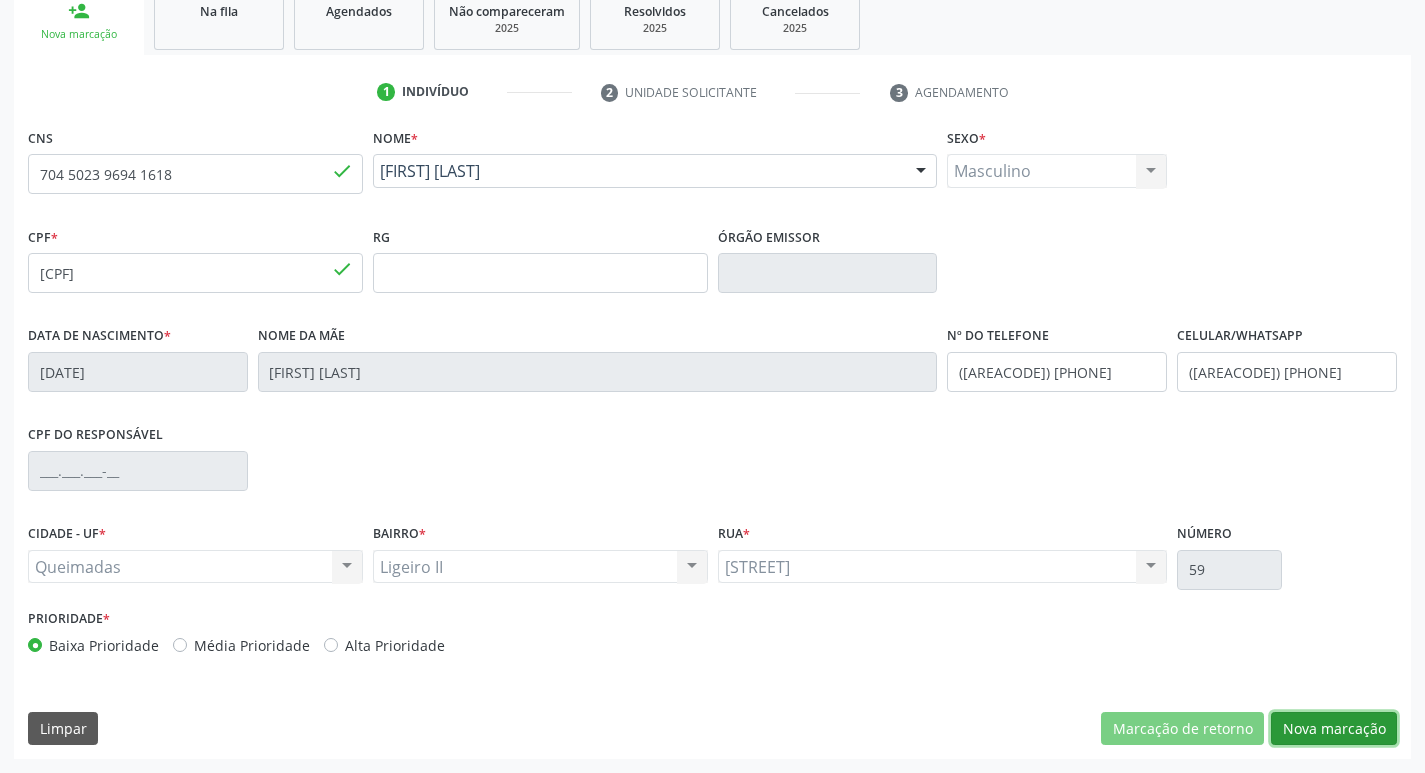 click on "Nova marcação" at bounding box center [1334, 729] 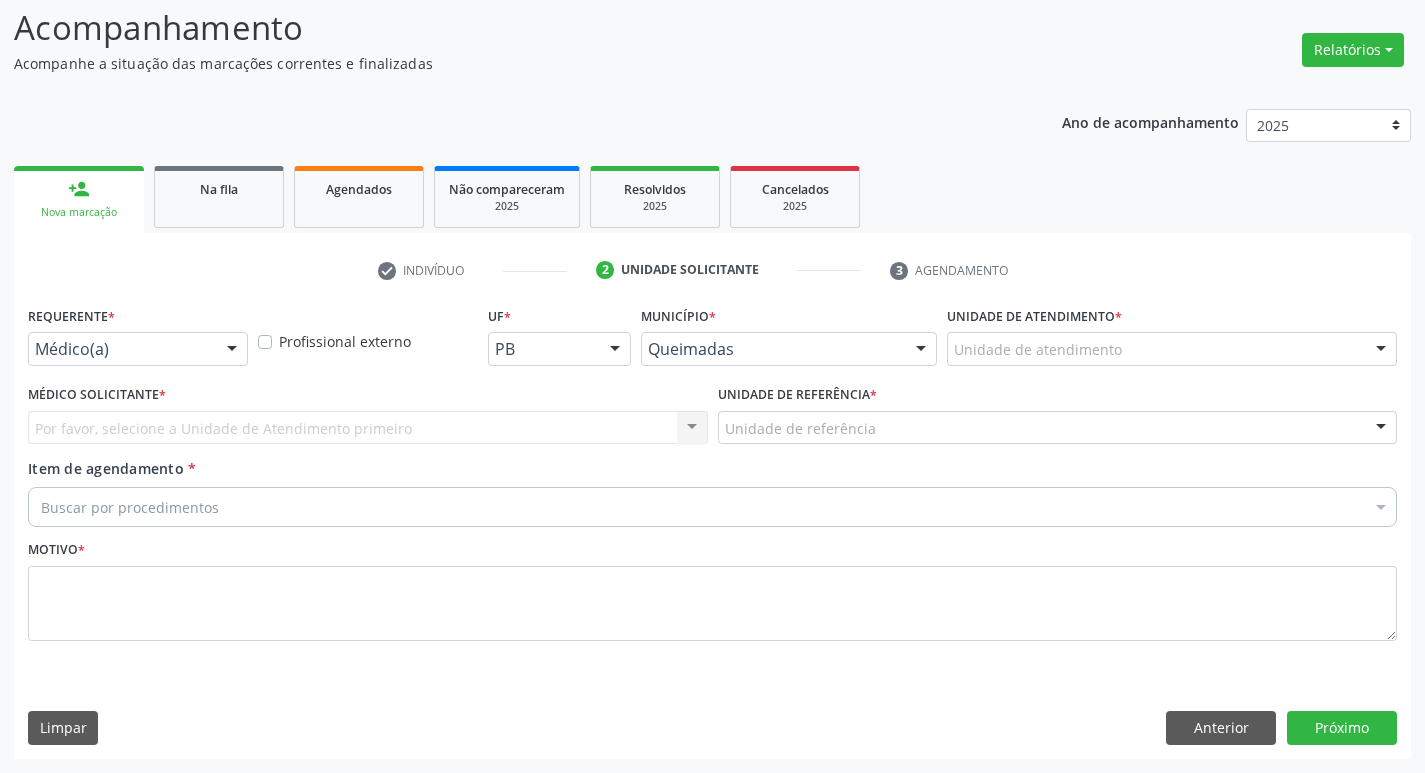 scroll, scrollTop: 133, scrollLeft: 0, axis: vertical 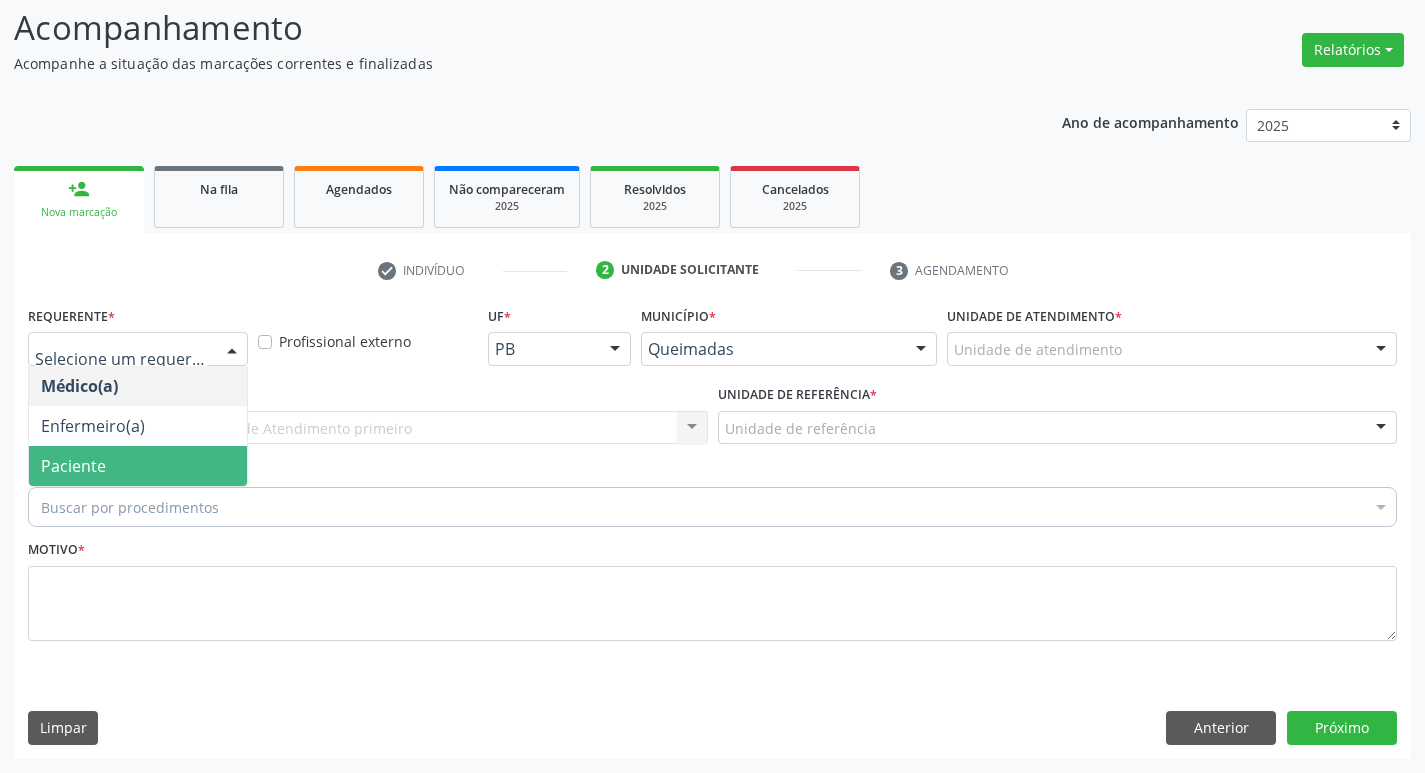 click on "Paciente" at bounding box center [138, 466] 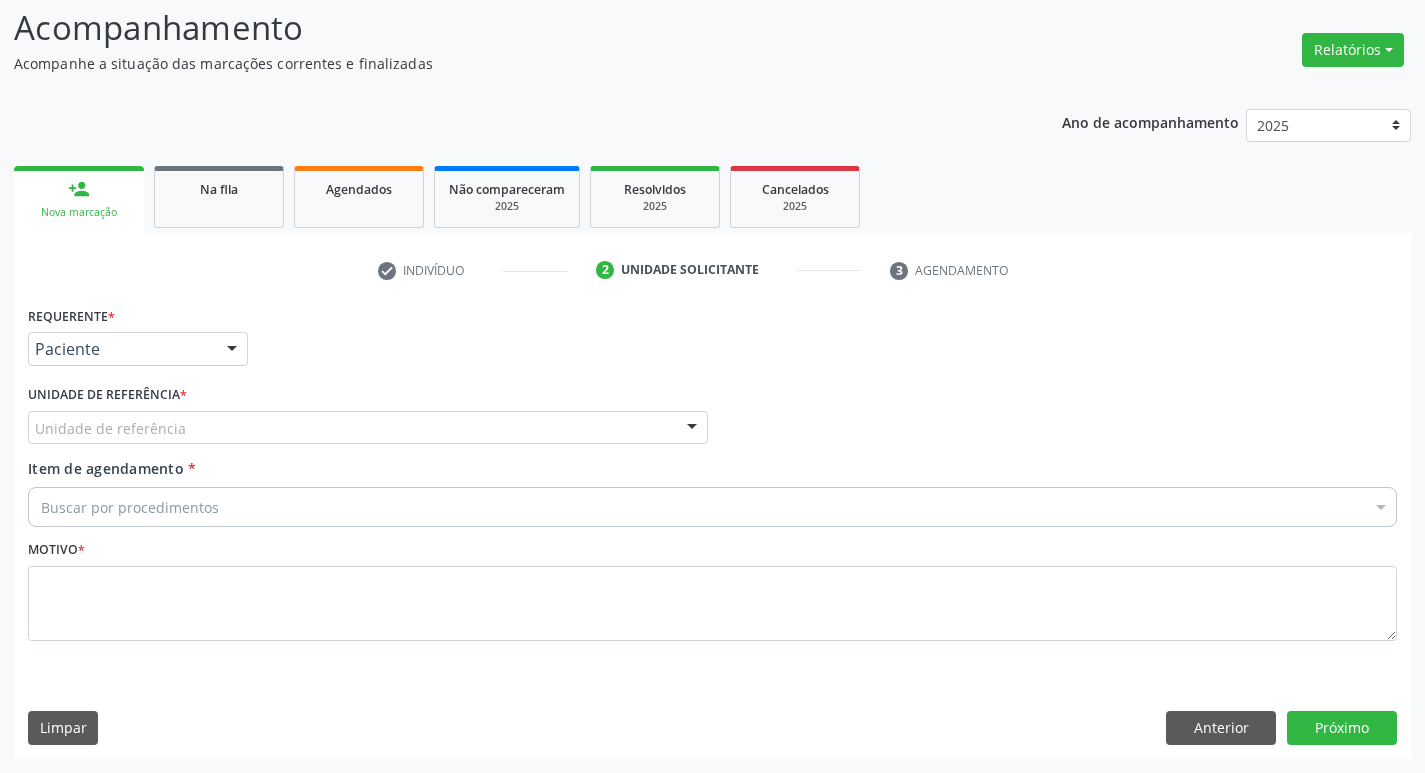 click on "Unidade de referência" at bounding box center (368, 428) 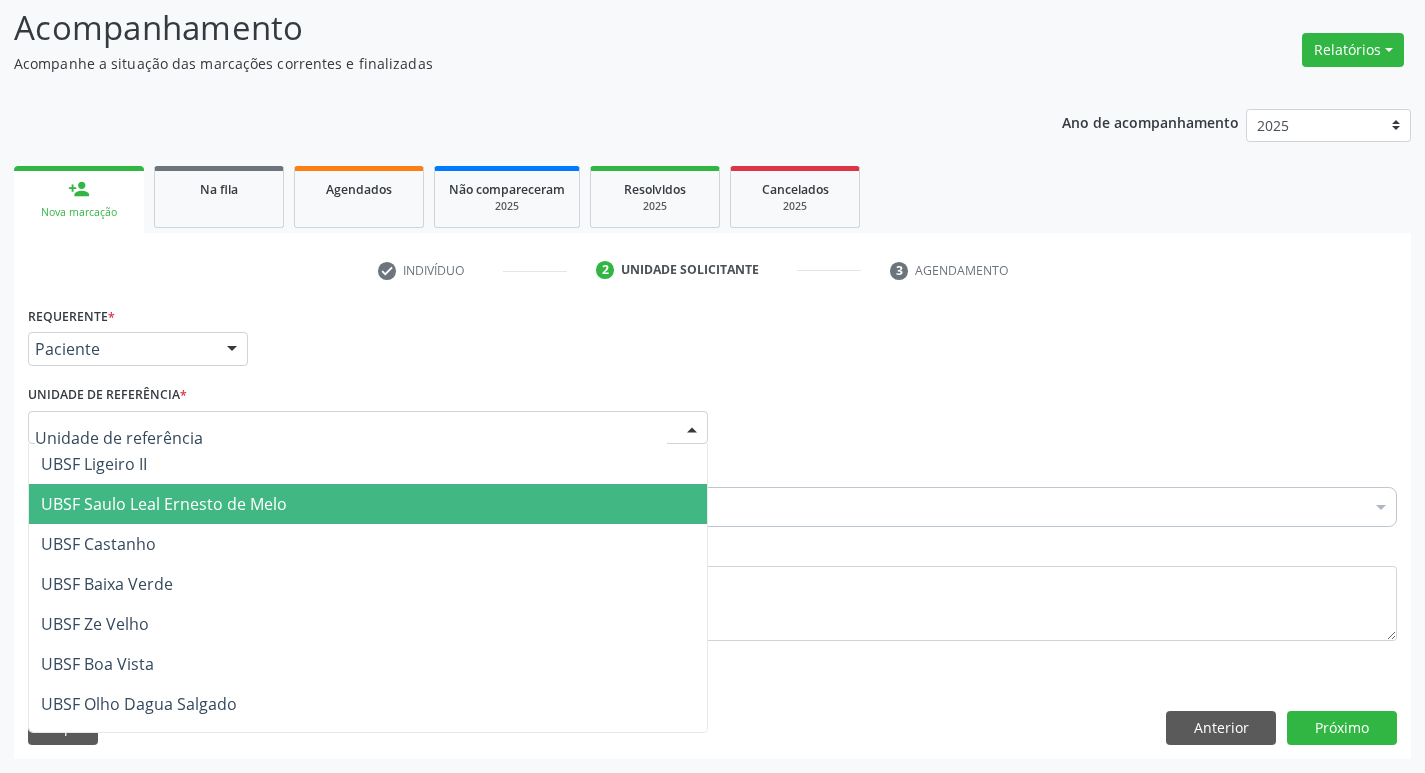 click on "UBSF Saulo Leal Ernesto de Melo" at bounding box center (368, 504) 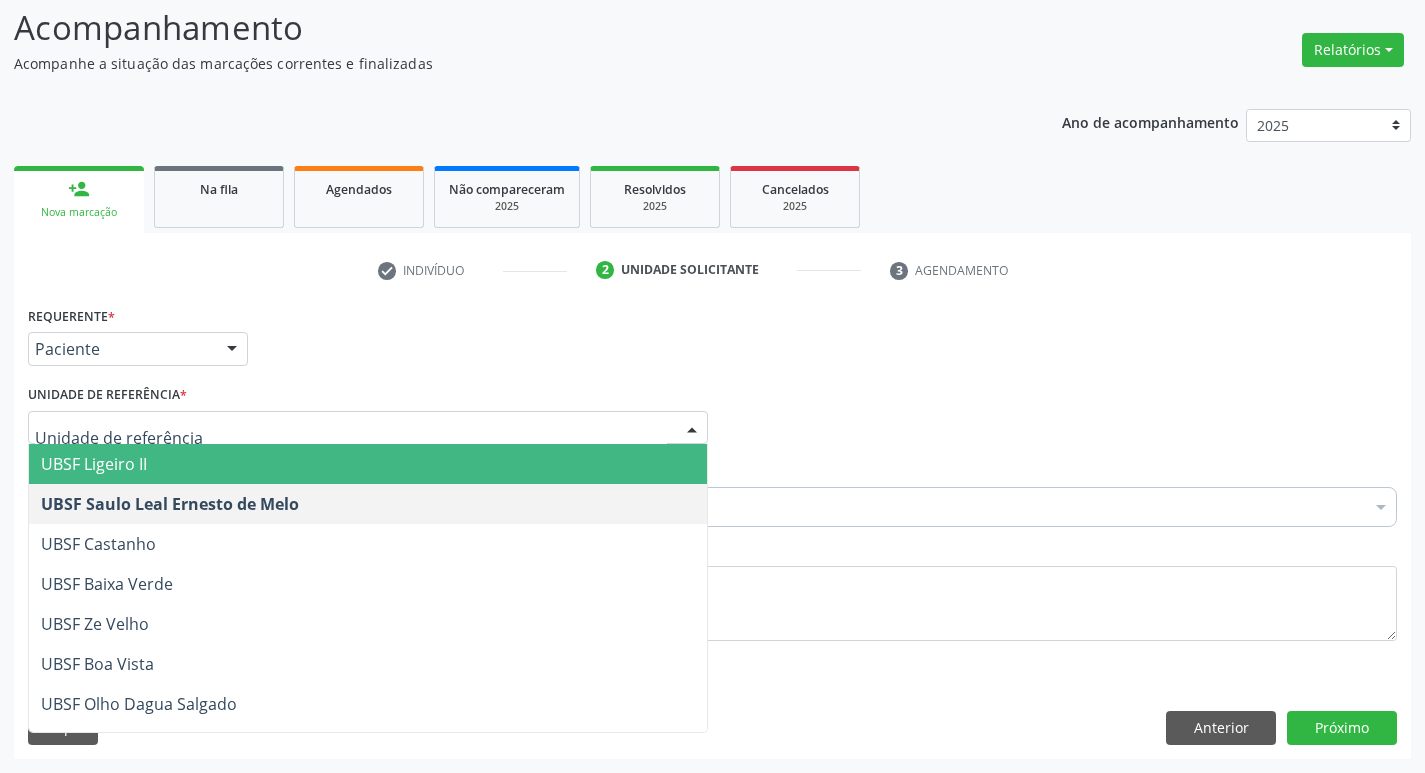 click on "UBSF Ligeiro II" at bounding box center [368, 464] 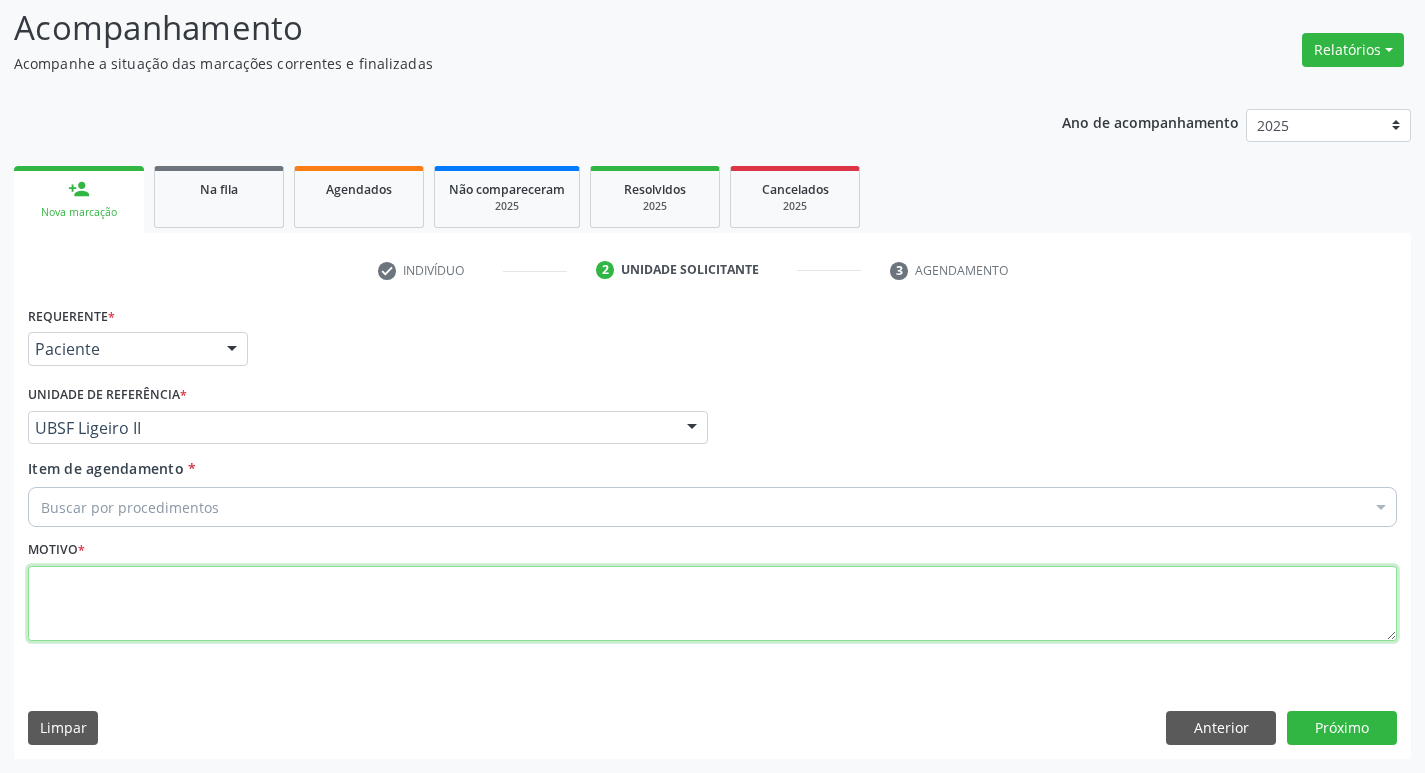 click at bounding box center [712, 604] 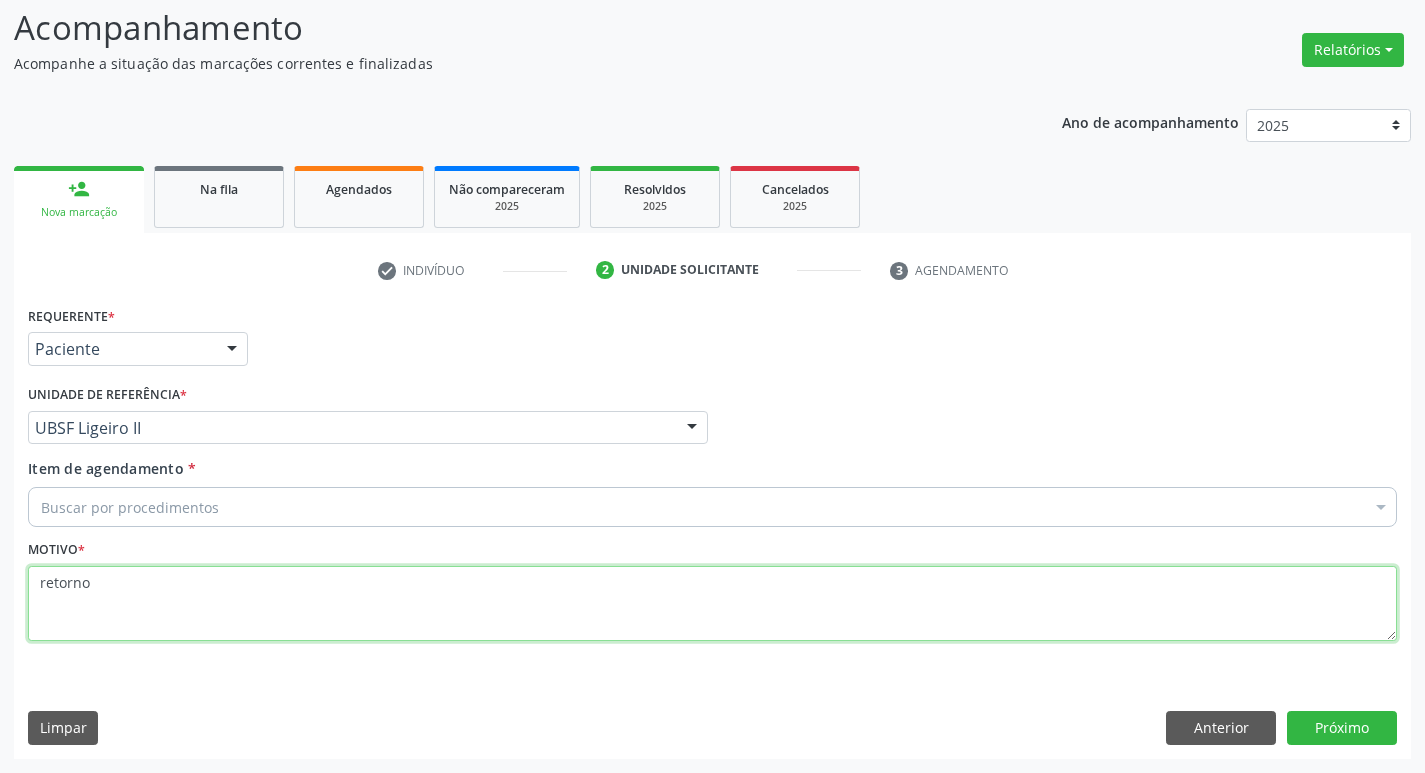 type on "retorno" 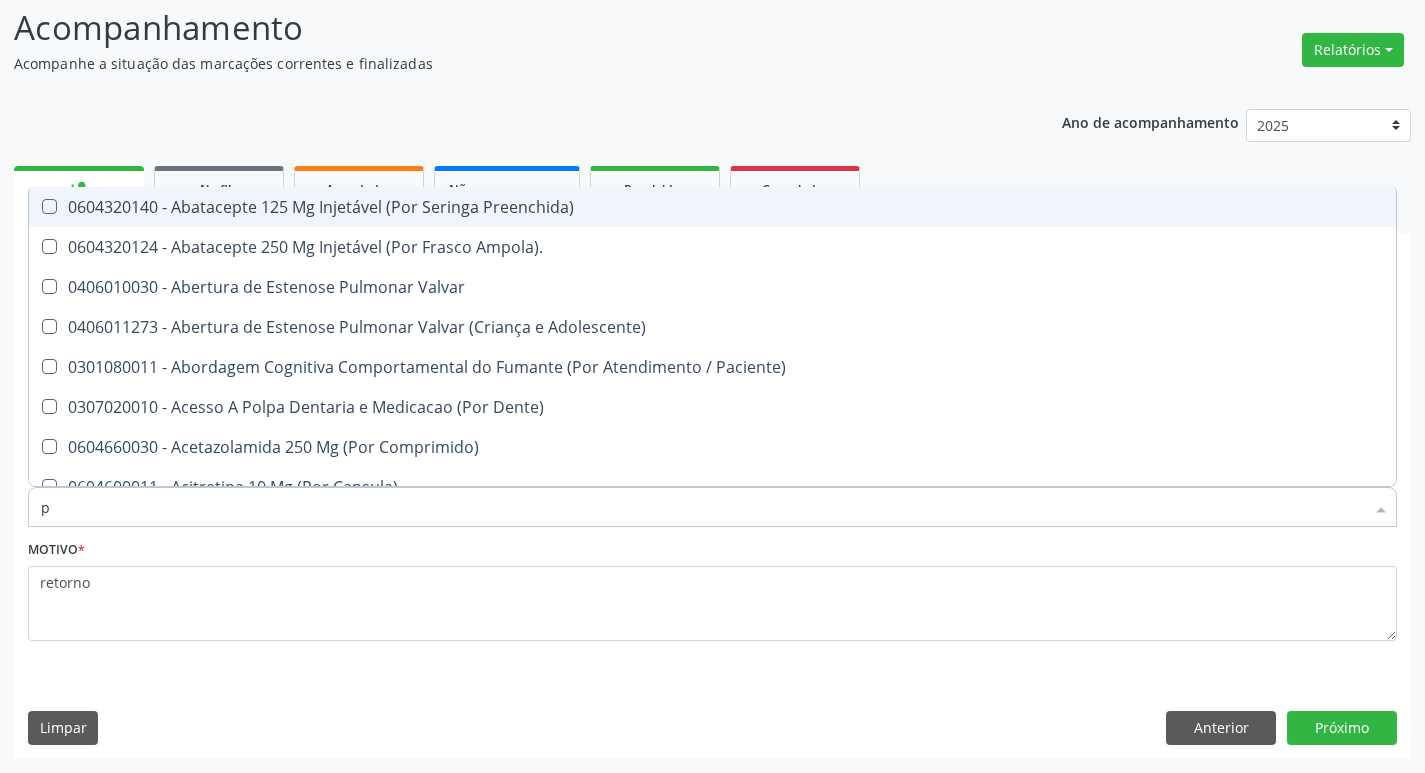 type on "PNEUMOLO" 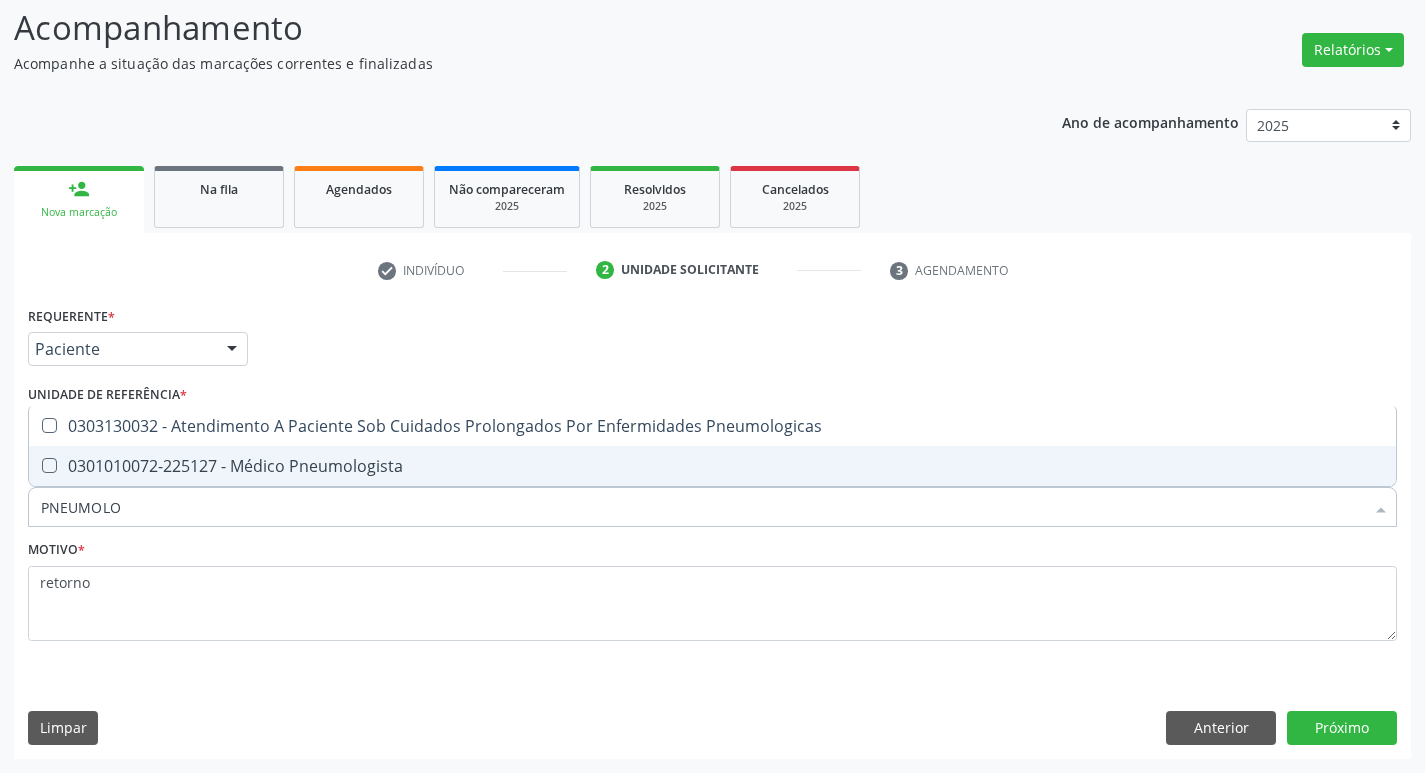 click on "0301010072-225127 - Médico Pneumologista" at bounding box center [712, 466] 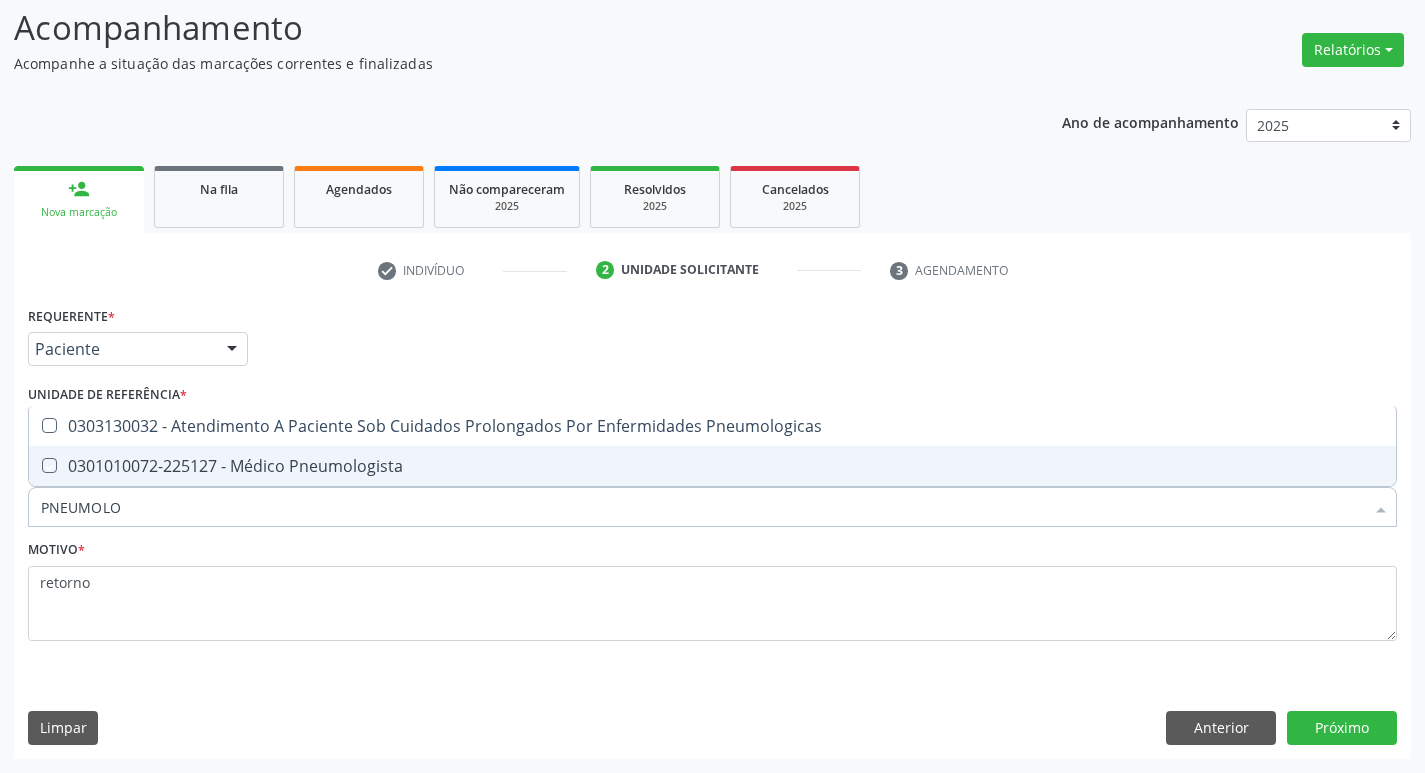 checkbox on "true" 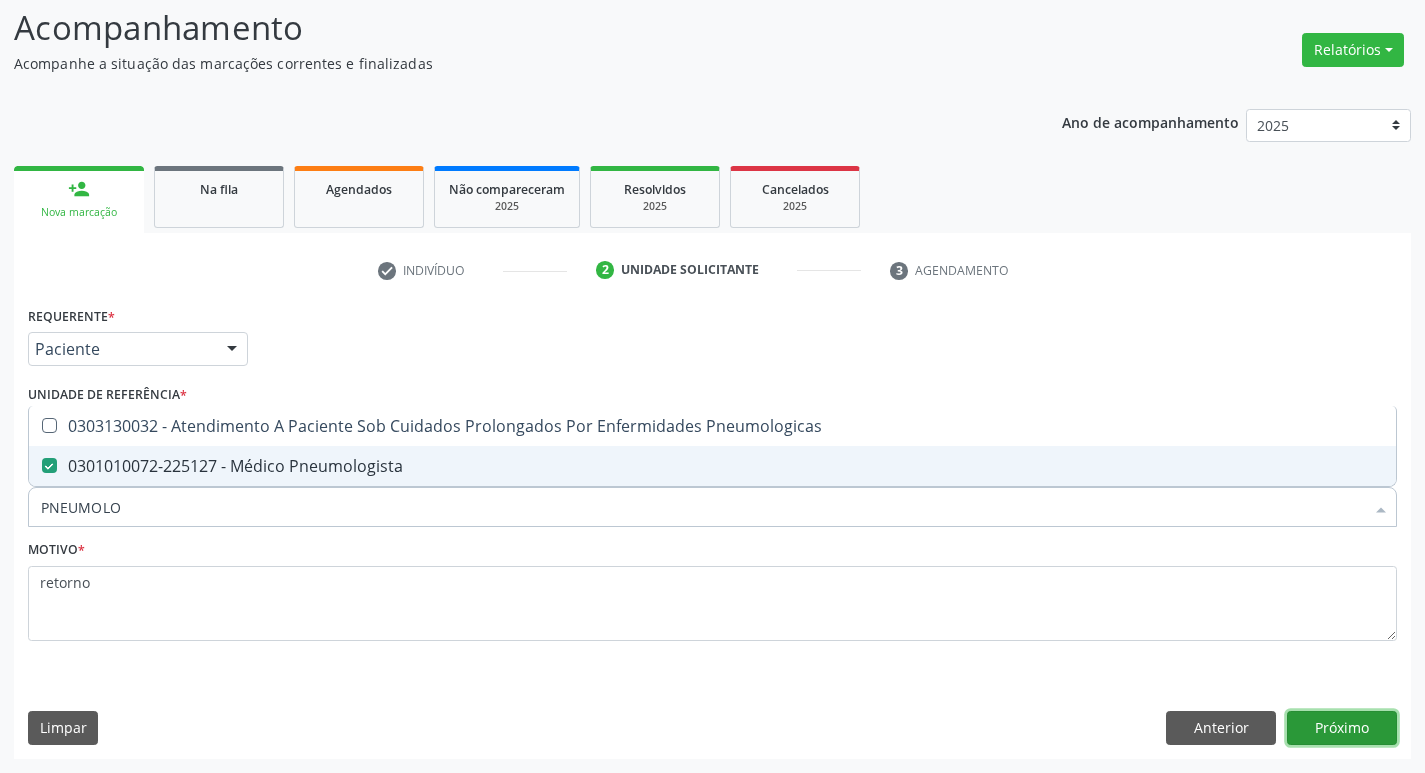 click on "Próximo" at bounding box center [1342, 728] 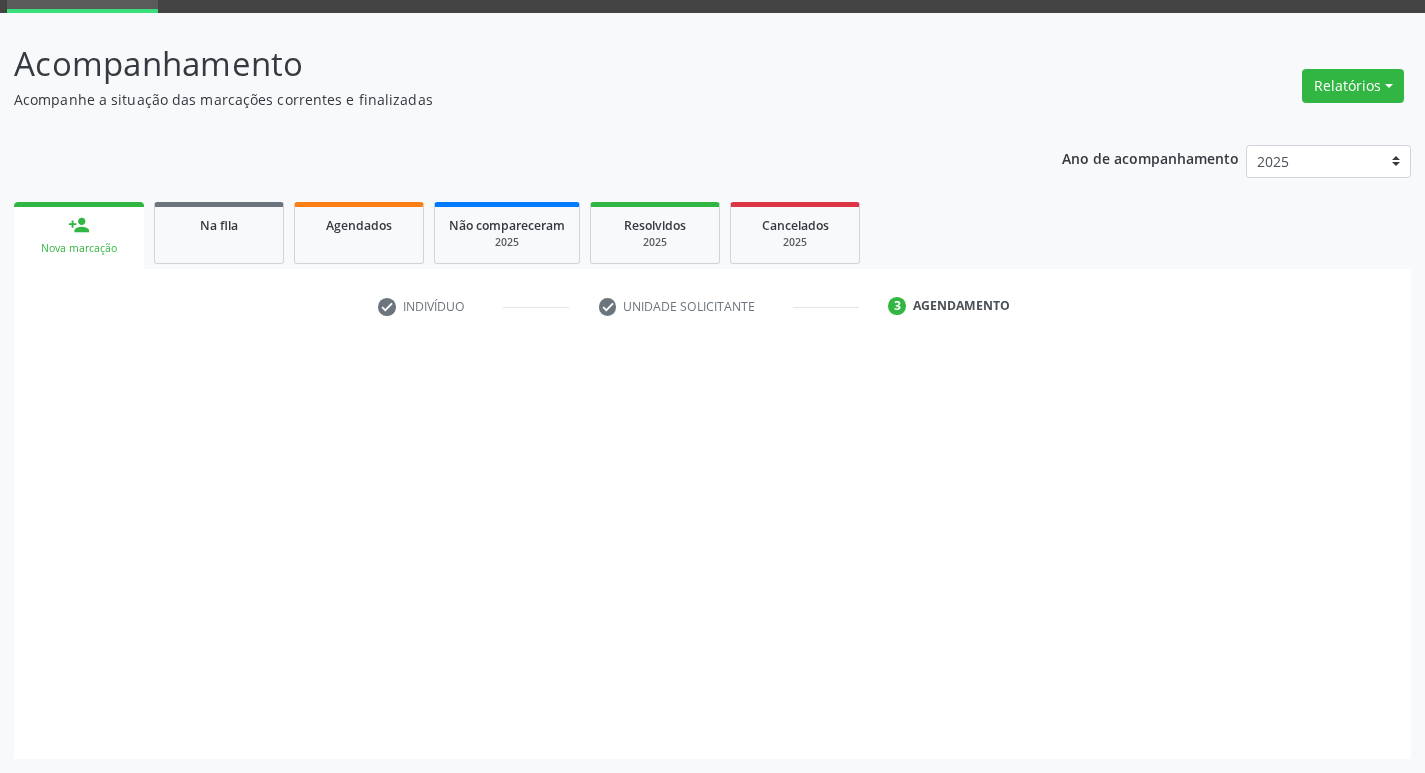 scroll, scrollTop: 97, scrollLeft: 0, axis: vertical 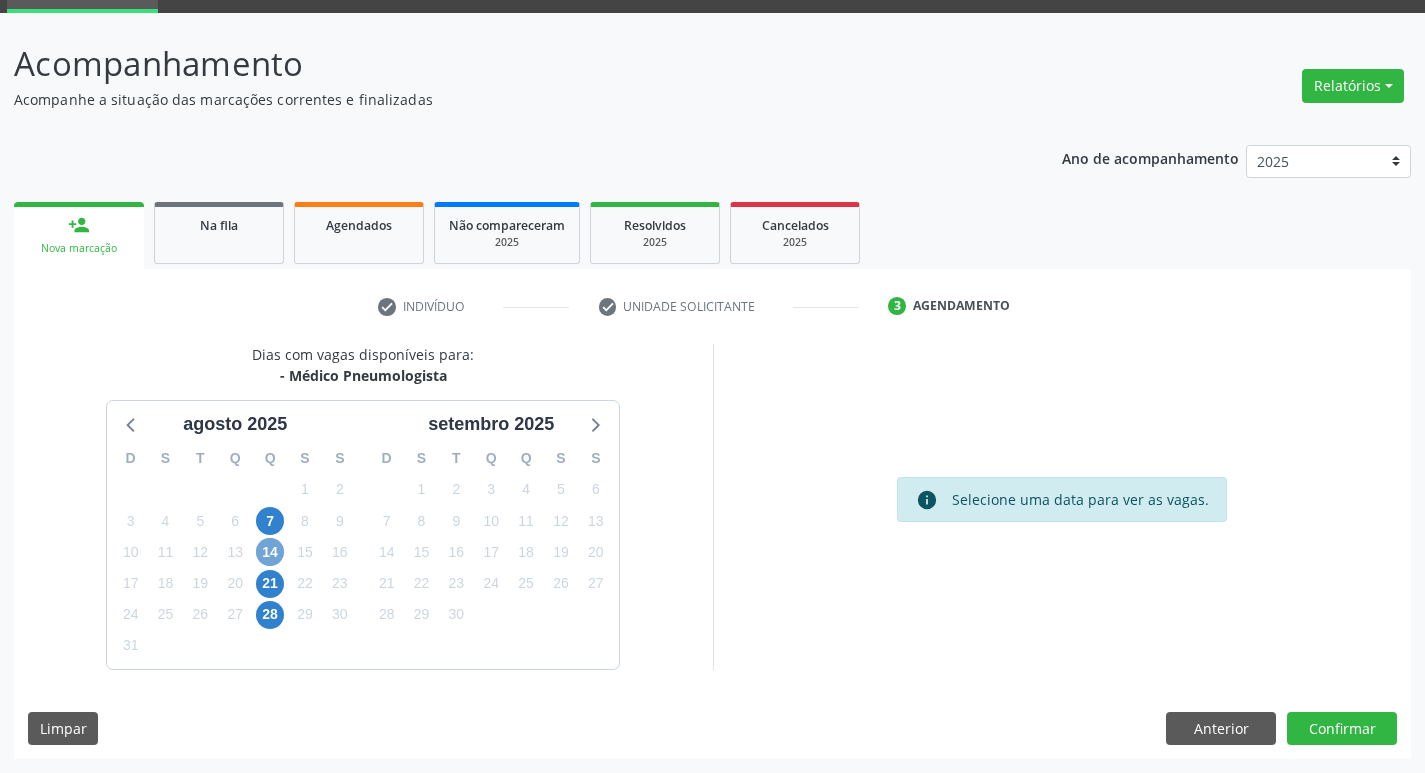 click on "14" at bounding box center [270, 552] 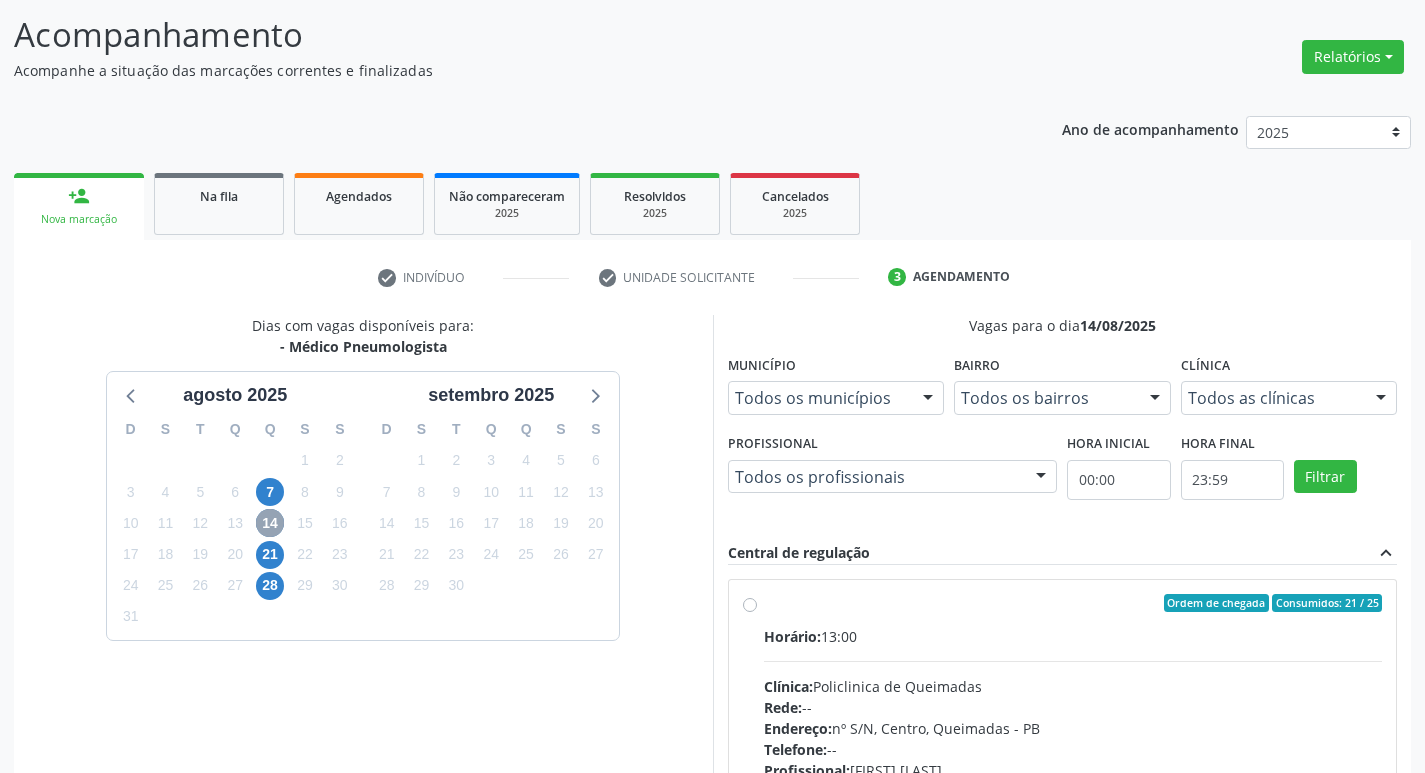 scroll, scrollTop: 386, scrollLeft: 0, axis: vertical 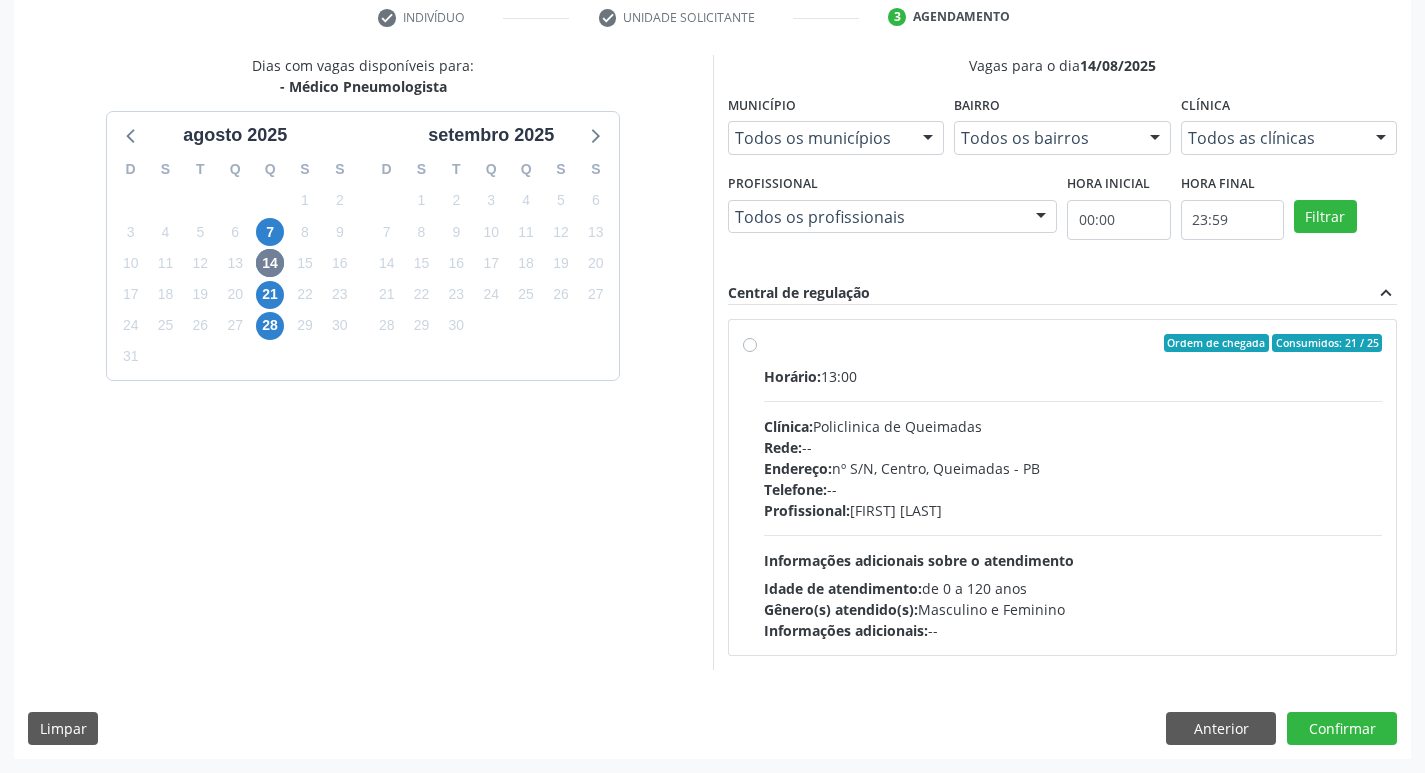 click on "Profissional:
[FIRST] [LAST]" at bounding box center (1073, 510) 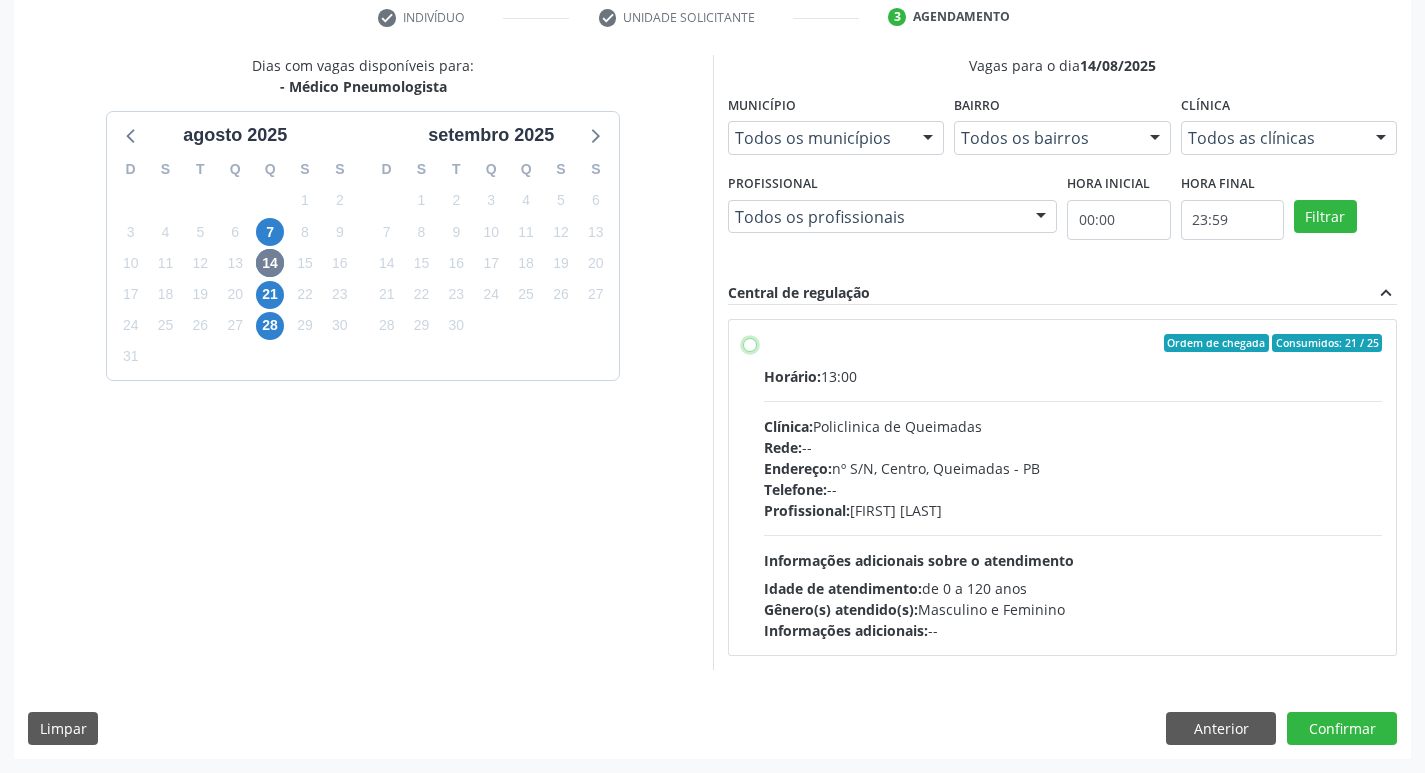 click on "Ordem de chegada
Consumidos: 21 / 25
Horário:   13:00
Clínica:  Policlinica de Queimadas
Rede:
--
Endereço:   nº S/N, Centro, [CITY] - [STATE]
Telefone:   --
Profissional:
[FIRST] [LAST]
Informações adicionais sobre o atendimento
Idade de atendimento:
de 0 a 120 anos
Gênero(s) atendido(s):
Masculino e Feminino
Informações adicionais:
--" at bounding box center (750, 343) 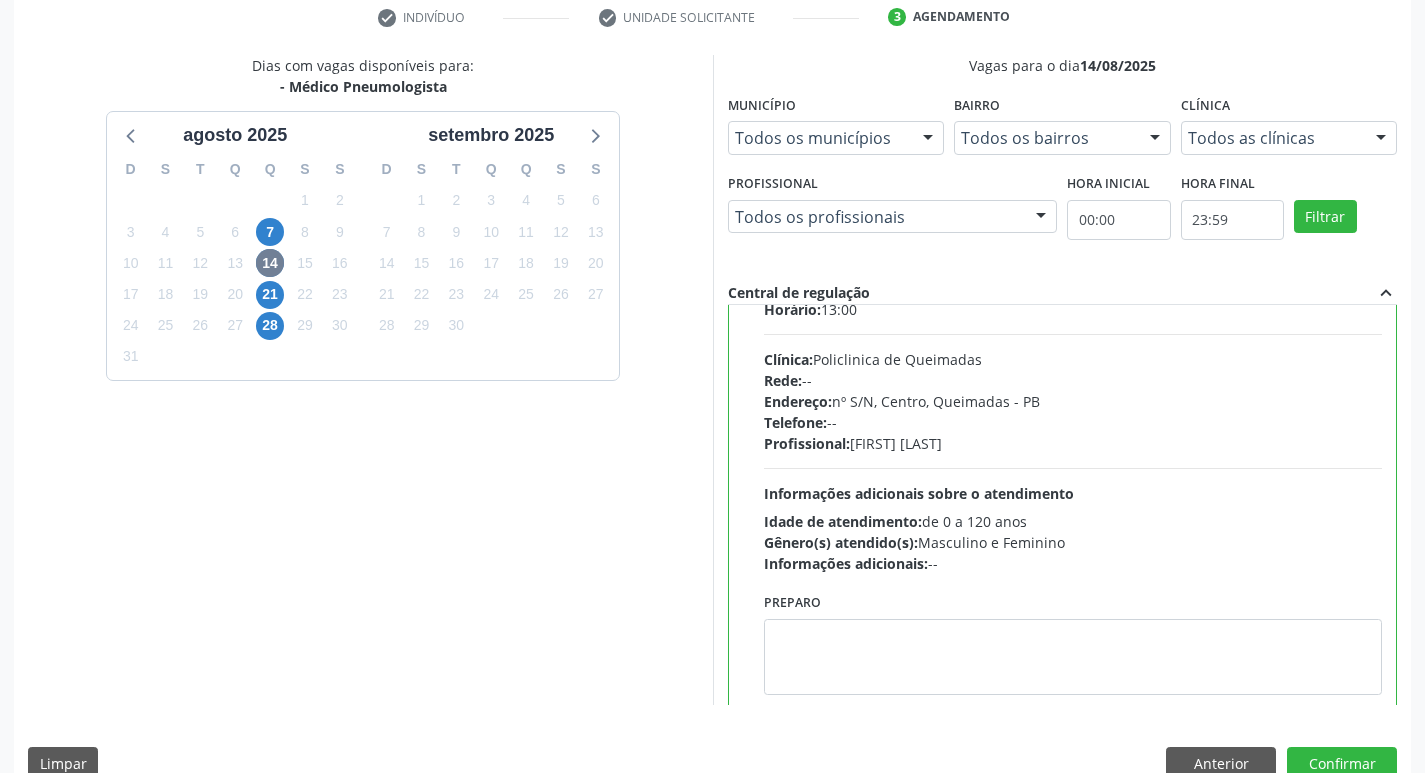 scroll, scrollTop: 99, scrollLeft: 0, axis: vertical 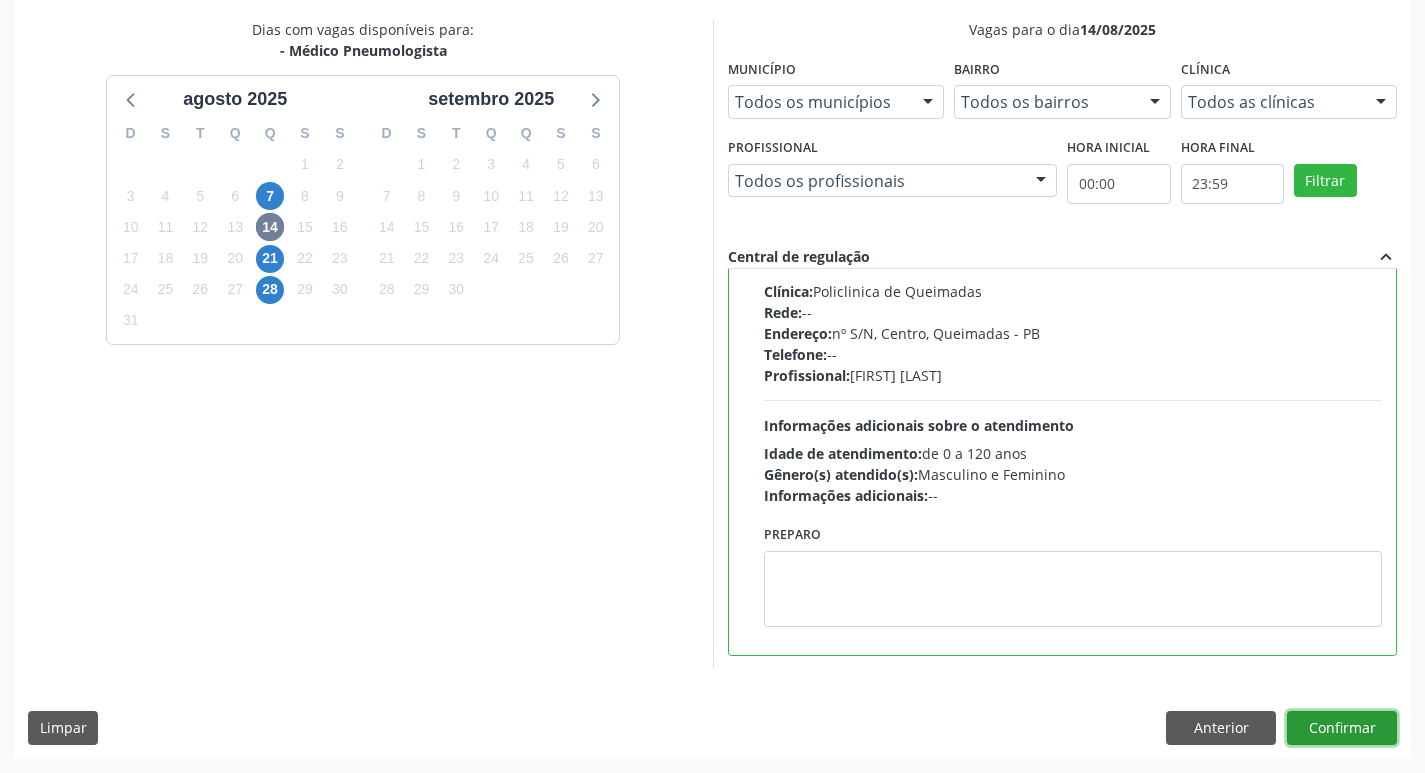 click on "Confirmar" at bounding box center (1342, 728) 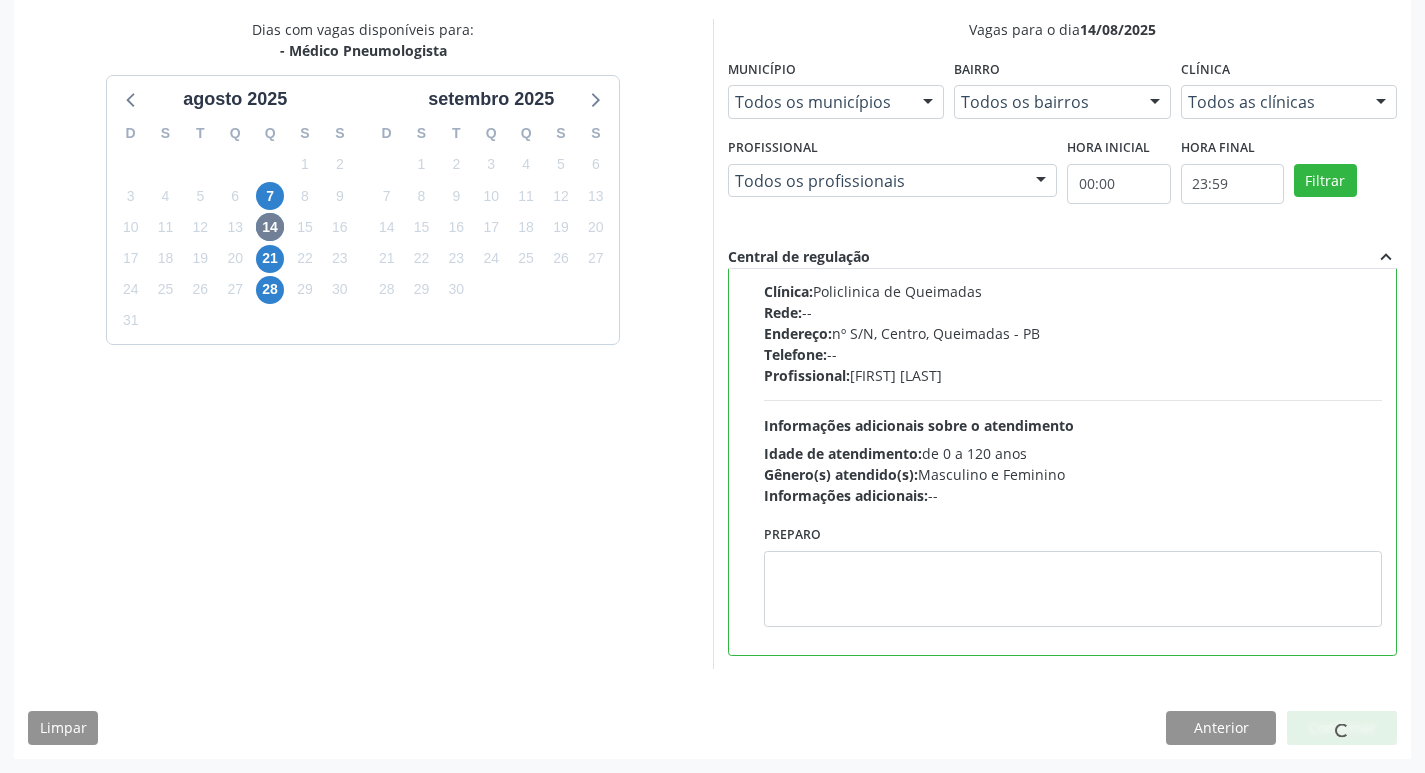 scroll, scrollTop: 0, scrollLeft: 0, axis: both 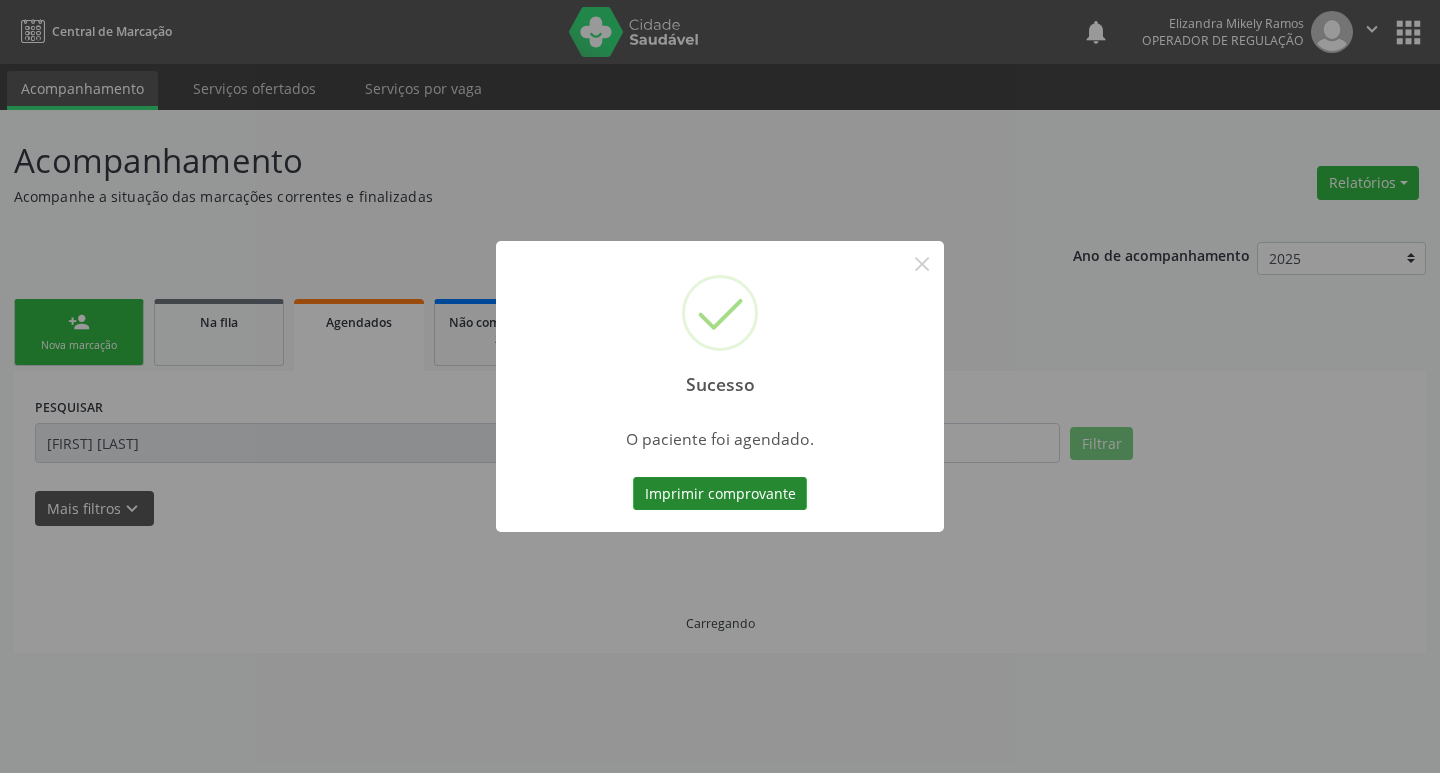 click on "Imprimir comprovante" at bounding box center (720, 494) 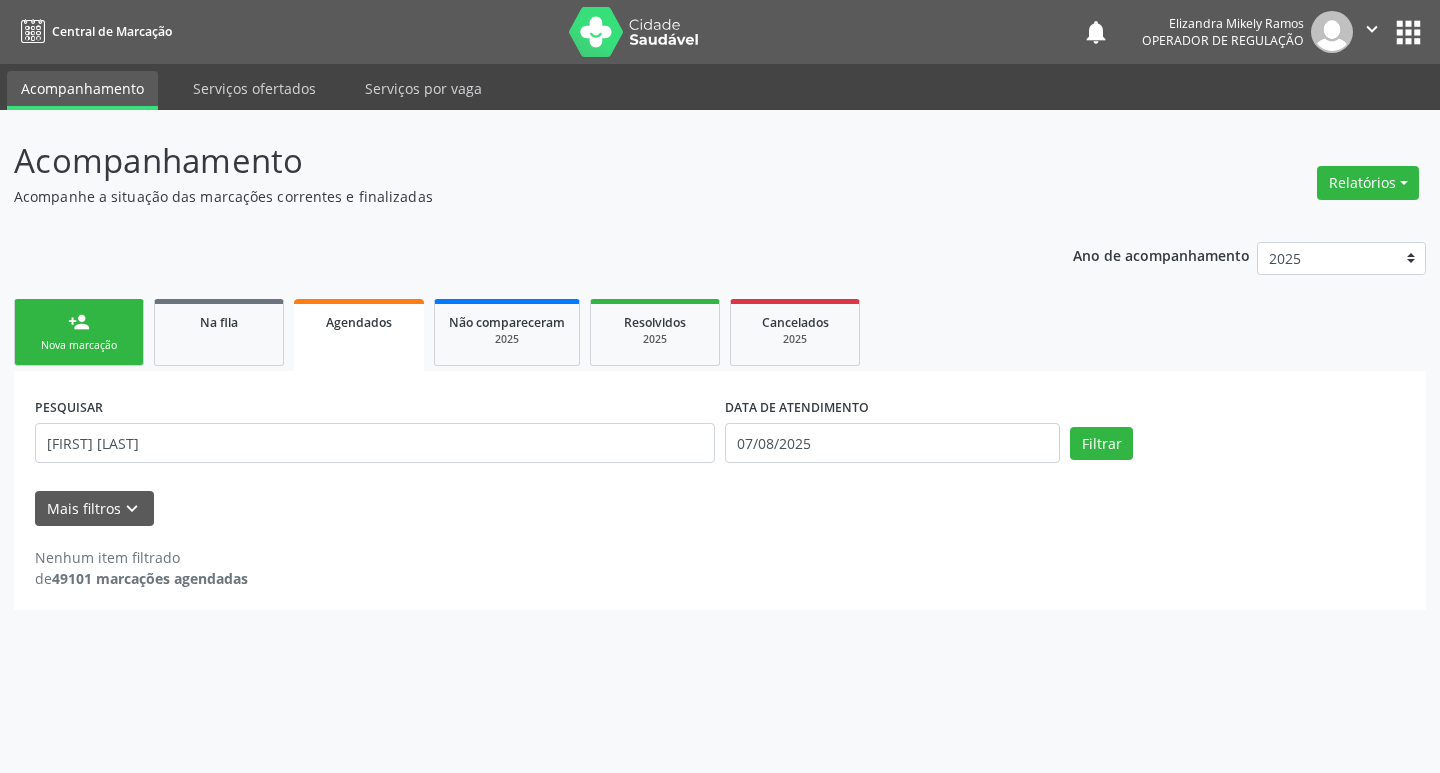 click on "person_add
Nova marcação" at bounding box center (79, 332) 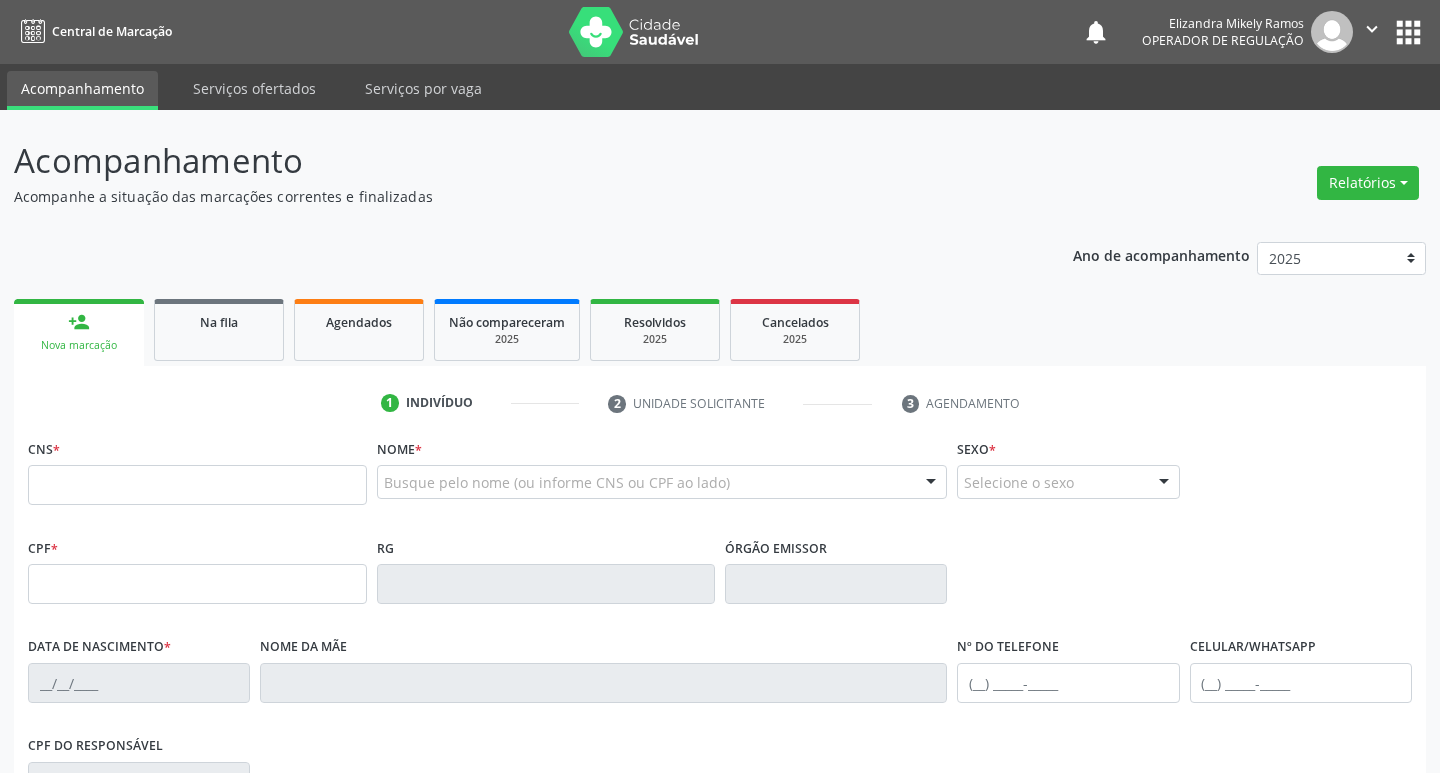 click on "person_add
Nova marcação" at bounding box center (79, 332) 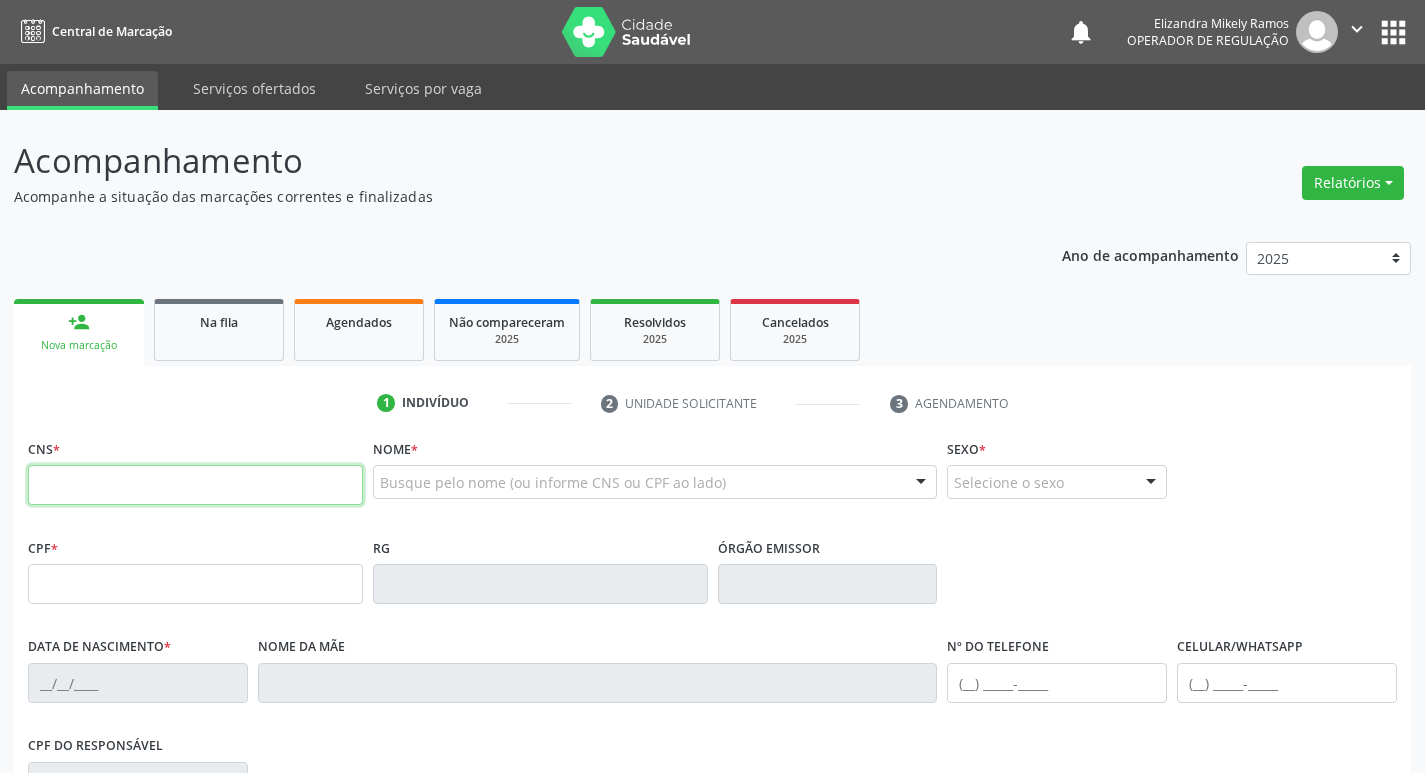 click at bounding box center (195, 485) 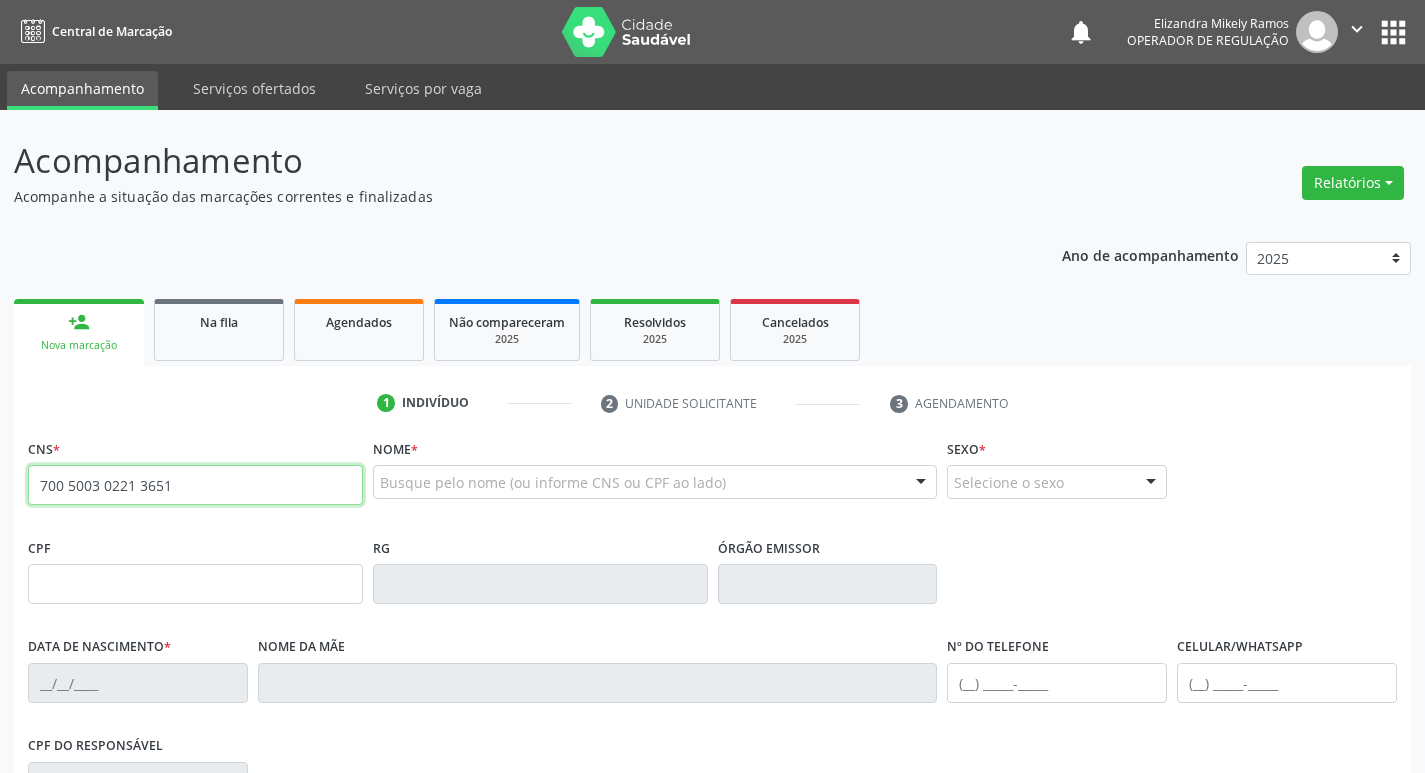 type on "700 5003 0221 3651" 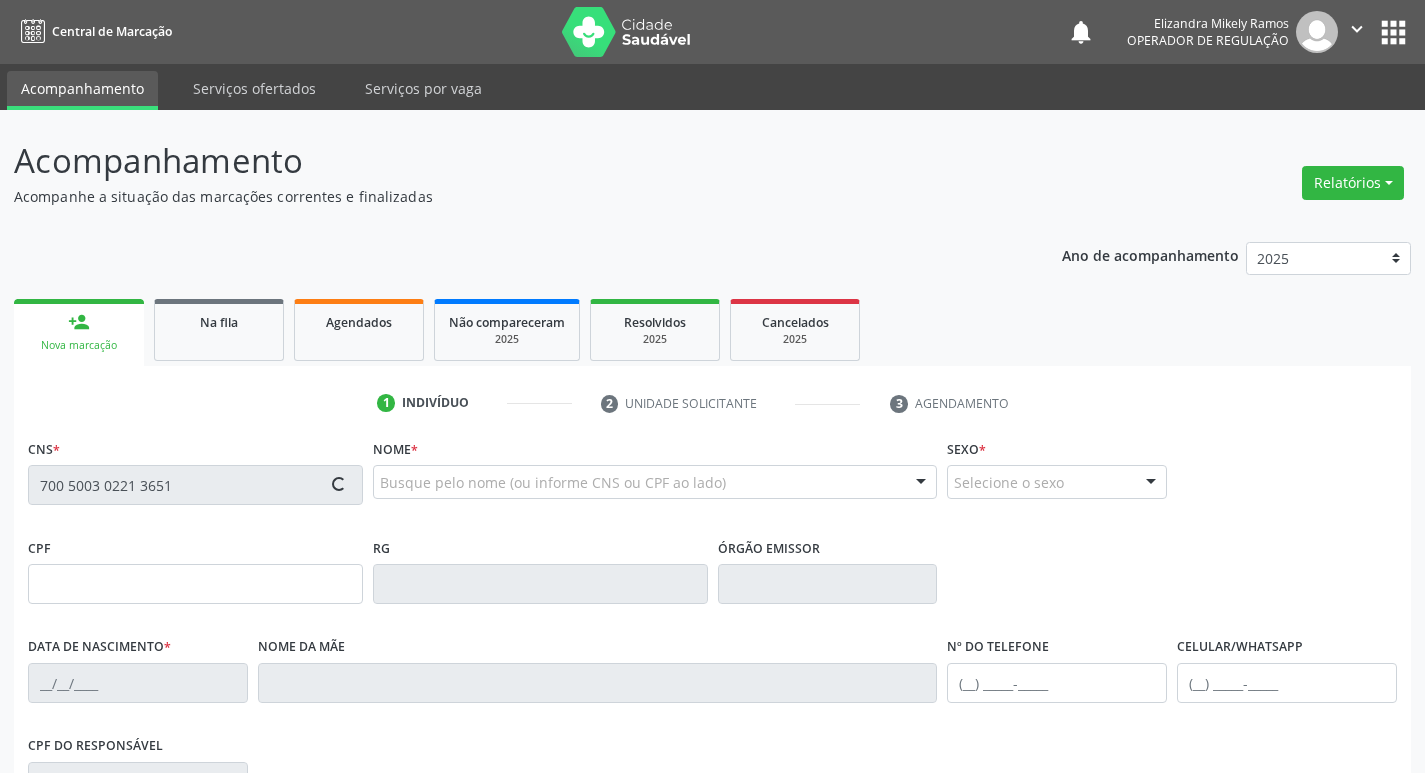 type on "[CPF]" 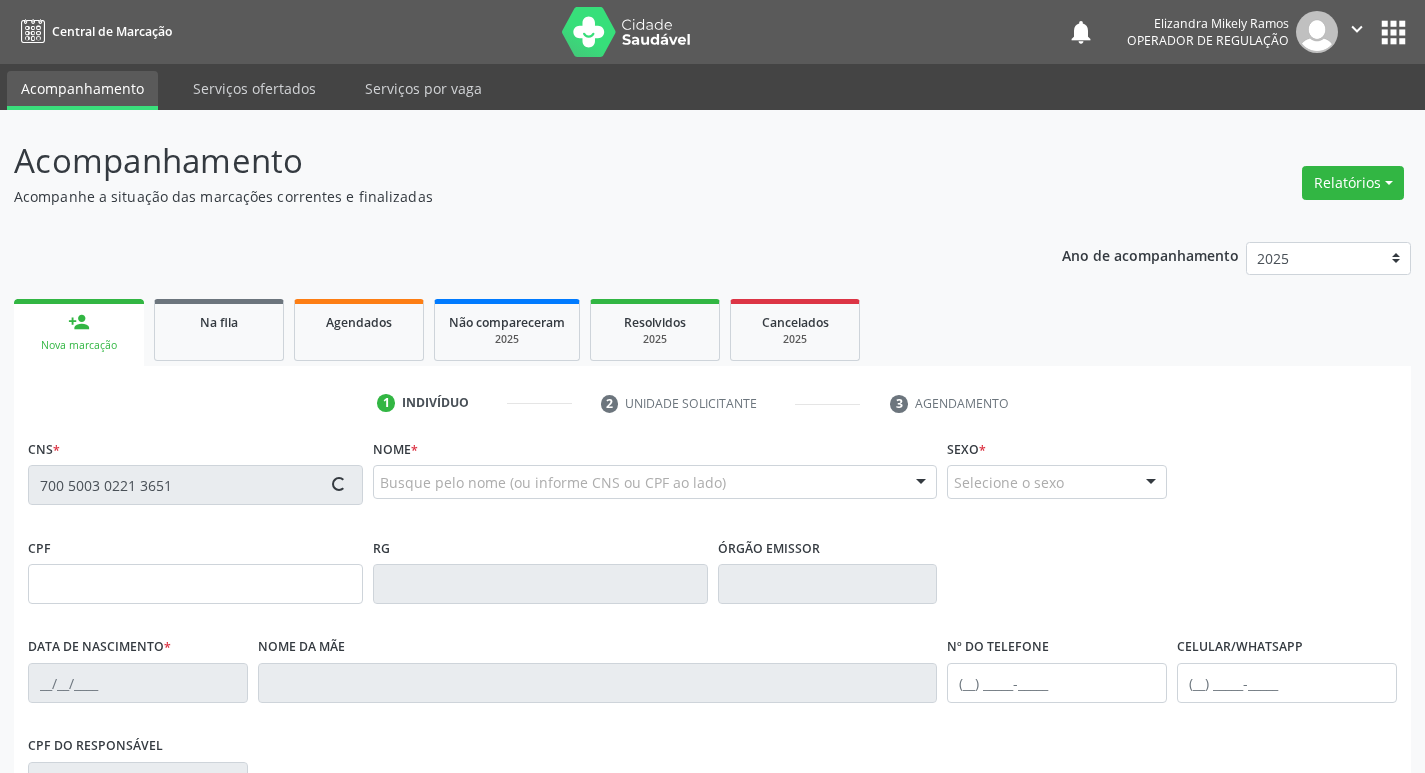 type on "[DATE]" 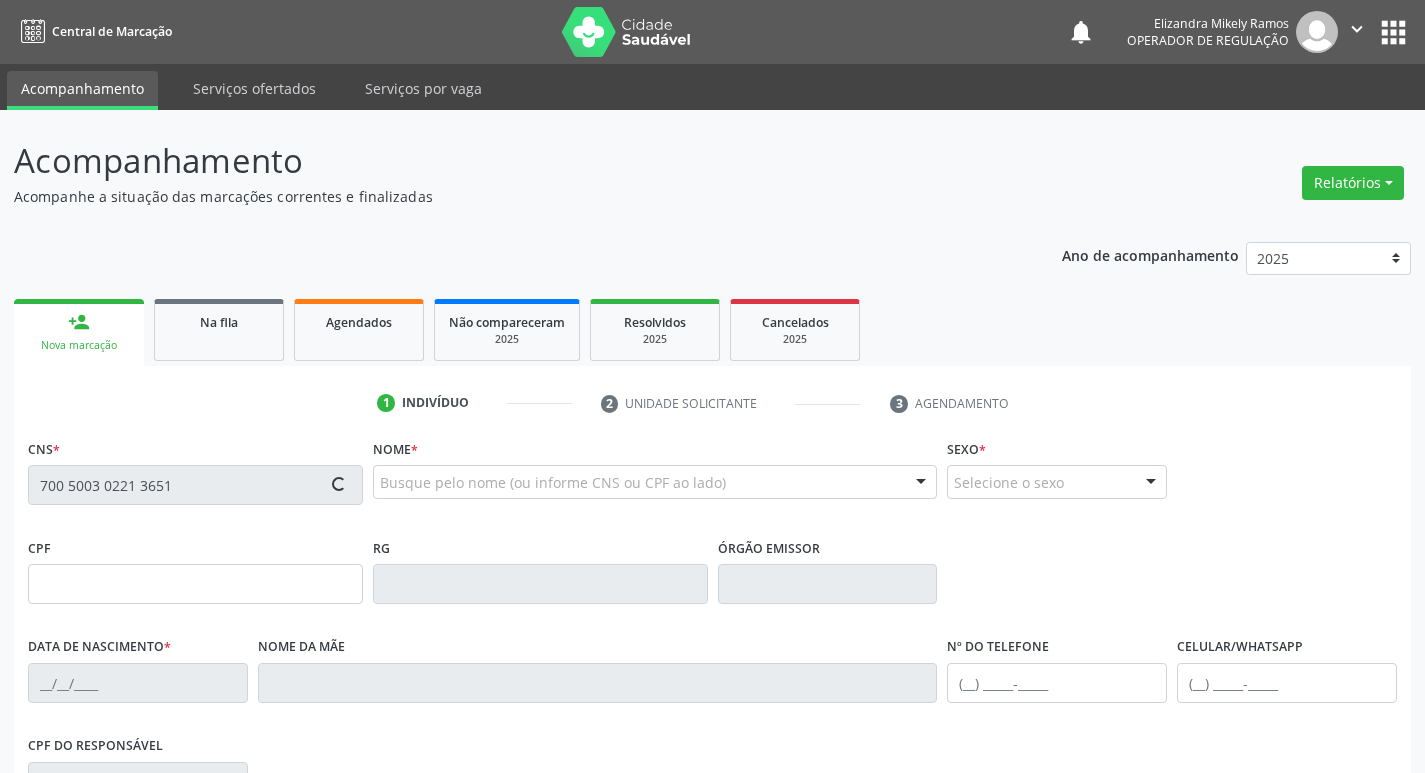 type on "([AREACODE]) [PHONE]" 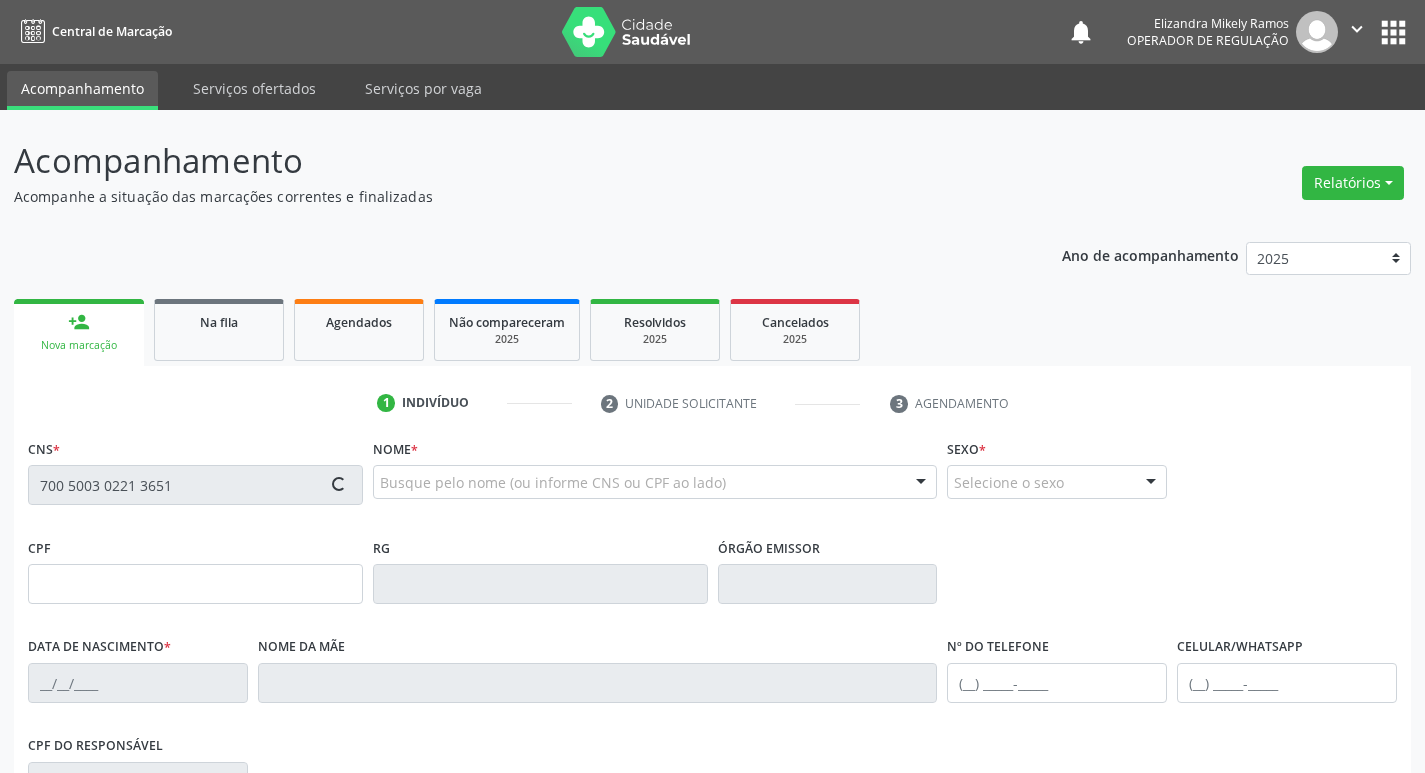 type on "[CPF]" 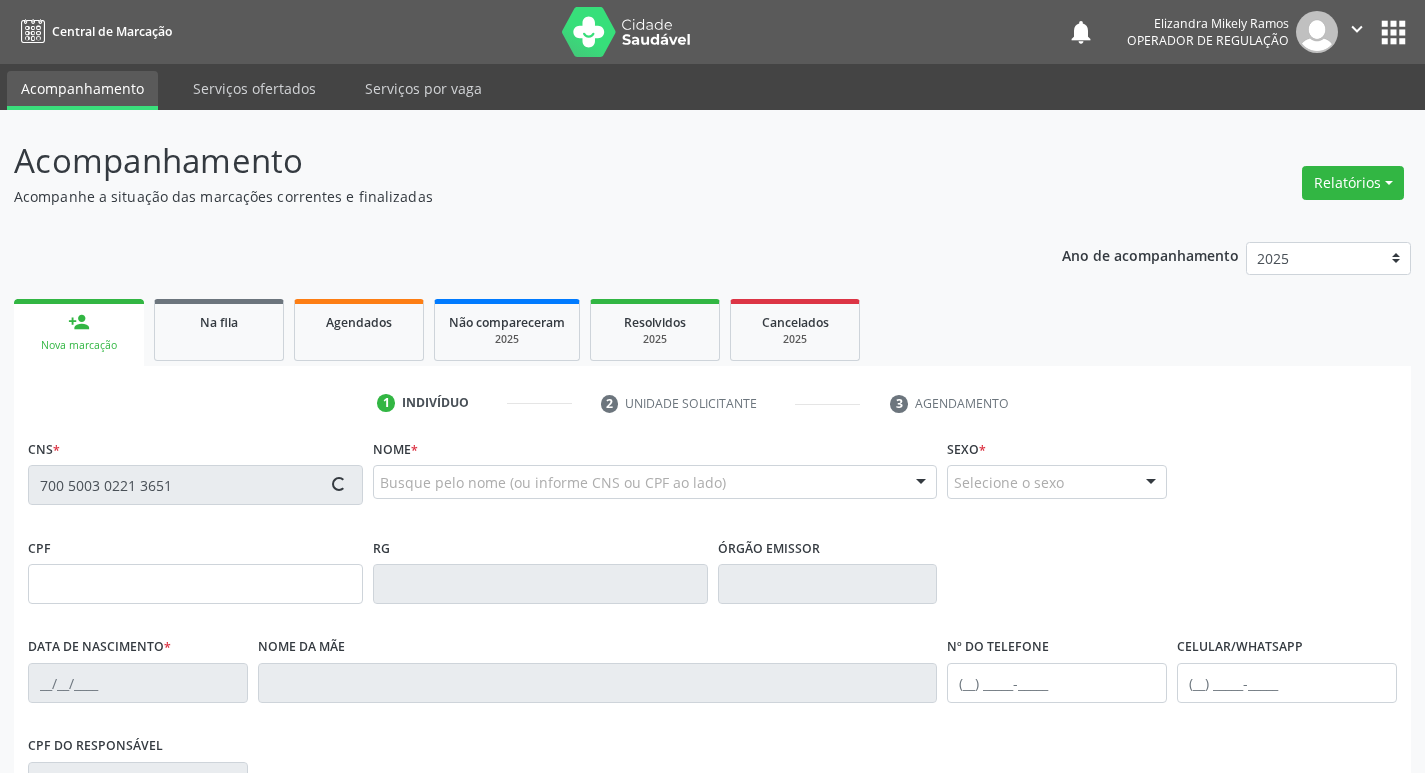 type on "80" 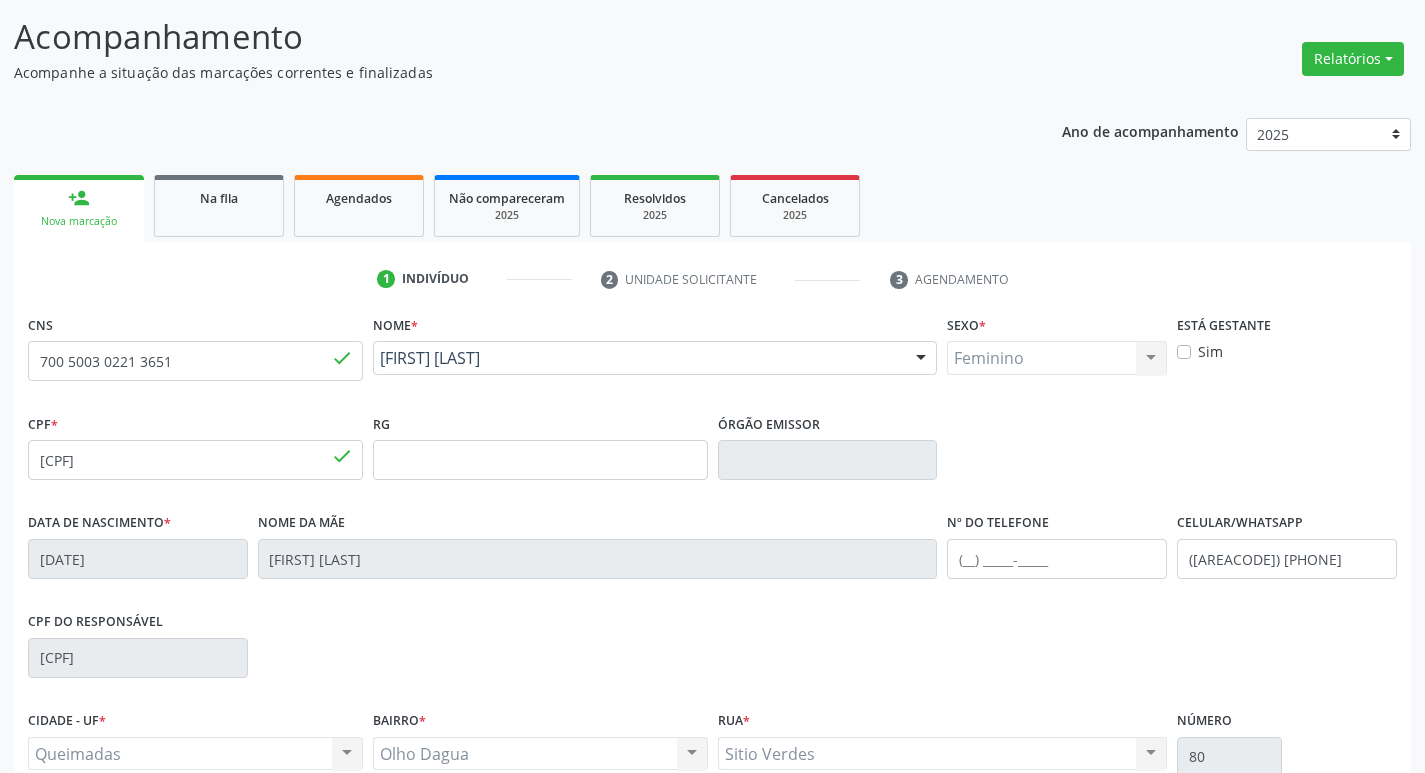 scroll, scrollTop: 311, scrollLeft: 0, axis: vertical 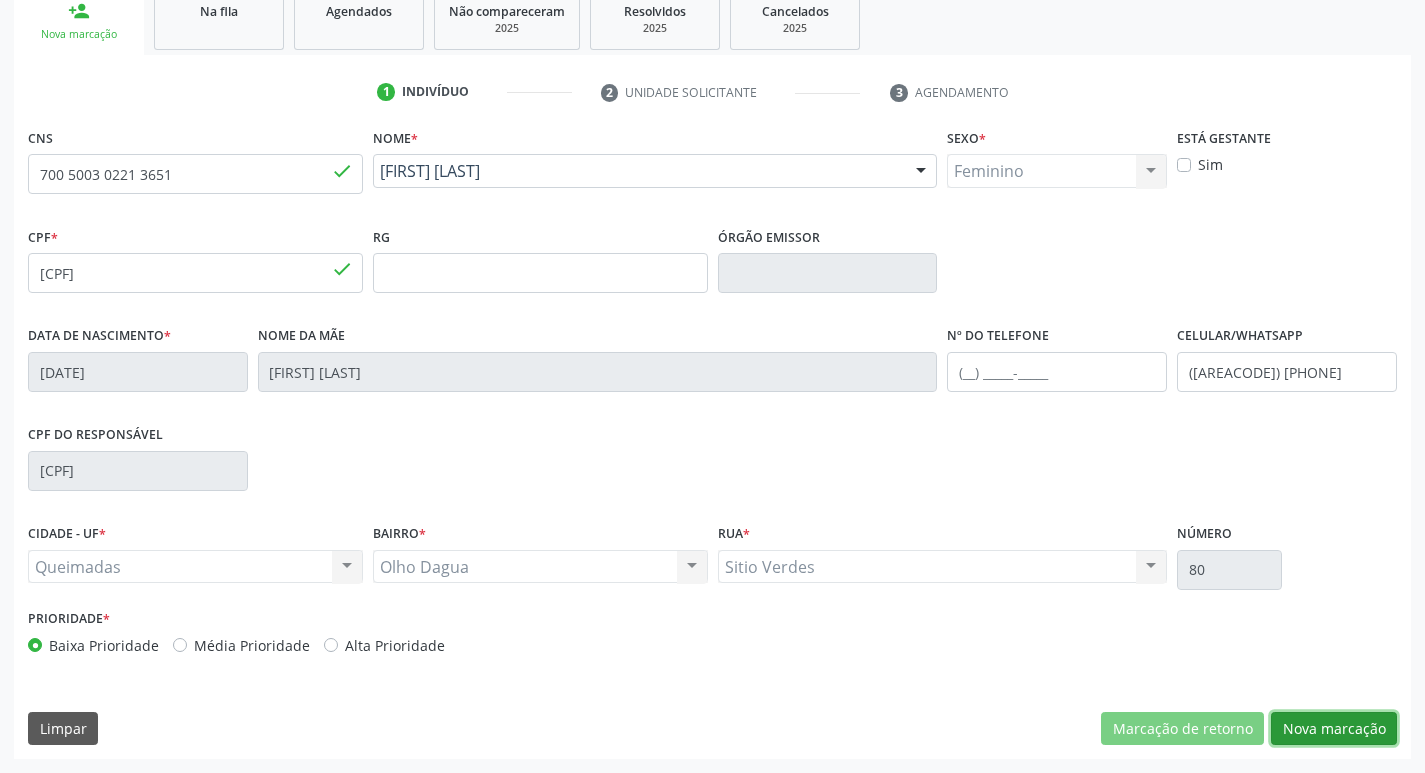 click on "Nova marcação" at bounding box center (1334, 729) 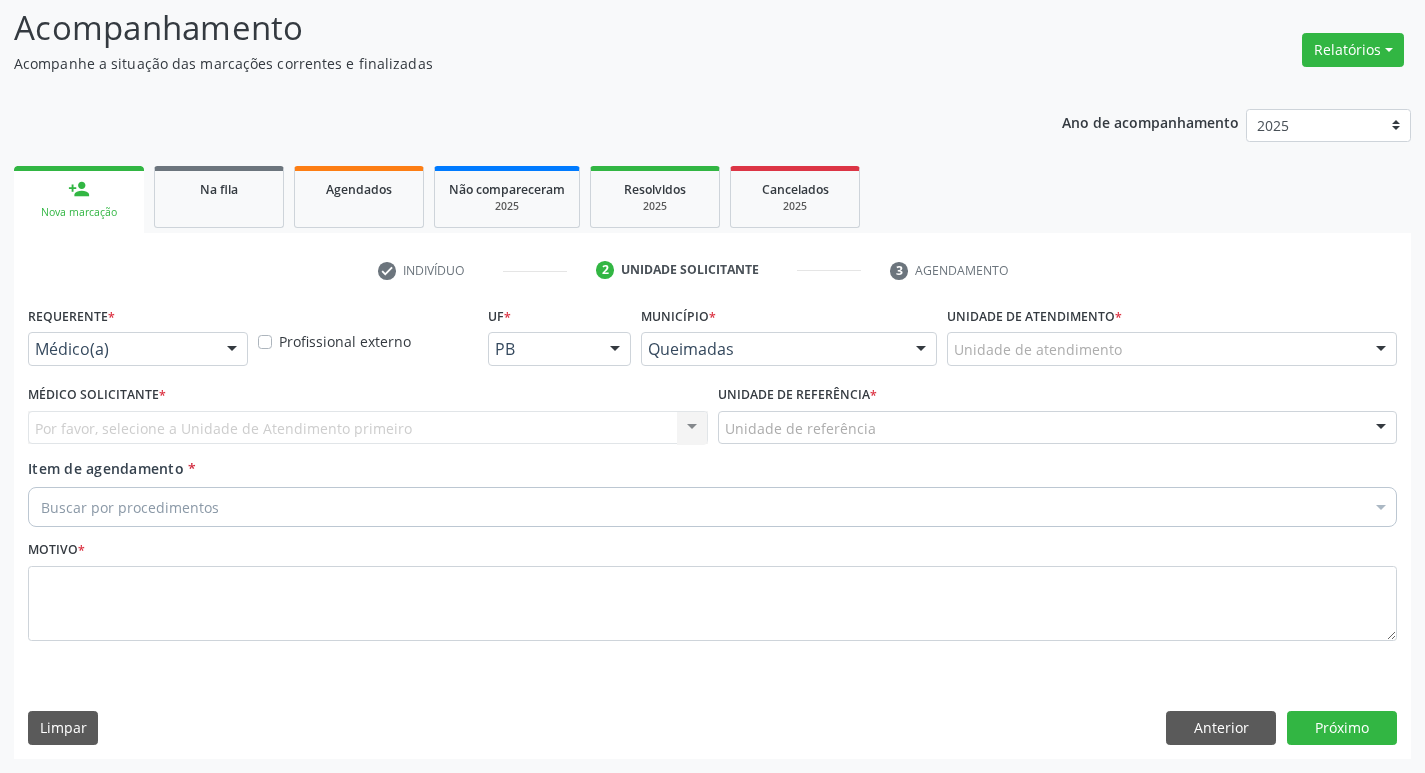 scroll, scrollTop: 133, scrollLeft: 0, axis: vertical 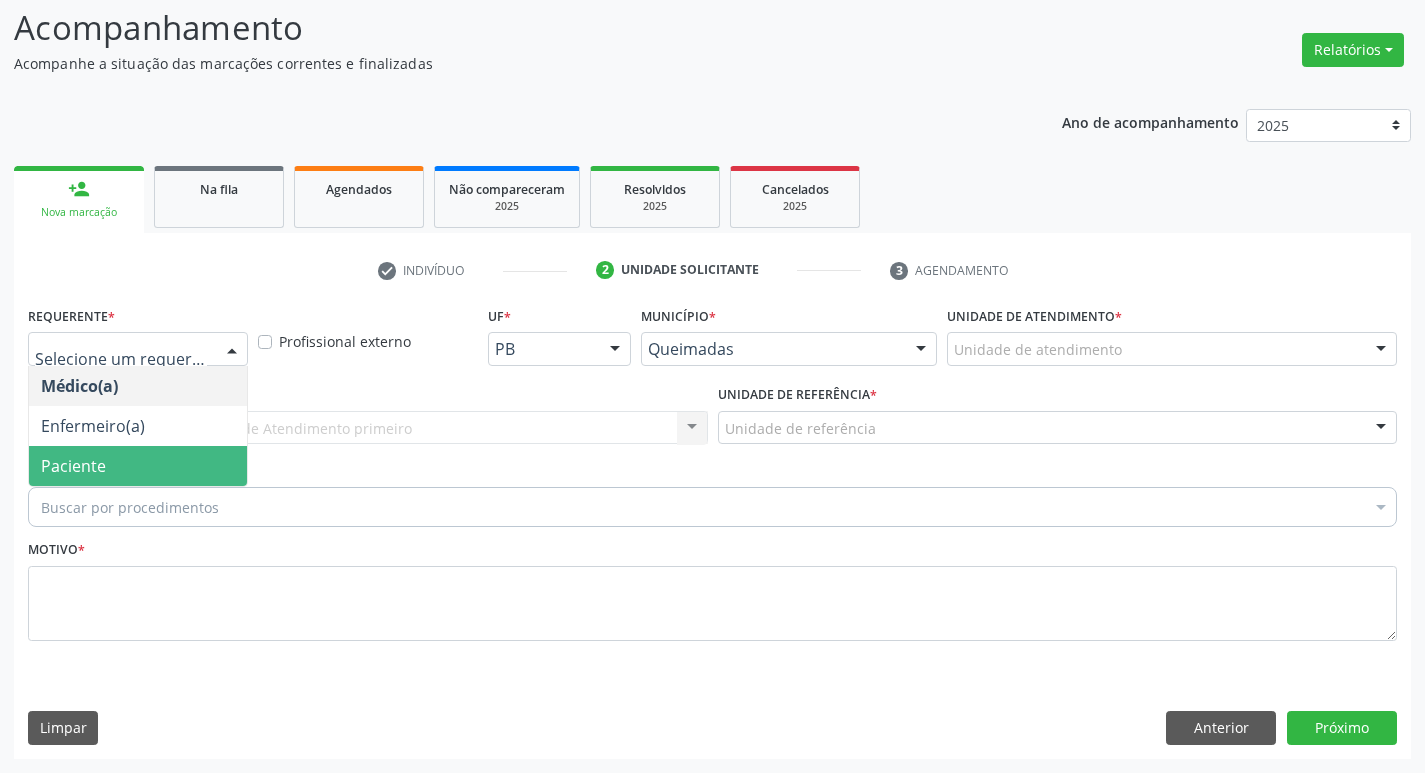 click on "Paciente" at bounding box center (138, 466) 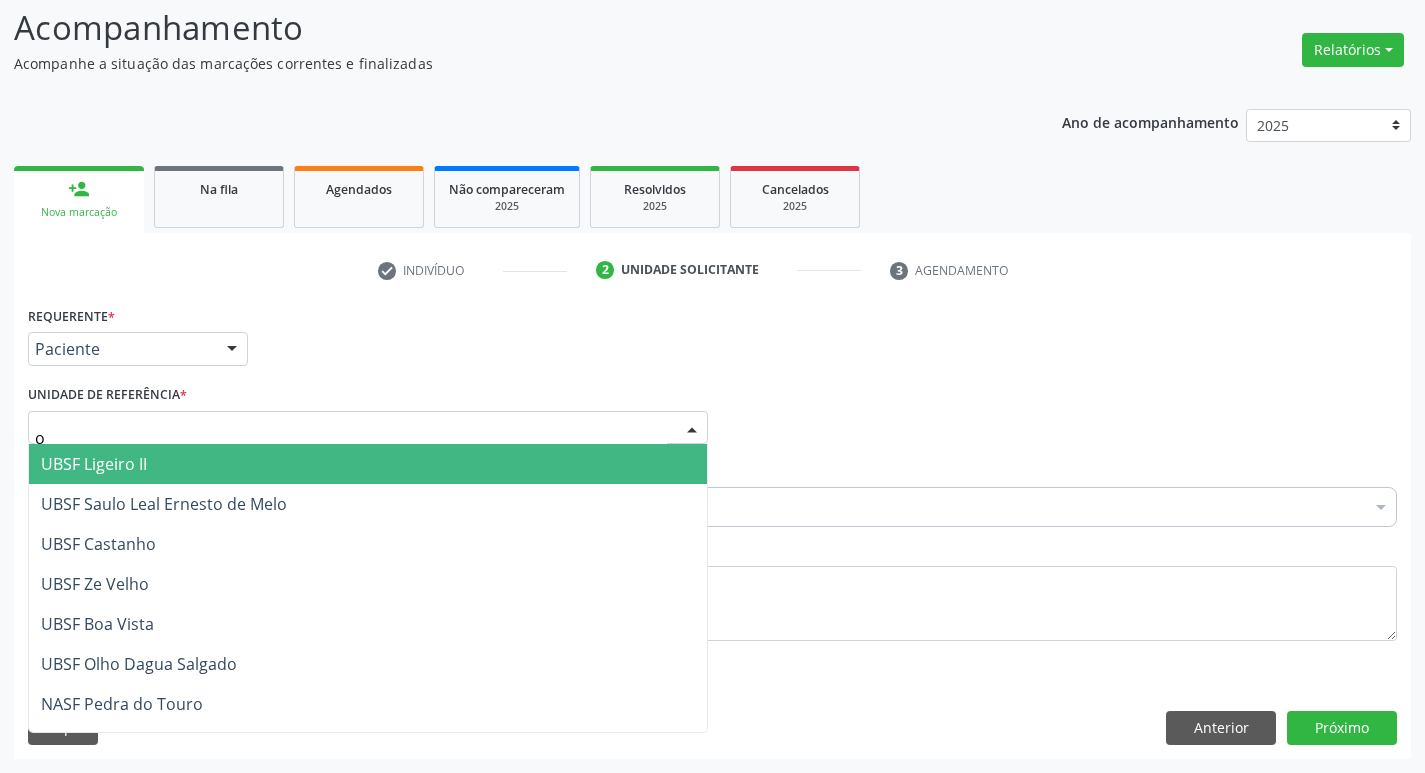 type on "ol" 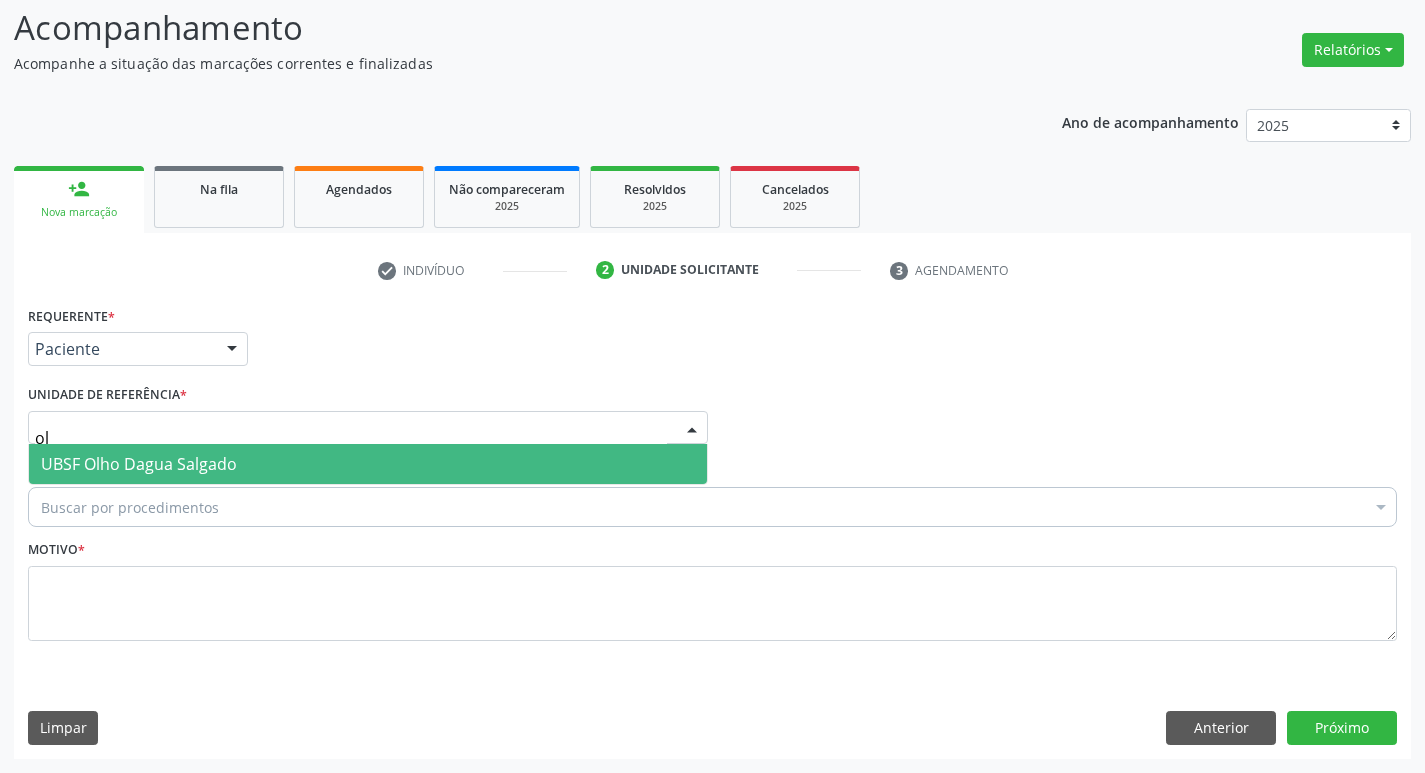 click on "UBSF Olho Dagua Salgado" at bounding box center (139, 464) 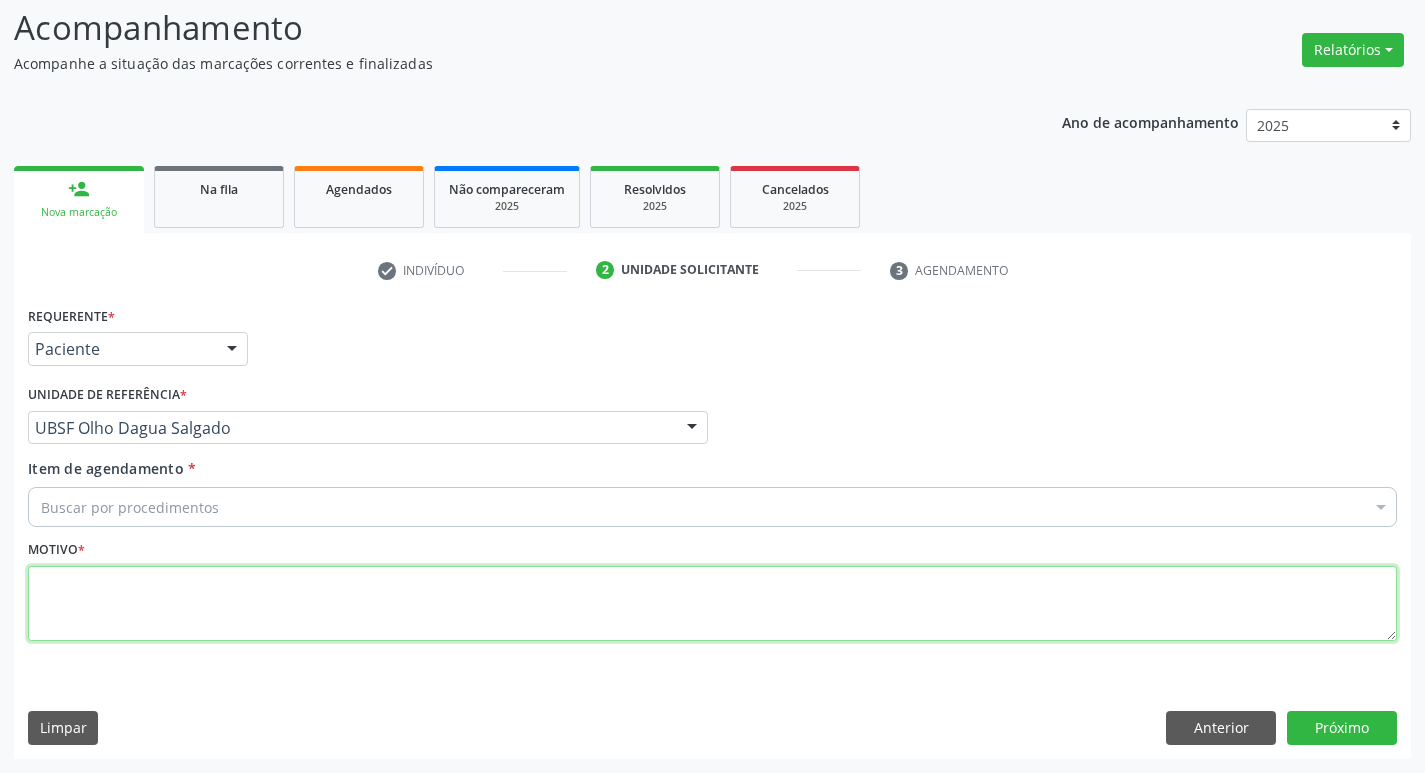 click at bounding box center (712, 604) 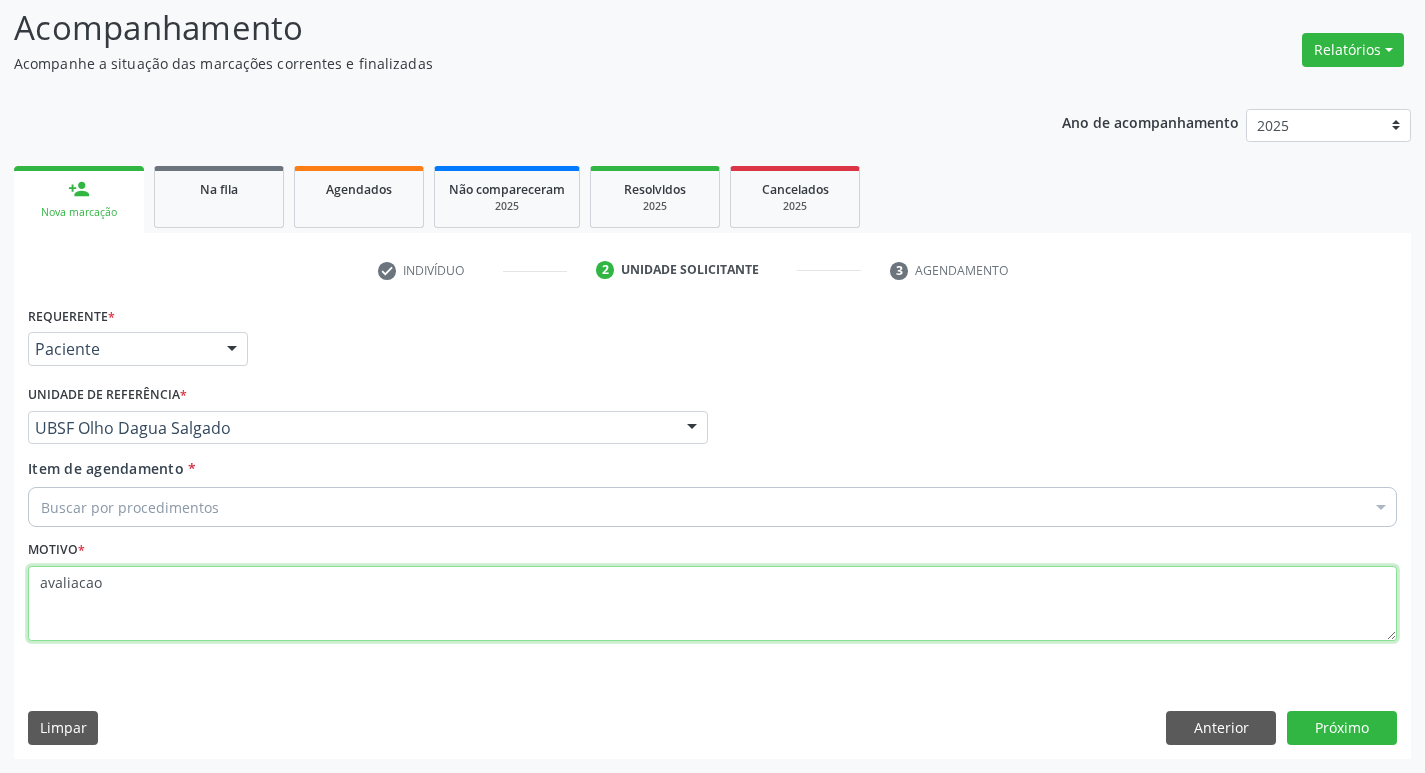 type on "avaliacao" 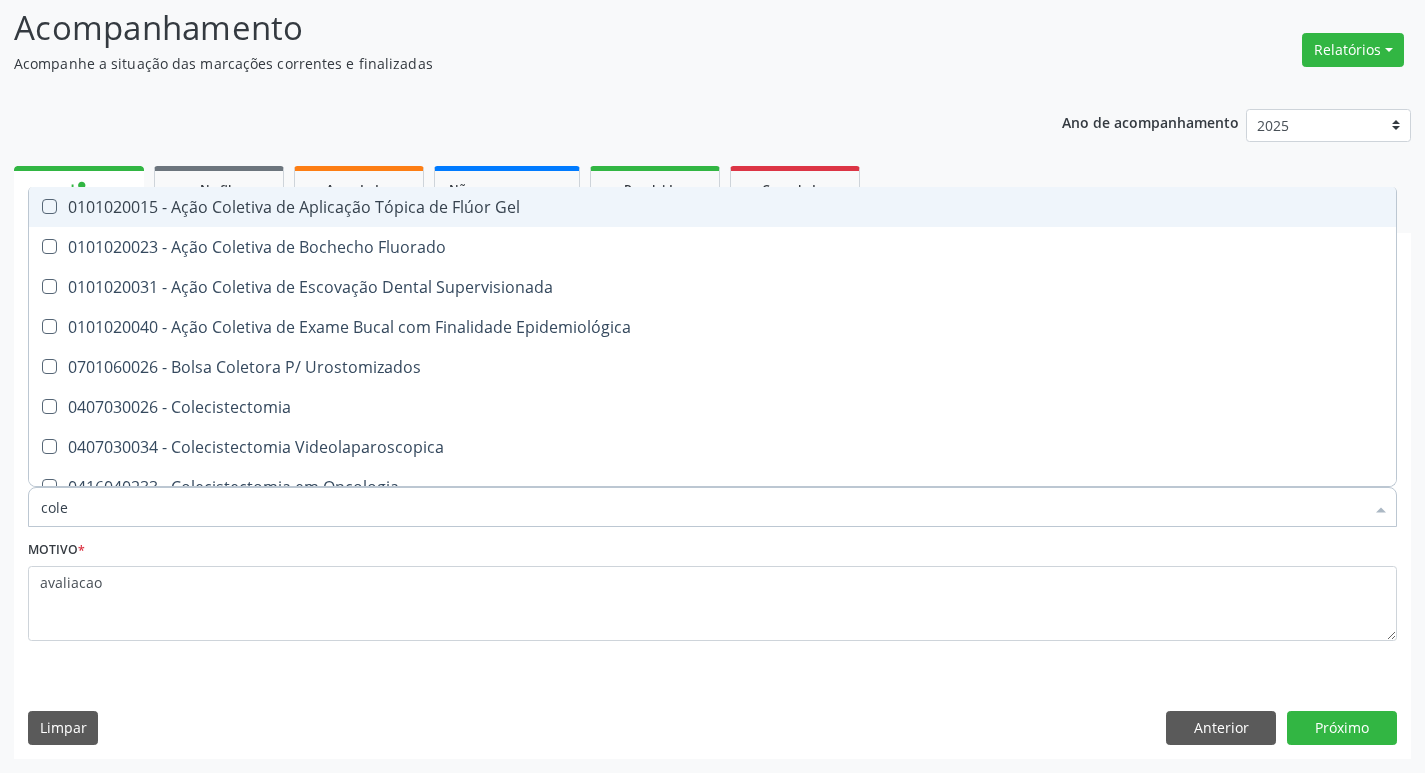 type on "coles" 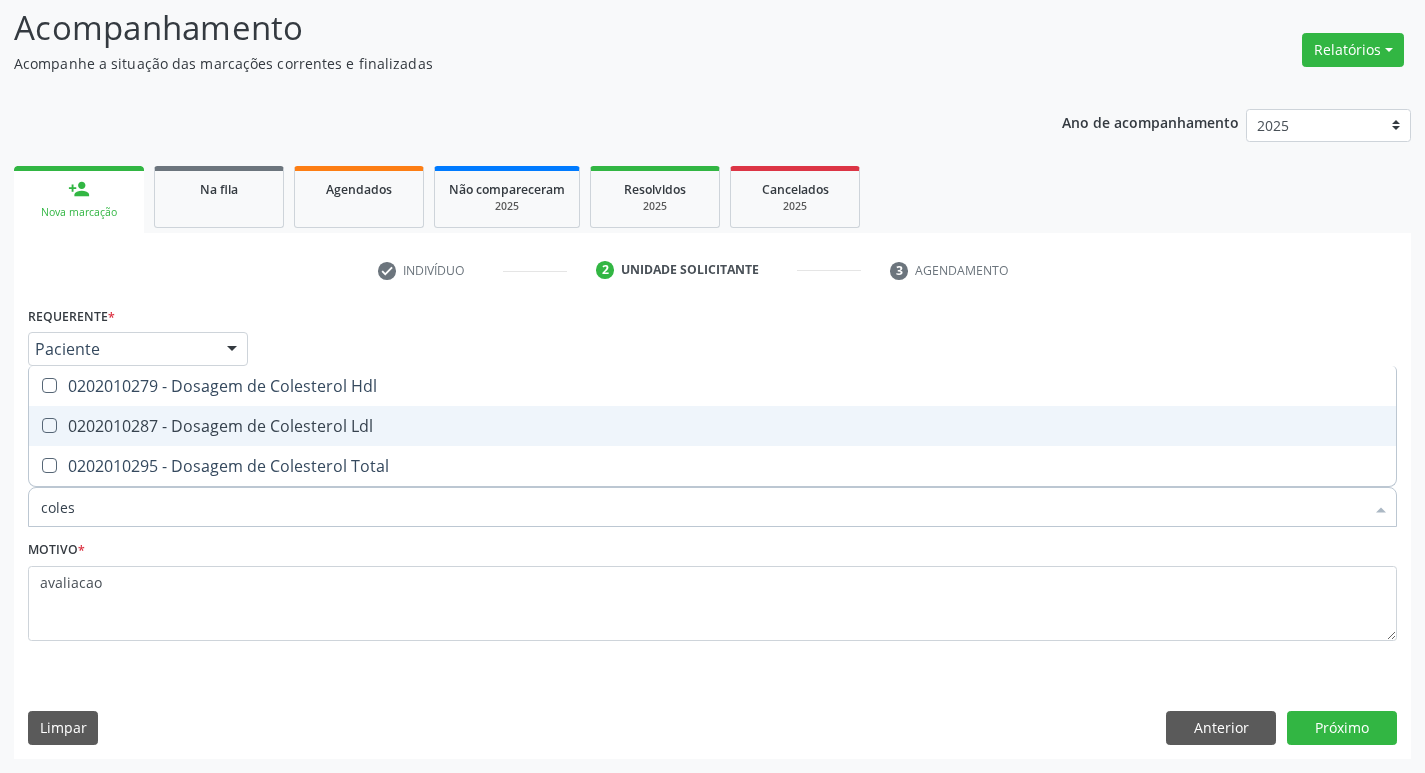 click on "0202010287 - Dosagem de Colesterol Ldl" at bounding box center (712, 426) 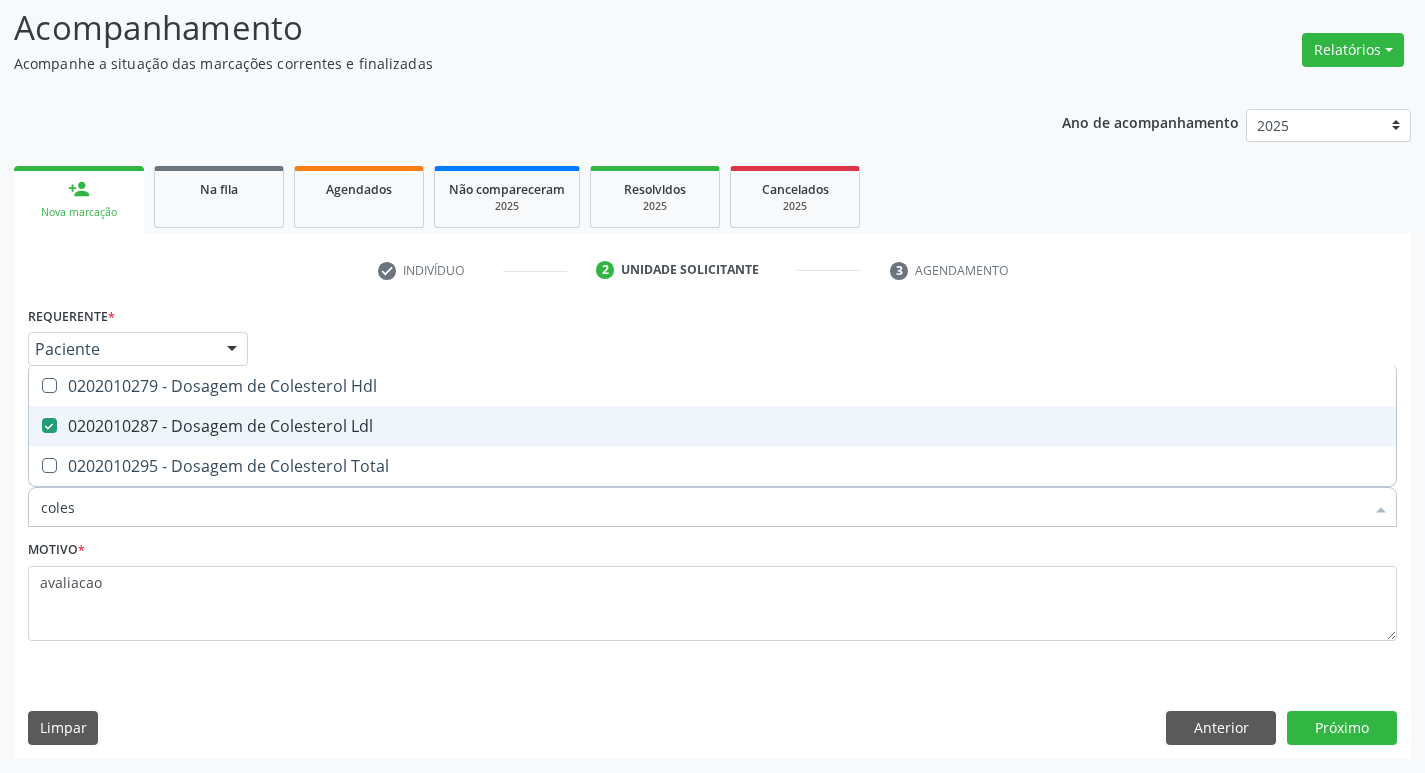 checkbox on "true" 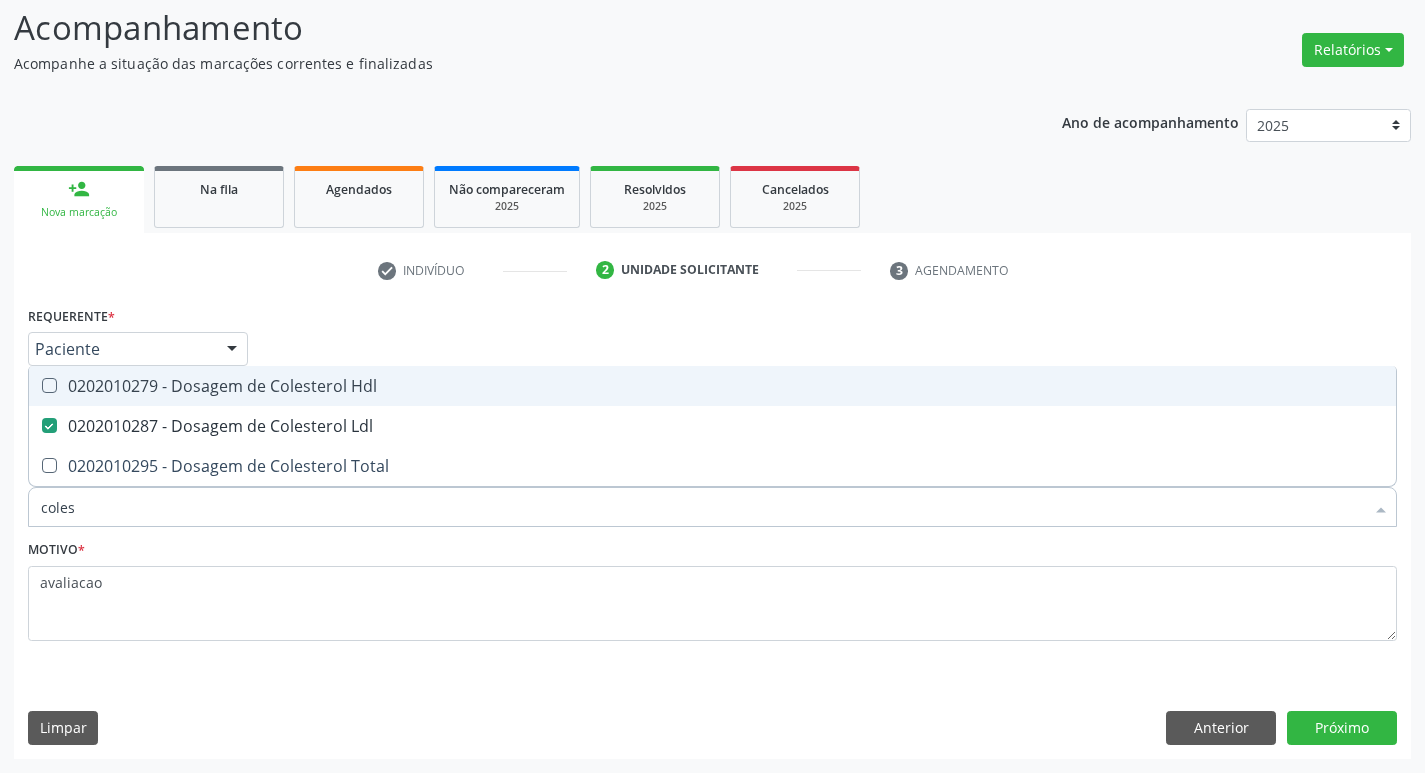 click on "0202010279 - Dosagem de Colesterol Hdl" at bounding box center (712, 386) 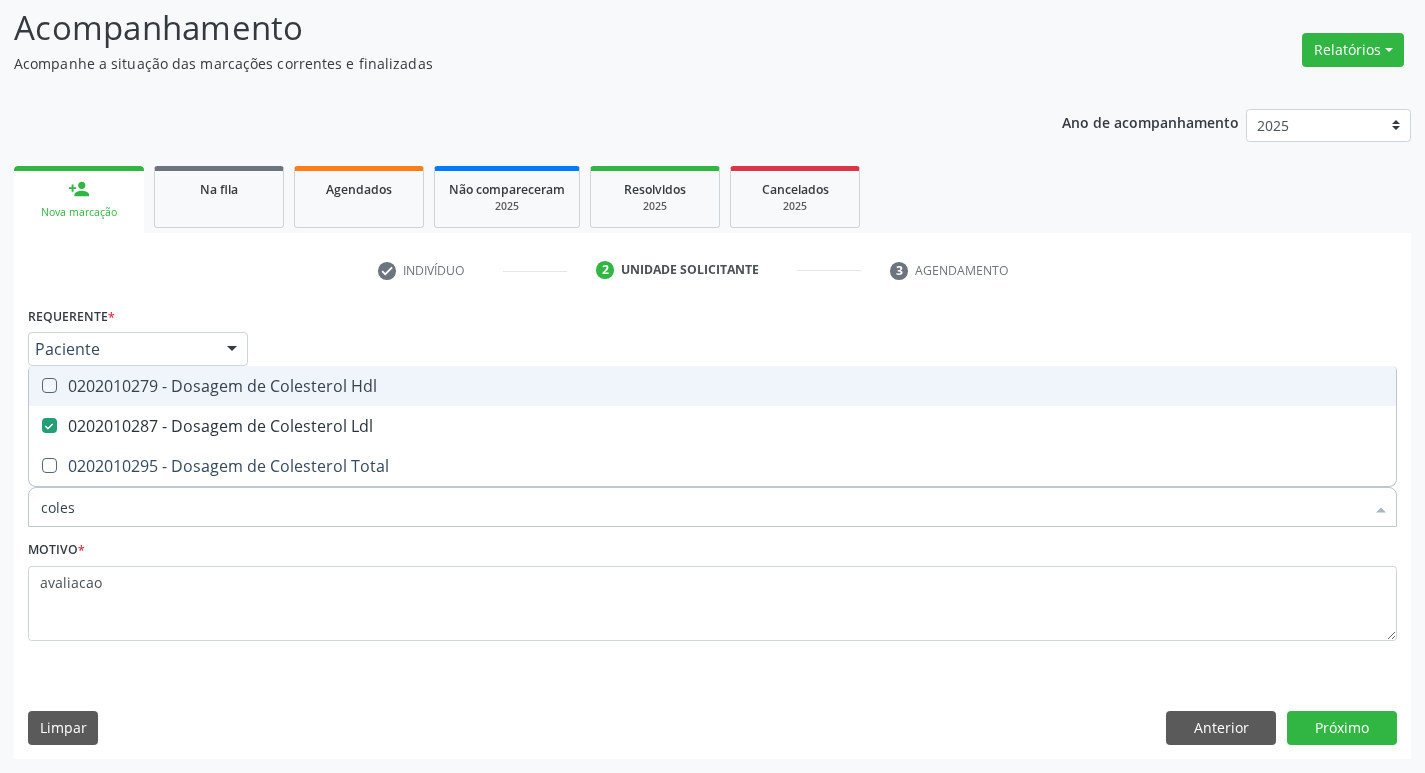 checkbox on "true" 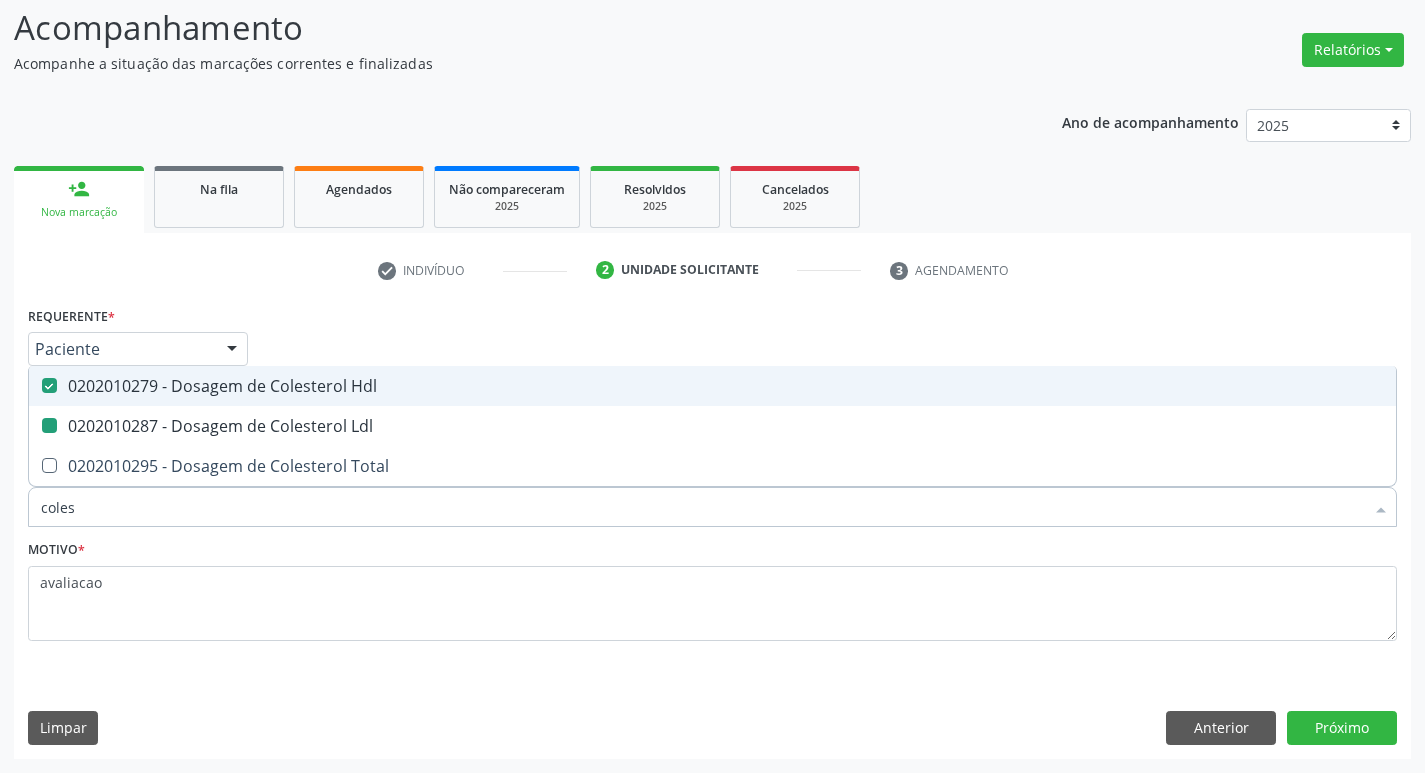 type on "cole" 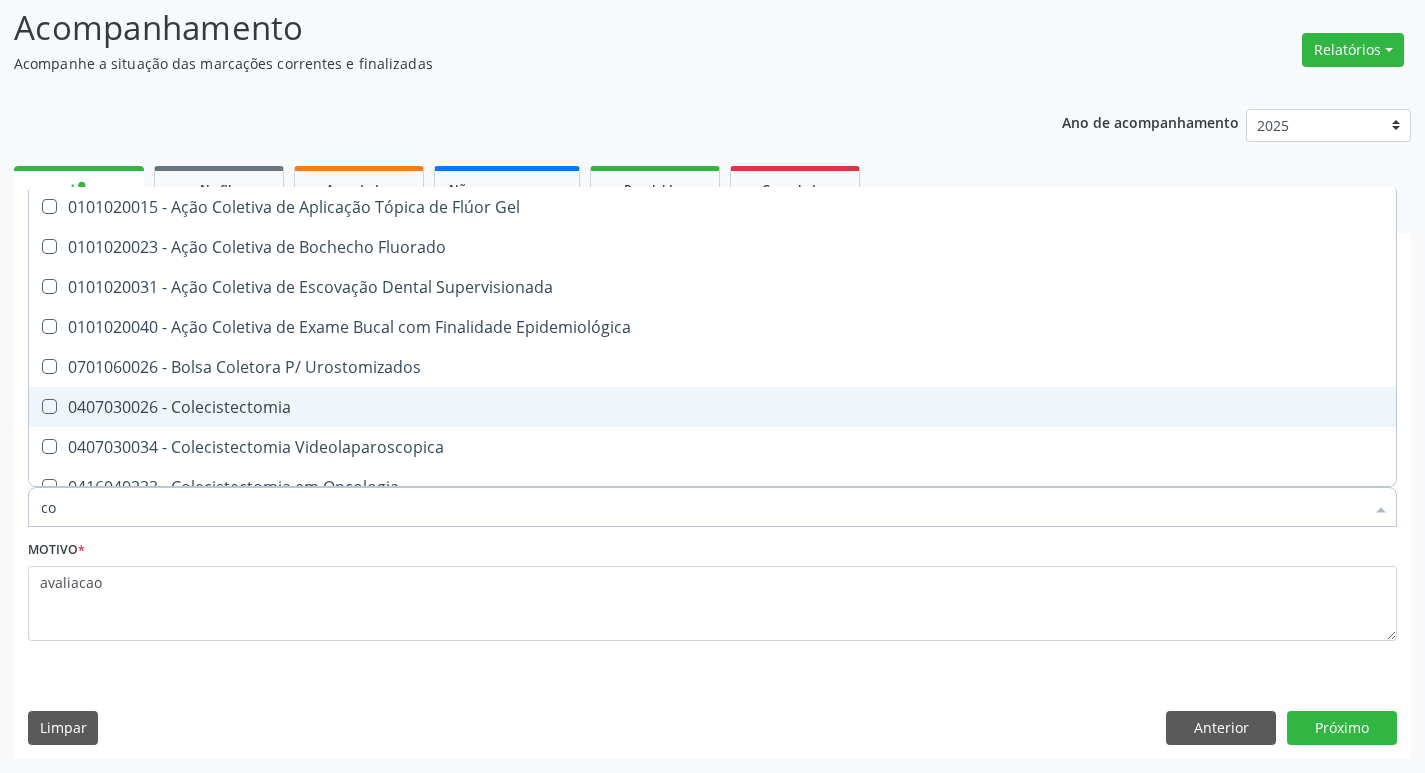 type on "c" 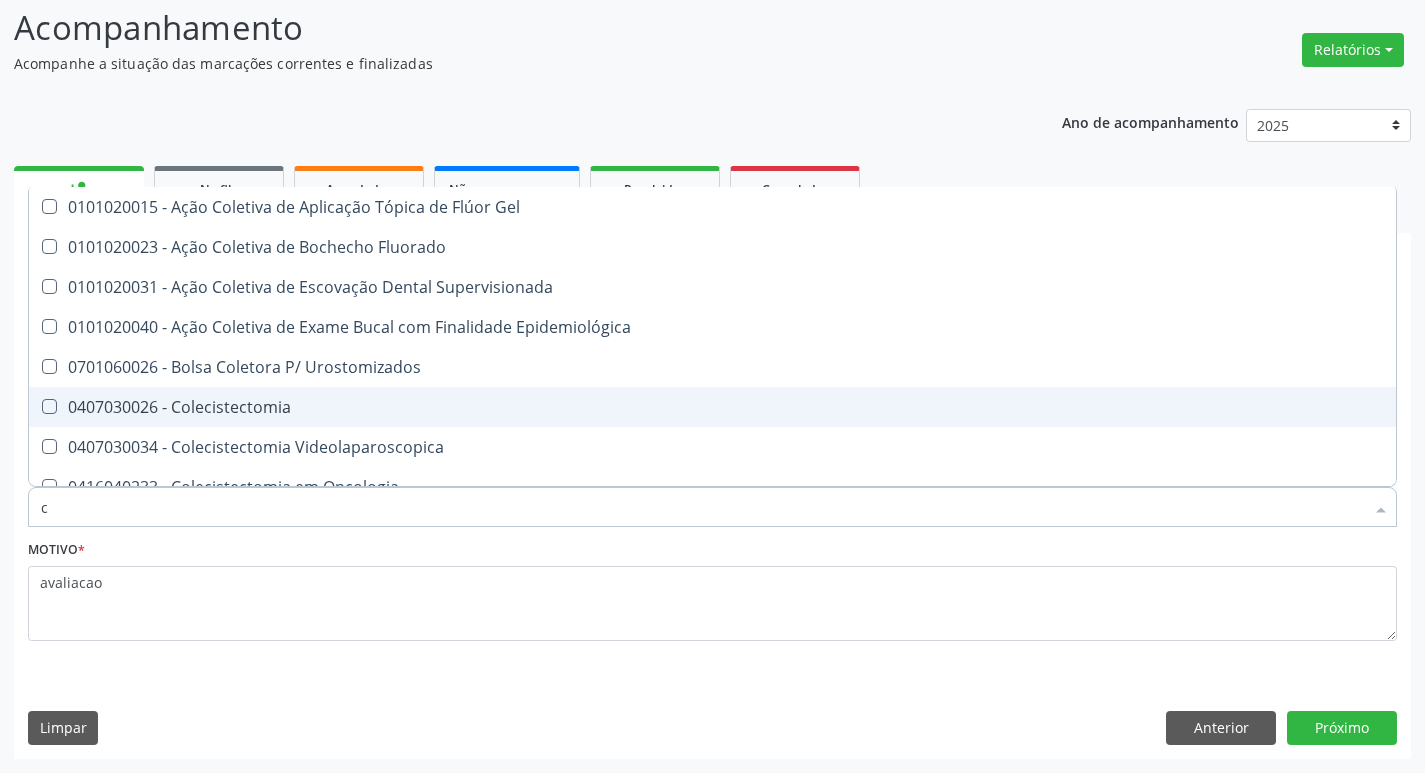 type 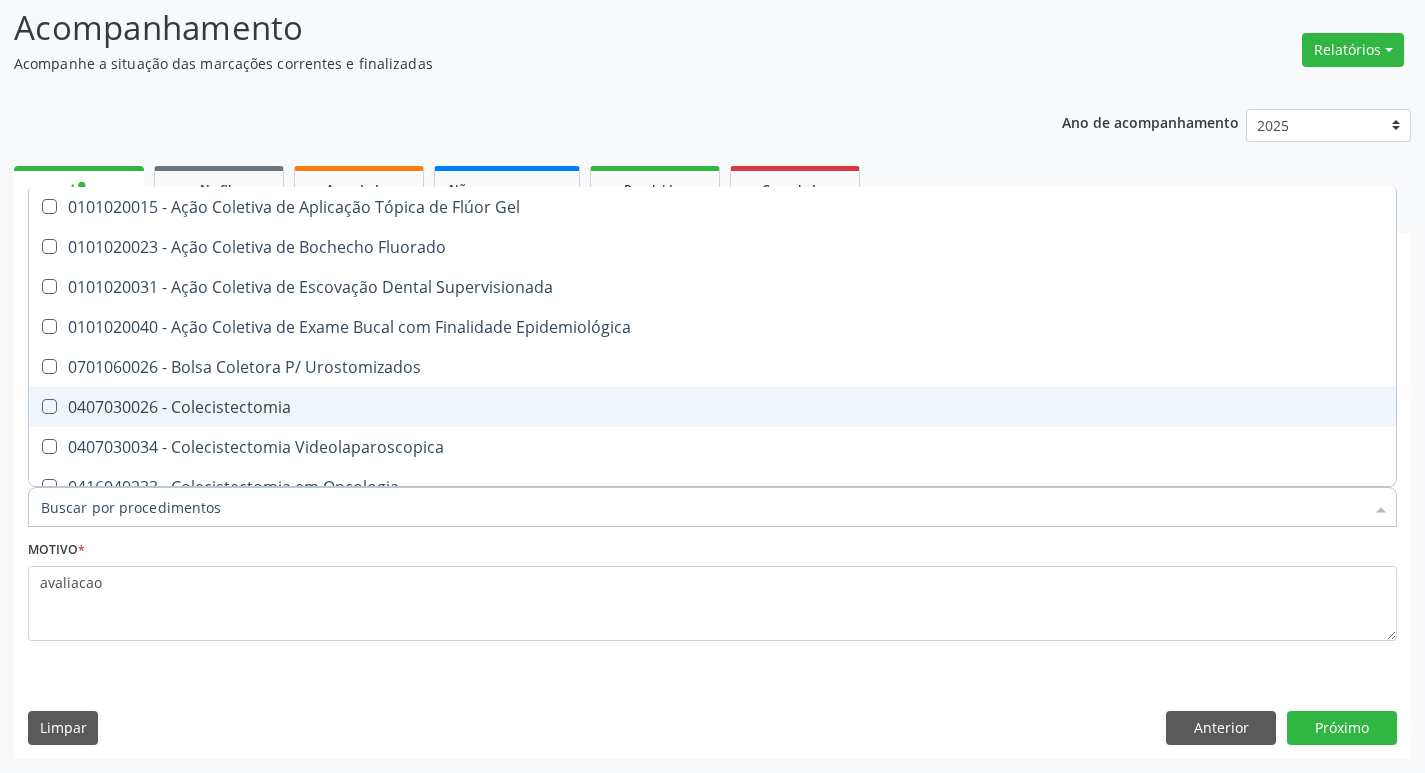 checkbox on "false" 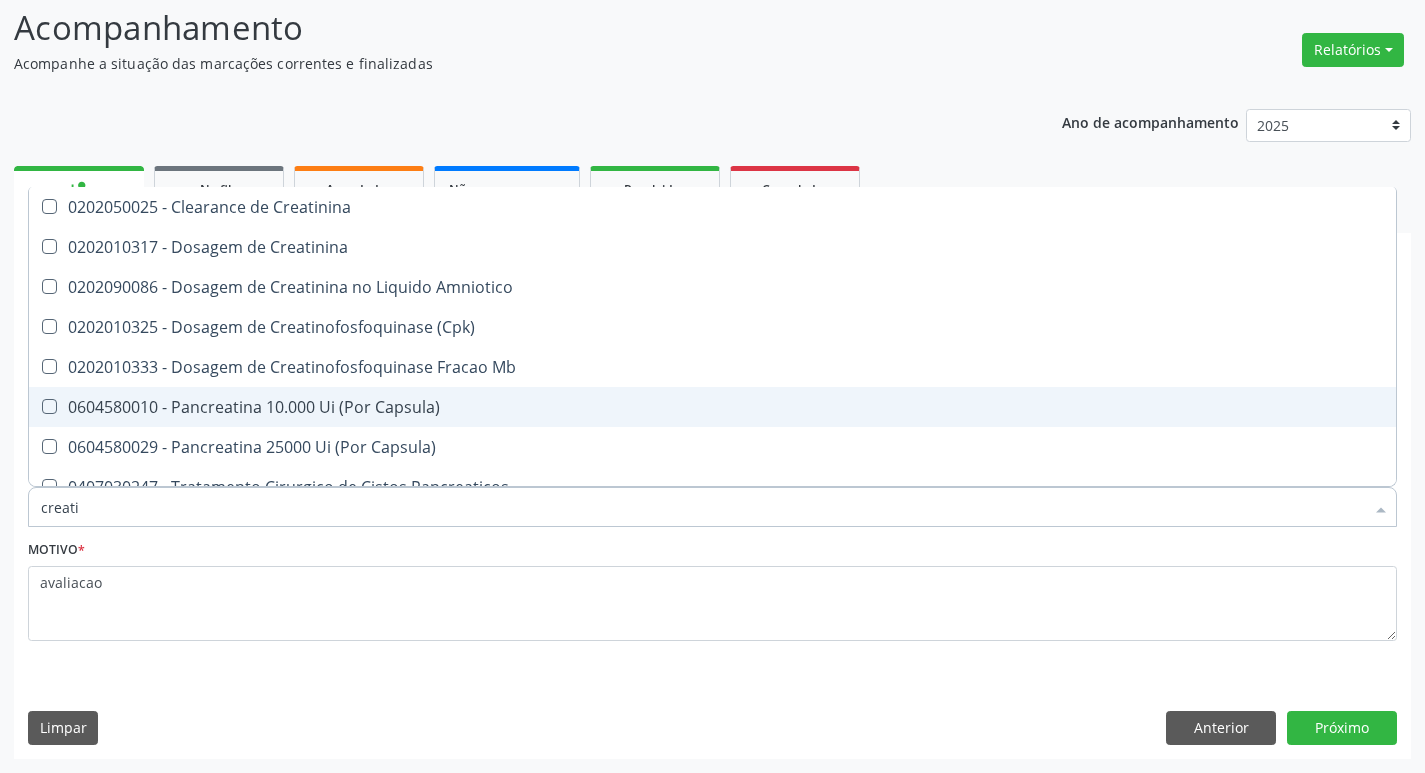 type on "creatin" 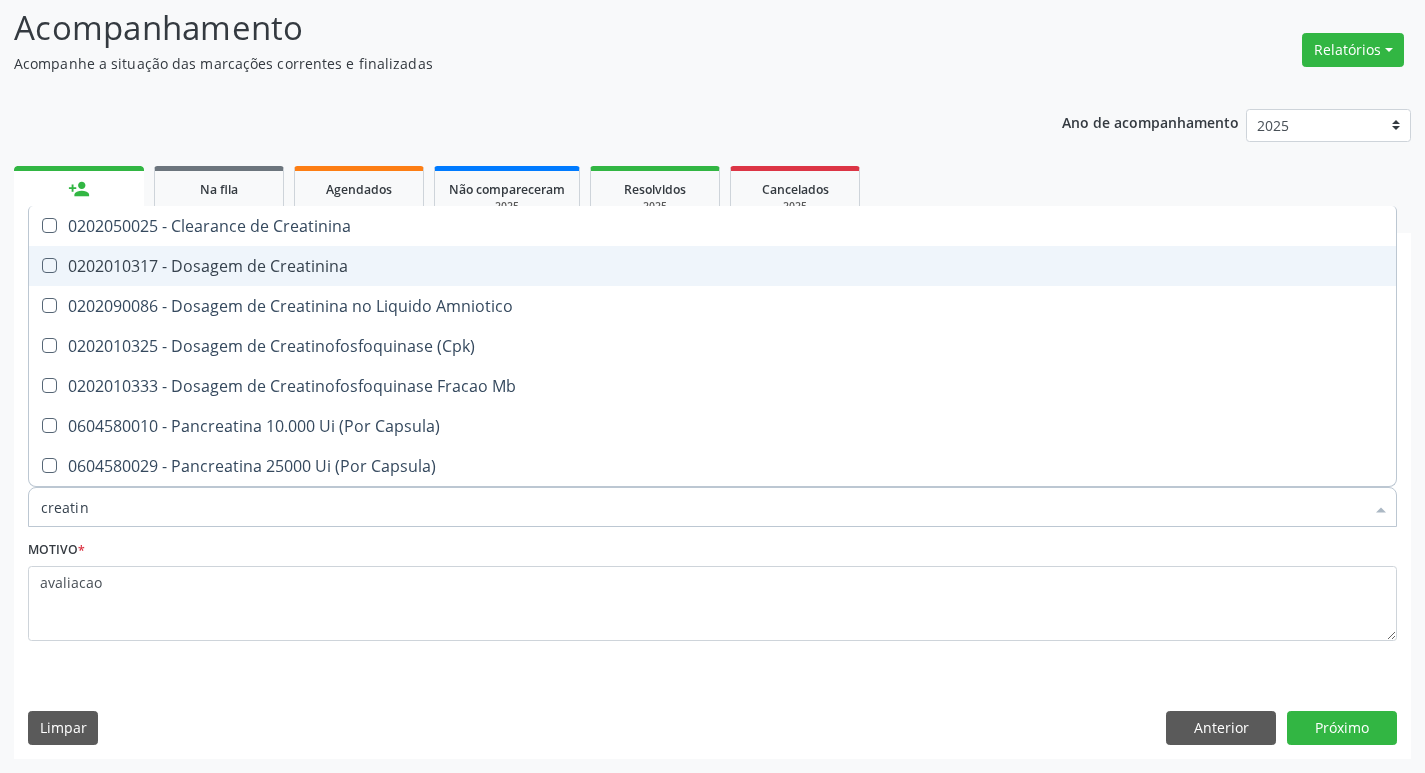 click on "0202010317 - Dosagem de Creatinina" at bounding box center (712, 266) 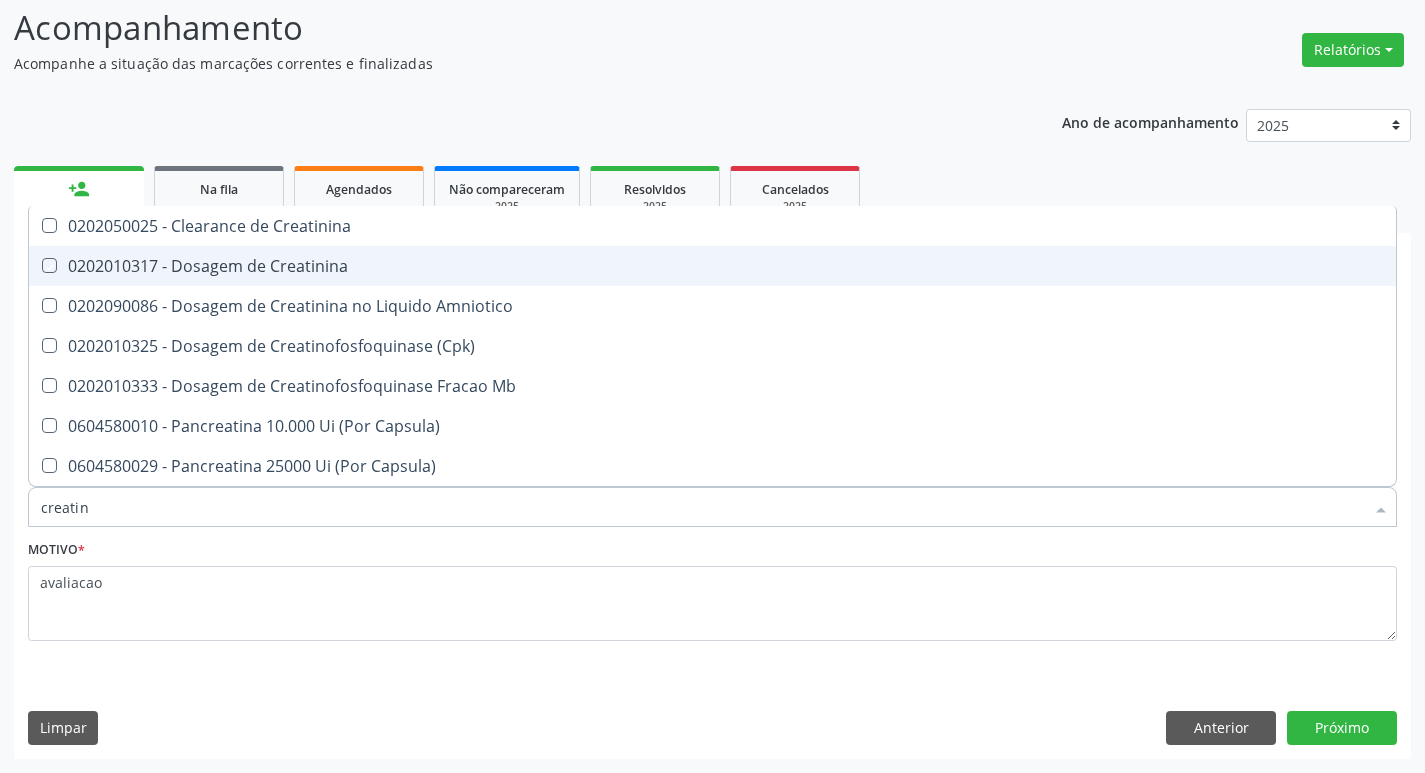 checkbox on "true" 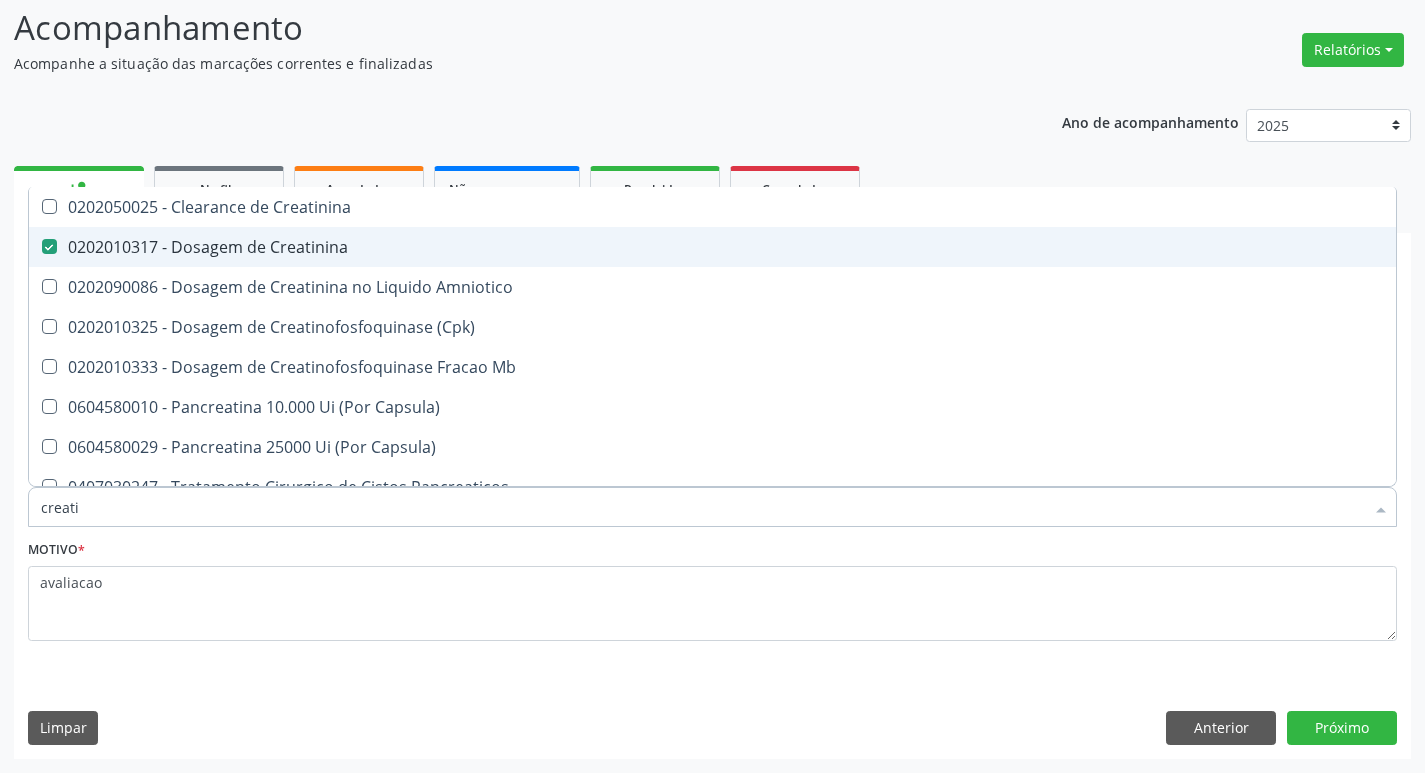 type on "creat" 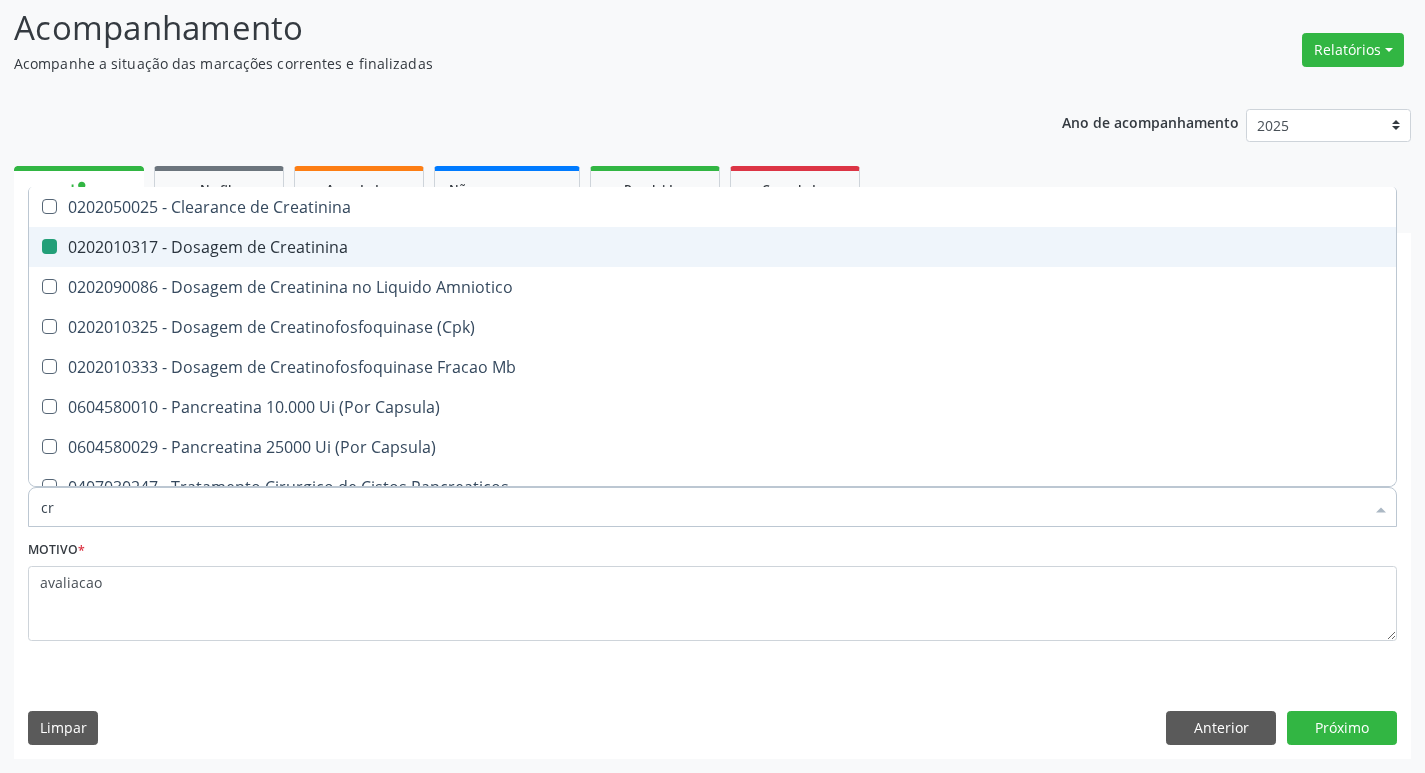 type on "c" 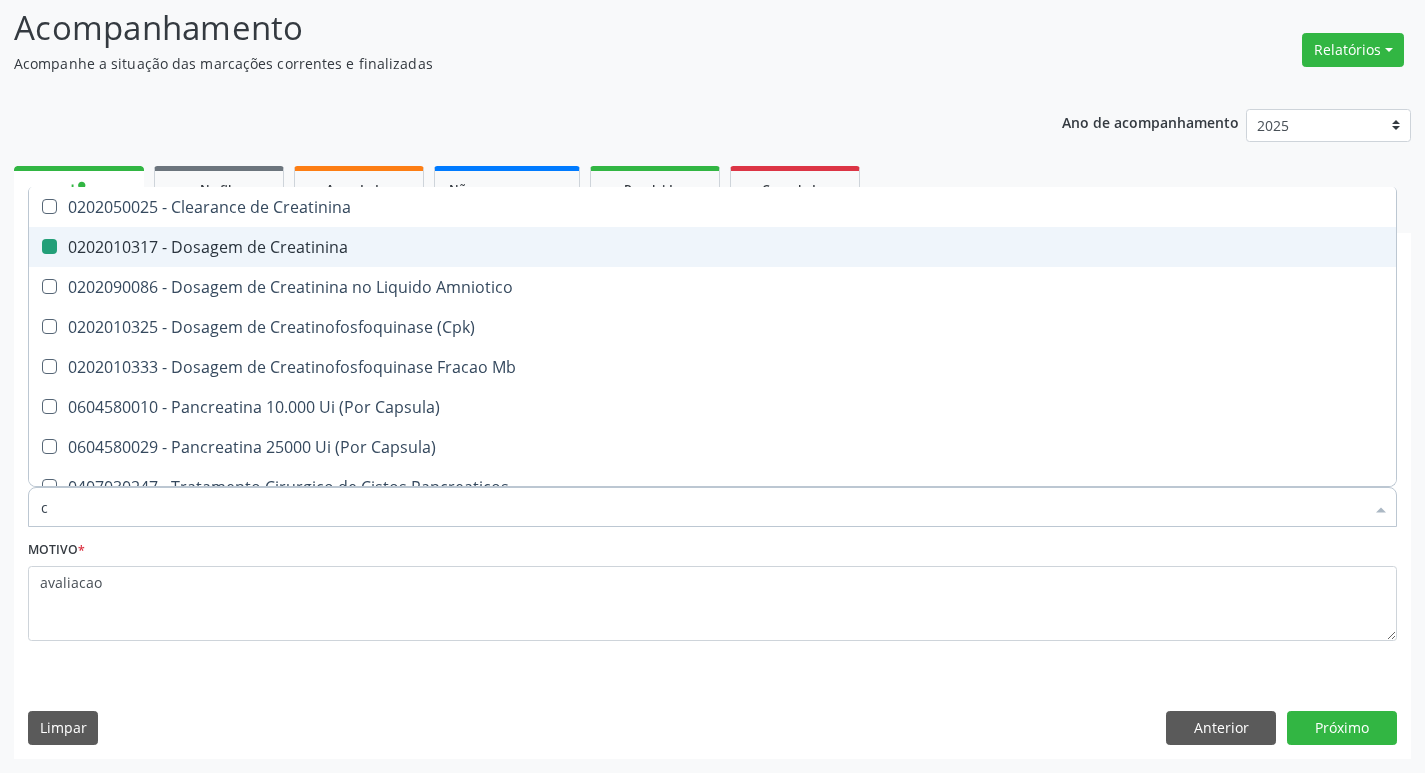 type 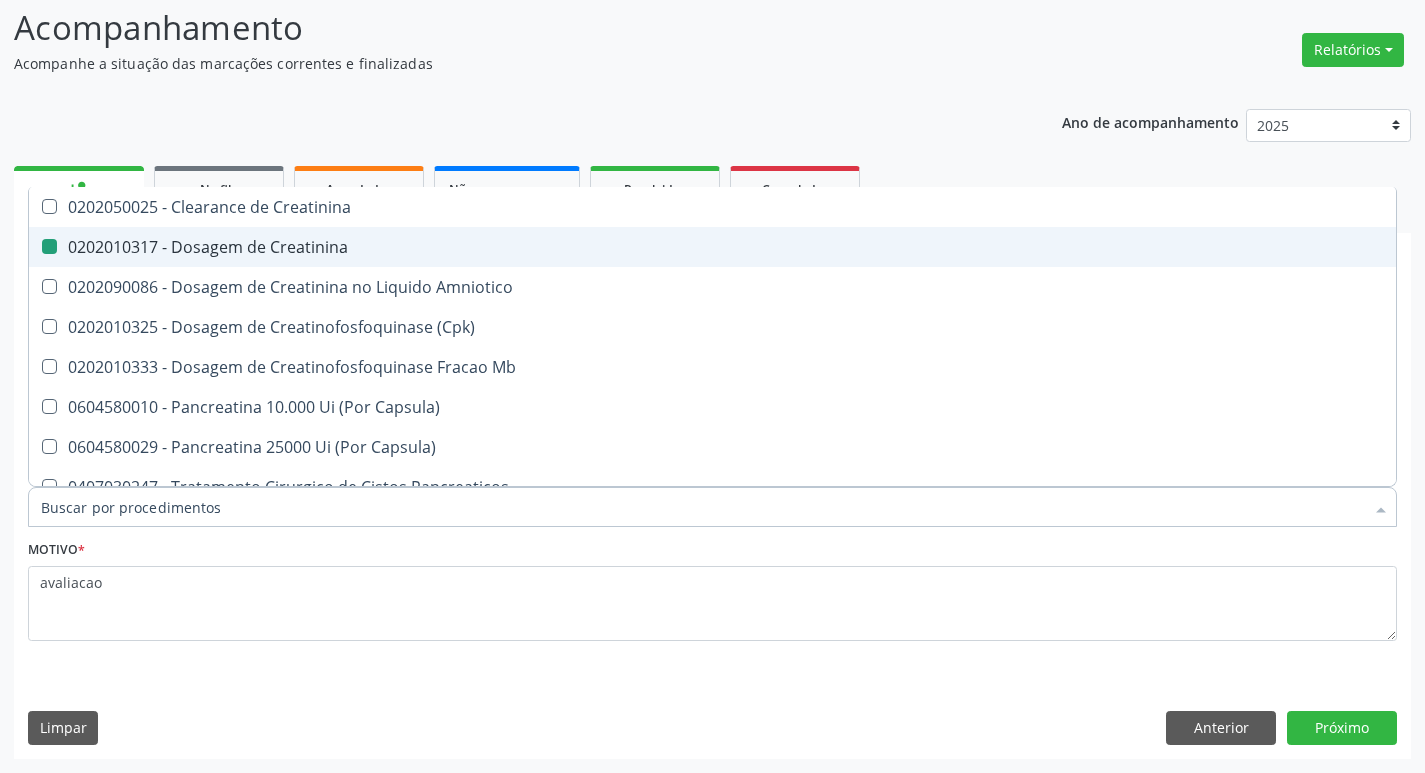 checkbox on "false" 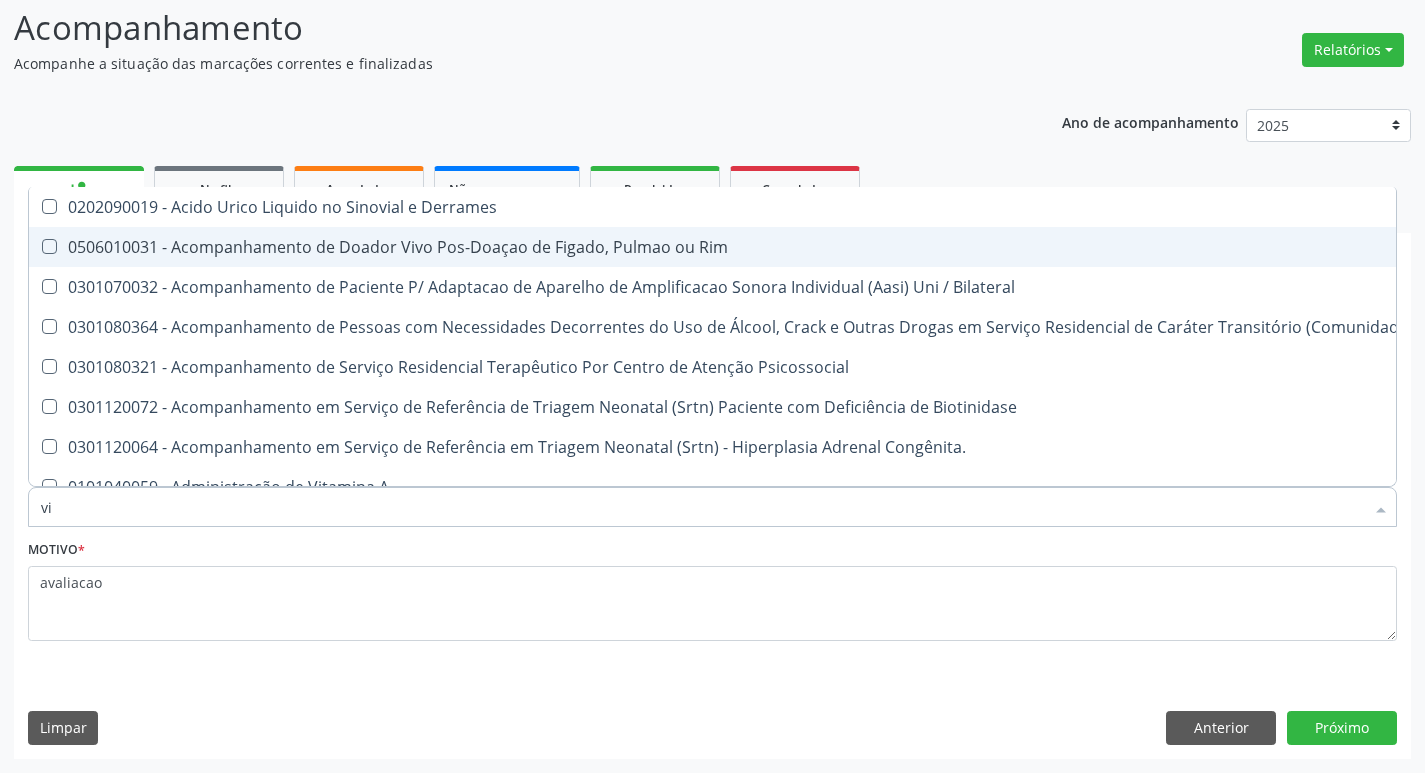 type on "vit" 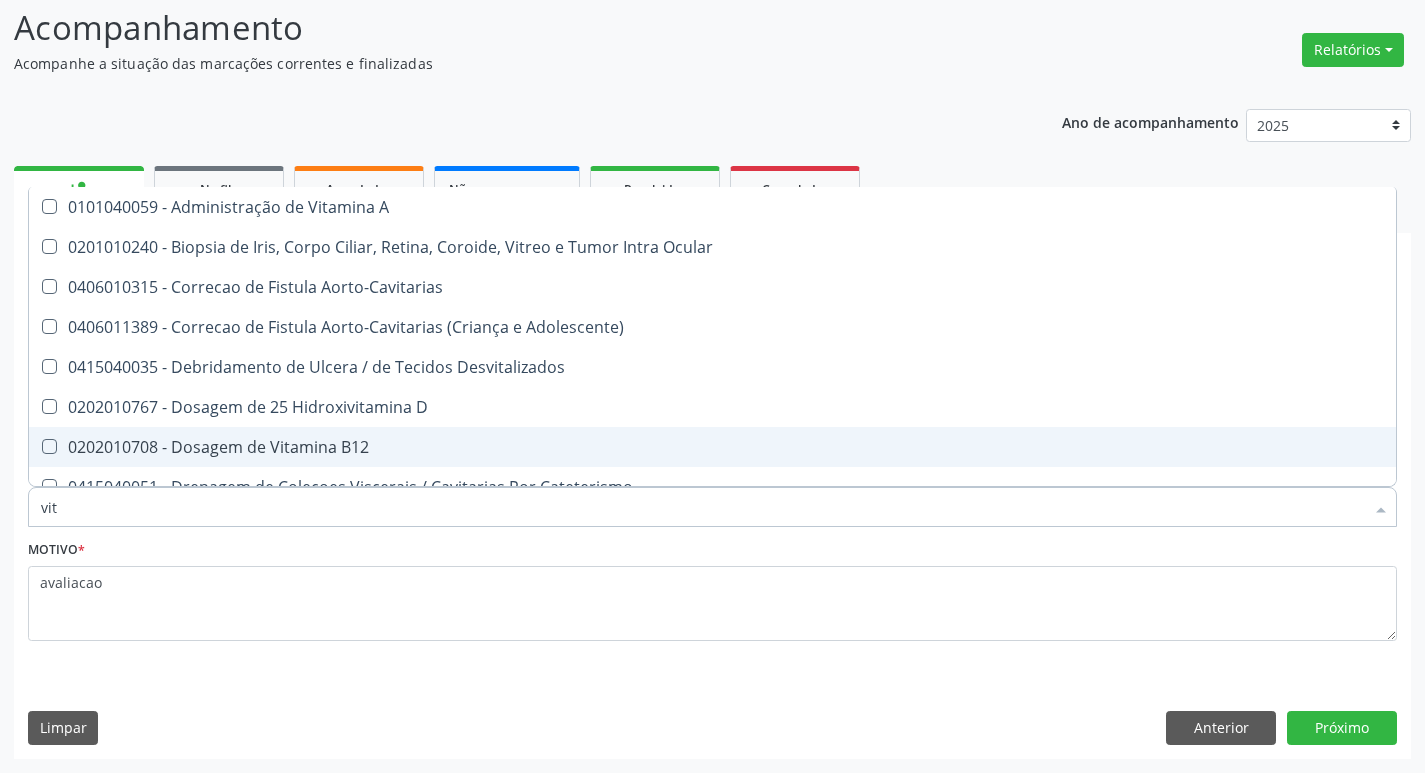 click on "0202010708 - Dosagem de Vitamina B12" at bounding box center [712, 447] 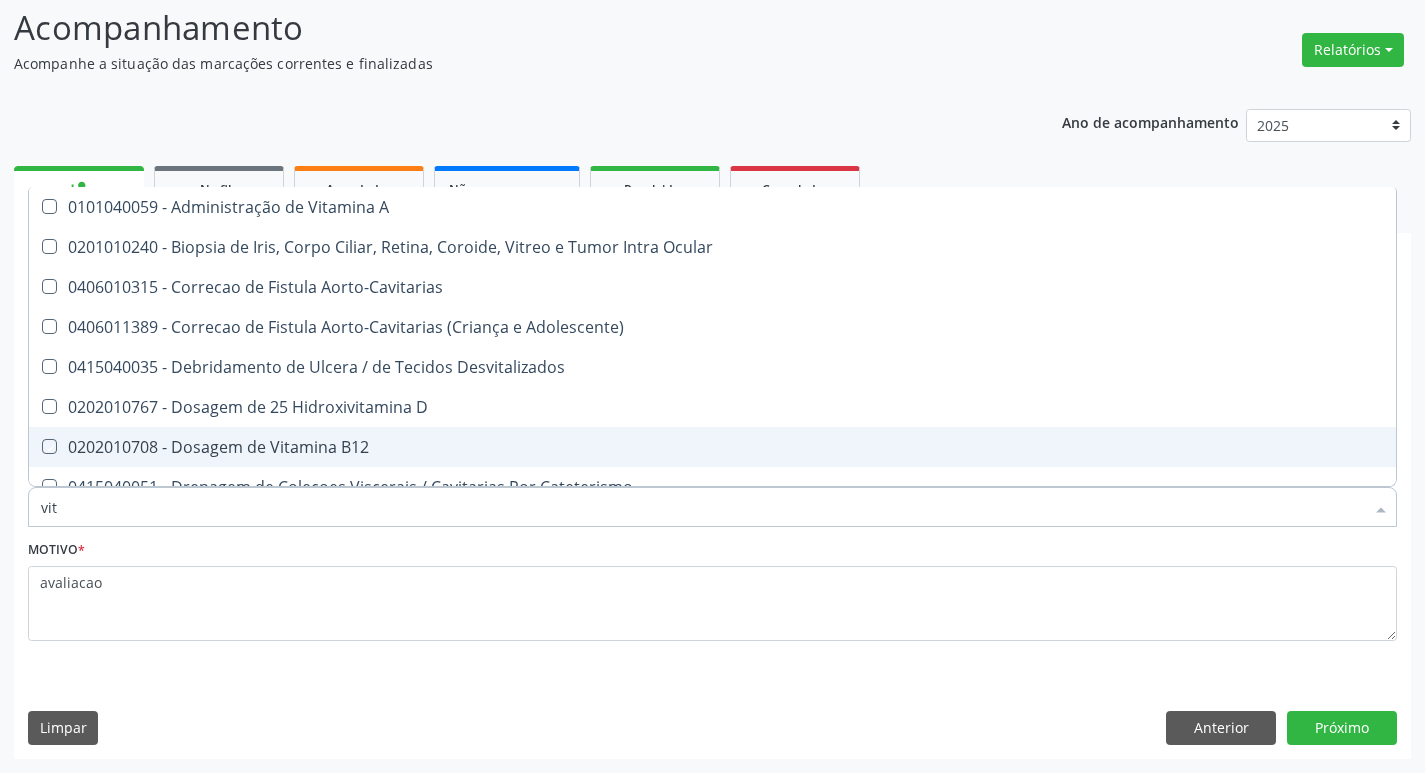 checkbox on "true" 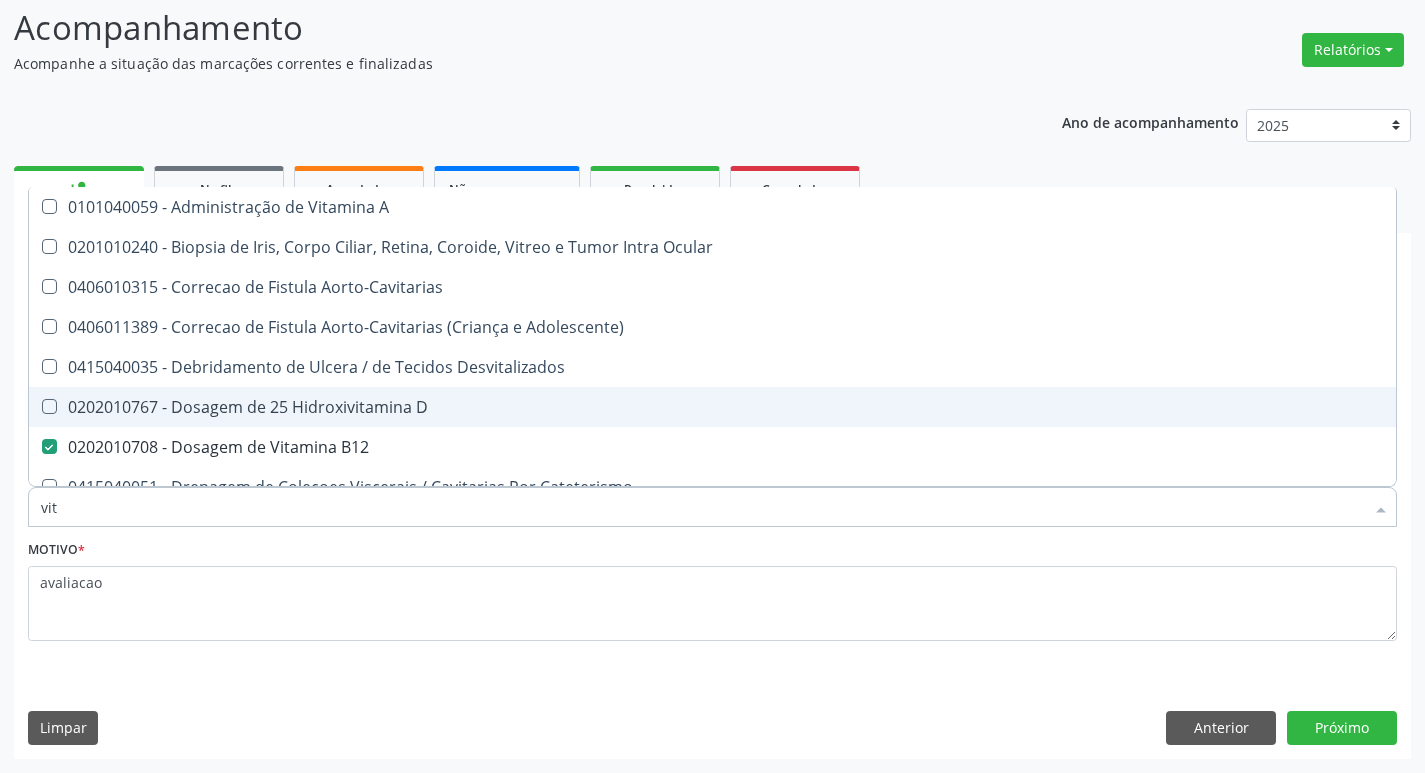 click on "0202010767 - Dosagem de 25 Hidroxivitamina D" at bounding box center [712, 407] 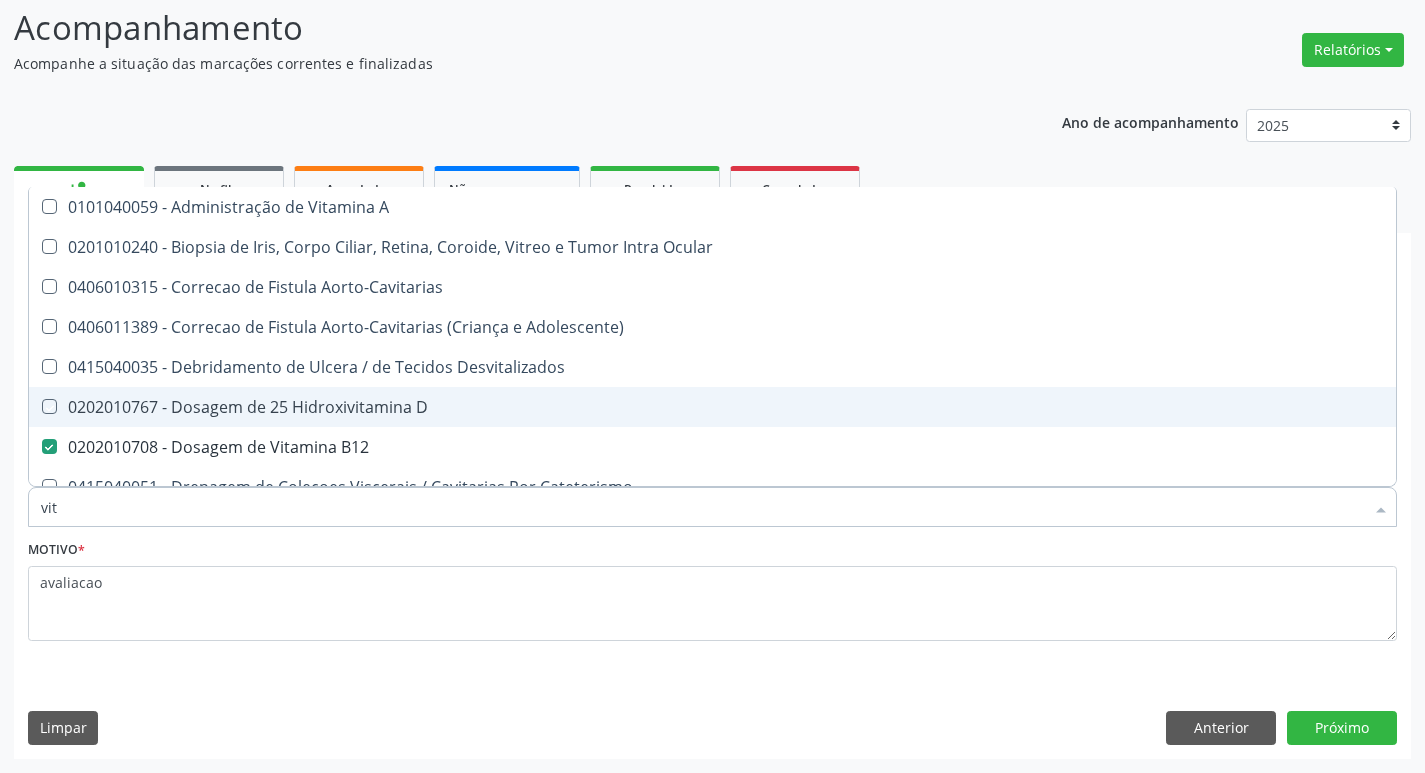 checkbox on "true" 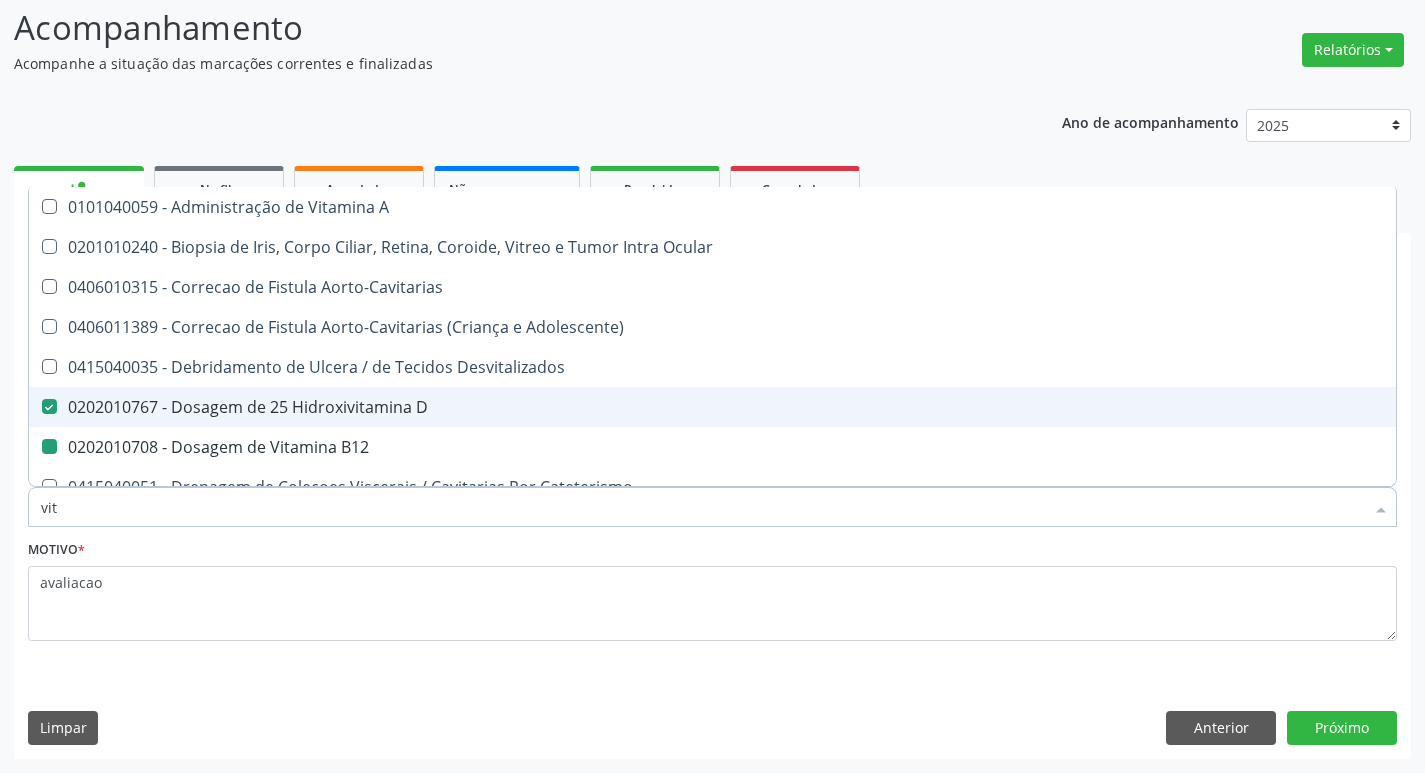 type on "vi" 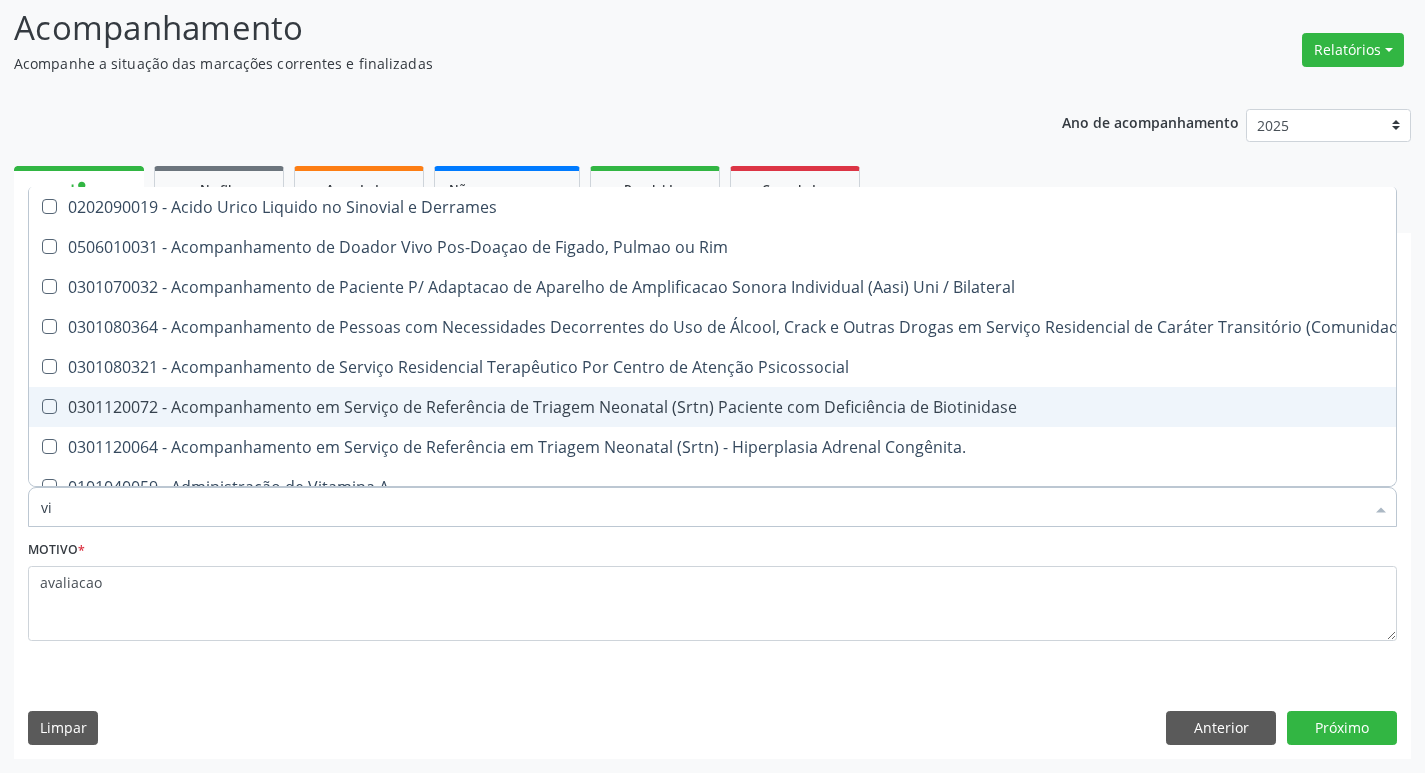type on "v" 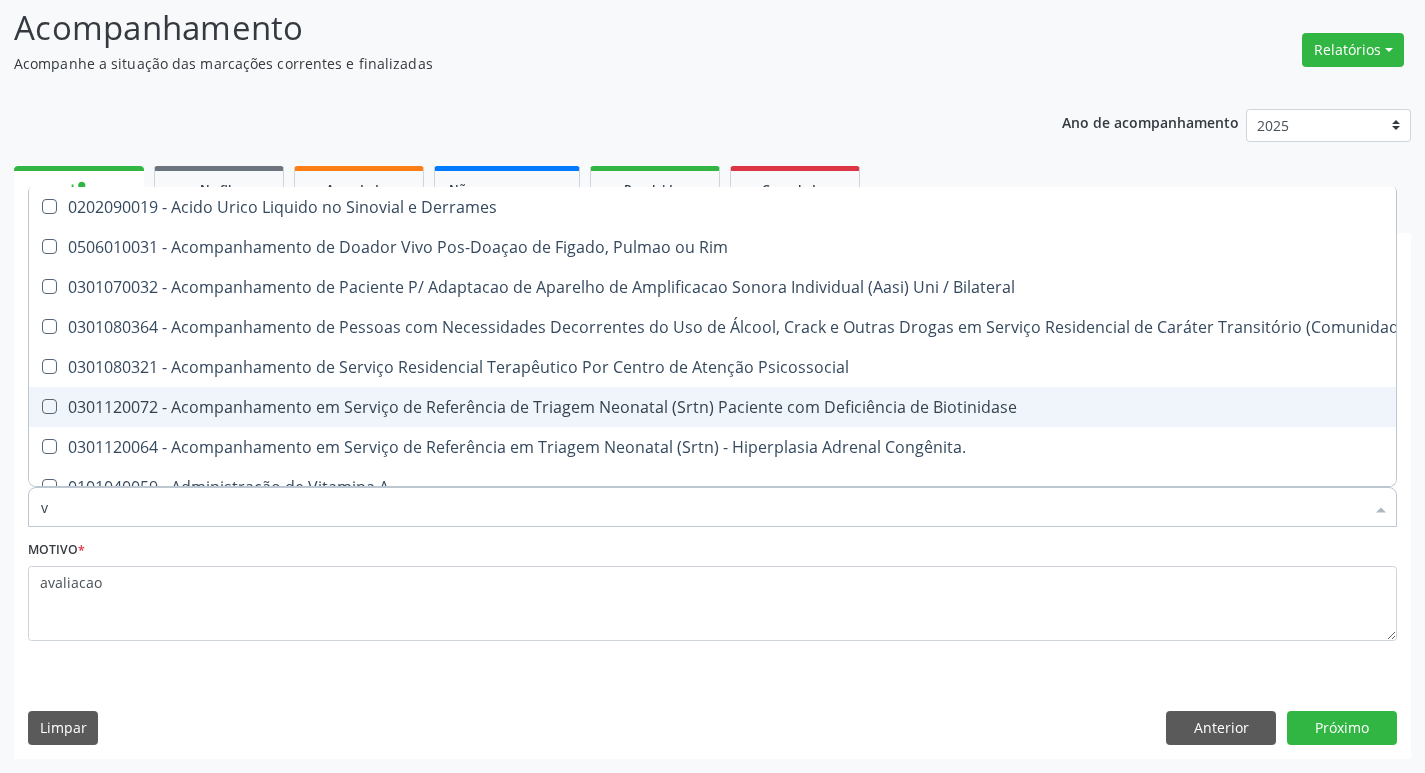 type 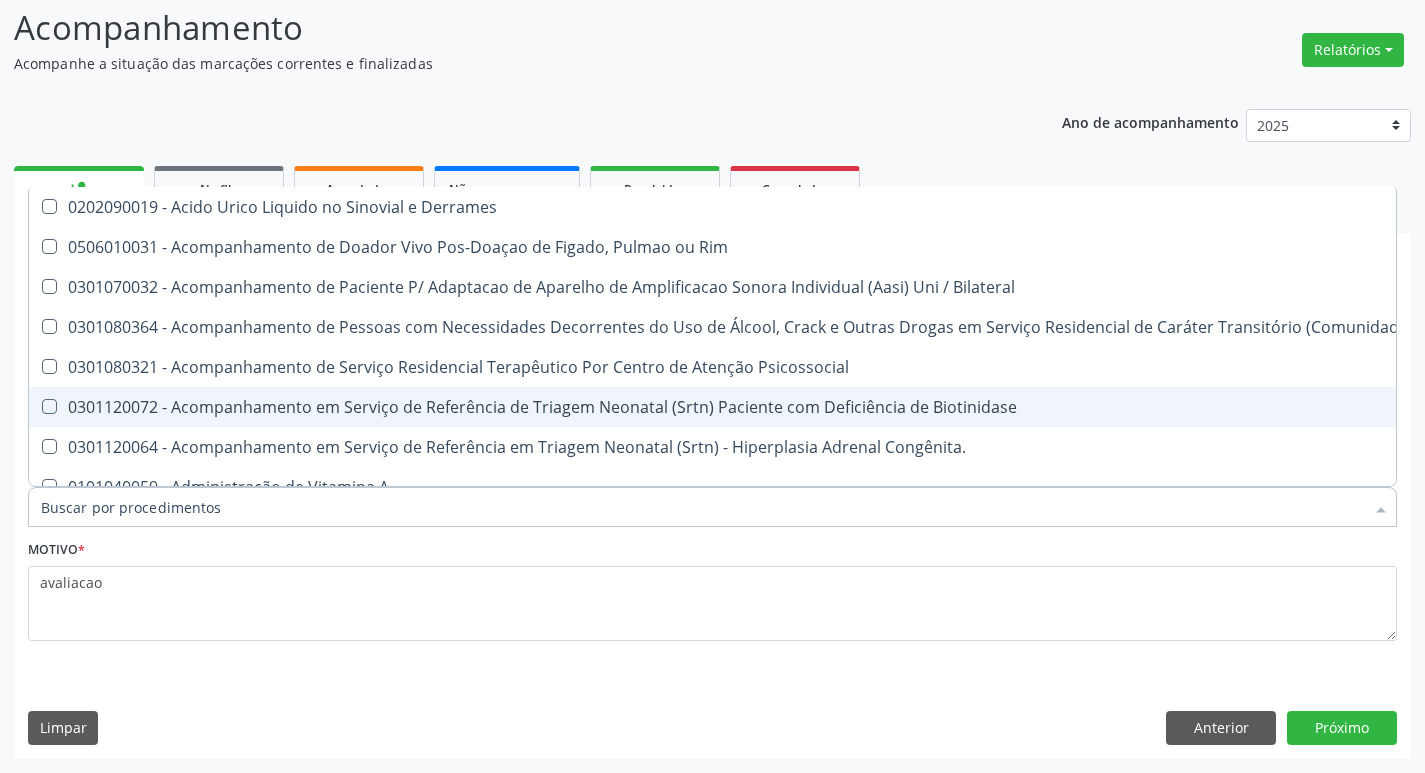 checkbox on "false" 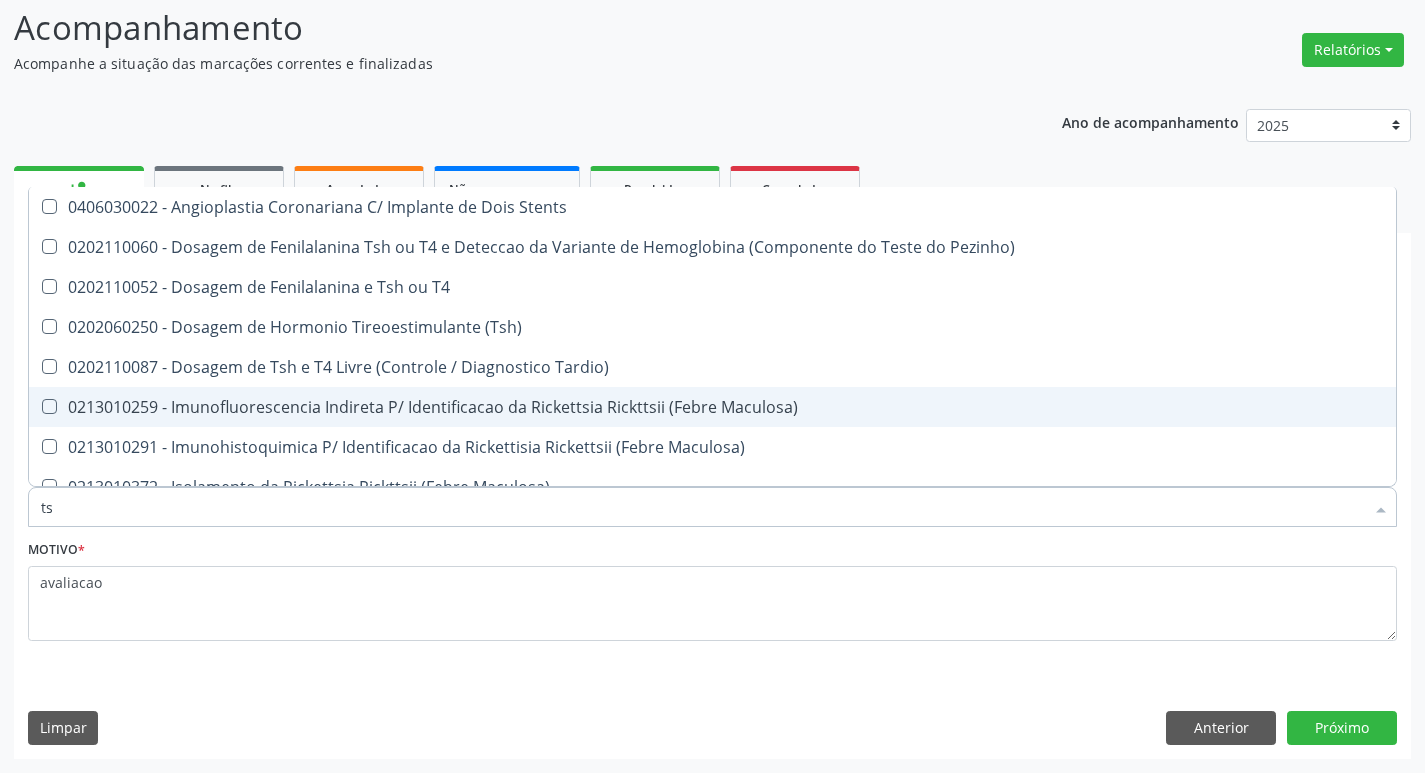 type on "tsh" 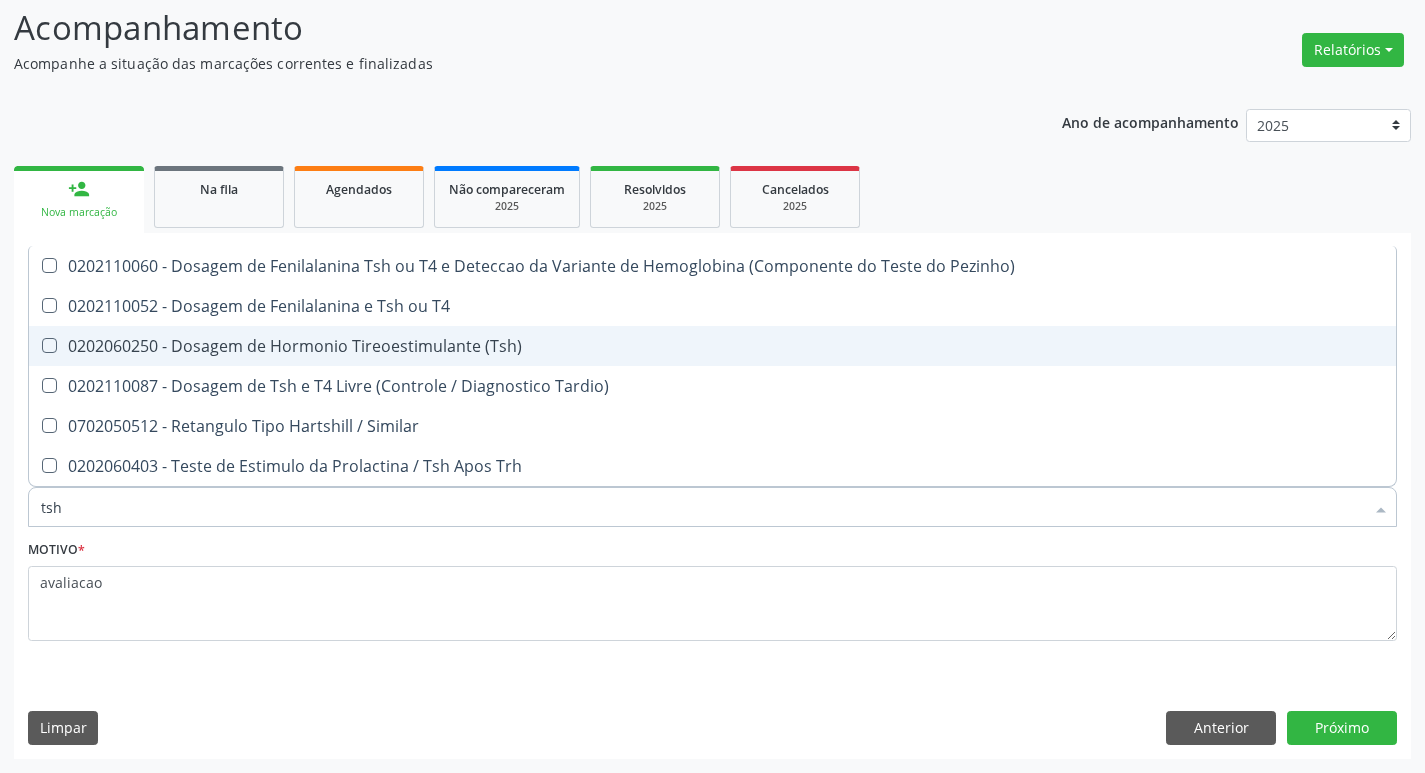 click on "0202060250 - Dosagem de Hormonio Tireoestimulante (Tsh)" at bounding box center (712, 346) 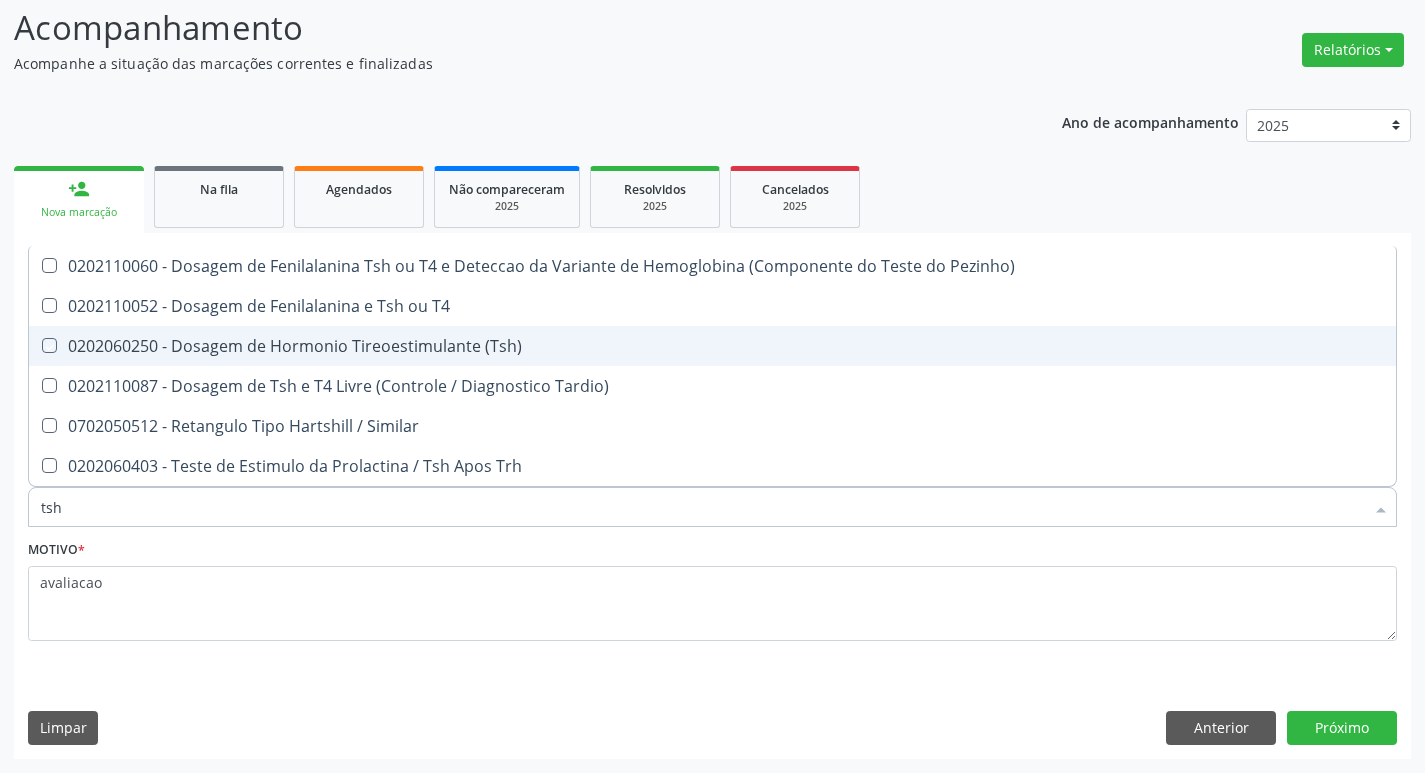checkbox on "true" 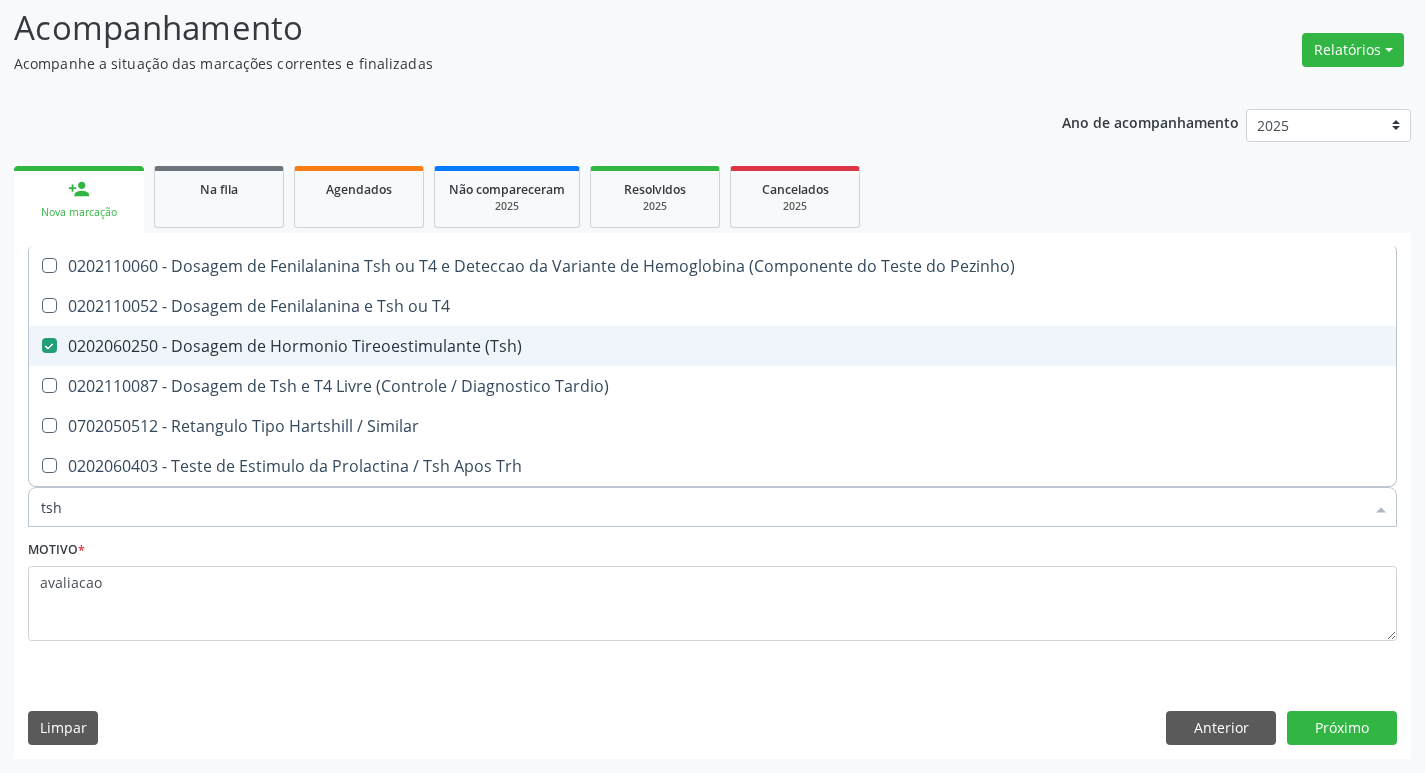 type on "ts" 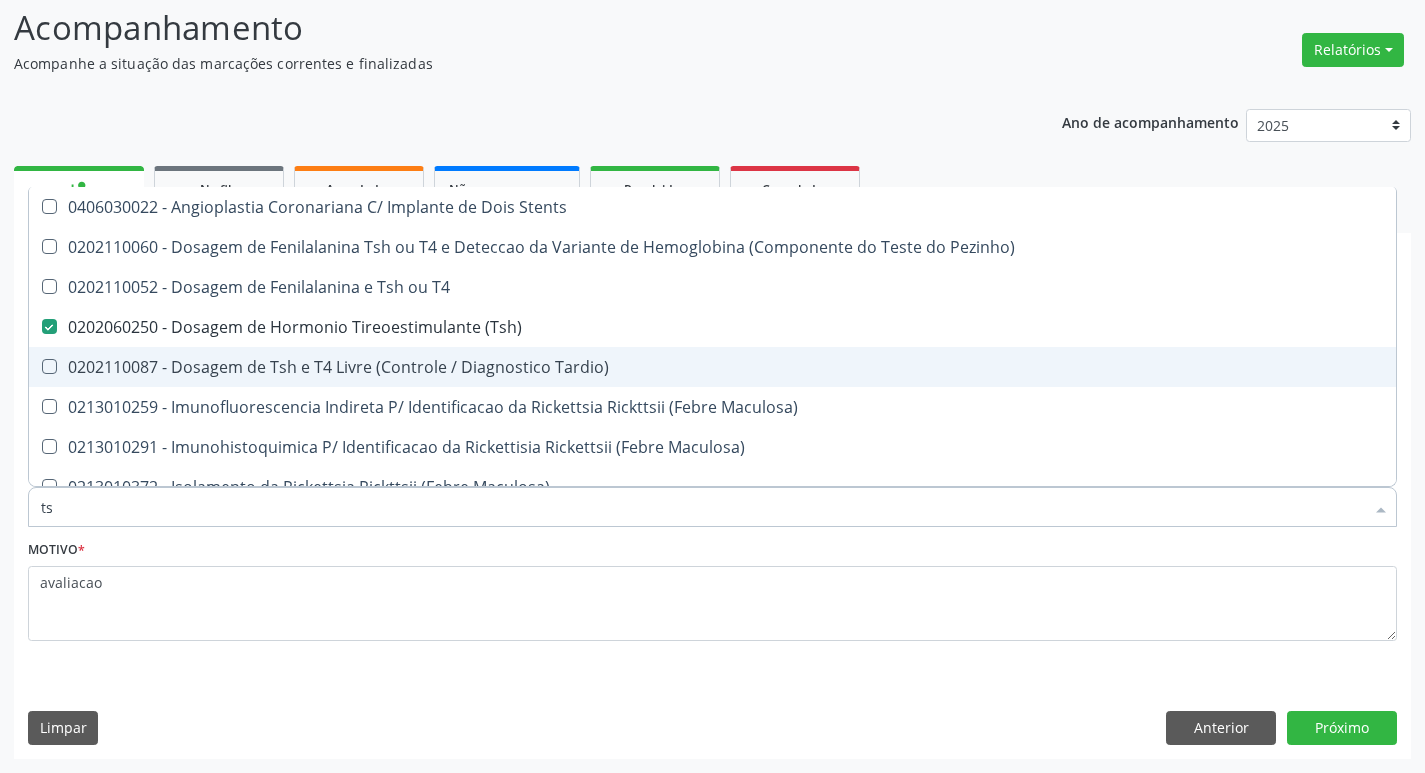 type on "t" 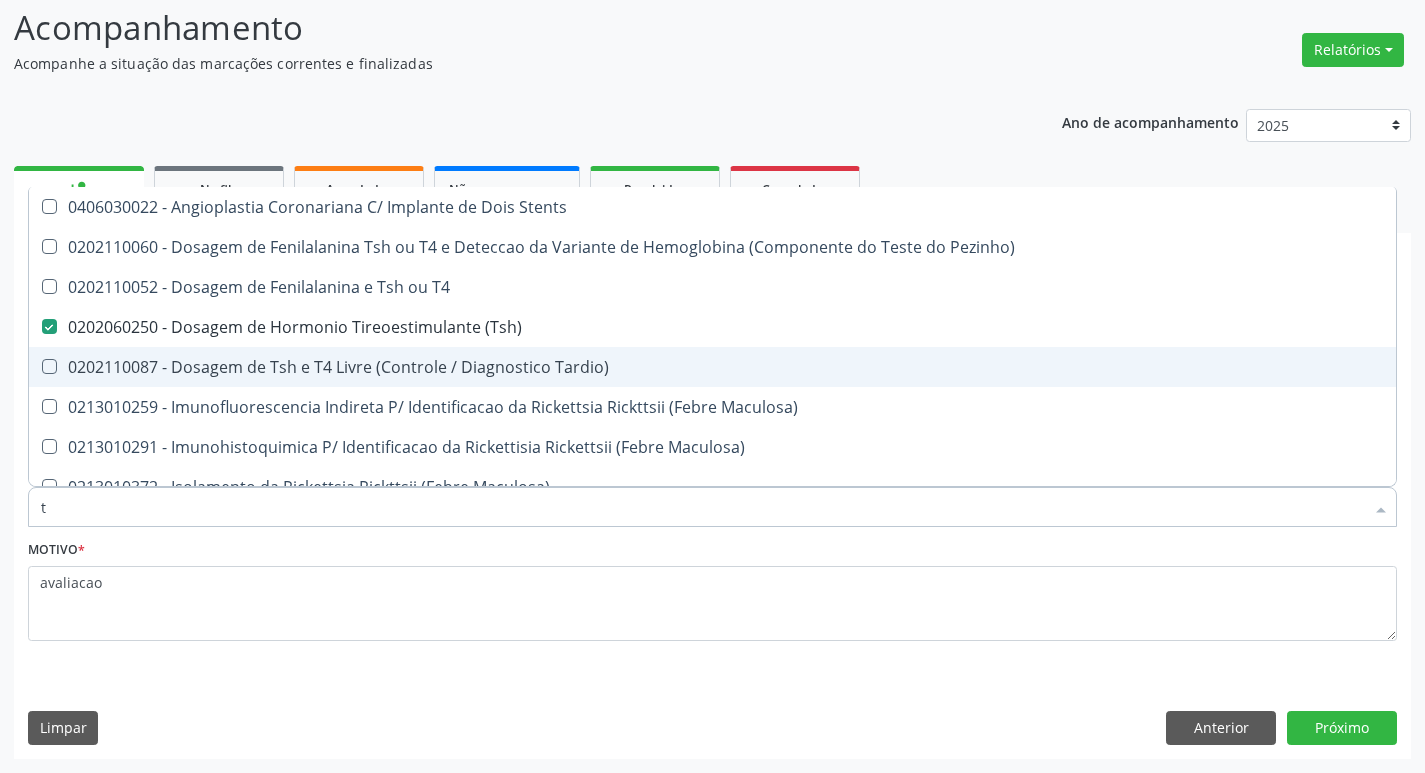 checkbox on "false" 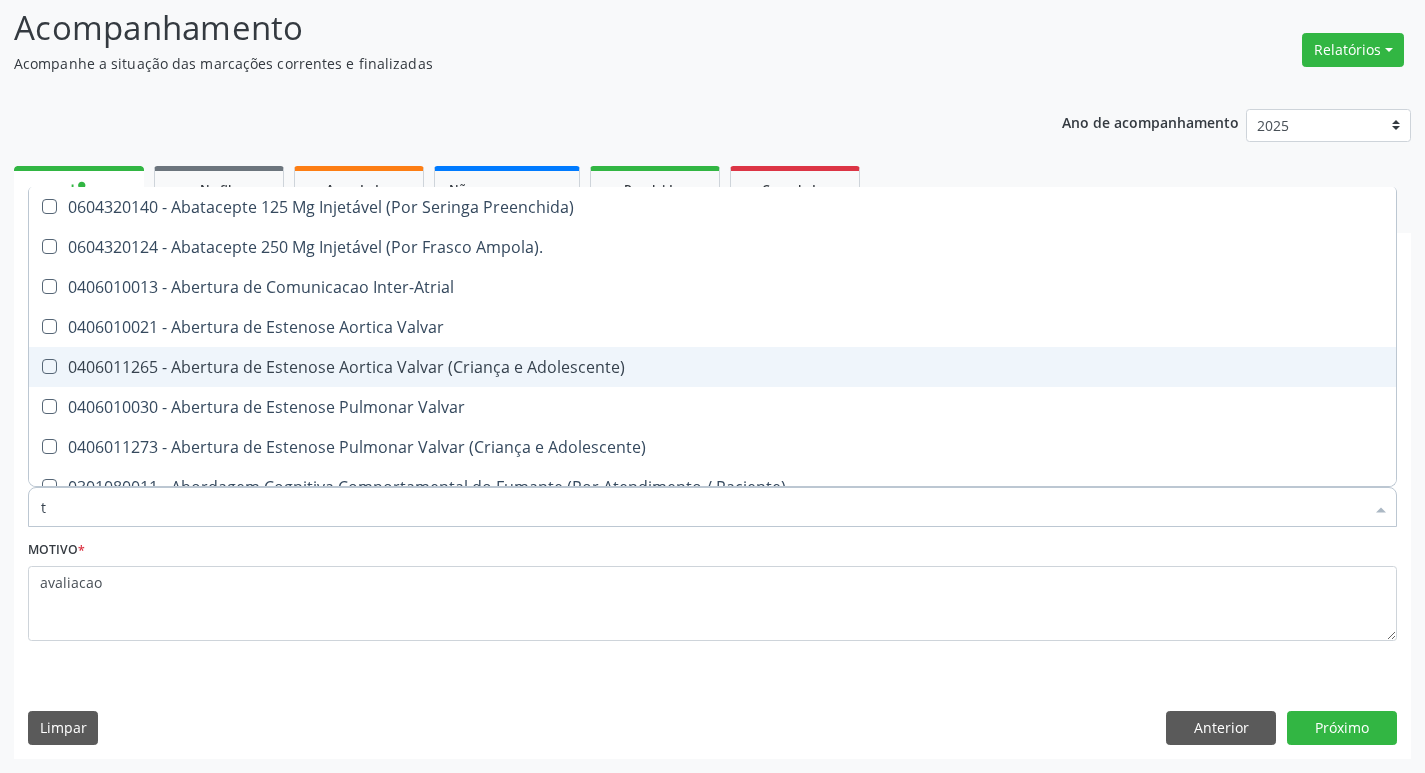 type on "t4" 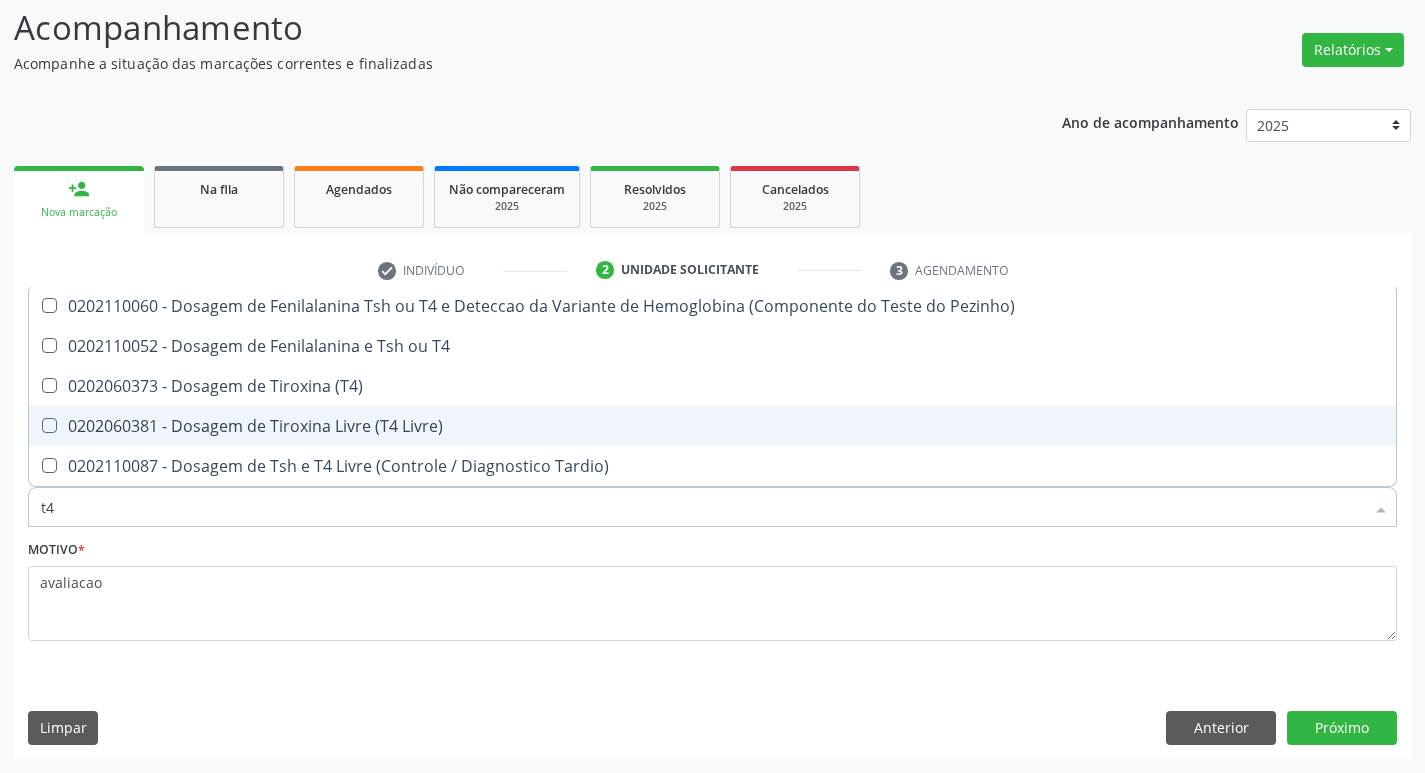 click on "0202060381 - Dosagem de Tiroxina Livre (T4 Livre)" at bounding box center [712, 426] 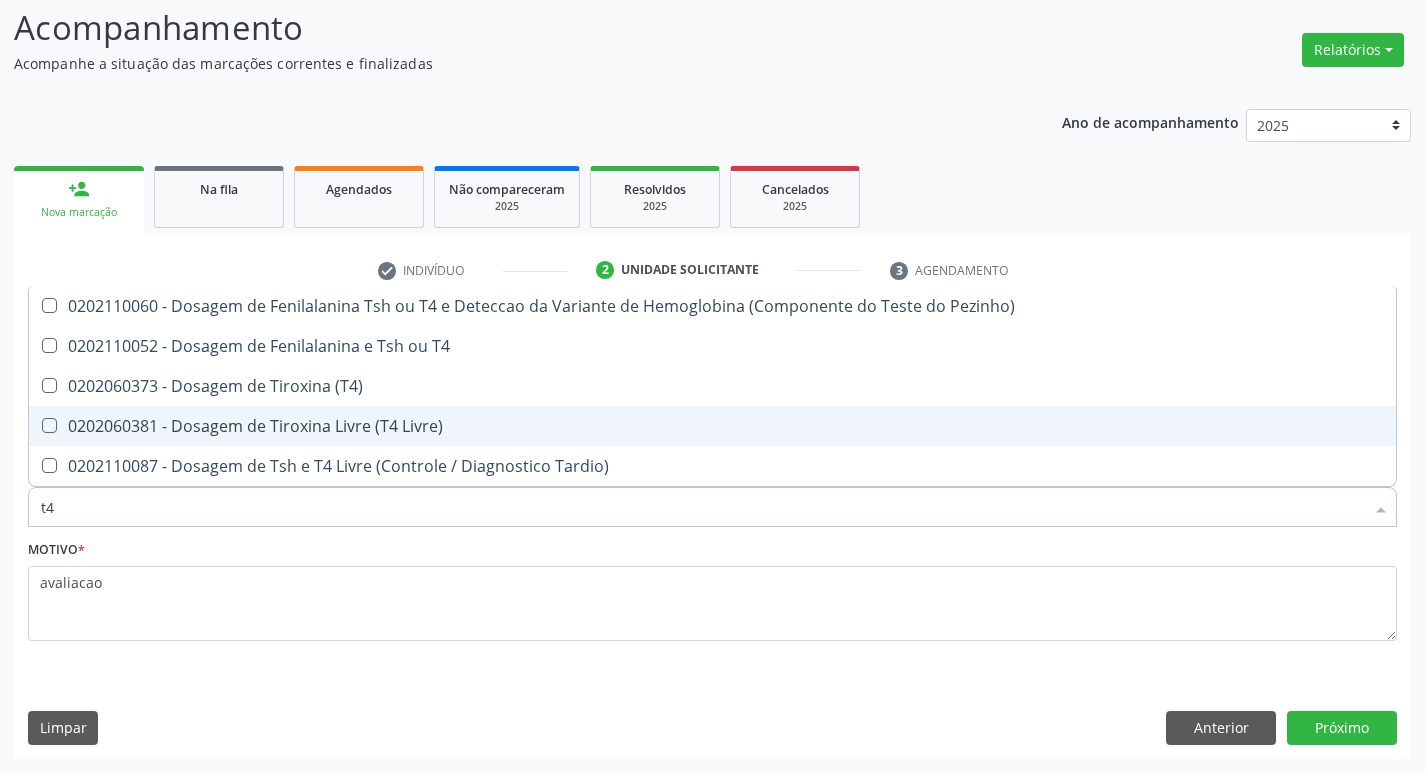 checkbox on "true" 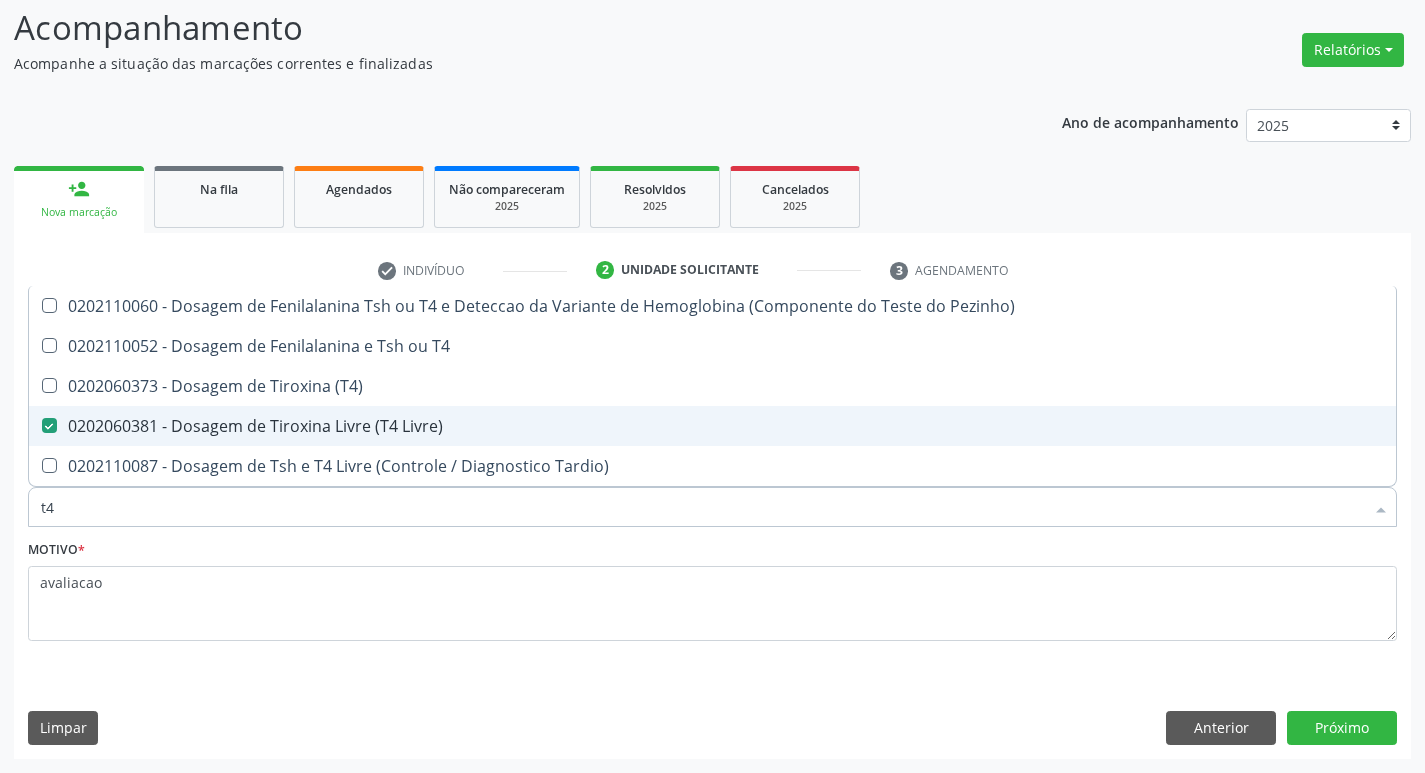 type on "t" 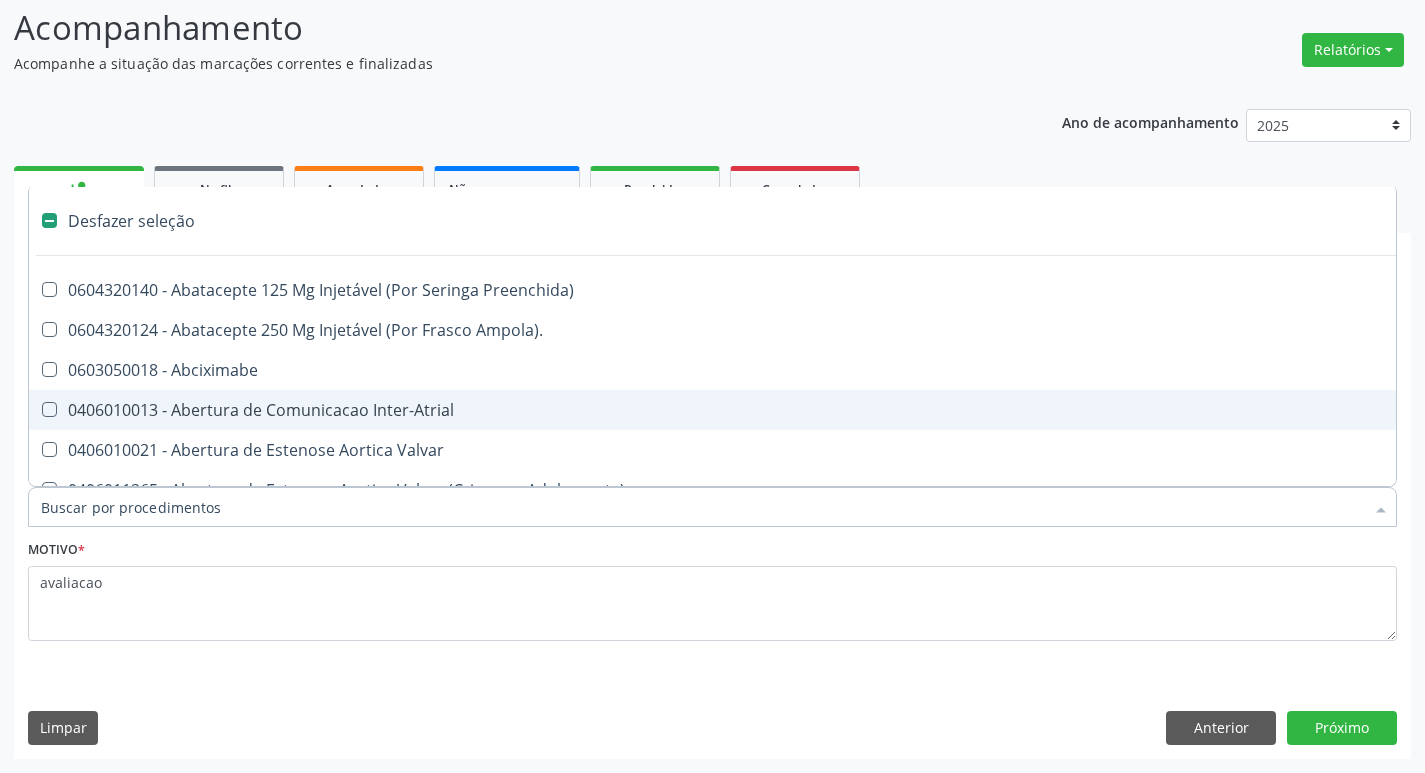 type on "v" 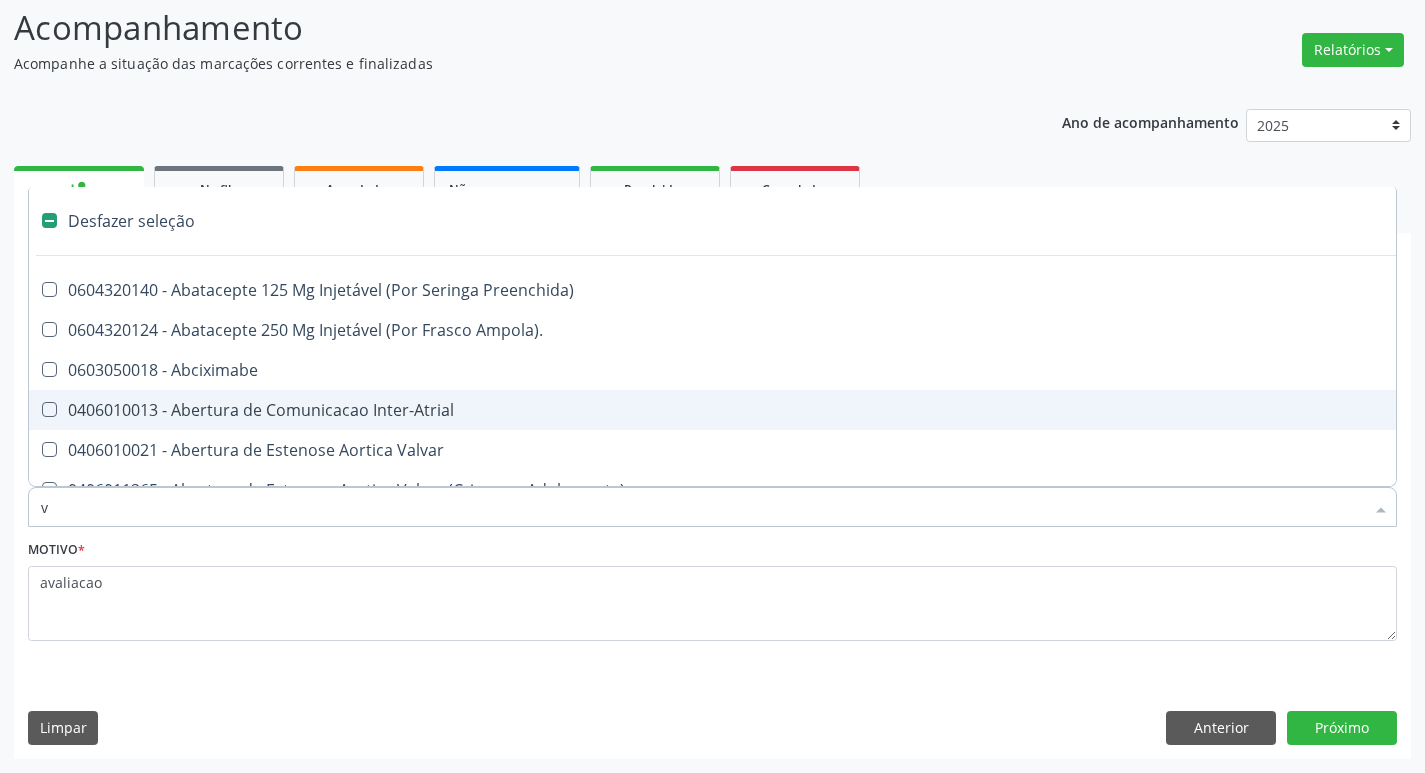 checkbox on "true" 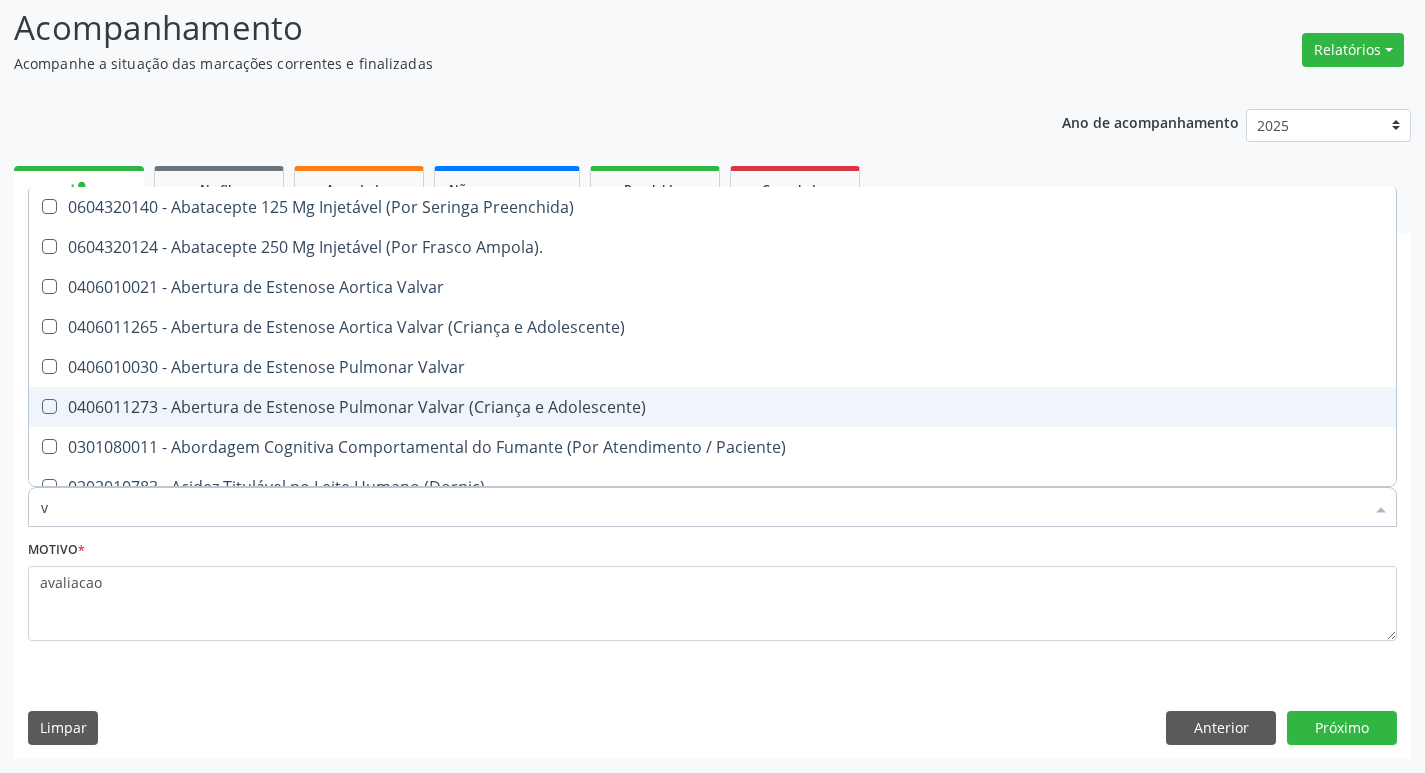type on "vi" 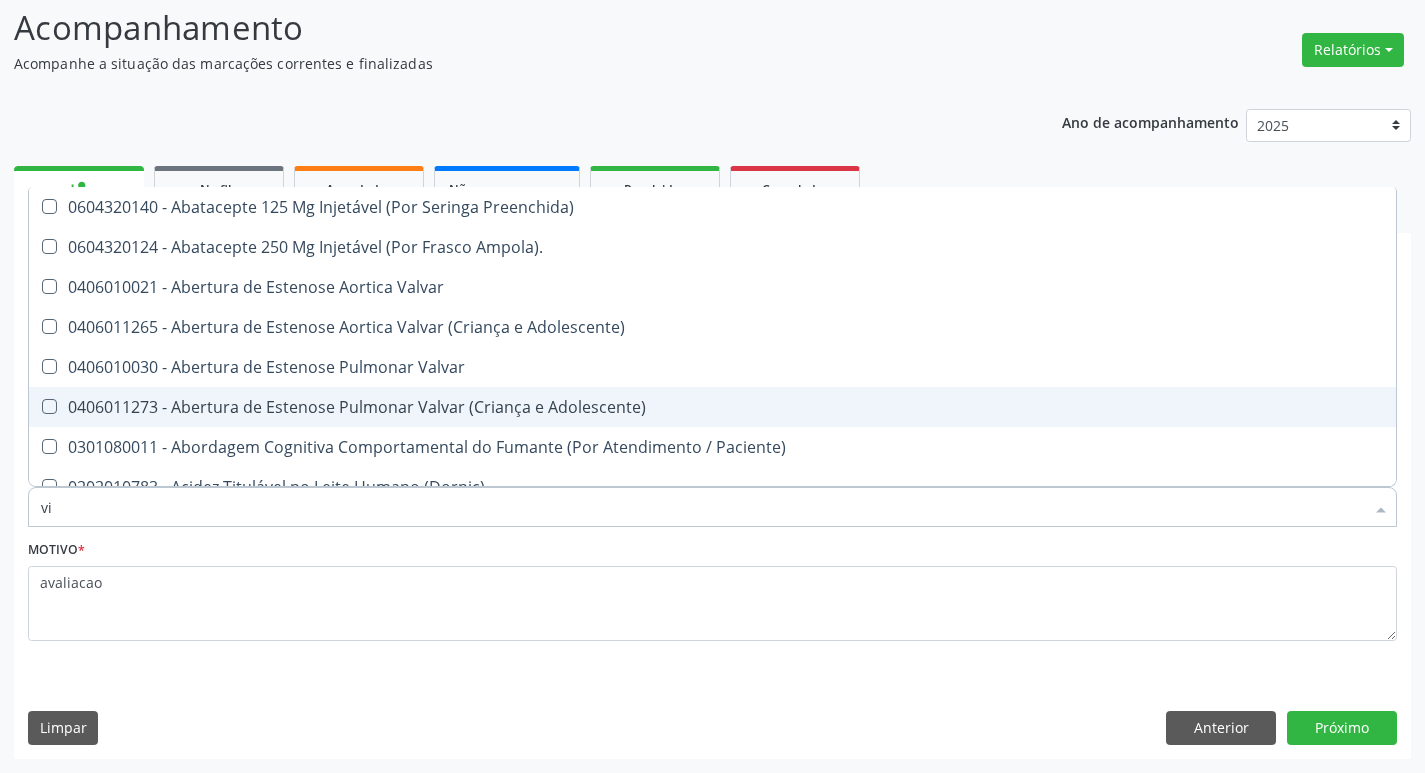 checkbox on "true" 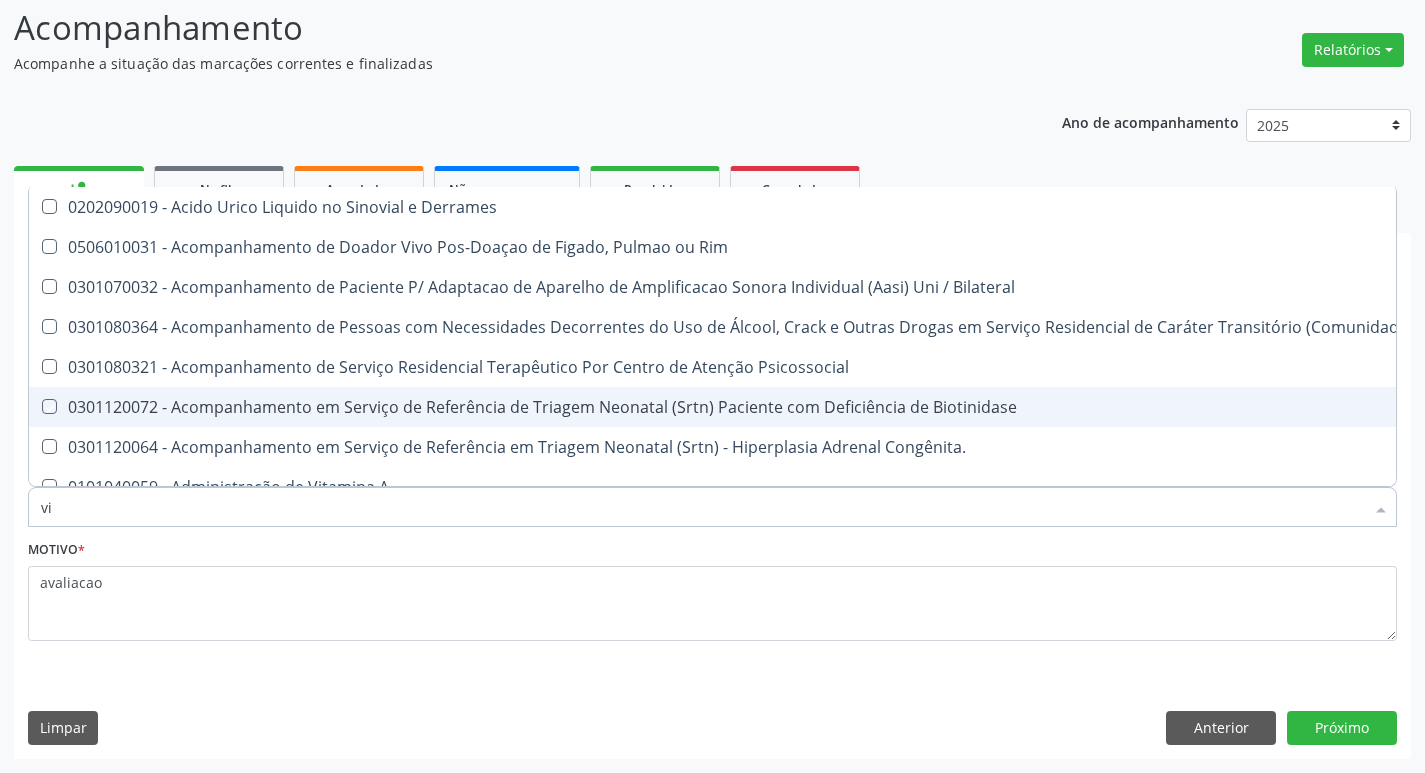 type on "vit" 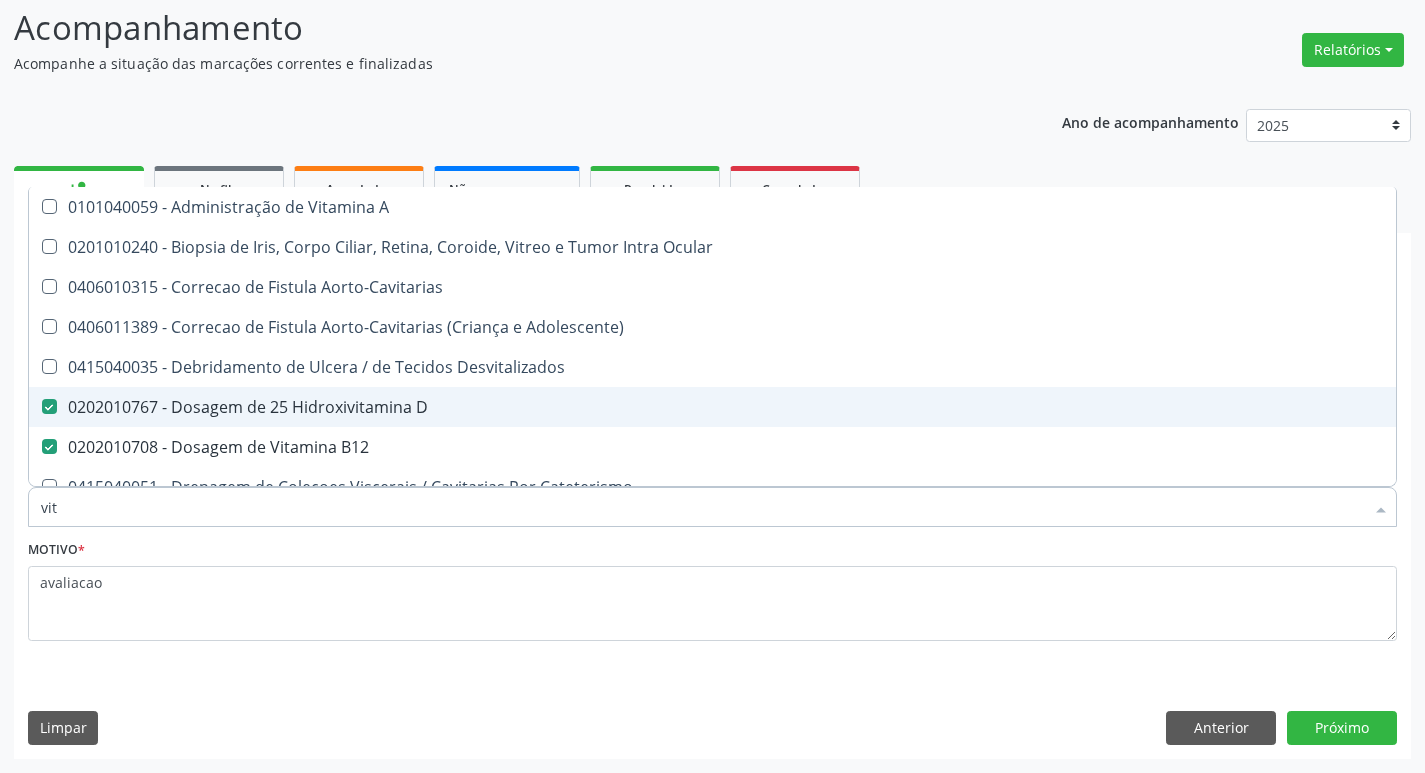 type on "vita" 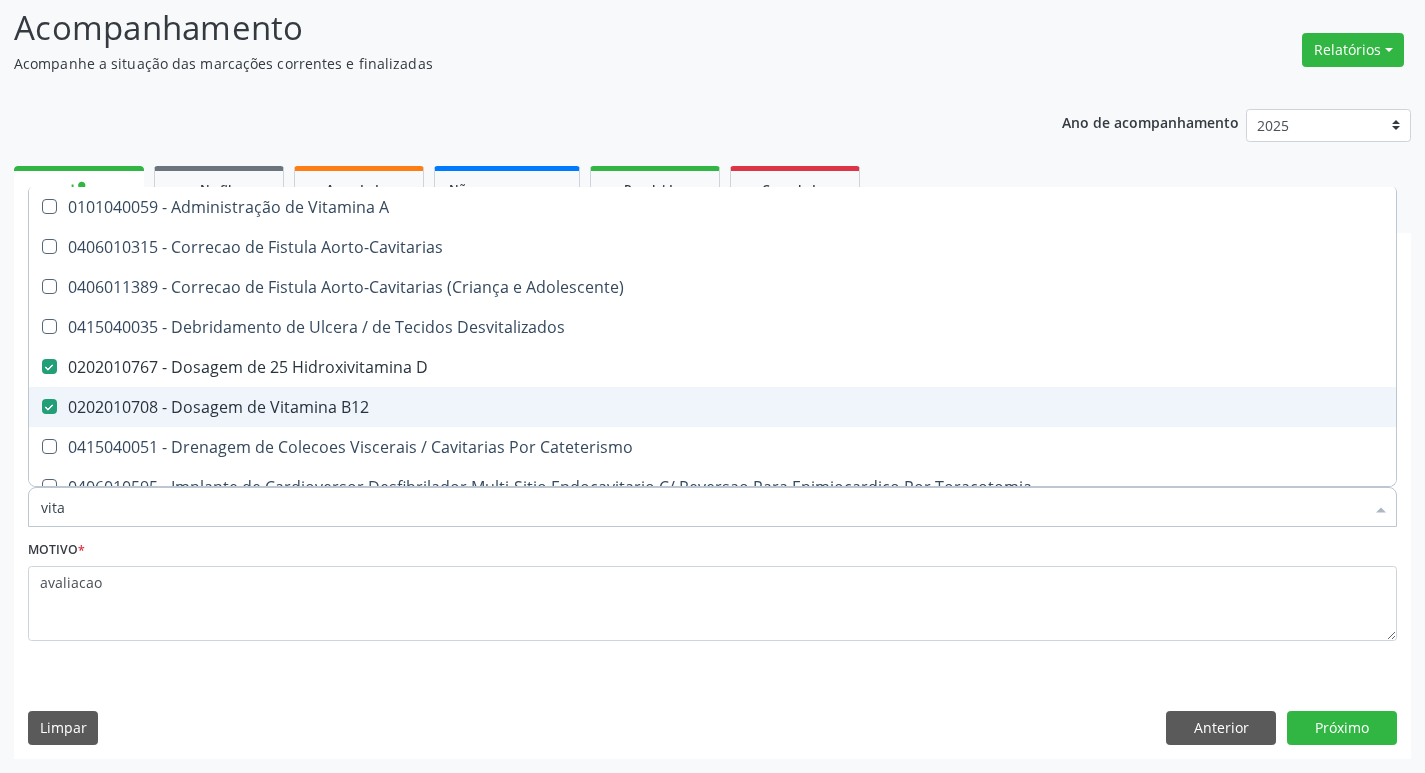 type on "vit" 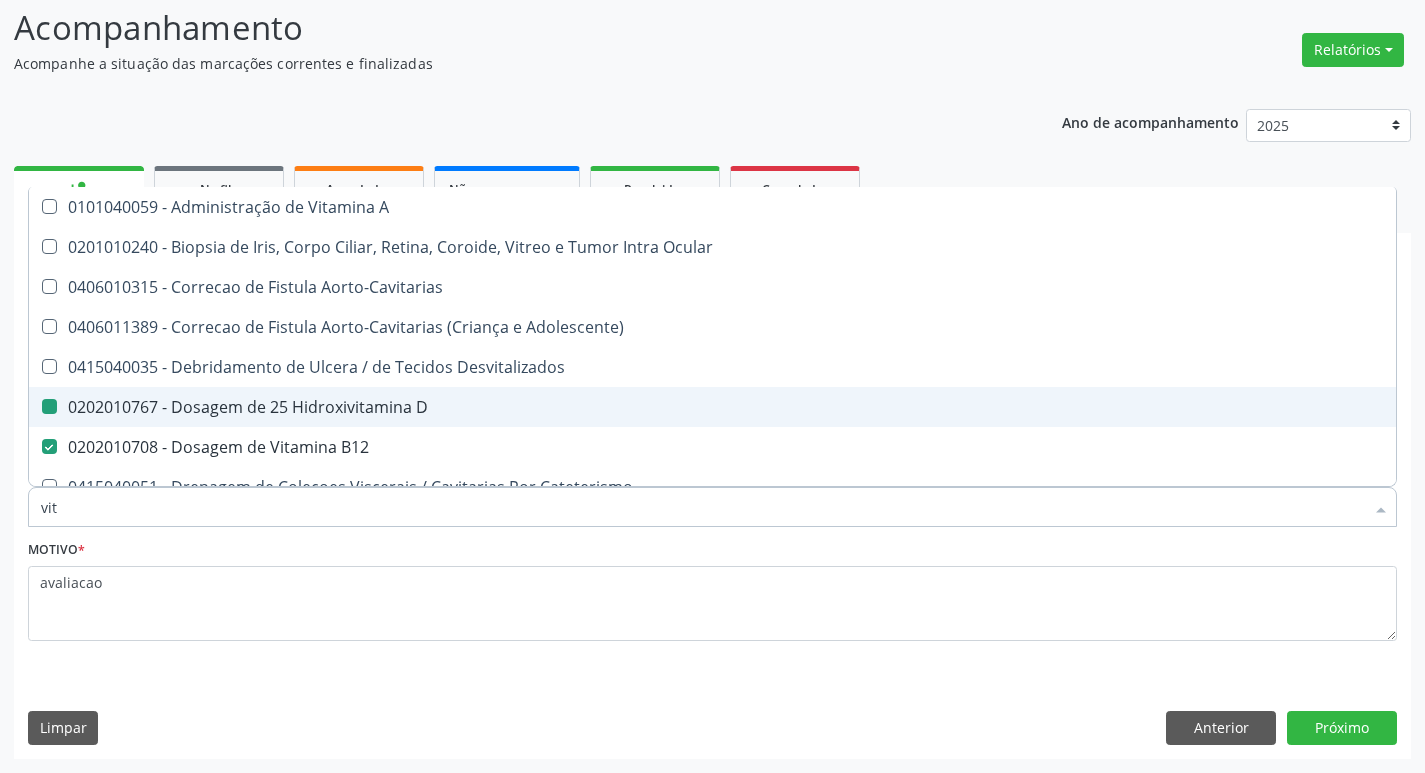 type on "vi" 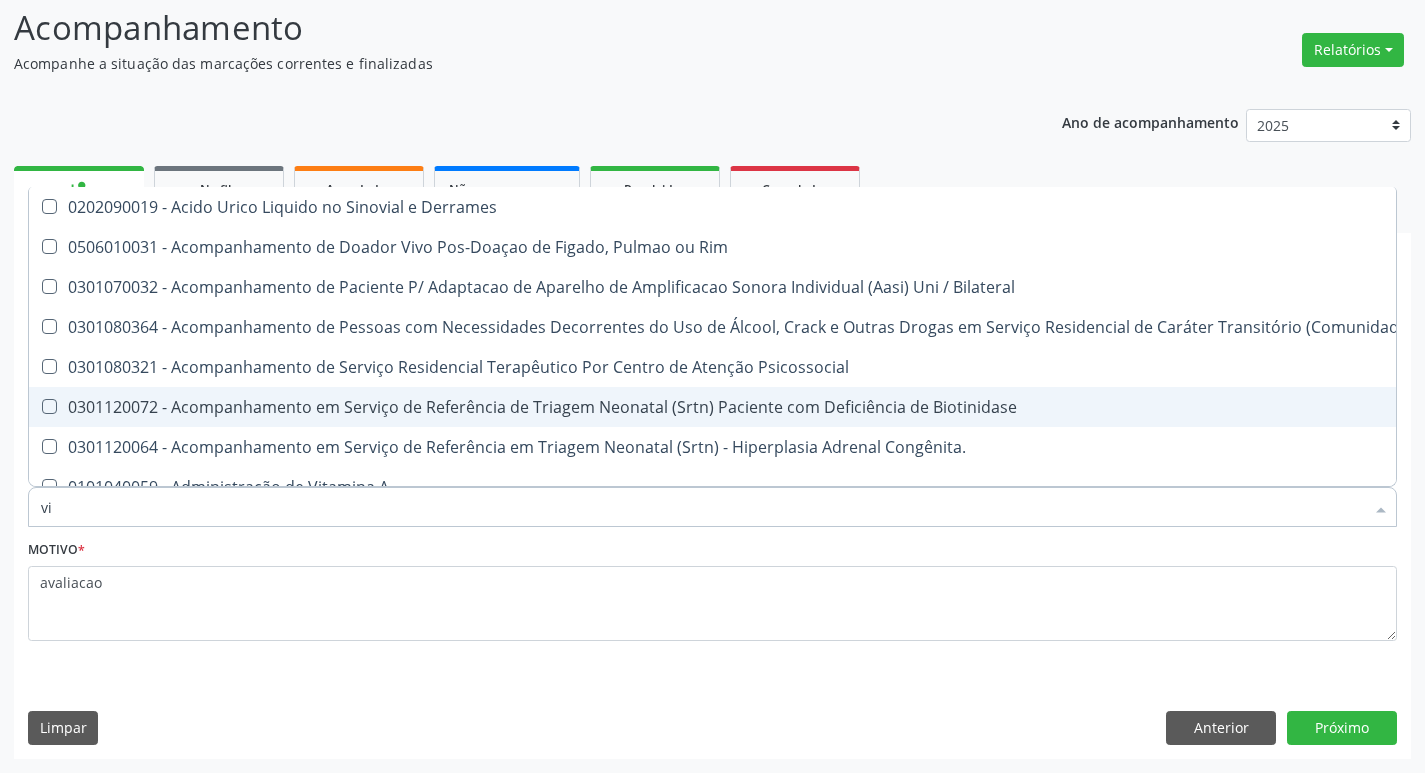 type on "v" 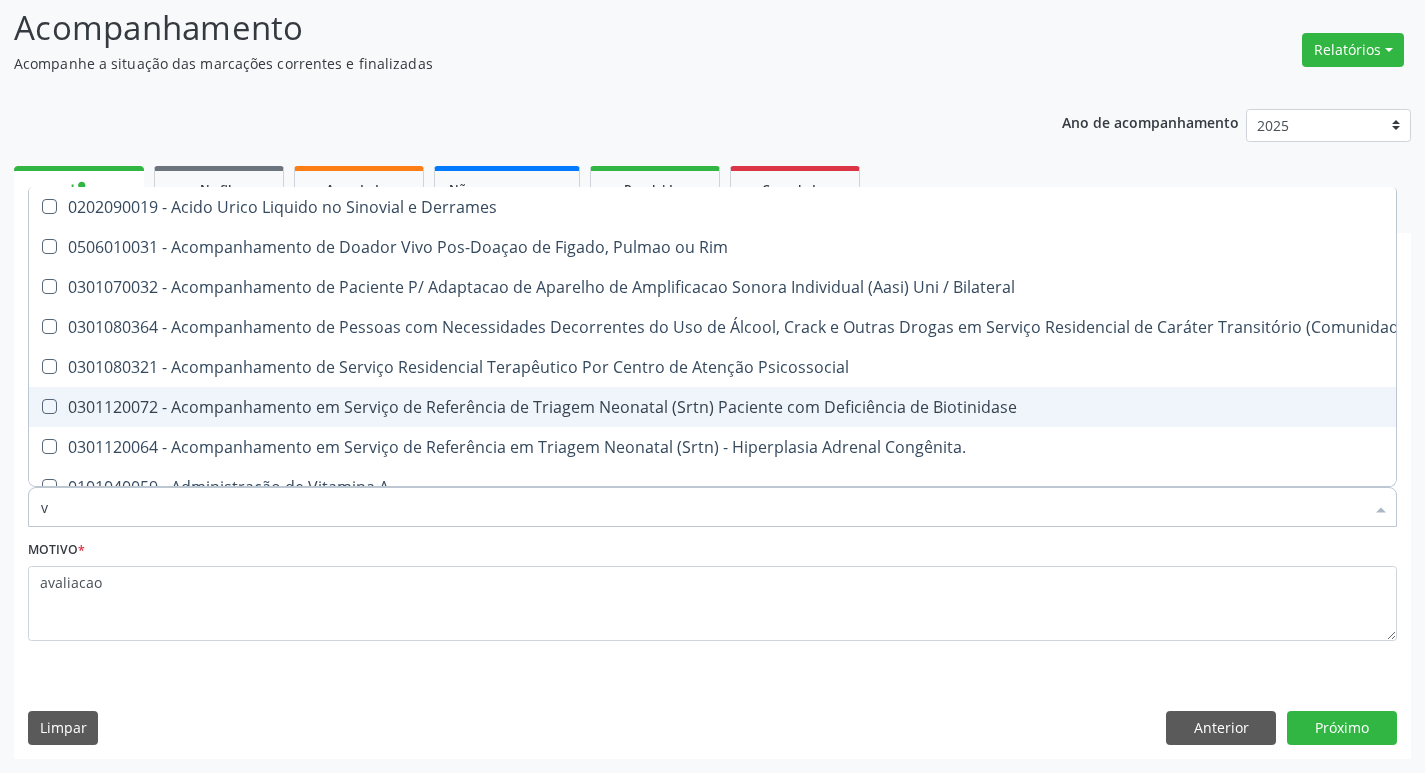 type 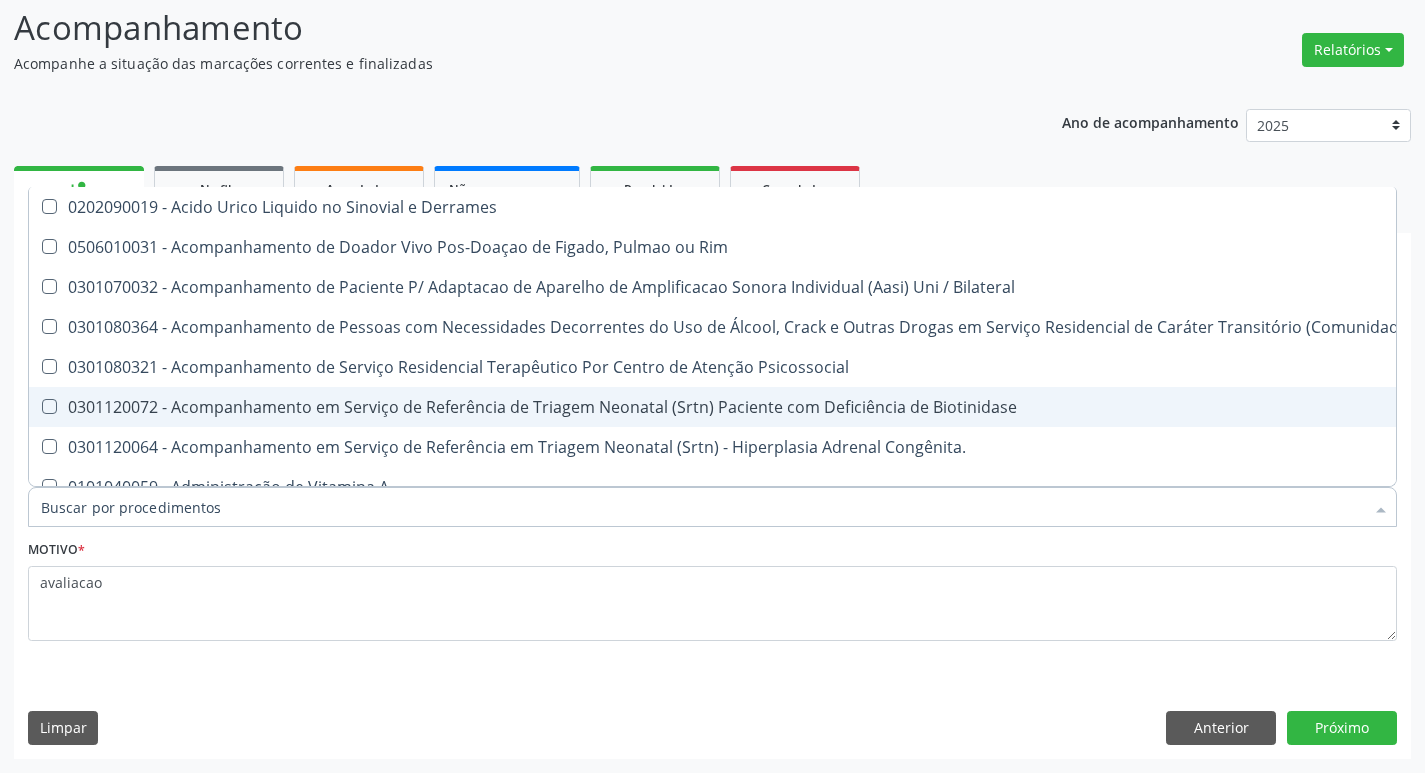 checkbox on "false" 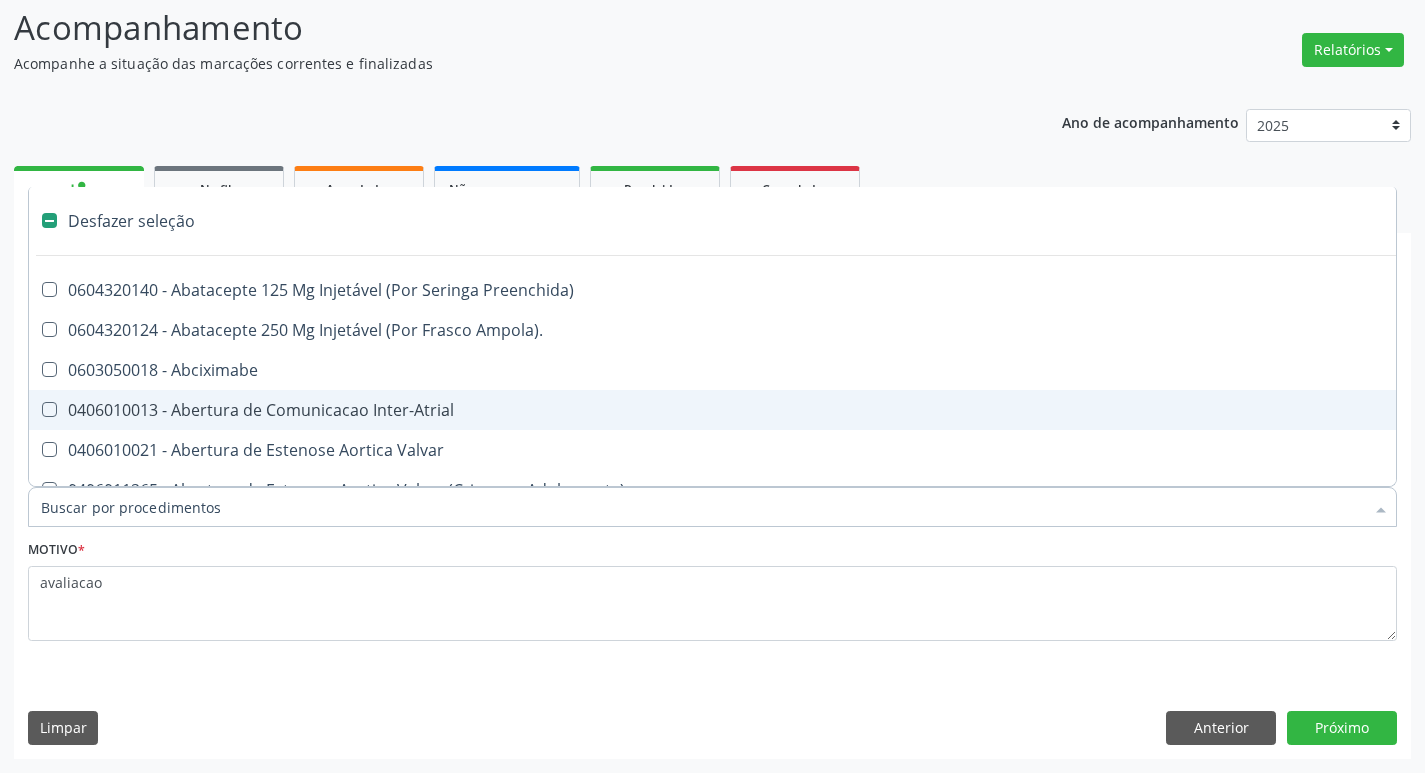 type on "2" 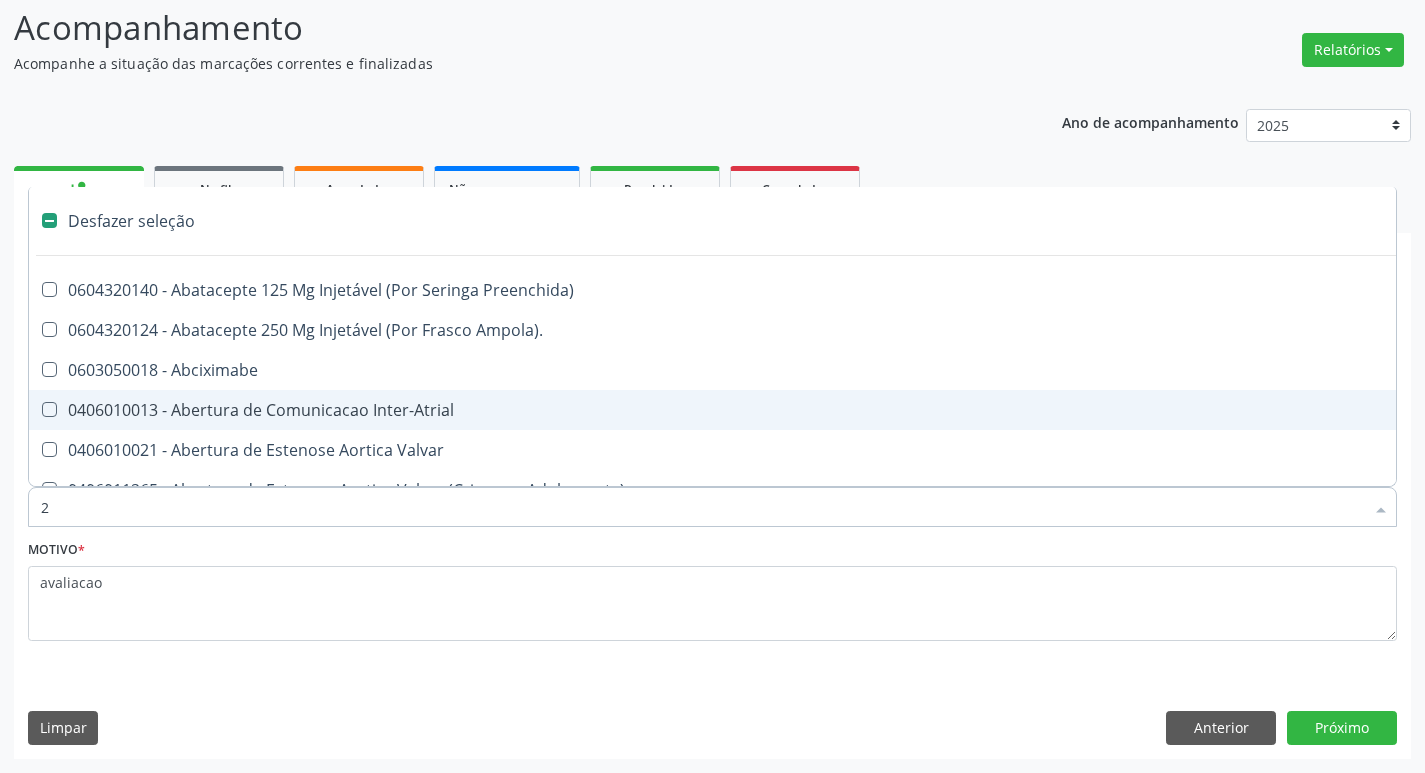 checkbox on "true" 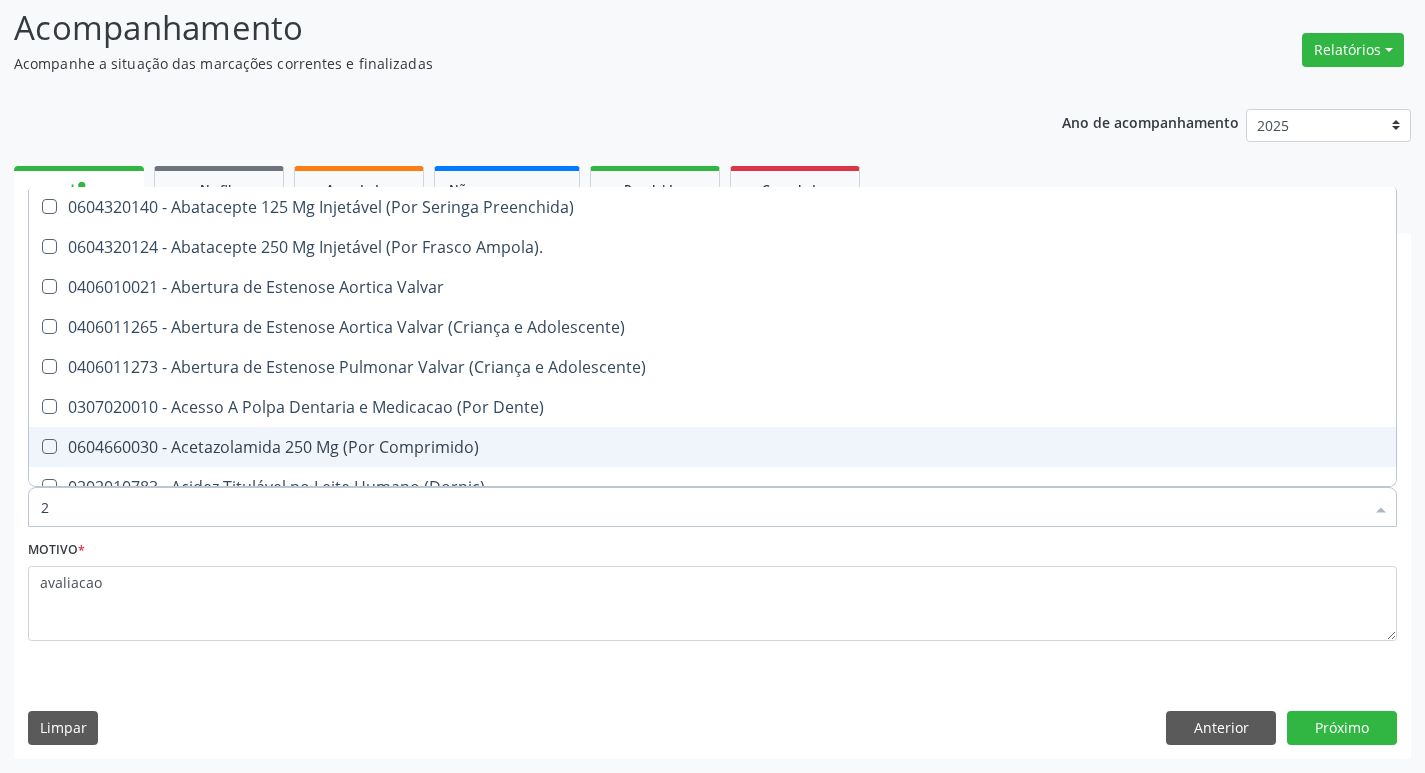 type on "20205001" 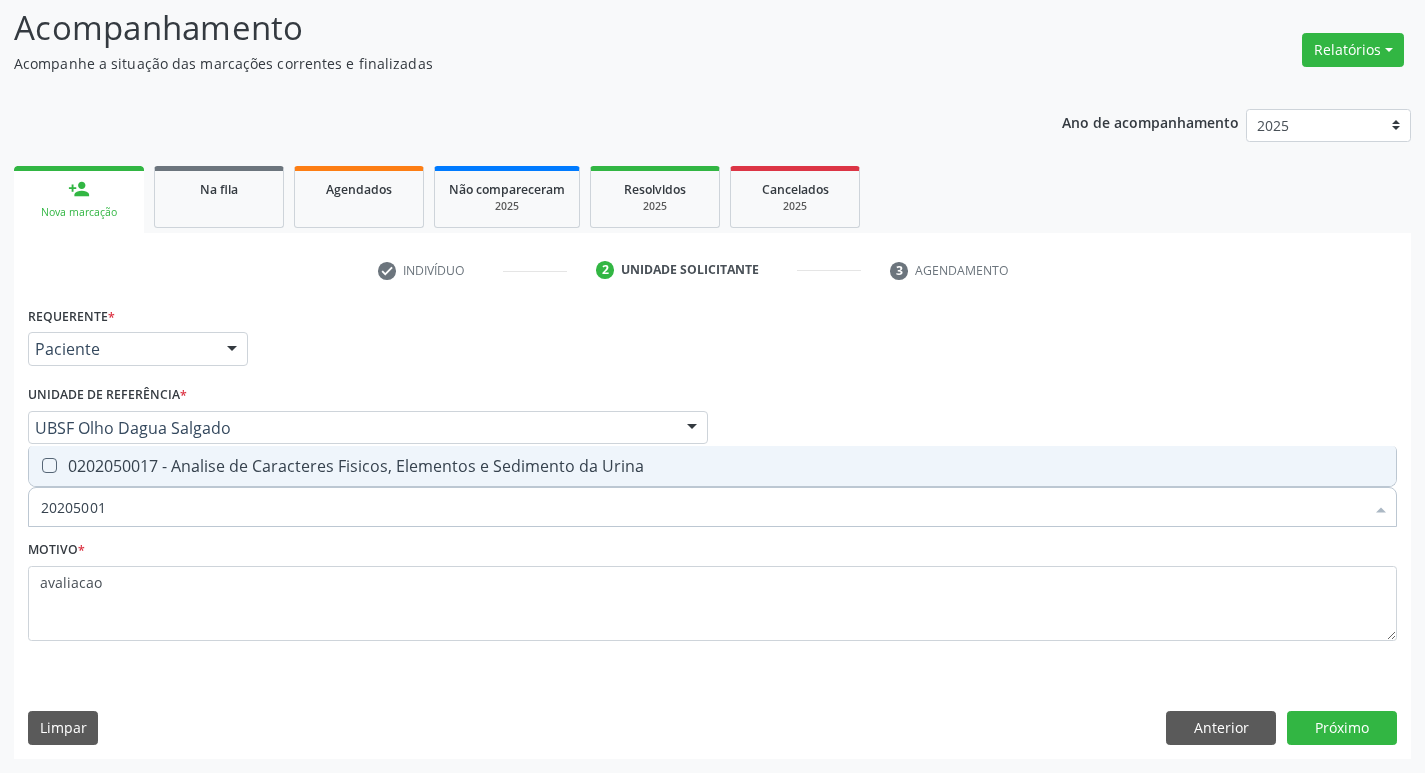 click on "0202050017 - Analise de Caracteres Fisicos, Elementos e Sedimento da Urina" at bounding box center [712, 466] 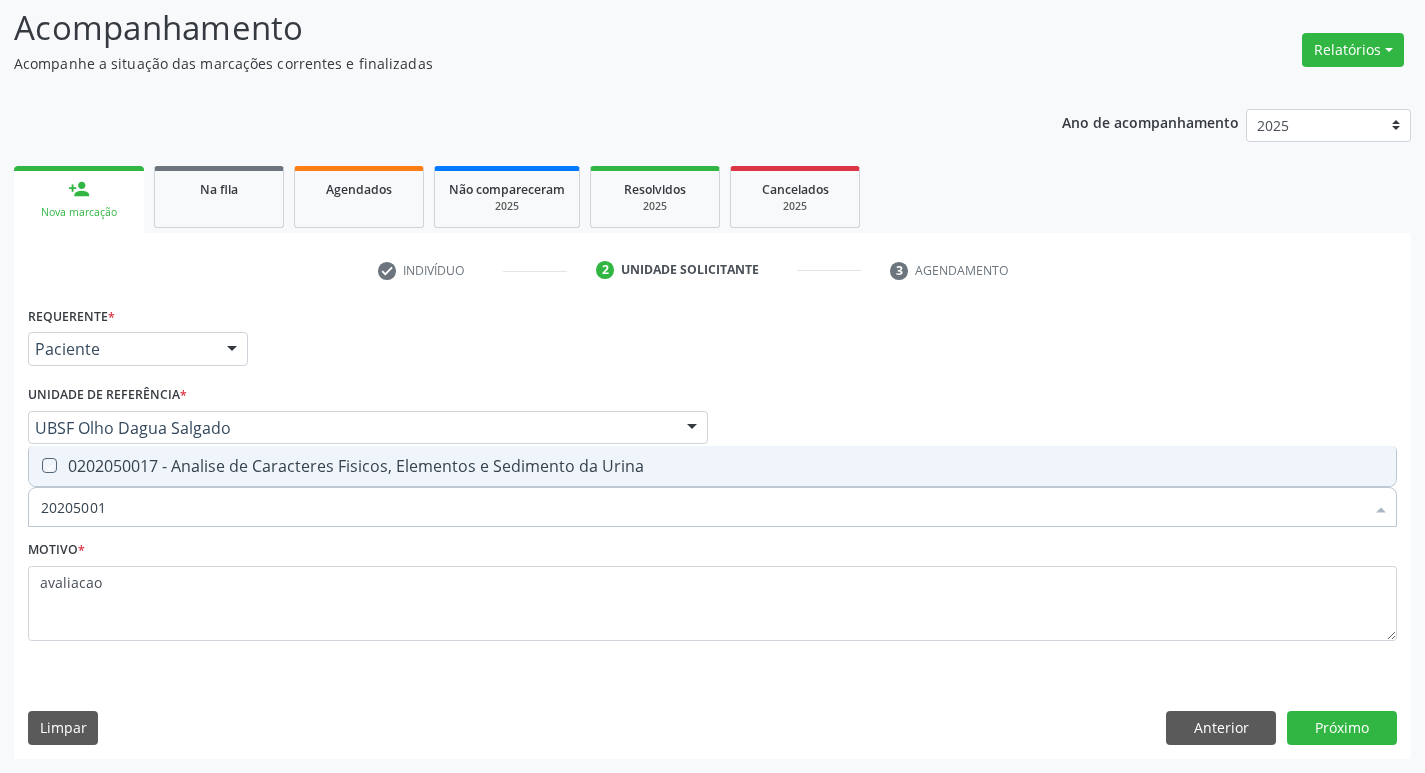 checkbox on "true" 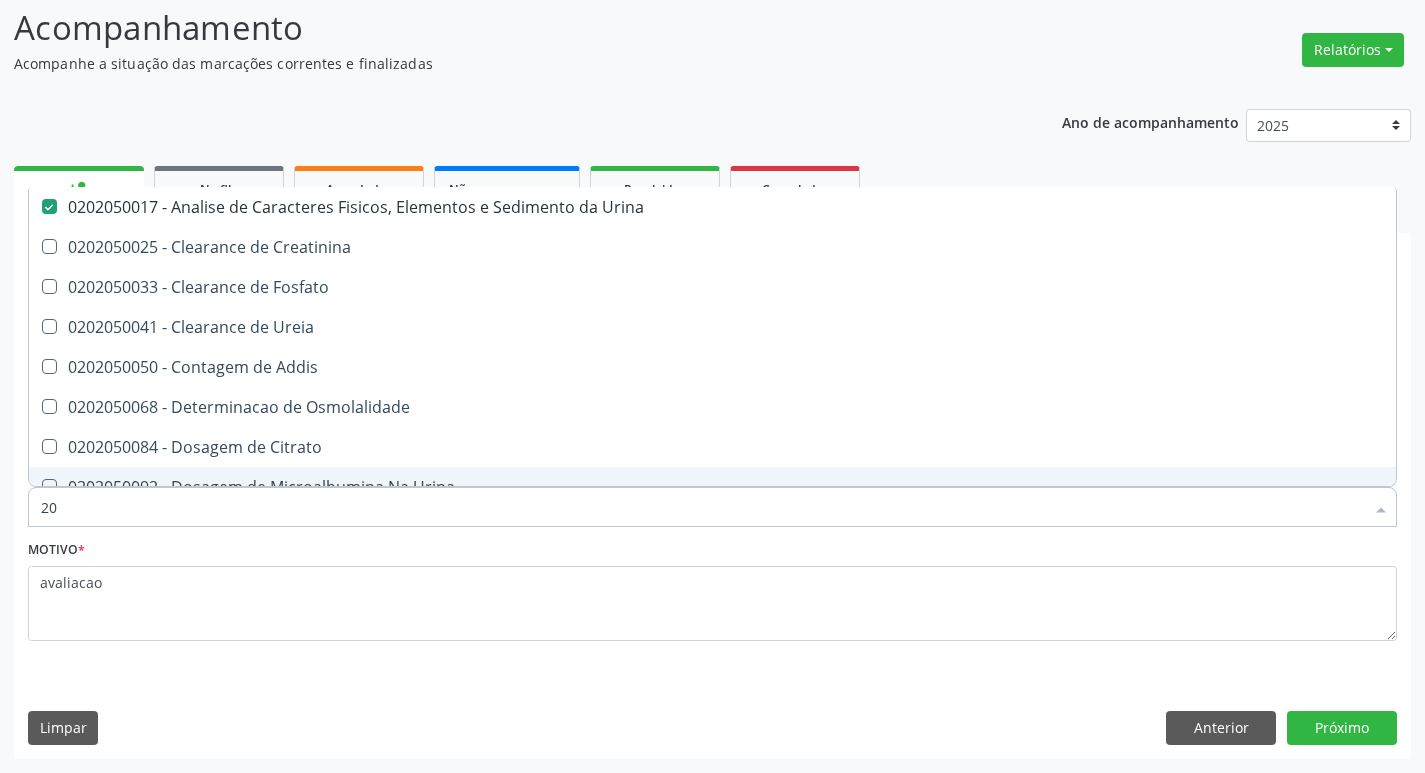type on "2" 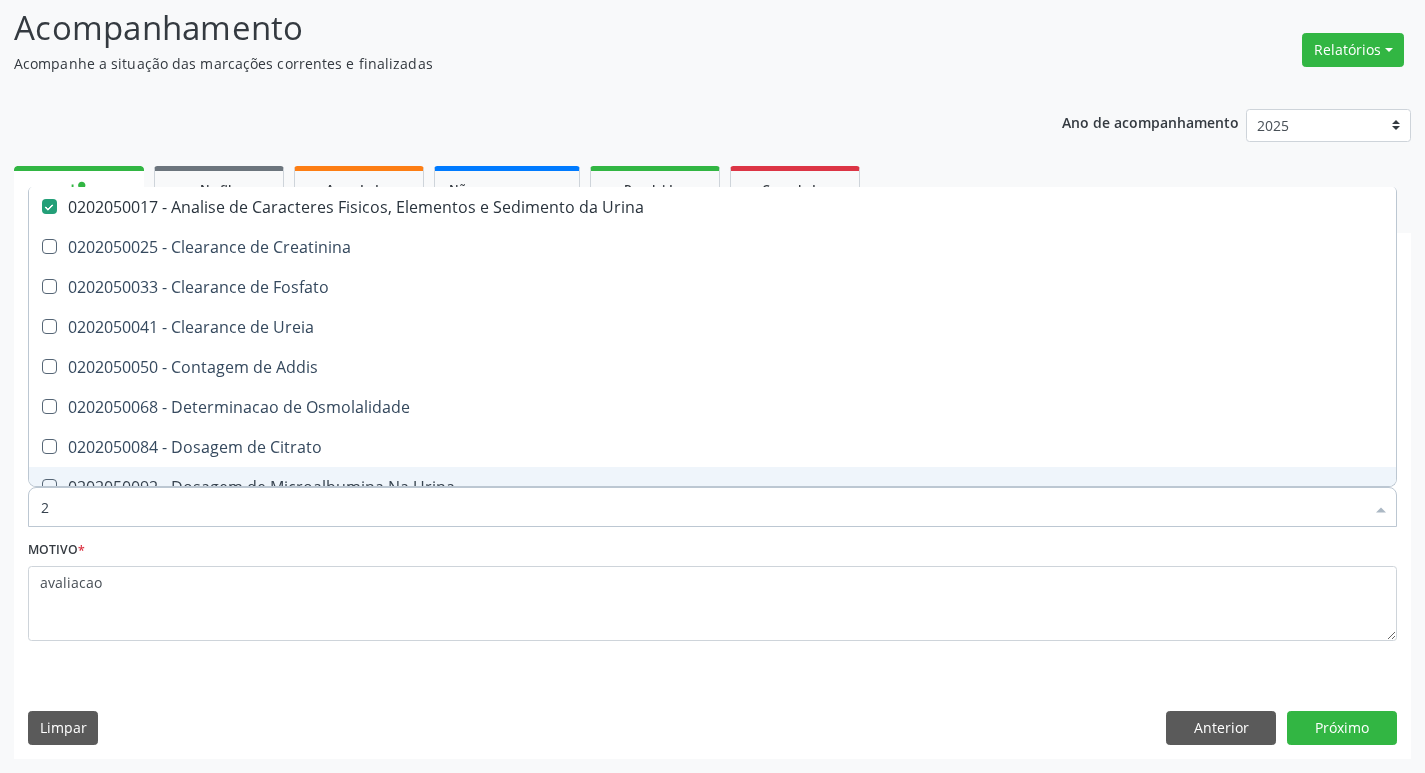 type 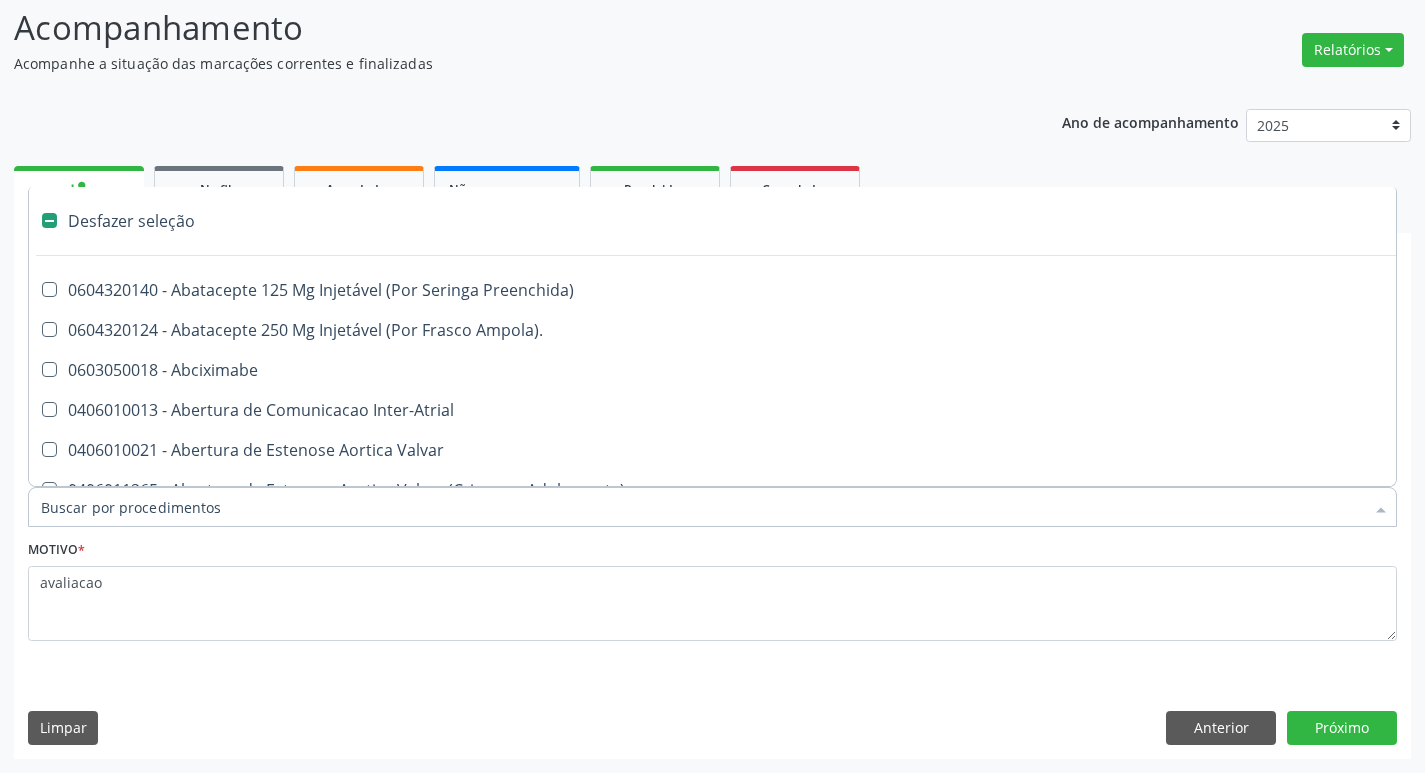 checkbox on "false" 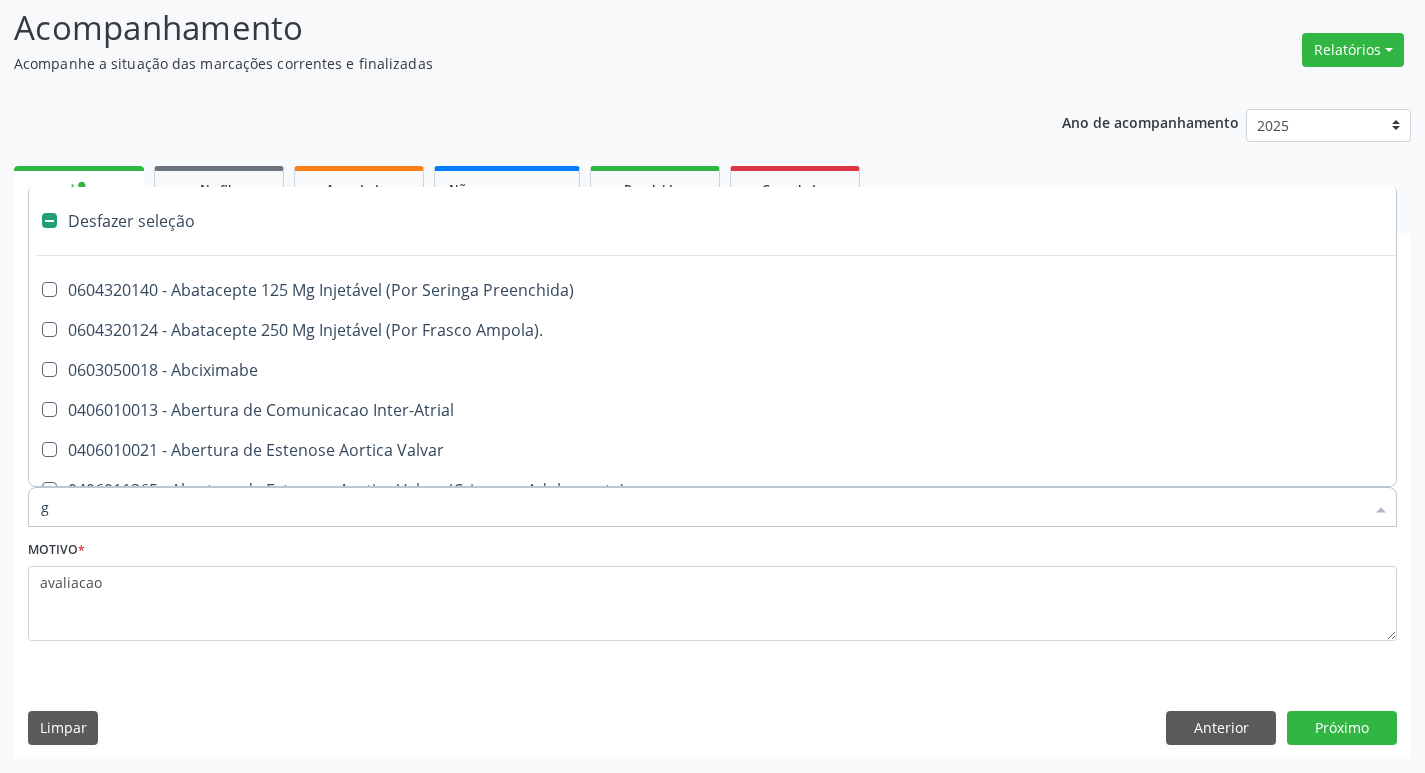 checkbox on "false" 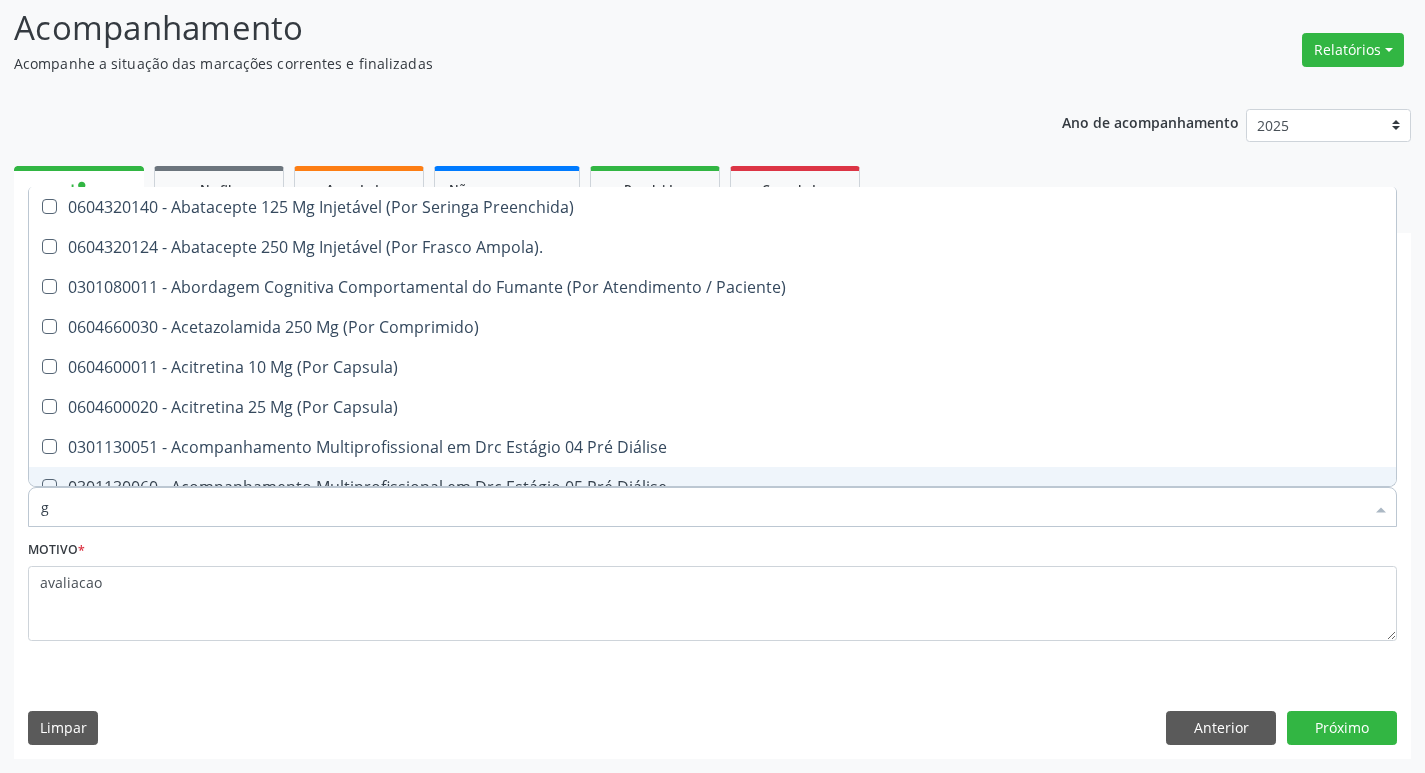 type on "GLICOSE" 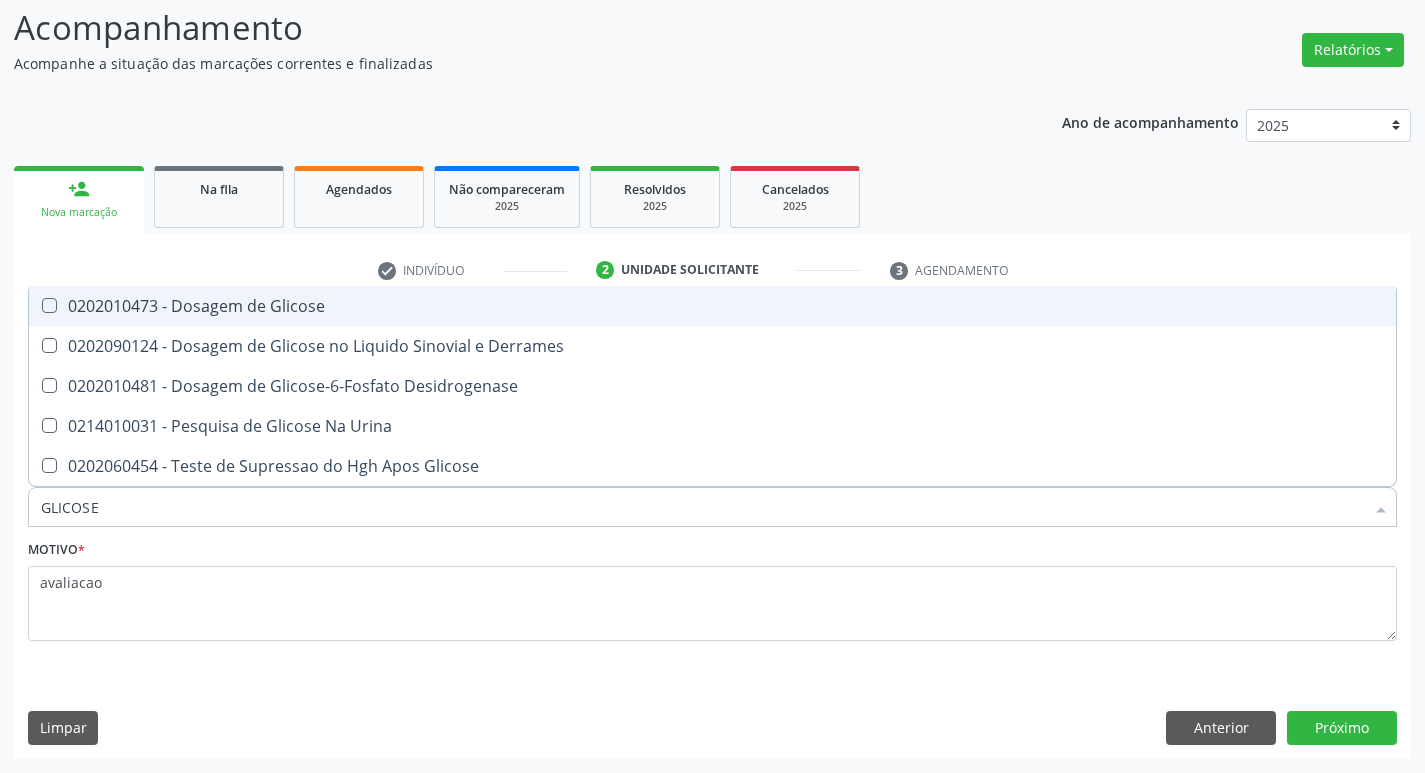 click on "0202010473 - Dosagem de Glicose" at bounding box center (712, 306) 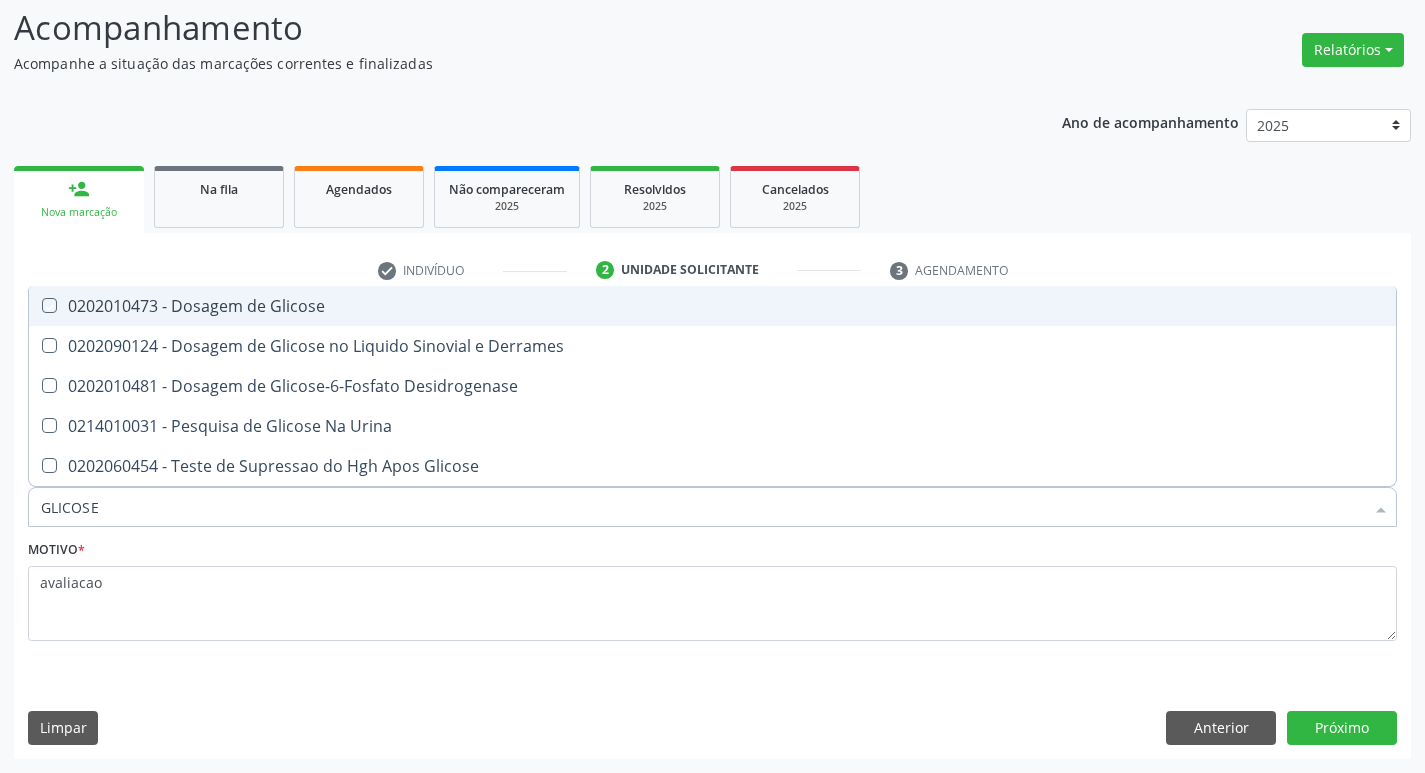 checkbox on "true" 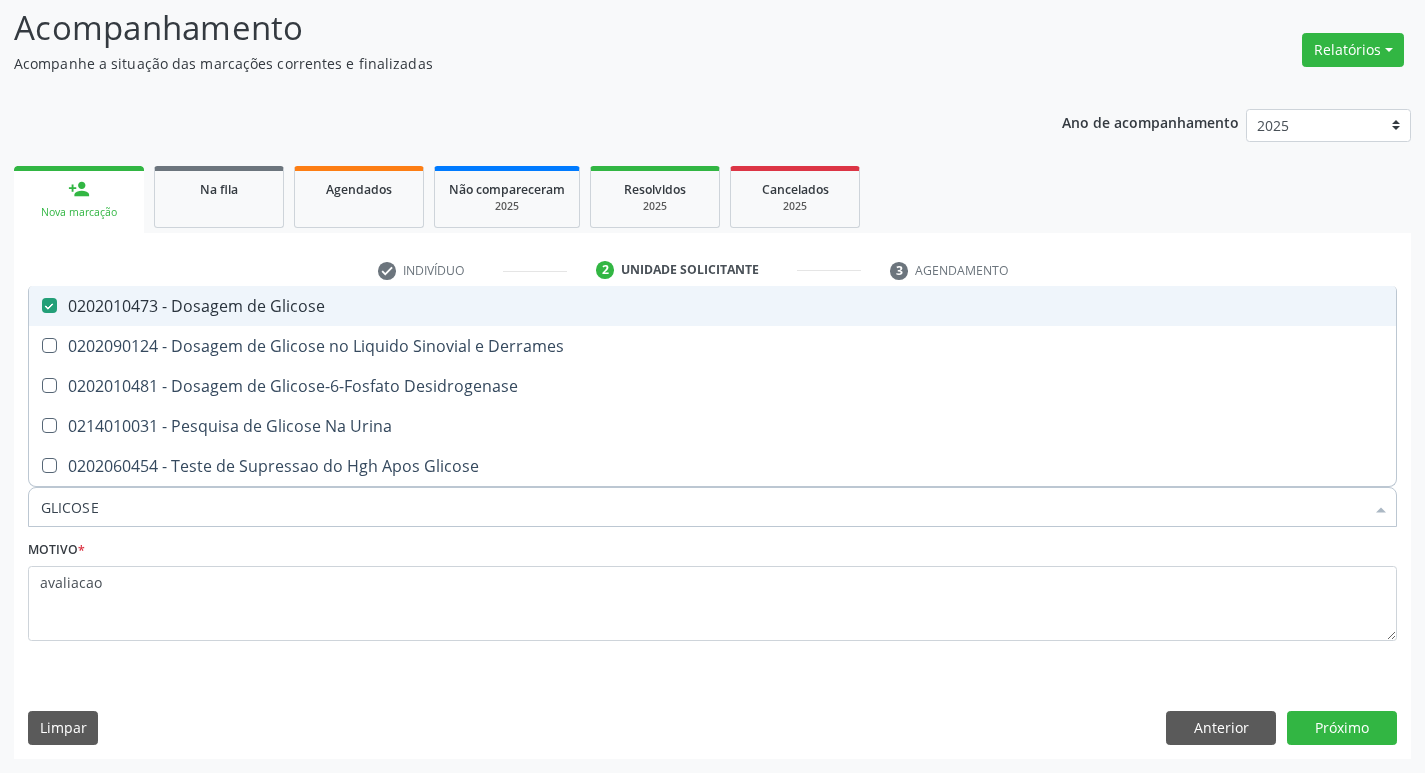 type on "GLICOS" 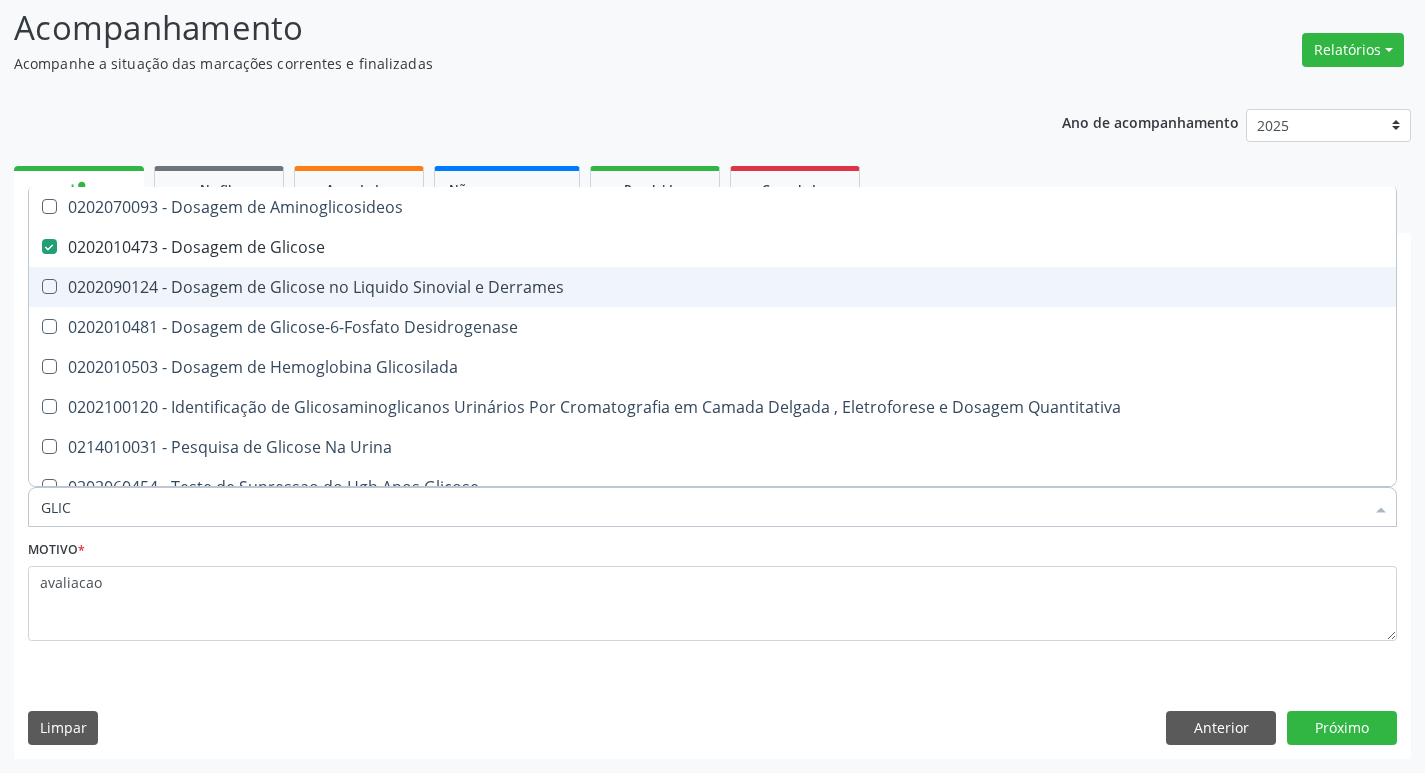 type on "GLI" 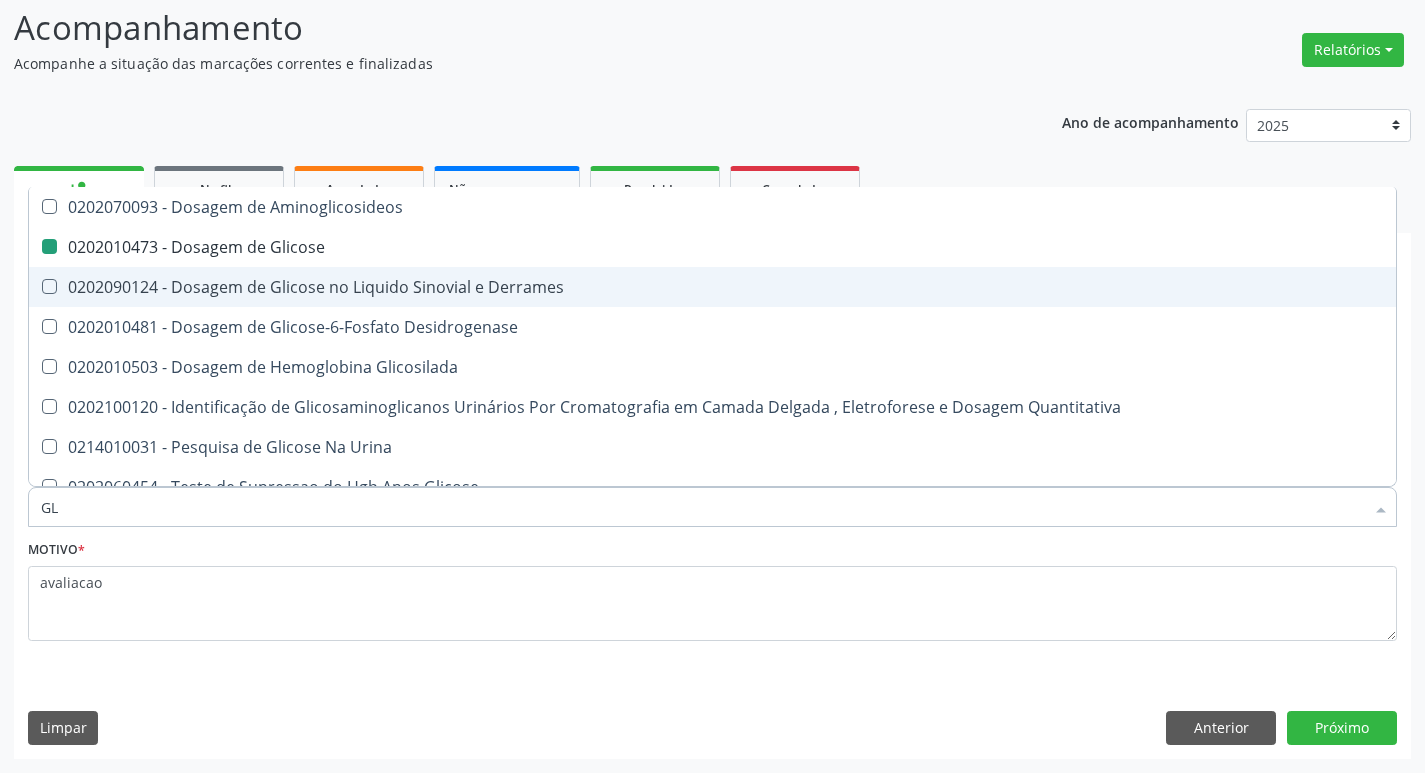type on "G" 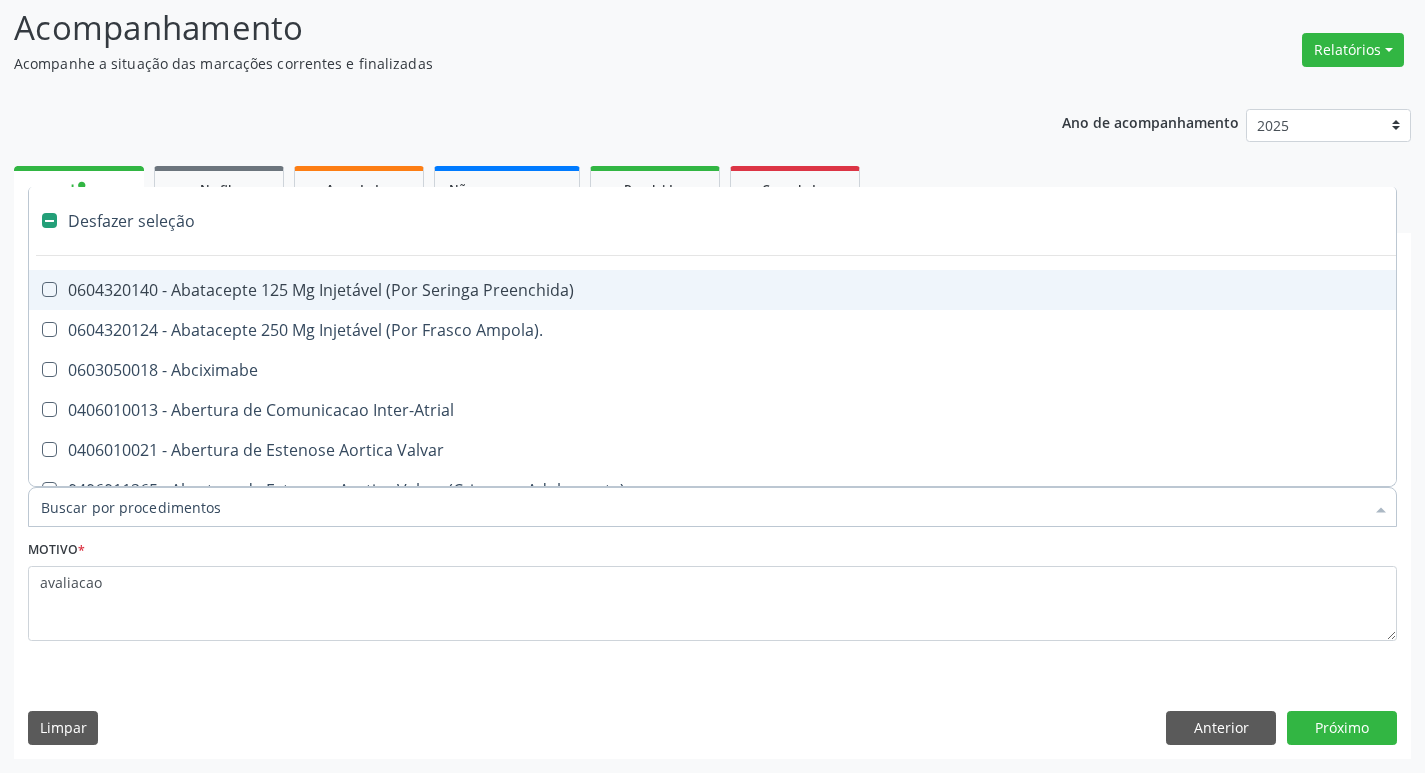 type on "h" 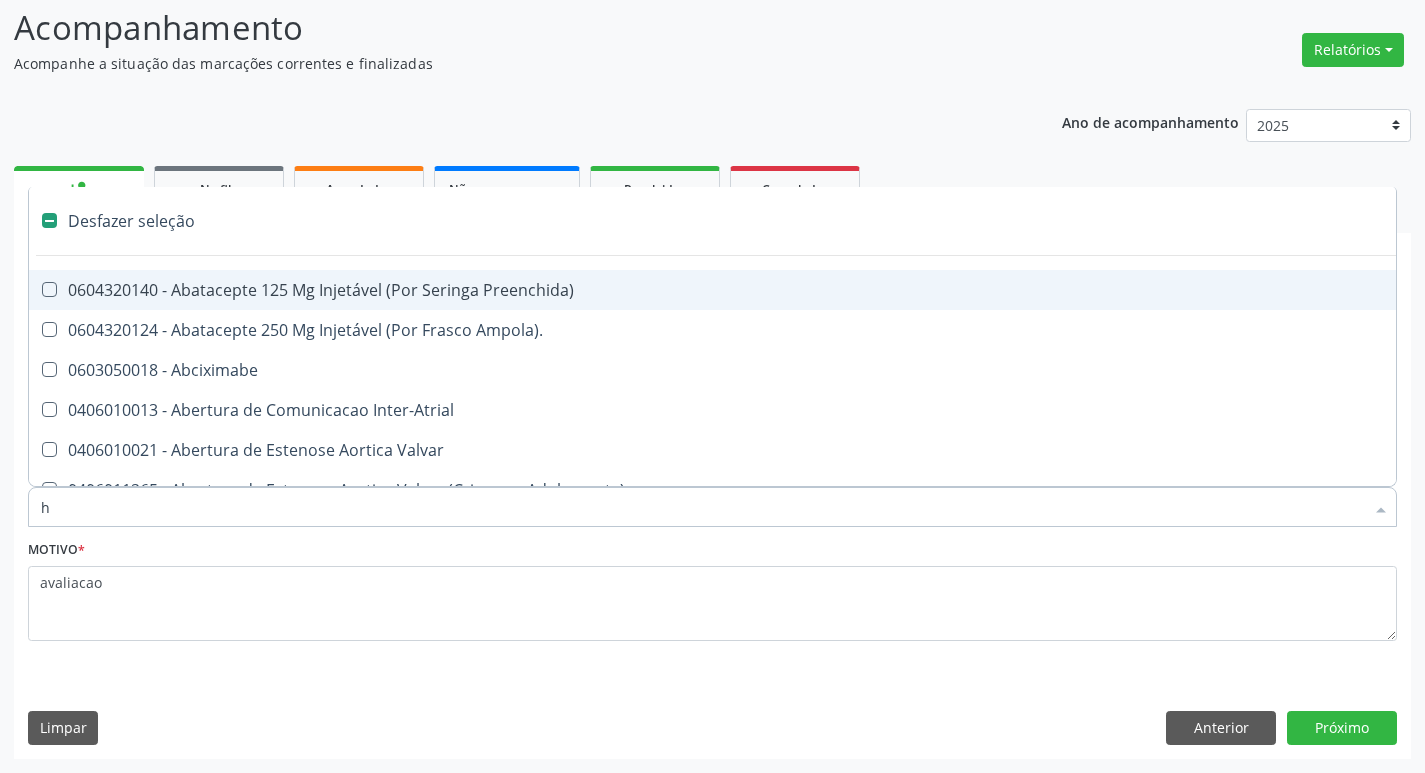 checkbox on "false" 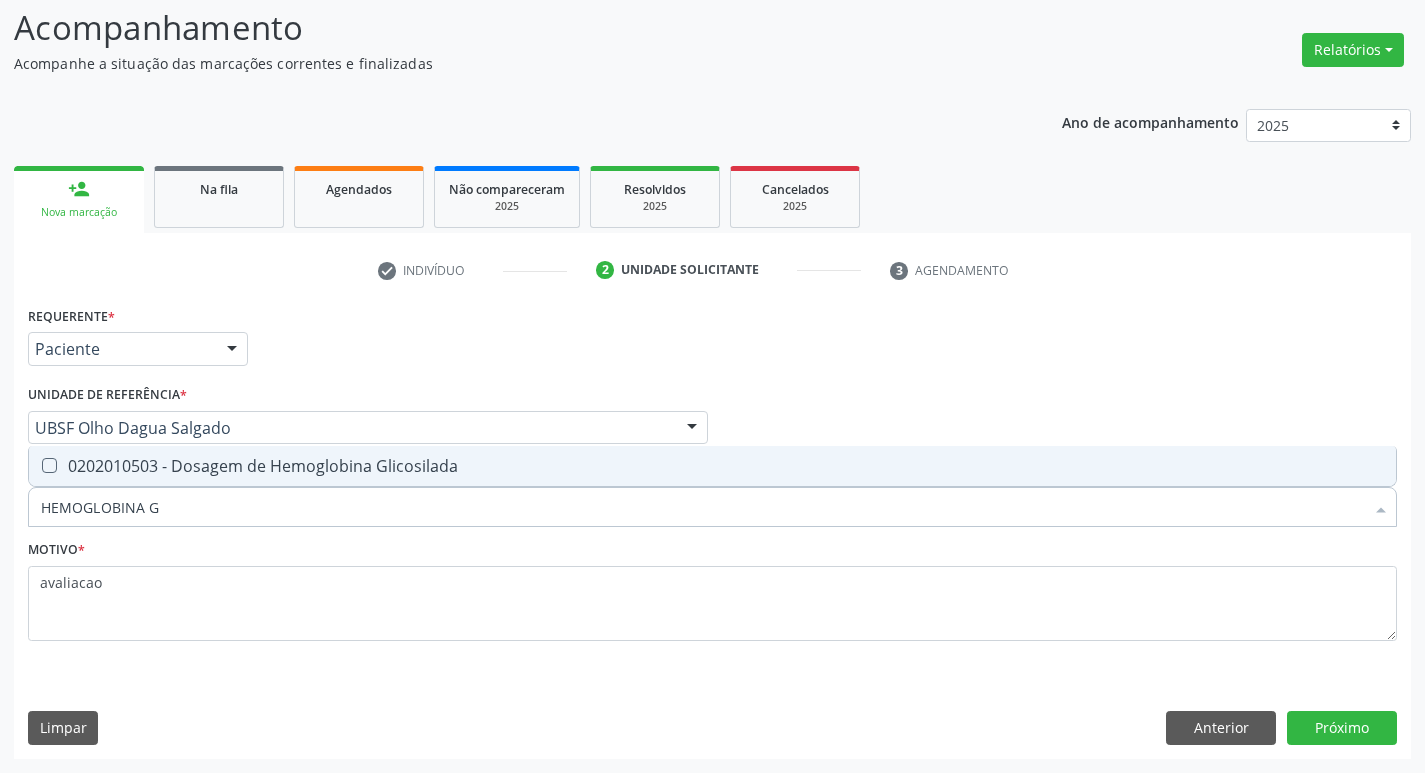 click on "Requerente
*
Paciente         Médico(a)   Enfermeiro(a)   Paciente
Nenhum resultado encontrado para: "   "
Não há nenhuma opção para ser exibida.
UF
PB         PB
Nenhum resultado encontrado para: "   "
Não há nenhuma opção para ser exibida.
Município
Queimadas         Campina Grande   Queimadas
Nenhum resultado encontrado para: "   "
Não há nenhuma opção para ser exibida.
Médico Solicitante
Por favor, selecione a Unidade de Atendimento primeiro
Nenhum resultado encontrado para: "   "
Não há nenhuma opção para ser exibida.
Unidade de referência
*
UBSF Olho Dagua Salgado         UBSF Ligeiro II   UBSF Saulo Leal Ernesto de Melo   UBSF Castanho   UBSF Baixa Verde   UBSF Ze Velho   UBSF Boa Vista   UBSF Olho Dagua Salgado   UBSF Zumbi" at bounding box center (712, 485) 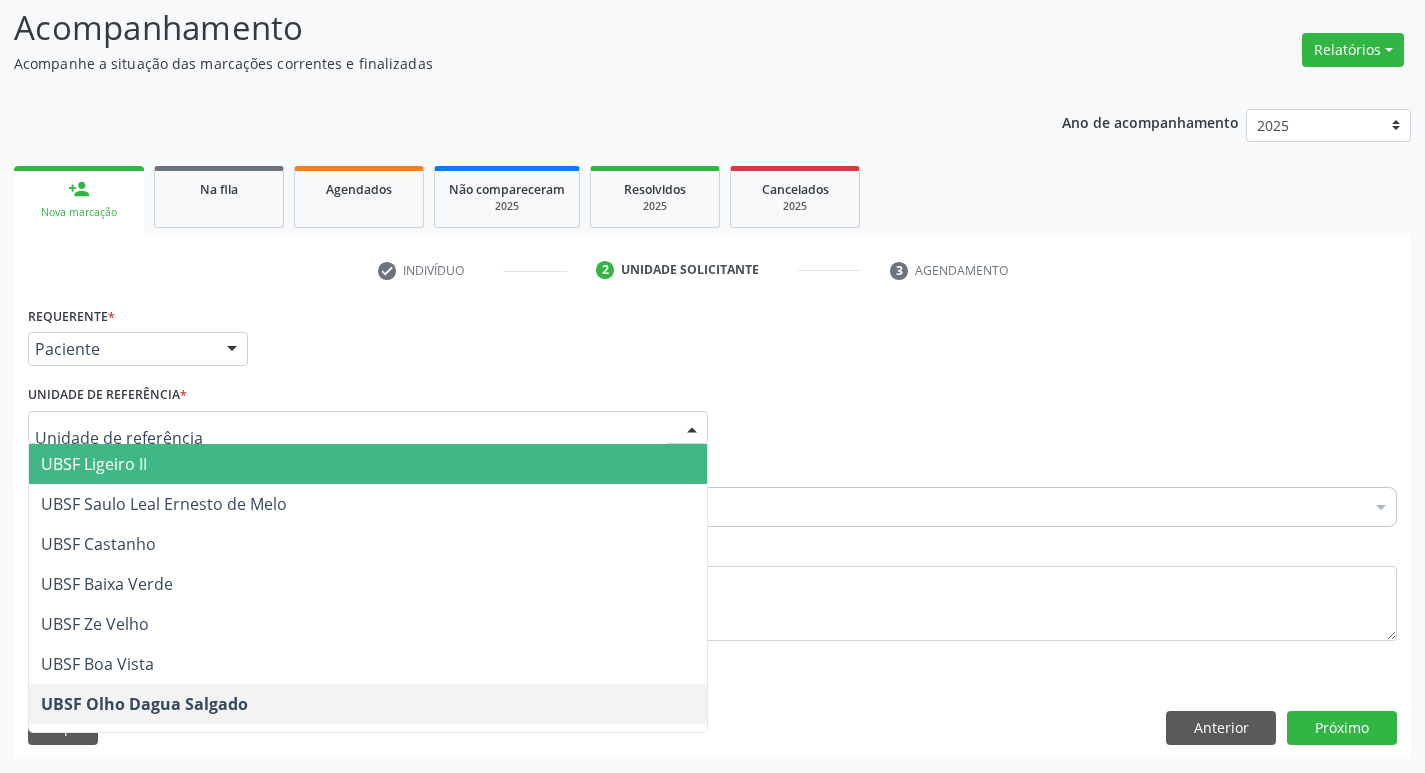 click on "Requerente
*
Paciente         Médico(a)   Enfermeiro(a)   Paciente
Nenhum resultado encontrado para: "   "
Não há nenhuma opção para ser exibida.
UF
PB         PB
Nenhum resultado encontrado para: "   "
Não há nenhuma opção para ser exibida.
Município
Queimadas         Campina Grande   Queimadas
Nenhum resultado encontrado para: "   "
Não há nenhuma opção para ser exibida." at bounding box center [712, 340] 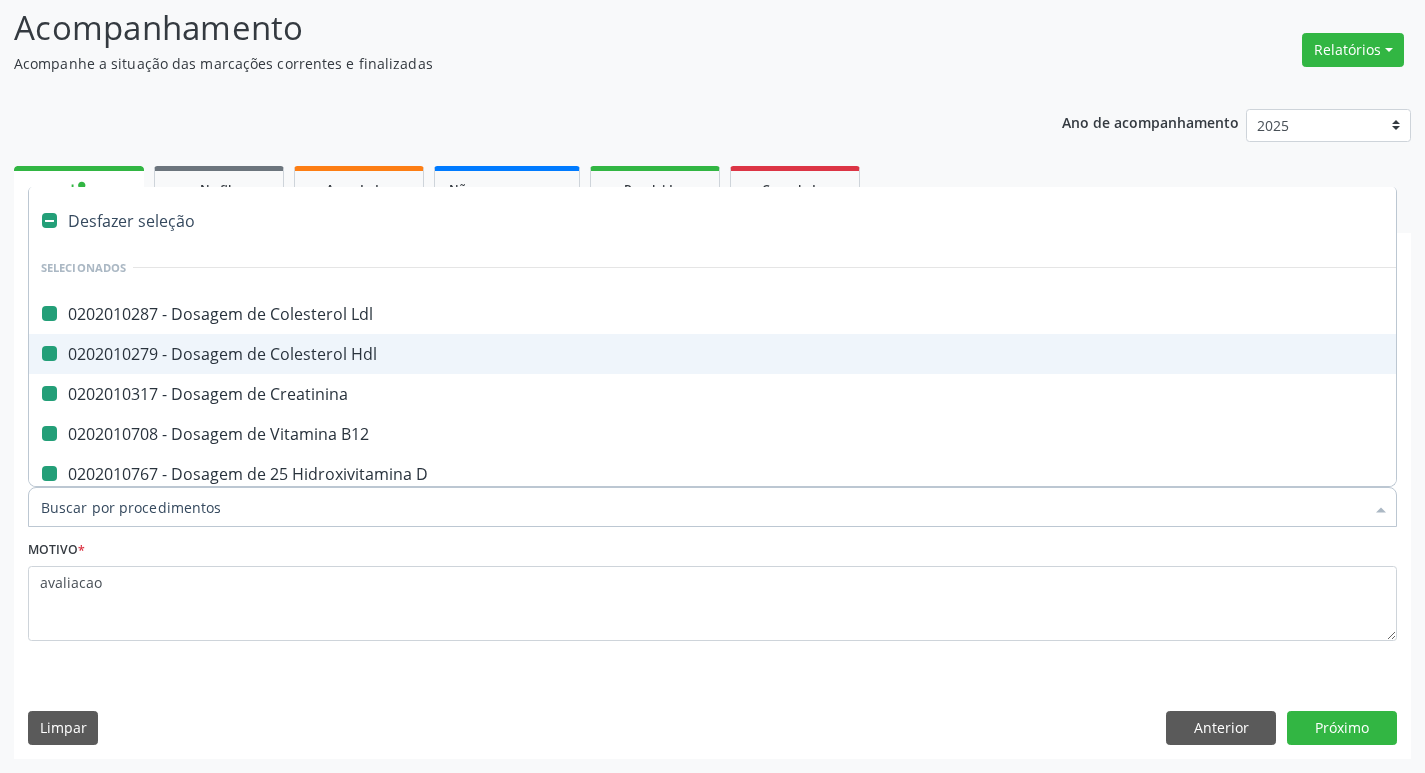 type on "j" 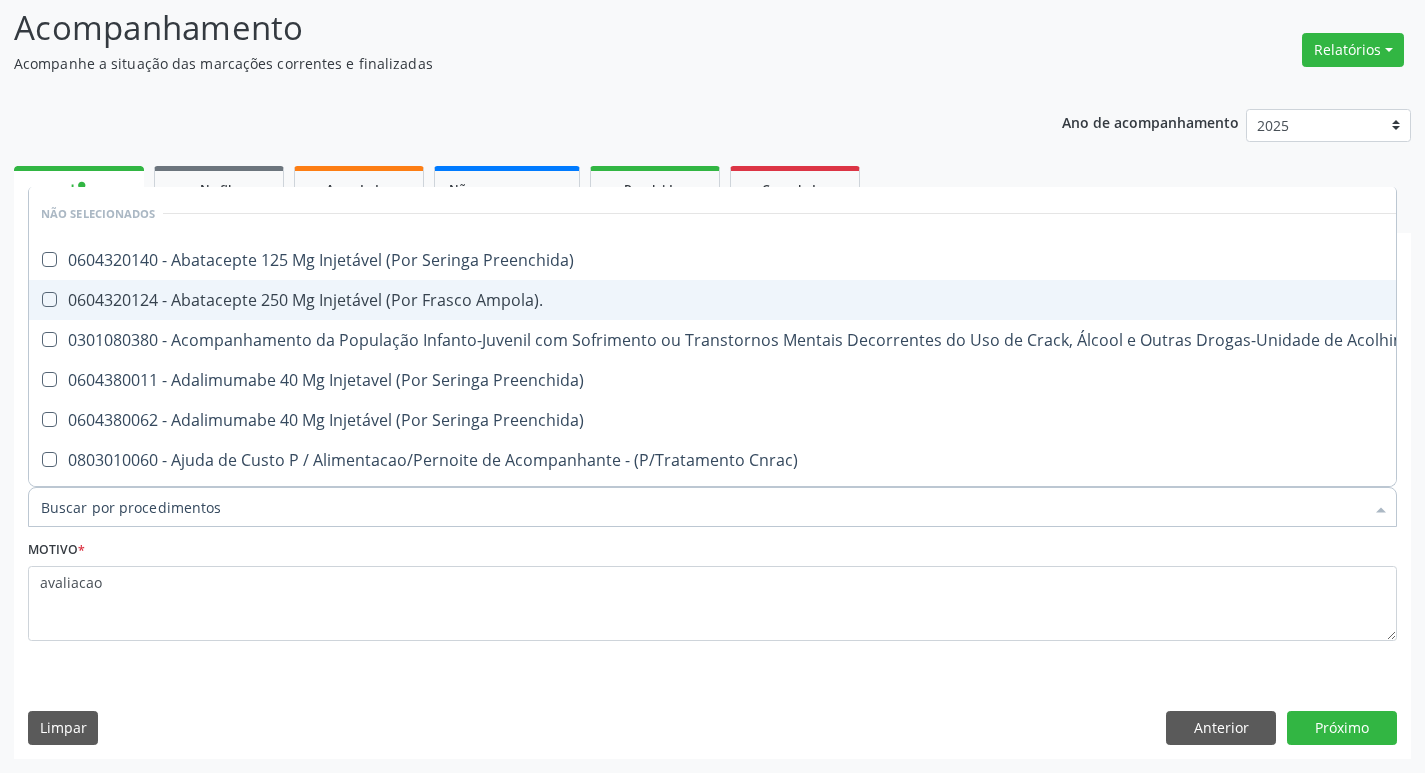 type on "h" 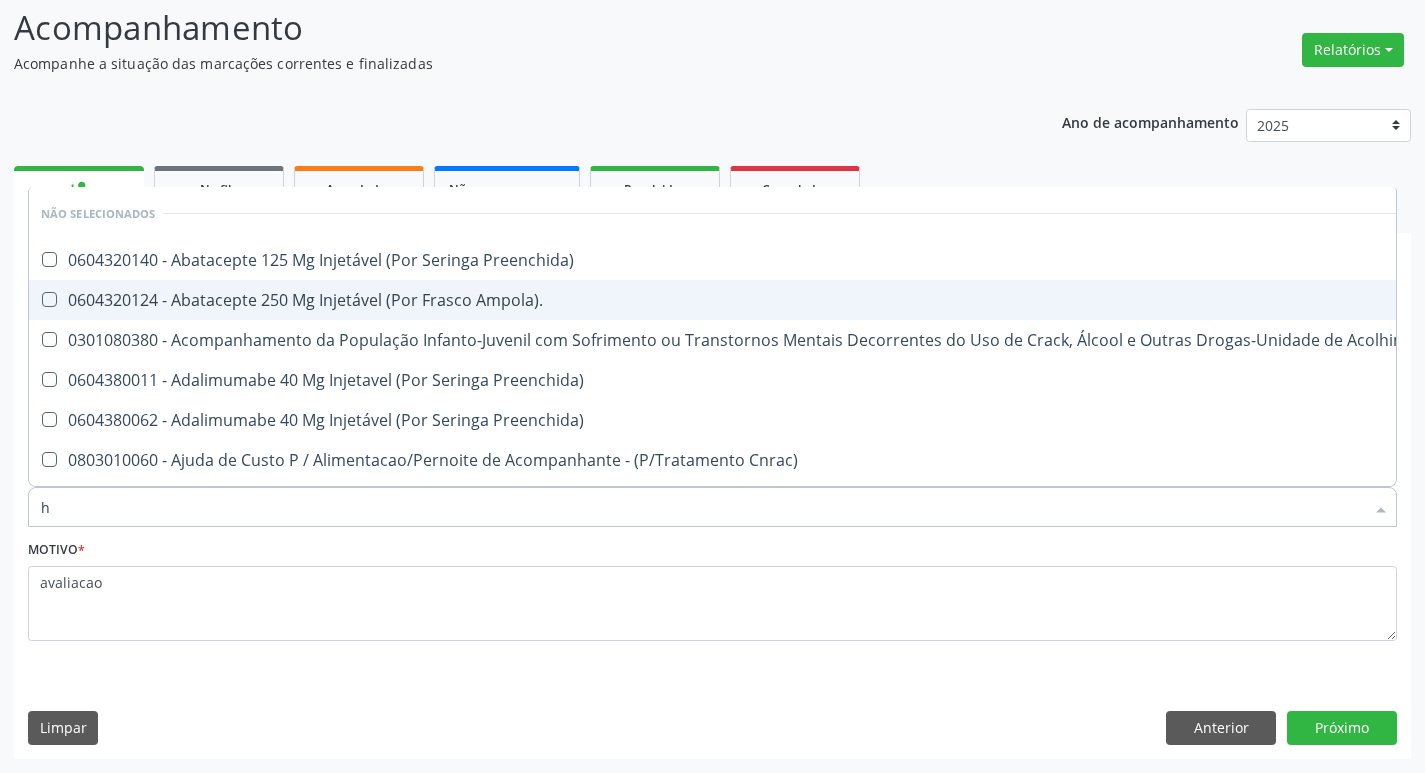 checkbox on "true" 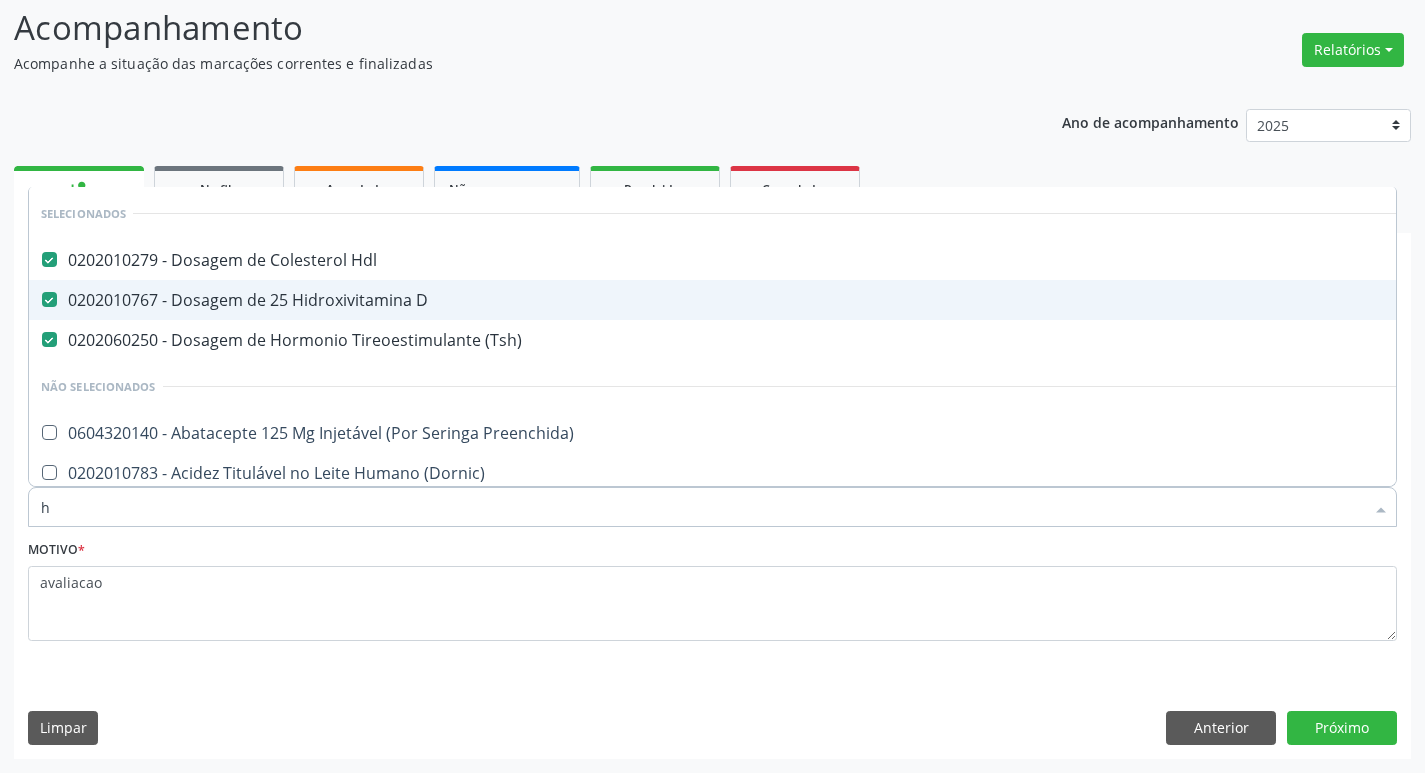 type on "HEMOGLOBINA G" 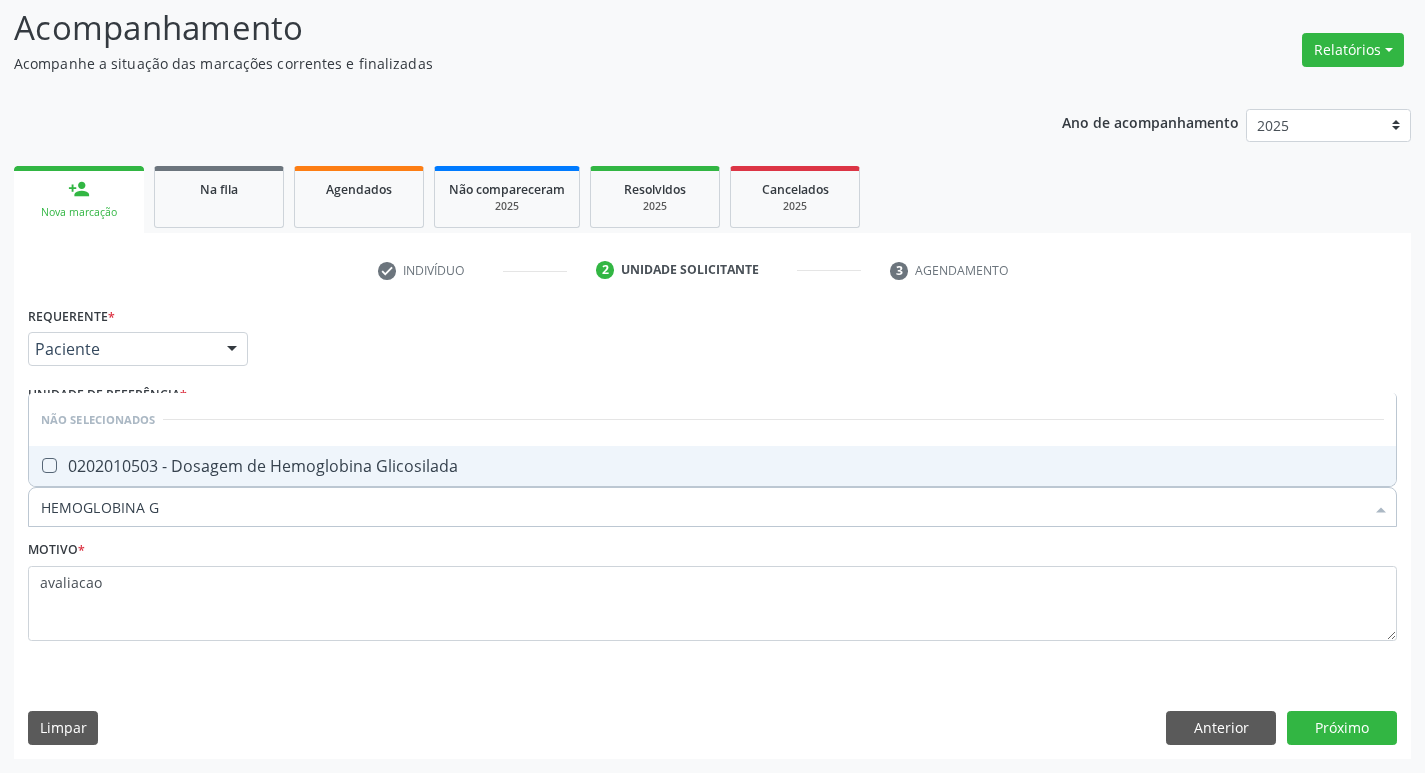 click on "0202010503 - Dosagem de Hemoglobina Glicosilada" at bounding box center [712, 466] 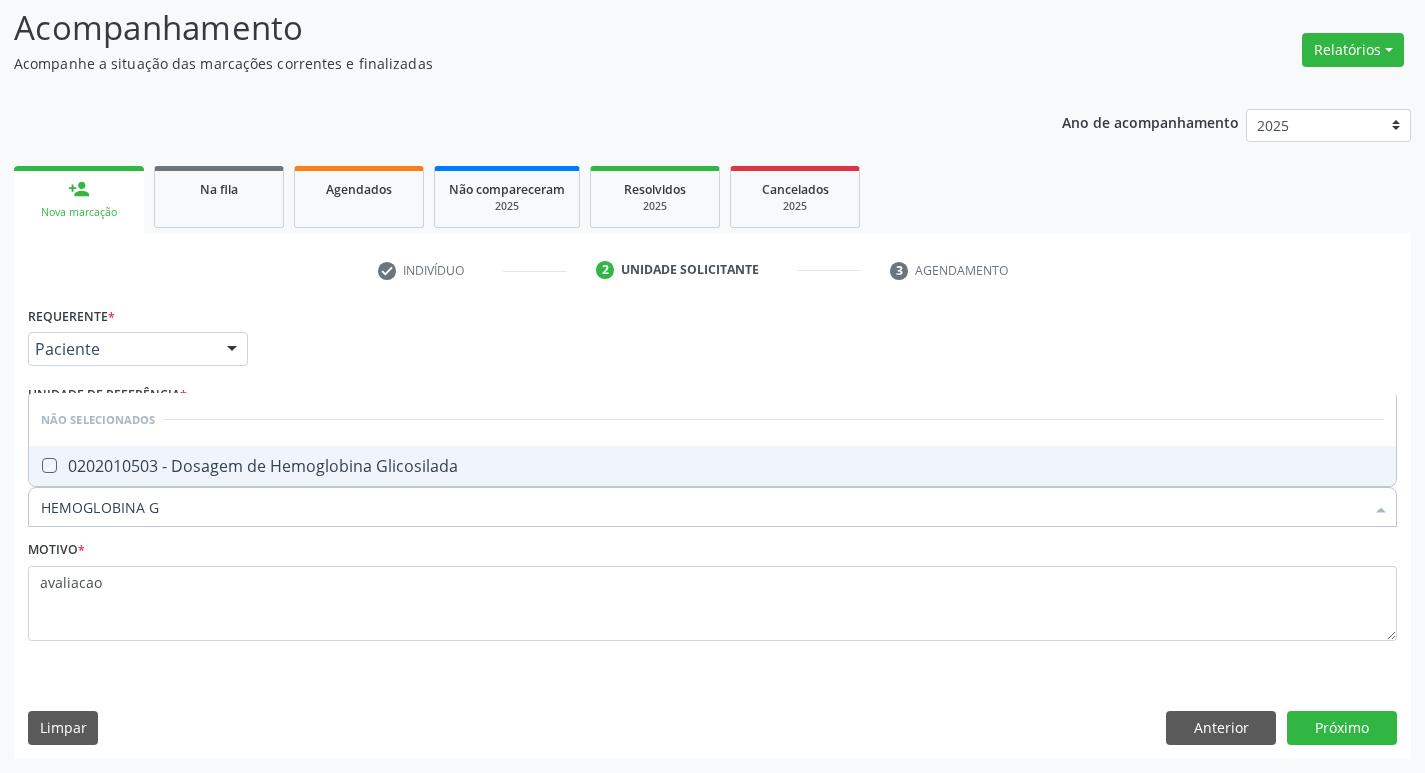 checkbox on "true" 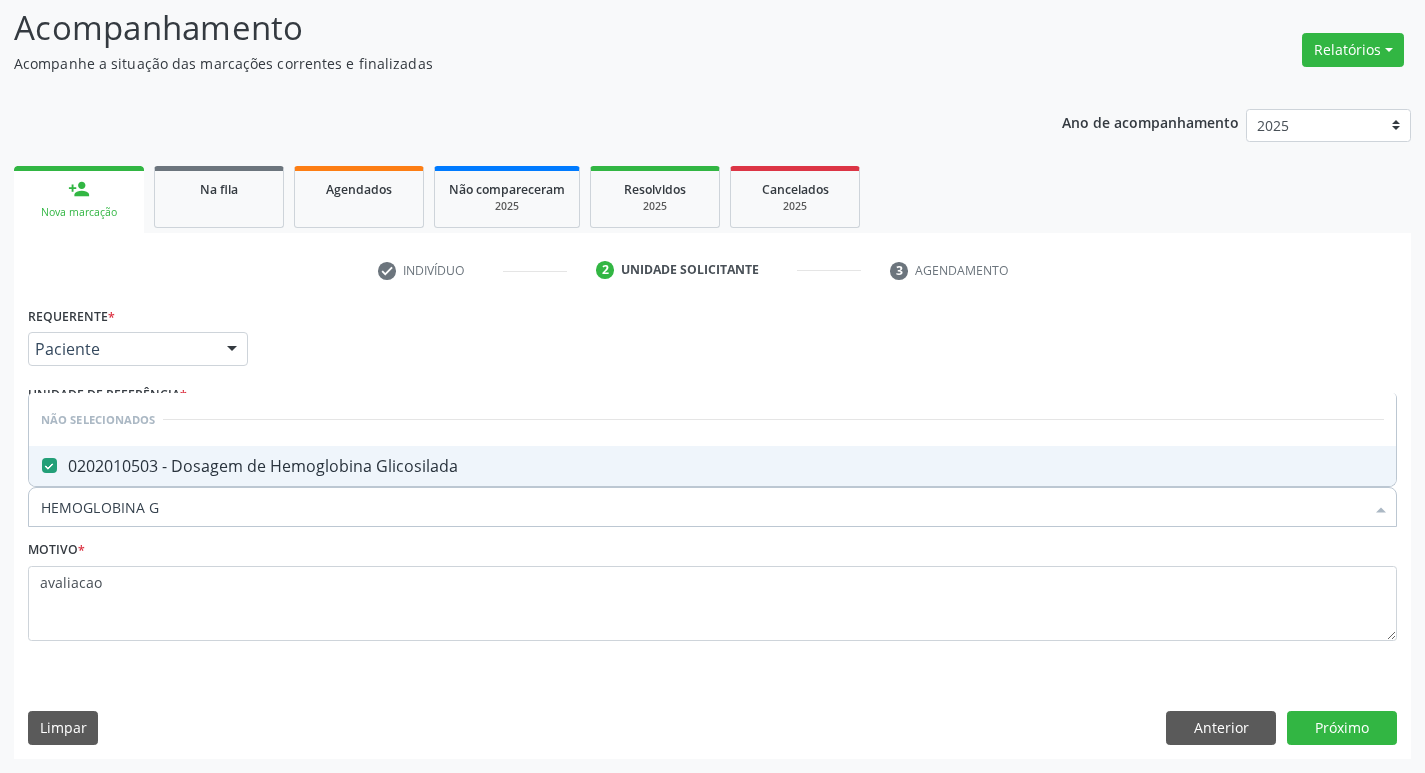 type on "HEMOGLOBINA" 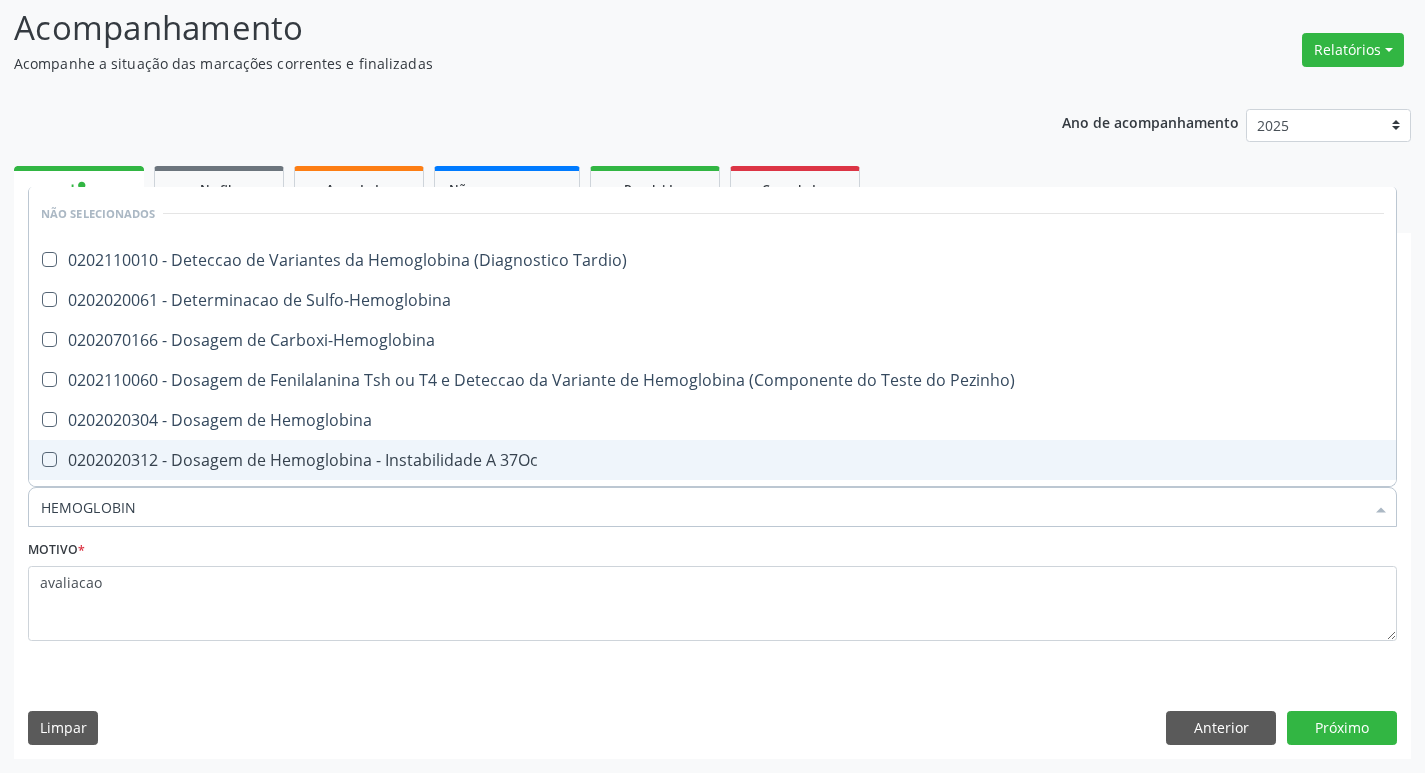 type on "HEMOGLOBI" 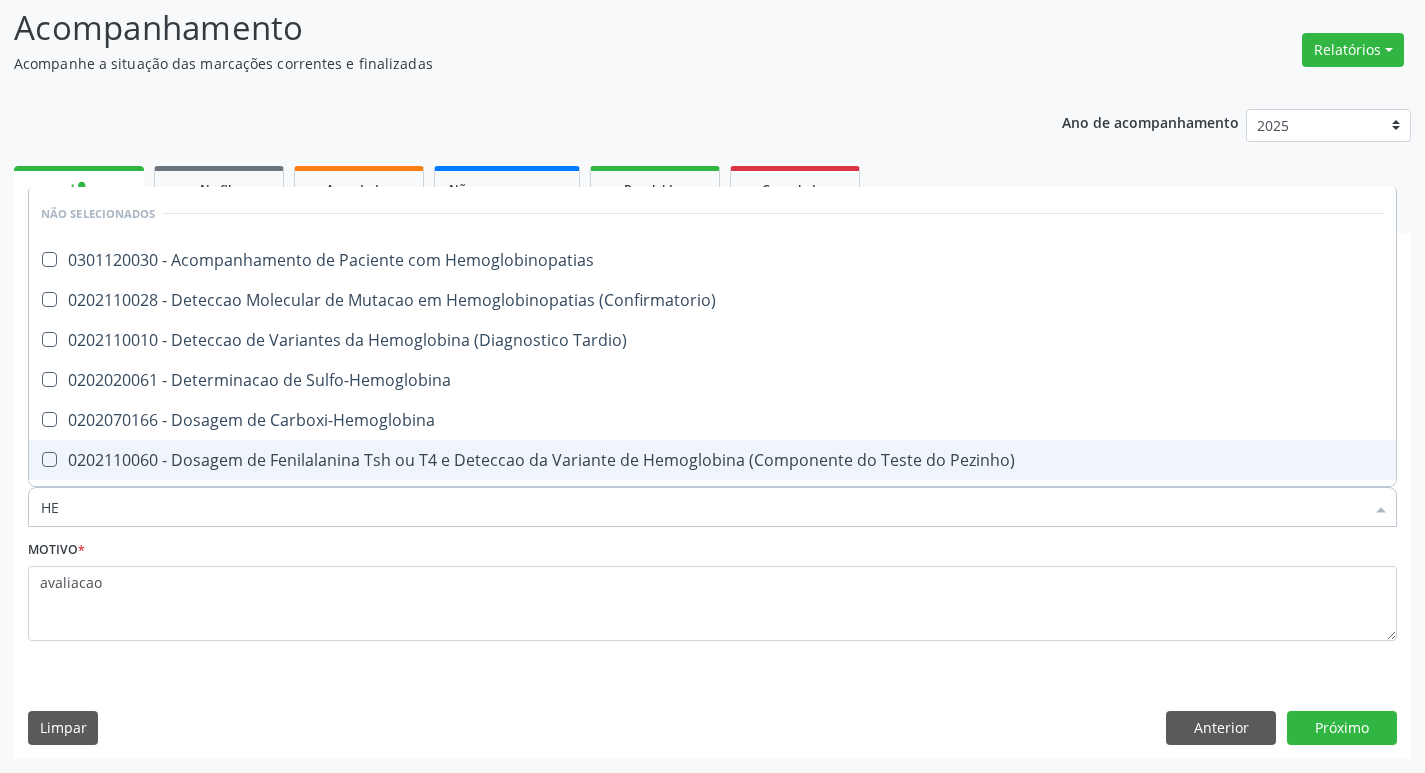 type on "H" 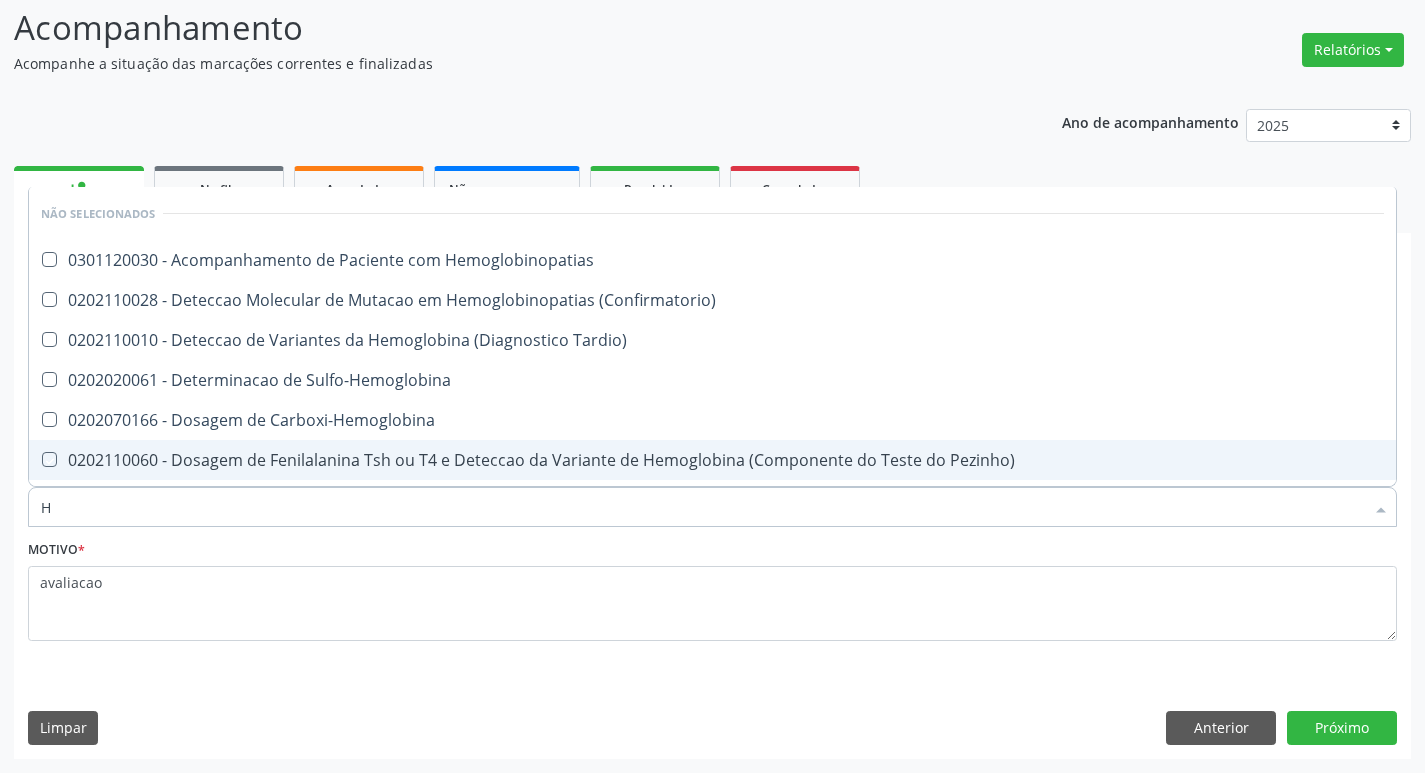 type 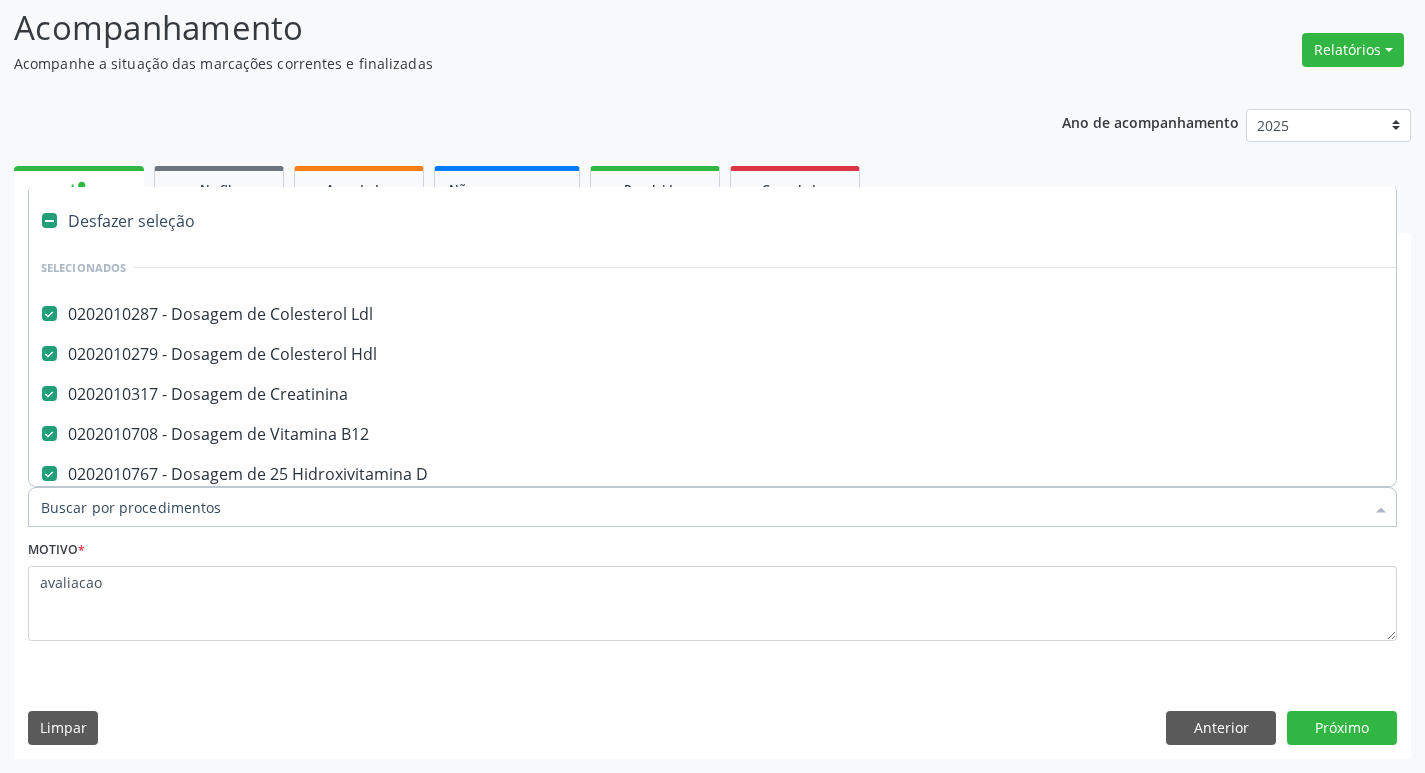 checkbox on "true" 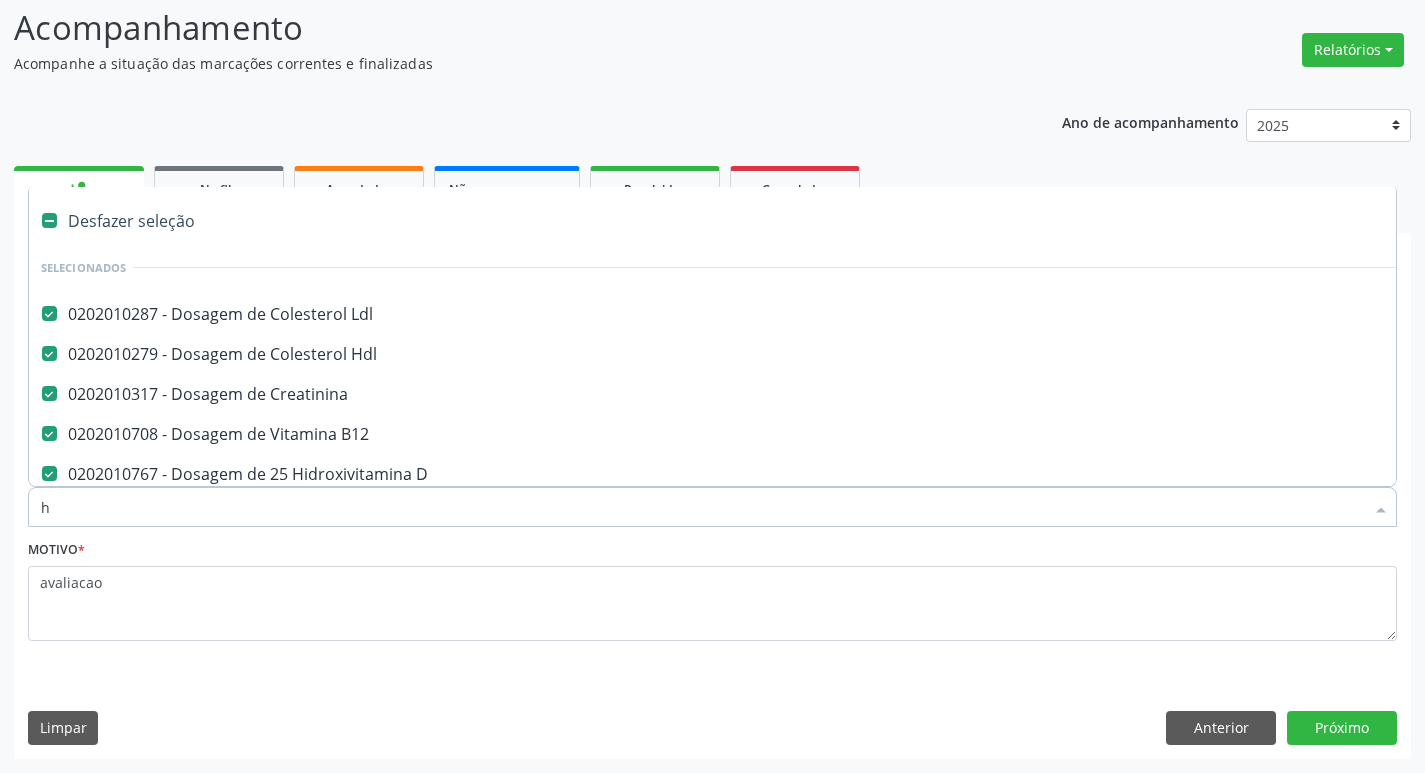 checkbox on "false" 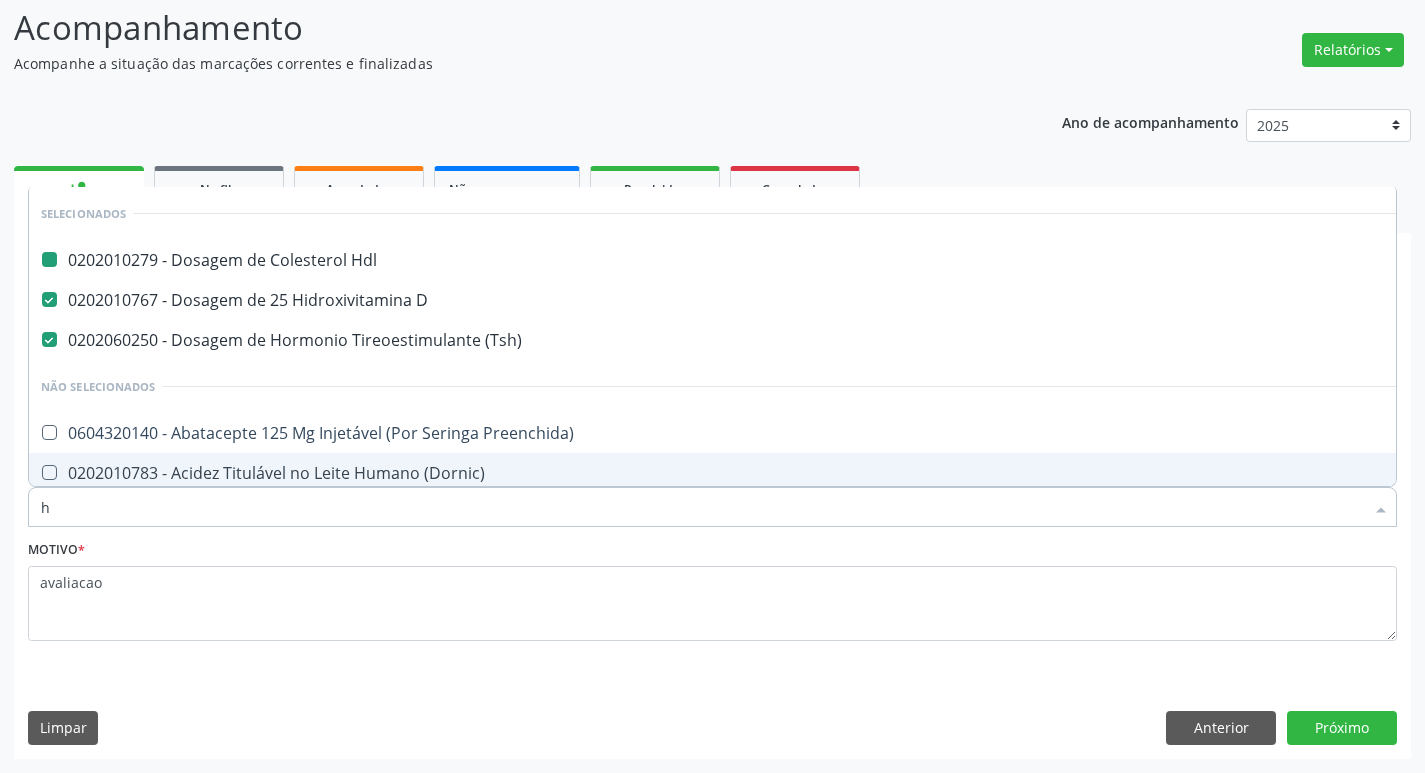 type on "HEMOGR" 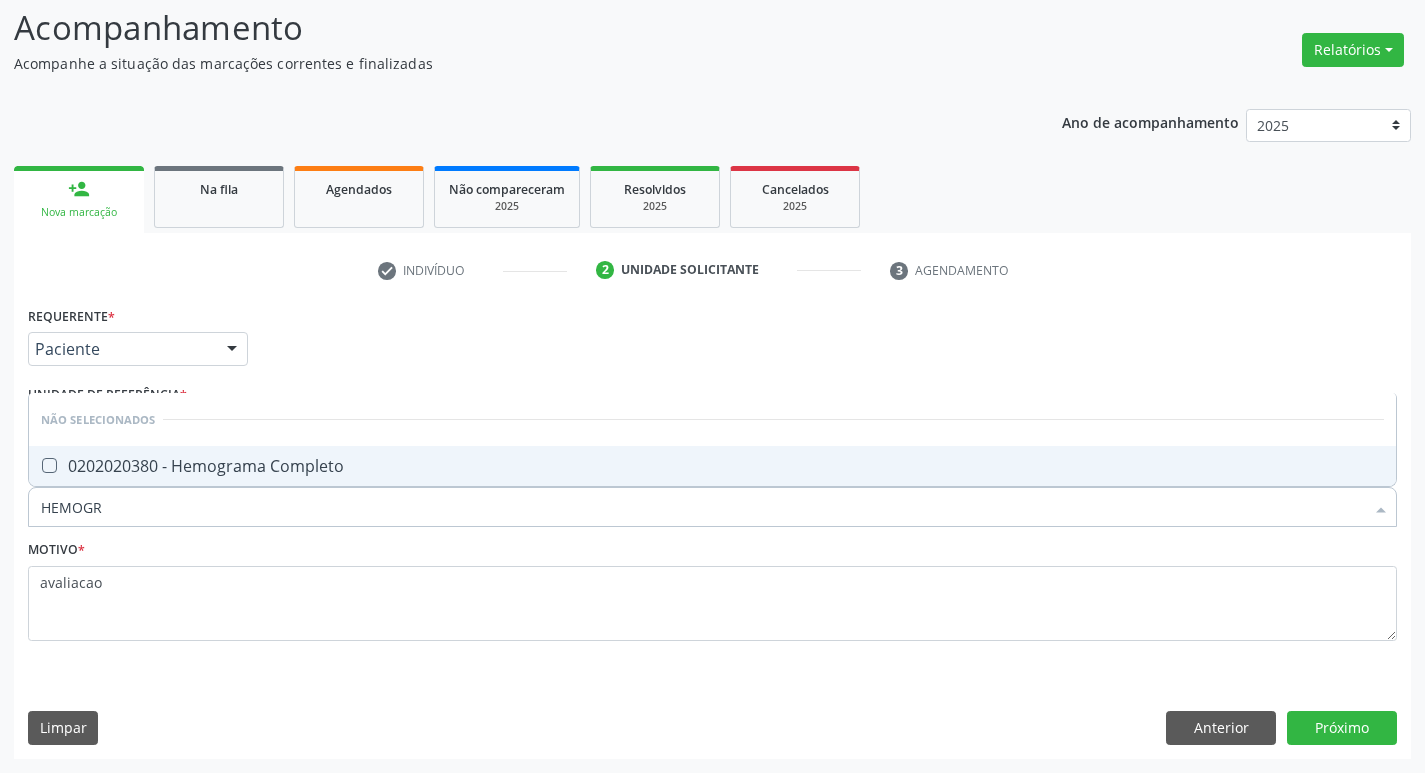 click on "0202020380 - Hemograma Completo" at bounding box center (712, 466) 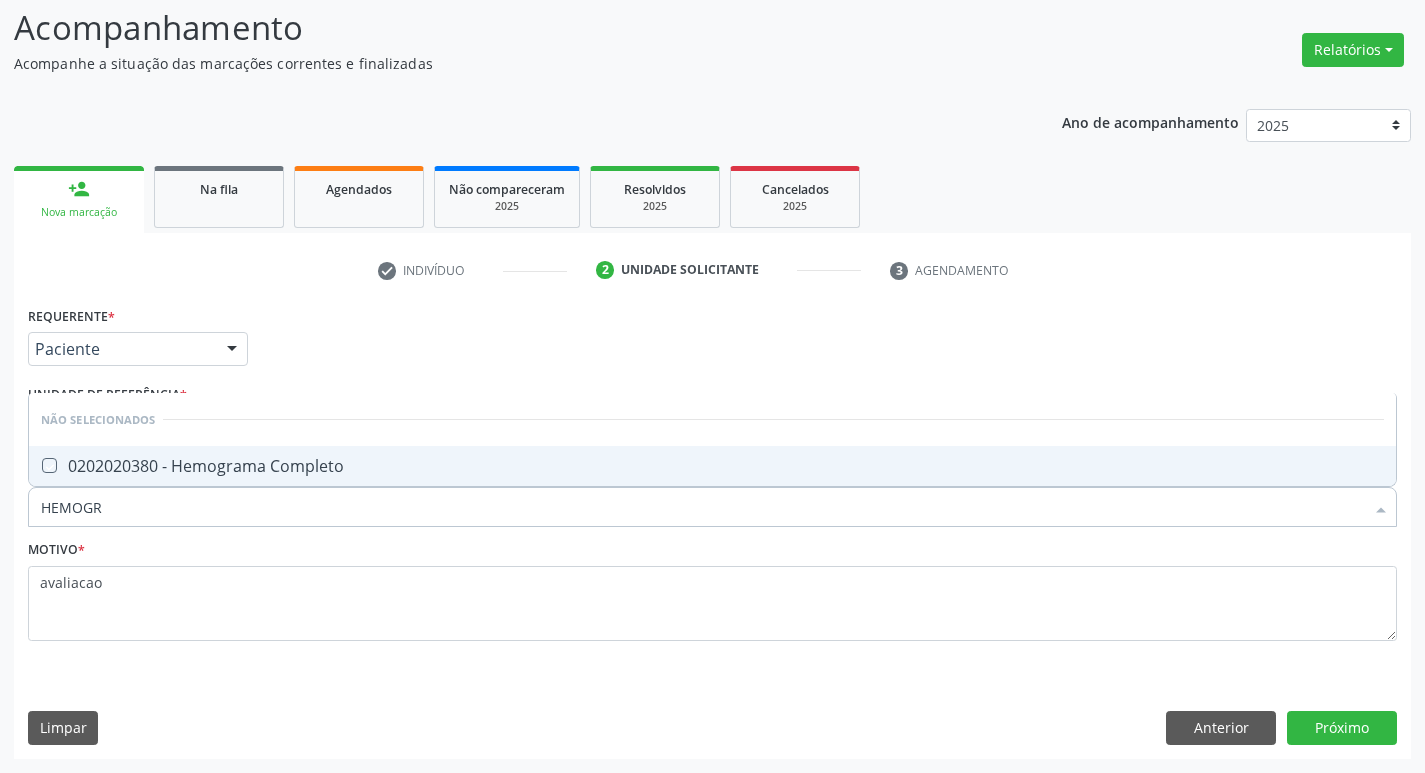 checkbox on "true" 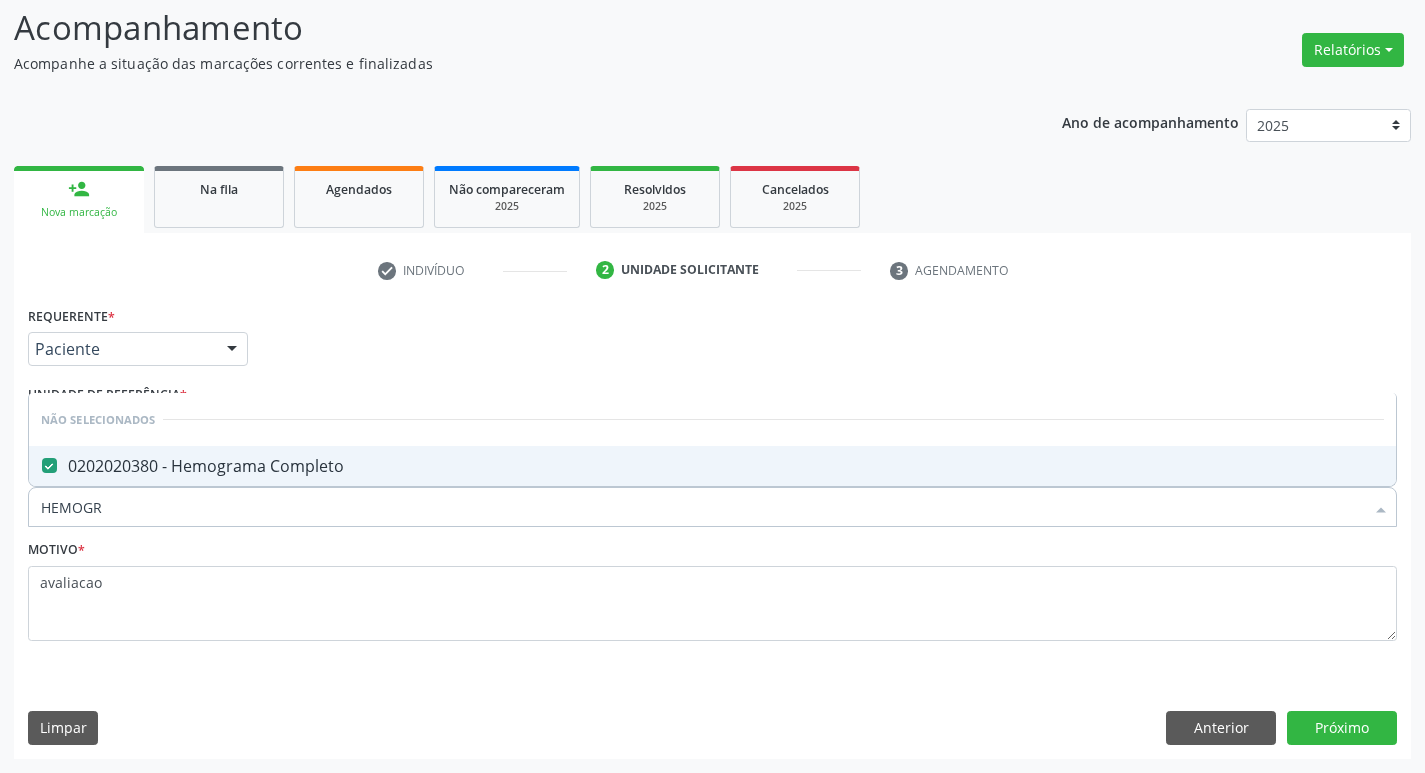 type on "HEMOG" 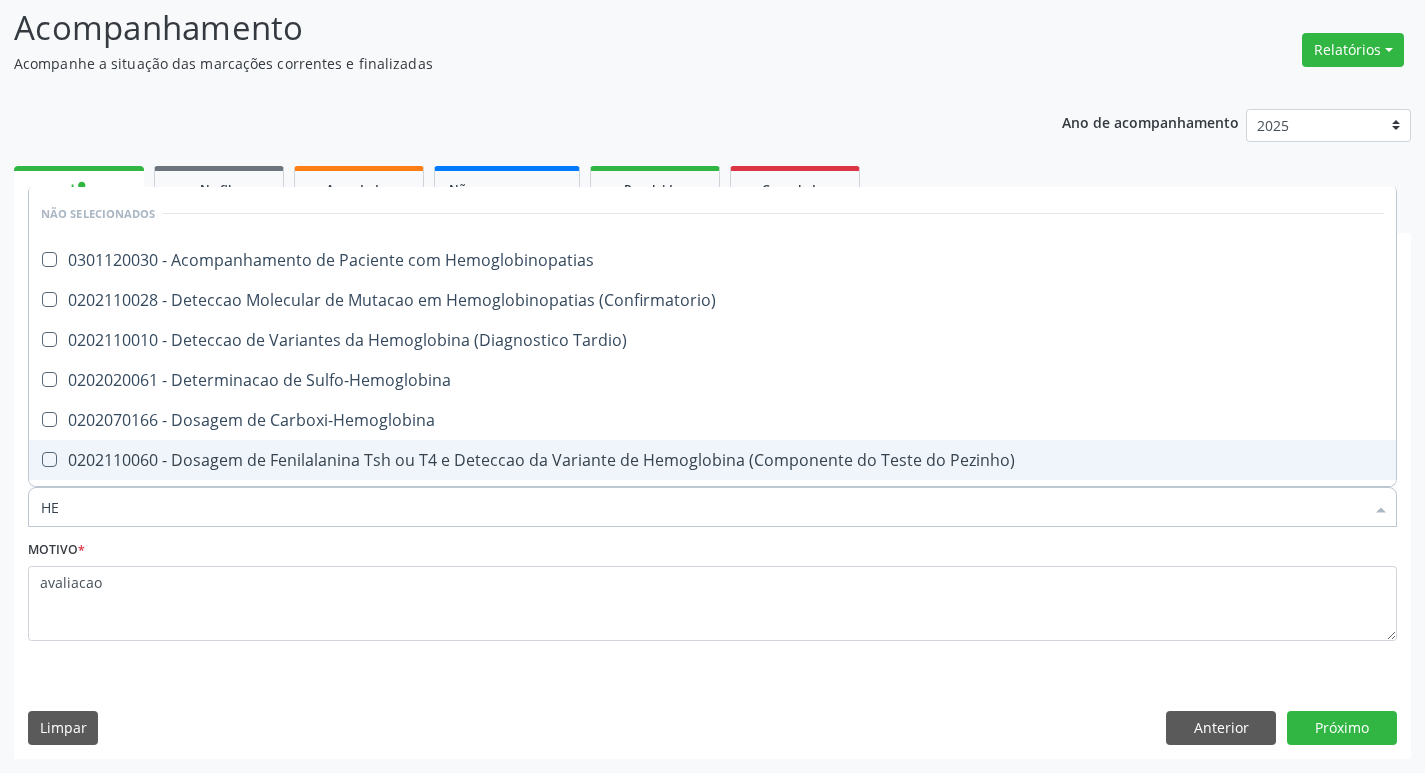 type on "H" 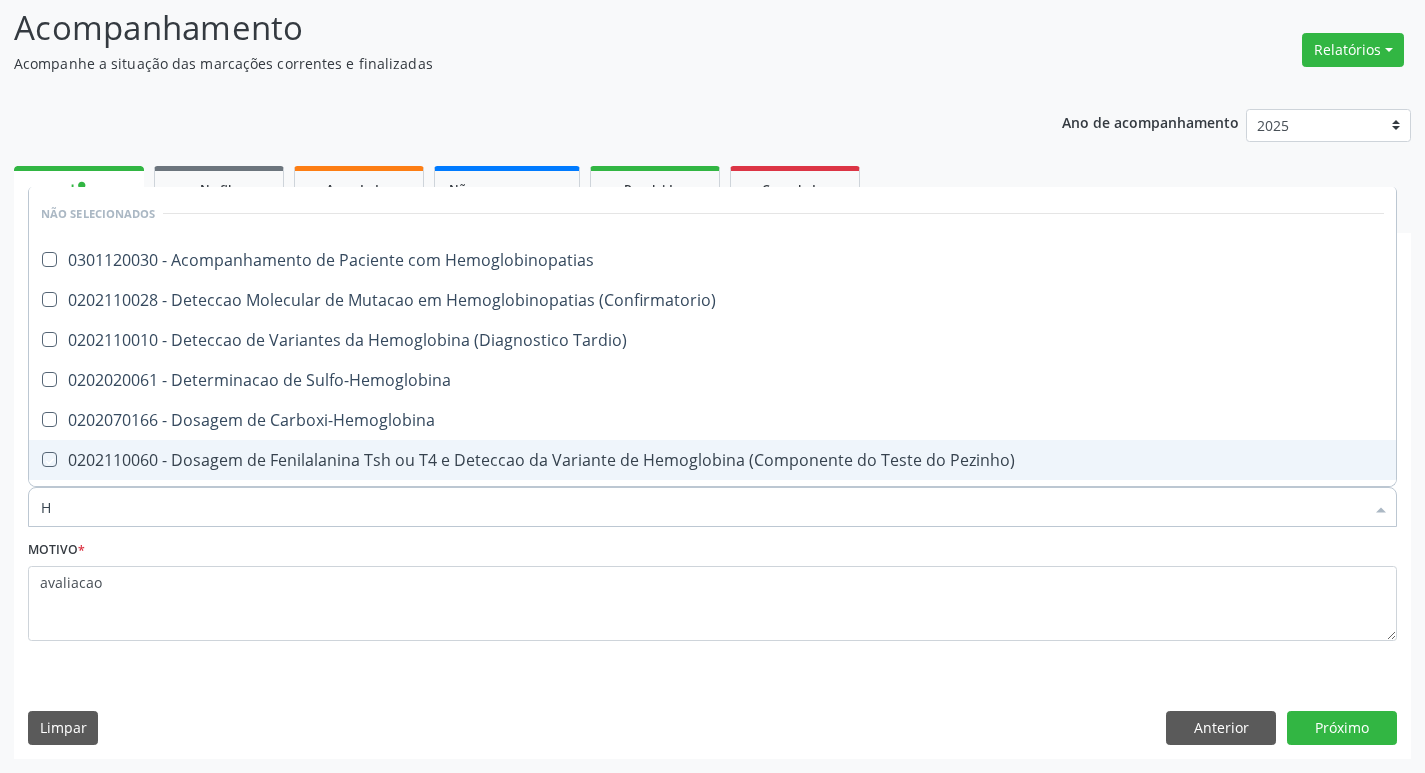 type 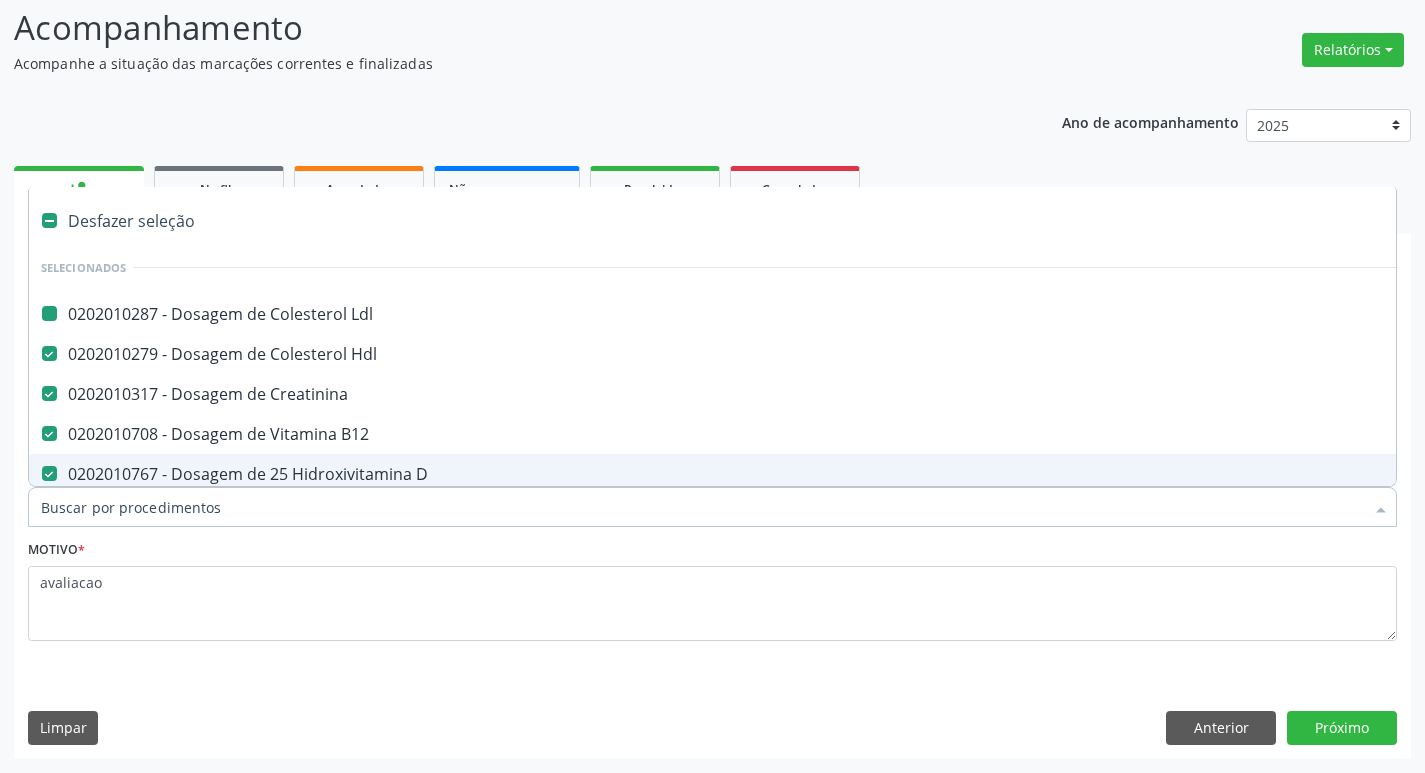 checkbox on "true" 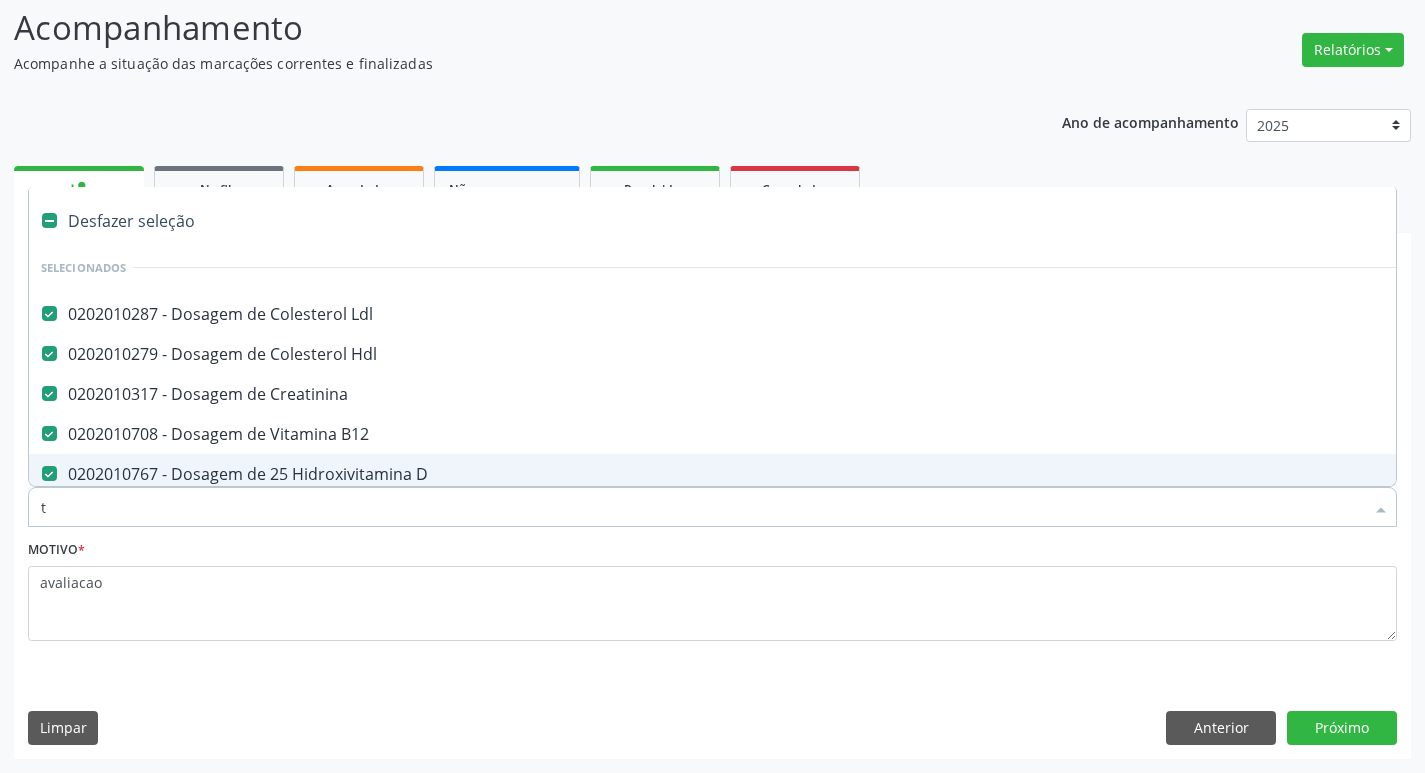 type on "tg" 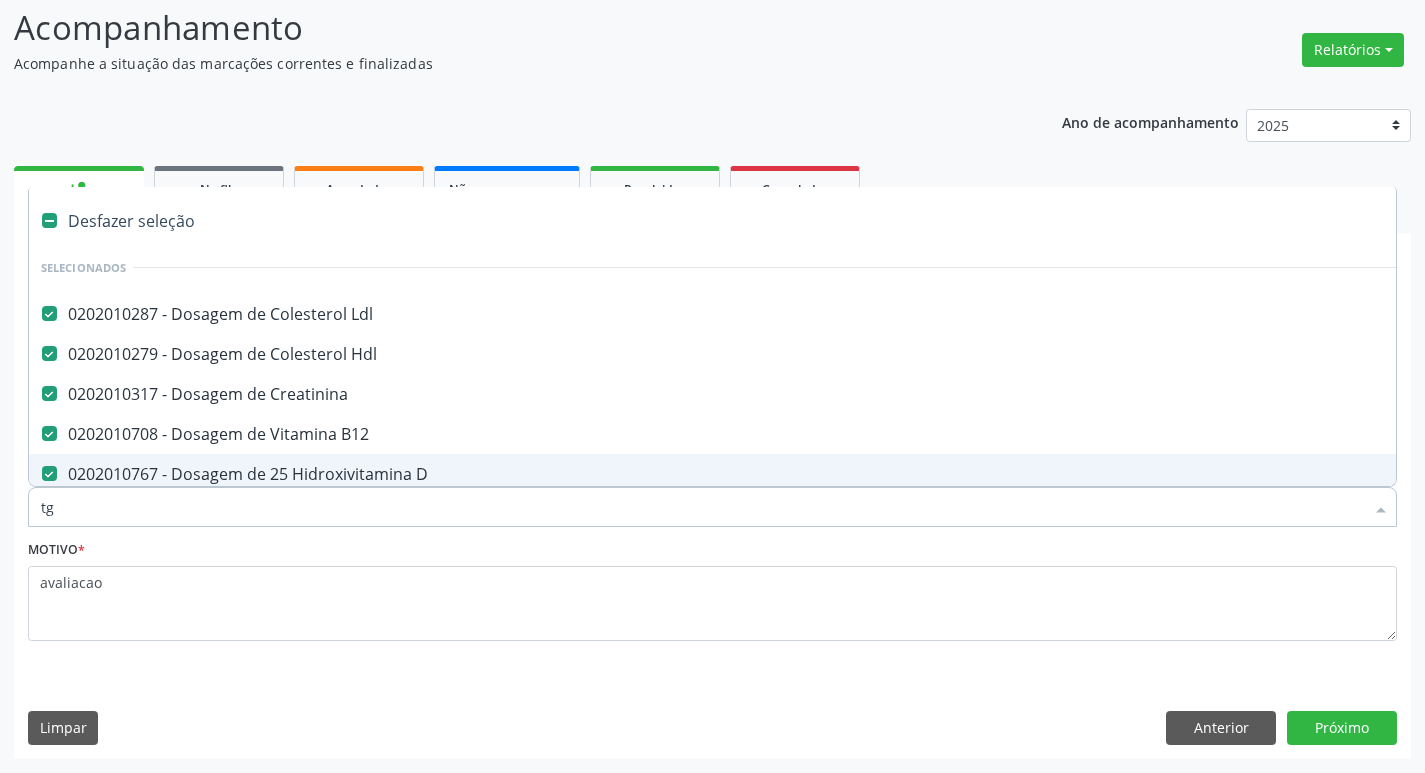 checkbox on "false" 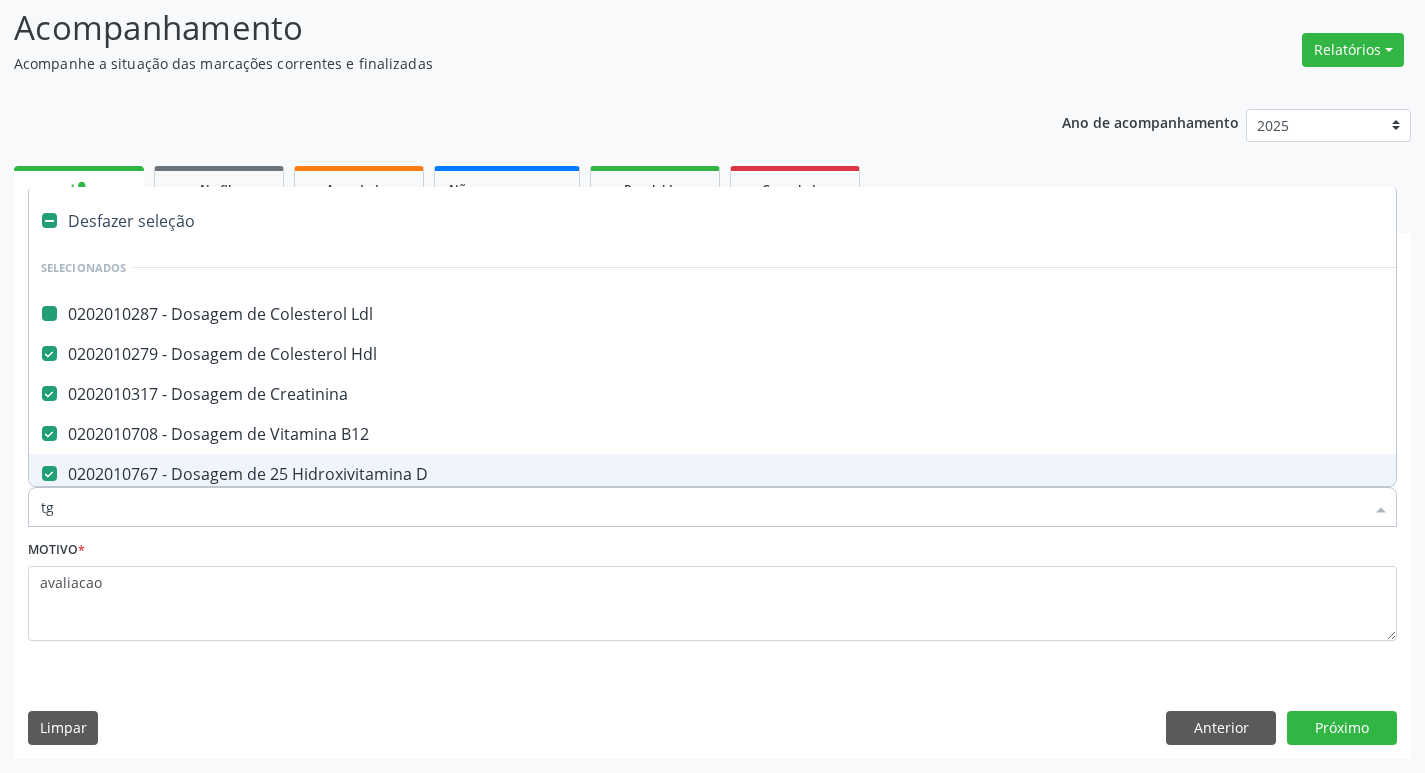 checkbox on "false" 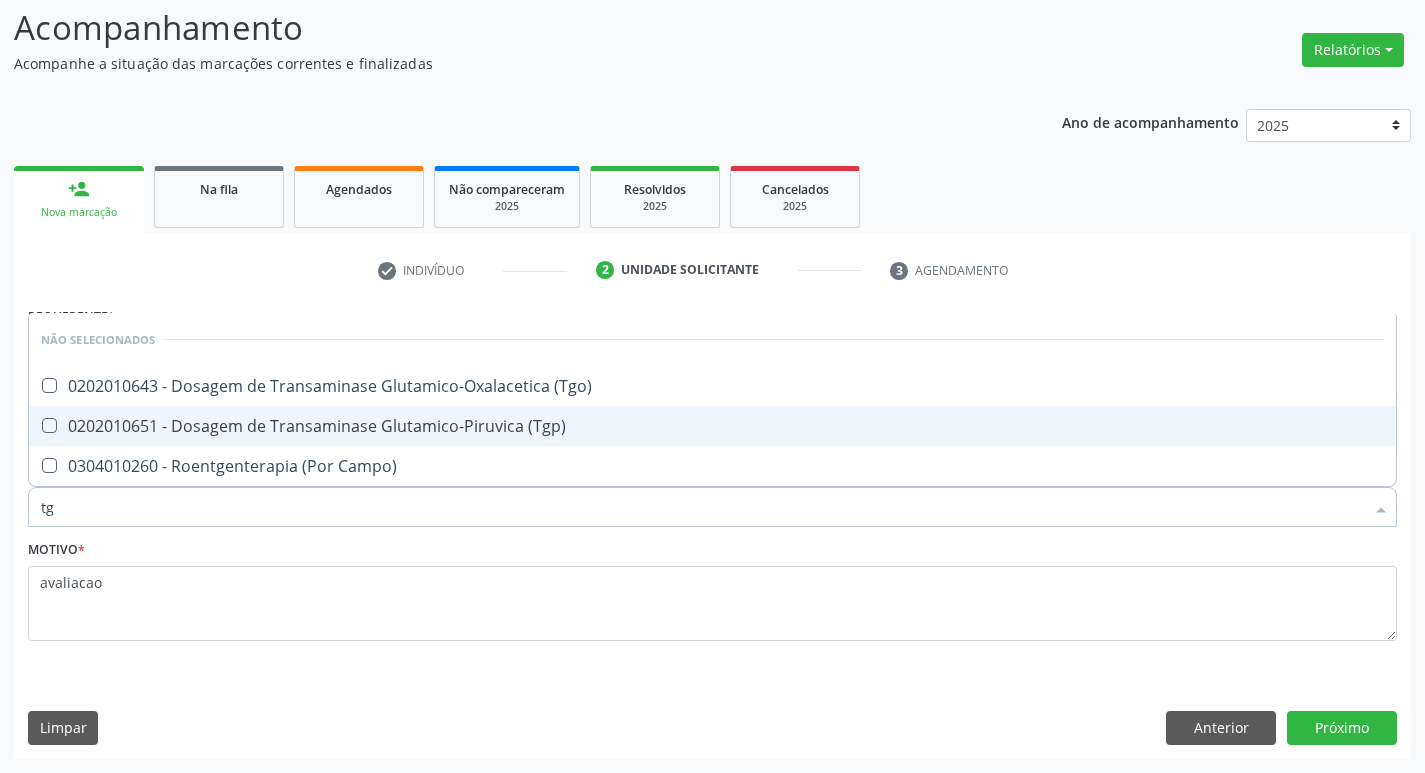 click on "0202010651 - Dosagem de Transaminase Glutamico-Piruvica (Tgp)" at bounding box center (712, 426) 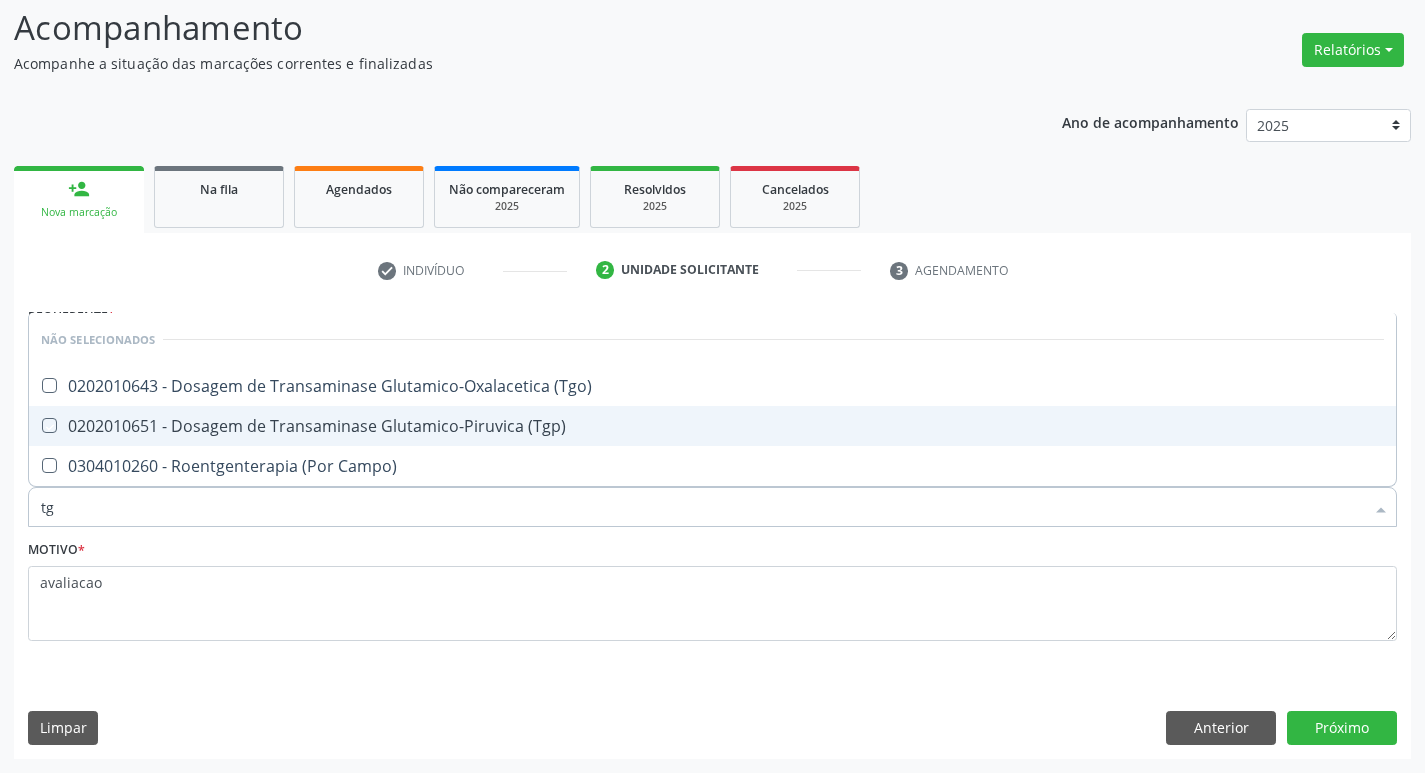 checkbox on "true" 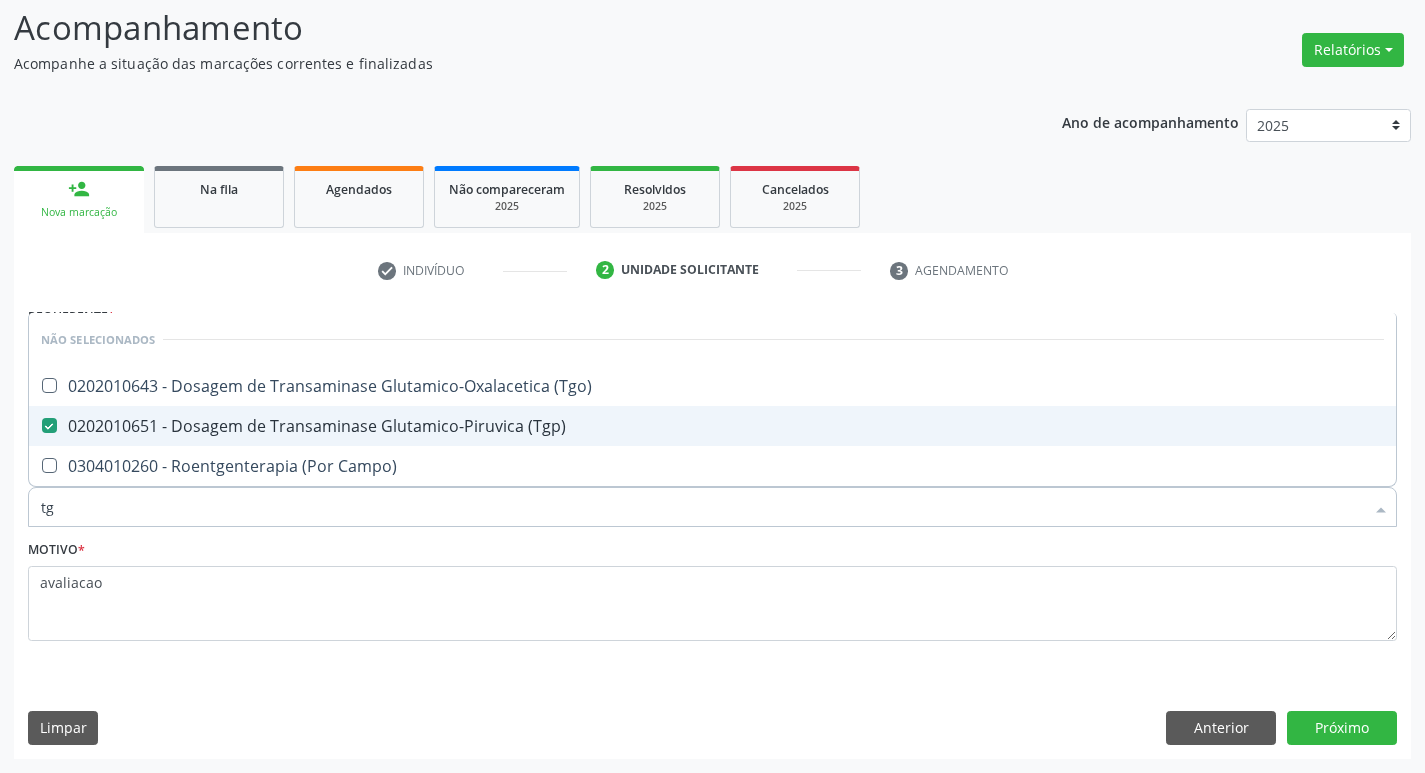 click on "0202010643 - Dosagem de Transaminase Glutamico-Oxalacetica (Tgo)" at bounding box center [712, 386] 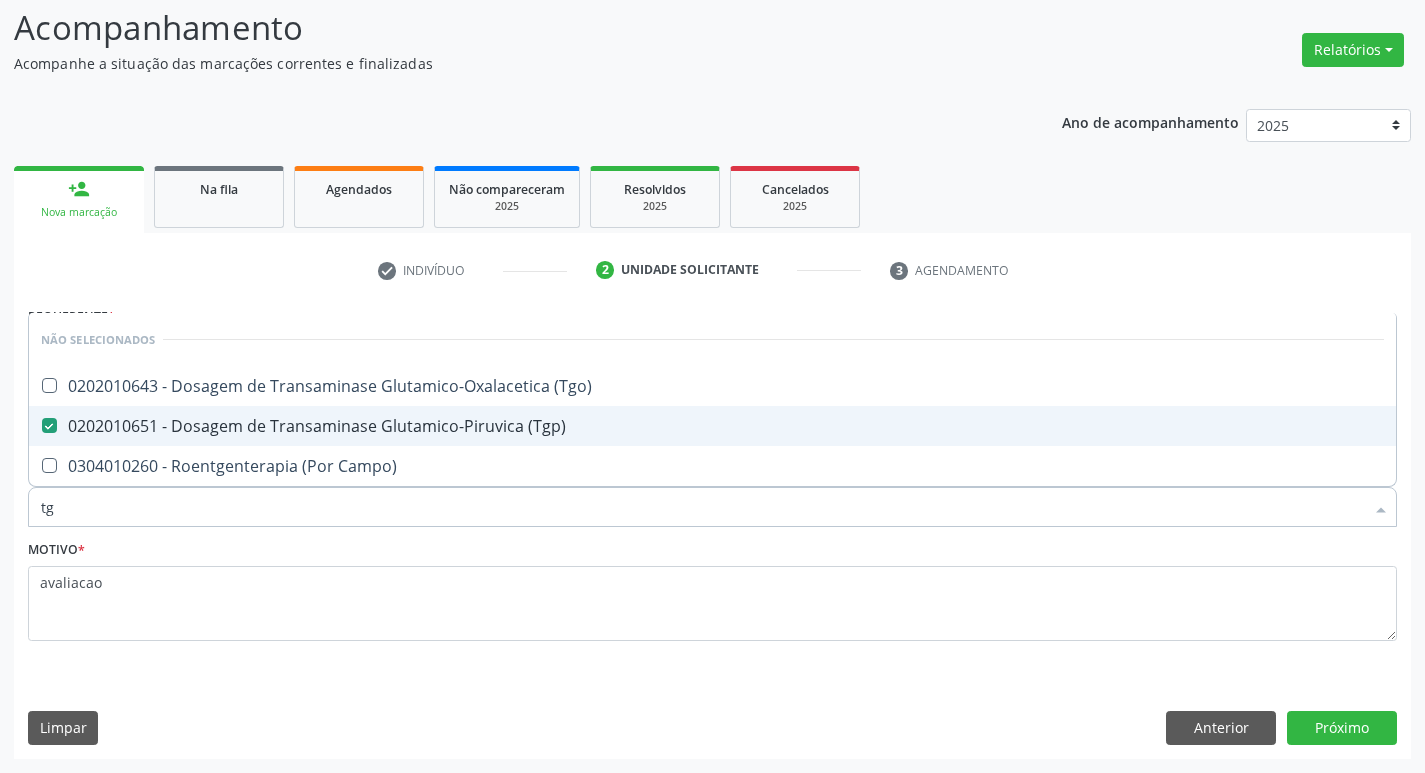 checkbox on "true" 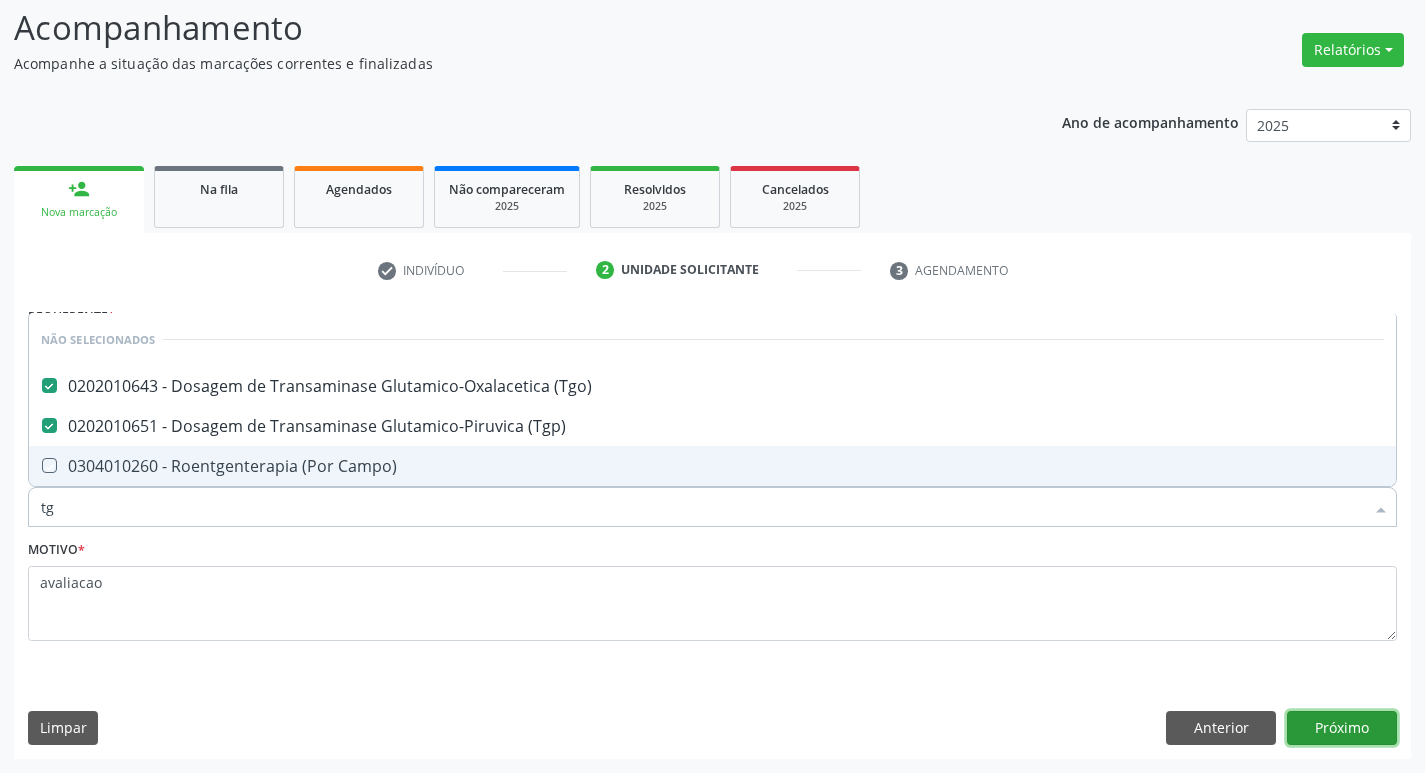 click on "Próximo" at bounding box center (1342, 728) 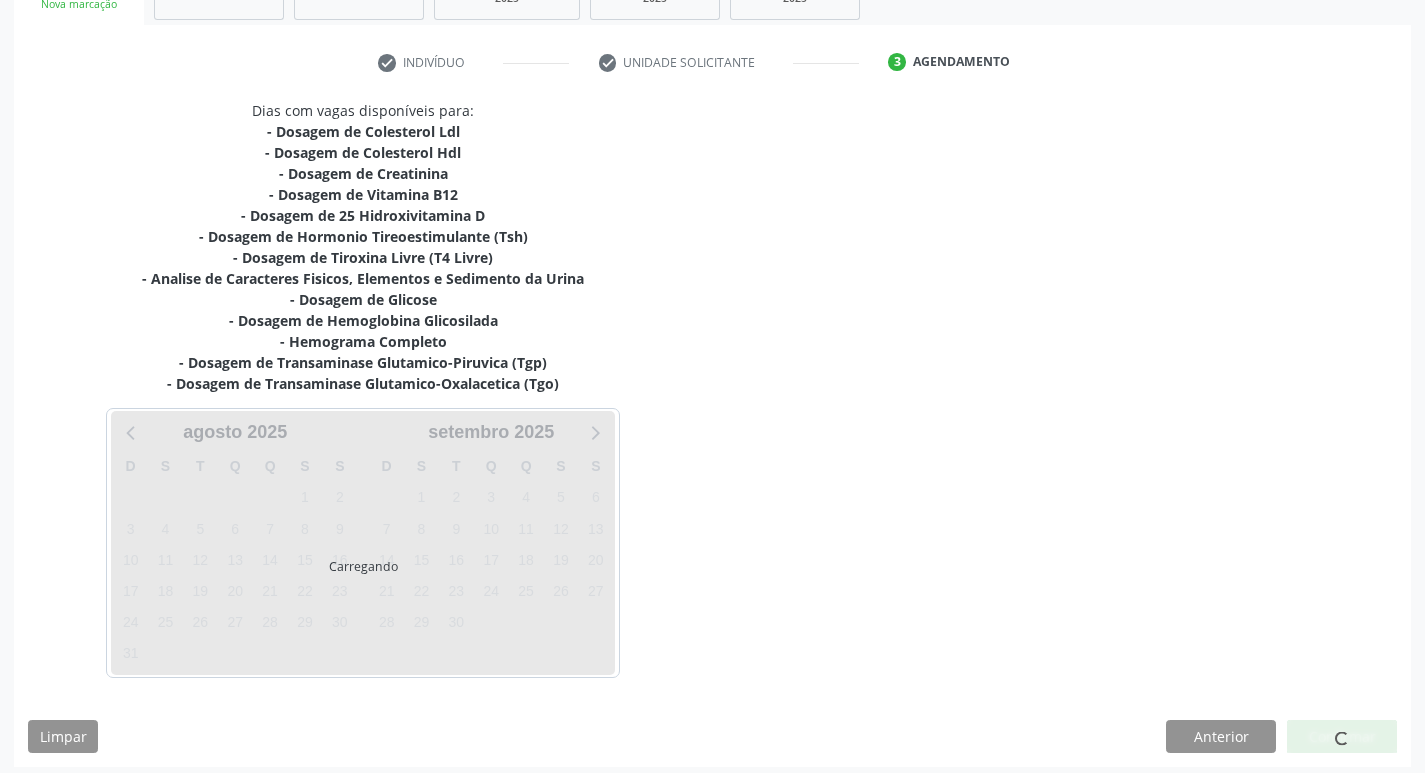 scroll, scrollTop: 349, scrollLeft: 0, axis: vertical 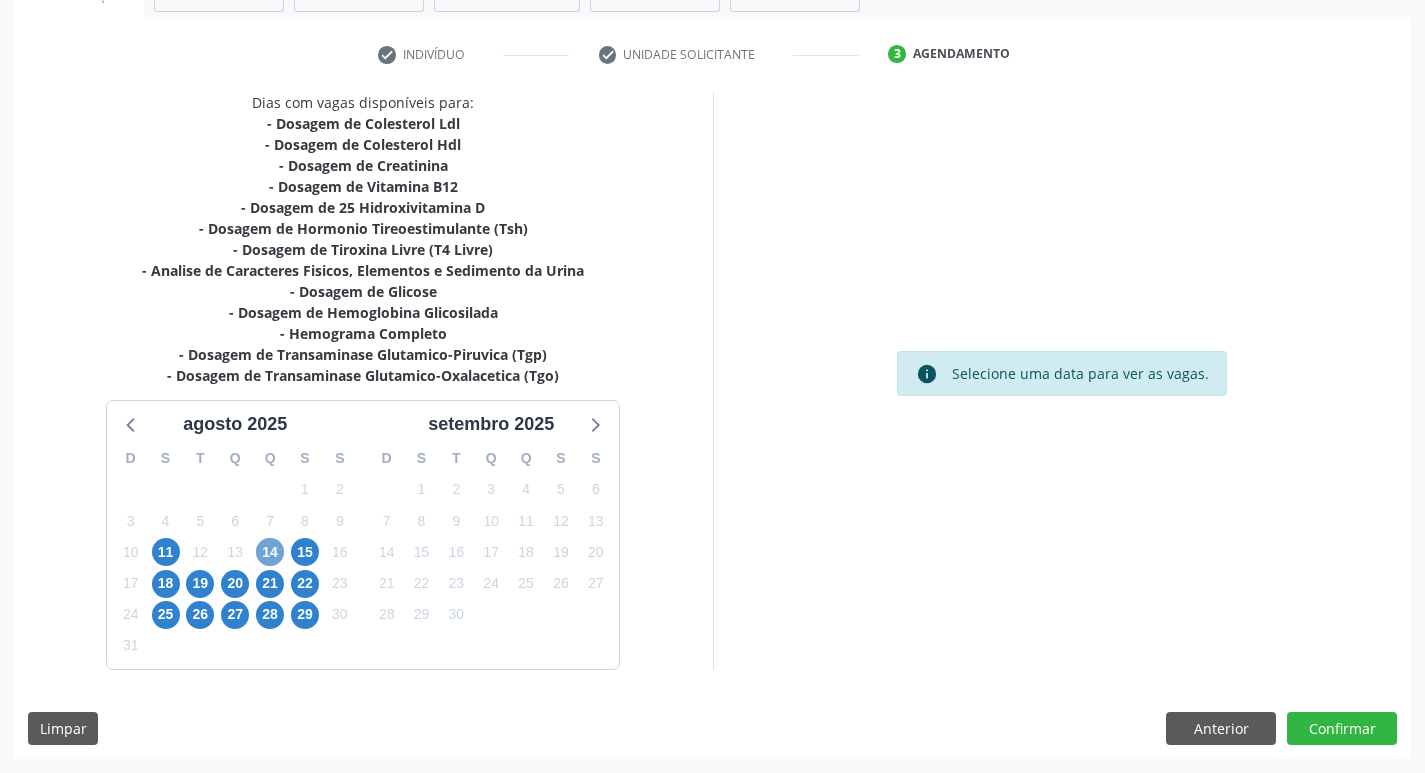 click on "14" at bounding box center (270, 552) 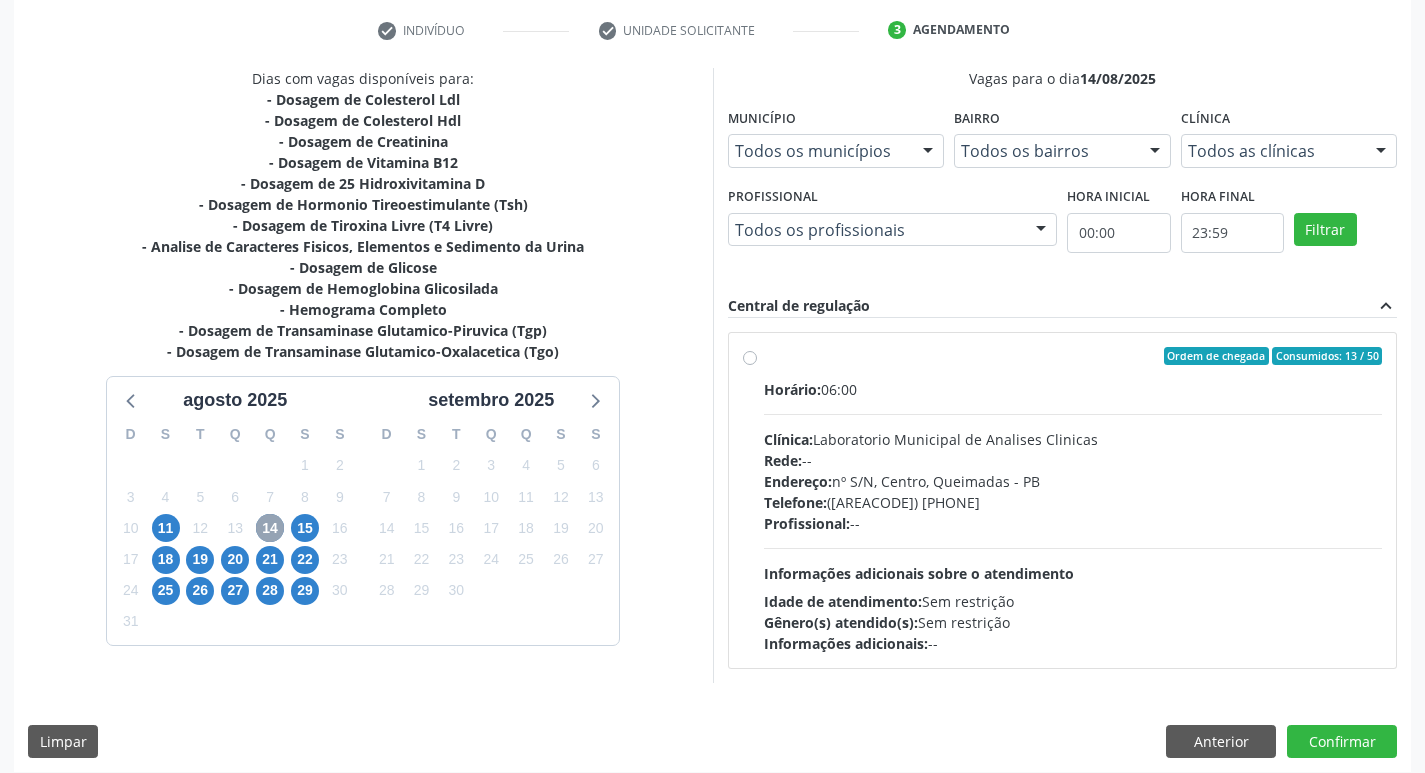 scroll, scrollTop: 386, scrollLeft: 0, axis: vertical 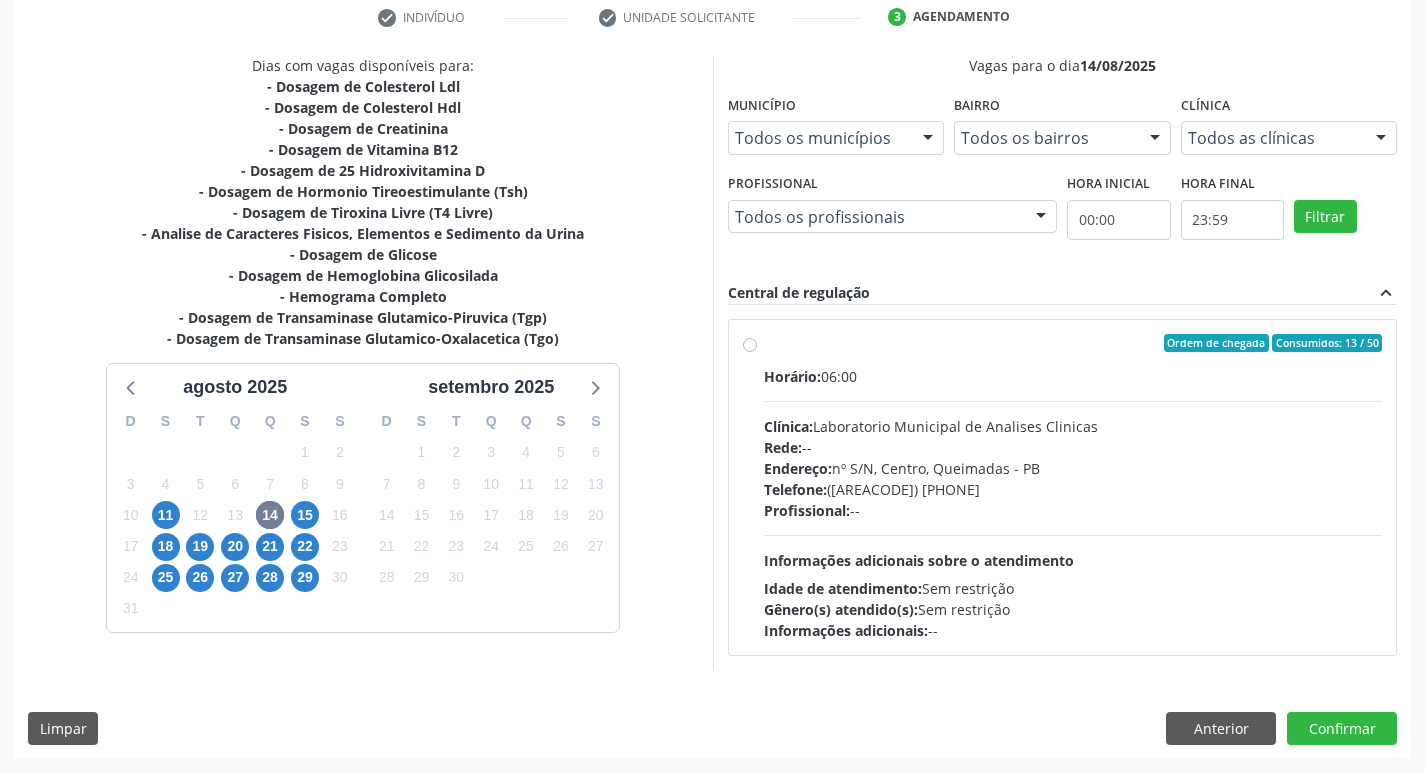 click on "Rede:
--" at bounding box center [1073, 447] 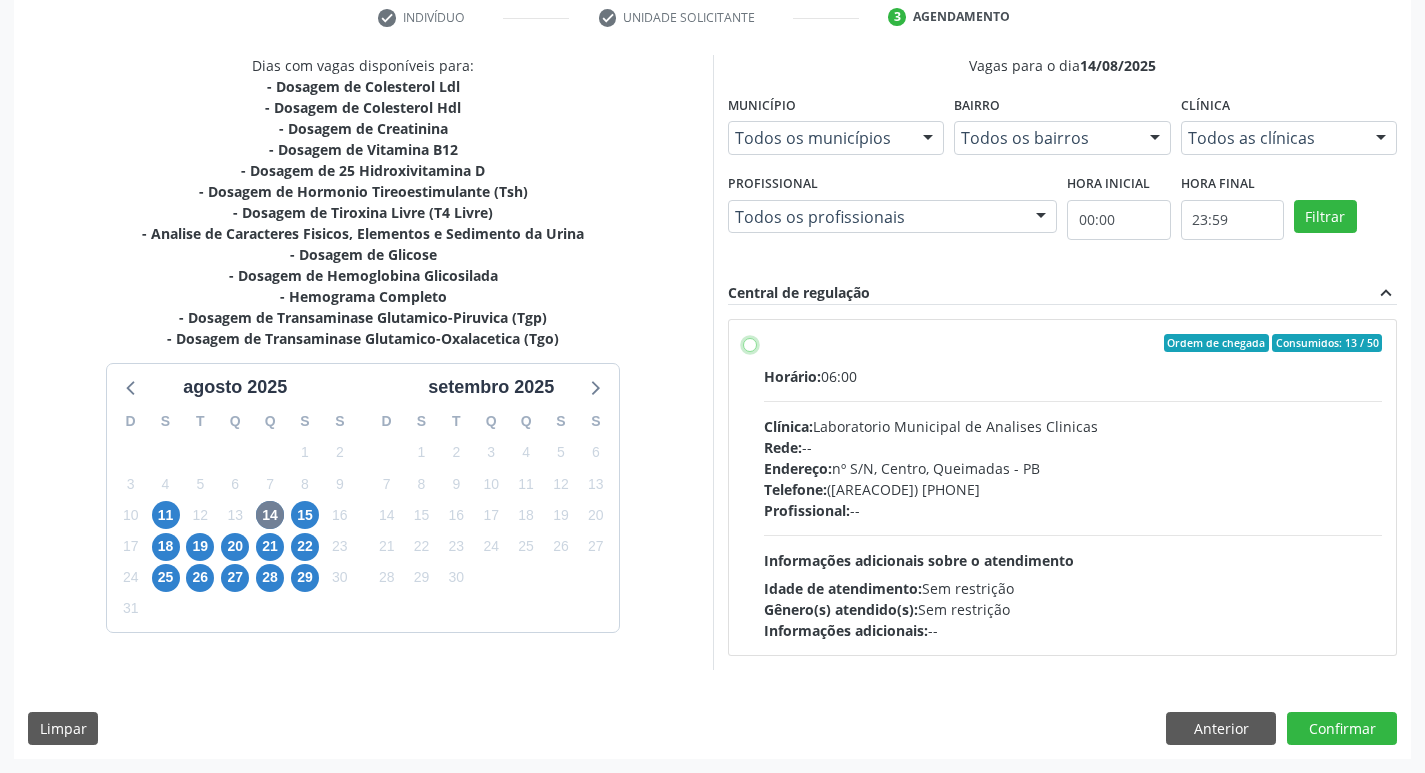 click on "Ordem de chegada
Consumidos: 13 / 50
Horário:   06:00
Clínica:  Laboratorio Municipal de Analises Clinicas
Rede:
--
Endereço:   nº S/N, Centro, Queimadas - PB
Telefone:   (83) 33921344
Profissional:
--
Informações adicionais sobre o atendimento
Idade de atendimento:
Sem restrição
Gênero(s) atendido(s):
Sem restrição
Informações adicionais:
--" at bounding box center [750, 343] 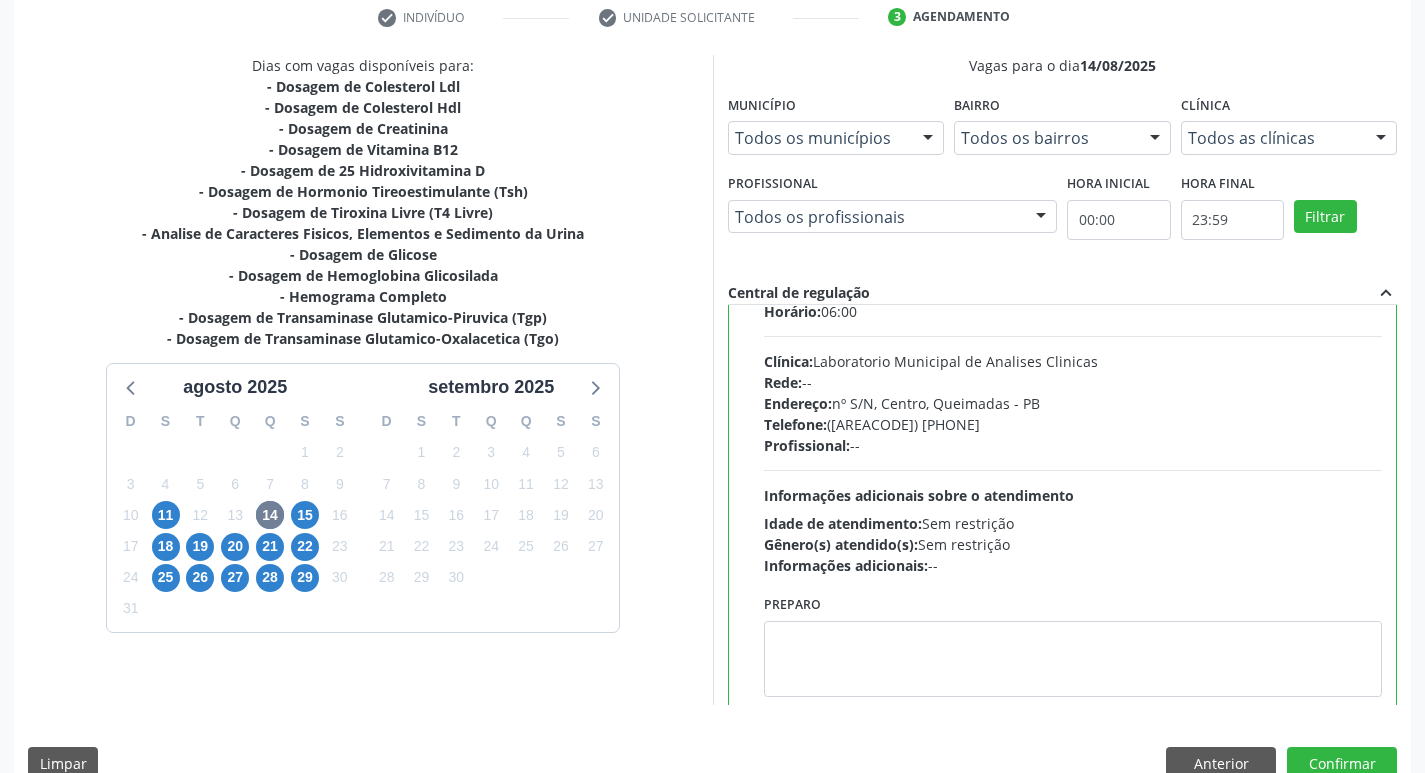 scroll, scrollTop: 99, scrollLeft: 0, axis: vertical 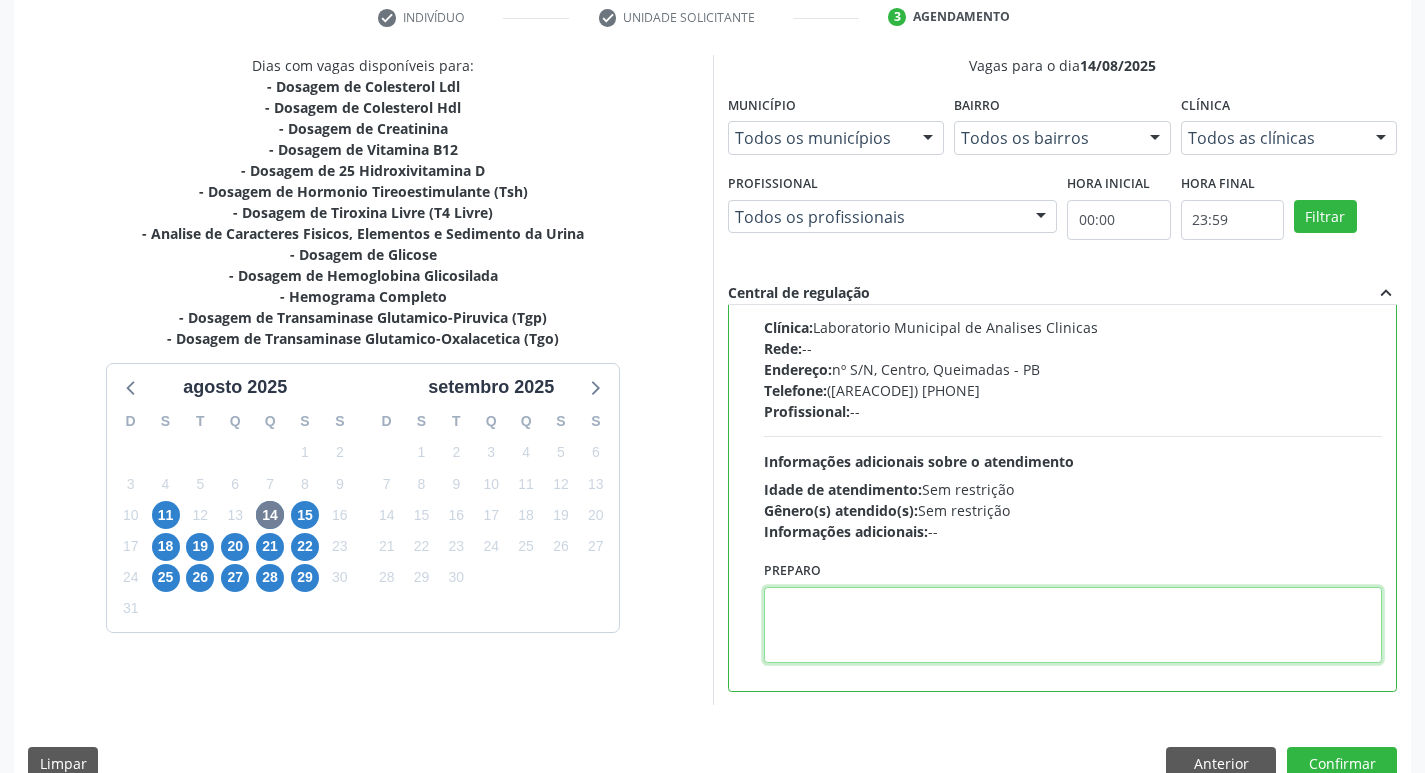 click at bounding box center (1073, 625) 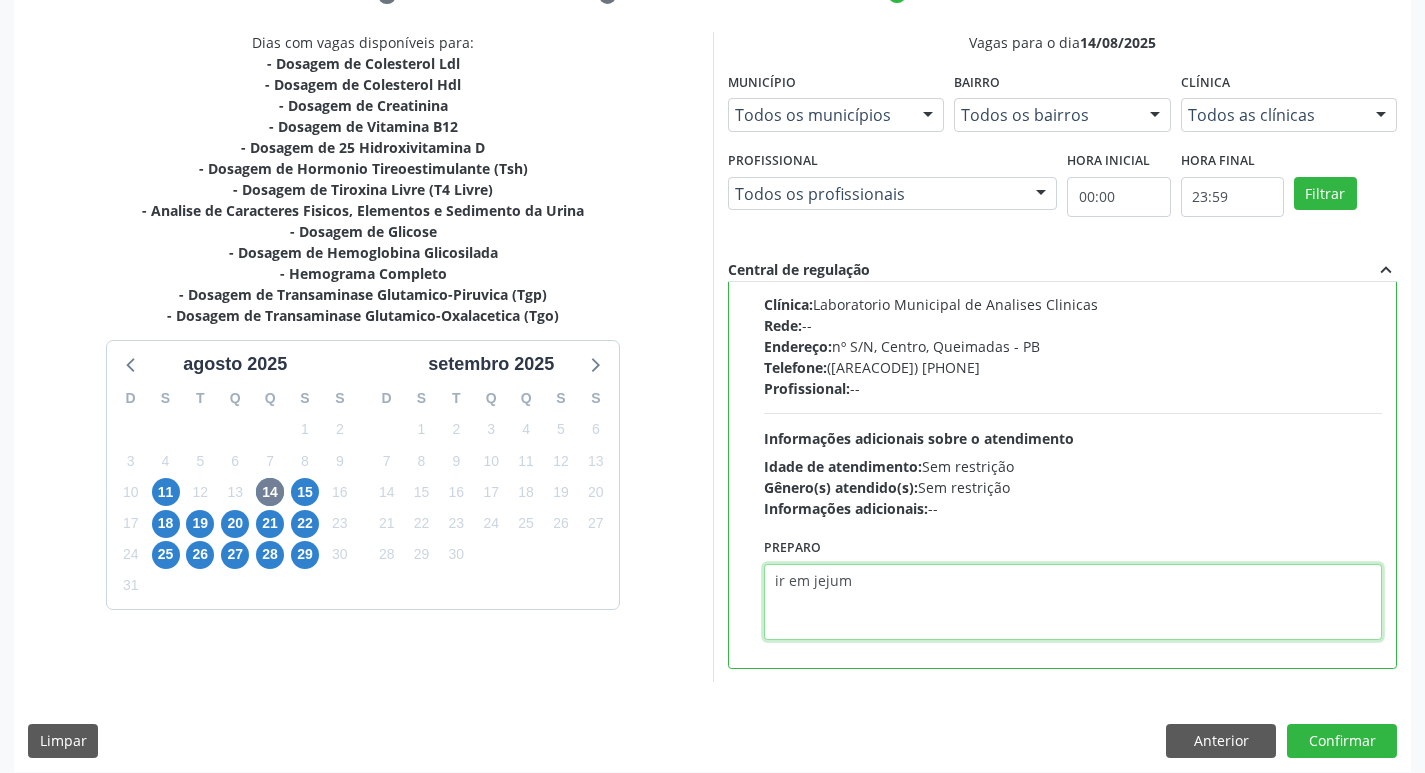 scroll, scrollTop: 422, scrollLeft: 0, axis: vertical 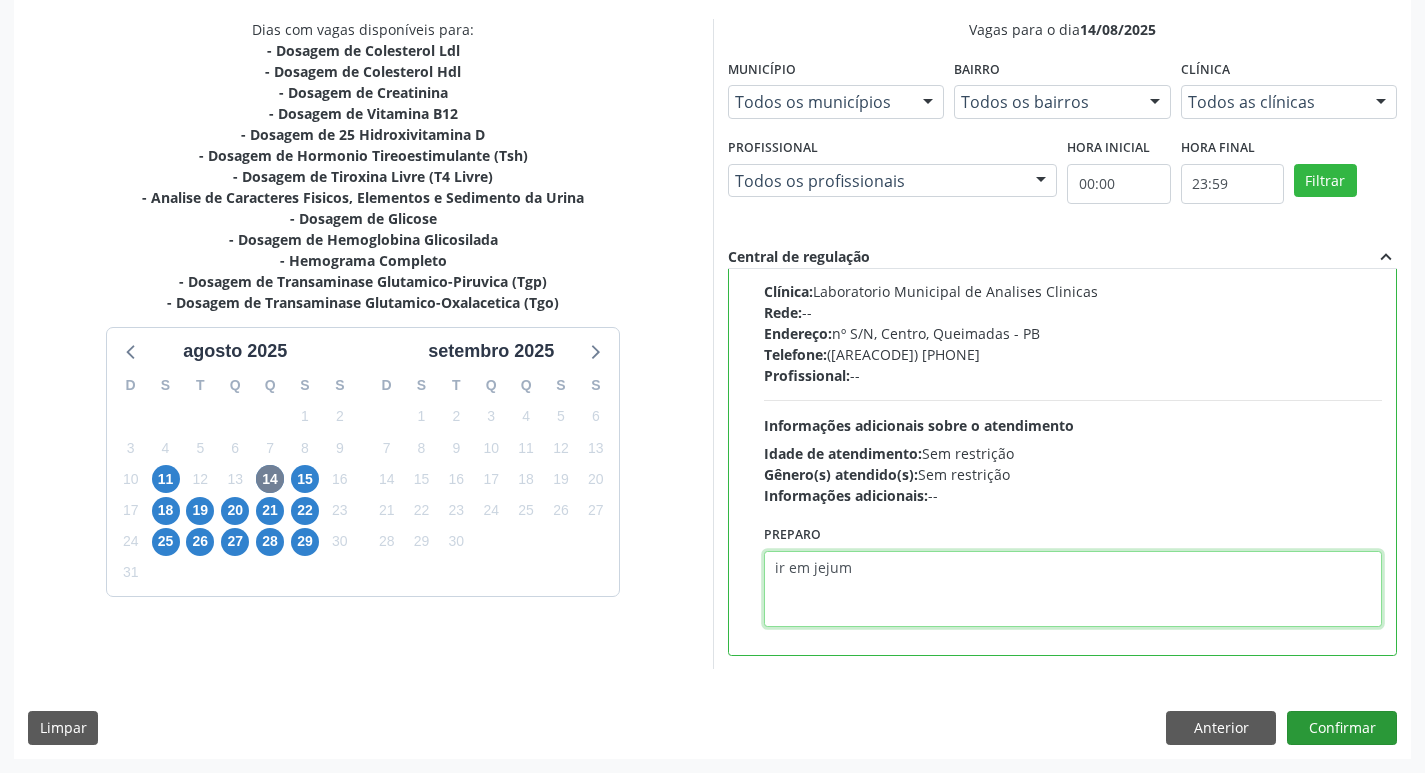 type on "ir em jejum" 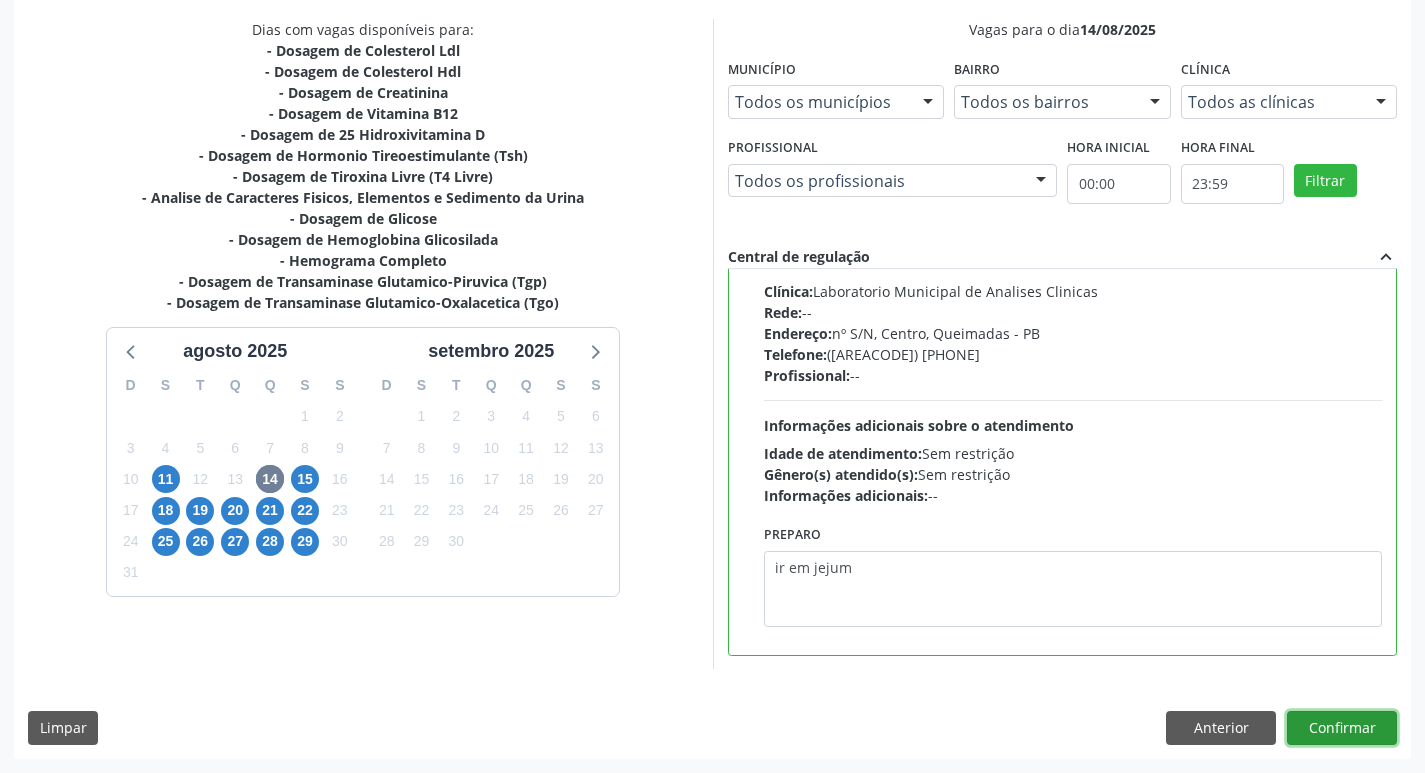 click on "Confirmar" at bounding box center (1342, 728) 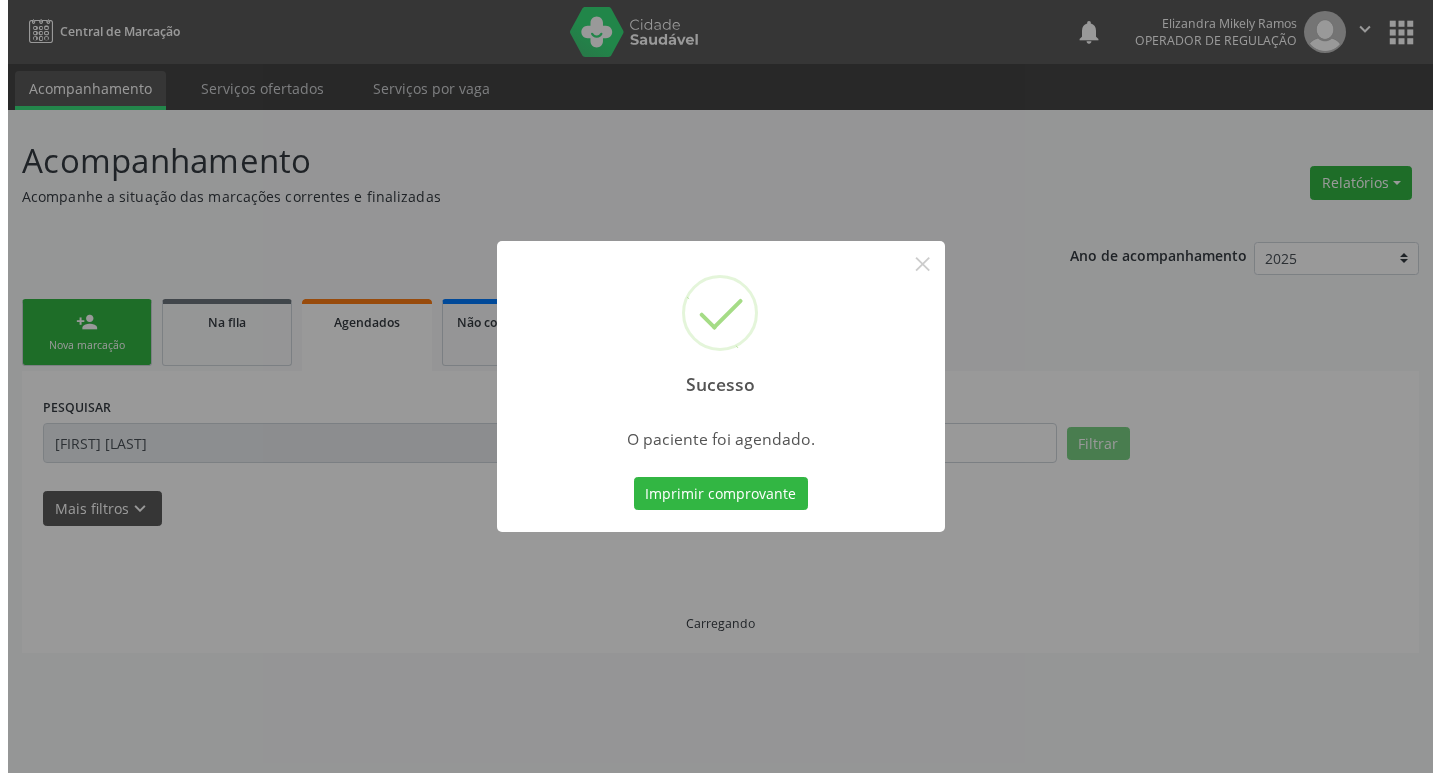 scroll, scrollTop: 0, scrollLeft: 0, axis: both 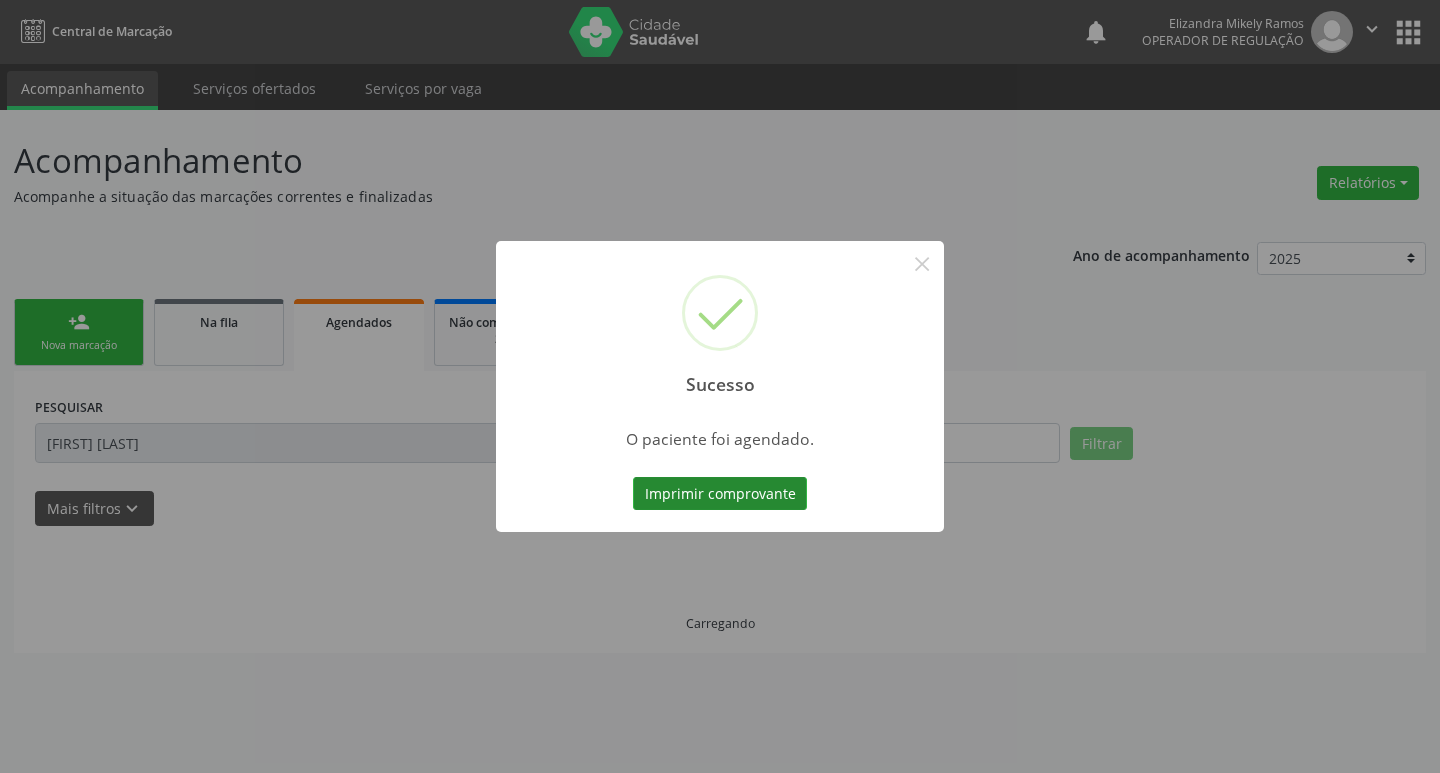 click on "Imprimir comprovante" at bounding box center [720, 494] 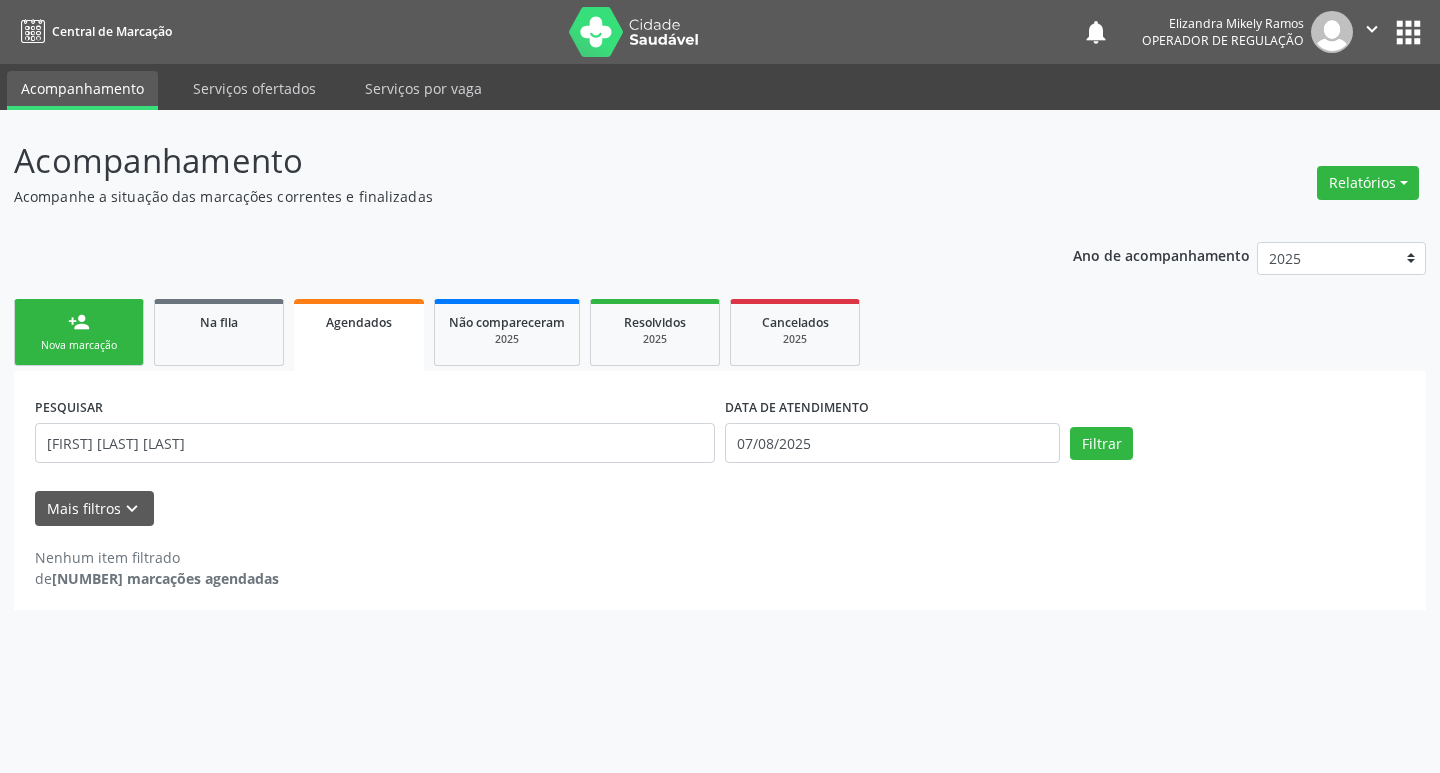 click on "person_add
Nova marcação" at bounding box center [79, 332] 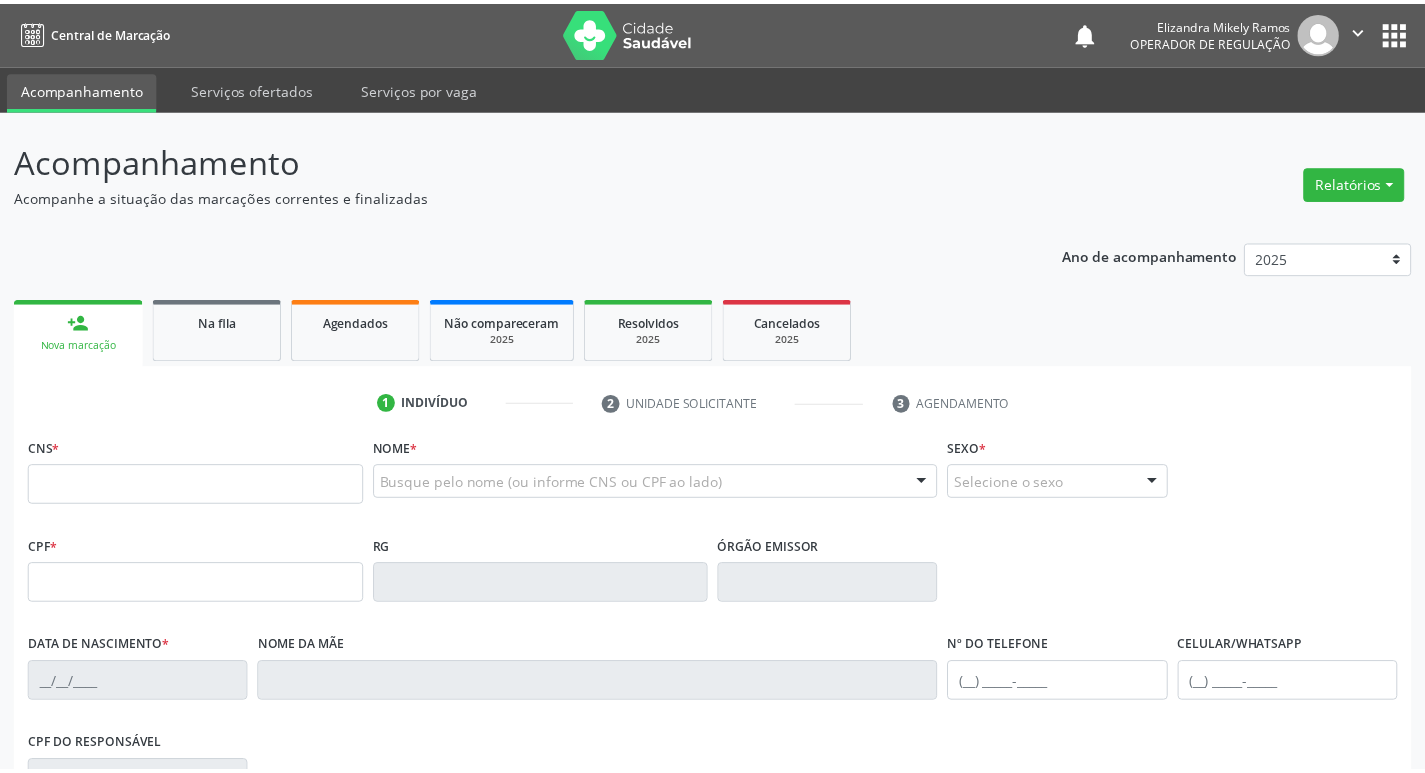 scroll, scrollTop: 0, scrollLeft: 0, axis: both 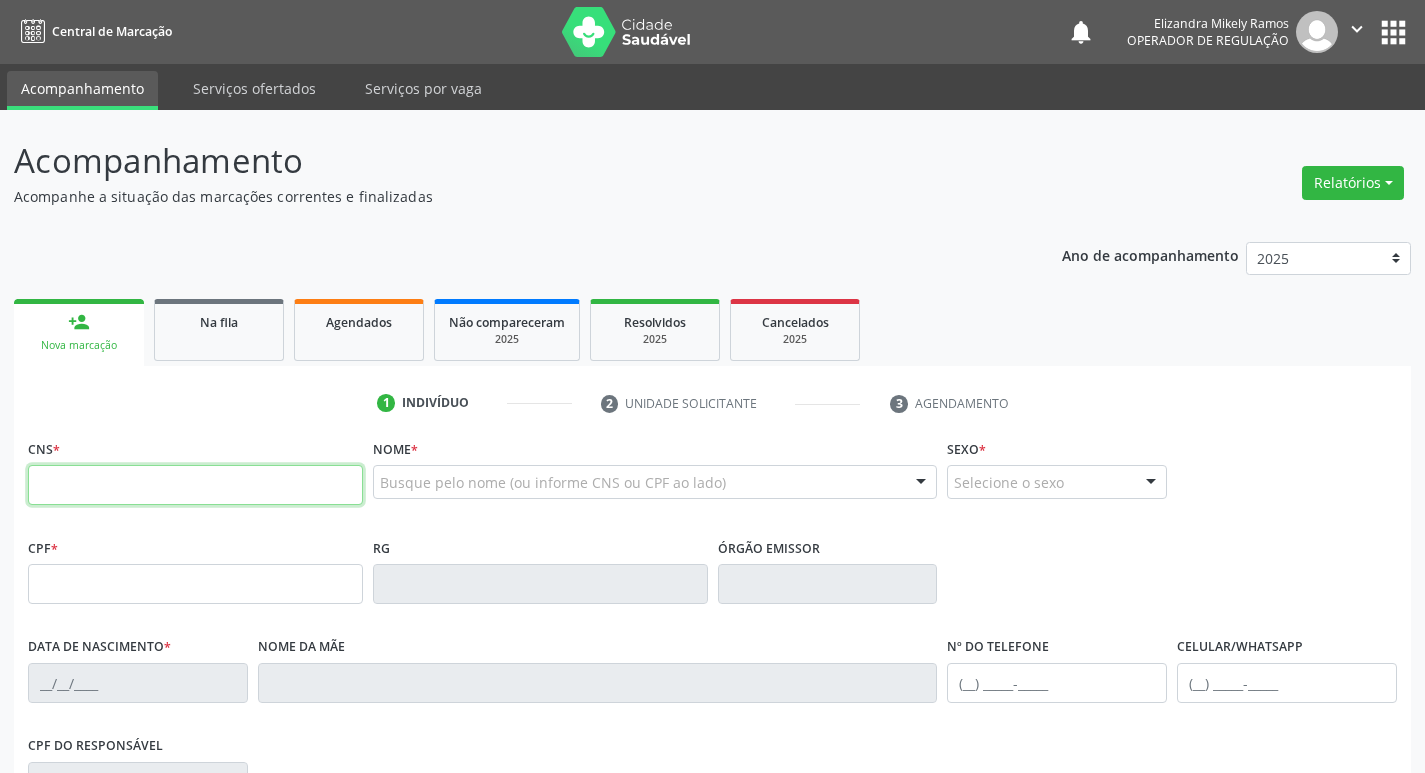click at bounding box center [195, 485] 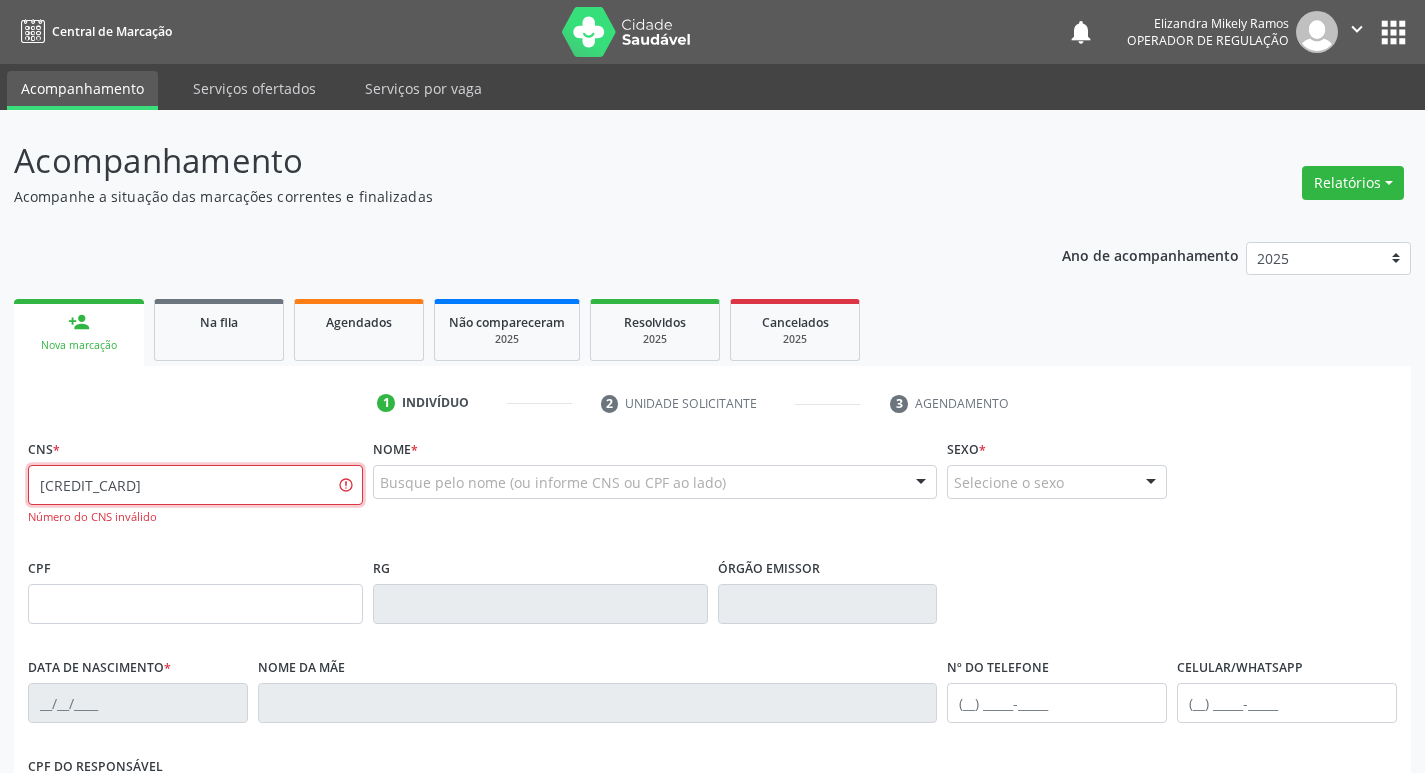 type on "[CREDIT_CARD]" 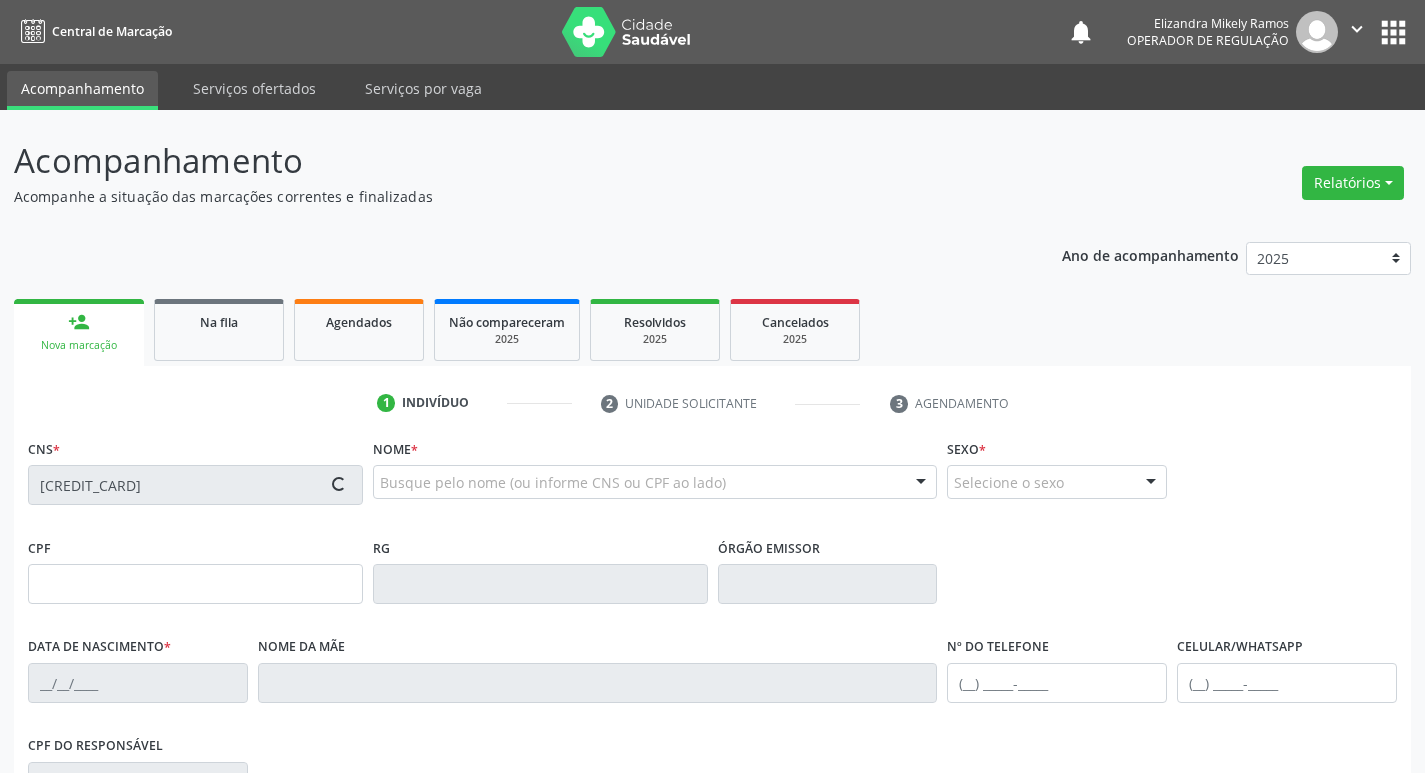 type on "[CPF]" 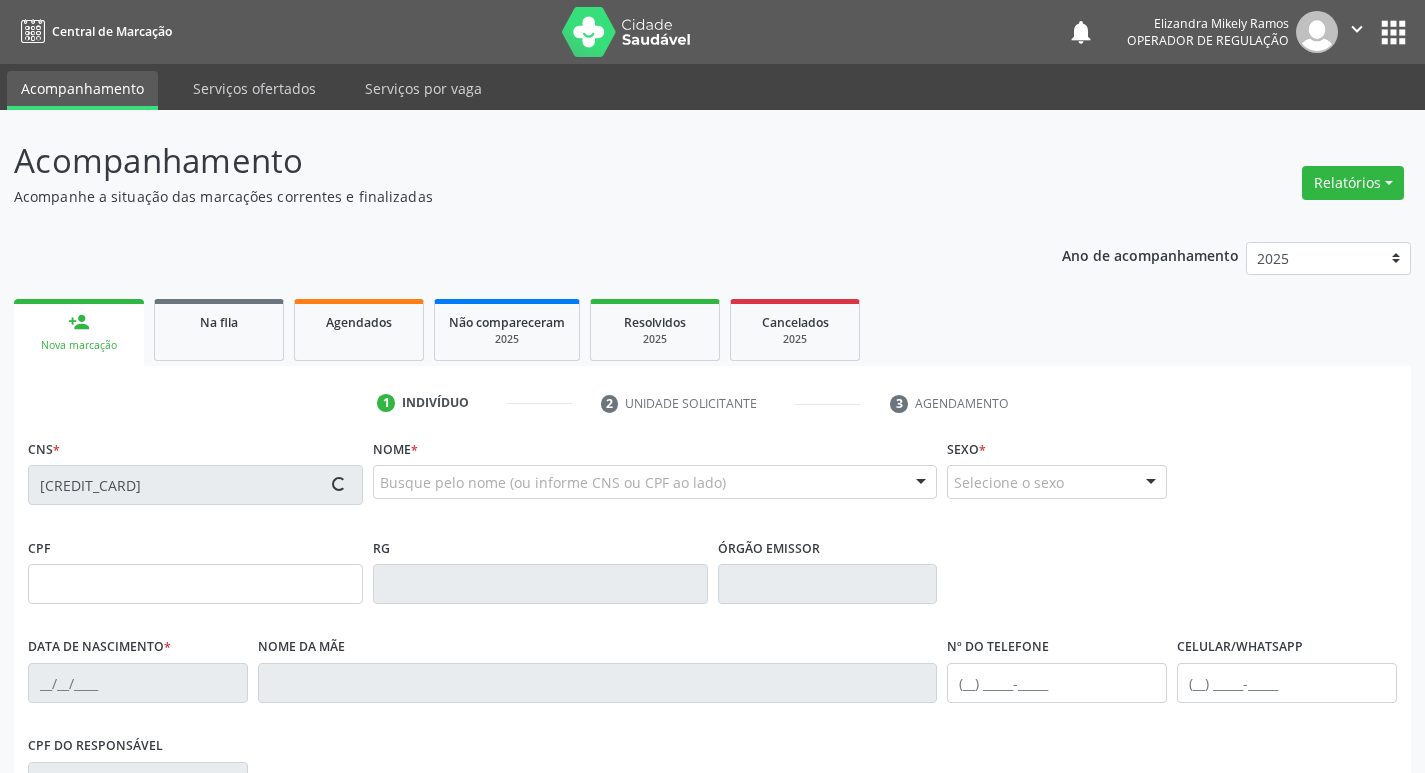 type on "[DATE]" 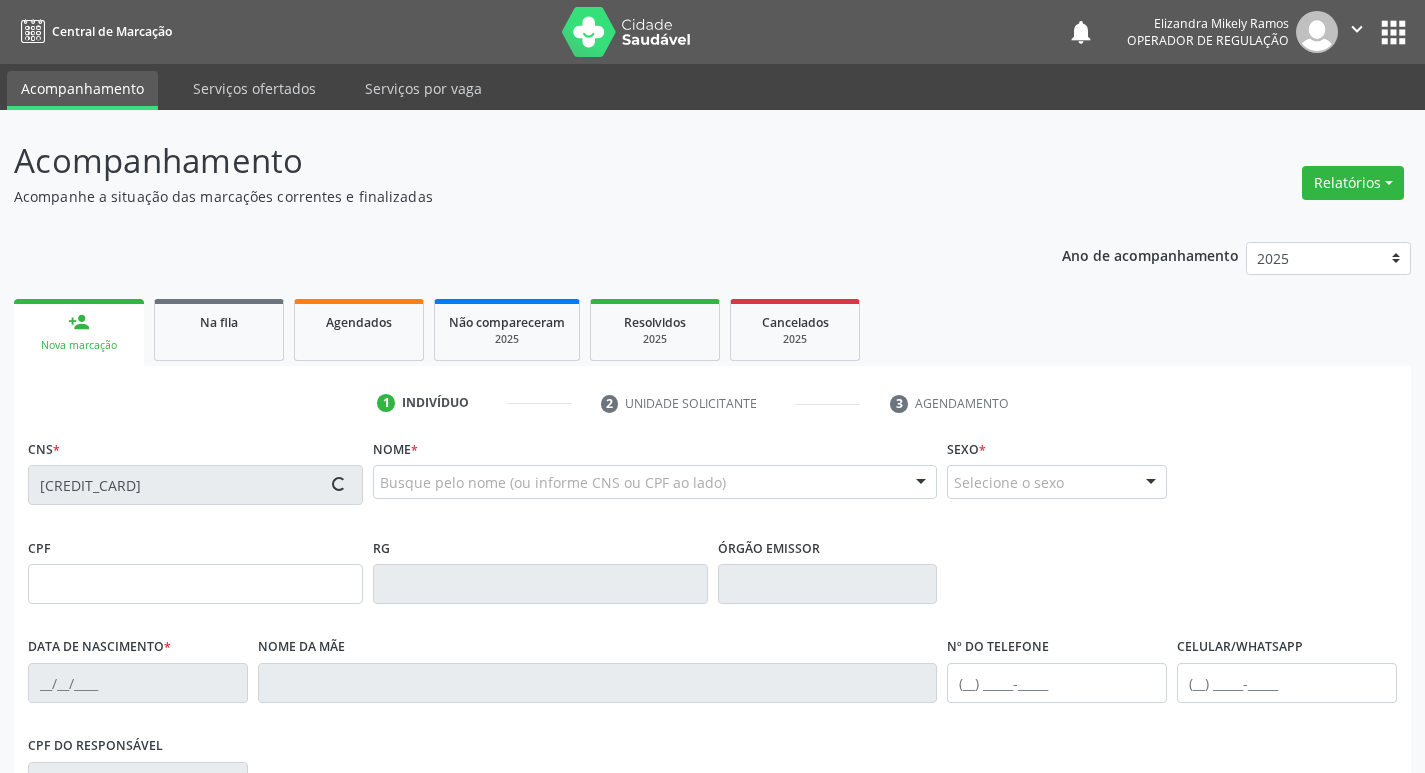 type on "[FIRST] [LAST] [LAST]" 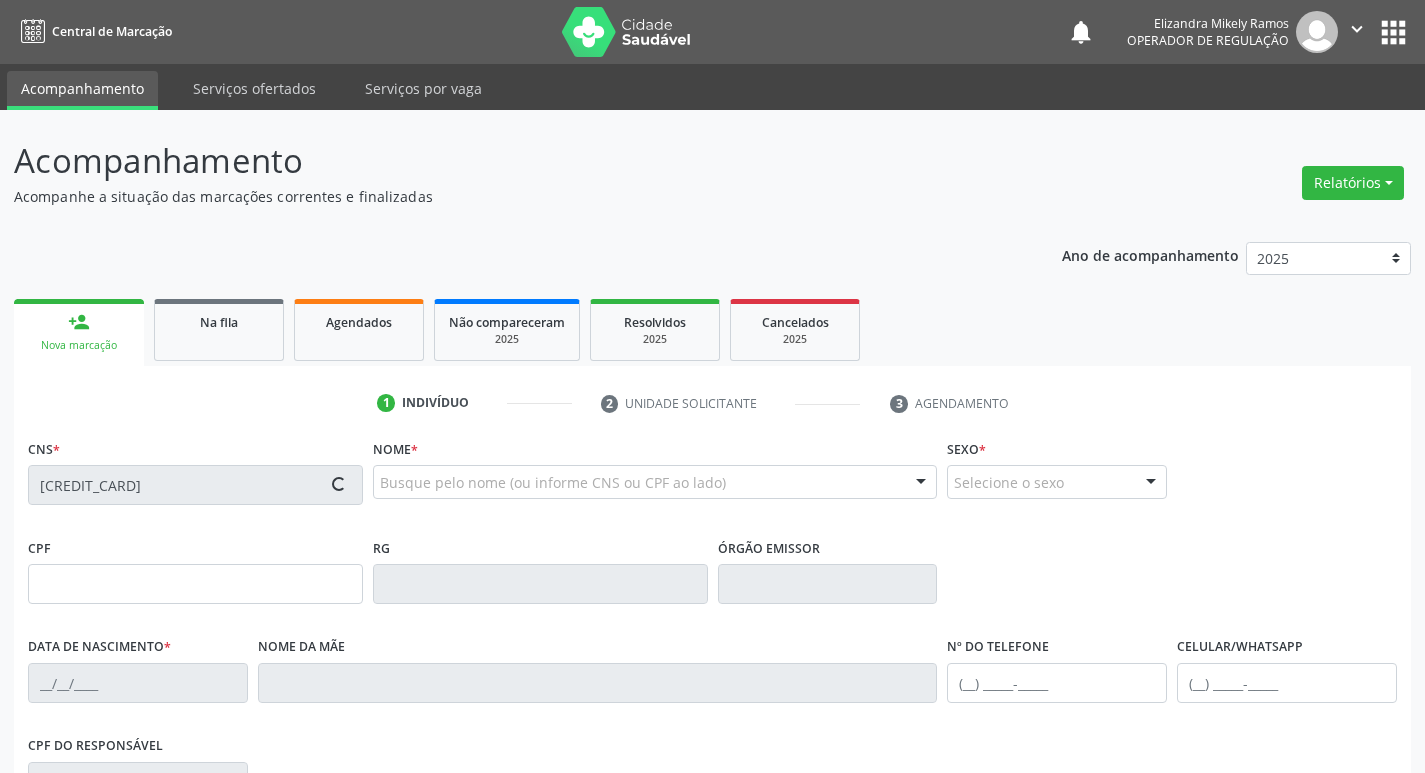 type on "[CPF]" 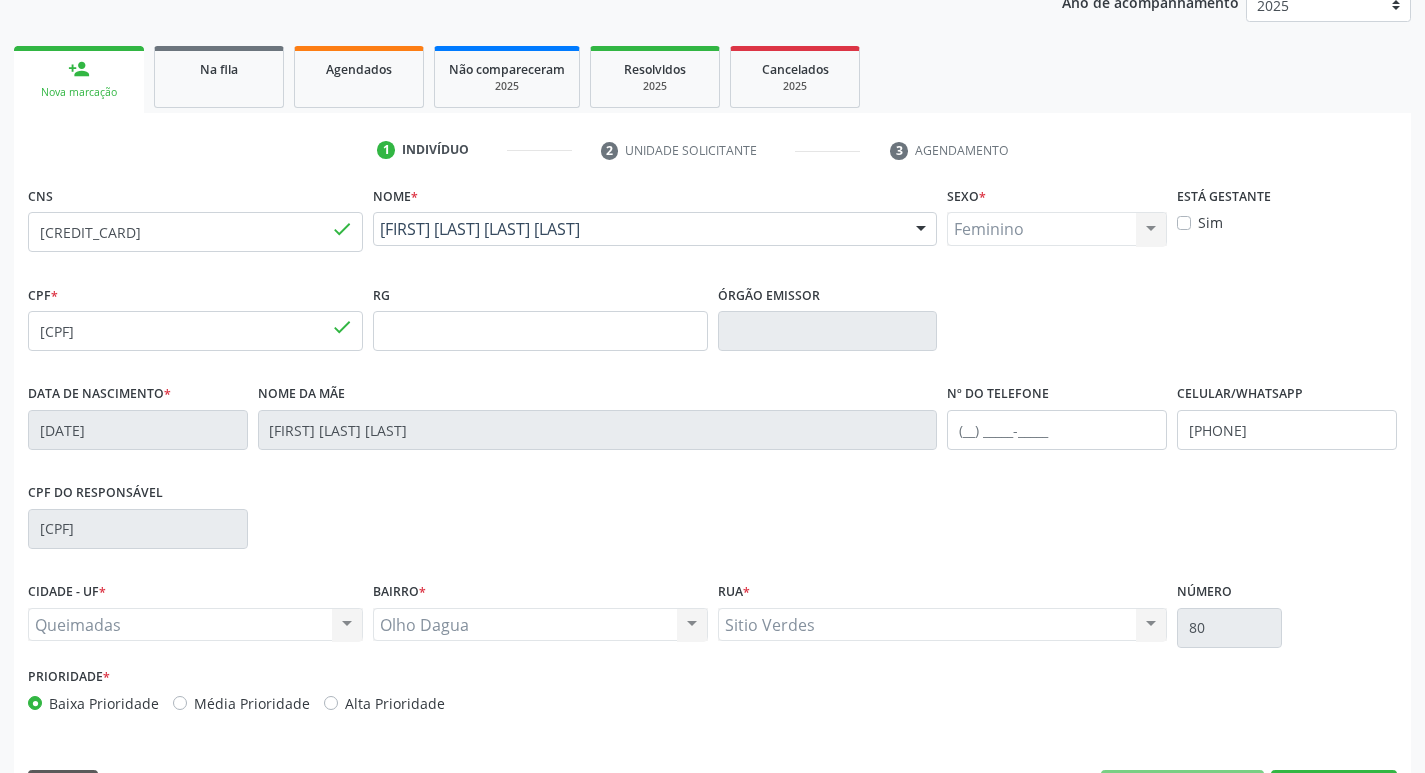 scroll, scrollTop: 311, scrollLeft: 0, axis: vertical 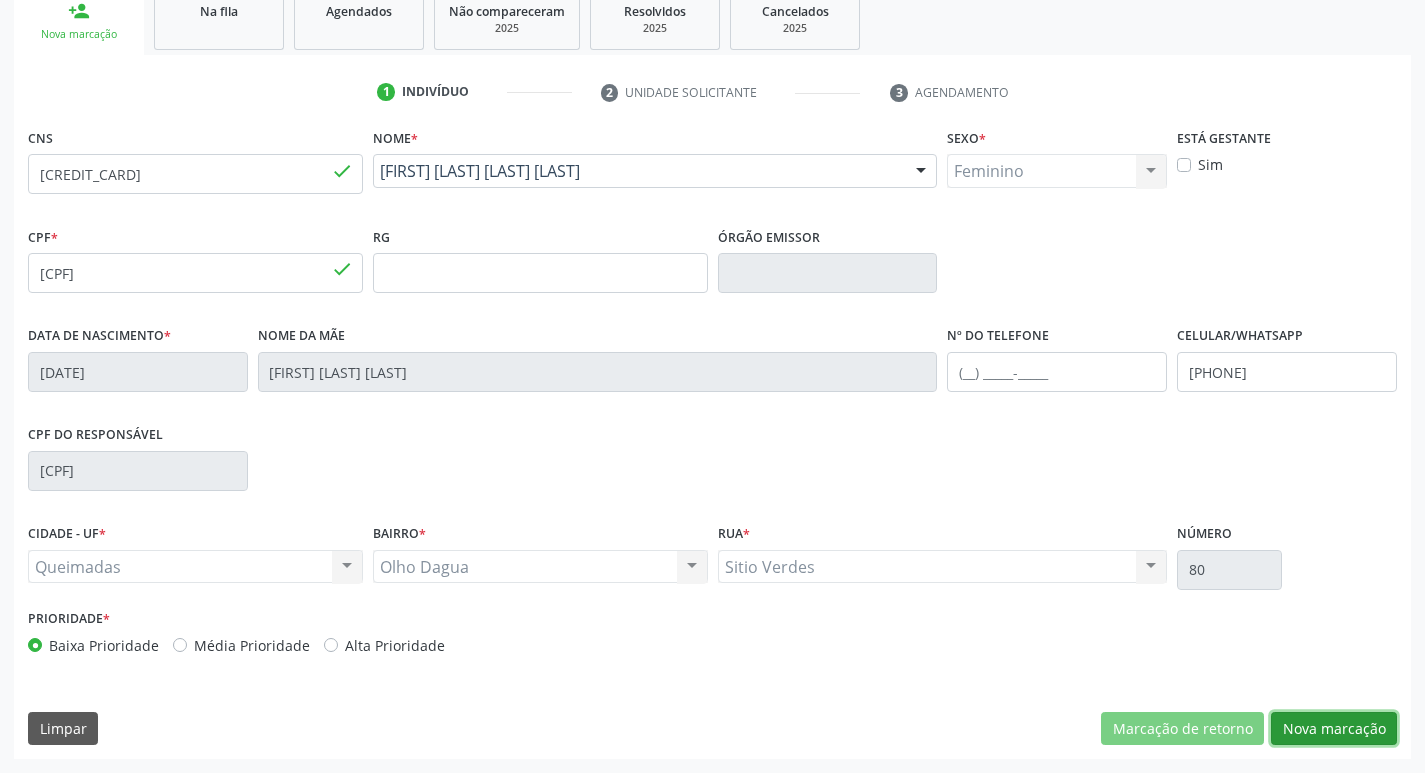 click on "Nova marcação" at bounding box center (1334, 729) 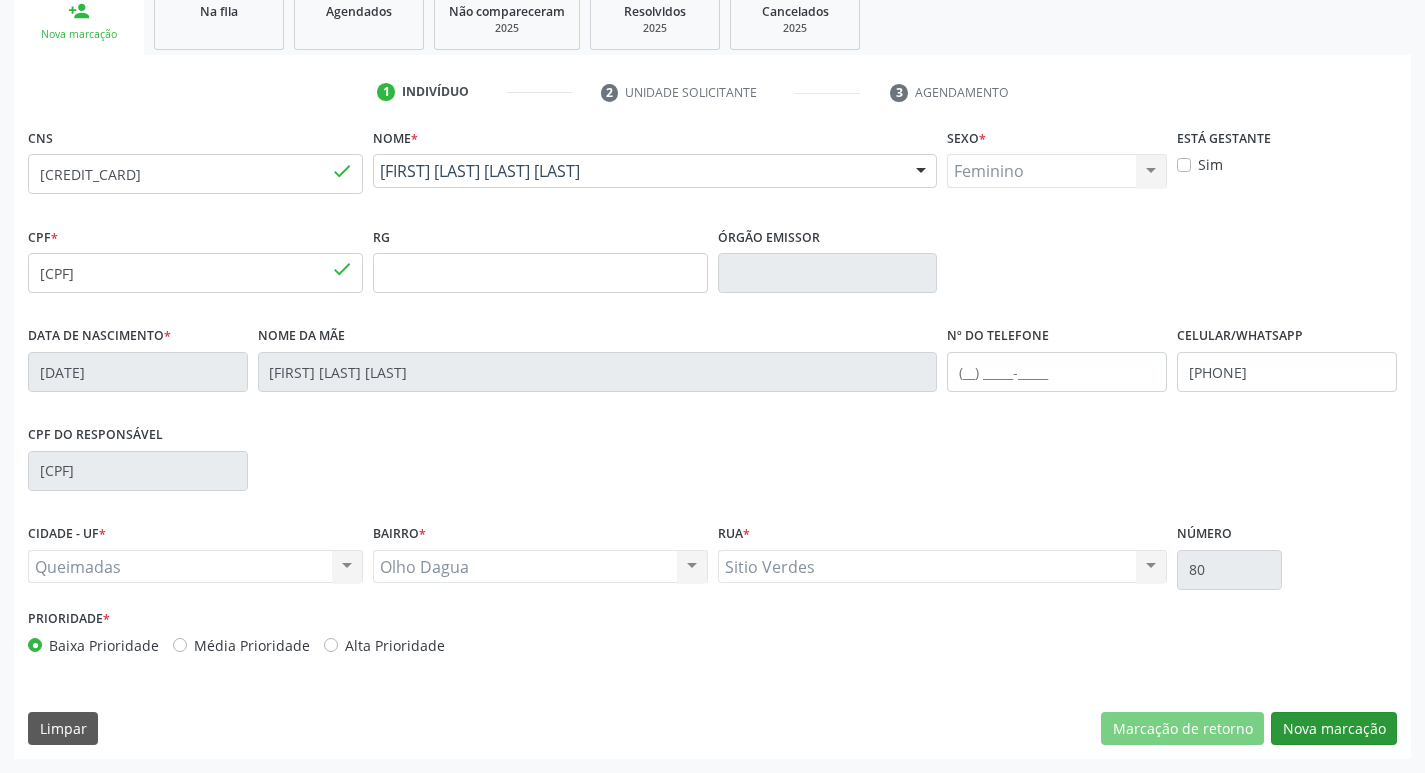 scroll, scrollTop: 133, scrollLeft: 0, axis: vertical 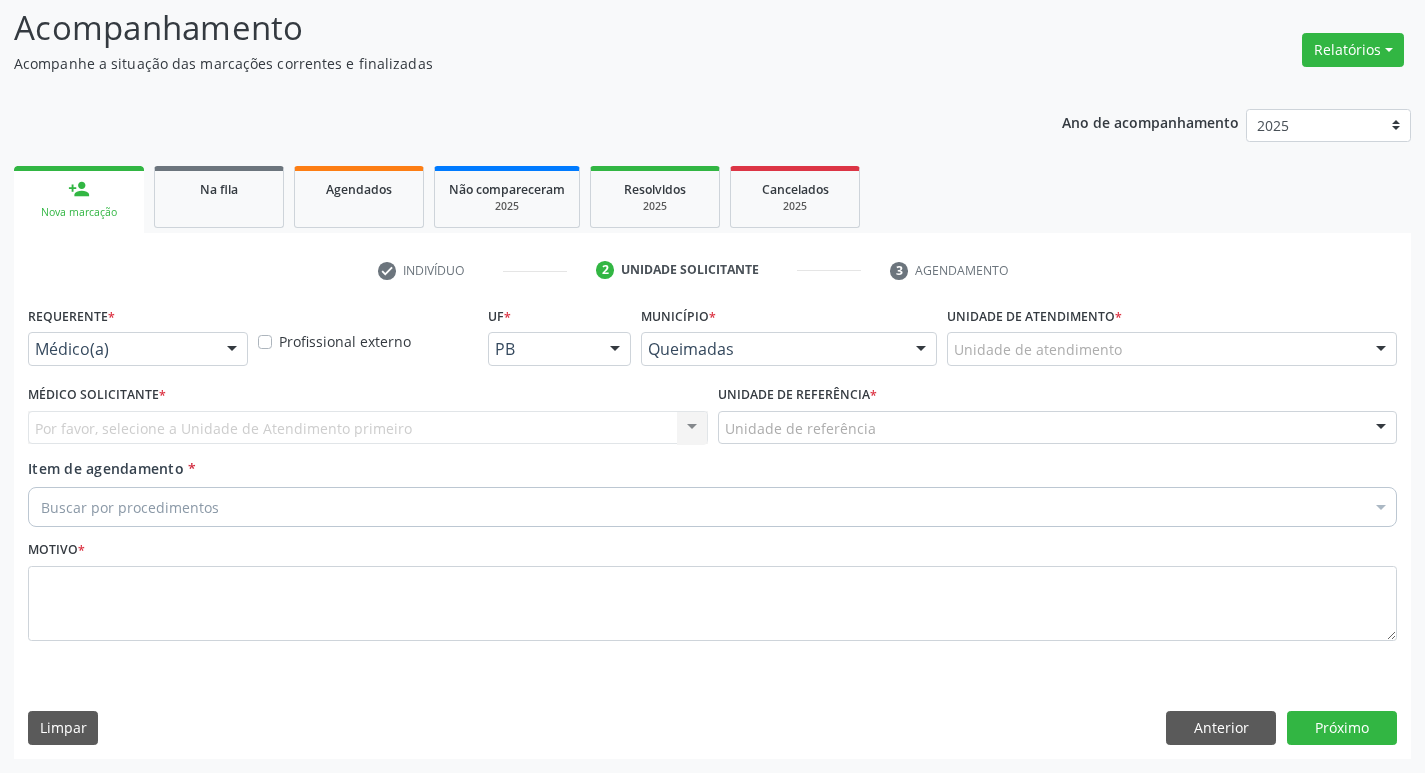 click on "Médico(a)" at bounding box center [138, 349] 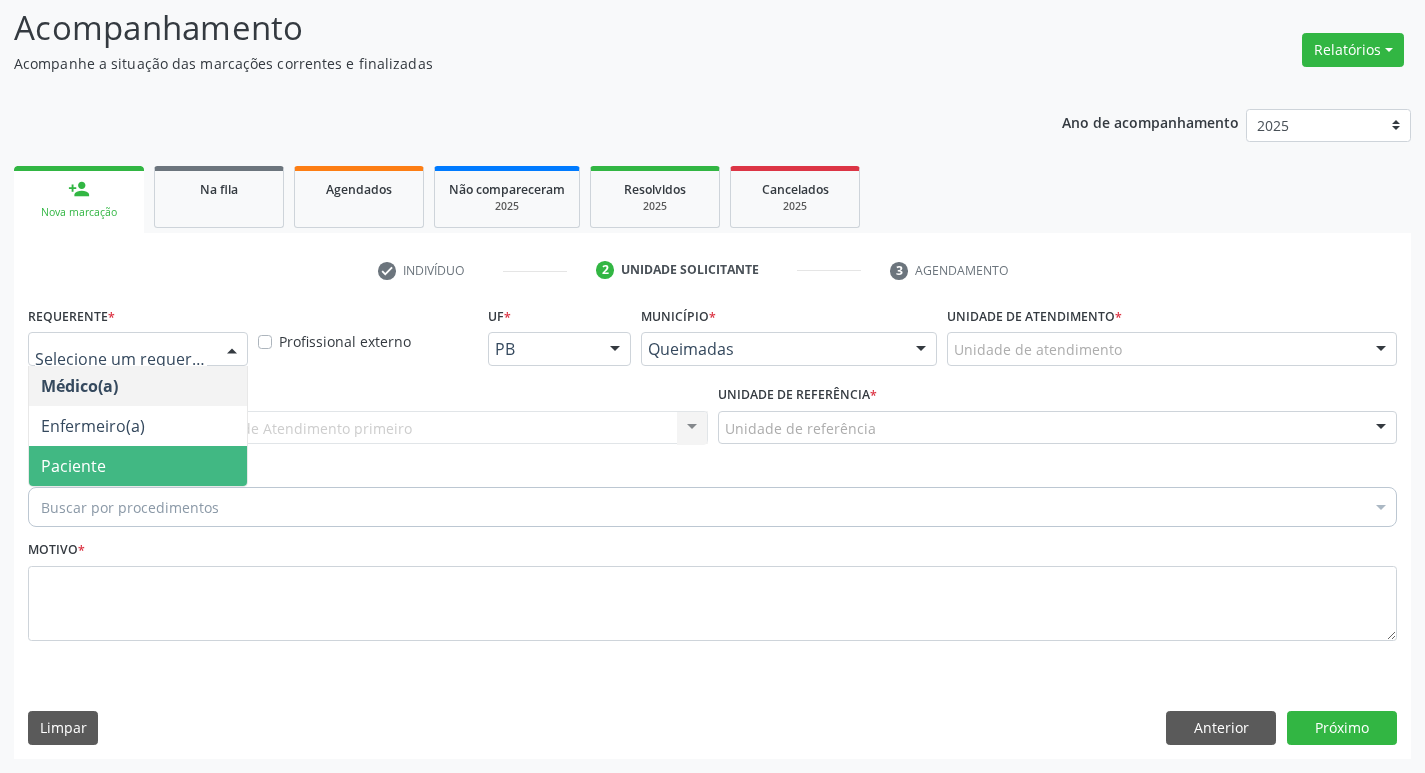 click on "Paciente" at bounding box center [138, 466] 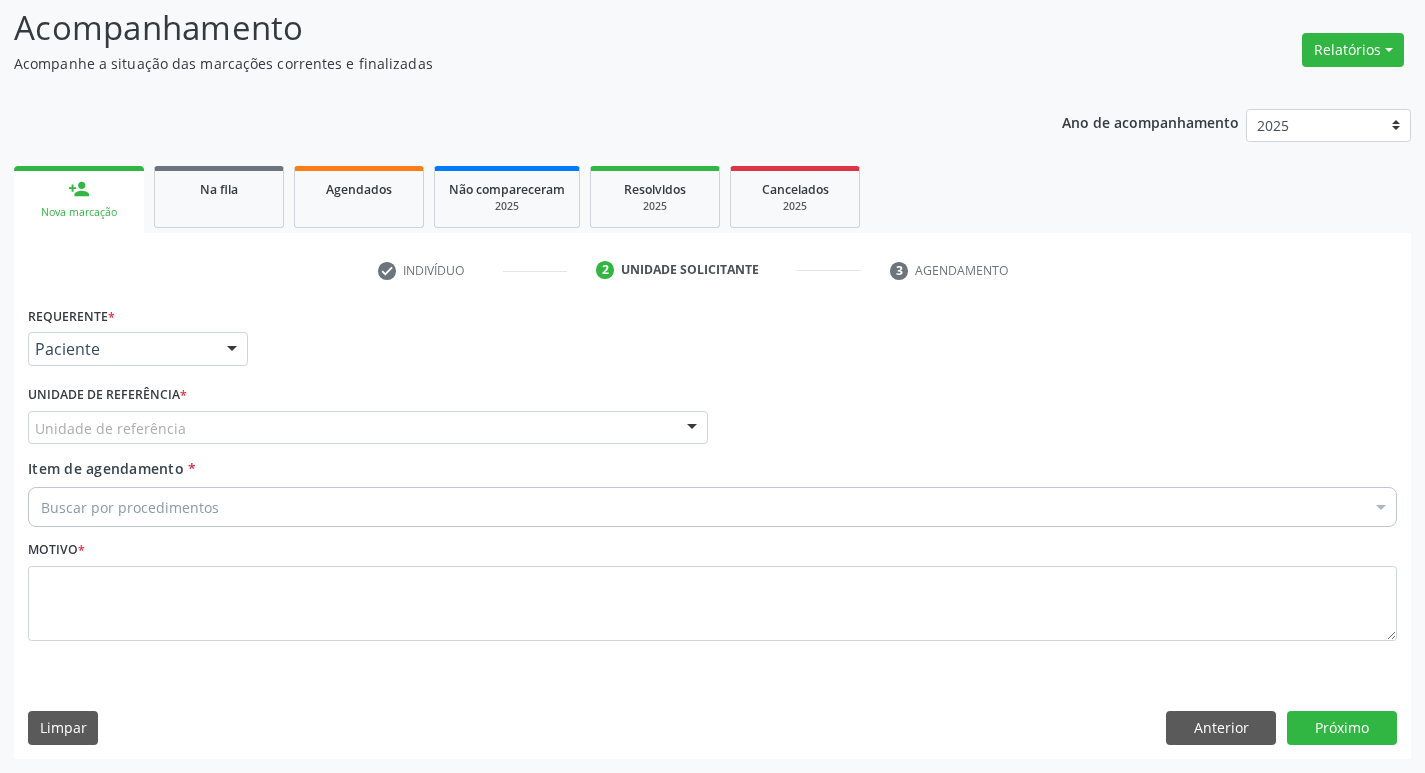 click on "Unidade de referência" at bounding box center [368, 428] 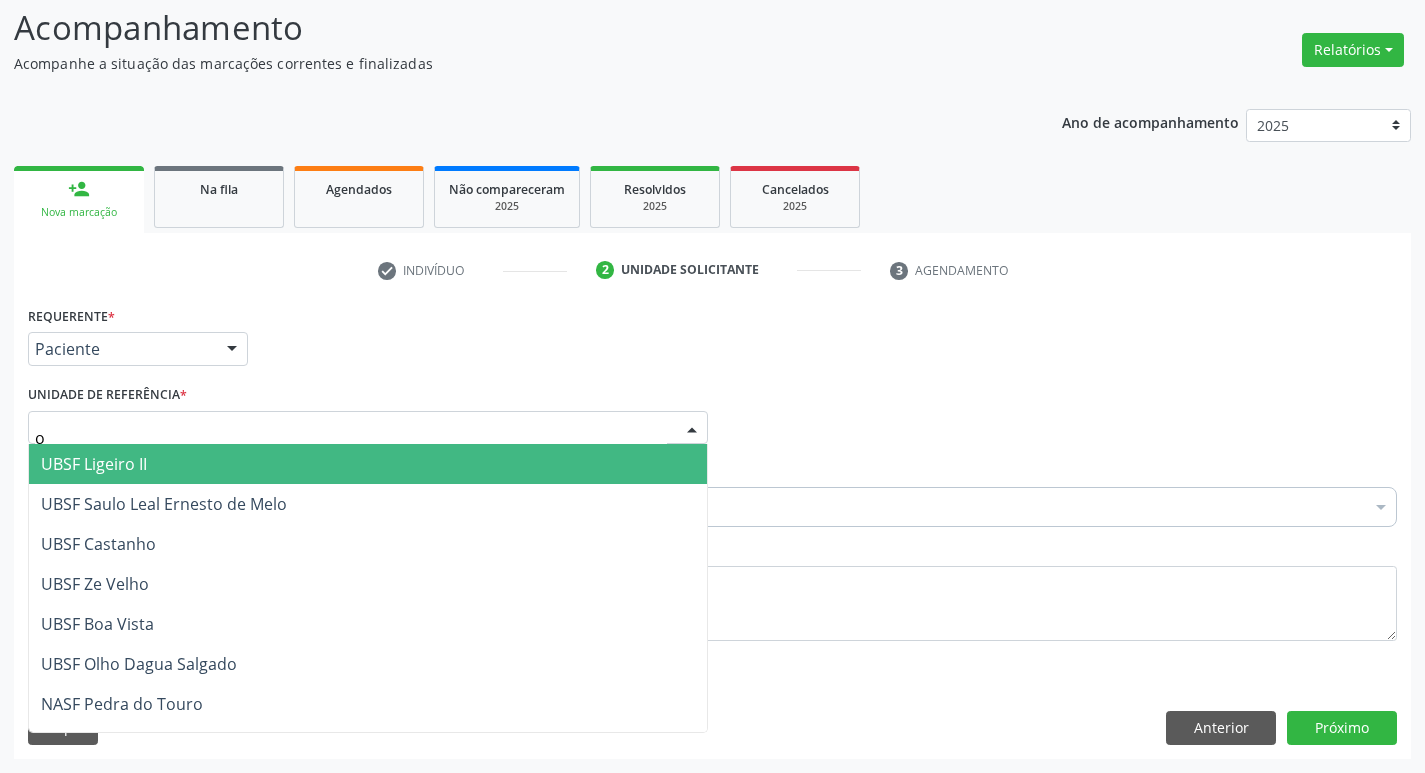 type on "ol" 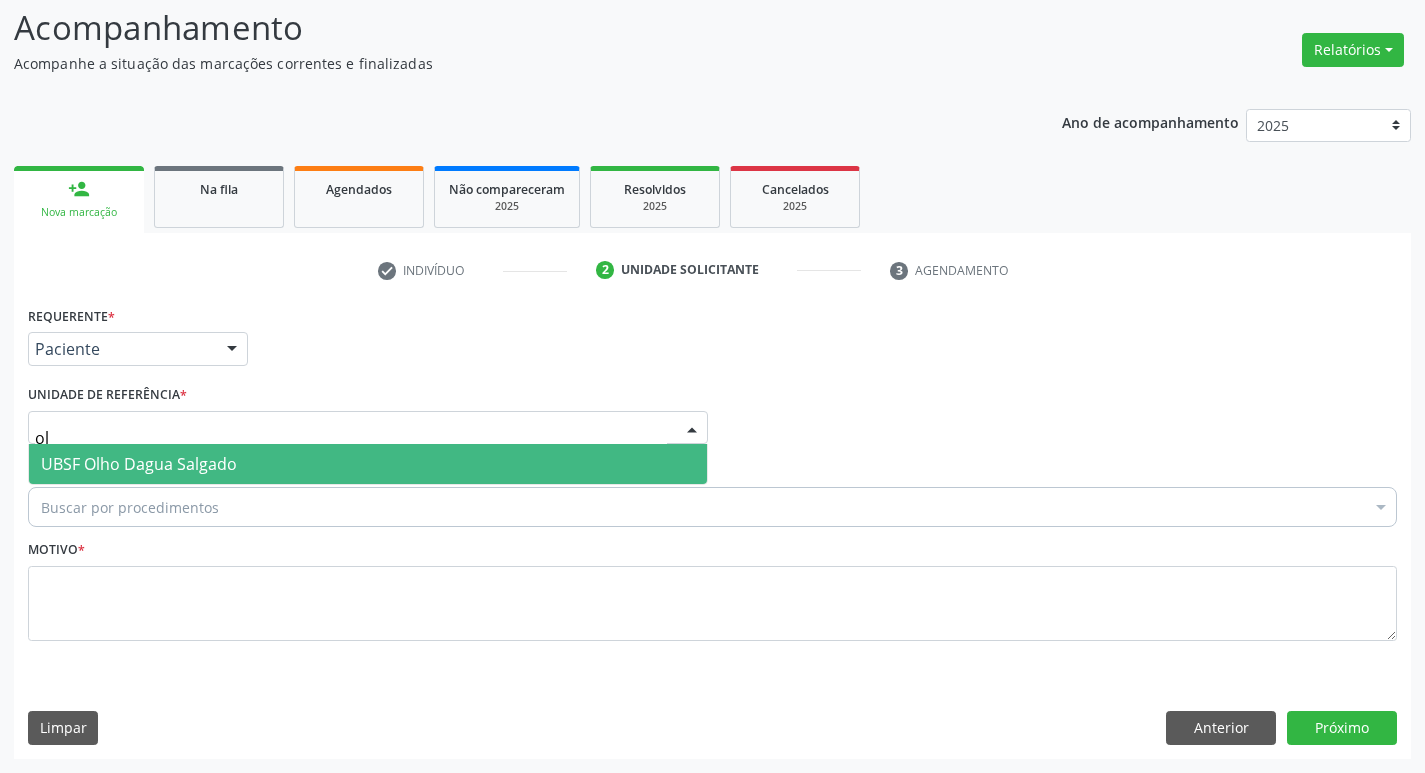 click on "UBSF Olho Dagua Salgado" at bounding box center (139, 464) 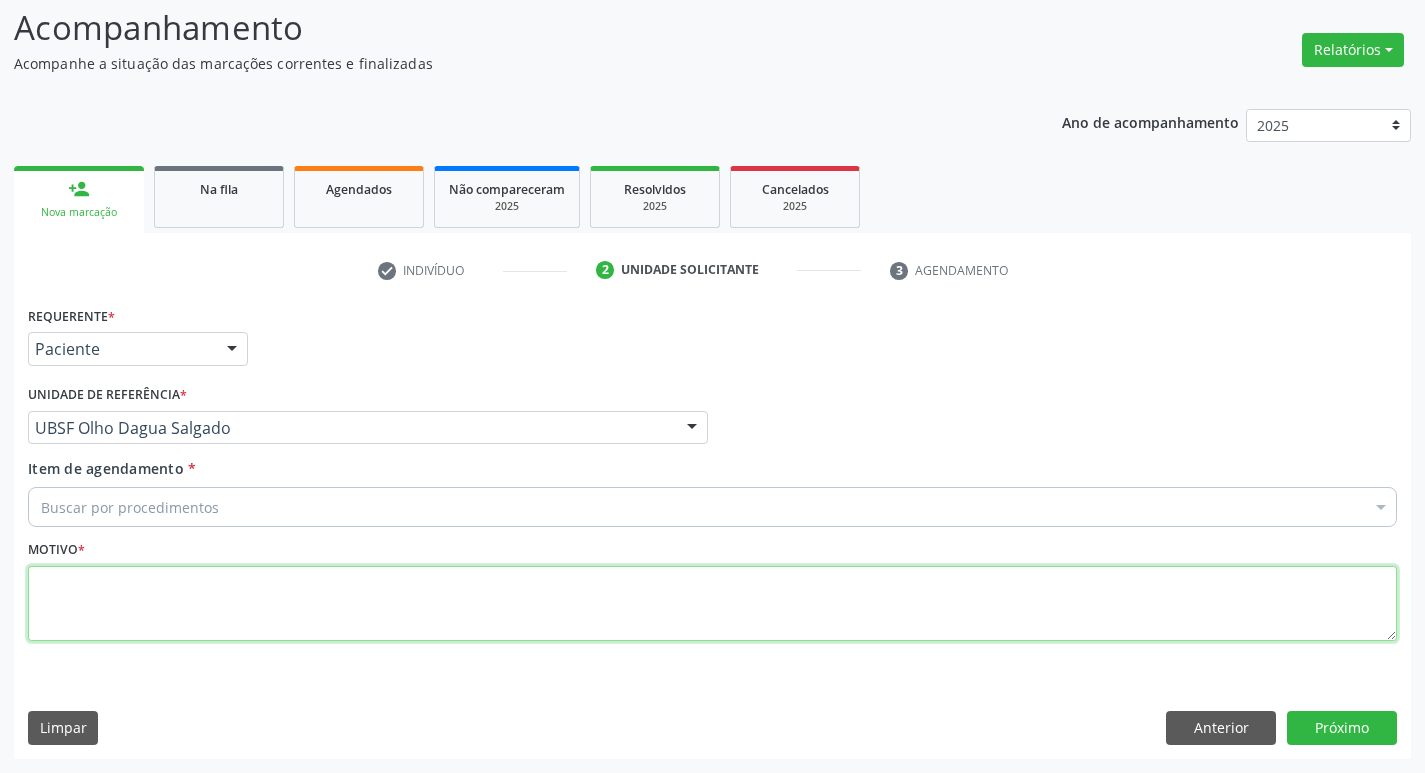 click at bounding box center [712, 604] 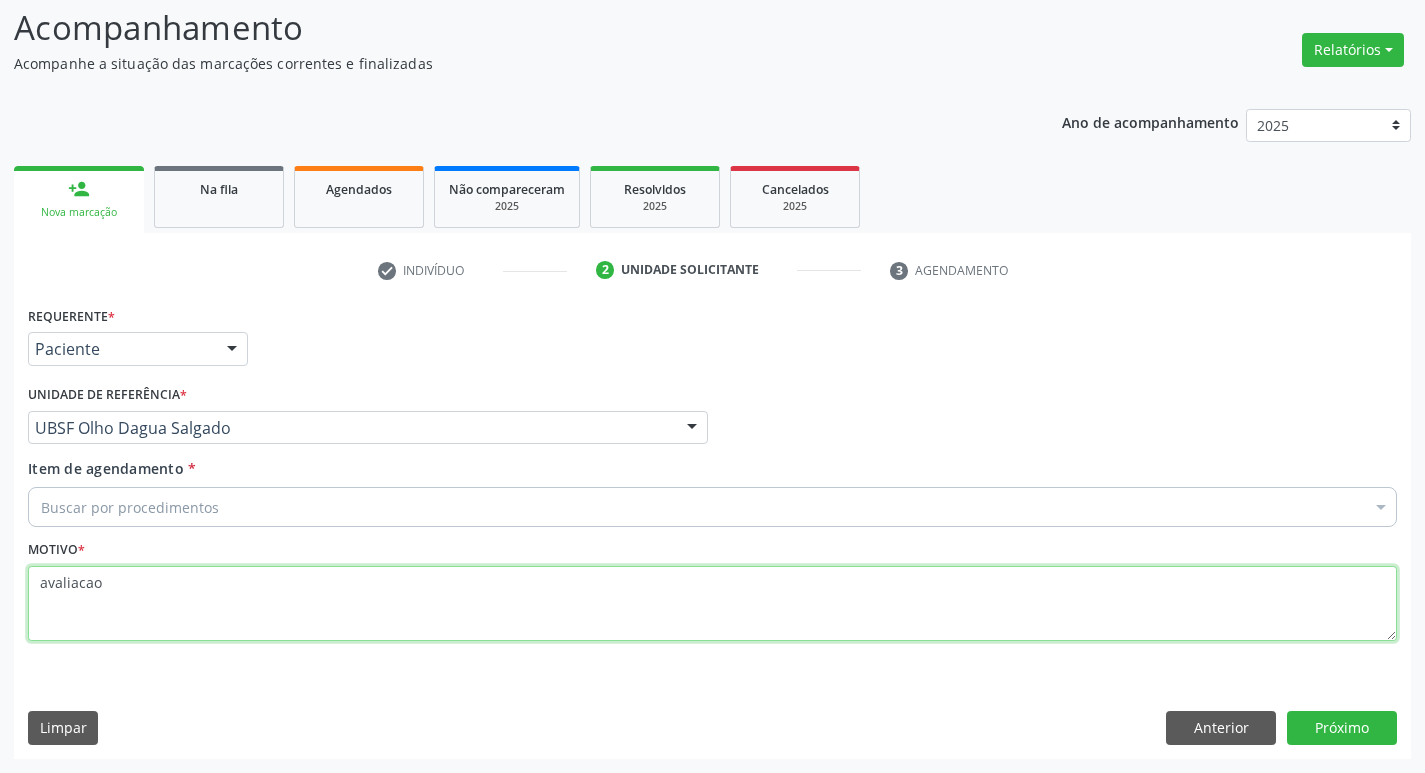 type on "avaliacao" 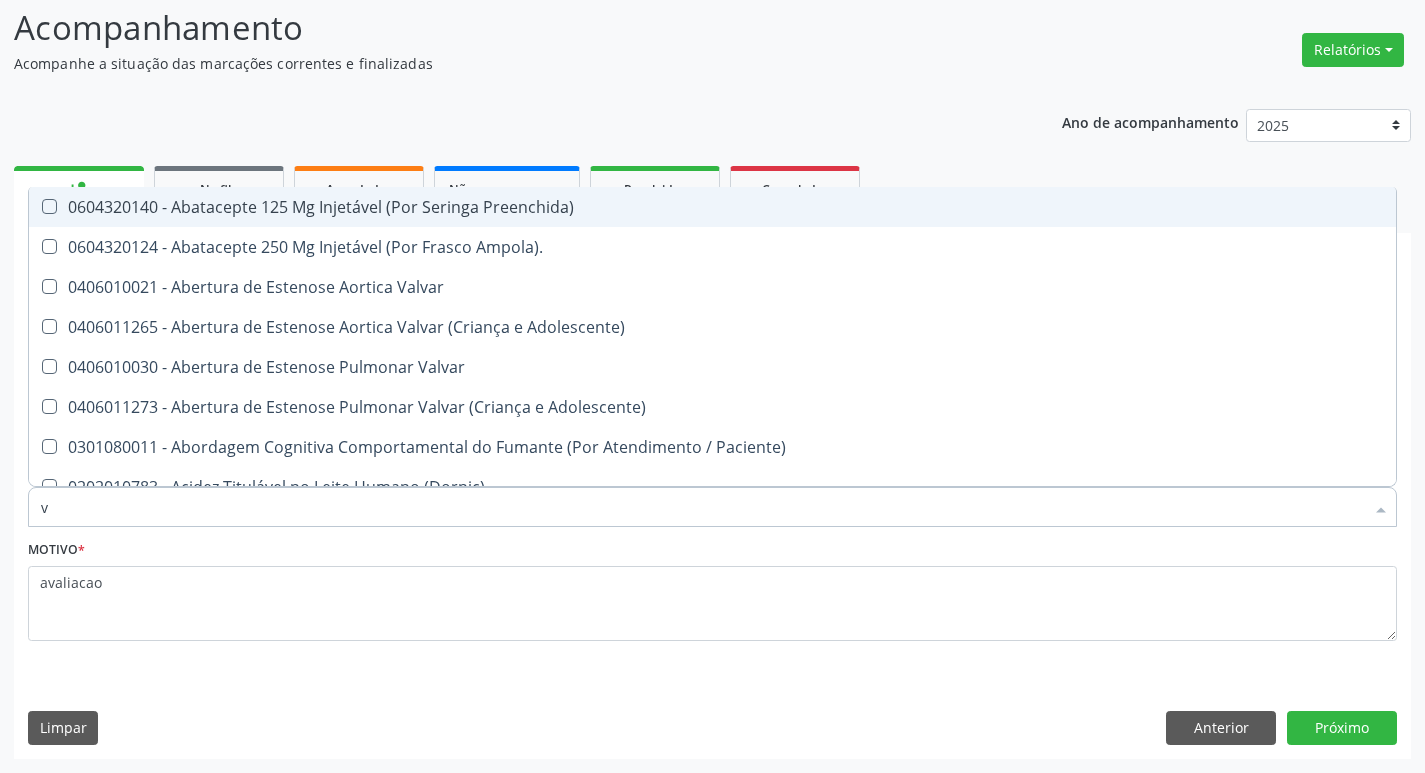 type on "VITAM" 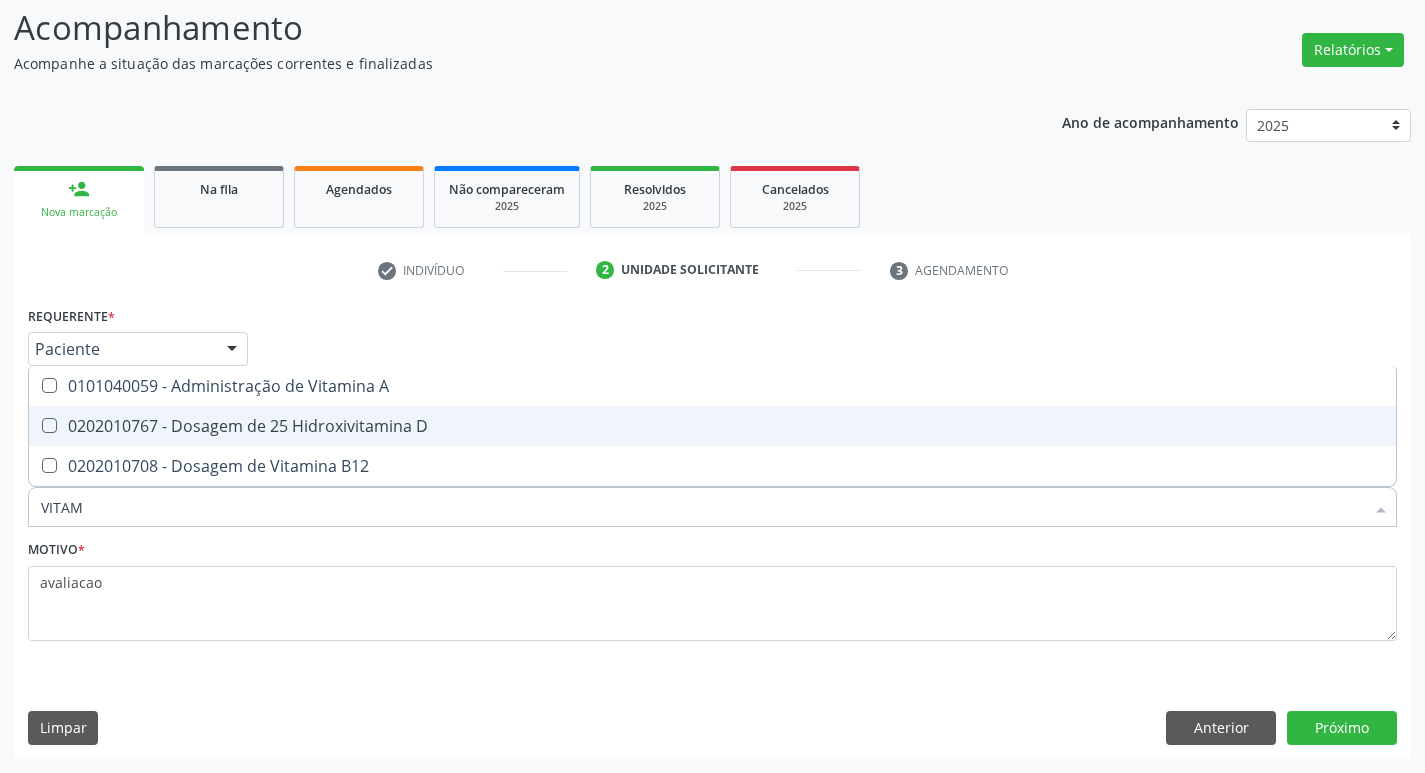 click on "0202010767 - Dosagem de 25 Hidroxivitamina D" at bounding box center (712, 426) 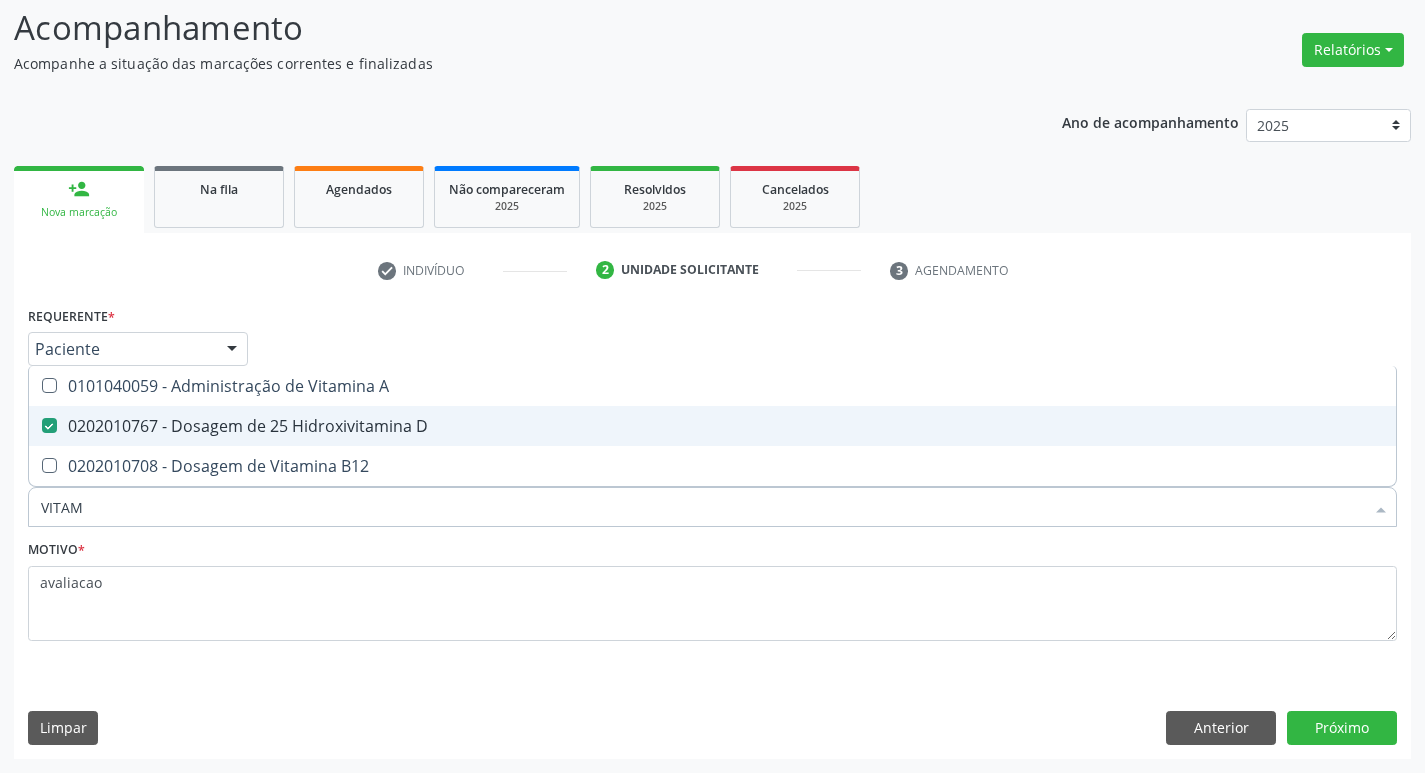 click on "0202010767 - Dosagem de 25 Hidroxivitamina D" at bounding box center [712, 426] 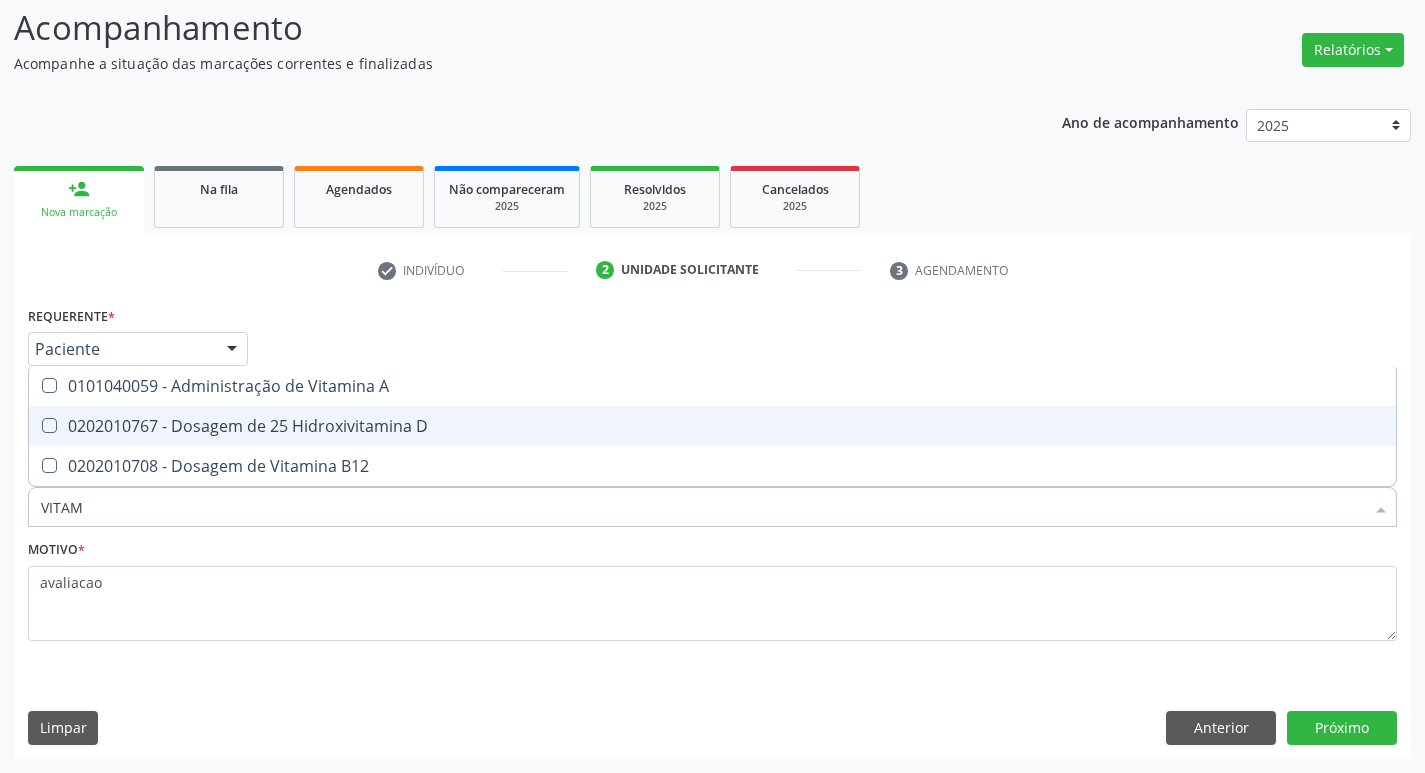 click on "0202010767 - Dosagem de 25 Hidroxivitamina D" at bounding box center (712, 426) 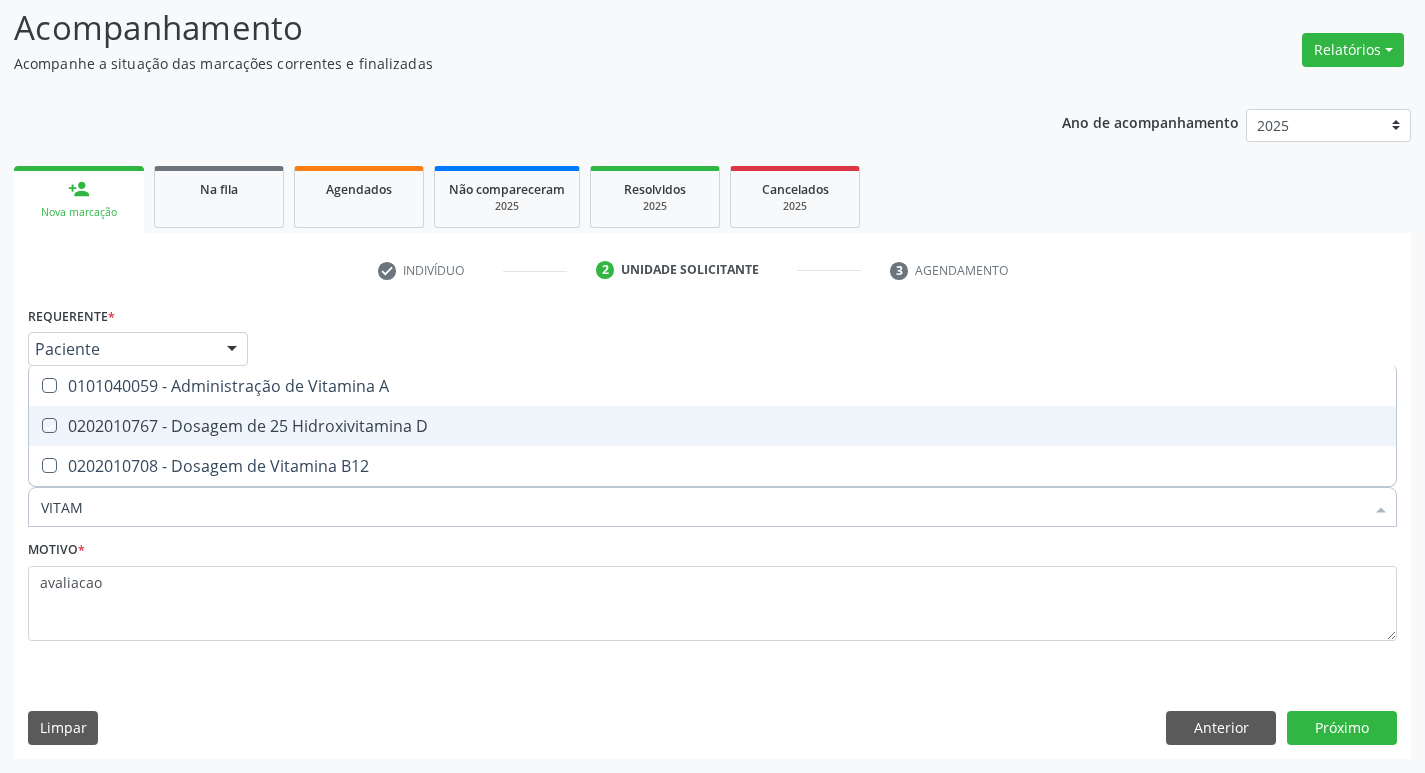 checkbox on "true" 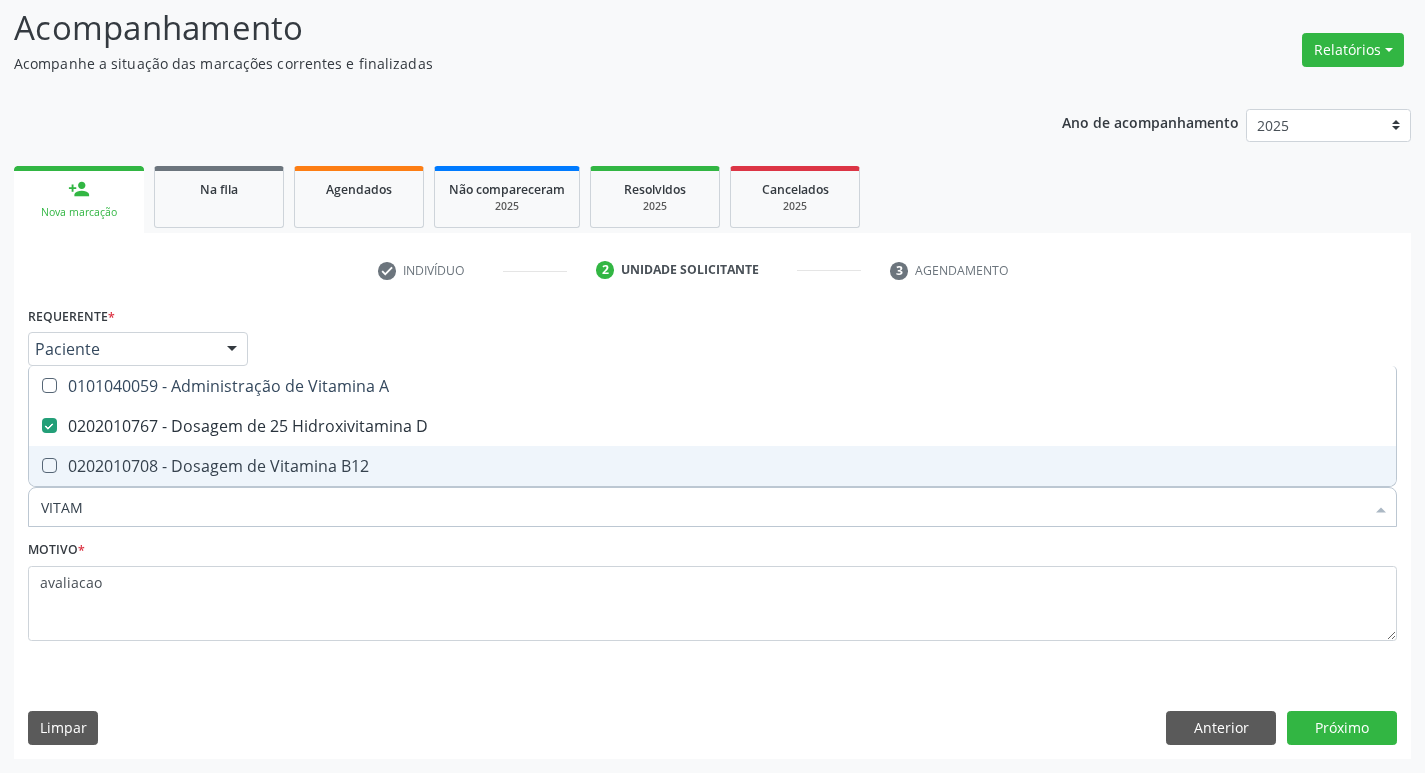 click on "0202010708 - Dosagem de Vitamina B12" at bounding box center (712, 466) 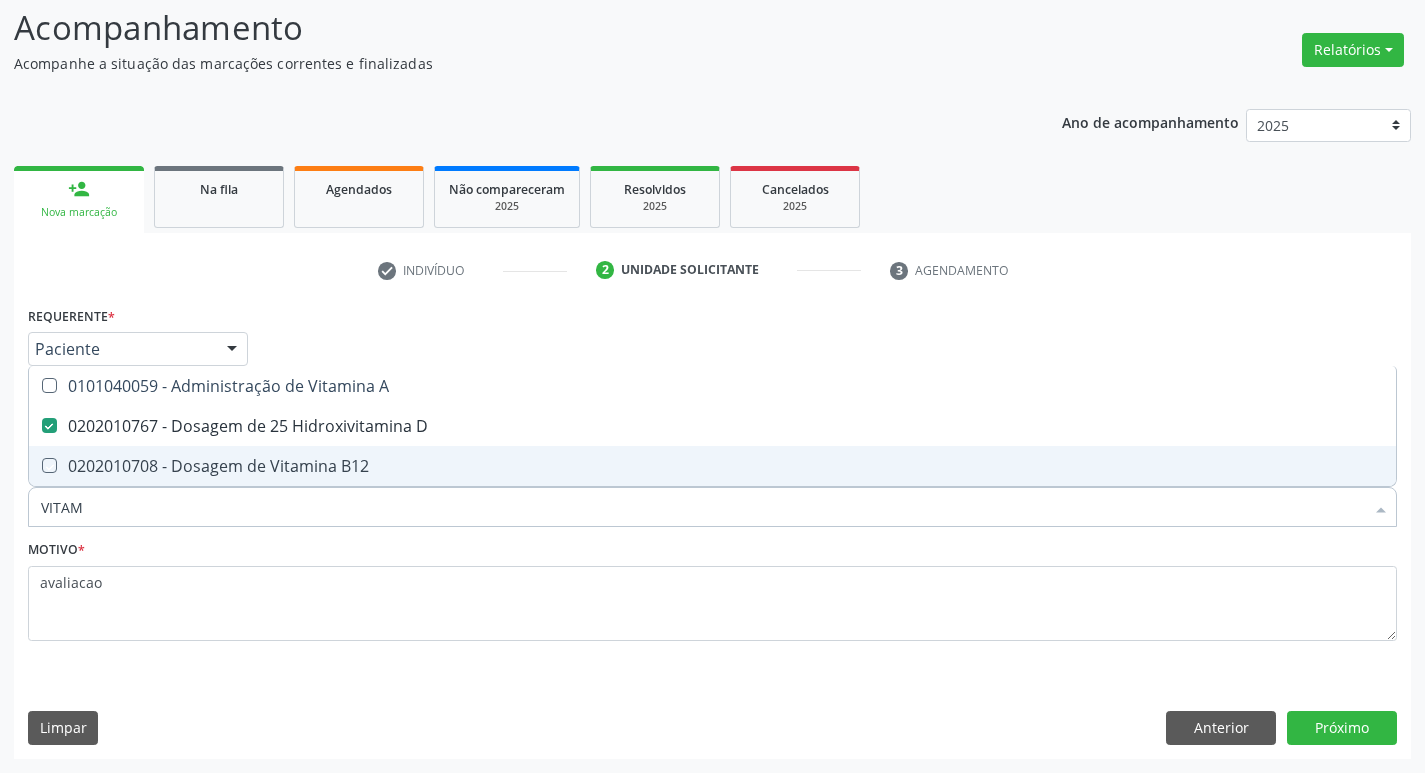 checkbox on "true" 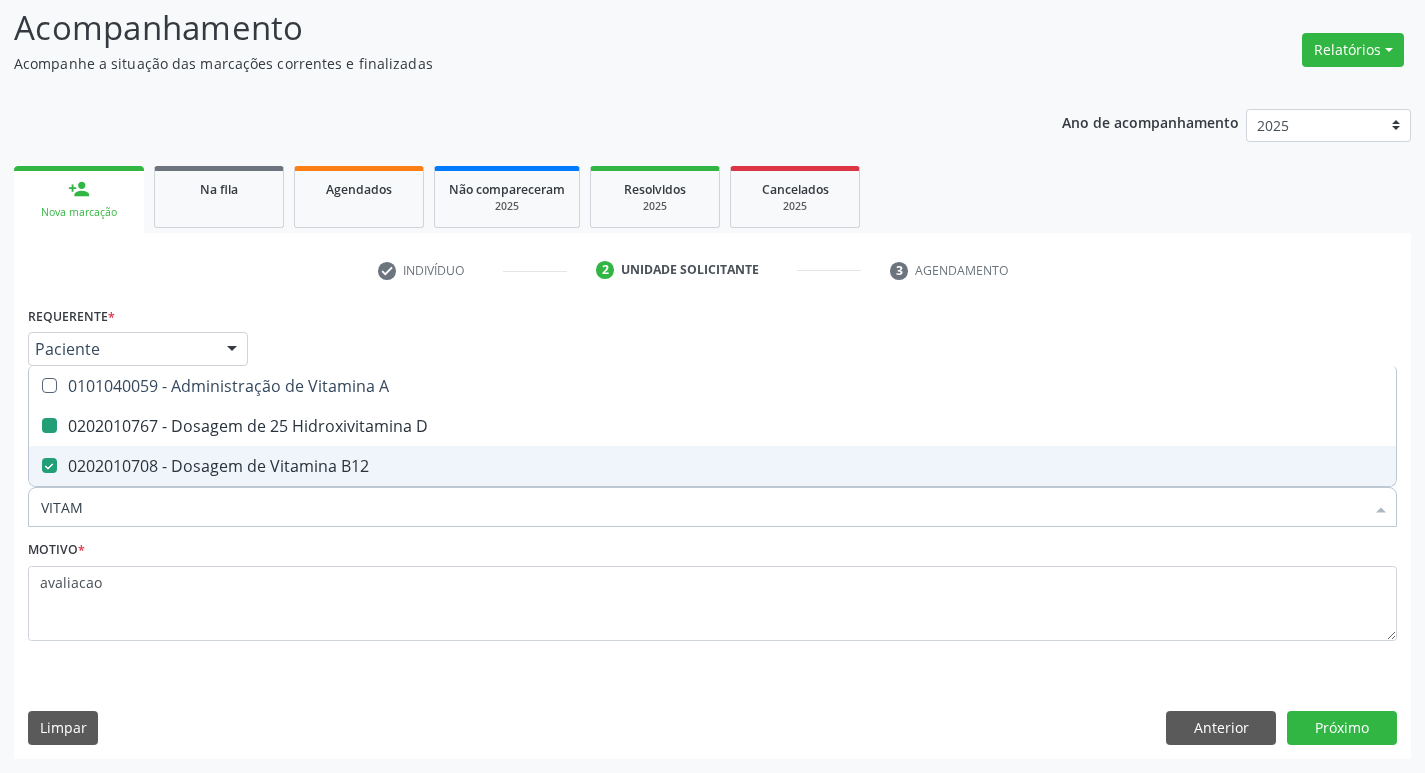 type on "VITA" 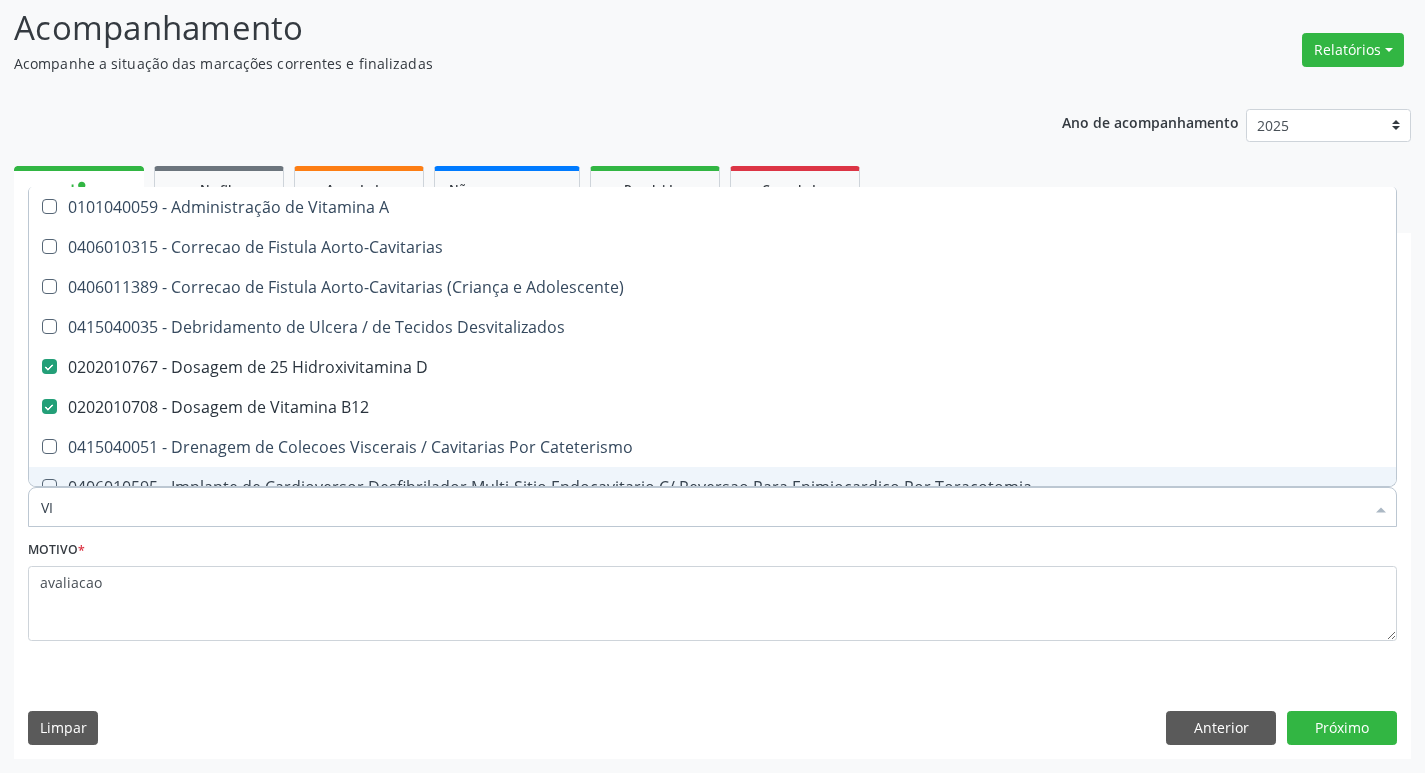 type on "V" 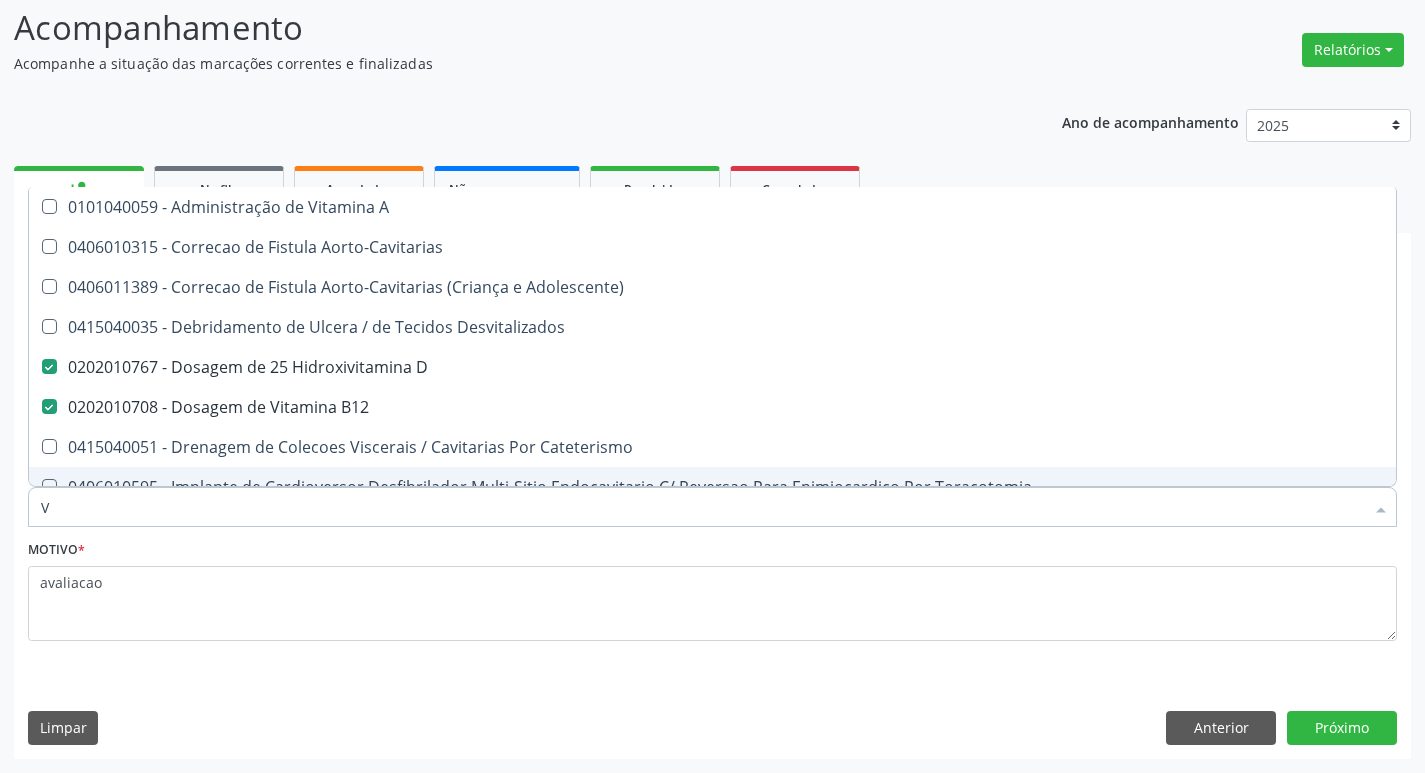 type 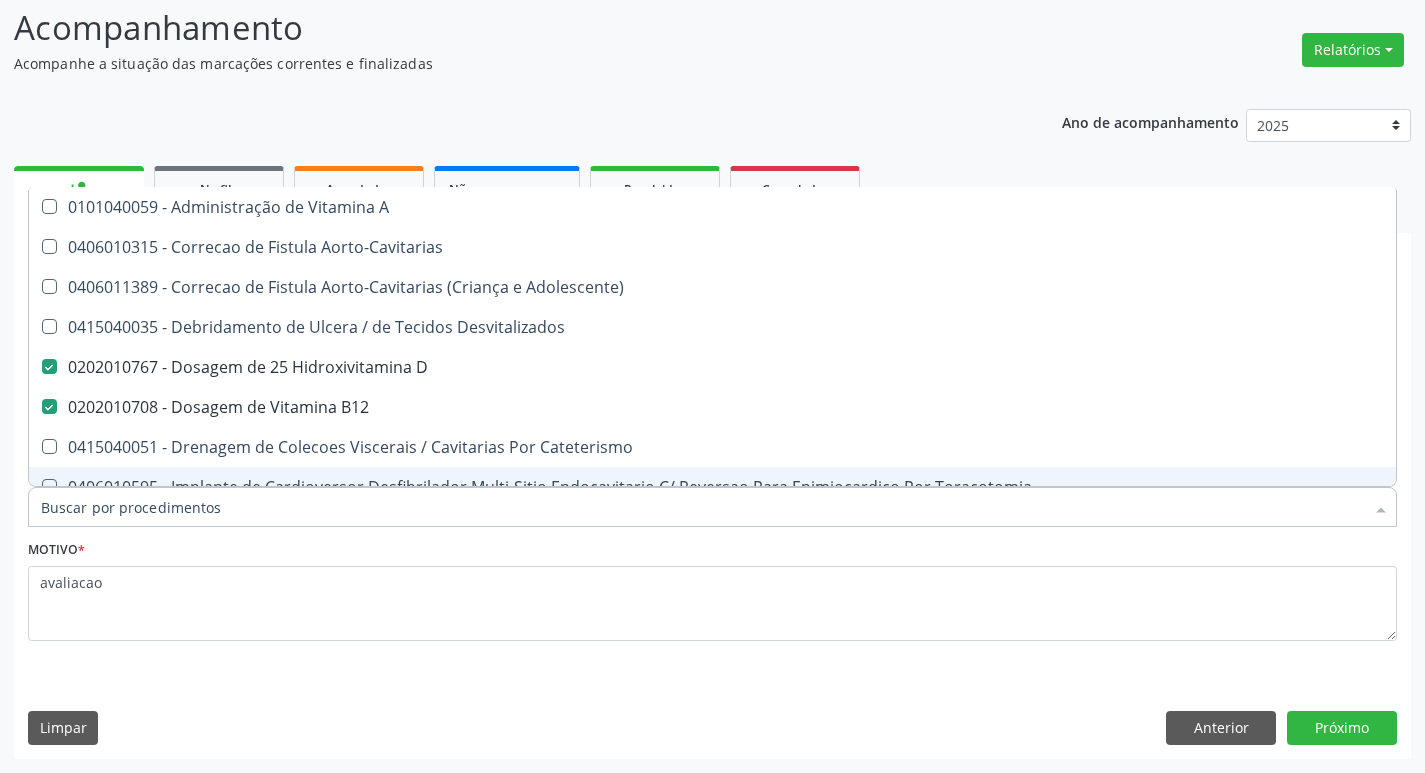 checkbox on "false" 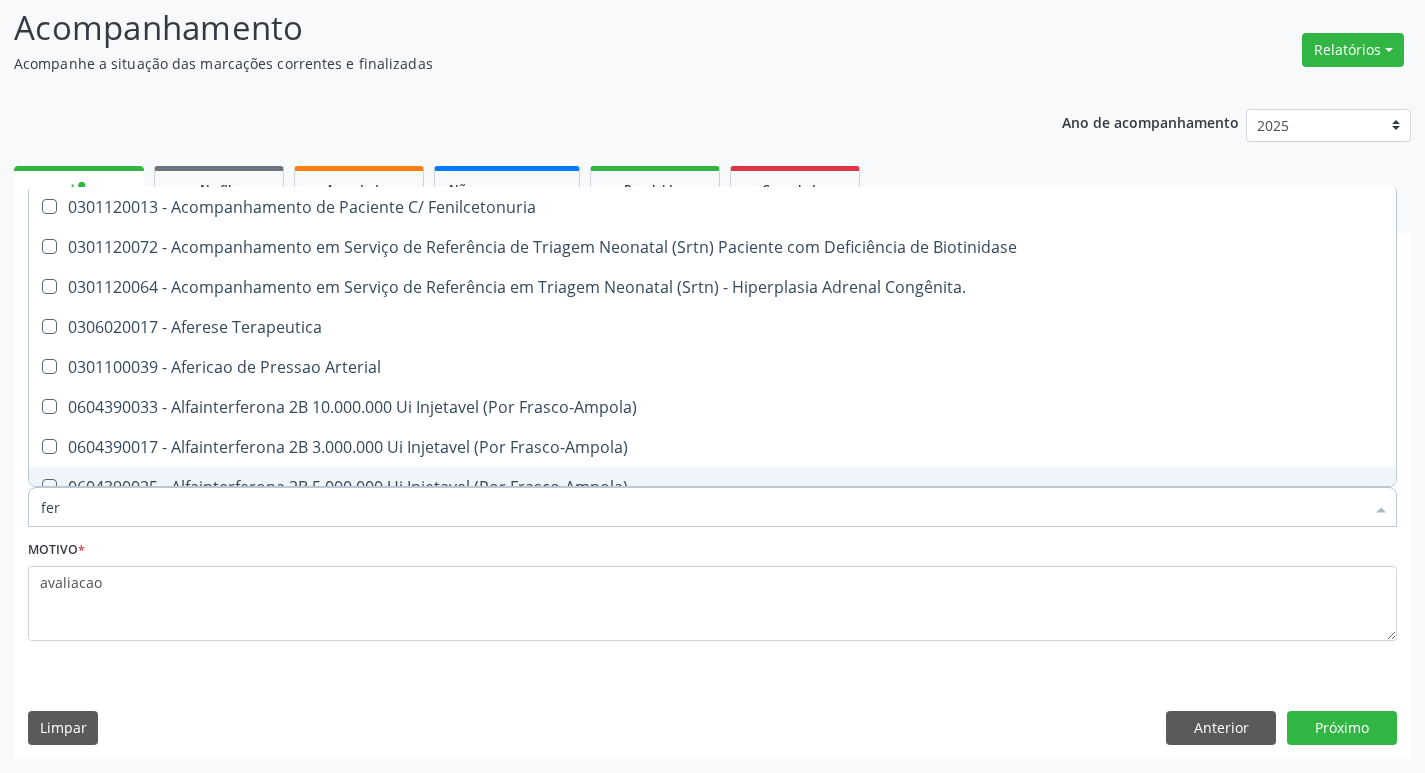 type on "ferr" 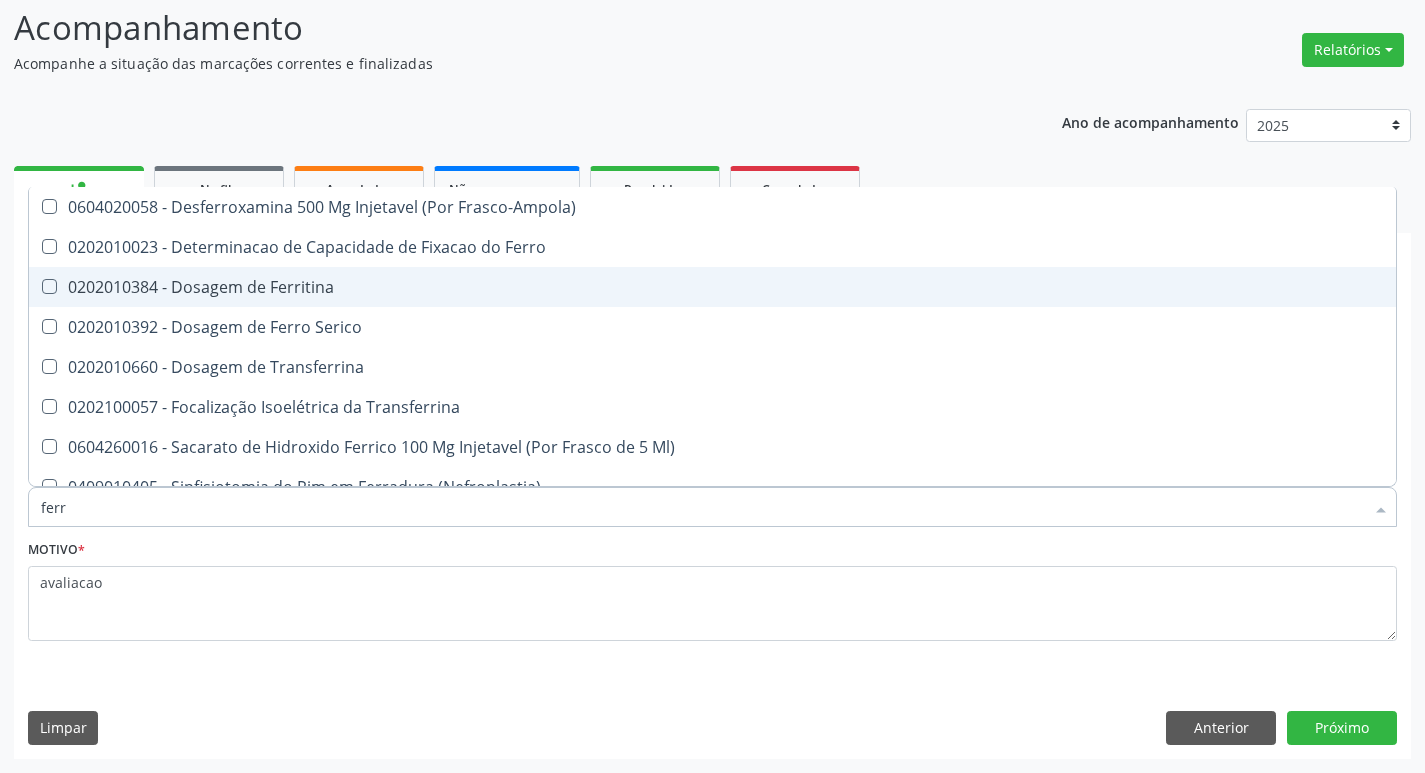 click on "0202010384 - Dosagem de Ferritina" at bounding box center (712, 287) 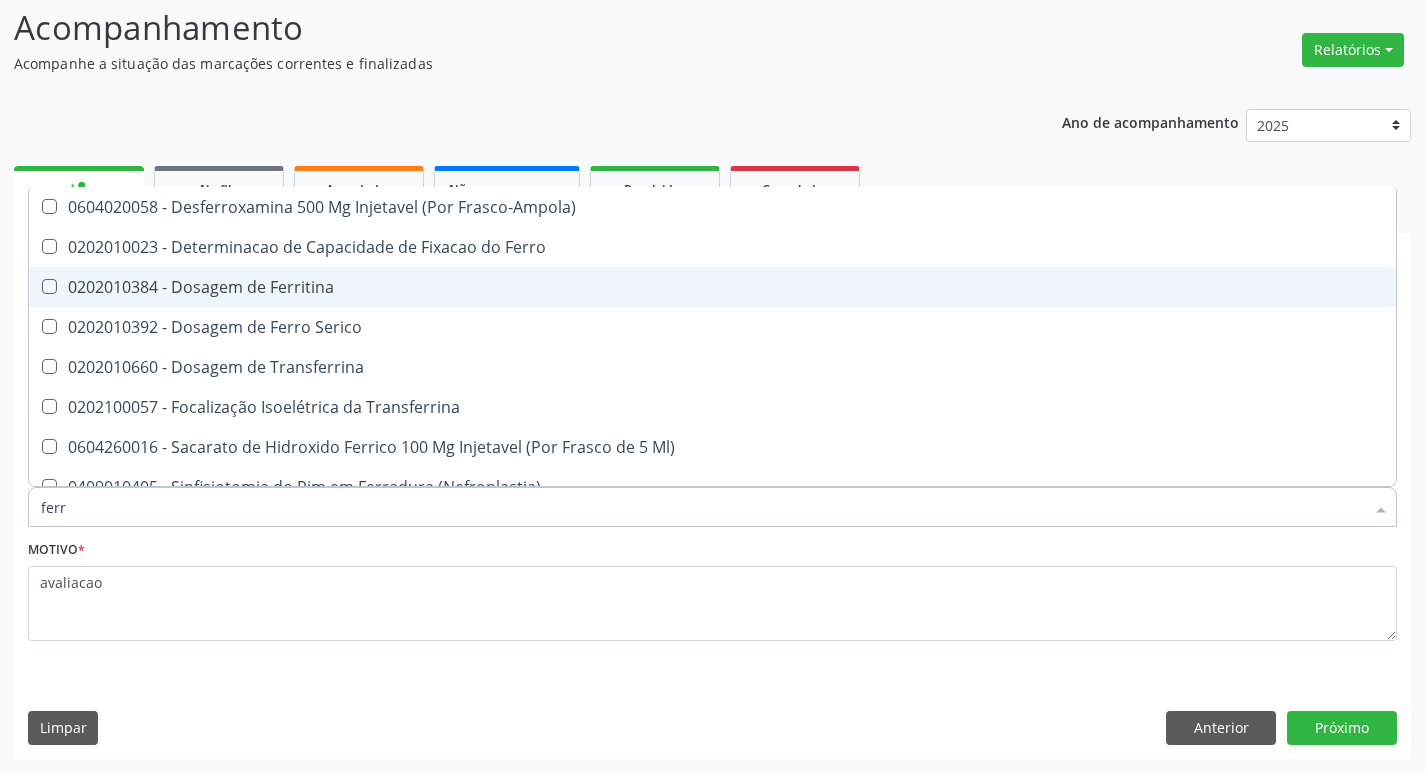 checkbox on "true" 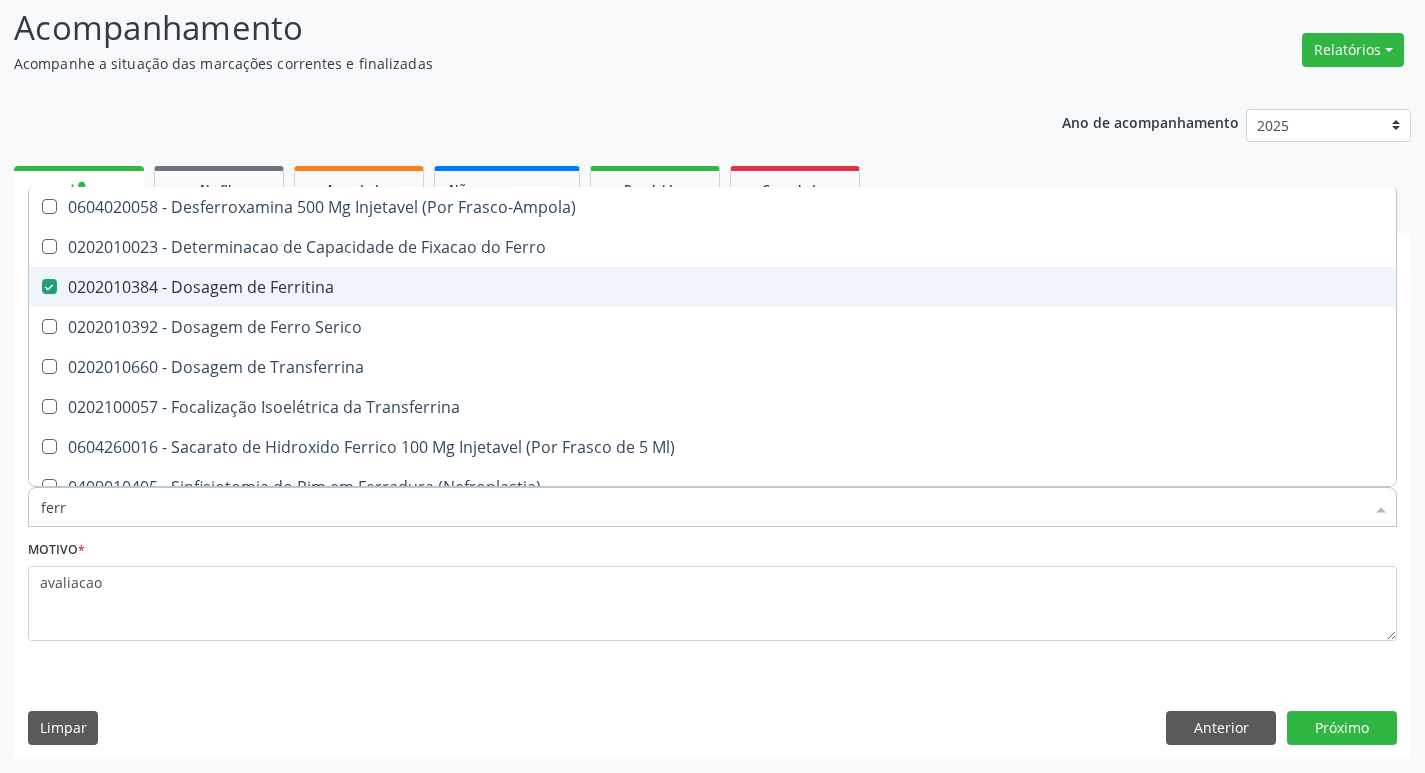 type on "fer" 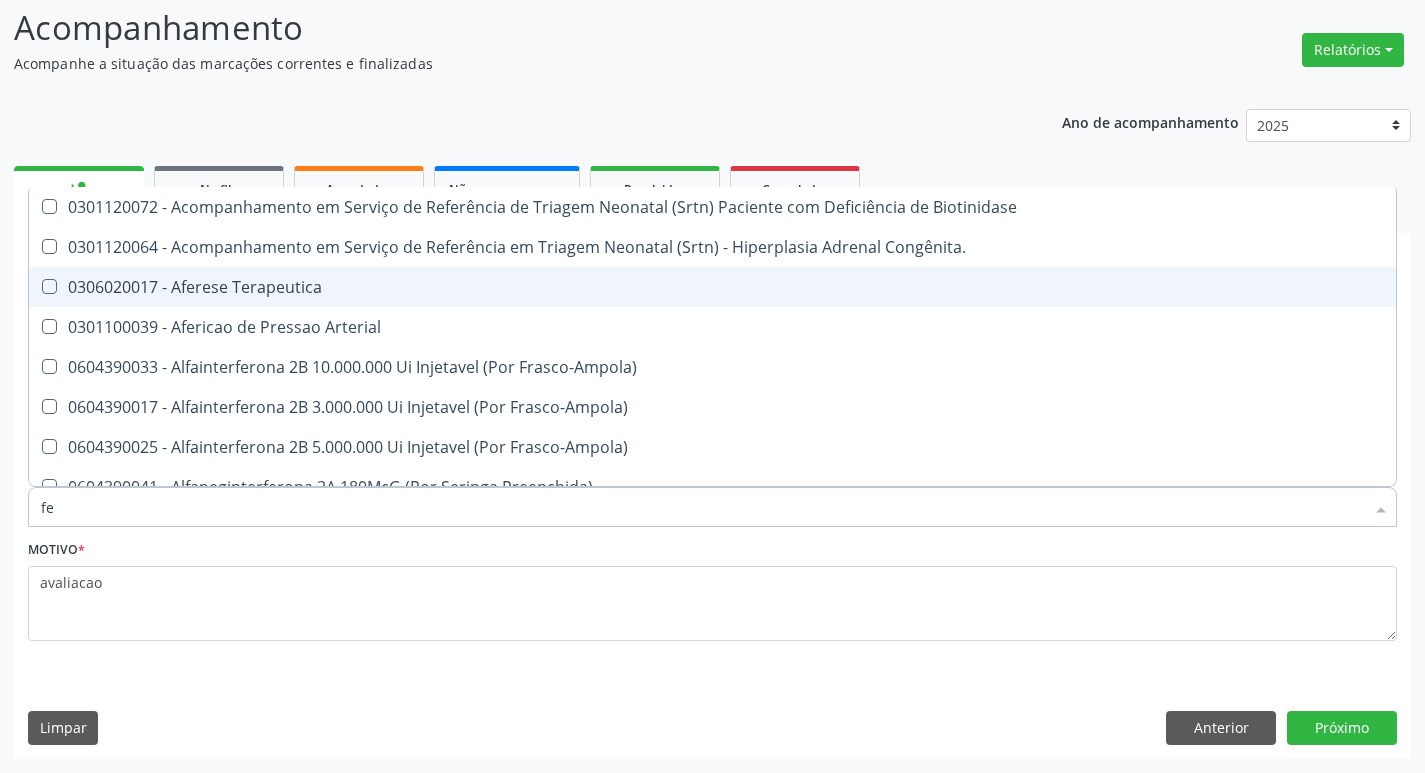 type on "f" 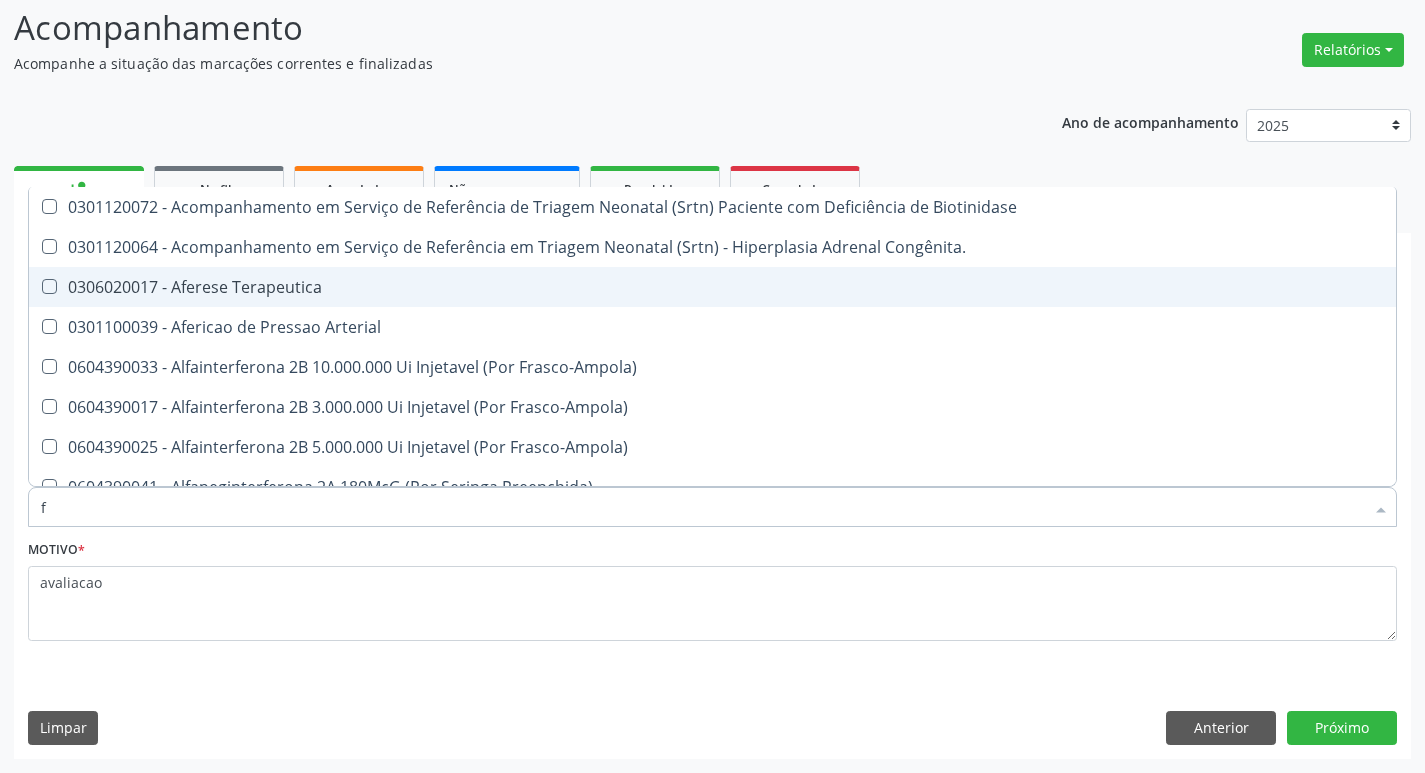 type 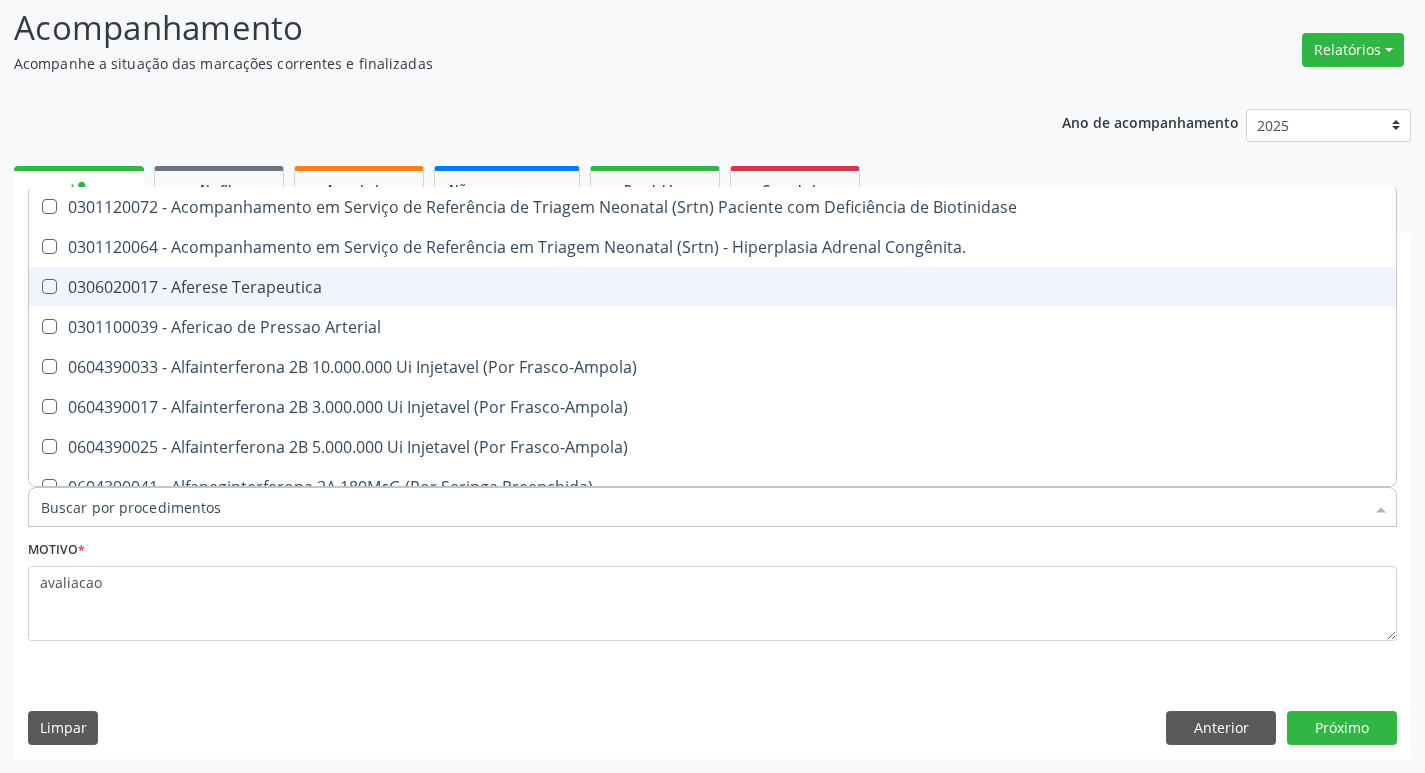 checkbox on "false" 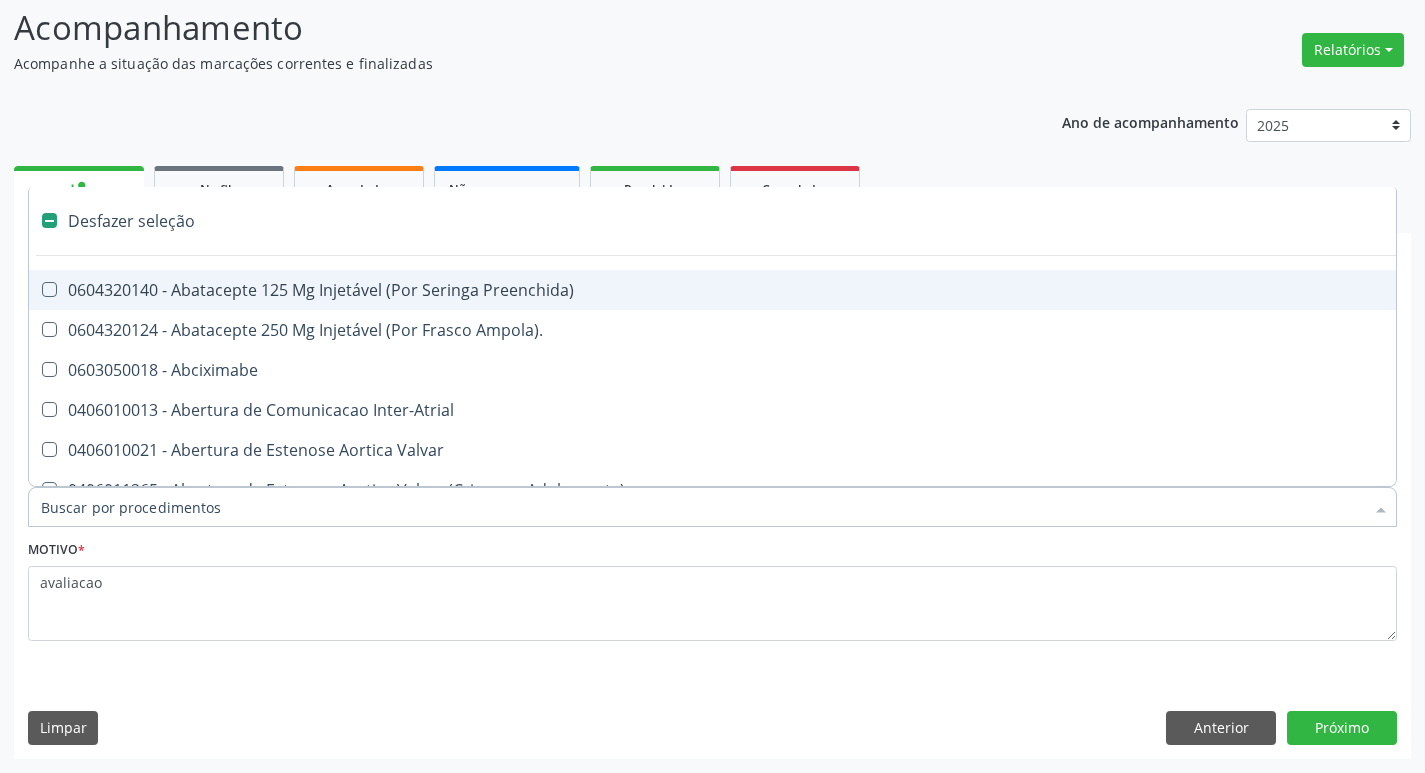 type on "2" 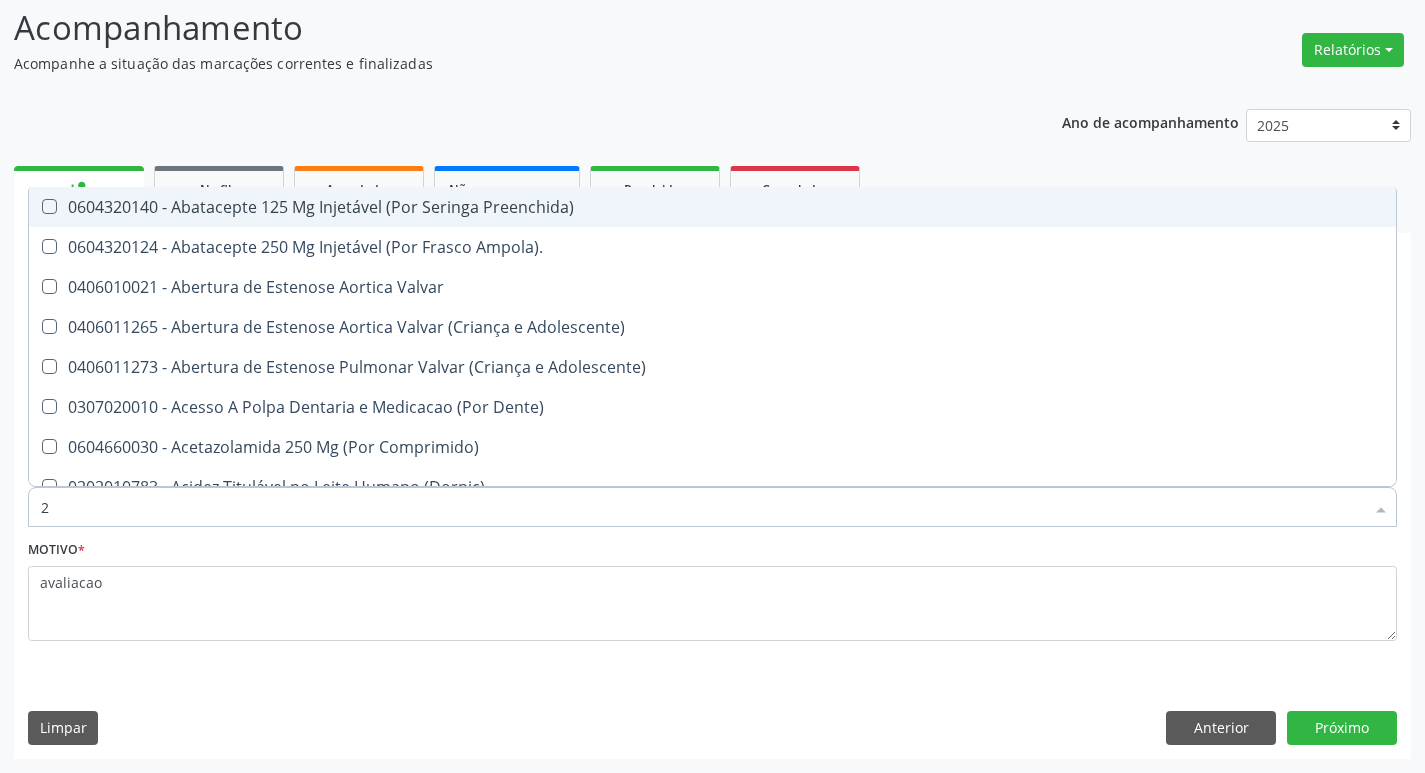 checkbox on "true" 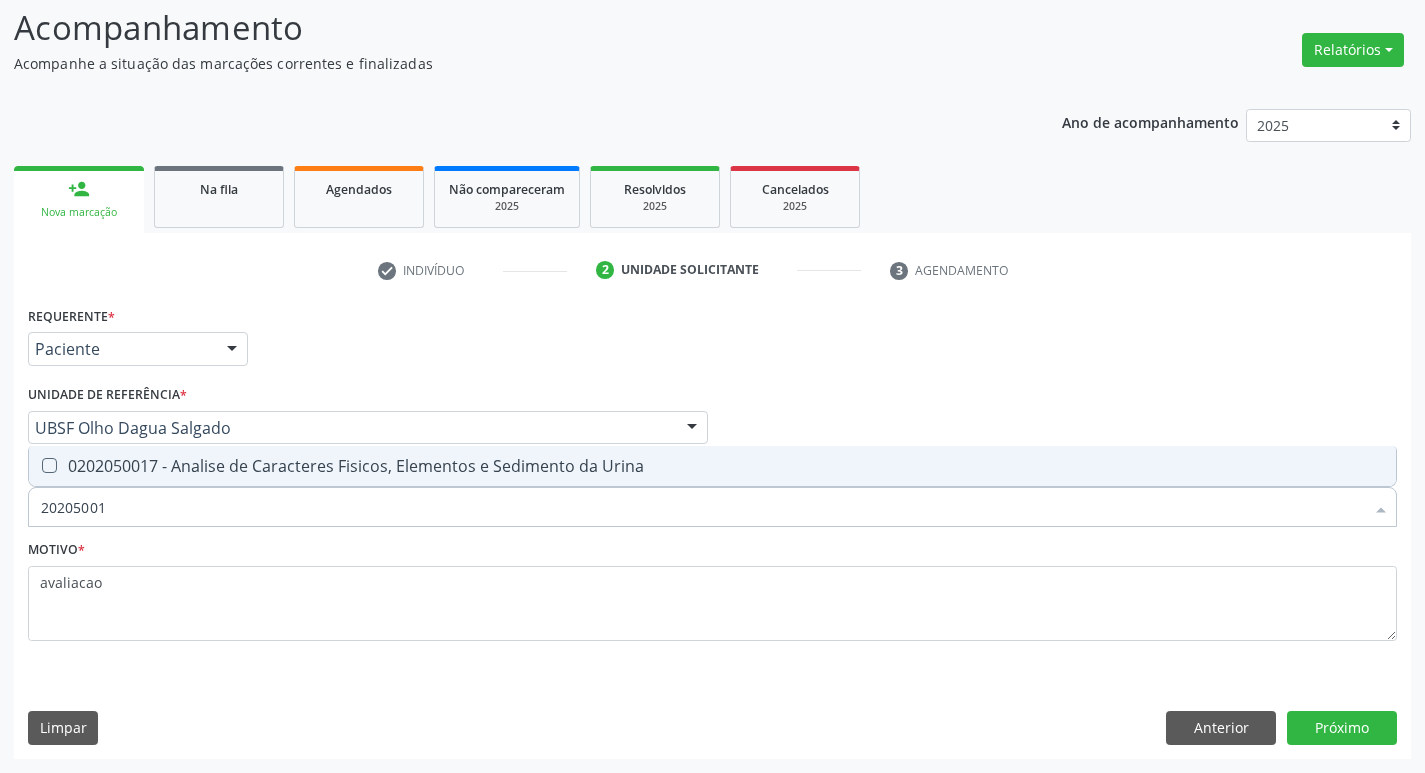 click on "0202050017 - Analise de Caracteres Fisicos, Elementos e Sedimento da Urina" at bounding box center [712, 466] 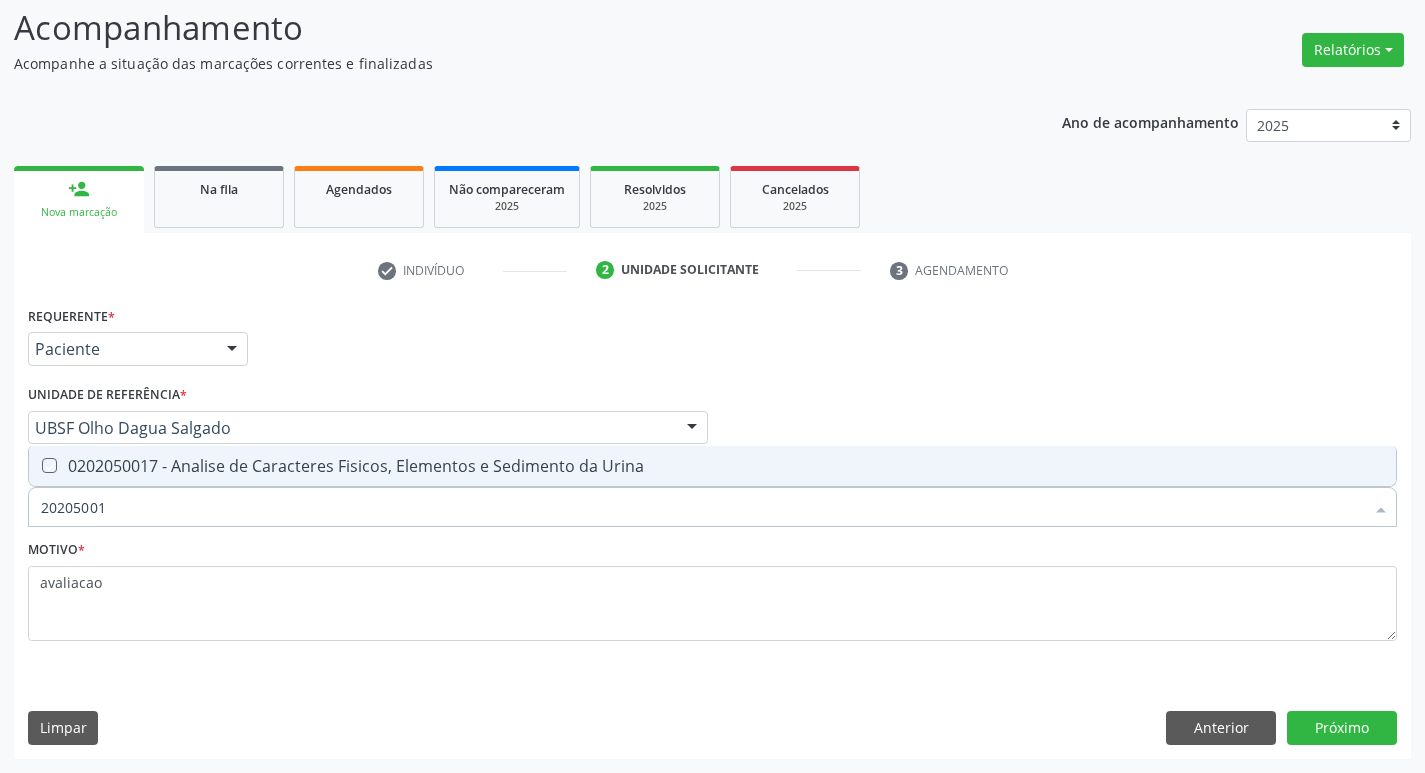 checkbox on "true" 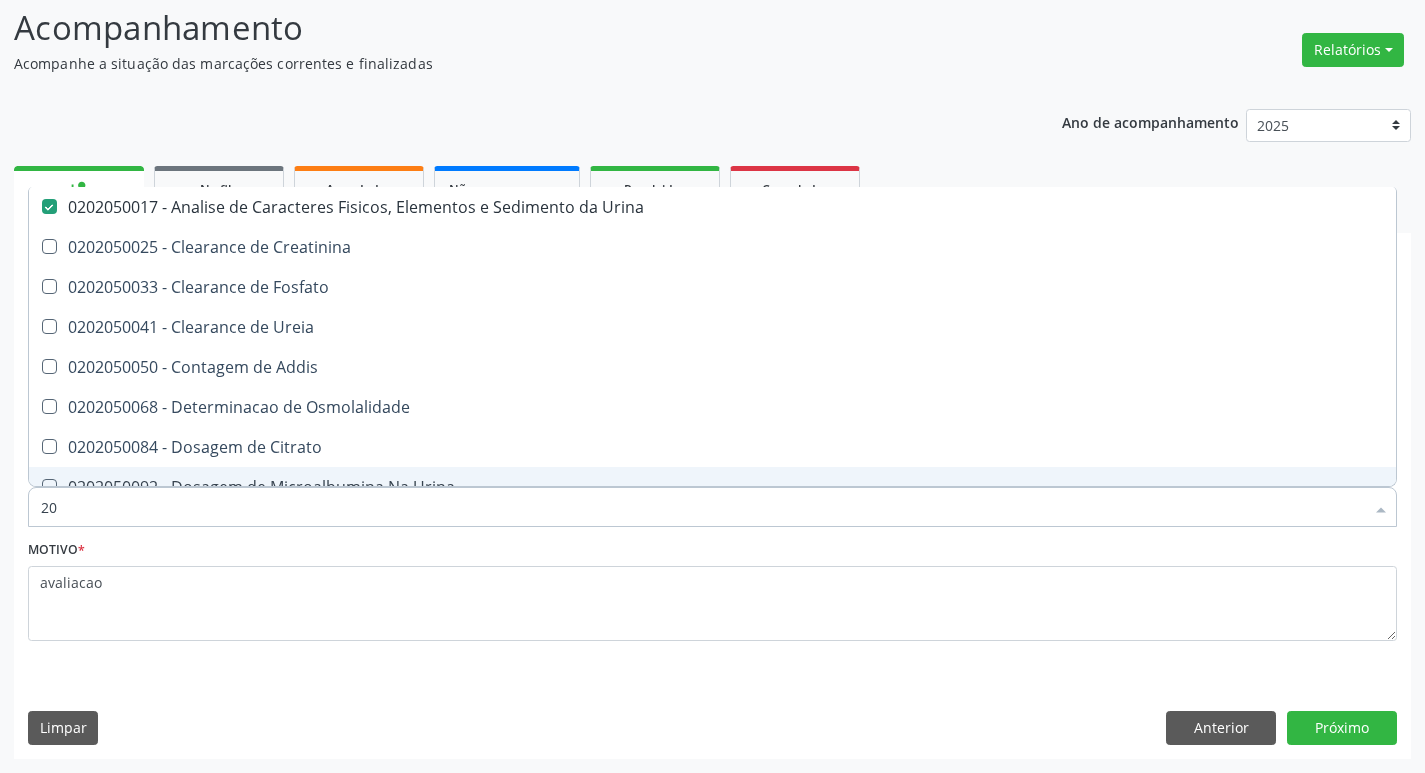 type on "2" 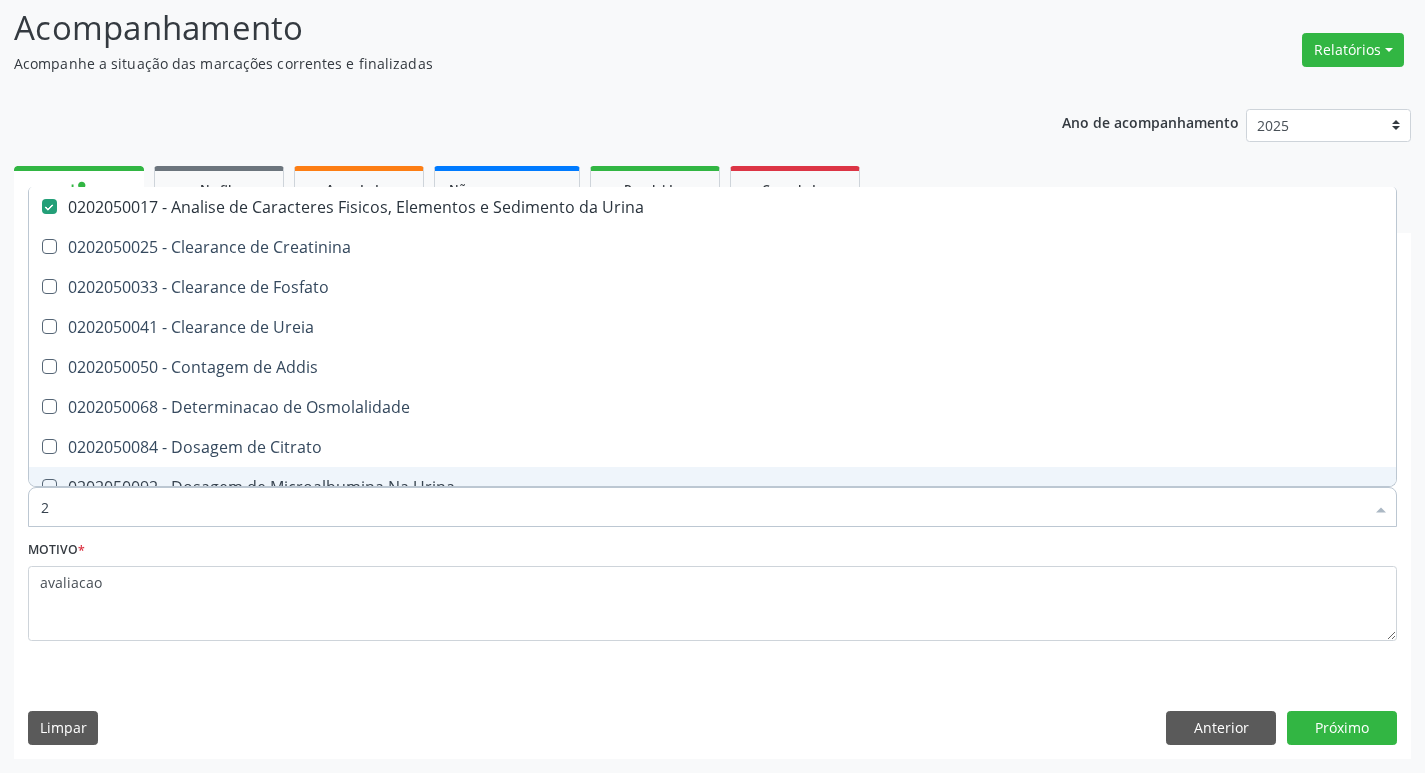 checkbox on "false" 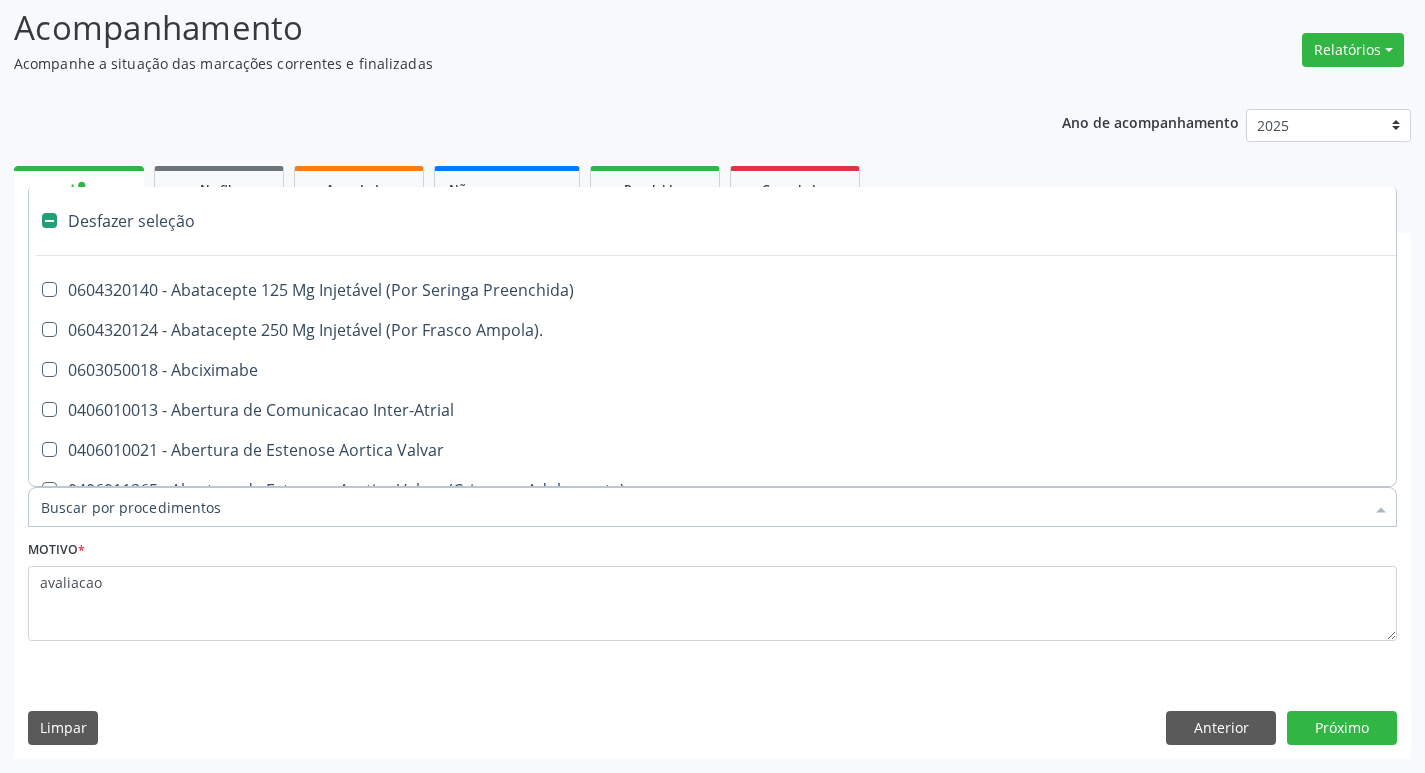 type on "g" 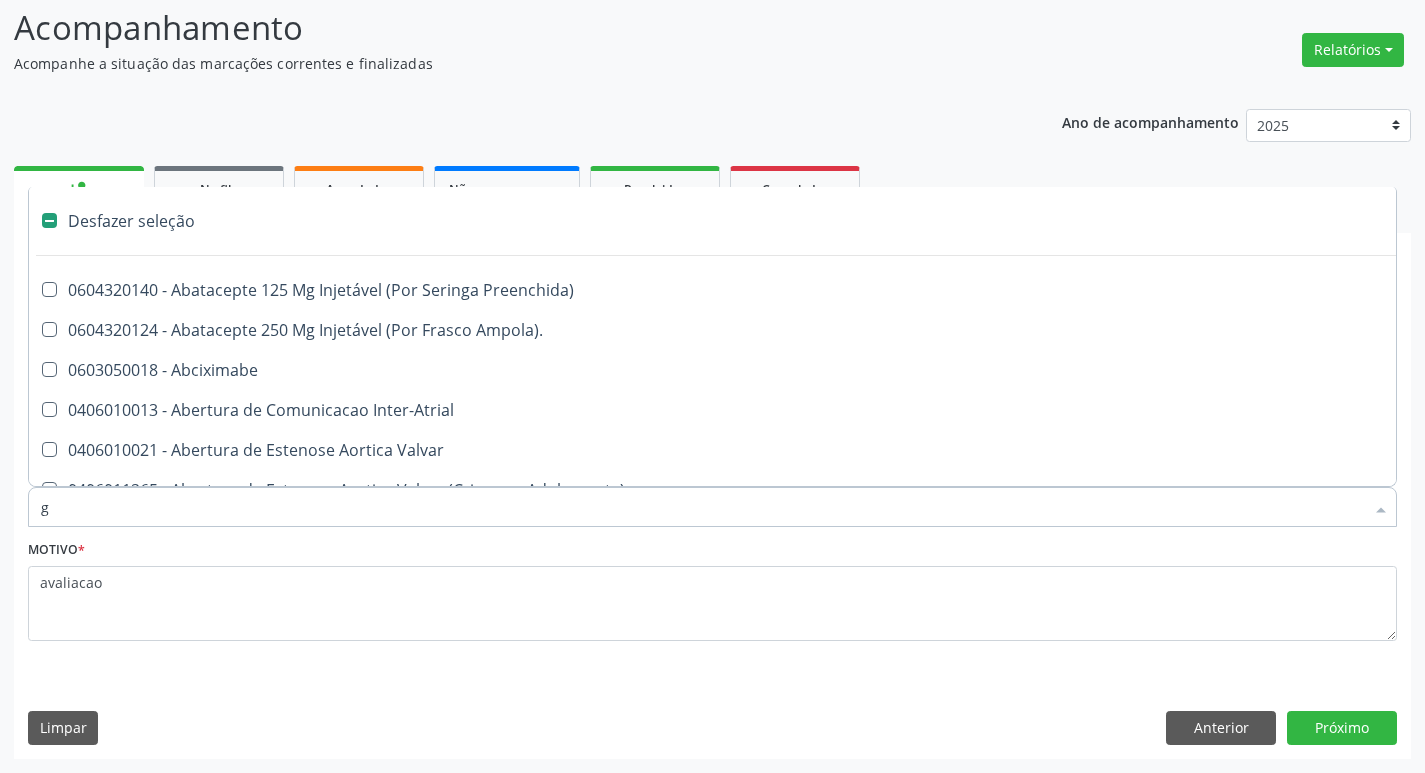 checkbox on "false" 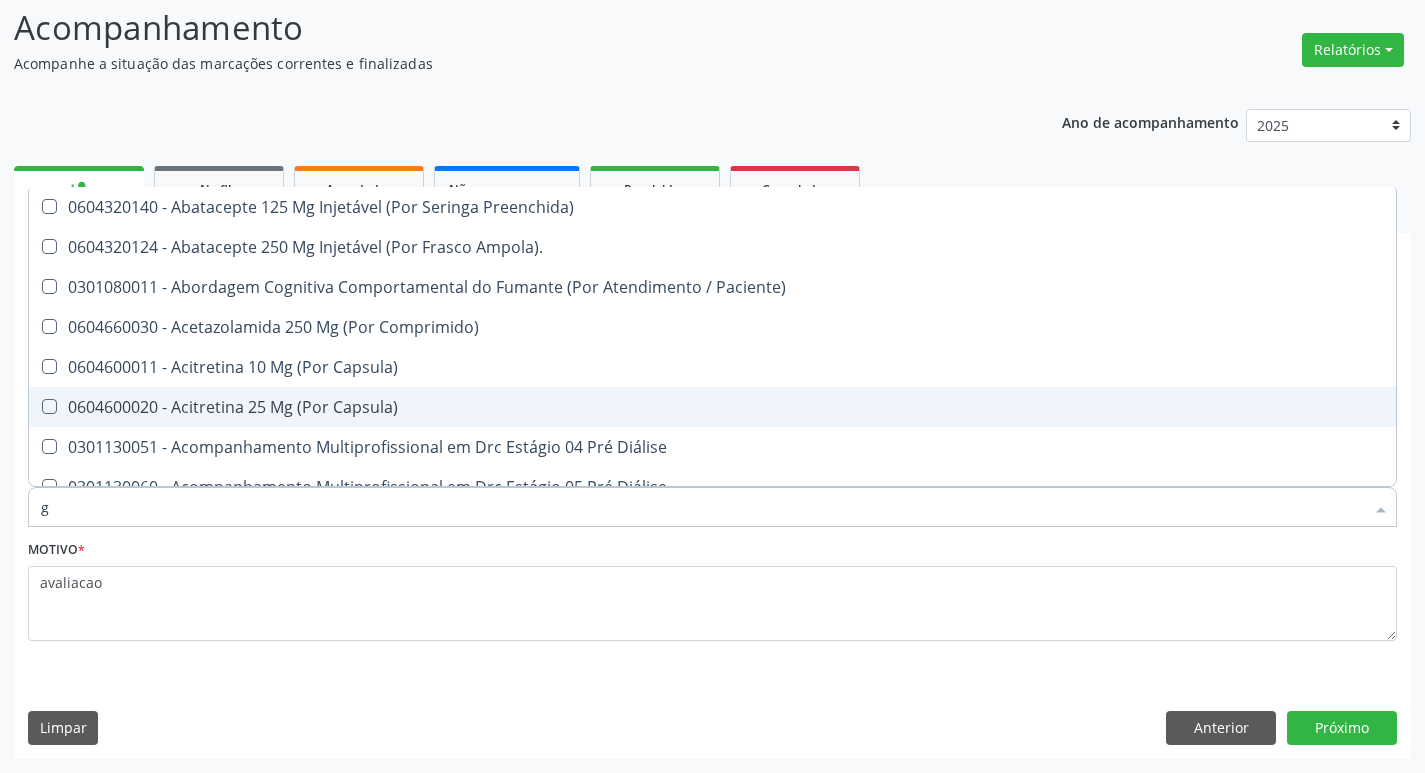 type on "GLICOSE" 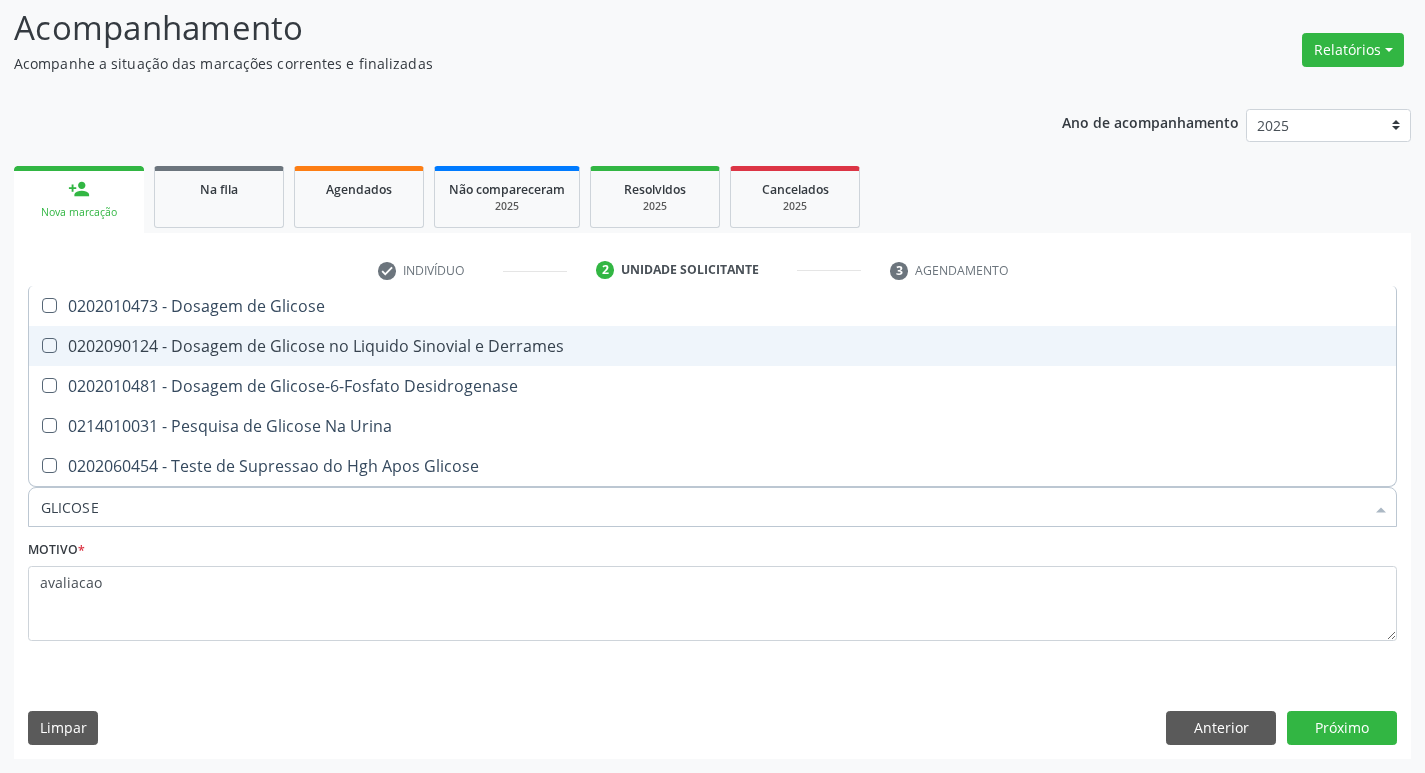 click on "0202010473 - Dosagem de Glicose" at bounding box center [712, 306] 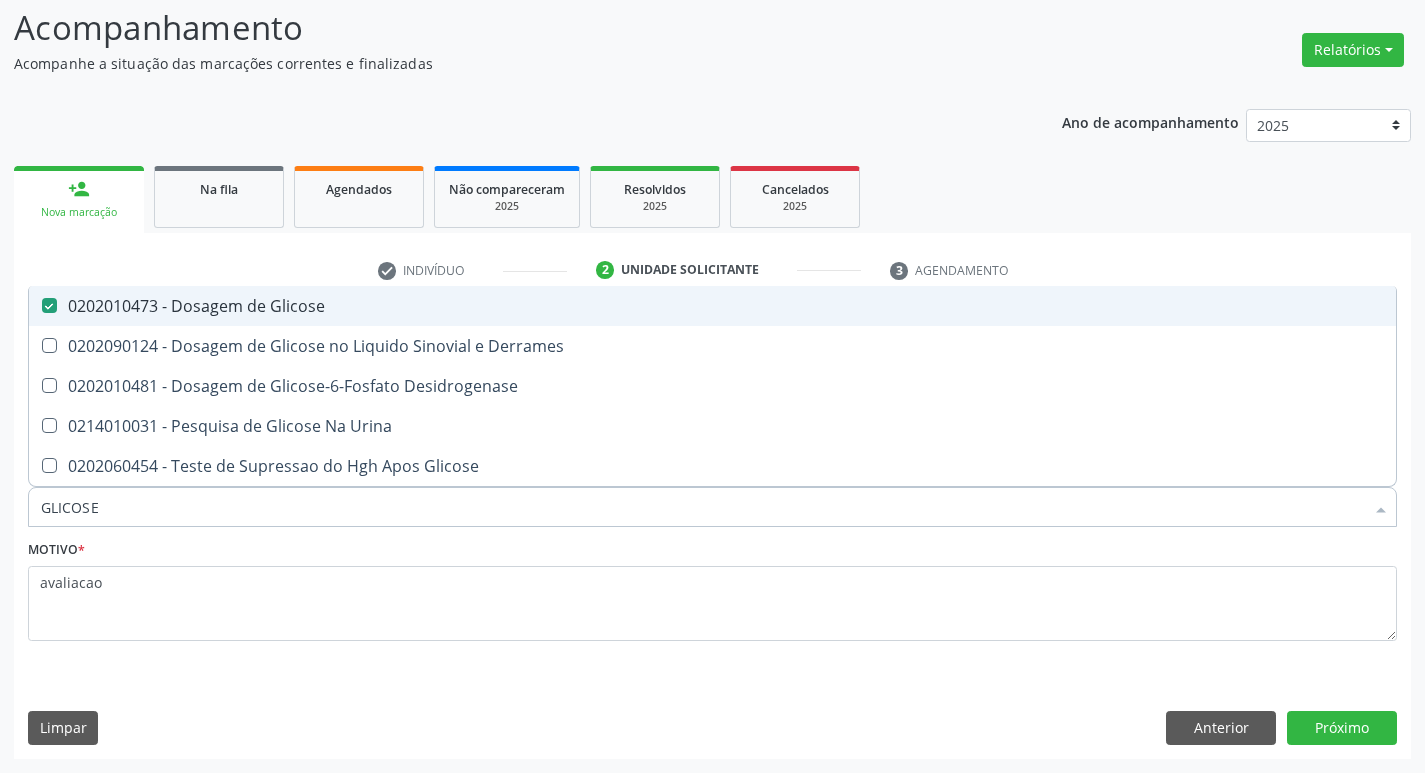 type on "GLICOS" 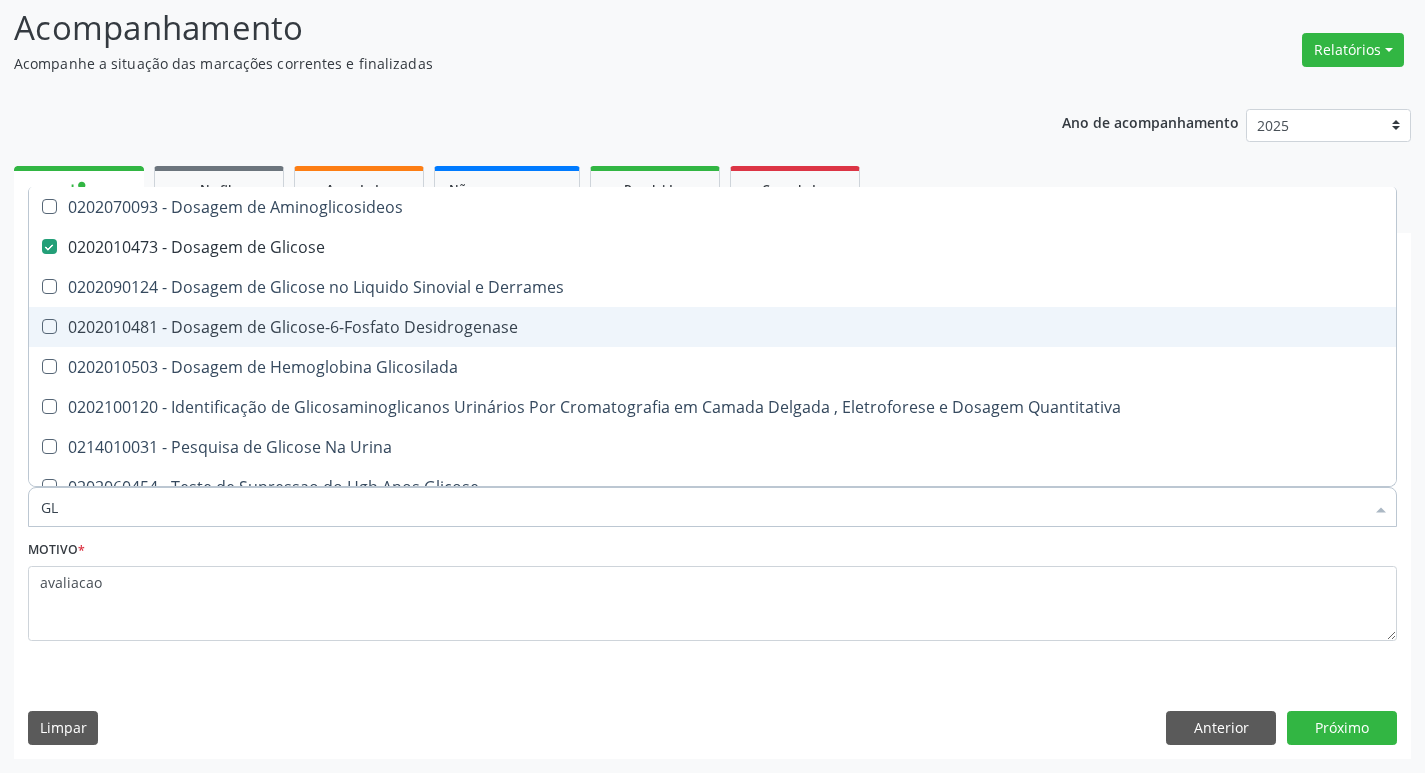 type on "G" 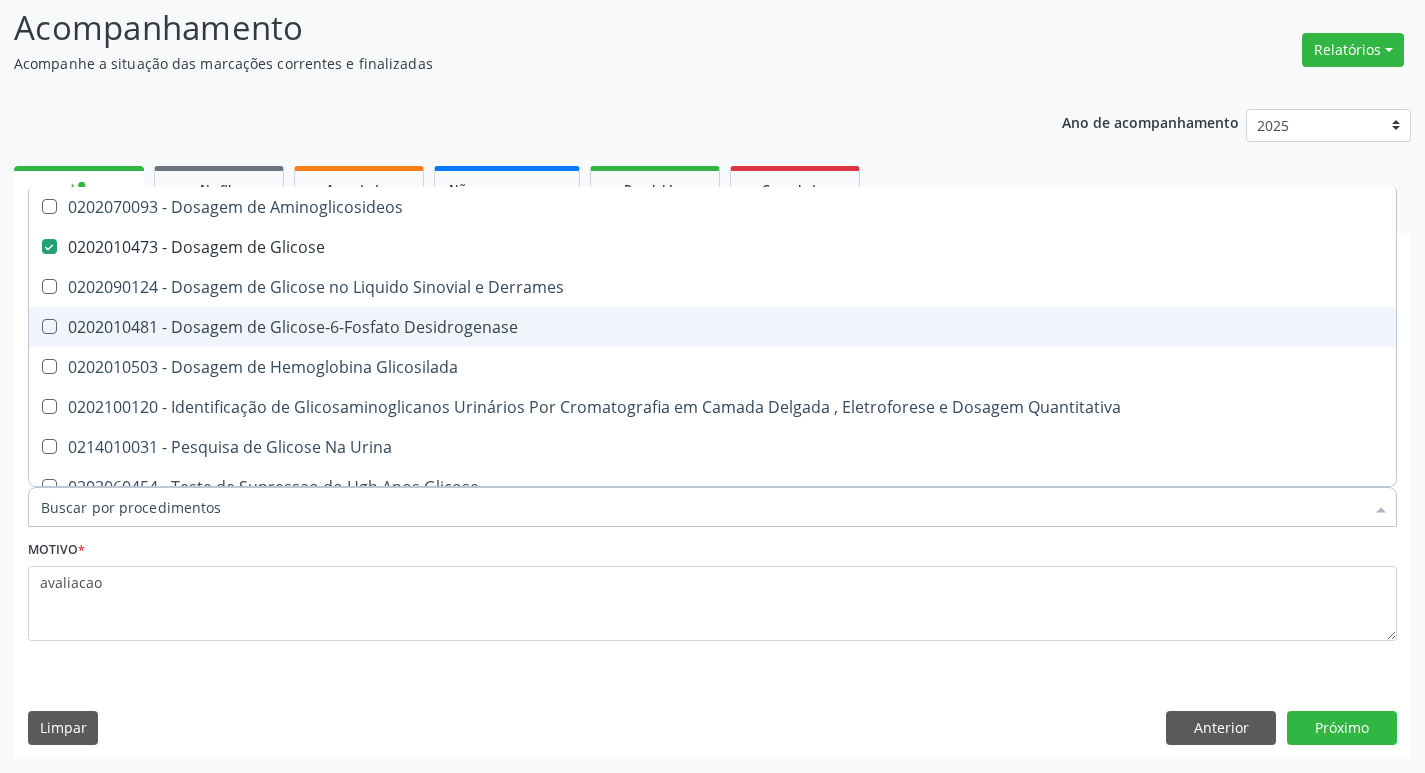 type on "h" 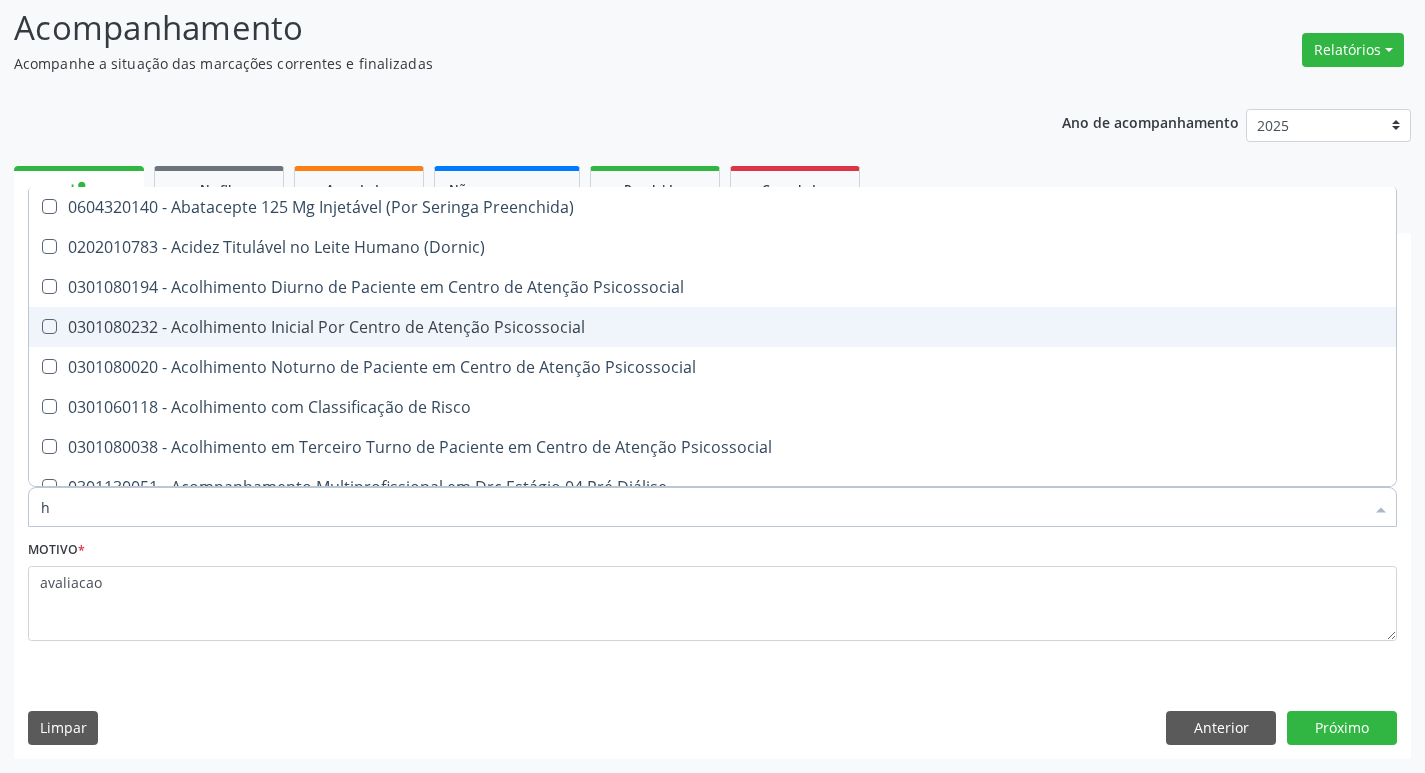 checkbox on "false" 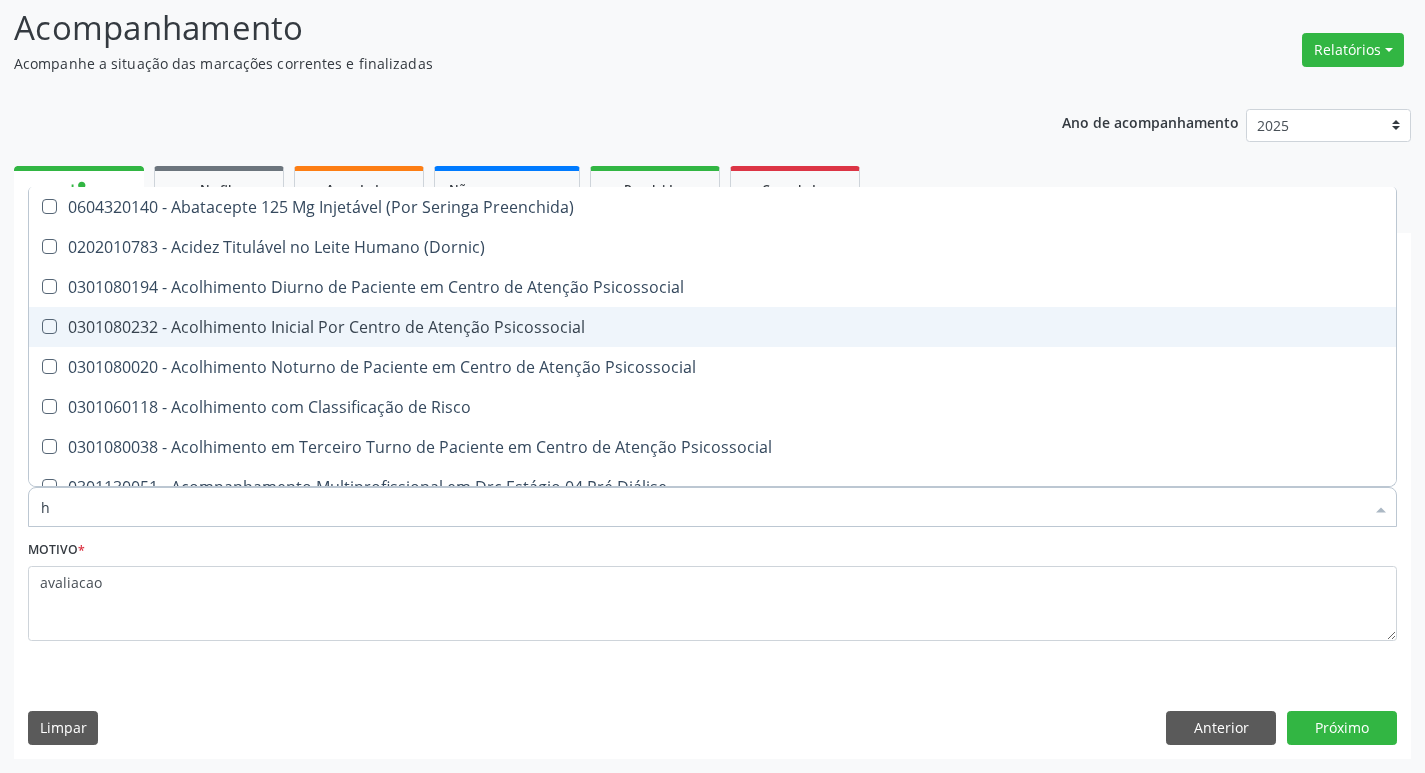 checkbox on "false" 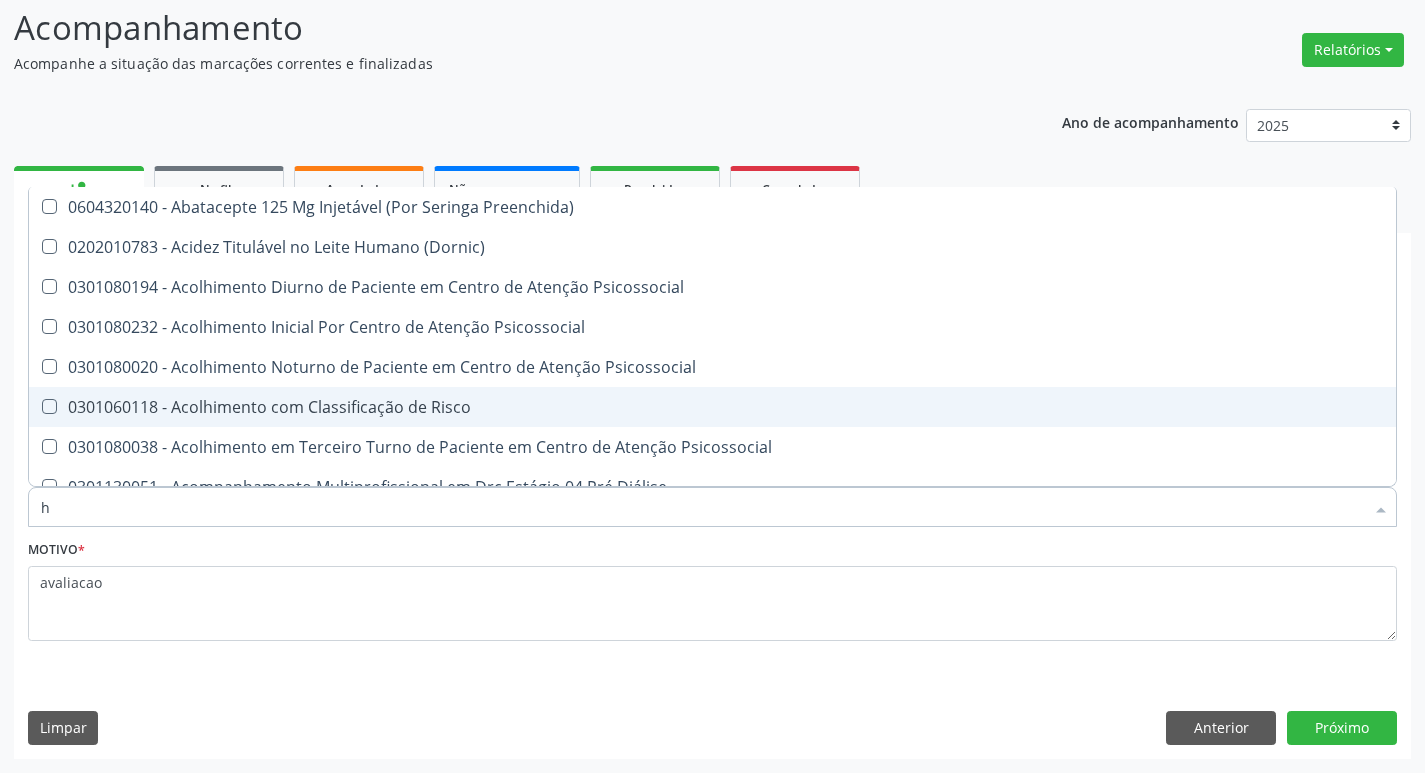 type on "HEMOGR" 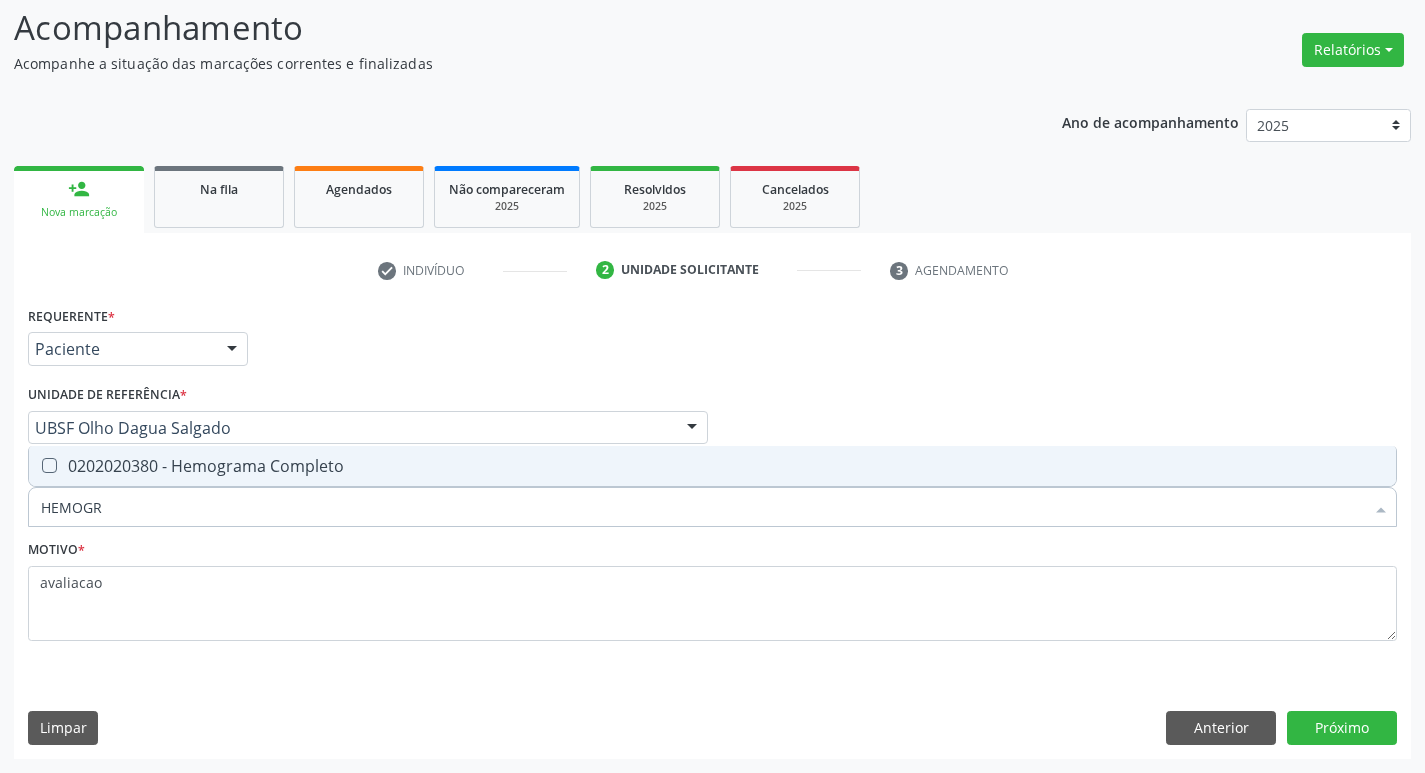 click on "0202020380 - Hemograma Completo" at bounding box center (712, 466) 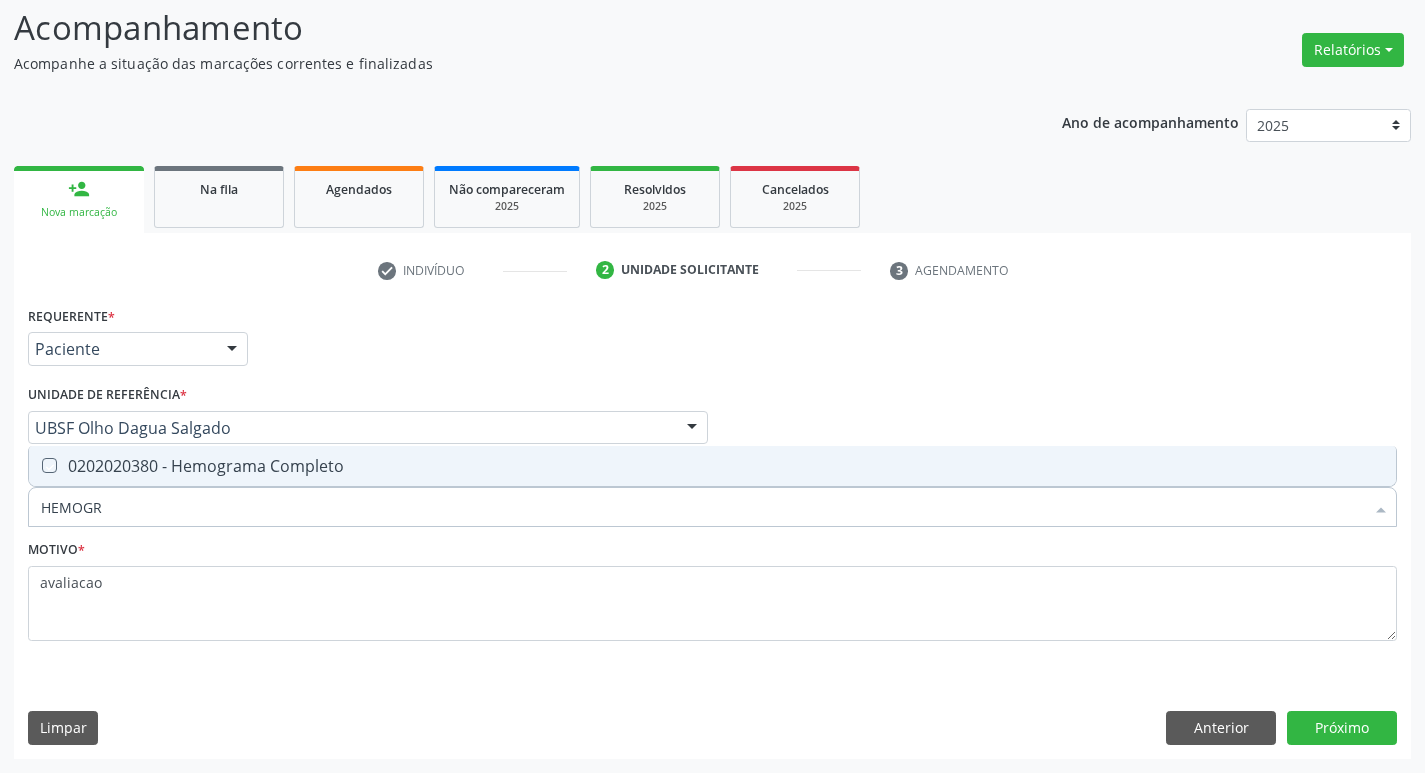 checkbox on "true" 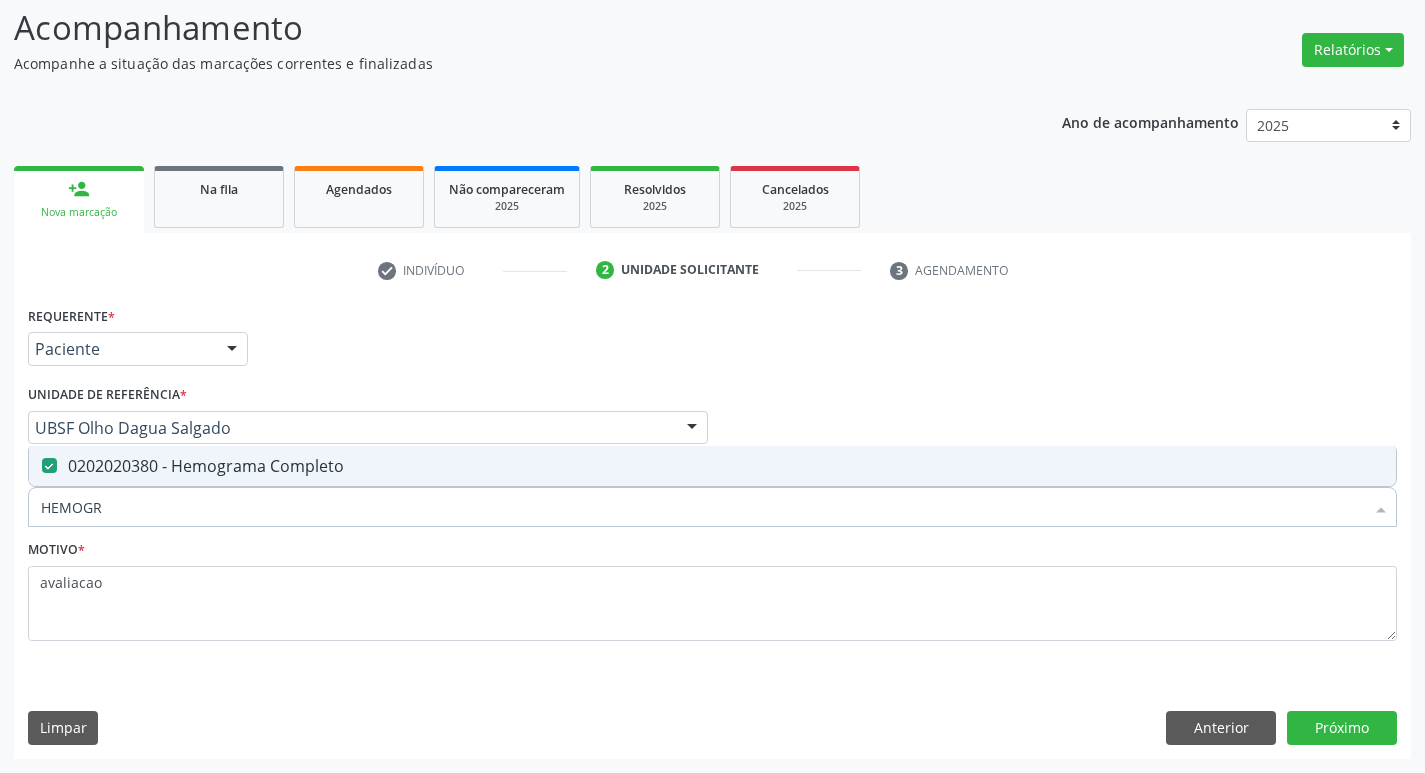 type on "HEMOG" 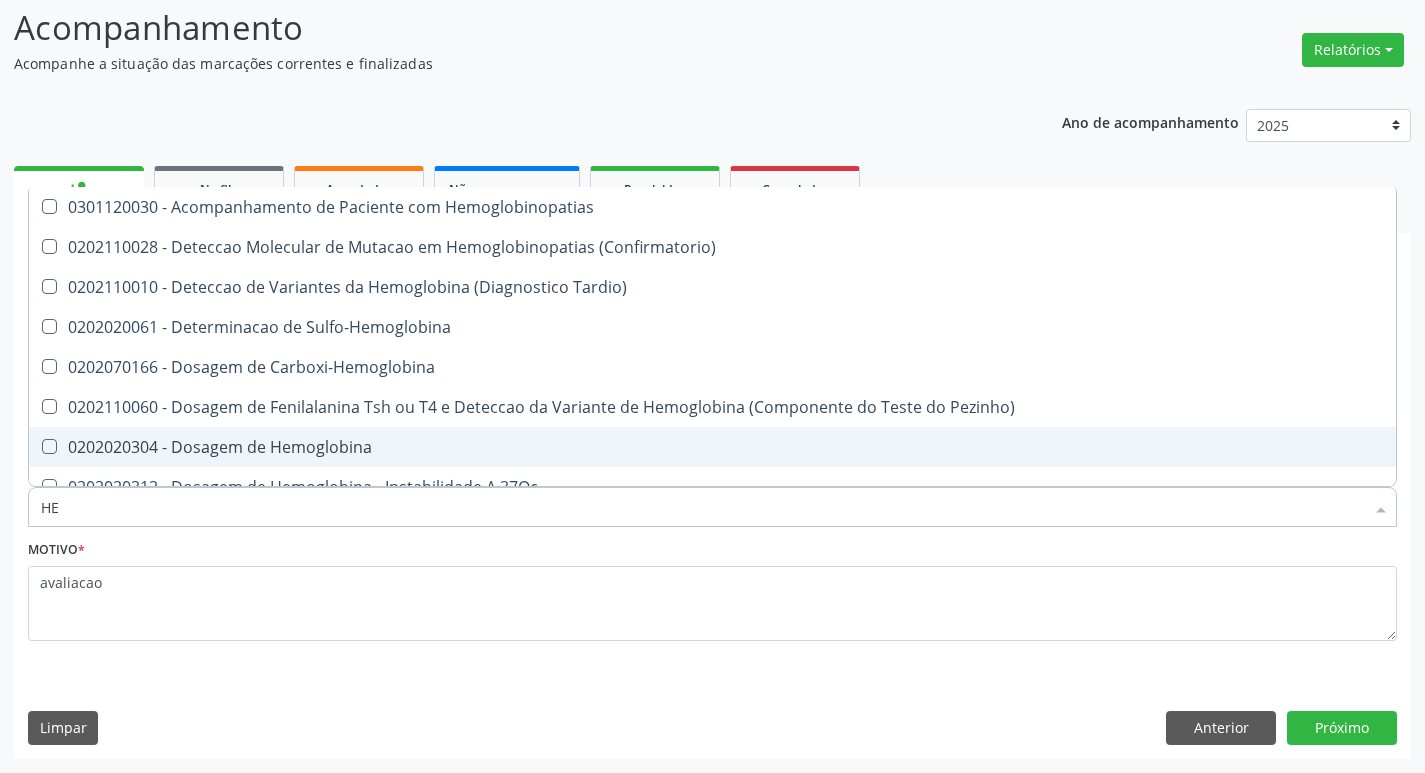 type on "H" 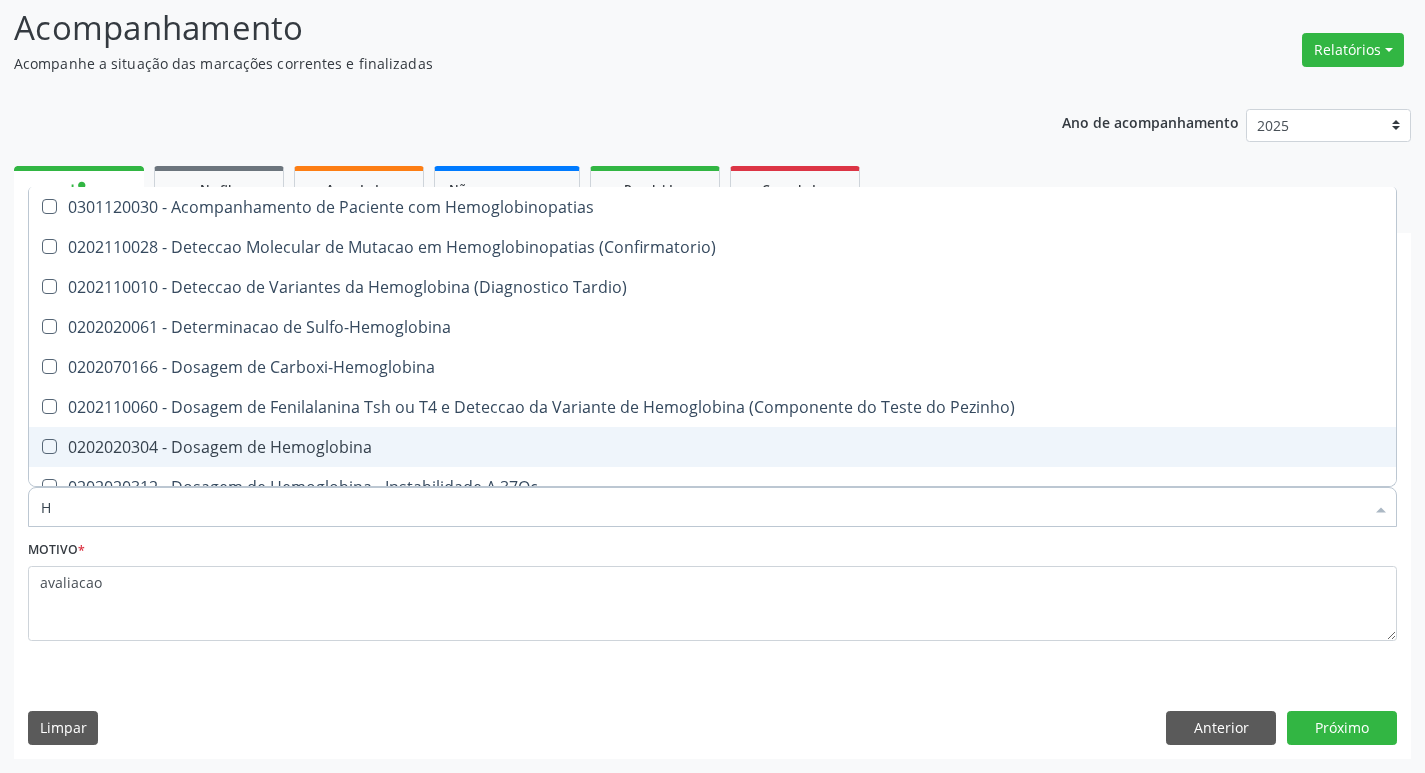 type 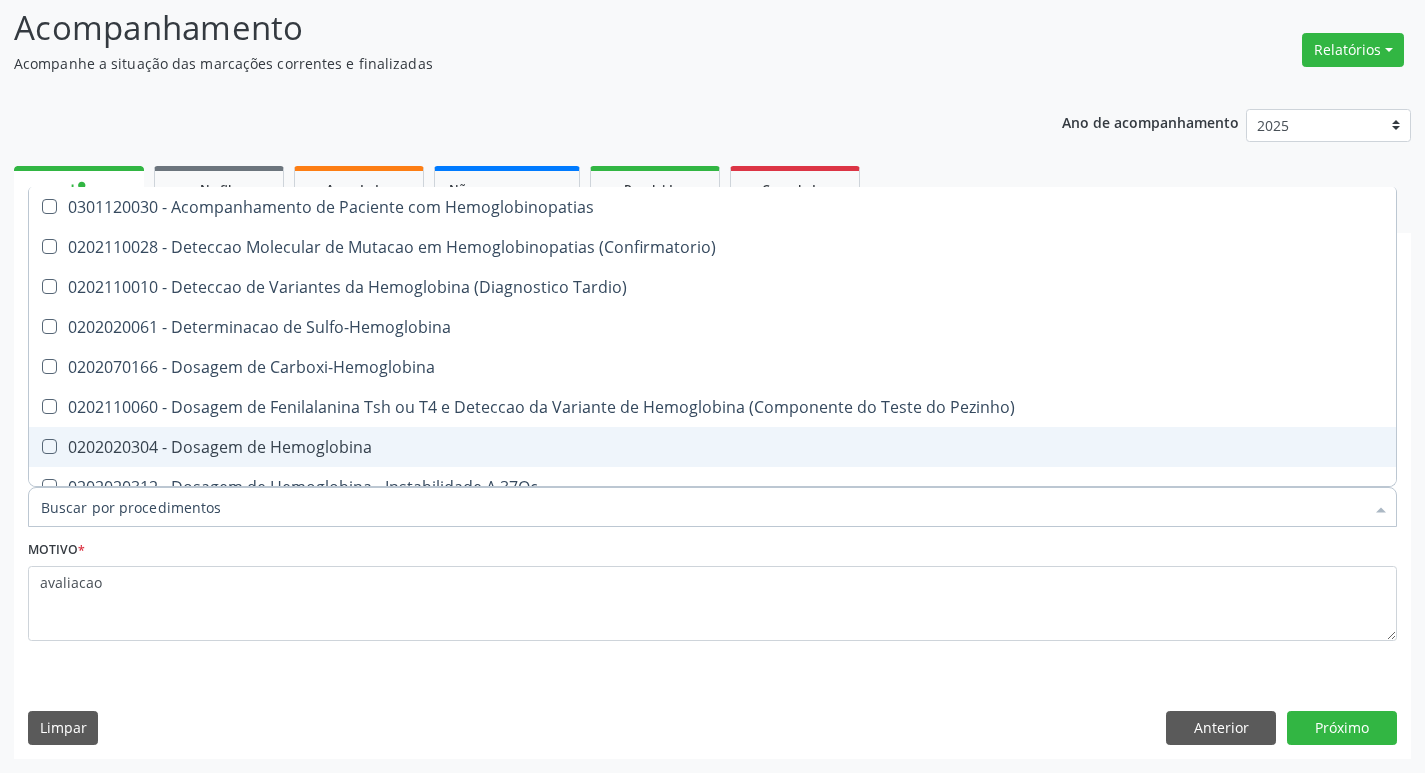 checkbox on "false" 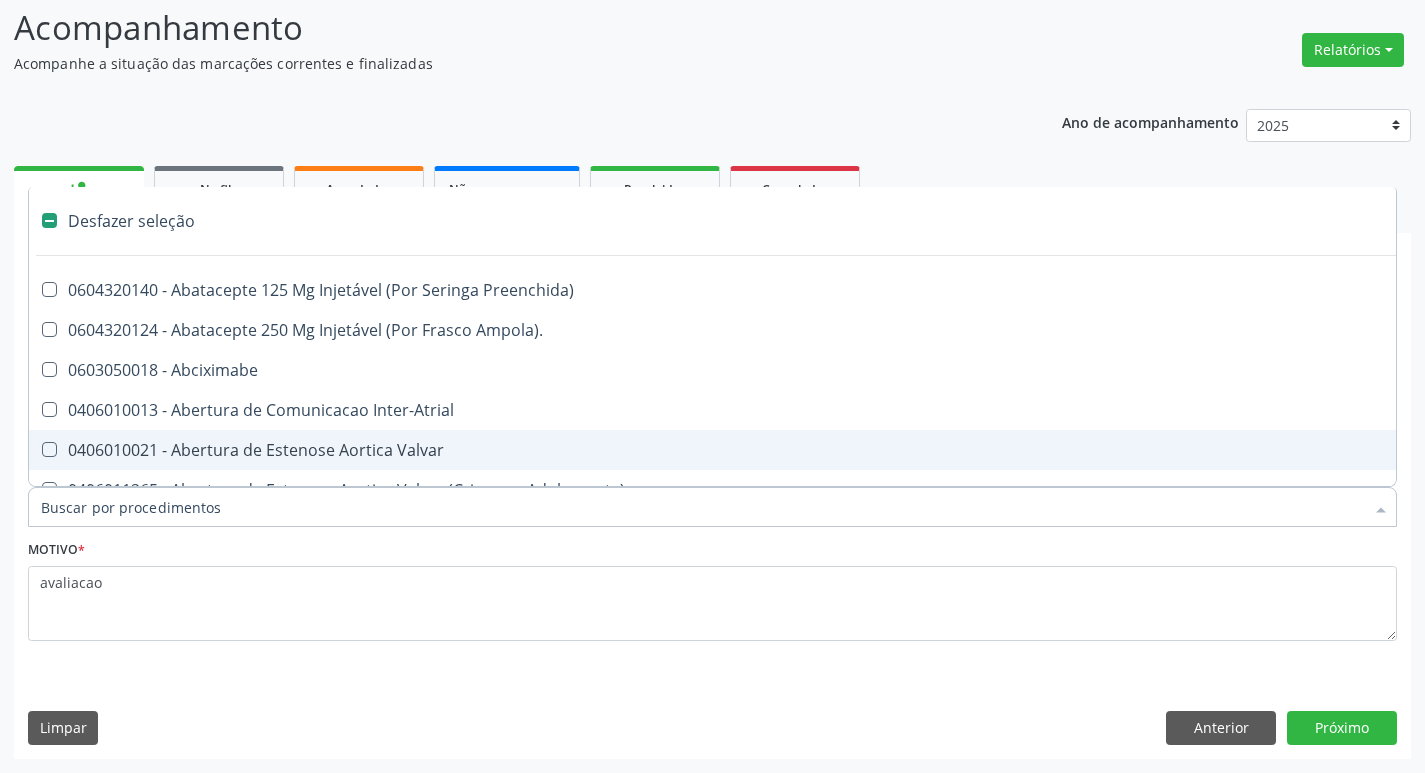 type on "2" 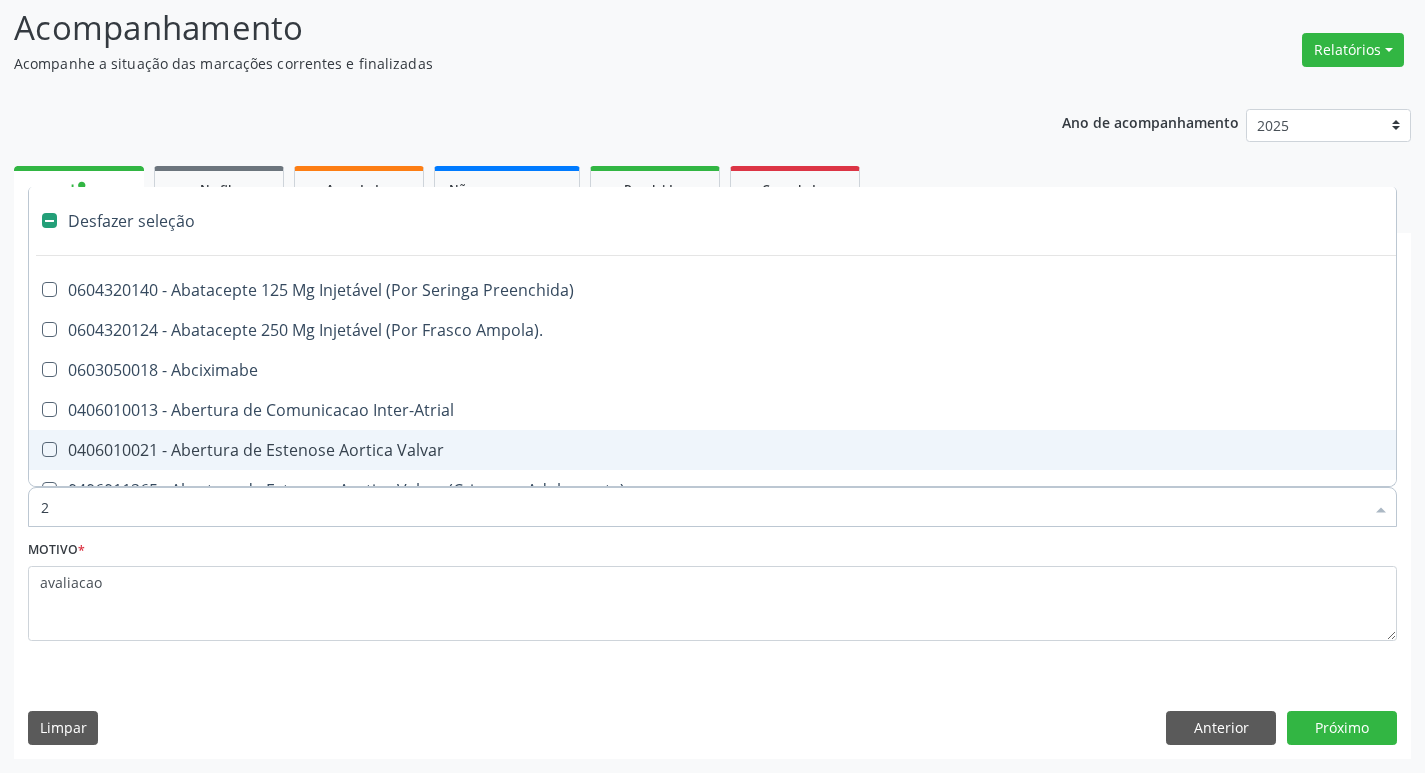 checkbox on "true" 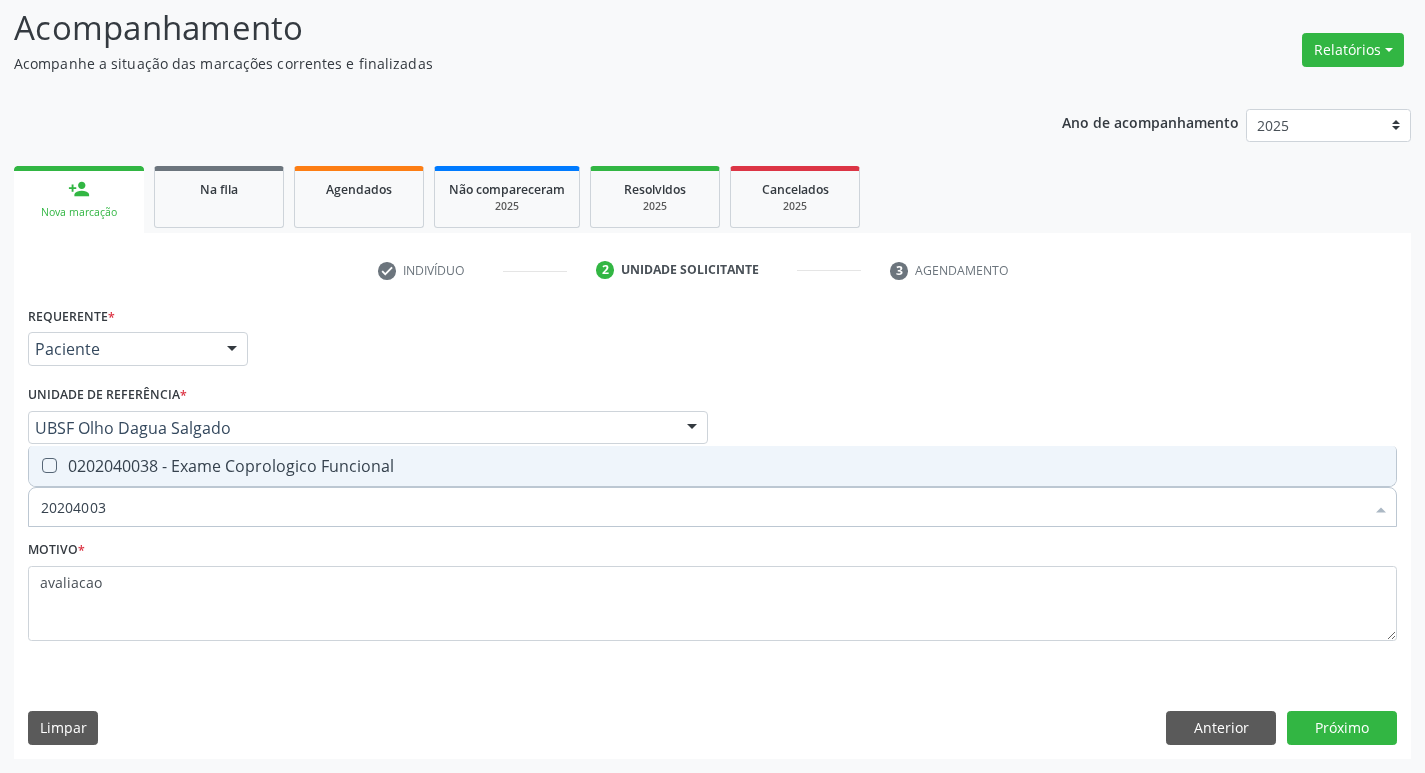 click on "20204003" at bounding box center [702, 507] 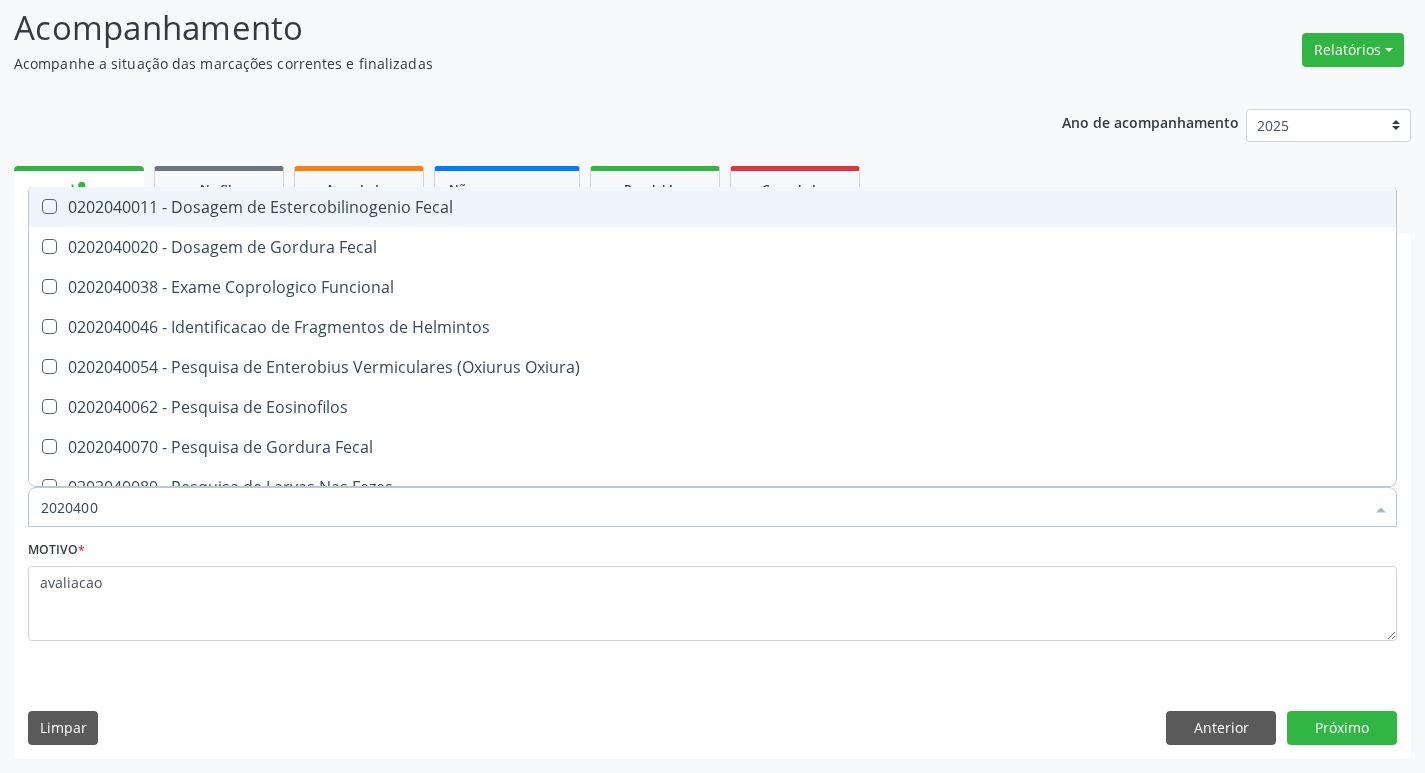 type on "[NUMBER]" 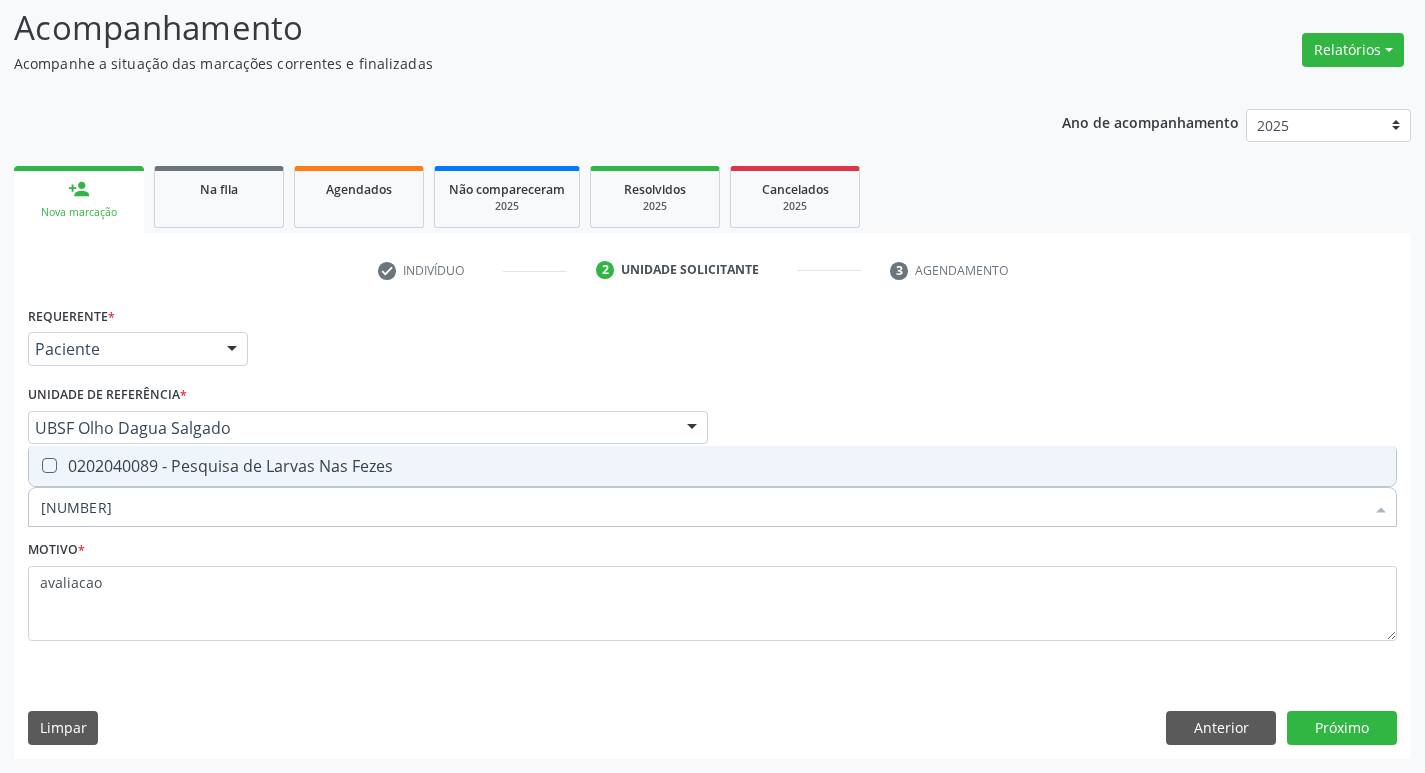 click on "0202040089 - Pesquisa de Larvas Nas Fezes" at bounding box center (712, 466) 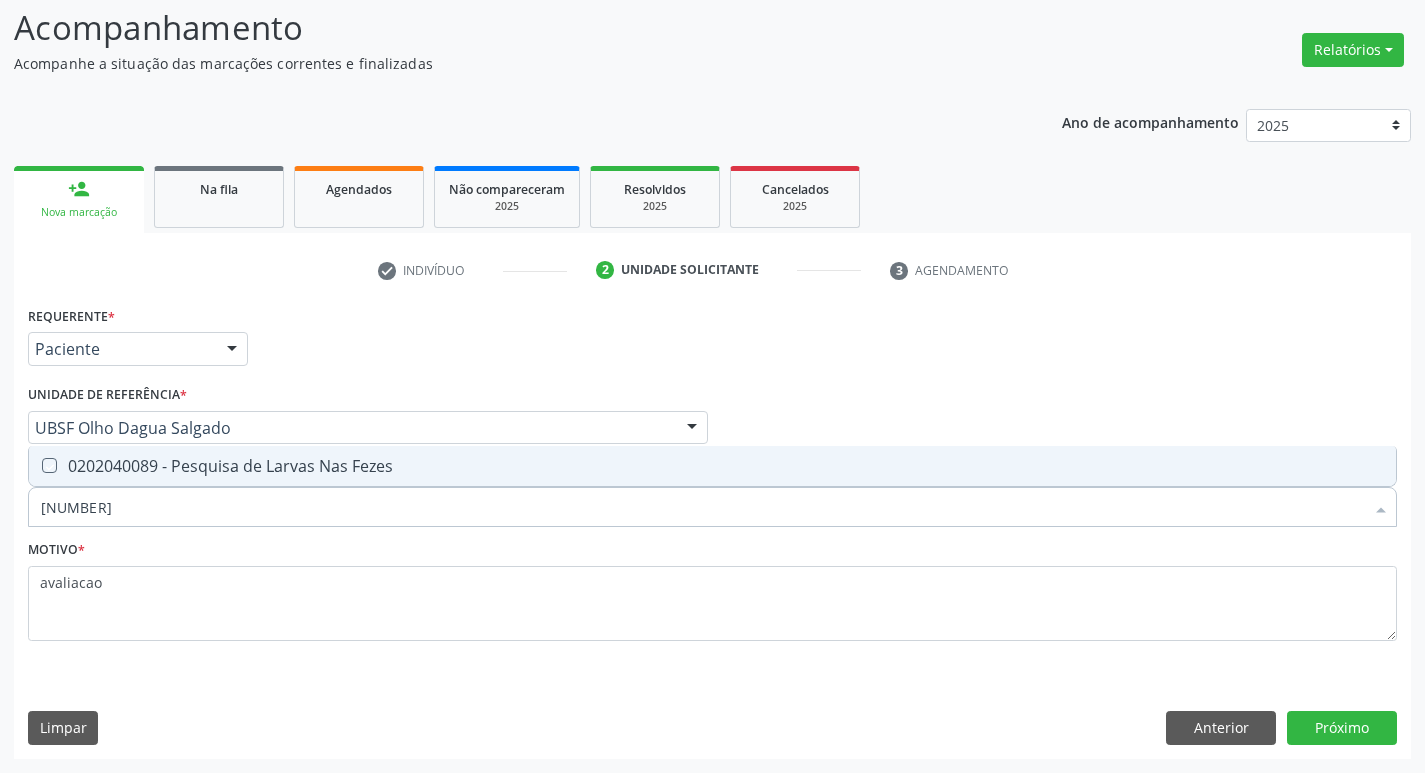 checkbox on "true" 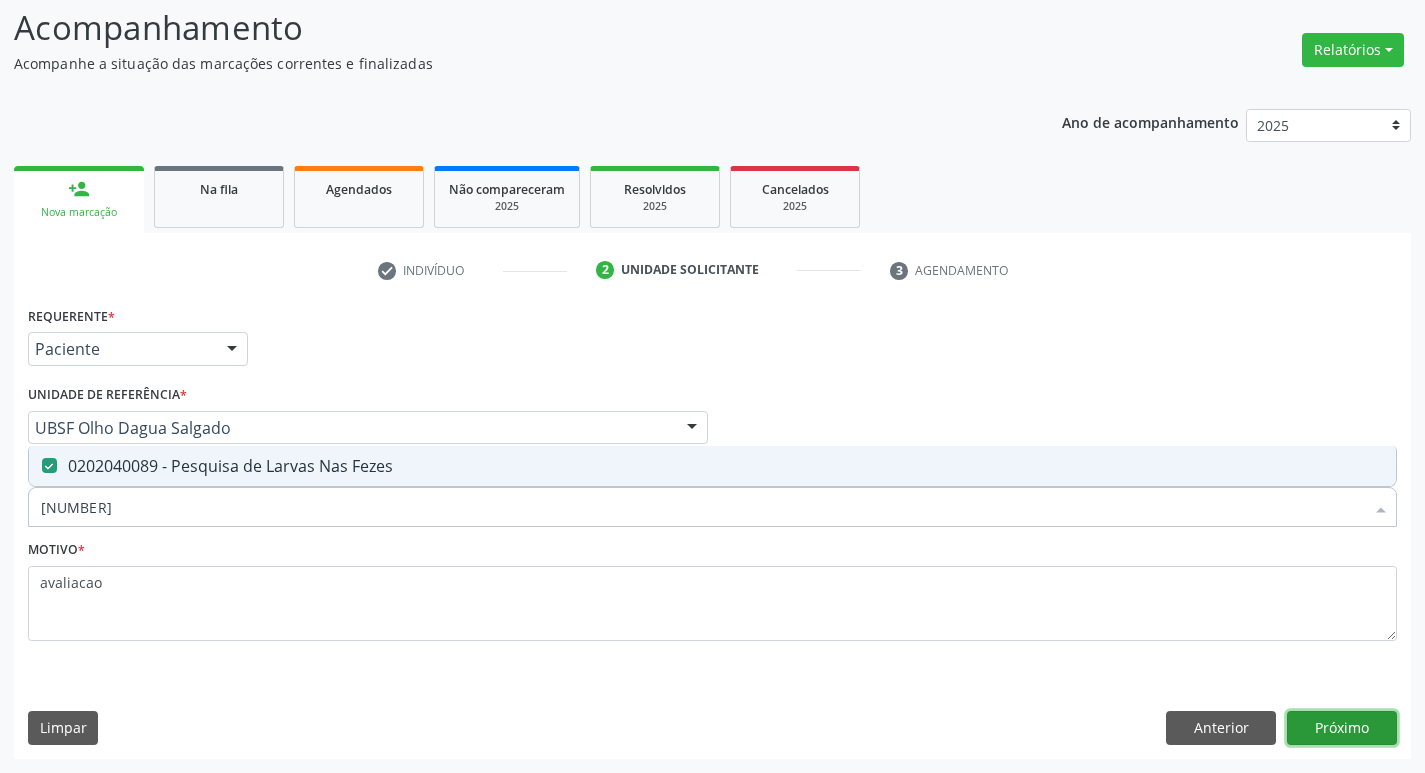click on "Próximo" at bounding box center [1342, 728] 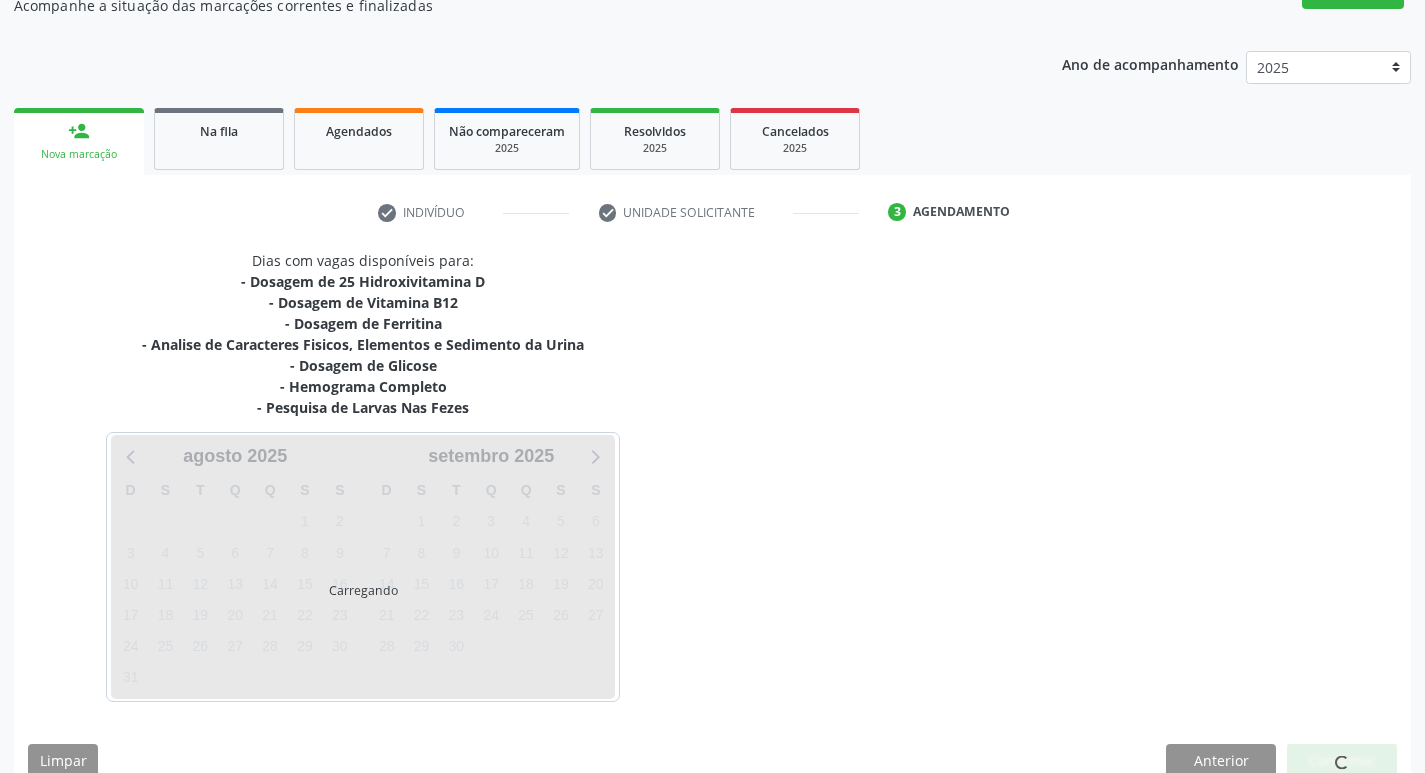 scroll, scrollTop: 223, scrollLeft: 0, axis: vertical 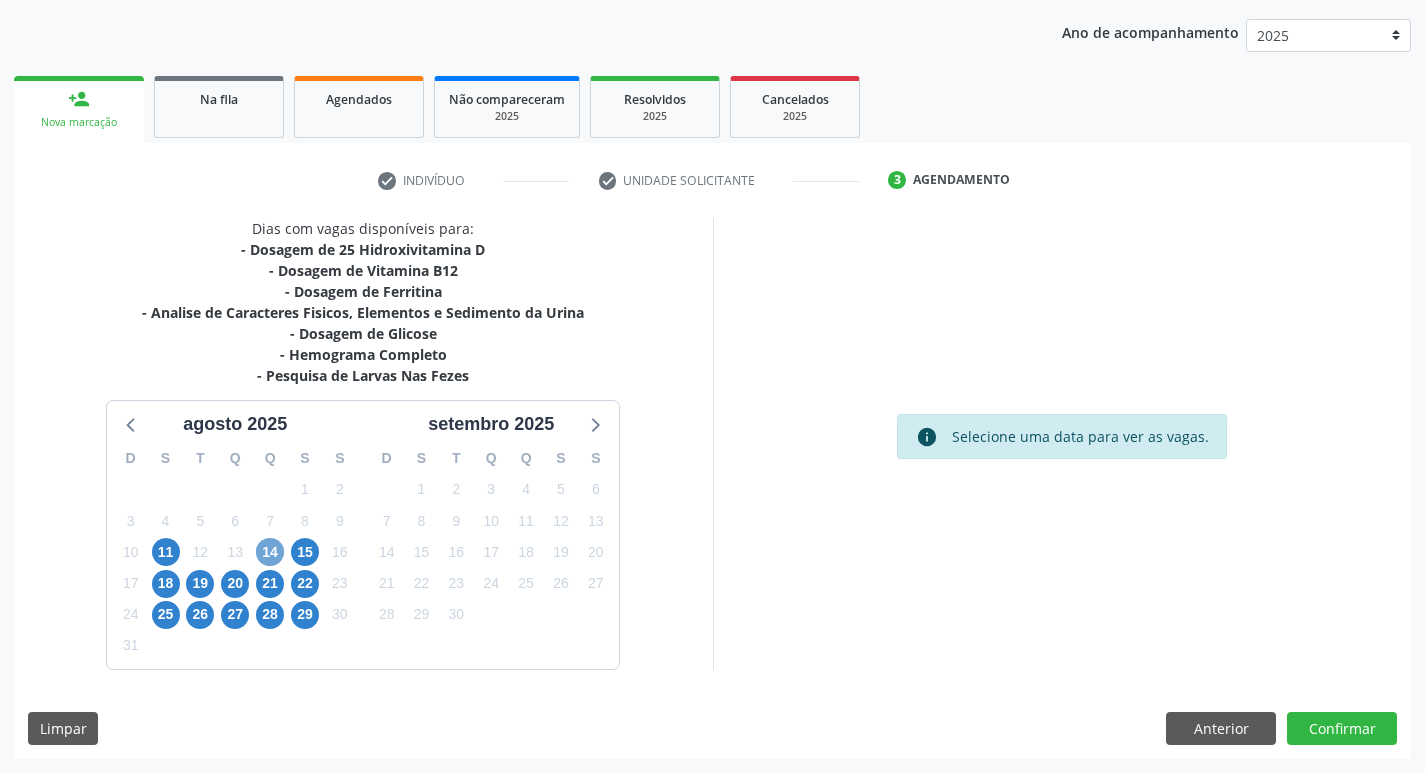 click on "14" at bounding box center (270, 552) 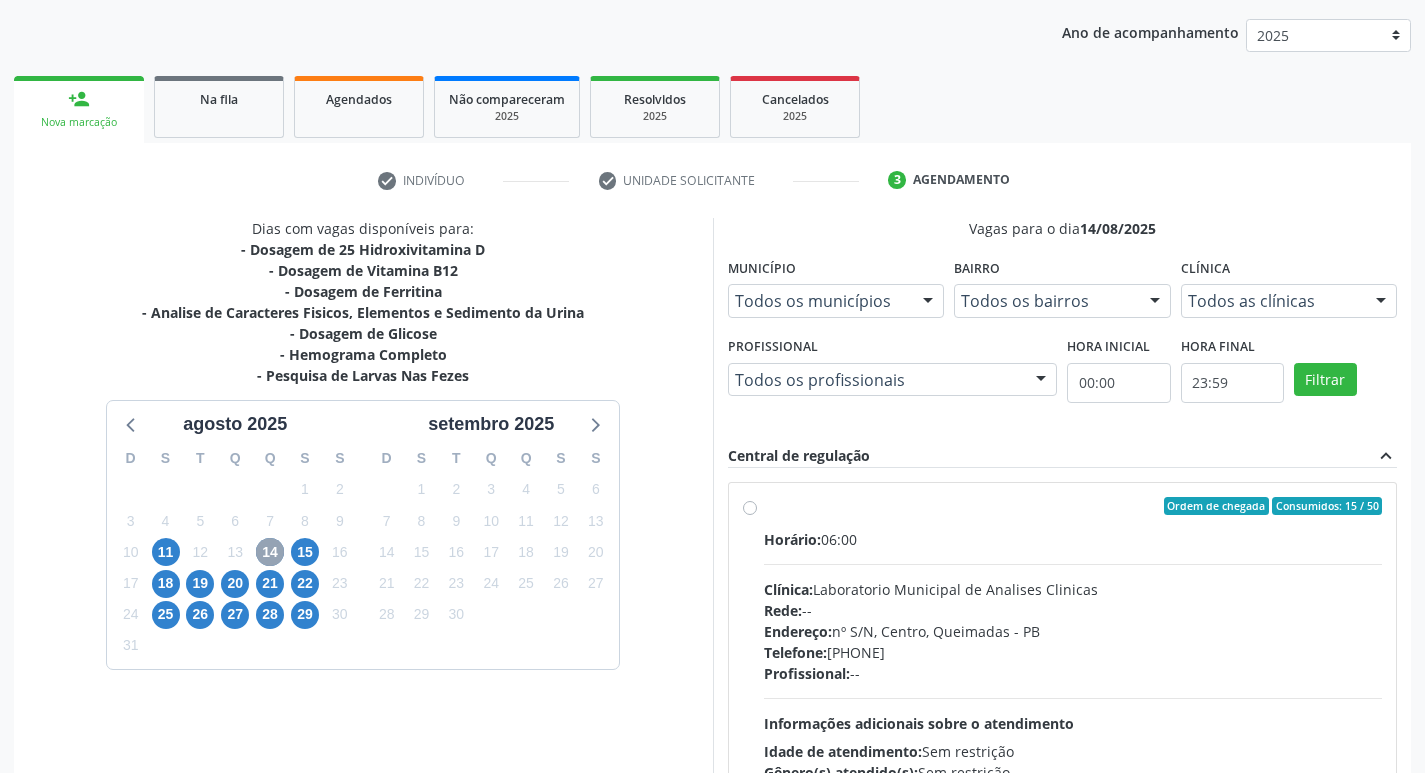 scroll, scrollTop: 386, scrollLeft: 0, axis: vertical 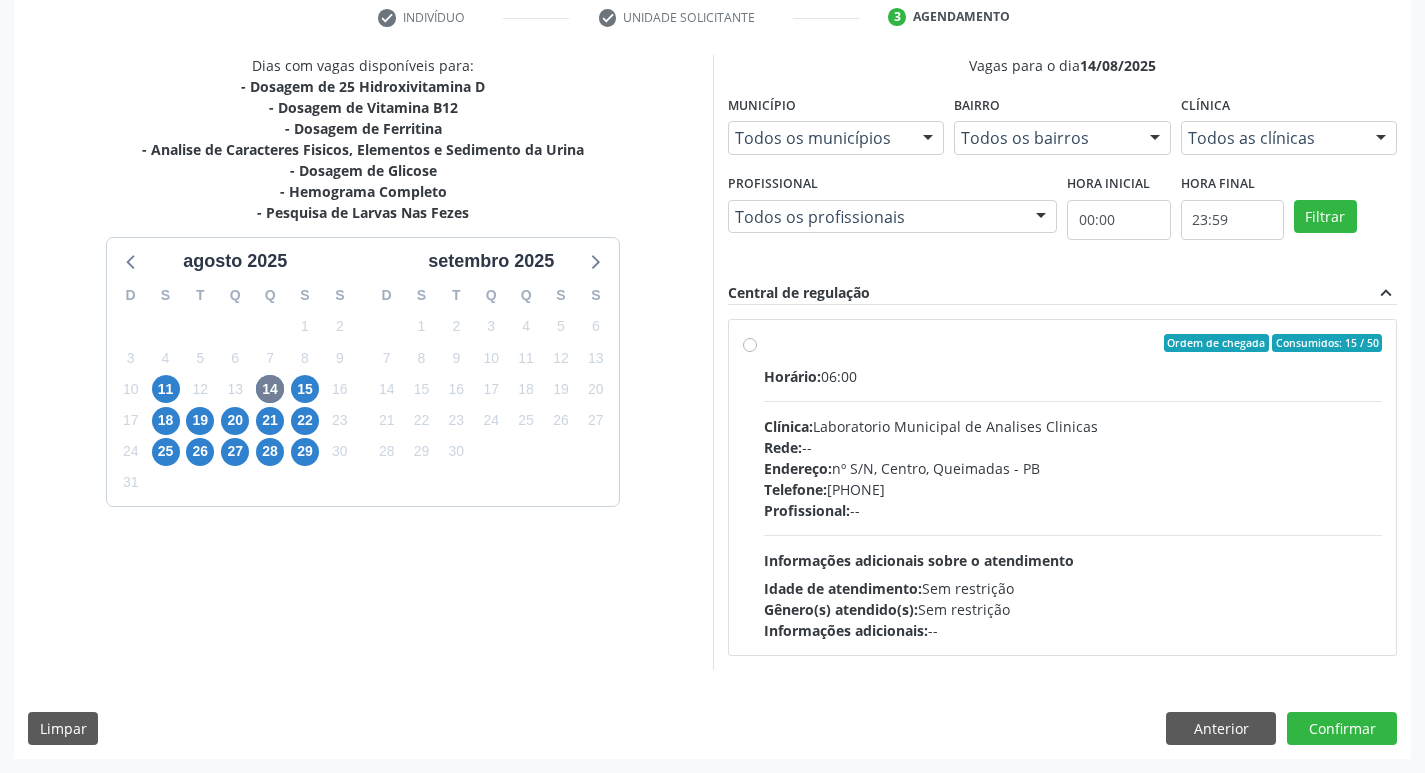 click on "Rede:
--" at bounding box center (1073, 447) 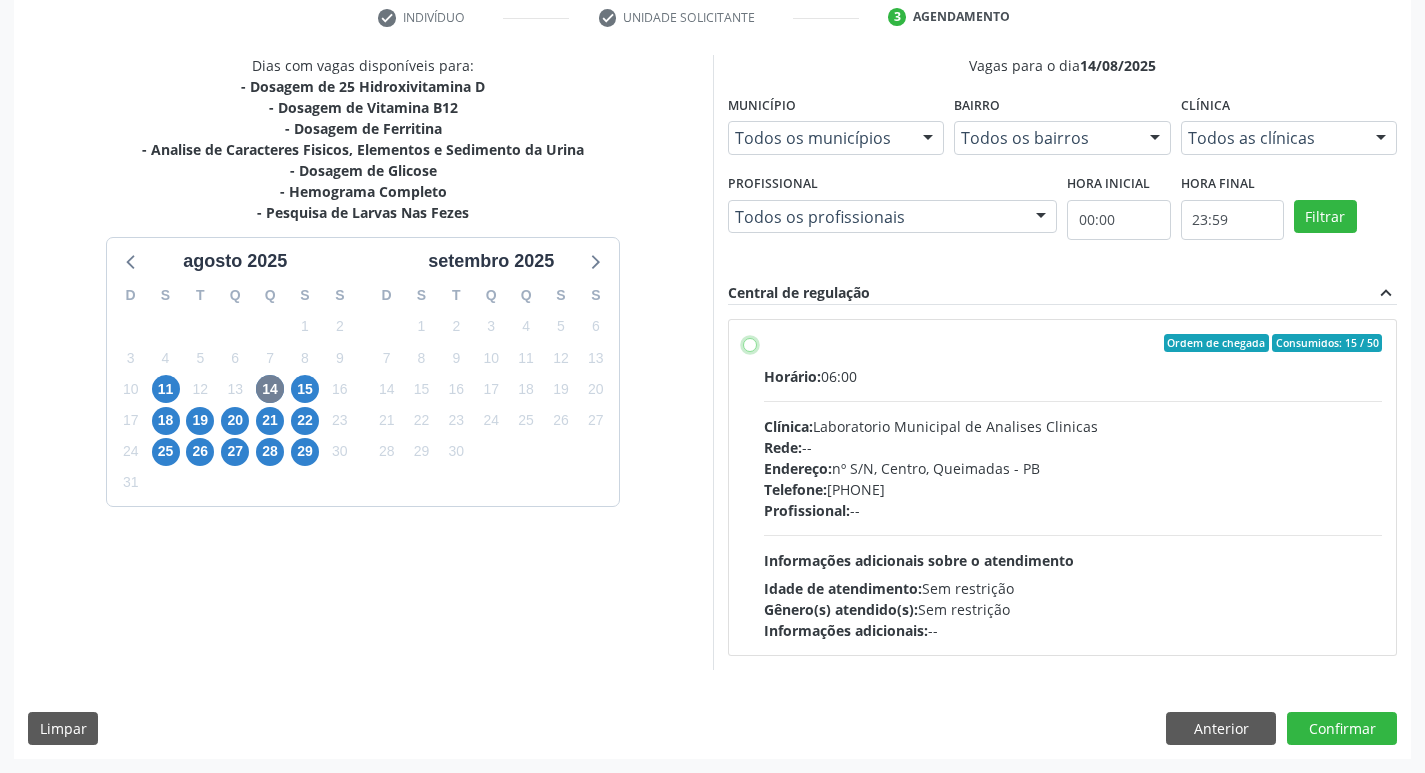 radio on "true" 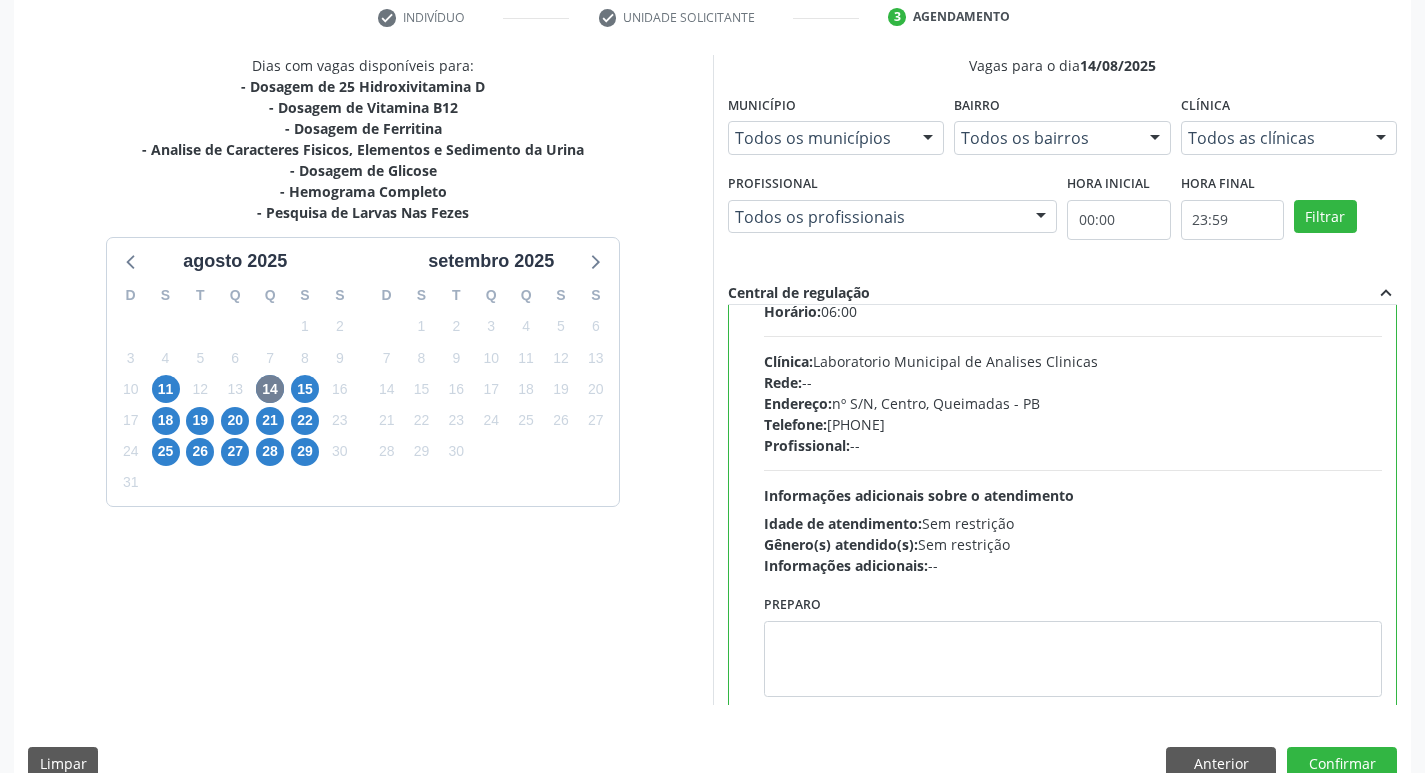 scroll, scrollTop: 99, scrollLeft: 0, axis: vertical 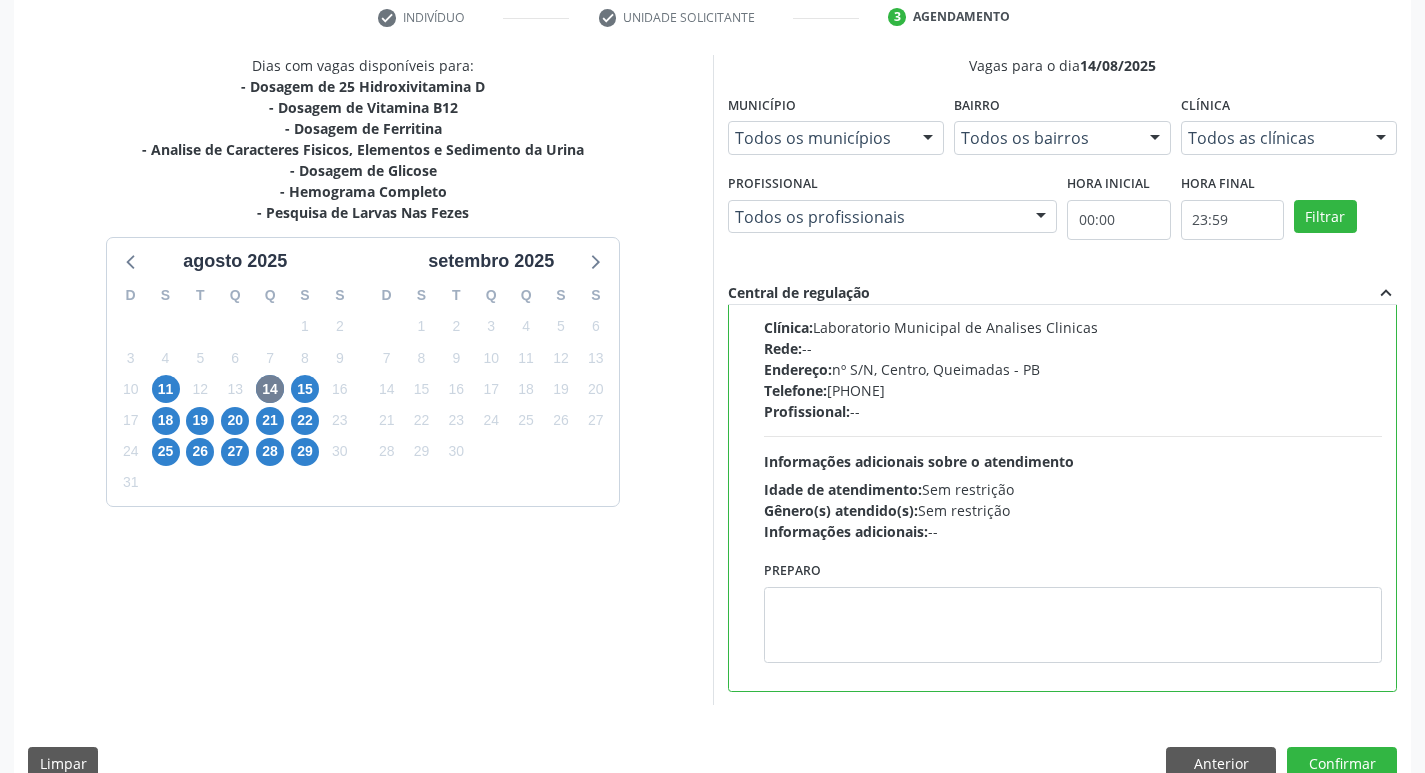 click on "Preparo" at bounding box center [1073, 609] 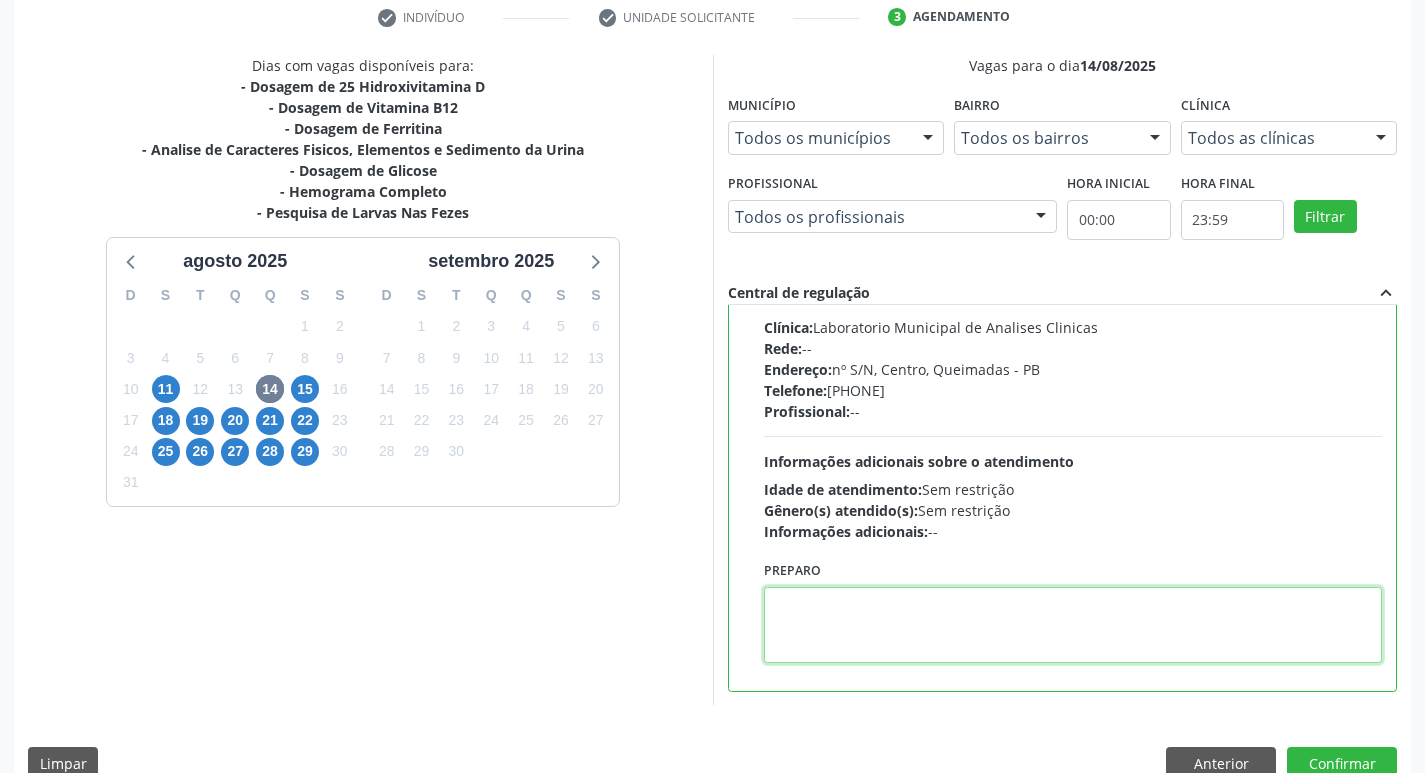 click at bounding box center (1073, 625) 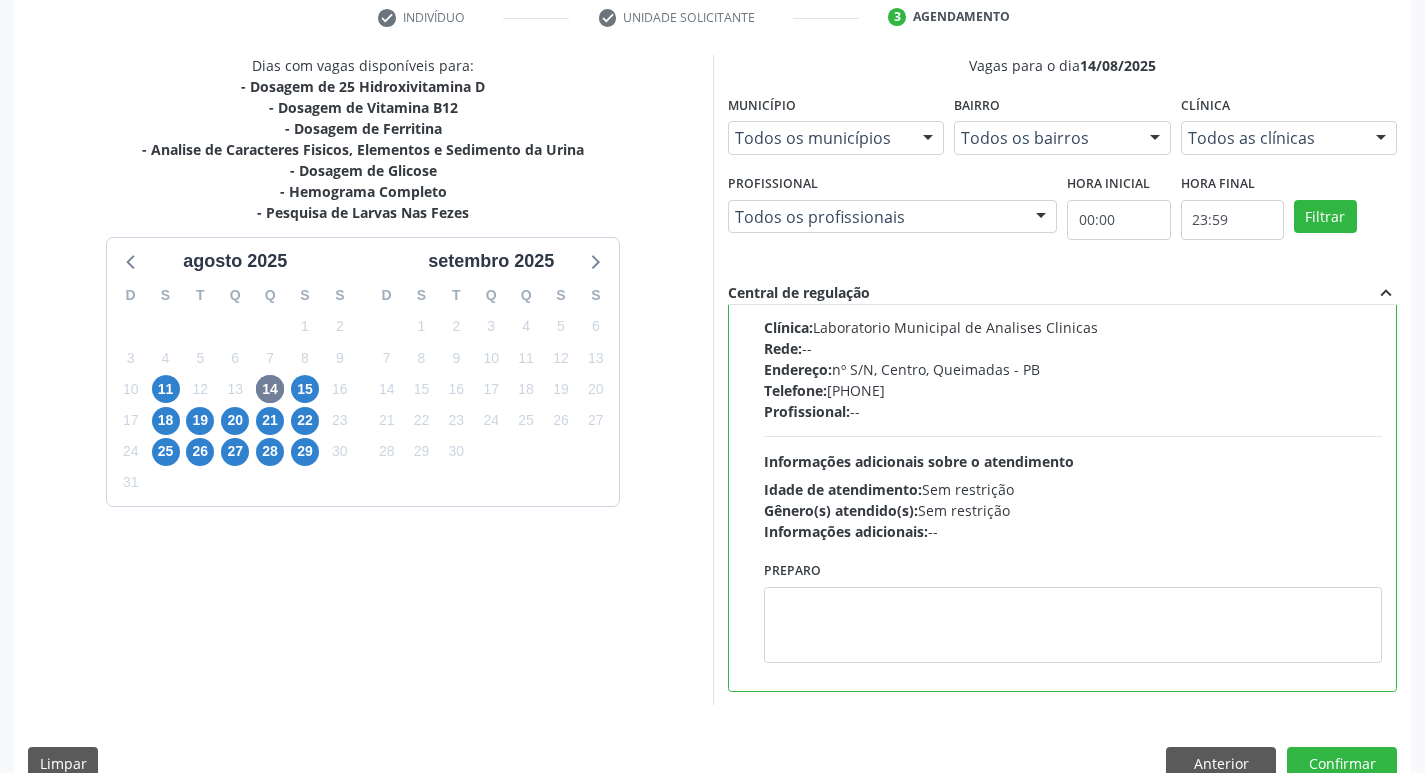 click on "Preparo" at bounding box center [1073, 609] 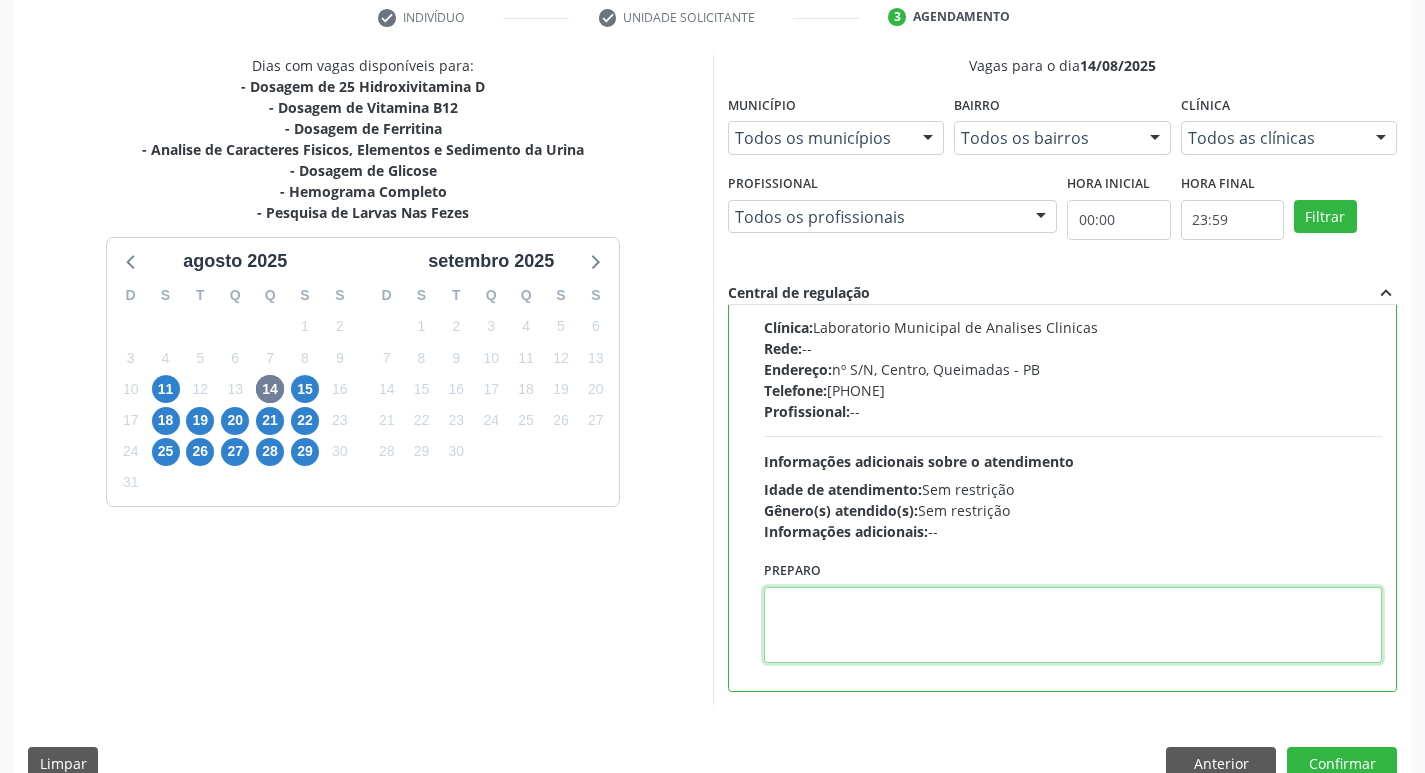 click at bounding box center (1073, 625) 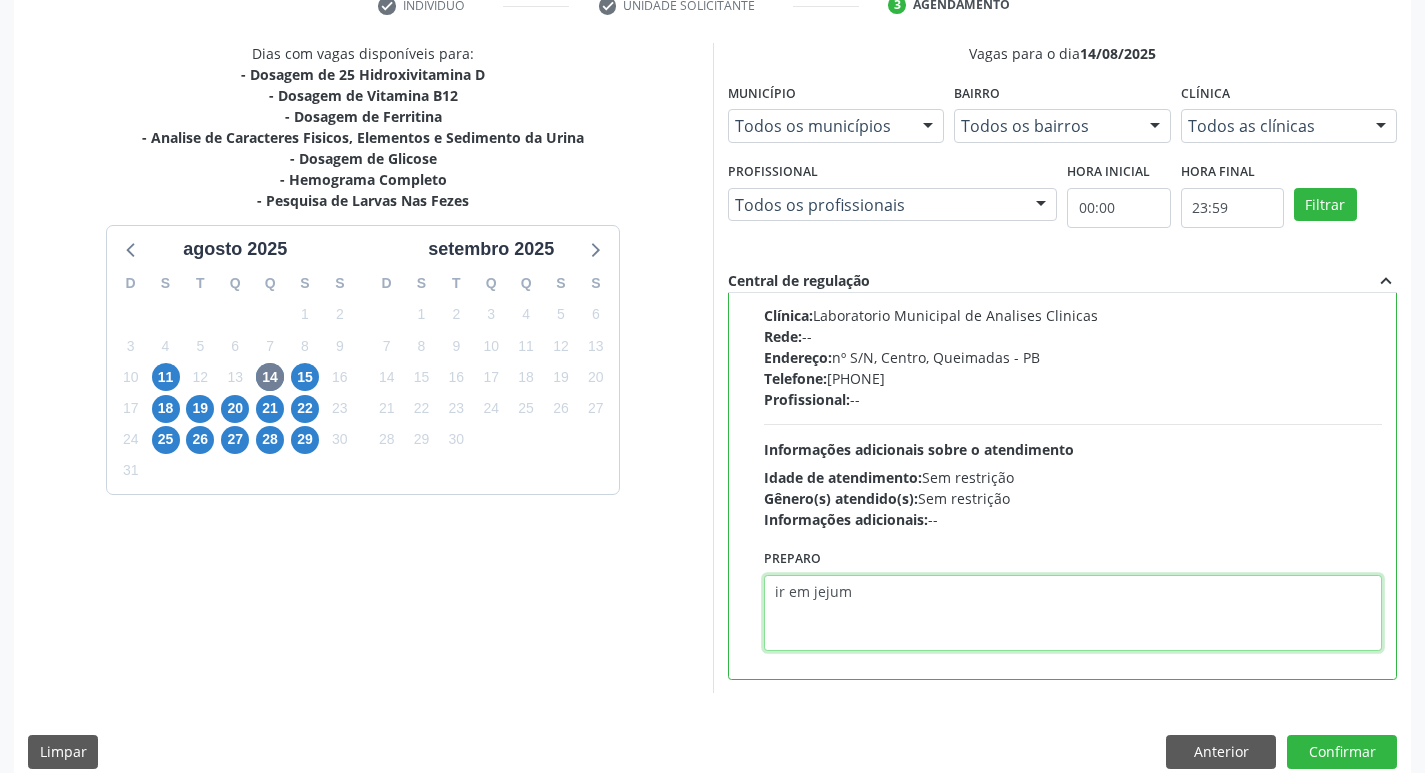 scroll, scrollTop: 422, scrollLeft: 0, axis: vertical 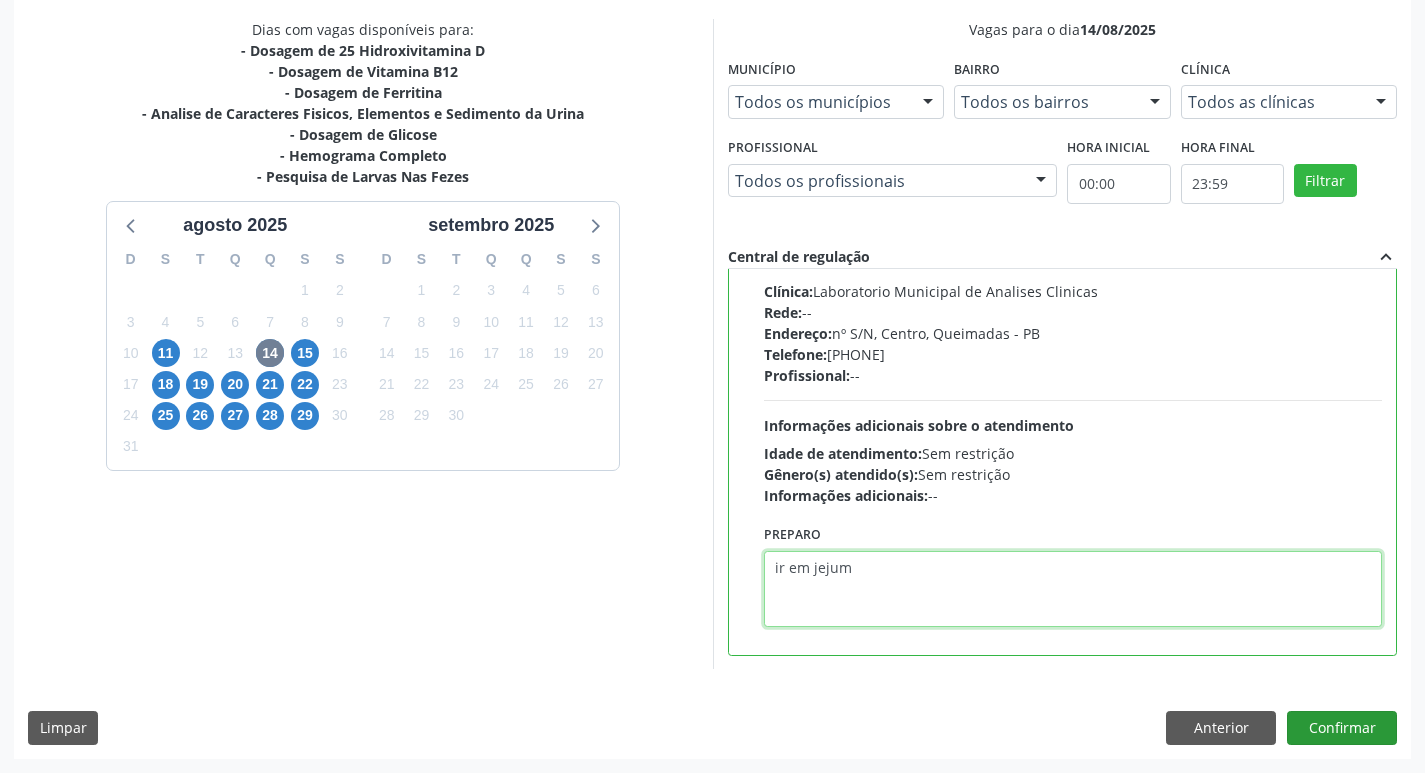 type on "ir em jejum" 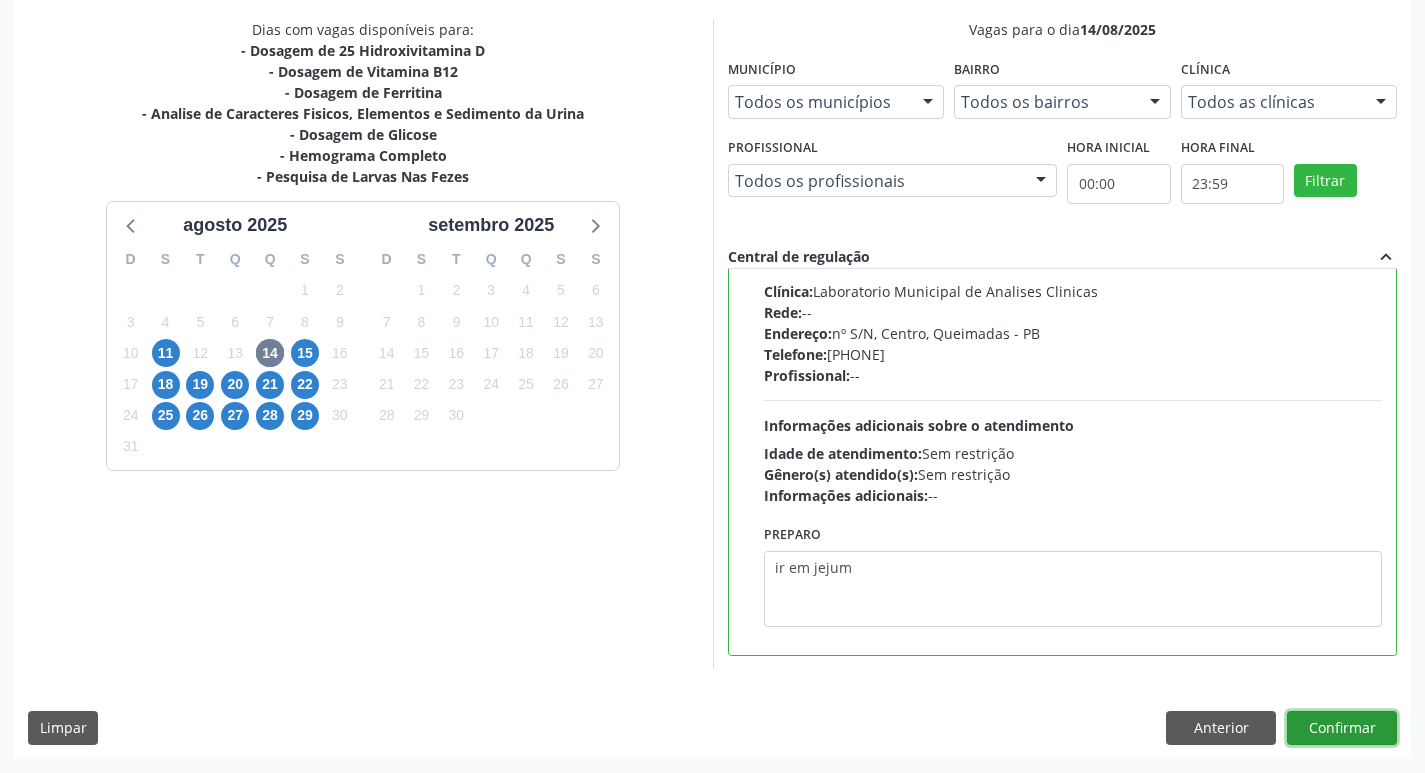 click on "Confirmar" at bounding box center (1342, 728) 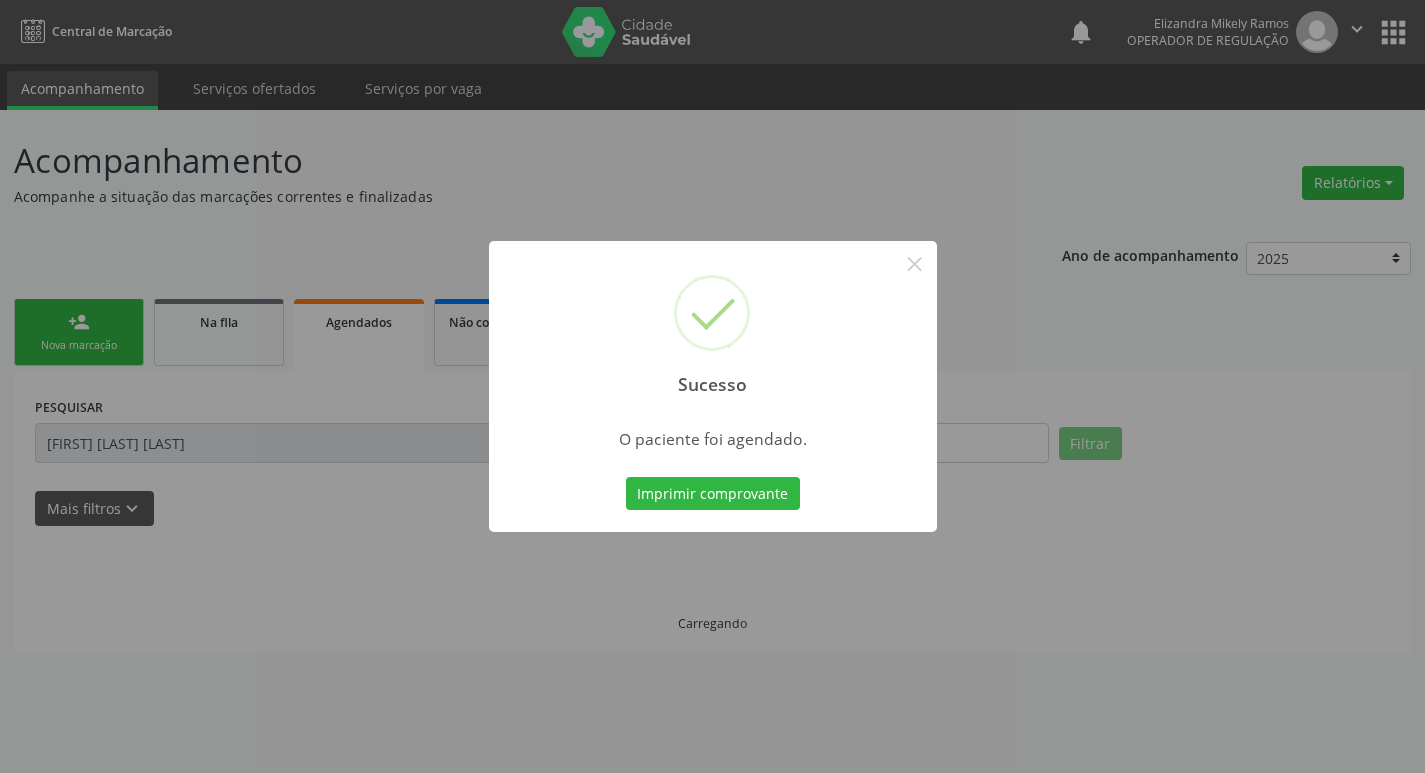 scroll, scrollTop: 0, scrollLeft: 0, axis: both 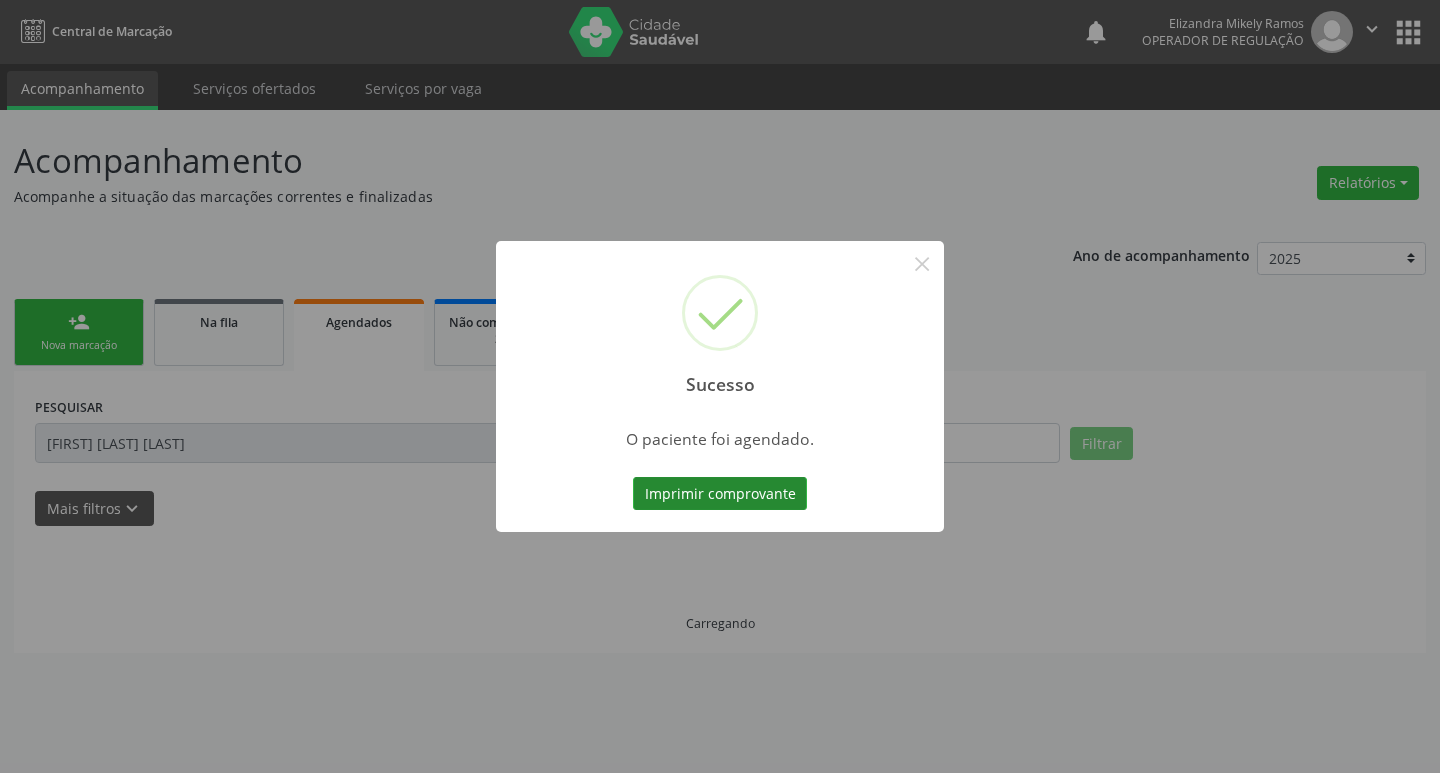 click on "Imprimir comprovante" at bounding box center [720, 494] 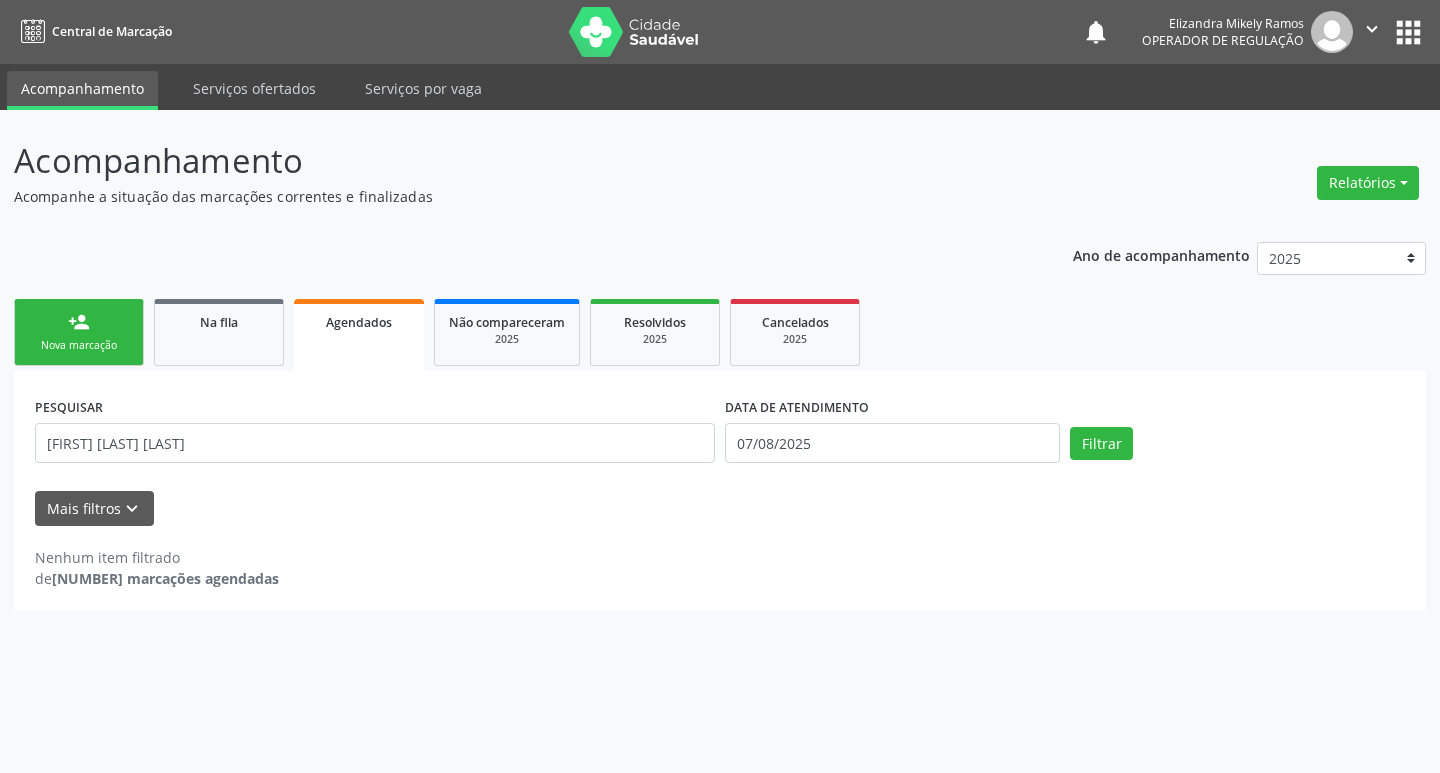 click on "person_add
Nova marcação" at bounding box center (79, 332) 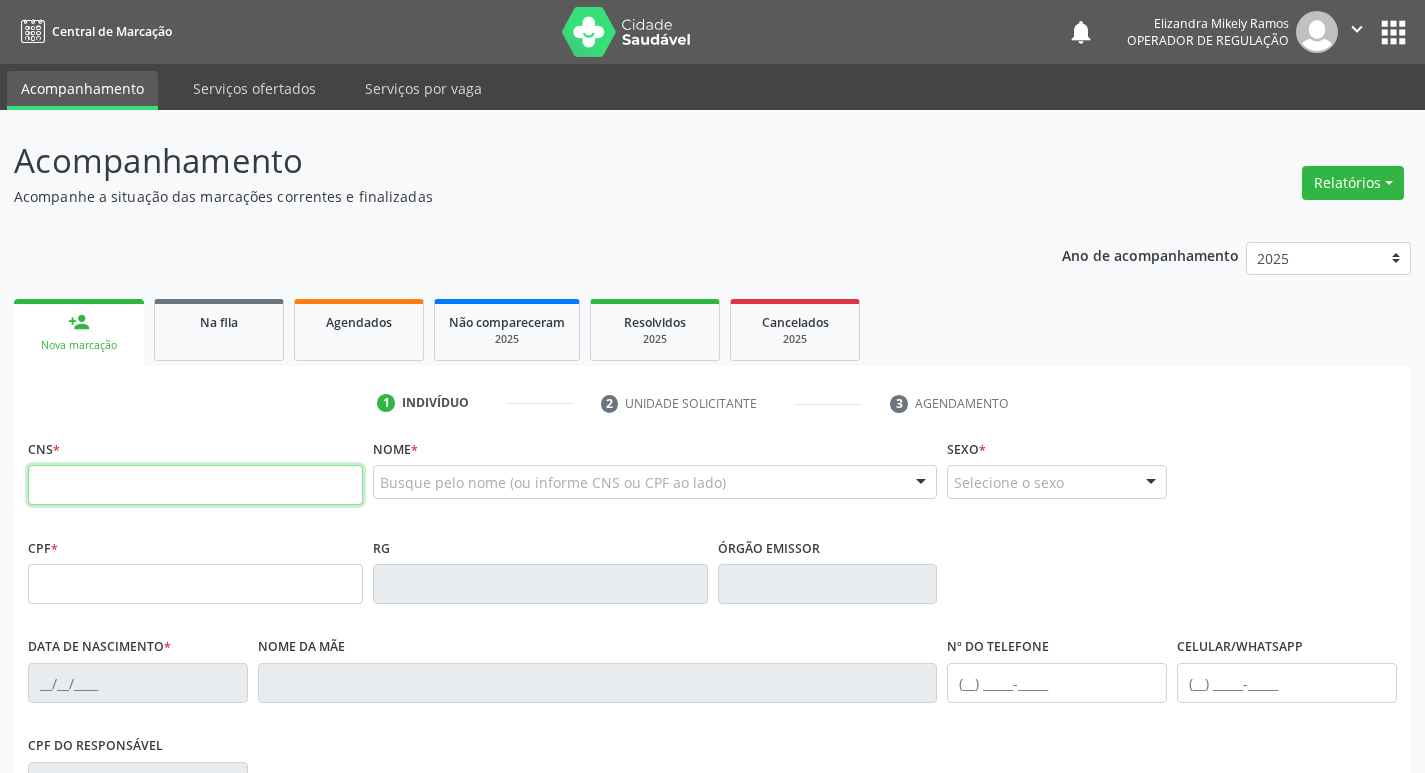 click at bounding box center (195, 485) 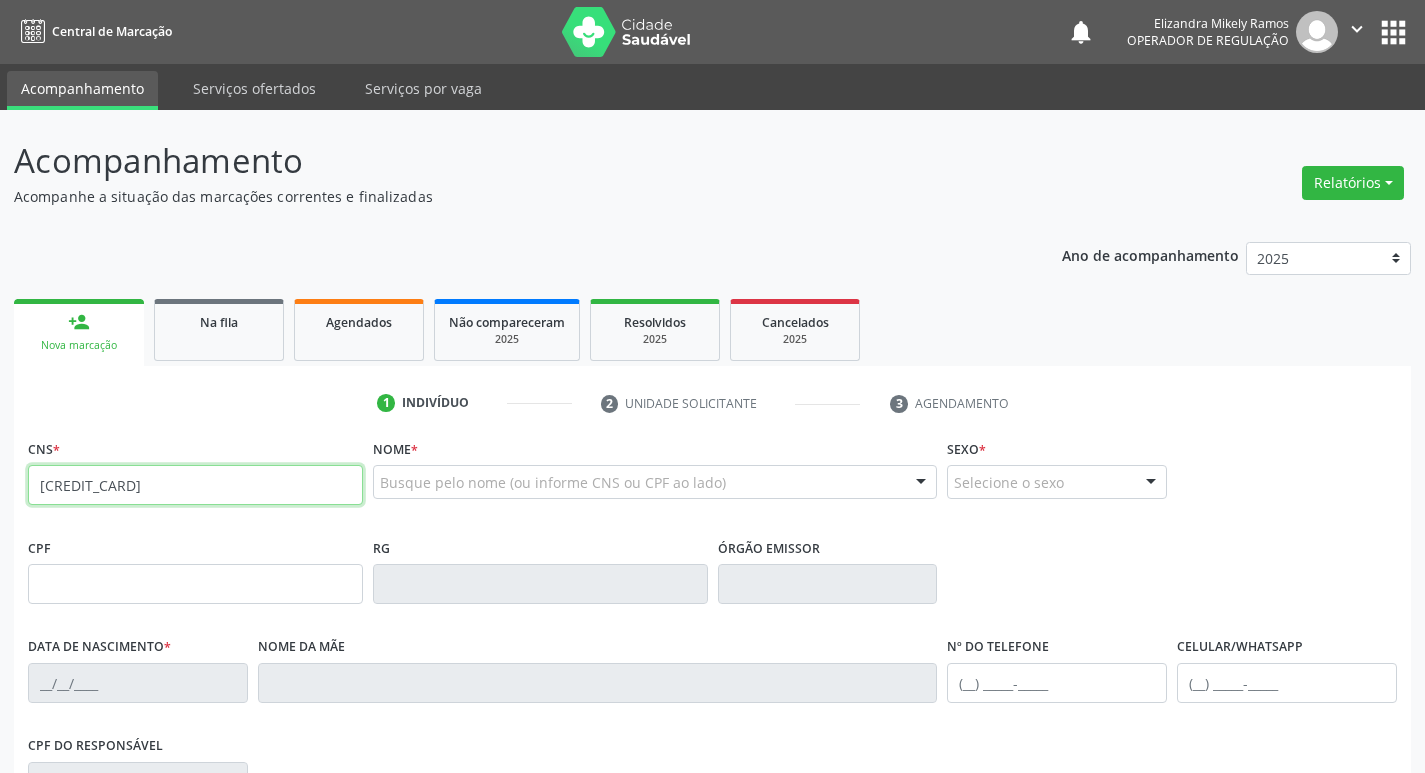 type on "702 0043 7380 5785" 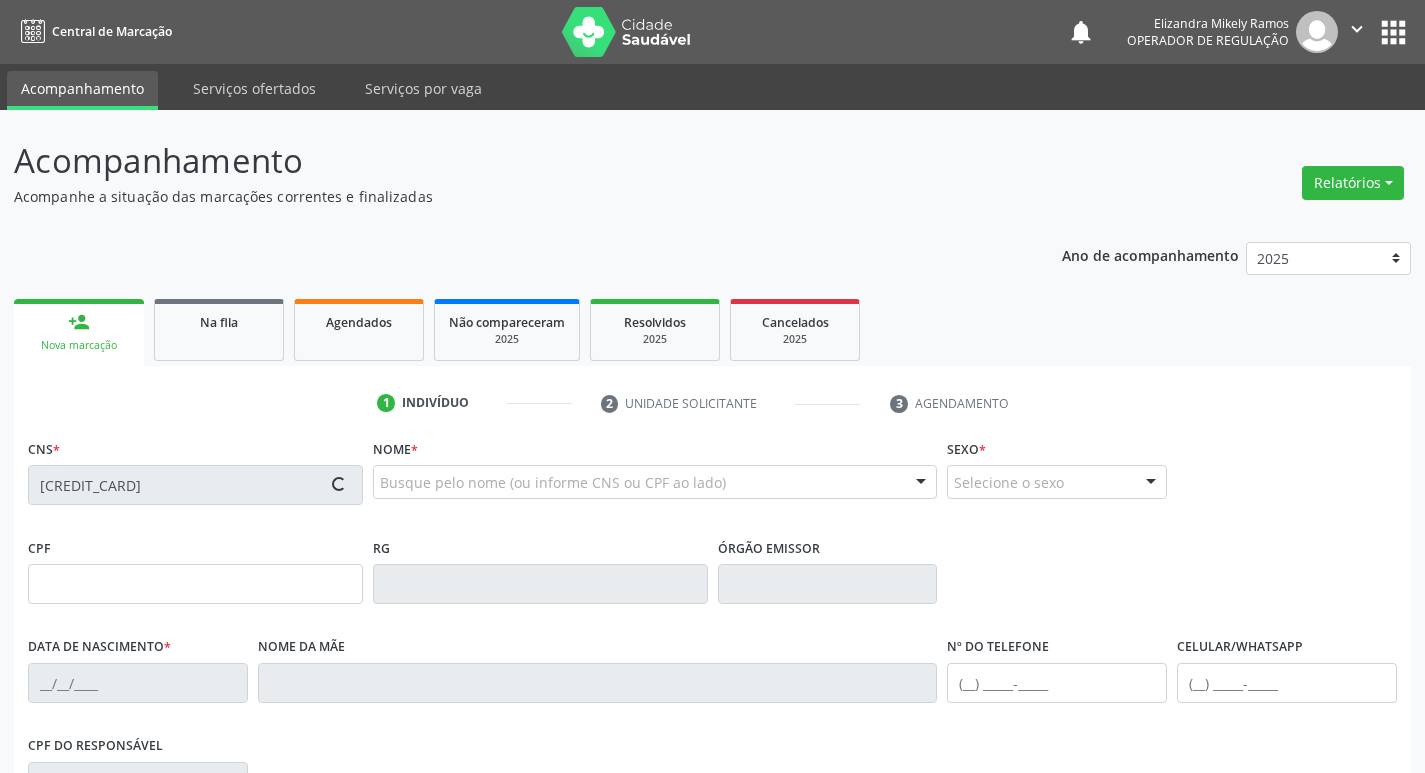type on "162.086.467-31" 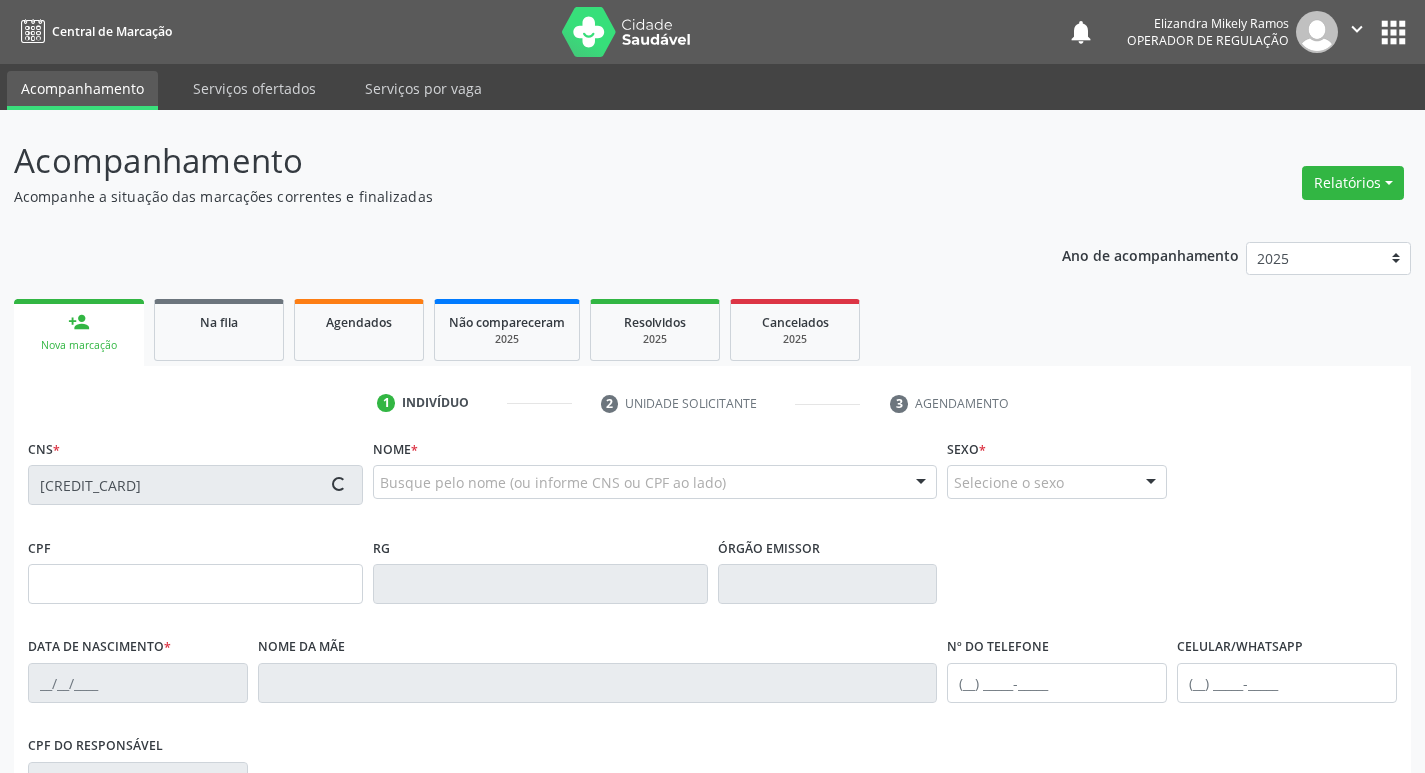type on "23/06/2006" 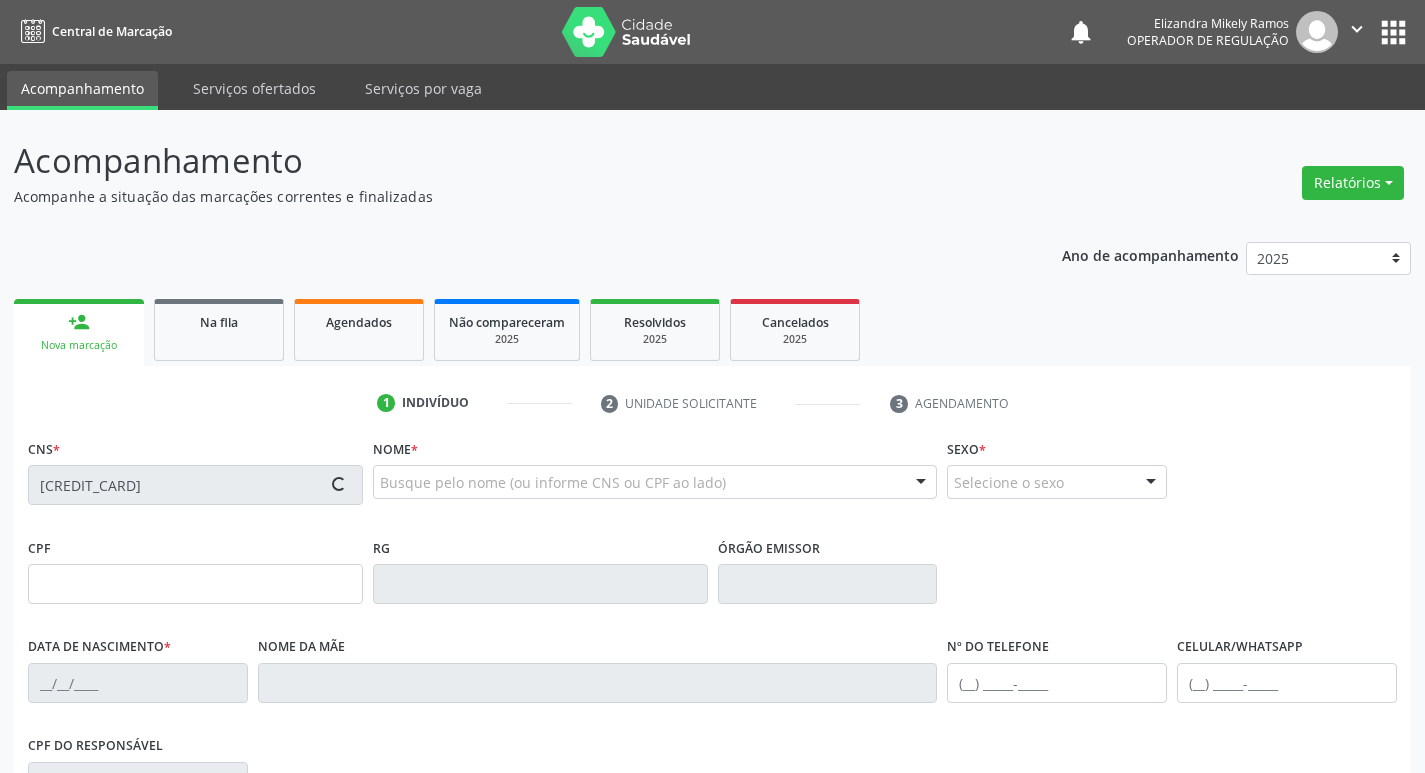 type on "Marinalva Alves Gonçalves" 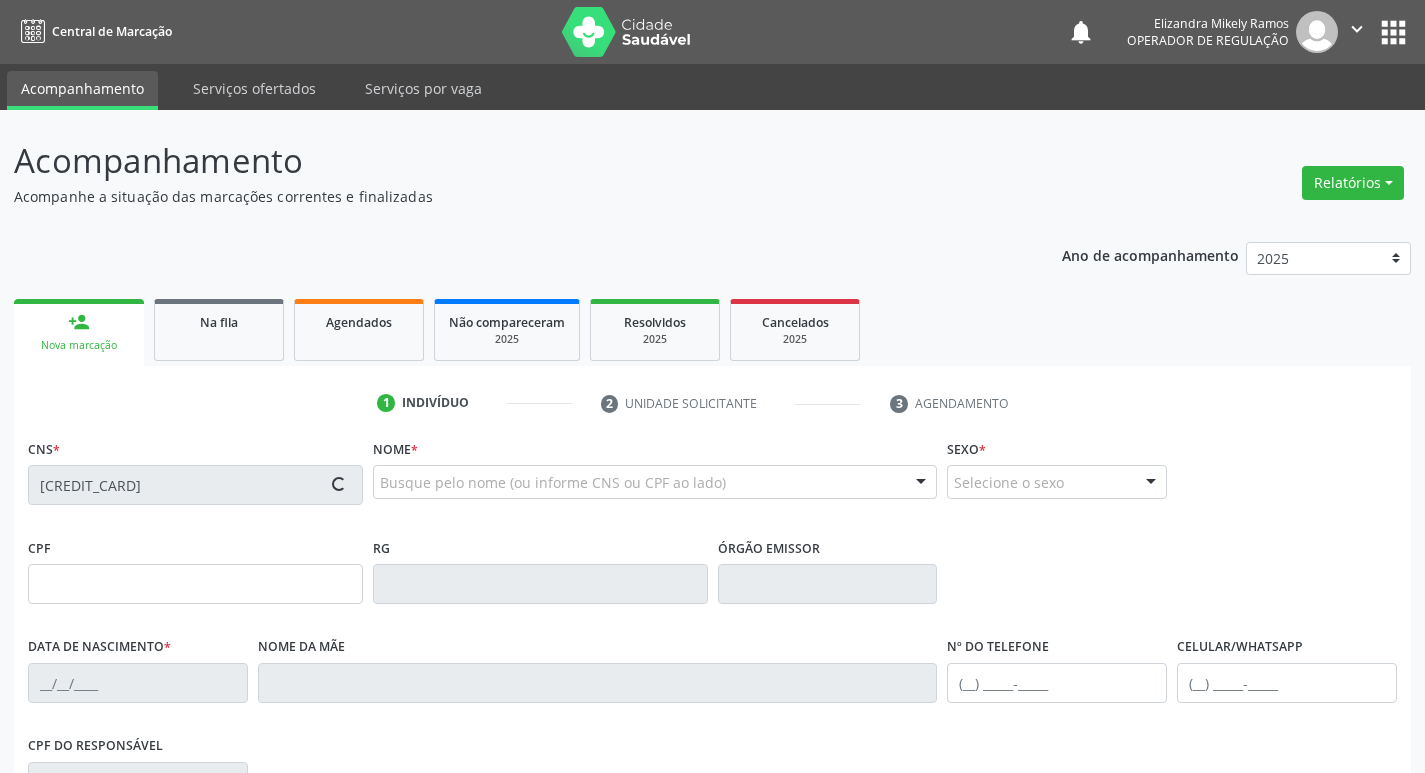 type on "(21) 98626-4874" 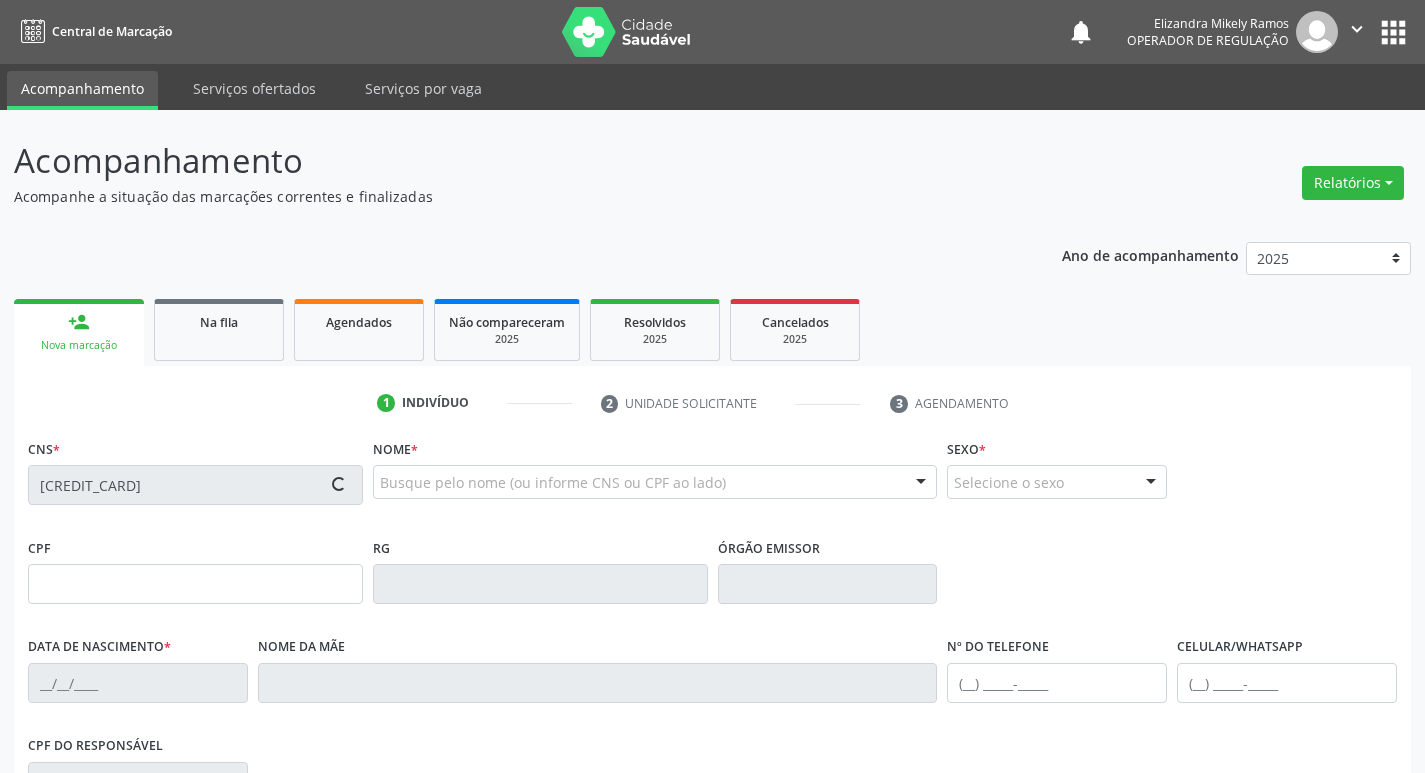 type on "091.147.287-88" 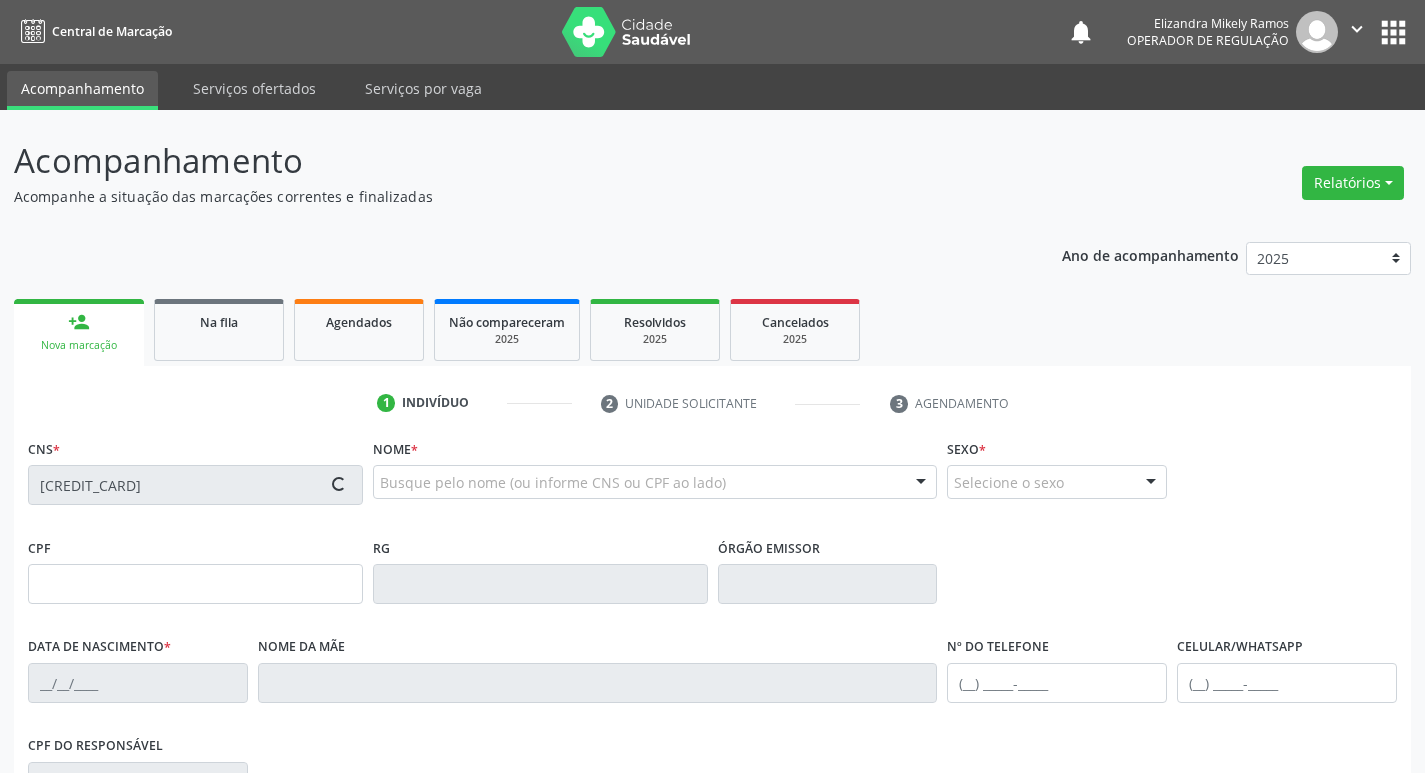 type on "12" 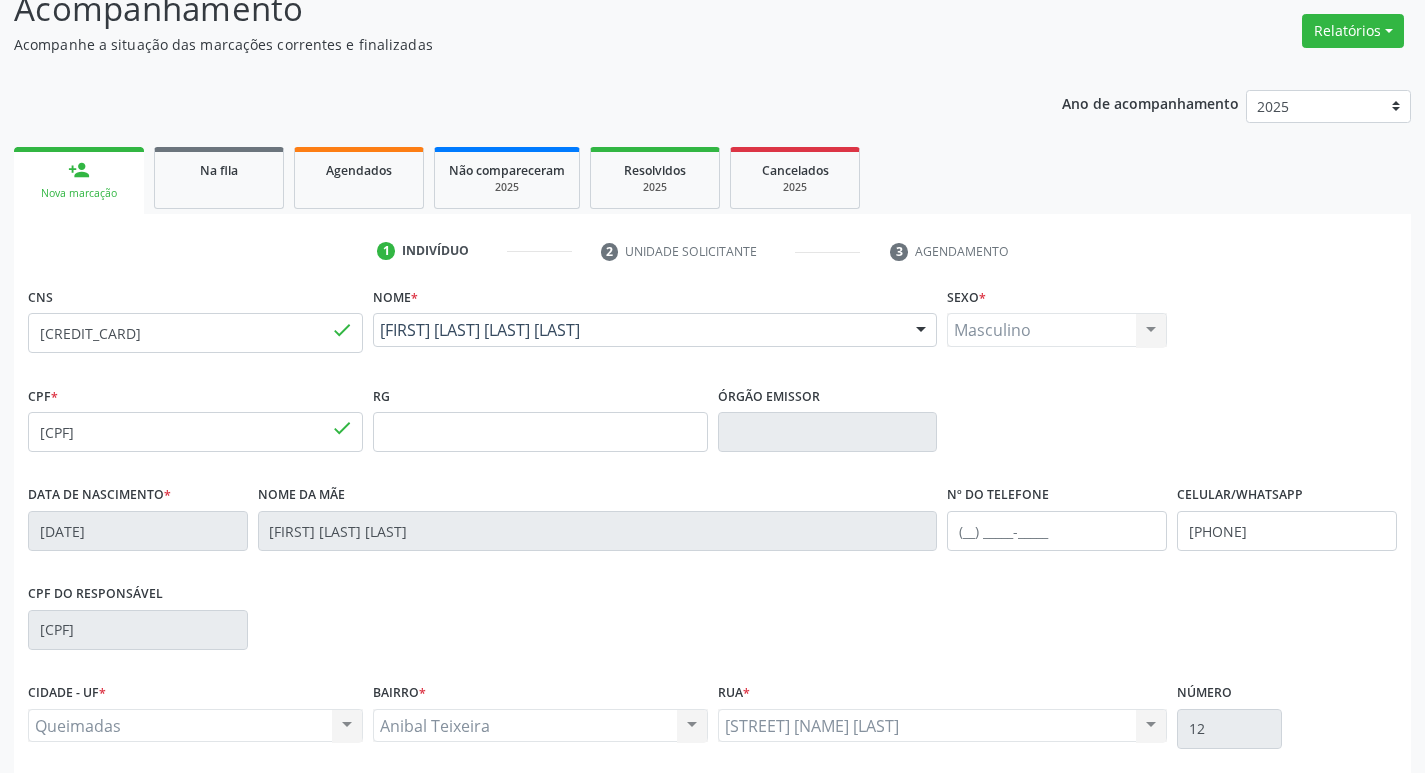 scroll, scrollTop: 311, scrollLeft: 0, axis: vertical 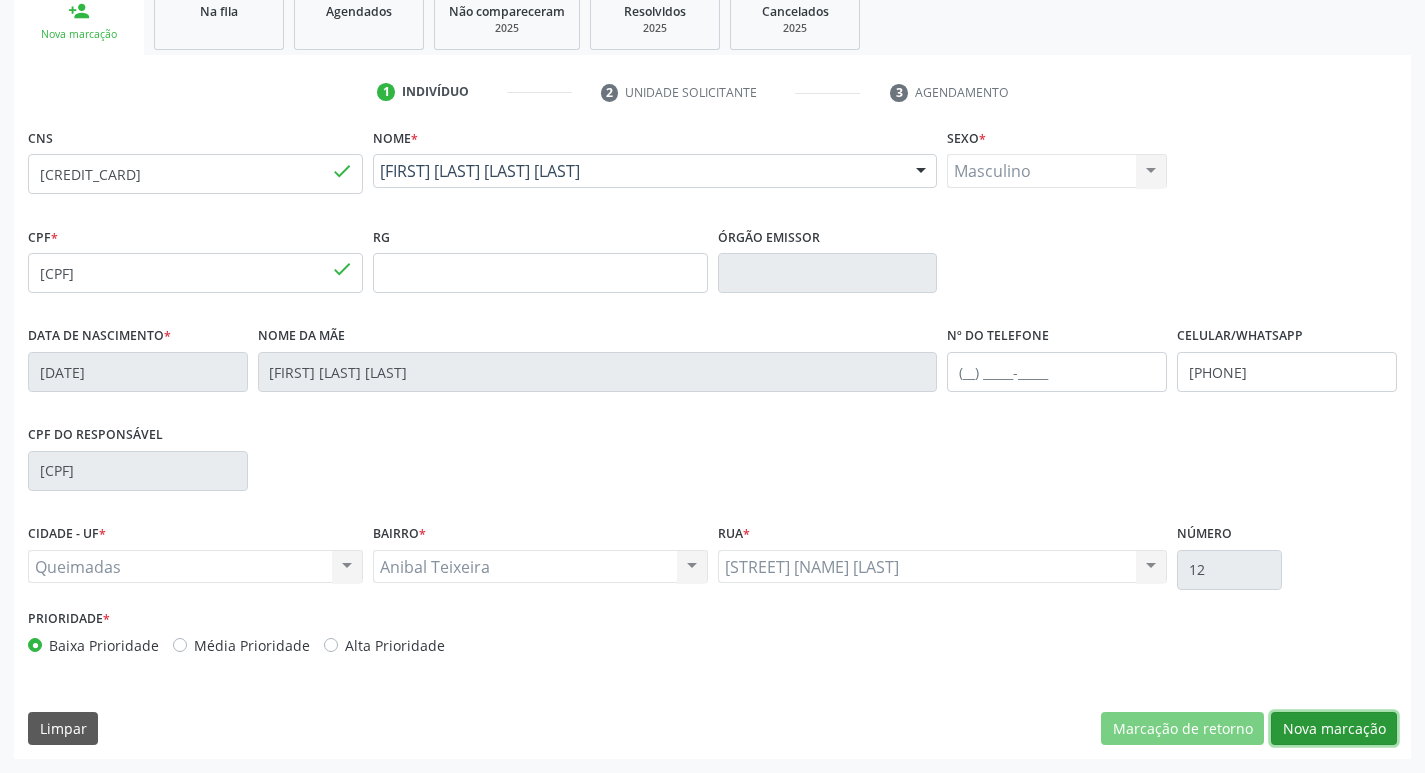 click on "Nova marcação" at bounding box center (1334, 729) 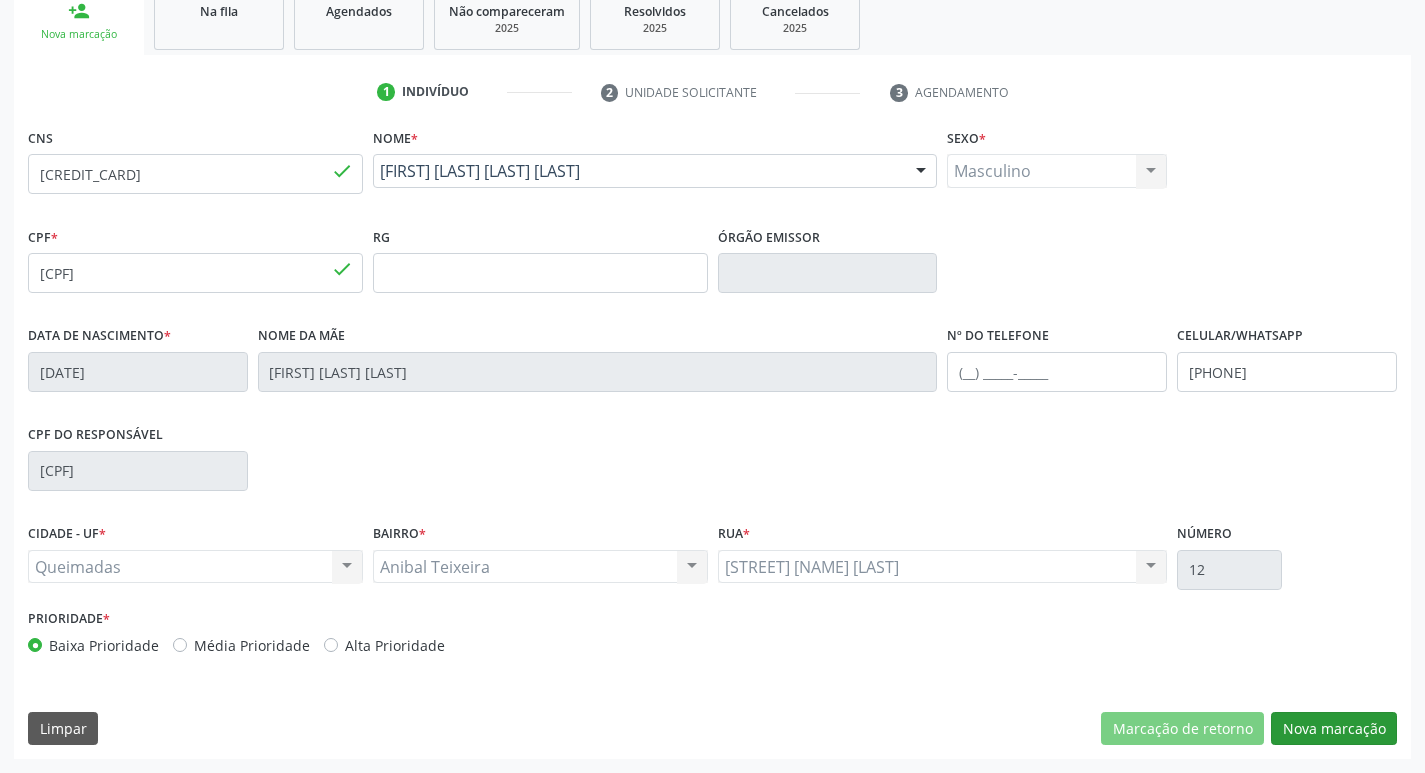 scroll, scrollTop: 133, scrollLeft: 0, axis: vertical 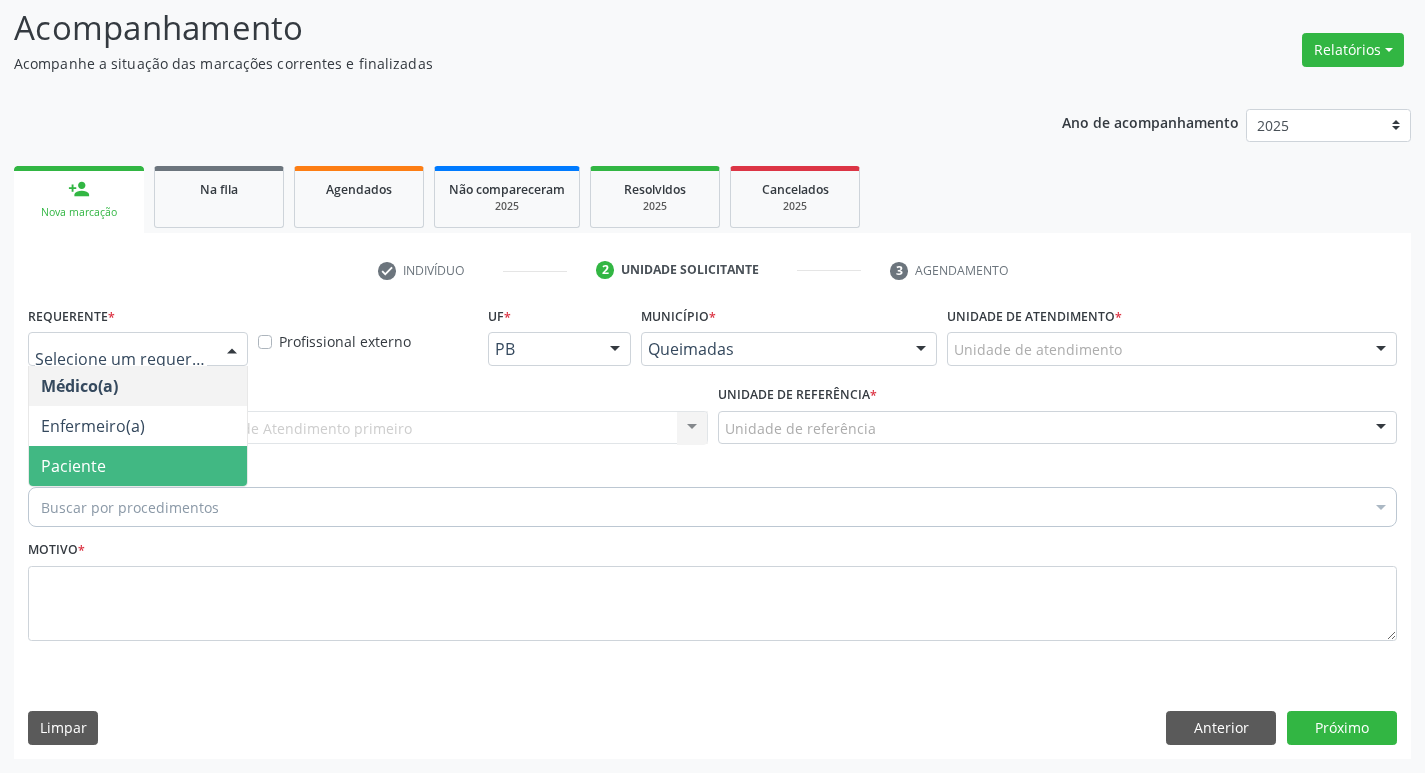 click on "Paciente" at bounding box center [138, 466] 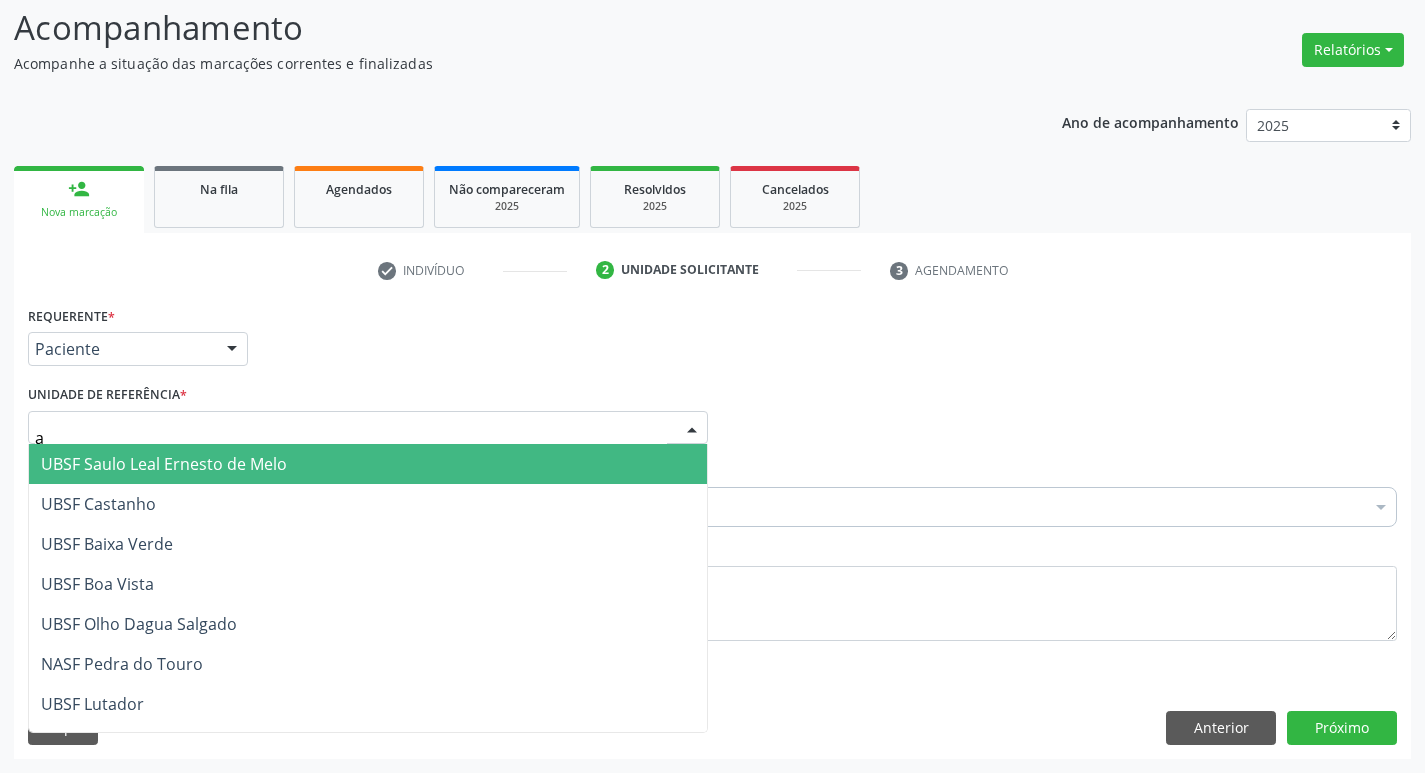 type on "an" 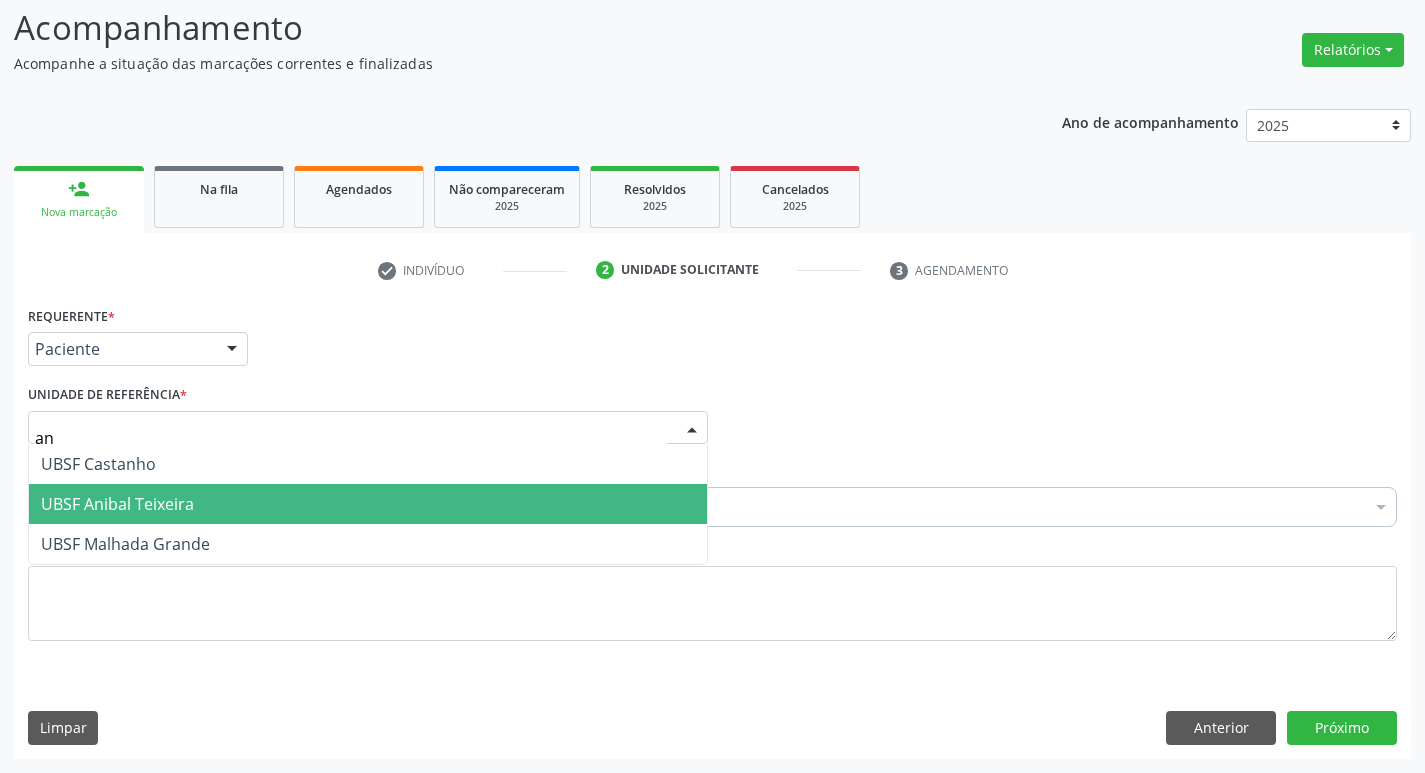 click on "UBSF Anibal Teixeira" at bounding box center [117, 504] 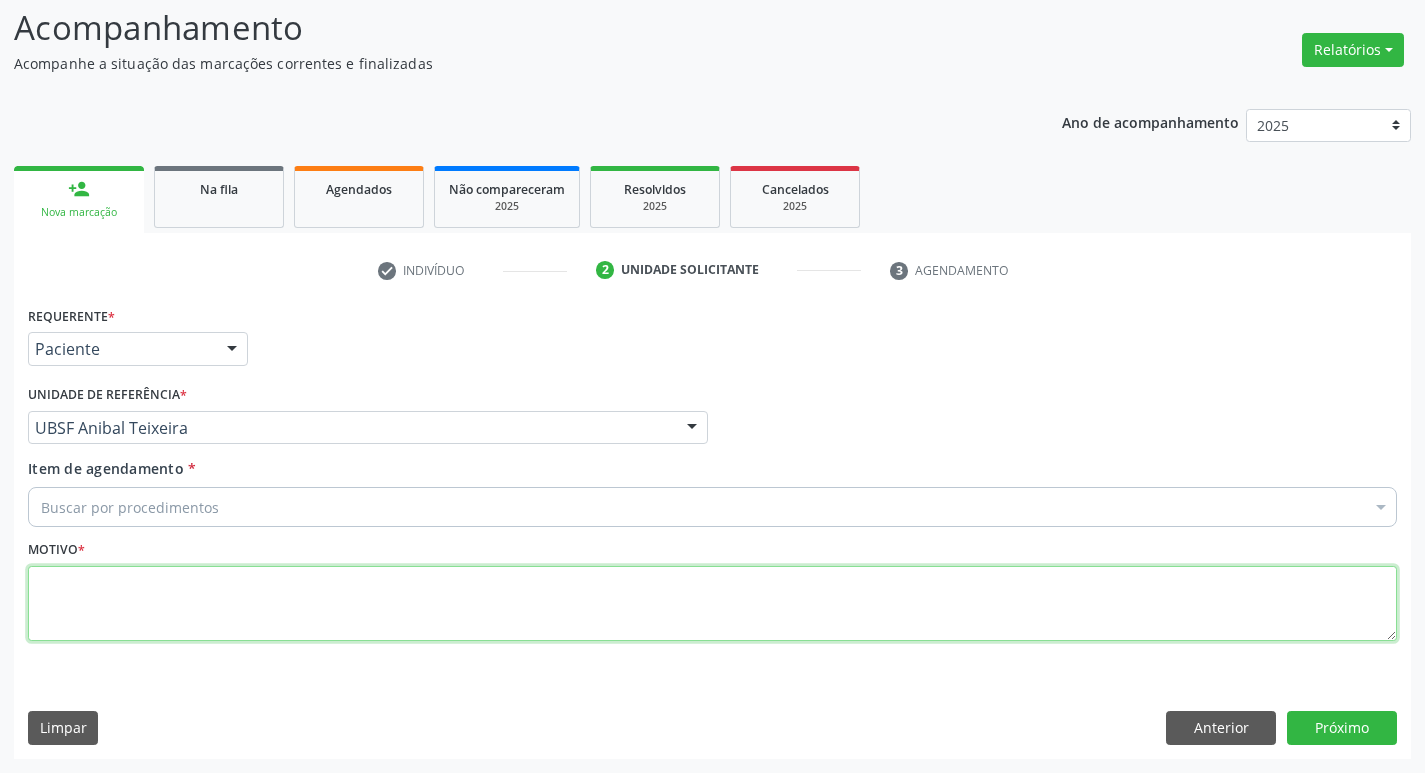 click at bounding box center (712, 604) 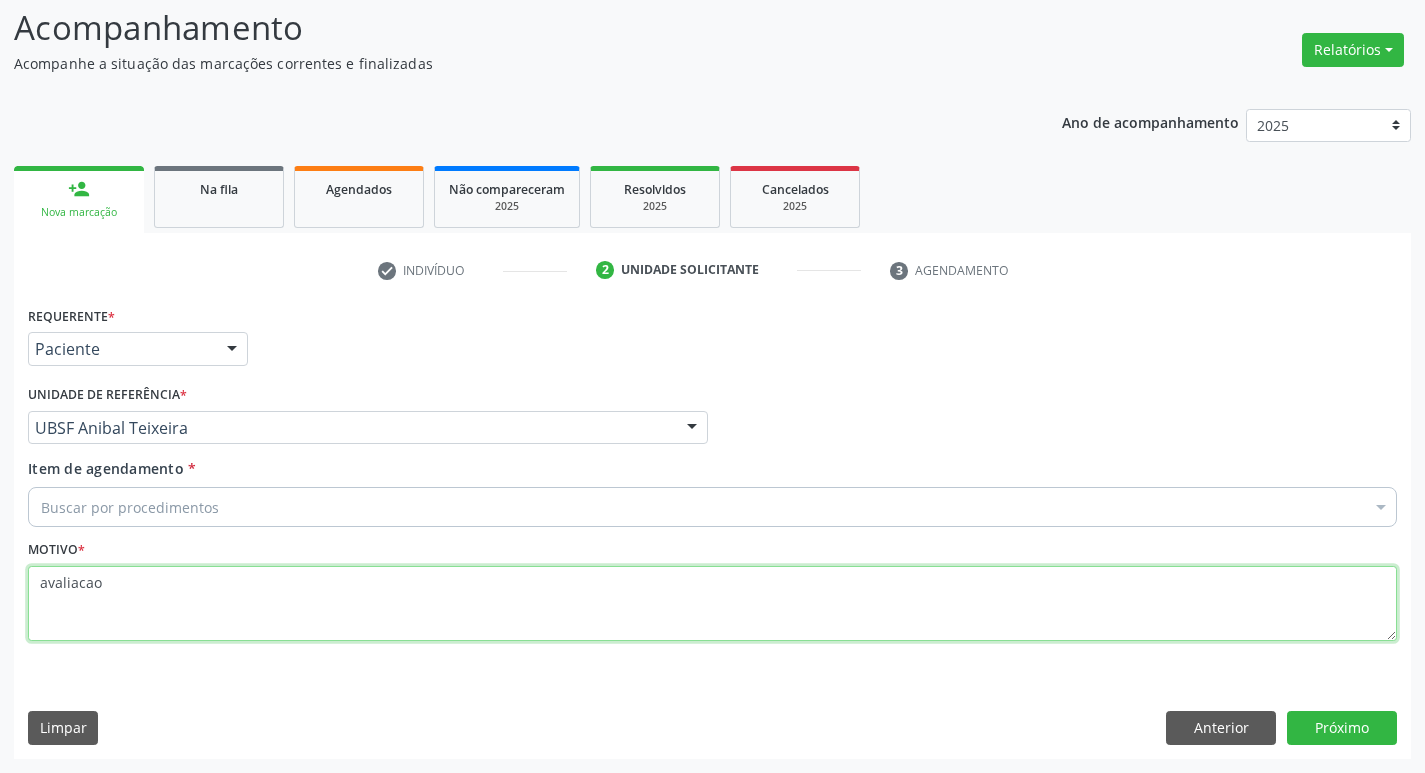 type on "avaliacao" 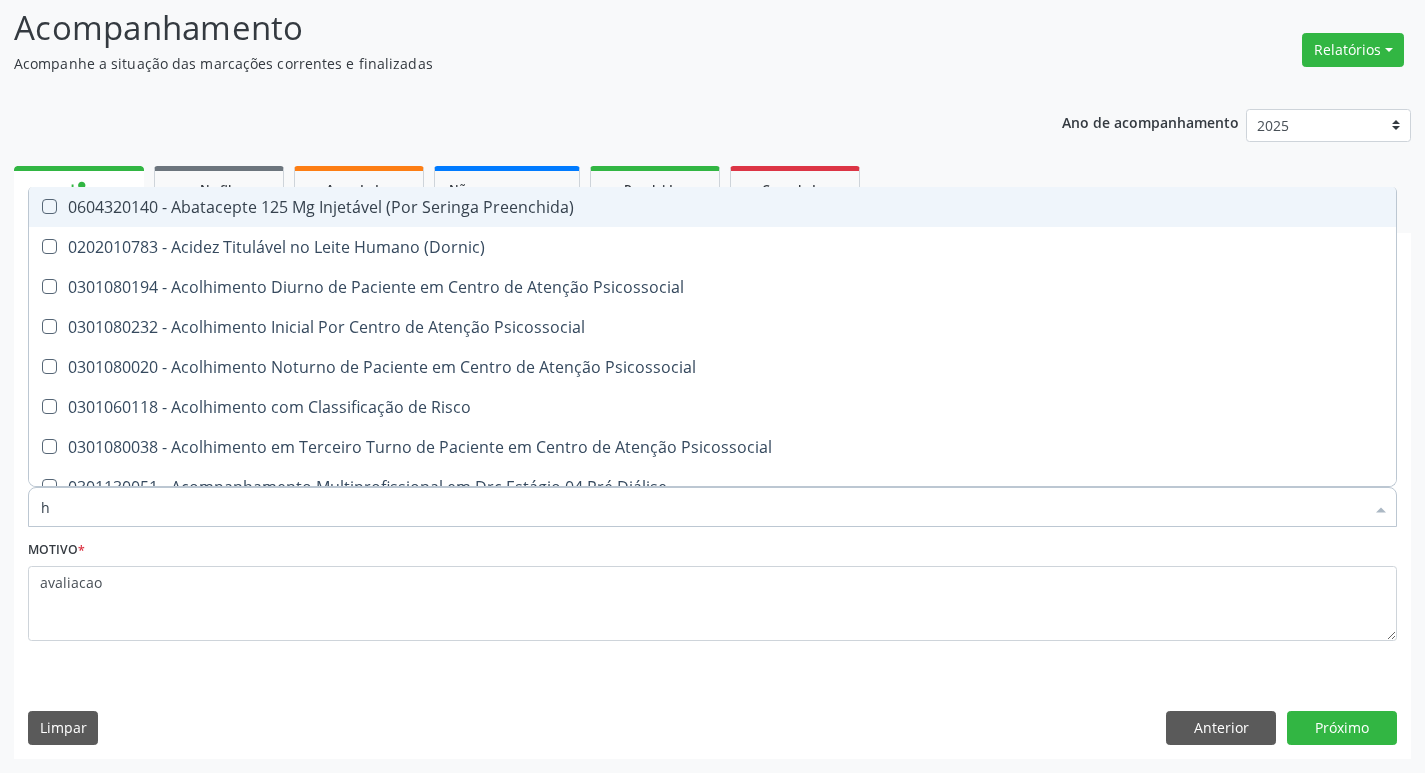 type on "HEMOGR" 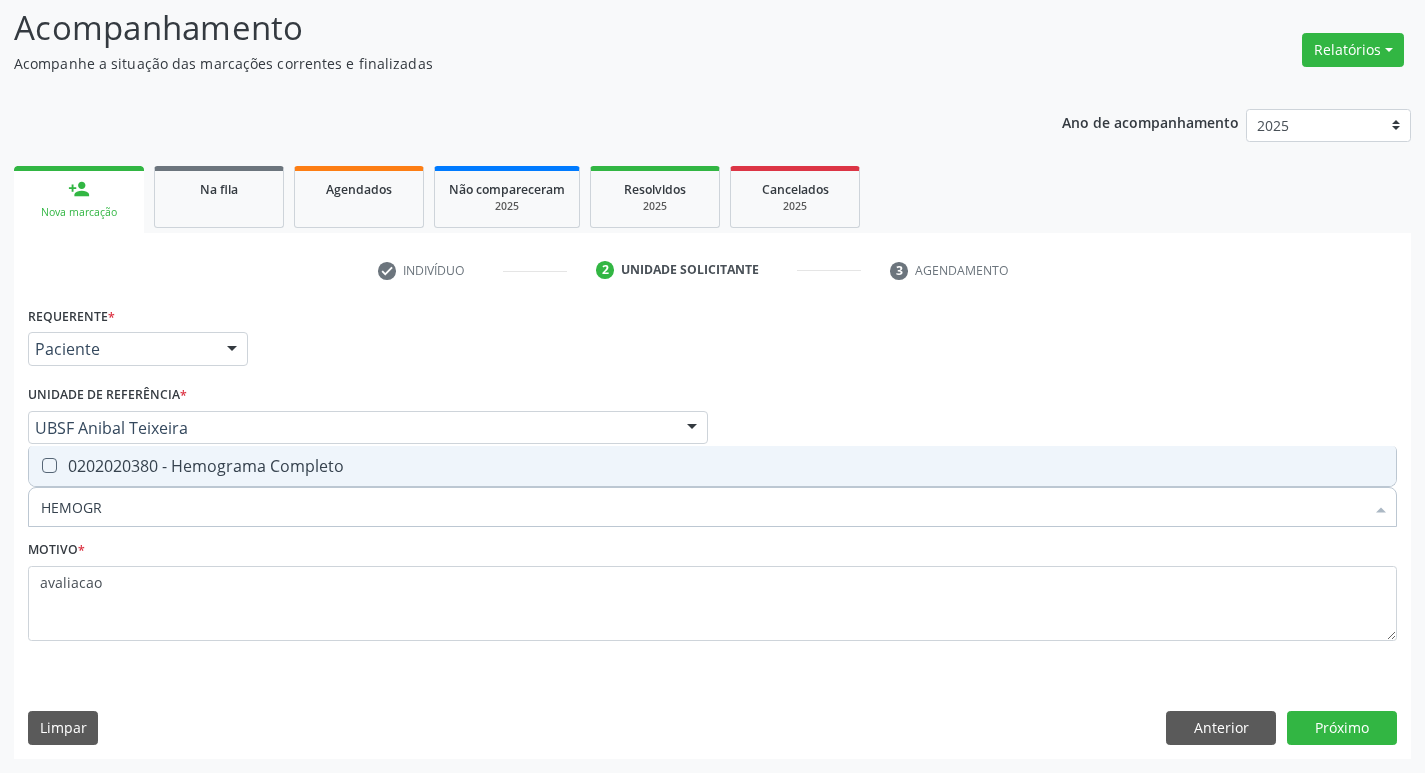 click on "0202020380 - Hemograma Completo" at bounding box center [712, 466] 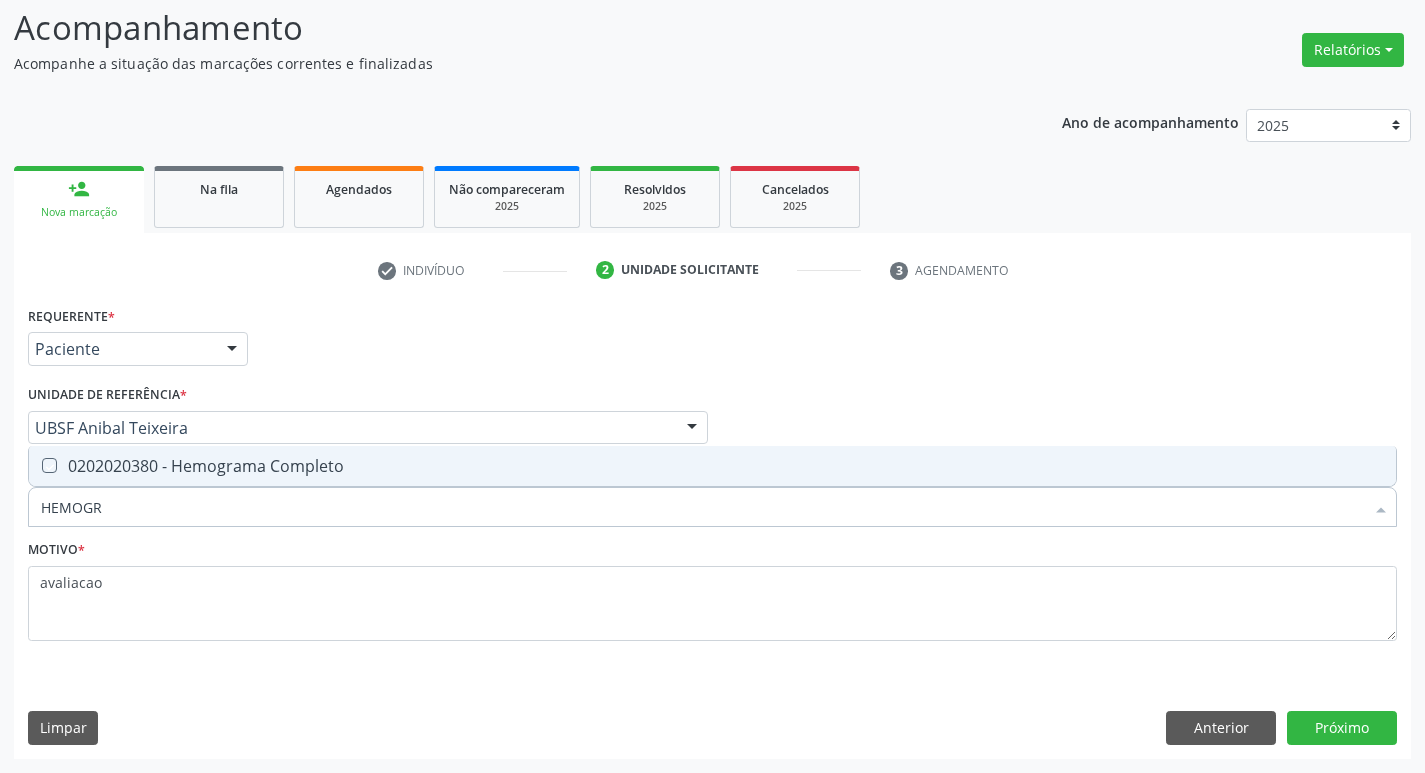 checkbox on "true" 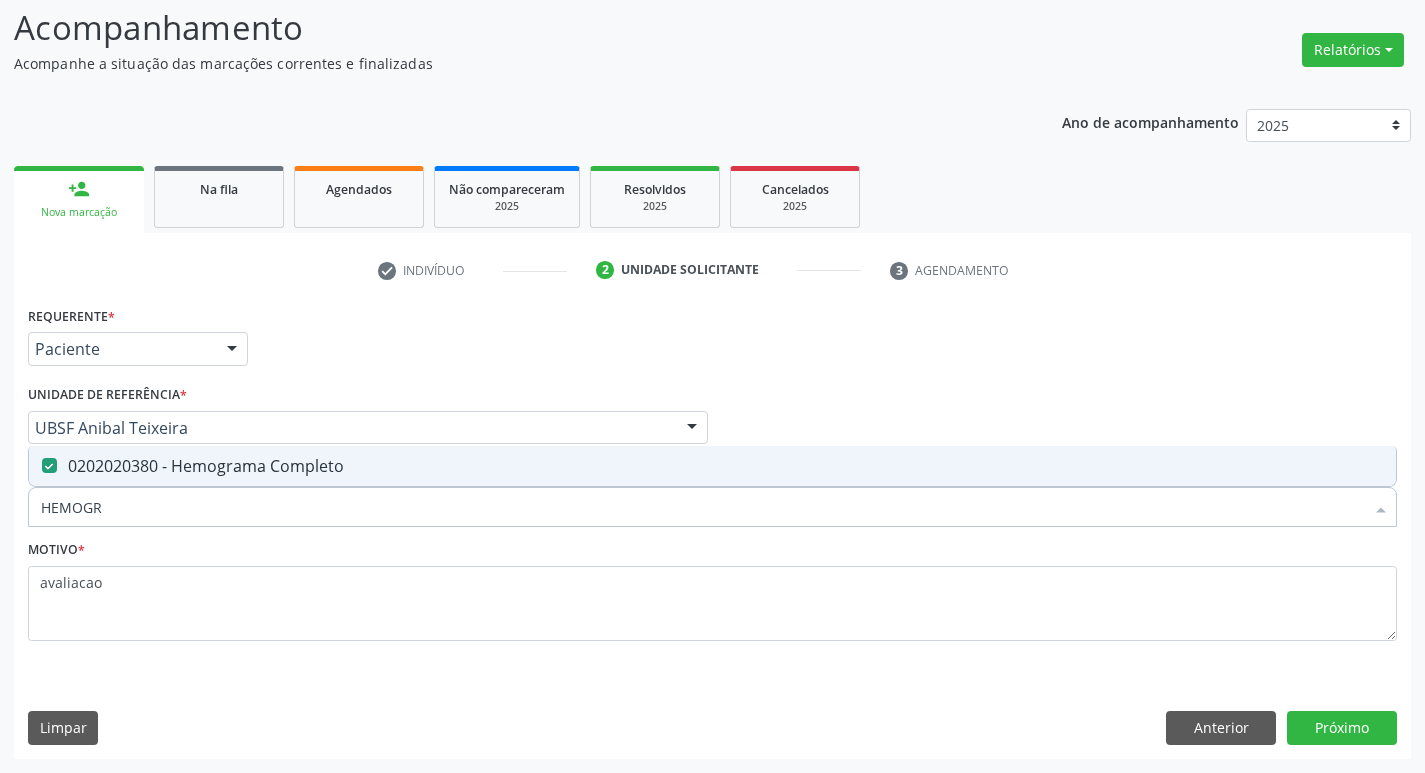 type on "HEMOG" 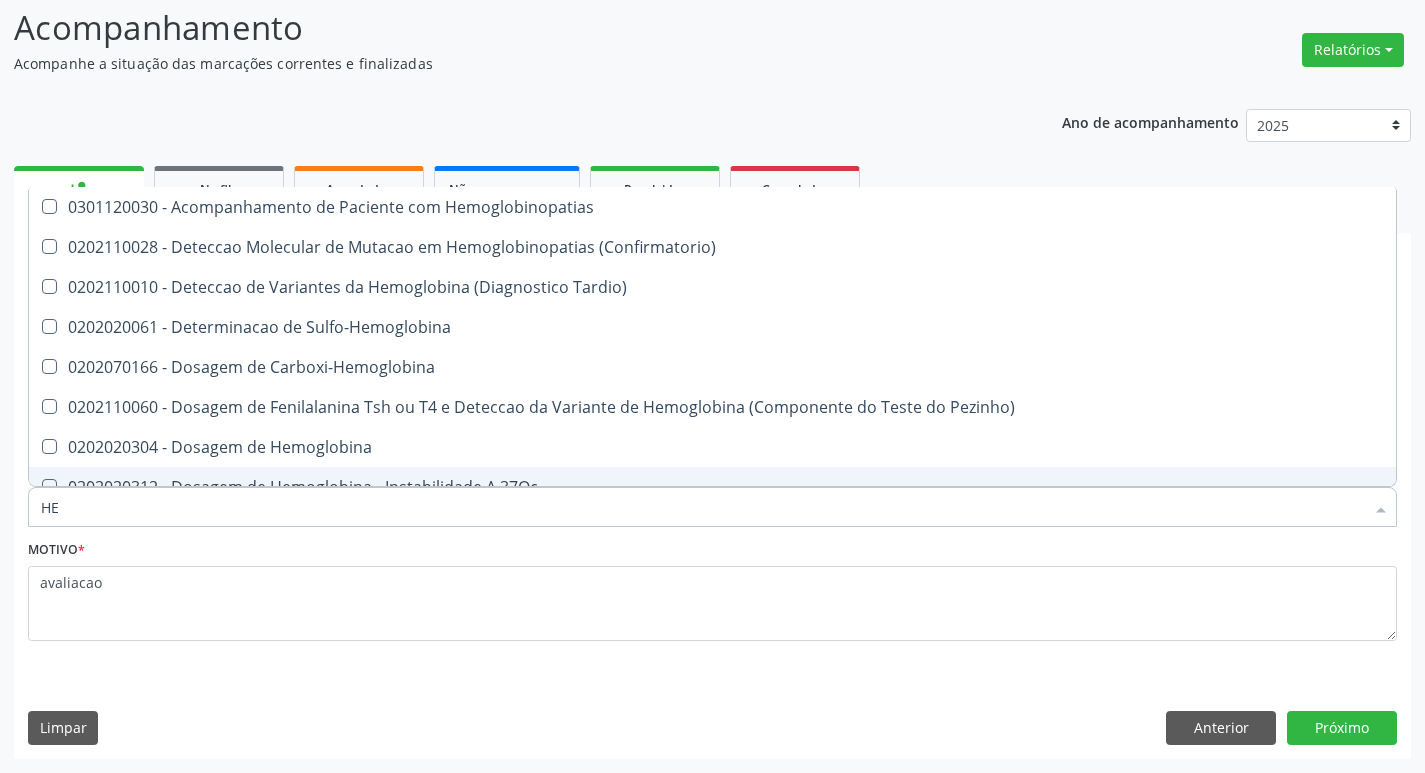 type on "H" 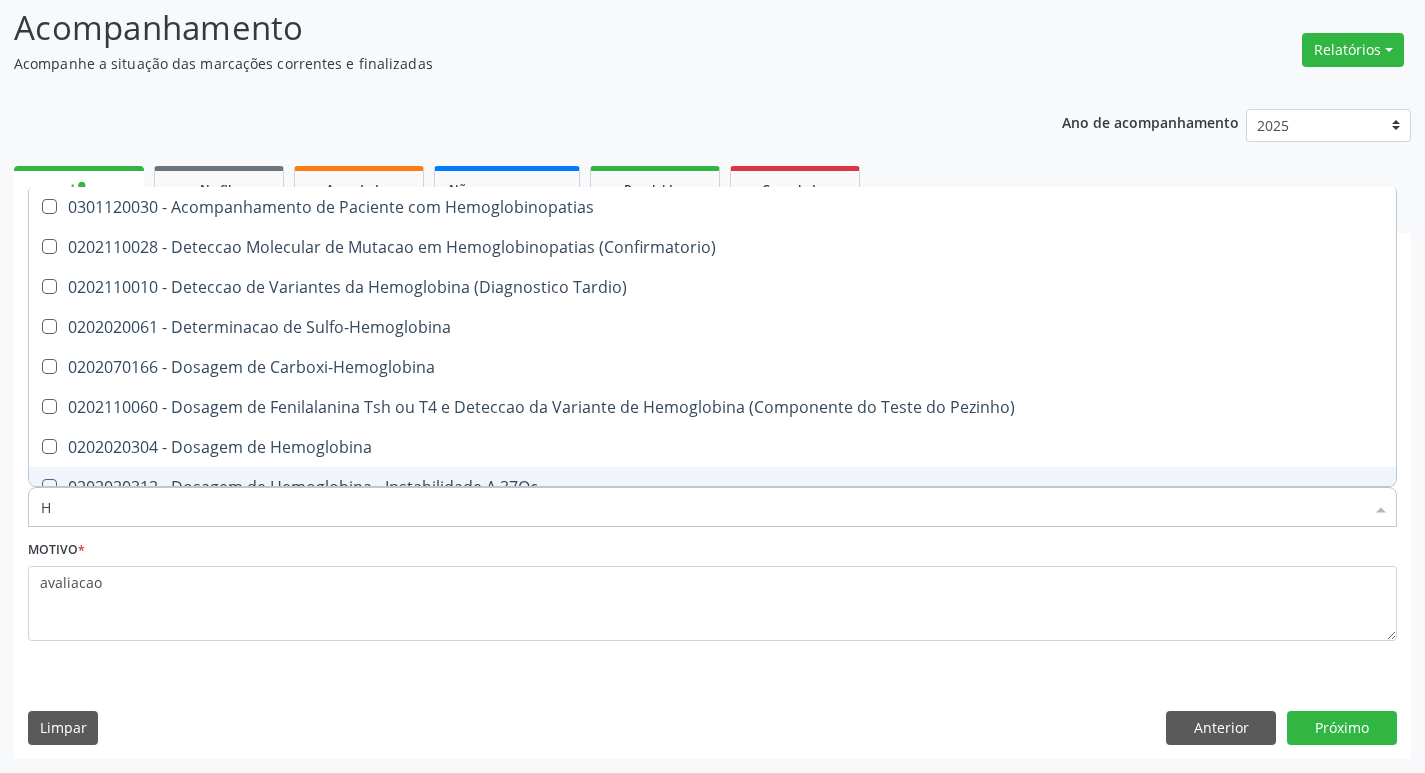 type 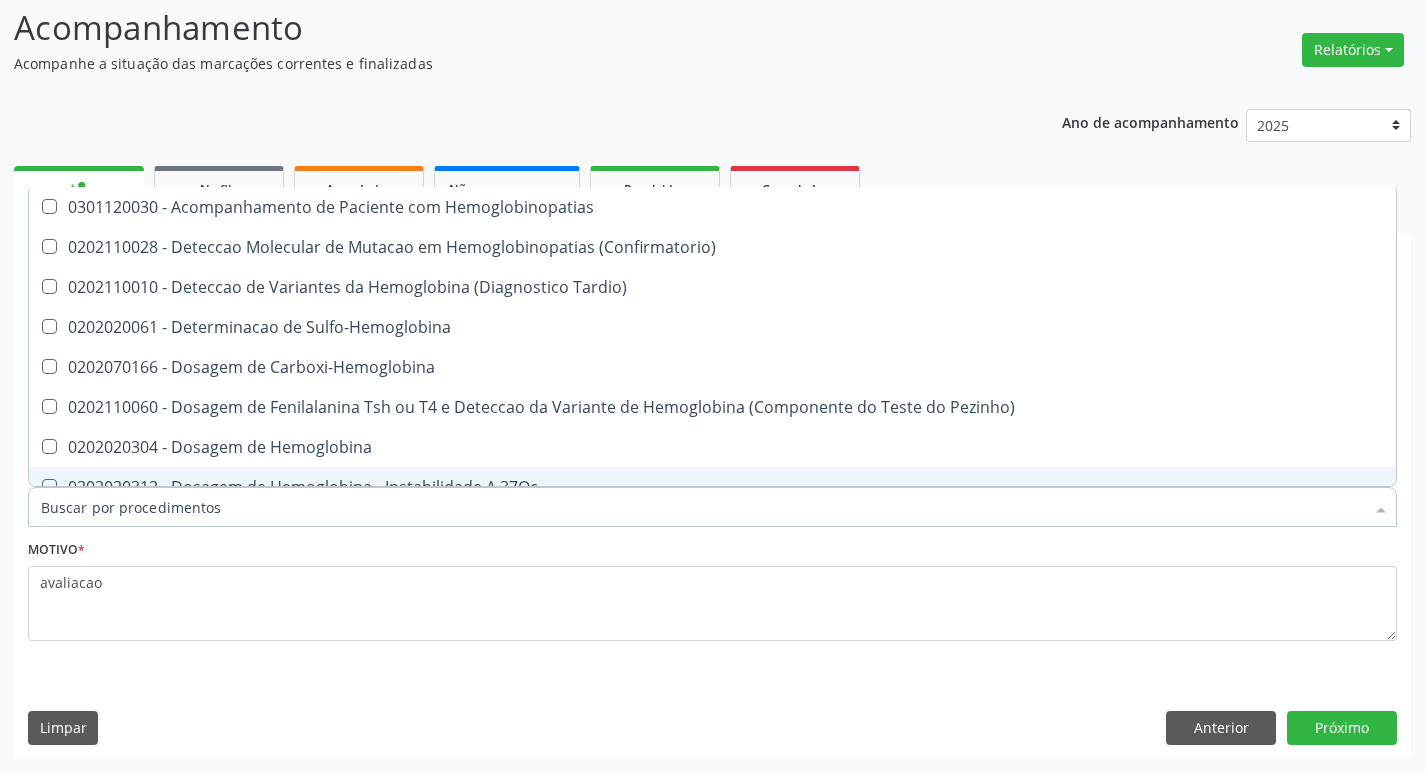 checkbox on "false" 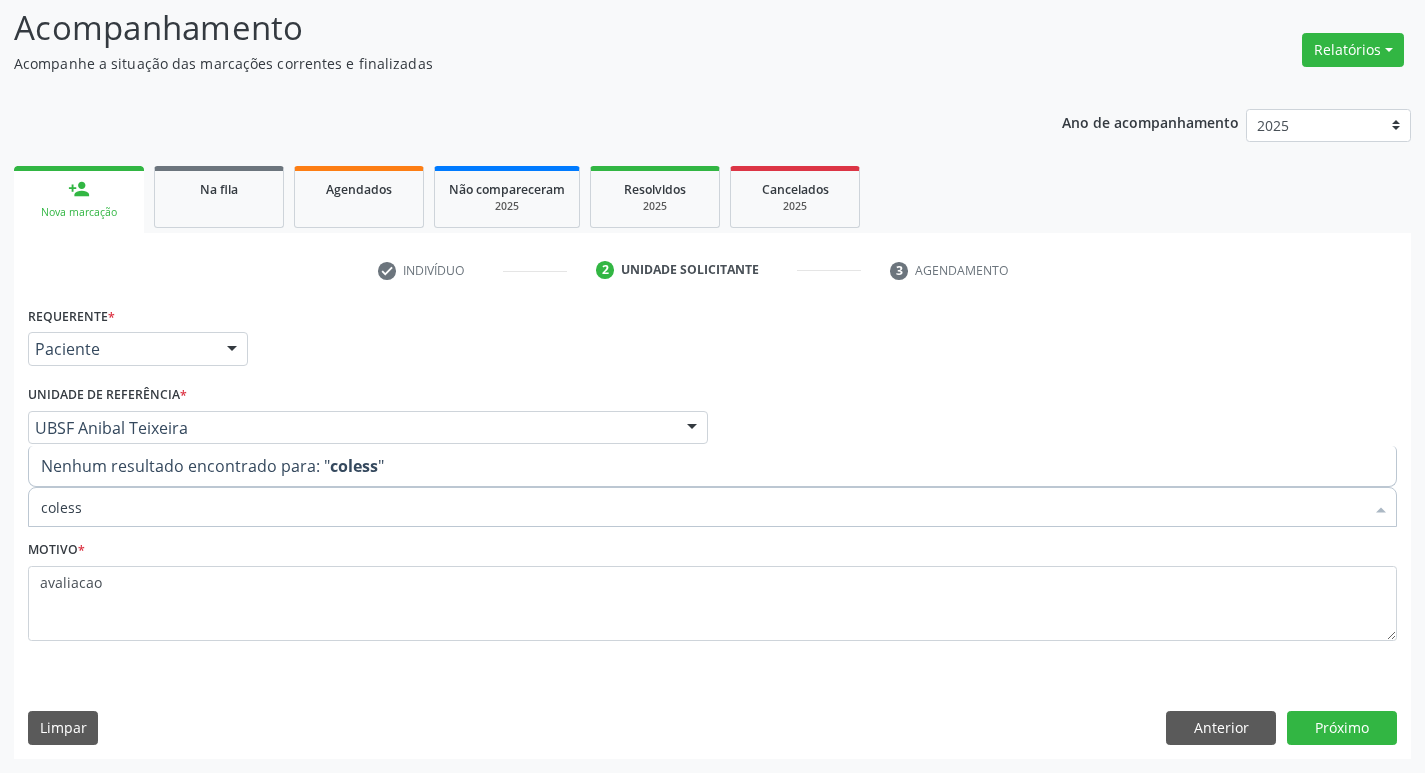 type on "coles" 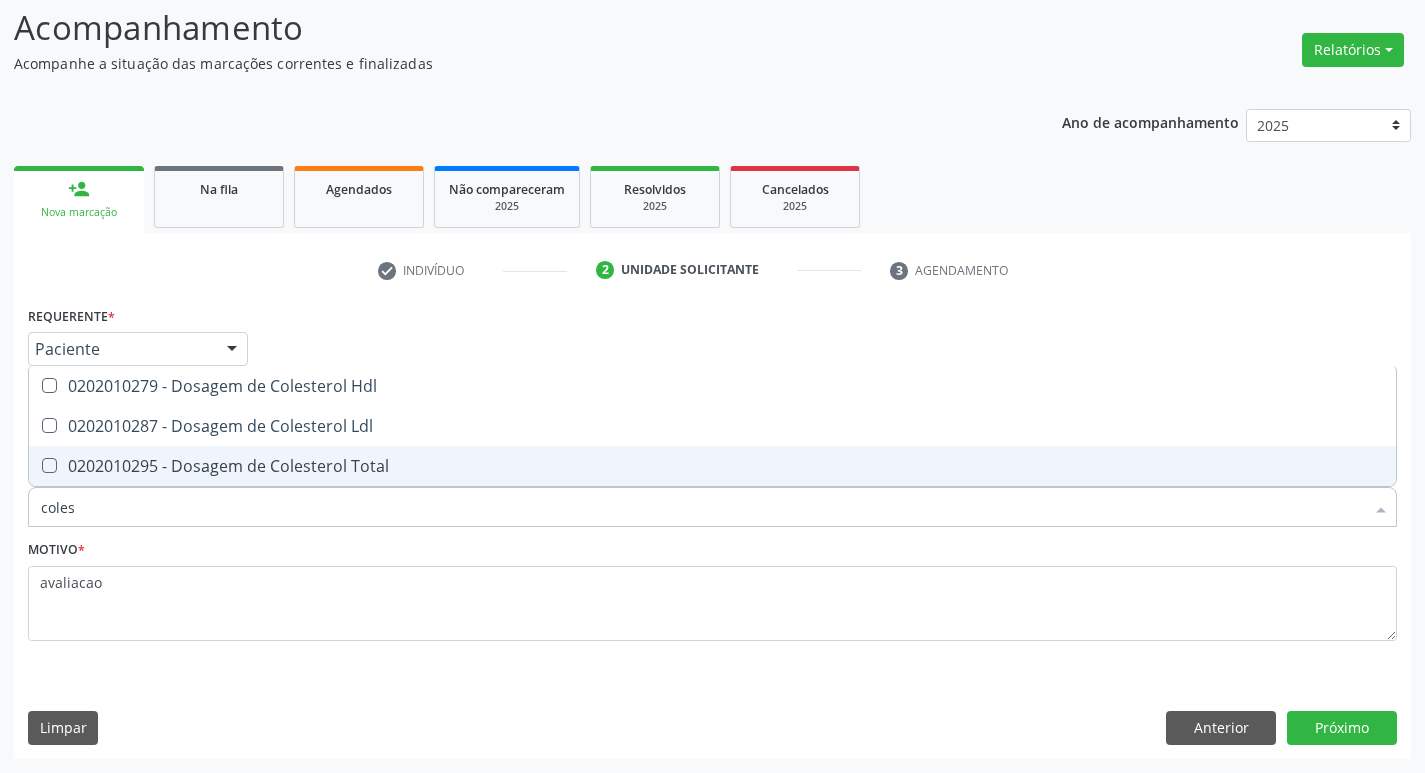 click on "0202010287 - Dosagem de Colesterol Ldl" at bounding box center (712, 426) 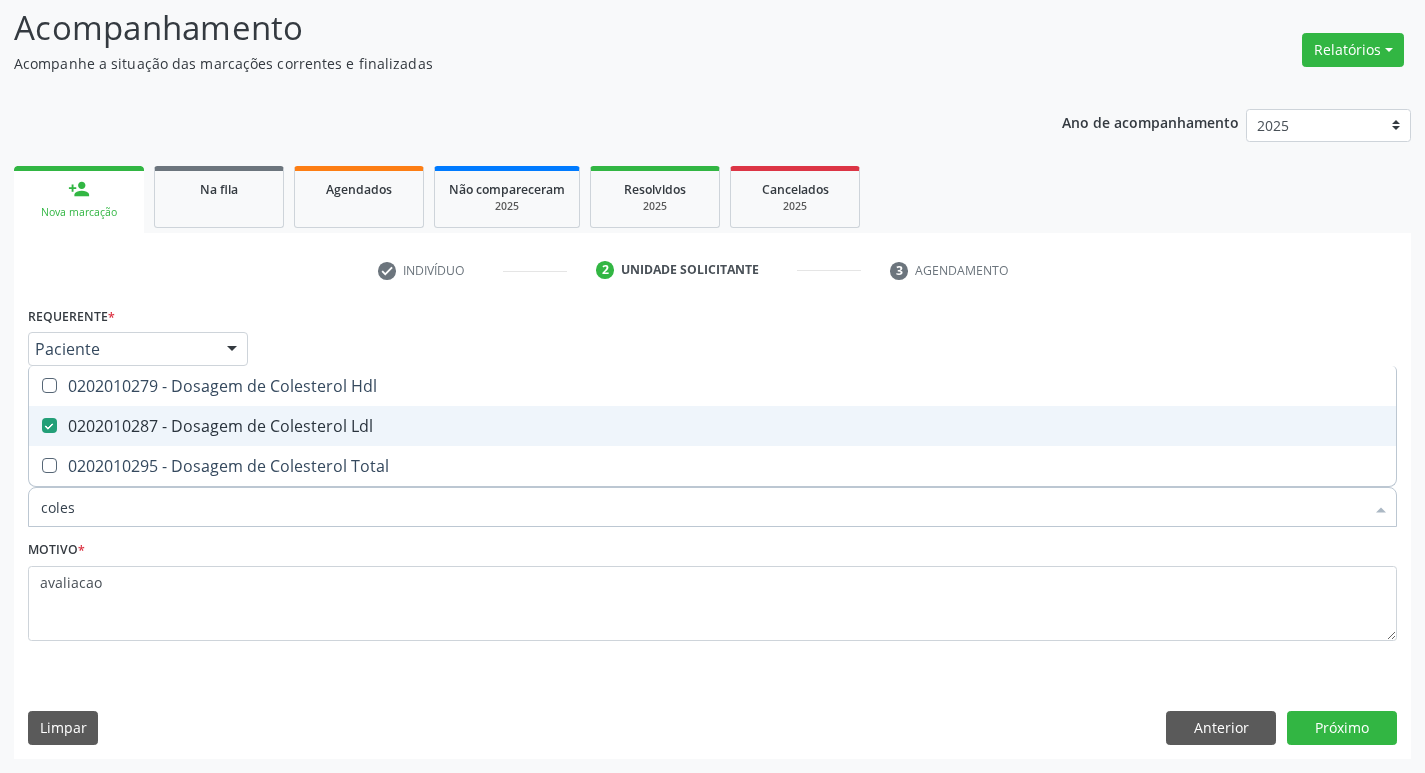 checkbox on "true" 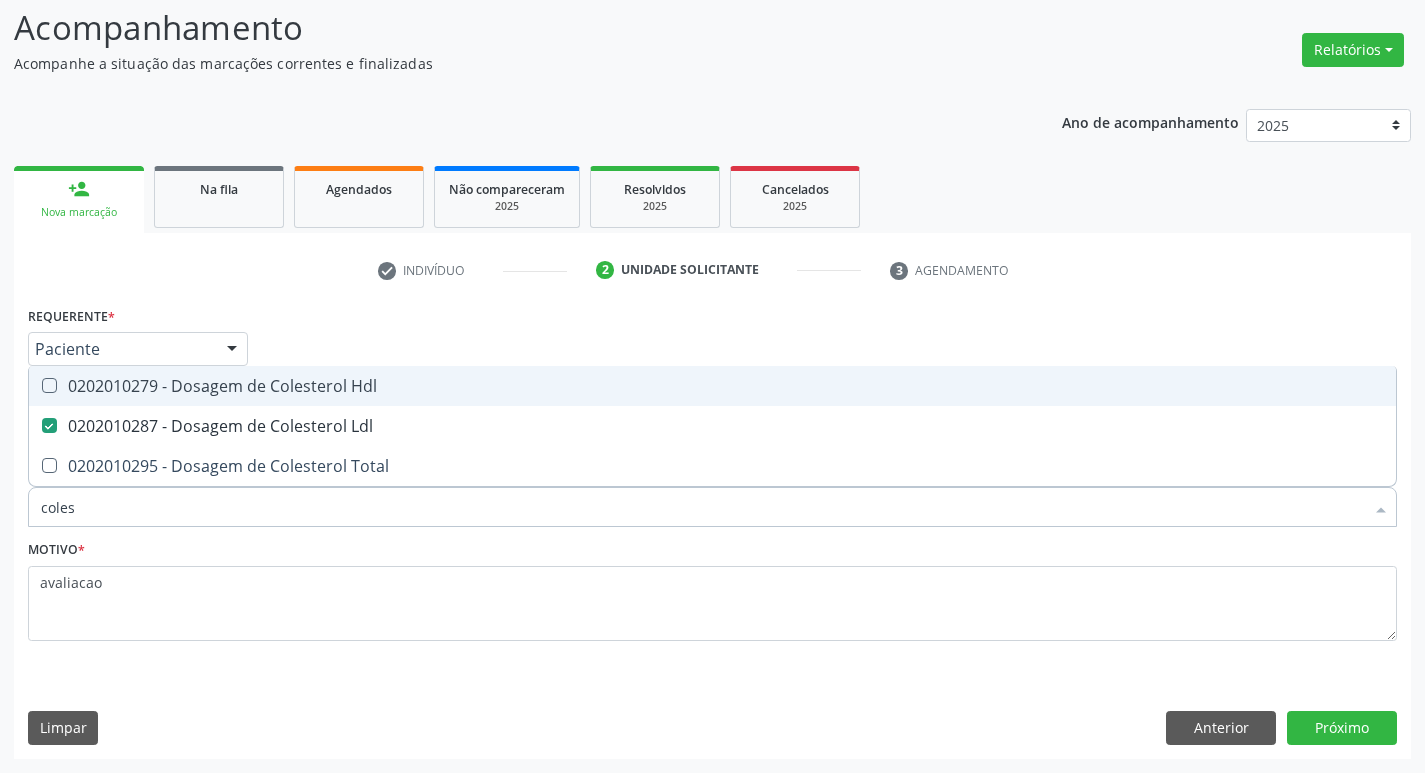 click on "0202010279 - Dosagem de Colesterol Hdl" at bounding box center [712, 386] 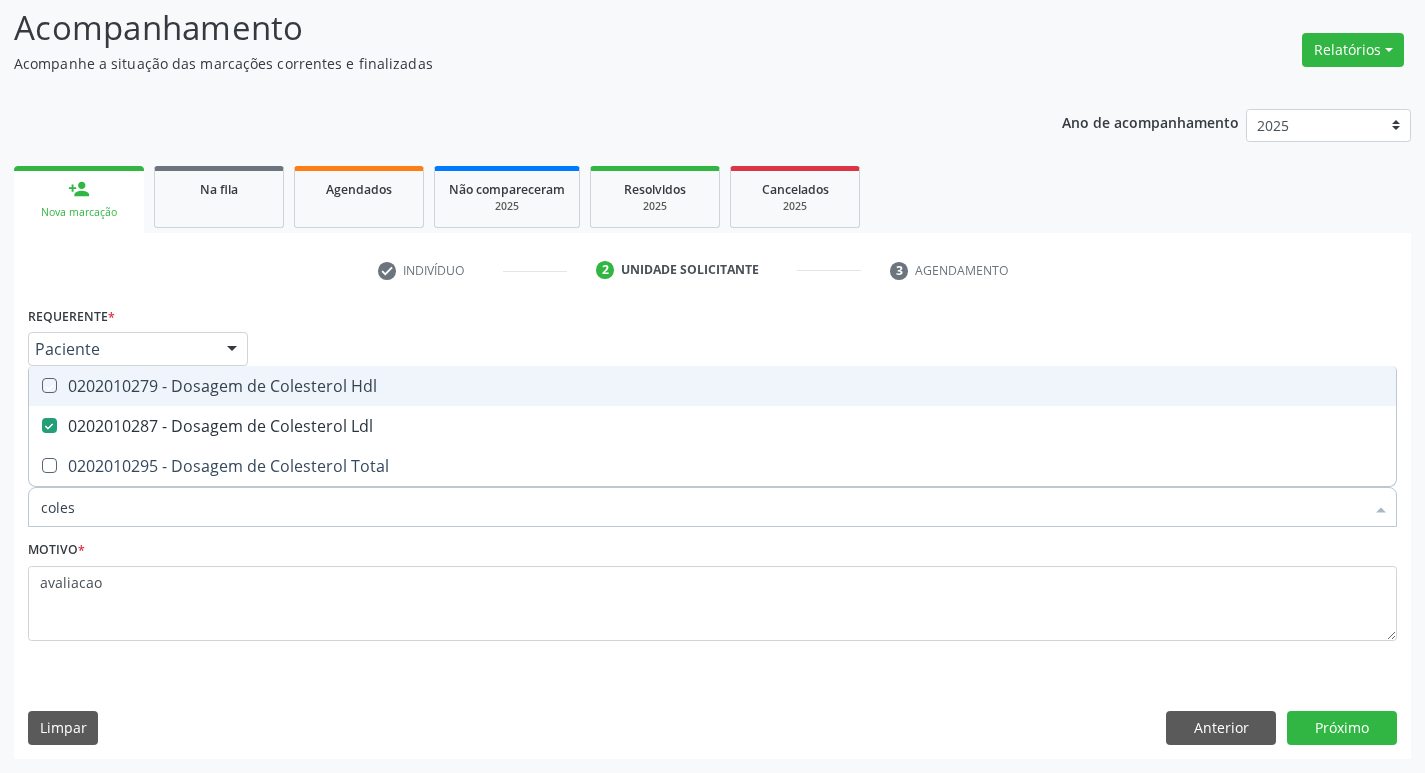 checkbox on "true" 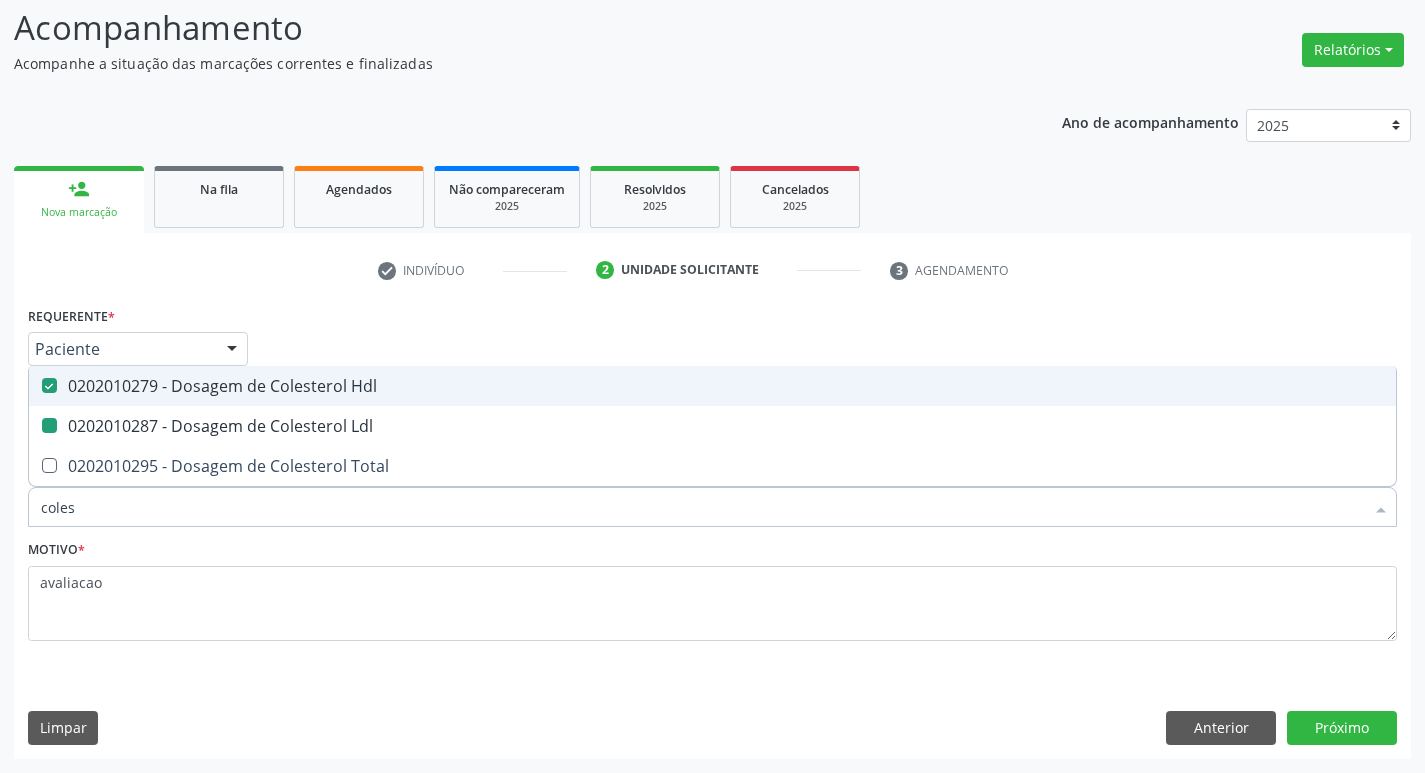 type on "cole" 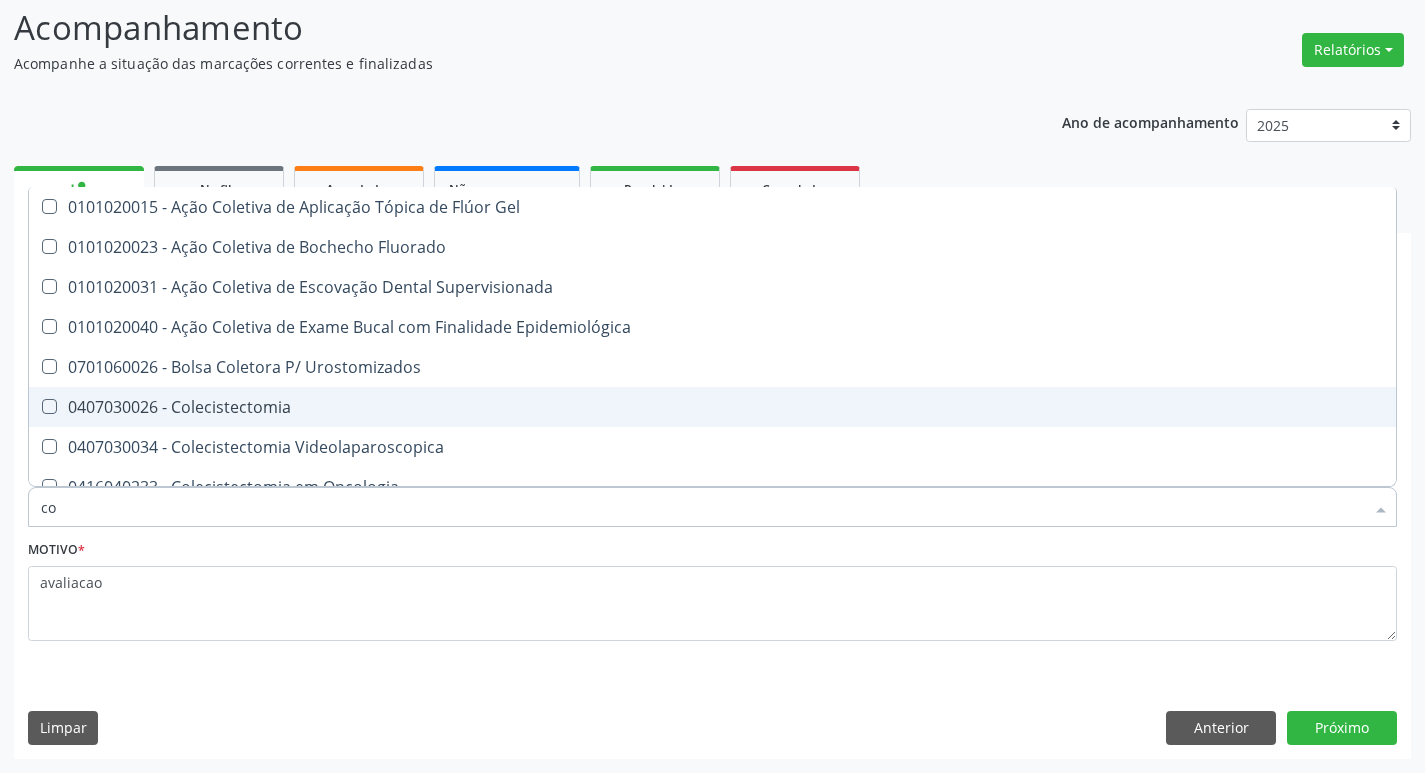 type on "c" 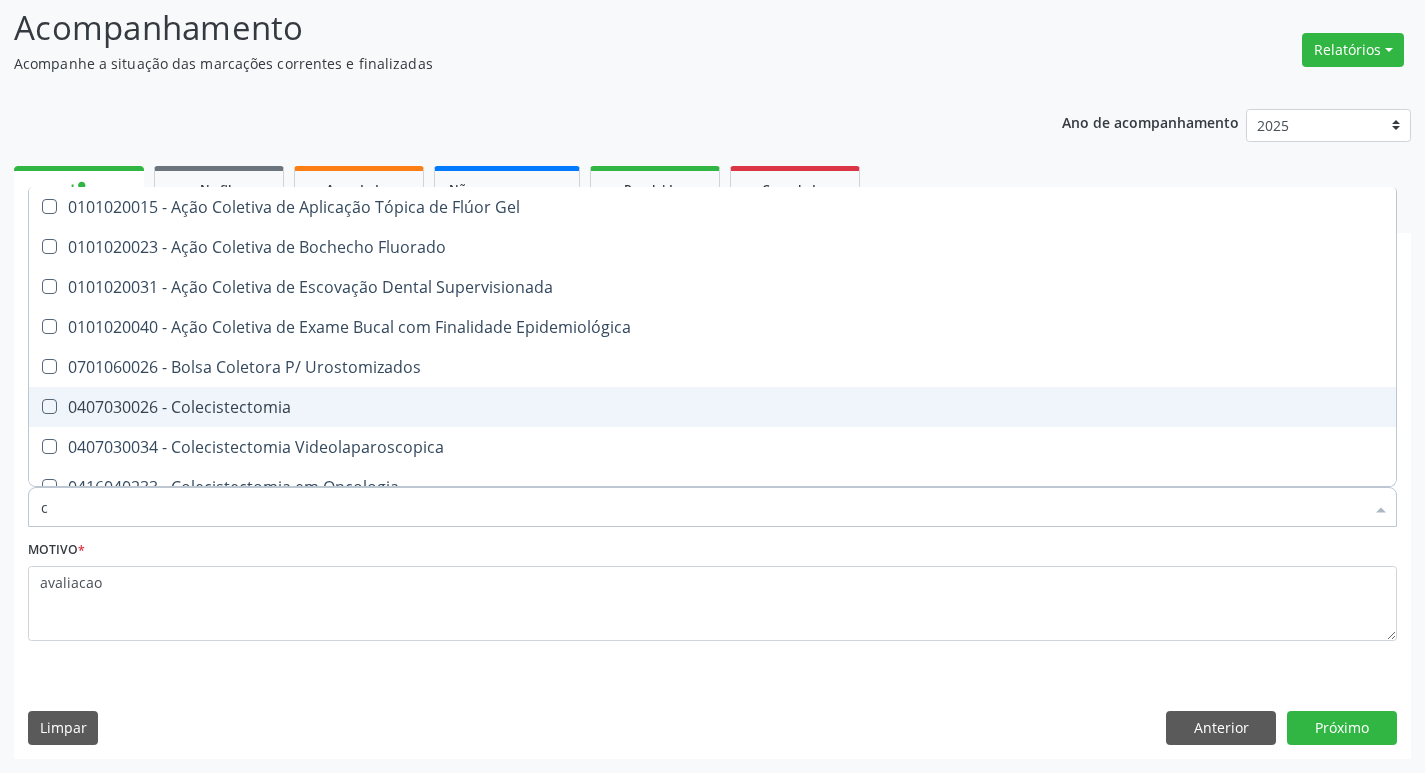 type 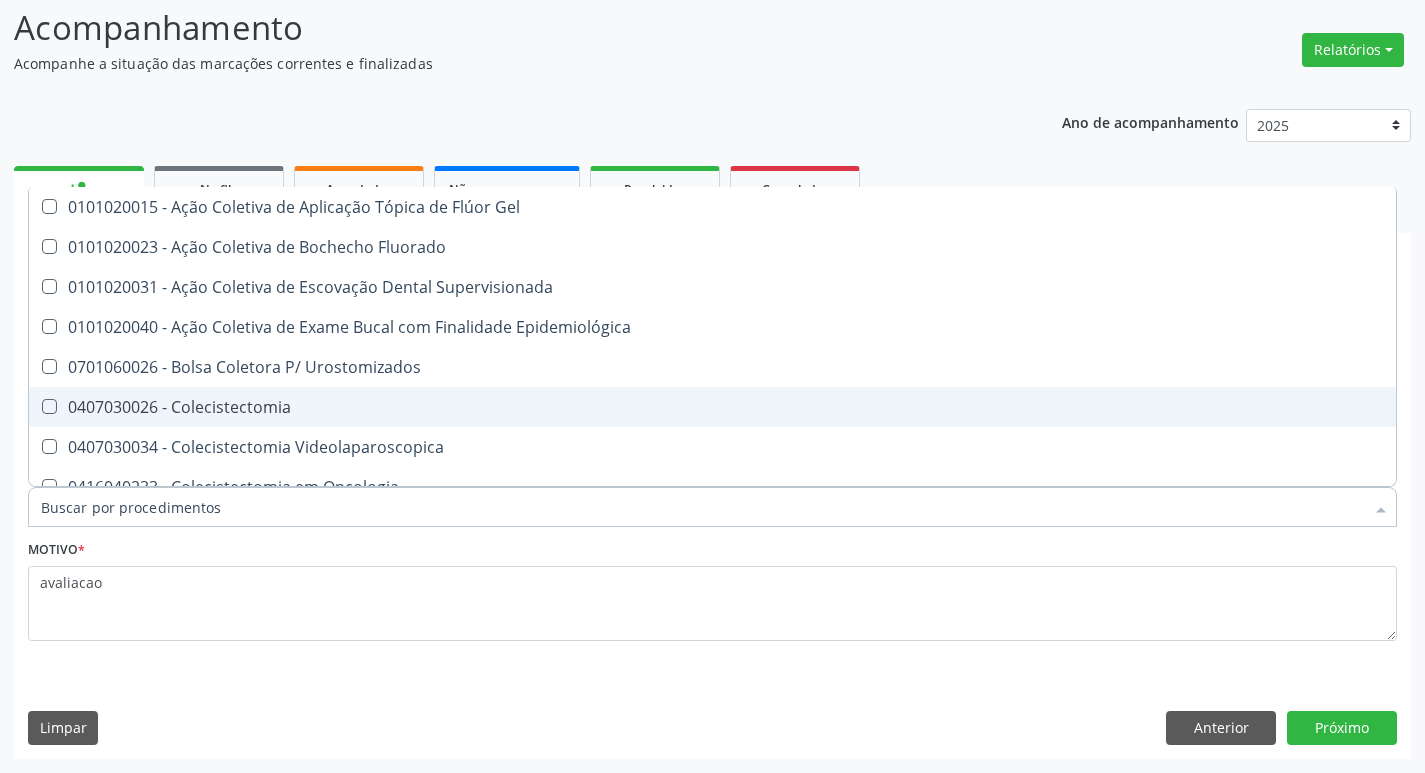 checkbox on "false" 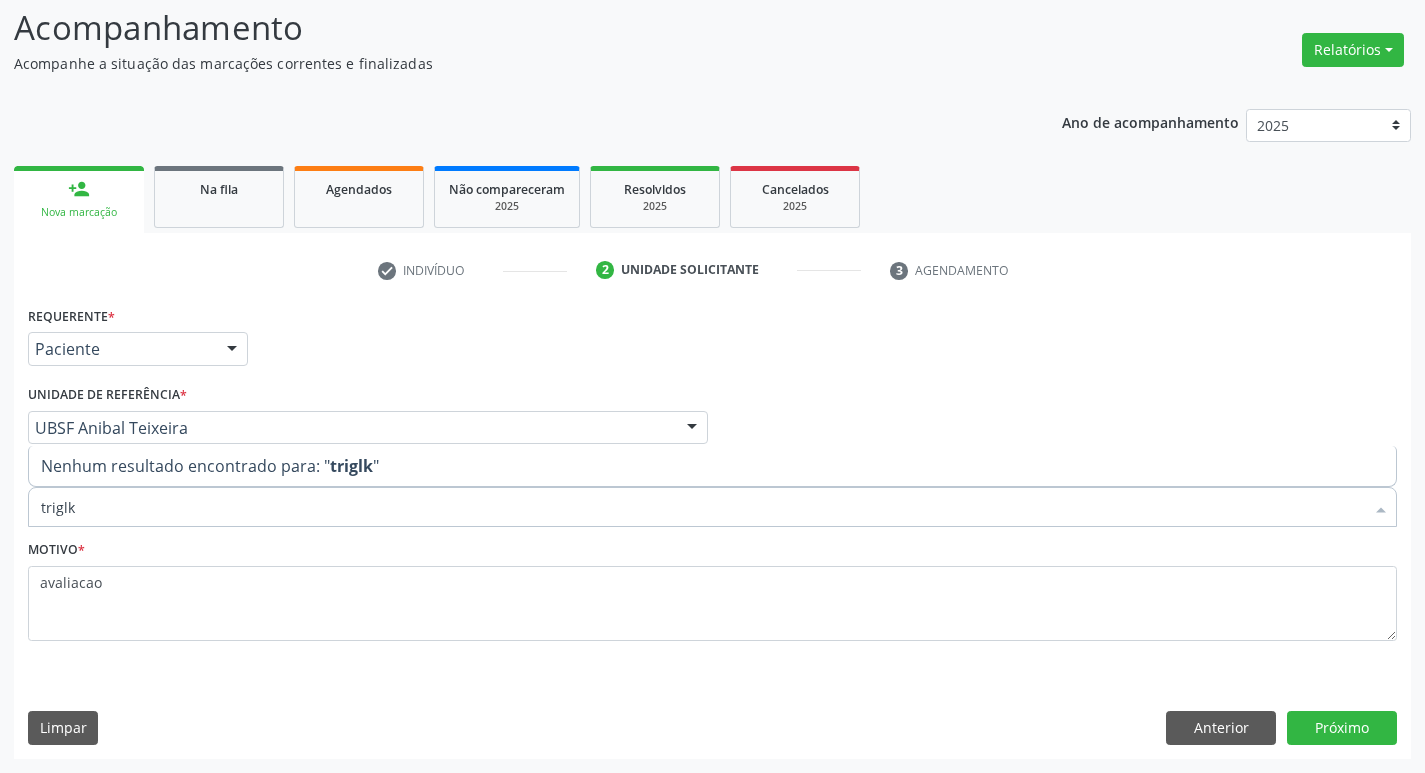 type on "trigl" 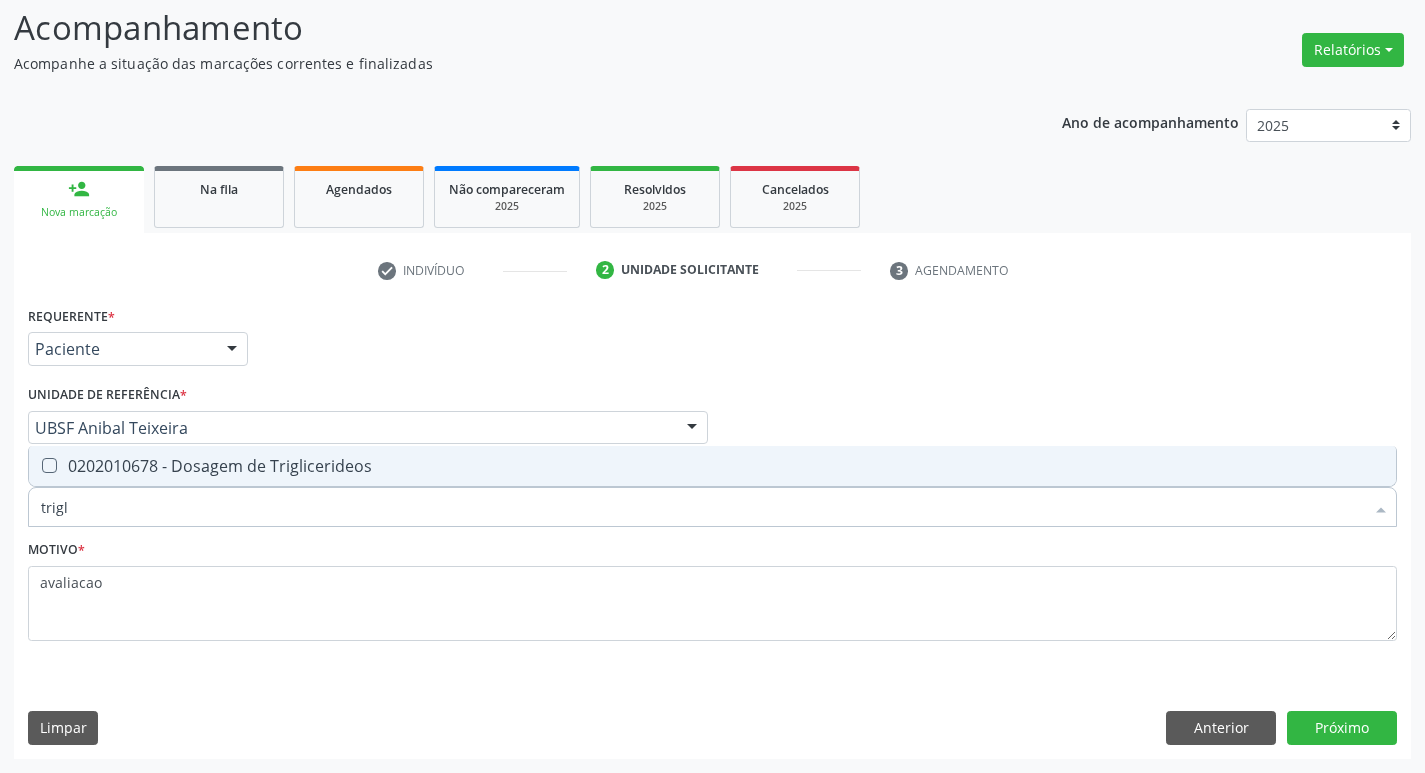 click on "0202010678 - Dosagem de Triglicerideos" at bounding box center [712, 466] 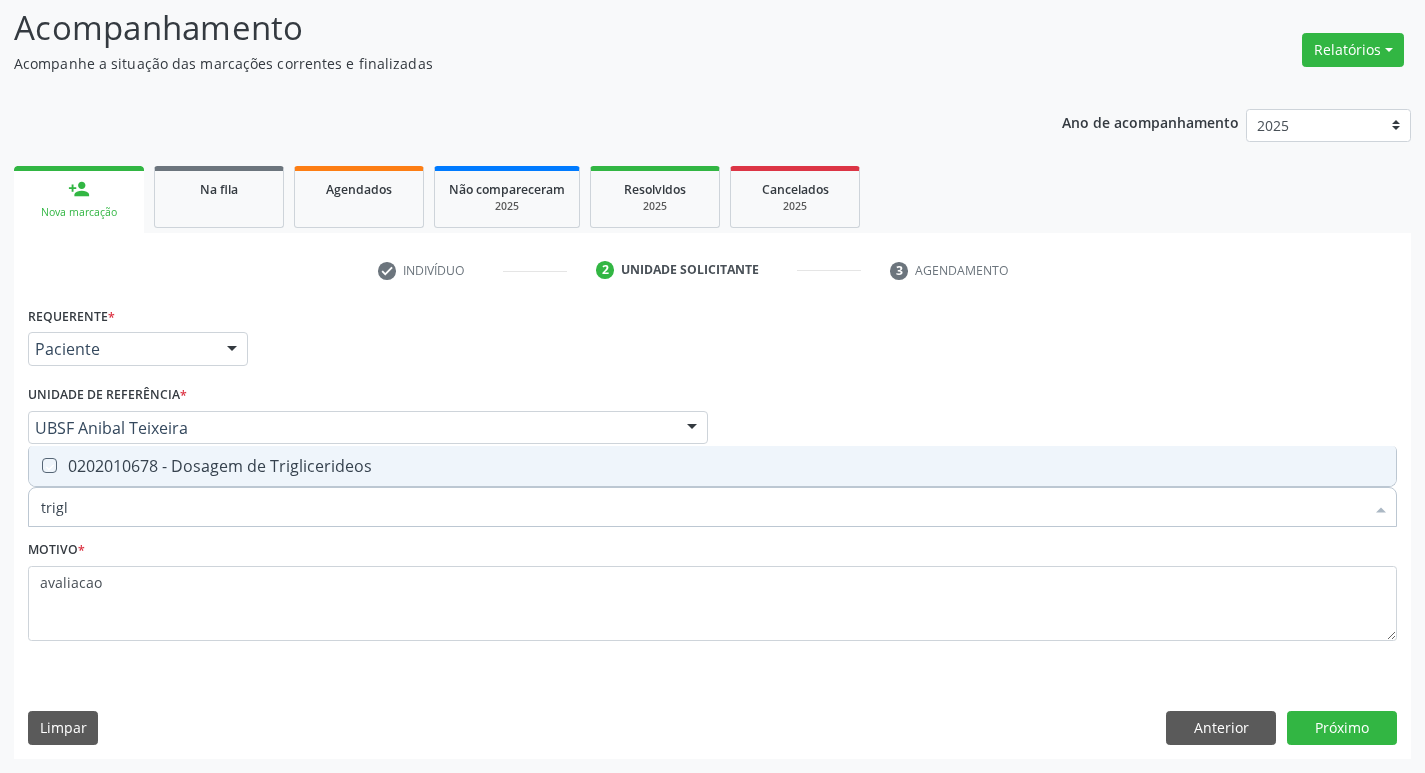 checkbox on "true" 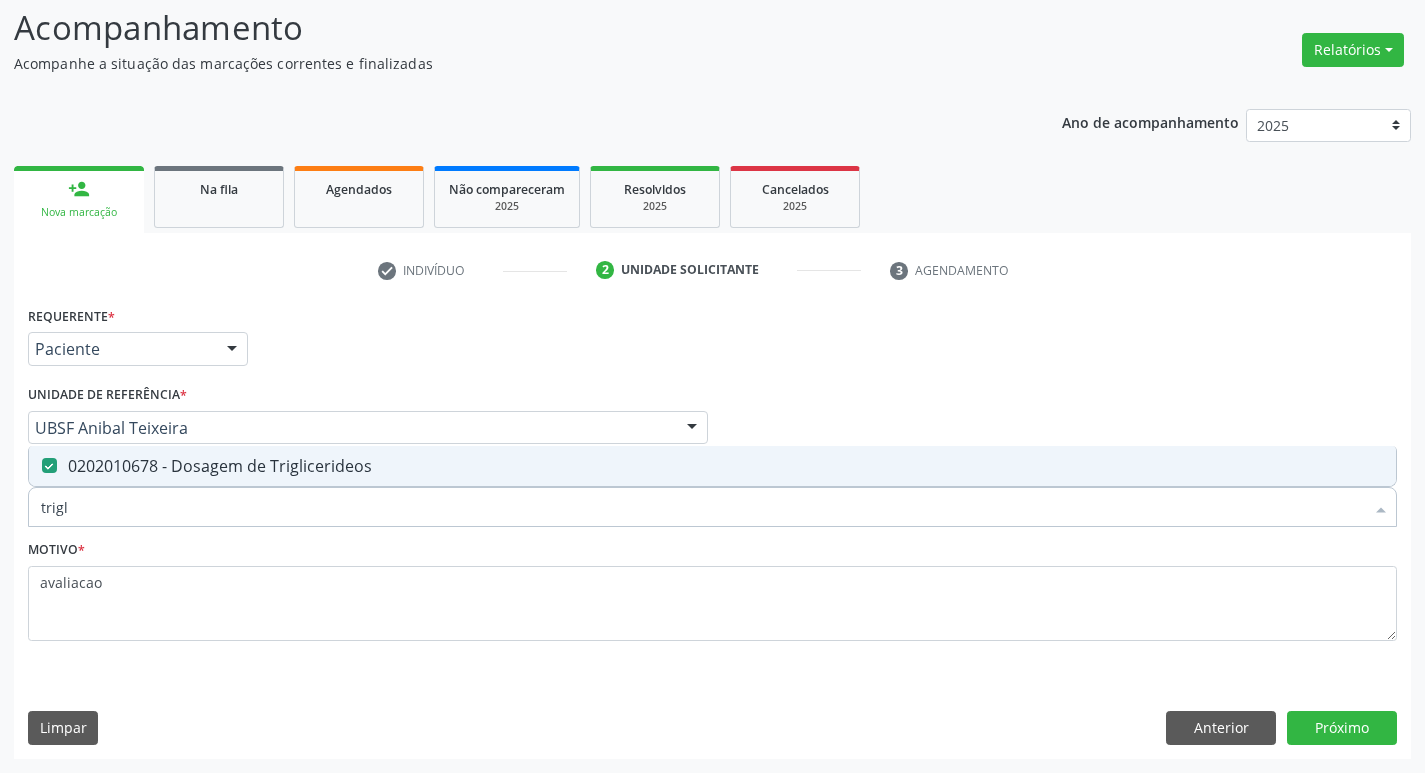 type on "trig" 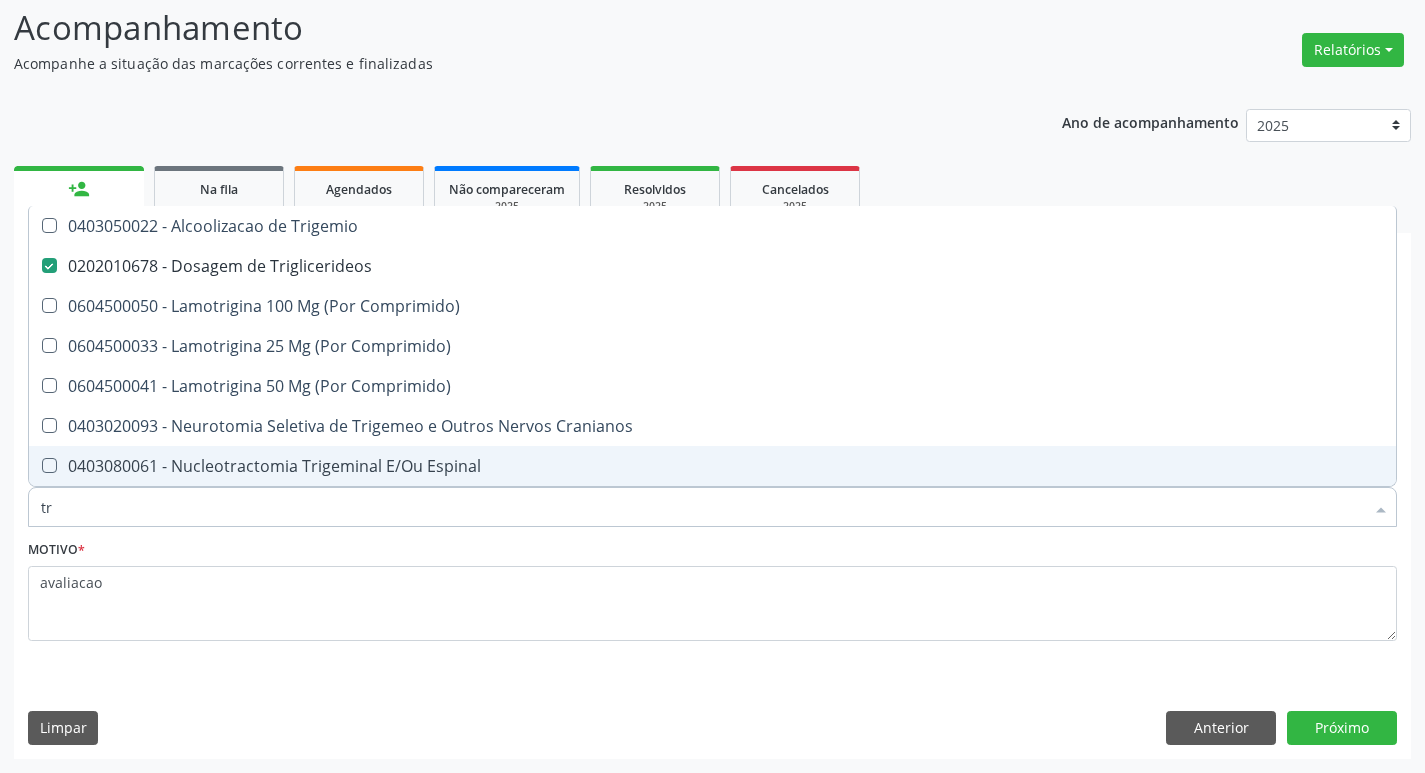 type on "t" 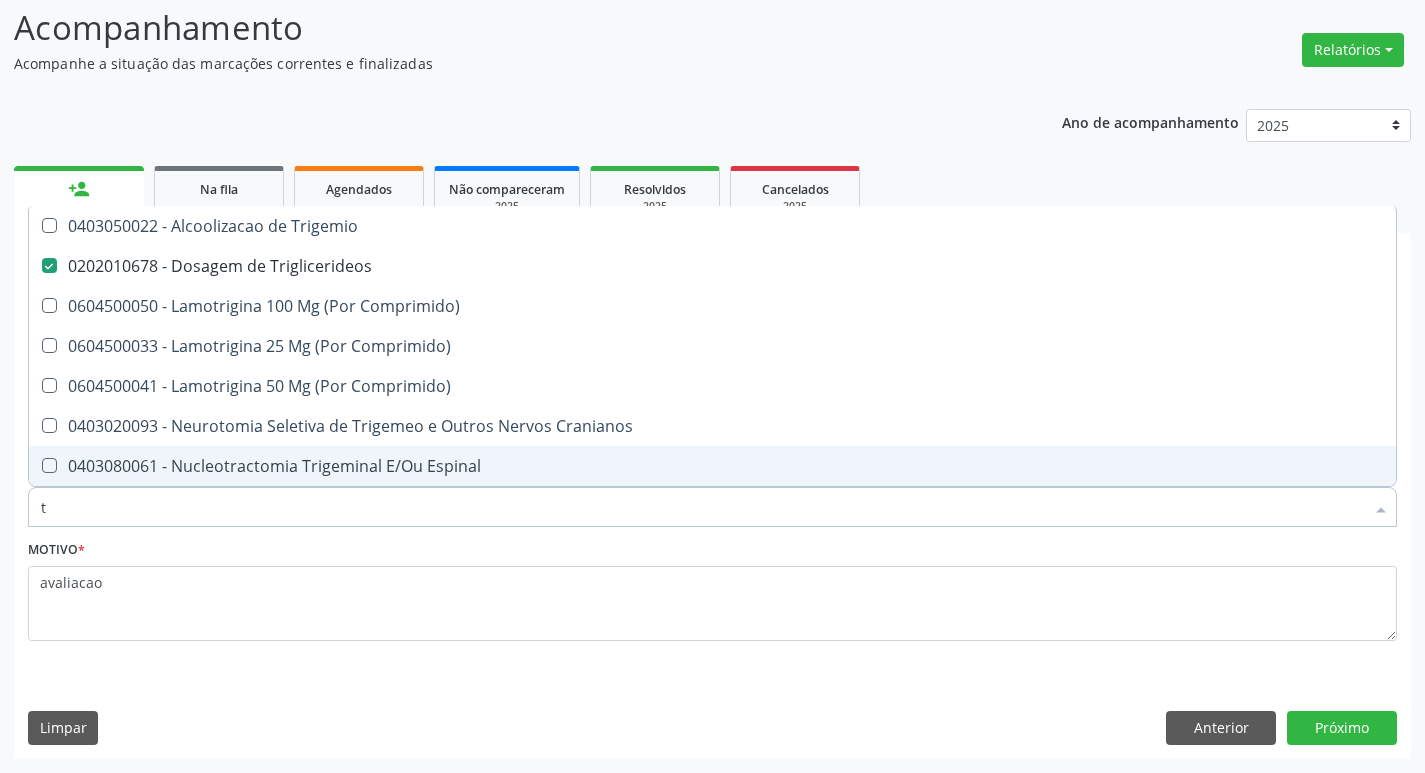 type 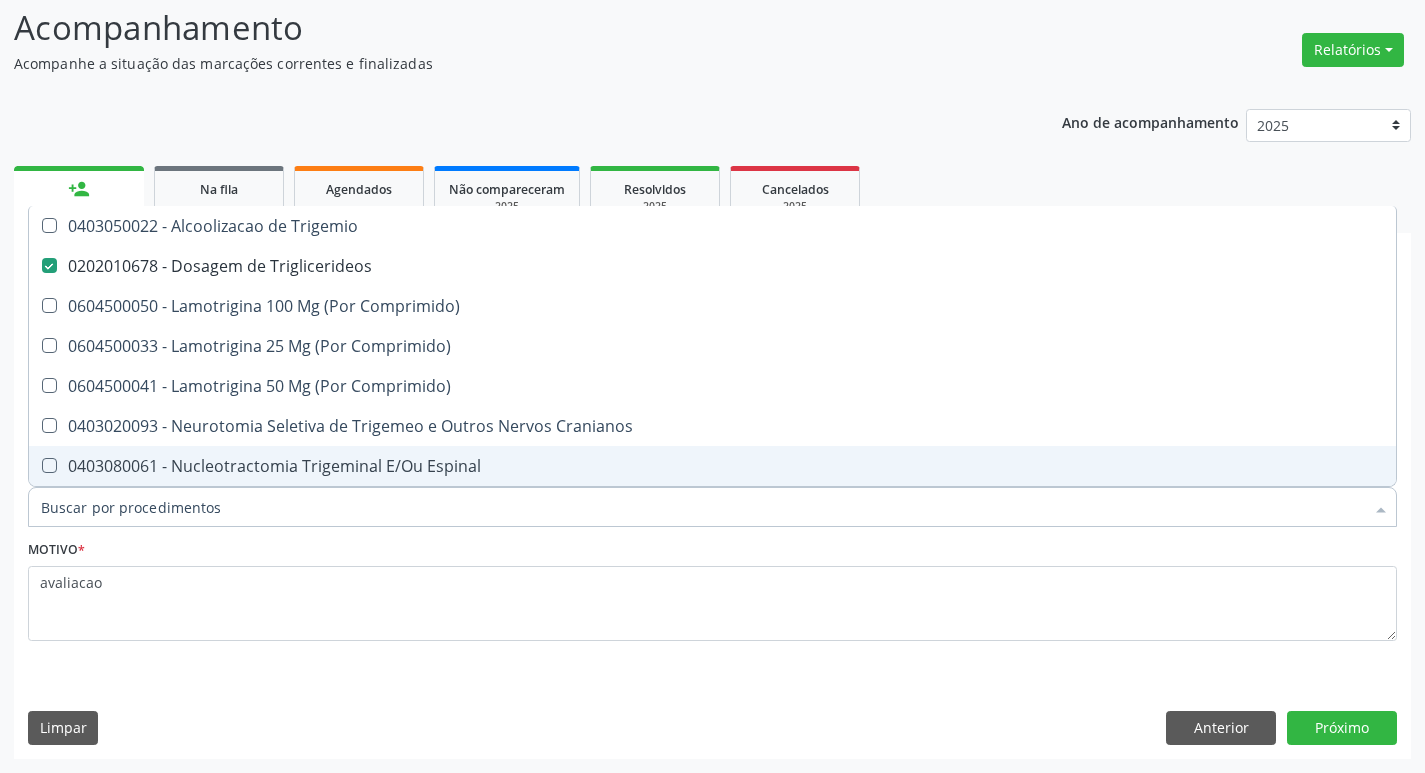 checkbox on "false" 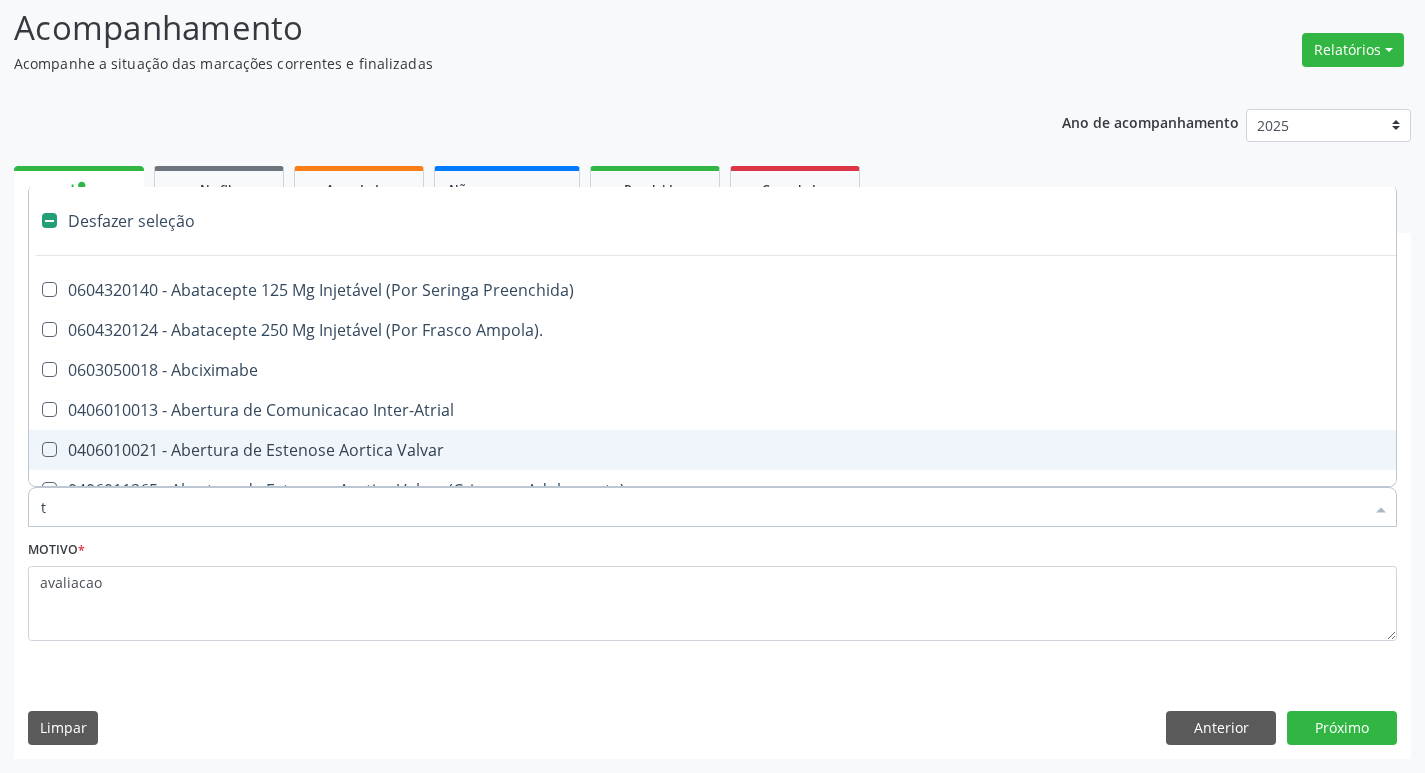type on "tg" 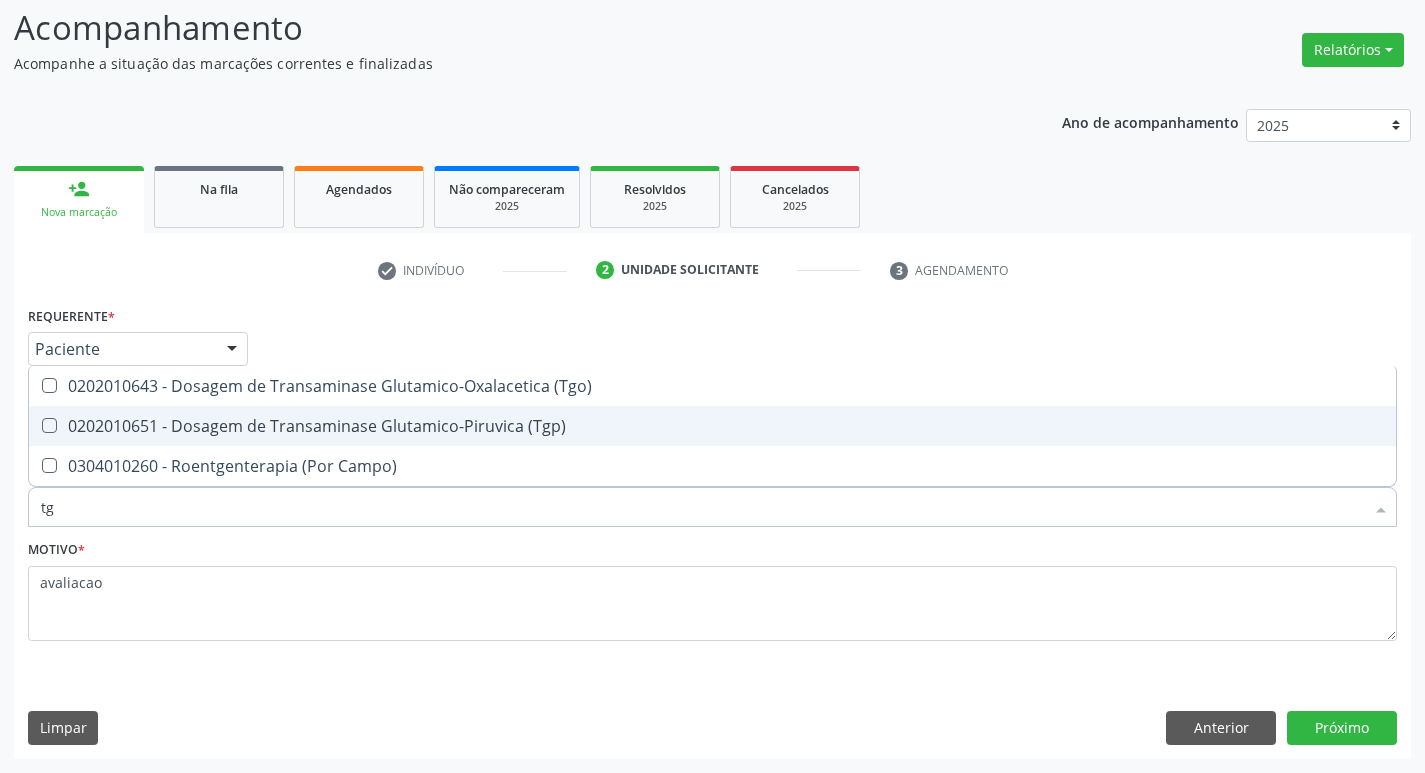 click on "0202010651 - Dosagem de Transaminase Glutamico-Piruvica (Tgp)" at bounding box center [712, 426] 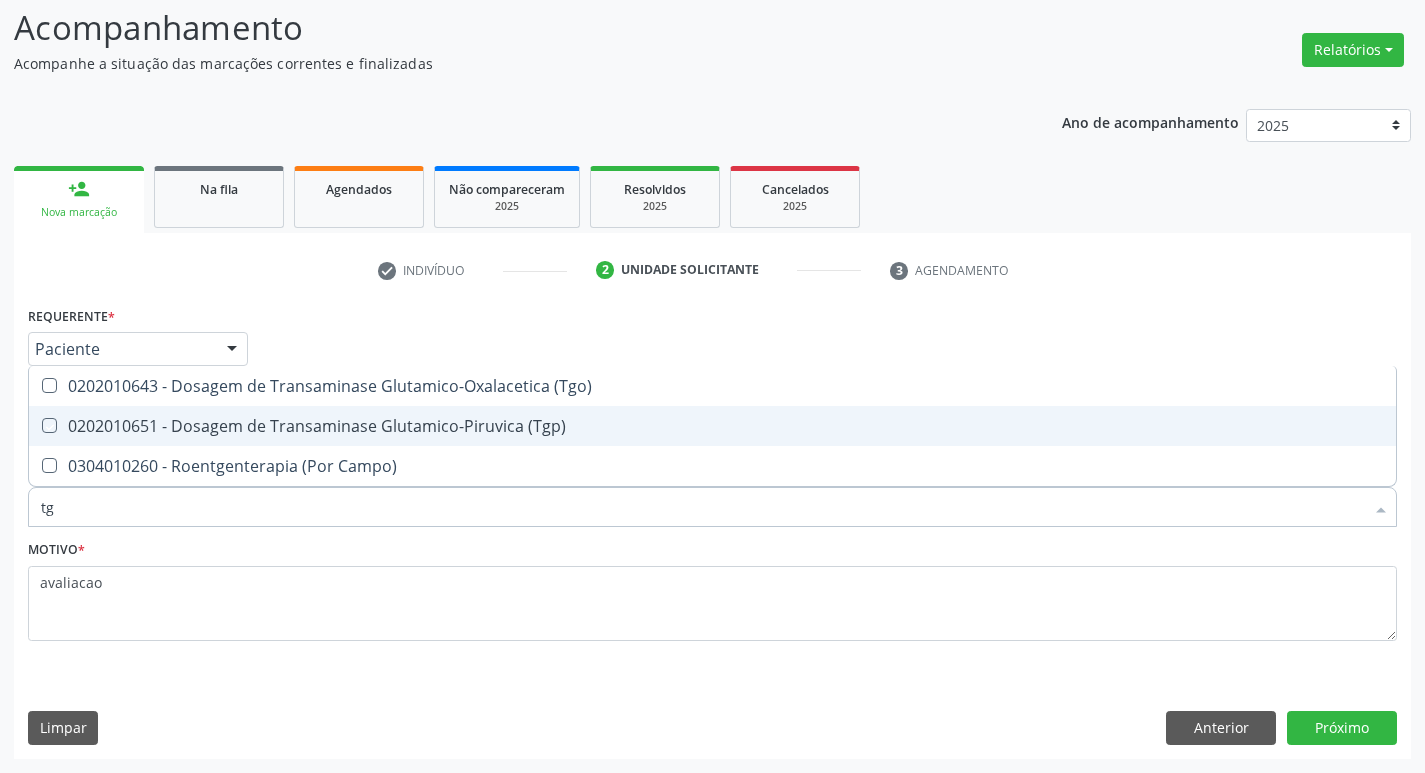 checkbox on "true" 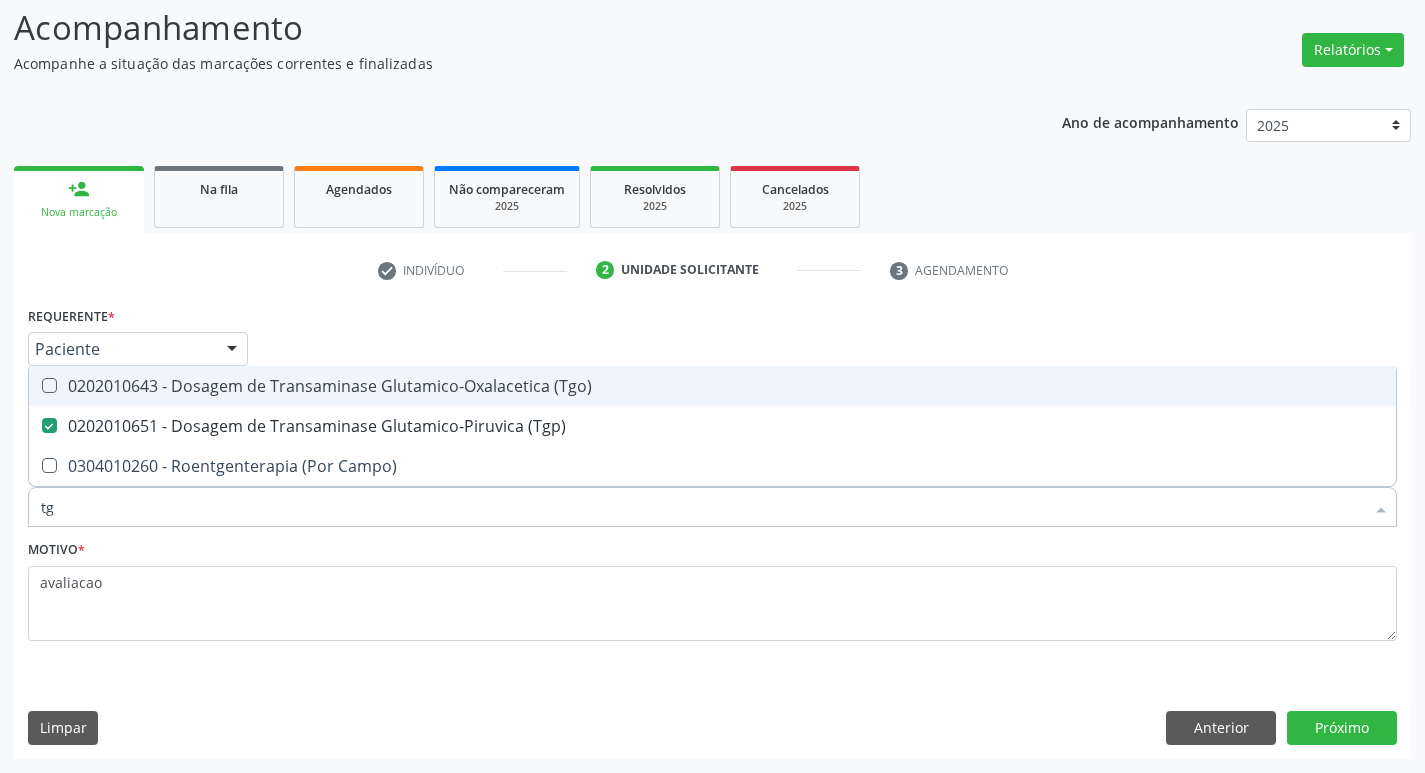 click on "0202010643 - Dosagem de Transaminase Glutamico-Oxalacetica (Tgo)" at bounding box center [712, 386] 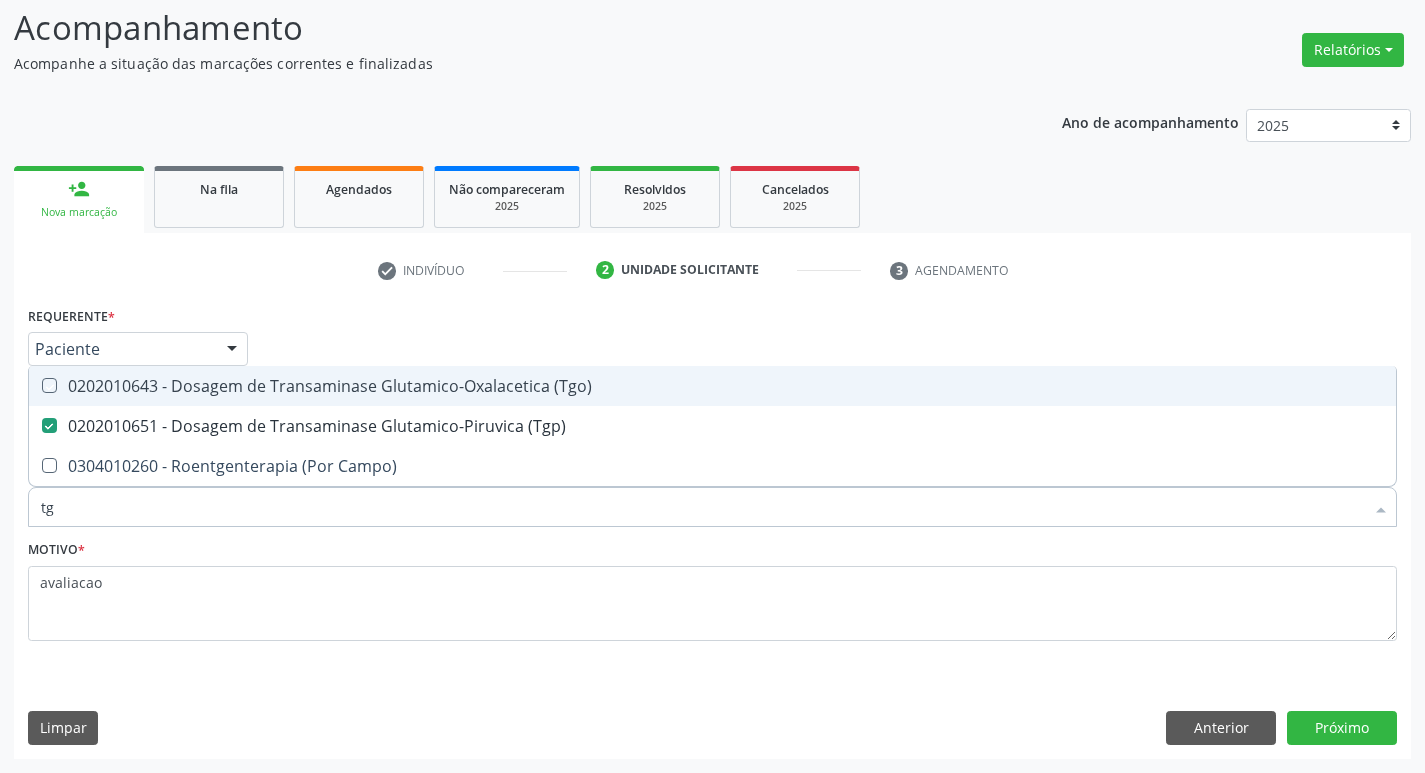 checkbox on "true" 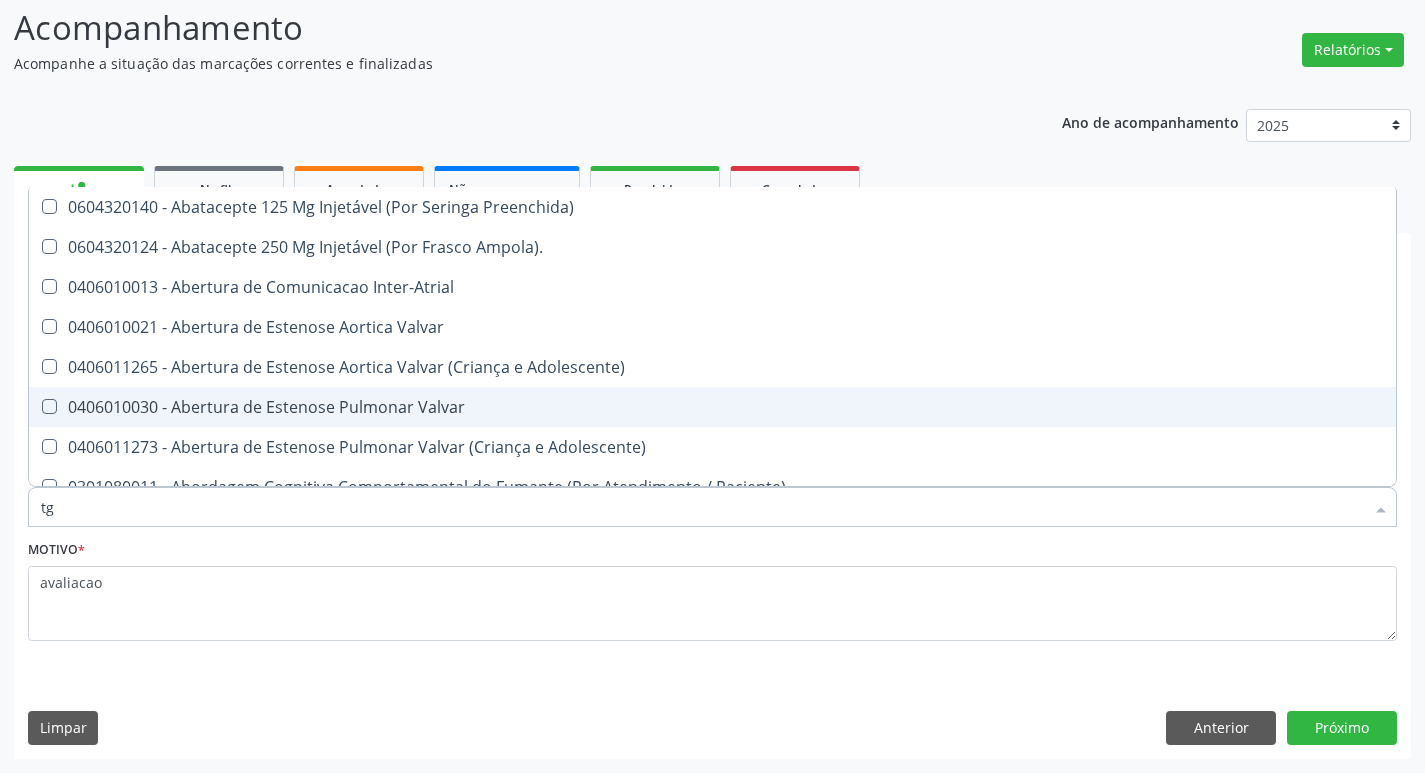 type on "t" 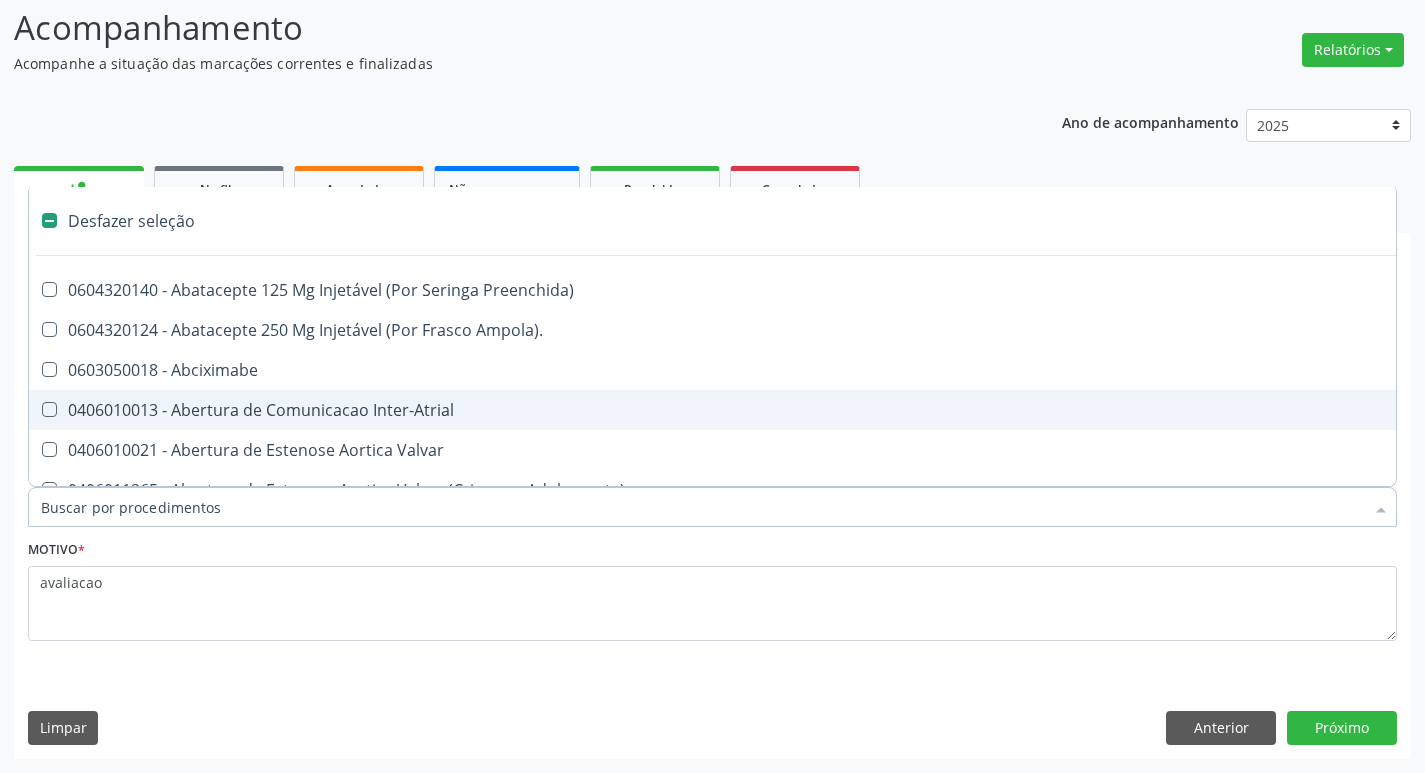 type on "g" 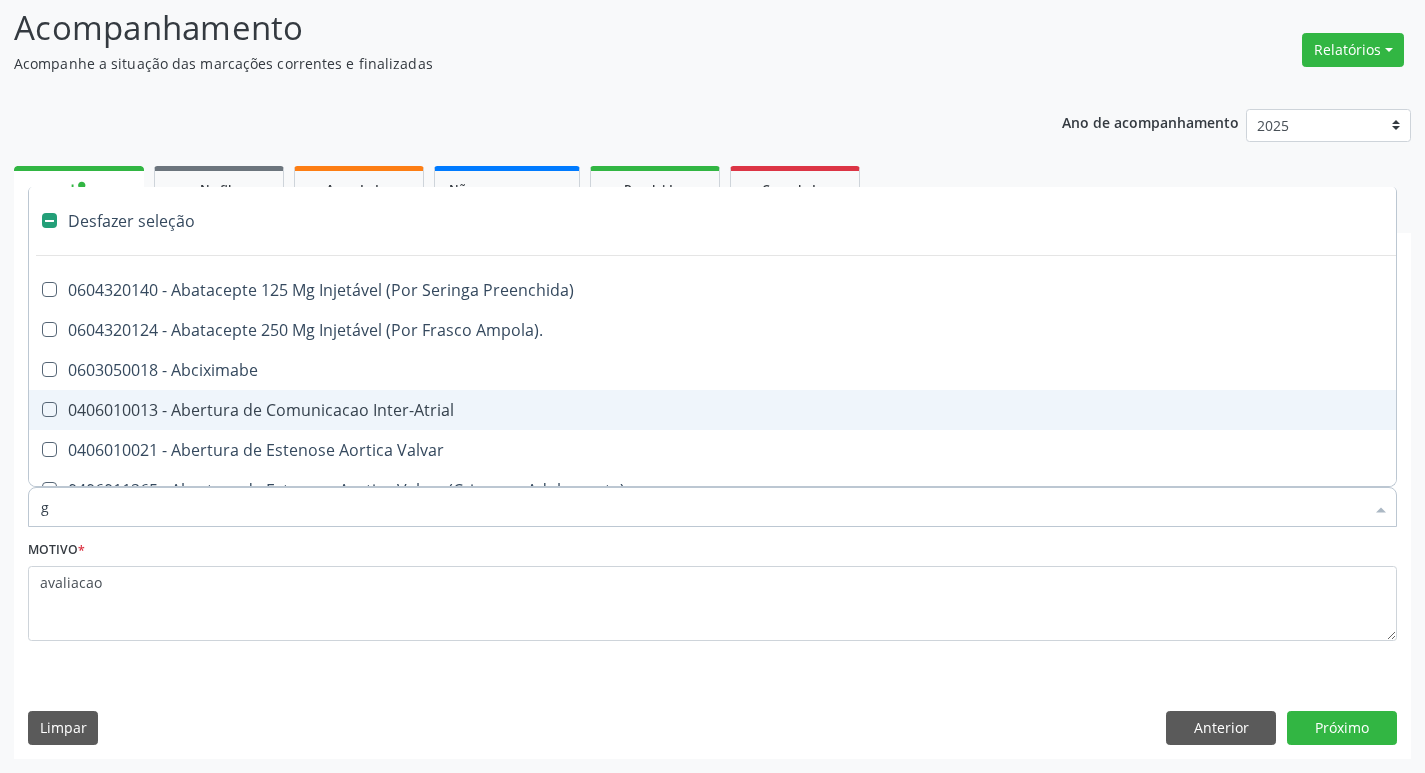 checkbox on "true" 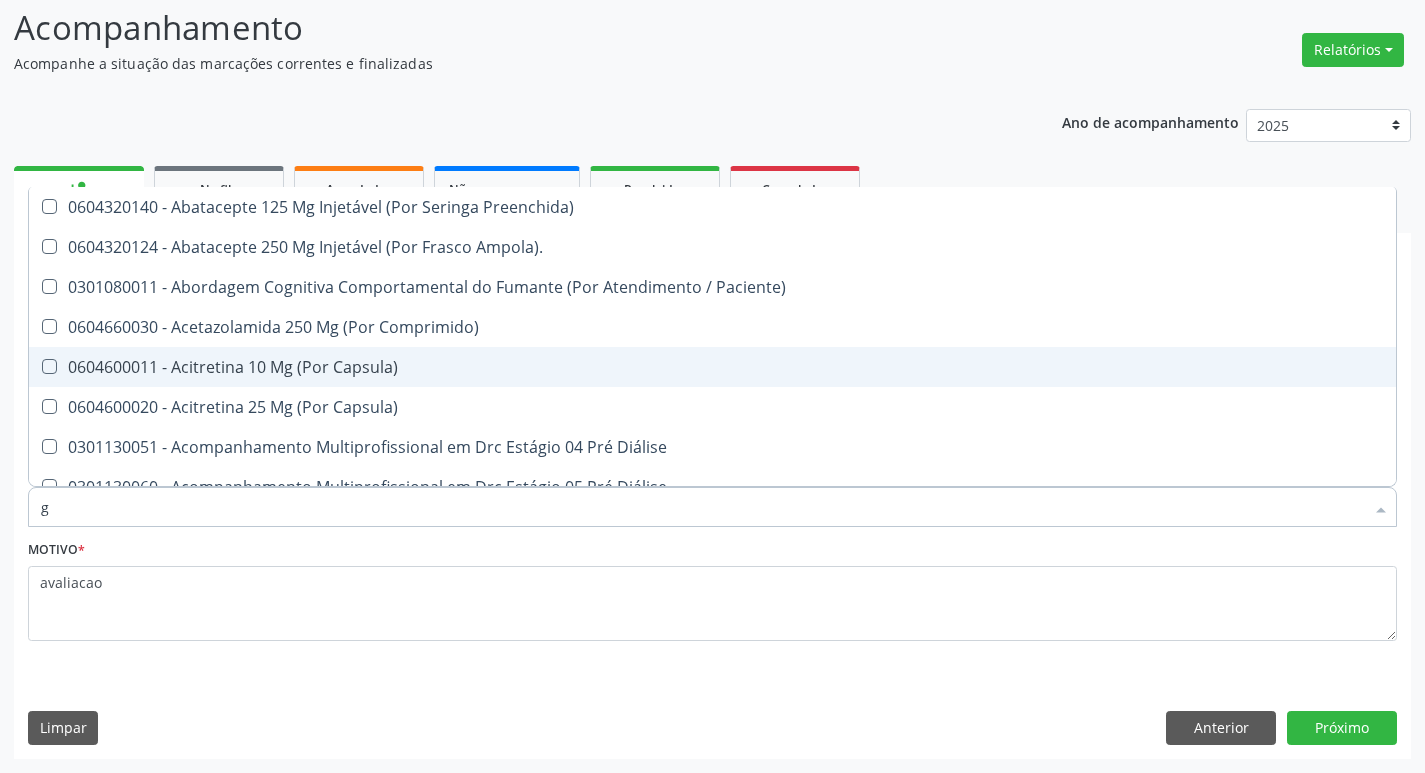 type on "GAMA" 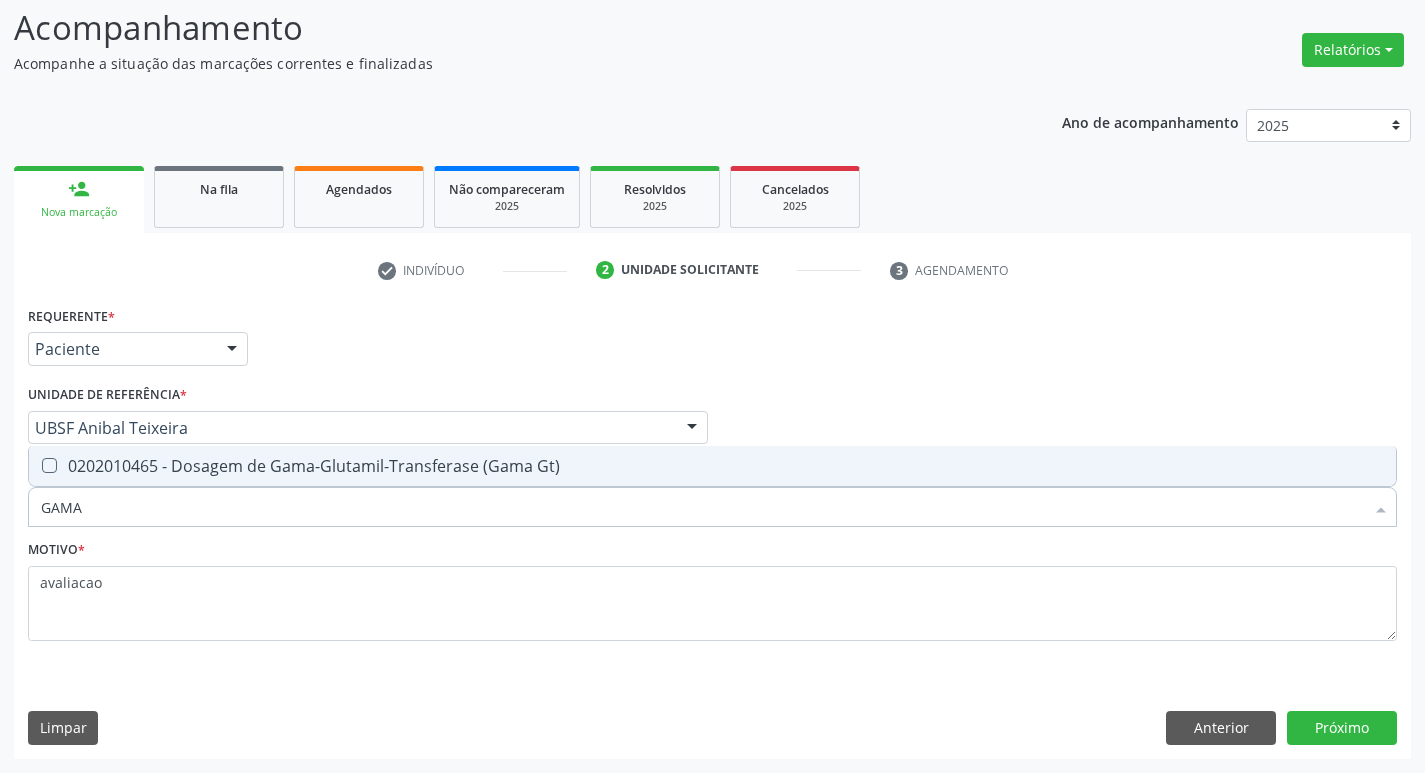 click on "0202010465 - Dosagem de Gama-Glutamil-Transferase (Gama Gt)" at bounding box center [712, 466] 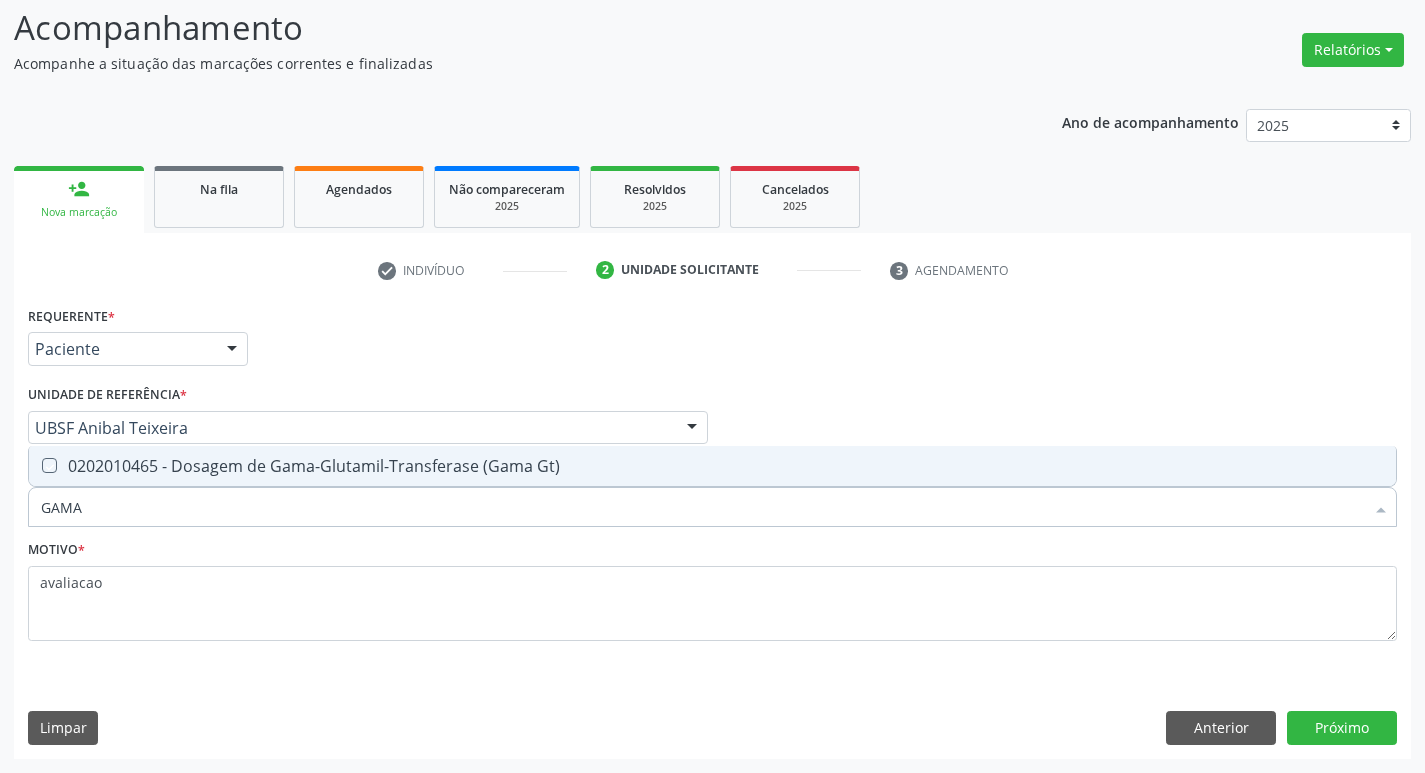 checkbox on "true" 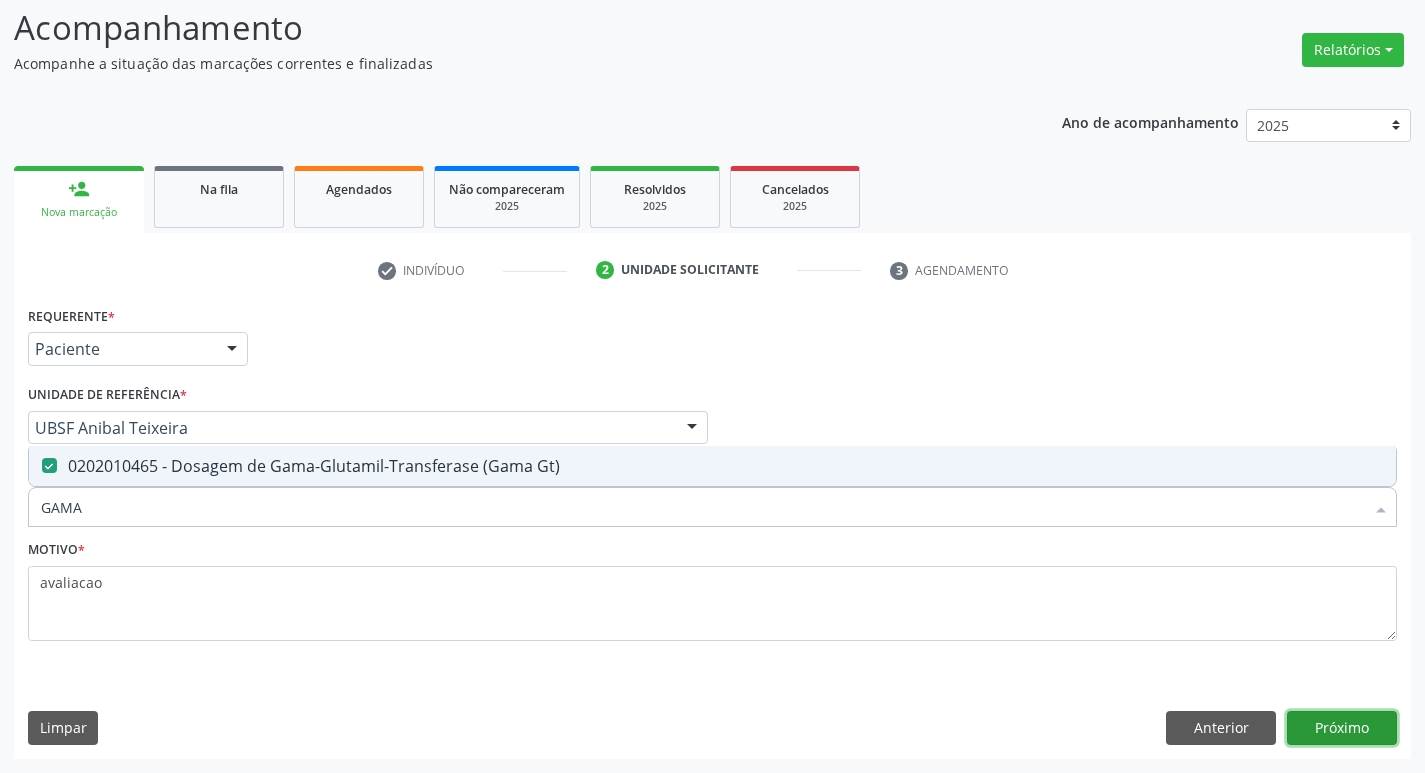 click on "Próximo" at bounding box center (1342, 728) 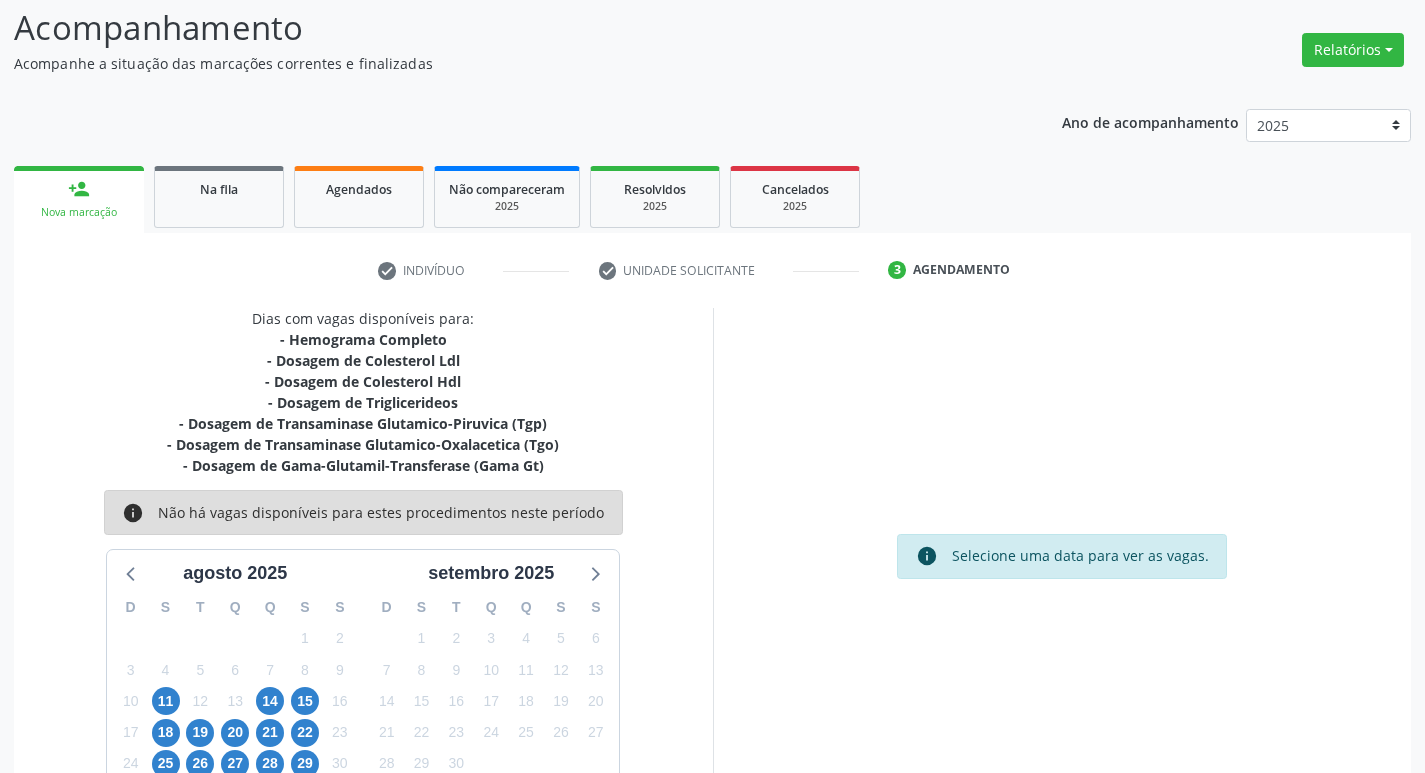 scroll, scrollTop: 223, scrollLeft: 0, axis: vertical 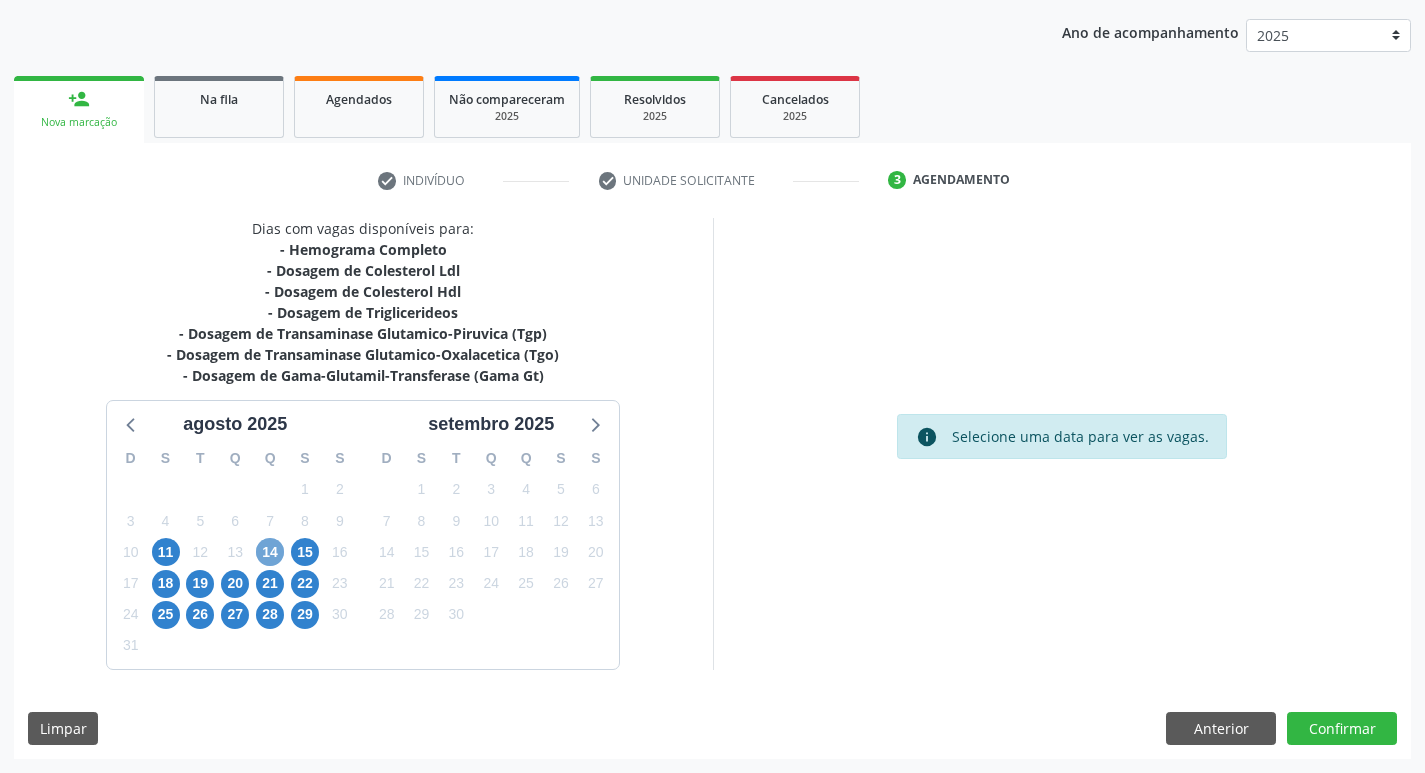 click on "14" at bounding box center [270, 552] 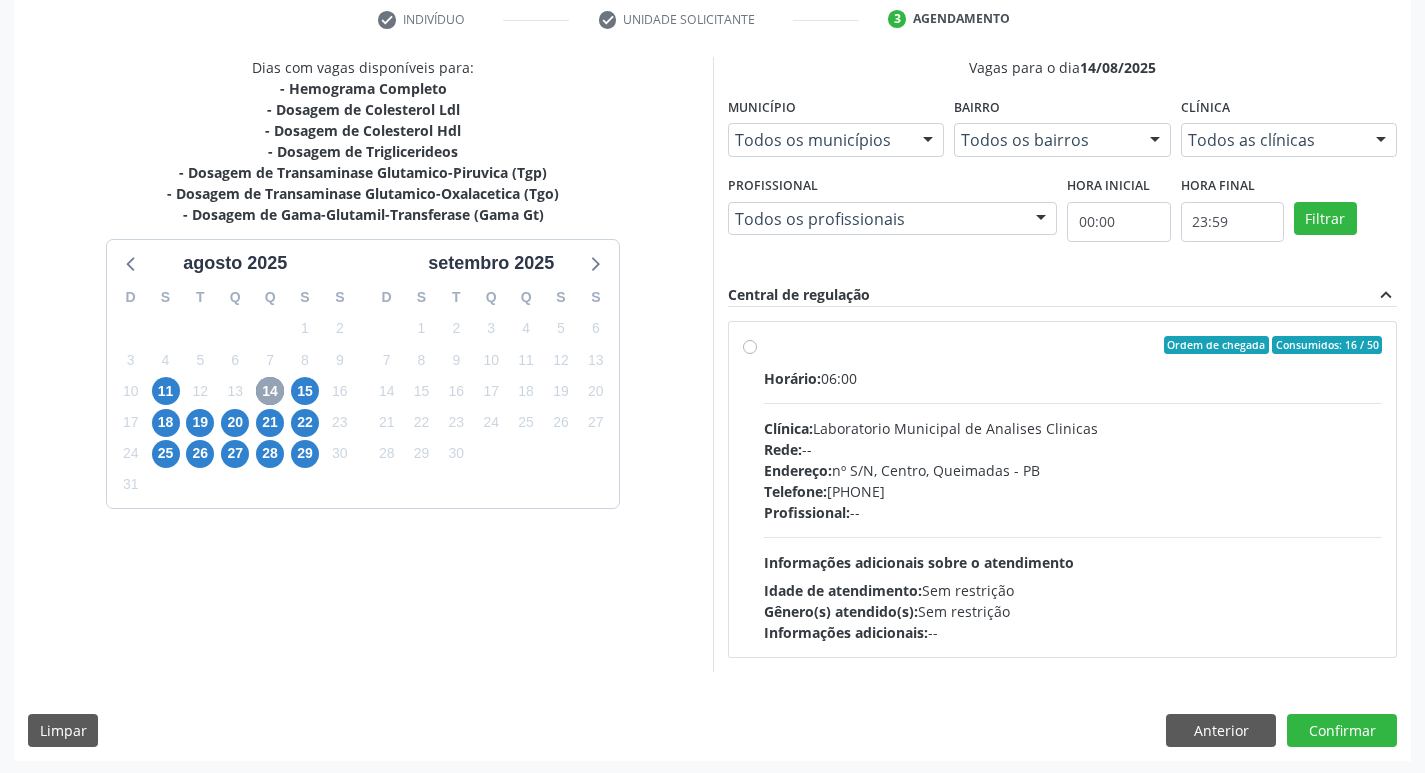 scroll, scrollTop: 386, scrollLeft: 0, axis: vertical 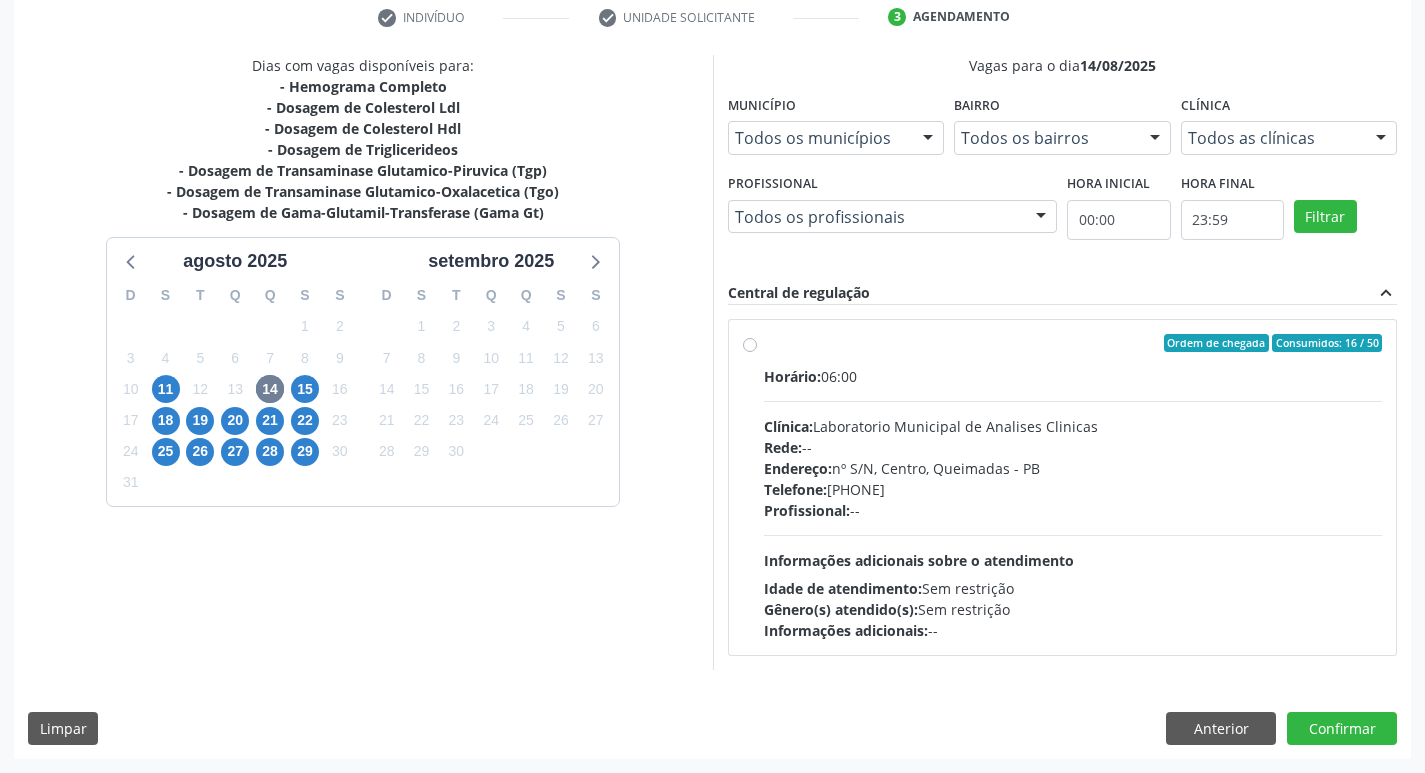 click on "Endereço:   nº S/N, Centro, Queimadas - PB" at bounding box center (1073, 468) 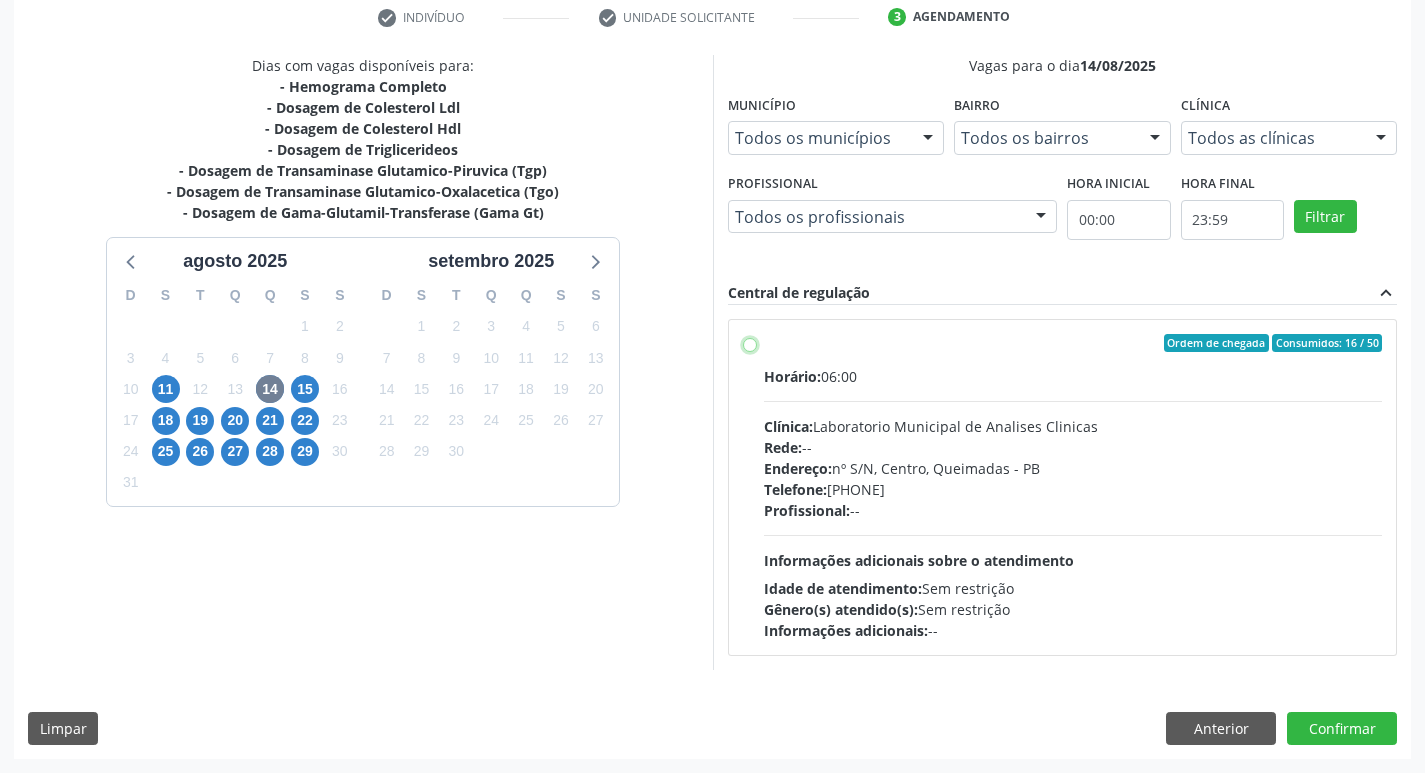 click on "Ordem de chegada
Consumidos: 16 / 50
Horário:   06:00
Clínica:  Laboratorio Municipal de Analises Clinicas
Rede:
--
Endereço:   nº S/N, Centro, Queimadas - PB
Telefone:   (83) 33921344
Profissional:
--
Informações adicionais sobre o atendimento
Idade de atendimento:
Sem restrição
Gênero(s) atendido(s):
Sem restrição
Informações adicionais:
--" at bounding box center (750, 343) 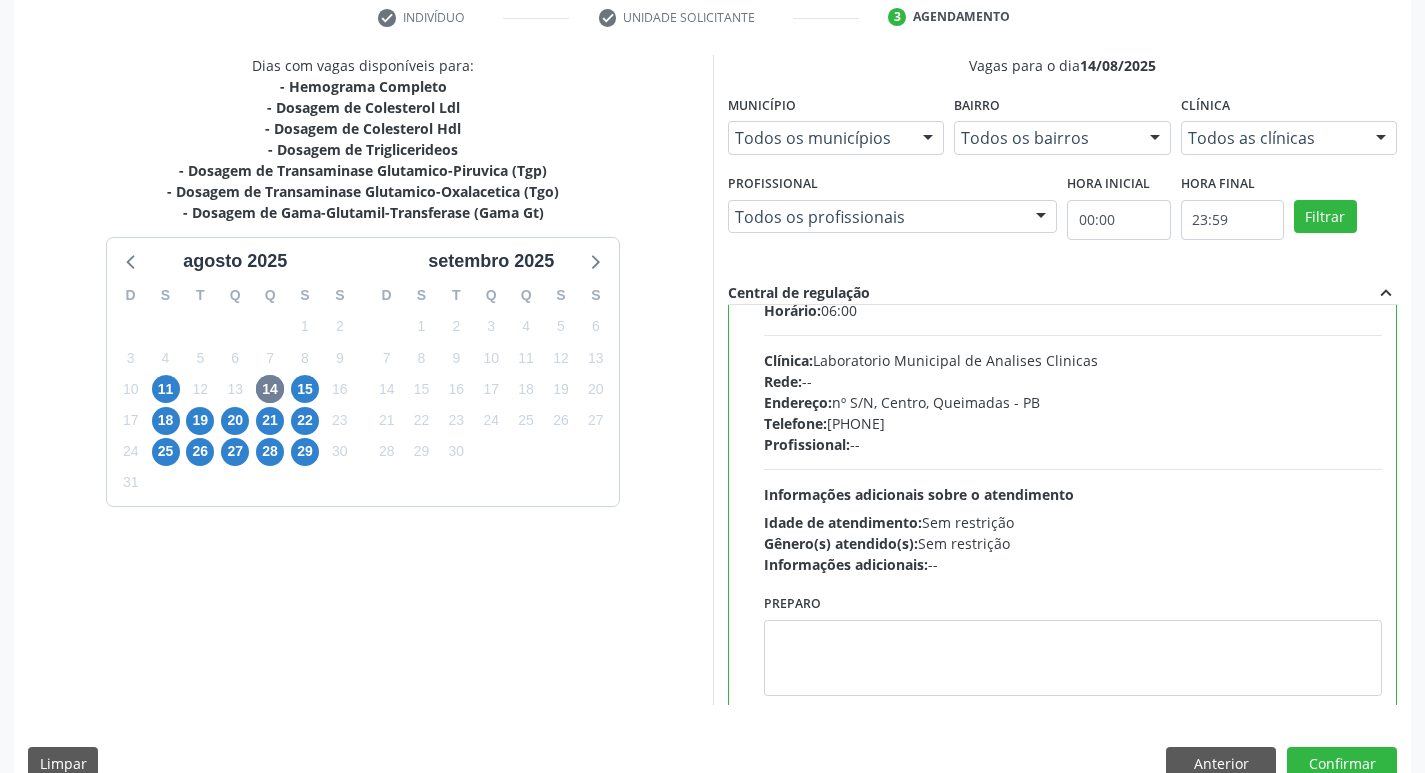 scroll, scrollTop: 99, scrollLeft: 0, axis: vertical 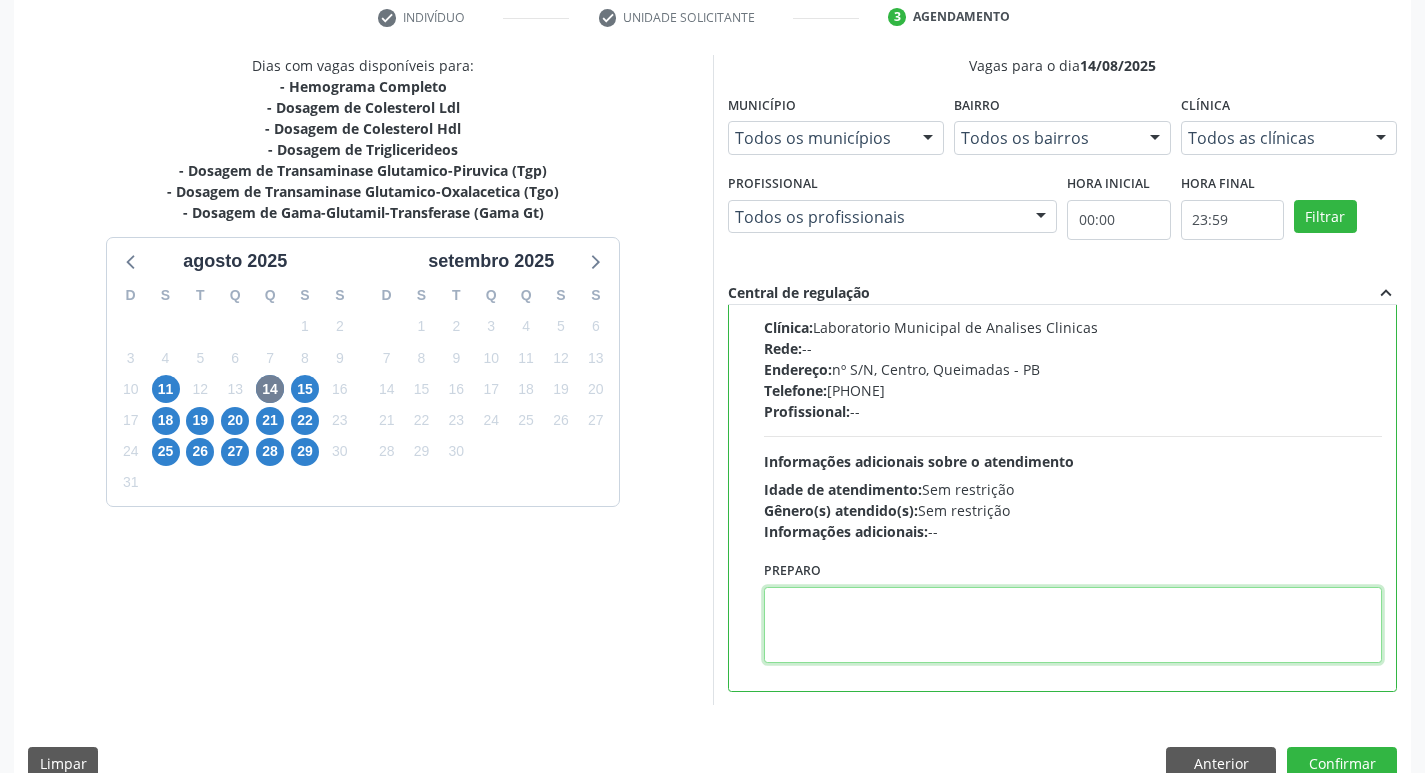 click at bounding box center [1073, 625] 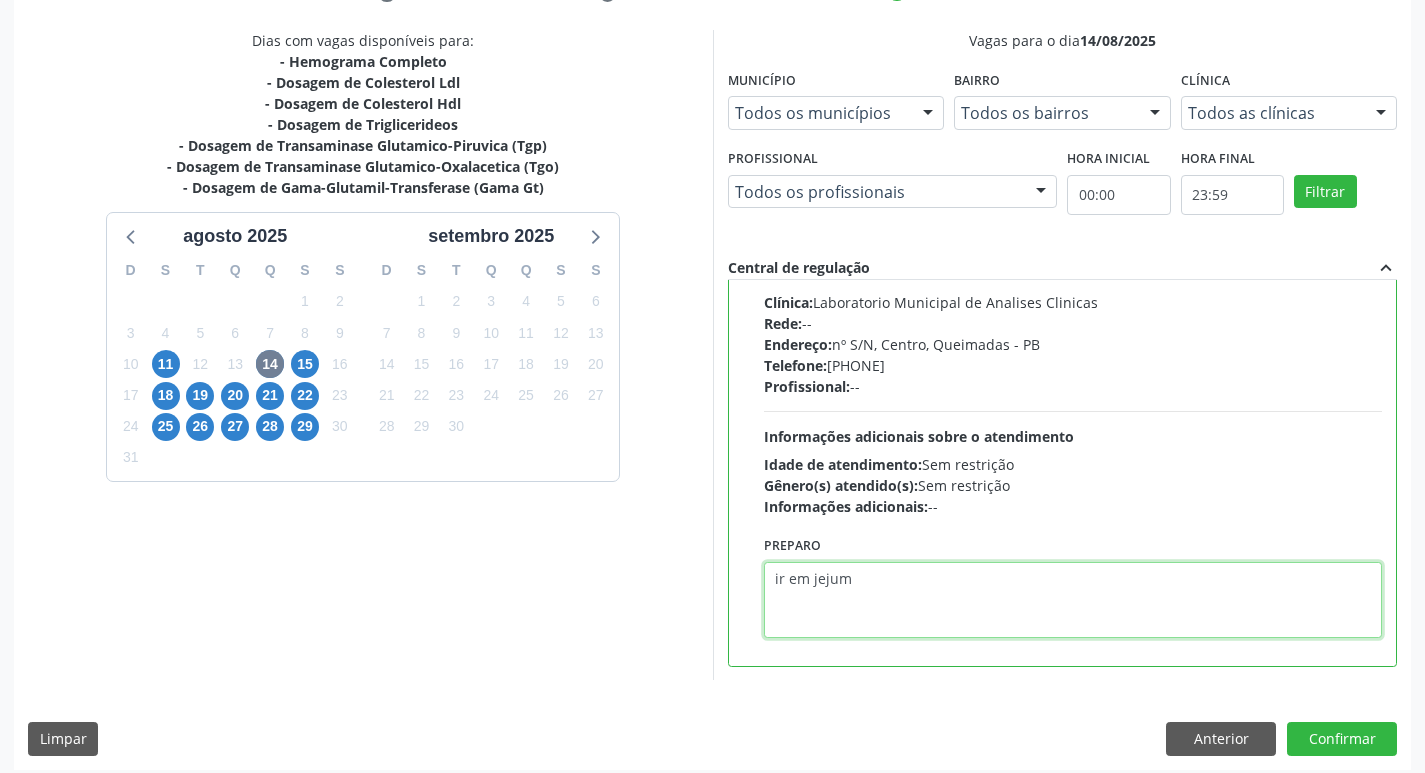 scroll, scrollTop: 422, scrollLeft: 0, axis: vertical 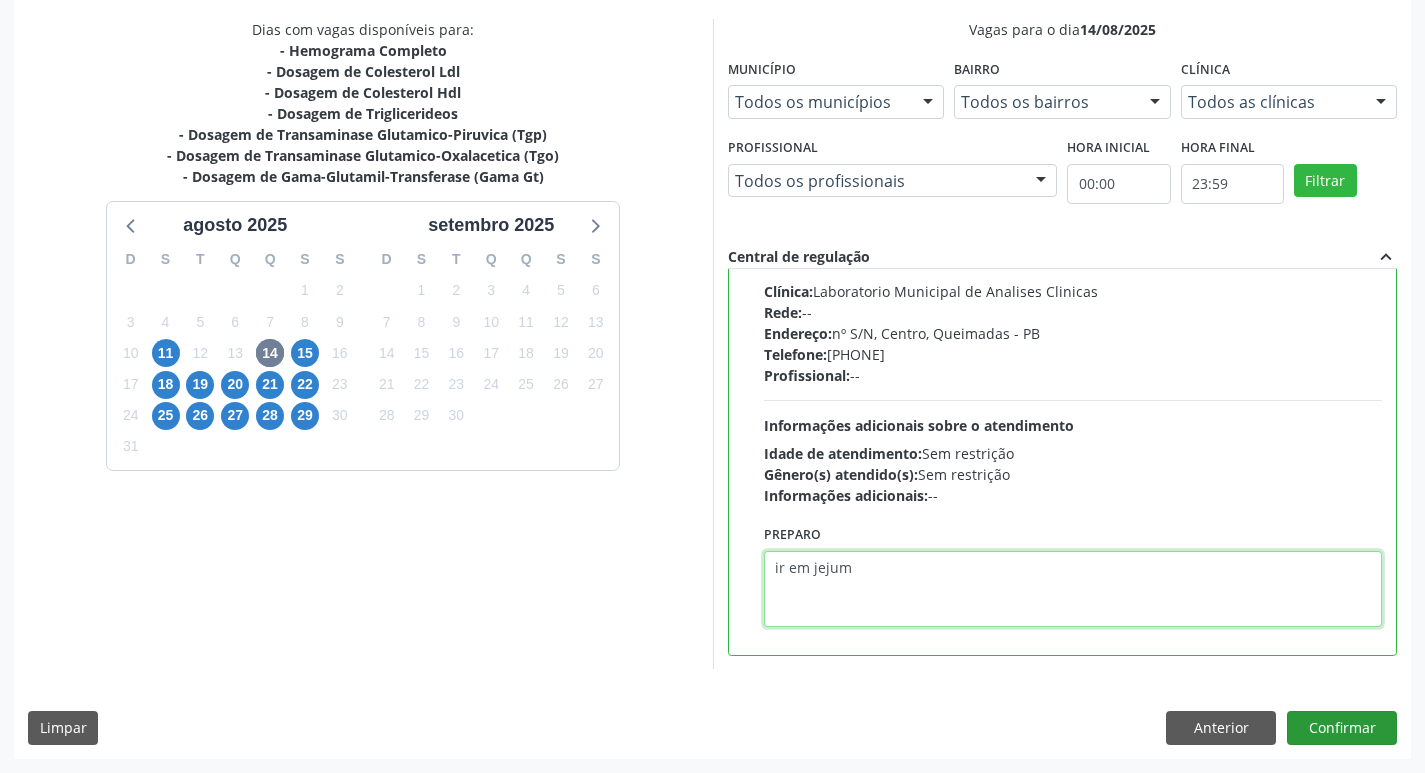 type on "ir em jejum" 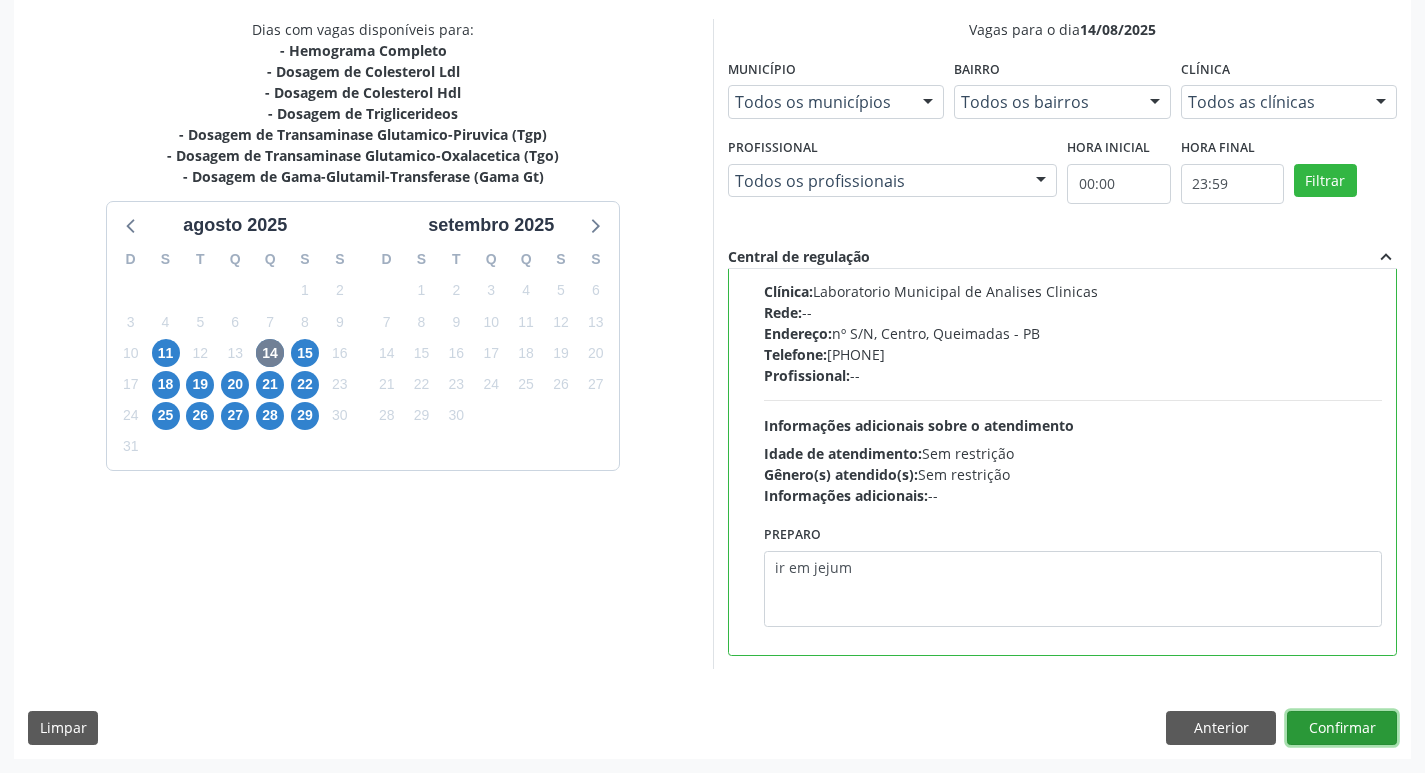 click on "Confirmar" at bounding box center [1342, 728] 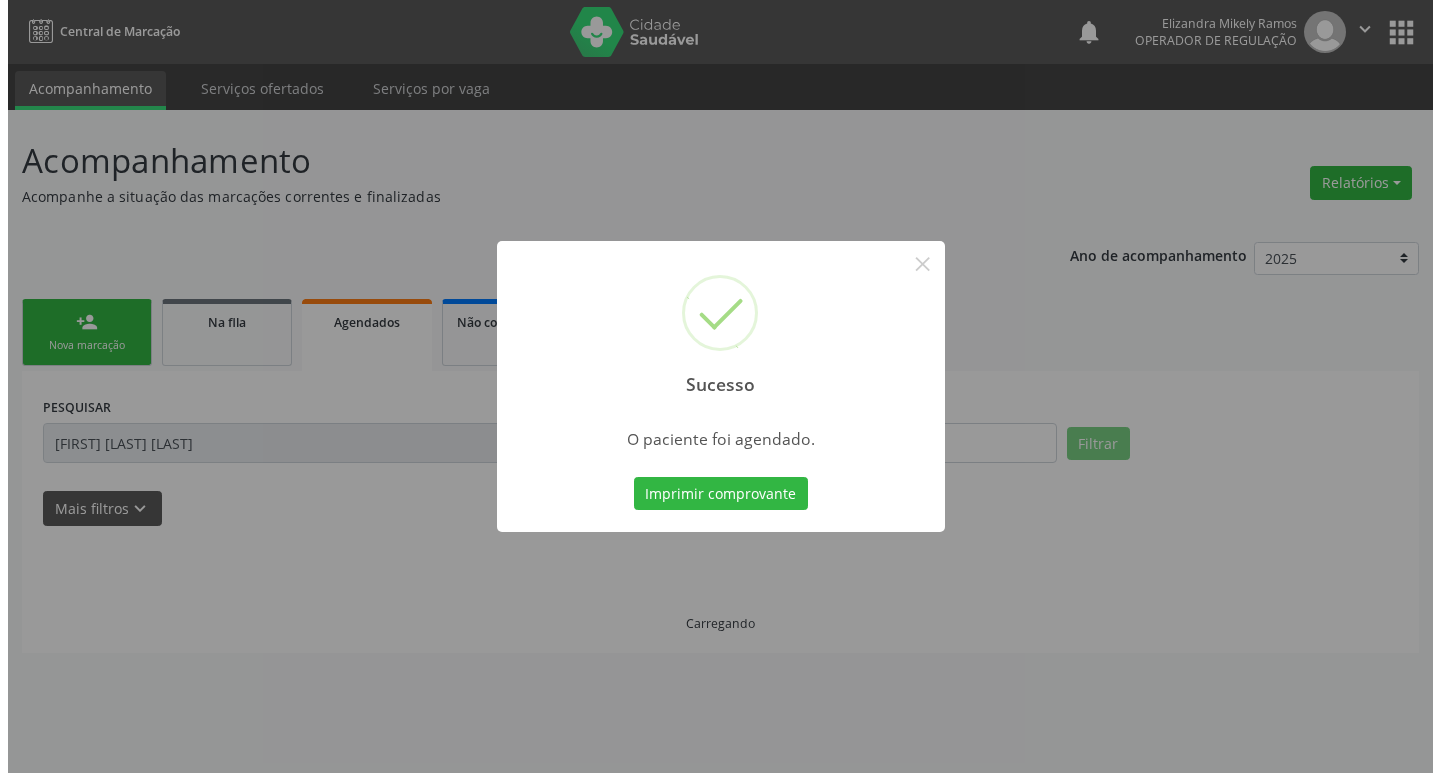 scroll, scrollTop: 0, scrollLeft: 0, axis: both 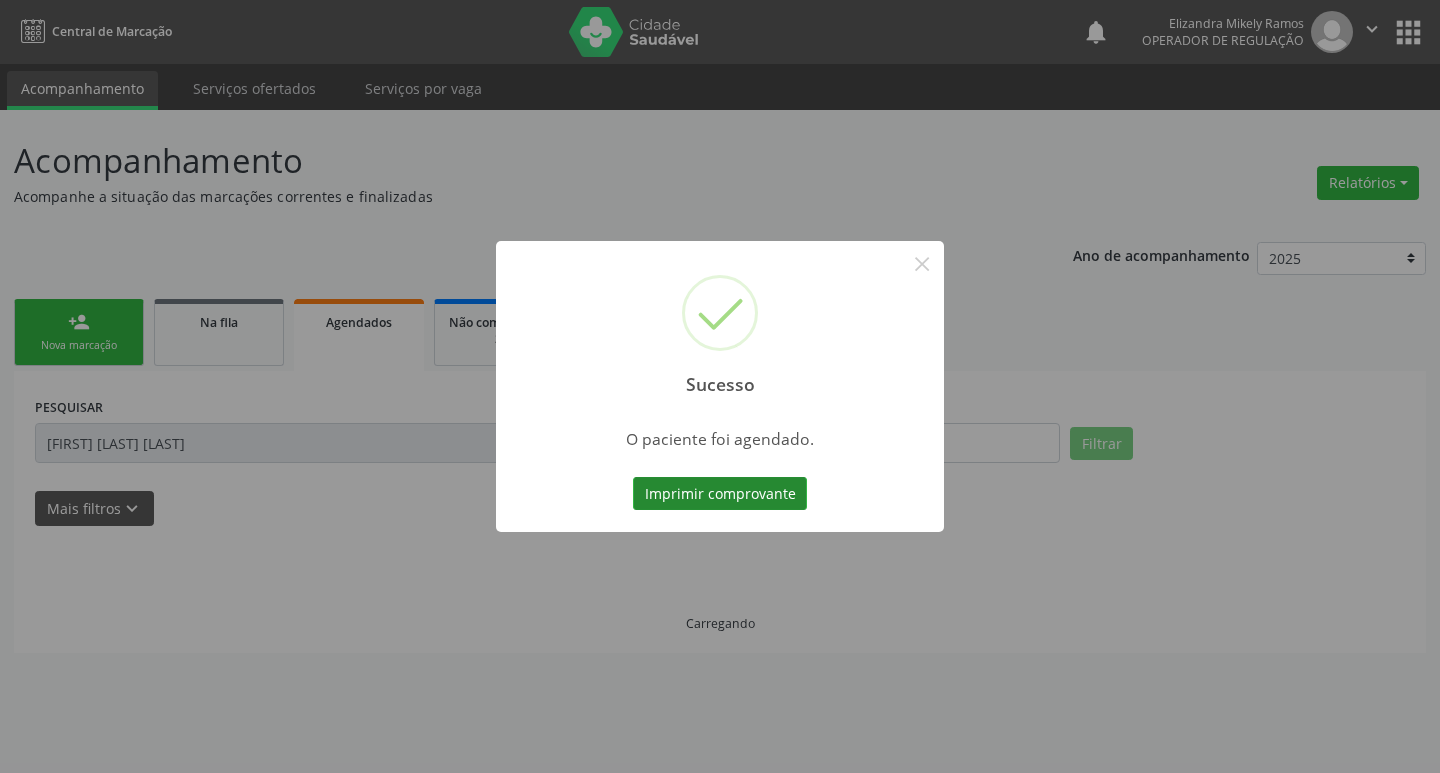 click on "Imprimir comprovante" at bounding box center (720, 494) 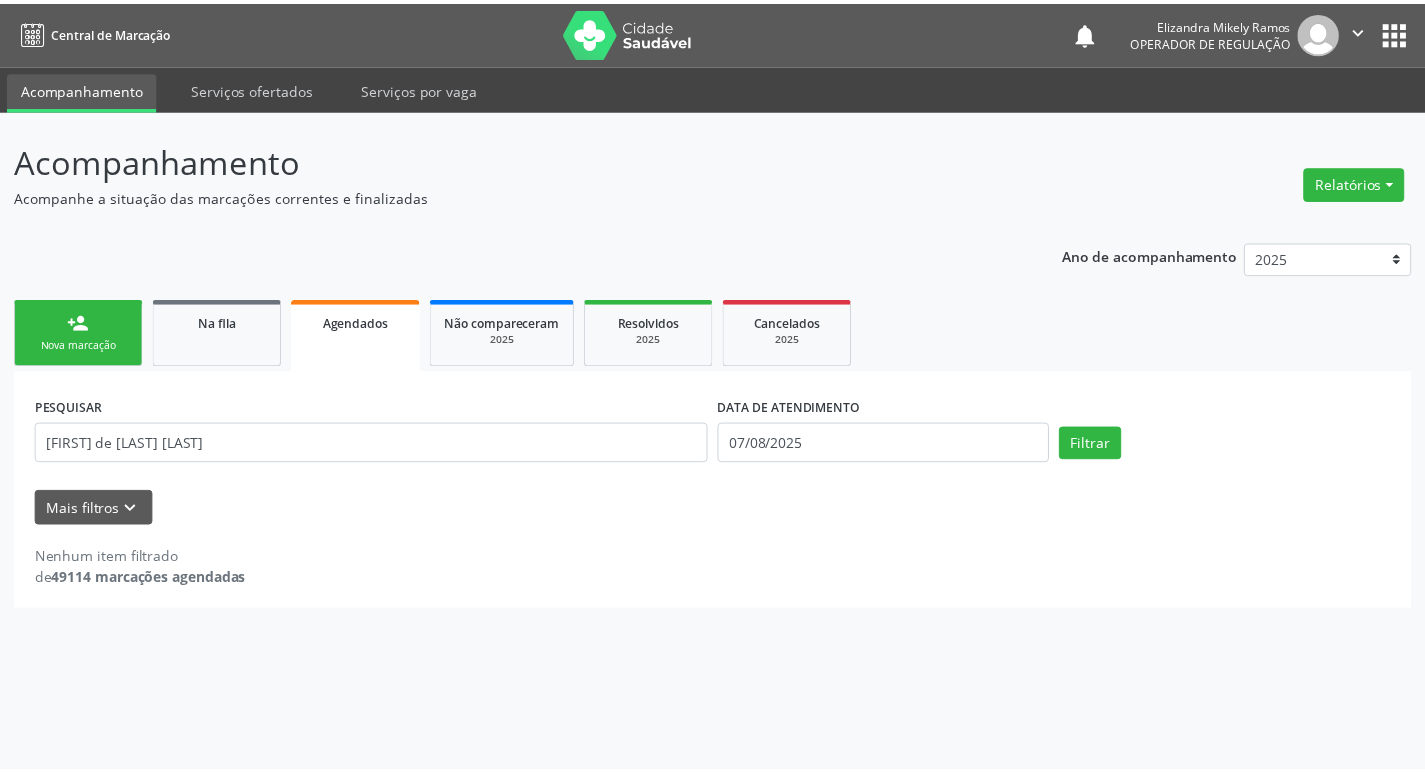 scroll, scrollTop: 0, scrollLeft: 0, axis: both 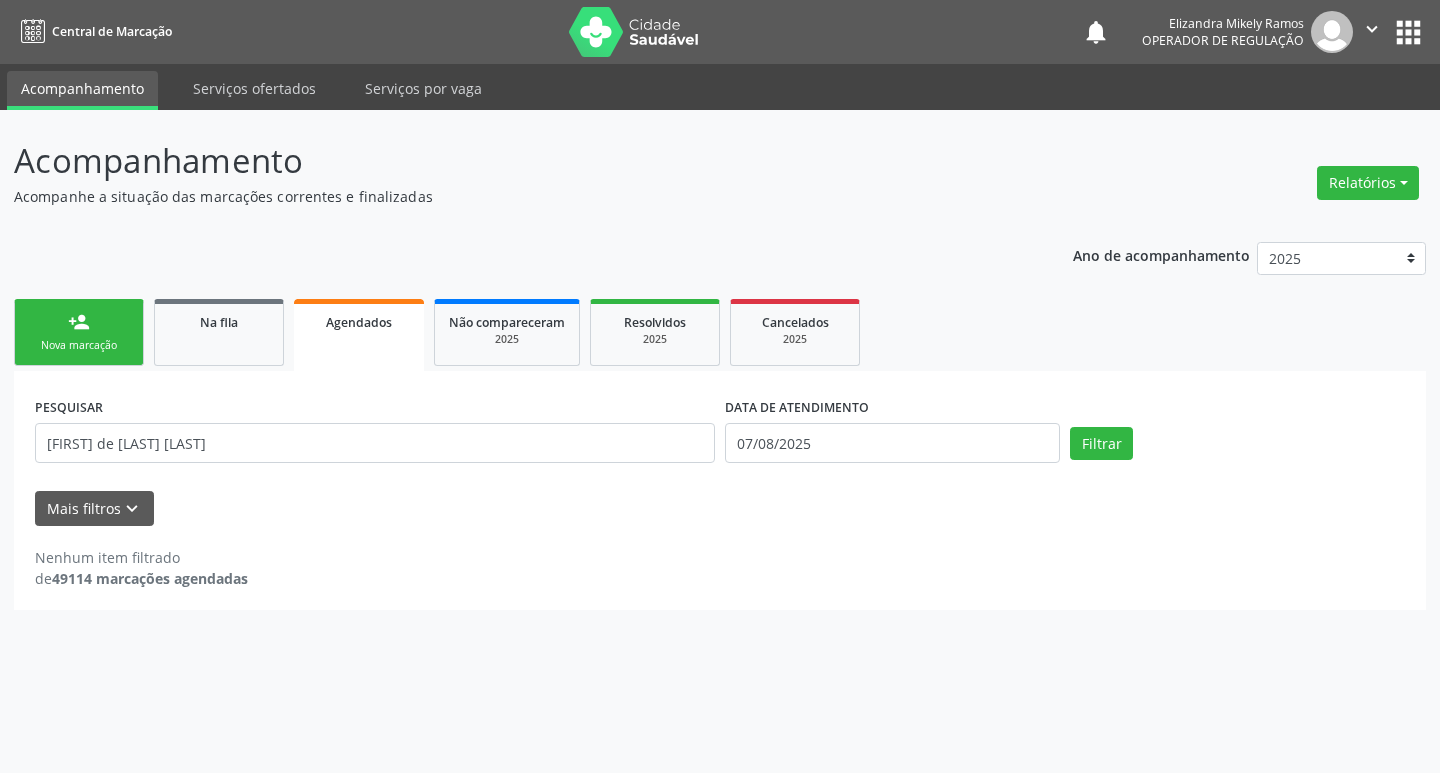 click on "person_add
Nova marcação" at bounding box center [79, 332] 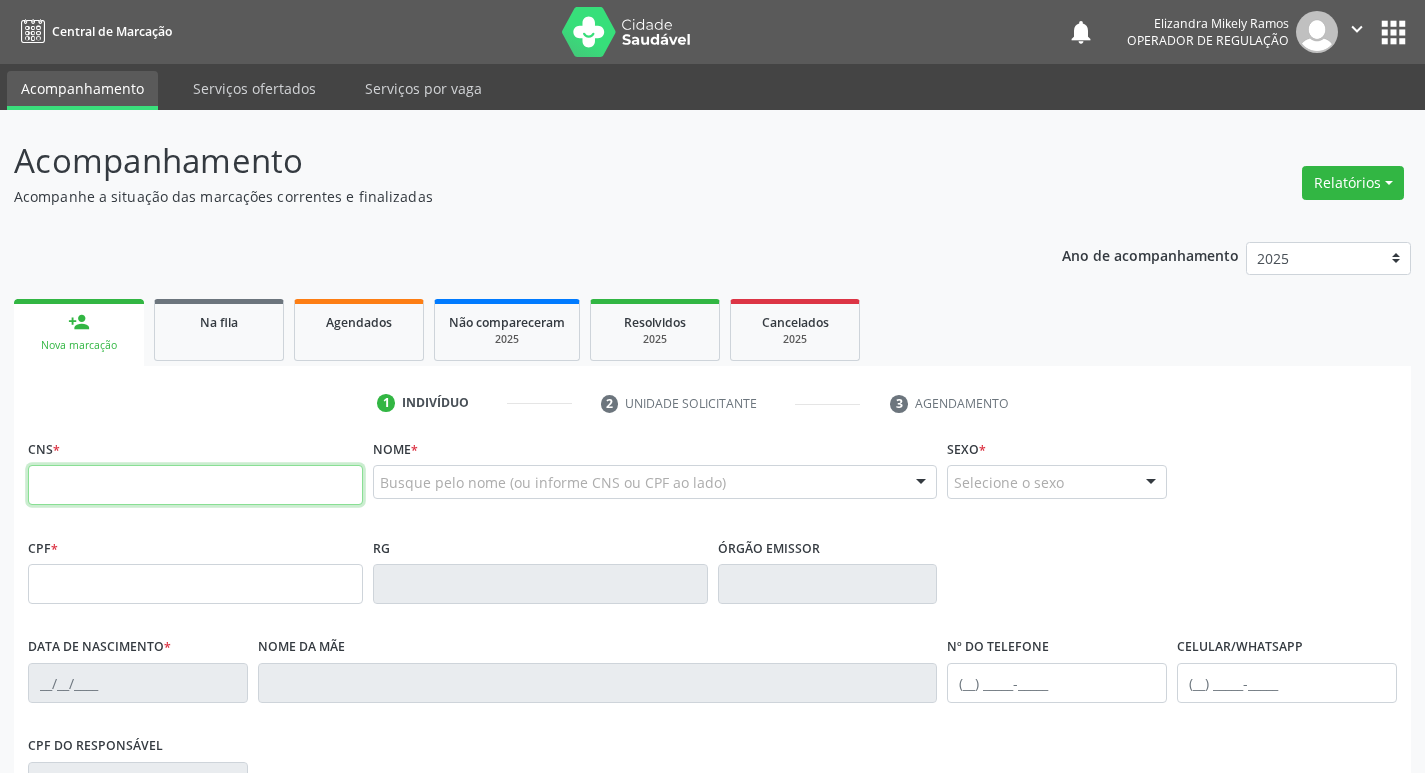 click at bounding box center (195, 485) 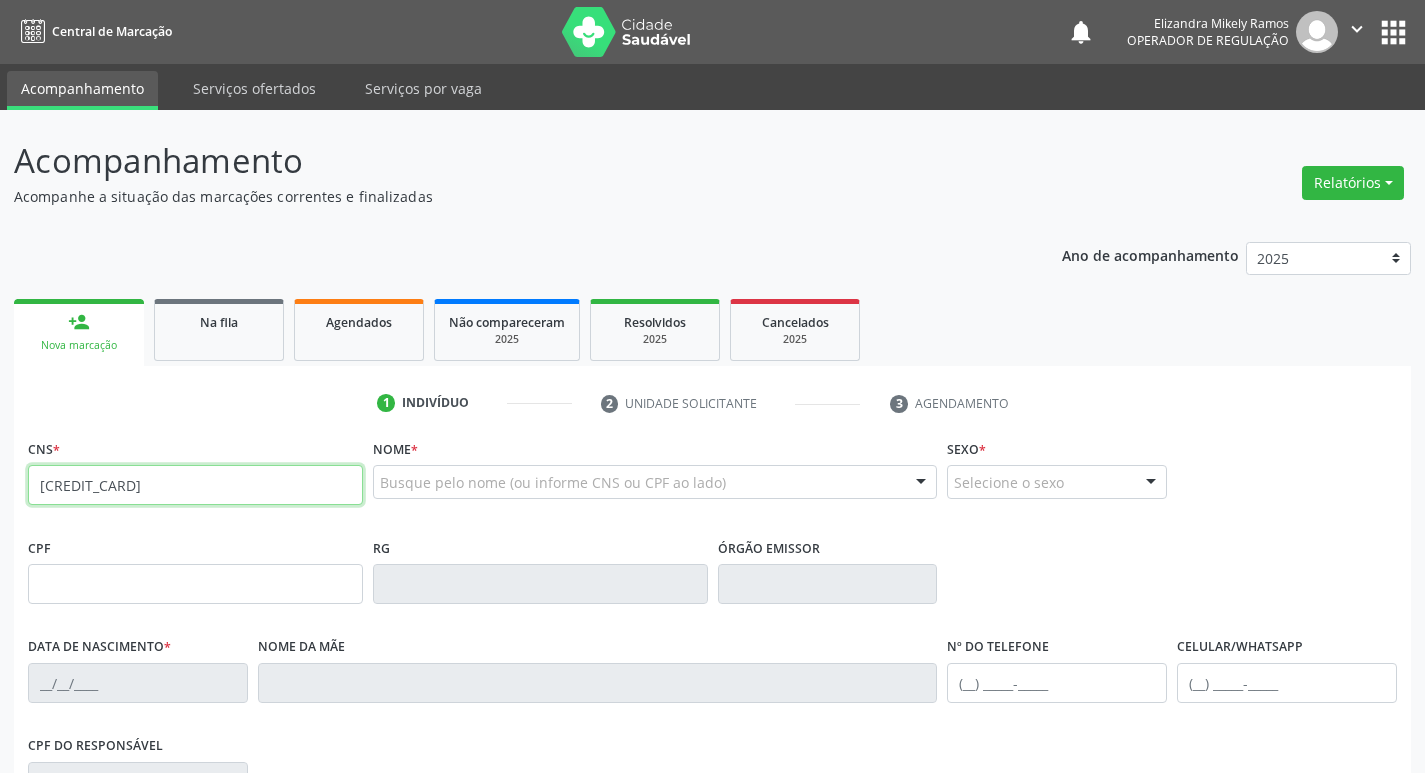 type on "[CREDIT_CARD]" 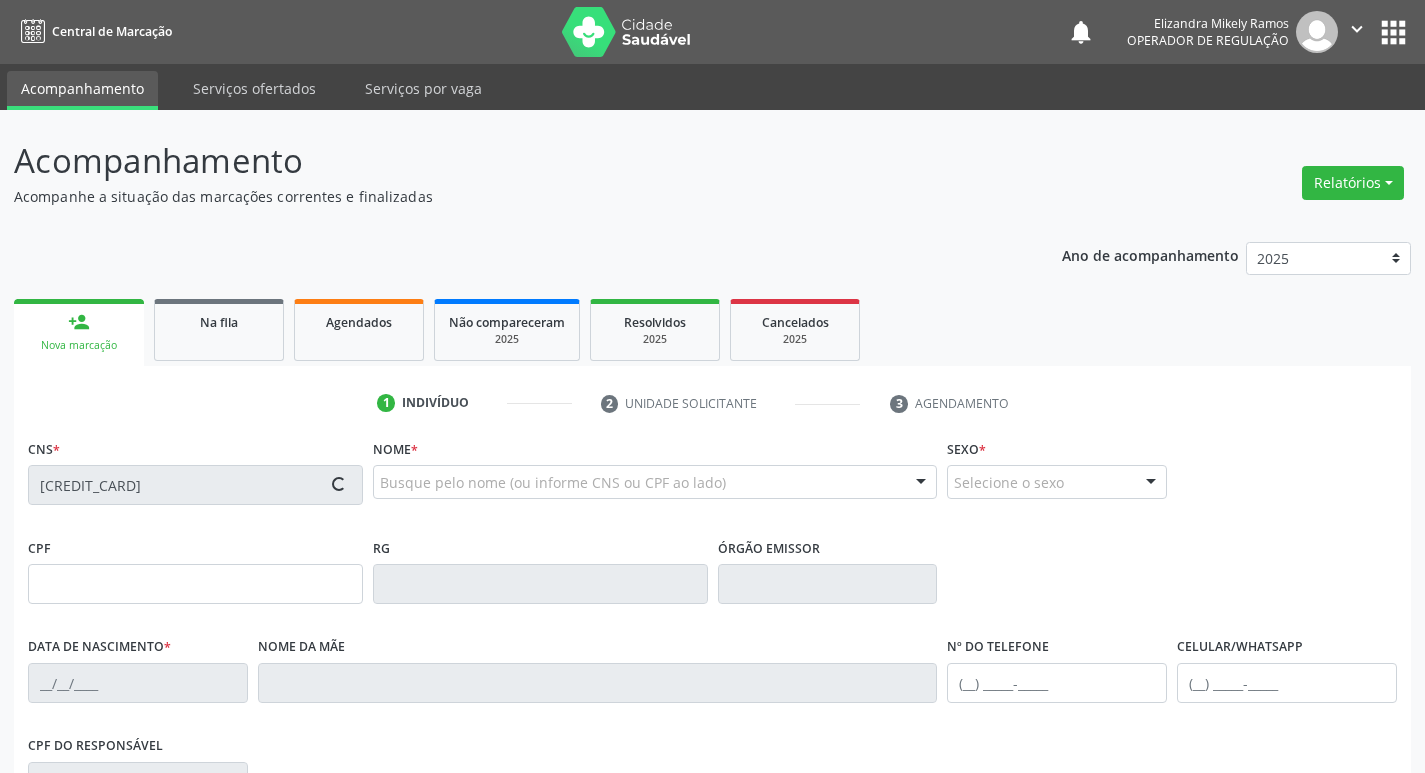 type on "[CPF]" 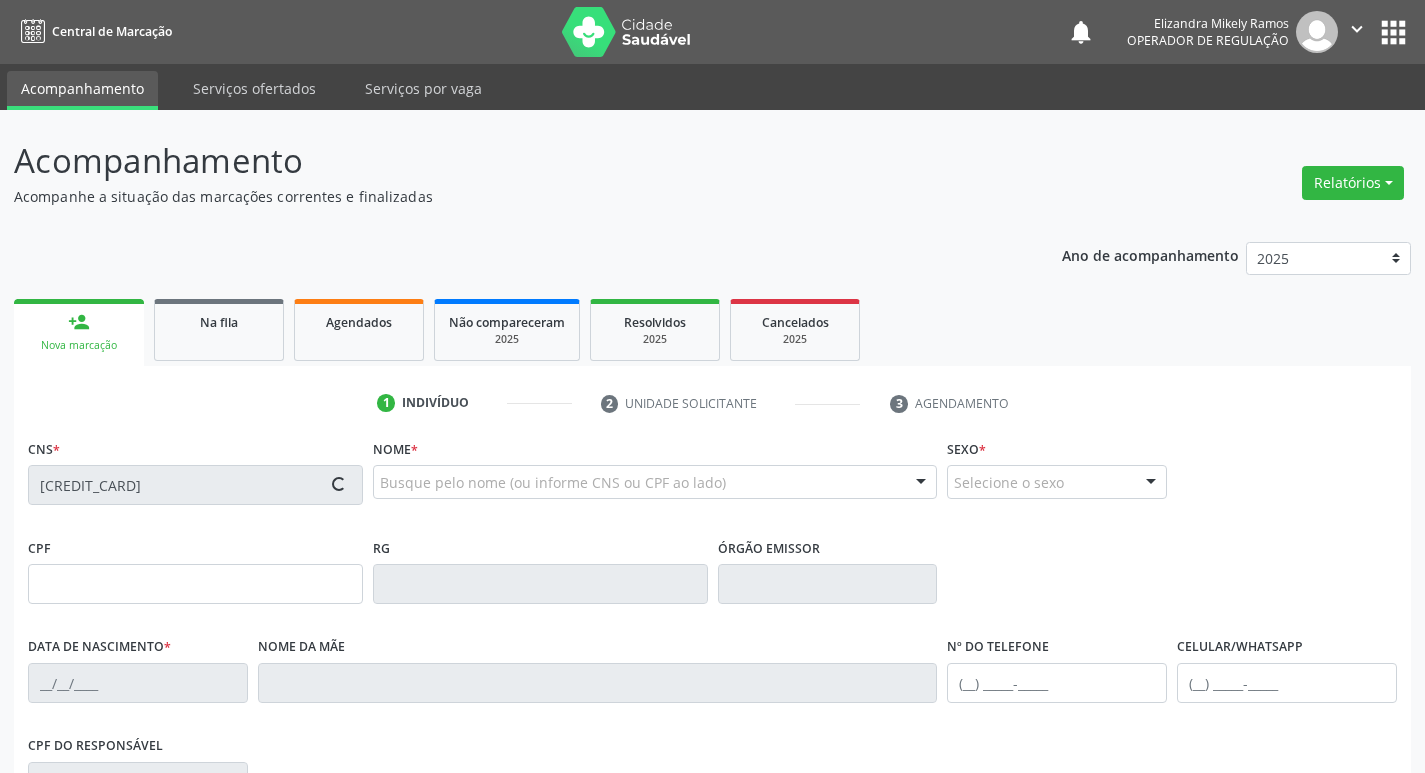 type on "[DATE]" 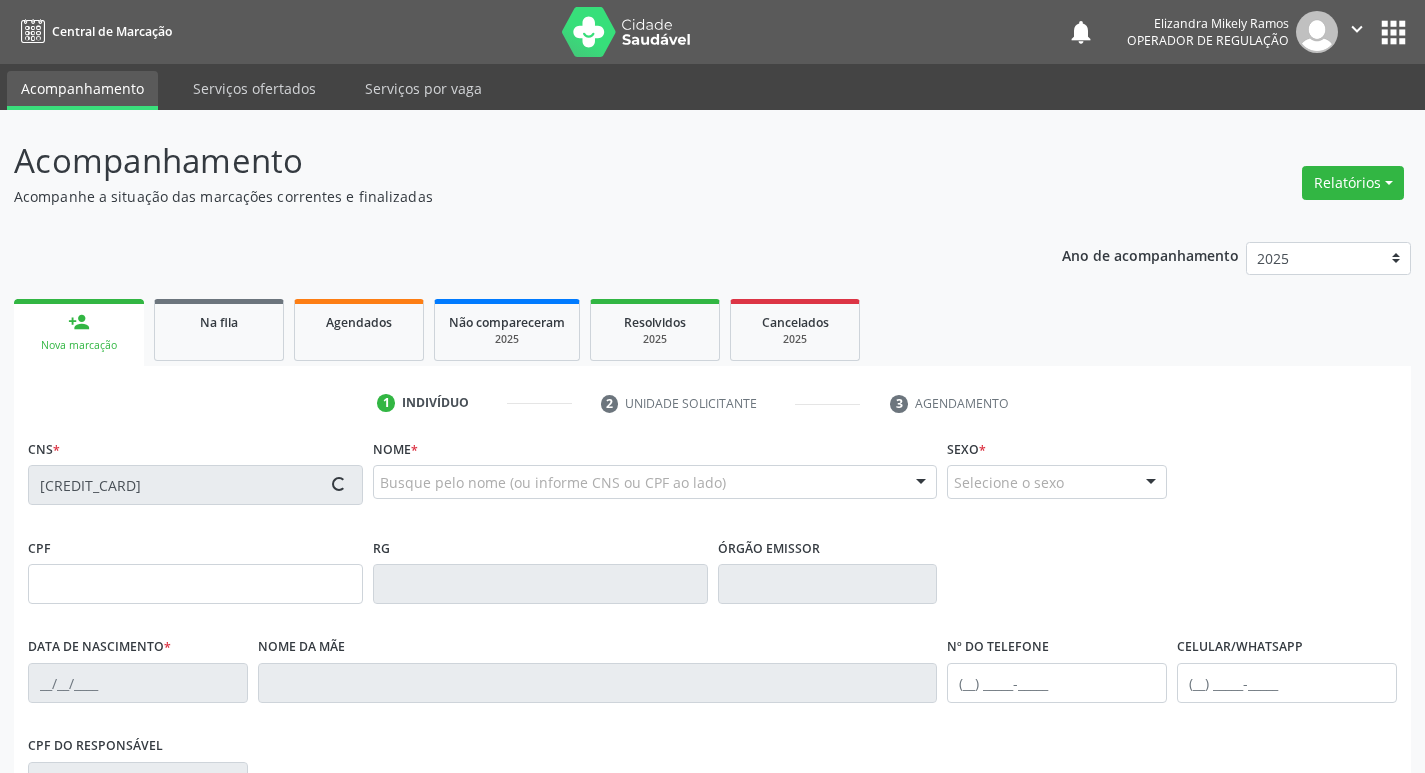 type on "[FIRST] [LAST] da [LAST]" 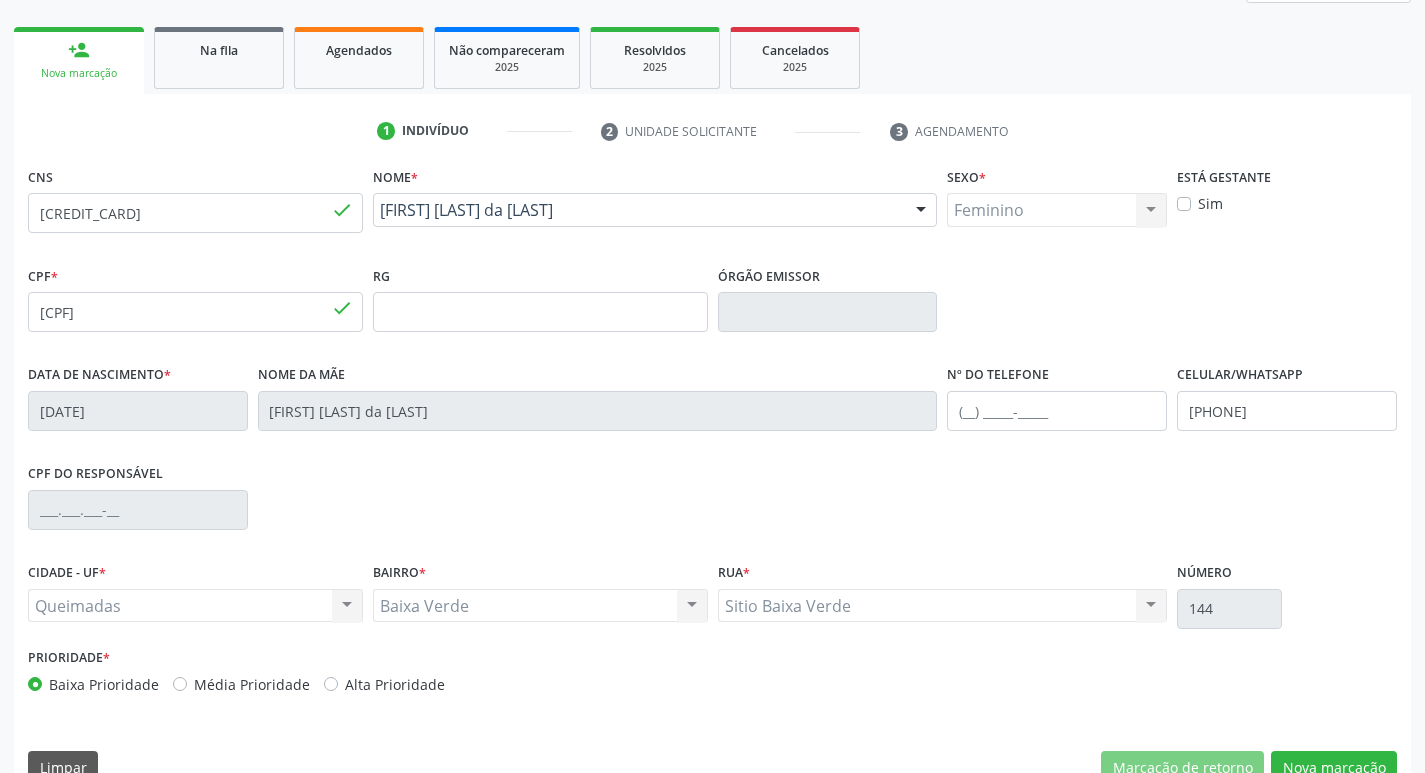 scroll, scrollTop: 311, scrollLeft: 0, axis: vertical 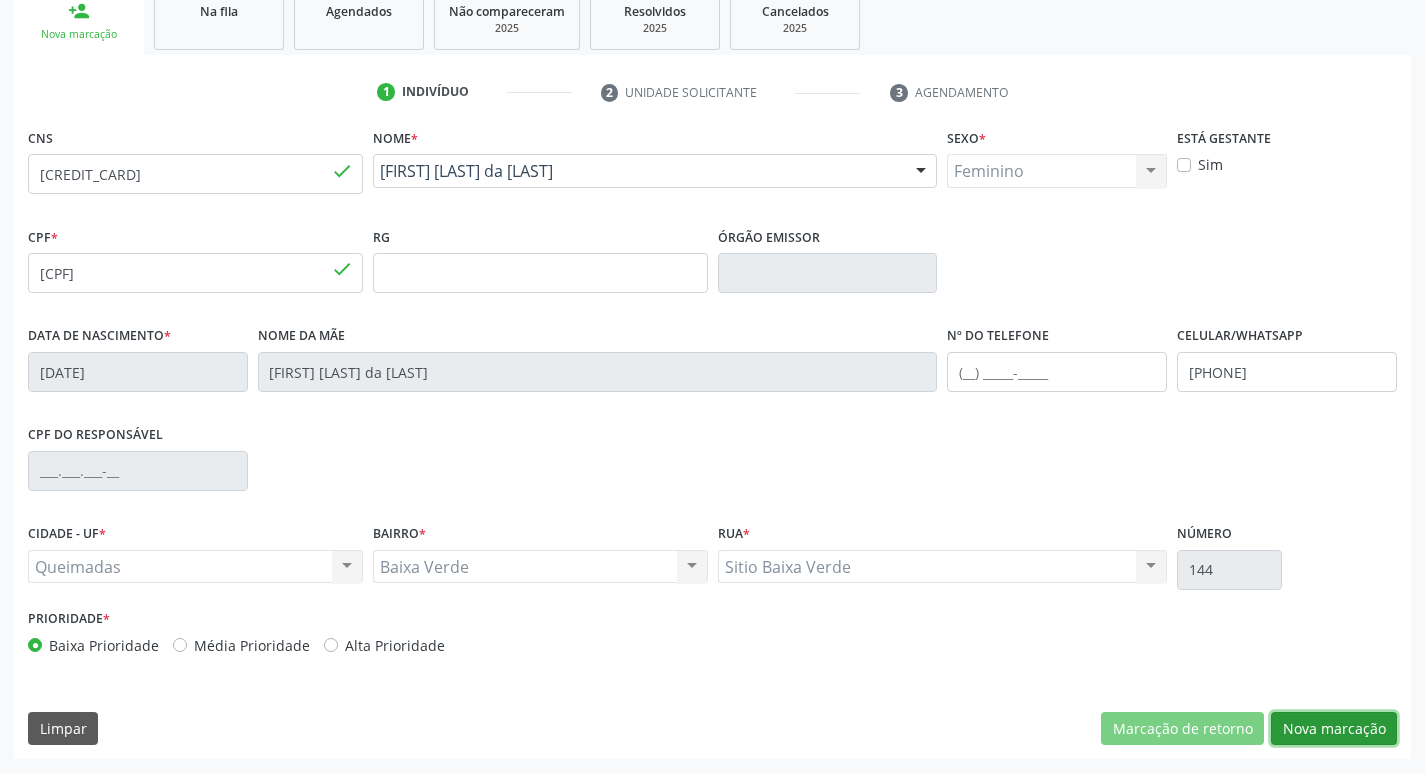 click on "Nova marcação" at bounding box center [1334, 729] 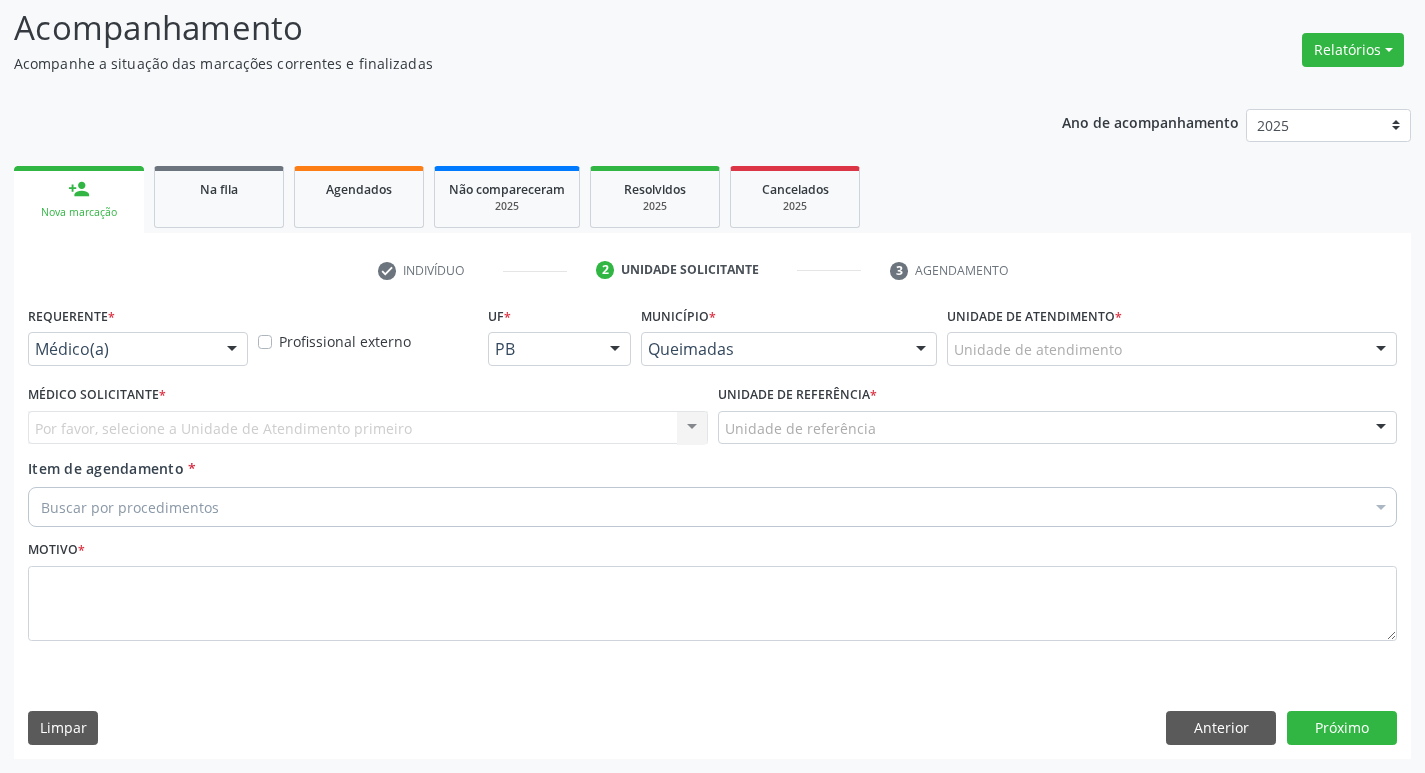 scroll, scrollTop: 133, scrollLeft: 0, axis: vertical 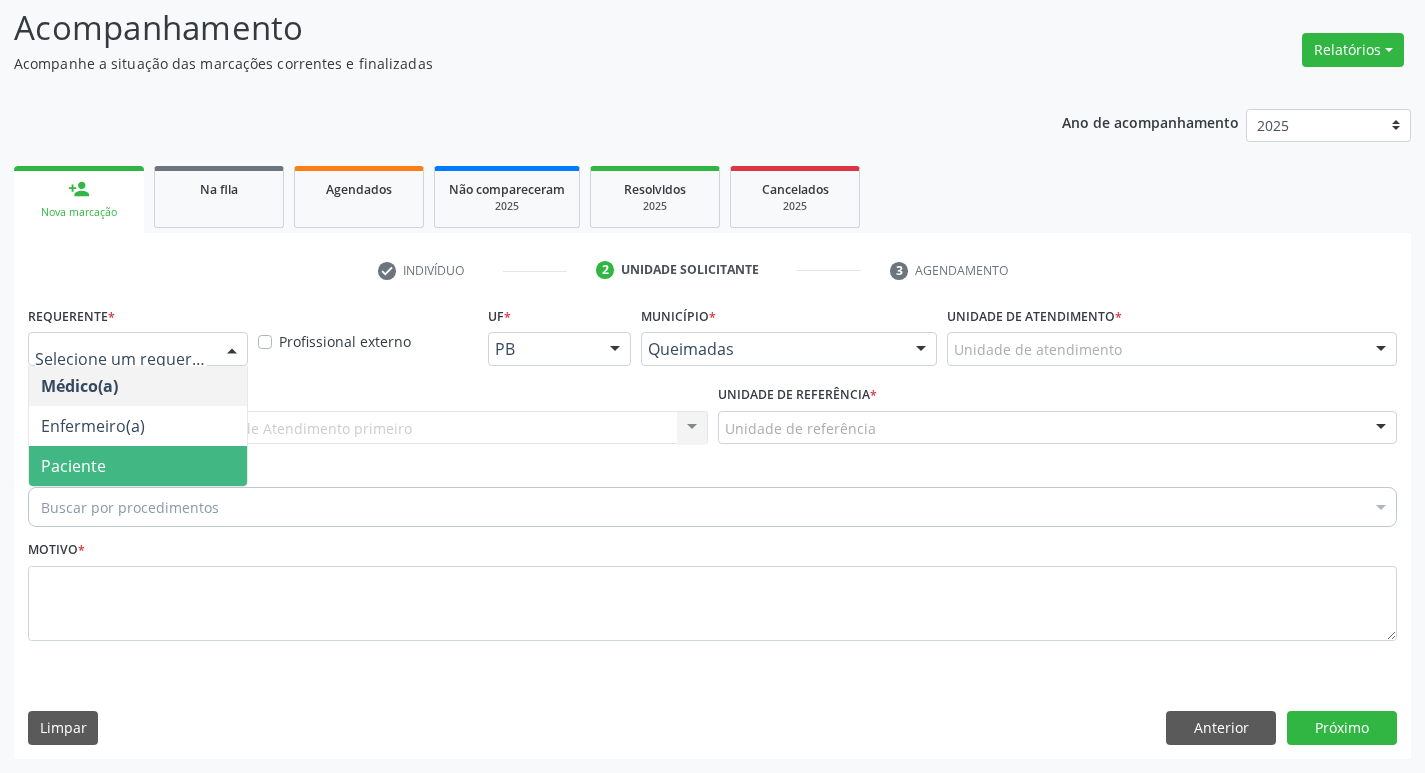click on "Paciente" at bounding box center [138, 466] 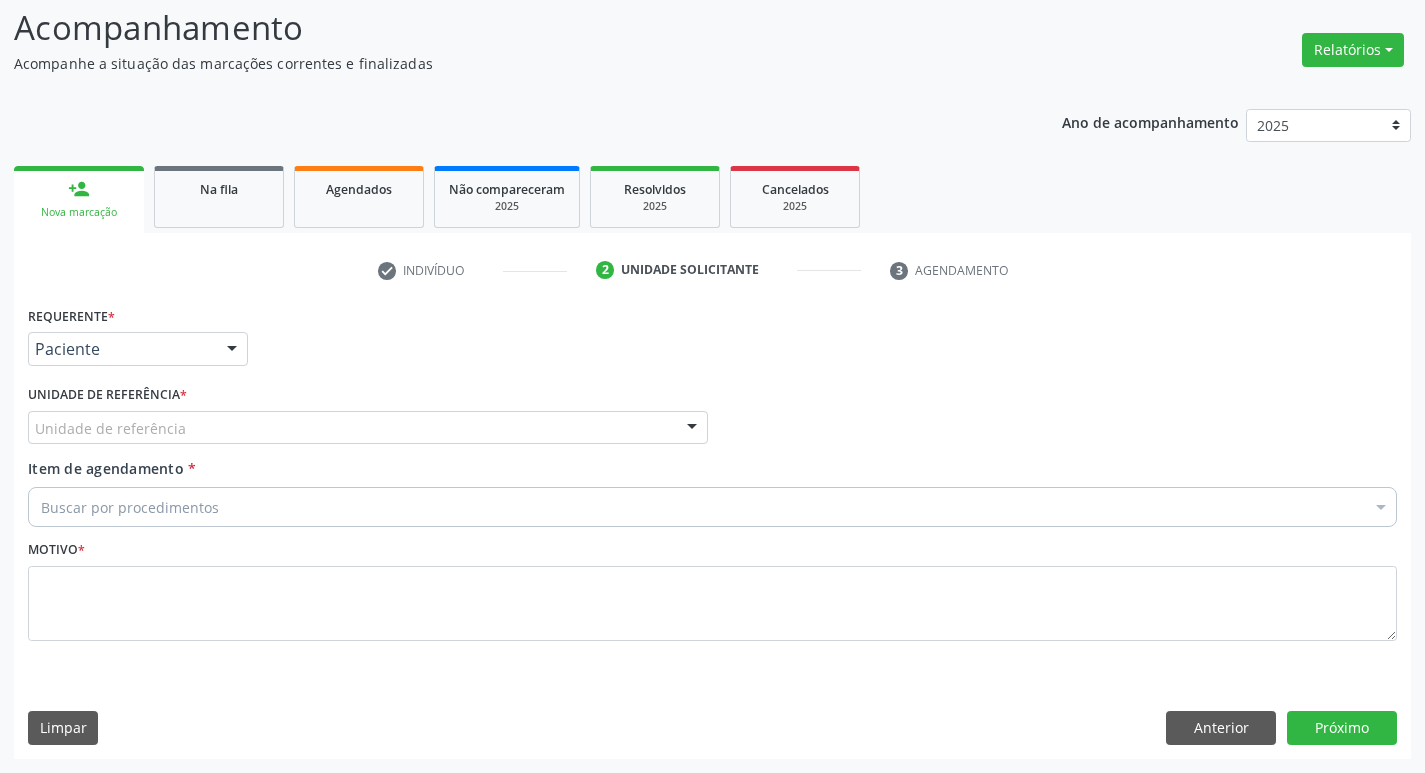 click on "Unidade de referência" at bounding box center [368, 428] 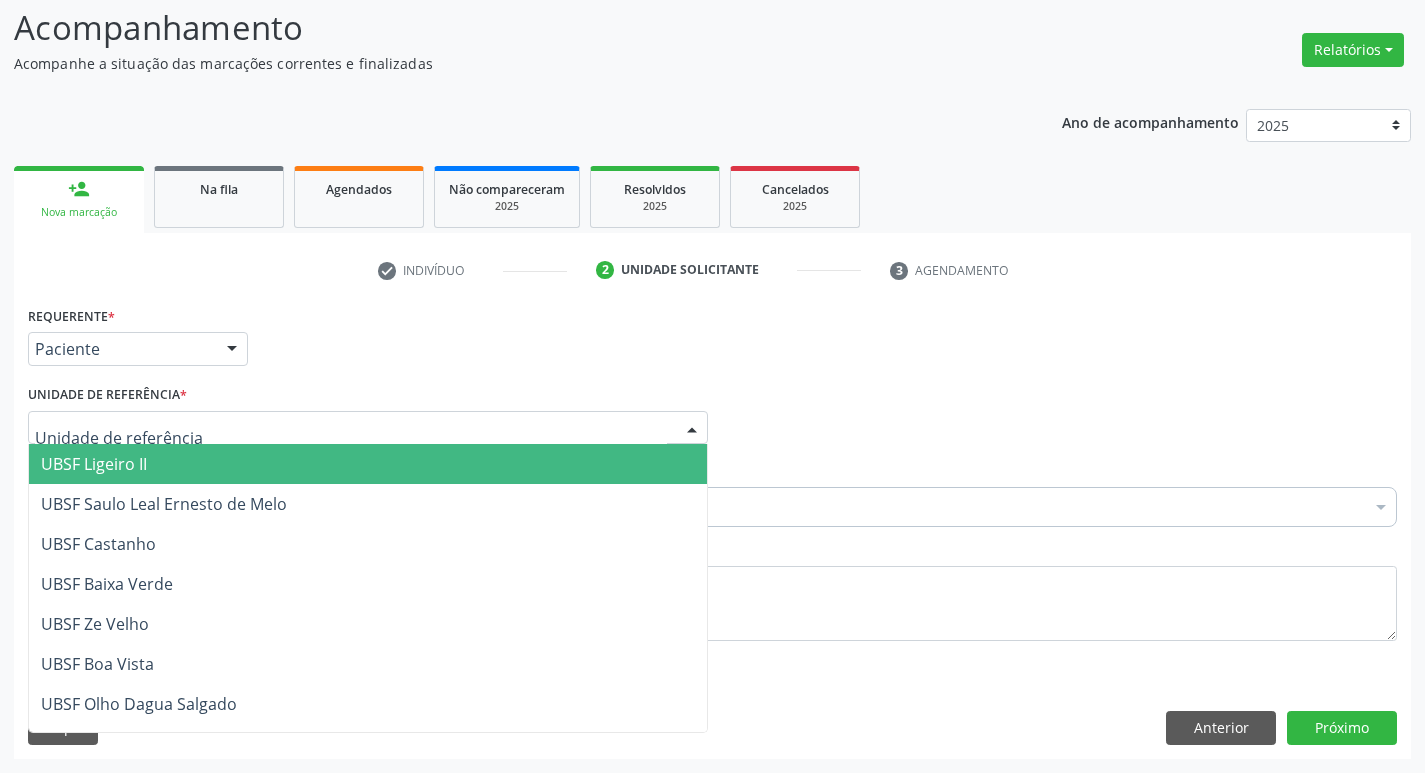 type on "b" 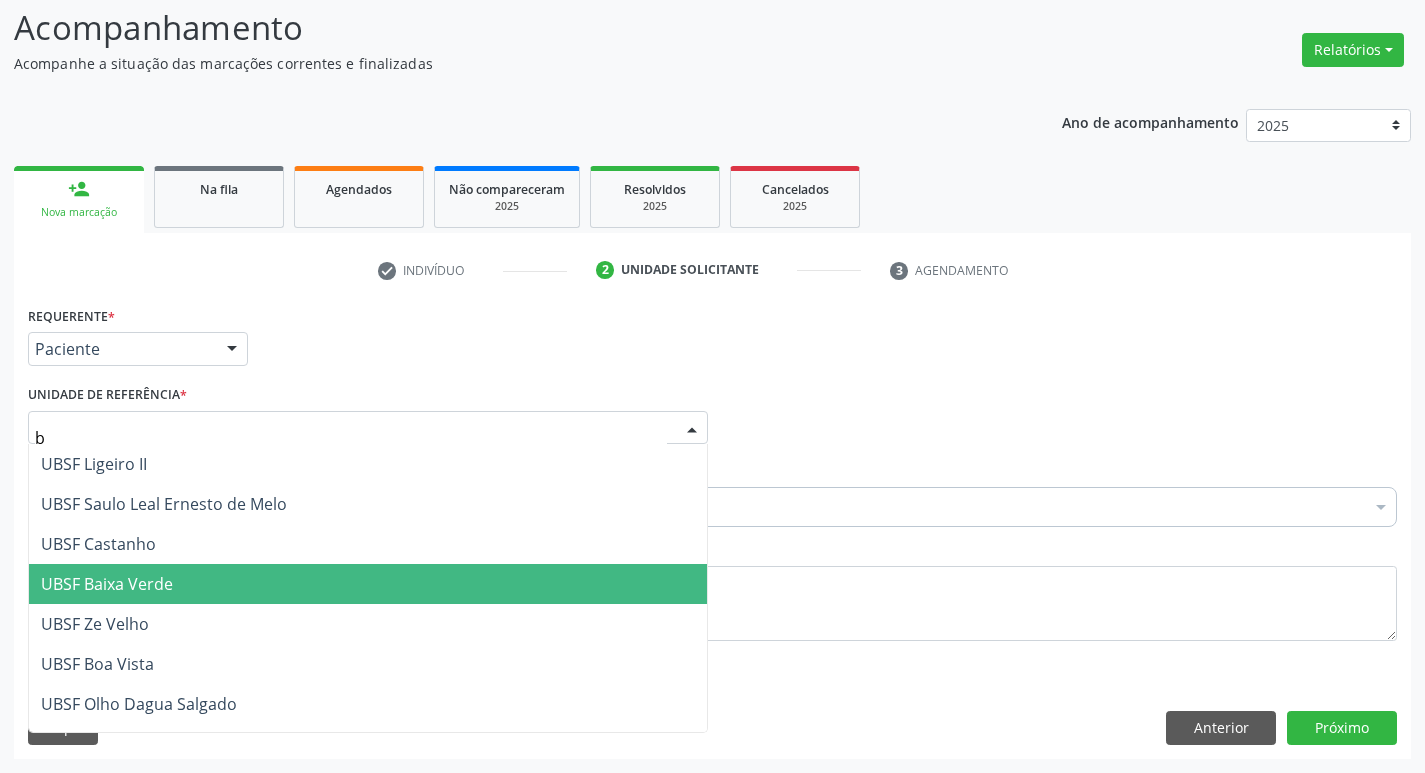 click on "UBSF Baixa Verde" at bounding box center (107, 584) 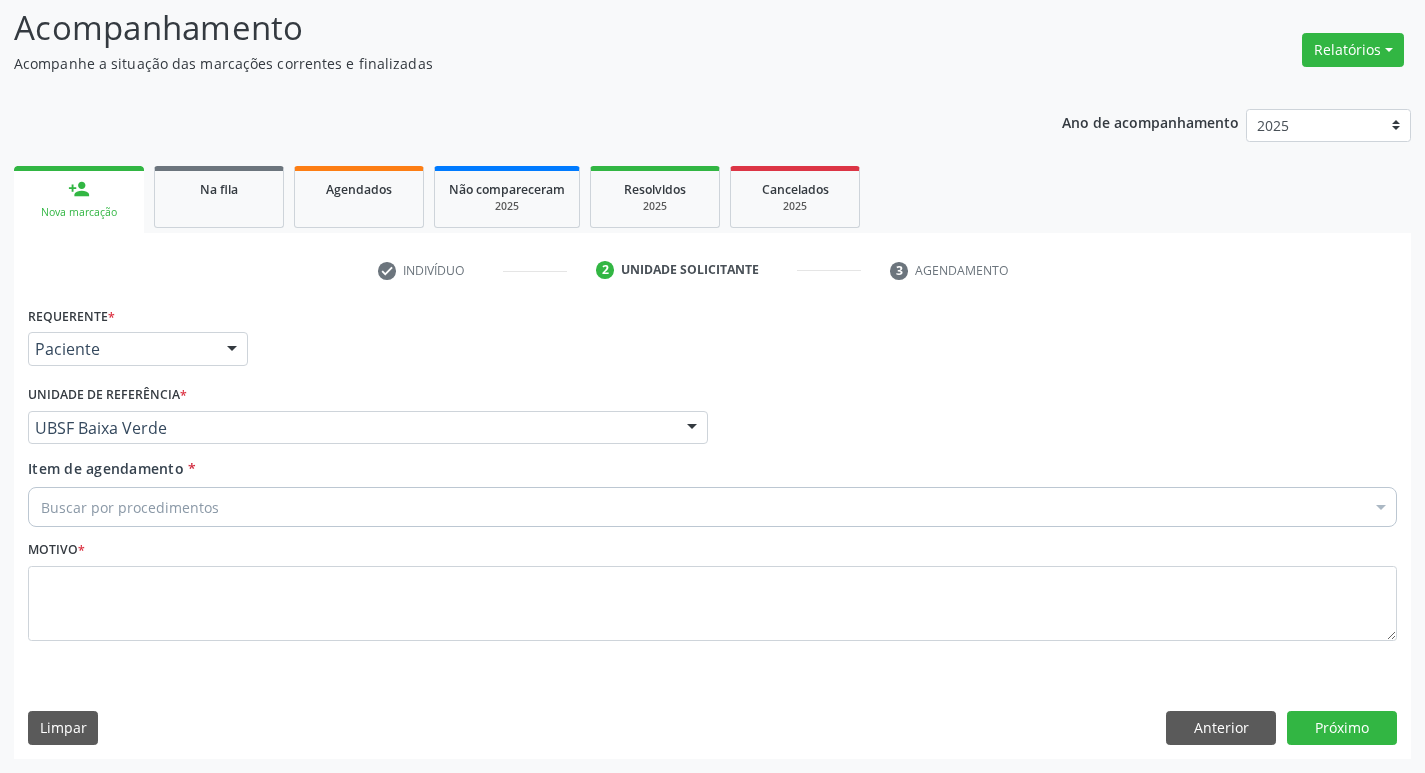 click on "Motivo
*" at bounding box center (712, 595) 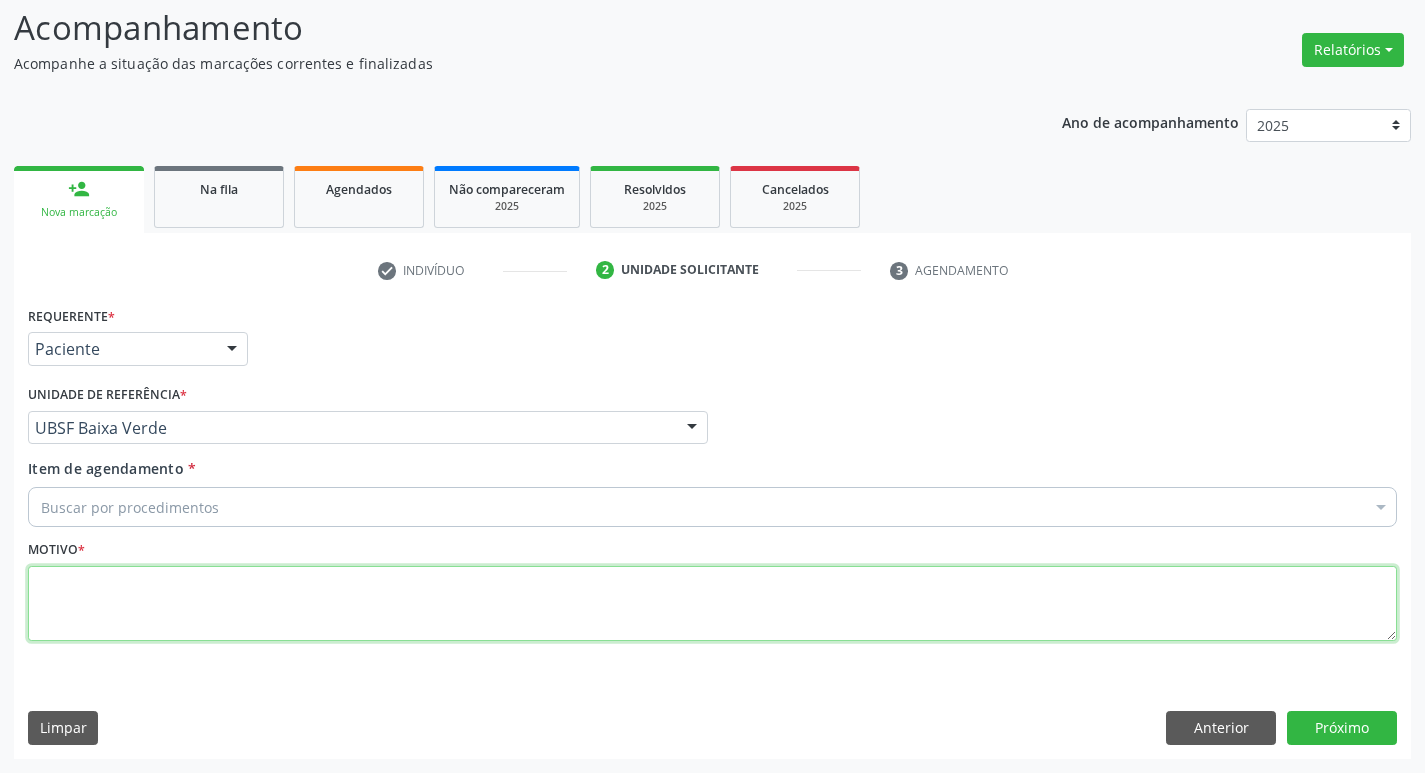 click at bounding box center (712, 604) 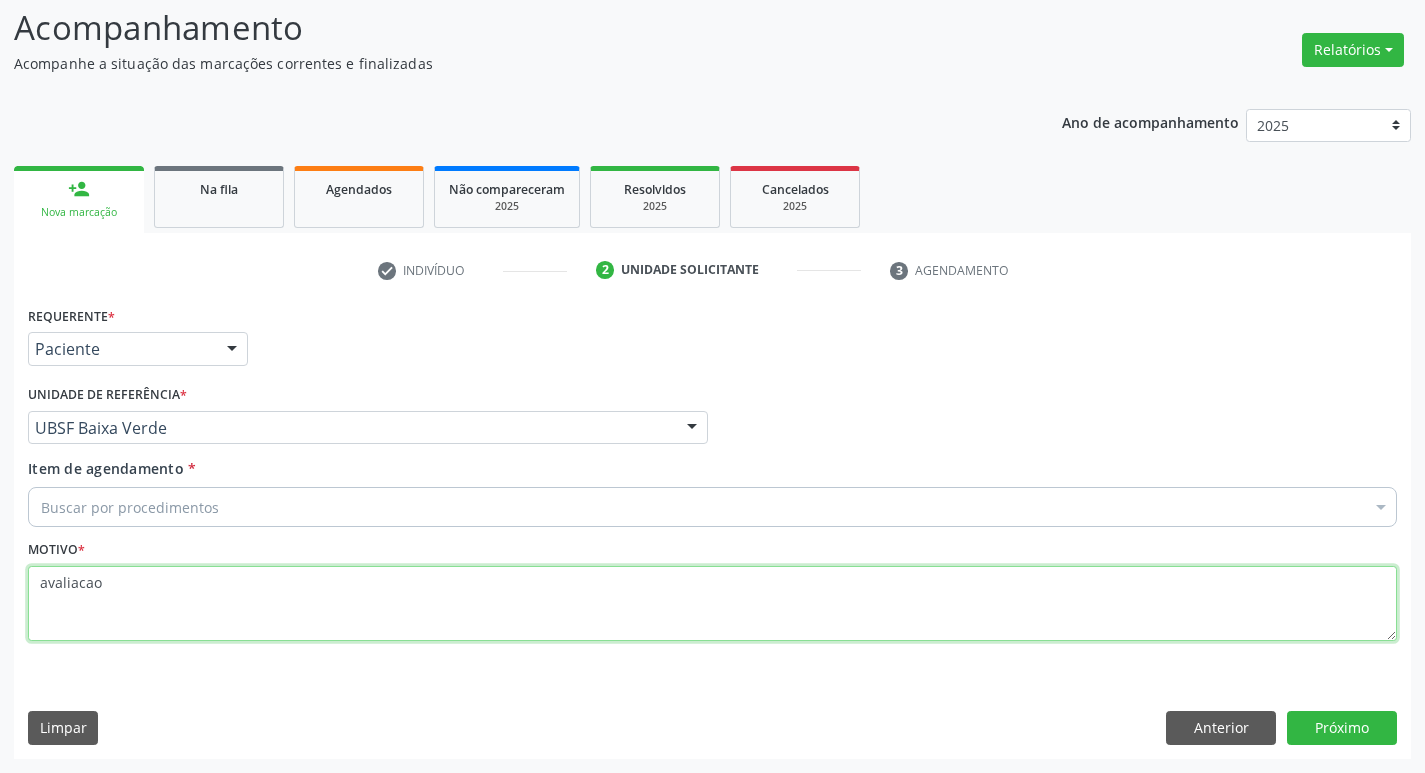 type on "avaliacao" 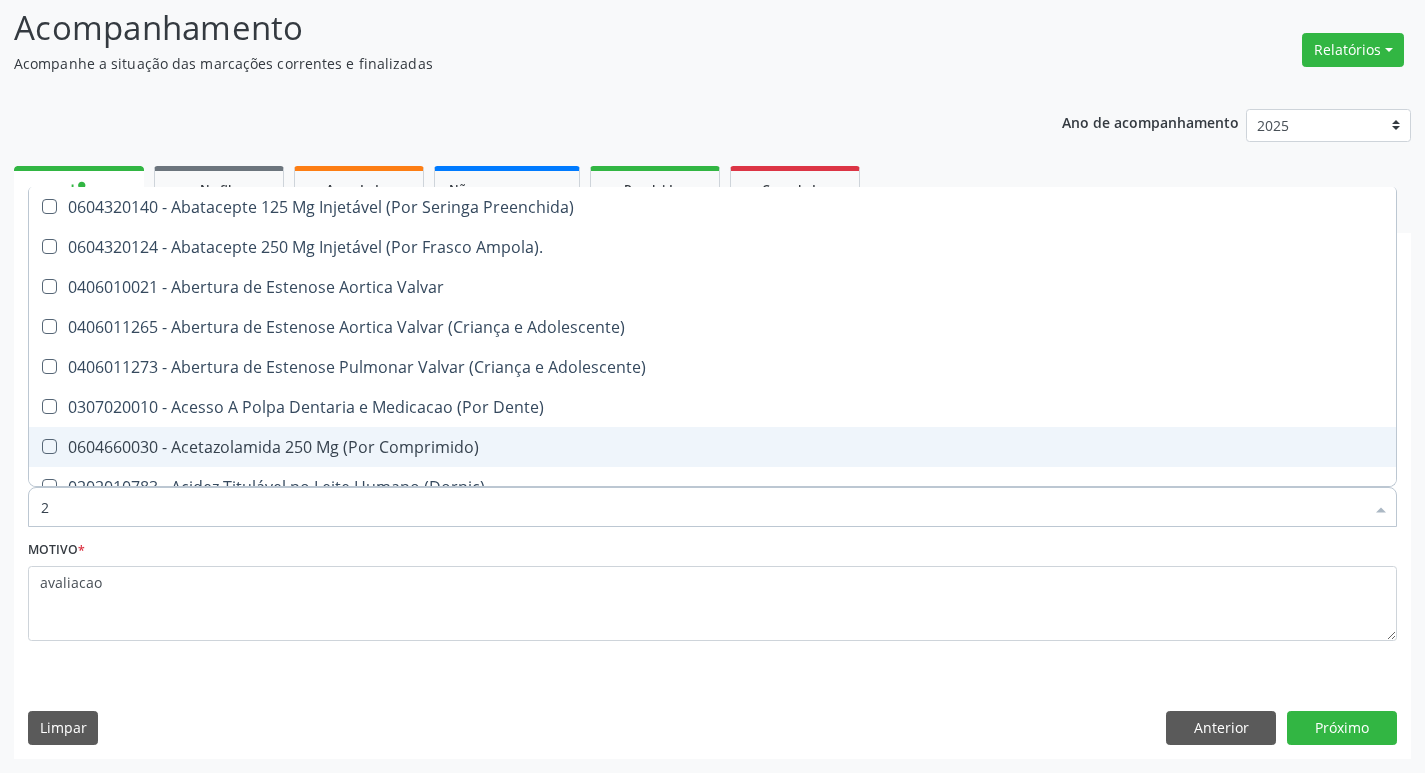 type on "20205001" 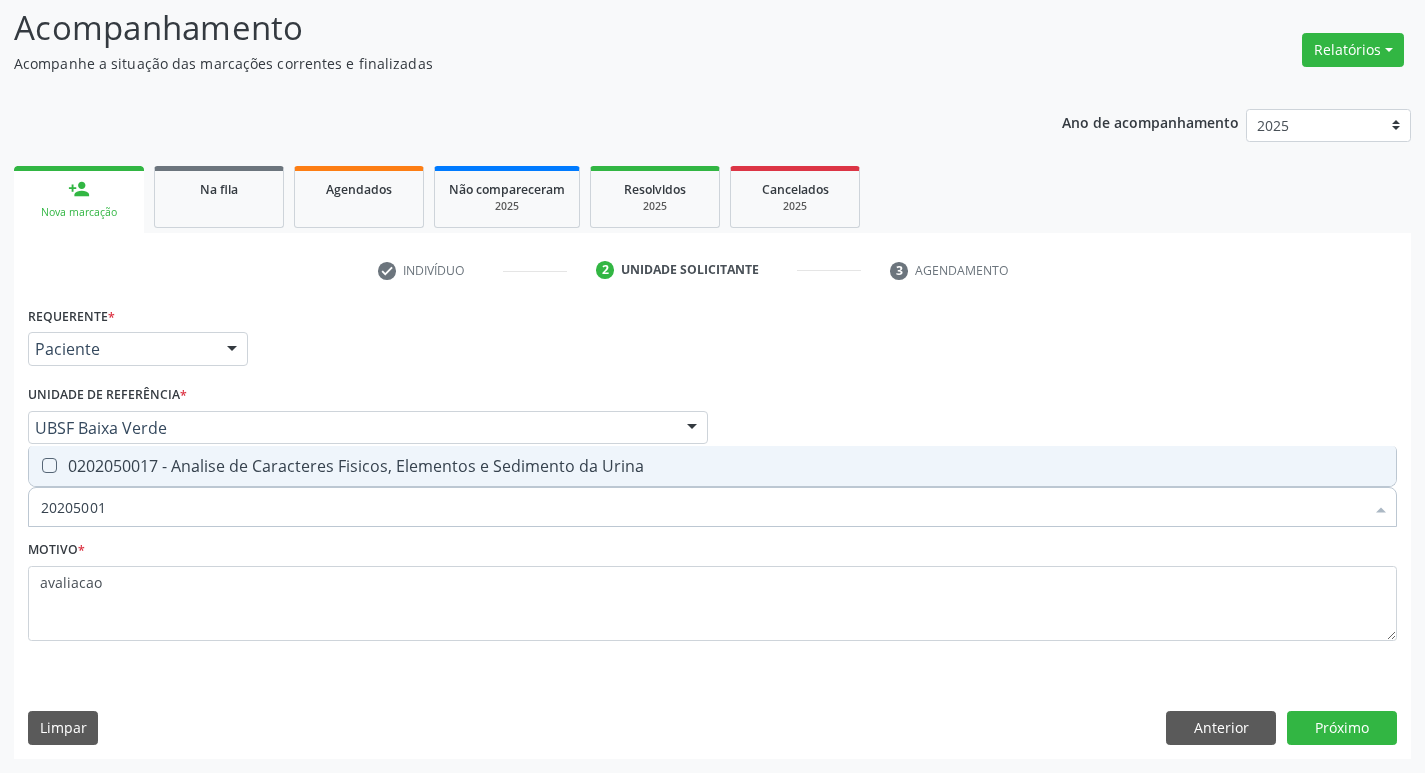 click on "0202050017 - Analise de Caracteres Fisicos, Elementos e Sedimento da Urina" at bounding box center (712, 466) 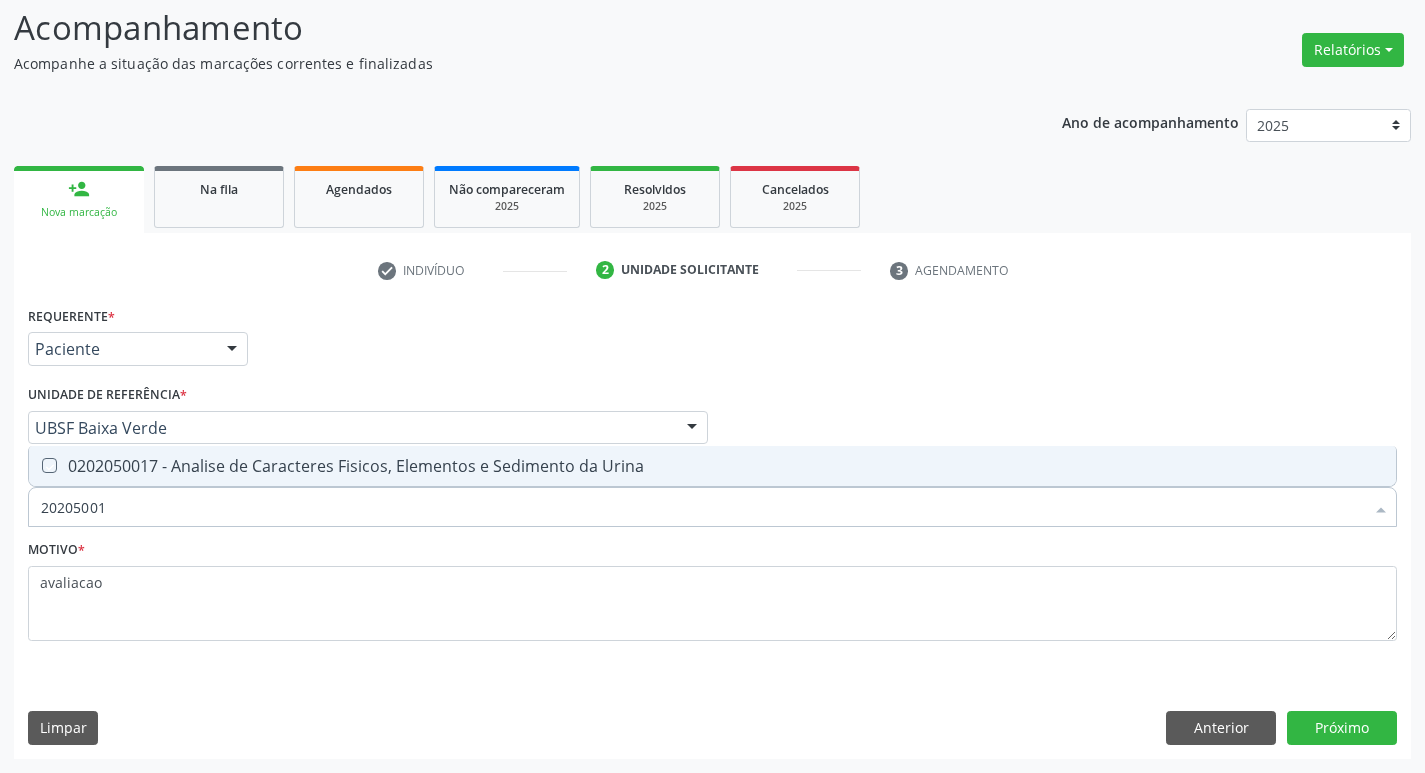 checkbox on "true" 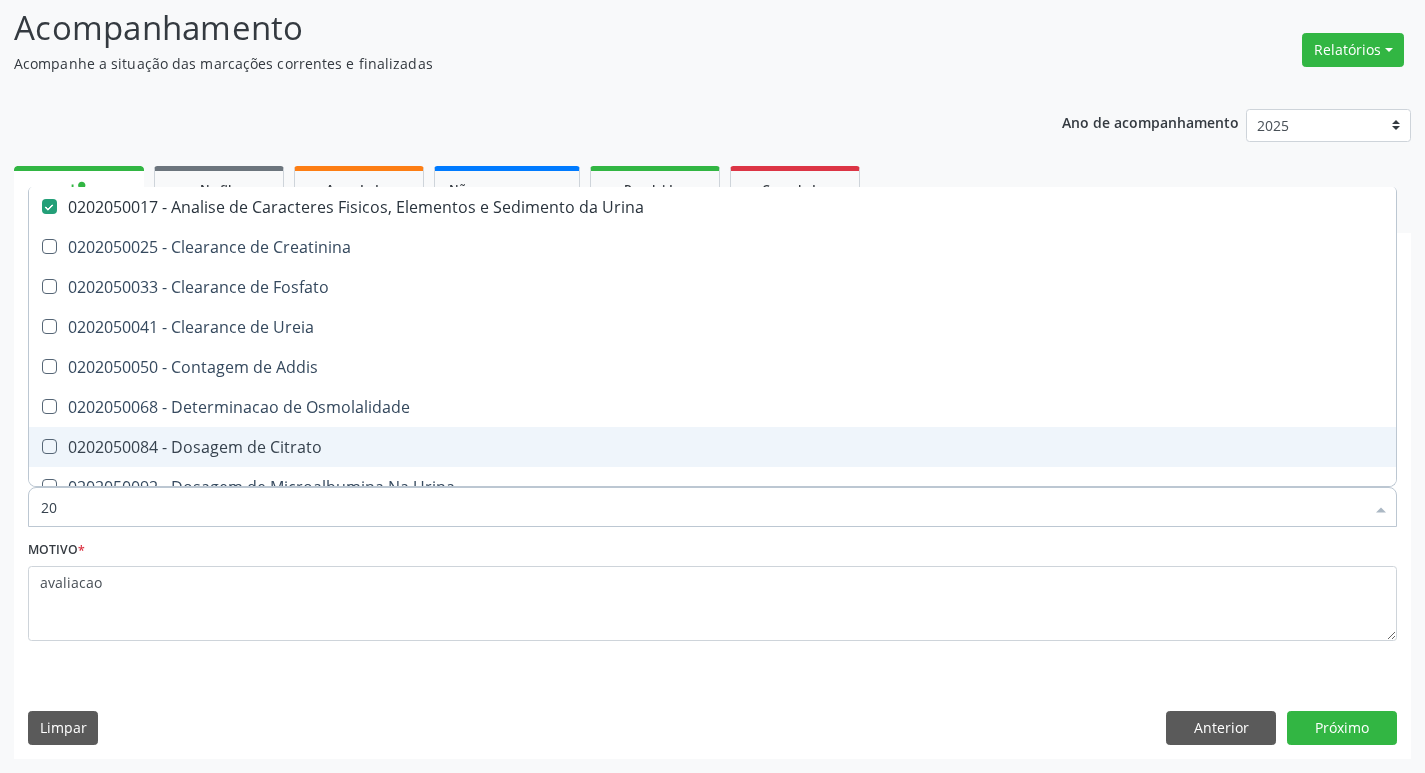 type on "2" 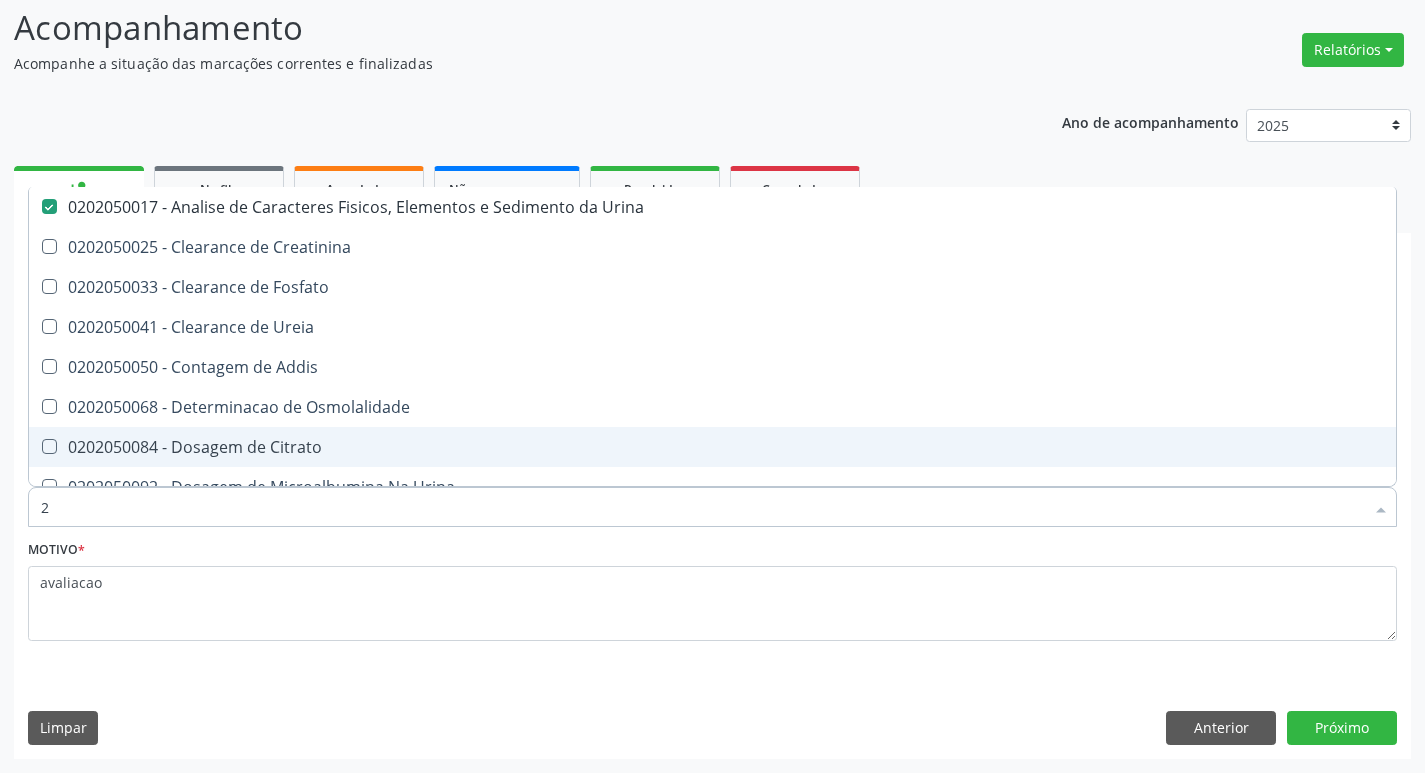 type 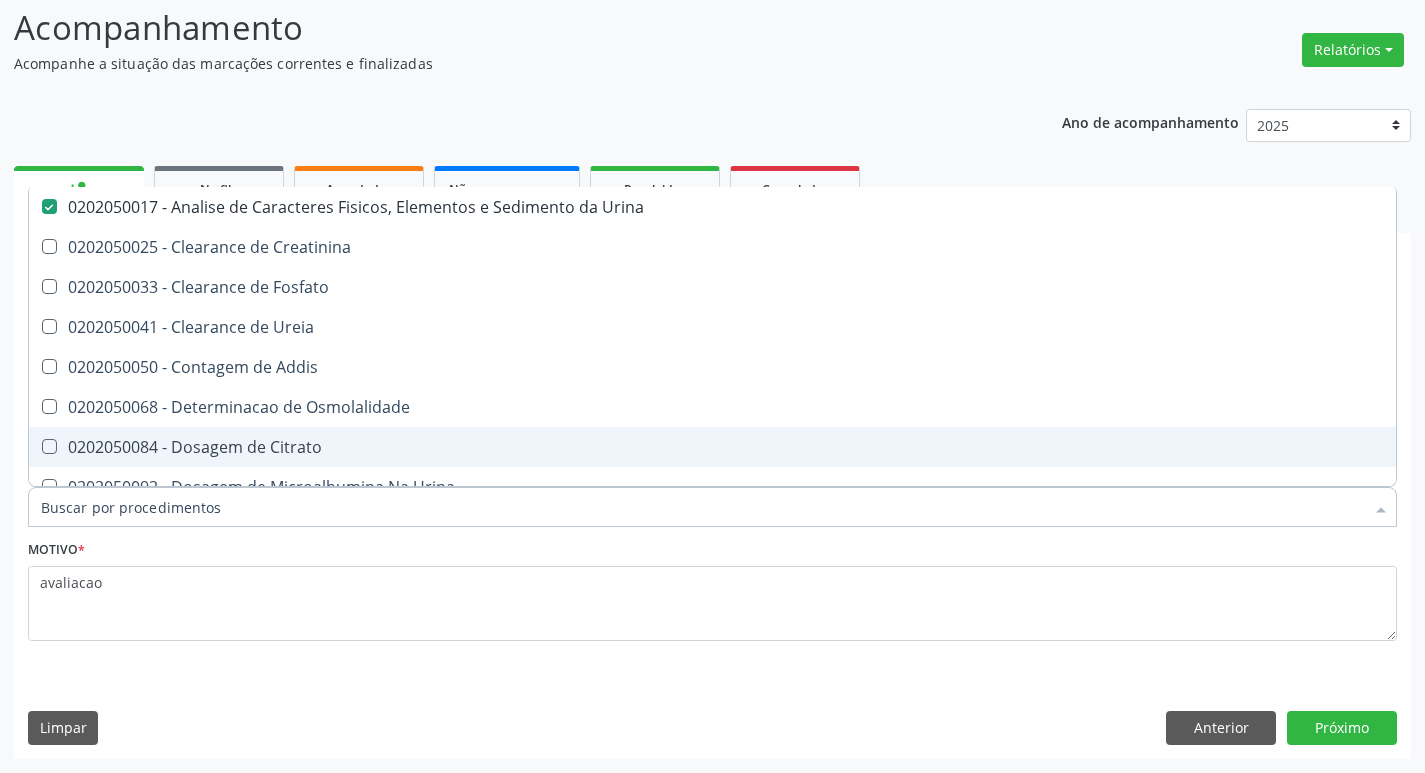checkbox on "false" 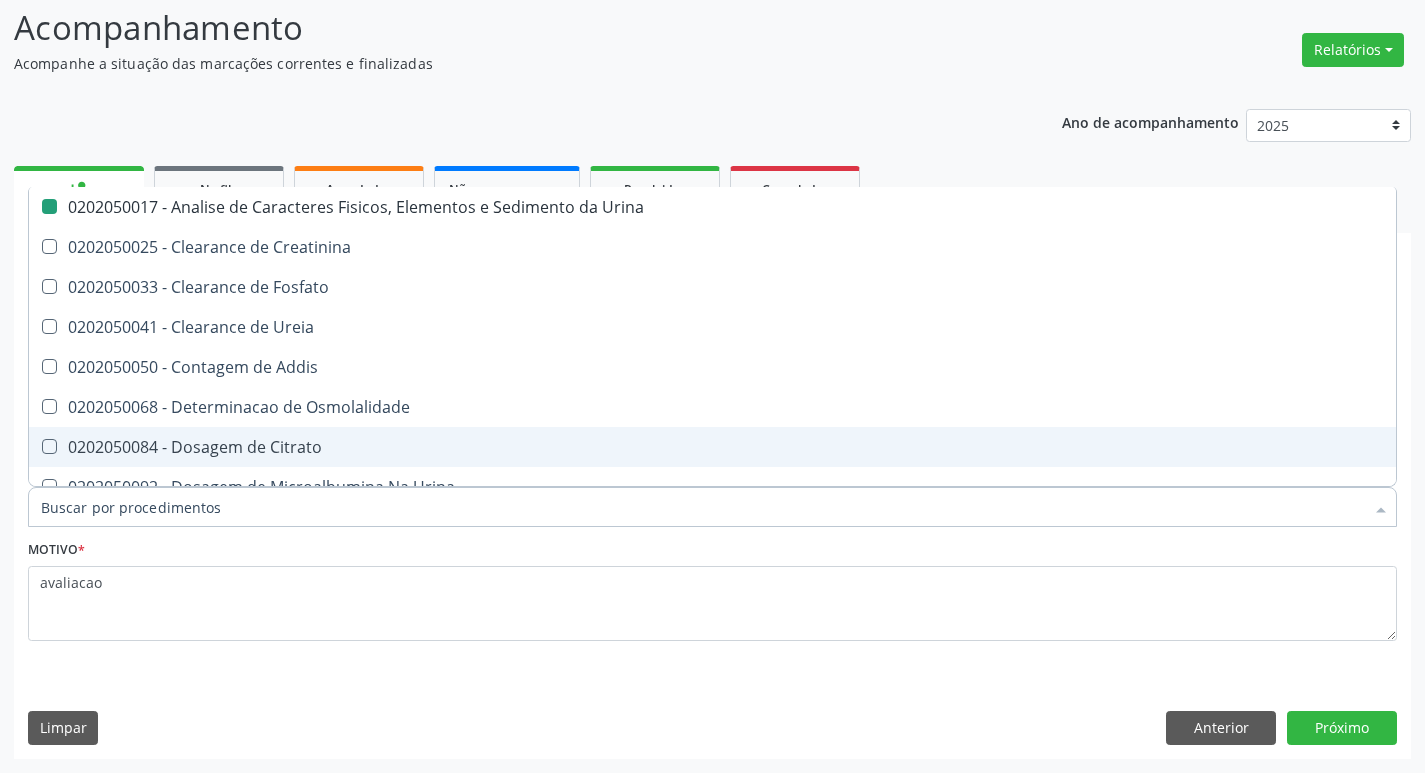 checkbox on "false" 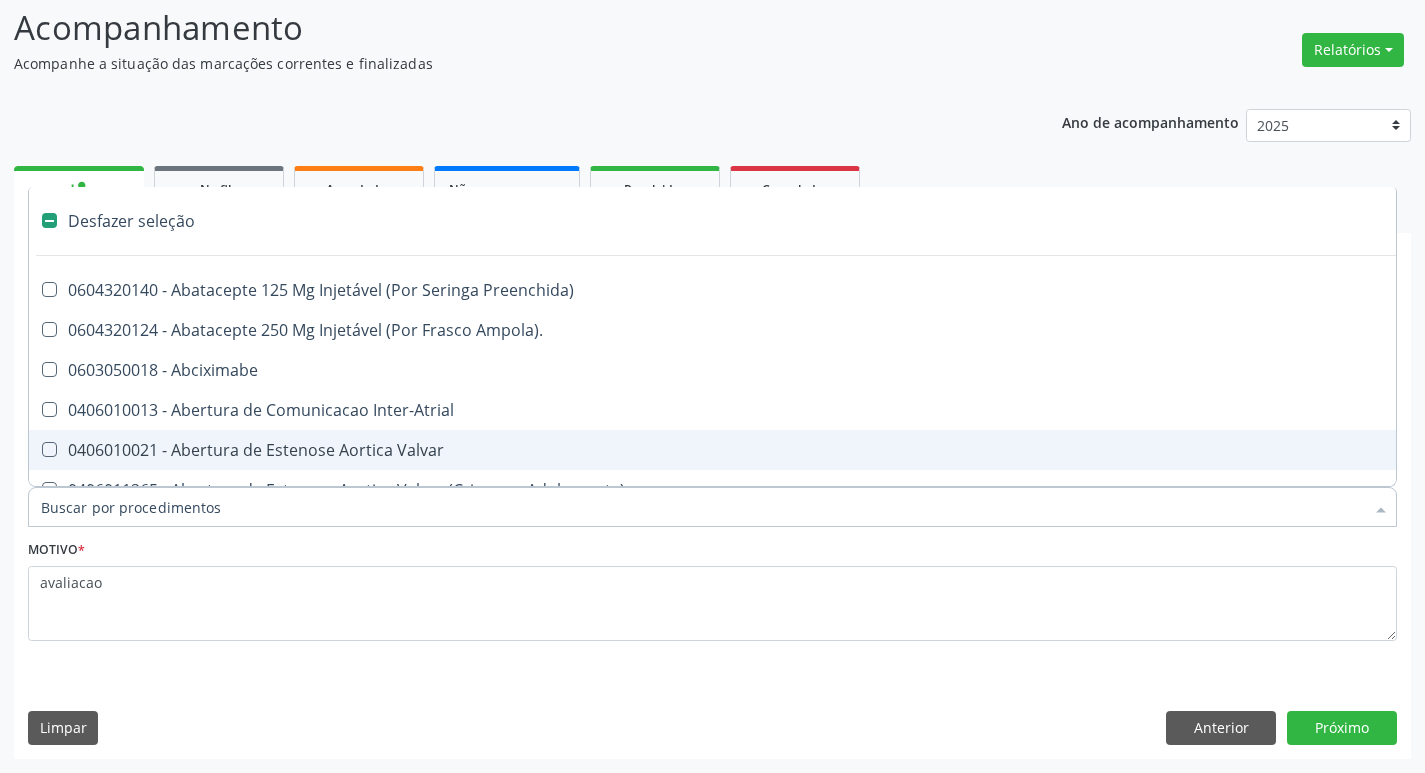type on "h" 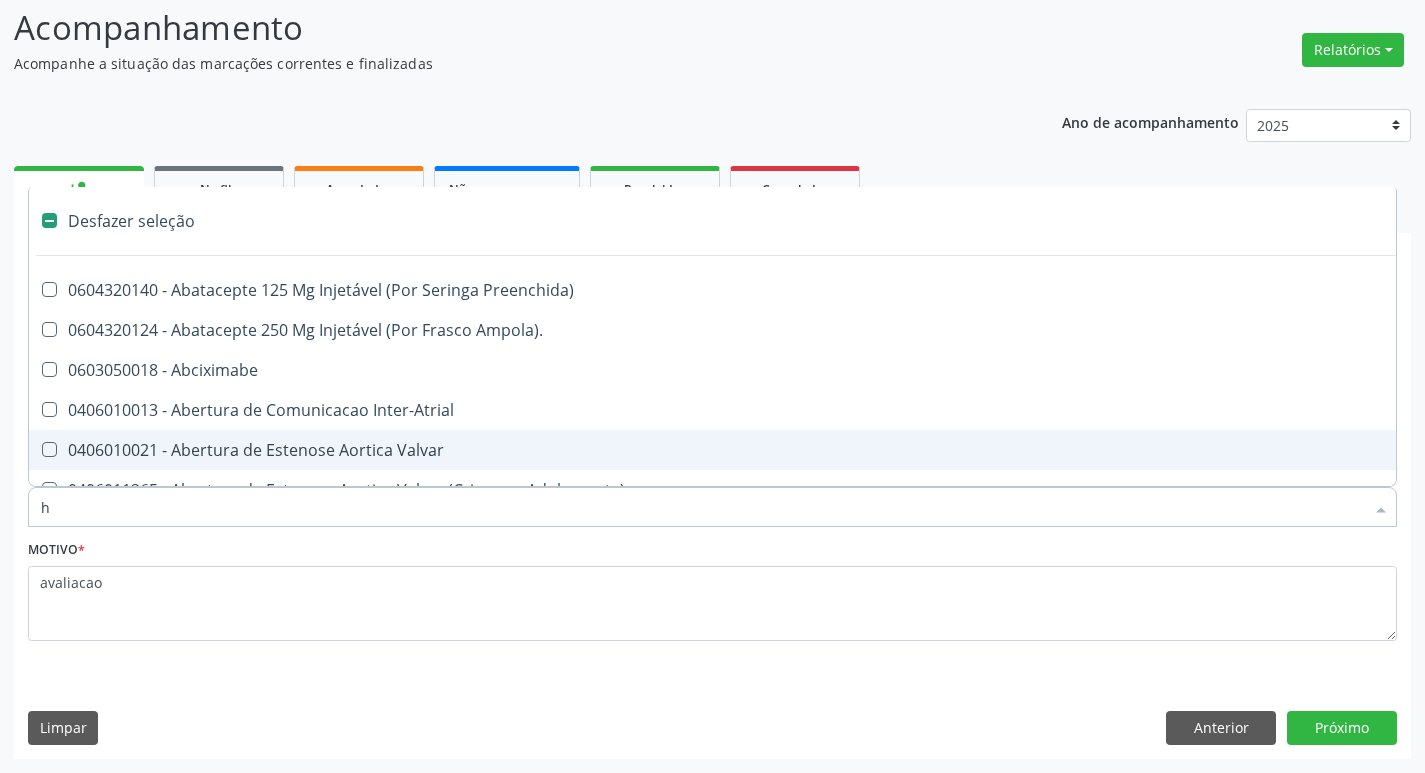 checkbox on "false" 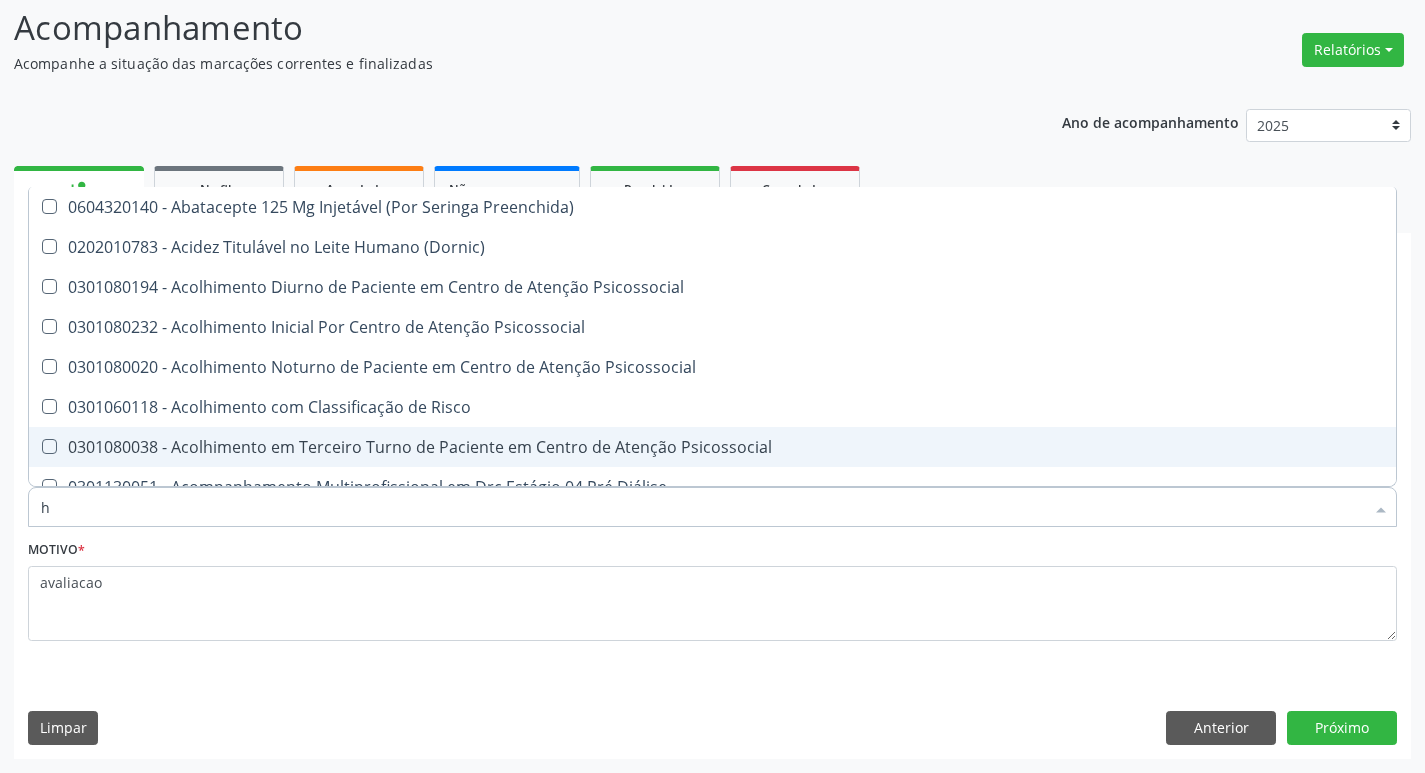 type on "HEMOGR" 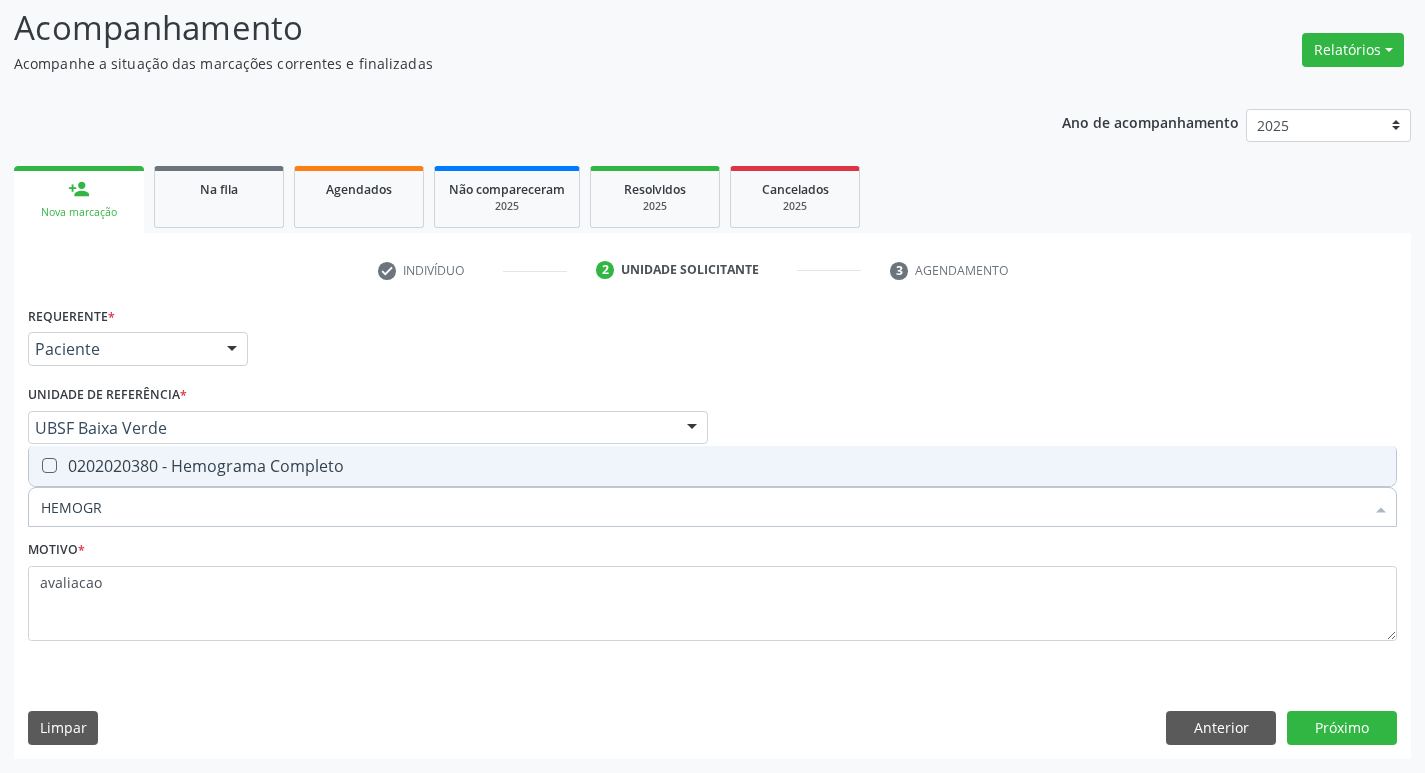 click on "0202020380 - Hemograma Completo" at bounding box center [712, 466] 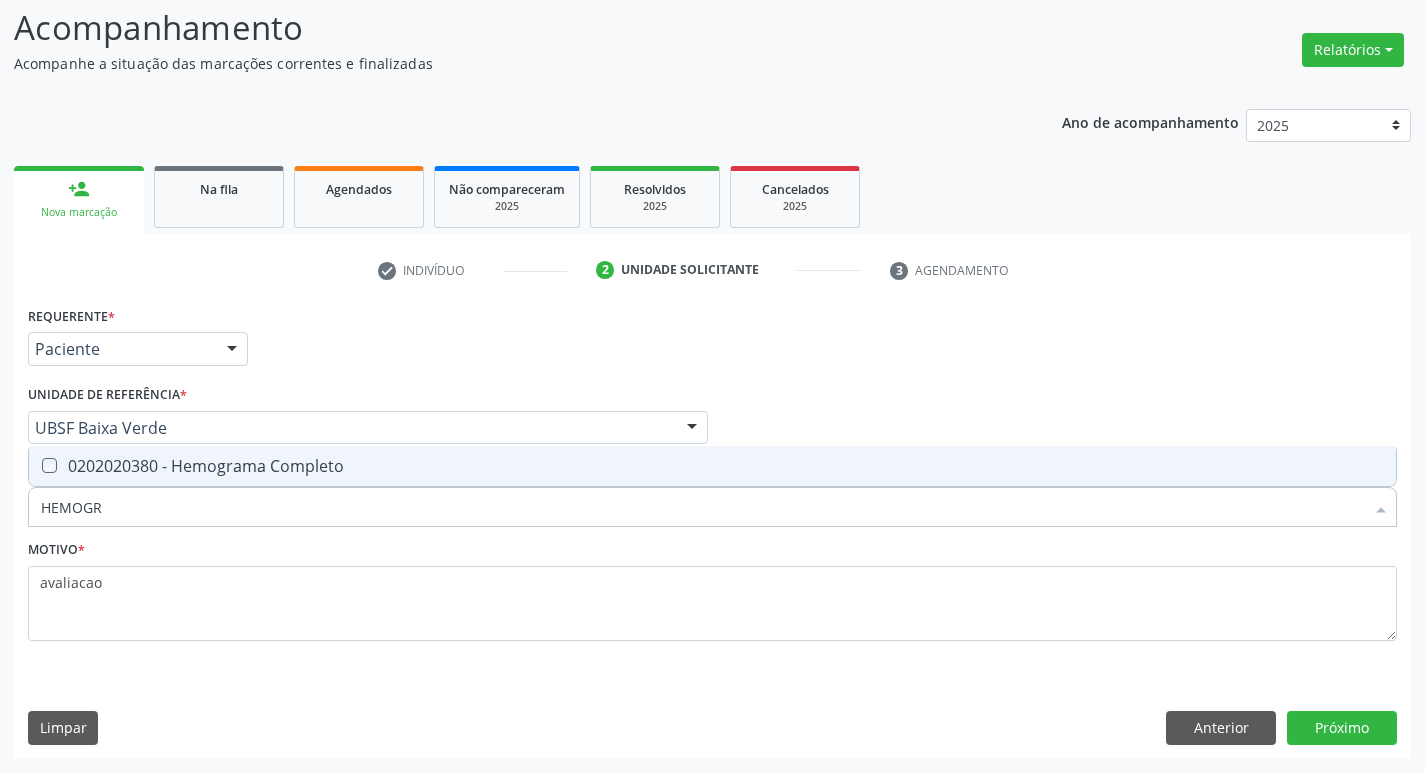 checkbox on "true" 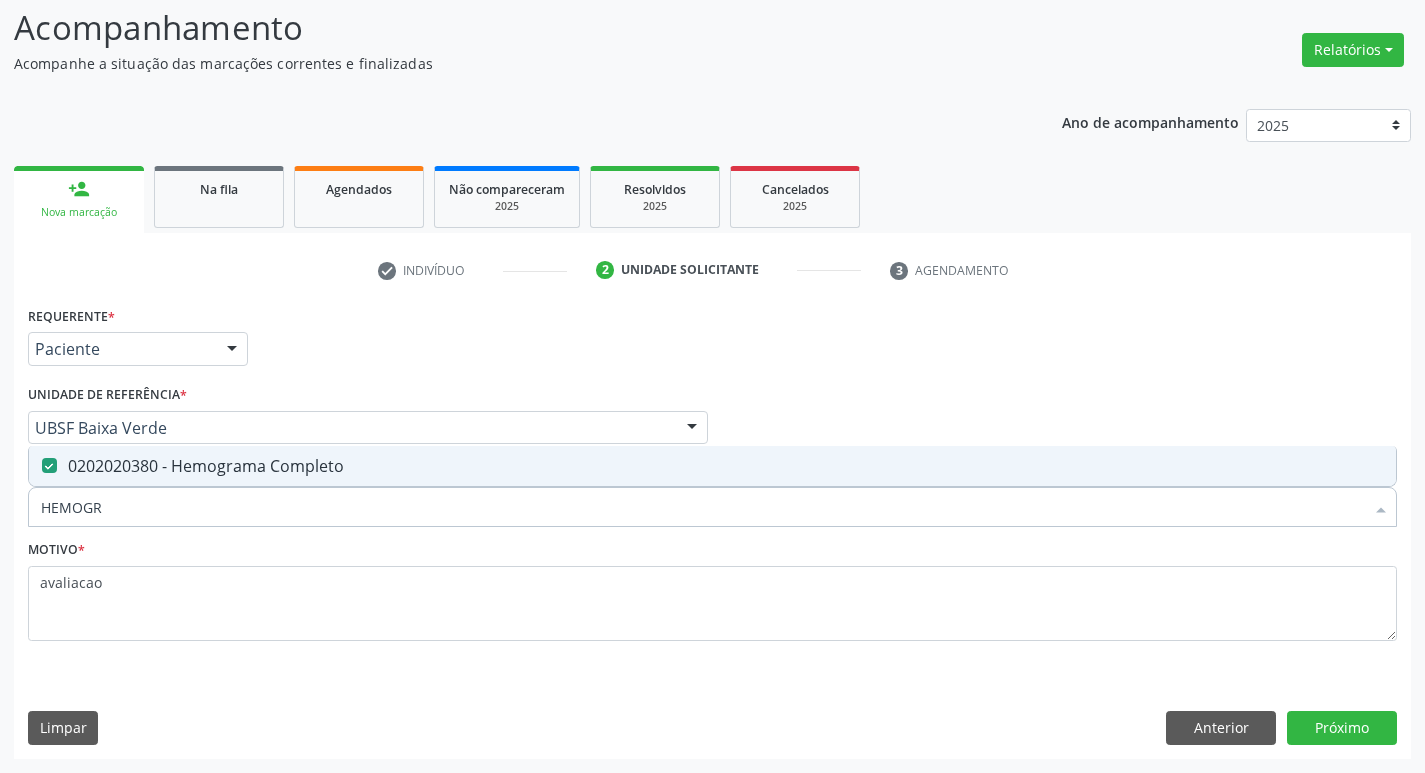 type on "HEMOG" 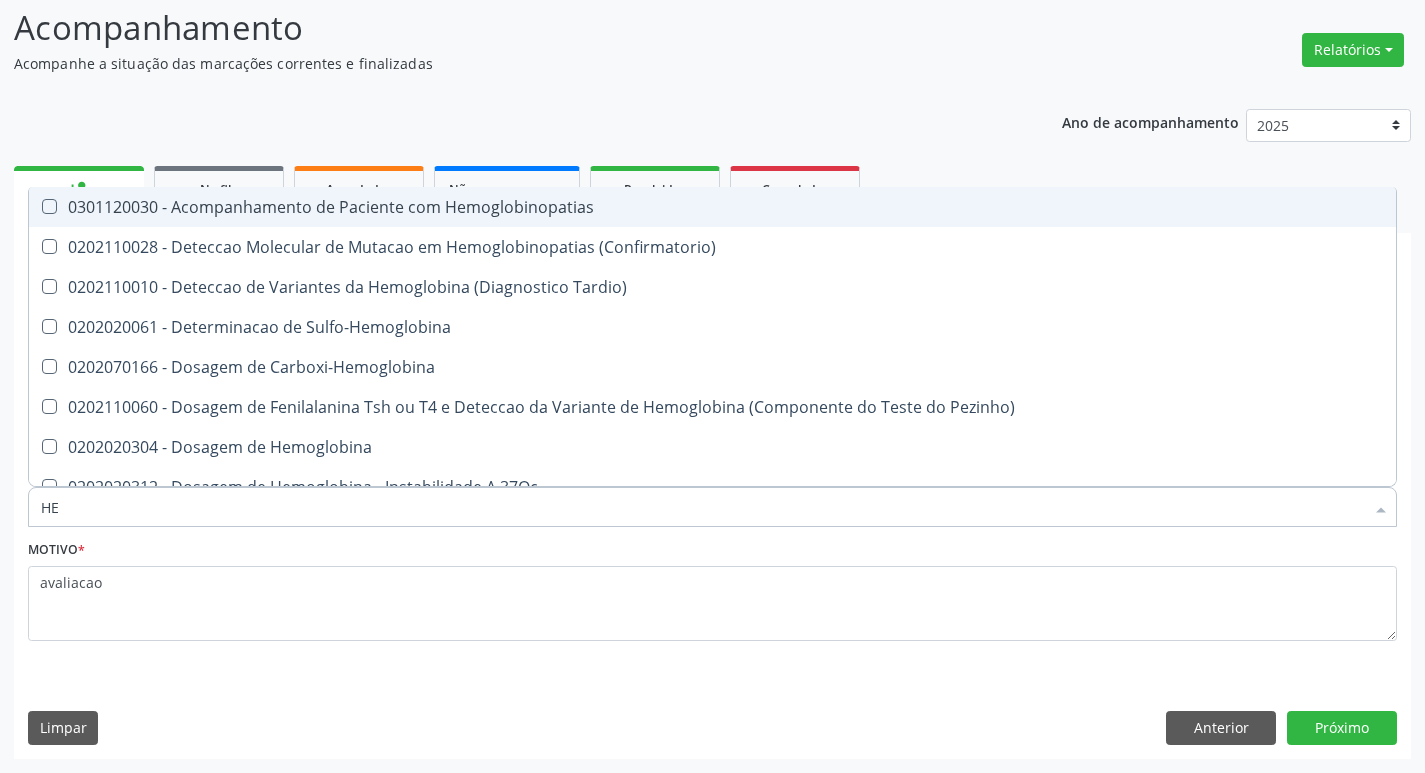 type on "H" 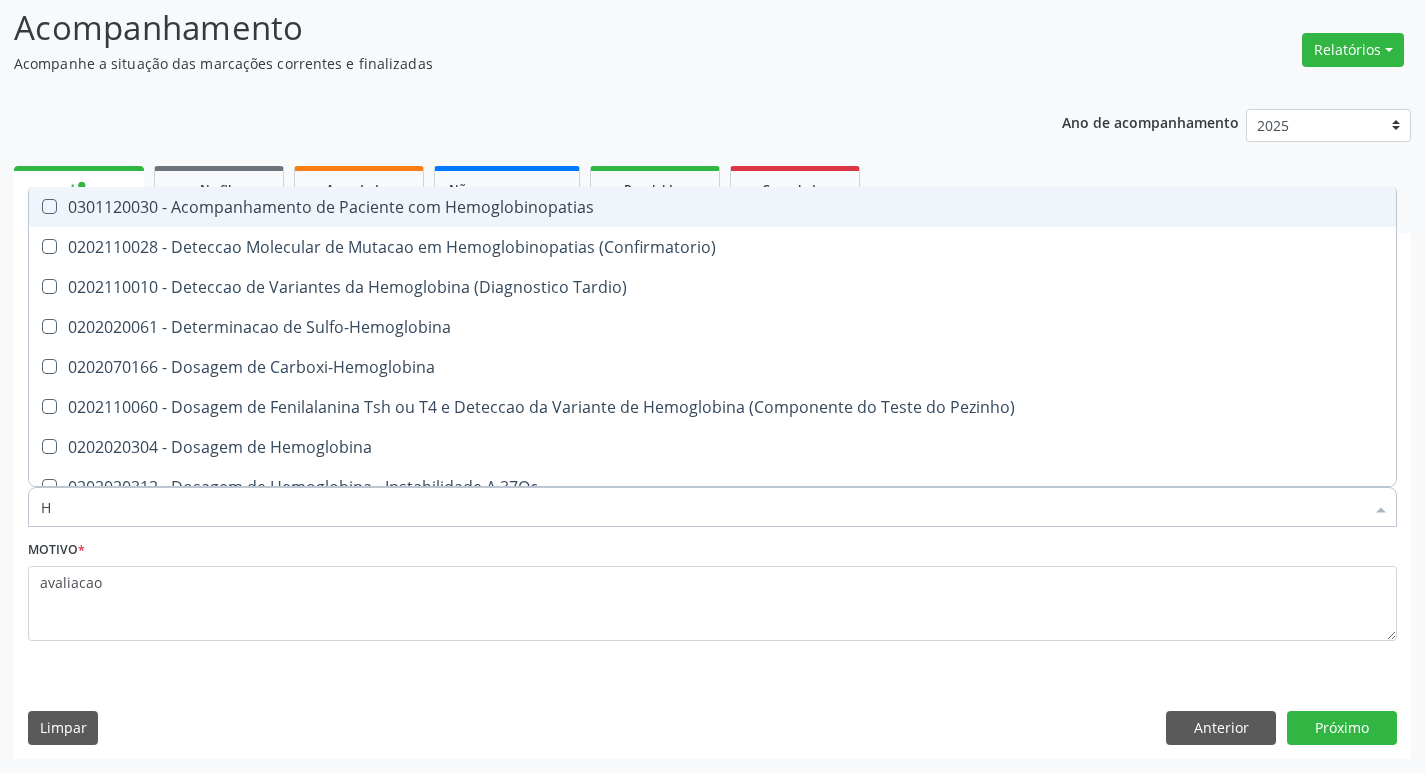 type 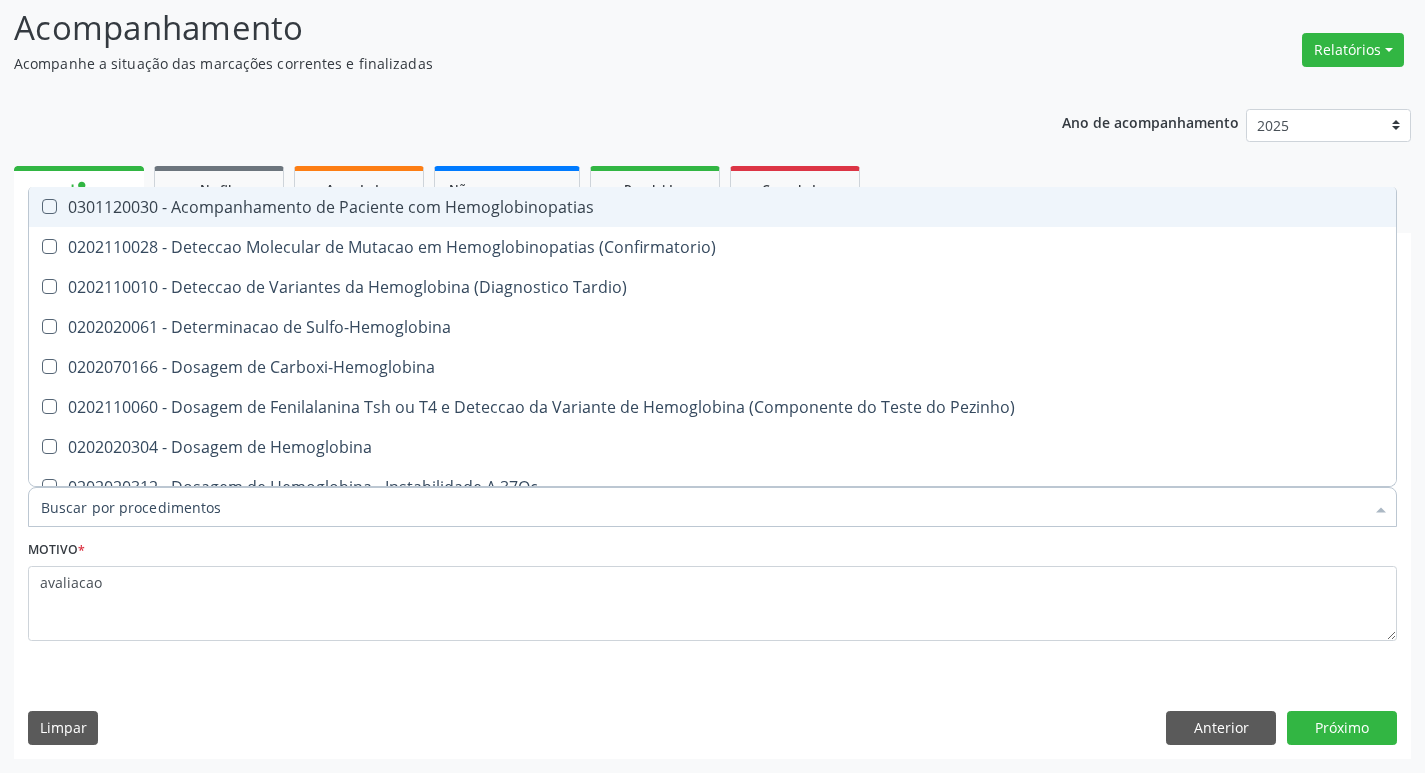 checkbox on "false" 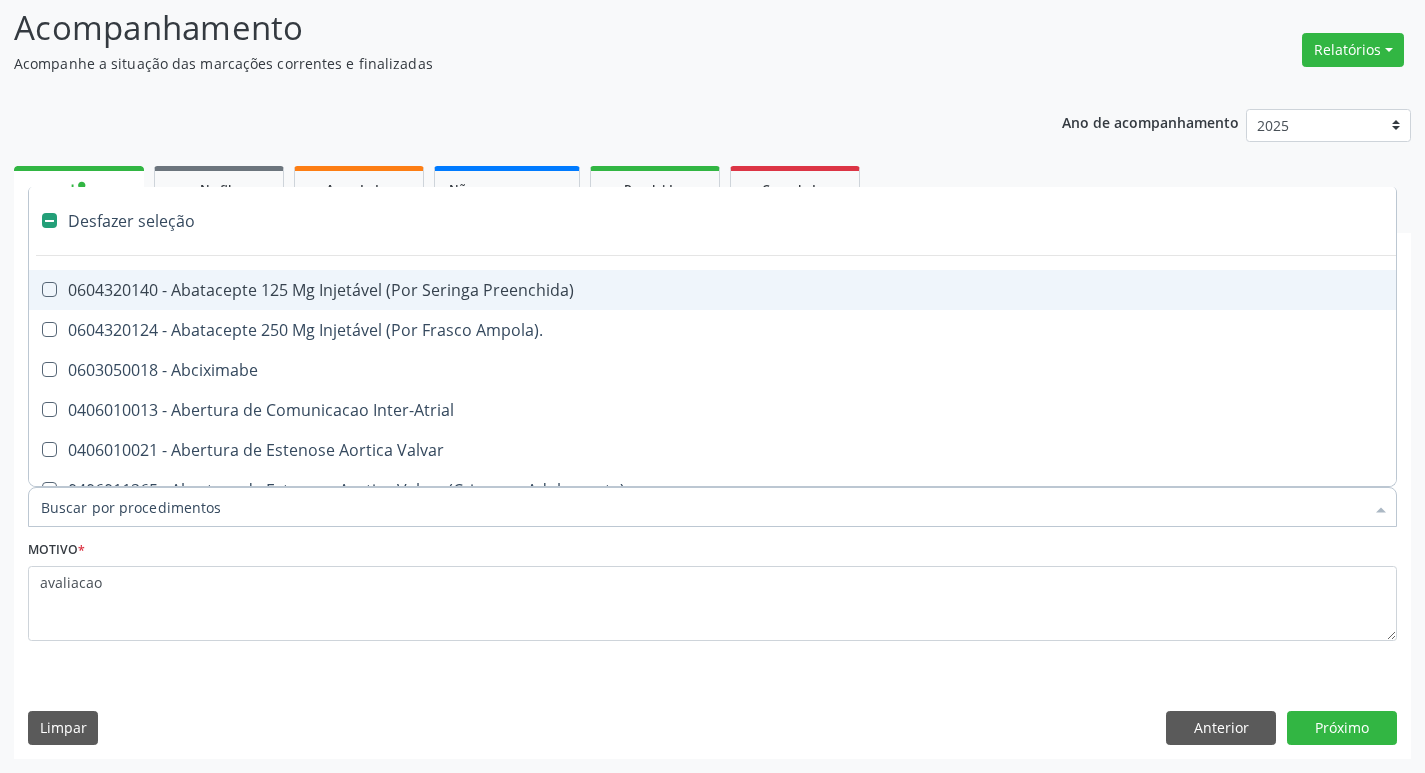 type on "e" 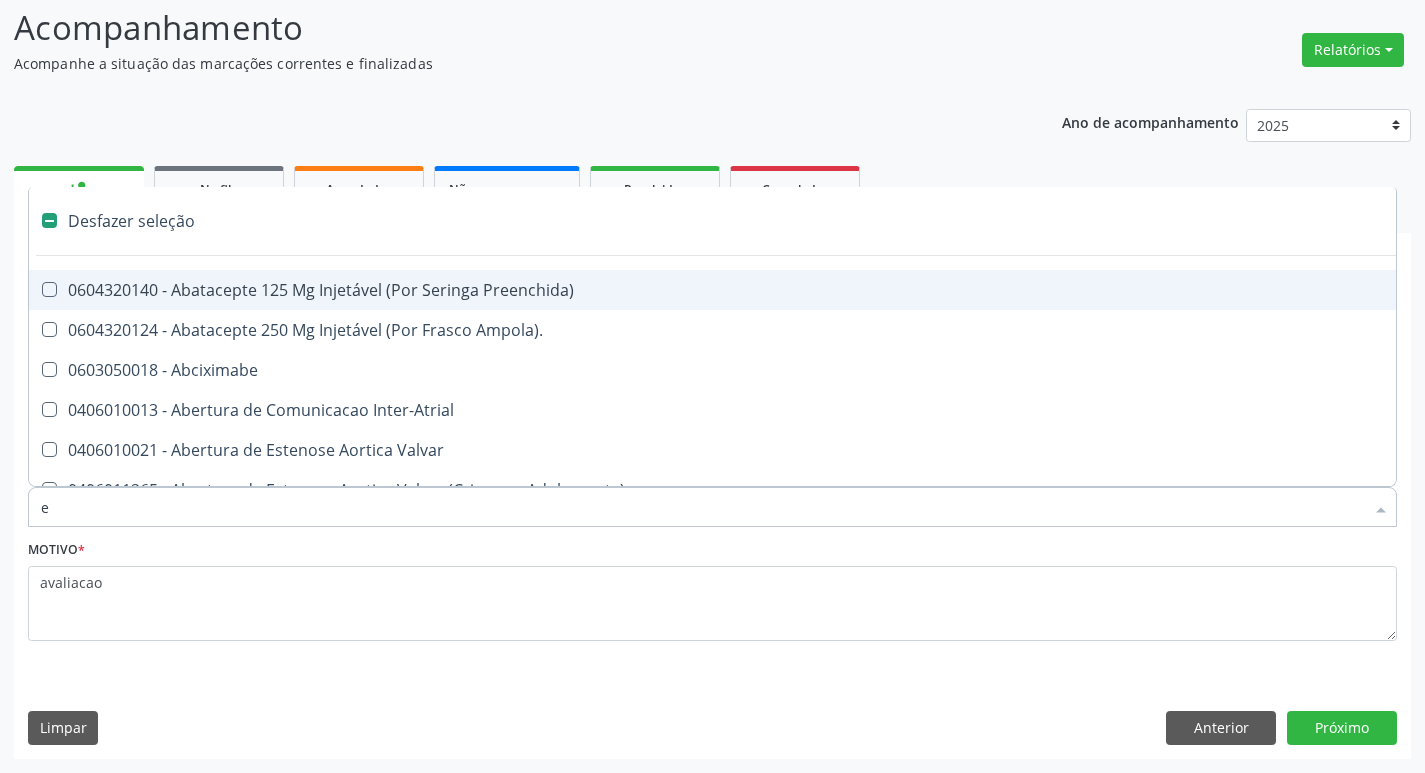 checkbox on "true" 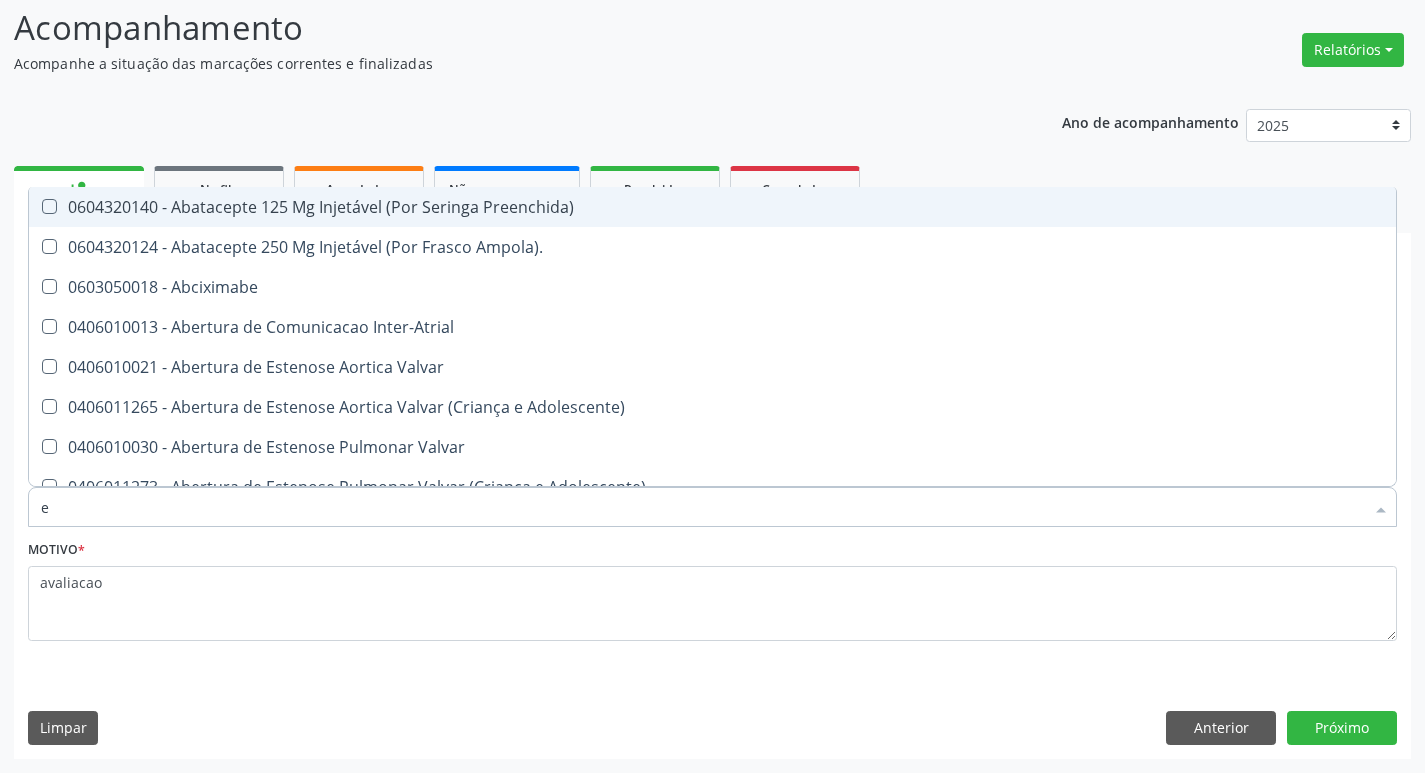 type on "el" 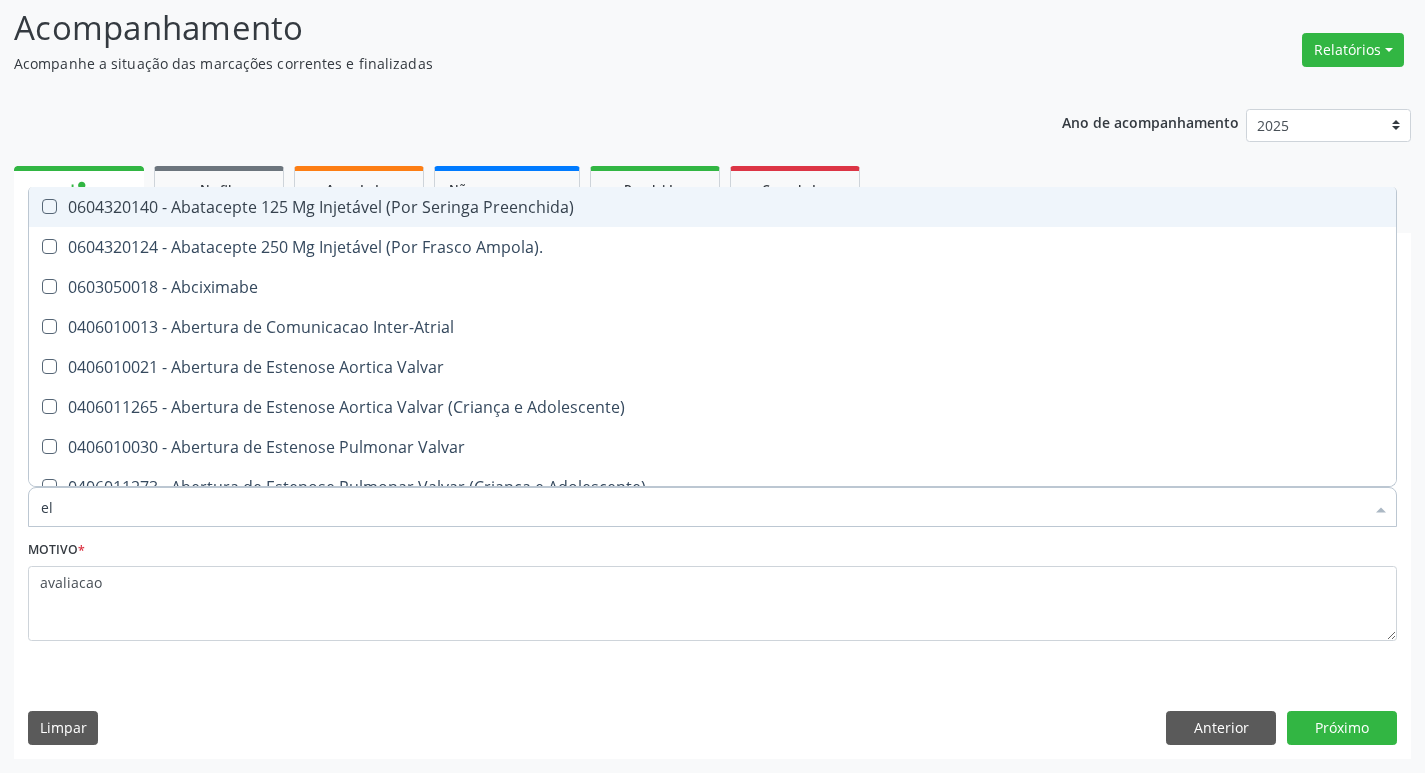 checkbox on "true" 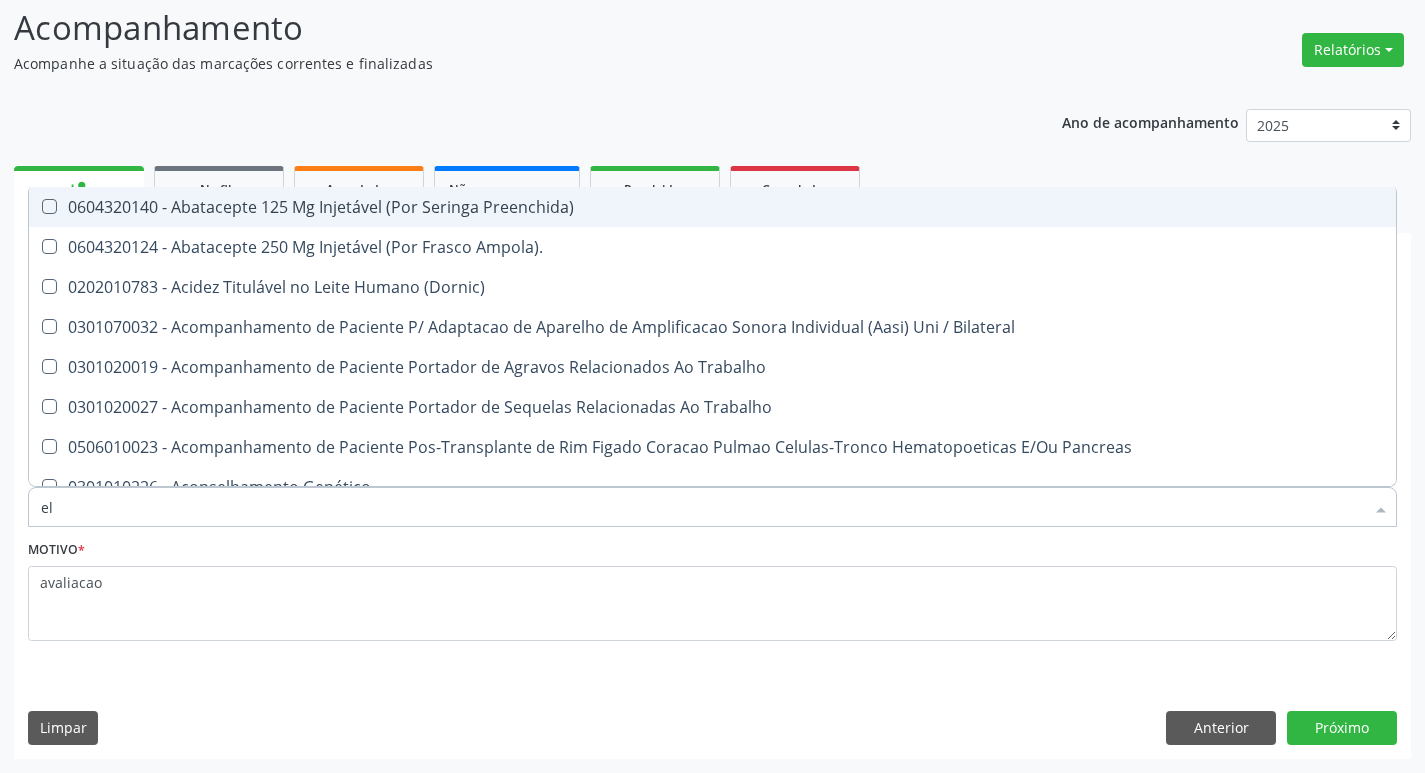 type on "eli" 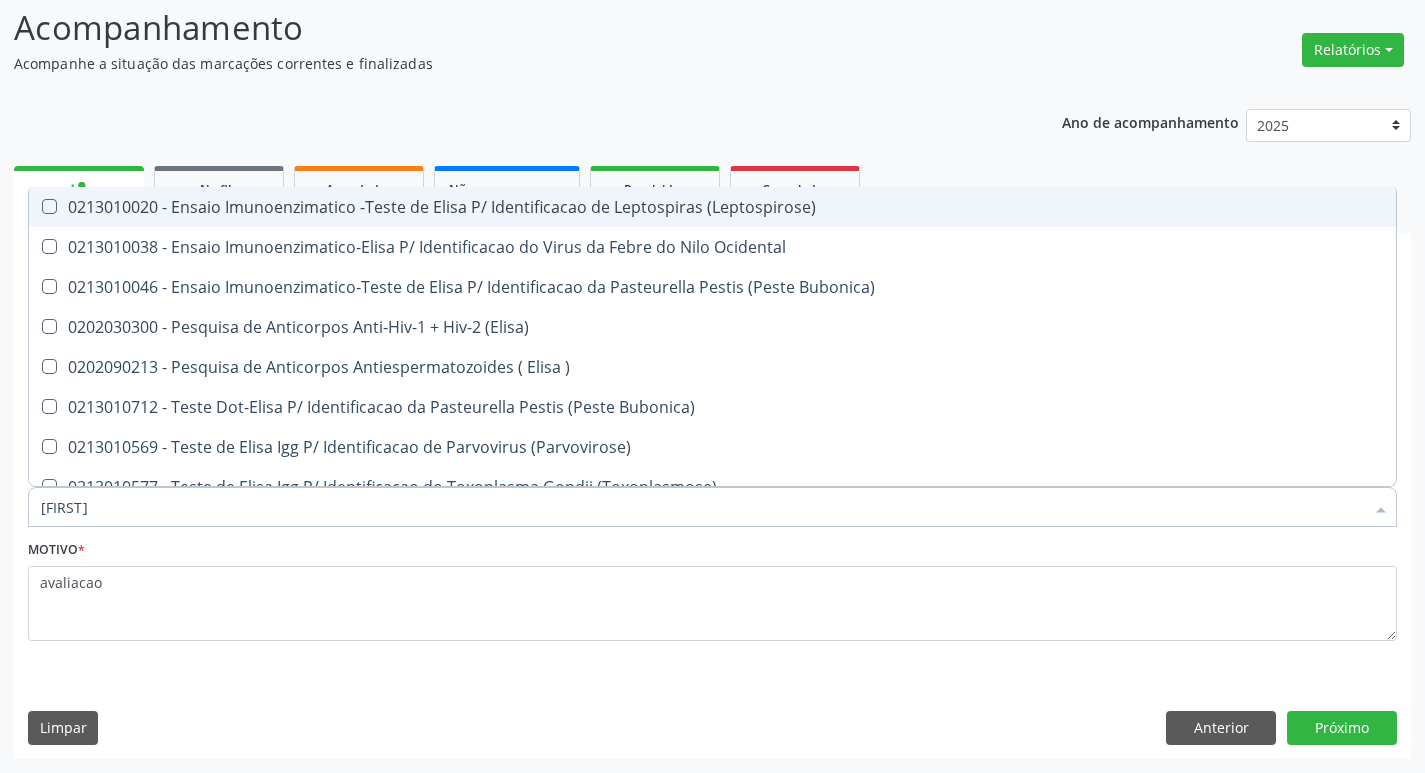 type on "[FIRST]" 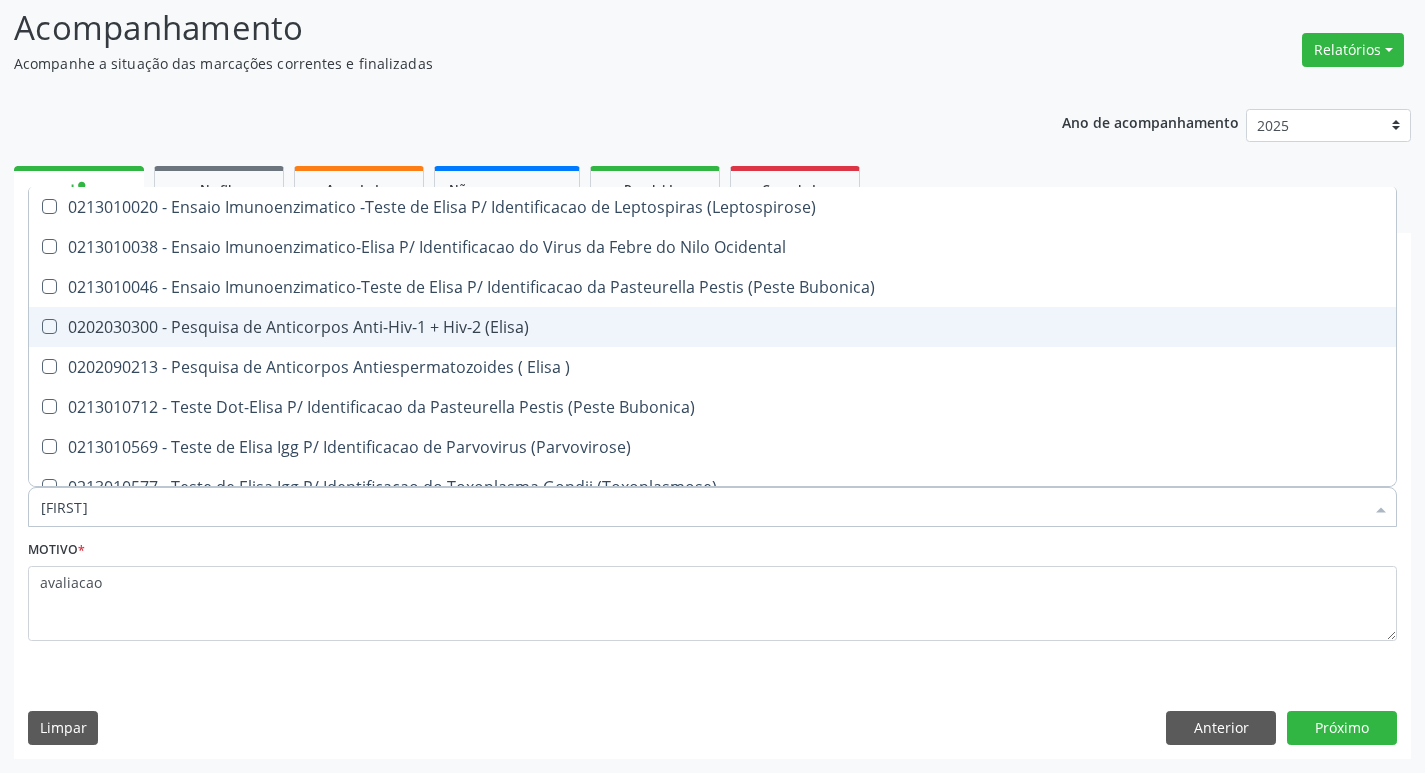 click on "0202030300 - Pesquisa de Anticorpos Anti-Hiv-1 + Hiv-2 (Elisa)" at bounding box center (712, 327) 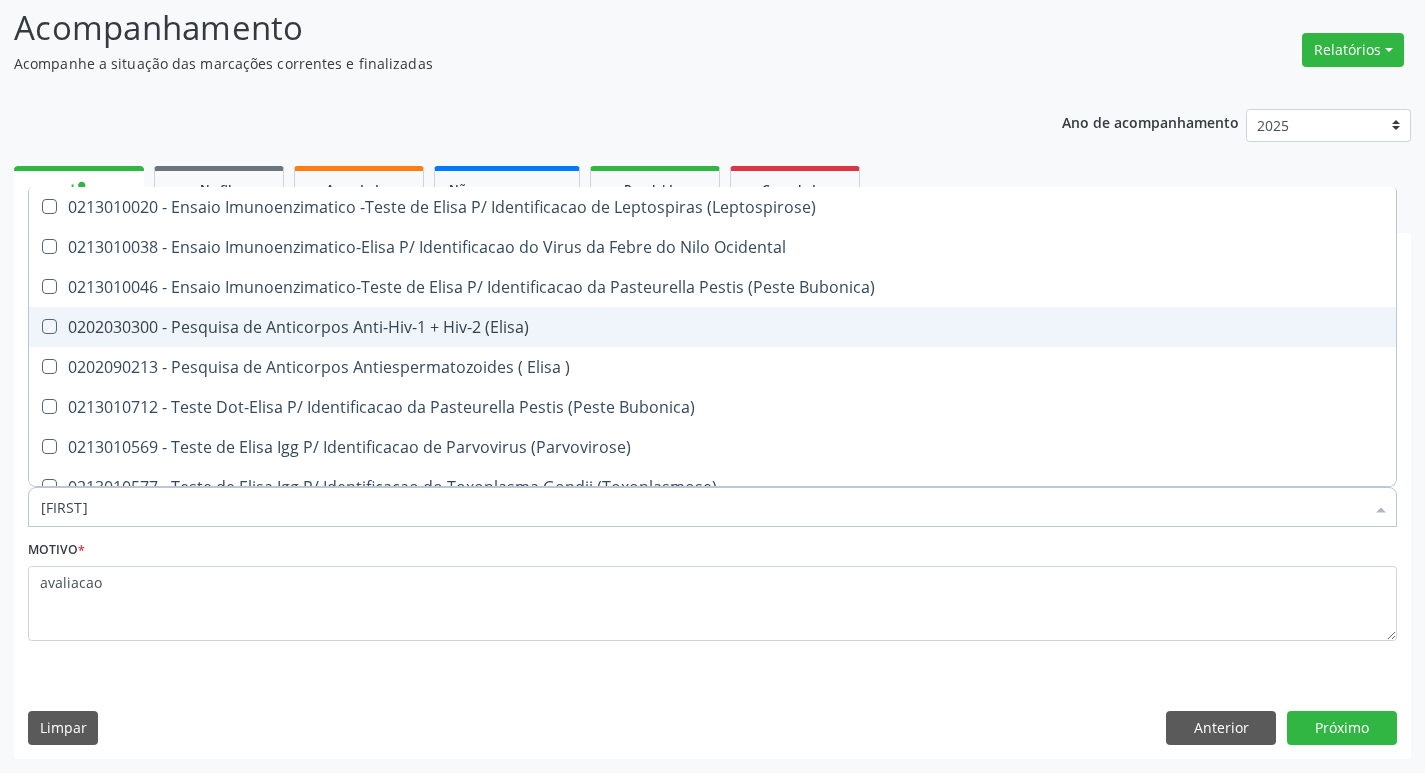 checkbox on "true" 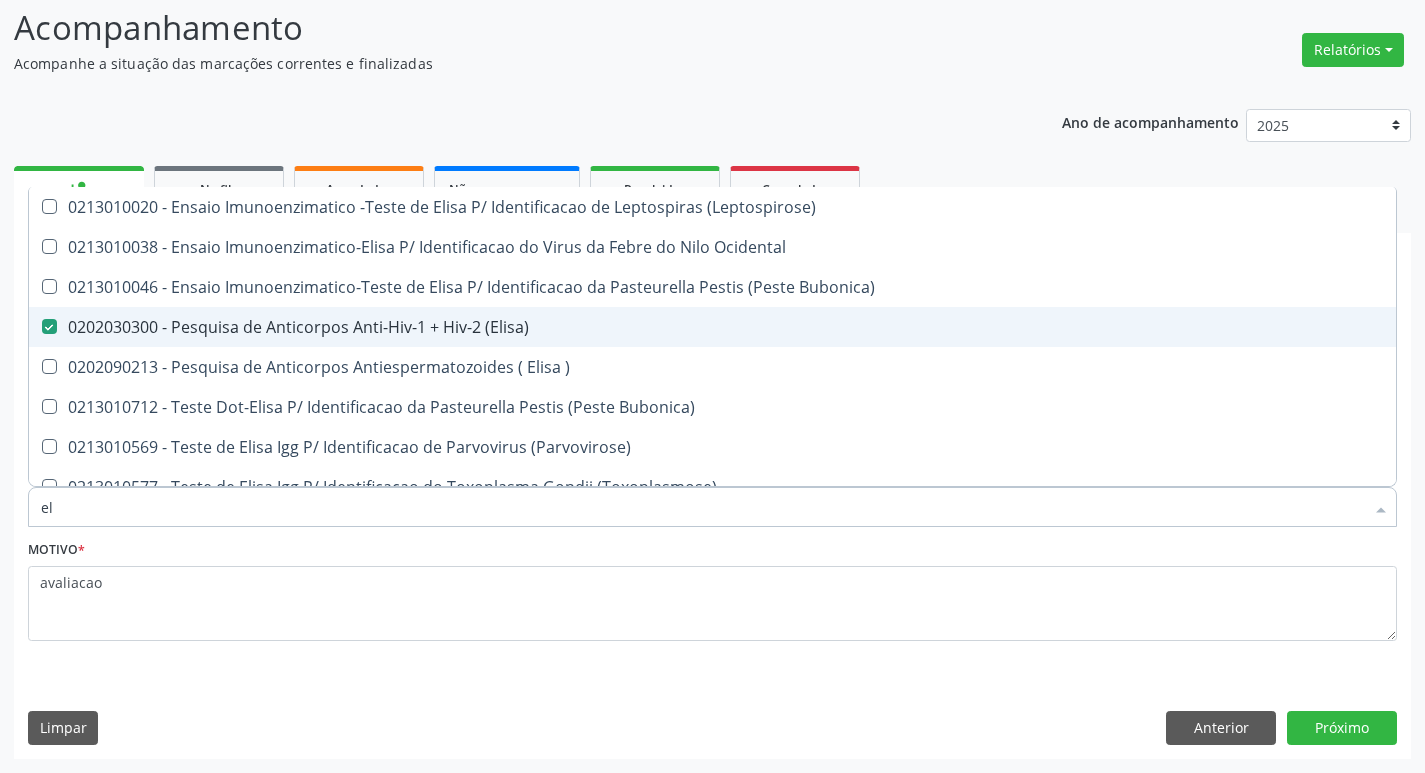 type on "e" 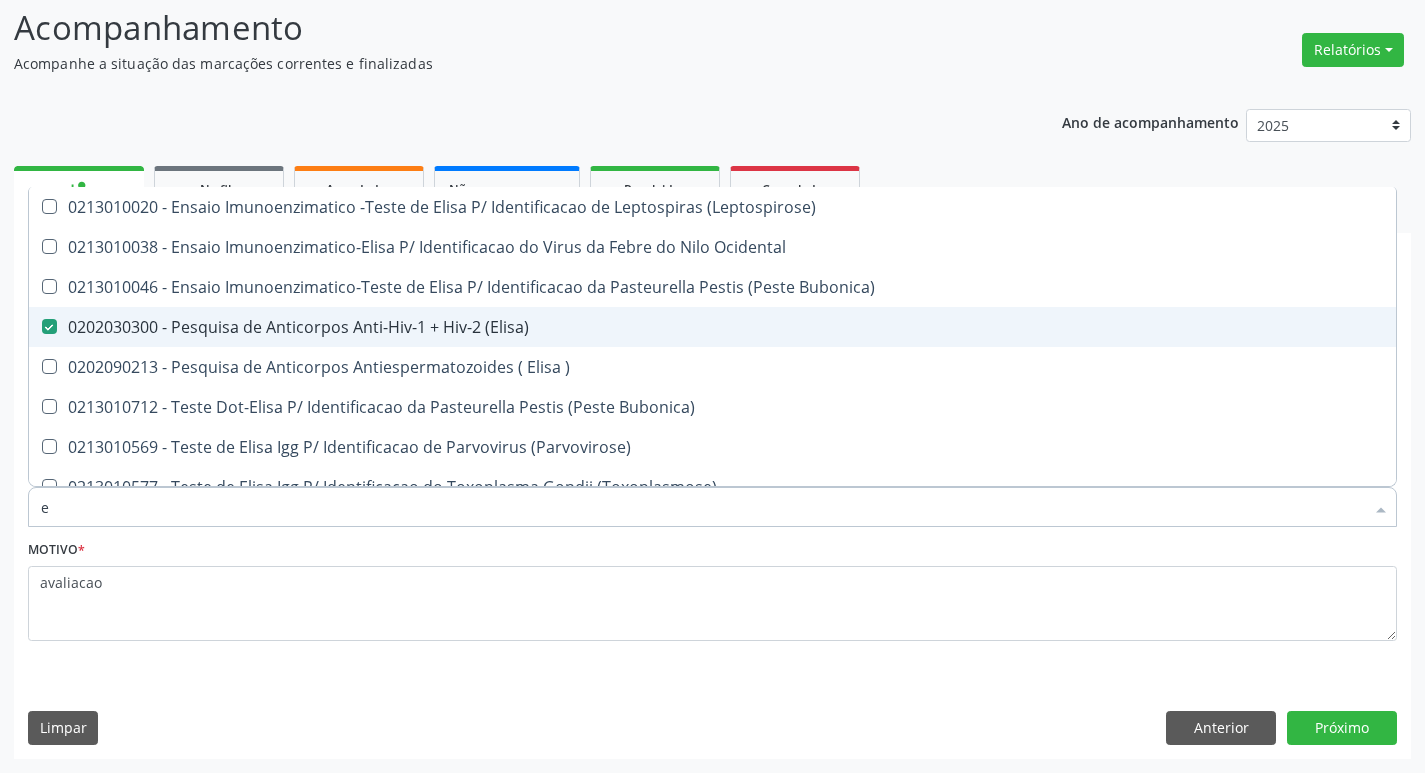 type 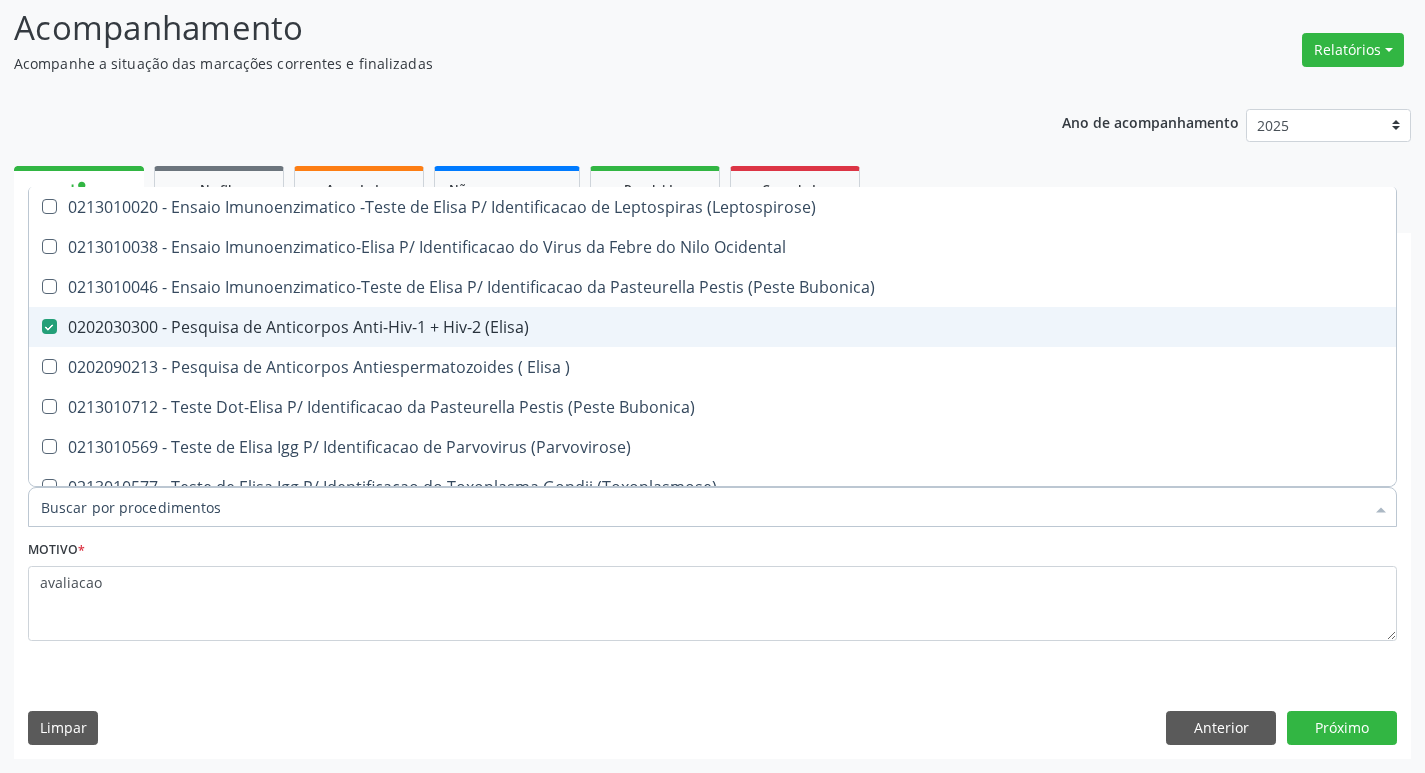 checkbox on "false" 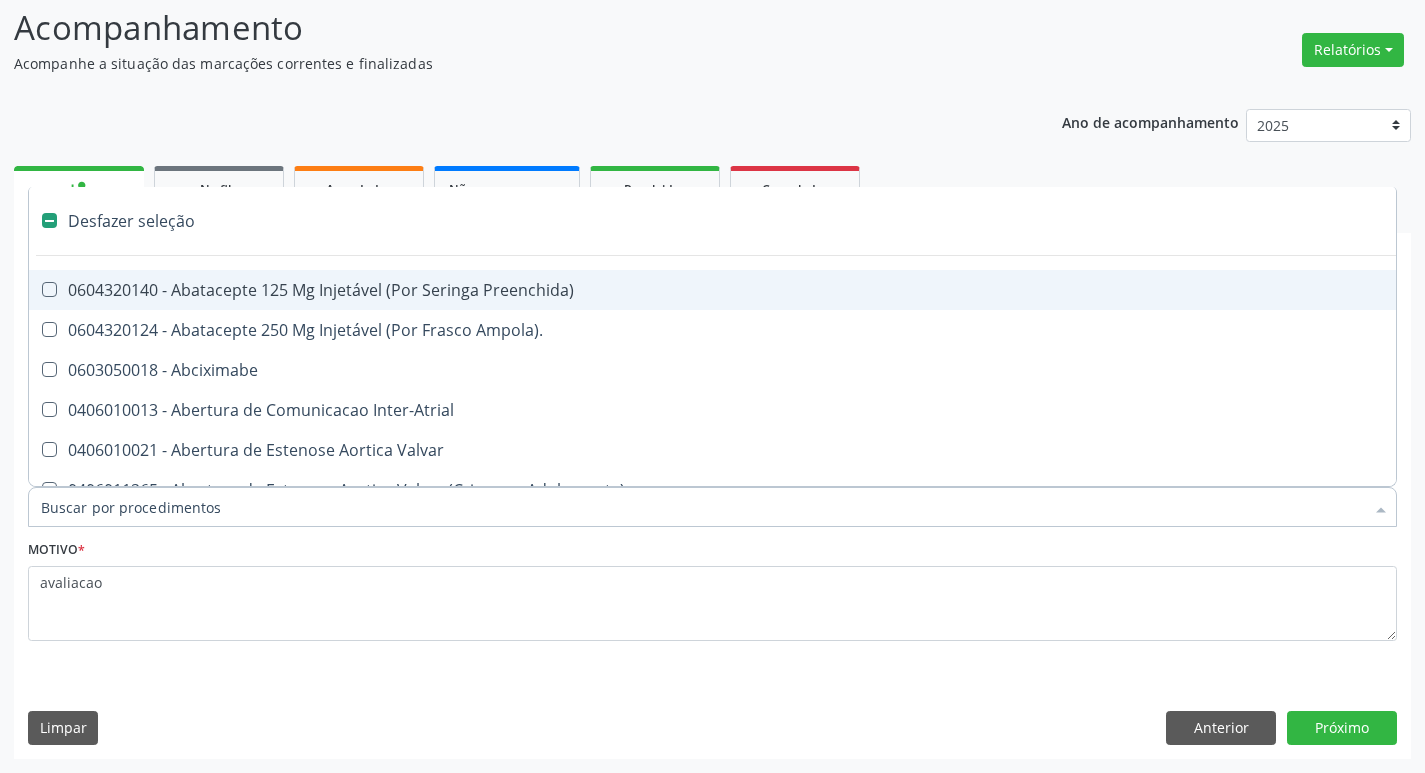 type on "c" 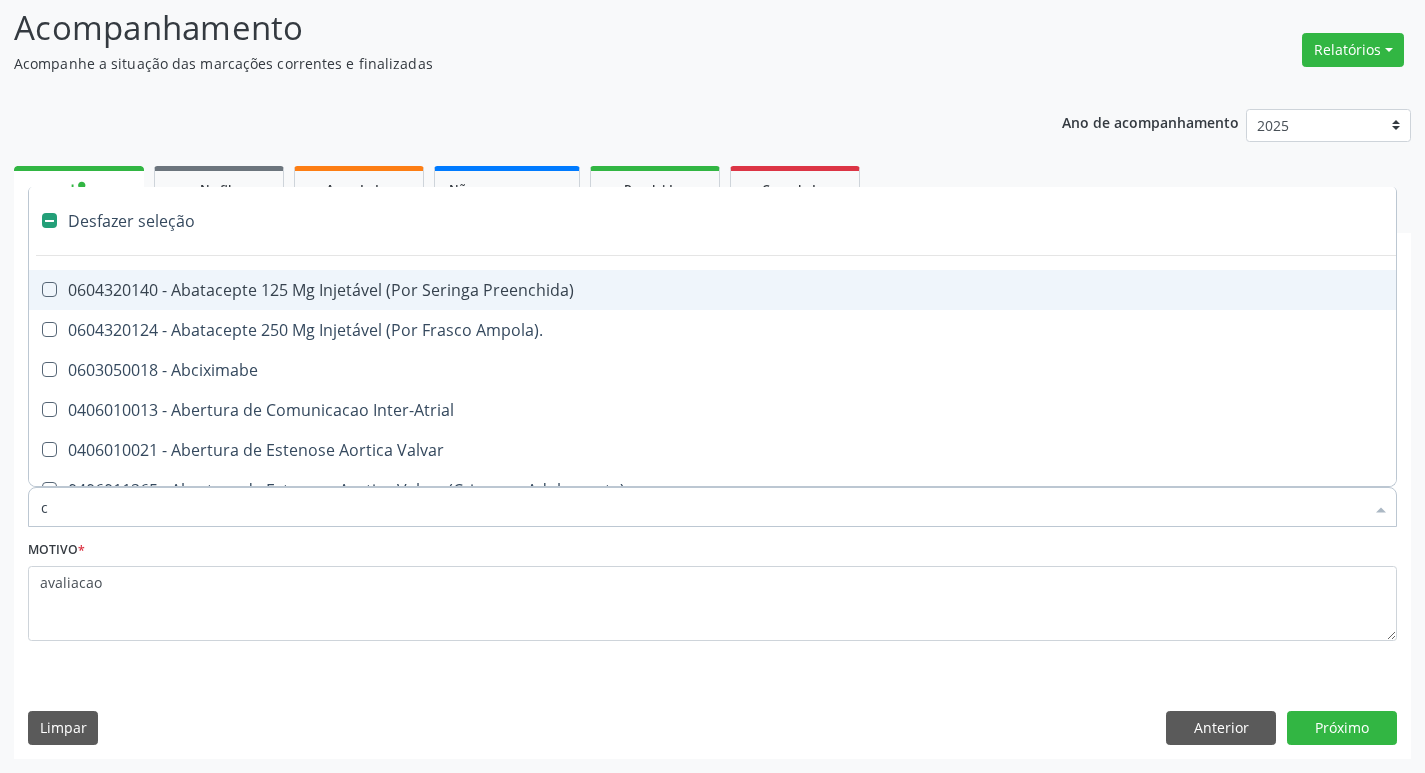 checkbox on "true" 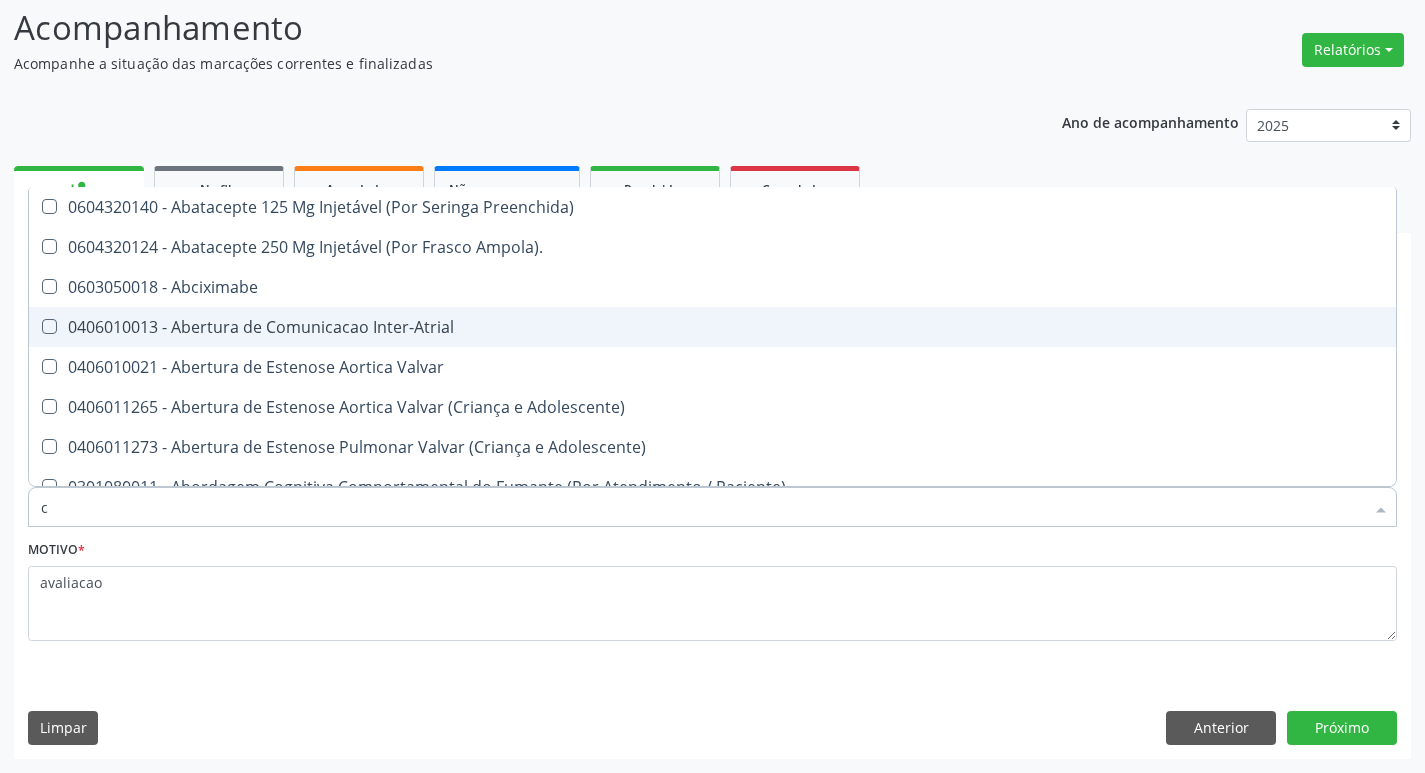 type on "CULTURA" 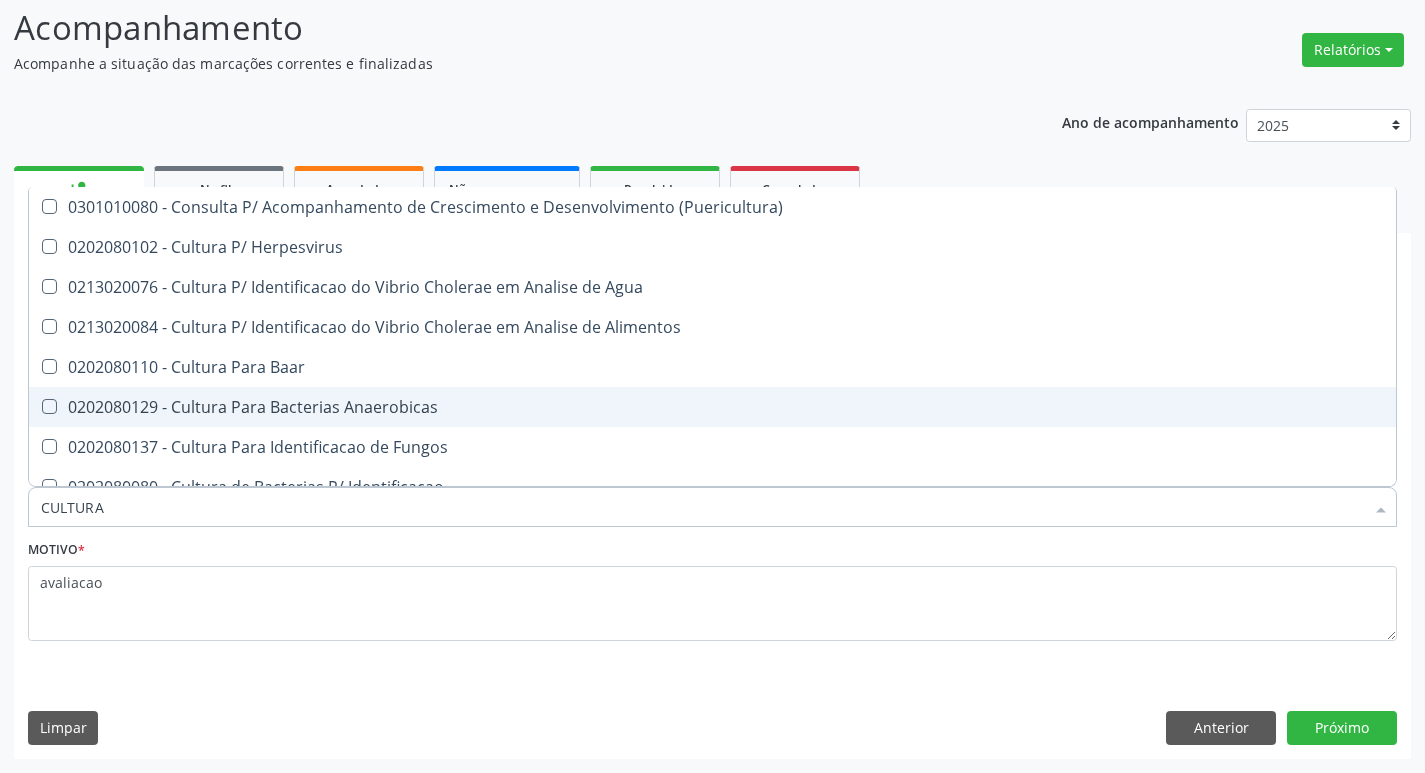 scroll, scrollTop: 100, scrollLeft: 0, axis: vertical 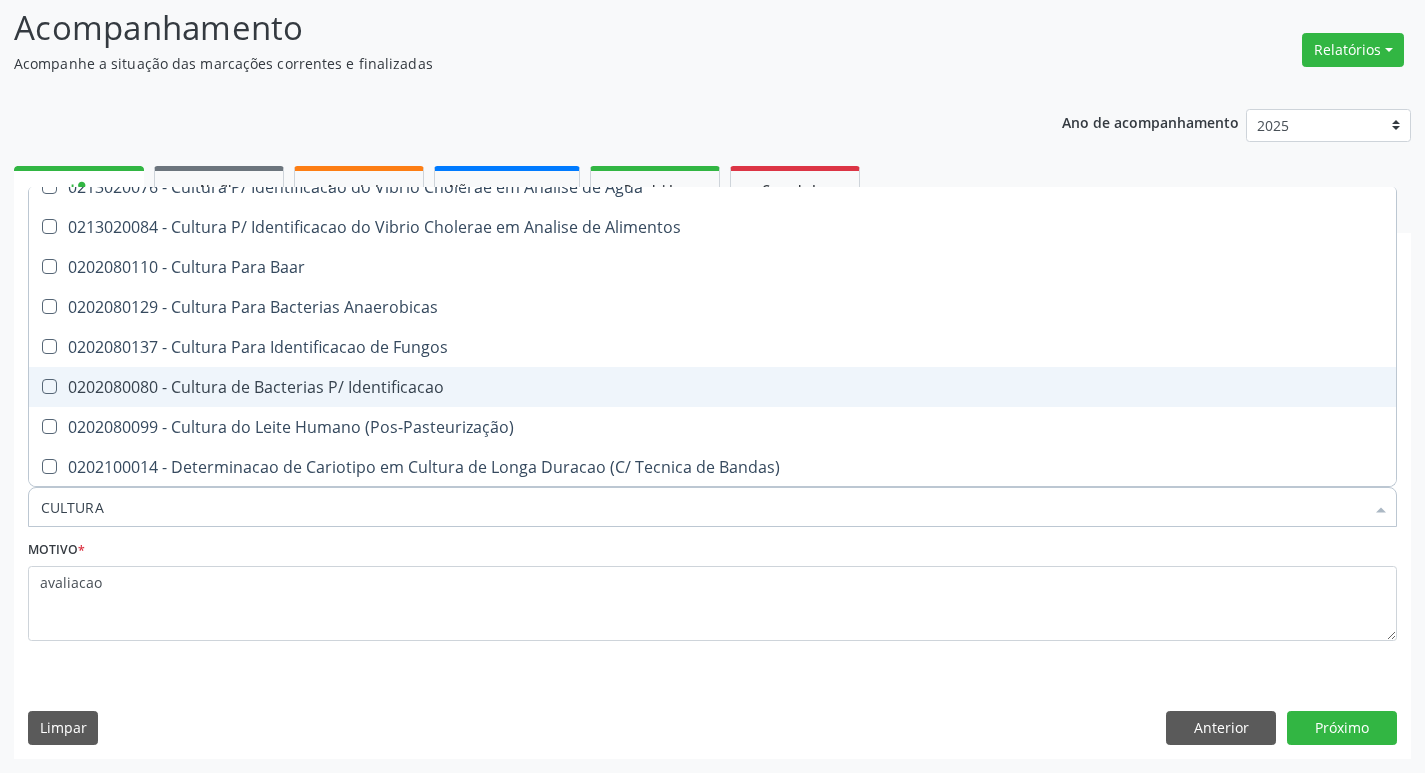 click on "0202080080 - Cultura de Bacterias P/ Identificacao" at bounding box center [712, 387] 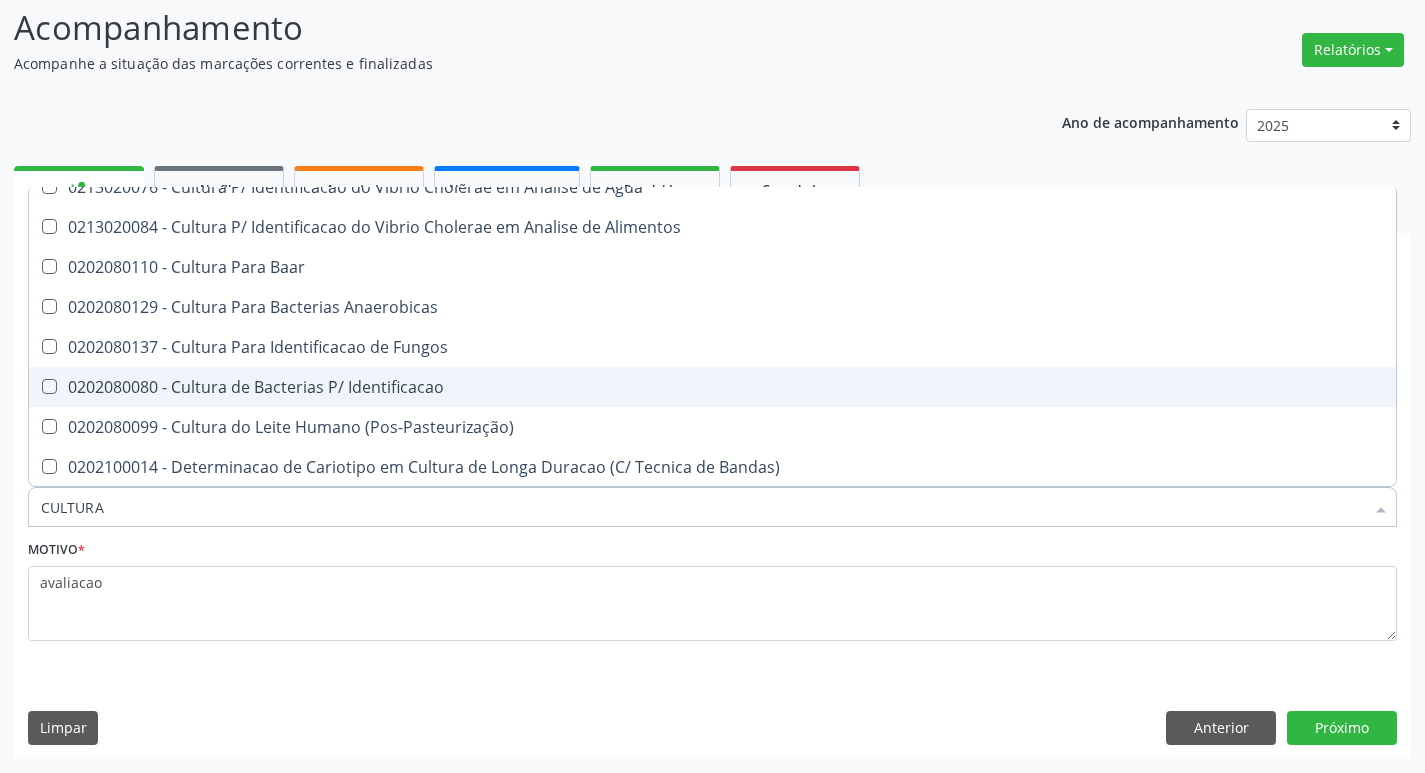 checkbox on "true" 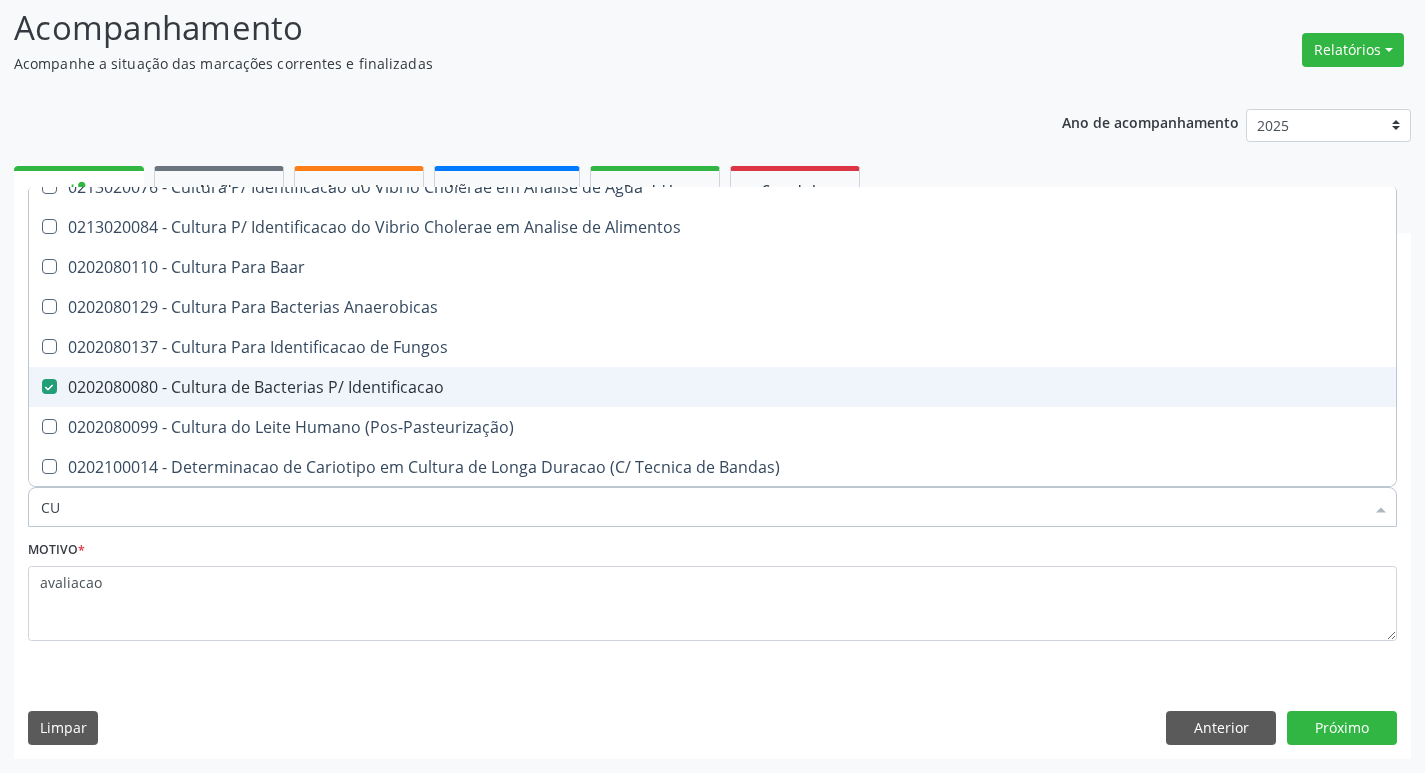 type on "C" 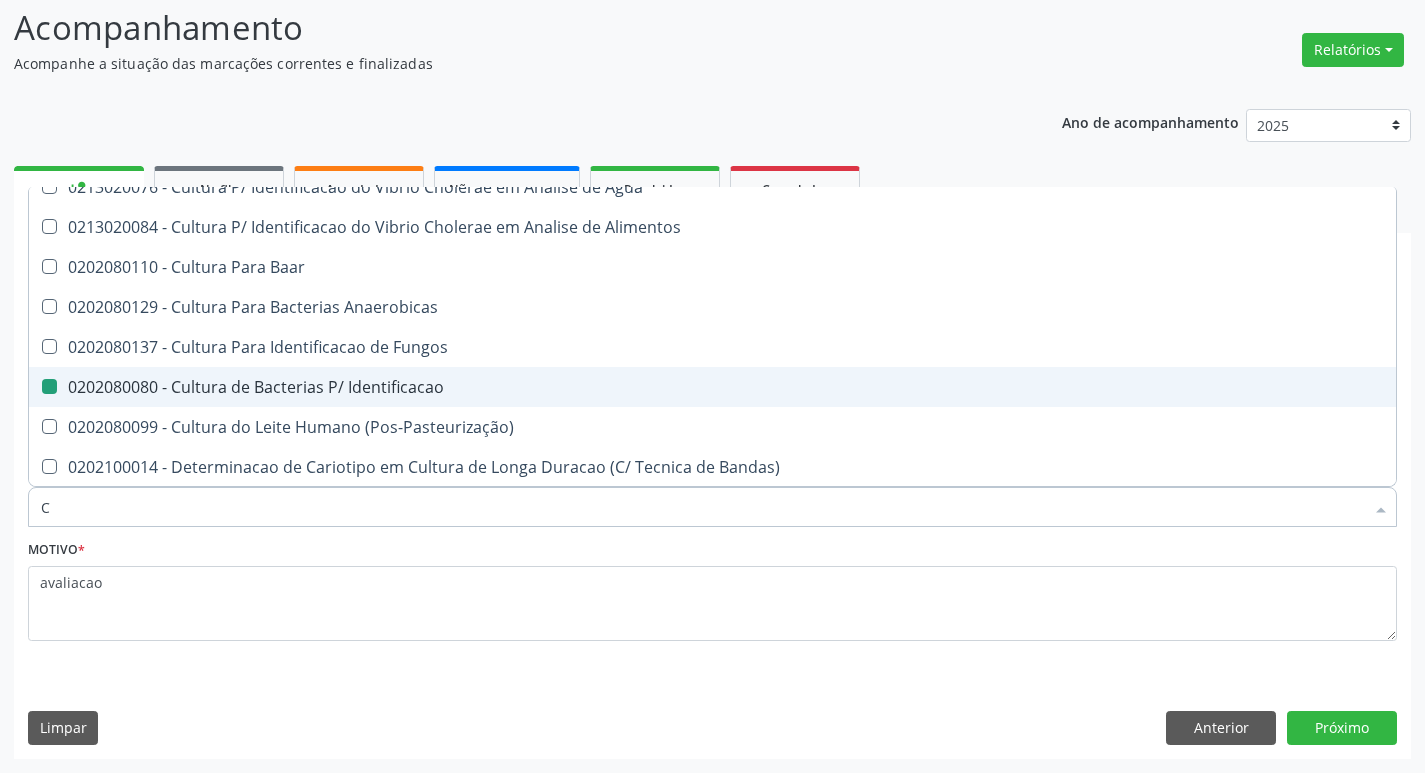 type 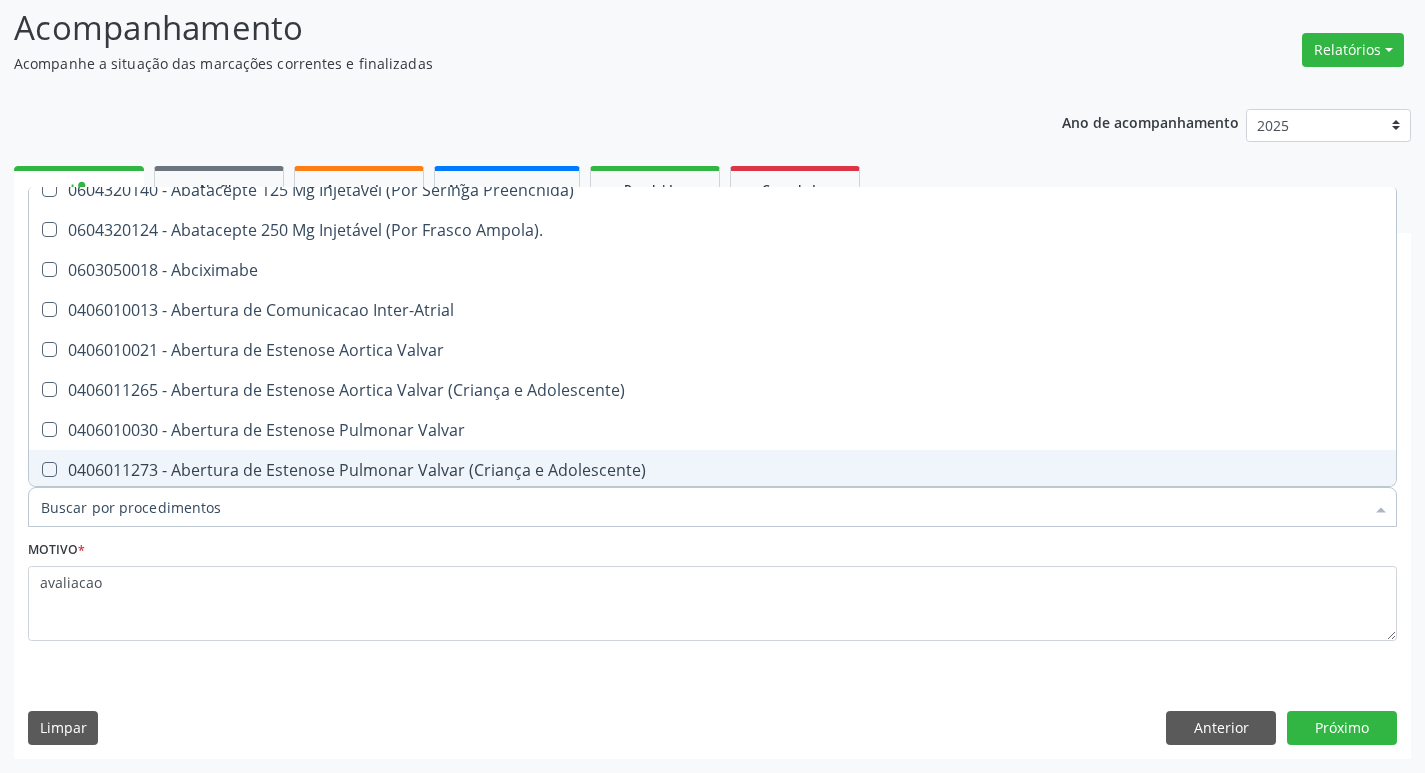 scroll, scrollTop: 183, scrollLeft: 0, axis: vertical 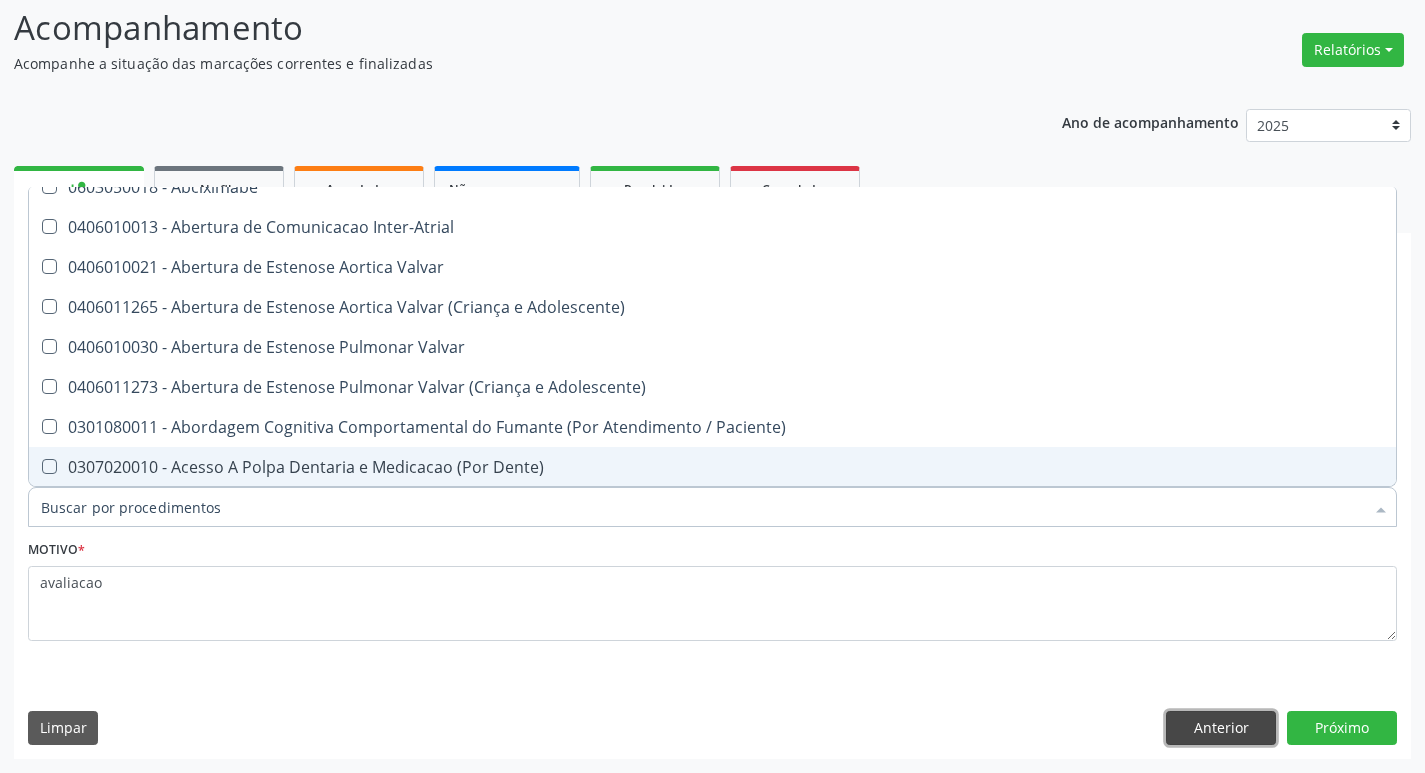 click on "Anterior" at bounding box center (1221, 728) 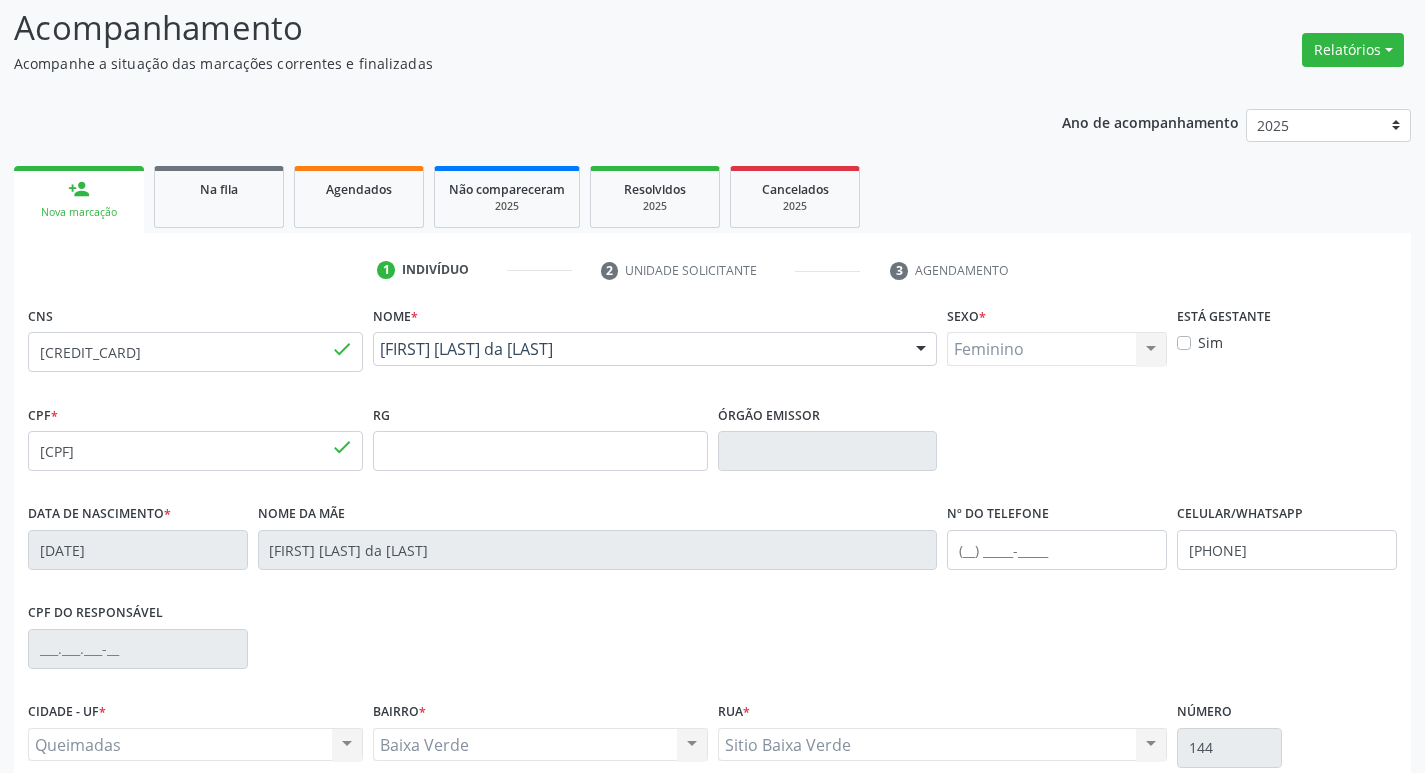scroll, scrollTop: 0, scrollLeft: 0, axis: both 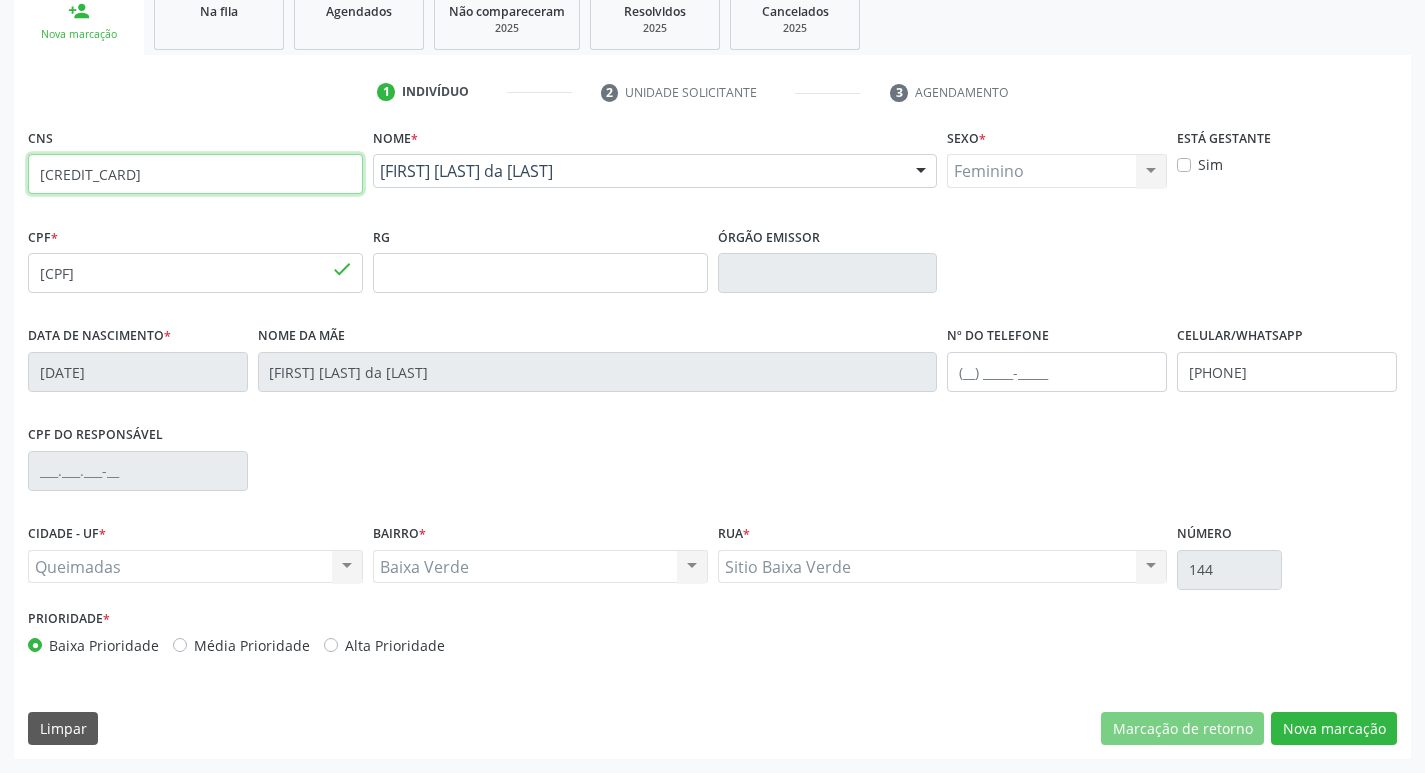 drag, startPoint x: 190, startPoint y: 184, endPoint x: 175, endPoint y: 189, distance: 15.811388 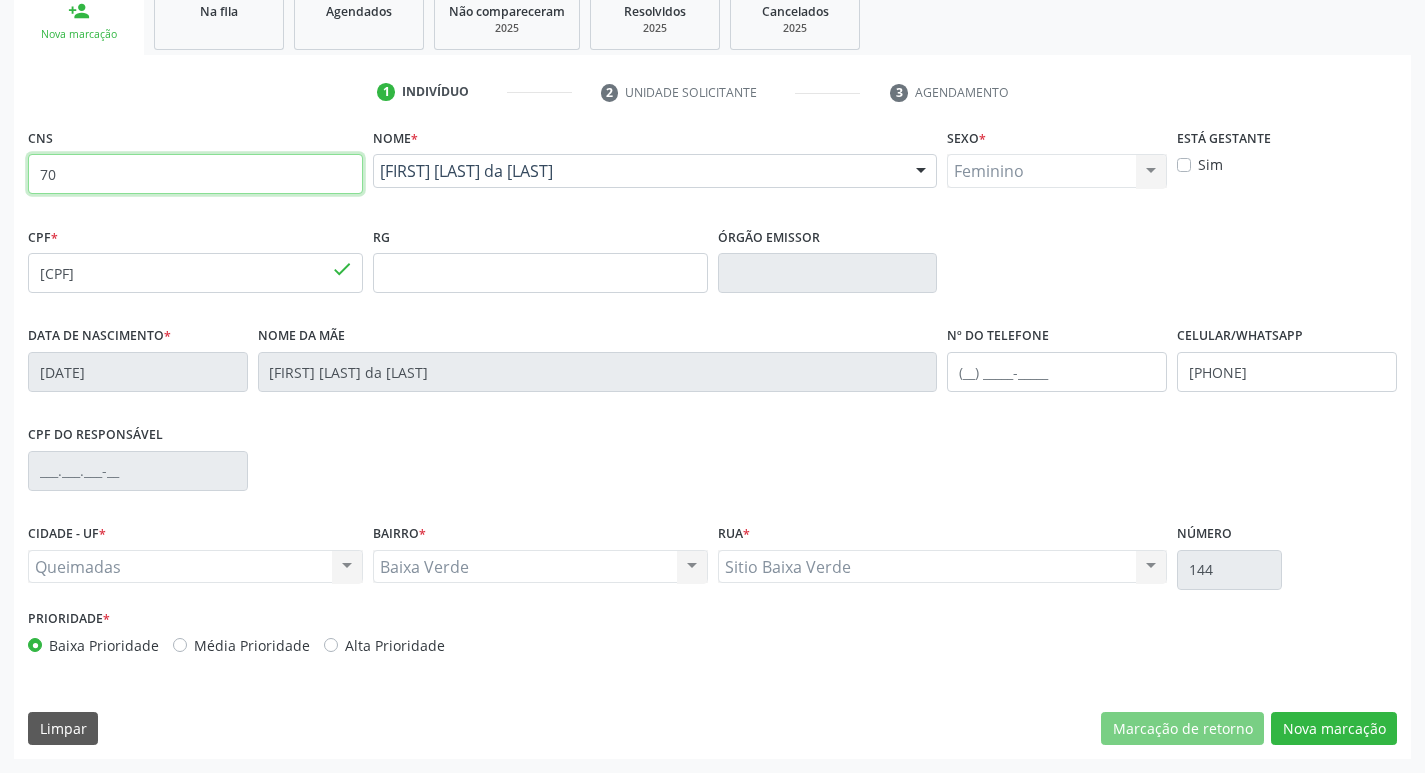 type on "7" 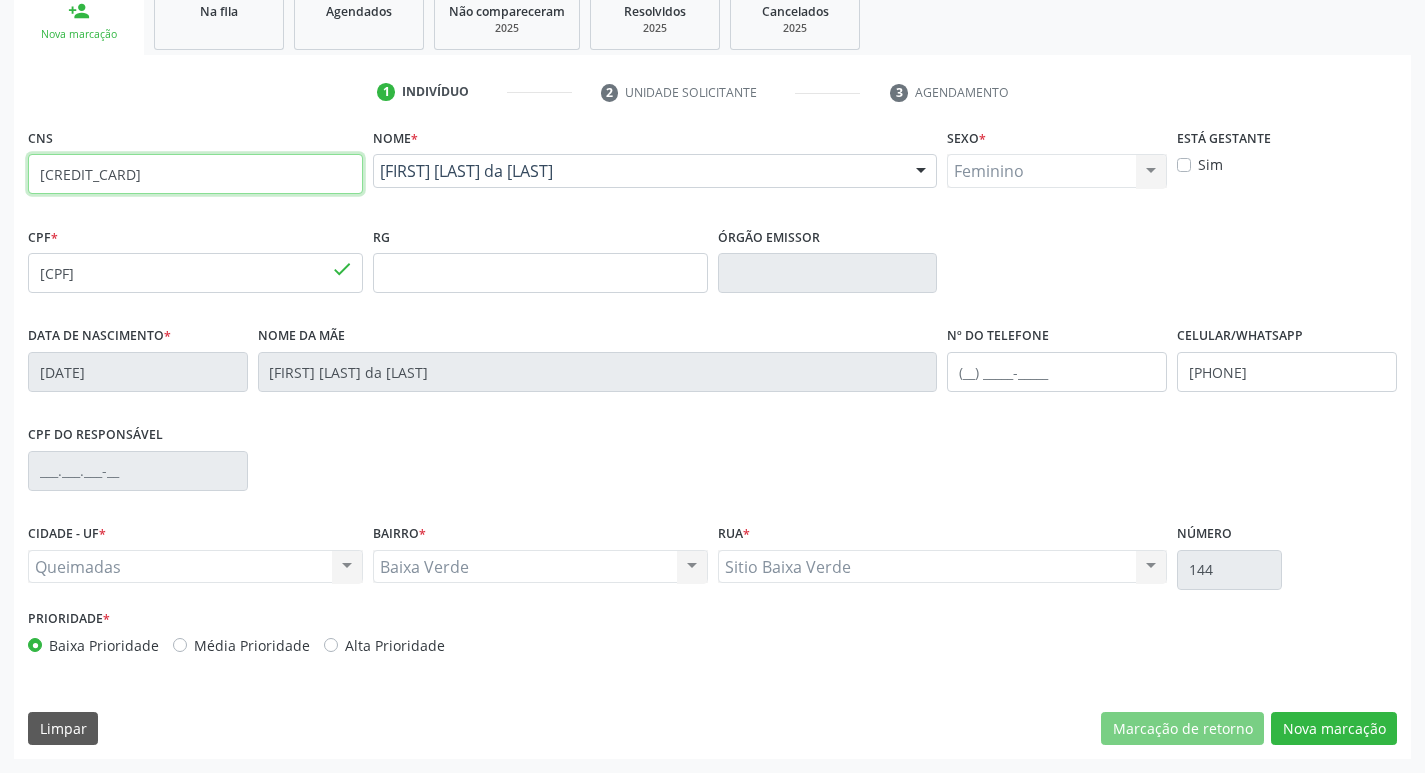 type on "[CREDIT_CARD]" 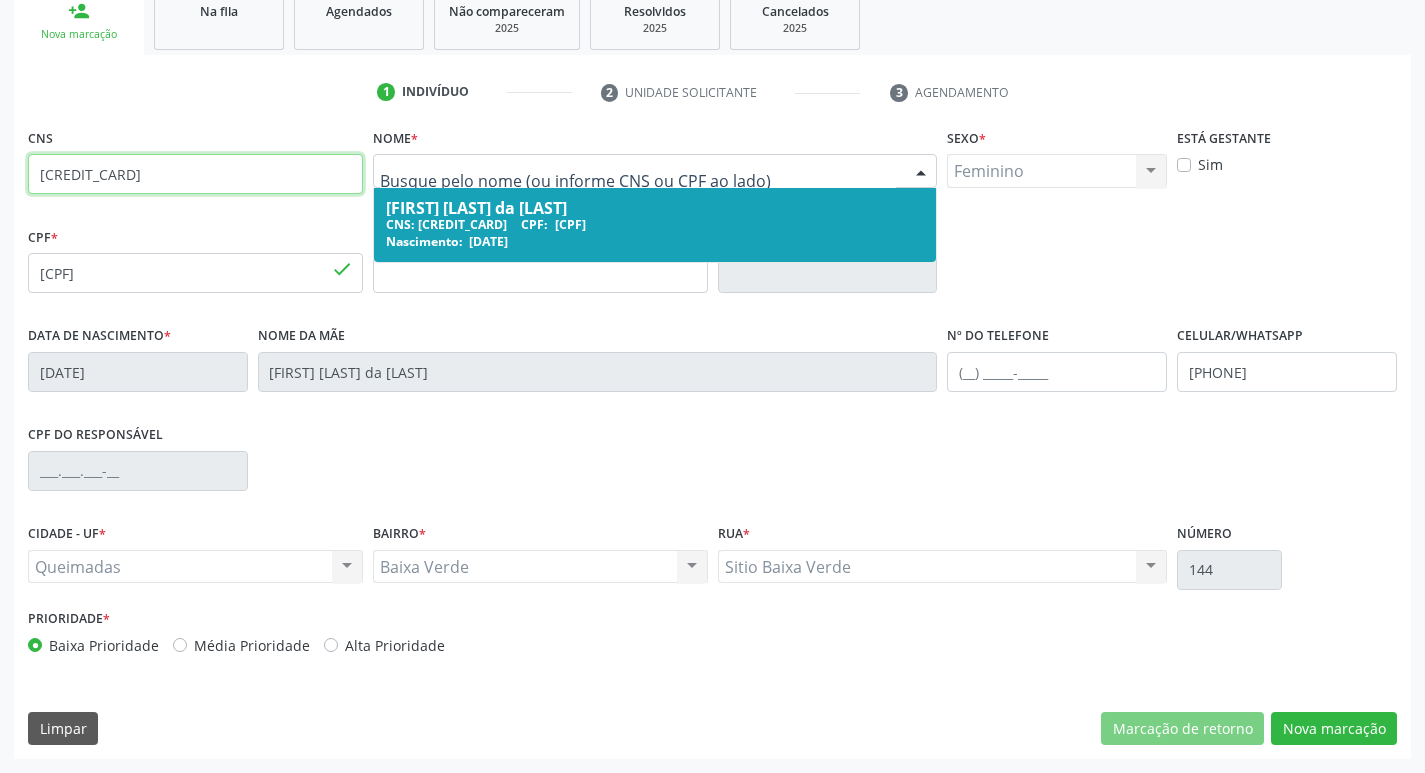click on "[CREDIT_CARD]" at bounding box center (195, 174) 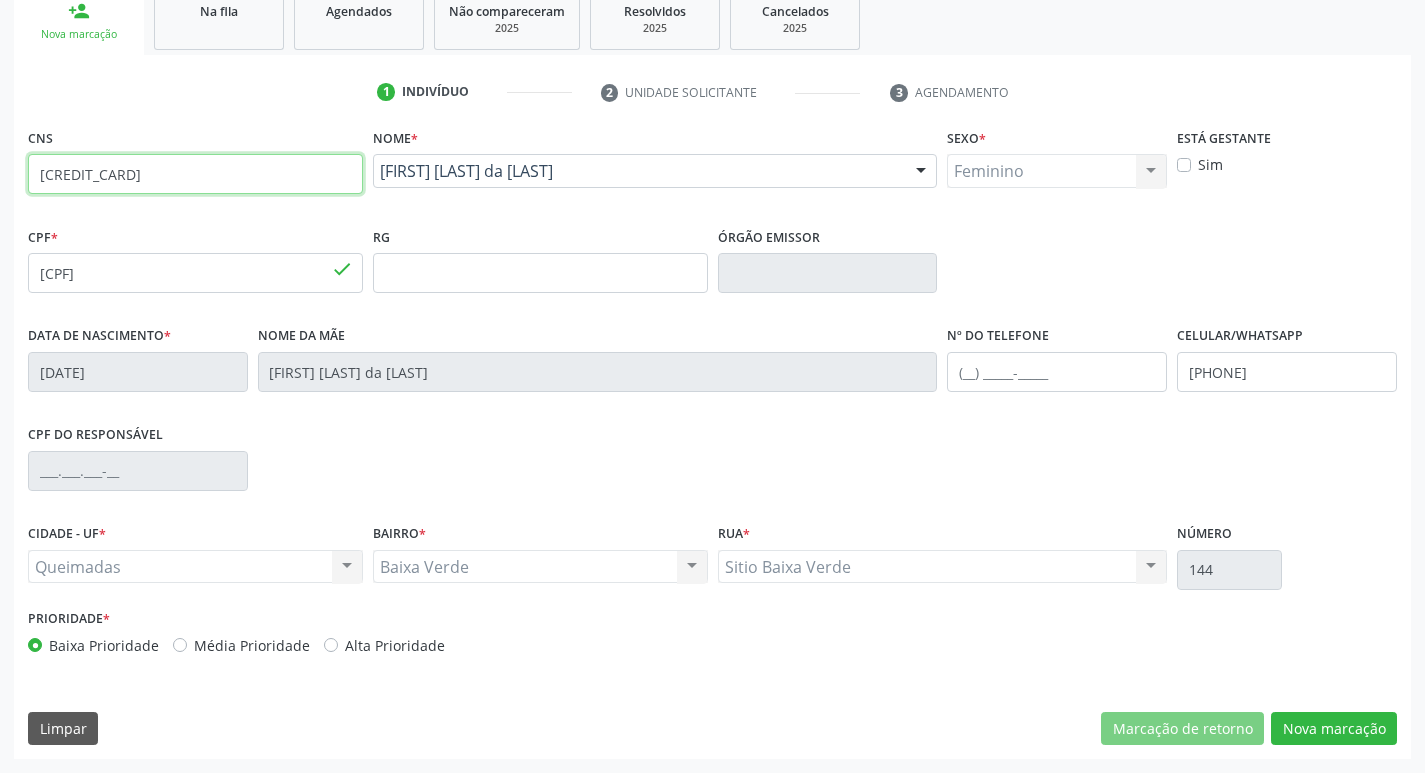 click on "[CREDIT_CARD]" at bounding box center (195, 174) 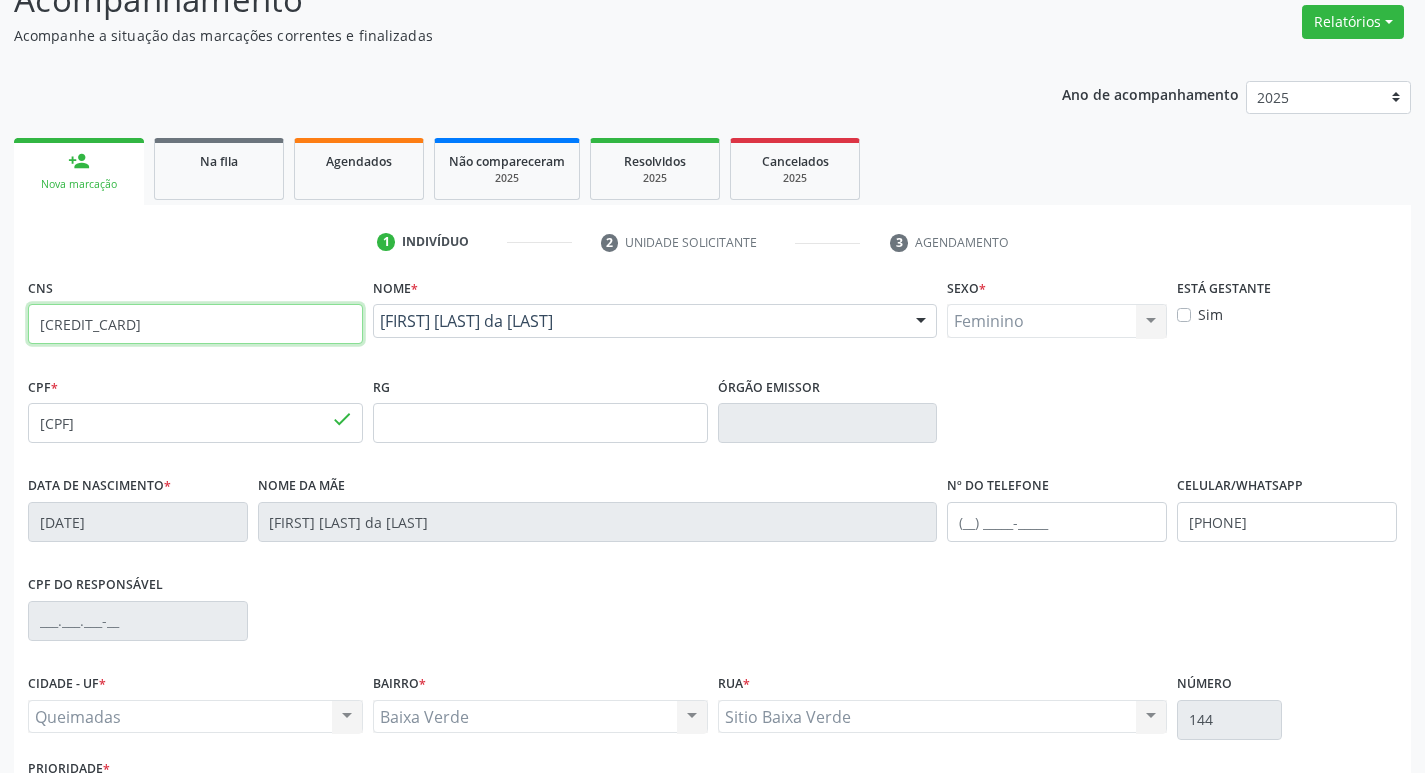 scroll, scrollTop: 0, scrollLeft: 0, axis: both 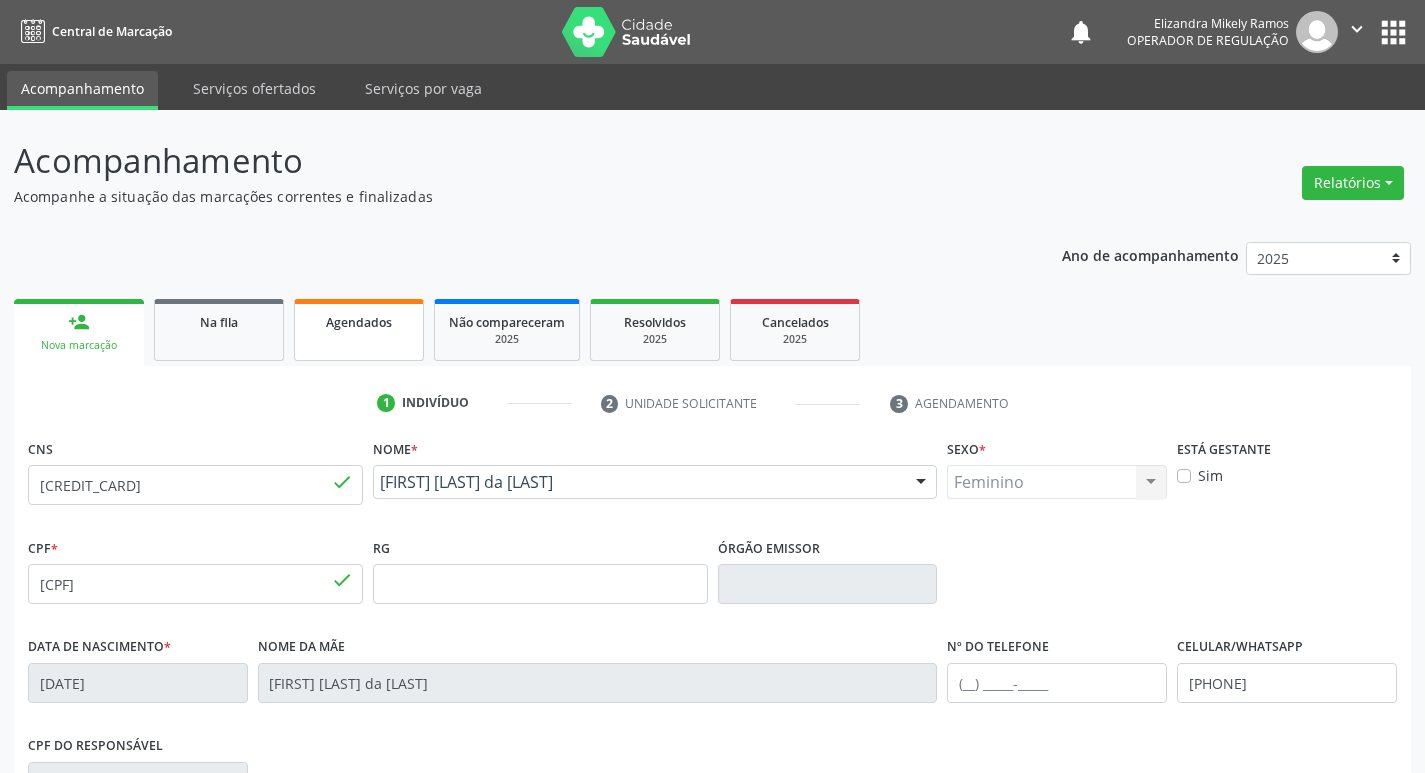 click on "Agendados" at bounding box center [359, 330] 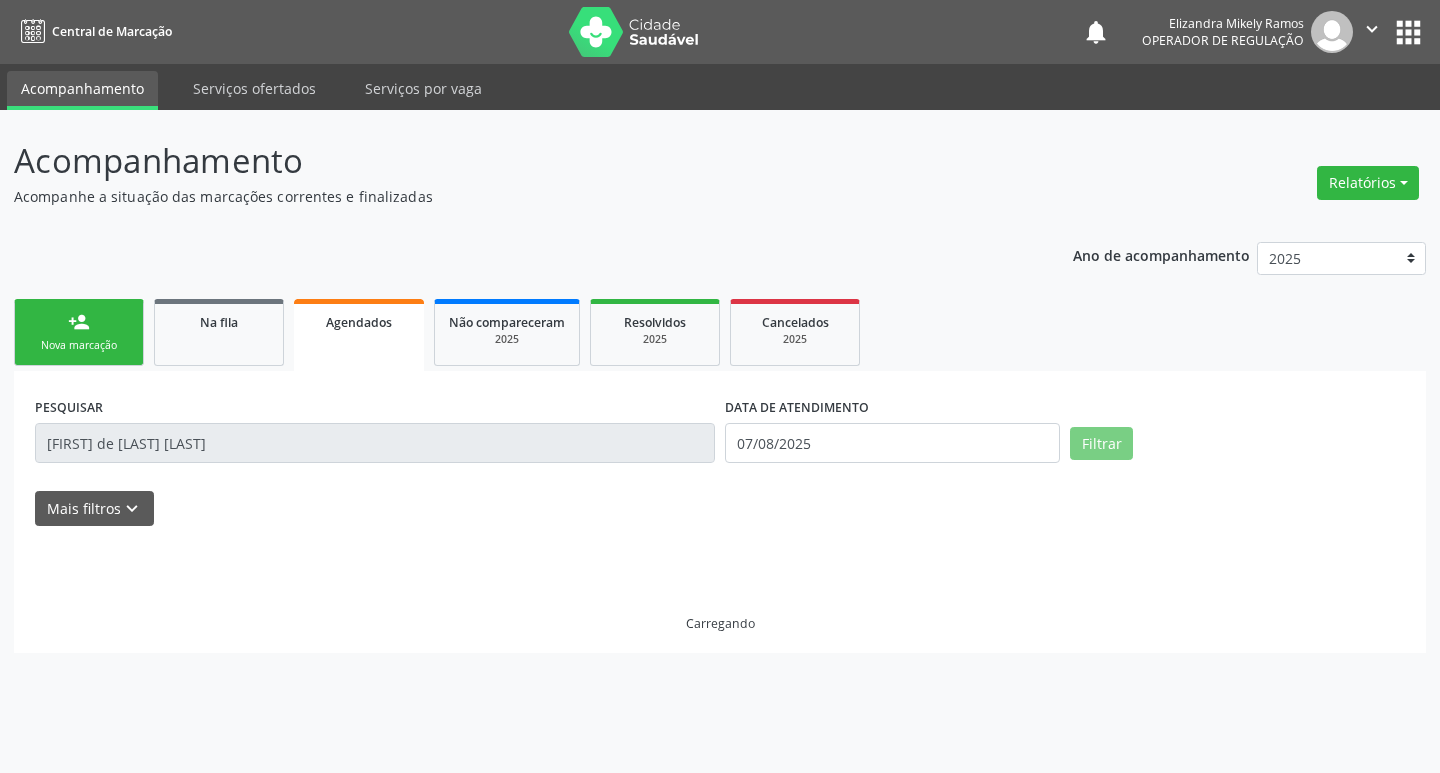 click on "person_add" at bounding box center [79, 322] 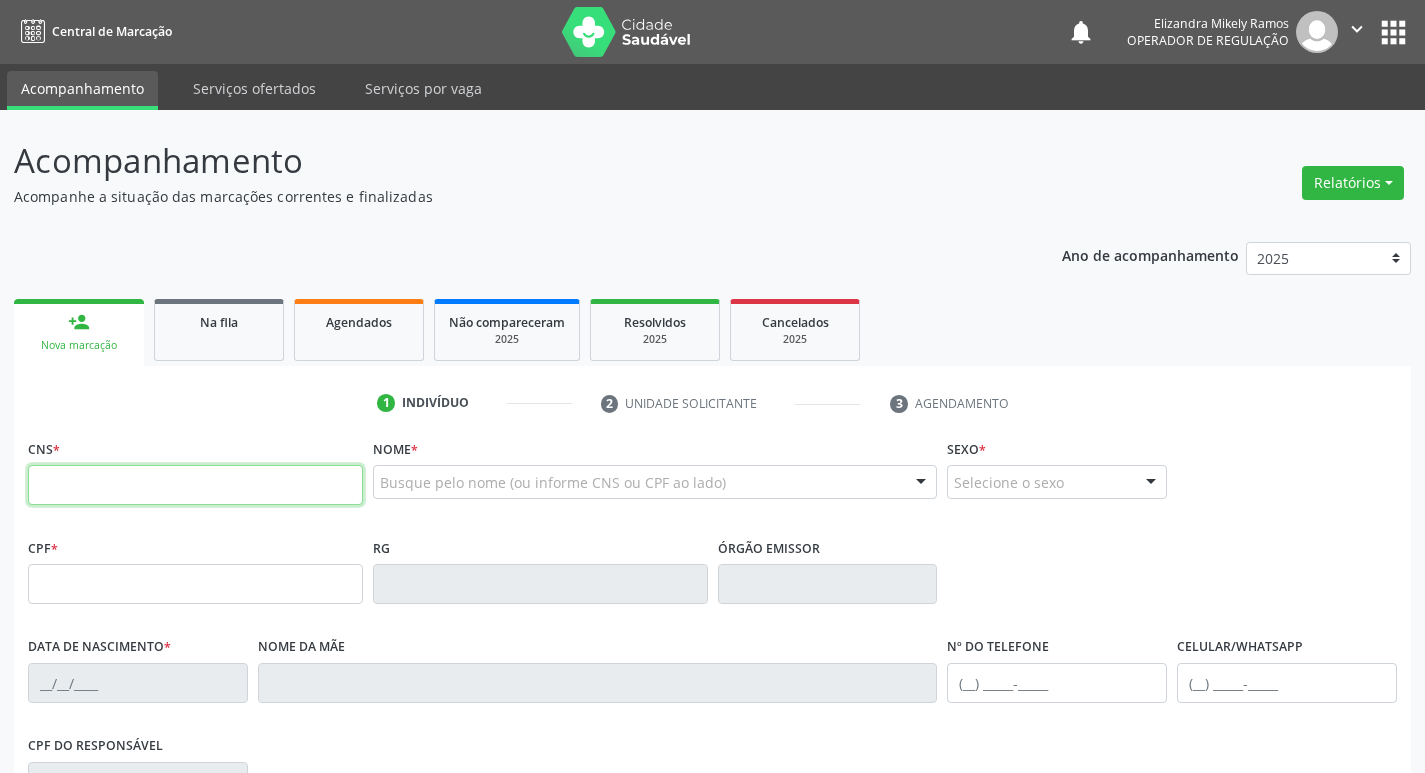 click at bounding box center (195, 485) 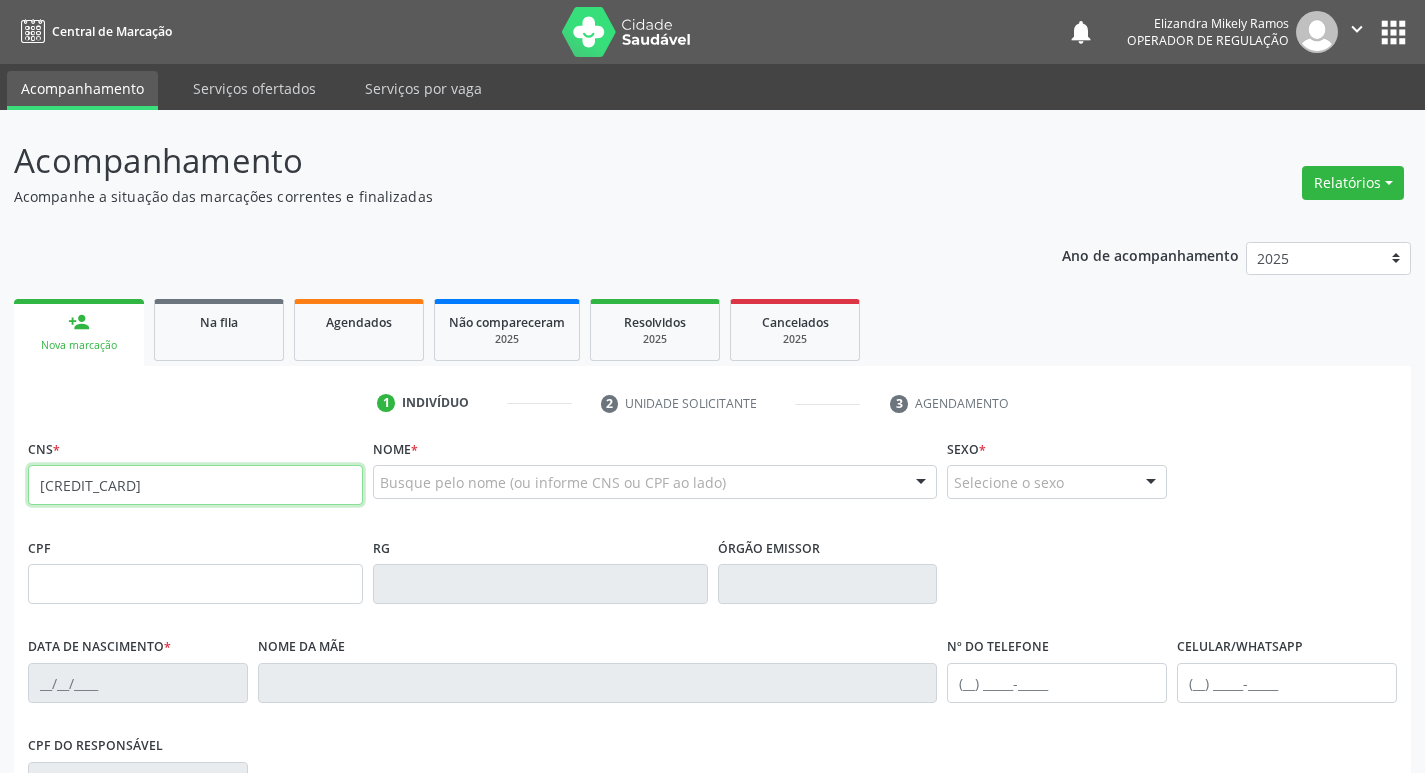 type on "700 0083 4040 1305" 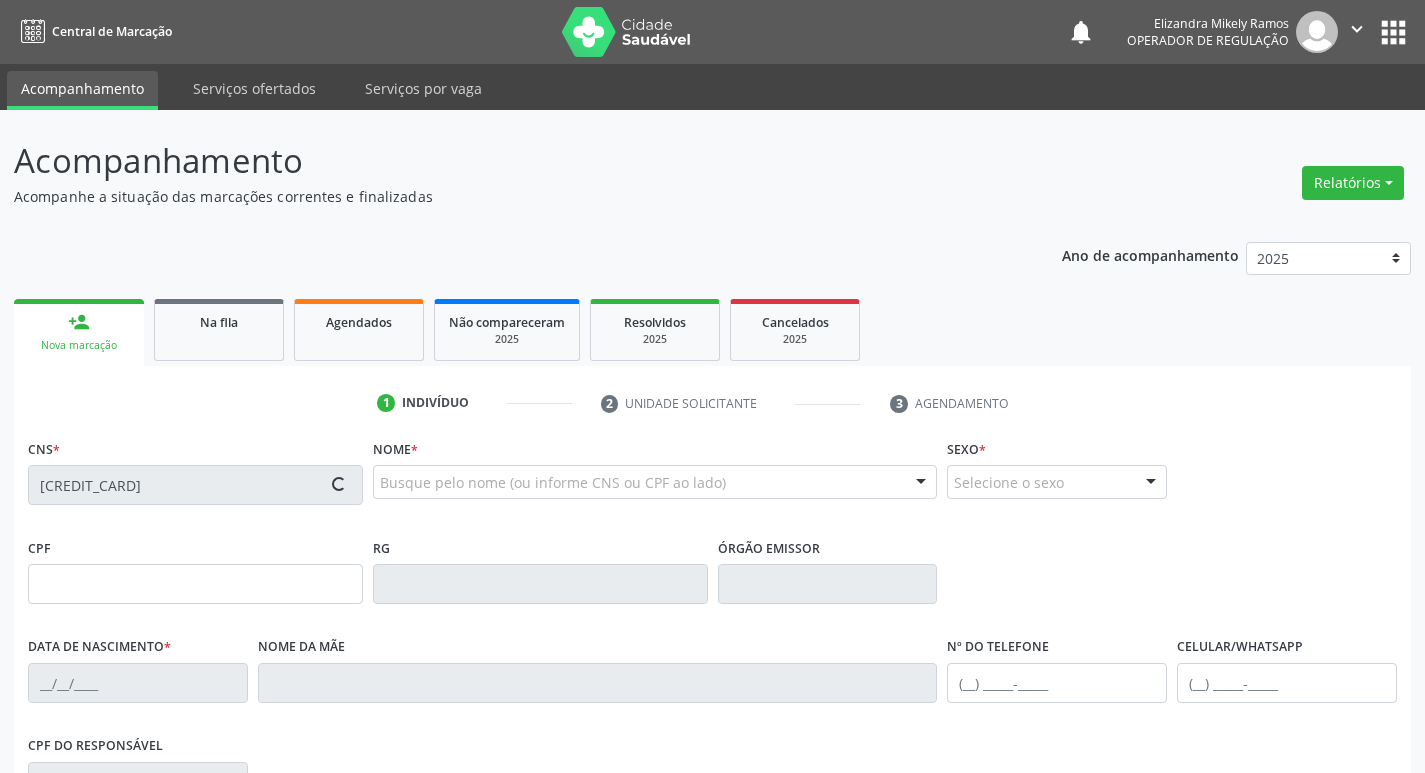 type on "089.168.004-71" 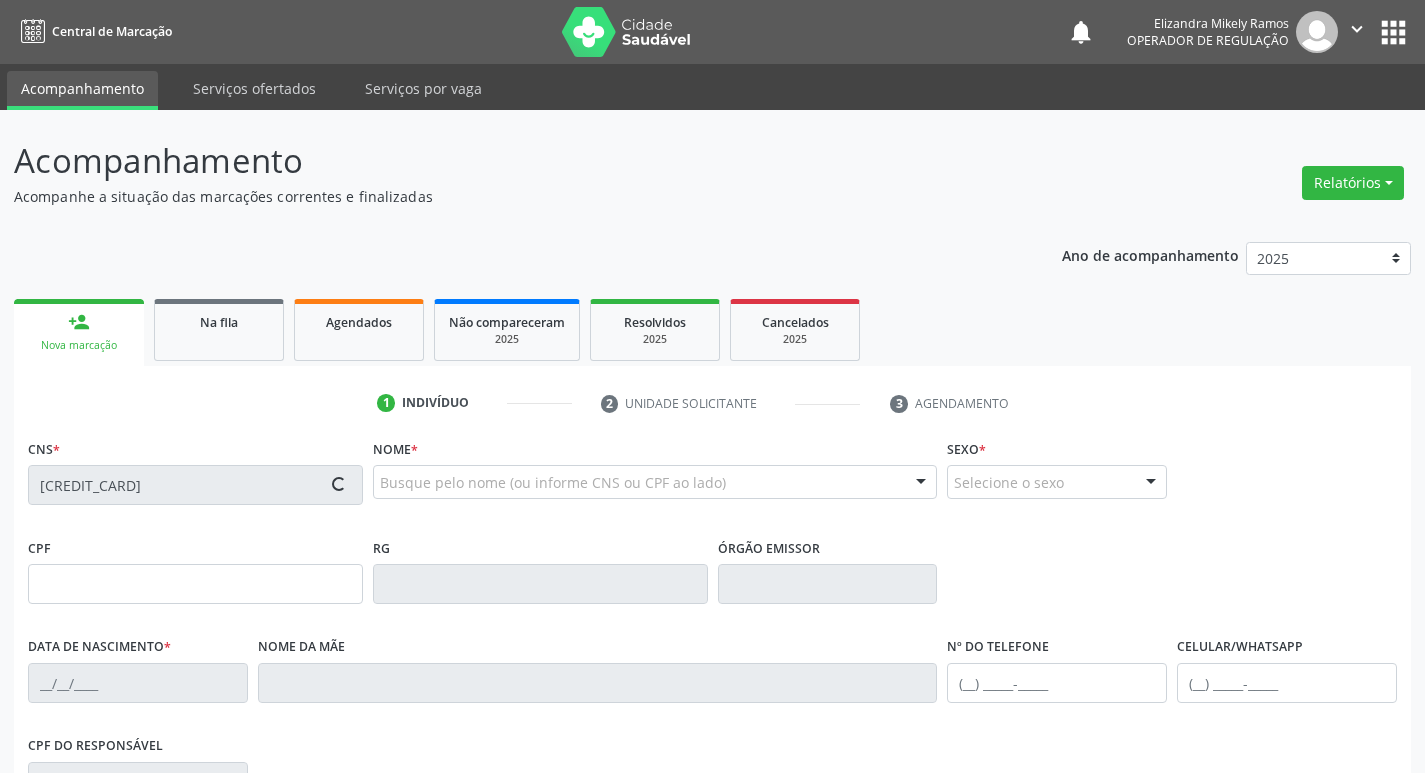 type on "25/12/2002" 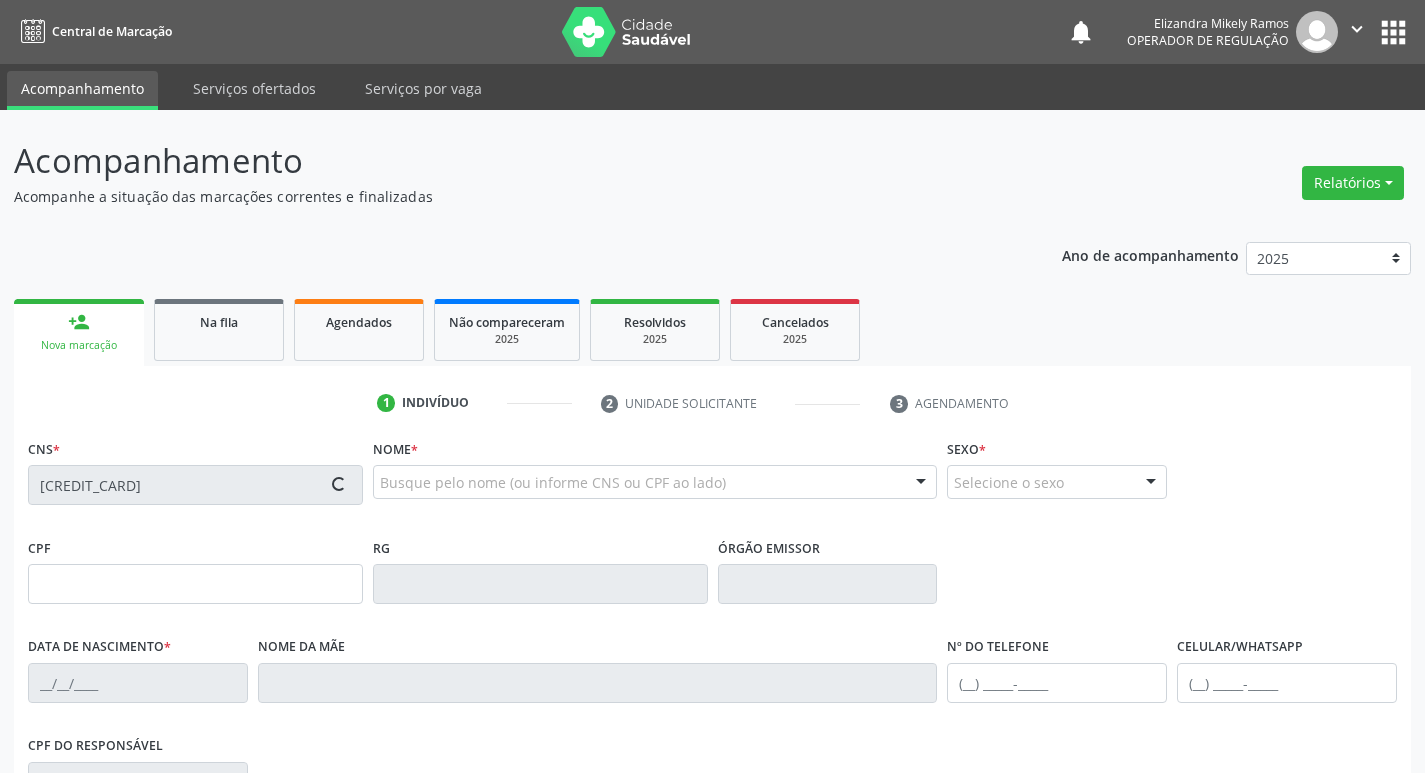 type on "(83) 99178-7052" 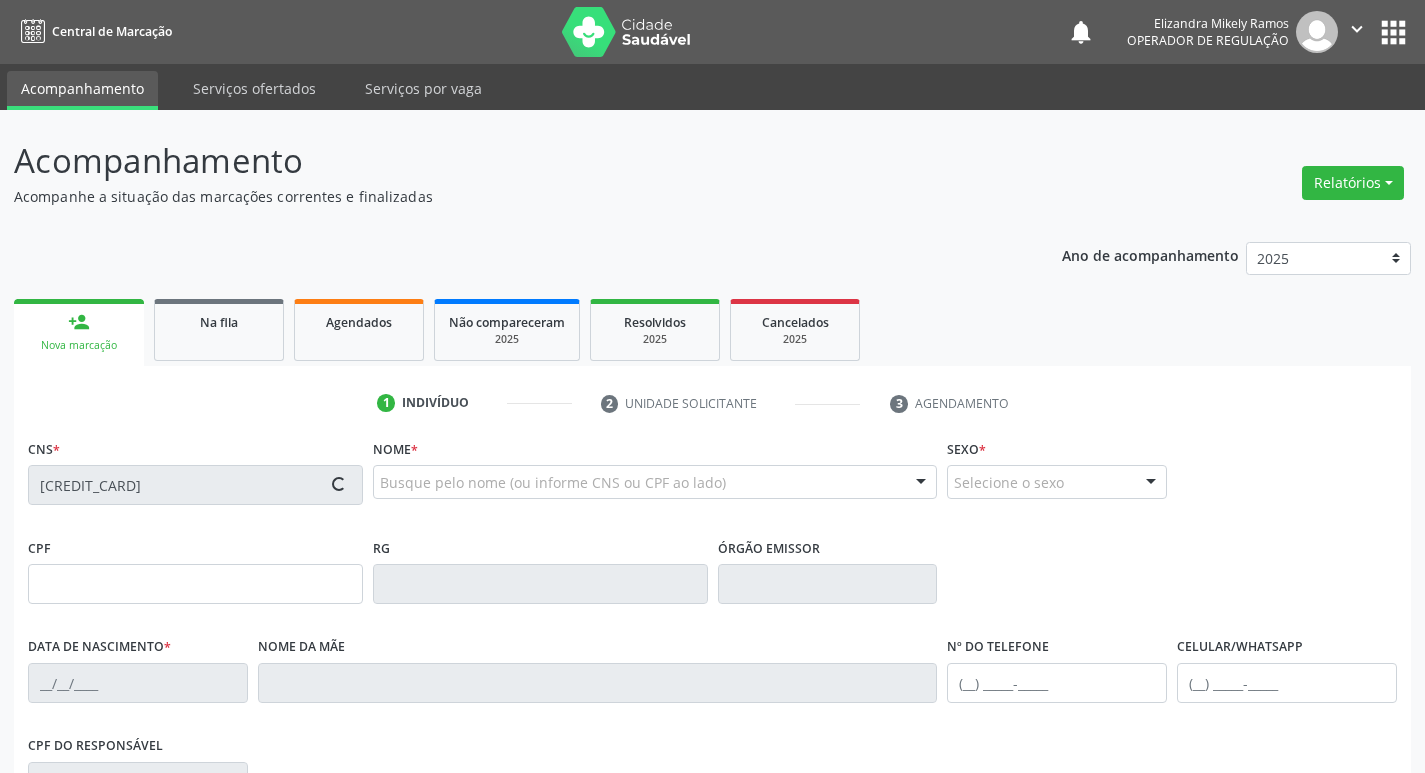 type on "21" 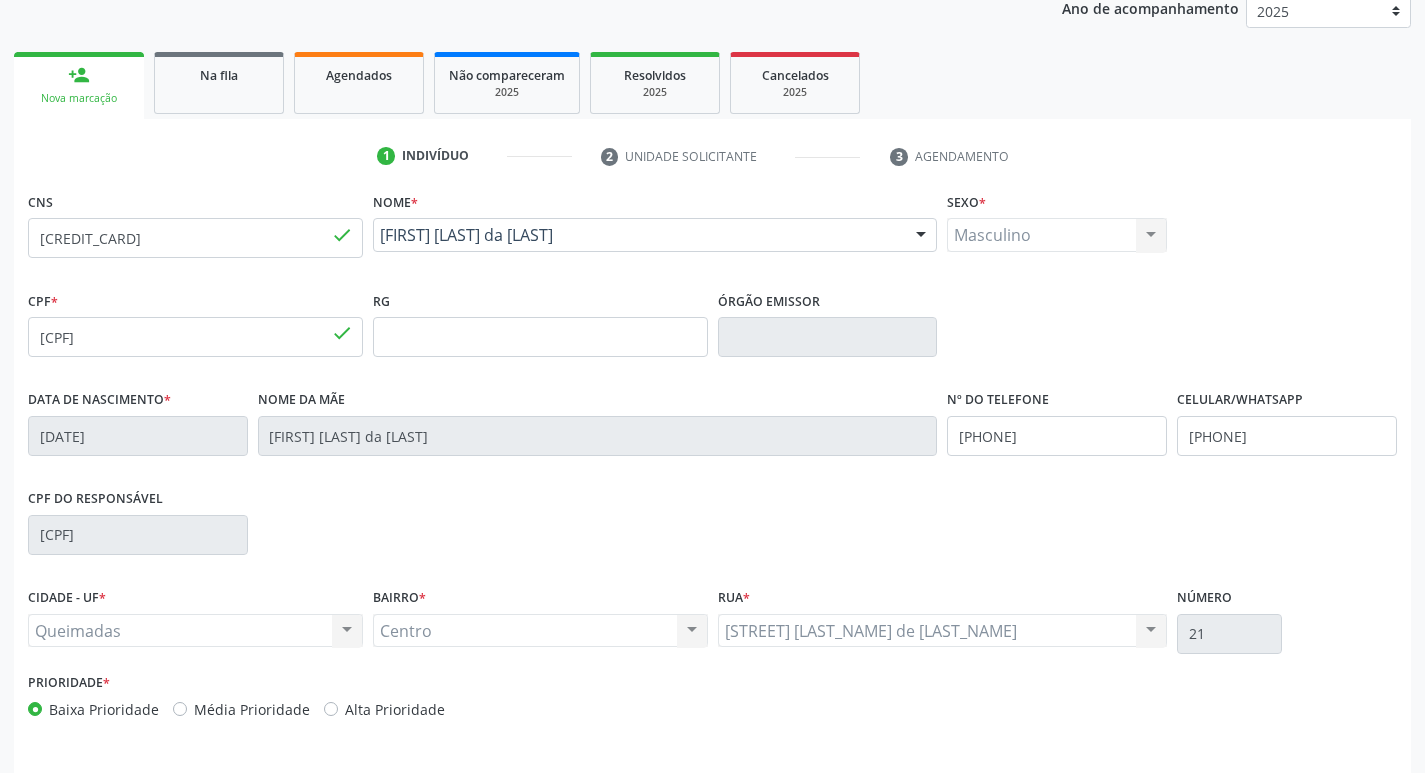 scroll, scrollTop: 311, scrollLeft: 0, axis: vertical 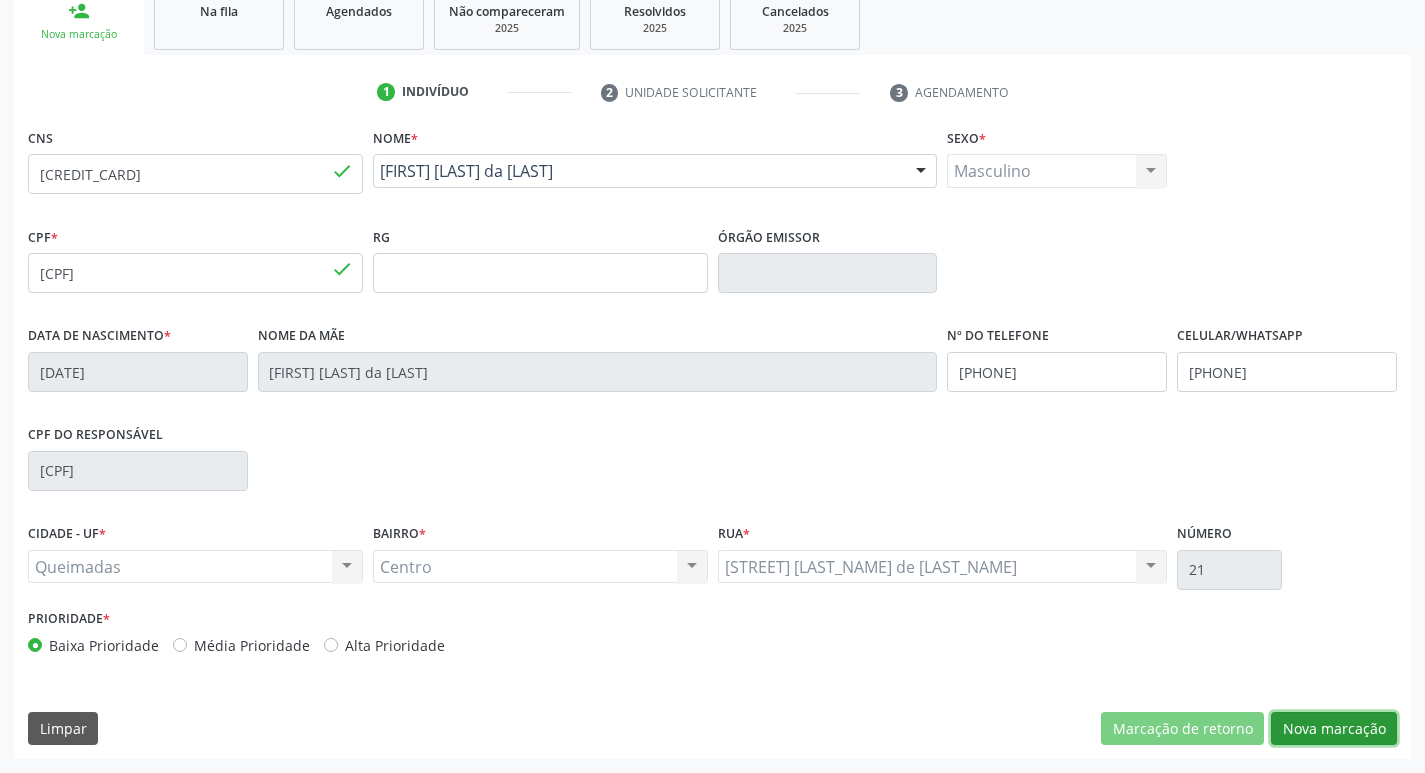 click on "Nova marcação" at bounding box center (1334, 729) 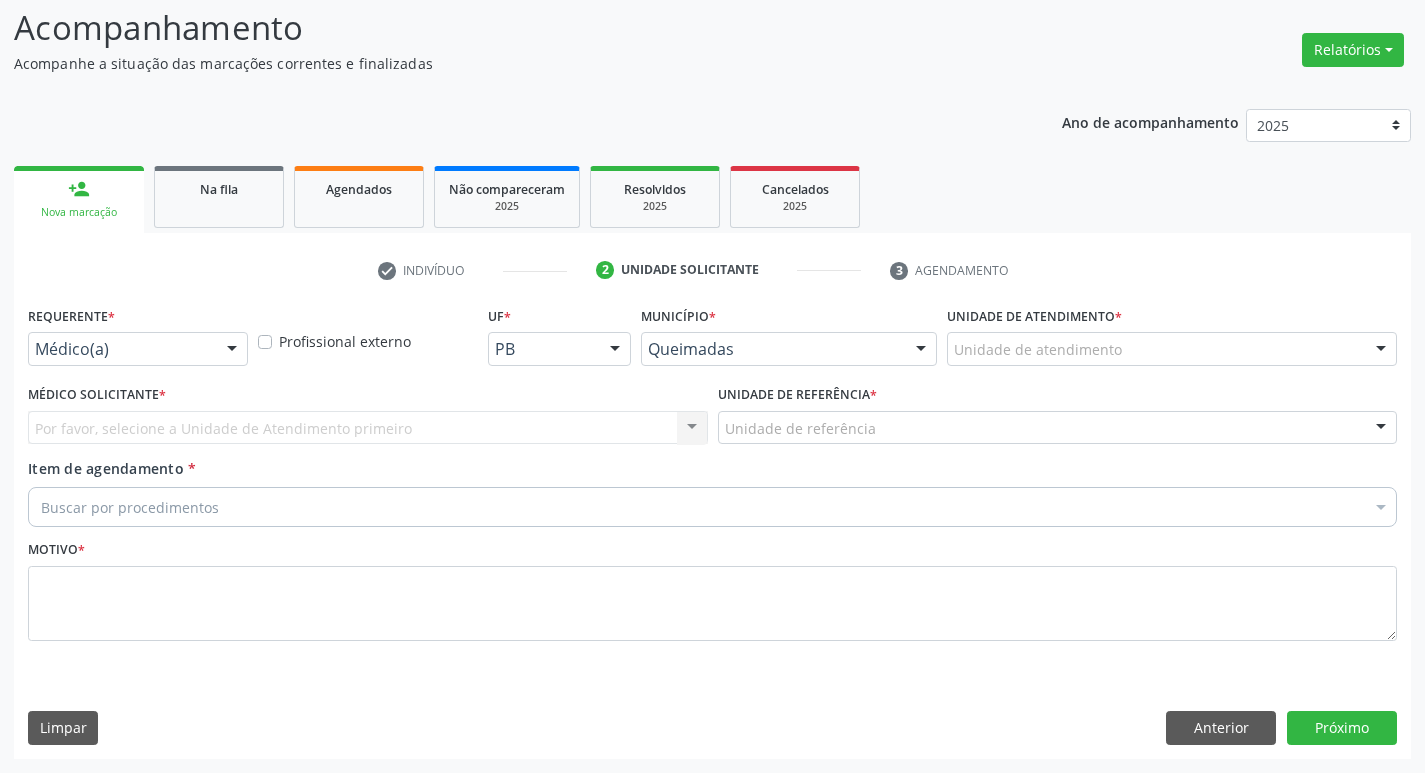 scroll, scrollTop: 133, scrollLeft: 0, axis: vertical 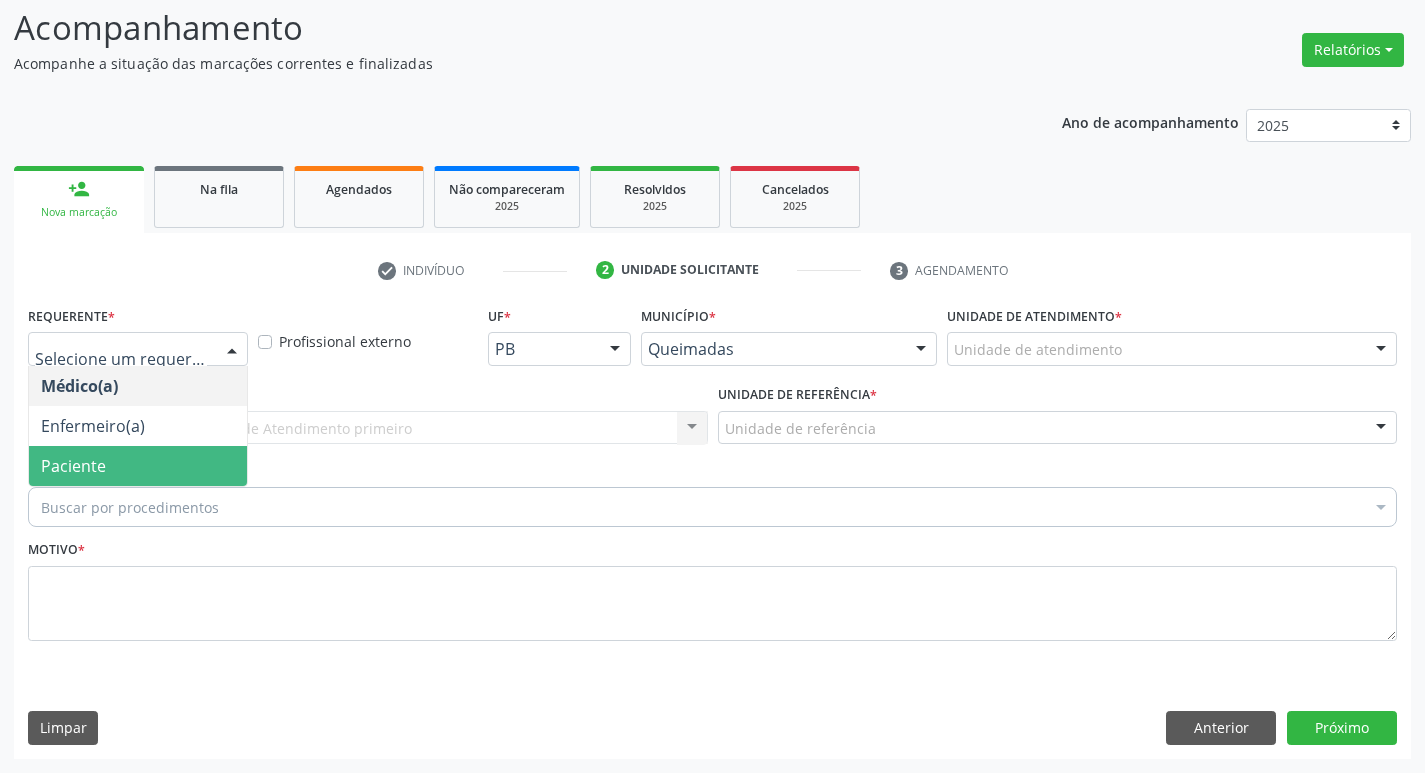 click on "Paciente" at bounding box center (138, 466) 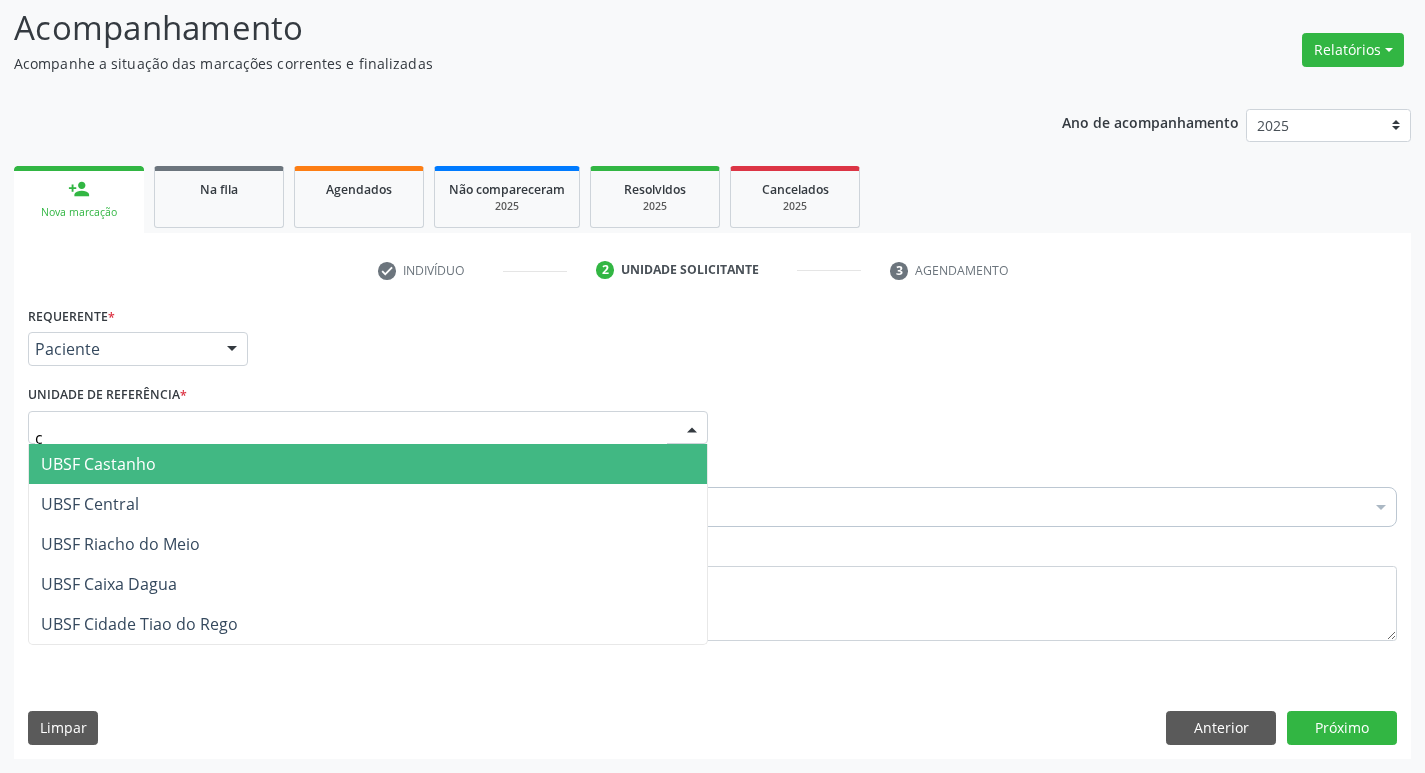 type on "ce" 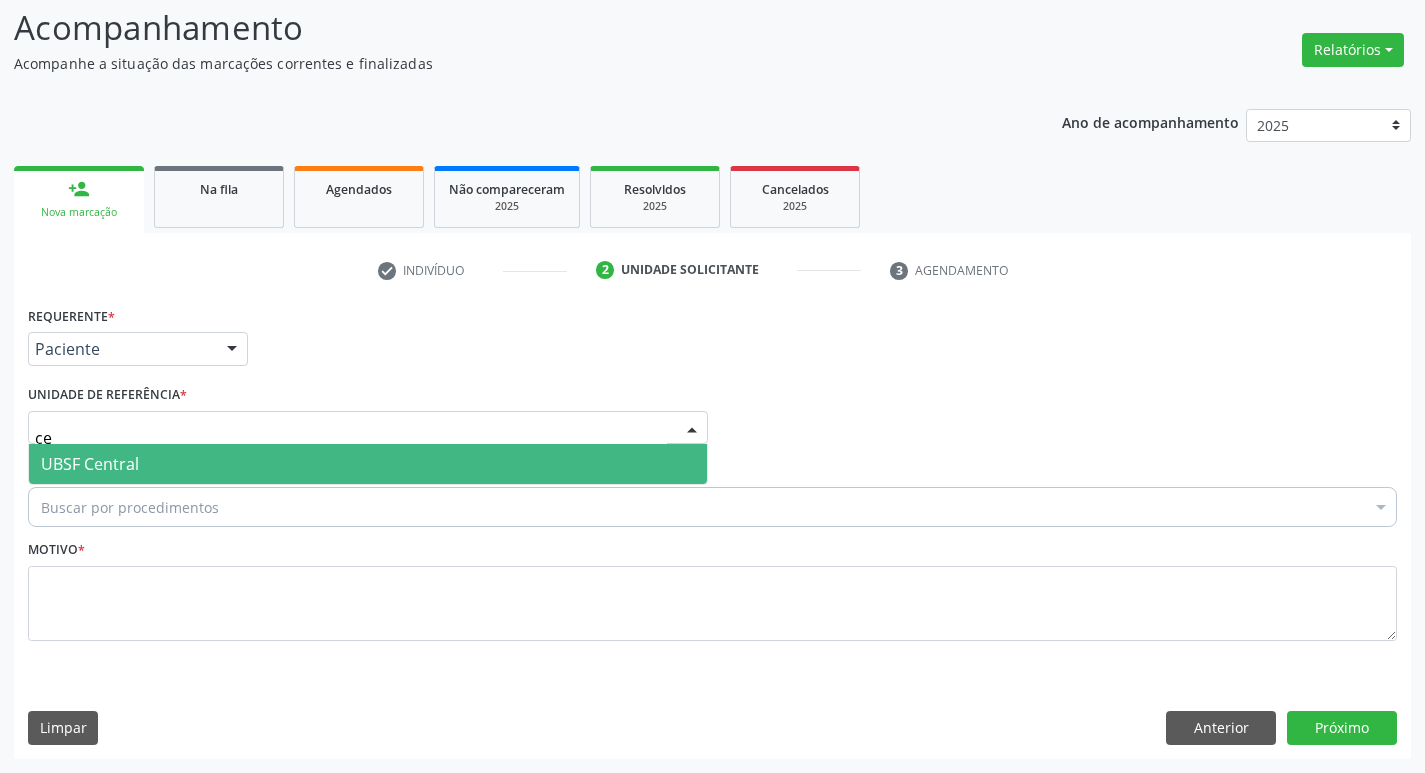 click on "UBSF Central" at bounding box center (90, 464) 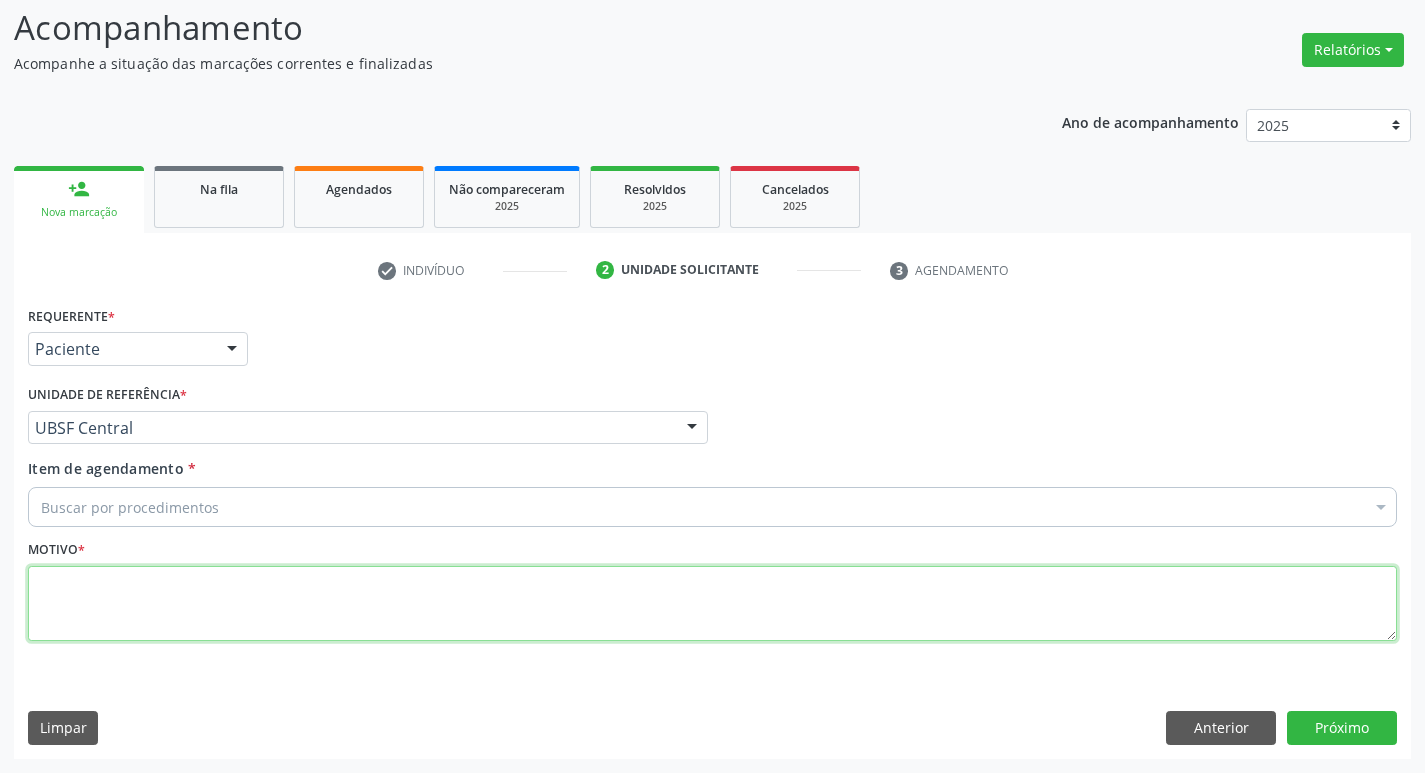 click at bounding box center [712, 604] 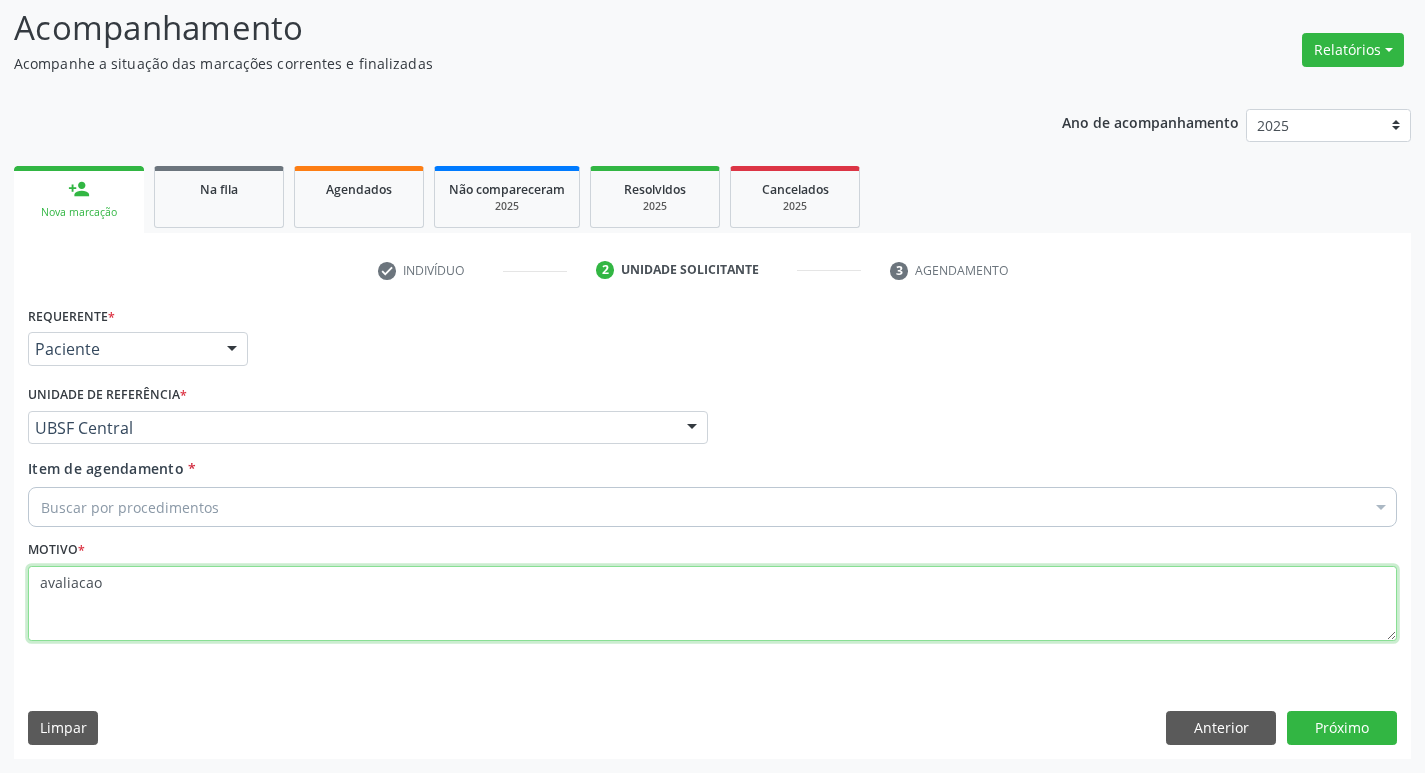 type on "avaliacao" 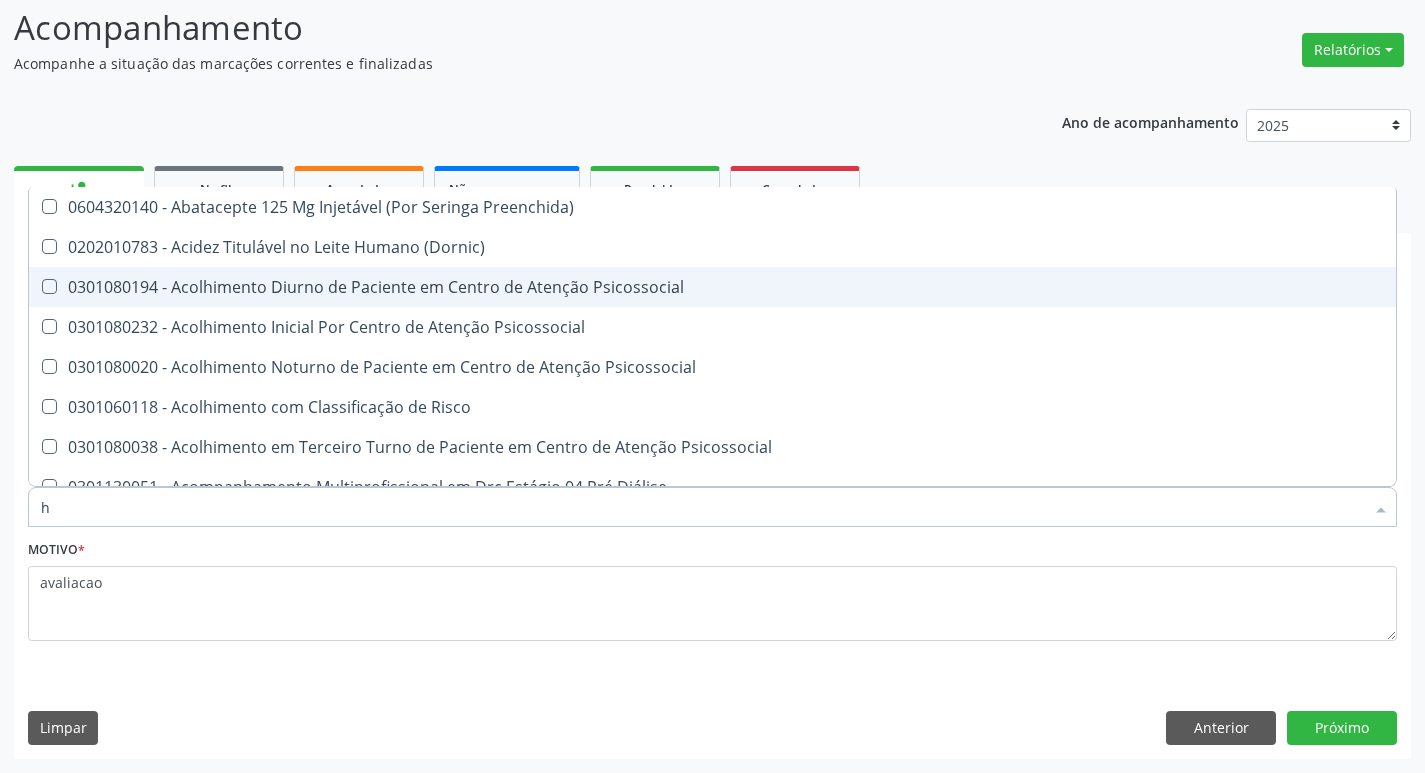 type on "HEMOGR" 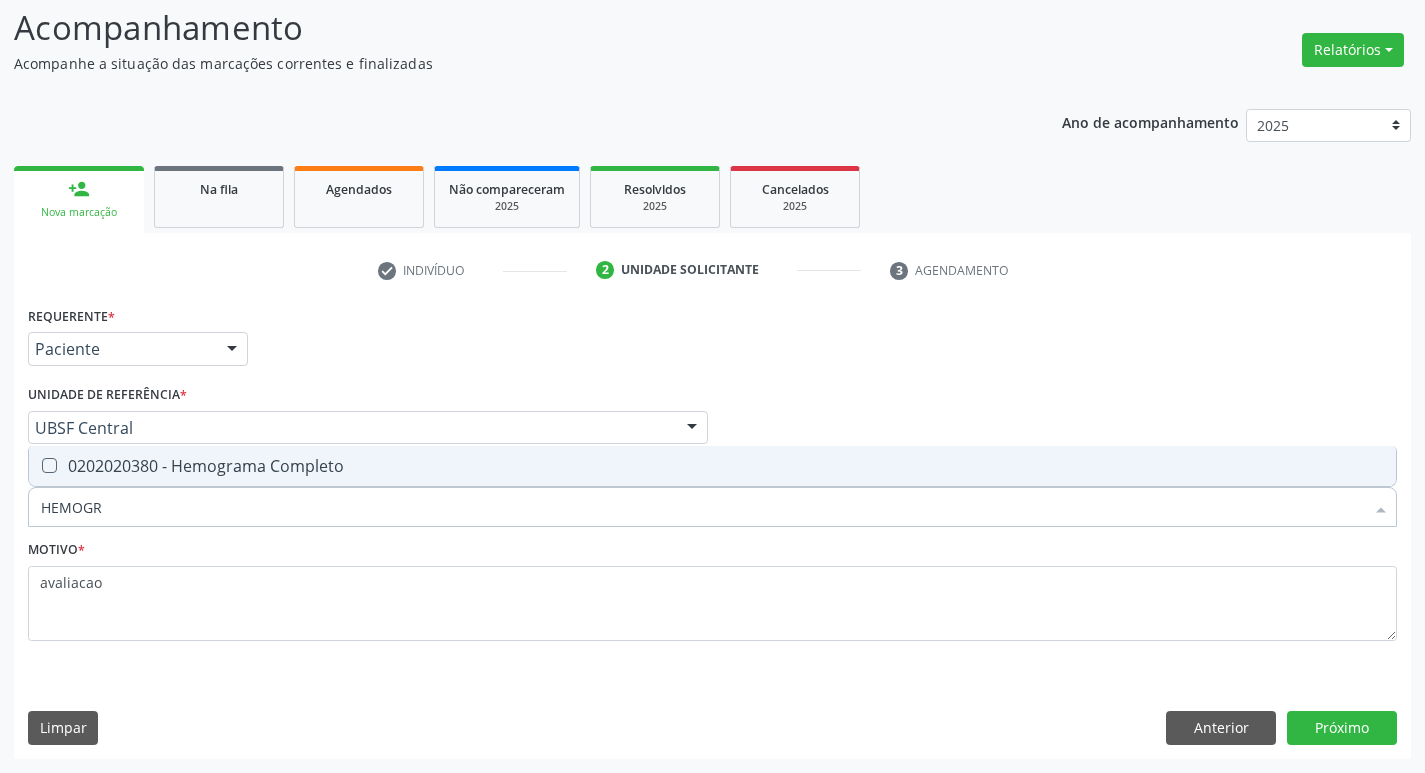 click on "0202020380 - Hemograma Completo" at bounding box center [712, 466] 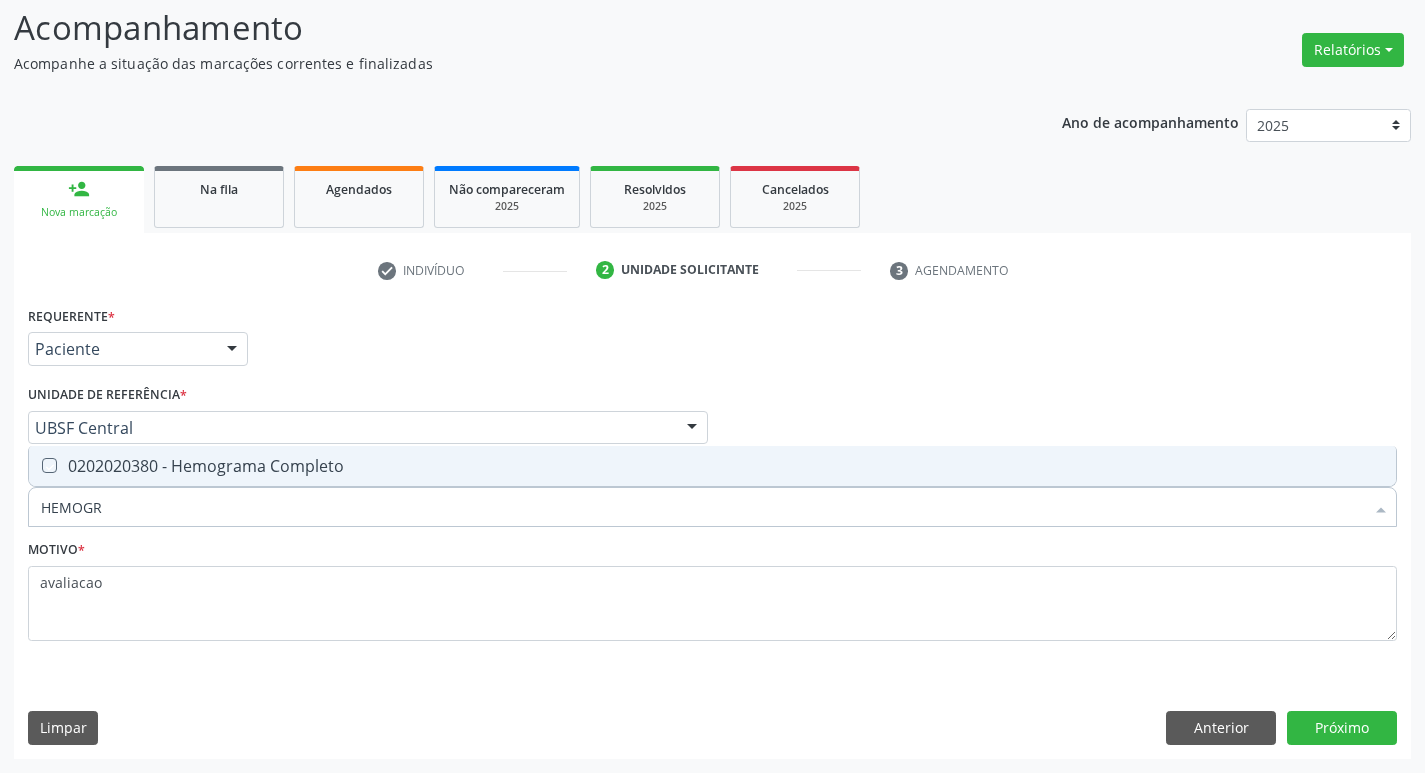 checkbox on "true" 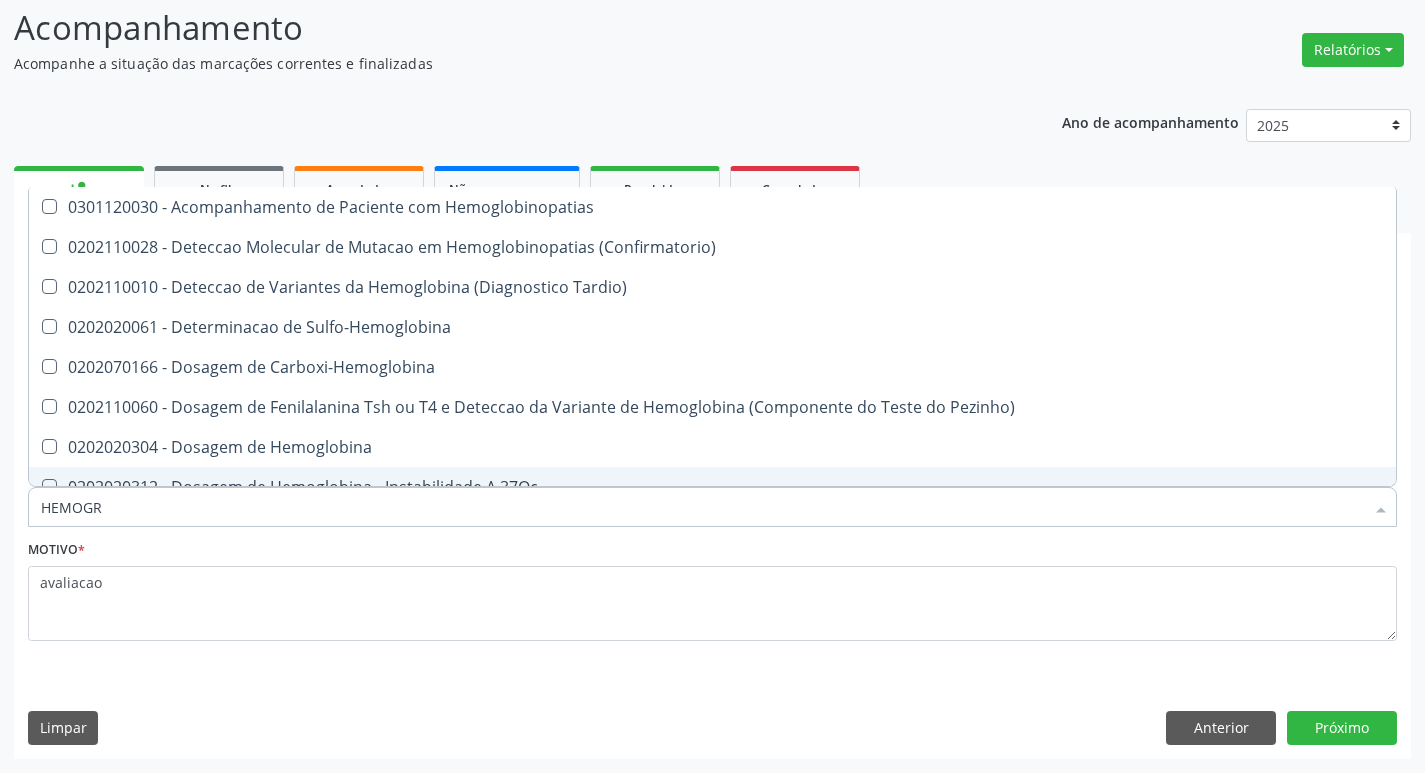 type on "HEMOG" 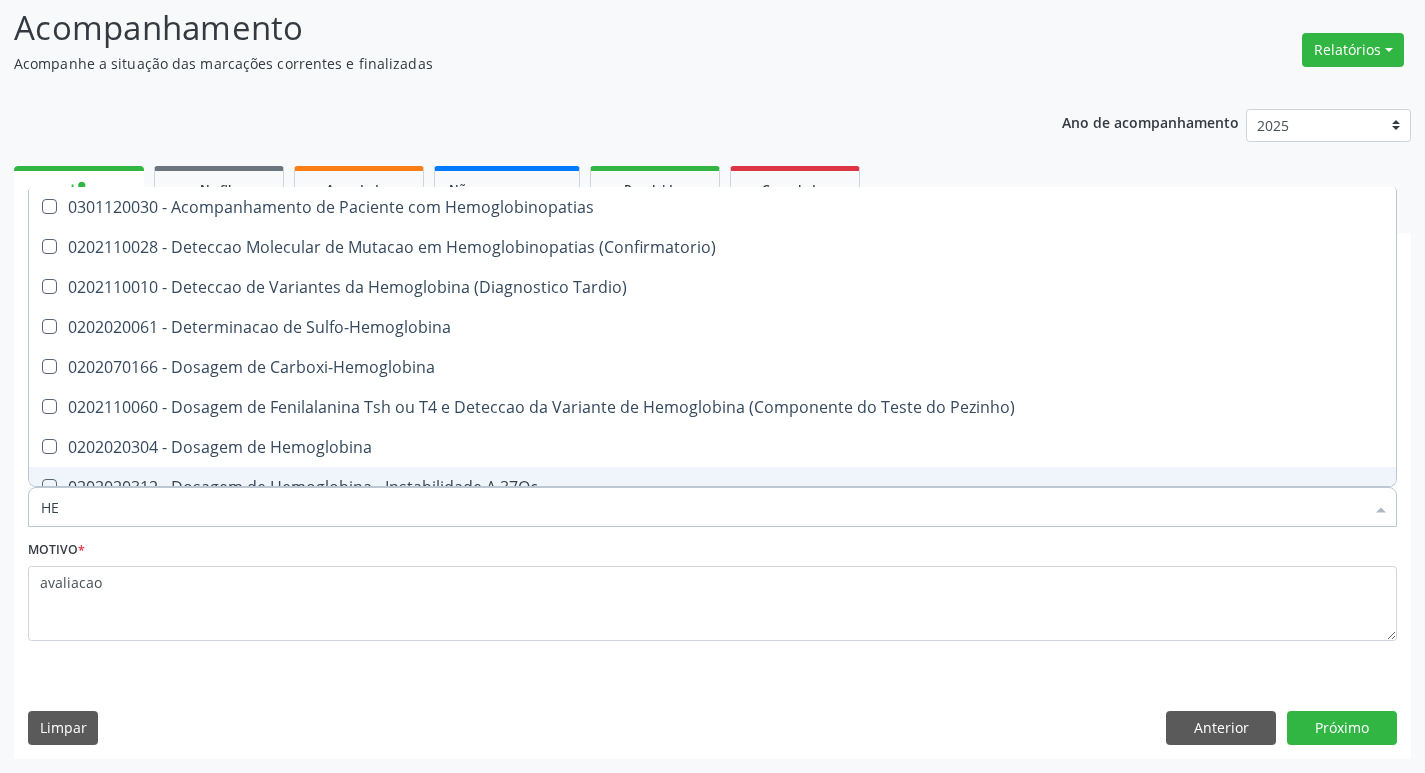 type on "H" 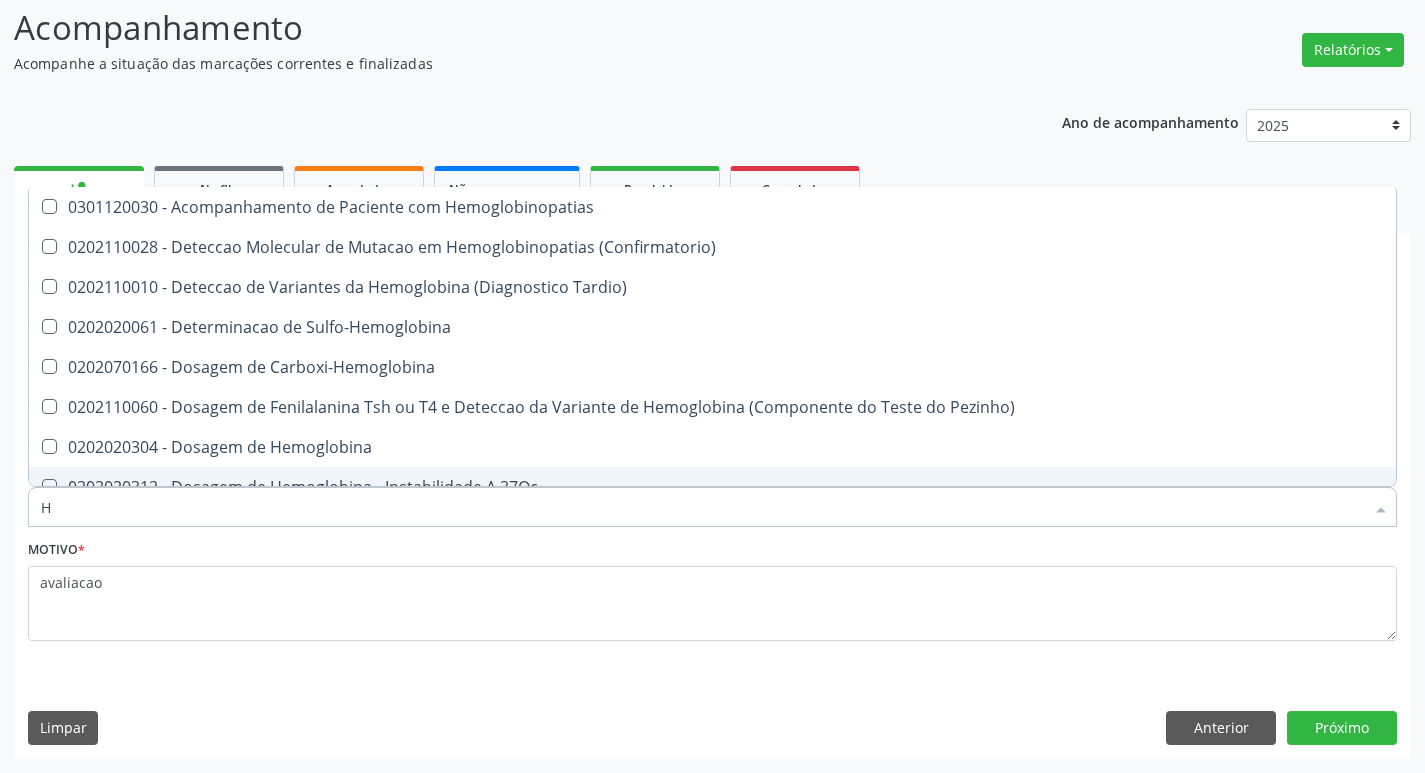 type 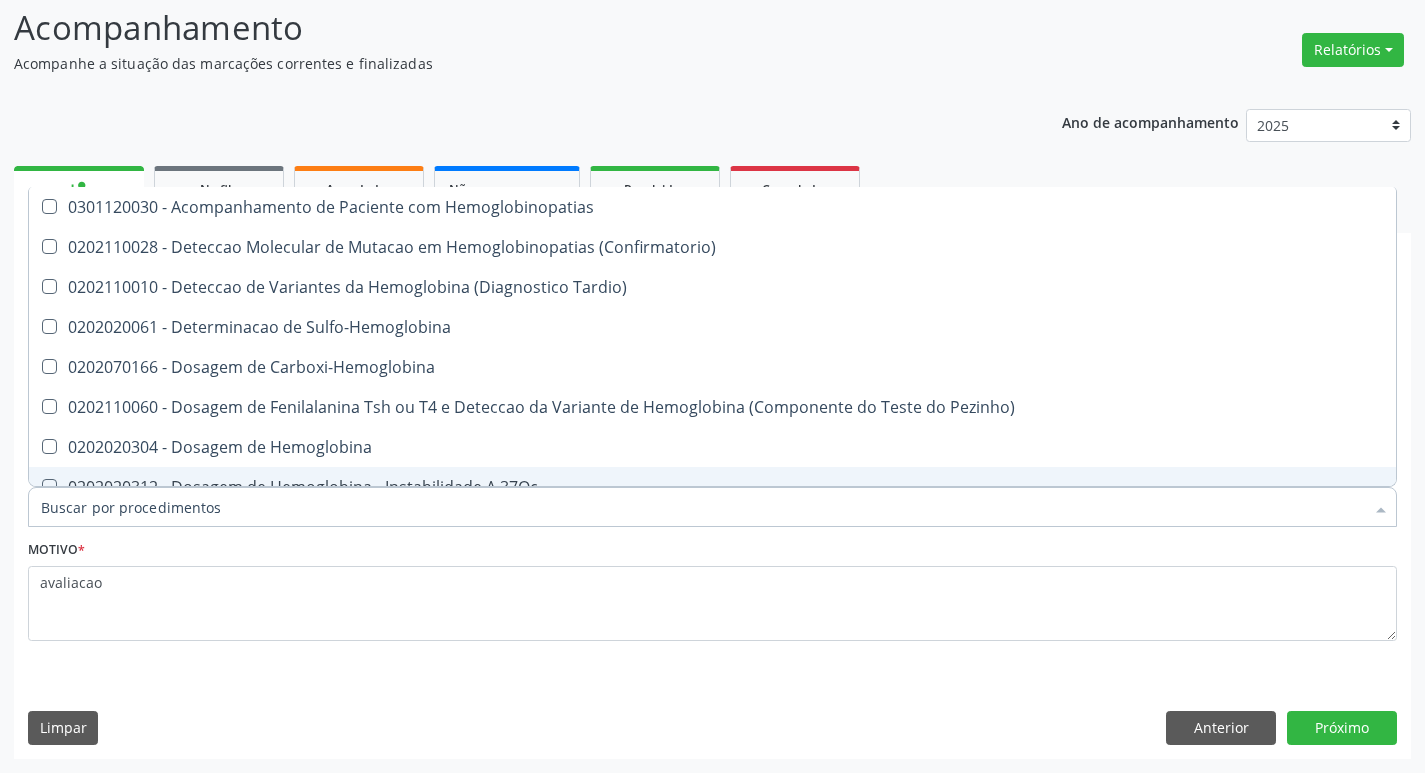 checkbox on "false" 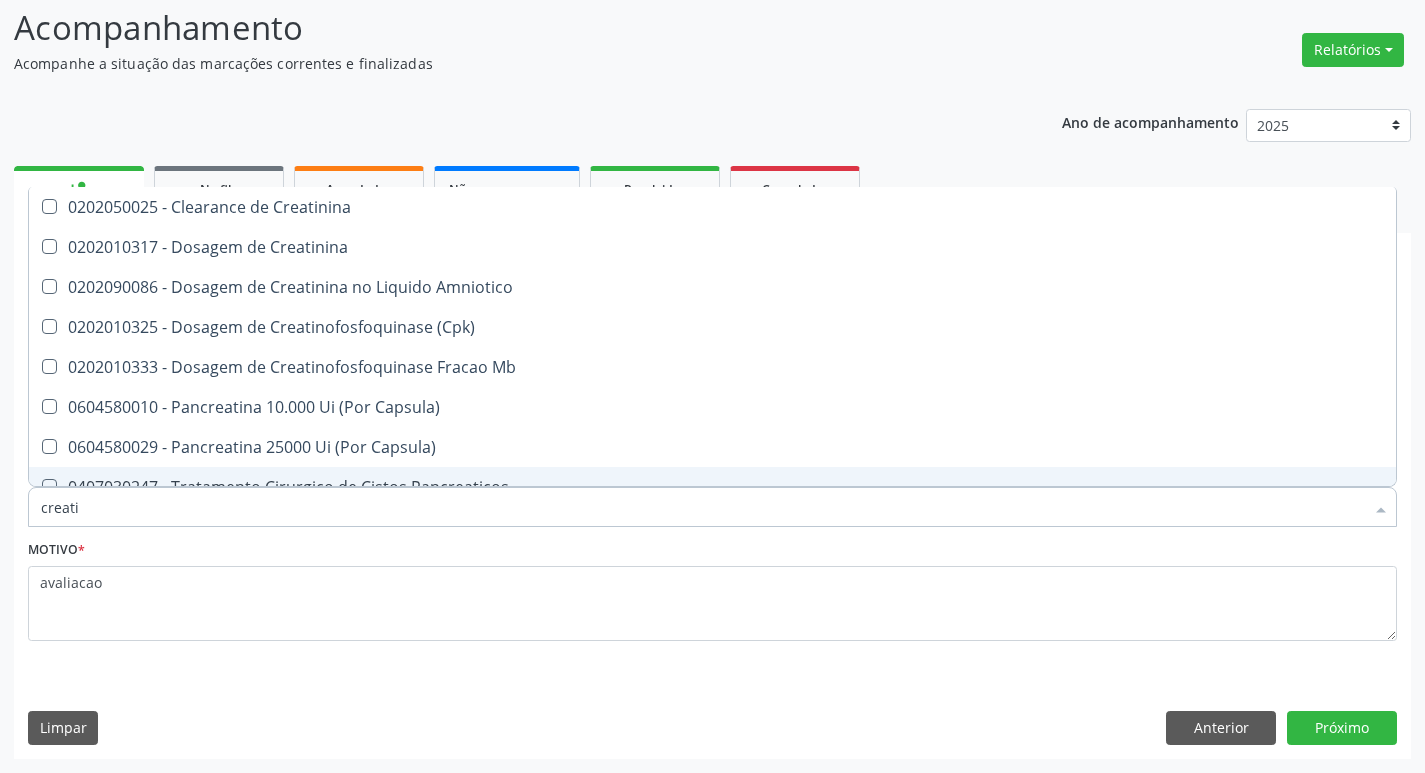 type on "creatin" 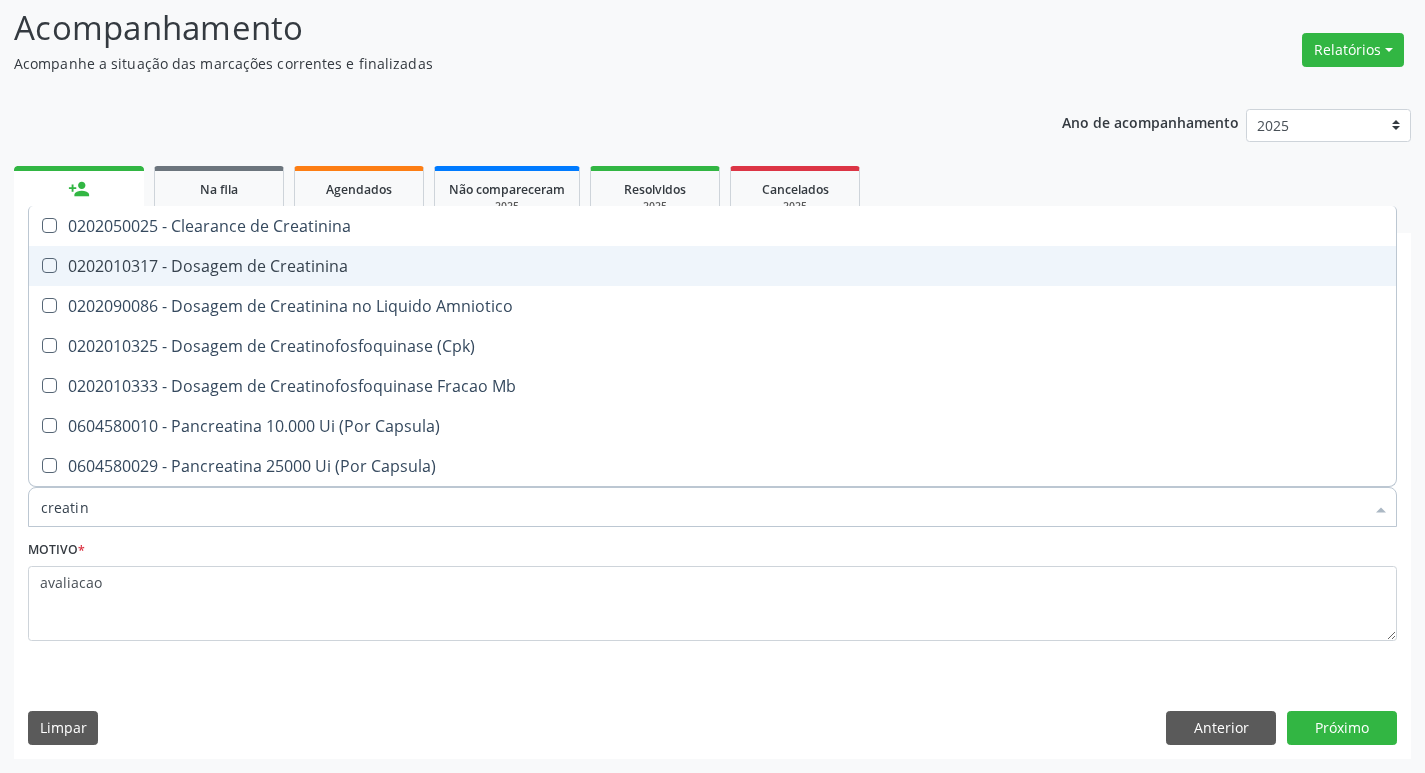 click on "0202010317 - Dosagem de Creatinina" at bounding box center [712, 266] 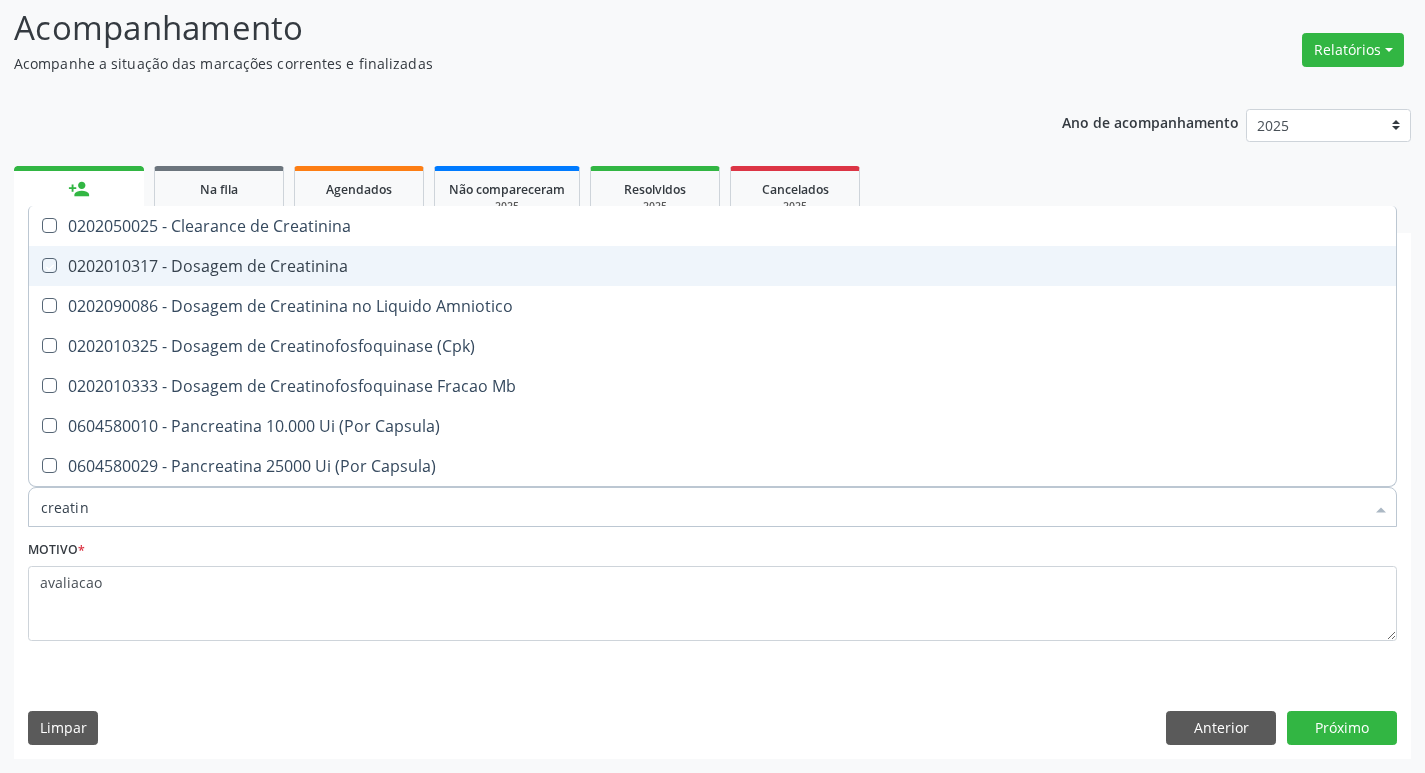 checkbox on "true" 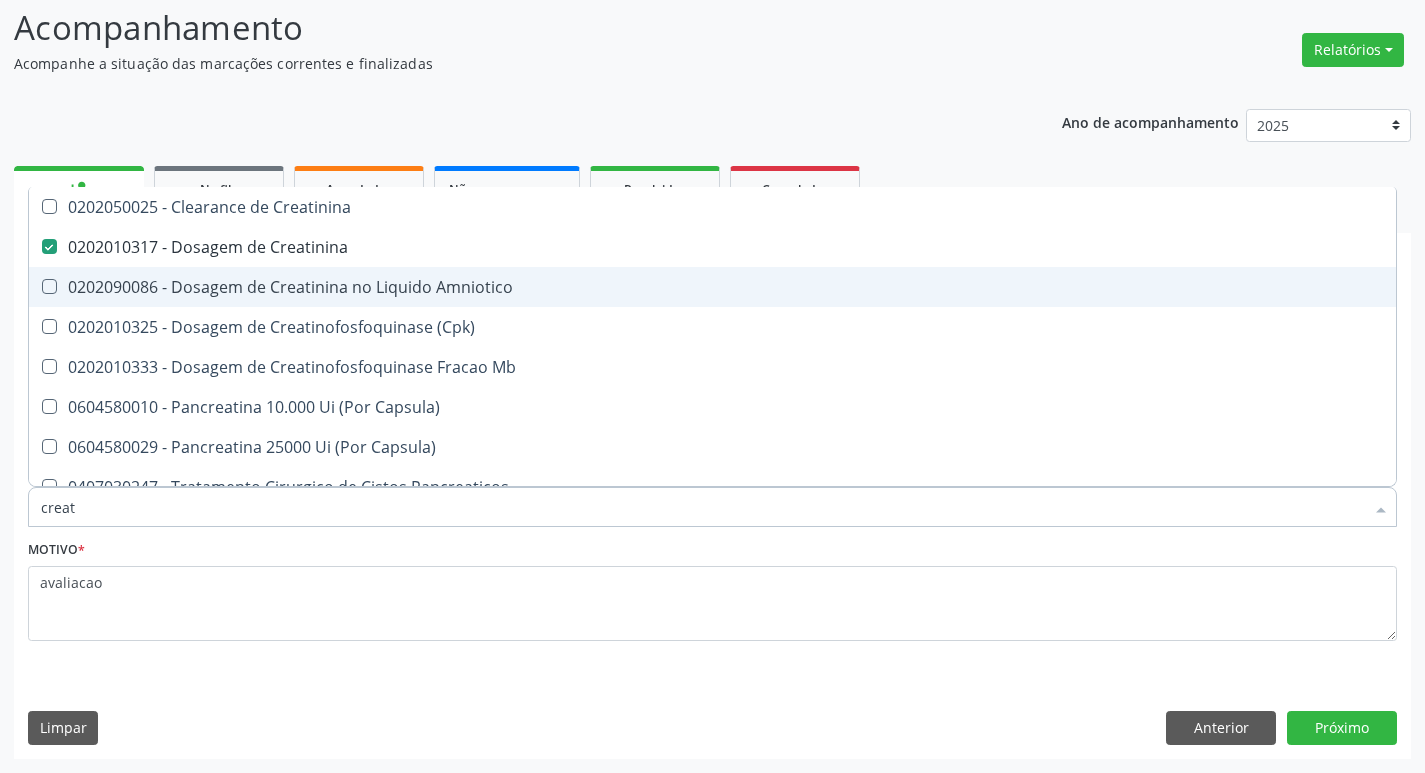 type on "crea" 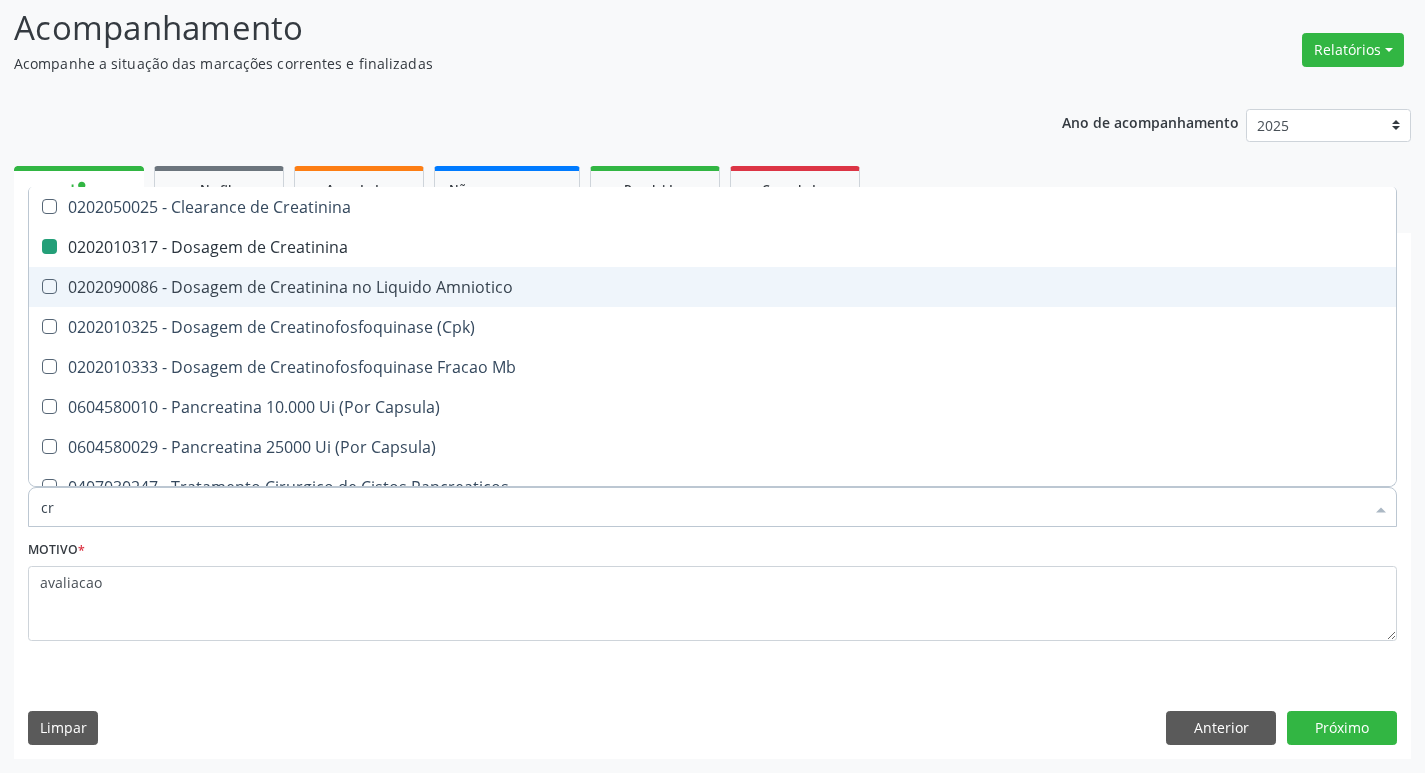 type on "c" 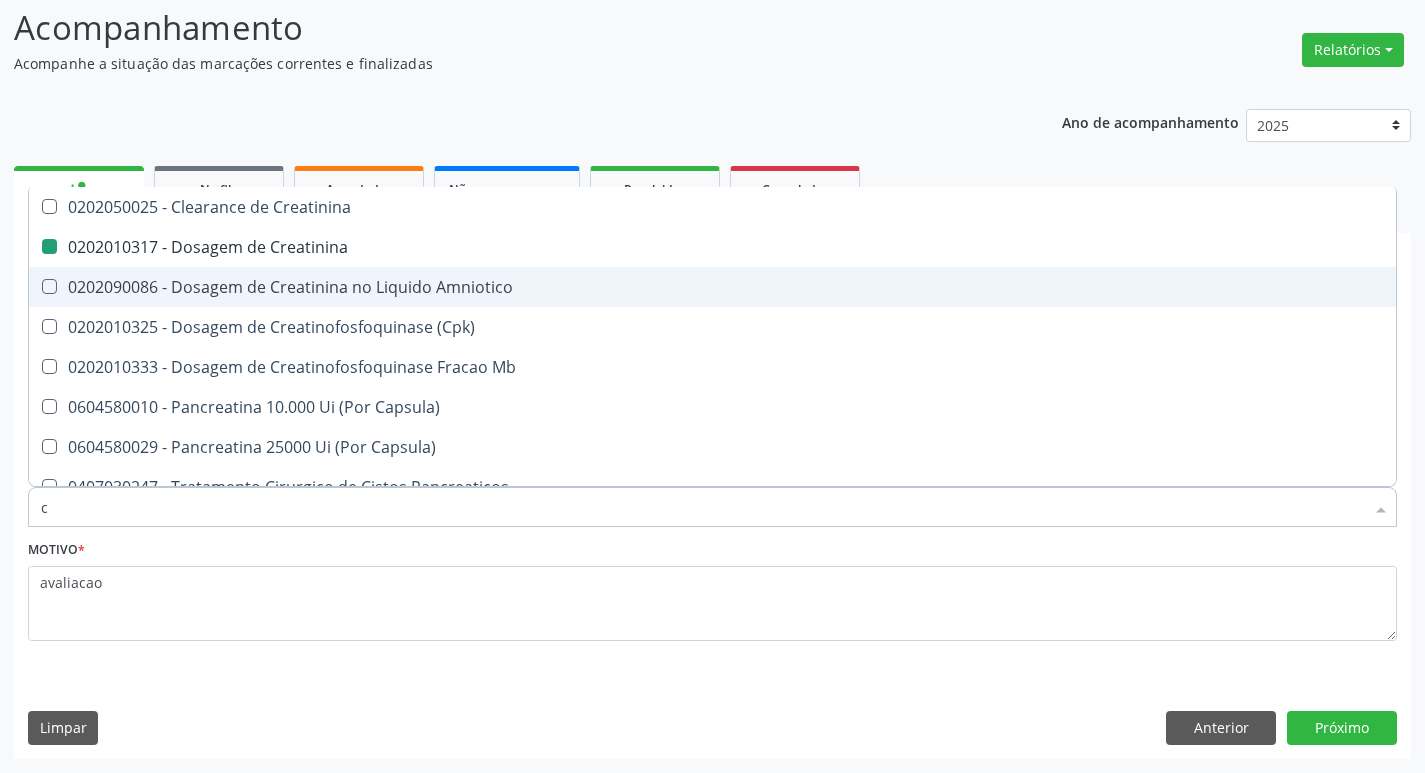 type 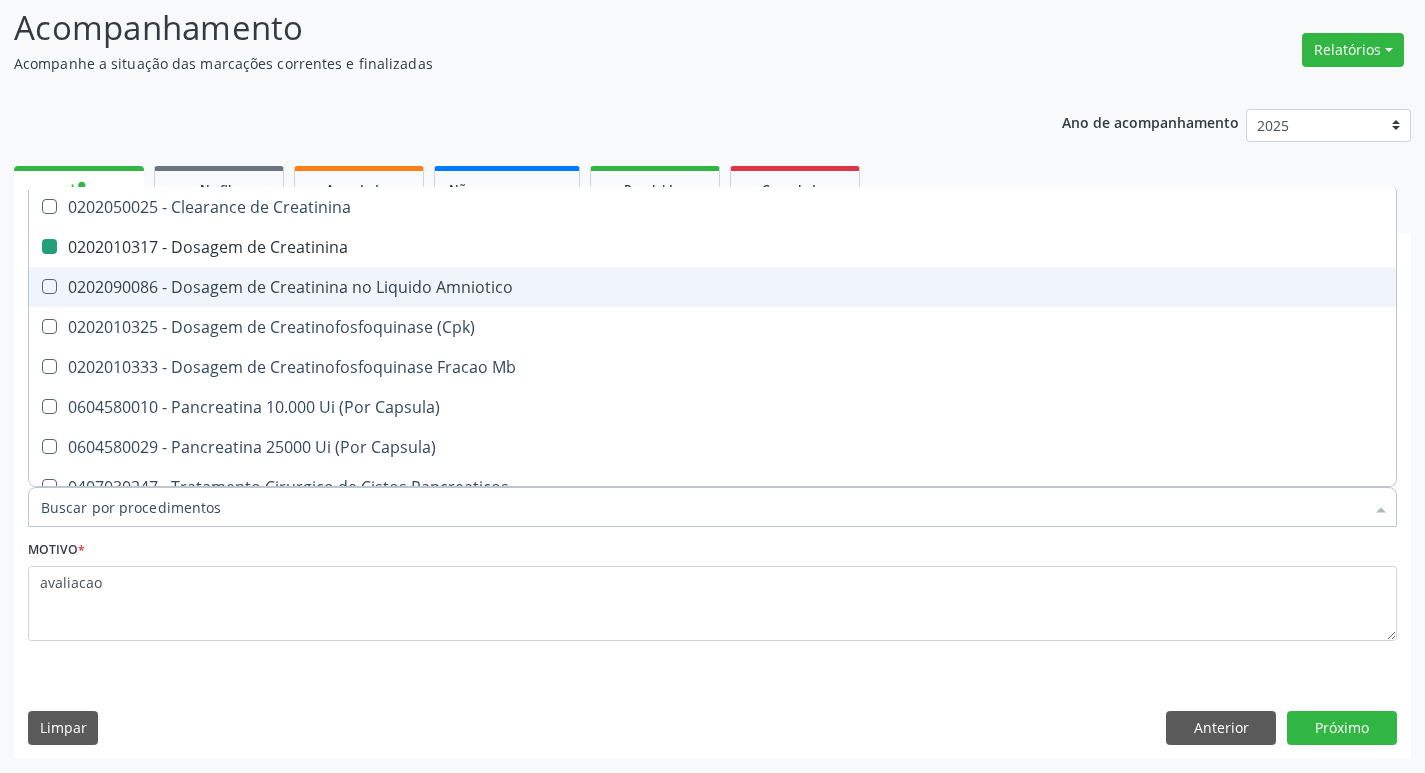 checkbox on "false" 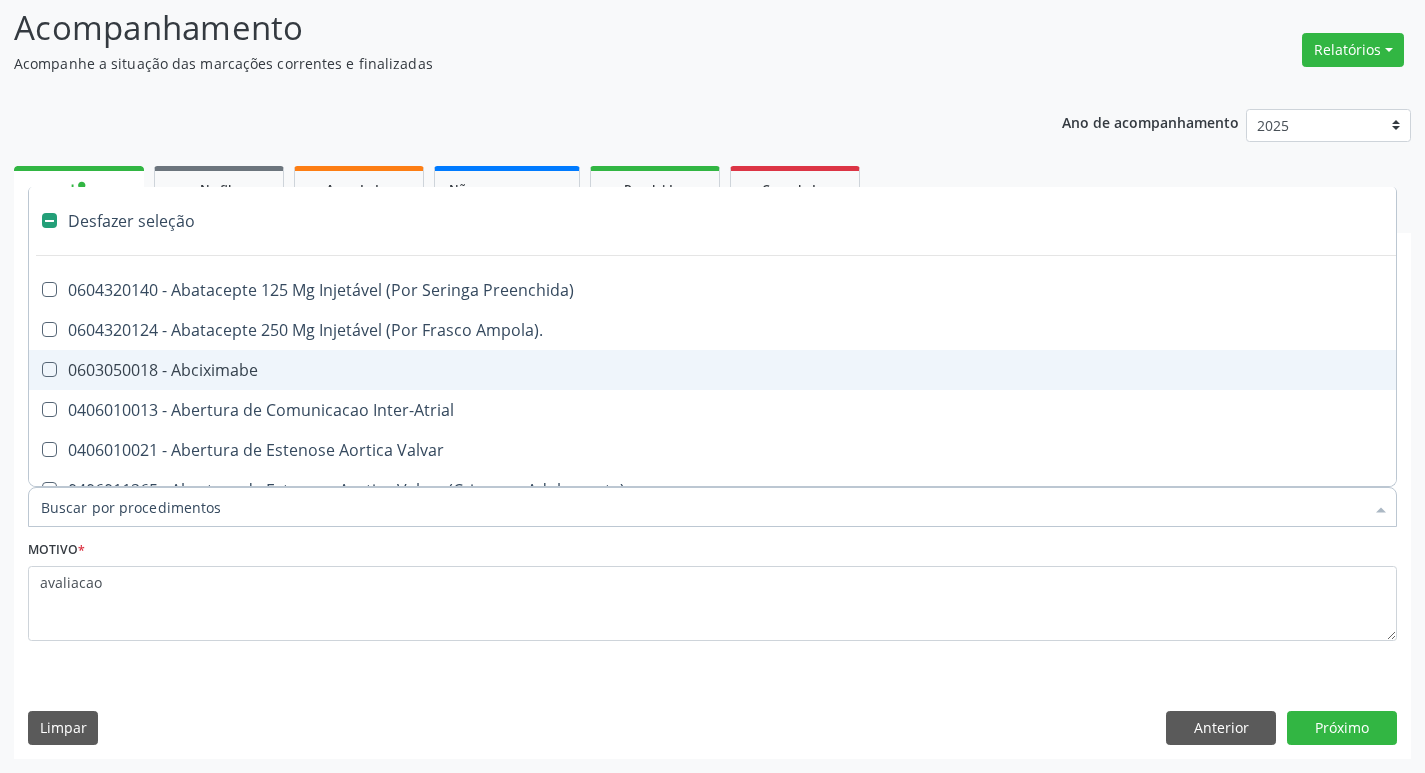 type on "g" 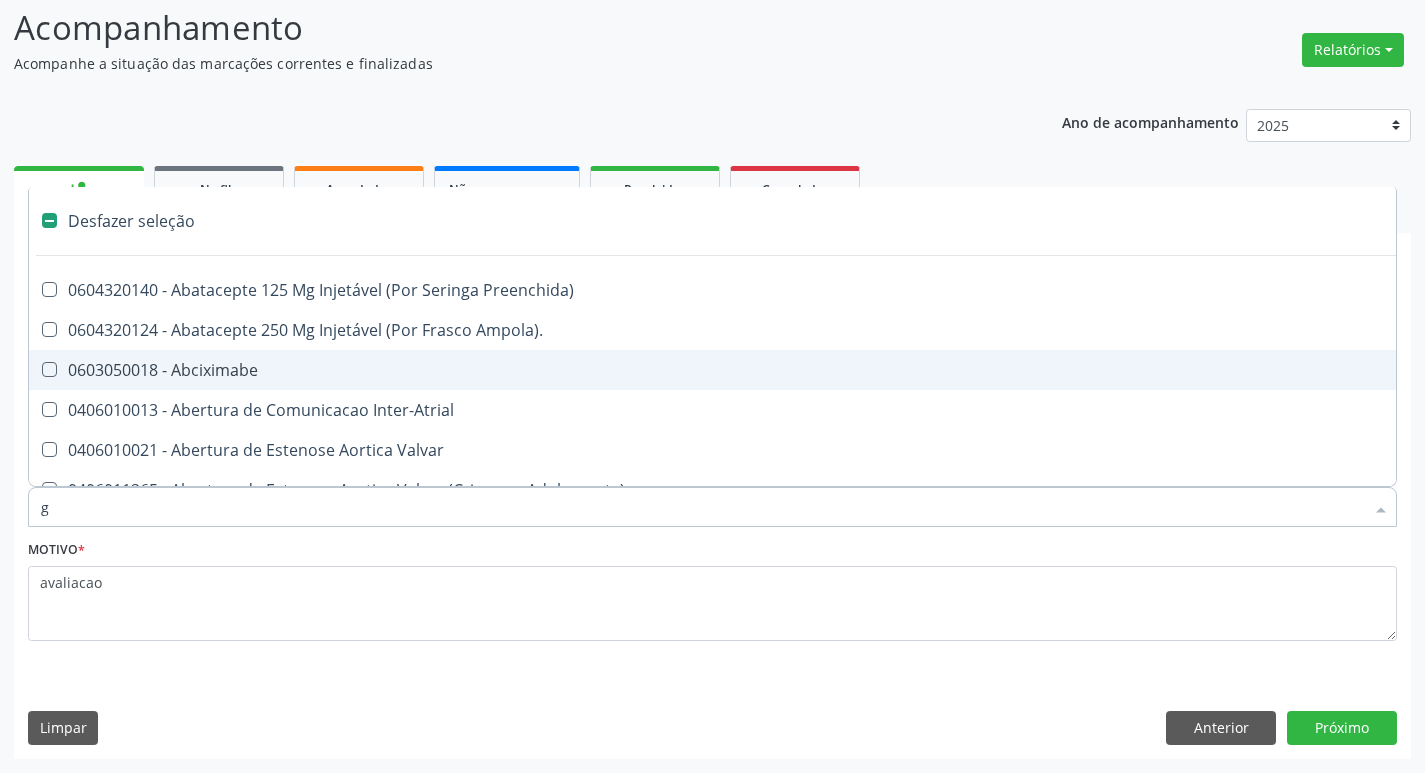 checkbox on "true" 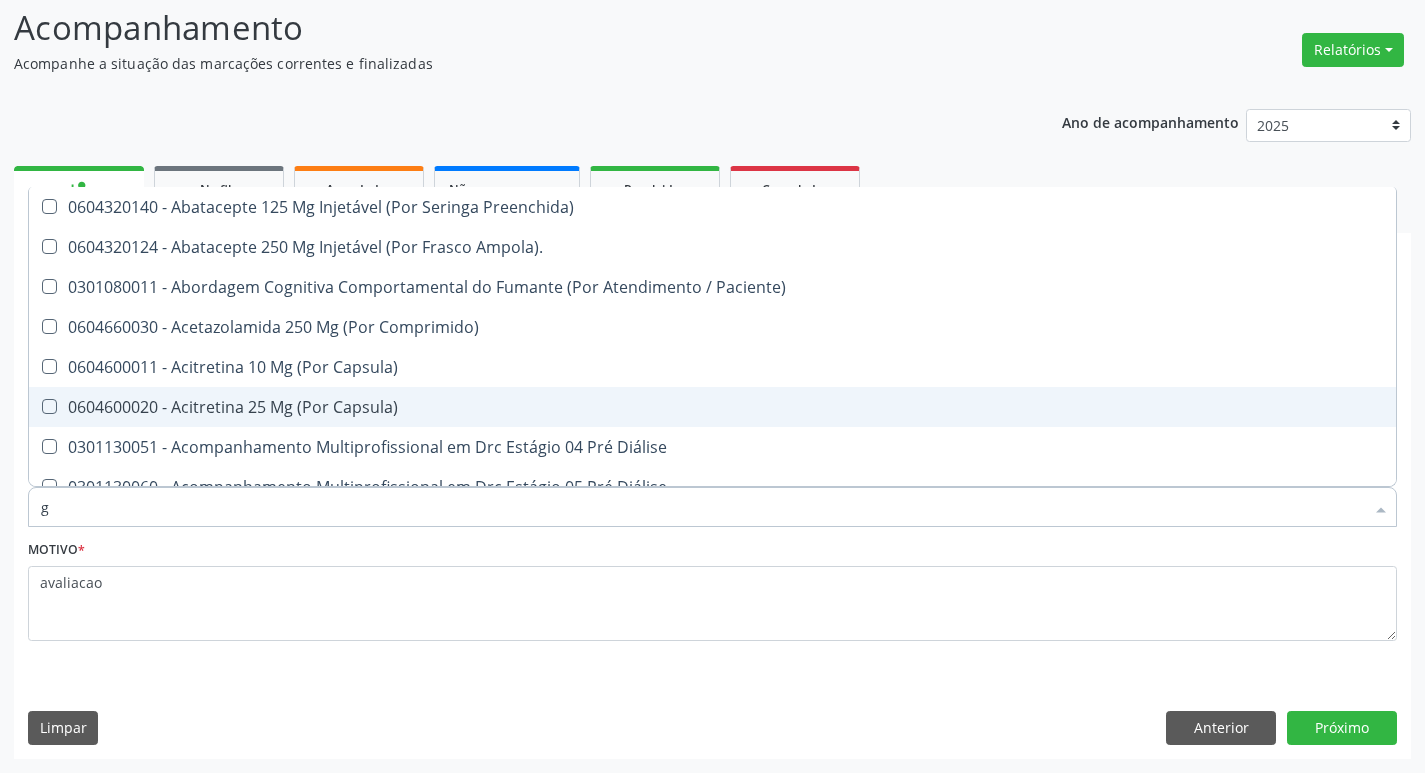 type on "GLICOSE" 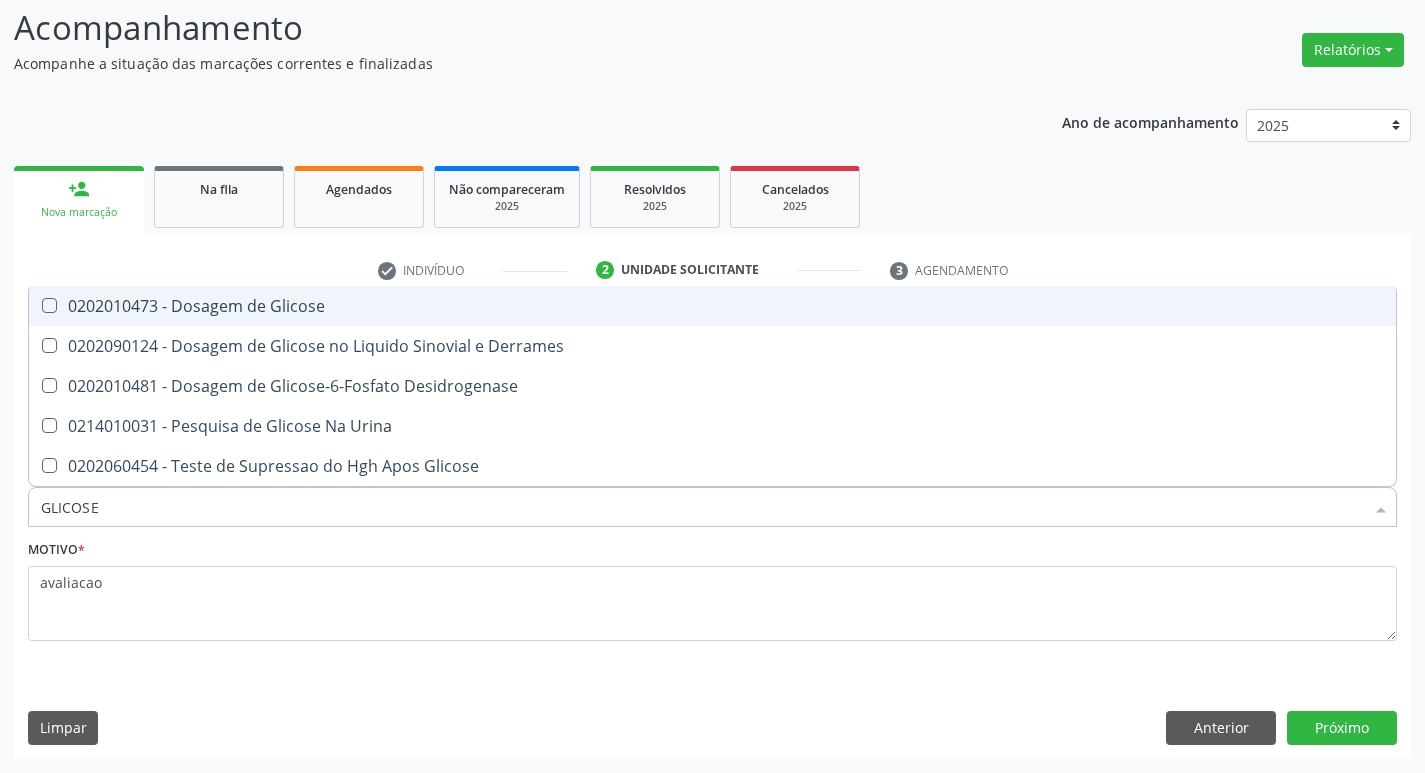 click on "0202010473 - Dosagem de Glicose" at bounding box center [712, 306] 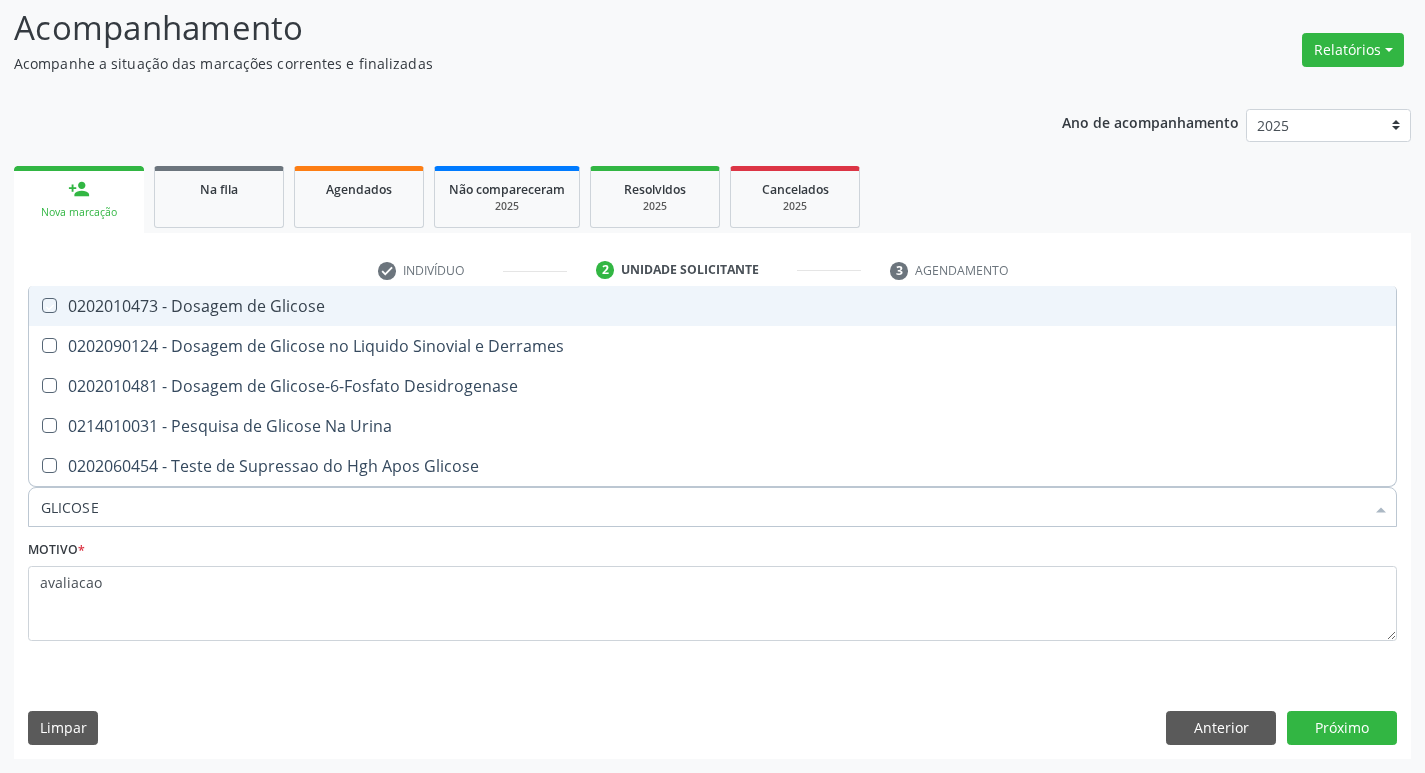 checkbox on "true" 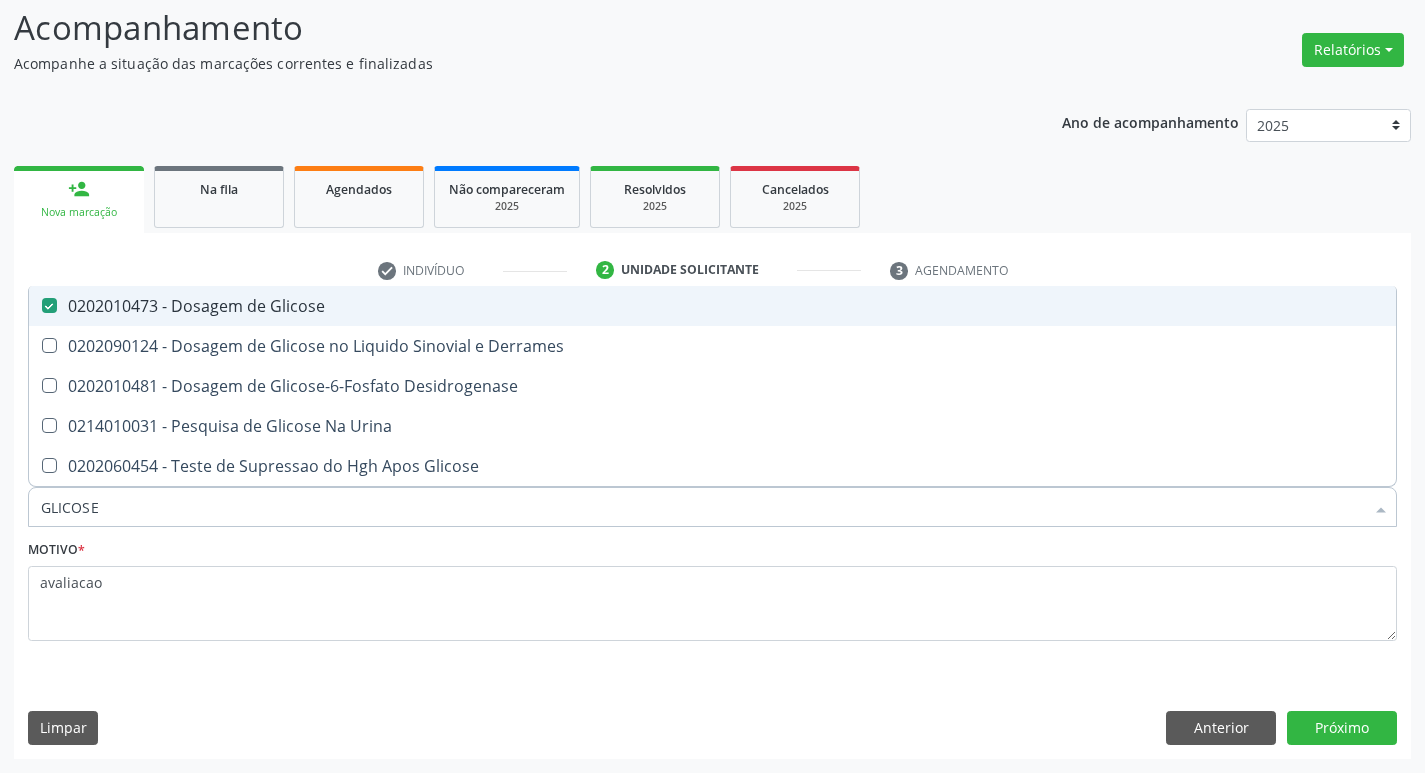 type on "GLICOS" 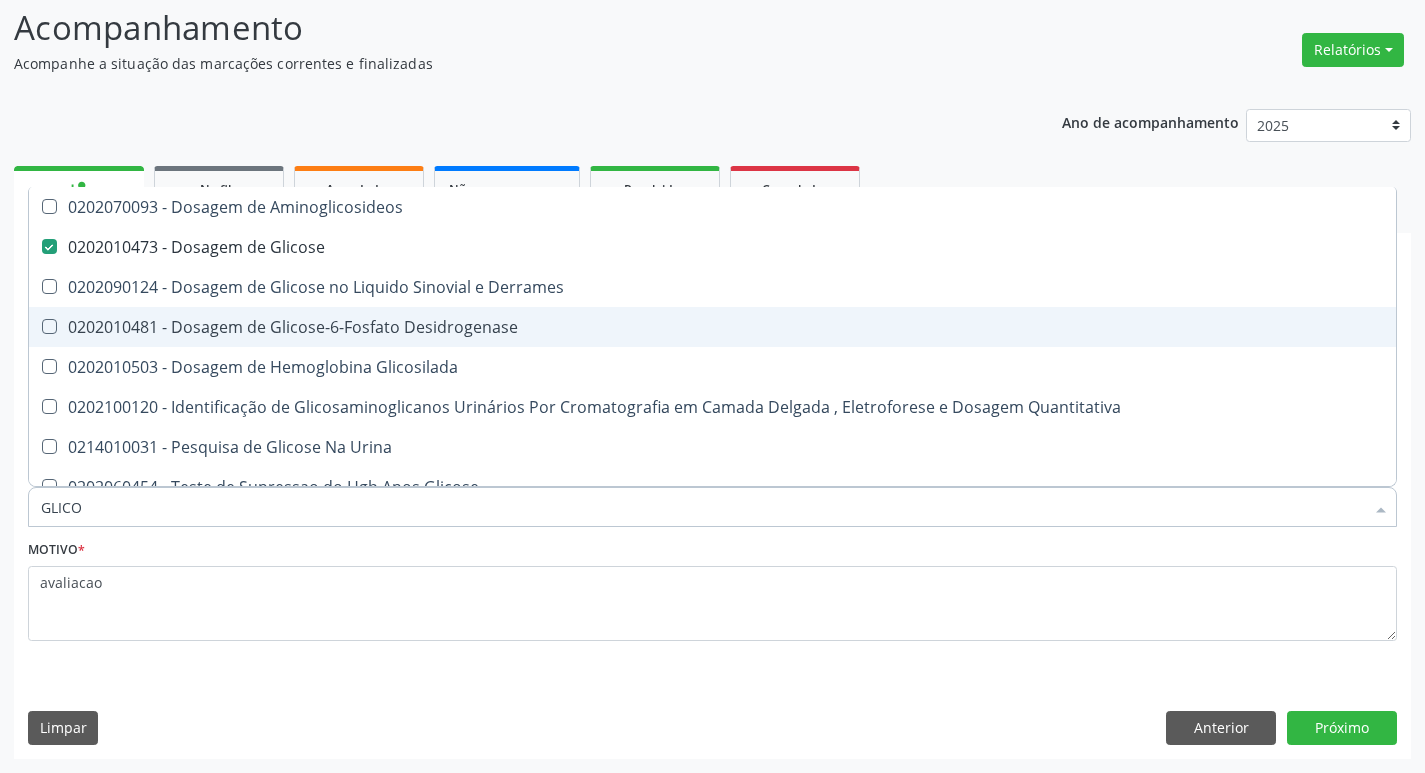 type on "GLIC" 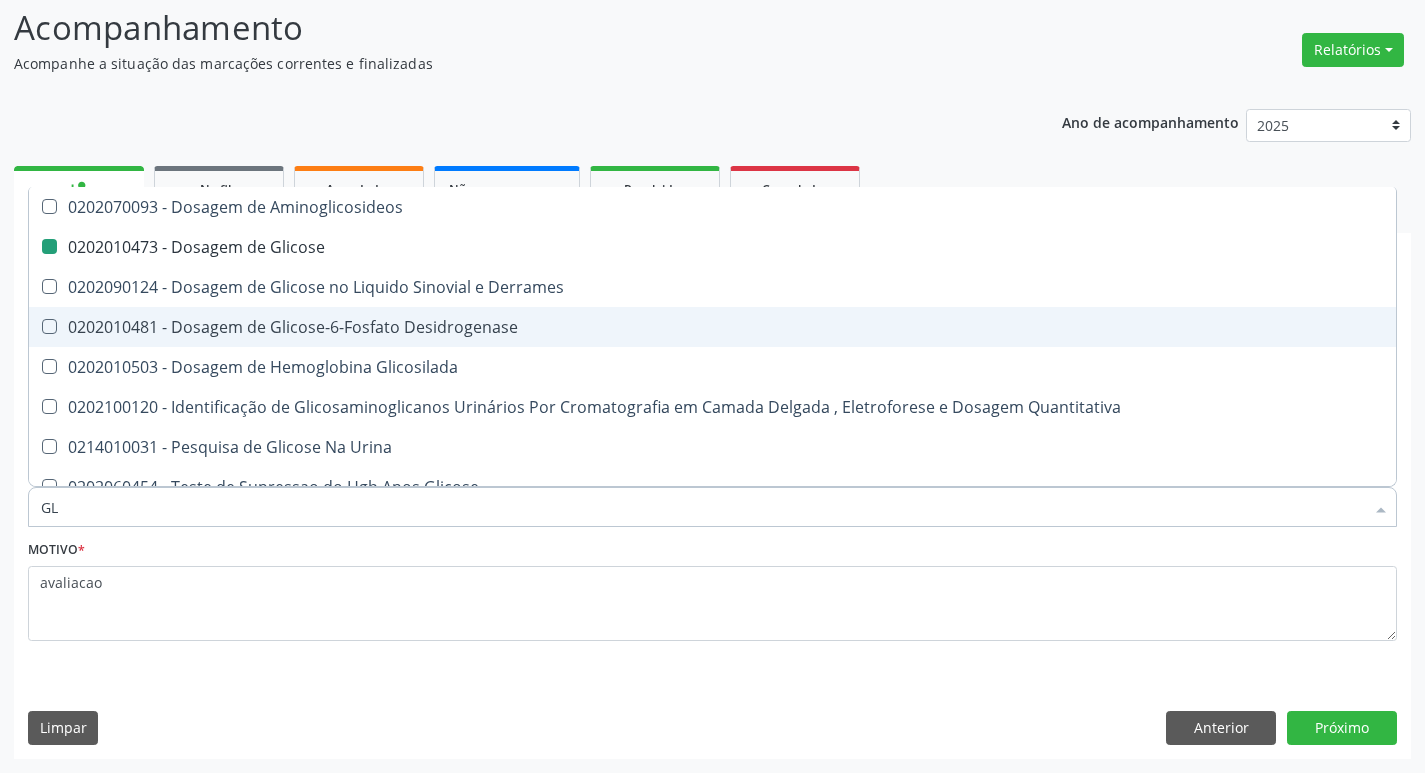 type on "G" 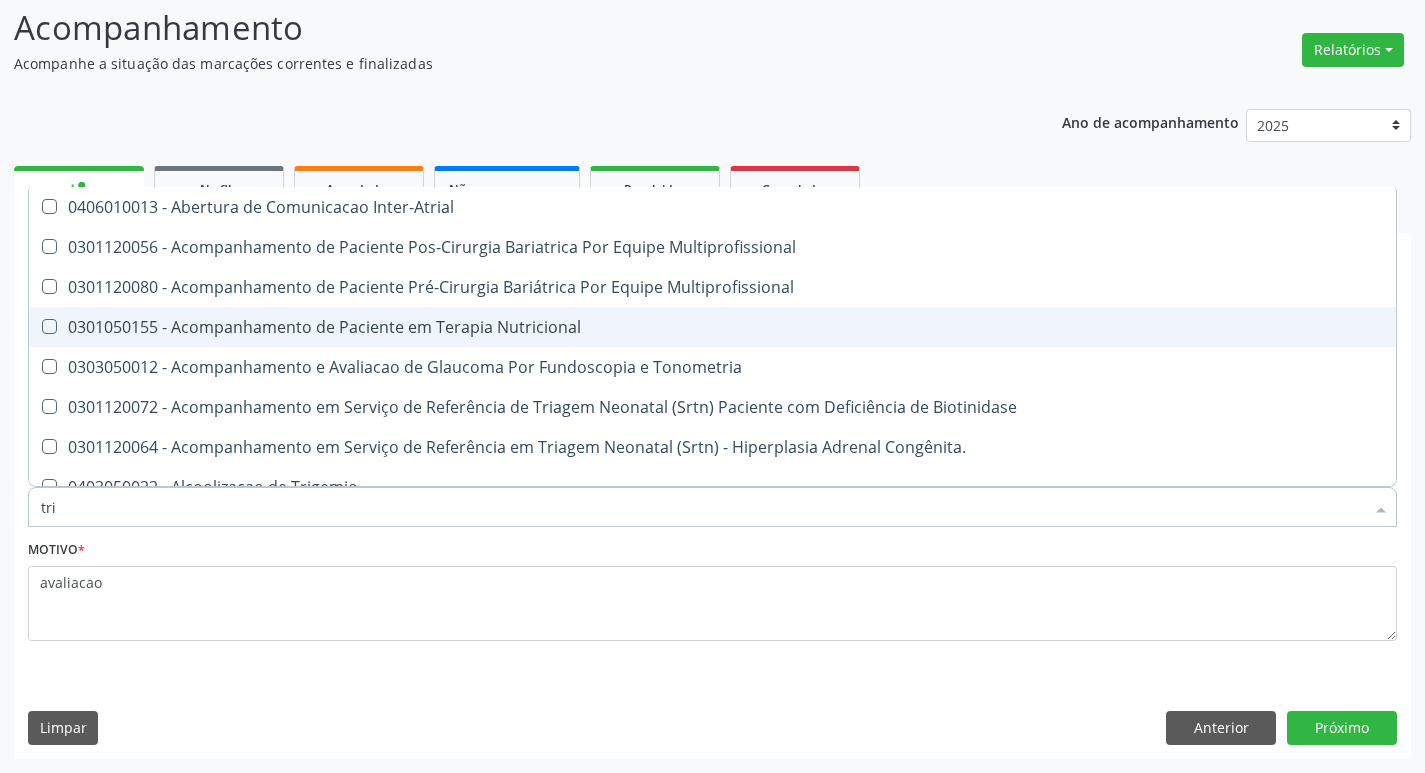 type on "trig" 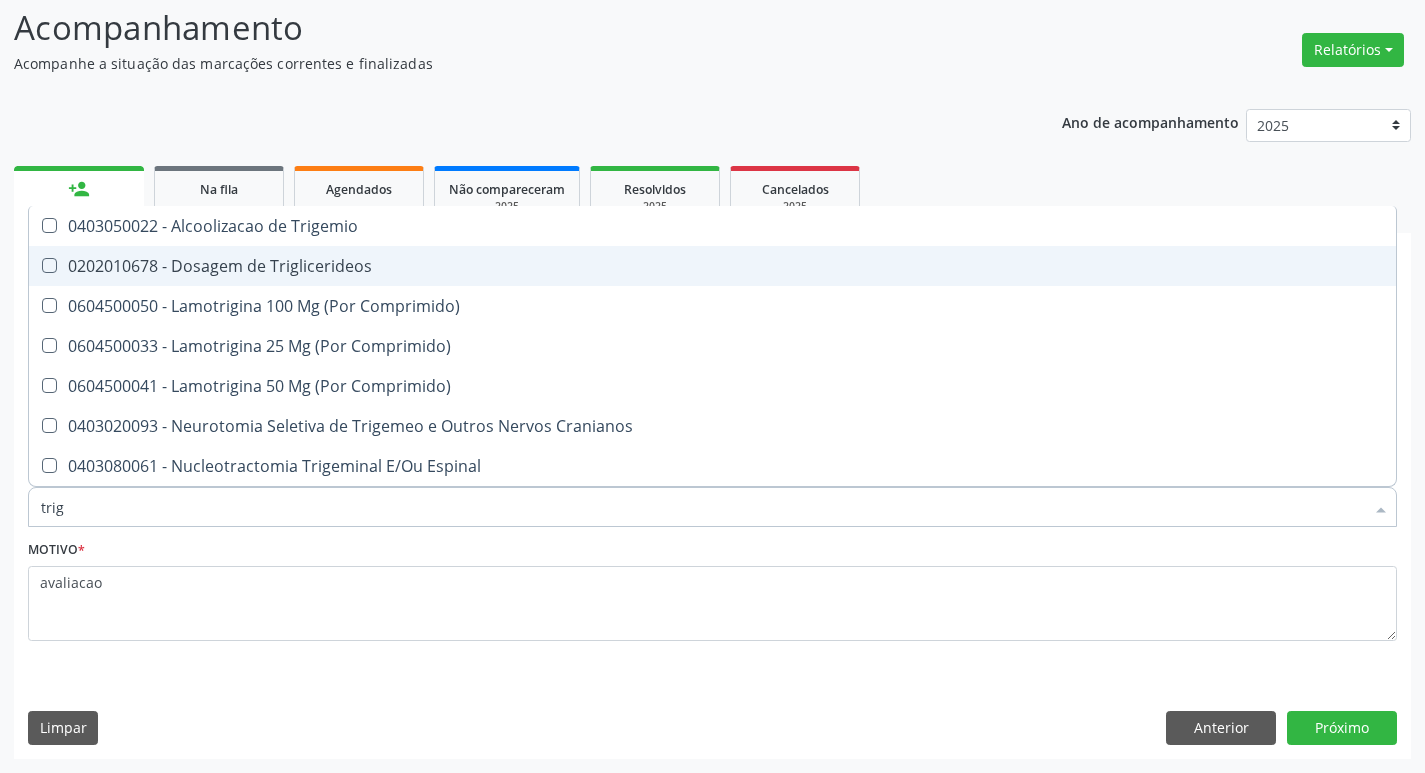click on "0202010678 - Dosagem de Triglicerideos" at bounding box center [712, 266] 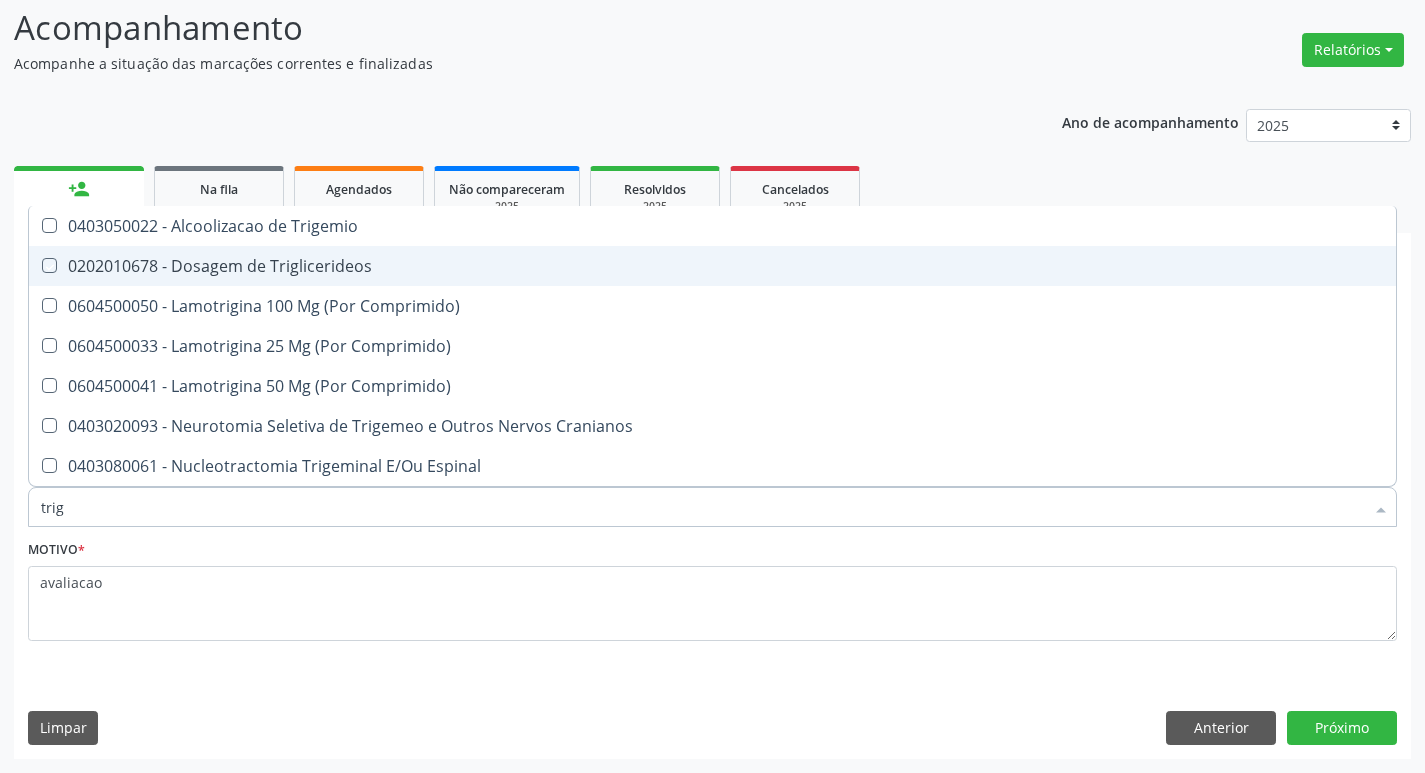 checkbox on "true" 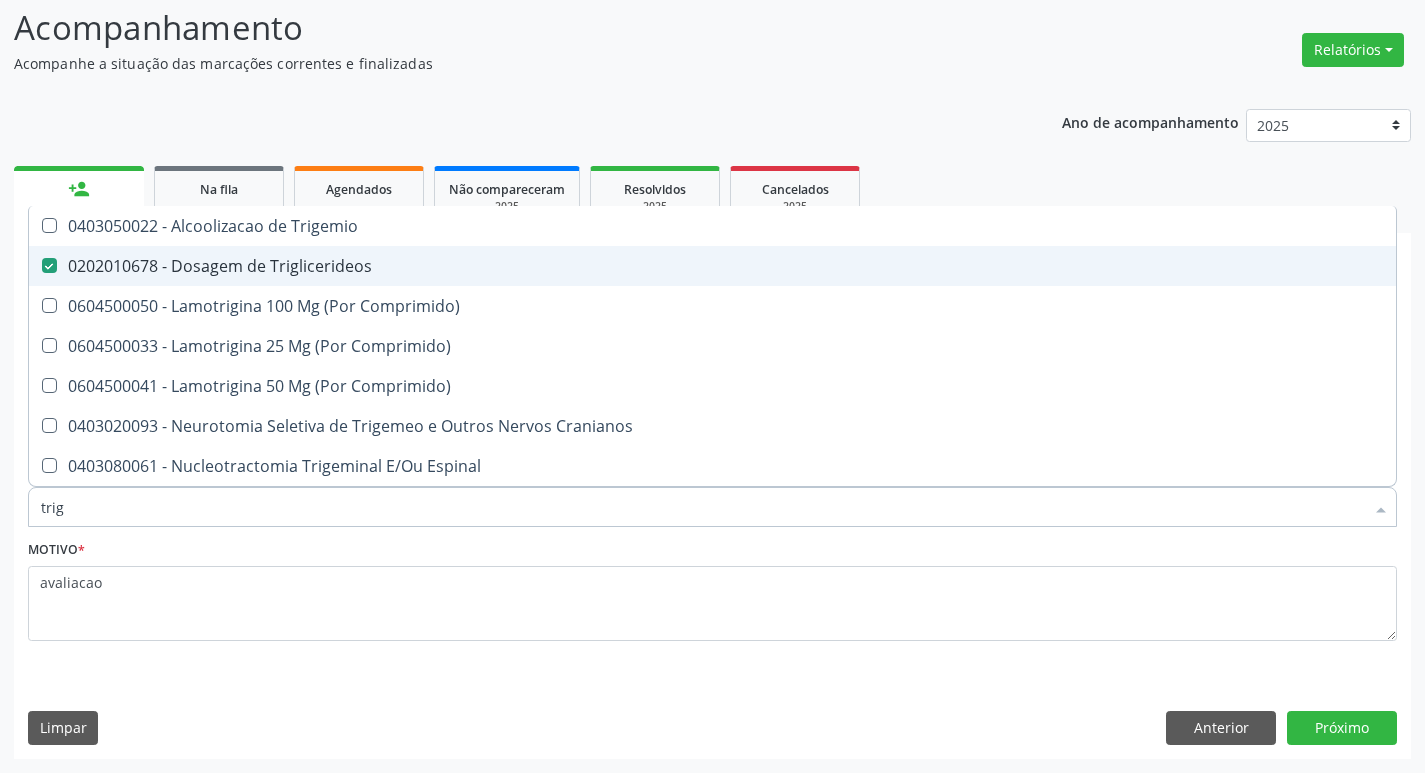 type on "tri" 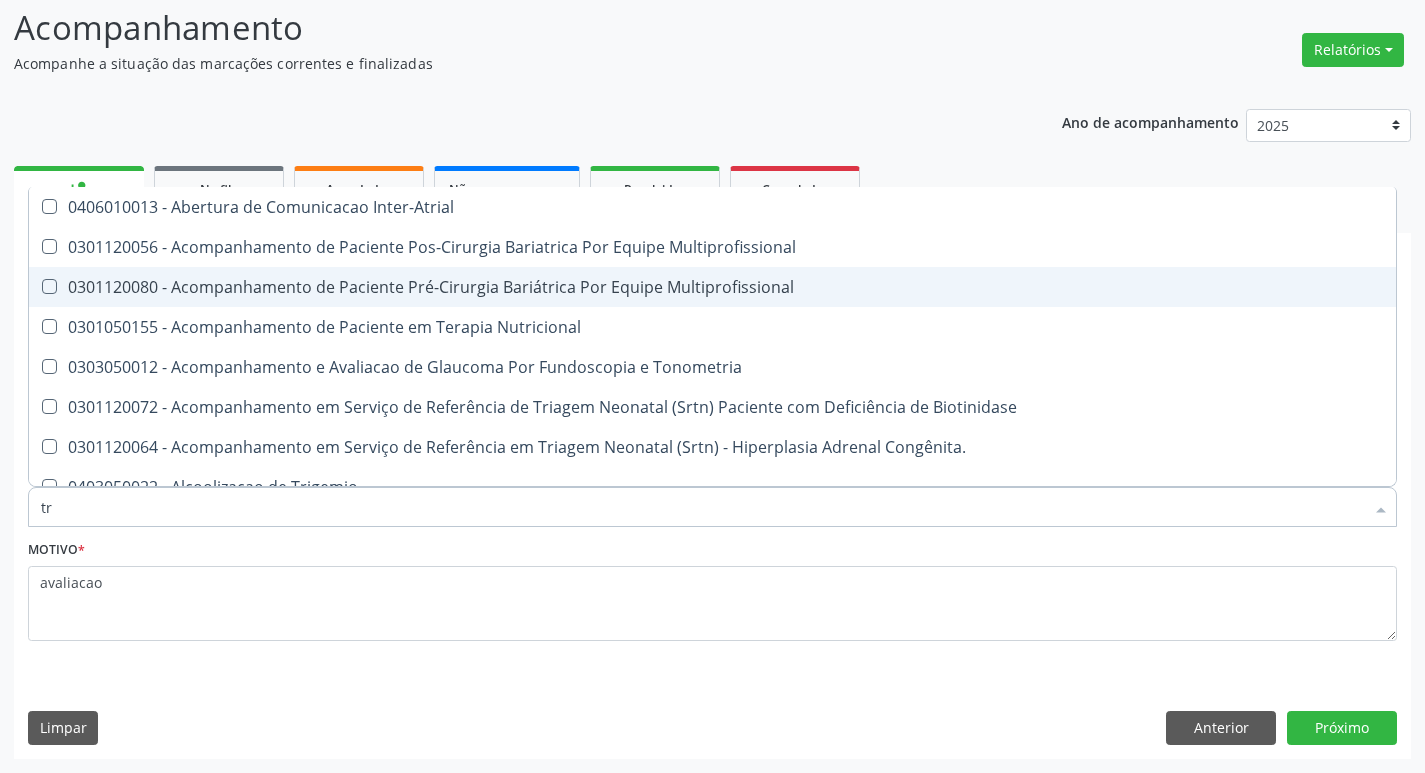 type on "t" 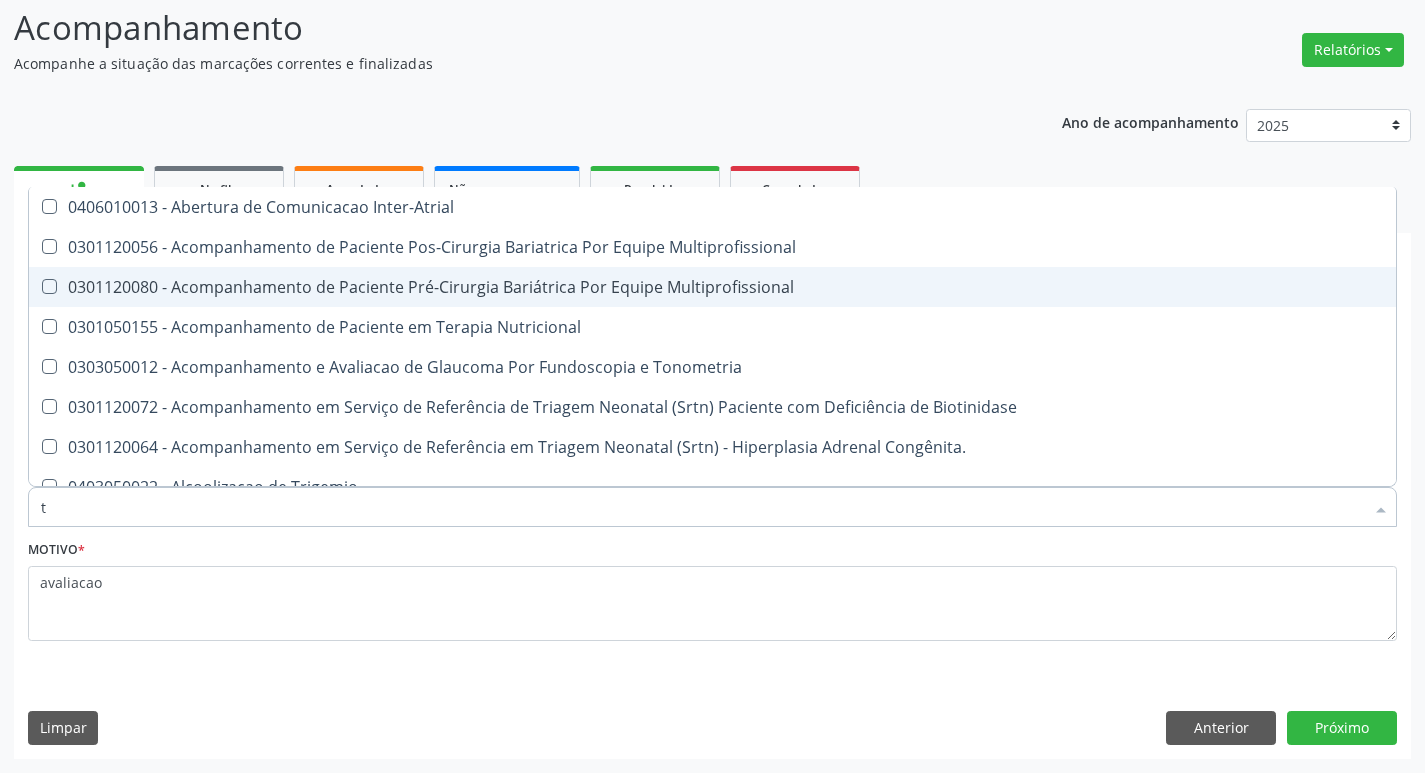 type 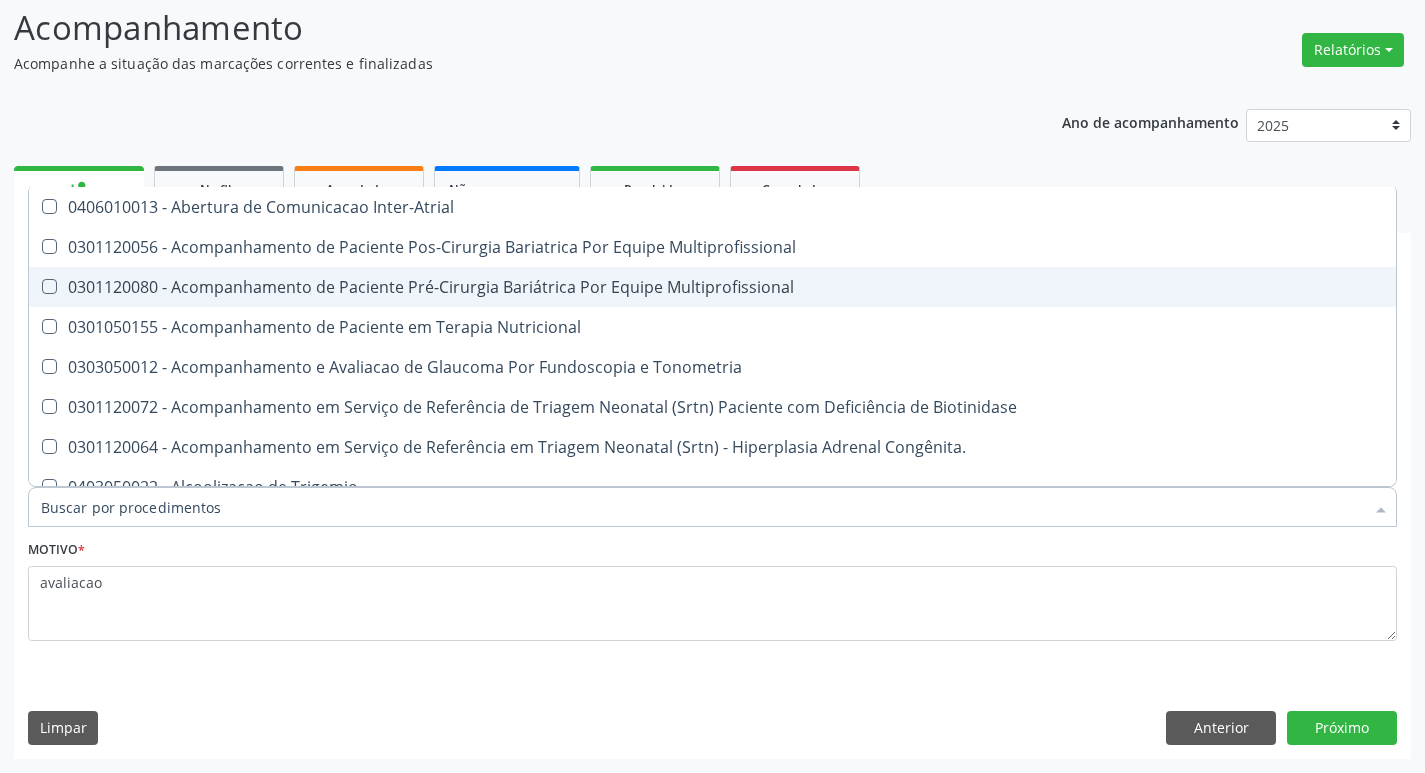 checkbox on "false" 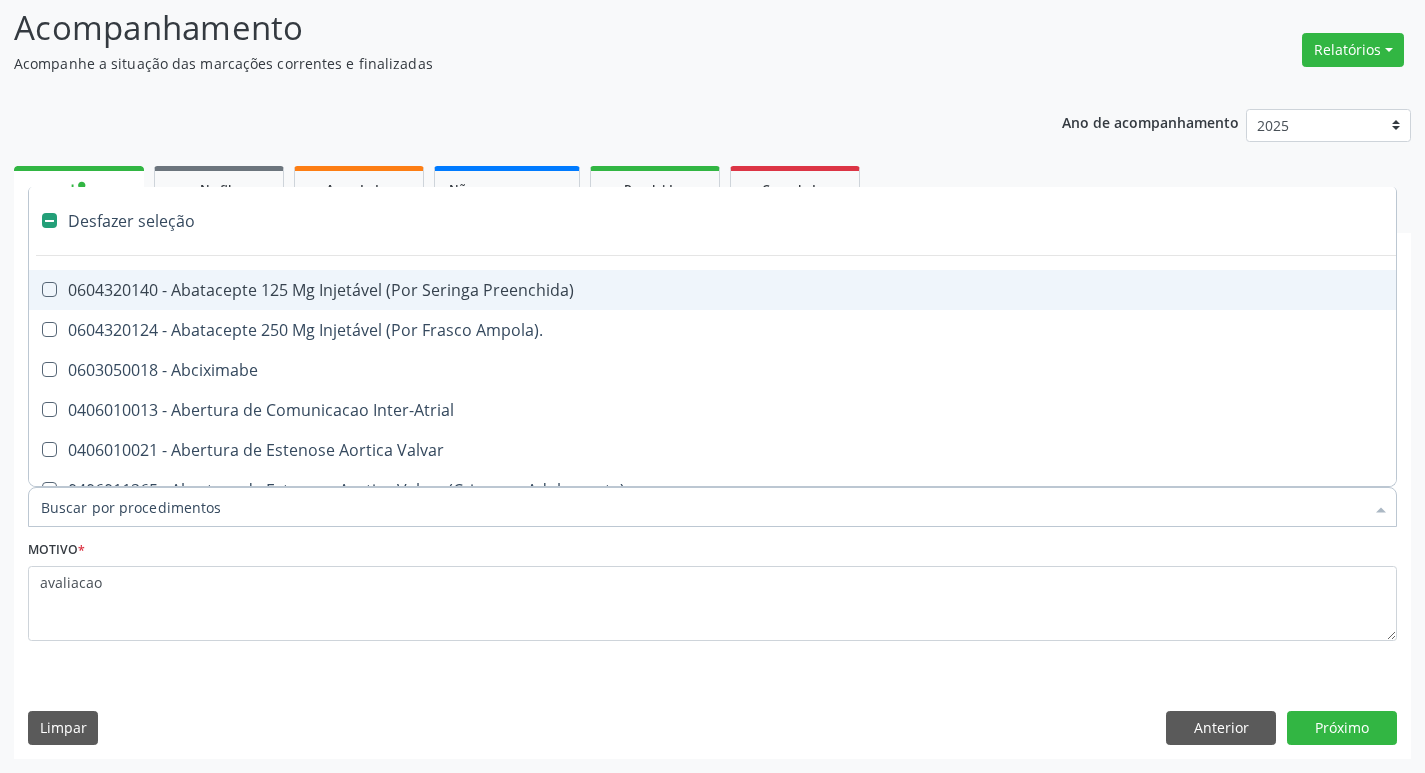 type on "h" 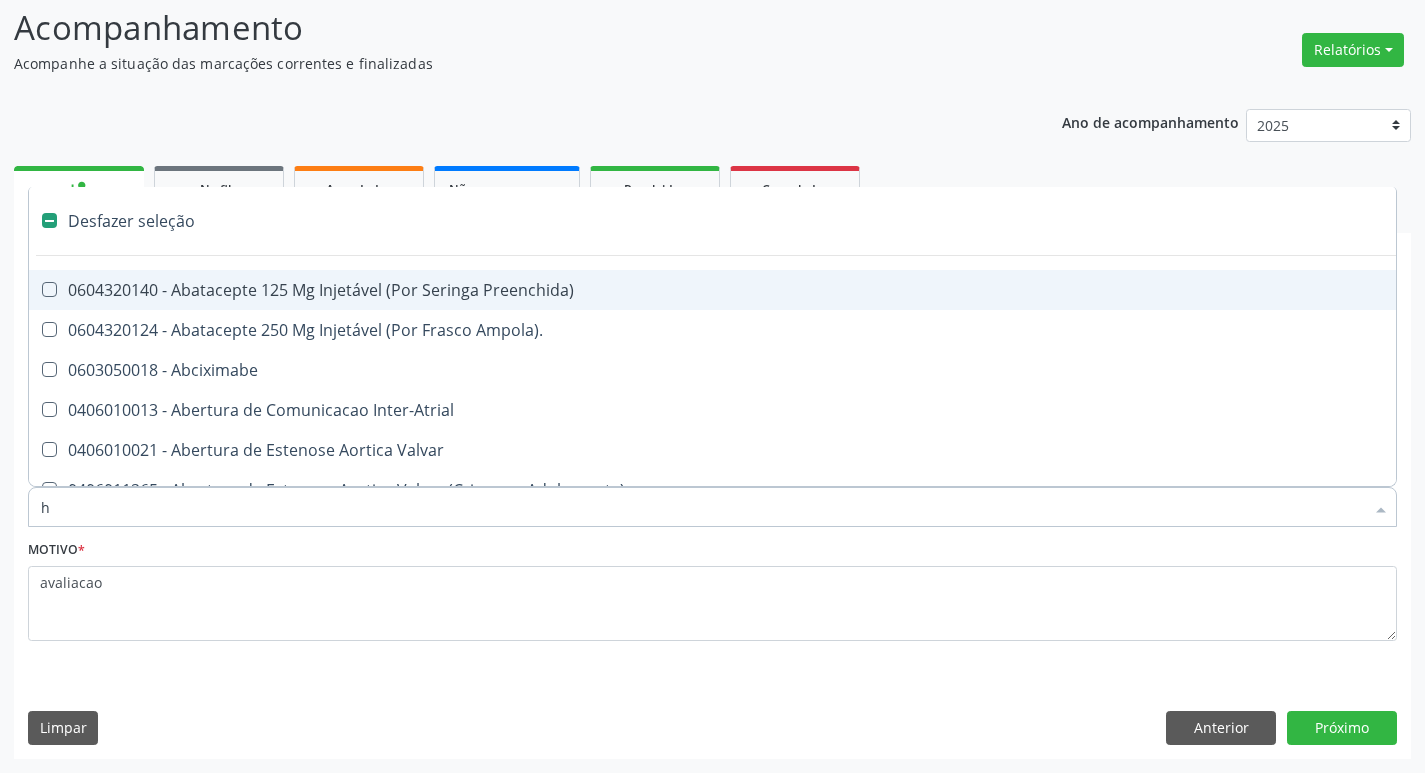 checkbox on "true" 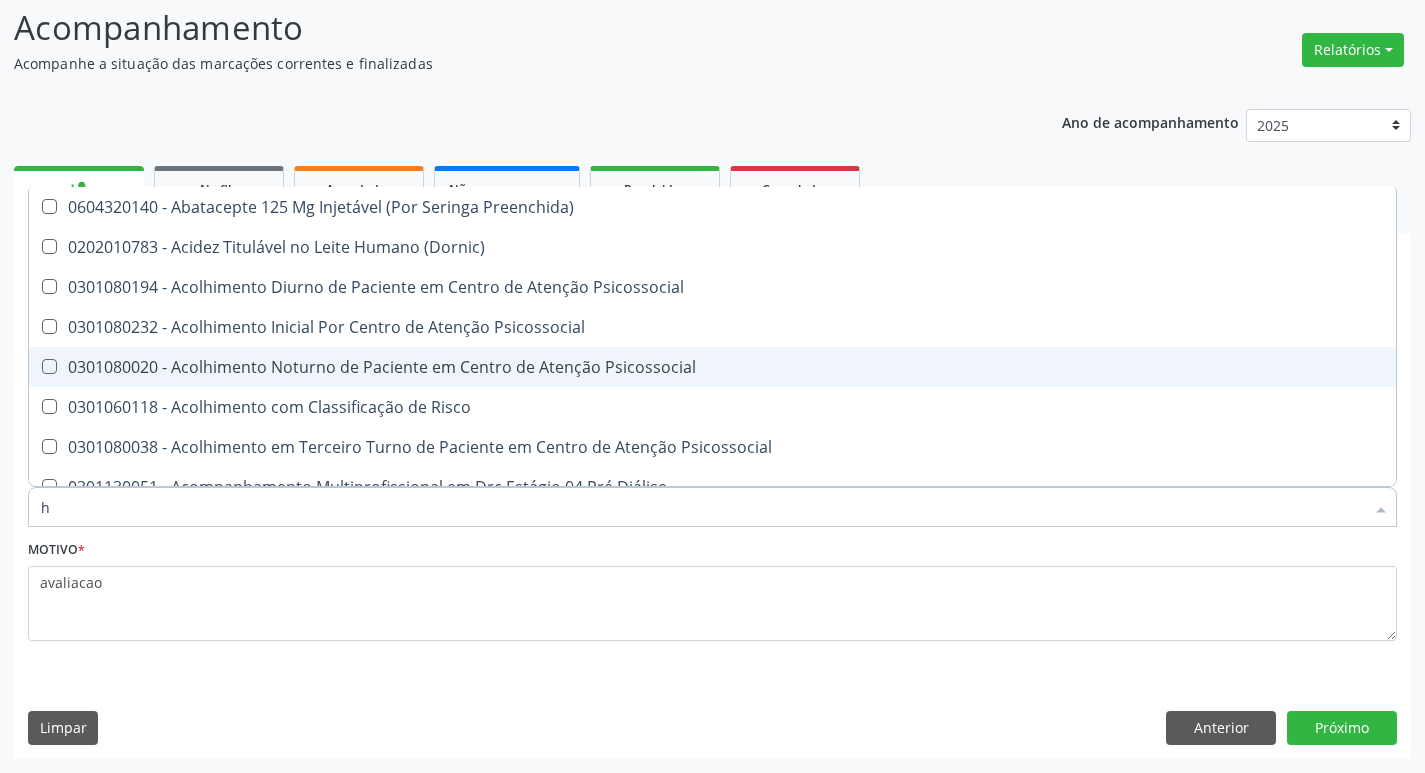 type on "HEMOGLOBINA G" 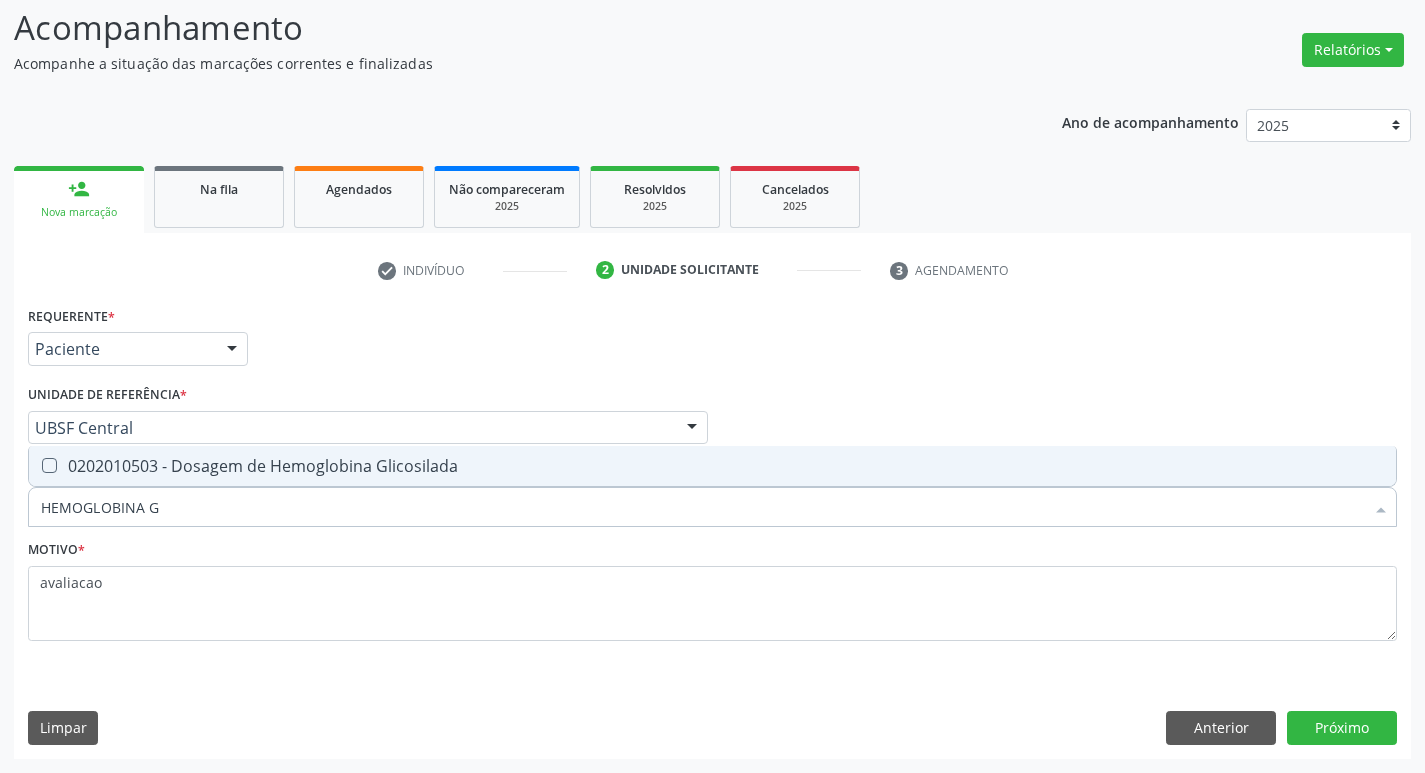 click on "0202010503 - Dosagem de Hemoglobina Glicosilada" at bounding box center (712, 466) 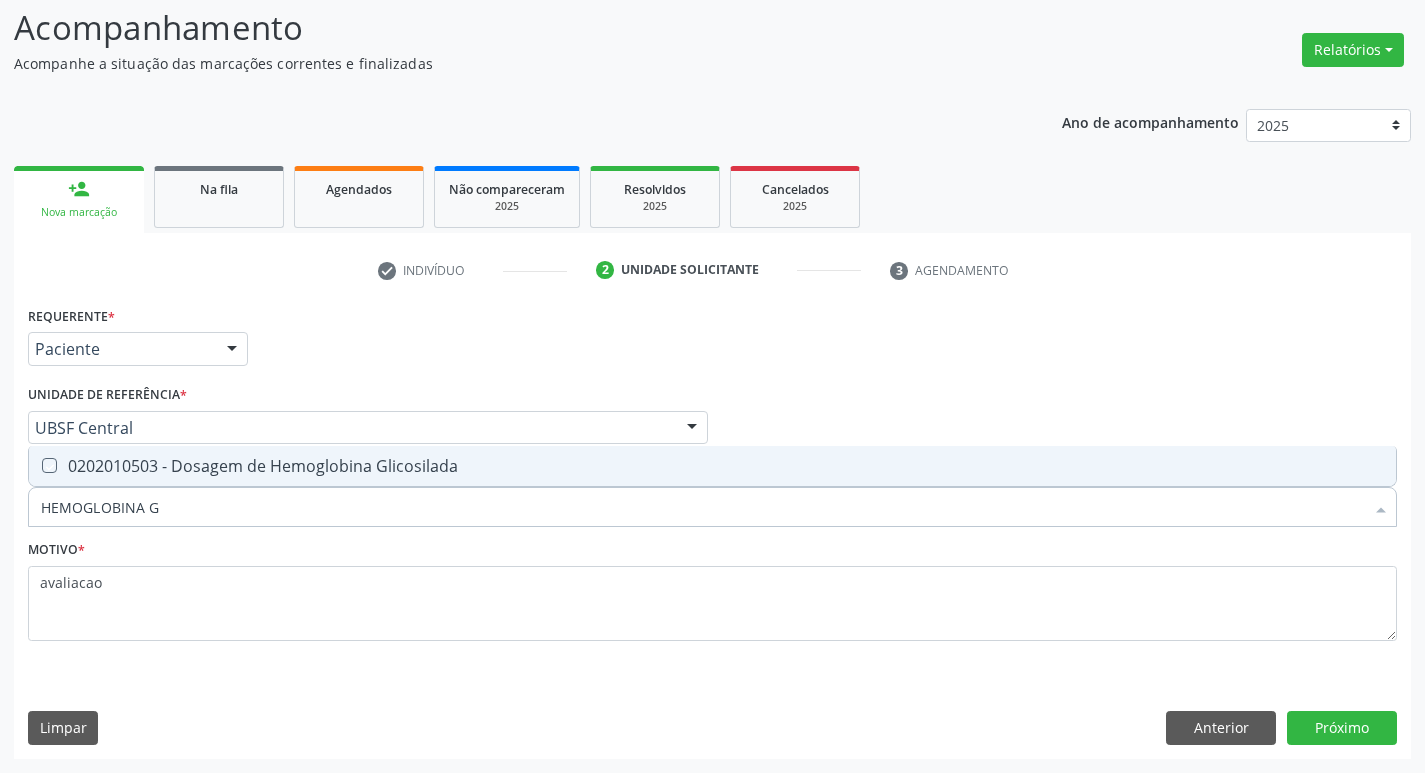 checkbox on "true" 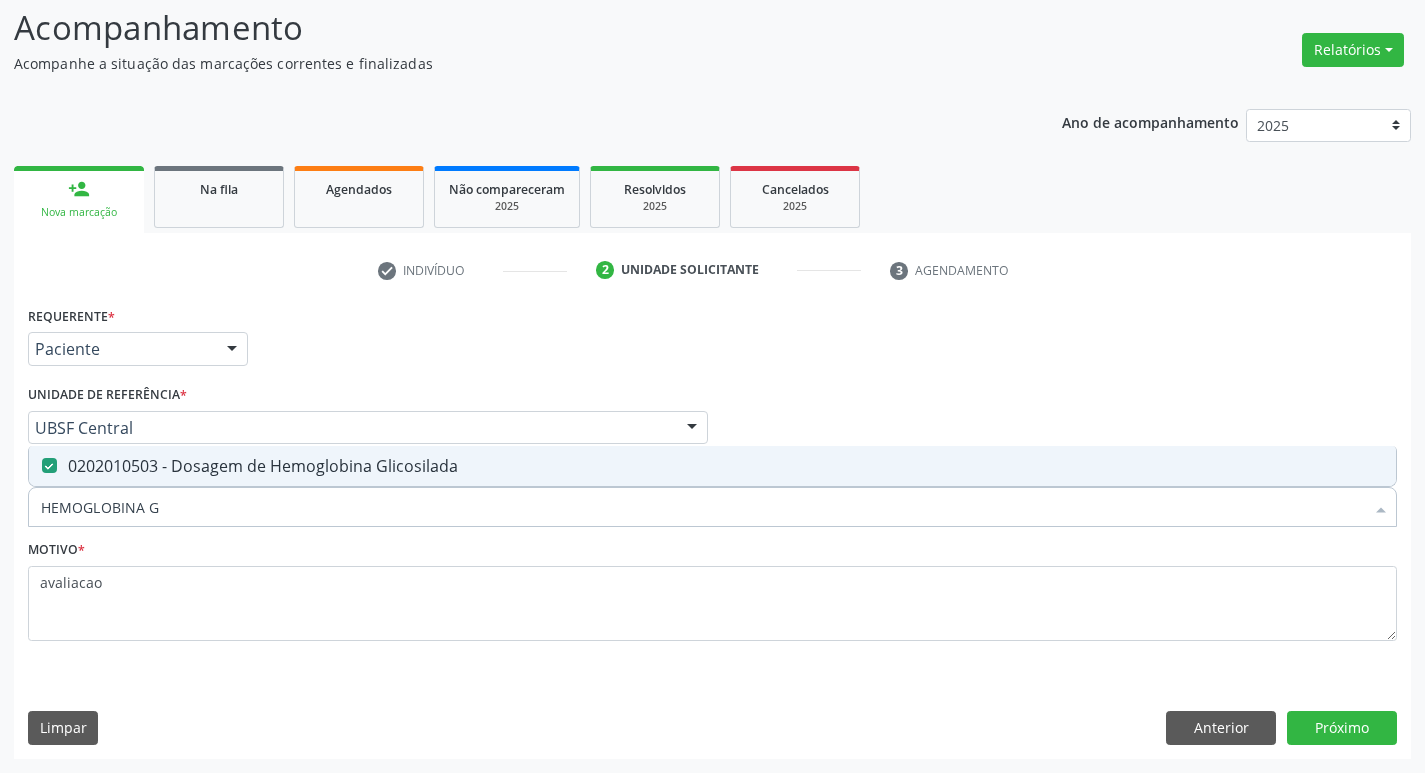 type on "HEMOGLOBINA" 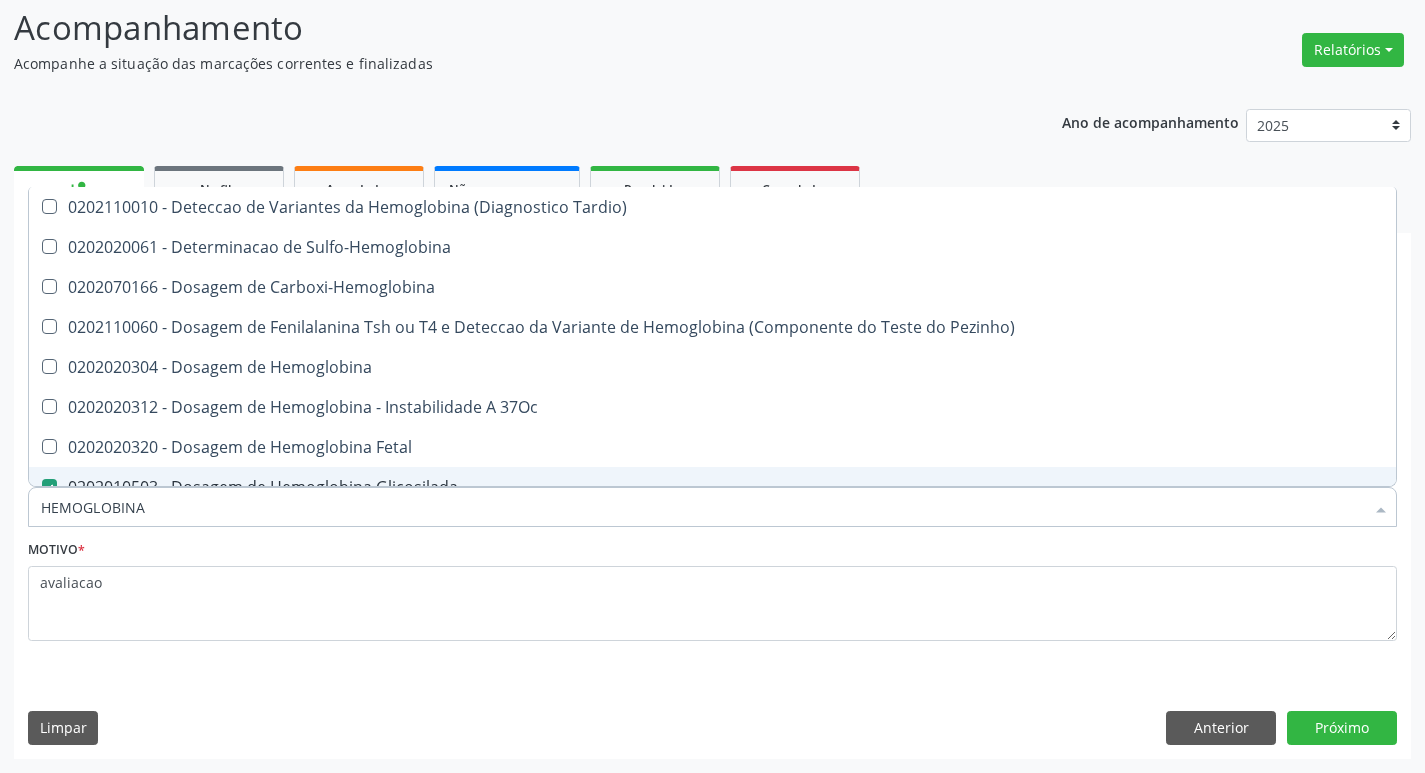 type on "HEMOGLOBIN" 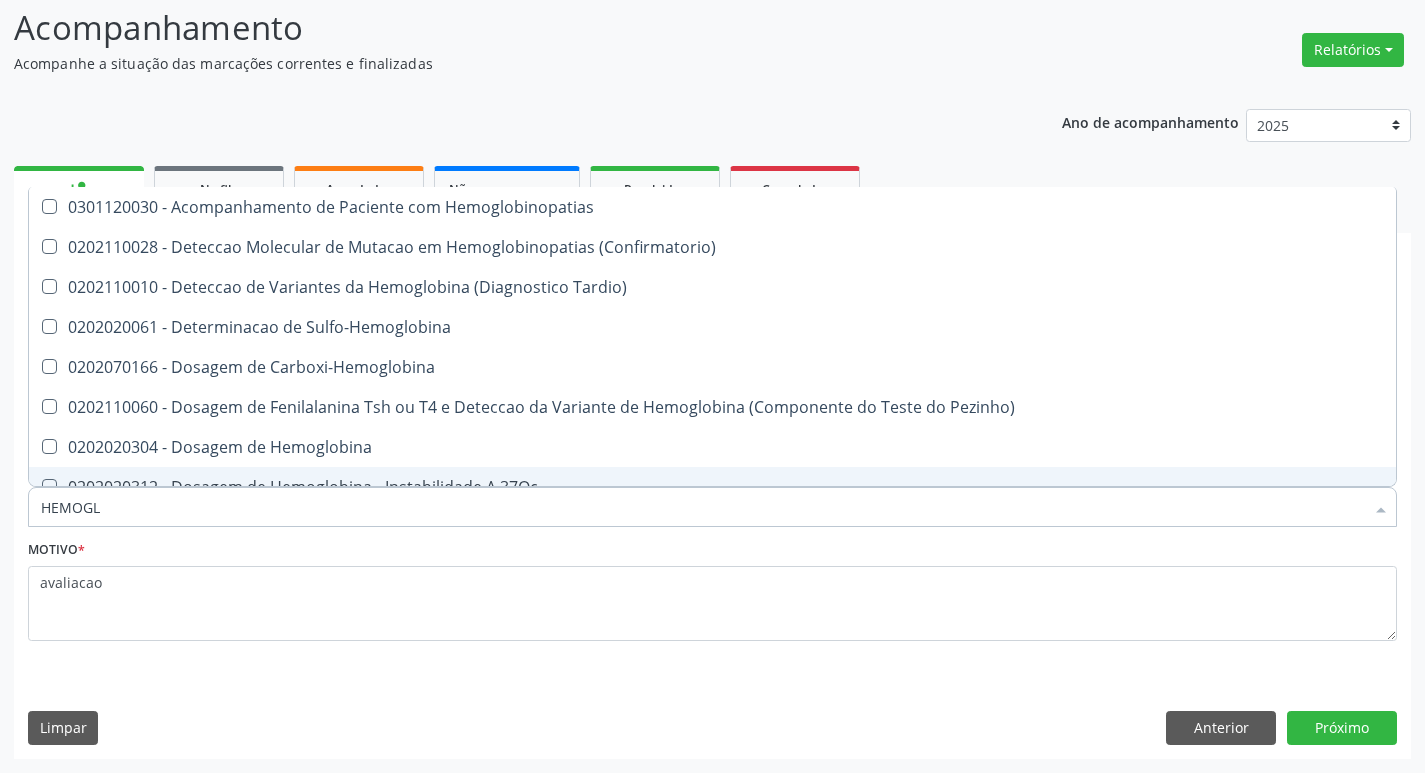 type on "HEMOG" 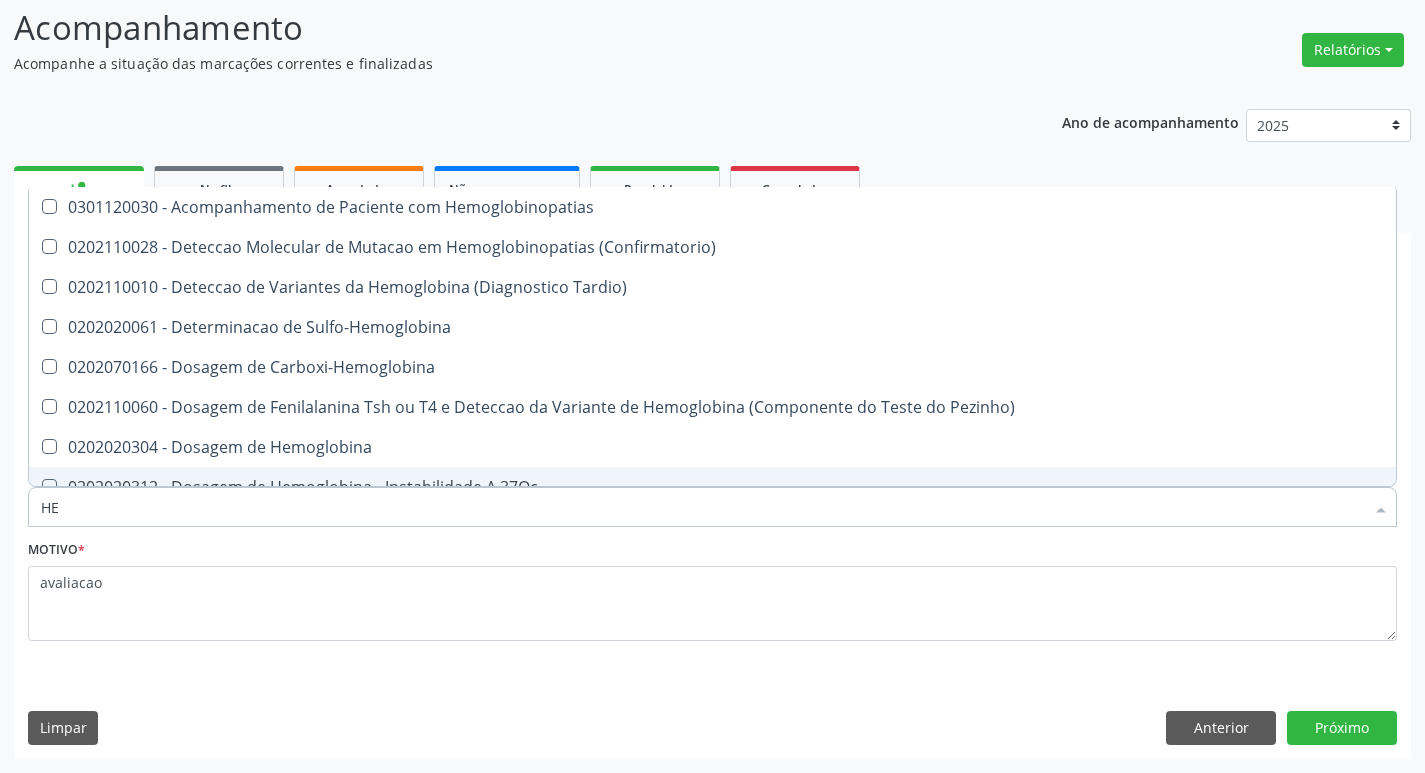 type on "H" 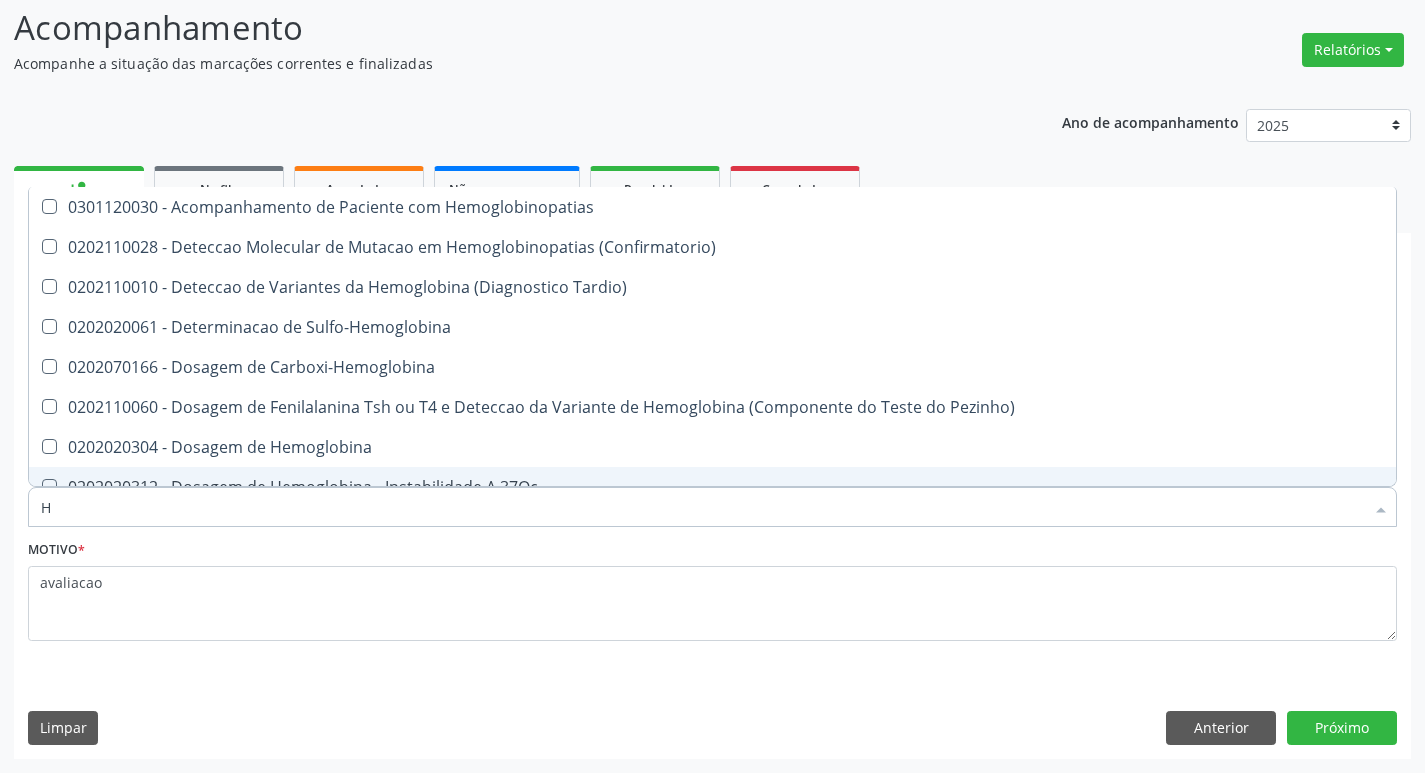 type 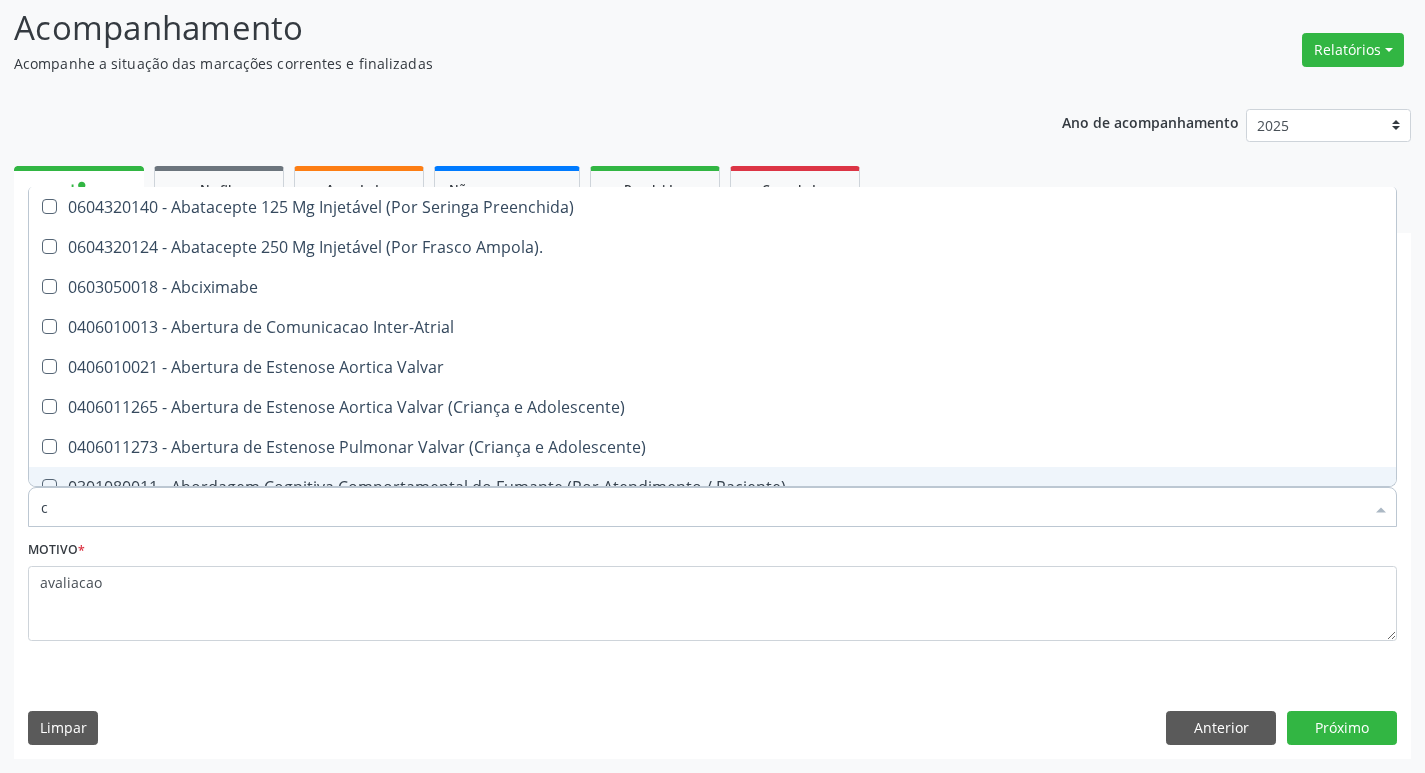 type on "co" 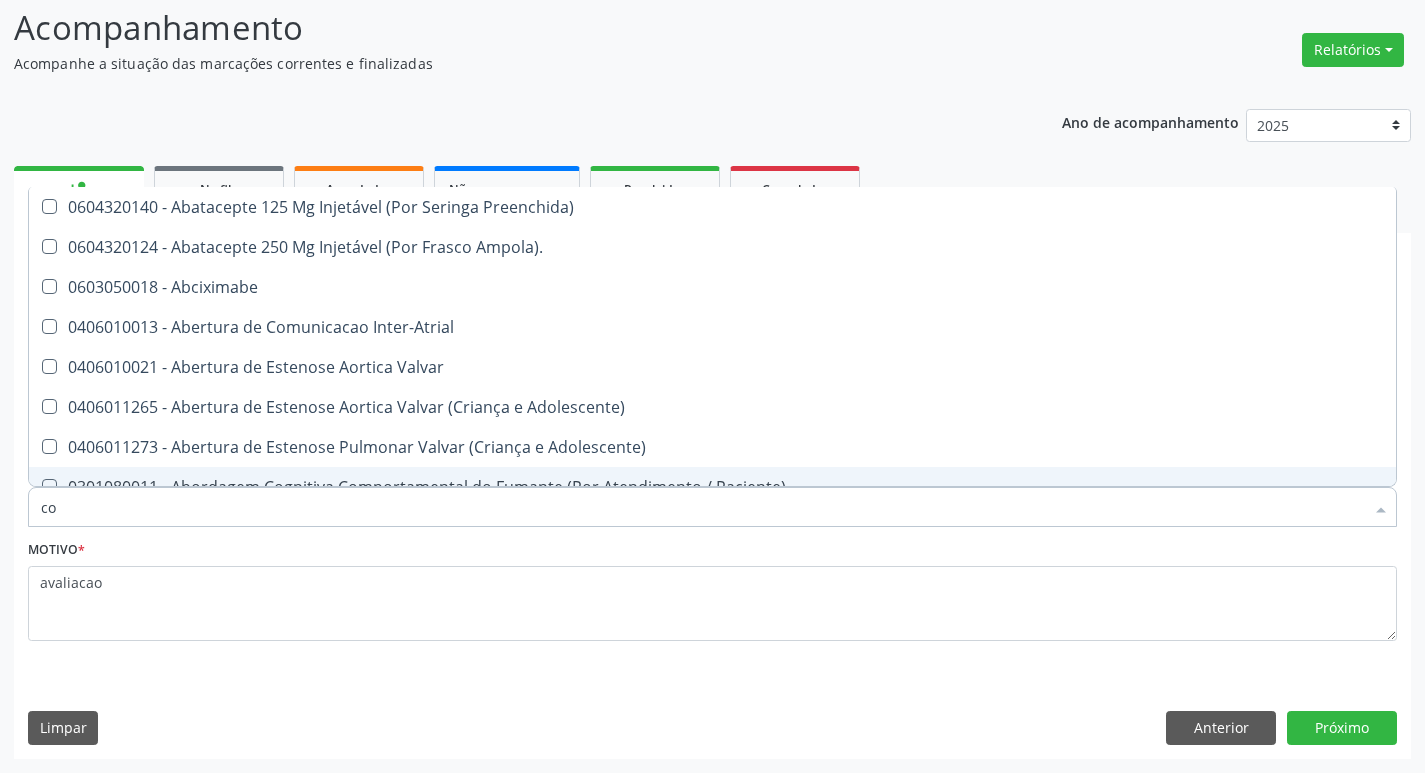 checkbox on "true" 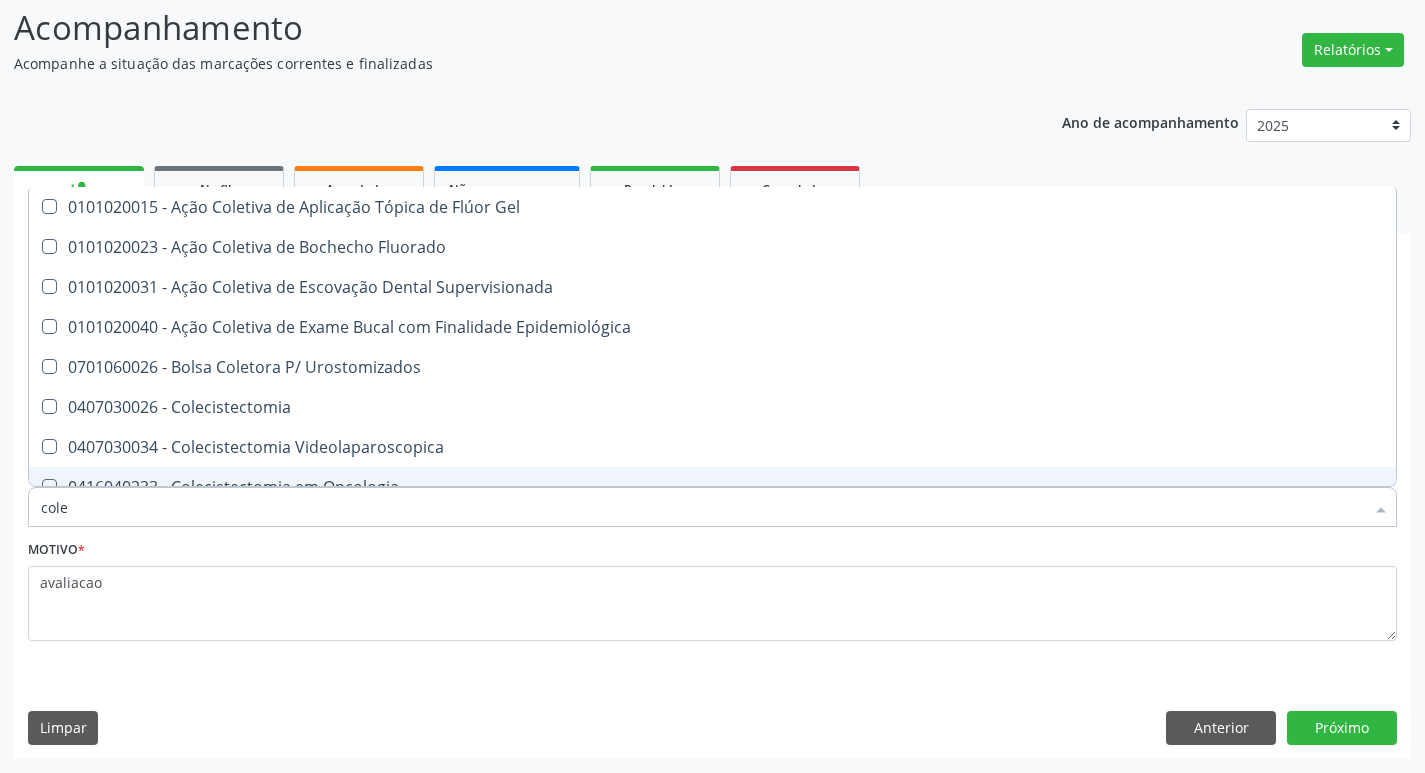 type on "coles" 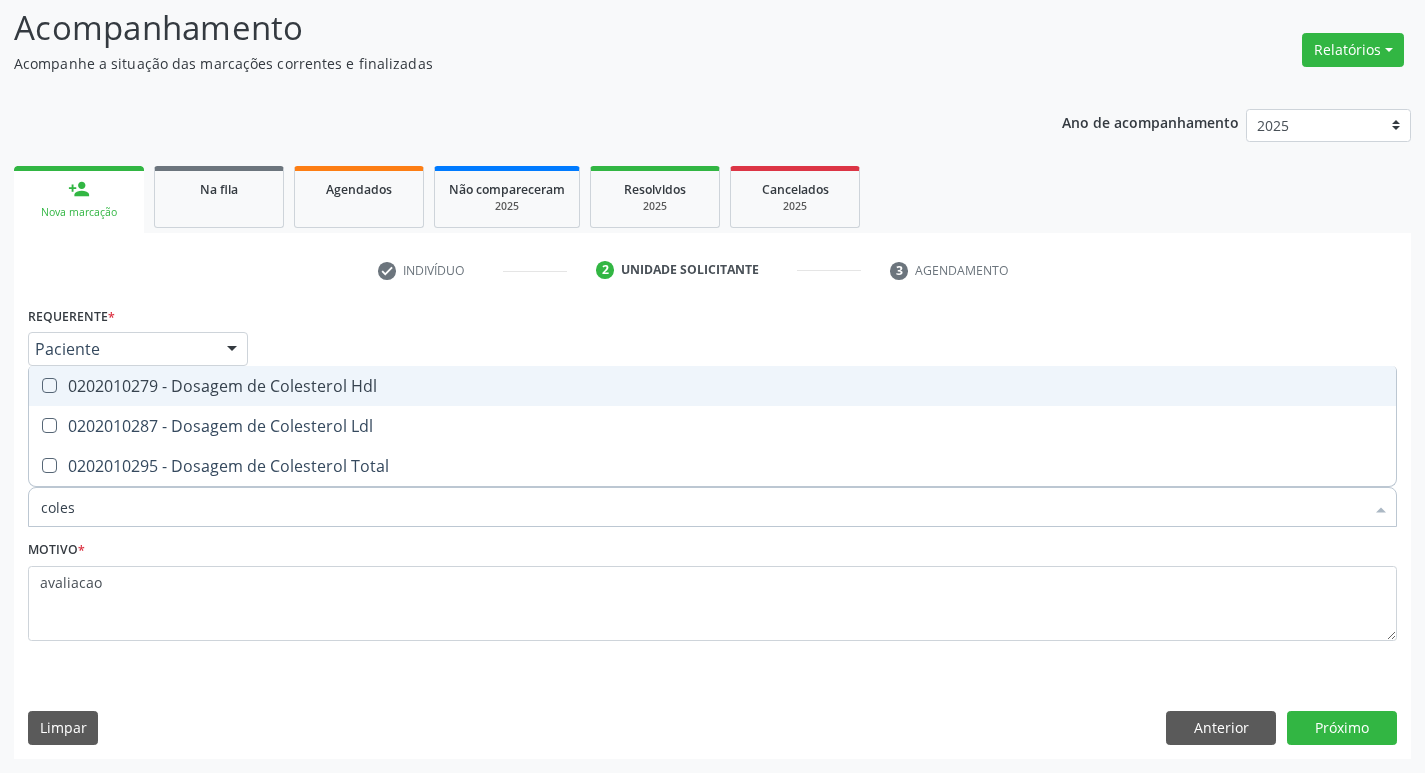 click on "0202010279 - Dosagem de Colesterol Hdl" at bounding box center (712, 386) 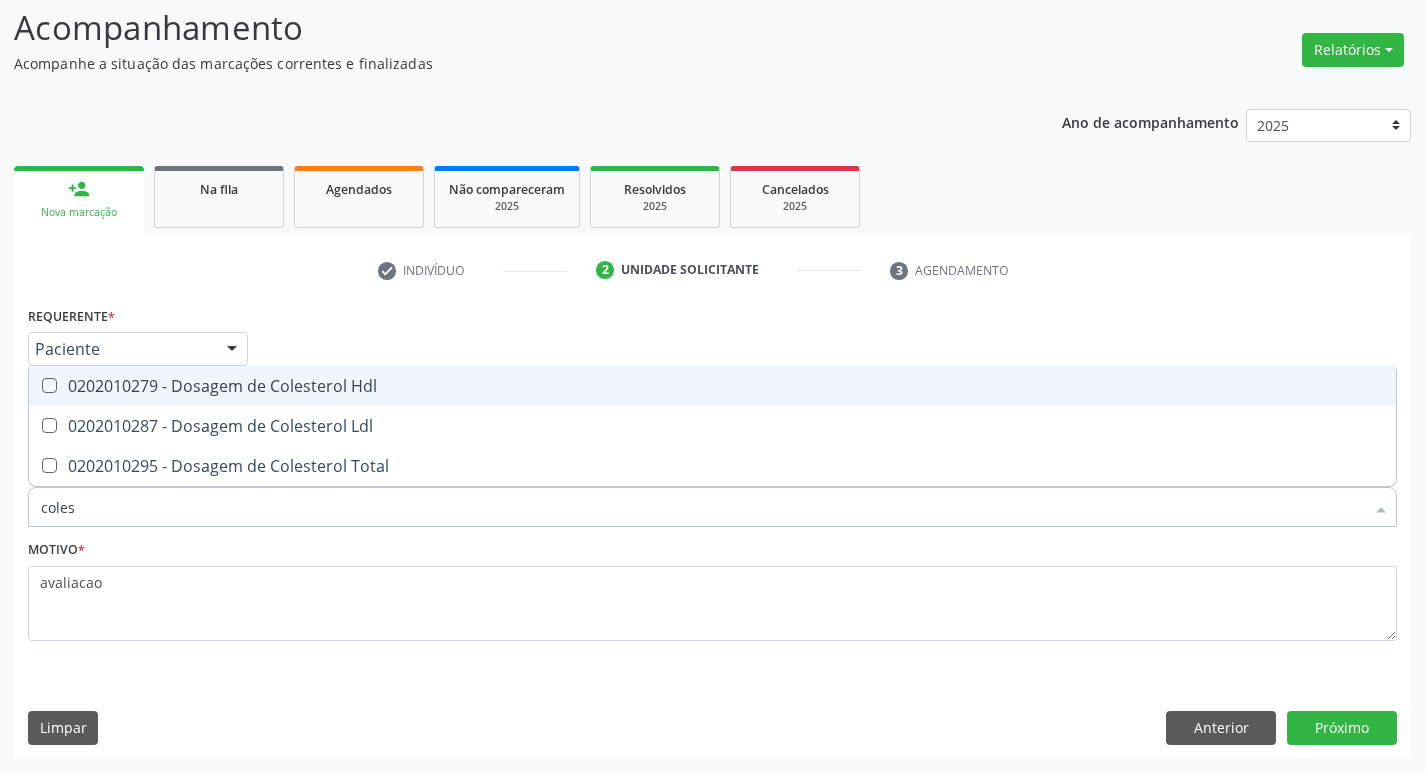 checkbox on "true" 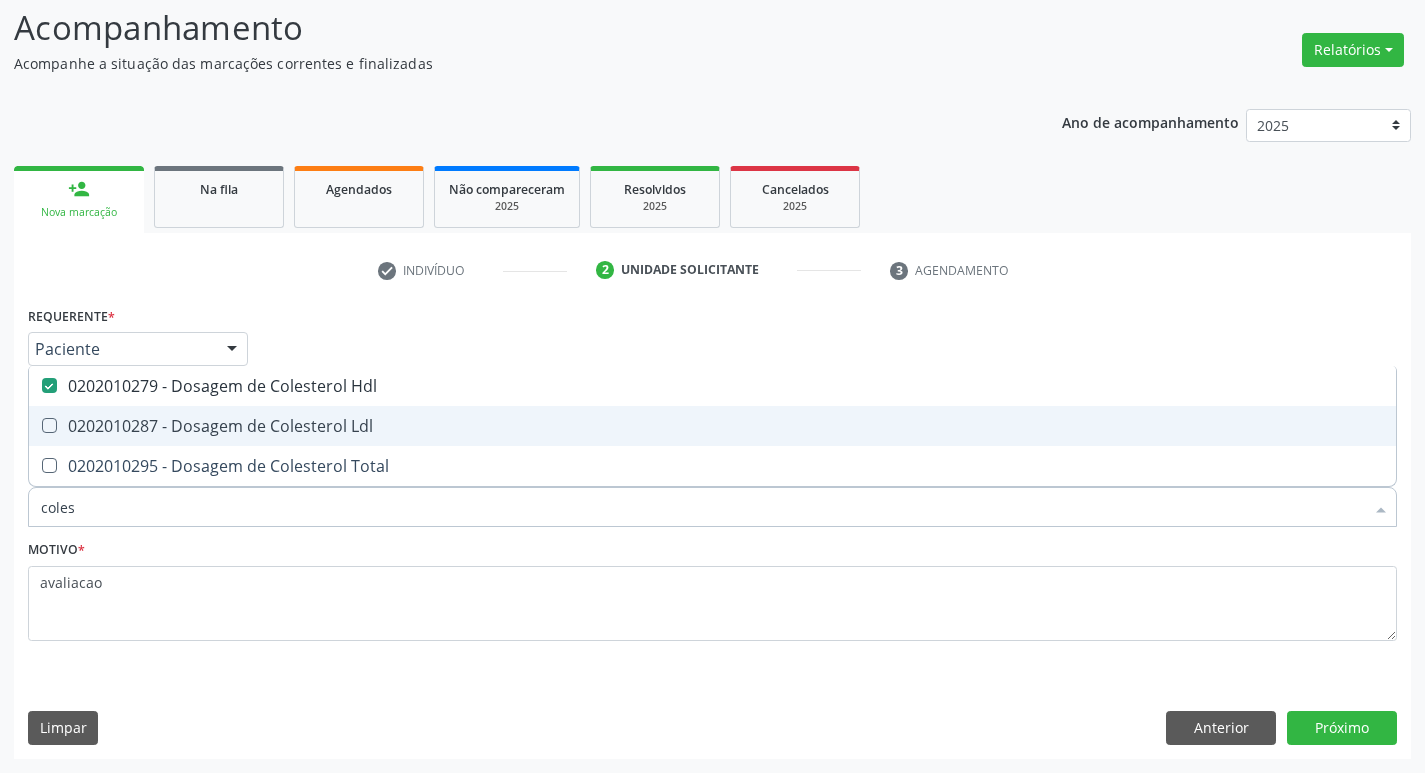 click on "0202010287 - Dosagem de Colesterol Ldl" at bounding box center (712, 426) 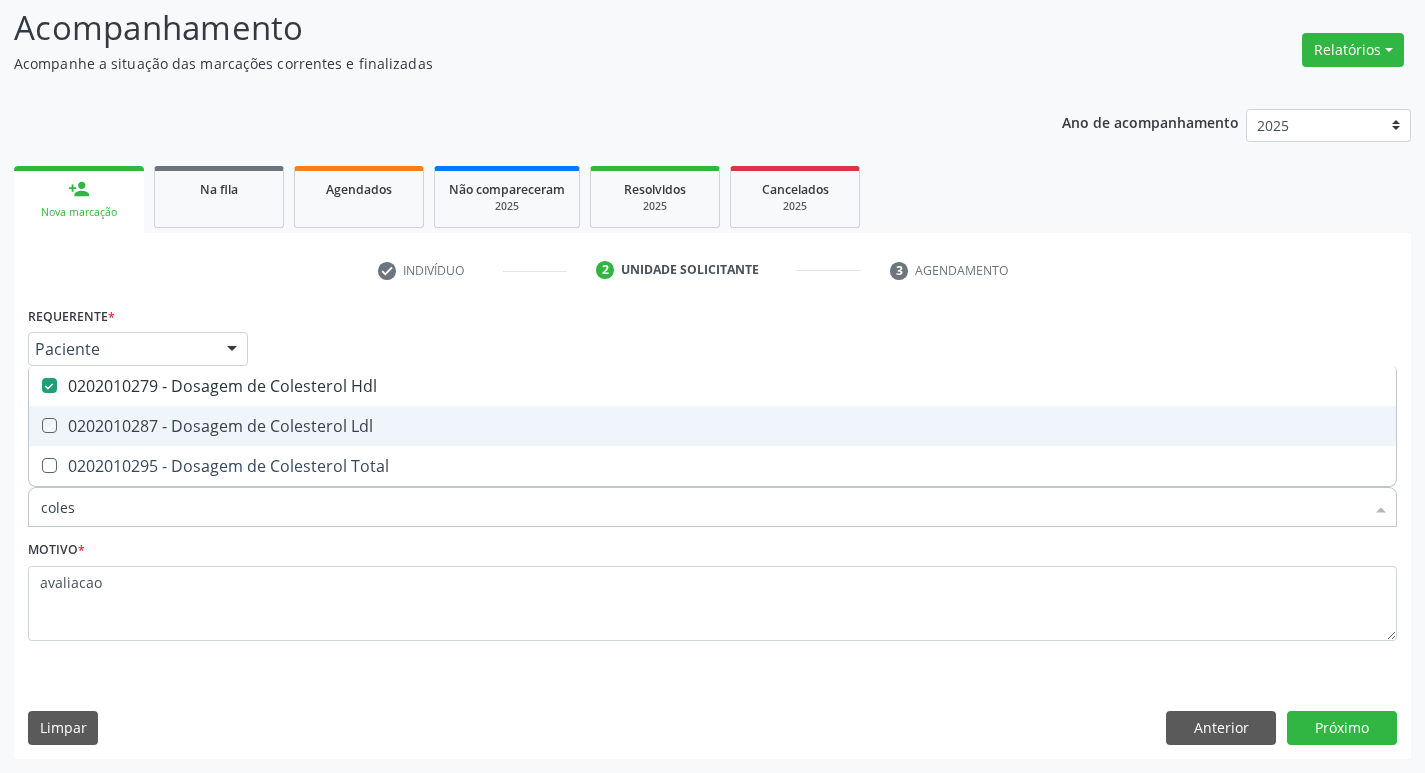 checkbox on "true" 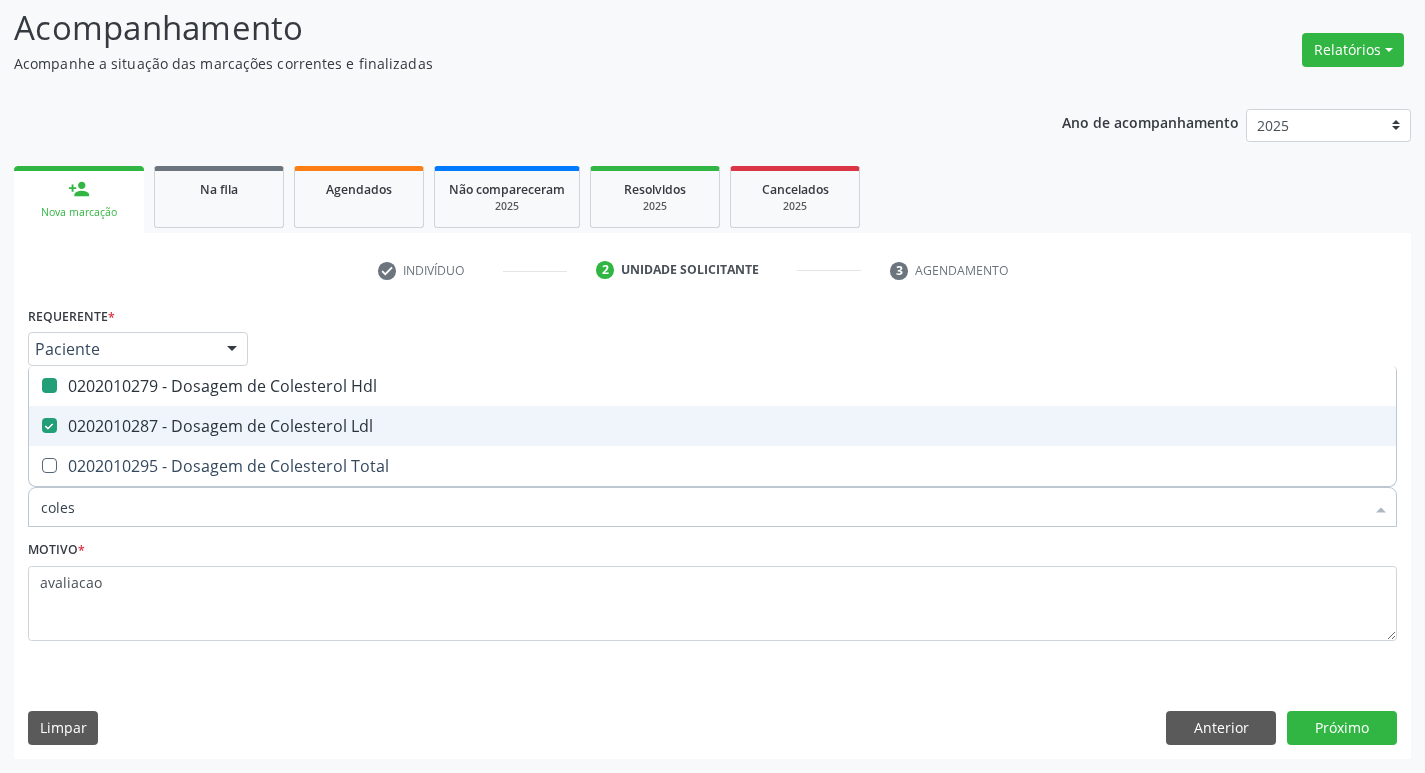 type on "cole" 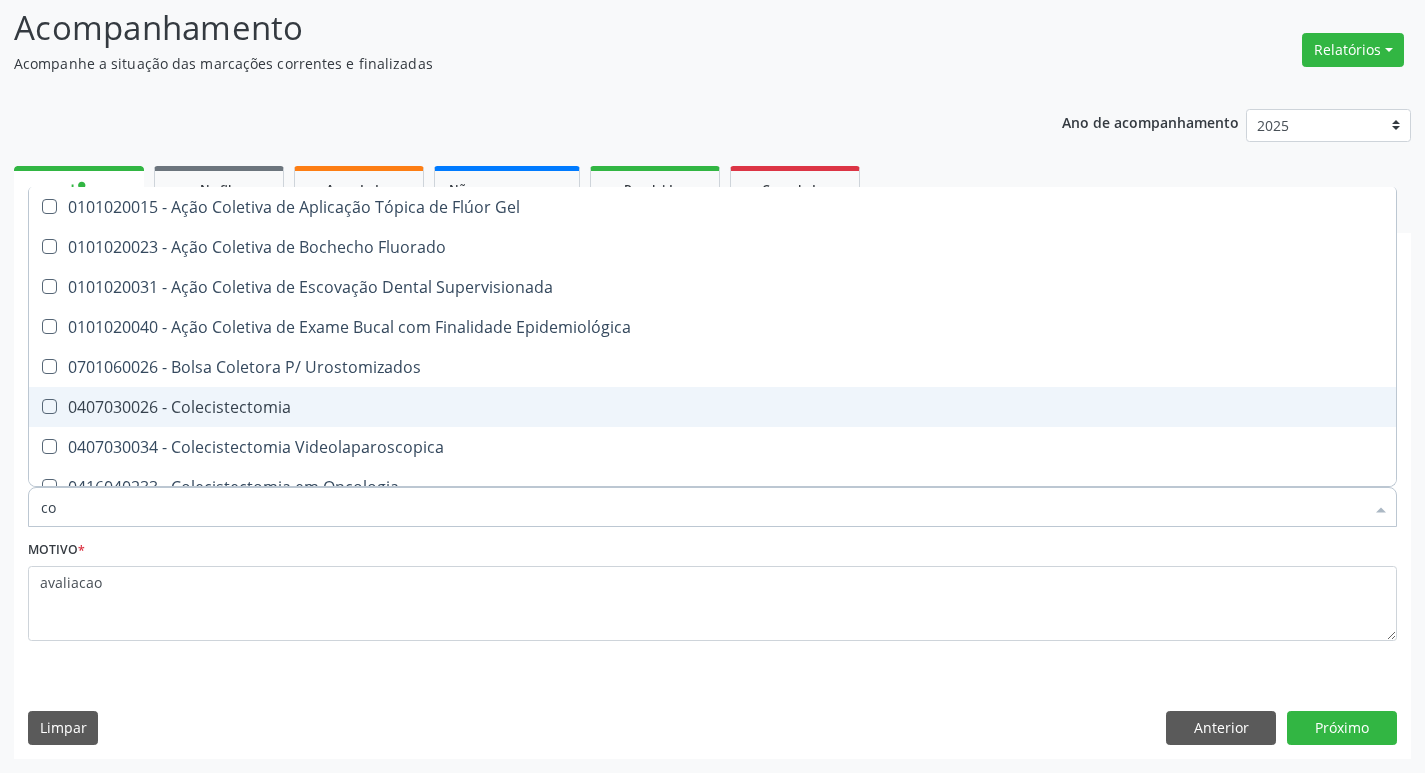 type on "c" 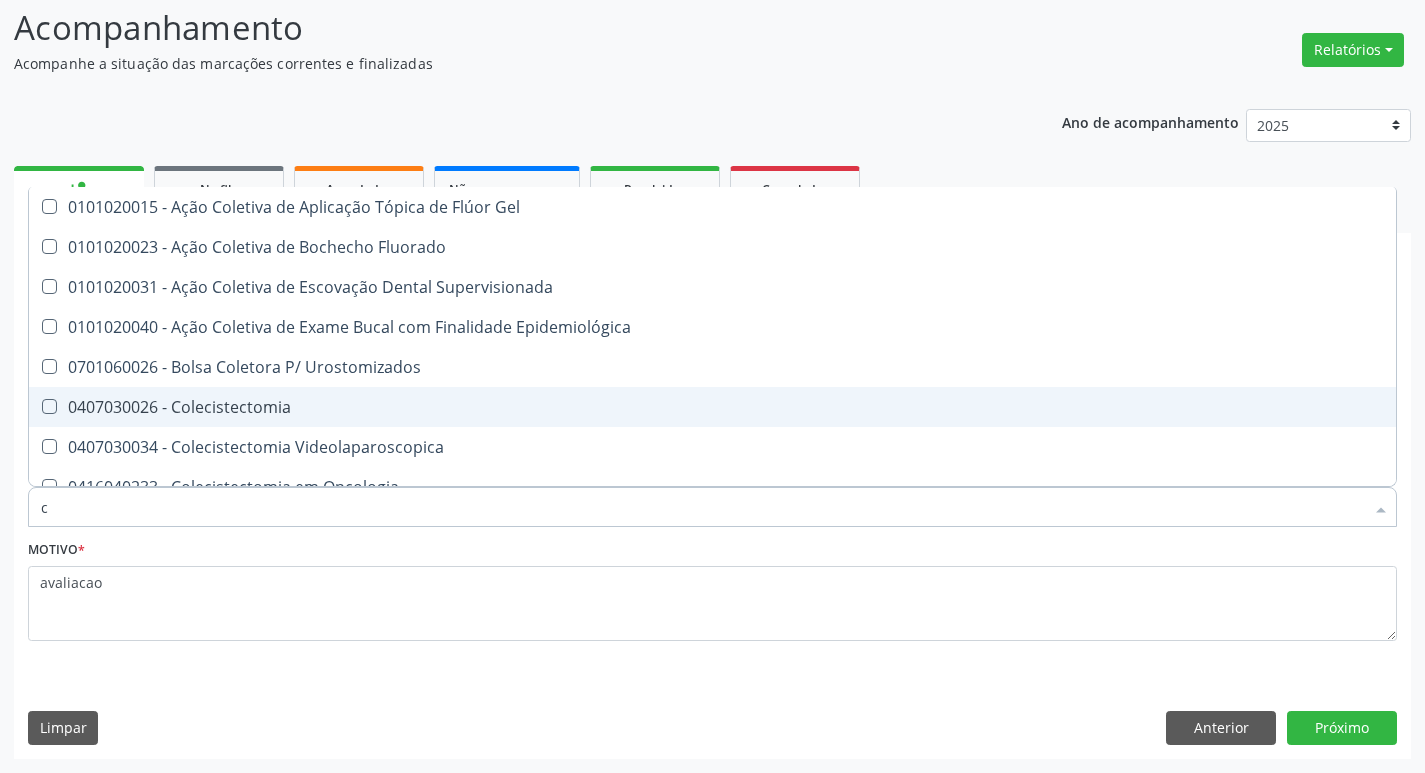 type 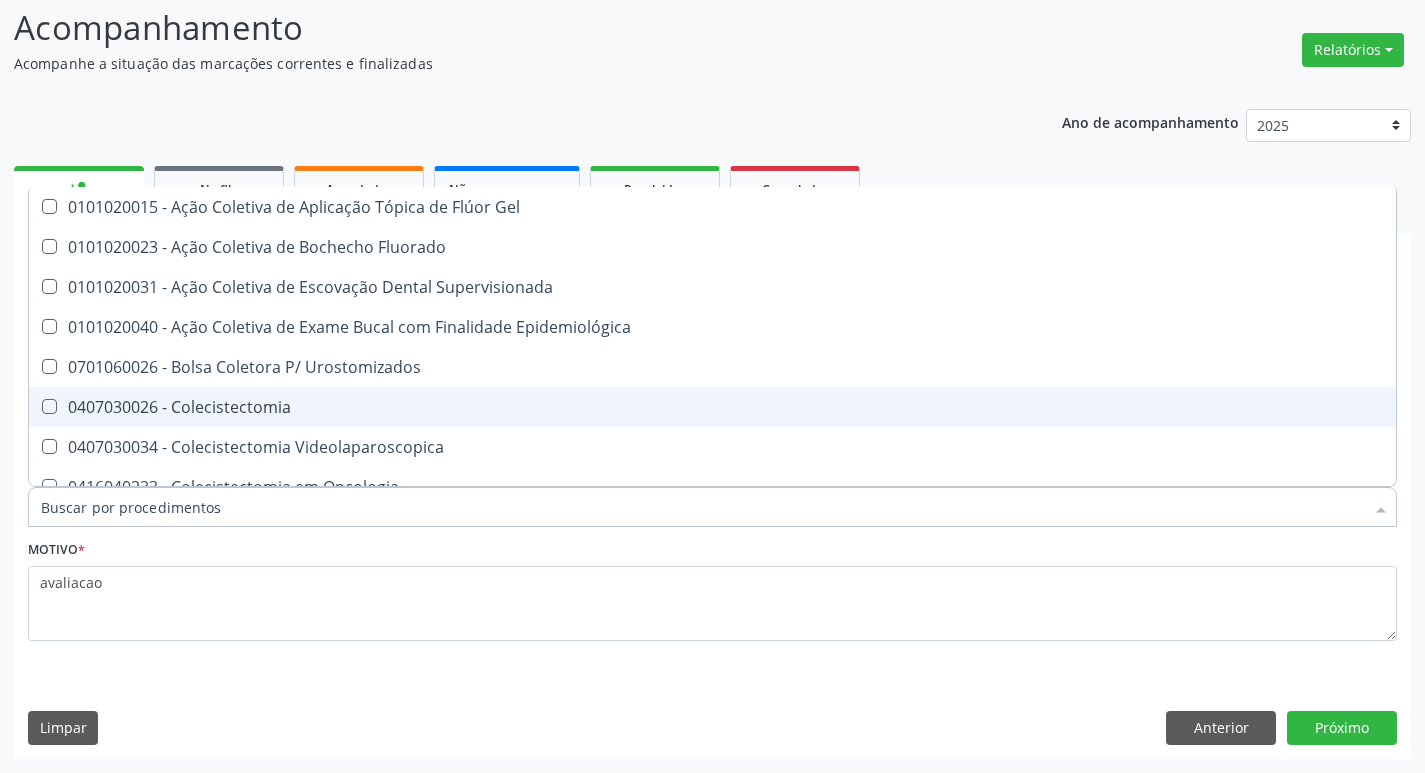 checkbox on "false" 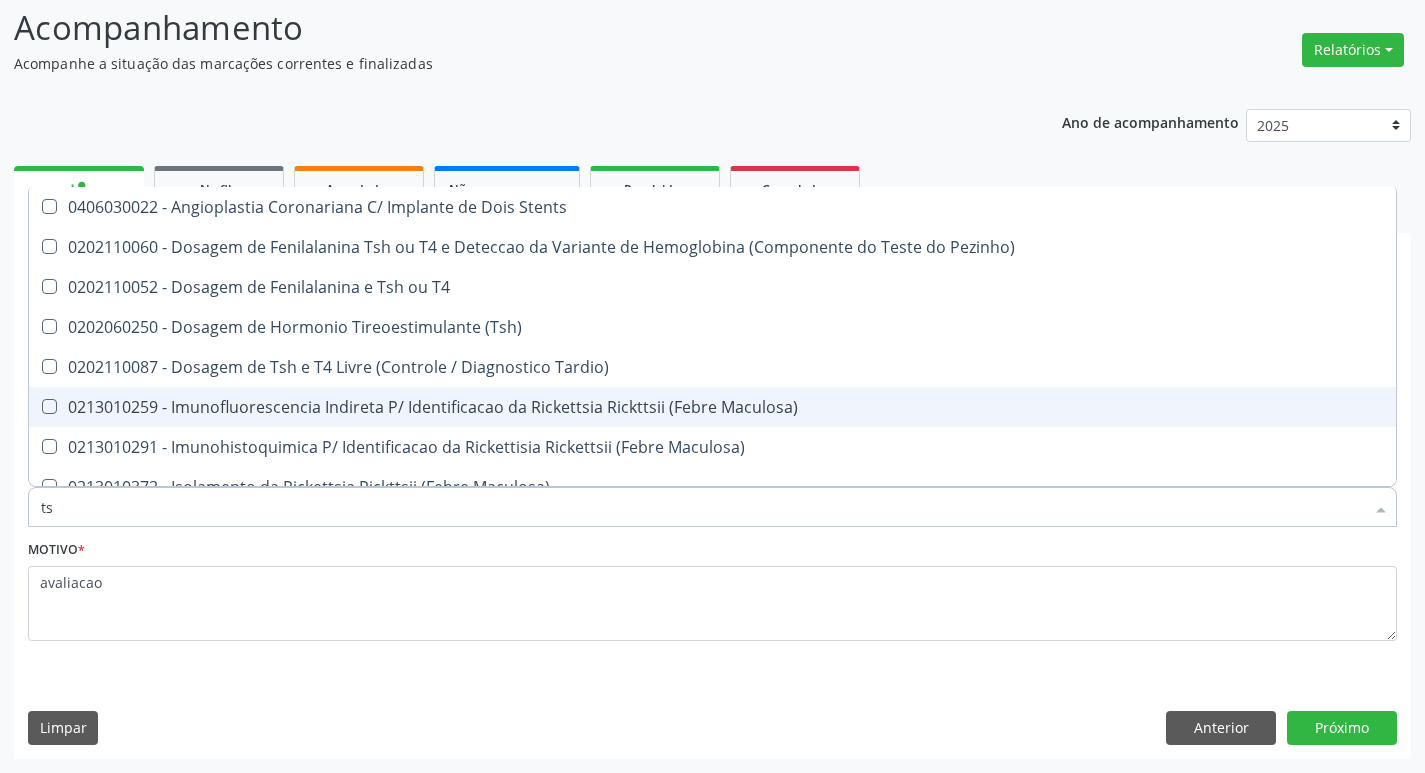 type on "tsh" 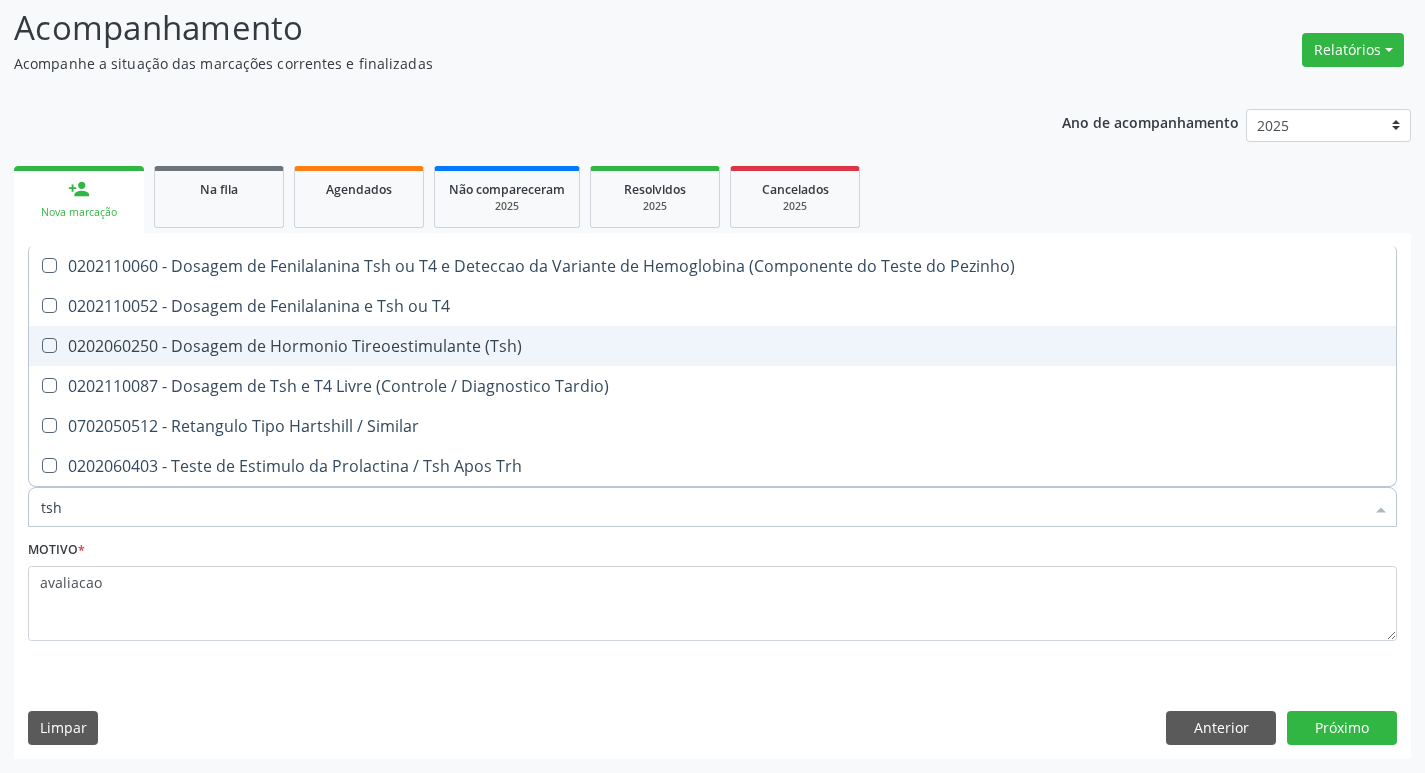 click on "0202060250 - Dosagem de Hormonio Tireoestimulante (Tsh)" at bounding box center [712, 346] 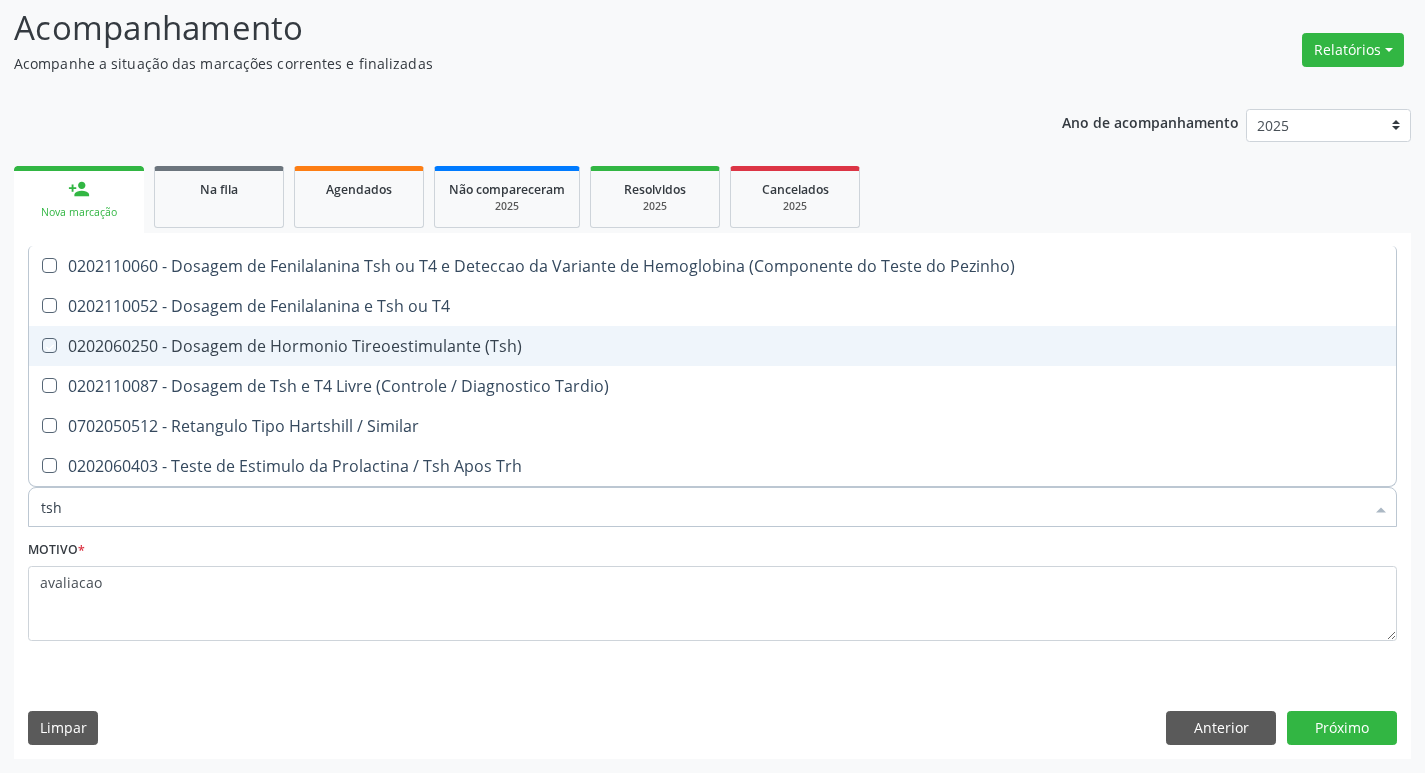 checkbox on "true" 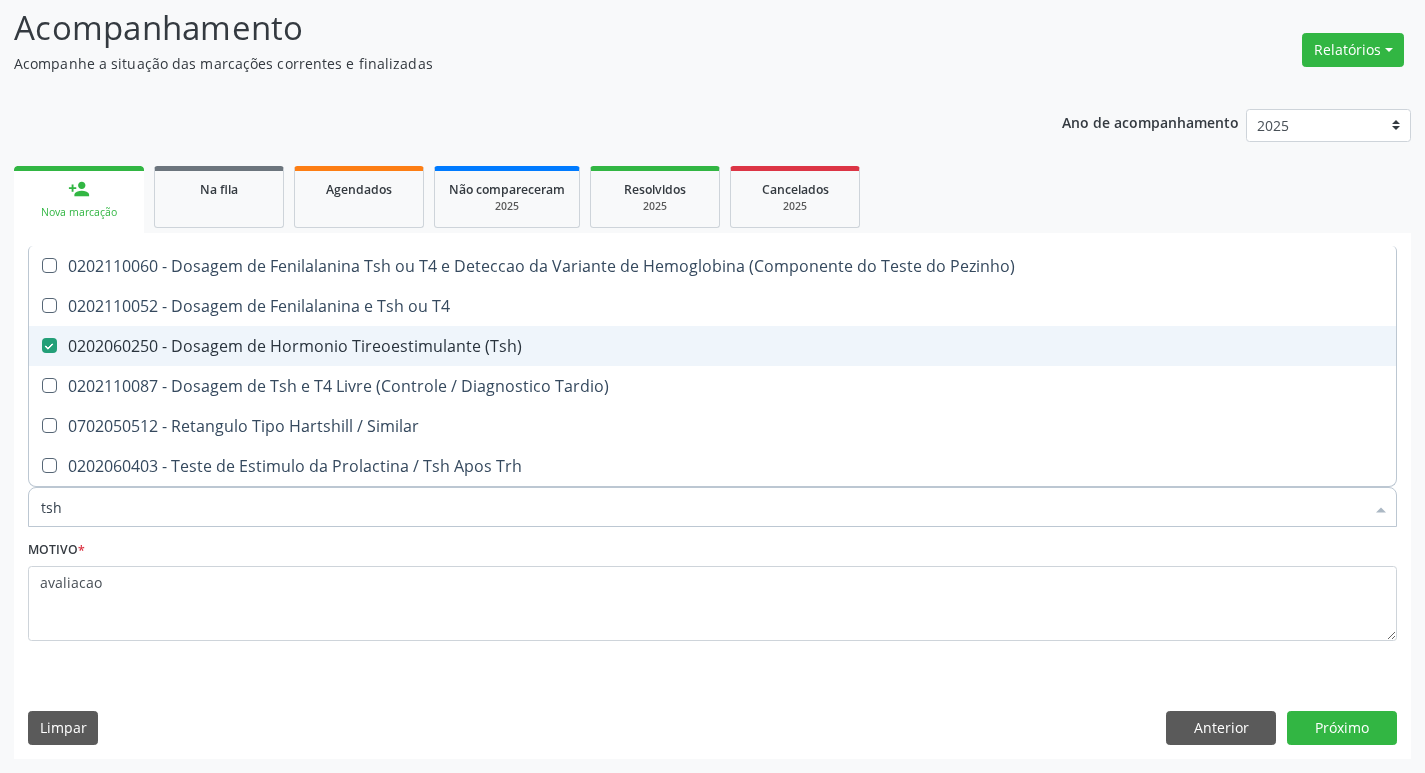 type on "ts" 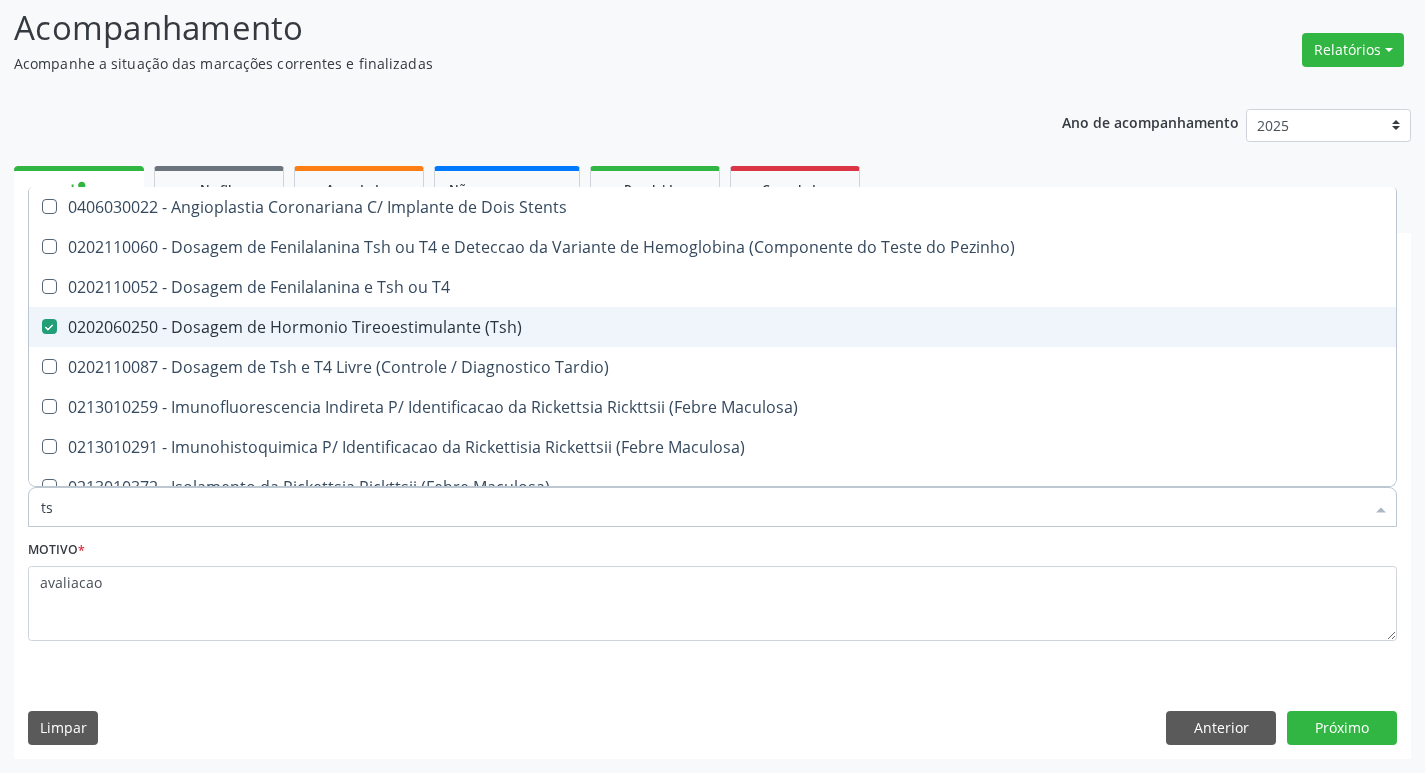 type on "t" 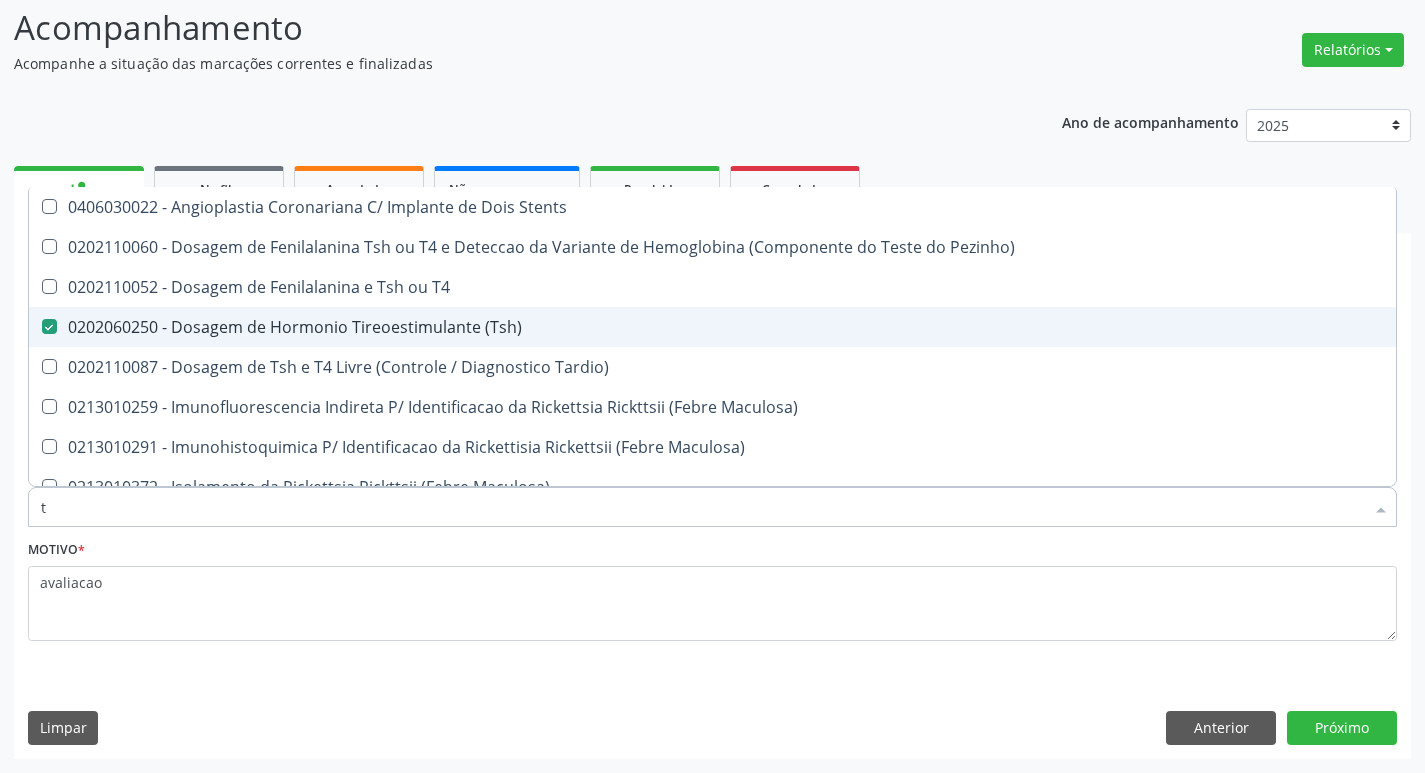 checkbox on "false" 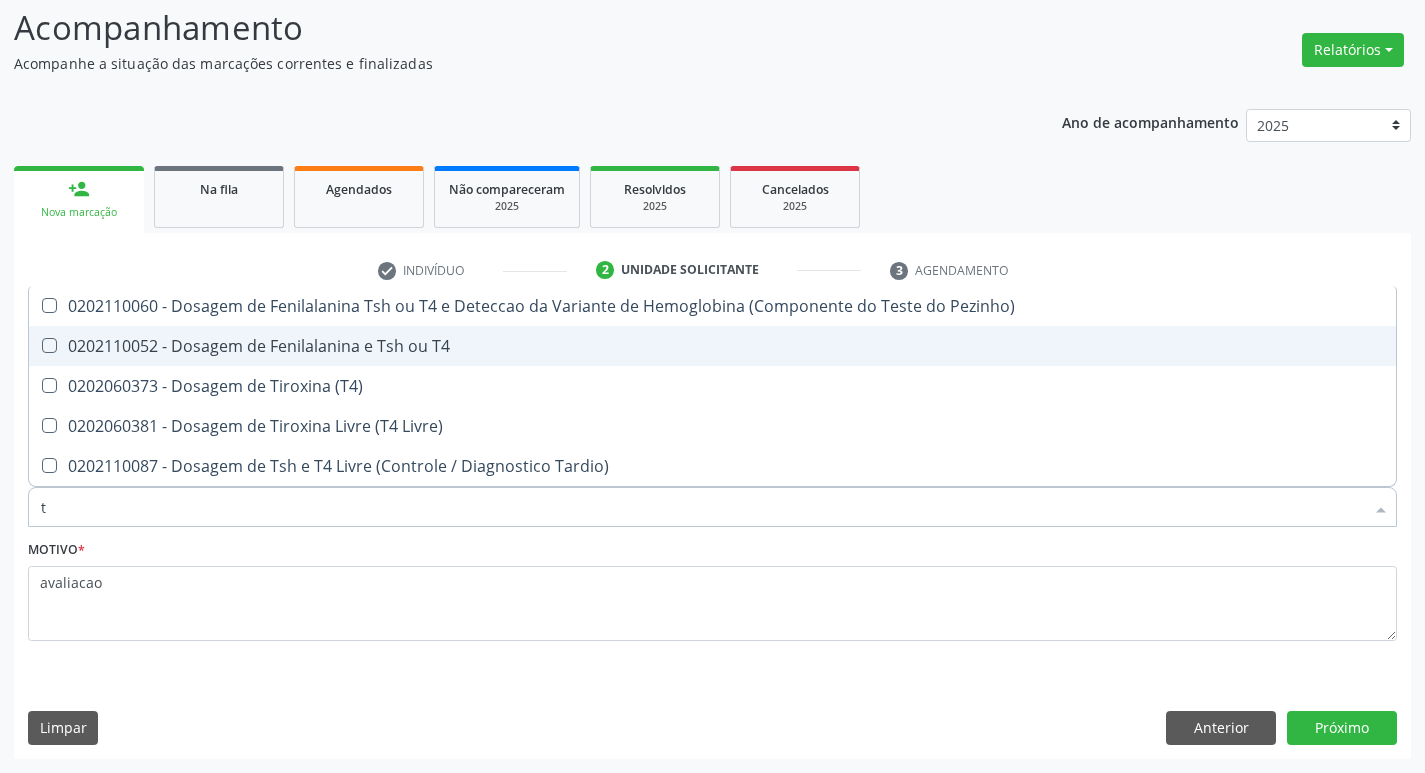 type on "t4" 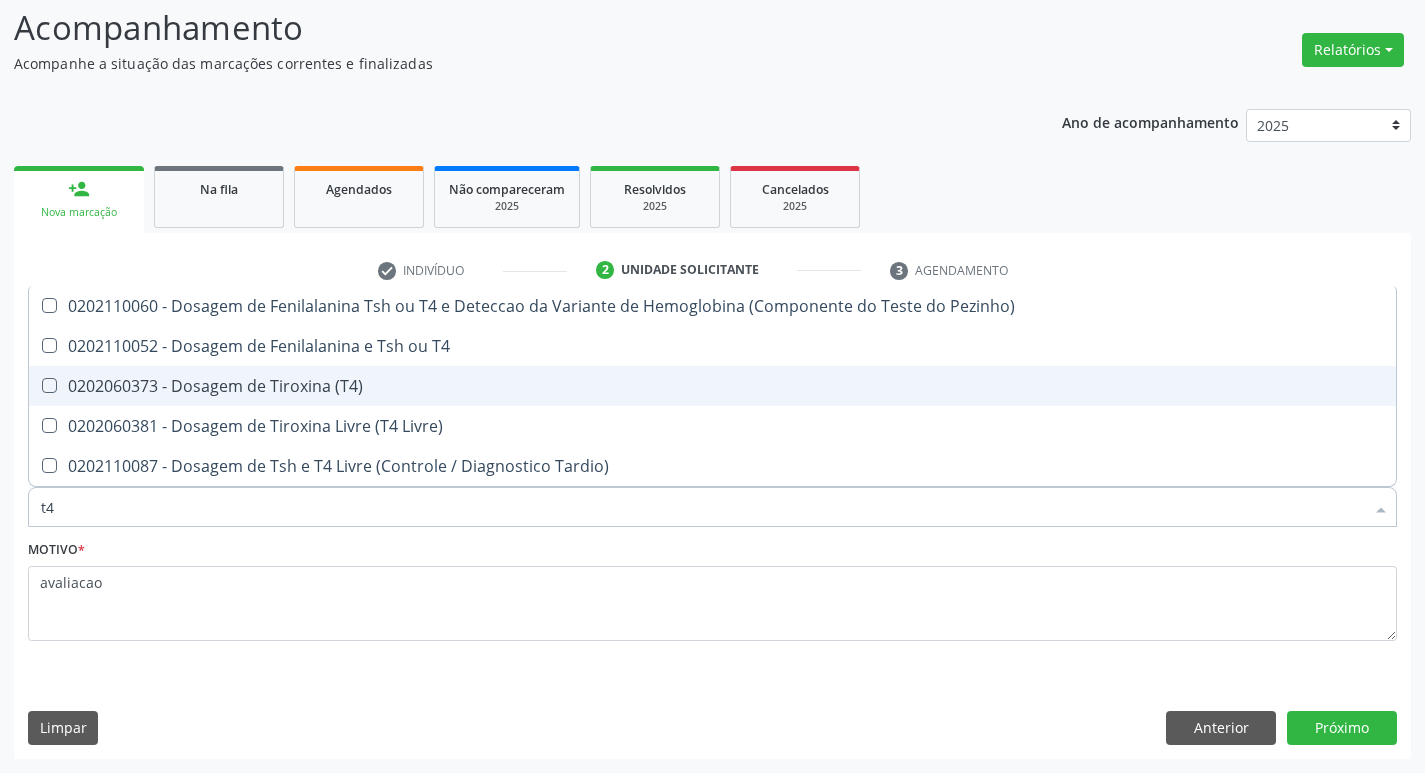 click on "0202060373 - Dosagem de Tiroxina (T4)" at bounding box center (712, 386) 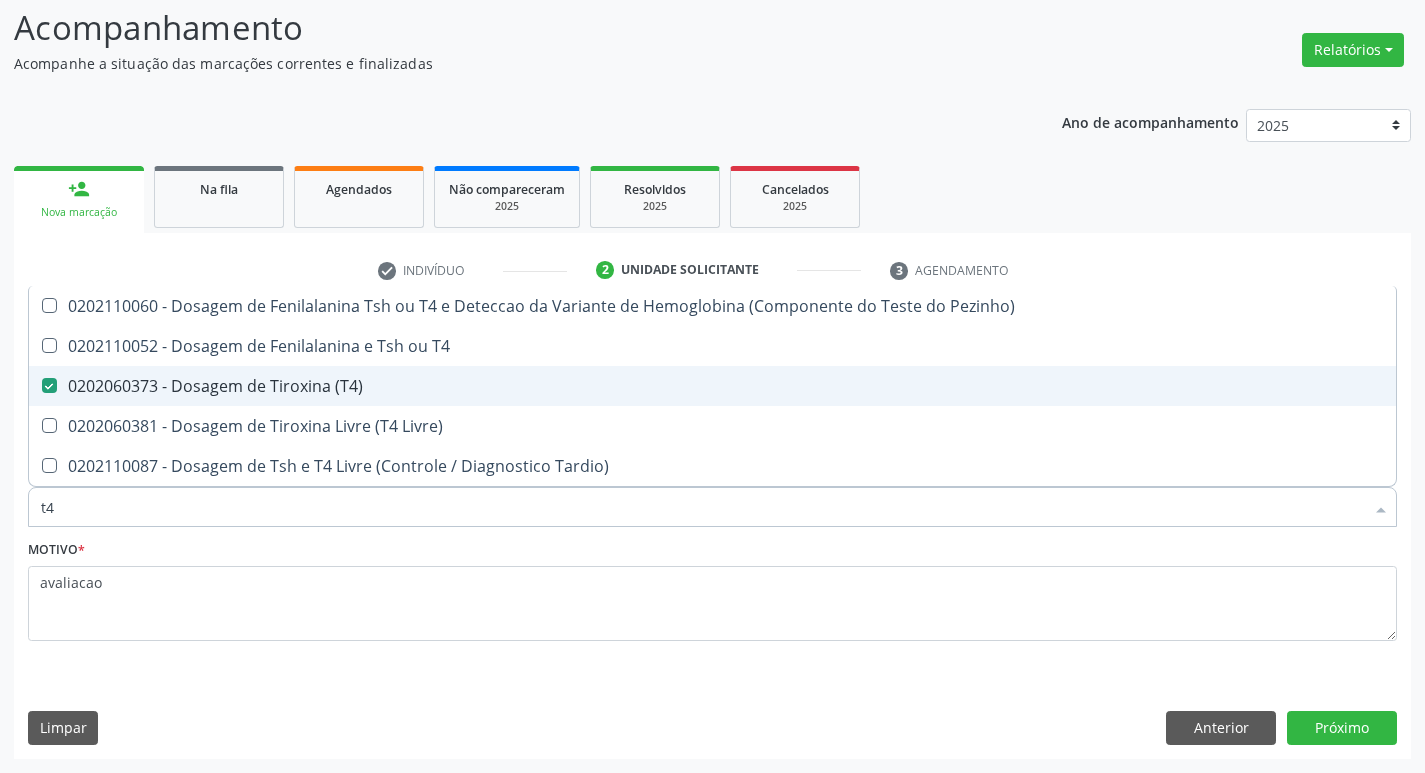 click on "0202060373 - Dosagem de Tiroxina (T4)" at bounding box center (712, 386) 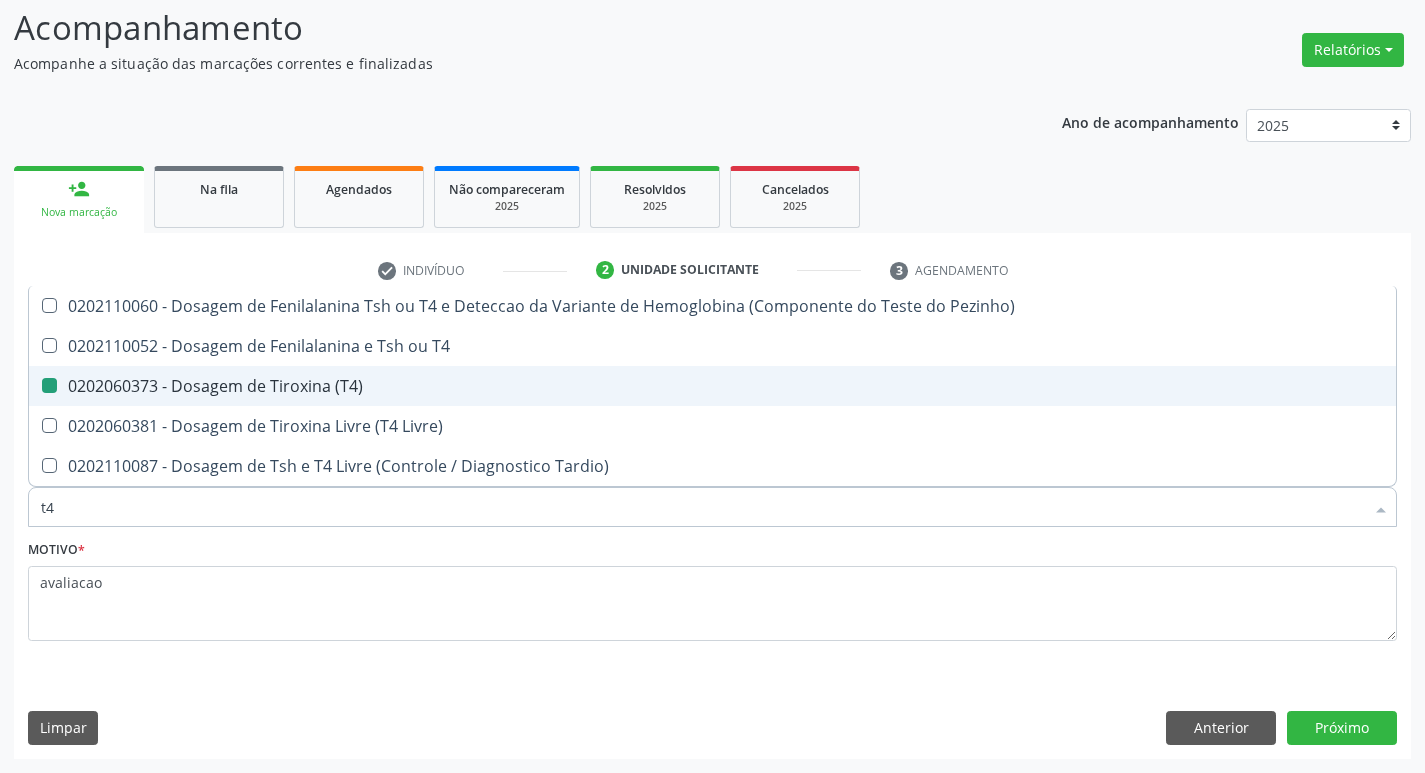 checkbox on "false" 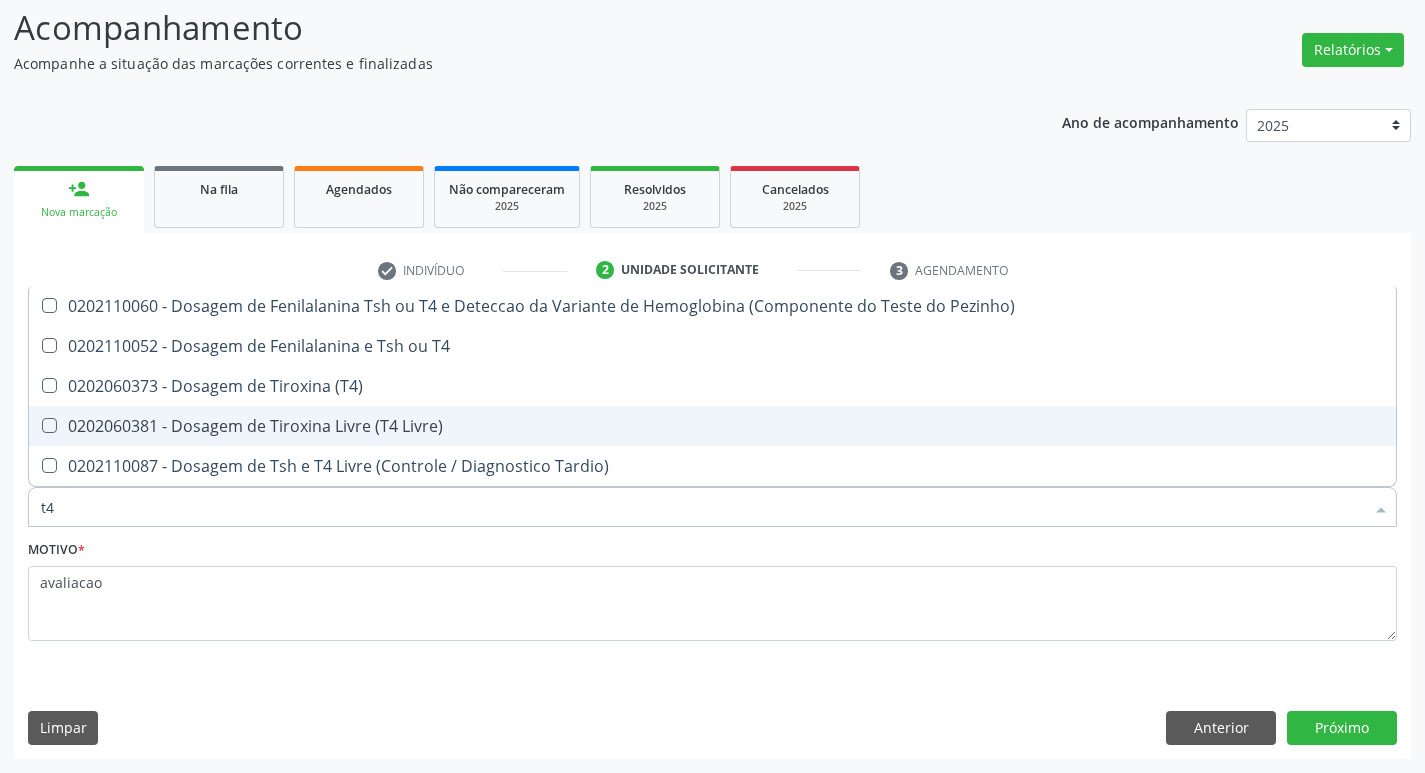 click on "0202060381 - Dosagem de Tiroxina Livre (T4 Livre)" at bounding box center (712, 426) 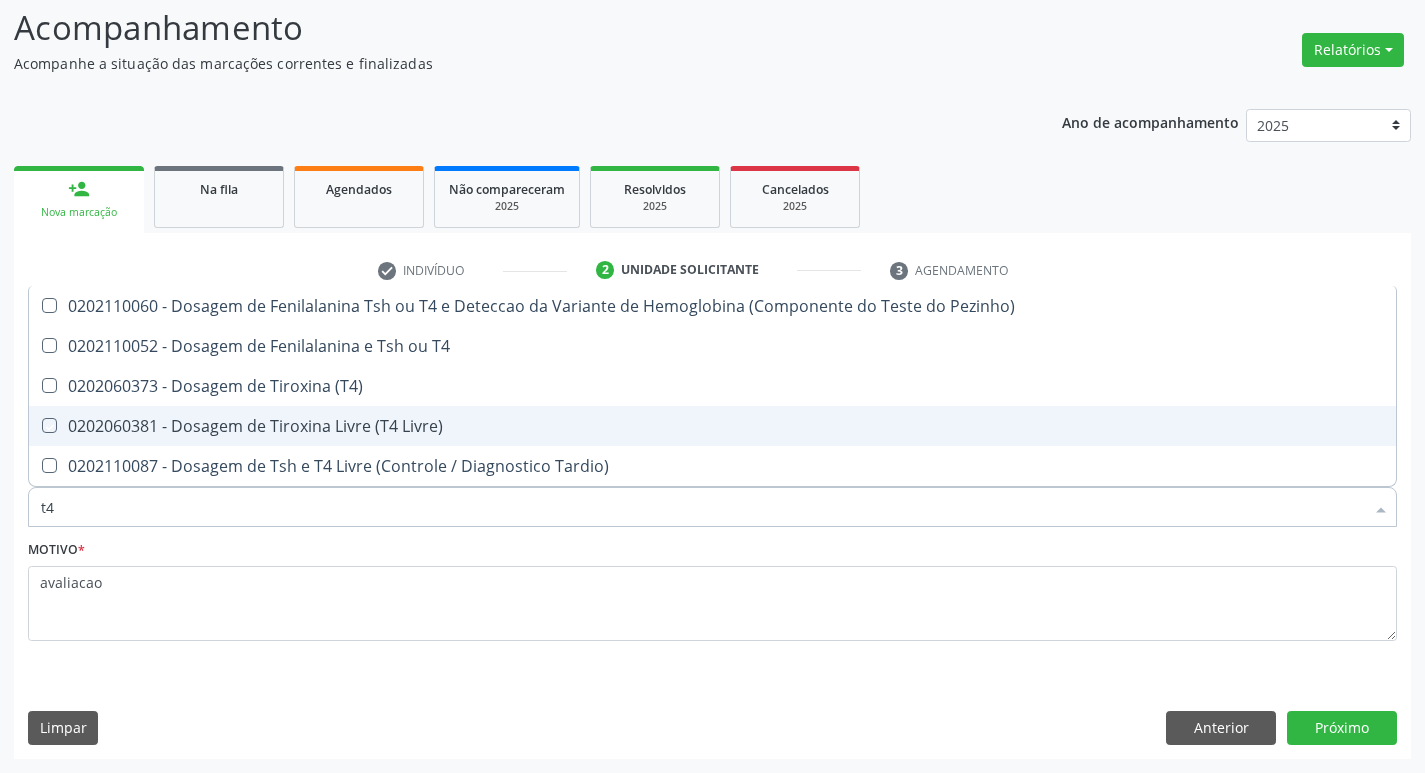 checkbox on "true" 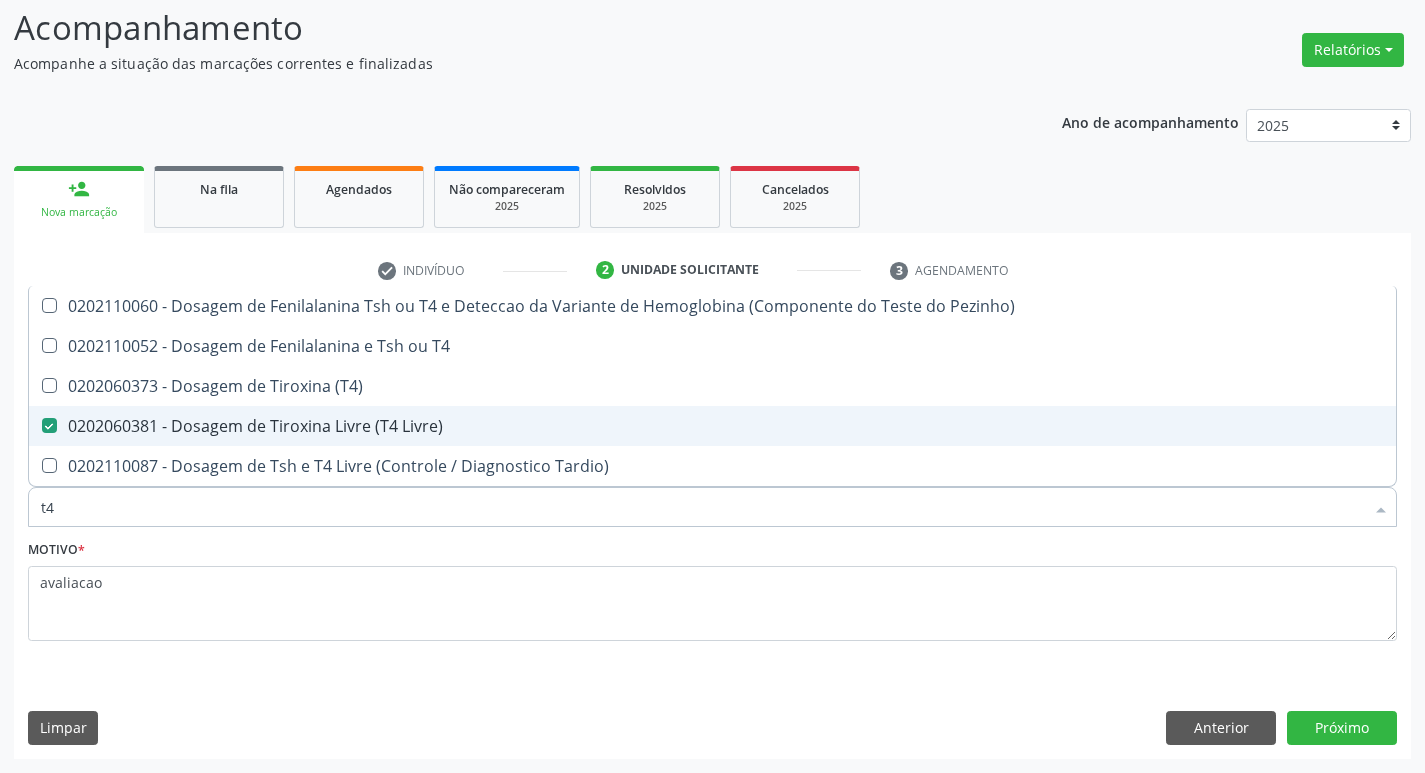 type on "t" 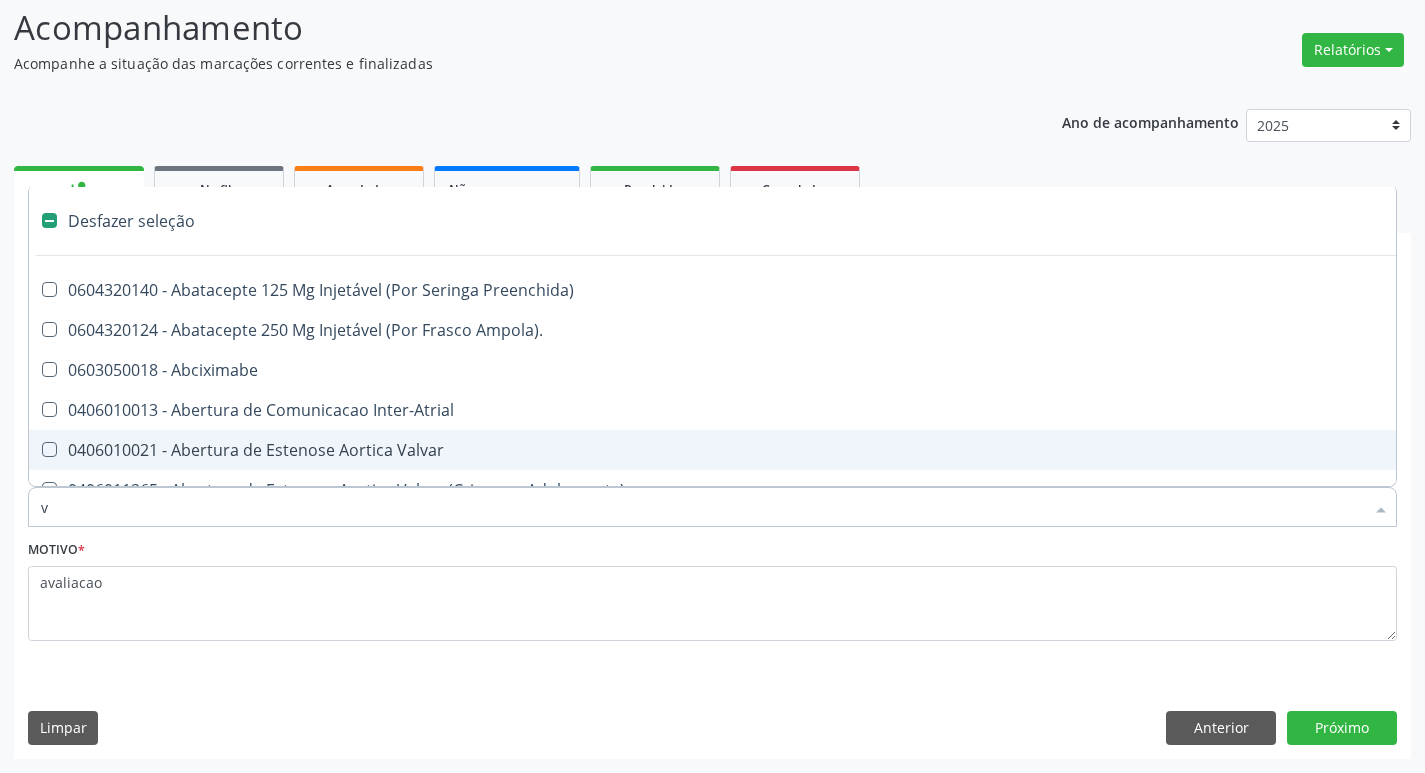 type on "vi" 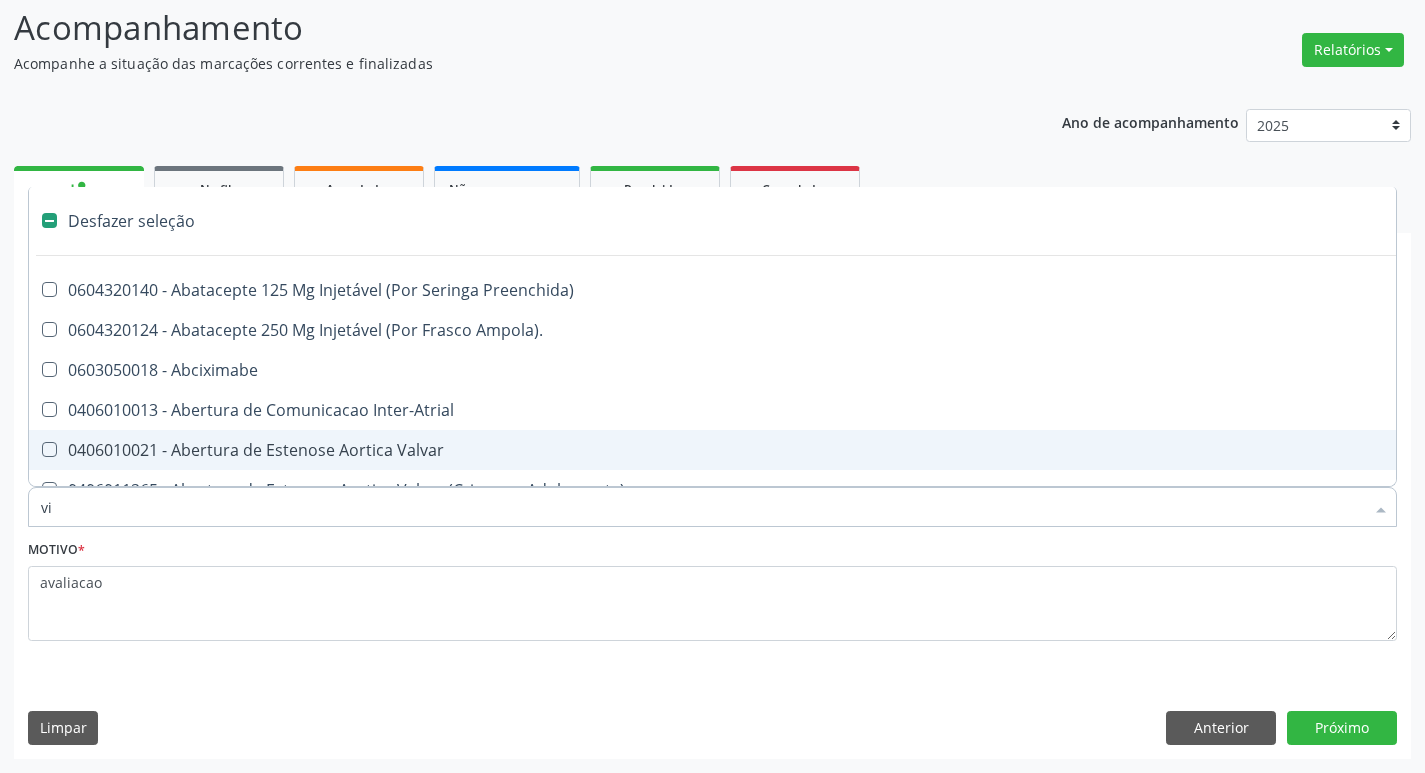 checkbox on "false" 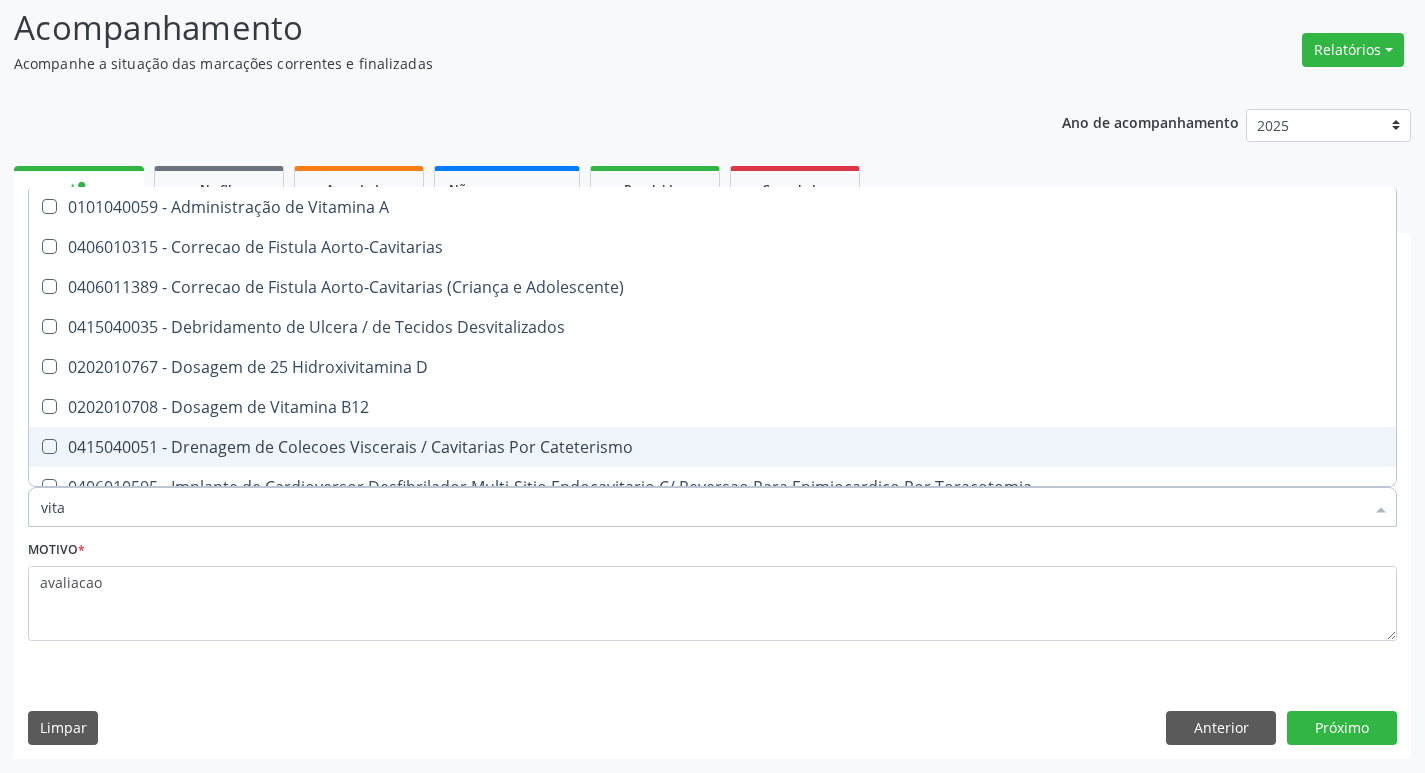 type on "vitam" 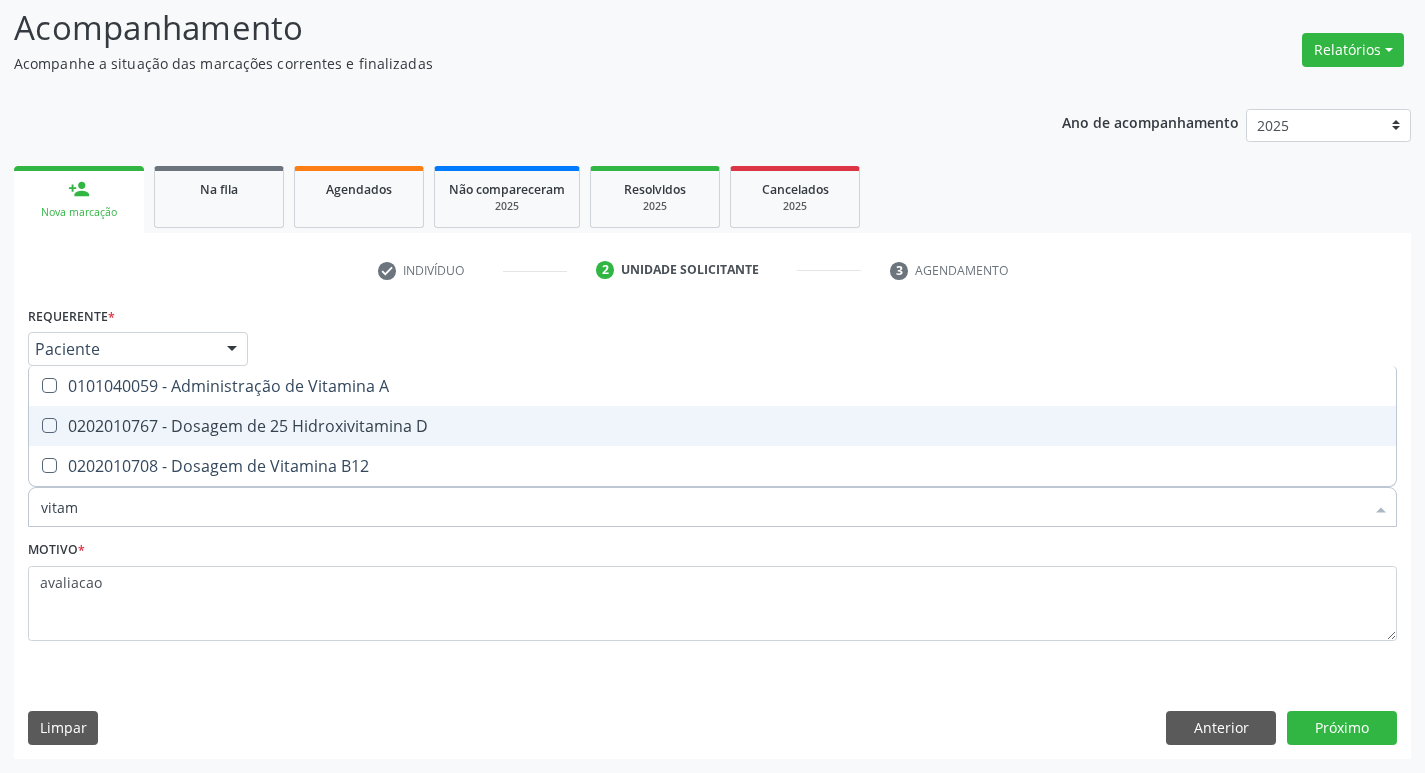 click on "0202010767 - Dosagem de 25 Hidroxivitamina D" at bounding box center (712, 426) 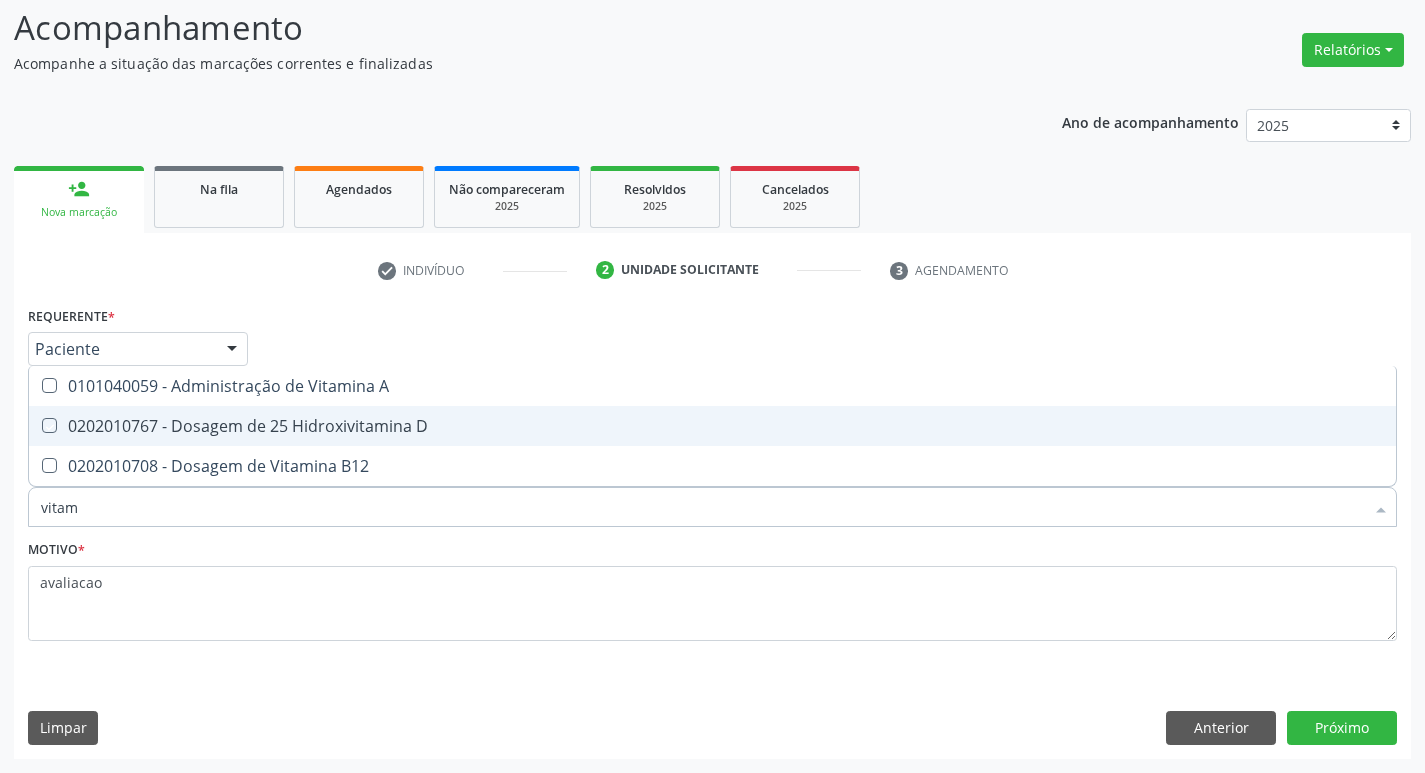 checkbox on "true" 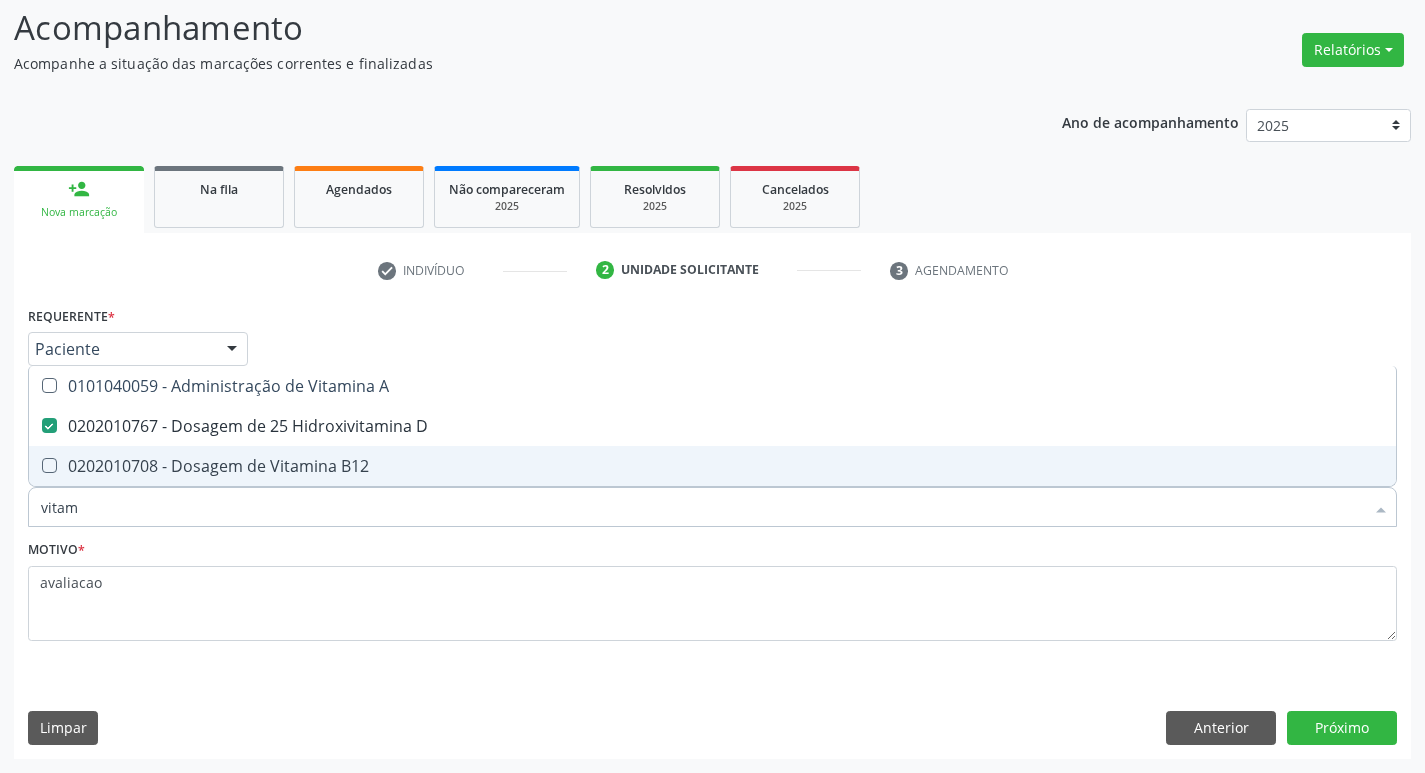 click on "0202010708 - Dosagem de Vitamina B12" at bounding box center (712, 466) 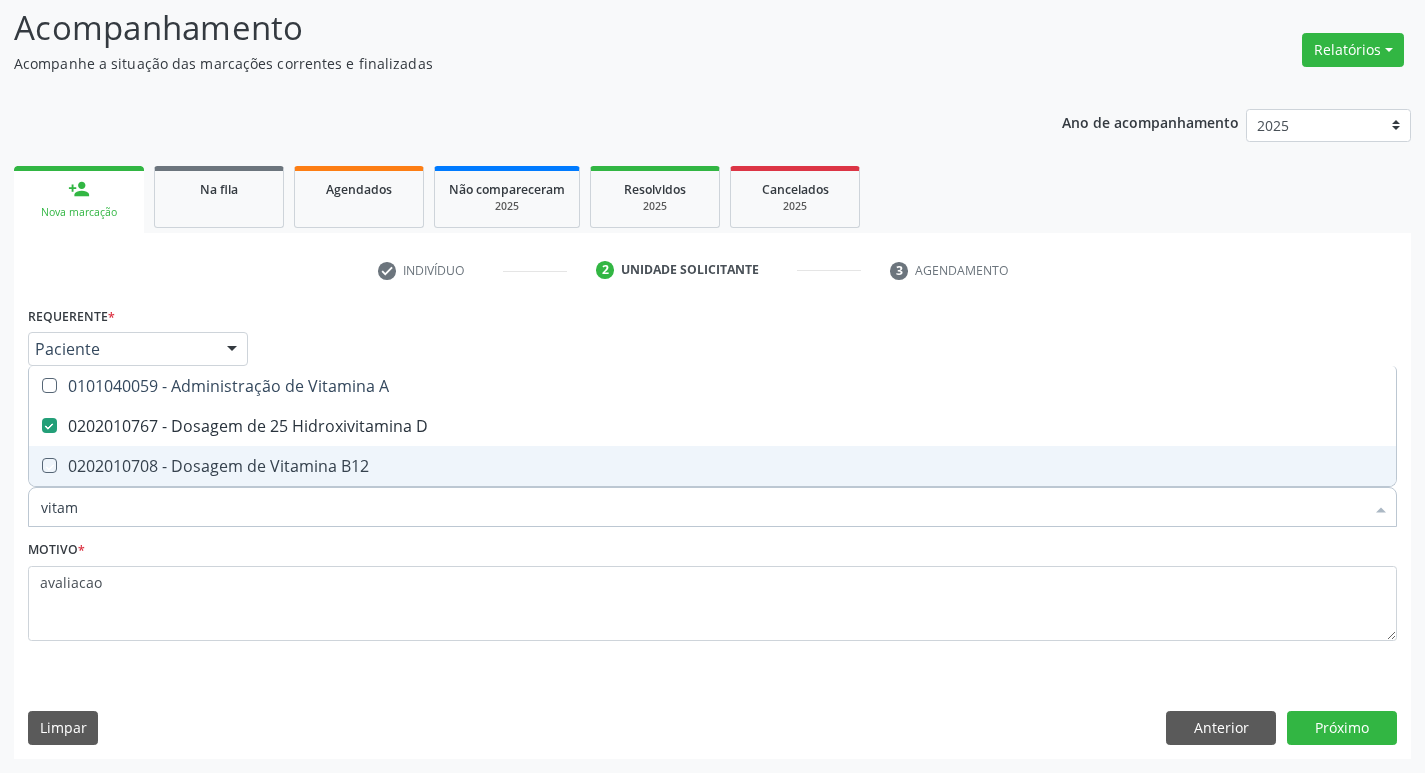 checkbox on "true" 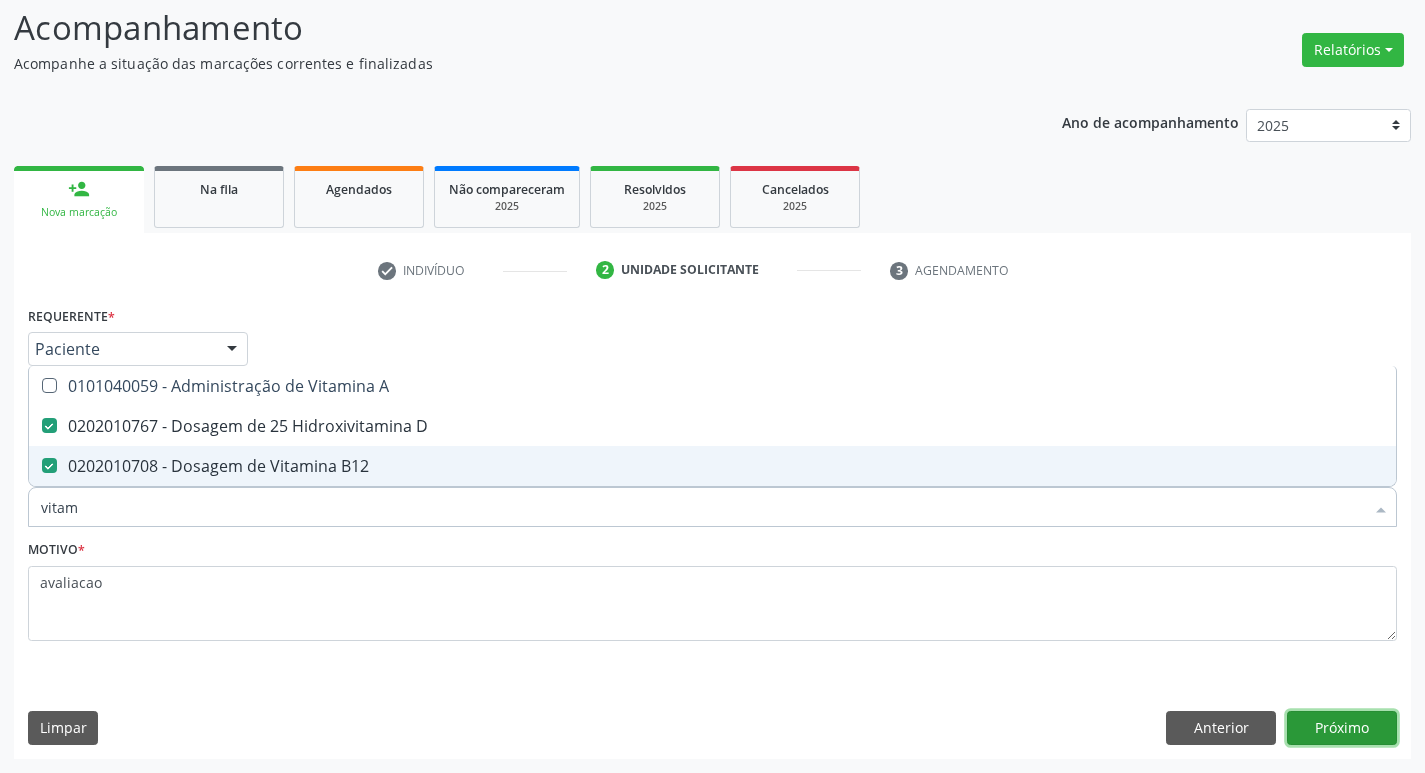 click on "Próximo" at bounding box center [1342, 728] 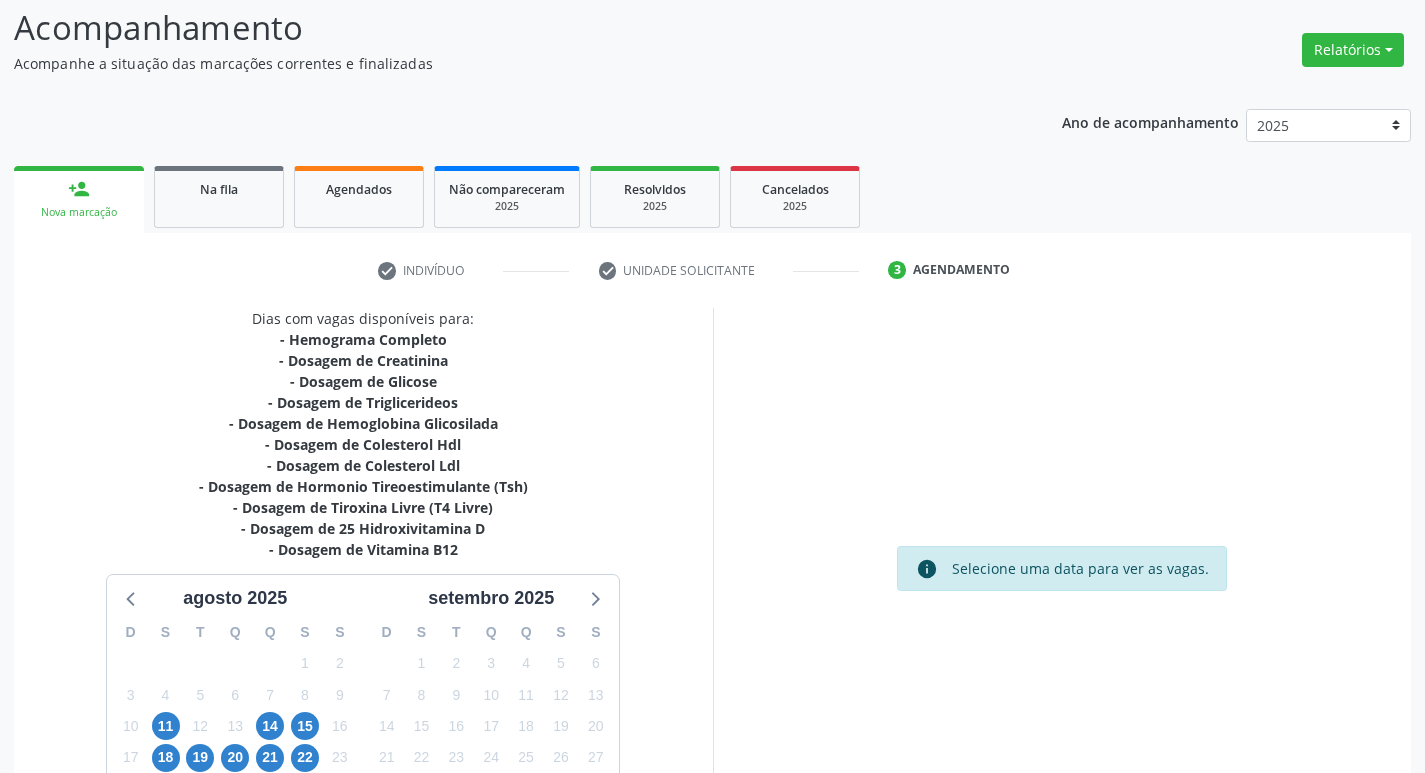 scroll, scrollTop: 307, scrollLeft: 0, axis: vertical 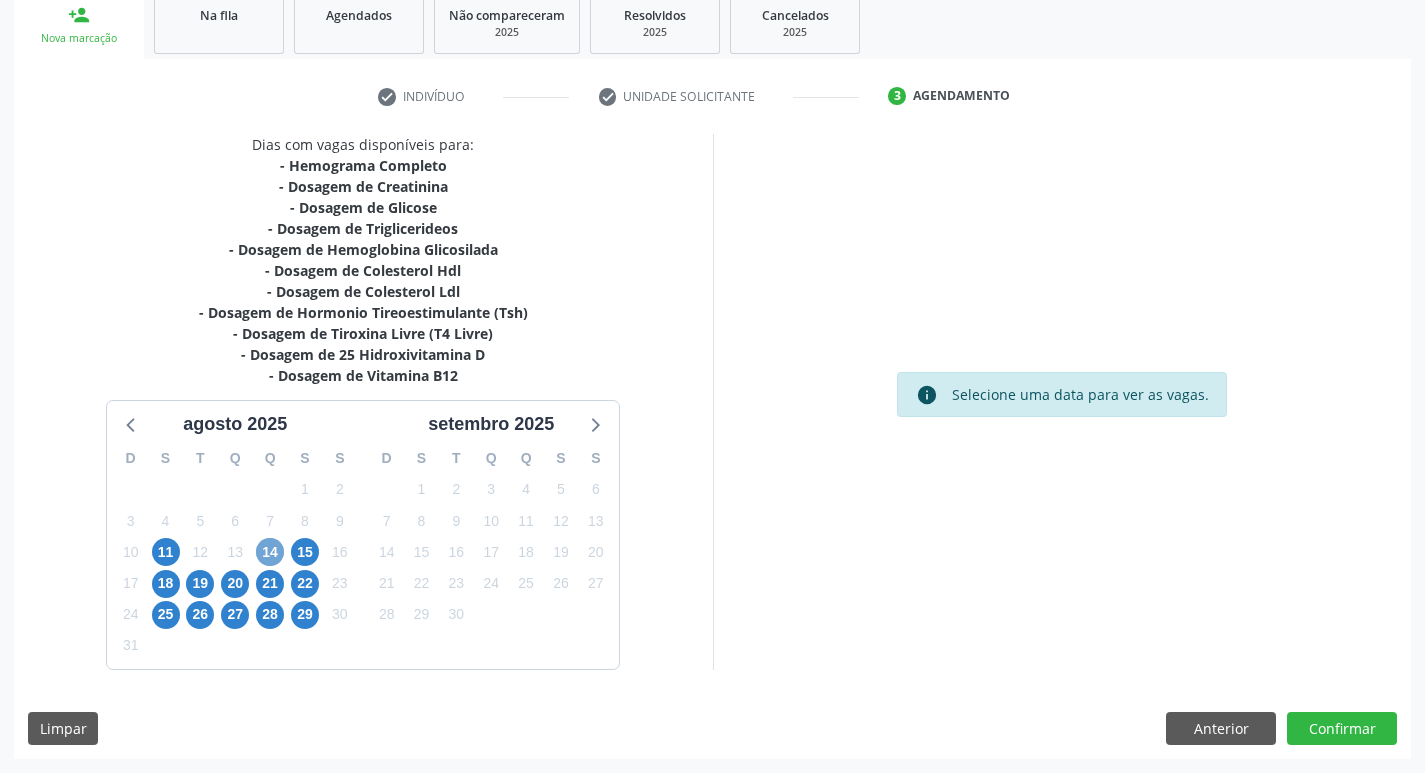 click on "14" at bounding box center [270, 552] 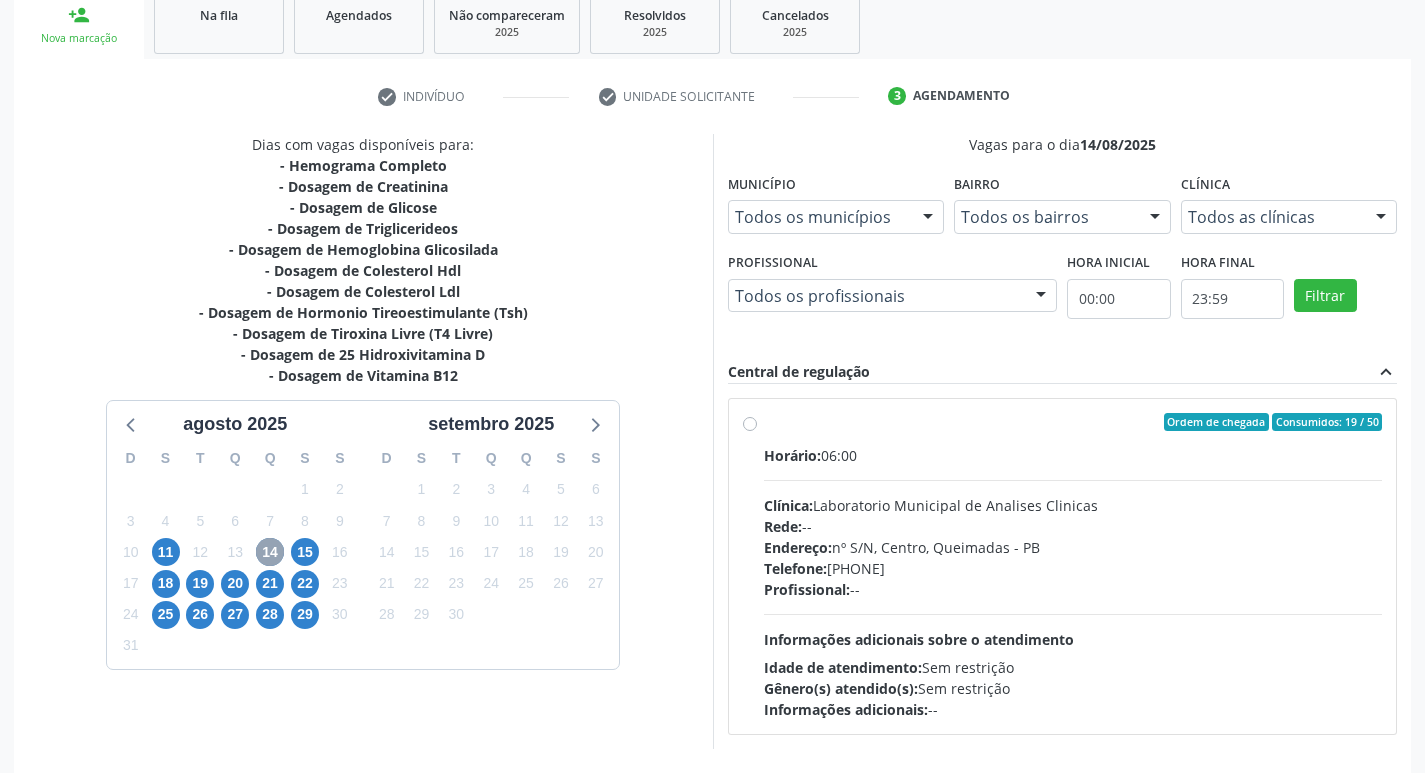 scroll, scrollTop: 386, scrollLeft: 0, axis: vertical 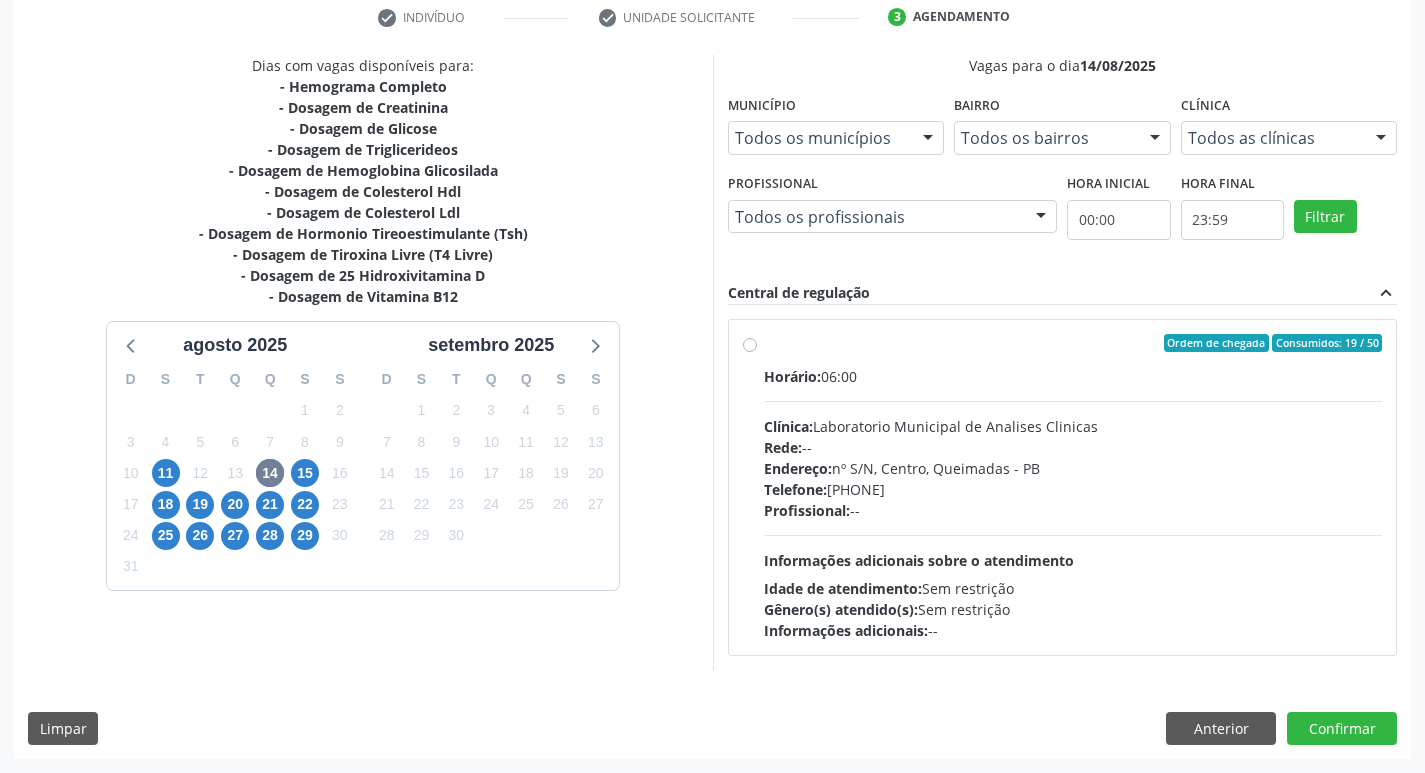 click on "Endereço:   nº S/N, Centro, Queimadas - PB" at bounding box center (1073, 468) 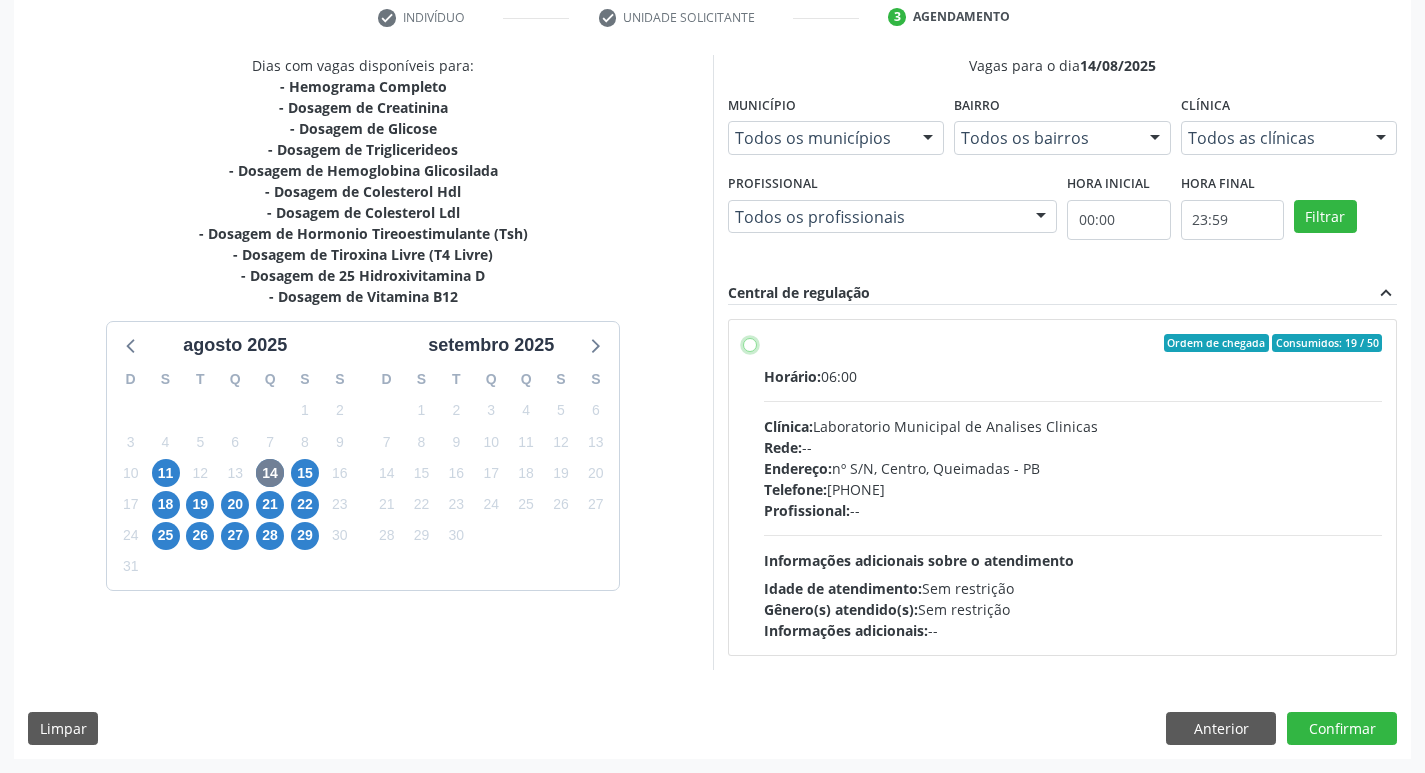 click on "Ordem de chegada
Consumidos: 19 / 50
Horário:   06:00
Clínica:  Laboratorio Municipal de Analises Clinicas
Rede:
--
Endereço:   nº S/N, Centro, Queimadas - PB
Telefone:   (83) 33921344
Profissional:
--
Informações adicionais sobre o atendimento
Idade de atendimento:
Sem restrição
Gênero(s) atendido(s):
Sem restrição
Informações adicionais:
--" at bounding box center [750, 343] 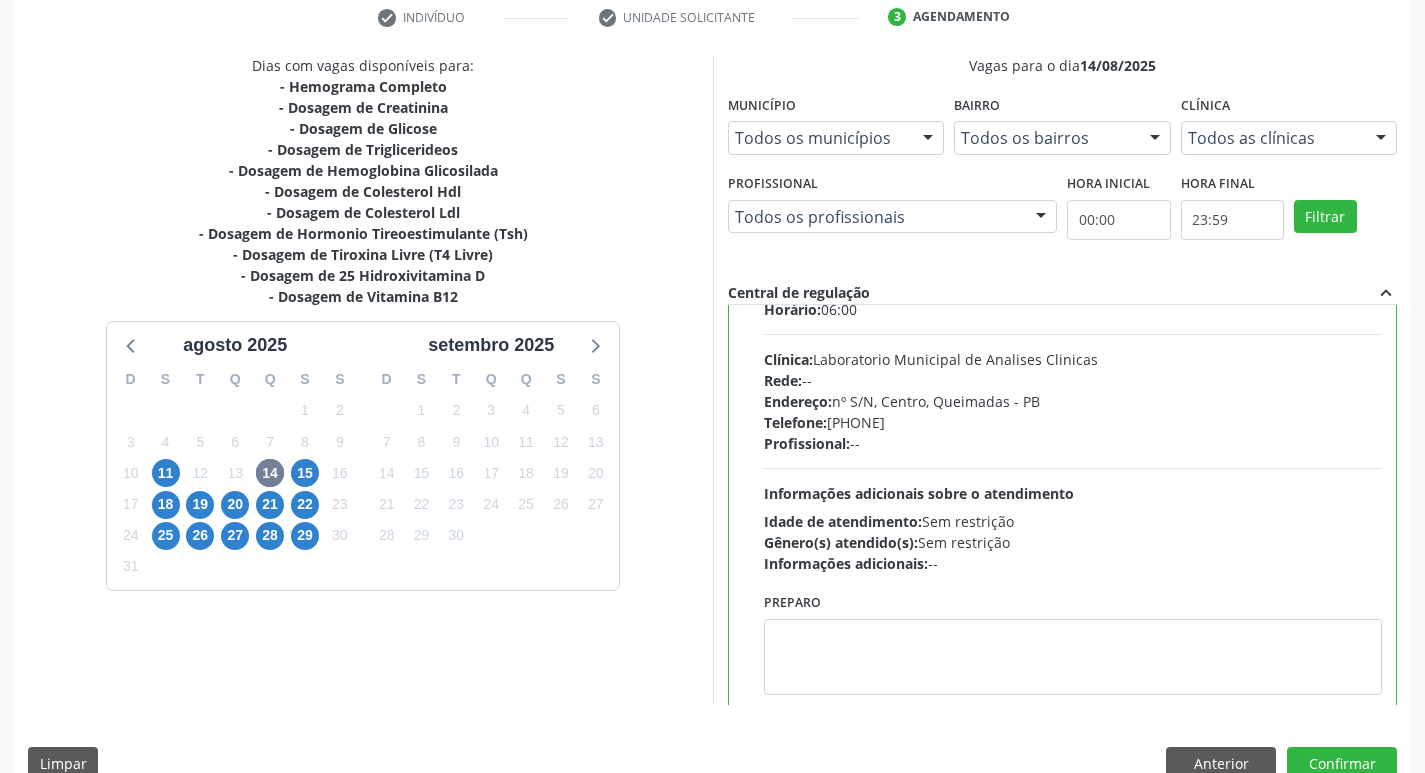 scroll, scrollTop: 99, scrollLeft: 0, axis: vertical 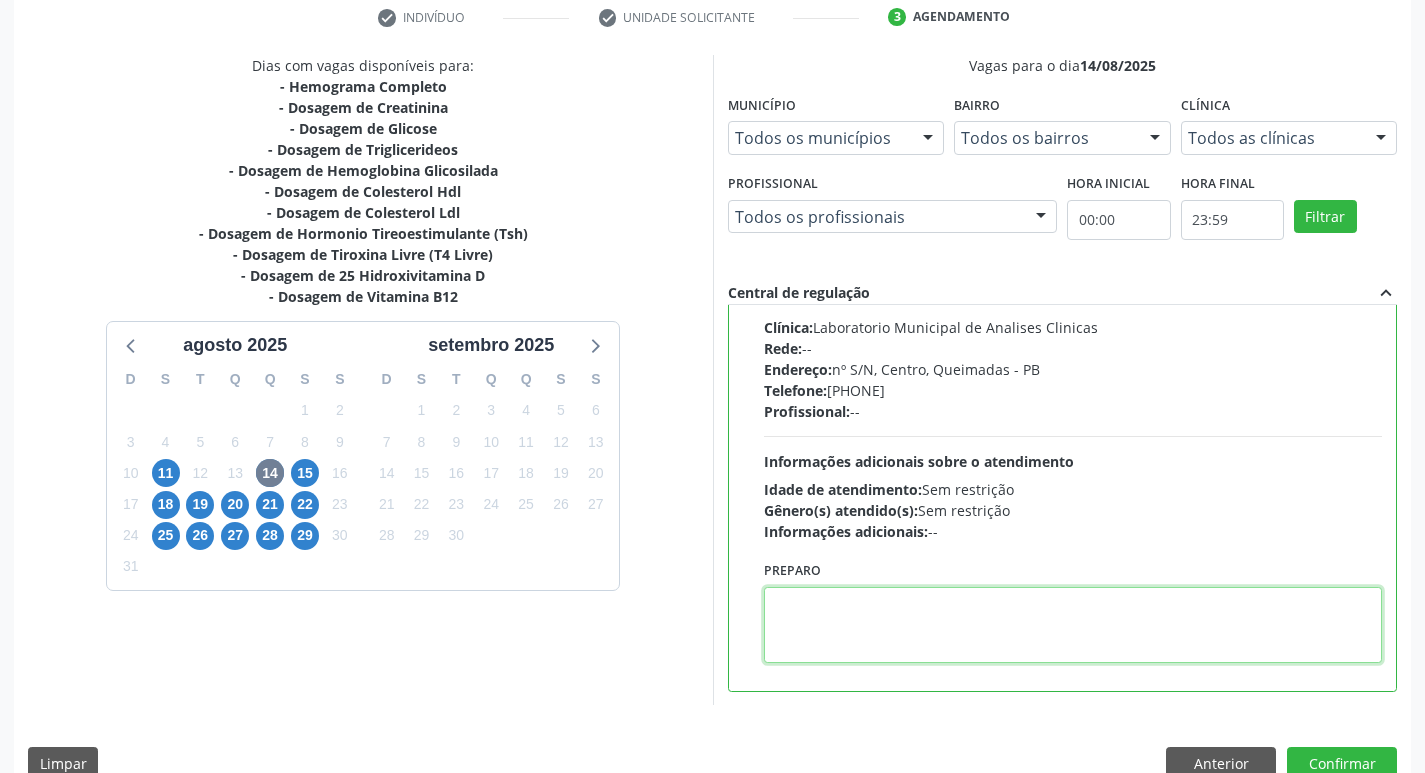 click at bounding box center [1073, 625] 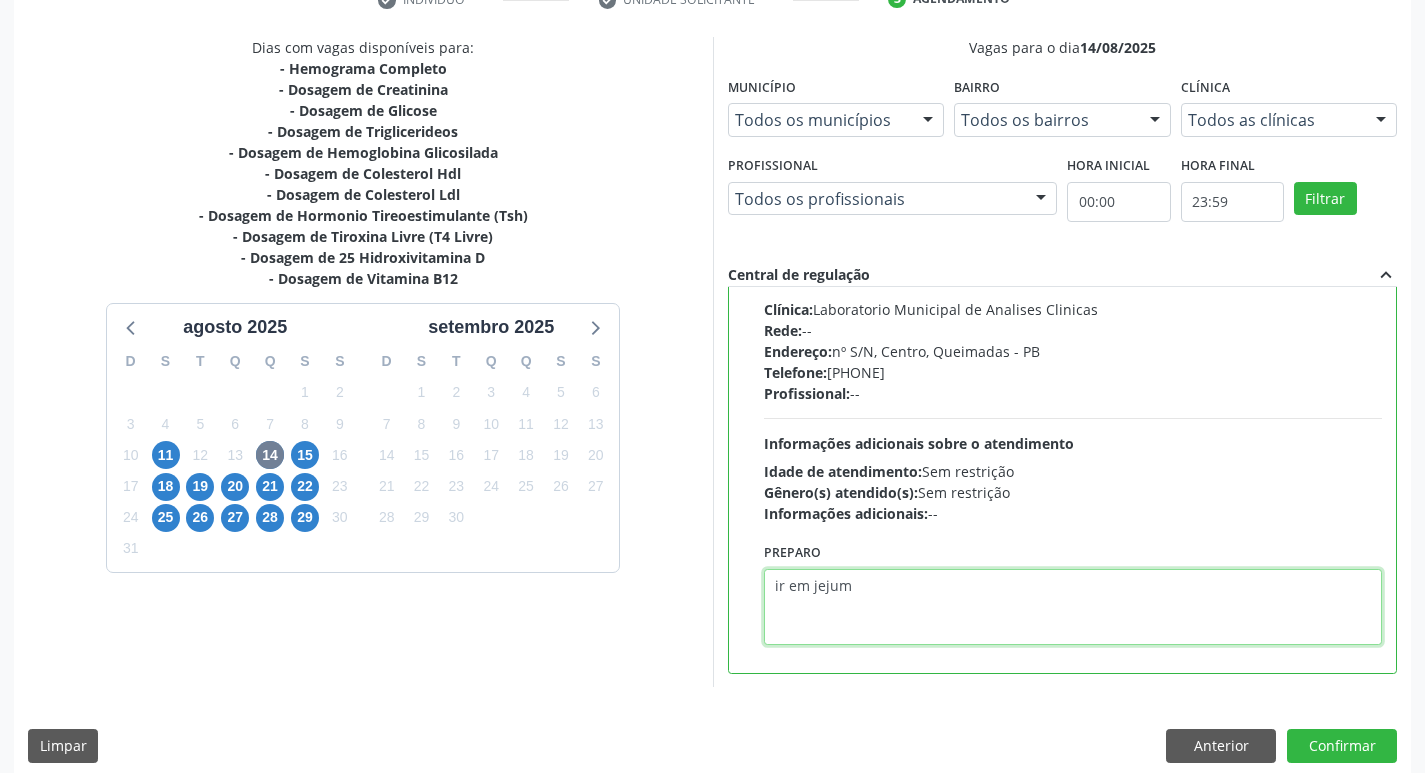 scroll, scrollTop: 422, scrollLeft: 0, axis: vertical 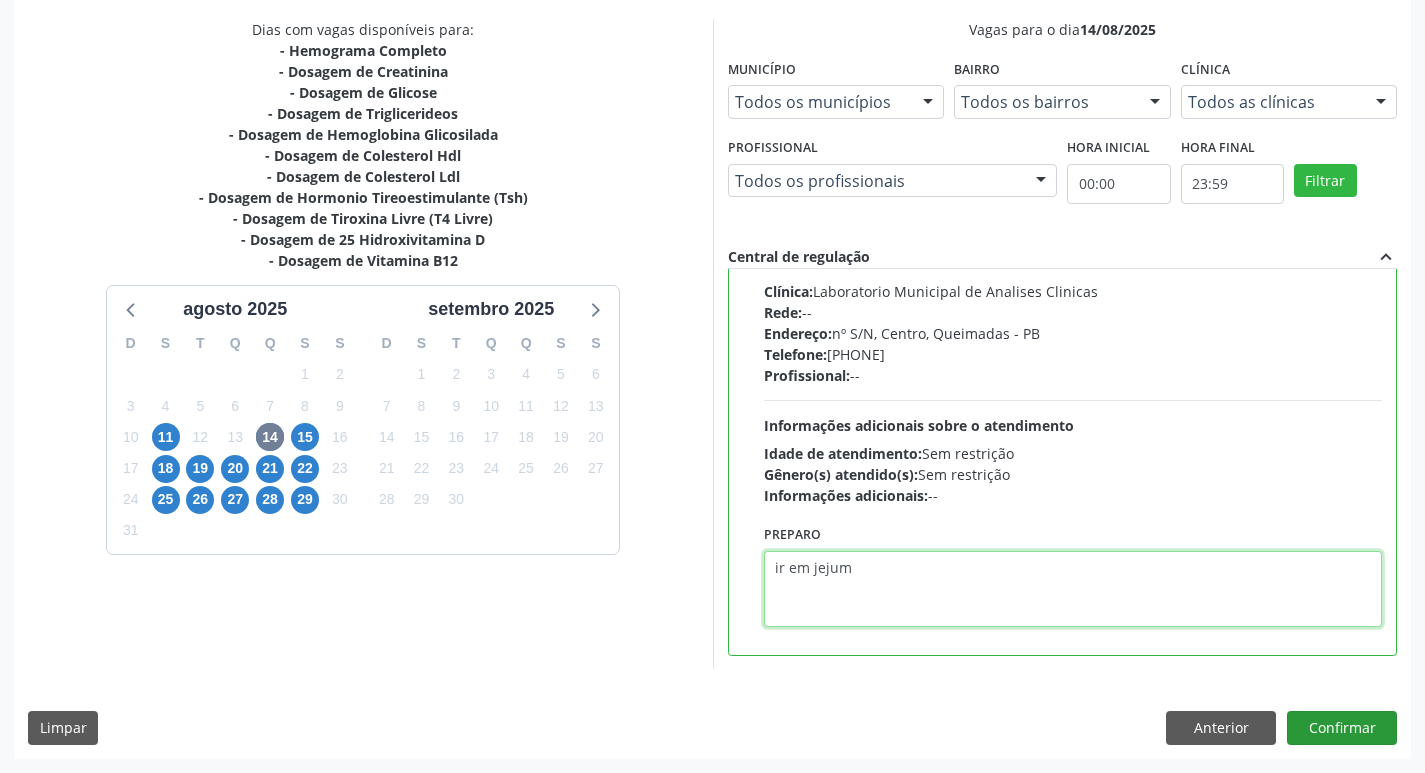 type on "ir em jejum" 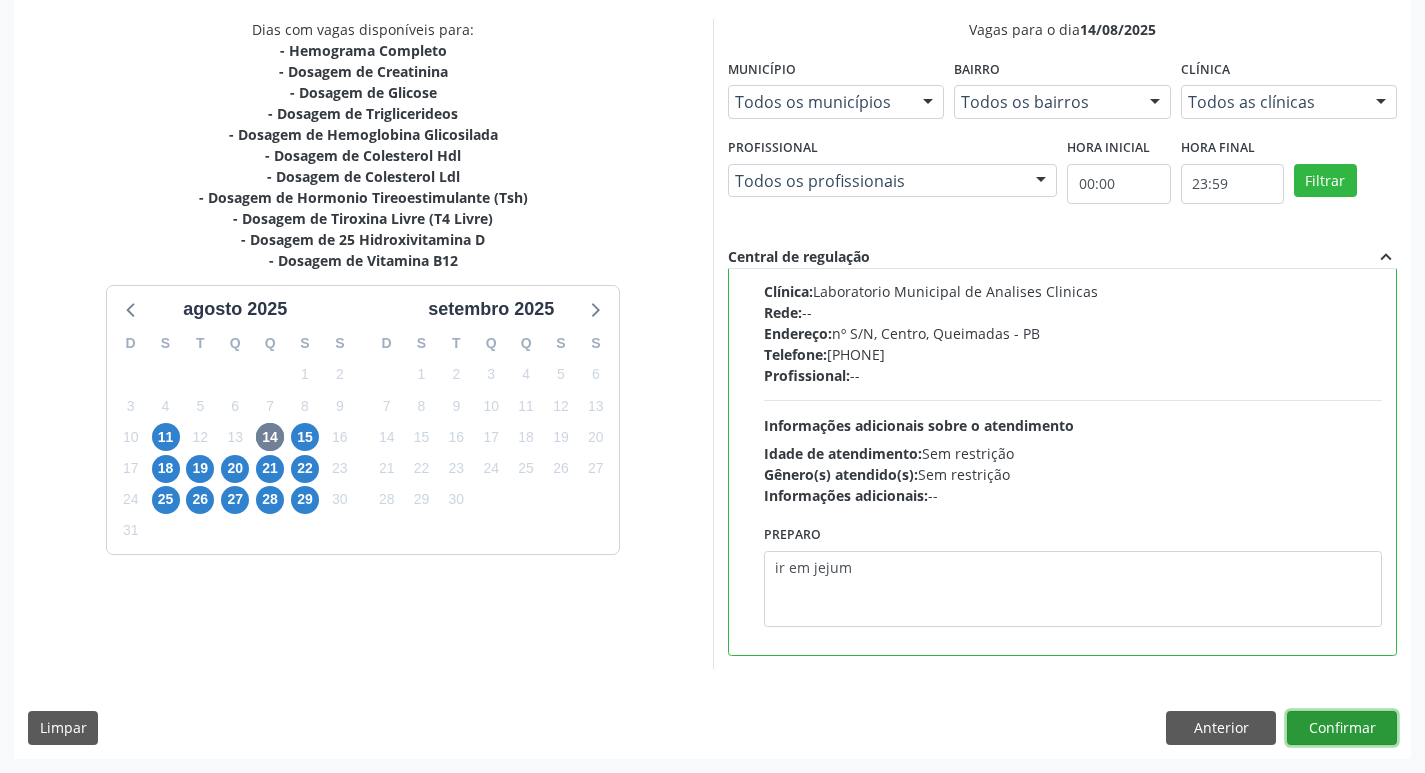 click on "Confirmar" at bounding box center (1342, 728) 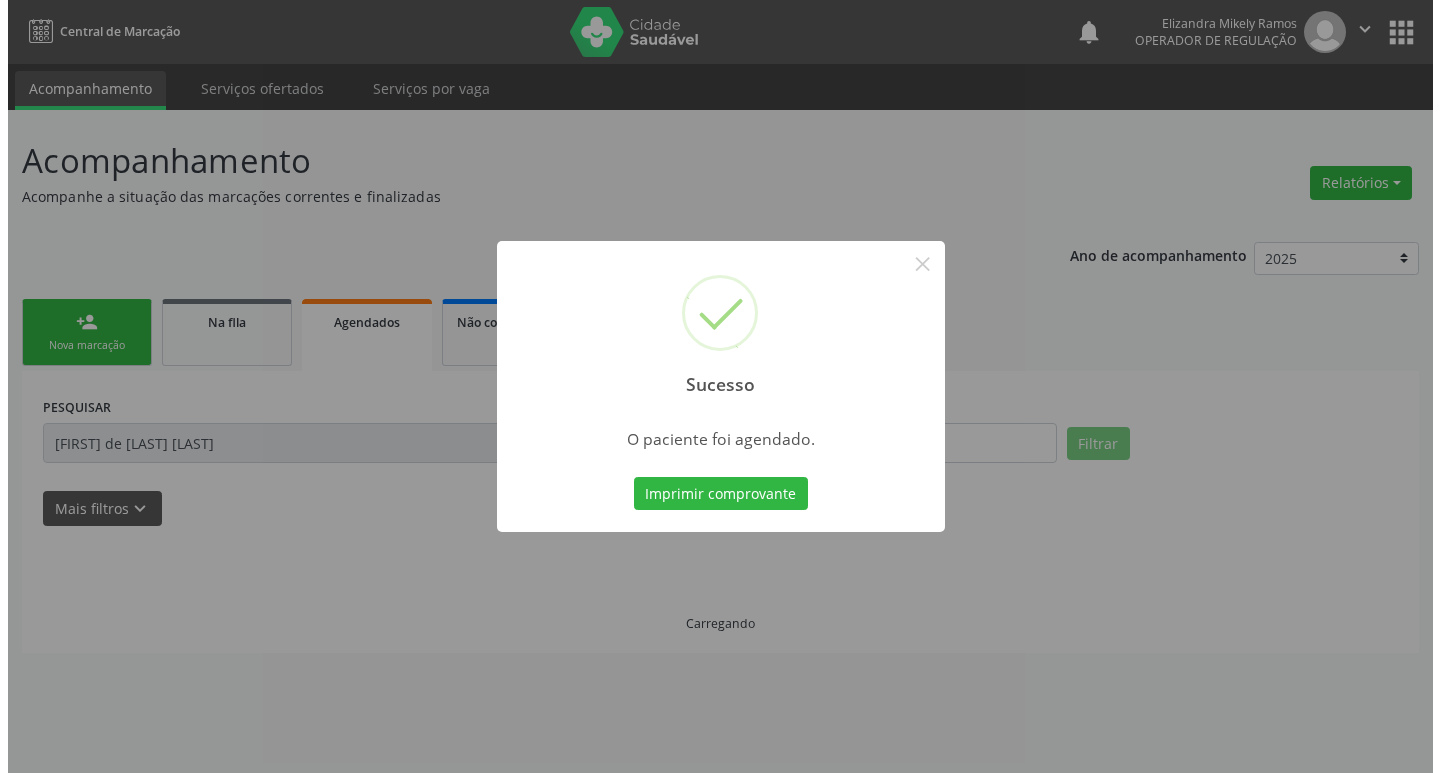 scroll, scrollTop: 0, scrollLeft: 0, axis: both 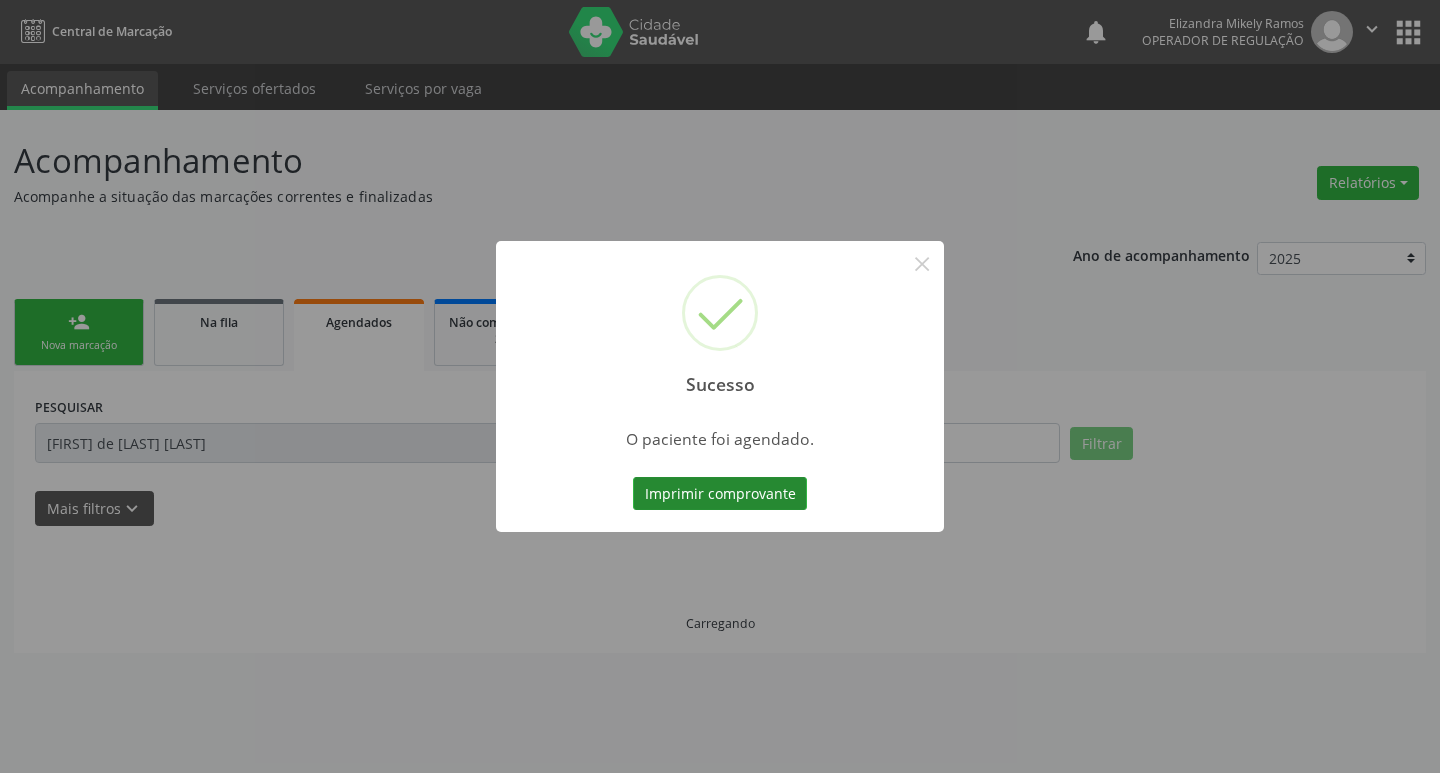 click on "Imprimir comprovante" at bounding box center (720, 494) 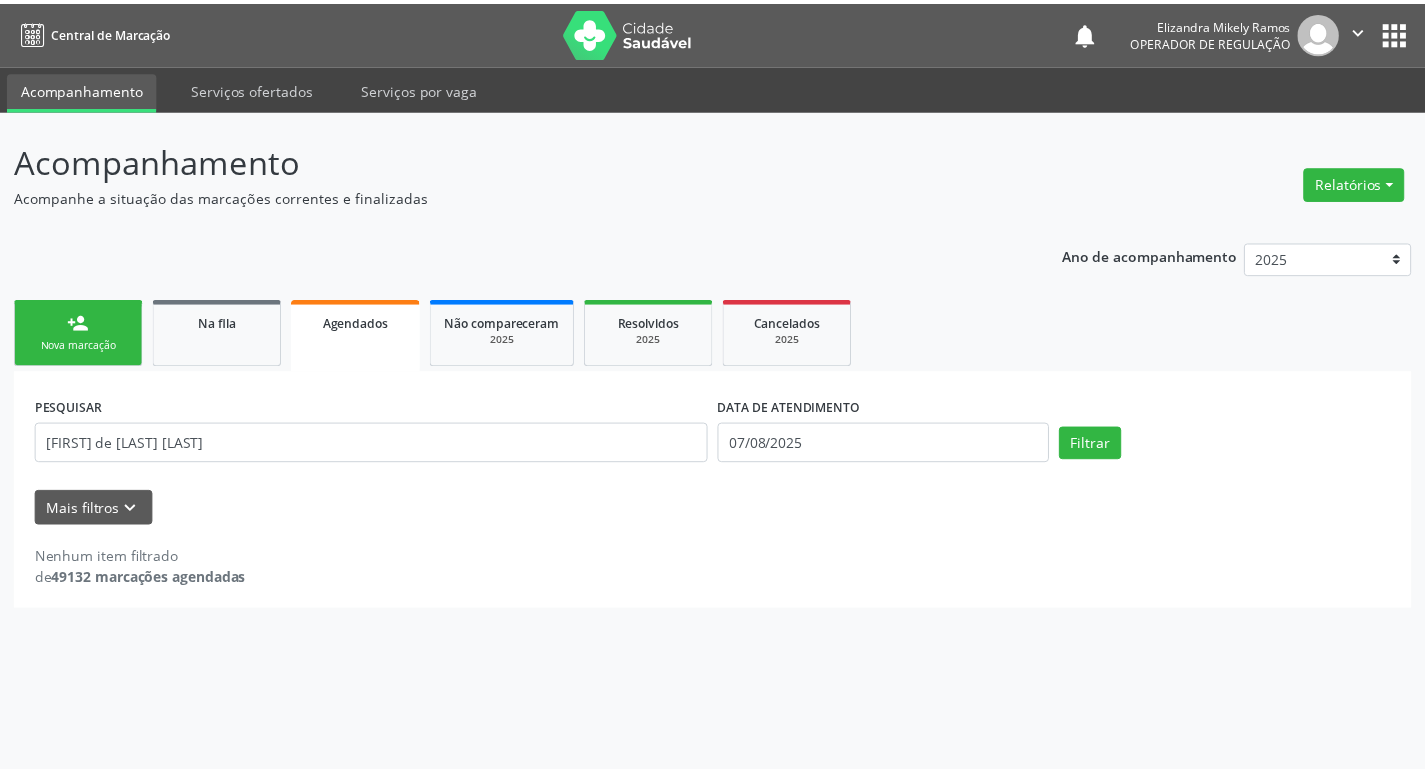 scroll, scrollTop: 0, scrollLeft: 0, axis: both 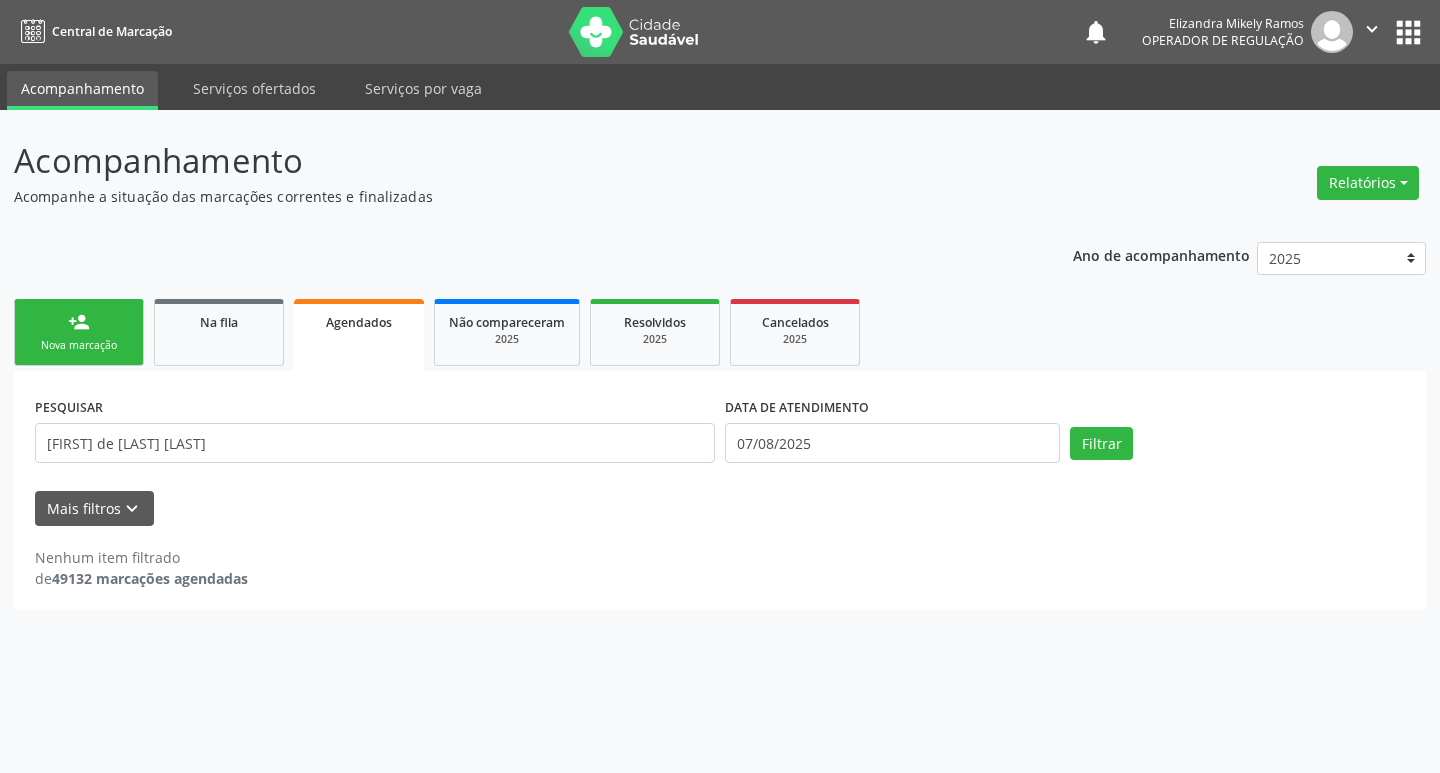 click on "Nova marcação" at bounding box center (79, 345) 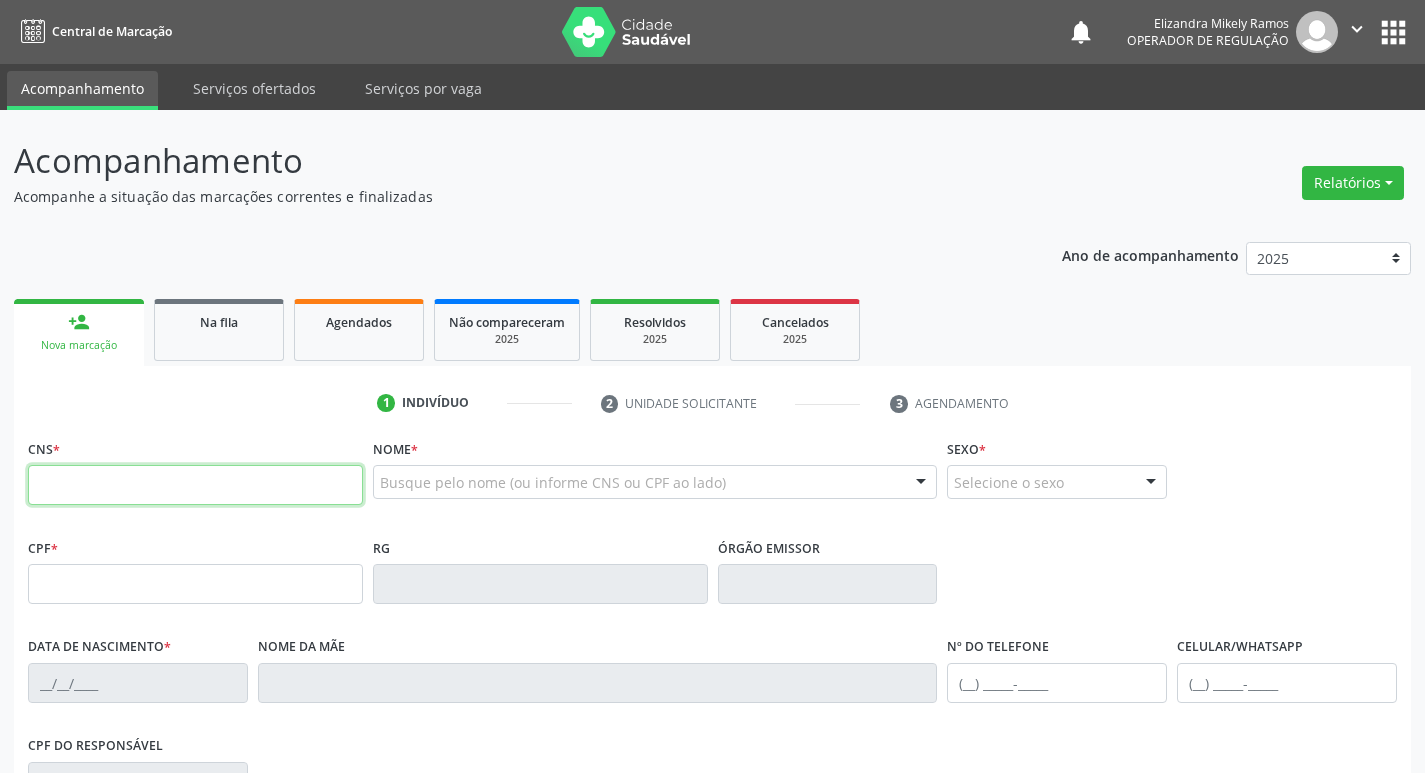 click at bounding box center (195, 485) 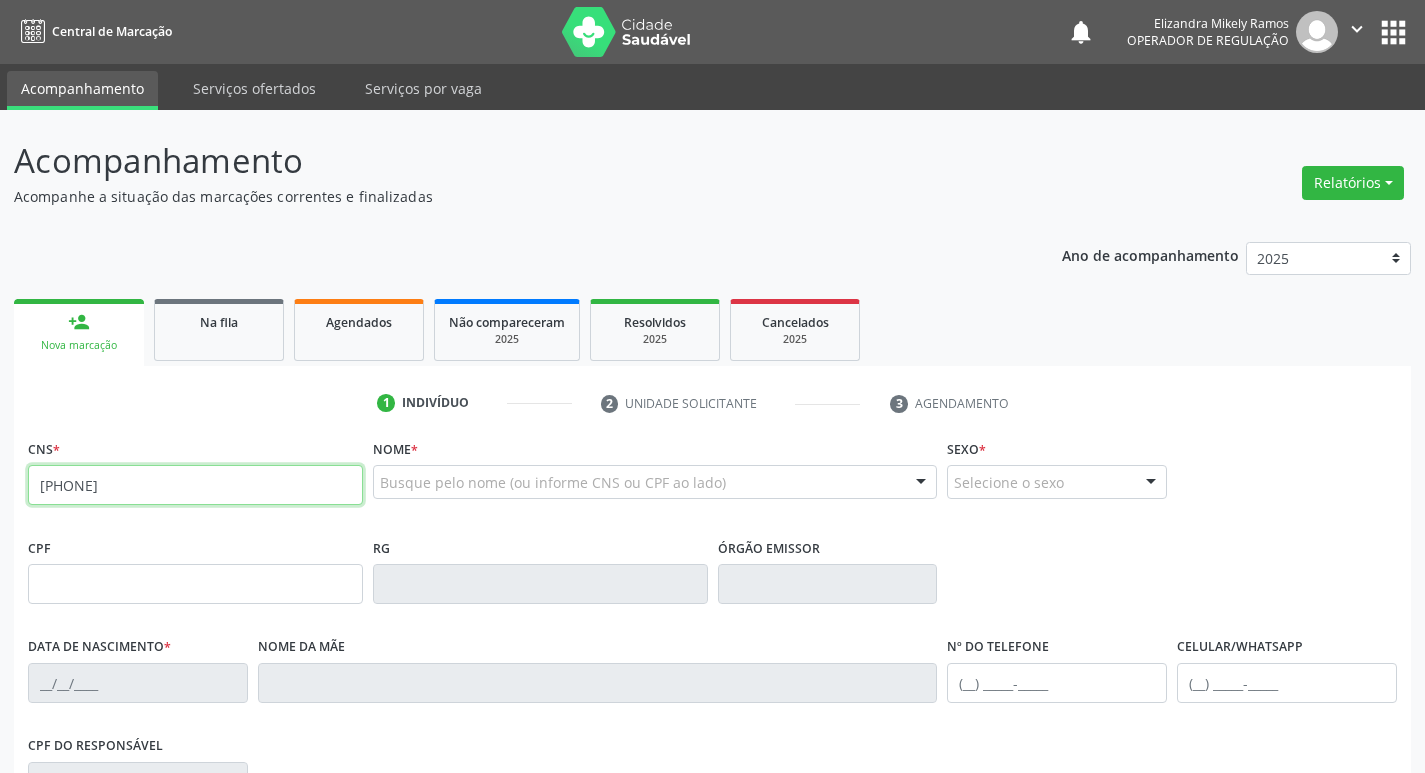 type on "[PHONE]" 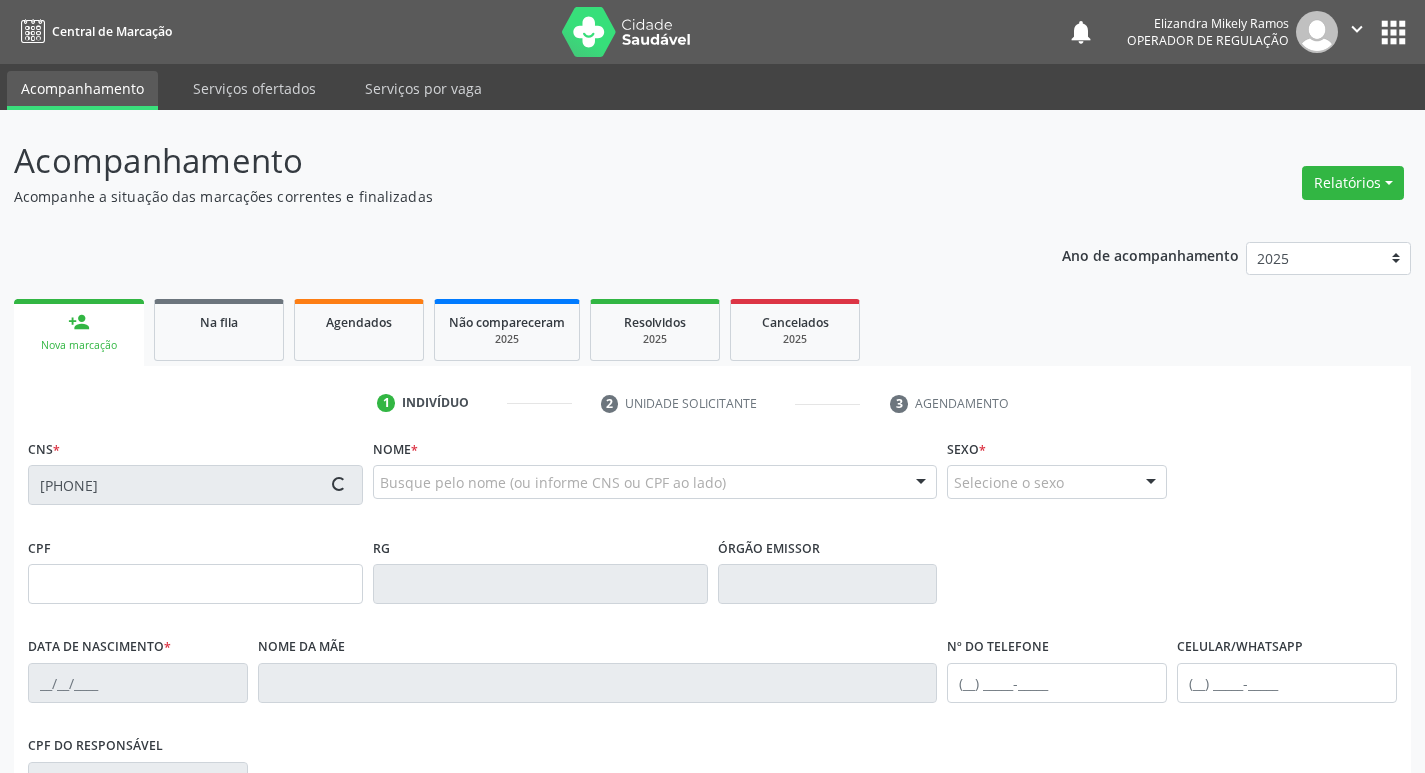 type on "[CPF]" 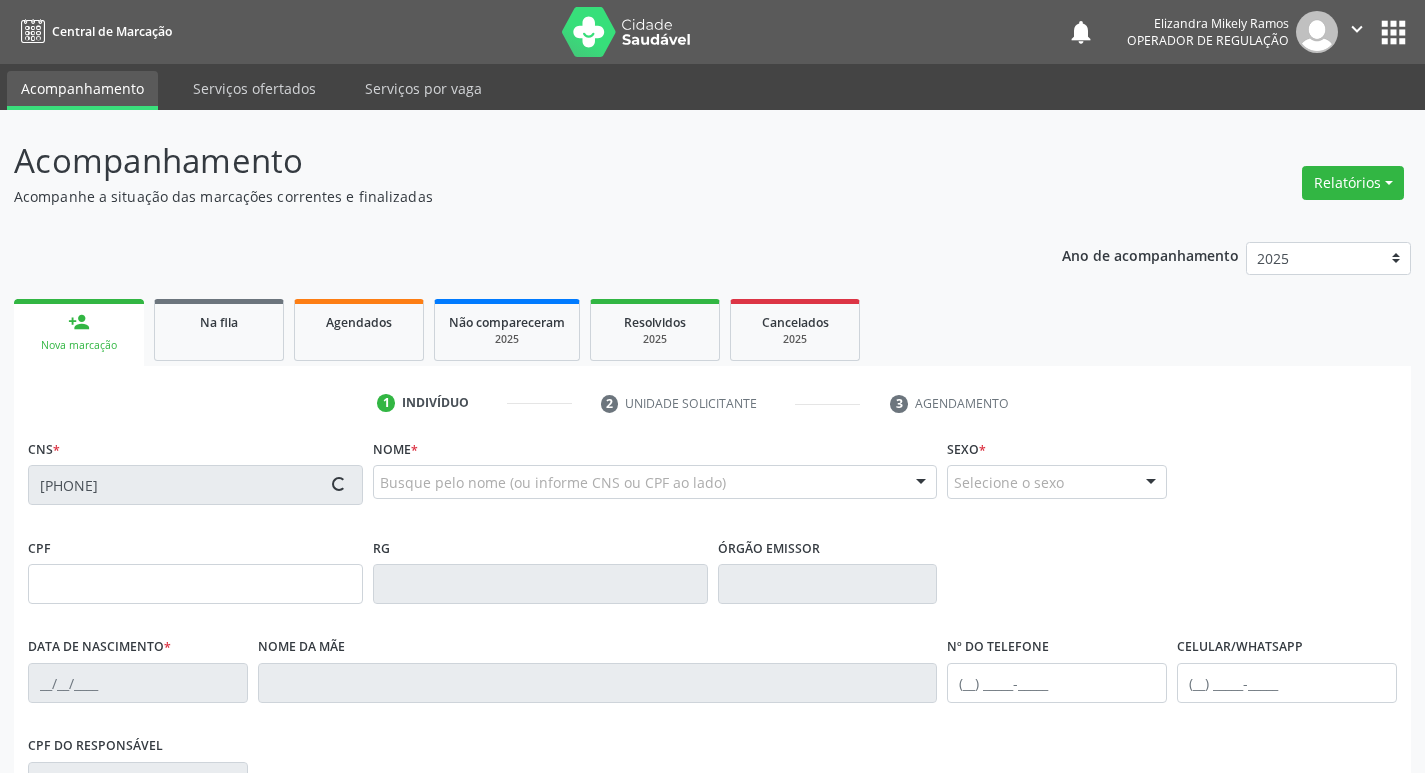 type on "[DATE]" 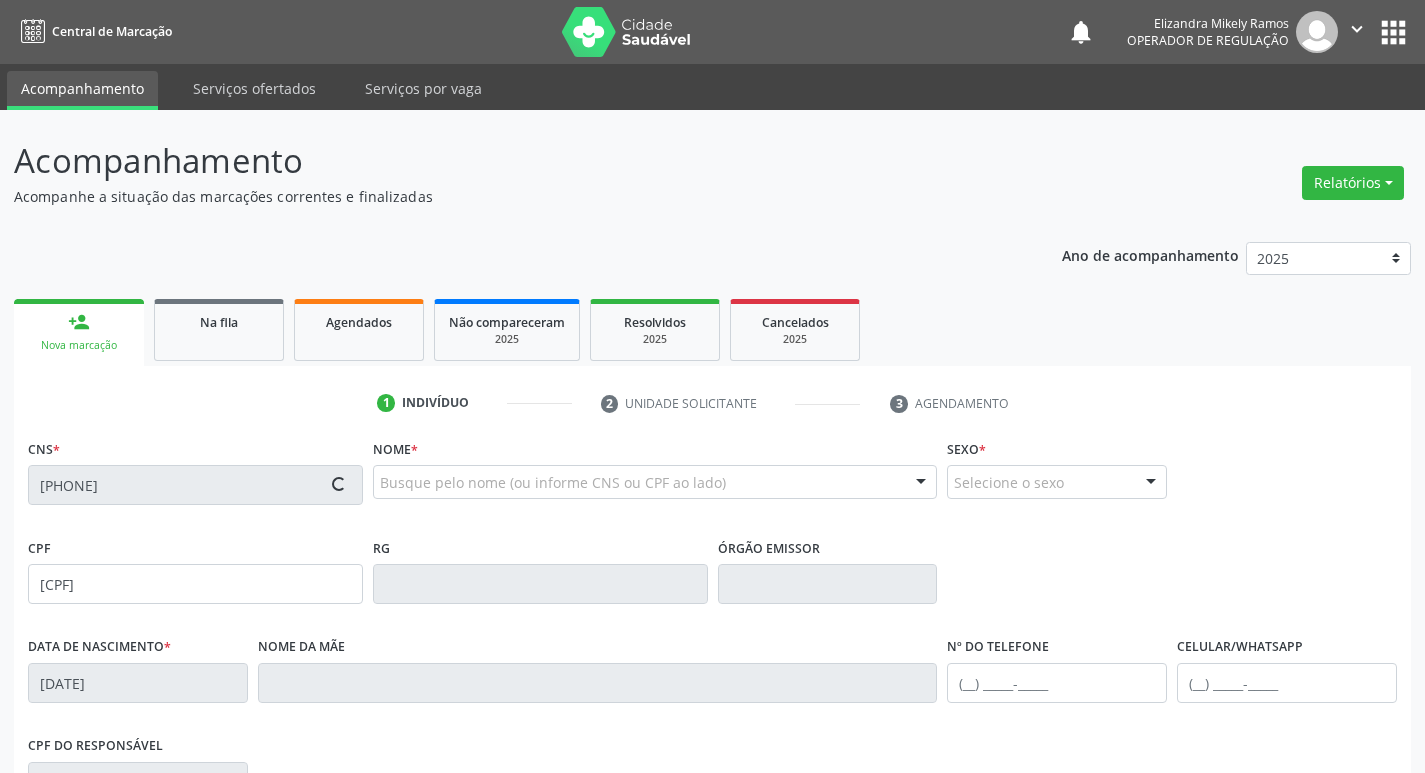 type on "[FIRST] [LAST] [LAST]" 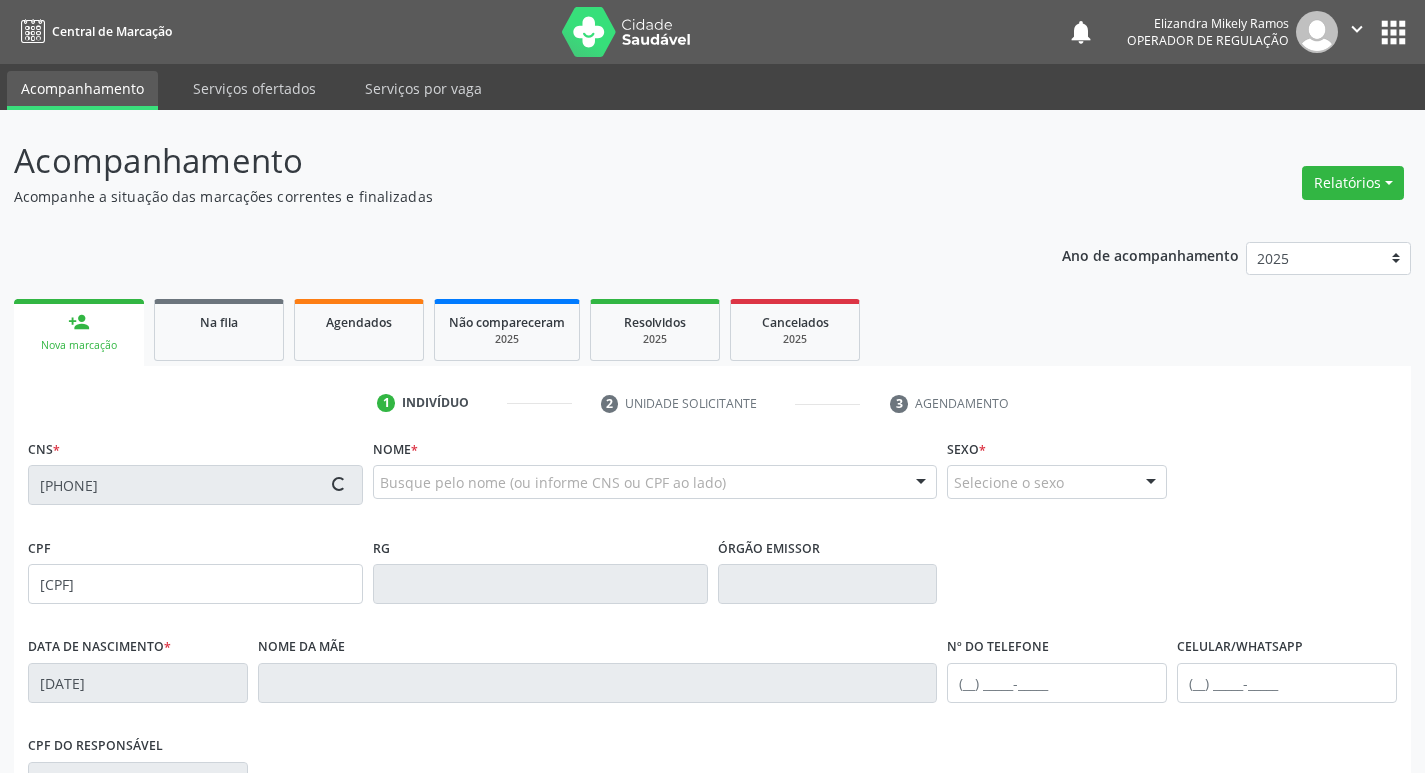 type on "[PHONE]" 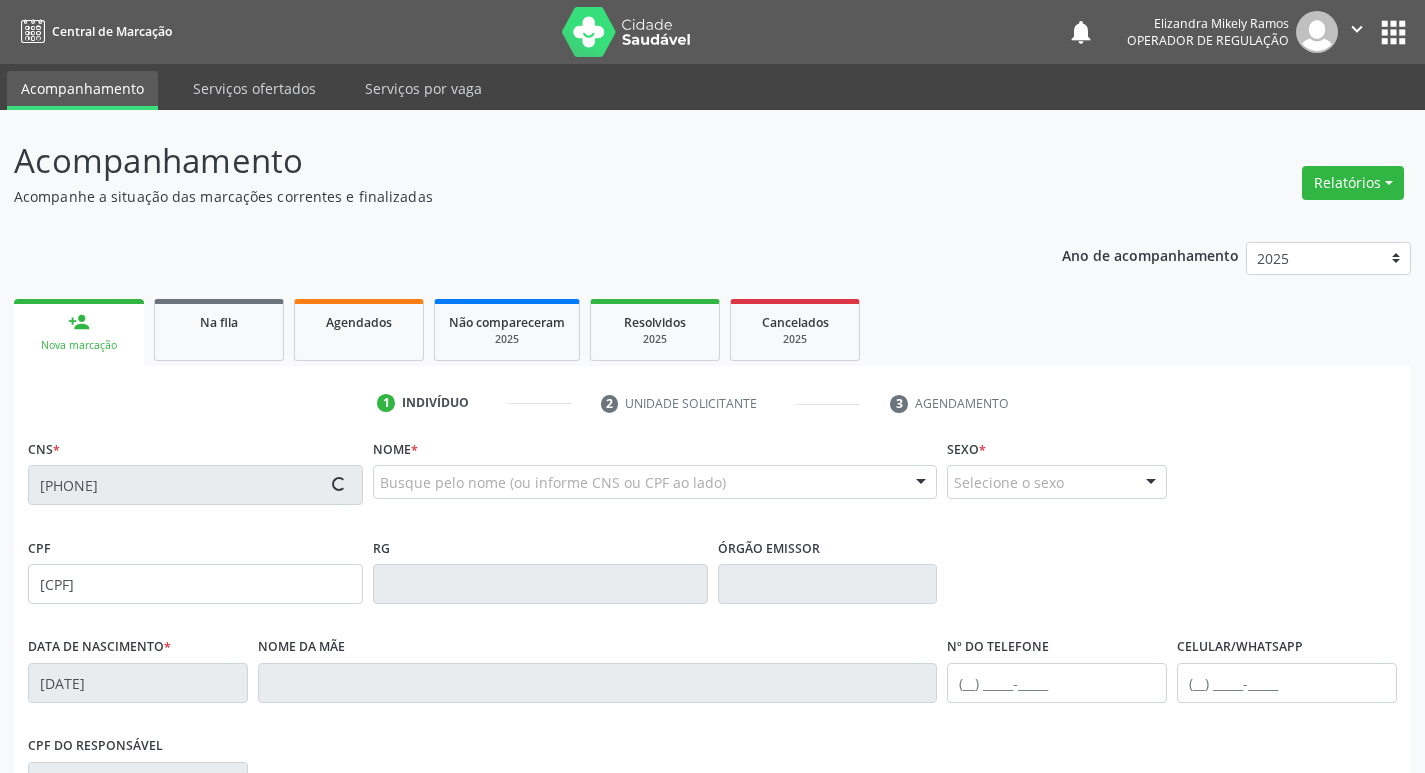 type on "13" 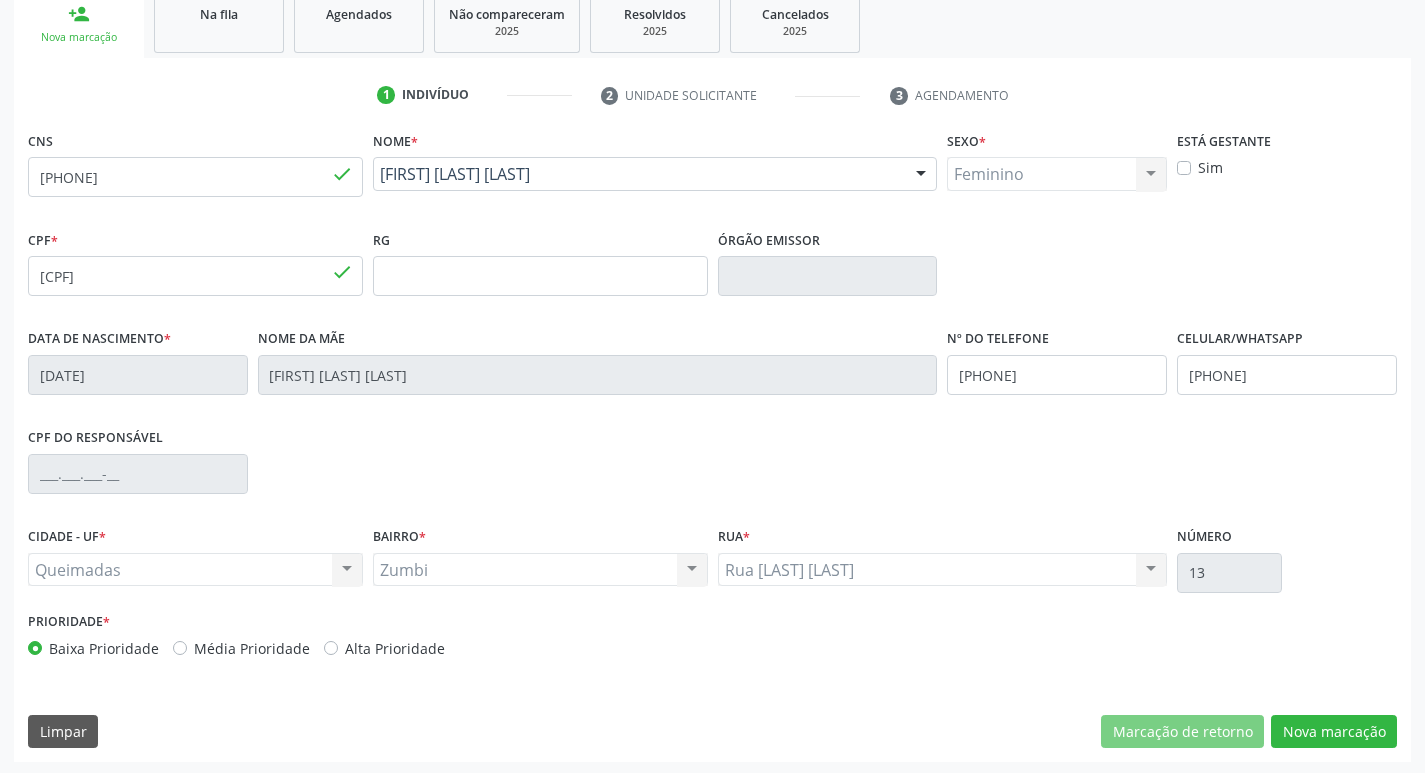 scroll, scrollTop: 311, scrollLeft: 0, axis: vertical 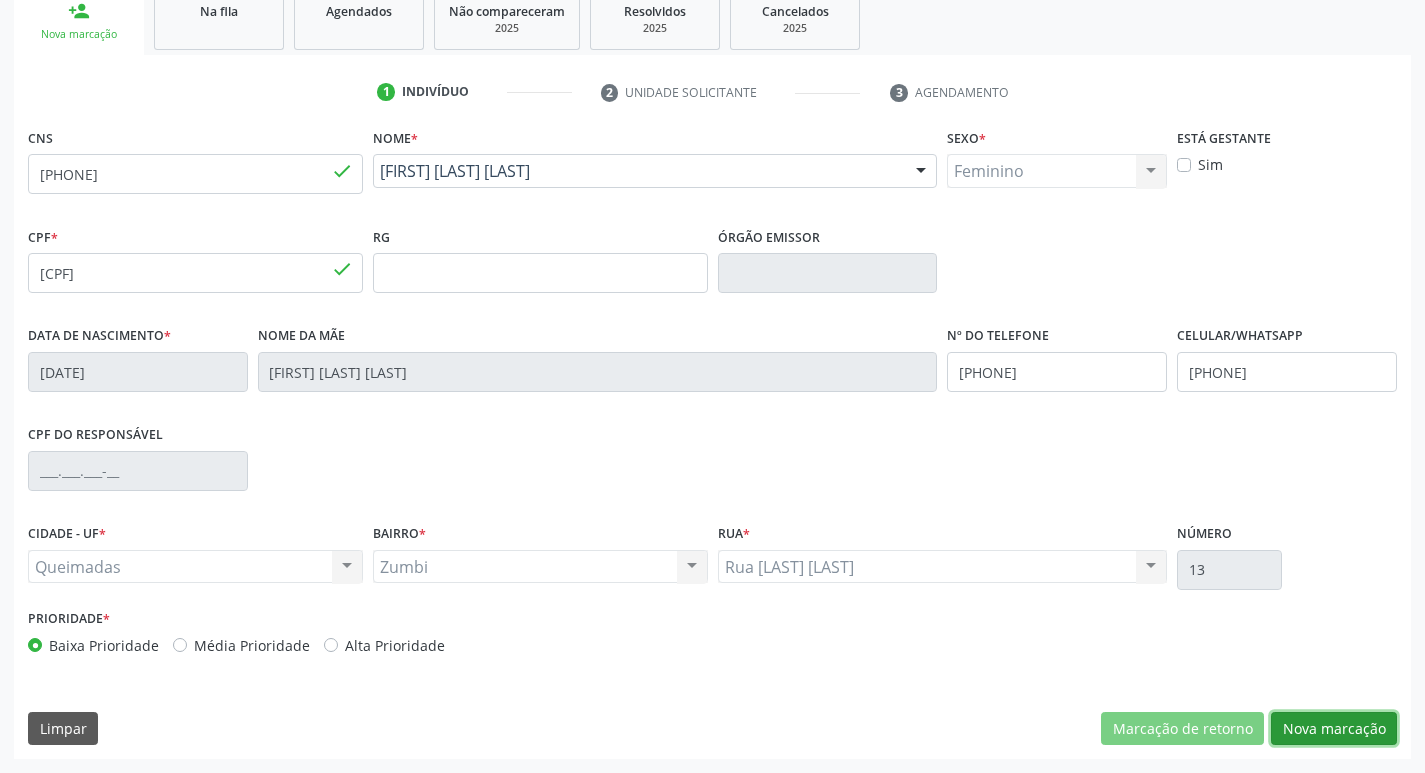 click on "Nova marcação" at bounding box center [1334, 729] 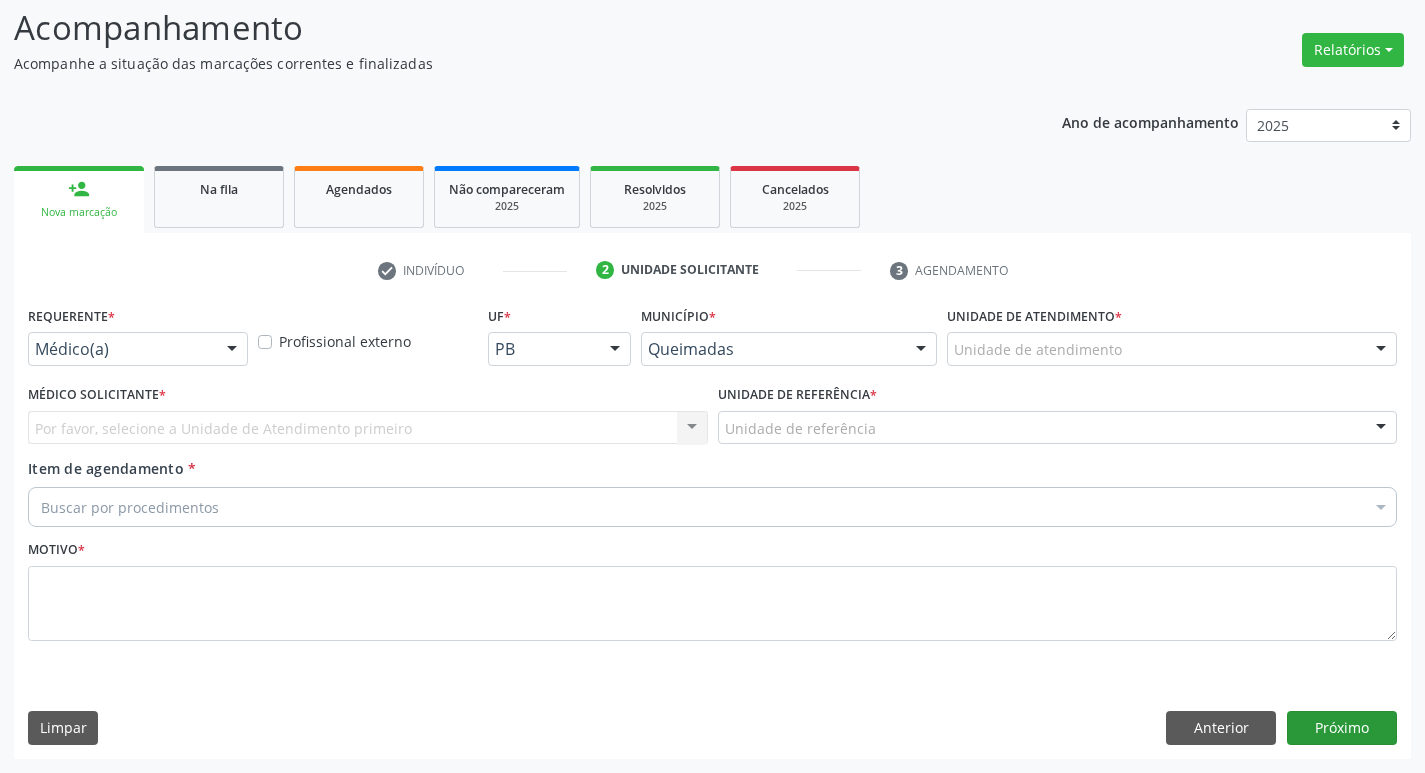 scroll, scrollTop: 133, scrollLeft: 0, axis: vertical 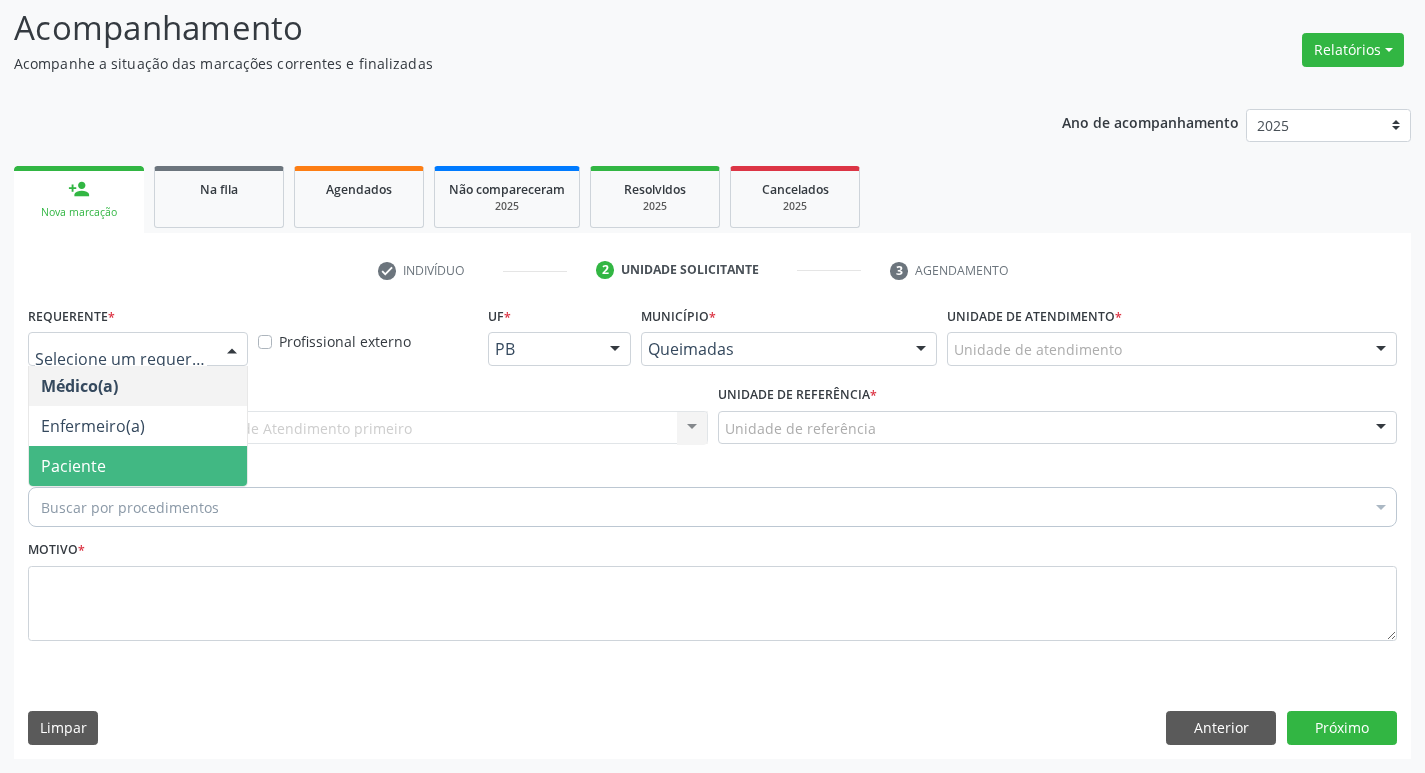 click on "Paciente" at bounding box center [138, 466] 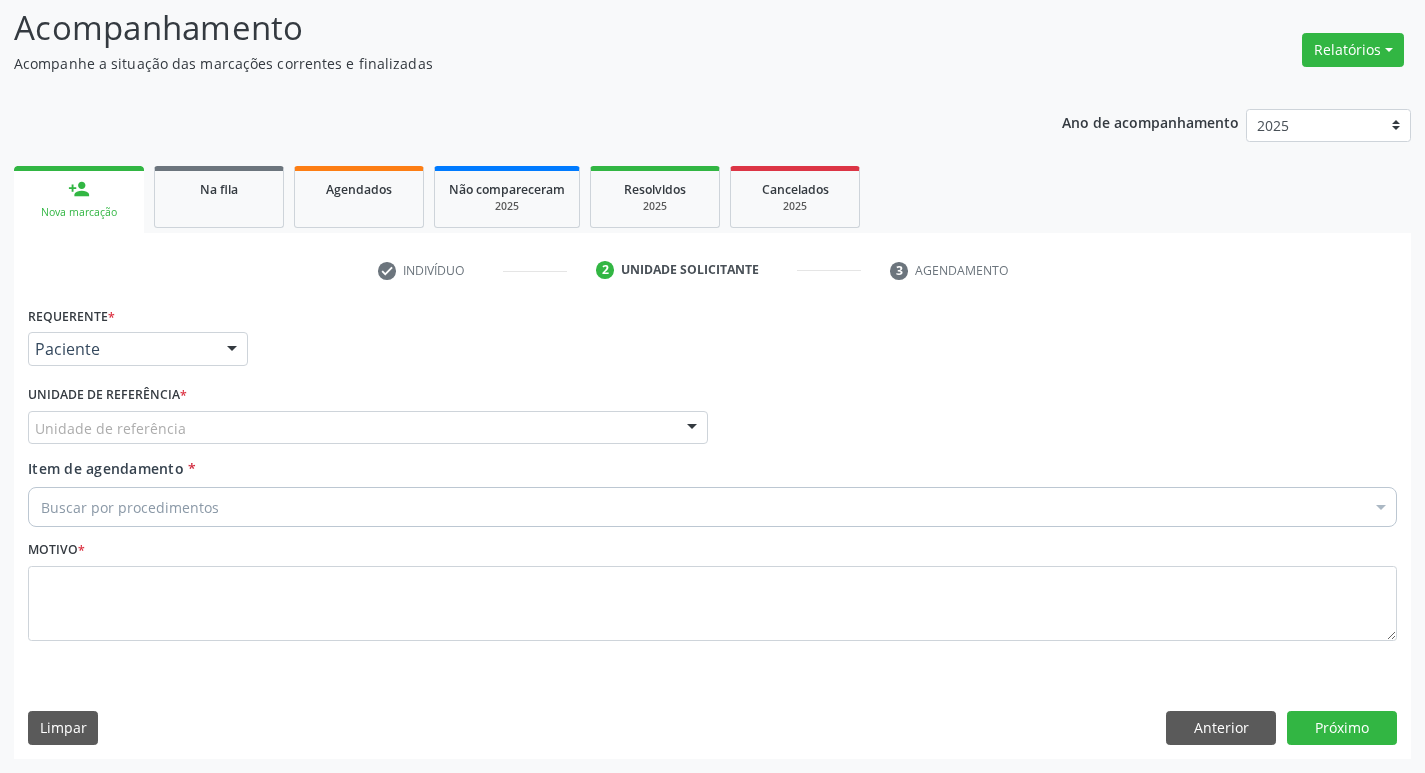 click on "Unidade de referência
UBSF Ligeiro II   UBSF Saulo Leal Ernesto de Melo   UBSF Castanho   UBSF Baixa Verde   UBSF Ze Velho   UBSF Boa Vista   UBSF Olho Dagua Salgado   UBSF Zumbi   NASF Pedra do Touro   UBSF Lutador   UBSF Anibal Teixeira   UBSF Central   UBSF Riacho do Meio   UBSF Caixa Dagua   UBSF Ligeiro I   UBSF Malhada Grande   UBSF Vila   UBSF Guritiba   NASF Tataguassu   UBSF Cidade Tiao do Rego
Nenhum resultado encontrado para: "   "
Não há nenhuma opção para ser exibida." at bounding box center (368, 428) 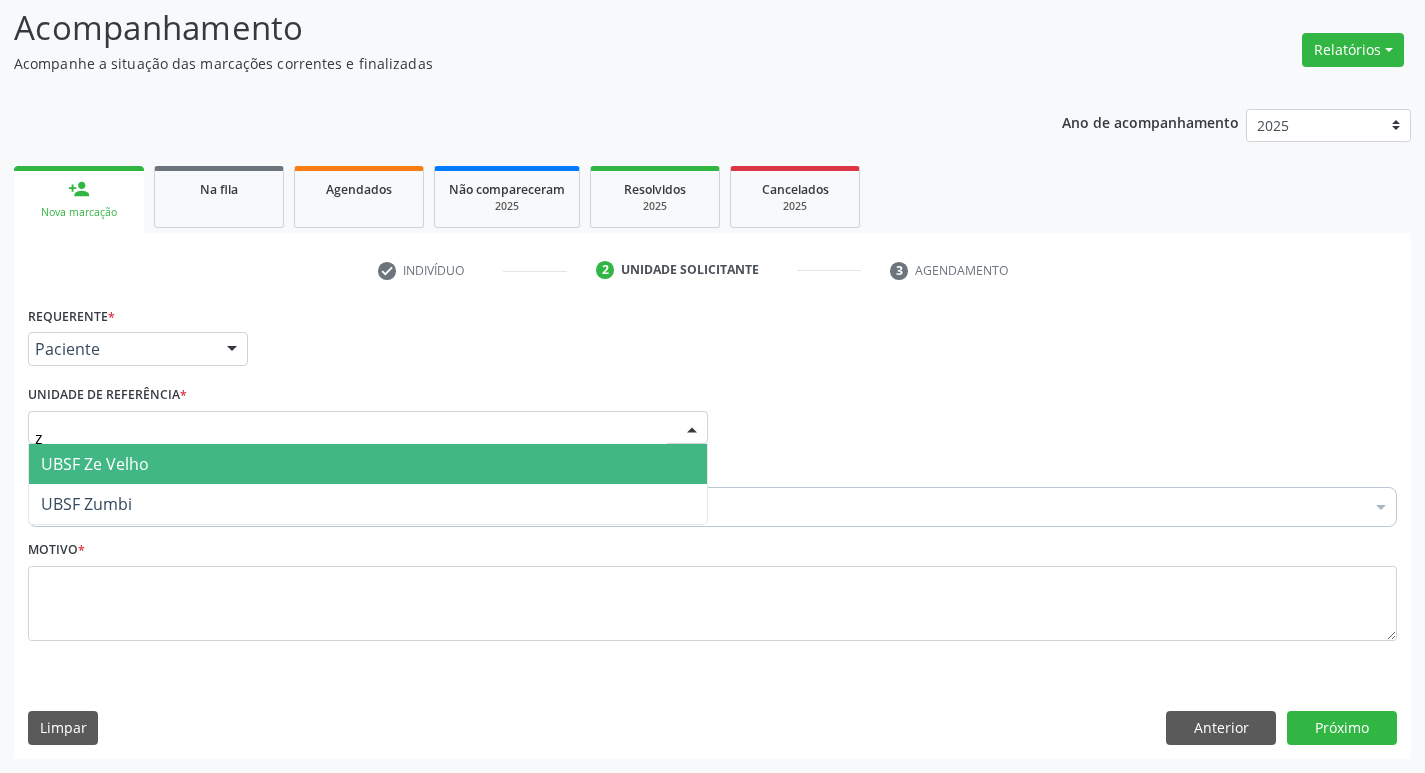 click on "UBSF Ze Velho" at bounding box center (368, 464) 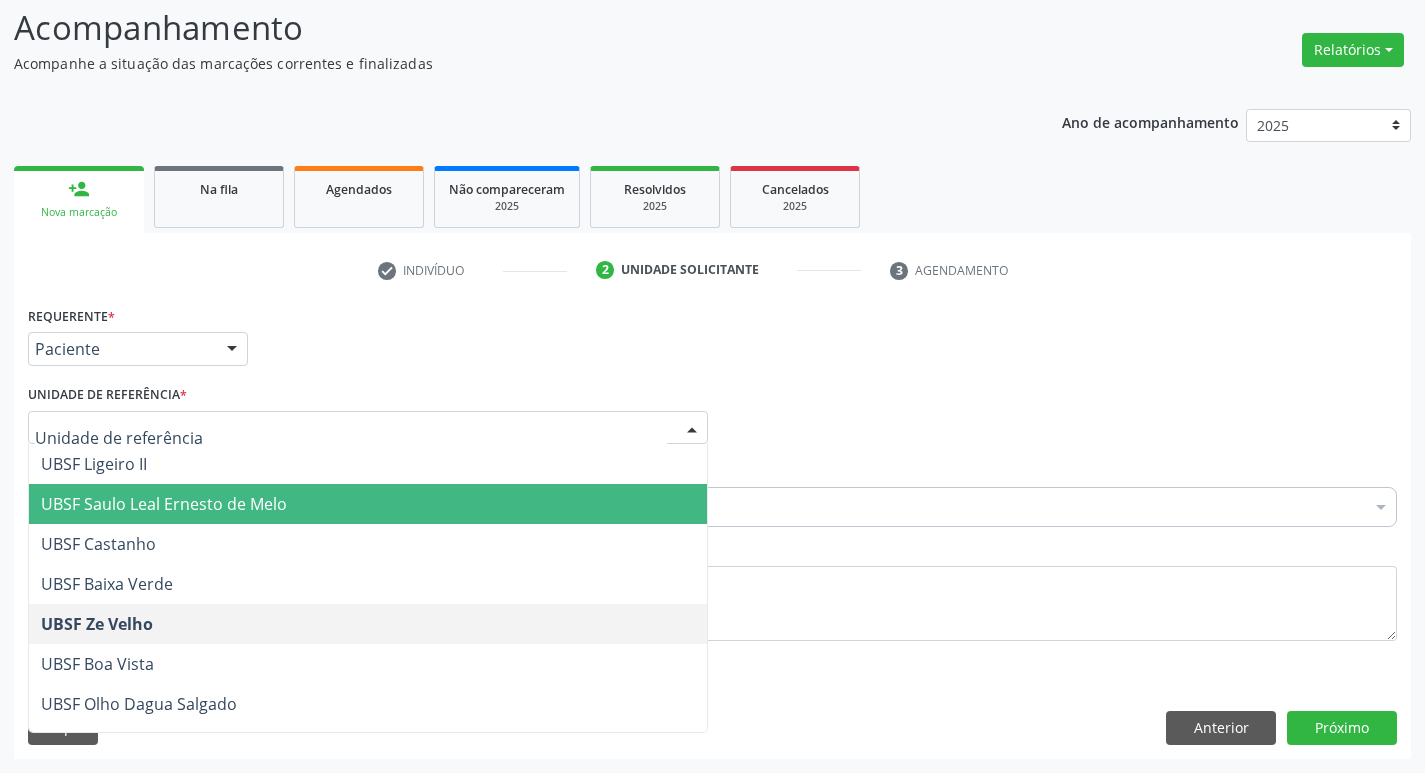 type on "z" 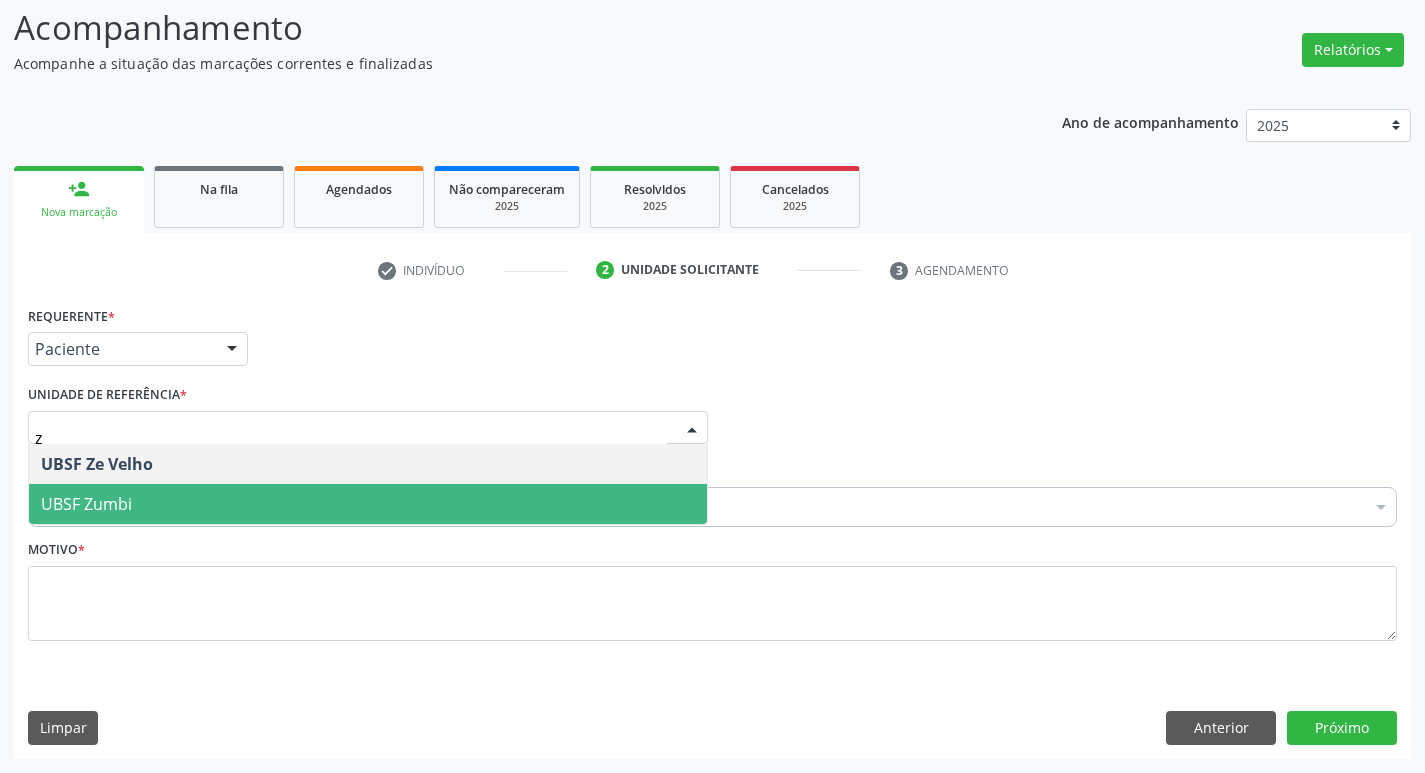click on "UBSF Zumbi" at bounding box center (368, 504) 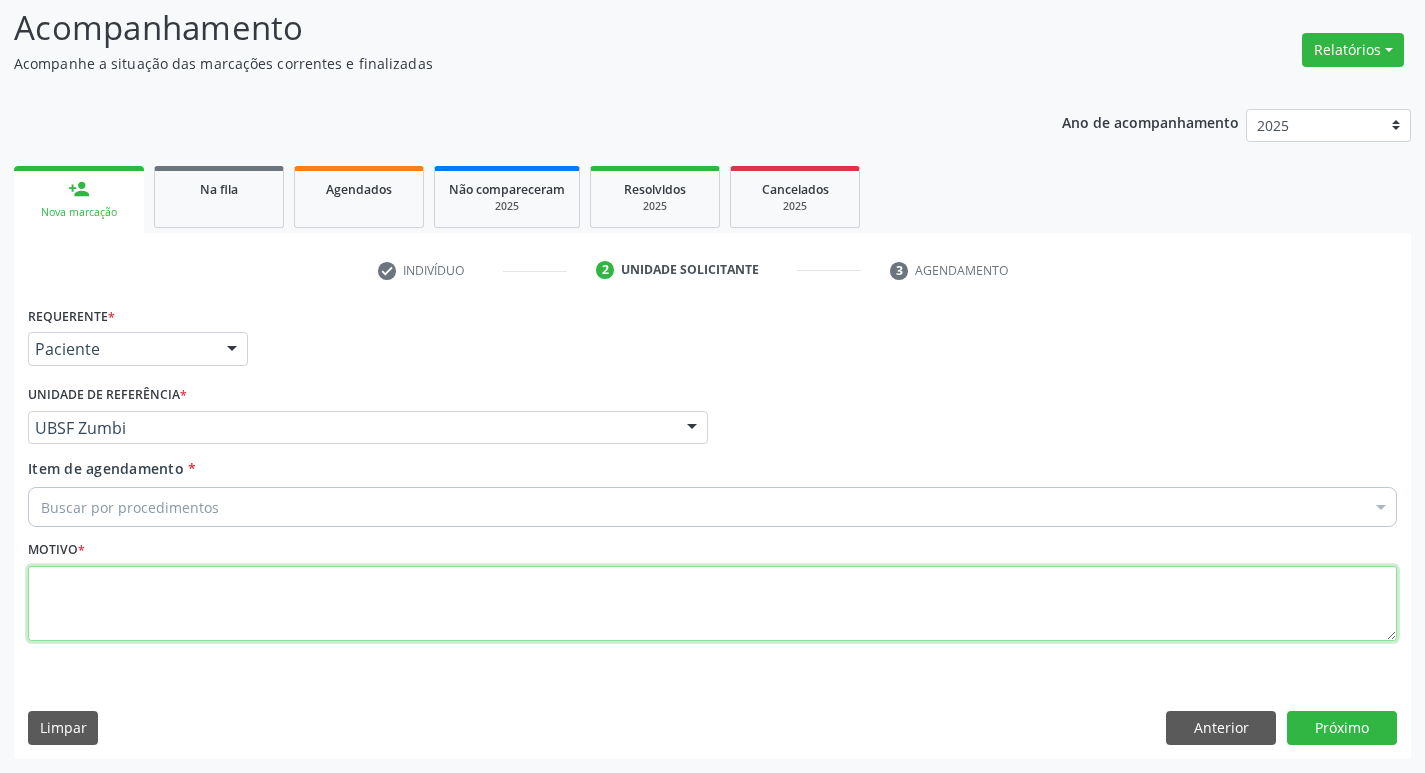 click at bounding box center [712, 604] 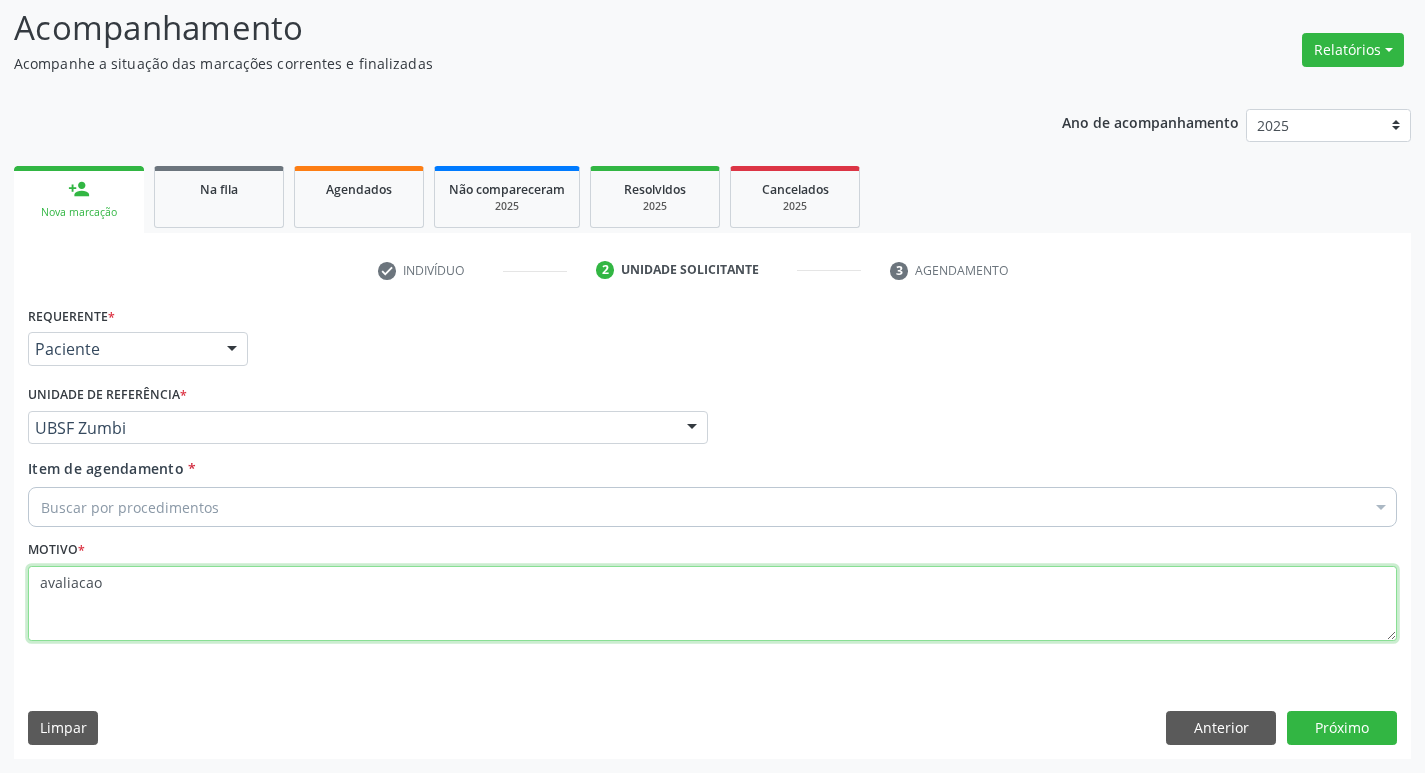 type on "avaliacao" 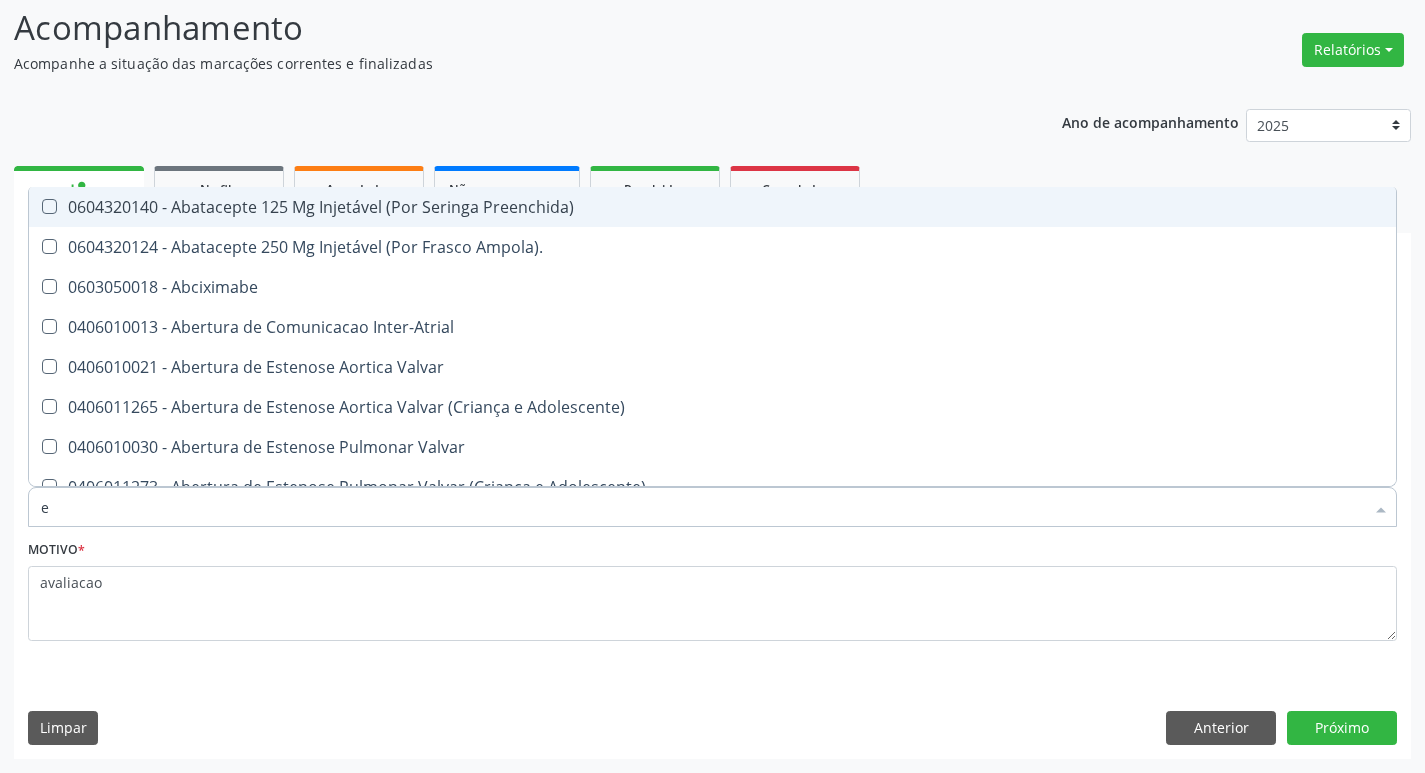 type on "ENDOCR" 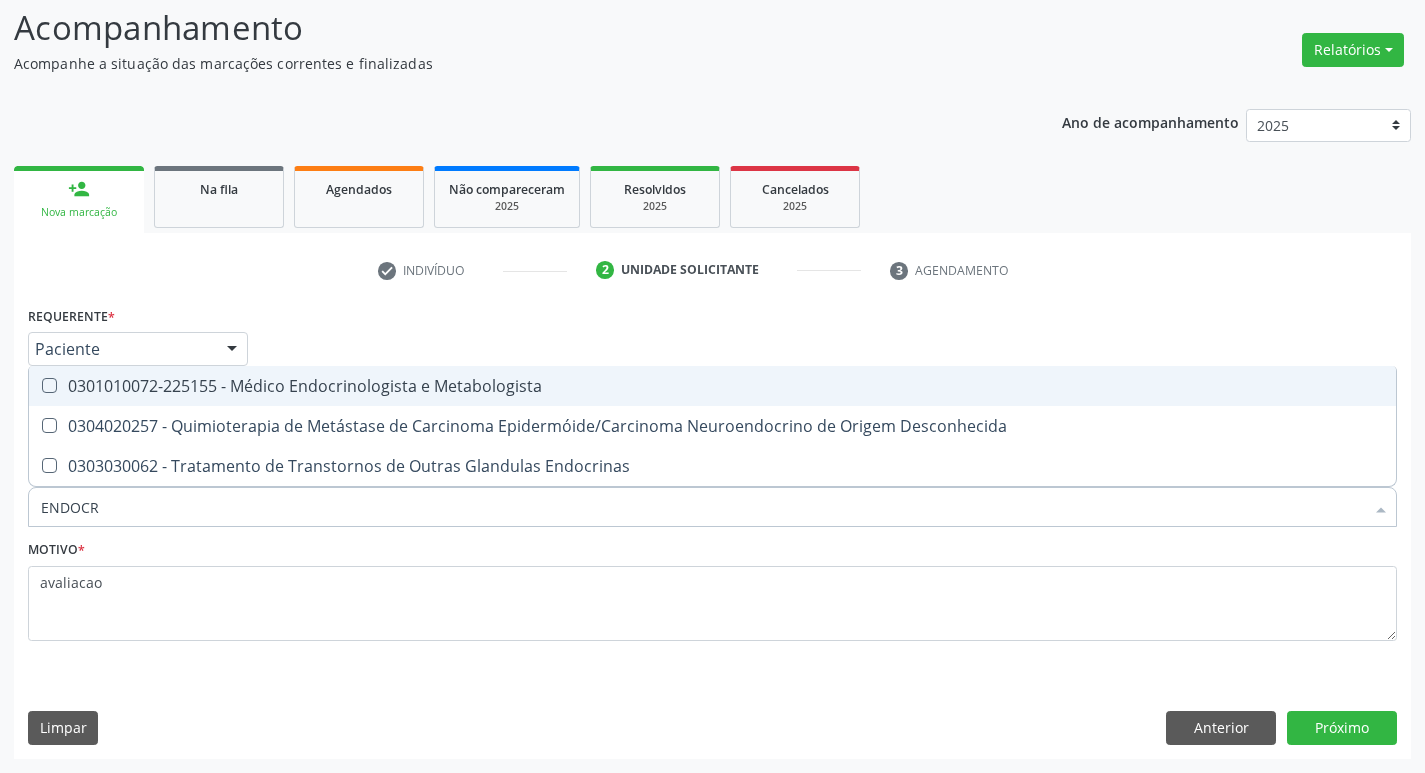 drag, startPoint x: 397, startPoint y: 425, endPoint x: 407, endPoint y: 446, distance: 23.259407 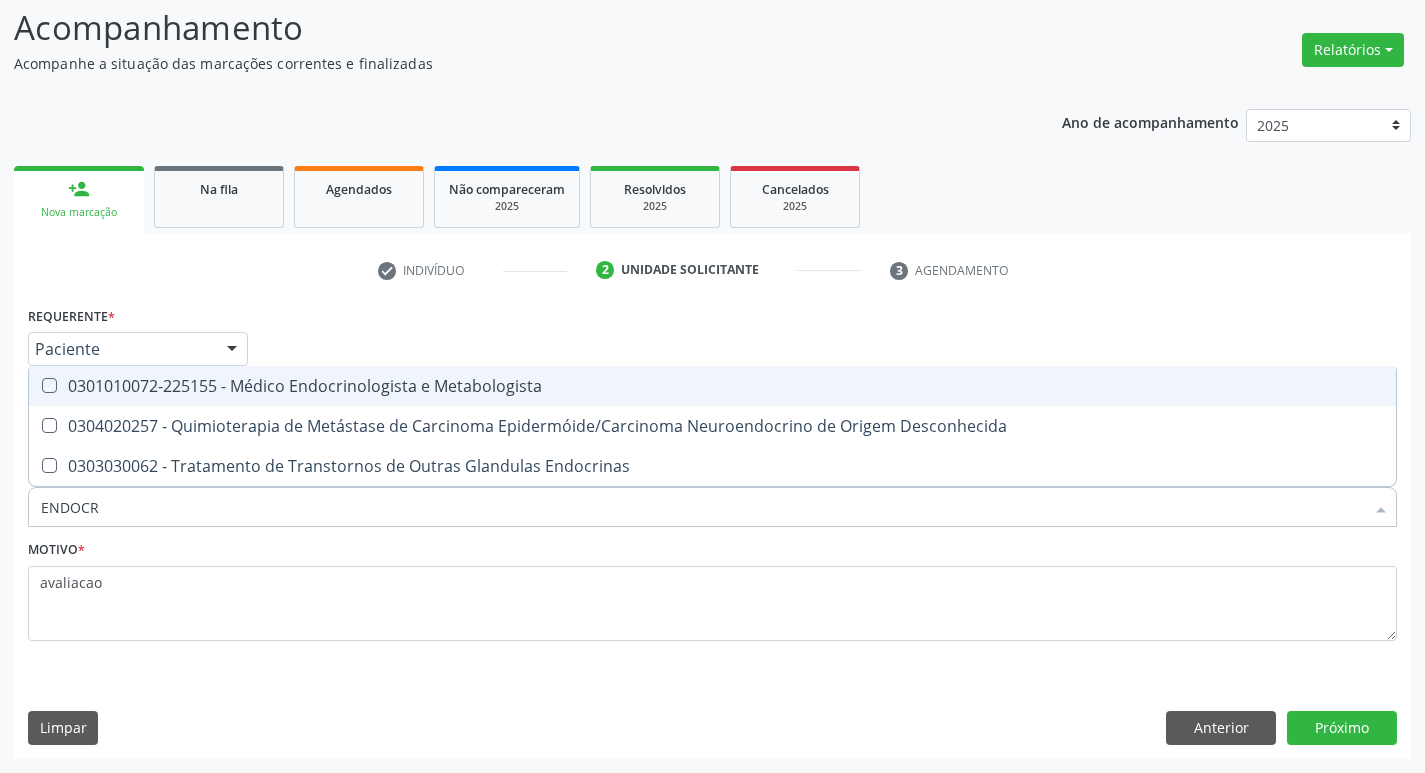 checkbox on "true" 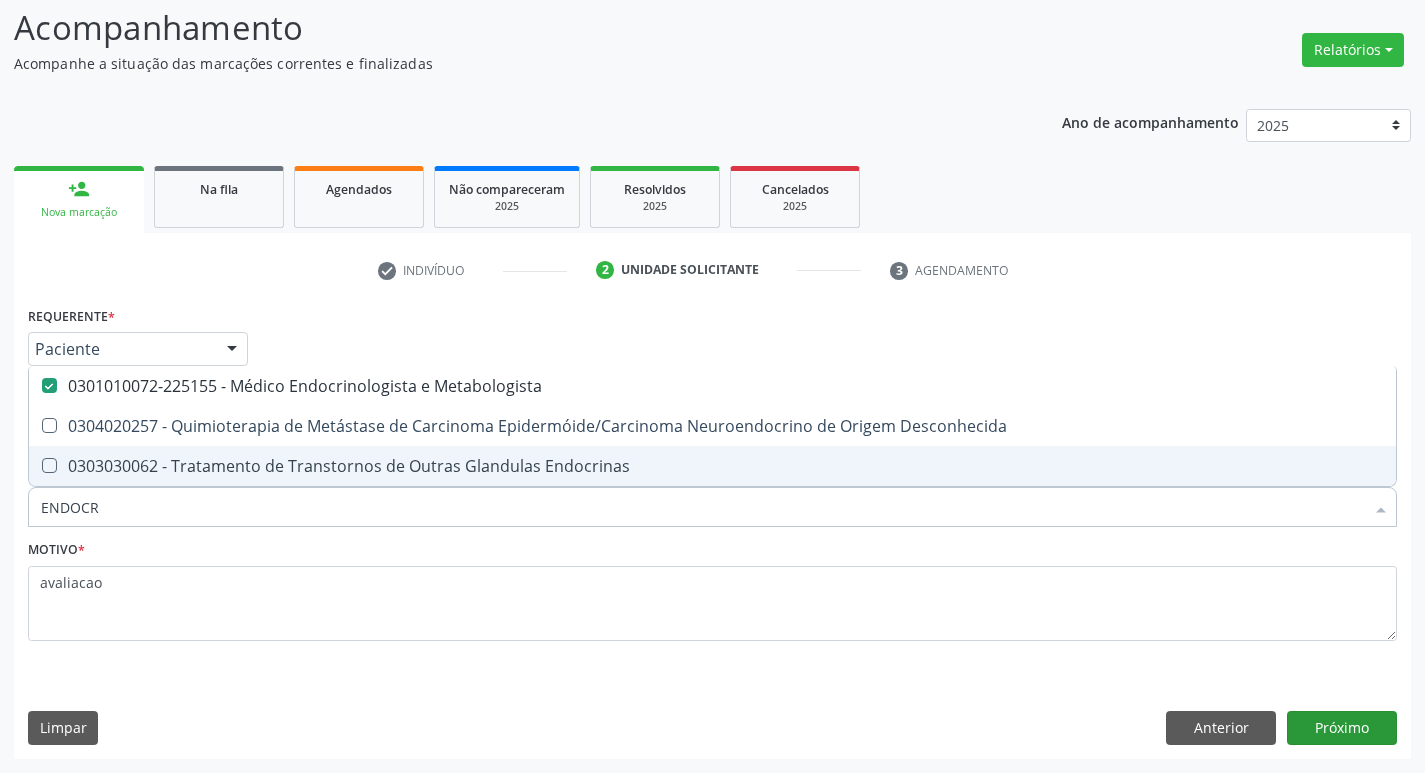 click on "Requerente
*
Paciente         Médico(a)   Enfermeiro(a)   Paciente
Nenhum resultado encontrado para: "   "
Não há nenhuma opção para ser exibida.
UF
[STATE]         [STATE]
Nenhum resultado encontrado para: "   "
Não há nenhuma opção para ser exibida.
Município
[CITY]         [CITY]   [CITY]
Nenhum resultado encontrado para: "   "
Não há nenhuma opção para ser exibida.
Médico Solicitante
Por favor, selecione a Unidade de Atendimento primeiro
Nenhum resultado encontrado para: "   "
Não há nenhuma opção para ser exibida.
Unidade de referência
*
UBSF Zumbi         UBSF Ligeiro II   UBSF Saulo Leal Ernesto de Melo   UBSF Castanho   UBSF Baixa Verde   UBSF Ze Velho   UBSF Boa Vista   UBSF Olho Dagua Salgado   UBSF Zumbi" at bounding box center [712, 529] 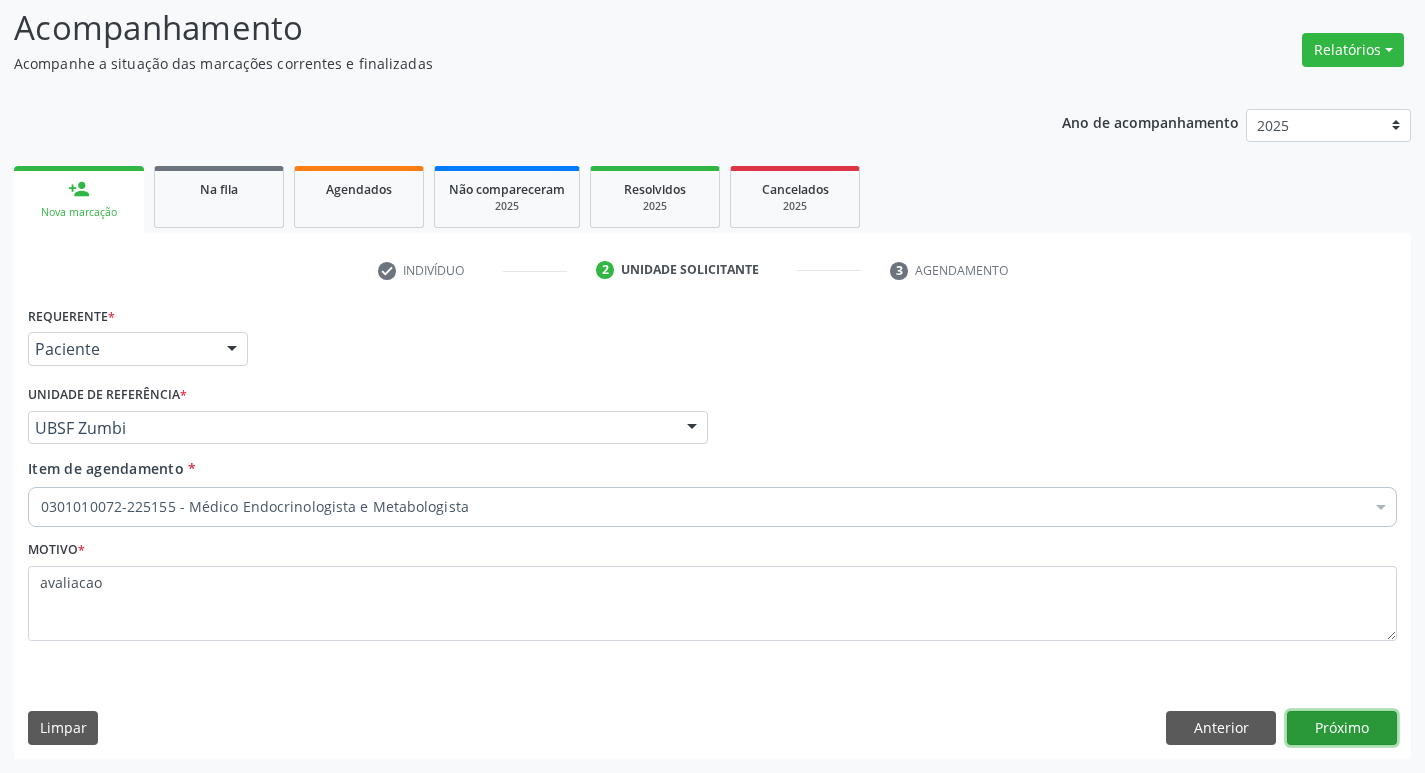 click on "Próximo" at bounding box center [1342, 728] 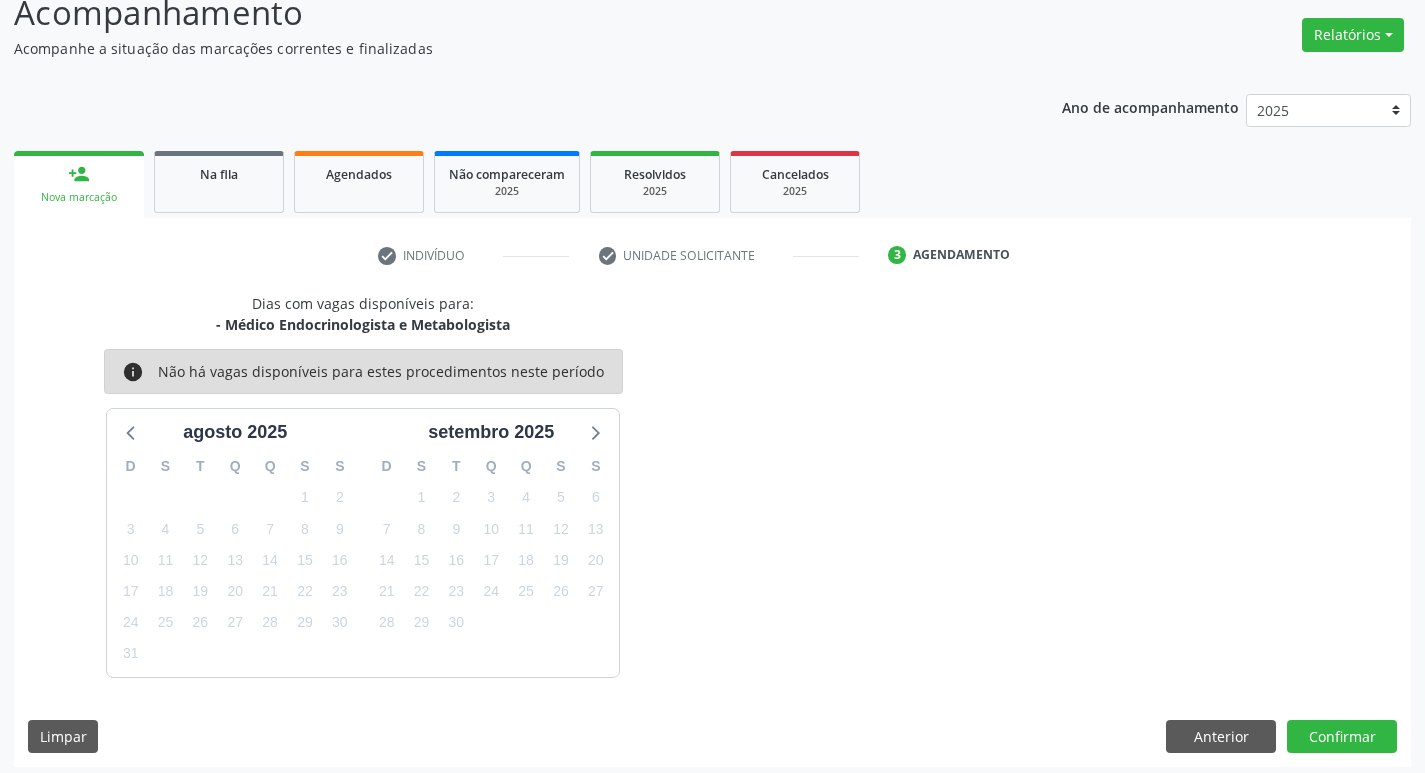 scroll, scrollTop: 156, scrollLeft: 0, axis: vertical 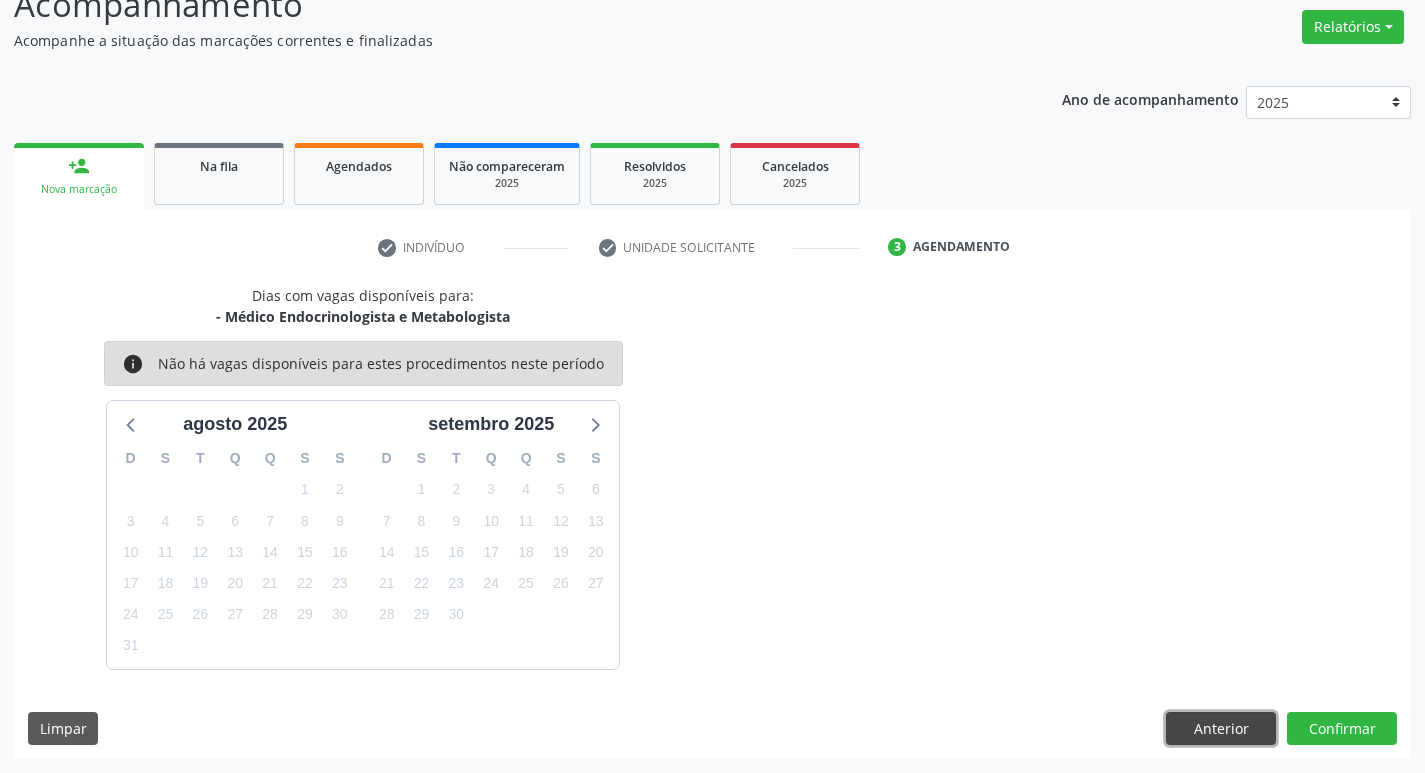 click on "Anterior" at bounding box center [1221, 729] 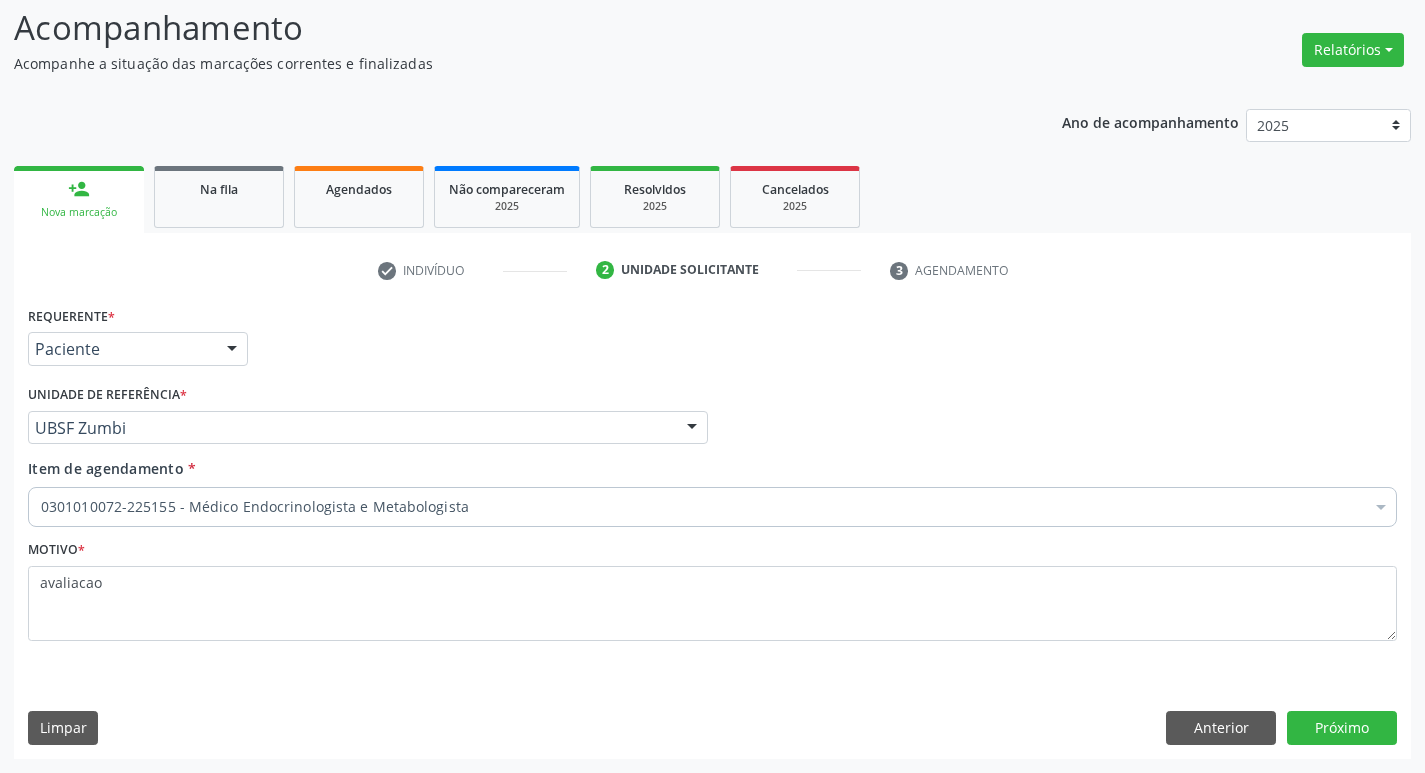 scroll, scrollTop: 133, scrollLeft: 0, axis: vertical 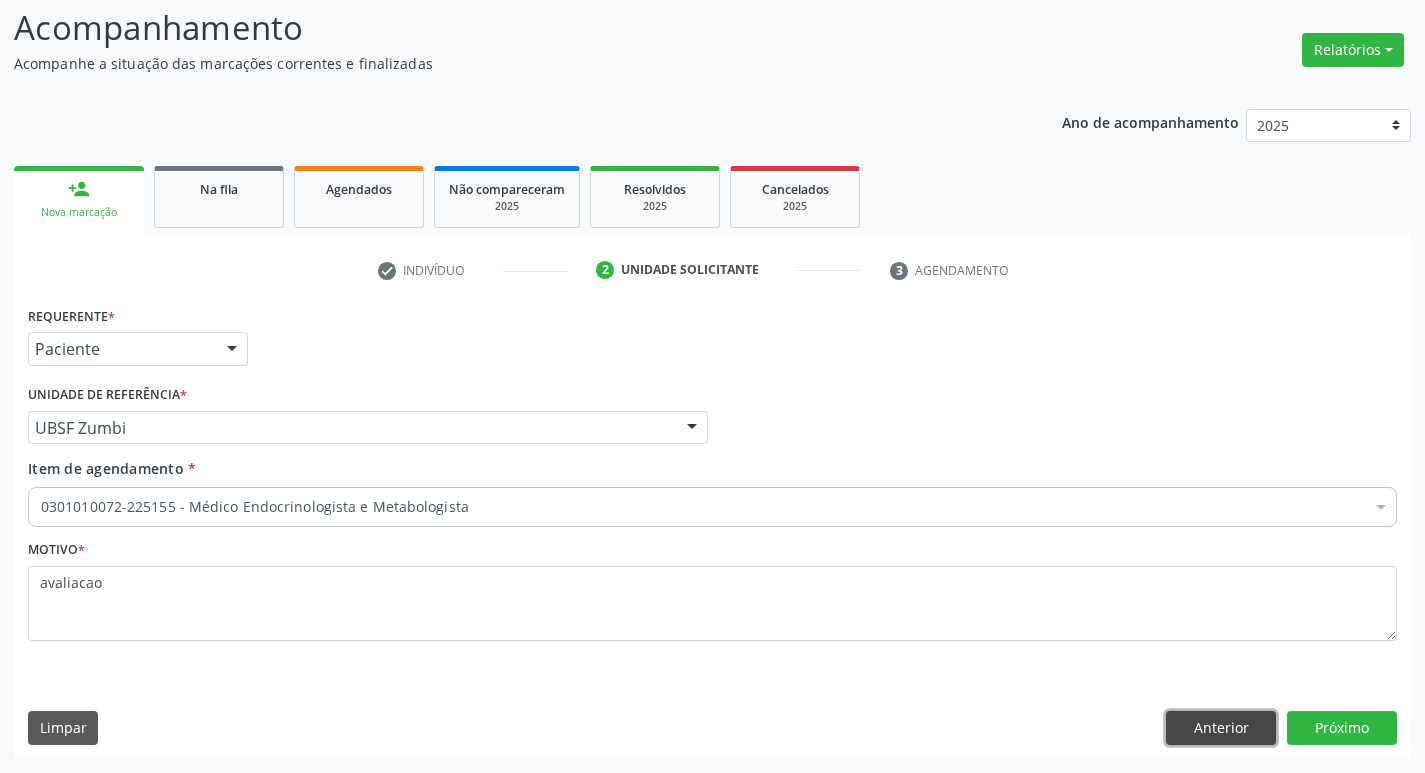 click on "Anterior" at bounding box center [1221, 728] 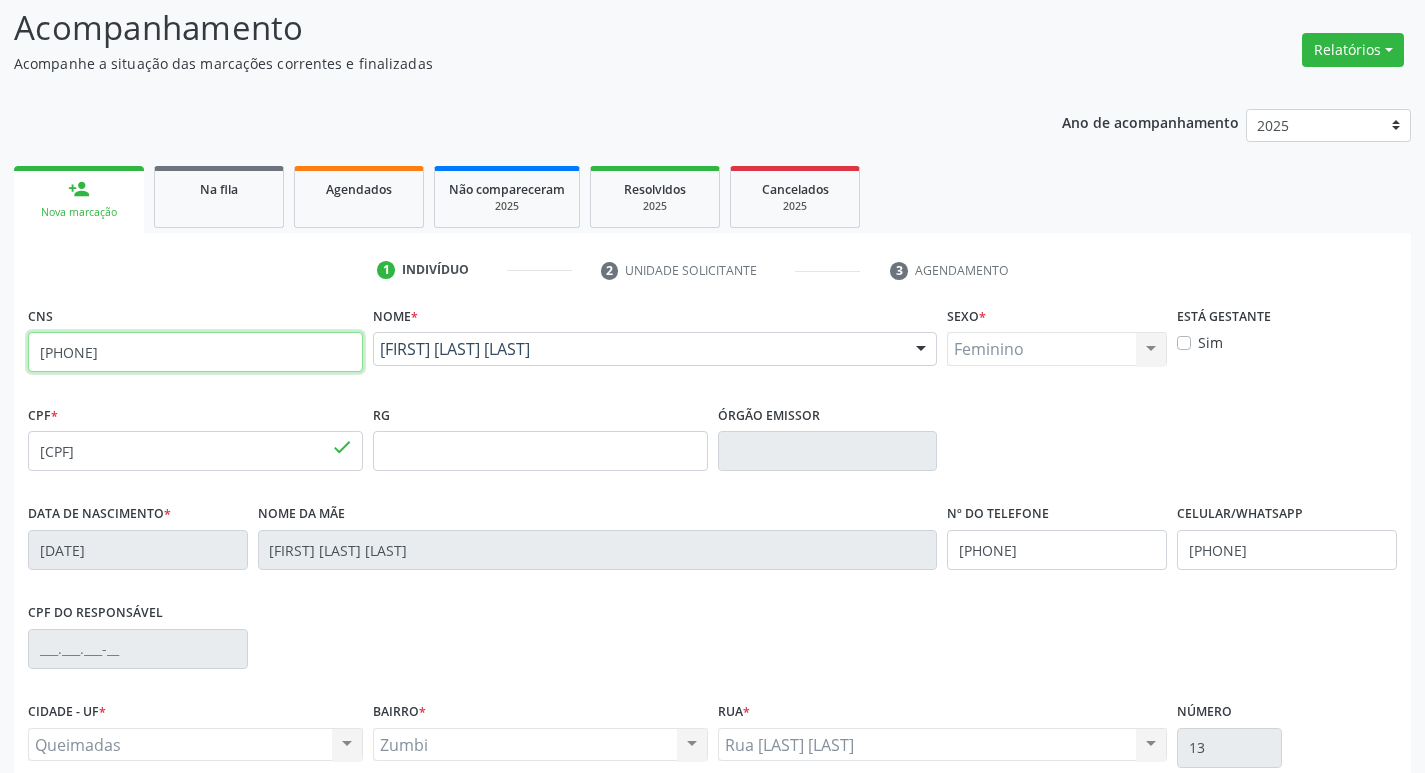 click on "[PHONE]" at bounding box center (195, 352) 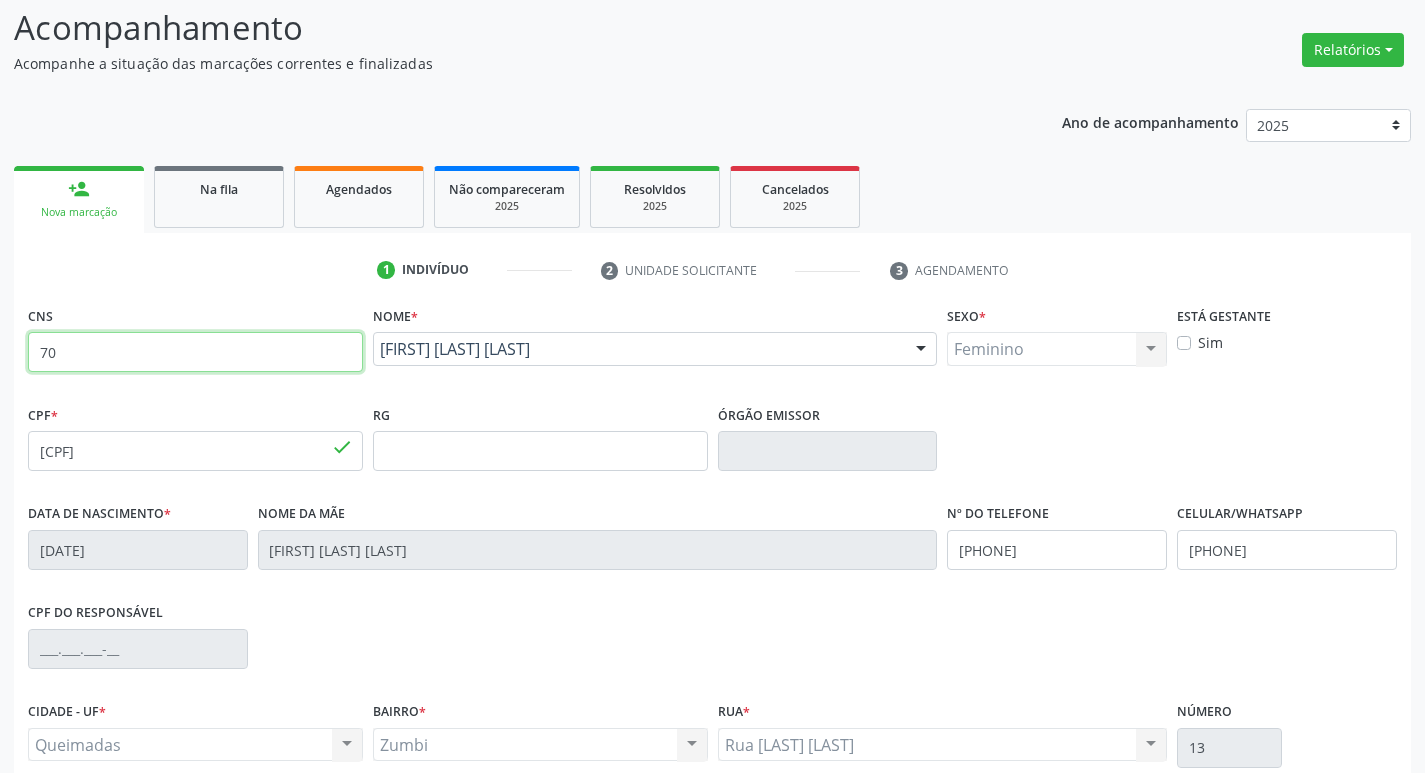 type on "7" 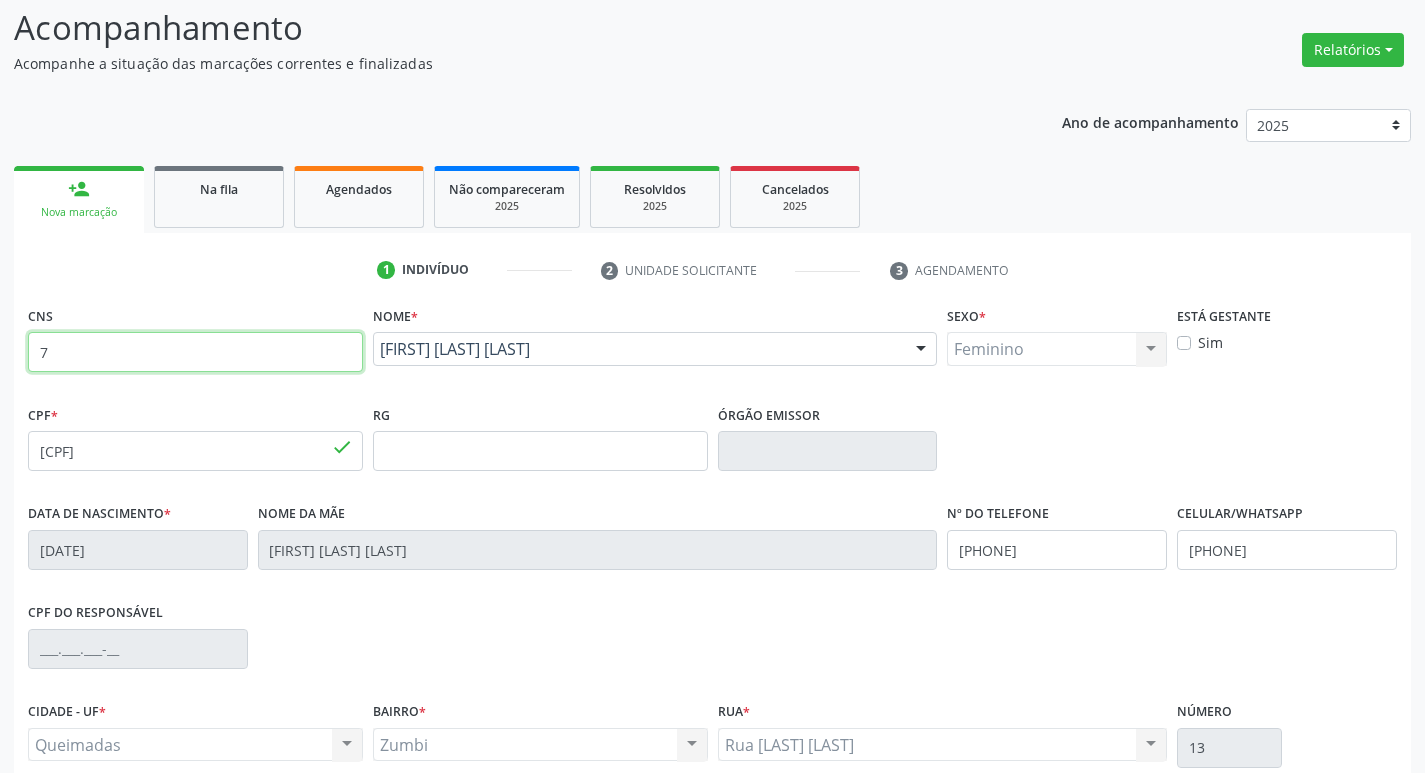 type 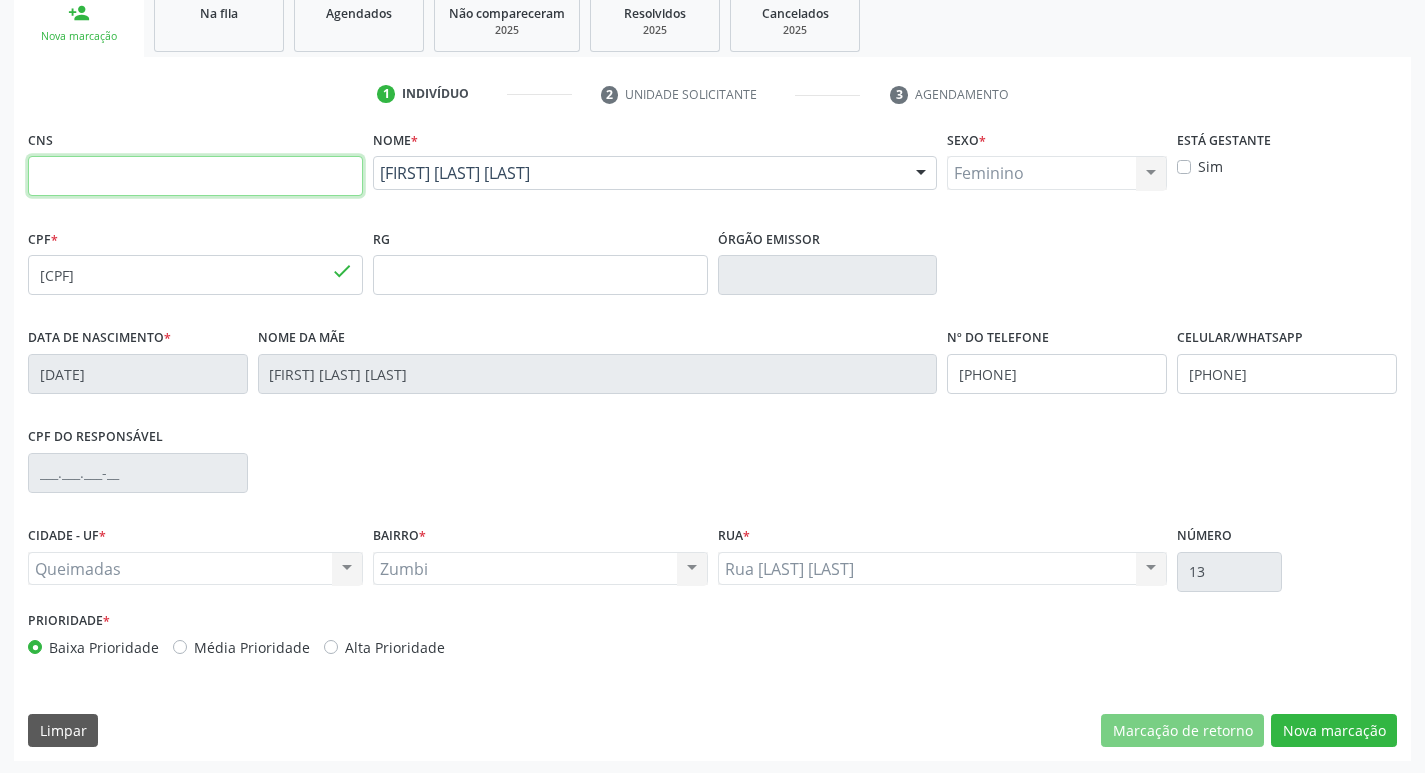 scroll, scrollTop: 311, scrollLeft: 0, axis: vertical 